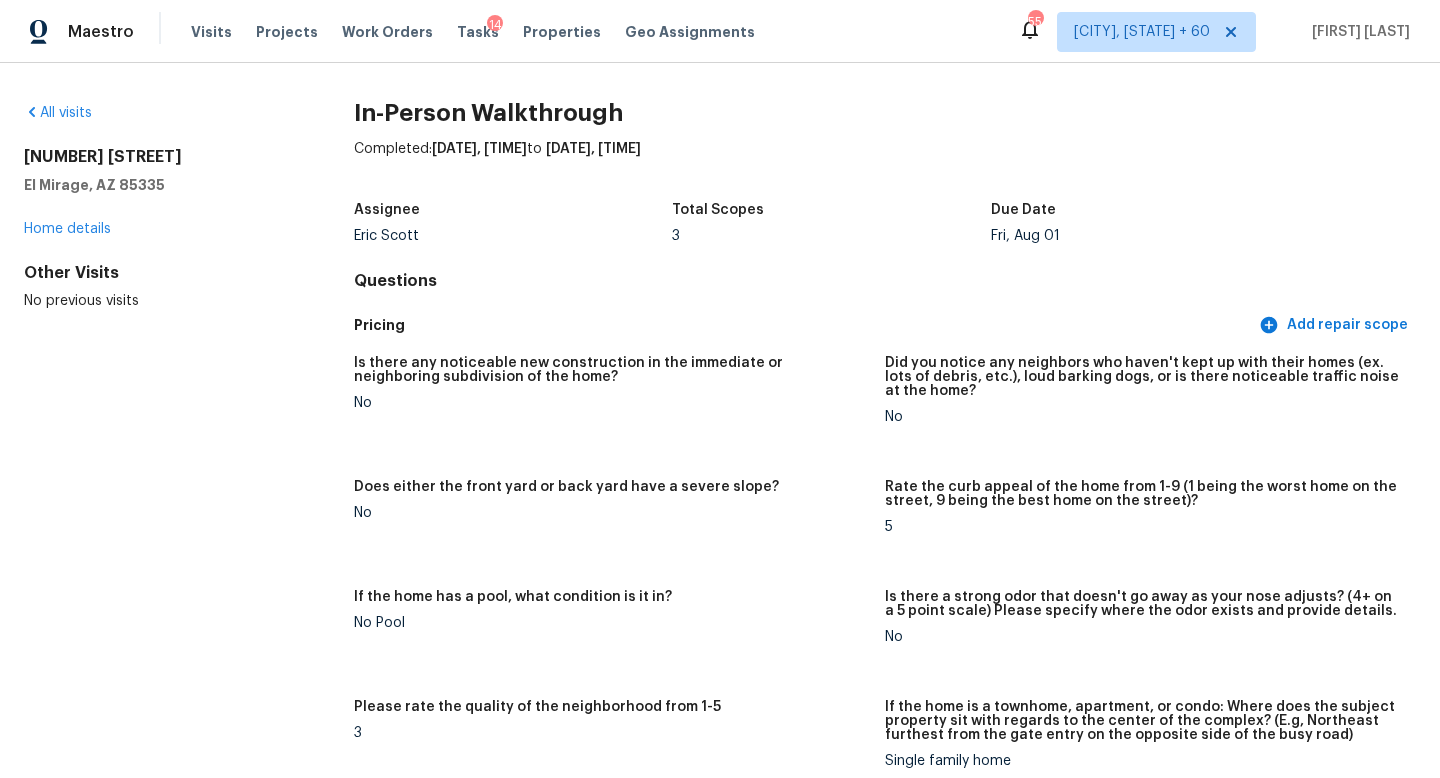 scroll, scrollTop: 0, scrollLeft: 0, axis: both 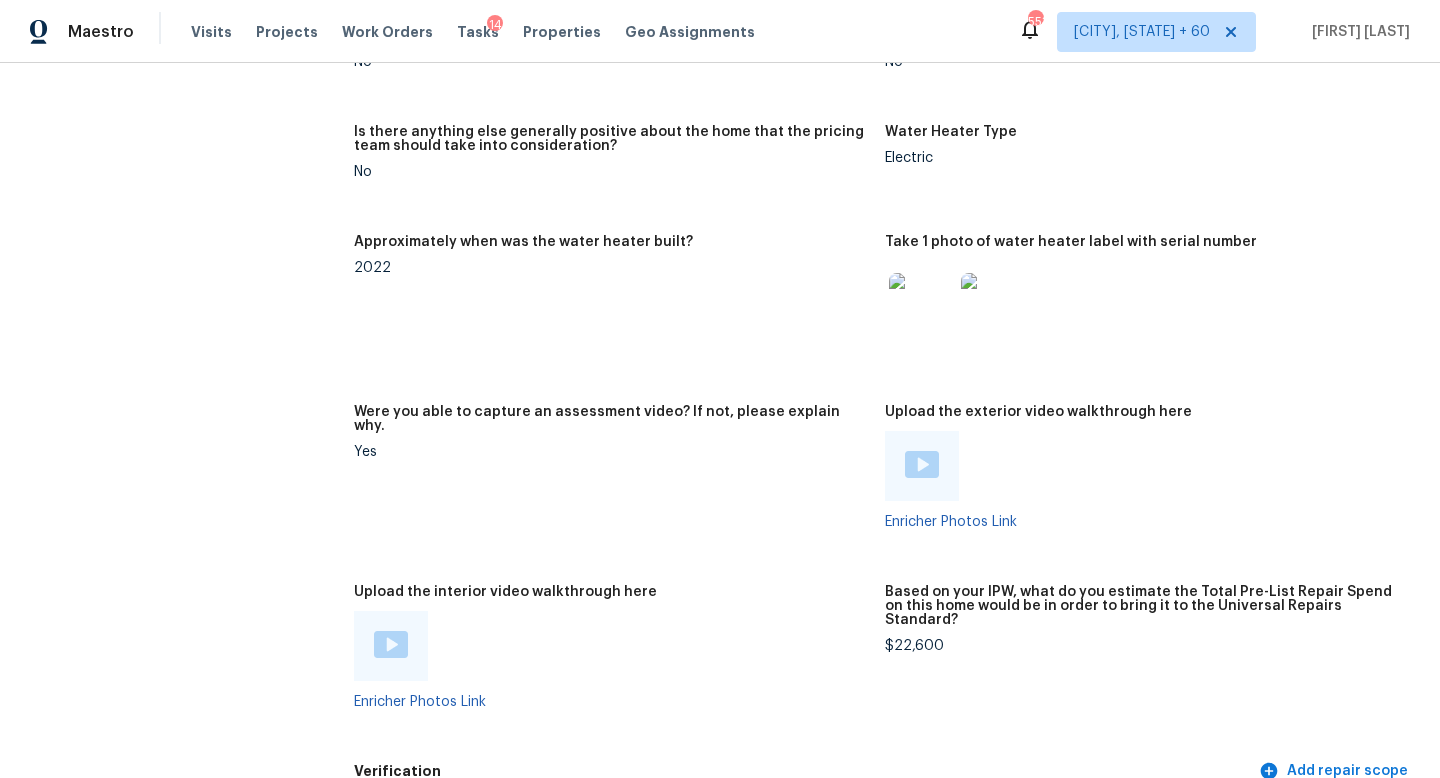 click at bounding box center (391, 644) 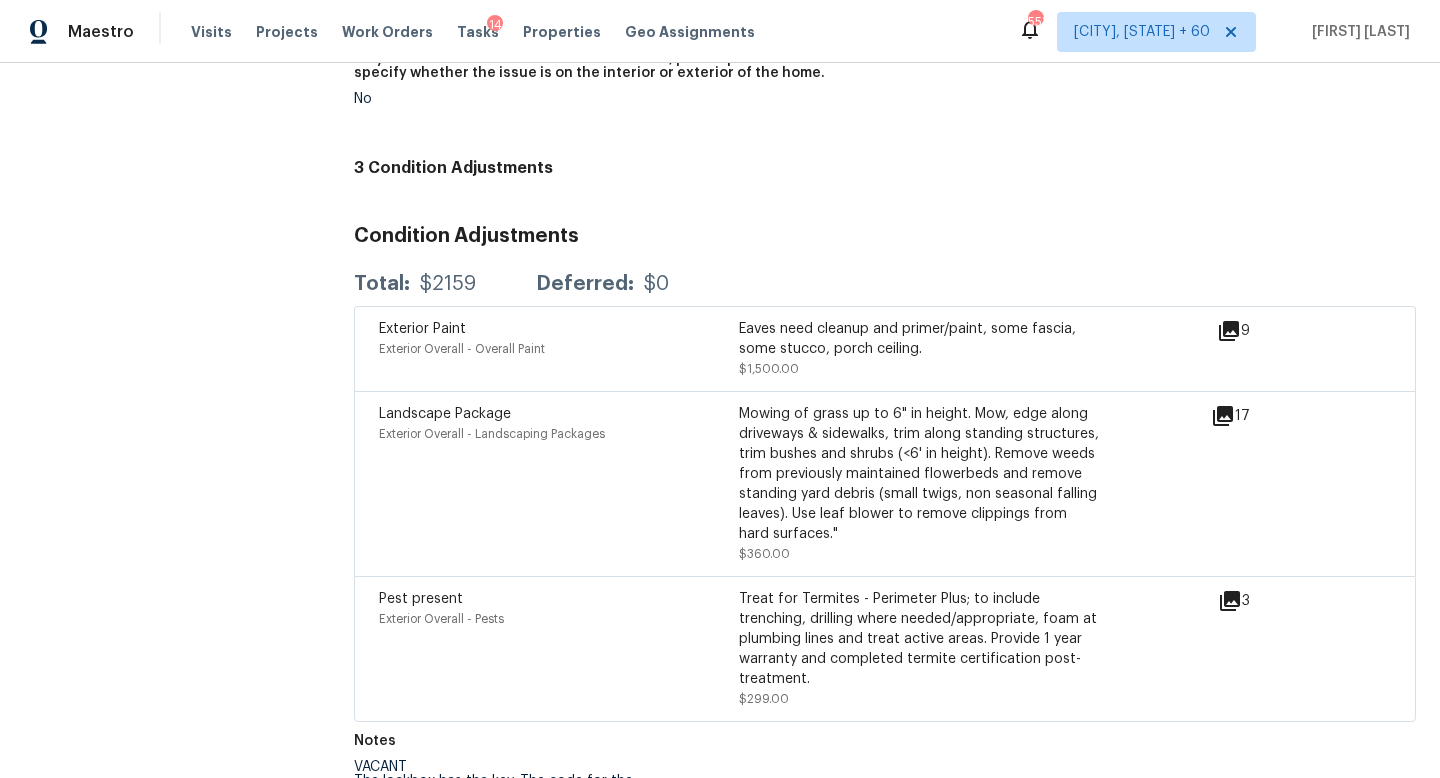 scroll, scrollTop: 4991, scrollLeft: 0, axis: vertical 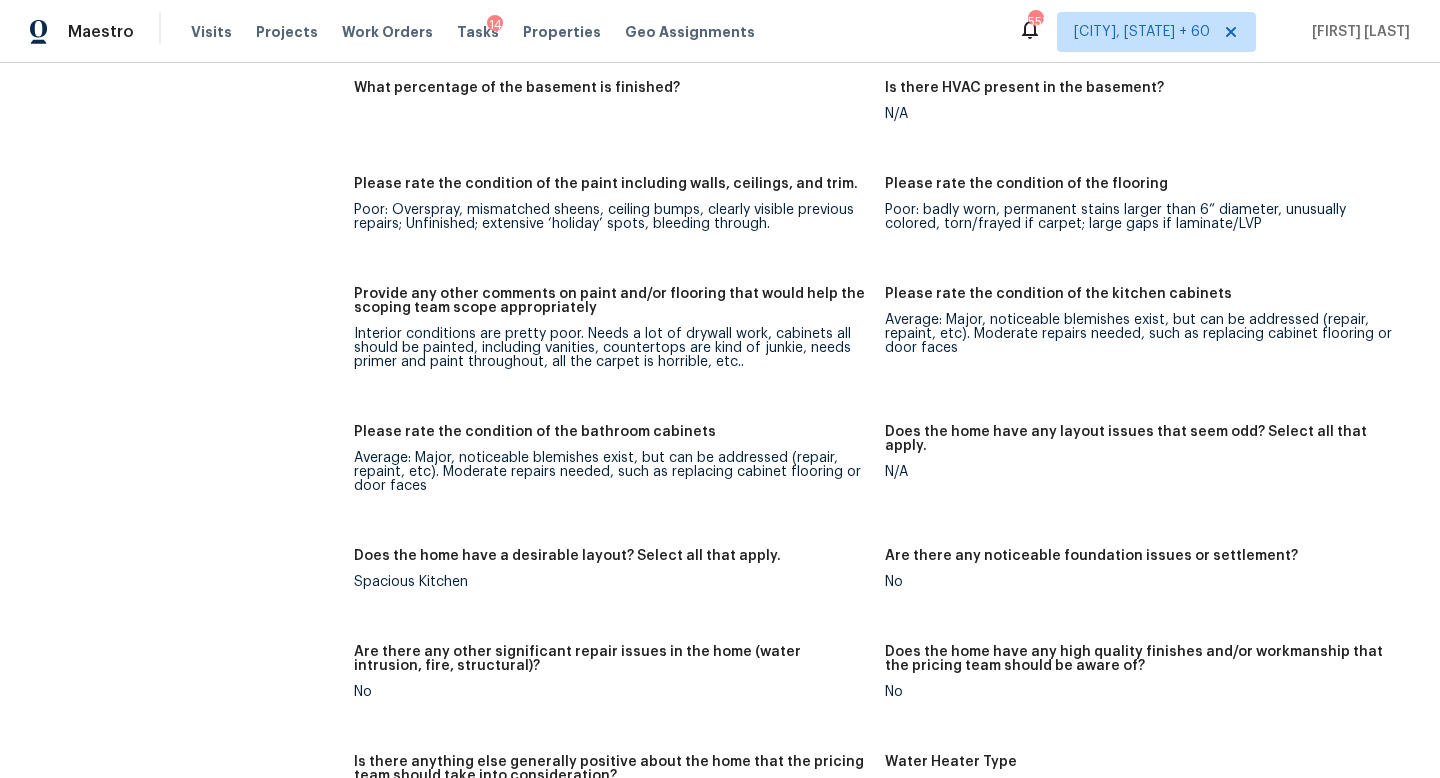 click on "All visits [NUMBER] [STREET] [CITY], [STATE] [POSTAL_CODE] Home details Other Visits No previous visits" at bounding box center (157, -420) 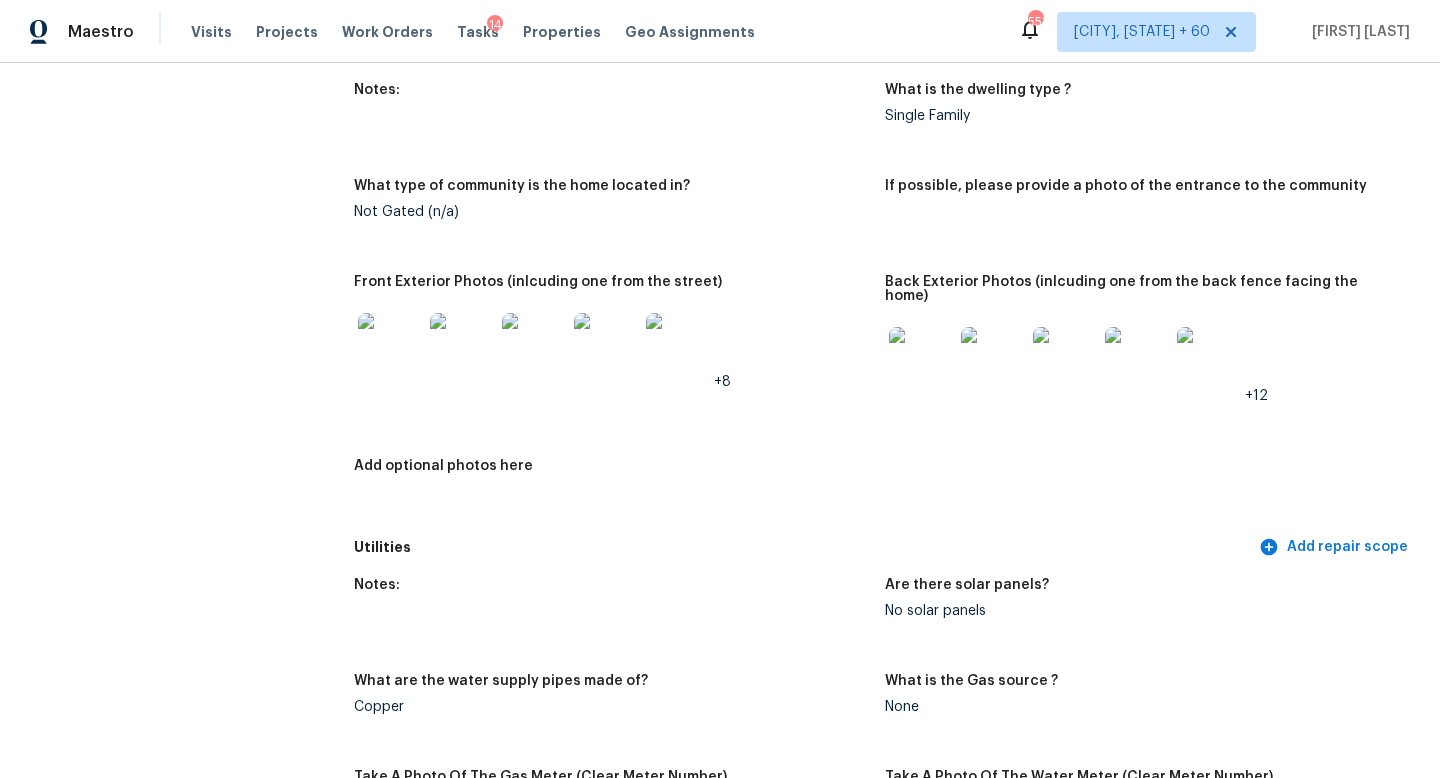 scroll, scrollTop: 757, scrollLeft: 0, axis: vertical 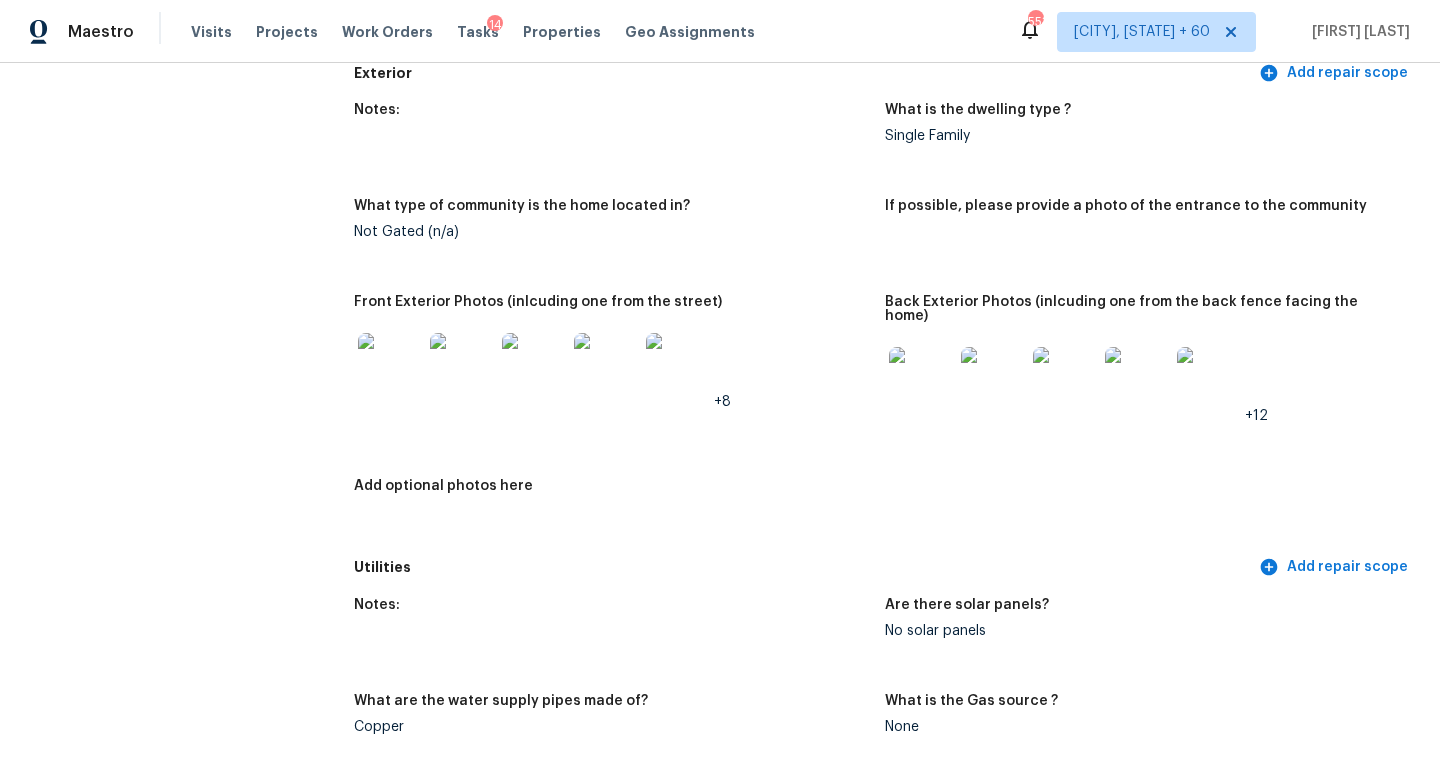 click at bounding box center (534, 365) 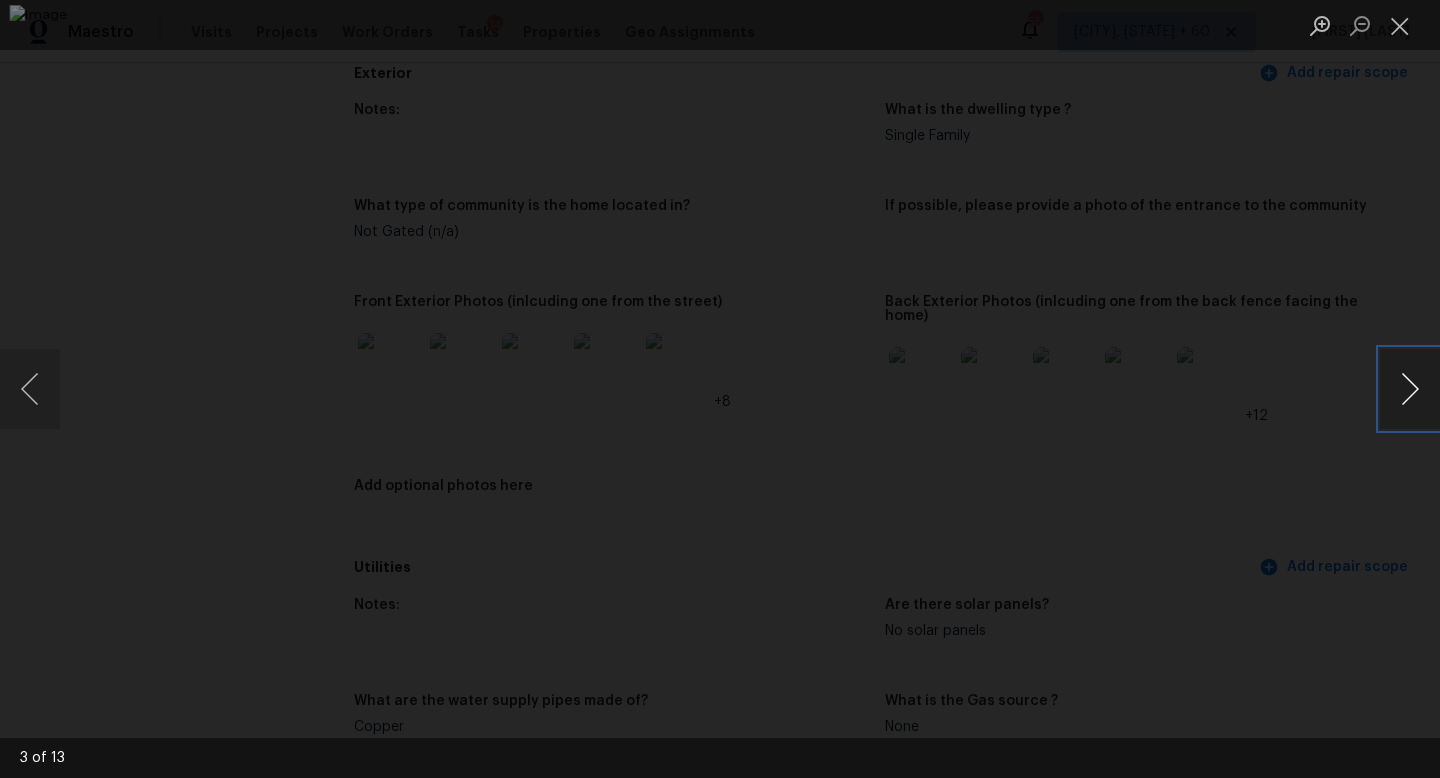 click at bounding box center [1410, 389] 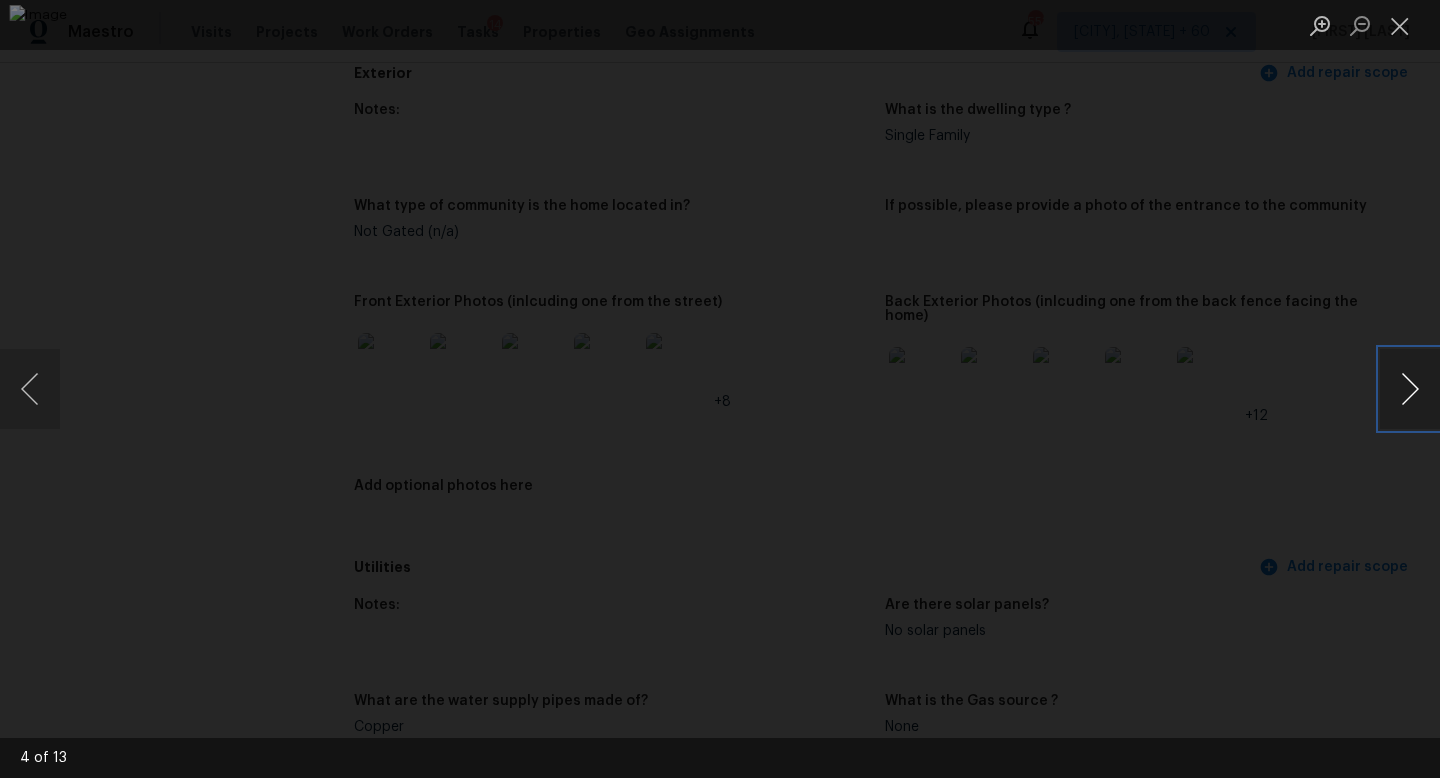 click at bounding box center [1410, 389] 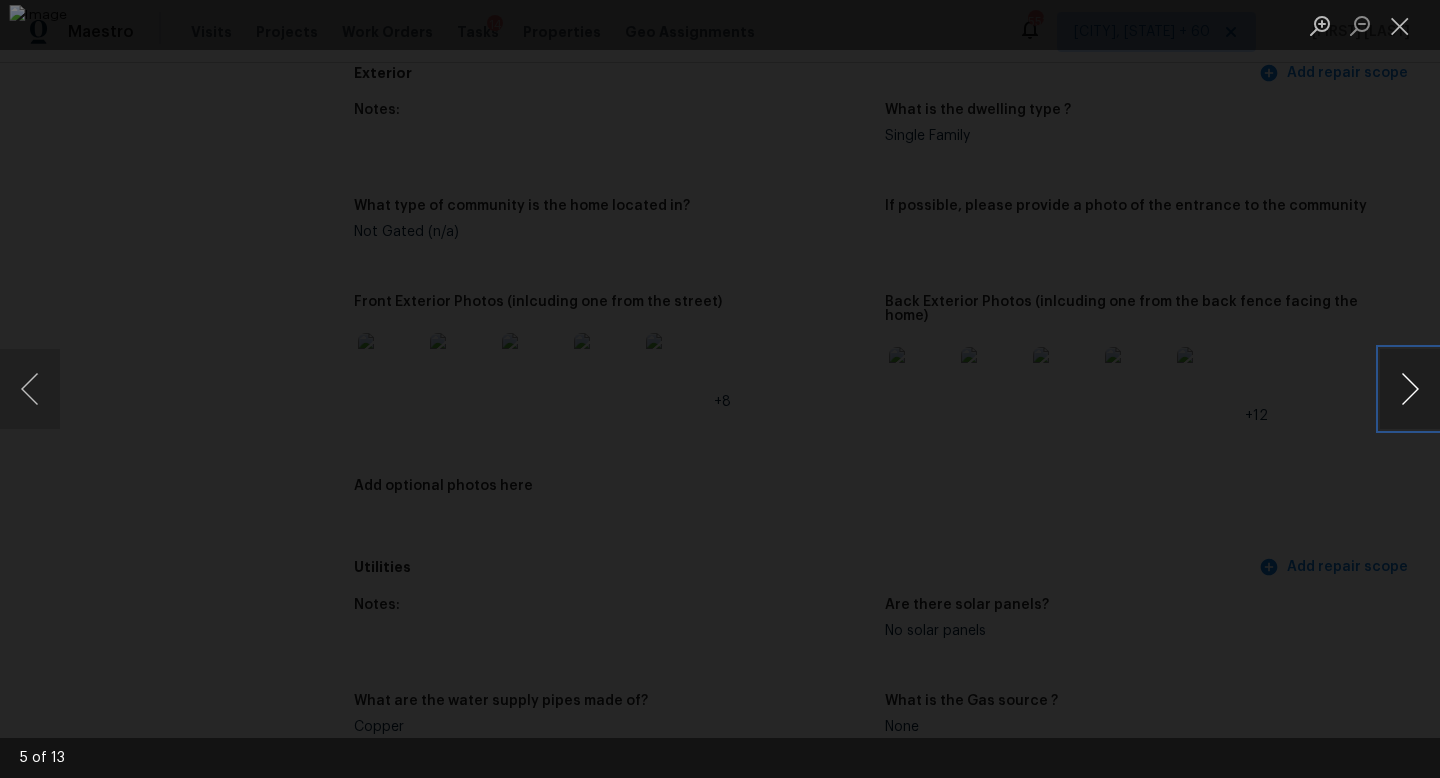 click at bounding box center [1410, 389] 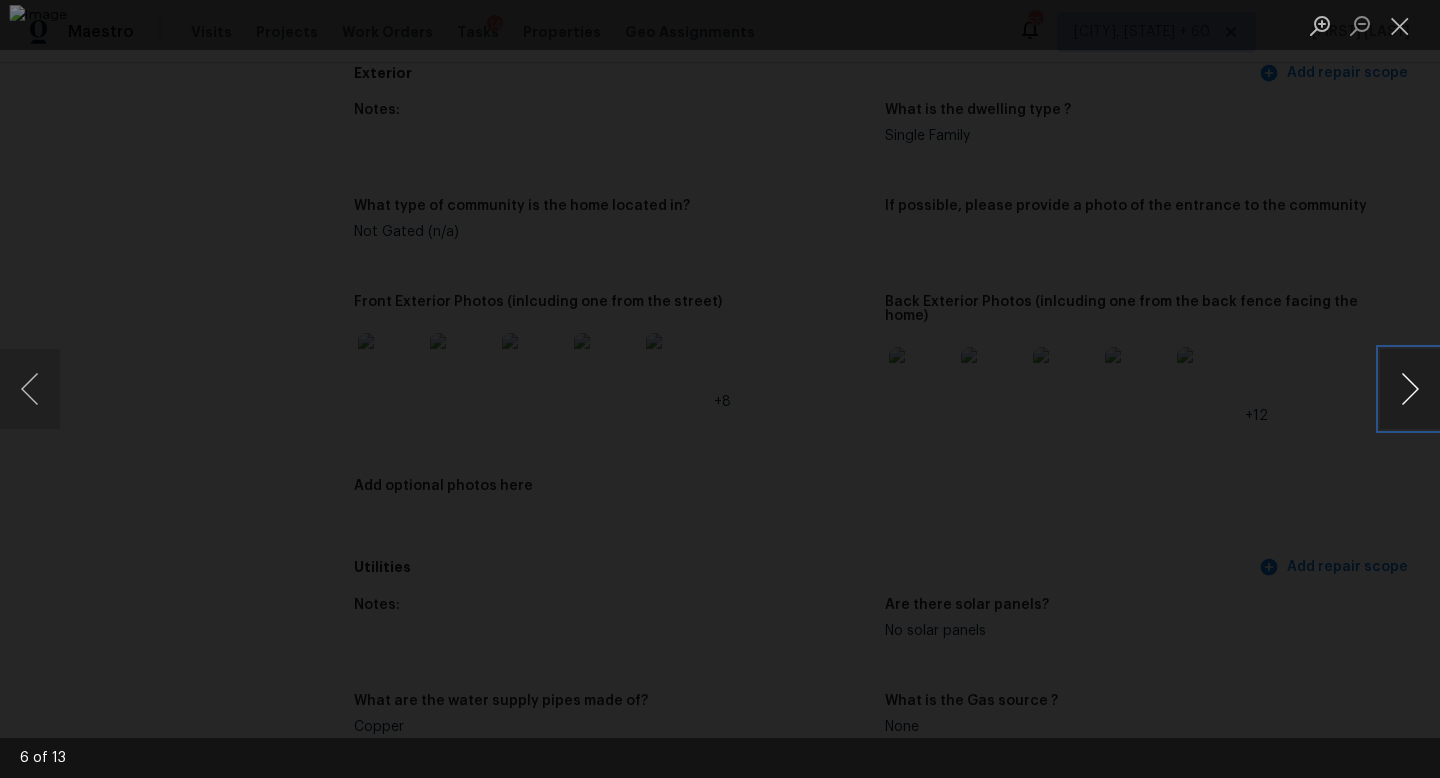click at bounding box center [1410, 389] 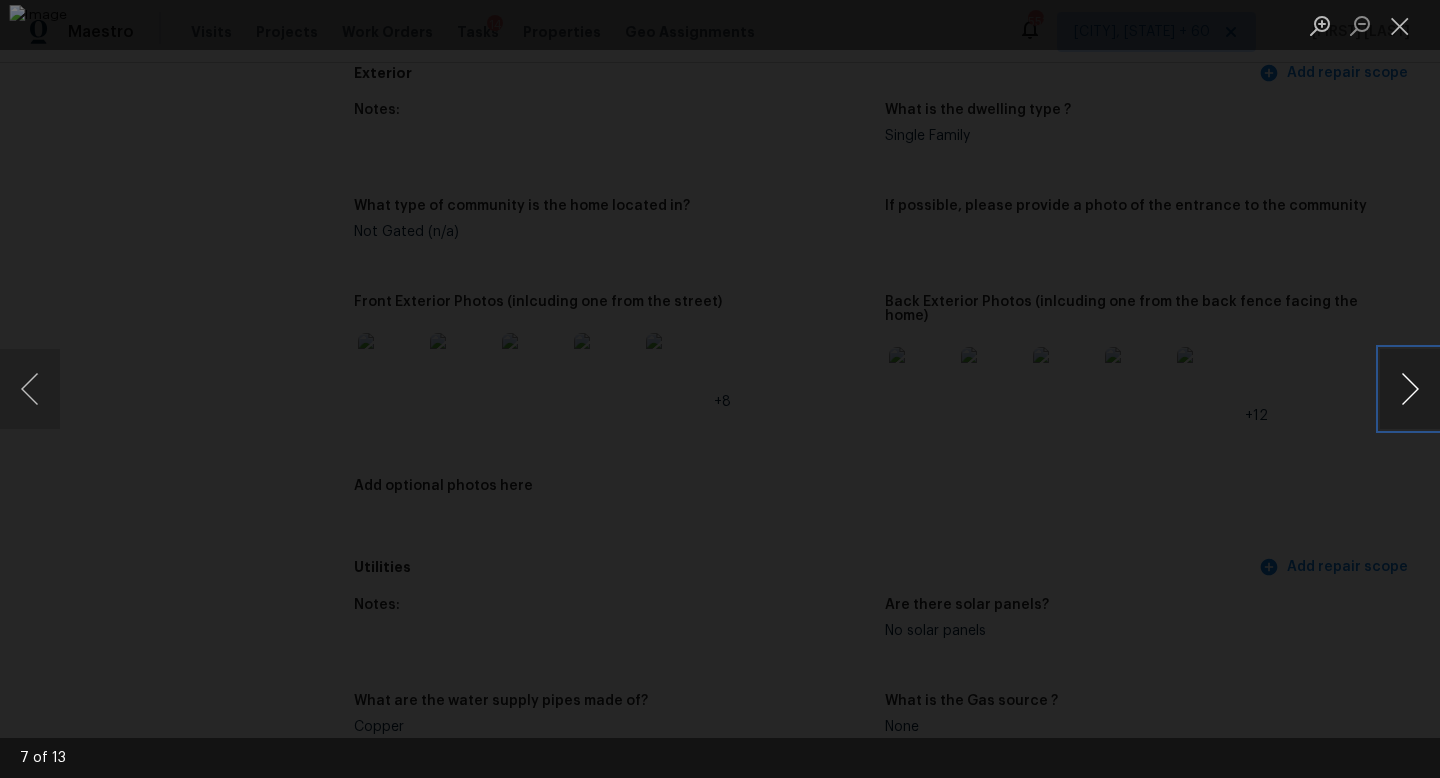 click at bounding box center (1410, 389) 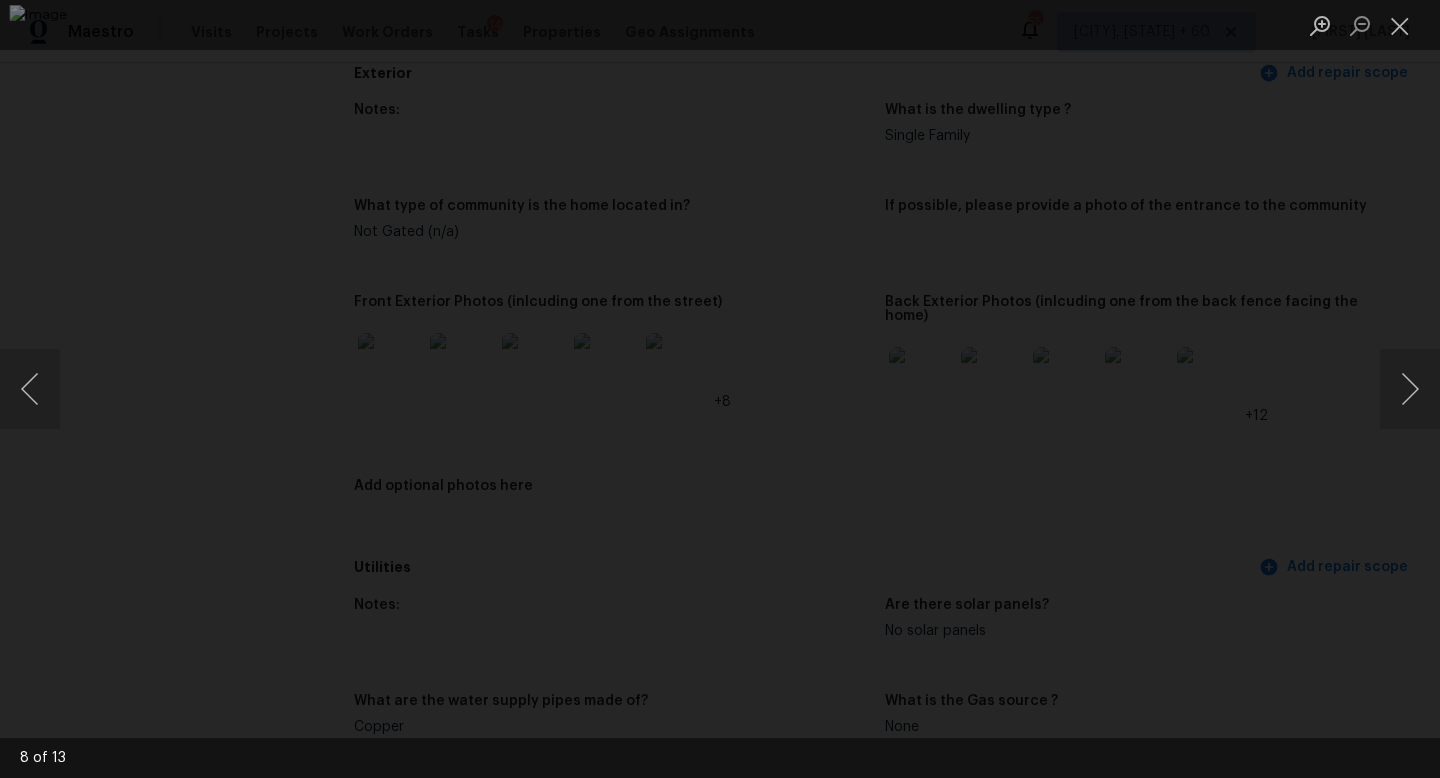 click at bounding box center [720, 389] 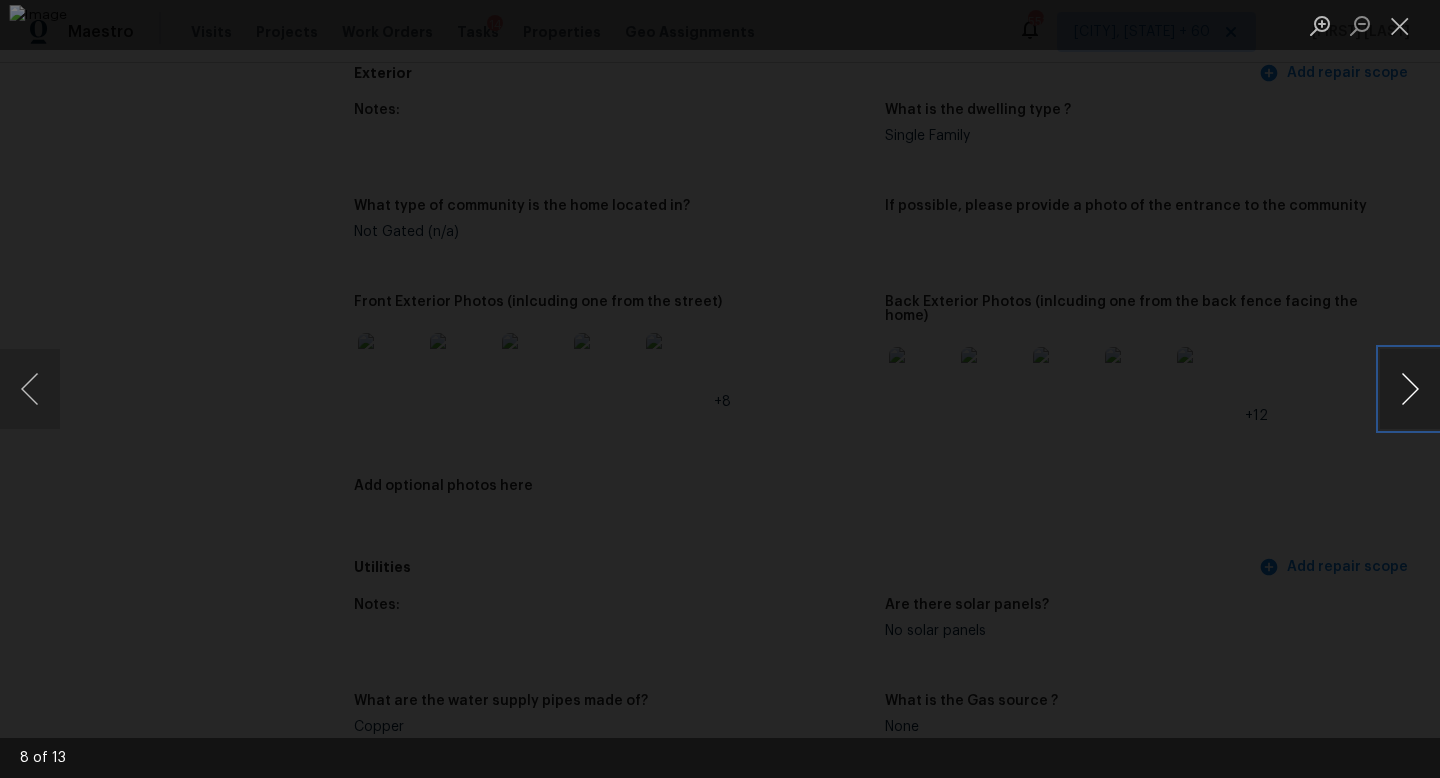 click at bounding box center [1410, 389] 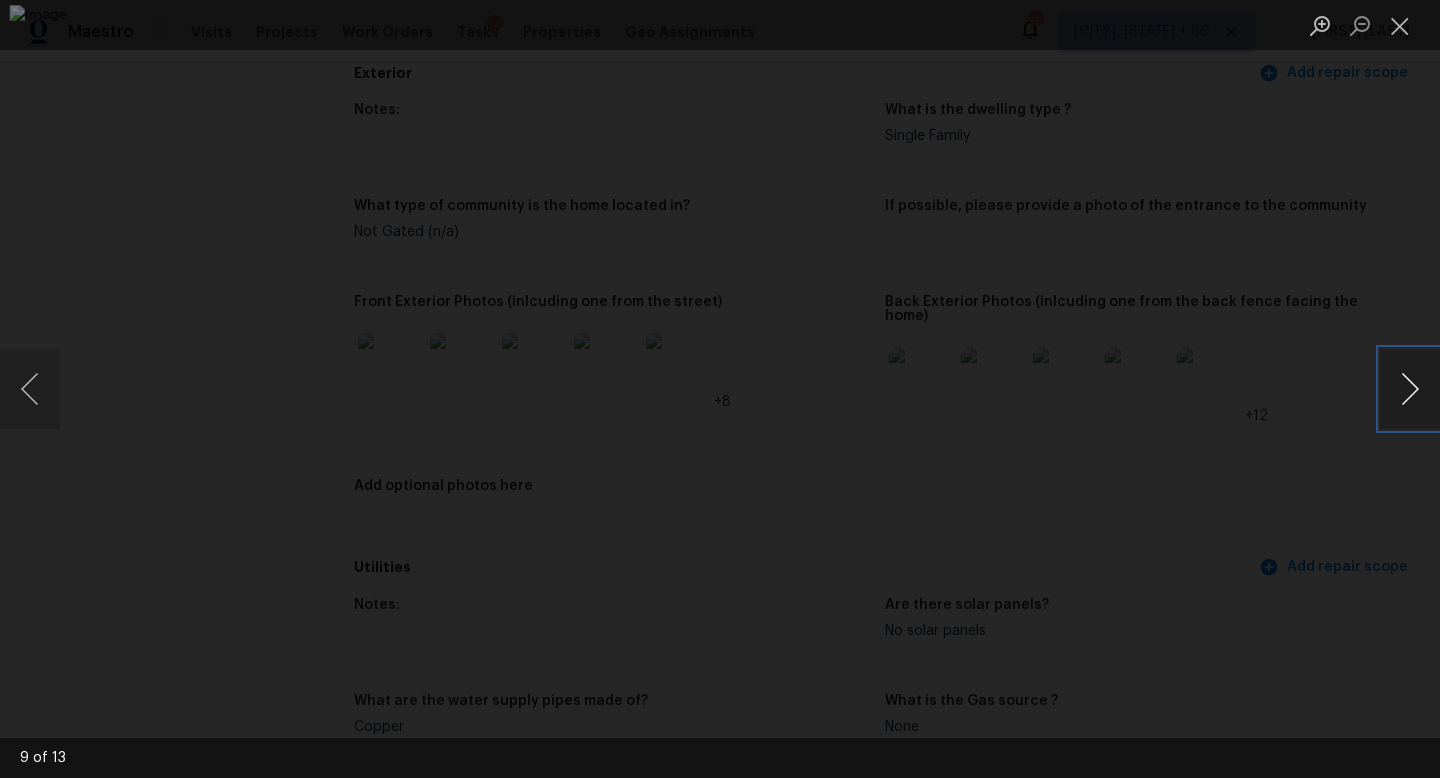 click at bounding box center [1410, 389] 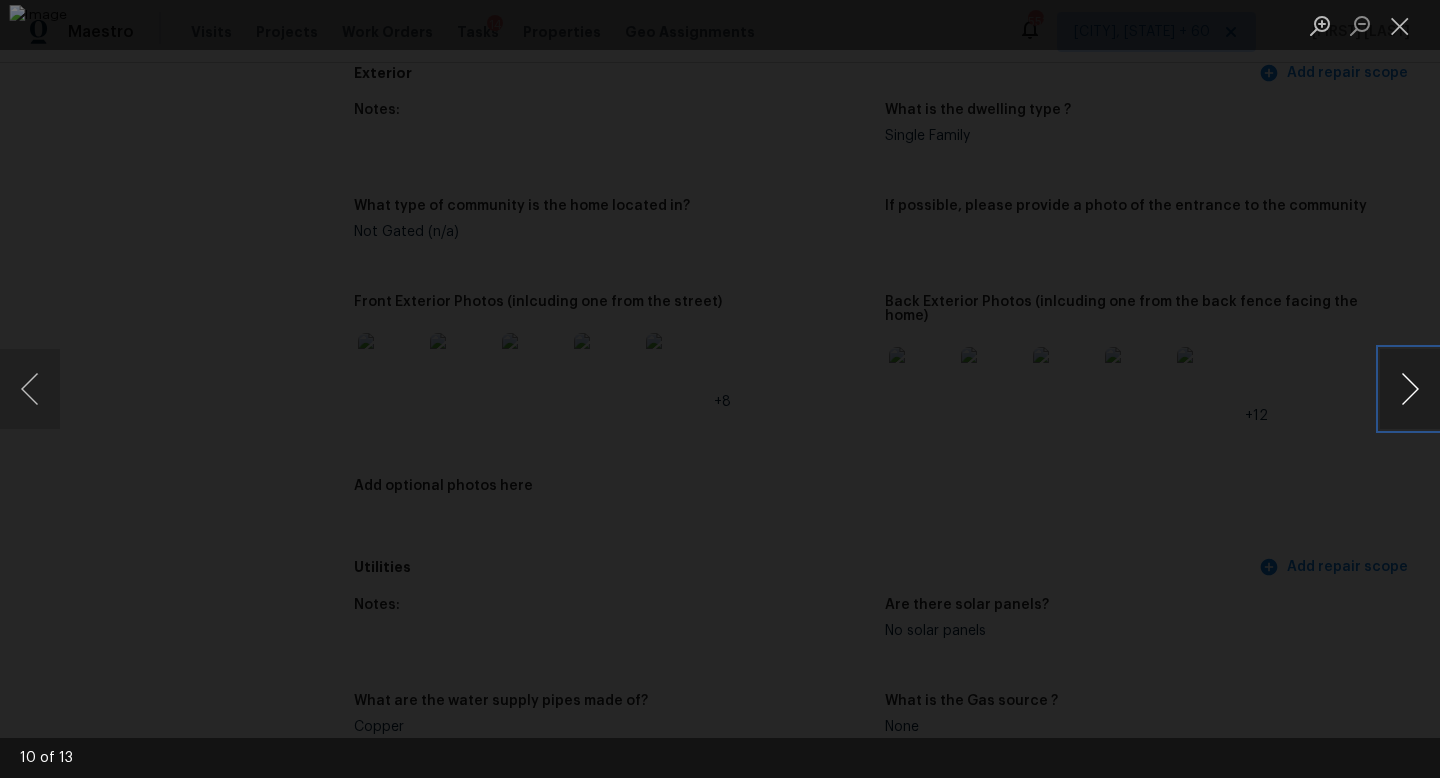 click at bounding box center (1410, 389) 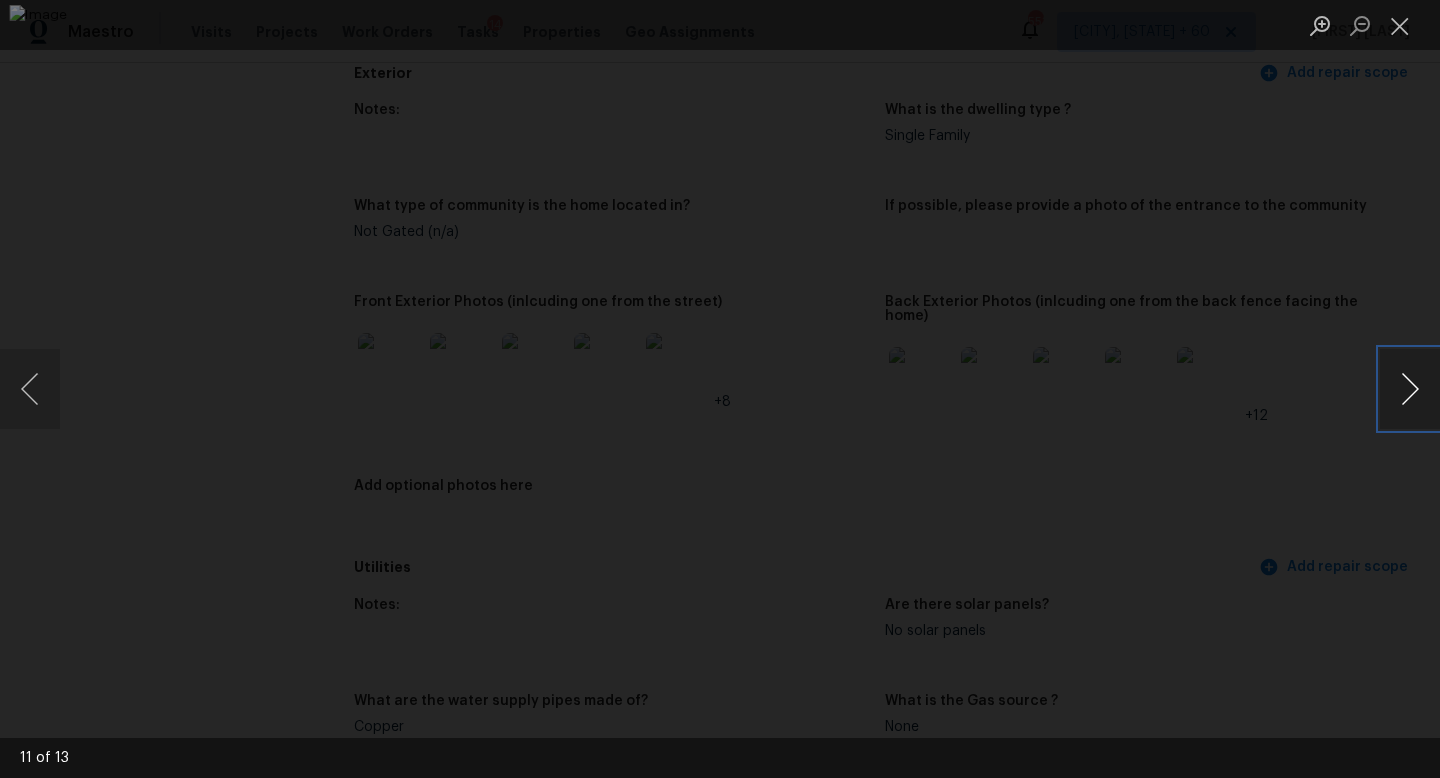 click at bounding box center (1410, 389) 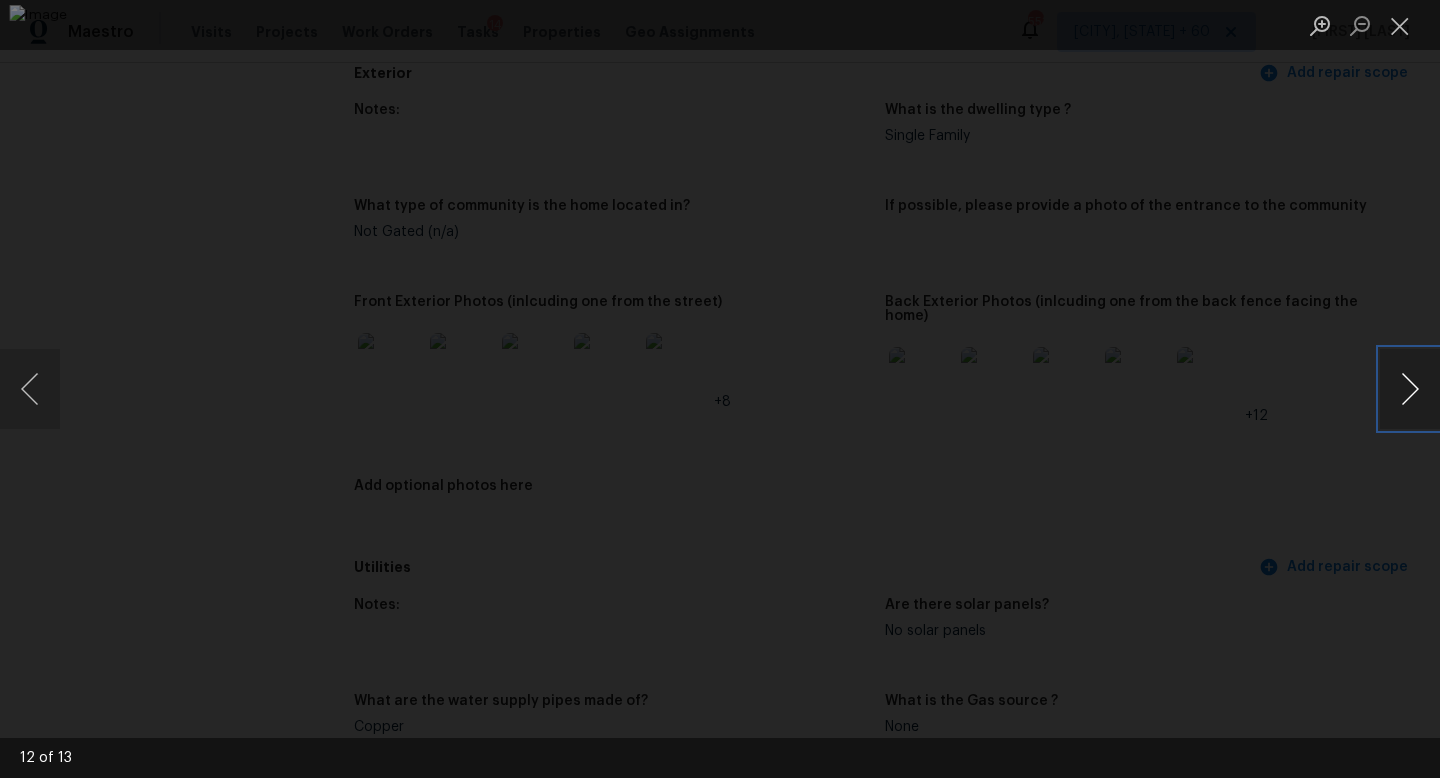 click at bounding box center [1410, 389] 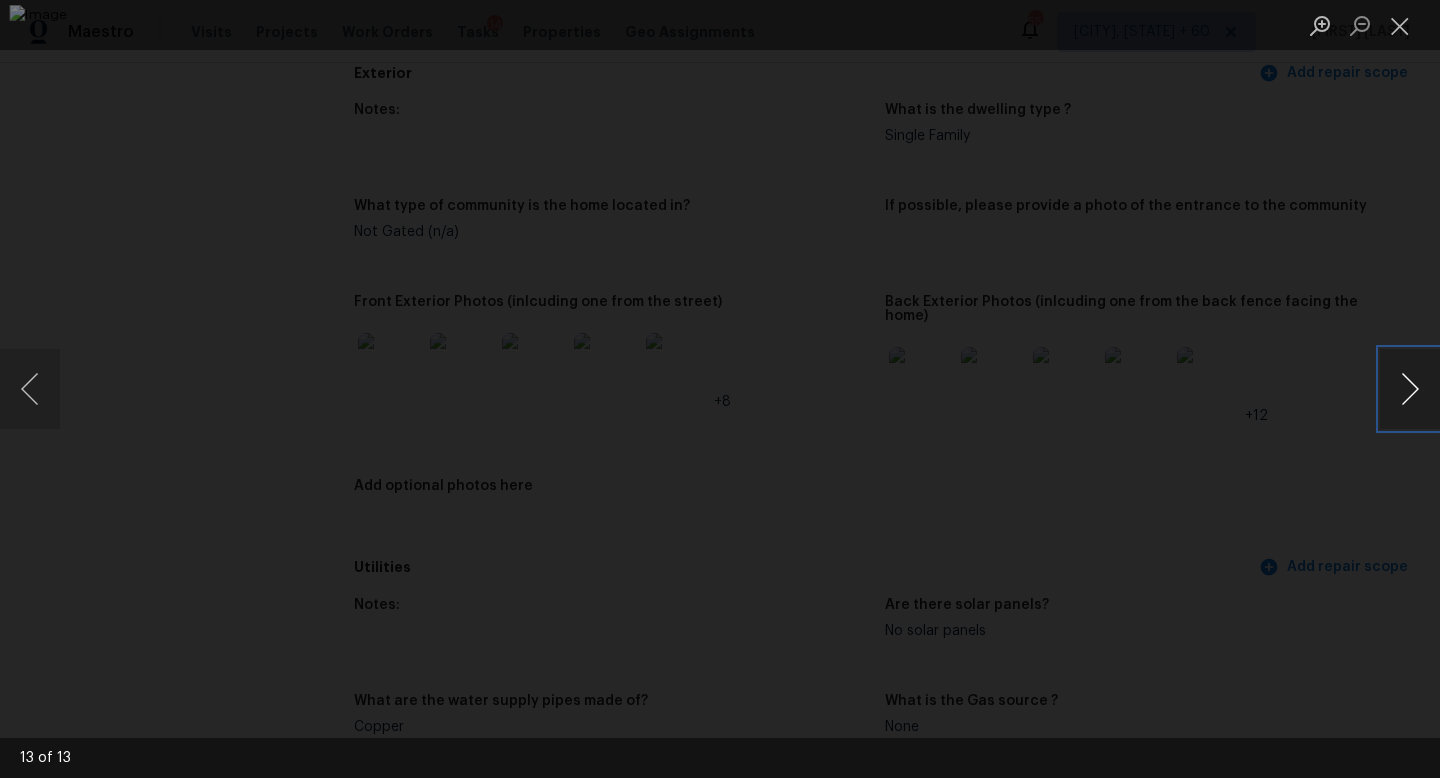 click at bounding box center [1410, 389] 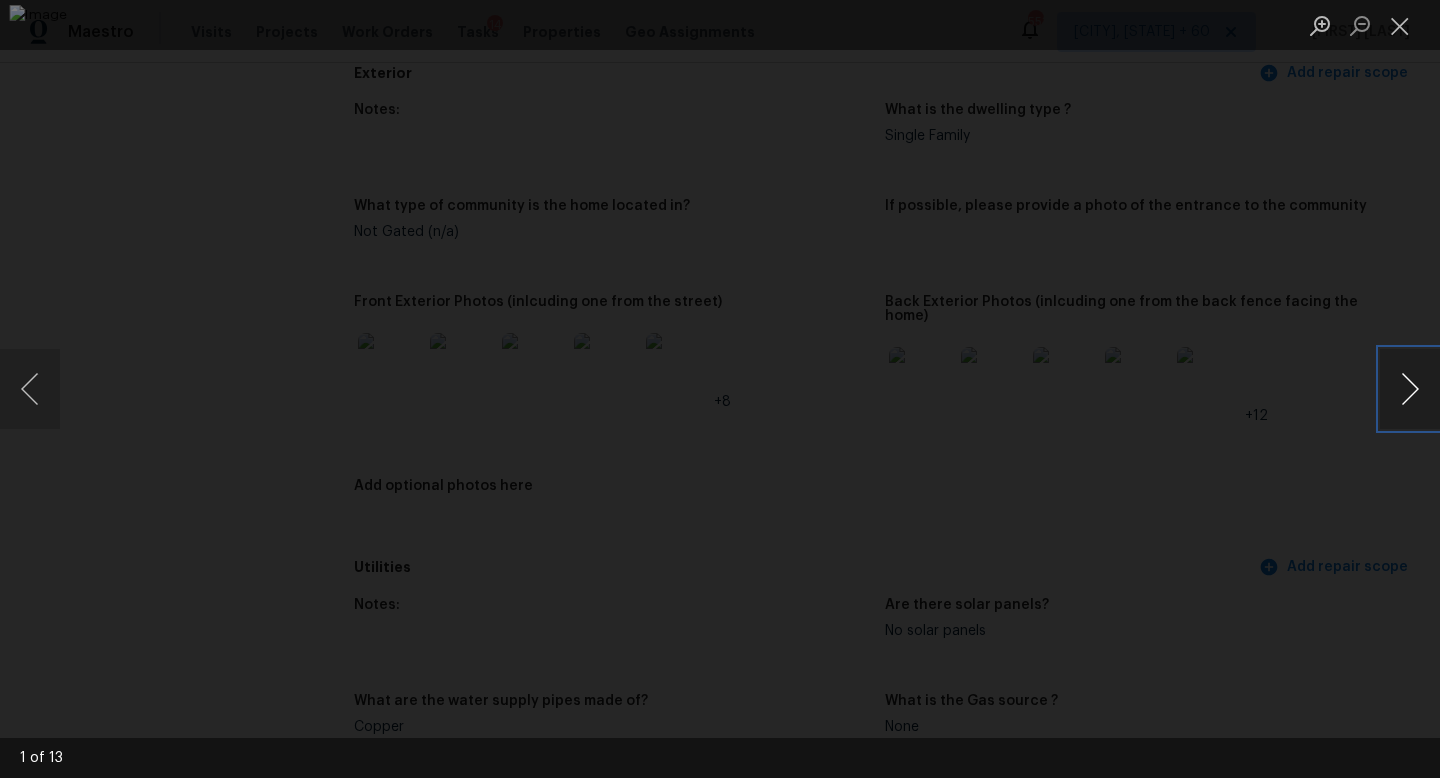 click at bounding box center [1410, 389] 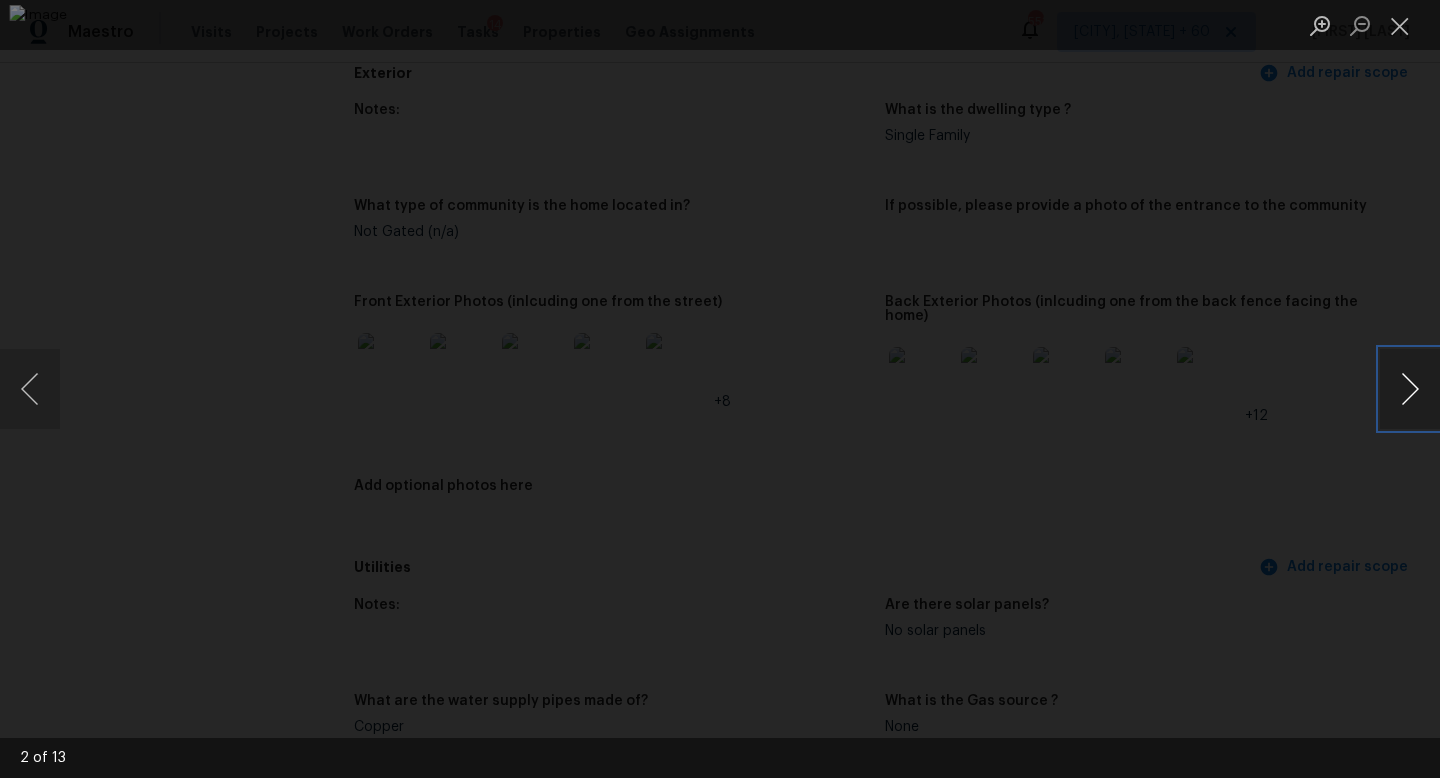 click at bounding box center [1410, 389] 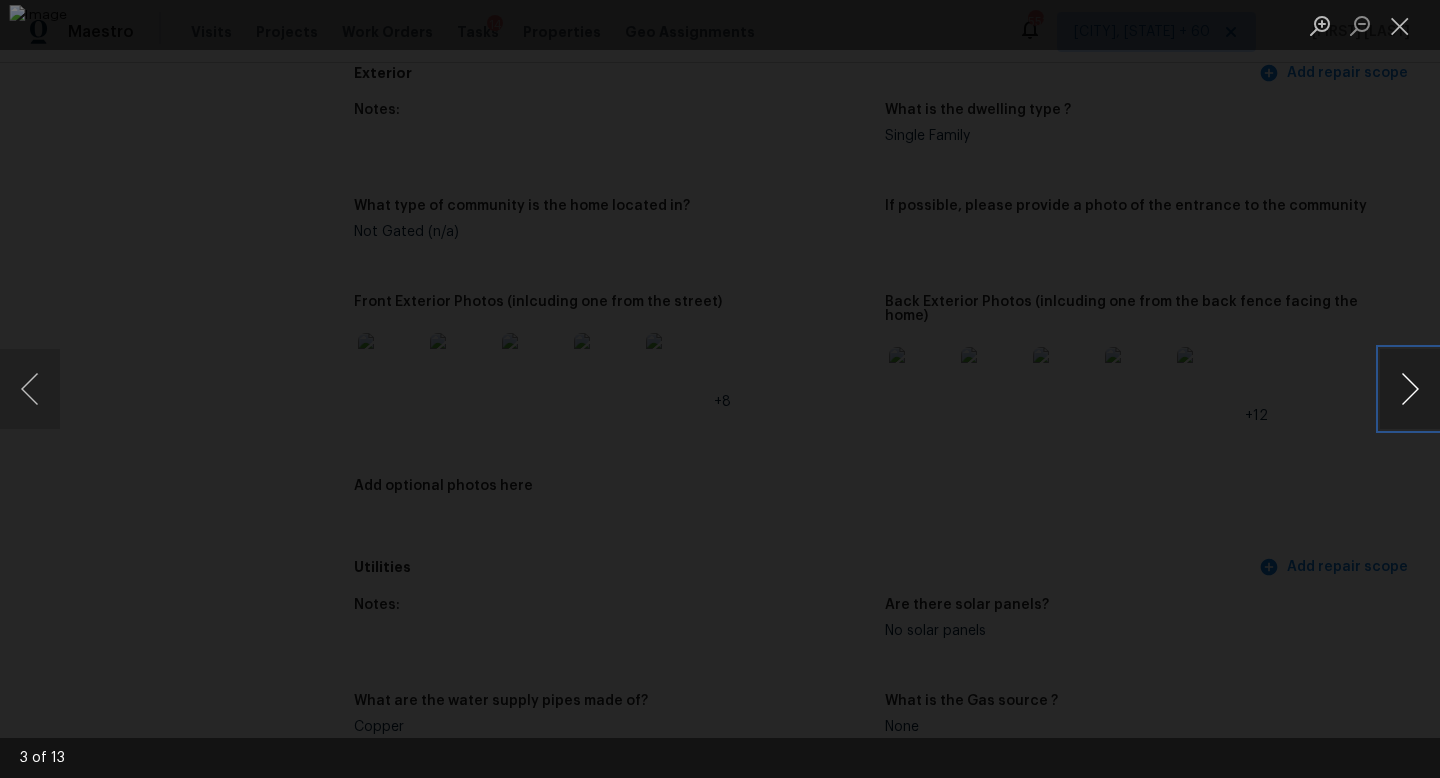 click at bounding box center [1410, 389] 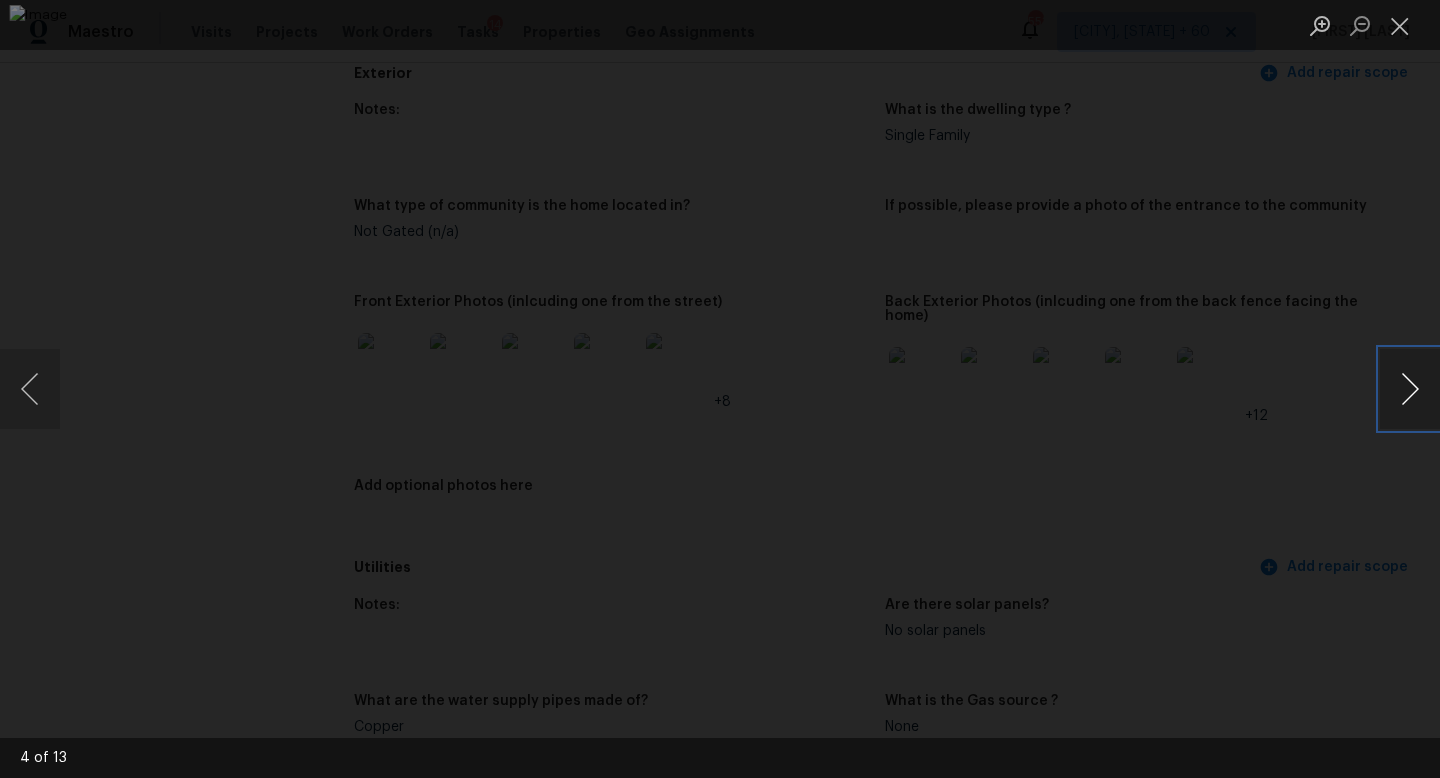 click at bounding box center (1410, 389) 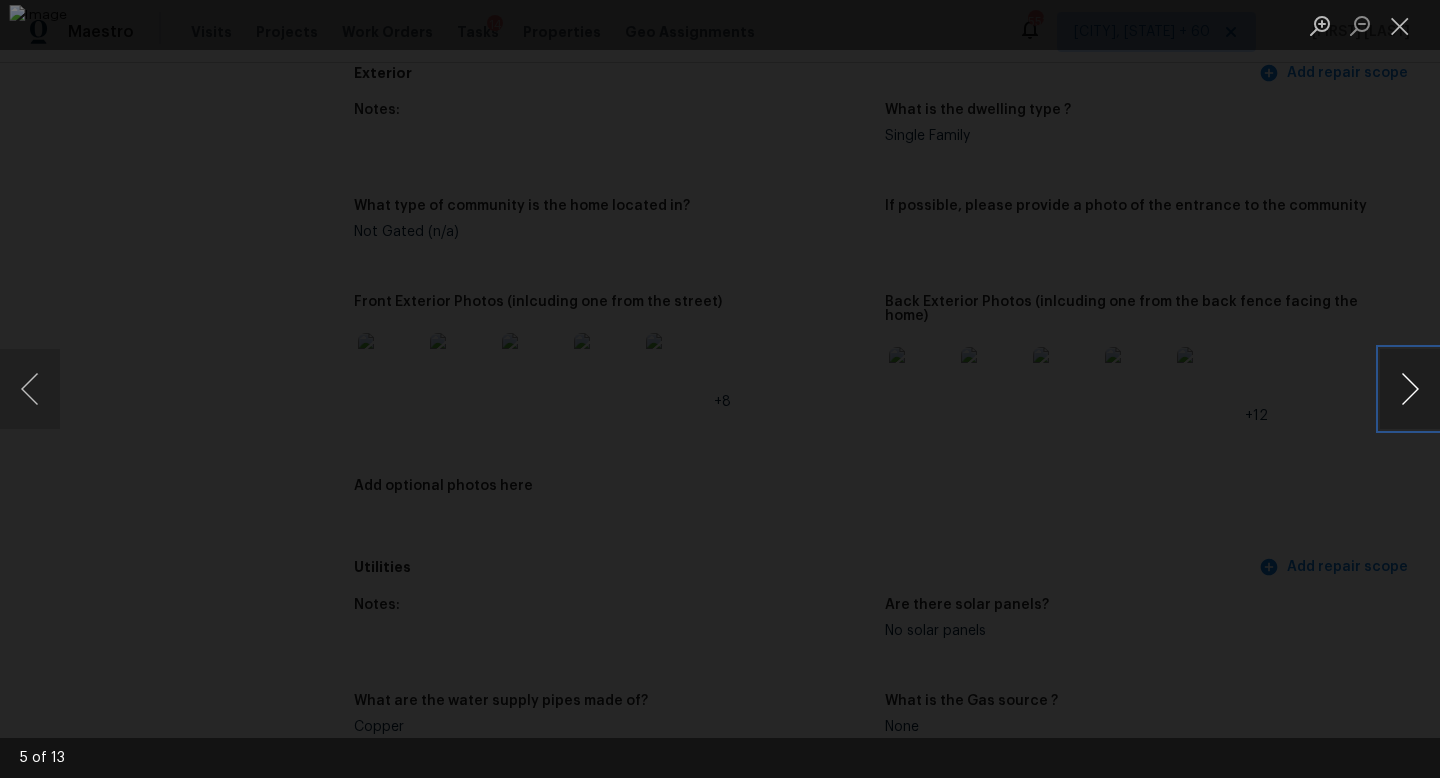 click at bounding box center [1410, 389] 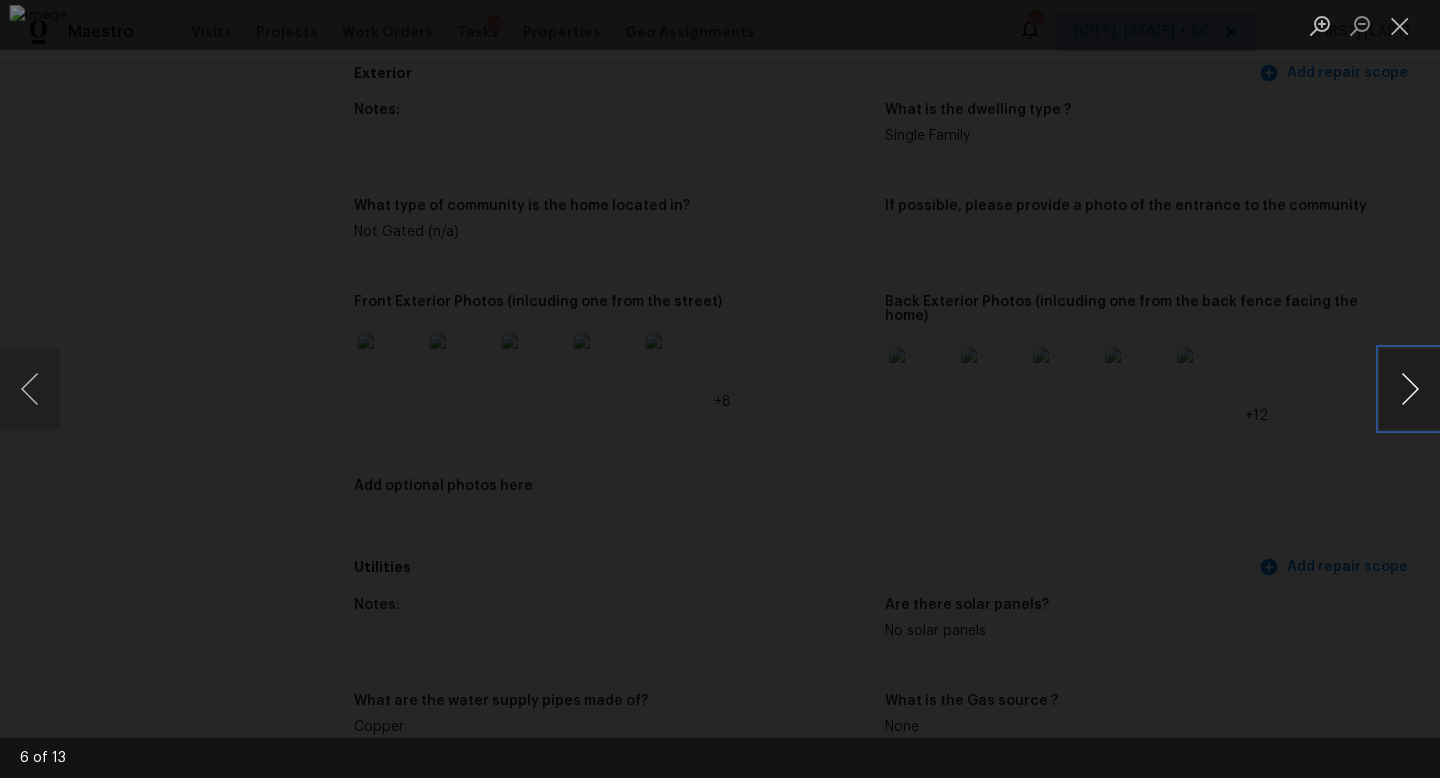 click at bounding box center (1410, 389) 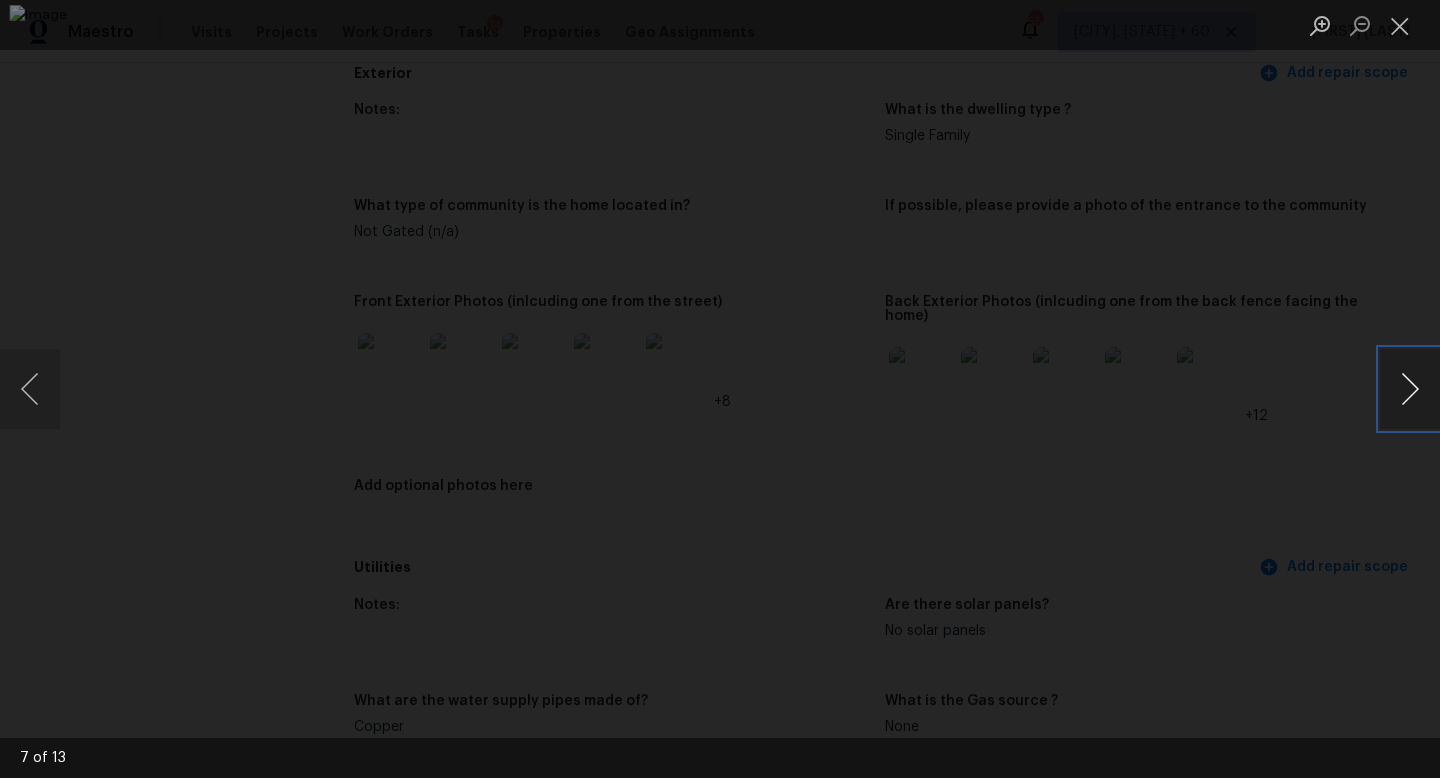 click at bounding box center [1410, 389] 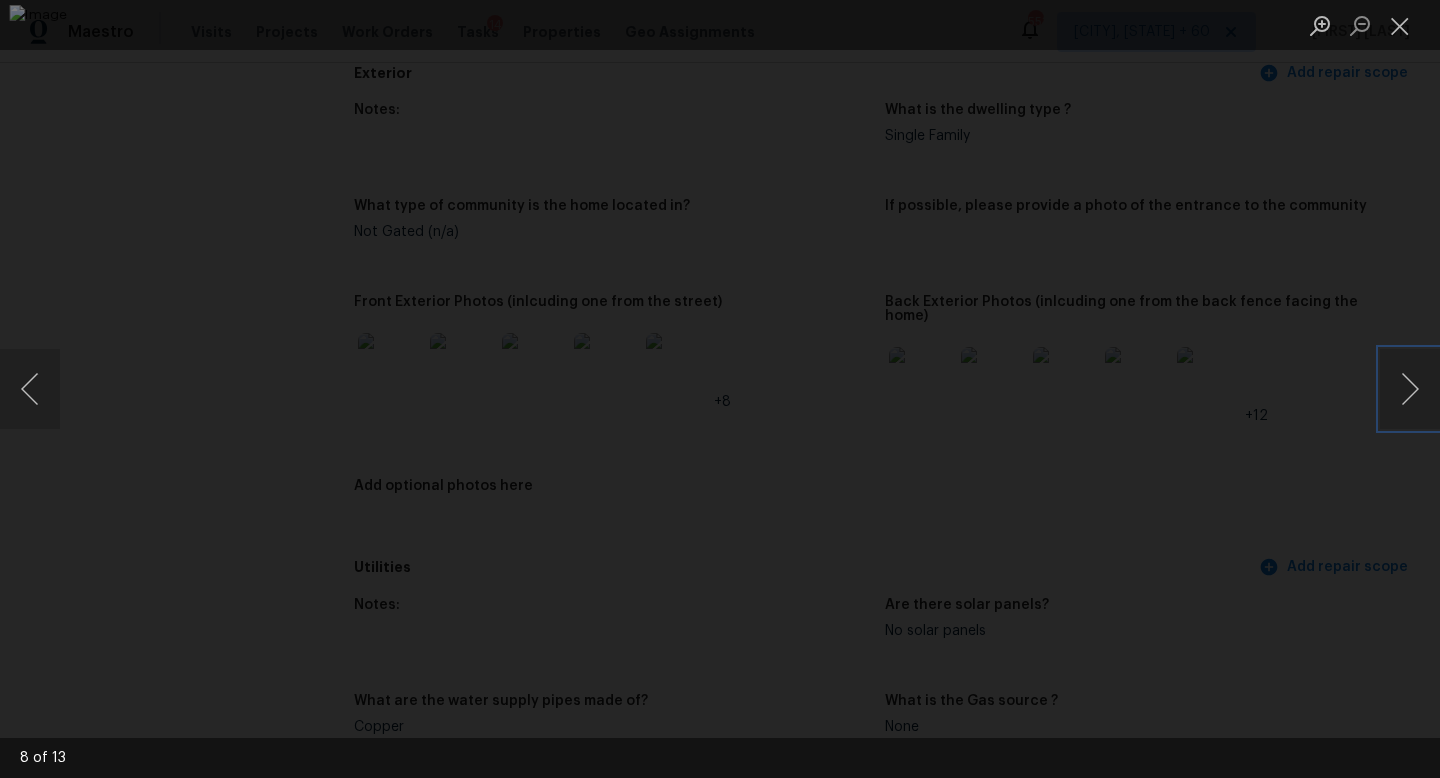 drag, startPoint x: 1400, startPoint y: 394, endPoint x: 1159, endPoint y: 390, distance: 241.03319 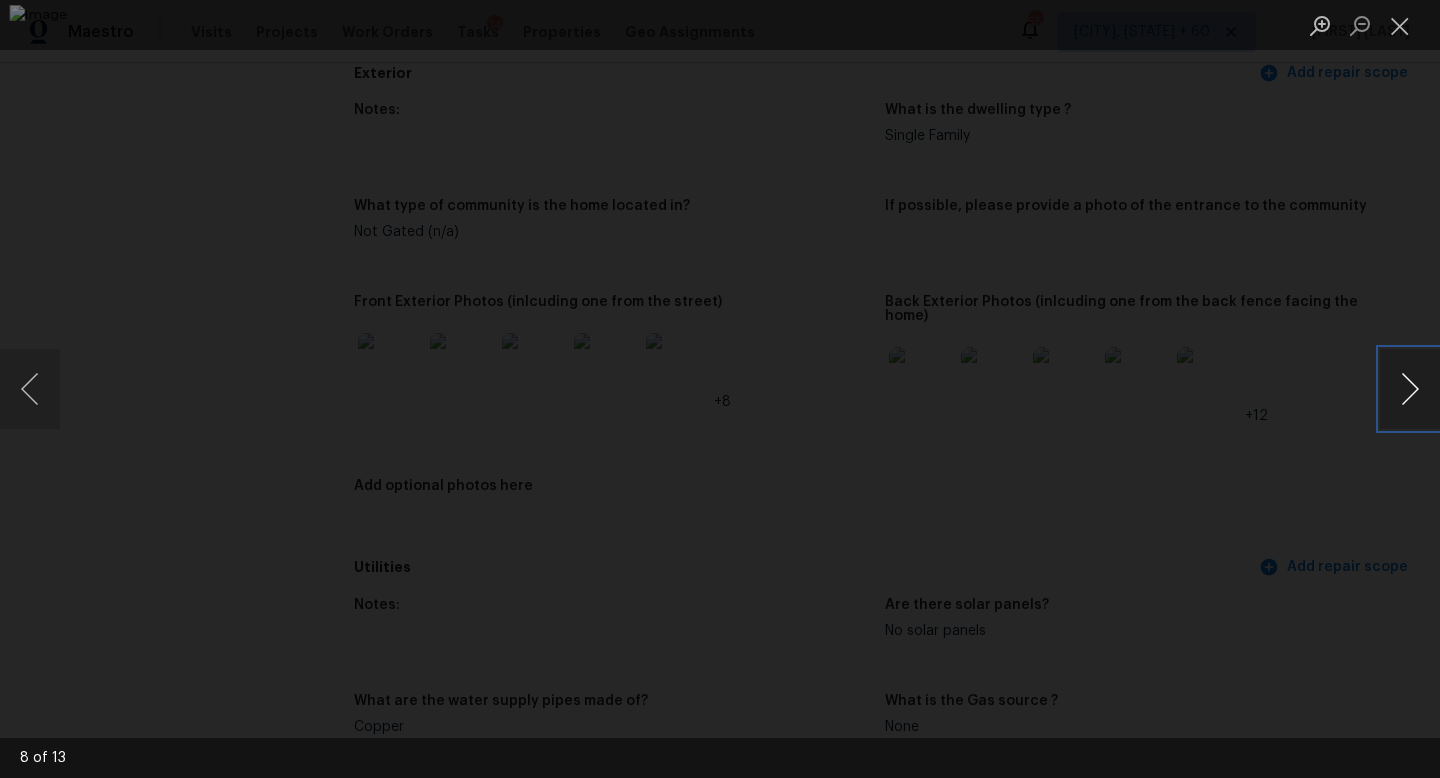 click at bounding box center (1410, 389) 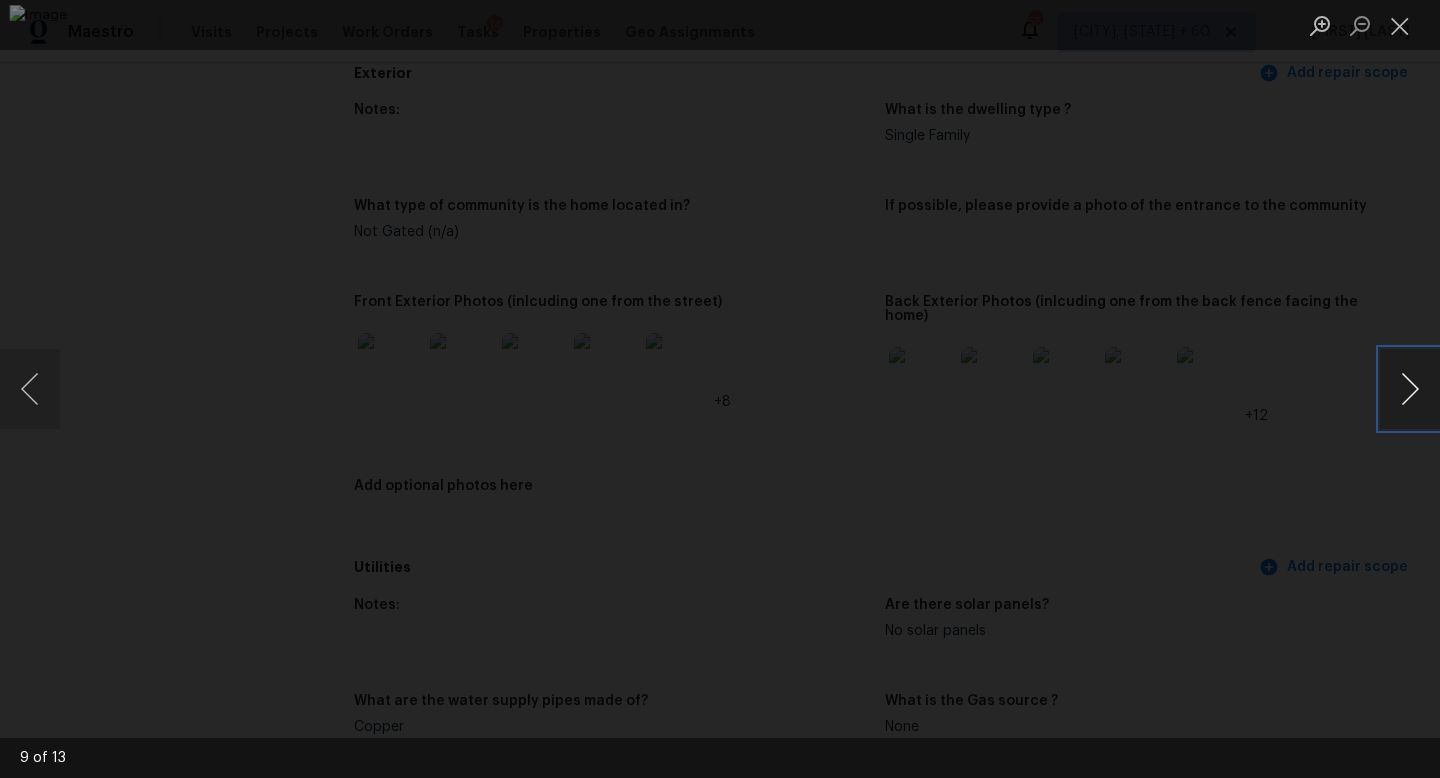 click at bounding box center [1410, 389] 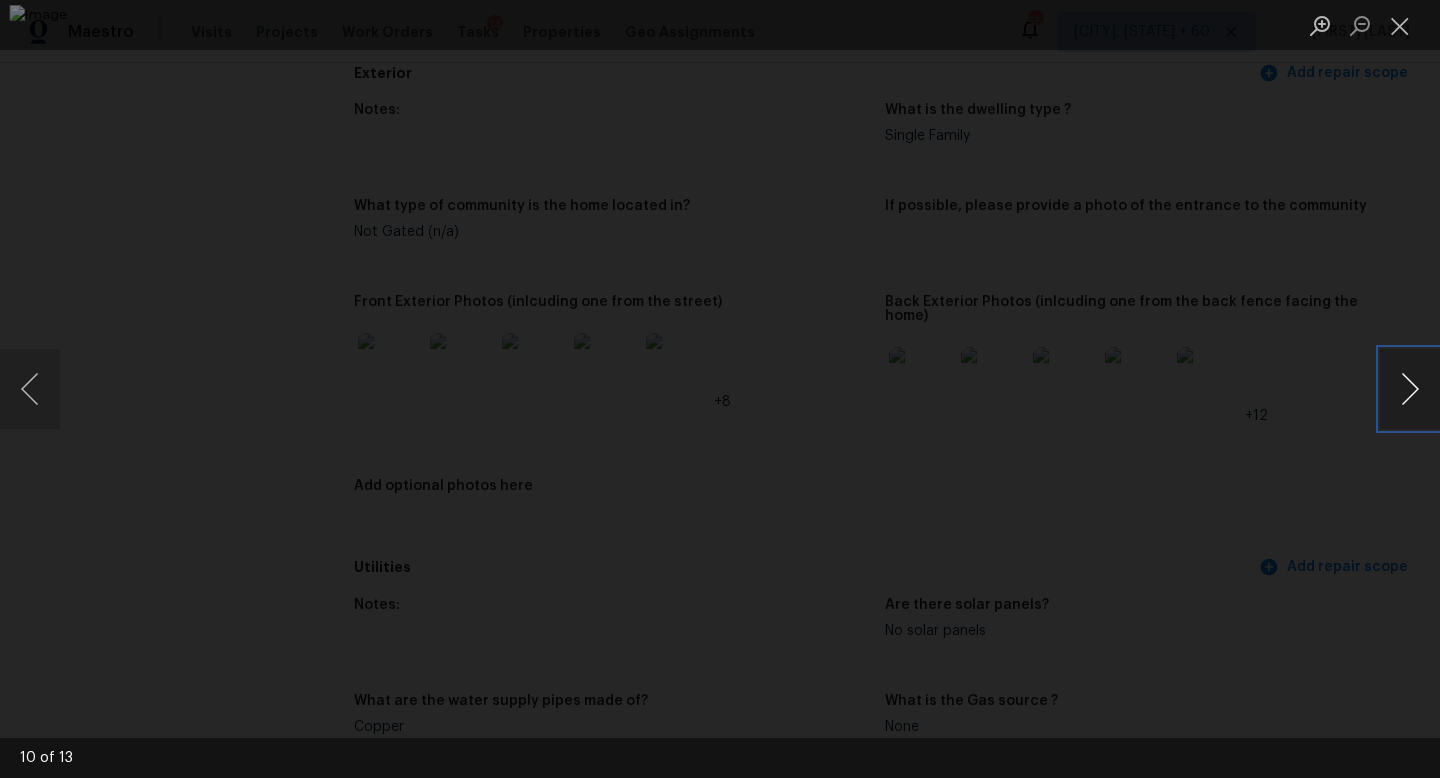 click at bounding box center (1410, 389) 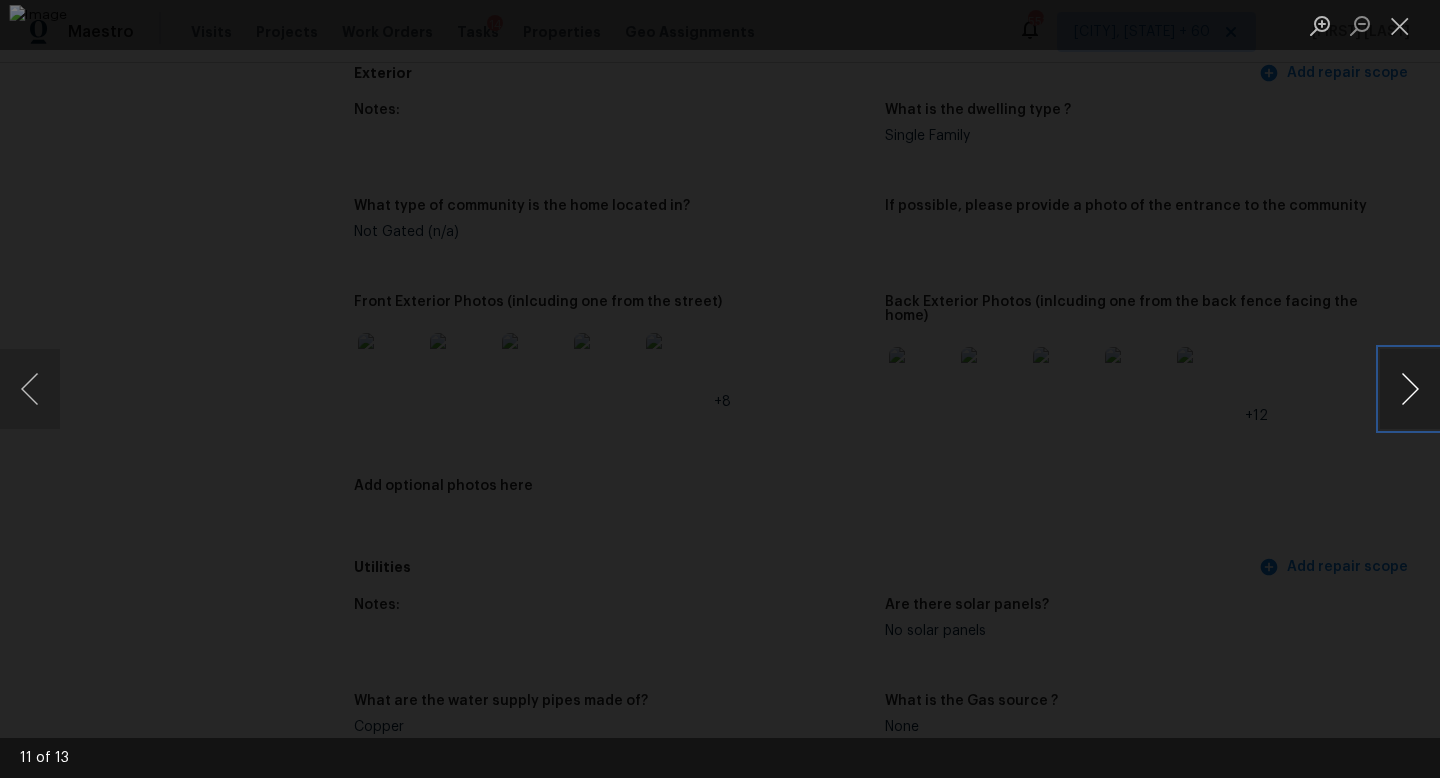 click at bounding box center (1410, 389) 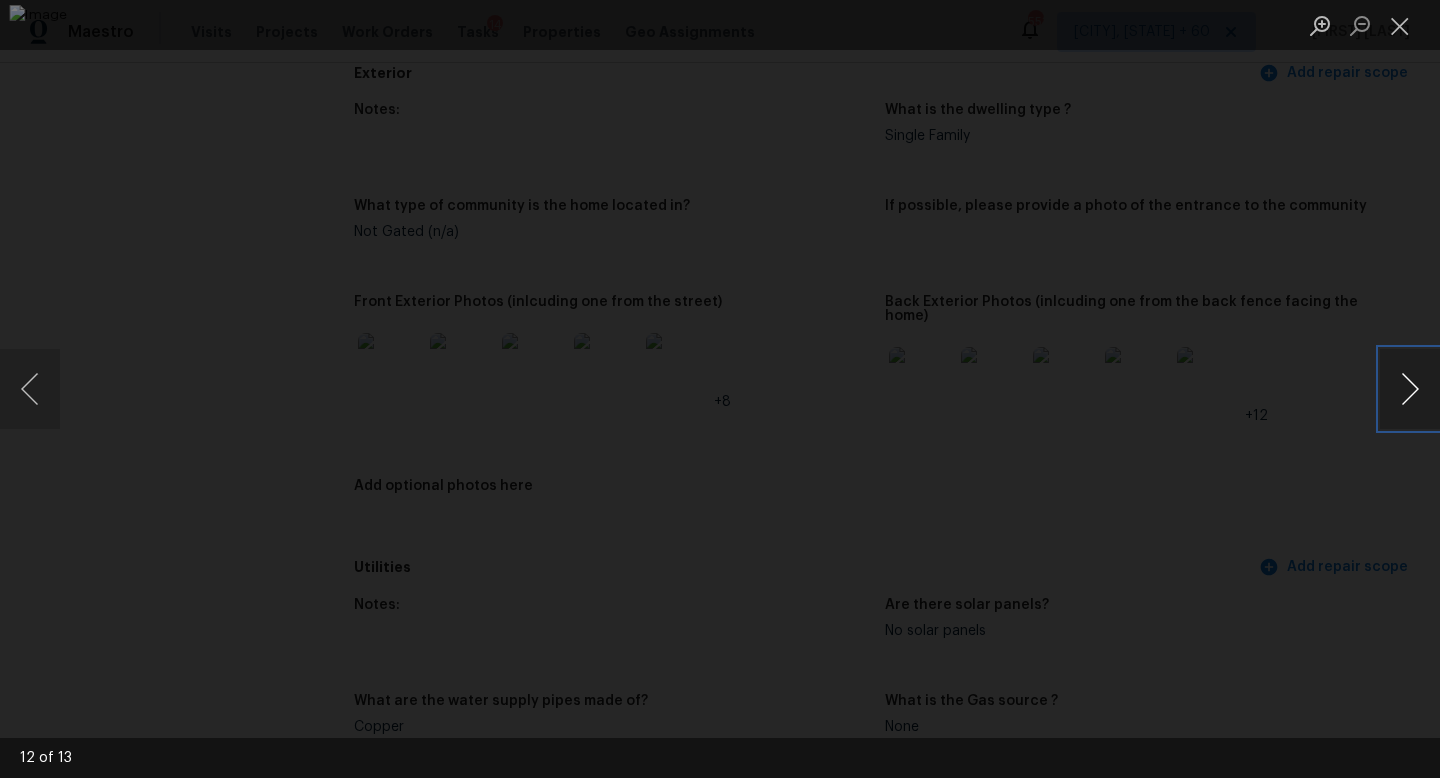 click at bounding box center [1410, 389] 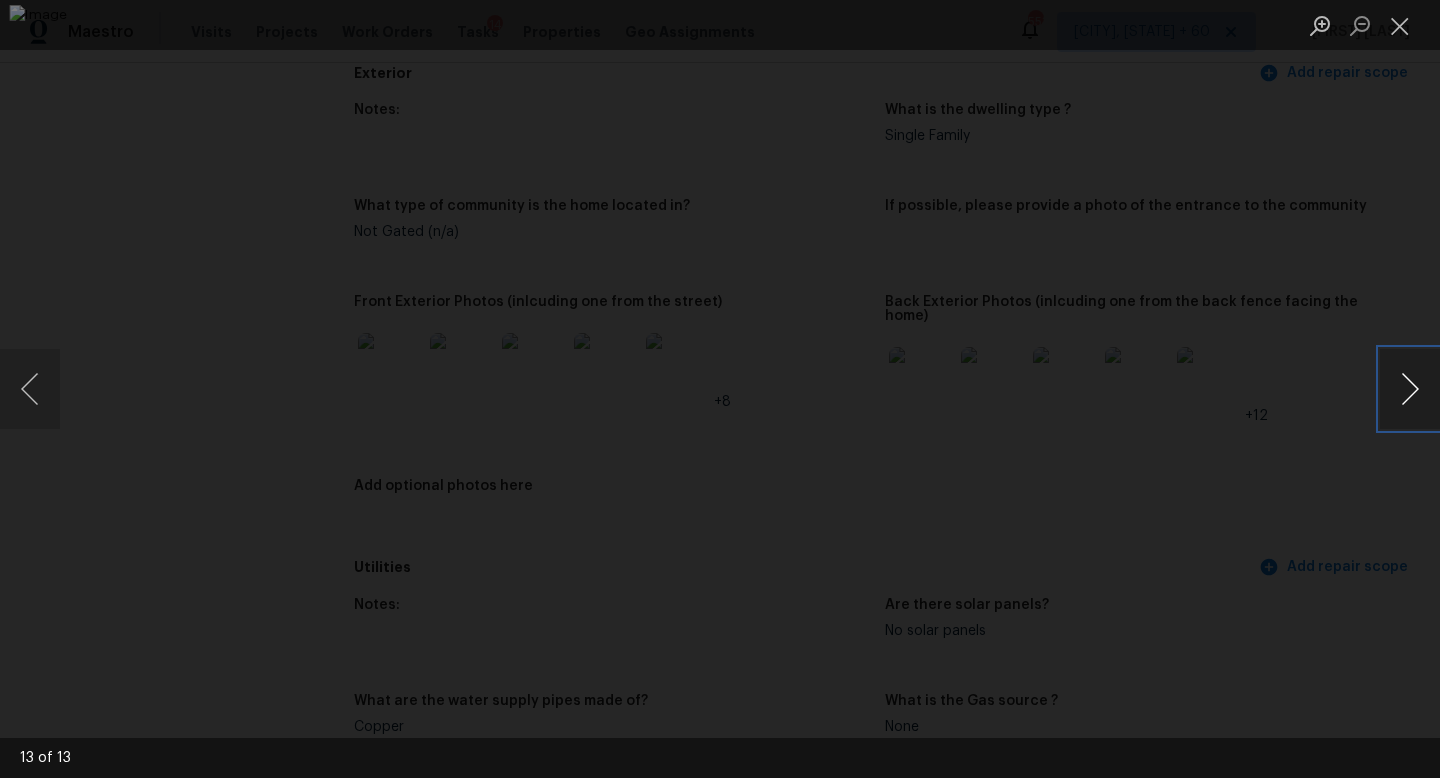 click at bounding box center (1410, 389) 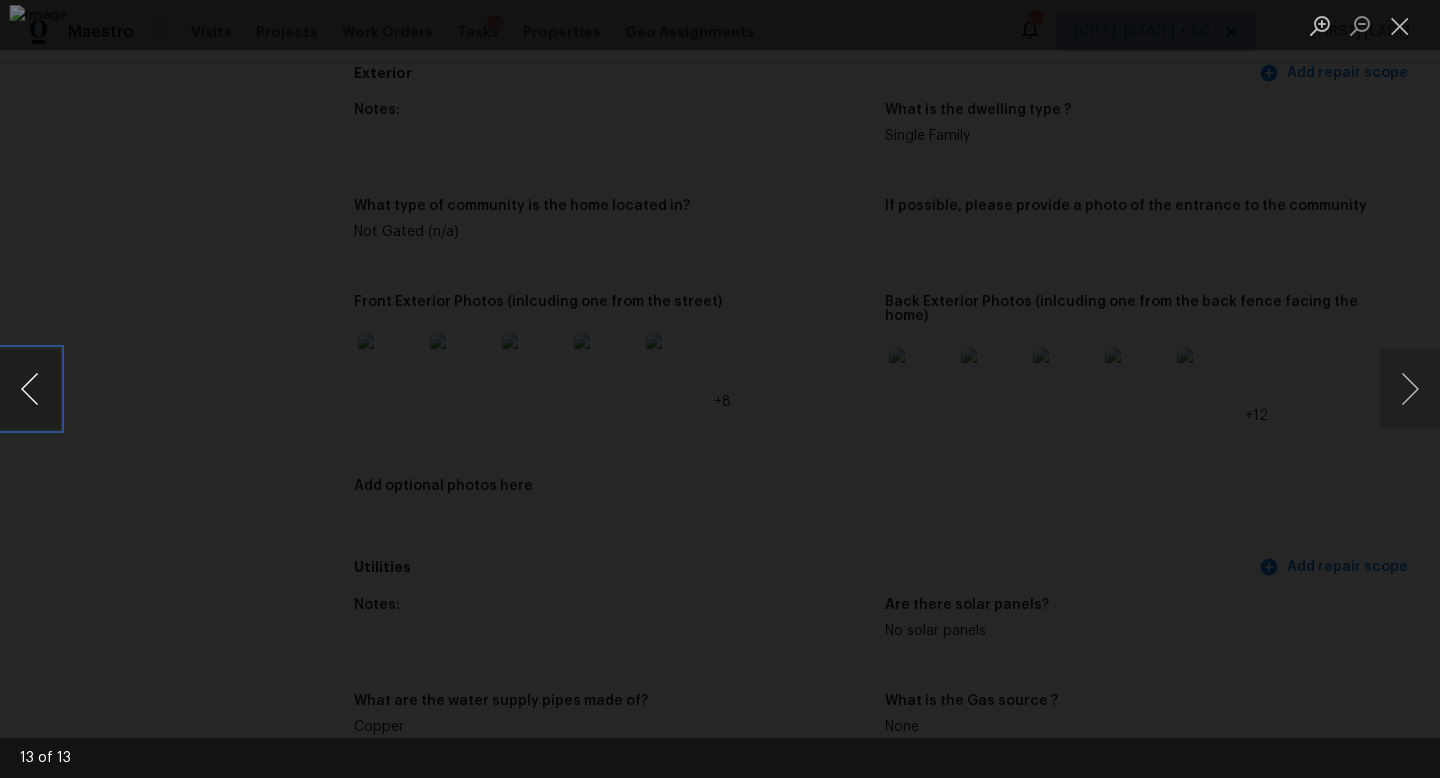click at bounding box center (30, 389) 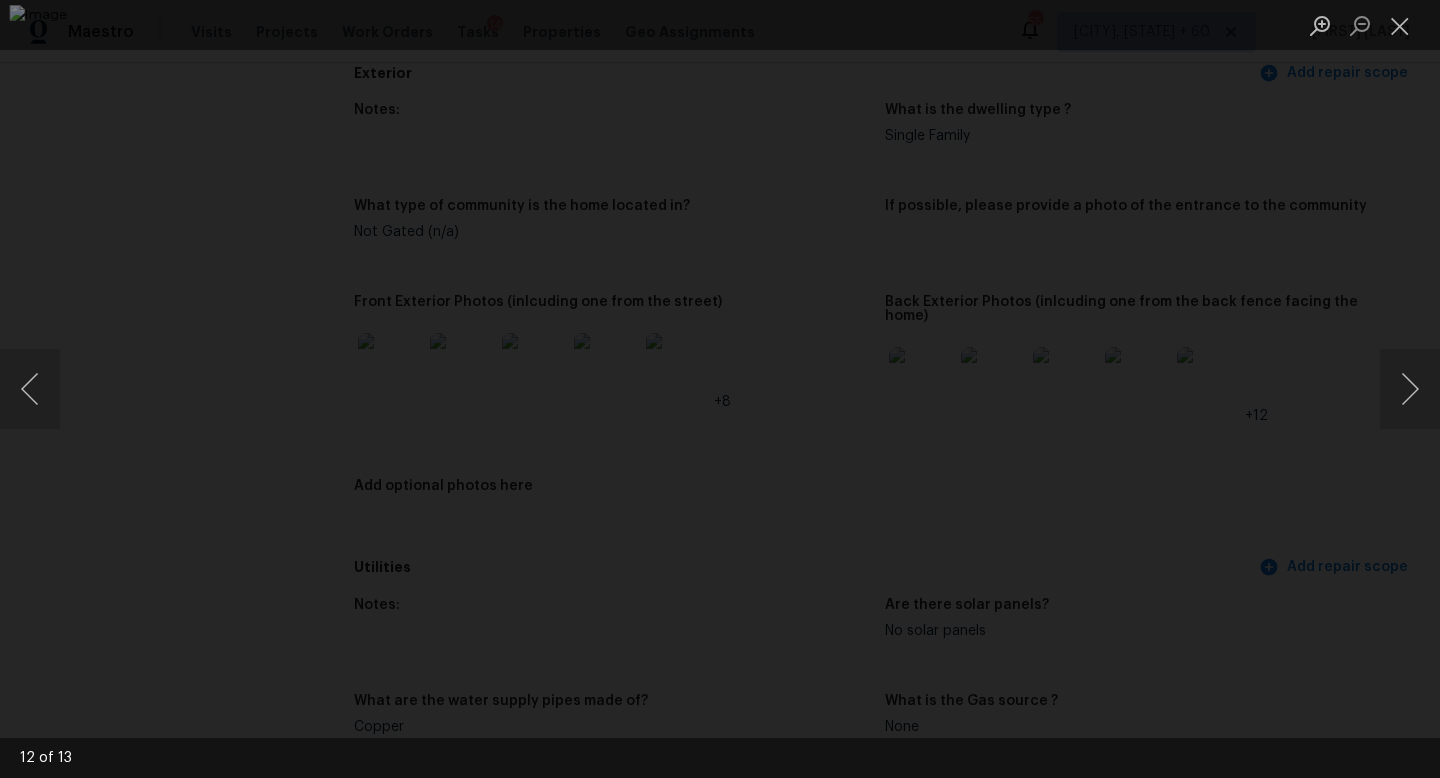 click at bounding box center [720, 389] 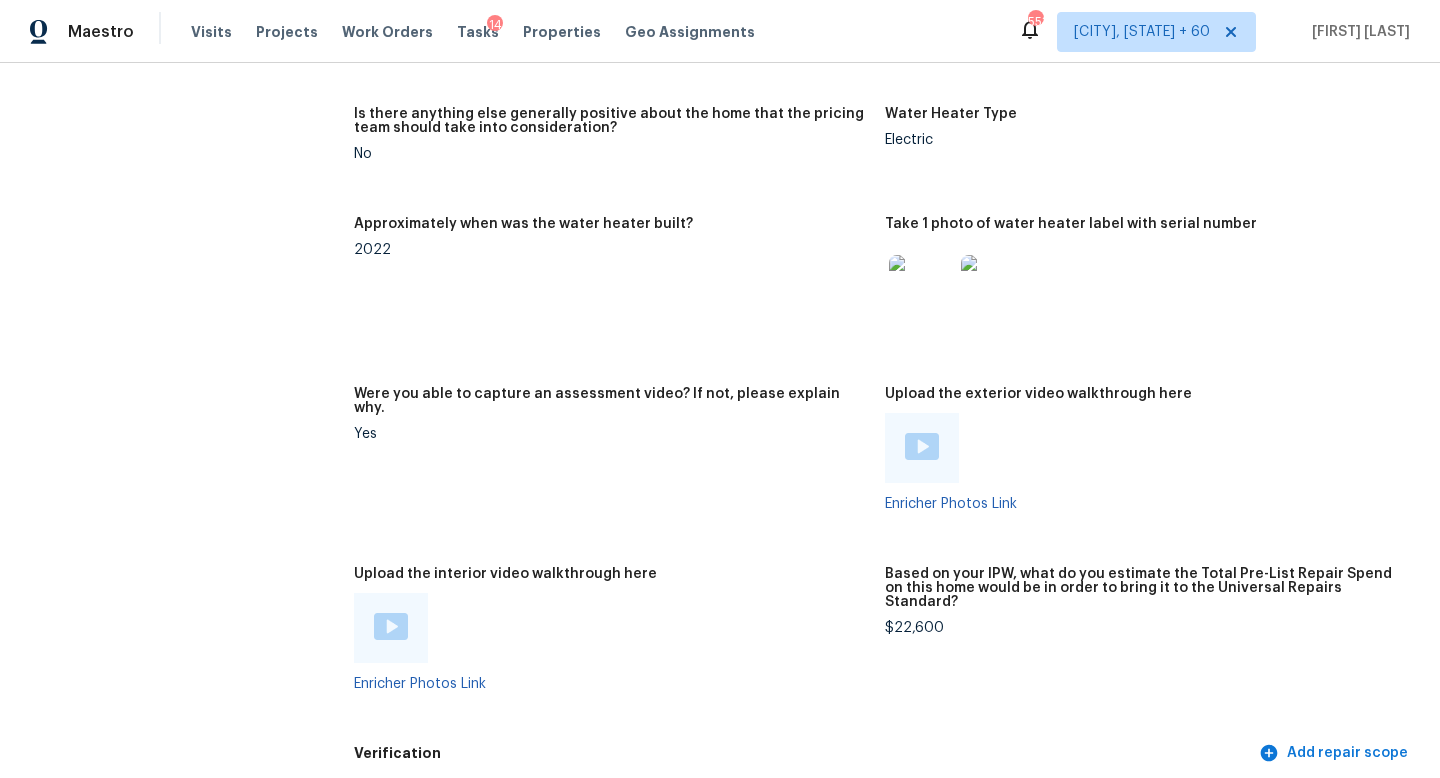 scroll, scrollTop: 4036, scrollLeft: 0, axis: vertical 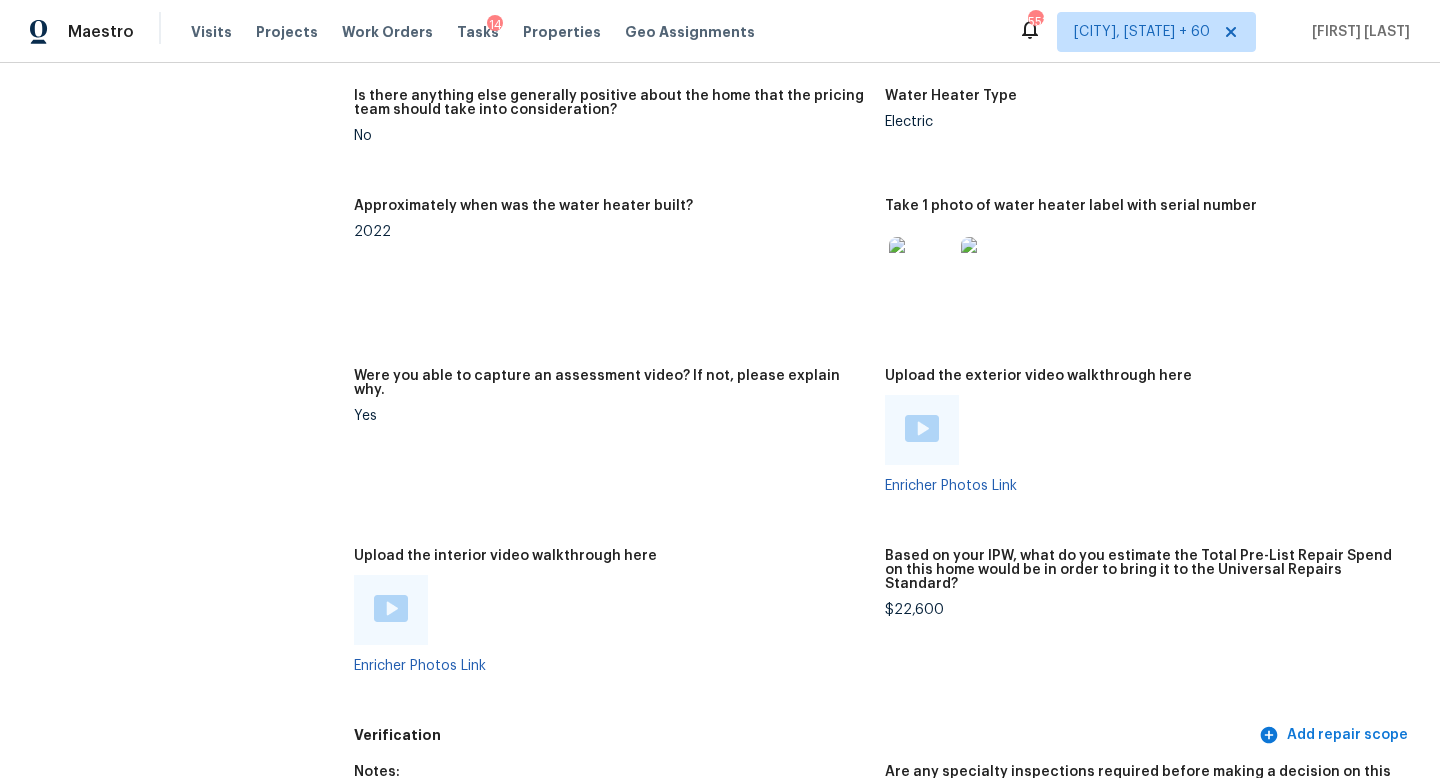 click on "$22,600" at bounding box center [1142, 610] 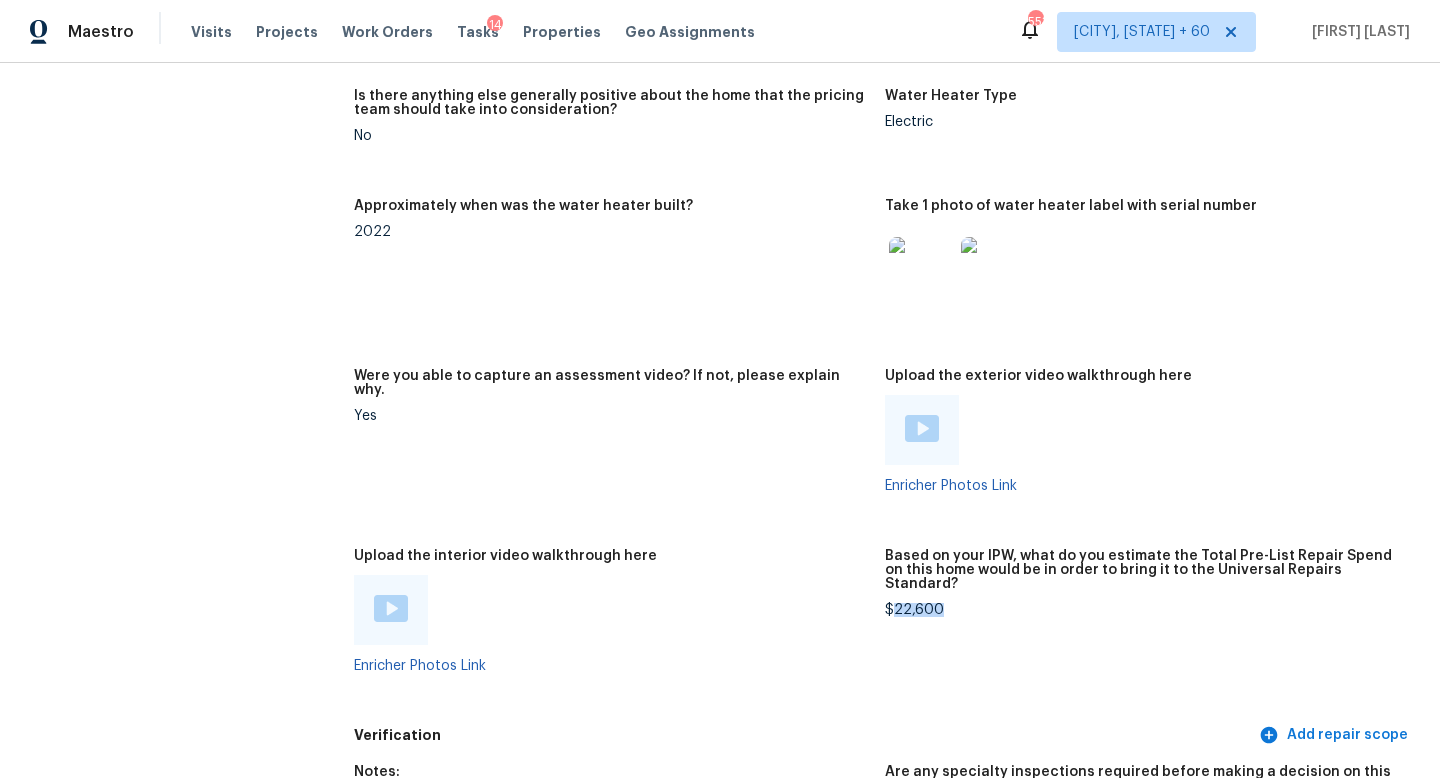 click on "$22,600" at bounding box center (1142, 610) 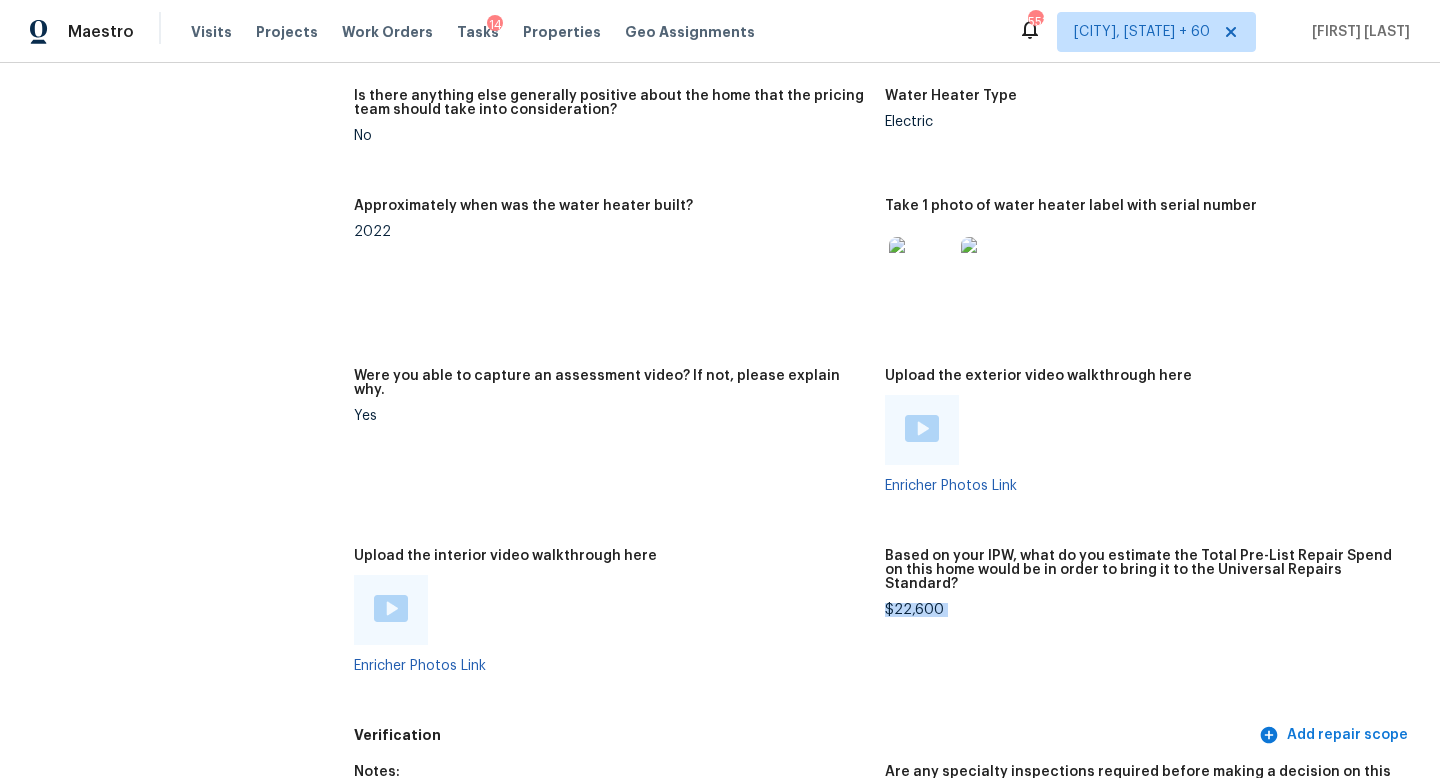 copy on "$22,600" 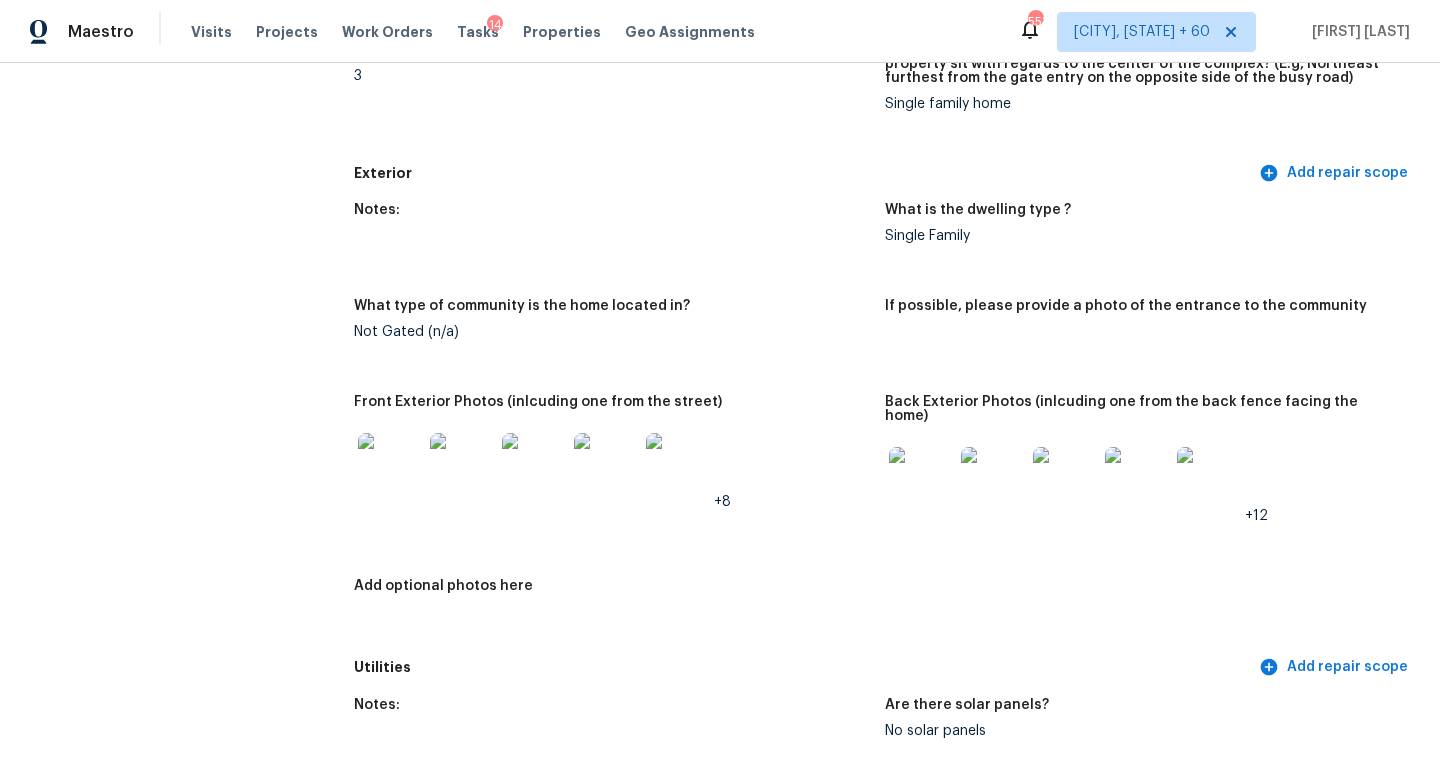 scroll, scrollTop: 0, scrollLeft: 0, axis: both 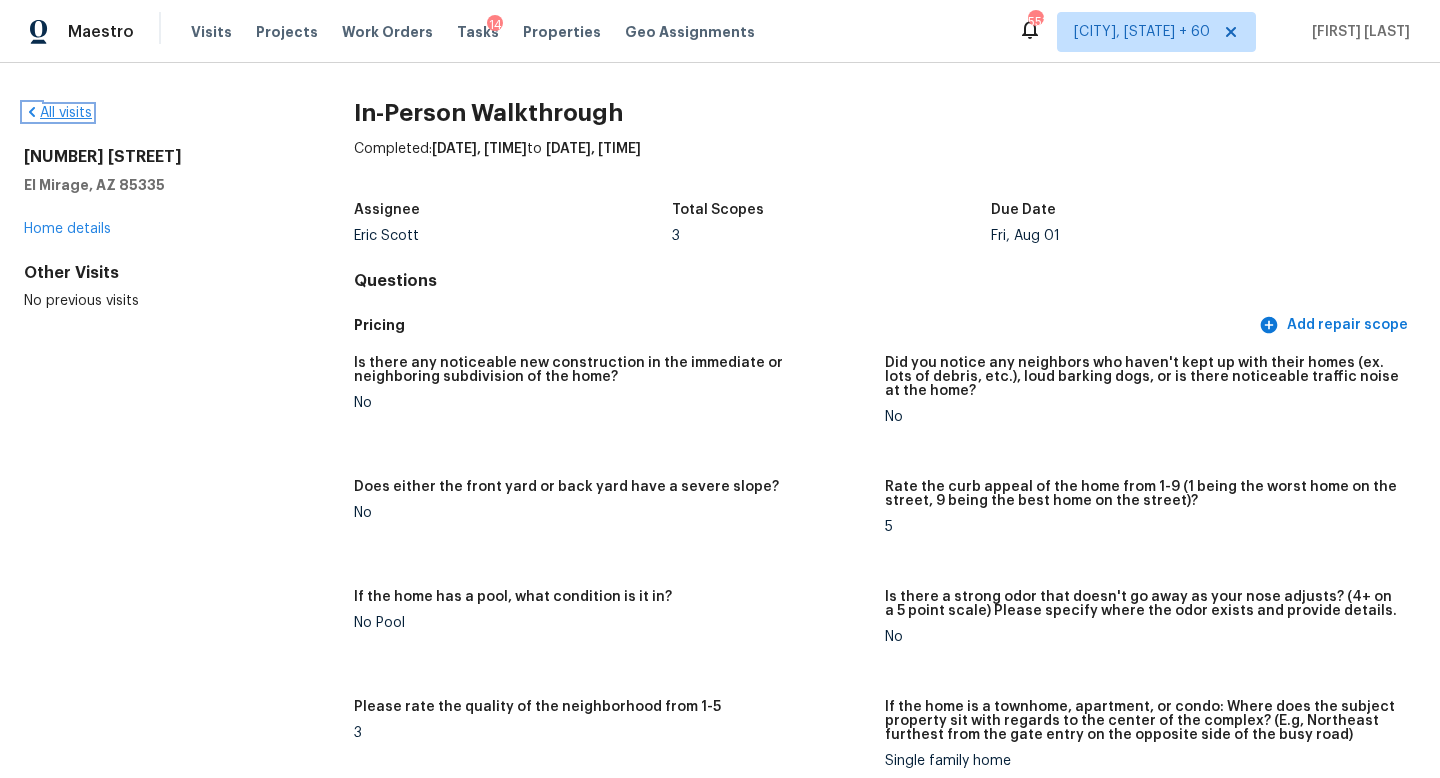 click on "All visits" at bounding box center [58, 113] 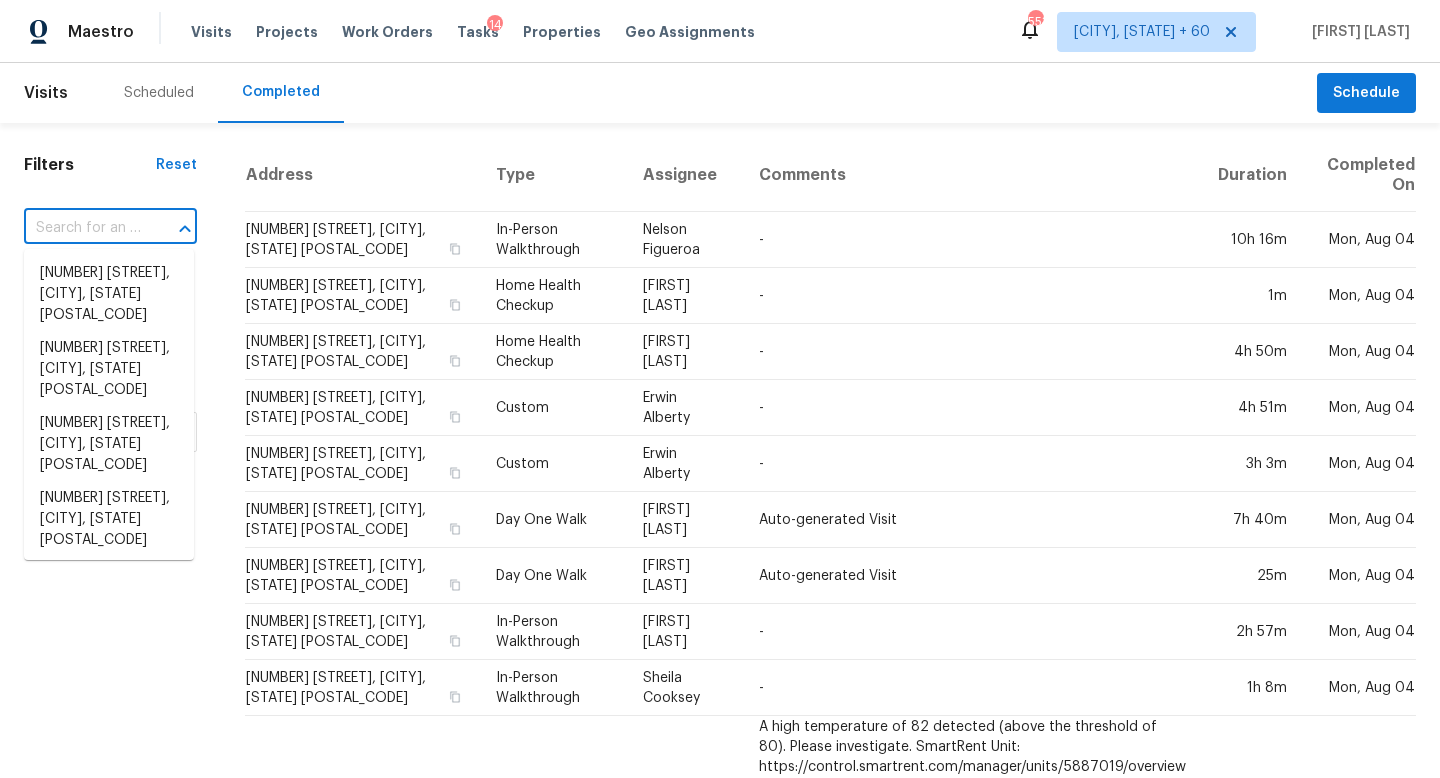 click at bounding box center (82, 228) 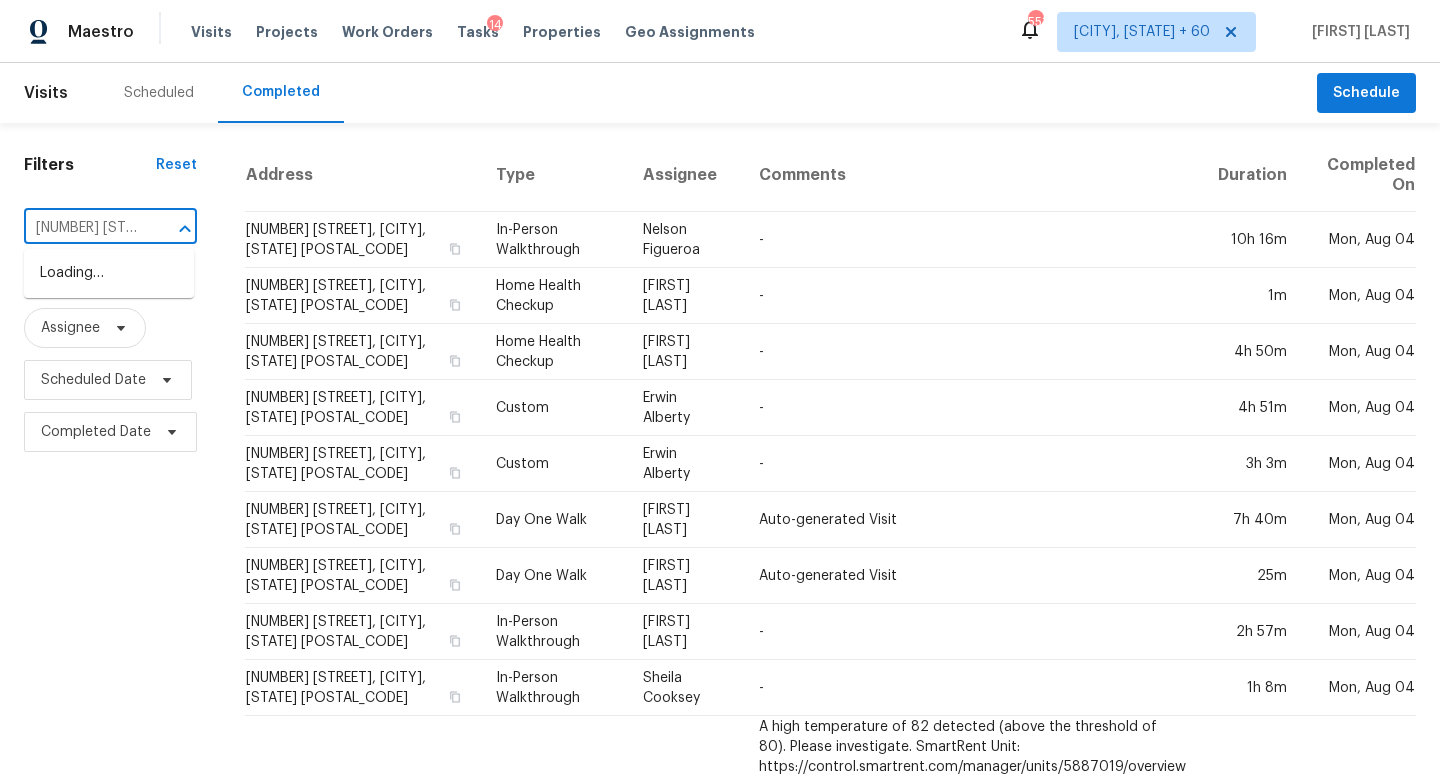 scroll, scrollTop: 0, scrollLeft: 235, axis: horizontal 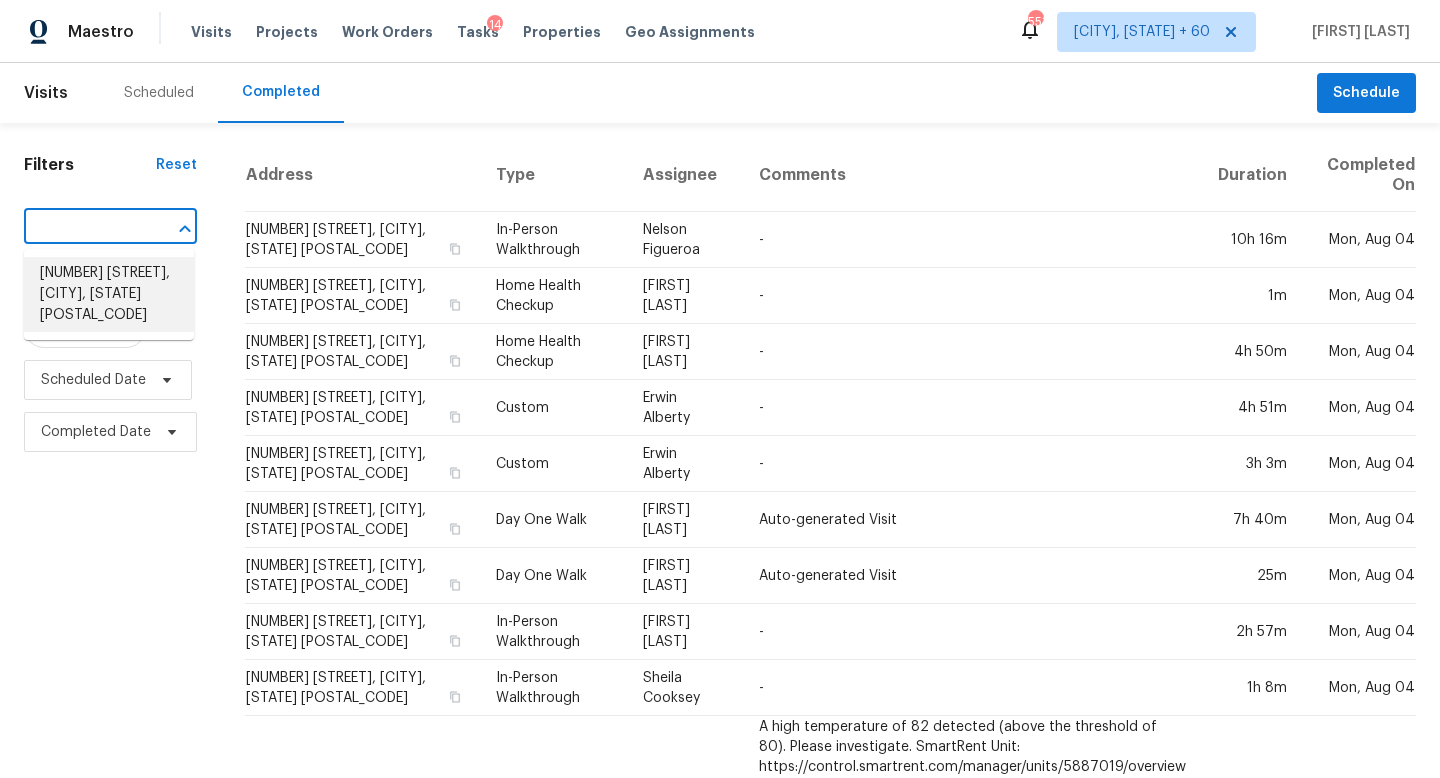 click on "[NUMBER] [STREET], [CITY], [STATE] [POSTAL_CODE]" at bounding box center (109, 294) 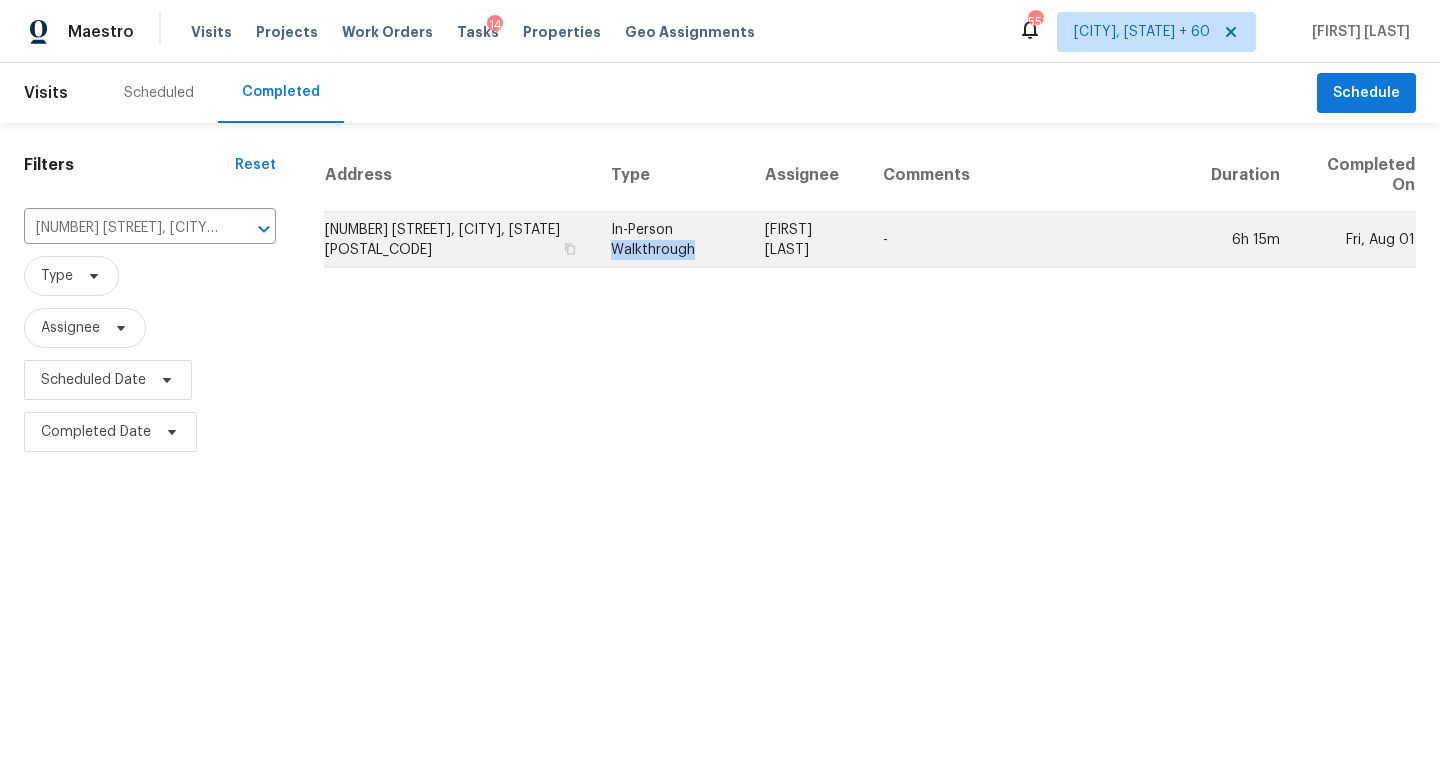 click on "In-Person Walkthrough" at bounding box center [672, 240] 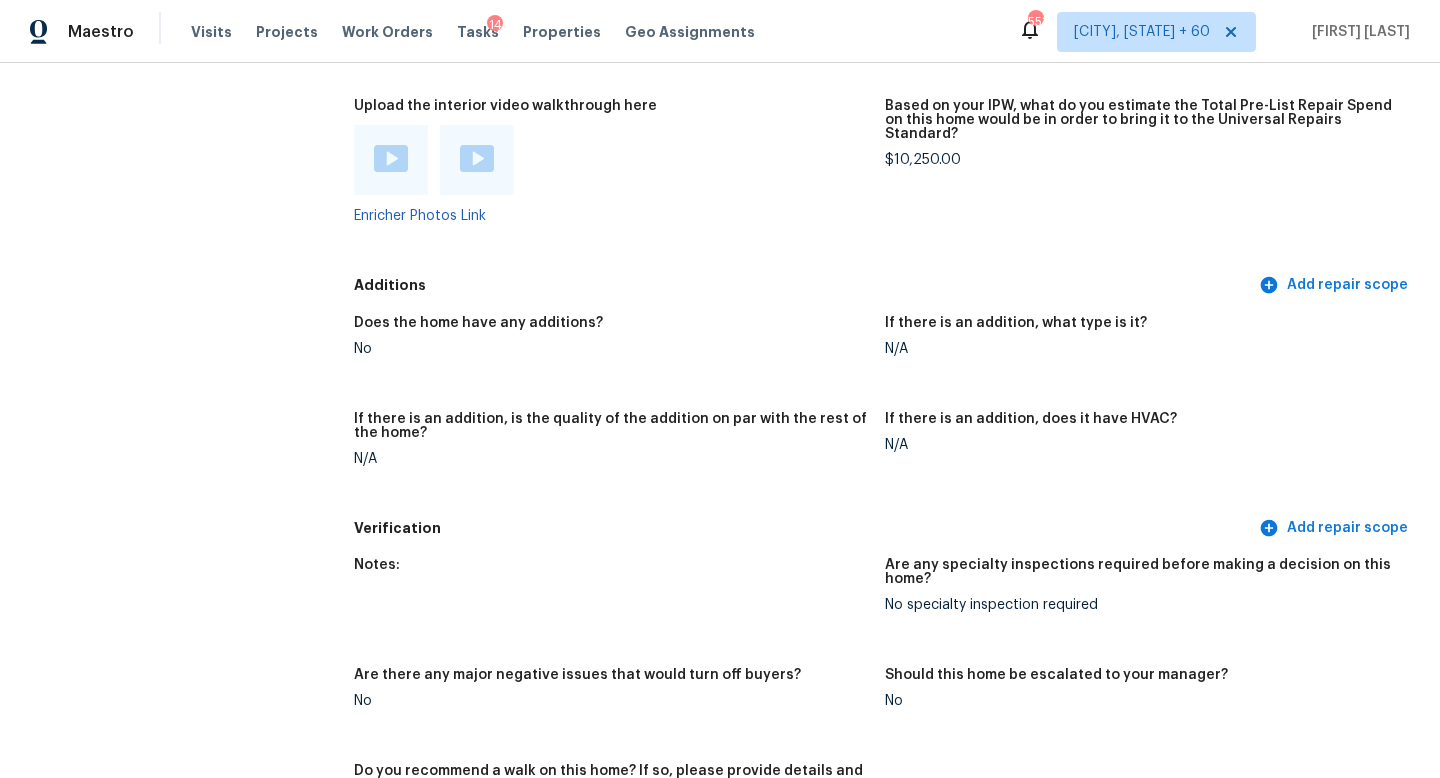scroll, scrollTop: 4181, scrollLeft: 0, axis: vertical 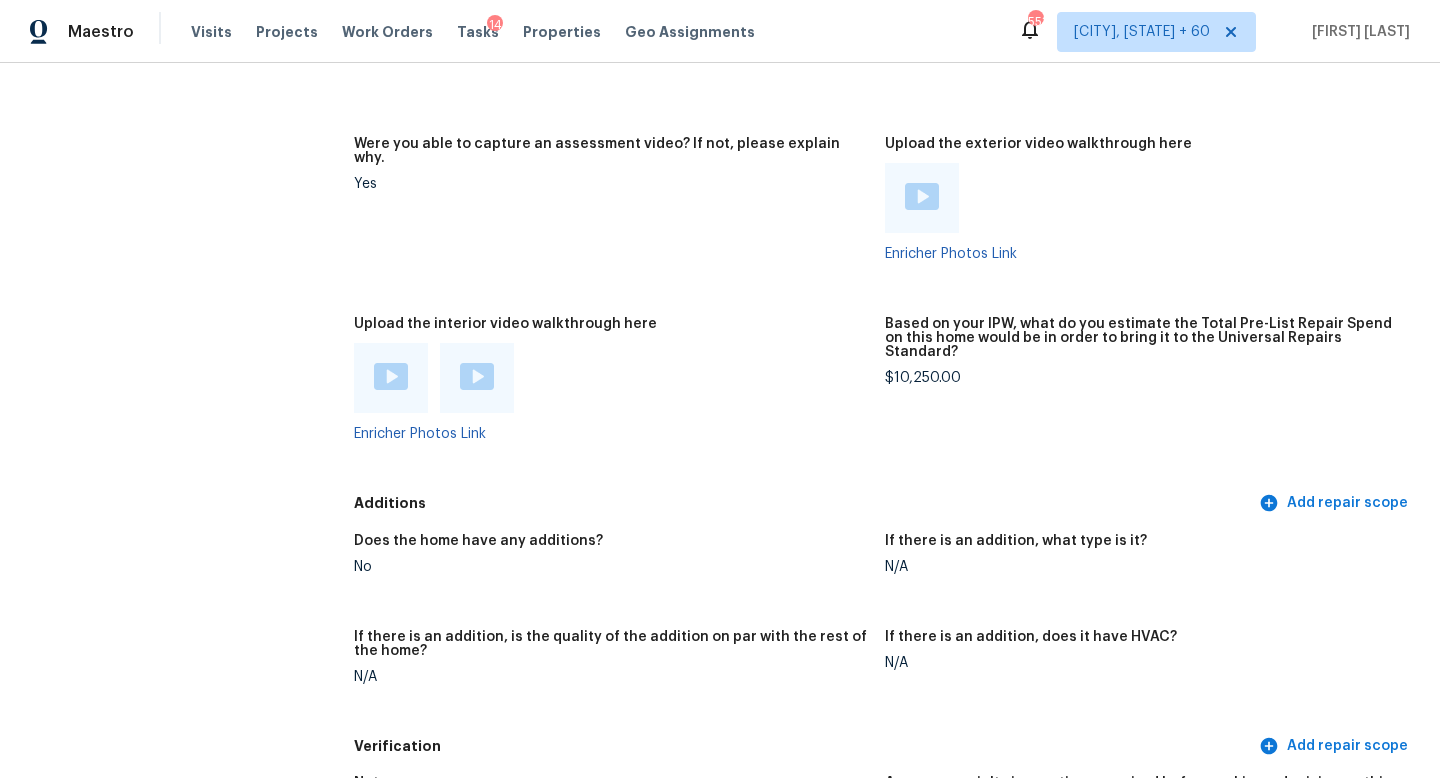 click on "All visits [NUMBER] [STREET] [CITY], [STATE] [POSTAL_CODE] Home details Other Visits No previous visits" at bounding box center (157, -143) 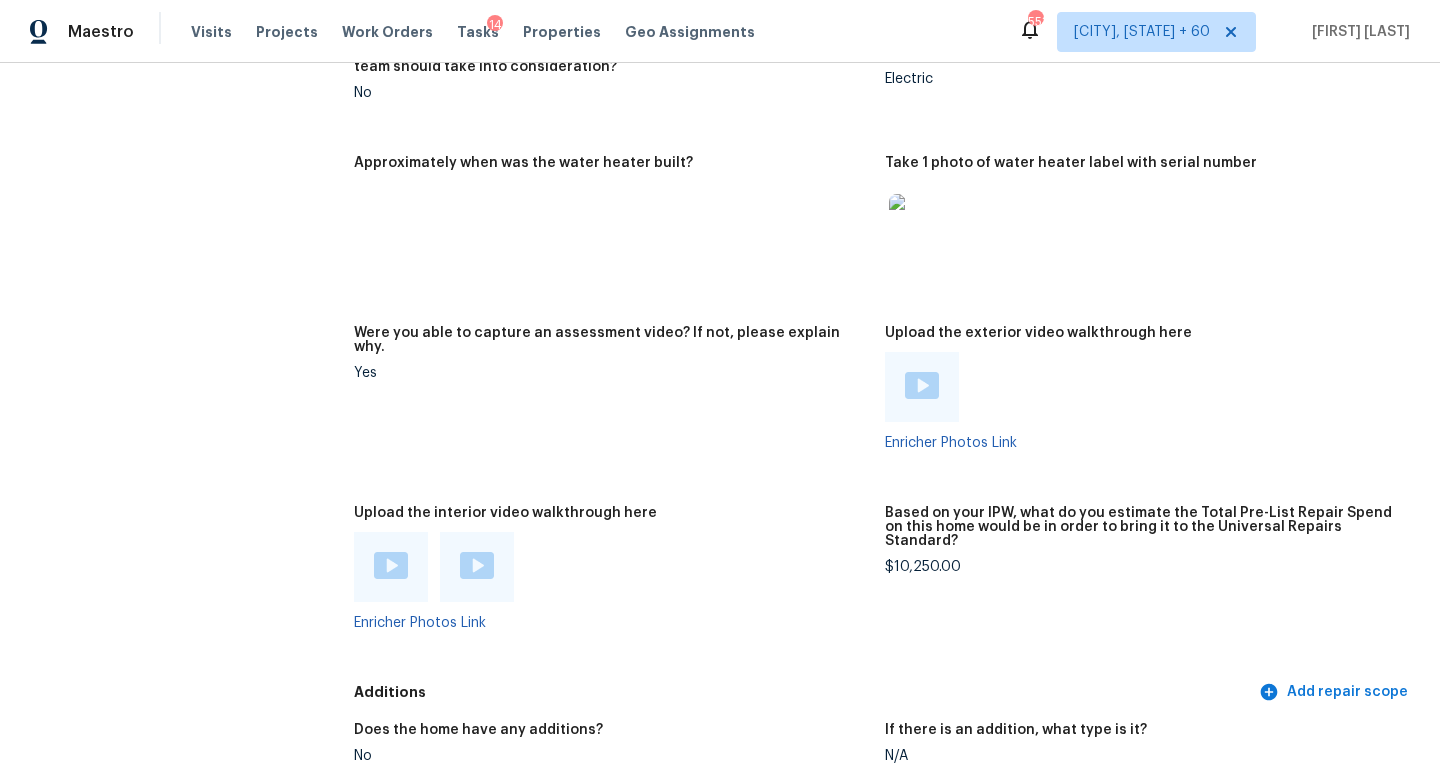 scroll, scrollTop: 3991, scrollLeft: 0, axis: vertical 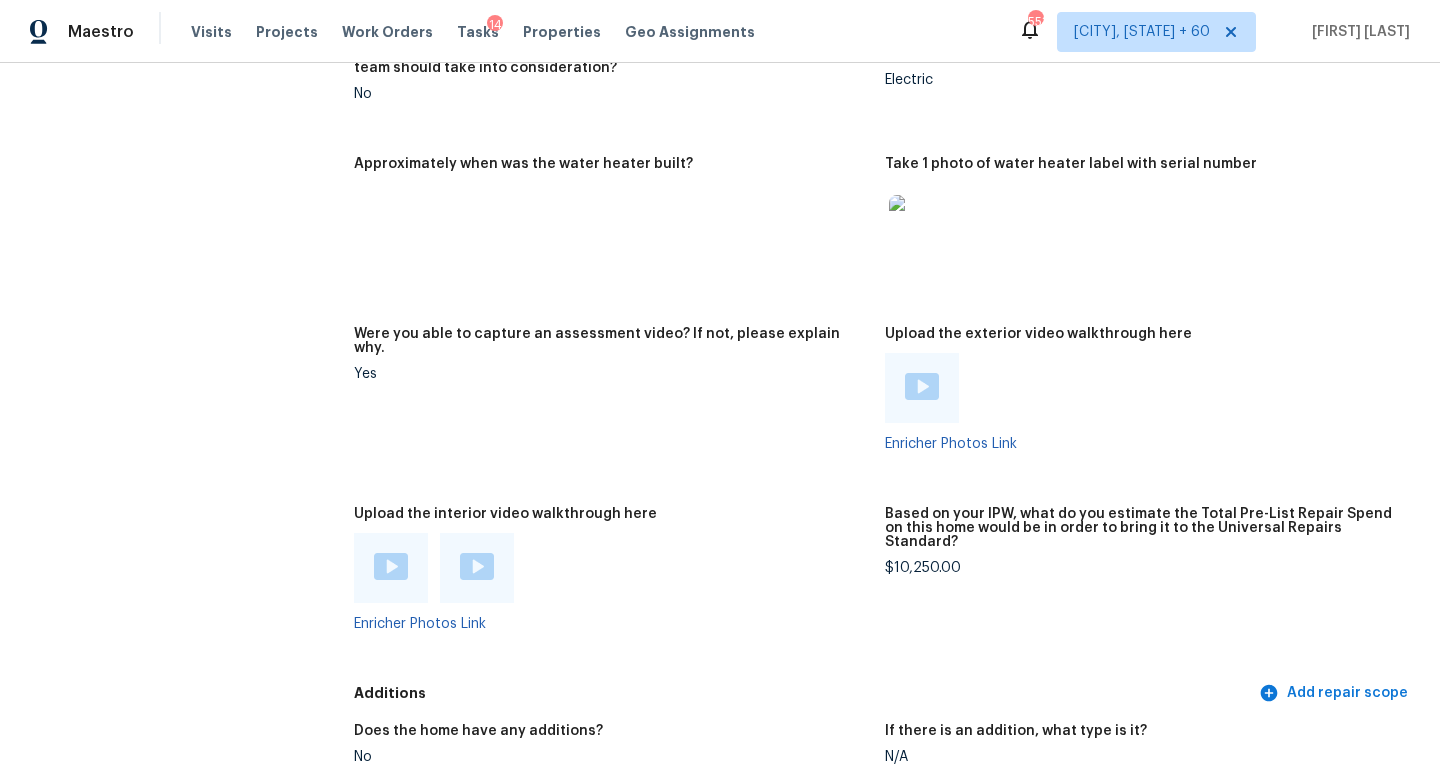 click at bounding box center (391, 568) 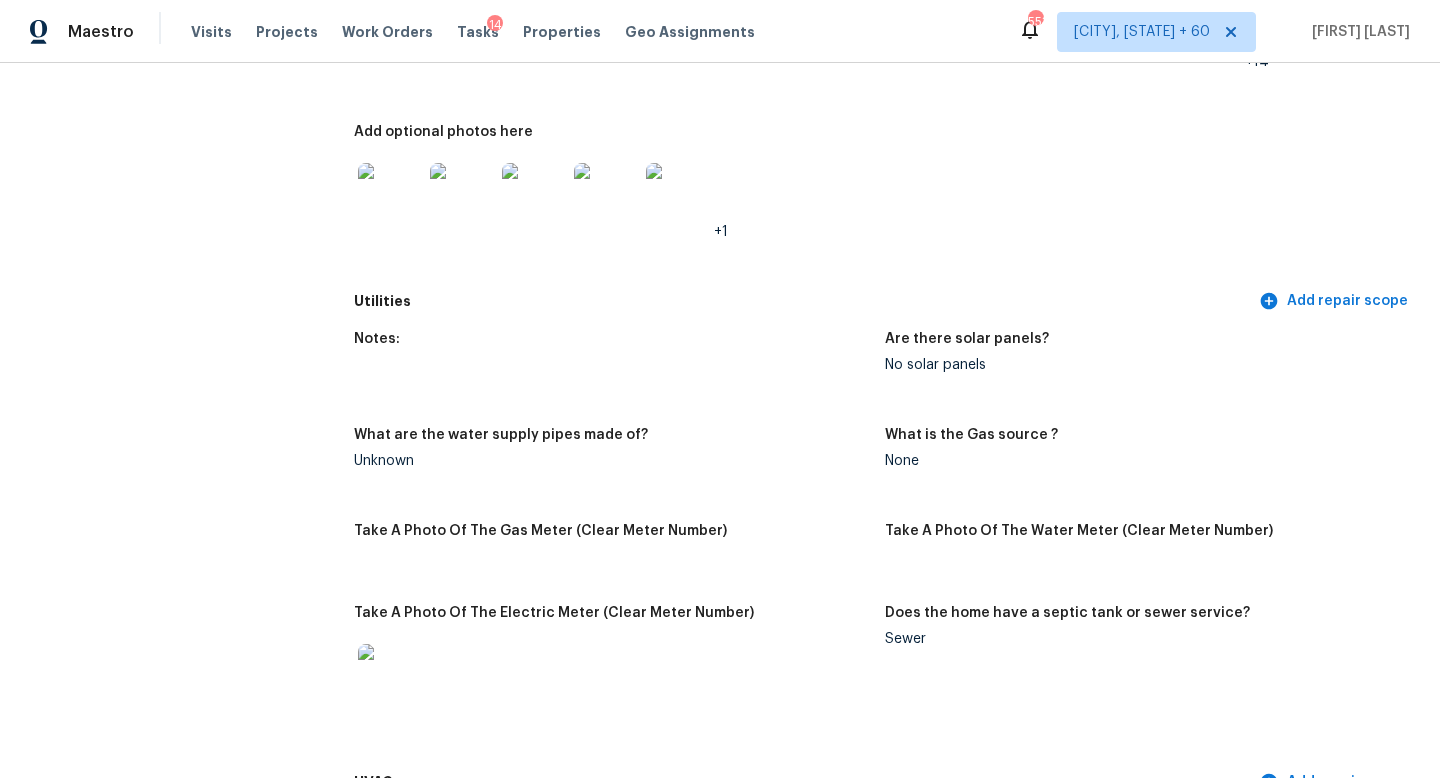 click on "All visits [NUMBER] [STREET] [CITY], [STATE] [POSTAL_CODE] Home details Other Visits No previous visits" at bounding box center (157, 2777) 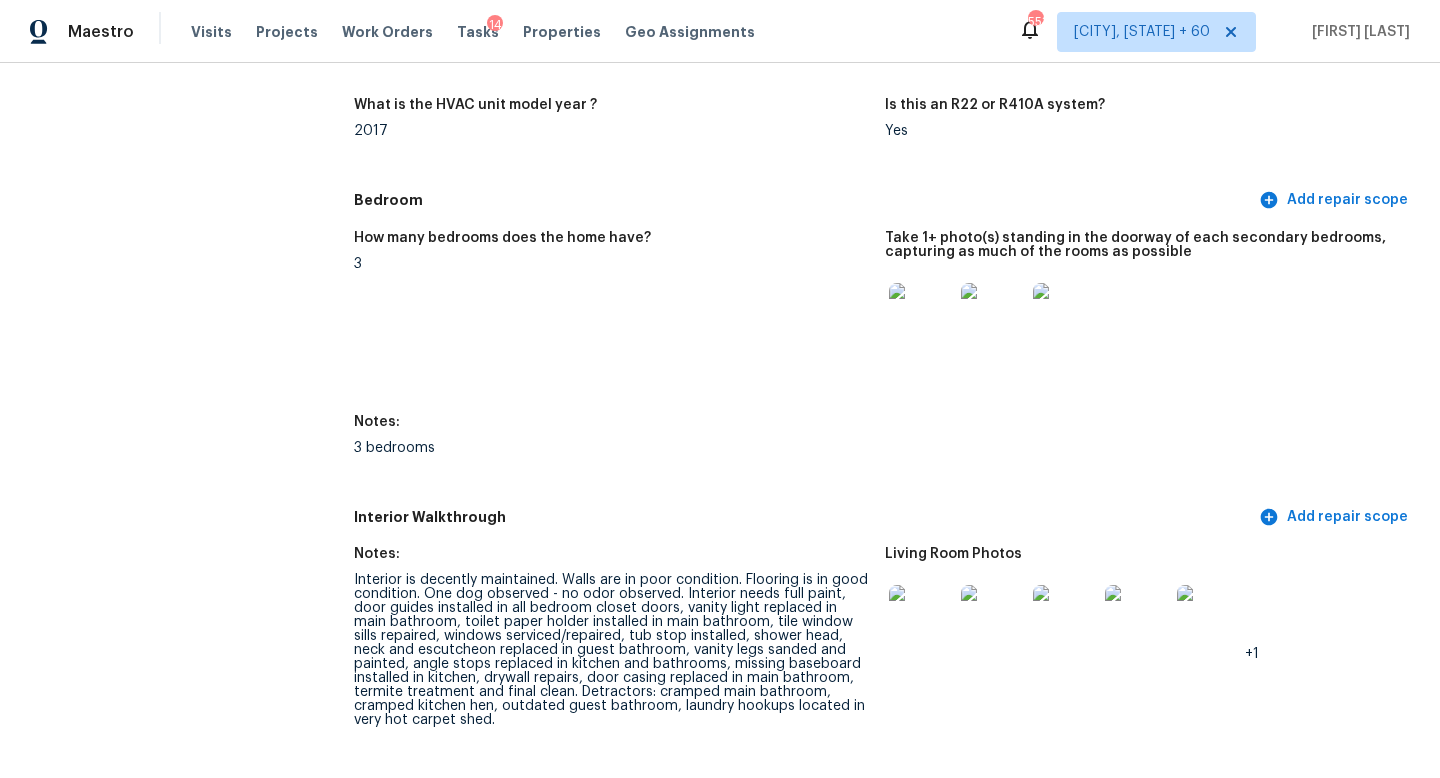 scroll, scrollTop: 2365, scrollLeft: 0, axis: vertical 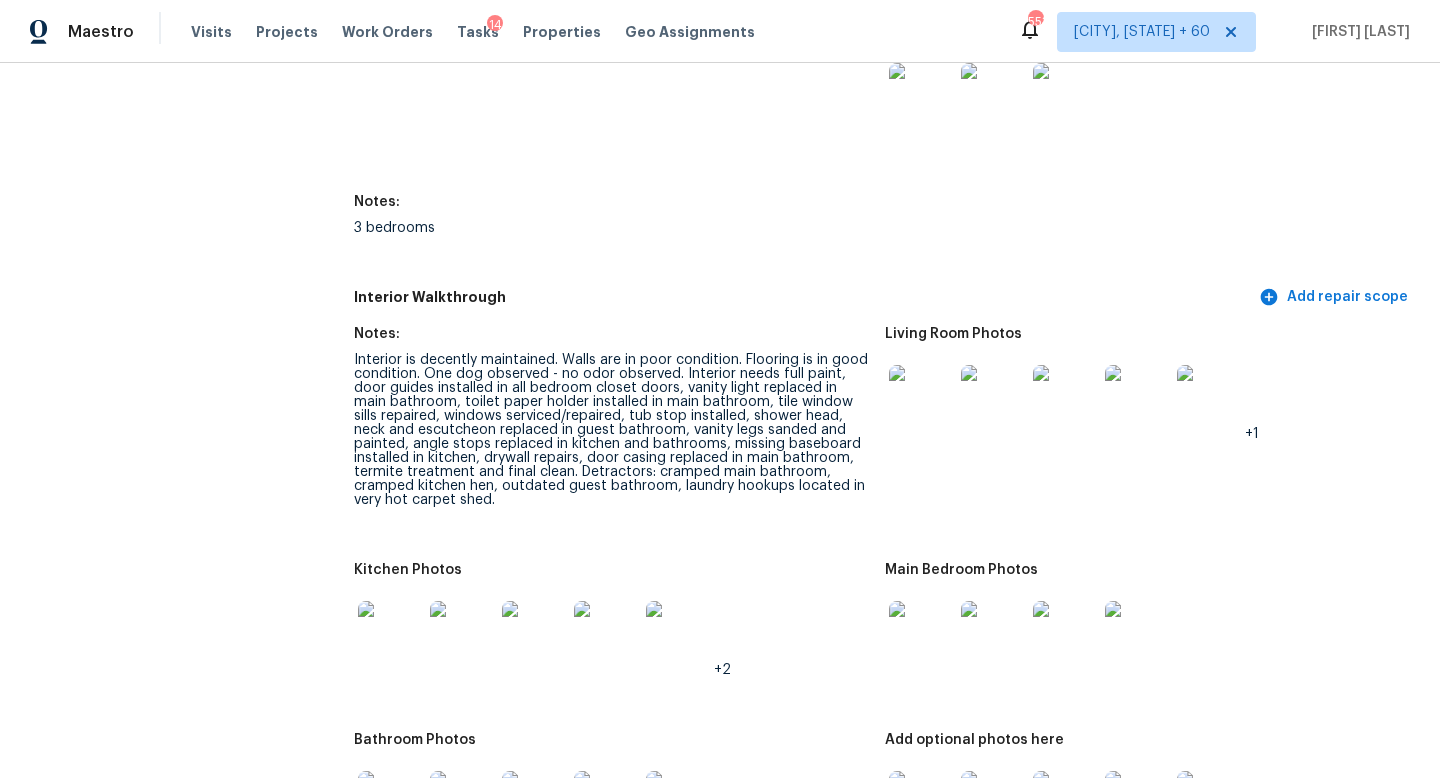 click on "Notes:" at bounding box center (611, 340) 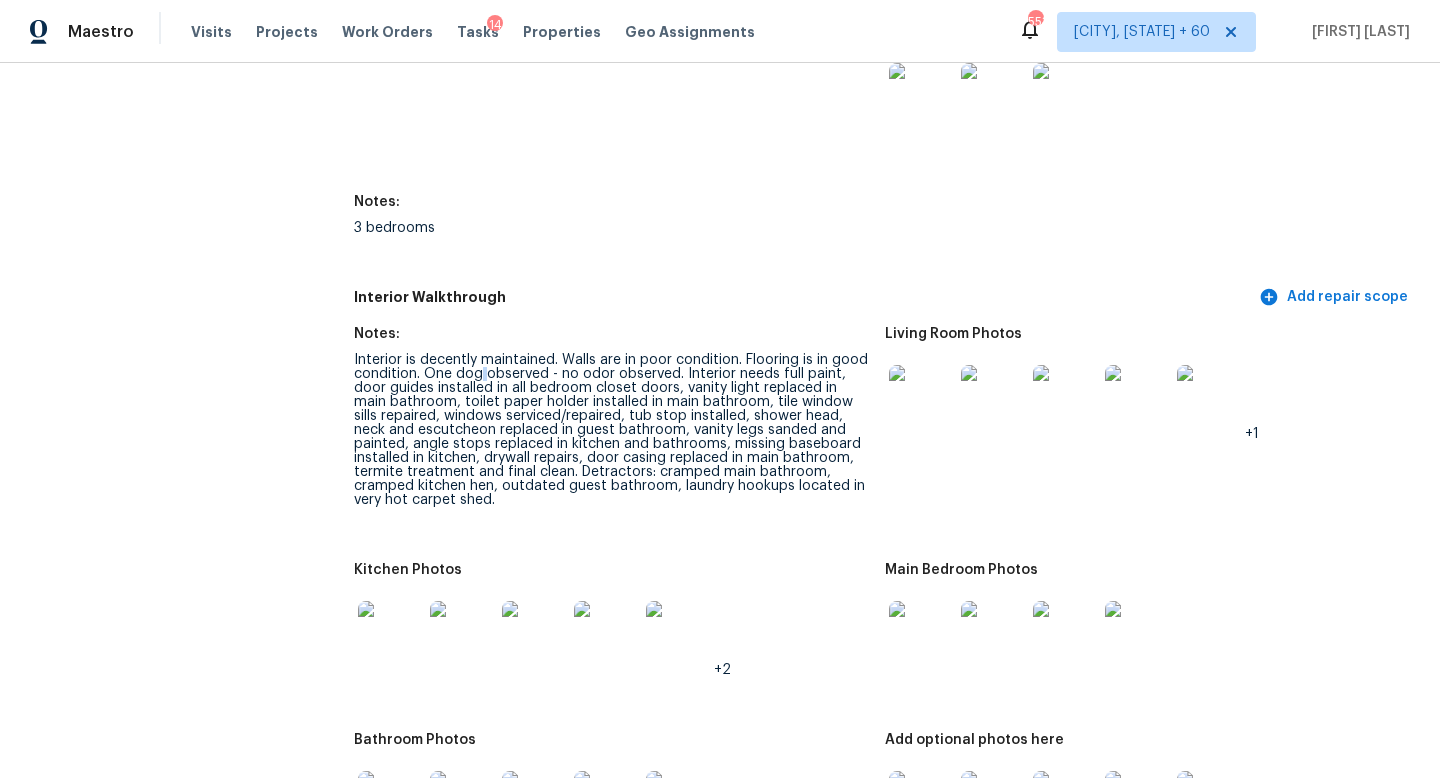 click on "Interior is decently maintained. Walls are in poor condition. Flooring is in good condition. One dog observed - no odor observed. Interior needs full paint, door guides installed in all bedroom closet doors, vanity light replaced in main bathroom, toilet paper holder installed in main bathroom, tile window sills repaired, windows serviced/repaired, tub stop installed, shower head, neck and escutcheon replaced in guest bathroom, vanity legs sanded and painted, angle stops replaced in kitchen and bathrooms, missing baseboard installed in kitchen, drywall repairs, door casing replaced in main bathroom, termite treatment and final clean. Detractors: cramped main bathroom, cramped kitchen hen, outdated guest bathroom, laundry hookups located in very hot carpet shed." at bounding box center [611, 430] 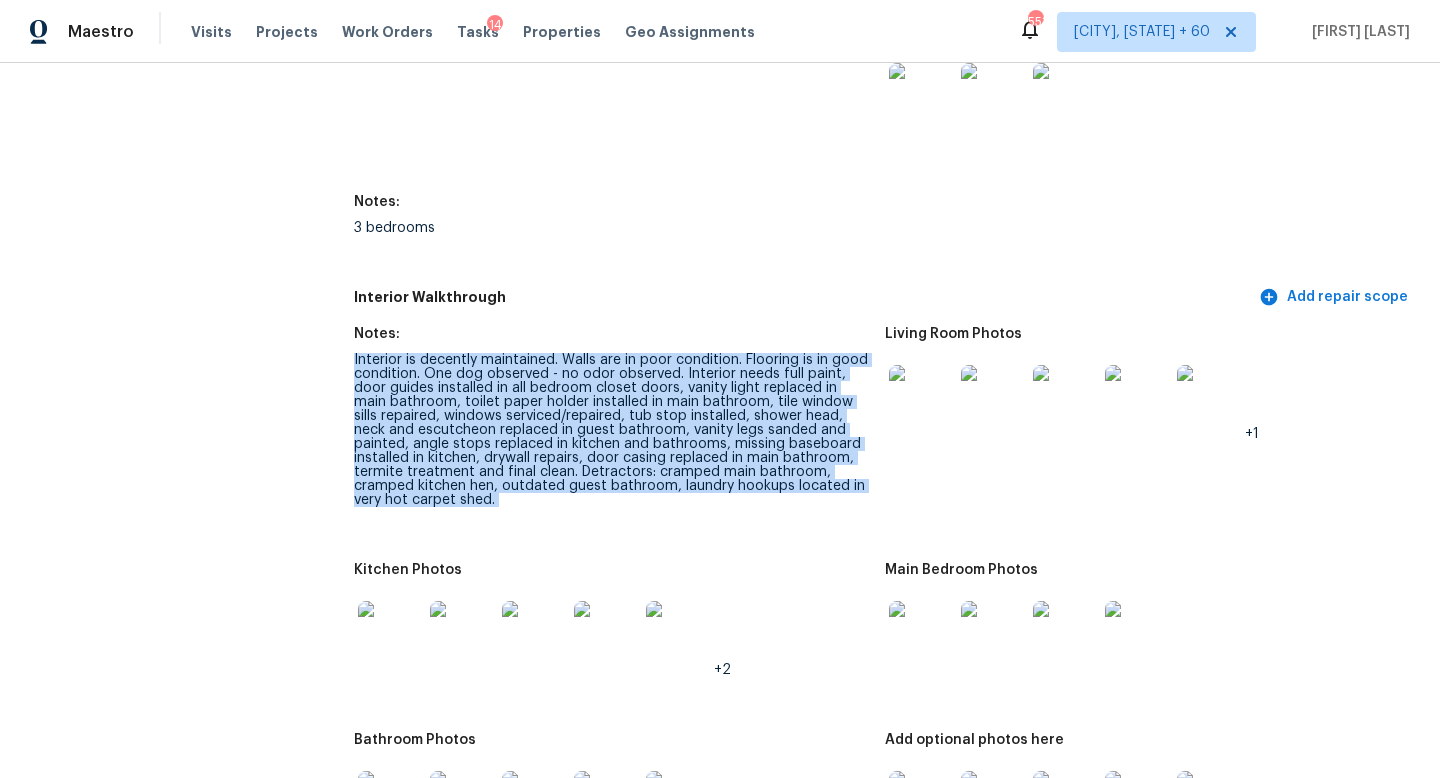copy on "Interior is decently maintained. Walls are in poor condition. Flooring is in good condition. One dog observed - no odor observed. Interior needs full paint, door guides installed in all bedroom closet doors, vanity light replaced in main bathroom, toilet paper holder installed in main bathroom, tile window sills repaired, windows serviced/repaired, tub stop installed, shower head, neck and escutcheon replaced in guest bathroom, vanity legs sanded and painted, angle stops replaced in kitchen and bathrooms, missing baseboard installed in kitchen, drywall repairs, door casing replaced in main bathroom, termite treatment and final clean. Detractors: cramped main bathroom, cramped kitchen hen, outdated guest bathroom, laundry hookups located in very hot carpet shed." 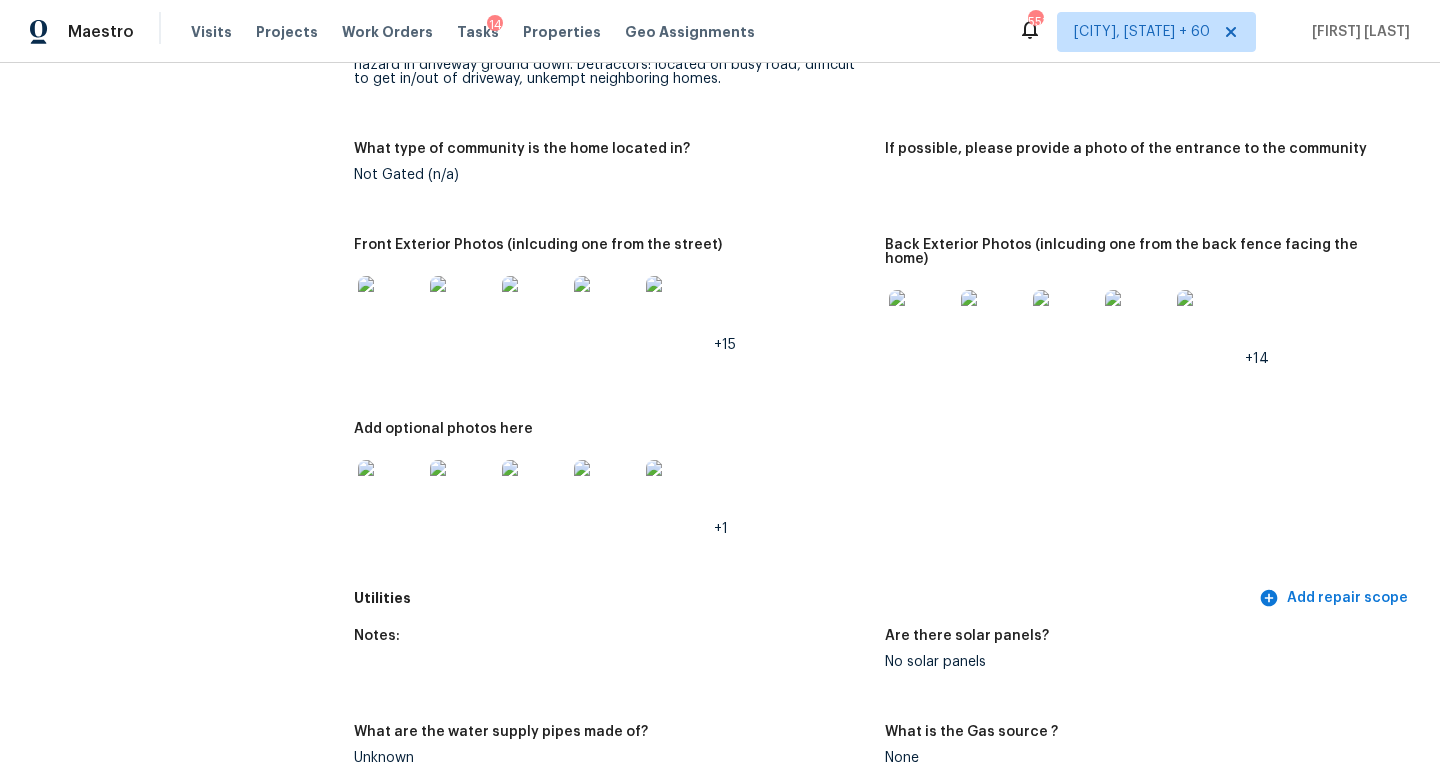 scroll, scrollTop: 921, scrollLeft: 0, axis: vertical 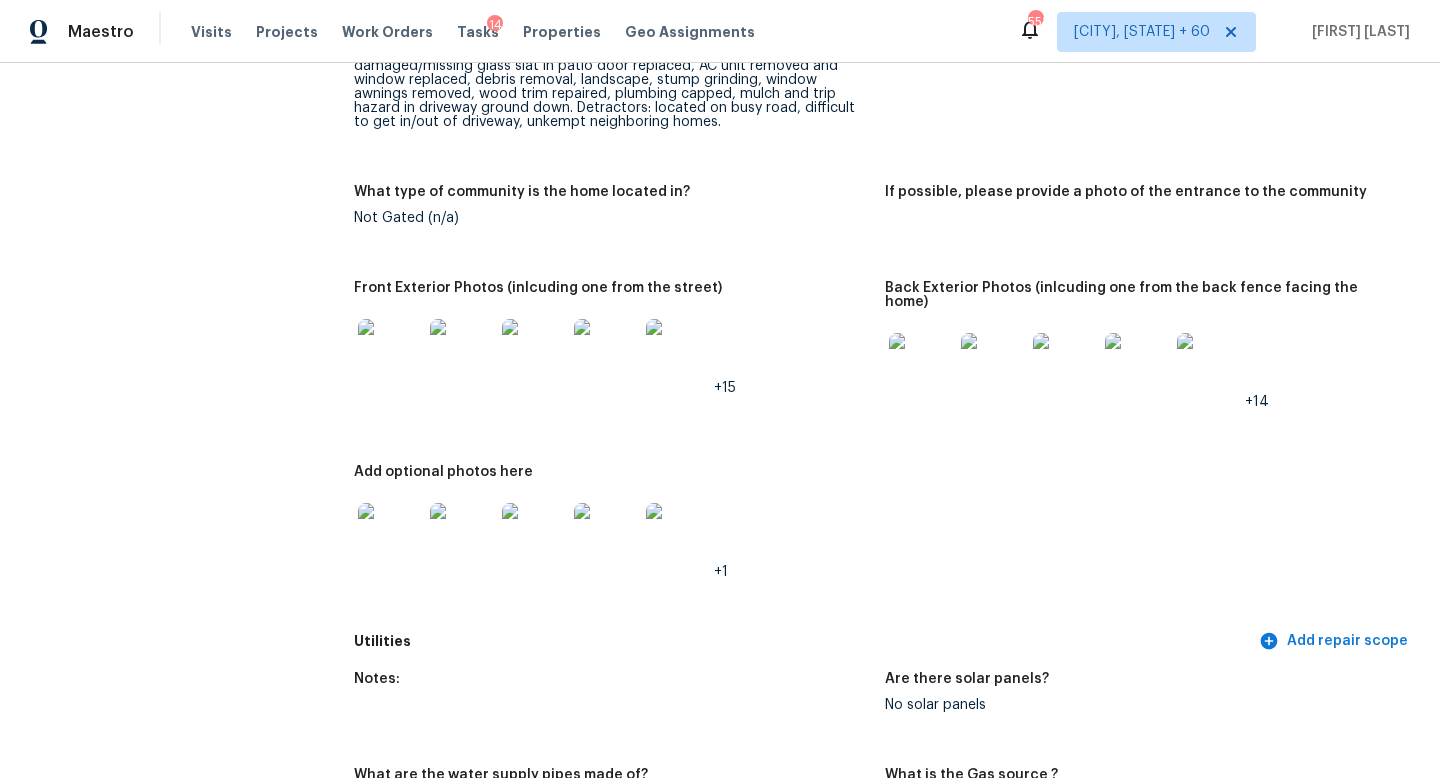 click at bounding box center (390, 535) 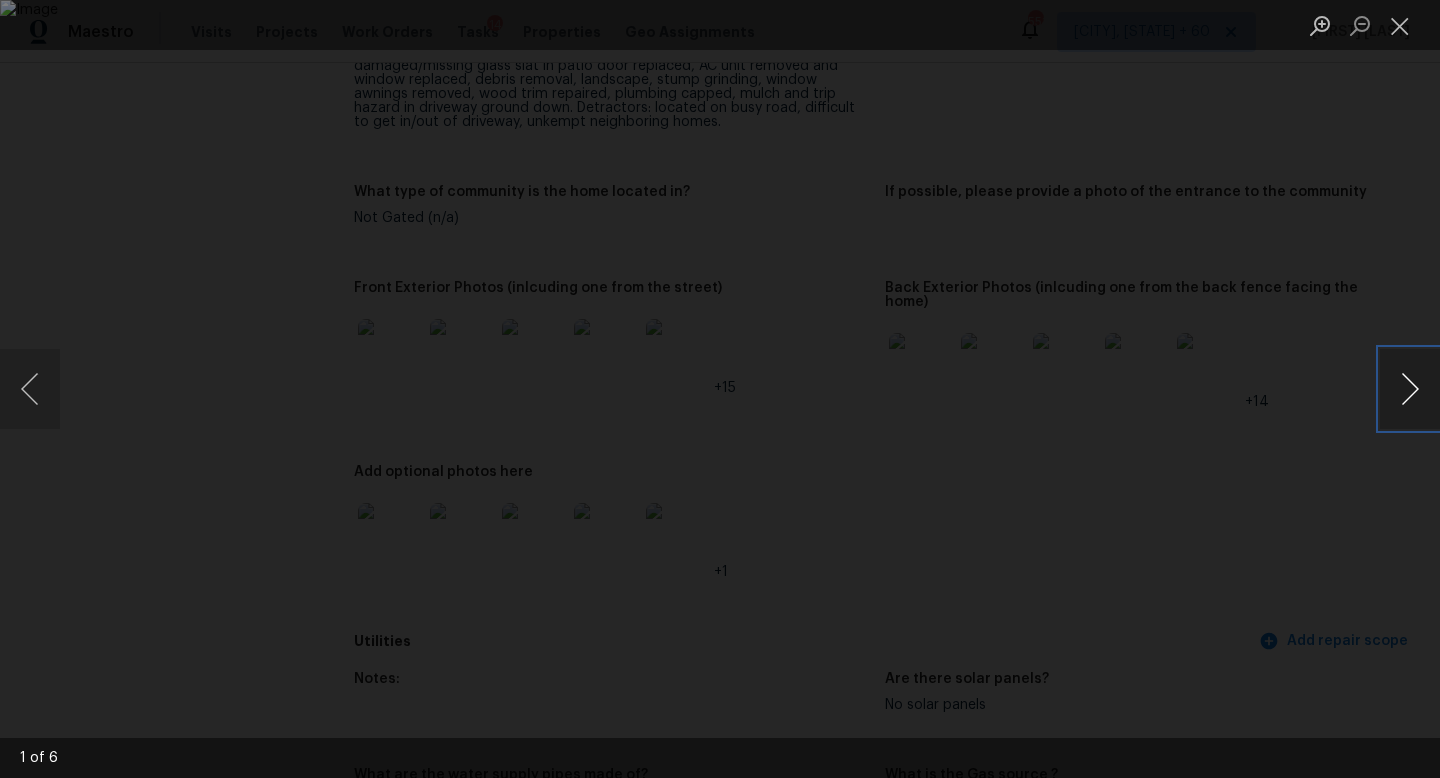 click at bounding box center (1410, 389) 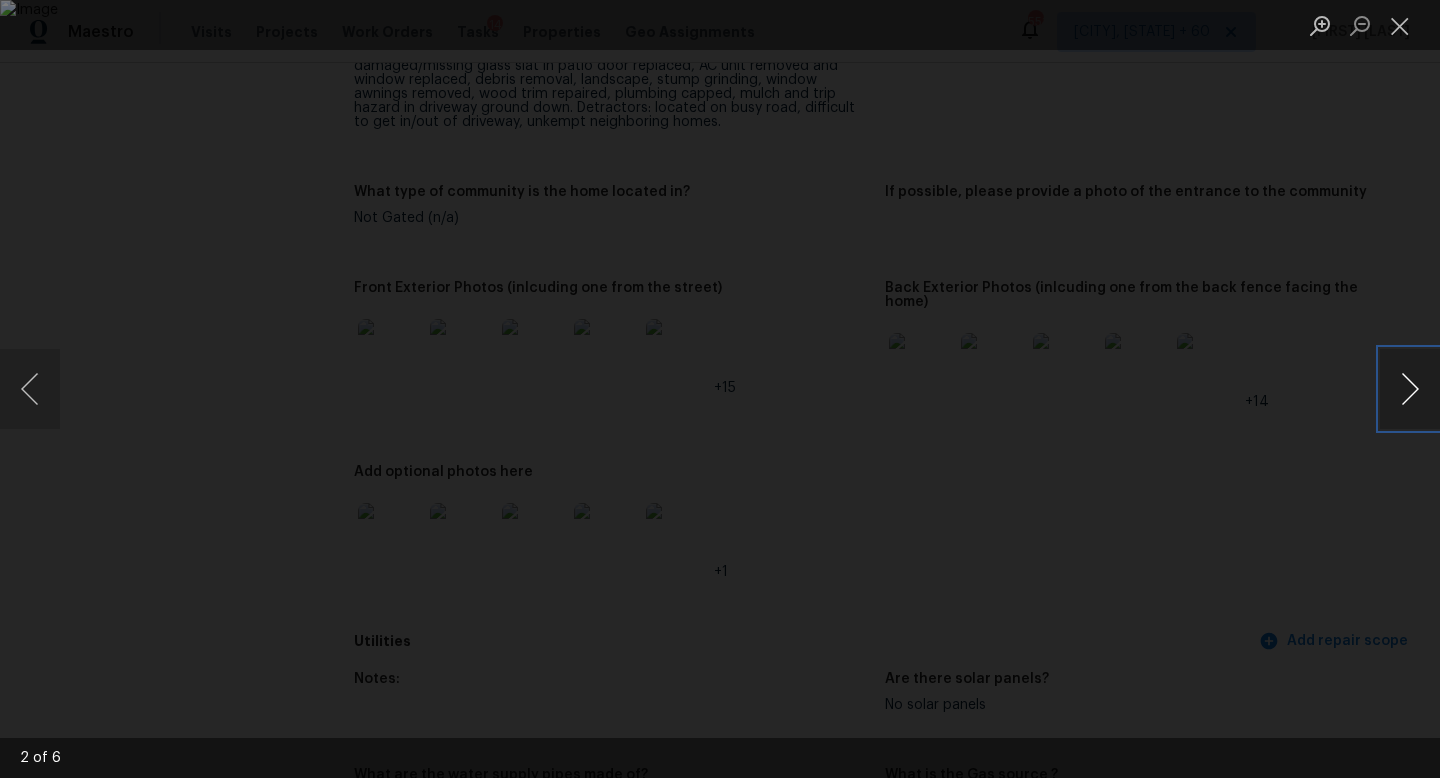 click at bounding box center [1410, 389] 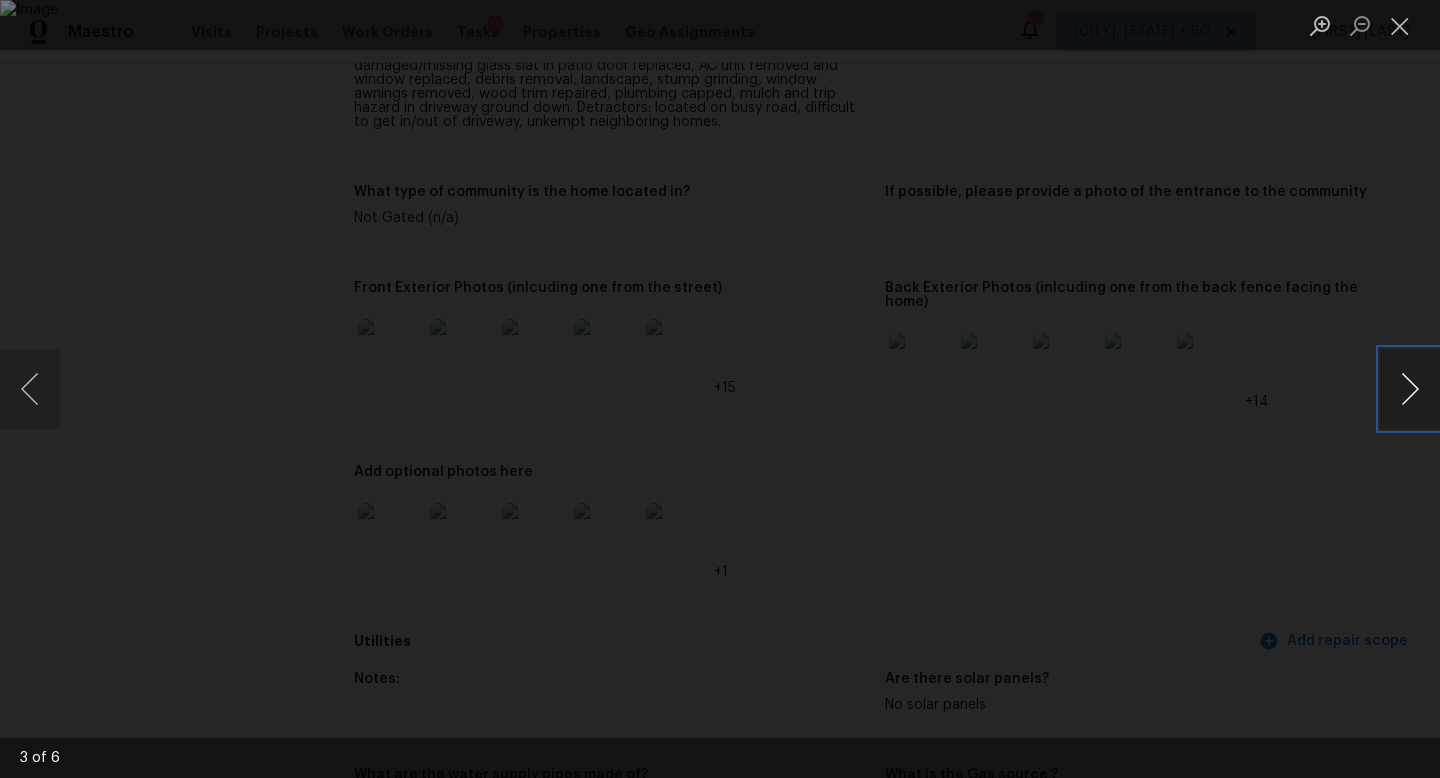 click at bounding box center (1410, 389) 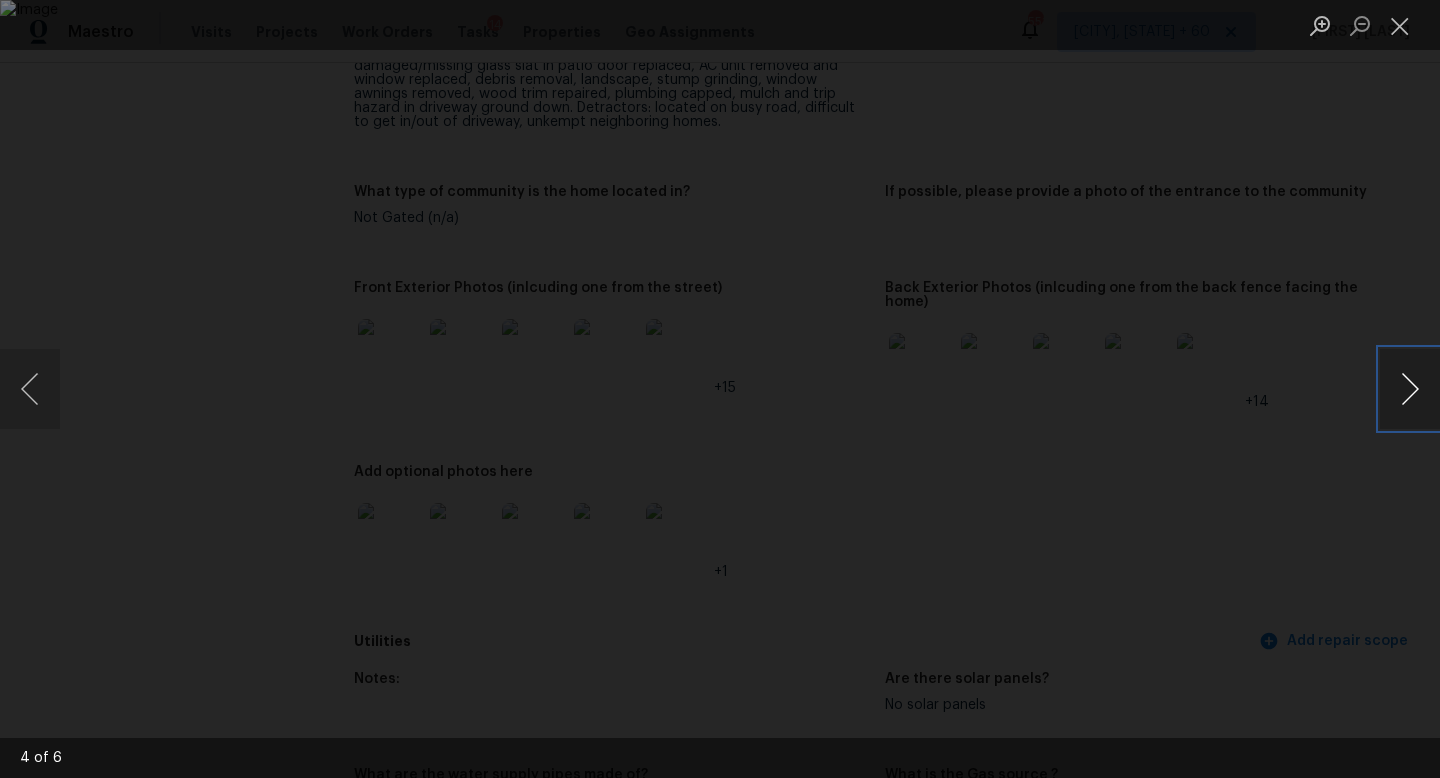click at bounding box center [1410, 389] 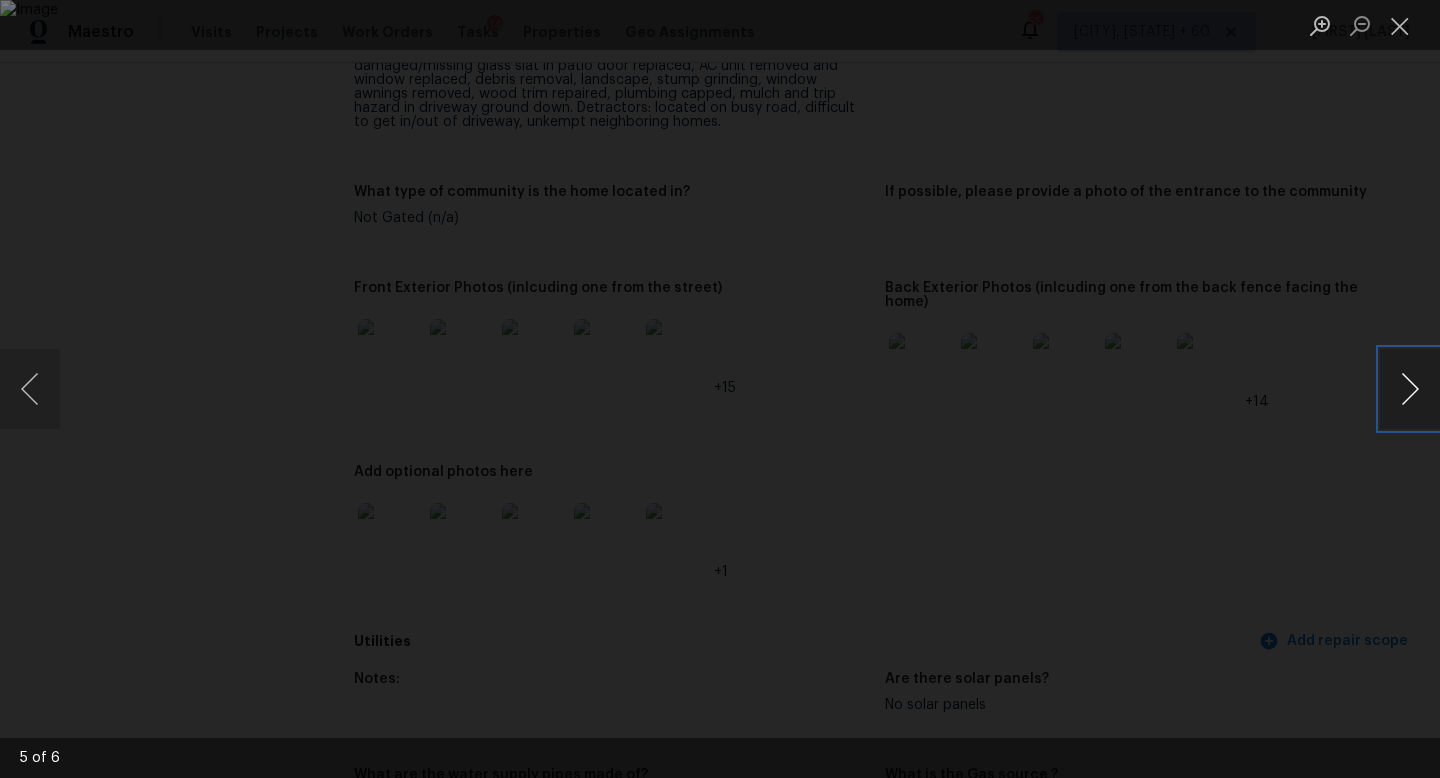 click at bounding box center (1410, 389) 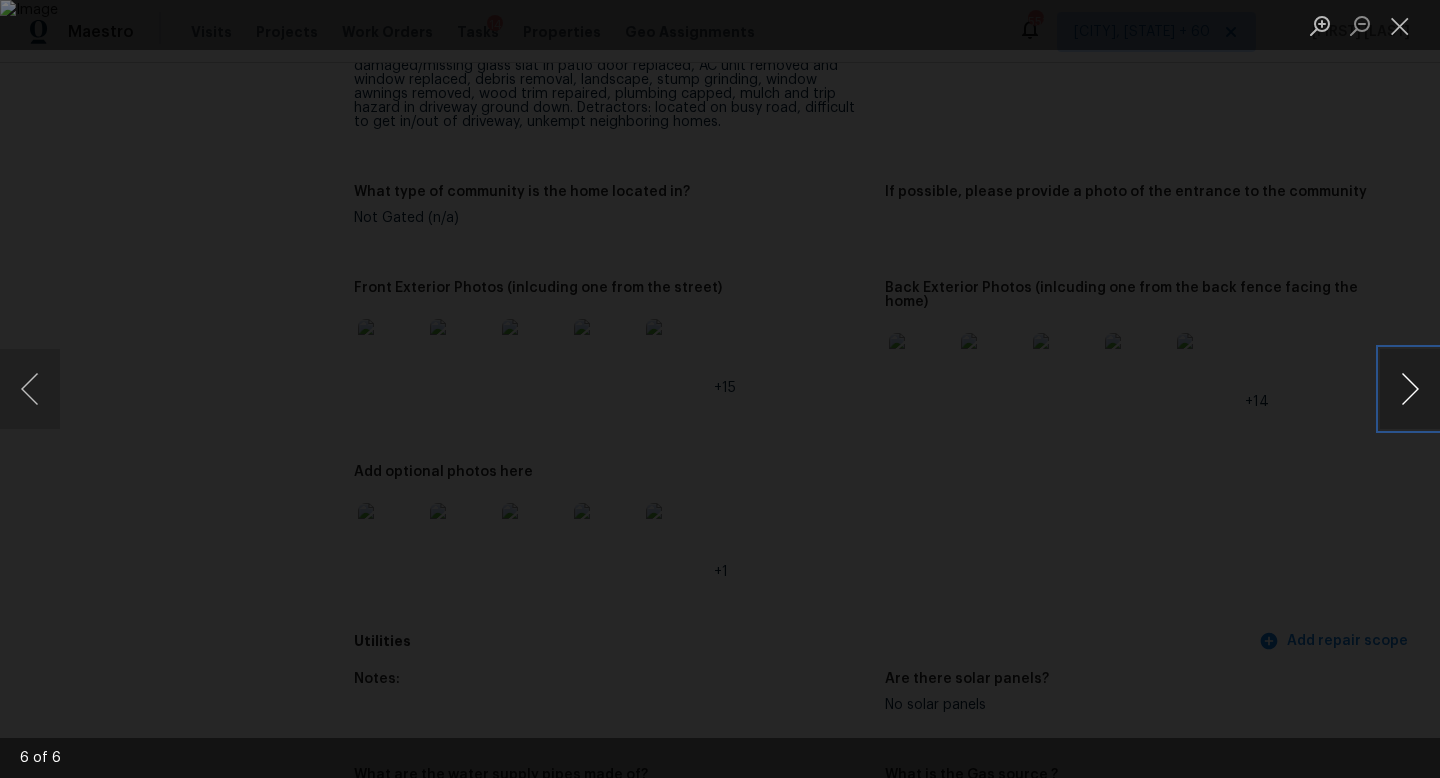 click at bounding box center (1410, 389) 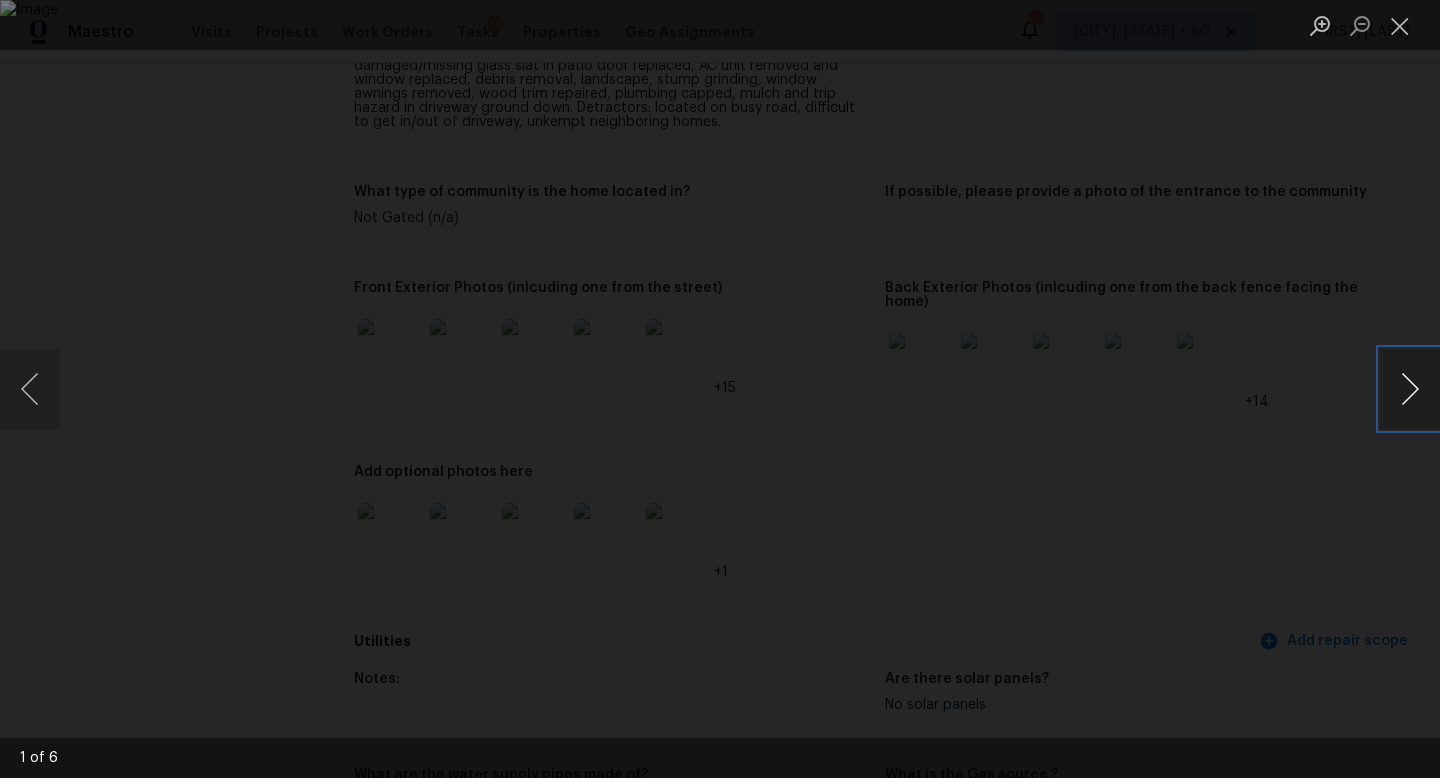click at bounding box center (1410, 389) 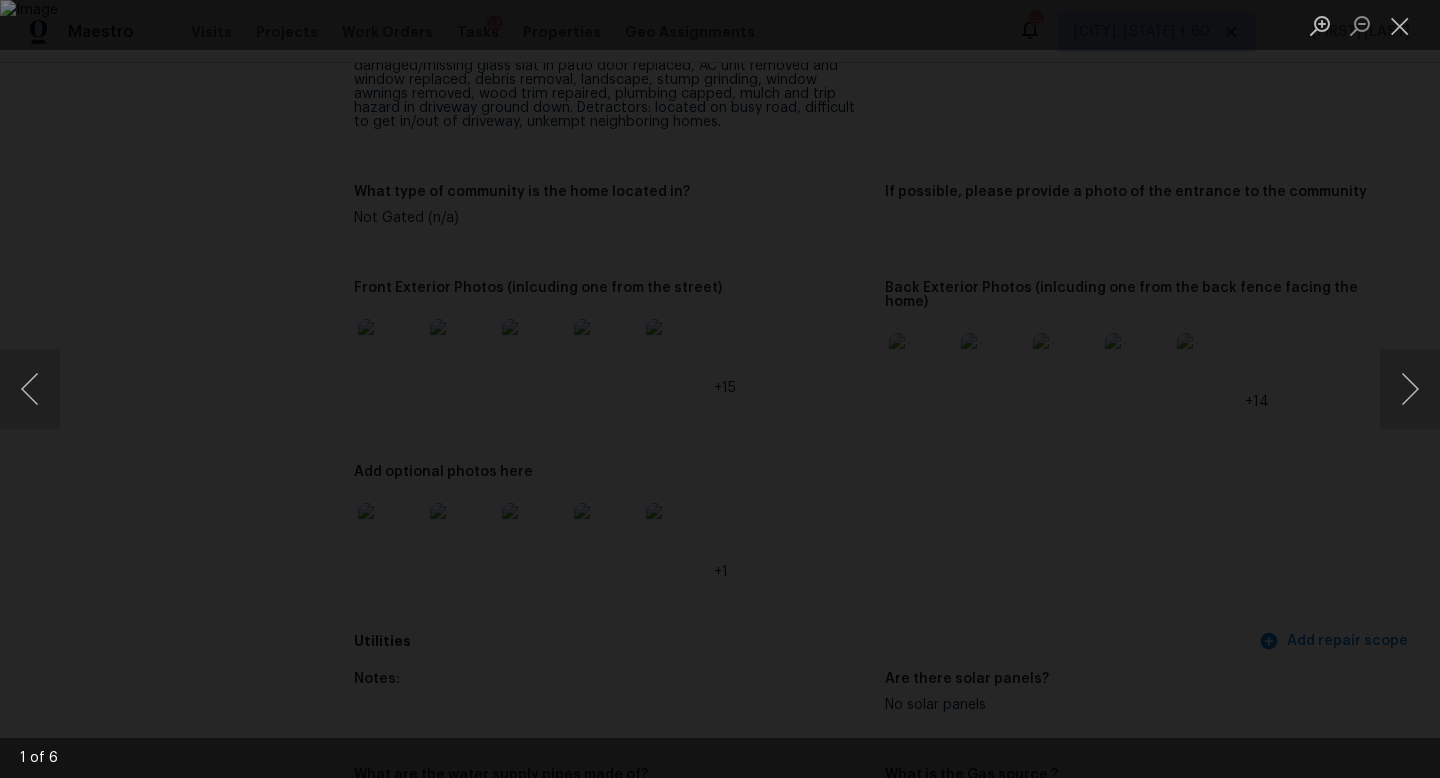 click at bounding box center (720, 389) 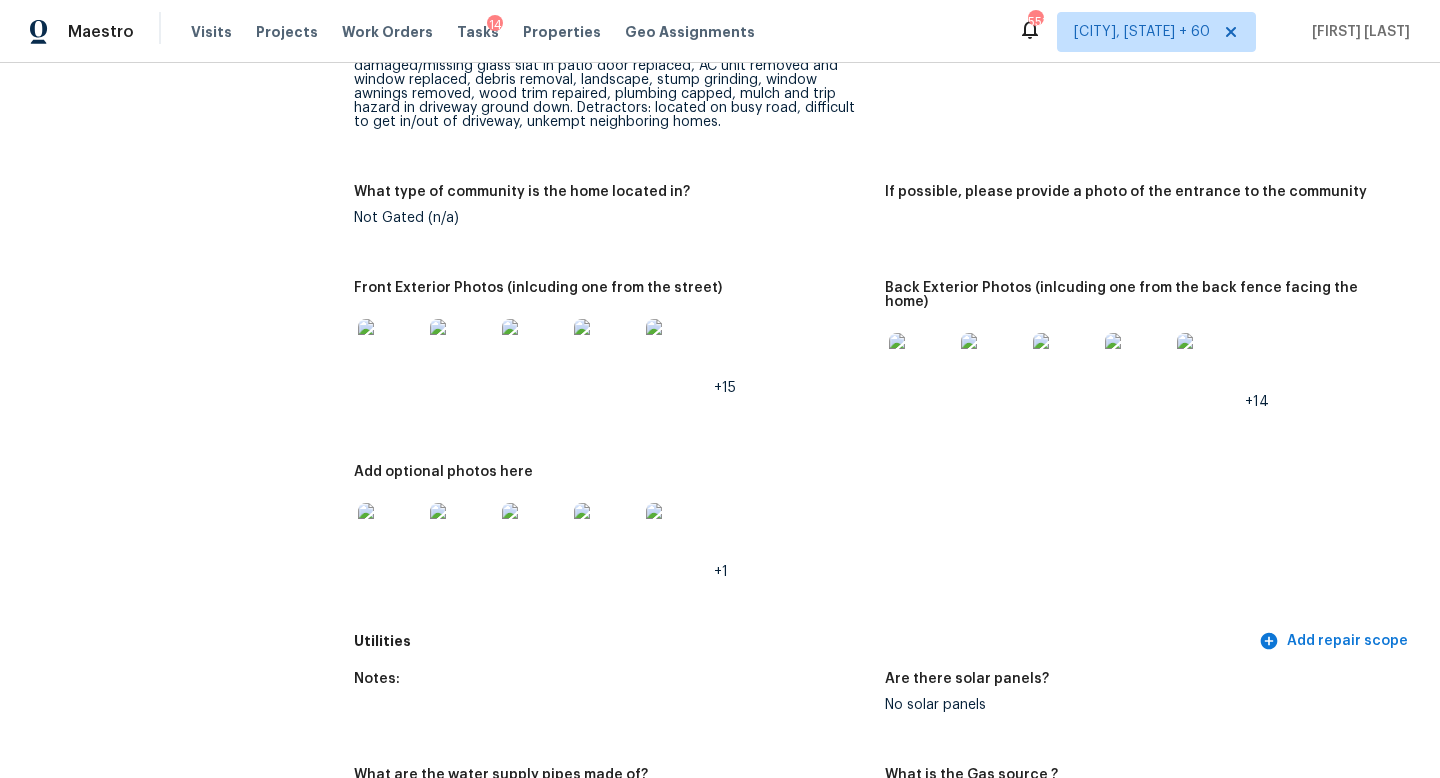 click at bounding box center (921, 365) 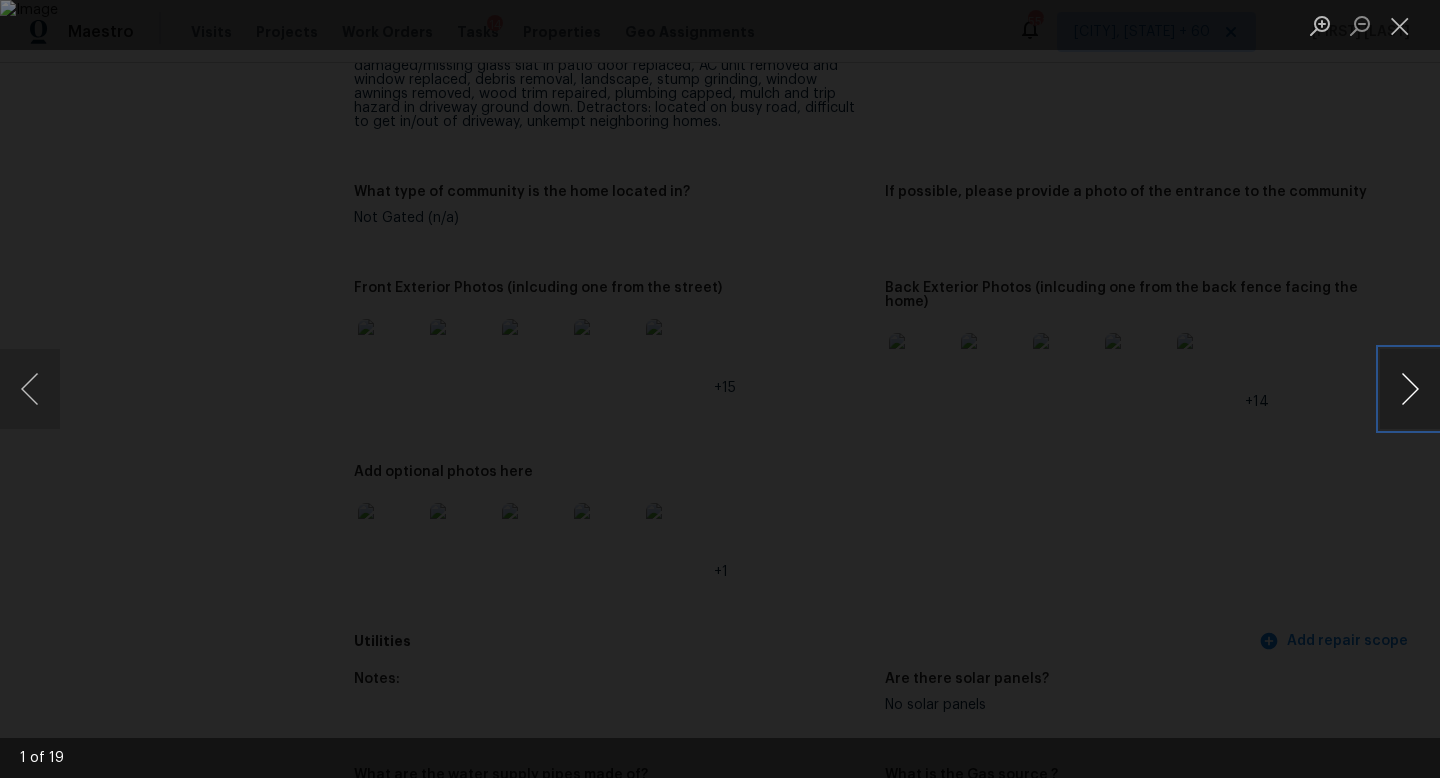 click at bounding box center [1410, 389] 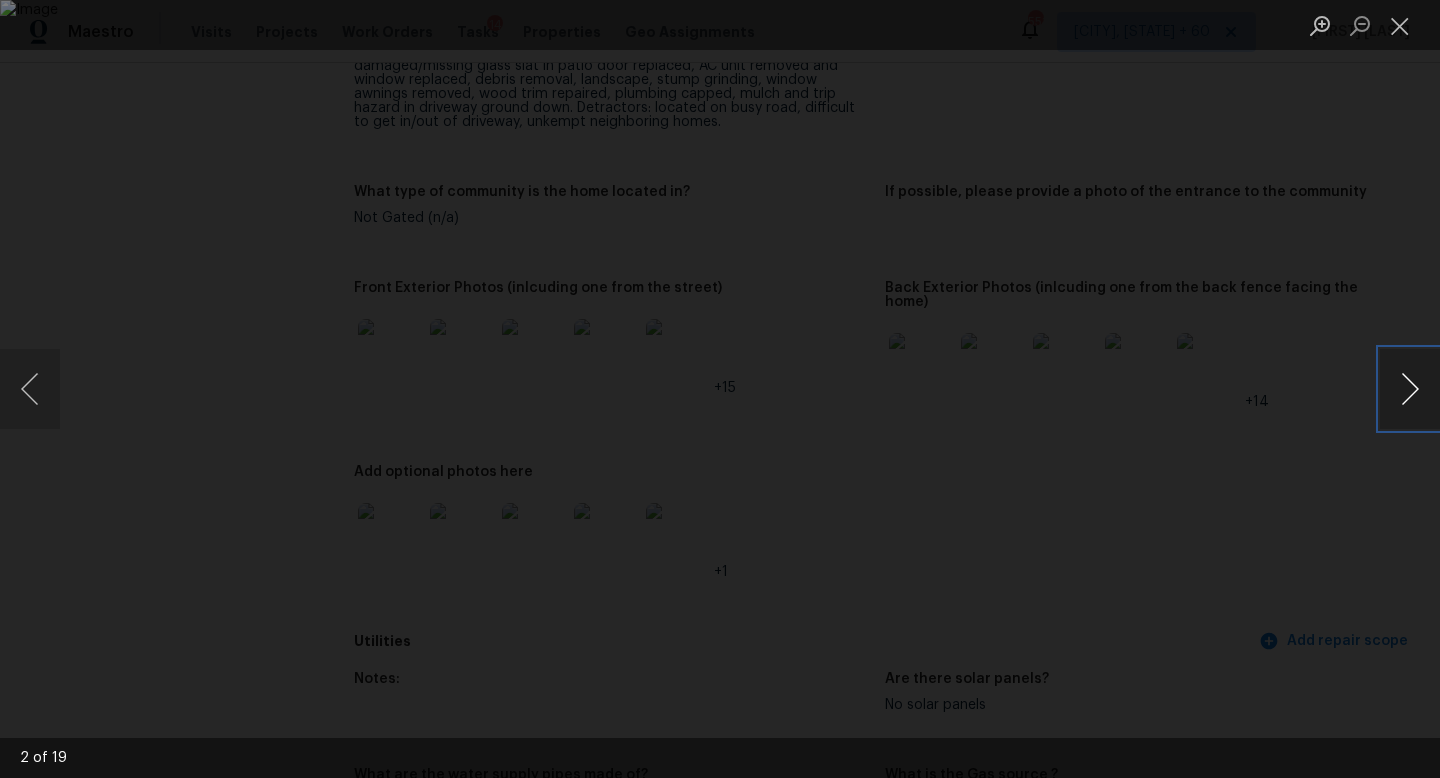 click at bounding box center (1410, 389) 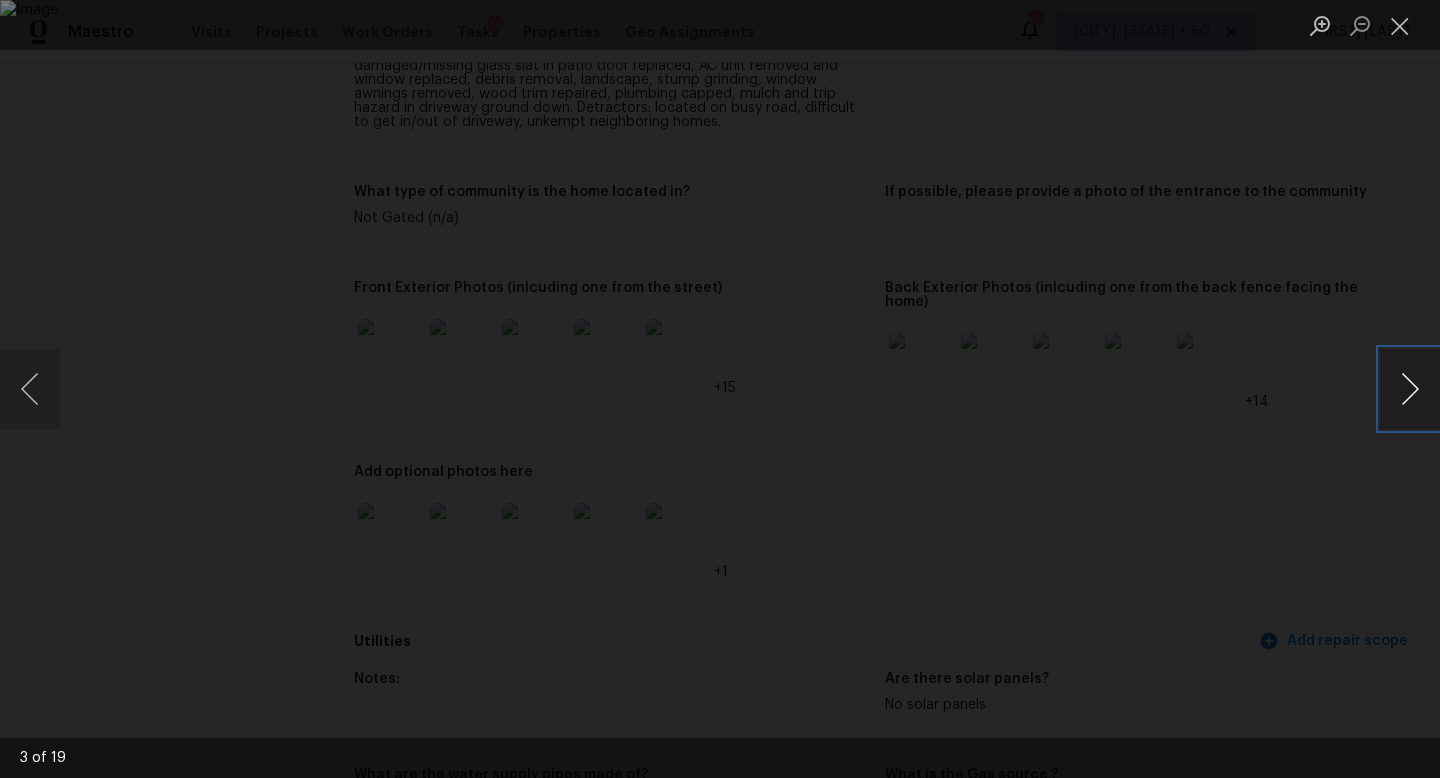 click at bounding box center (1410, 389) 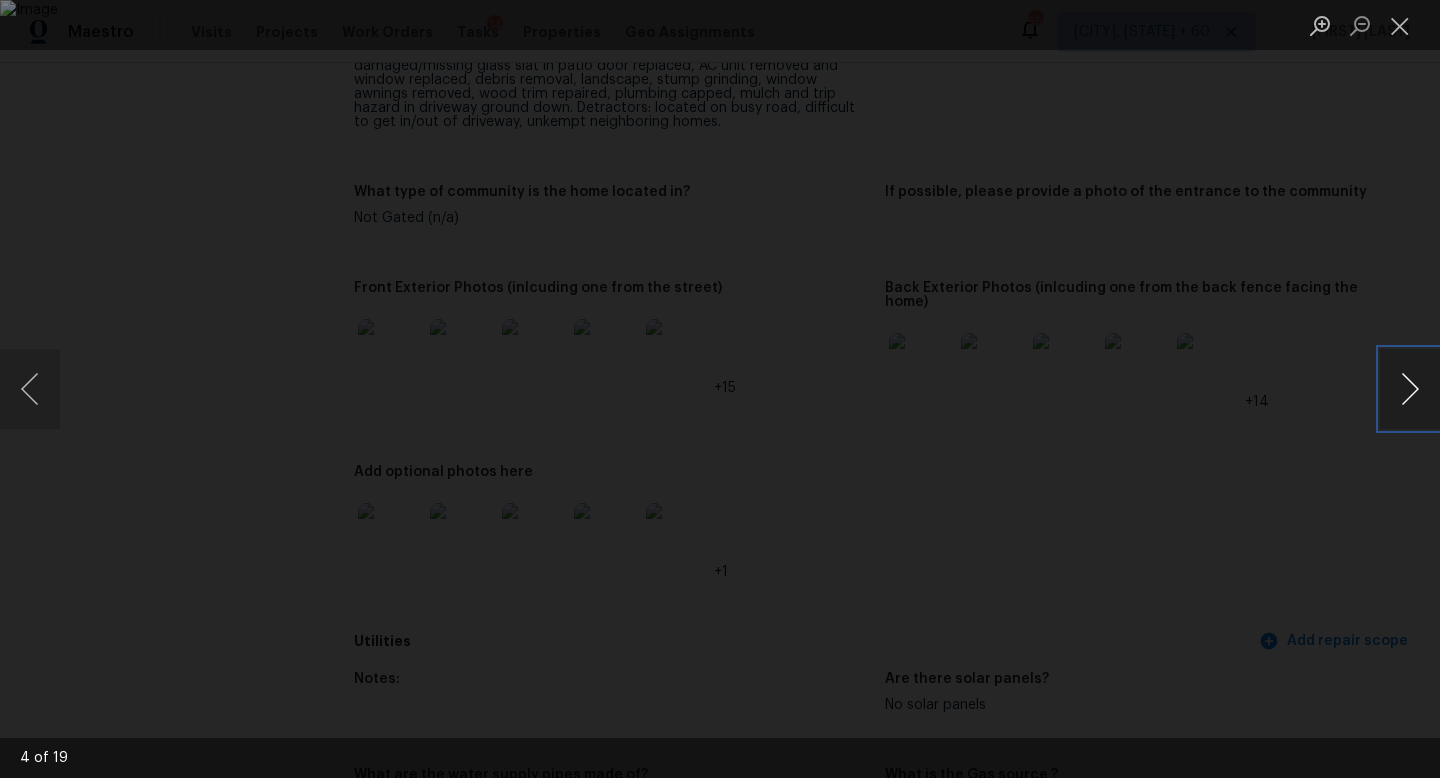 click at bounding box center (1410, 389) 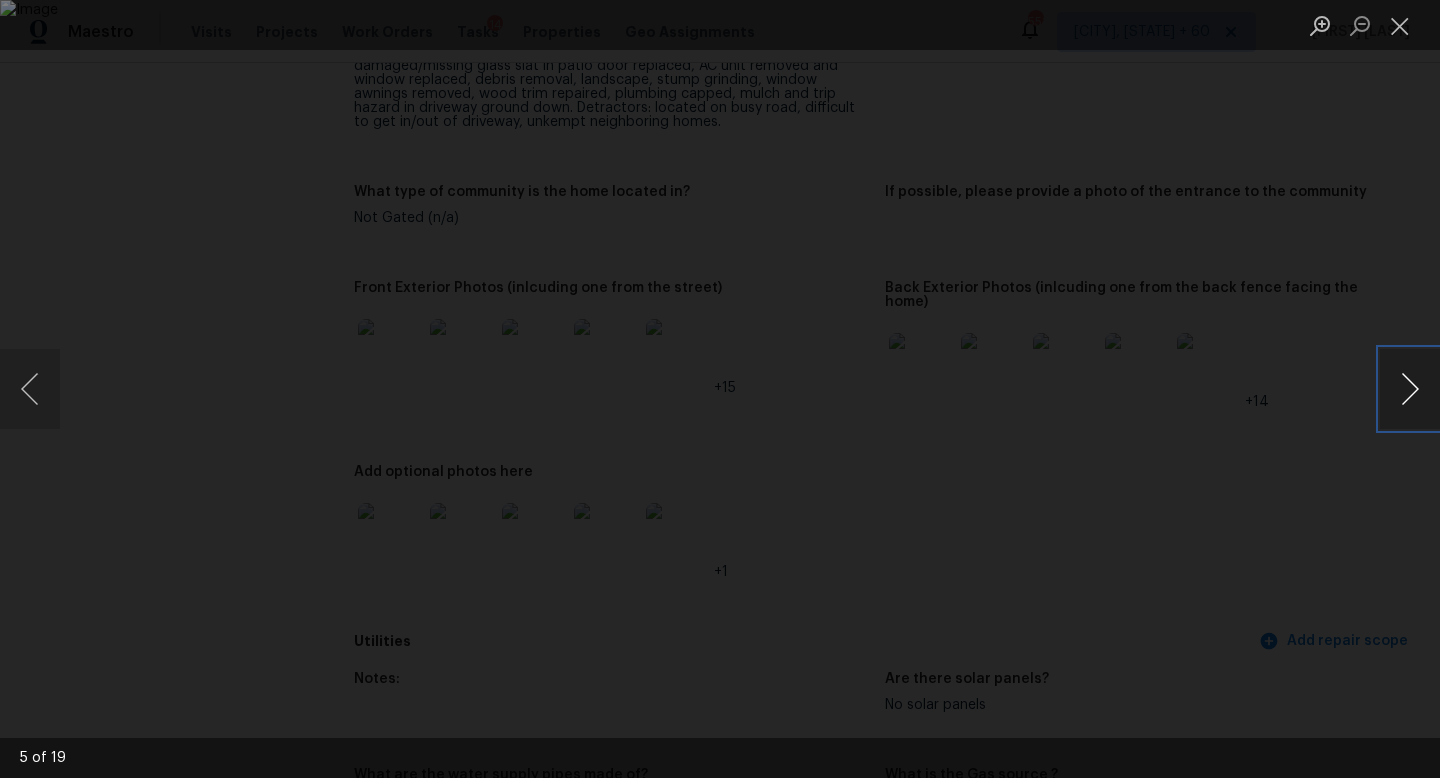 click at bounding box center [1410, 389] 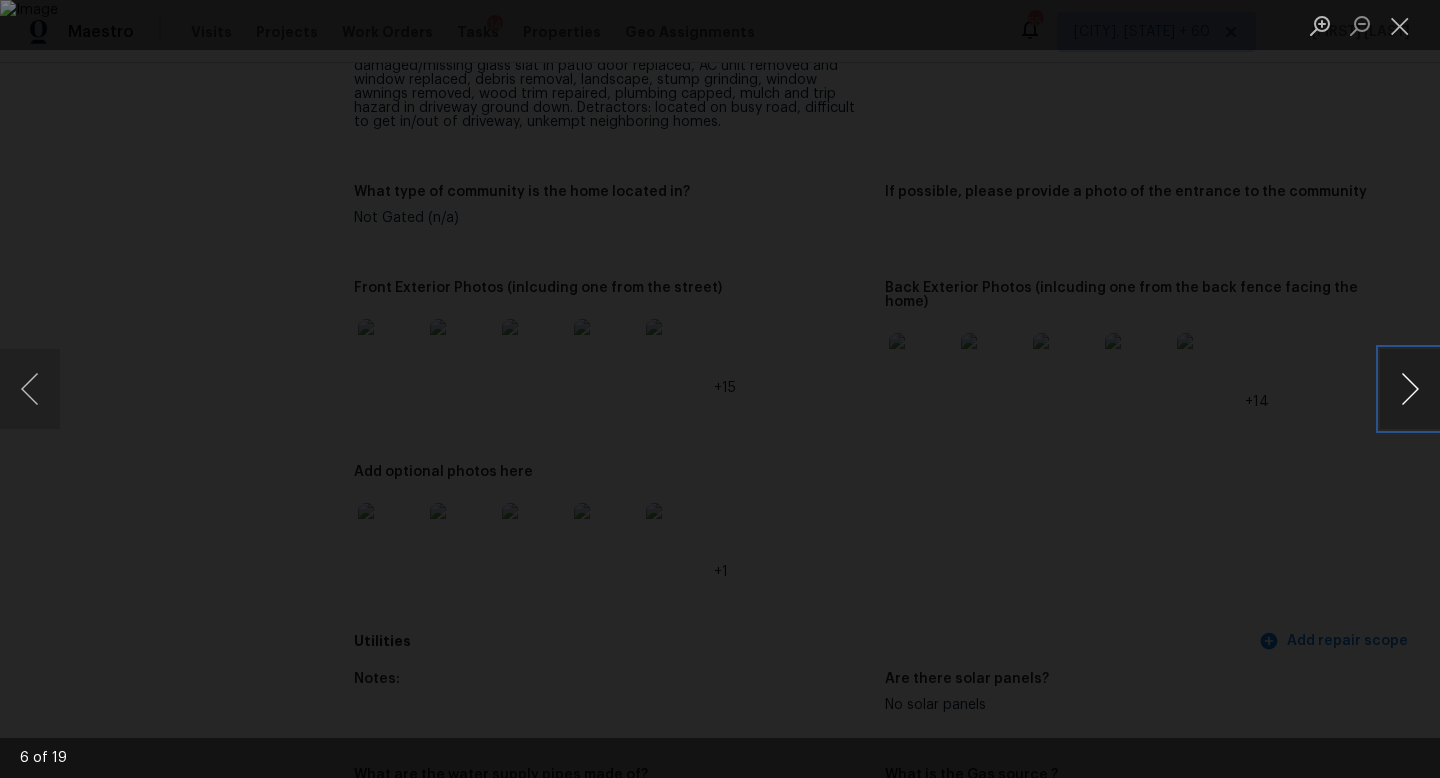 click at bounding box center [1410, 389] 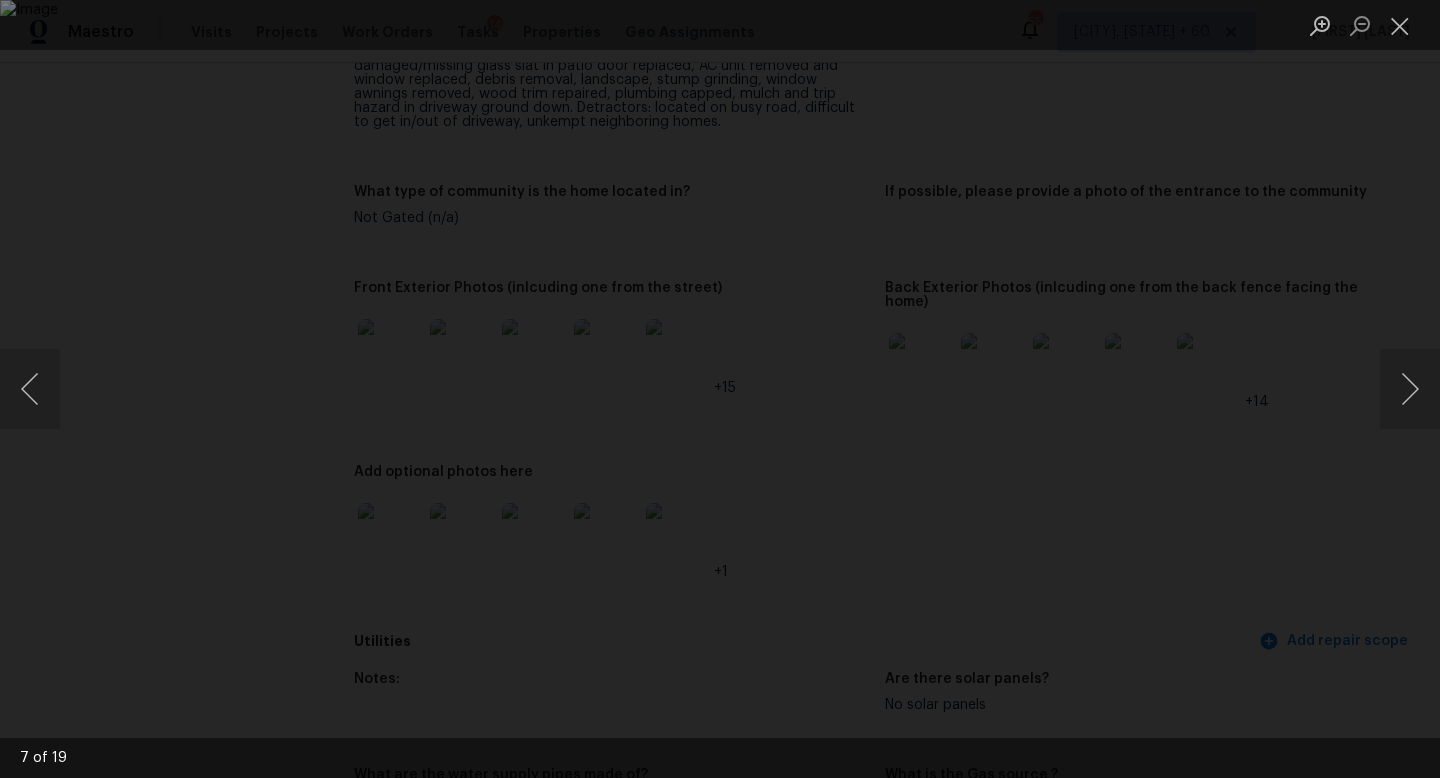 click at bounding box center (720, 389) 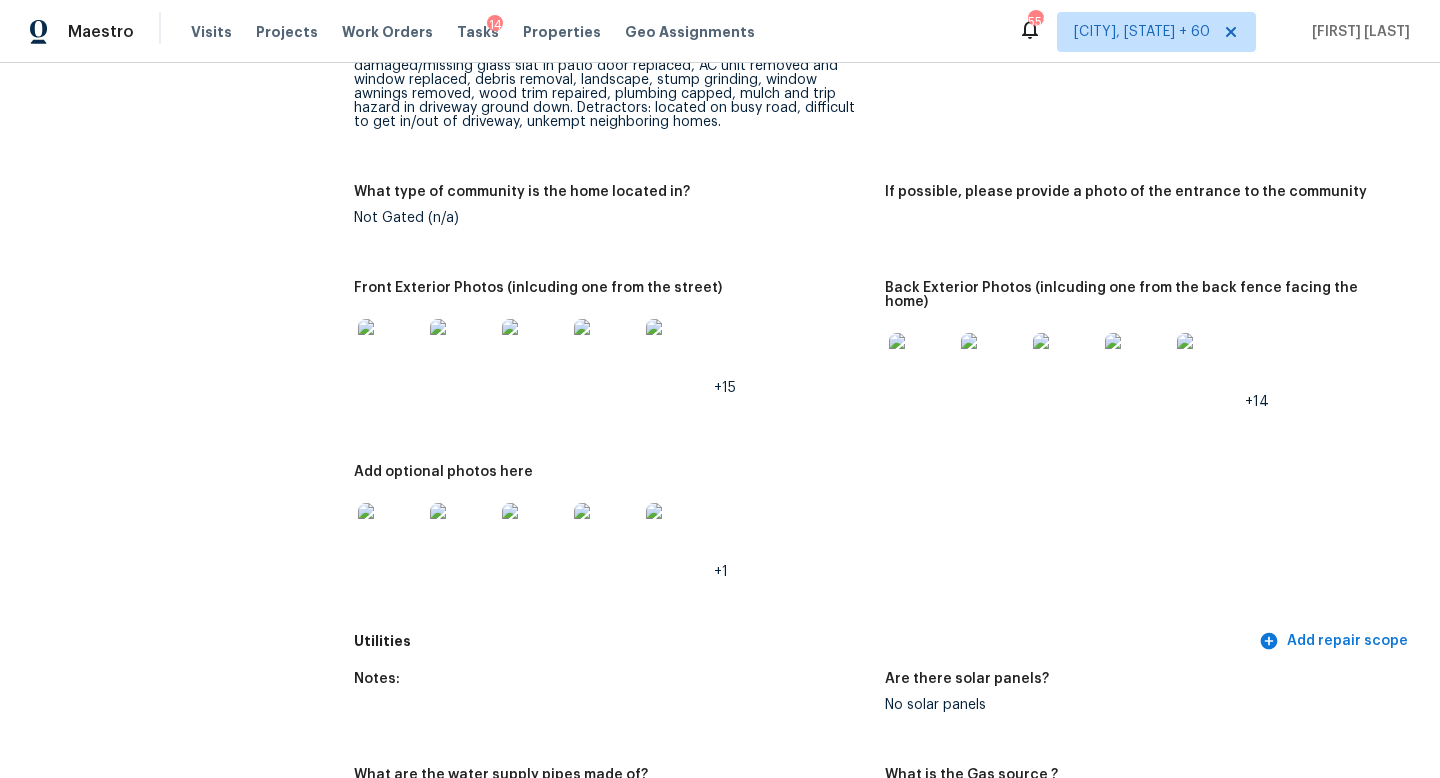 click on "All visits [NUMBER] [STREET] [CITY], [STATE] [POSTAL_CODE] Home details Other Visits No previous visits In-Person Walkthrough Completed:  [DATE], [TIME]  to   [DATE], [TIME] Assignee [FIRST] [LAST] Total Scopes 21 Due Date [DAY], [MONTH] [DAY] [YEAR] Questions Pricing Add repair scope Is there any noticeable new construction in the immediate or neighboring subdivision of the home? No Did you notice any neighbors who haven't kept up with their homes (ex. lots of debris, etc.), loud barking dogs, or is there noticeable traffic noise at the home? Yes Comment:   Several homes on street are not well maintained including neighbors to left and right of this home Does either the front yard or back yard have a severe slope? No Rate the curb appeal of the home from 1-9 (1 being the worst home on the street, 9 being the best home on the street)? 5 If the home has a pool, what condition is it in? No Pool No Please rate the quality of the neighborhood from 1-5 2 Exterior Add repair scope Notes: What is the dwelling type ?  +15  +1" at bounding box center (720, 3117) 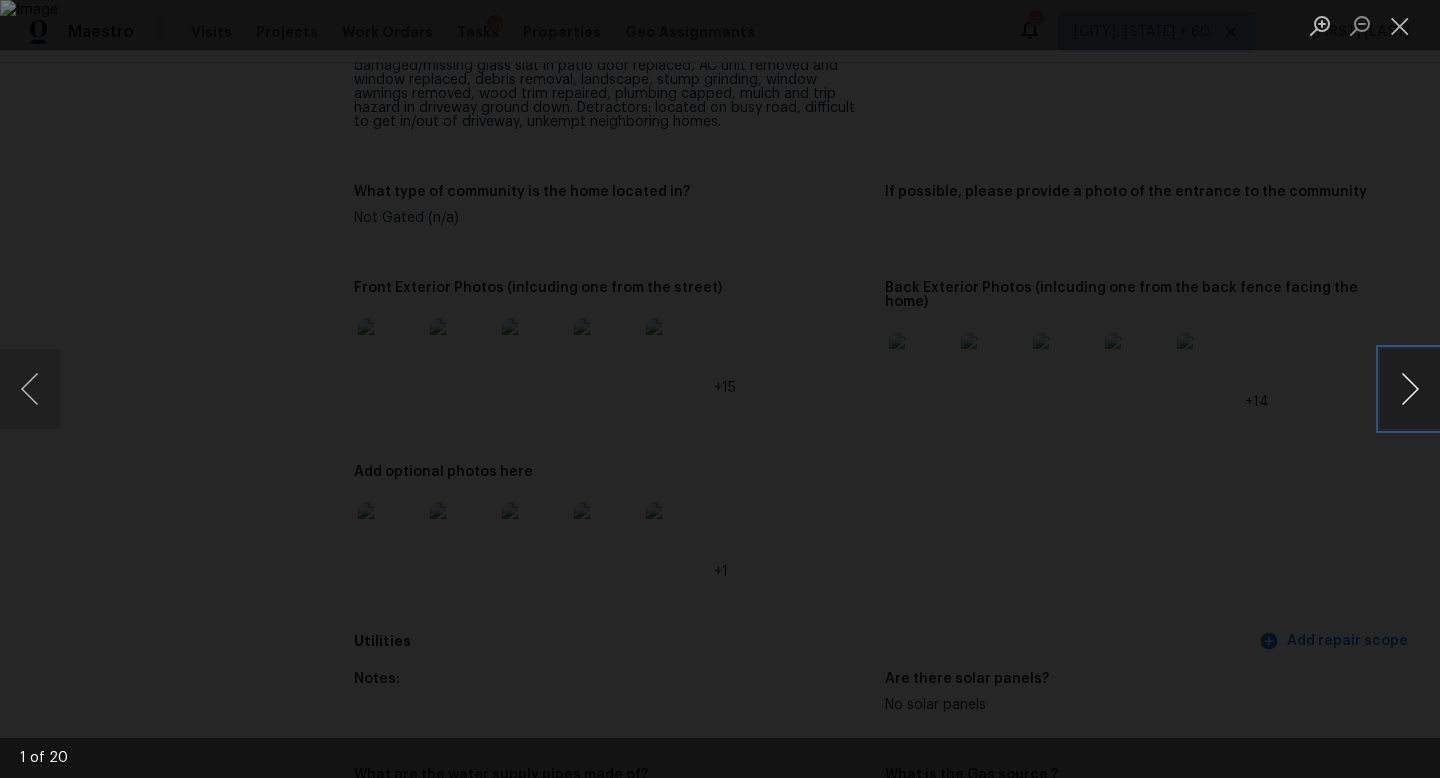 click at bounding box center (1410, 389) 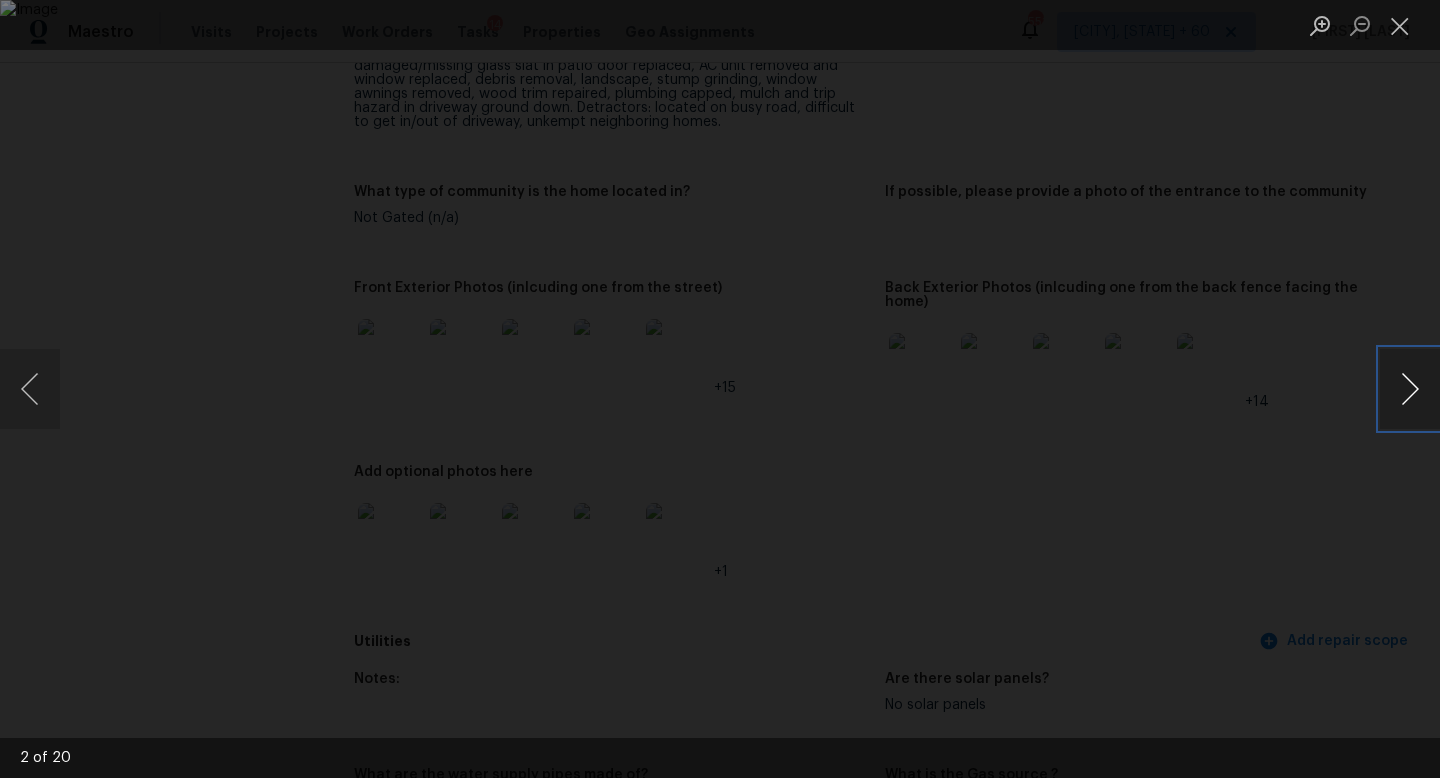 click at bounding box center (1410, 389) 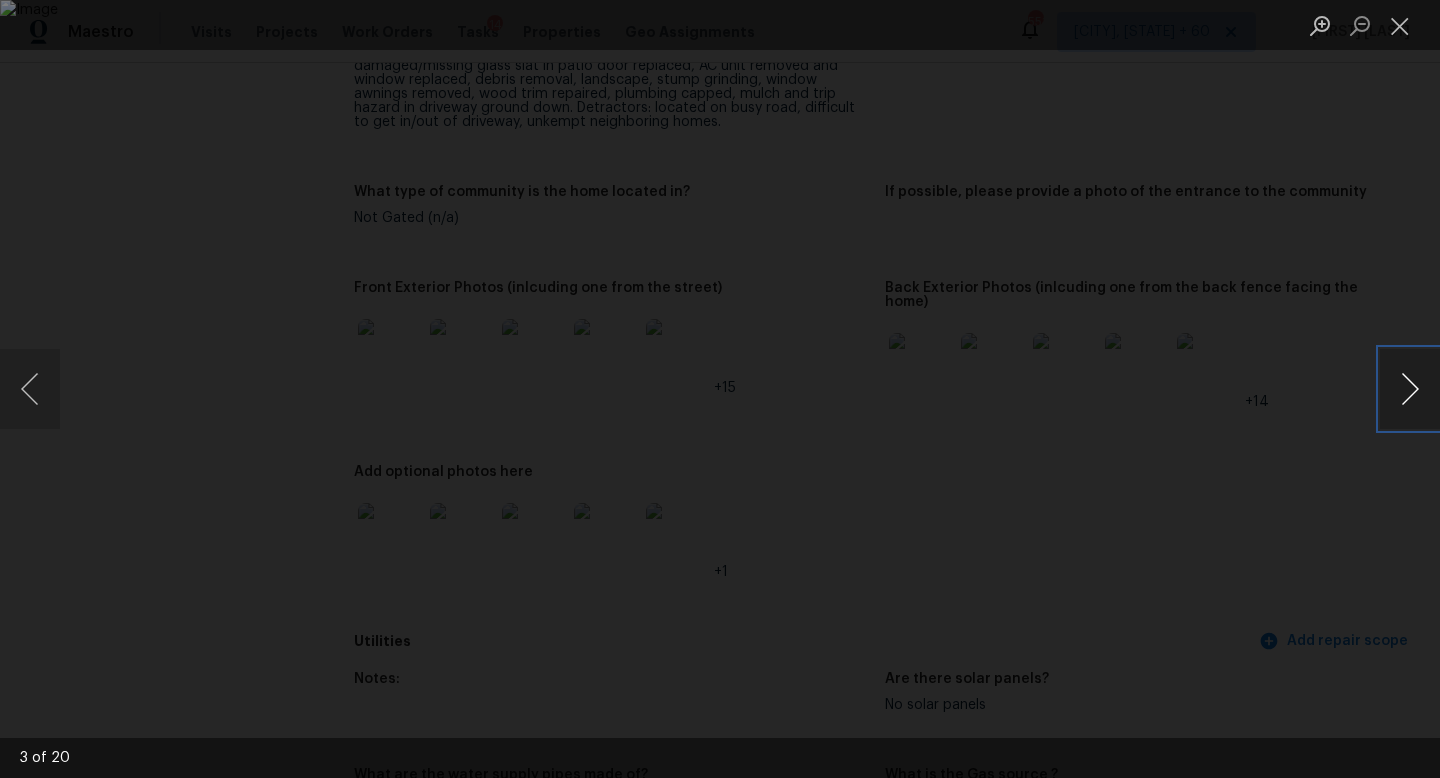 click at bounding box center [1410, 389] 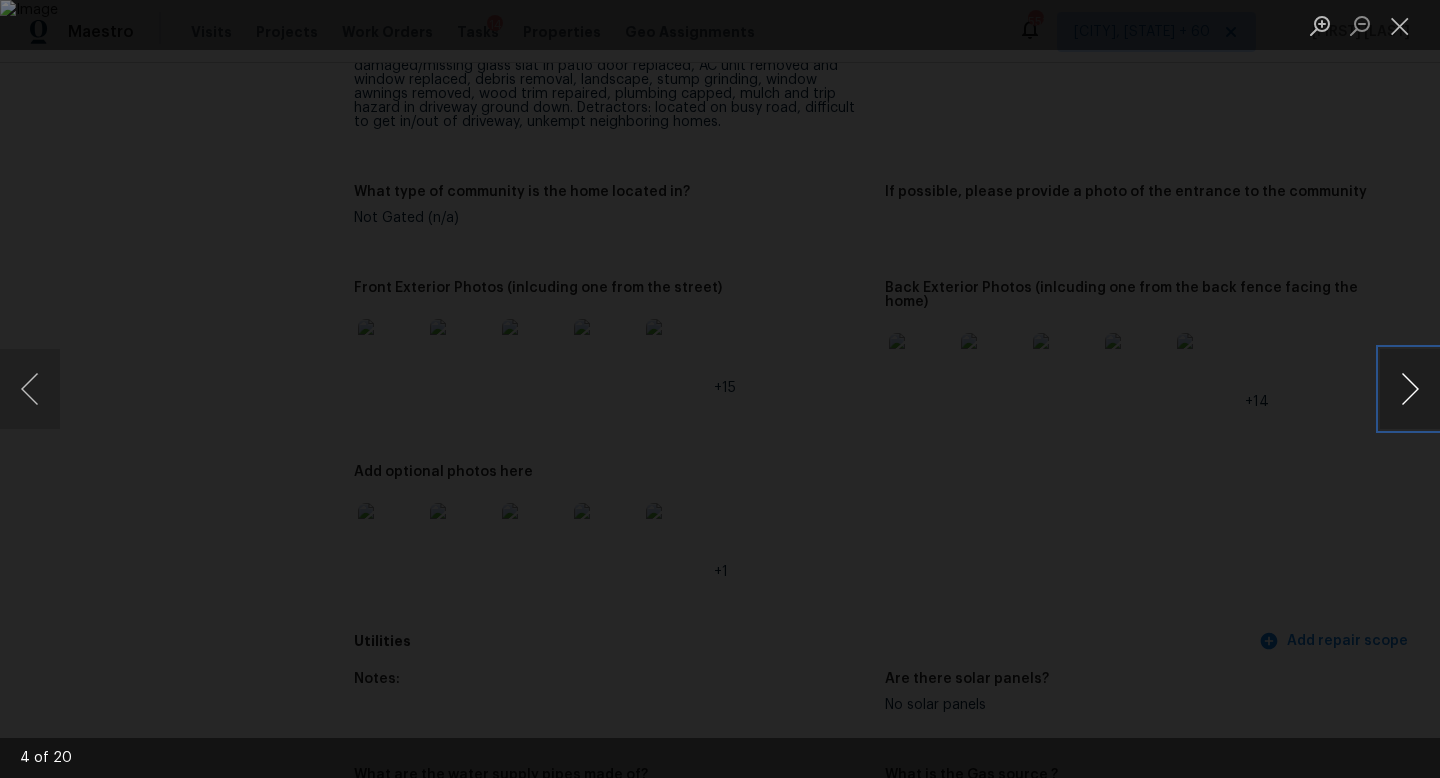 click at bounding box center (1410, 389) 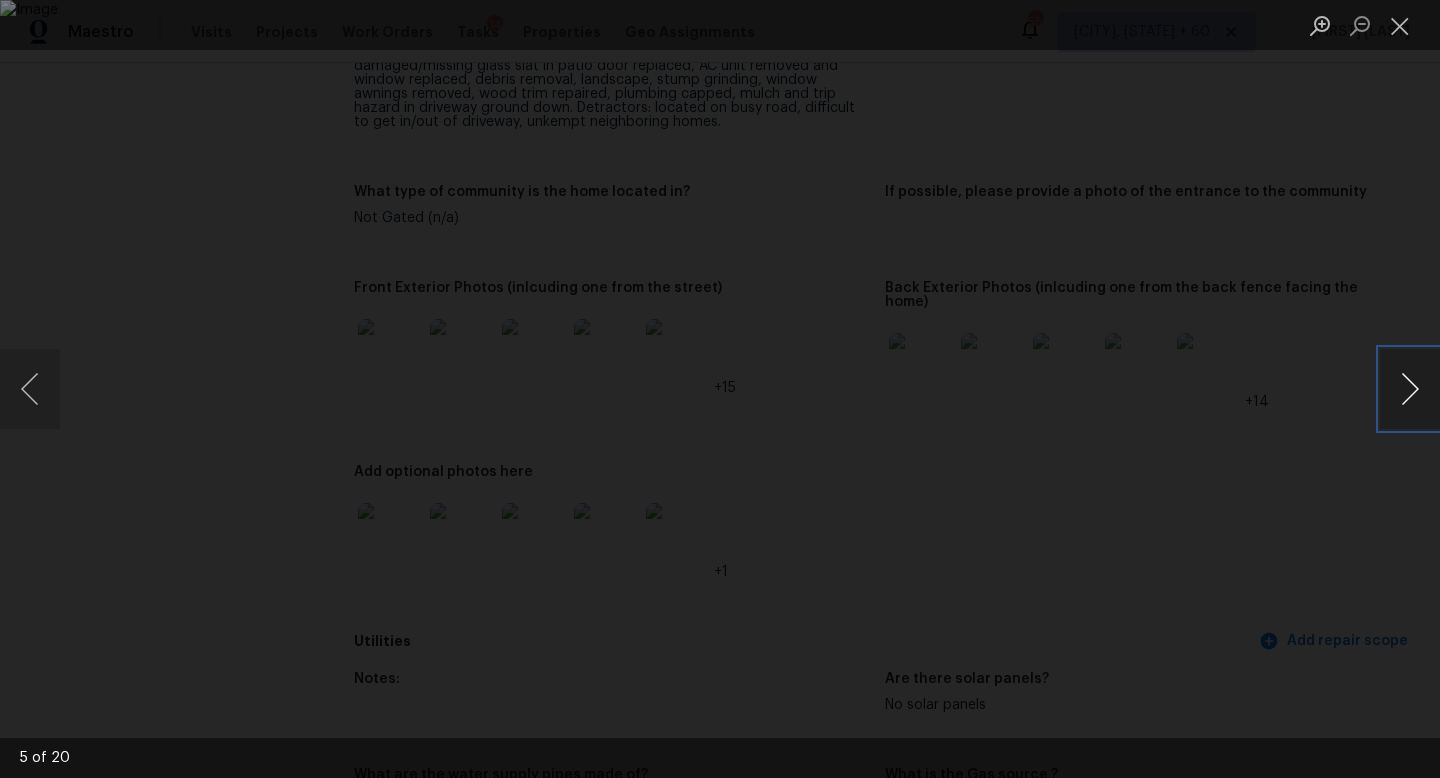 click at bounding box center (1410, 389) 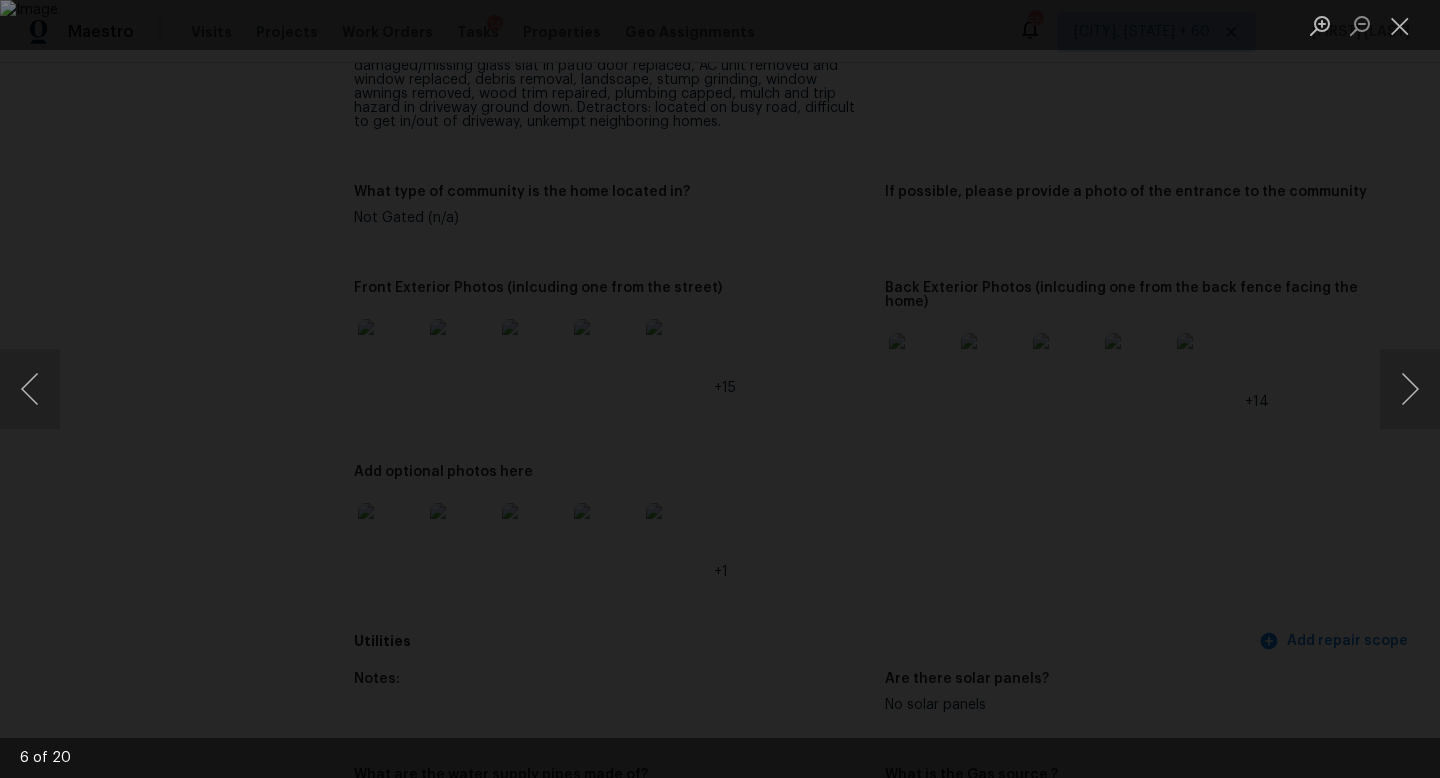click at bounding box center [720, 389] 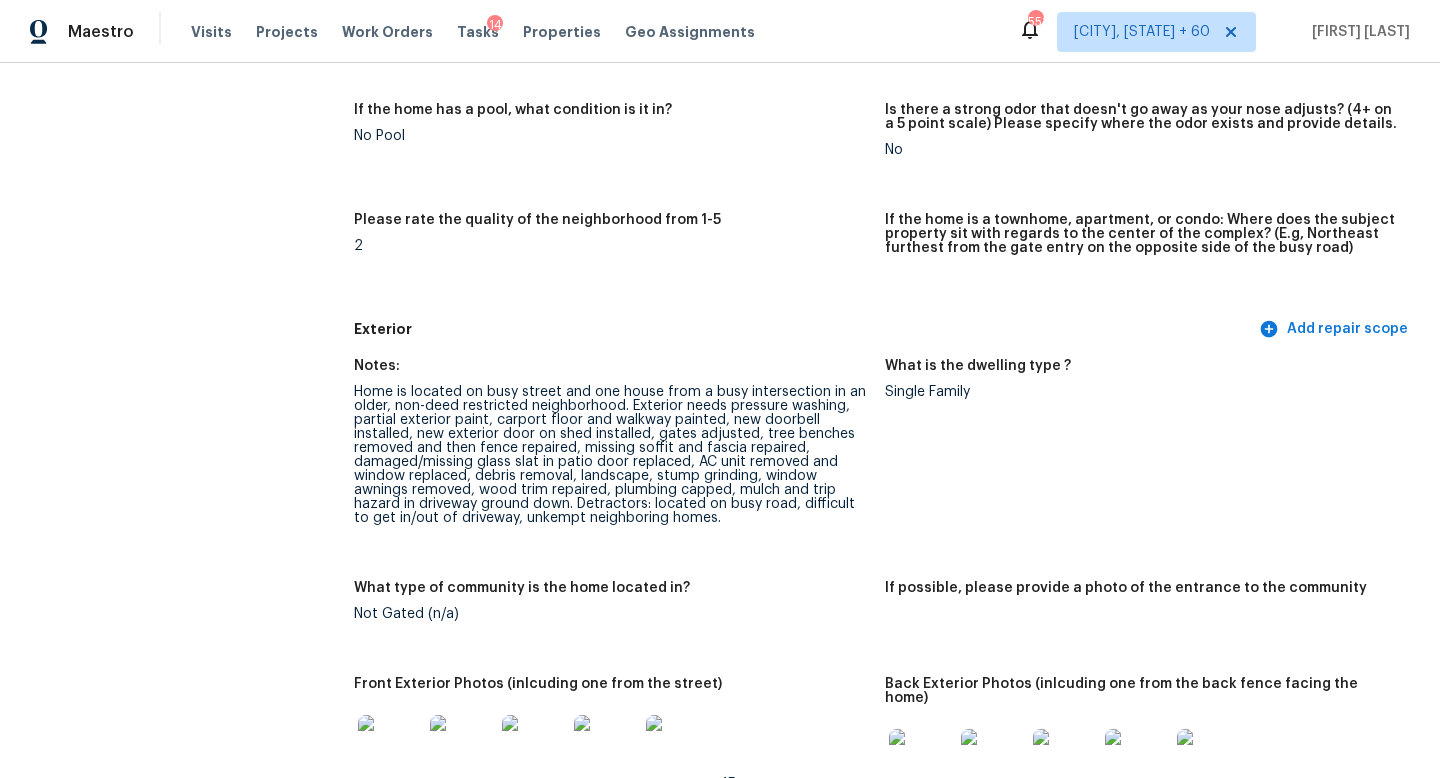 scroll, scrollTop: 2291, scrollLeft: 0, axis: vertical 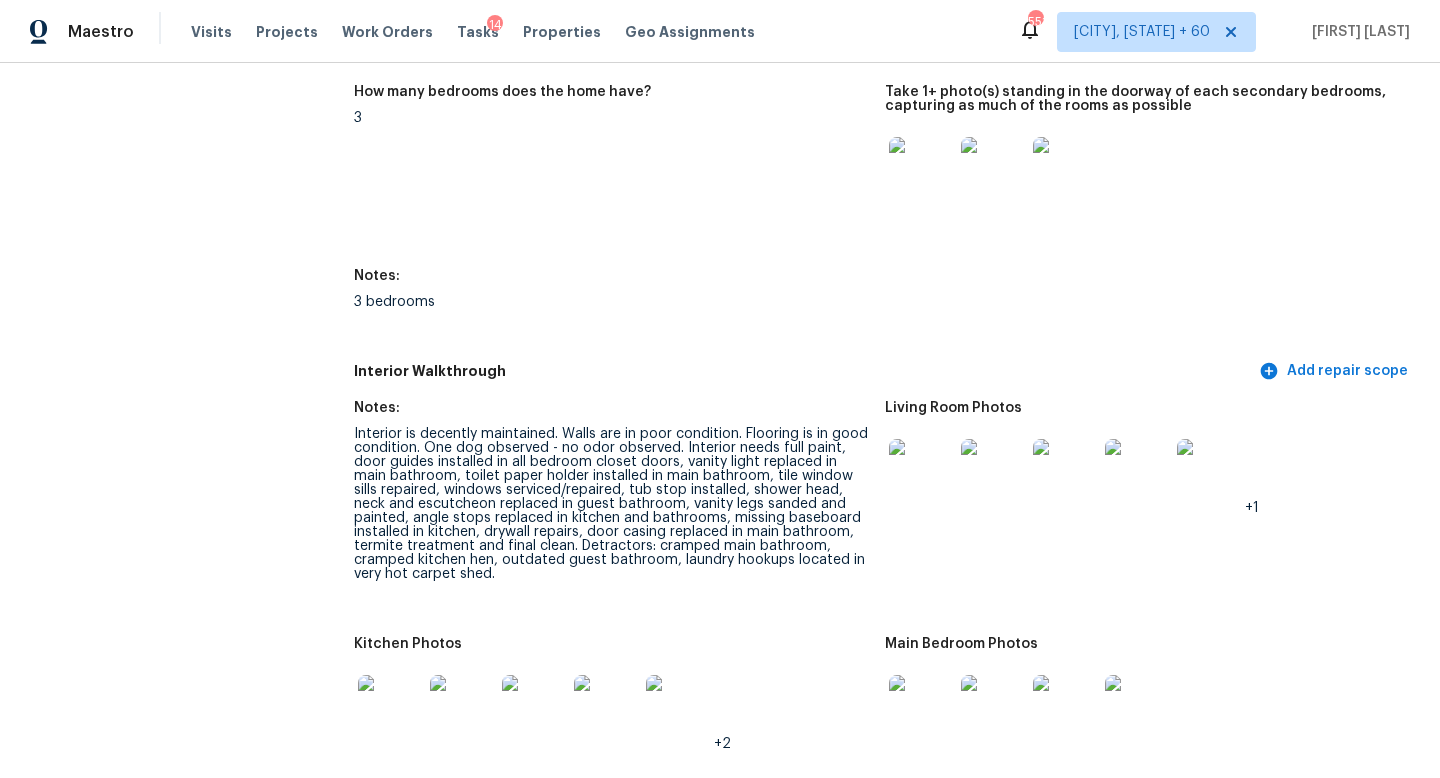 click on "How many bedrooms does the home have? 3" at bounding box center [619, 165] 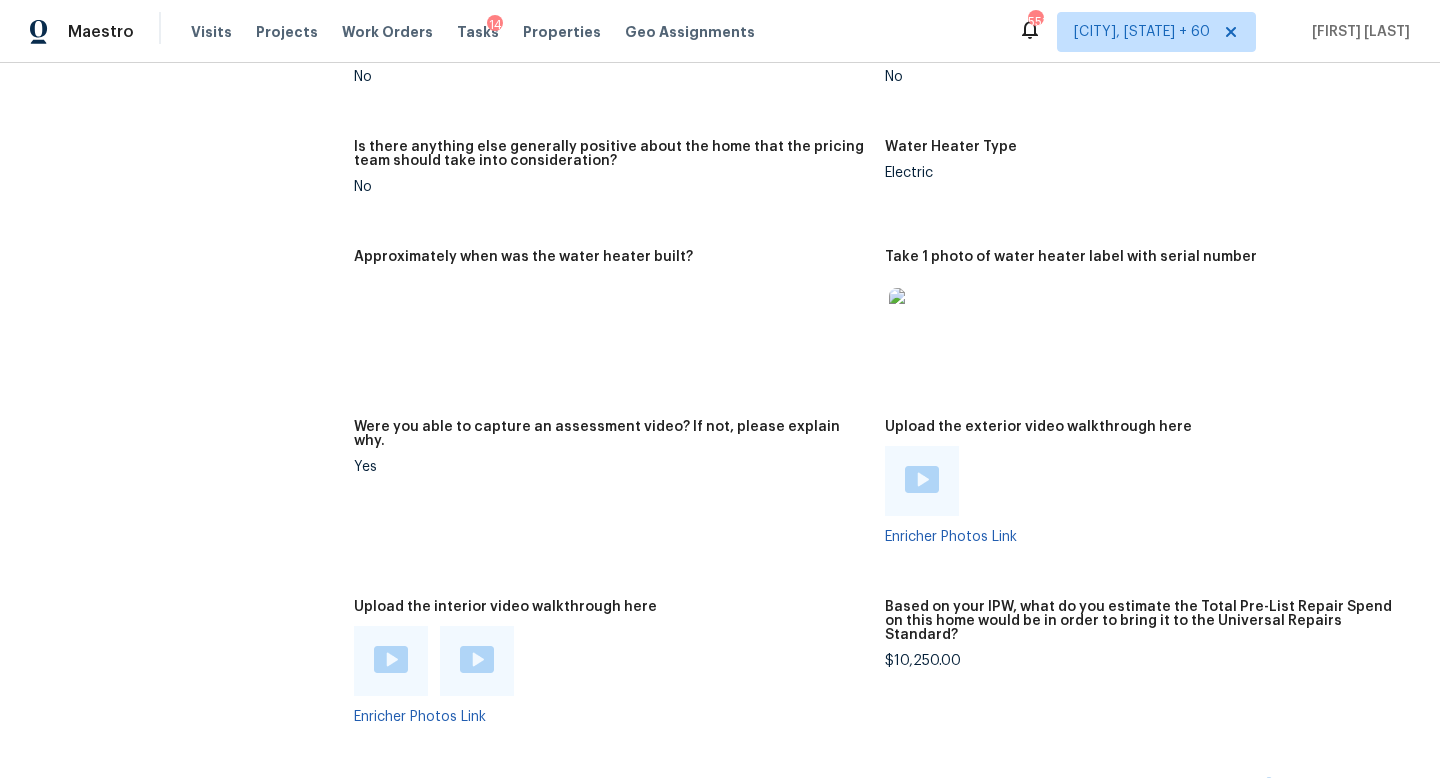 scroll, scrollTop: 3944, scrollLeft: 0, axis: vertical 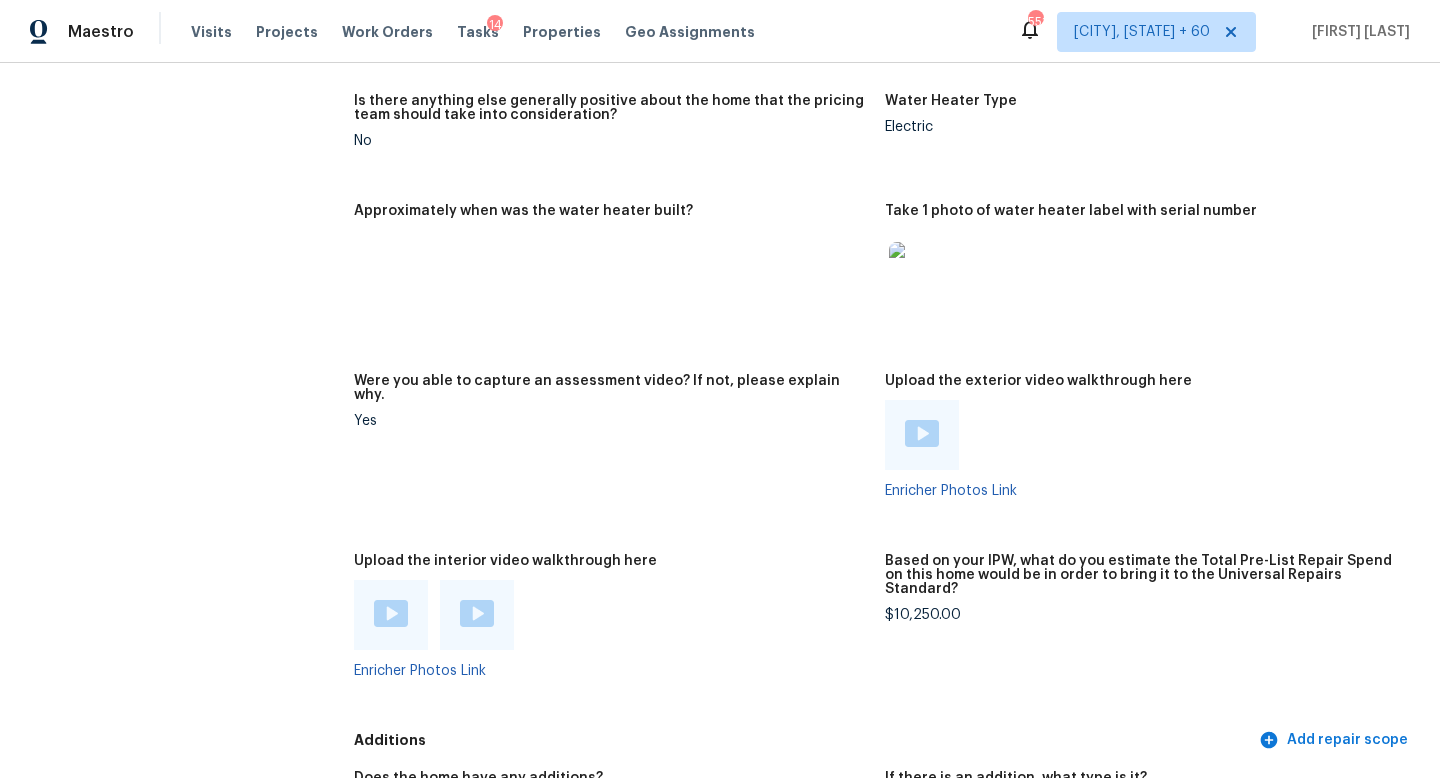 click on "$10,250.00" at bounding box center [1142, 615] 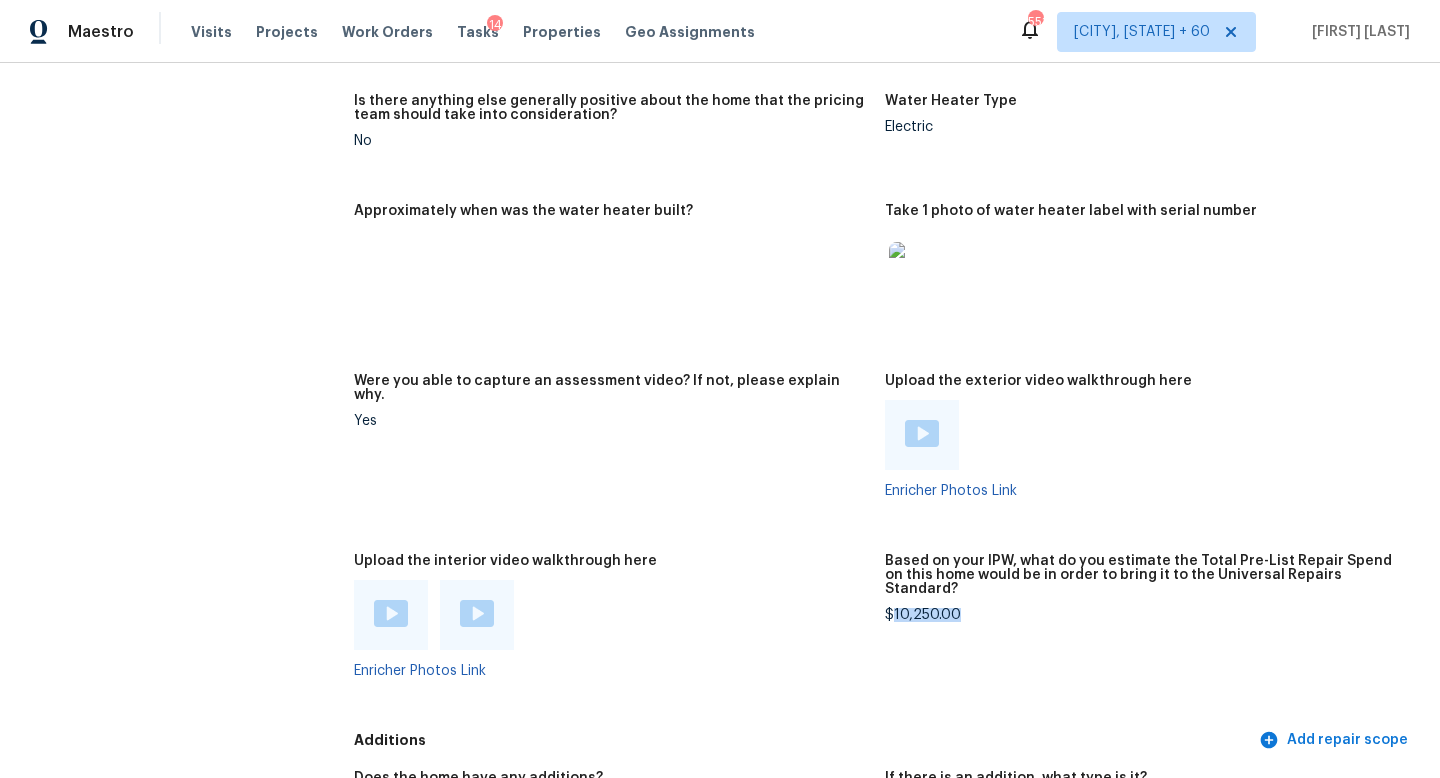 click on "$10,250.00" at bounding box center (1142, 615) 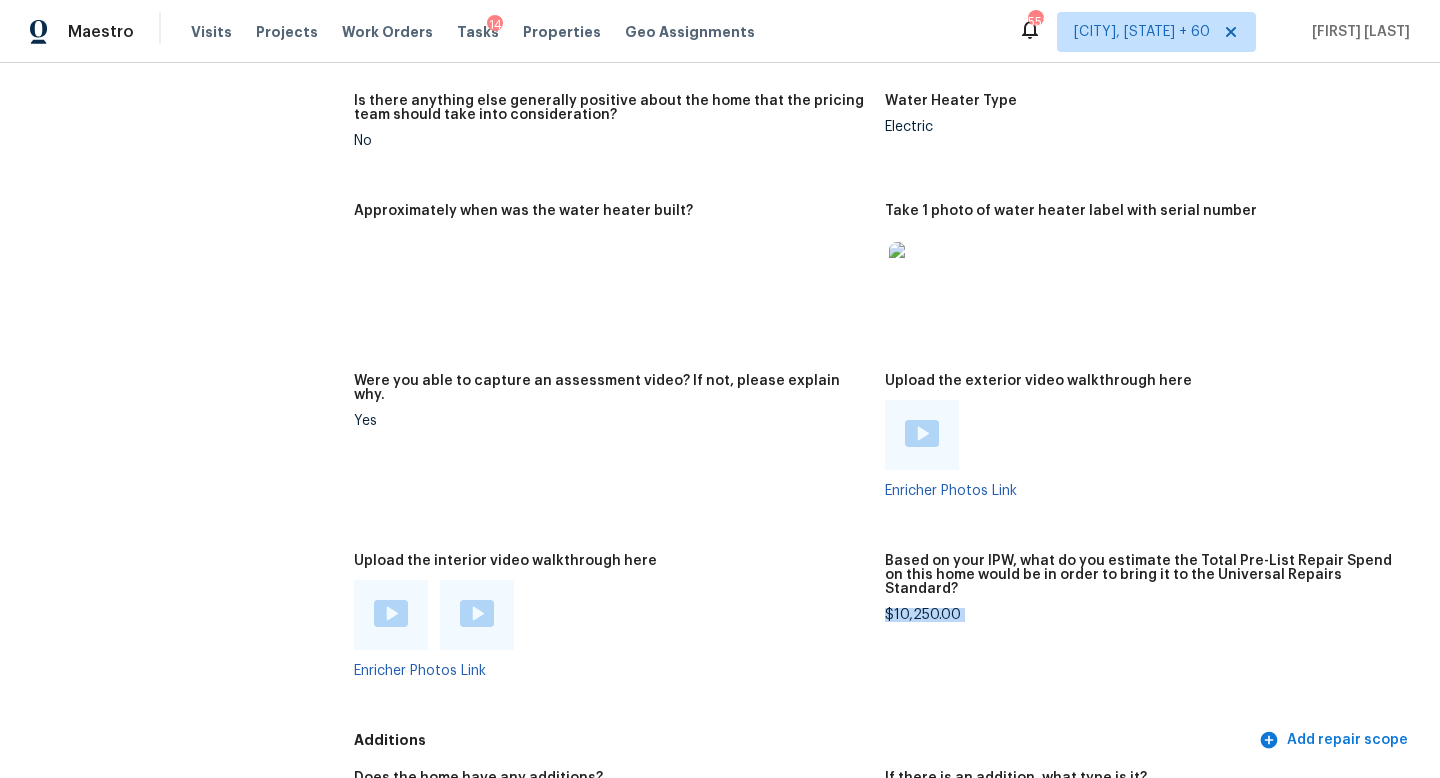 click on "$10,250.00" at bounding box center [1142, 615] 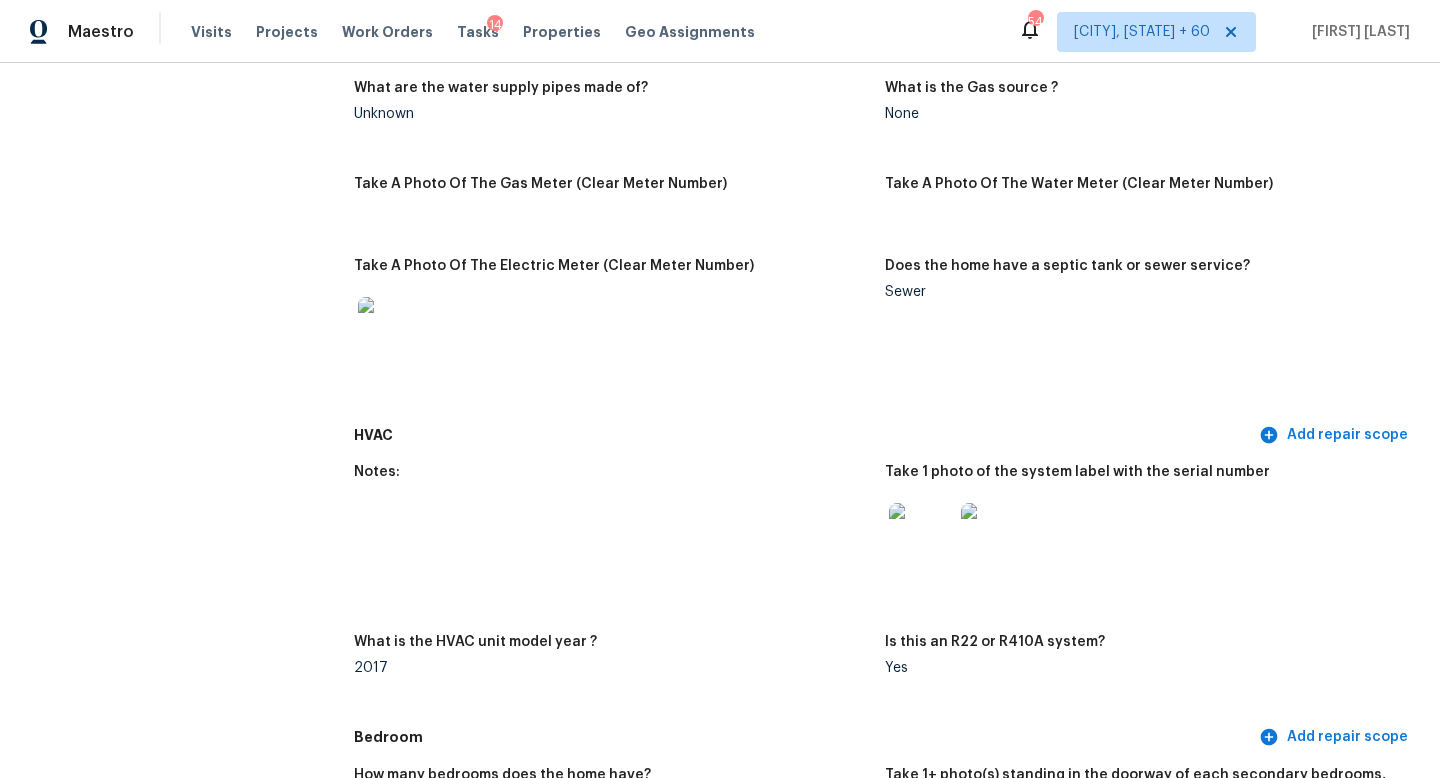 scroll, scrollTop: 0, scrollLeft: 0, axis: both 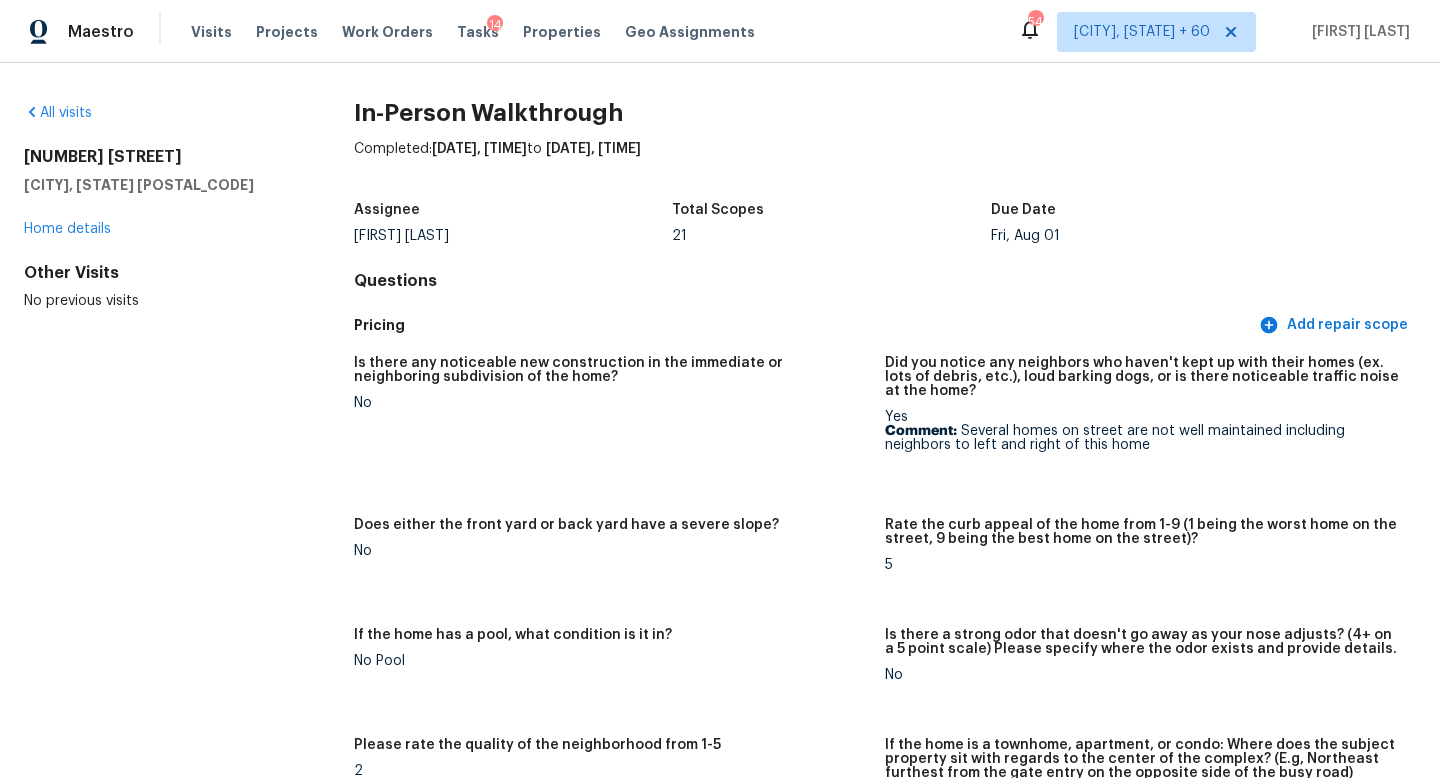 click on "All visits [NUMBER] [STREET] [CITY], [STATE] [POSTAL_CODE] Home details Other Visits No previous visits In-Person Walkthrough Completed:  [DATE], [TIME]  to   [DATE], [TIME] Assignee [FIRST] [LAST] Total Scopes 21 Due Date [DAY], [MONTH] [DAY] [YEAR] Questions Pricing Add repair scope Is there any noticeable new construction in the immediate or neighboring subdivision of the home? No Did you notice any neighbors who haven't kept up with their homes (ex. lots of debris, etc.), loud barking dogs, or is there noticeable traffic noise at the home? Yes Comment:   Several homes on street are not well maintained including neighbors to left and right of this home Does either the front yard or back yard have a severe slope? No Rate the curb appeal of the home from 1-9 (1 being the worst home on the street, 9 being the best home on the street)? 5 If the home has a pool, what condition is it in? No Pool No Please rate the quality of the neighborhood from 1-5 2 Exterior Add repair scope Notes: What is the dwelling type ?  +15  +1" at bounding box center [720, 420] 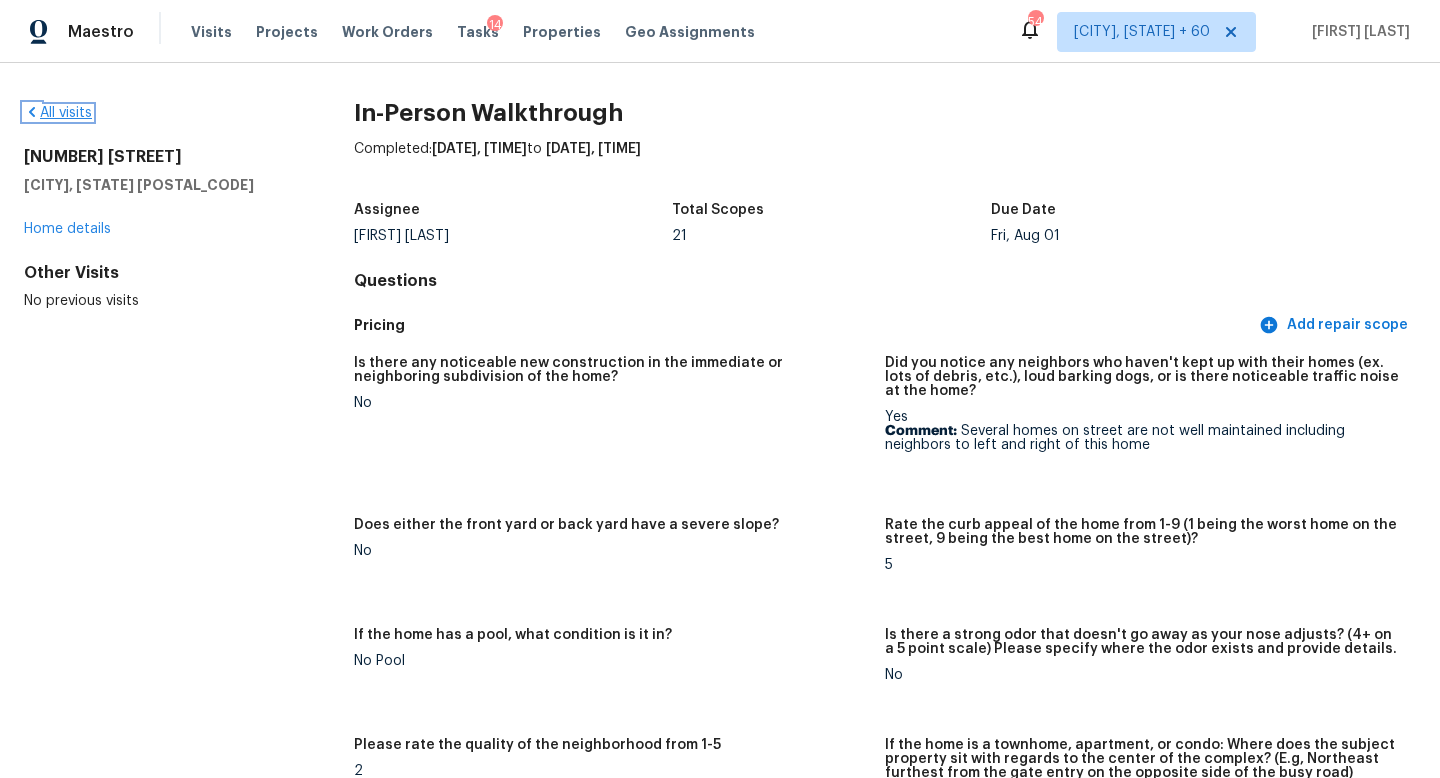 click on "All visits" at bounding box center [58, 113] 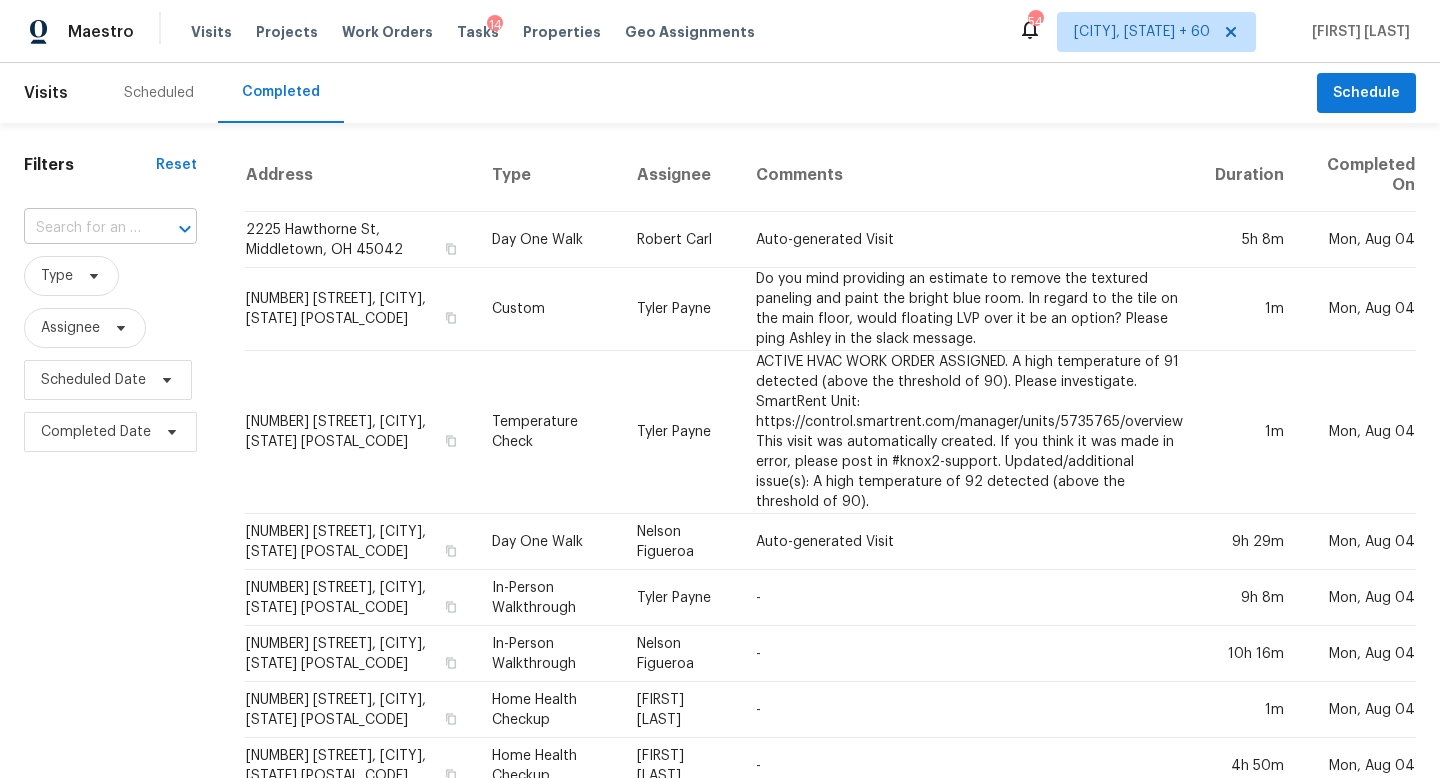 click at bounding box center (82, 228) 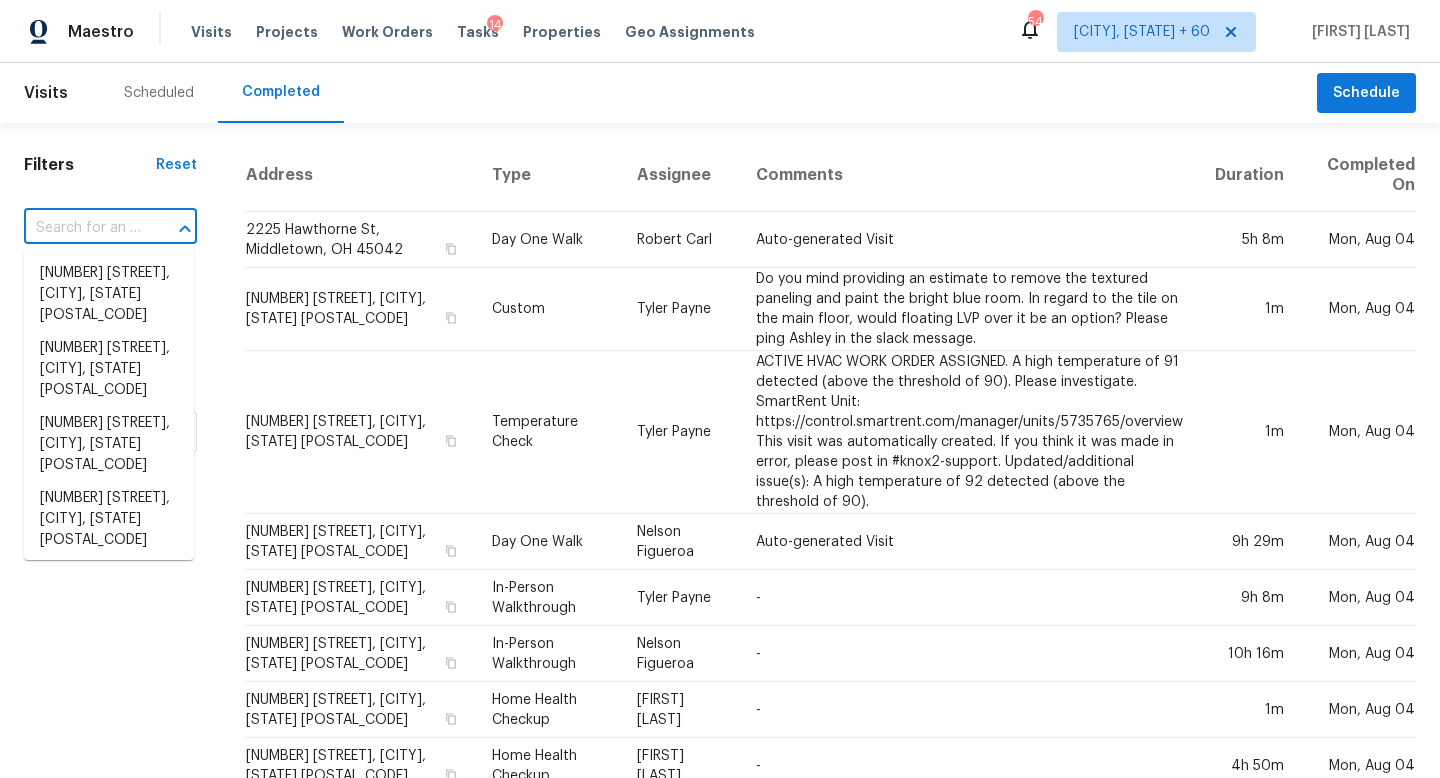 paste on "[NUMBER] [STREET] [CITY], [STATE], [POSTAL_CODE]" 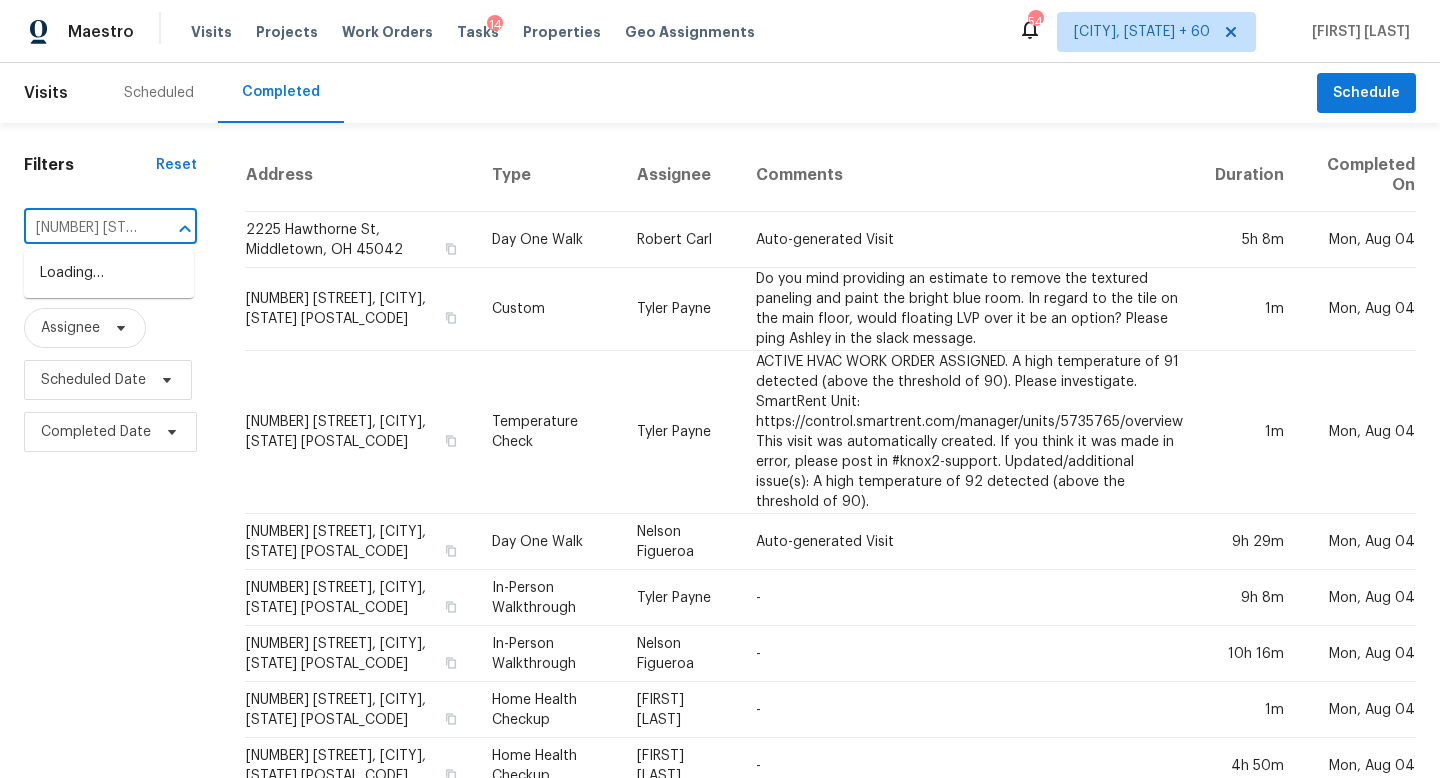 scroll, scrollTop: 0, scrollLeft: 126, axis: horizontal 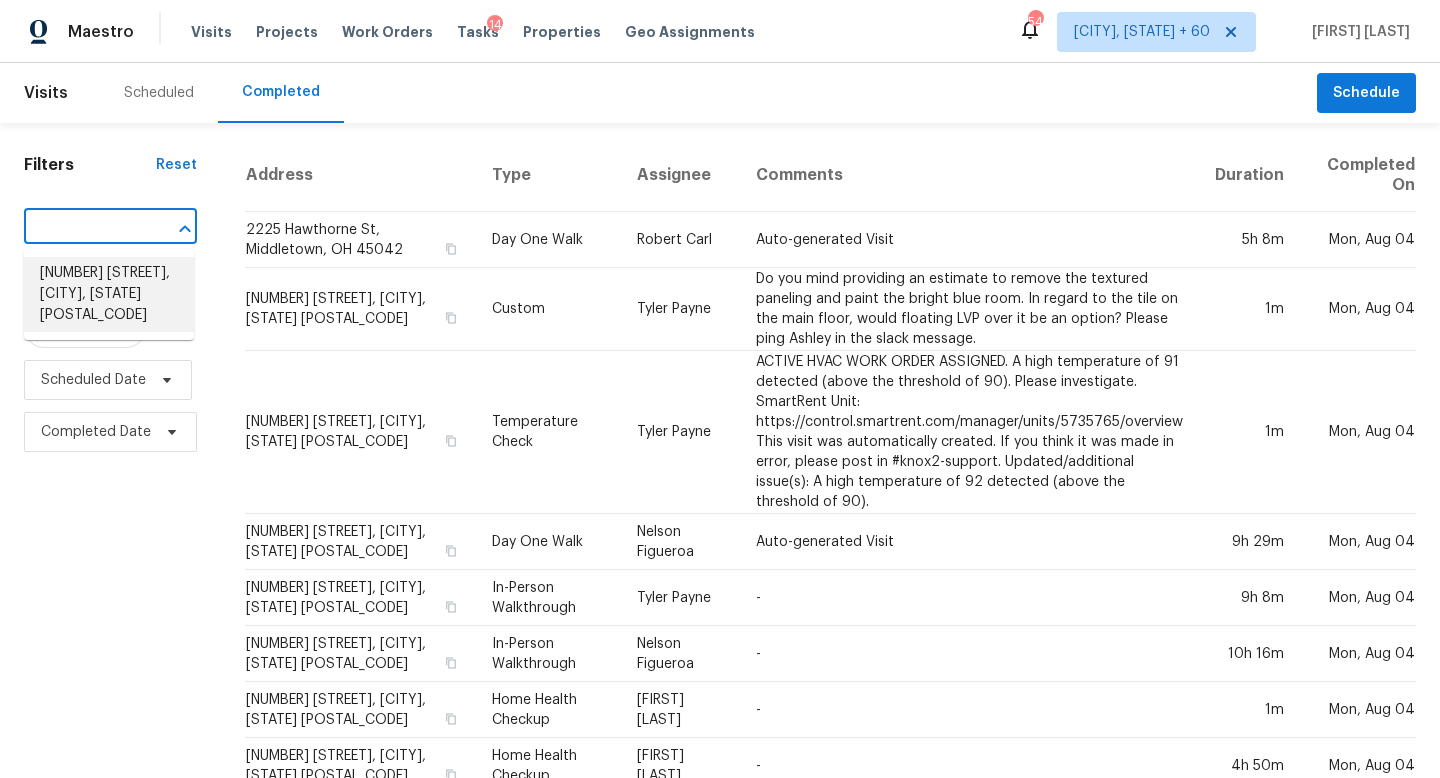 click on "[NUMBER] [STREET], [CITY], [STATE] [POSTAL_CODE]" at bounding box center (109, 294) 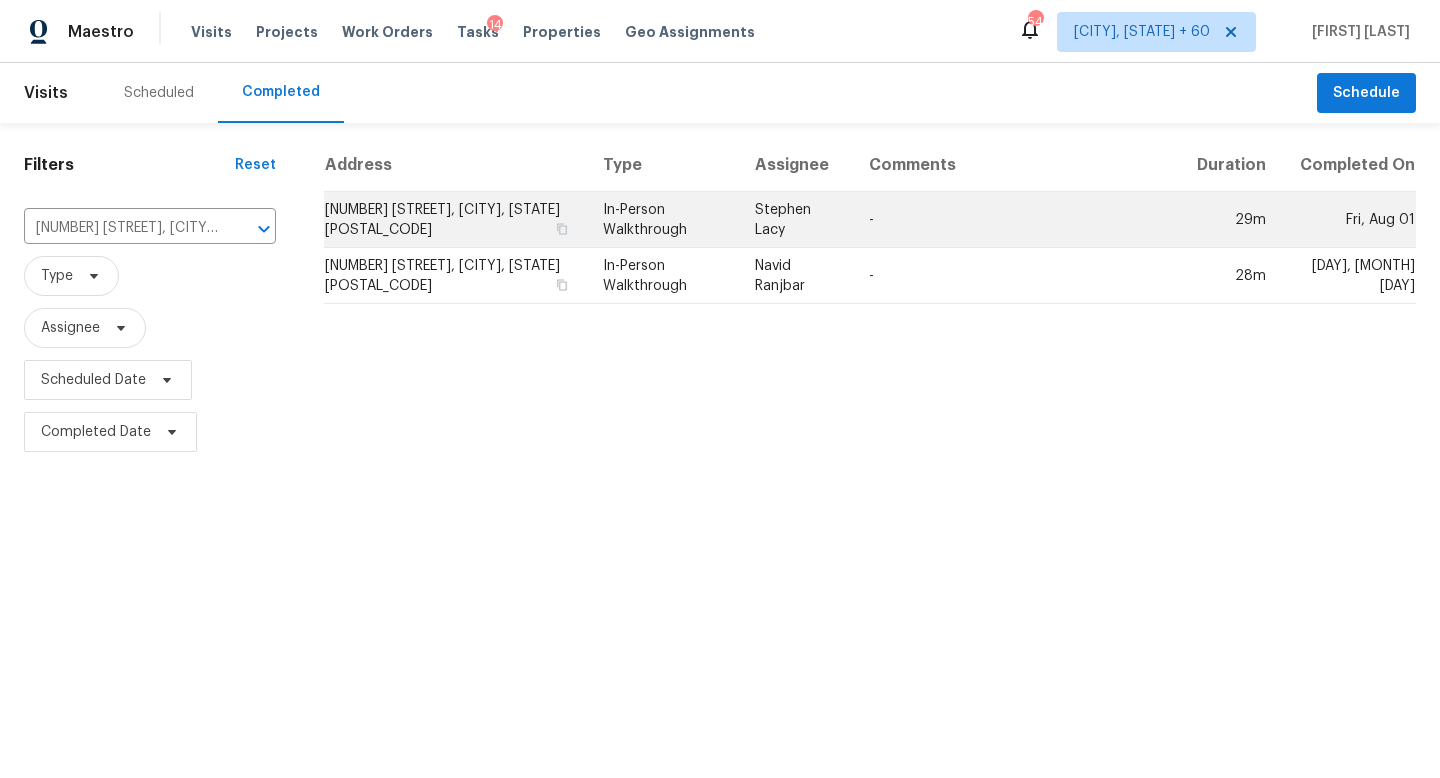 click on "Stephen Lacy" at bounding box center (796, 220) 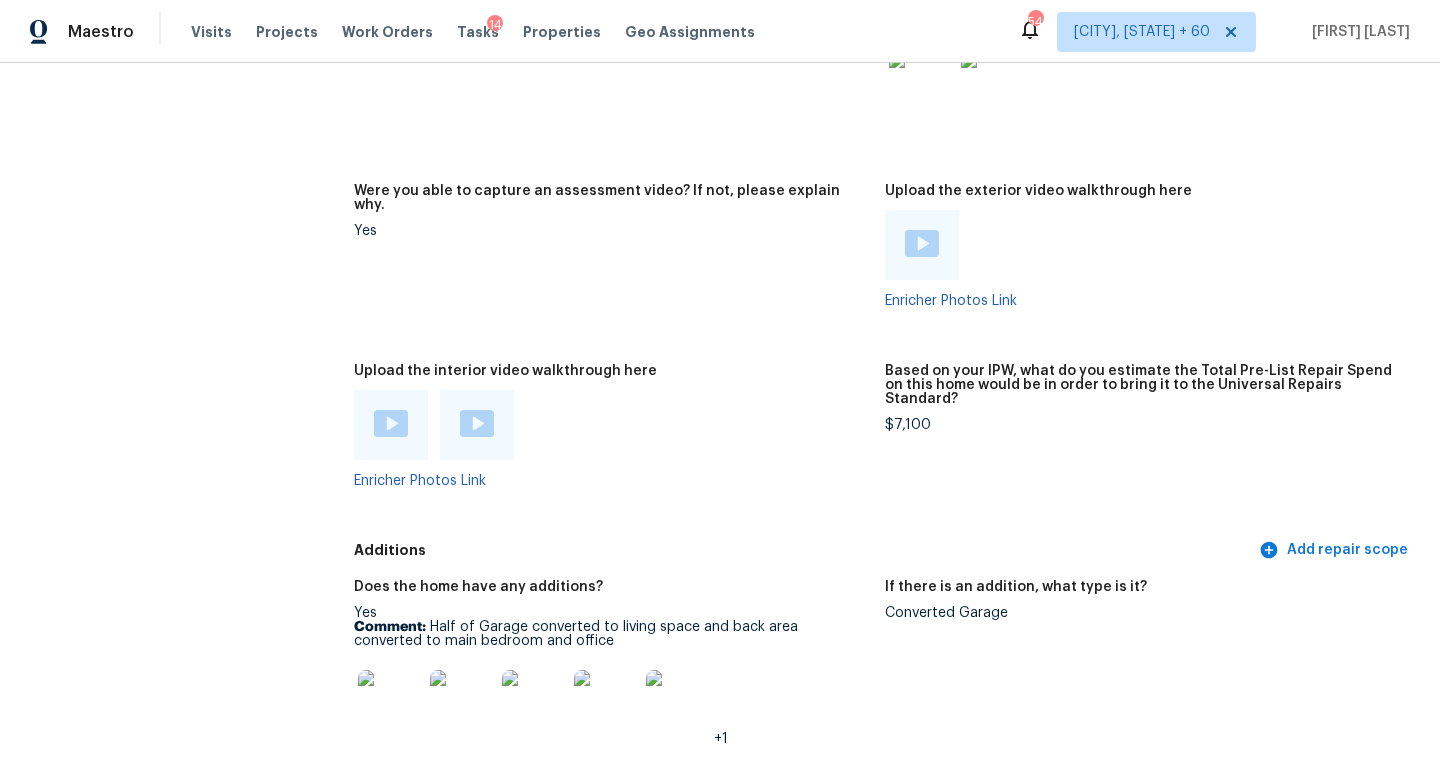 scroll, scrollTop: 3768, scrollLeft: 0, axis: vertical 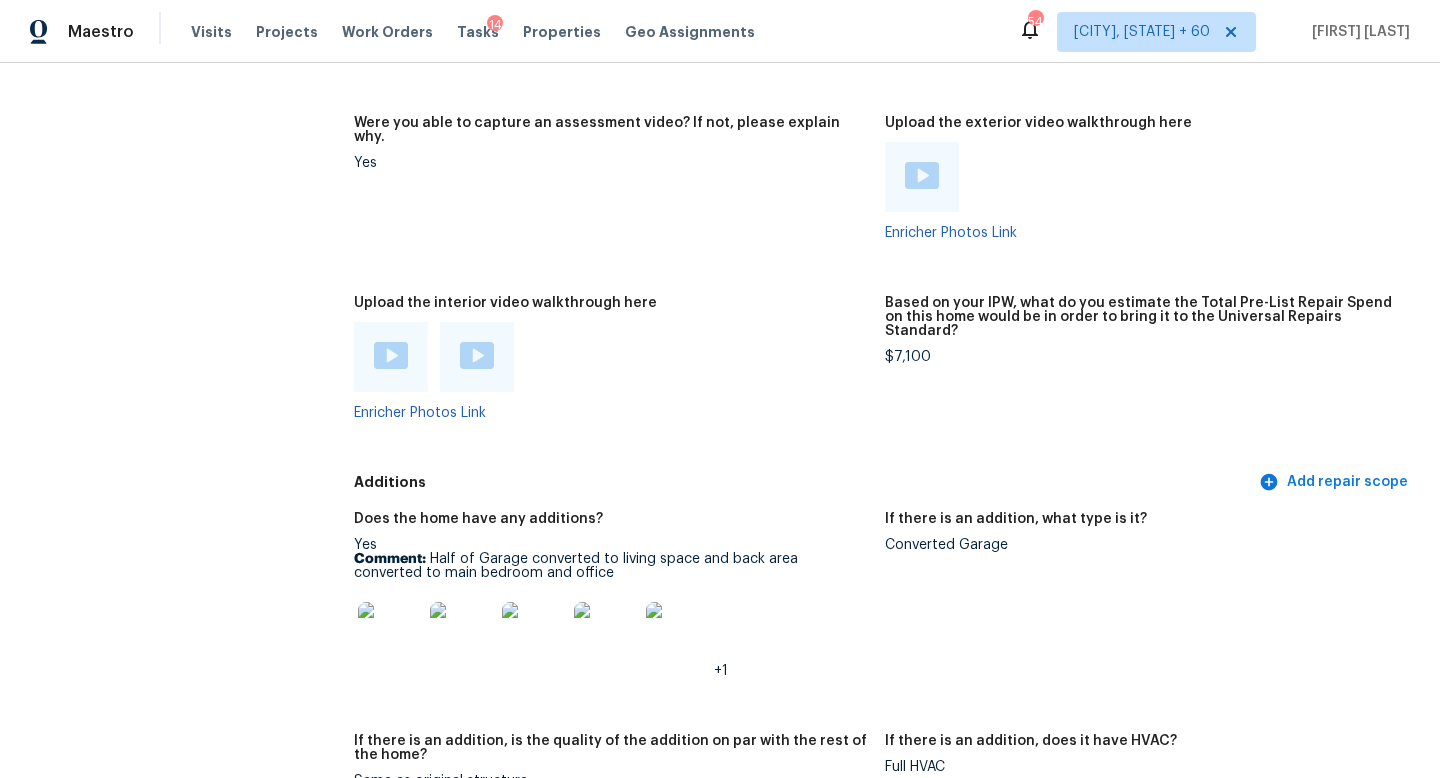 click at bounding box center [391, 355] 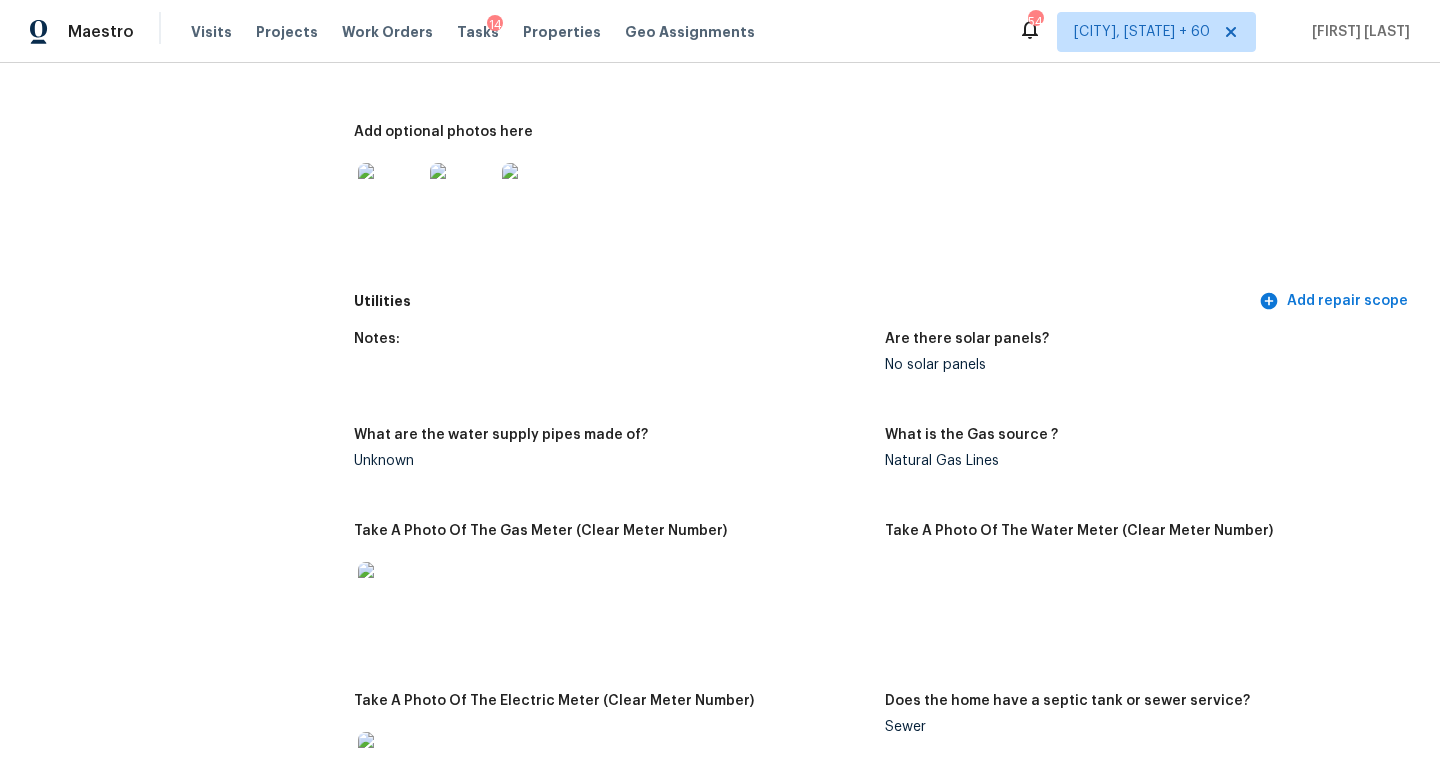 scroll, scrollTop: 3188, scrollLeft: 0, axis: vertical 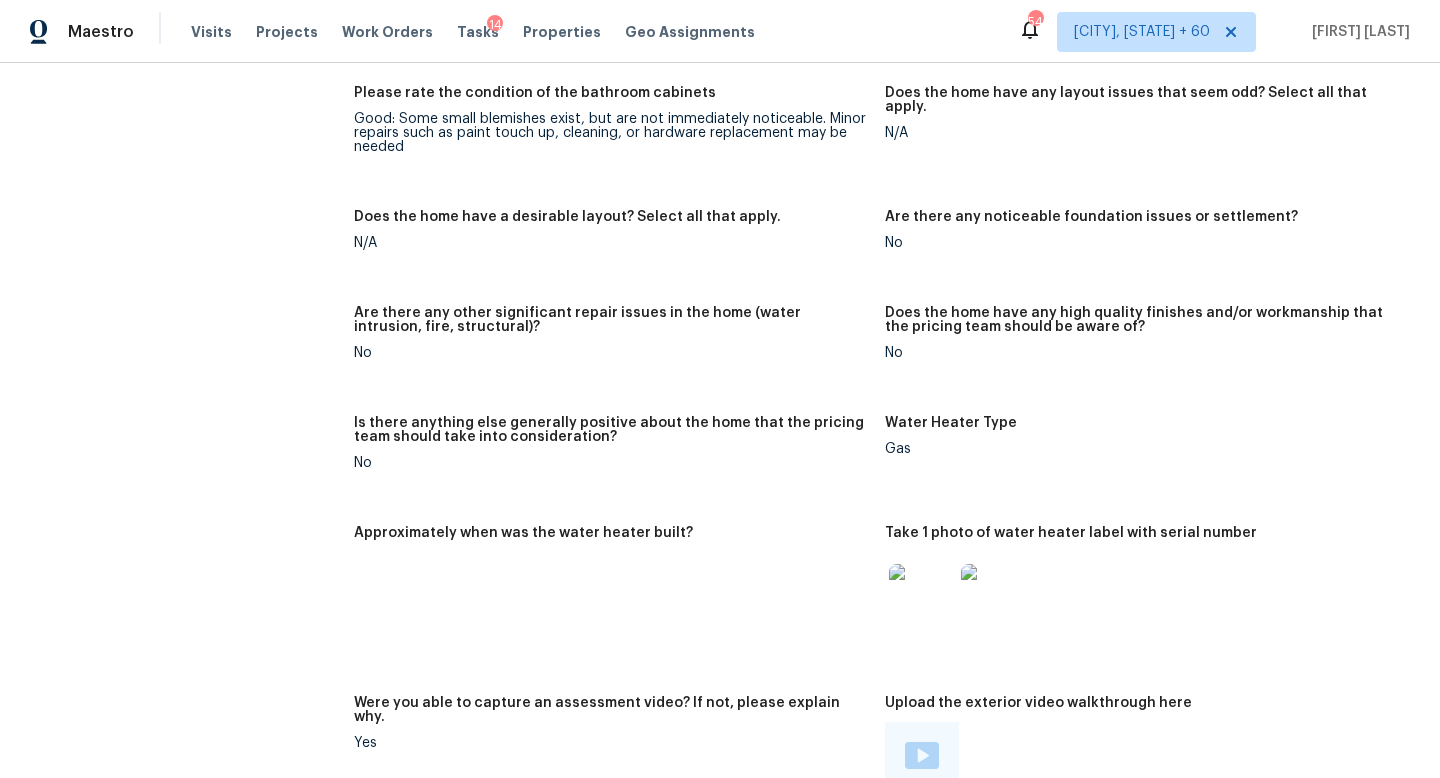 click on "All visits [NUMBER] [STREET] [CITY], [STATE] [POSTAL_CODE] Home details Other Visits In-Person Walkthrough Mon, Sep 18 2023" at bounding box center [157, -388] 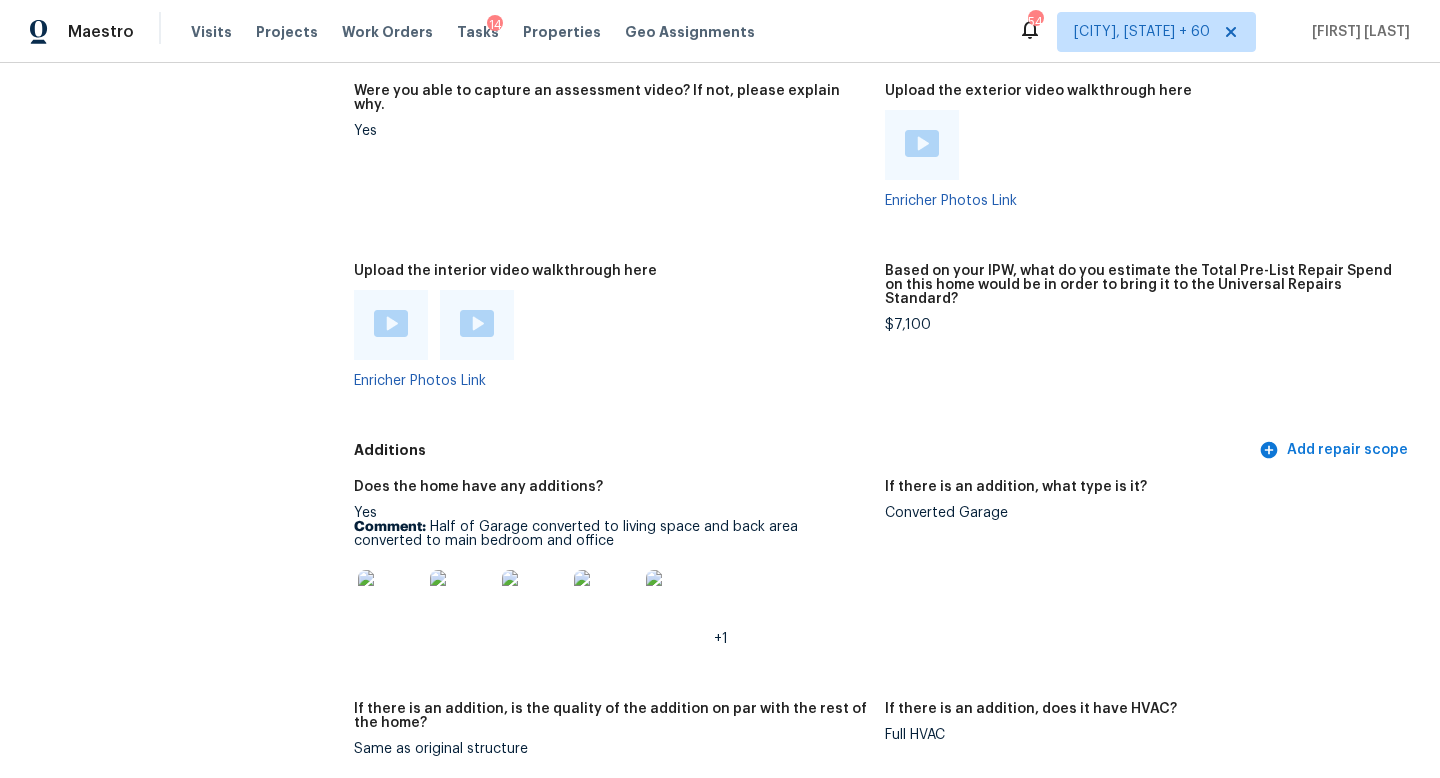 scroll, scrollTop: 3881, scrollLeft: 0, axis: vertical 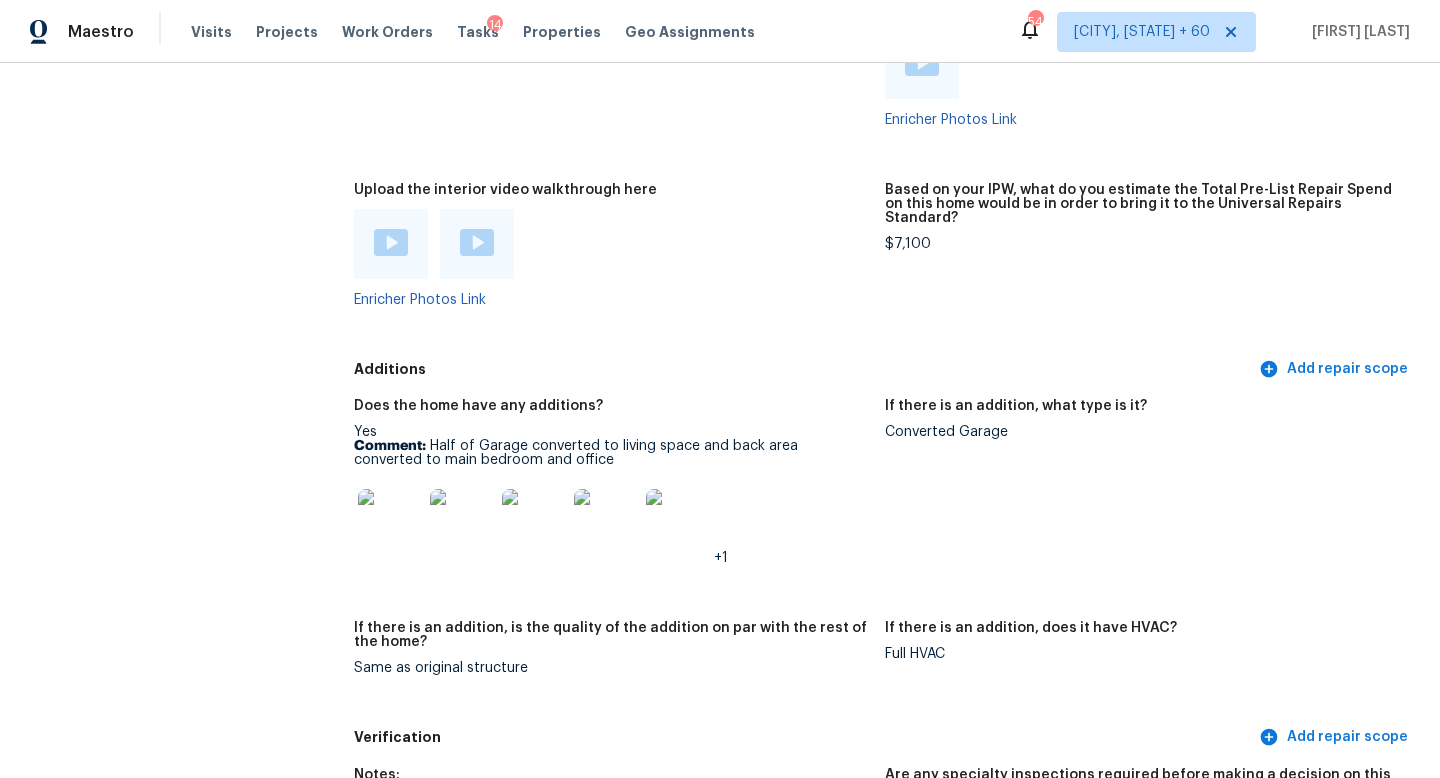 click on "Converted Garage" at bounding box center (1142, 432) 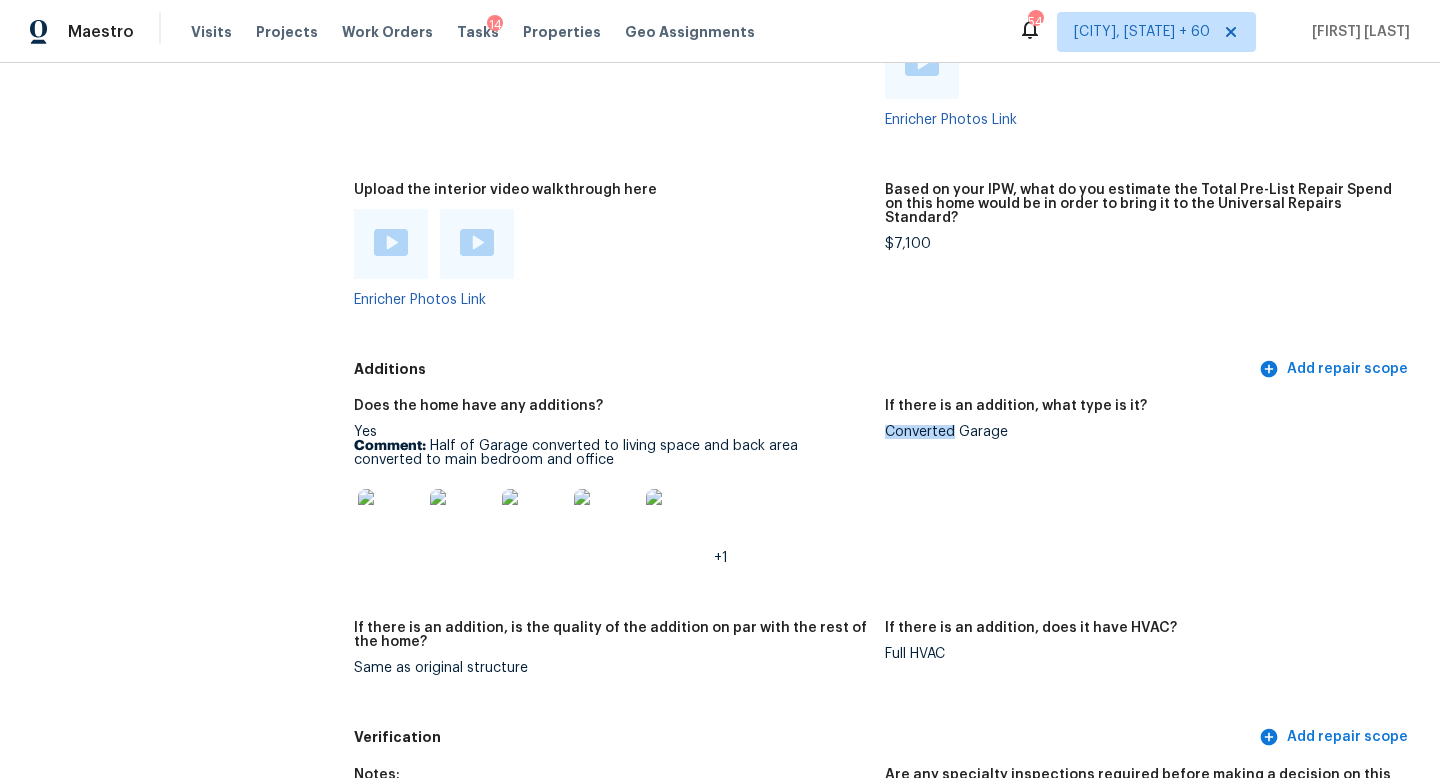 click on "Converted Garage" at bounding box center (1142, 432) 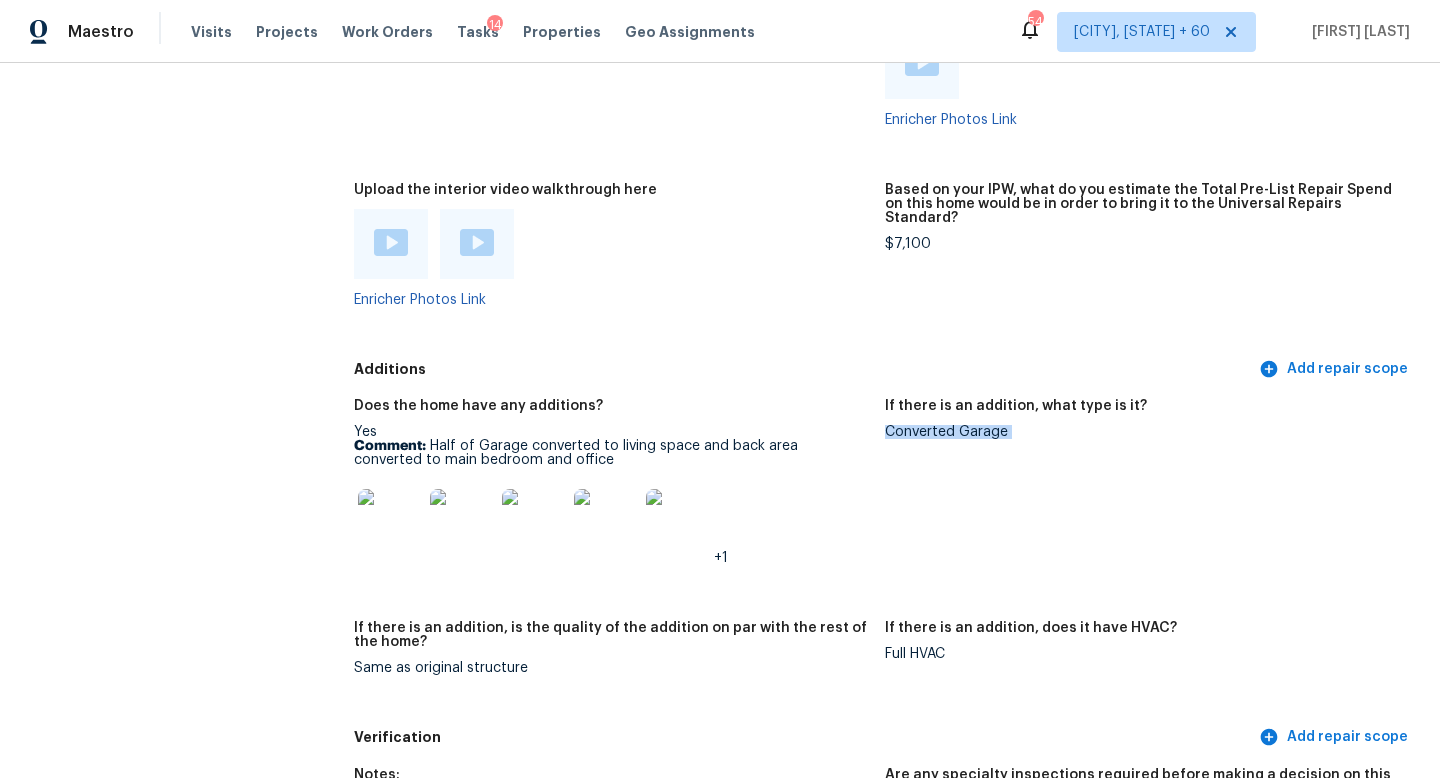 copy on "Converted Garage" 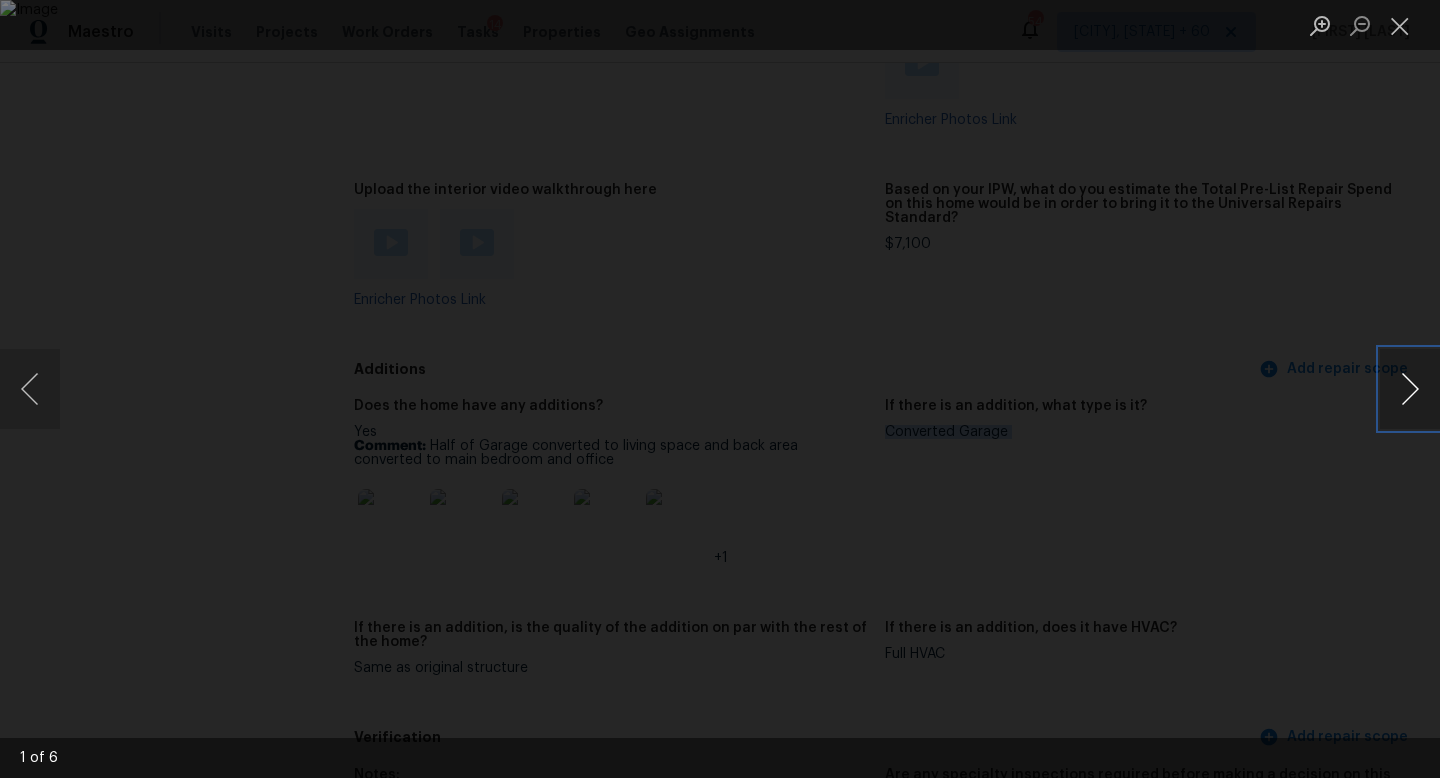 click at bounding box center (1410, 389) 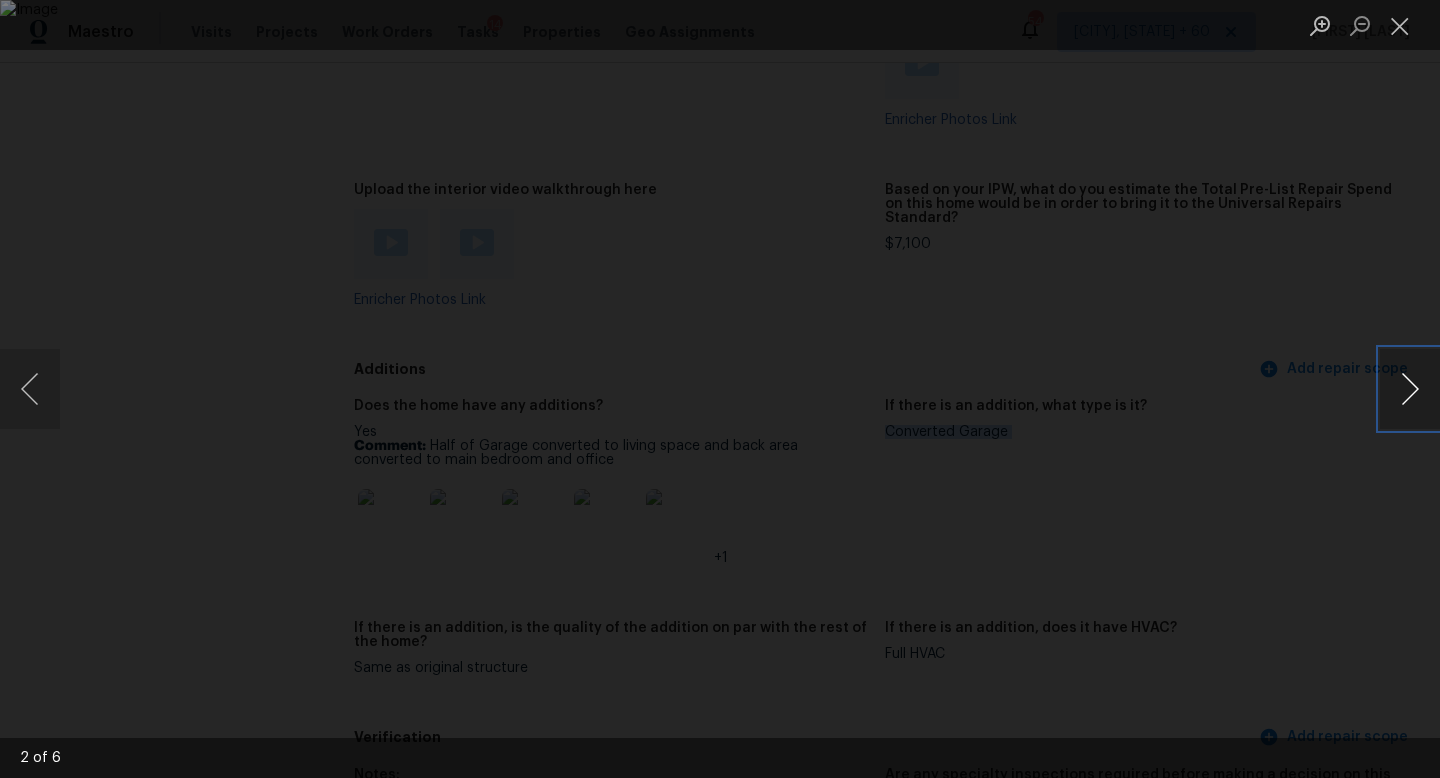 type 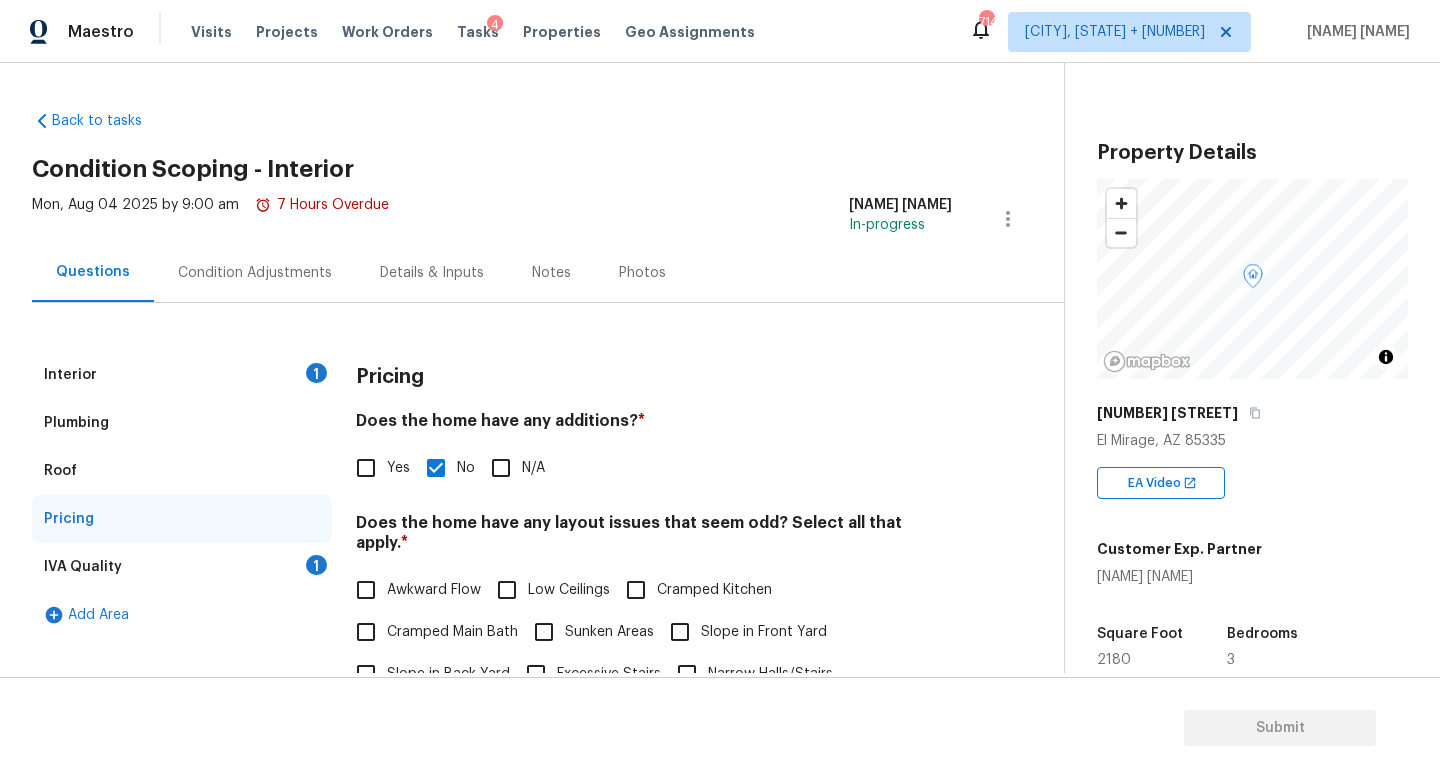 scroll, scrollTop: 0, scrollLeft: 0, axis: both 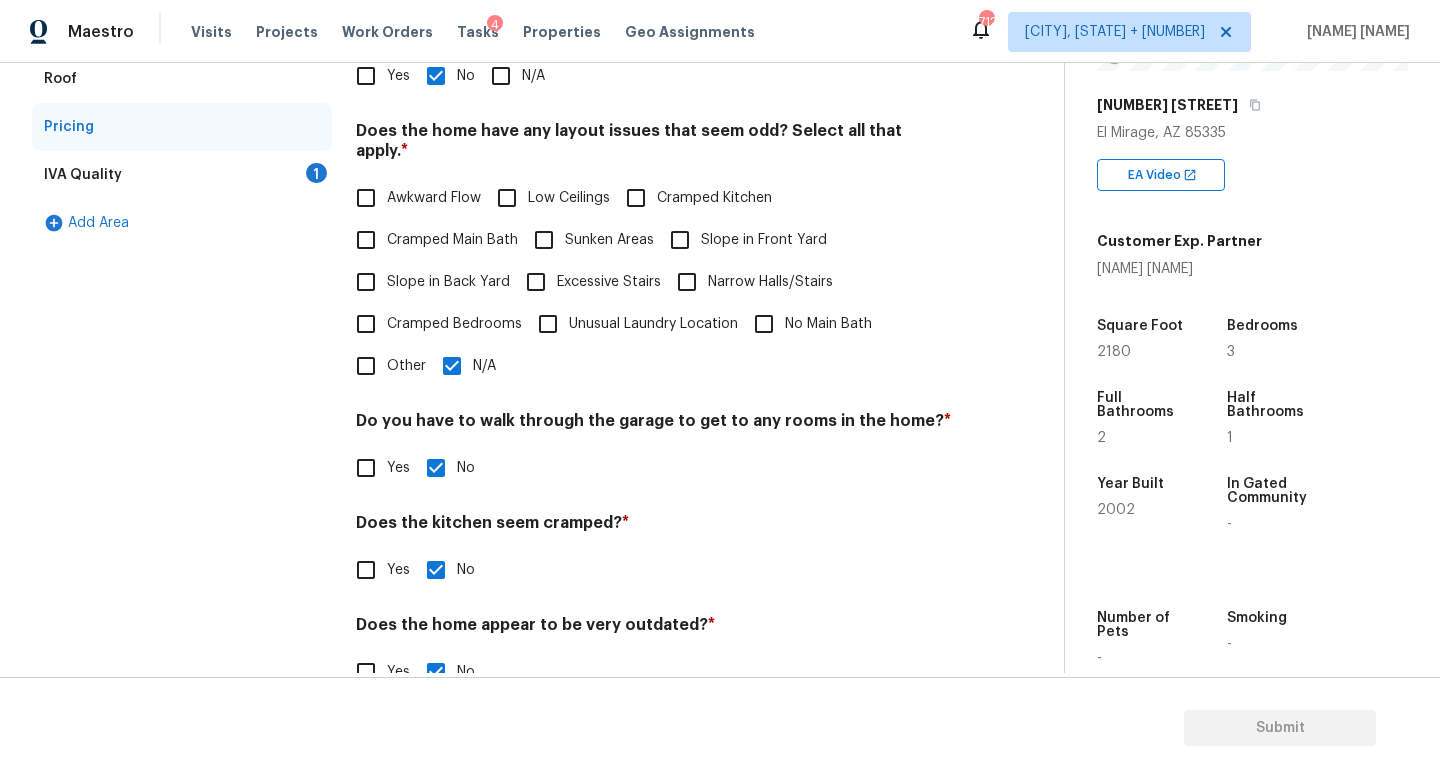 click on "IVA Quality 1" at bounding box center (182, 175) 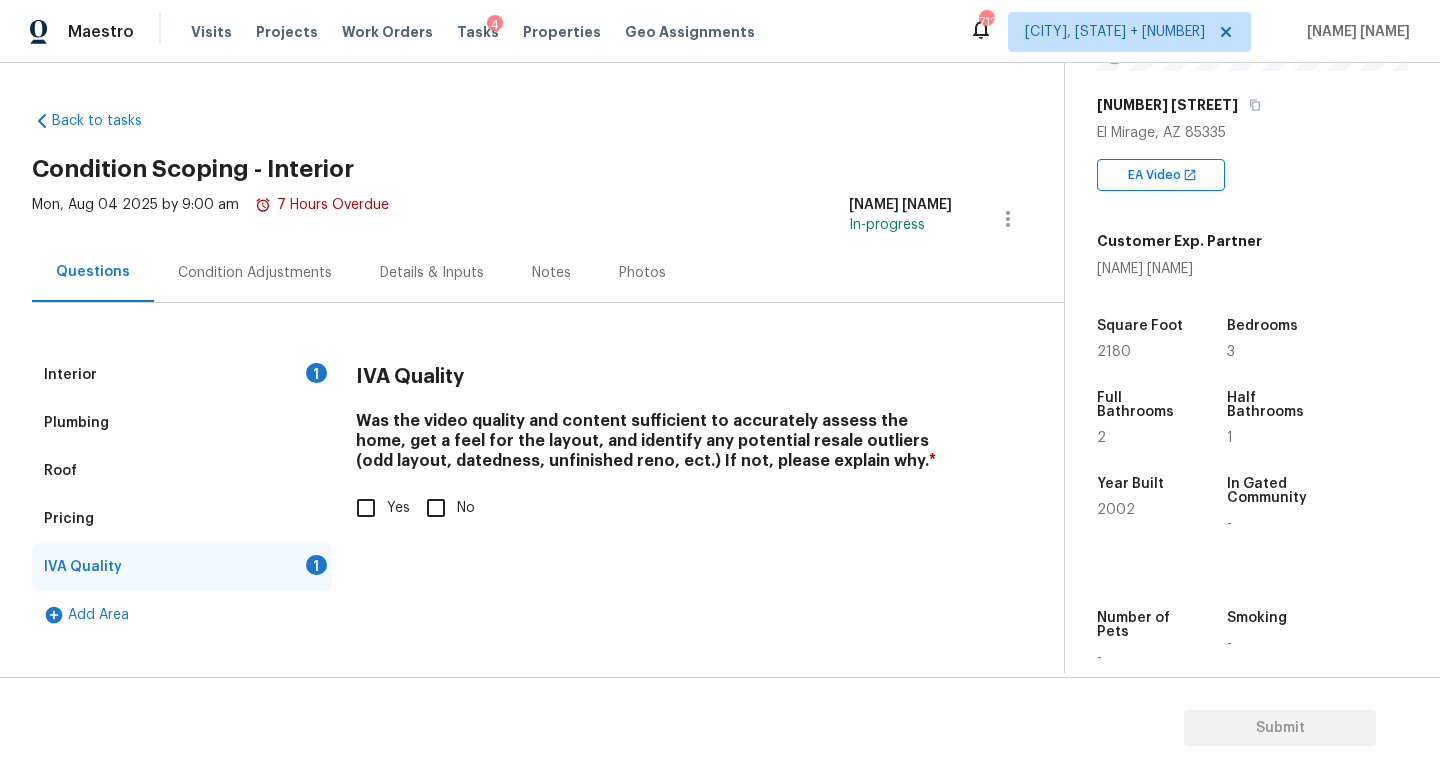 click on "Yes" at bounding box center [366, 508] 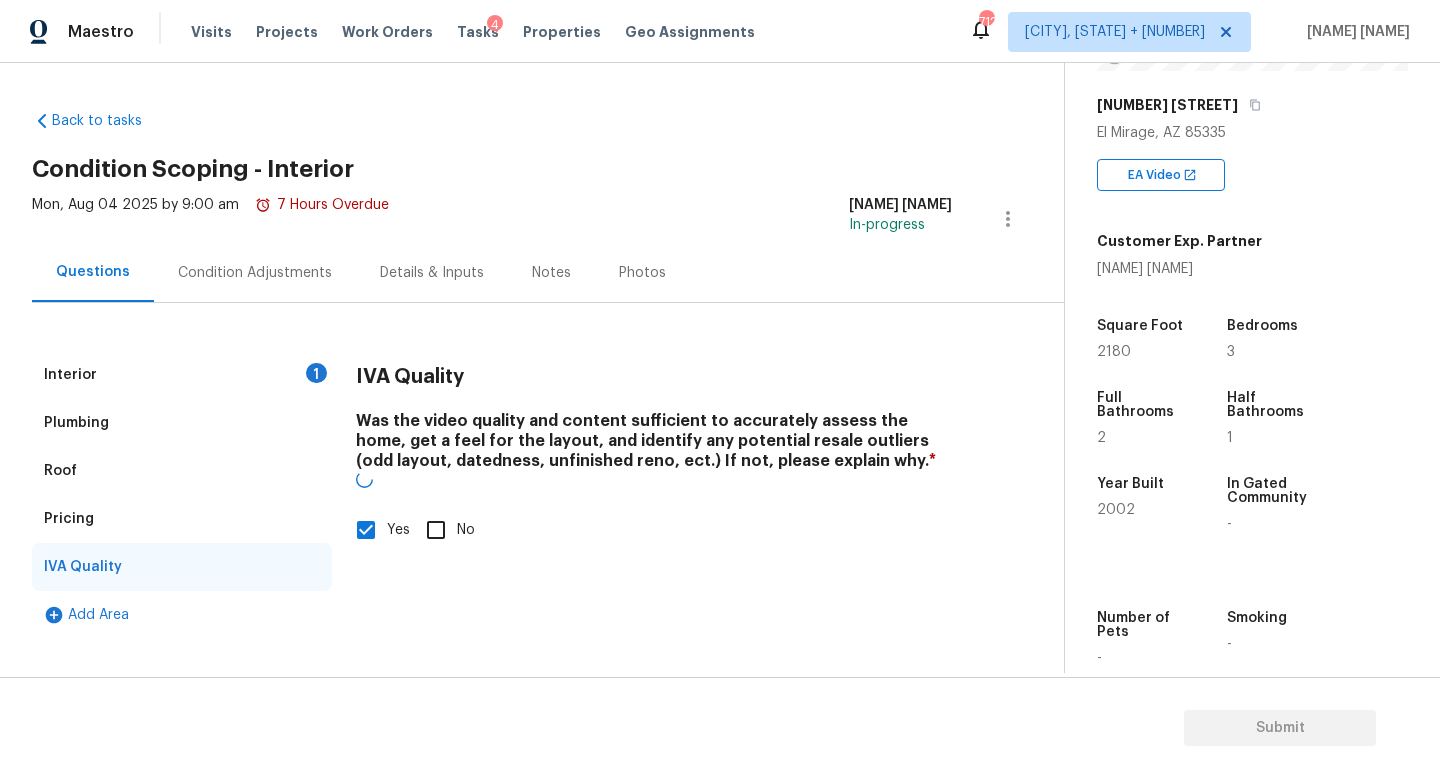 click on "Condition Adjustments" at bounding box center [255, 273] 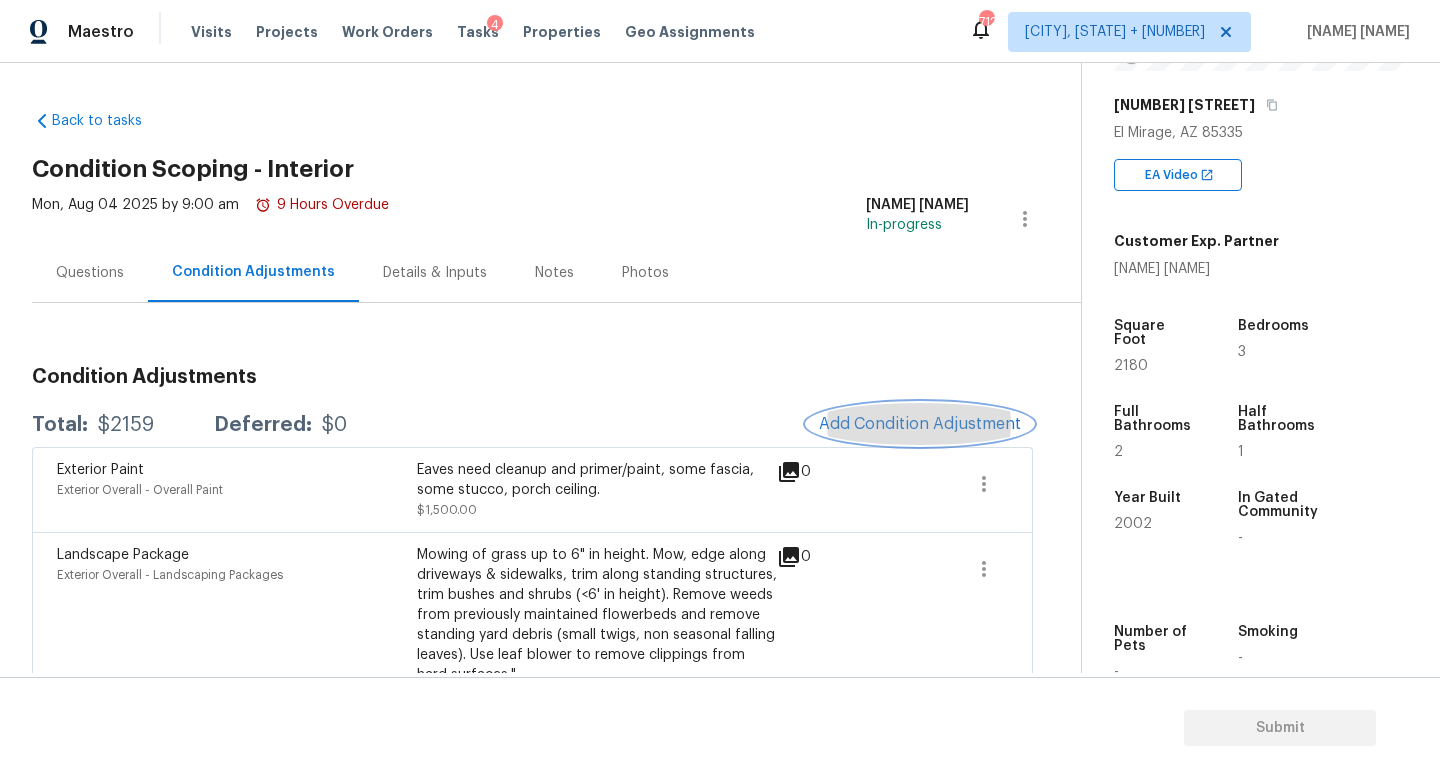 click on "Add Condition Adjustment" at bounding box center (920, 424) 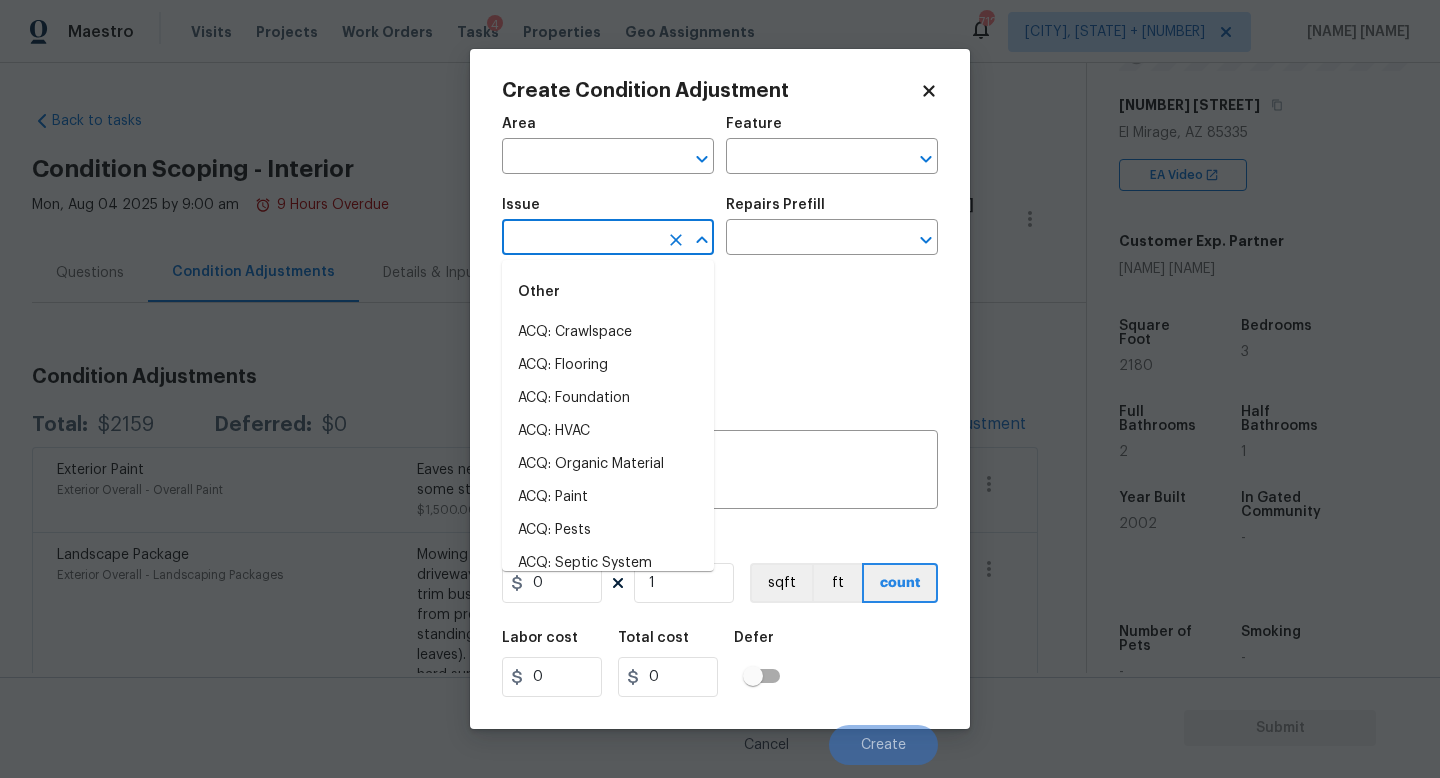 click at bounding box center [580, 239] 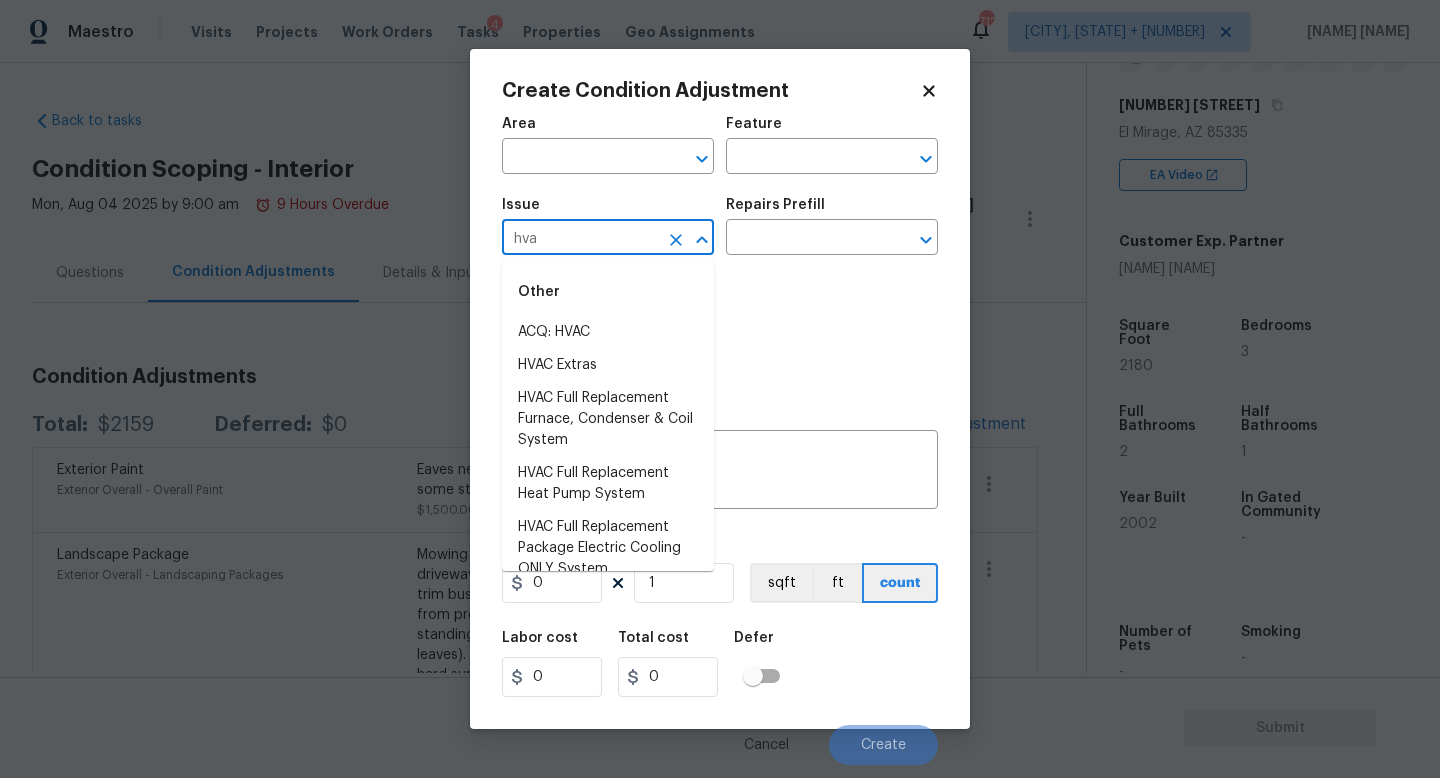 click on "ACQ: HVAC" at bounding box center [608, 332] 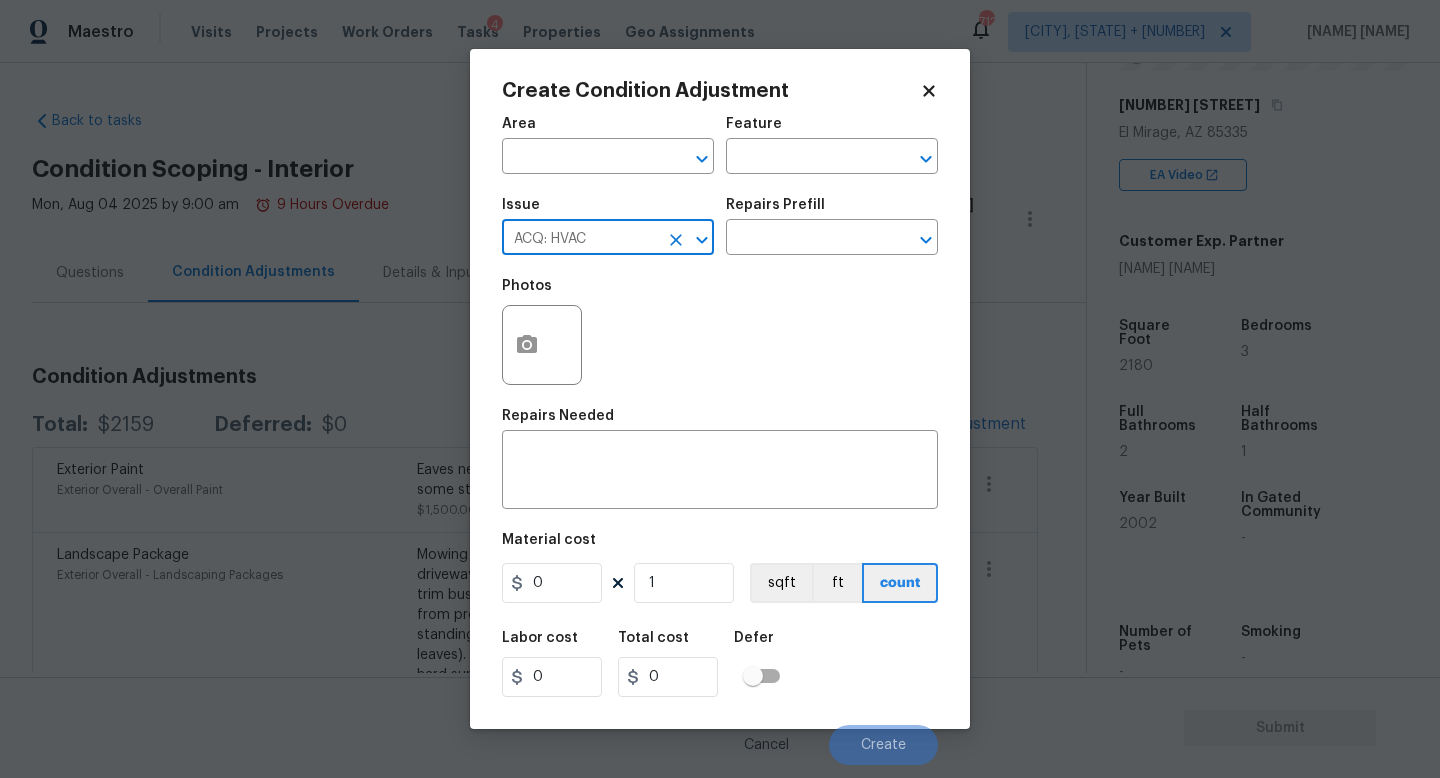 type on "ACQ: HVAC" 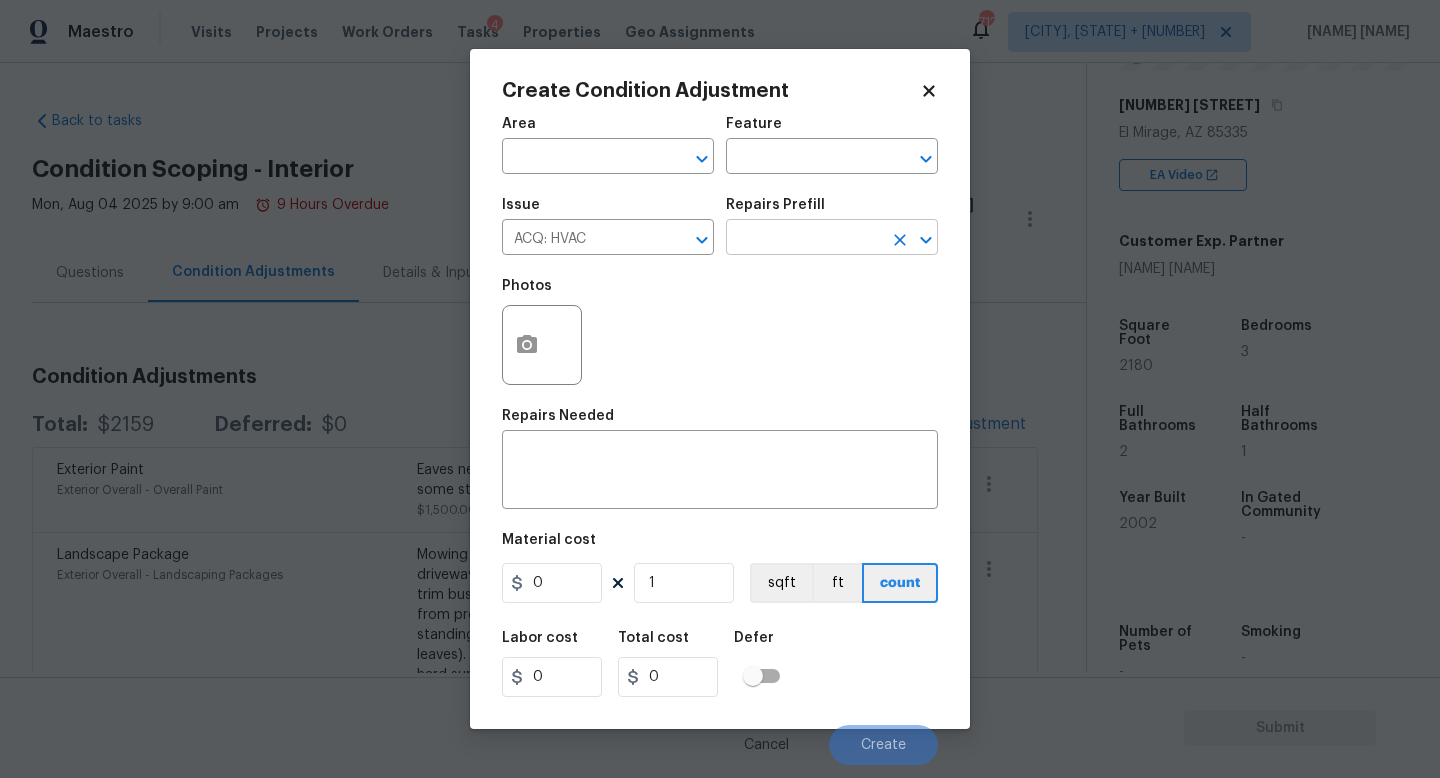click at bounding box center (804, 239) 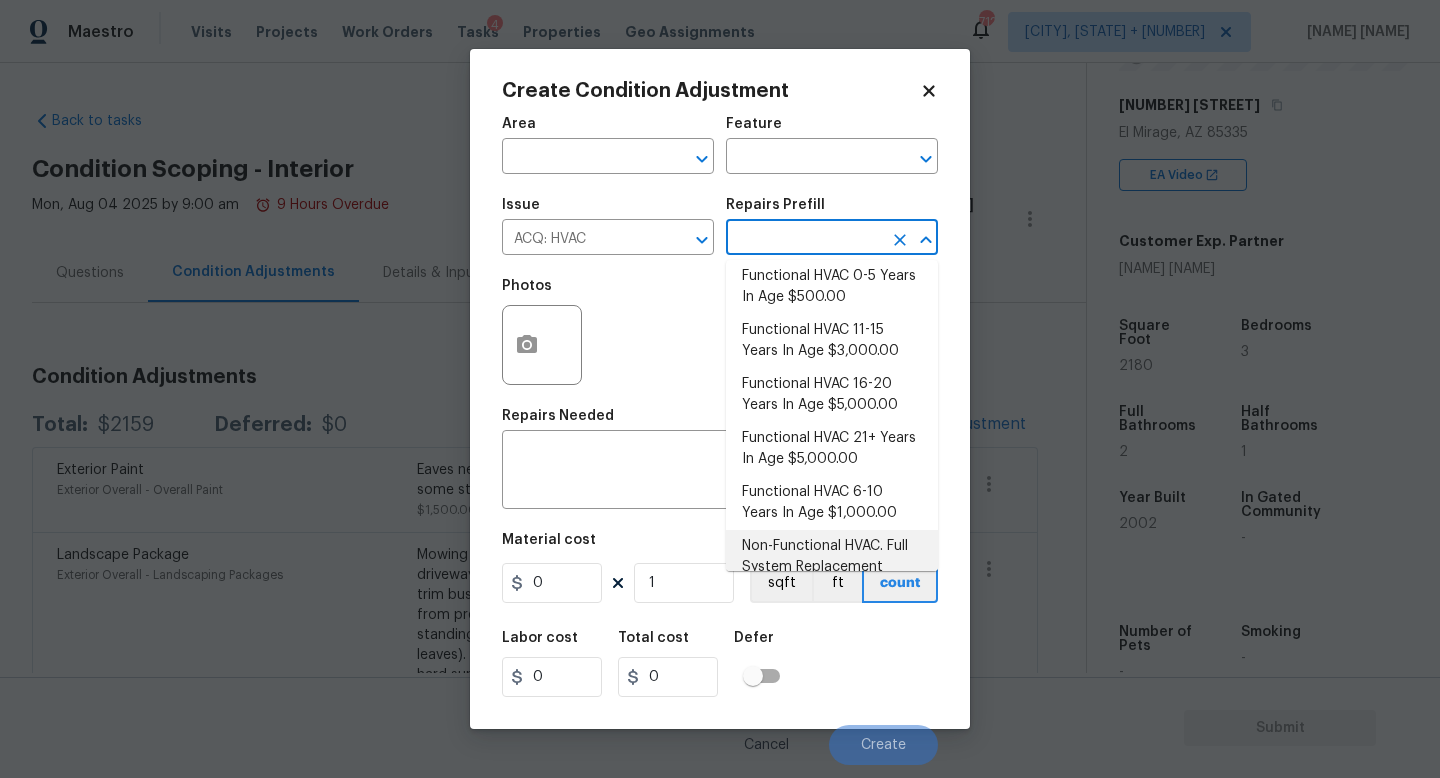 scroll, scrollTop: 0, scrollLeft: 0, axis: both 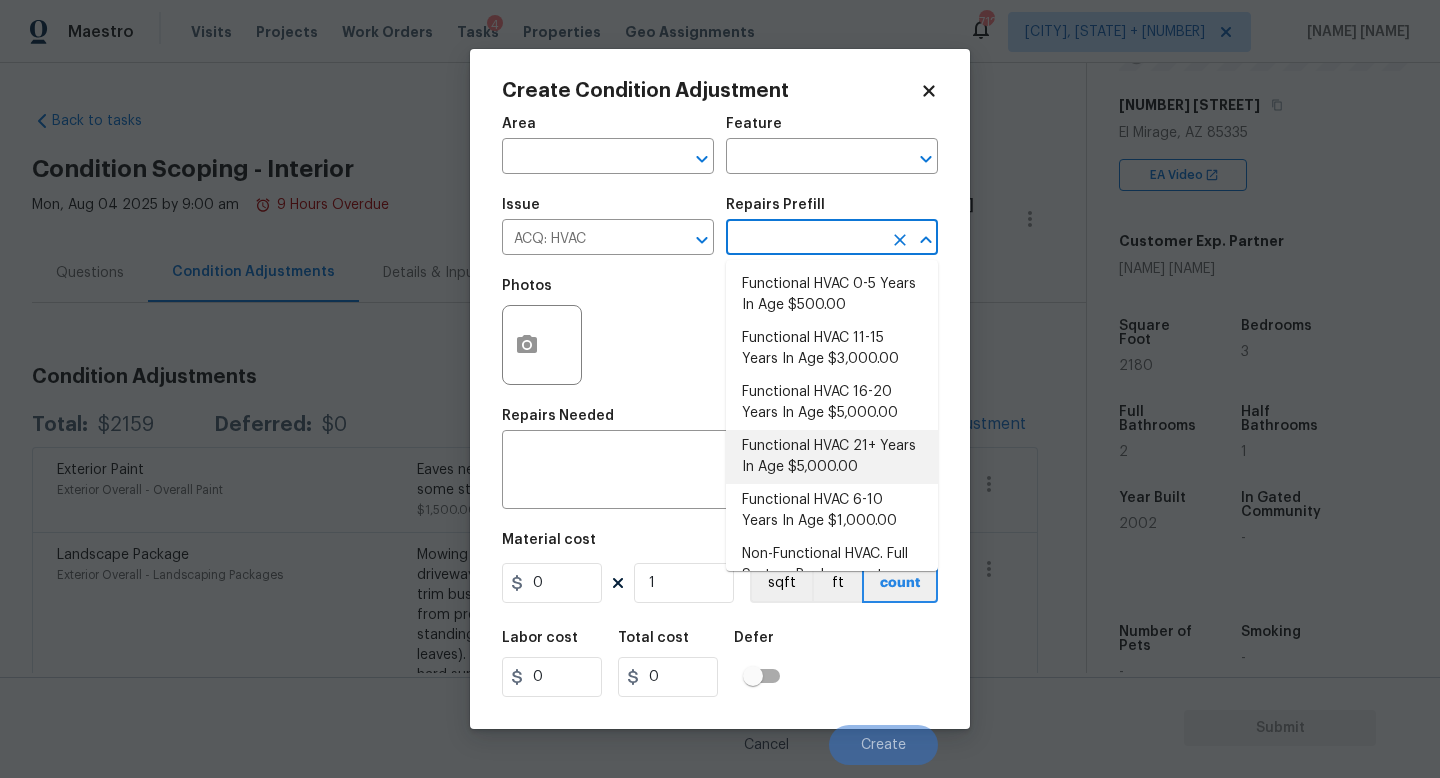 click on "Functional HVAC 21+ Years In Age $5,000.00" at bounding box center [832, 457] 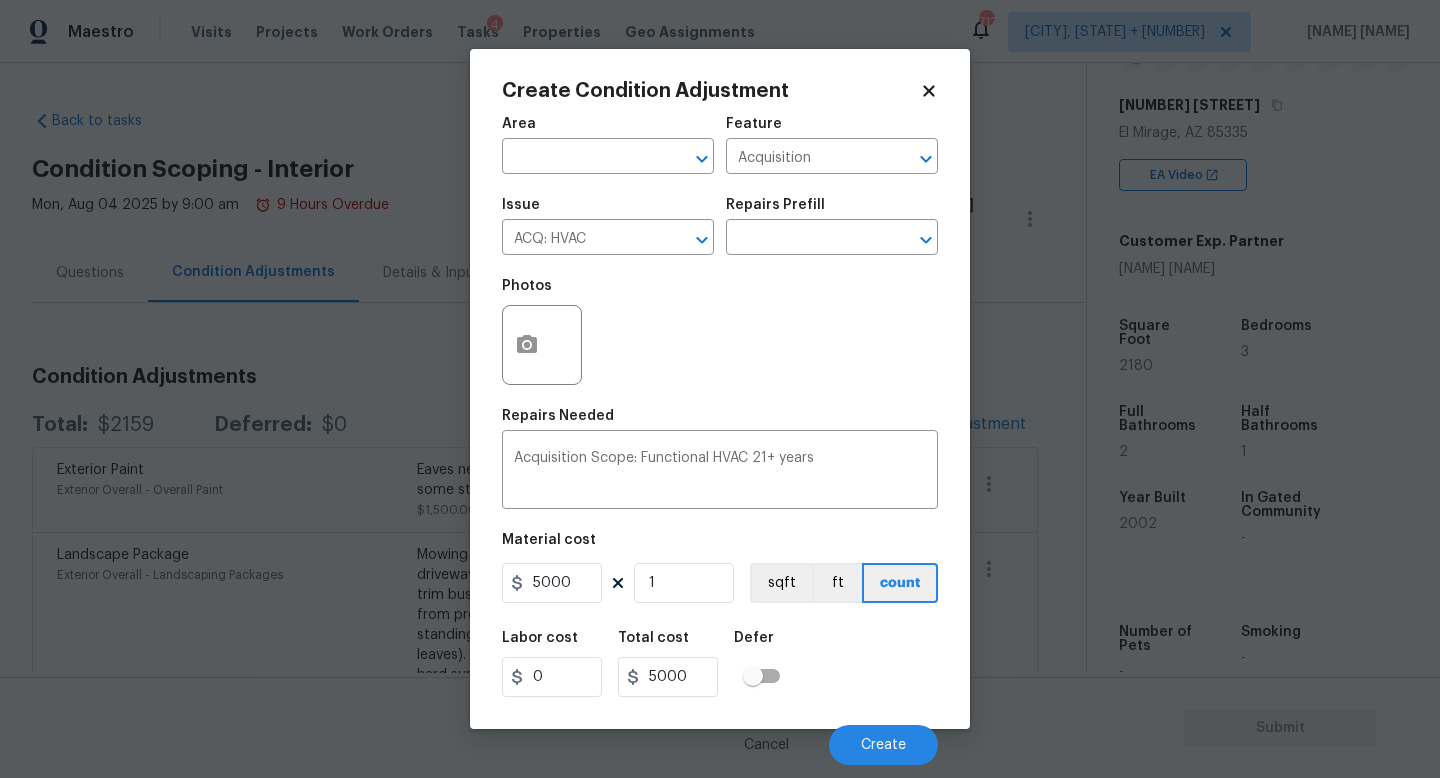 click on "5000 1 sqft ft count" at bounding box center [720, 583] 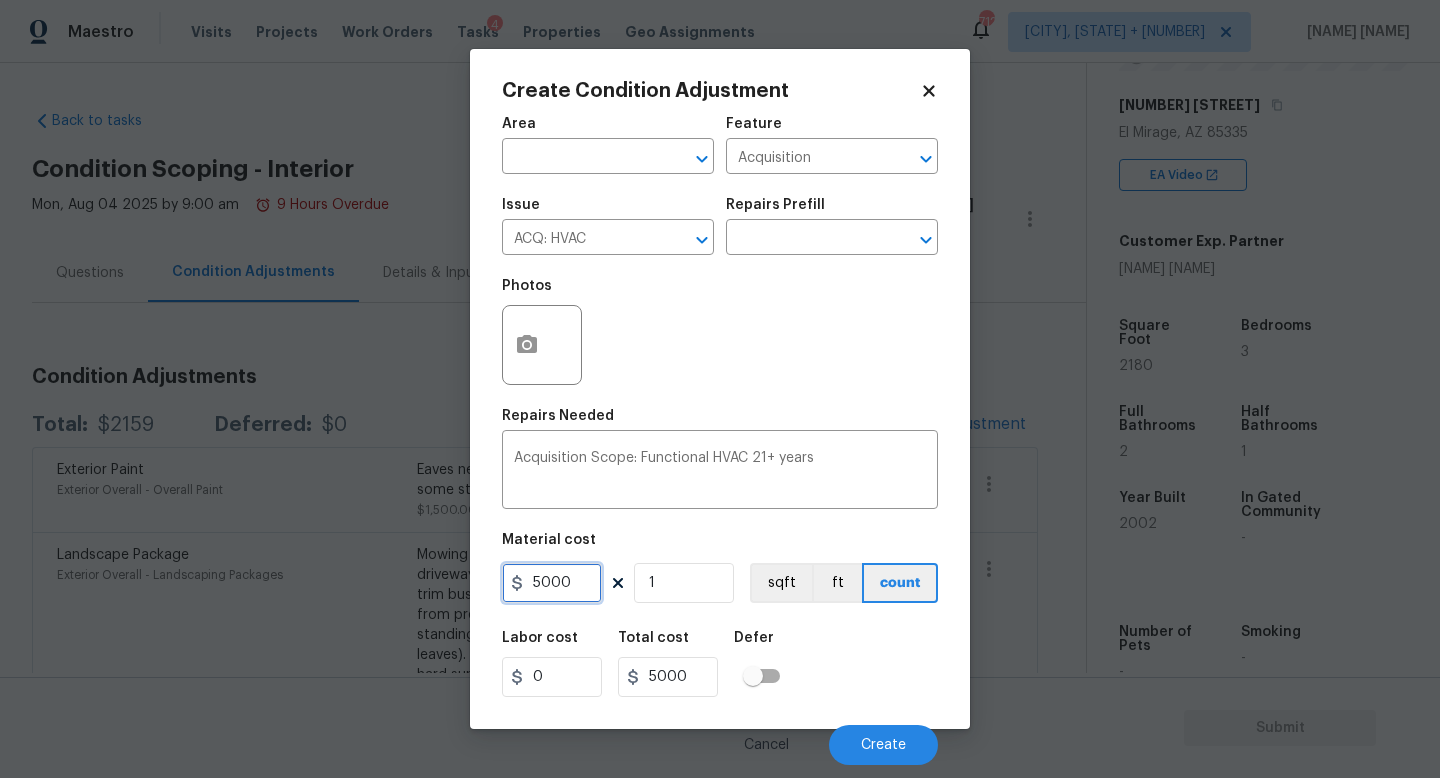 drag, startPoint x: 583, startPoint y: 587, endPoint x: 126, endPoint y: 587, distance: 457 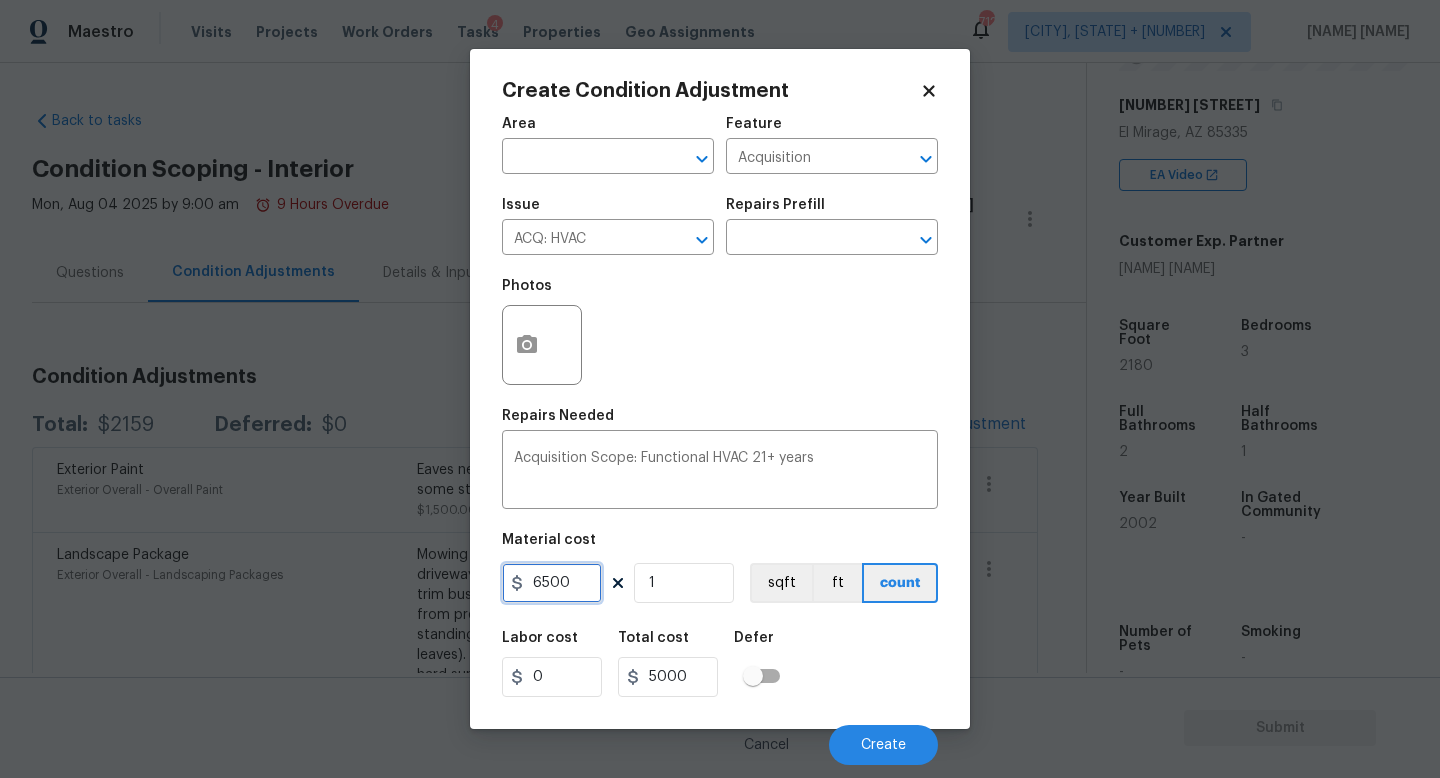 type on "6500" 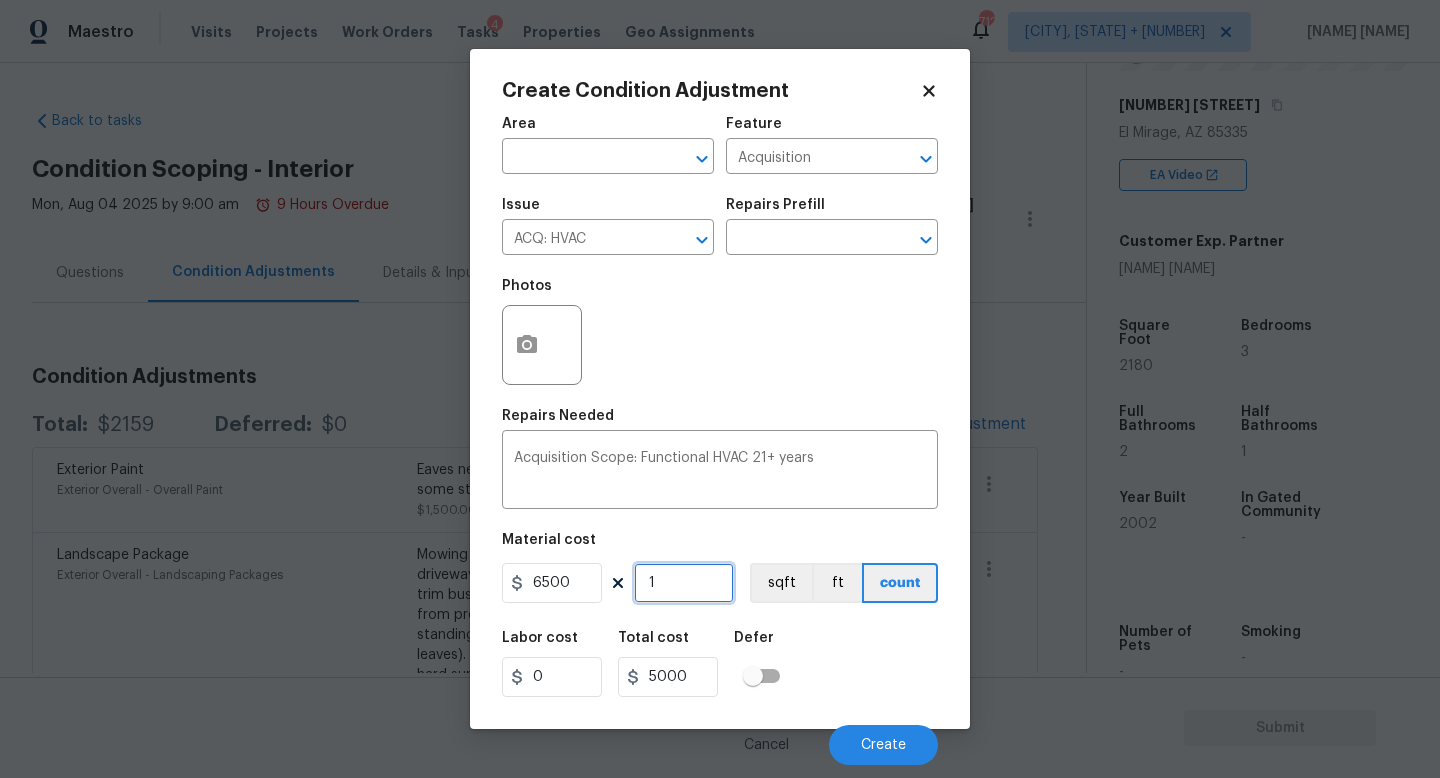 type on "6500" 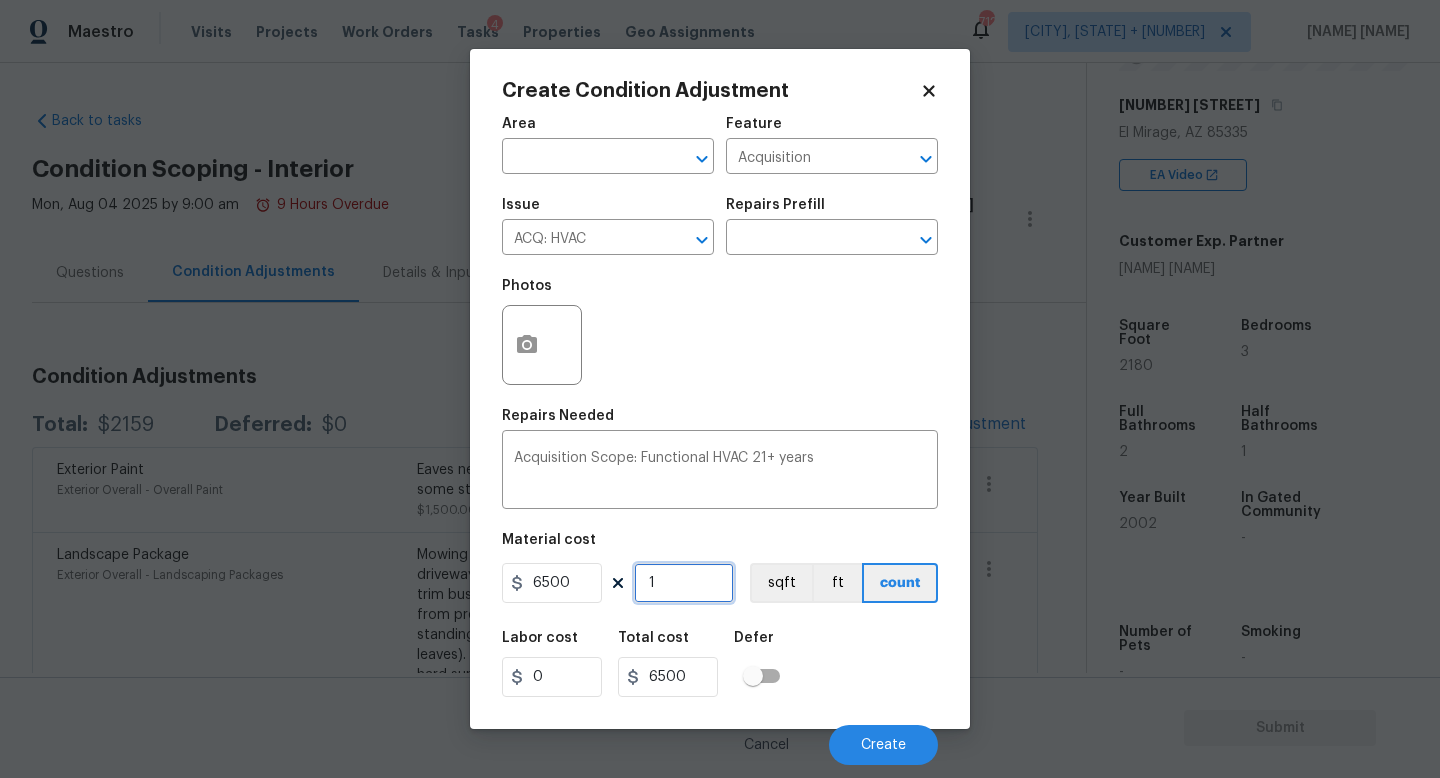 click on "1" at bounding box center [684, 583] 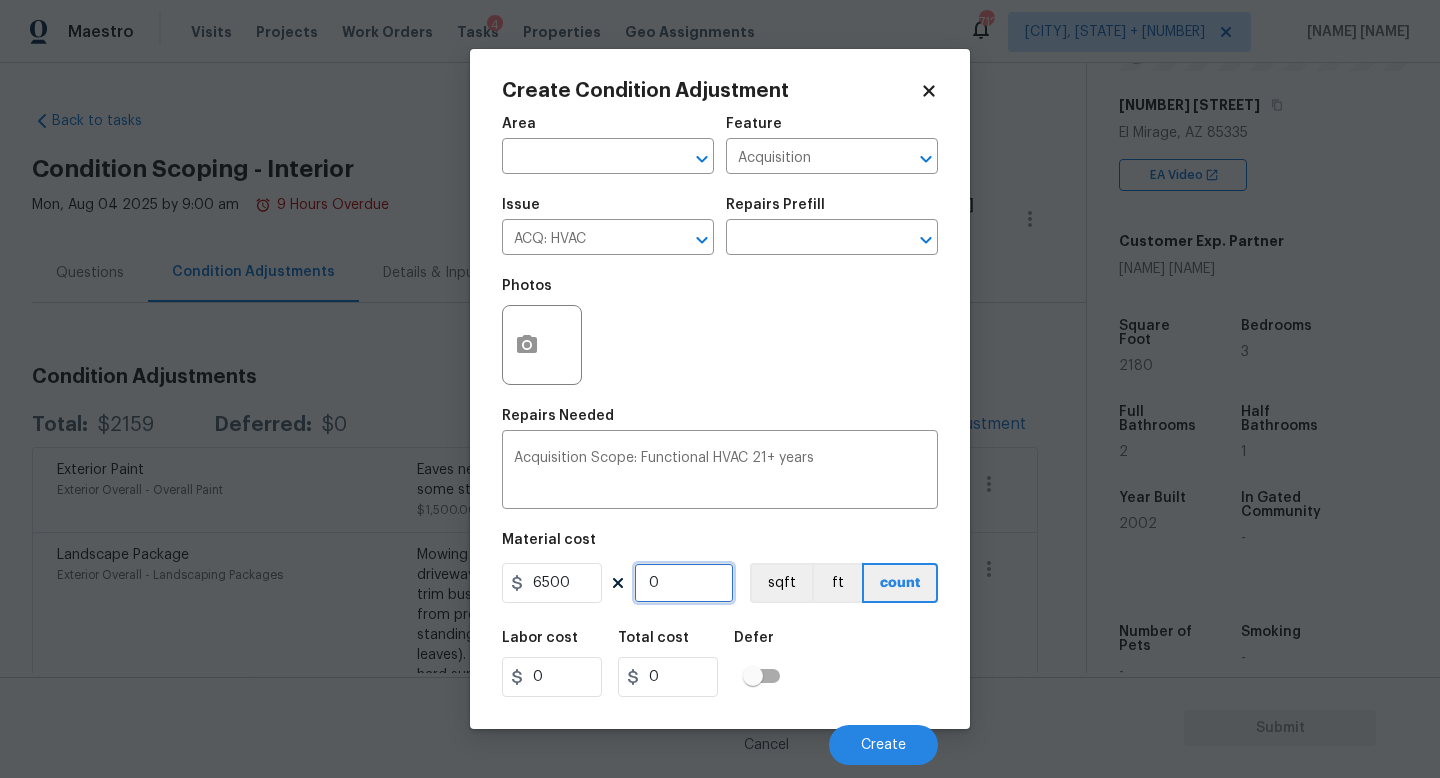 type on "2" 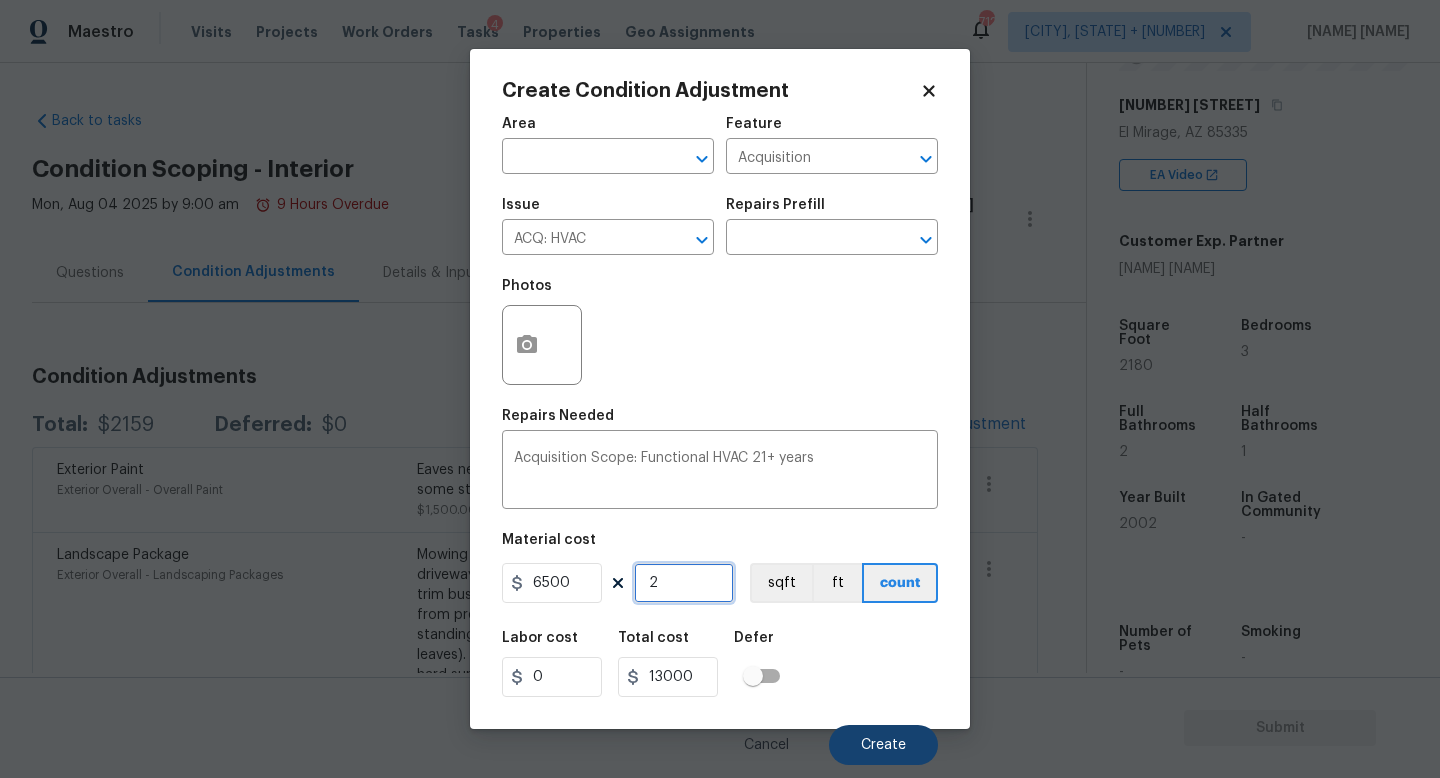type on "2" 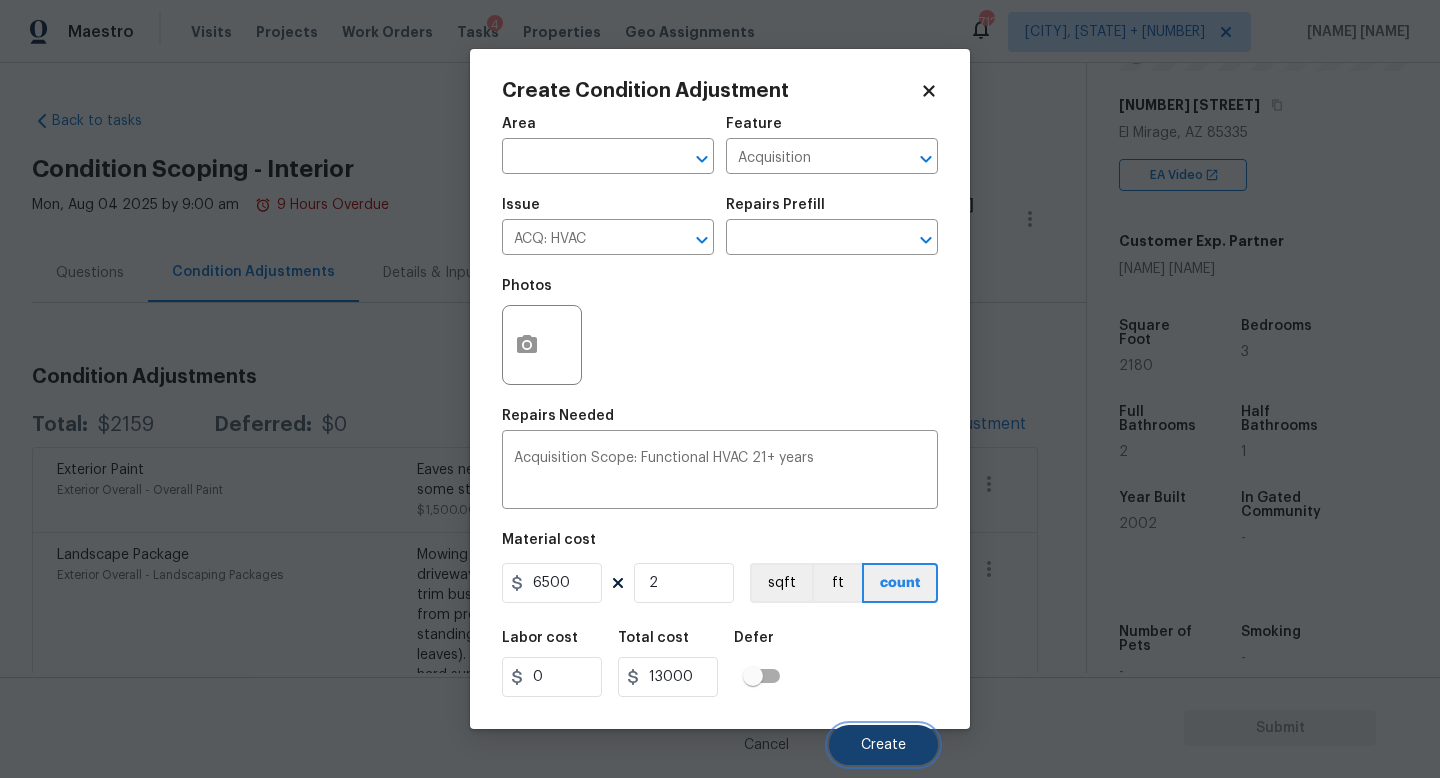 click on "Create" at bounding box center [883, 745] 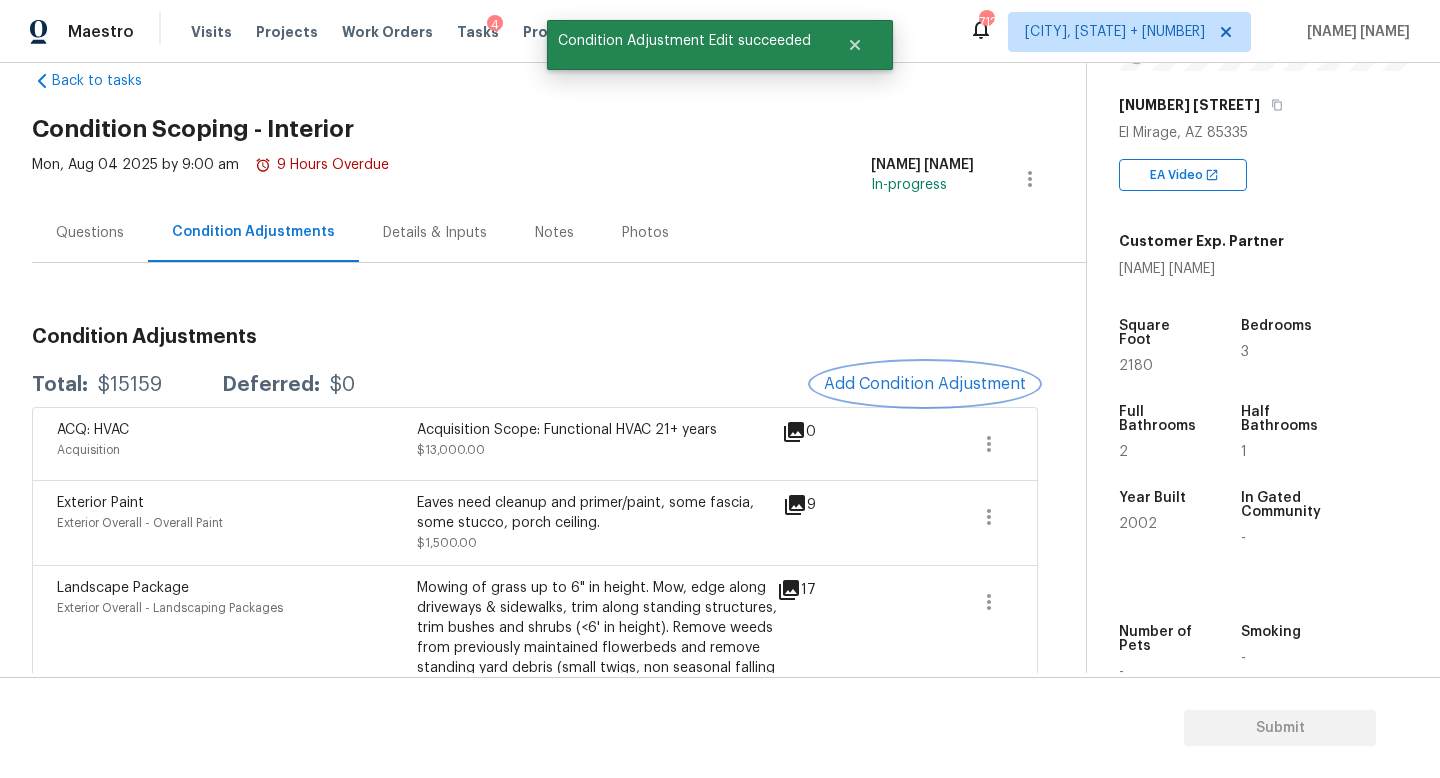 scroll, scrollTop: 42, scrollLeft: 0, axis: vertical 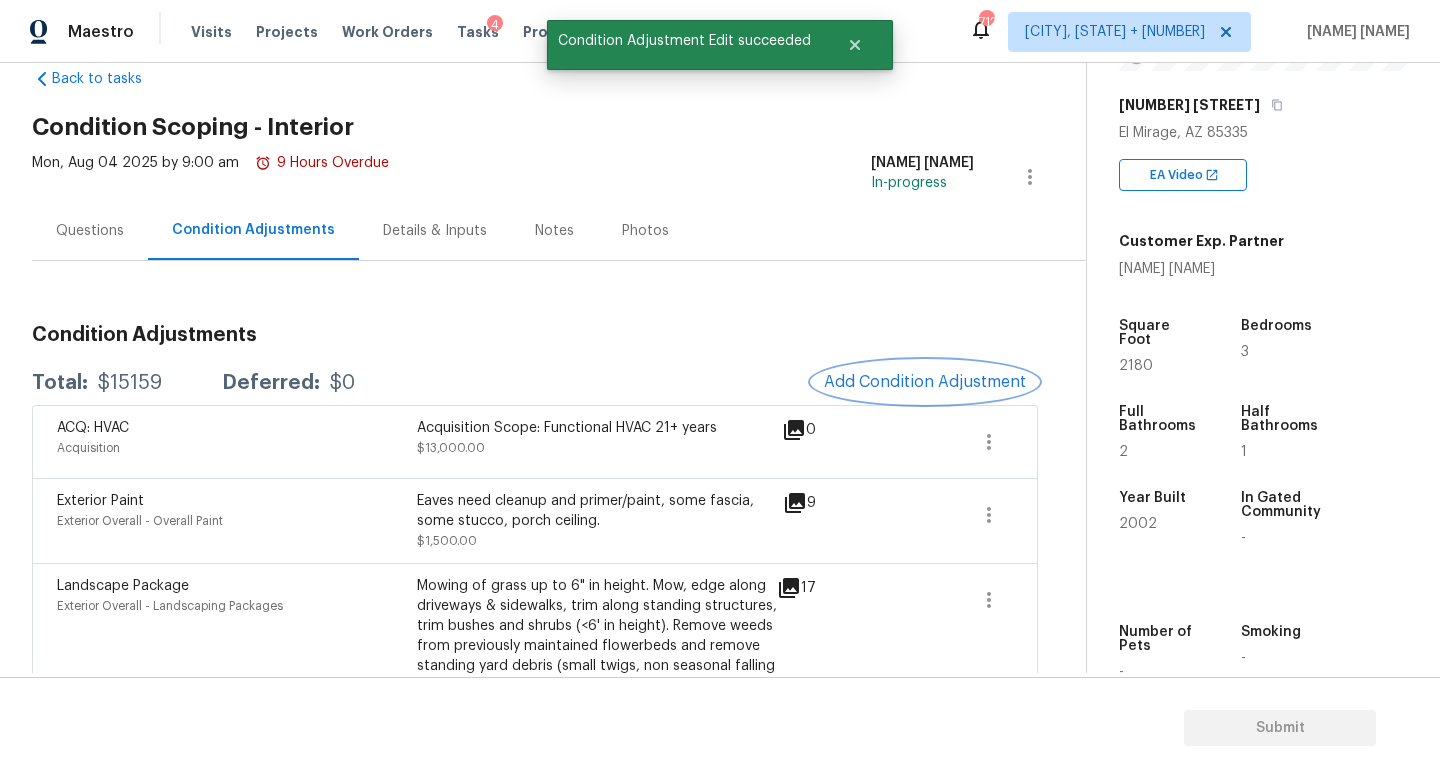 click on "Add Condition Adjustment" at bounding box center (925, 382) 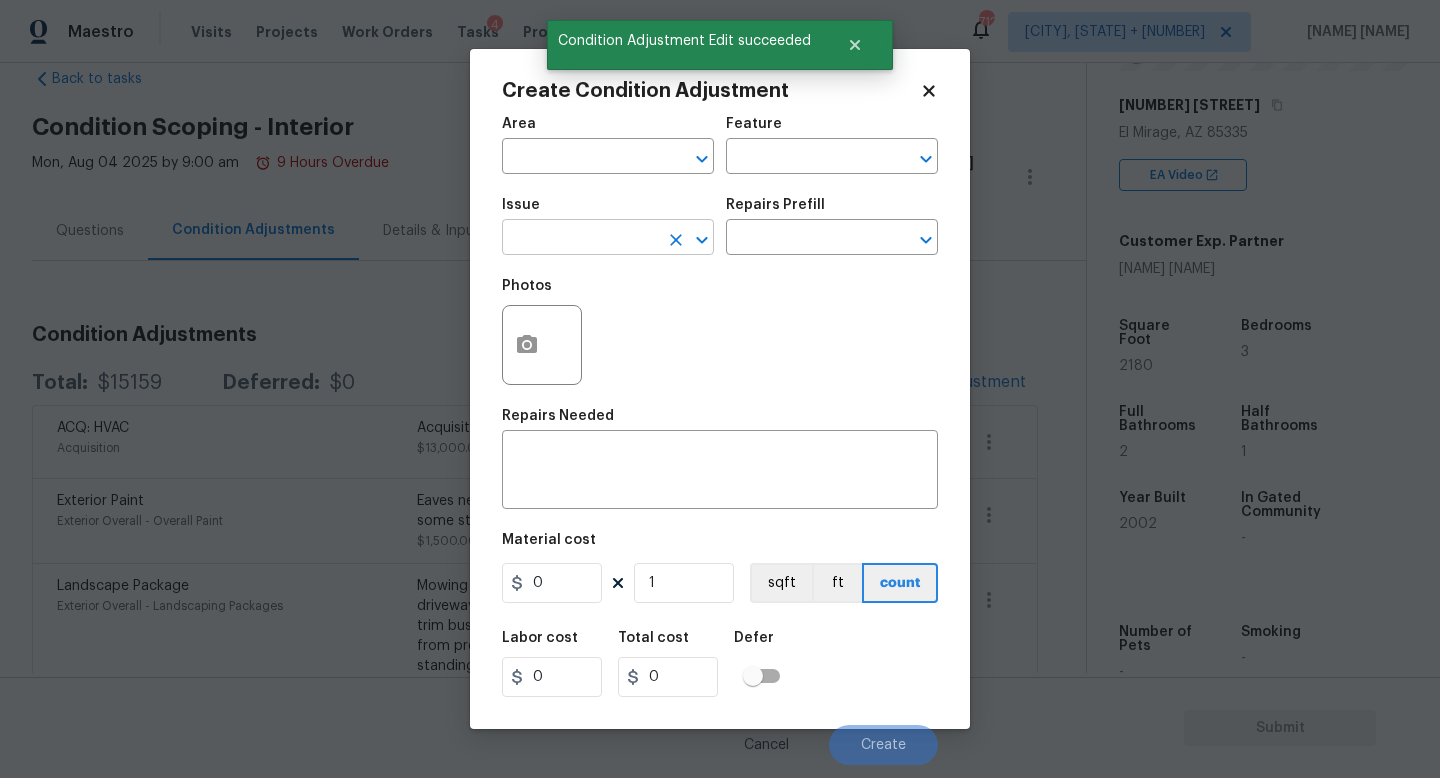 click at bounding box center (580, 239) 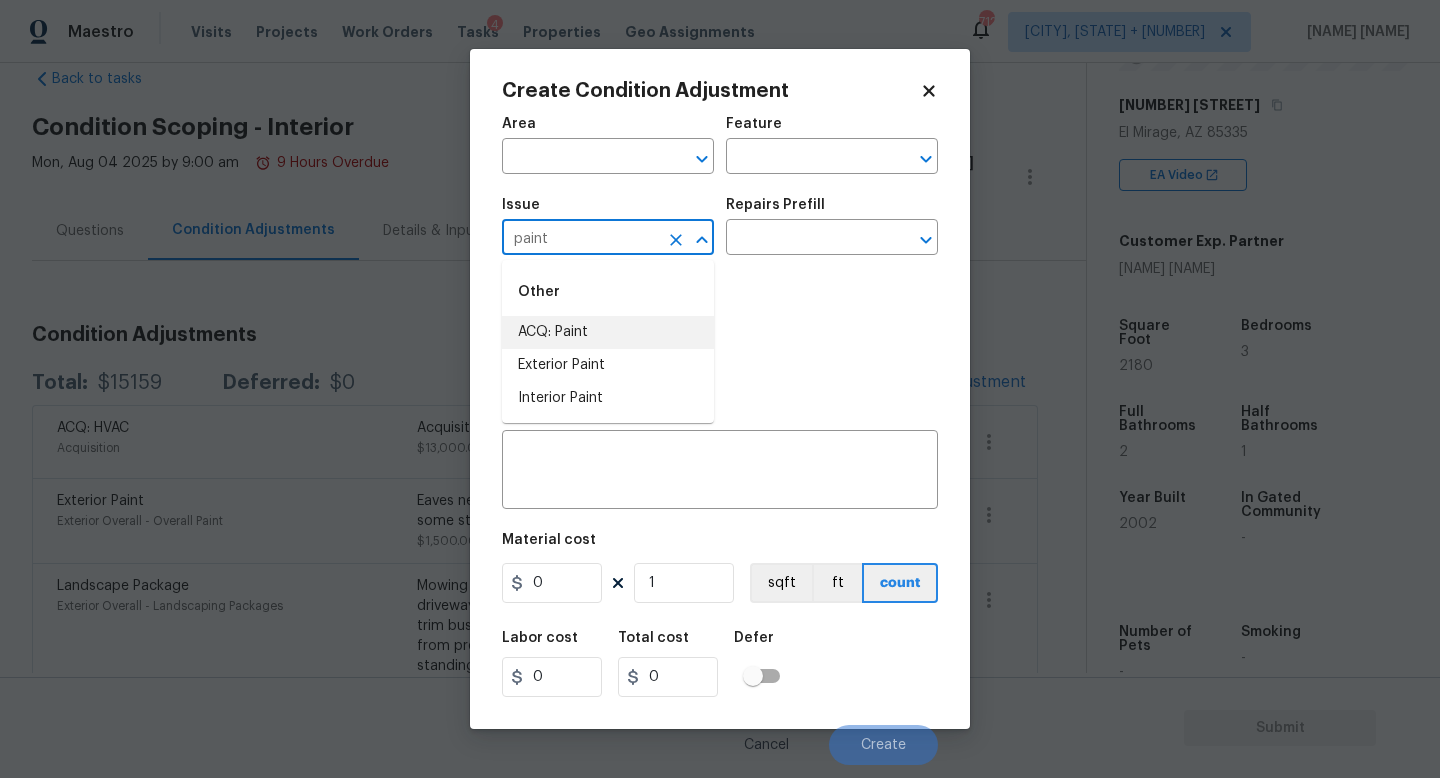 click on "ACQ: Paint" at bounding box center [608, 332] 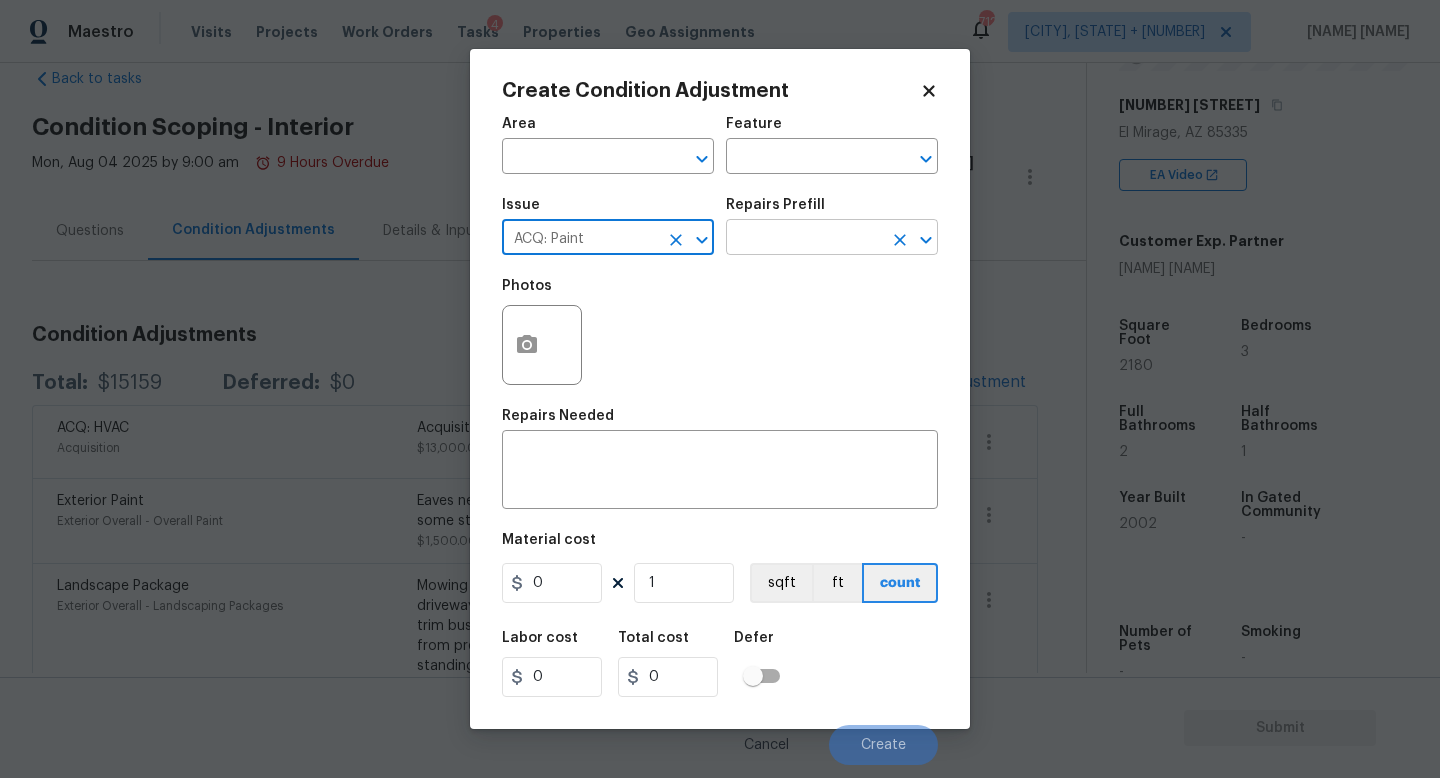 type on "ACQ: Paint" 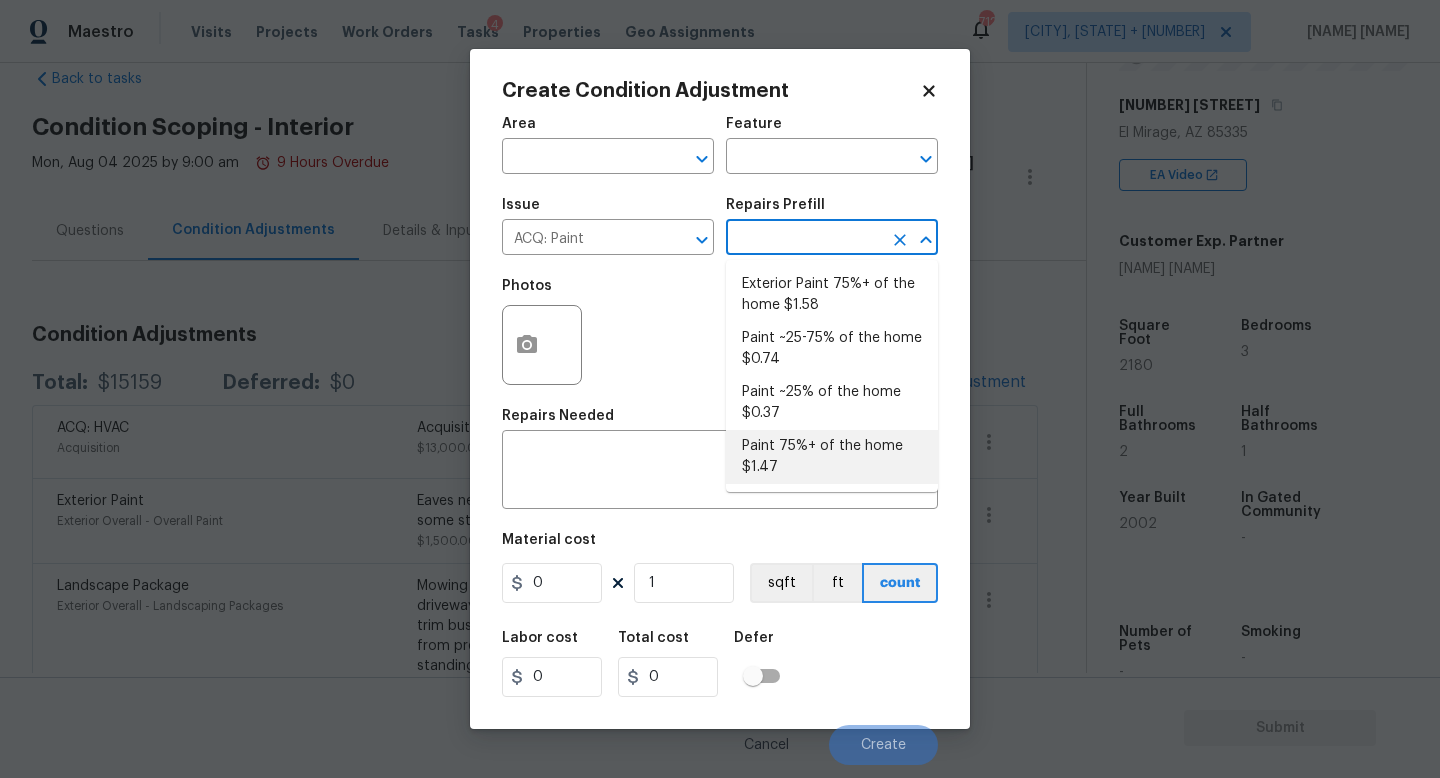 click on "Paint 75%+ of the home $1.47" at bounding box center (832, 457) 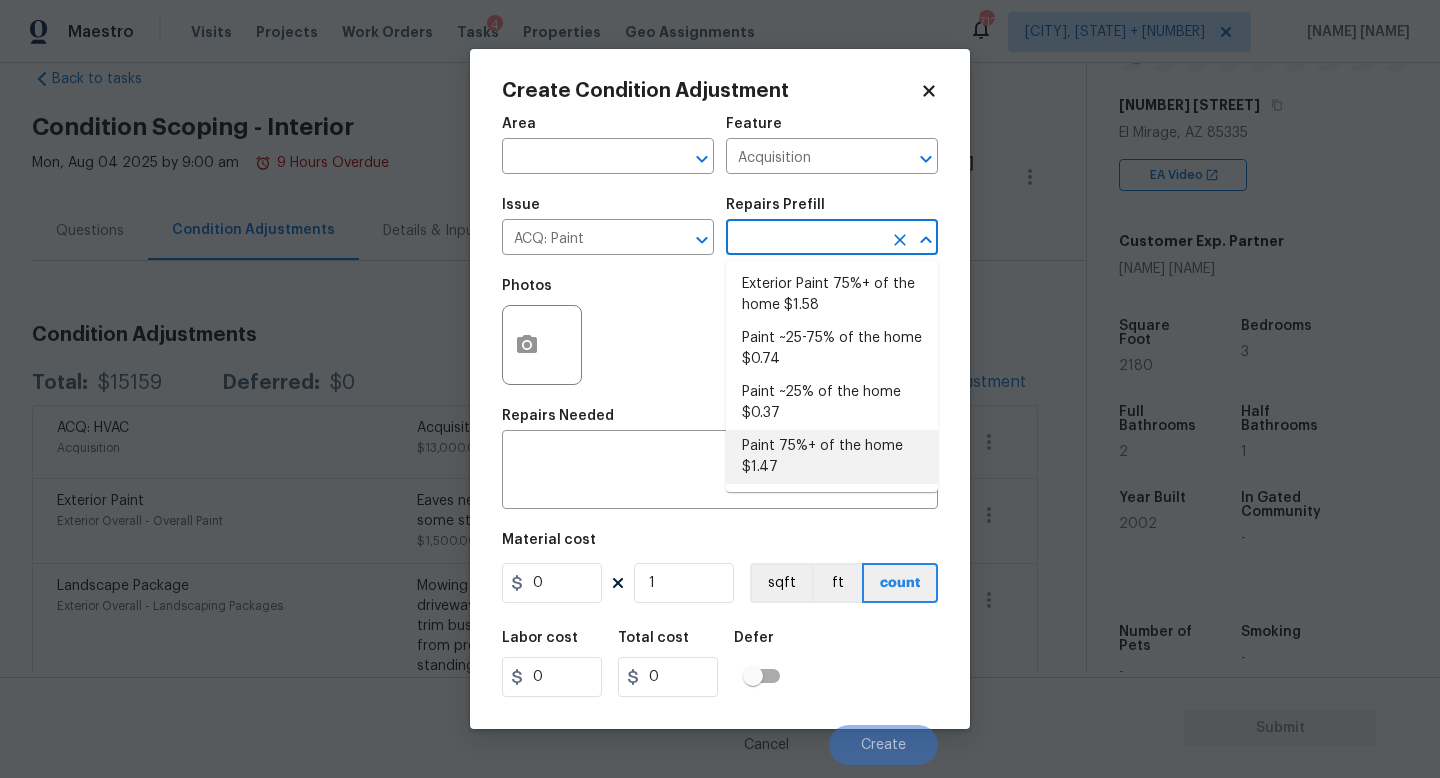 type 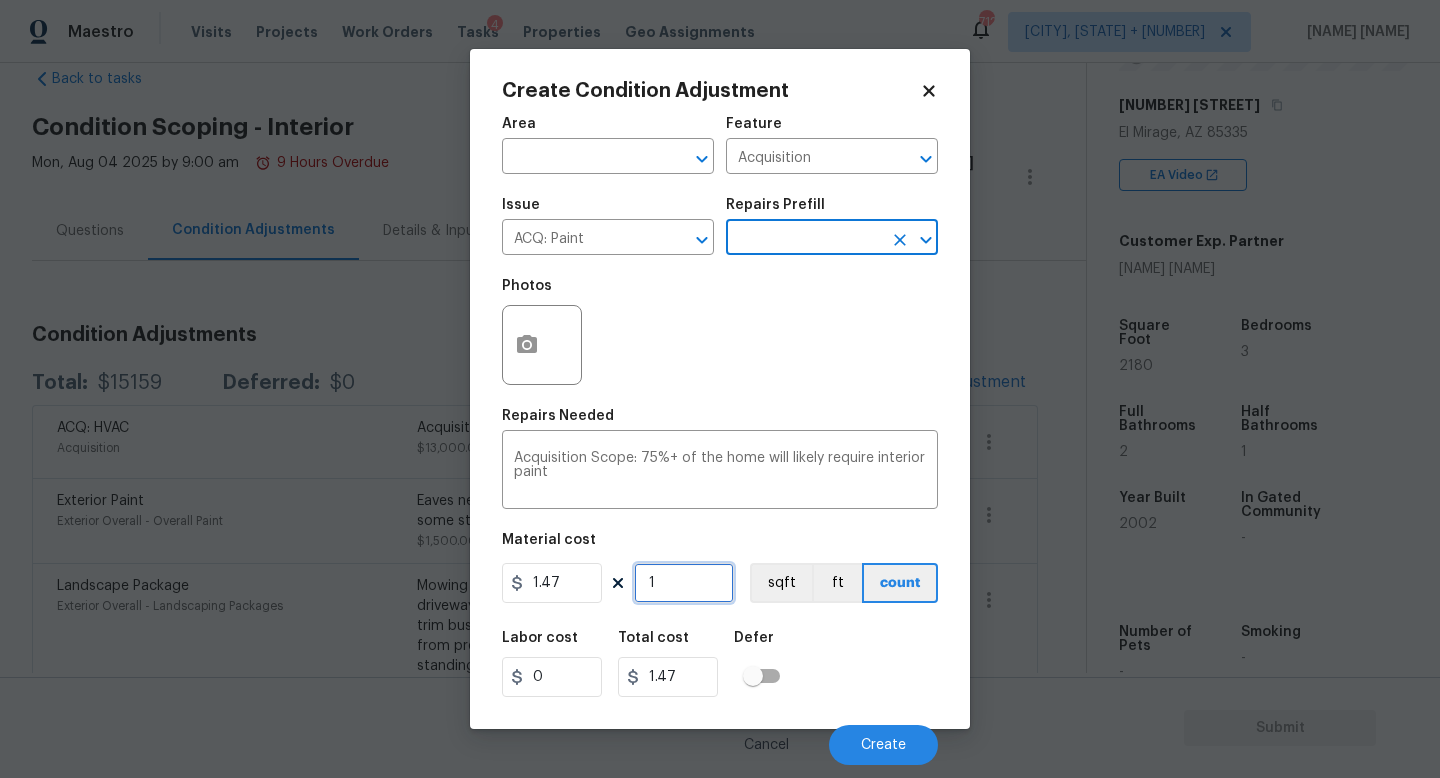 click on "1" at bounding box center [684, 583] 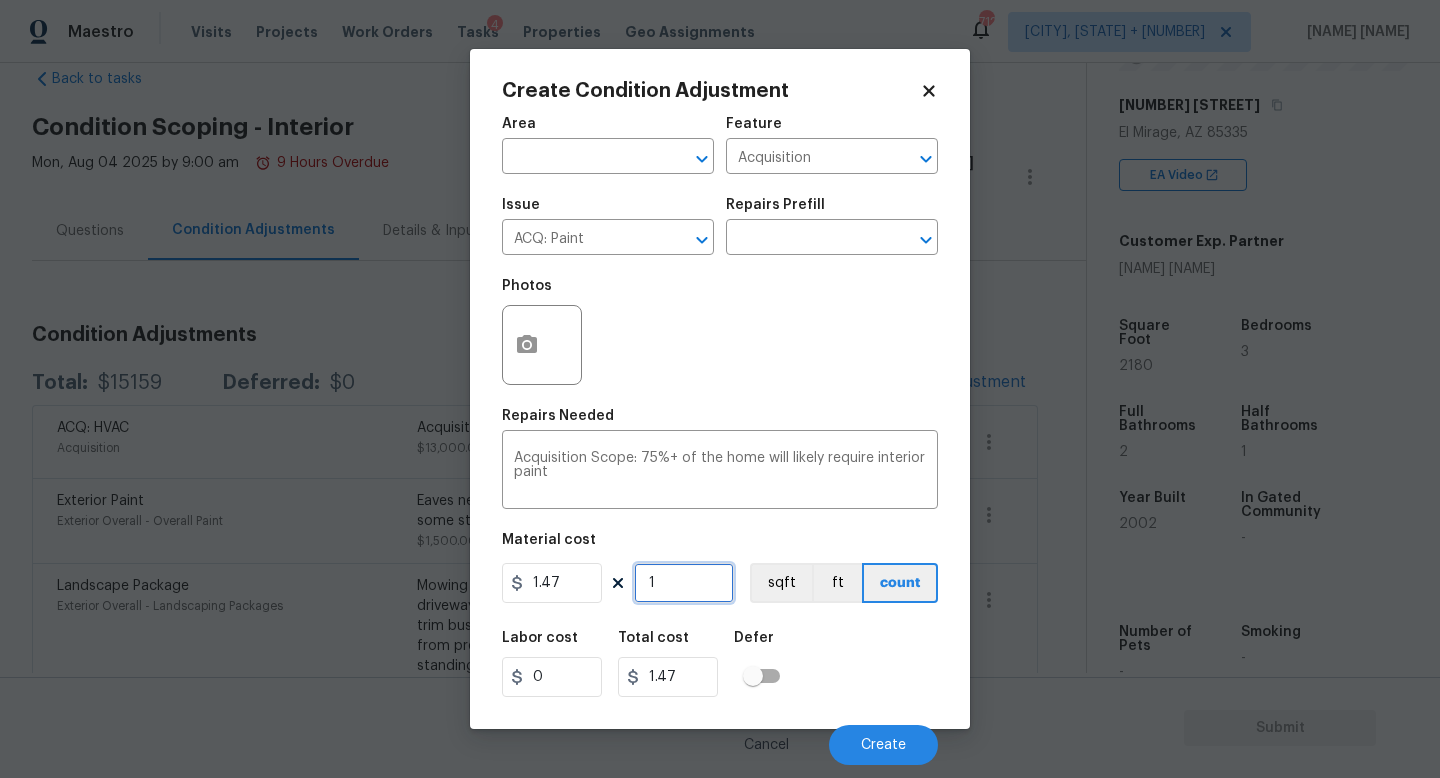 type on "0" 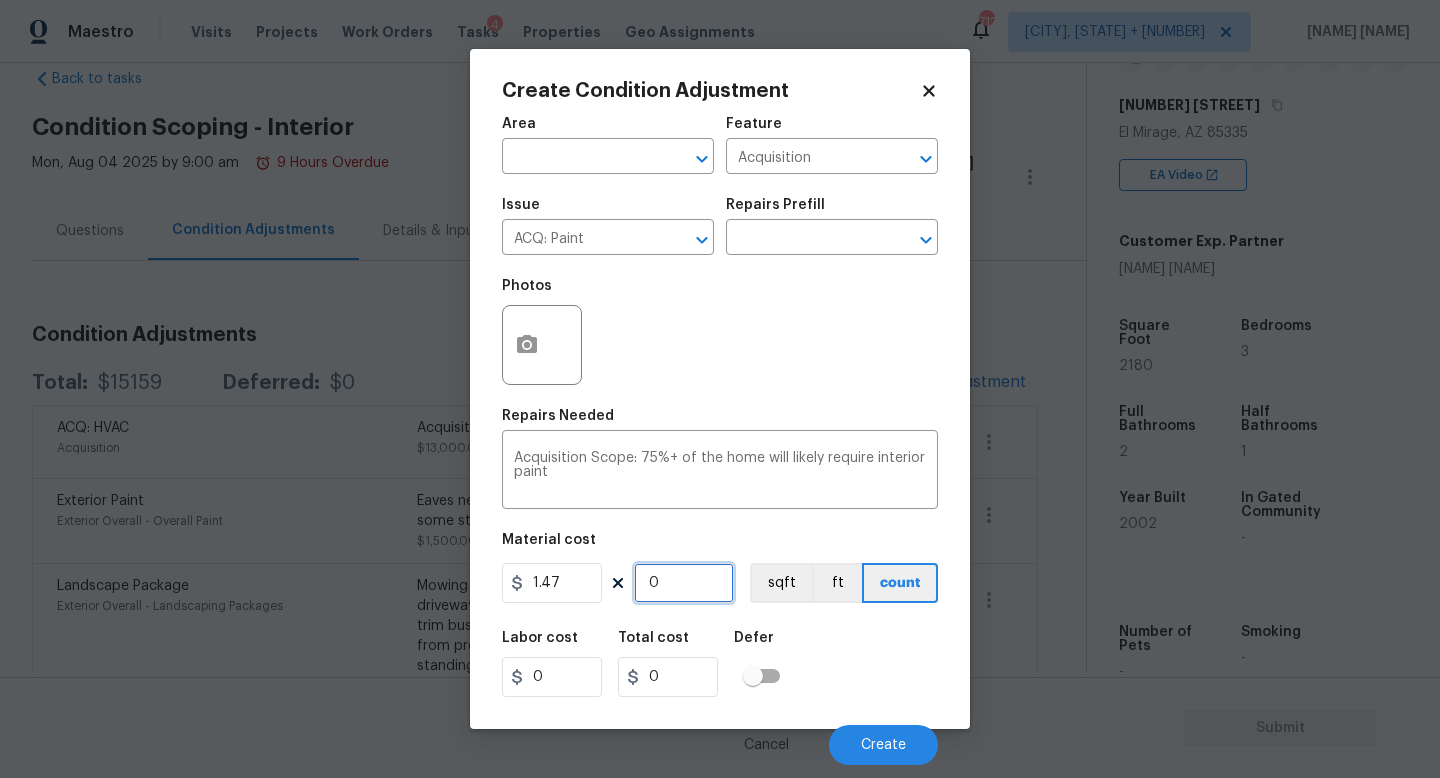 type on "2" 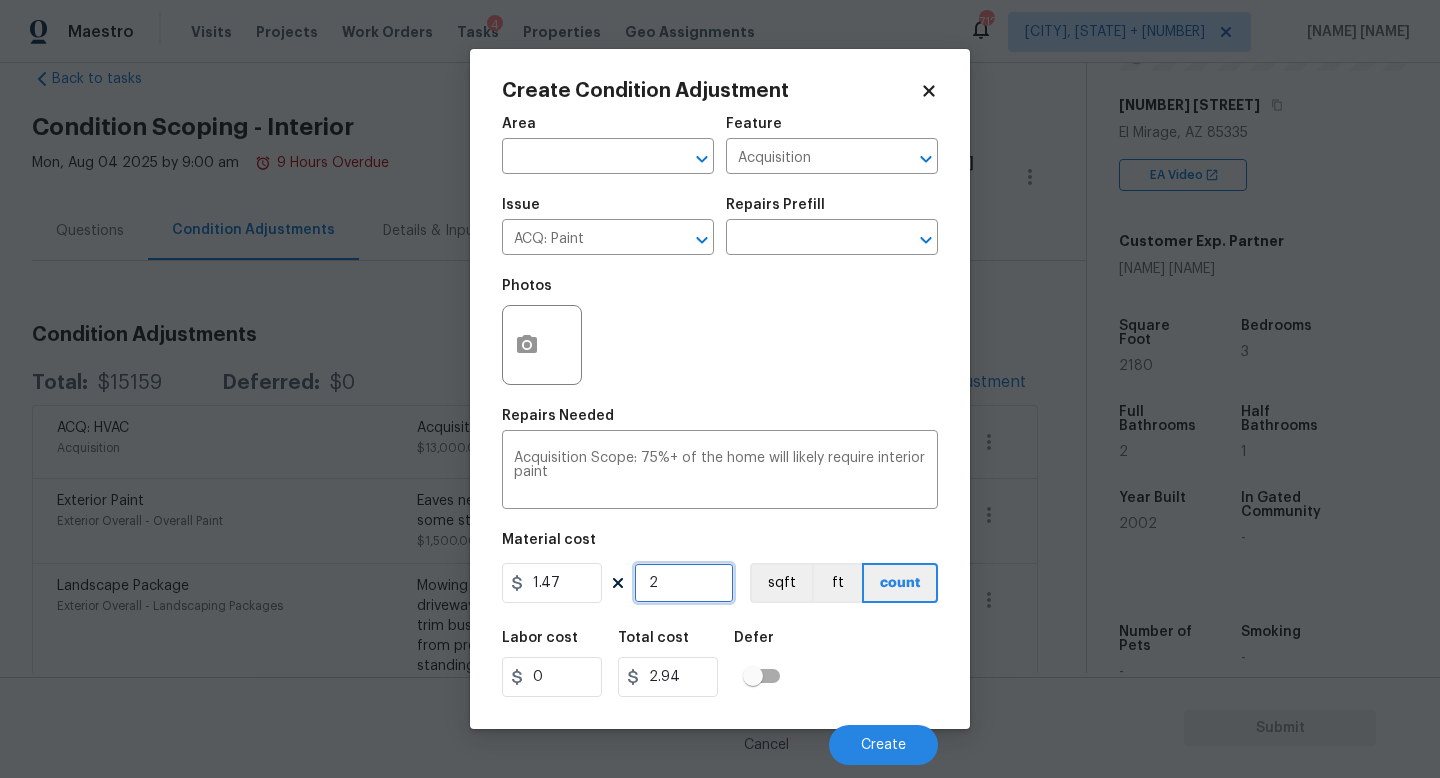 type on "21" 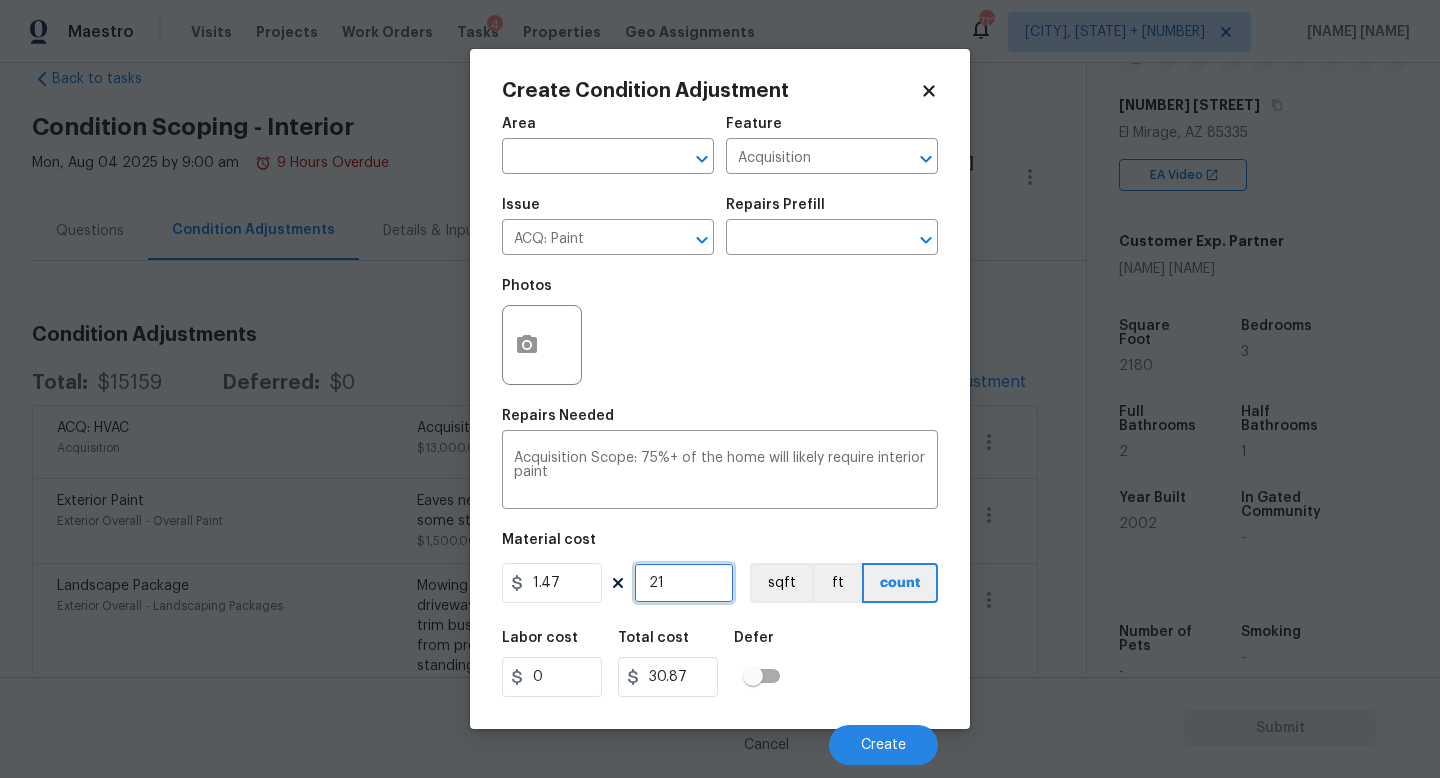 type on "218" 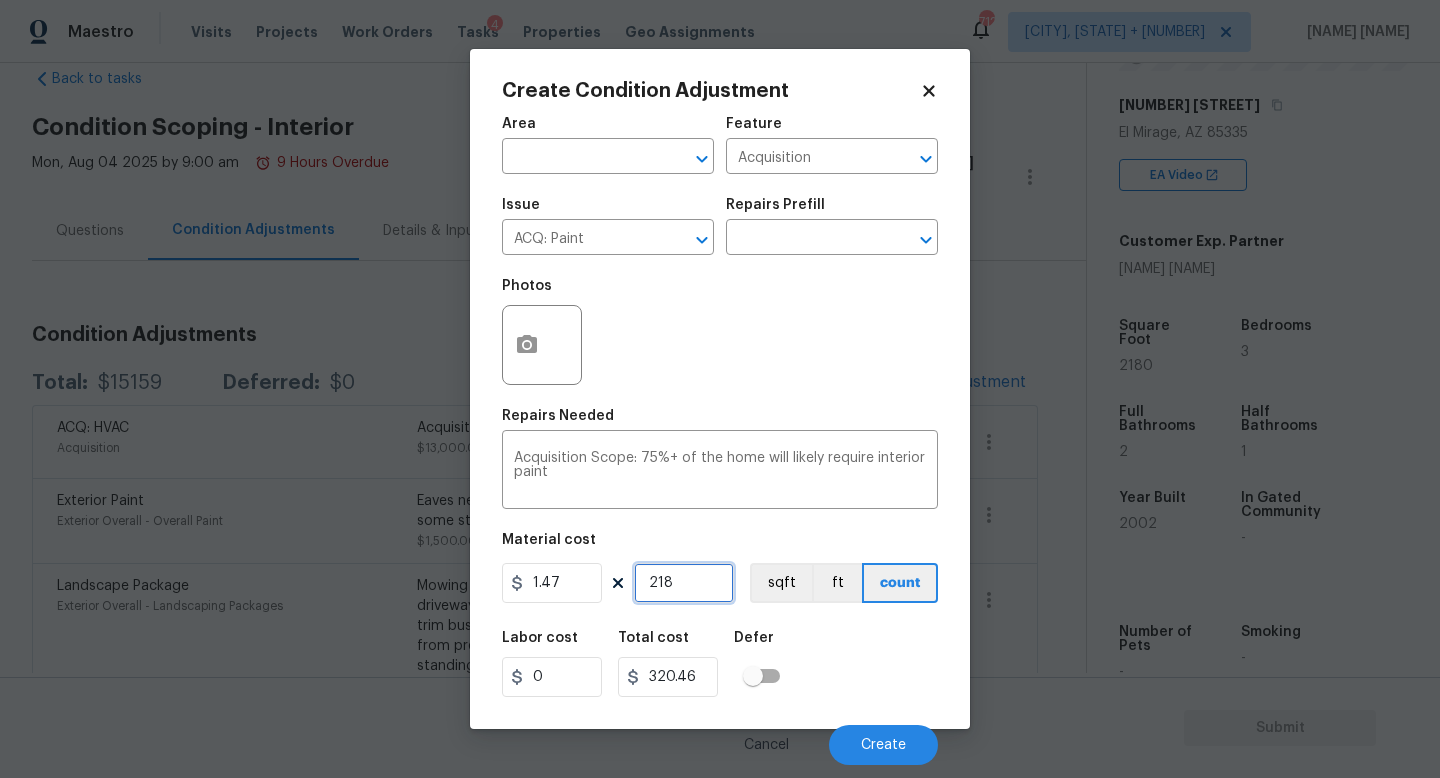 type on "2180" 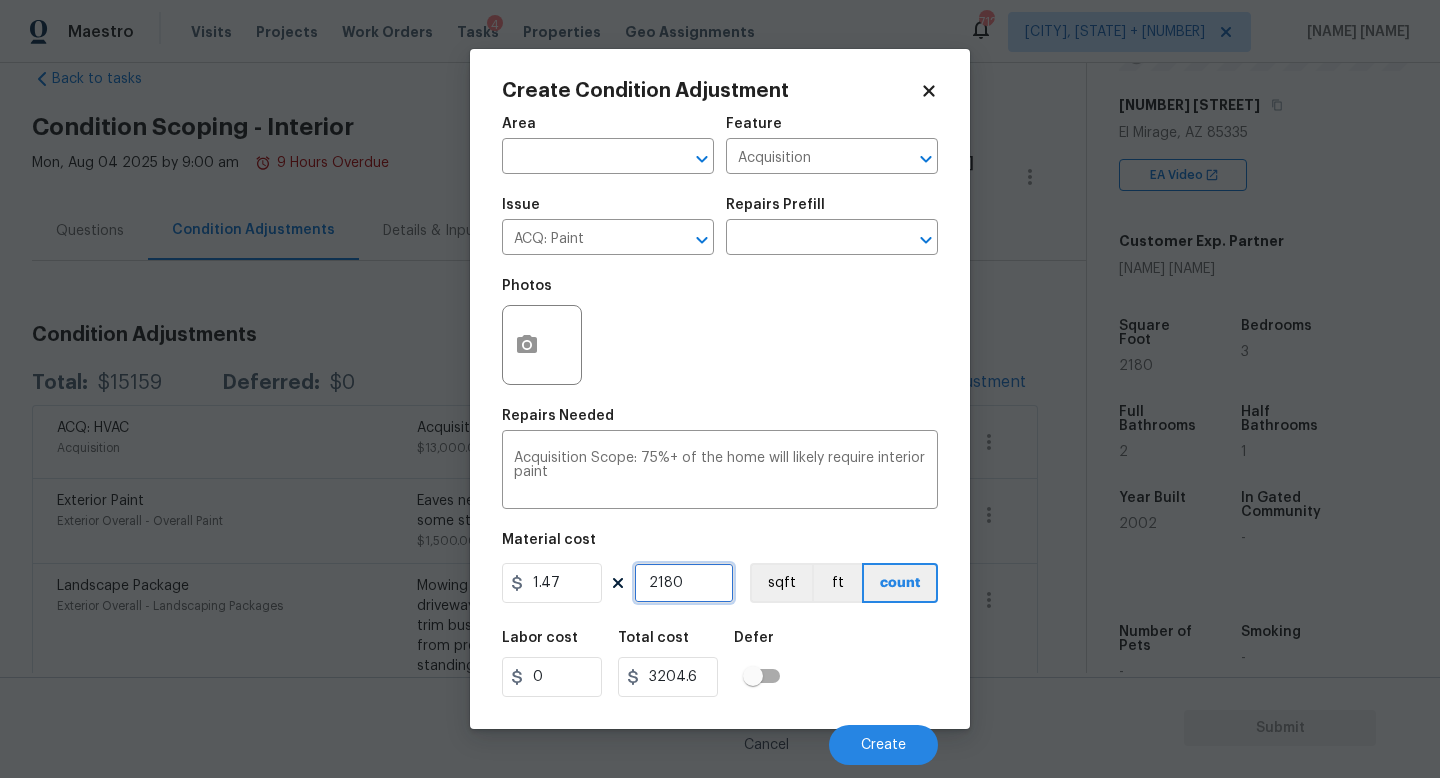 type on "2180" 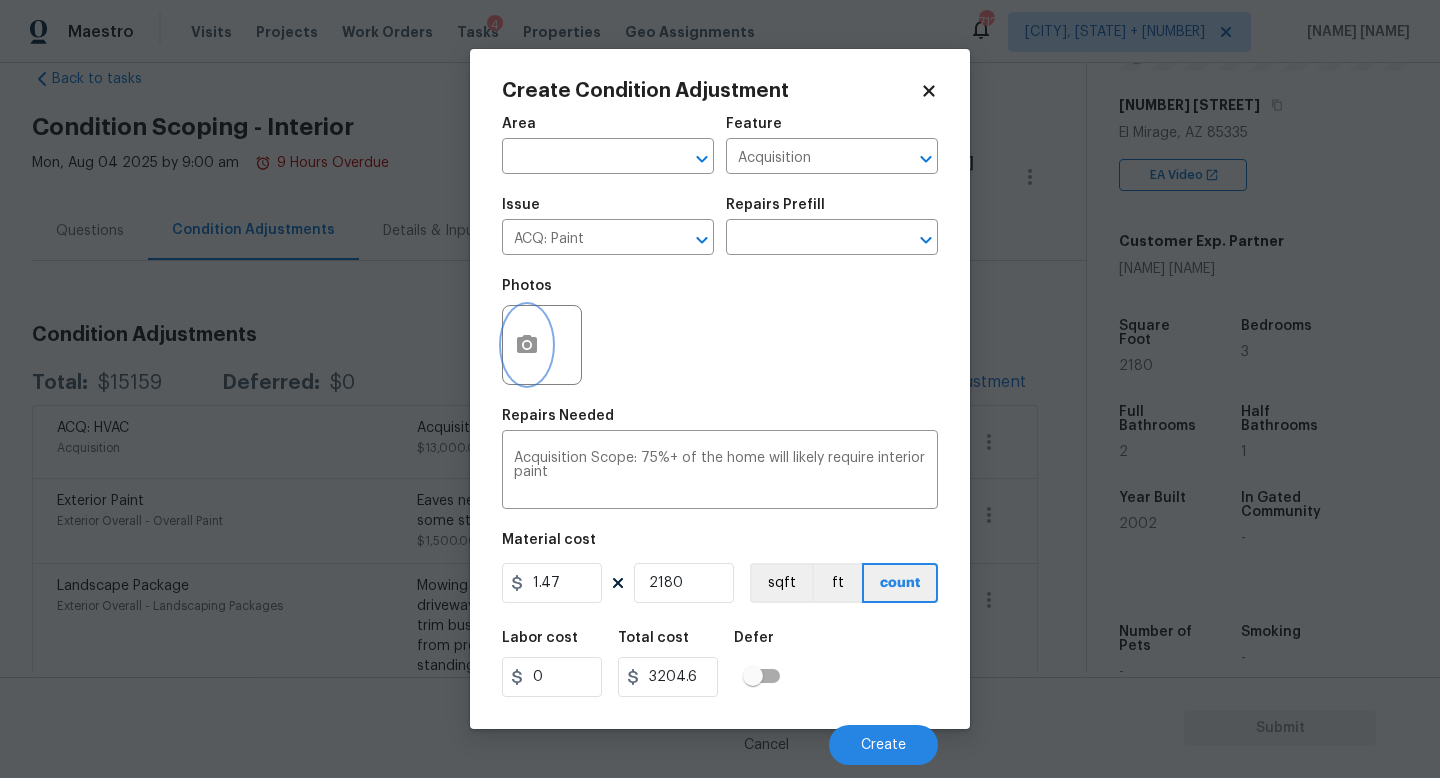 click at bounding box center [527, 345] 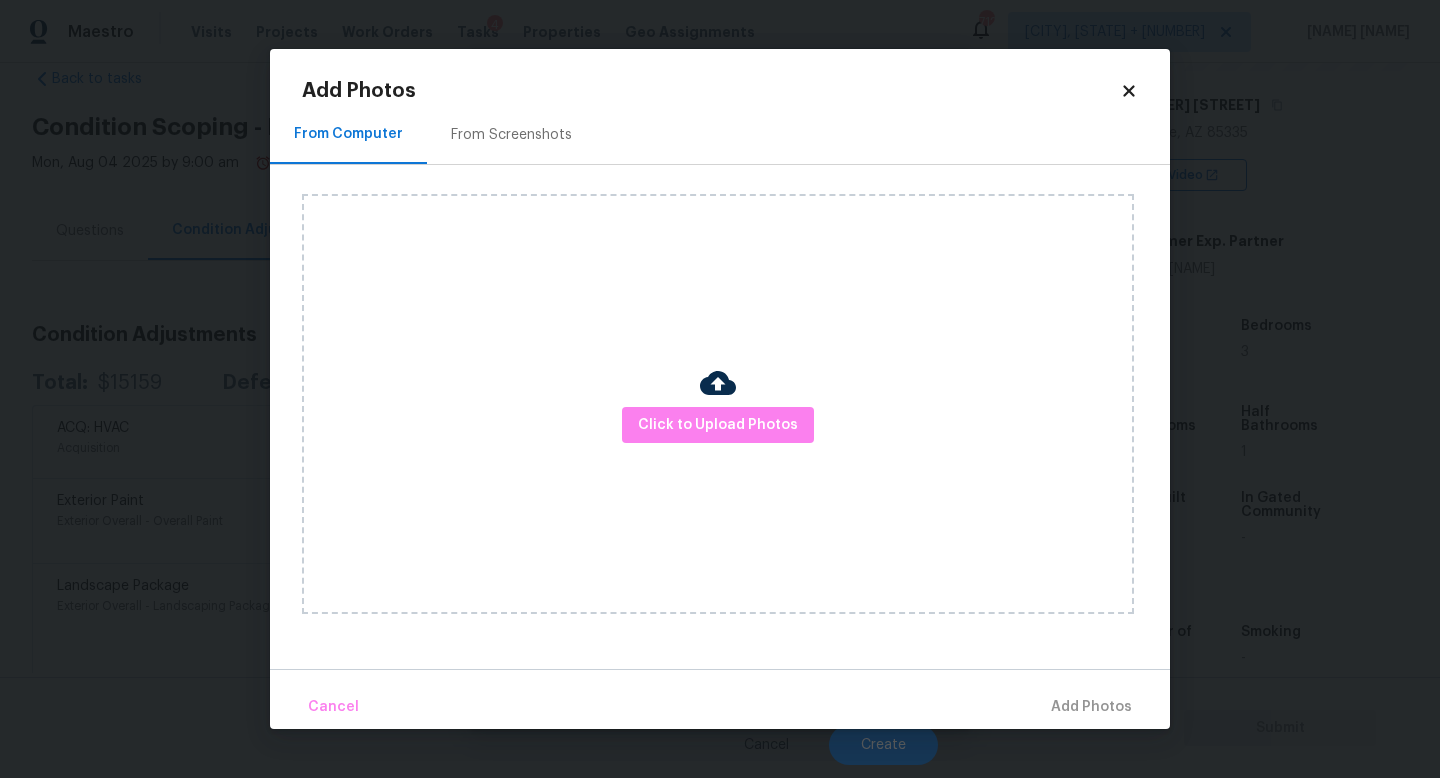click on "Click to Upload Photos" at bounding box center [718, 404] 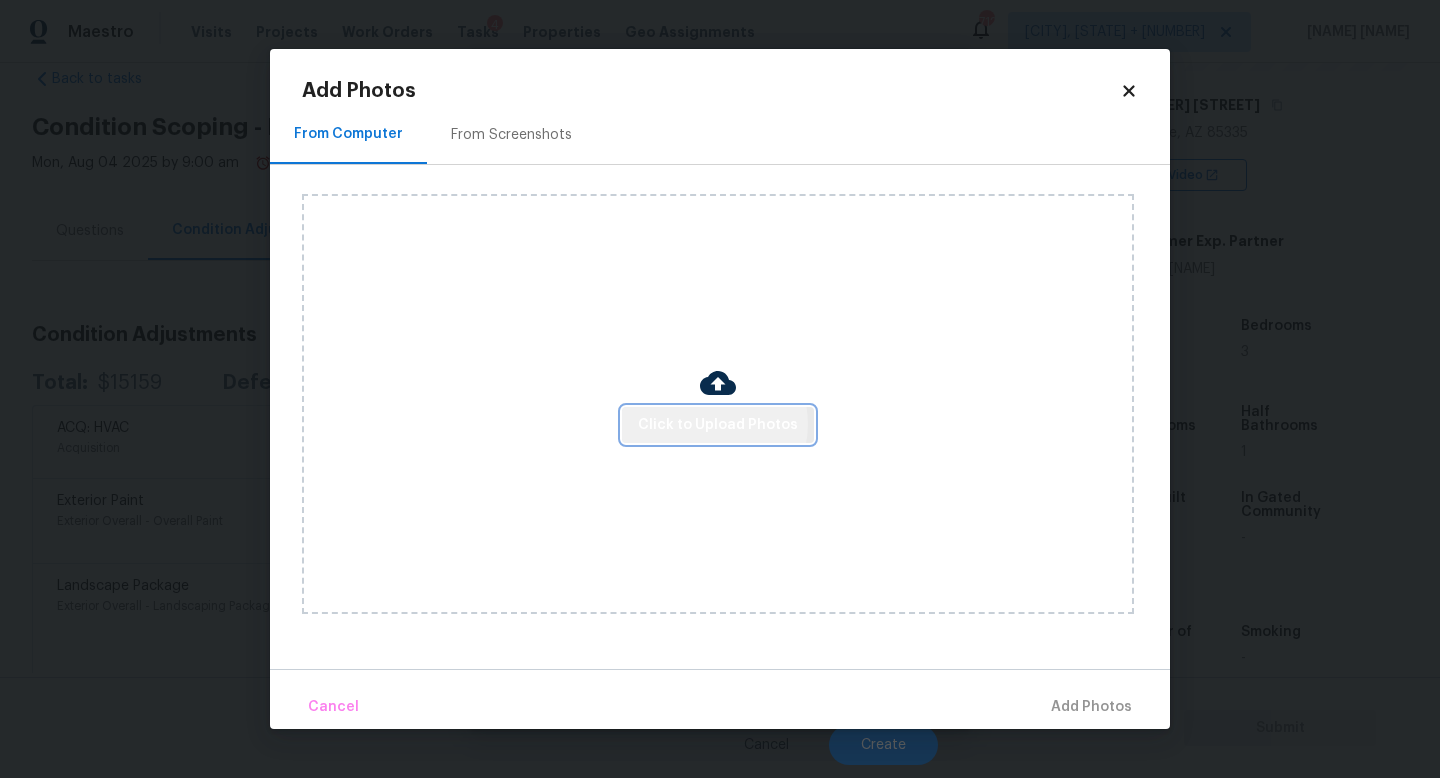 click on "Click to Upload Photos" at bounding box center [718, 425] 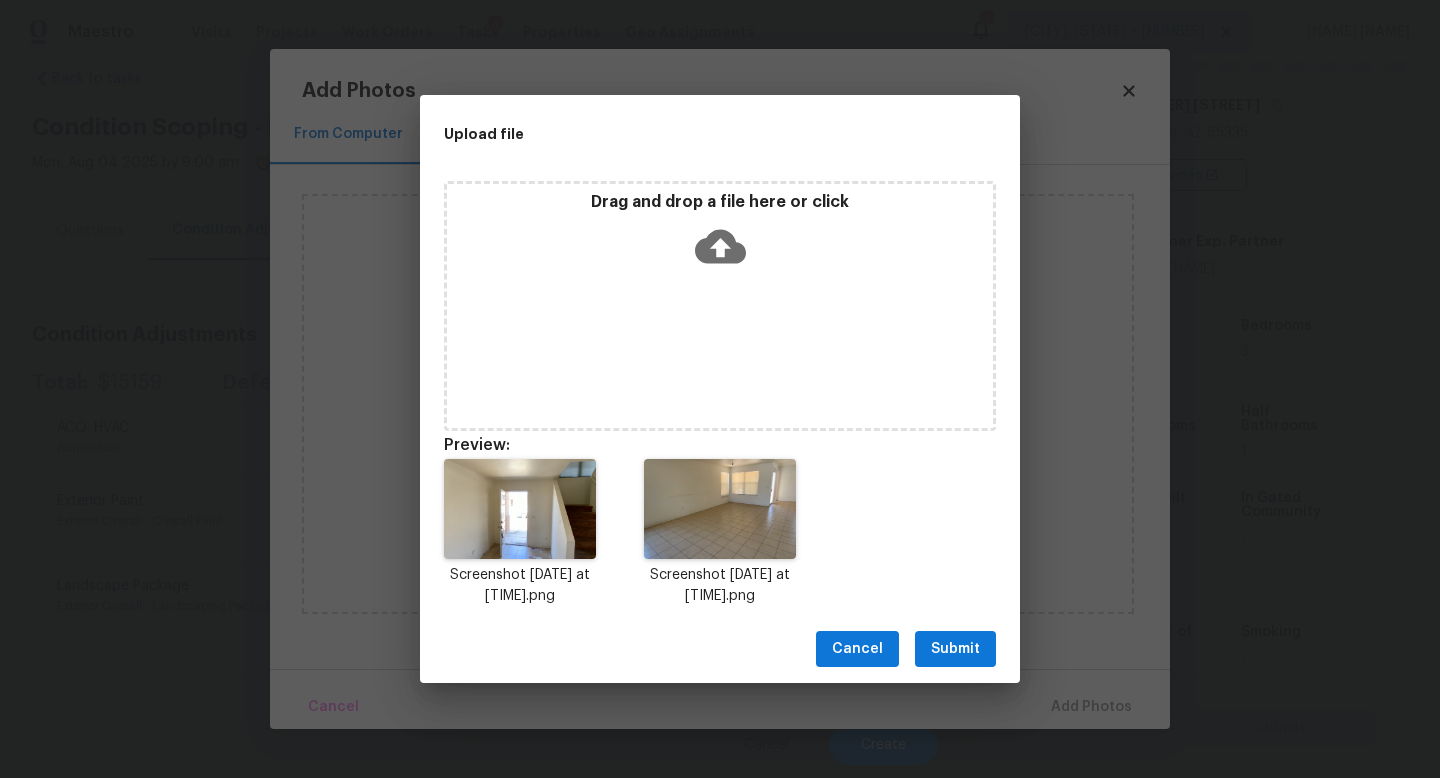 click on "Submit" at bounding box center (955, 649) 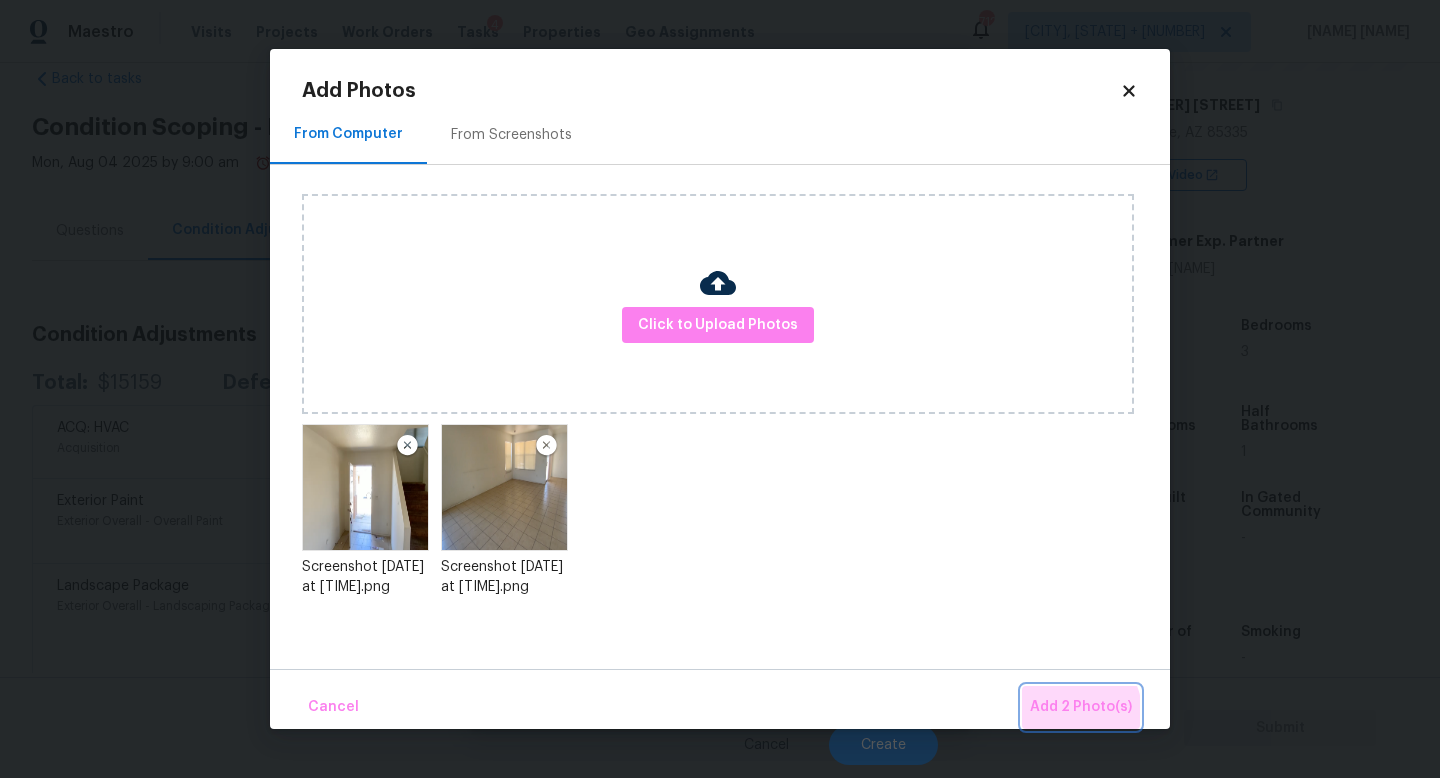 click on "Add 2 Photo(s)" at bounding box center (1081, 707) 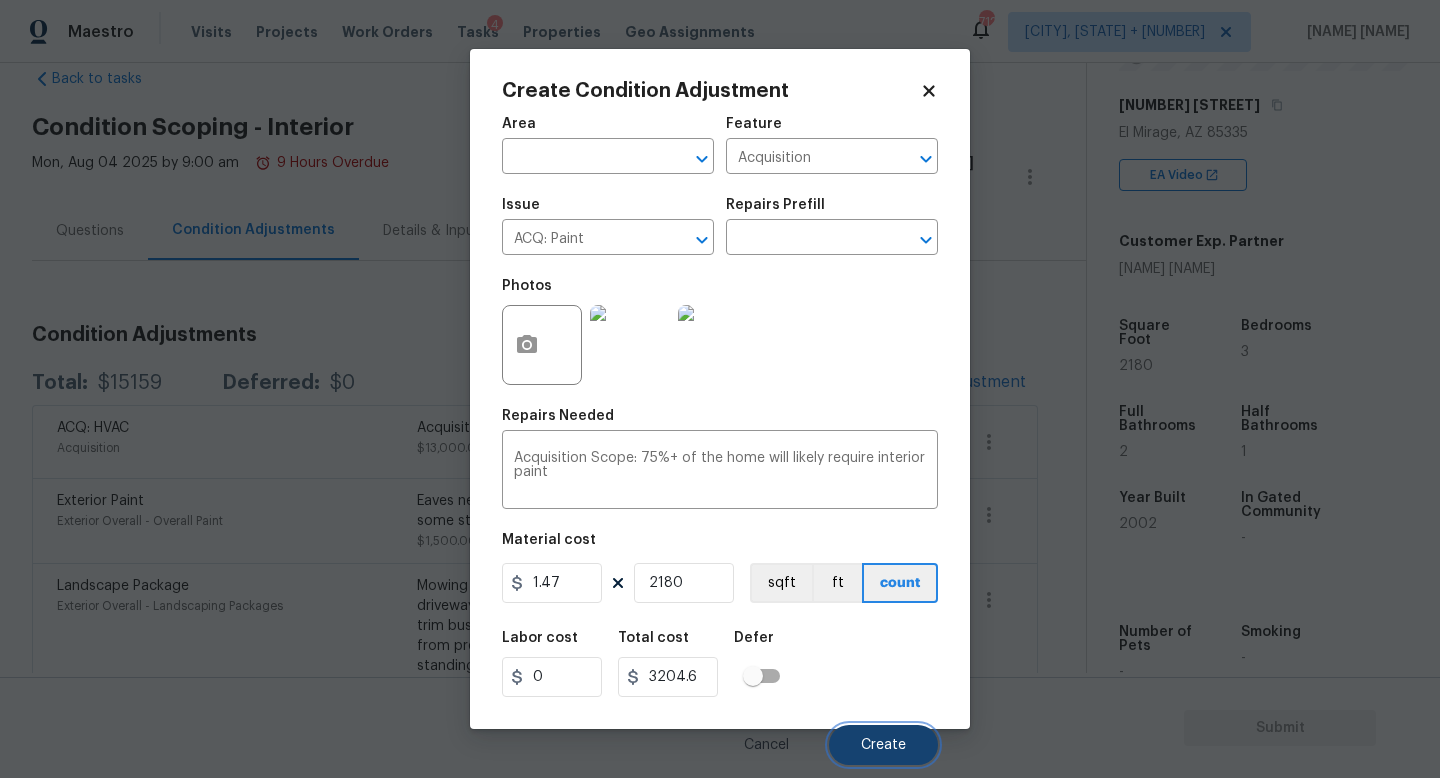 click on "Create" at bounding box center (883, 745) 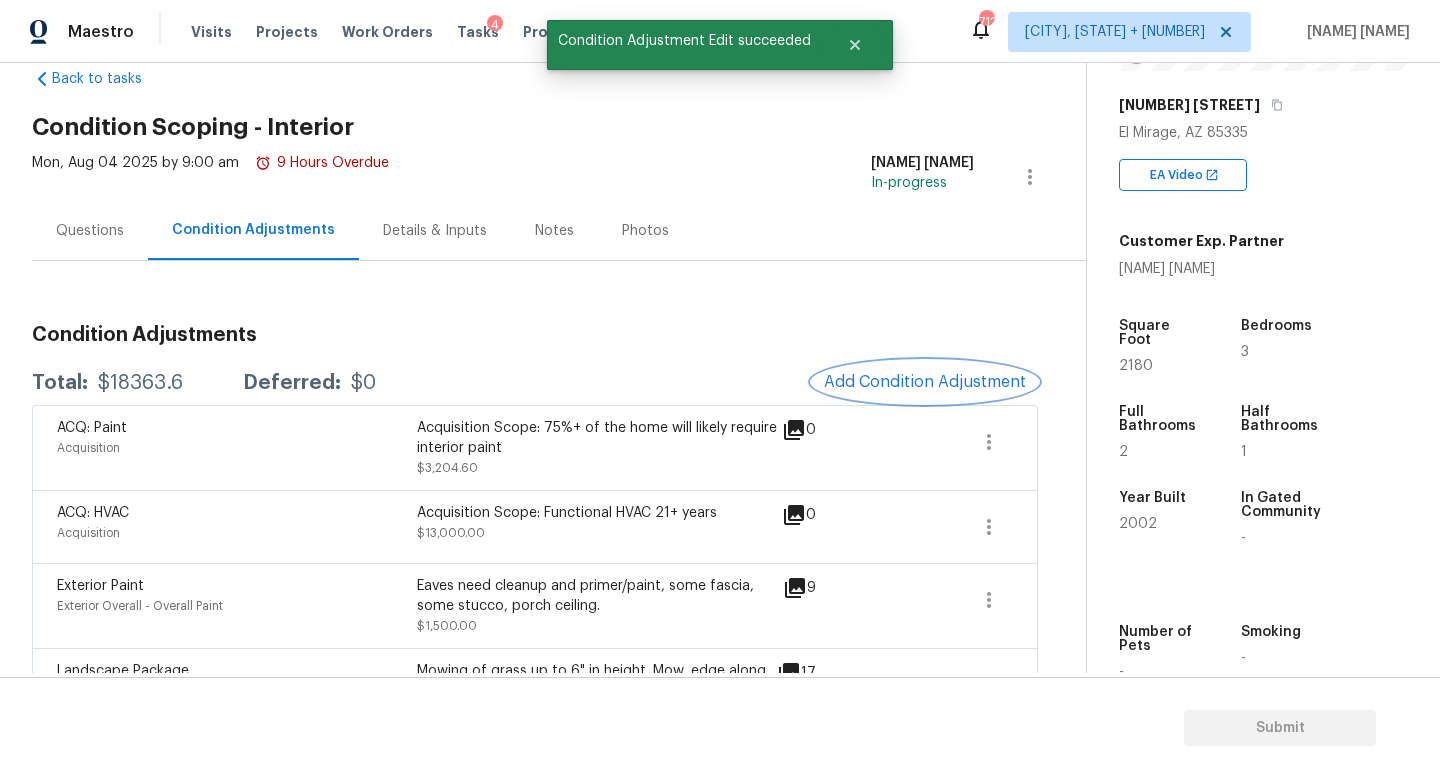click on "Add Condition Adjustment" at bounding box center [925, 382] 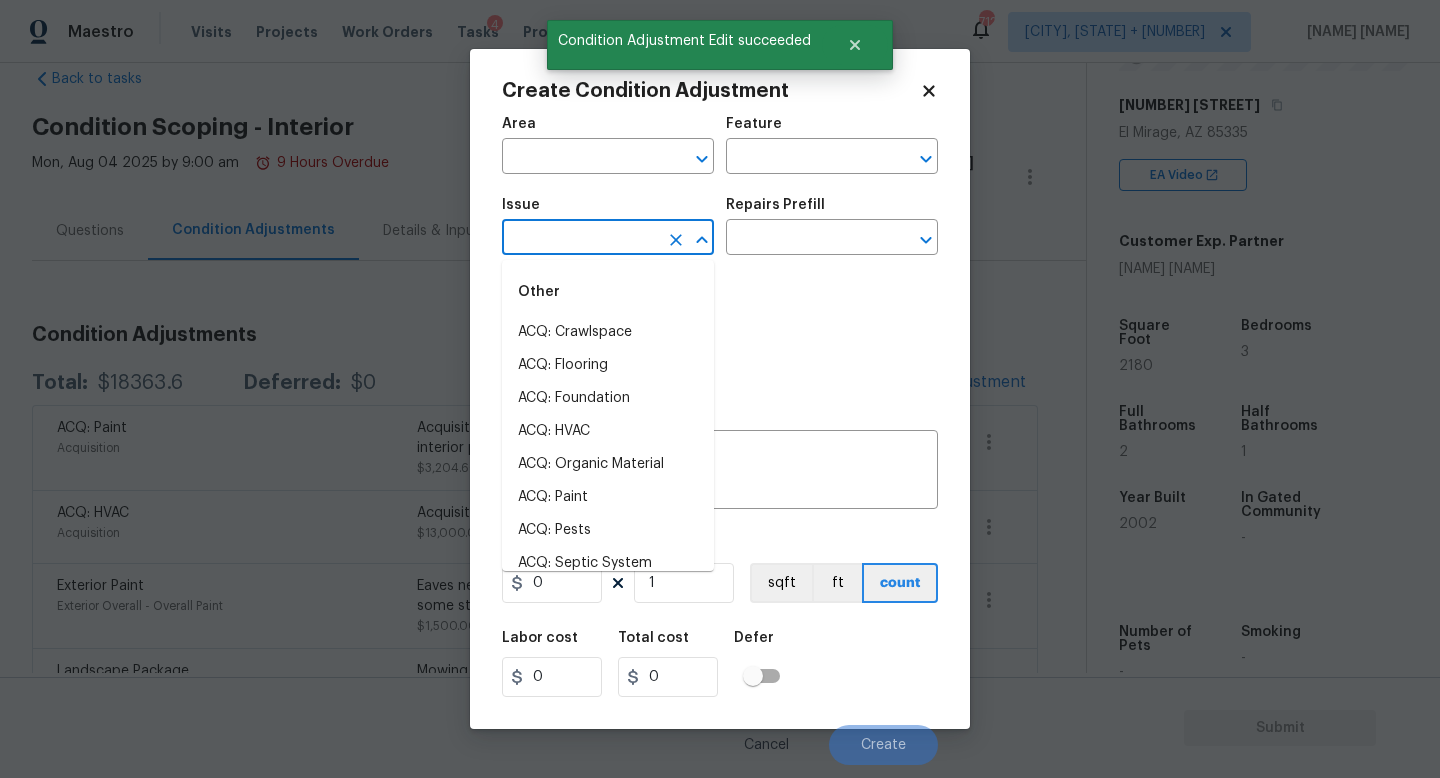 click at bounding box center (580, 239) 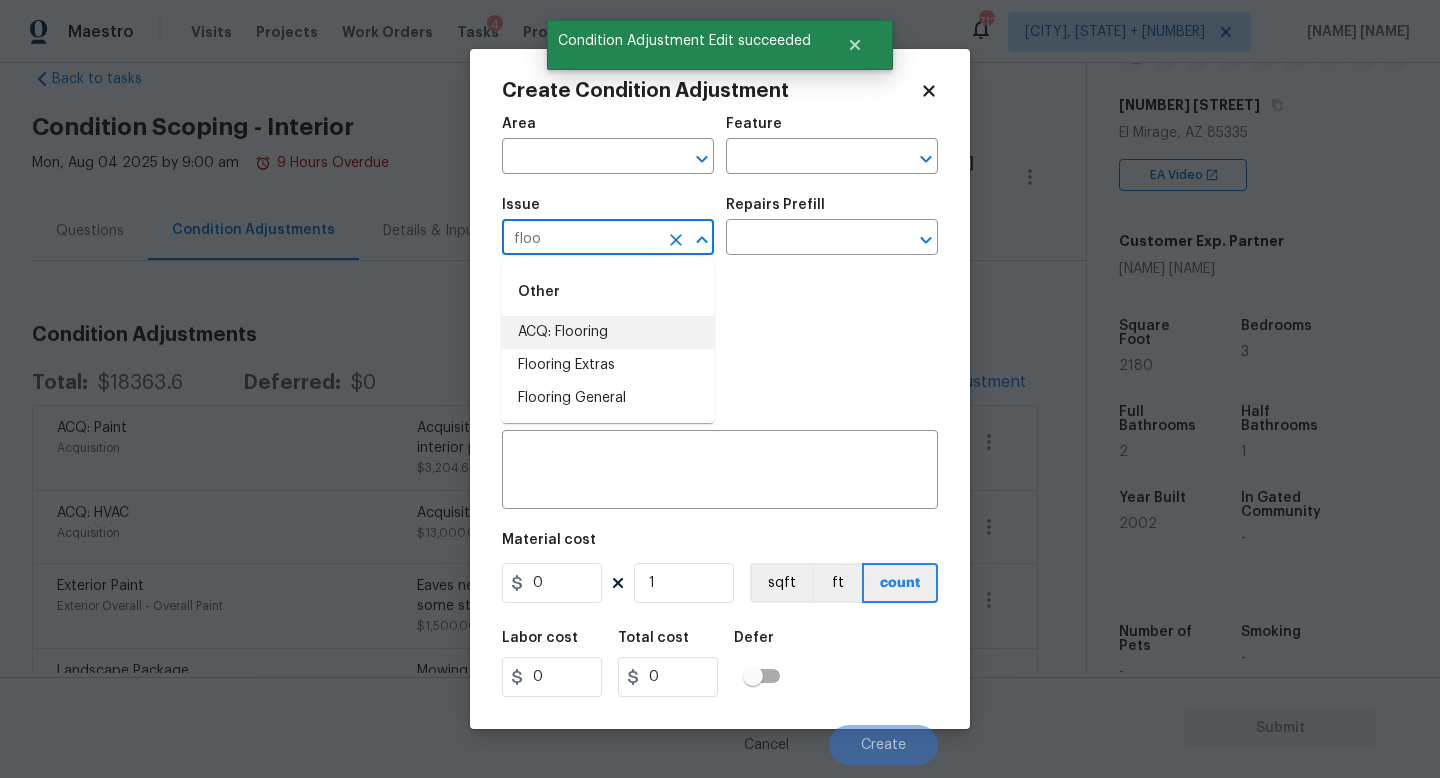 click on "ACQ: Flooring" at bounding box center [608, 332] 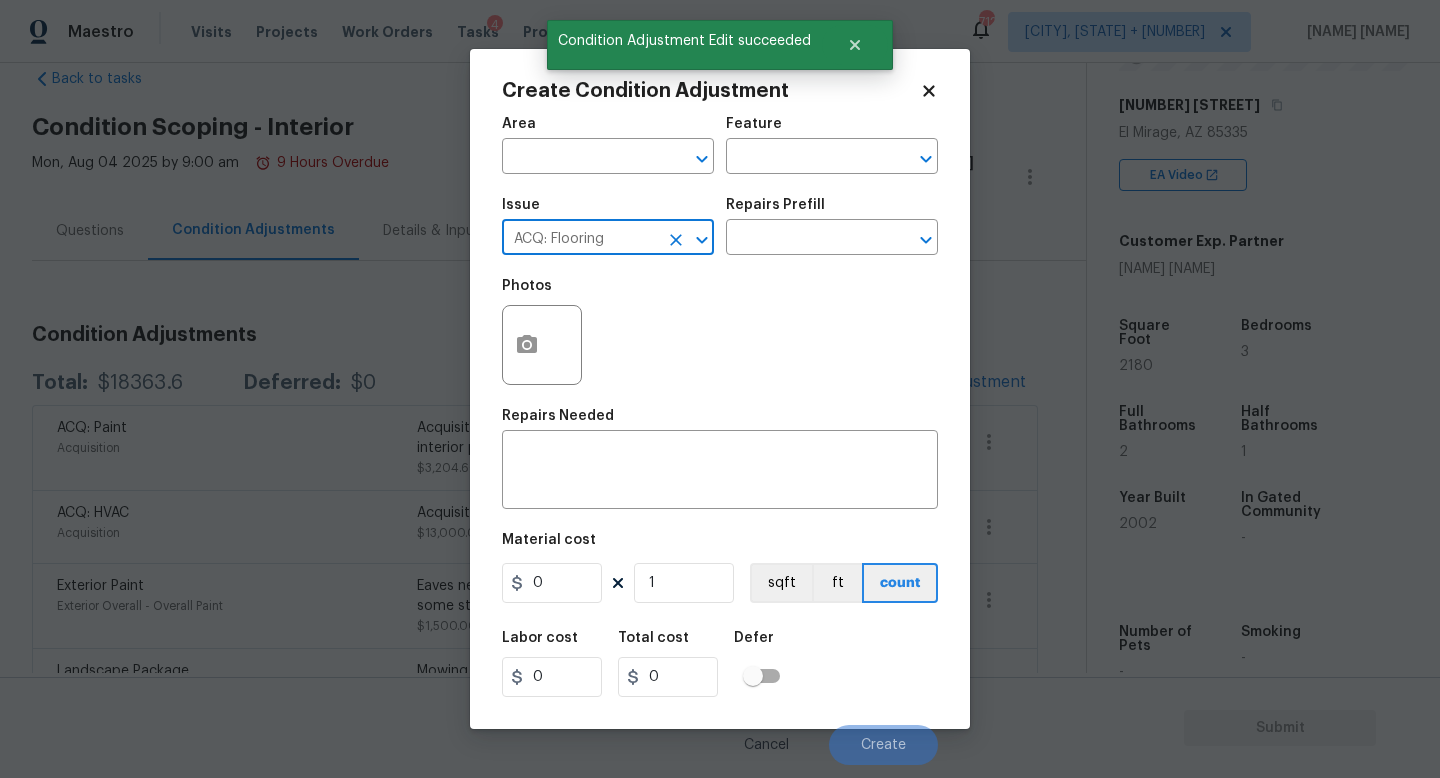 type on "ACQ: Flooring" 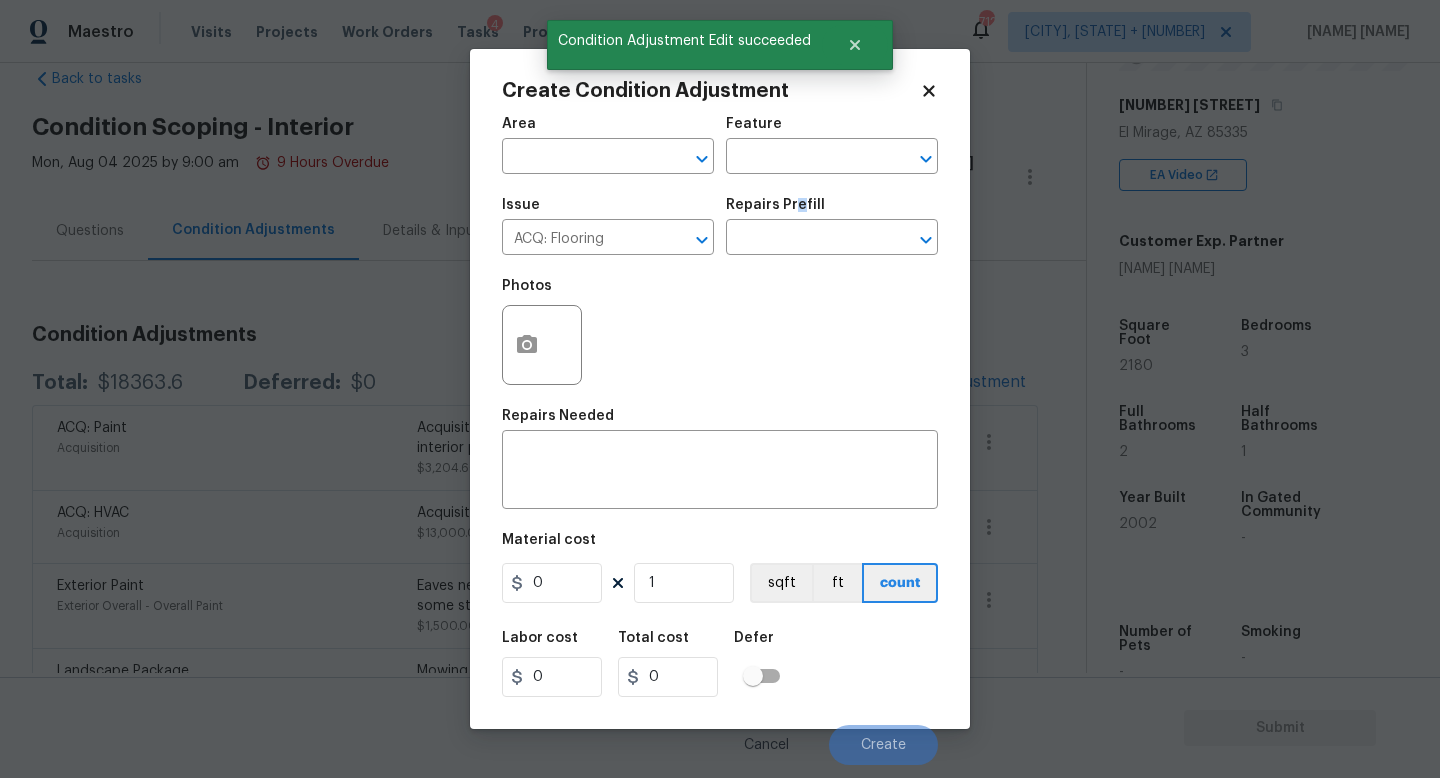 click on "Repairs Prefill" at bounding box center (775, 205) 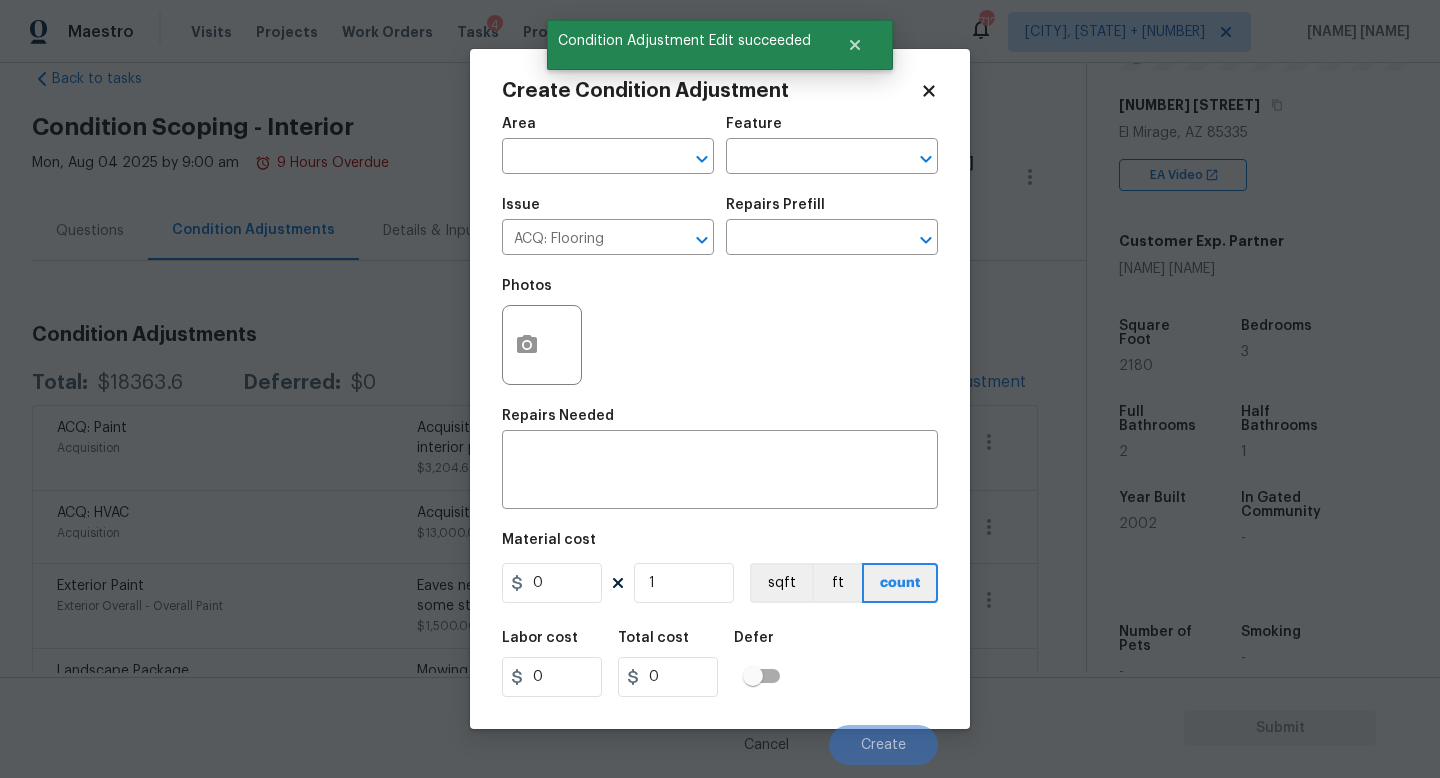 click on "Issue ACQ: Flooring ​ Repairs Prefill ​" at bounding box center [720, 226] 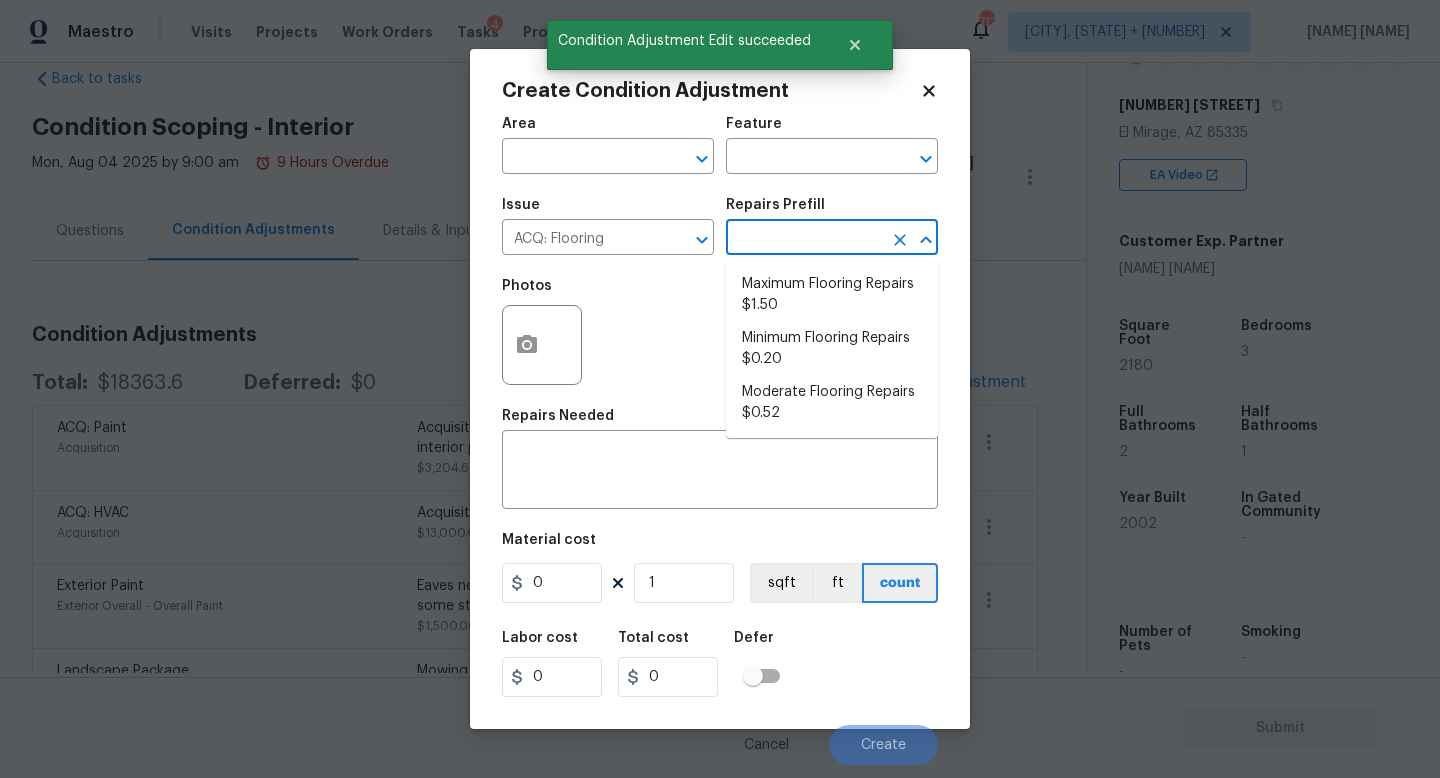 click at bounding box center [804, 239] 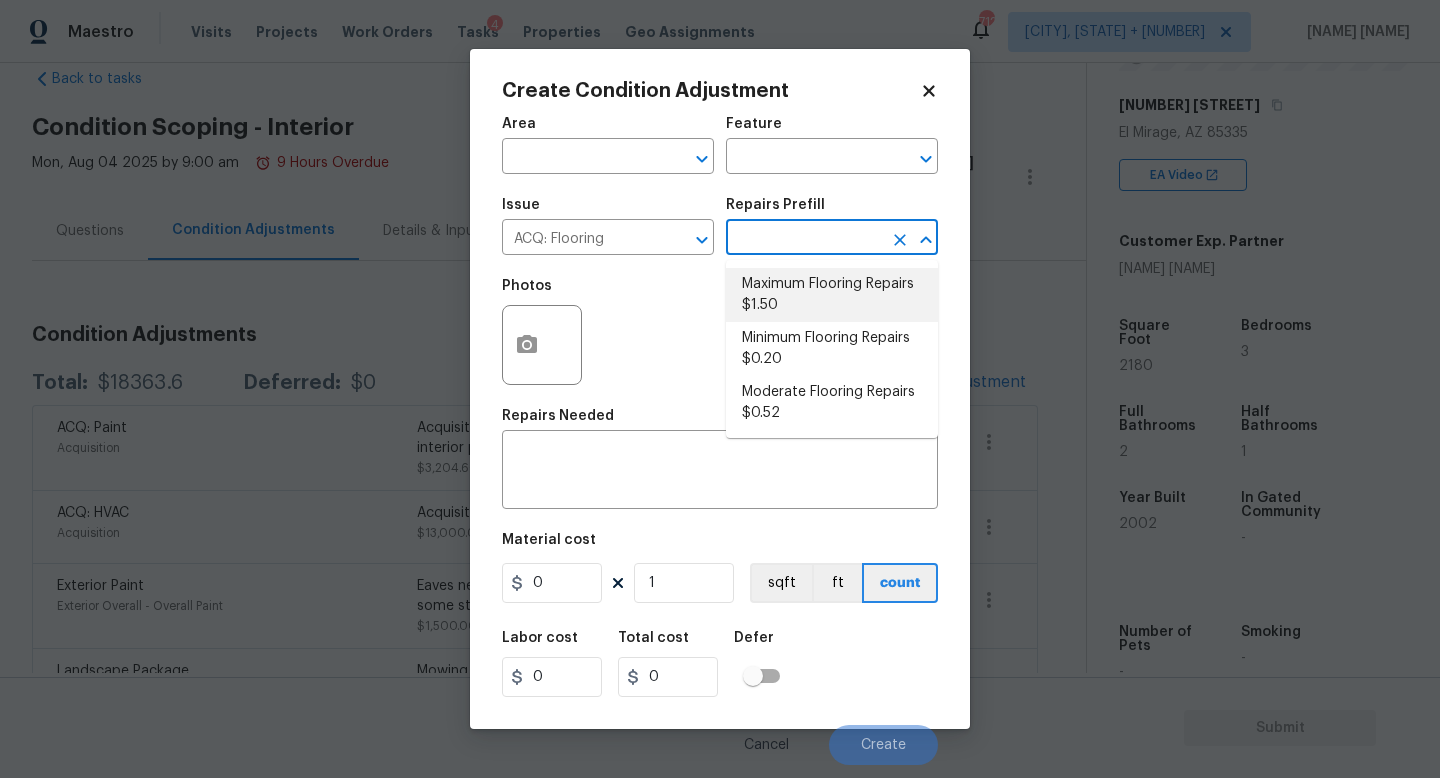 click on "Maximum Flooring Repairs $1.50" at bounding box center (832, 295) 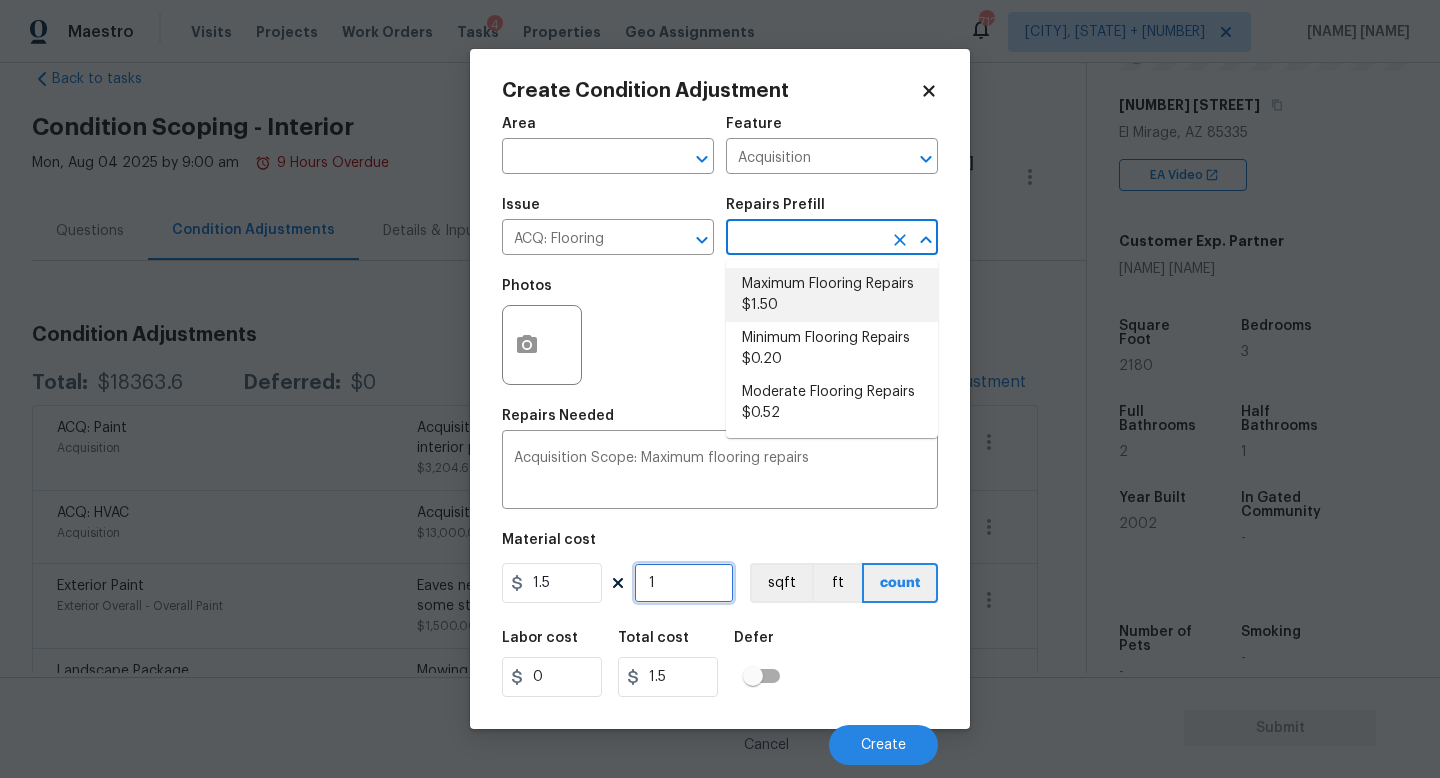 click on "1" at bounding box center (684, 583) 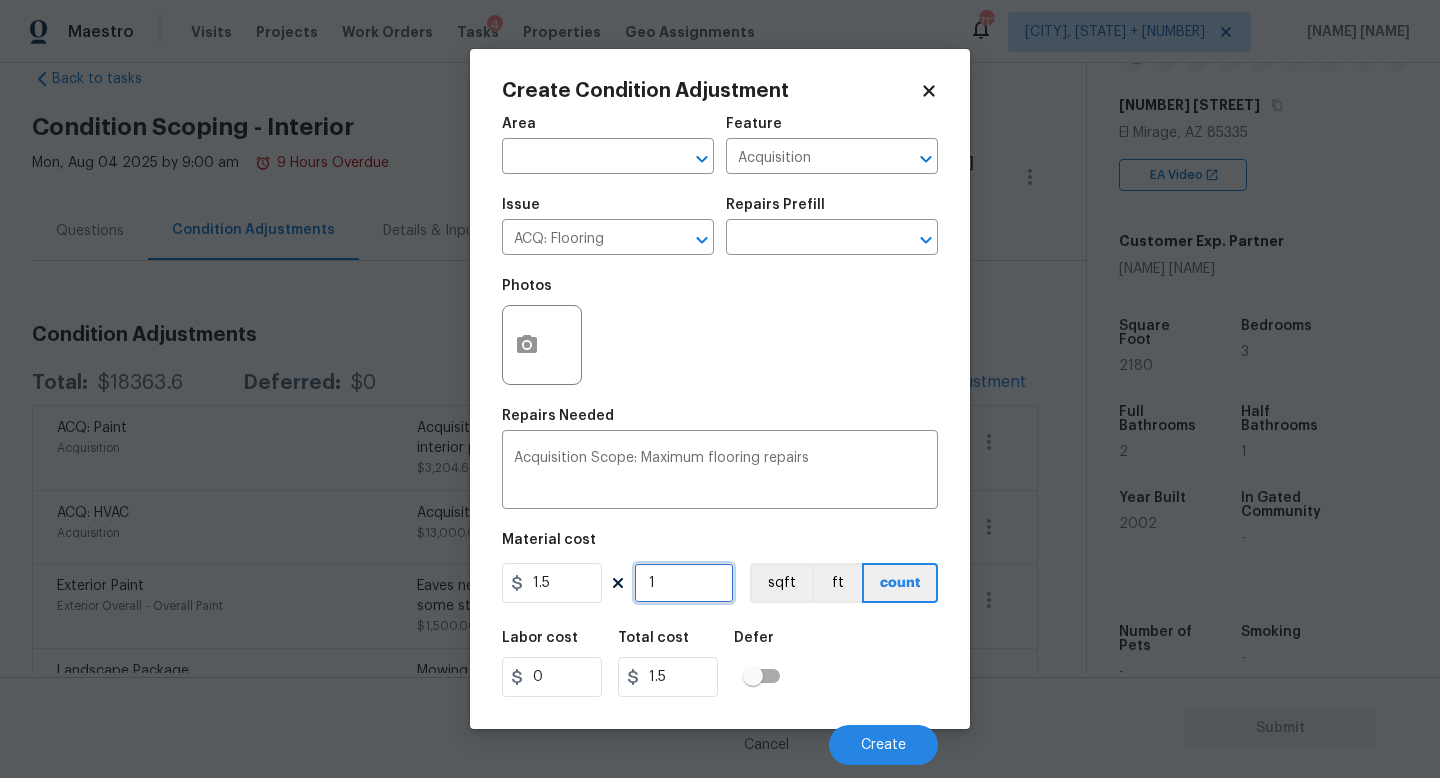 type on "0" 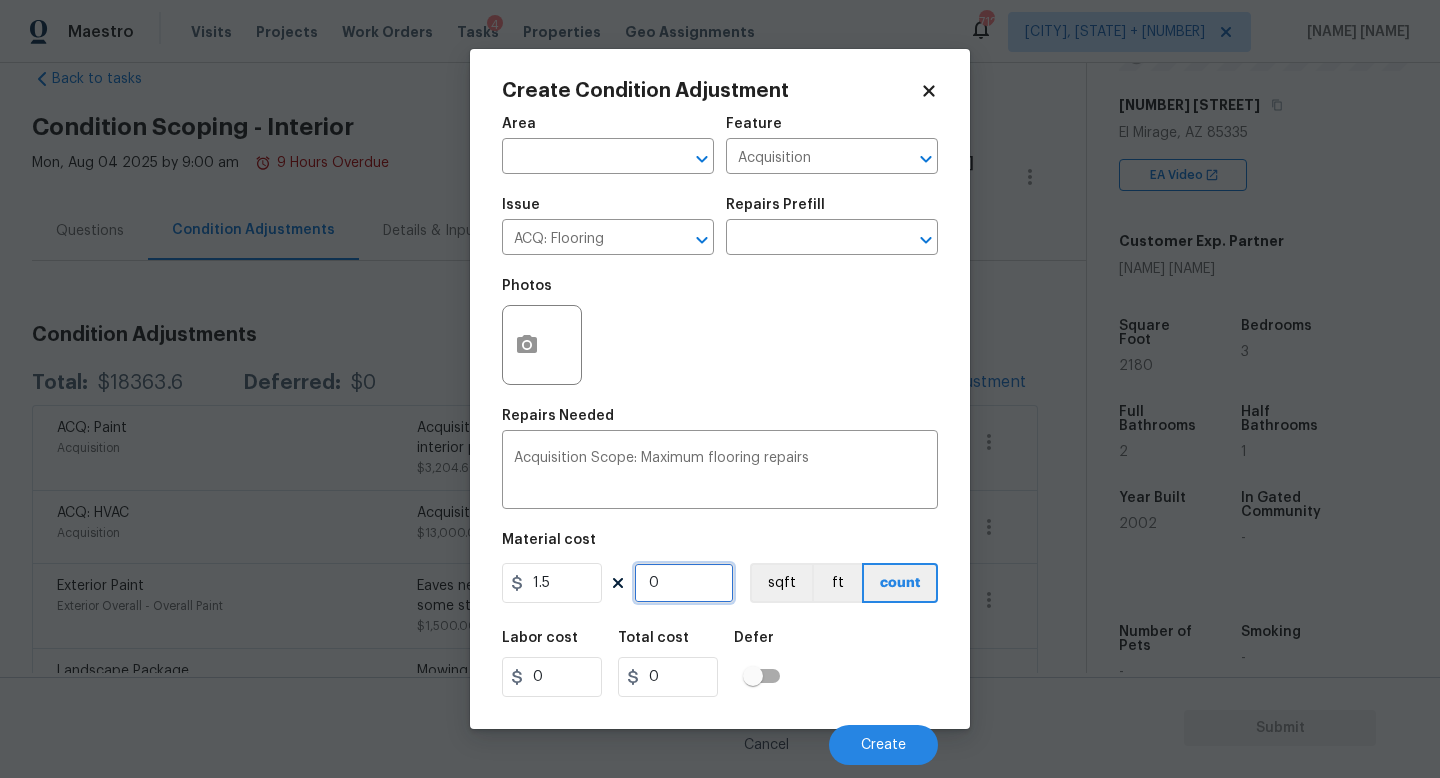 type on "2" 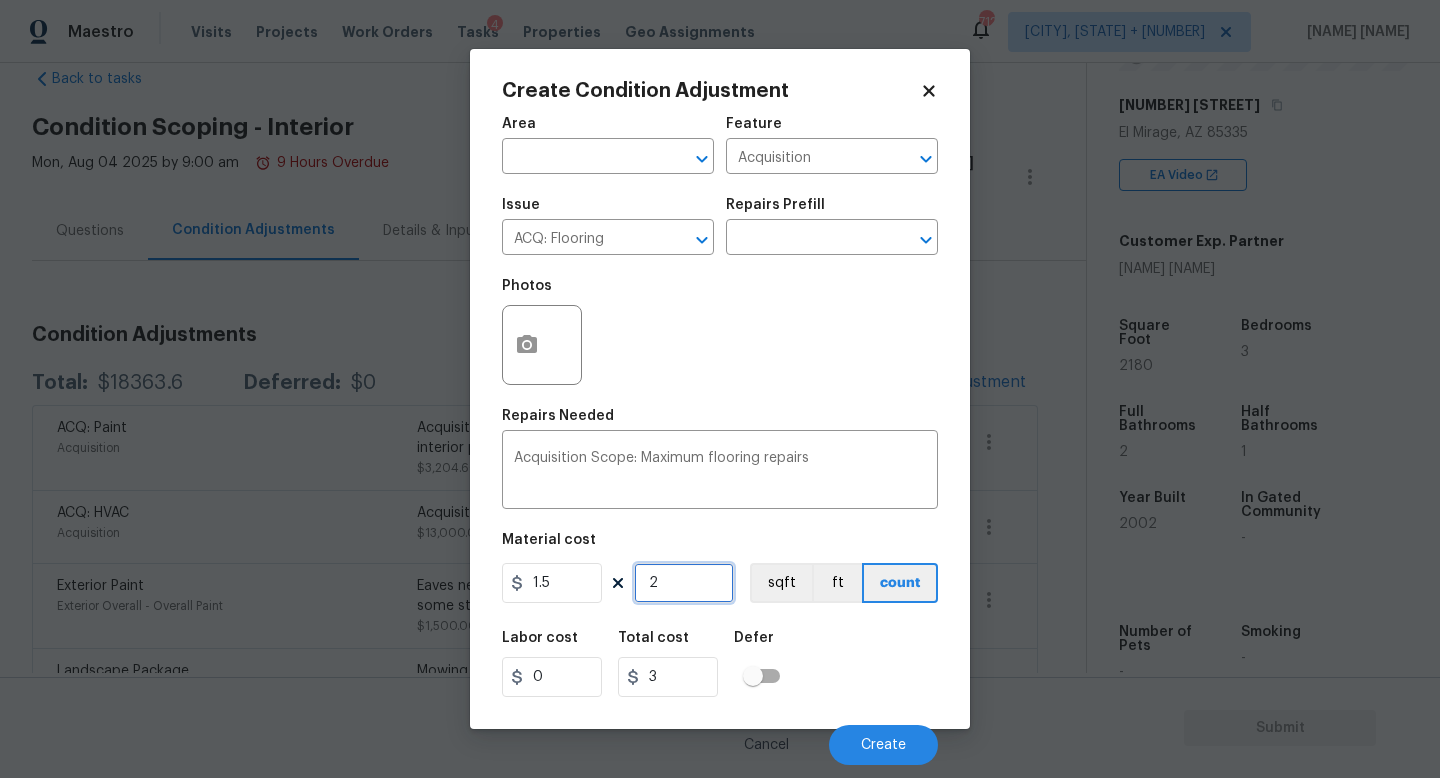 type on "21" 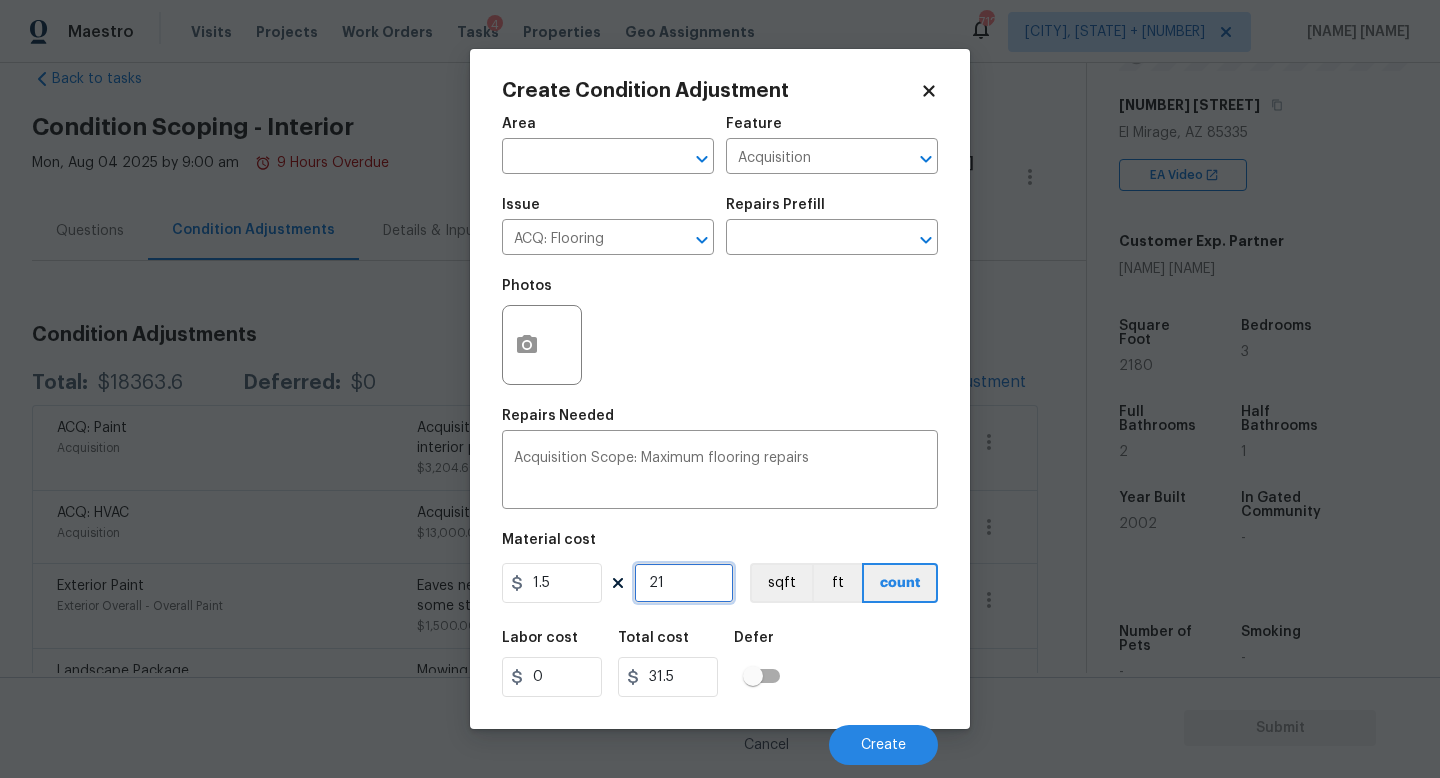 type on "218" 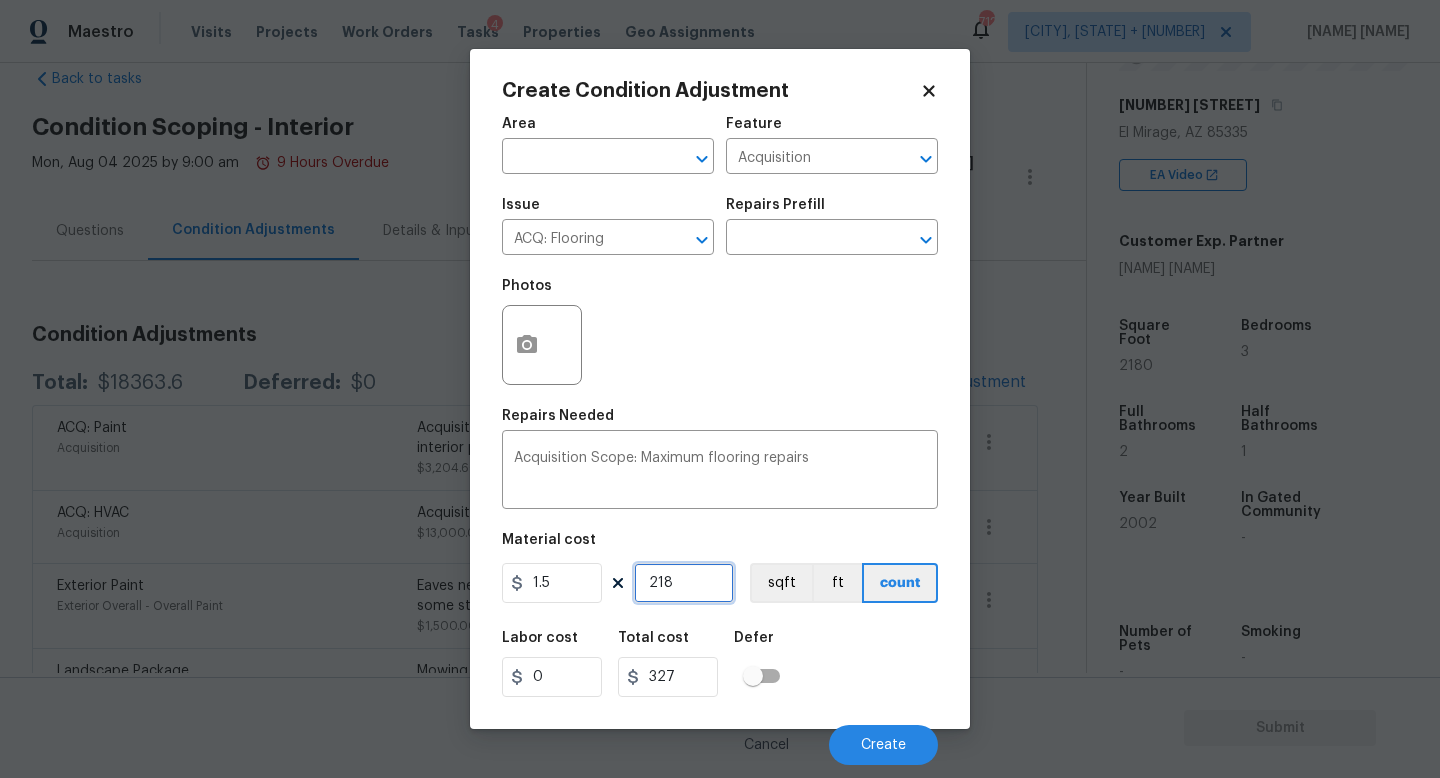 type on "2180" 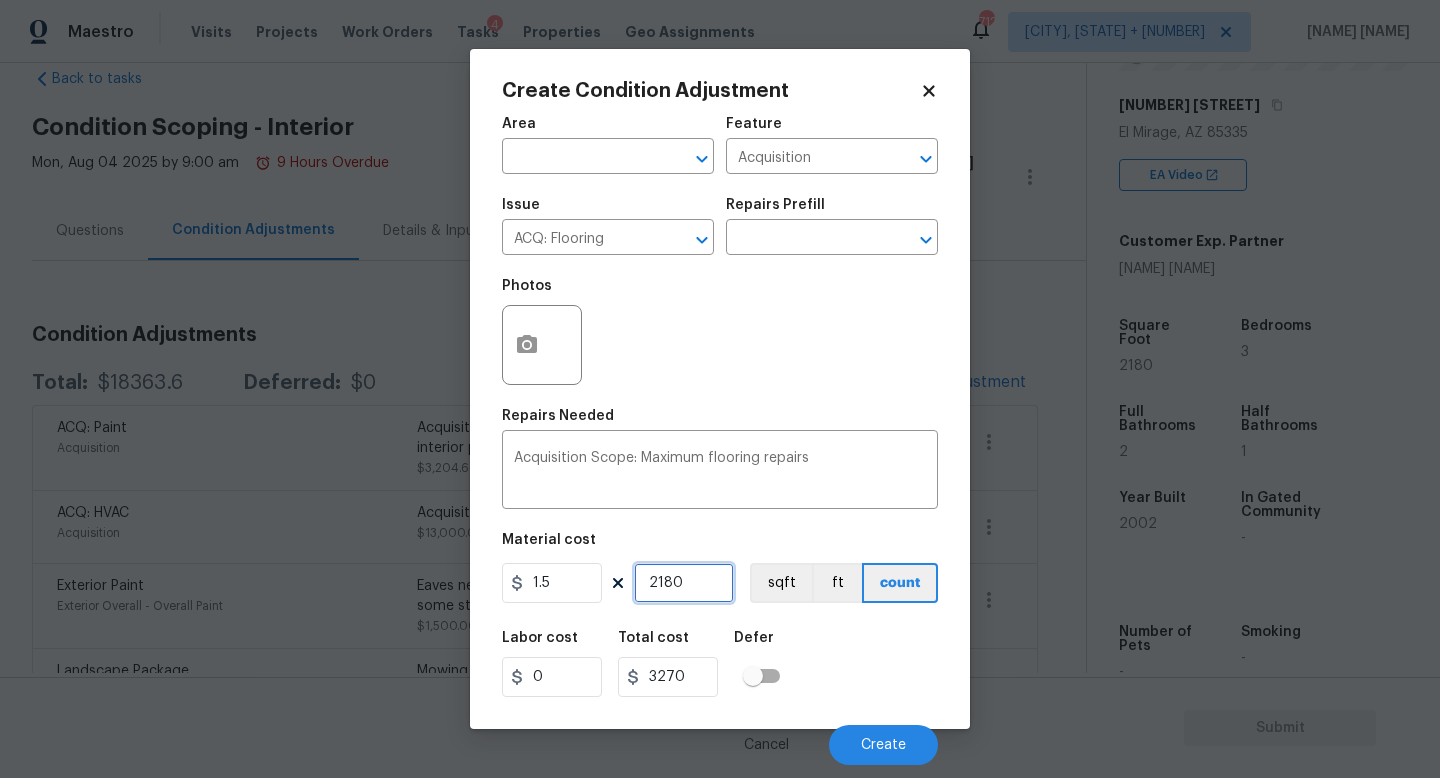 type on "2180" 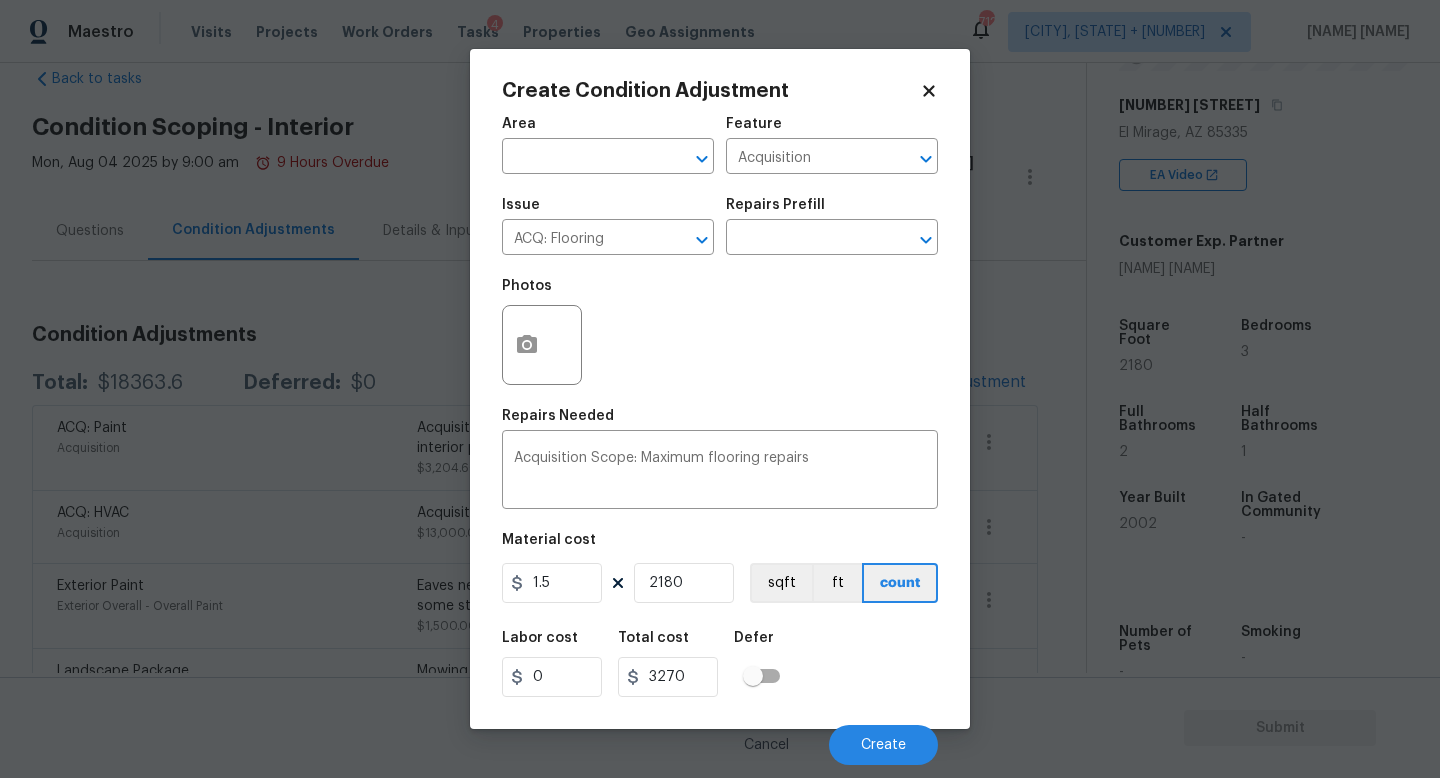 click on "Photos" at bounding box center (720, 332) 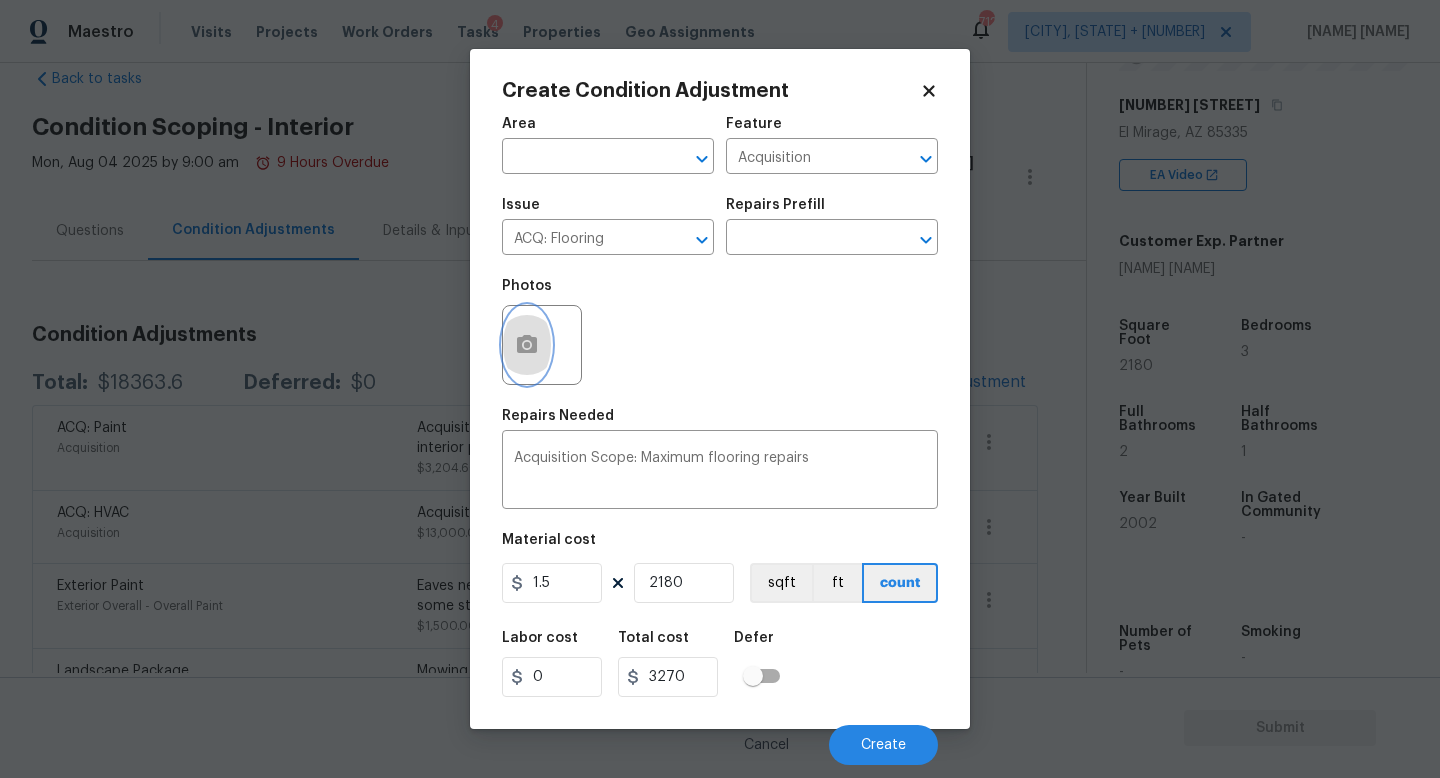 click 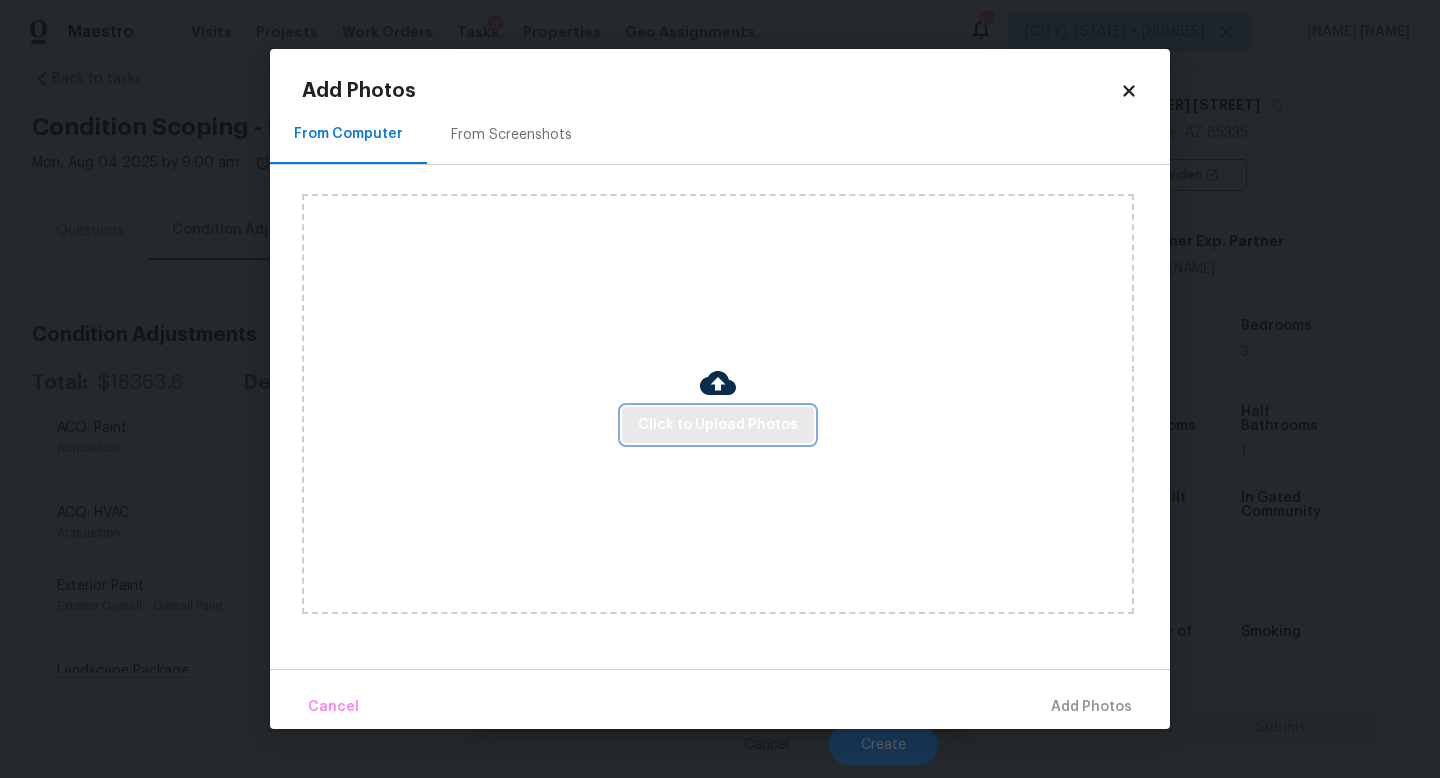 click on "Click to Upload Photos" at bounding box center (718, 425) 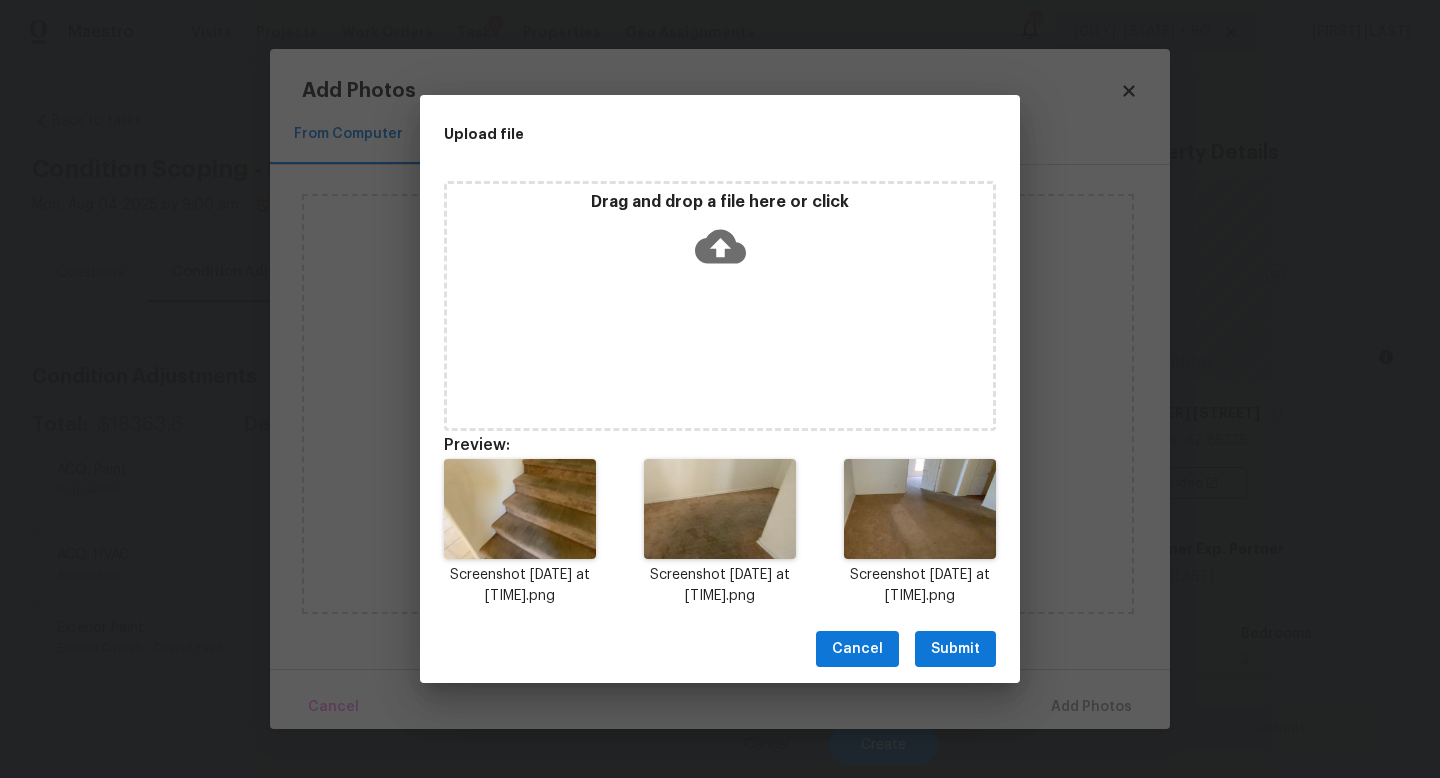 scroll, scrollTop: 0, scrollLeft: 0, axis: both 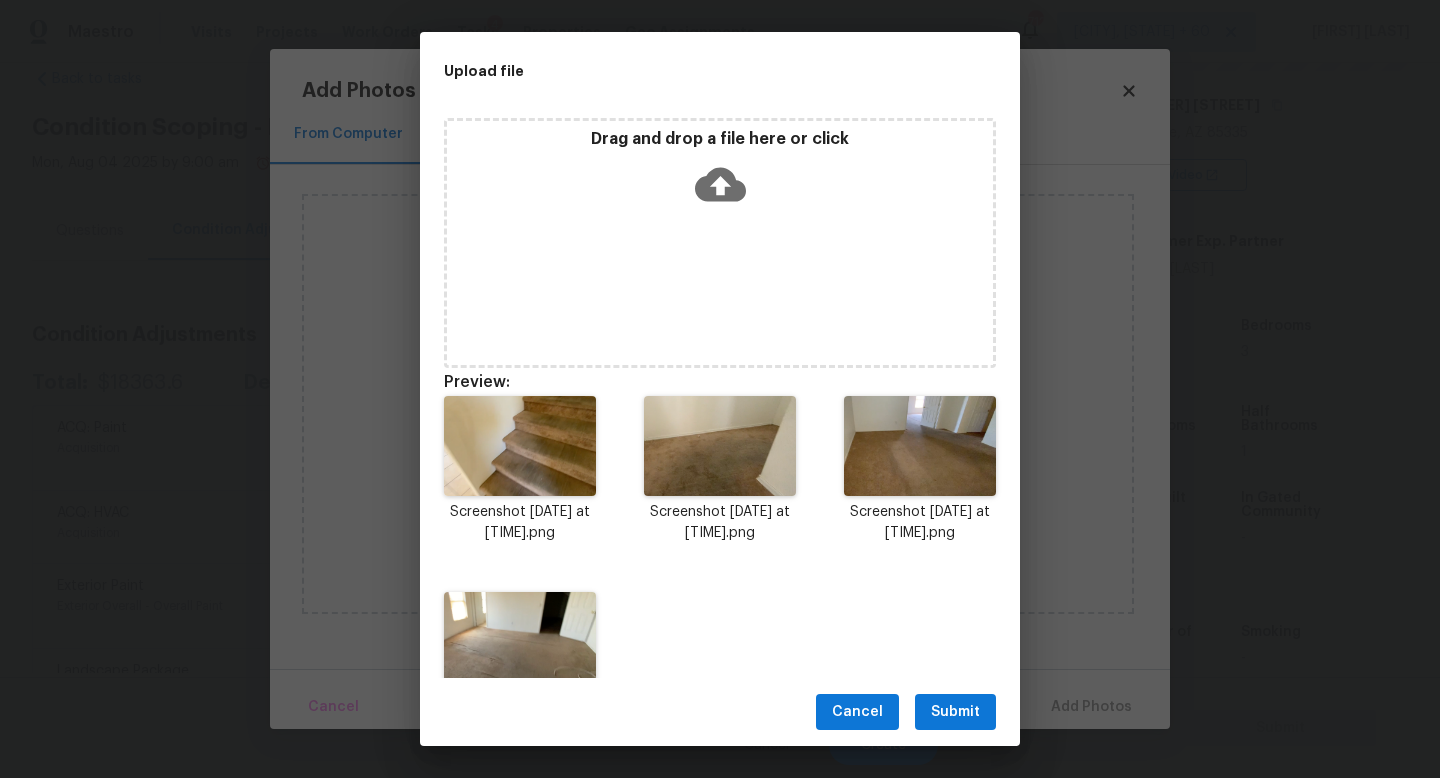 click on "Submit" at bounding box center (955, 712) 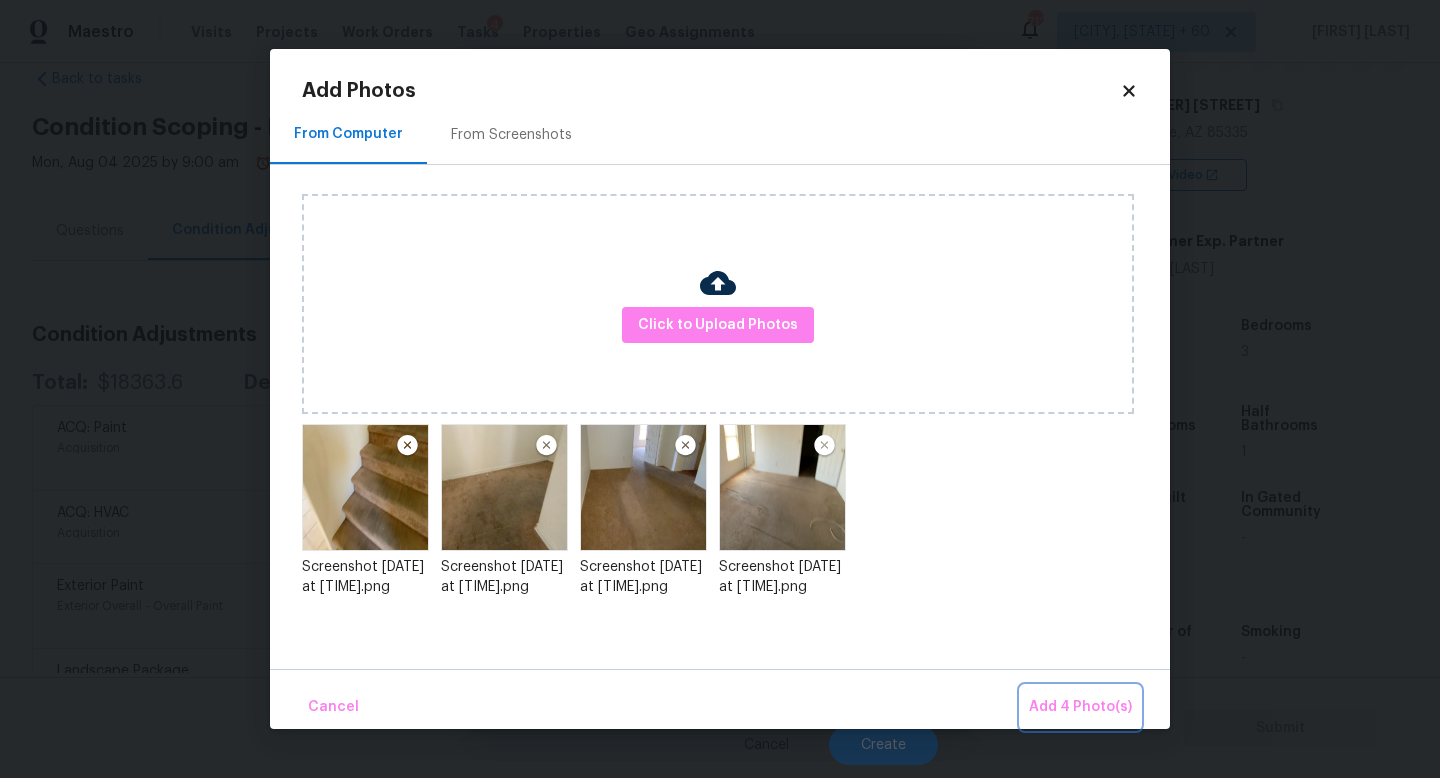 click on "Add 4 Photo(s)" at bounding box center [1080, 707] 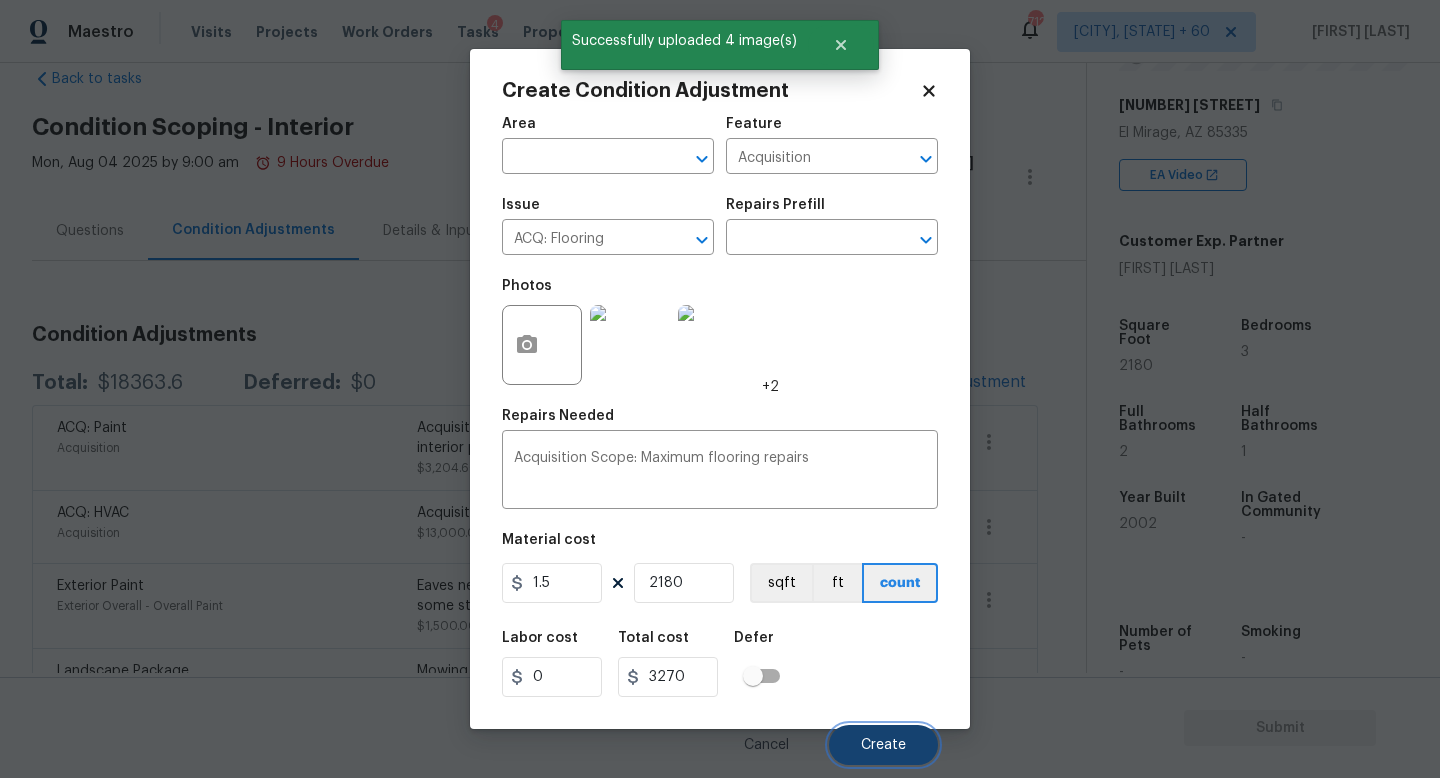 click on "Create" at bounding box center [883, 745] 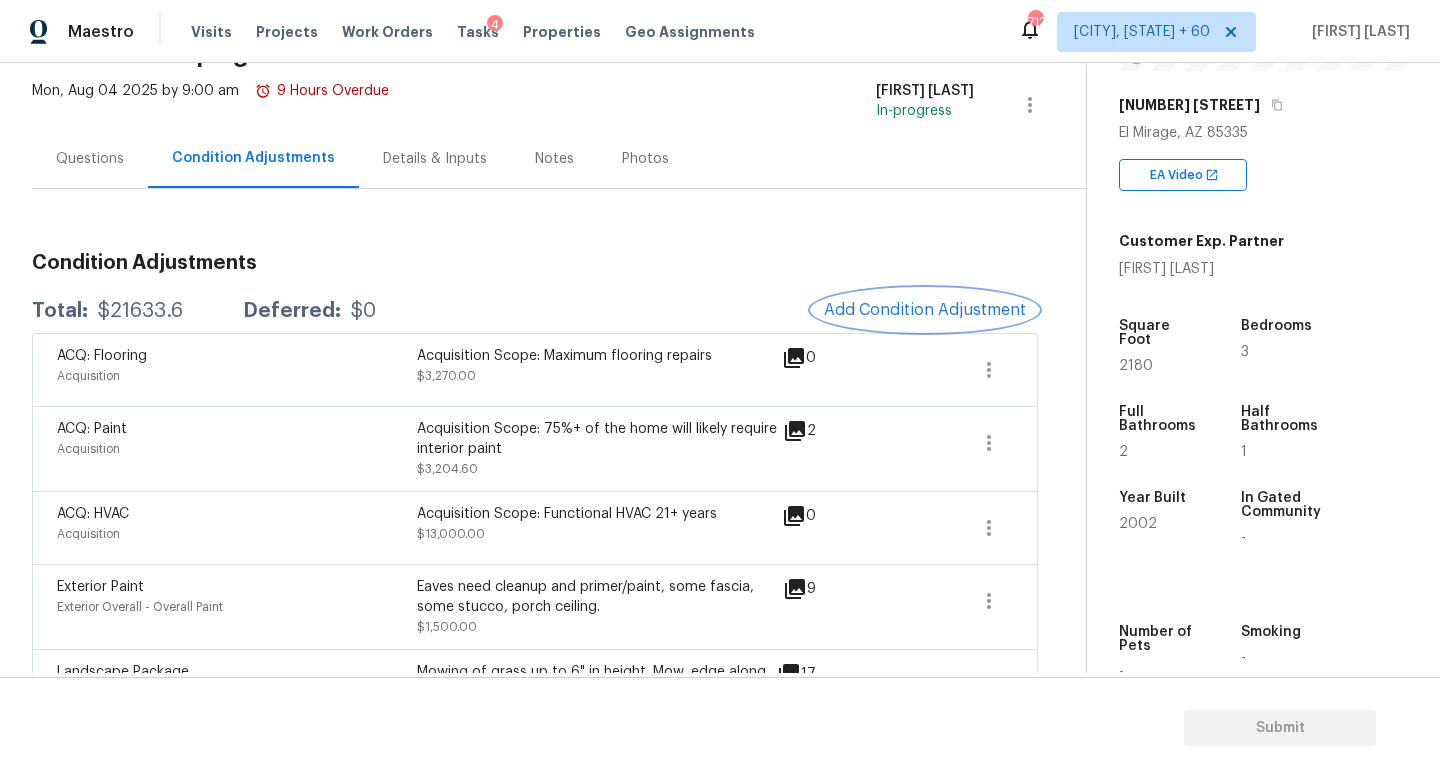 scroll, scrollTop: 113, scrollLeft: 0, axis: vertical 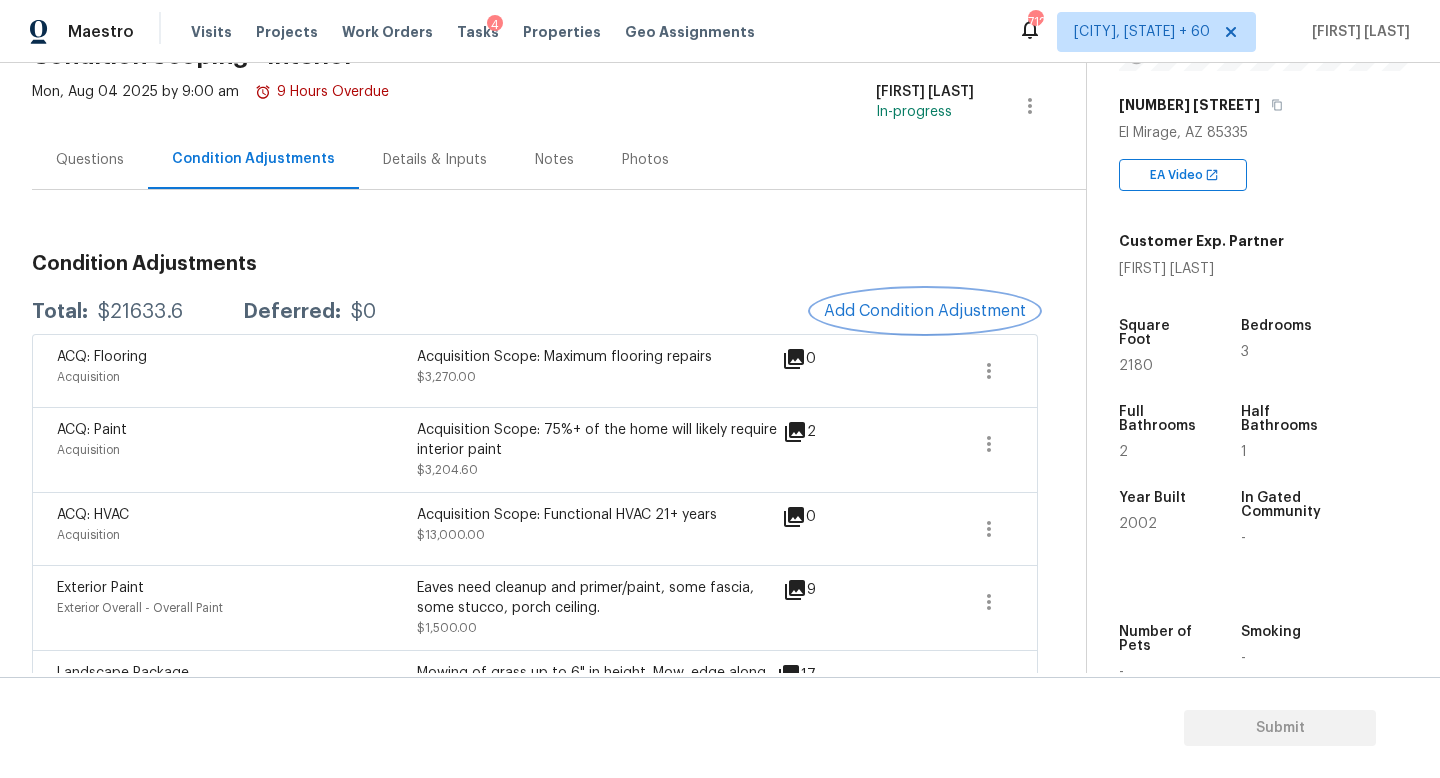 click on "Add Condition Adjustment" at bounding box center [925, 311] 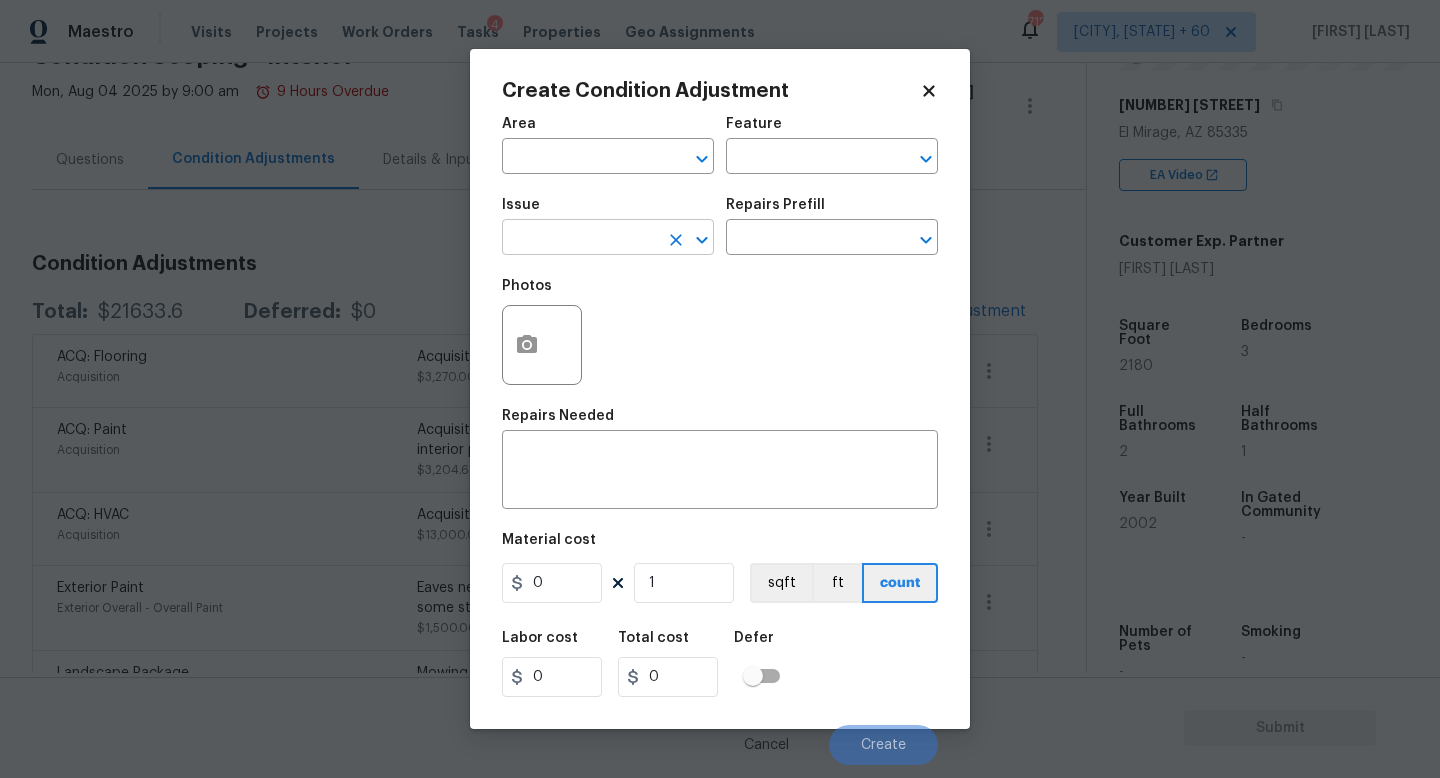 click at bounding box center [580, 239] 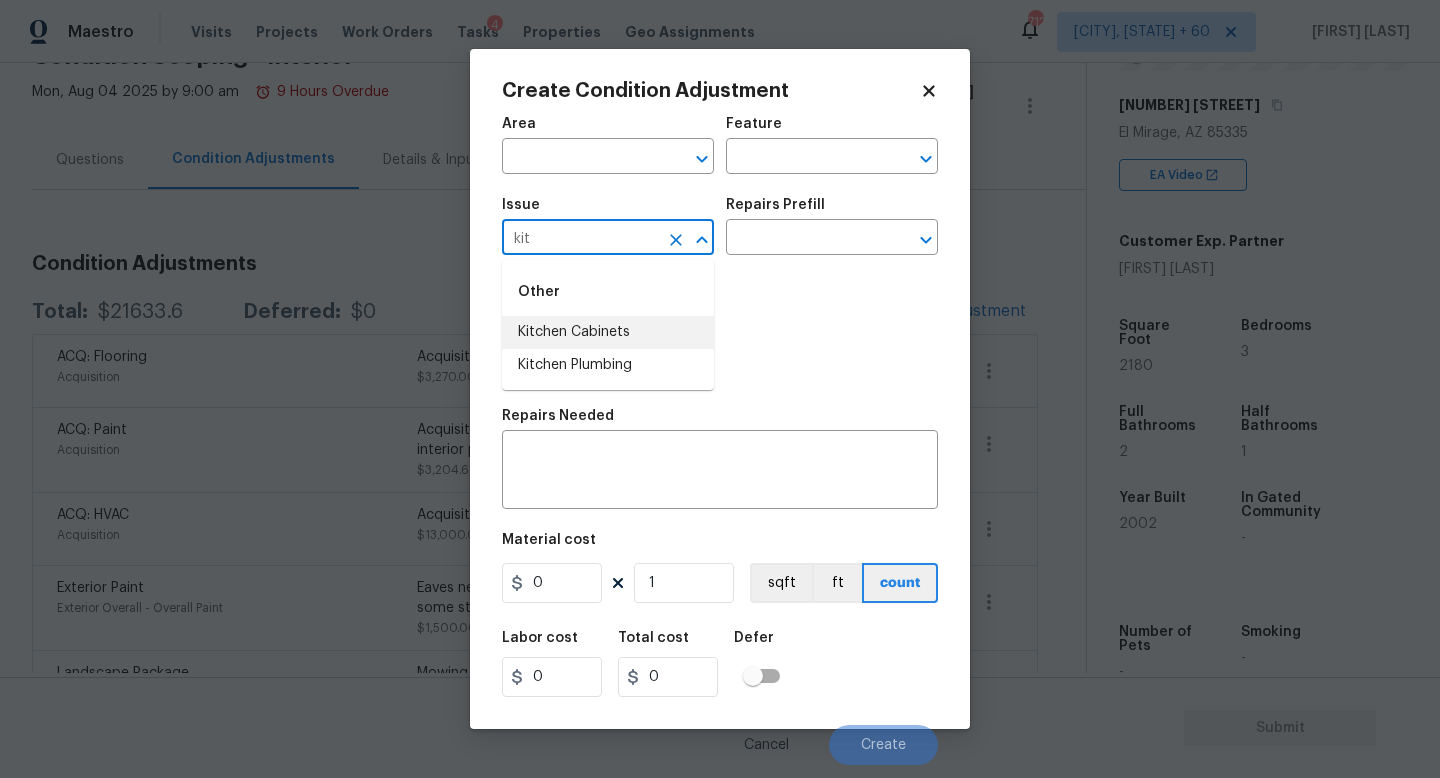 click on "Kitchen Cabinets" at bounding box center (608, 332) 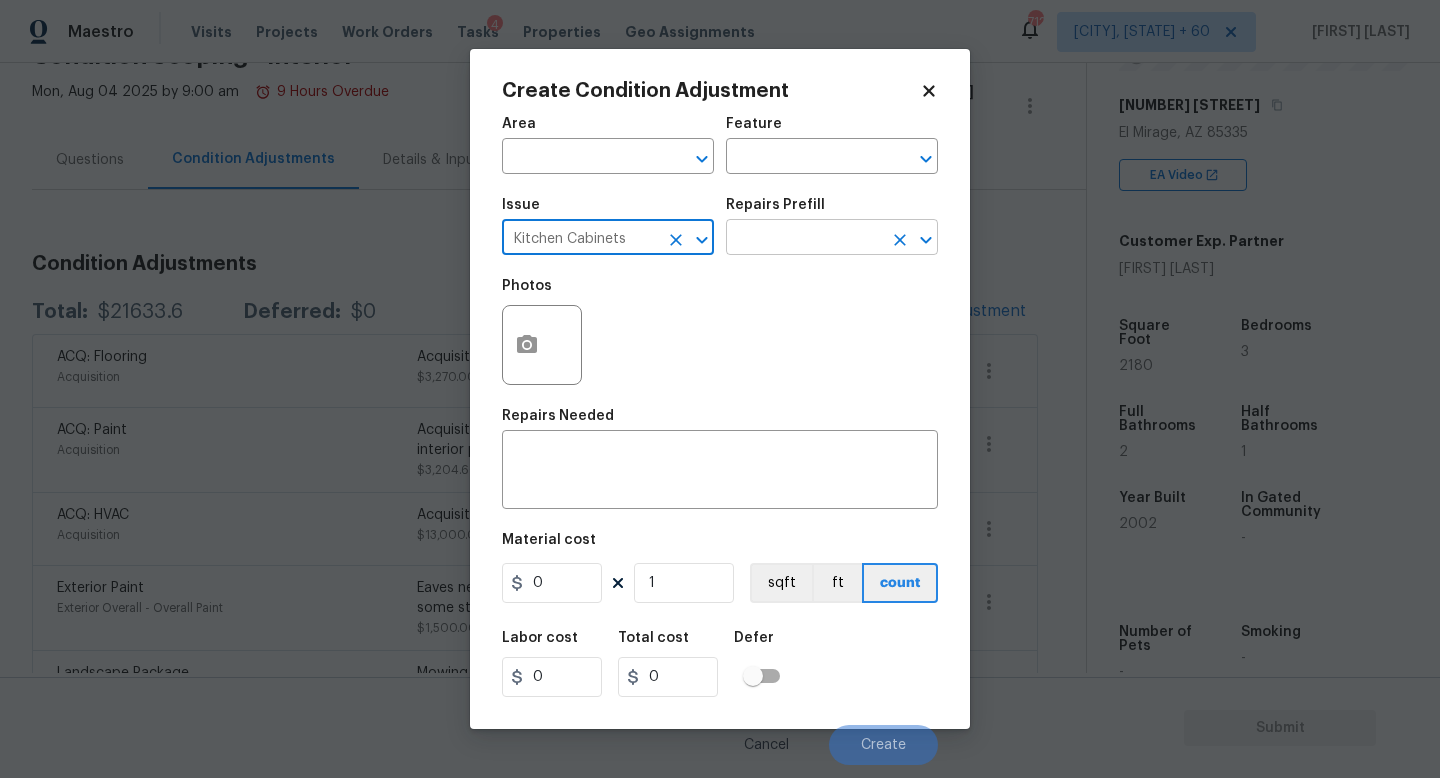 type on "Kitchen Cabinets" 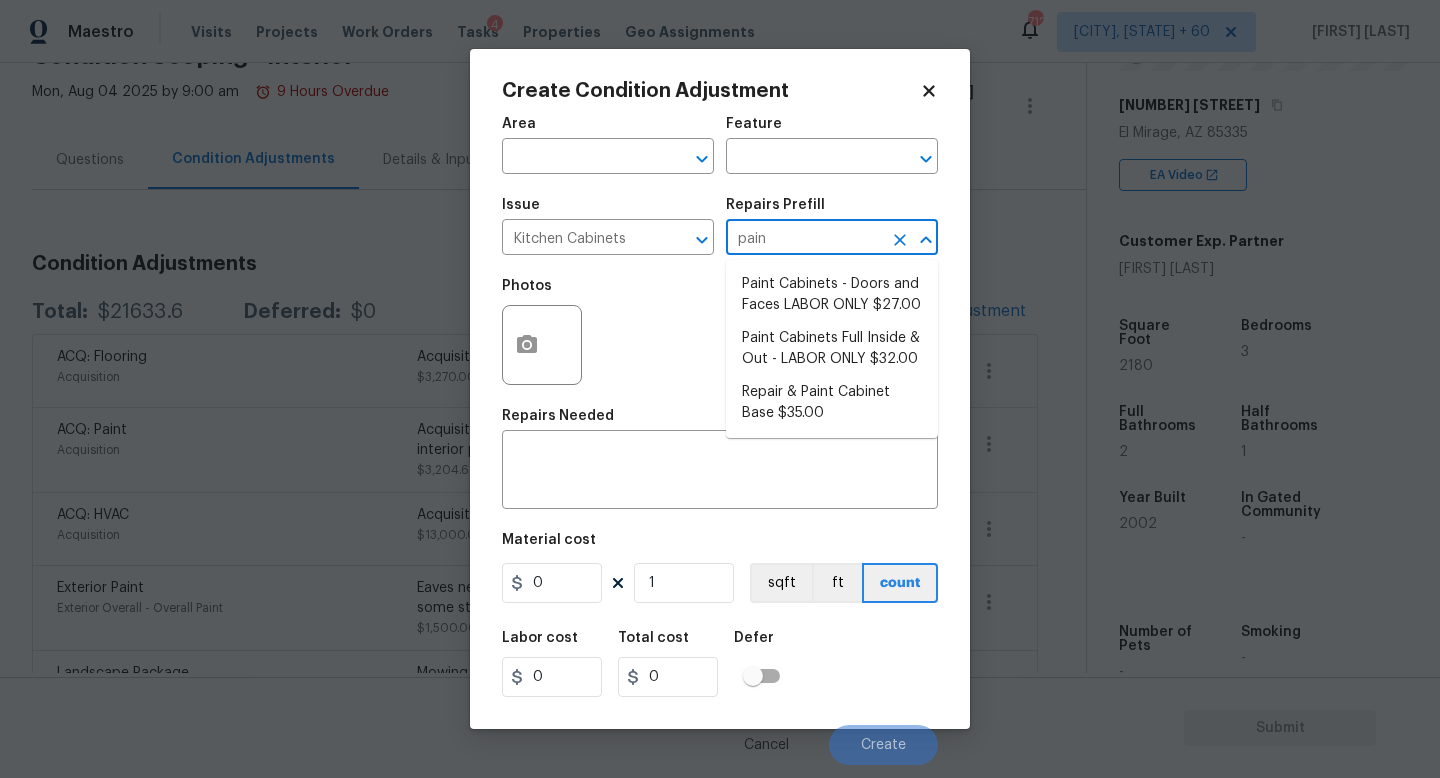 type on "paint" 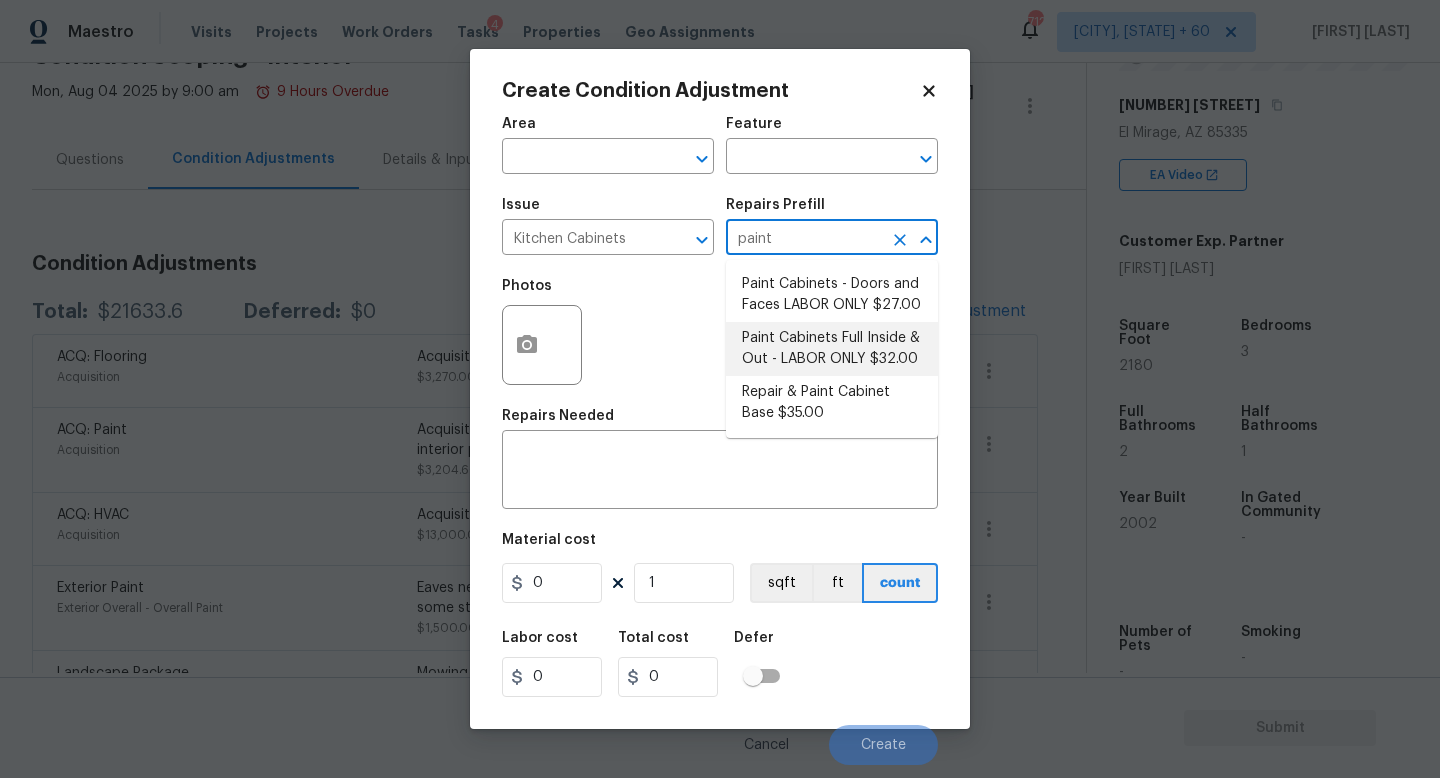 click on "Paint Cabinets Full Inside & Out - LABOR ONLY $32.00" at bounding box center [832, 349] 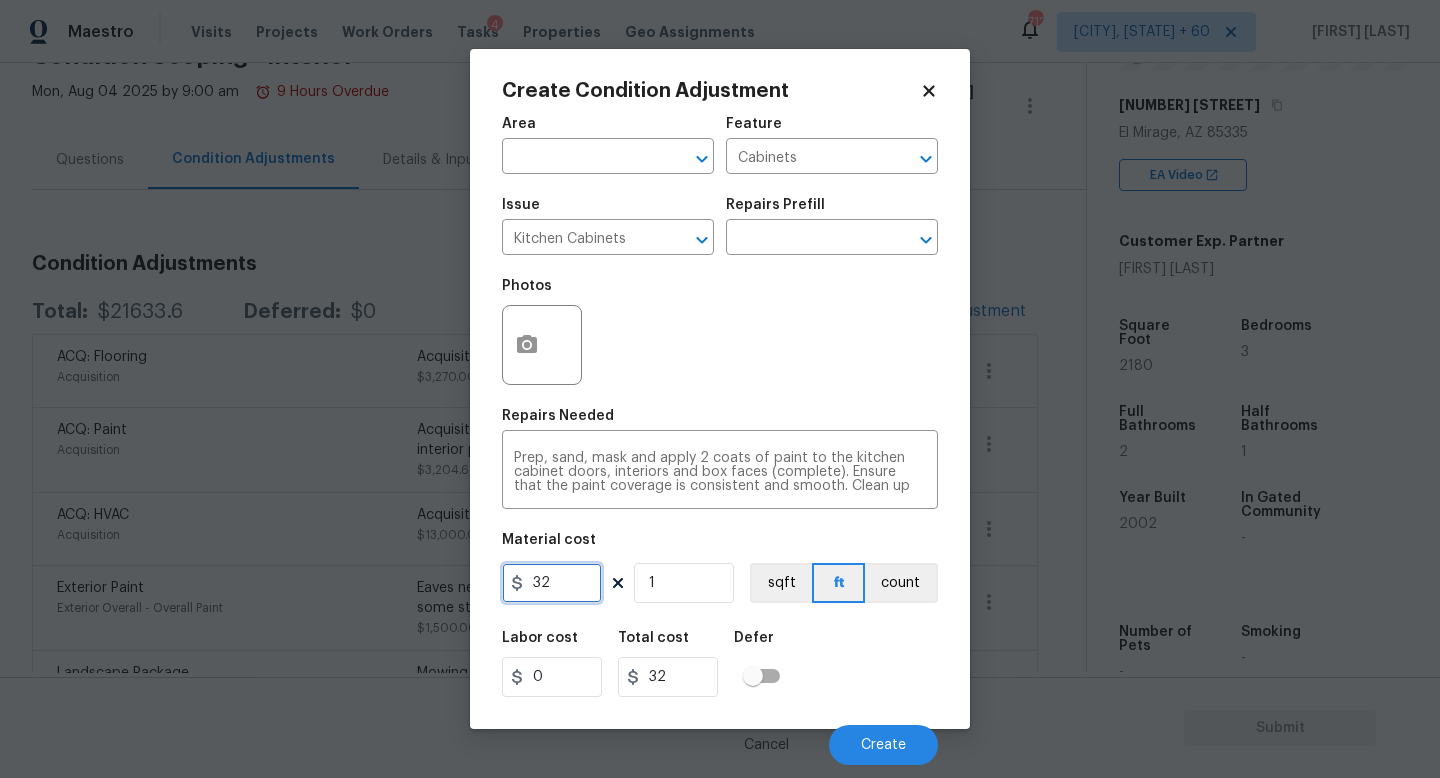 drag, startPoint x: 580, startPoint y: 579, endPoint x: 363, endPoint y: 579, distance: 217 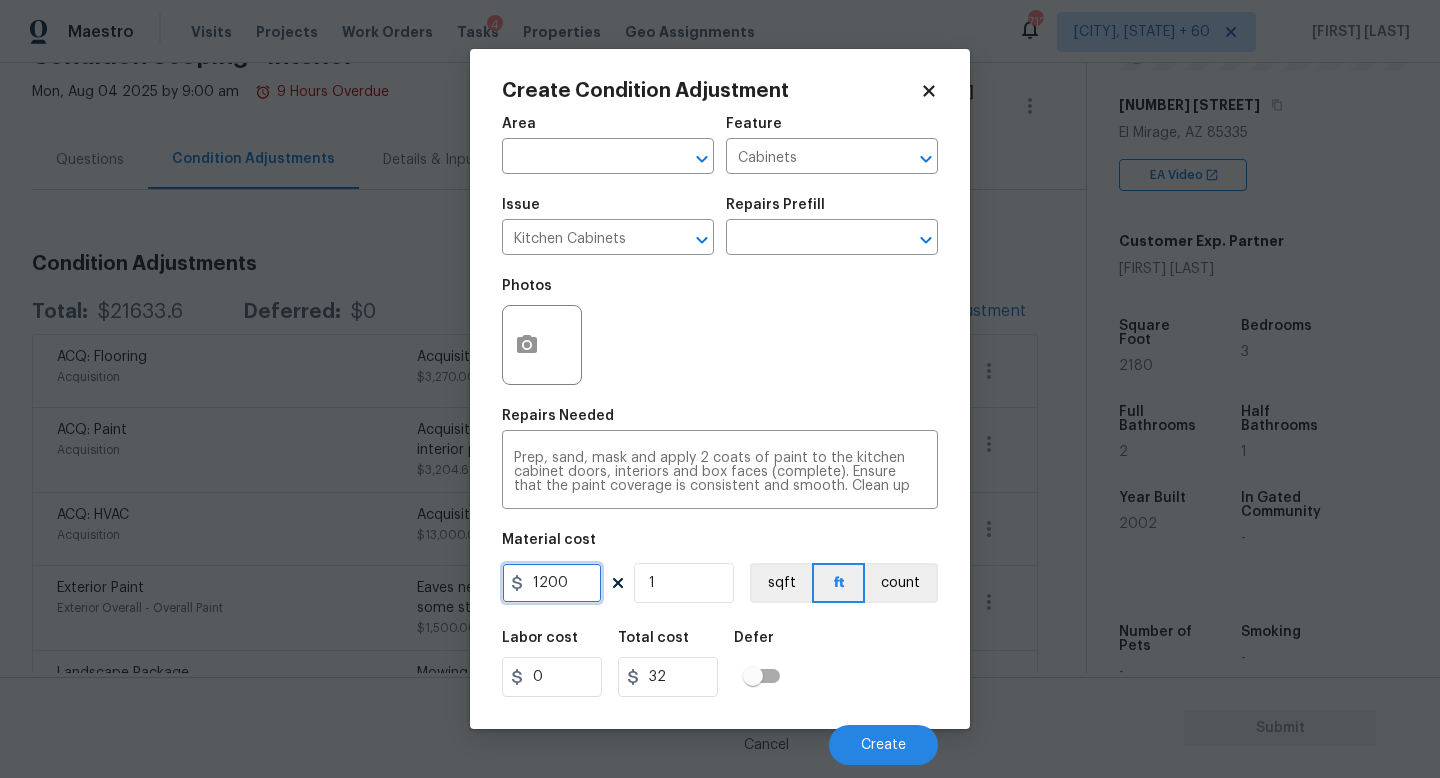 type on "1200" 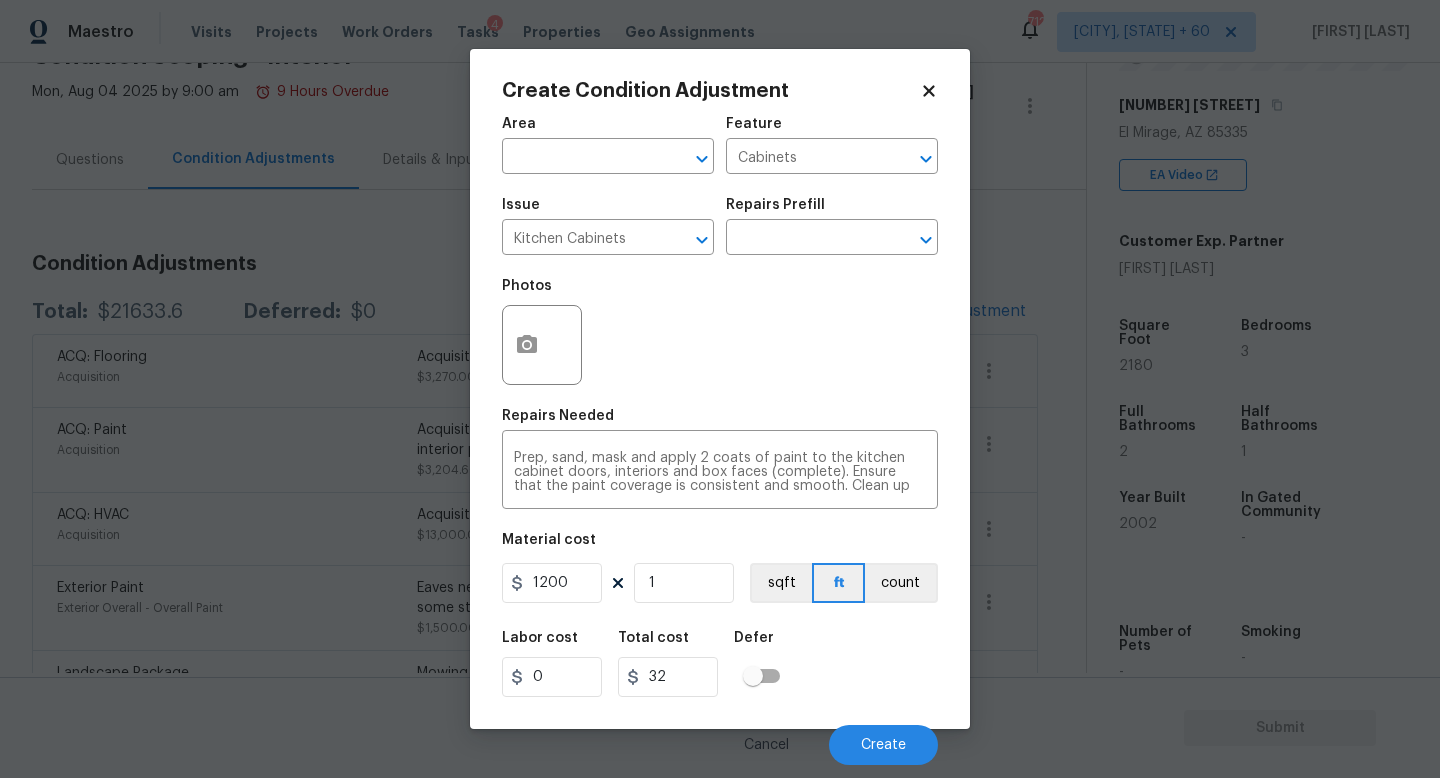 type on "1200" 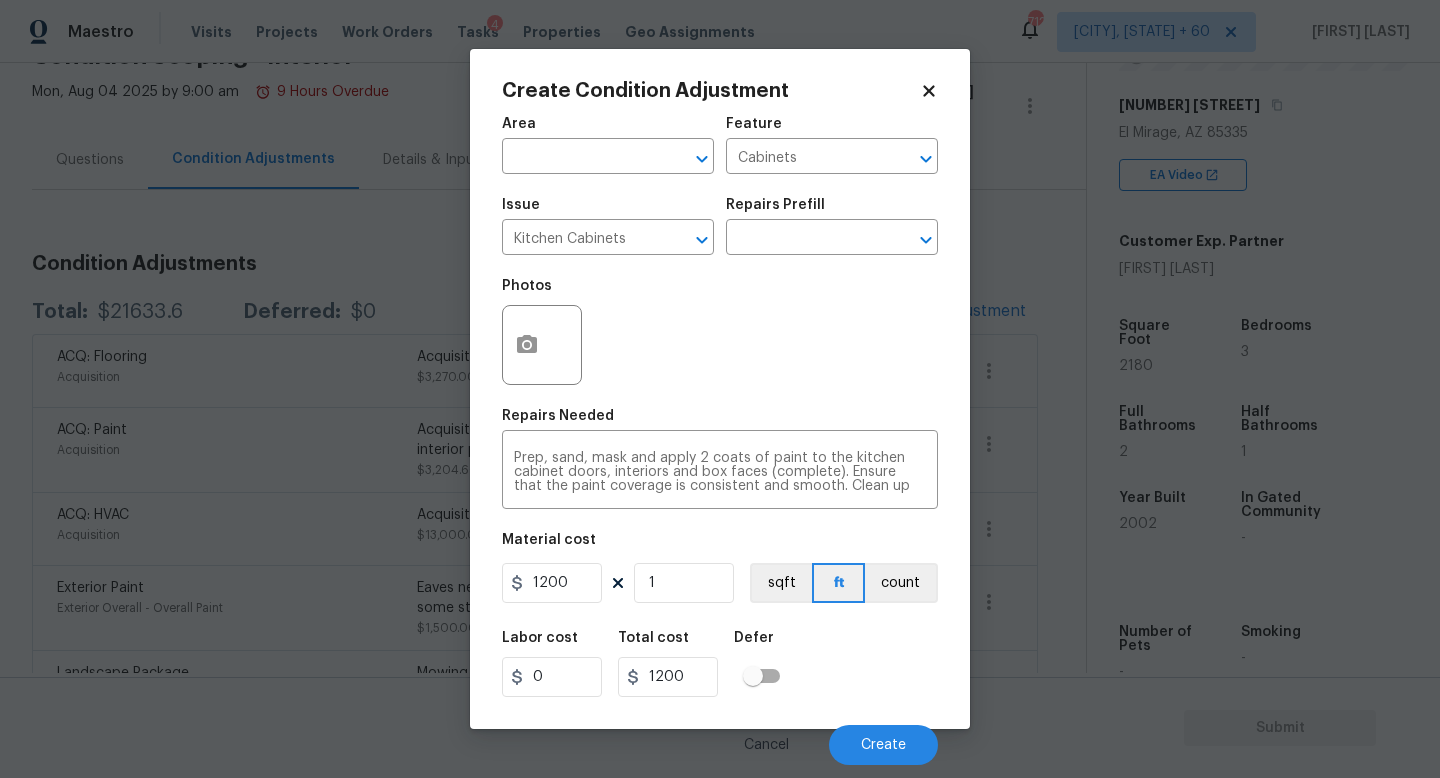 click on "Labor cost 0 Total cost 1200 Defer" at bounding box center (720, 664) 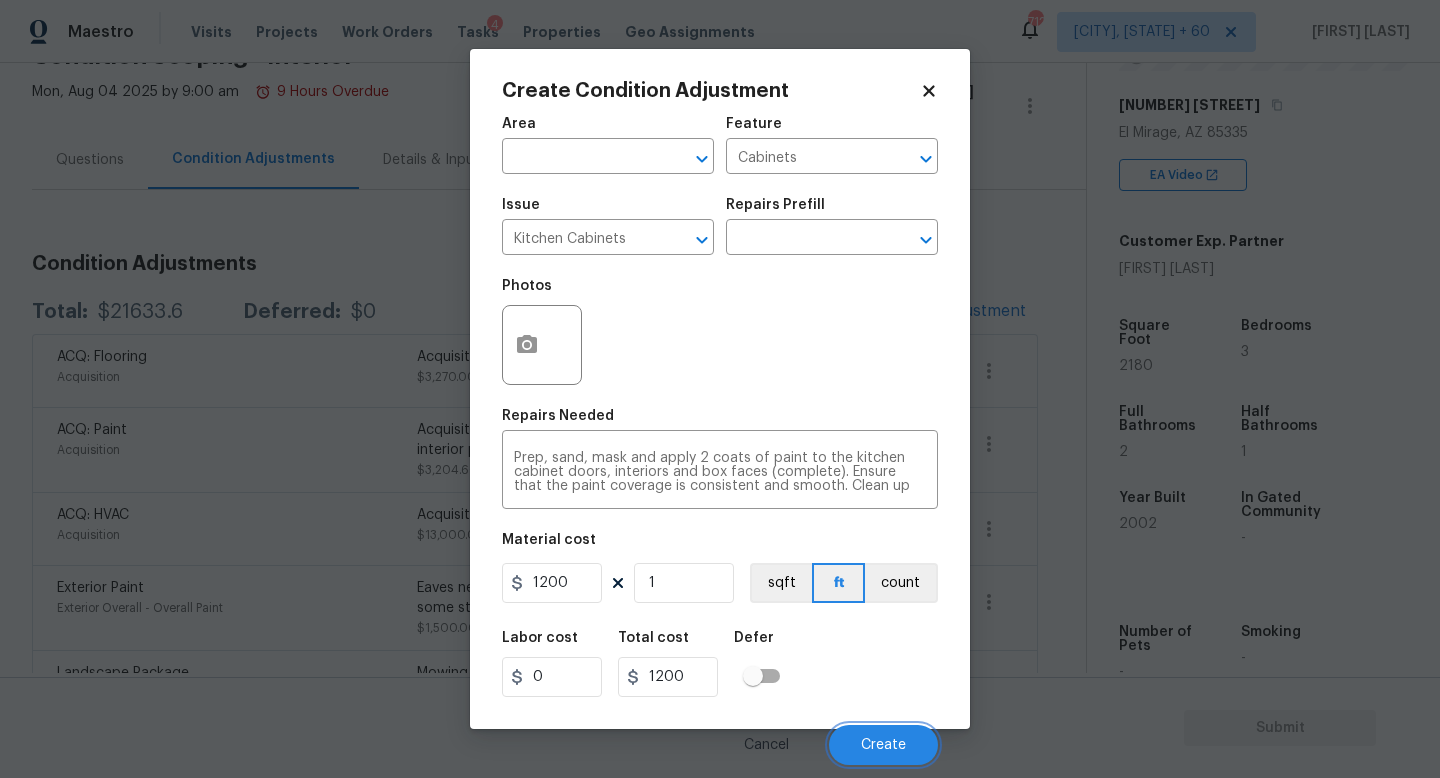 drag, startPoint x: 860, startPoint y: 738, endPoint x: 544, endPoint y: 364, distance: 489.62436 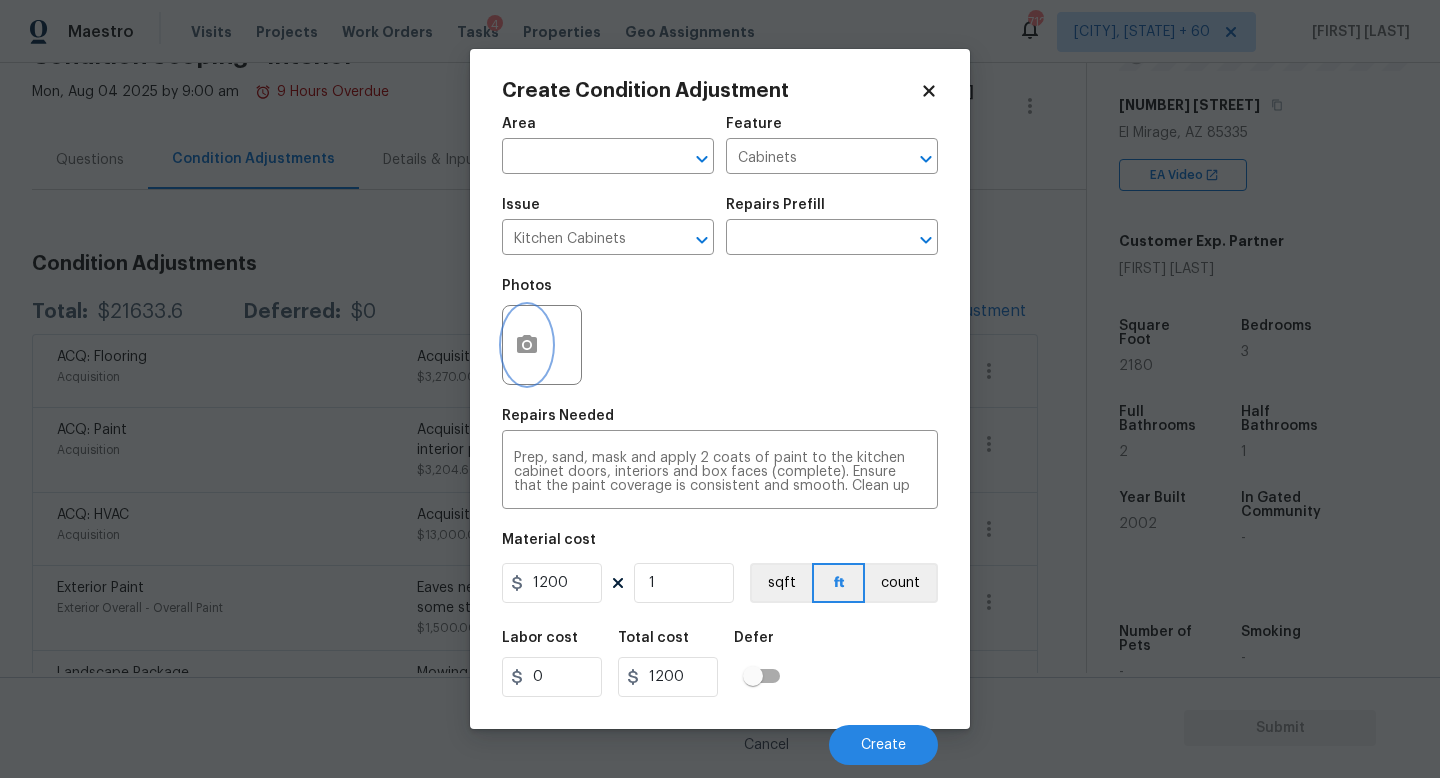 click at bounding box center [527, 345] 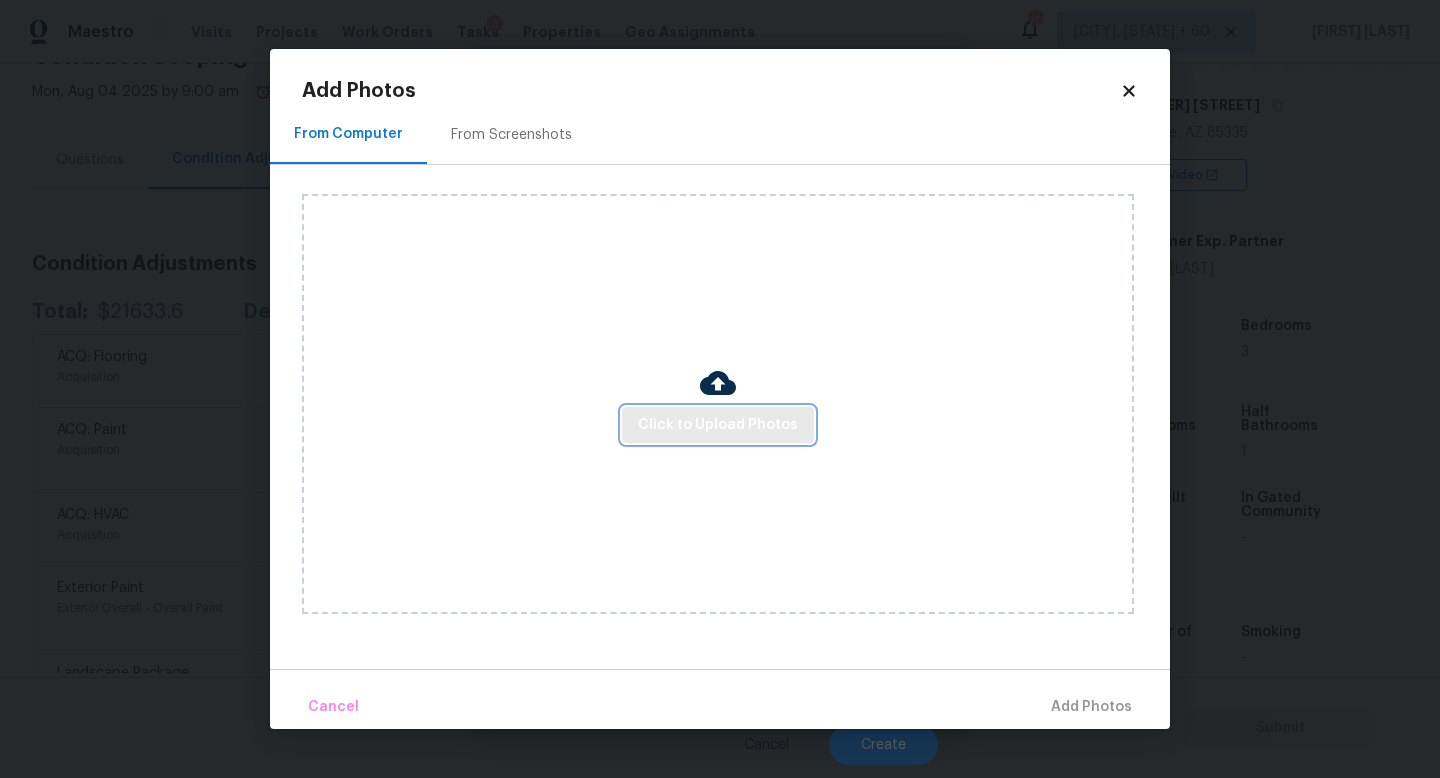 click on "Click to Upload Photos" at bounding box center [718, 425] 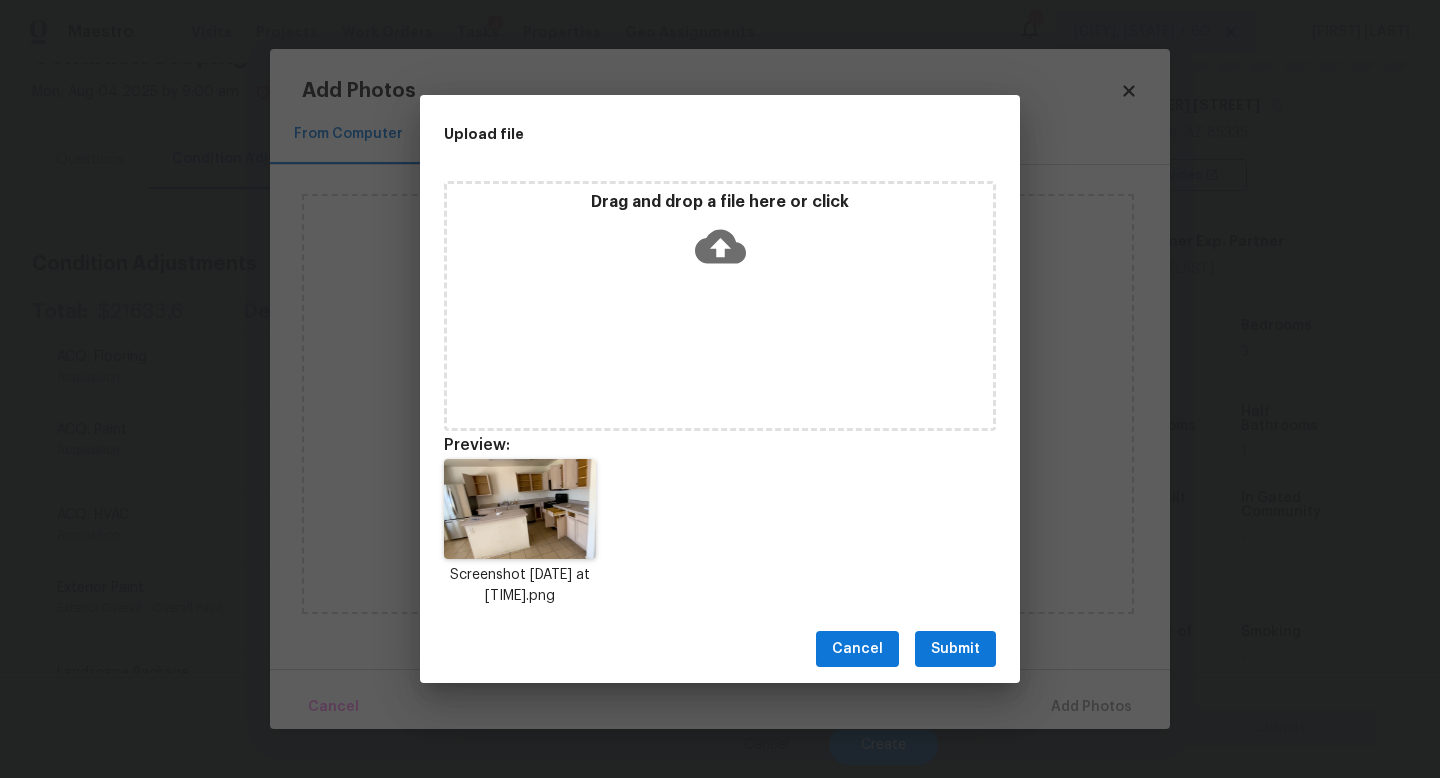 click on "Submit" at bounding box center [955, 649] 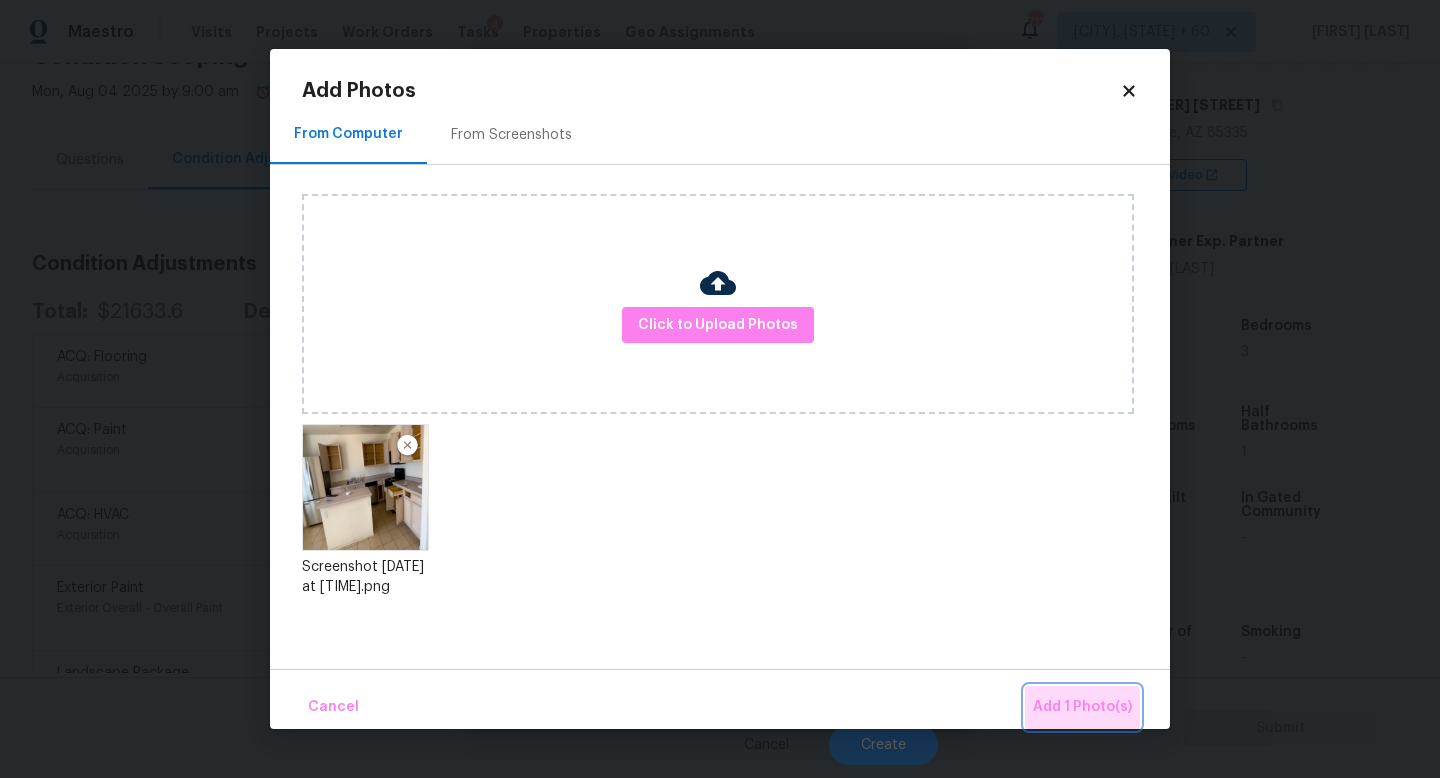 click on "Add 1 Photo(s)" at bounding box center (1082, 707) 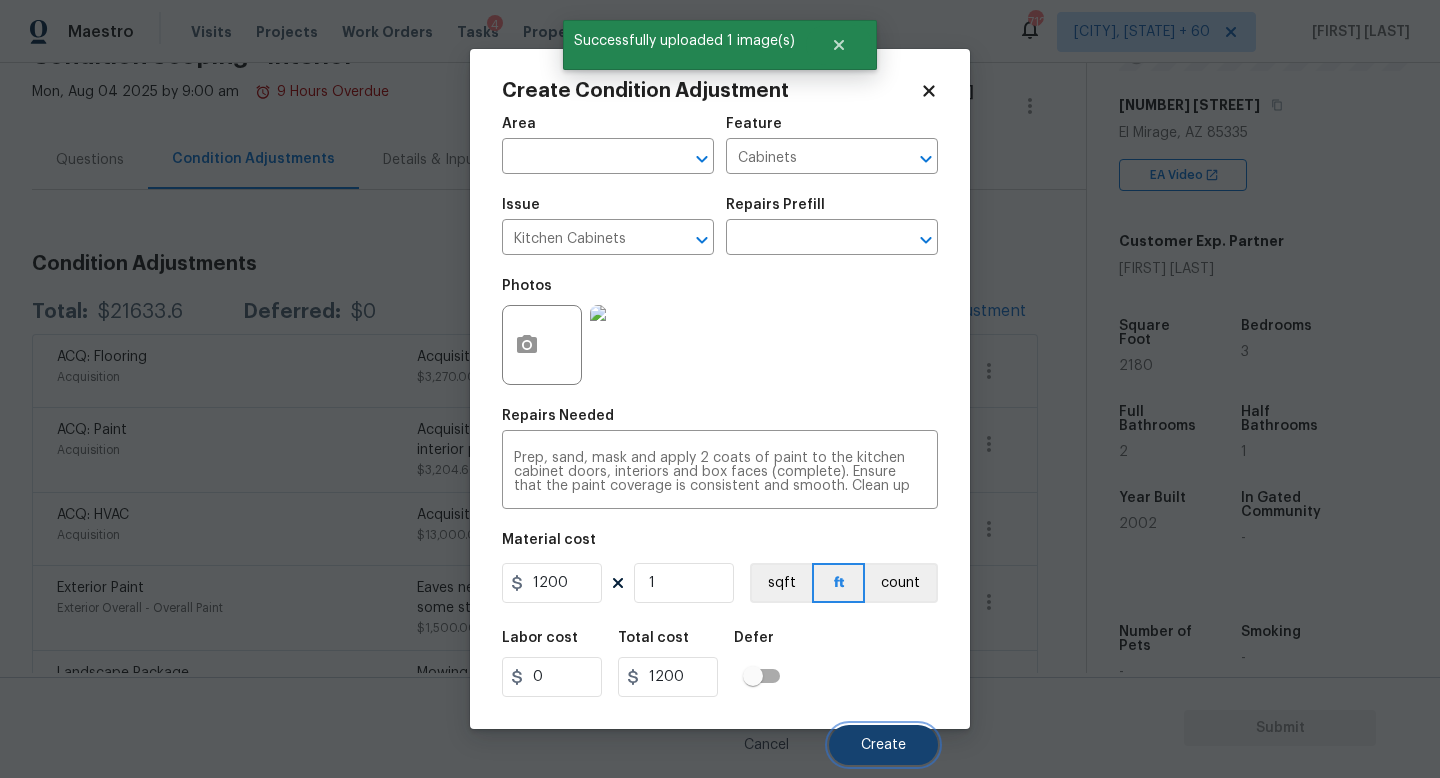 click on "Create" at bounding box center (883, 745) 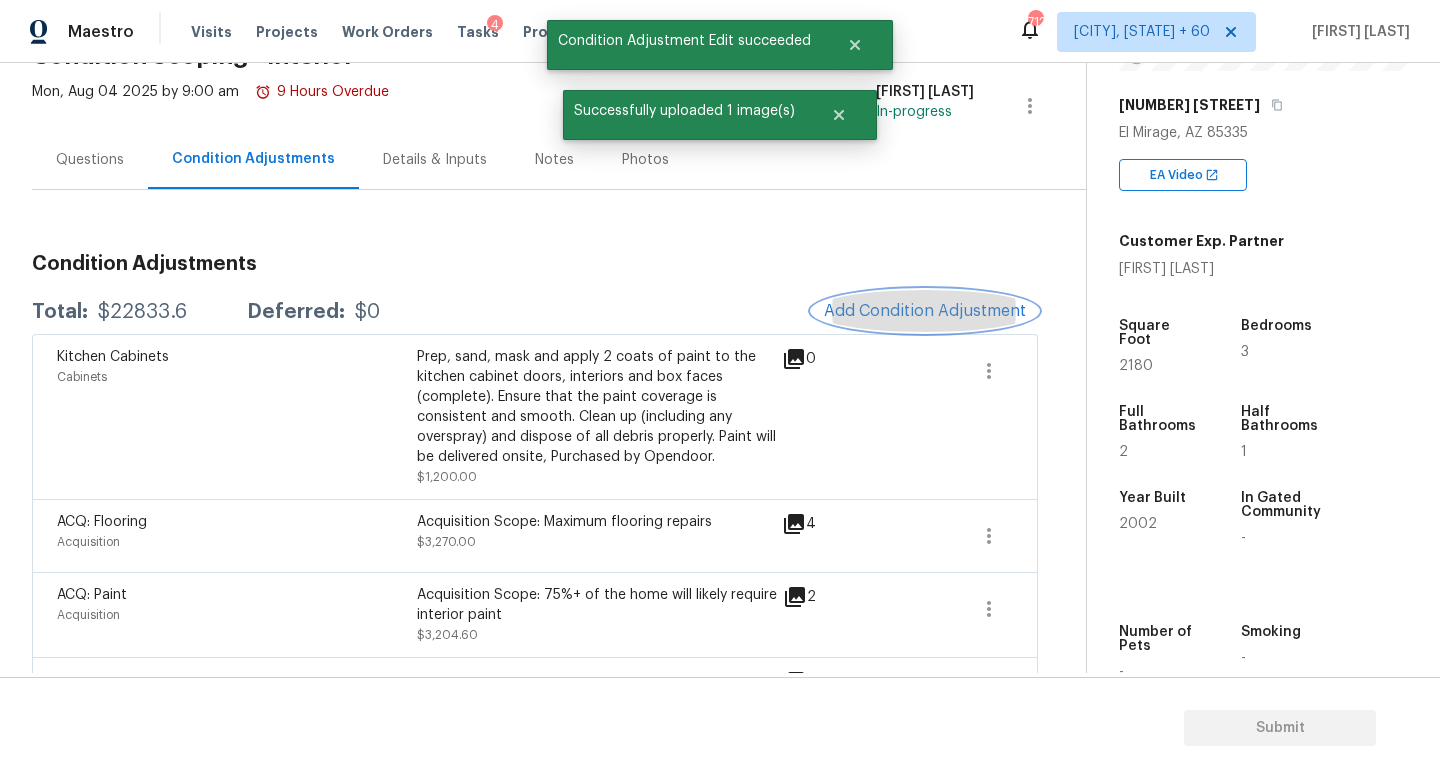 click on "Add Condition Adjustment" at bounding box center (925, 311) 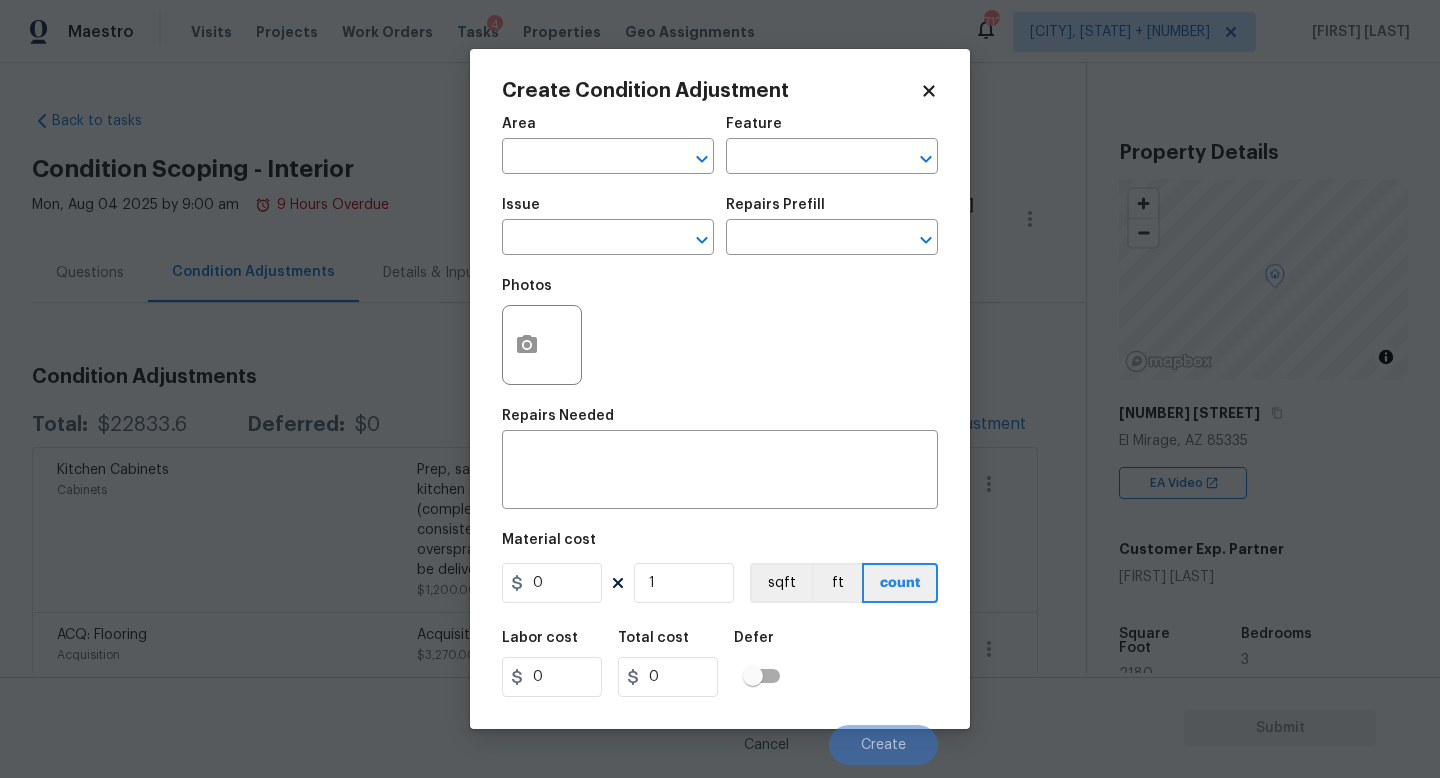 scroll, scrollTop: 0, scrollLeft: 0, axis: both 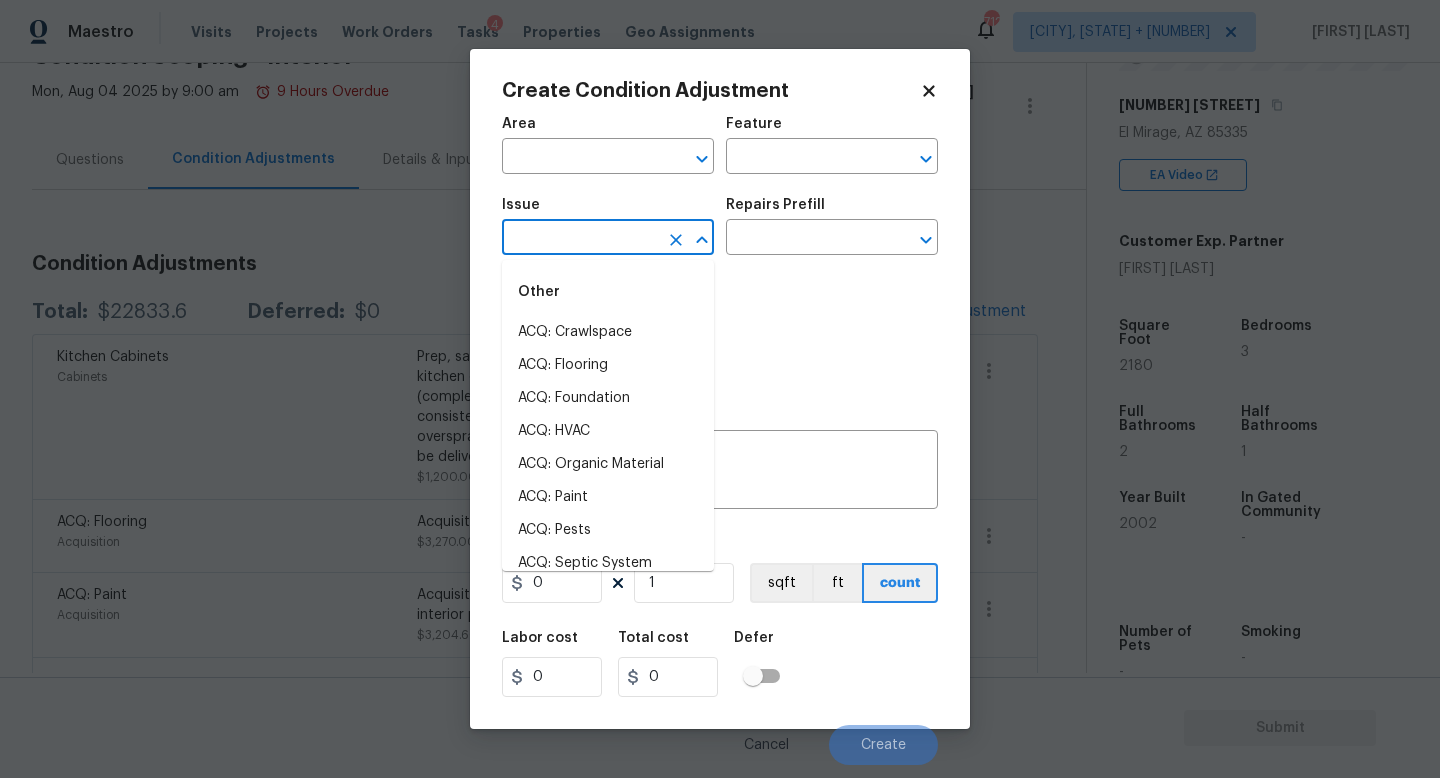 click at bounding box center [580, 239] 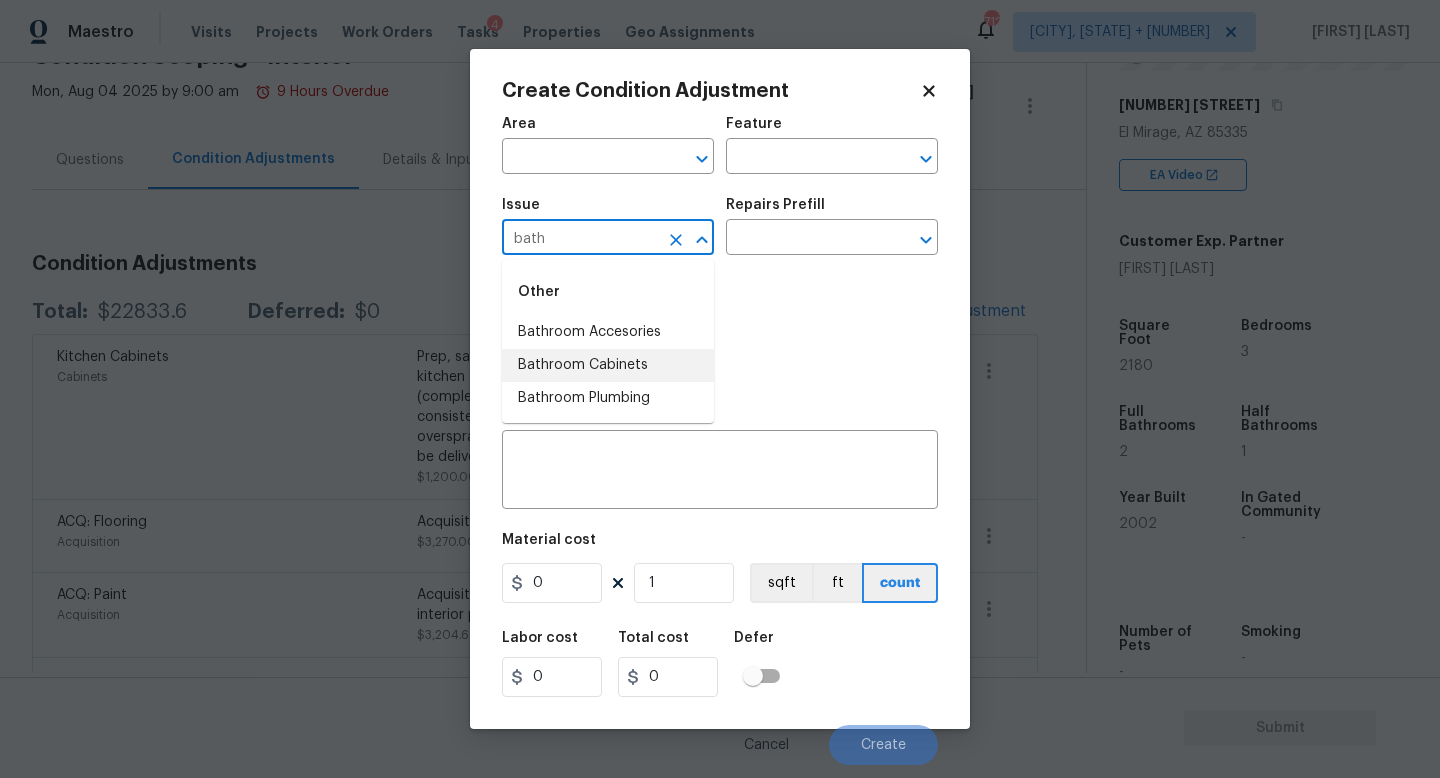 click on "Bathroom Cabinets" at bounding box center (608, 365) 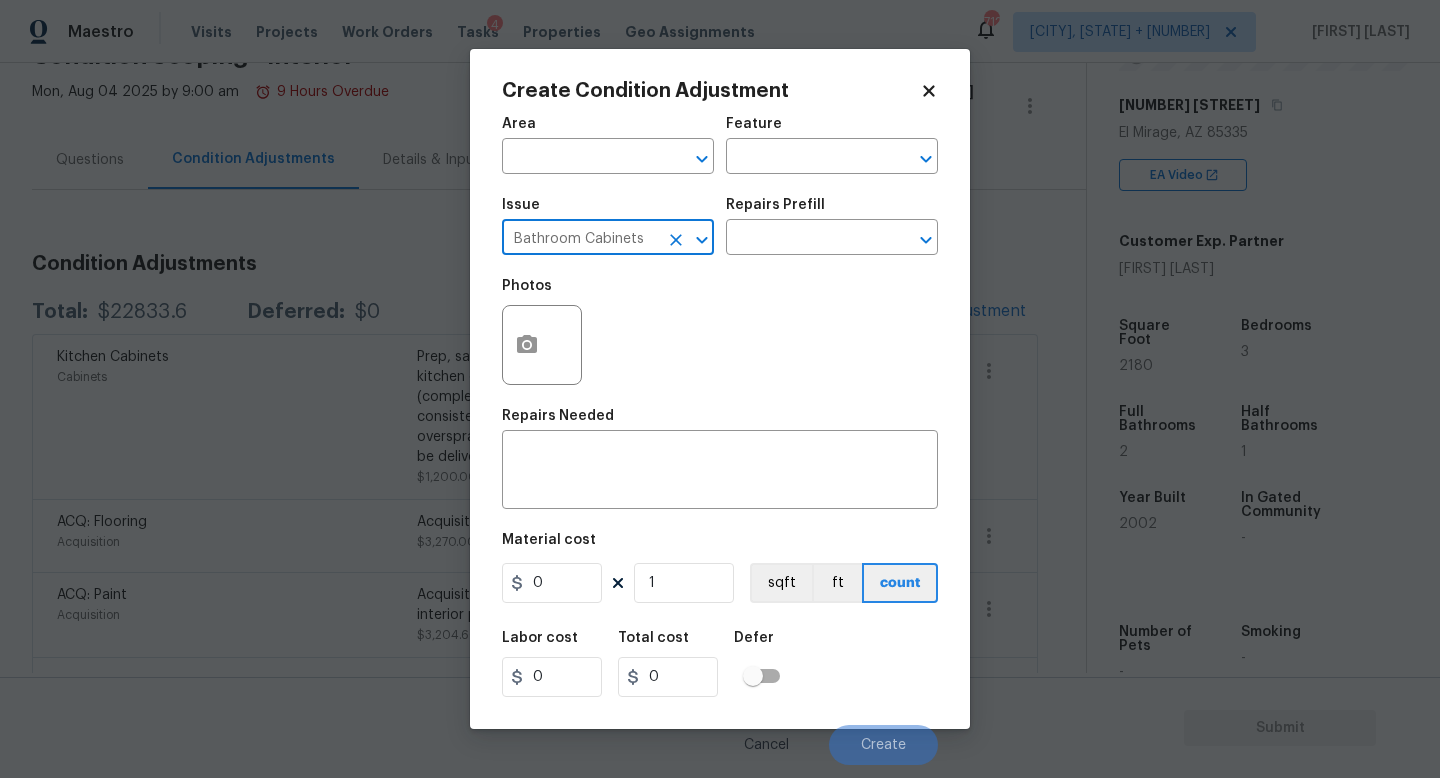 type on "Bathroom Cabinets" 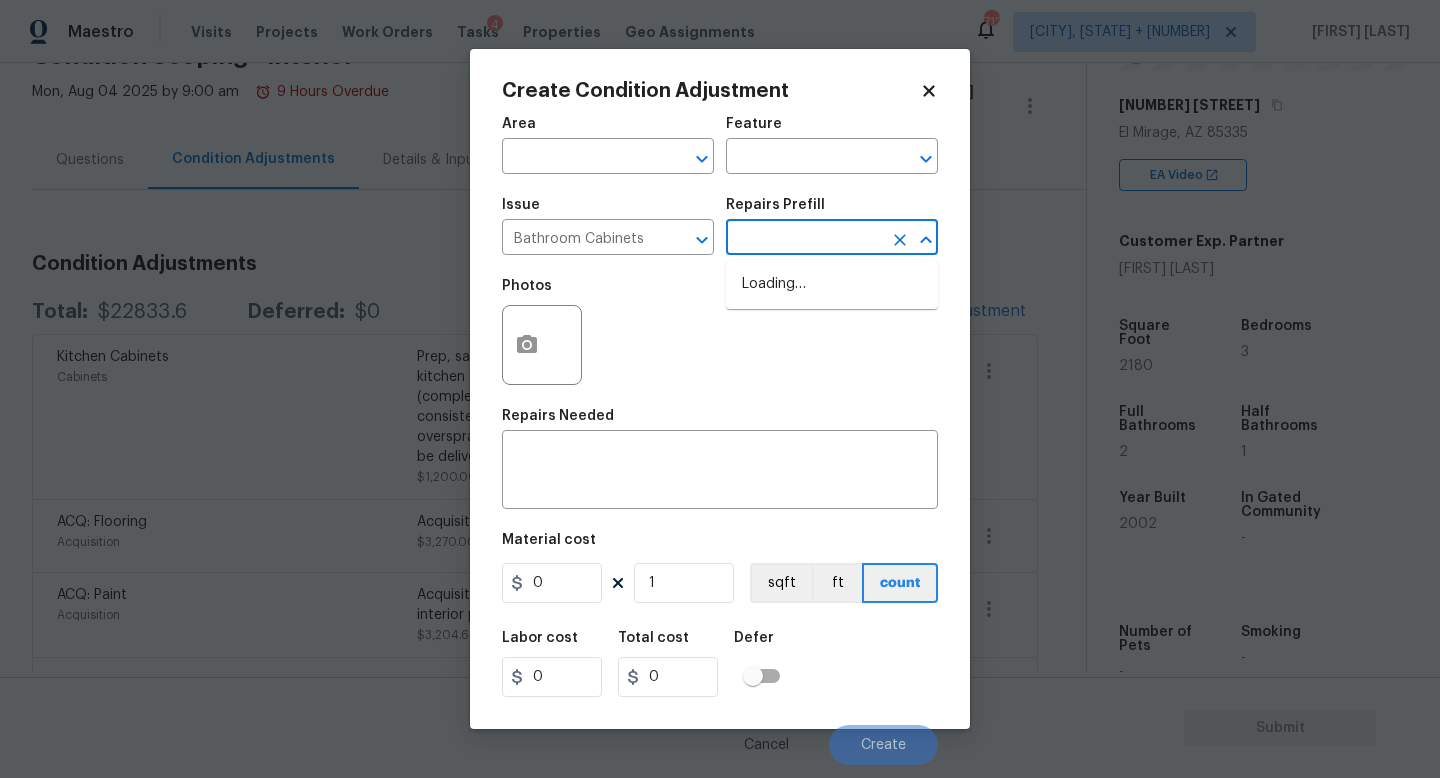 click at bounding box center [804, 239] 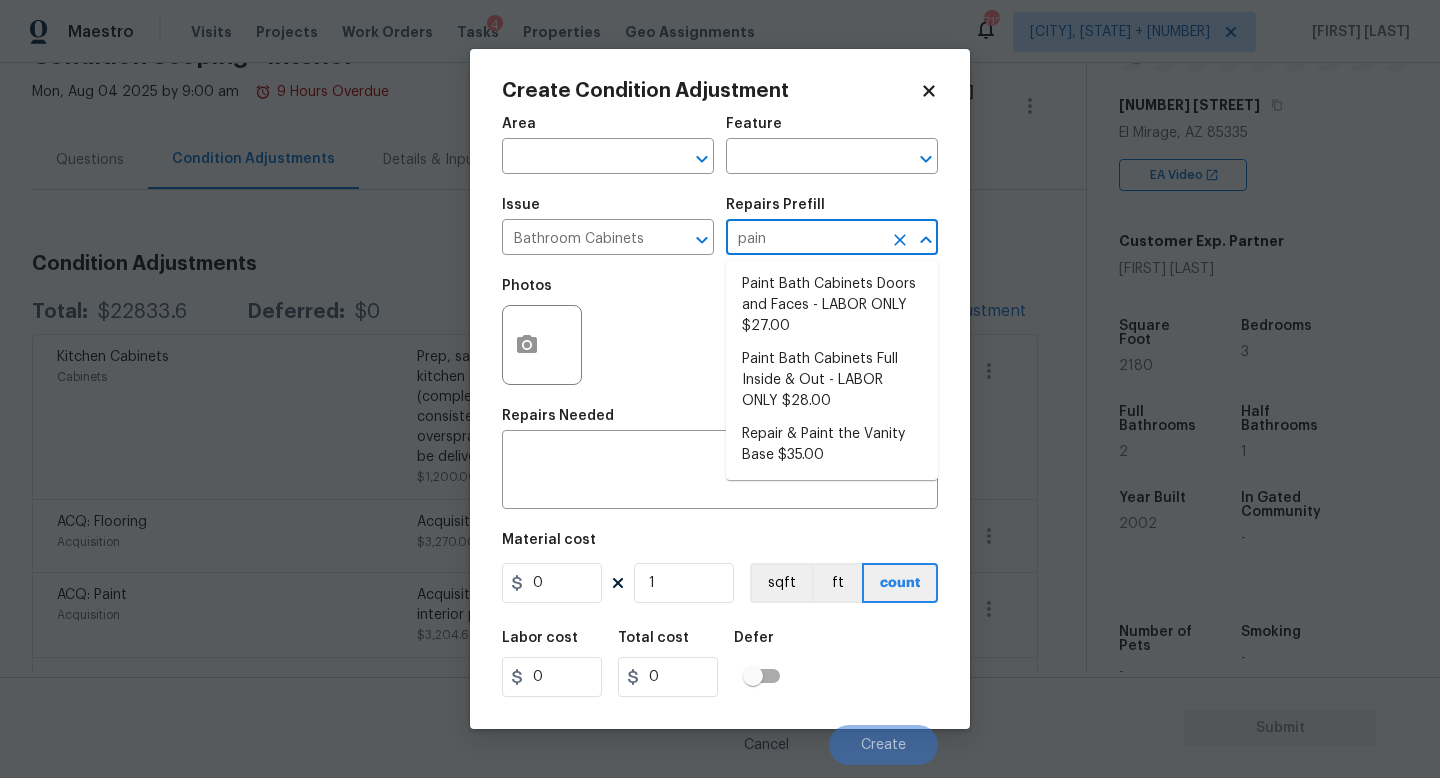 type on "paint" 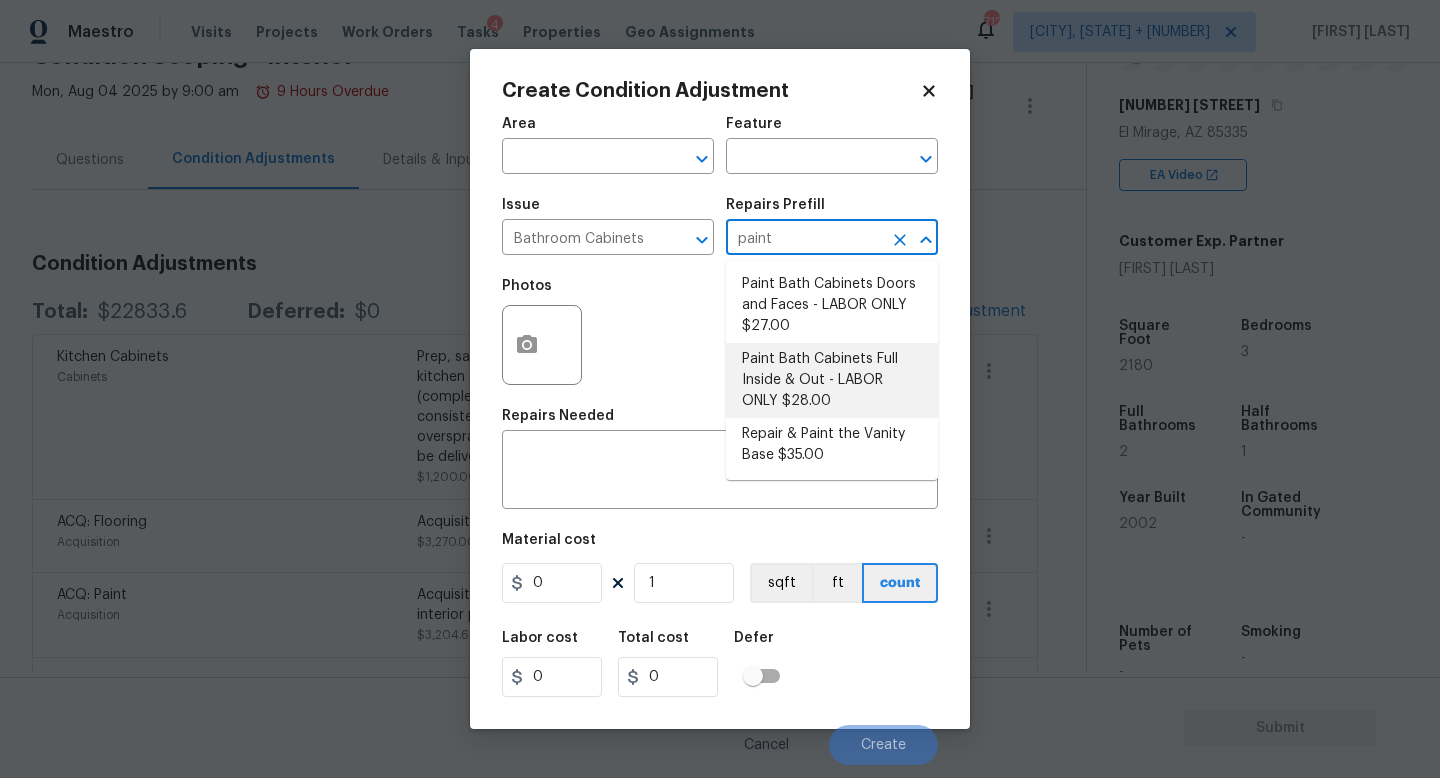 click on "Paint Bath Cabinets Full Inside & Out - LABOR ONLY $28.00" at bounding box center (832, 380) 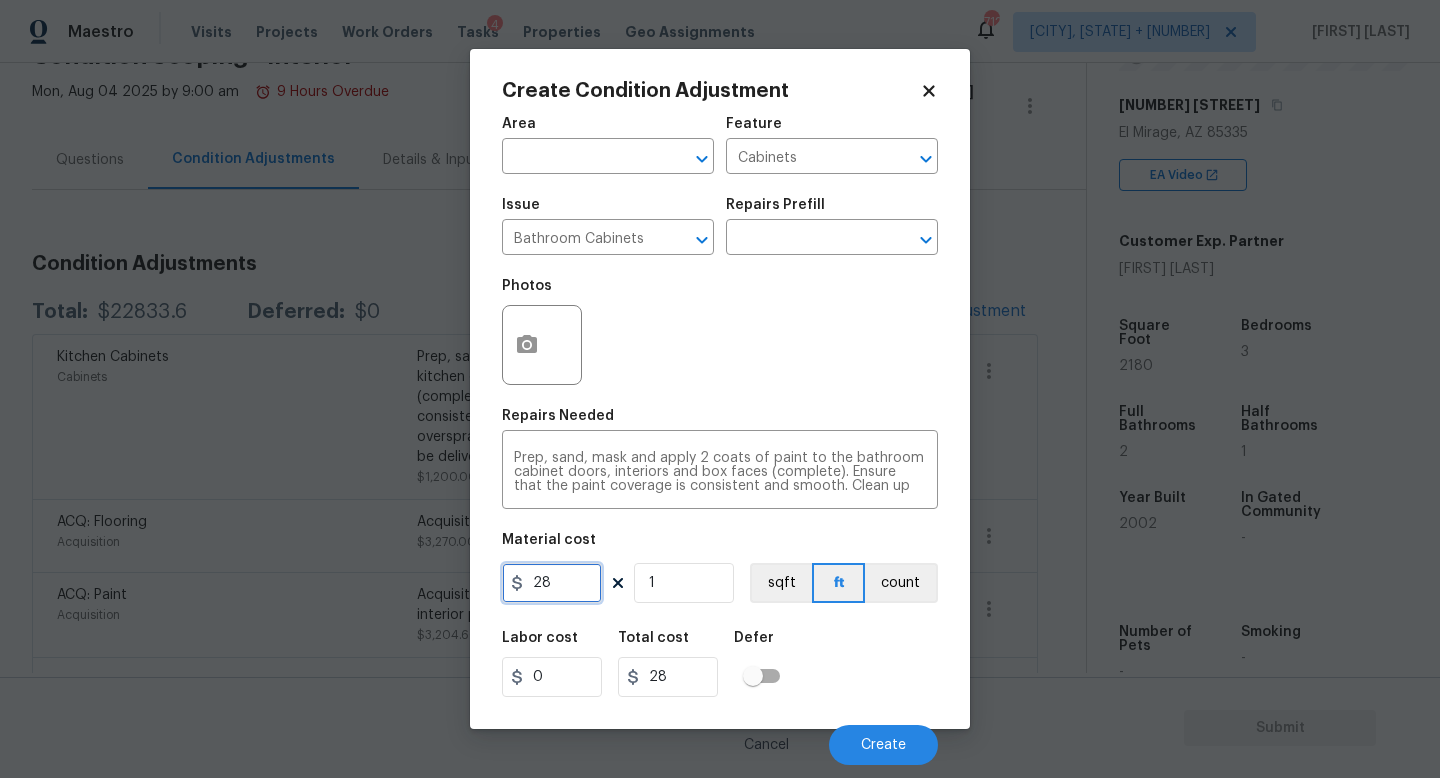 drag, startPoint x: 571, startPoint y: 586, endPoint x: 291, endPoint y: 586, distance: 280 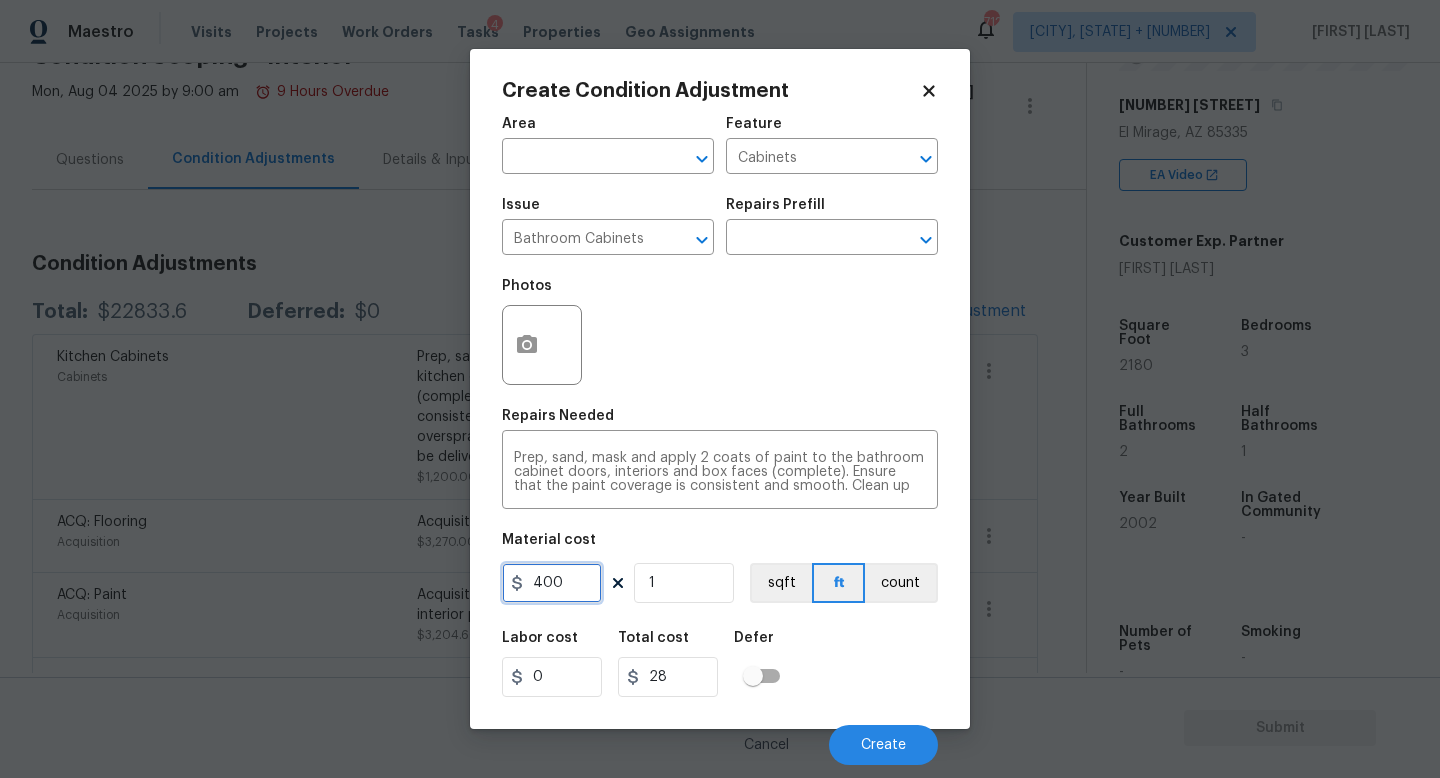 type on "400" 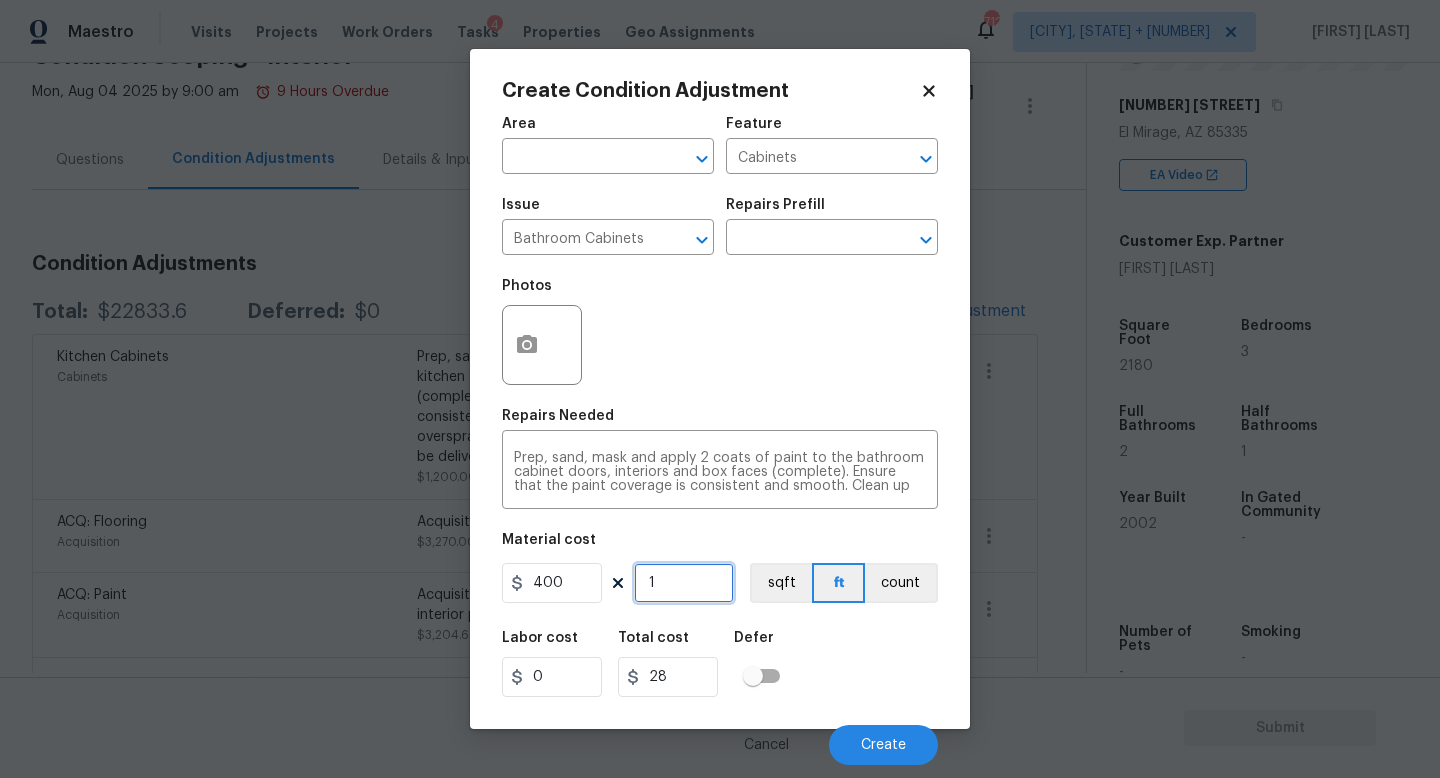 type on "400" 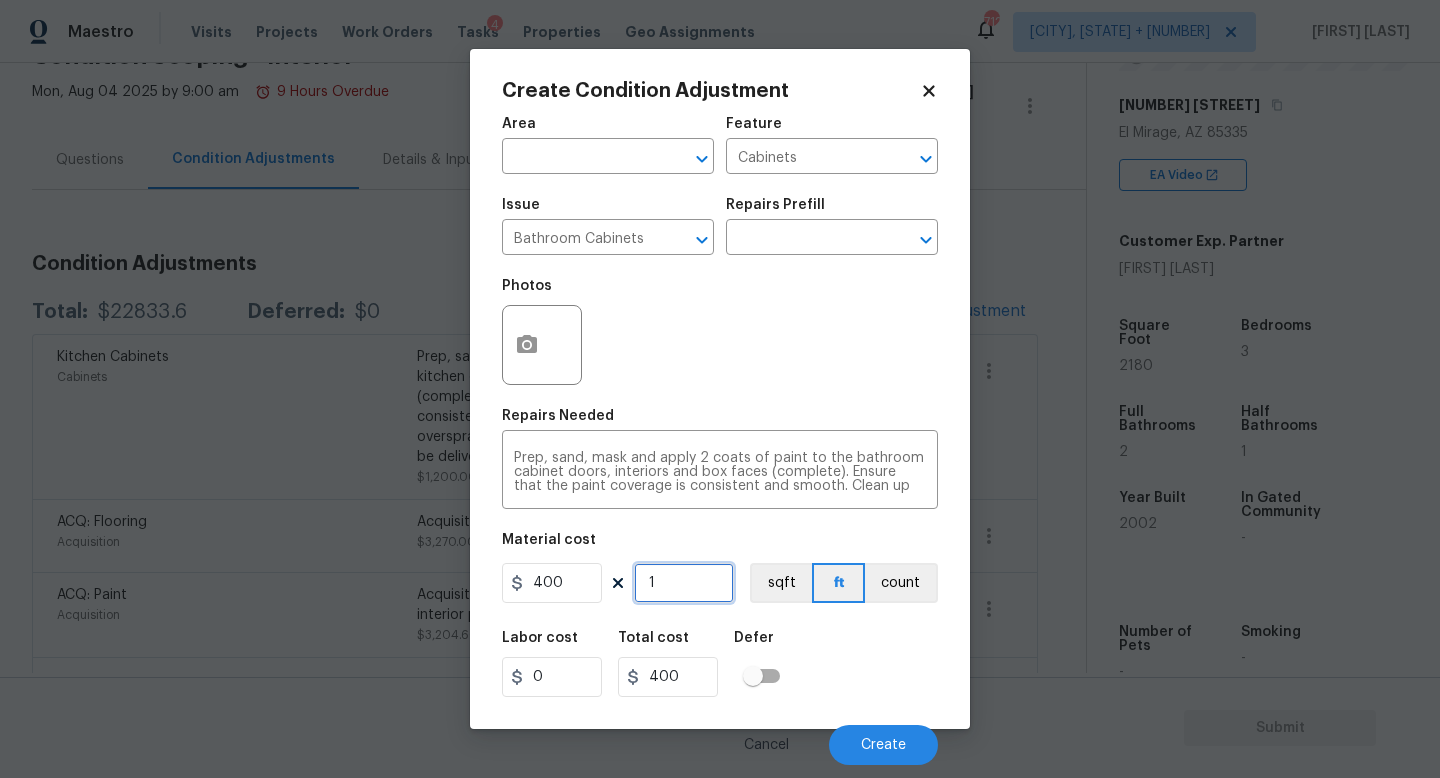 click on "1" at bounding box center (684, 583) 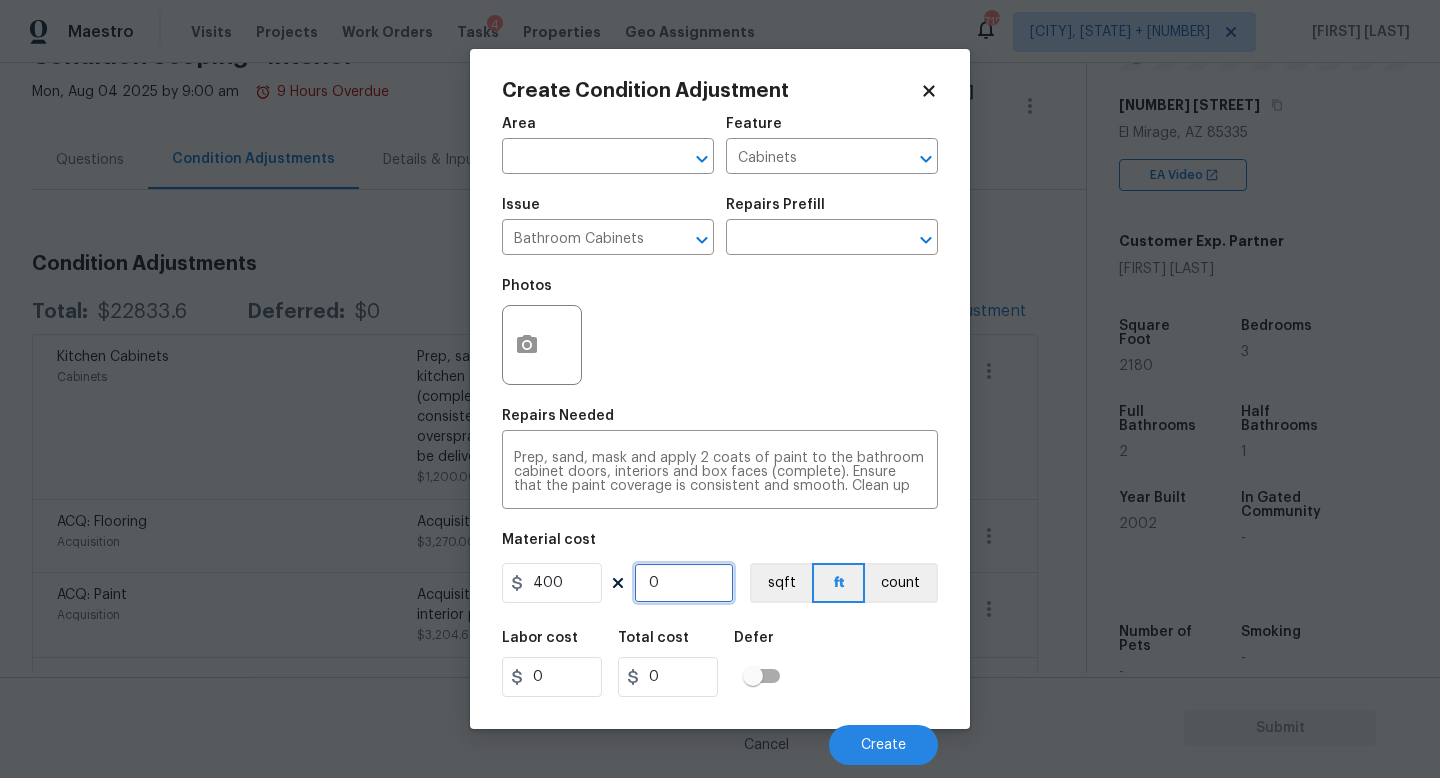 type on "2" 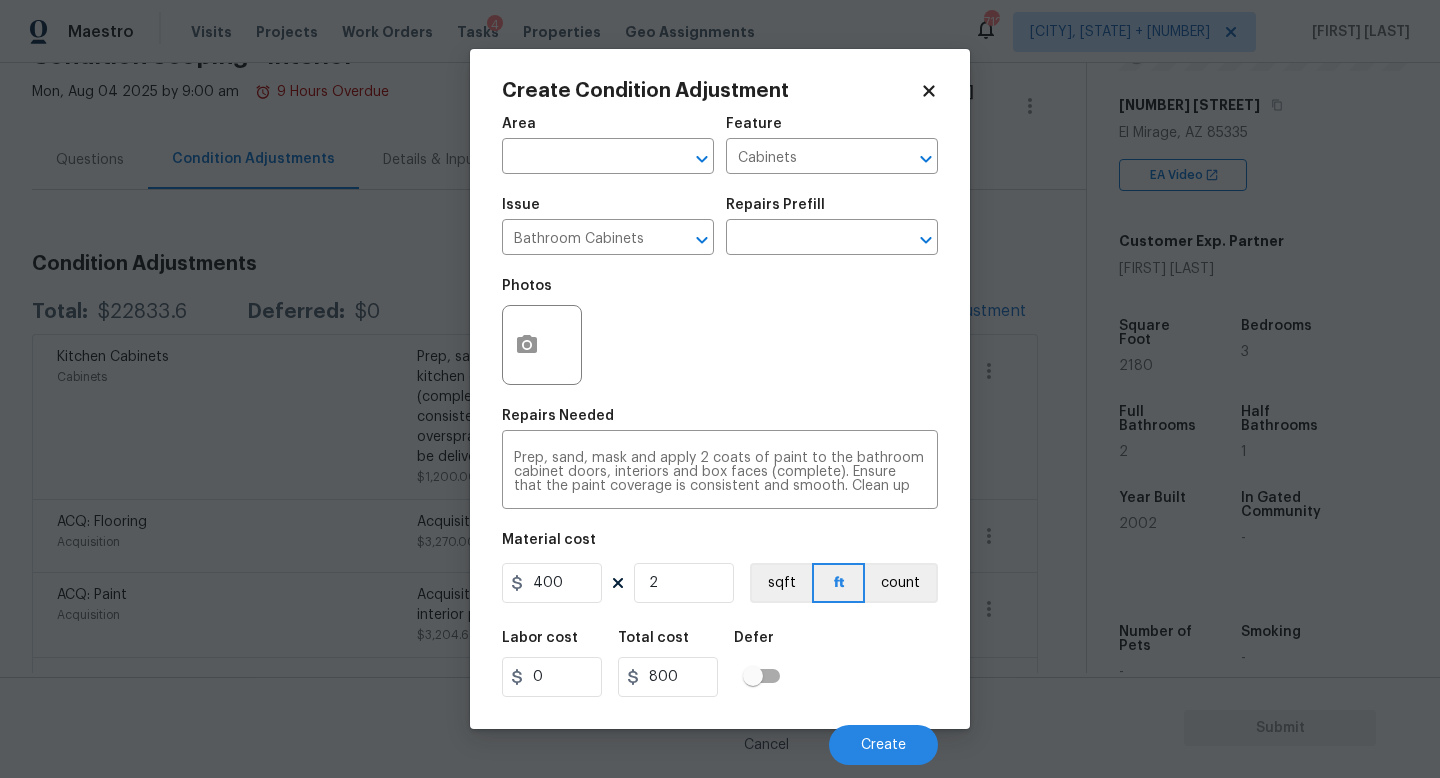 click at bounding box center [542, 345] 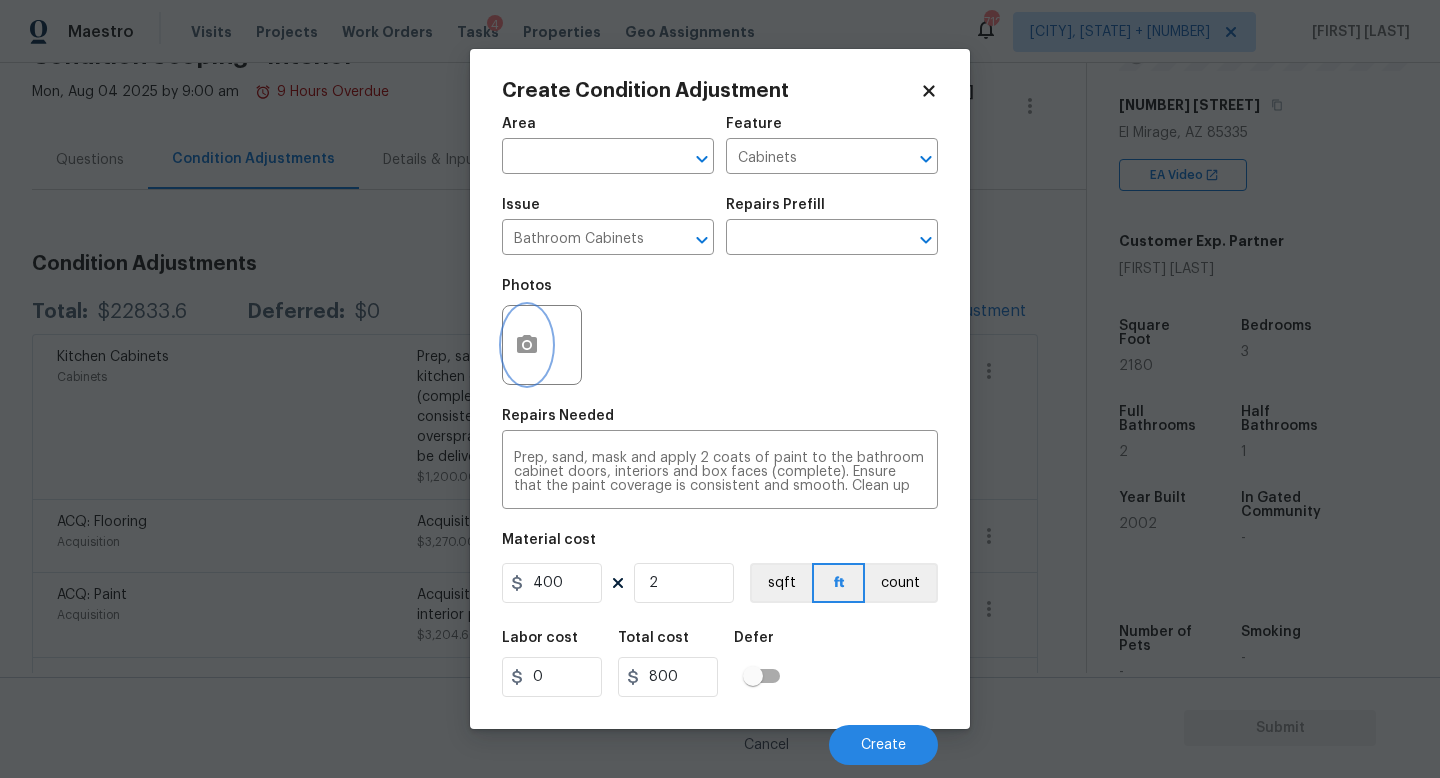 click at bounding box center [527, 345] 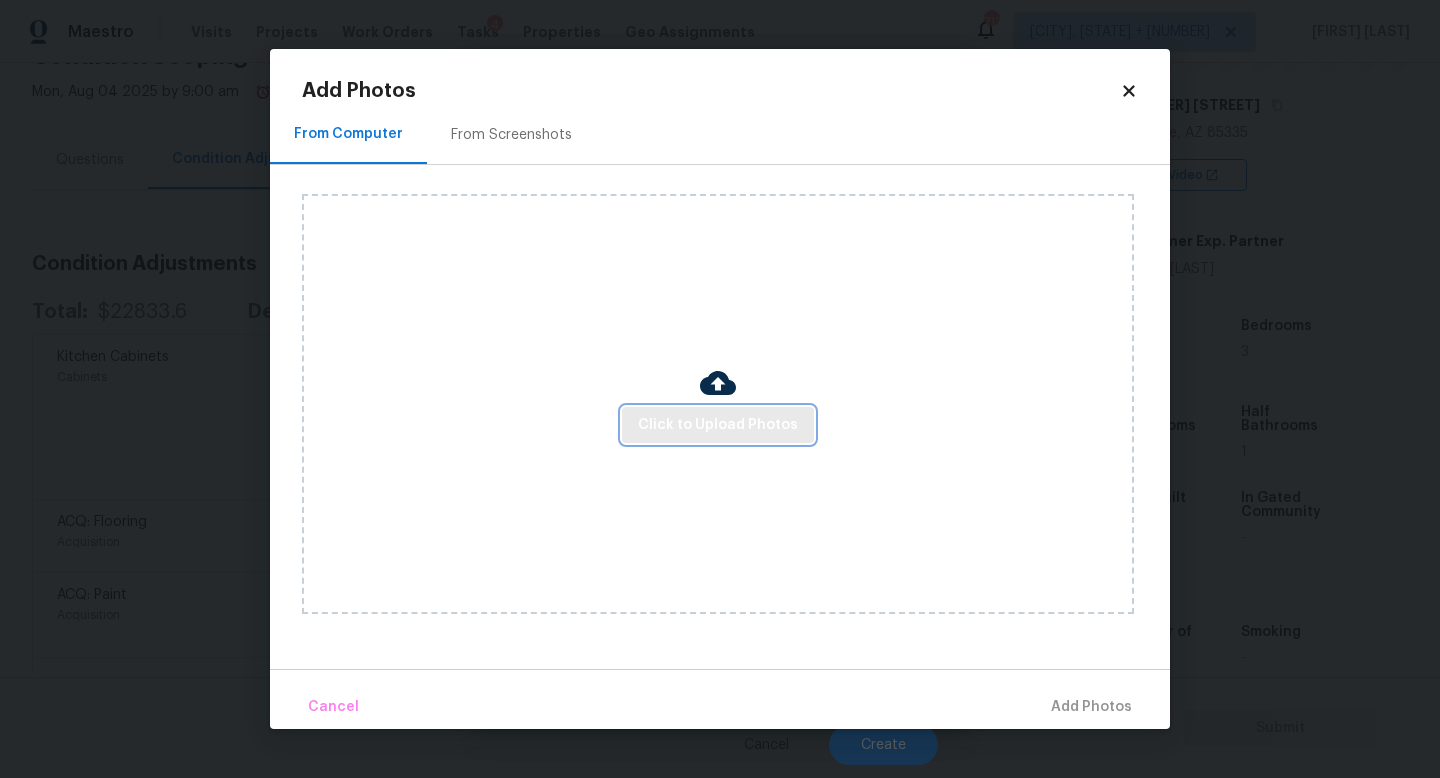 click on "Click to Upload Photos" at bounding box center [718, 425] 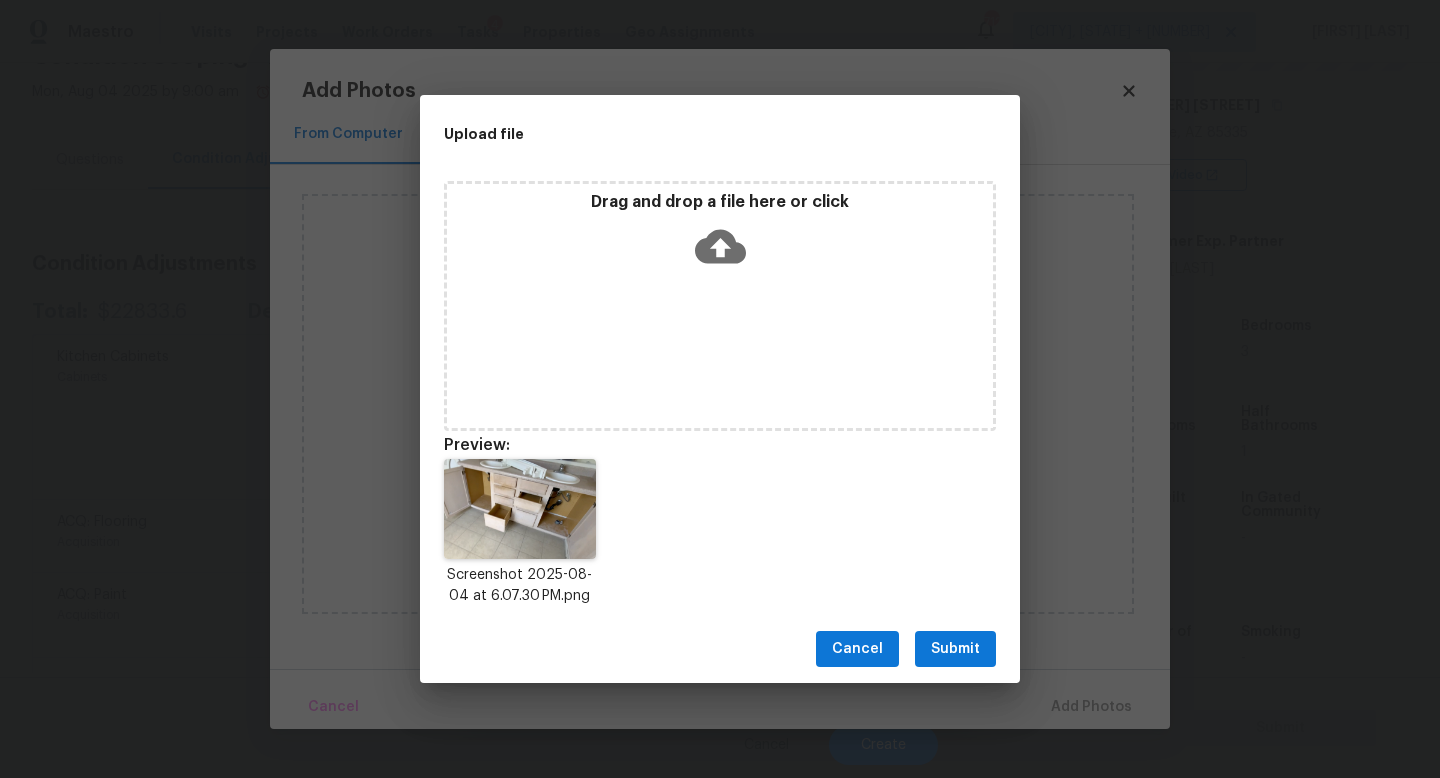click on "Cancel Submit" at bounding box center (720, 649) 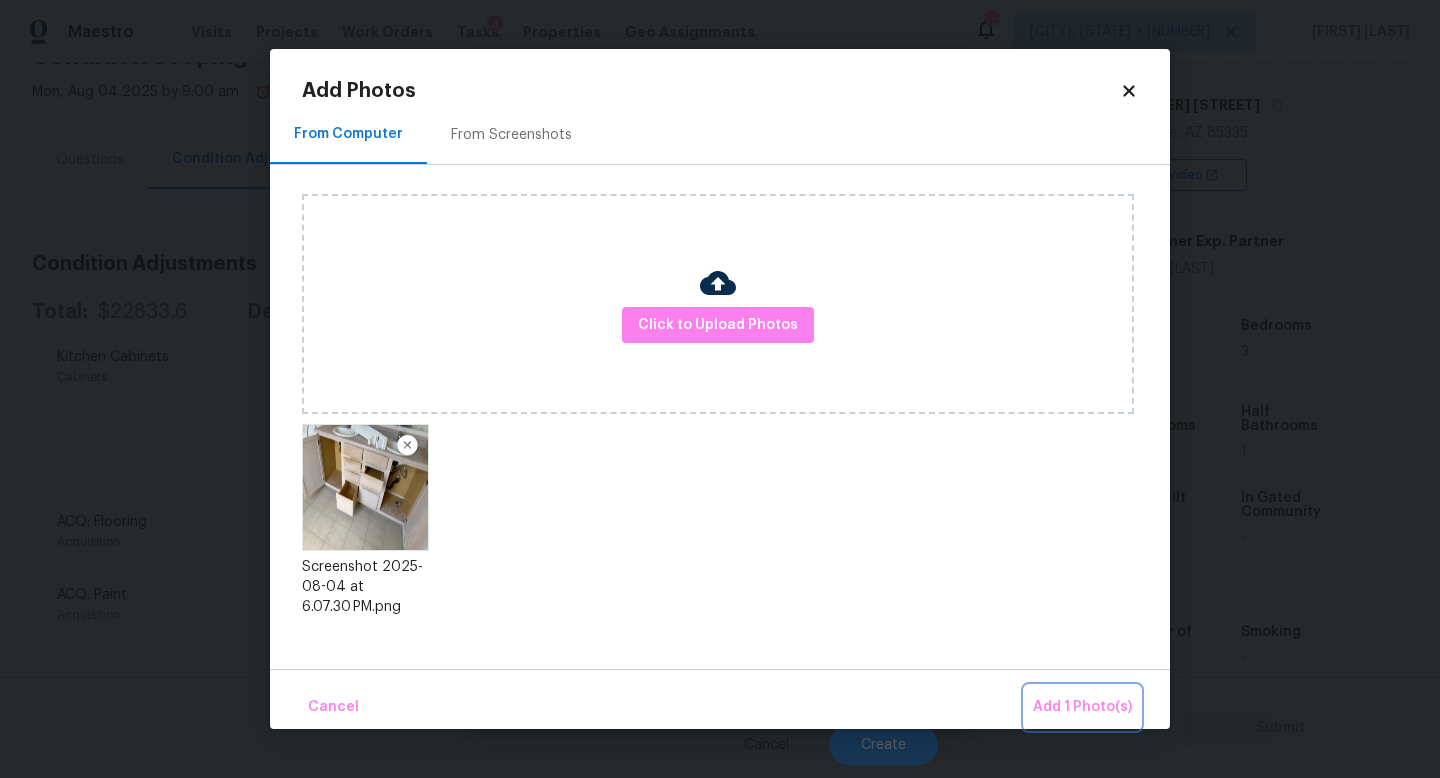 click on "Add 1 Photo(s)" at bounding box center (1082, 707) 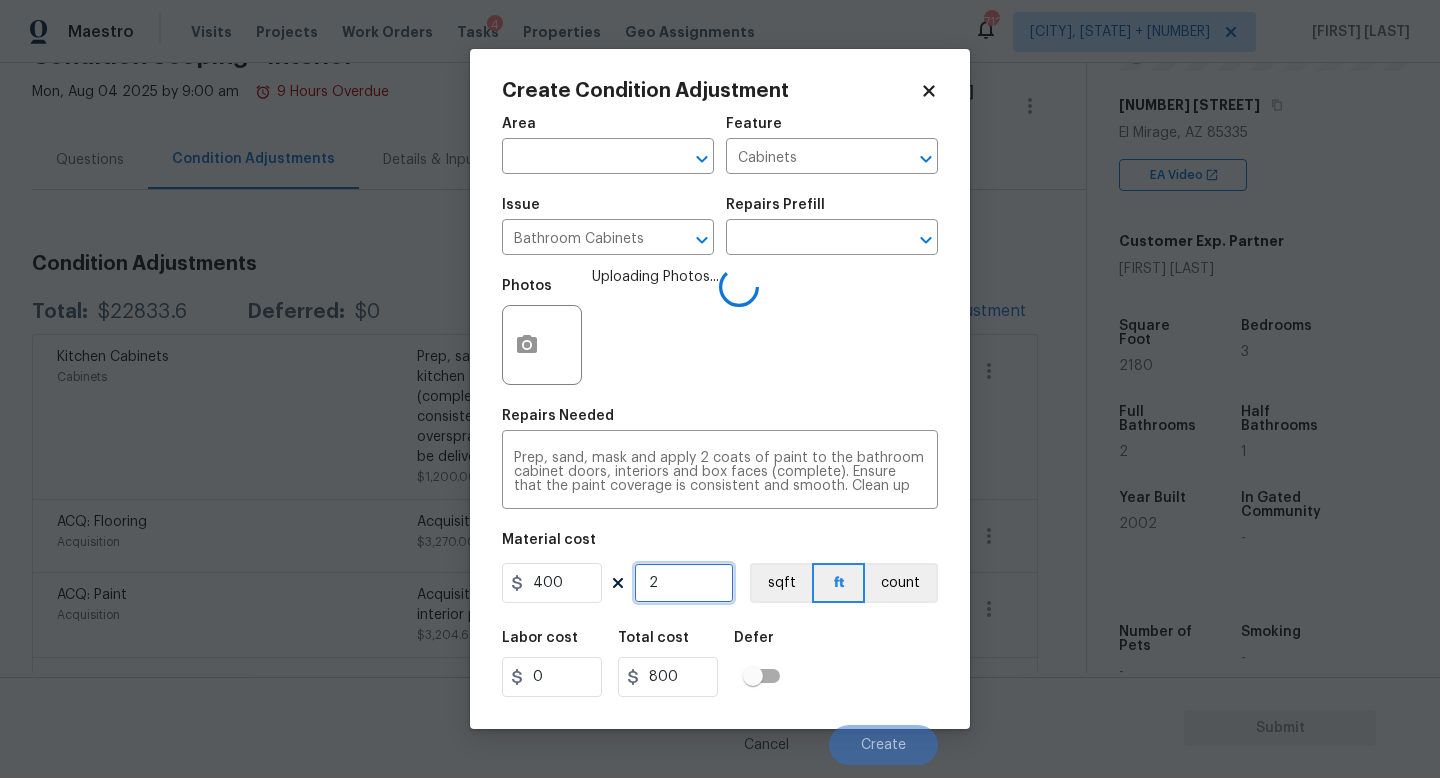 click on "2" at bounding box center (684, 583) 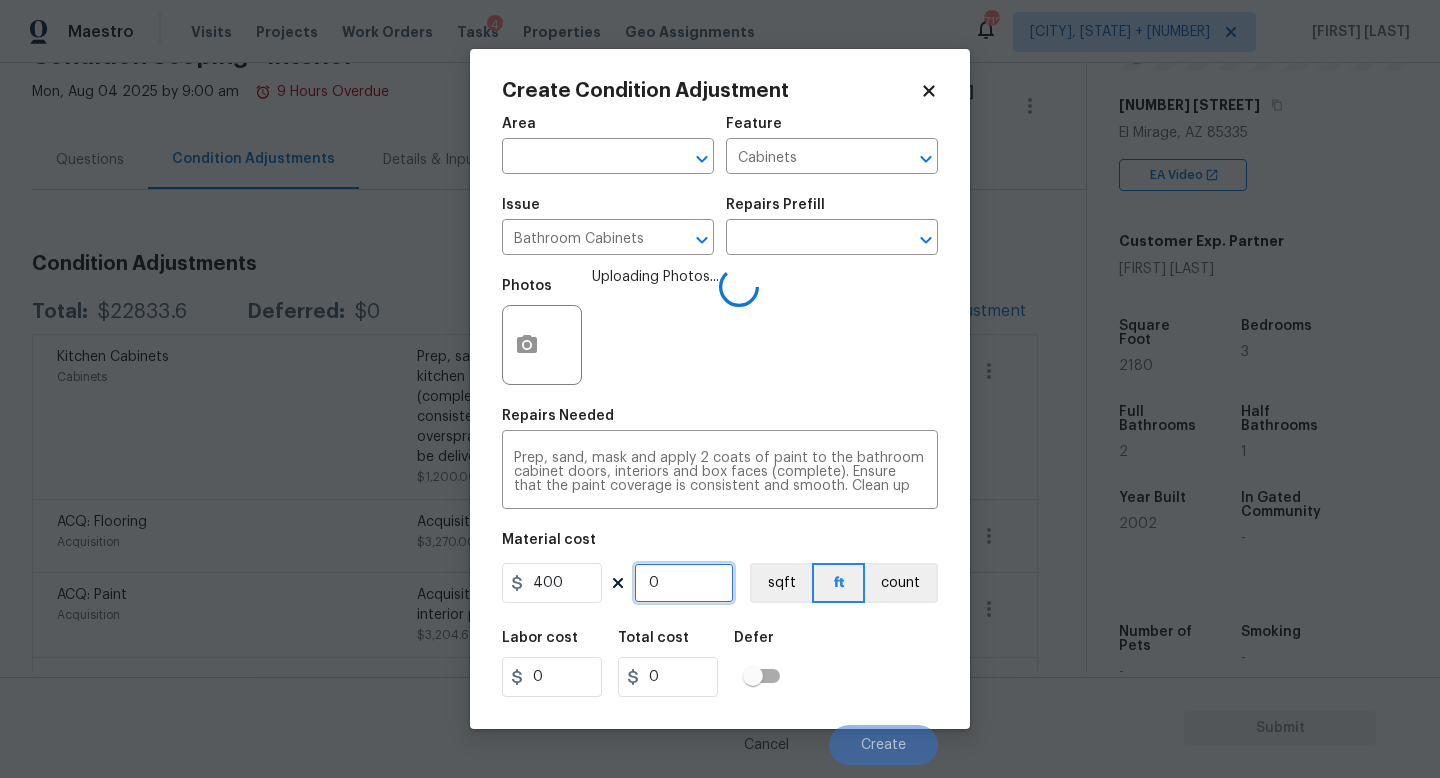 type on "1" 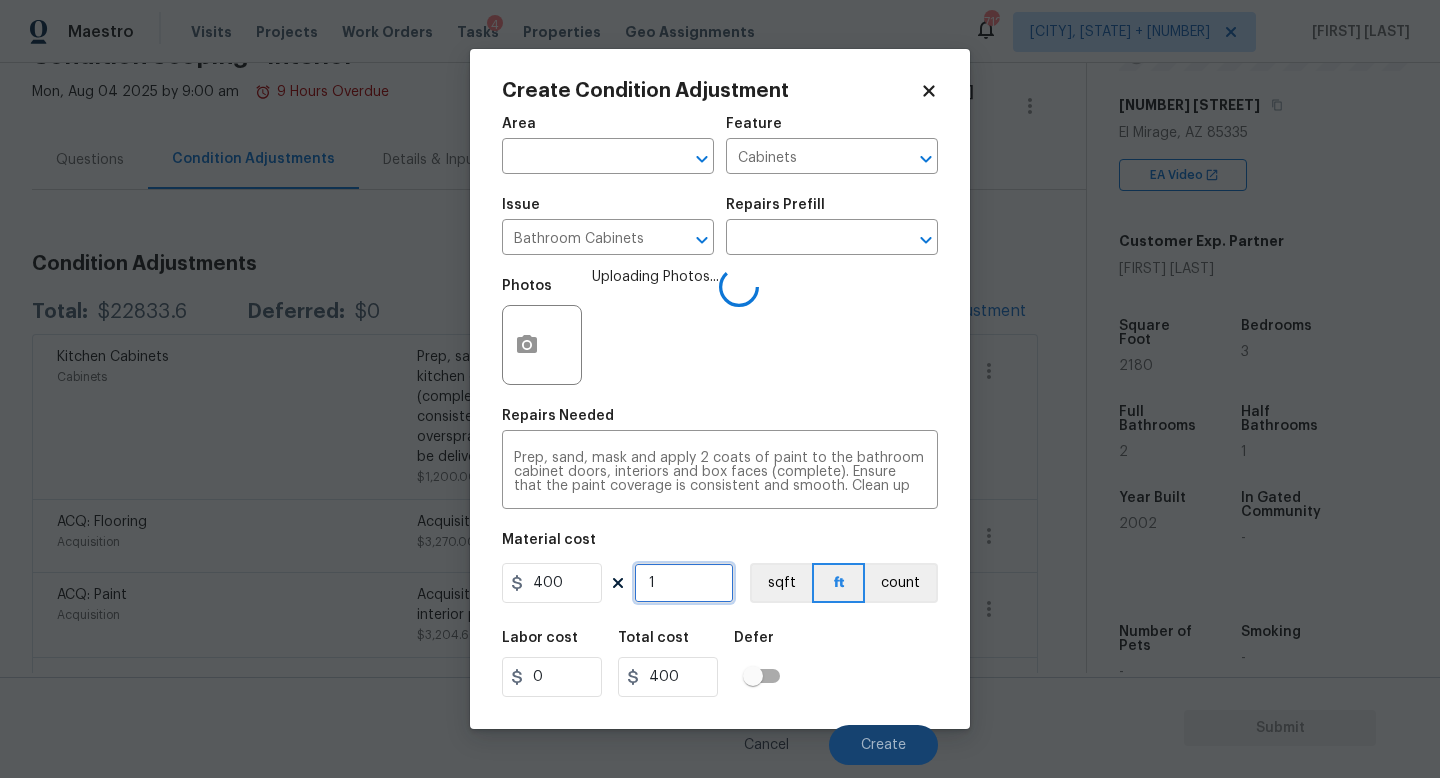 type on "1" 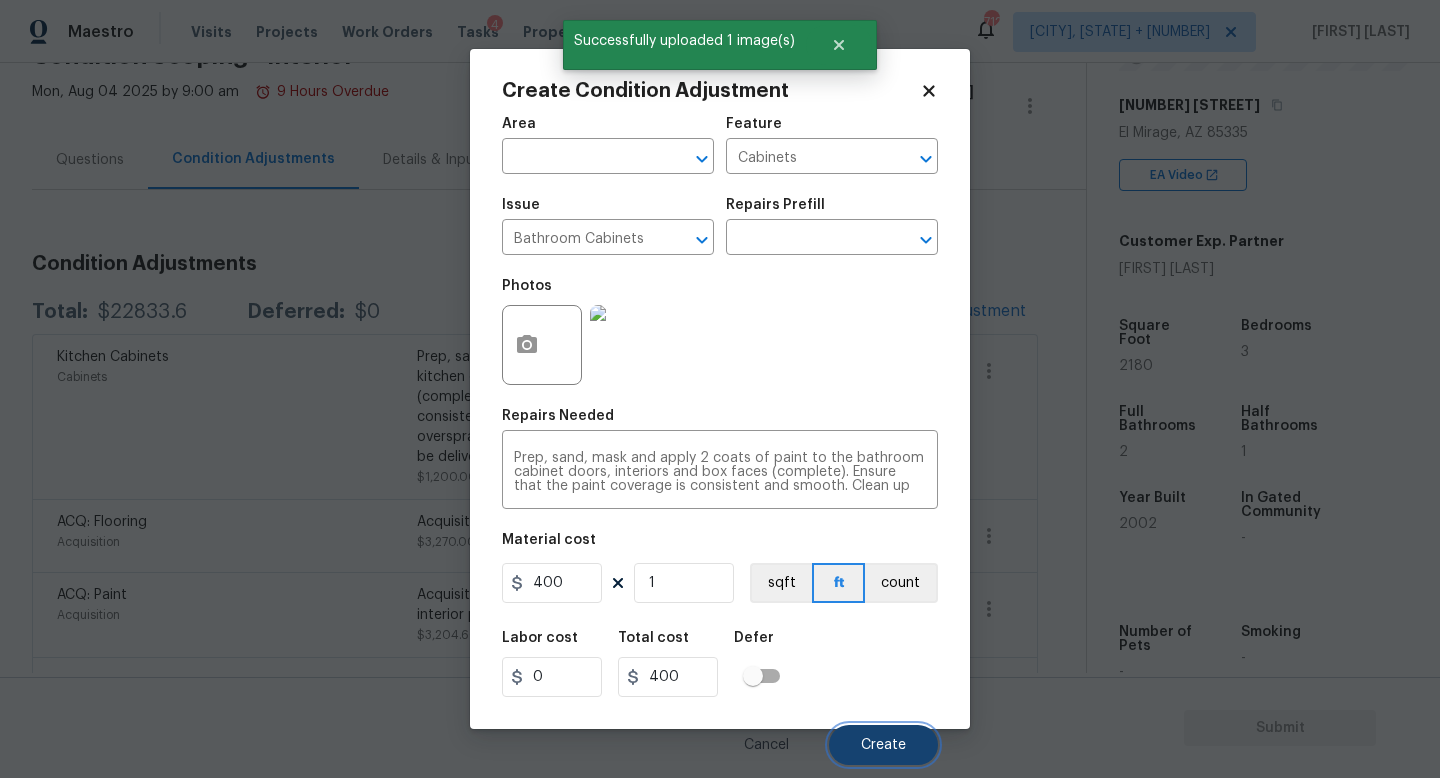 click on "Create" at bounding box center [883, 745] 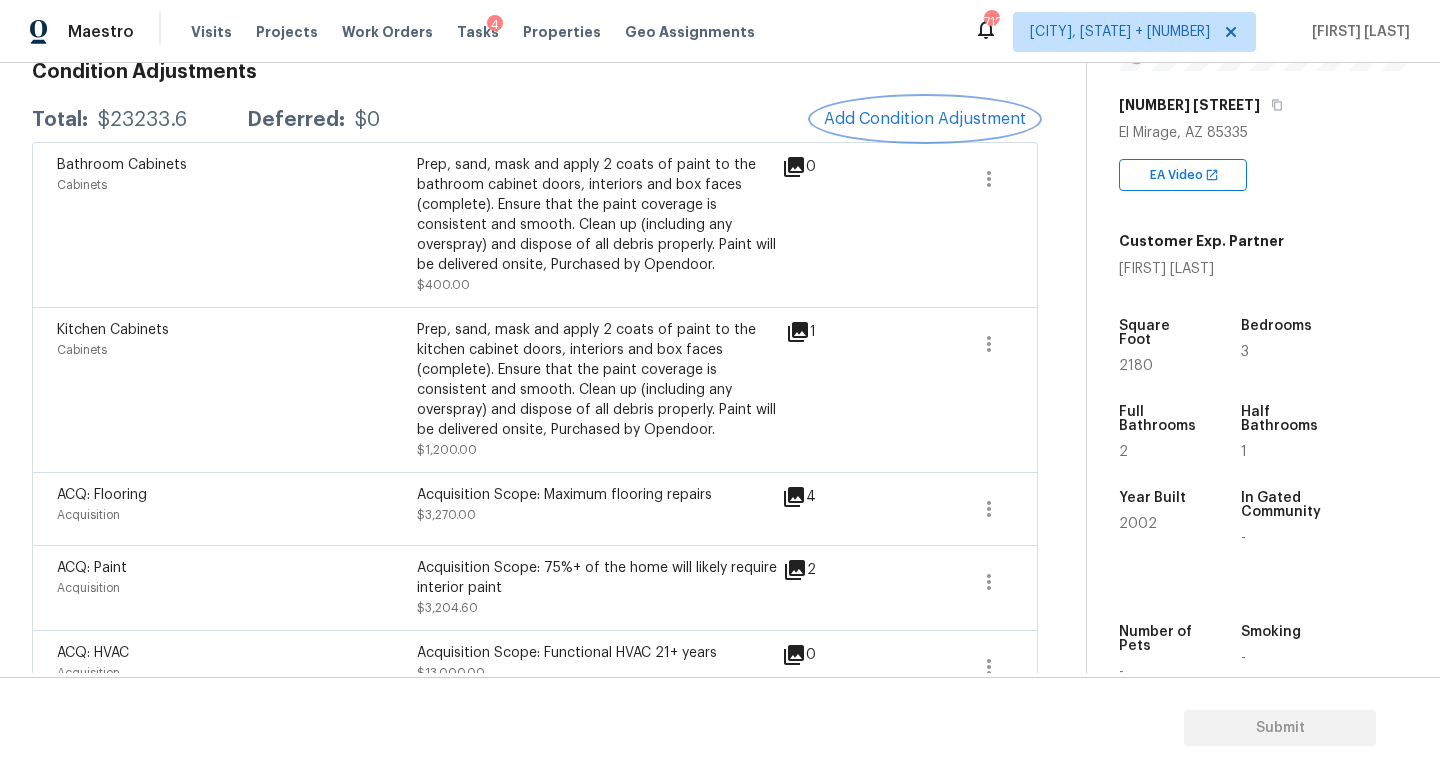 scroll, scrollTop: 200, scrollLeft: 0, axis: vertical 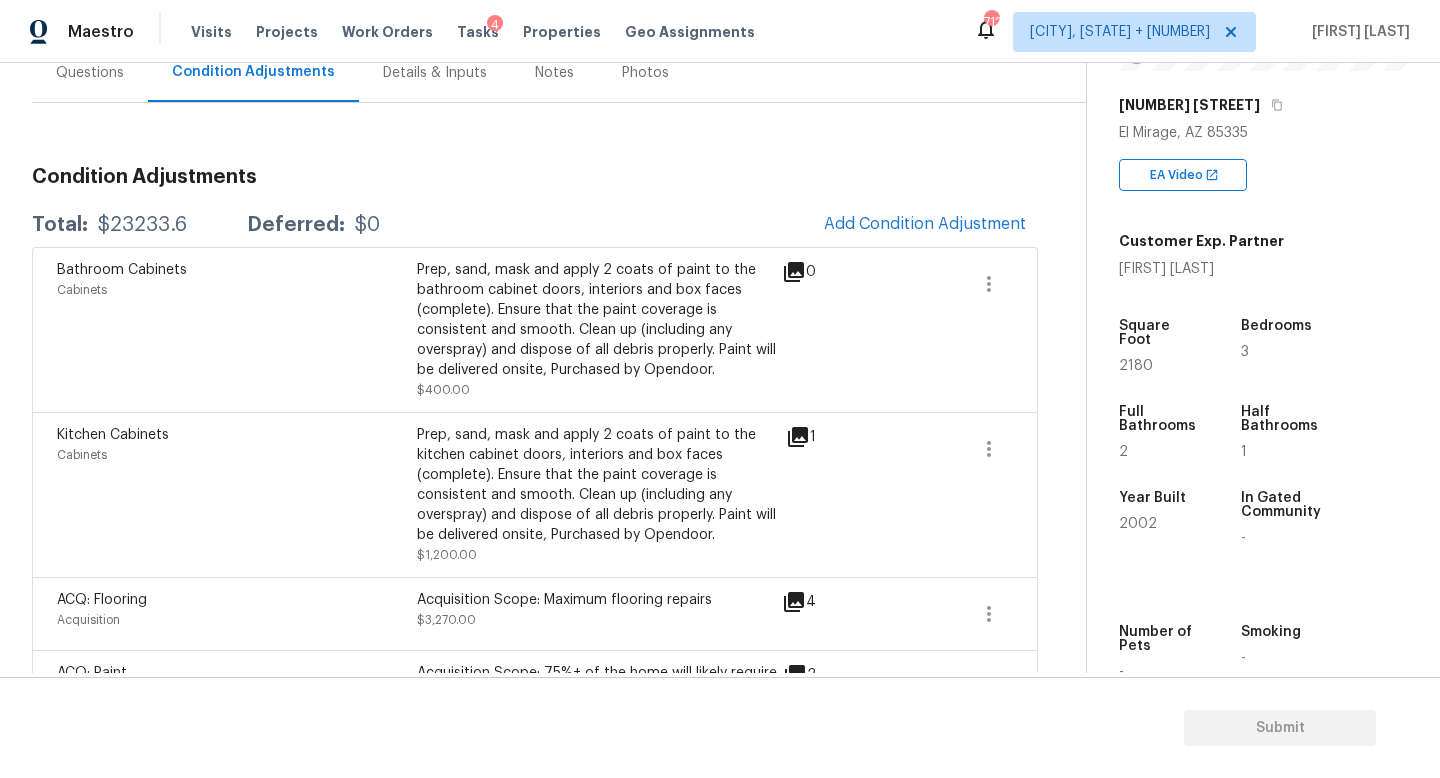 click on "Bathroom Cabinets Cabinets Prep, sand, mask and apply 2 coats of paint to the bathroom cabinet doors, interiors and box faces (complete). Ensure that the paint coverage is consistent and smooth. Clean up (including any overspray) and dispose of all debris properly. Paint will be delivered onsite, Purchased by Opendoor. $400.00   0" at bounding box center (535, 329) 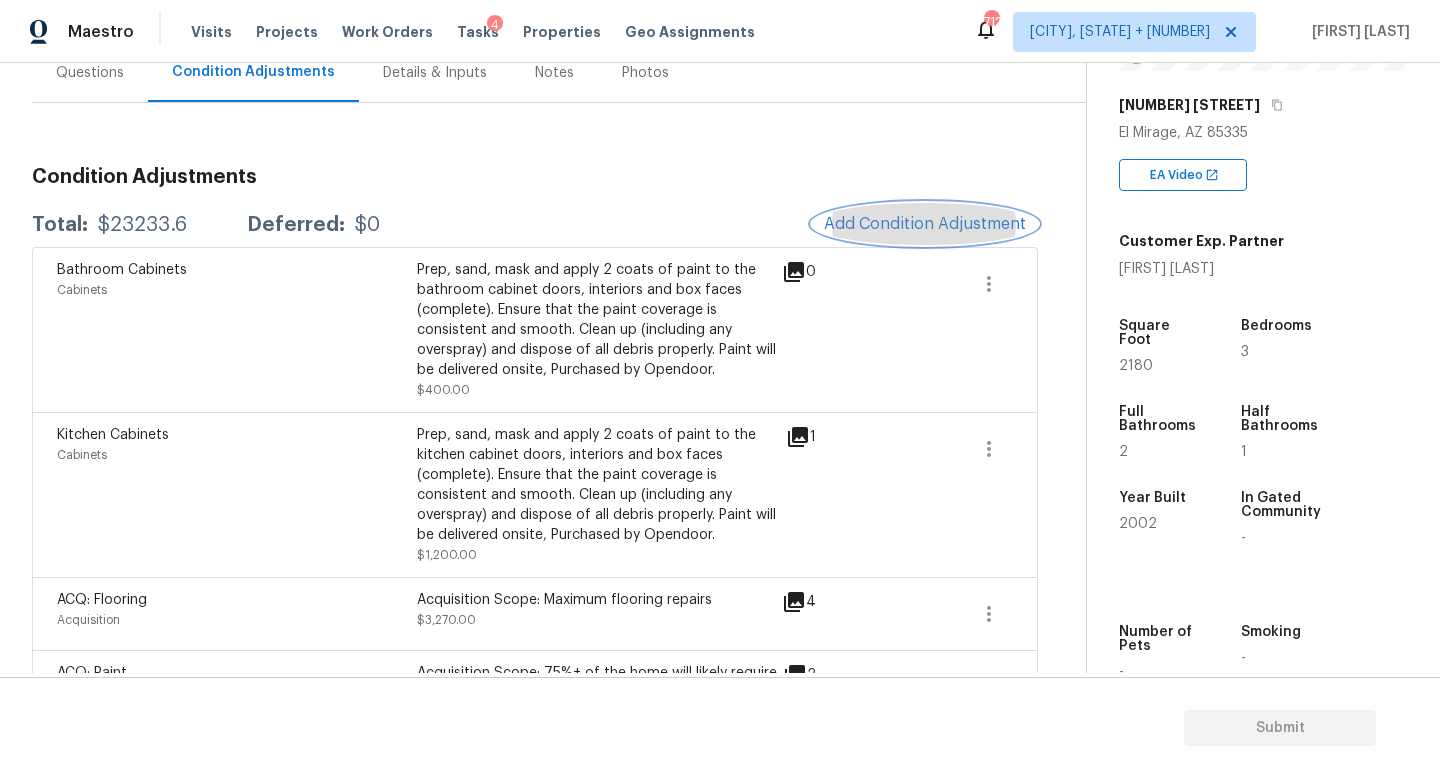 click on "Add Condition Adjustment" at bounding box center [925, 224] 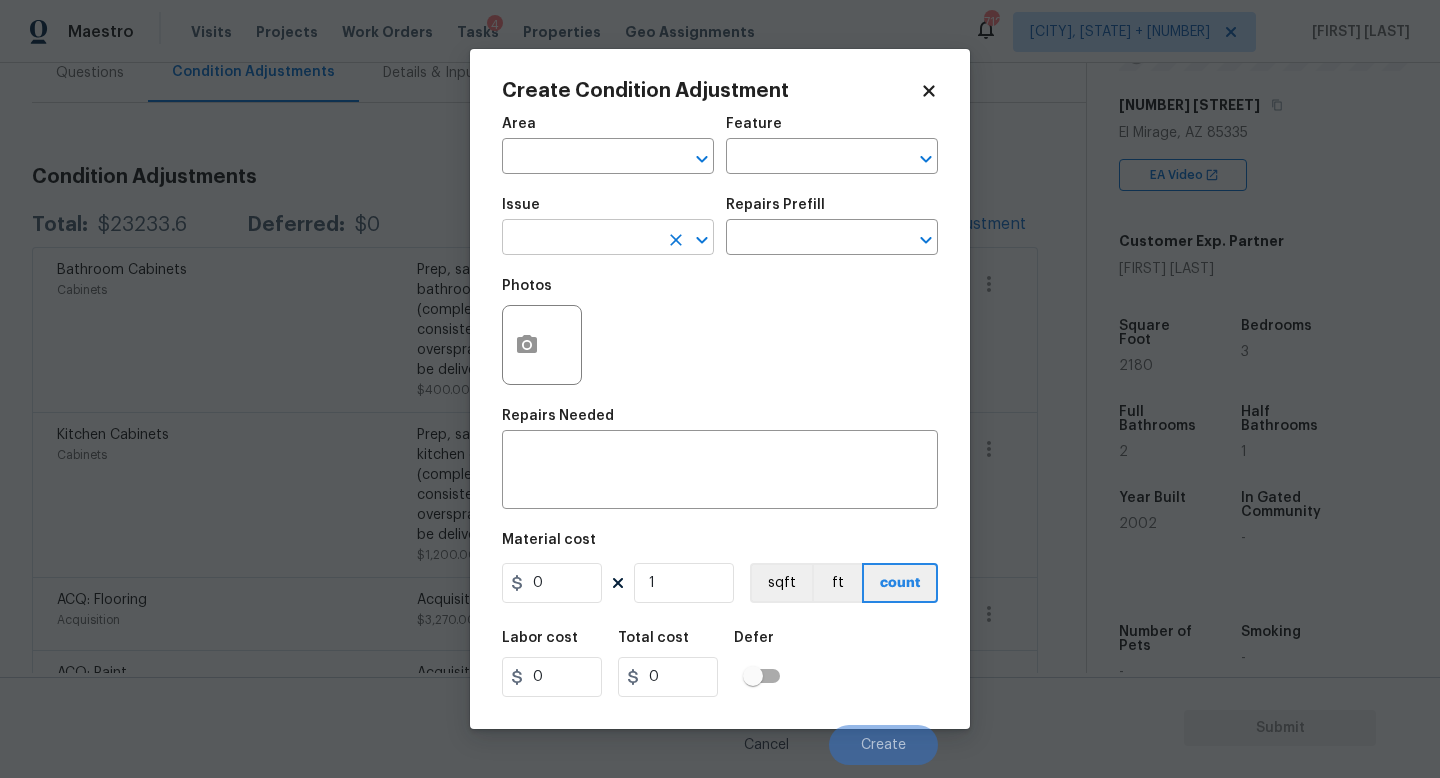 click at bounding box center (580, 239) 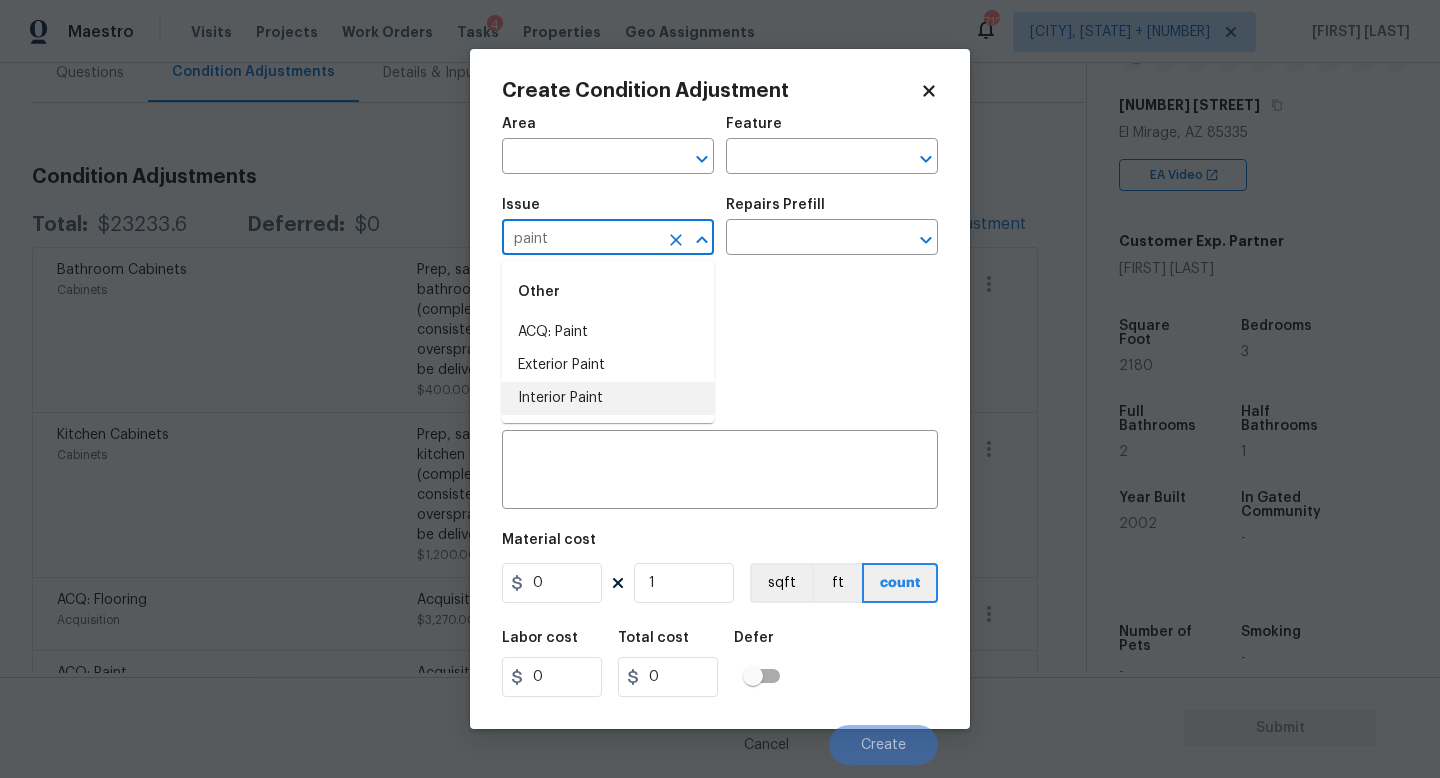 click on "Interior Paint" at bounding box center (608, 398) 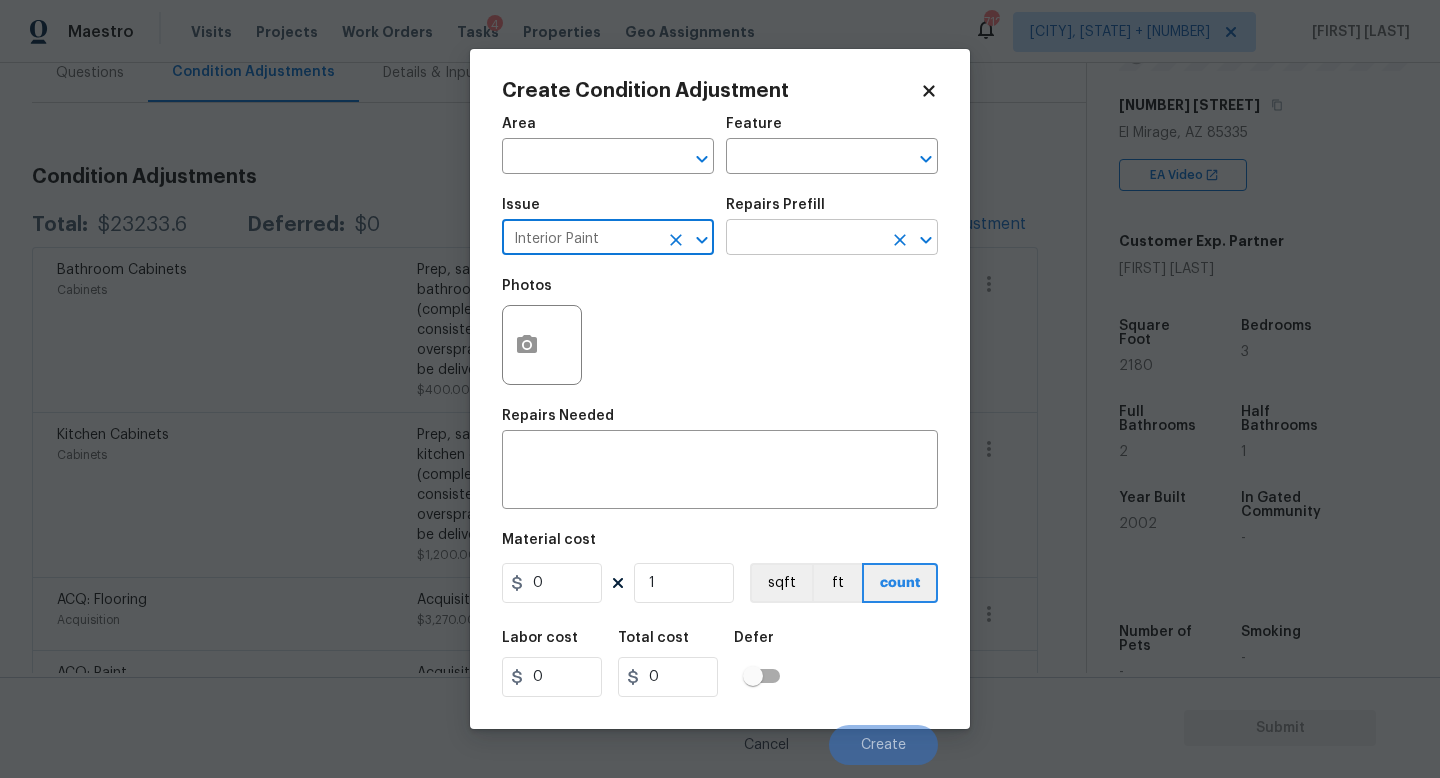 type on "Interior Paint" 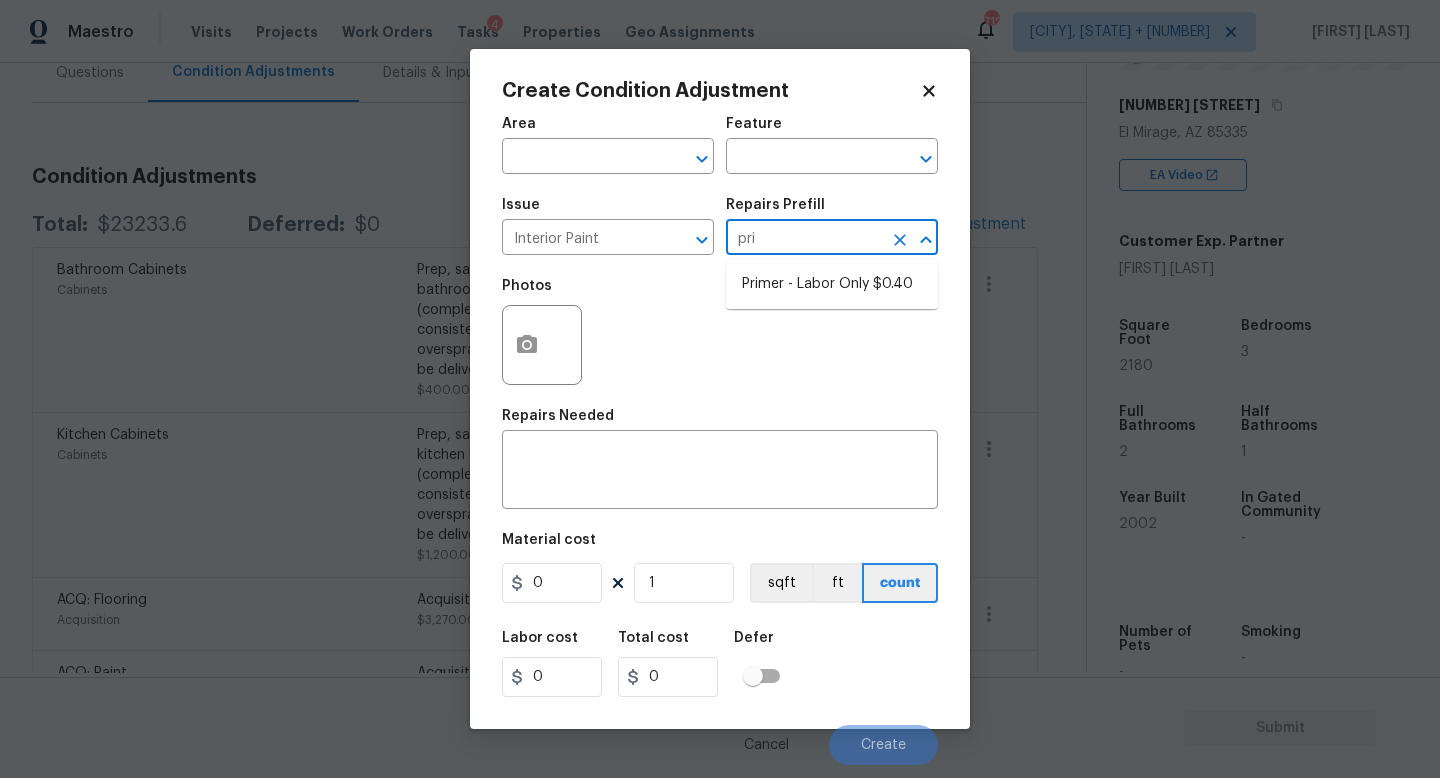 type on "prim" 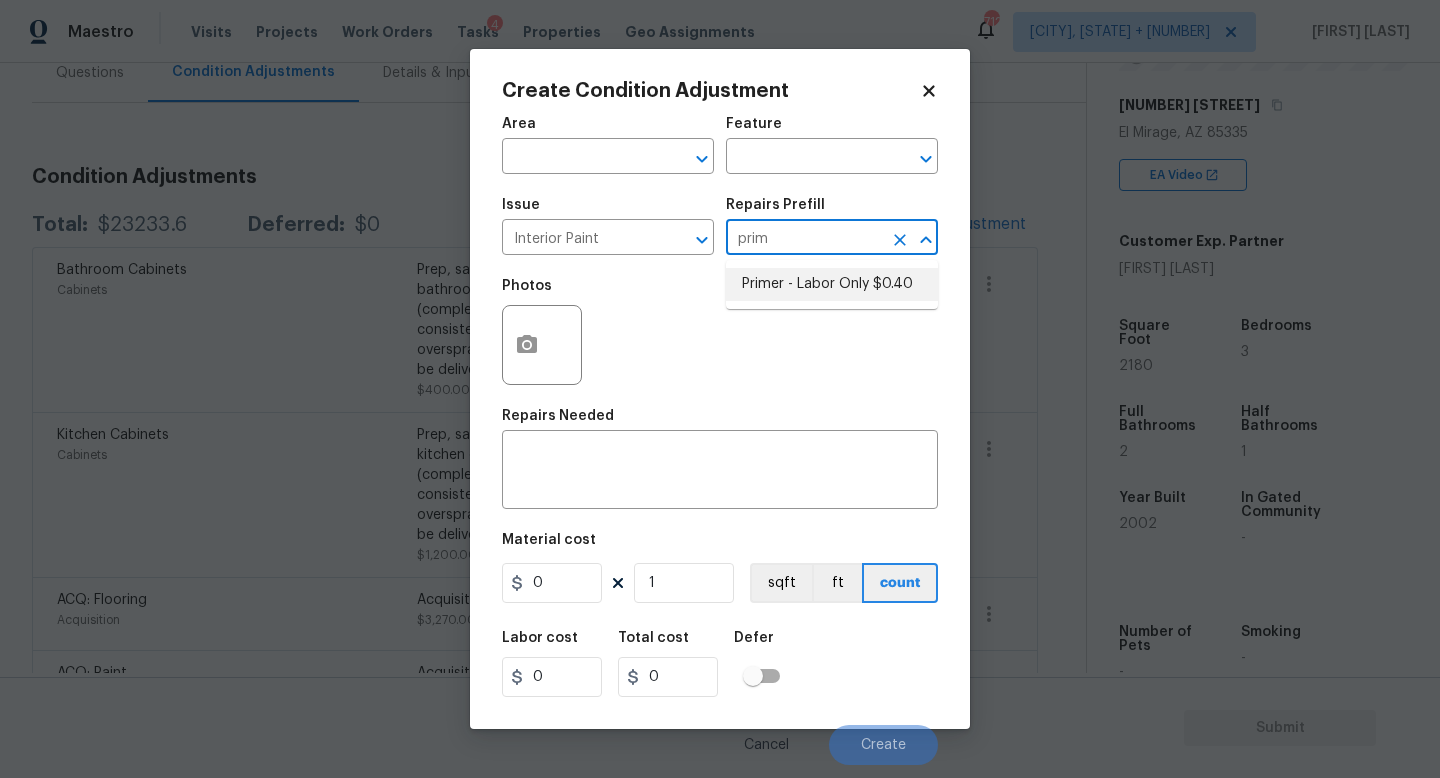 click on "Primer - Labor Only $0.40" at bounding box center (832, 284) 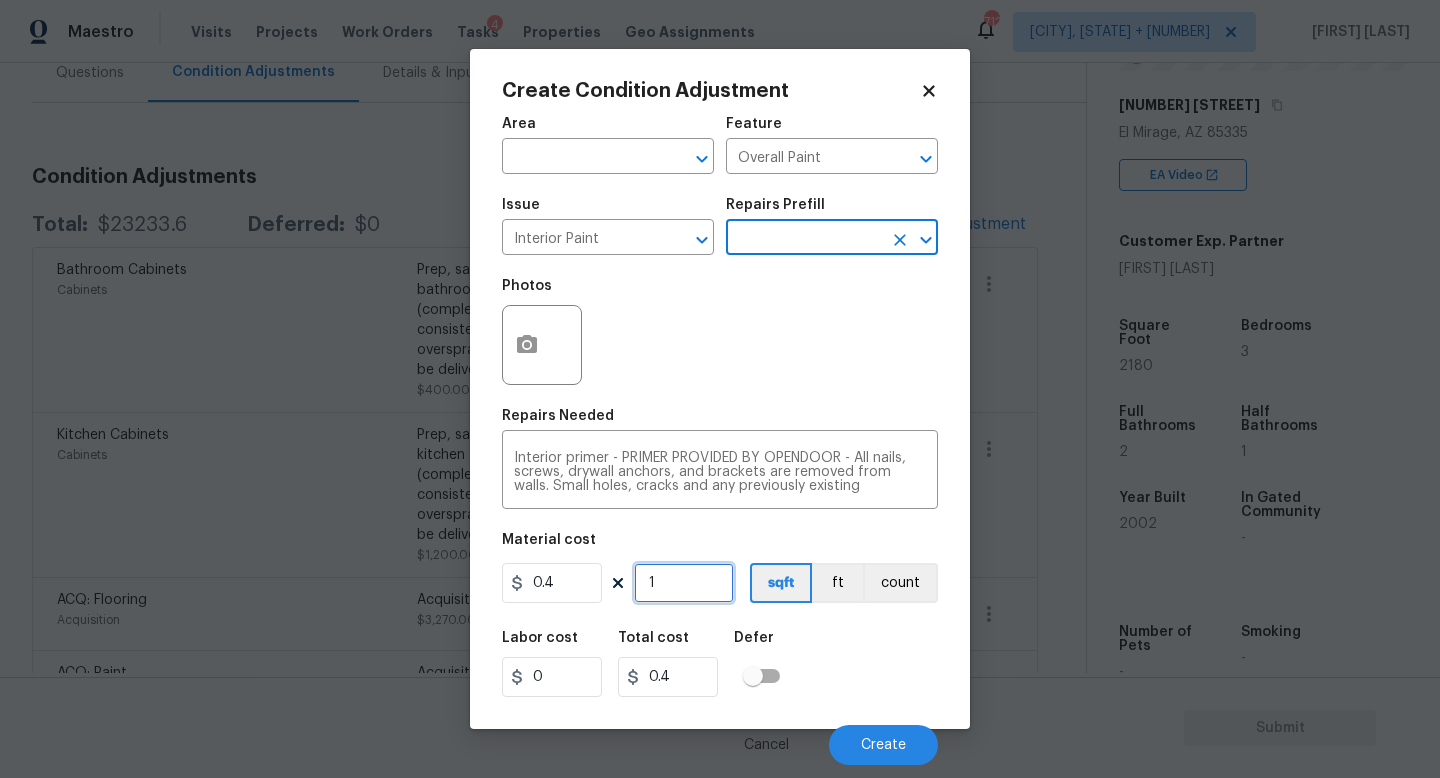 click on "1" at bounding box center [684, 583] 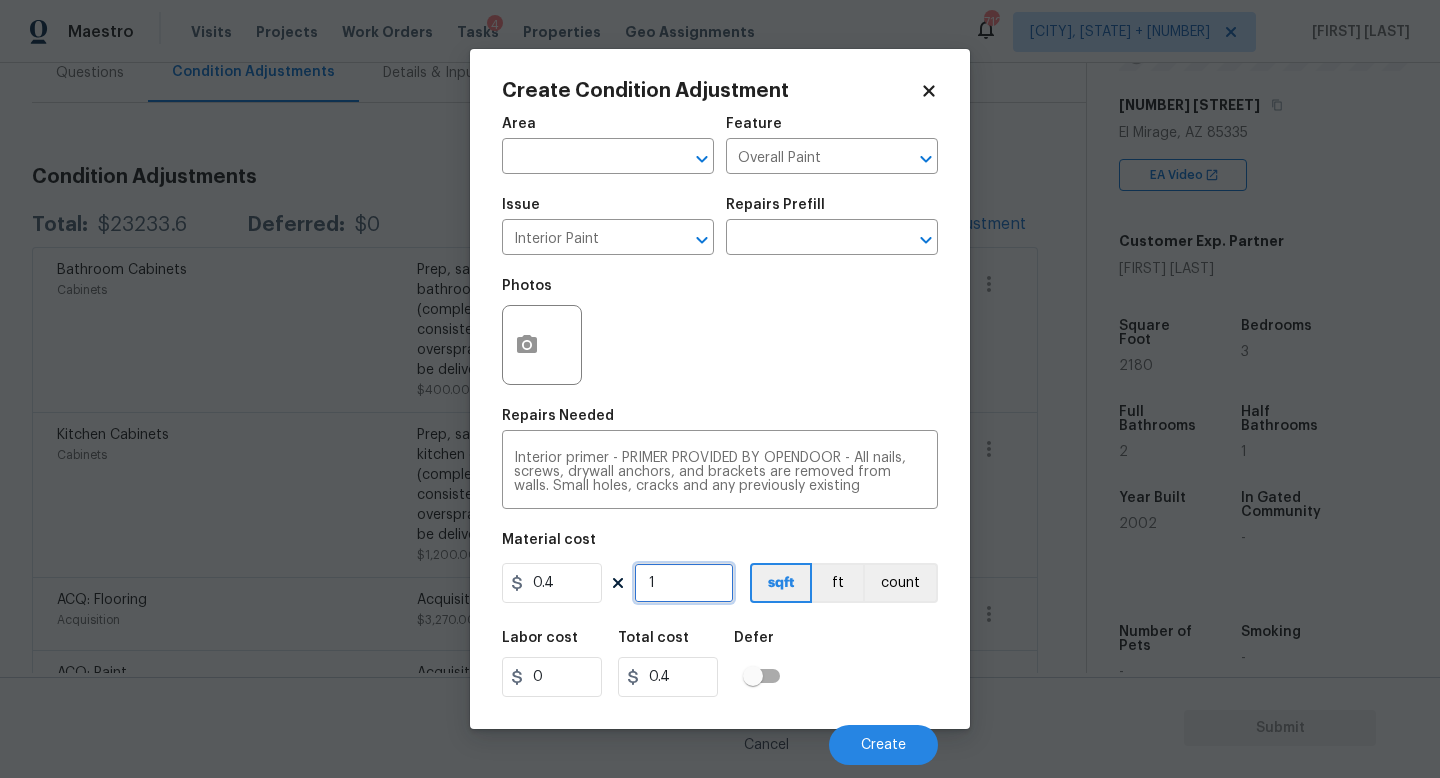 type on "0" 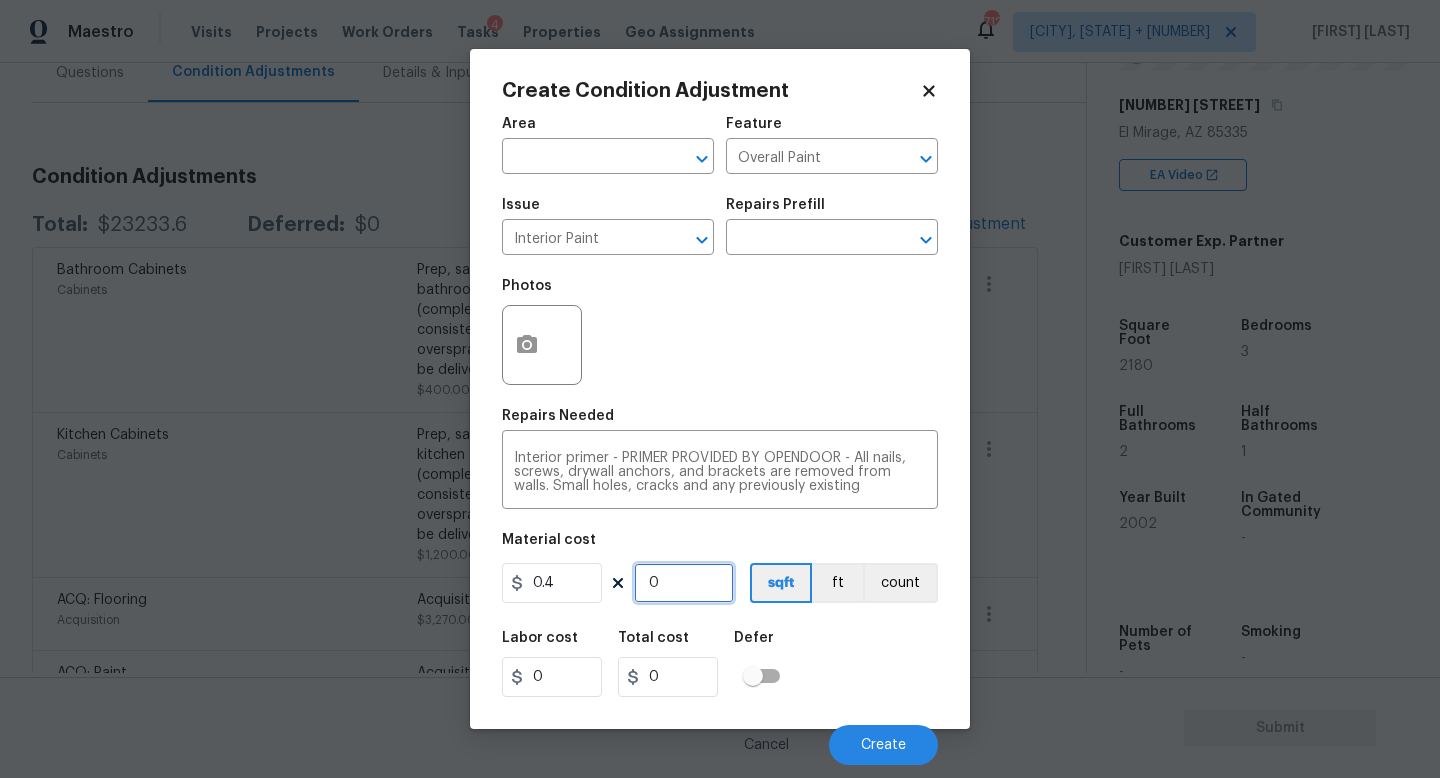 type on "2" 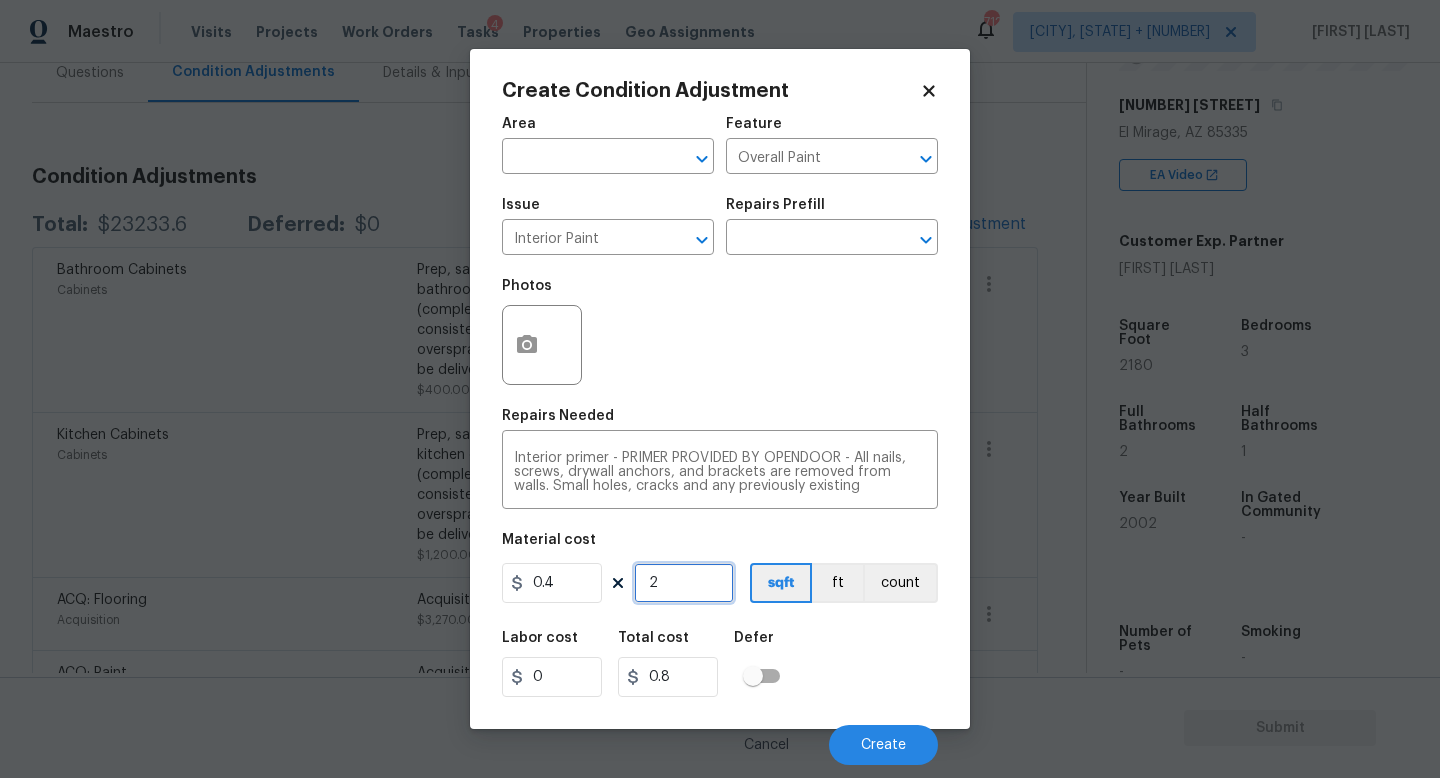 type on "21" 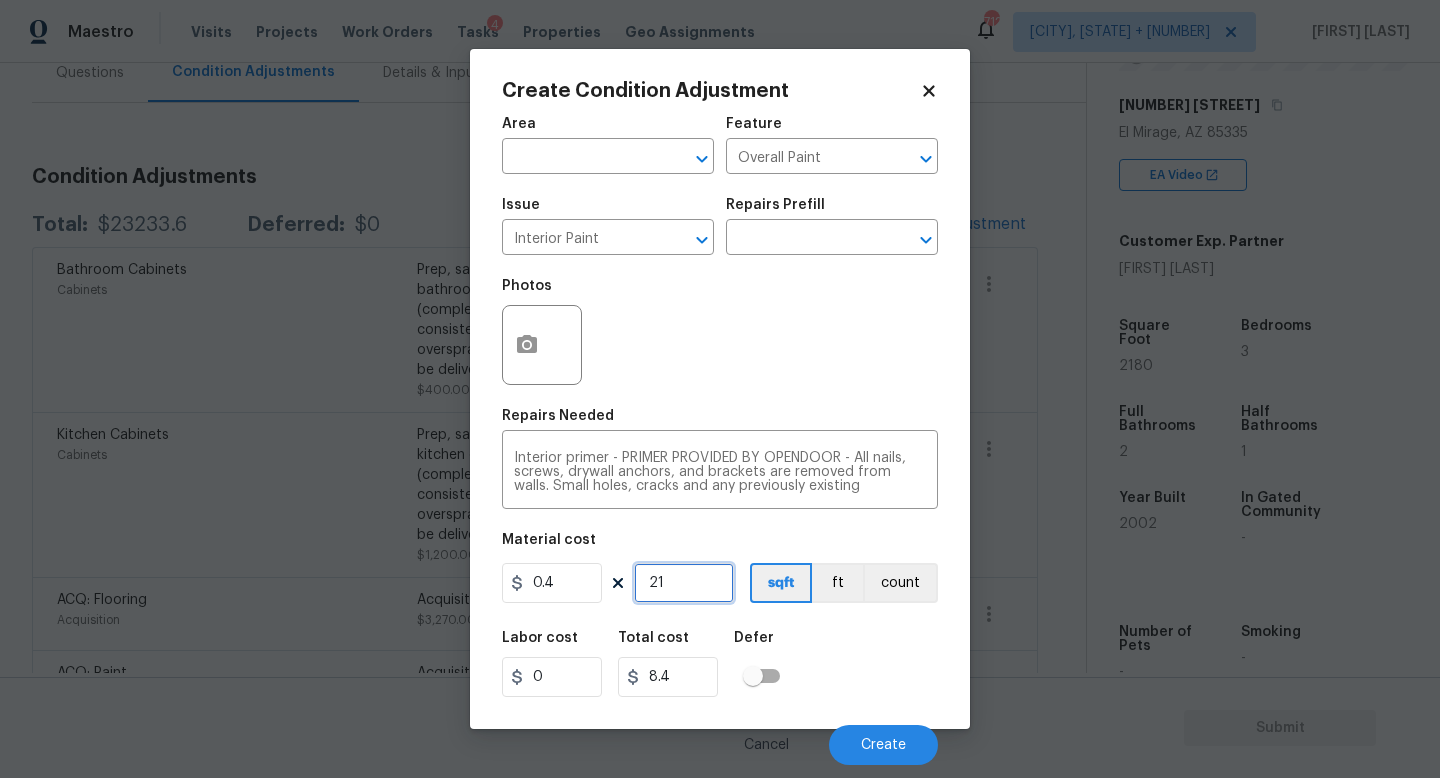type on "218" 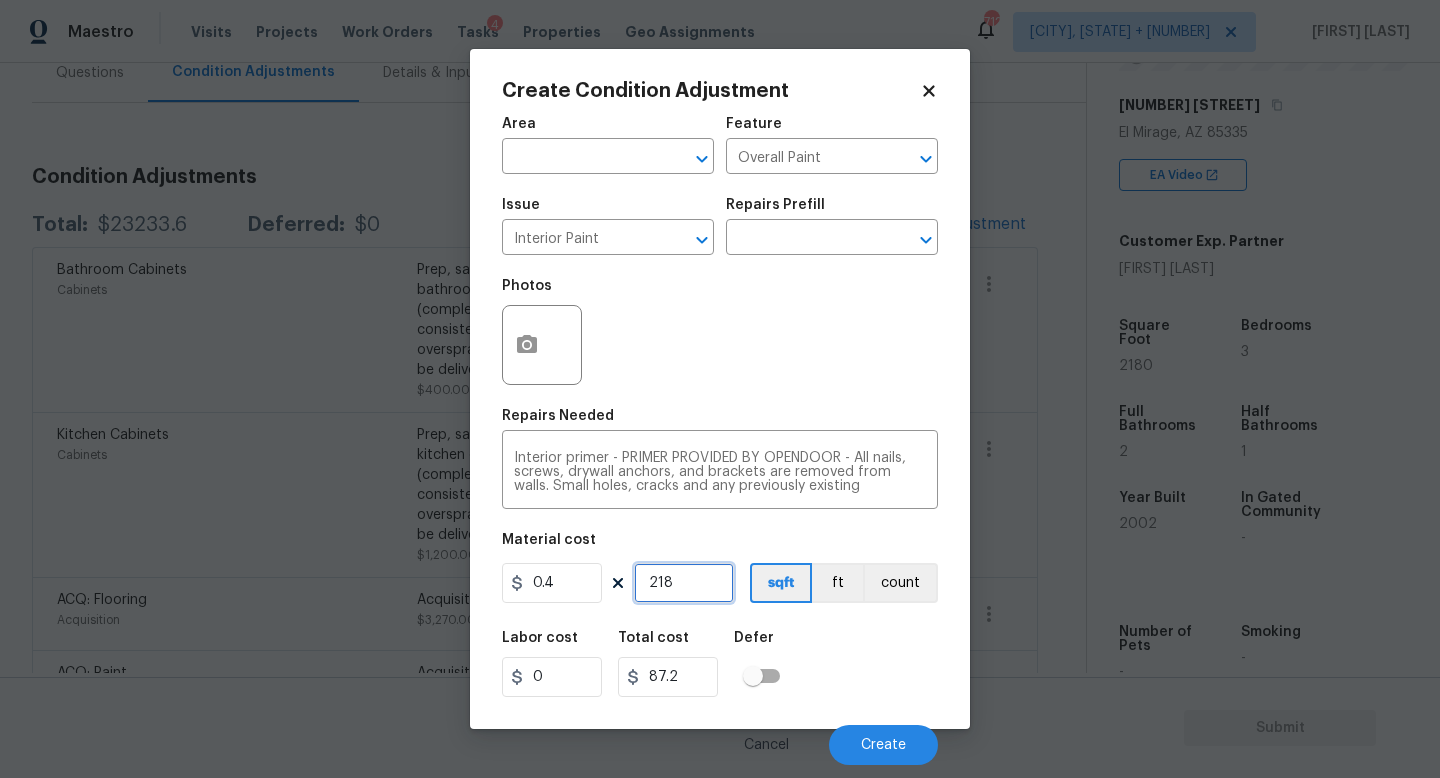 type on "2180" 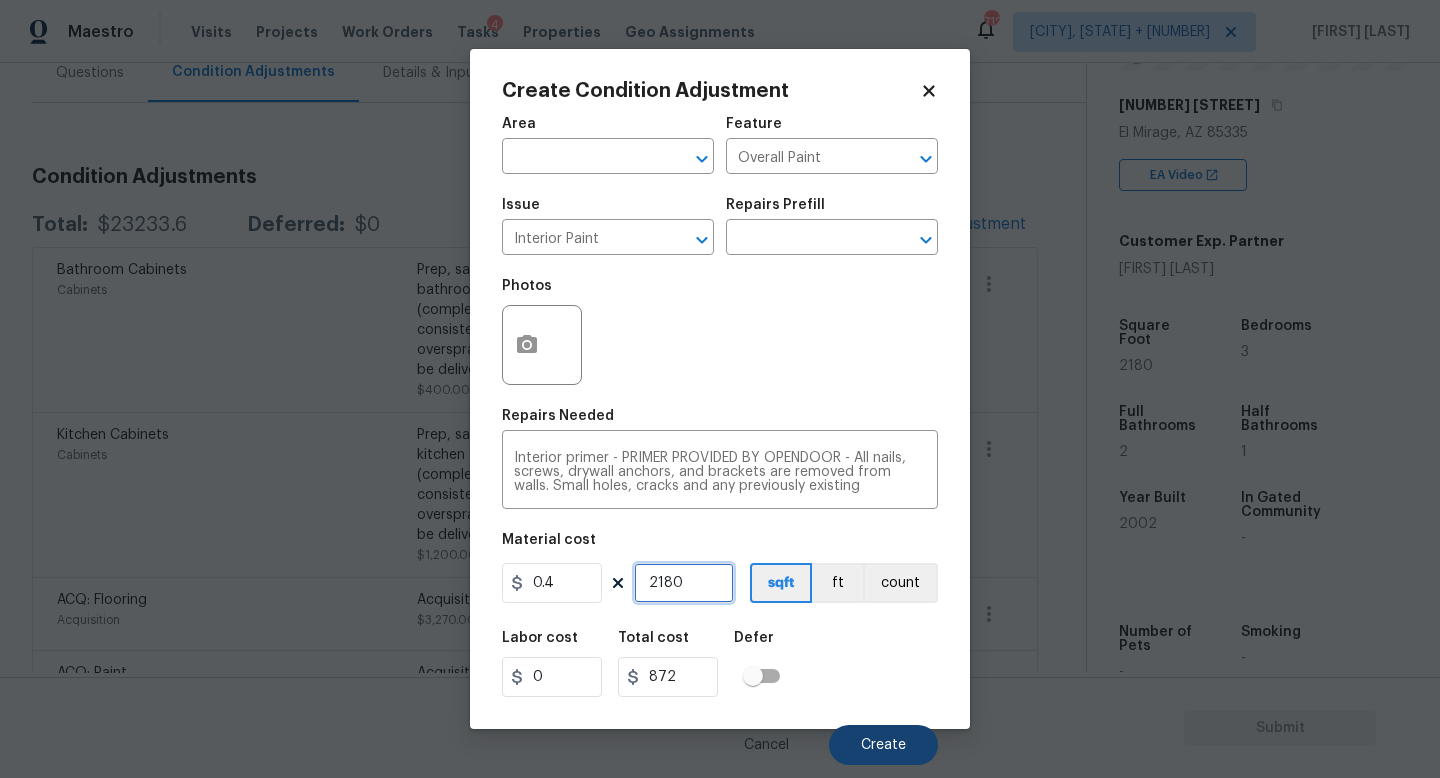 type on "2180" 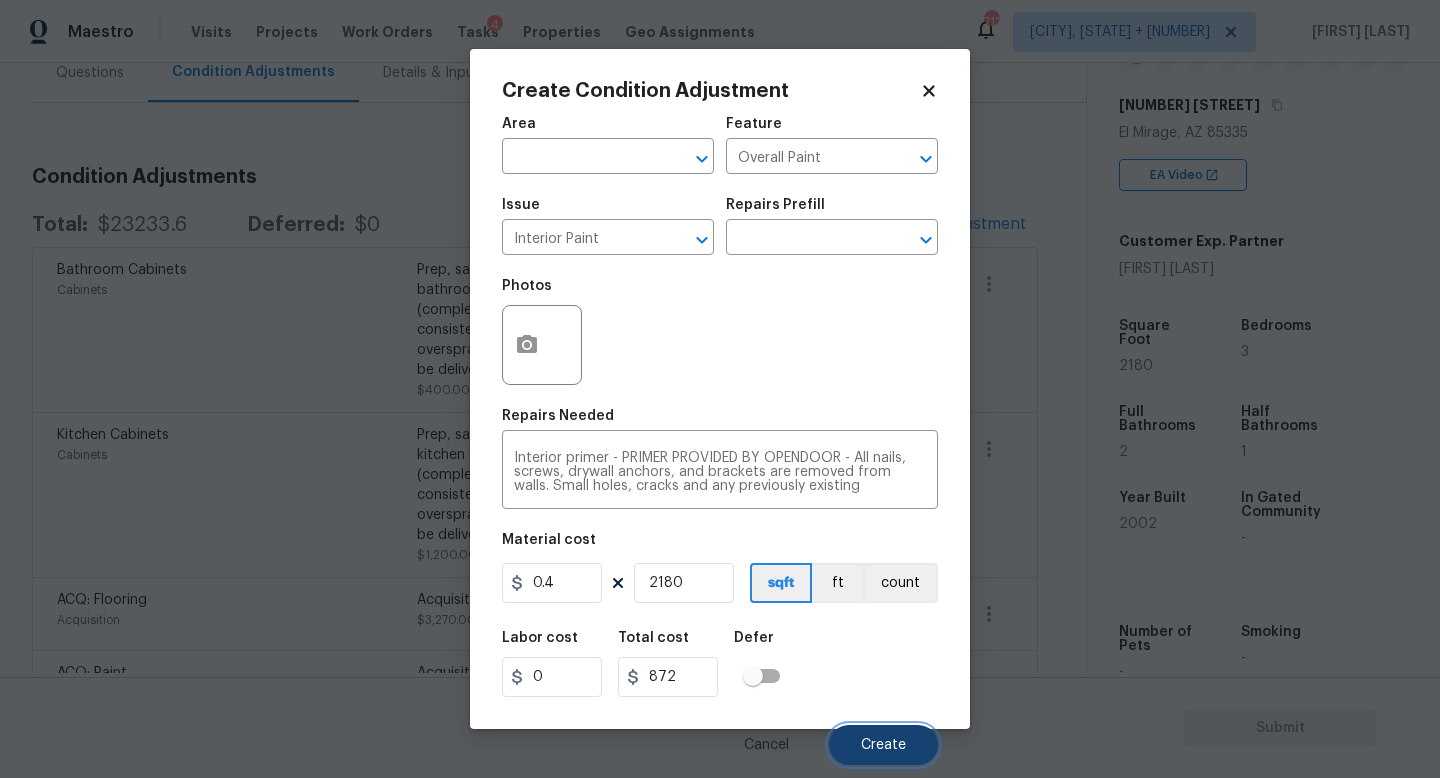 click on "Create" at bounding box center [883, 745] 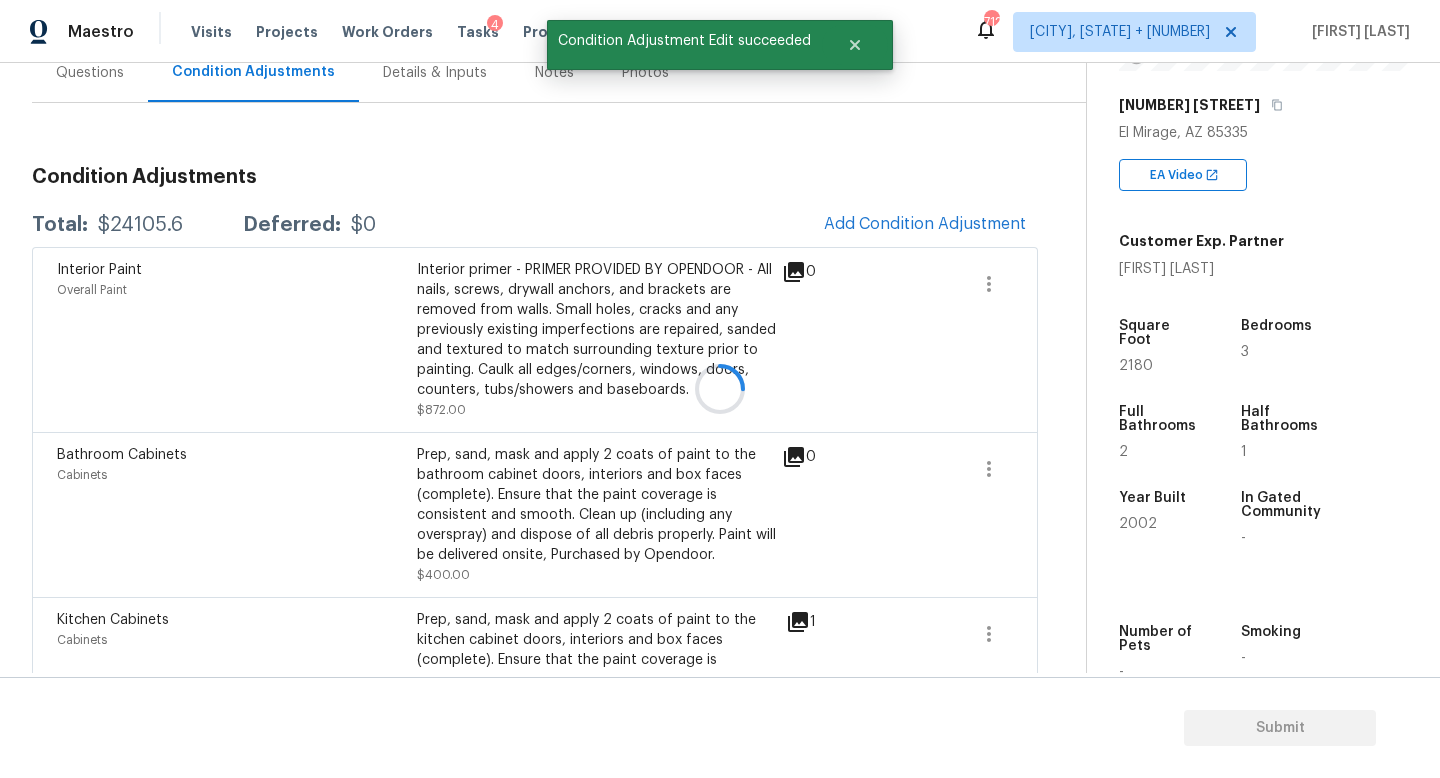 click at bounding box center [720, 389] 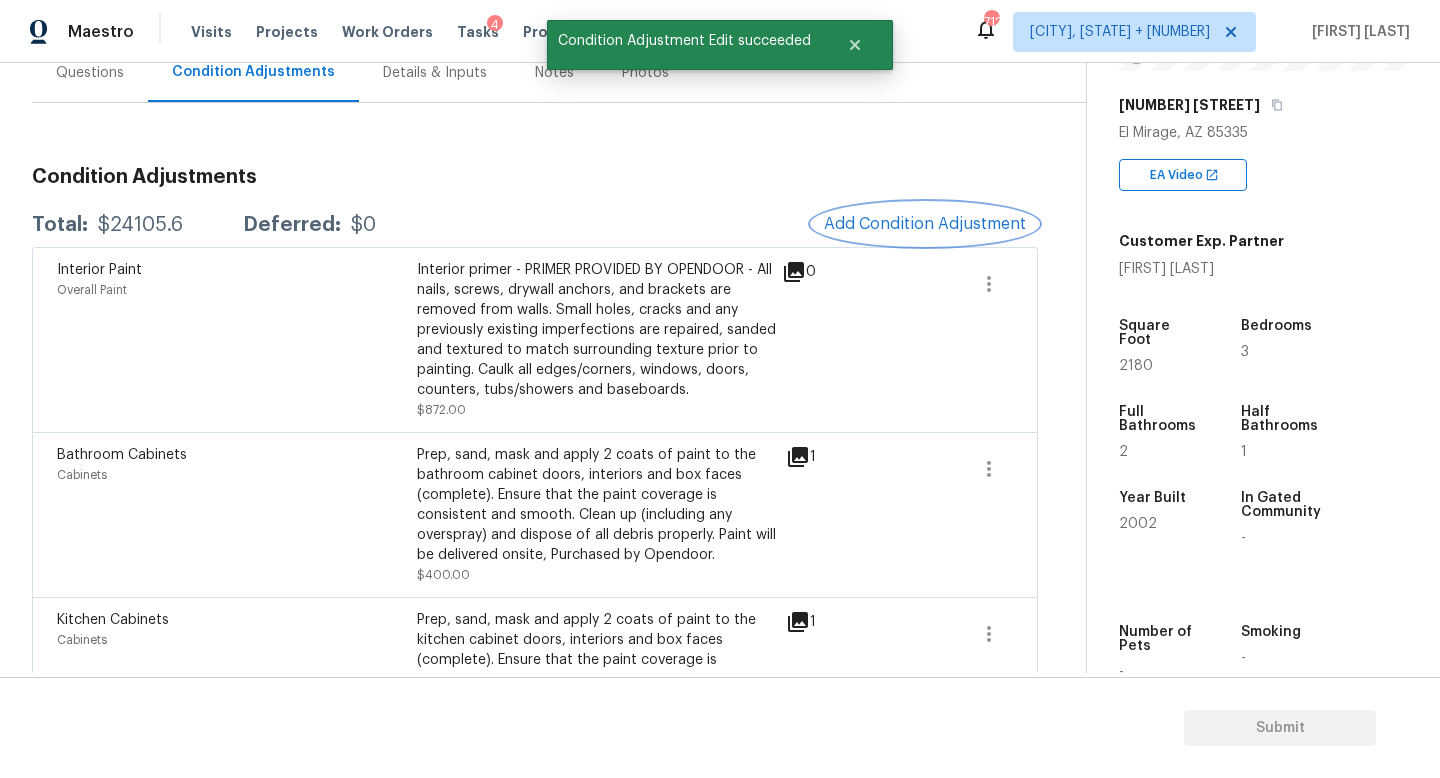 click on "Add Condition Adjustment" at bounding box center [925, 224] 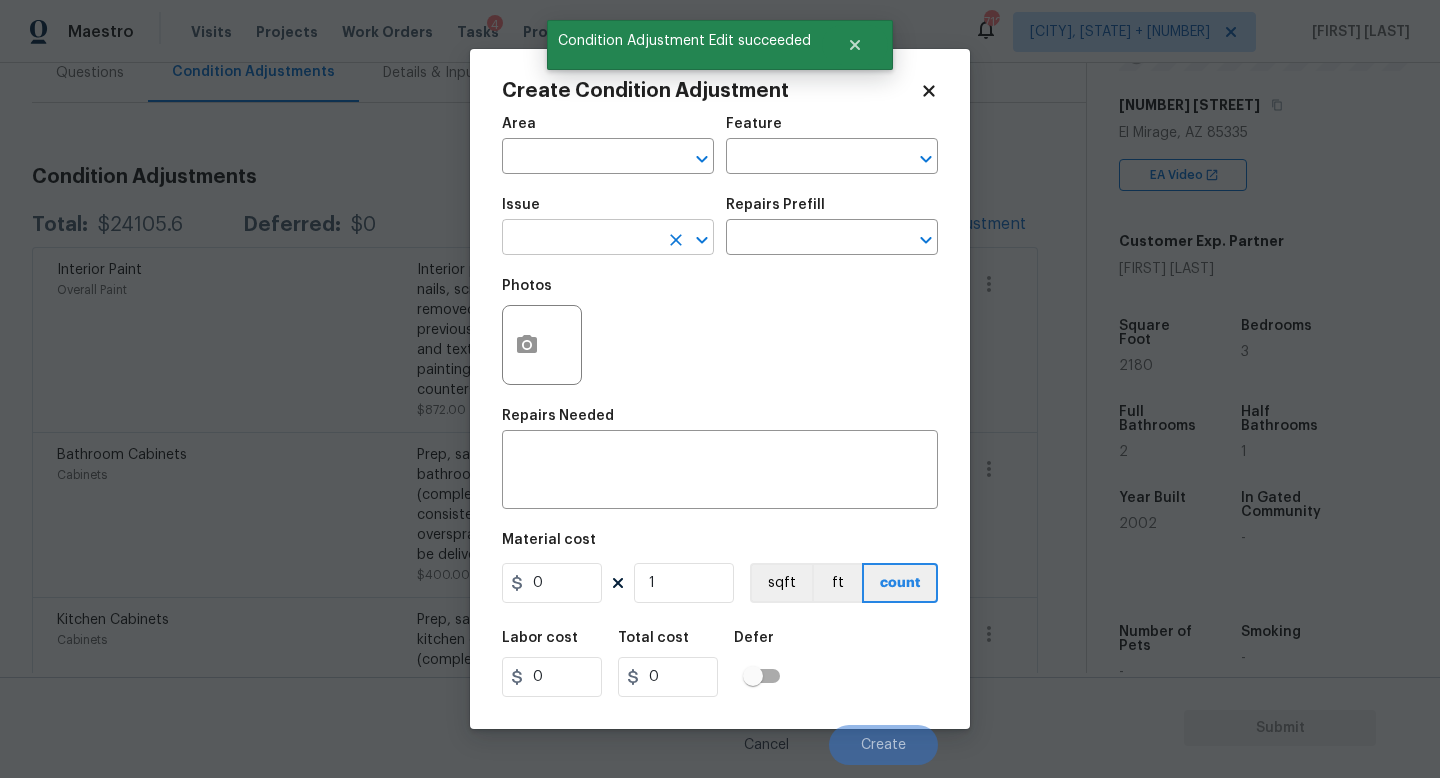click at bounding box center [580, 239] 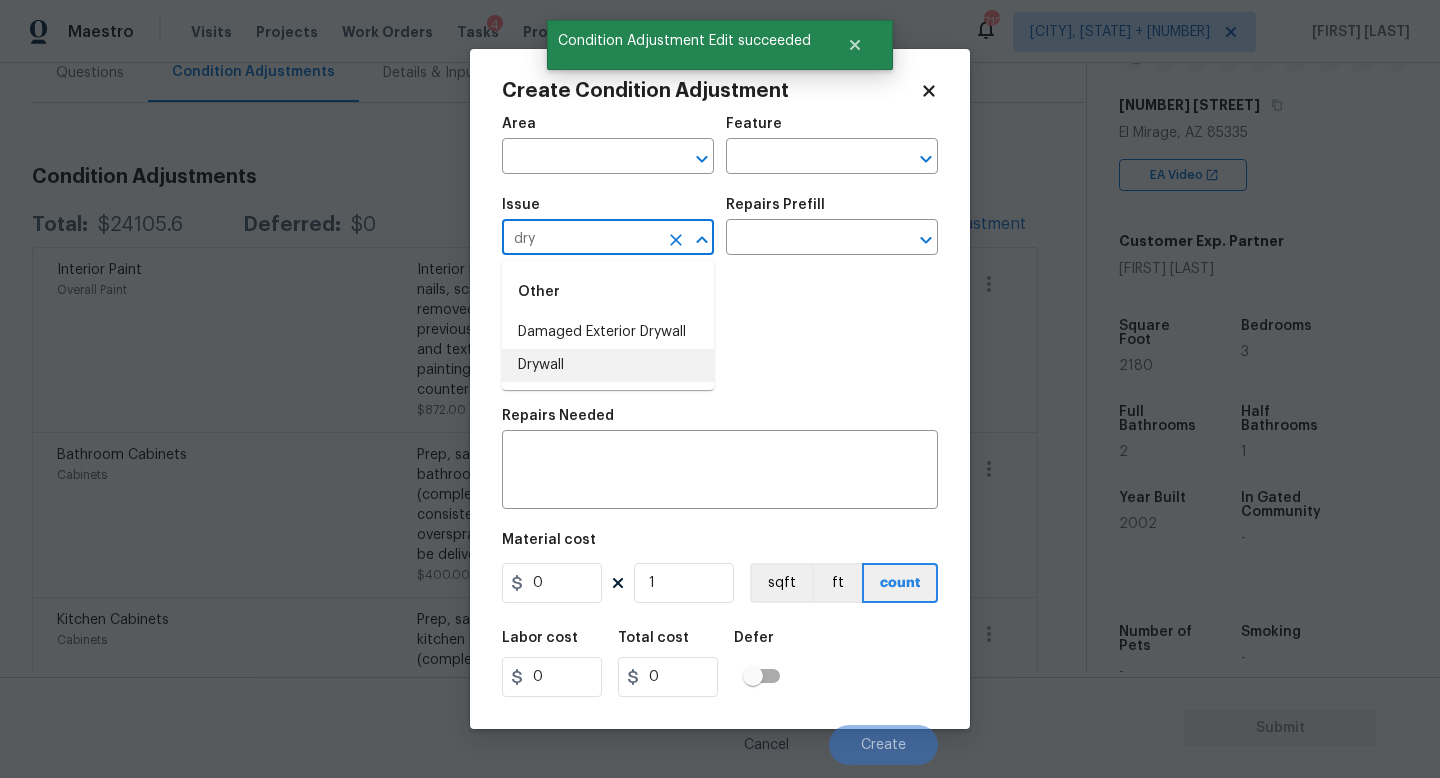 click on "Drywall" at bounding box center [608, 365] 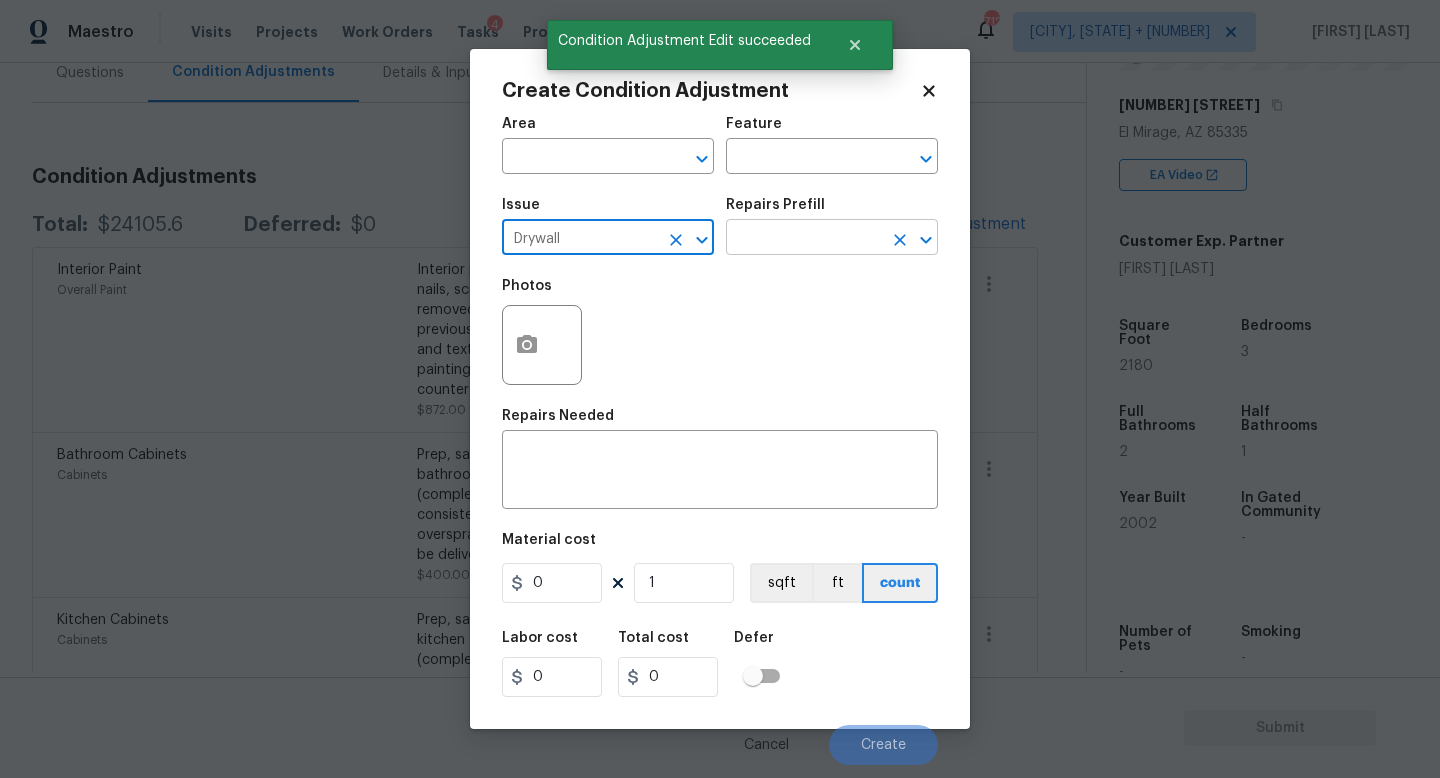 type on "Drywall" 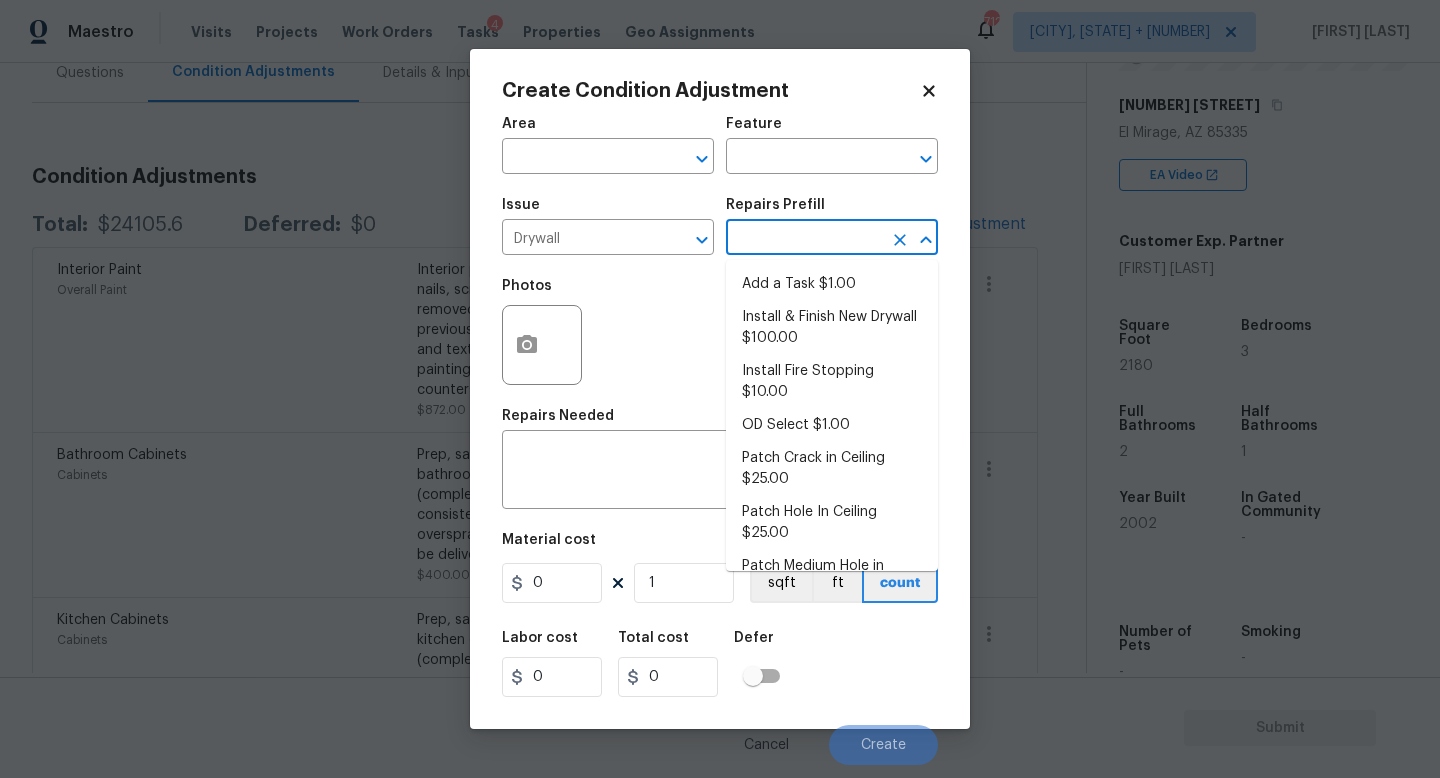 click at bounding box center (804, 239) 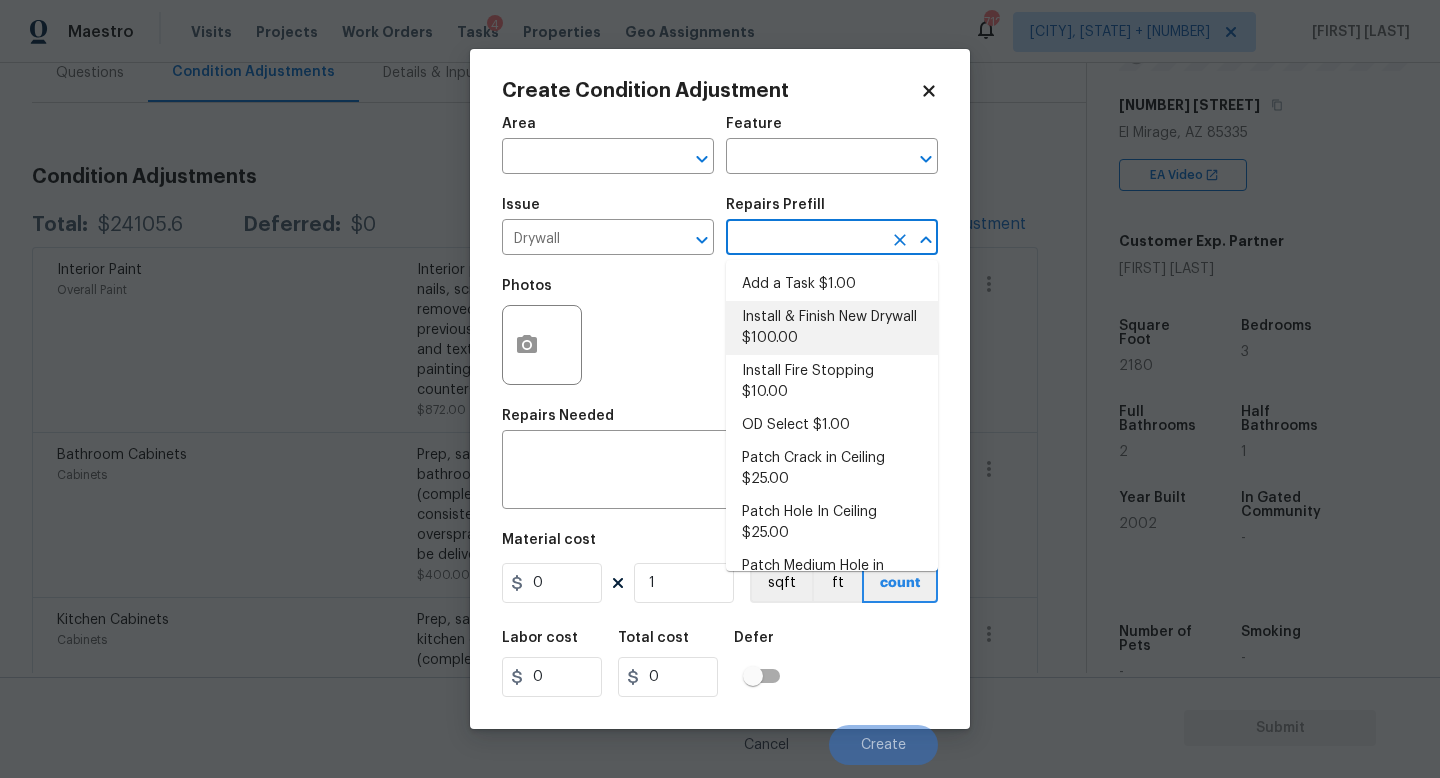 click on "Install & Finish New Drywall $100.00" at bounding box center [832, 328] 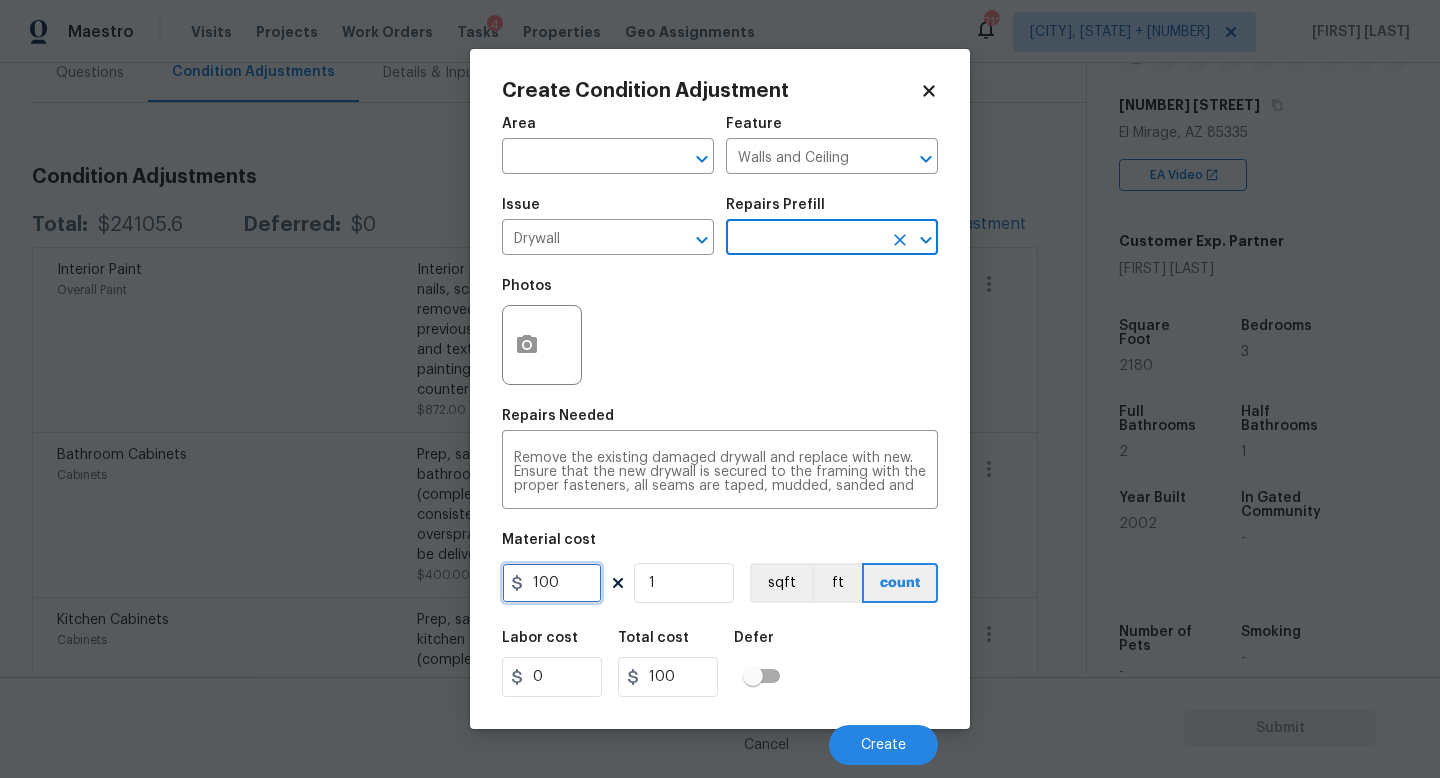 drag, startPoint x: 580, startPoint y: 579, endPoint x: 0, endPoint y: 579, distance: 580 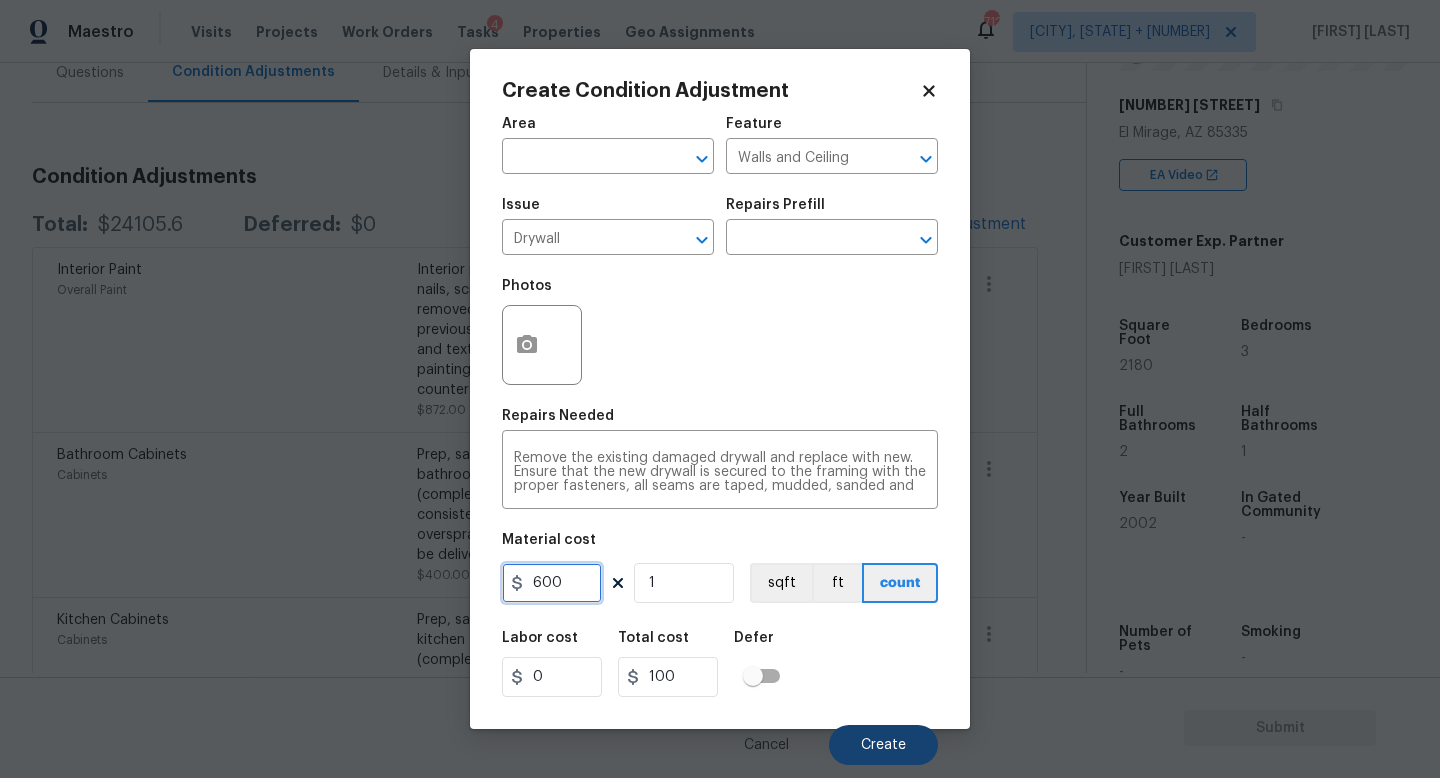 type on "600" 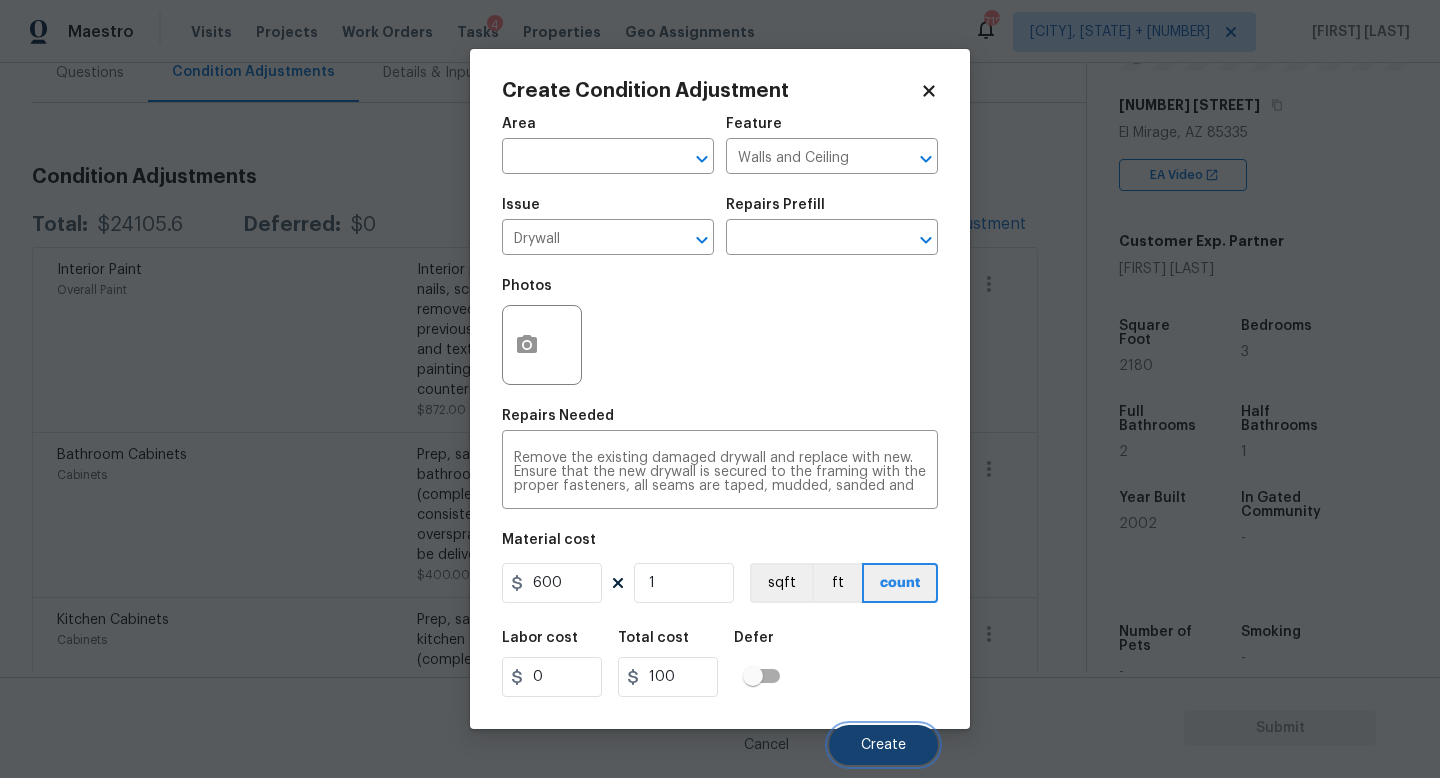 type on "600" 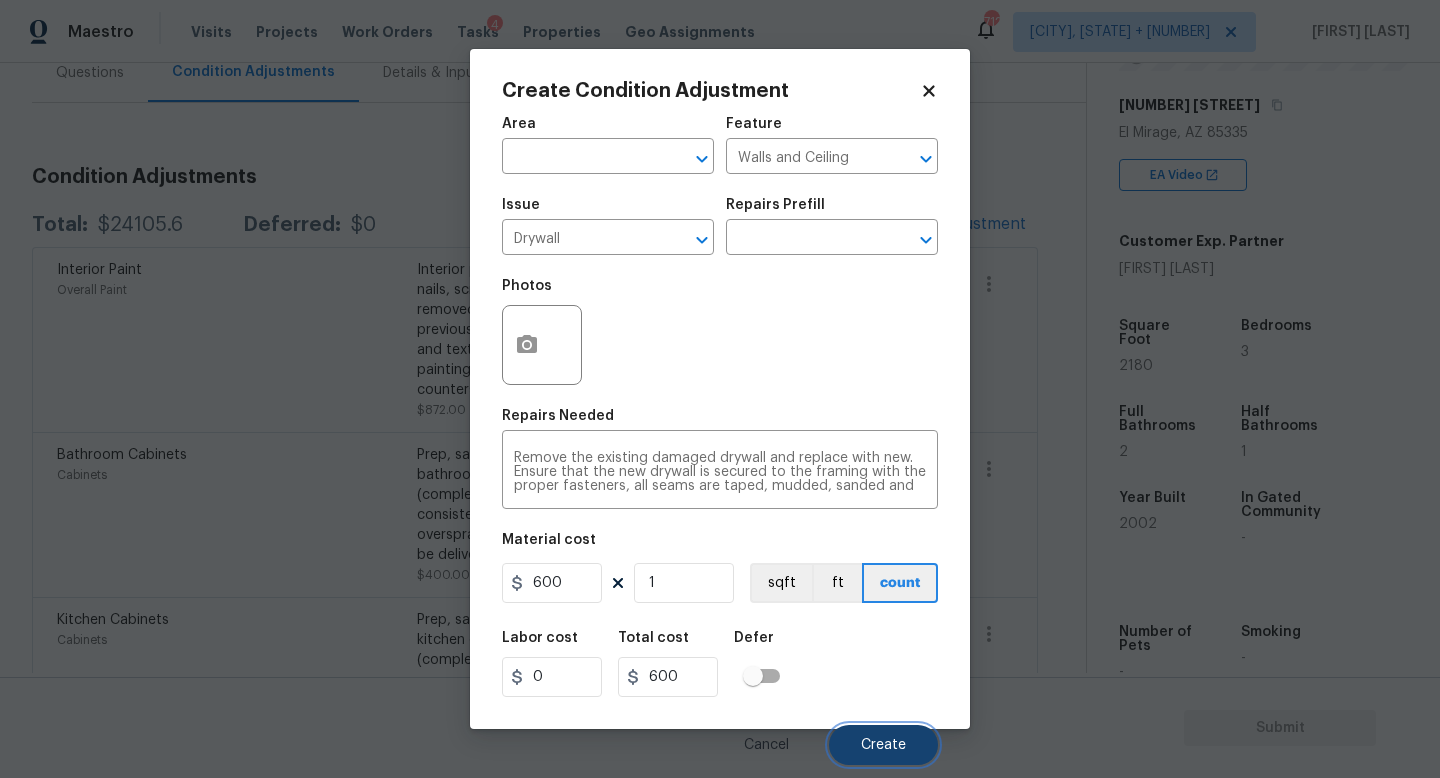 click on "Create" at bounding box center (883, 745) 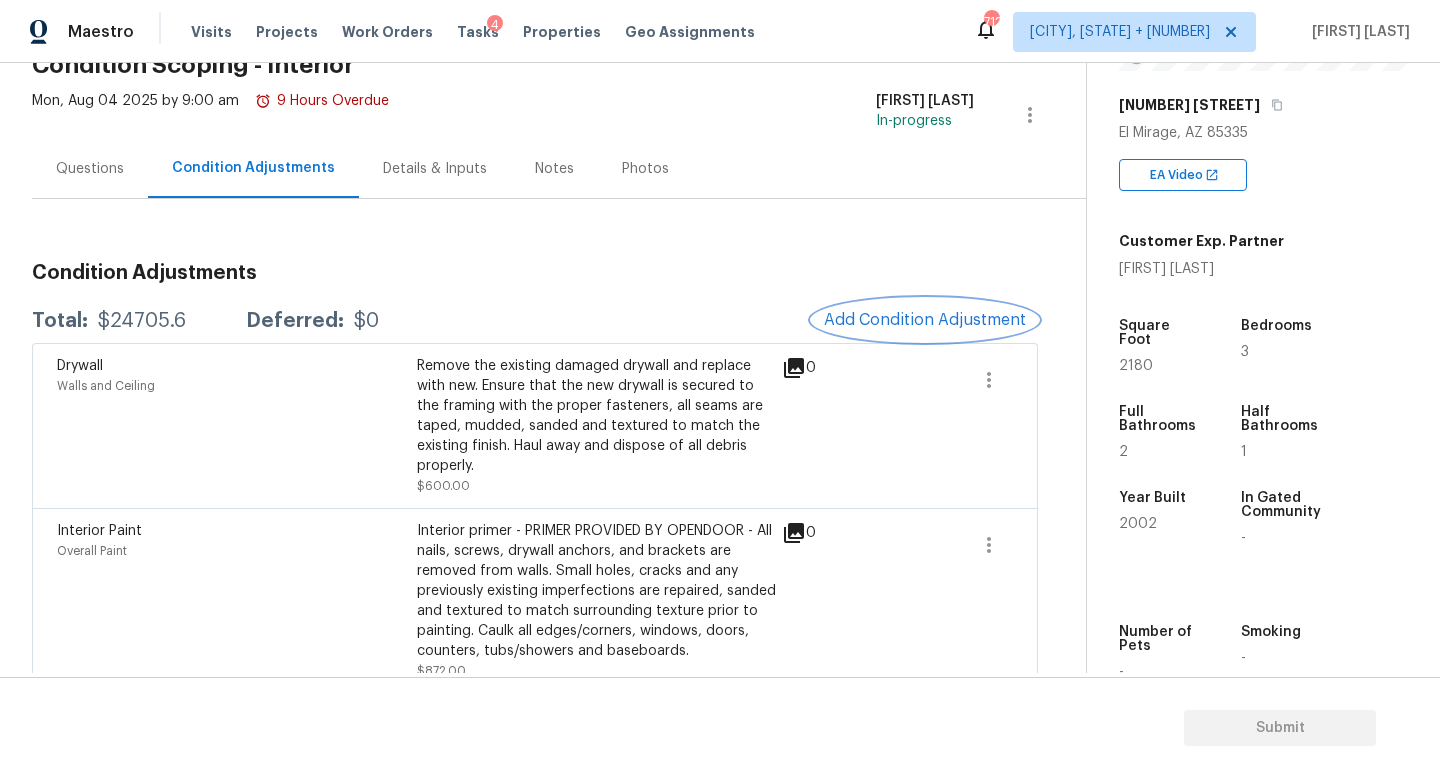 scroll, scrollTop: 107, scrollLeft: 0, axis: vertical 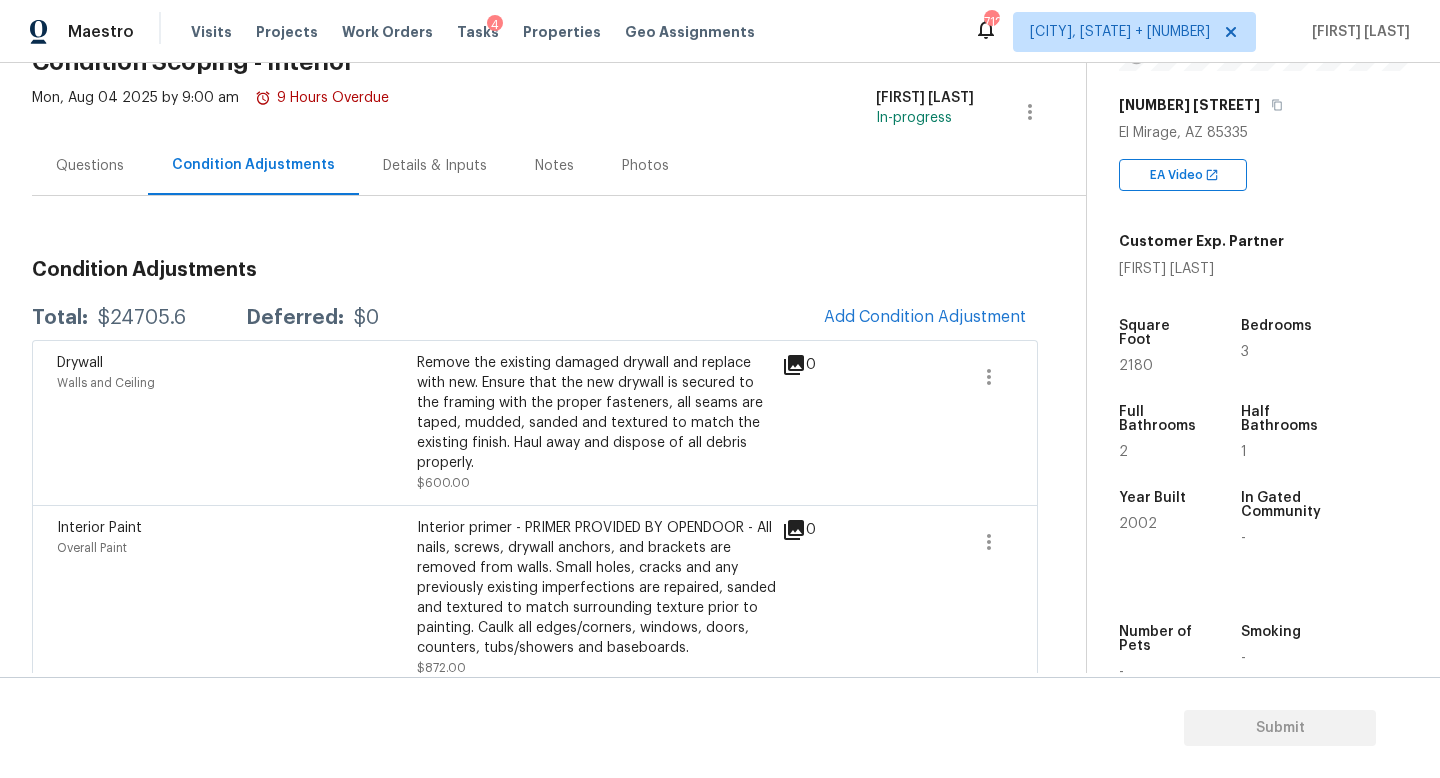 click on "Questions" at bounding box center (90, 166) 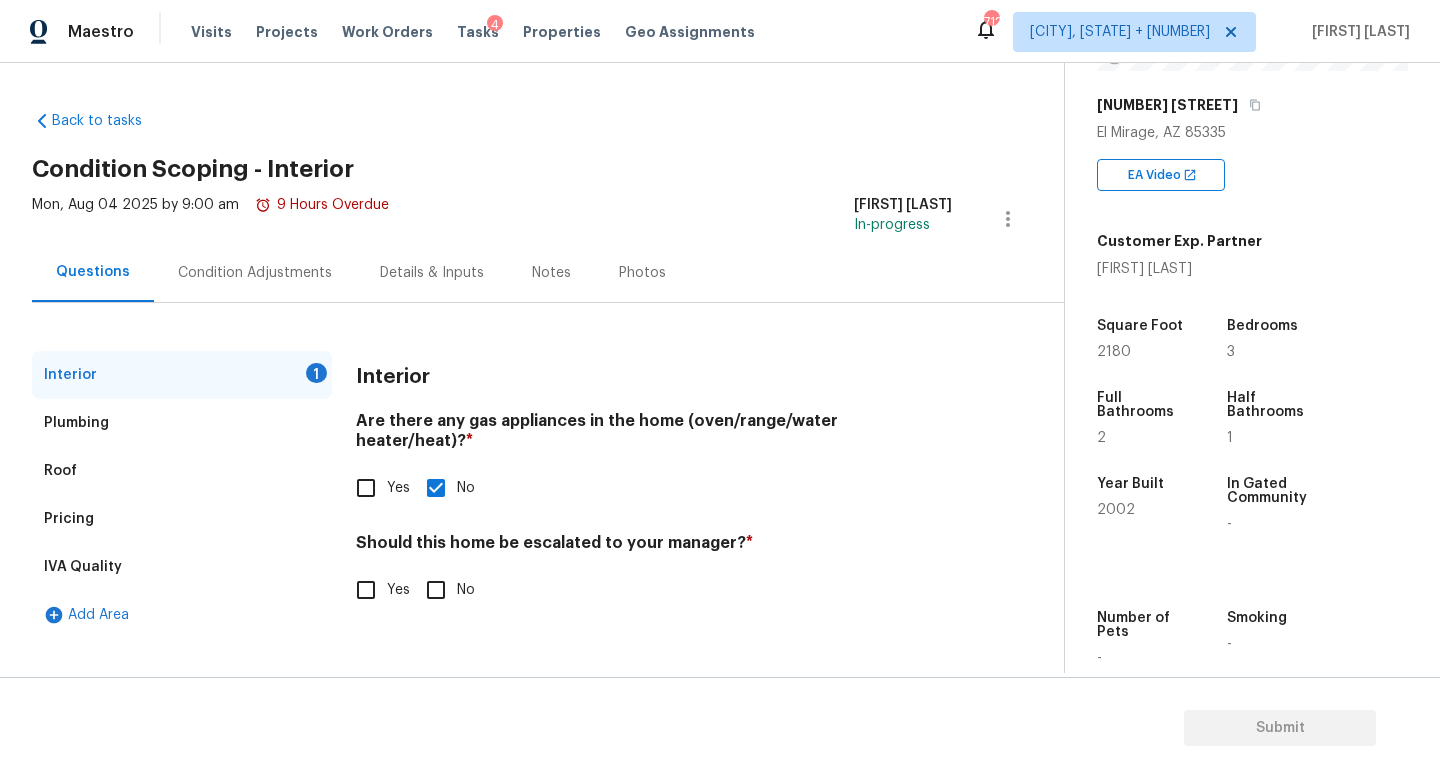 scroll, scrollTop: 0, scrollLeft: 0, axis: both 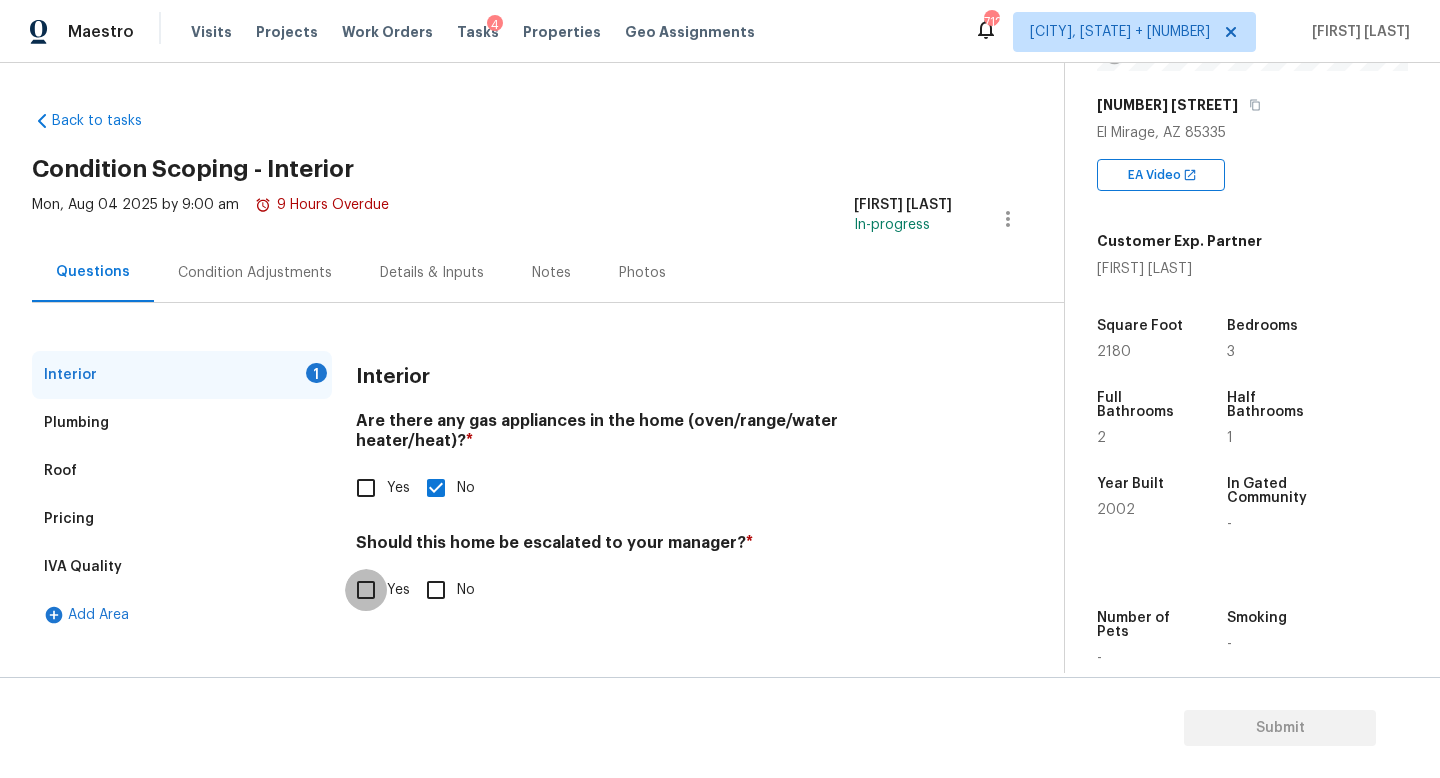 click on "Yes" at bounding box center [366, 590] 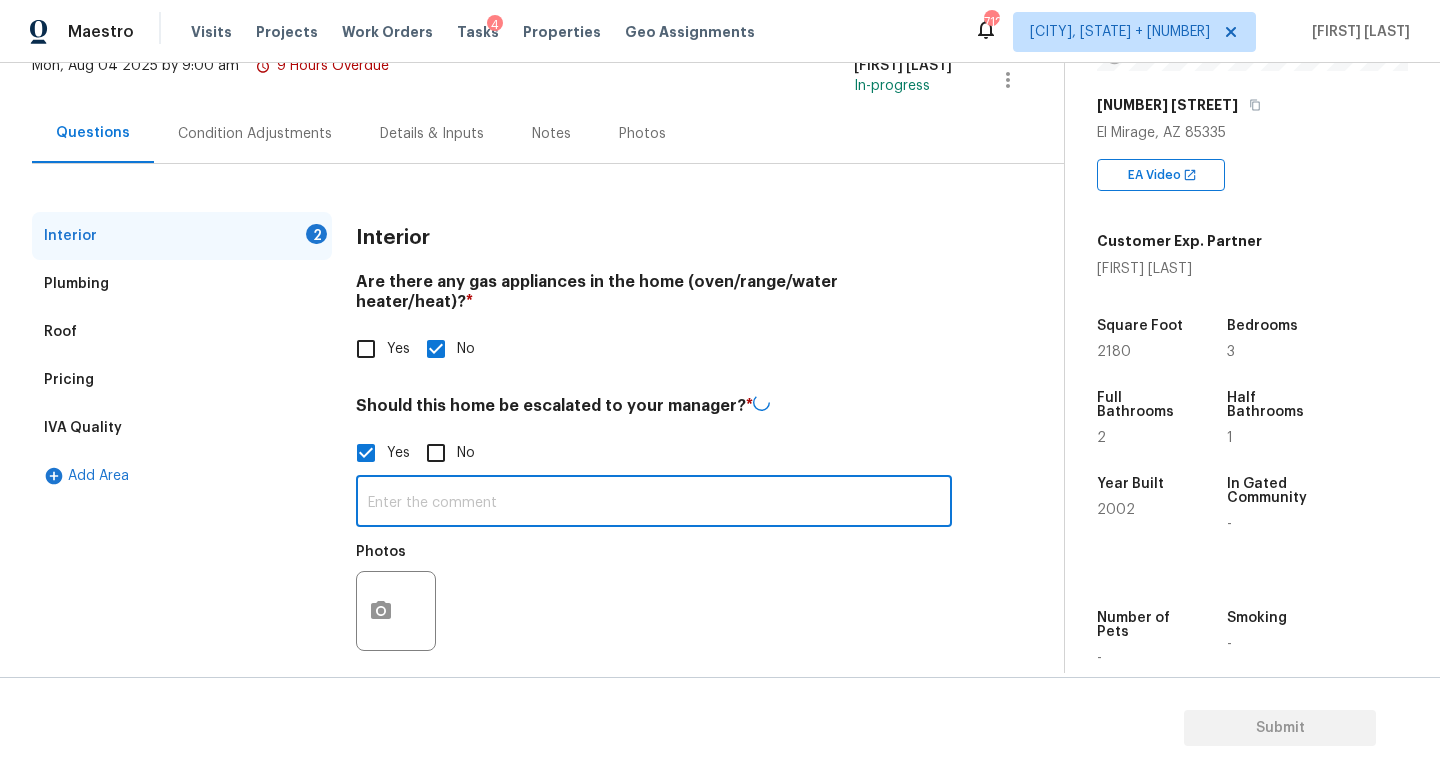 click at bounding box center [654, 503] 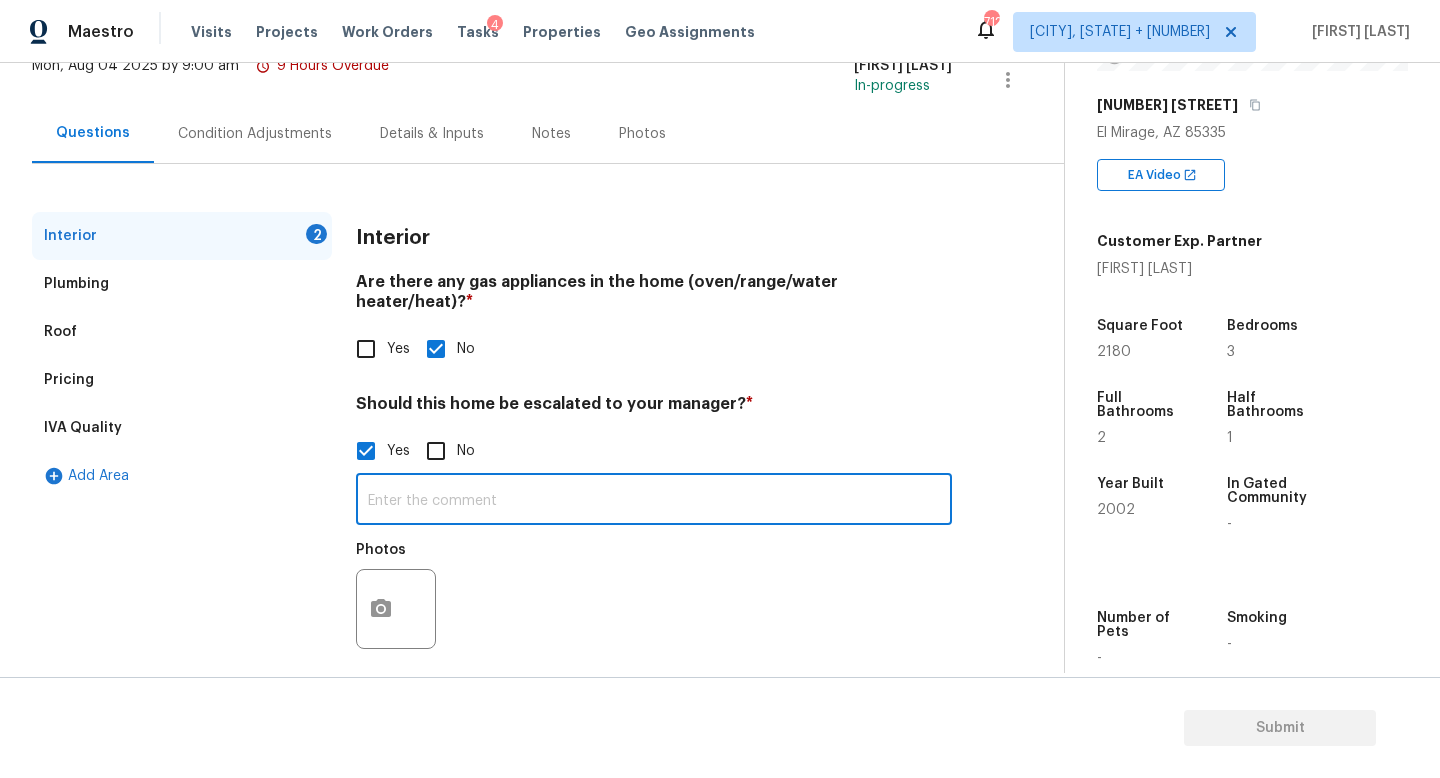scroll, scrollTop: 137, scrollLeft: 0, axis: vertical 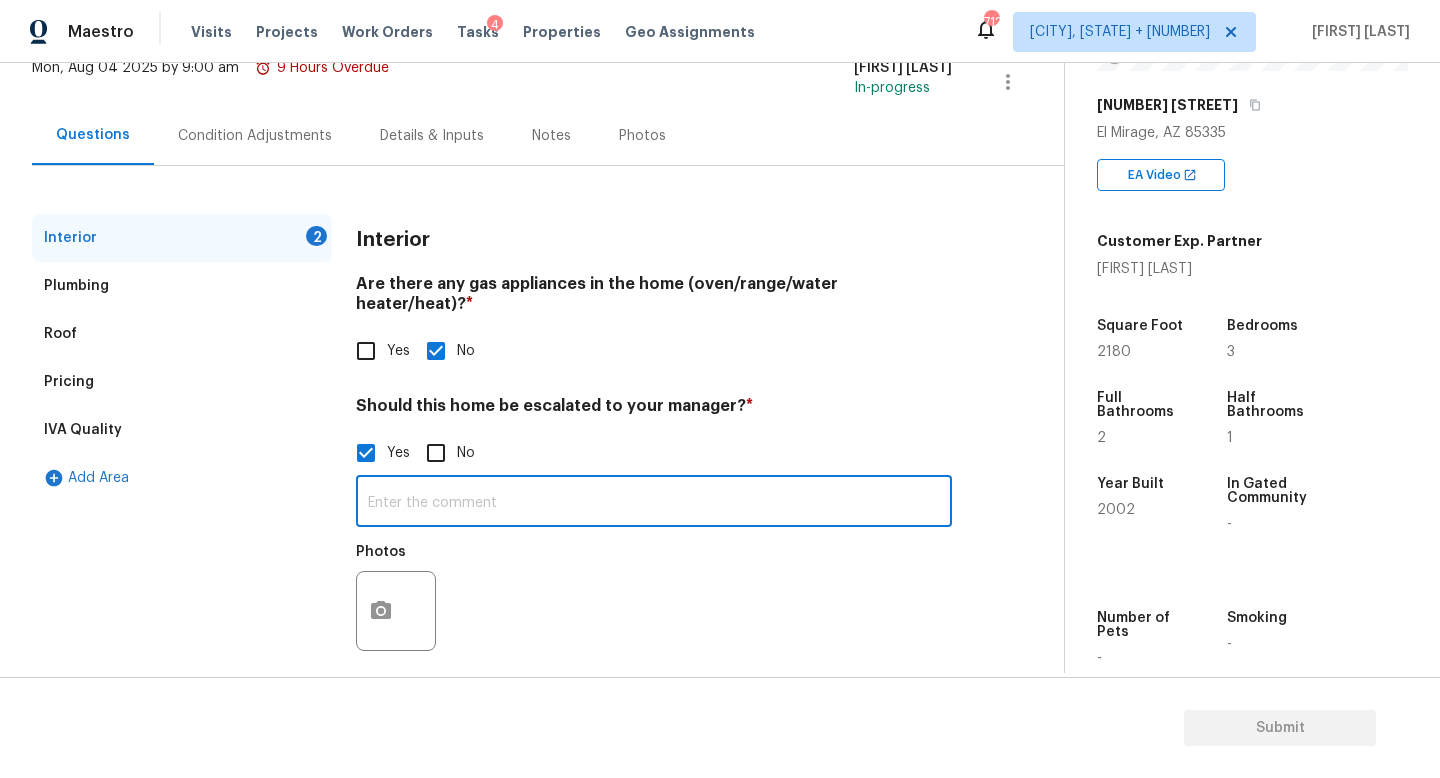 paste on "The total repair amount I included is based on my belief that we will need to replace both of these AC units." 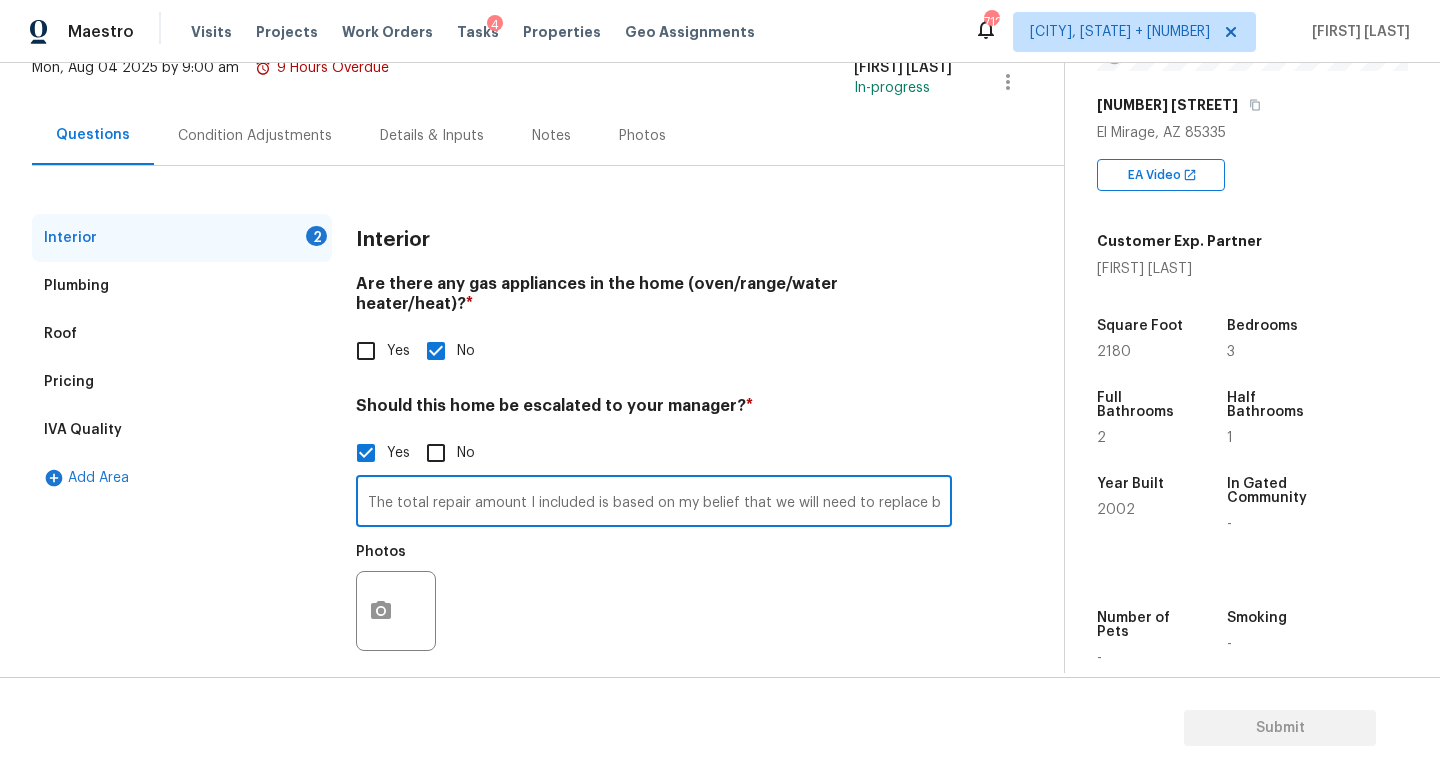 scroll, scrollTop: 0, scrollLeft: 129, axis: horizontal 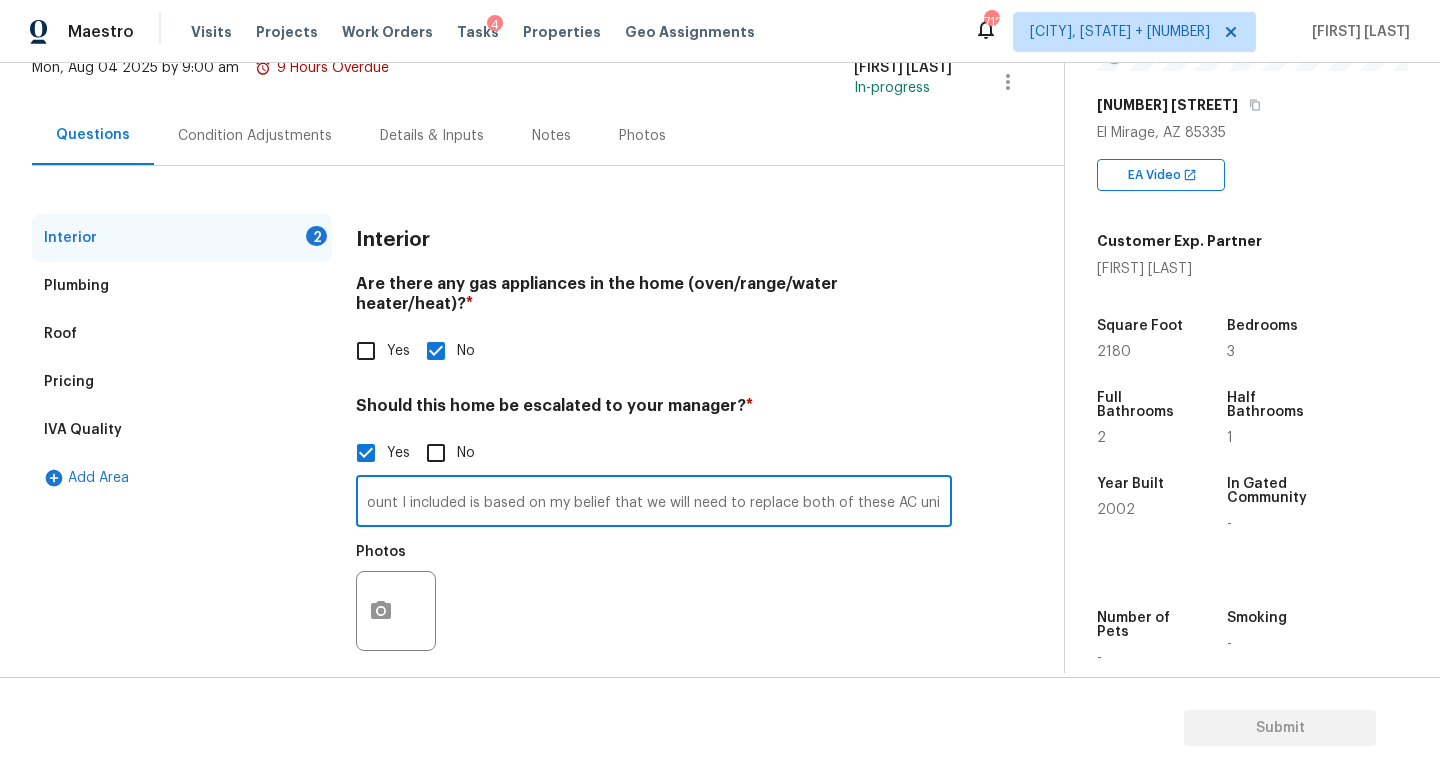 click on "The total repair amount I included is based on my belief that we will need to replace both of these AC units." at bounding box center (654, 503) 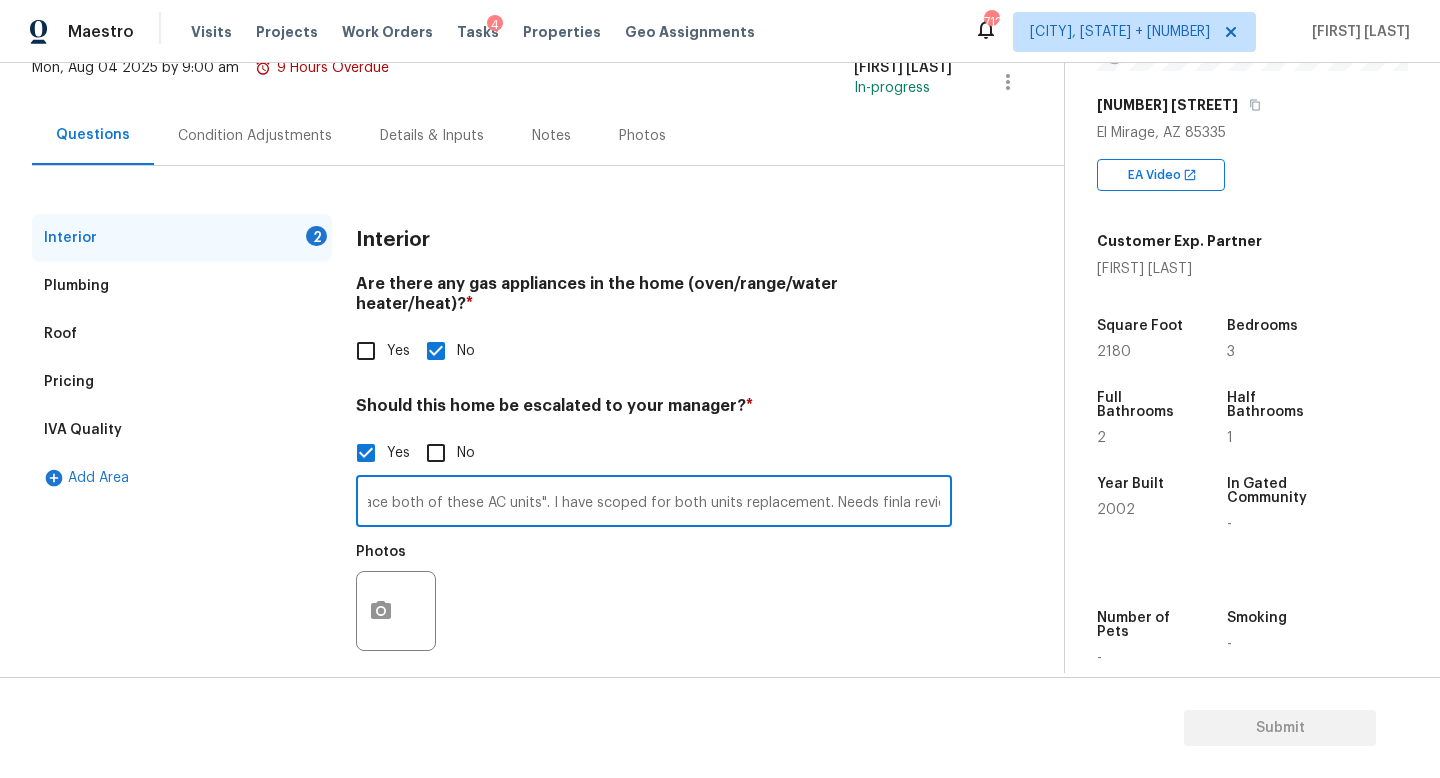 scroll, scrollTop: 0, scrollLeft: 656, axis: horizontal 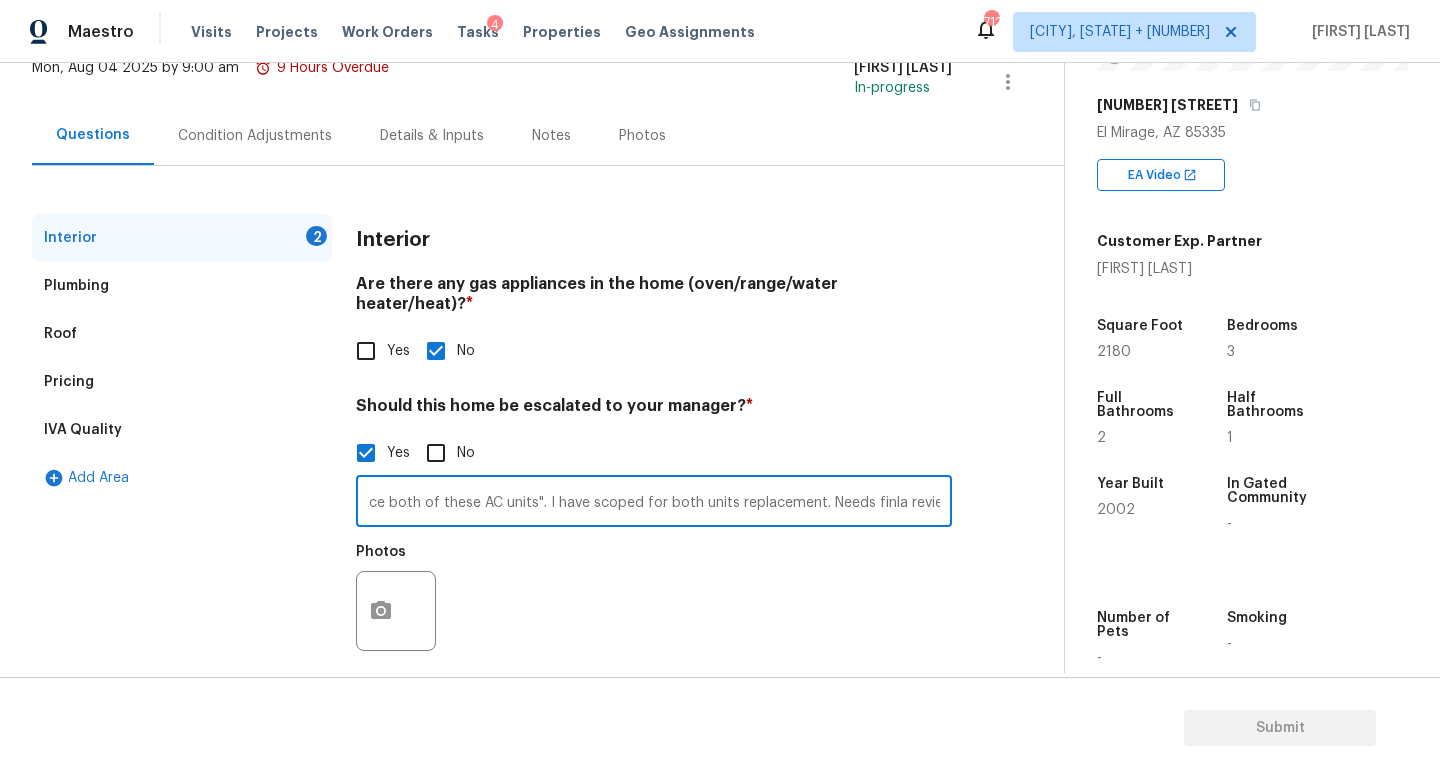 click on "HPM mentioned "The total repair amount I included is based on my belief that we will need to replace both of these AC units". I have scoped for both units replacement. Needs finla review." at bounding box center (654, 503) 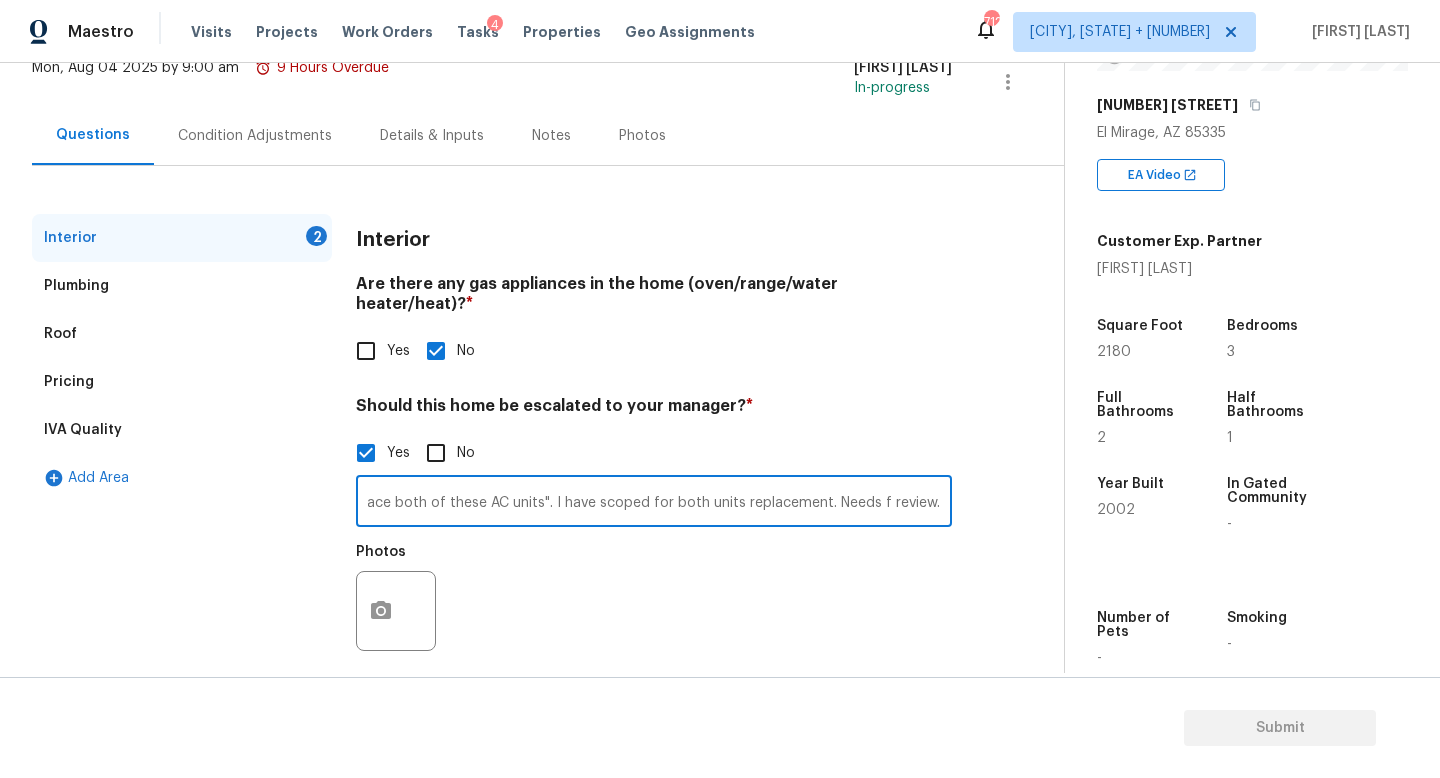 scroll, scrollTop: 0, scrollLeft: 633, axis: horizontal 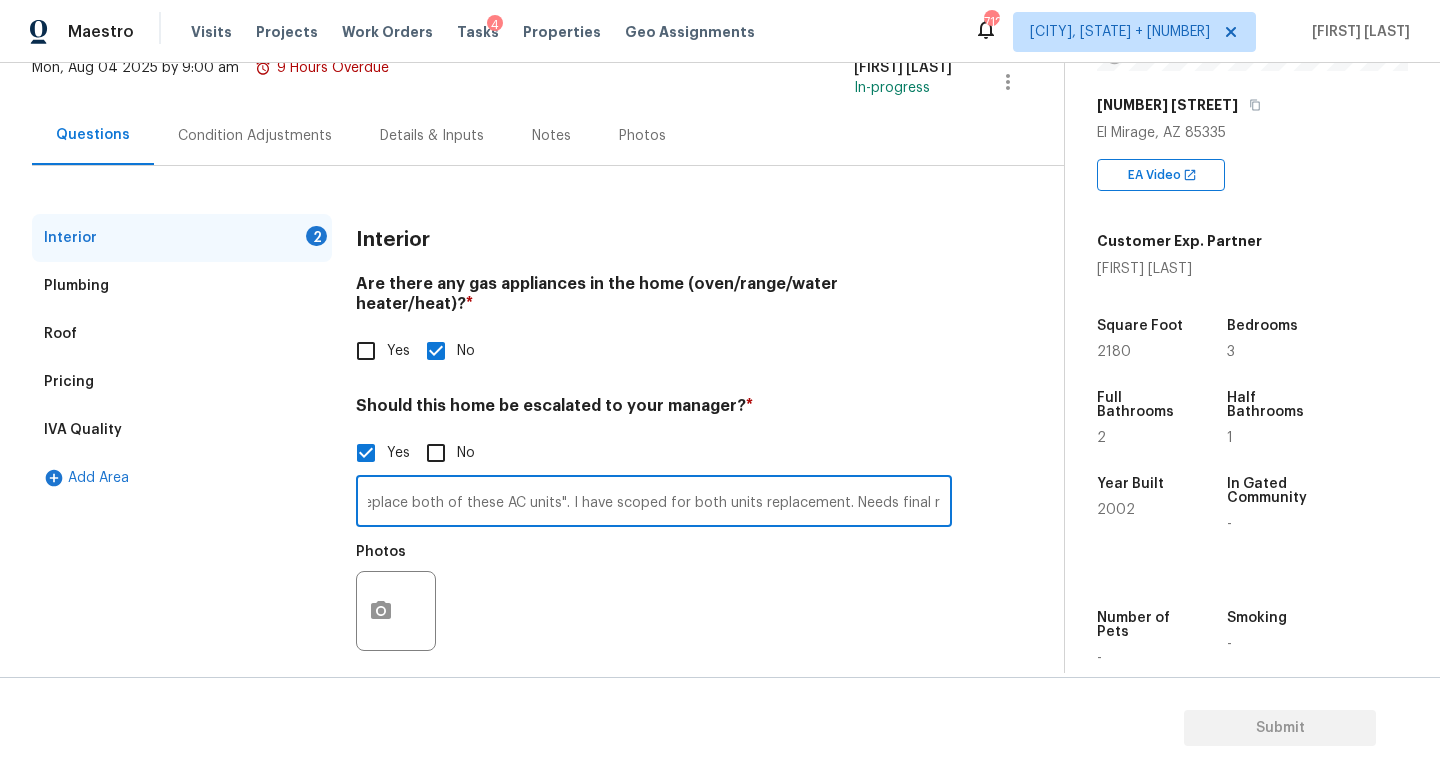 click on "HPM mentioned "The total repair amount I included is based on my belief that we will need to replace both of these AC units". I have scoped for both units replacement. Needs final review." at bounding box center [654, 503] 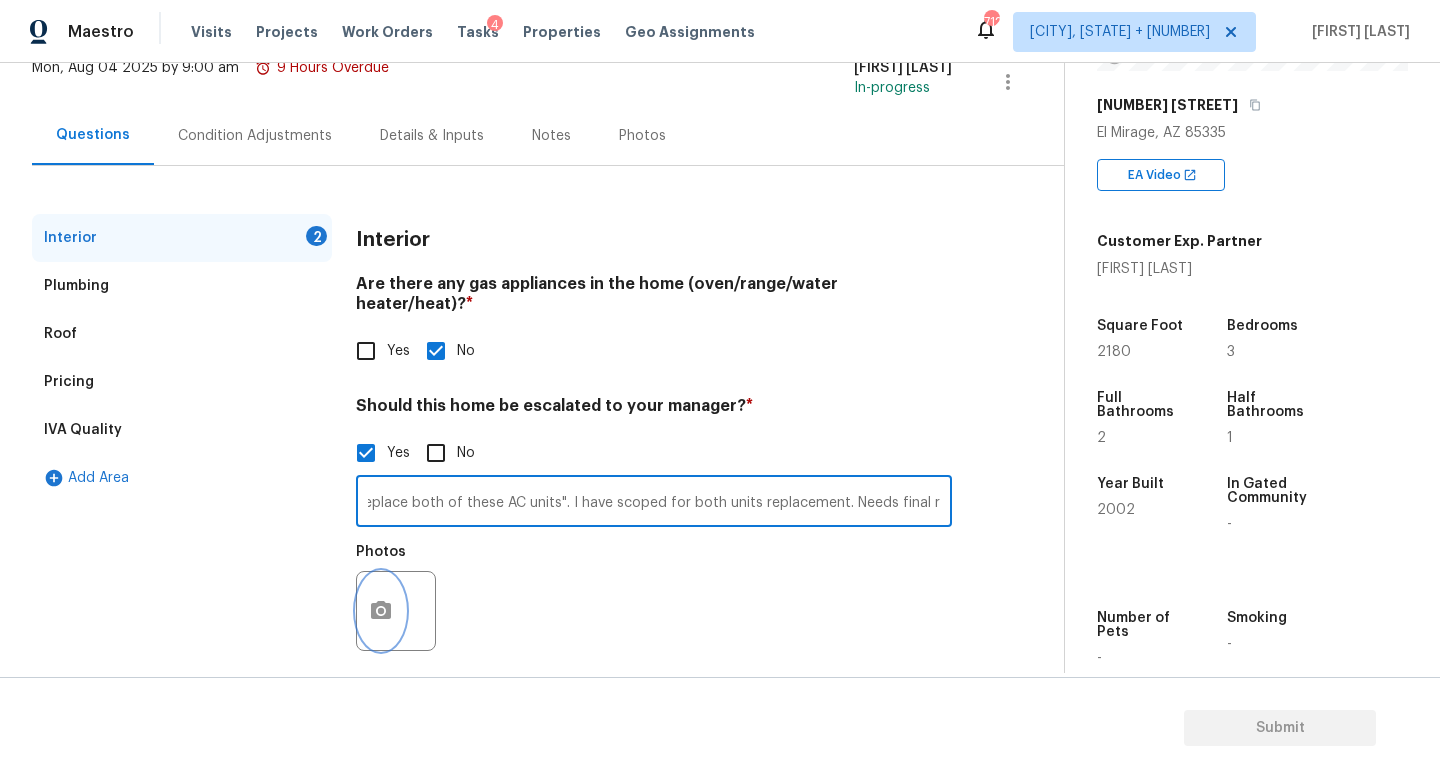 click at bounding box center (381, 611) 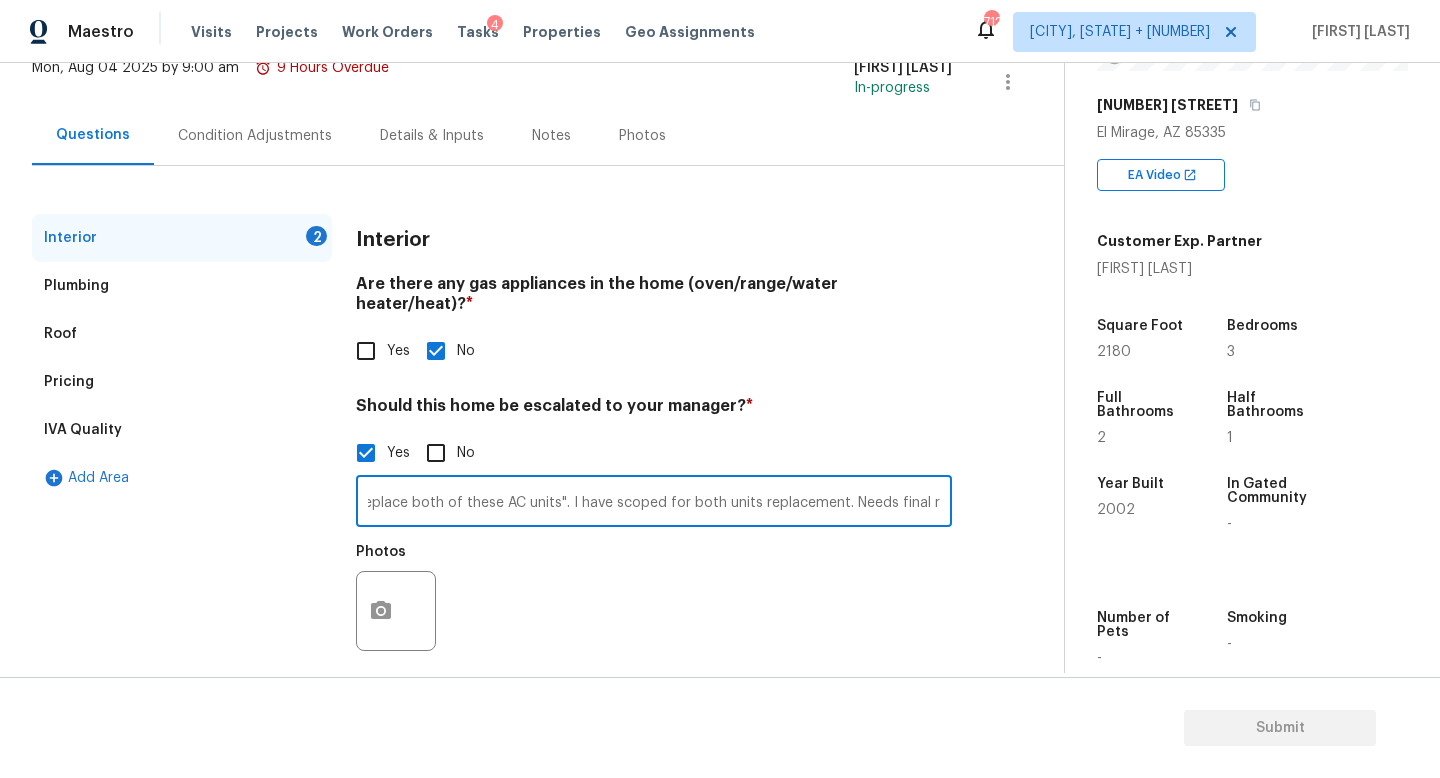 scroll, scrollTop: 0, scrollLeft: 0, axis: both 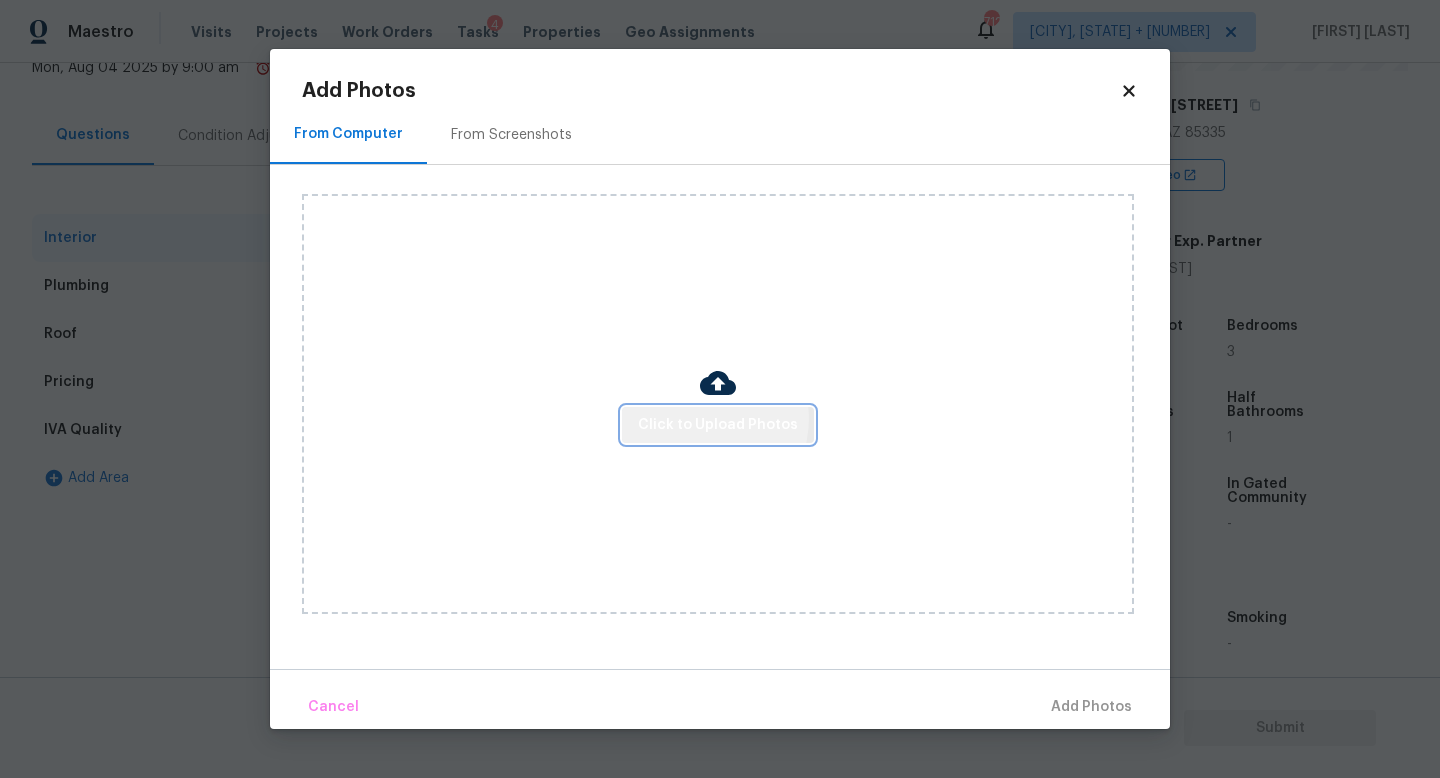 click on "Click to Upload Photos" at bounding box center [718, 425] 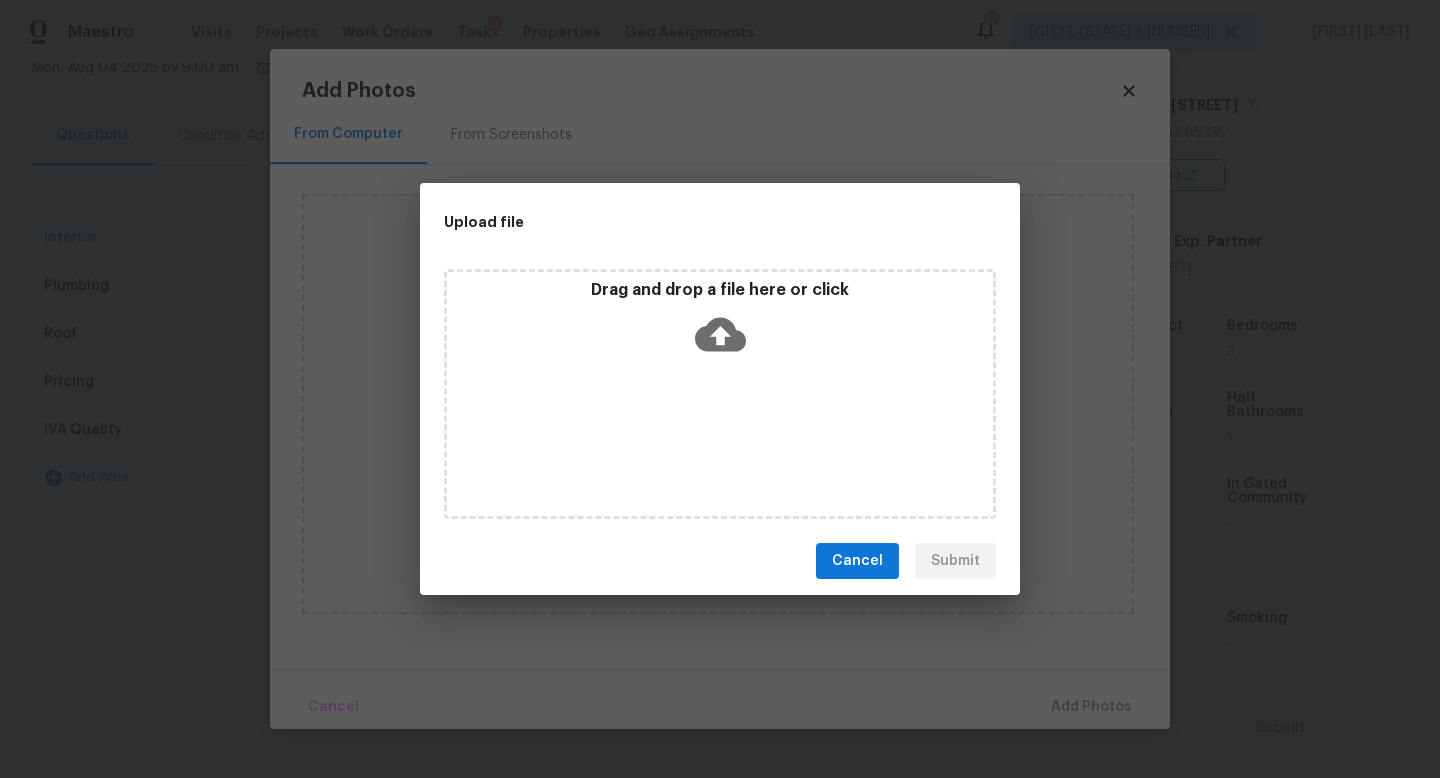 click 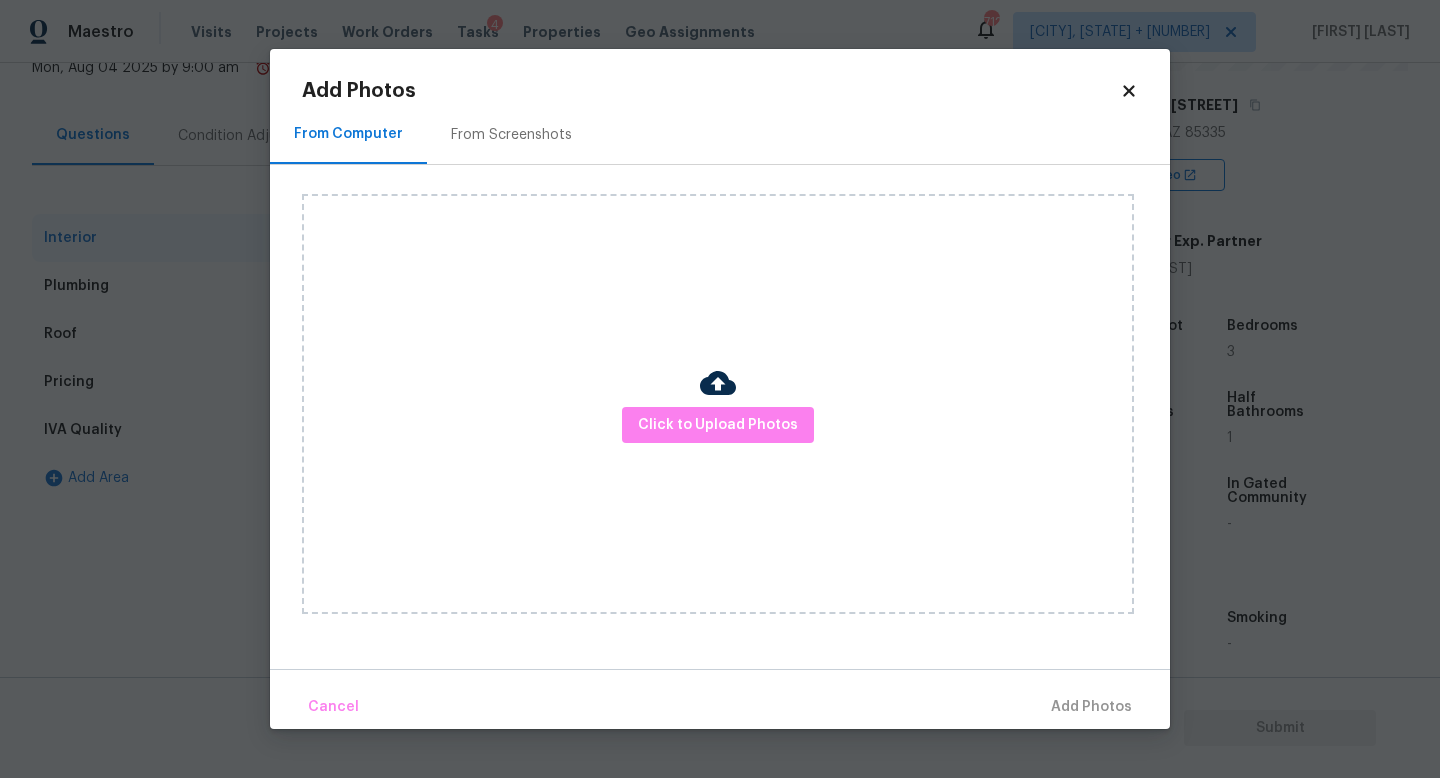 click 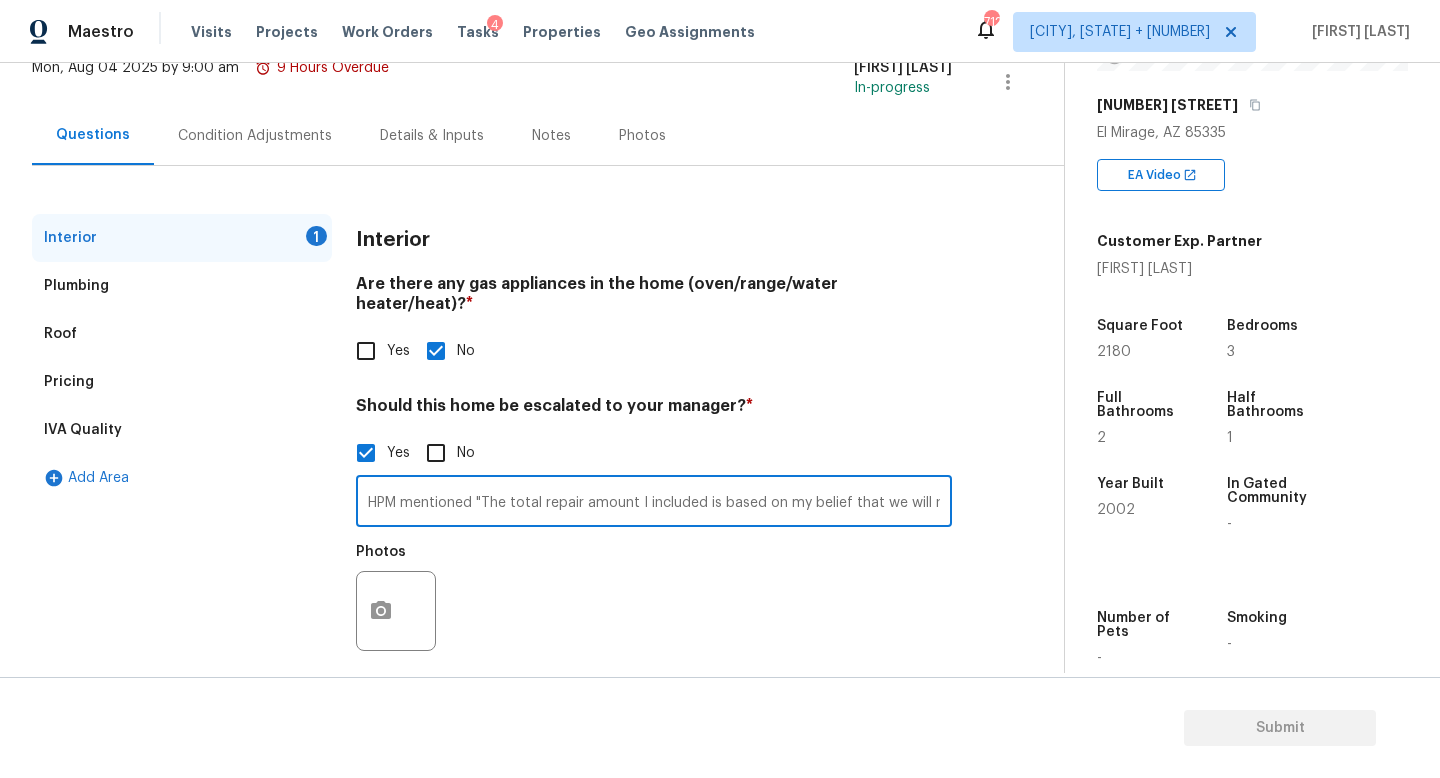 click on "HPM mentioned "The total repair amount I included is based on my belief that we will need to replace both of these AC units". I have scoped for both units replacement. Needs final review." at bounding box center (654, 503) 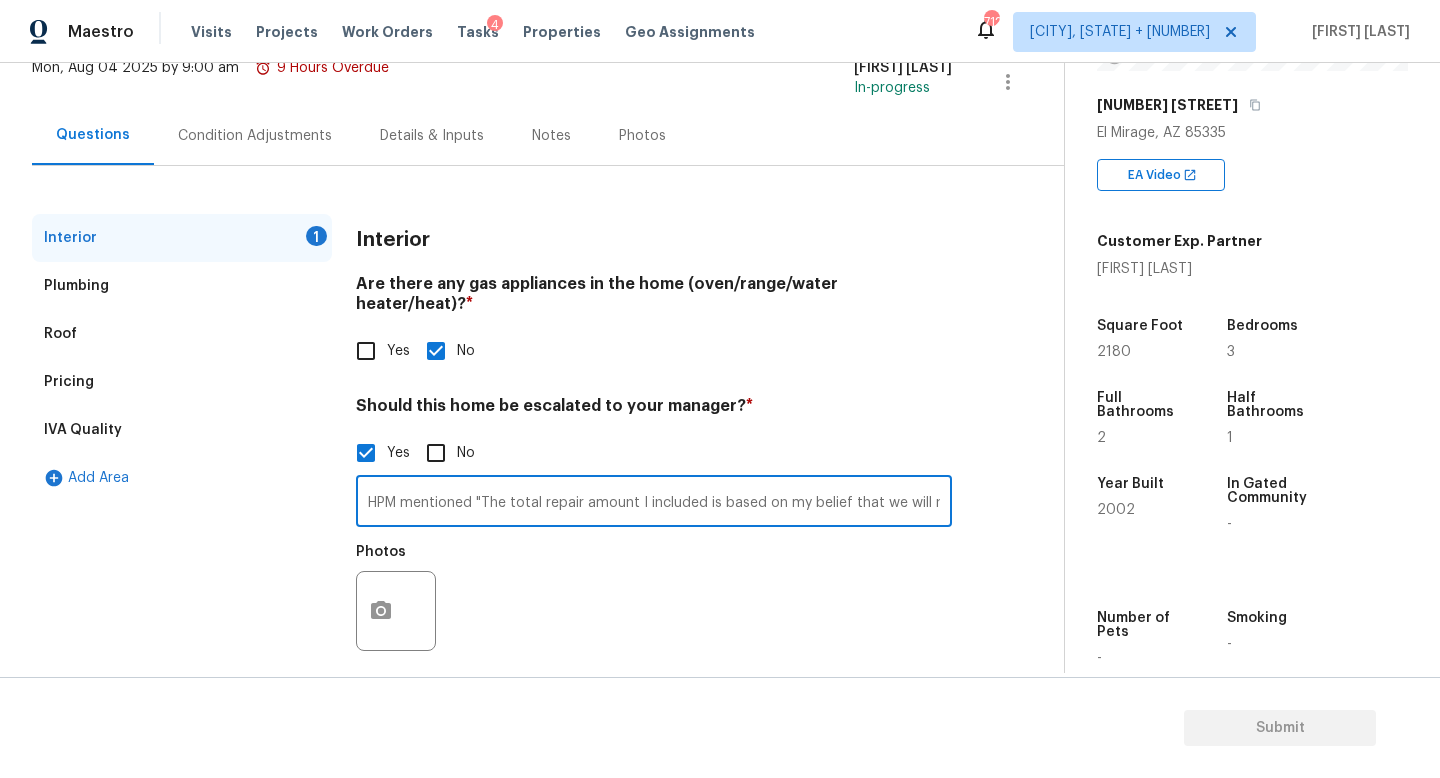 click on "HPM mentioned "The total repair amount I included is based on my belief that we will need to replace both of these AC units". I have scoped for both units replacement. Needs final review." at bounding box center [654, 503] 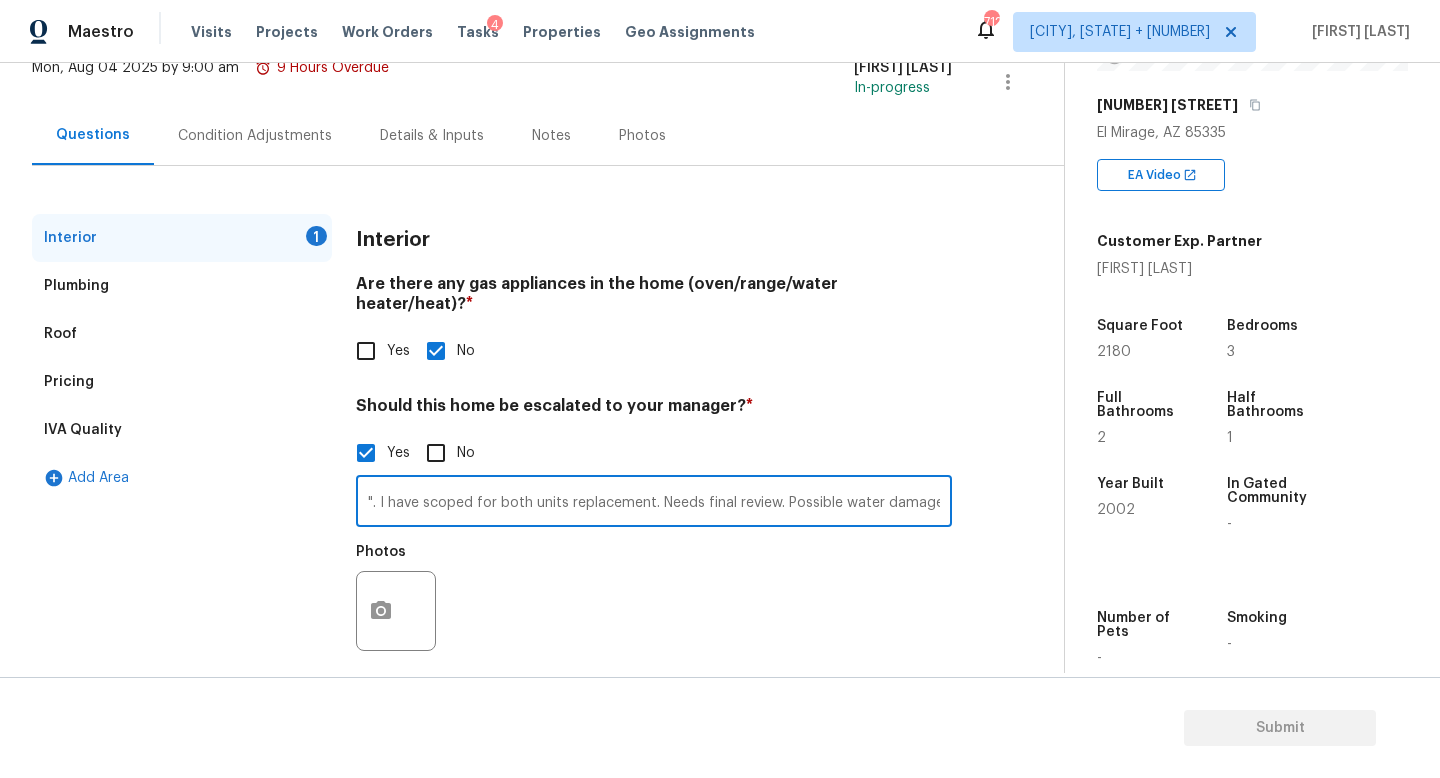 scroll, scrollTop: 0, scrollLeft: 0, axis: both 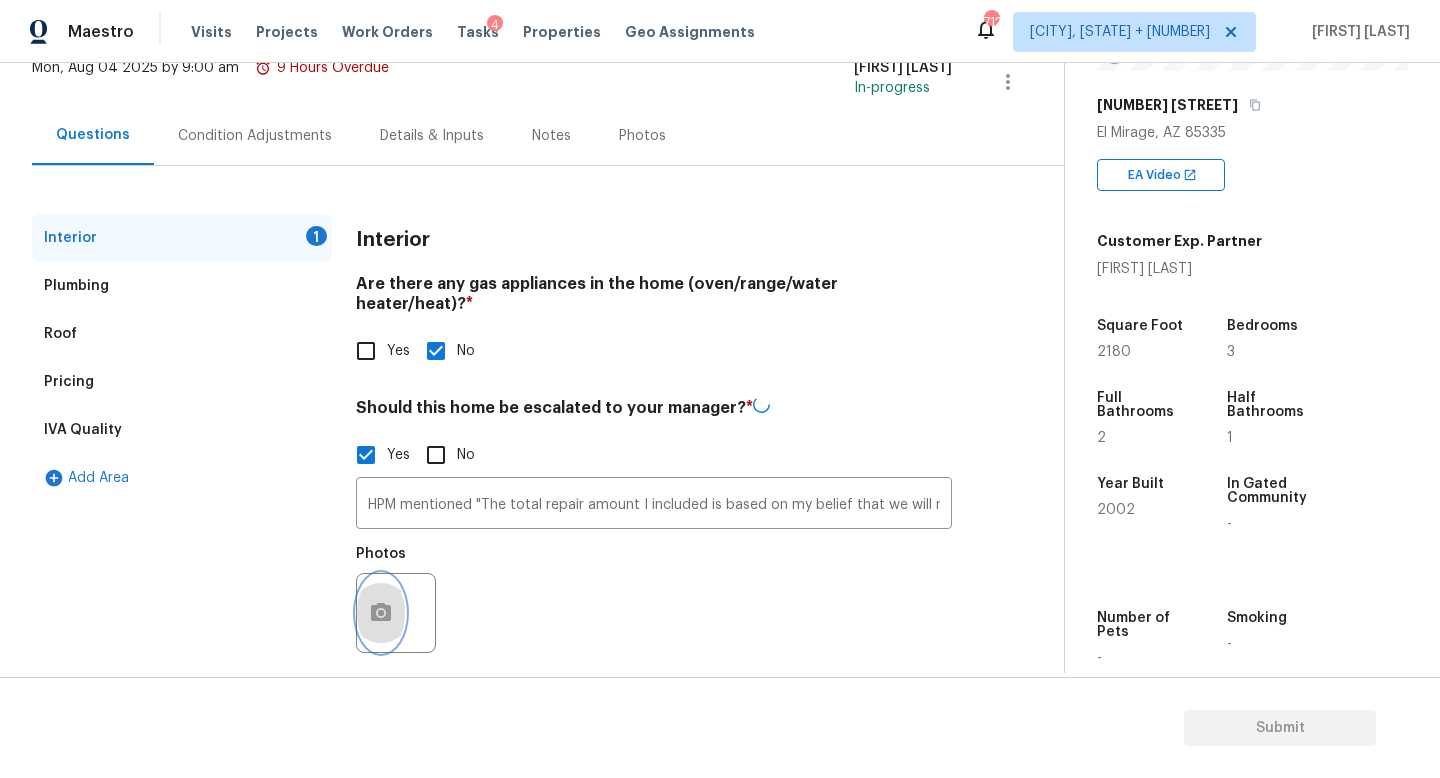 click at bounding box center [381, 613] 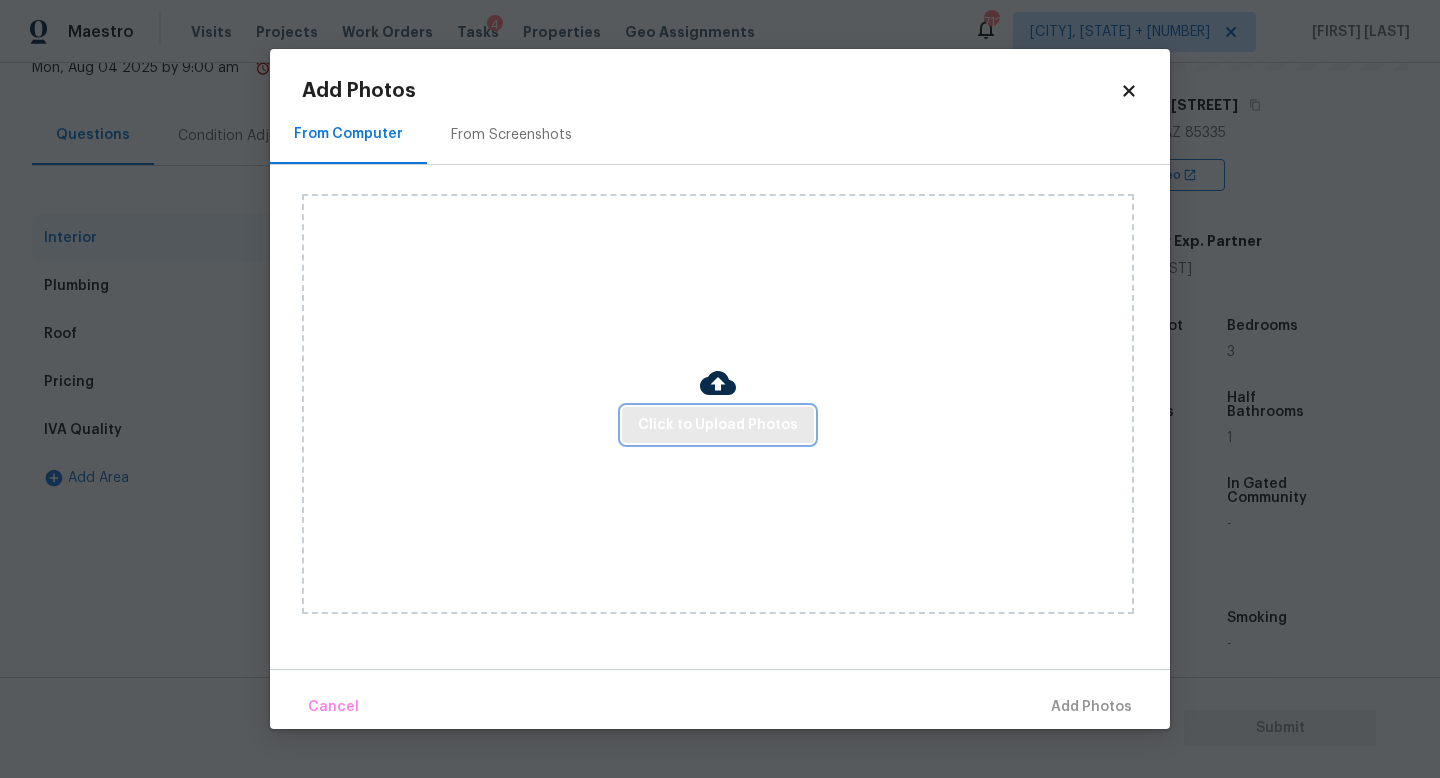 click on "Click to Upload Photos" at bounding box center (718, 425) 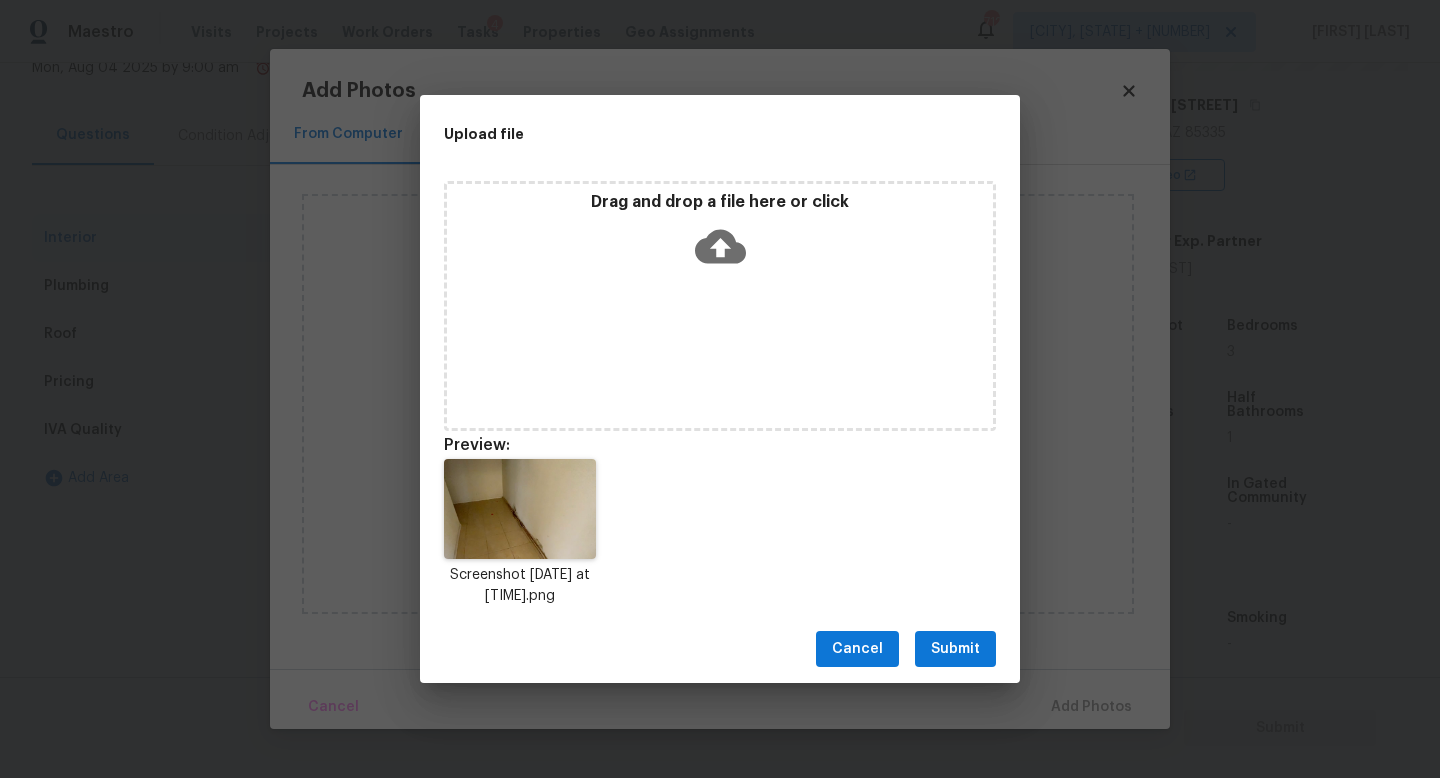 click on "Submit" at bounding box center [955, 649] 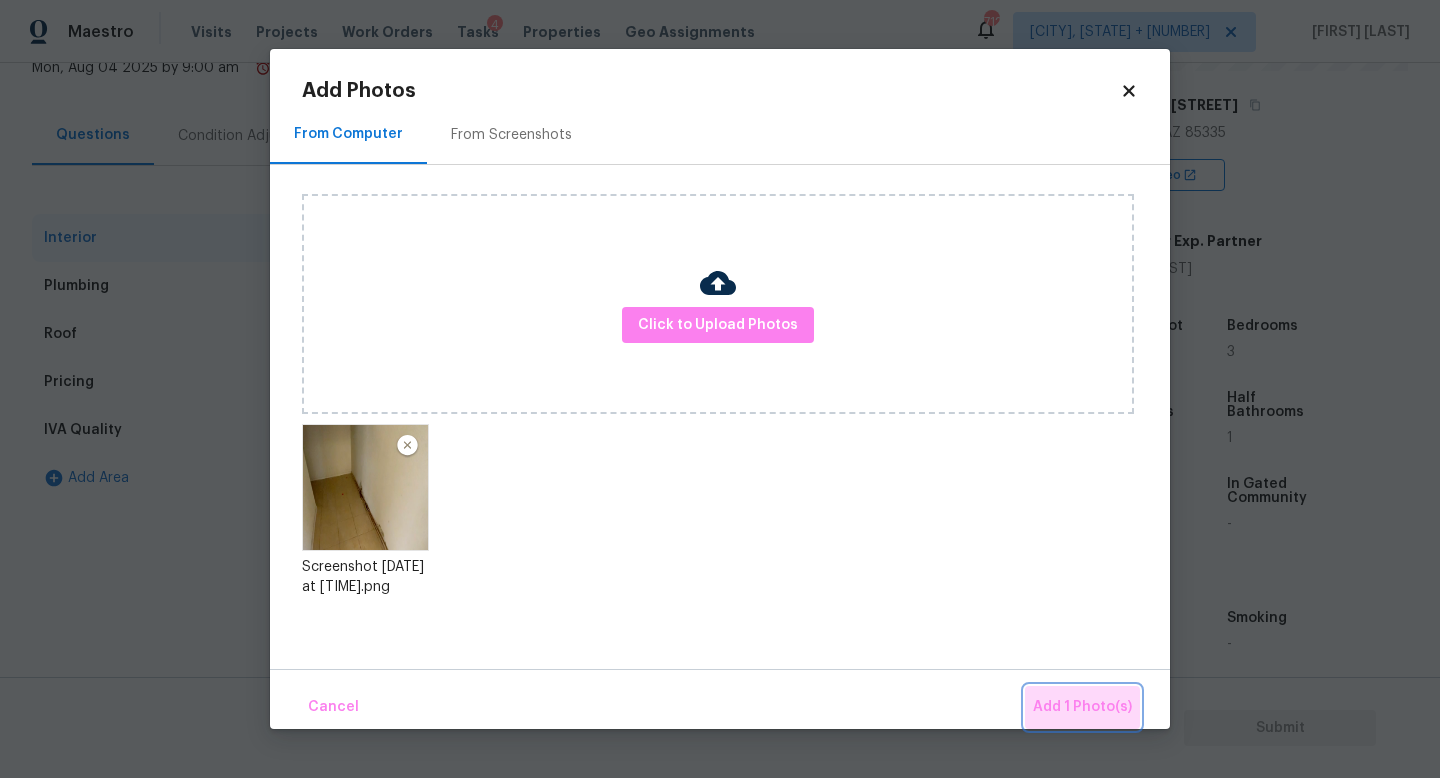 click on "Add 1 Photo(s)" at bounding box center (1082, 707) 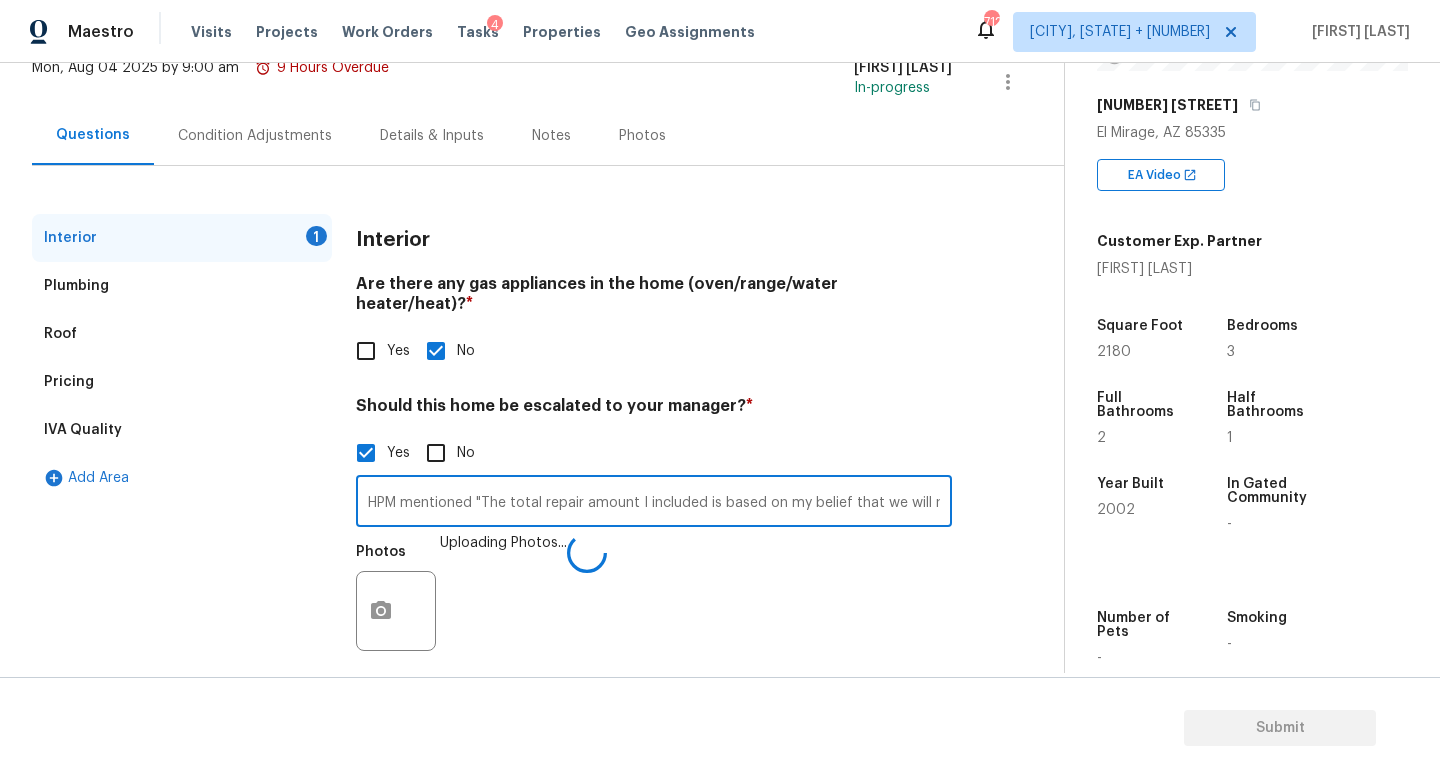 click on "HPM mentioned "The total repair amount I included is based on my belief that we will need to replace both of these AC units". I have scoped for both units replacement. Needs final review. Possible water damage @" at bounding box center [654, 503] 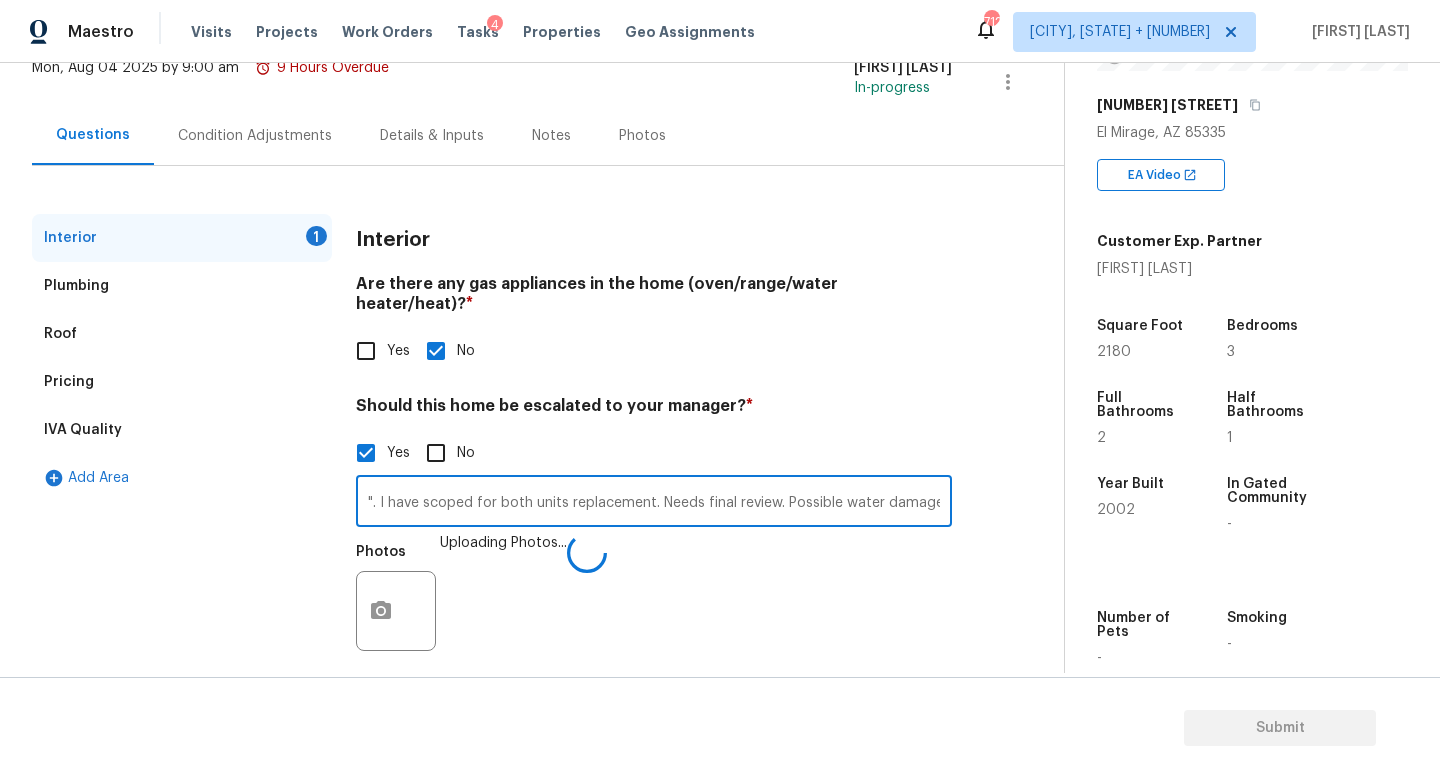 scroll, scrollTop: 0, scrollLeft: 0, axis: both 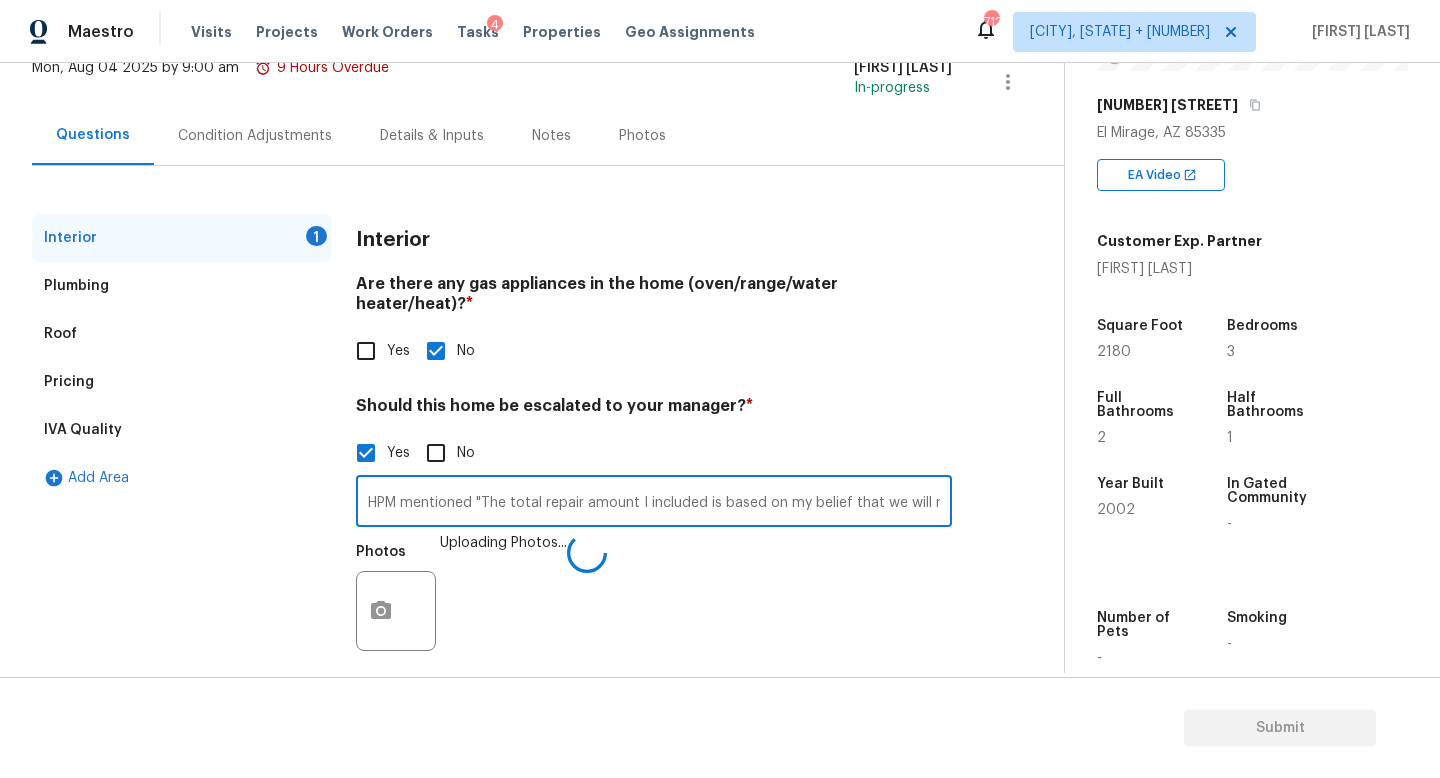 click on "HPM mentioned "The total repair amount I included is based on my belief that we will need to replace both of these AC units". I have scoped for both units replacement. Needs final review. Possible water damage @" at bounding box center (654, 503) 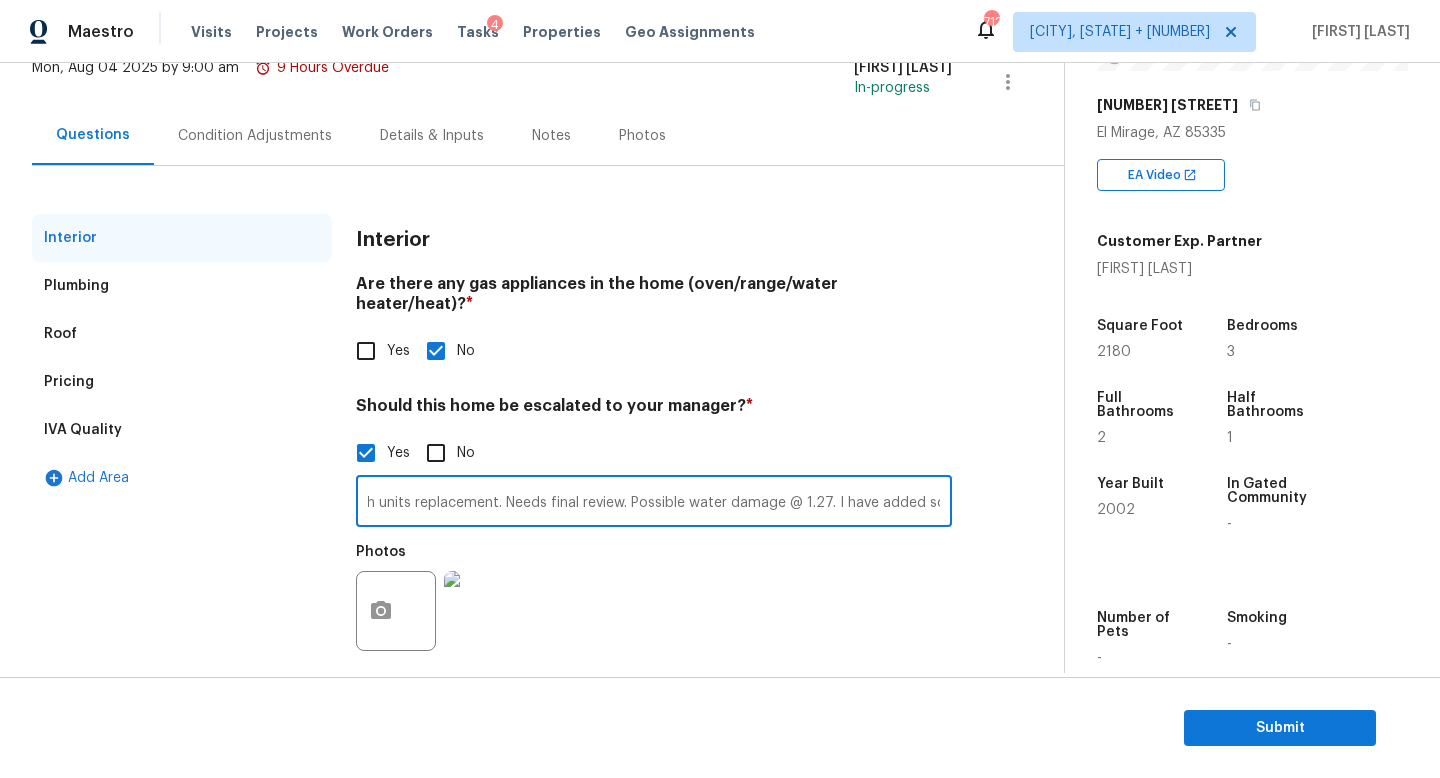 scroll, scrollTop: 0, scrollLeft: 993, axis: horizontal 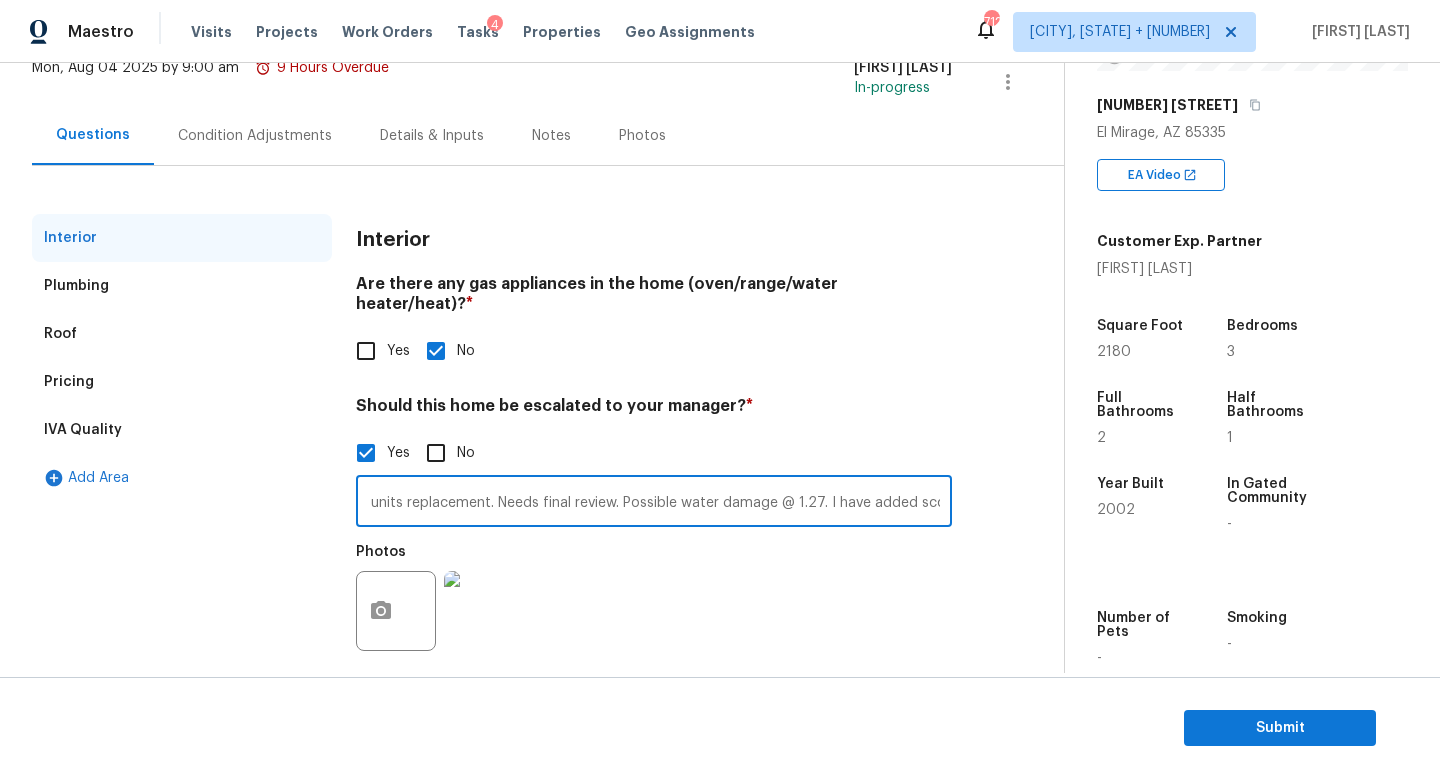 type on "HPM mentioned "The total repair amount I included is based on my belief that we will need to replace both of these AC units". I have scoped for both units replacement. Needs final review. Possible water damage @ 1.27. I have added scope." 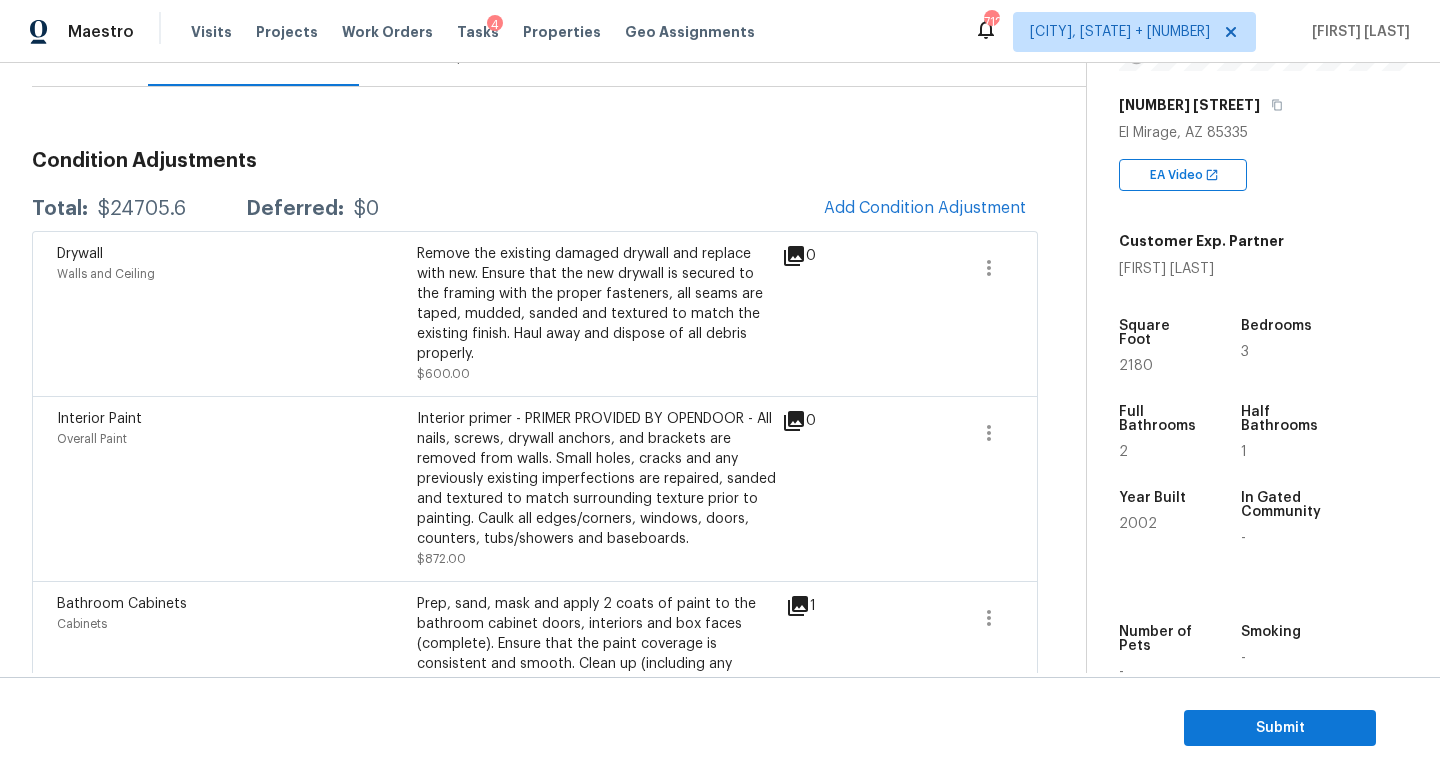 scroll, scrollTop: 0, scrollLeft: 0, axis: both 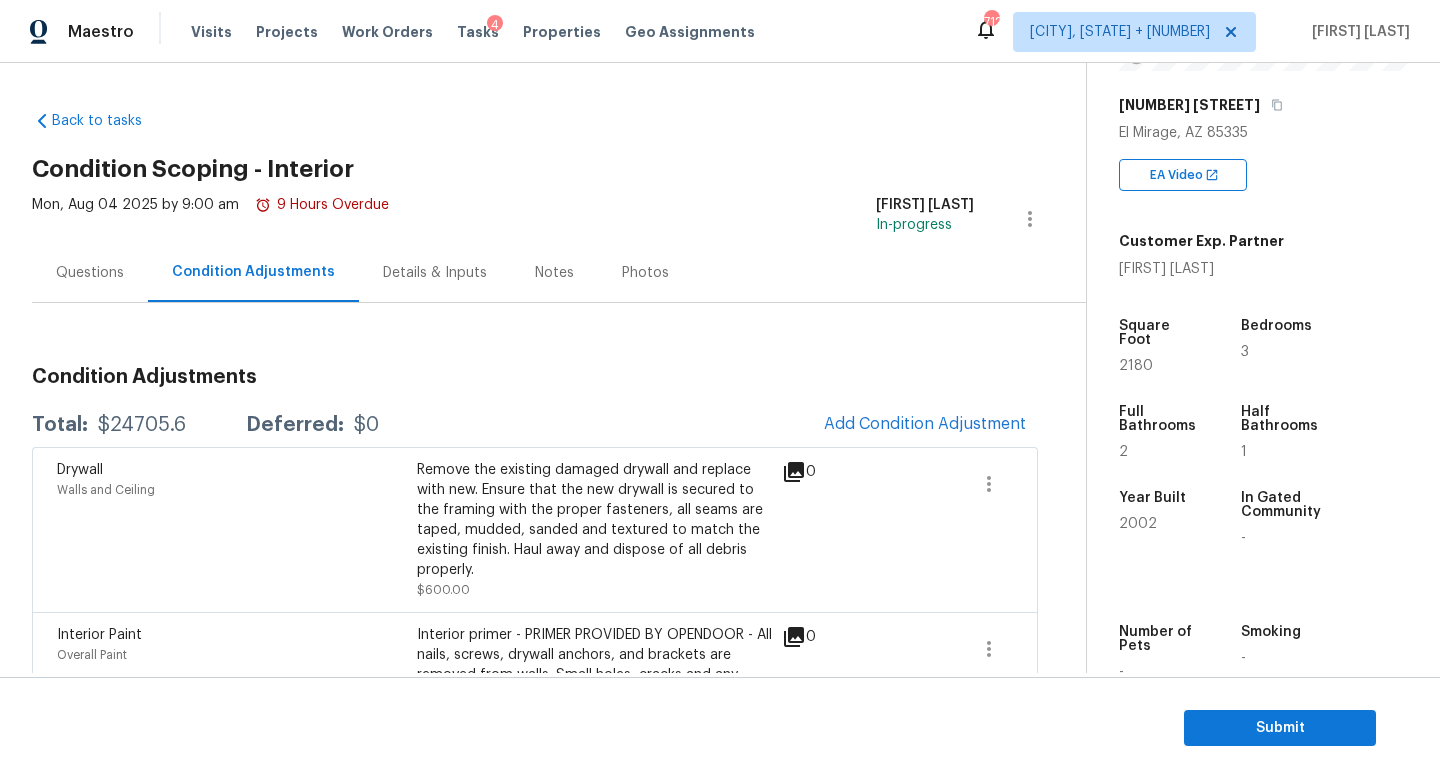 click on "Questions" at bounding box center (90, 273) 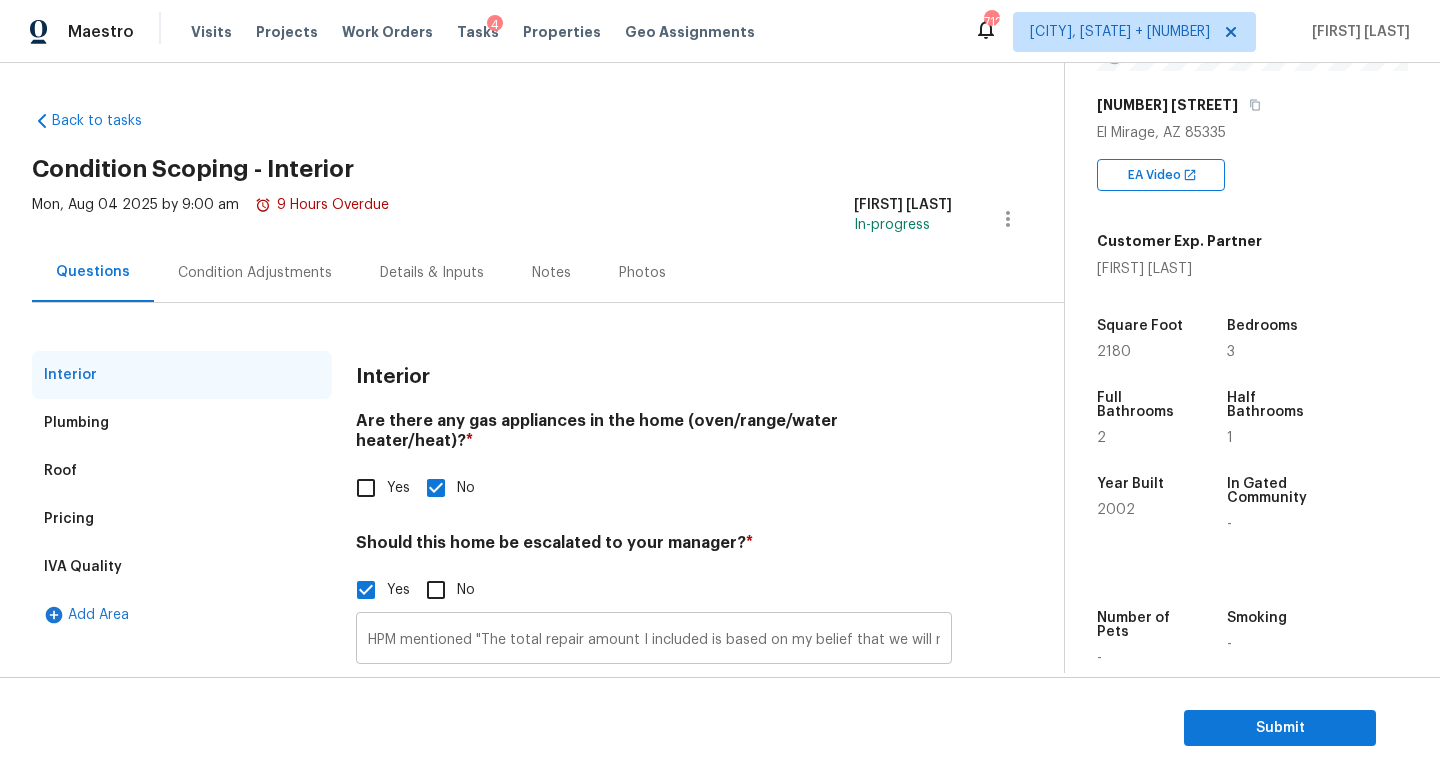 scroll, scrollTop: 137, scrollLeft: 0, axis: vertical 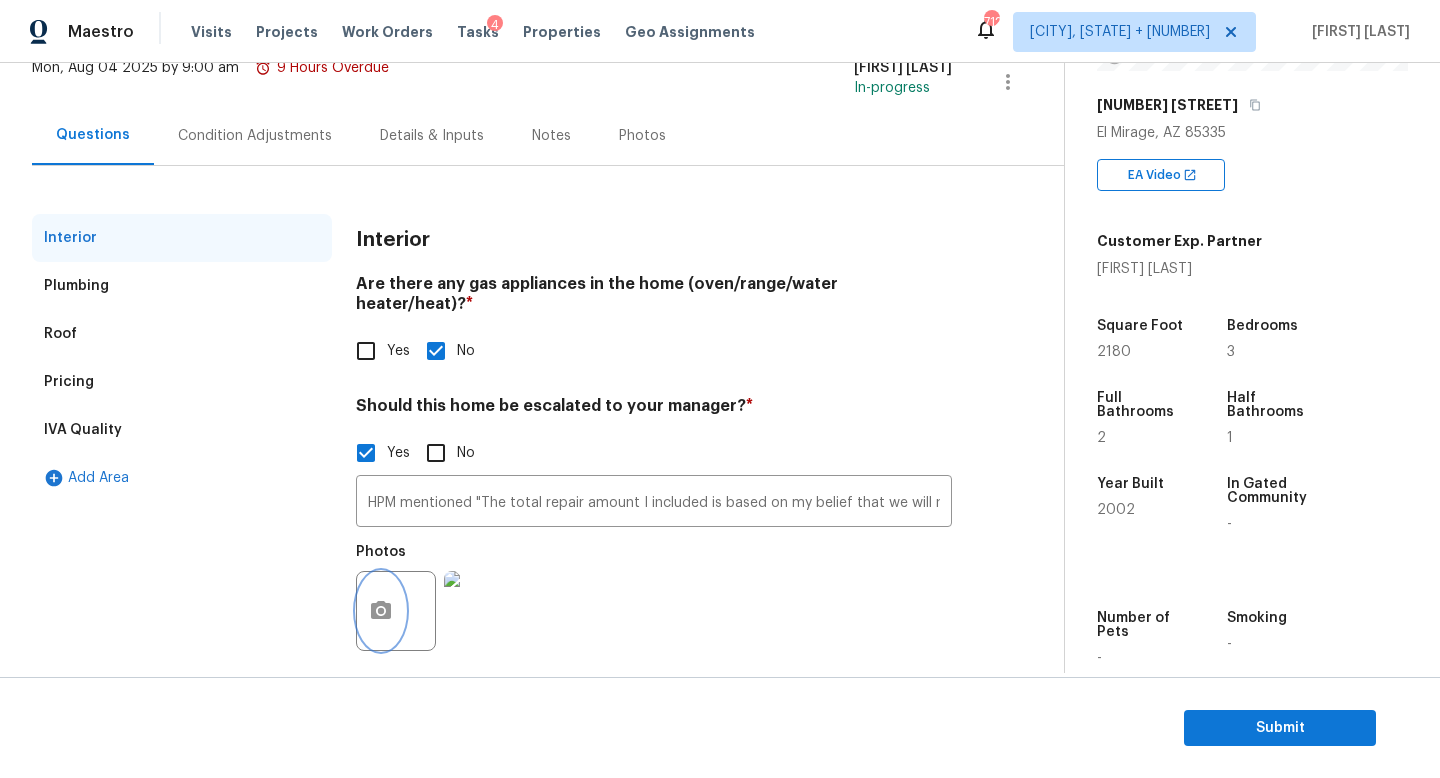 click 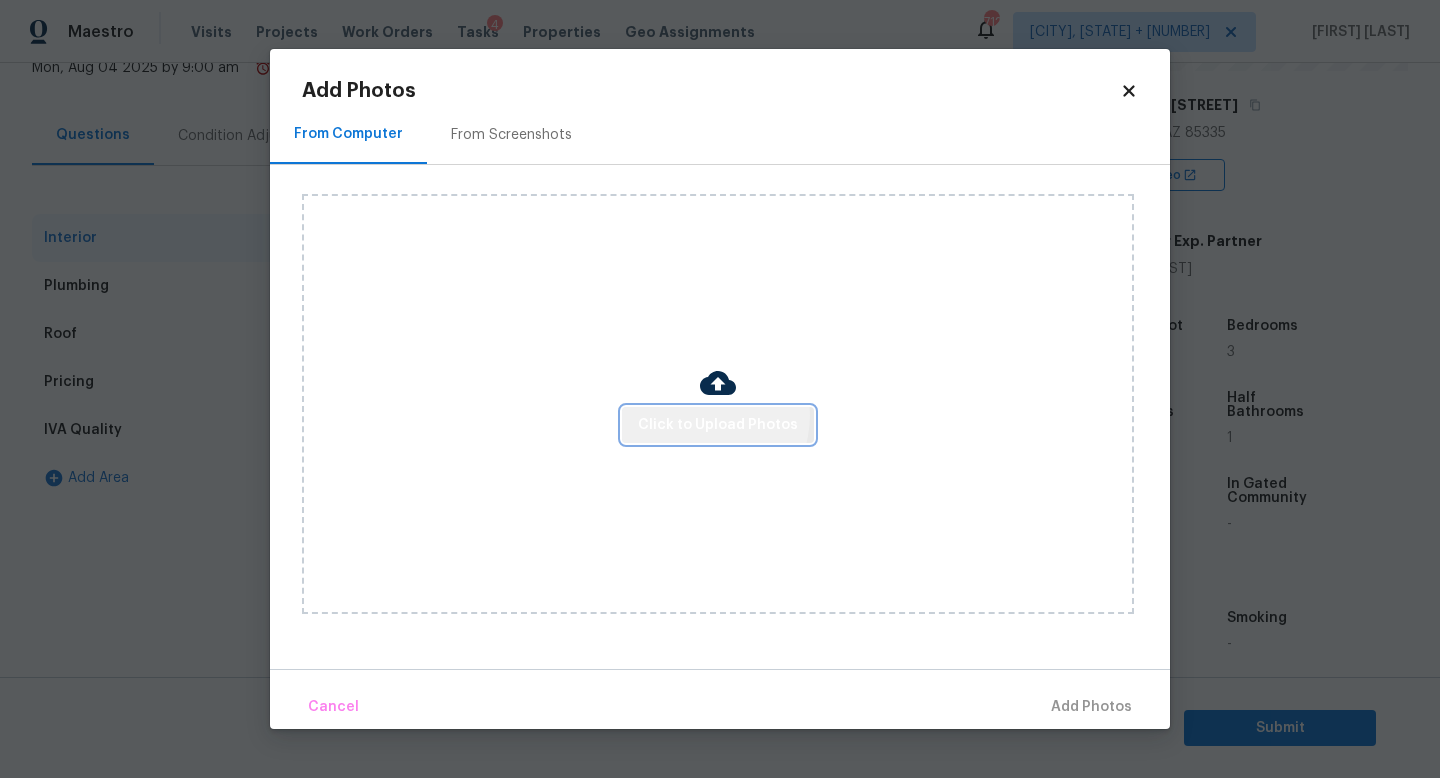 click on "Click to Upload Photos" at bounding box center [718, 425] 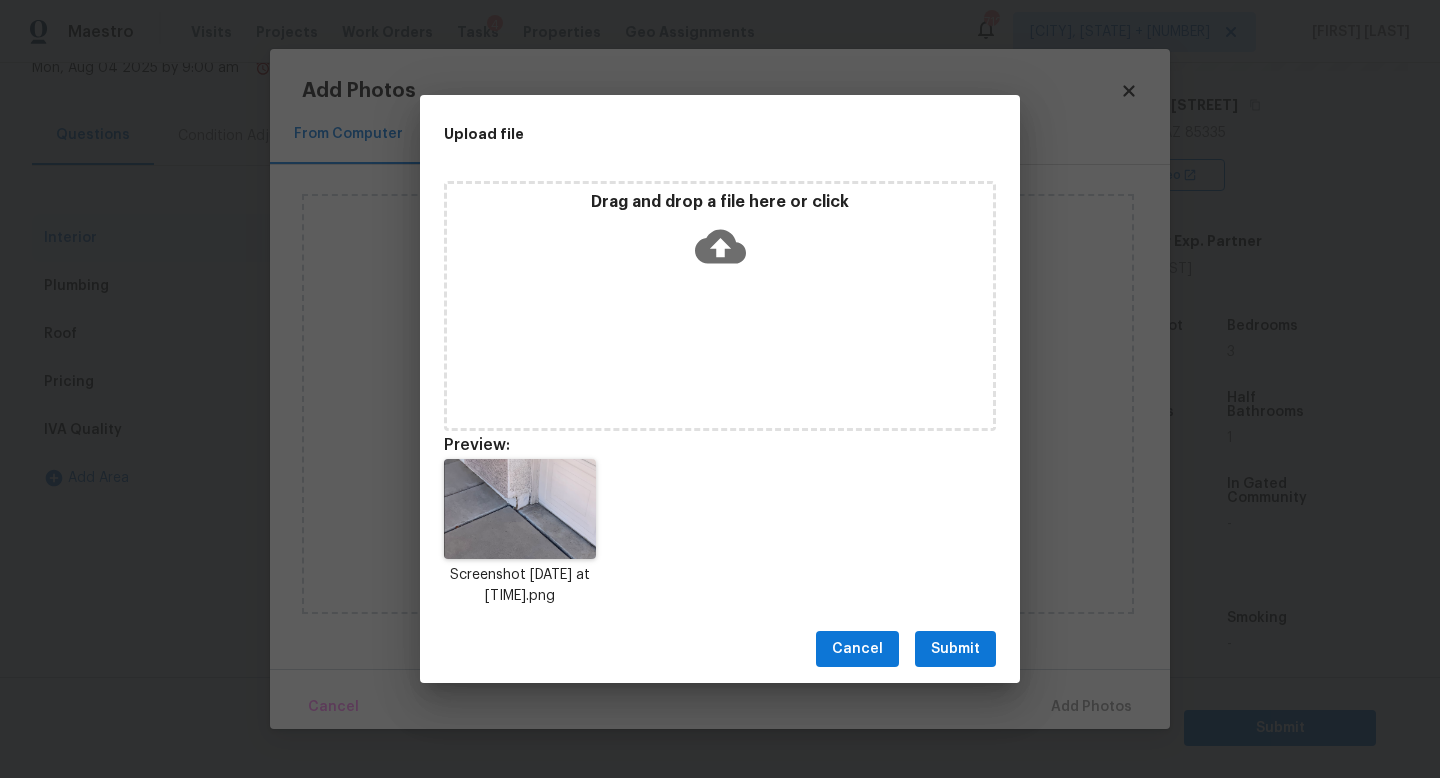 click on "Submit" at bounding box center [955, 649] 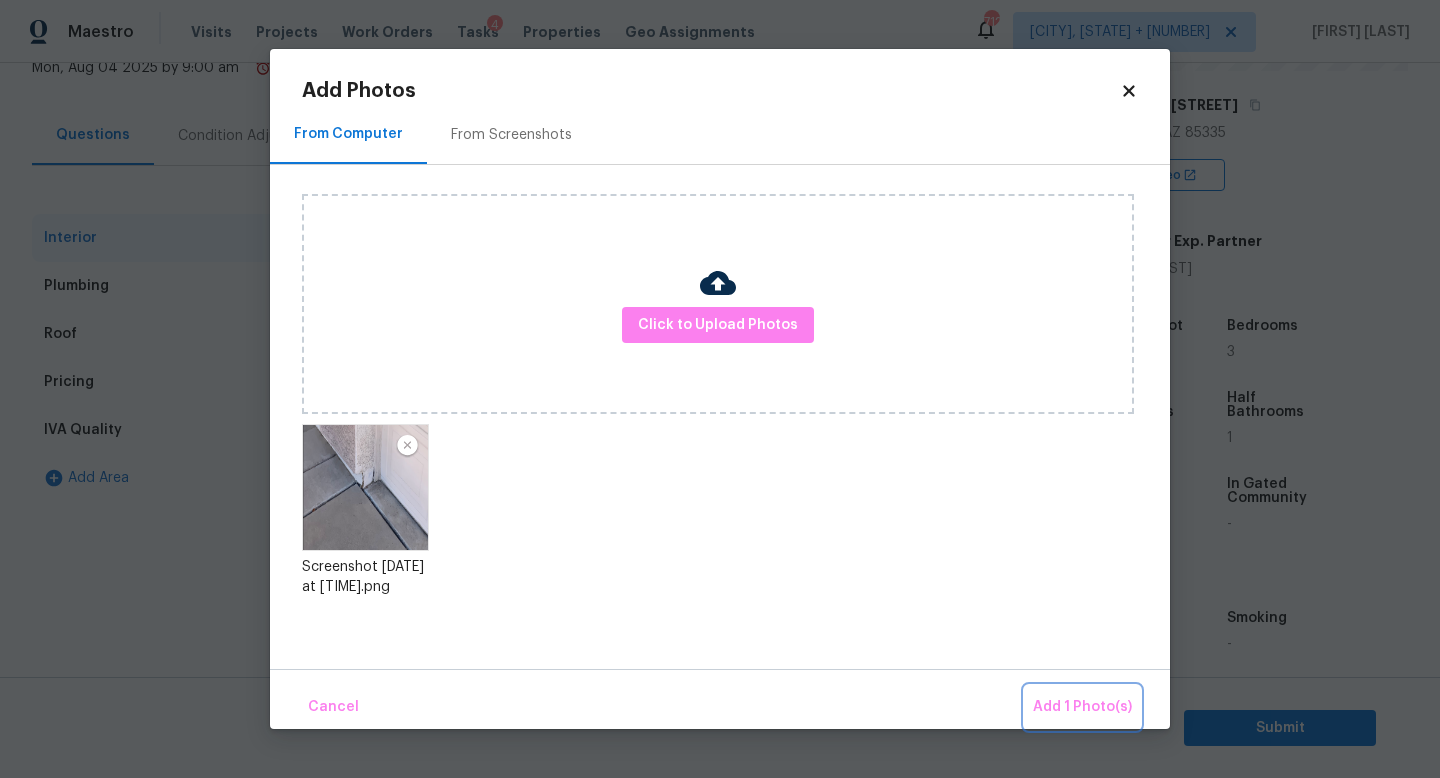 click on "Add 1 Photo(s)" at bounding box center (1082, 707) 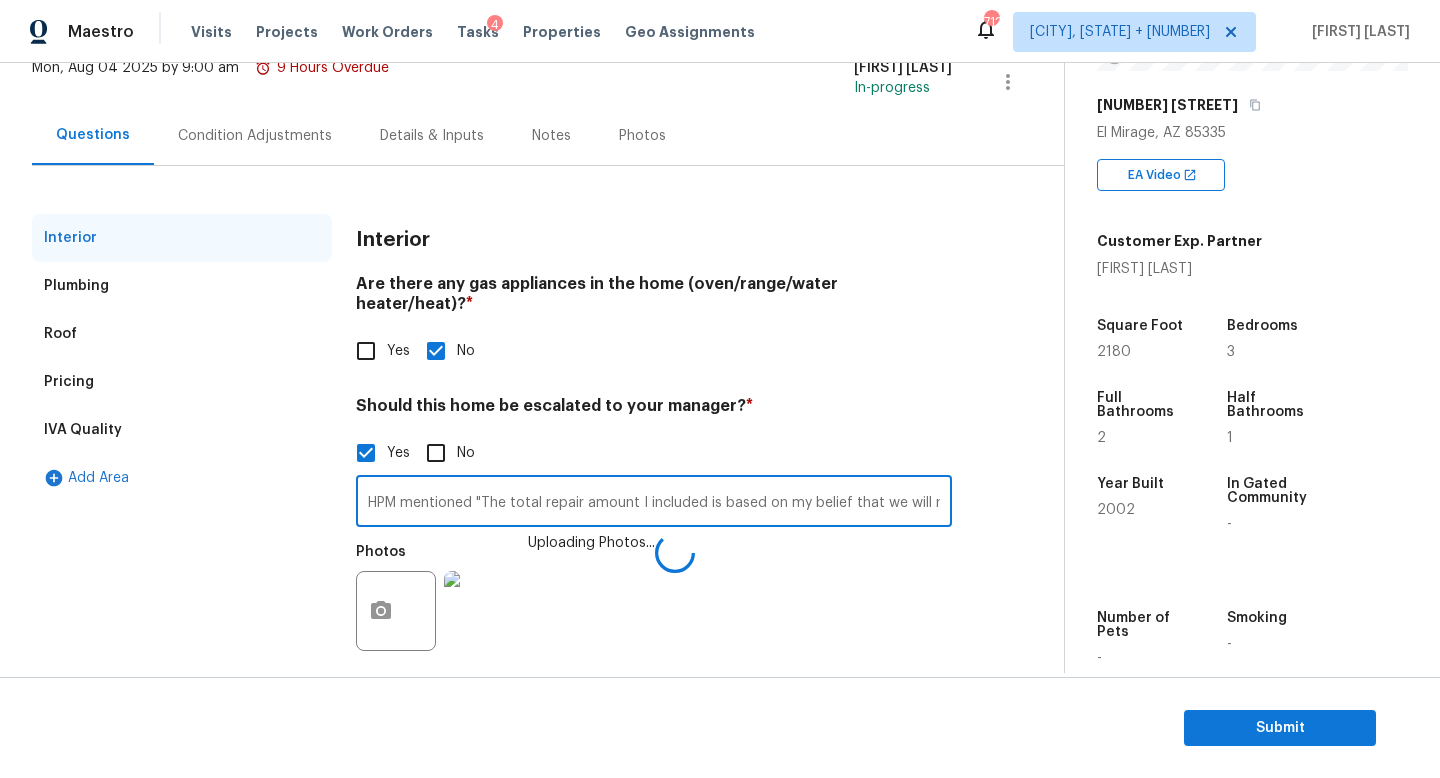 click on "HPM mentioned "The total repair amount I included is based on my belief that we will need to replace both of these AC units". I have scoped for both units replacement. Needs final review. Possible water damage @ 1.27. I have added scope." at bounding box center [654, 503] 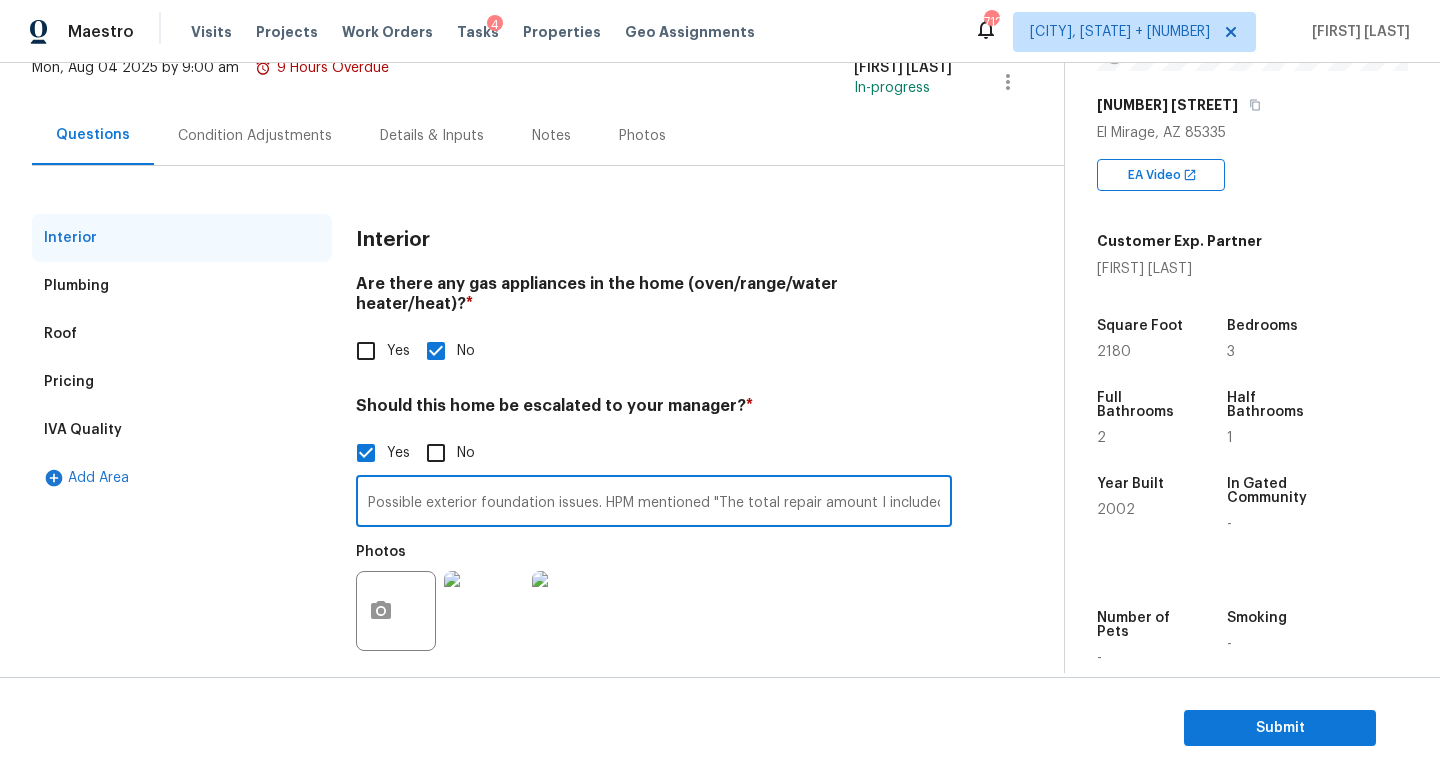 click on "Possible exterior foundation issues. HPM mentioned "The total repair amount I included is based on my belief that we will need to replace both of these AC units". I have scoped for both units replacement. Needs final review. Possible water damage @ 1.27. I have added scope." at bounding box center (654, 503) 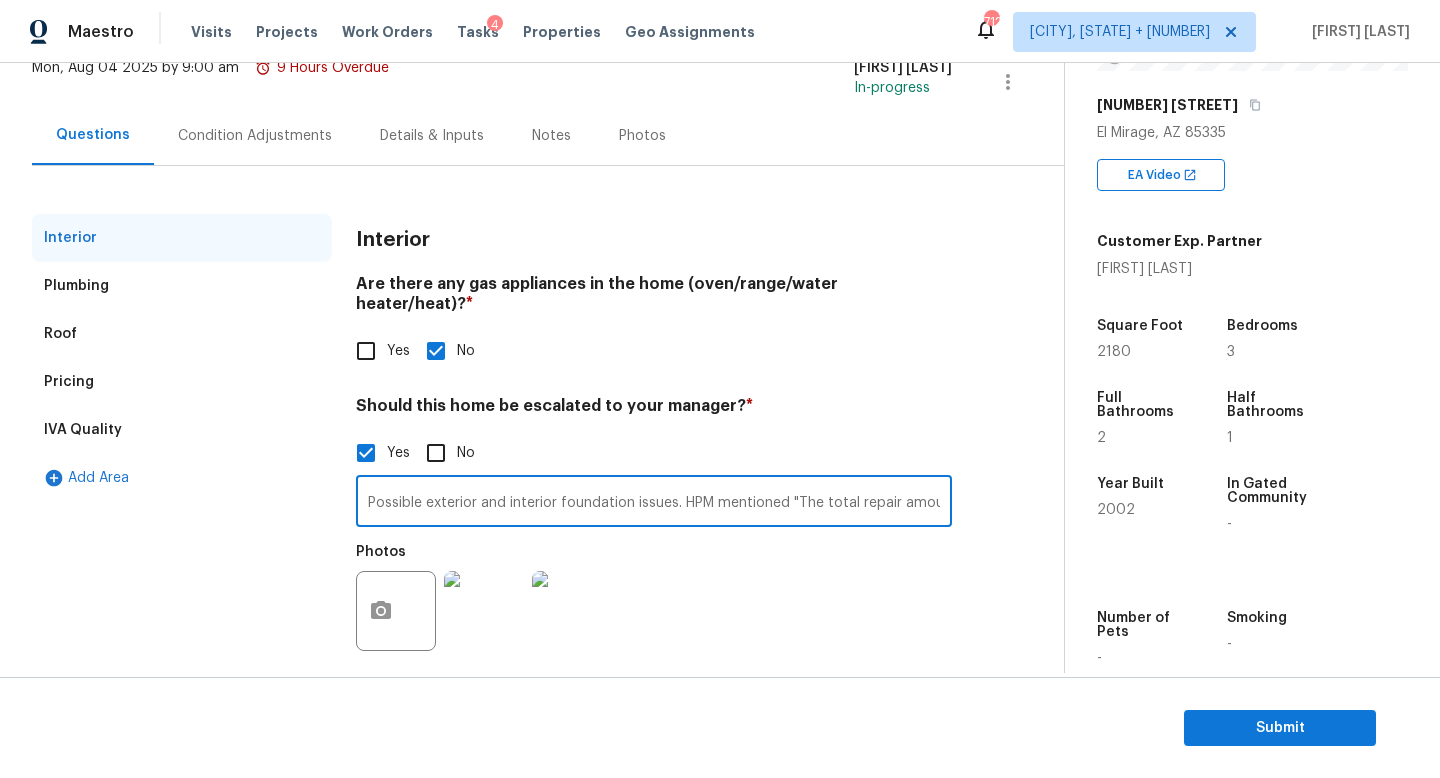 click on "Possible exterior and interior foundation issues. HPM mentioned "The total repair amount I included is based on my belief that we will need to replace both of these AC units". I have scoped for both units replacement. Needs final review. Possible water damage @ 1.27. I have added scope." at bounding box center [654, 503] 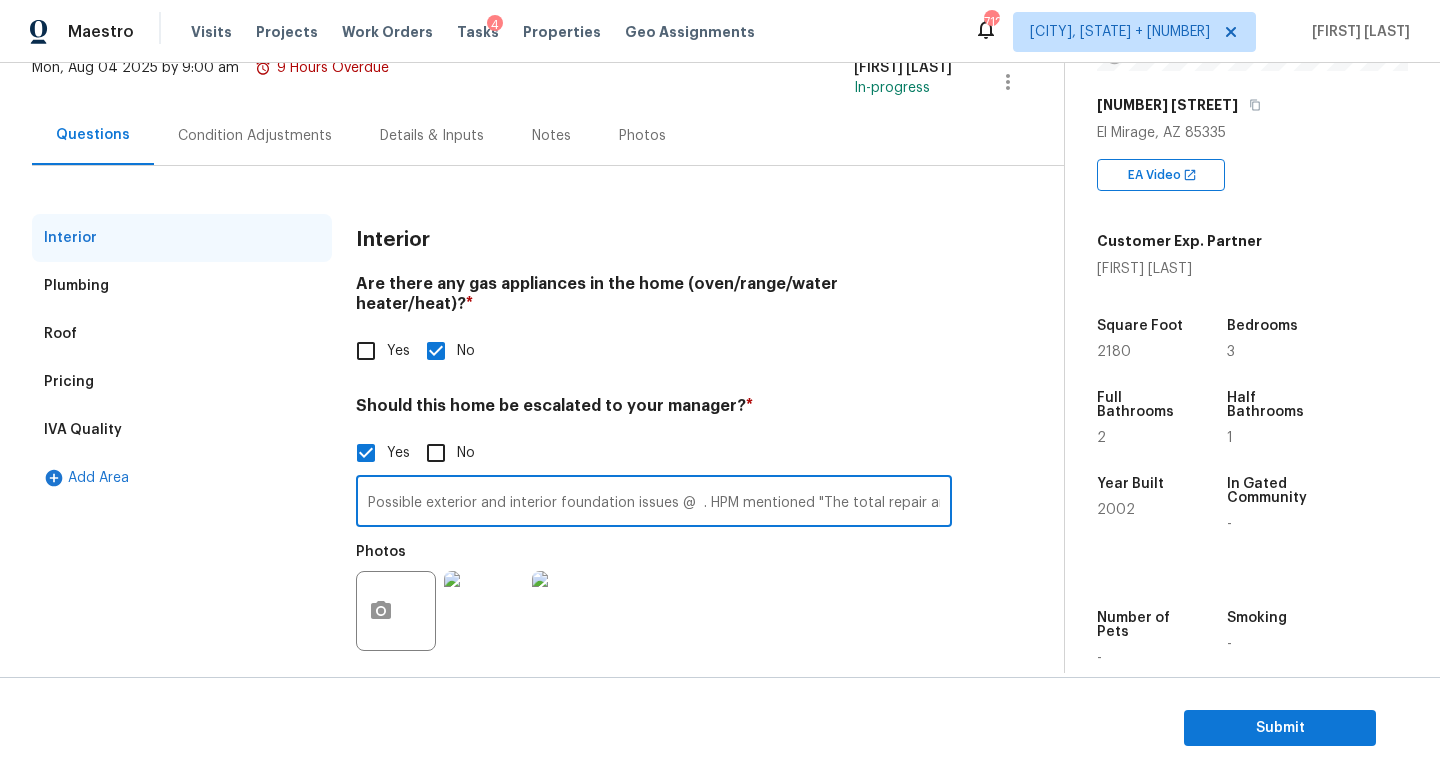 type on "Possible exterior and interior foundation issues @  . HPM mentioned "The total repair amount I included is based on my belief that we will need to replace both of these AC units". I have scoped for both units replacement. Needs final review. Possible water damage @ 1.27. I have added scope." 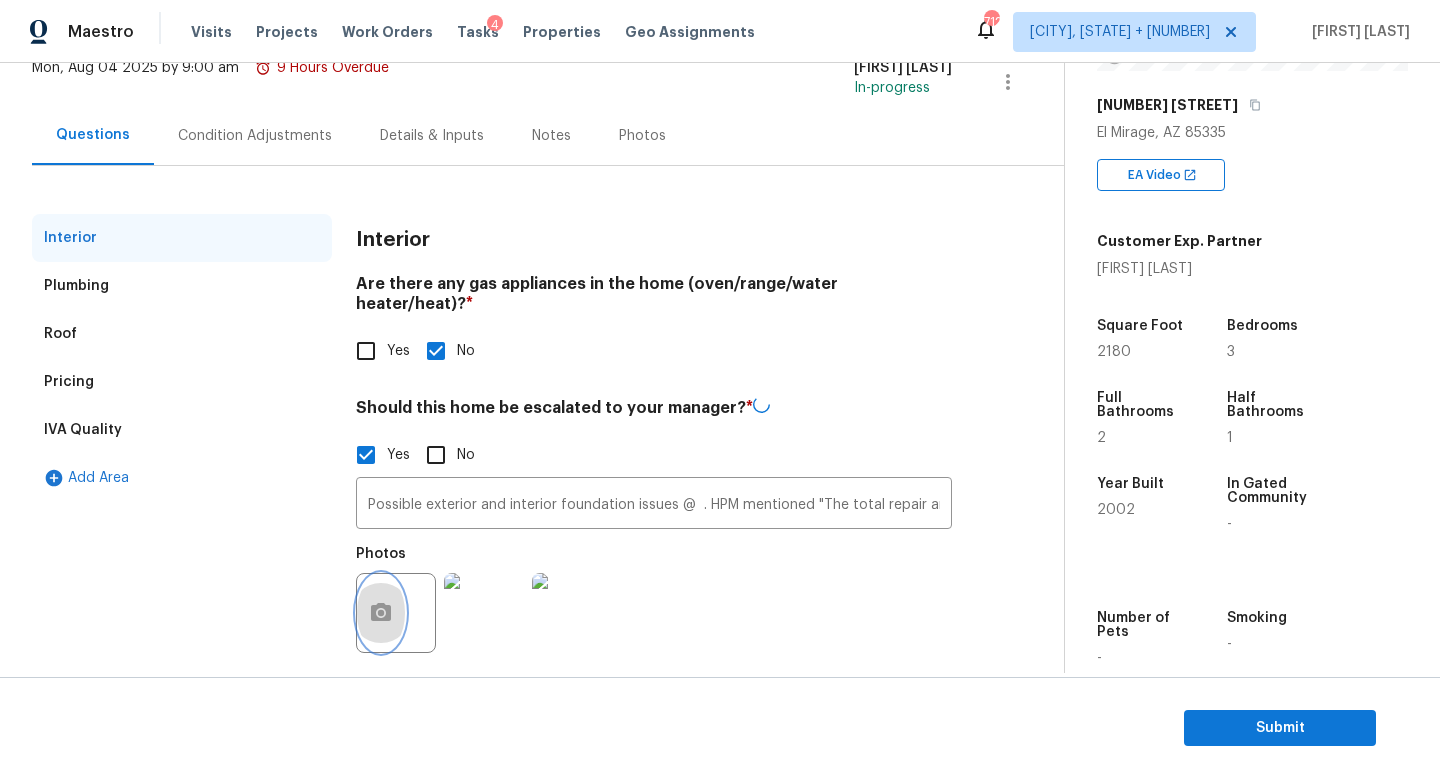 click 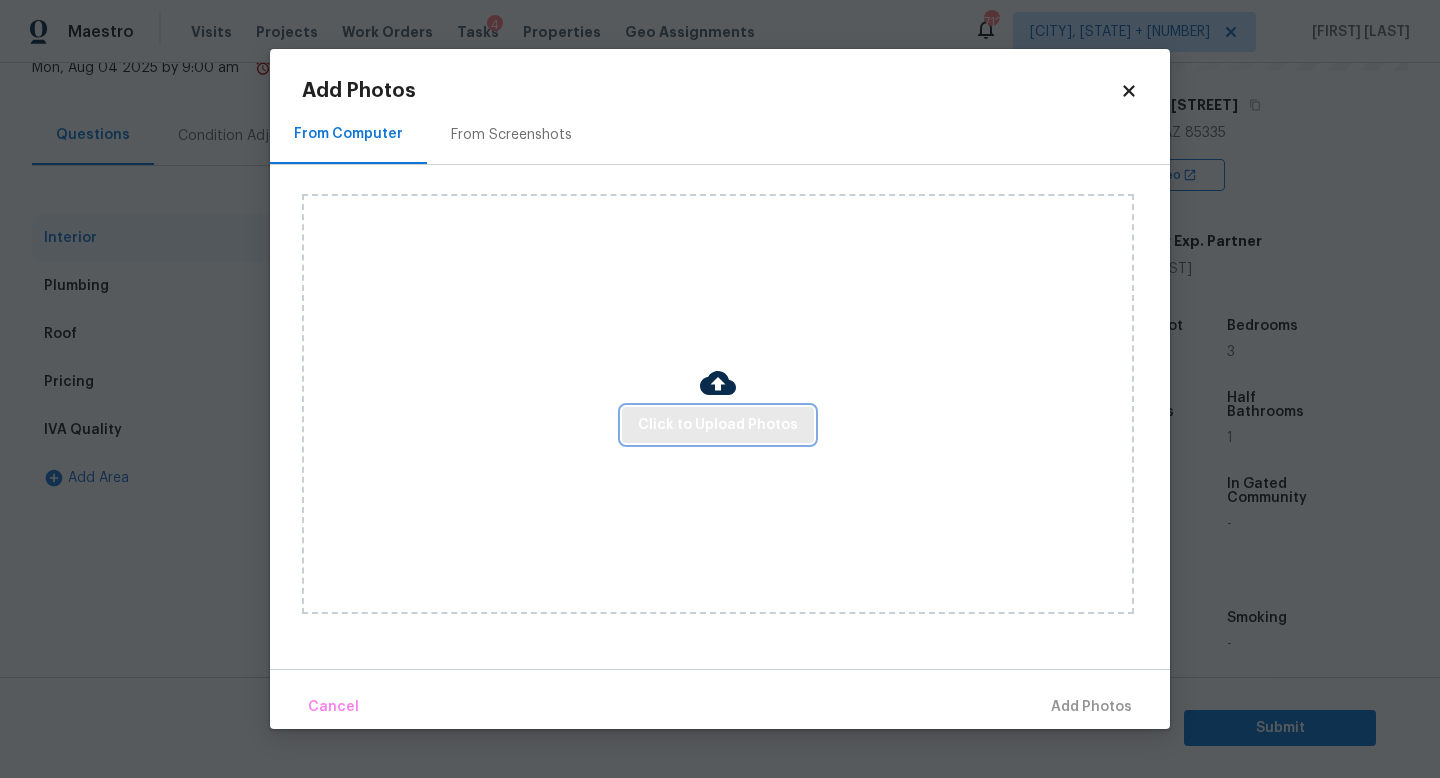 click on "Click to Upload Photos" at bounding box center (718, 425) 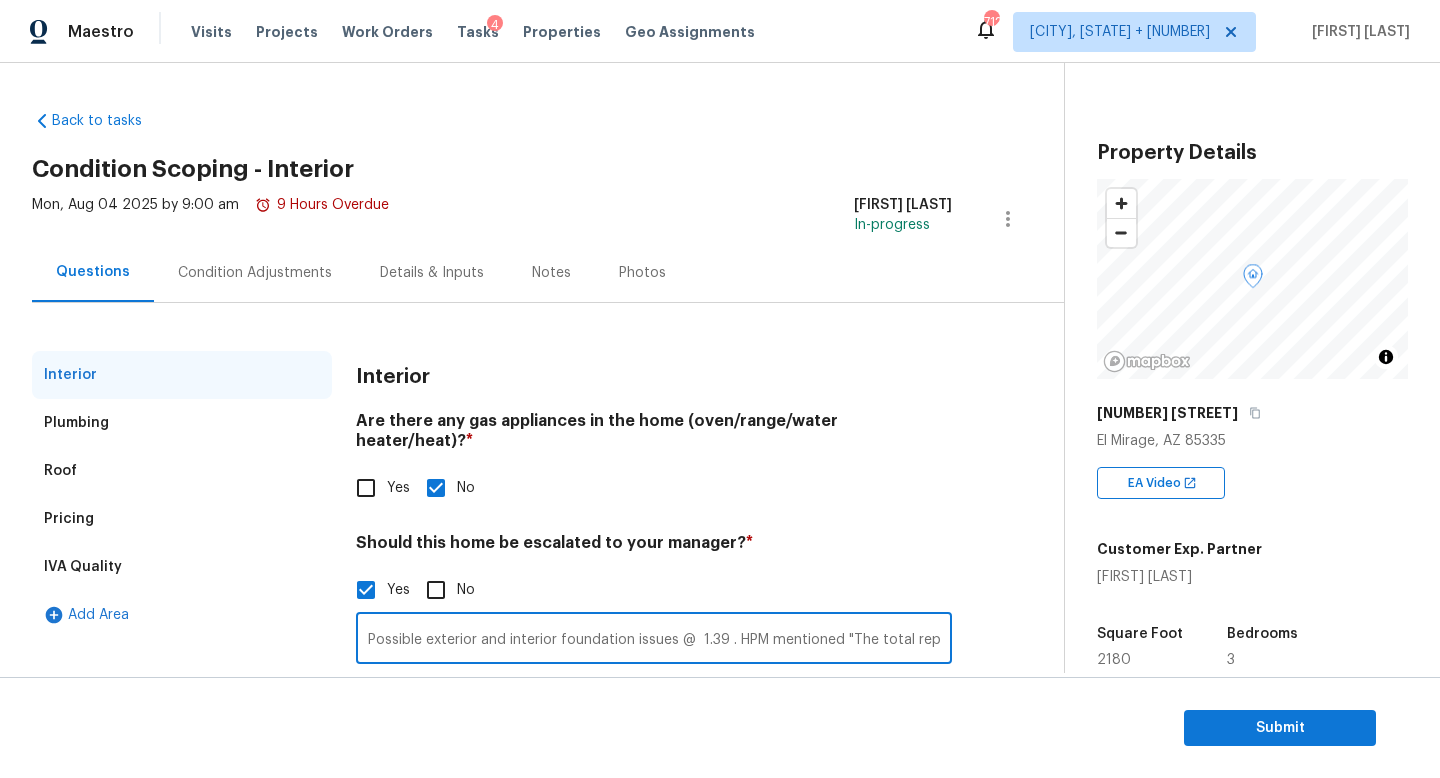 scroll, scrollTop: 0, scrollLeft: 0, axis: both 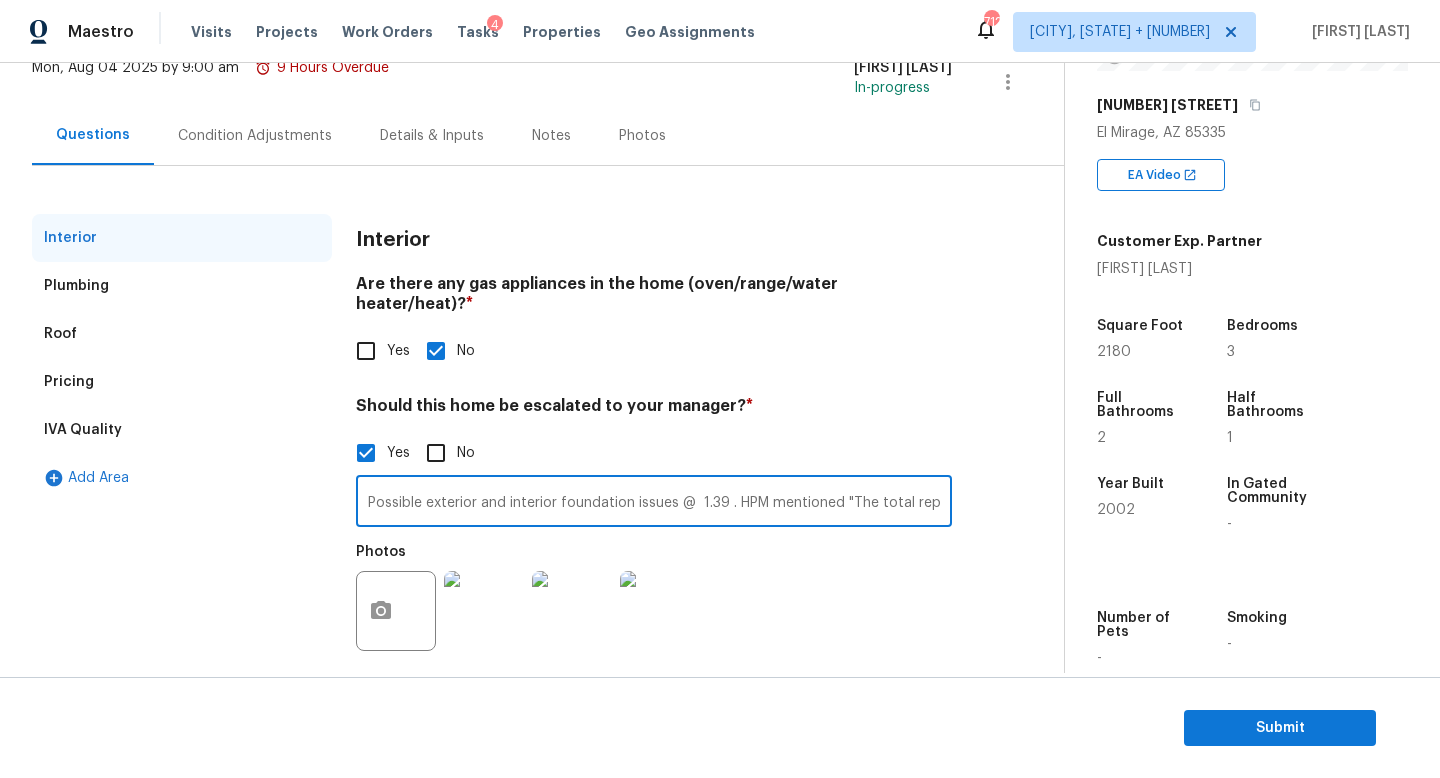 click on "Possible exterior and interior foundation issues @  1.39 . HPM mentioned "The total repair amount I included is based on my belief that we will need to replace both of these AC units". I have scoped for both units replacement. Needs final review. Possible water damage @ 1.27. I have added scope." at bounding box center [654, 503] 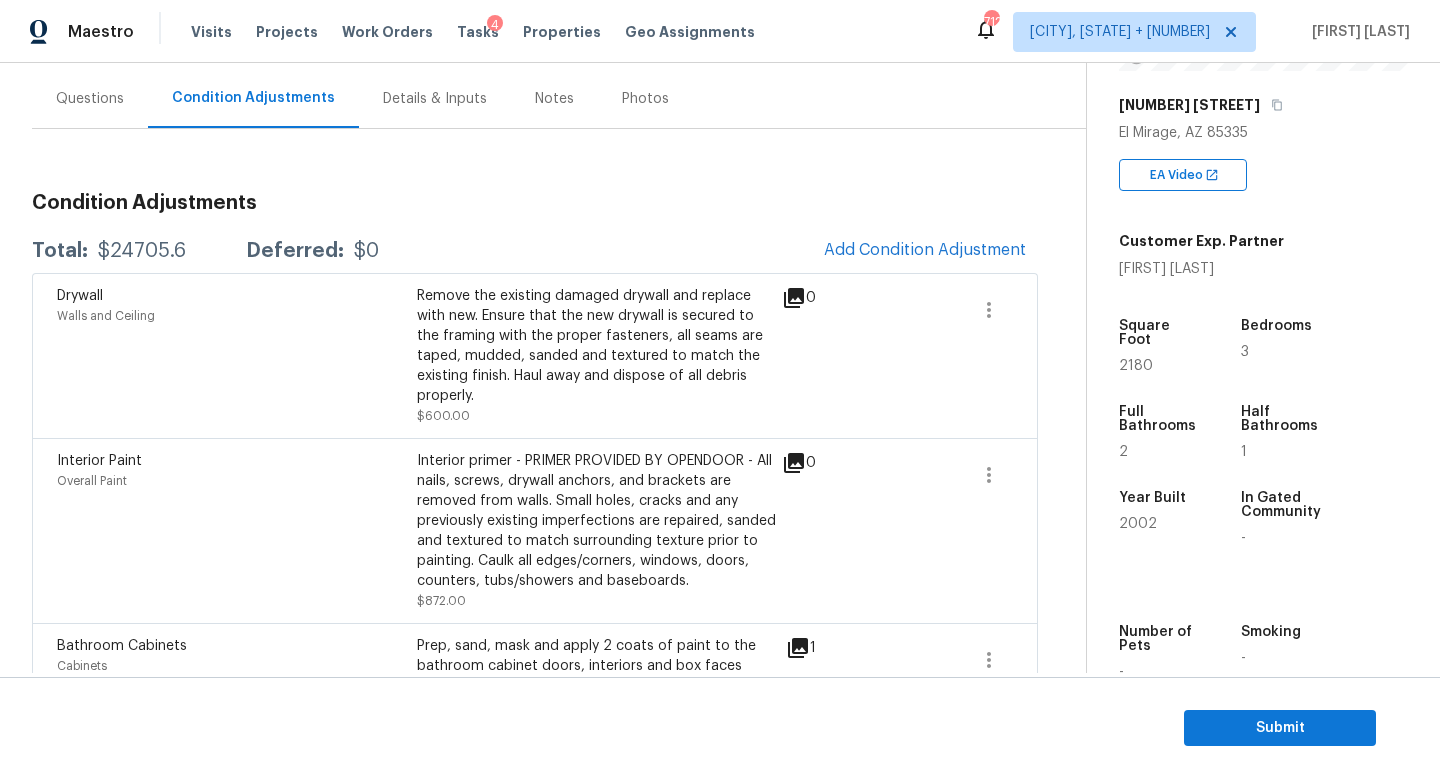 scroll, scrollTop: 194, scrollLeft: 0, axis: vertical 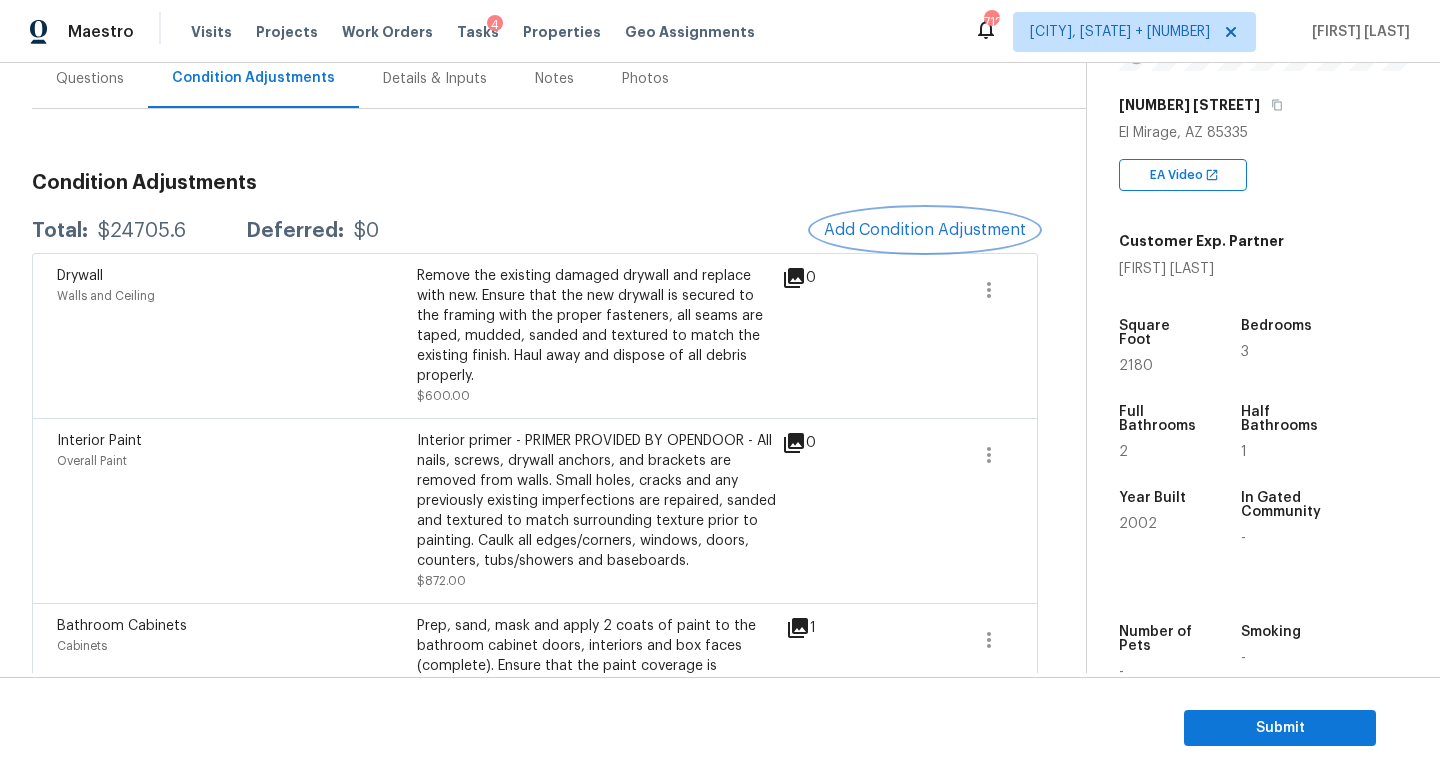 click on "Add Condition Adjustment" at bounding box center [925, 230] 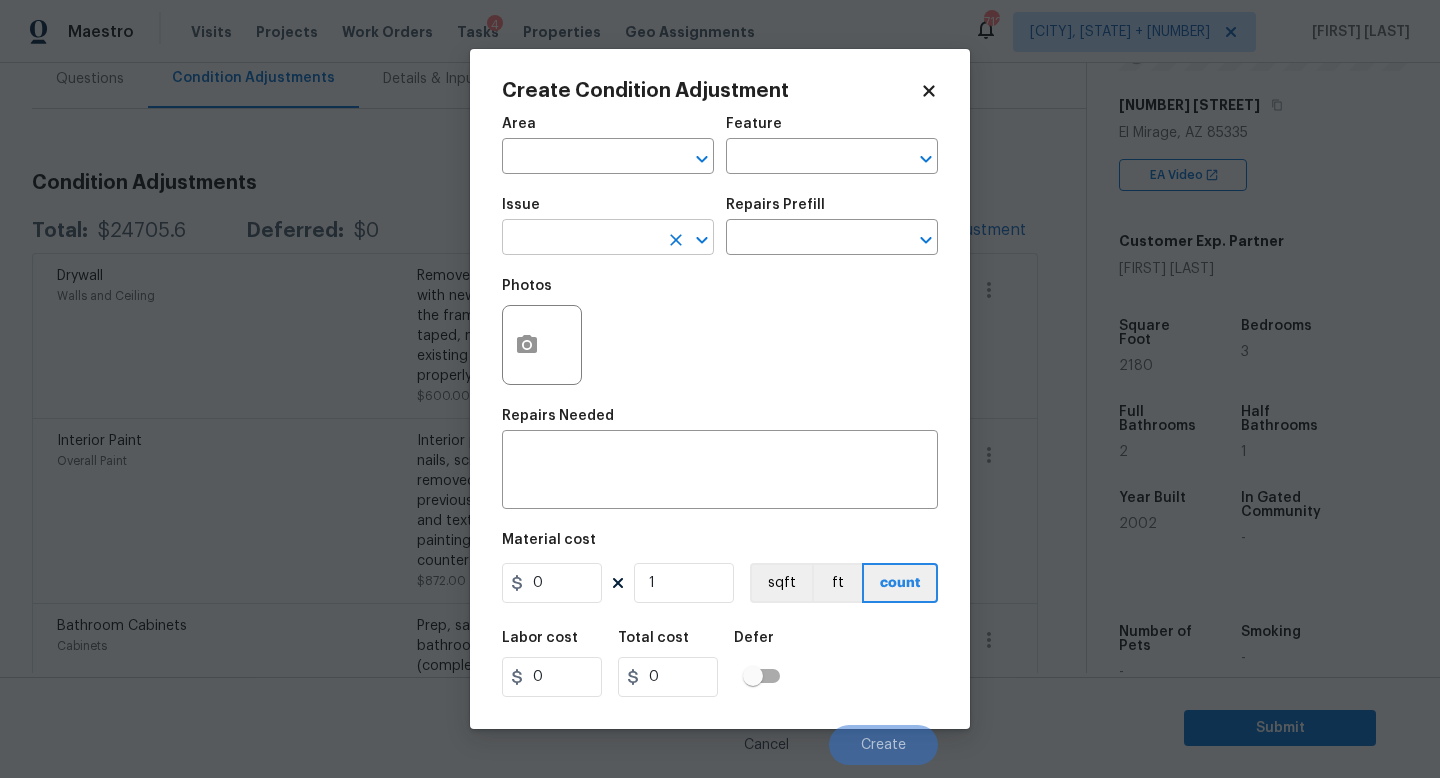 click at bounding box center [580, 239] 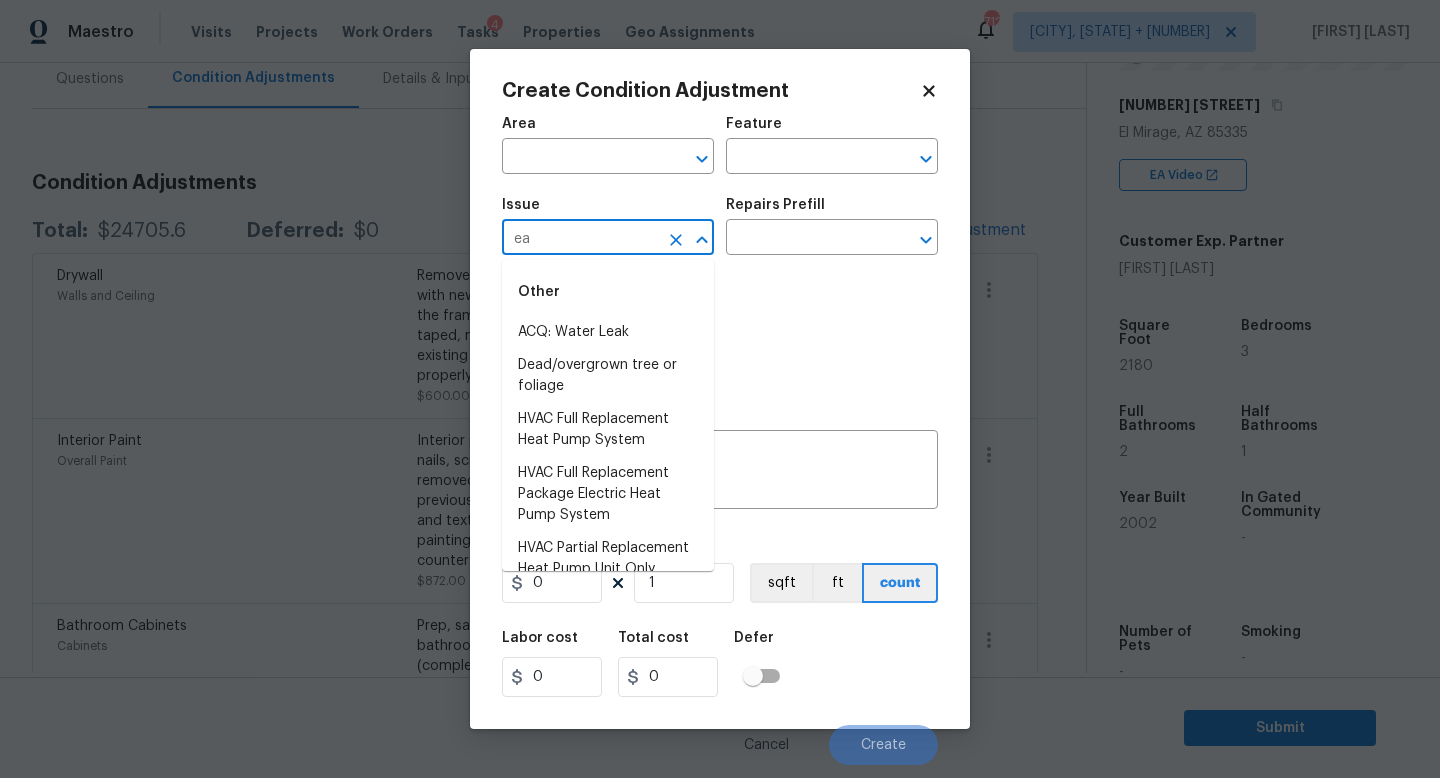 type on "e" 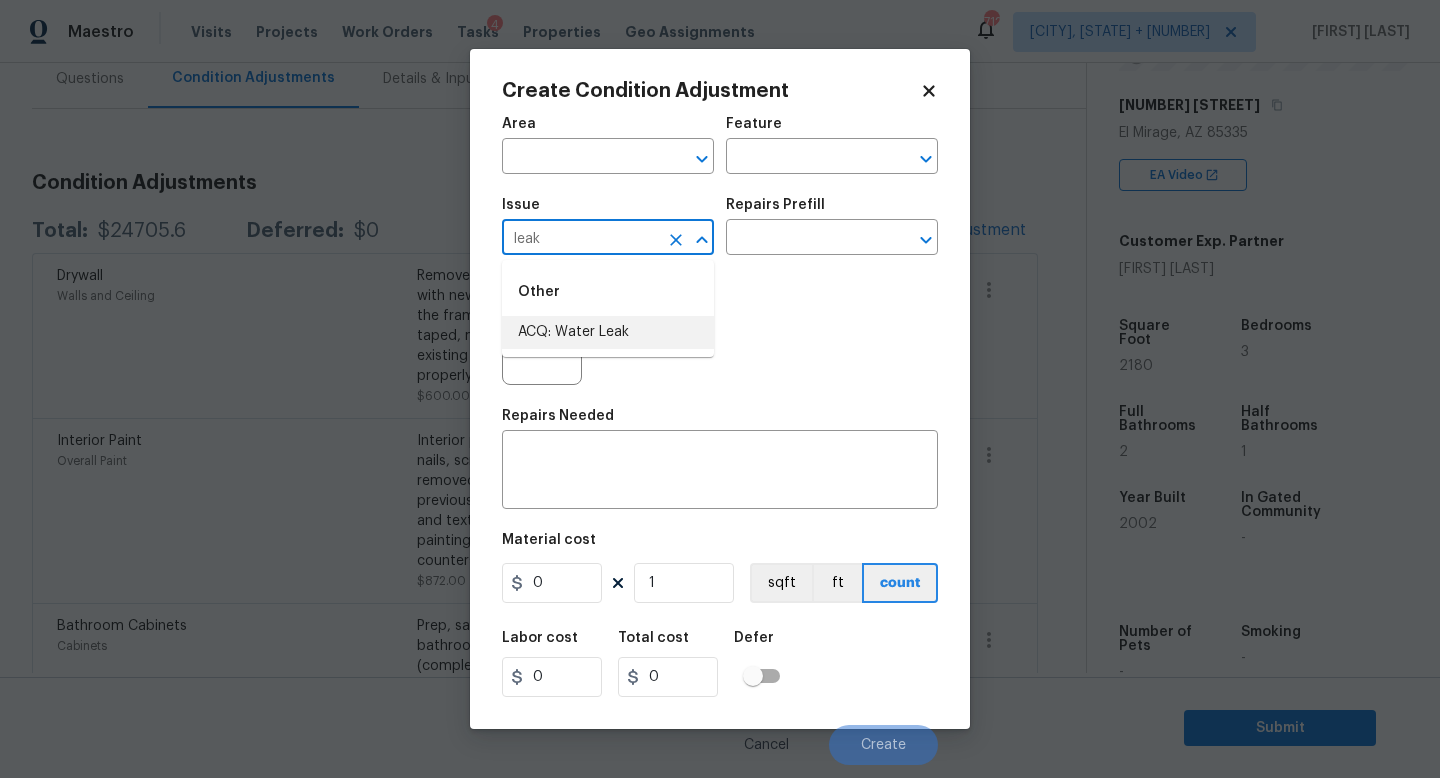 click on "ACQ: Water Leak" at bounding box center [608, 332] 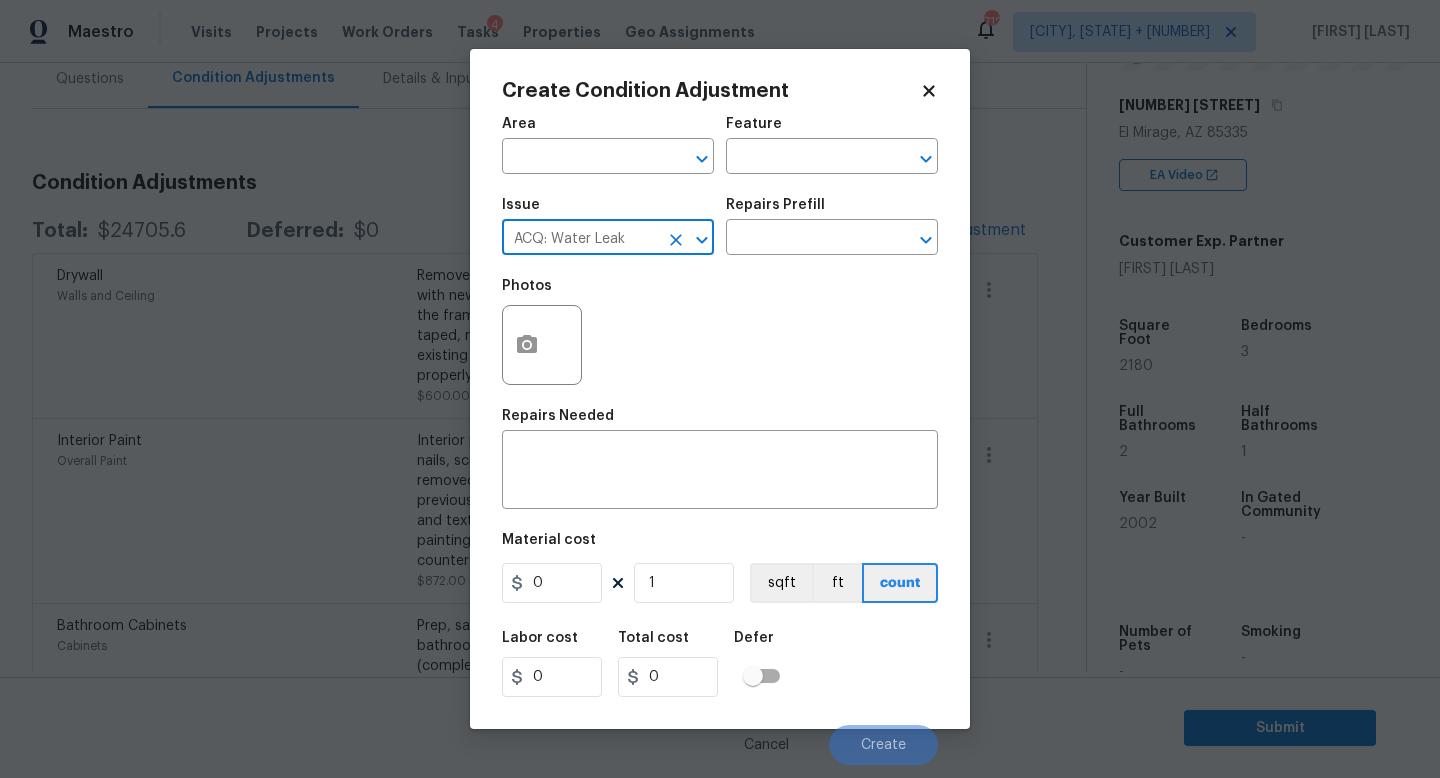 type on "ACQ: Water Leak" 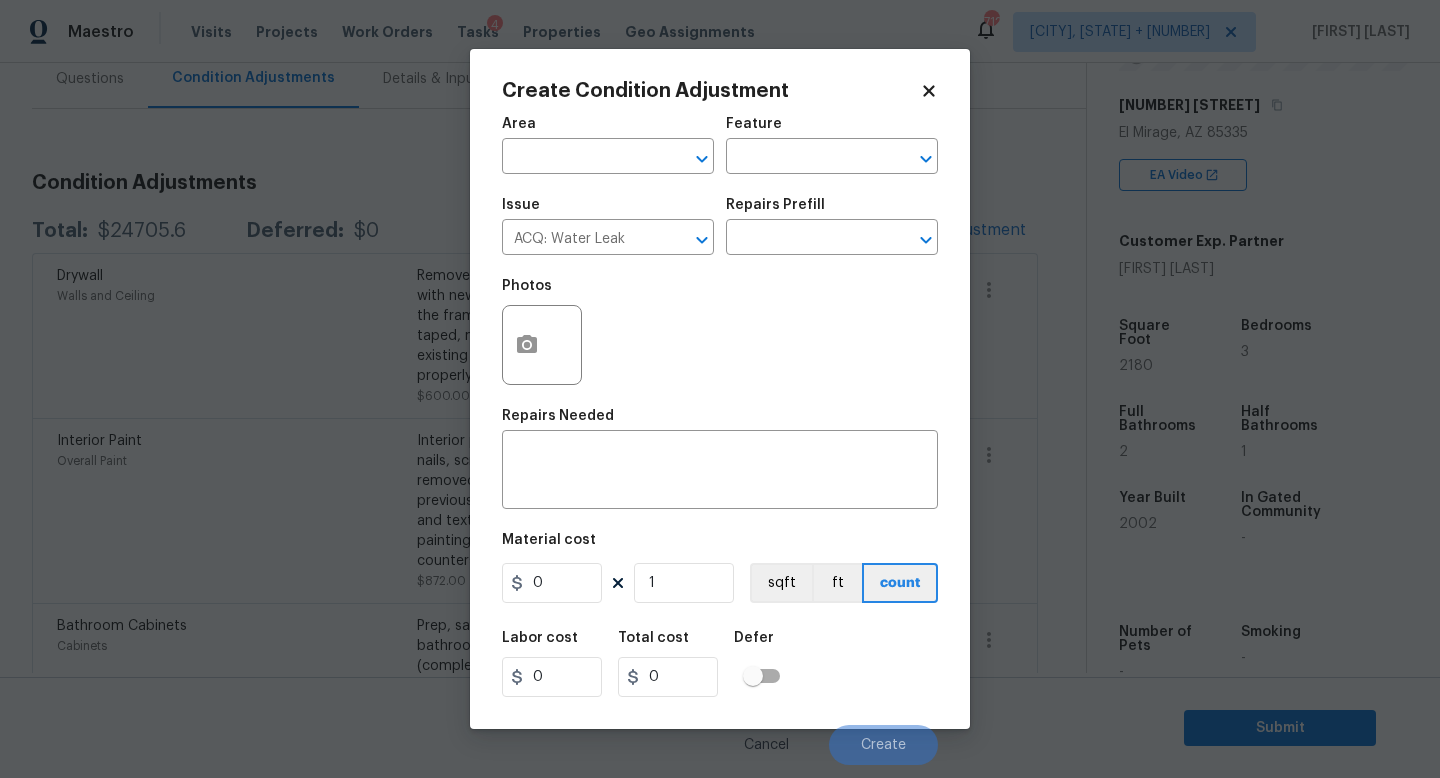 click on "Repairs Prefill" at bounding box center (832, 211) 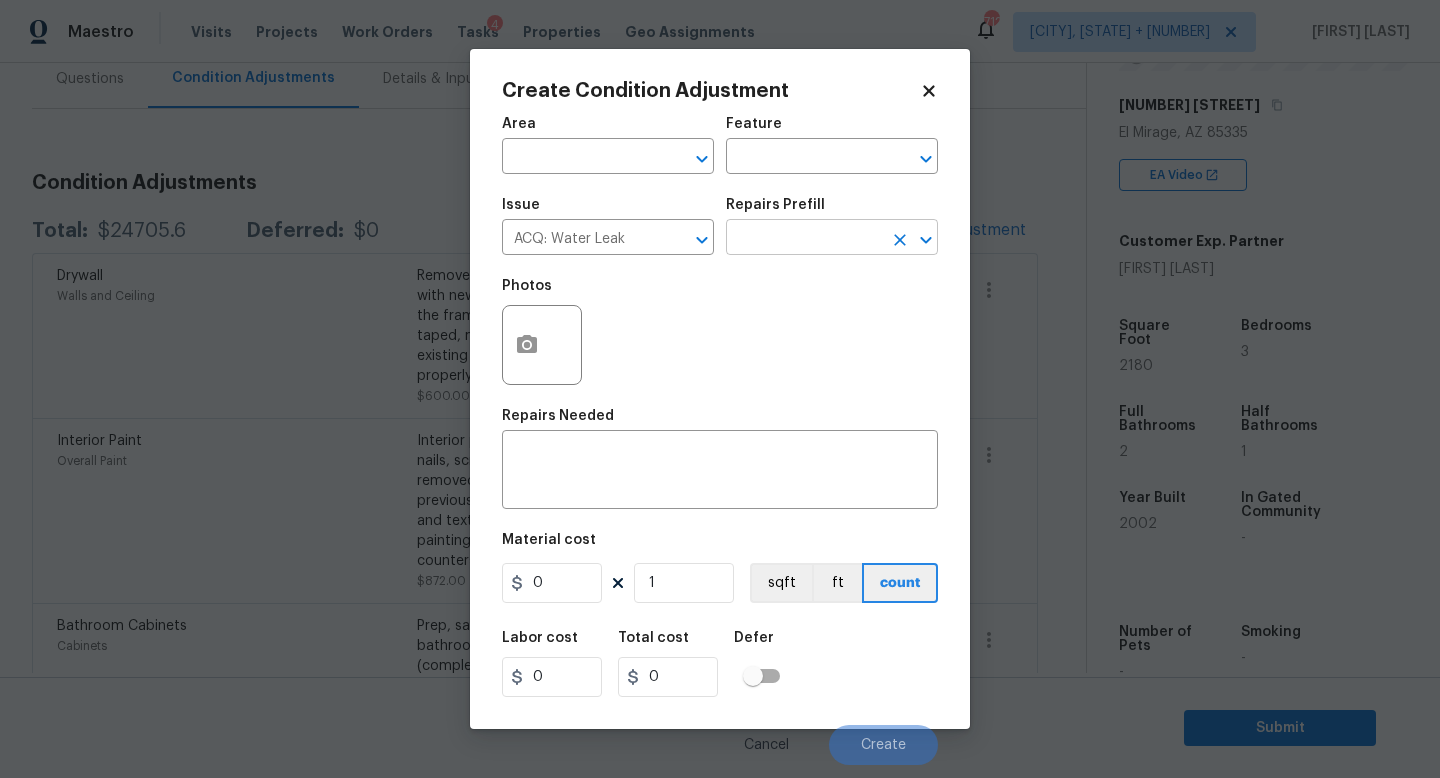 click at bounding box center [804, 239] 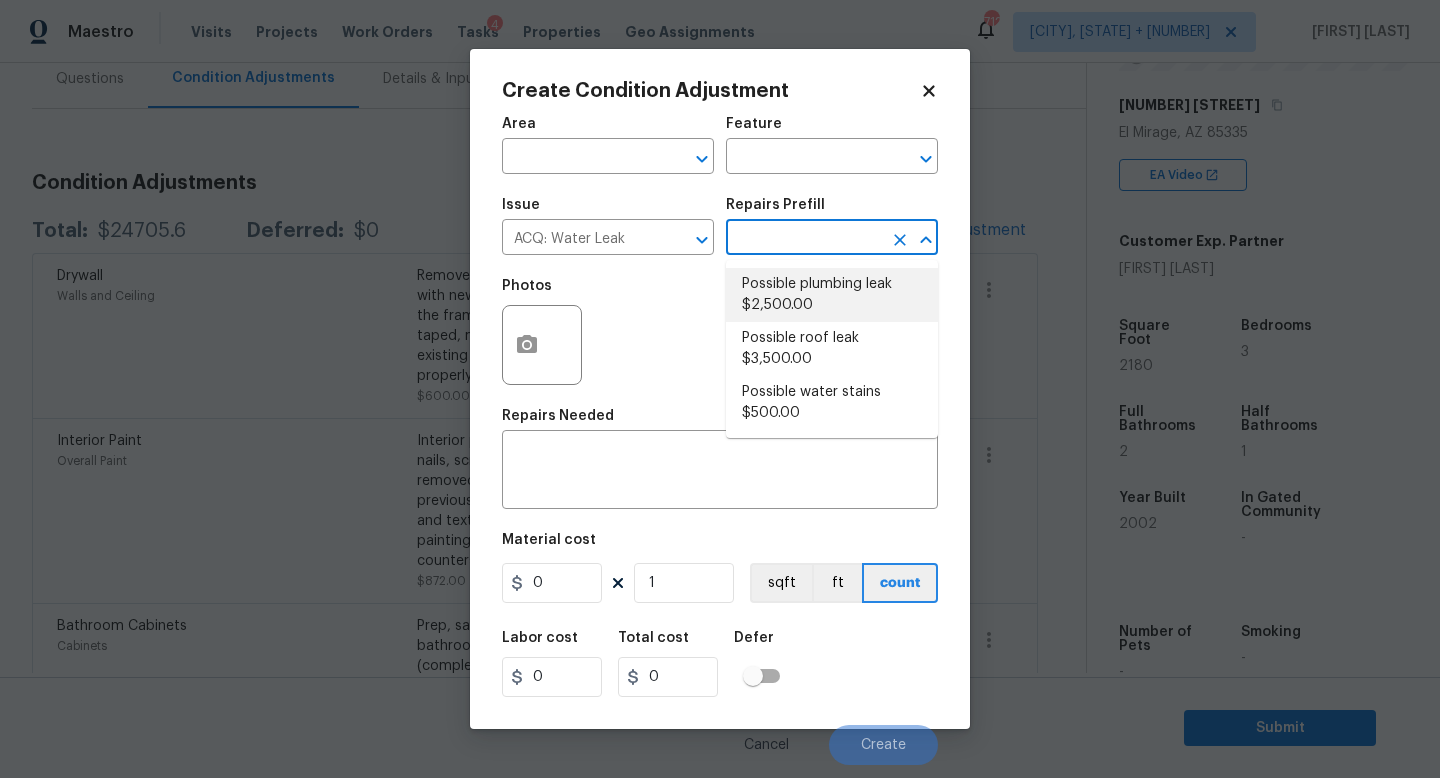 click on "Possible plumbing leak $2,500.00" at bounding box center (832, 295) 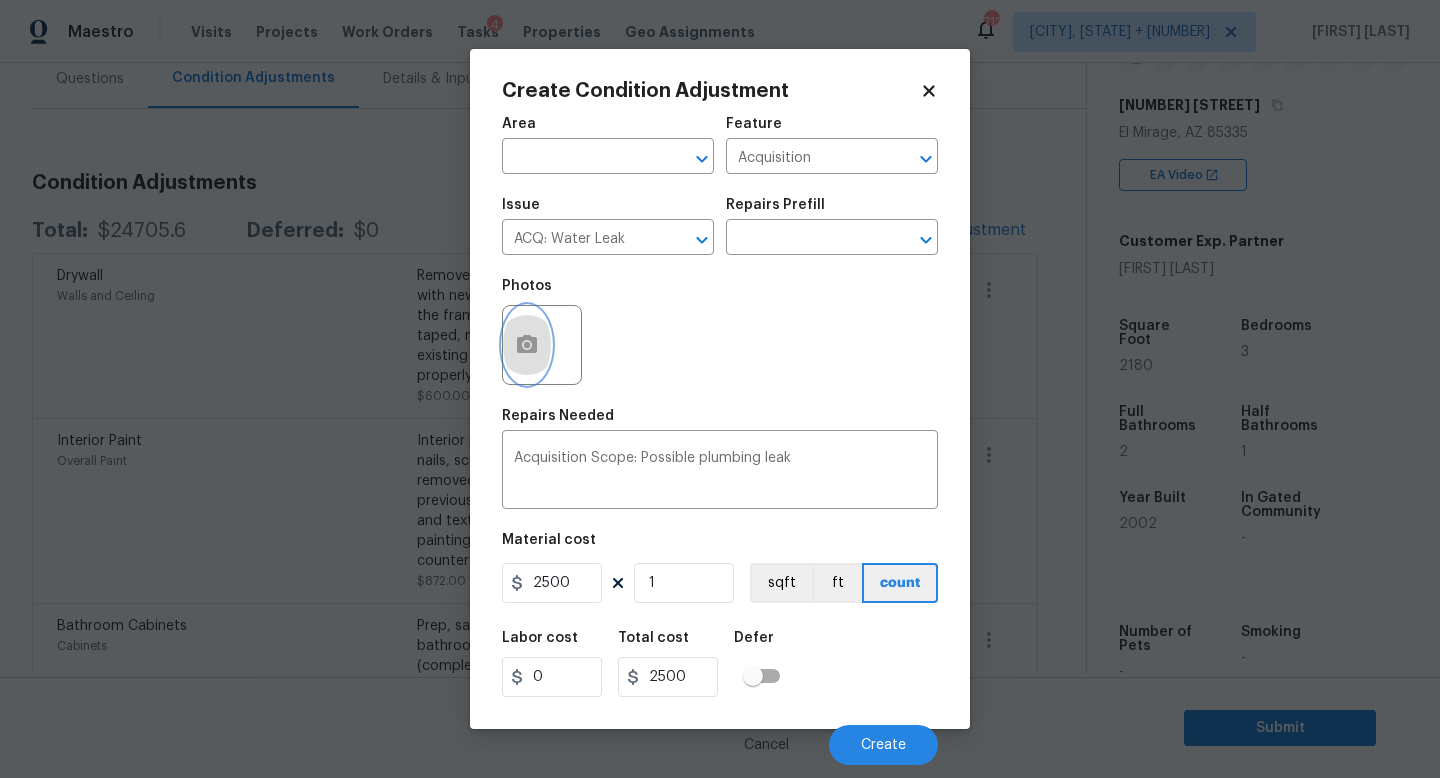 click 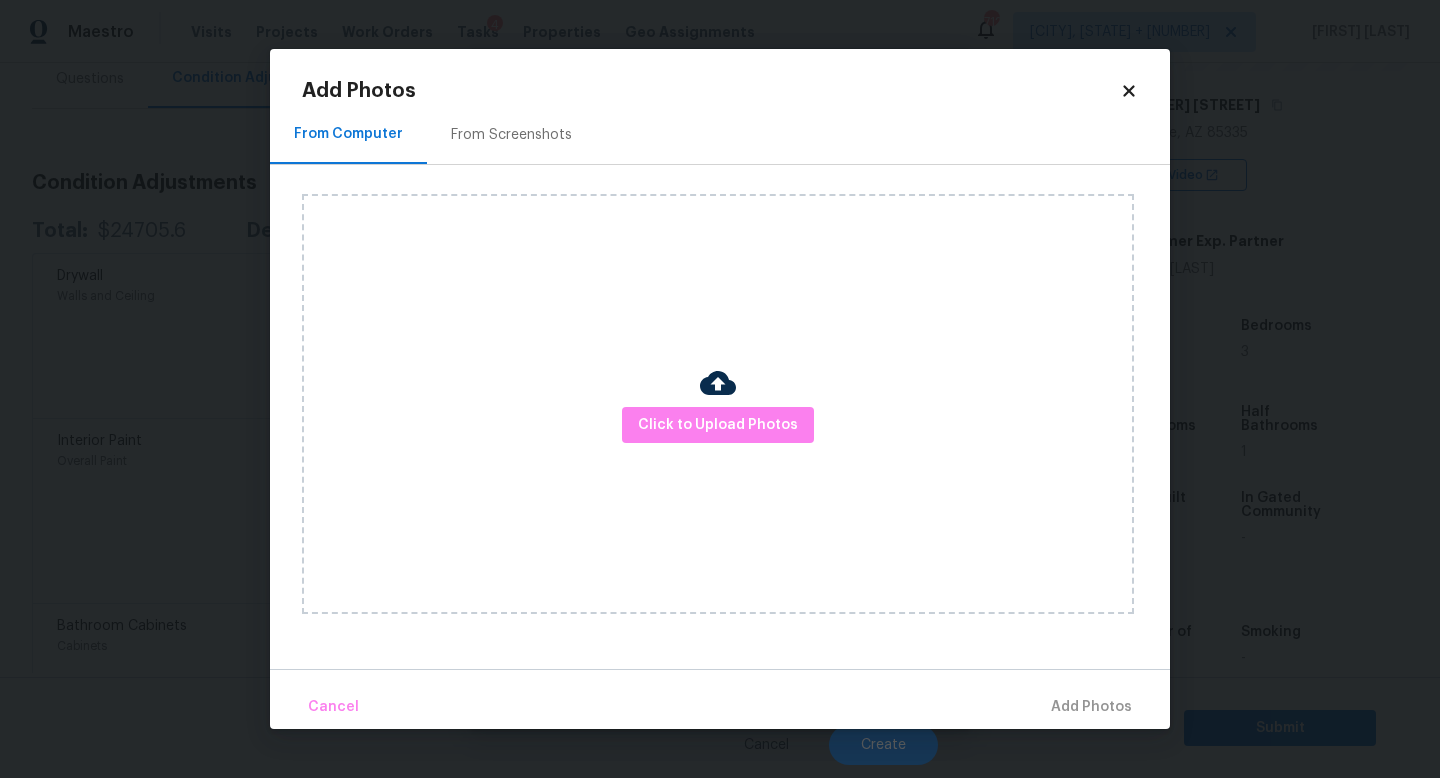 click on "Click to Upload Photos" at bounding box center (718, 404) 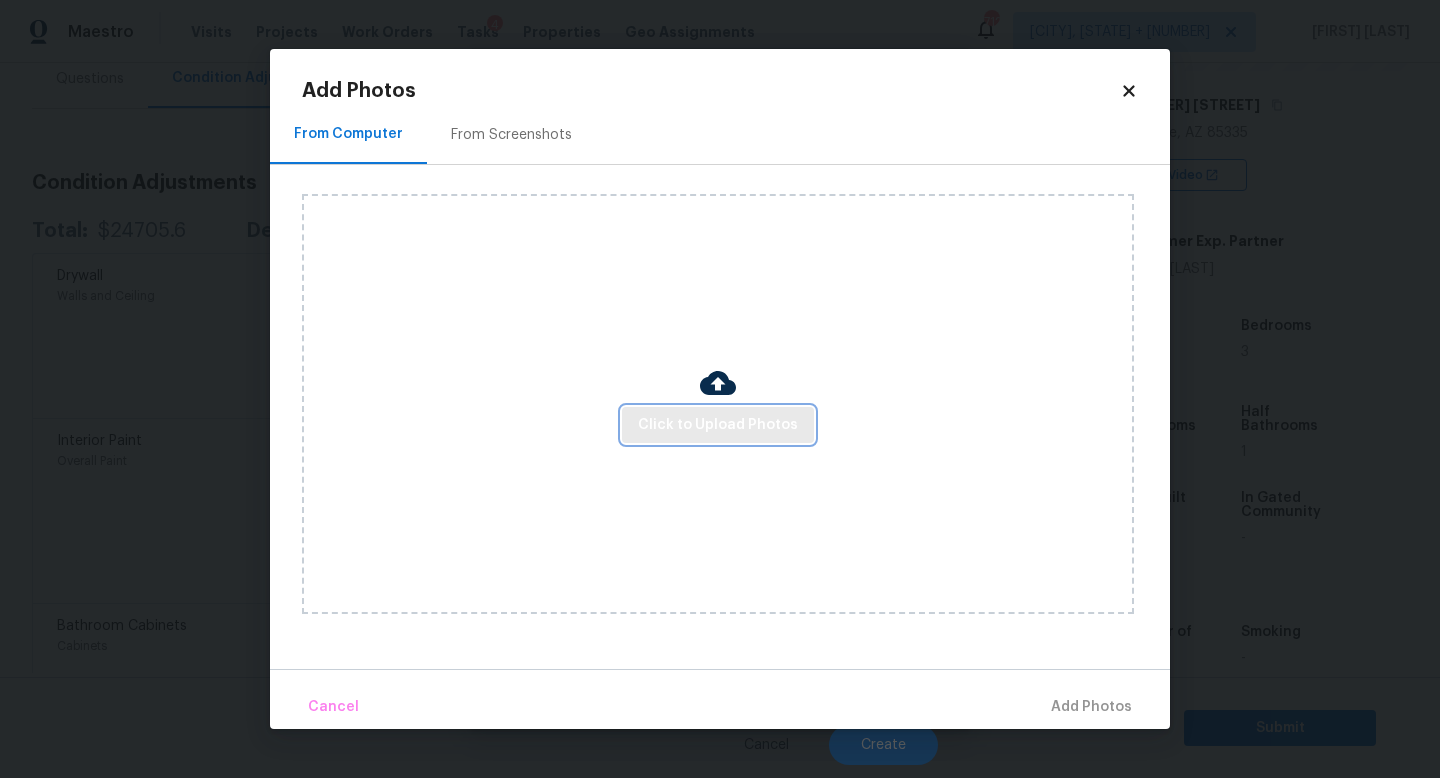 click on "Click to Upload Photos" at bounding box center [718, 425] 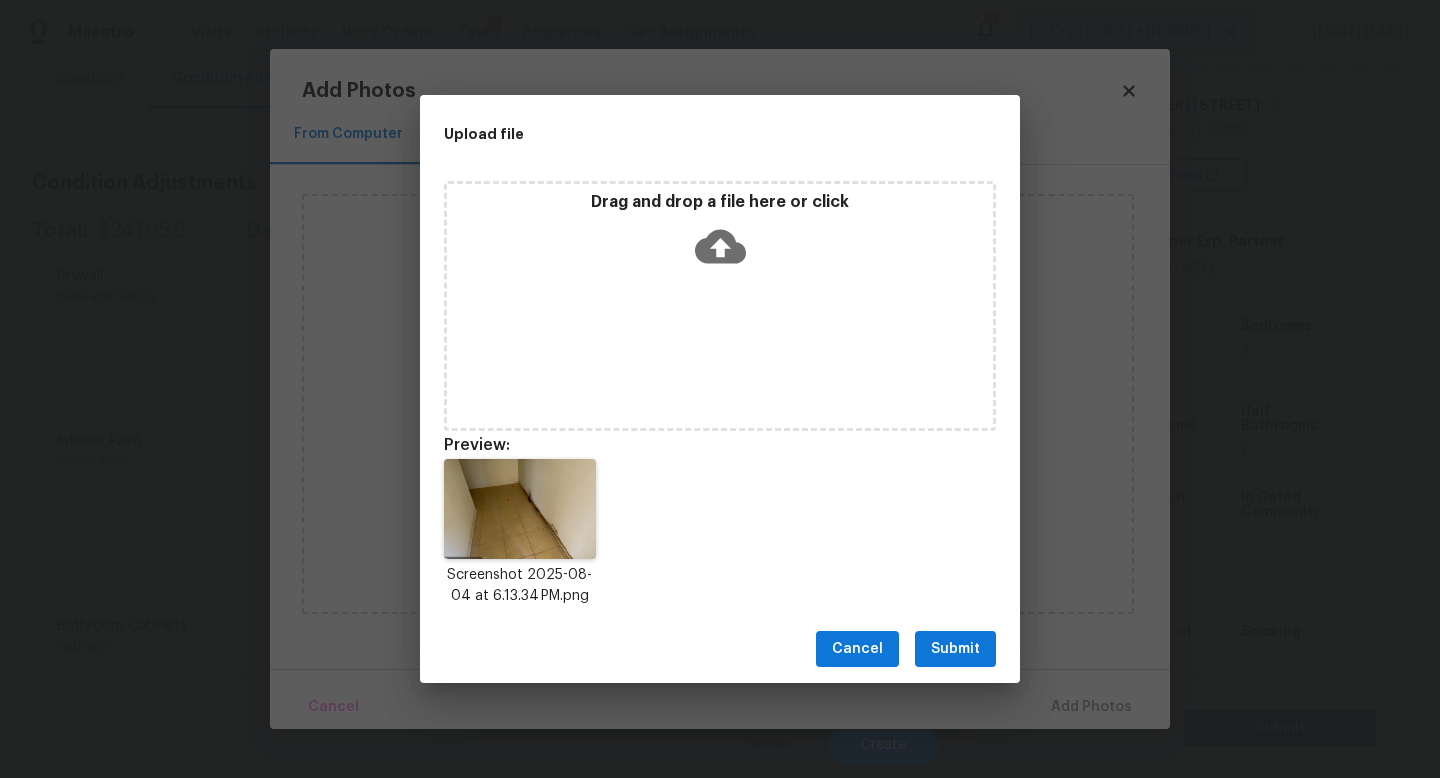 click on "Cancel Submit" at bounding box center [720, 649] 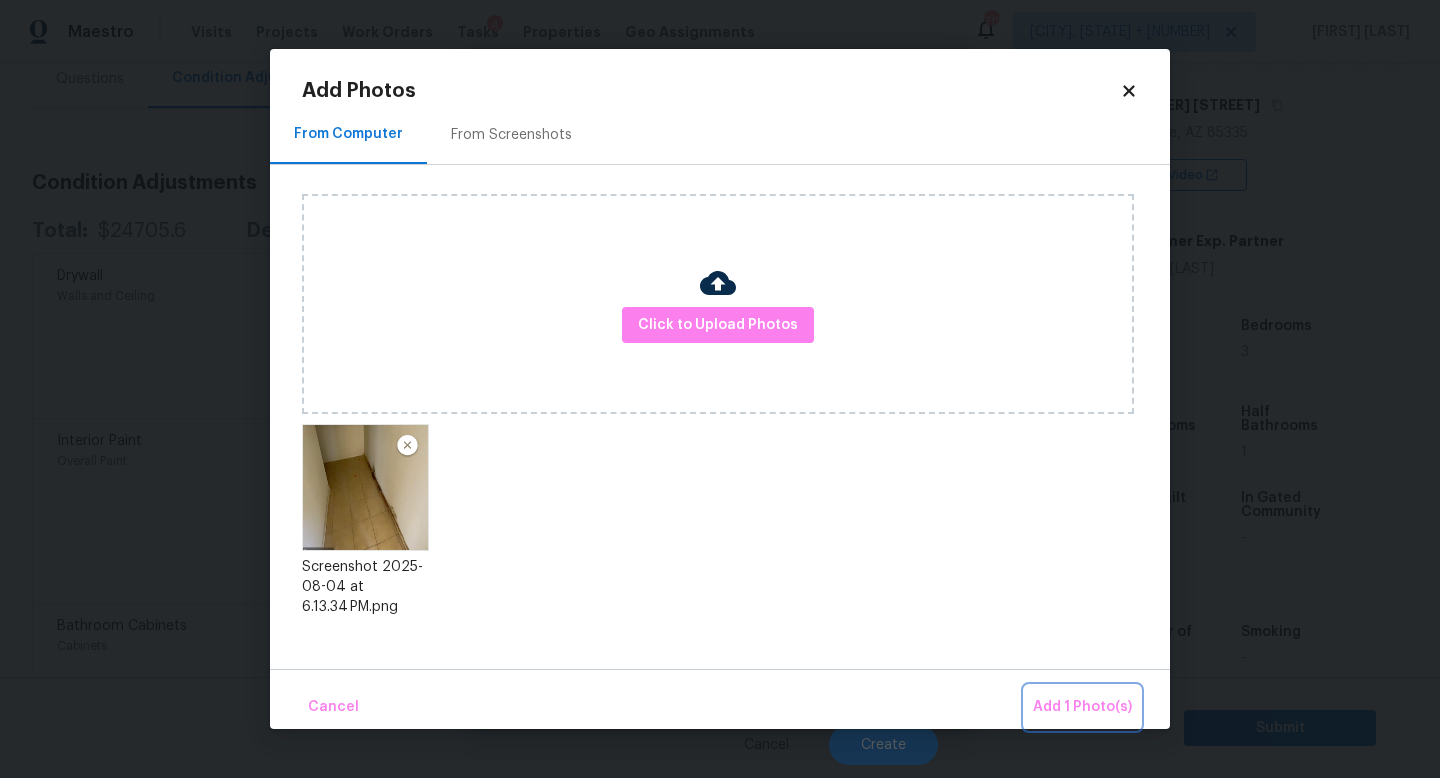 click on "Add 1 Photo(s)" at bounding box center (1082, 707) 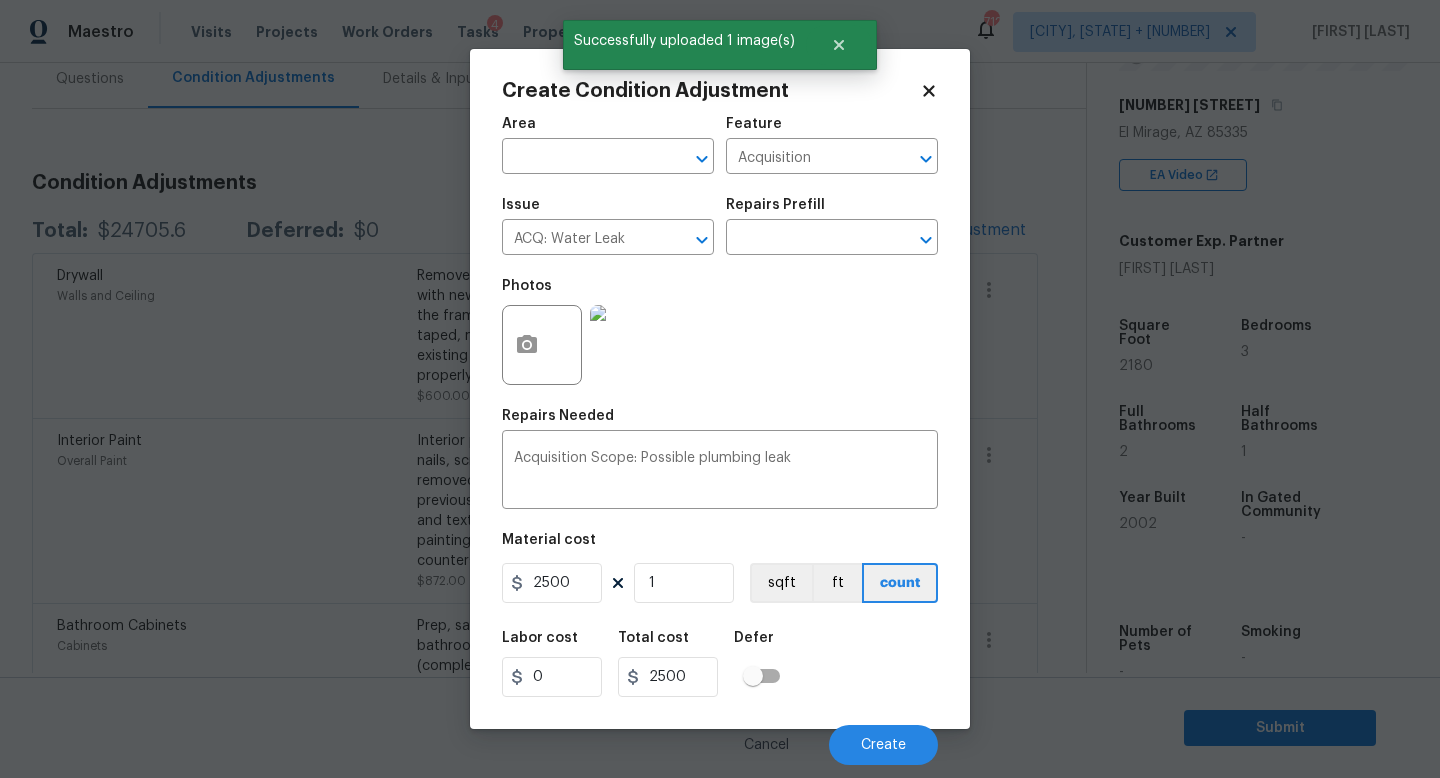 click on "Cancel Create" at bounding box center (720, 737) 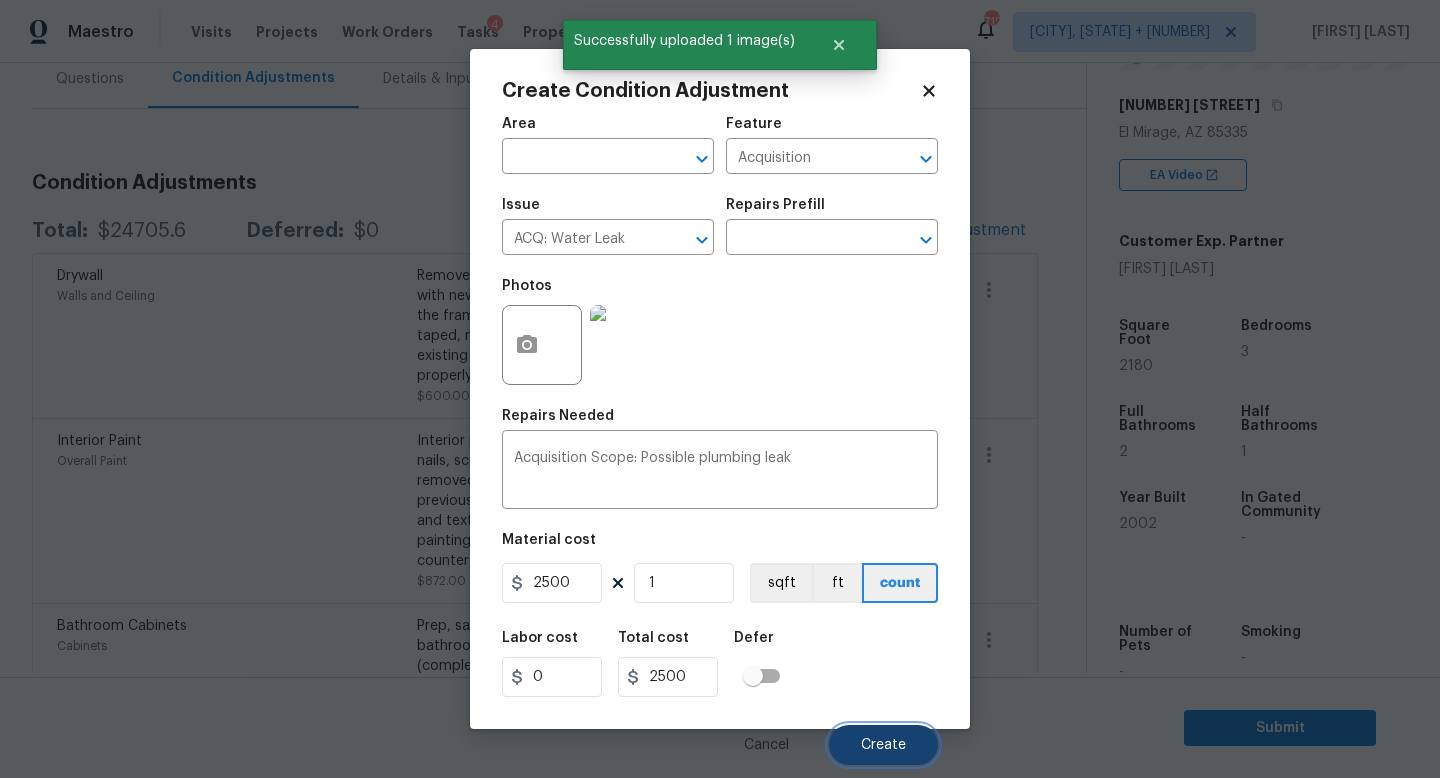 click on "Create" at bounding box center [883, 745] 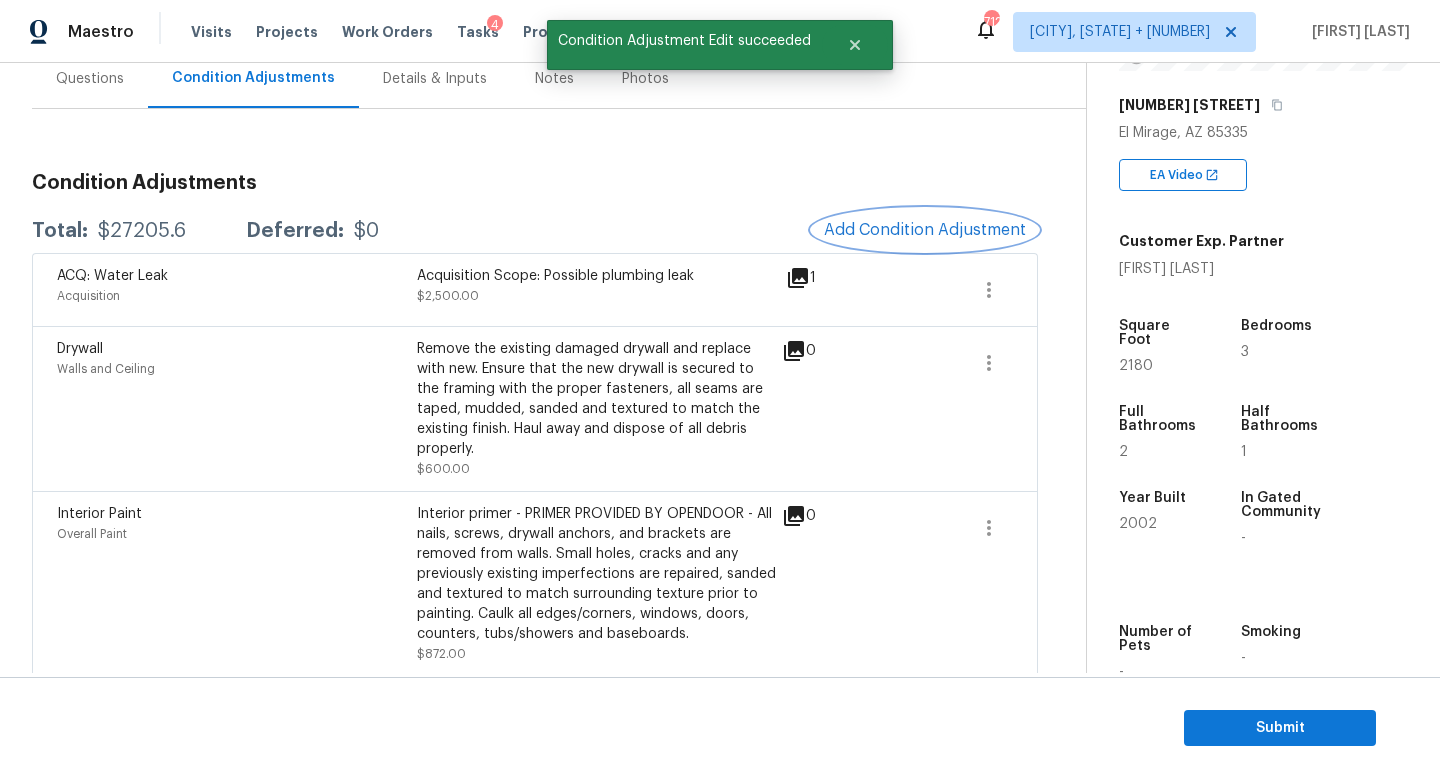 scroll, scrollTop: 160, scrollLeft: 0, axis: vertical 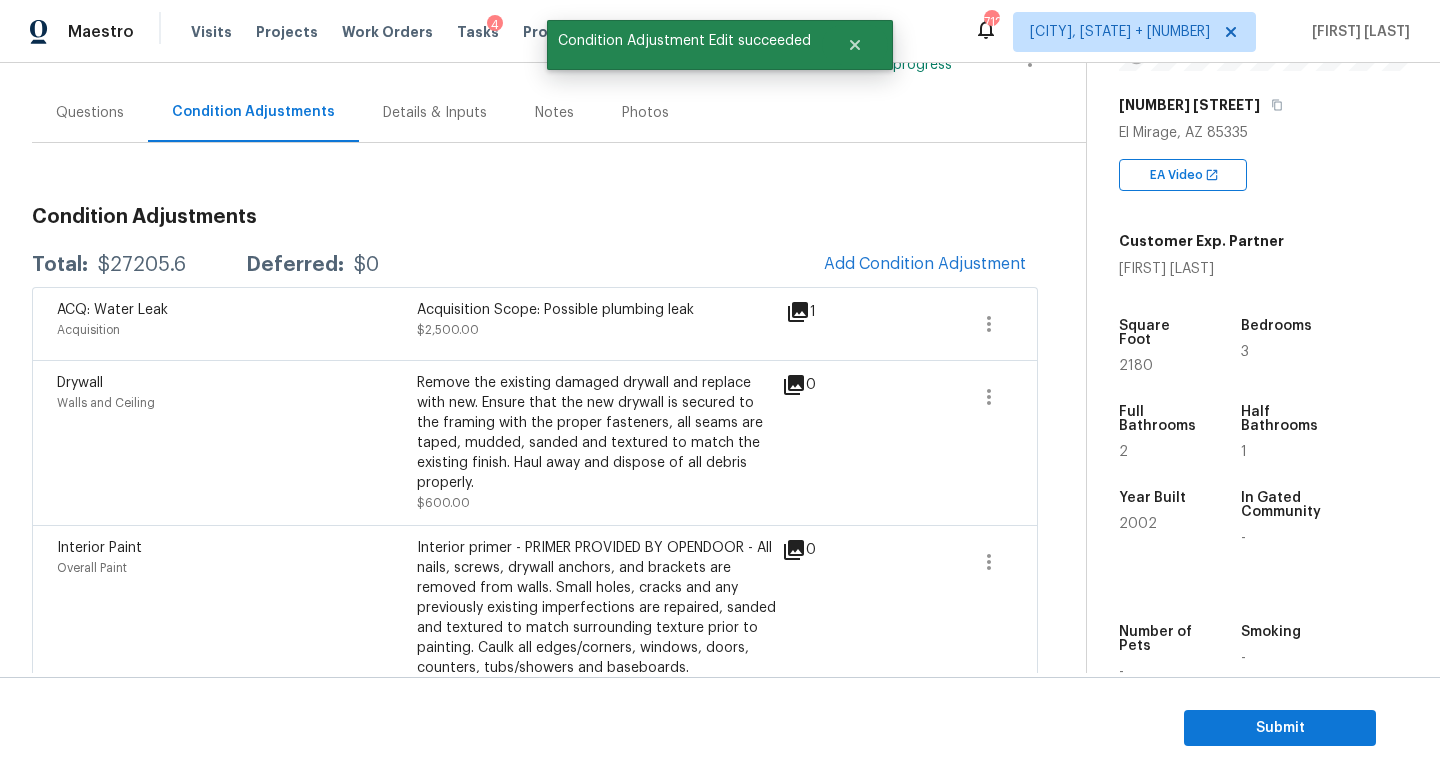 click on "Total:  $27205.6 Deferred:  $0 Add Condition Adjustment" at bounding box center [535, 265] 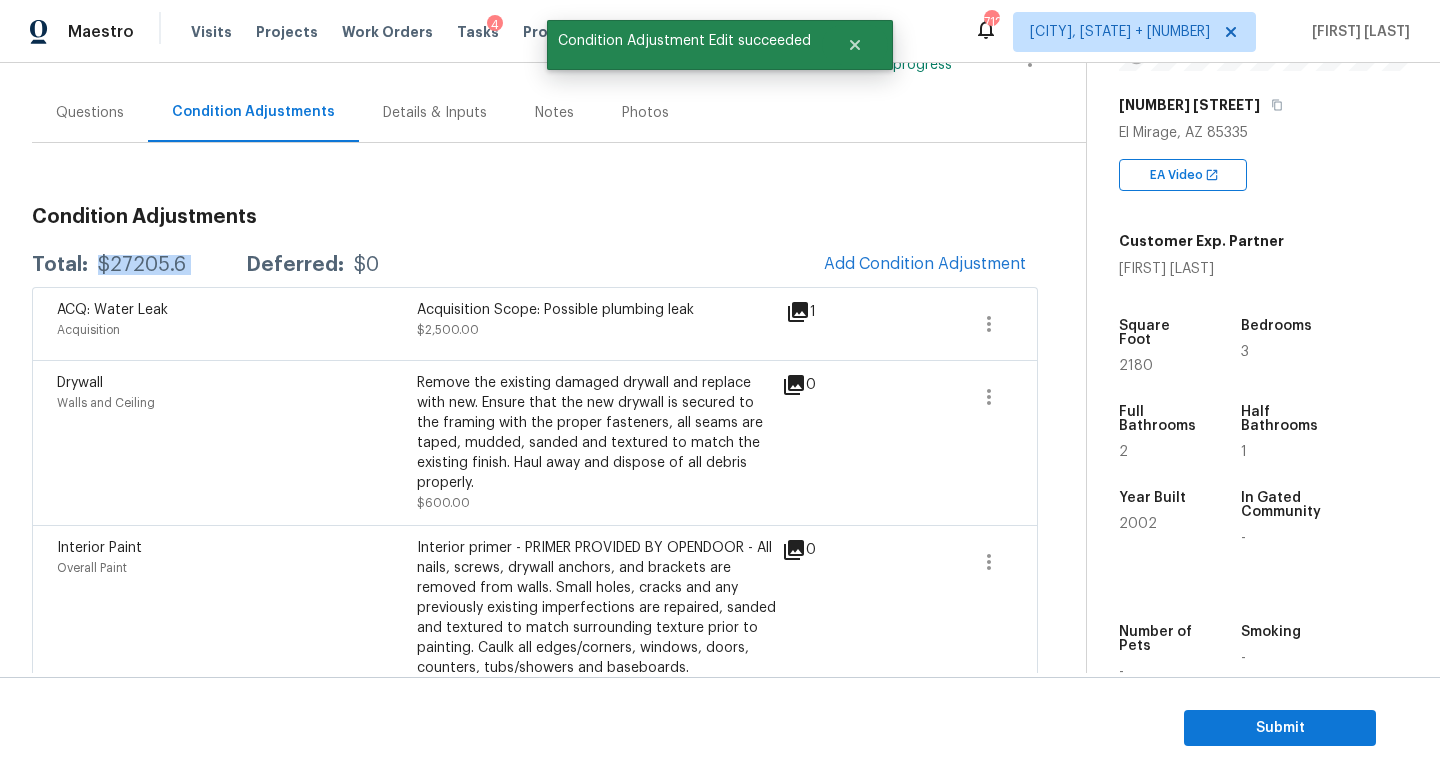 copy on "$27205.6" 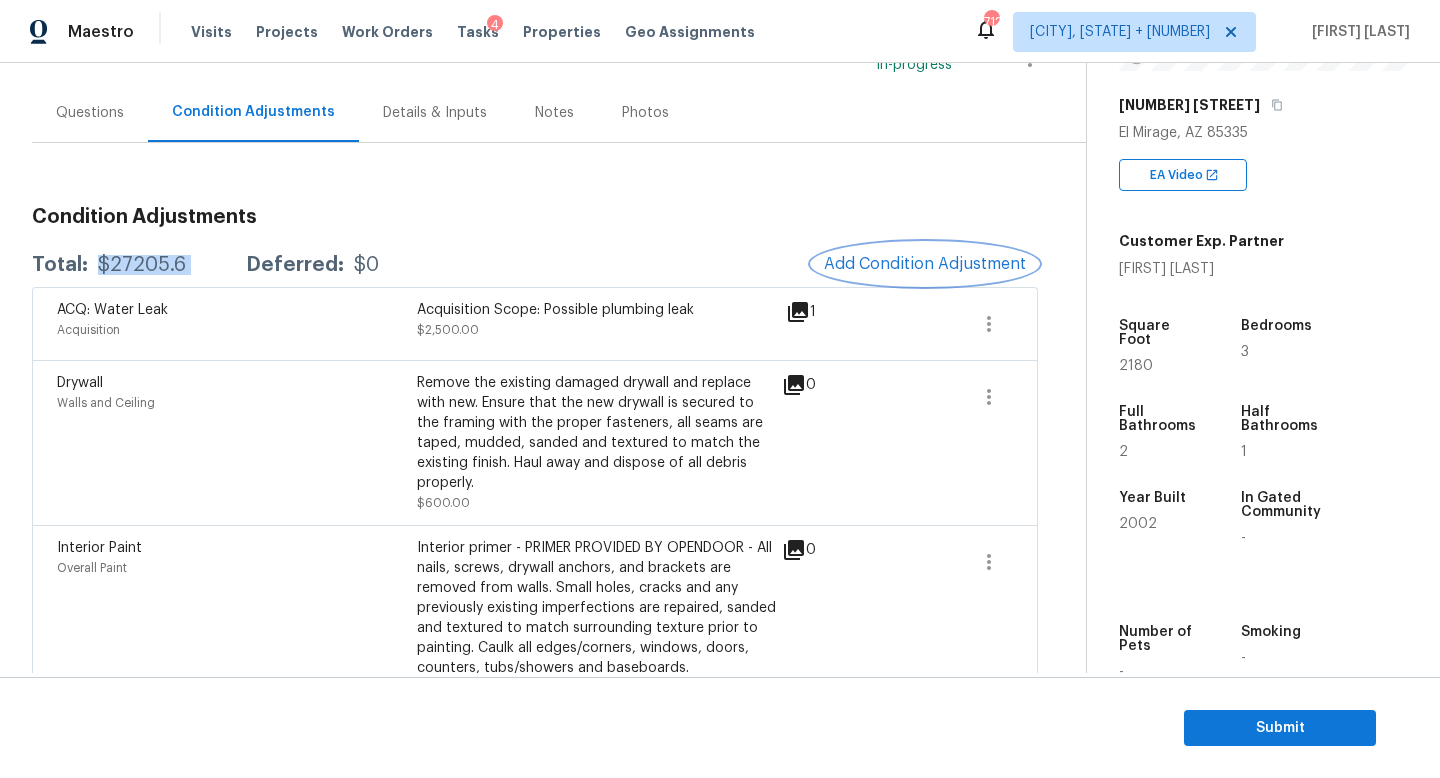 click on "Add Condition Adjustment" at bounding box center [925, 264] 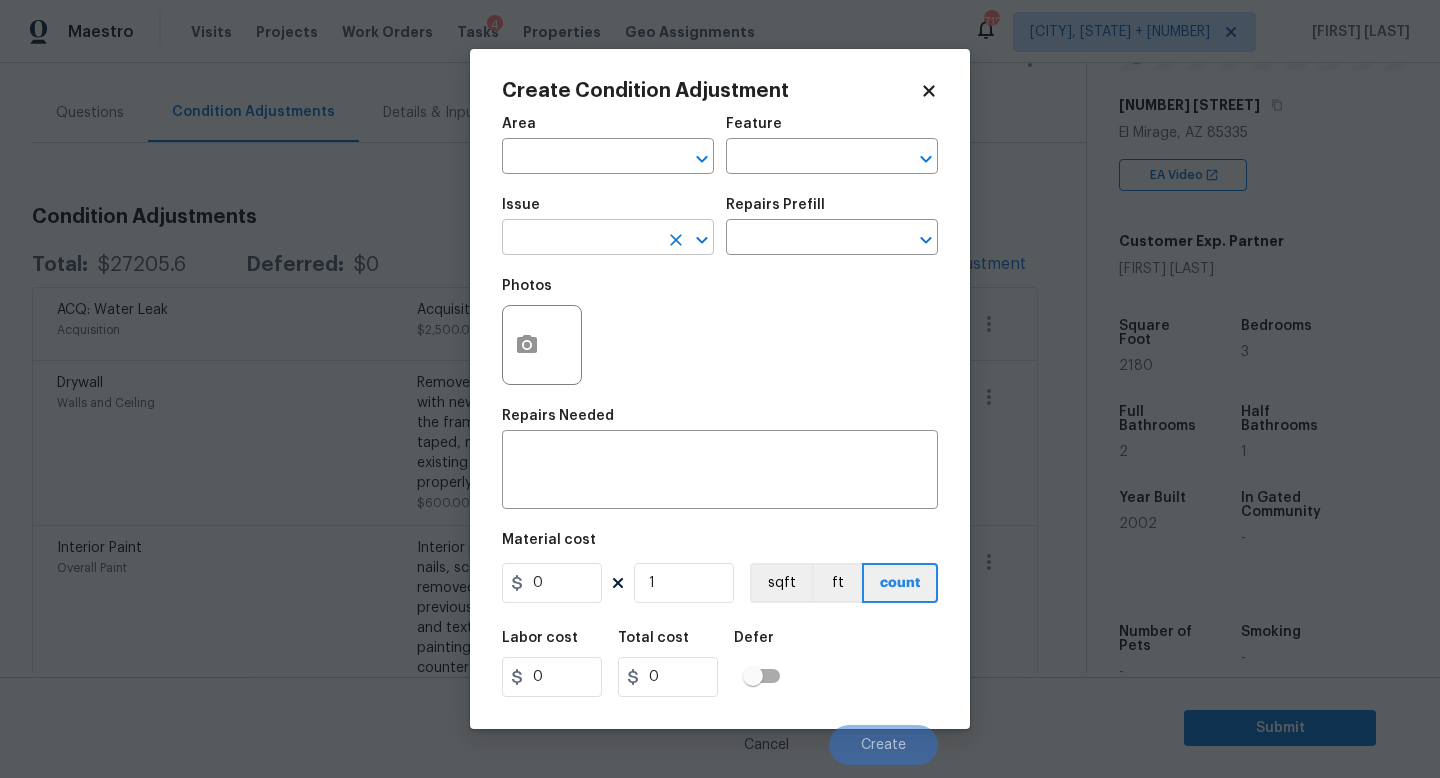 click at bounding box center [580, 239] 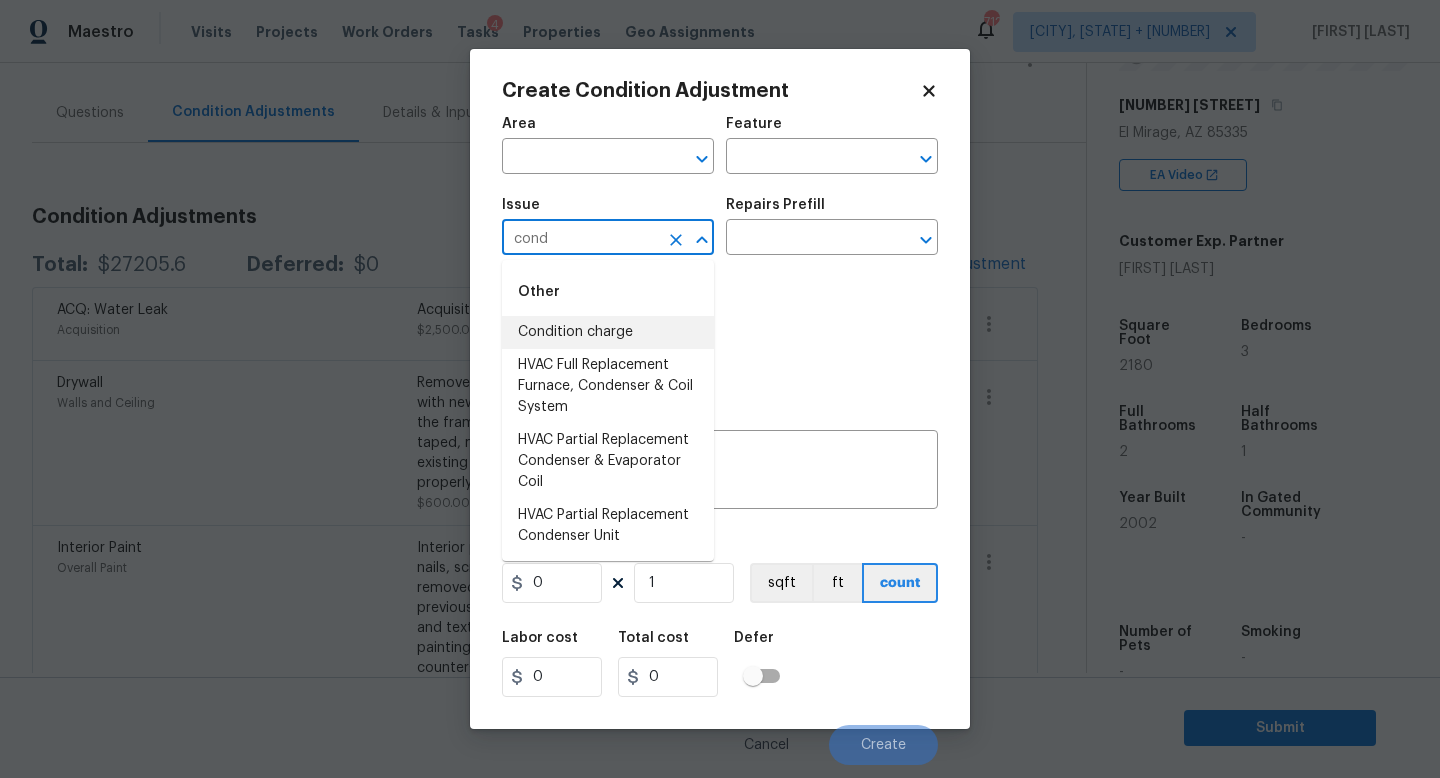 drag, startPoint x: 580, startPoint y: 353, endPoint x: 613, endPoint y: 327, distance: 42.0119 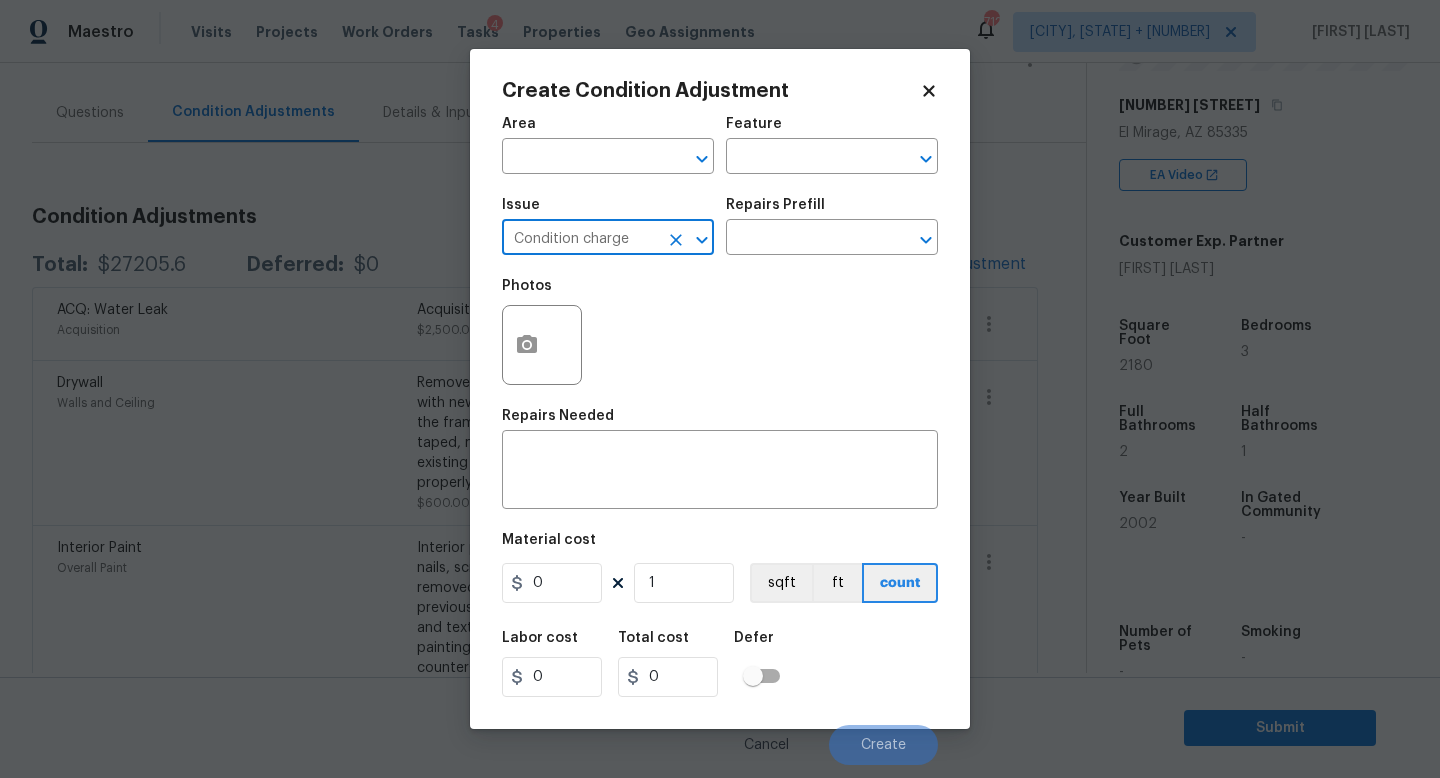 type on "Condition charge" 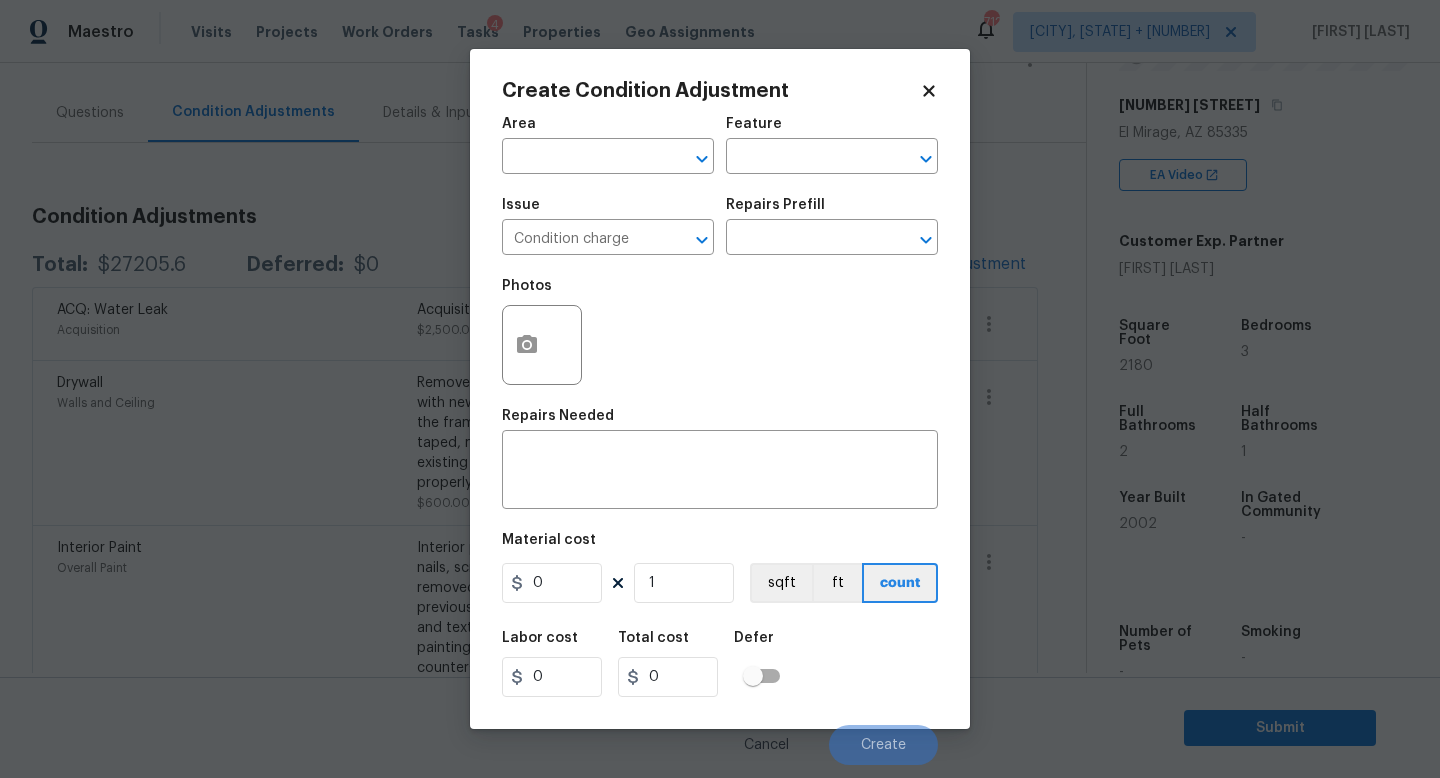 click on "Repairs Prefill" at bounding box center (832, 211) 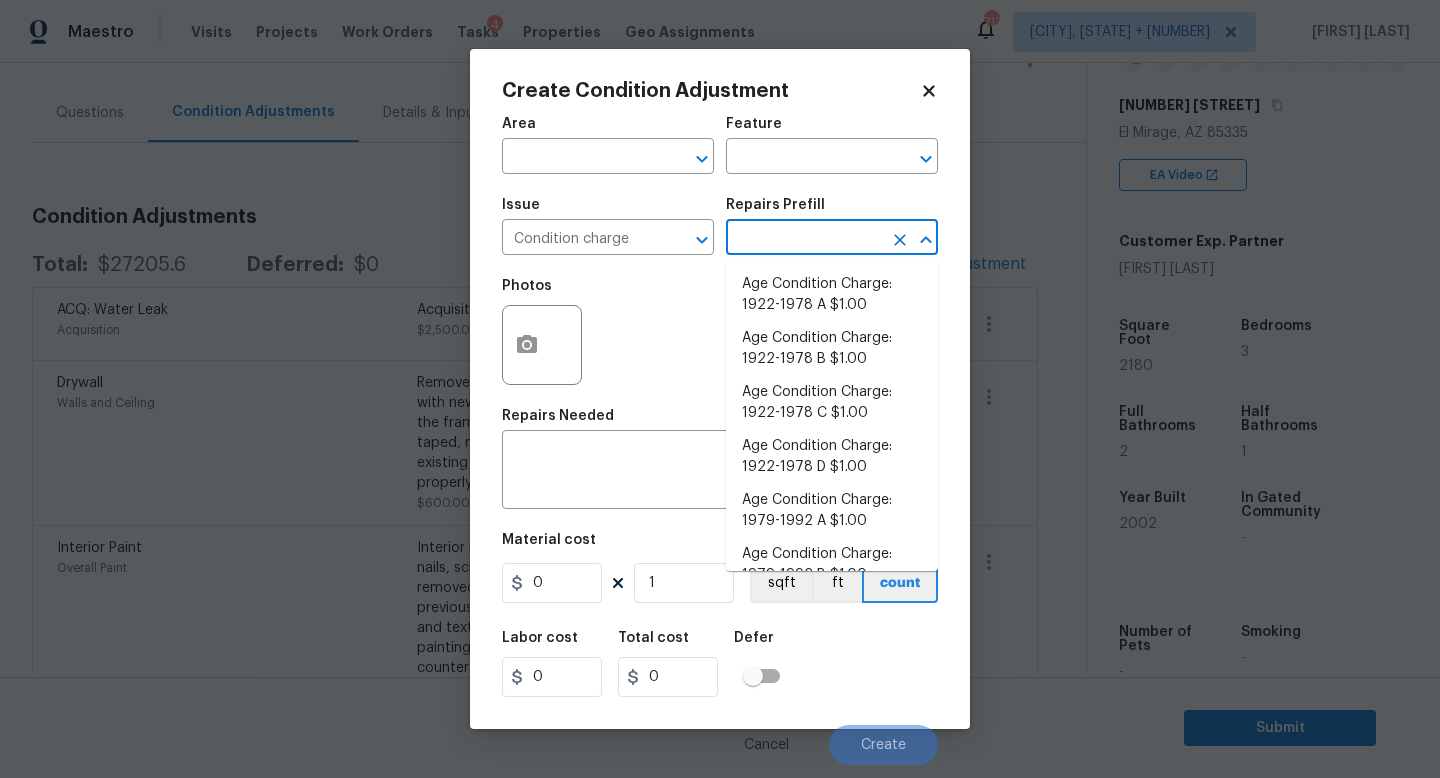 click at bounding box center (804, 239) 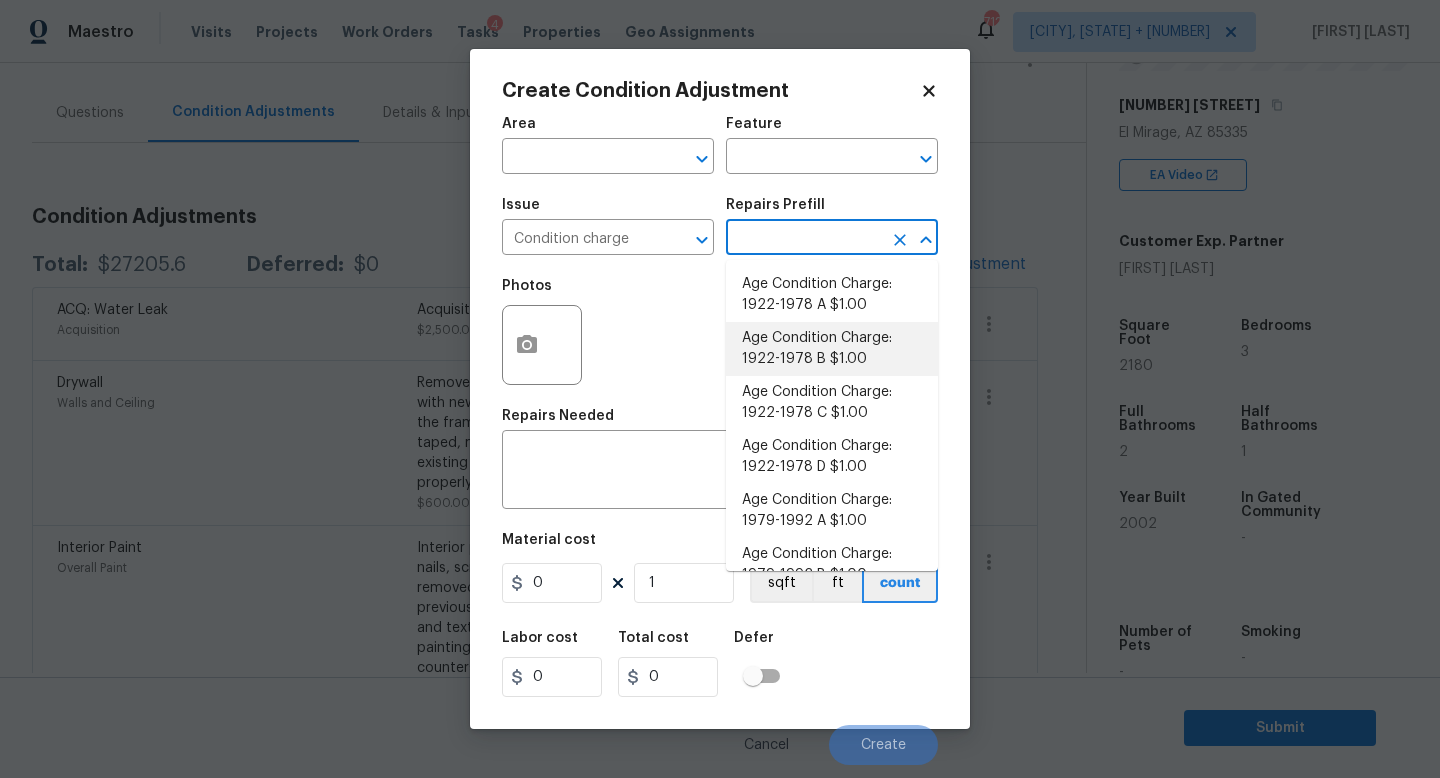 scroll, scrollTop: 656, scrollLeft: 0, axis: vertical 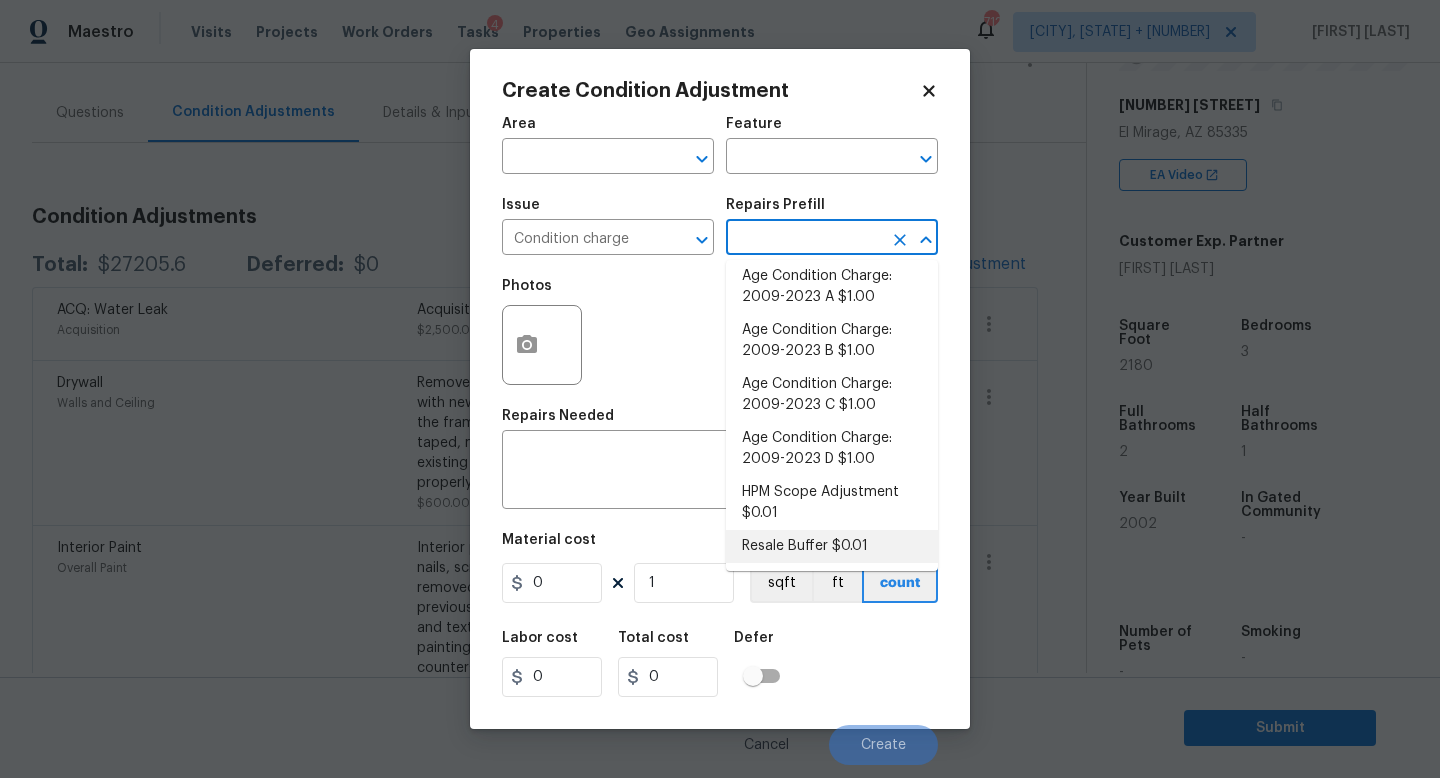 click on "Resale Buffer $0.01" at bounding box center [832, 546] 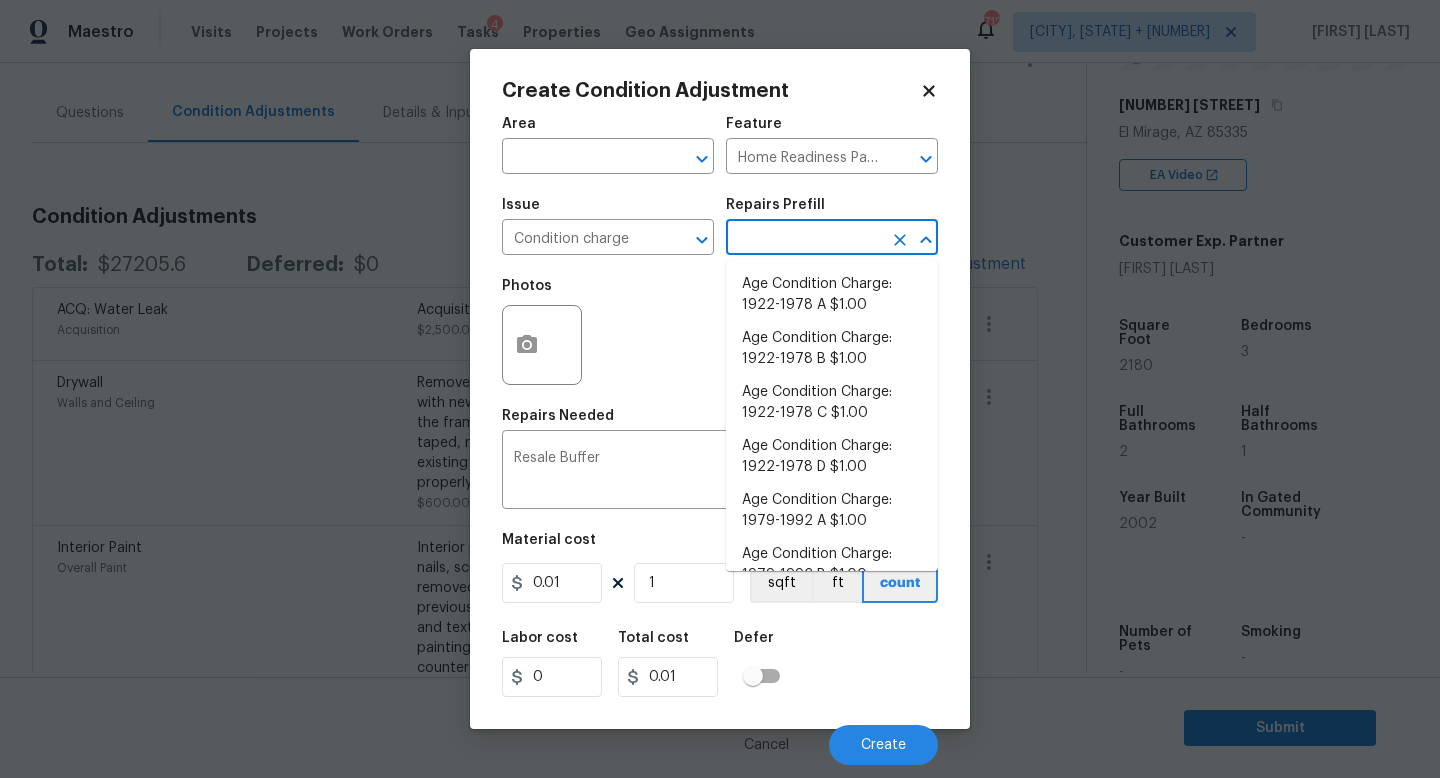 scroll, scrollTop: 648, scrollLeft: 0, axis: vertical 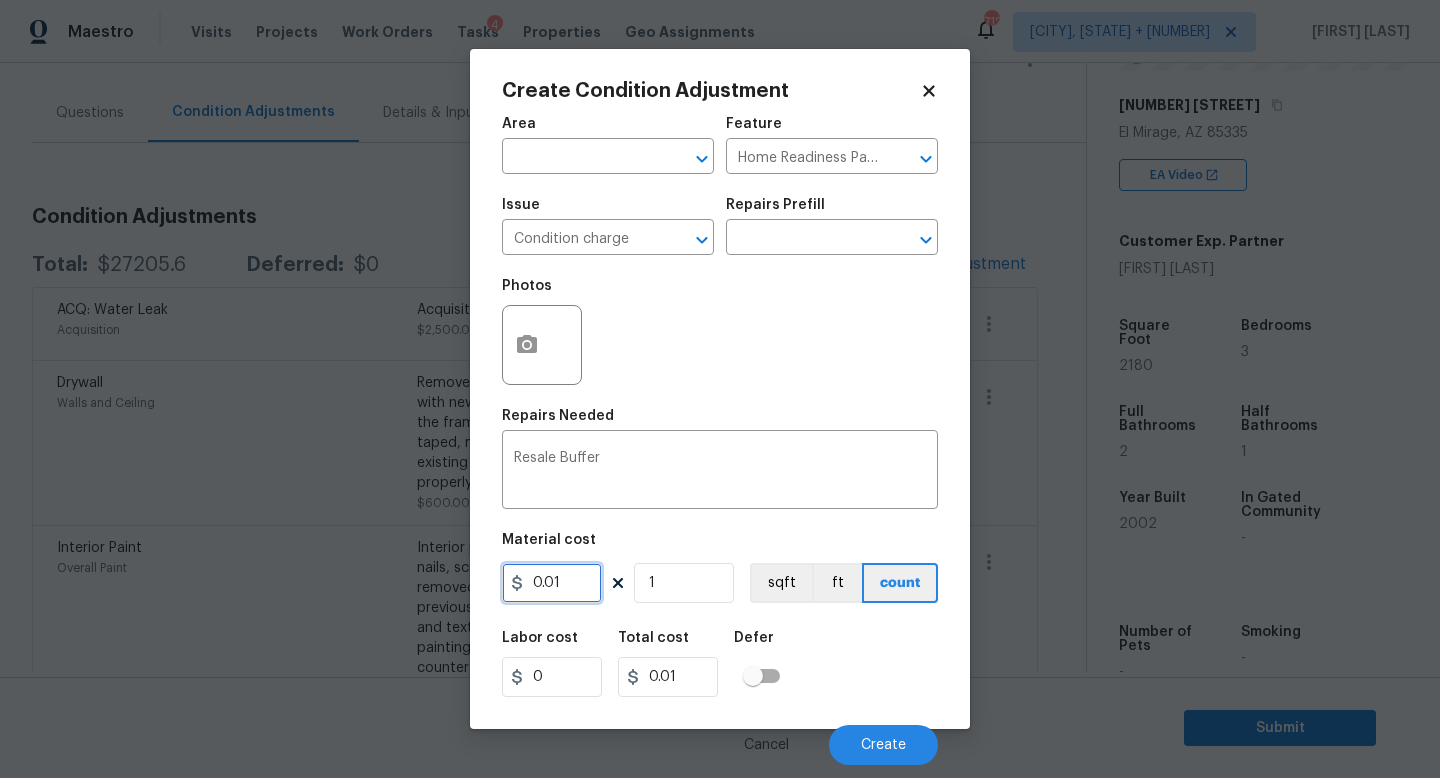 drag, startPoint x: 581, startPoint y: 586, endPoint x: 335, endPoint y: 544, distance: 249.55962 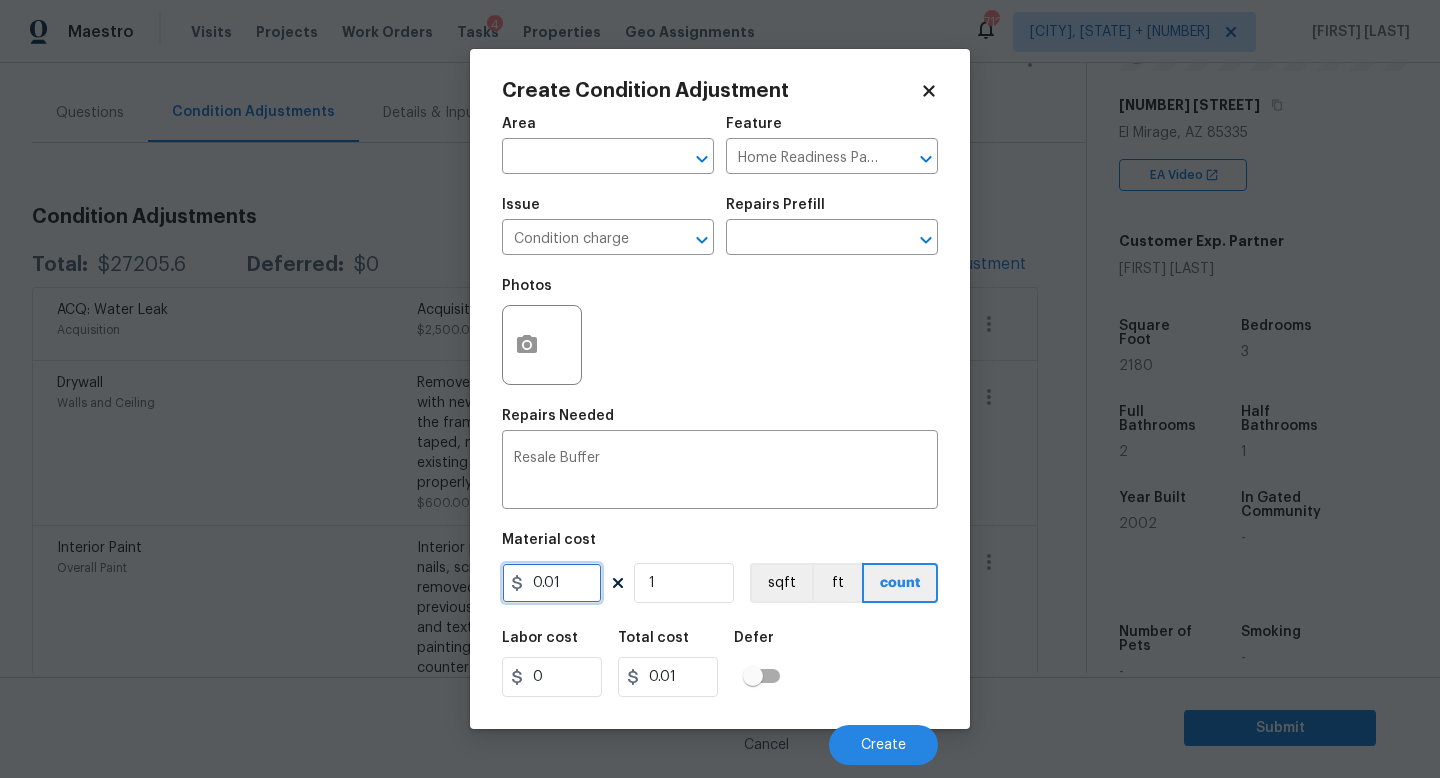 click on "Create Condition Adjustment Area ​ Feature Home Readiness Packages ​ Issue Condition charge ​ Repairs Prefill ​ Photos Repairs Needed Resale Buffer x ​ Material cost 0.01 1 sqft ft count Labor cost 0 Total cost 0.01 Defer Cancel Create" at bounding box center [720, 389] 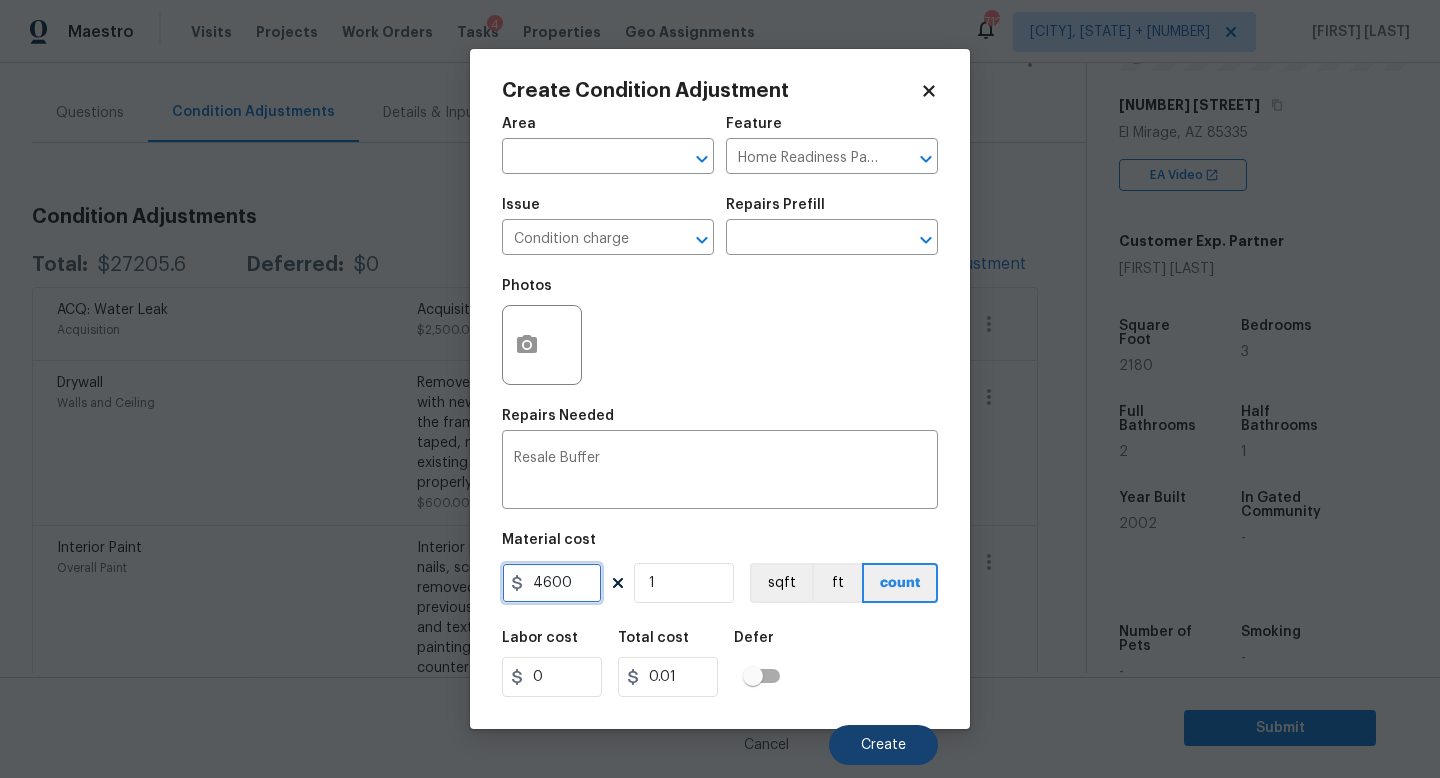 type on "4600" 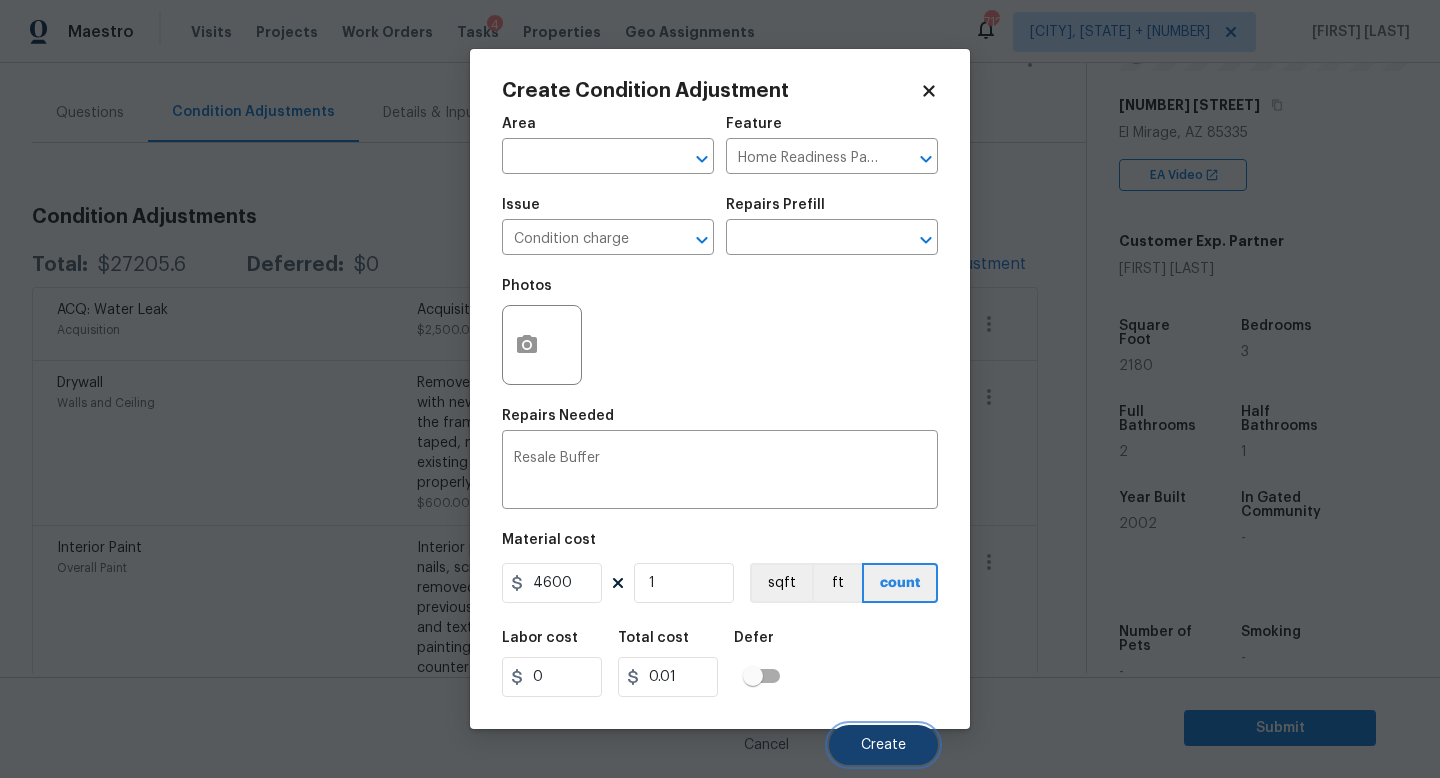 type on "4600" 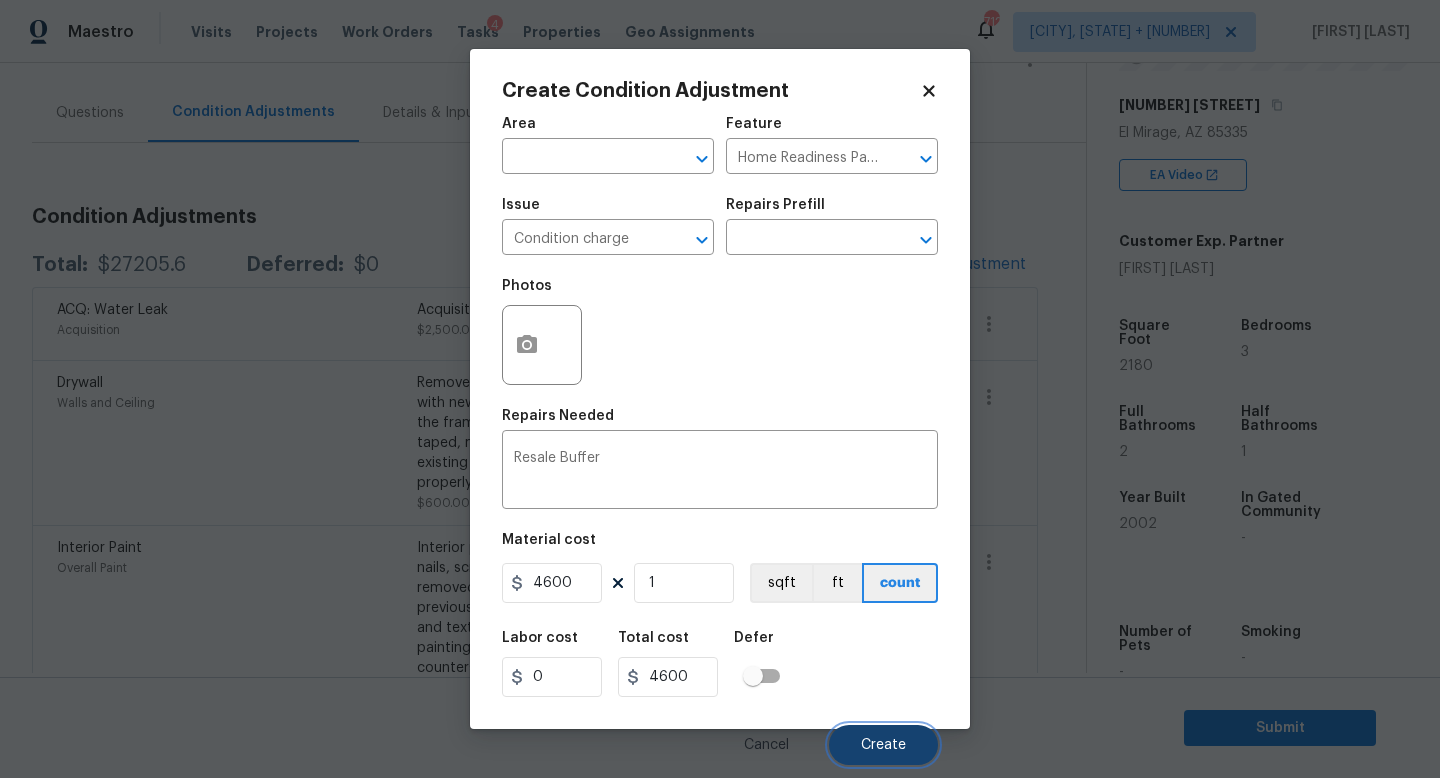 click on "Create" at bounding box center (883, 745) 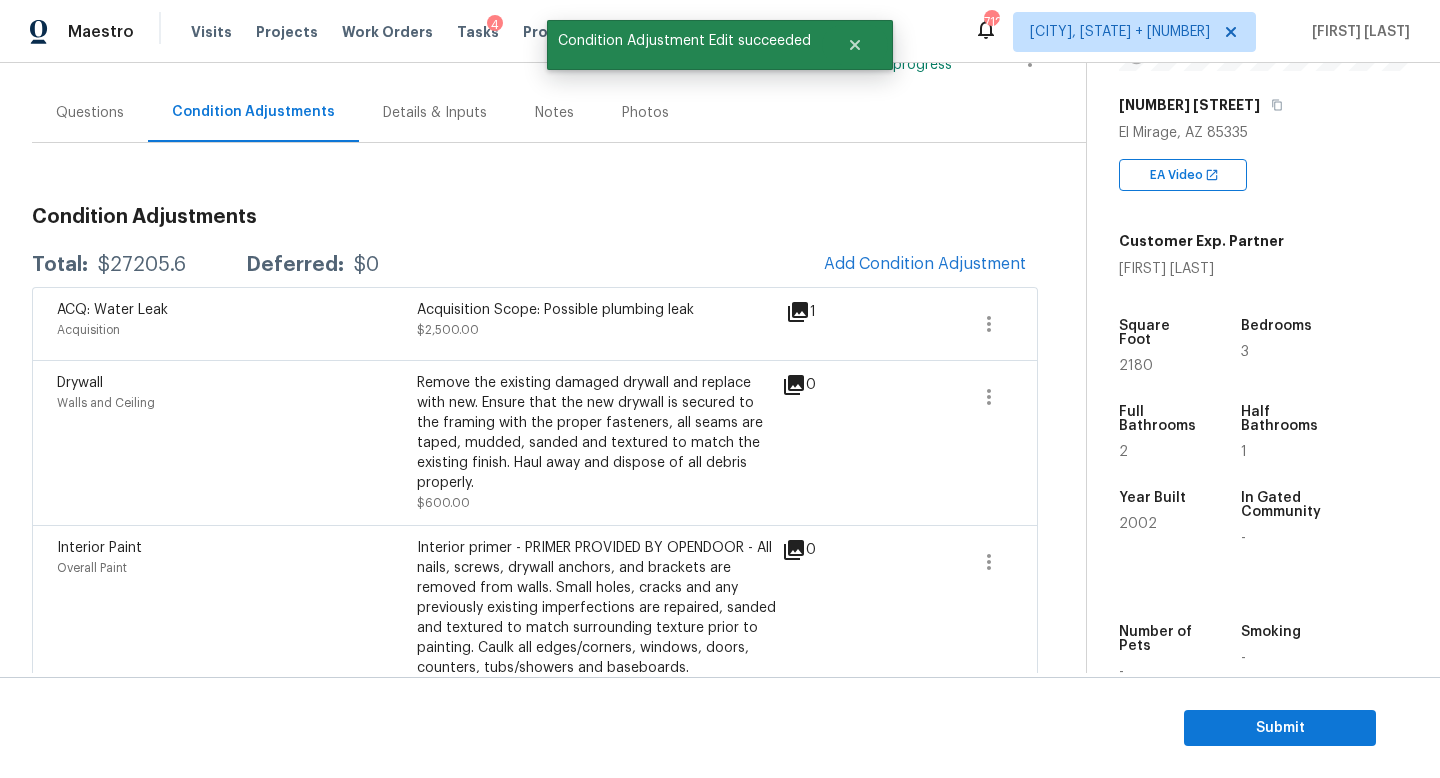click on "Questions" at bounding box center (90, 113) 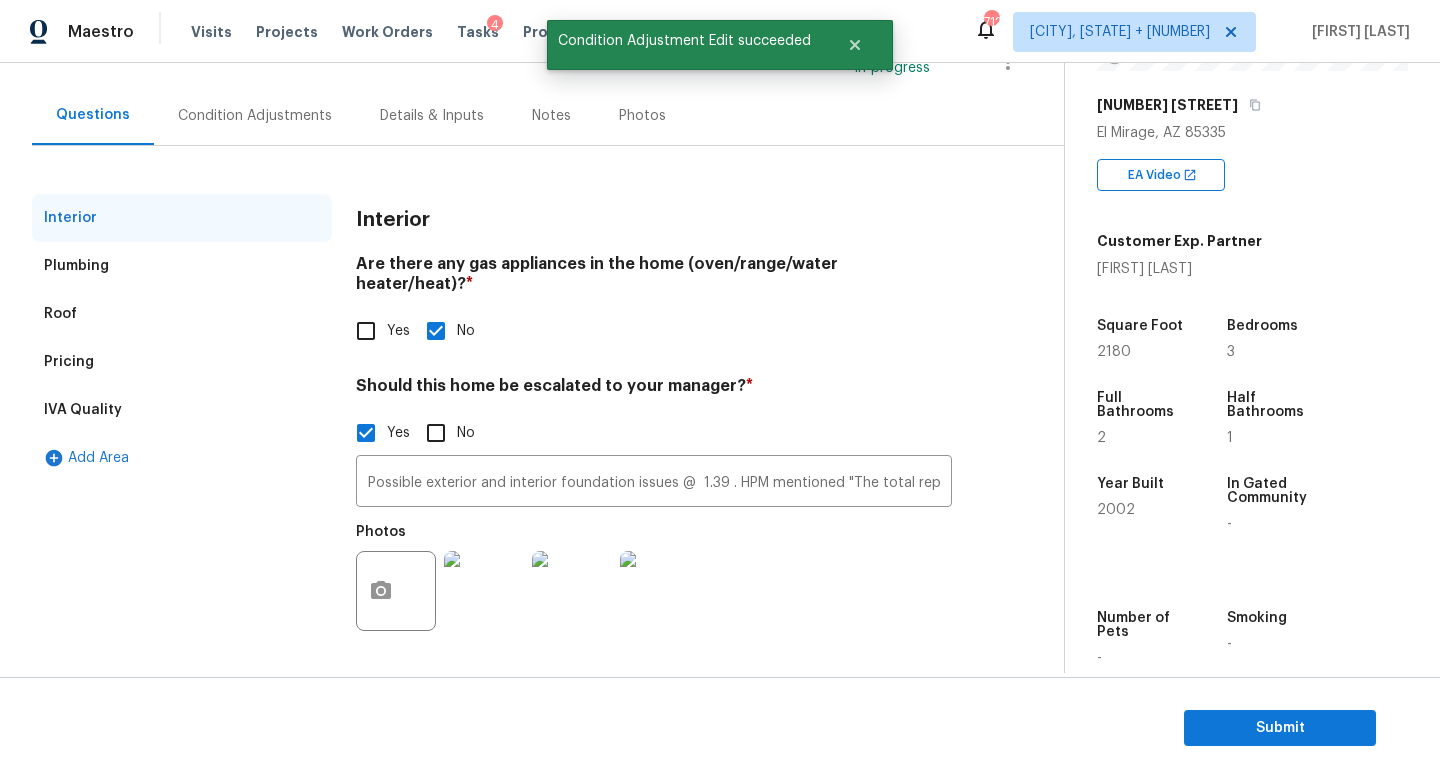 scroll, scrollTop: 0, scrollLeft: 0, axis: both 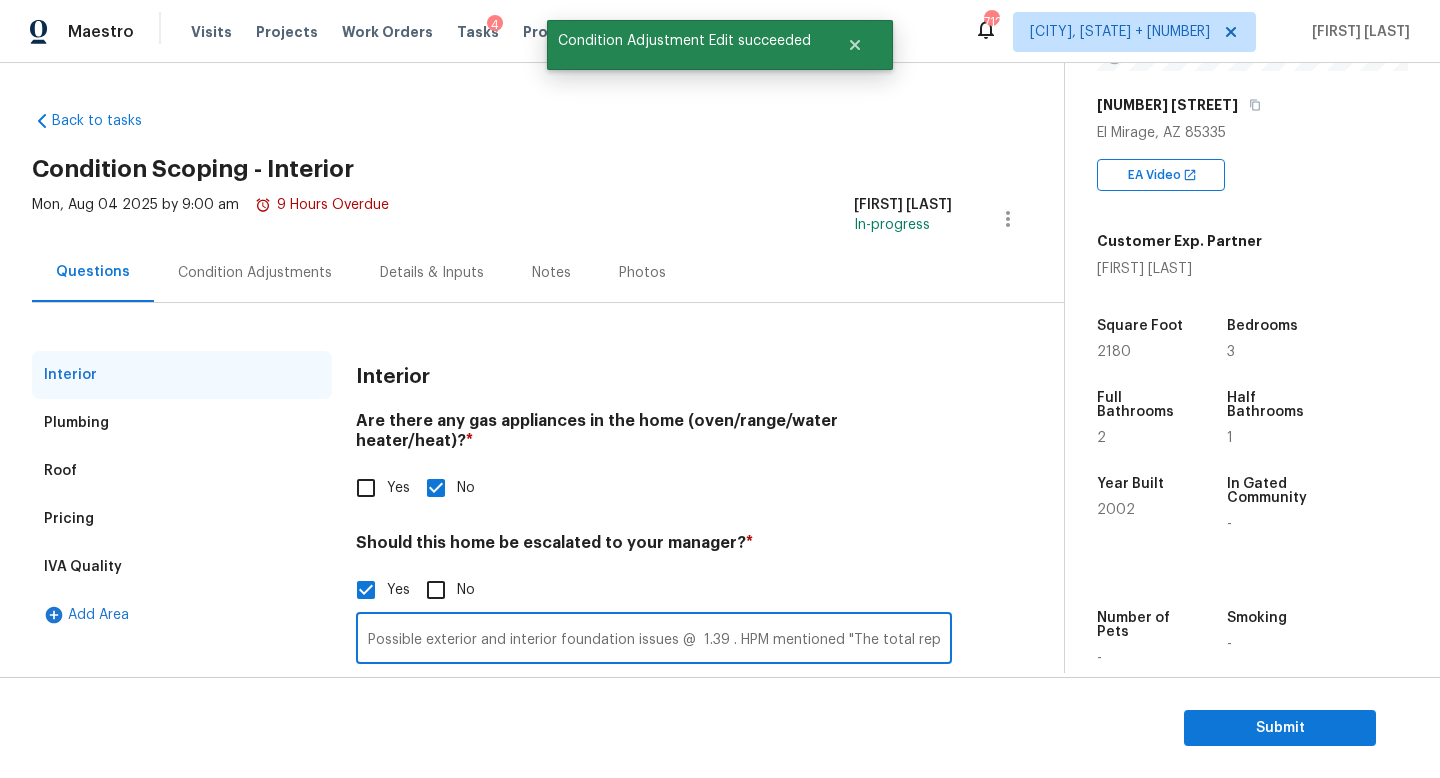 click on "Possible exterior and interior foundation issues @  1.39 . HPM mentioned "The total repair amount I included is based on my belief that we will need to replace both of these AC units". I have scoped for both units replacement. Needs final review. Possible water damage @ 1.27. I have added scope." at bounding box center [654, 640] 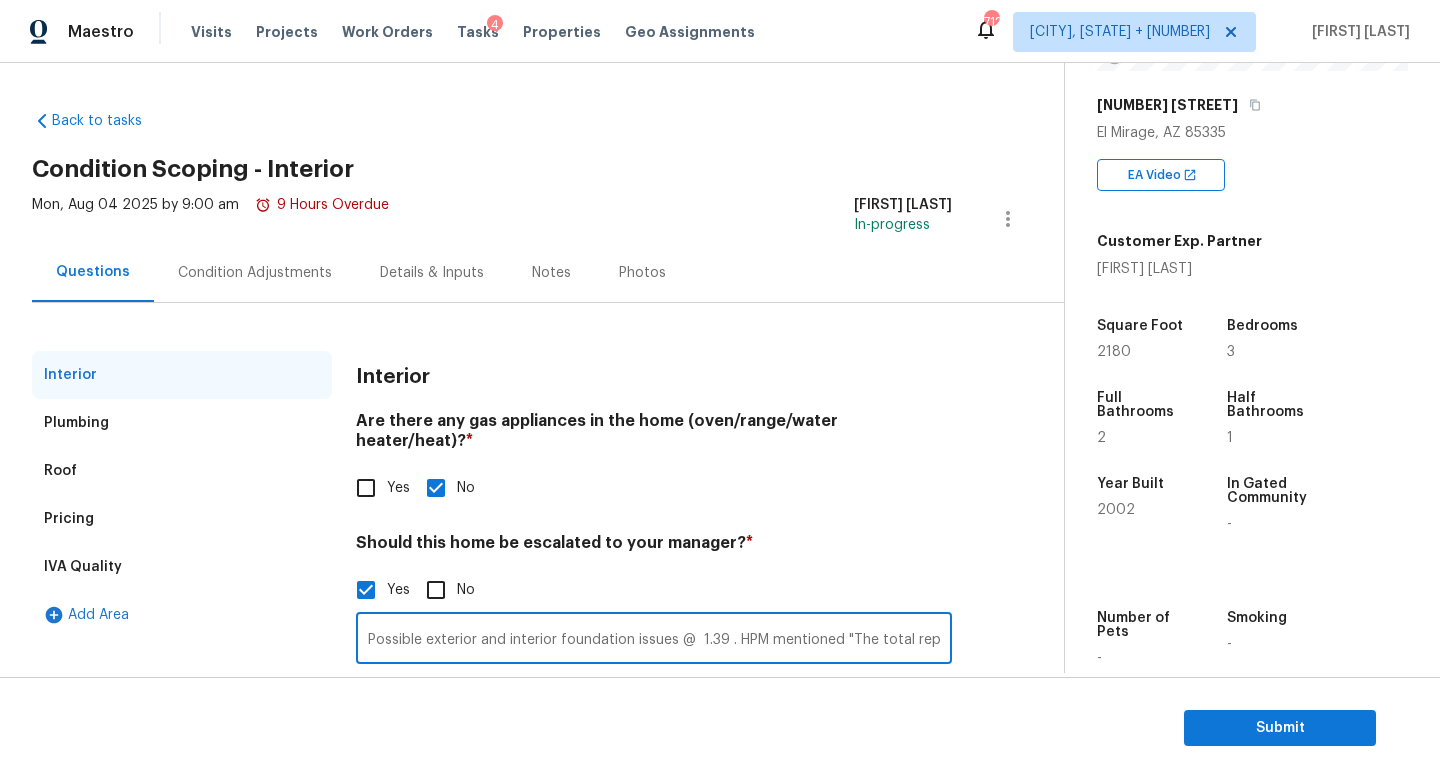 click on "Possible exterior and interior foundation issues @  1.39 . HPM mentioned "The total repair amount I included is based on my belief that we will need to replace both of these AC units". I have scoped for both units replacement. Needs final review. Possible water damage @ 1.27. I have added scope." at bounding box center (654, 640) 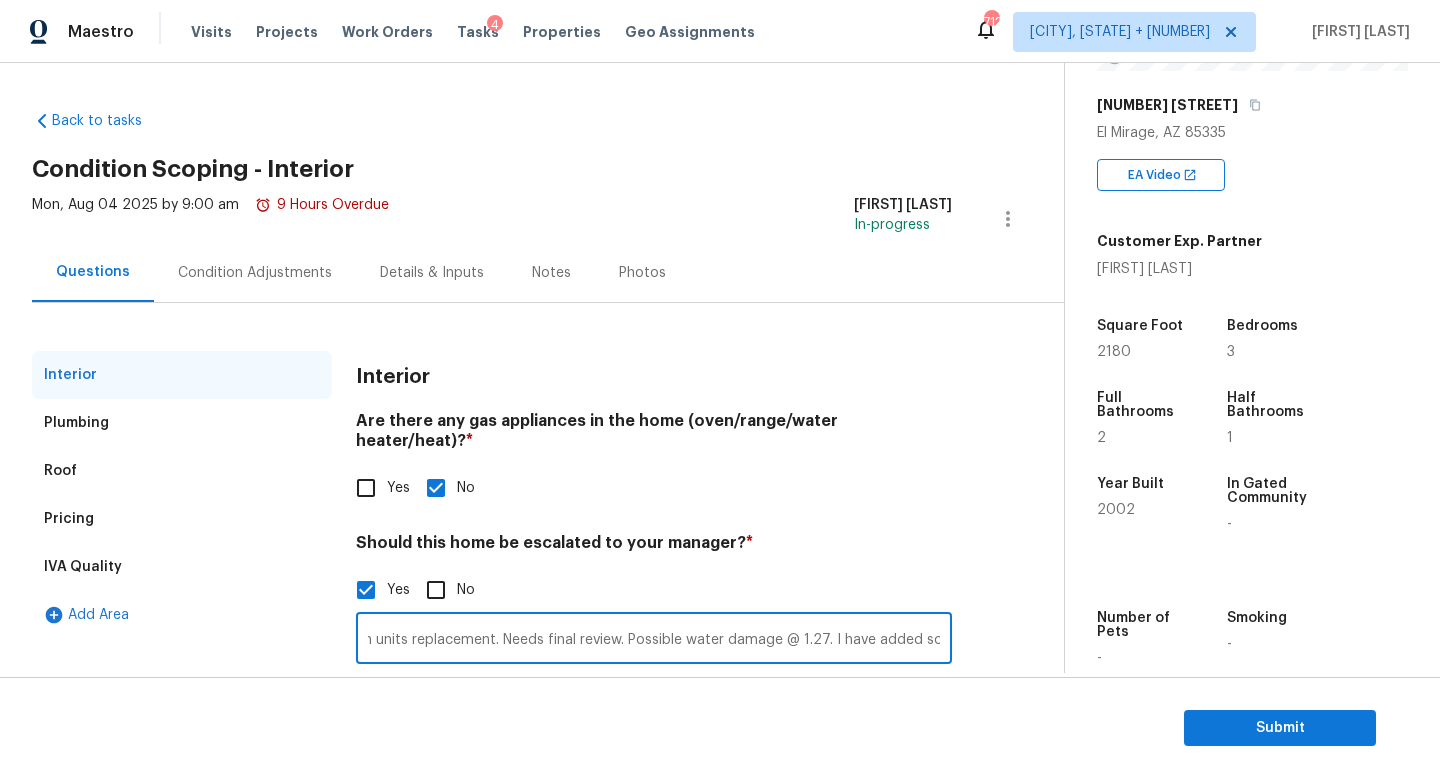 paste on "HPM Scope Adjustment is XXX, please review and ensure full scope amount is needed" 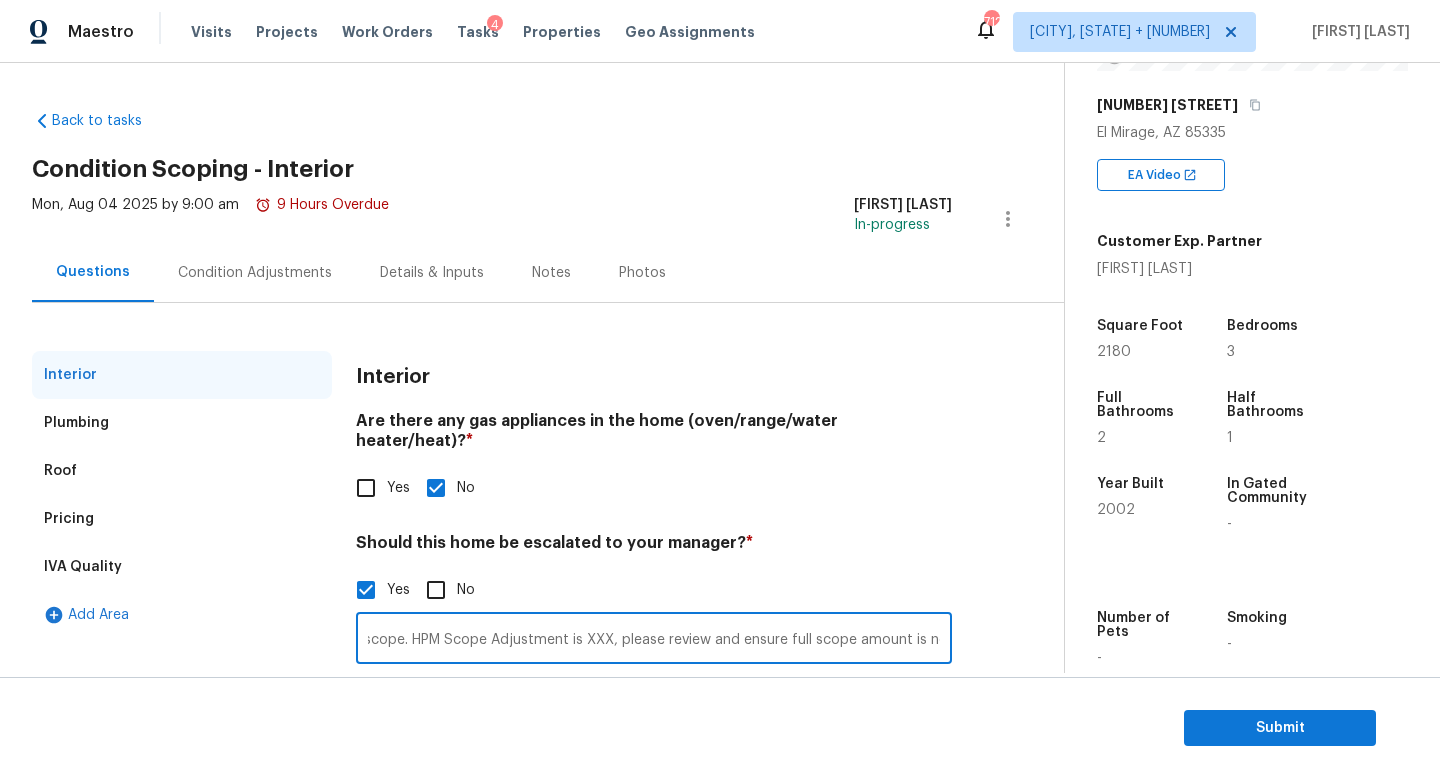click on "Possible exterior and interior foundation issues @  1.39 . HPM mentioned "The total repair amount I included is based on my belief that we will need to replace both of these AC units". I have scoped for both units replacement. Needs final review. Possible water damage @ 1.27. I have added scope. HPM Scope Adjustment is XXX, please review and ensure full scope amount is needed" at bounding box center [654, 640] 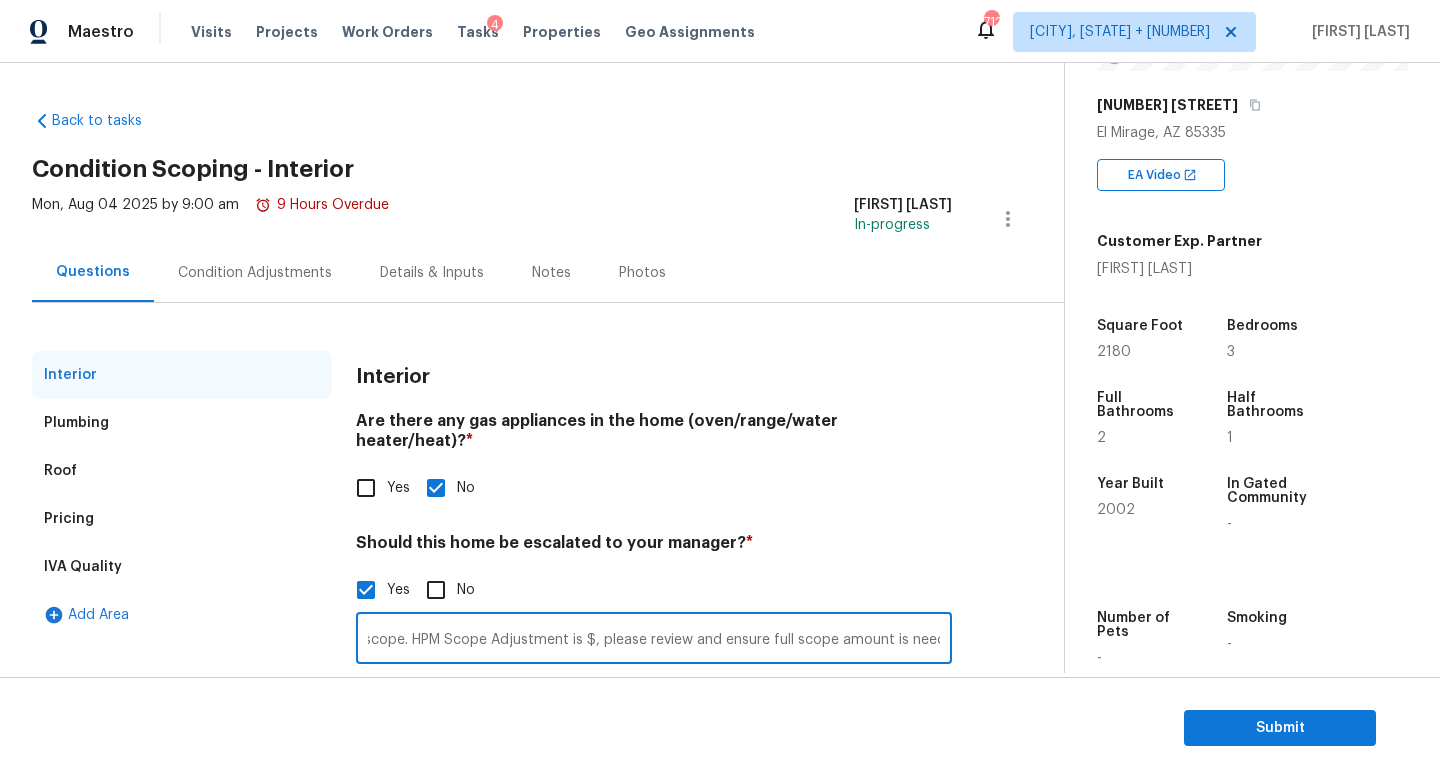 scroll, scrollTop: 0, scrollLeft: 1906, axis: horizontal 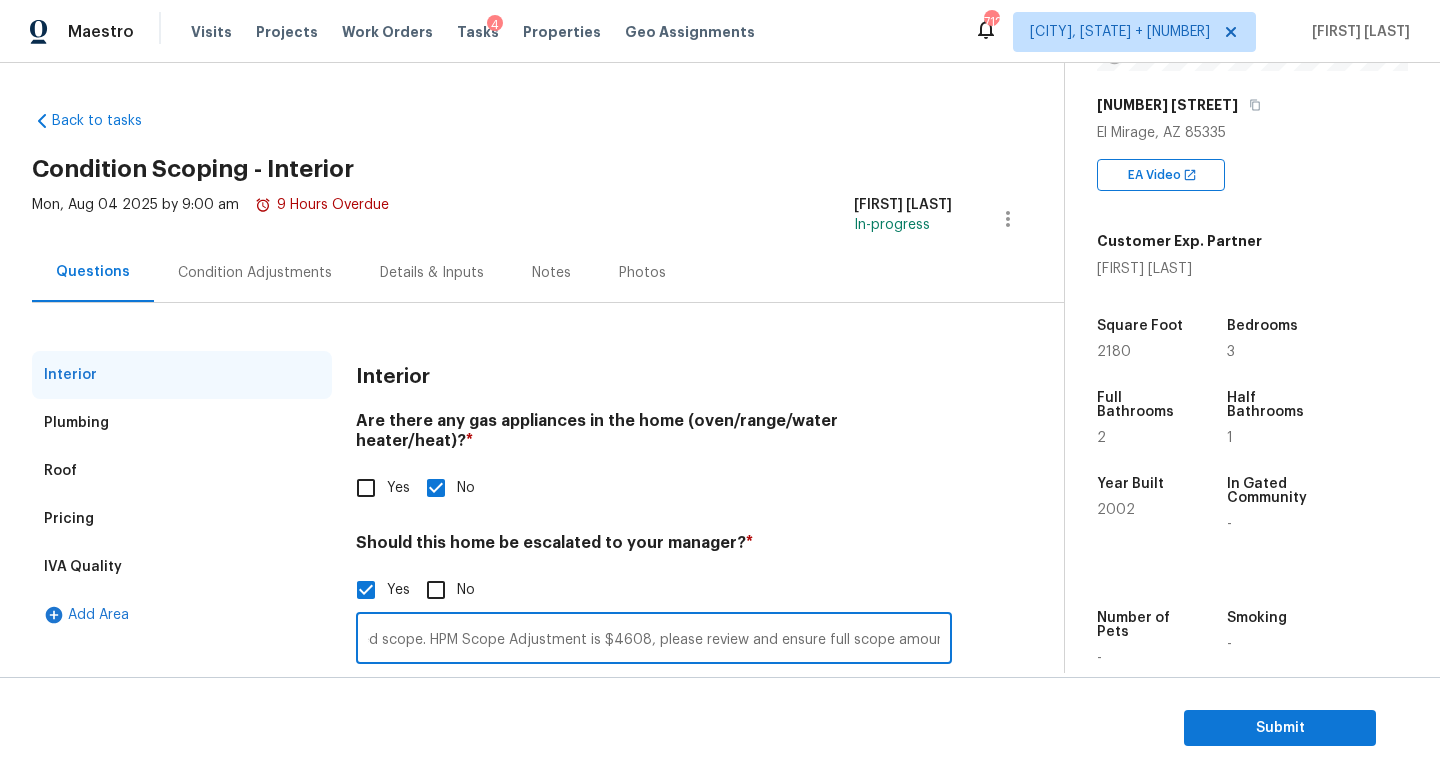 type on "Possible exterior and interior foundation issues @  1.39 . HPM mentioned "The total repair amount I included is based on my belief that we will need to replace both of these AC units". I have scoped for both units replacement. Needs final review. Possible water damage @ 1.27. I have added scope. HPM Scope Adjustment is $4608, please review and ensure full scope amount is needed" 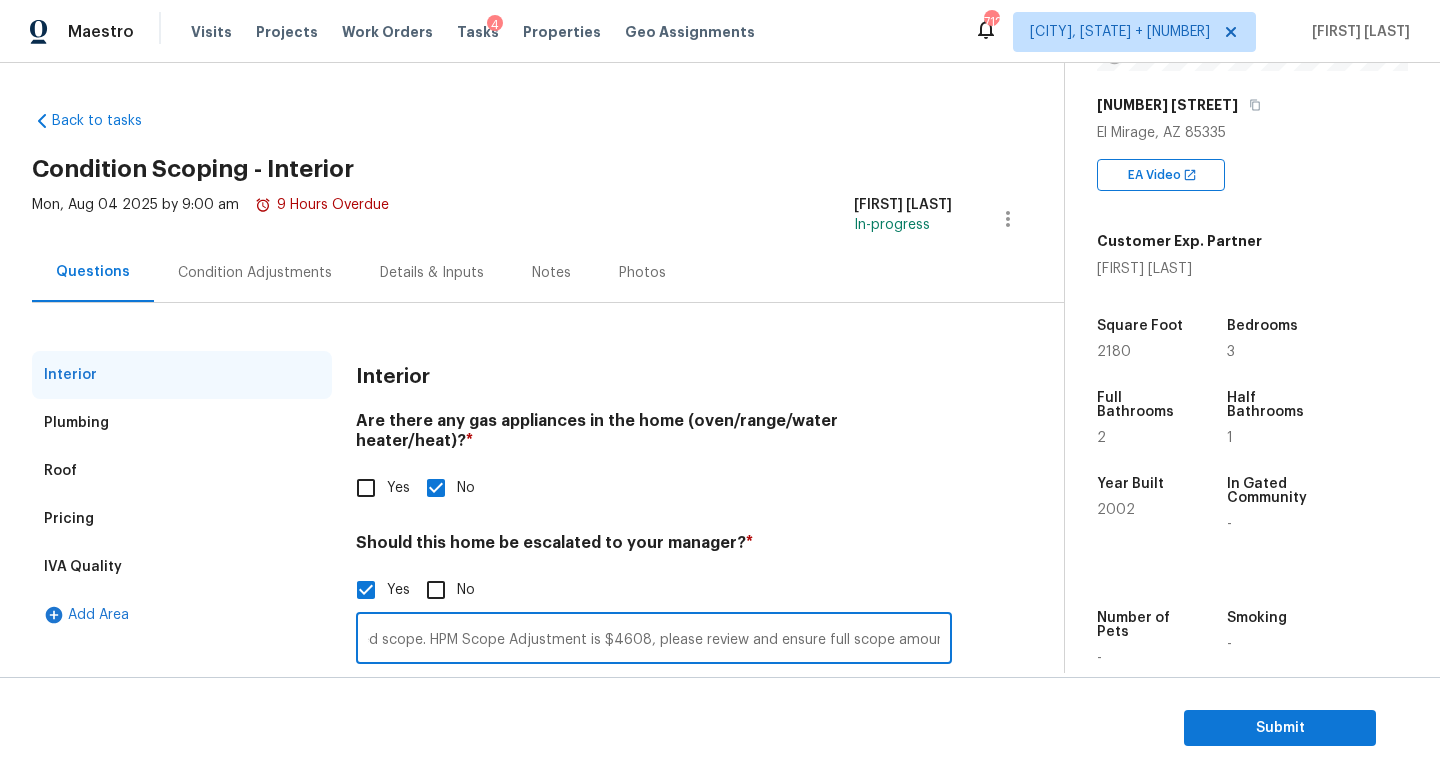 scroll, scrollTop: 0, scrollLeft: 0, axis: both 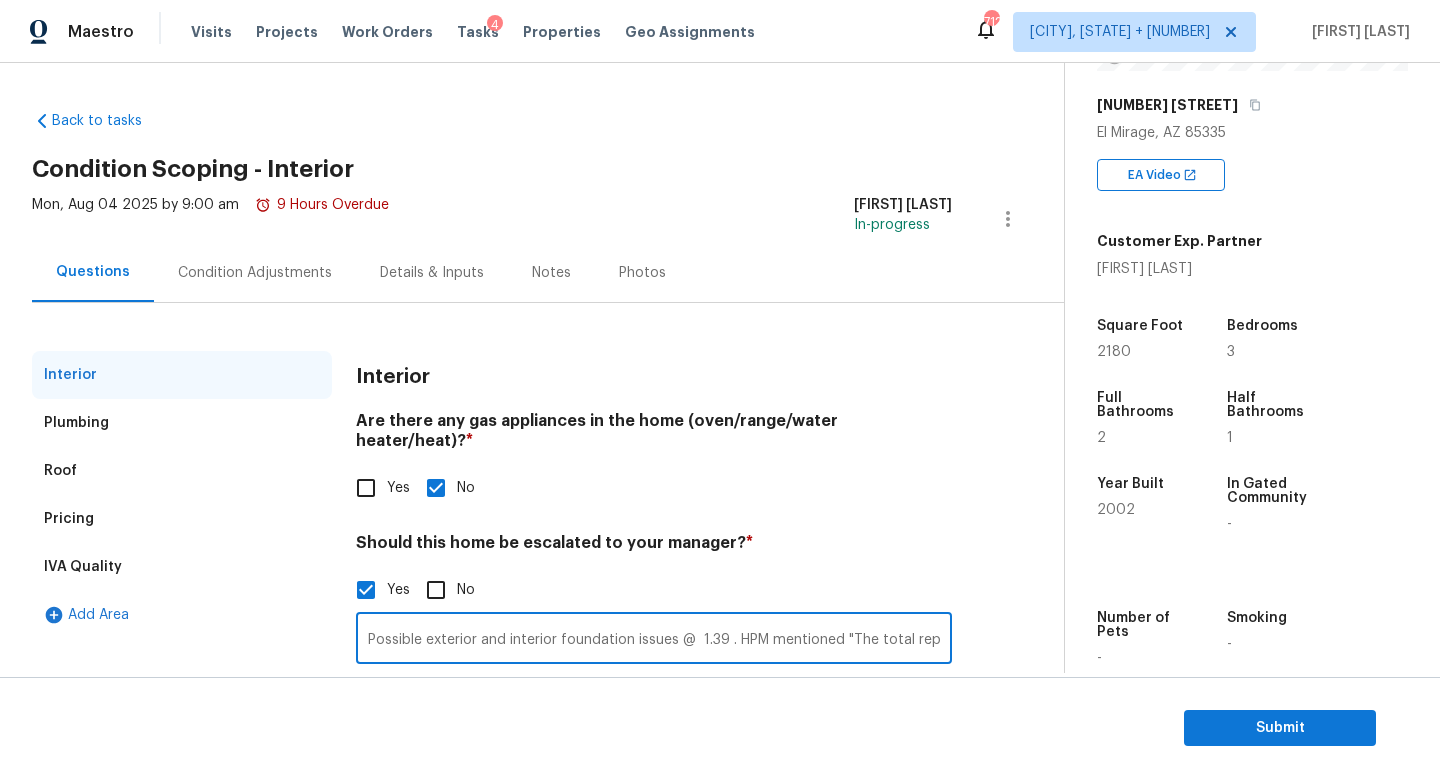 click on "Plumbing" at bounding box center [182, 423] 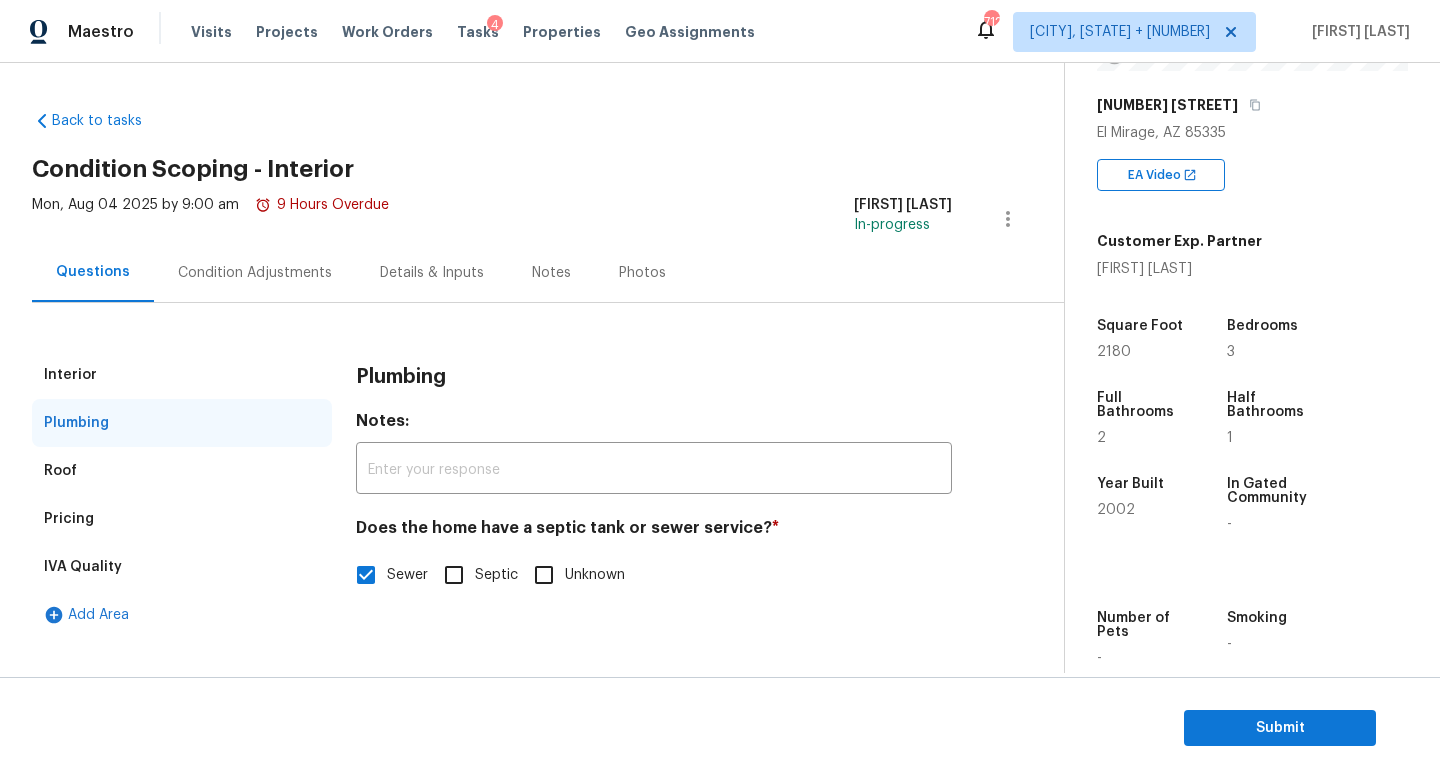 click on "Condition Adjustments" at bounding box center (255, 272) 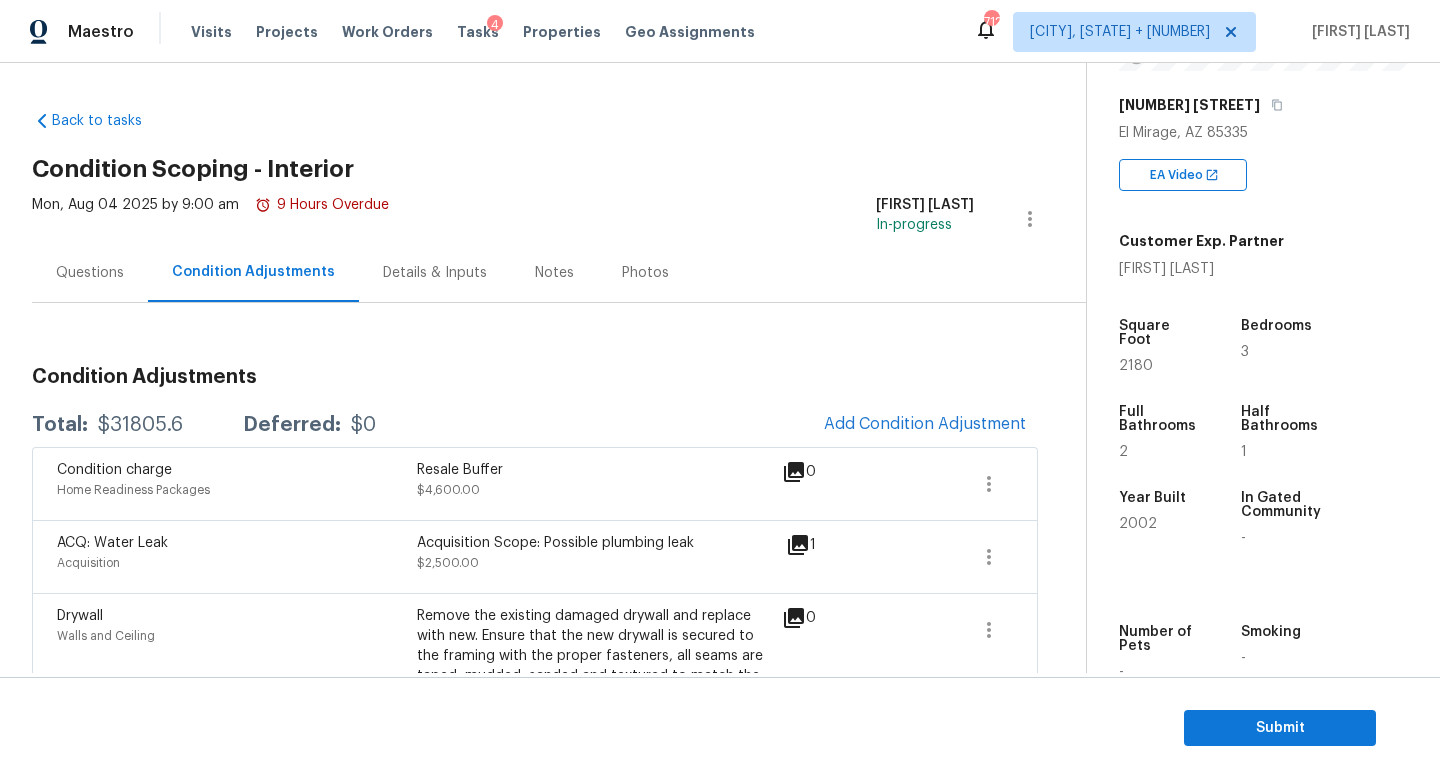 scroll, scrollTop: 76, scrollLeft: 0, axis: vertical 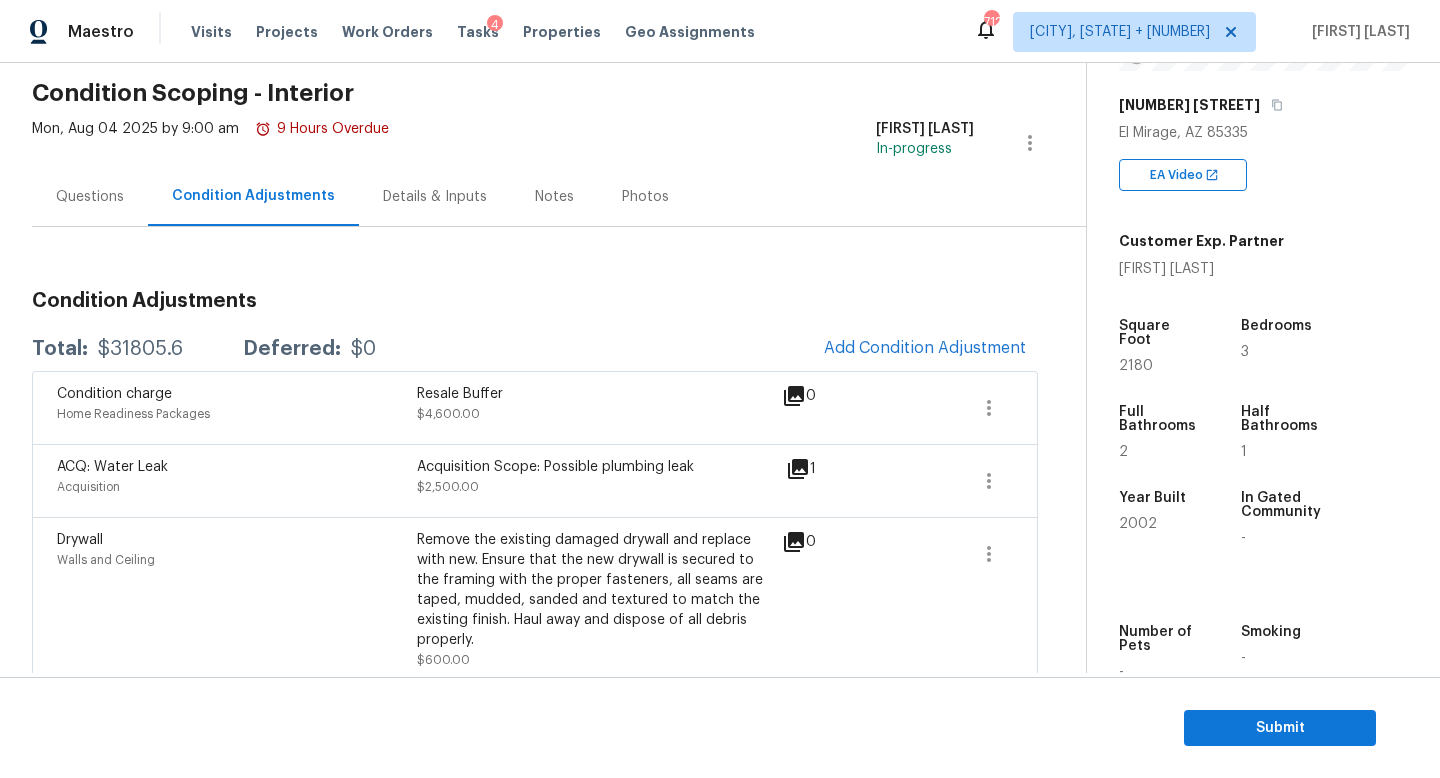 click on "Questions" at bounding box center (90, 197) 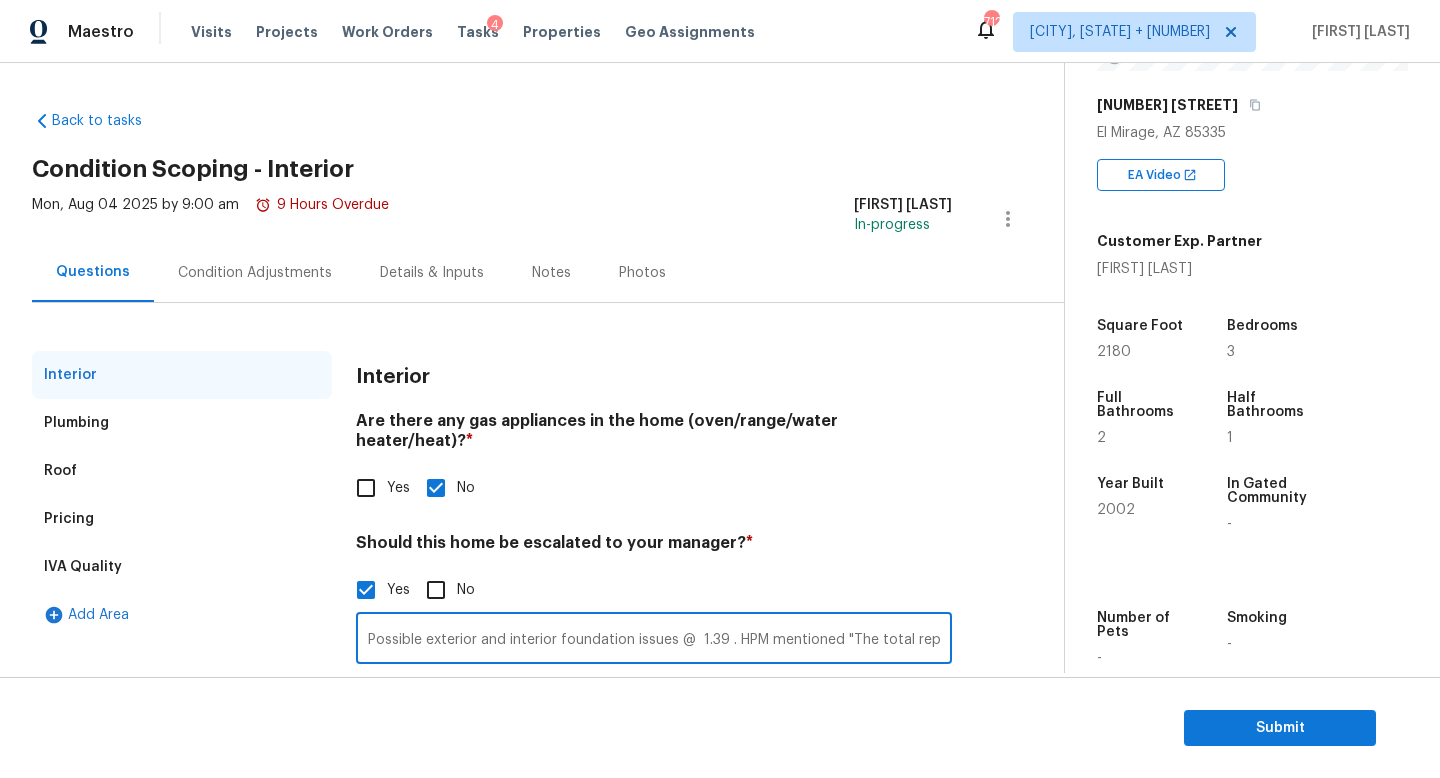 click on "Possible exterior and interior foundation issues @  1.39 . HPM mentioned "The total repair amount I included is based on my belief that we will need to replace both of these AC units". I have scoped for both units replacement. Needs final review. Possible water damage @ 1.27. I have added scope. HPM Scope Adjustment is $4608, please review and ensure full scope amount is needed" at bounding box center (654, 640) 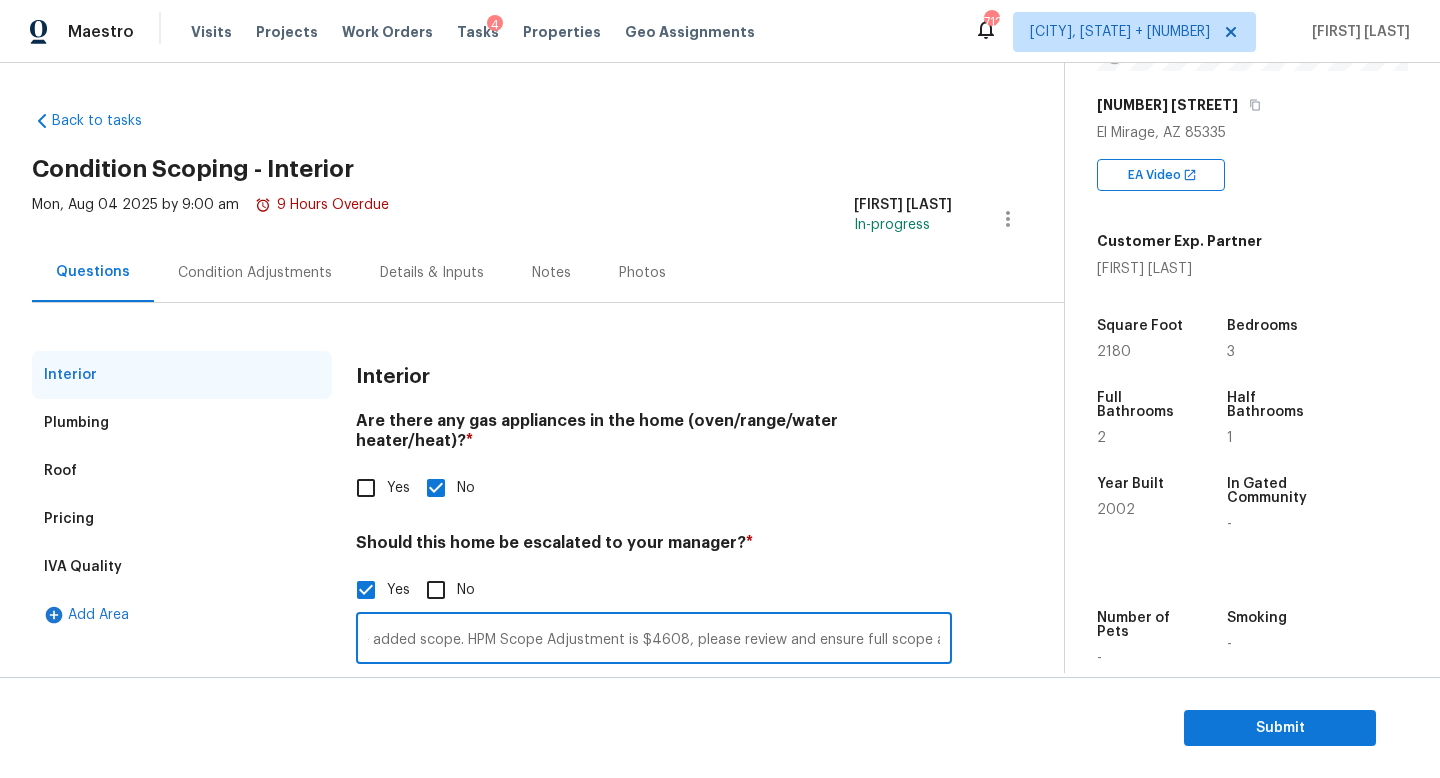 scroll, scrollTop: 0, scrollLeft: 1860, axis: horizontal 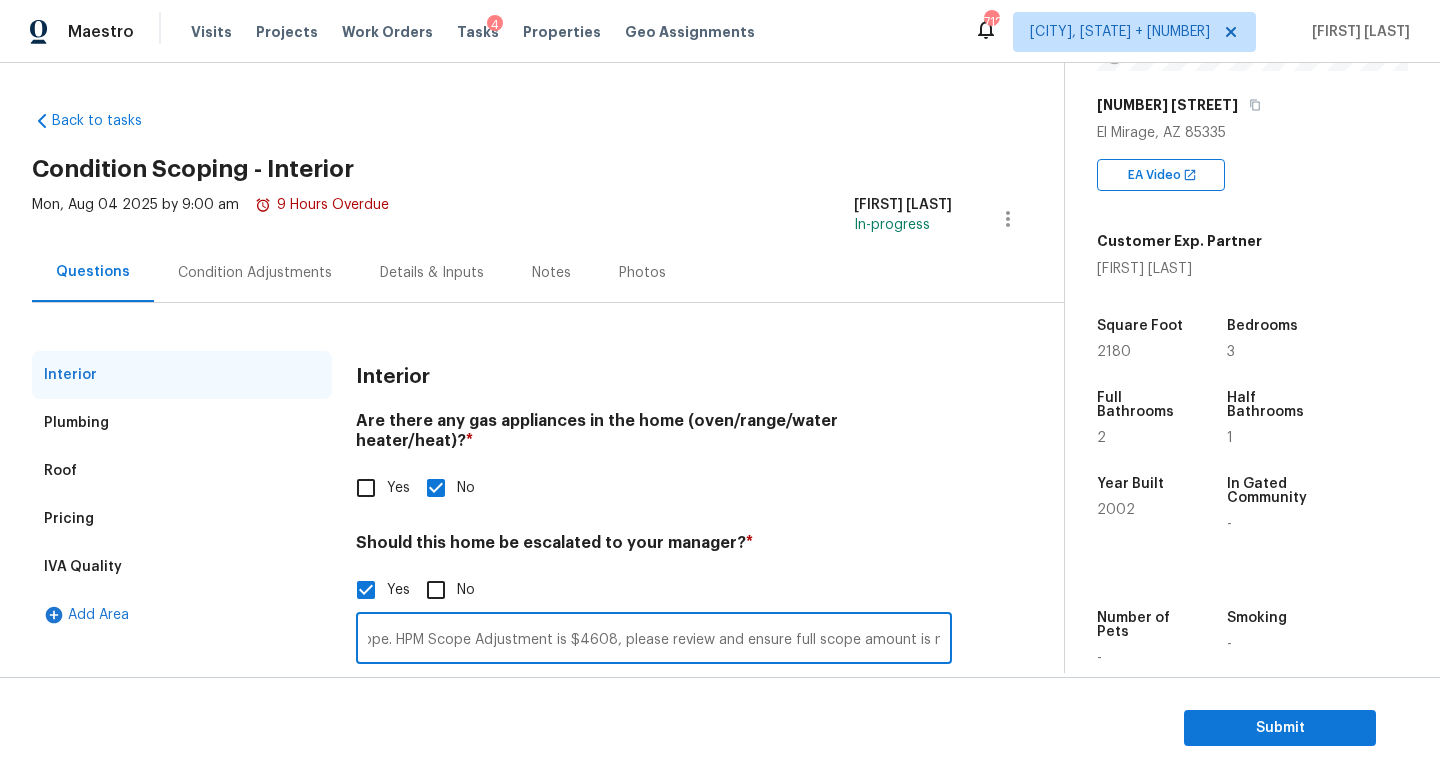 drag, startPoint x: 443, startPoint y: 620, endPoint x: 1055, endPoint y: 652, distance: 612.83606 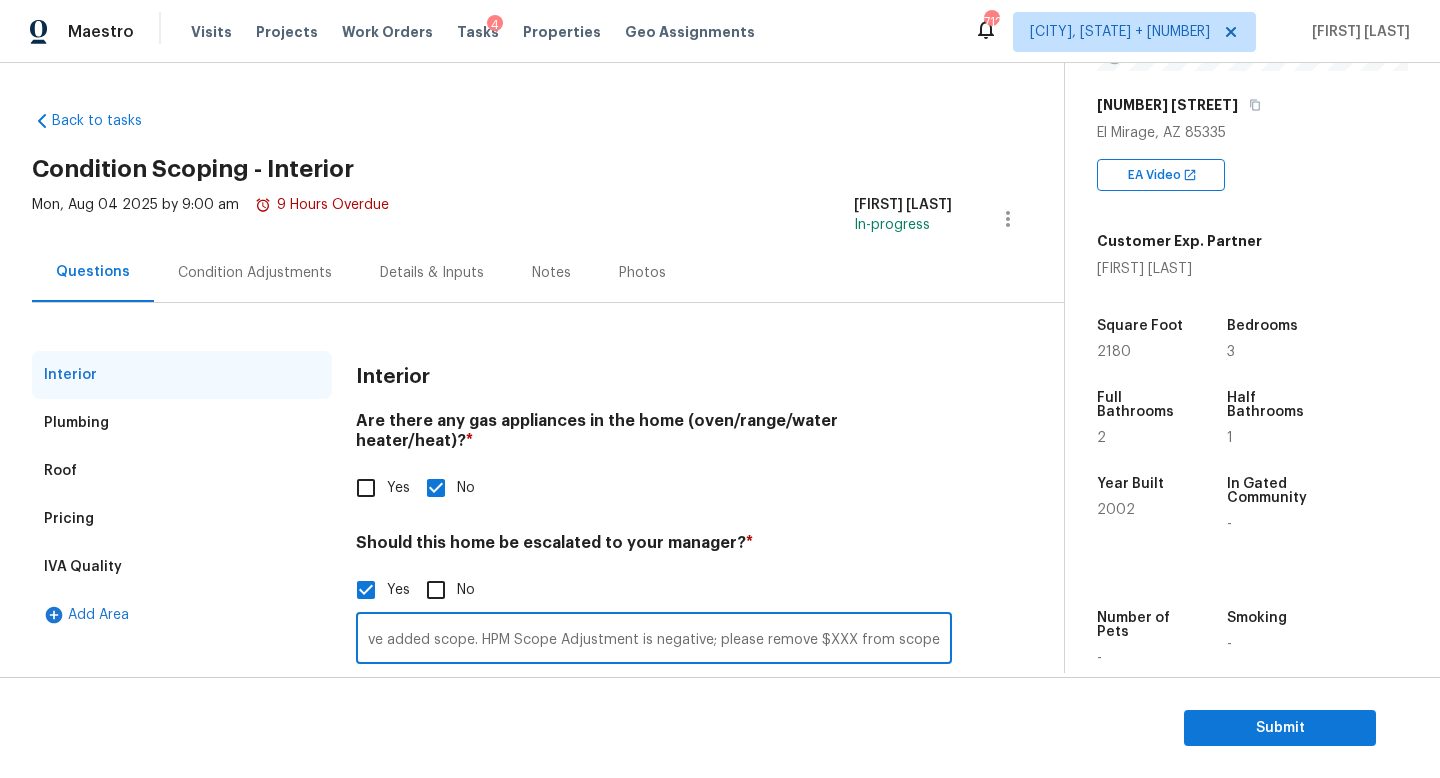scroll, scrollTop: 0, scrollLeft: 1812, axis: horizontal 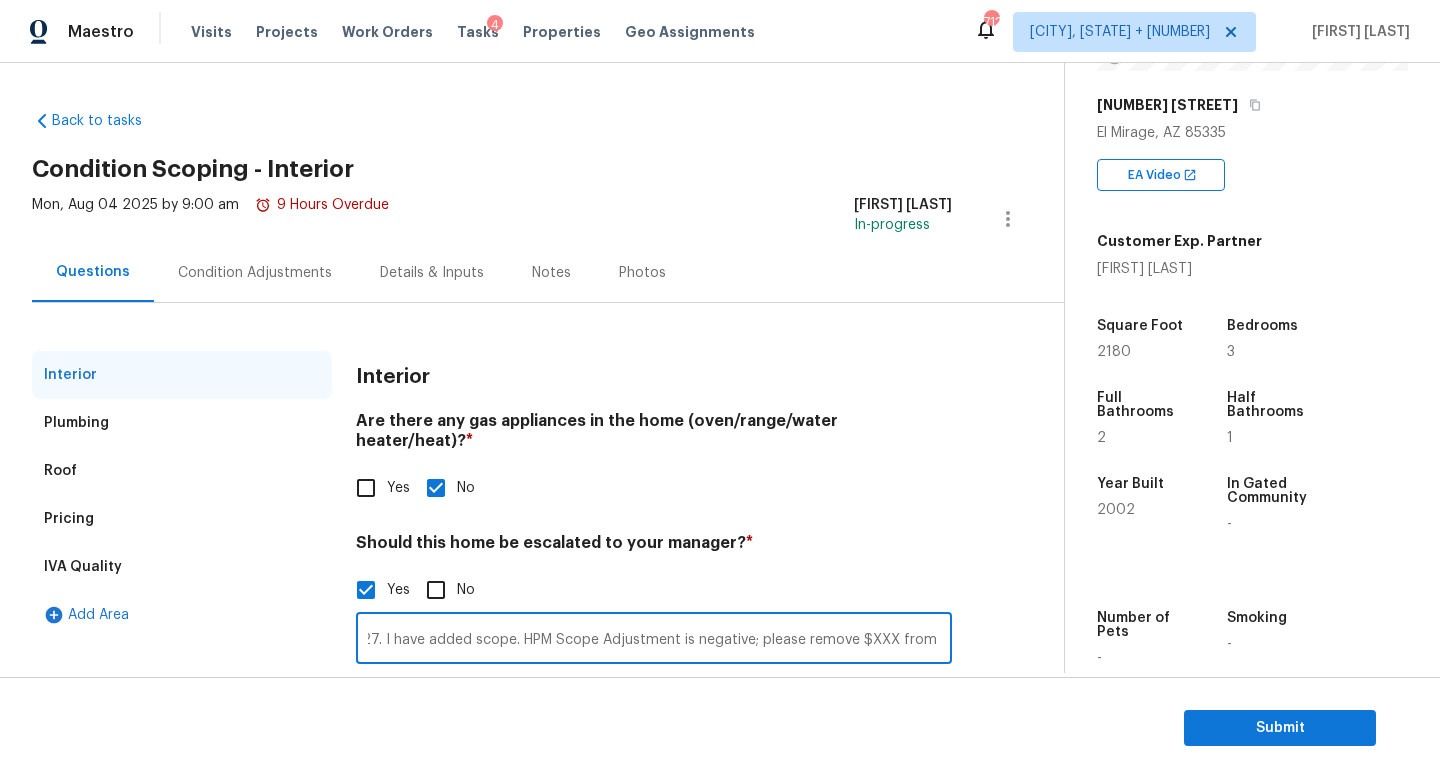click on "Possible exterior and interior foundation issues @  1.39 . HPM mentioned "The total repair amount I included is based on my belief that we will need to replace both of these AC units". I have scoped for both units replacement. Needs final review. Possible water damage @ 1.27. I have added scope. HPM Scope Adjustment is negative; please remove $XXX from scope" at bounding box center (654, 640) 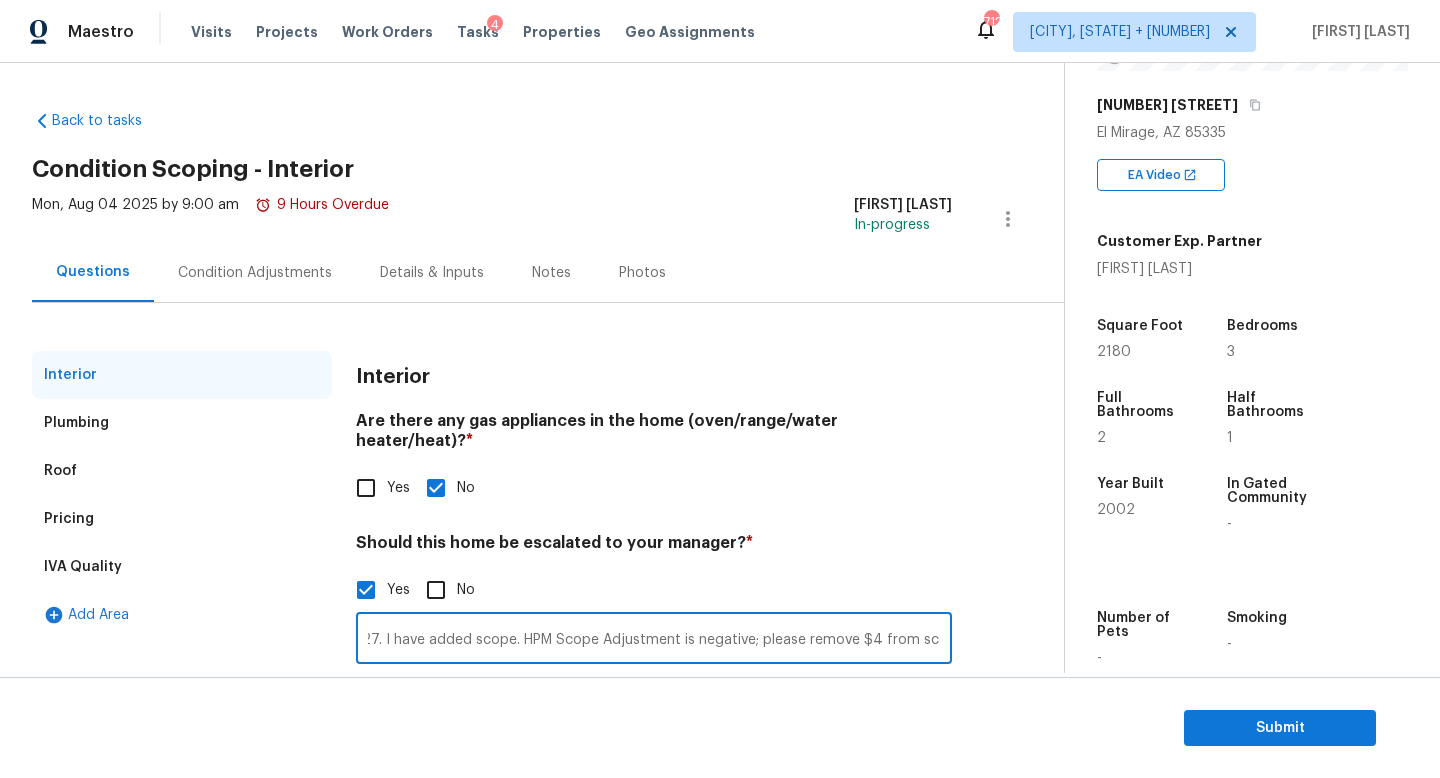 scroll, scrollTop: 0, scrollLeft: 1793, axis: horizontal 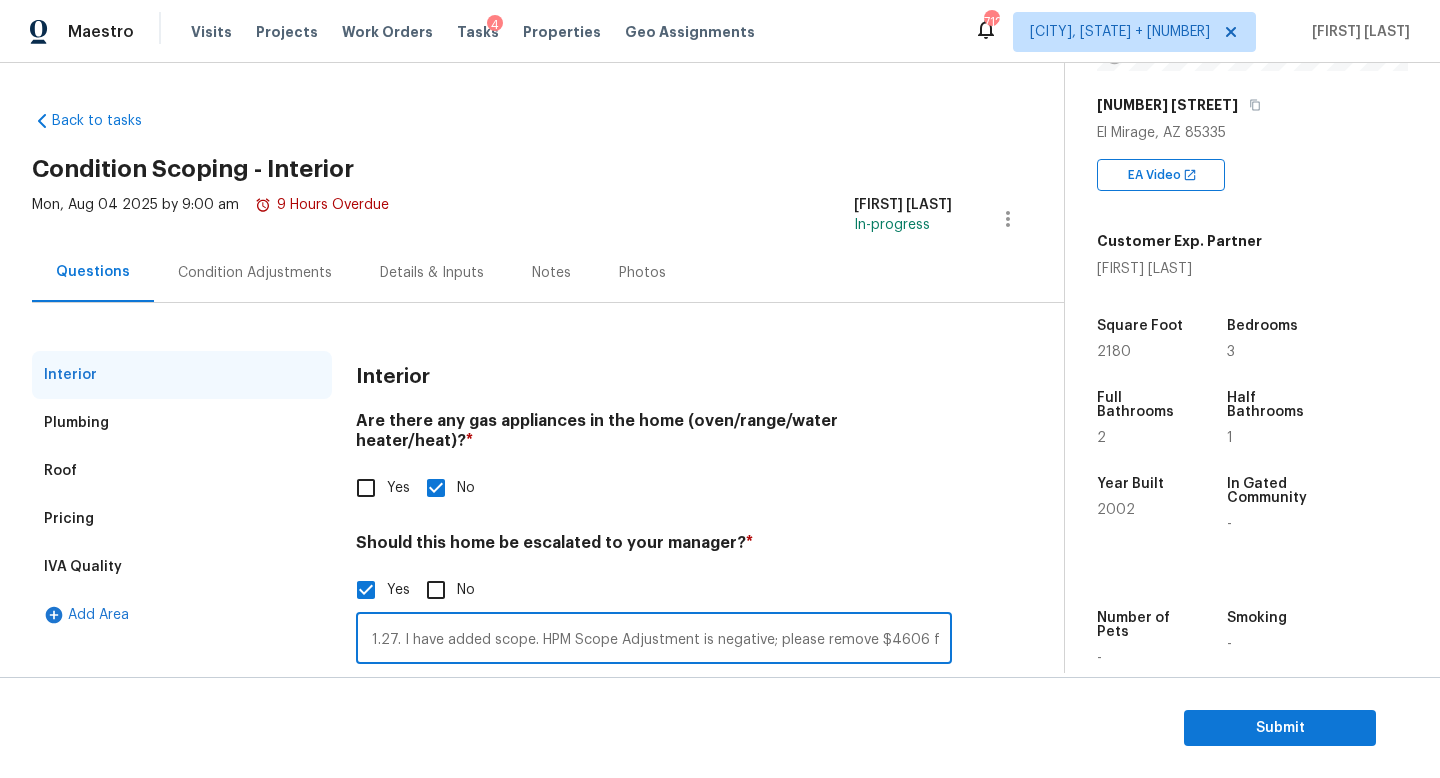 type on "Possible exterior and interior foundation issues @  1.39 . HPM mentioned "The total repair amount I included is based on my belief that we will need to replace both of these AC units". I have scoped for both units replacement. Needs final review. Possible water damage @ 1.27. I have added scope. HPM Scope Adjustment is negative; please remove $4606 from scope" 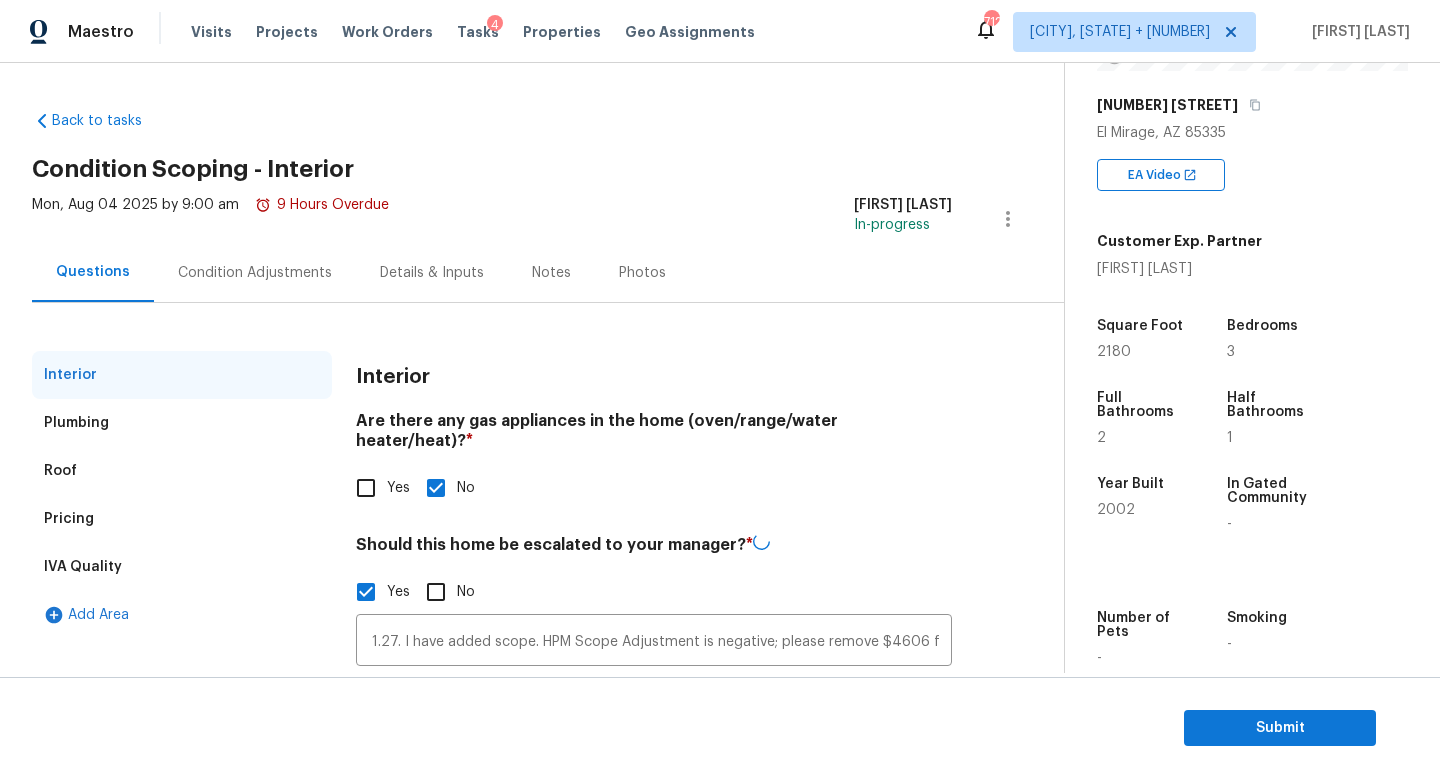 click on "Interior Are there any gas appliances in the home (oven/range/water heater/heat)?  * Yes No Should this home be escalated to your manager?  * Yes No Possible exterior and interior foundation issues @  1.39 . HPM mentioned "The total repair amount I included is based on my belief that we will need to replace both of these AC units". I have scoped for both units replacement. Needs final review. Possible water damage @ 1.27. I have added scope. HPM Scope Adjustment is negative; please remove $4606 from scope ​ Photos" at bounding box center [654, 588] 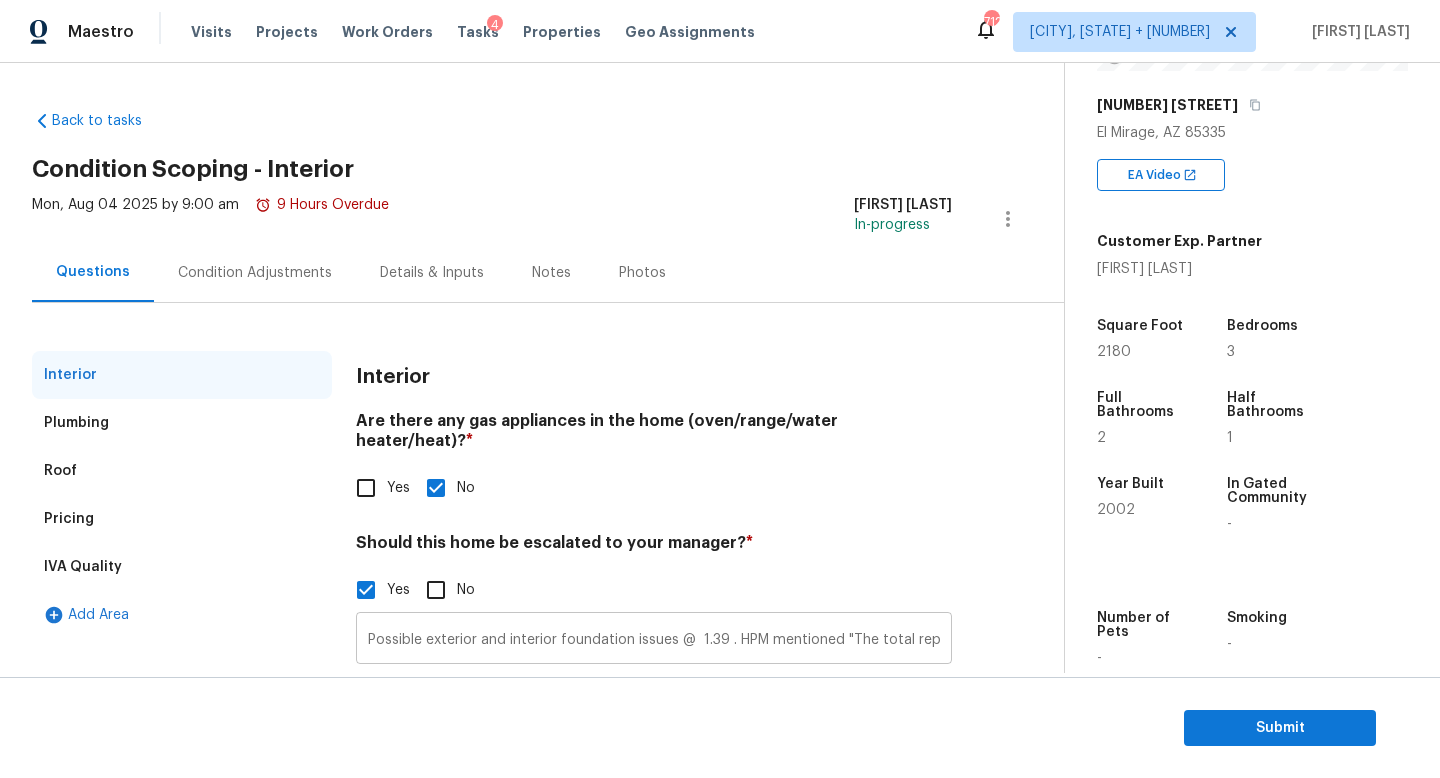 click on "Possible exterior and interior foundation issues @  1.39 . HPM mentioned "The total repair amount I included is based on my belief that we will need to replace both of these AC units". I have scoped for both units replacement. Needs final review. Possible water damage @ 1.27. I have added scope. HPM Scope Adjustment is negative; please remove $4606 from scope" at bounding box center [654, 640] 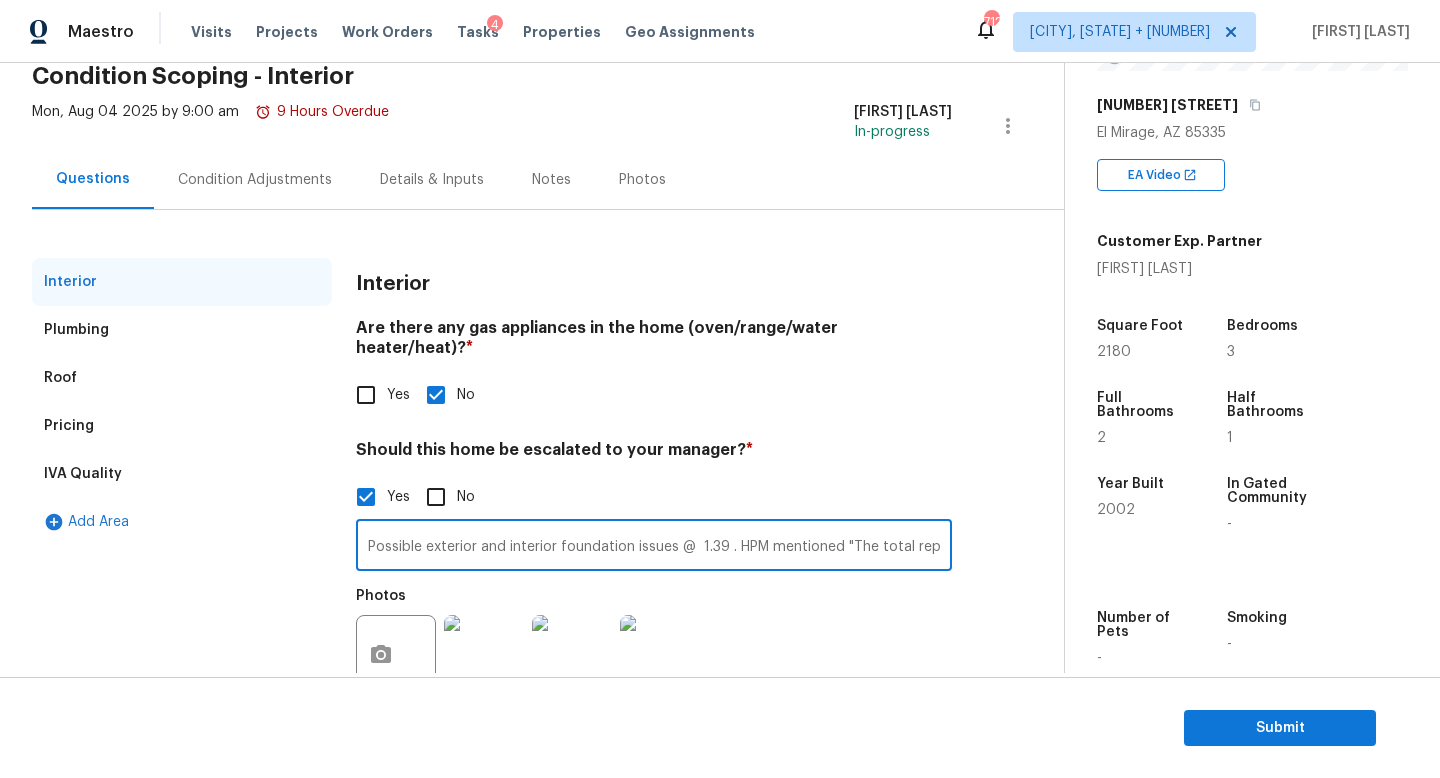 scroll, scrollTop: 137, scrollLeft: 0, axis: vertical 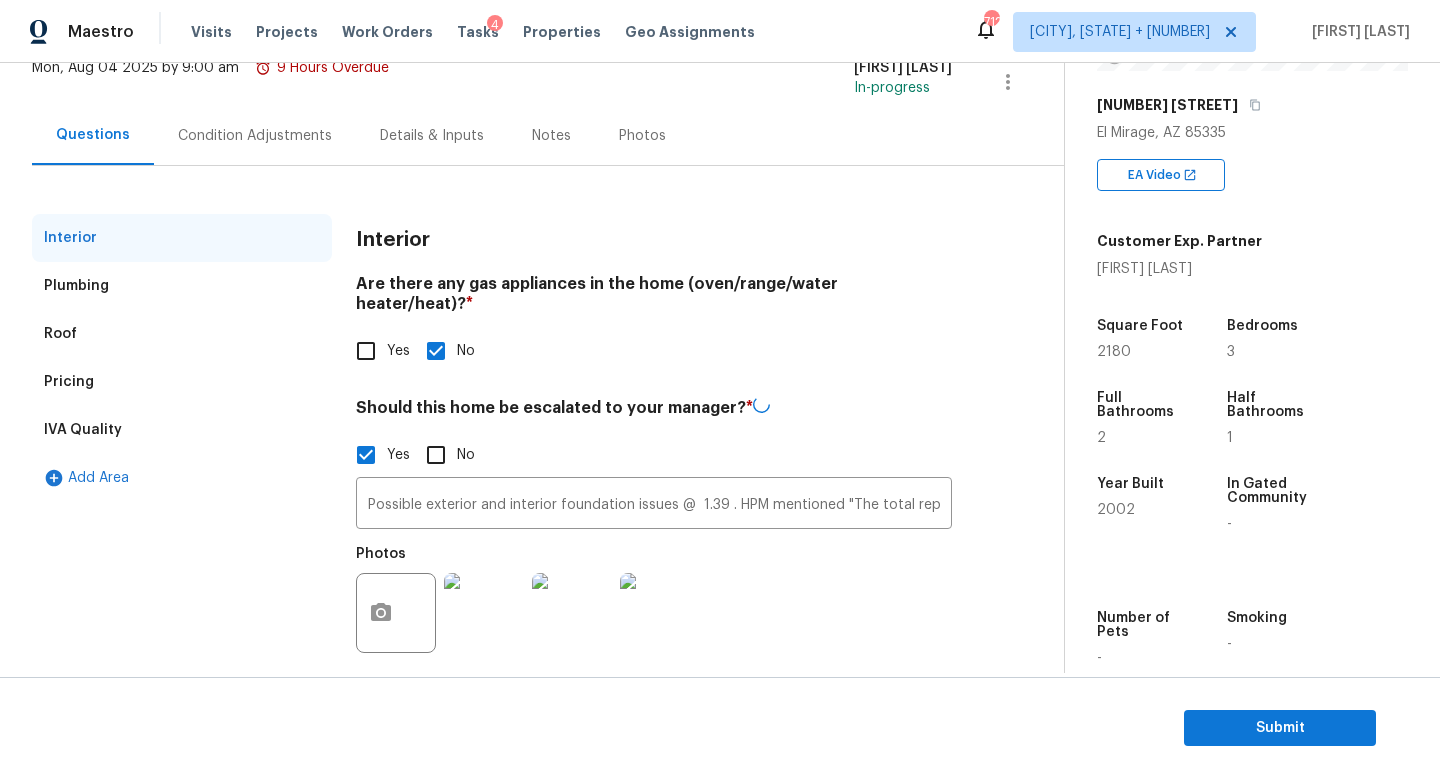 click on "Condition Adjustments" at bounding box center [255, 135] 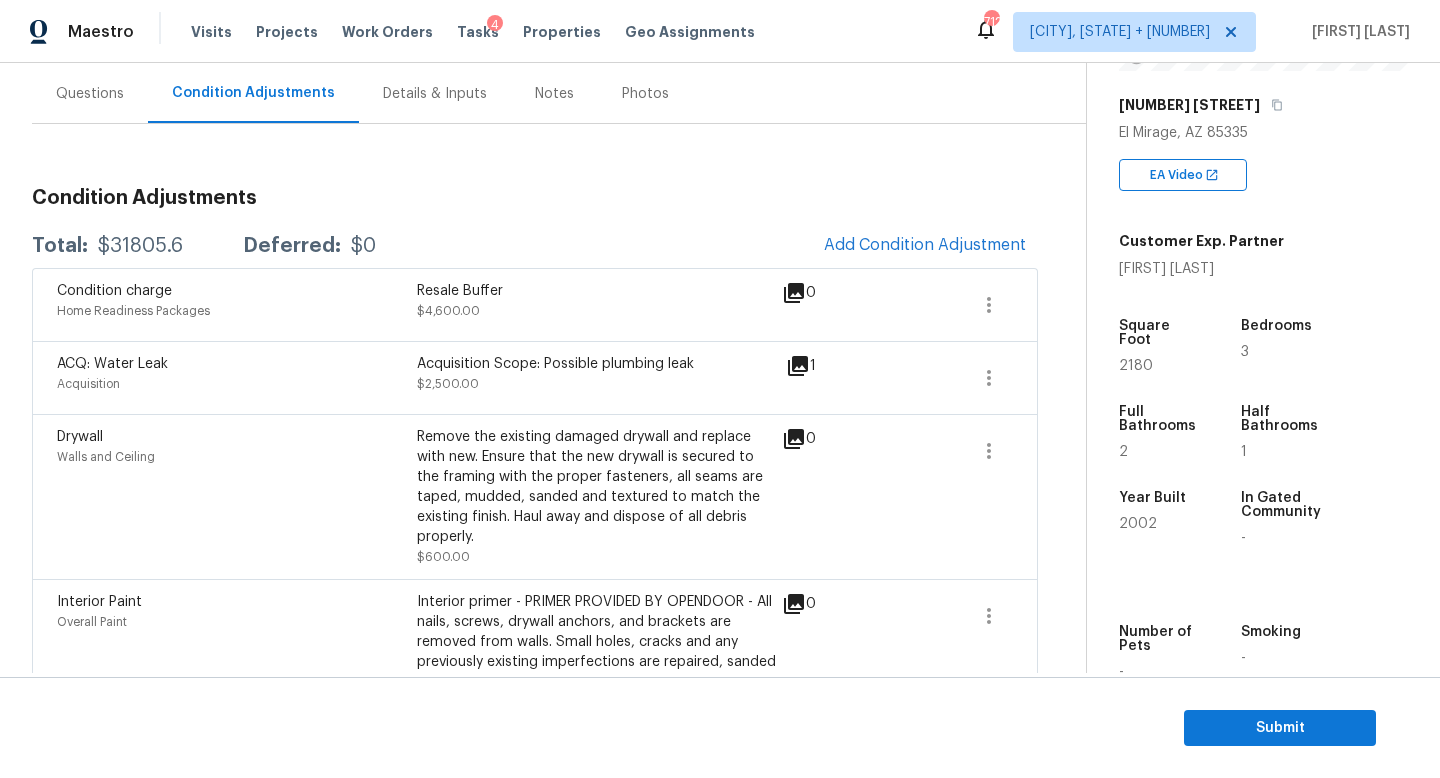 scroll, scrollTop: 251, scrollLeft: 0, axis: vertical 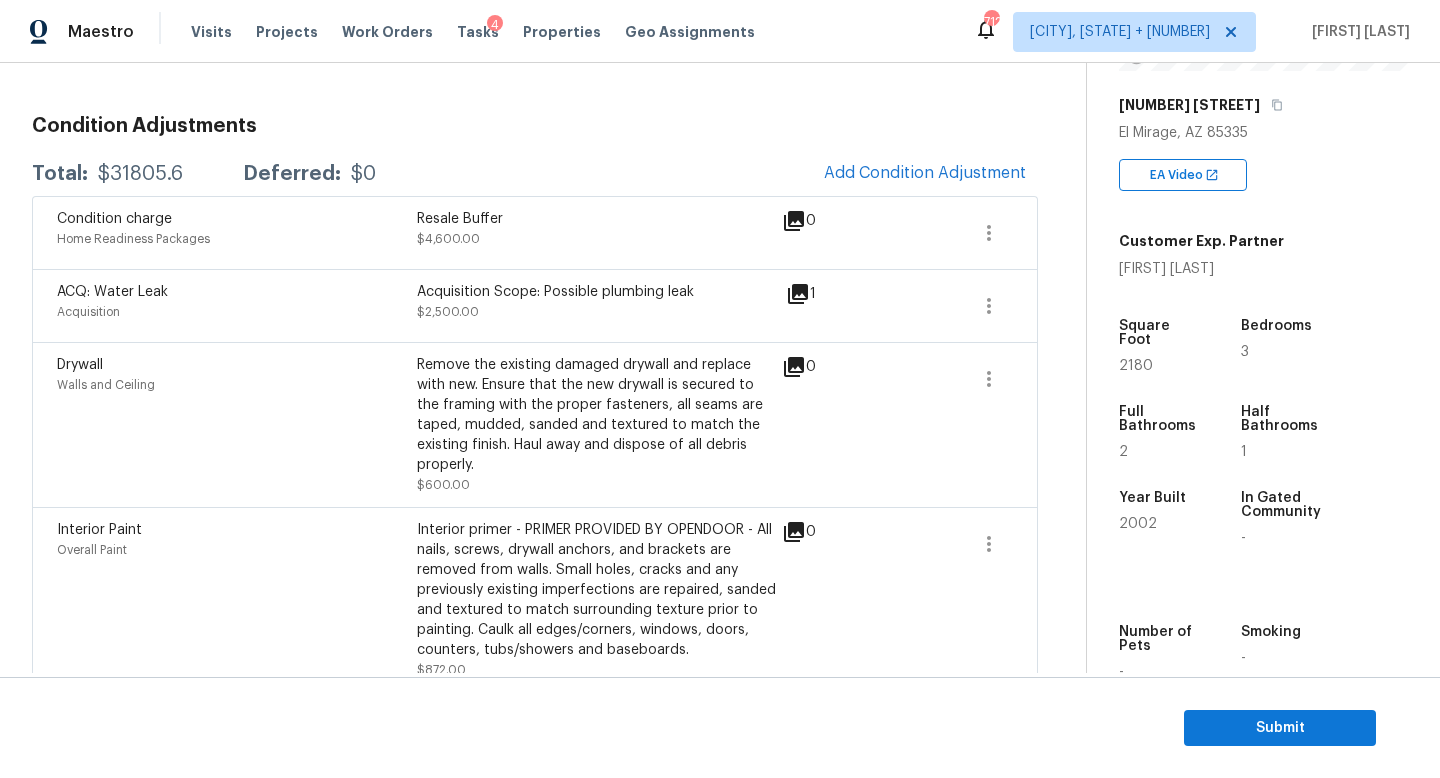 click on "$31805.6" at bounding box center (140, 174) 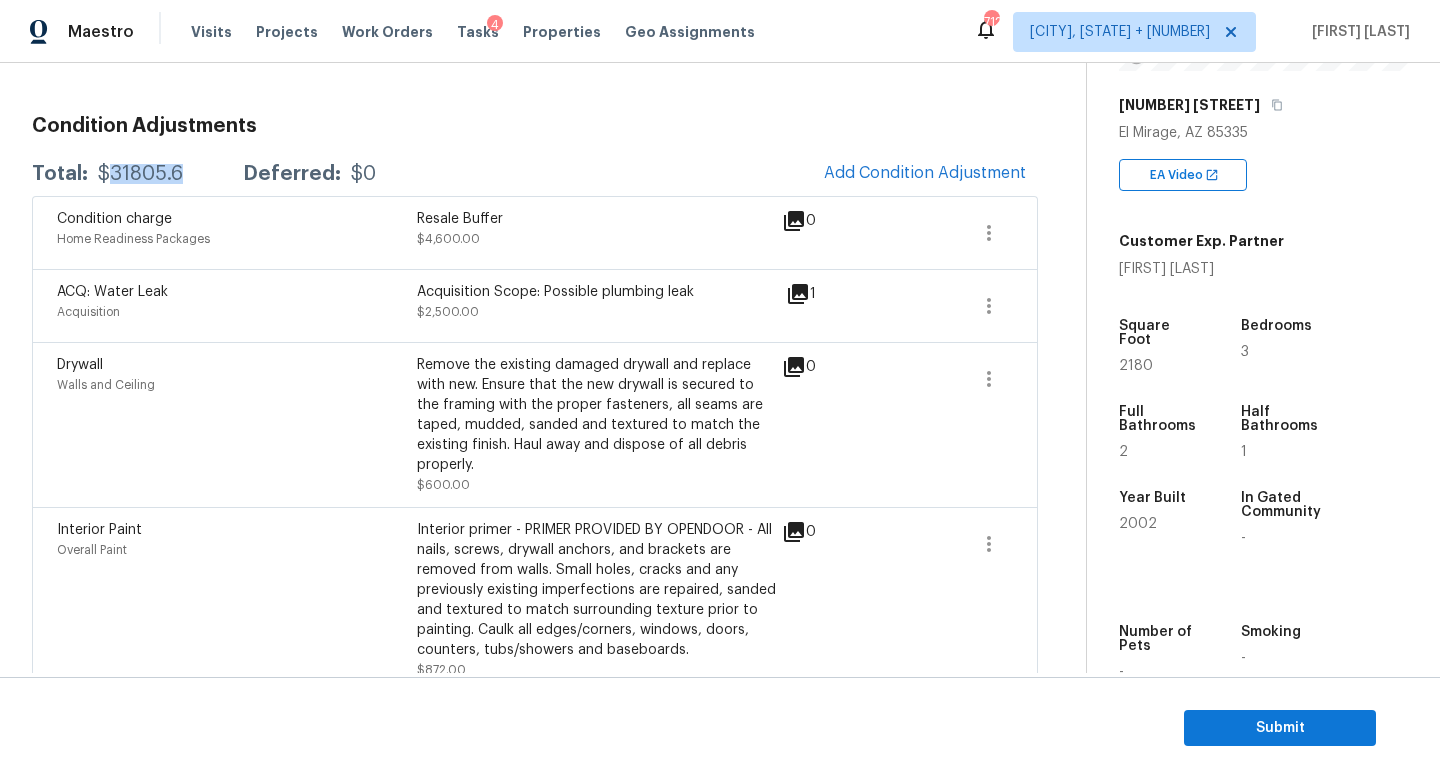 click on "$31805.6" at bounding box center (140, 174) 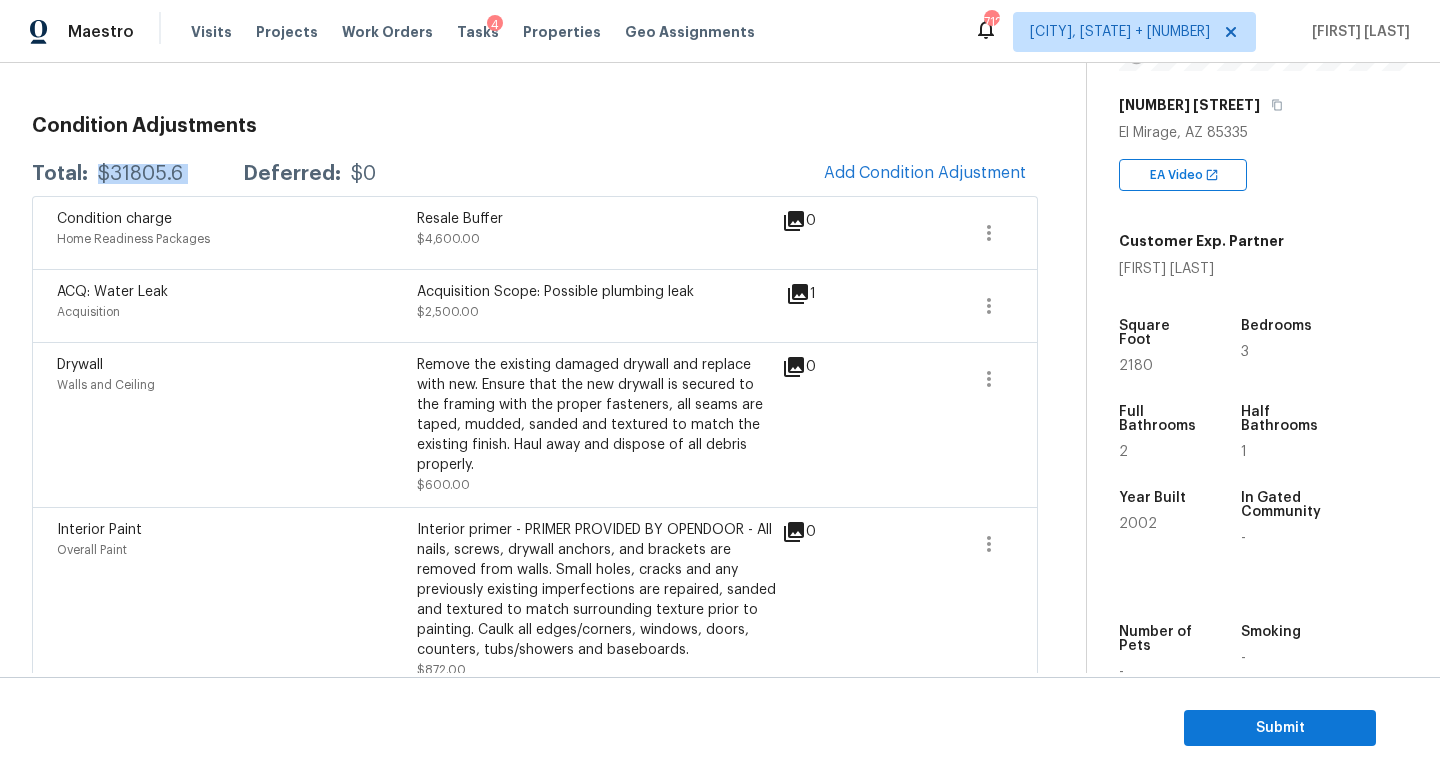 copy on "$31805.6" 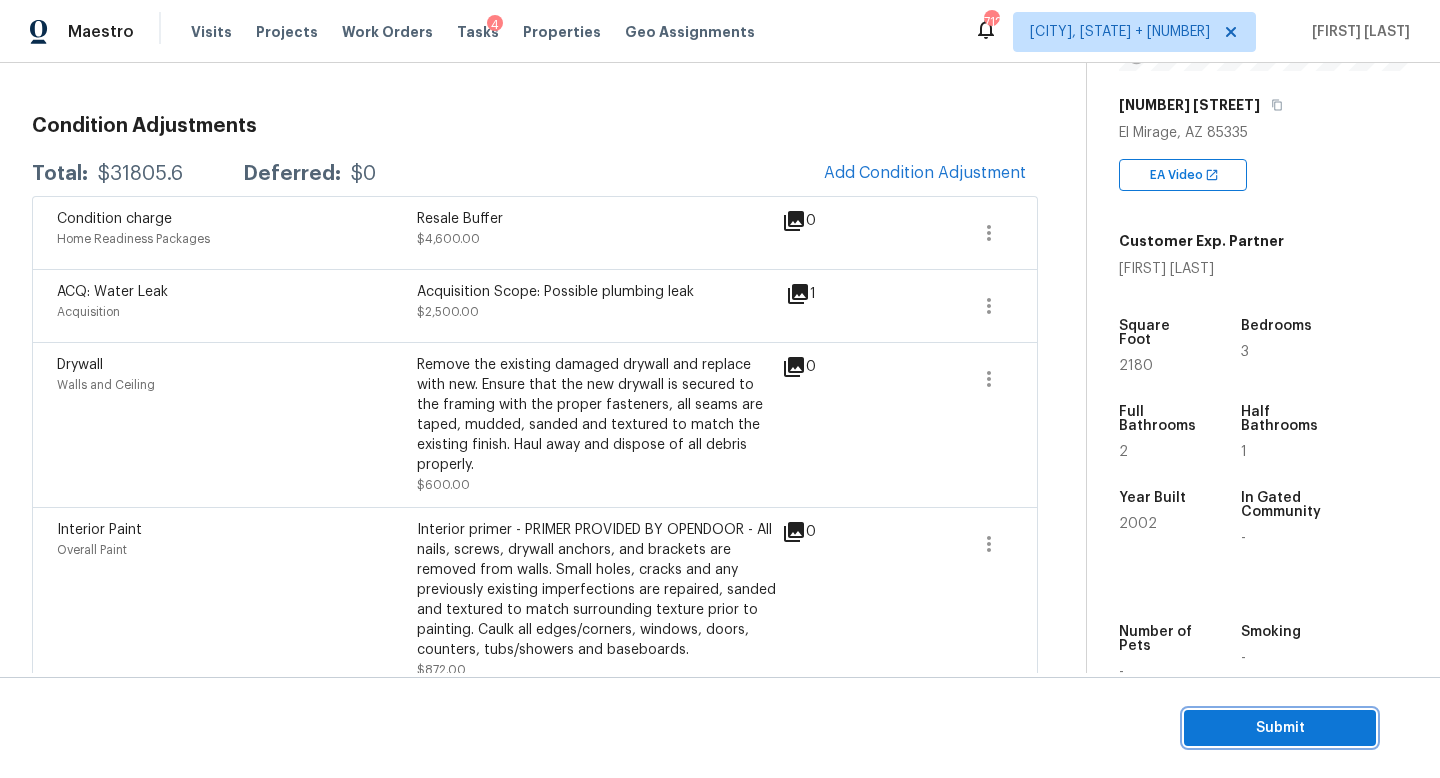 click on "Submit" at bounding box center (1280, 728) 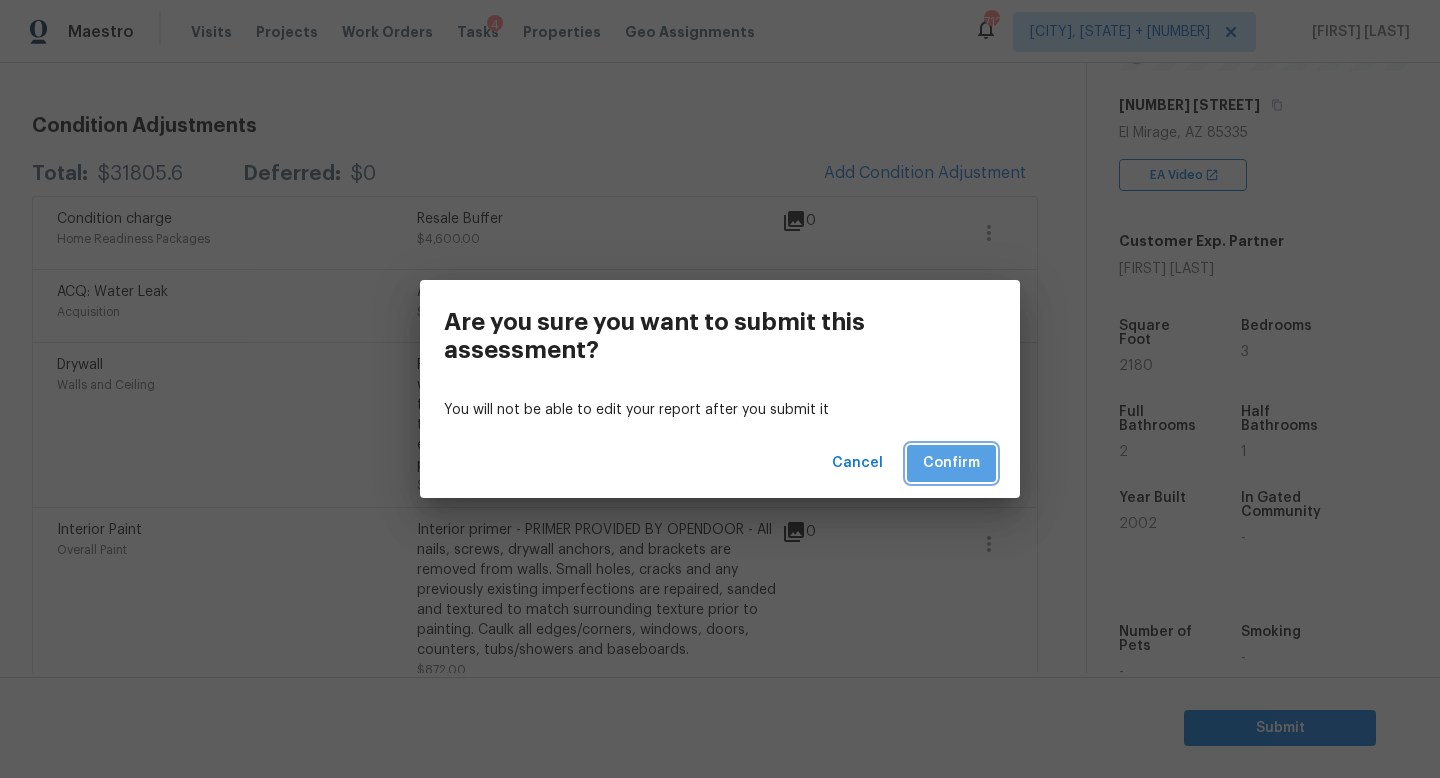 click on "Confirm" at bounding box center [951, 463] 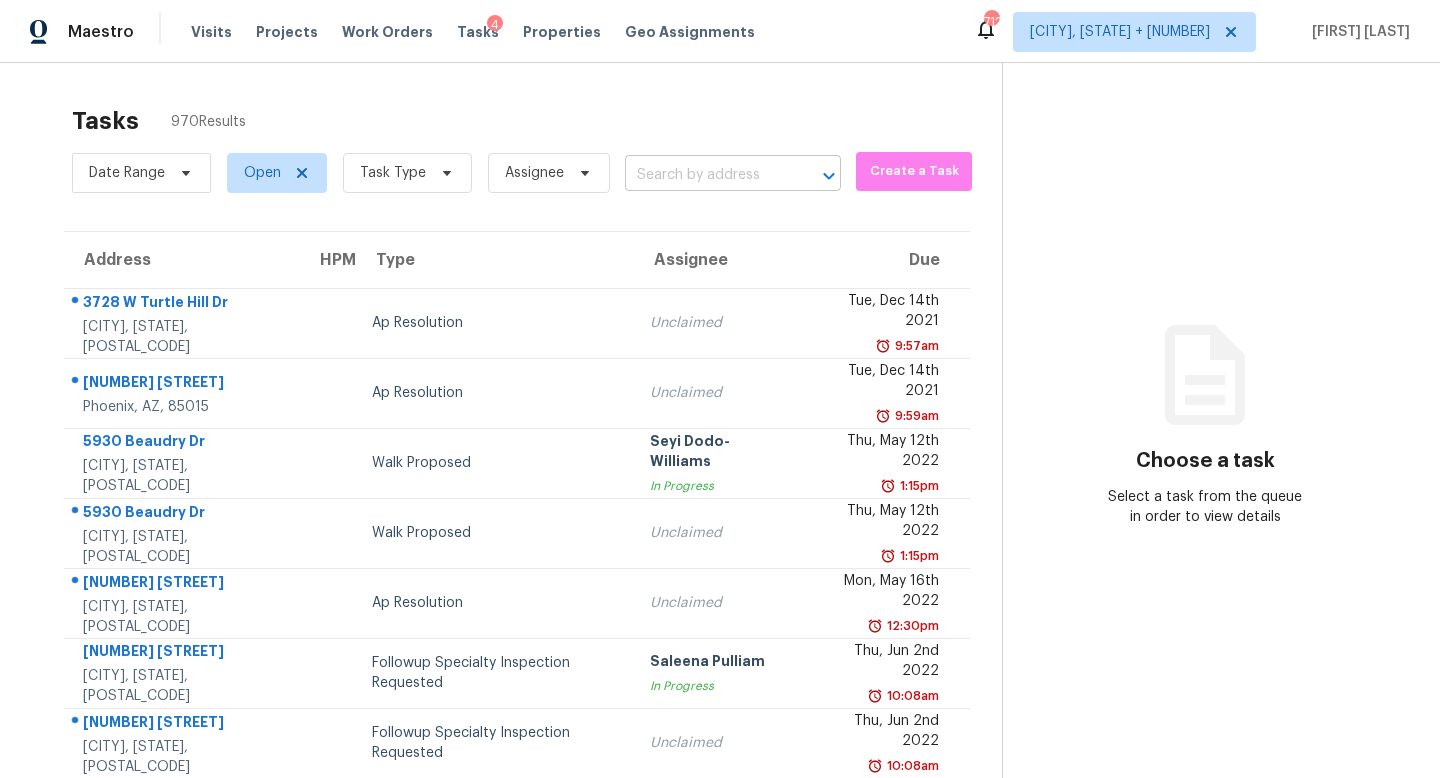 click at bounding box center [705, 175] 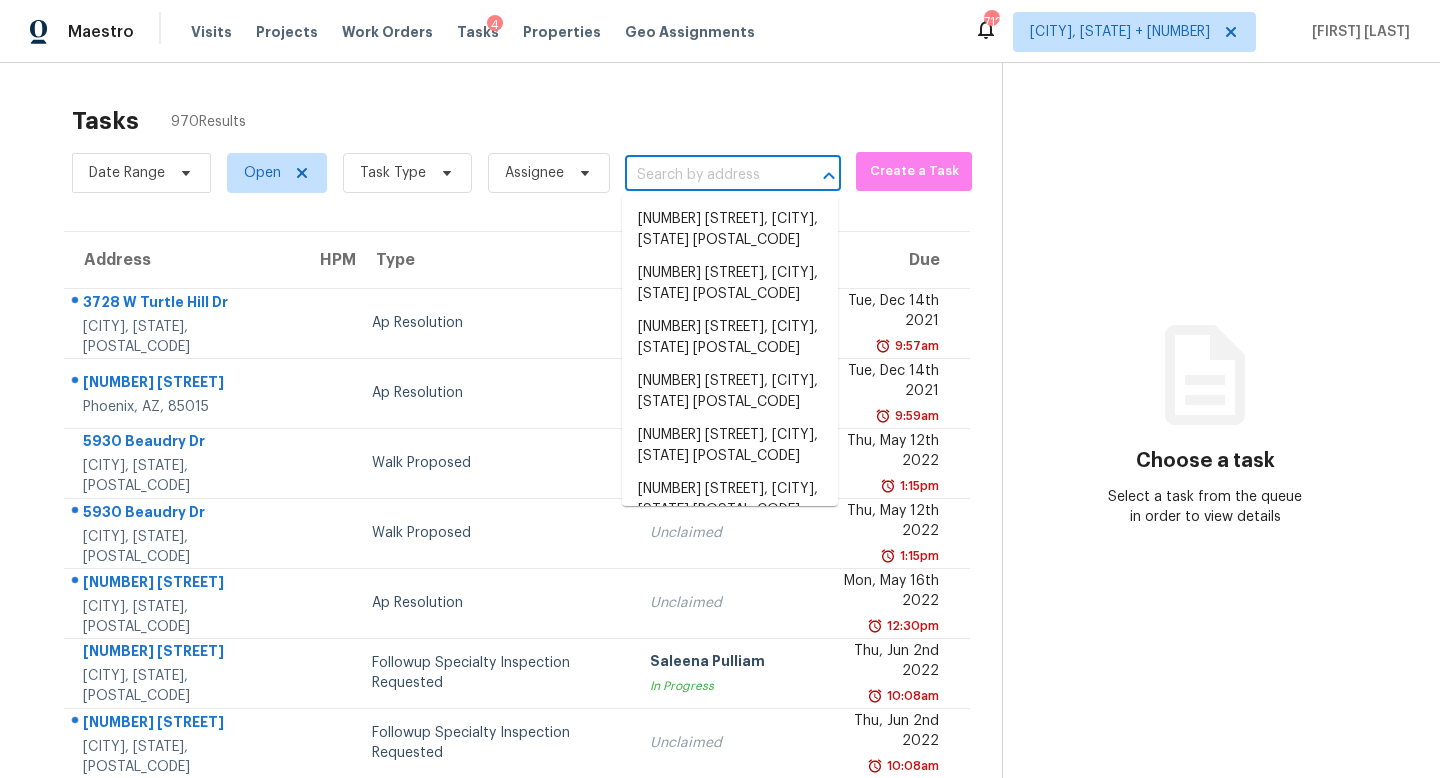 paste on "2508 Bayshore Gardens Pkwy Bradenton, FL, 34207" 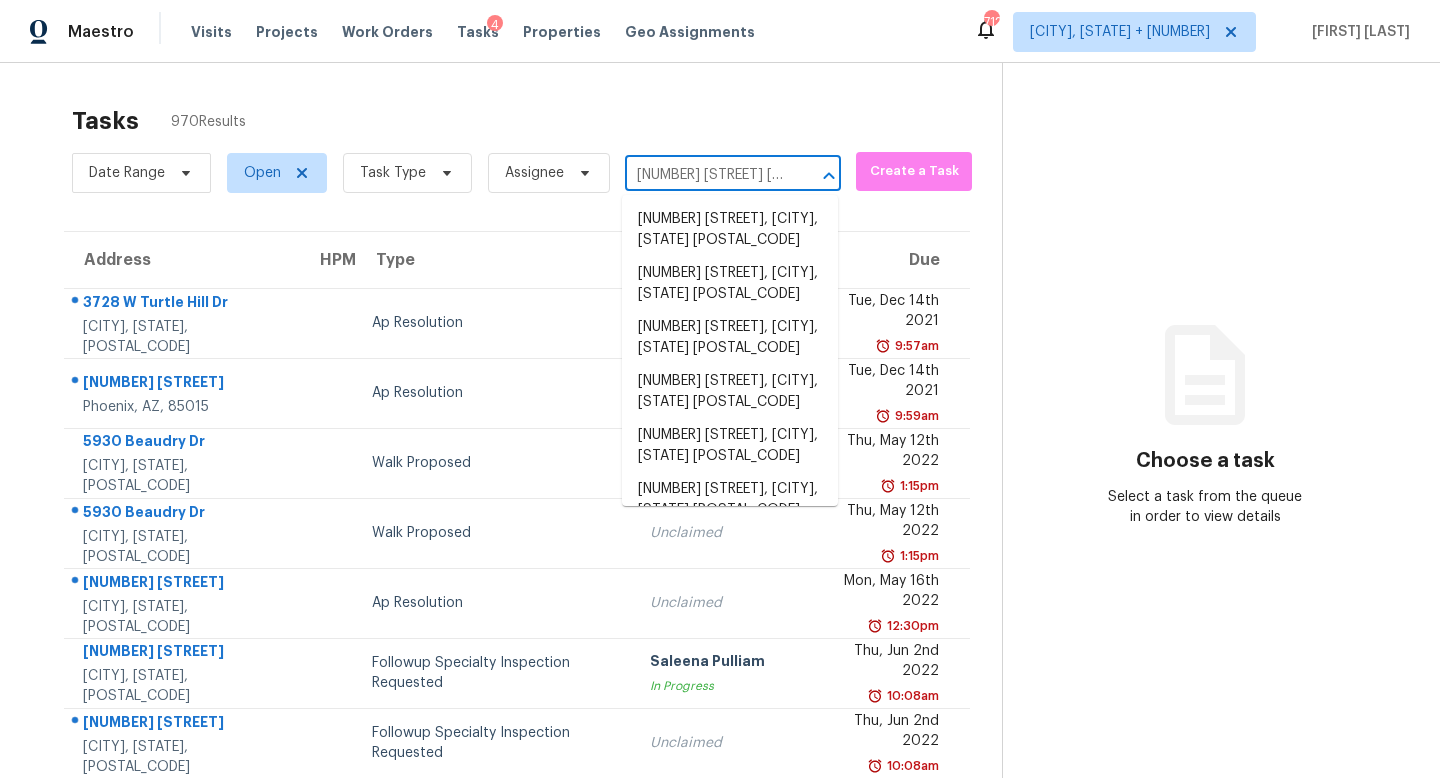 scroll, scrollTop: 0, scrollLeft: 190, axis: horizontal 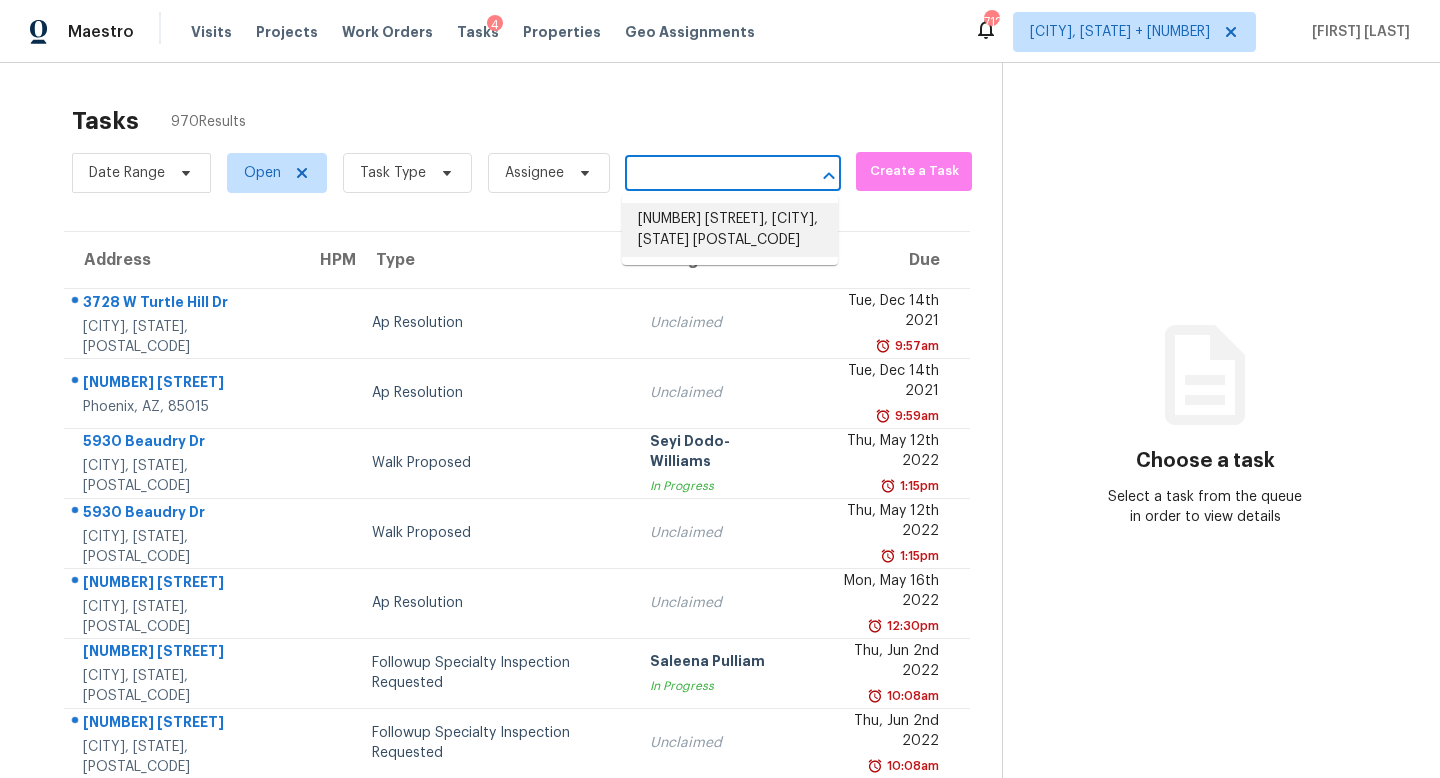 click on "2508 Bayshore Gardens Pkwy, Bradenton, FL 34207" at bounding box center (730, 230) 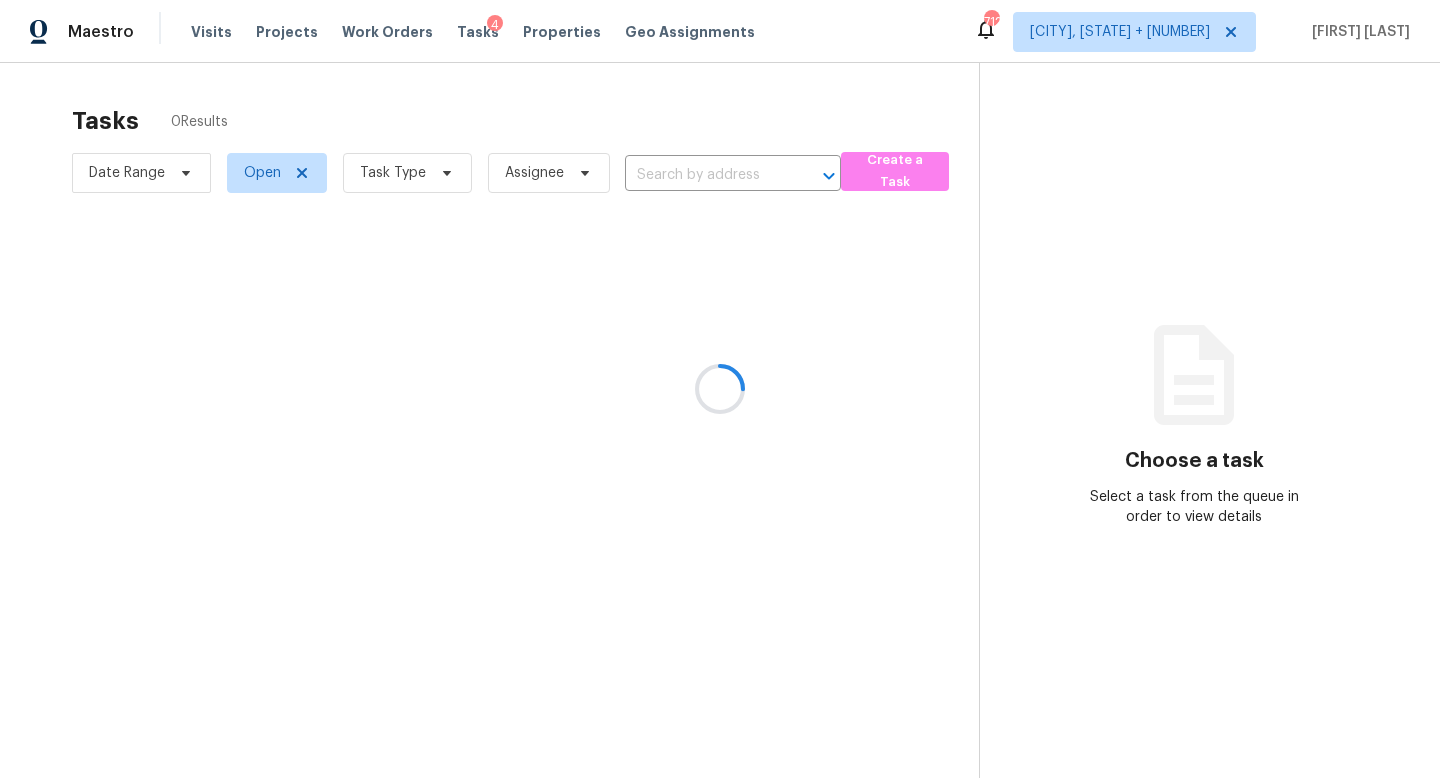 type on "2508 Bayshore Gardens Pkwy, Bradenton, FL 34207" 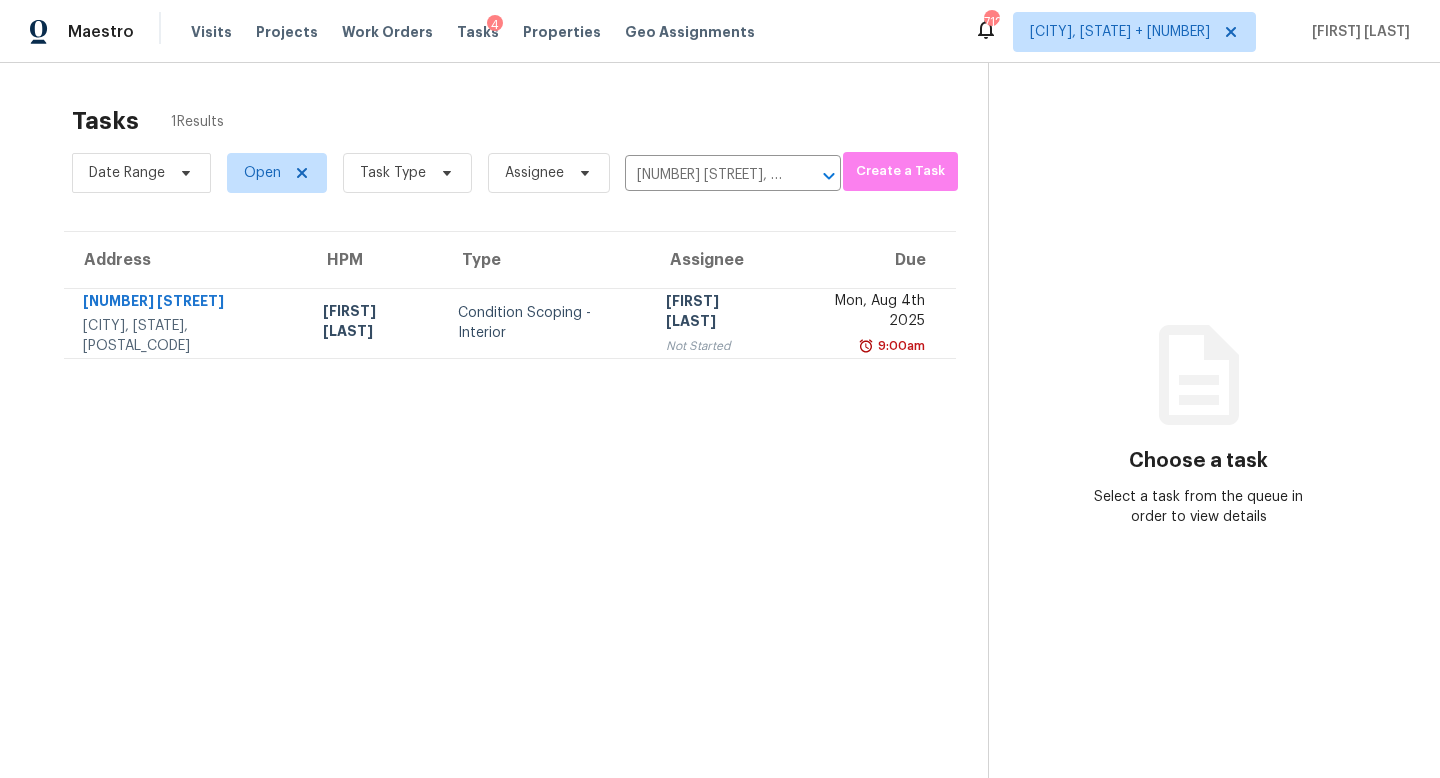click on "Condition Scoping - Interior" at bounding box center (546, 323) 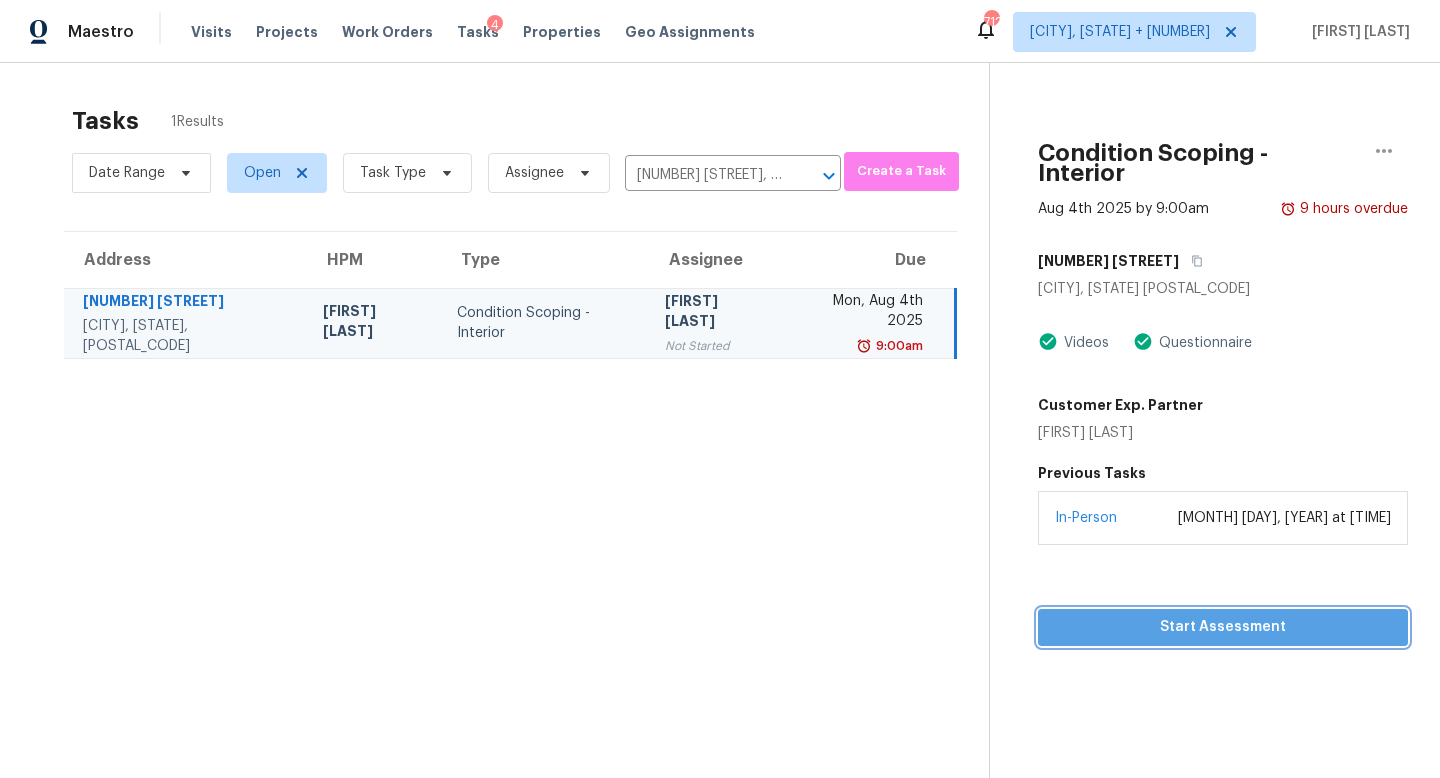 click on "Start Assessment" at bounding box center (1223, 627) 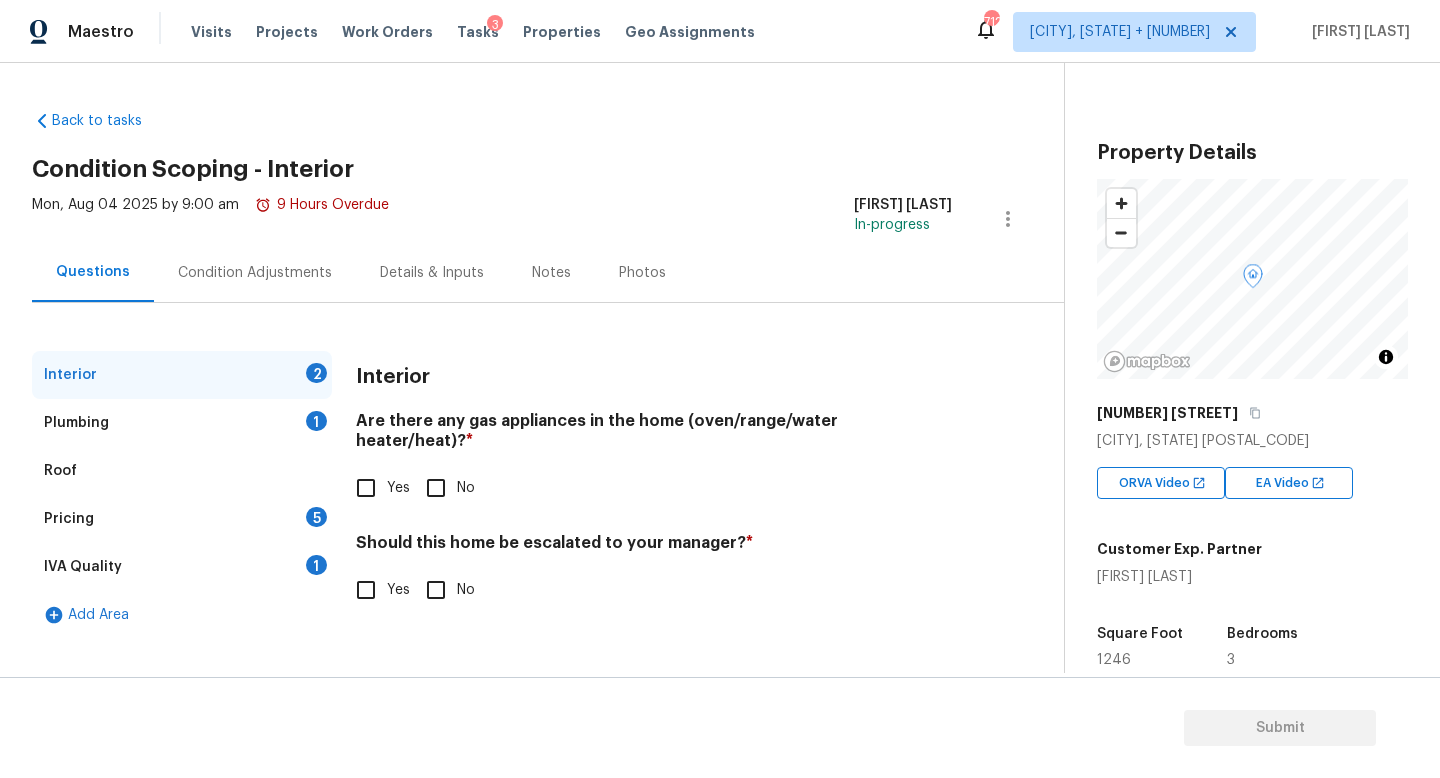 click on "No" at bounding box center (436, 488) 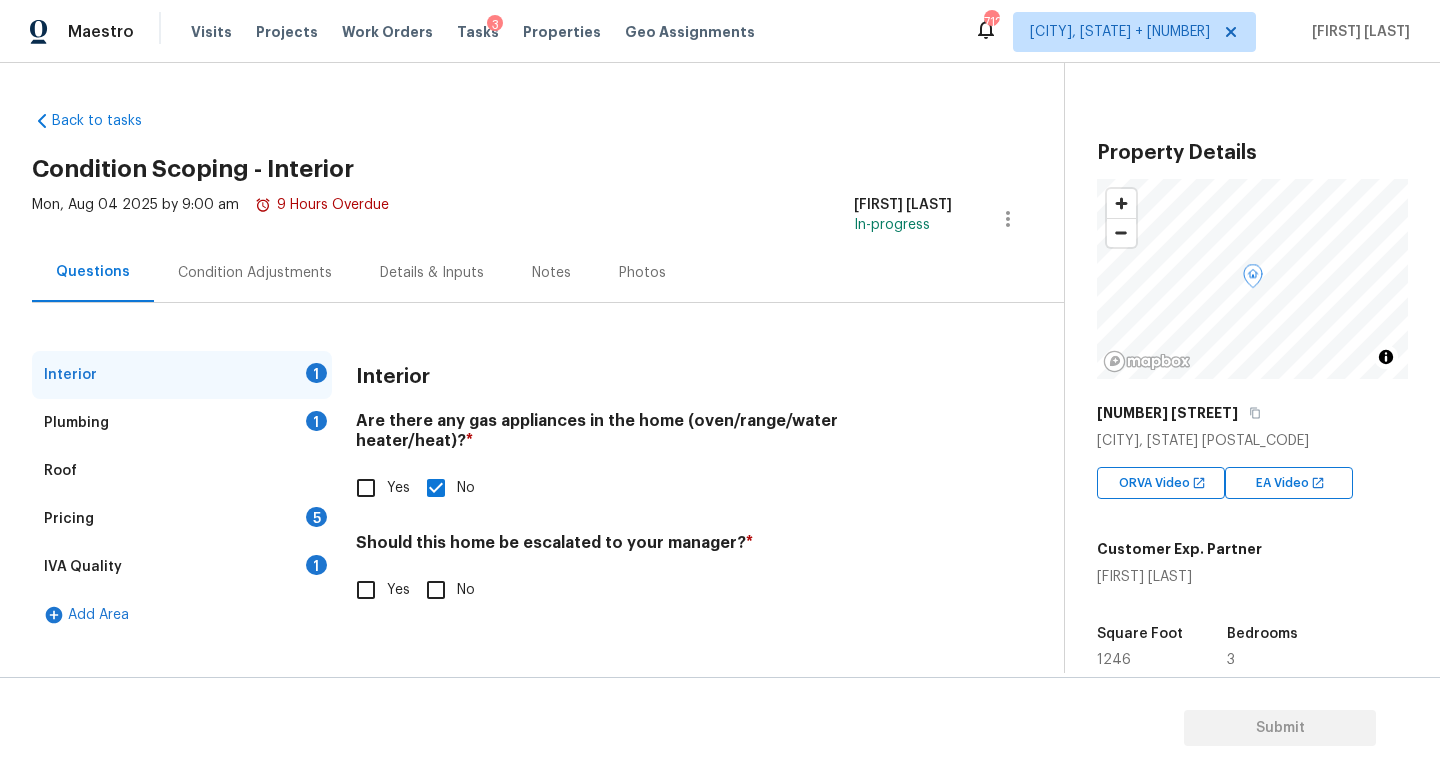 click on "Plumbing 1" at bounding box center [182, 423] 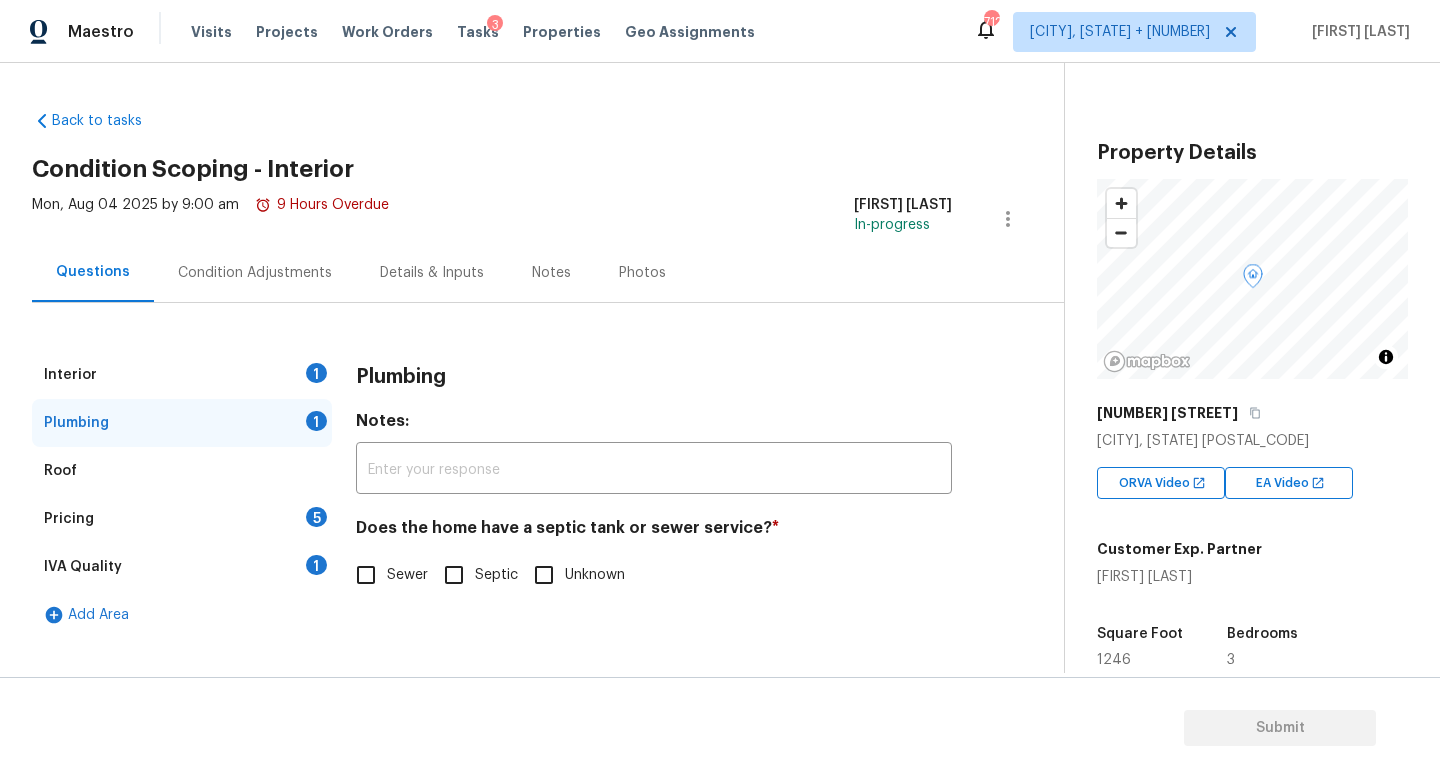 click on "Interior 1 Plumbing 1 Roof Pricing 5 IVA Quality 1 Add Area Plumbing Notes: ​ Does the home have a septic tank or sewer service?  * Sewer Septic Unknown" at bounding box center (524, 495) 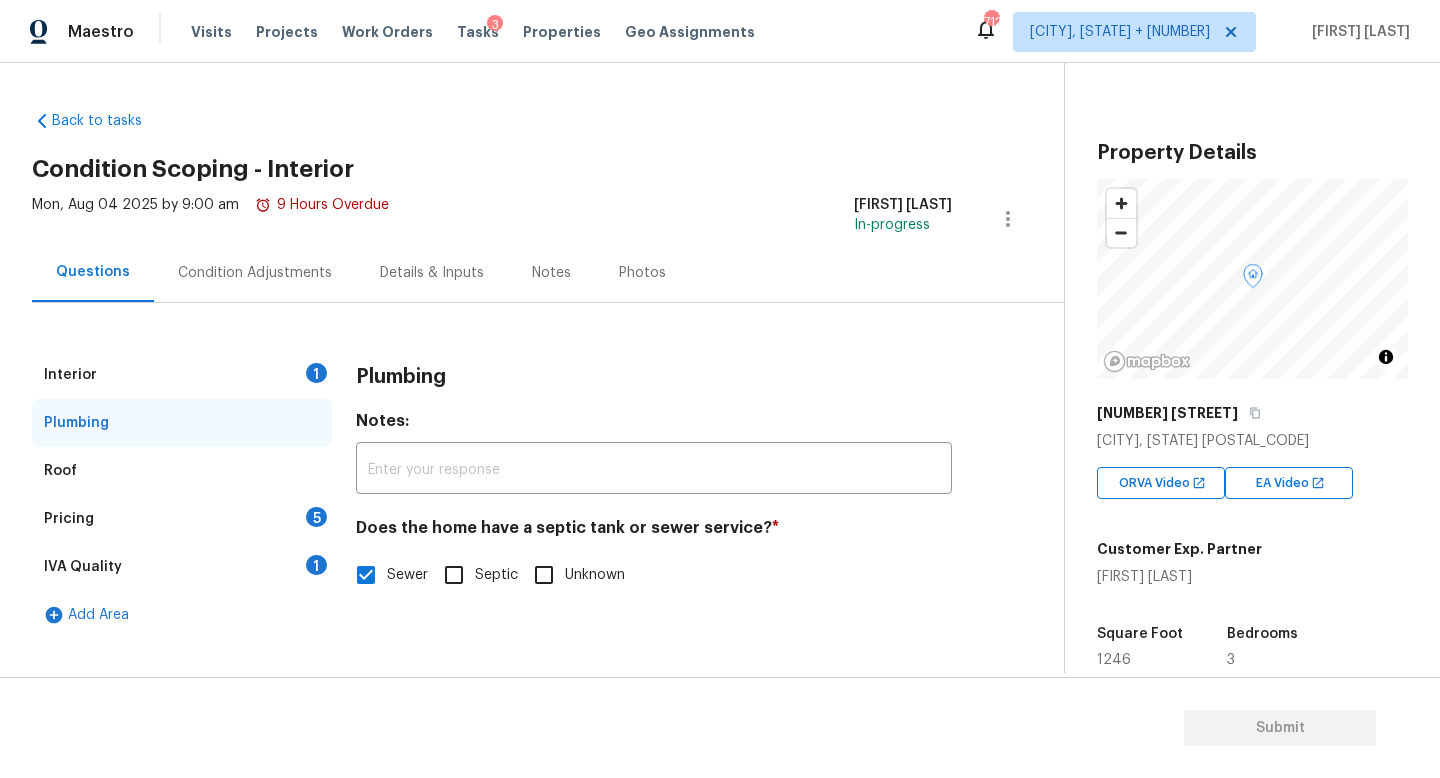 click on "Pricing 5" at bounding box center (182, 519) 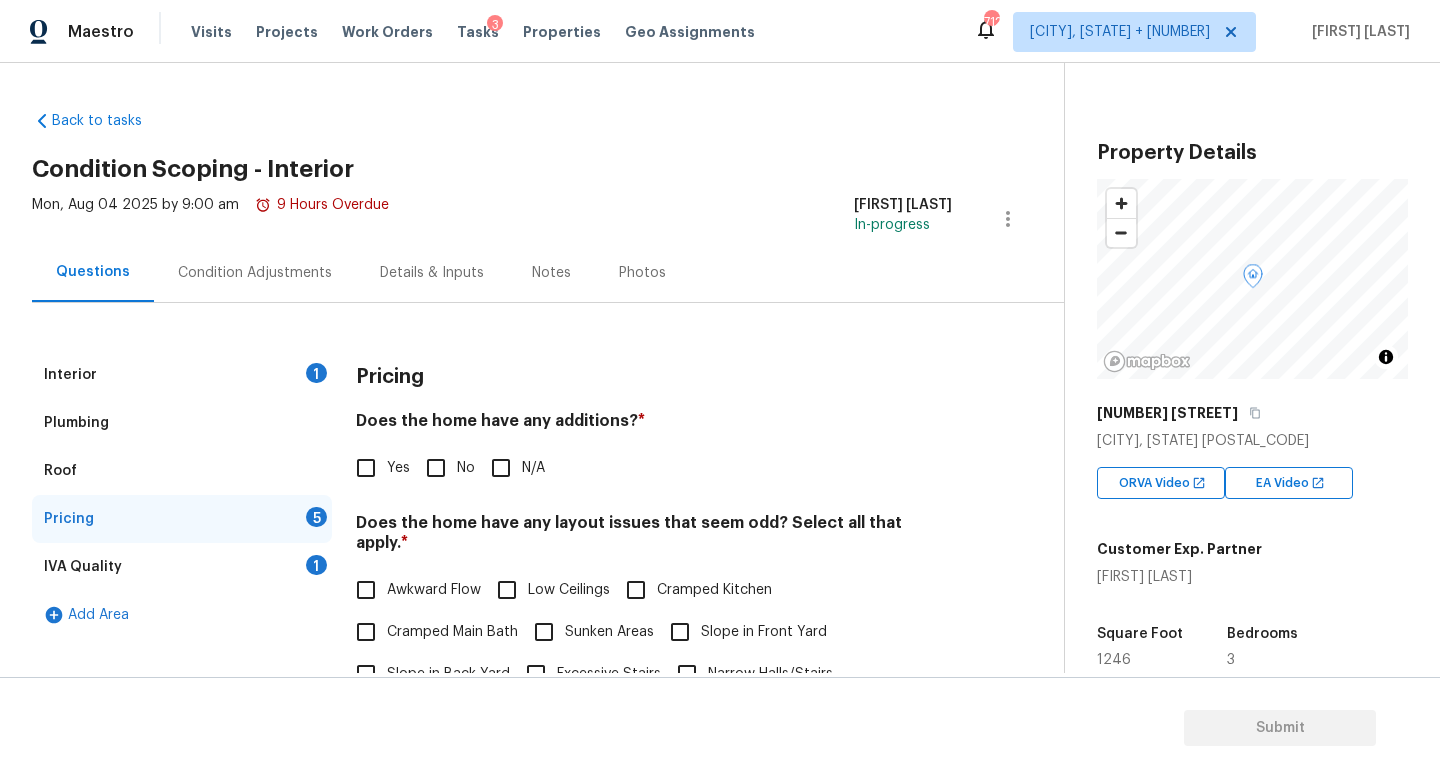 scroll, scrollTop: 130, scrollLeft: 0, axis: vertical 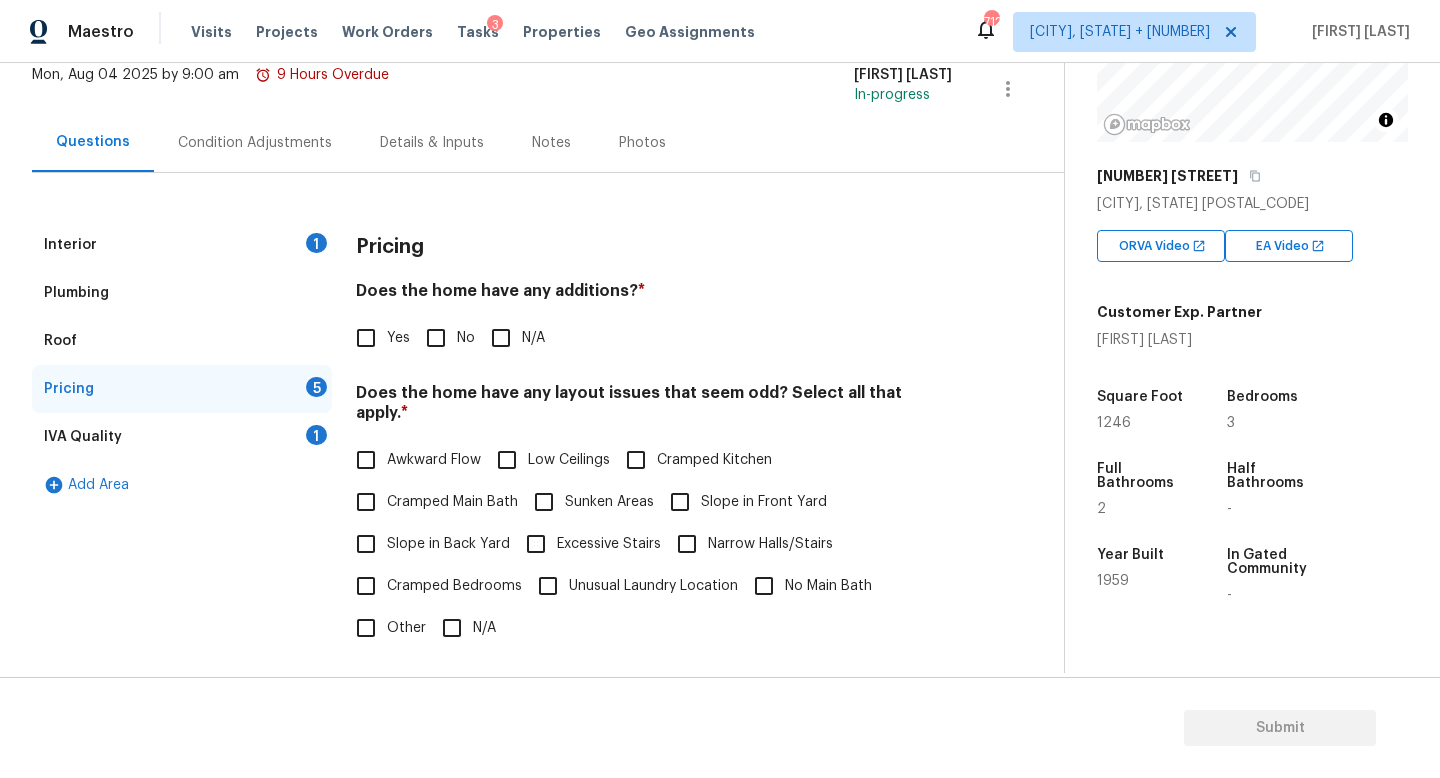 click on "Cramped Main Bath" at bounding box center (366, 502) 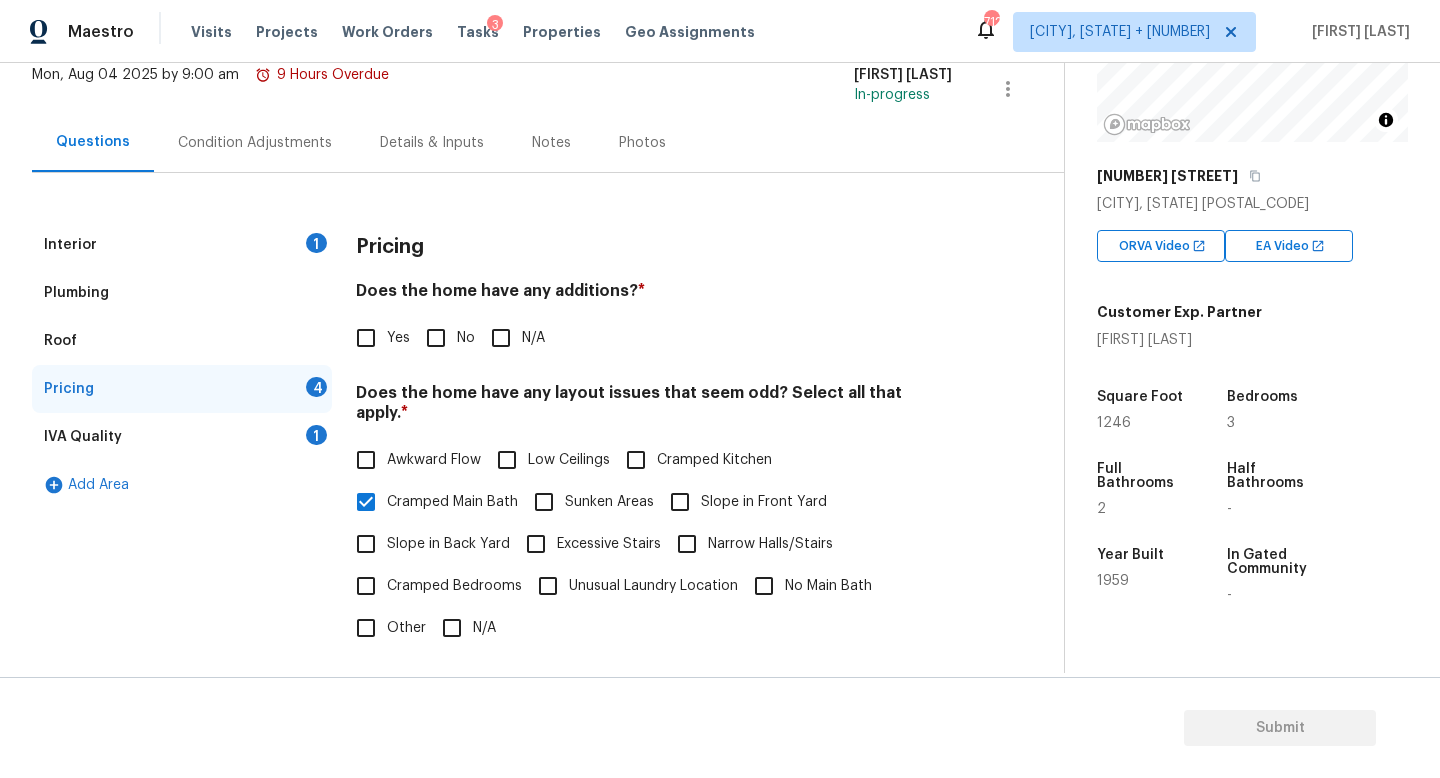 click on "Cramped Kitchen" at bounding box center (636, 460) 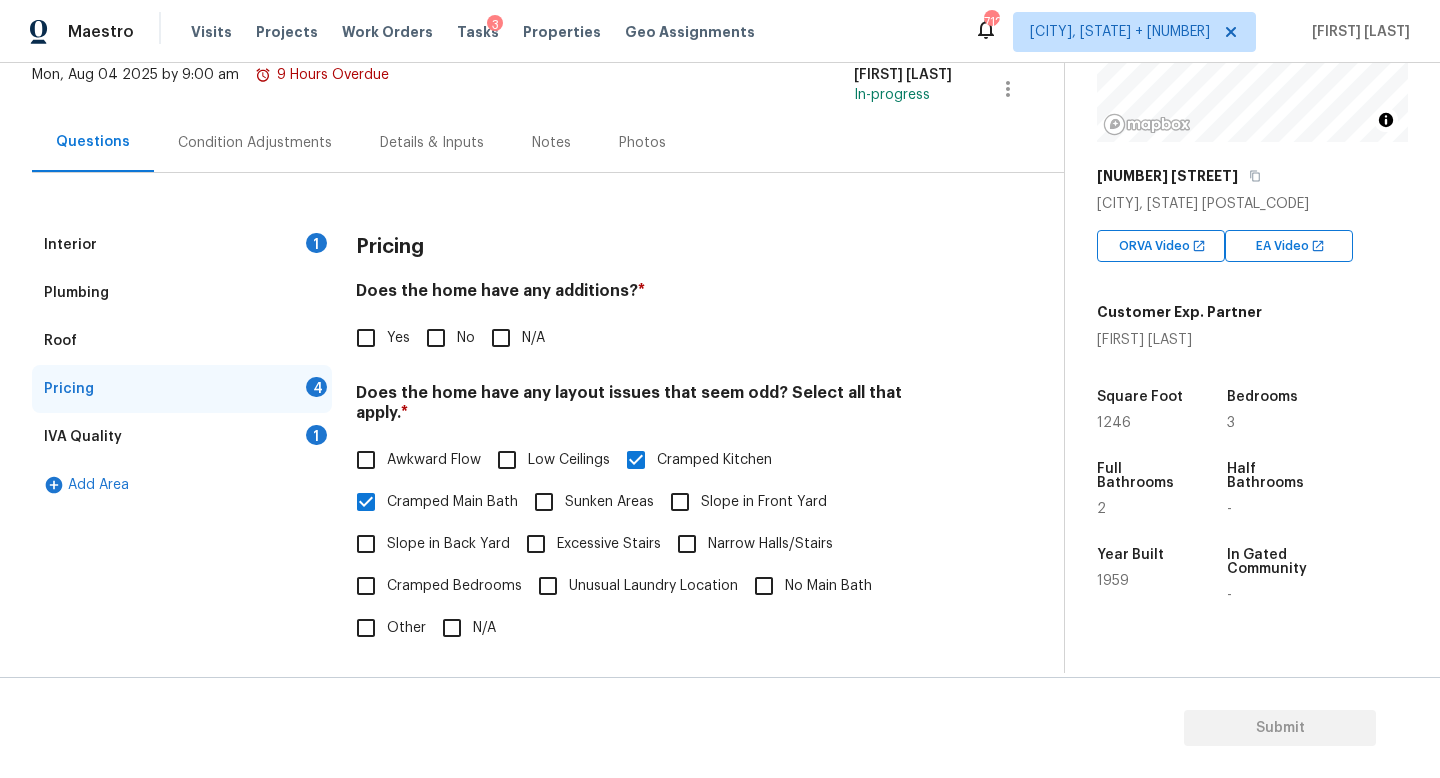 click on "Awkward Flow Low Ceilings Cramped Kitchen Cramped Main Bath Sunken Areas Slope in Front Yard Slope in Back Yard Excessive Stairs Narrow Halls/Stairs Cramped Bedrooms Unusual Laundry Location No Main Bath Other N/A" at bounding box center (654, 544) 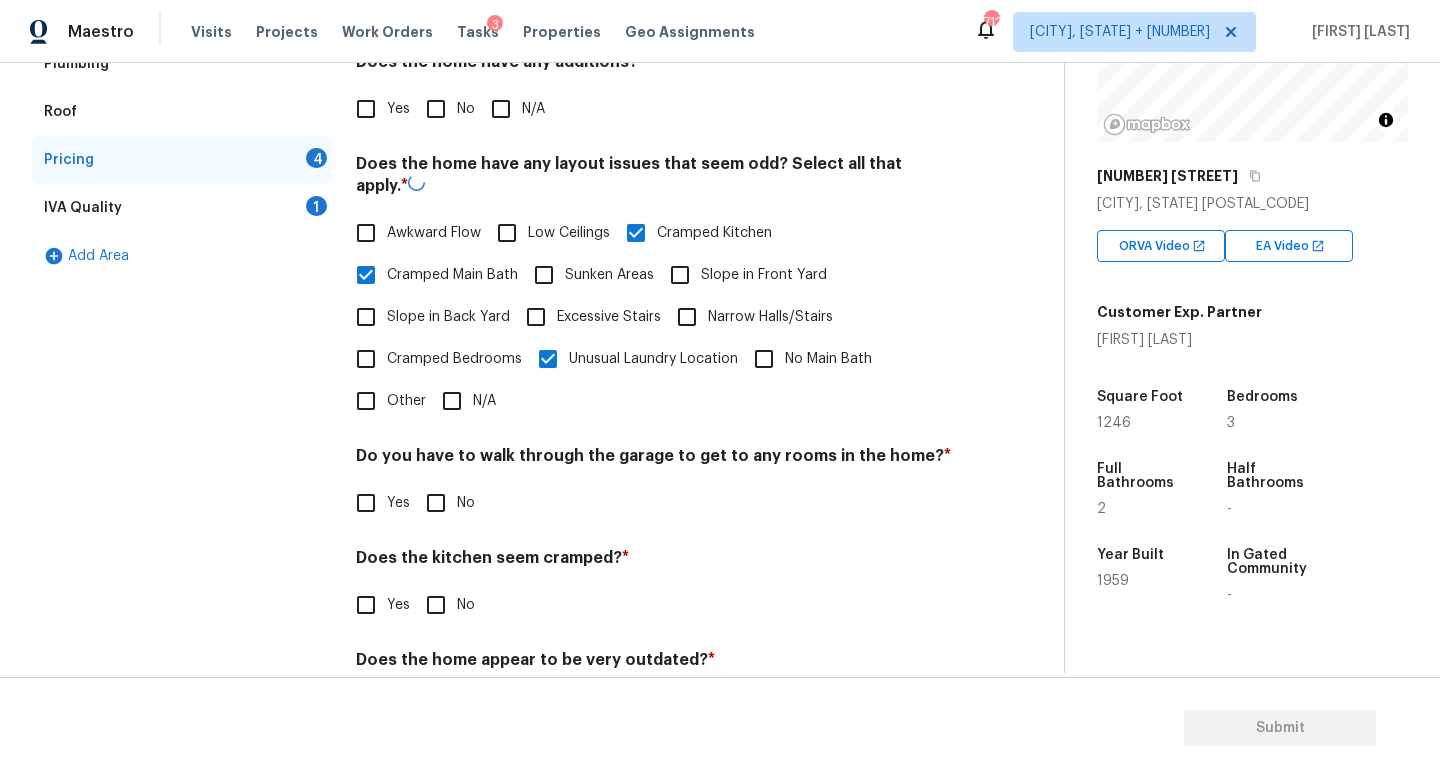scroll, scrollTop: 422, scrollLeft: 0, axis: vertical 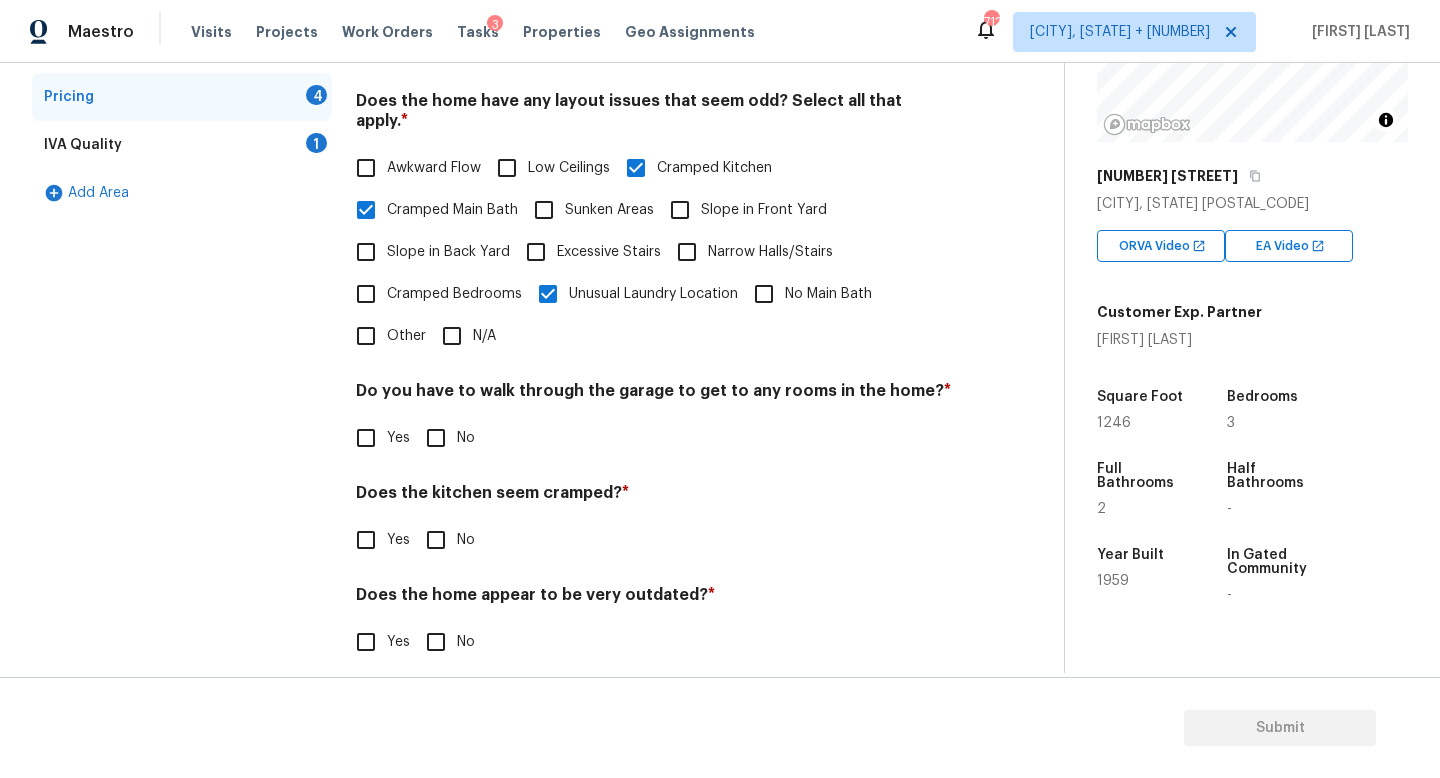 click on "No" at bounding box center (436, 438) 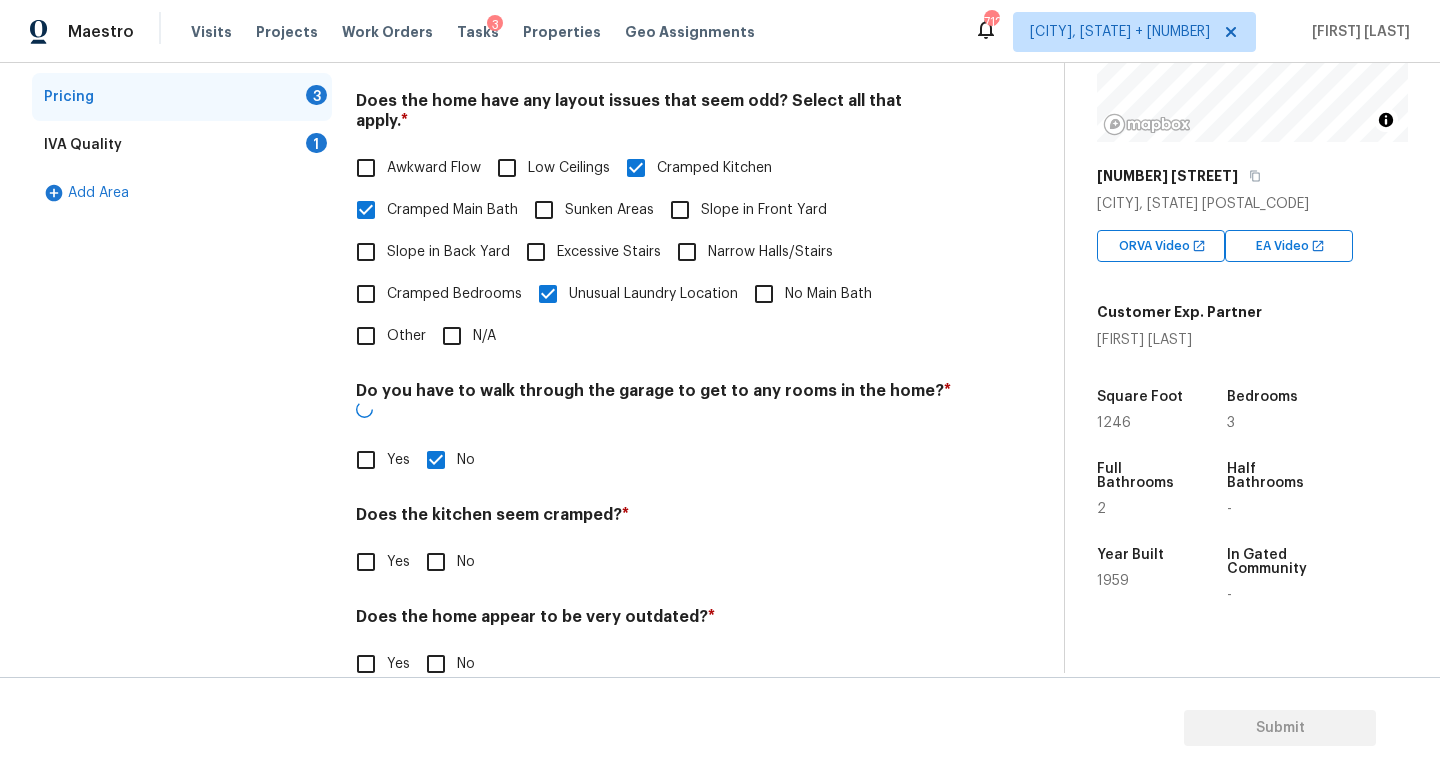 click on "Does the kitchen seem cramped?  *" at bounding box center (654, 519) 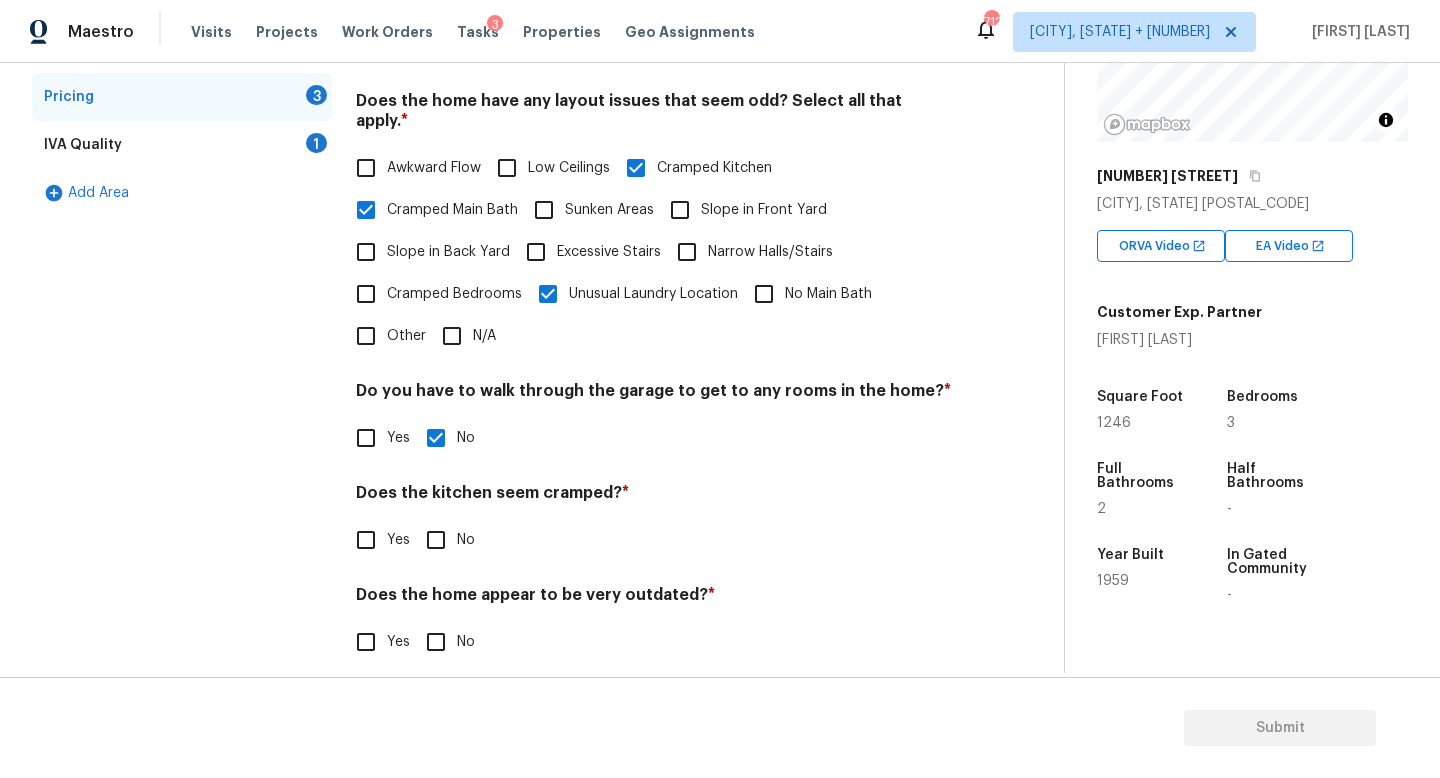 click on "No" at bounding box center (436, 540) 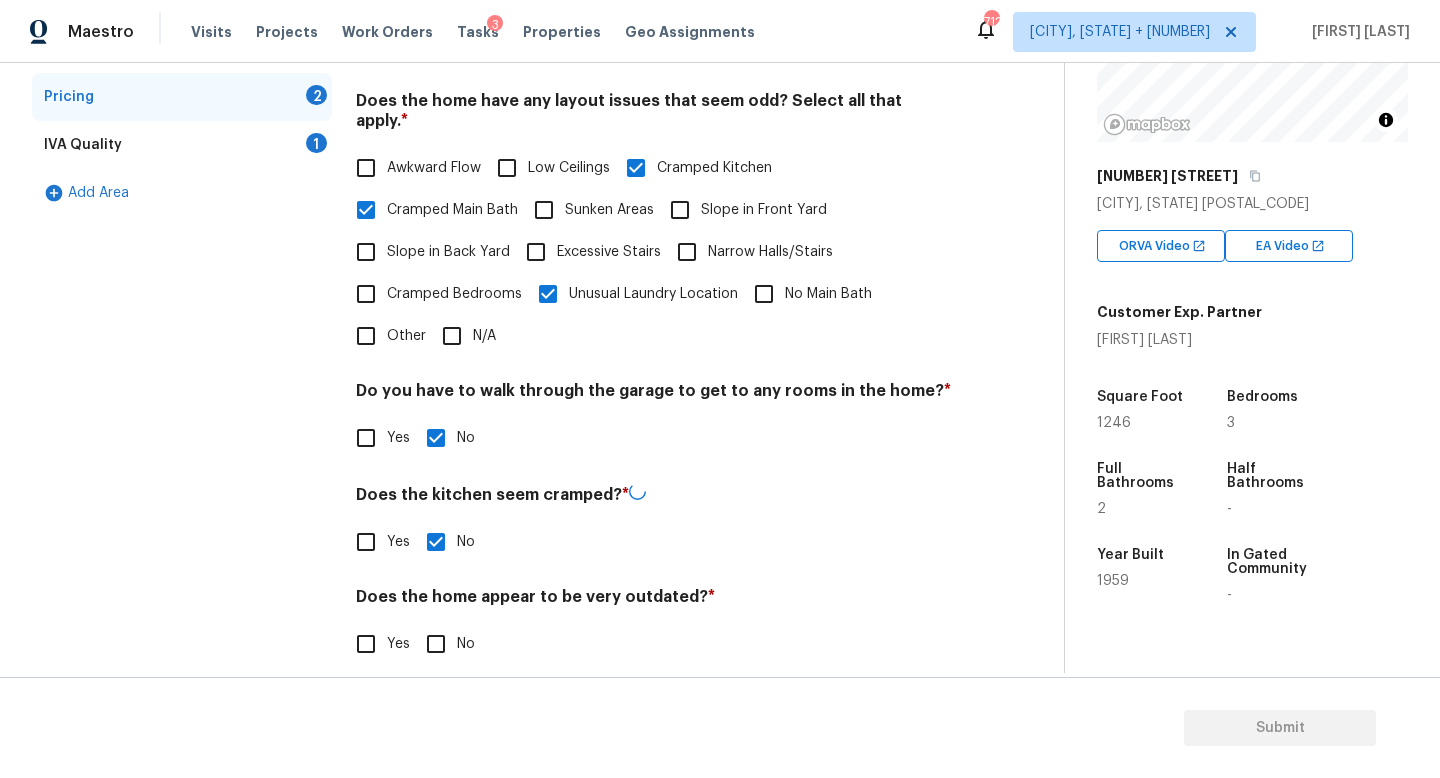 click on "Pricing Does the home have any additions?  * Yes No N/A Does the home have any layout issues that seem odd? Select all that apply.  * Awkward Flow Low Ceilings Cramped Kitchen Cramped Main Bath Sunken Areas Slope in Front Yard Slope in Back Yard Excessive Stairs Narrow Halls/Stairs Cramped Bedrooms Unusual Laundry Location No Main Bath Other N/A Do you have to walk through the garage to get to any rooms in the home?  * Yes No Does the kitchen seem cramped?  * Yes No Does the home appear to be very outdated?  * Yes No" at bounding box center [654, 309] 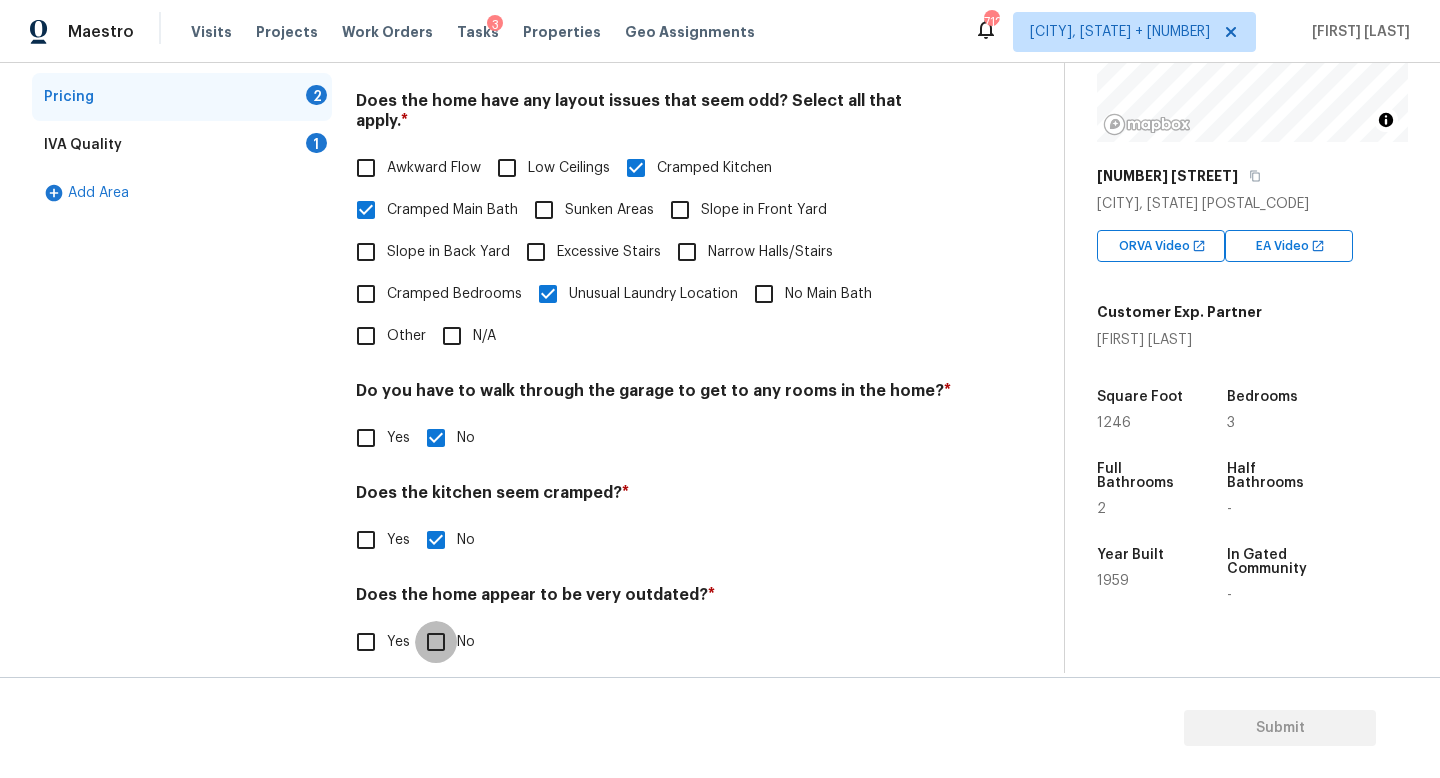 click on "No" at bounding box center [436, 642] 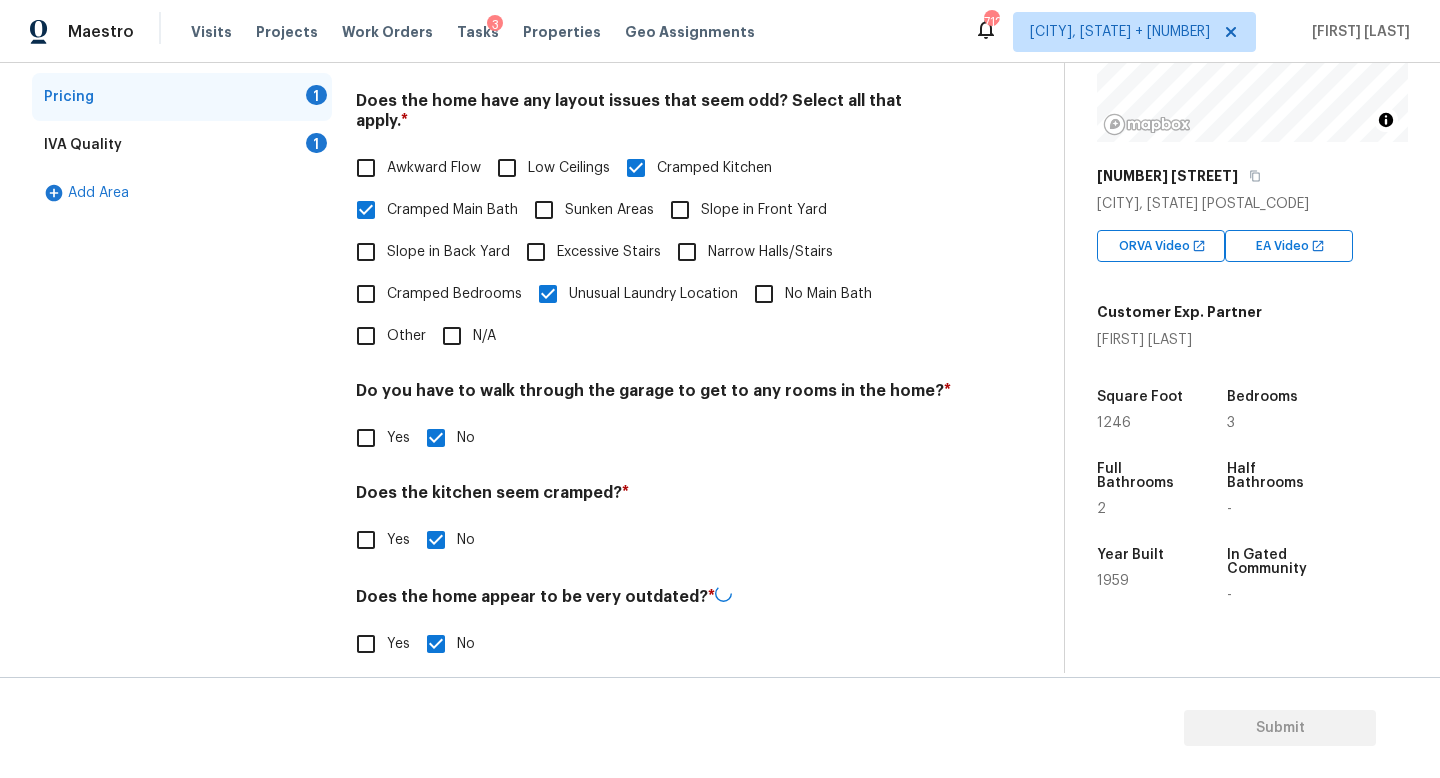 scroll, scrollTop: 0, scrollLeft: 0, axis: both 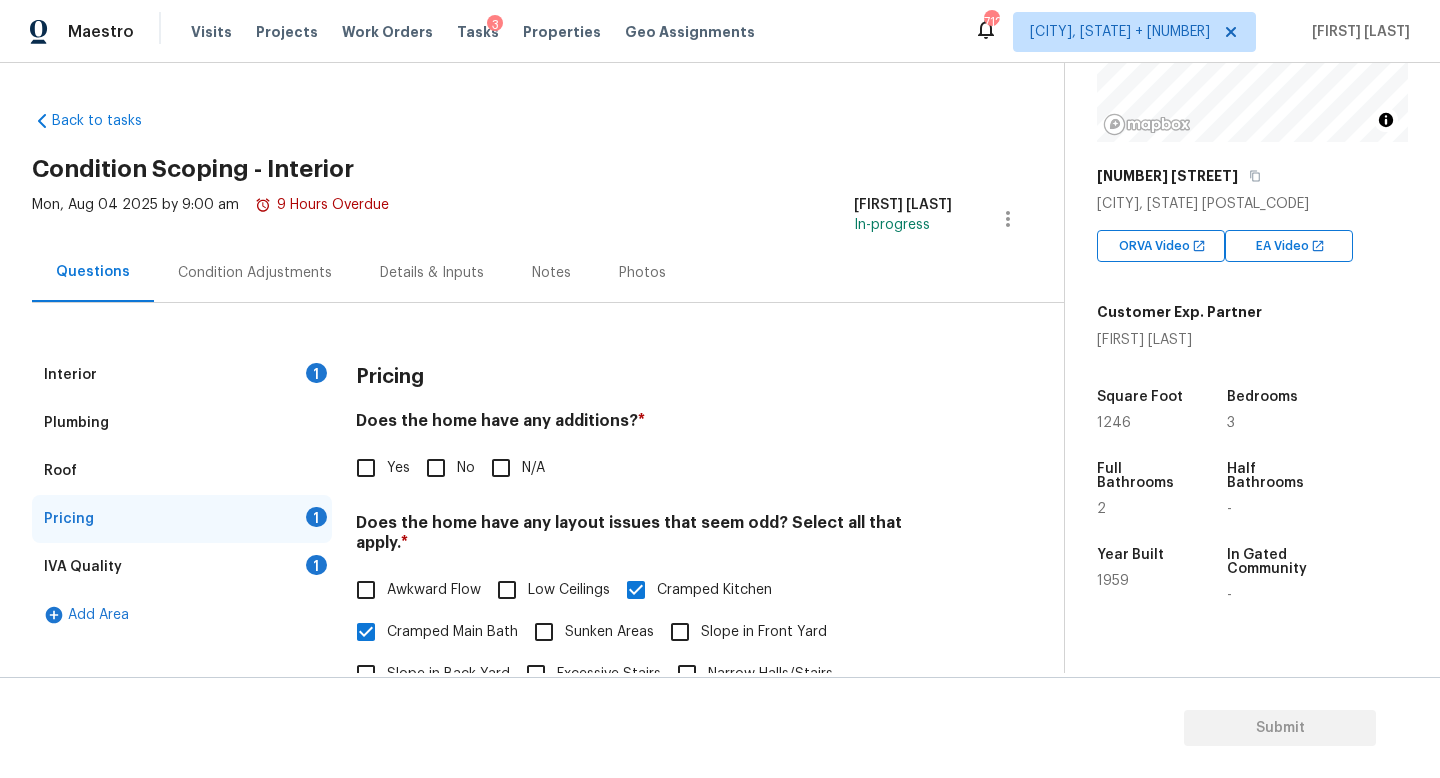 click on "No" at bounding box center (436, 468) 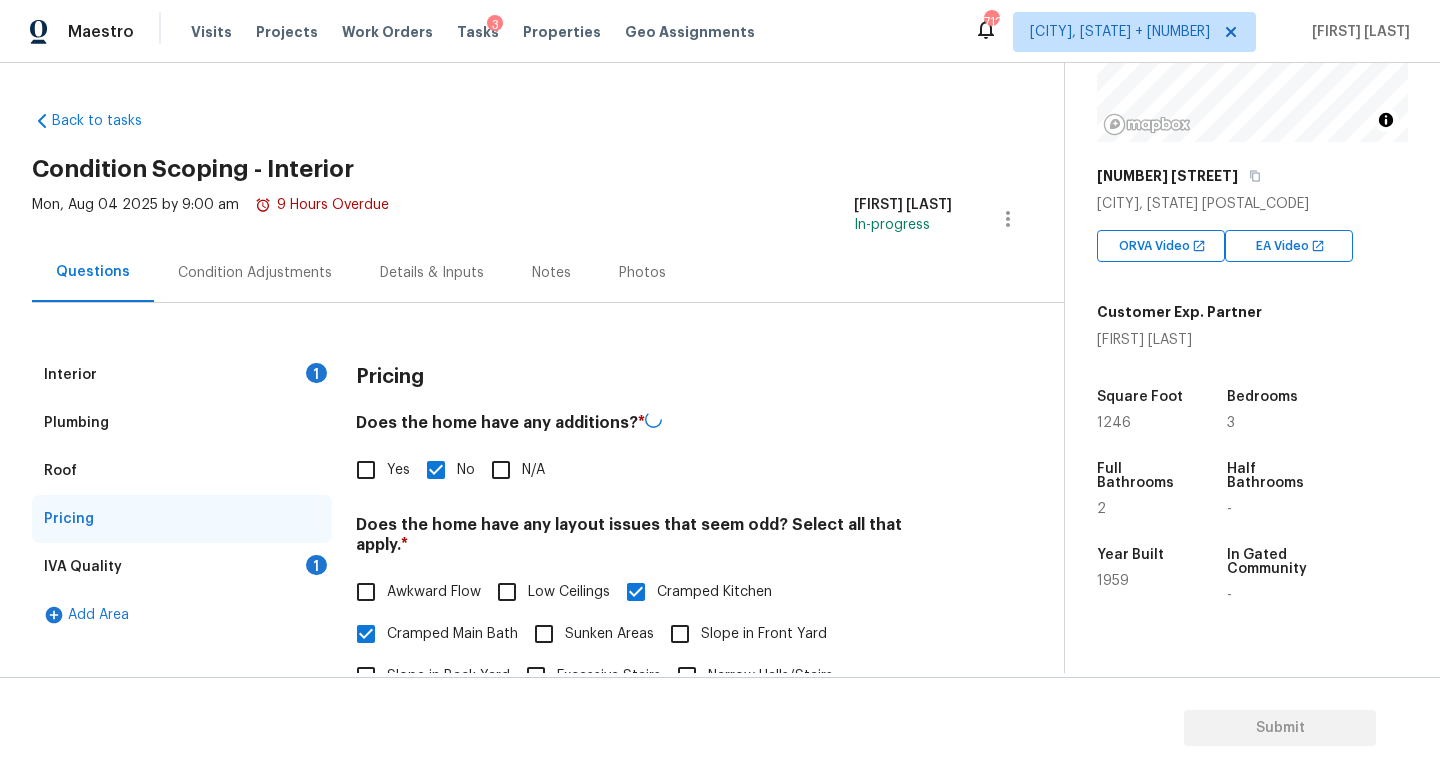 click on "IVA Quality 1" at bounding box center (182, 567) 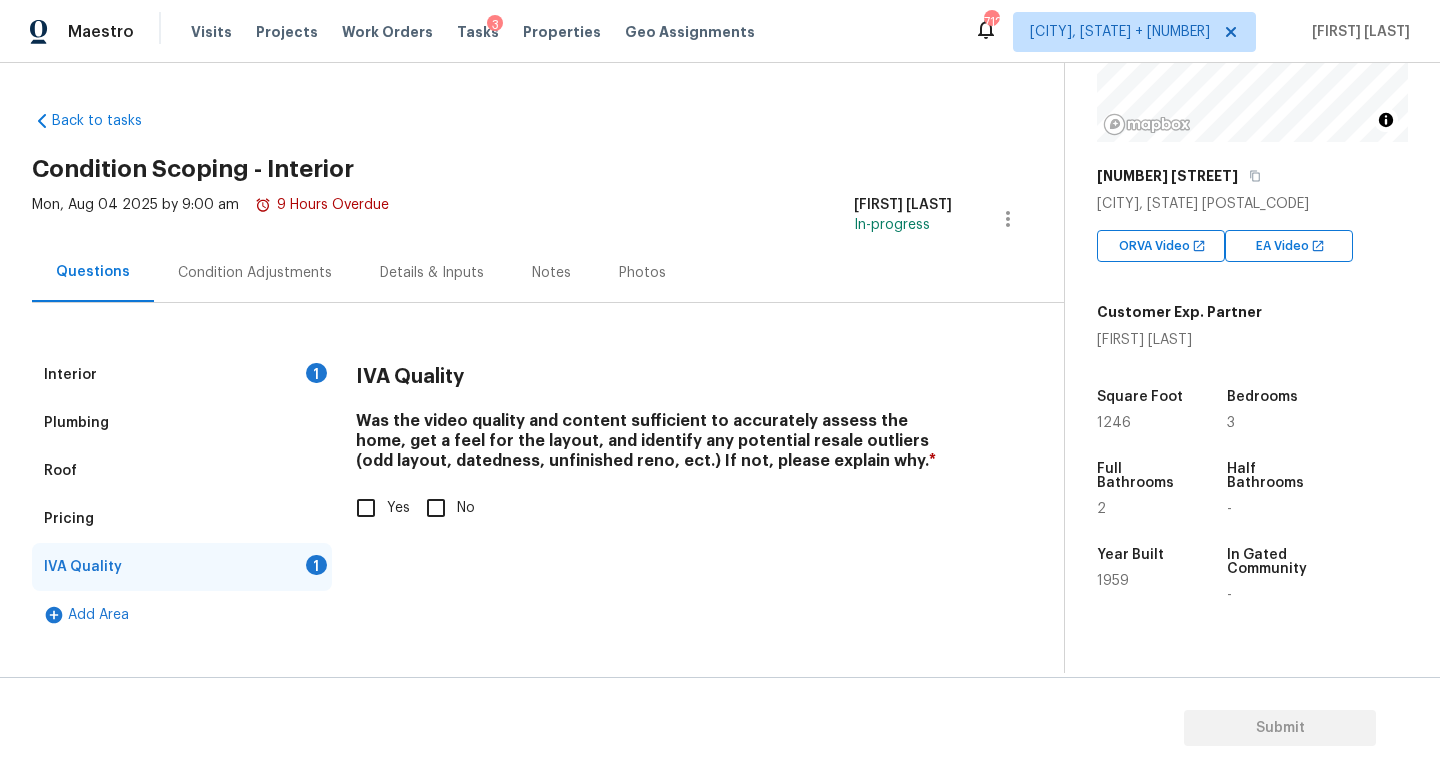 click on "Yes" at bounding box center [366, 508] 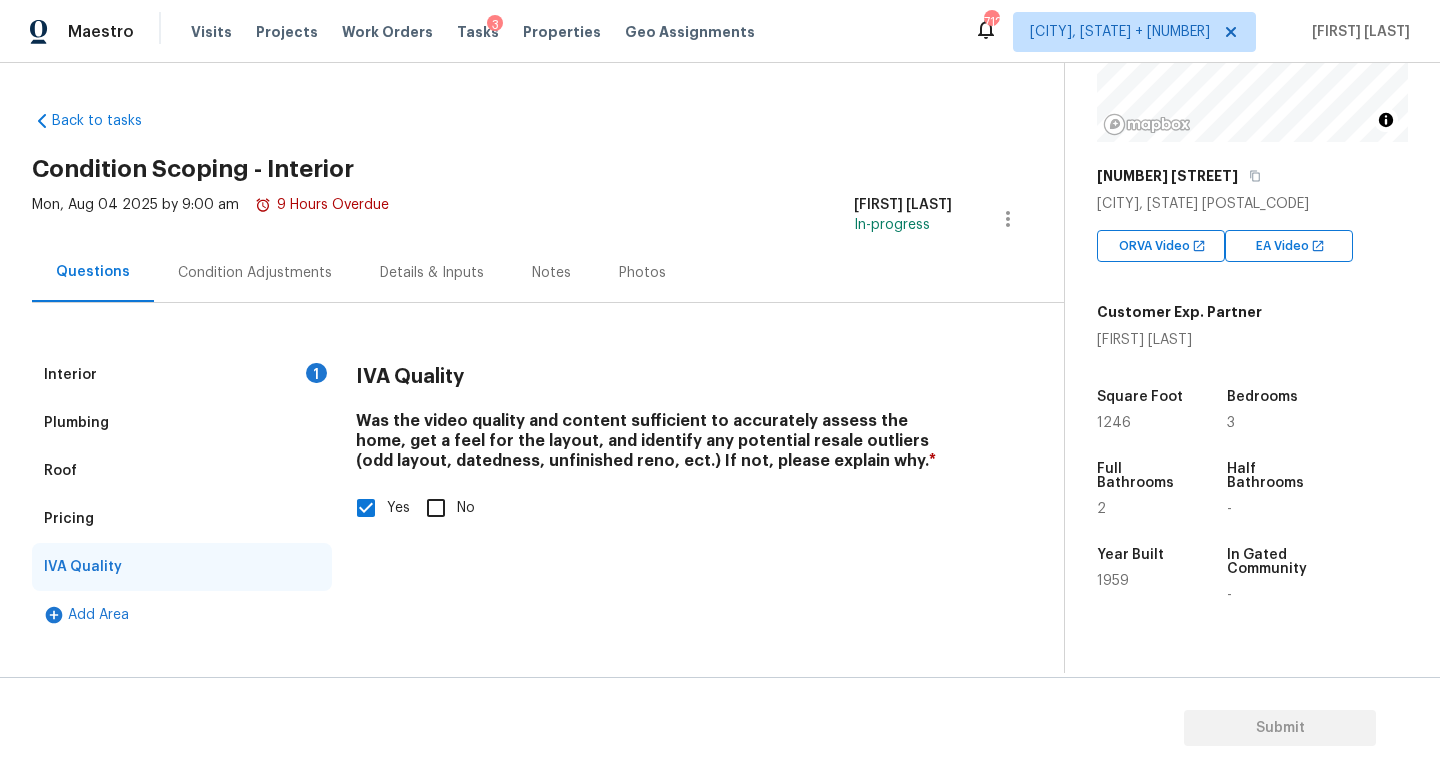 click on "Condition Adjustments" at bounding box center [255, 273] 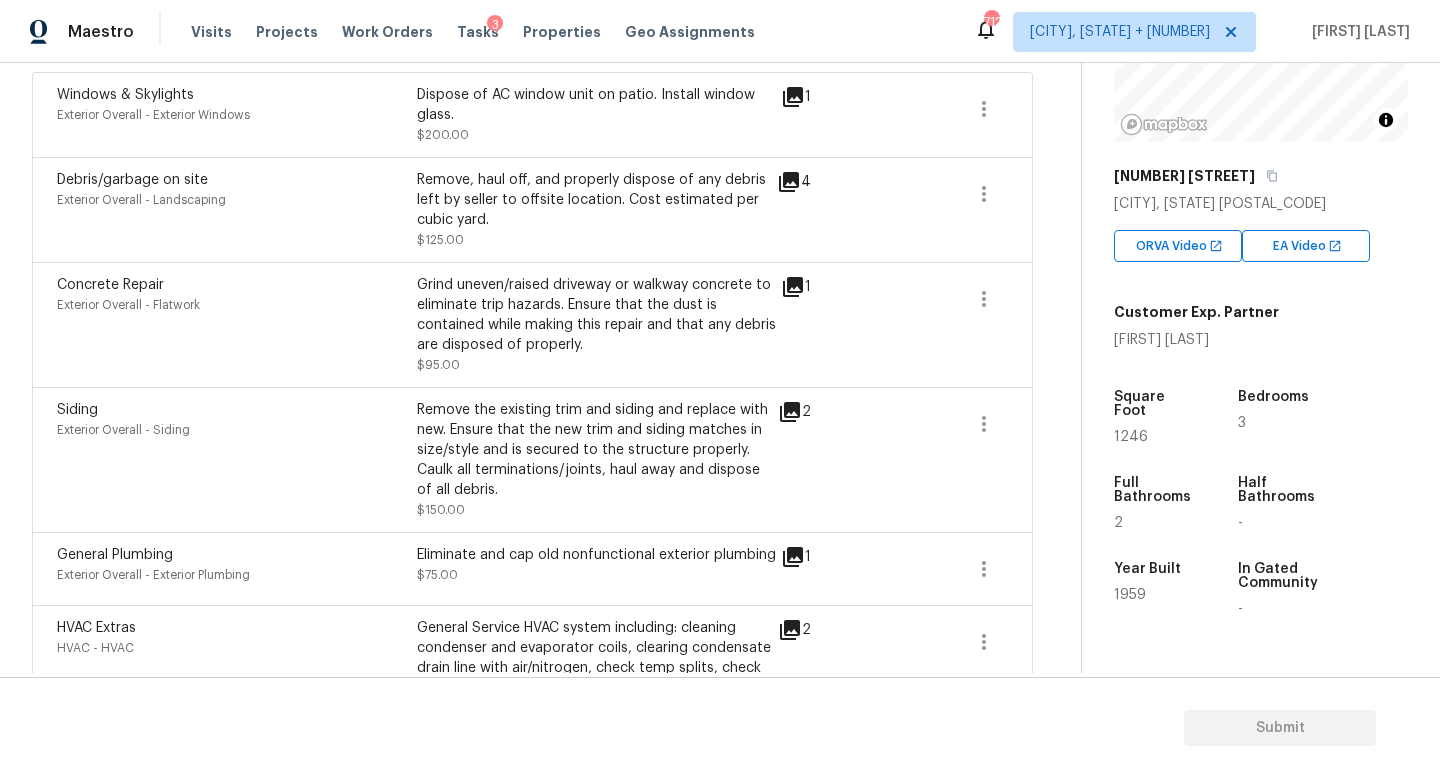 scroll, scrollTop: 0, scrollLeft: 0, axis: both 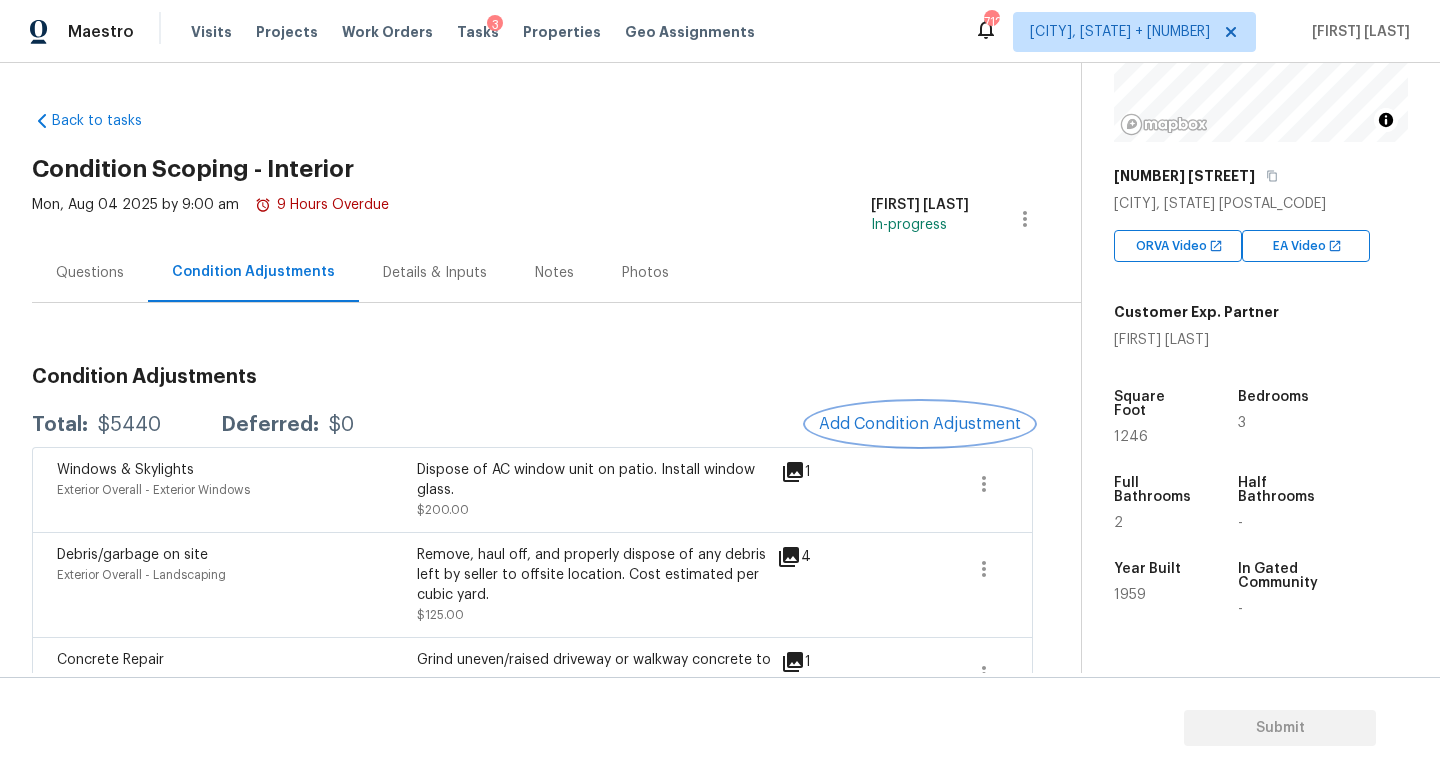 click on "Add Condition Adjustment" at bounding box center [920, 424] 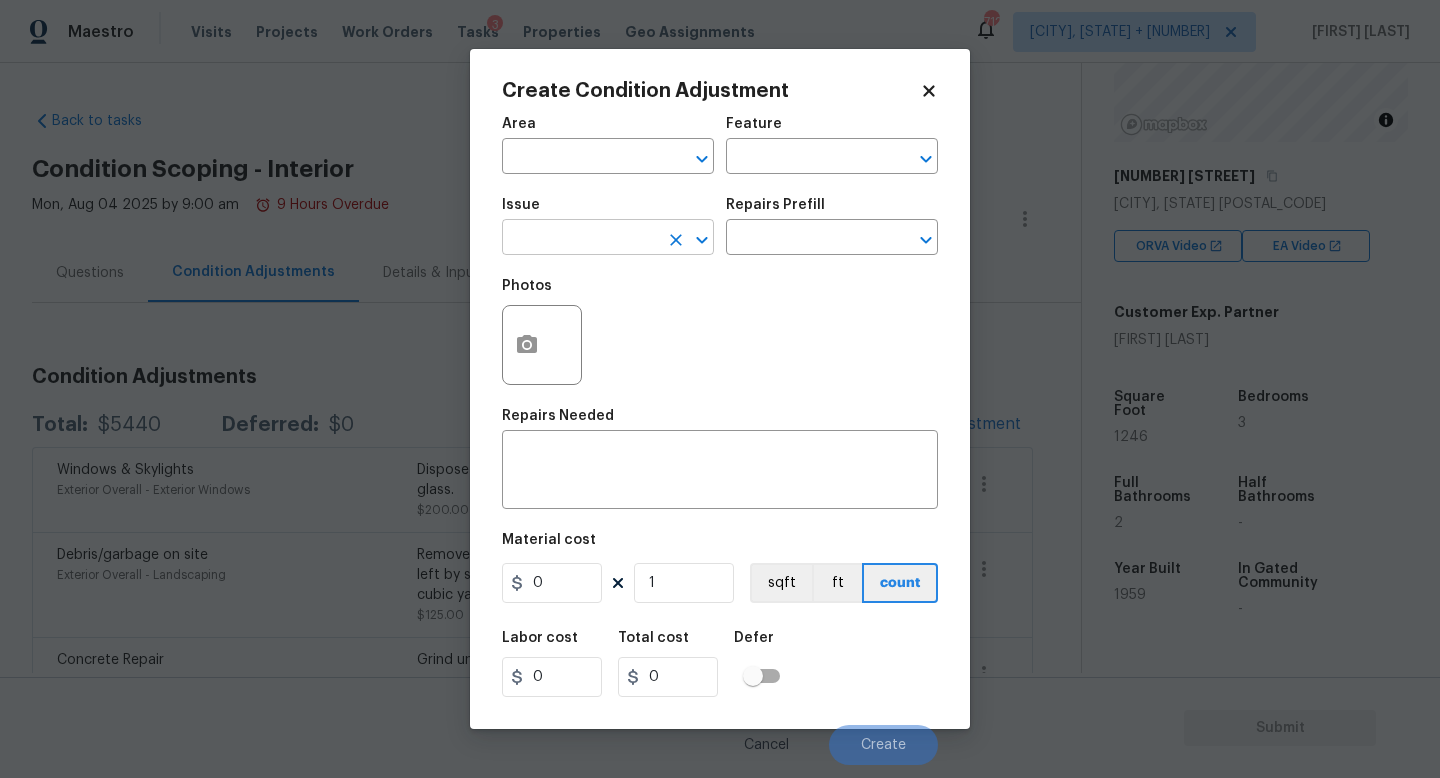 click at bounding box center [580, 239] 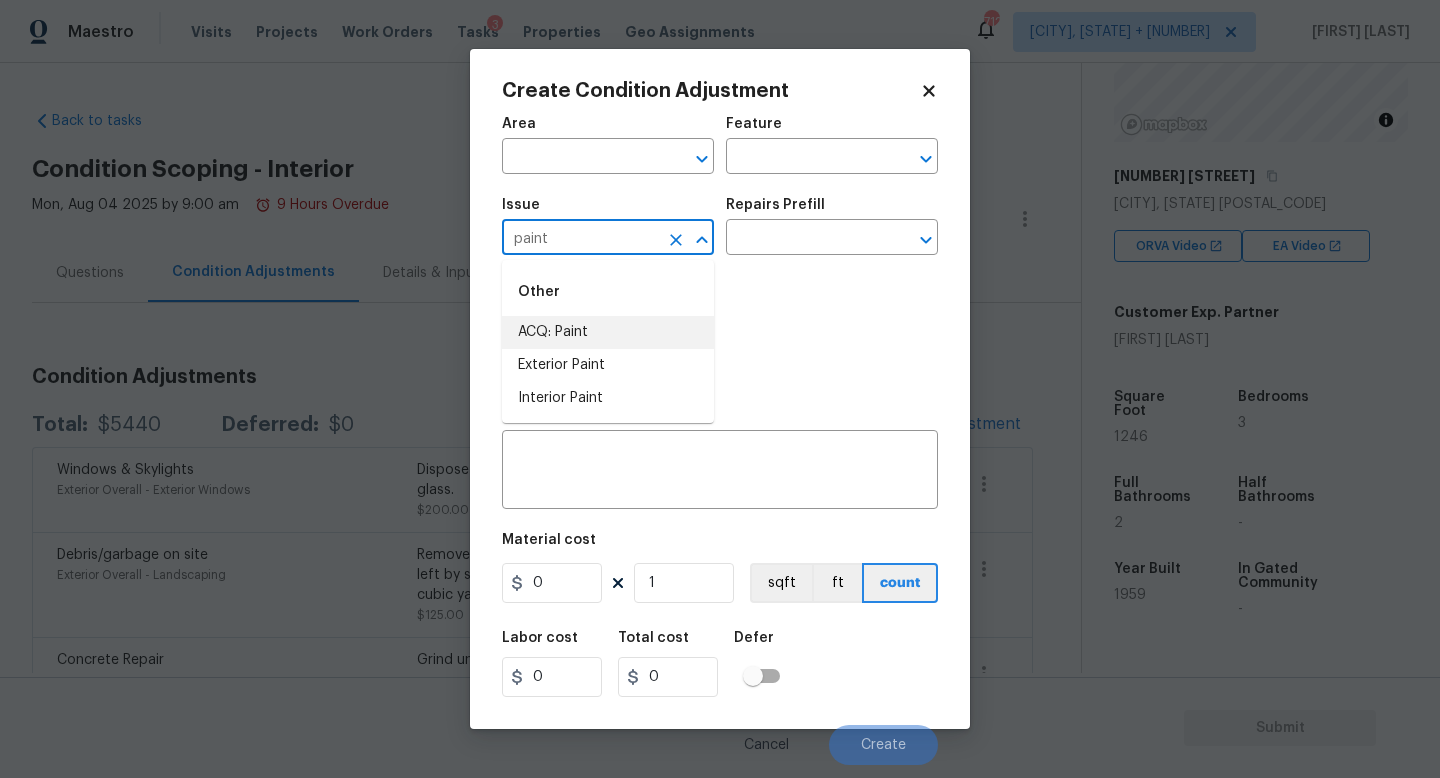 click on "ACQ: Paint" at bounding box center (608, 332) 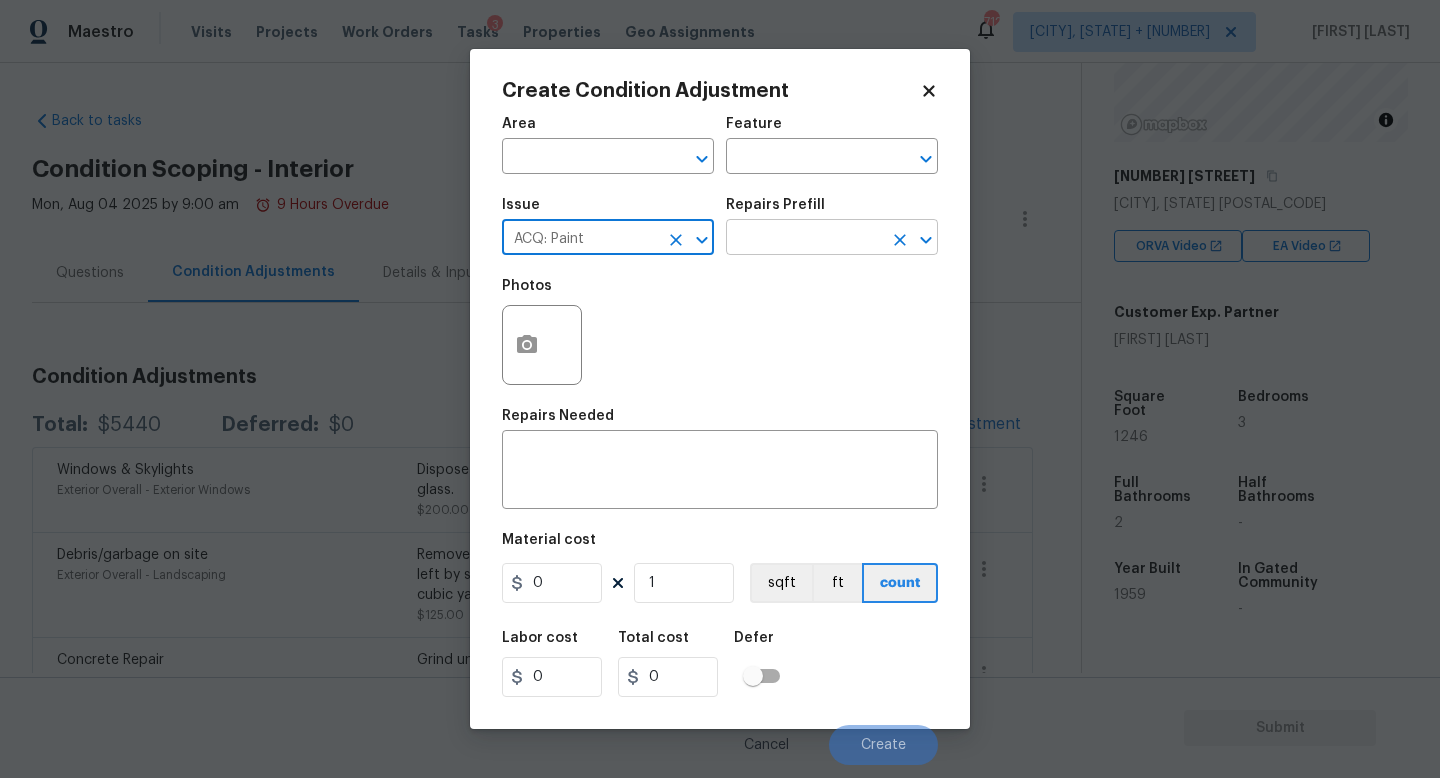 type on "ACQ: Paint" 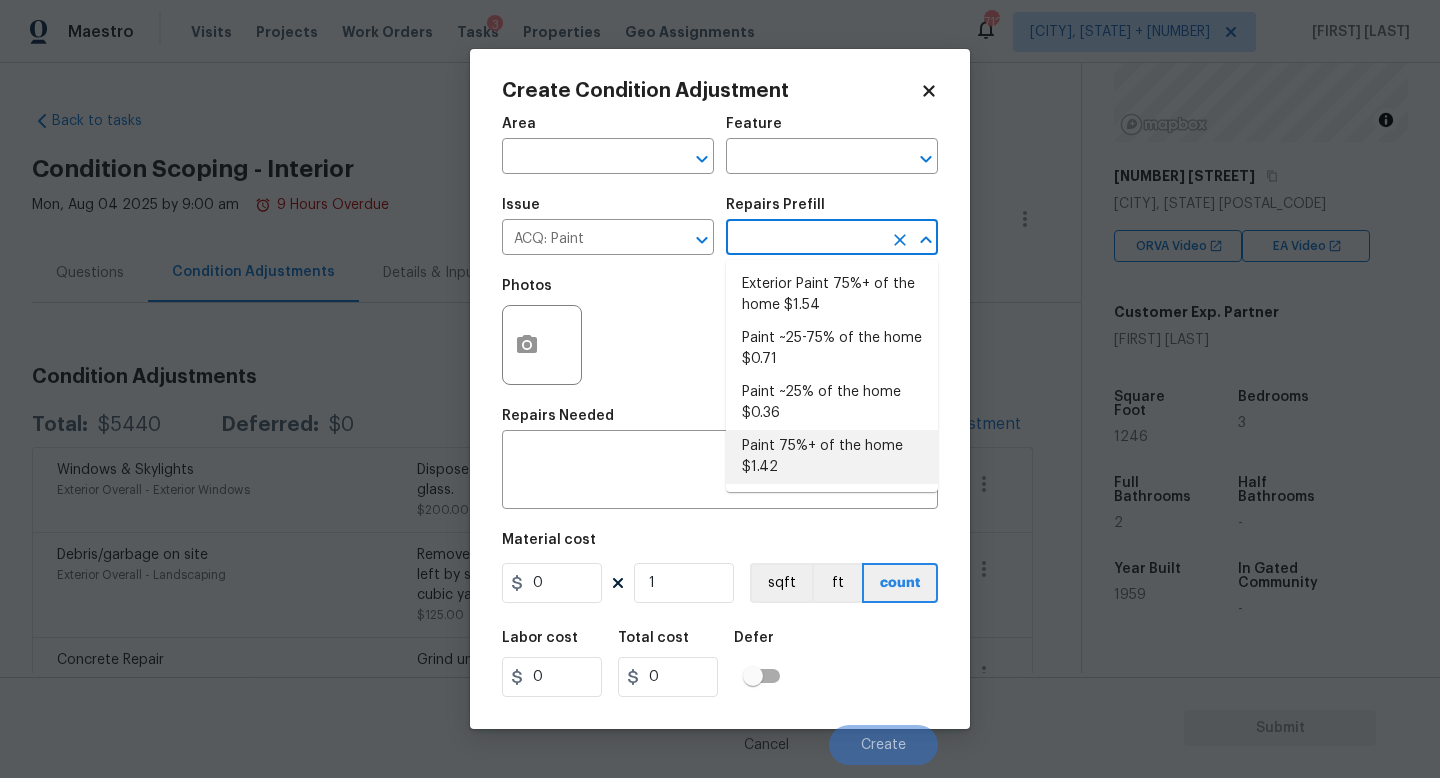 click on "Paint 75%+ of the home $1.42" at bounding box center [832, 457] 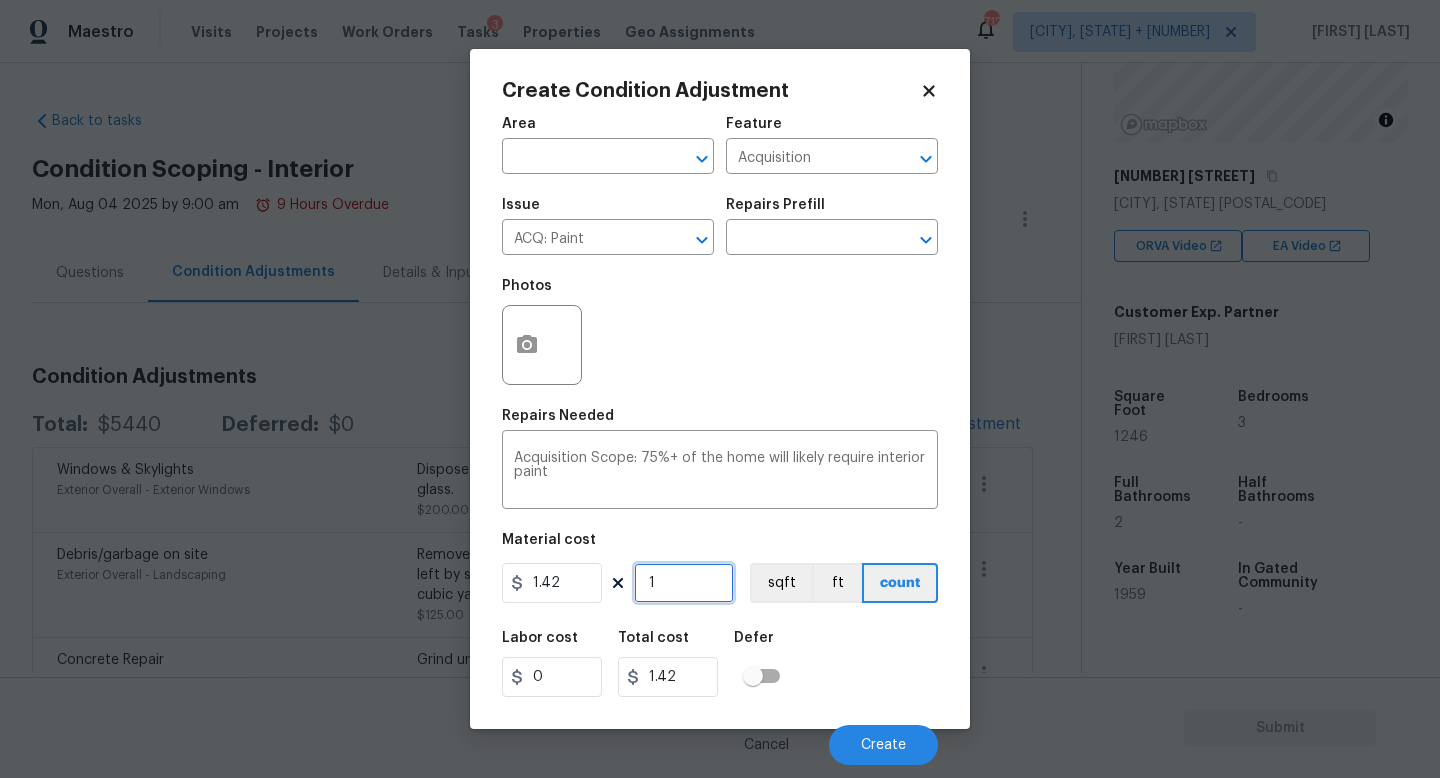 click on "1" at bounding box center (684, 583) 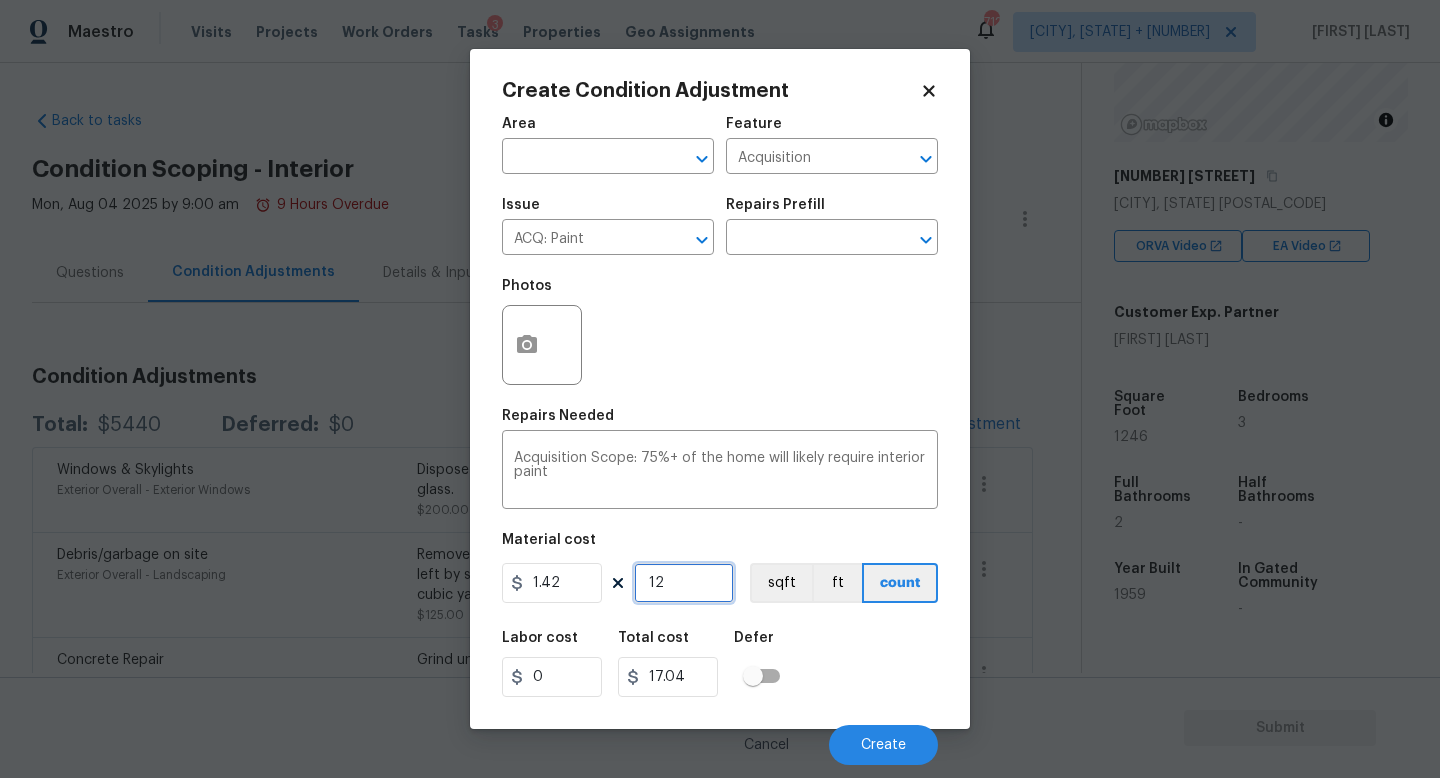 type on "124" 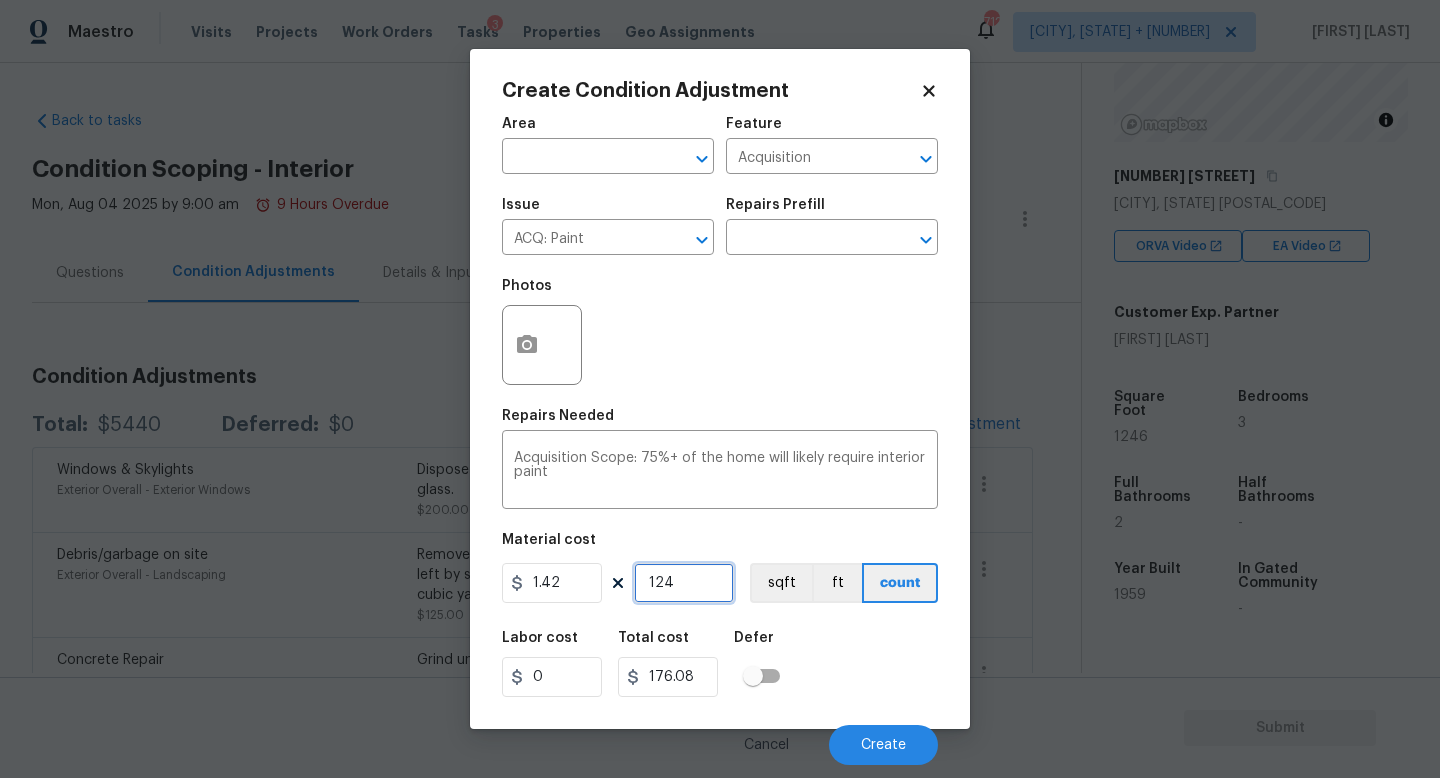 type on "1246" 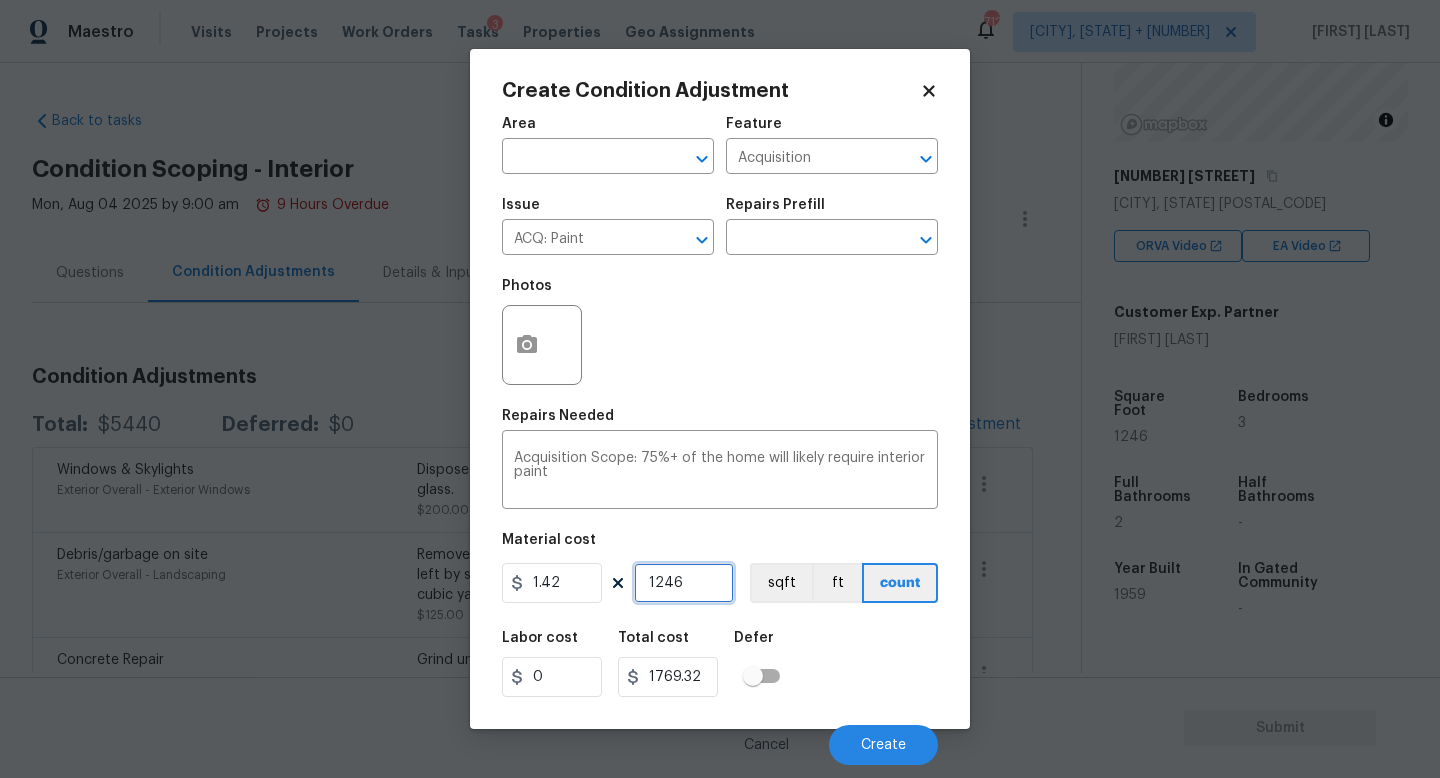 type on "1246" 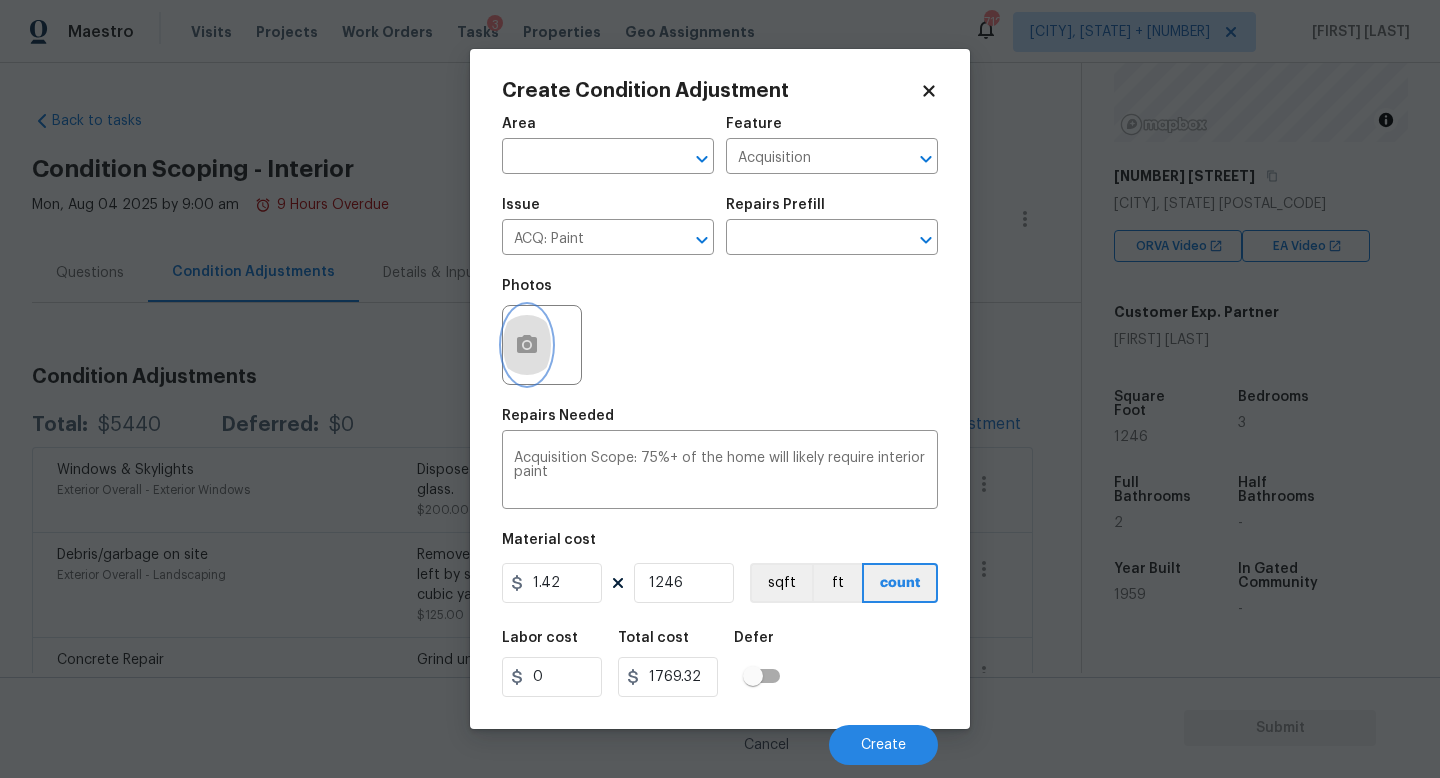 click 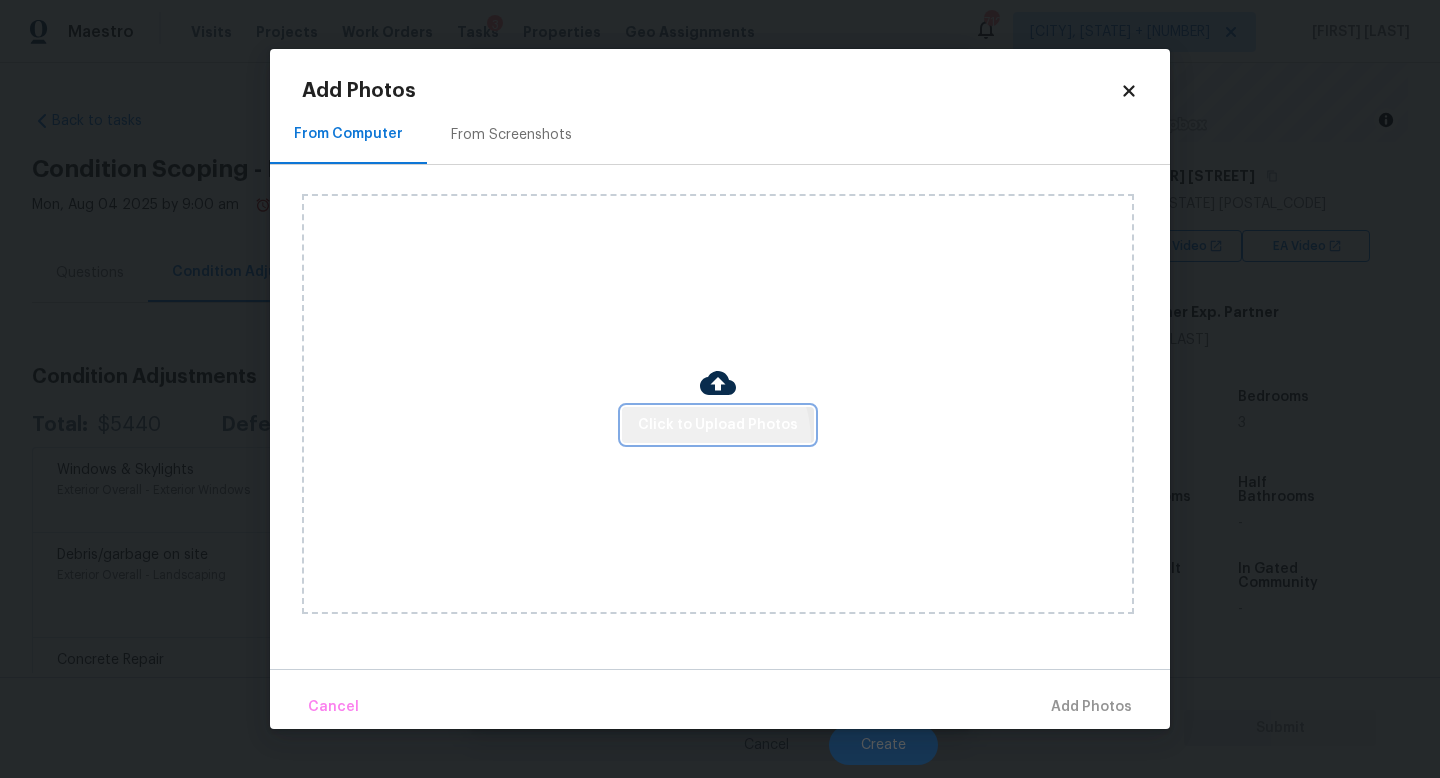 click on "Click to Upload Photos" at bounding box center [718, 425] 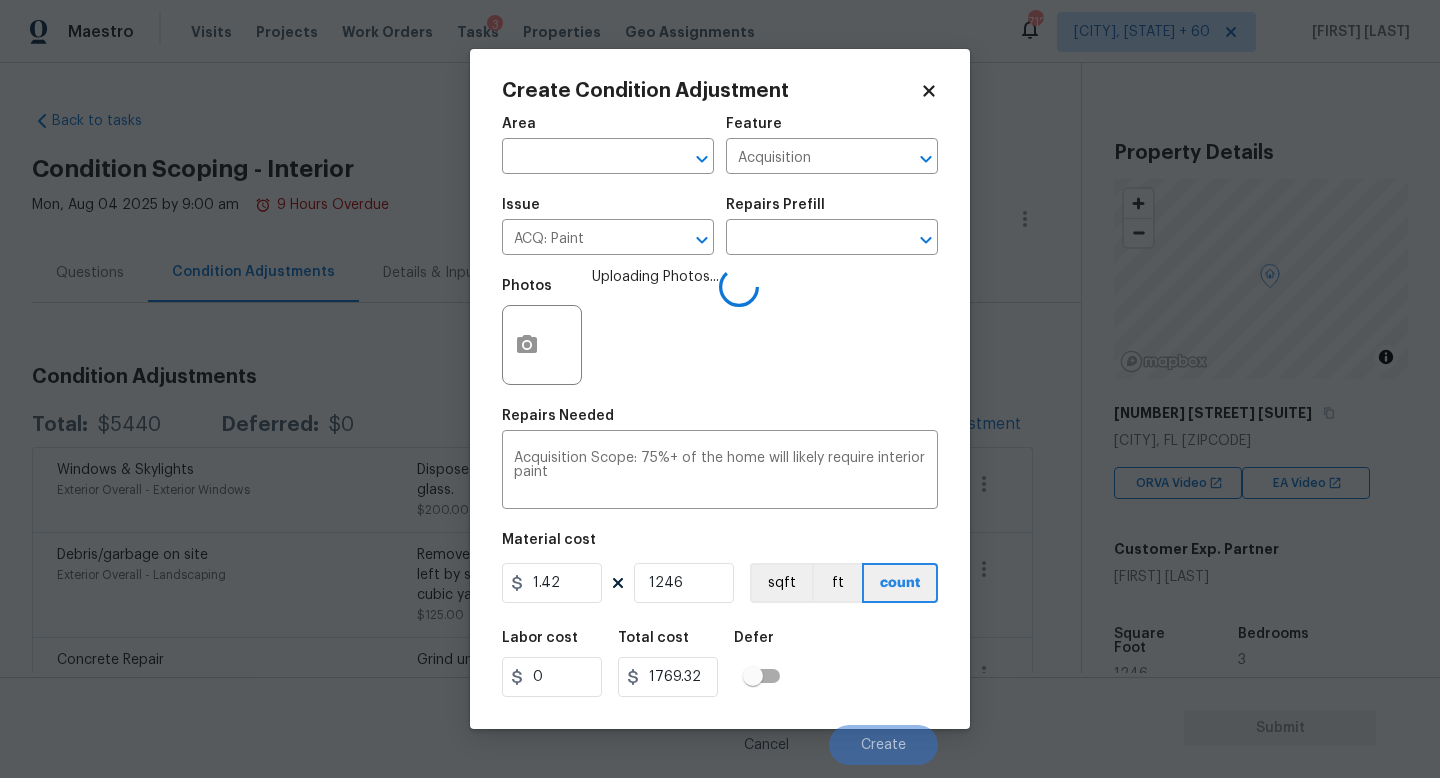 scroll, scrollTop: 0, scrollLeft: 0, axis: both 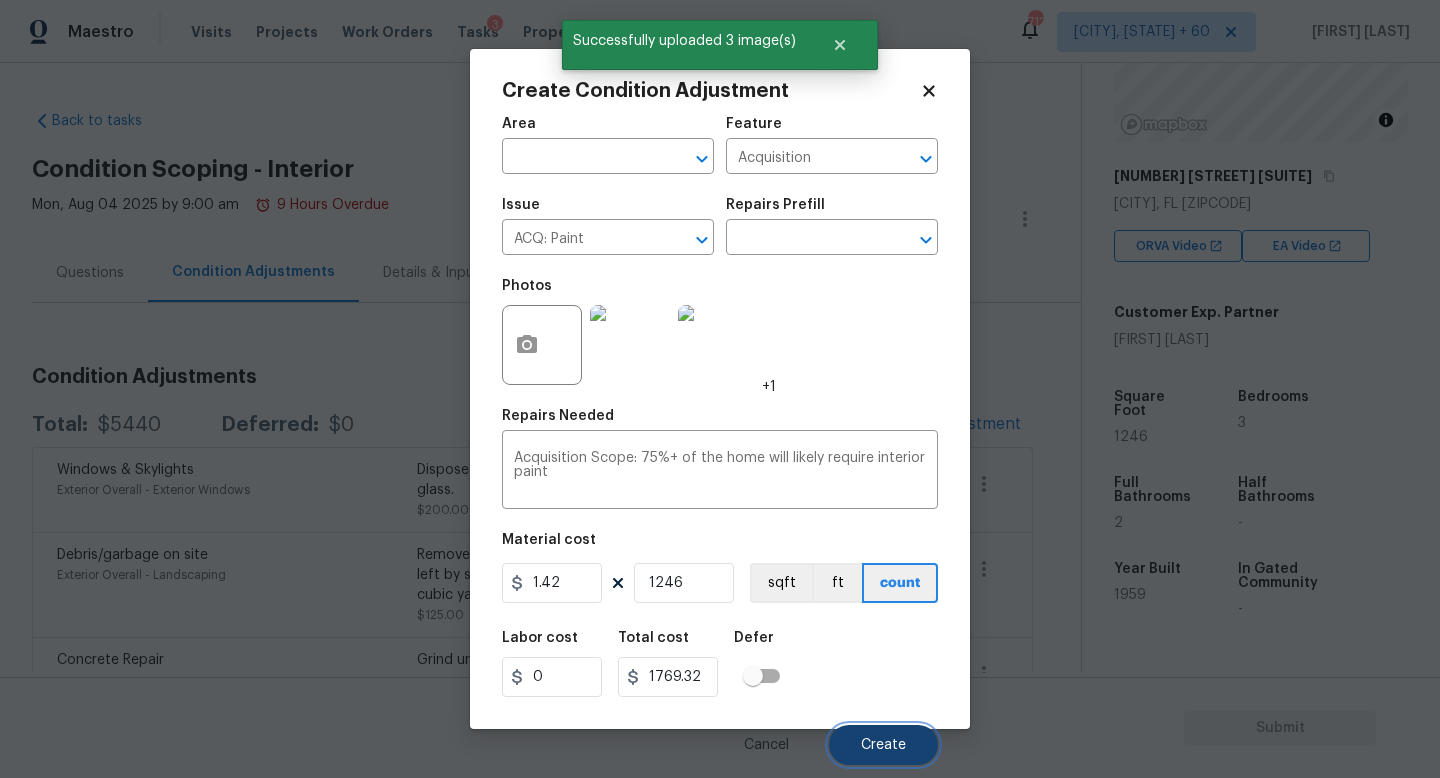 click on "Create" at bounding box center [883, 745] 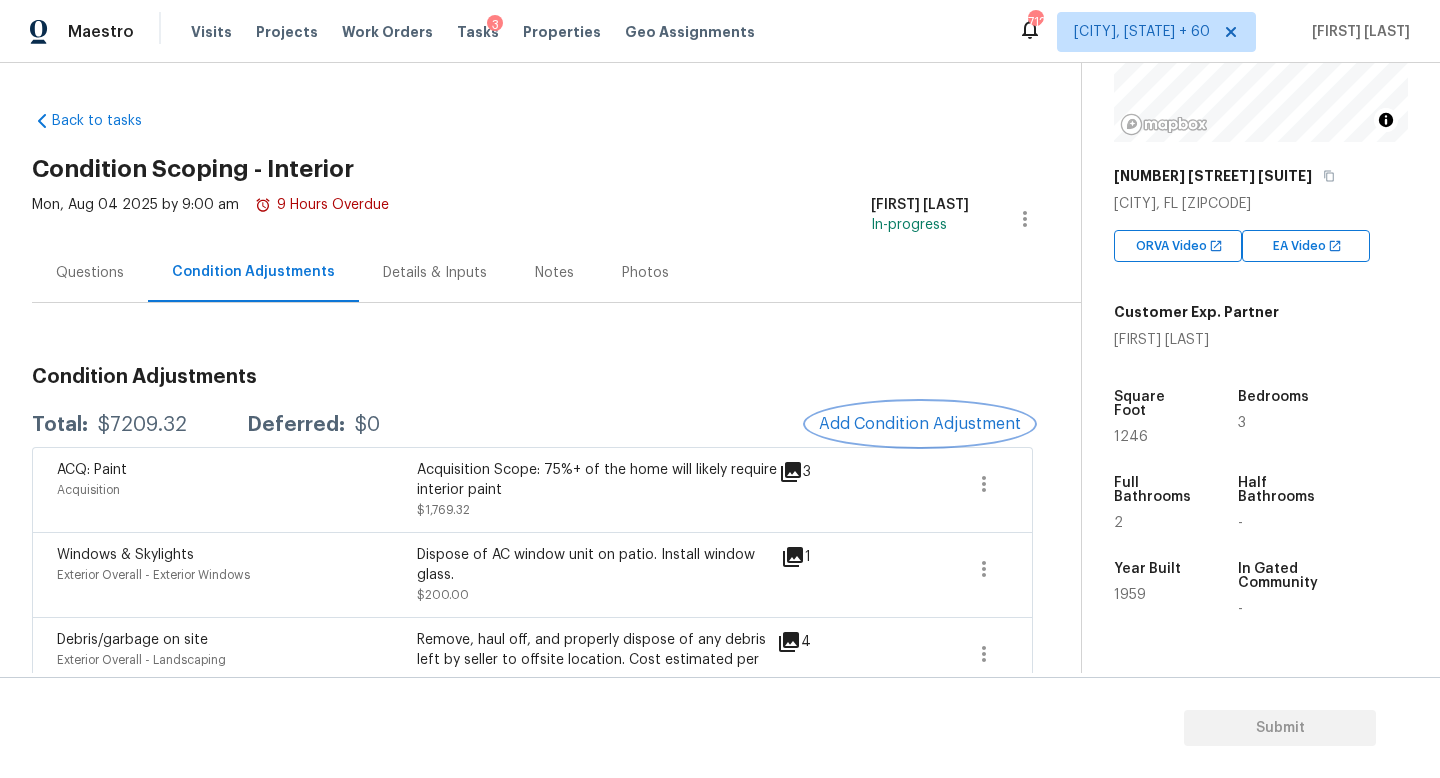 scroll, scrollTop: 19, scrollLeft: 0, axis: vertical 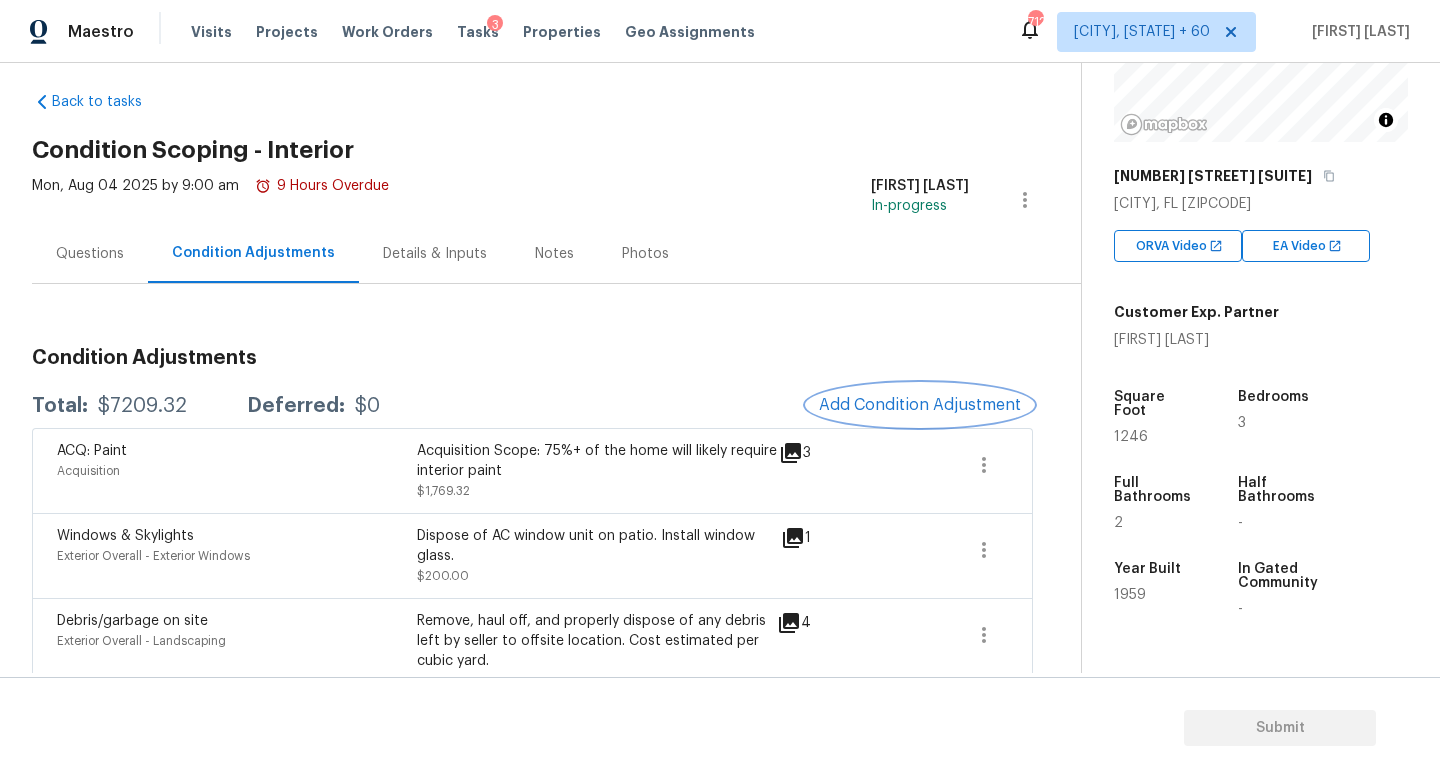 type 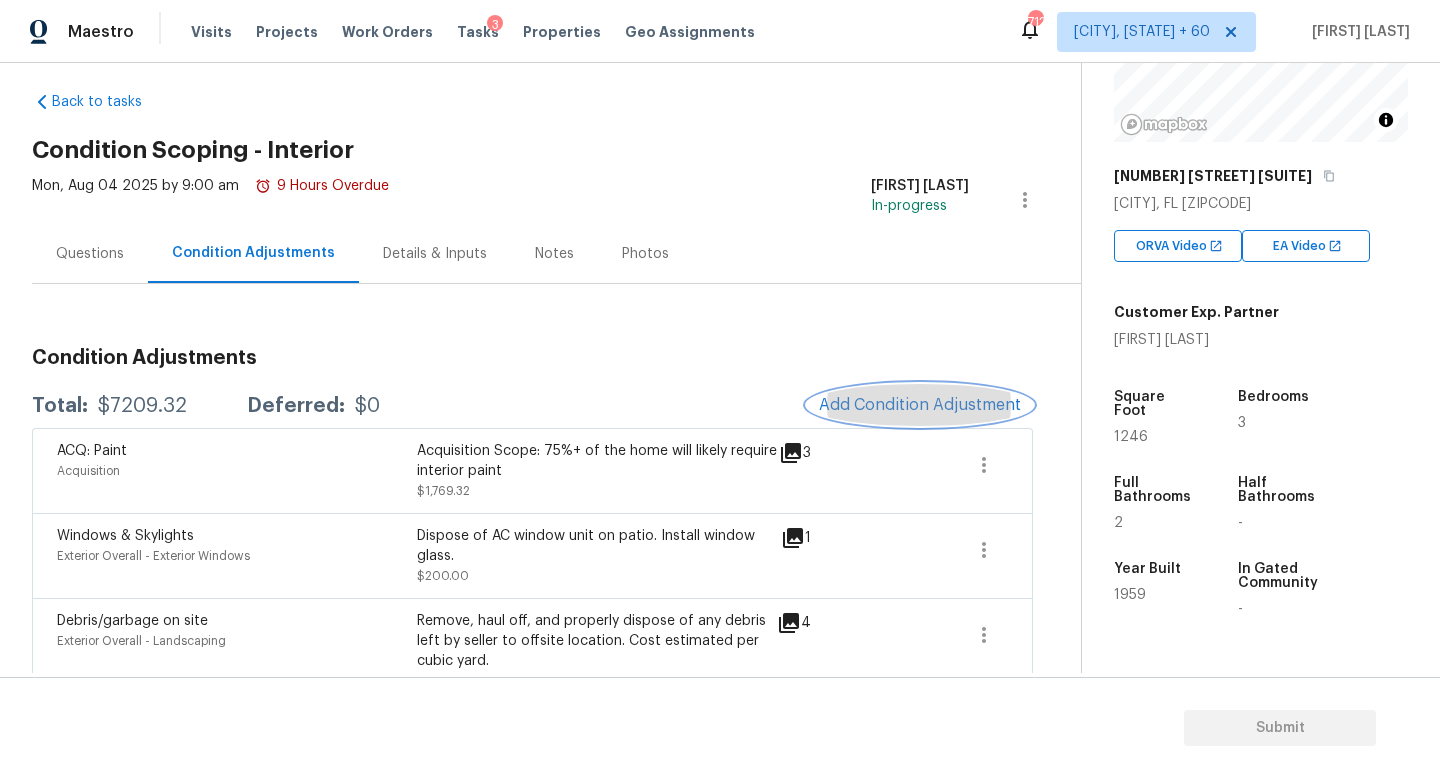 click on "Add Condition Adjustment" at bounding box center (920, 405) 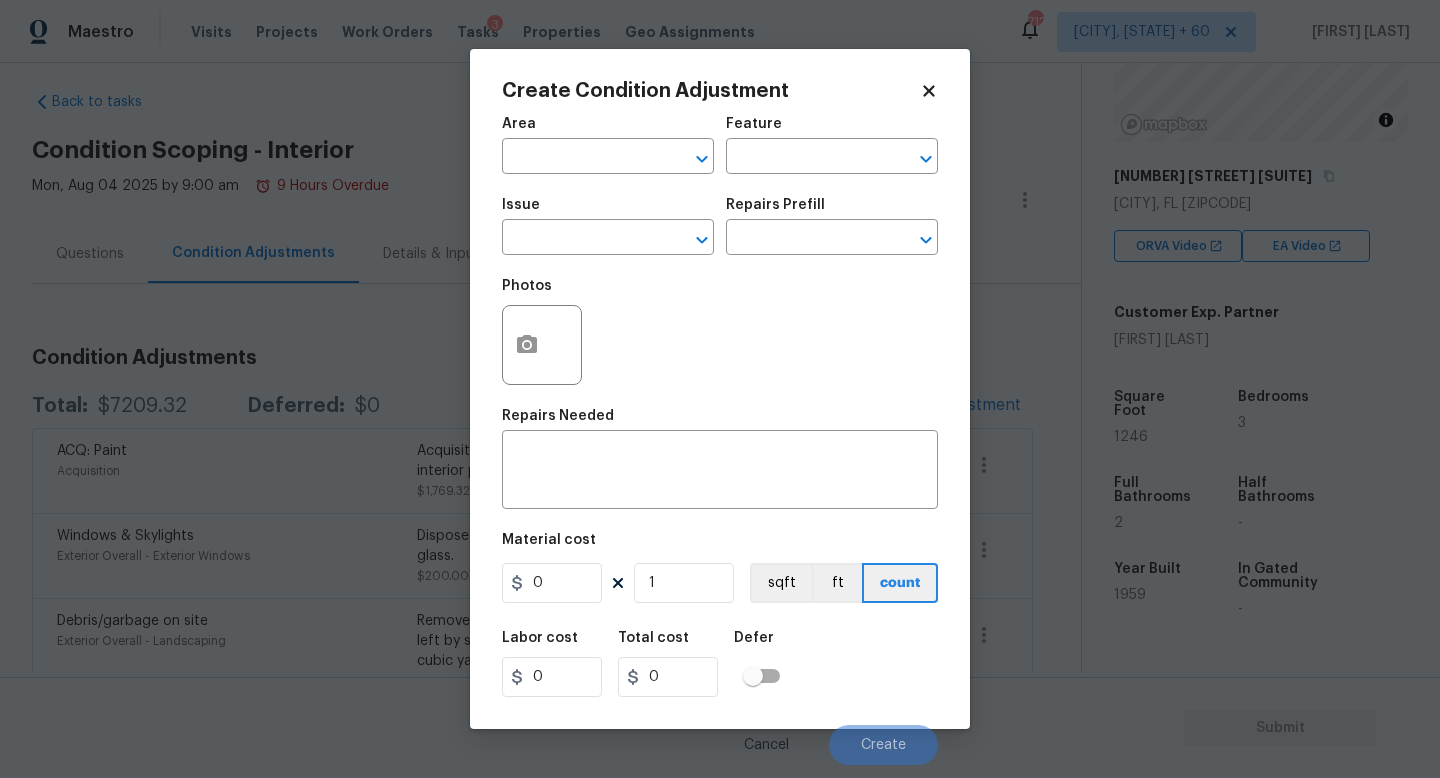 click on "Issue ​" at bounding box center [608, 226] 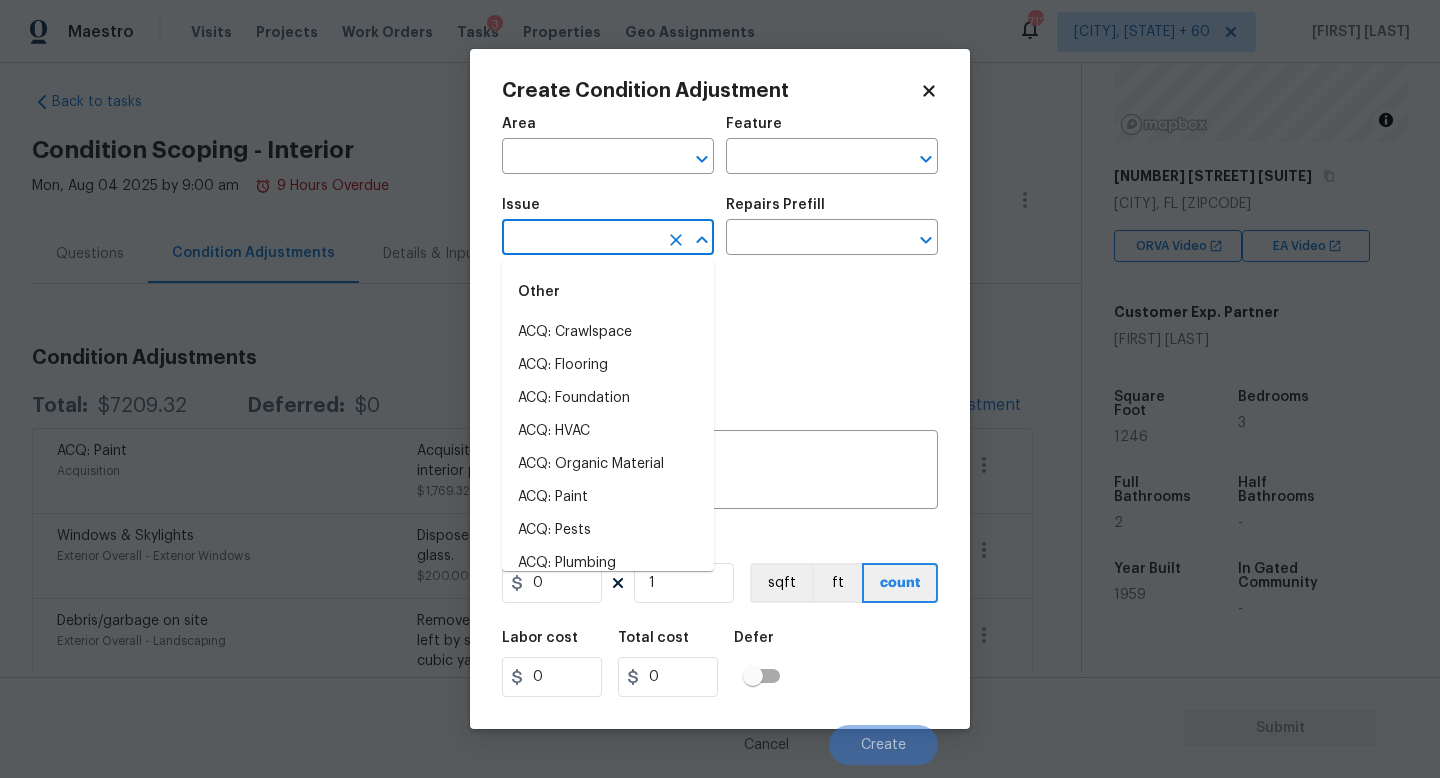 click at bounding box center [580, 239] 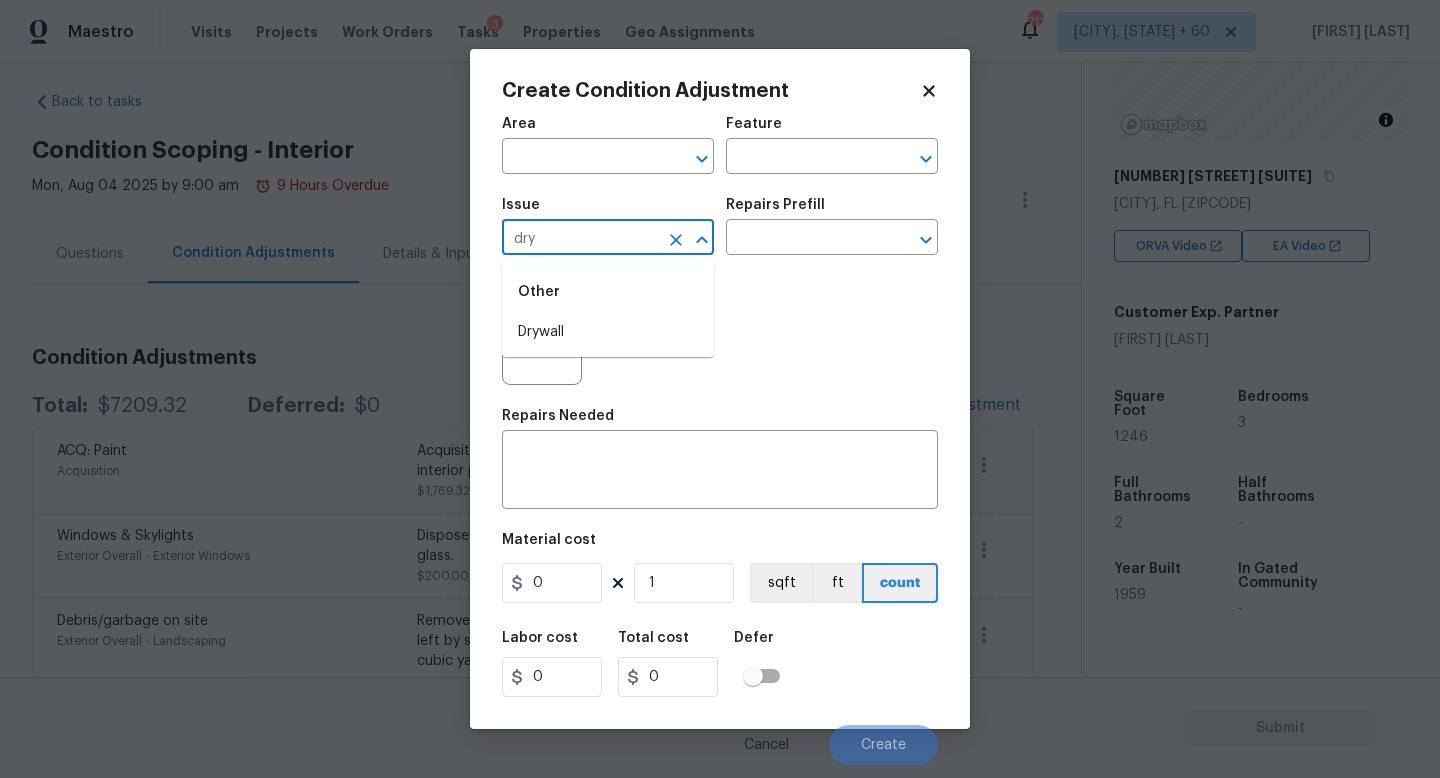 click on "Other" at bounding box center [608, 292] 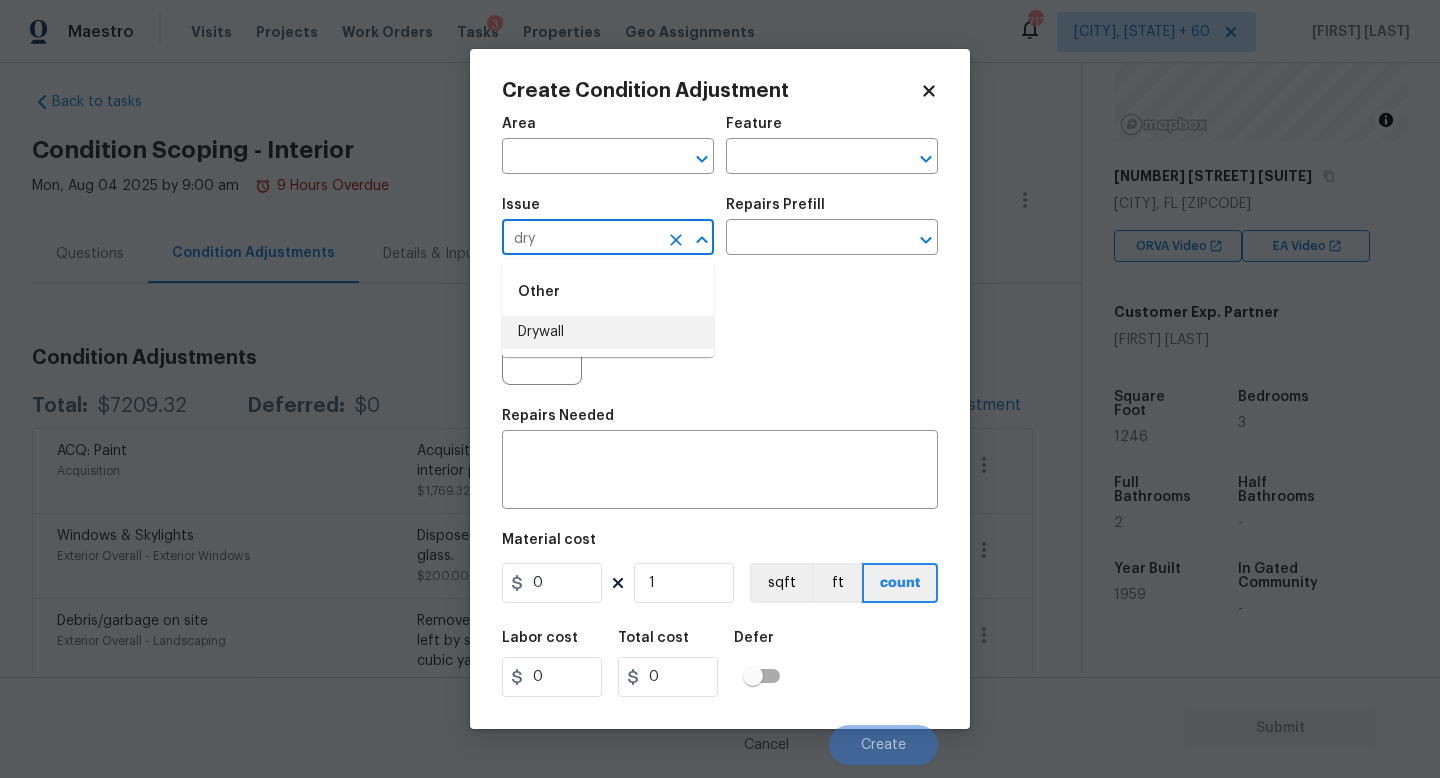 click on "Drywall" at bounding box center (608, 332) 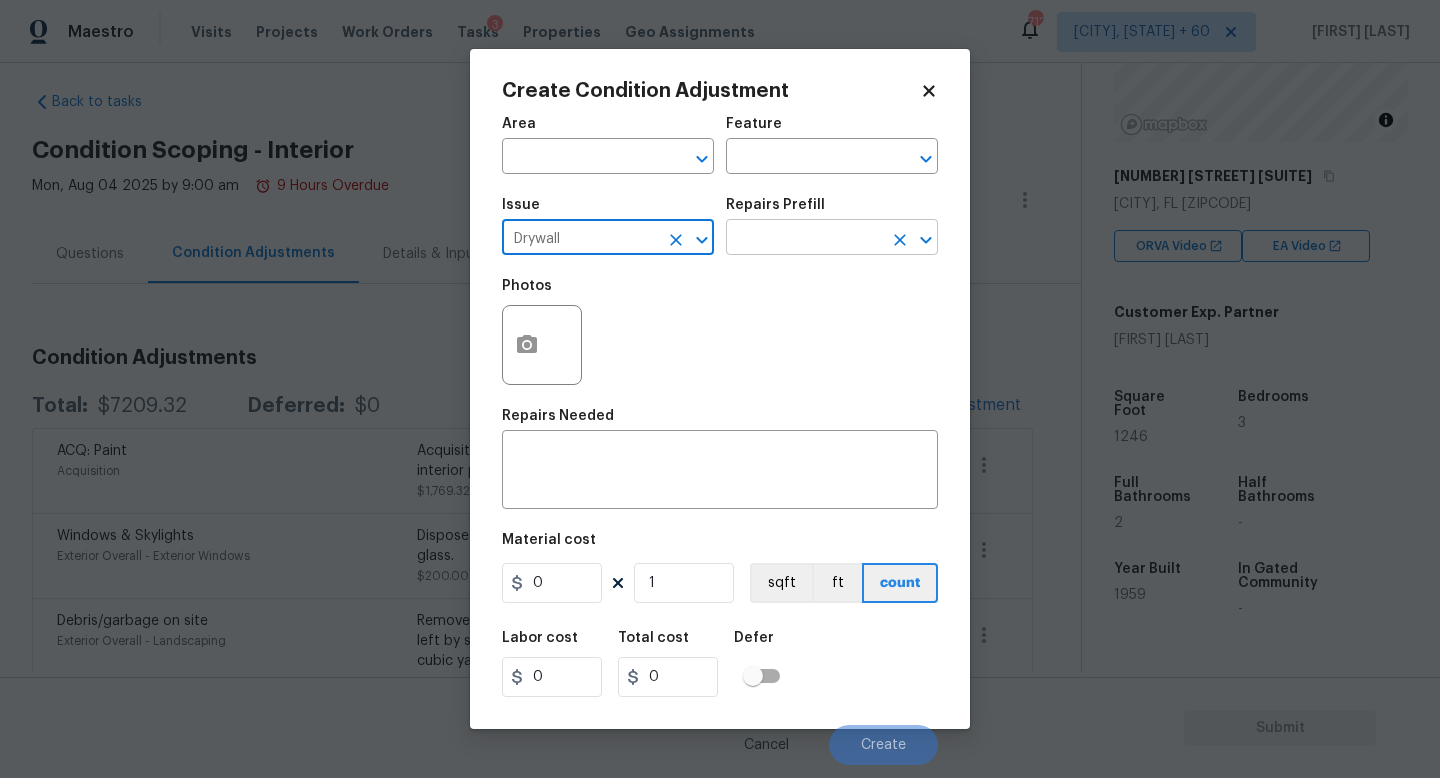 type on "Drywall" 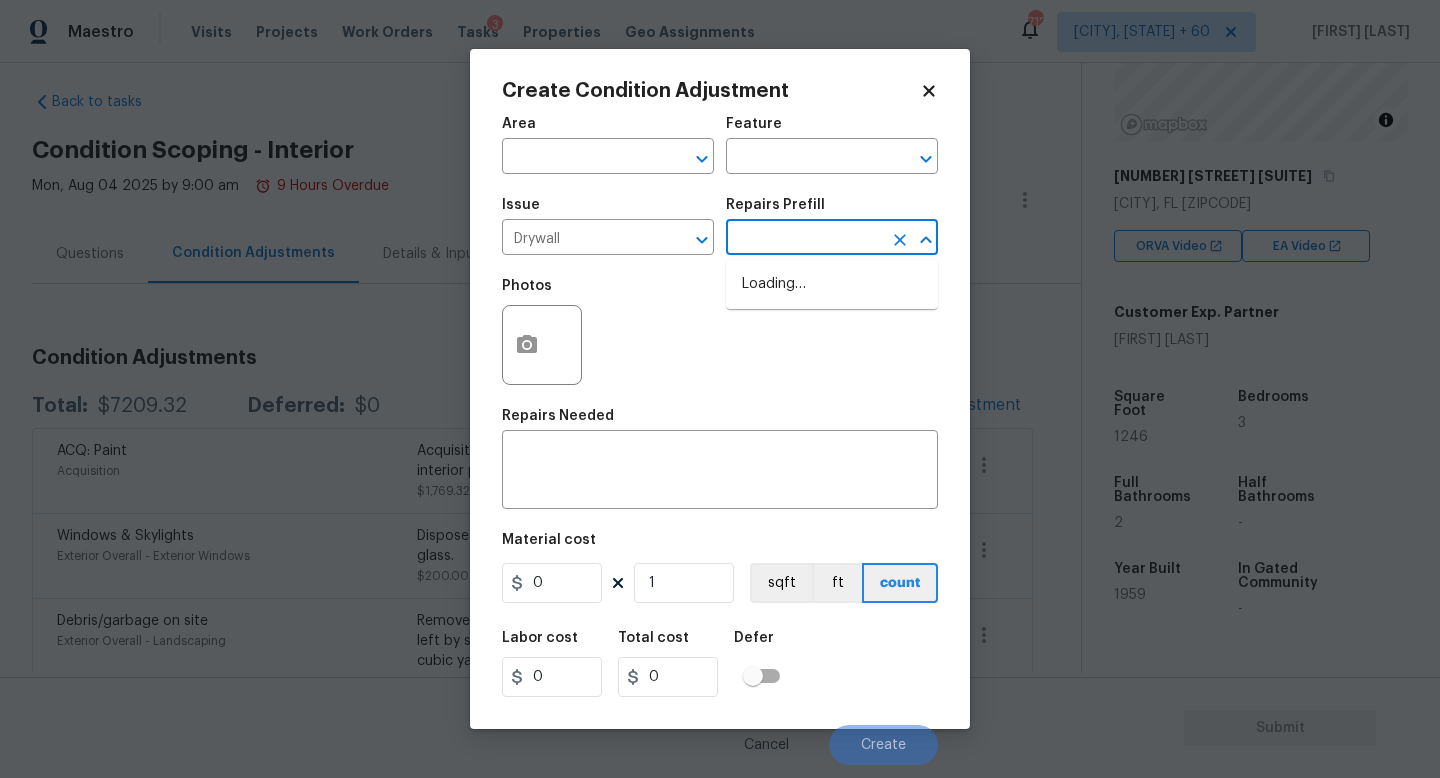 click at bounding box center (804, 239) 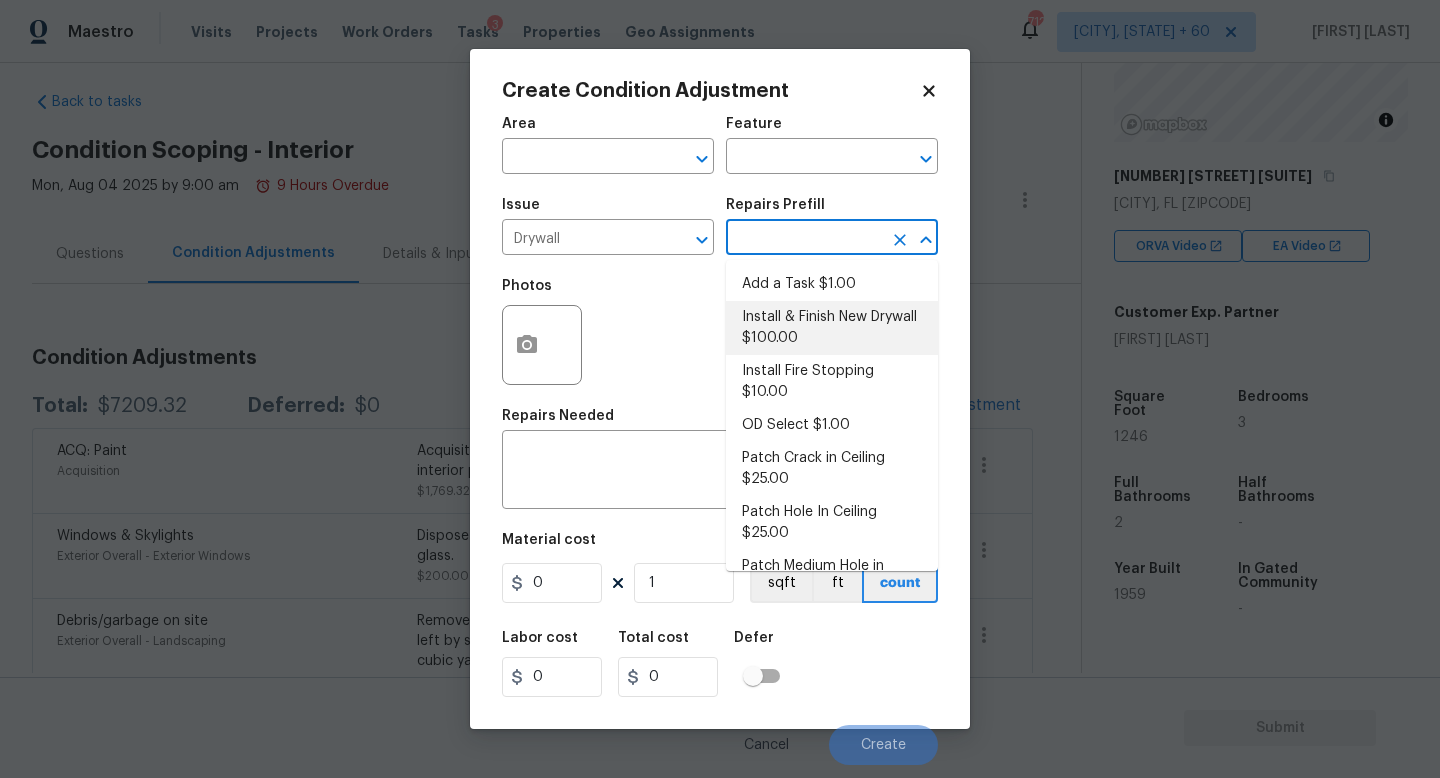 click on "Install & Finish New Drywall $100.00" at bounding box center (832, 328) 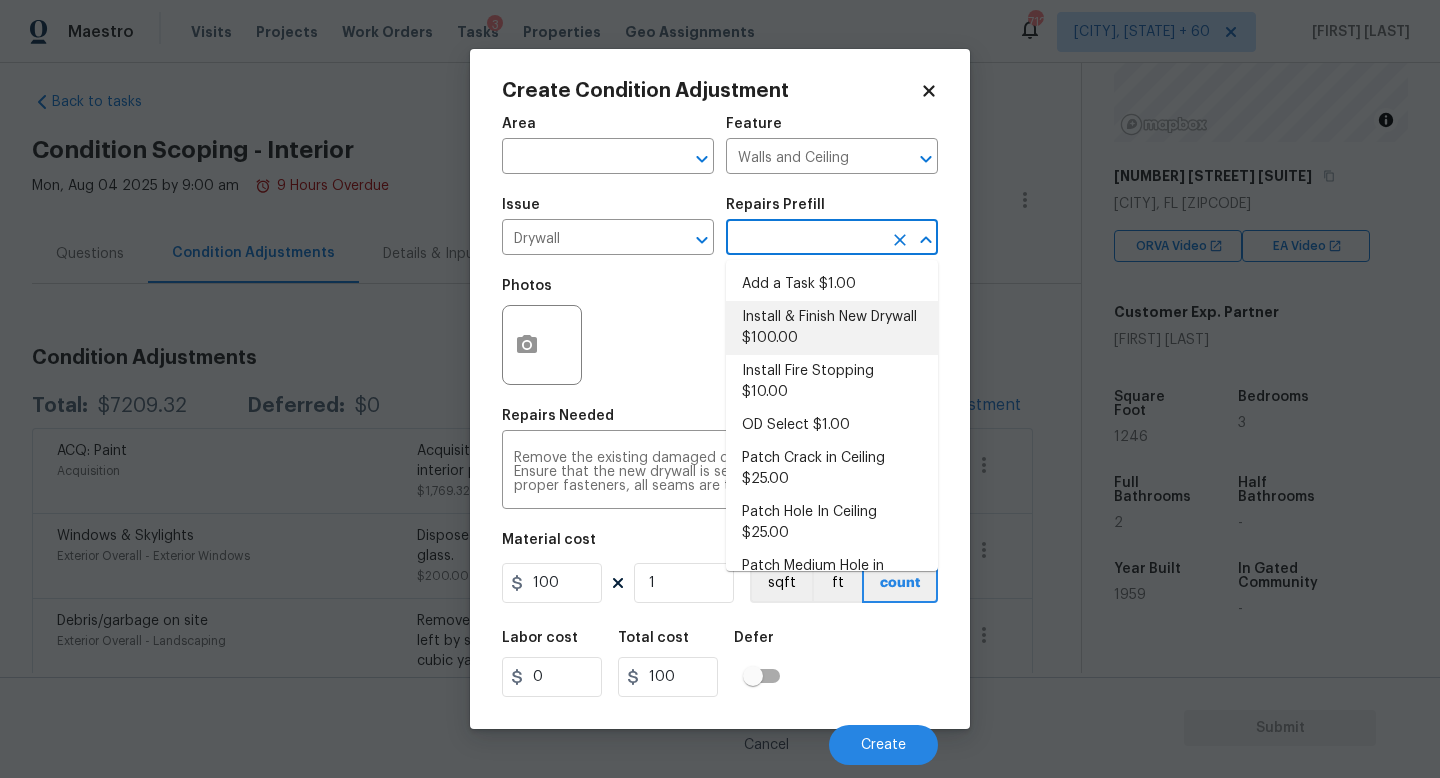 click on "Install & Finish New Drywall $100.00" at bounding box center (832, 328) 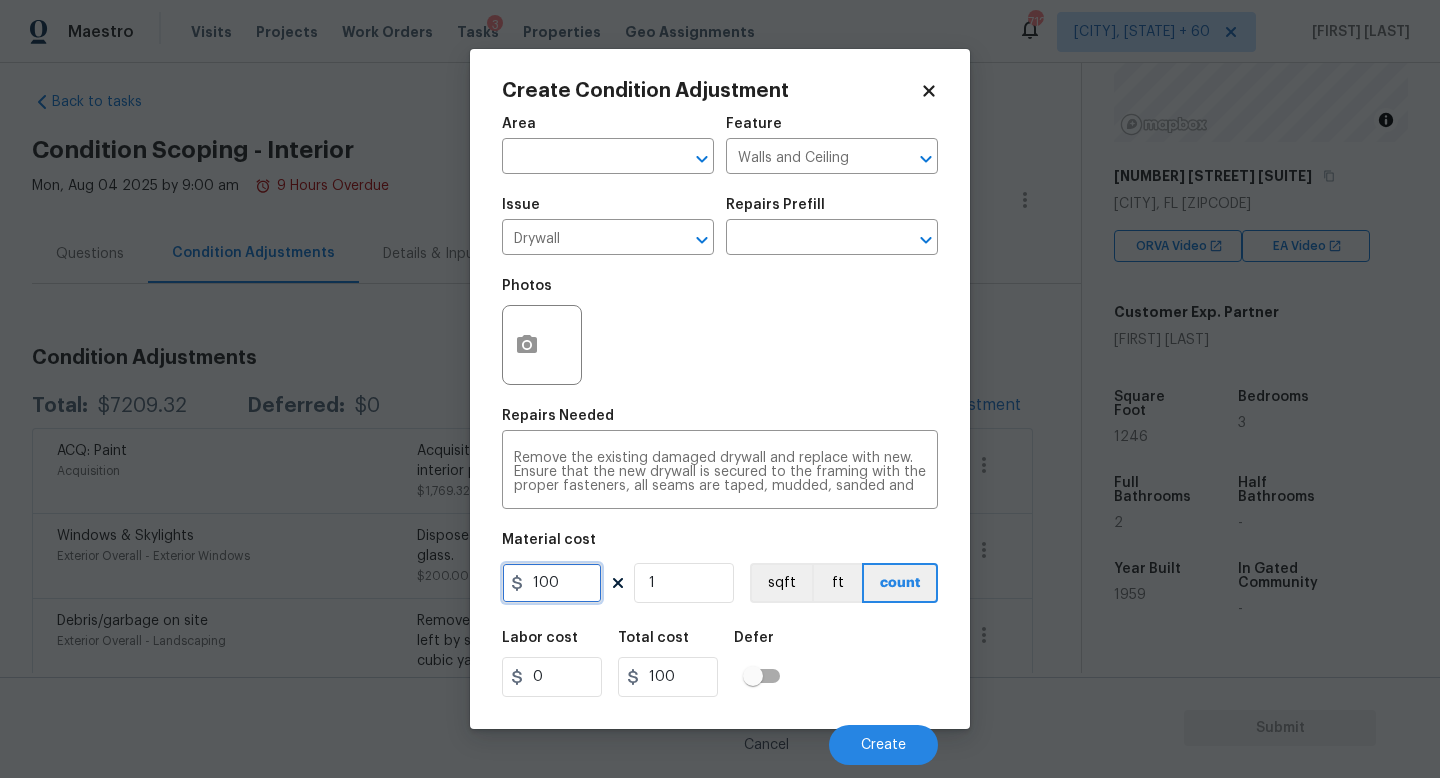 drag, startPoint x: 577, startPoint y: 582, endPoint x: 385, endPoint y: 582, distance: 192 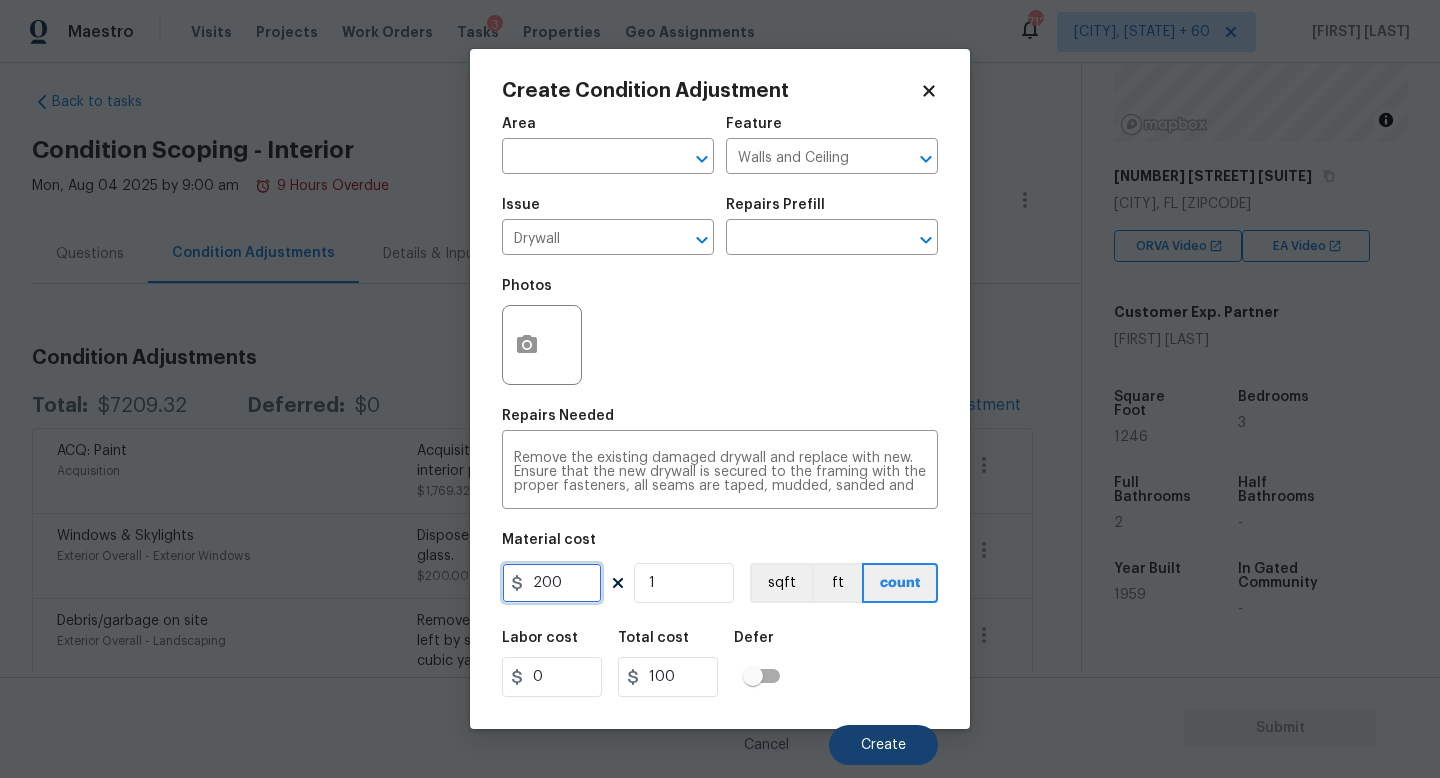 type on "200" 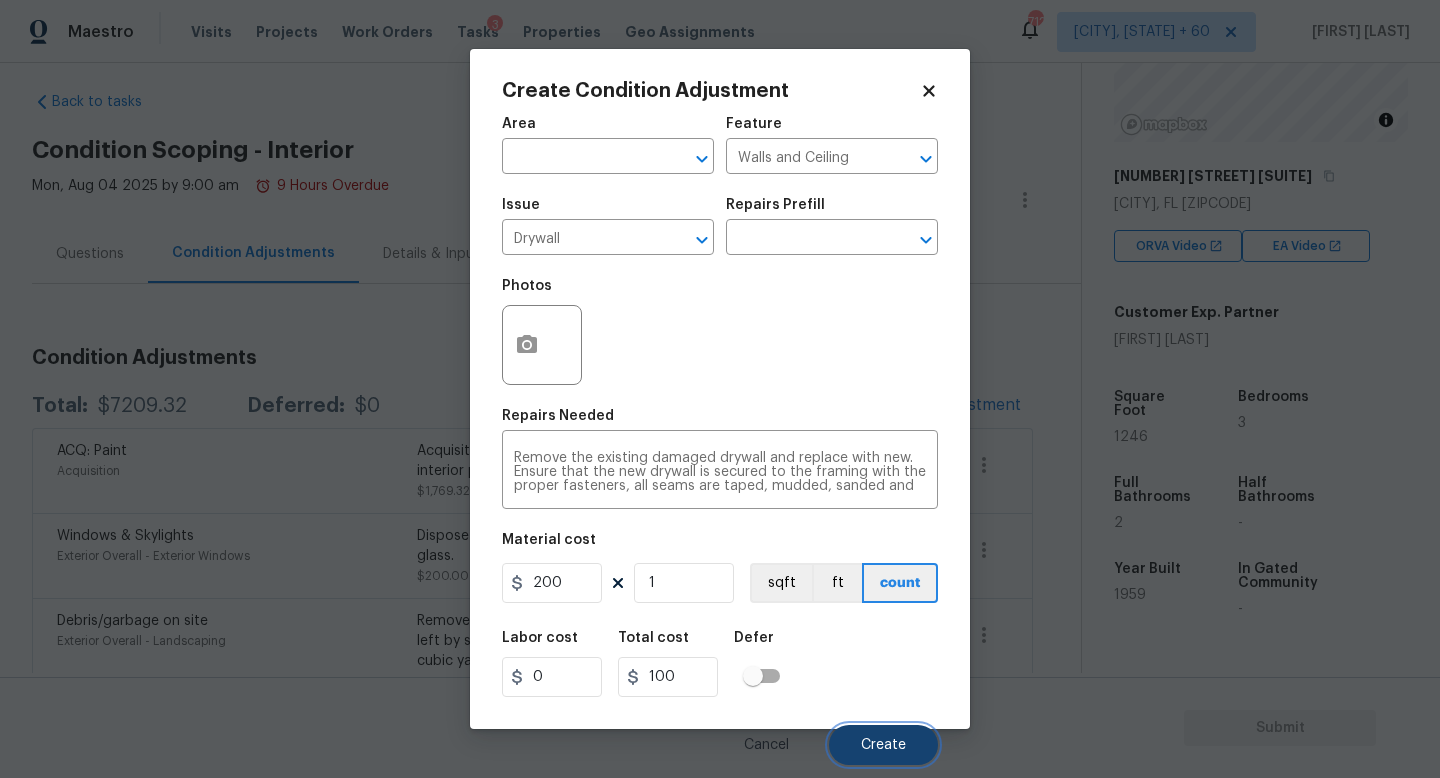 type on "200" 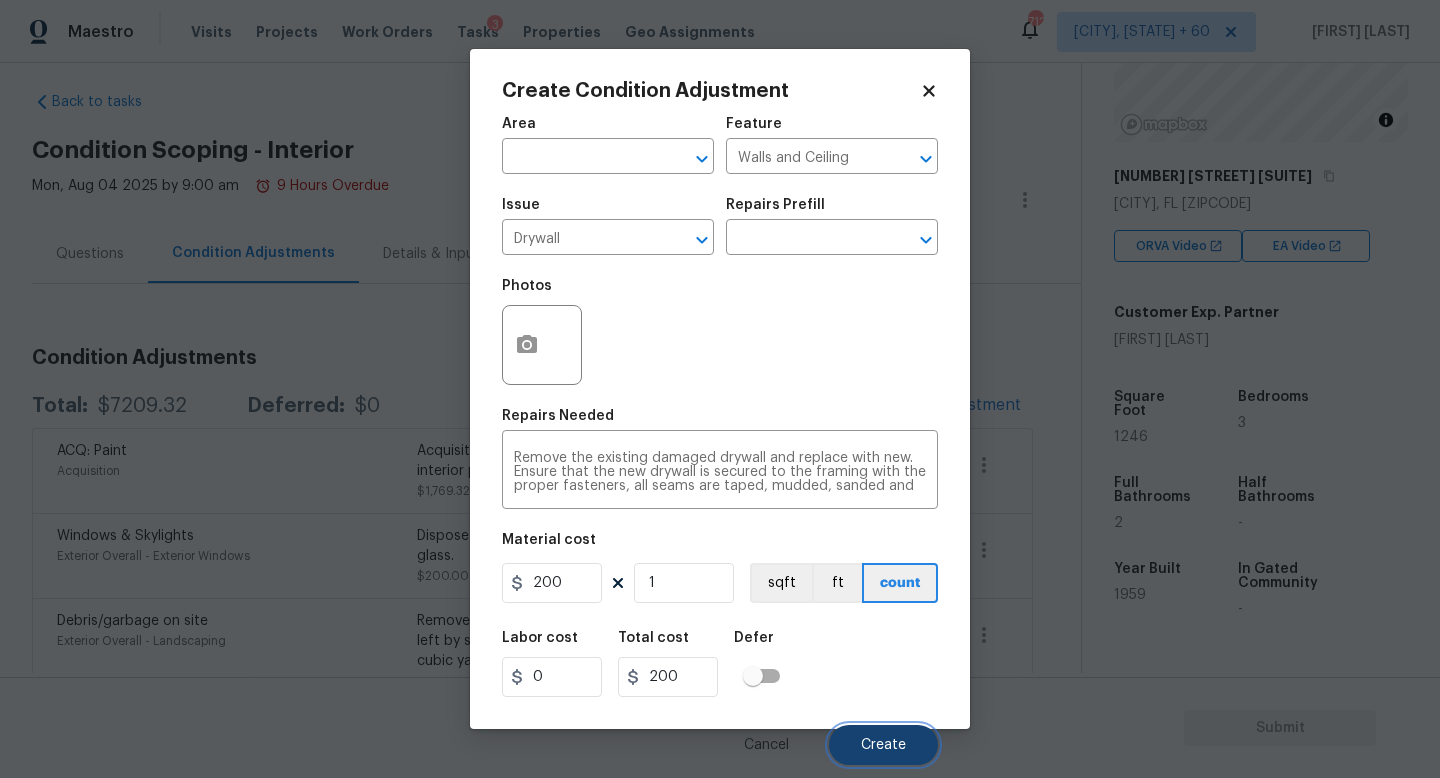 click on "Create" at bounding box center [883, 745] 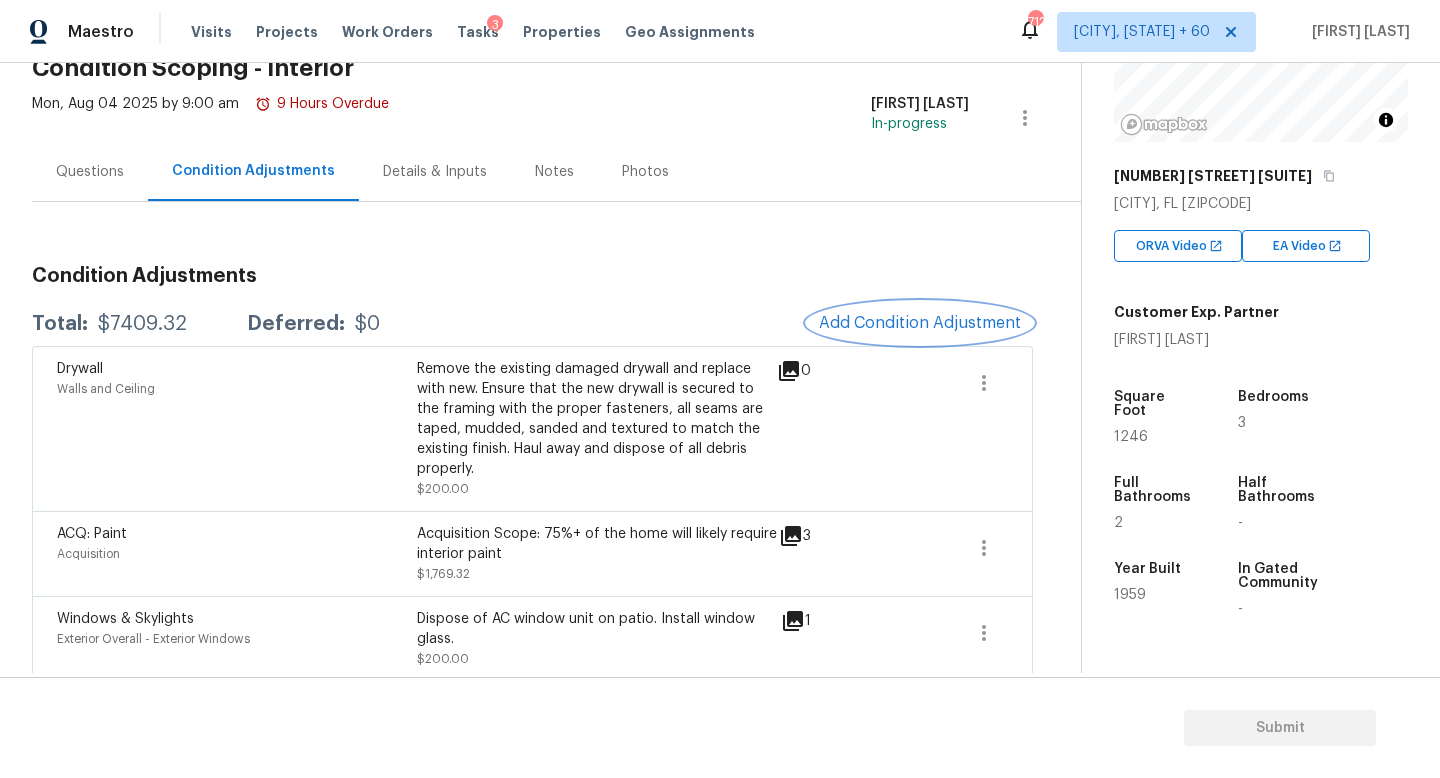 scroll, scrollTop: 109, scrollLeft: 0, axis: vertical 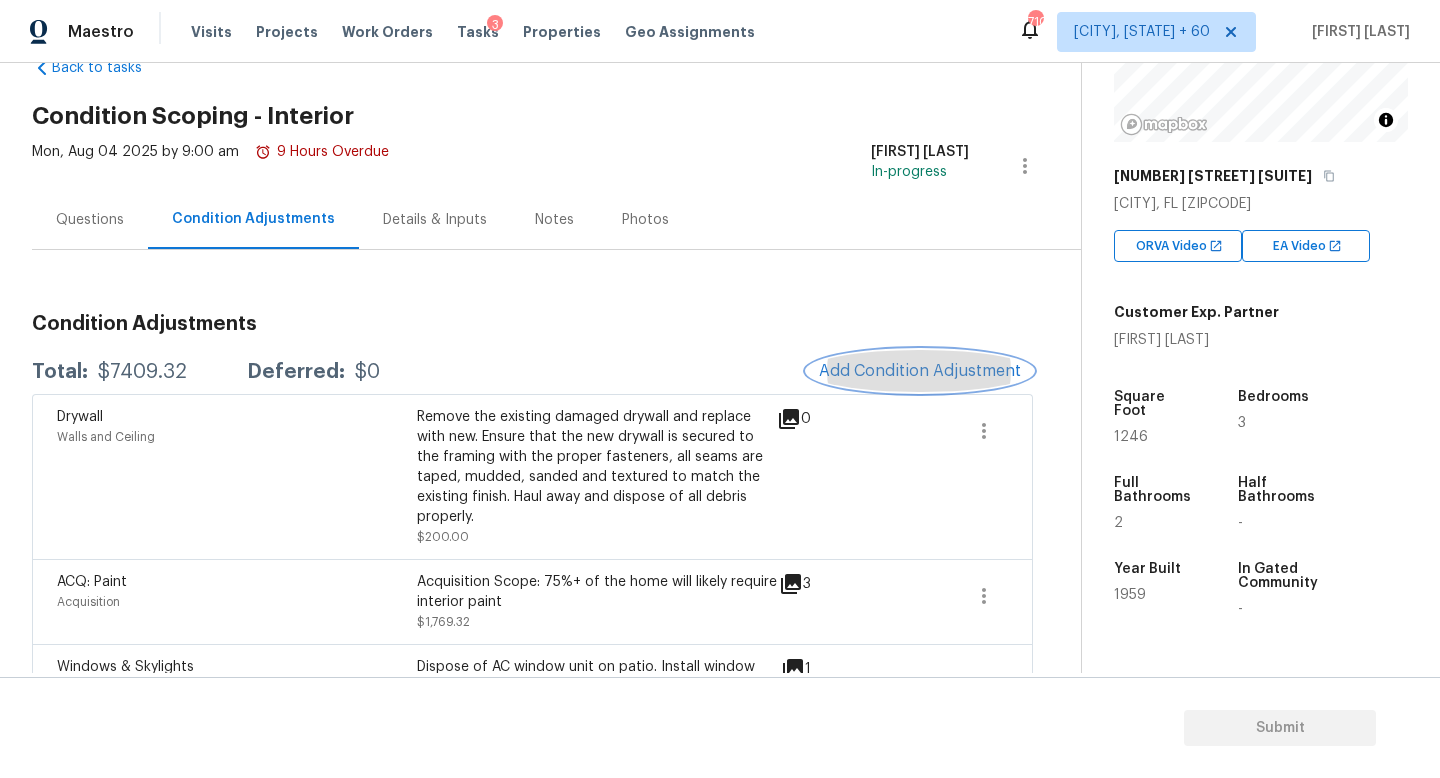 click on "Add Condition Adjustment" at bounding box center [920, 371] 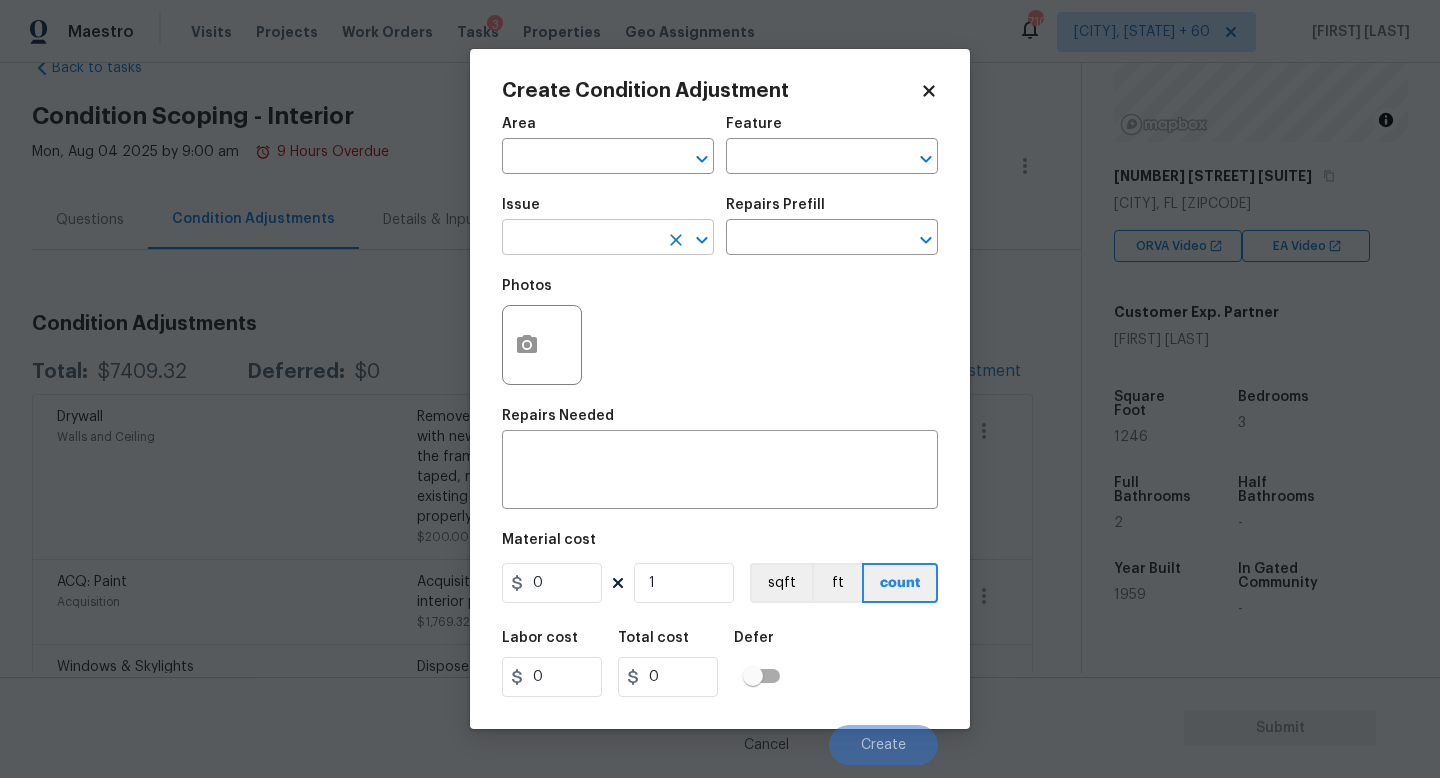 click at bounding box center [580, 239] 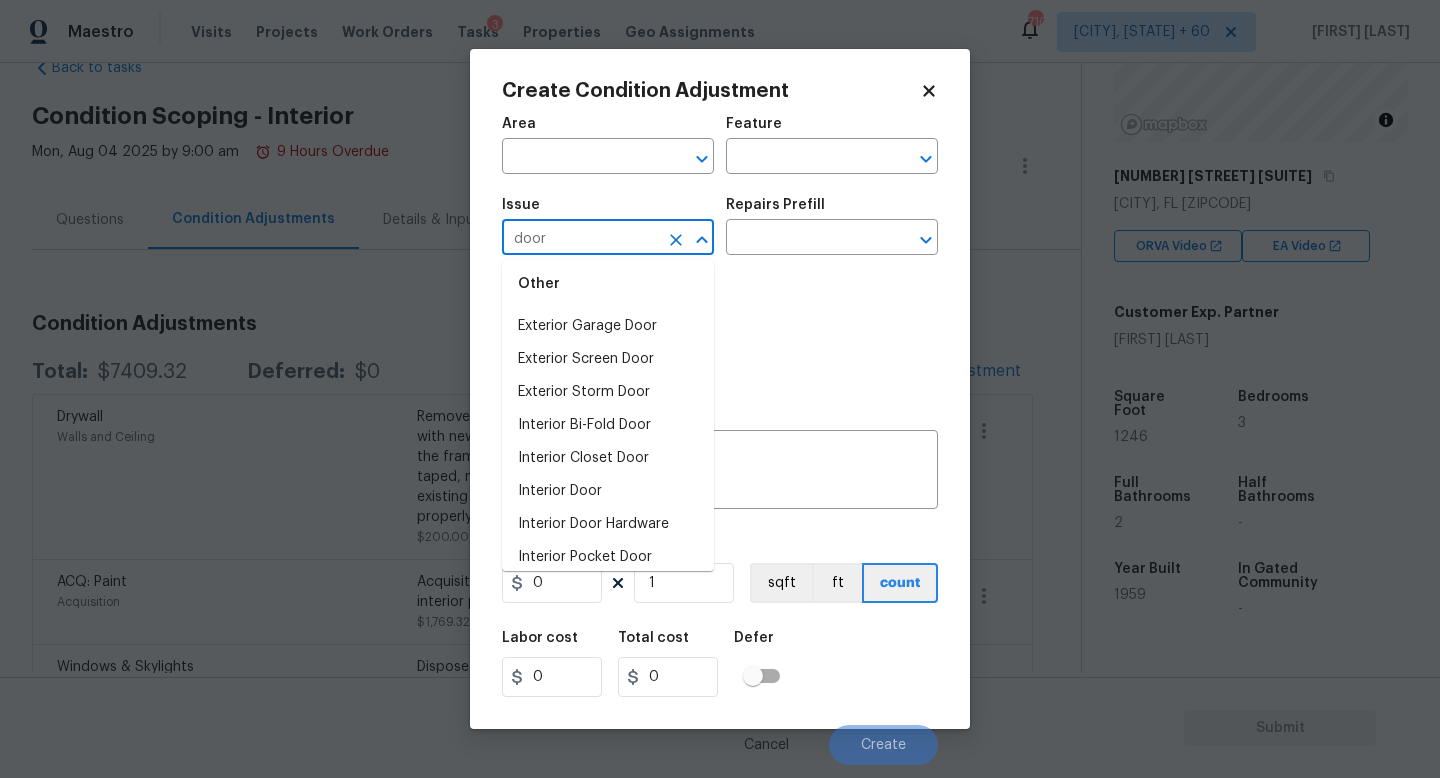 scroll, scrollTop: 116, scrollLeft: 0, axis: vertical 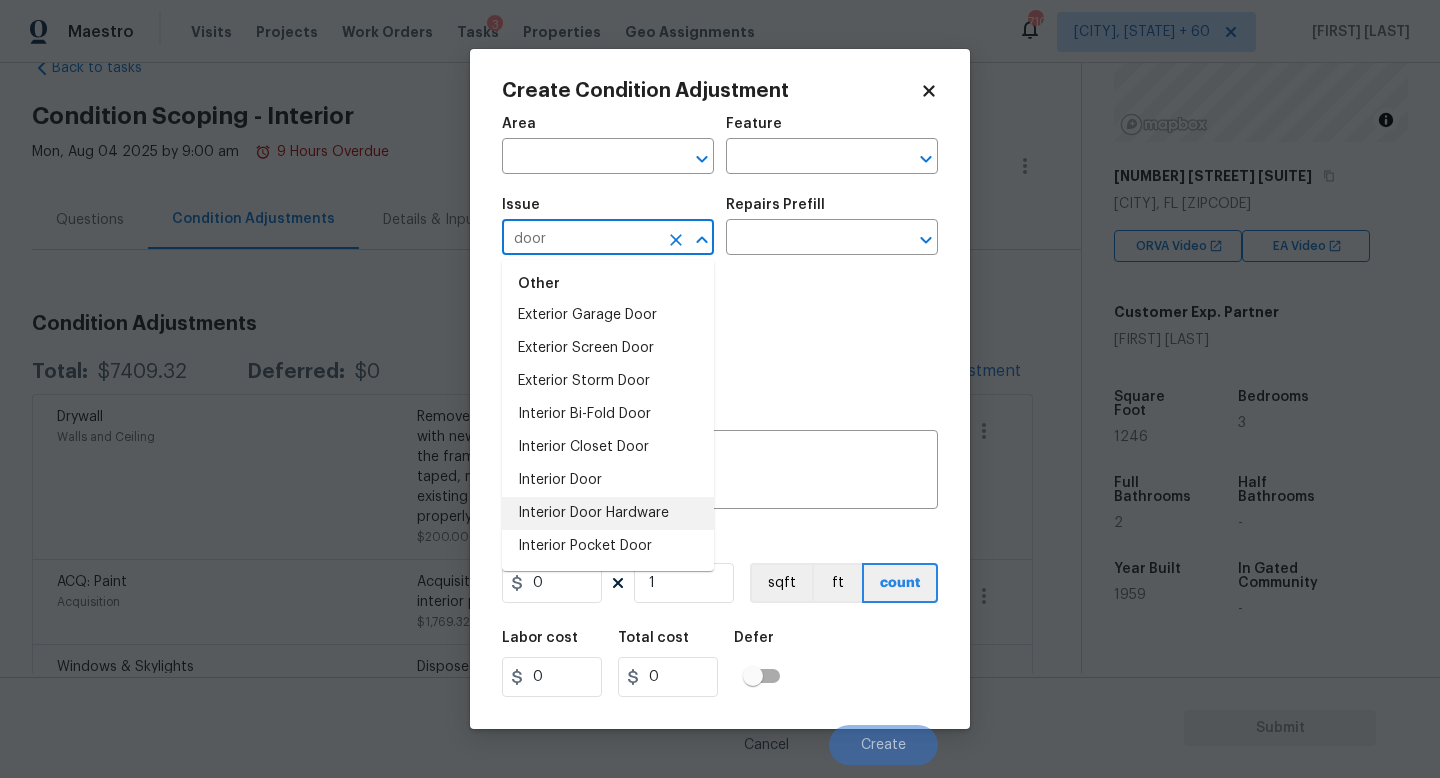 click on "Interior Door Hardware" at bounding box center [608, 513] 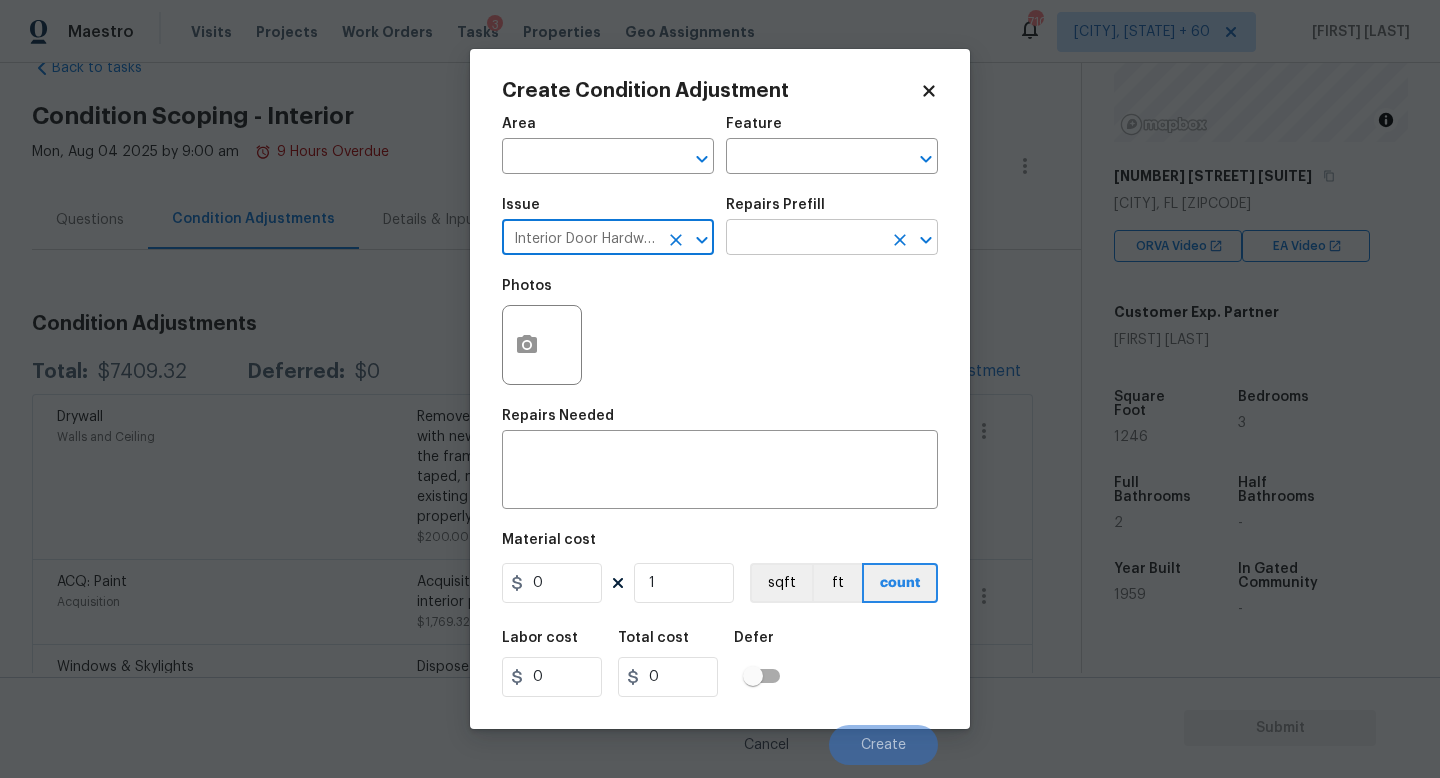 type on "Interior Door Hardware" 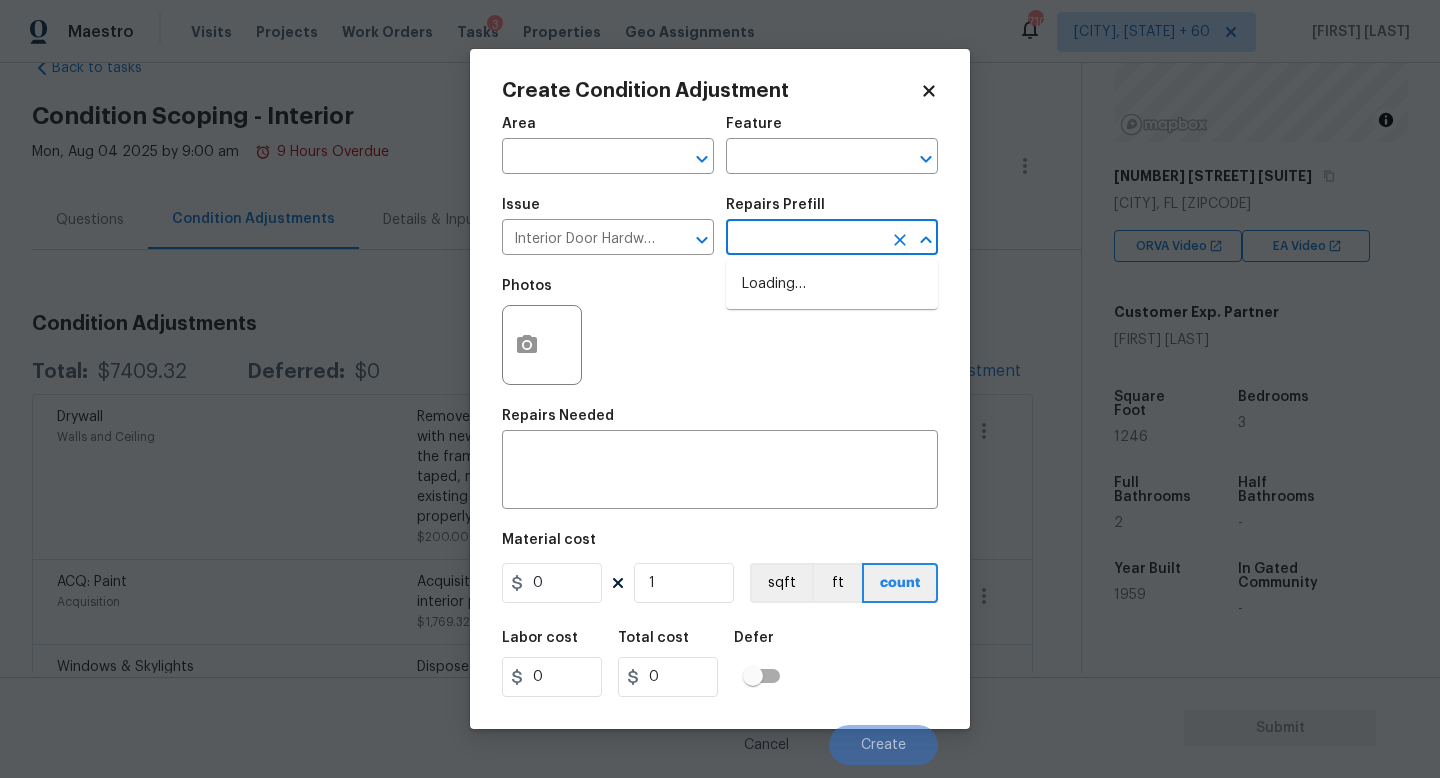 click at bounding box center (804, 239) 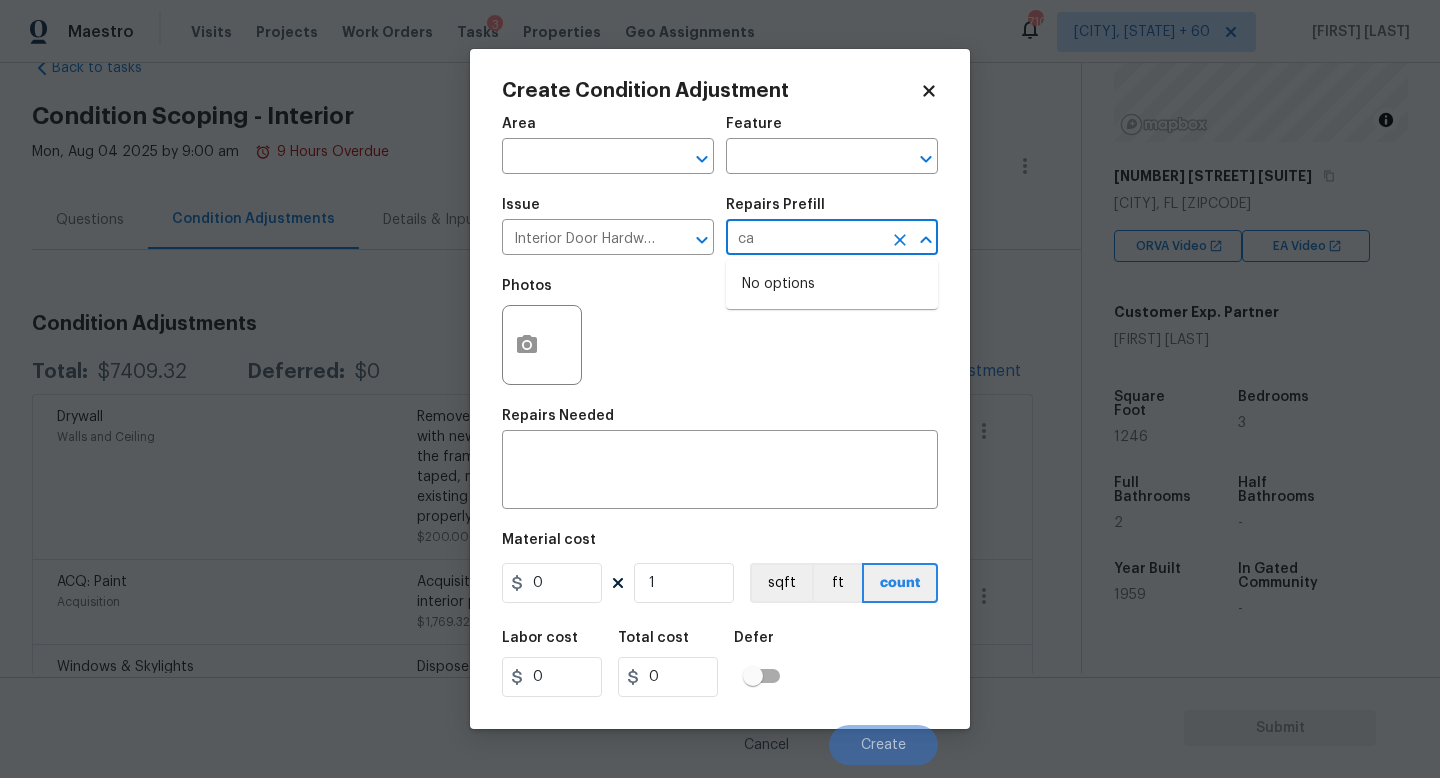type on "cas" 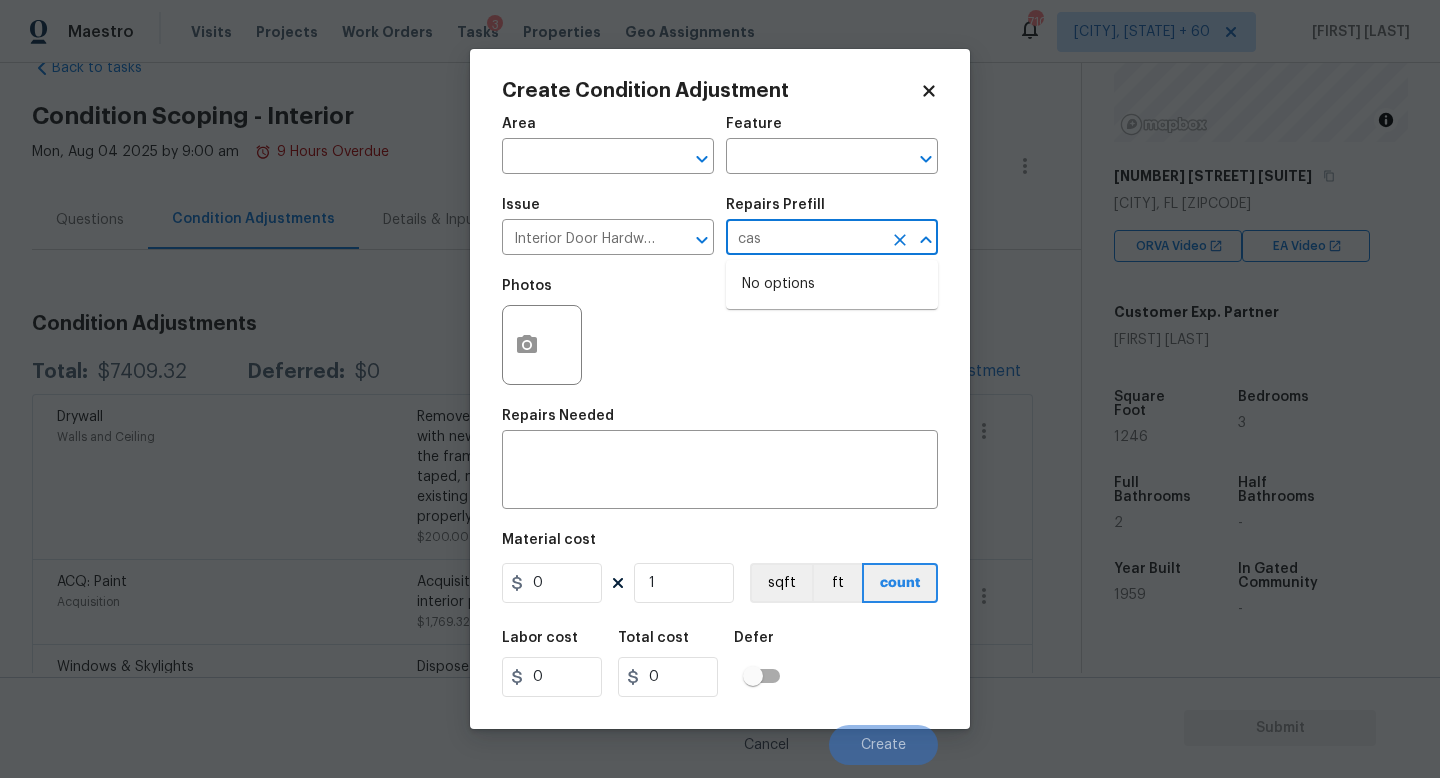 type 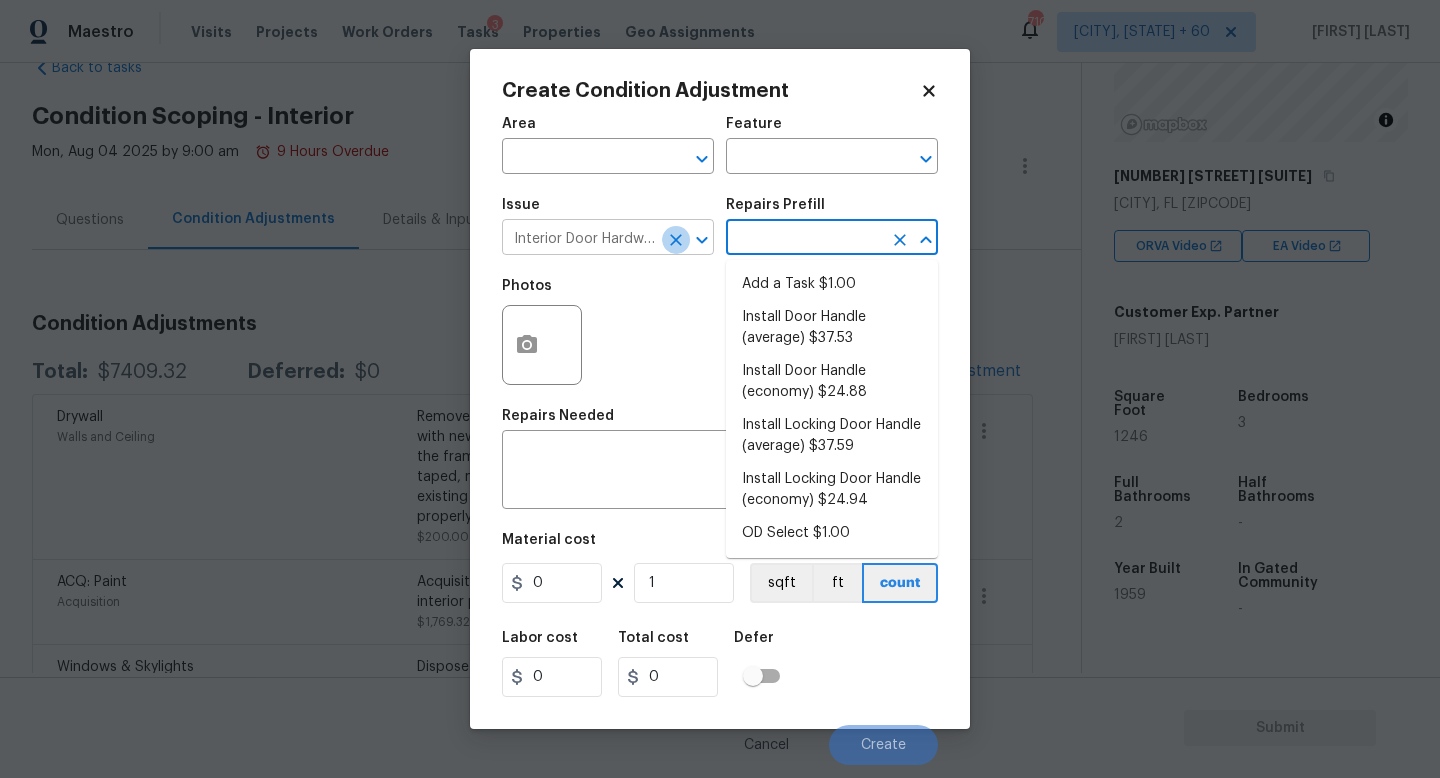 click 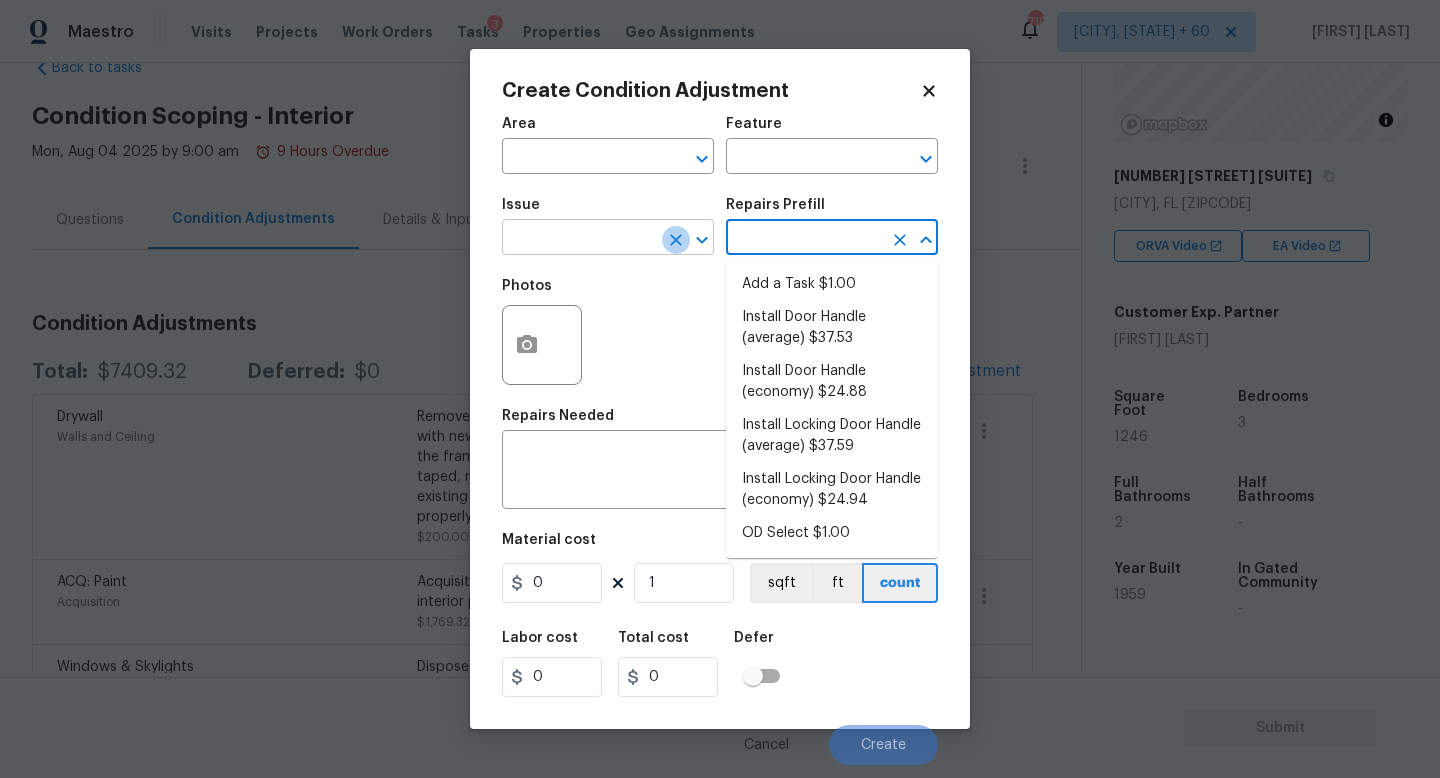 scroll, scrollTop: 0, scrollLeft: 0, axis: both 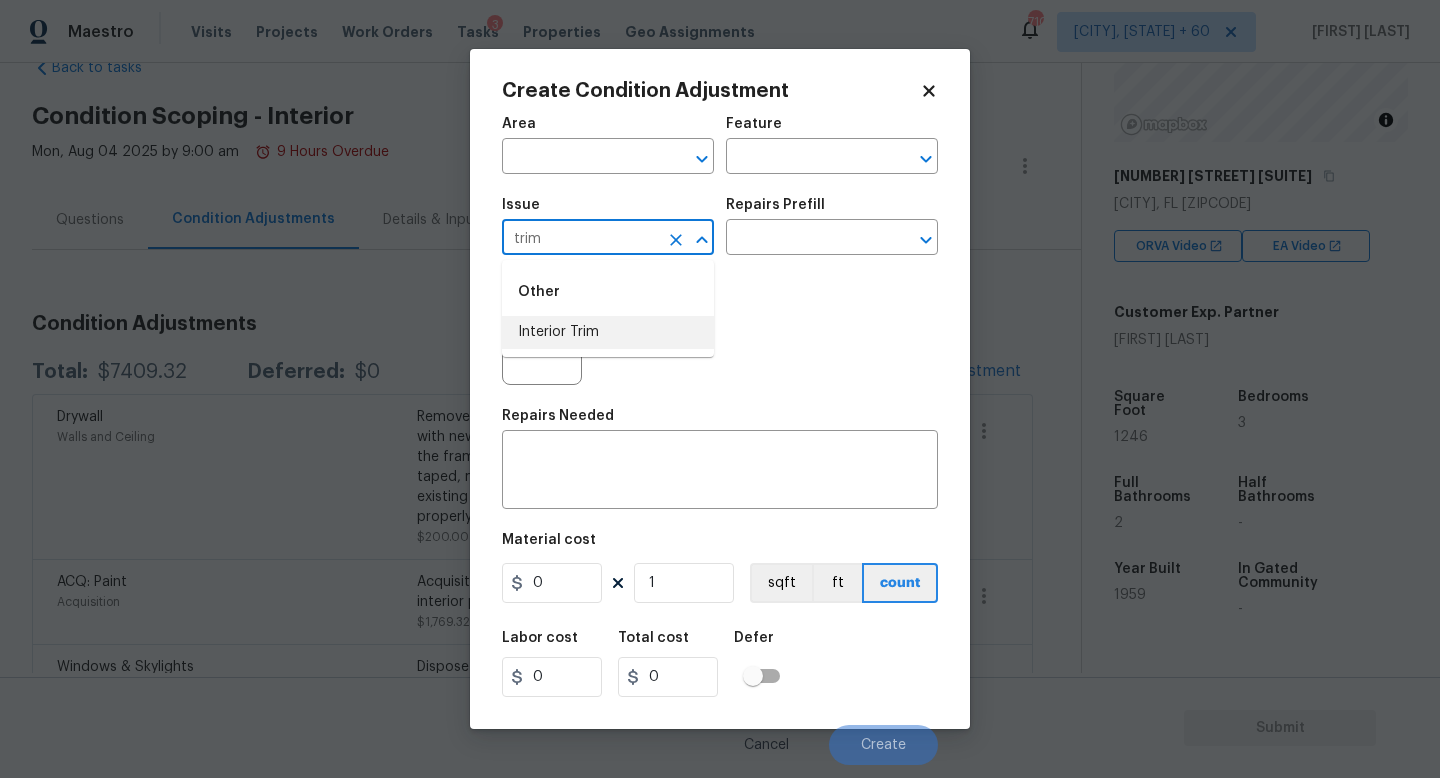 click on "Interior Trim" at bounding box center [608, 332] 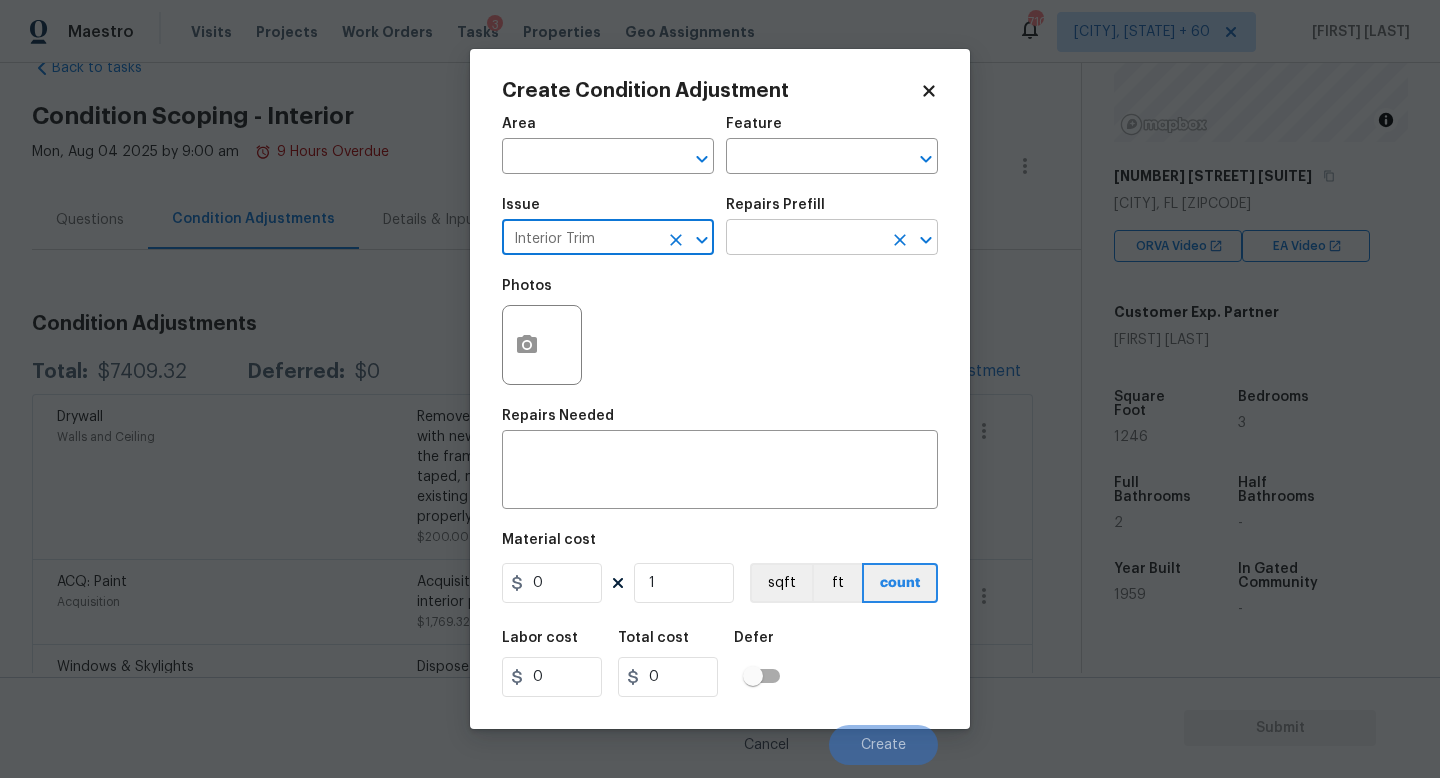 type on "Interior Trim" 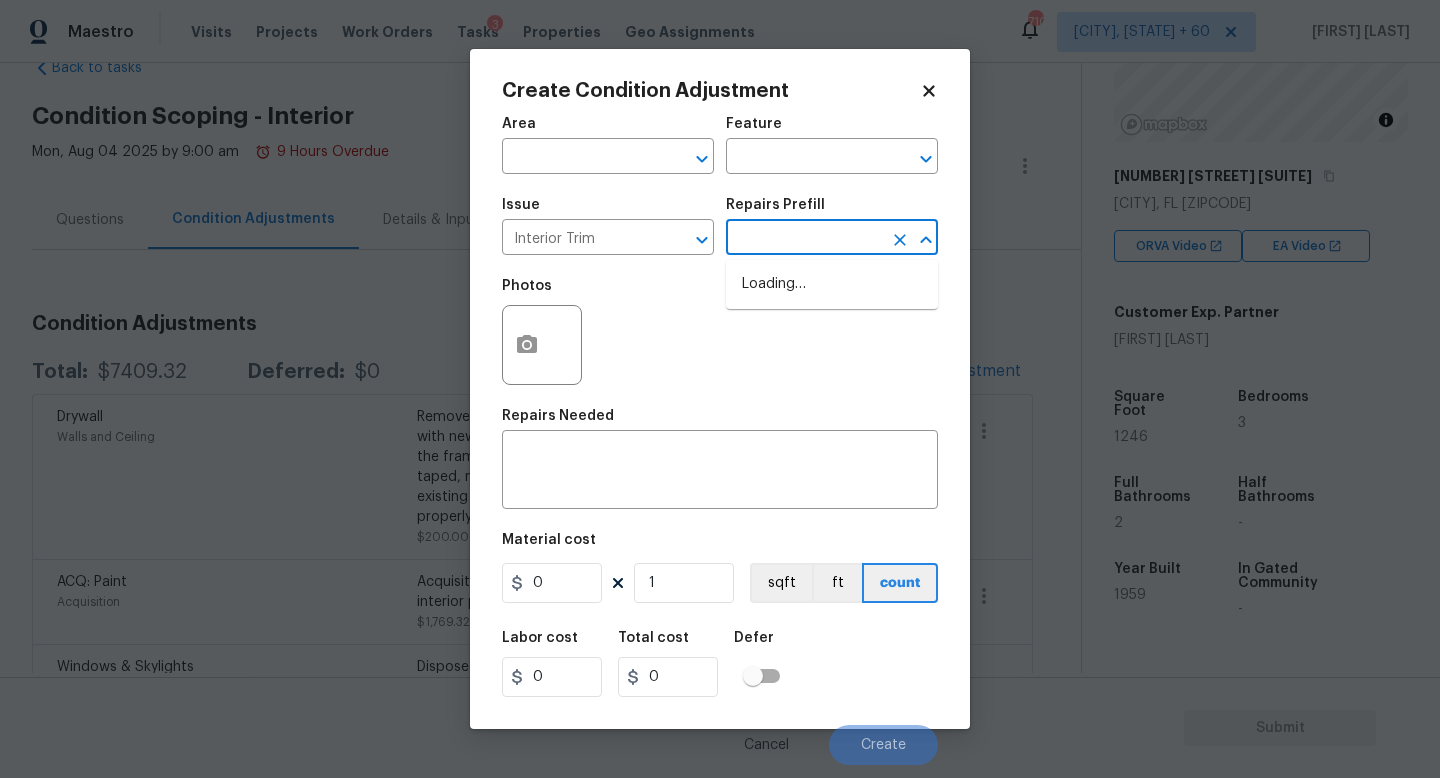 click at bounding box center (804, 239) 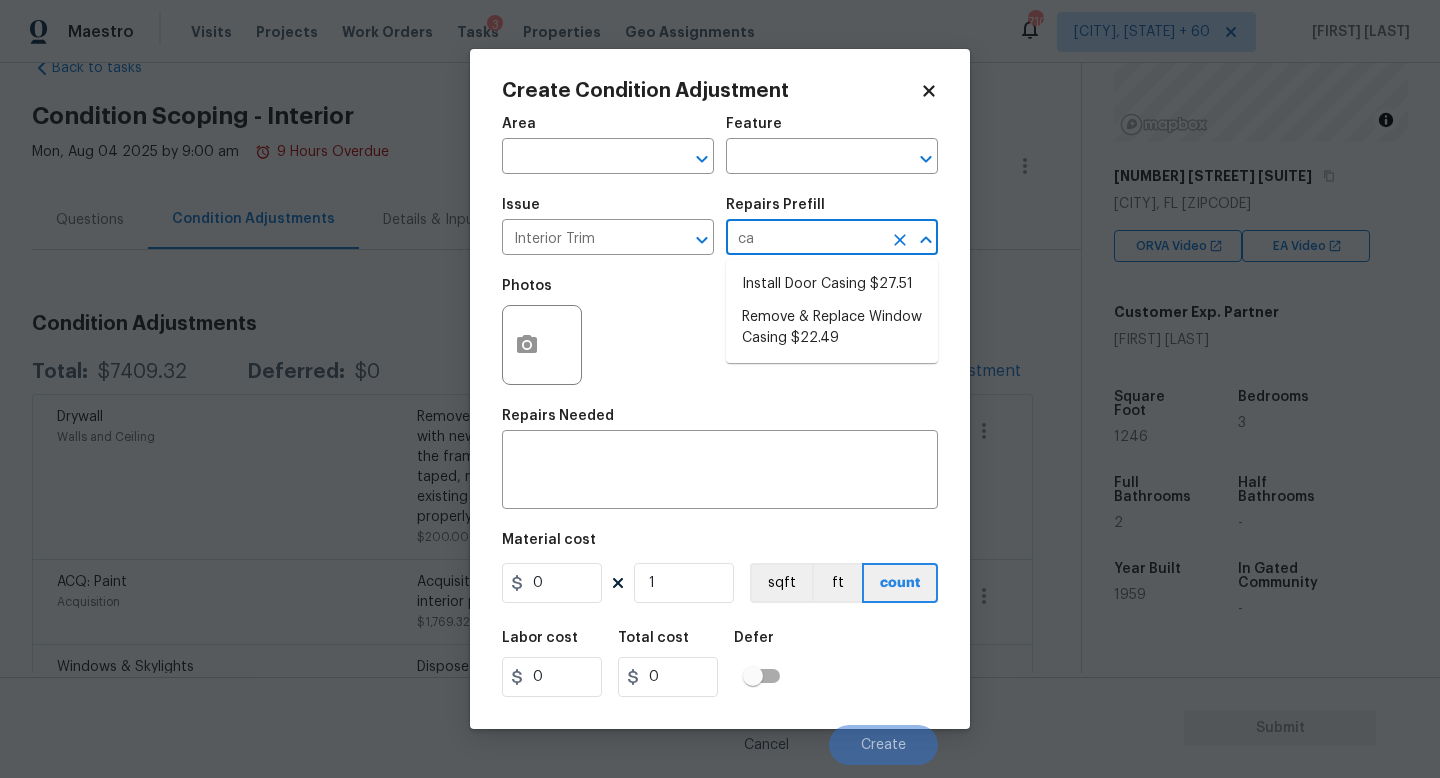 type on "cas" 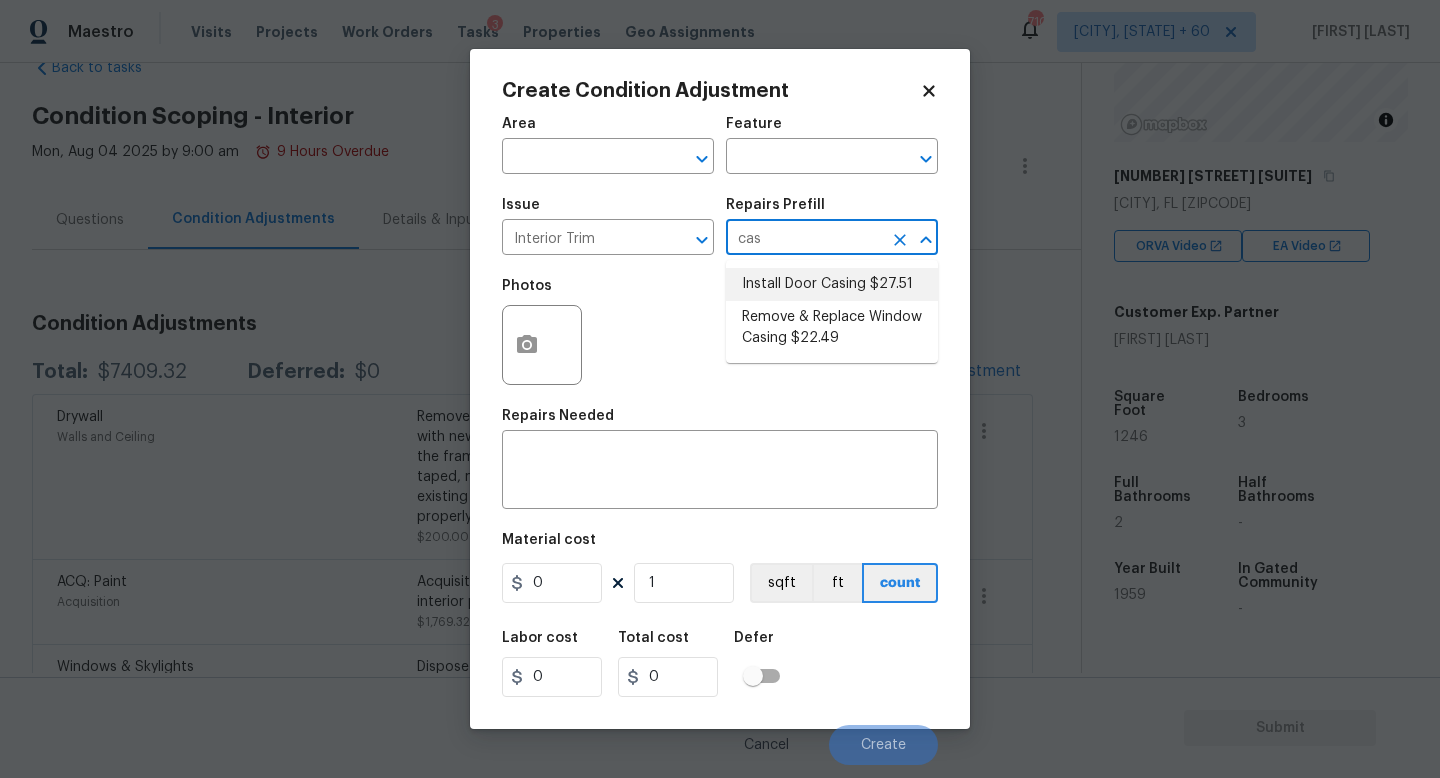 click on "Install Door Casing $27.51" at bounding box center [832, 284] 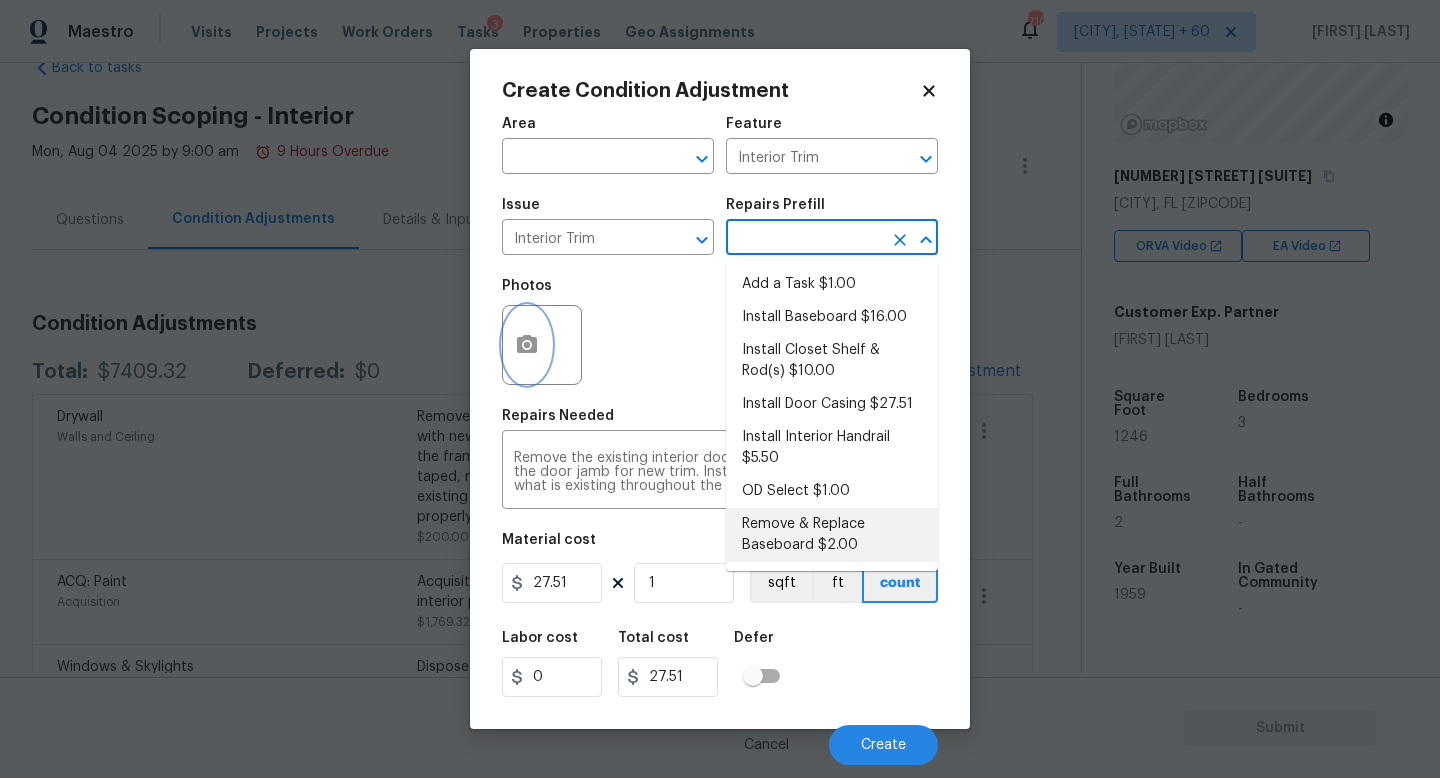 click at bounding box center [527, 345] 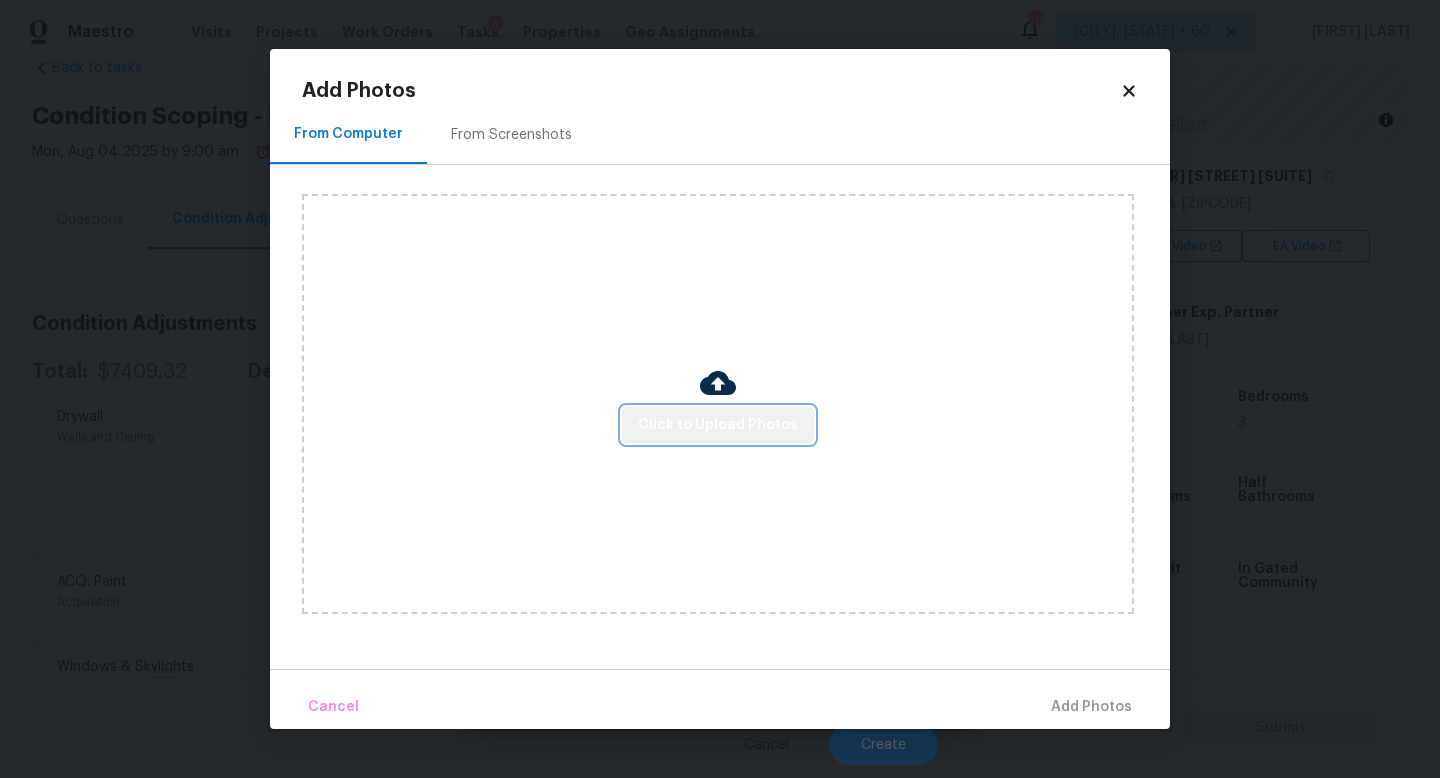 click on "Click to Upload Photos" at bounding box center (718, 425) 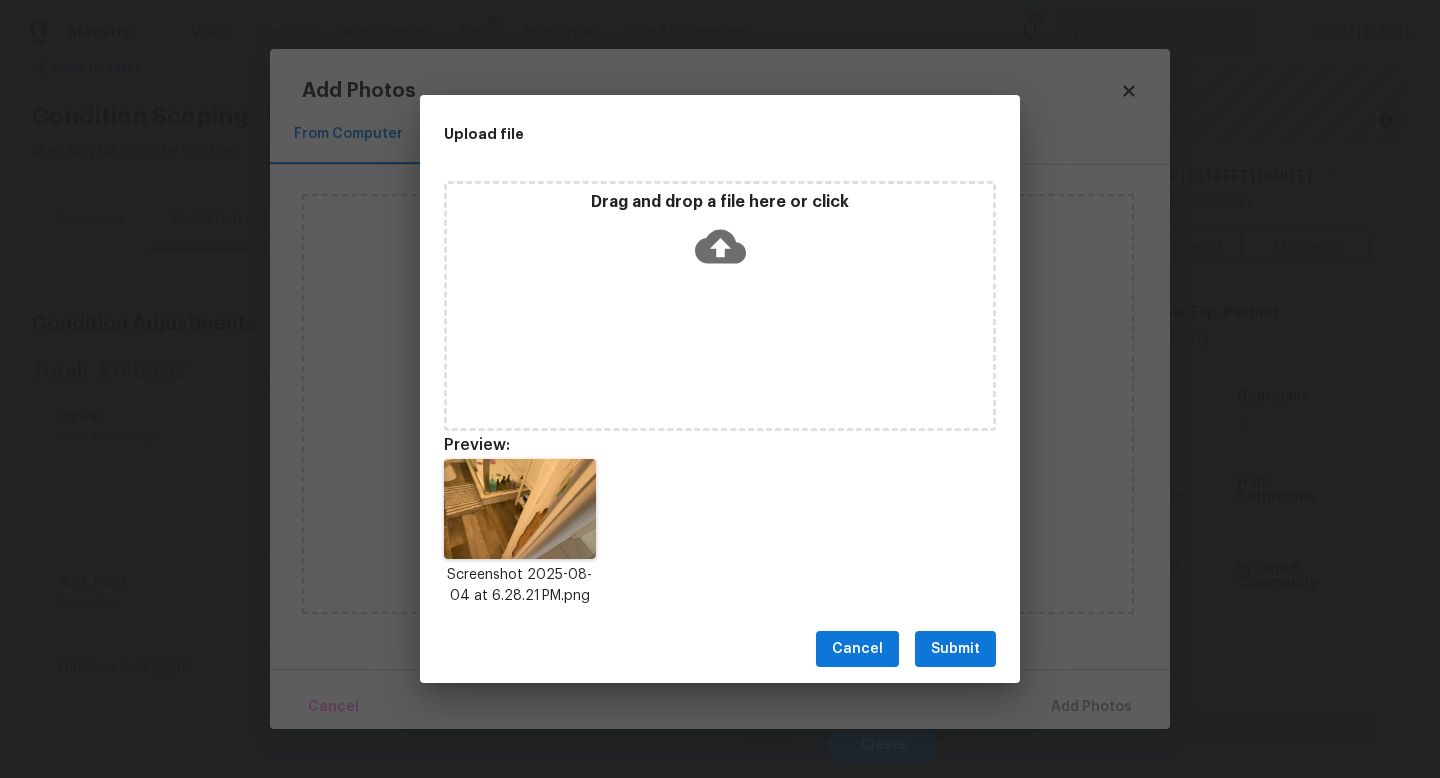 click on "Cancel Submit" at bounding box center (720, 649) 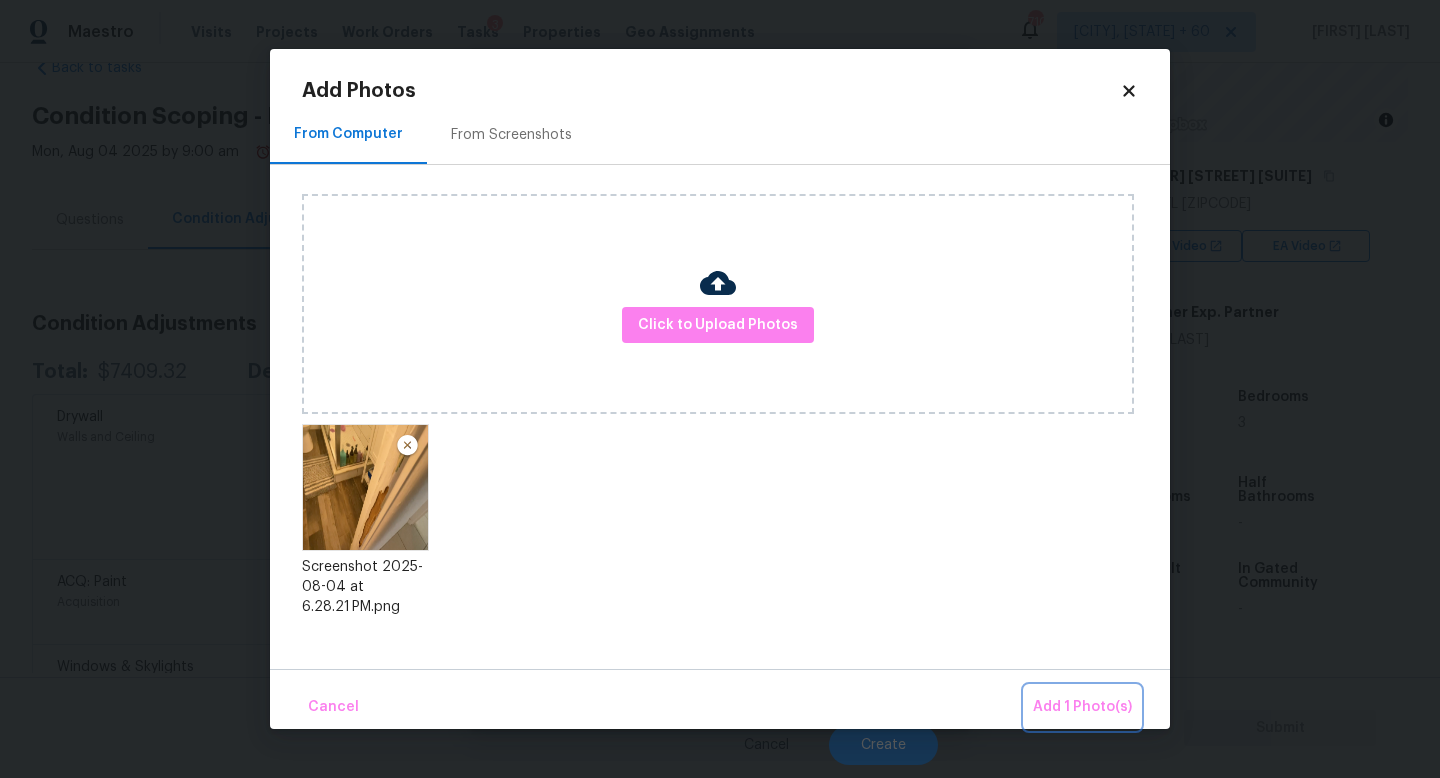 click on "Add 1 Photo(s)" at bounding box center [1082, 707] 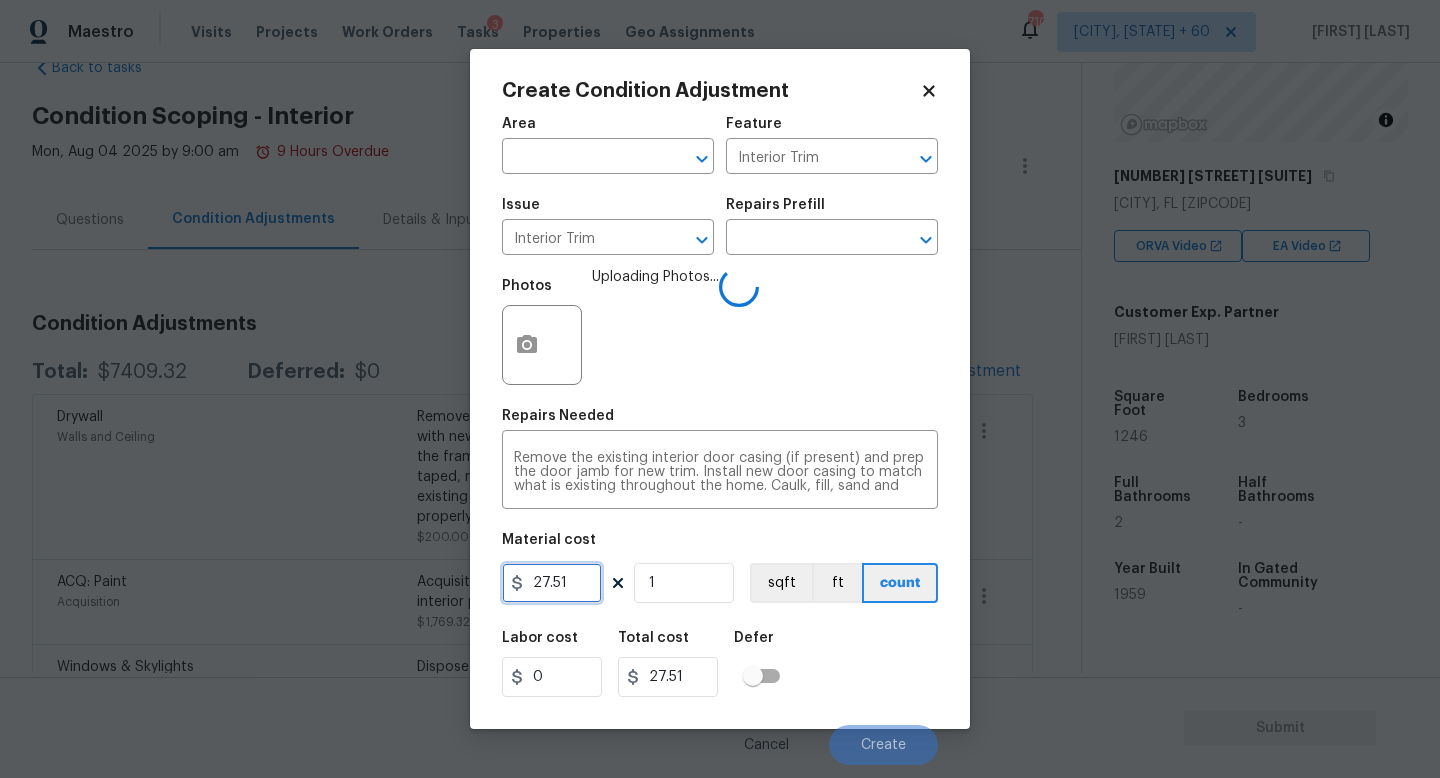 drag, startPoint x: 582, startPoint y: 578, endPoint x: 277, endPoint y: 578, distance: 305 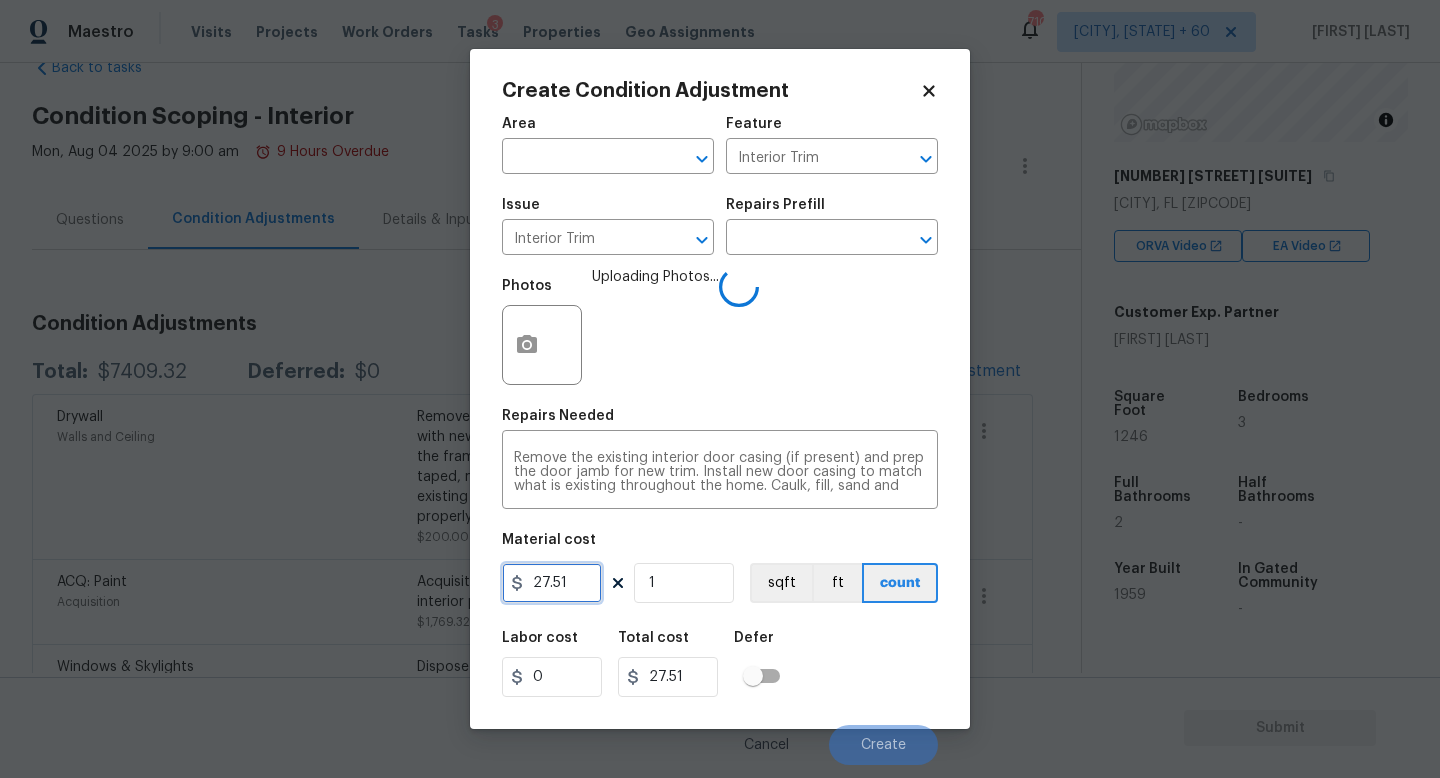 click on "Create Condition Adjustment Area ​ Feature Interior Trim ​ Issue Interior Trim ​ Repairs Prefill ​ Photos Uploading Photos... Repairs Needed Remove the existing interior door casing (if present) and prep the door jamb for new trim. Install new door casing to match what is existing throughout the home. Caulk, fill, sand and prepare the new door casing for paint. Haul away and dispose of all debris. x ​ Material cost 27.51 1 sqft ft count Labor cost 0 Total cost 27.51 Defer Cancel Create" at bounding box center (720, 389) 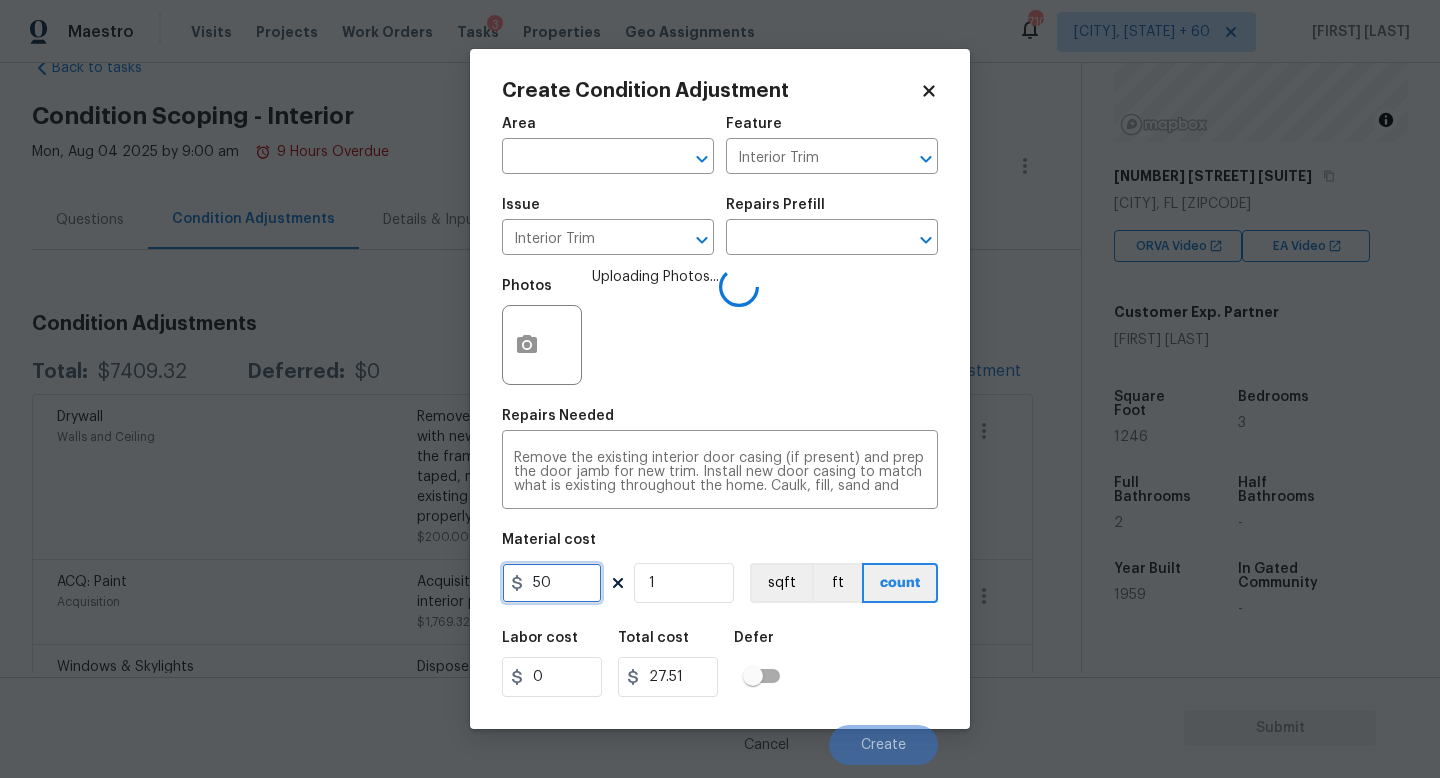 type on "50" 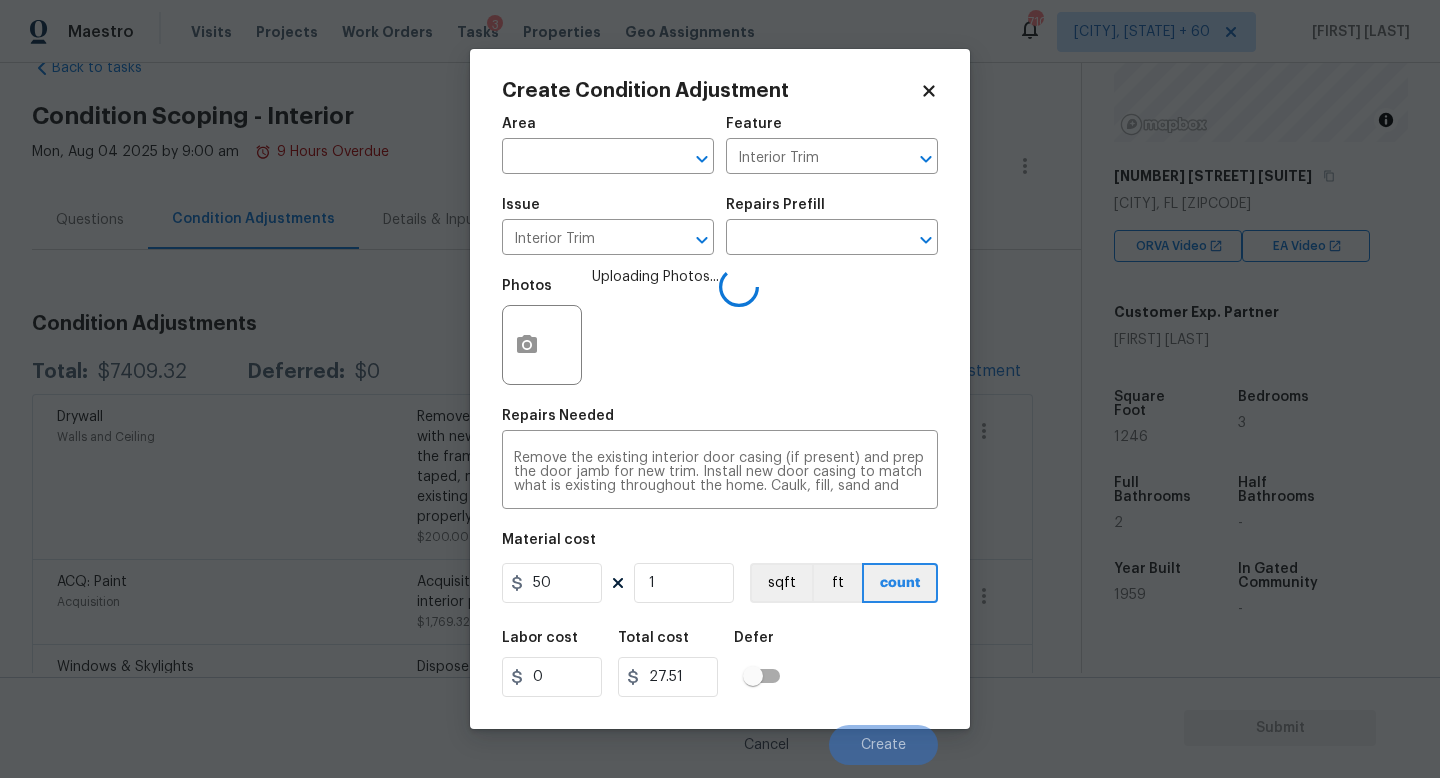 type on "50" 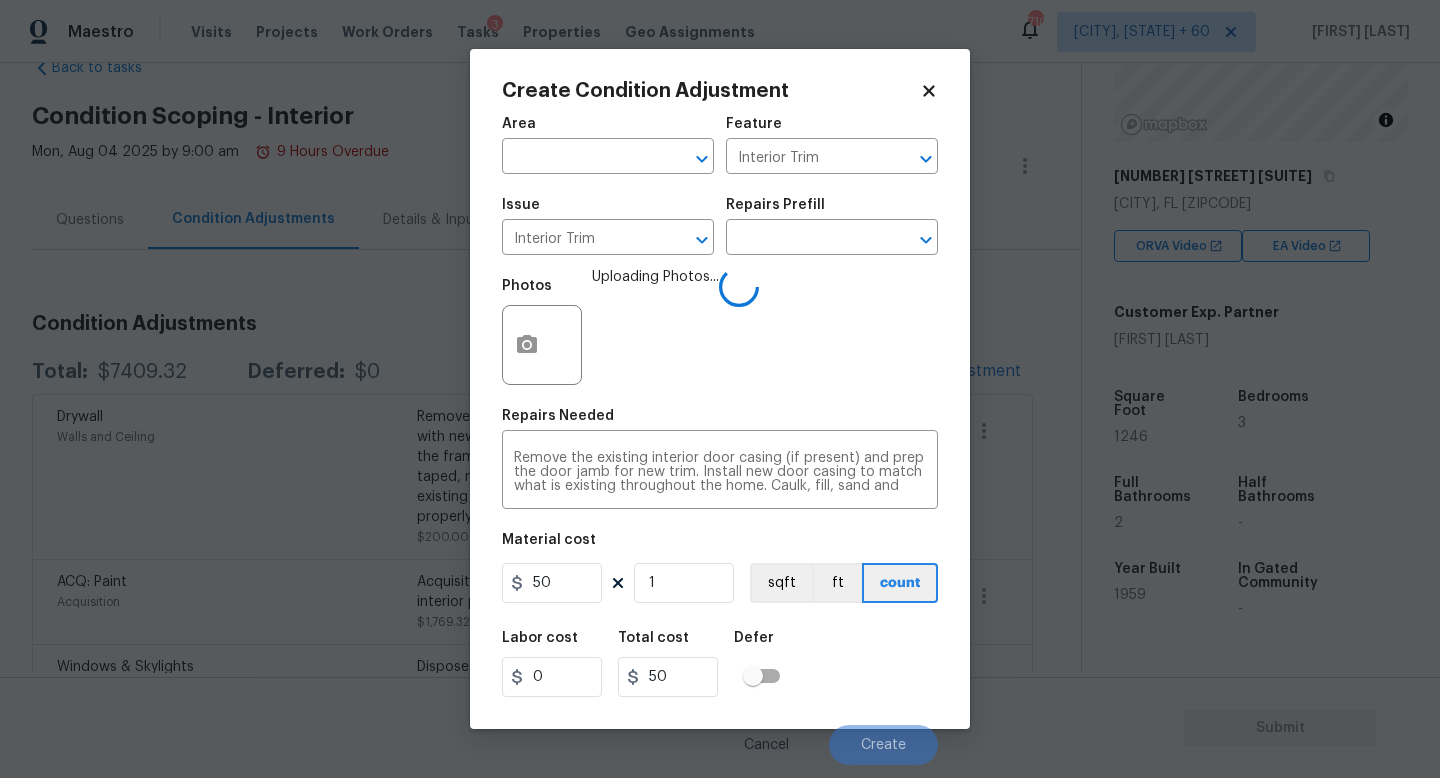 click on "Labor cost 0 Total cost 50 Defer" at bounding box center [720, 664] 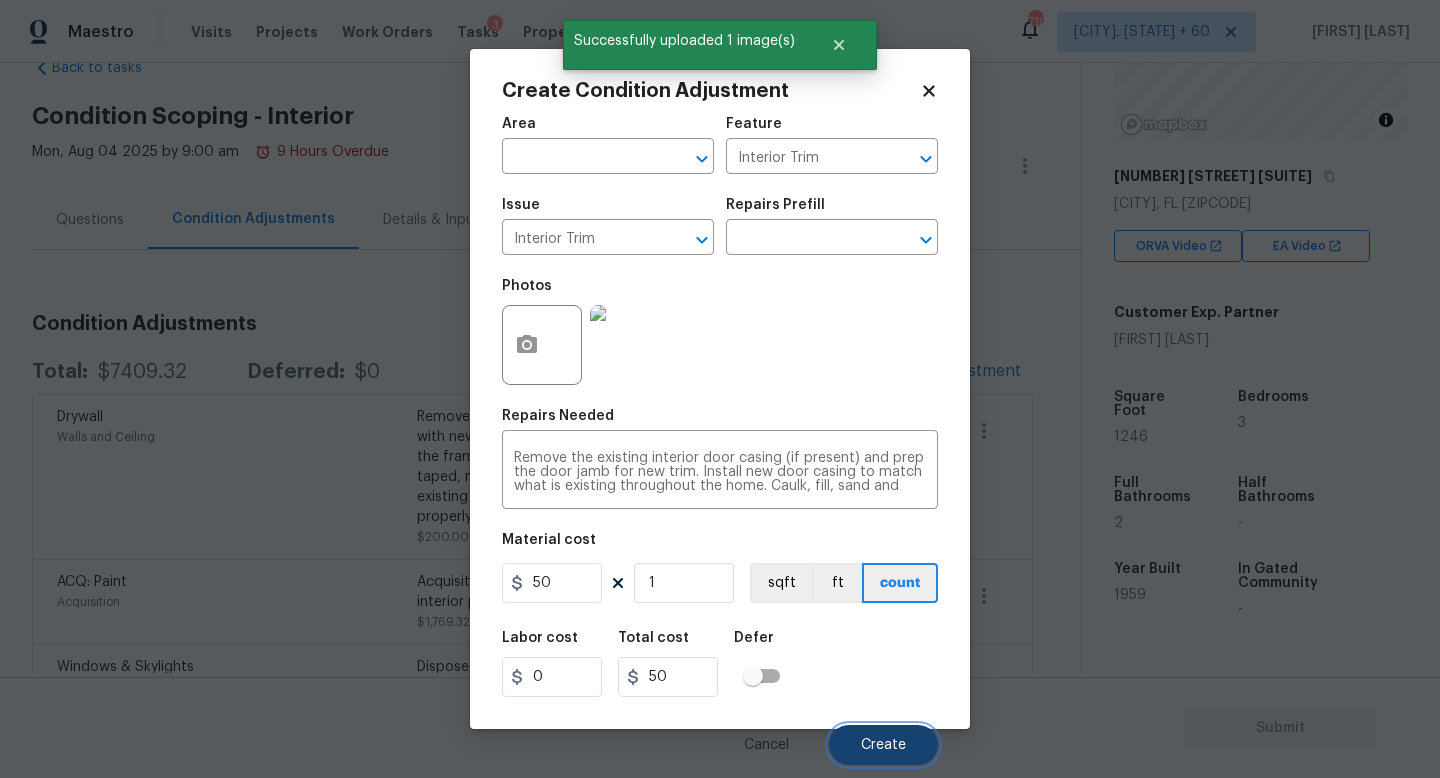 click on "Create" at bounding box center [883, 745] 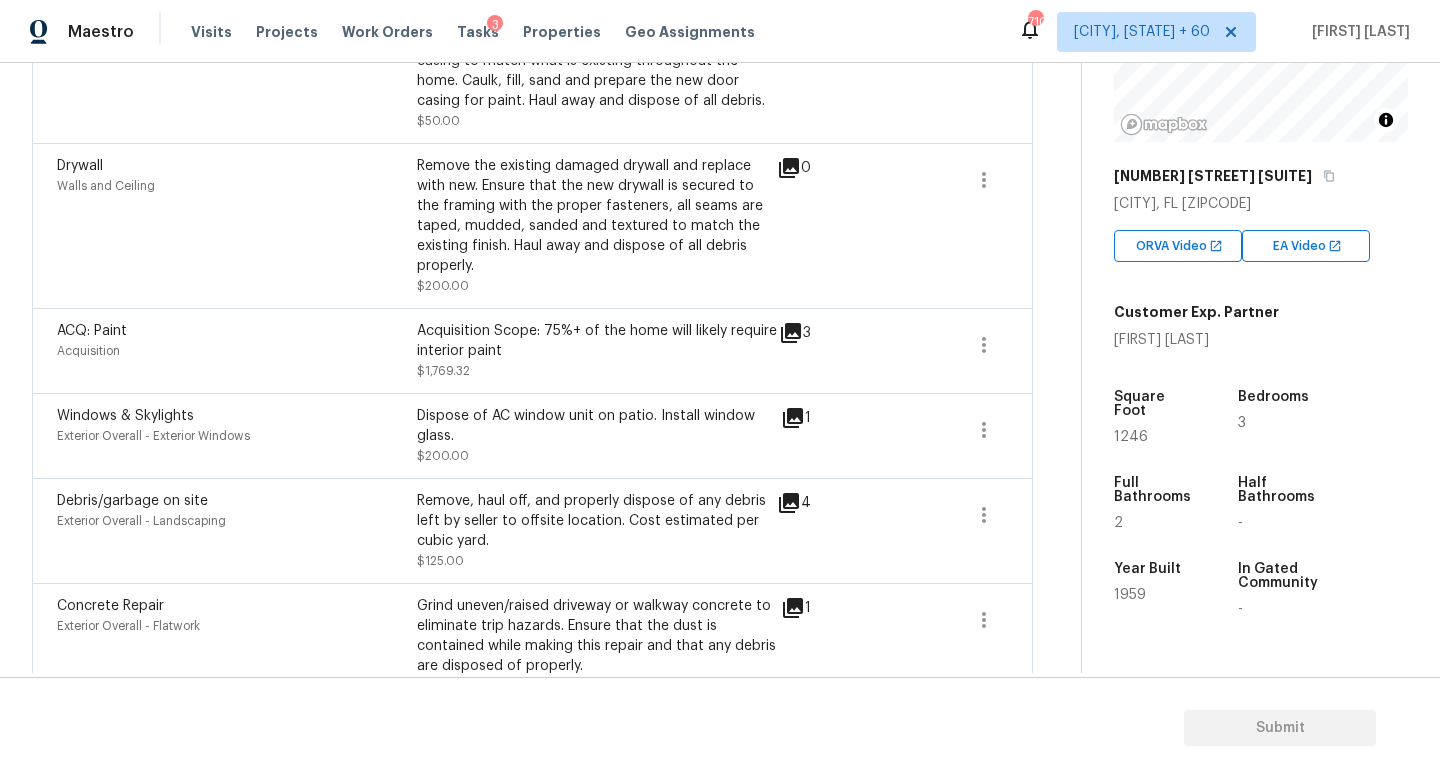 scroll, scrollTop: 522, scrollLeft: 0, axis: vertical 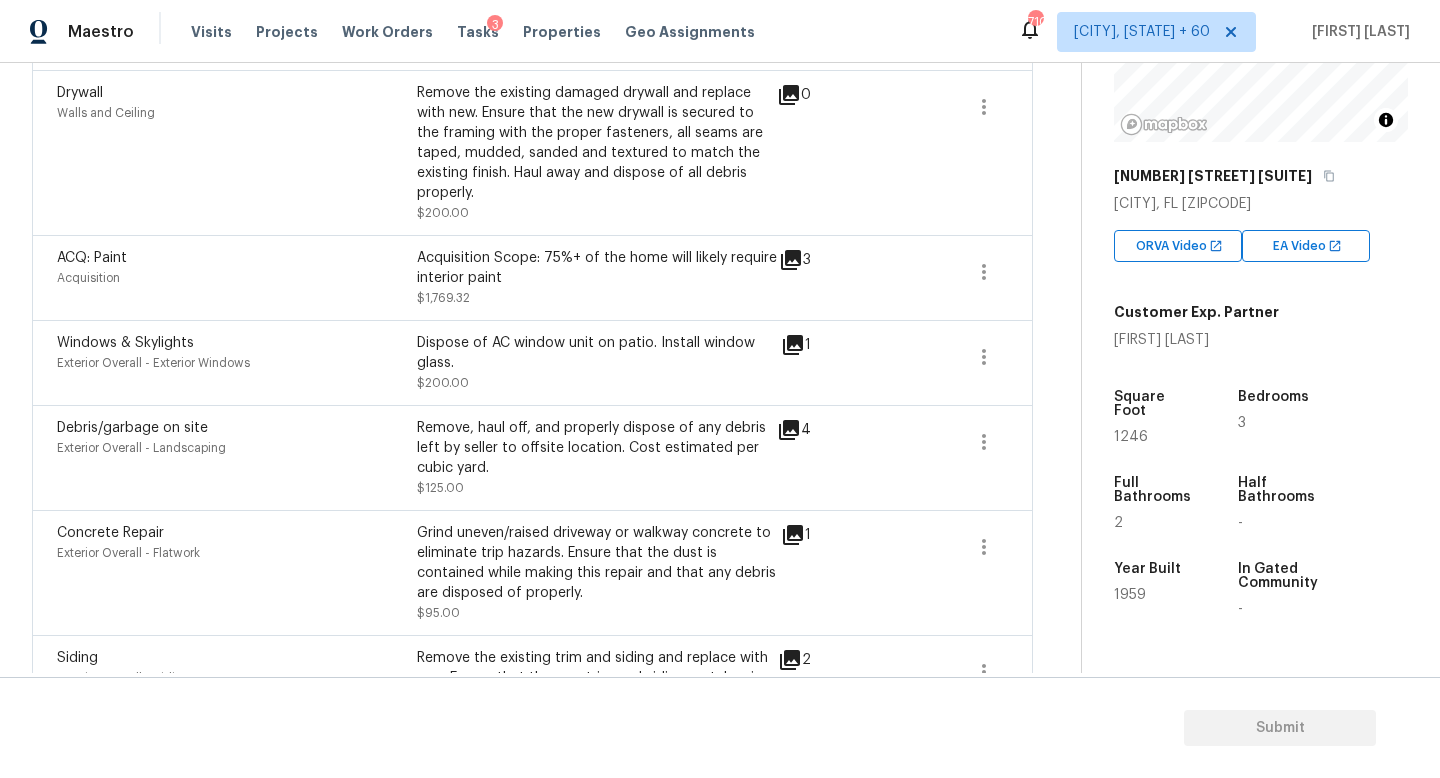 click 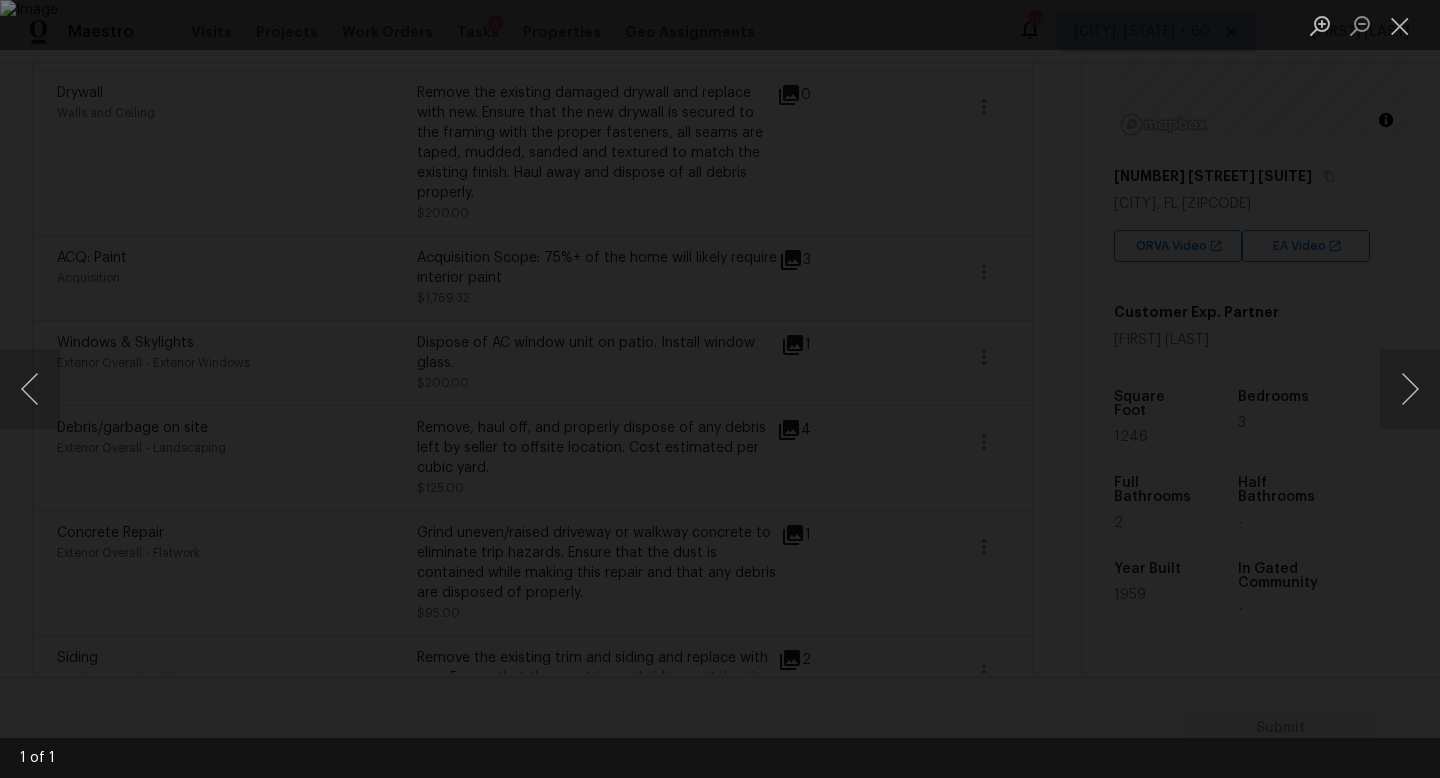 click at bounding box center [720, 389] 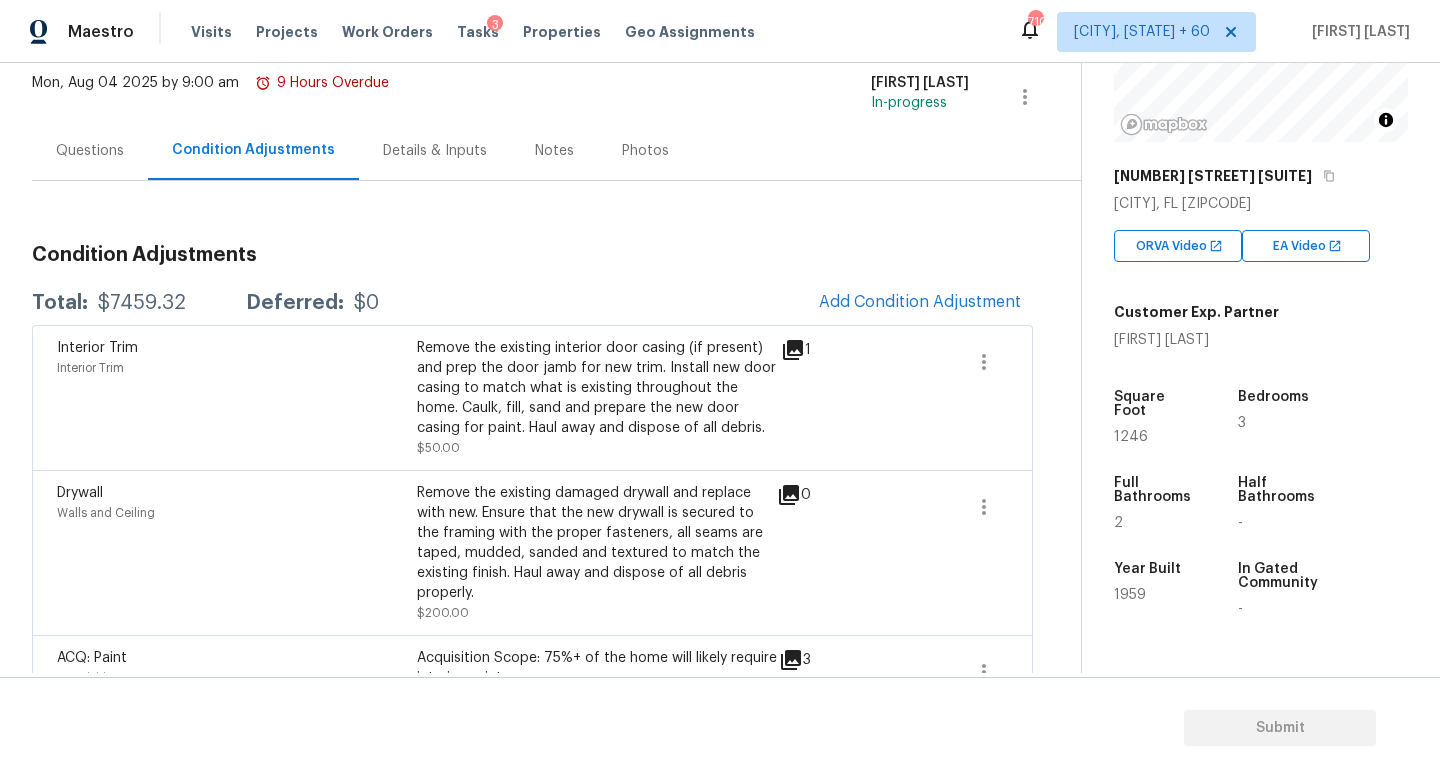 scroll, scrollTop: 124, scrollLeft: 0, axis: vertical 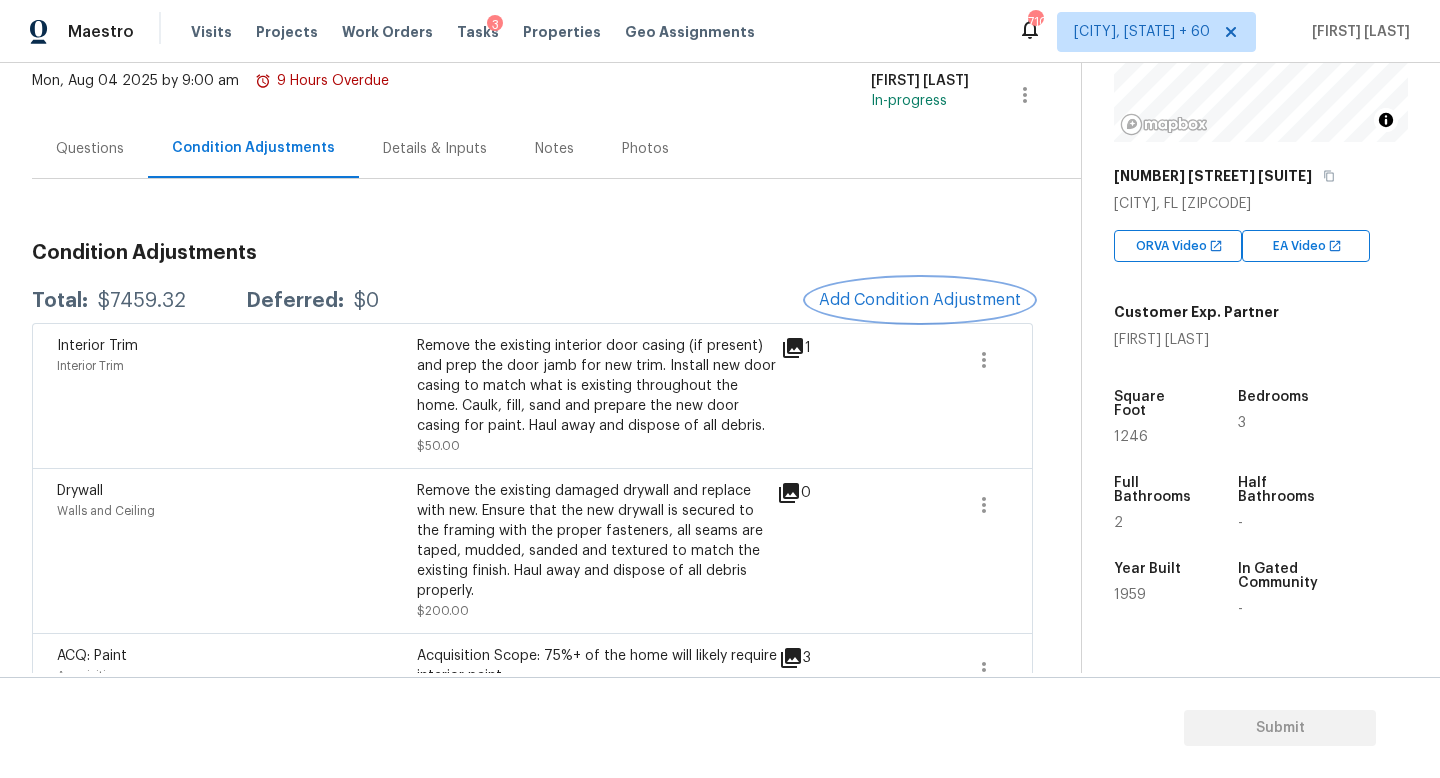 click on "Add Condition Adjustment" at bounding box center [920, 300] 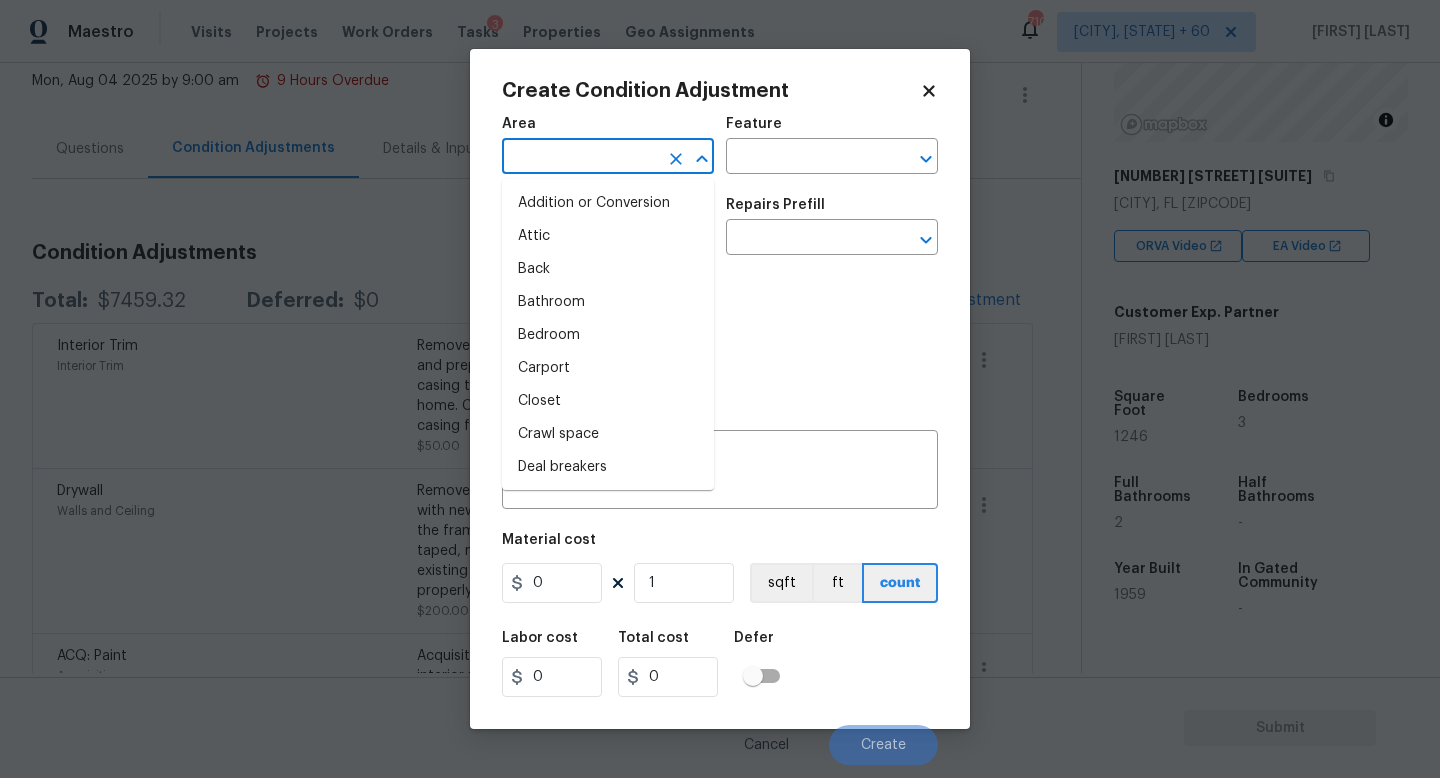 click at bounding box center [580, 158] 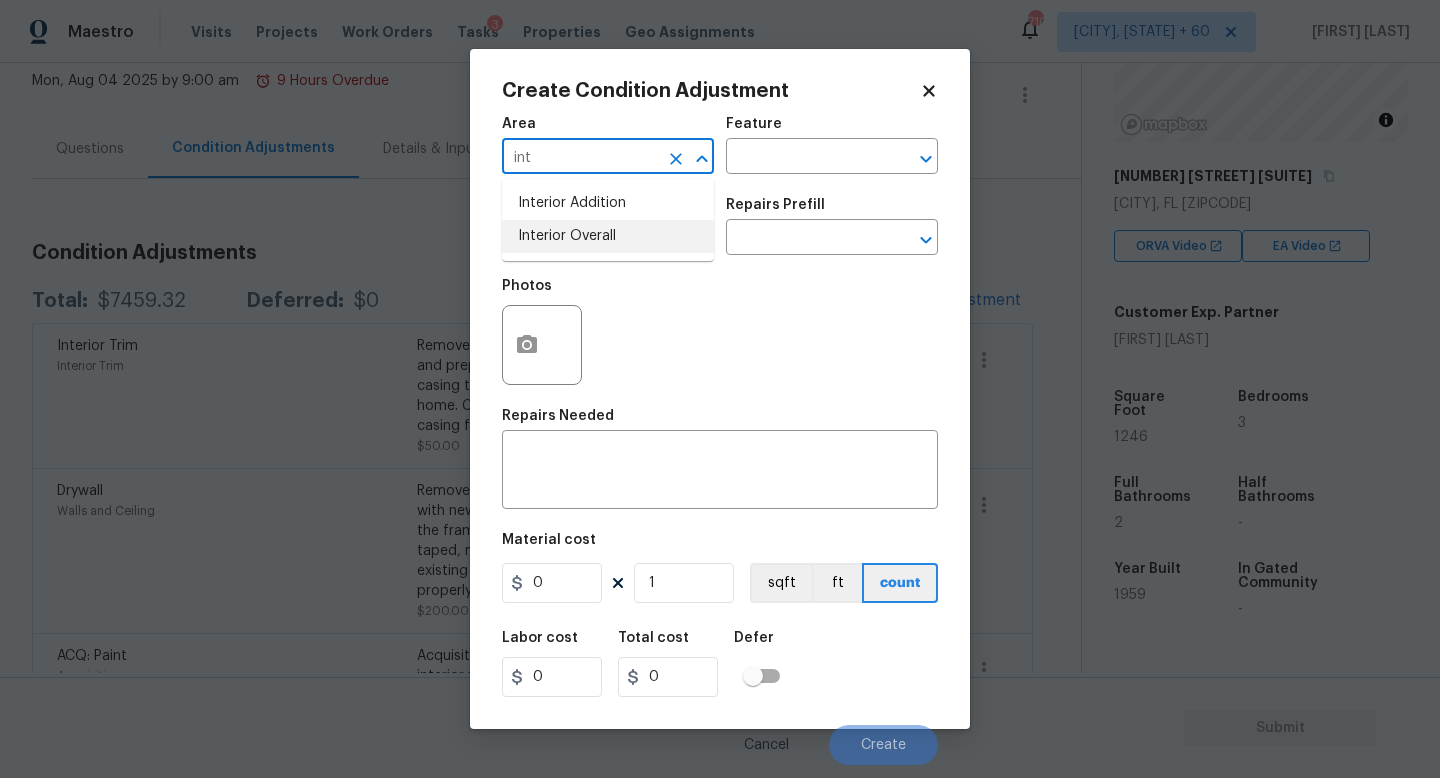 click on "Interior Overall" at bounding box center (608, 236) 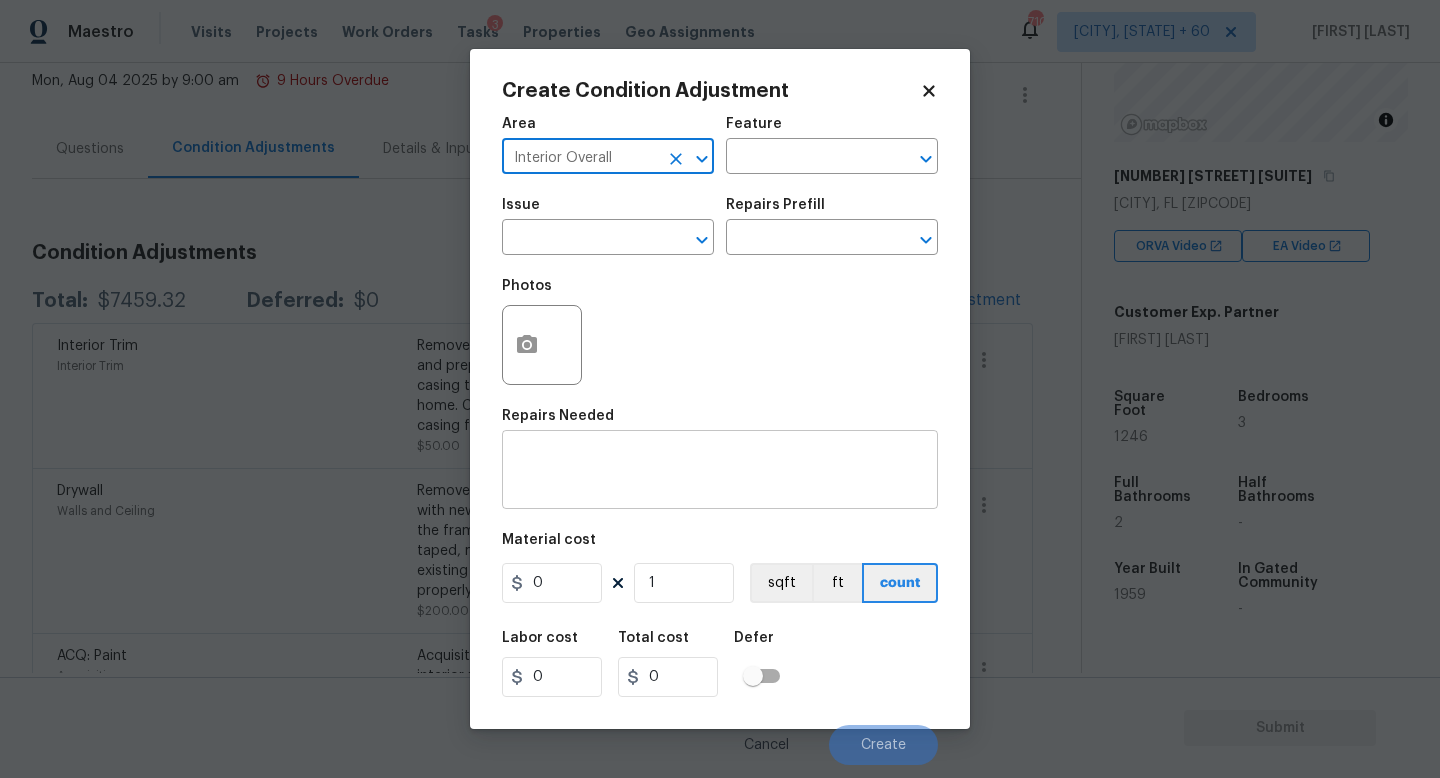 type on "Interior Overall" 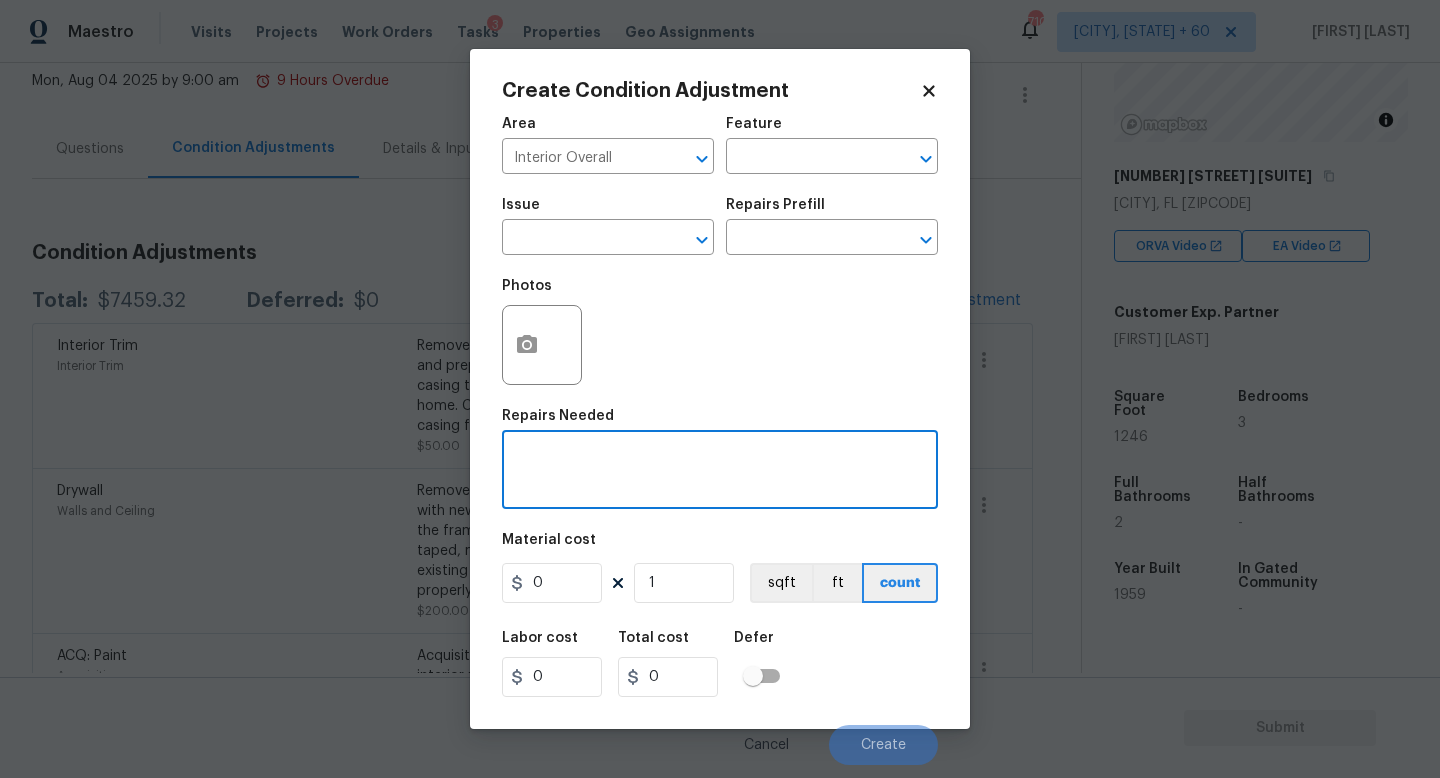click at bounding box center [720, 472] 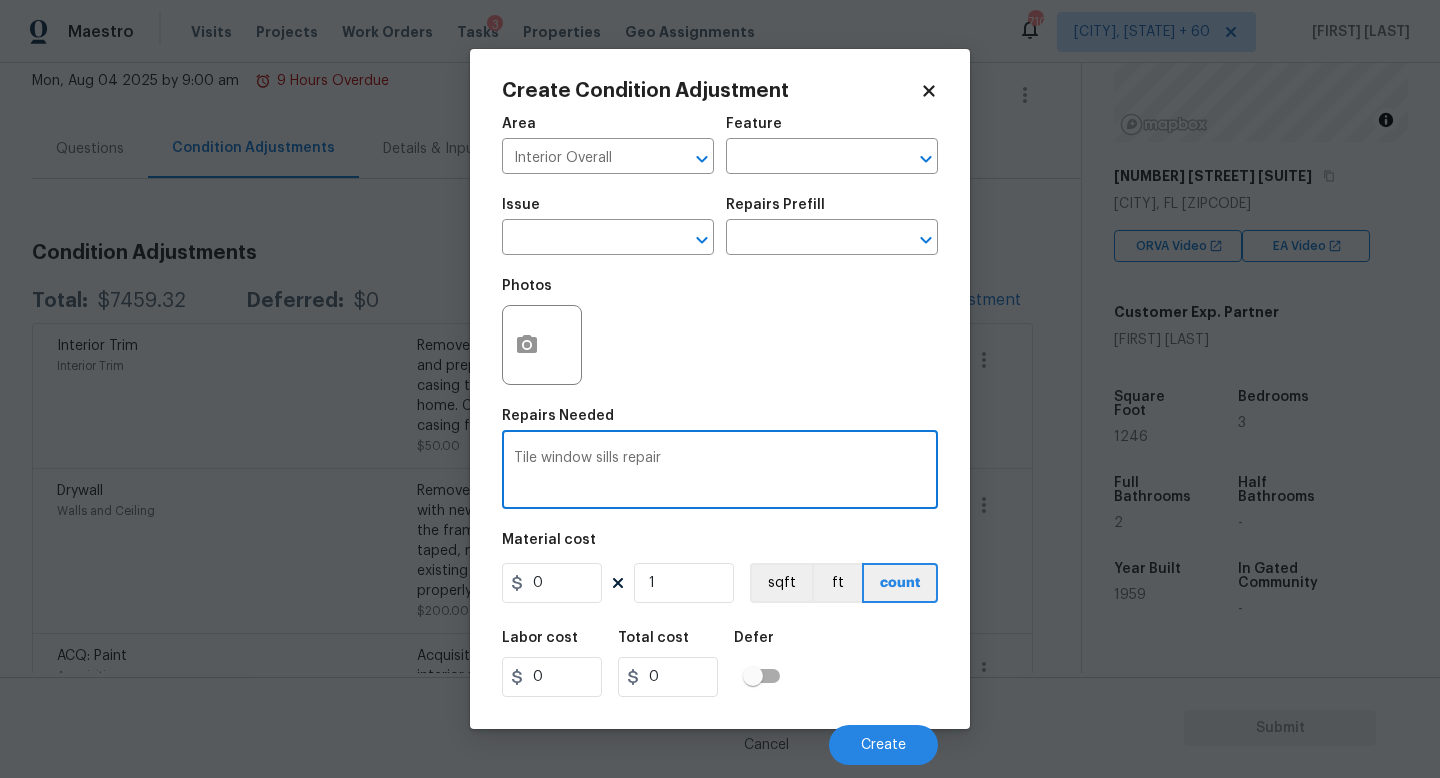 type on "Tile window sills repair" 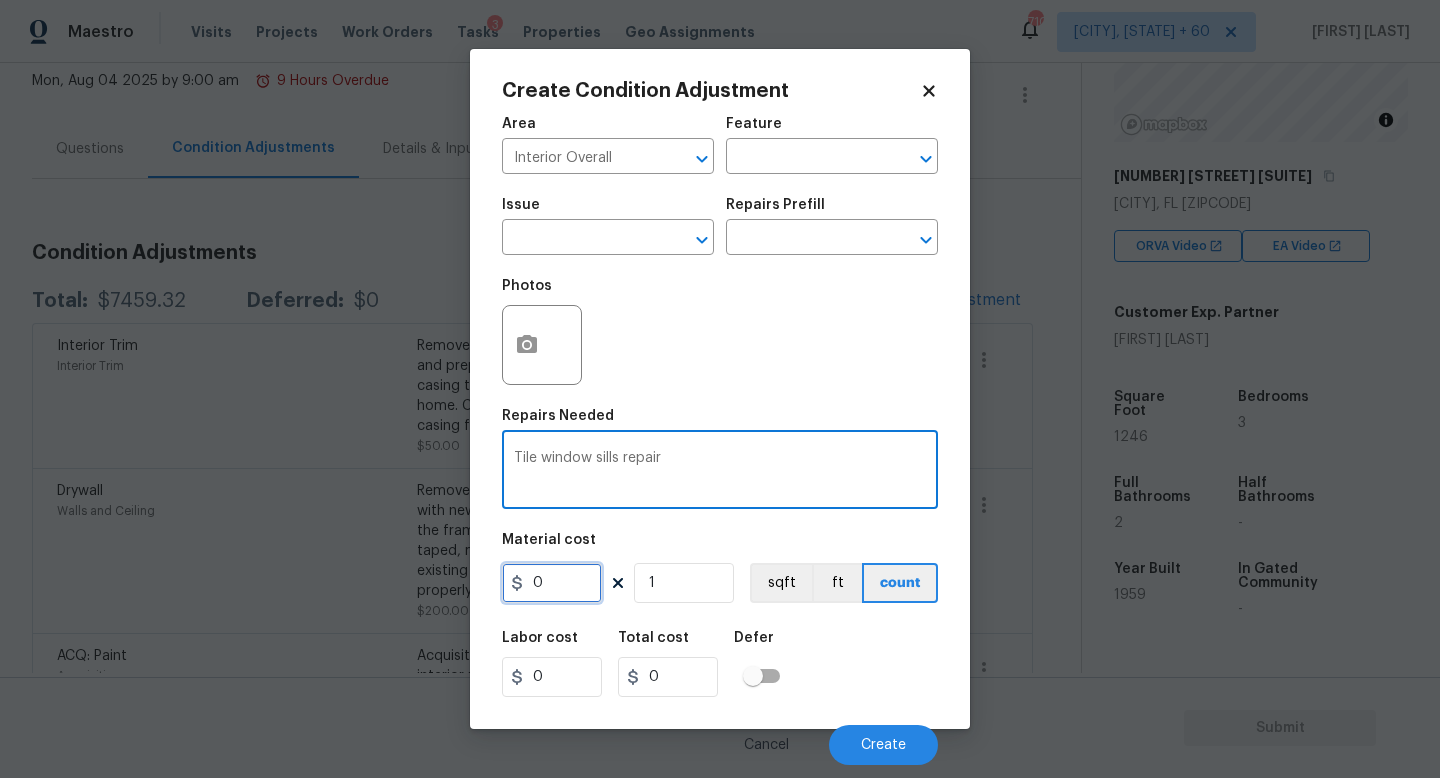 drag, startPoint x: 572, startPoint y: 588, endPoint x: 381, endPoint y: 588, distance: 191 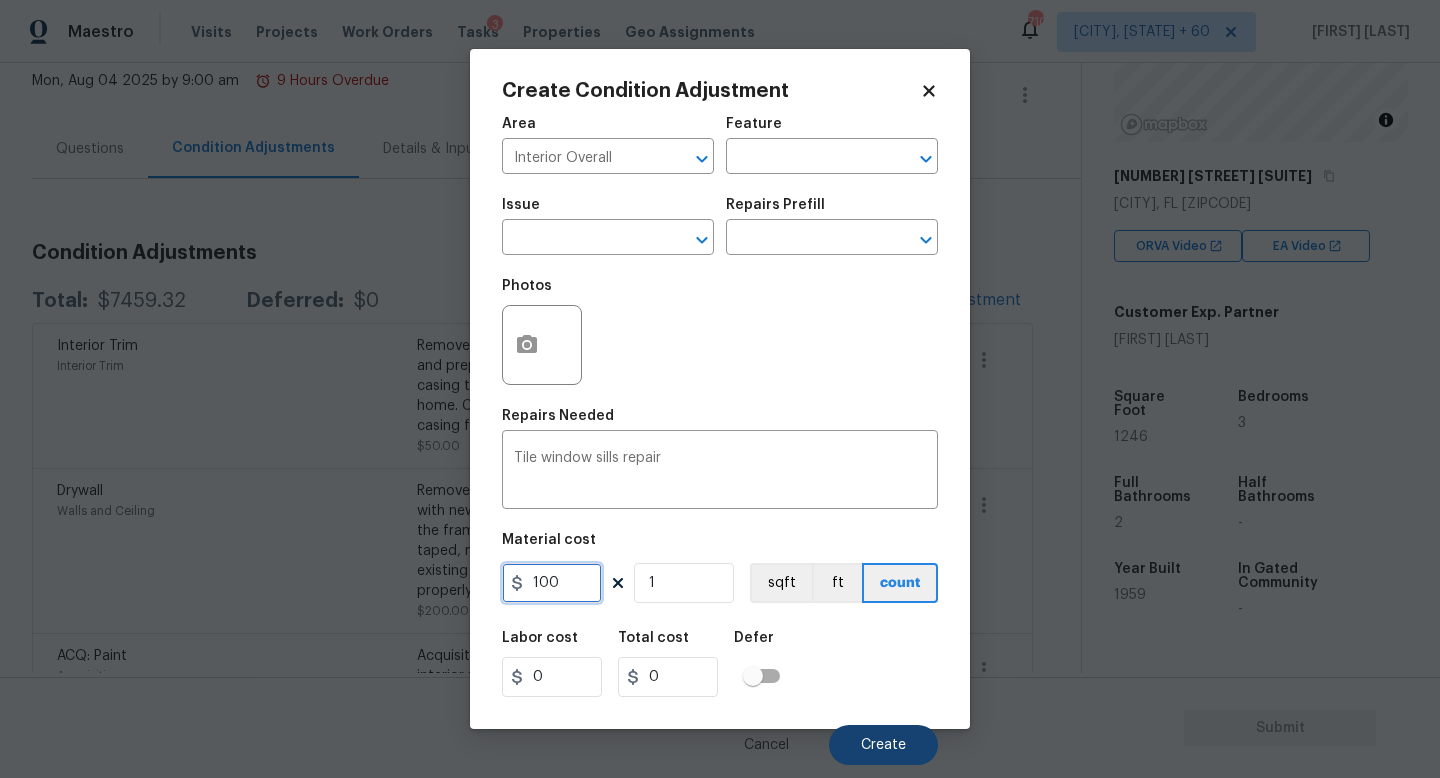 type on "100" 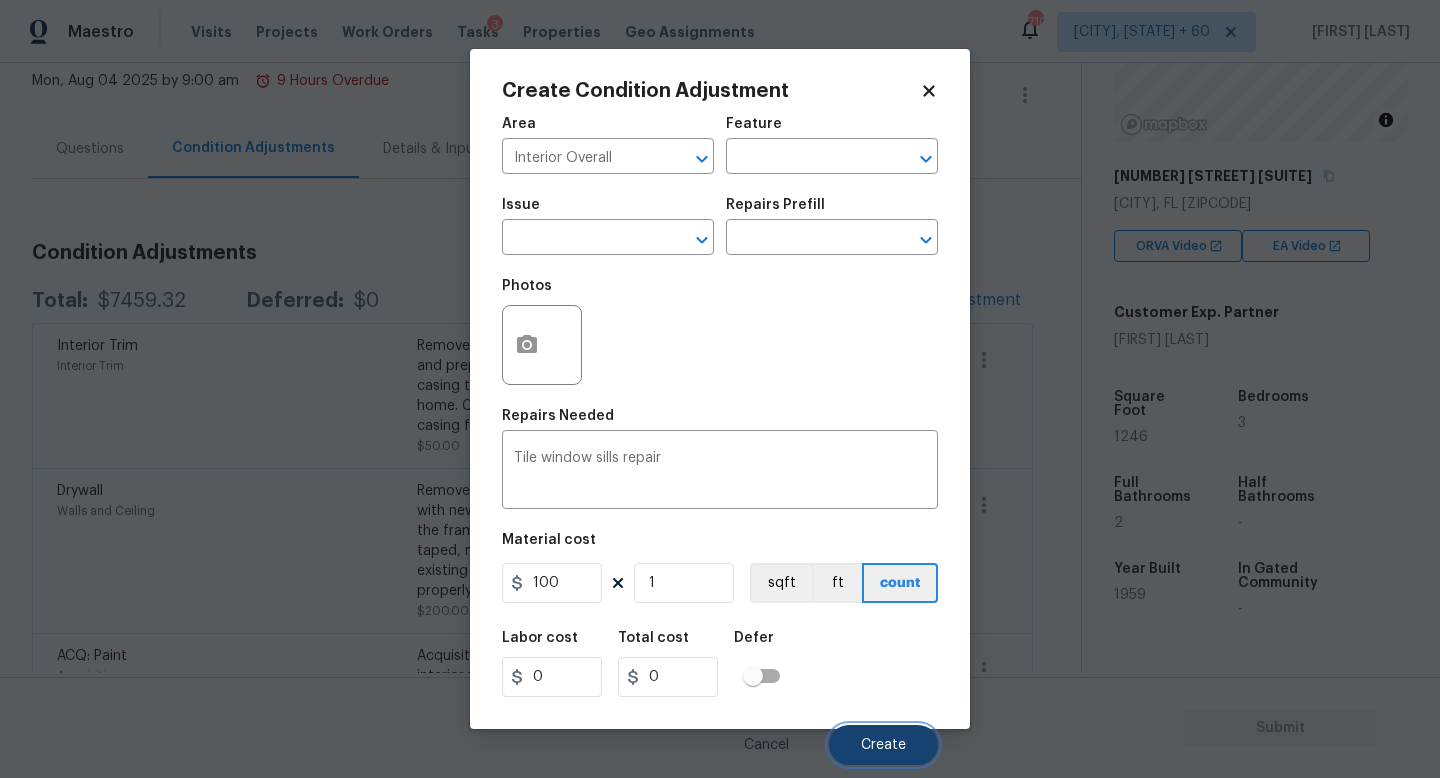 type on "100" 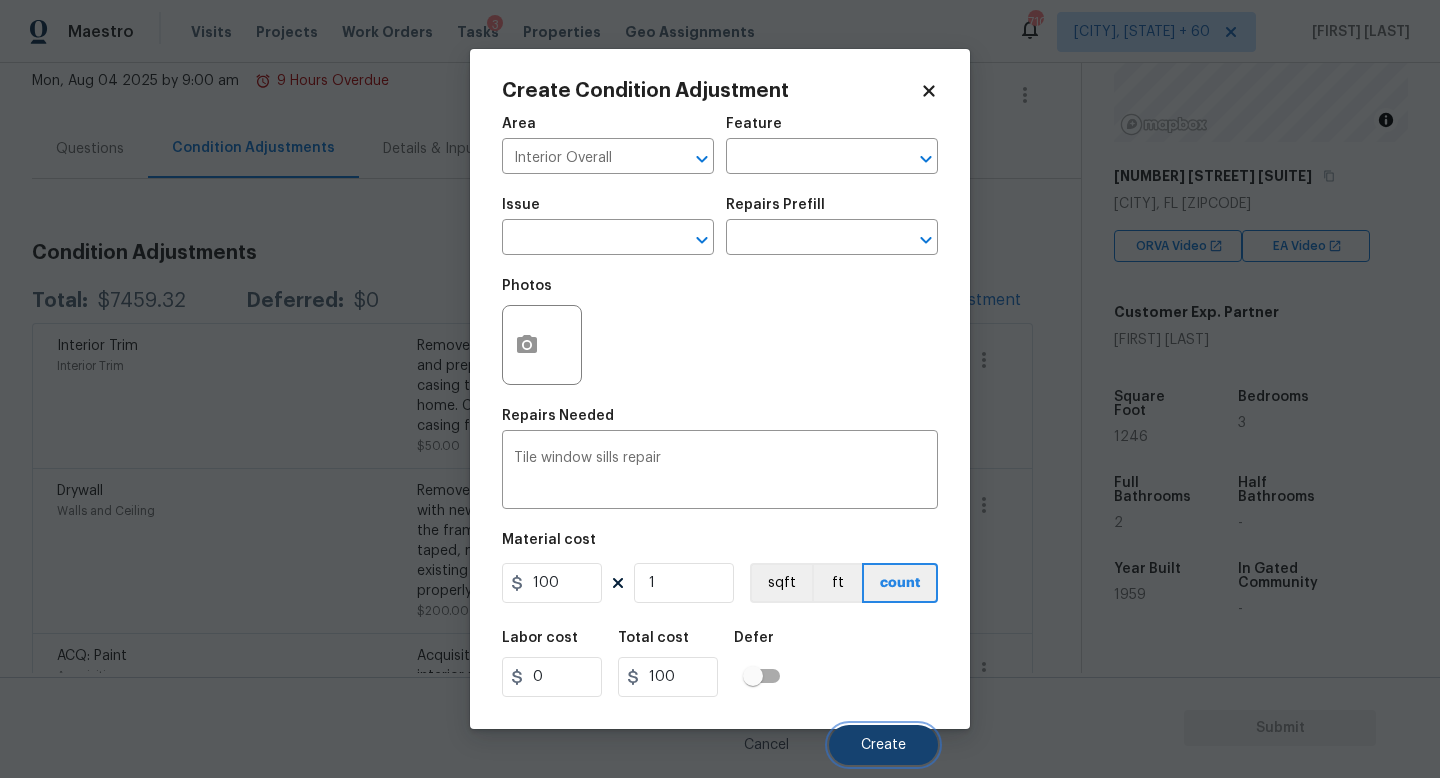 click on "Create" at bounding box center (883, 745) 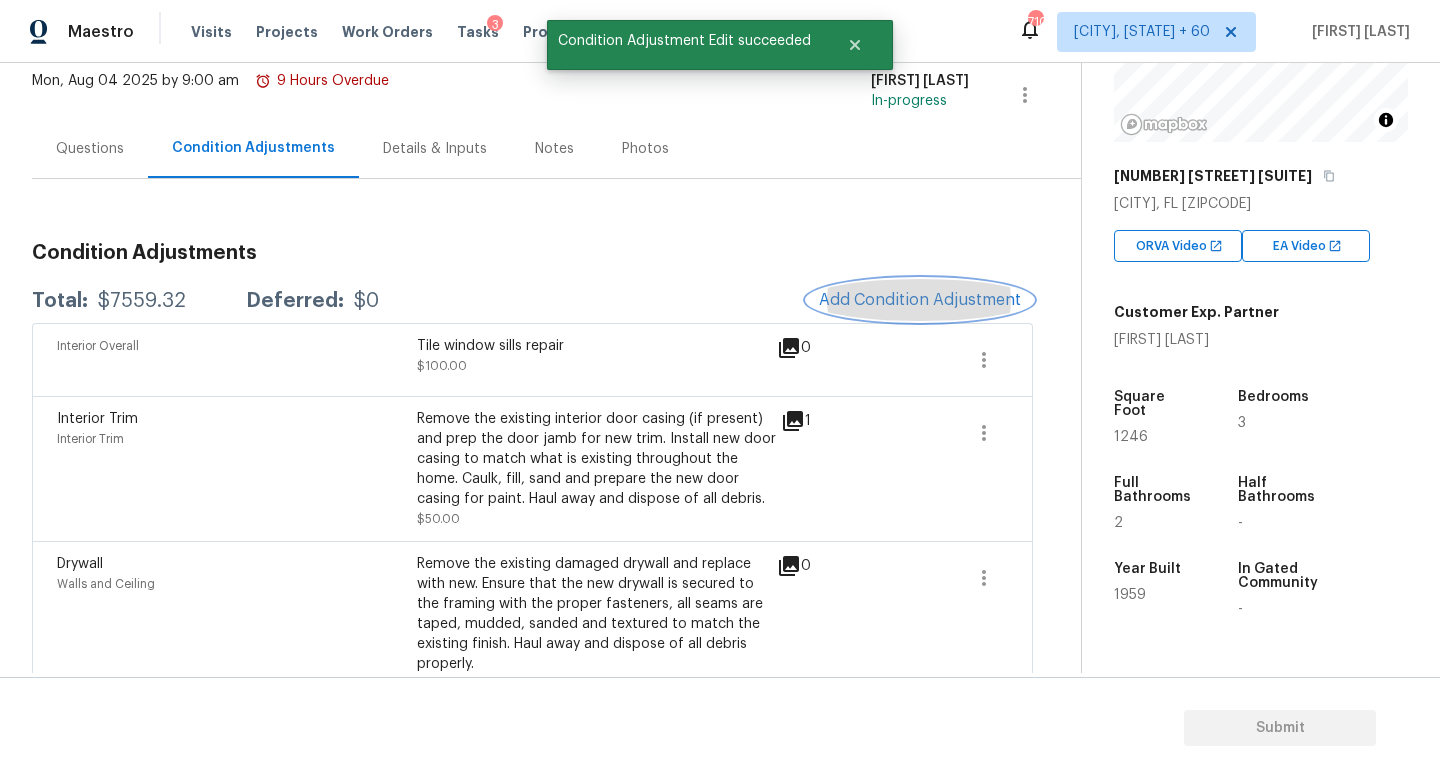 click on "Add Condition Adjustment" at bounding box center (920, 300) 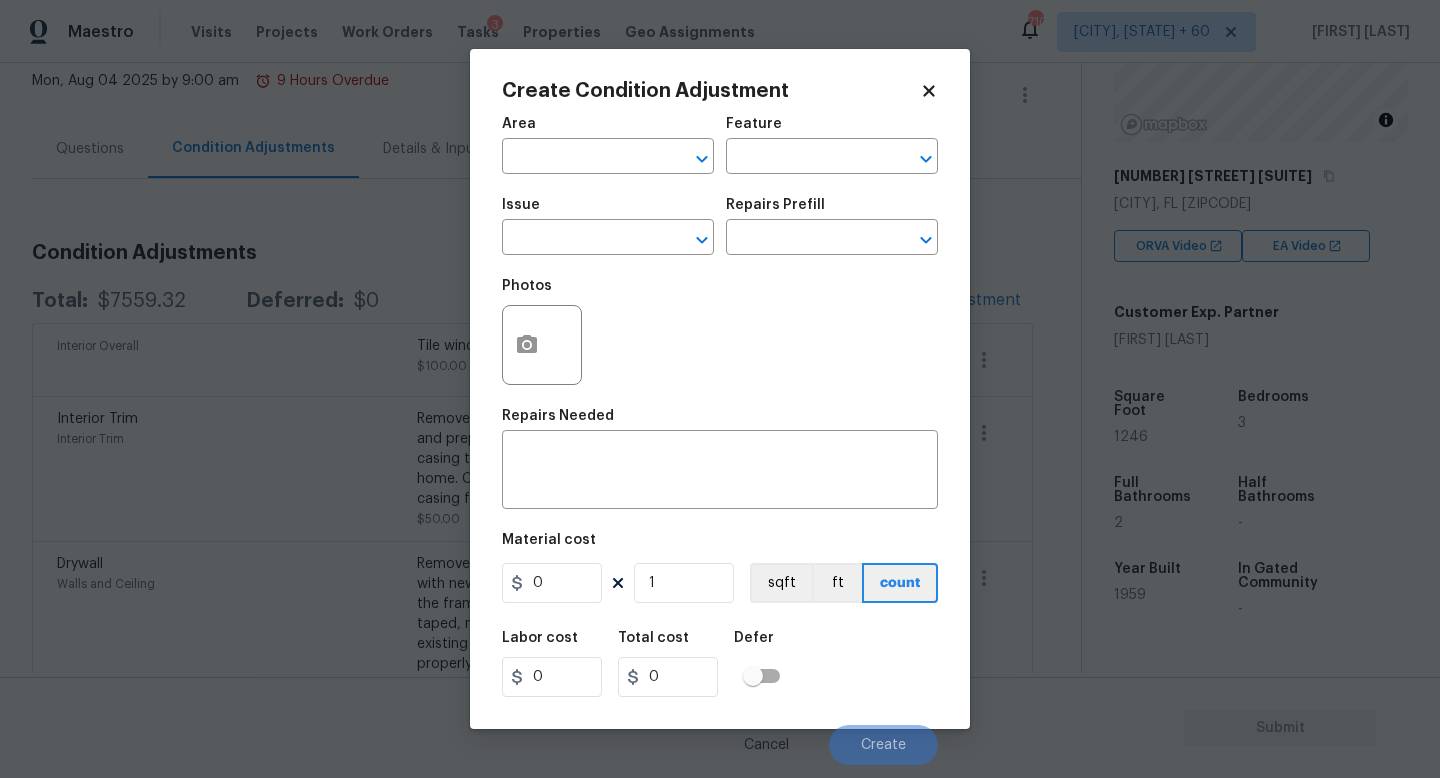 click on "Issue" at bounding box center (608, 211) 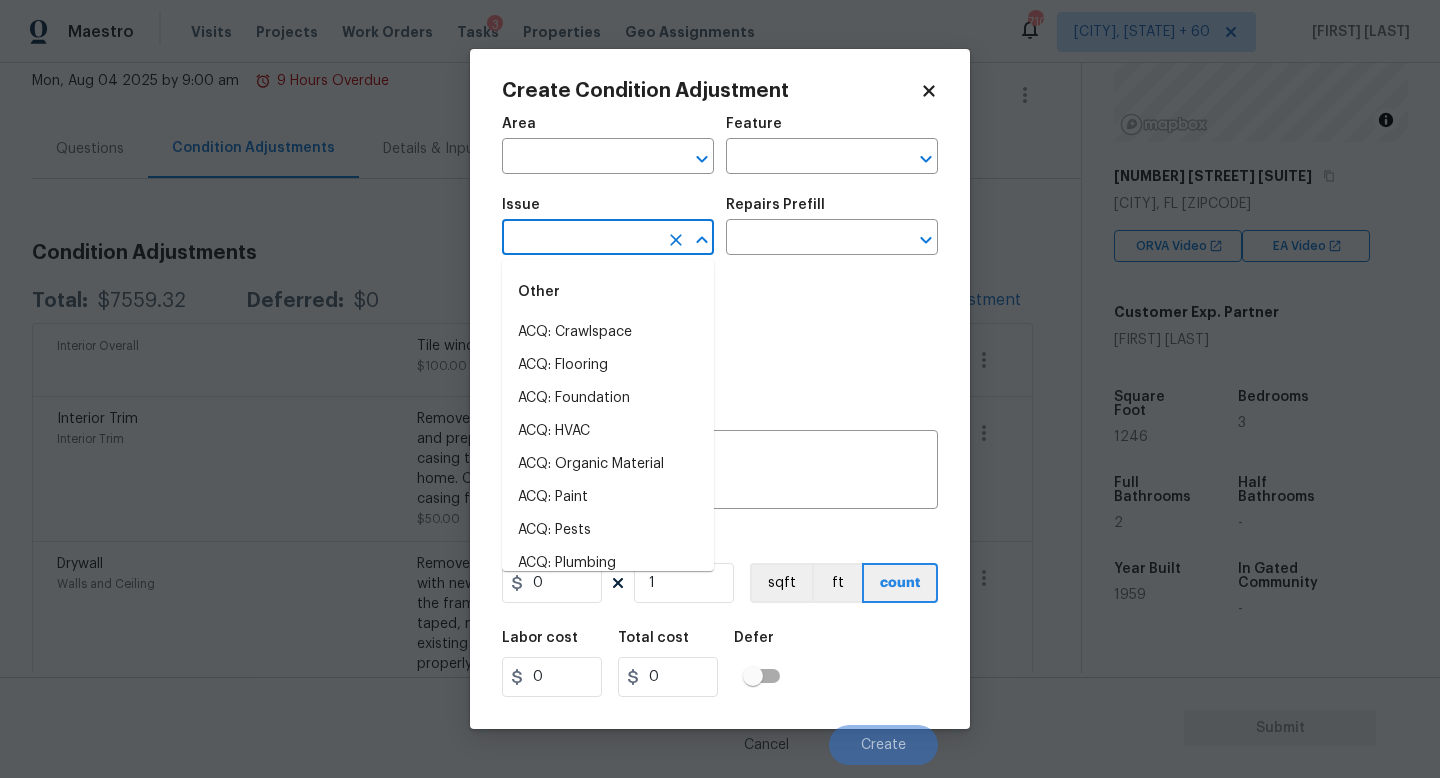 click at bounding box center [580, 239] 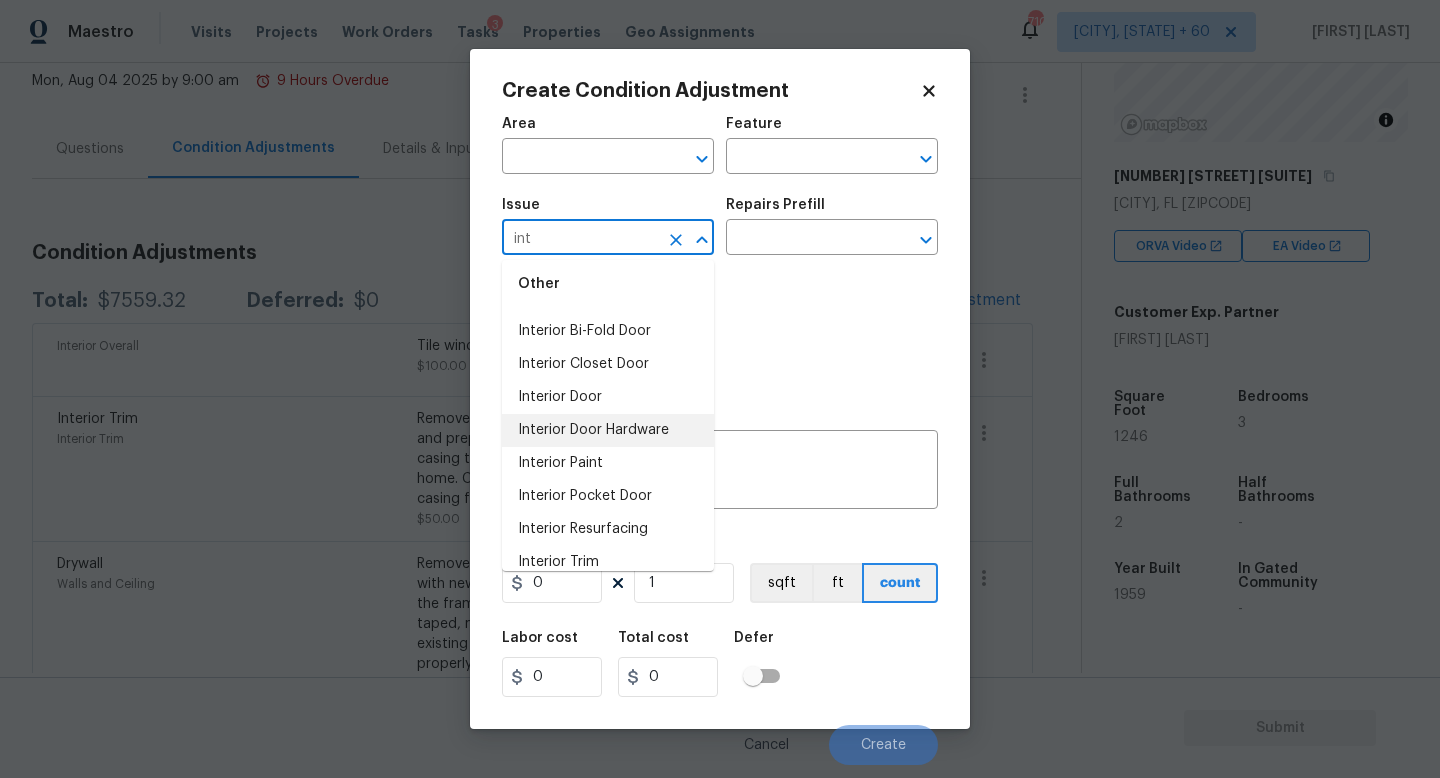 scroll, scrollTop: 116, scrollLeft: 0, axis: vertical 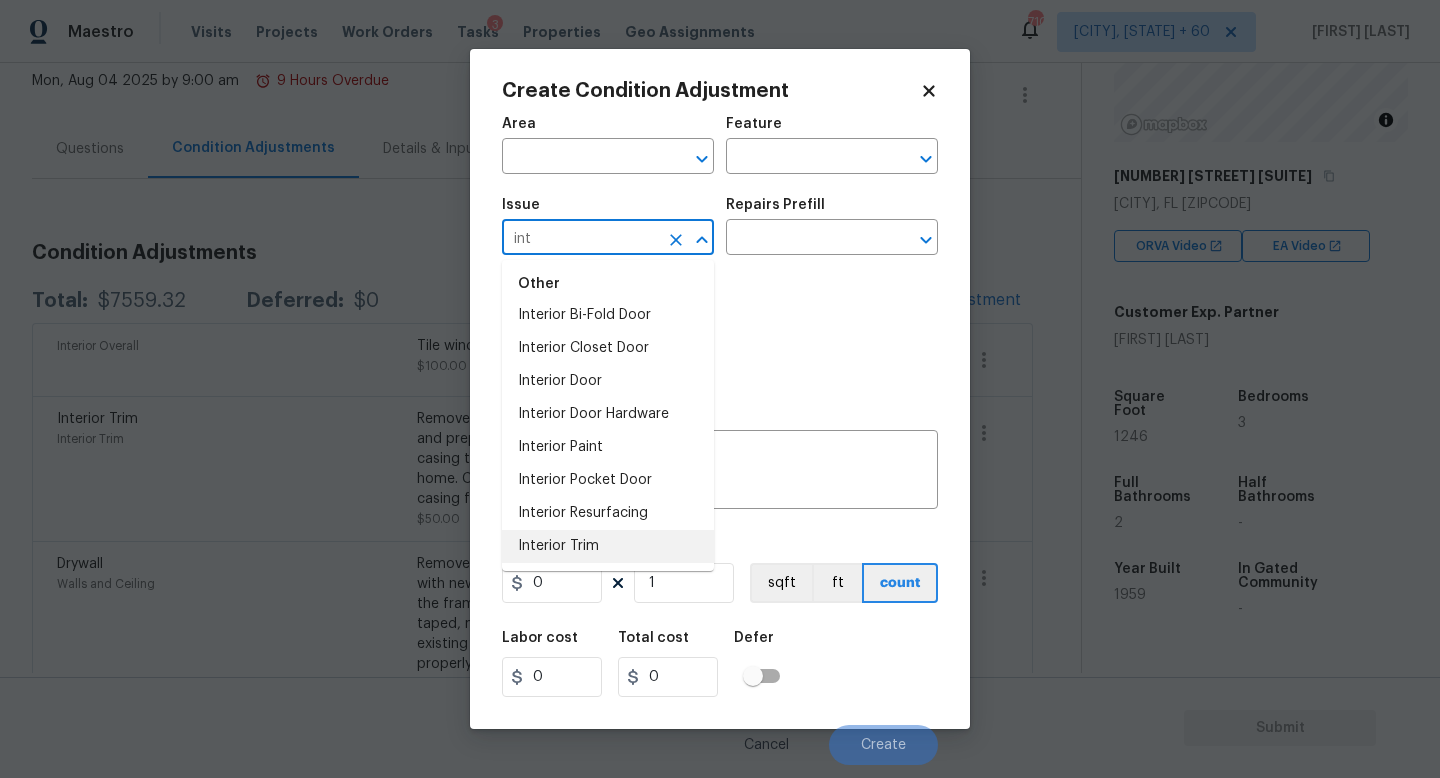 click on "Interior Trim" at bounding box center (608, 546) 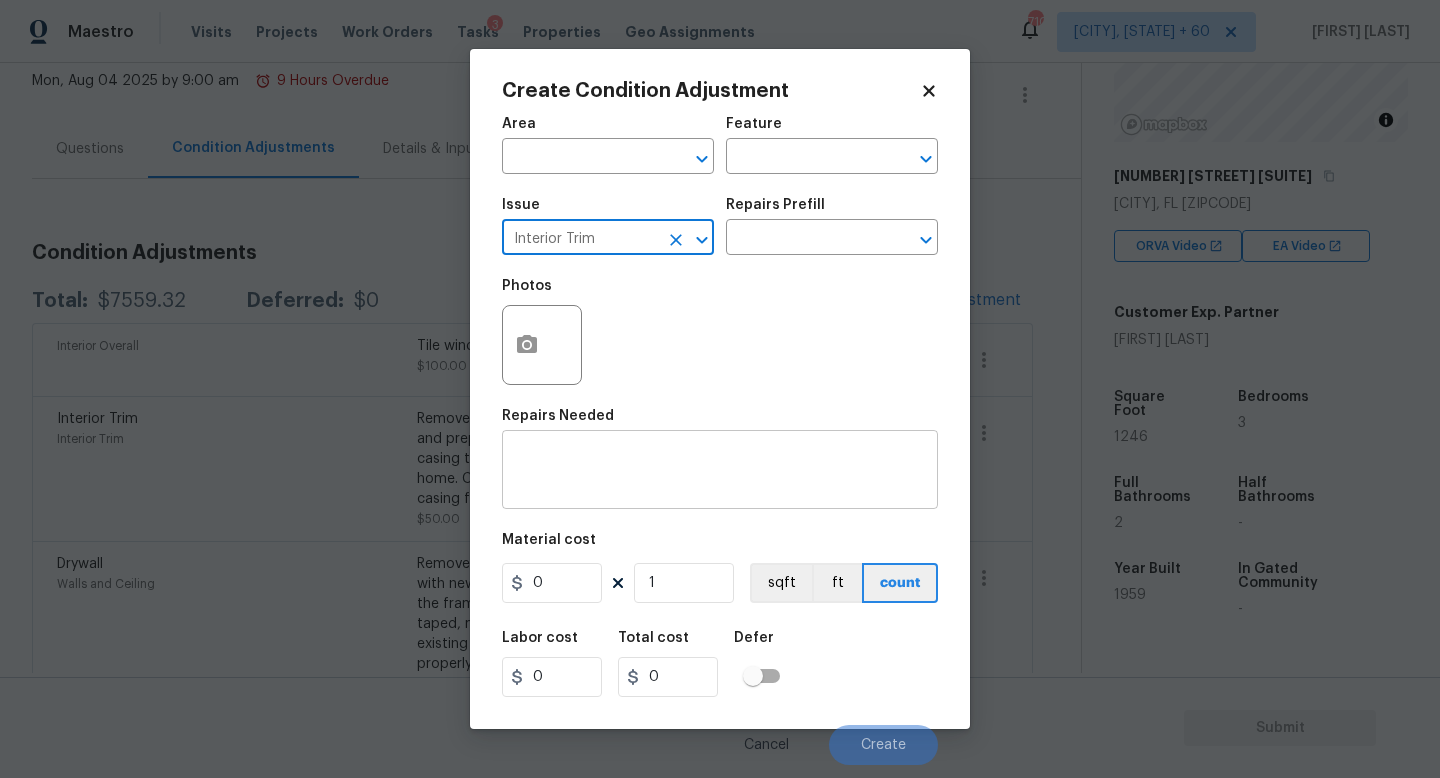 type on "Interior Trim" 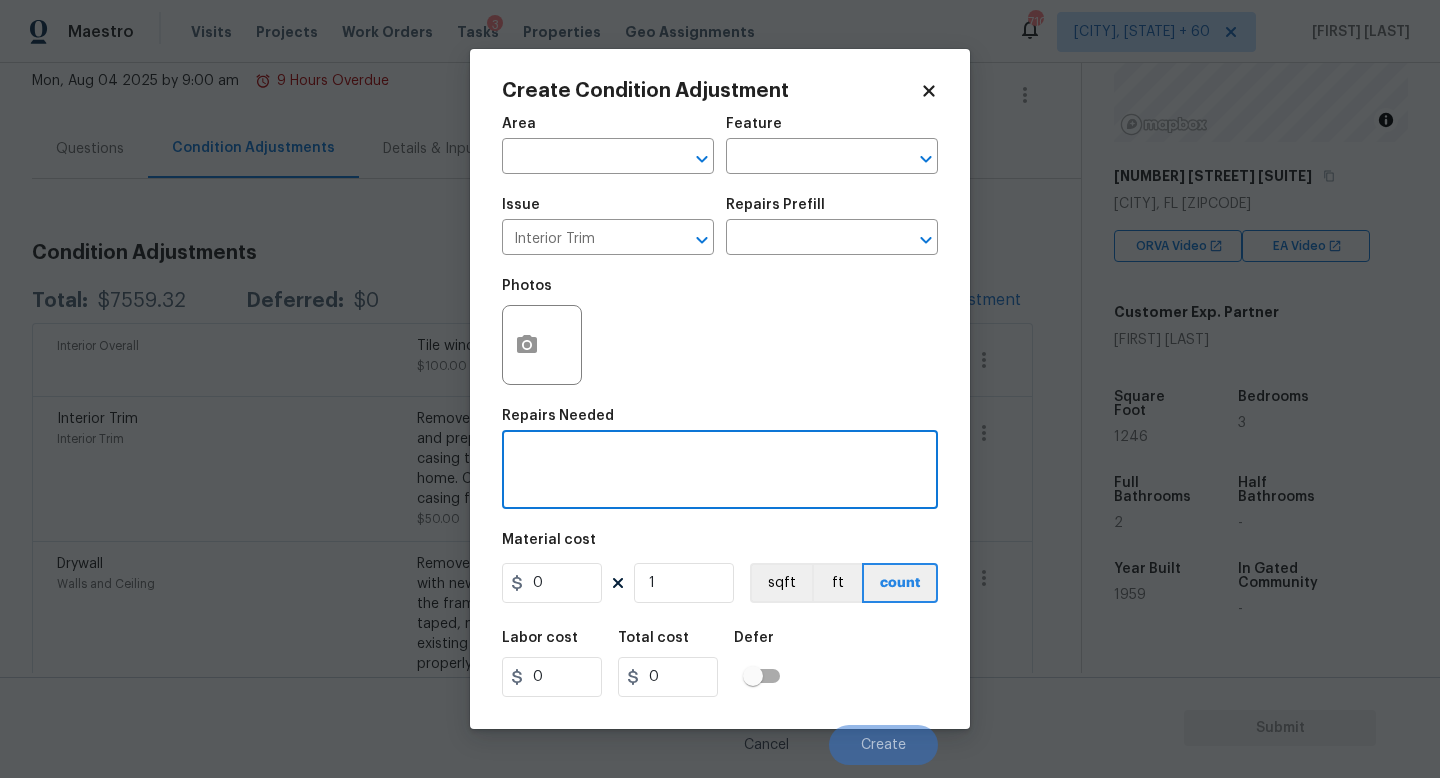 paste on "Install missing baseboard in kitchen" 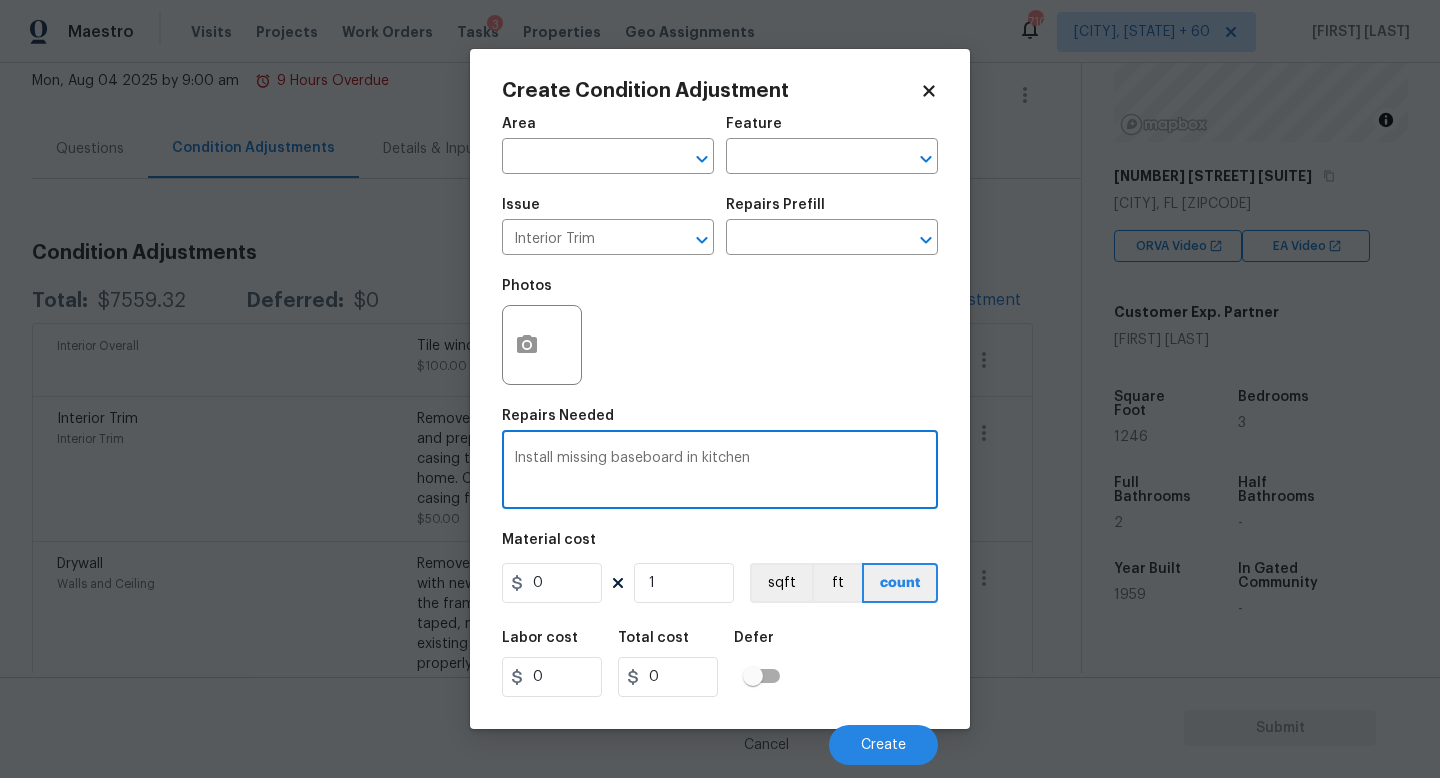 type on "Install missing baseboard in kitchen" 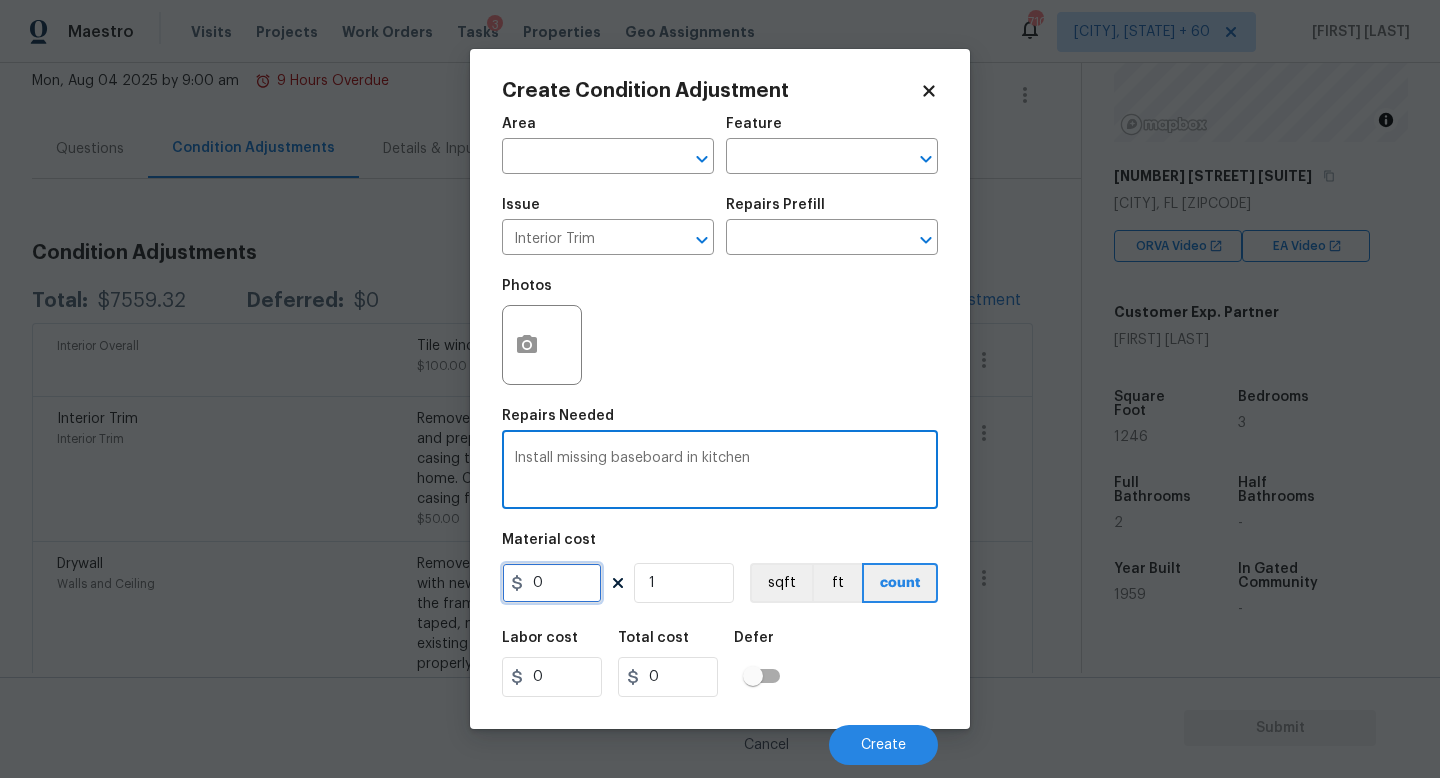 click on "0" at bounding box center (552, 583) 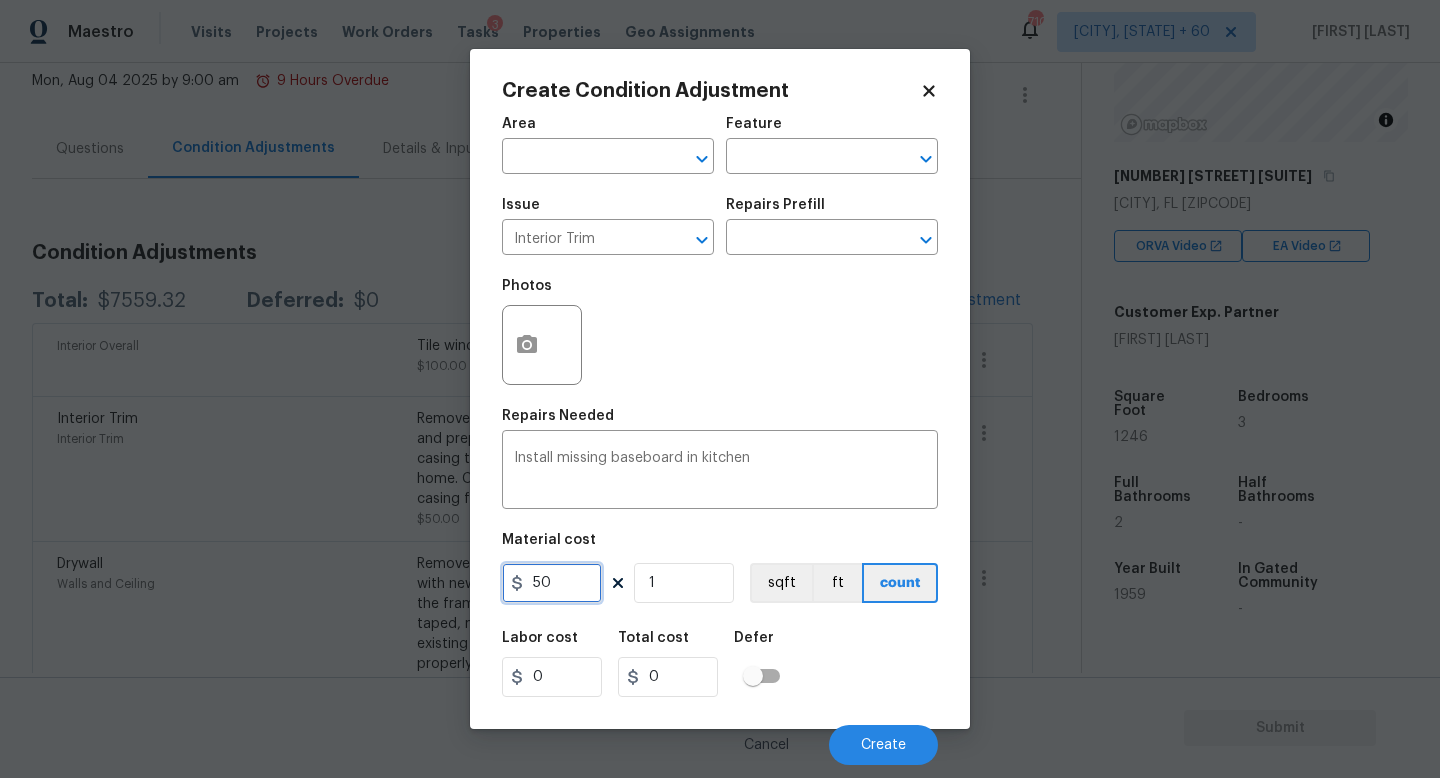 type on "50" 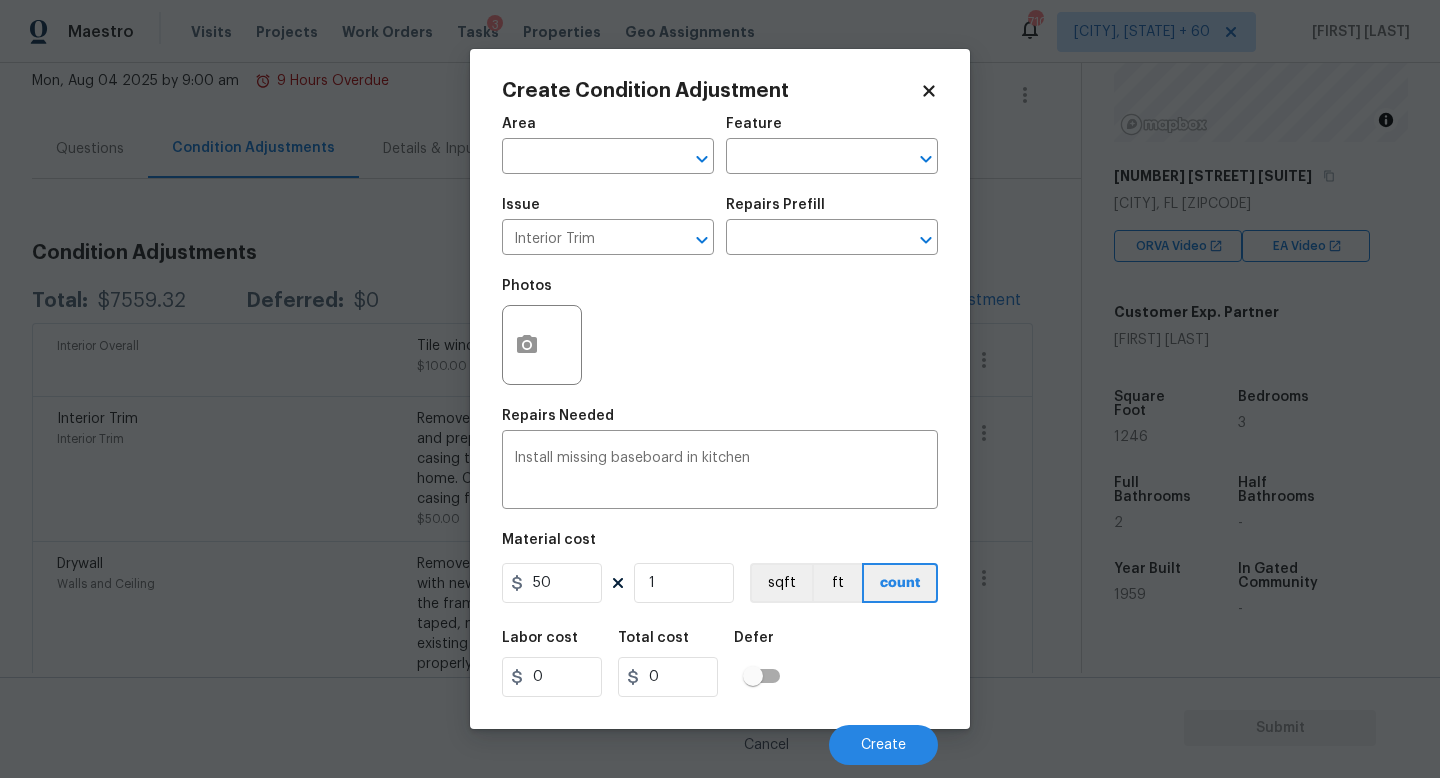 type on "50" 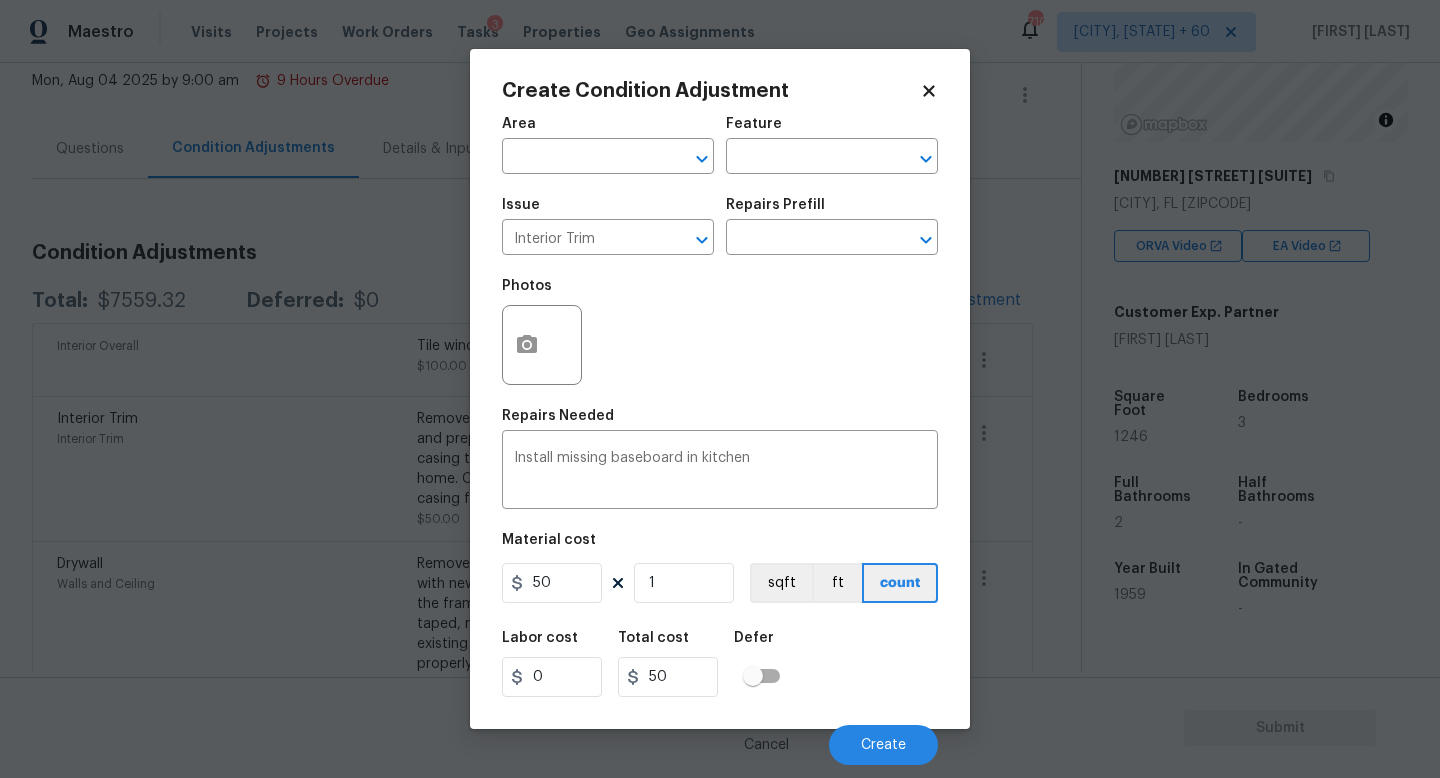 click on "Labor cost 0 Total cost 50 Defer" at bounding box center [720, 664] 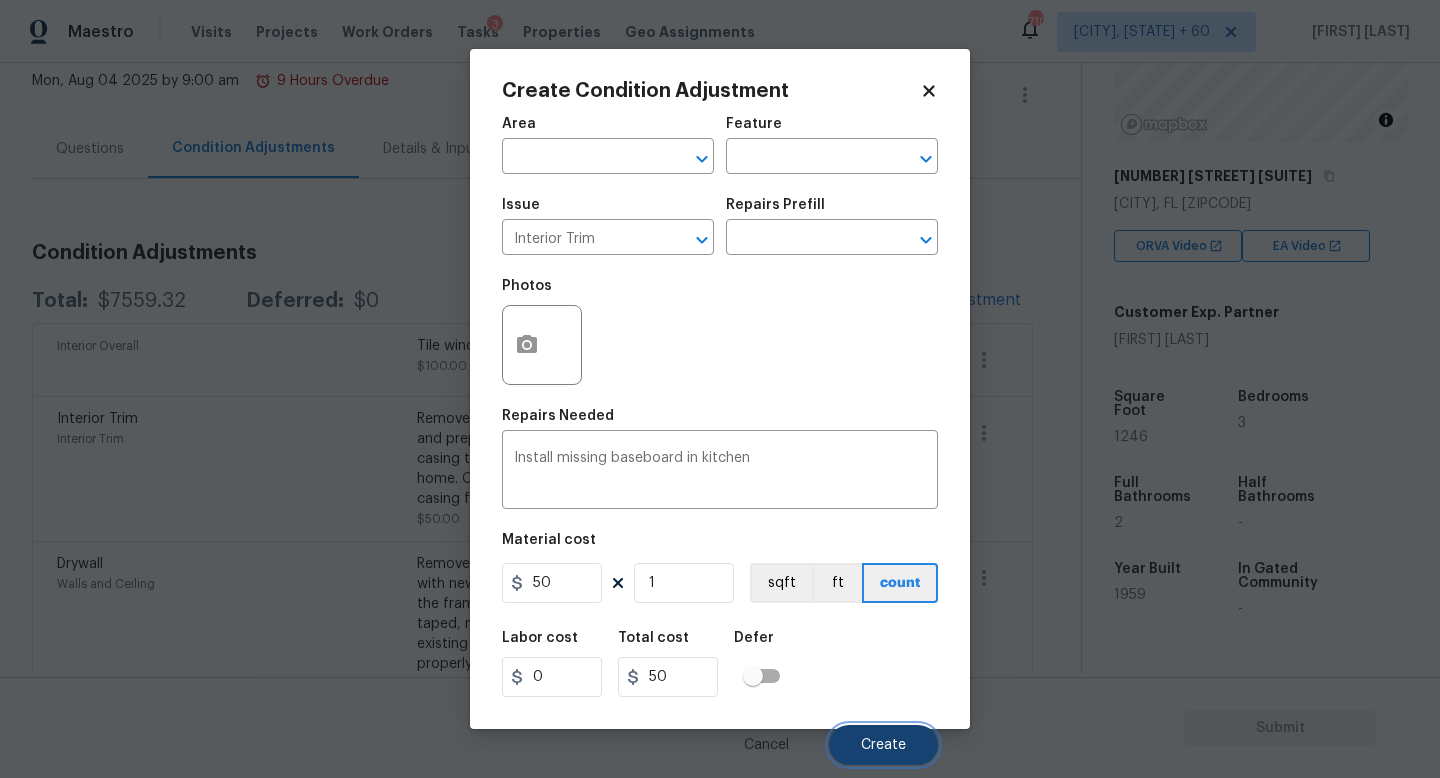 click on "Create" at bounding box center (883, 745) 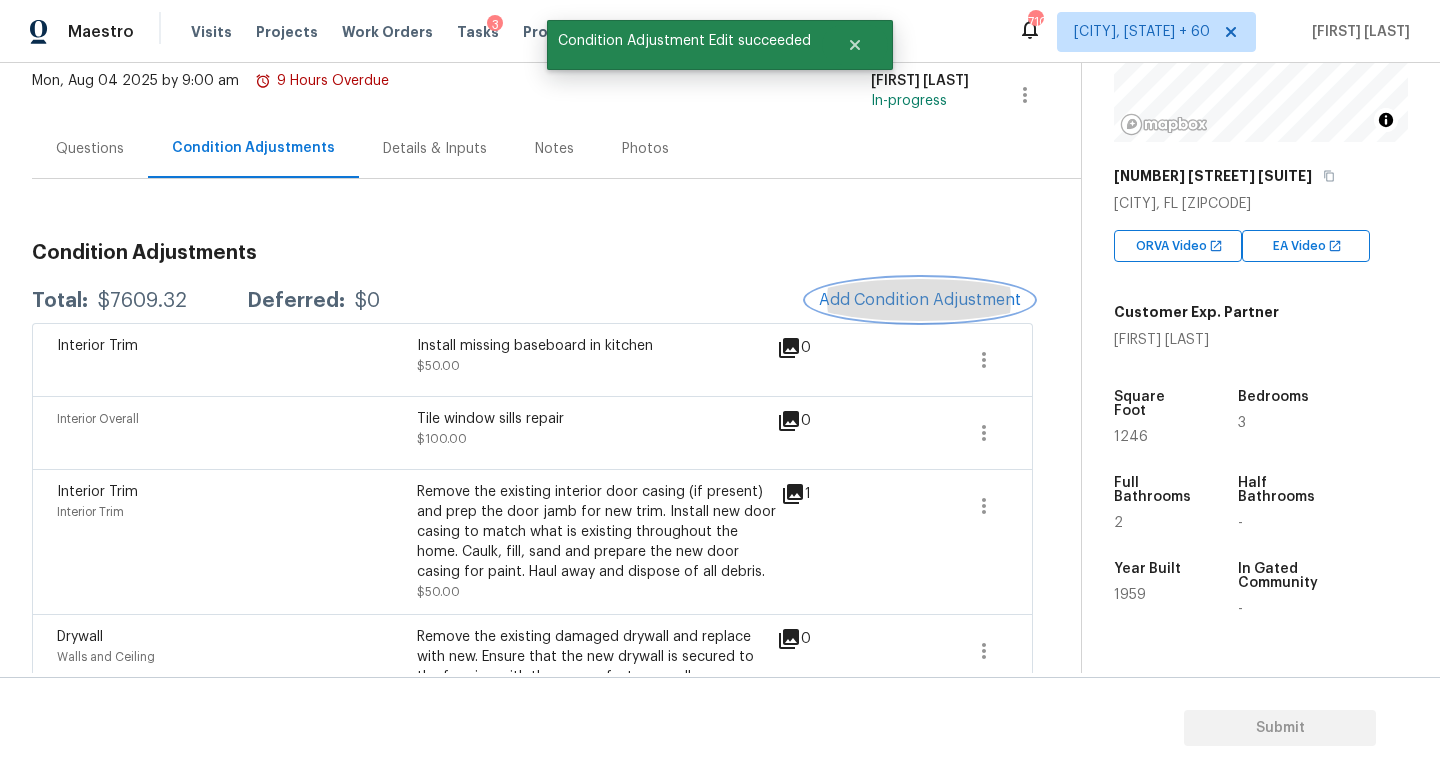 click on "Add Condition Adjustment" at bounding box center [920, 300] 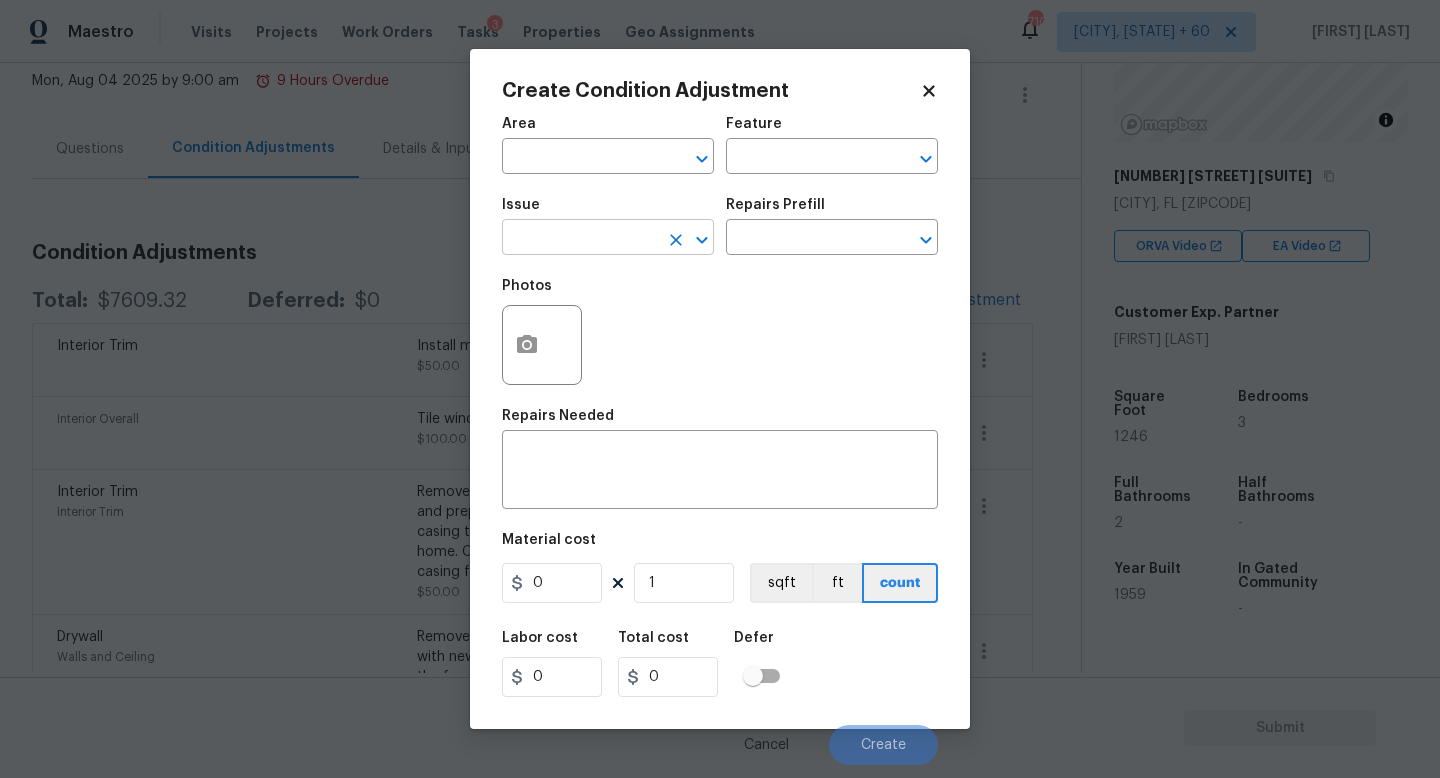 click at bounding box center [580, 239] 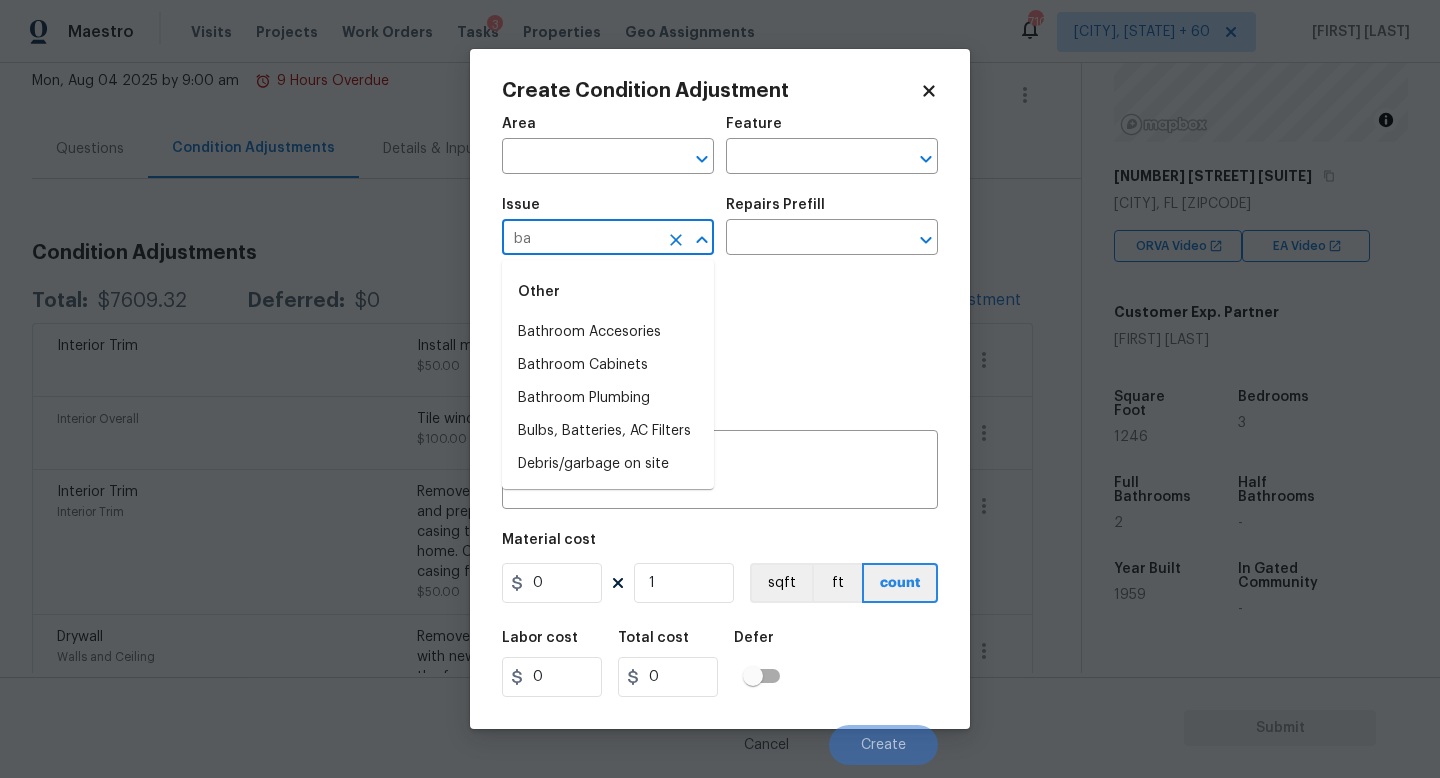 type on "b" 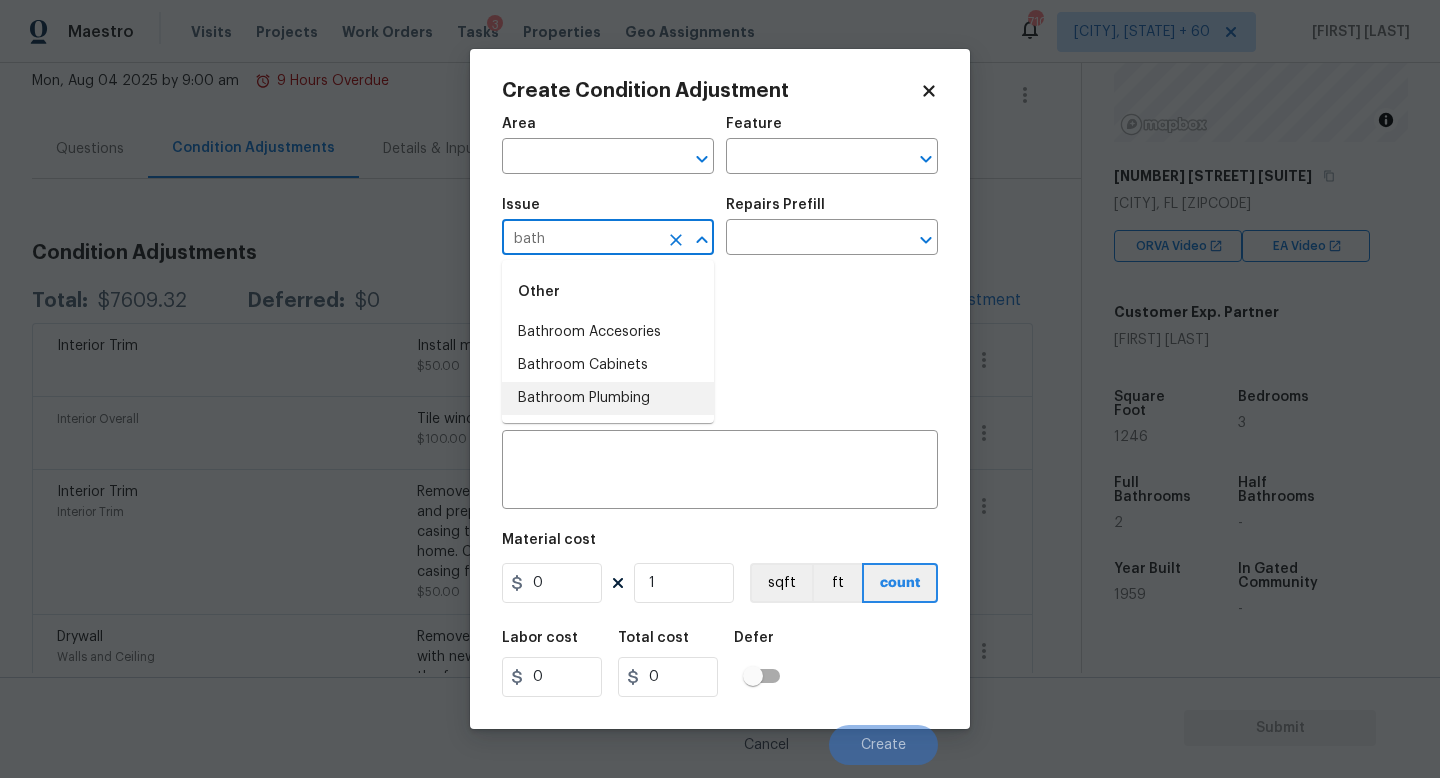 click on "Bathroom Plumbing" at bounding box center [608, 398] 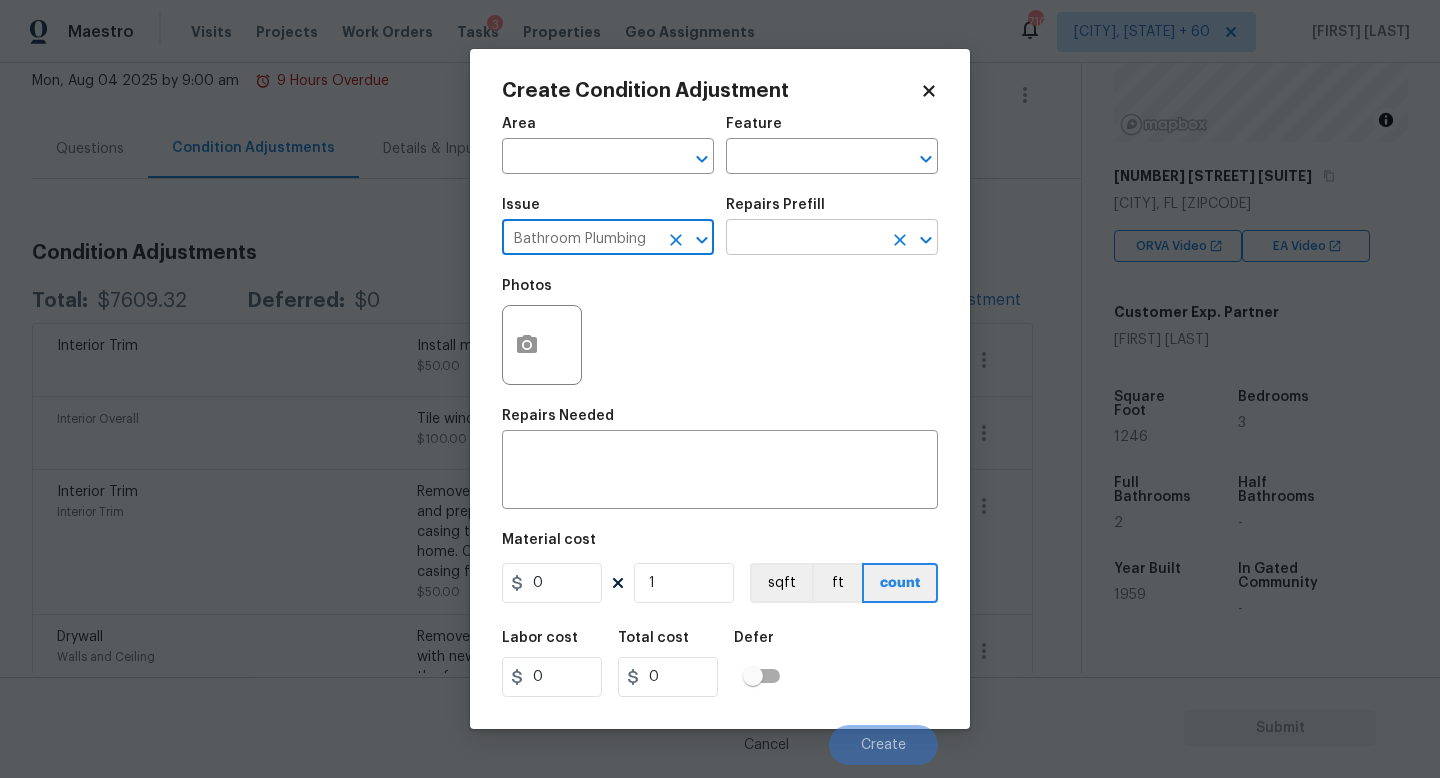 type on "Bathroom Plumbing" 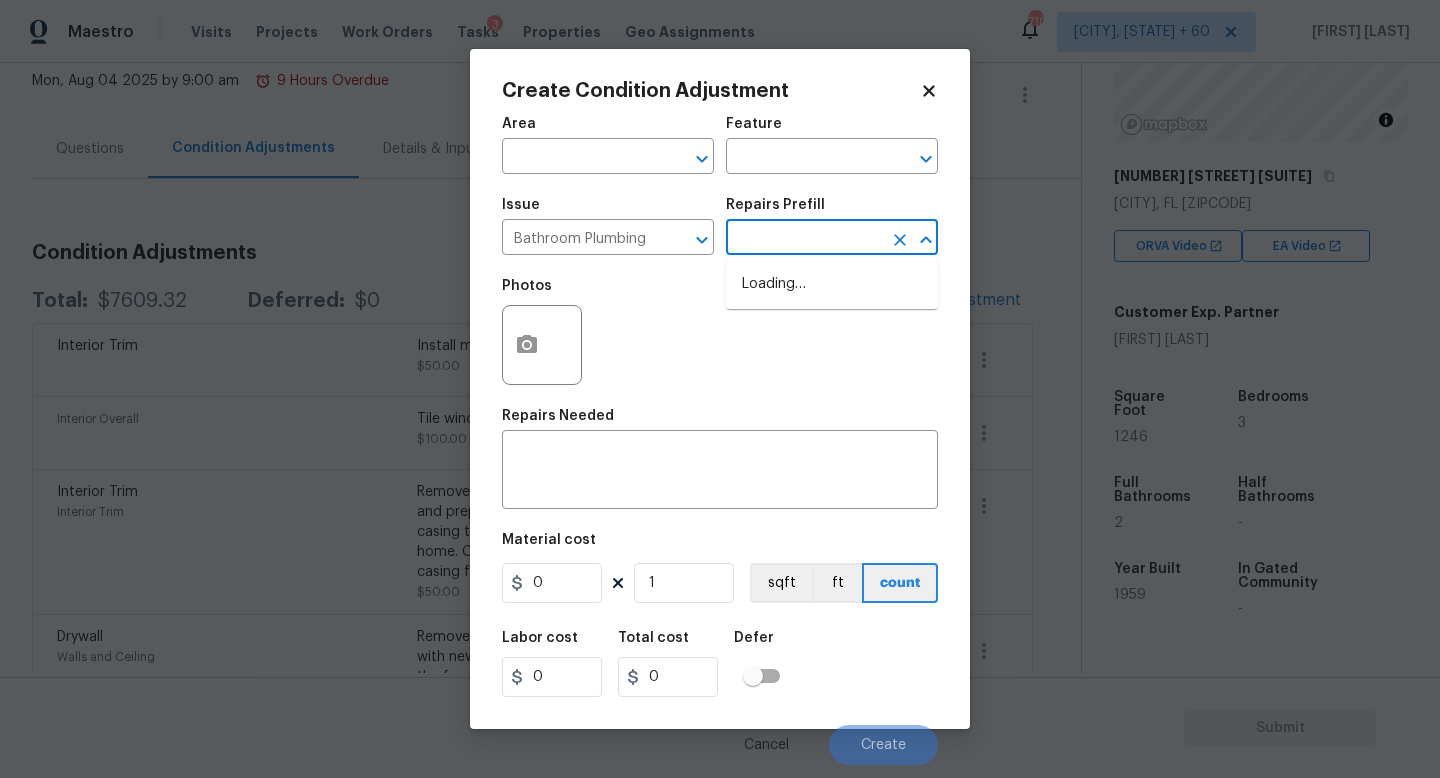 click at bounding box center [804, 239] 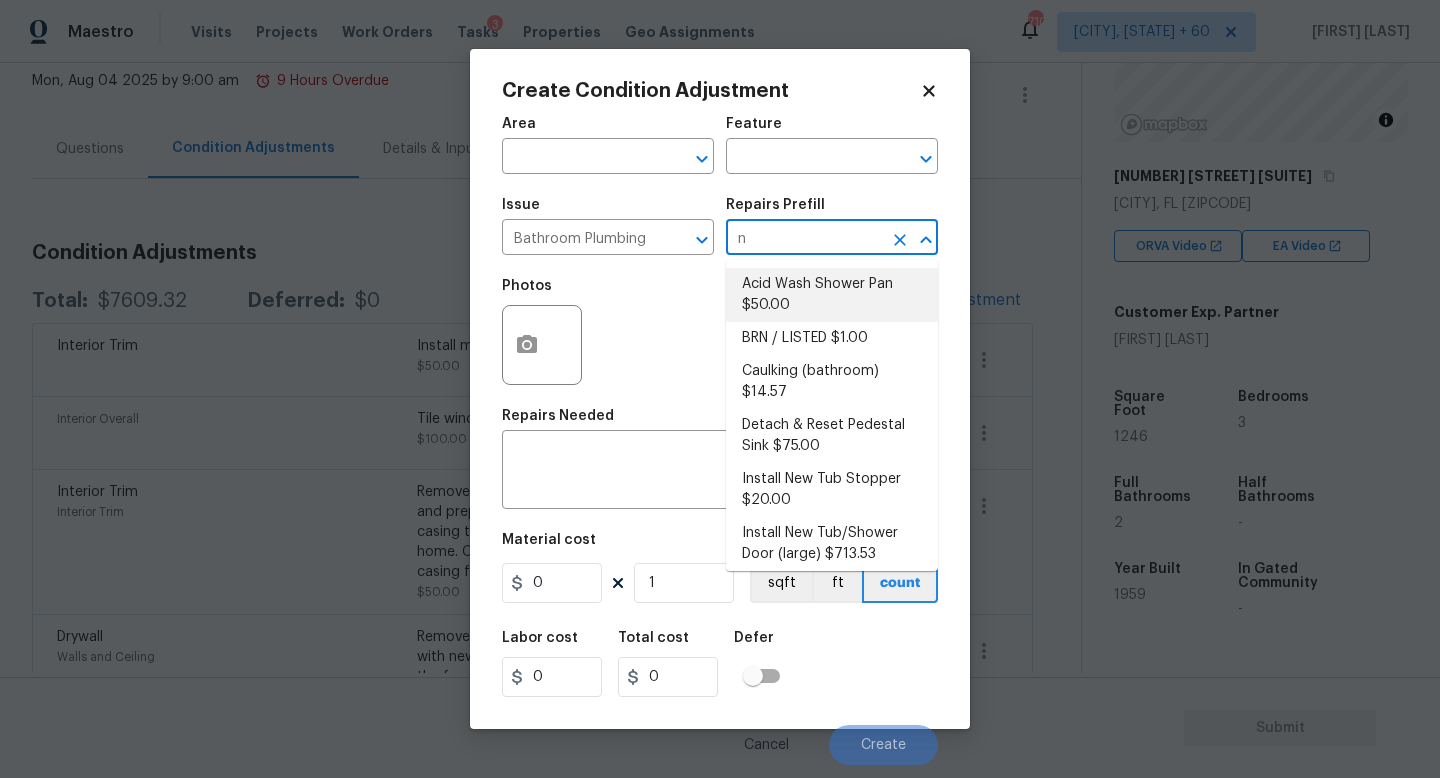 type on "ng" 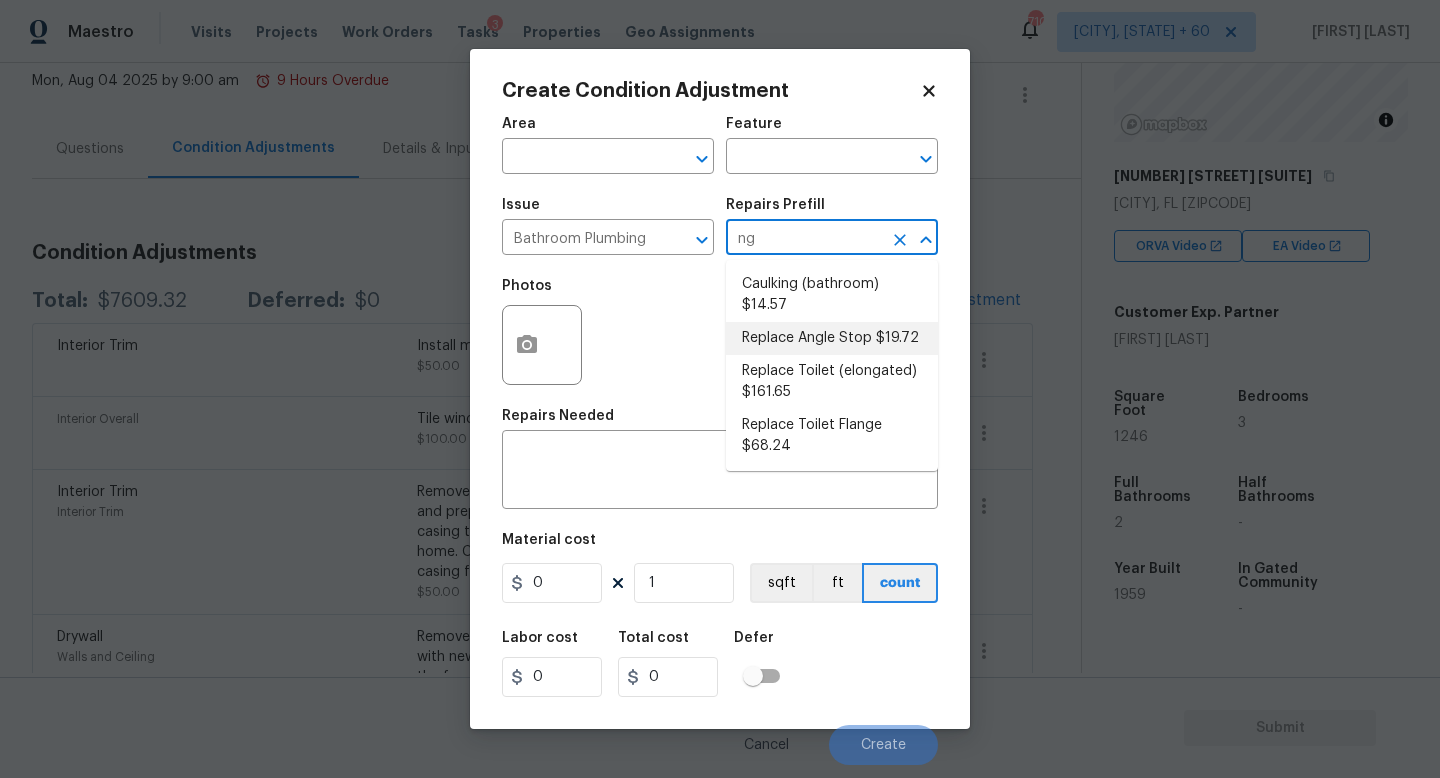 click on "Replace Angle Stop $19.72" at bounding box center [832, 338] 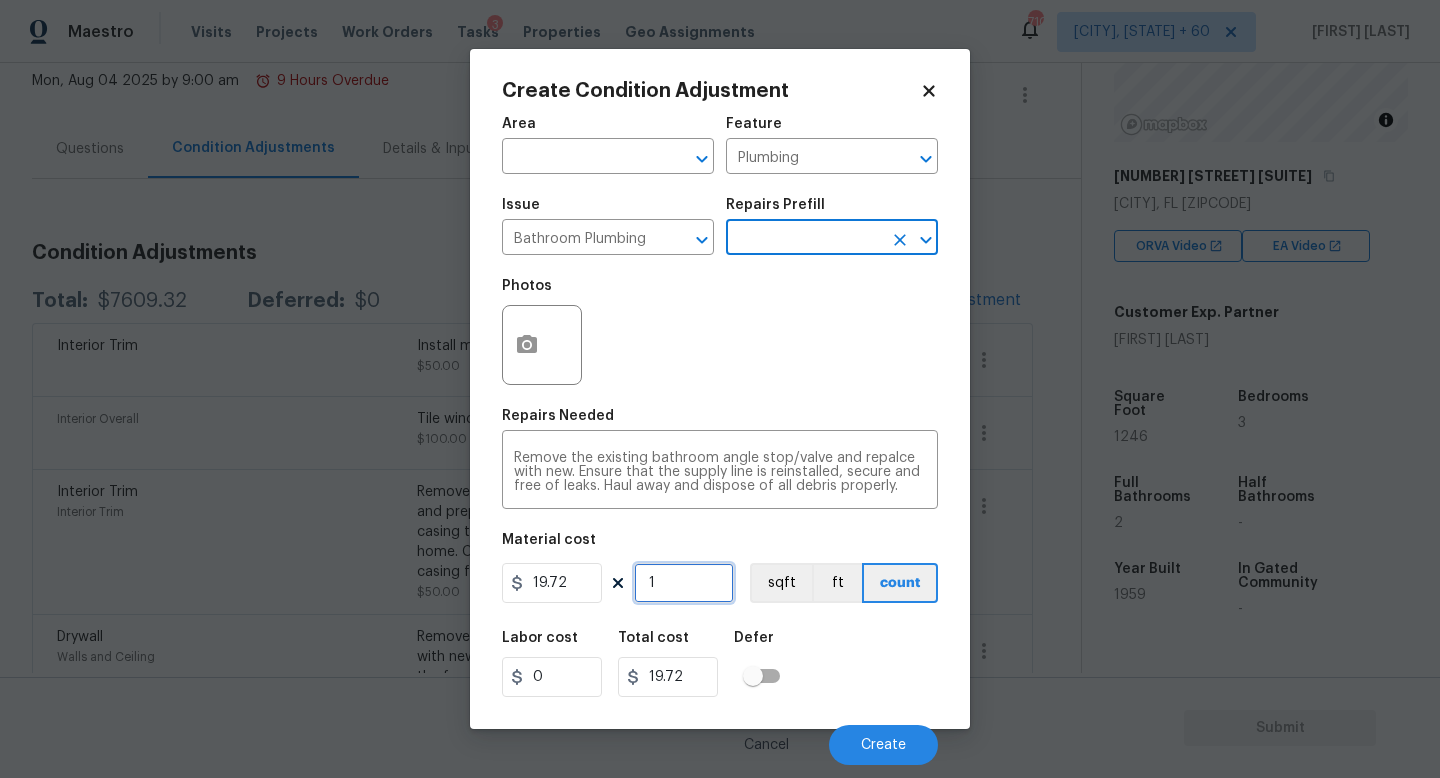 click on "1" at bounding box center (684, 583) 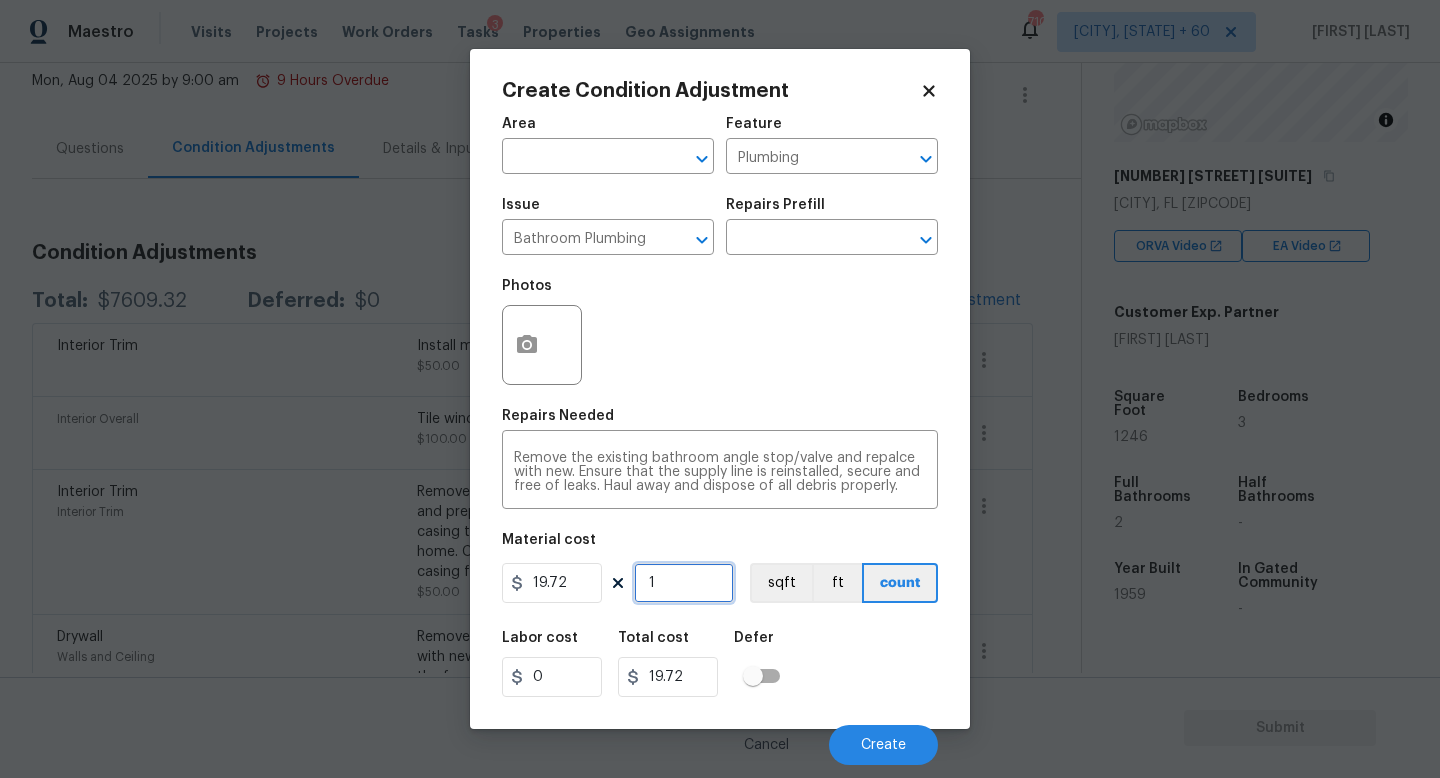 type on "0" 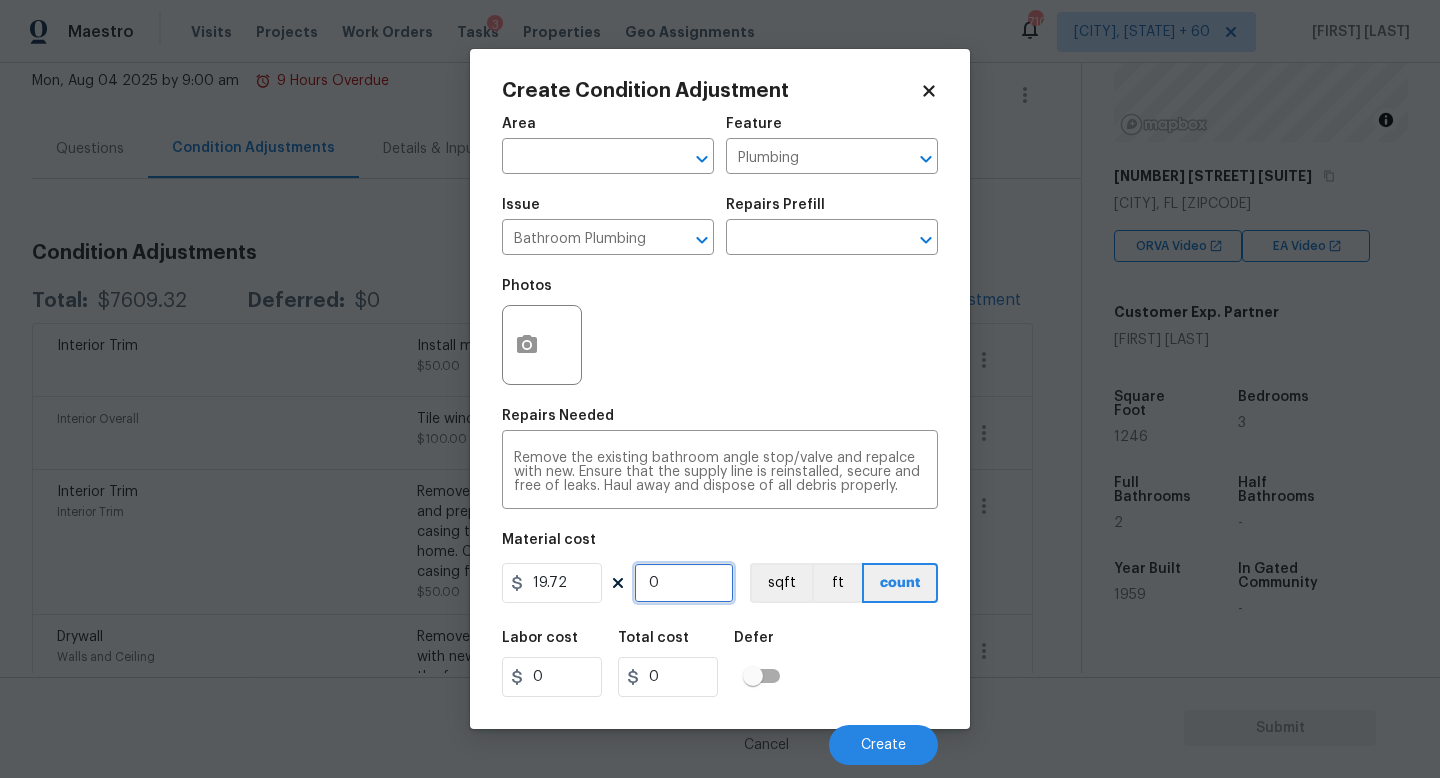 type on "2" 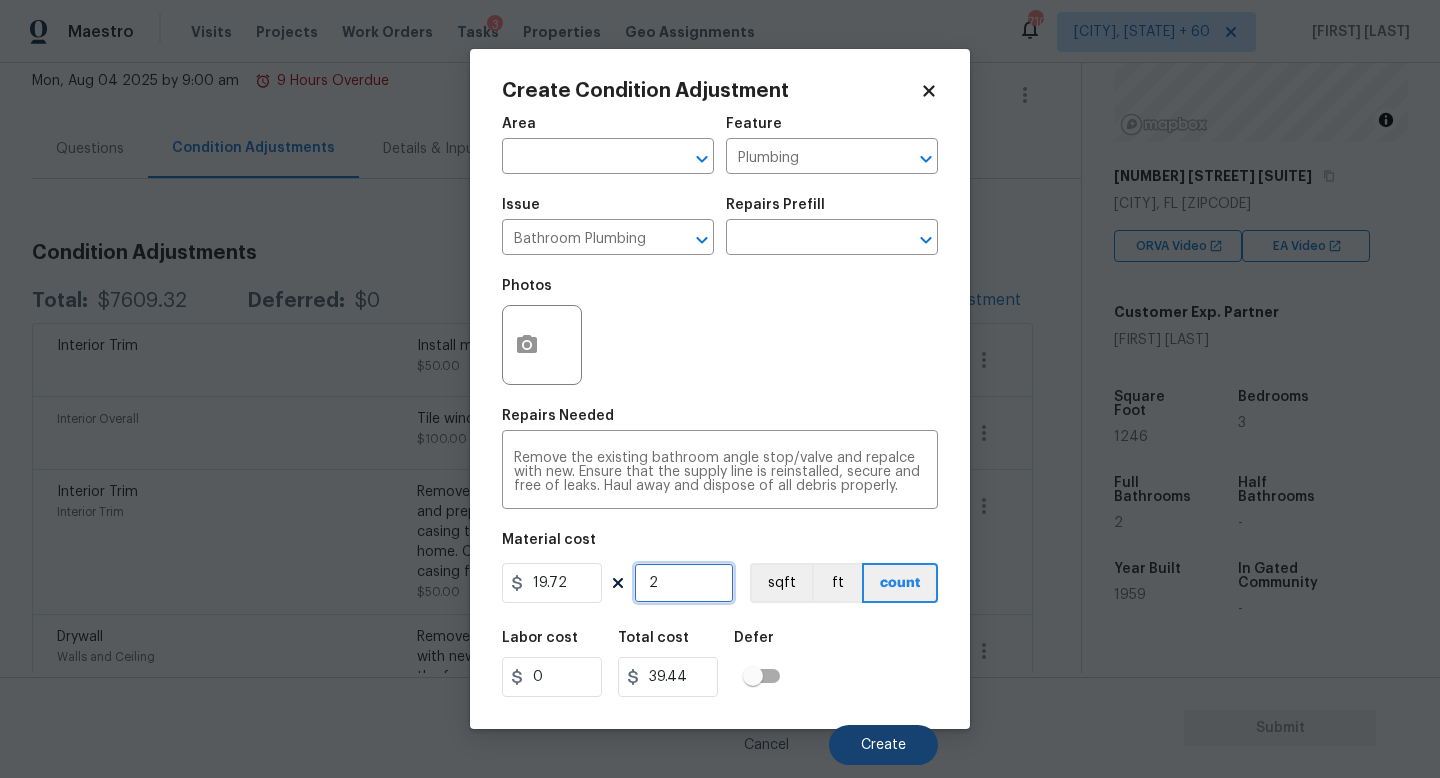type on "2" 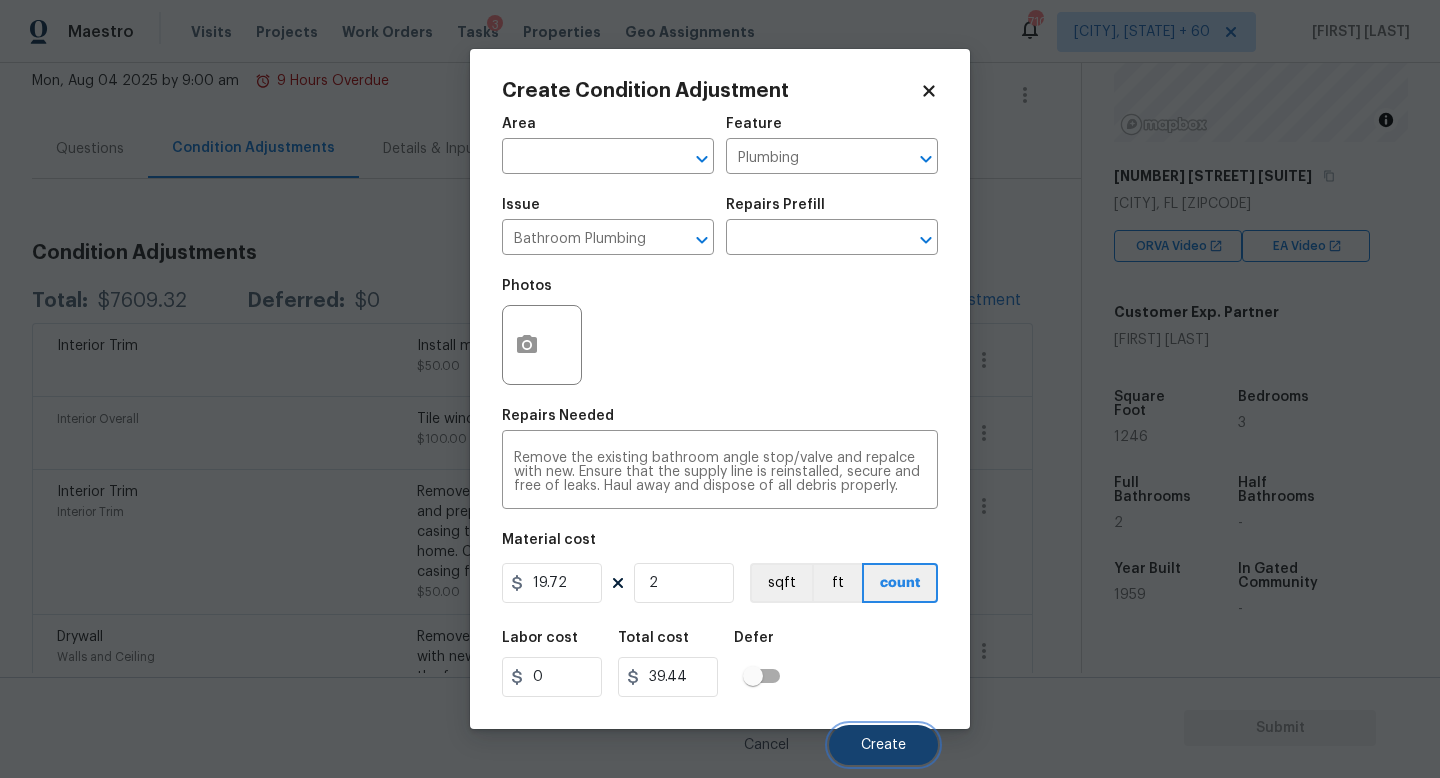 click on "Create" at bounding box center (883, 745) 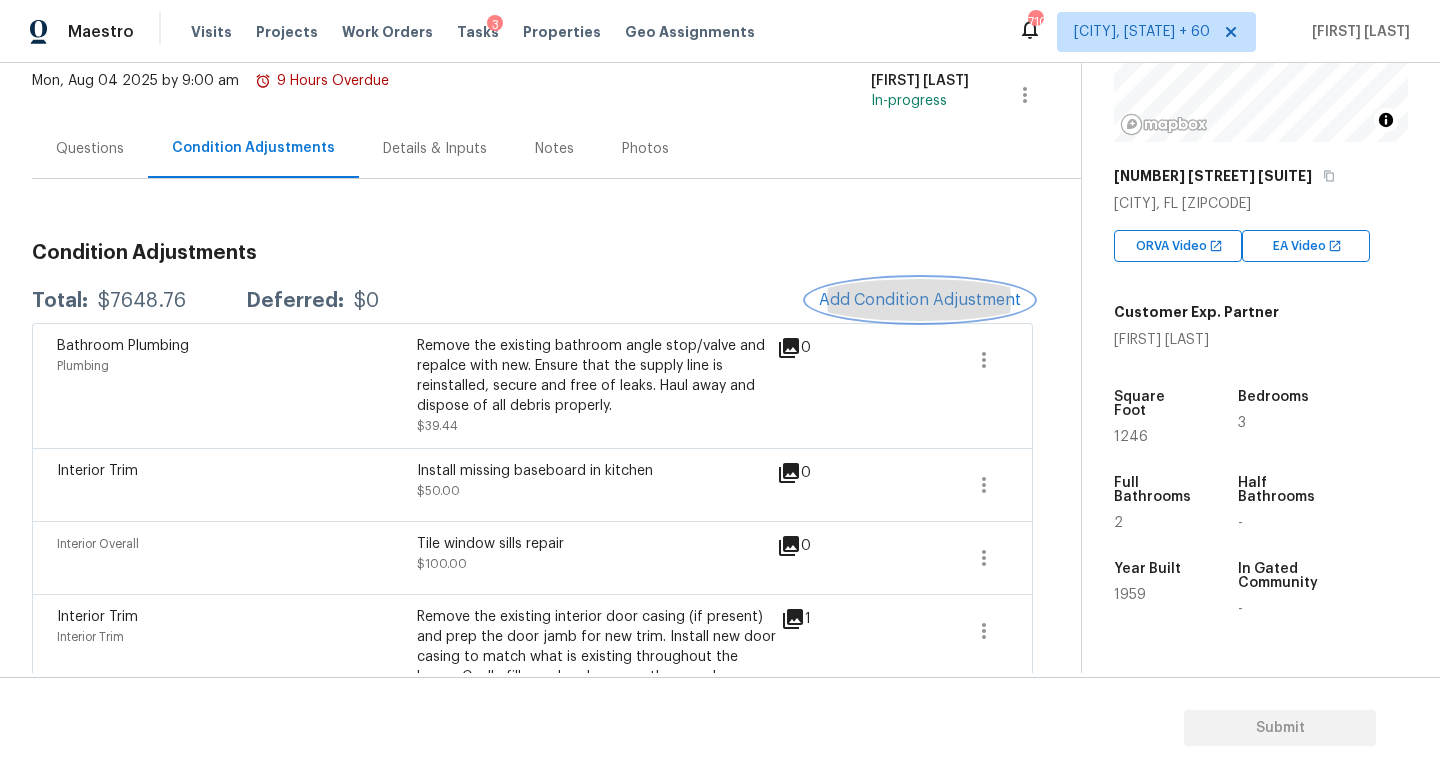 click on "Add Condition Adjustment" at bounding box center [920, 300] 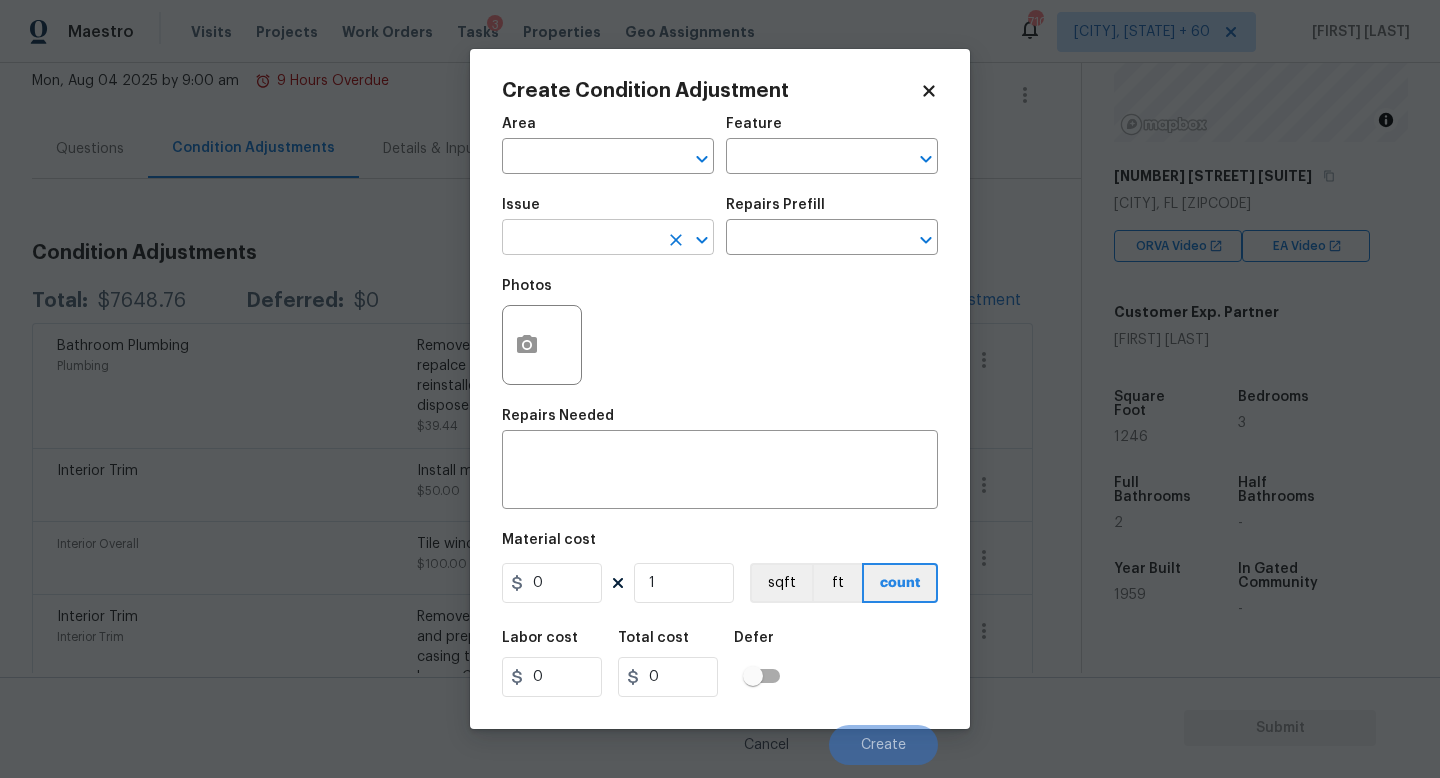 click at bounding box center [580, 239] 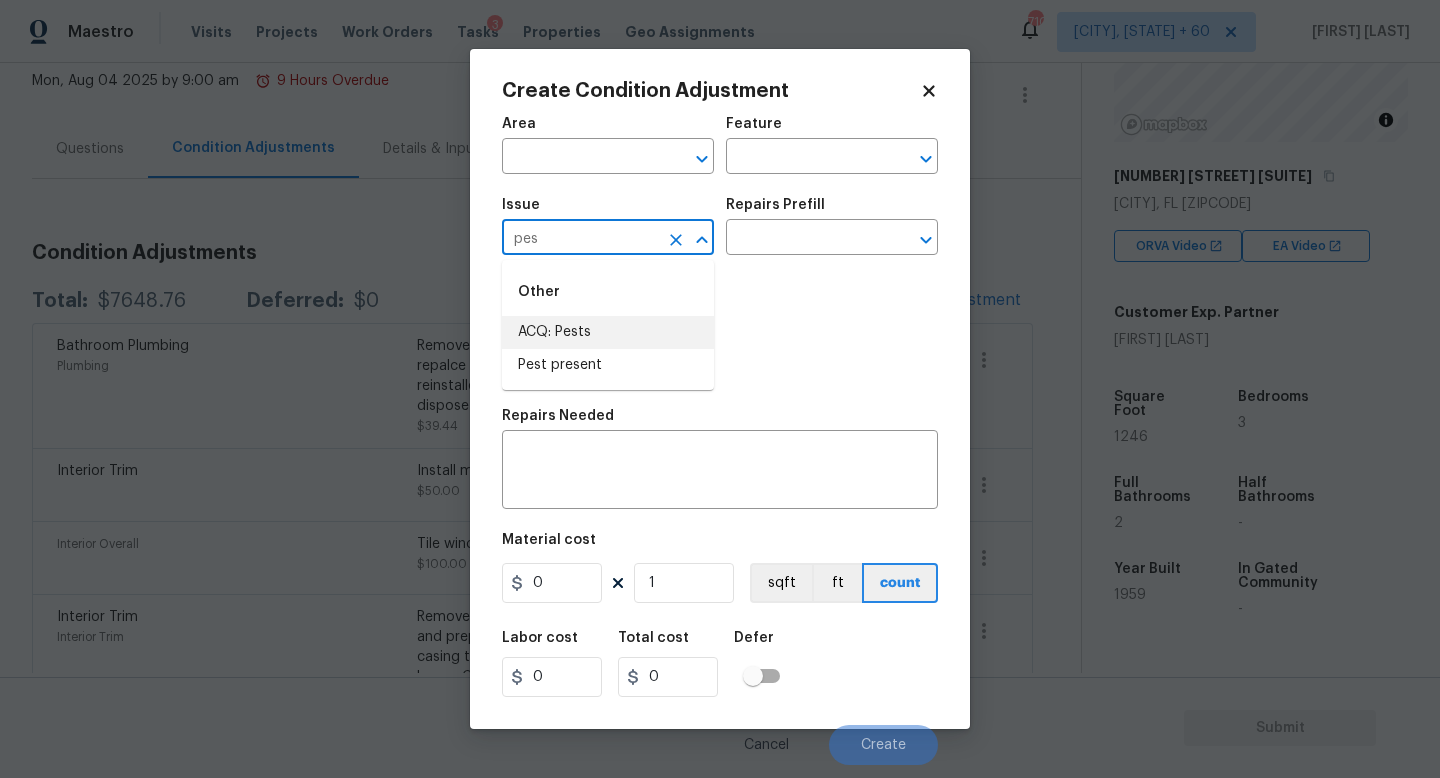 click on "ACQ: Pests" at bounding box center (608, 332) 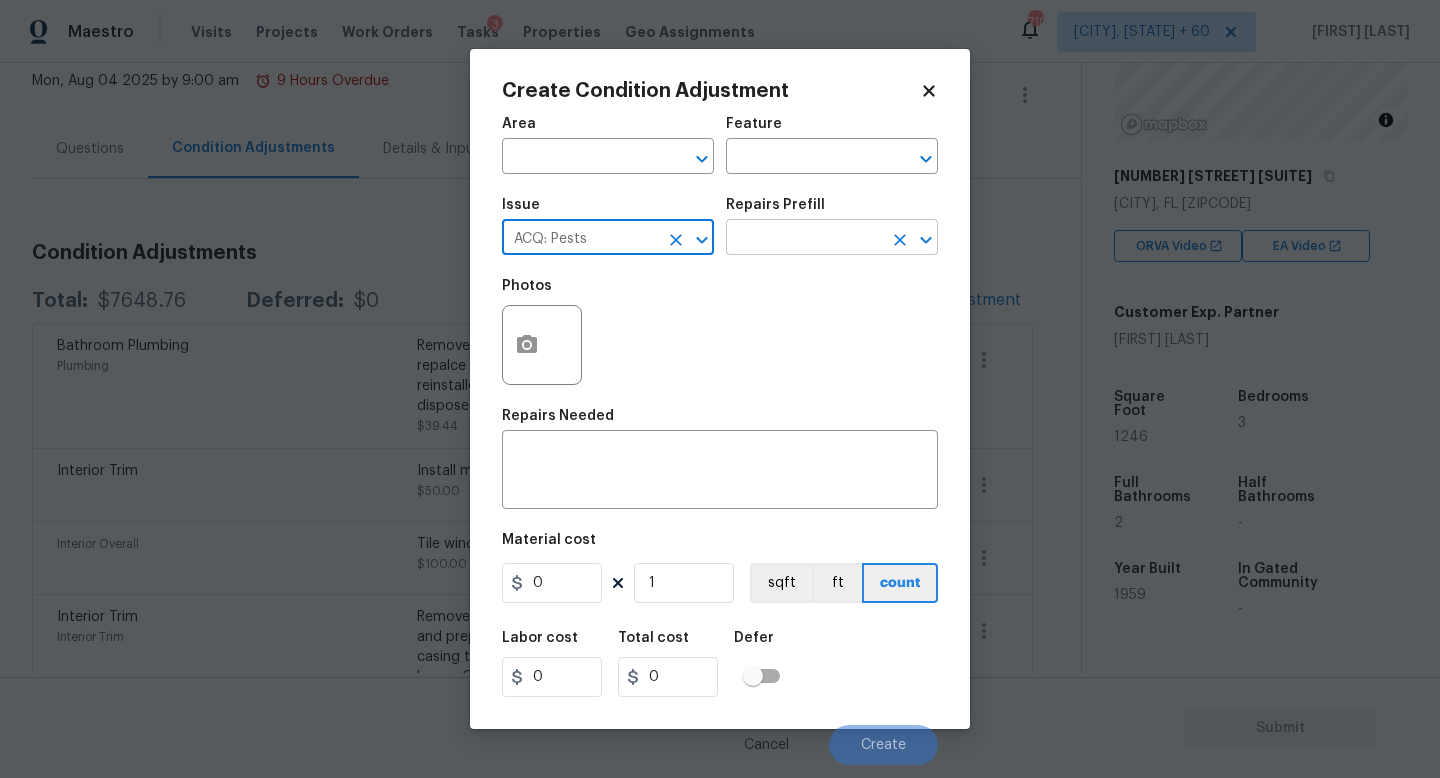 type on "ACQ: Pests" 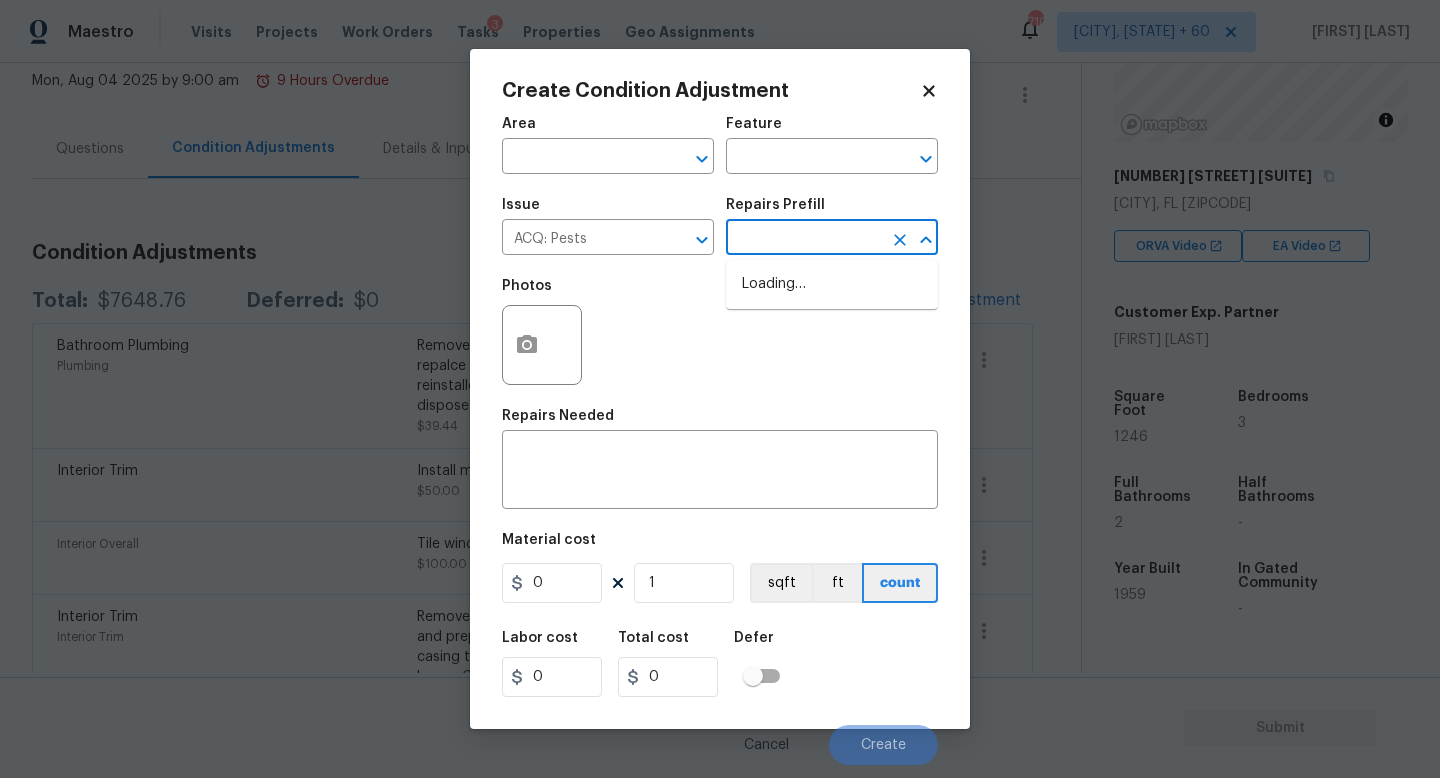 click at bounding box center (804, 239) 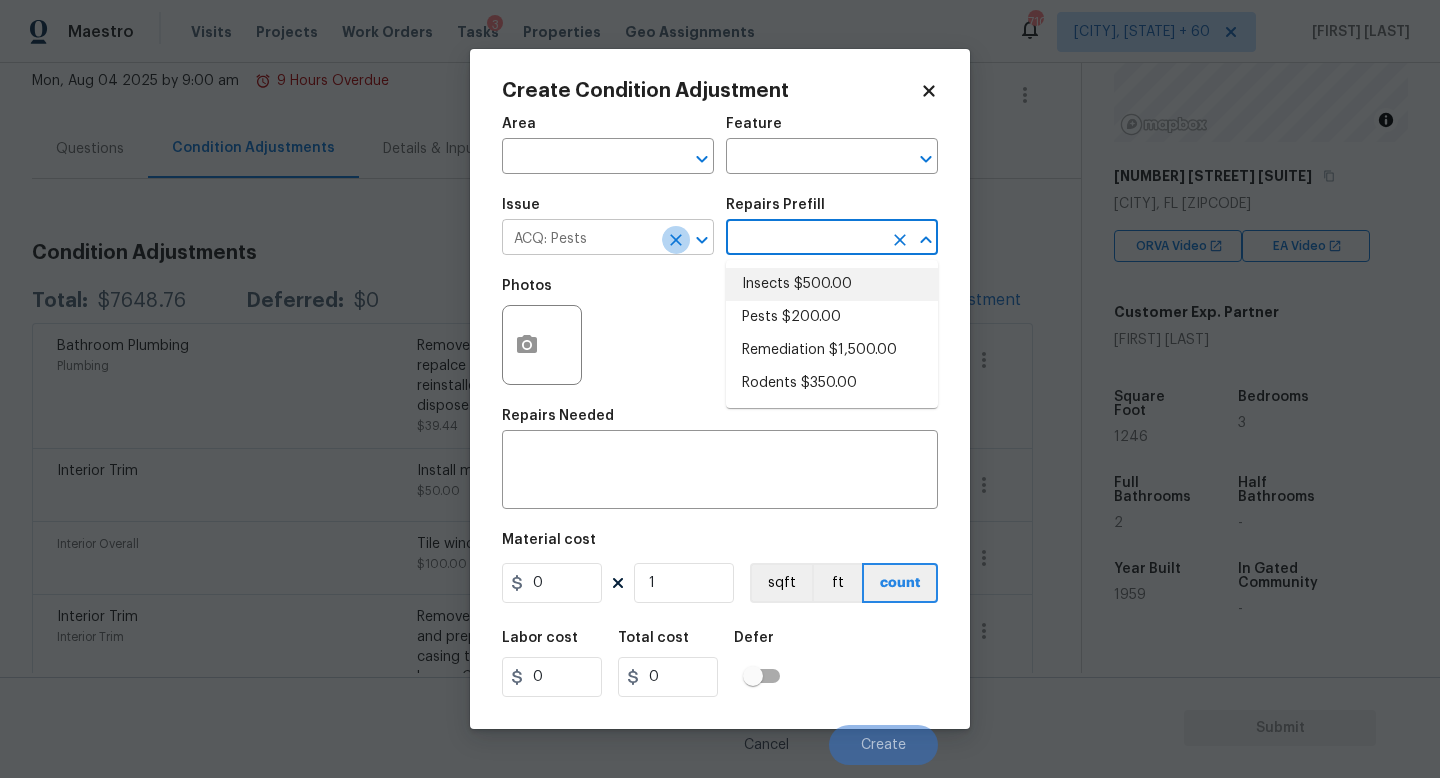 click 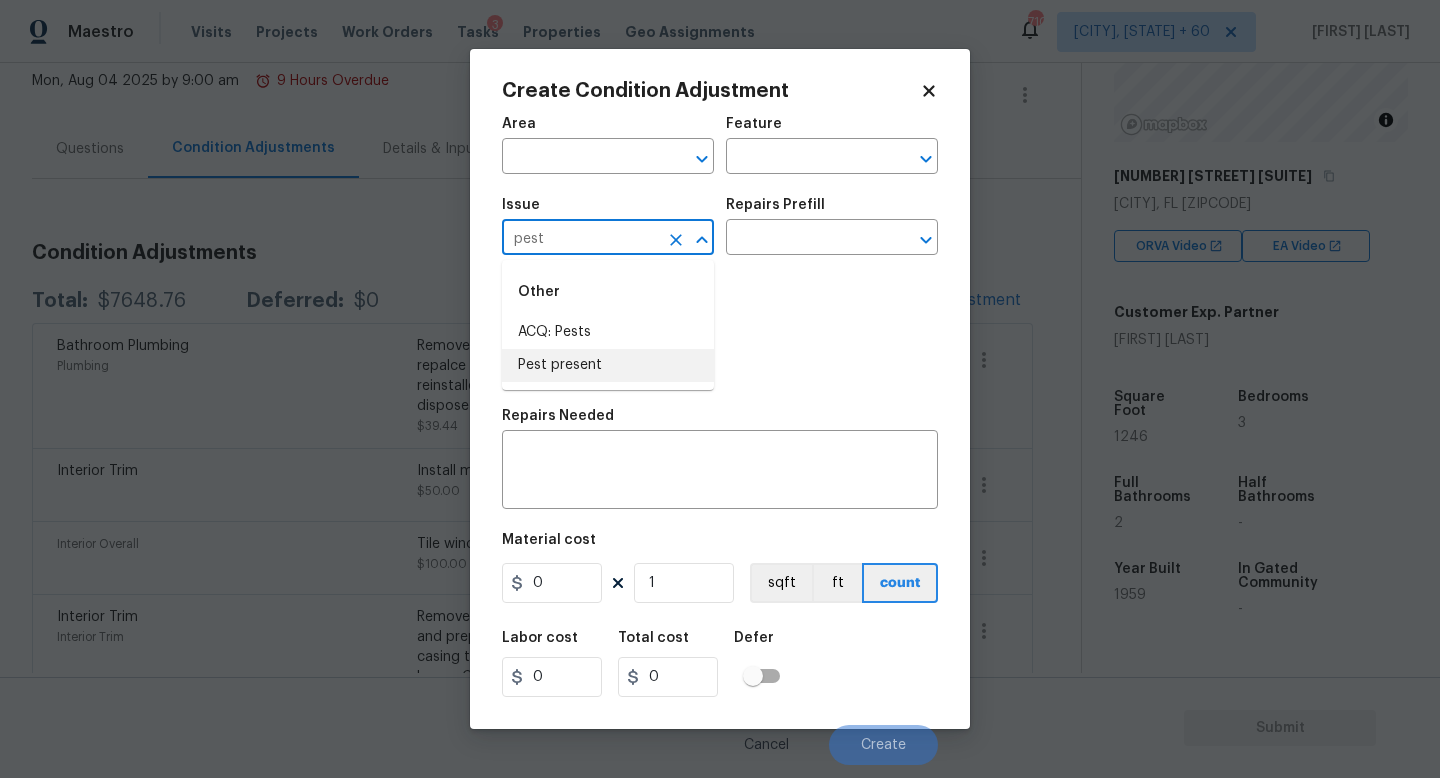click on "Pest present" at bounding box center [608, 365] 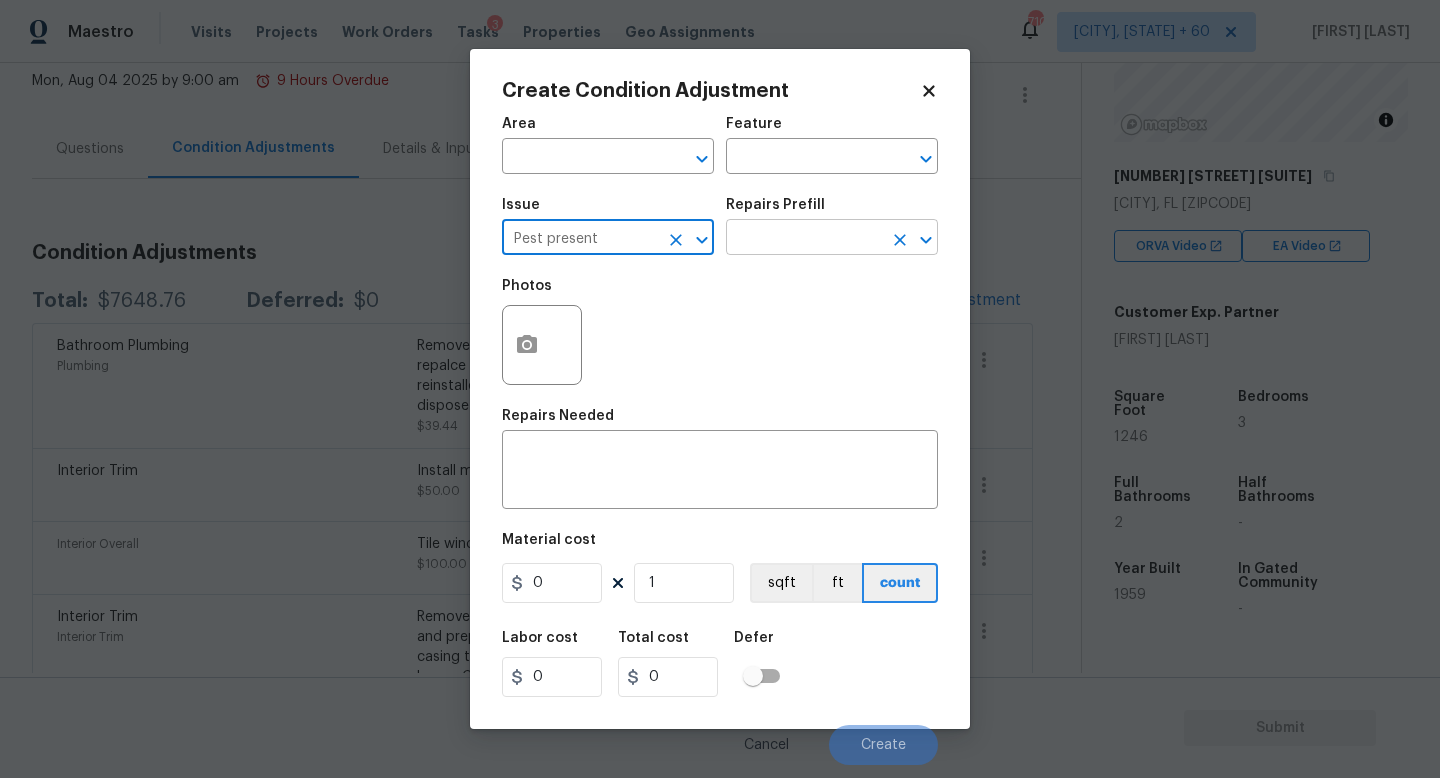 type on "Pest present" 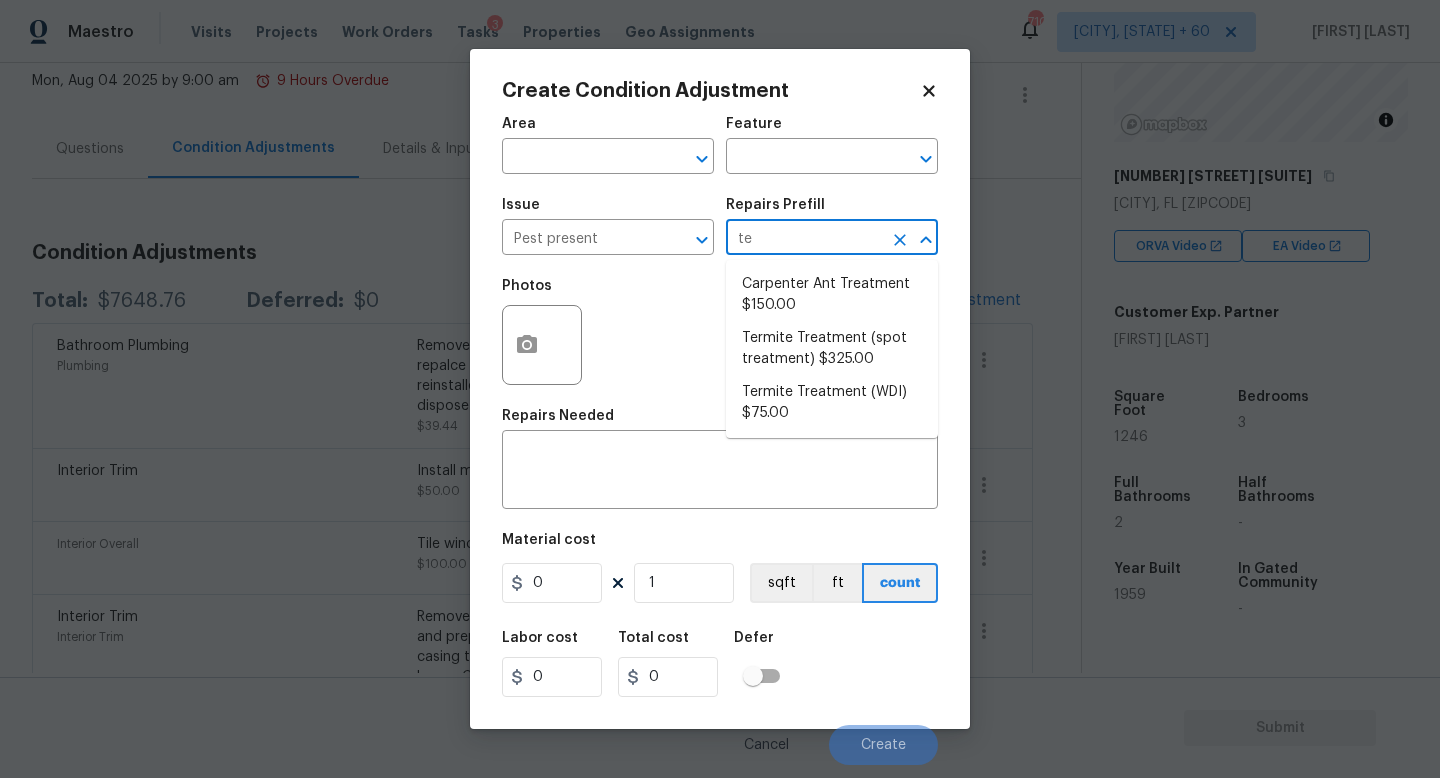 type on "ter" 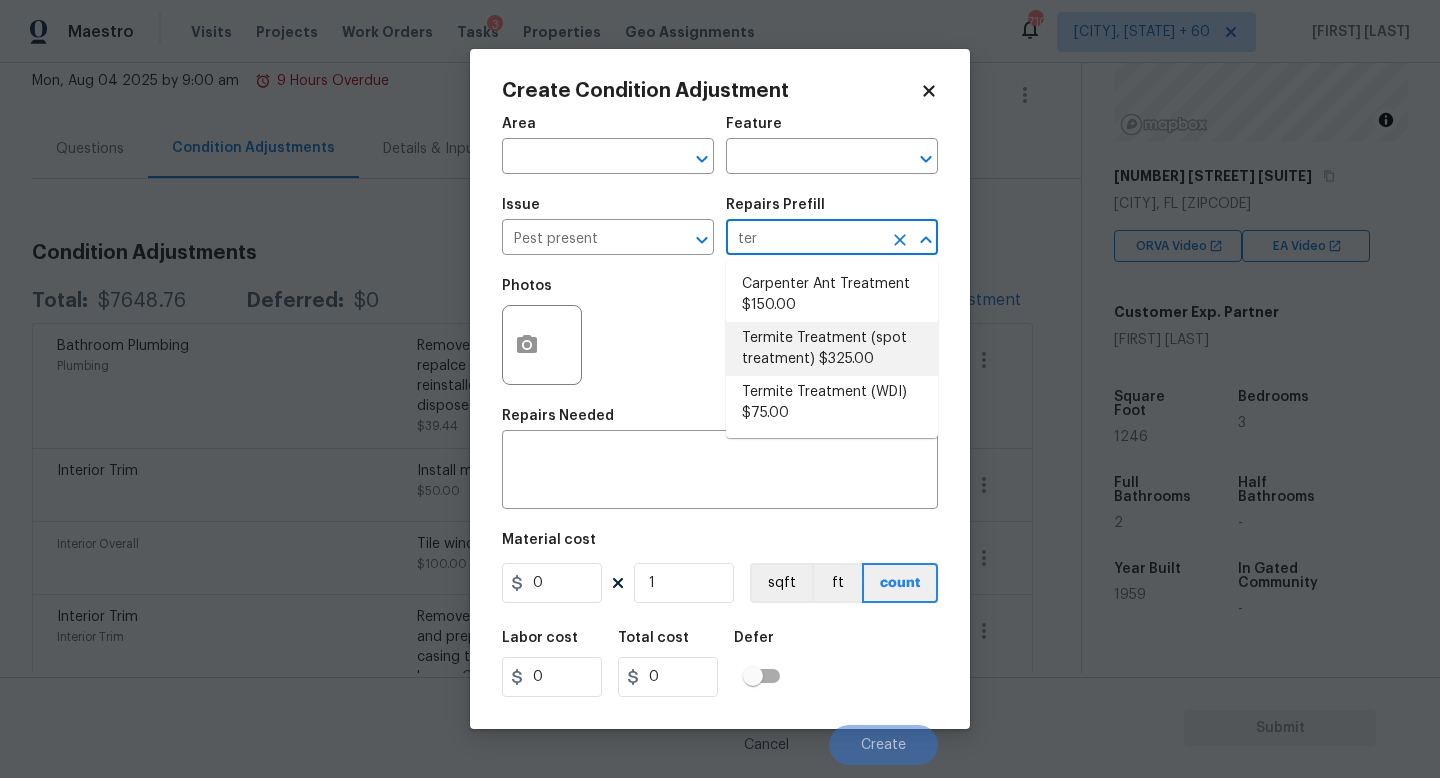 click on "Termite Treatment (spot treatment) $325.00" at bounding box center (832, 349) 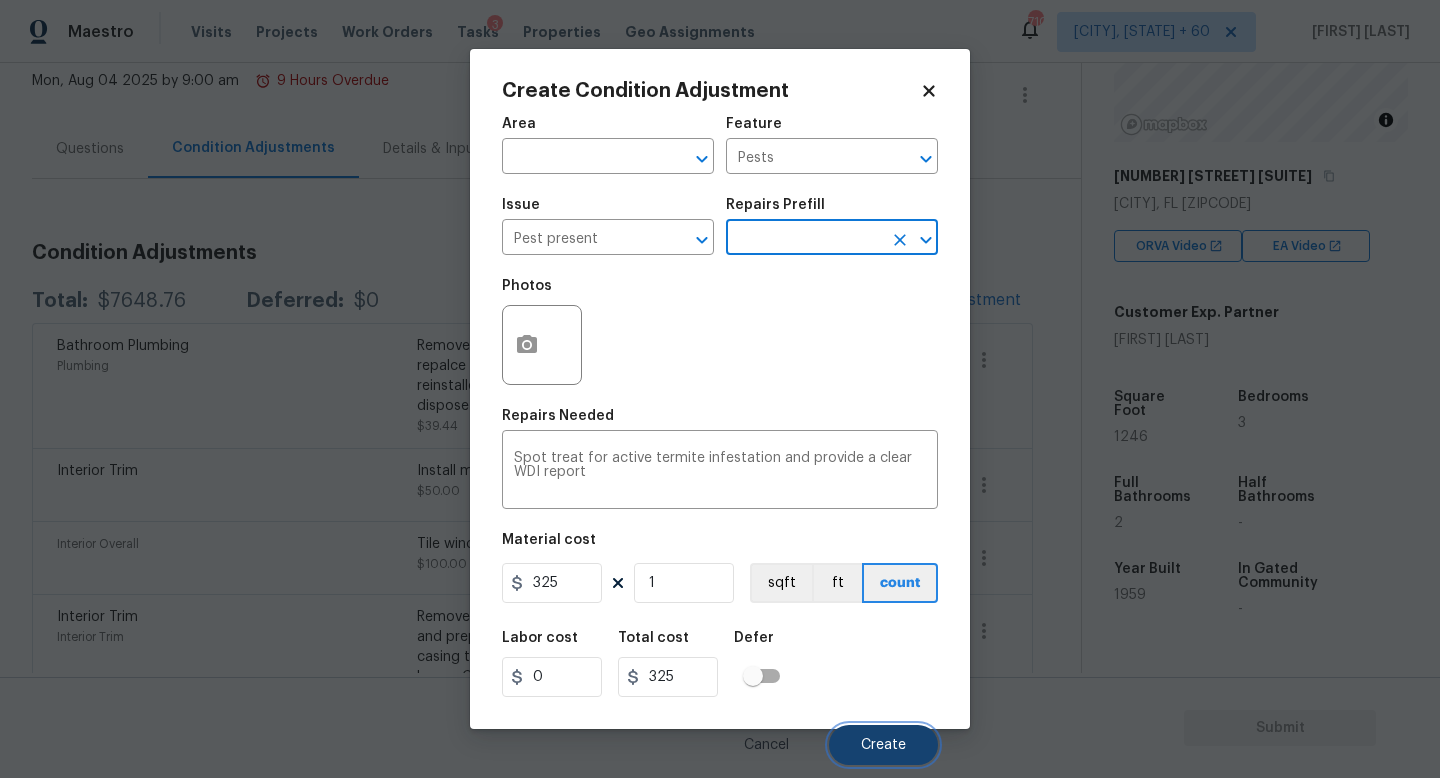 click on "Create" at bounding box center [883, 745] 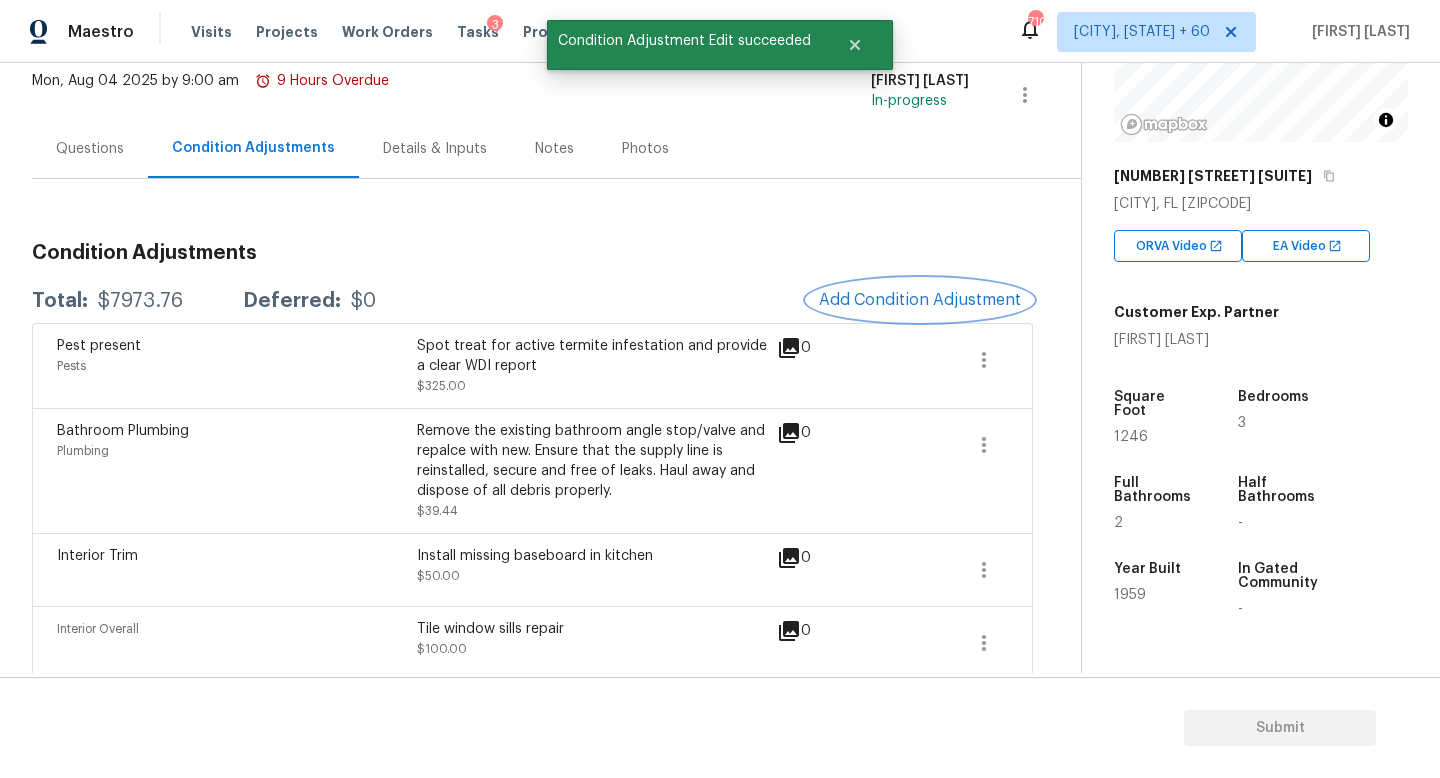 click on "Add Condition Adjustment" at bounding box center (920, 300) 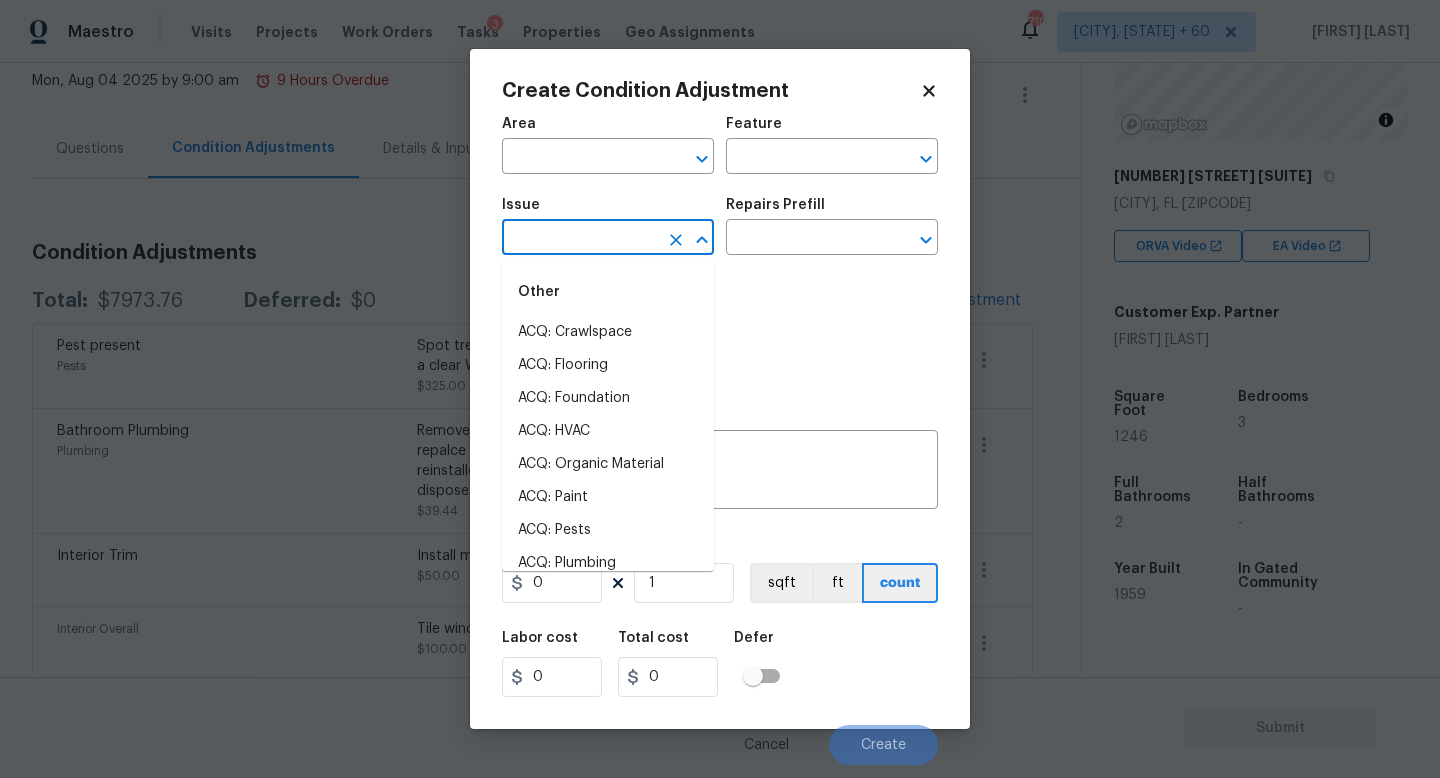 click at bounding box center (580, 239) 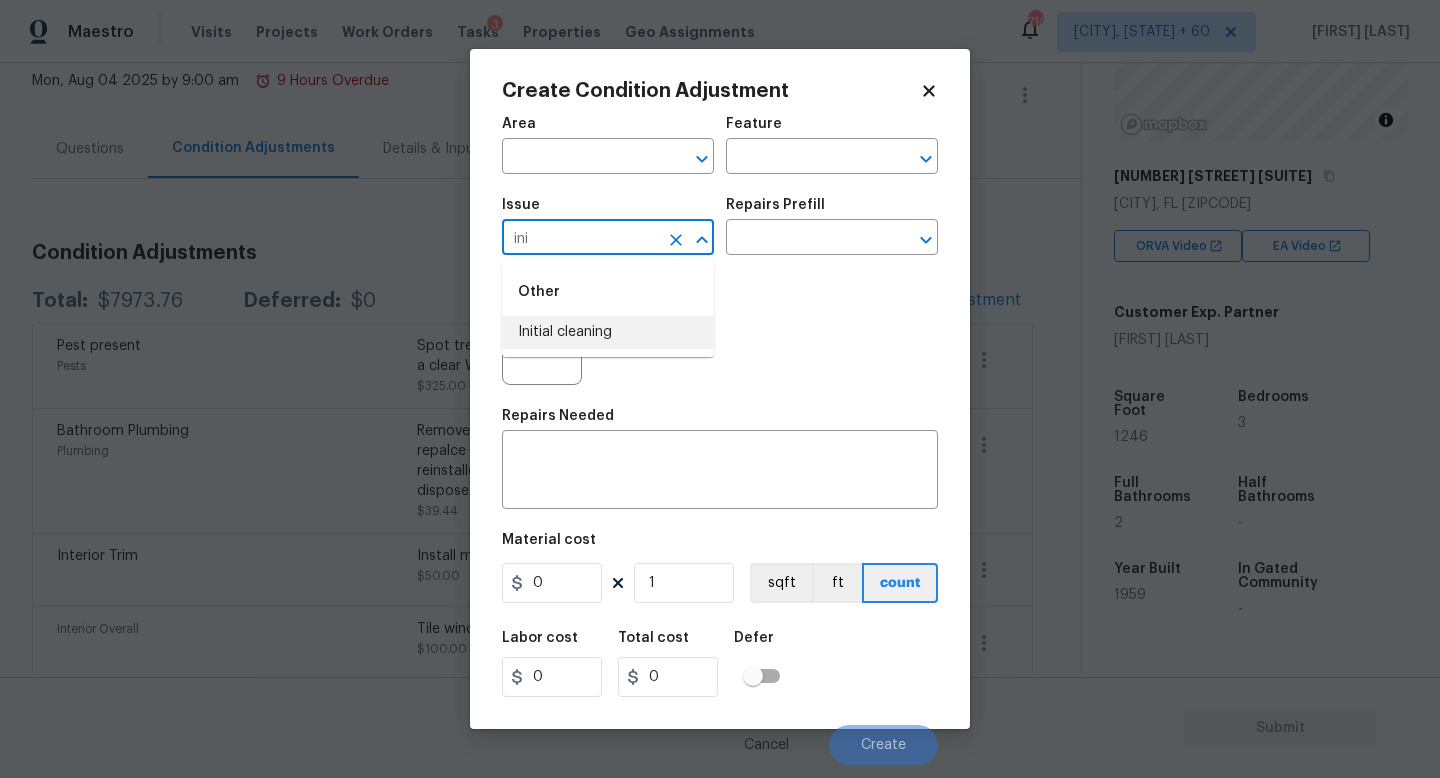 click on "Initial cleaning" at bounding box center [608, 332] 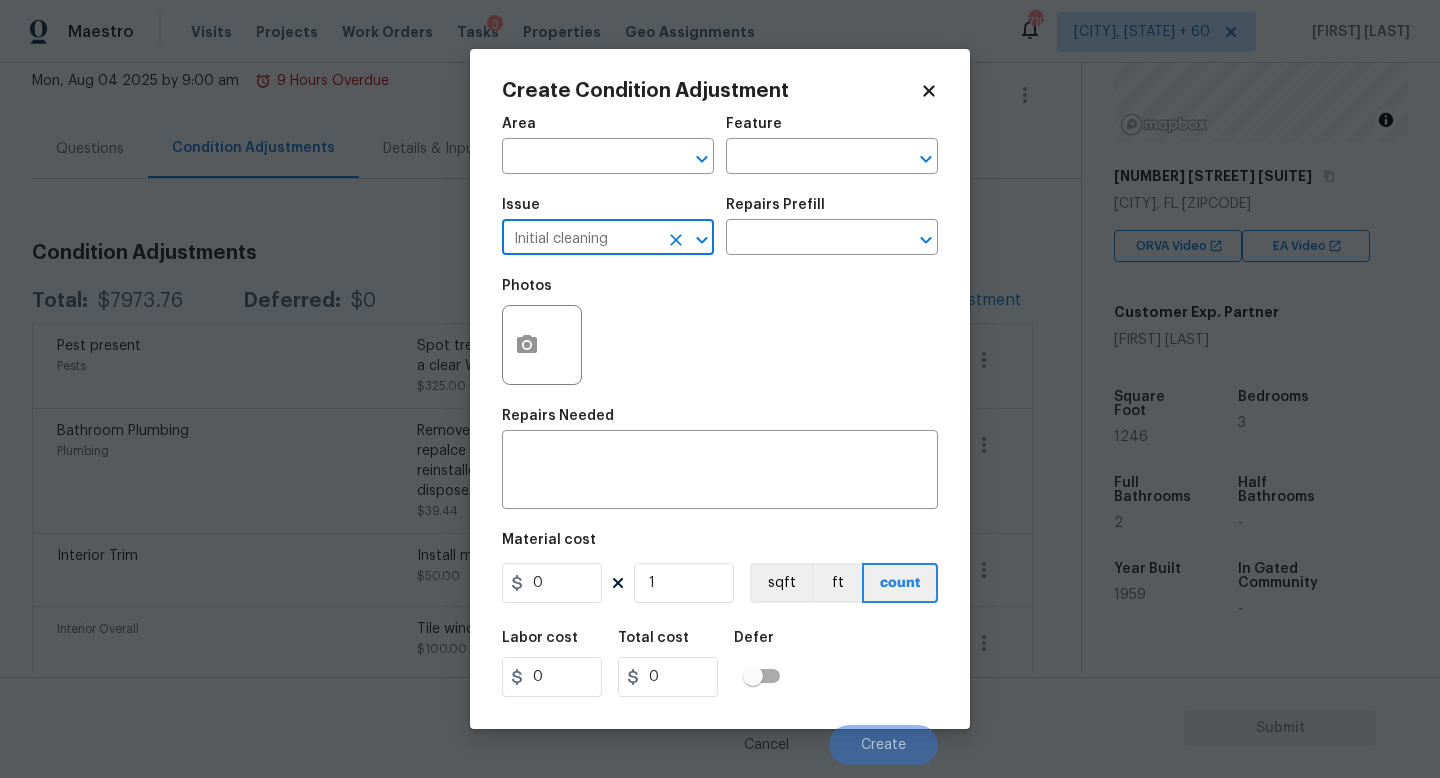 type on "Initial cleaning" 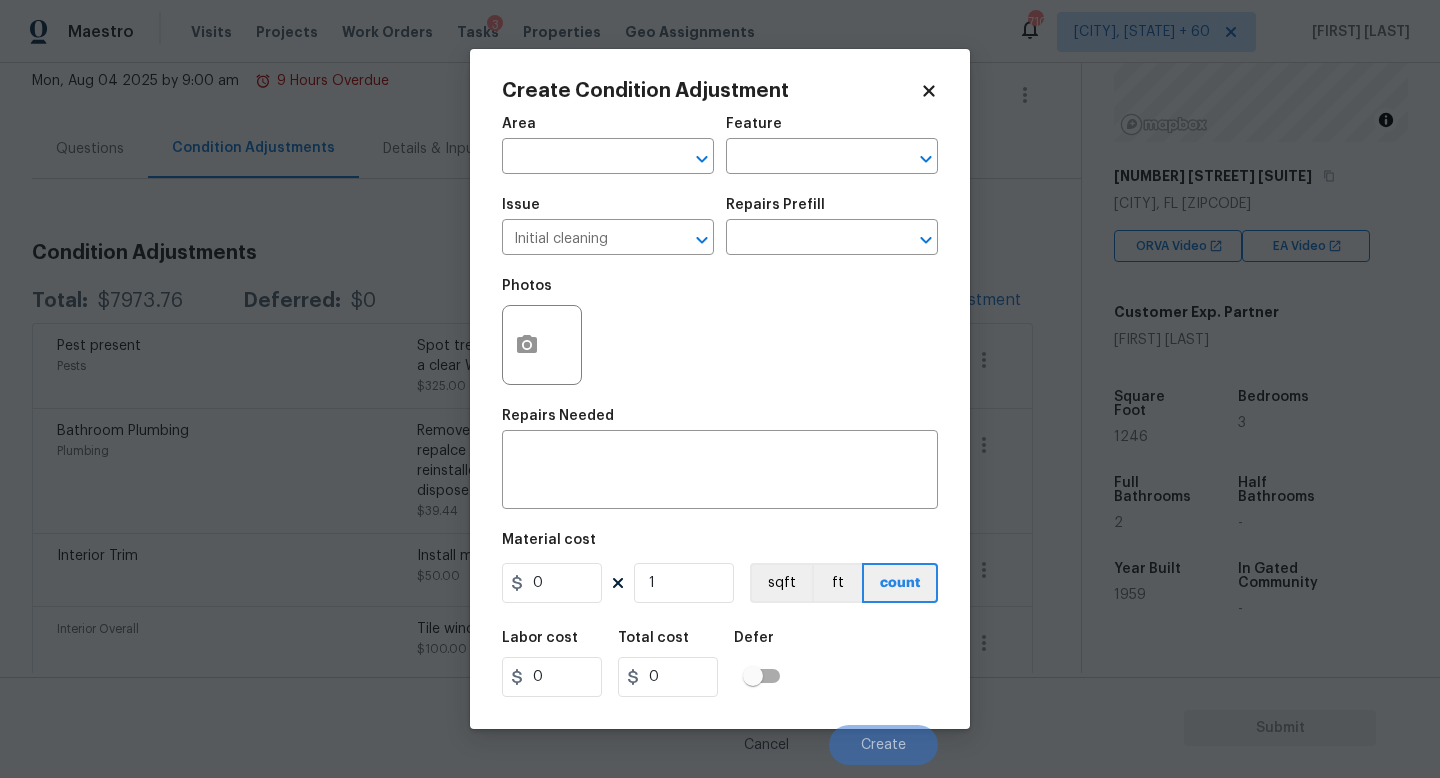 click on "Repairs Prefill" at bounding box center [832, 211] 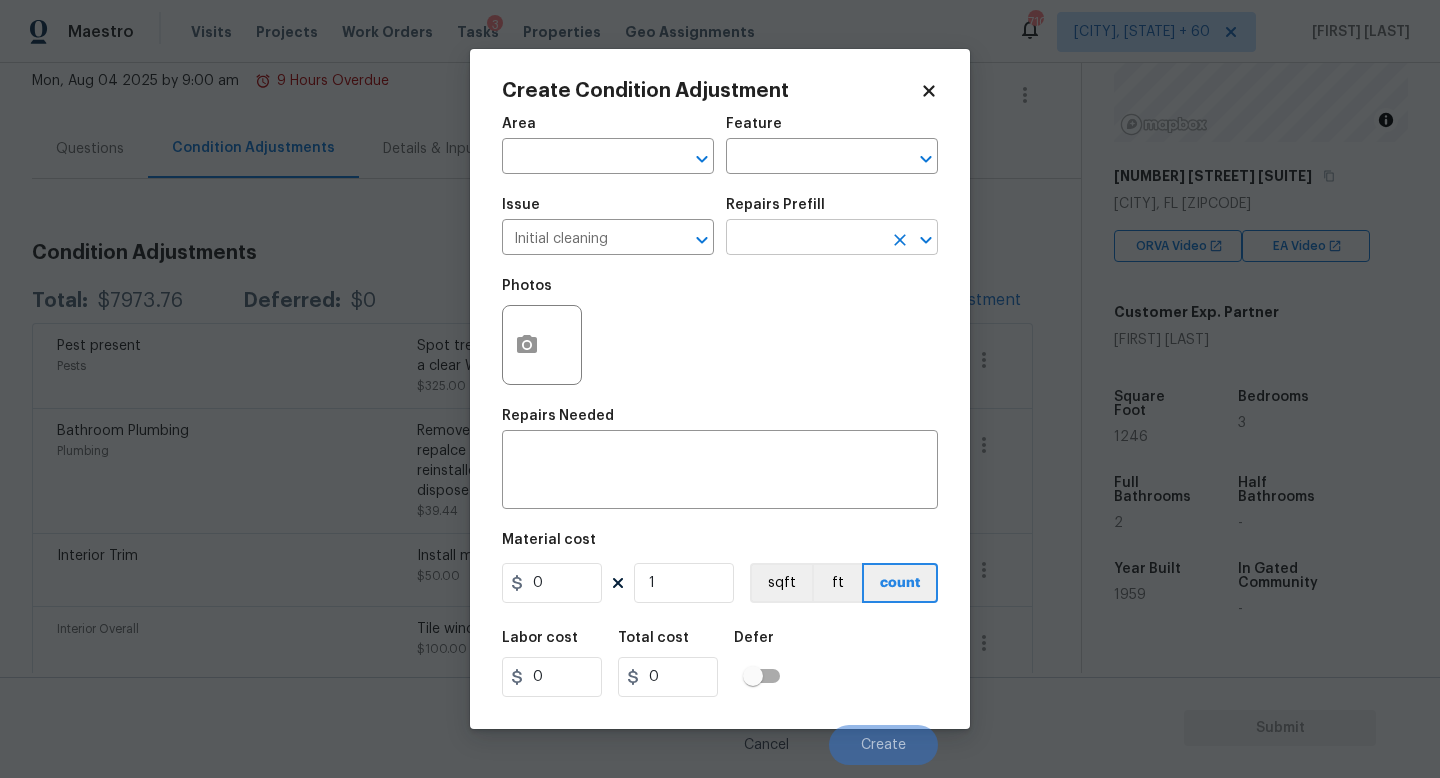 click at bounding box center [804, 239] 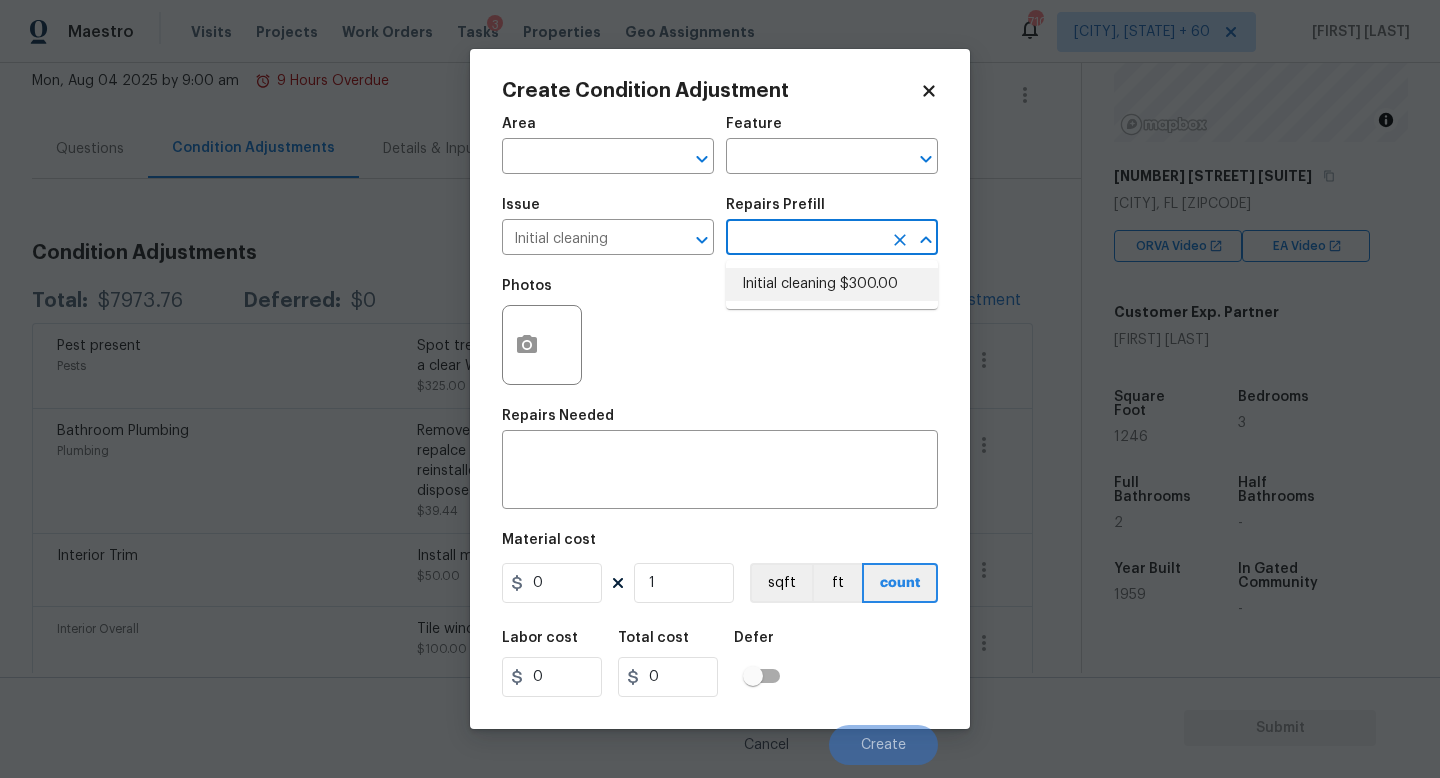 click on "Initial cleaning $300.00" at bounding box center [832, 284] 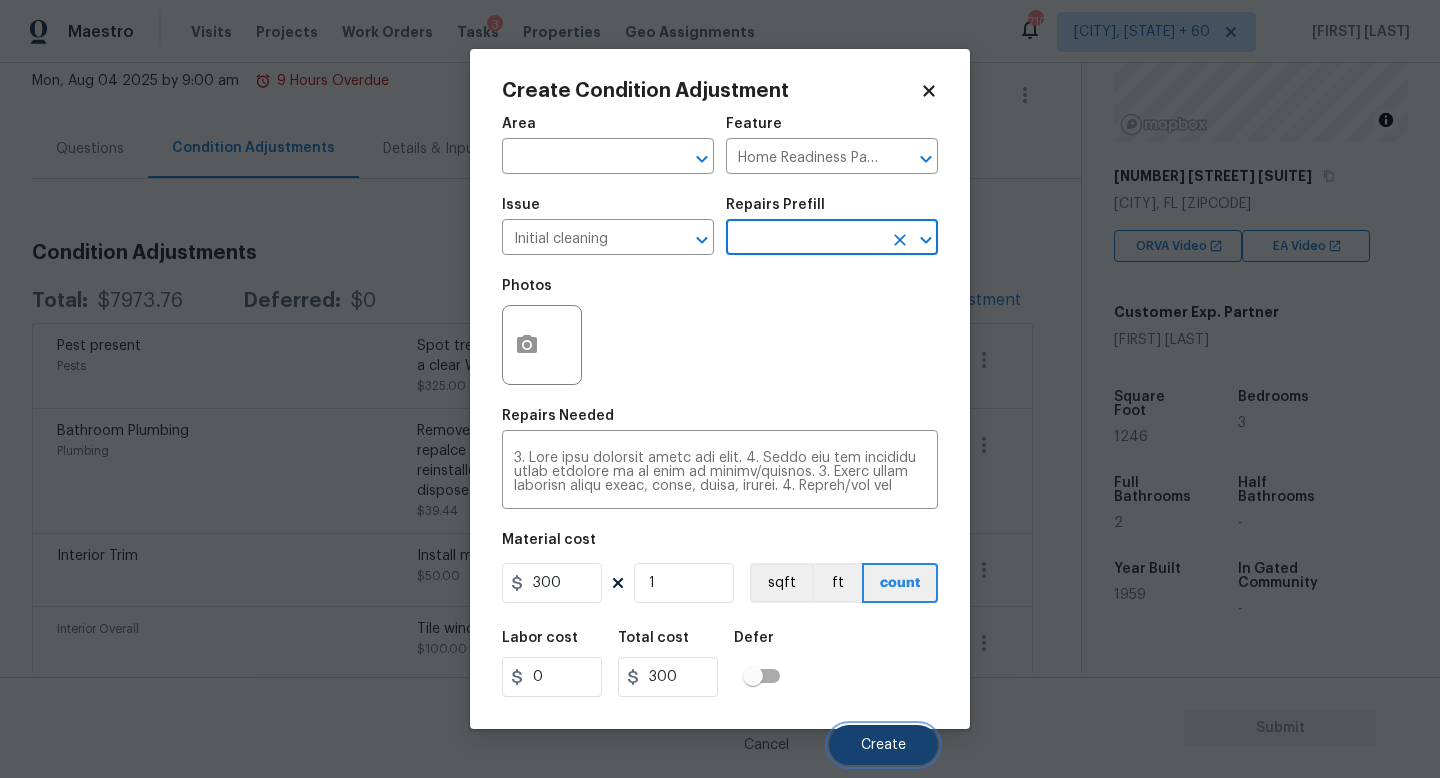 click on "Create" at bounding box center [883, 745] 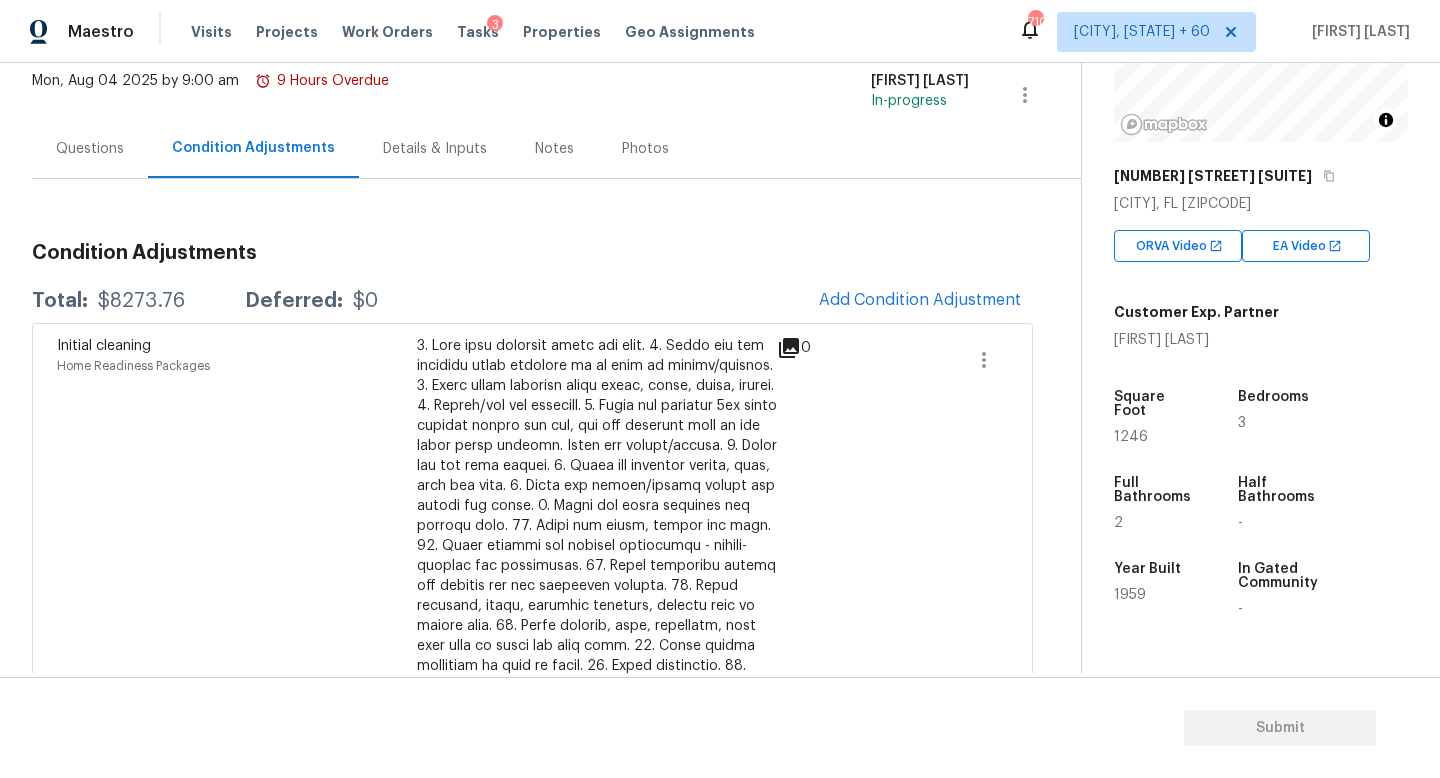 click on "Condition Adjustments Total:  $8273.76 Deferred:  $0 Add Condition Adjustment Initial cleaning Home Readiness Packages $300.00   0 Pest present Pests Spot treat for active termite infestation and provide a clear WDI report $325.00   0 Bathroom Plumbing Plumbing Remove the existing bathroom angle stop/valve and repalce with new. Ensure that the supply line is reinstalled, secure and free of leaks. Haul away and dispose of all debris properly. $39.44   0 Interior Trim Install missing baseboard in kitchen $50.00   0 Interior Overall Tile window sills repair $100.00   0 Interior Trim Interior Trim Remove the existing interior door casing (if present) and prep the door jamb for new trim. Install new door casing to match what is existing throughout the home. Caulk, fill, sand and prepare the new door casing for paint. Haul away and dispose of all debris. $50.00   1 Drywall Walls and Ceiling $200.00   0 ACQ: Paint Acquisition Acquisition Scope: 75%+ of the home will likely require interior paint $1,769.32   3   1" at bounding box center [532, 2206] 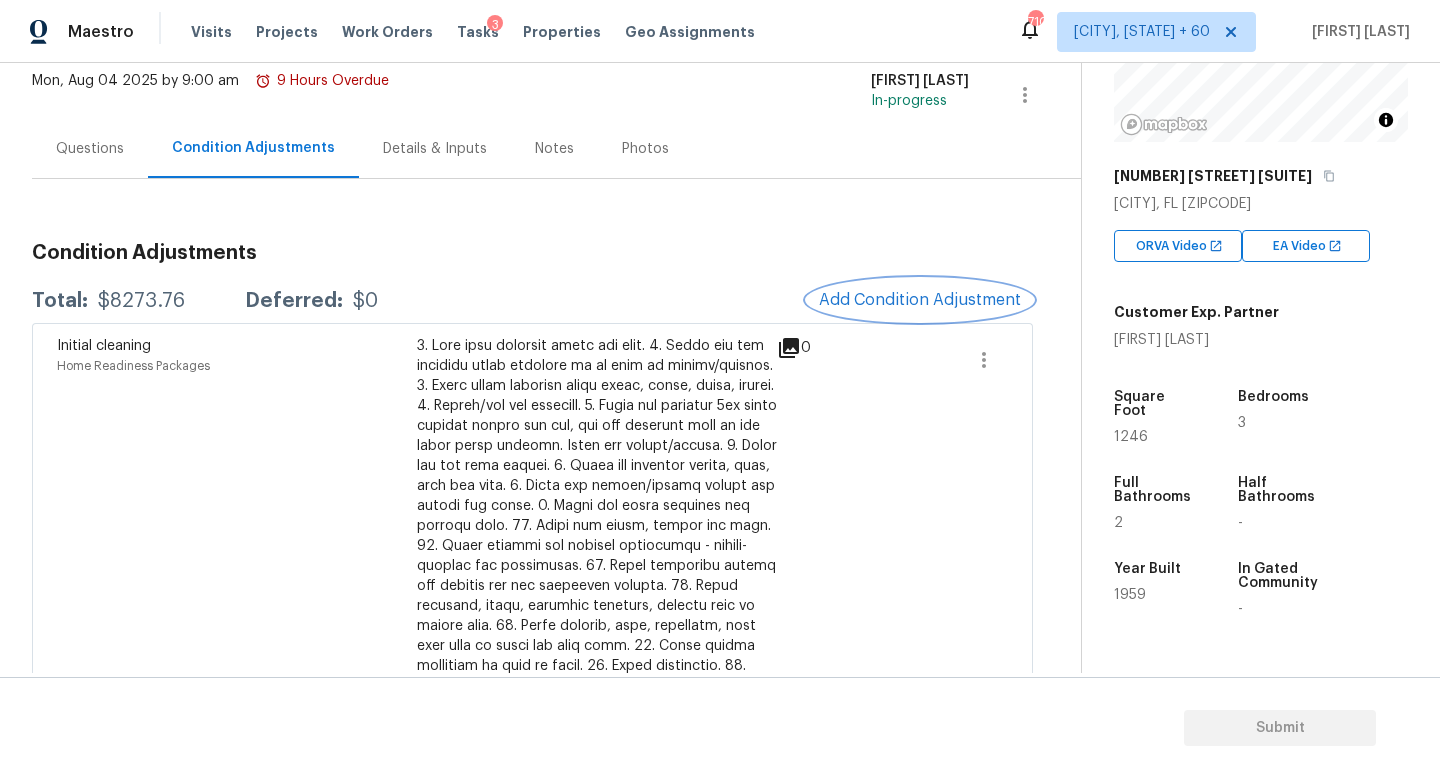 click on "Add Condition Adjustment" at bounding box center [920, 300] 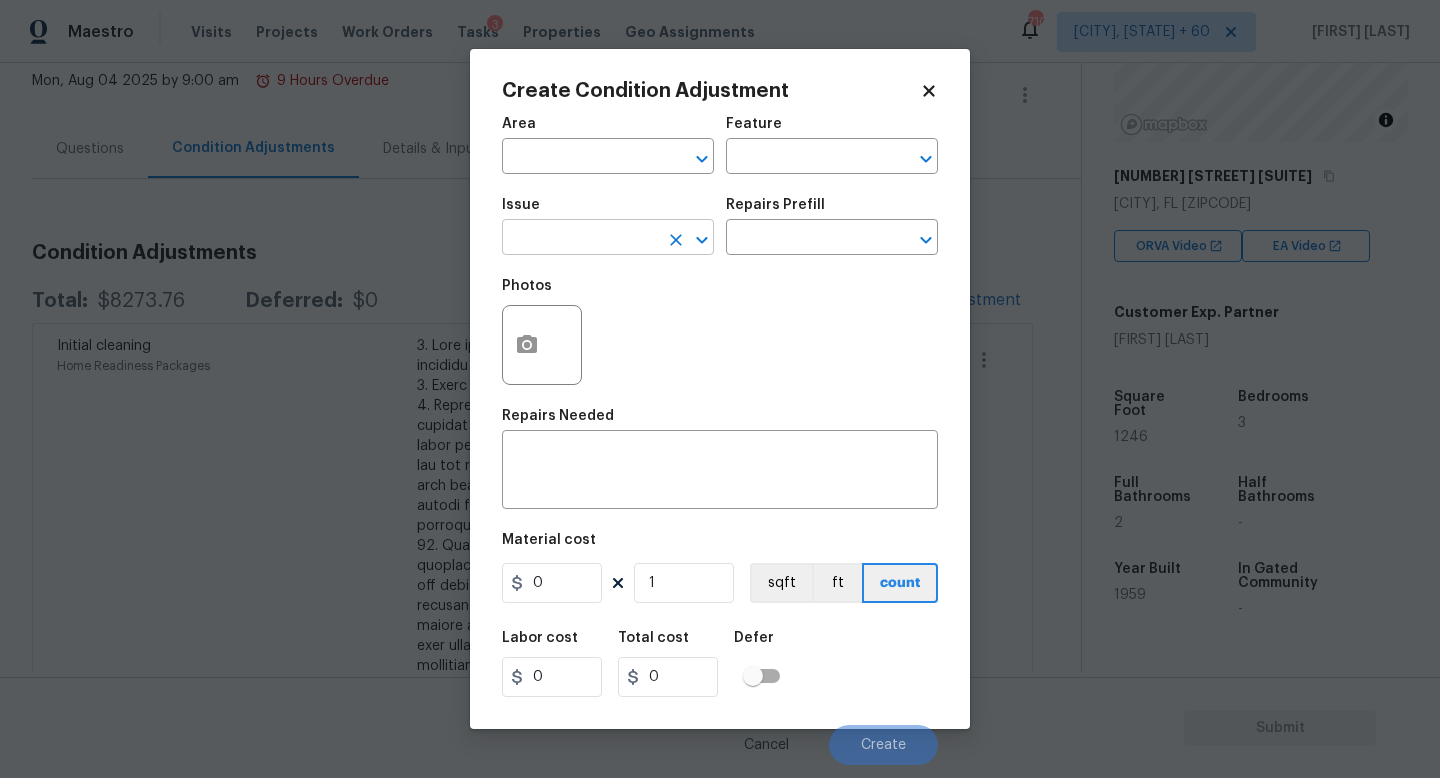 click at bounding box center (580, 239) 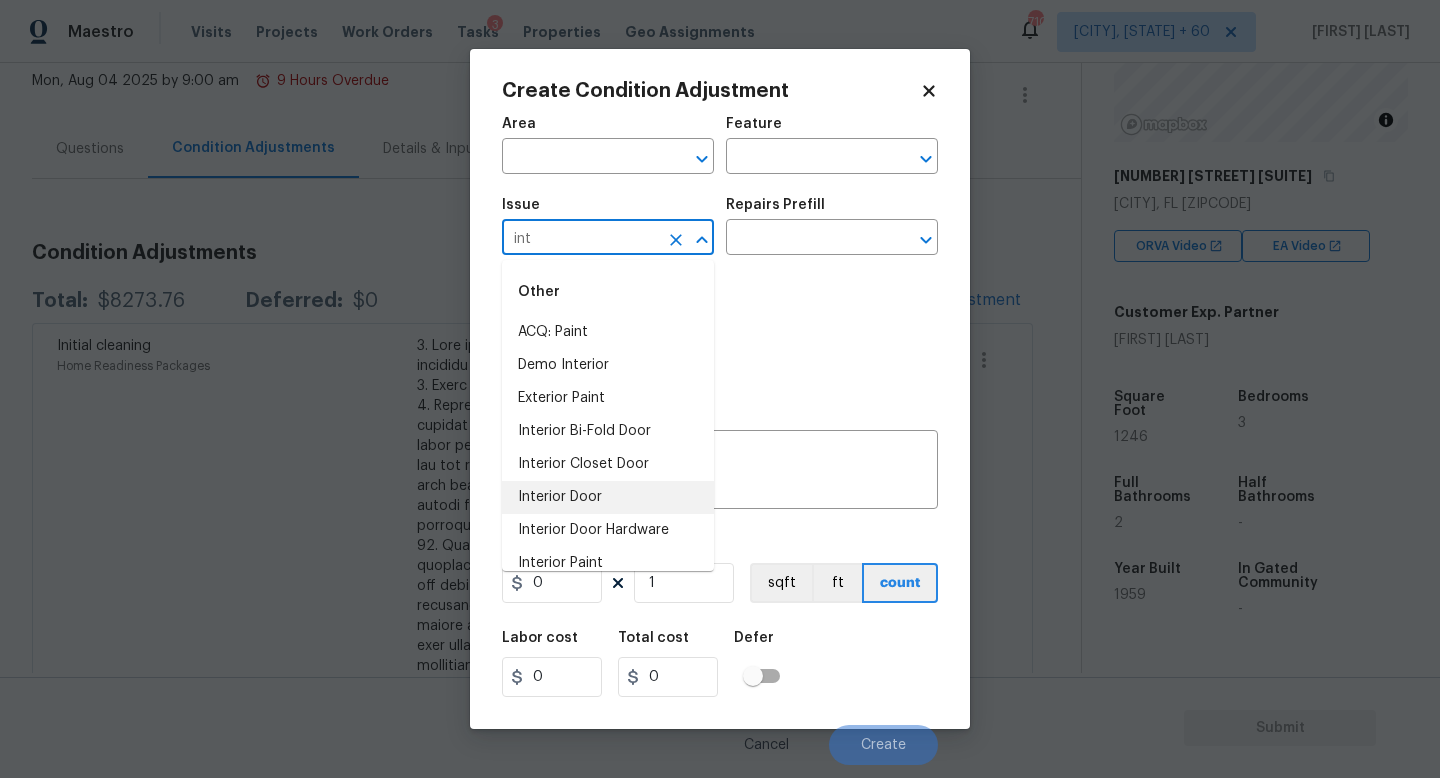 click on "Interior Door" at bounding box center [608, 497] 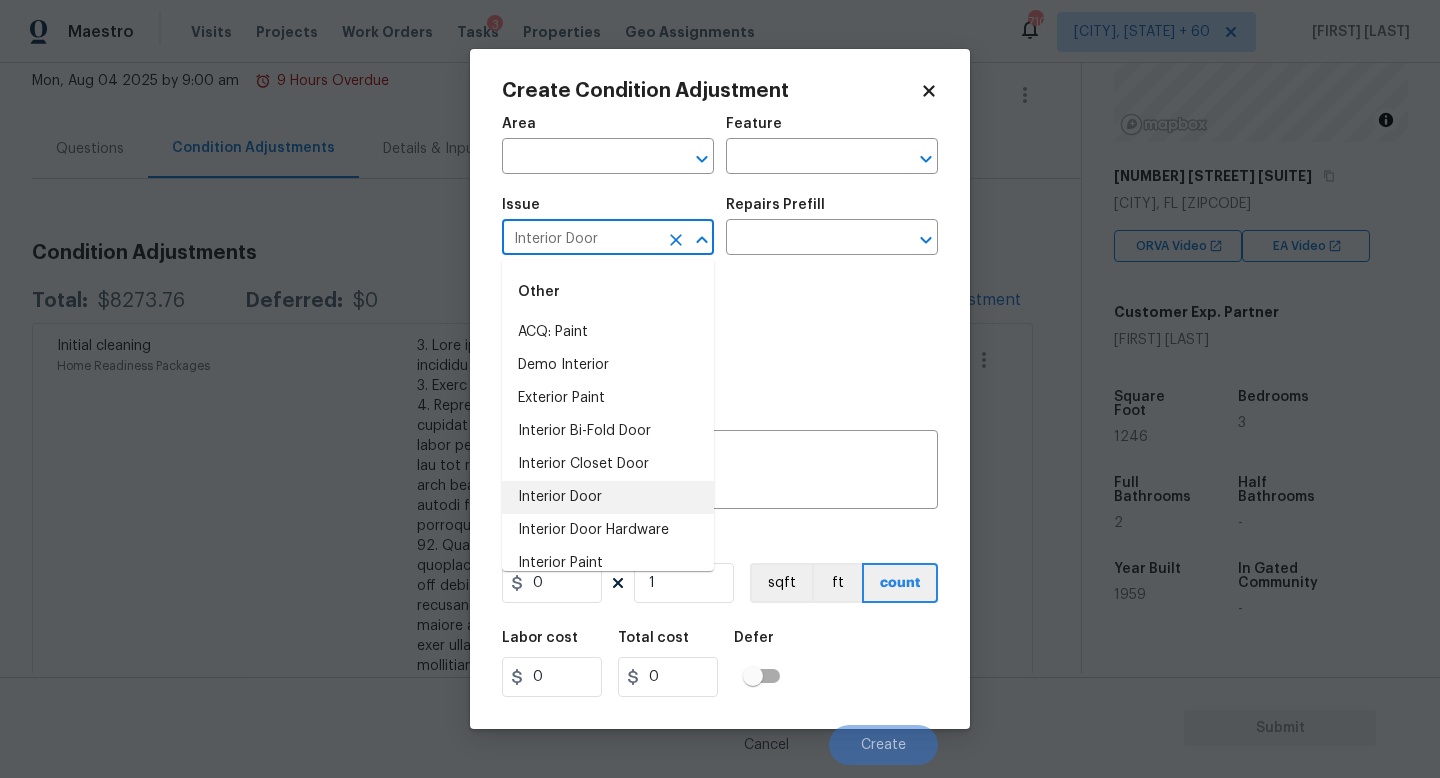 type on "Interior Door" 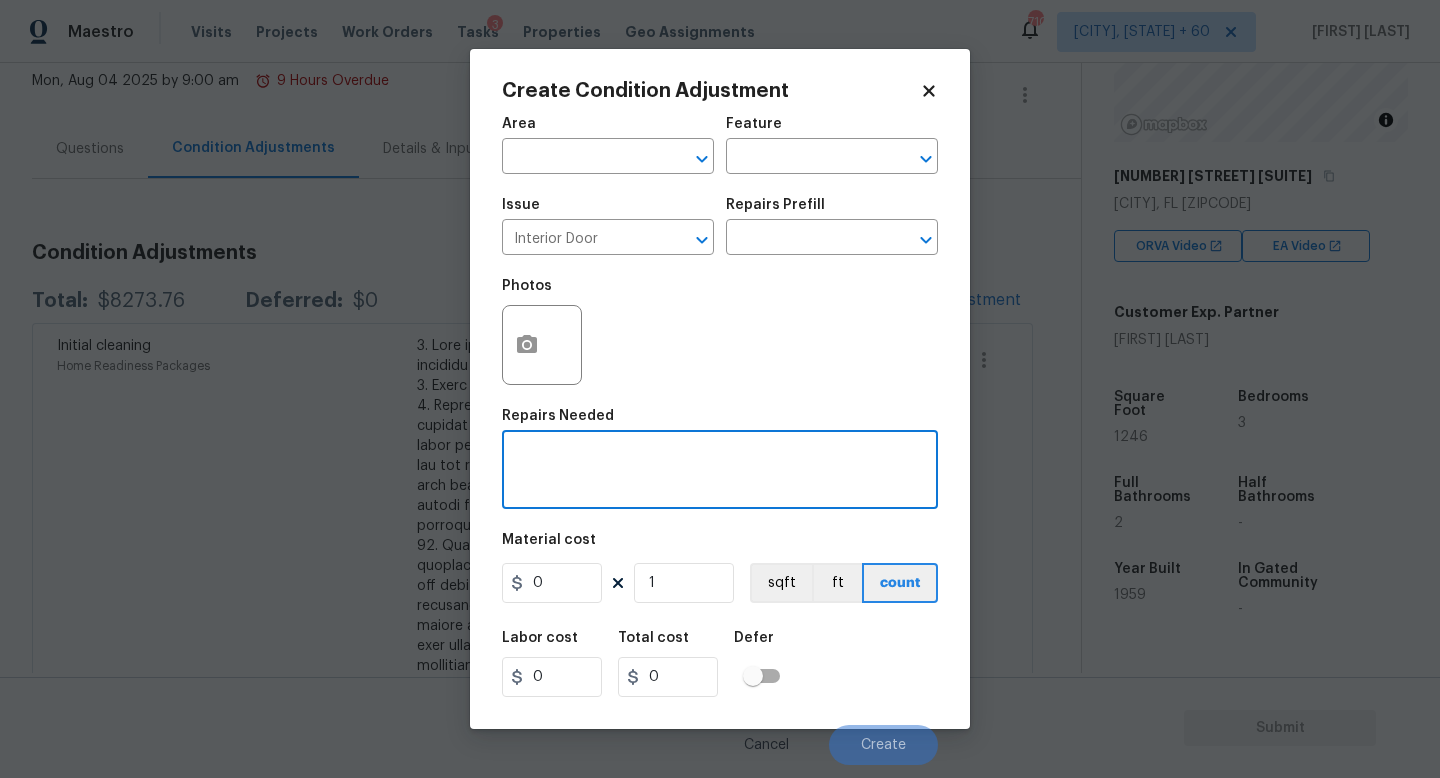 click at bounding box center [720, 472] 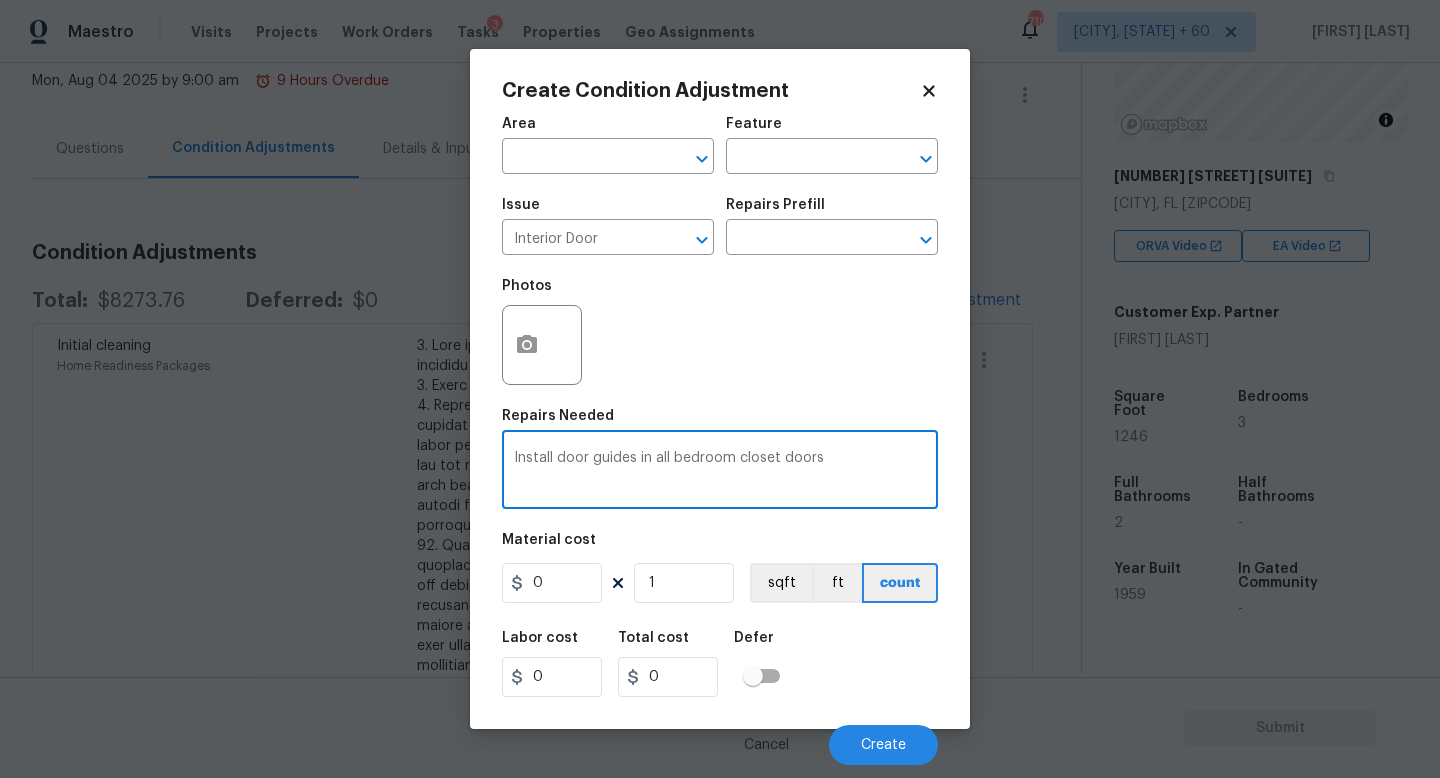 type on "Install door guides in all bedroom closet doors" 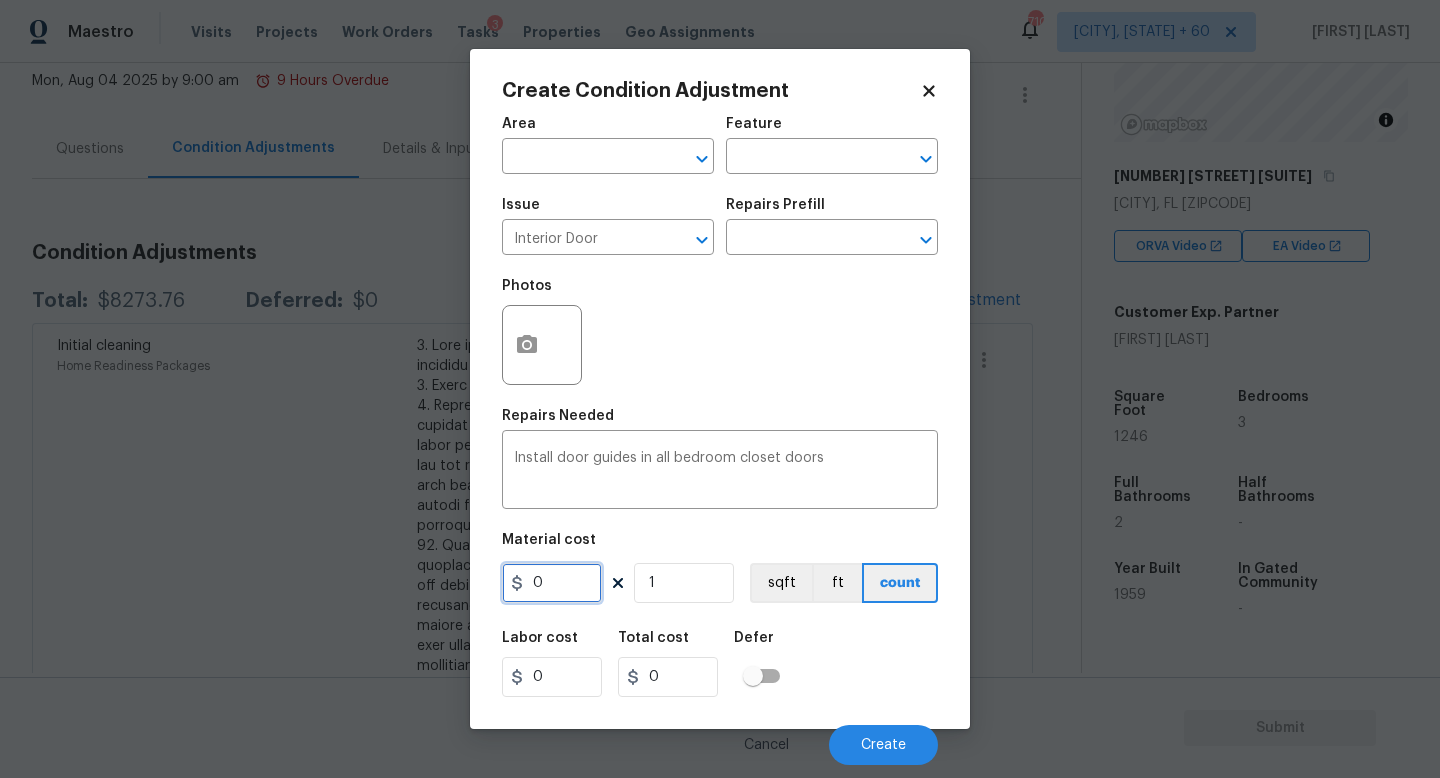 click on "0" at bounding box center (552, 583) 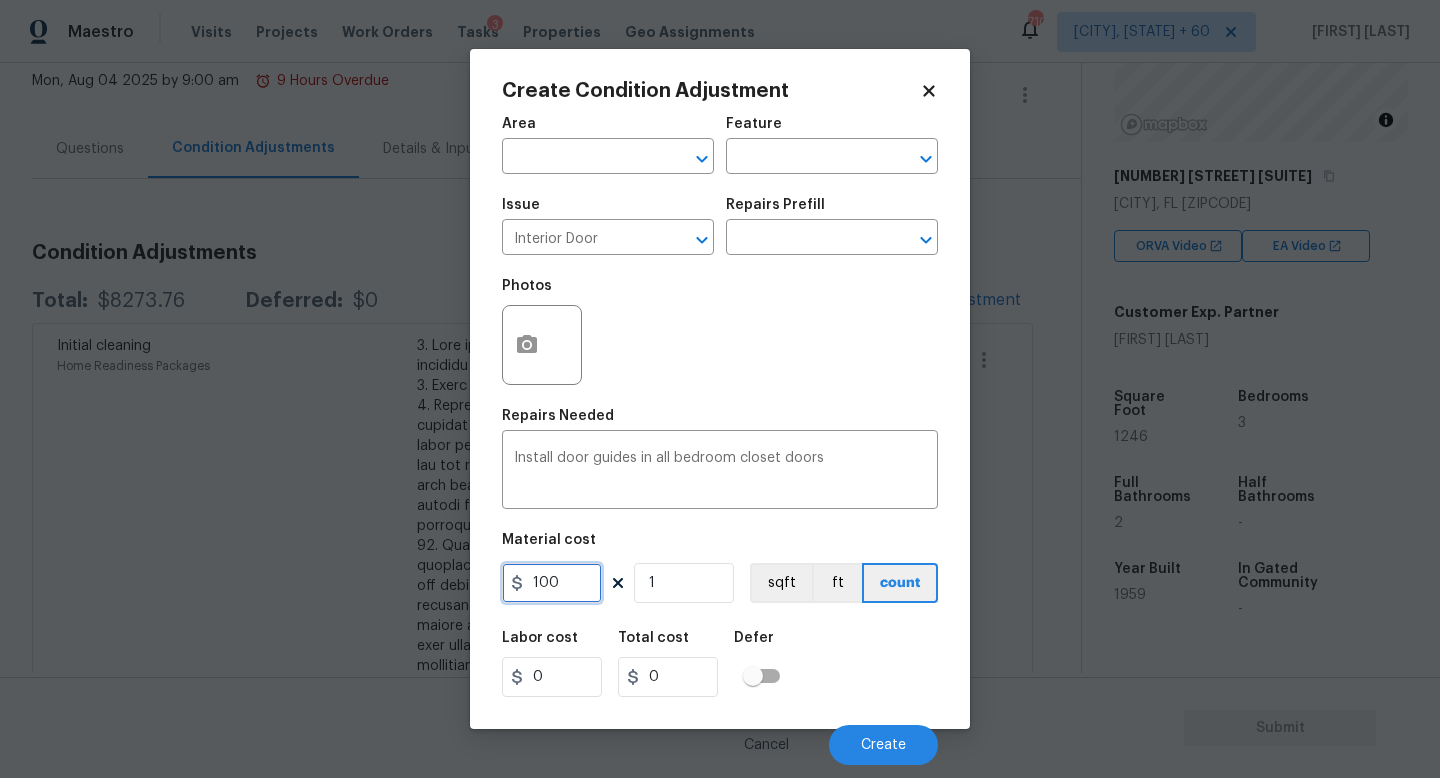 type on "100" 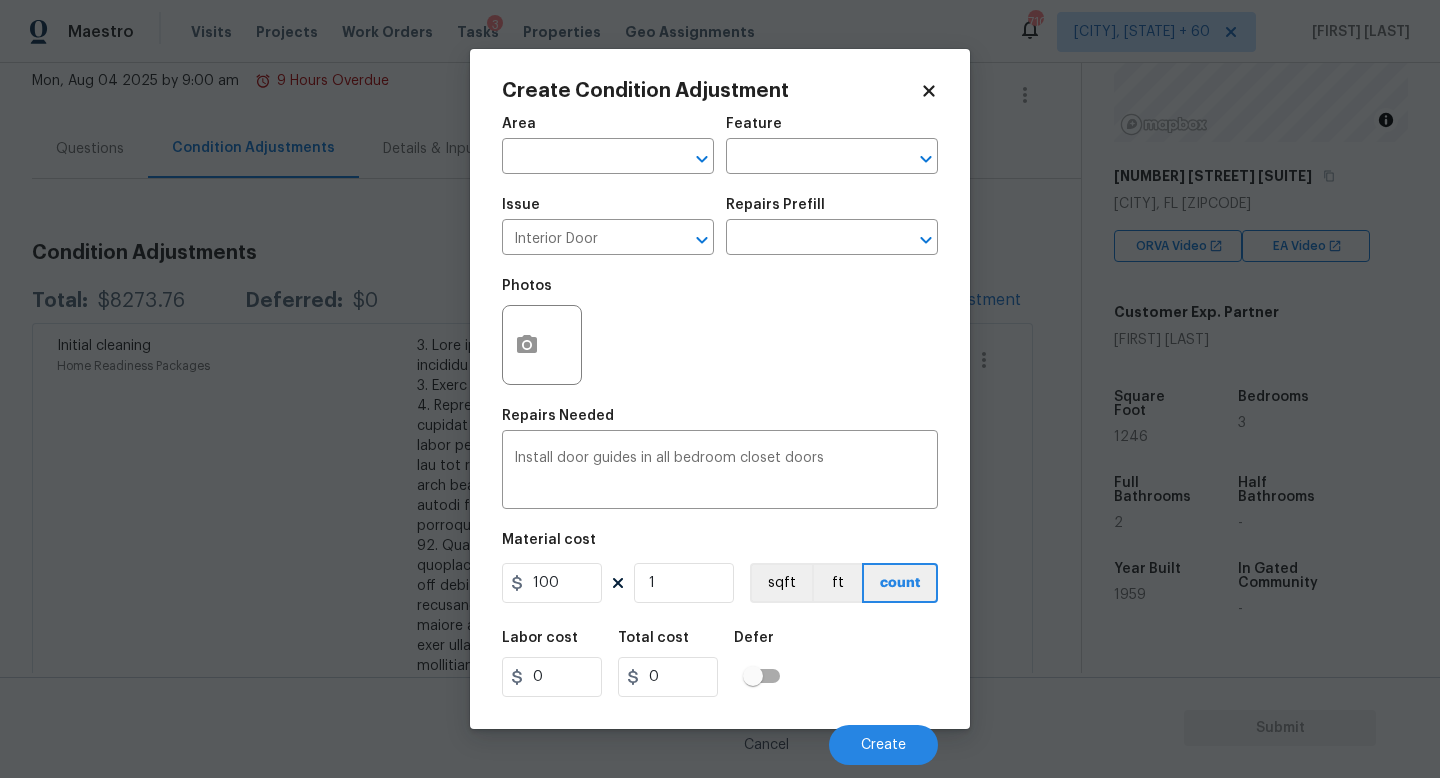 type on "100" 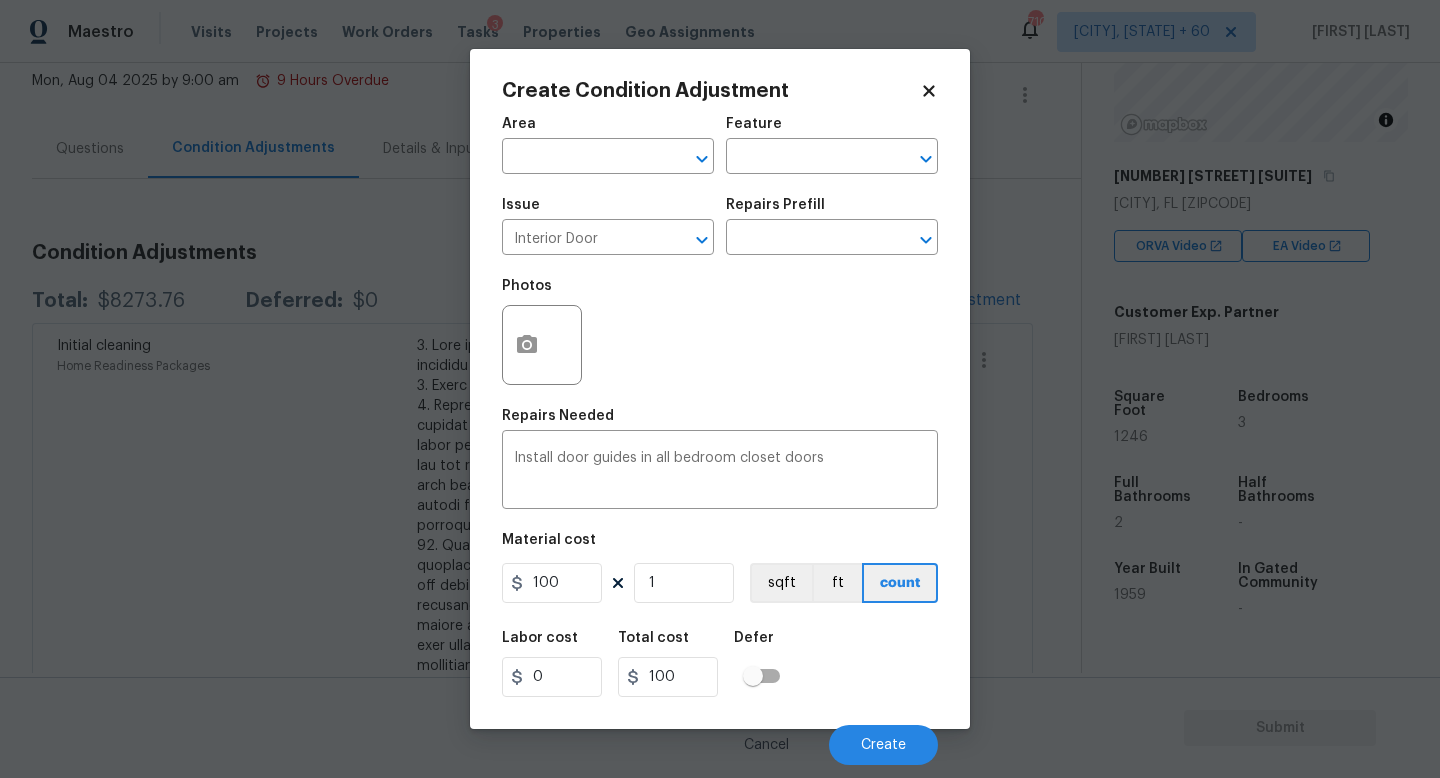 click on "Labor cost 0 Total cost 100 Defer" at bounding box center [720, 664] 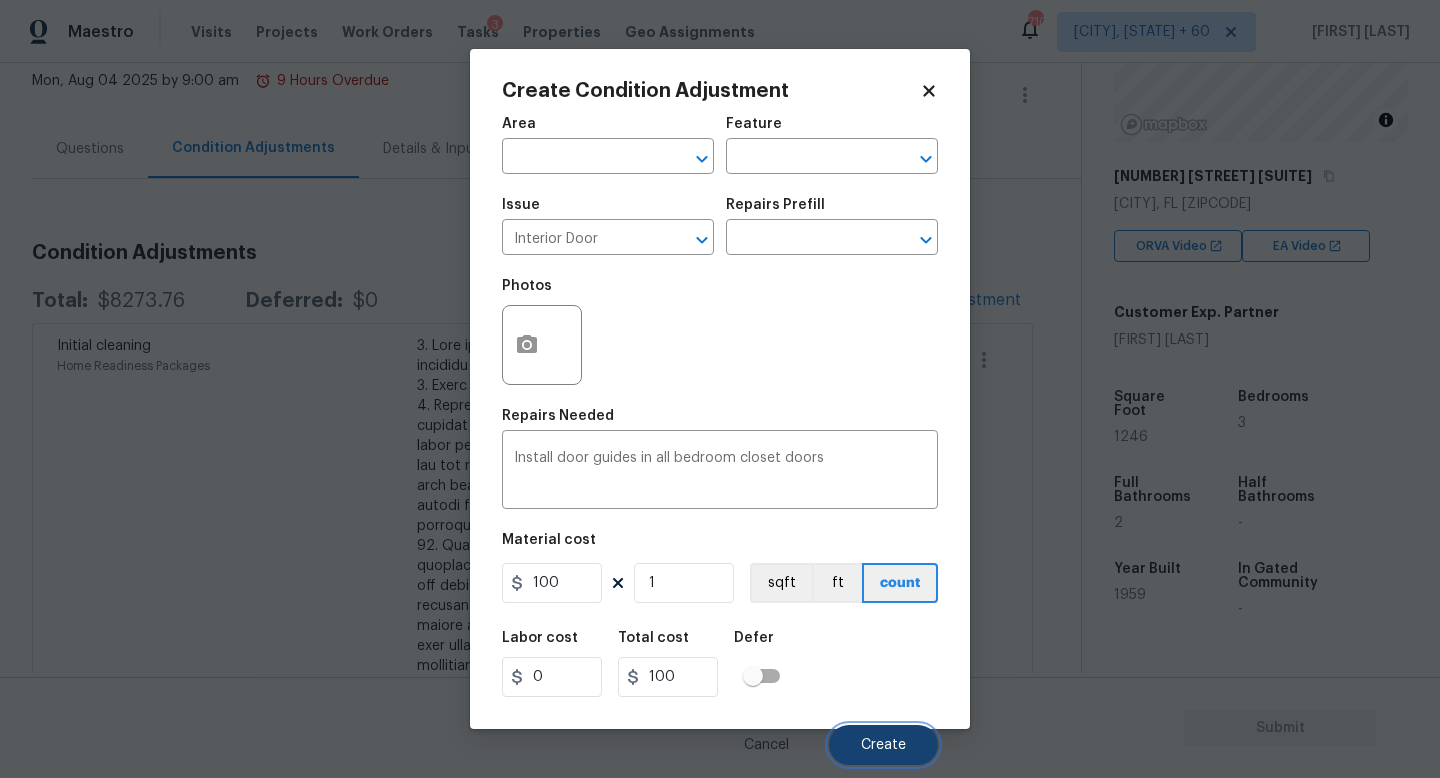 click on "Create" at bounding box center (883, 745) 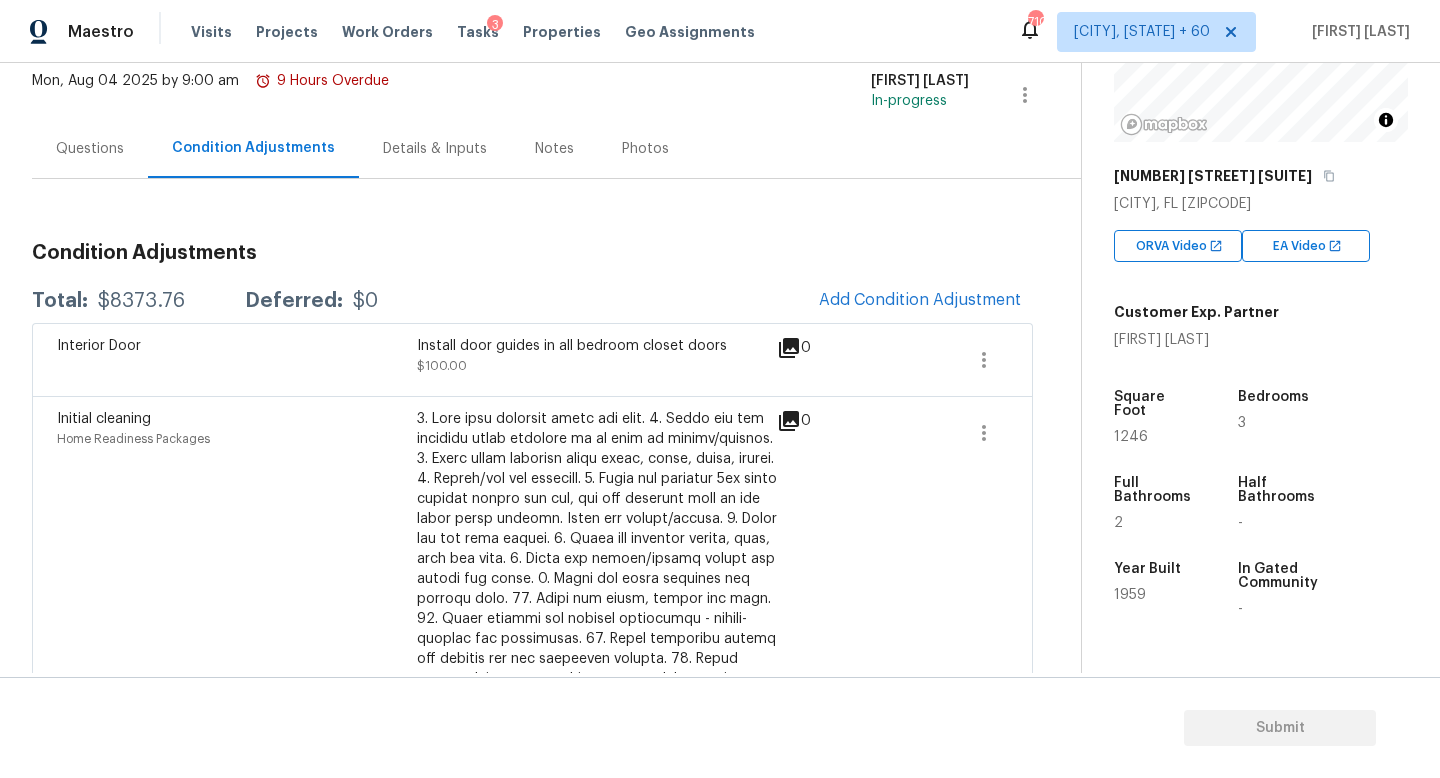 click on "Condition Adjustments Total:  $8373.76 Deferred:  $0 Add Condition Adjustment Interior Door Install door guides in all bedroom closet doors $100.00   0 Initial cleaning Home Readiness Packages $300.00   0 Pest present Pests Spot treat for active termite infestation and provide a clear WDI report $325.00   0 Bathroom Plumbing Plumbing Remove the existing bathroom angle stop/valve and repalce with new. Ensure that the supply line is reinstalled, secure and free of leaks. Haul away and dispose of all debris properly. $39.44   0 Interior Trim Install missing baseboard in kitchen $50.00   0 Interior Overall Tile window sills repair $100.00   0 Interior Trim Interior Trim Remove the existing interior door casing (if present) and prep the door jamb for new trim. Install new door casing to match what is existing throughout the home. Caulk, fill, sand and prepare the new door casing for paint. Haul away and dispose of all debris. $50.00   1 Drywall Walls and Ceiling $200.00   0 ACQ: Paint Acquisition $1,769.32   3   1" at bounding box center (532, 2242) 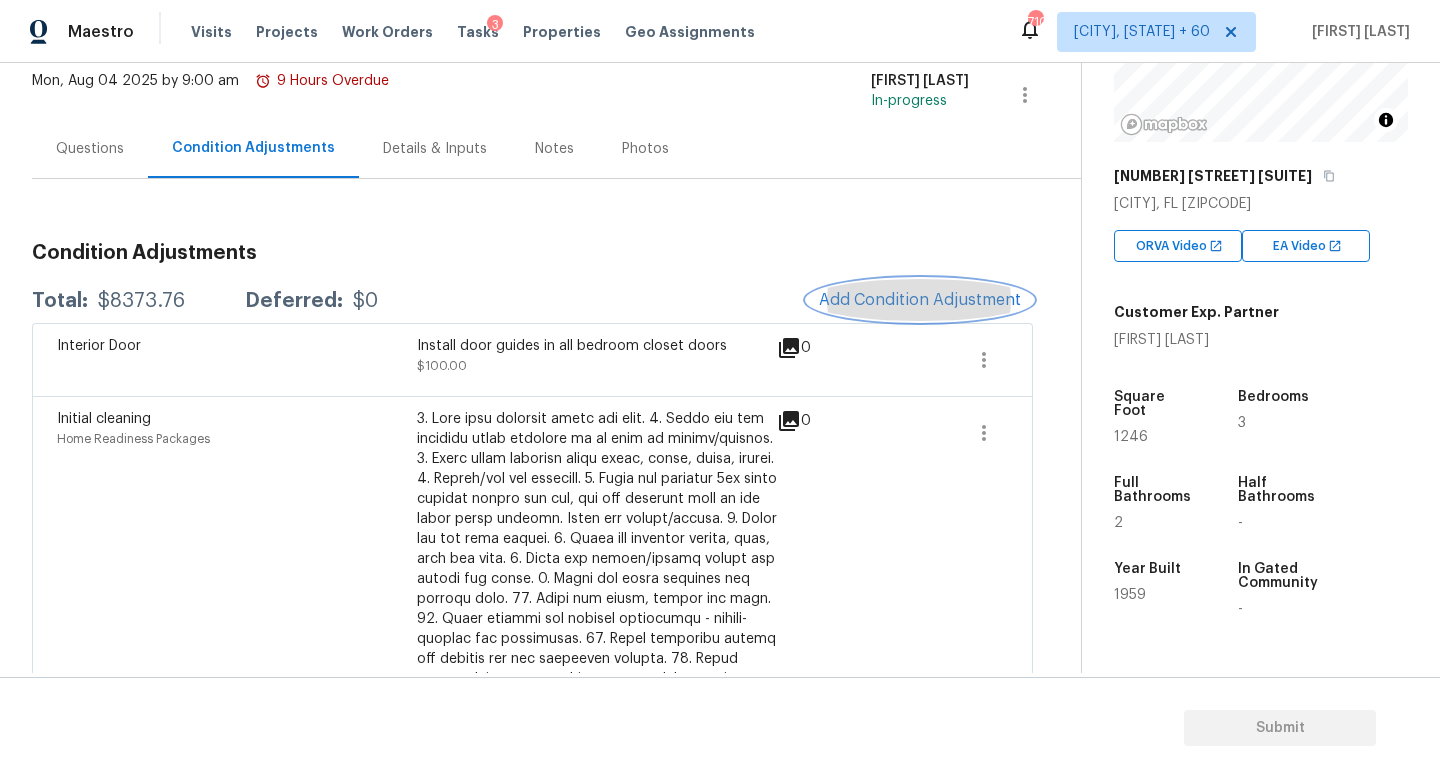 click on "Add Condition Adjustment" at bounding box center (920, 300) 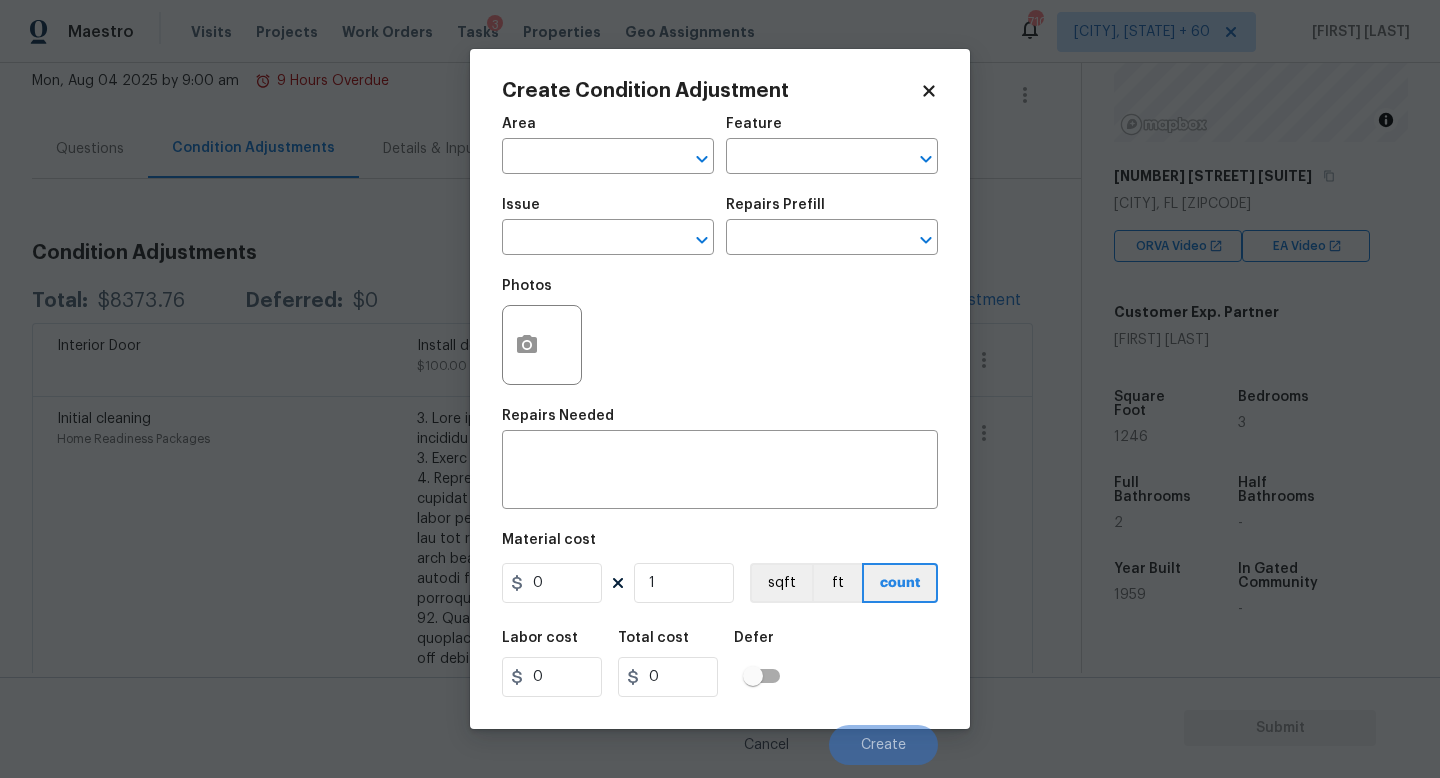 click on "Issue ​" at bounding box center [608, 226] 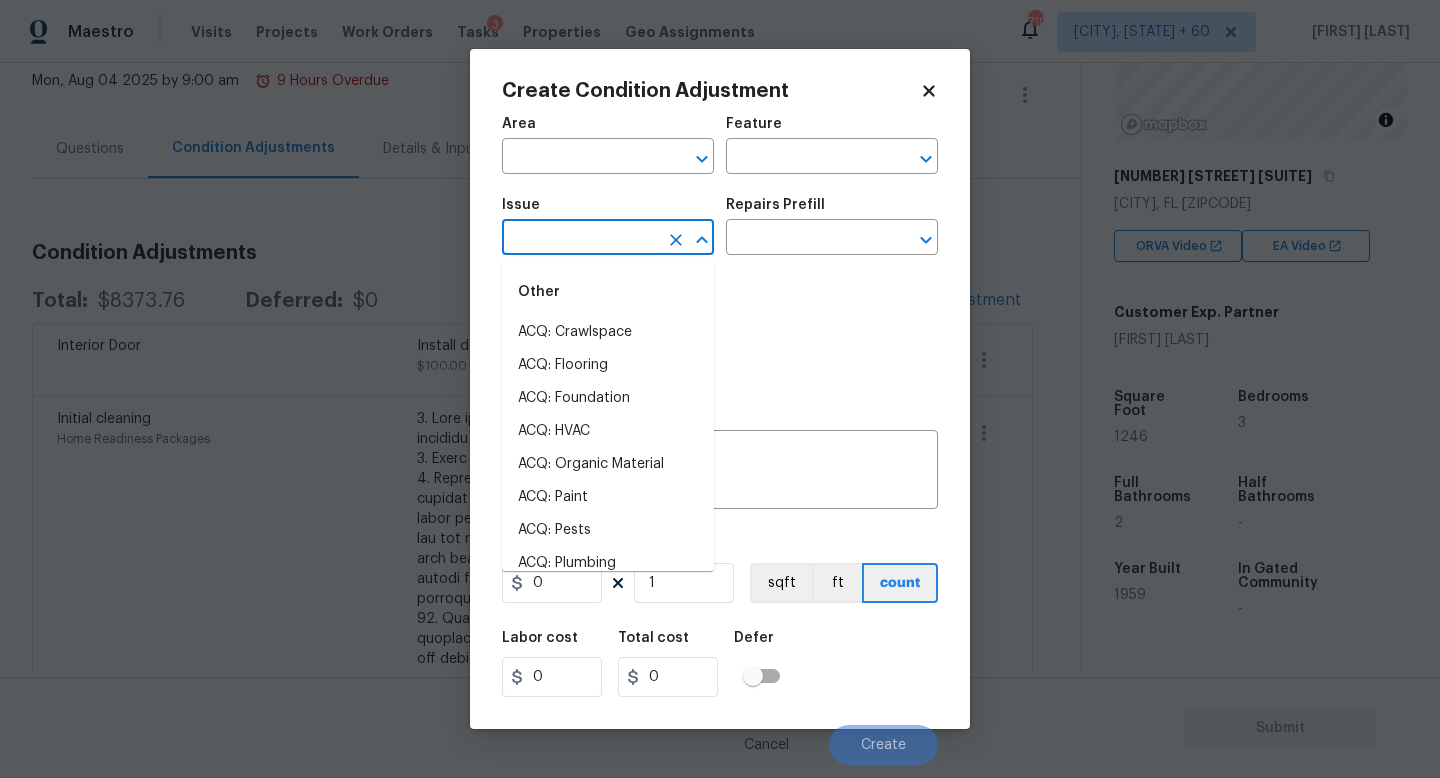 click at bounding box center [580, 239] 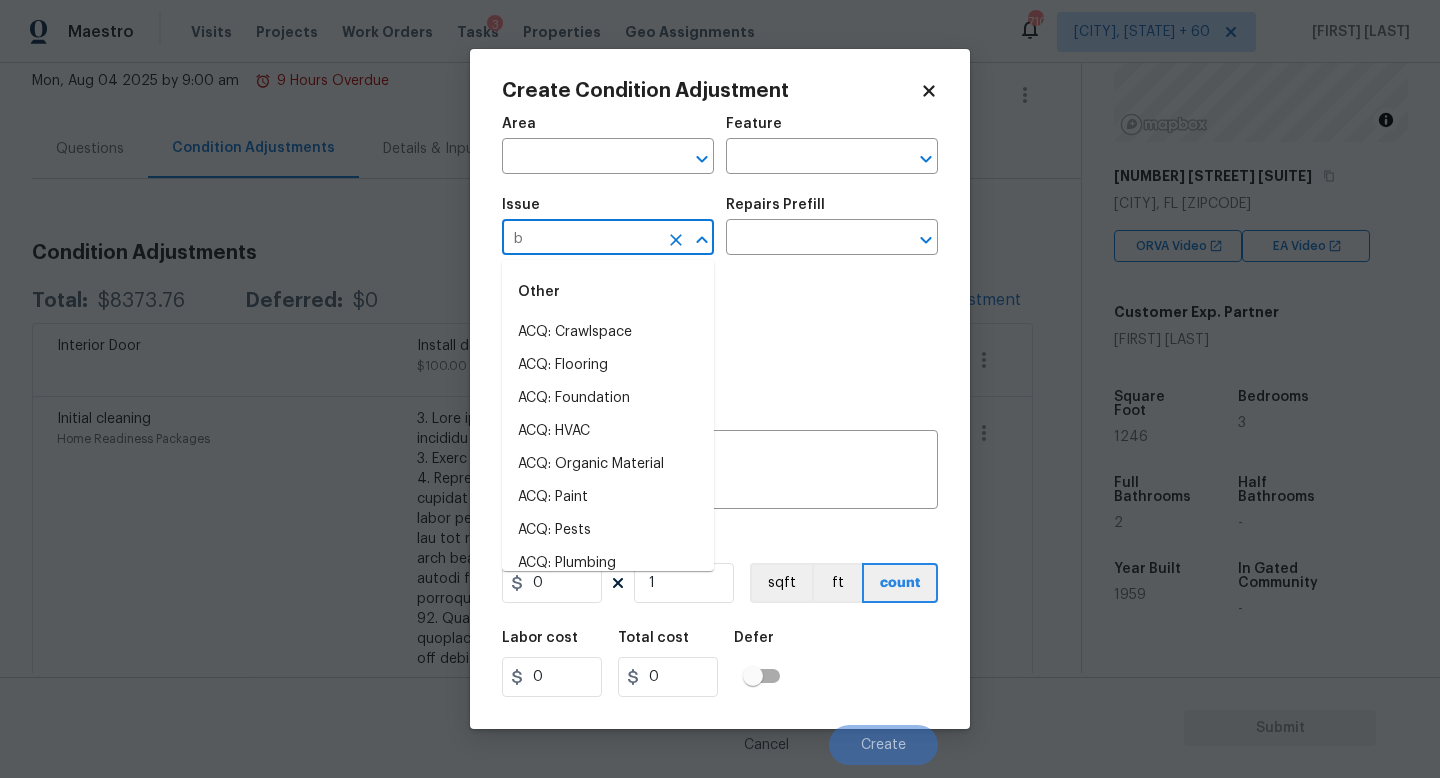 click on "b" at bounding box center [580, 239] 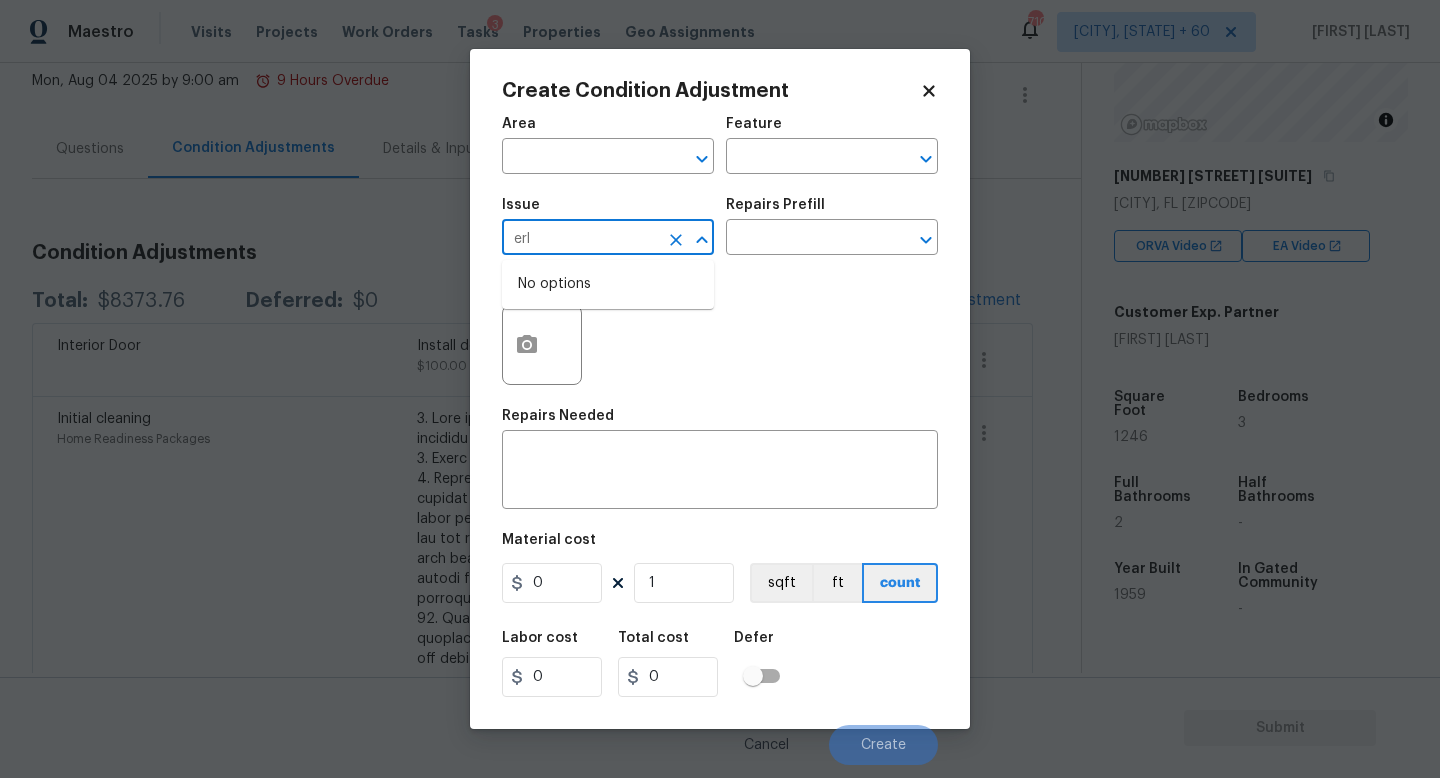 type on "erle" 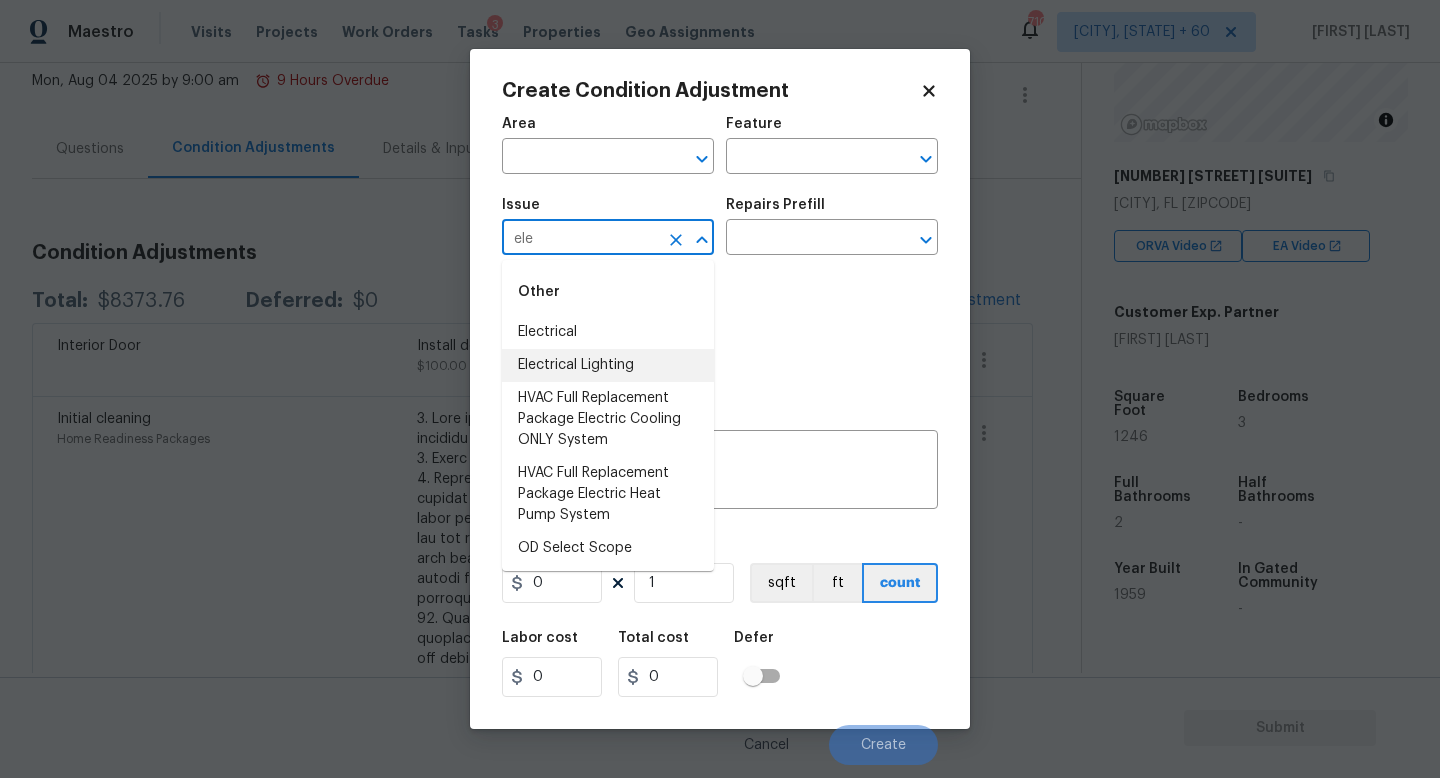 click on "Electrical Lighting" at bounding box center (608, 365) 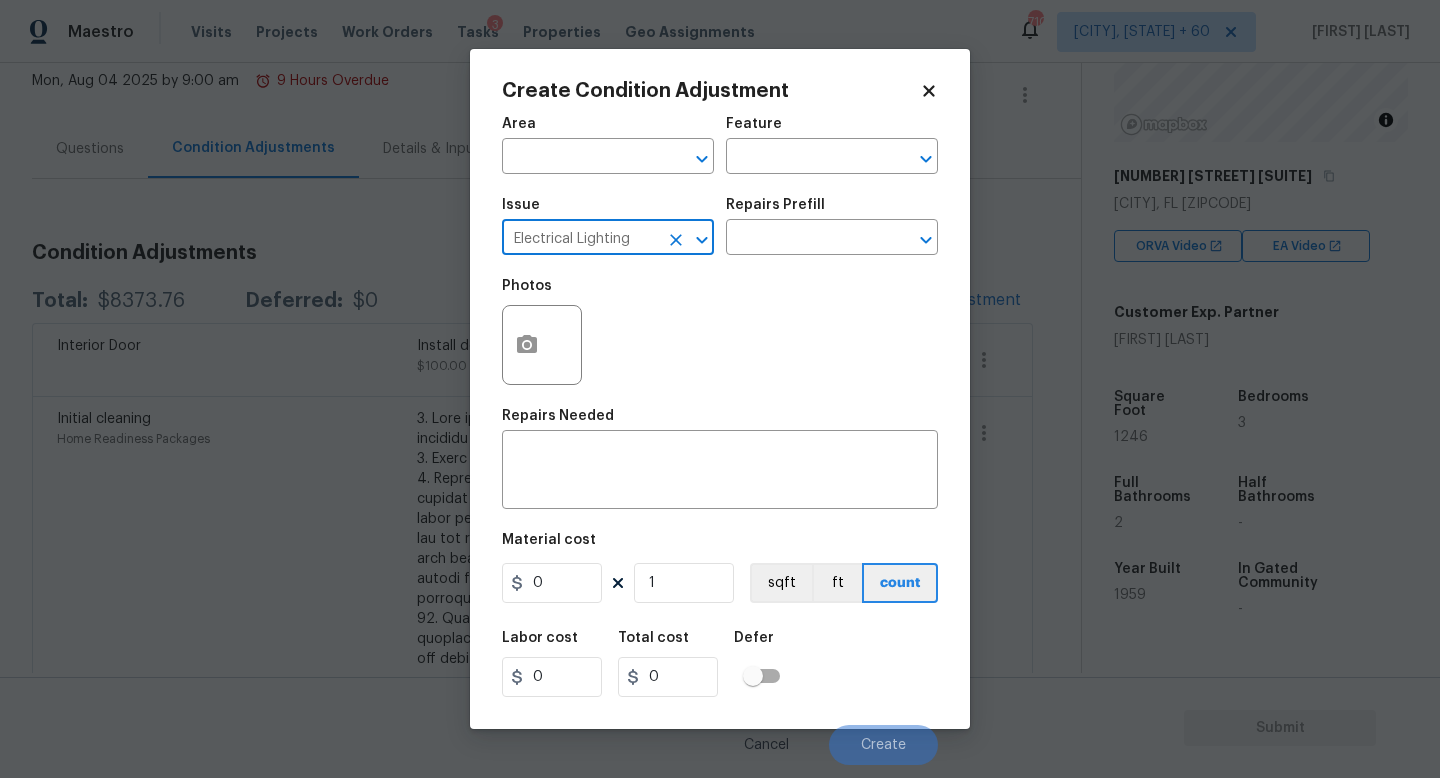 type on "Electrical Lighting" 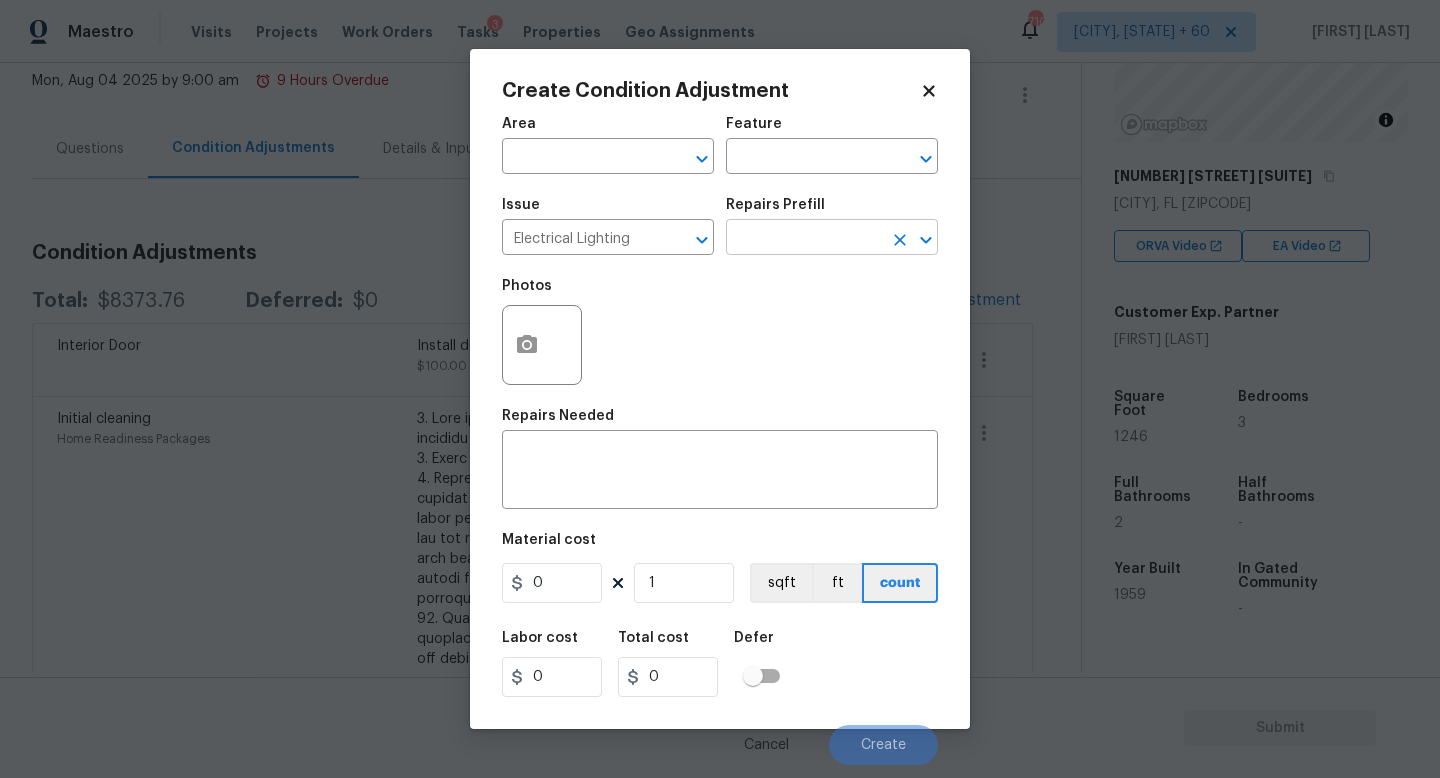 click at bounding box center (804, 239) 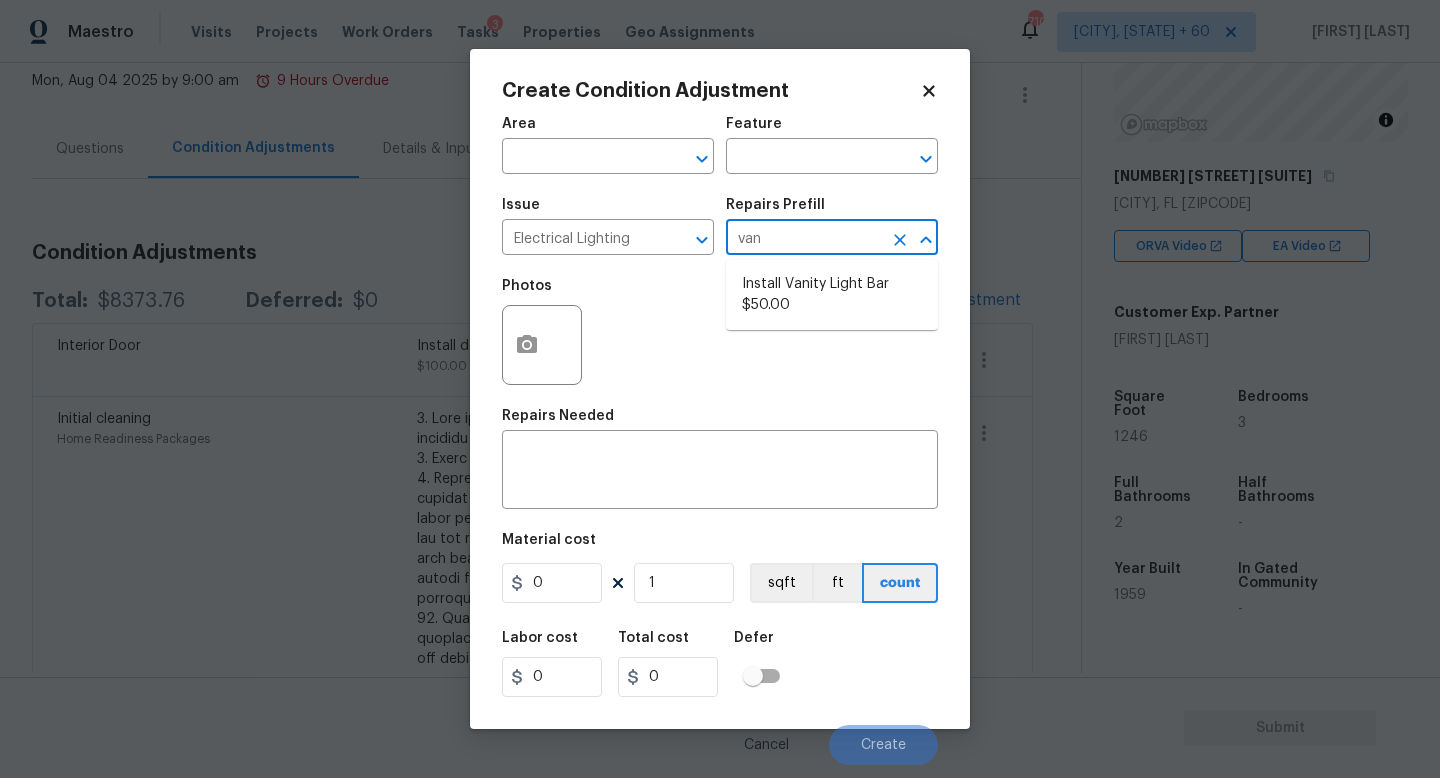 type on "vani" 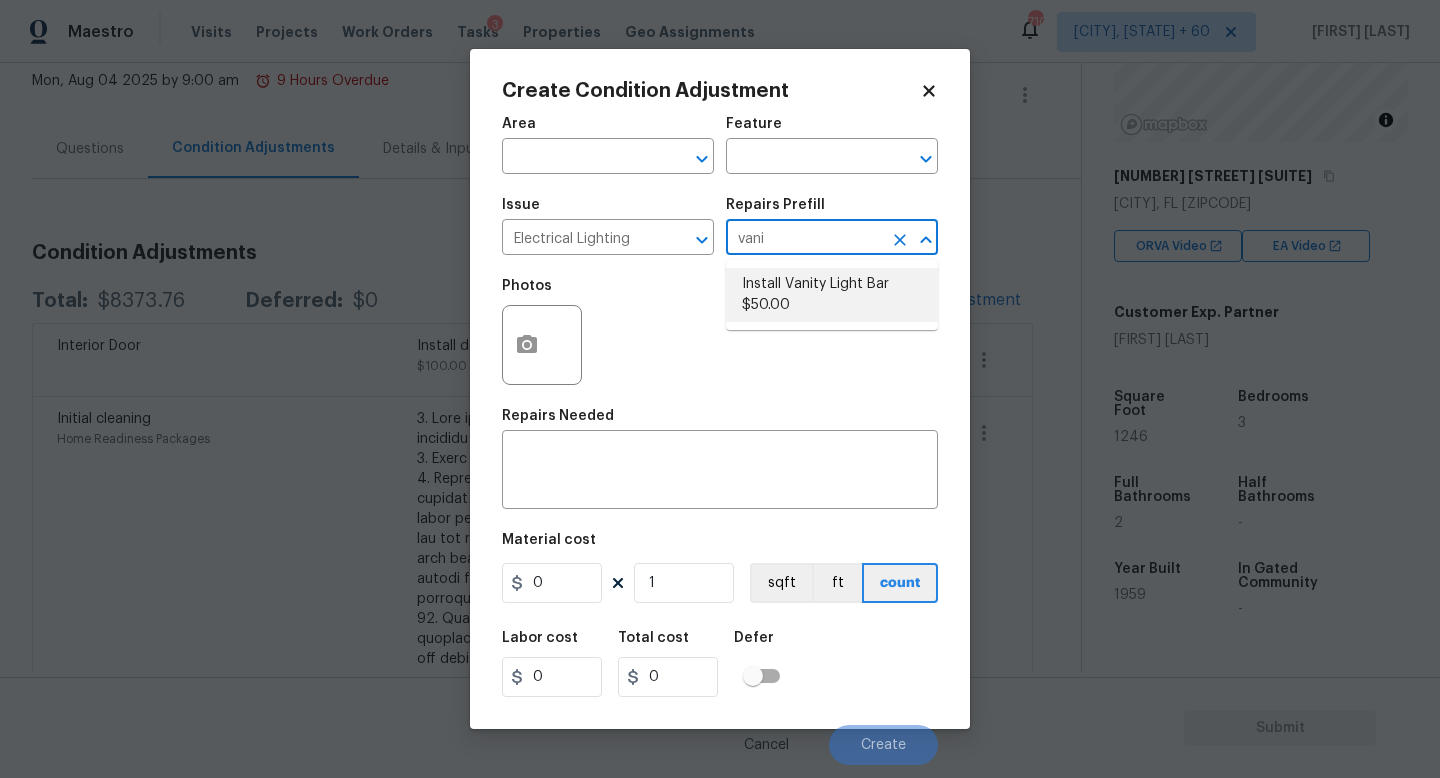 click on "Install Vanity Light Bar $50.00" at bounding box center [832, 295] 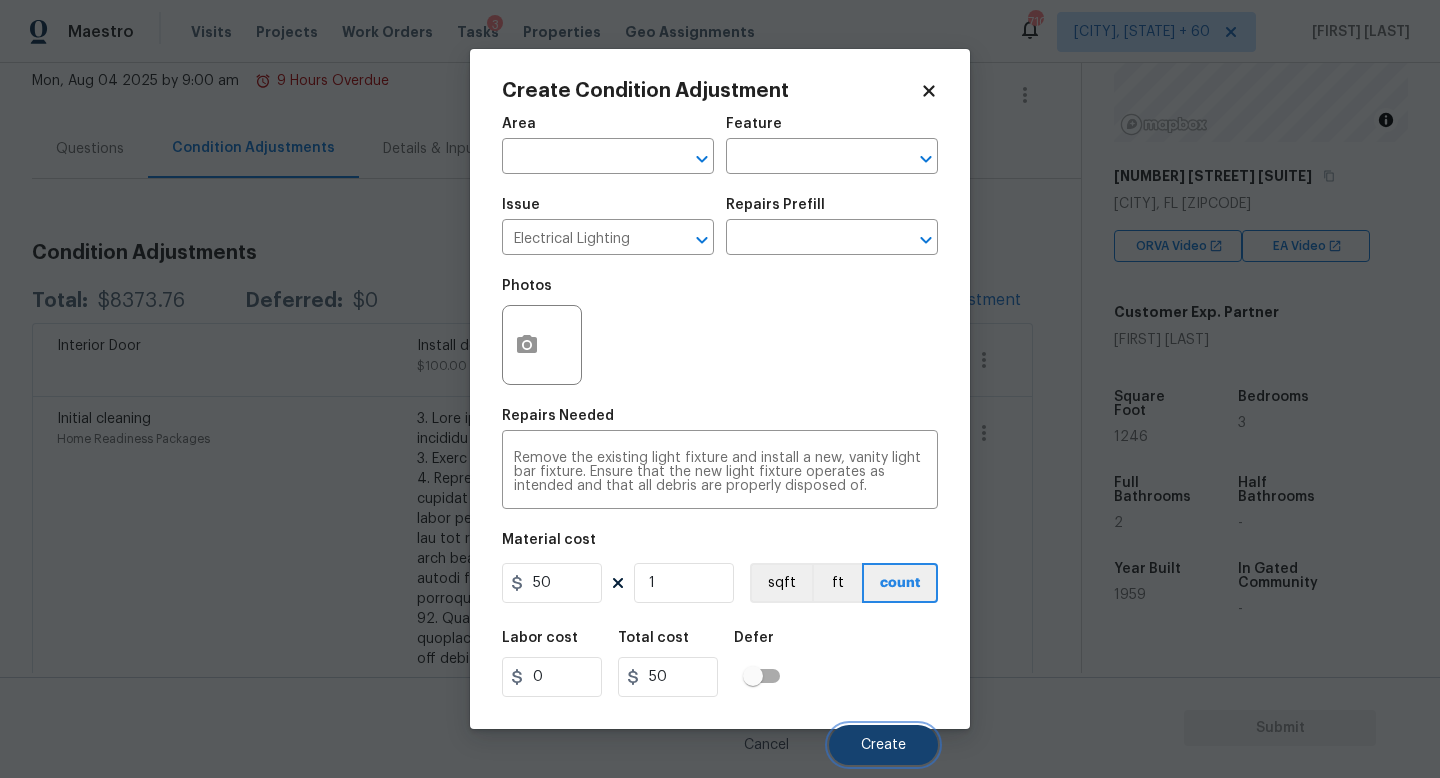 click on "Create" at bounding box center (883, 745) 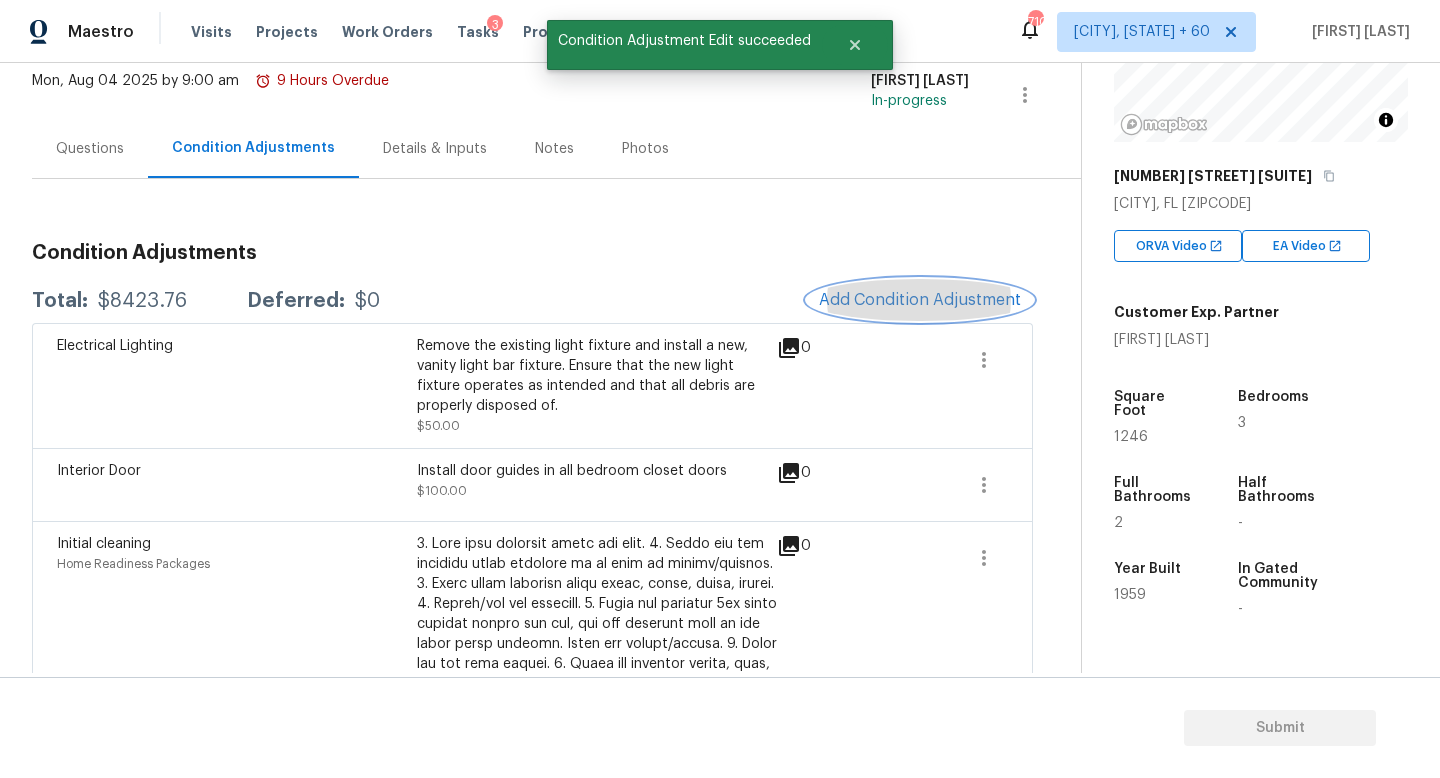 click on "Add Condition Adjustment" at bounding box center (920, 300) 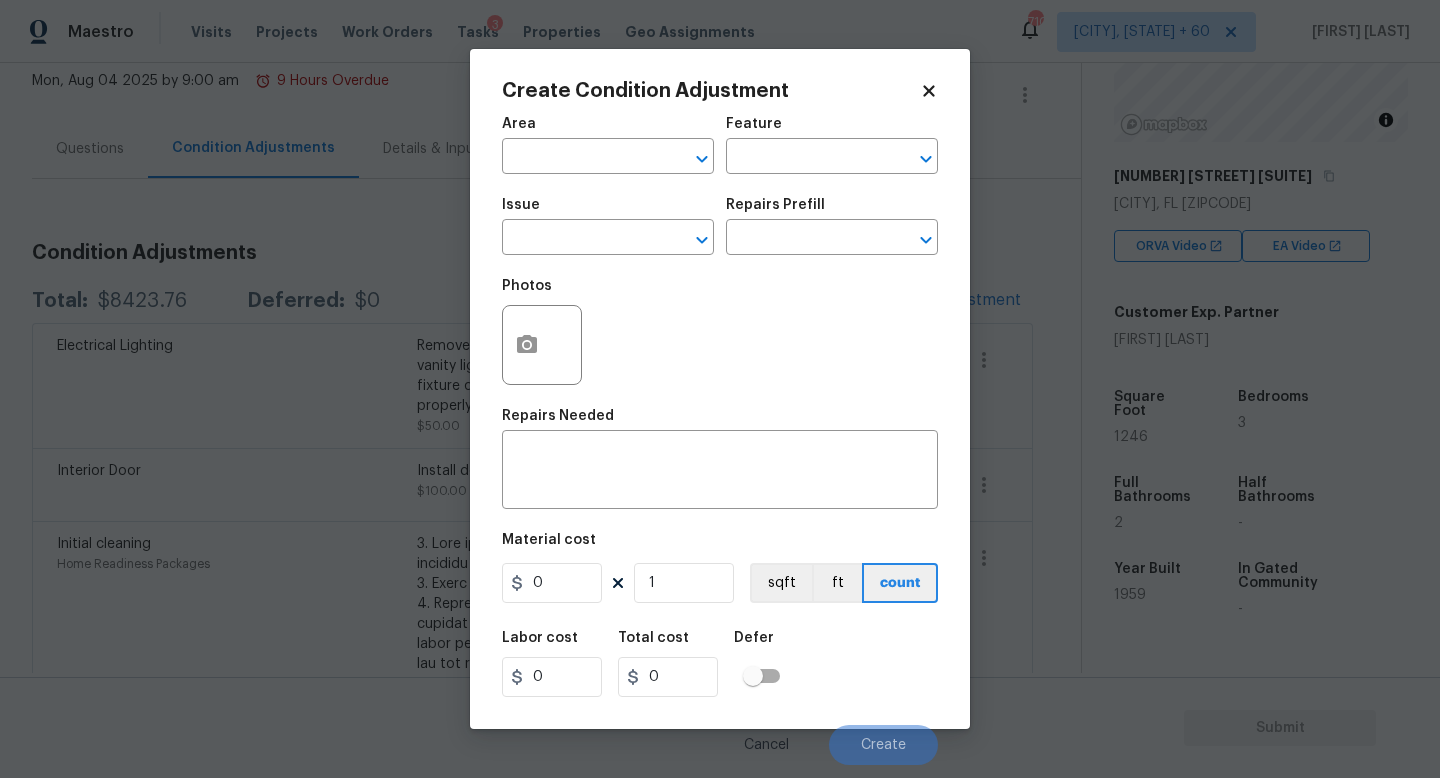 click on "Issue" at bounding box center (608, 211) 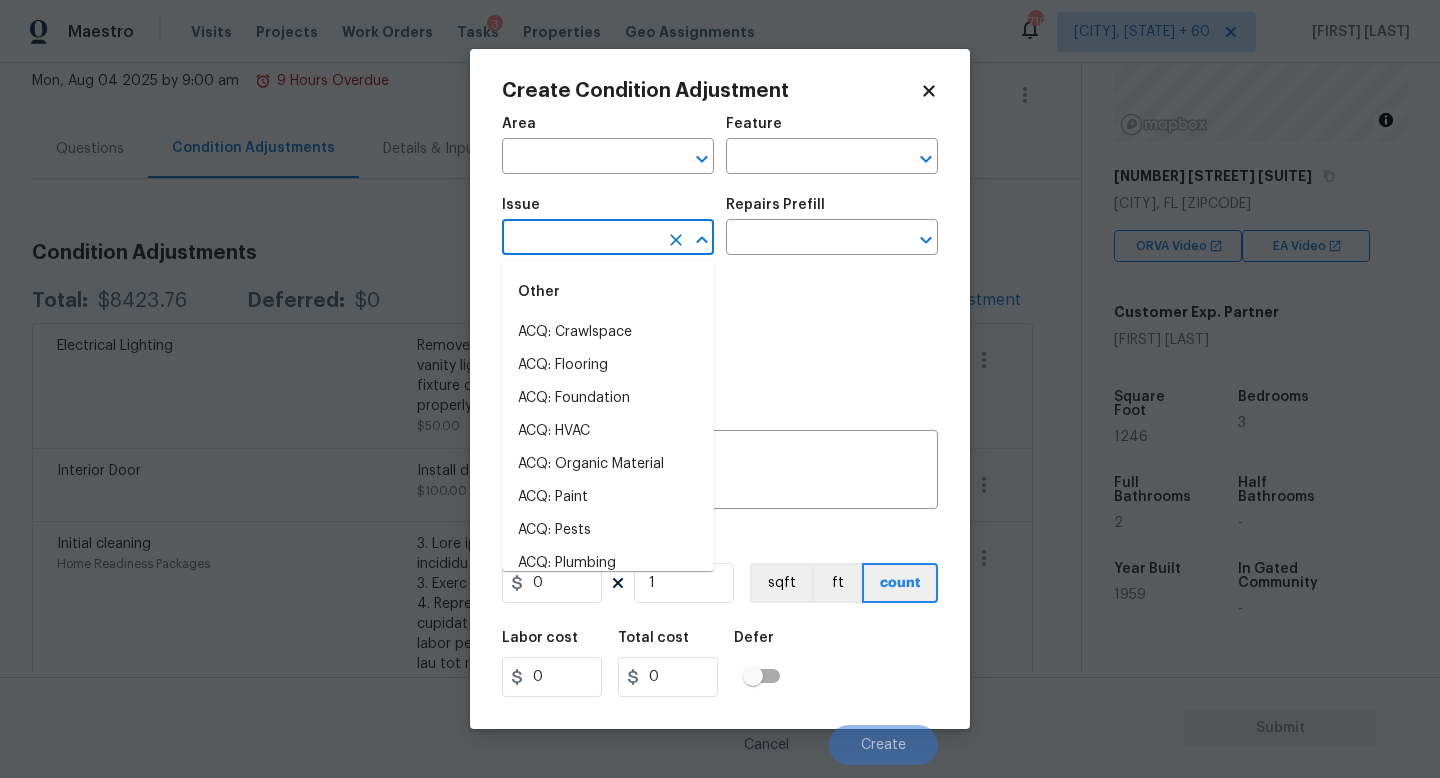 click at bounding box center (580, 239) 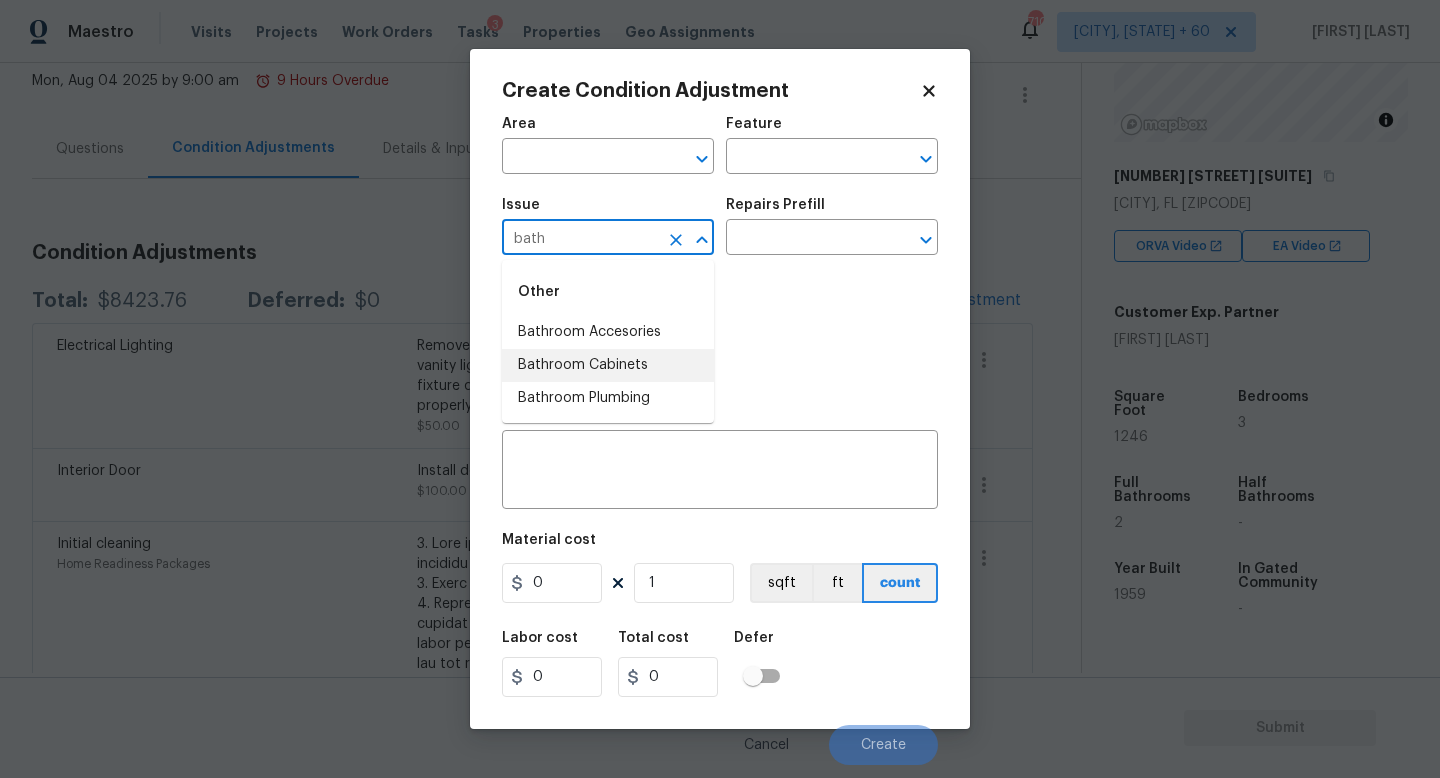 click on "Bathroom Cabinets" at bounding box center [608, 365] 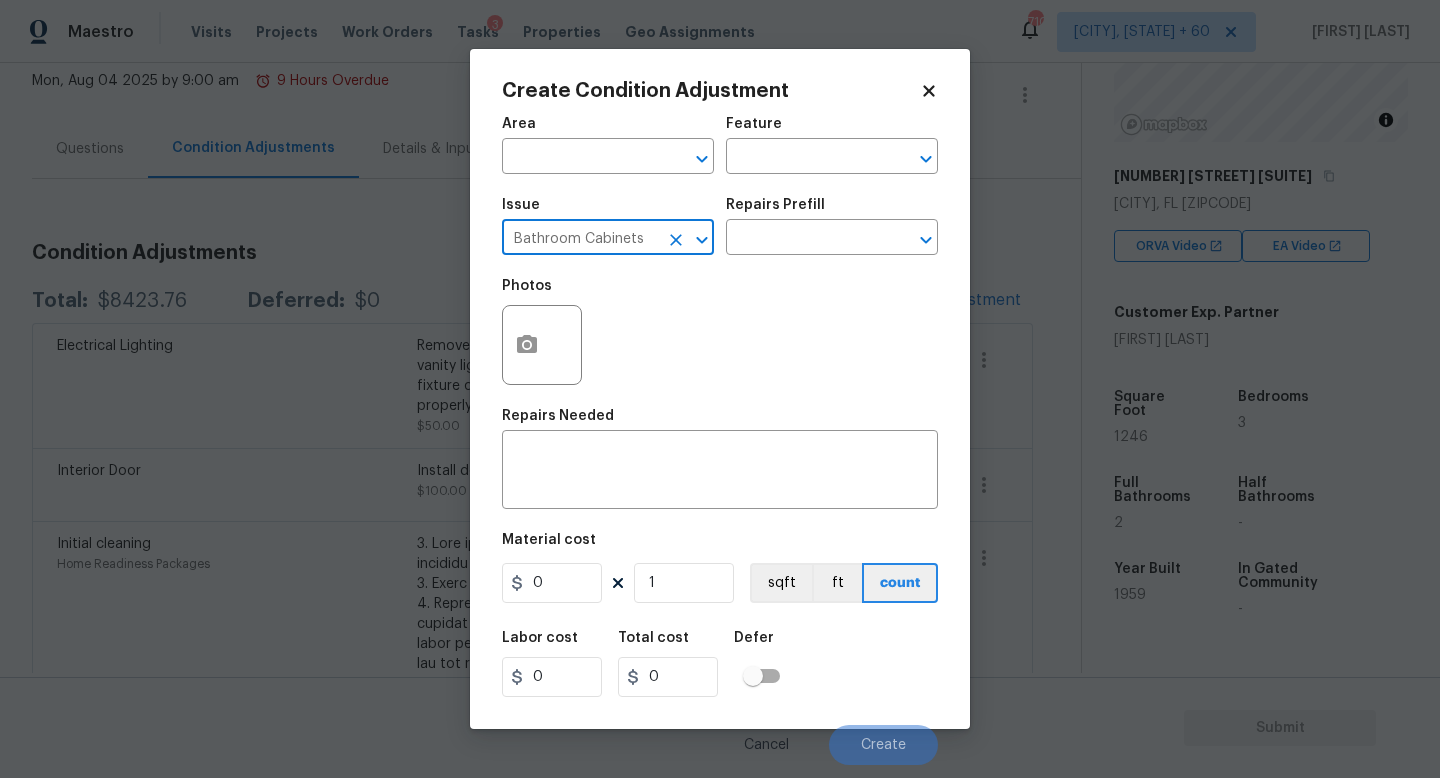 click at bounding box center [702, 240] 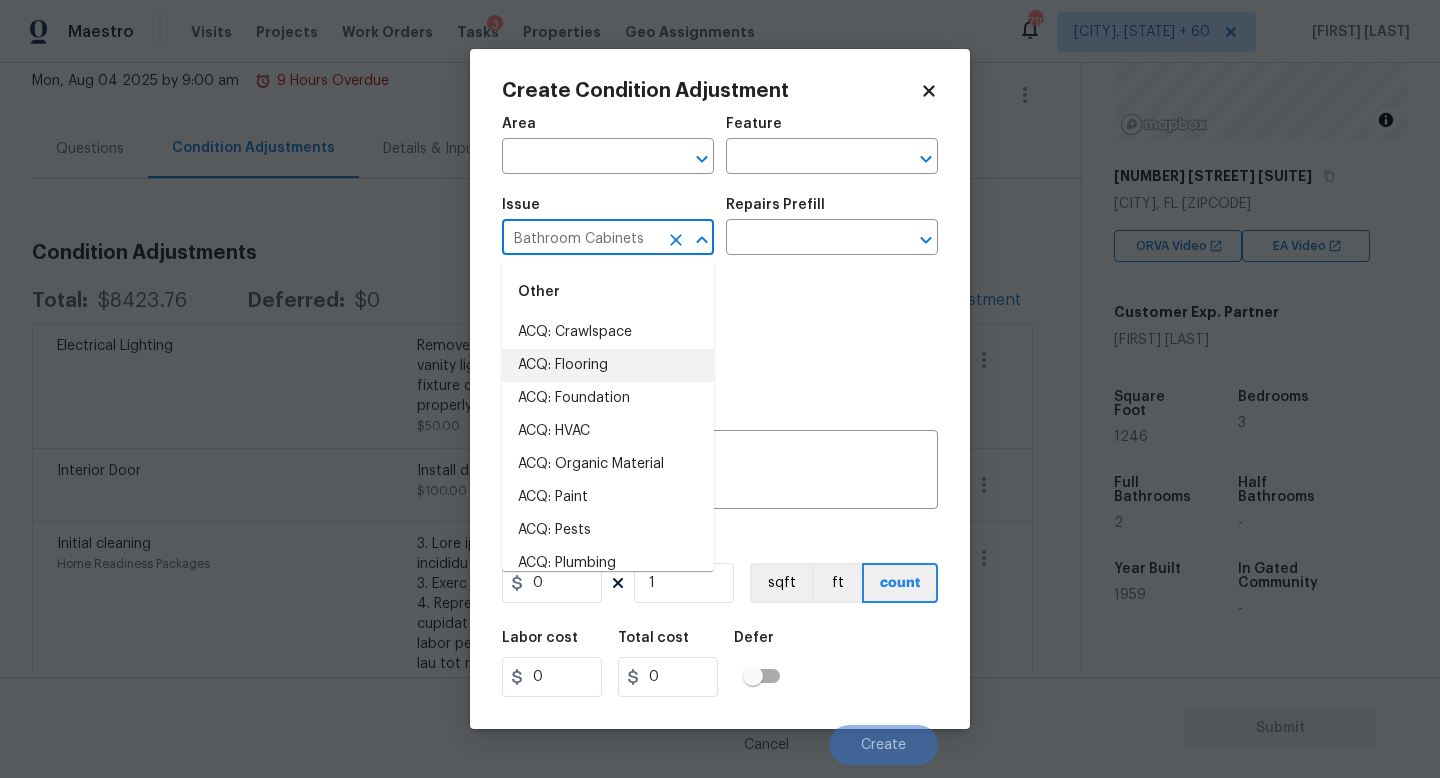 click 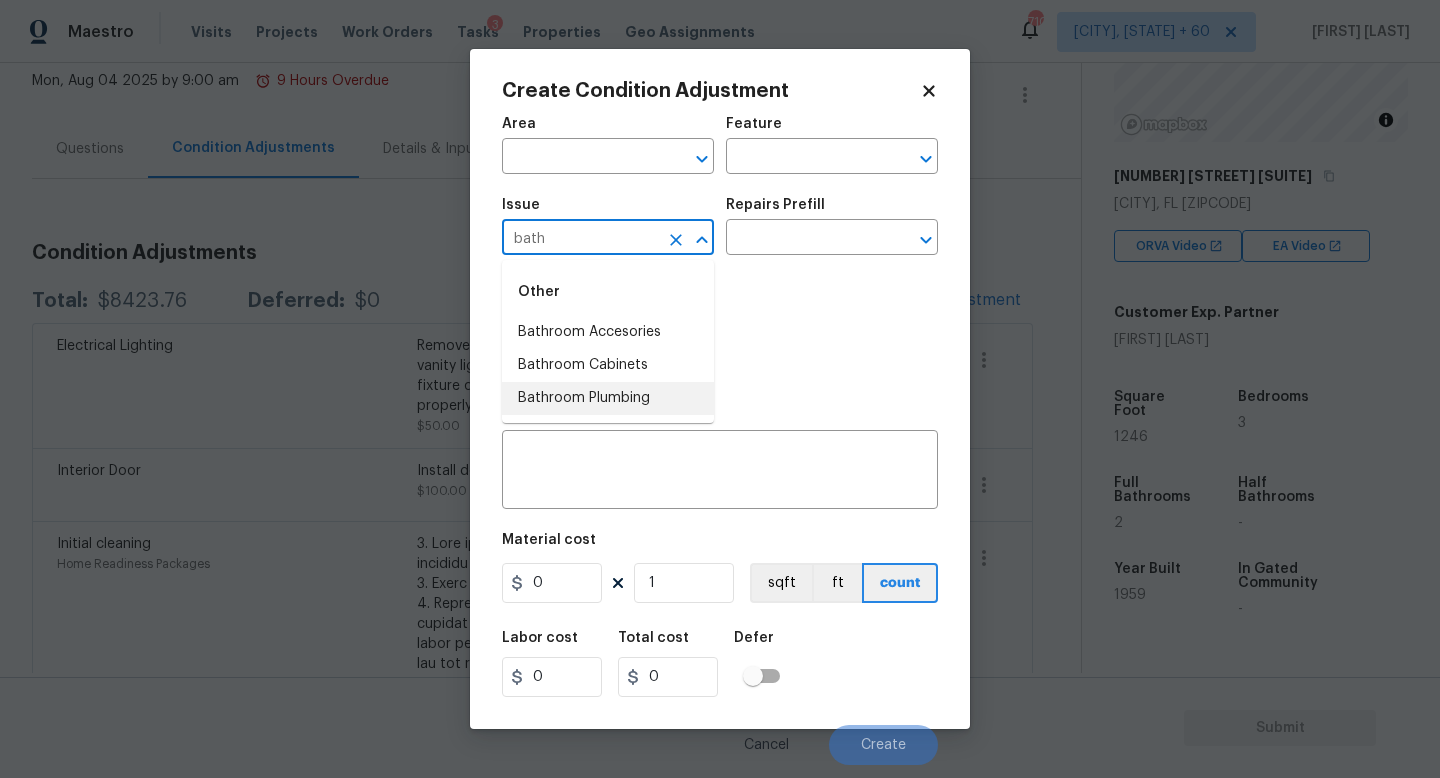 click on "Bathroom Plumbing" at bounding box center (608, 398) 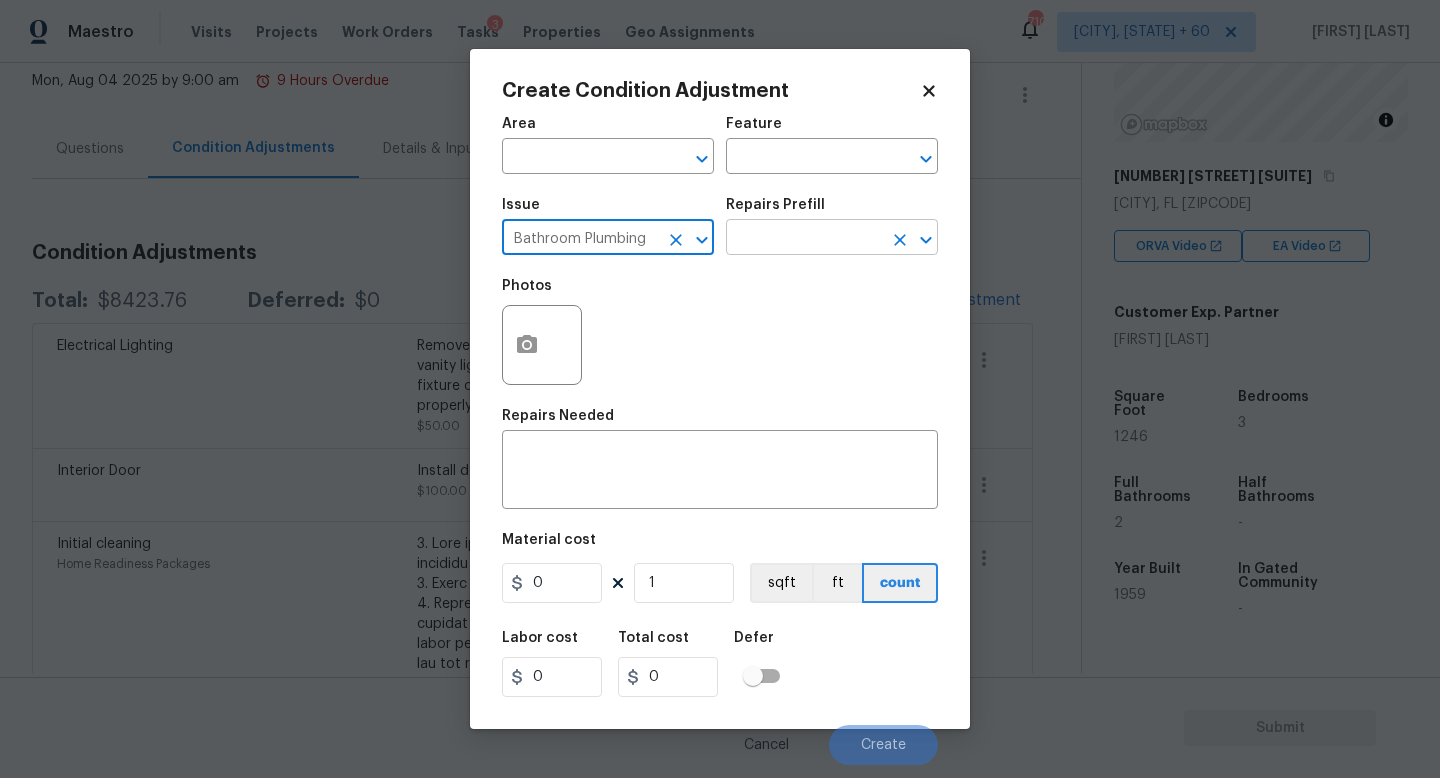 type on "Bathroom Plumbing" 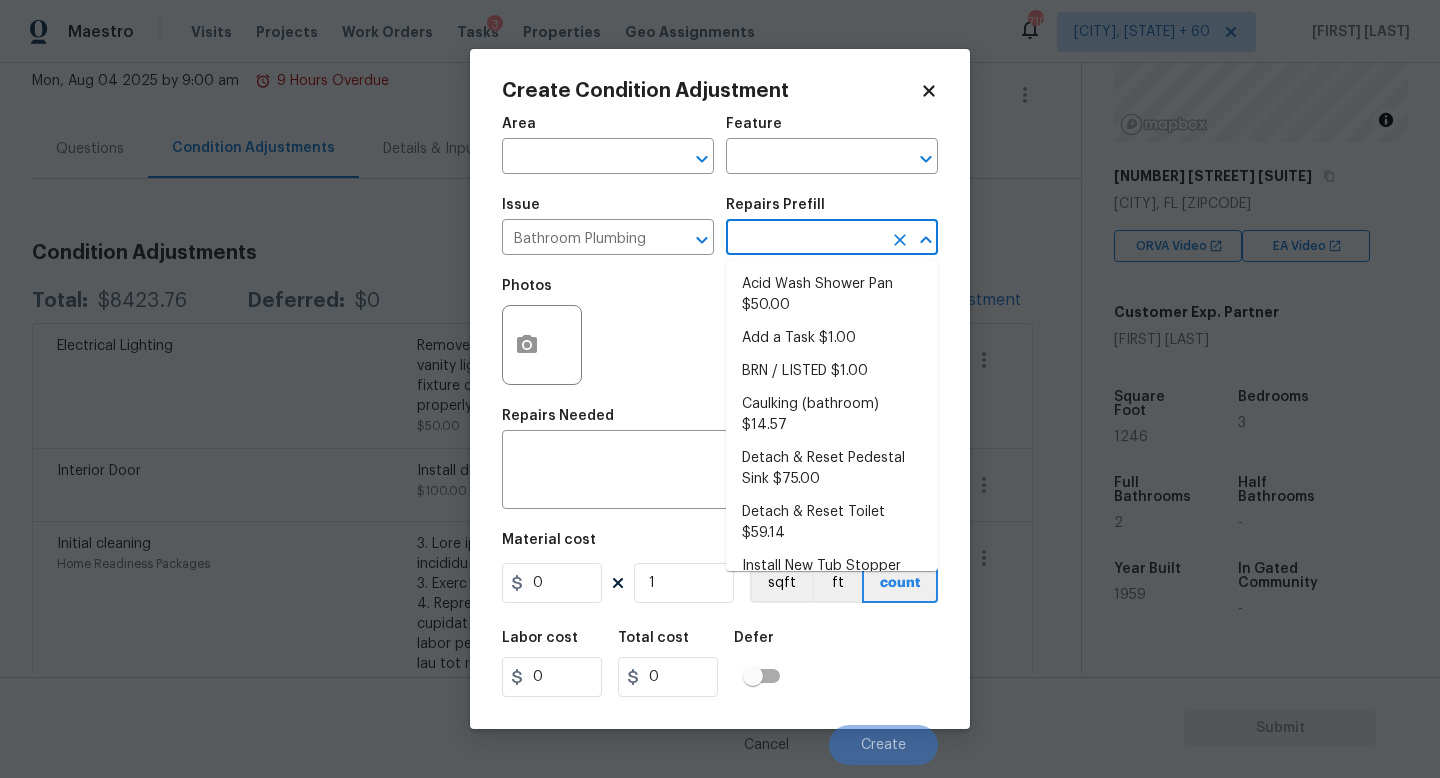 click at bounding box center (804, 239) 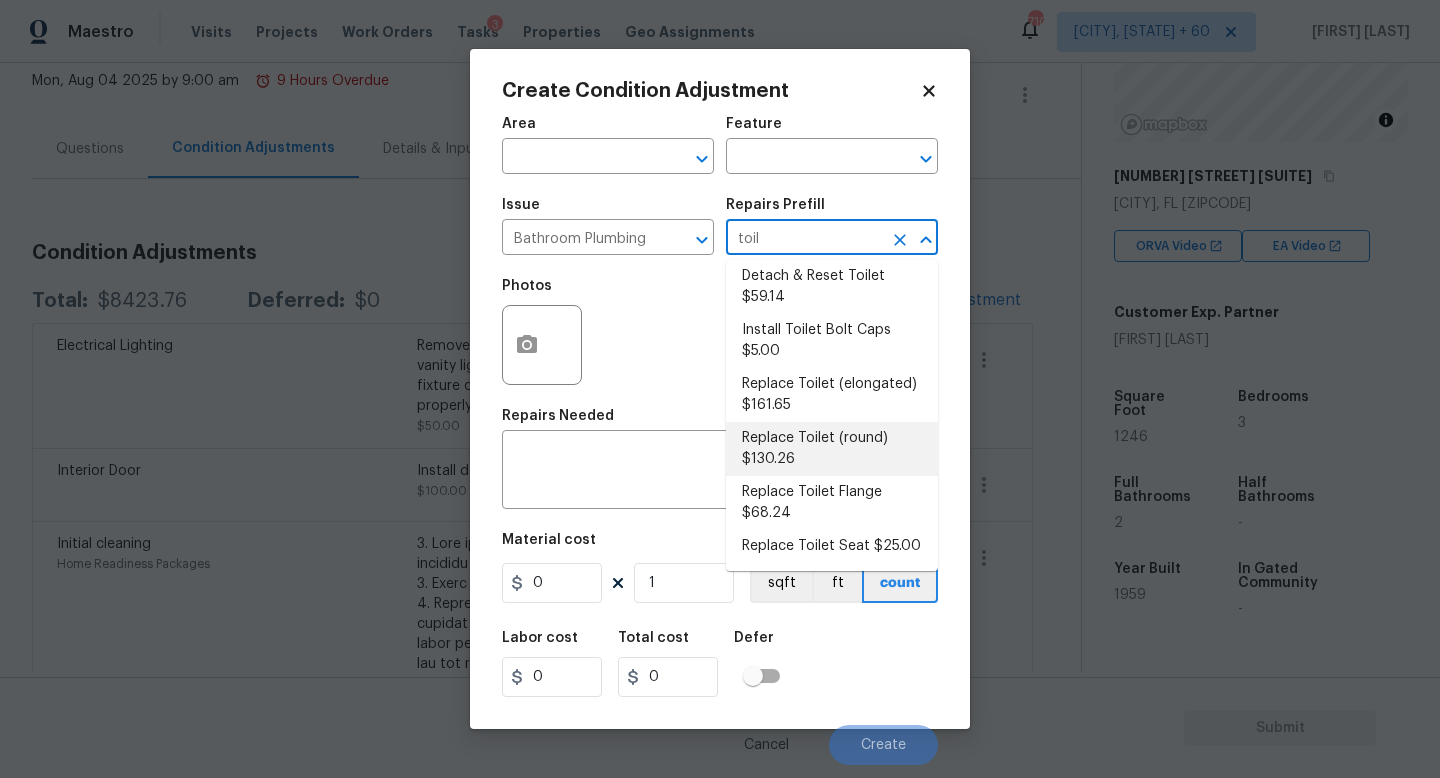 scroll, scrollTop: 0, scrollLeft: 0, axis: both 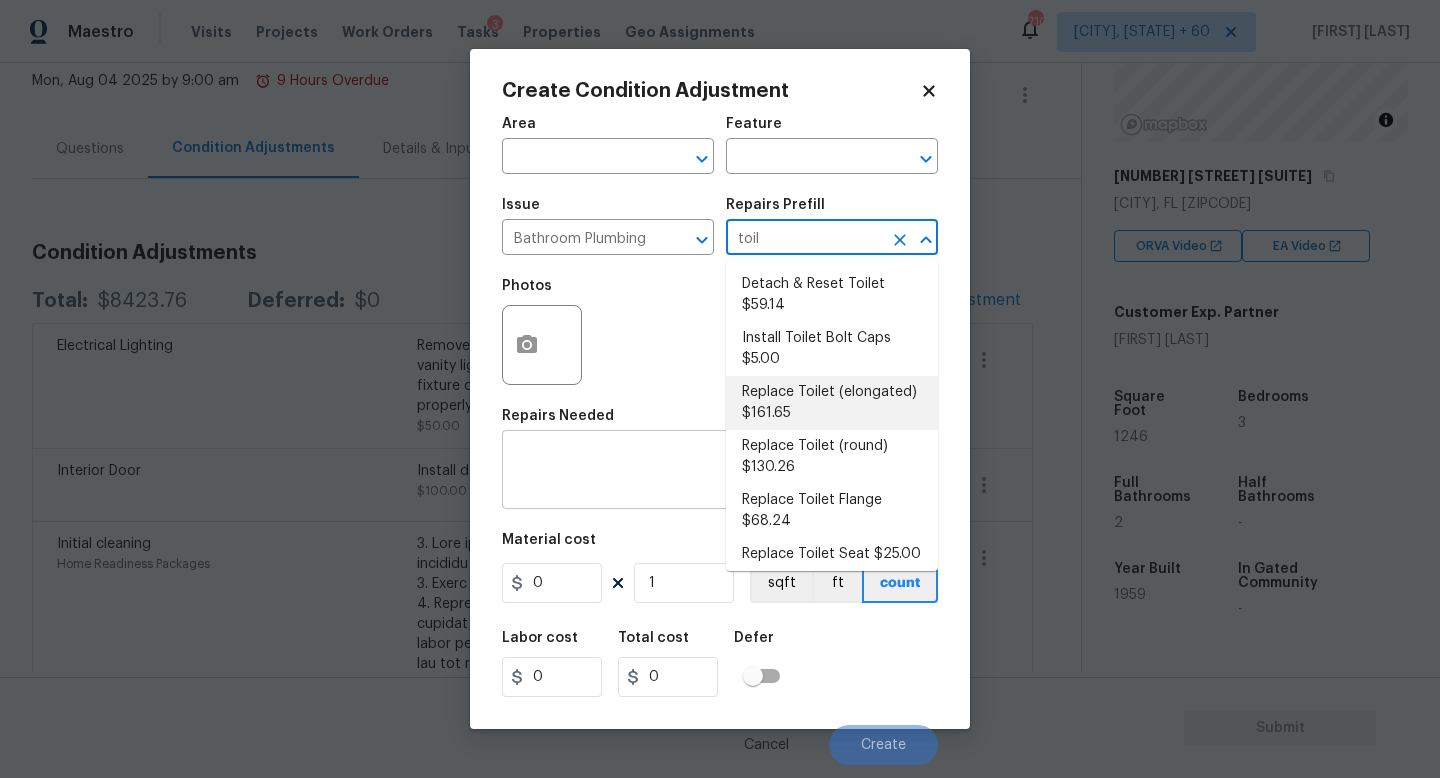 type on "toil" 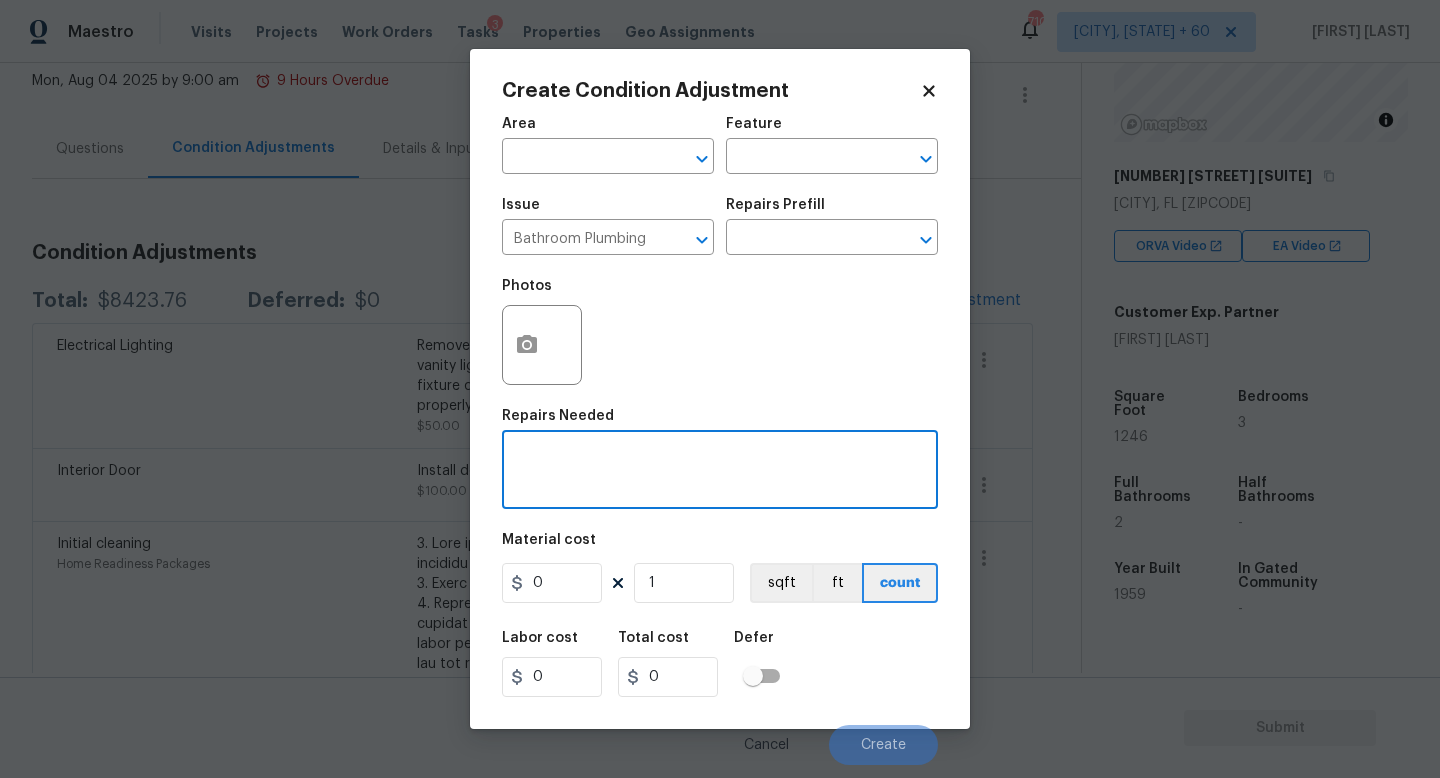 click at bounding box center (720, 472) 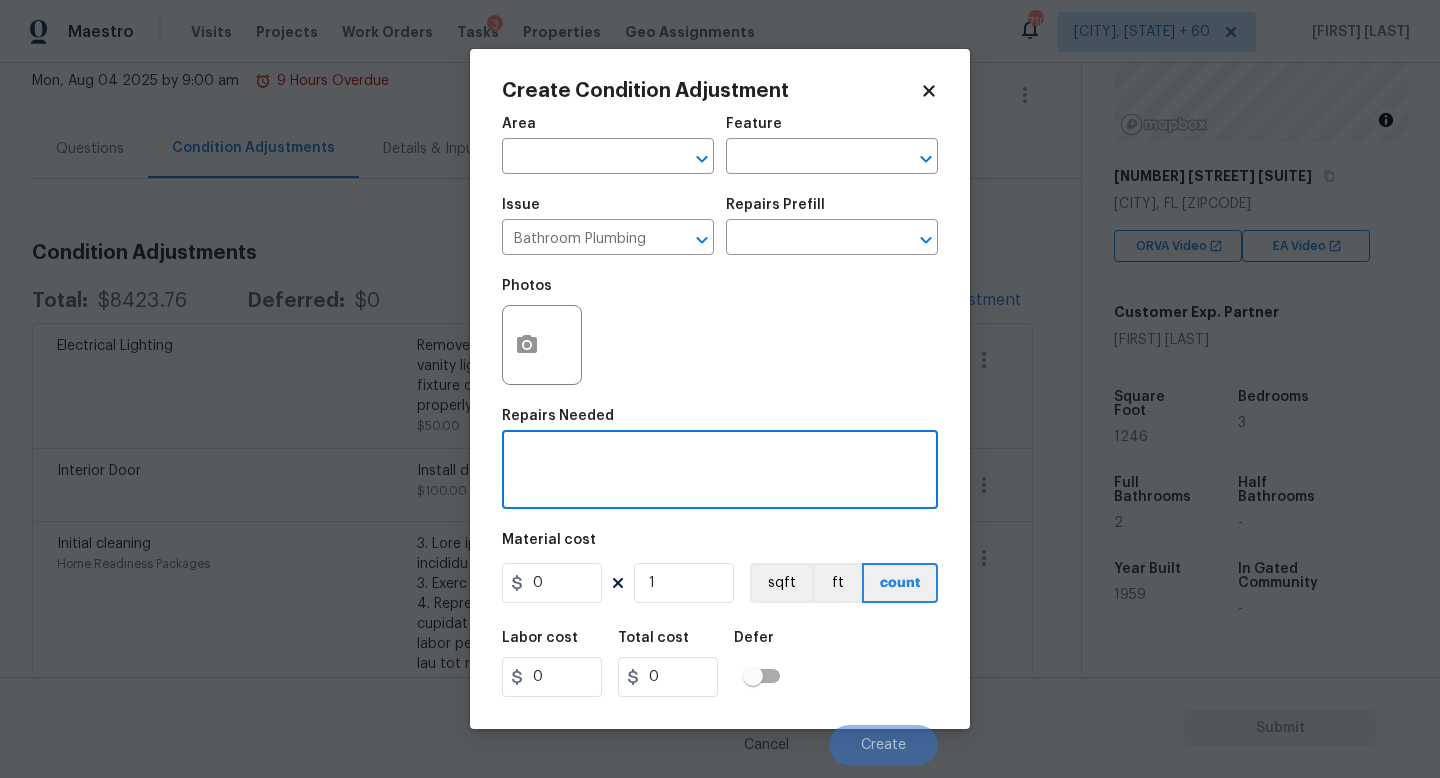 paste on "Install toilet paper holder in main bathroom" 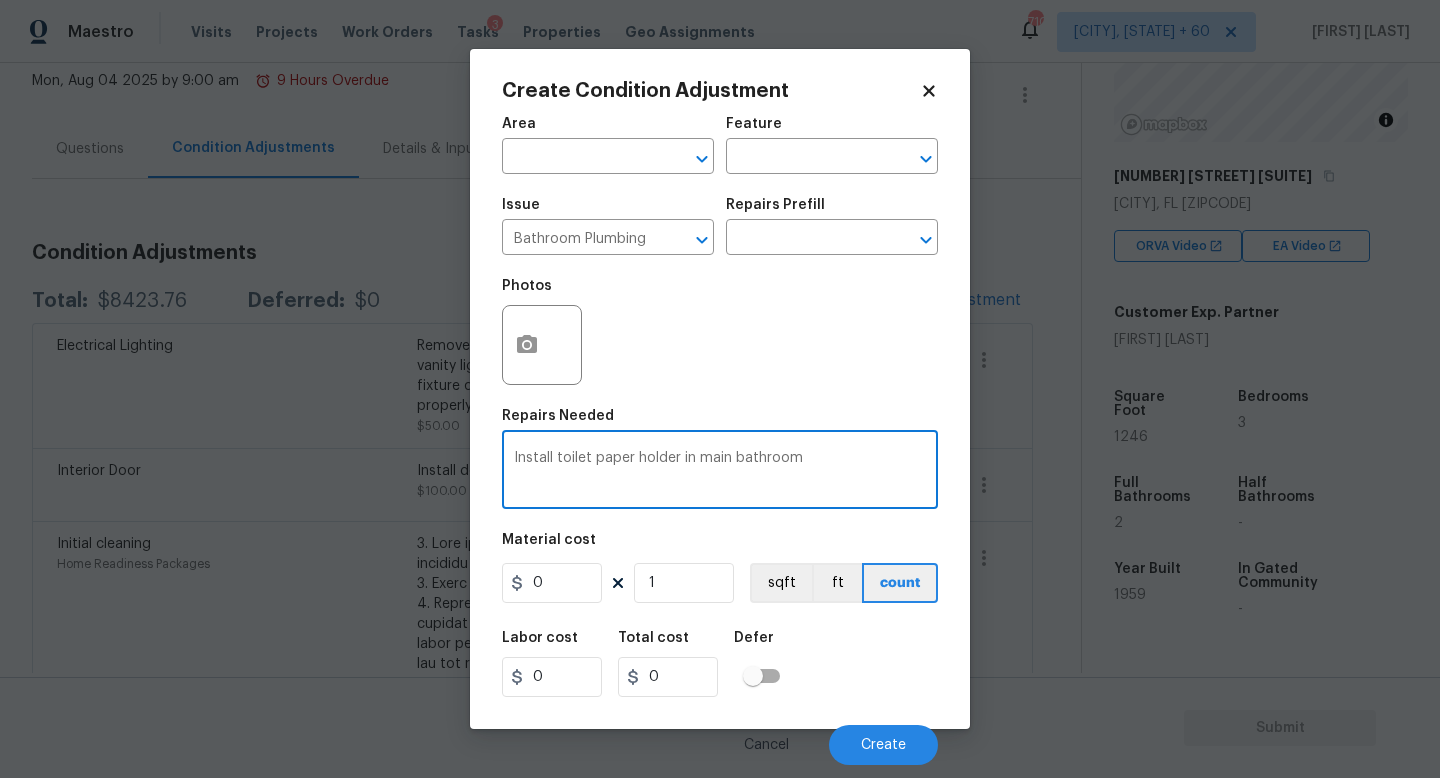 type on "Install toilet paper holder in main bathroom" 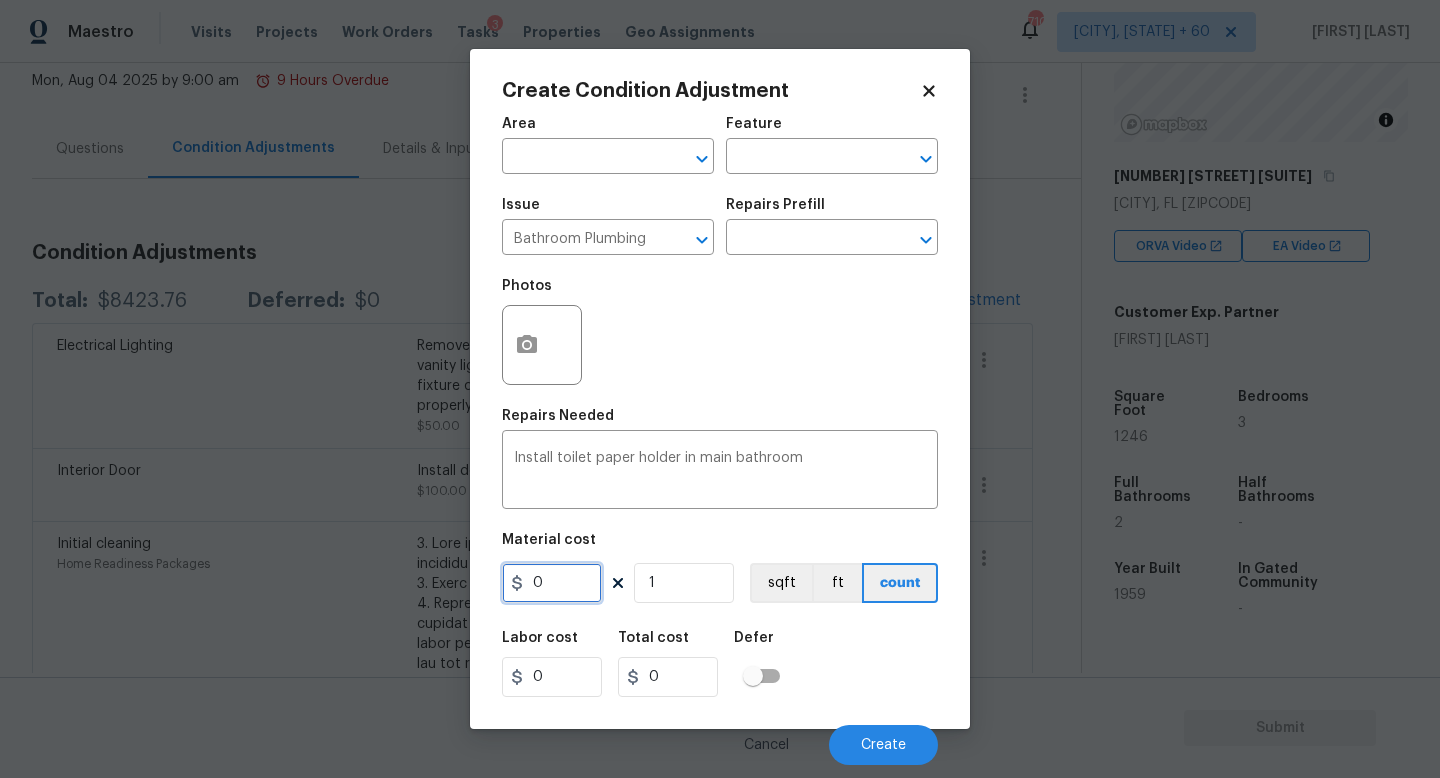 drag, startPoint x: 556, startPoint y: 590, endPoint x: 347, endPoint y: 590, distance: 209 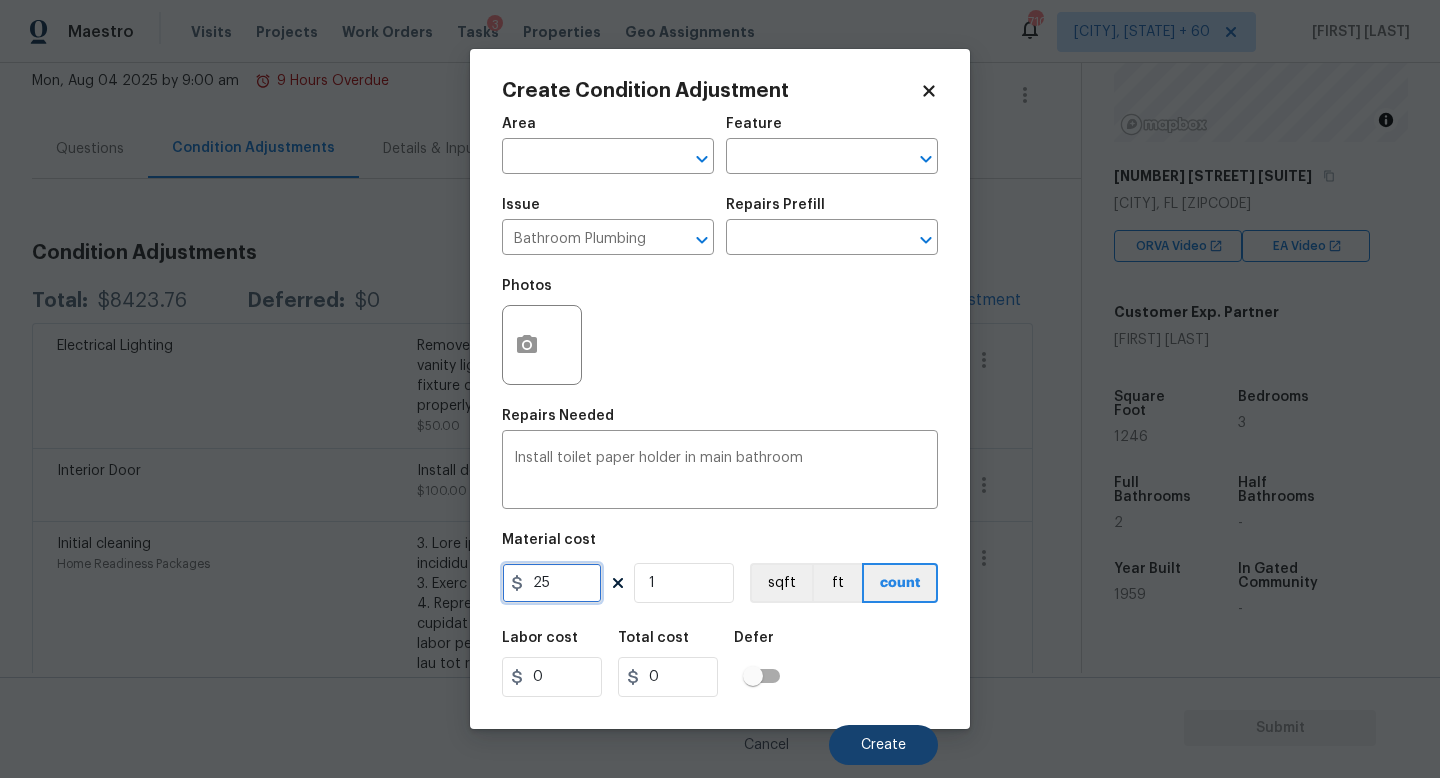 type on "25" 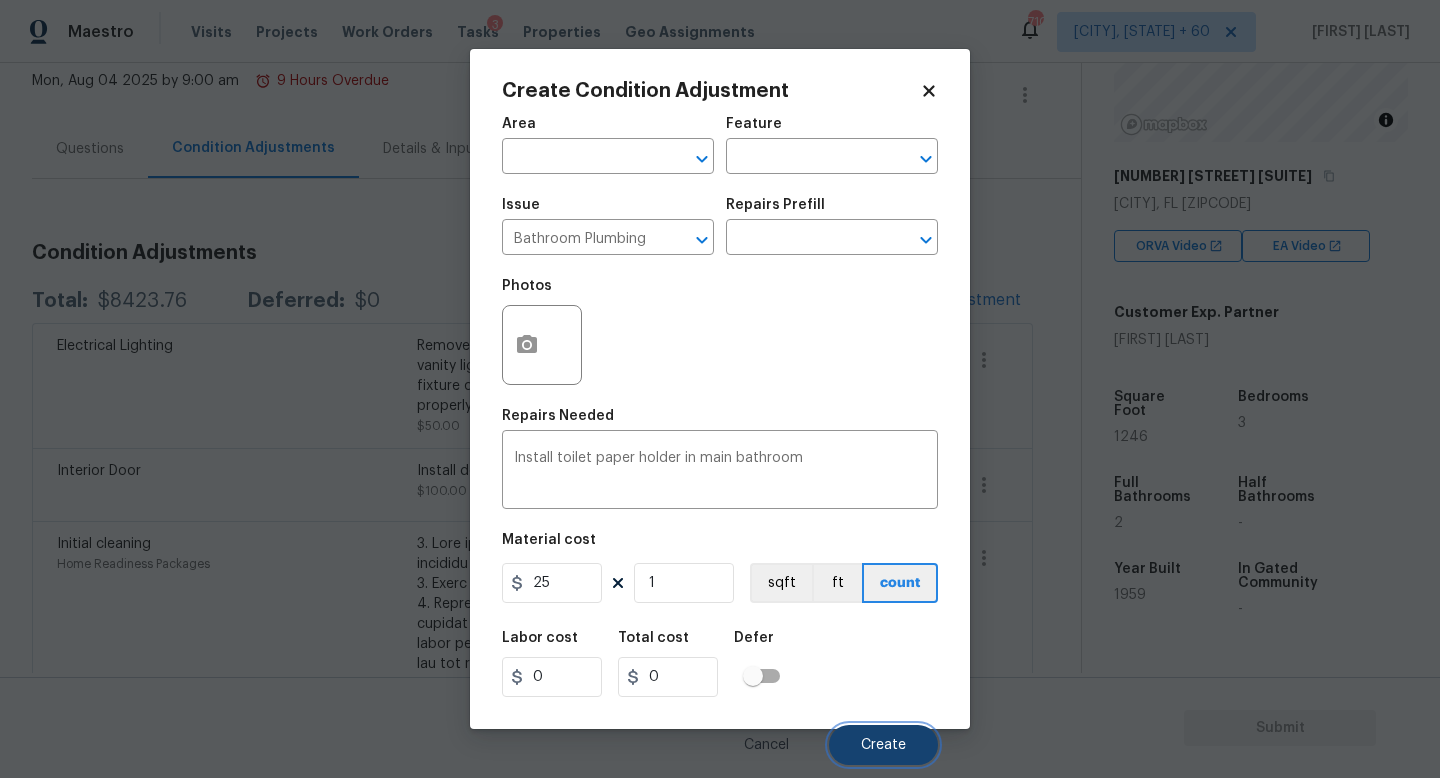 type on "25" 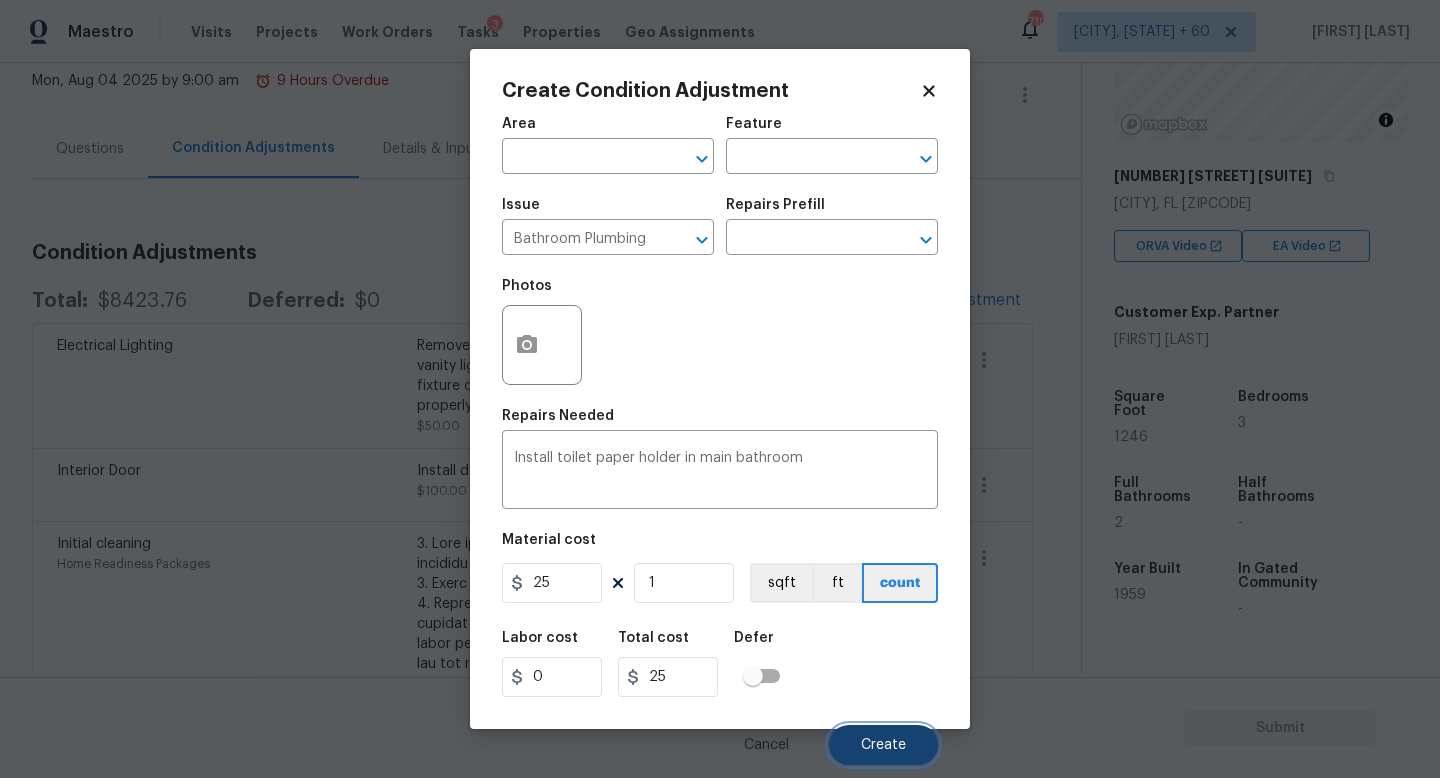 click on "Create" at bounding box center (883, 745) 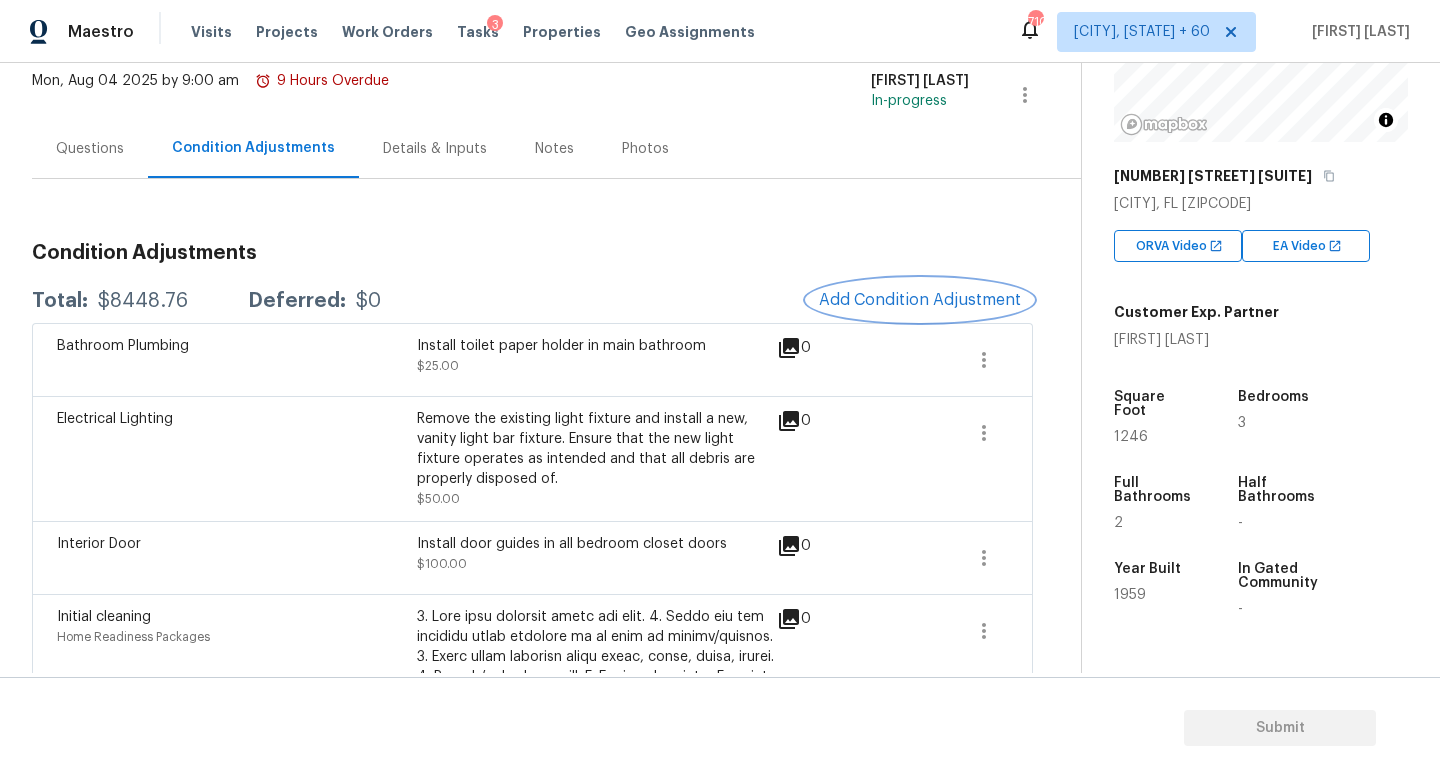 click on "Add Condition Adjustment" at bounding box center [920, 300] 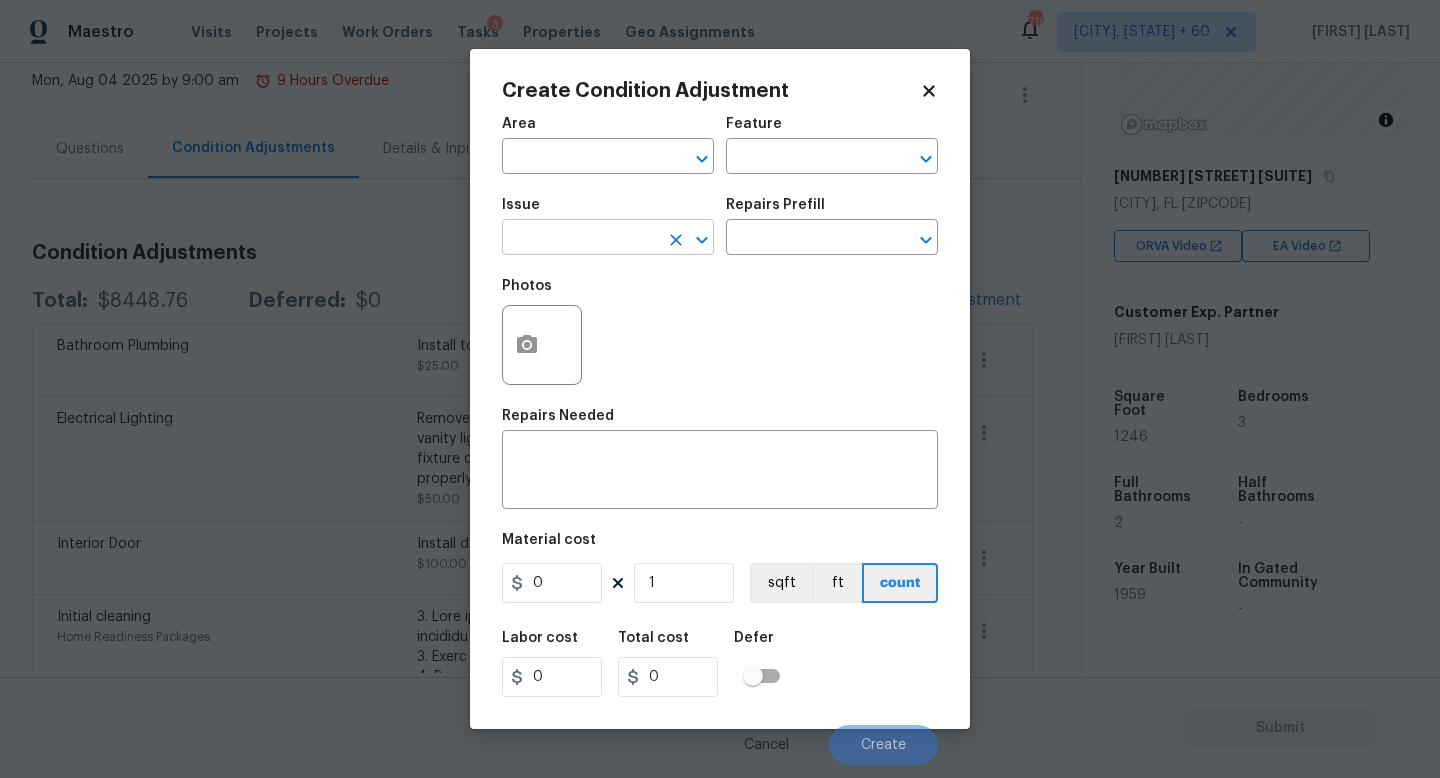 click at bounding box center (580, 239) 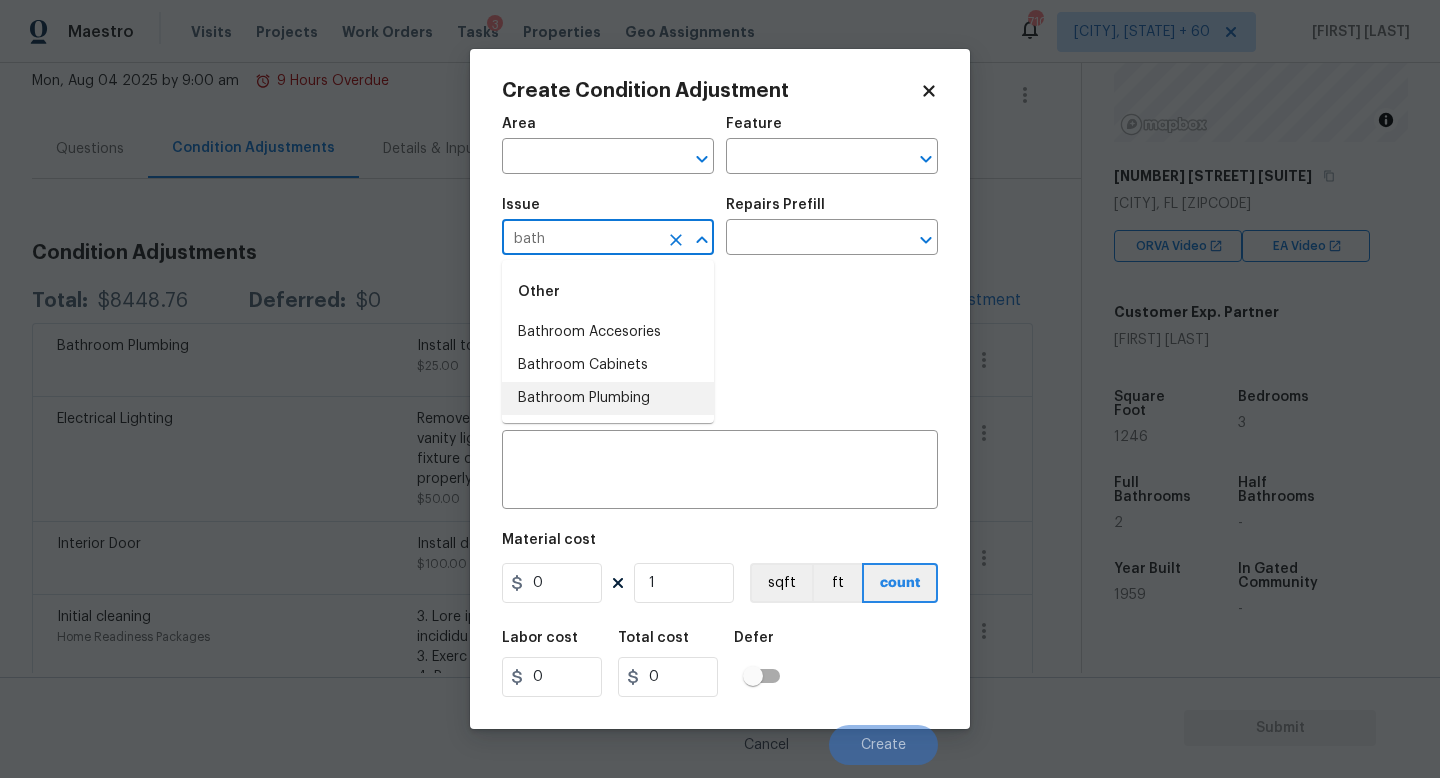 click on "Bathroom Plumbing" at bounding box center [608, 398] 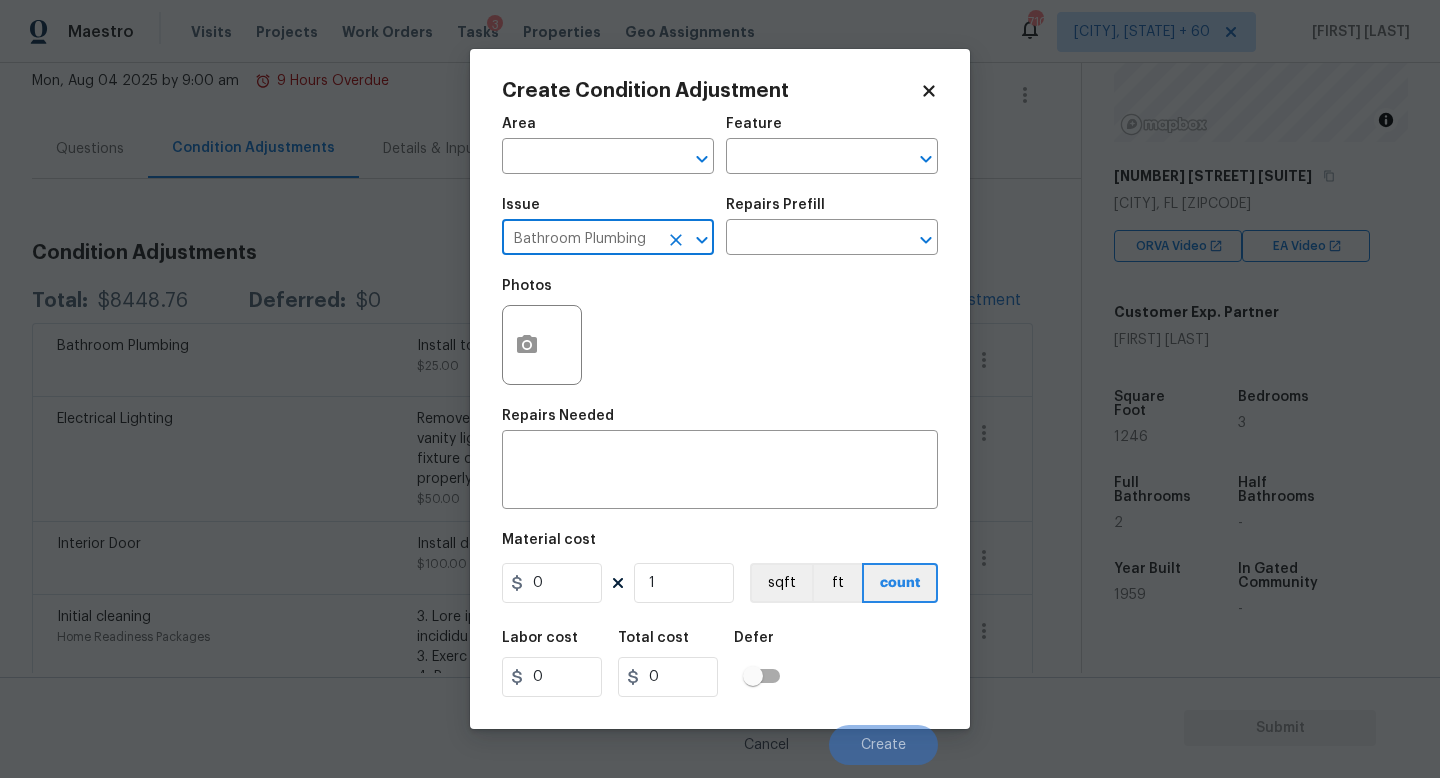 type on "Bathroom Plumbing" 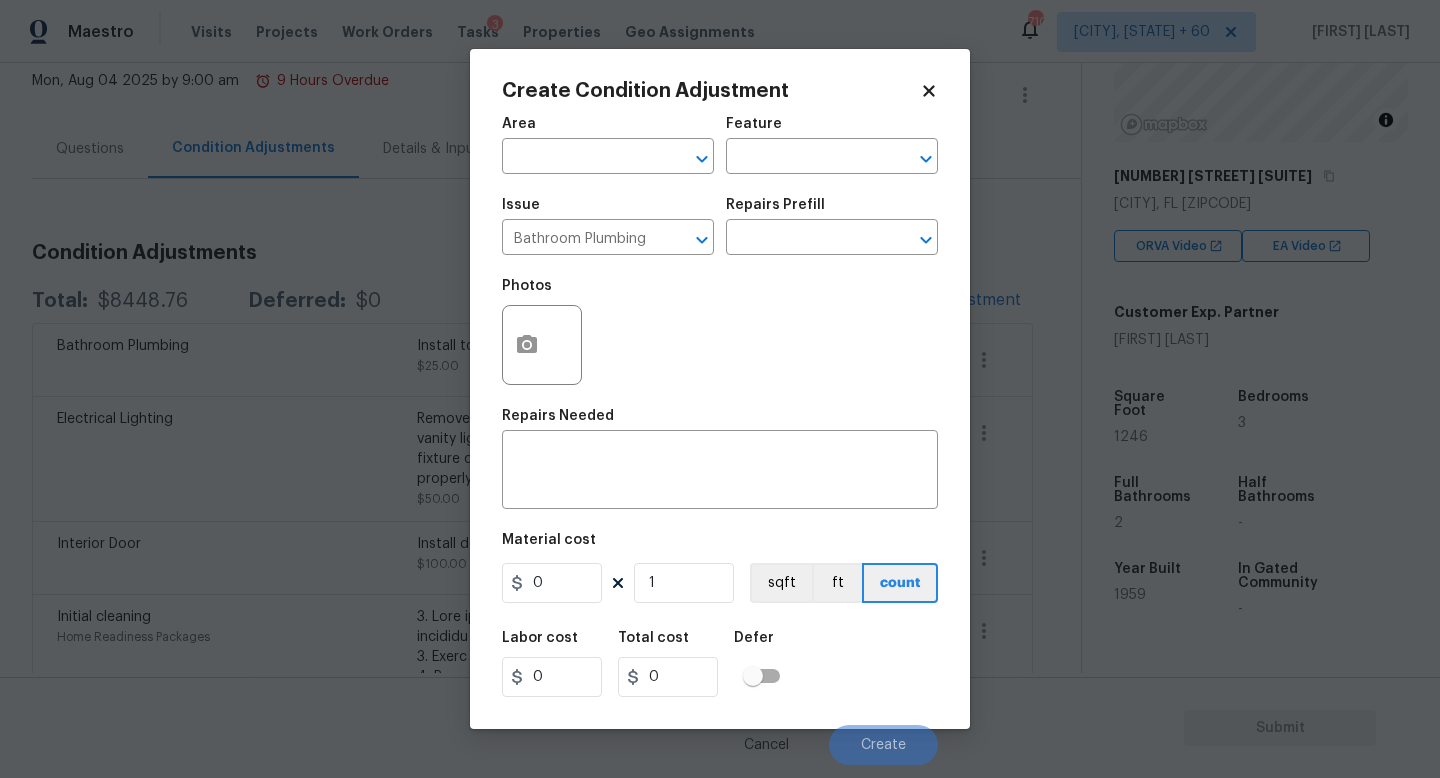 click on "Repairs Needed" at bounding box center (720, 422) 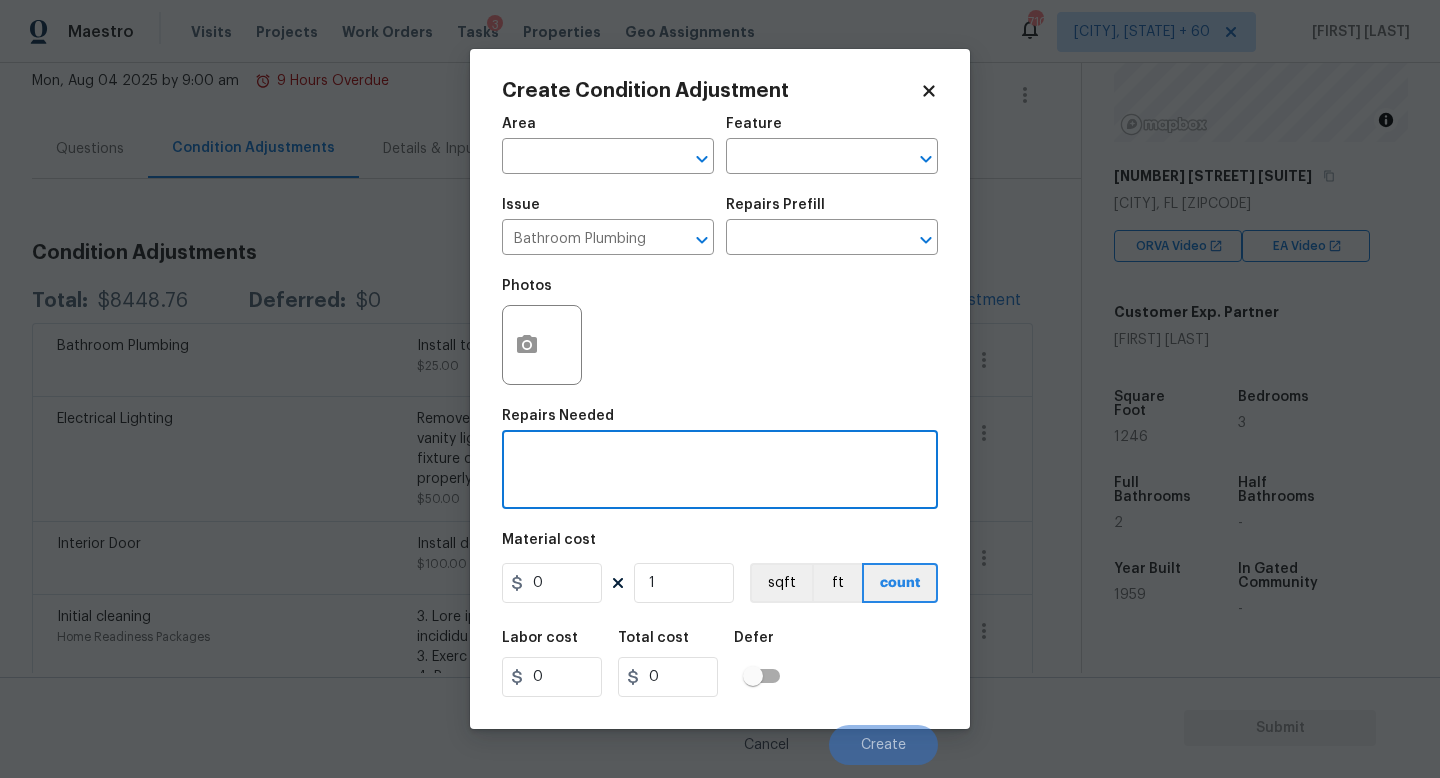 click at bounding box center (720, 472) 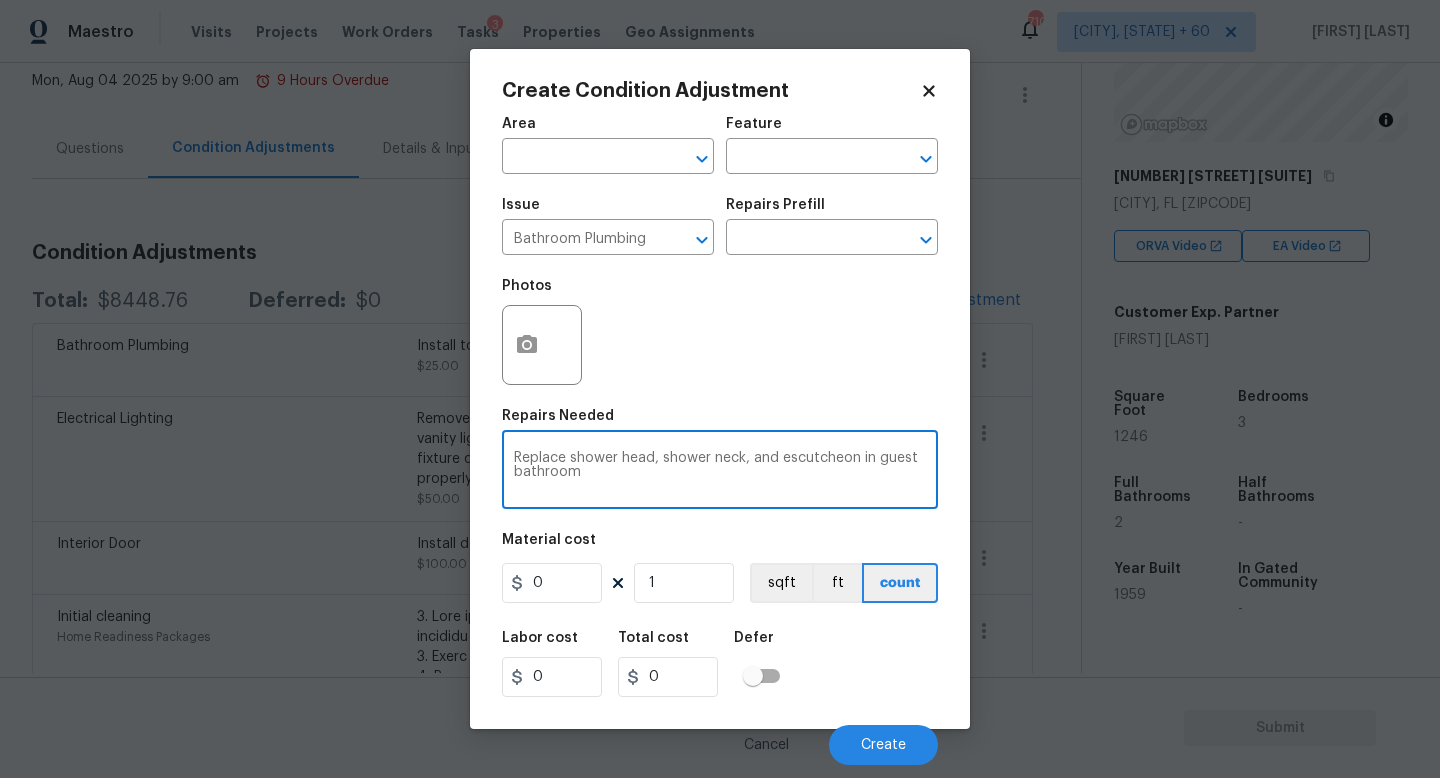 type on "Replace shower head, shower neck, and escutcheon in guest bathroom" 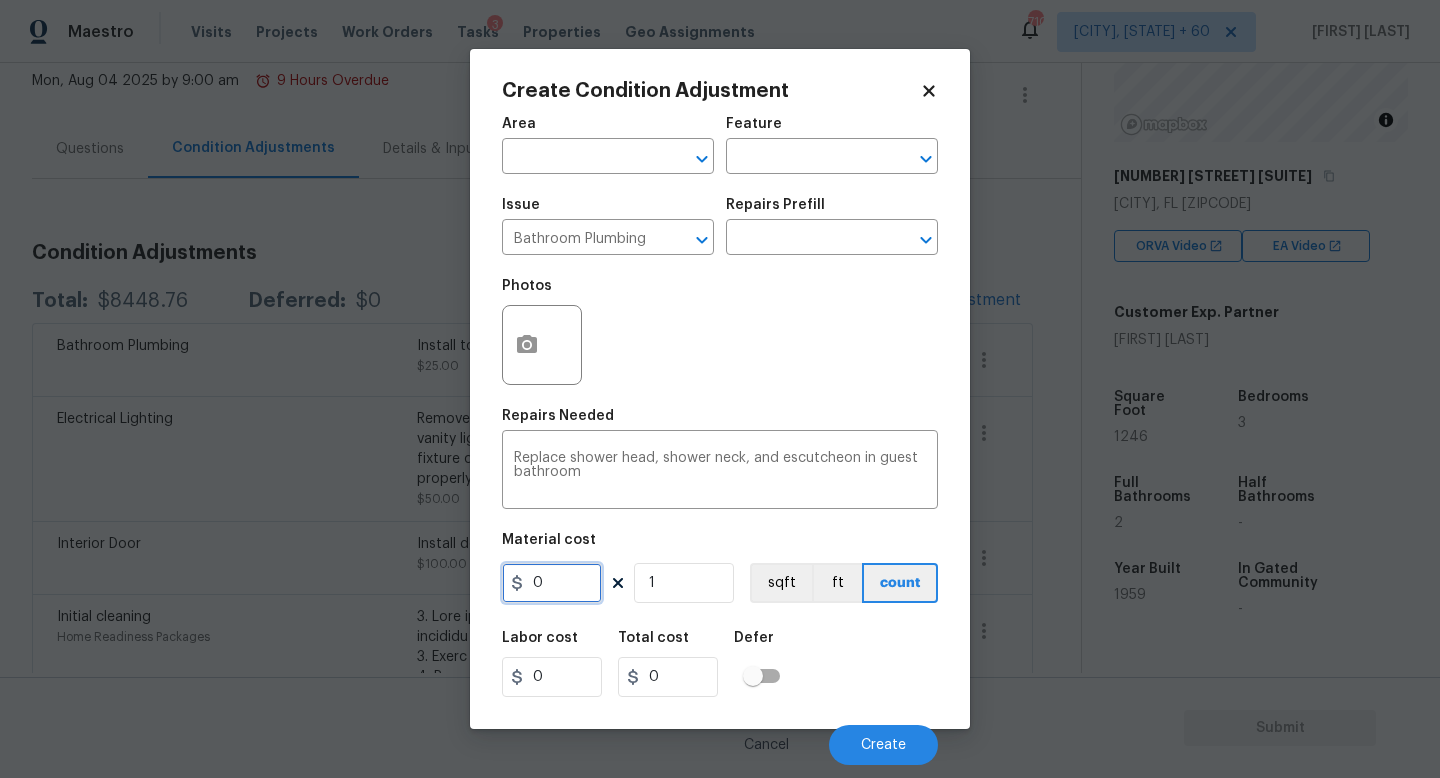 drag, startPoint x: 575, startPoint y: 587, endPoint x: 458, endPoint y: 586, distance: 117.00427 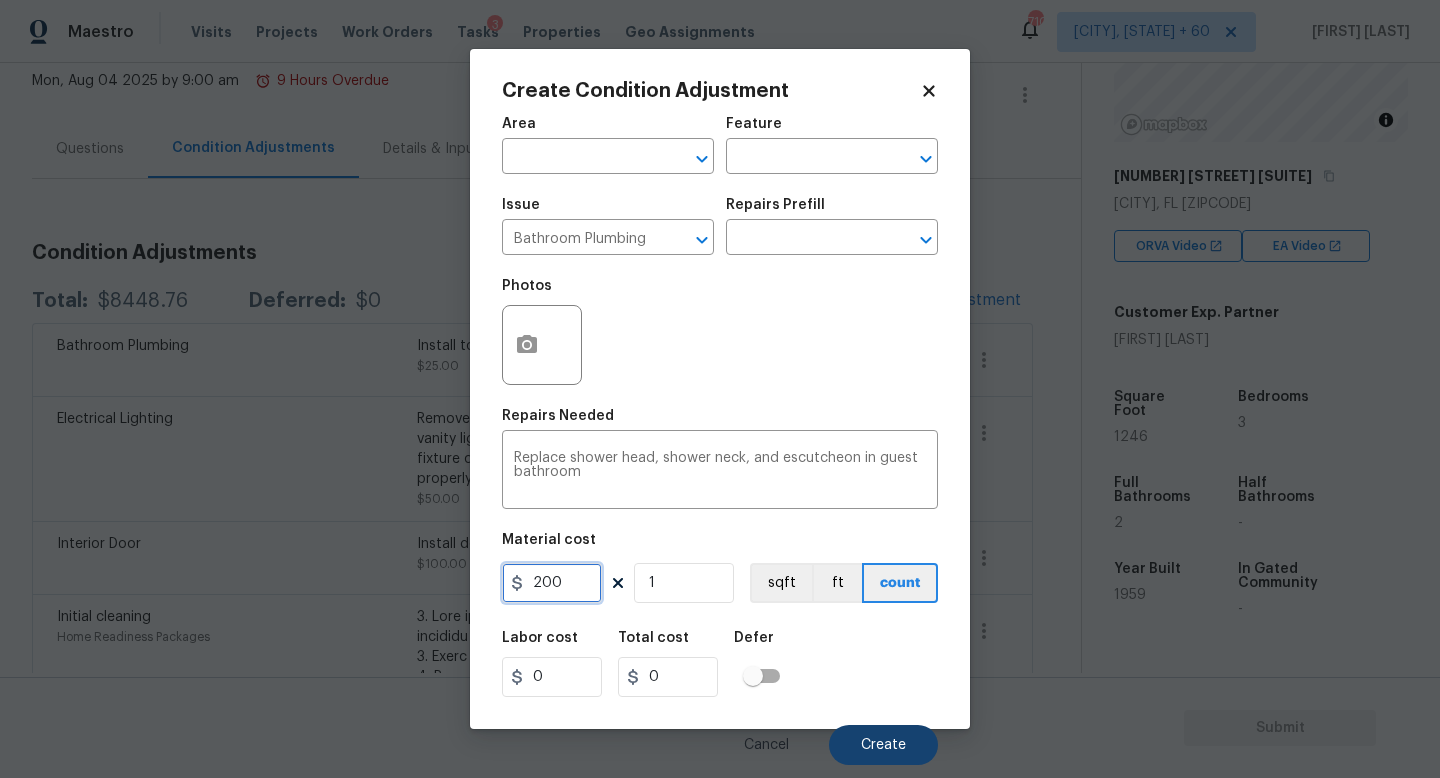 type on "200" 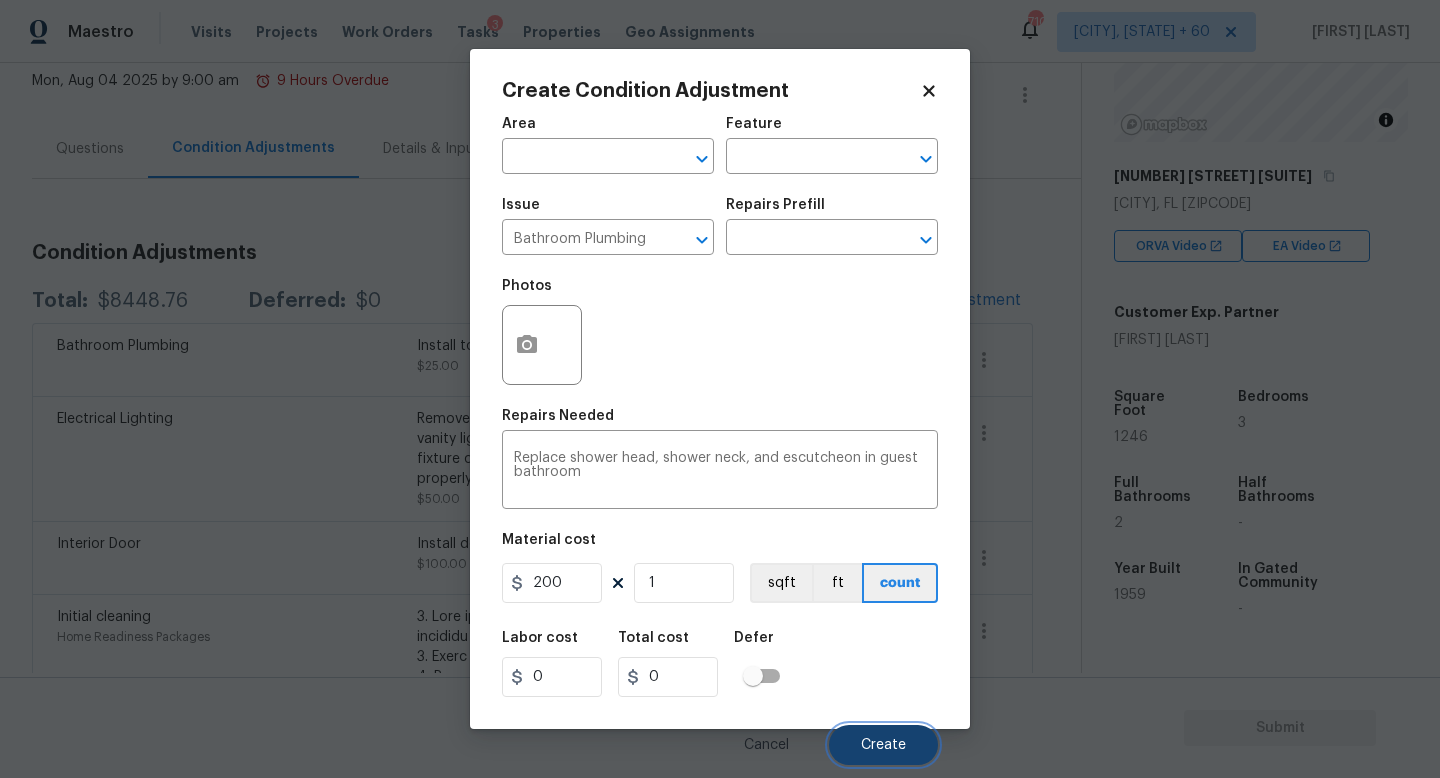 type on "200" 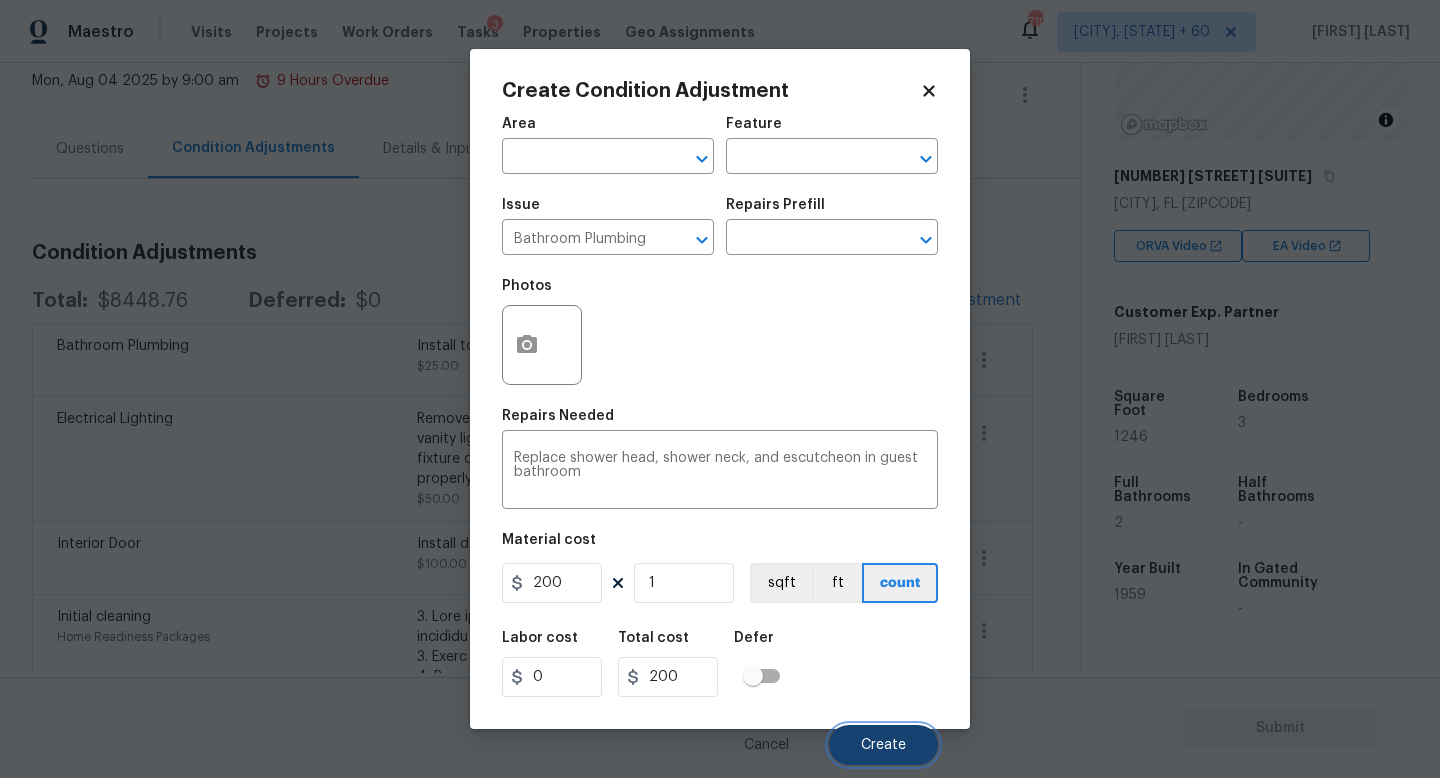 click on "Create" at bounding box center (883, 745) 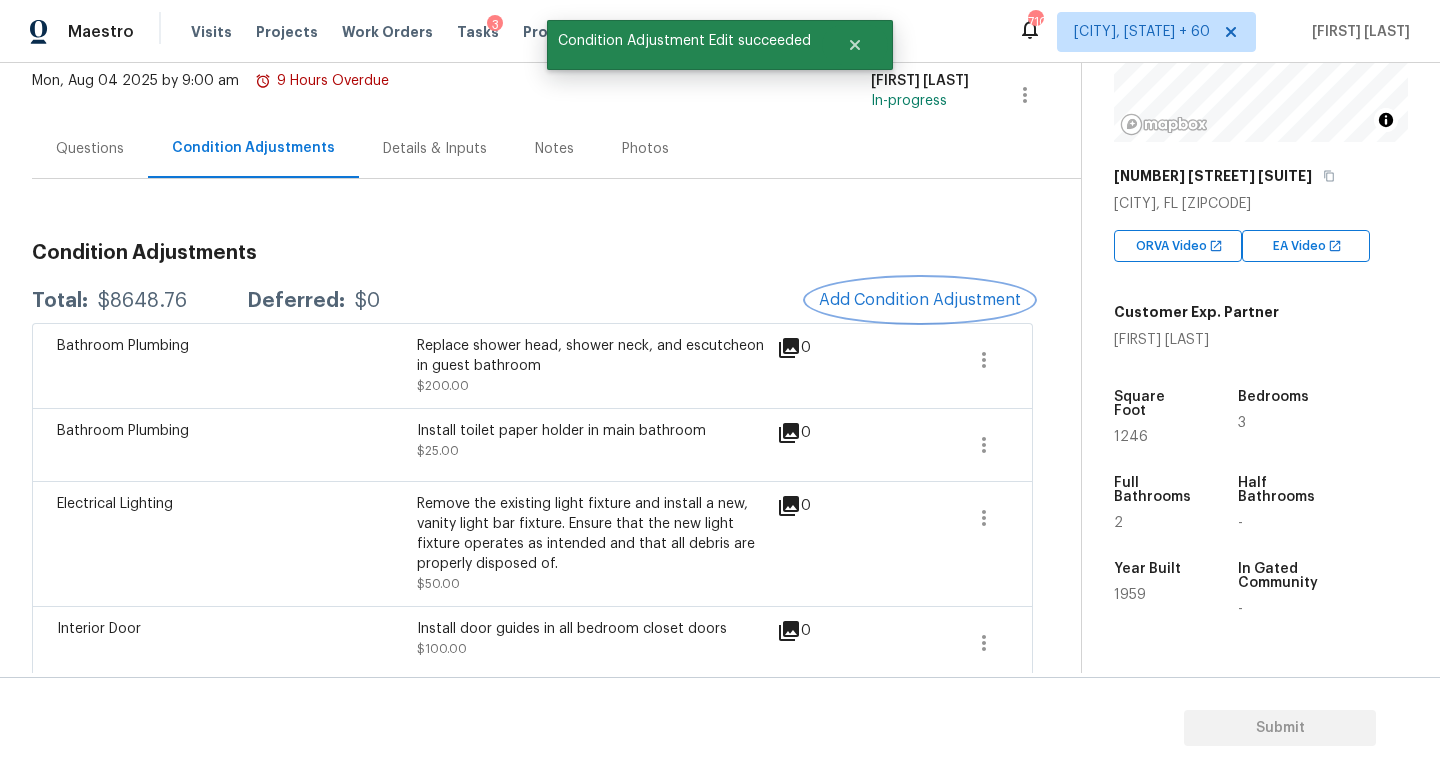 click on "Add Condition Adjustment" at bounding box center (920, 300) 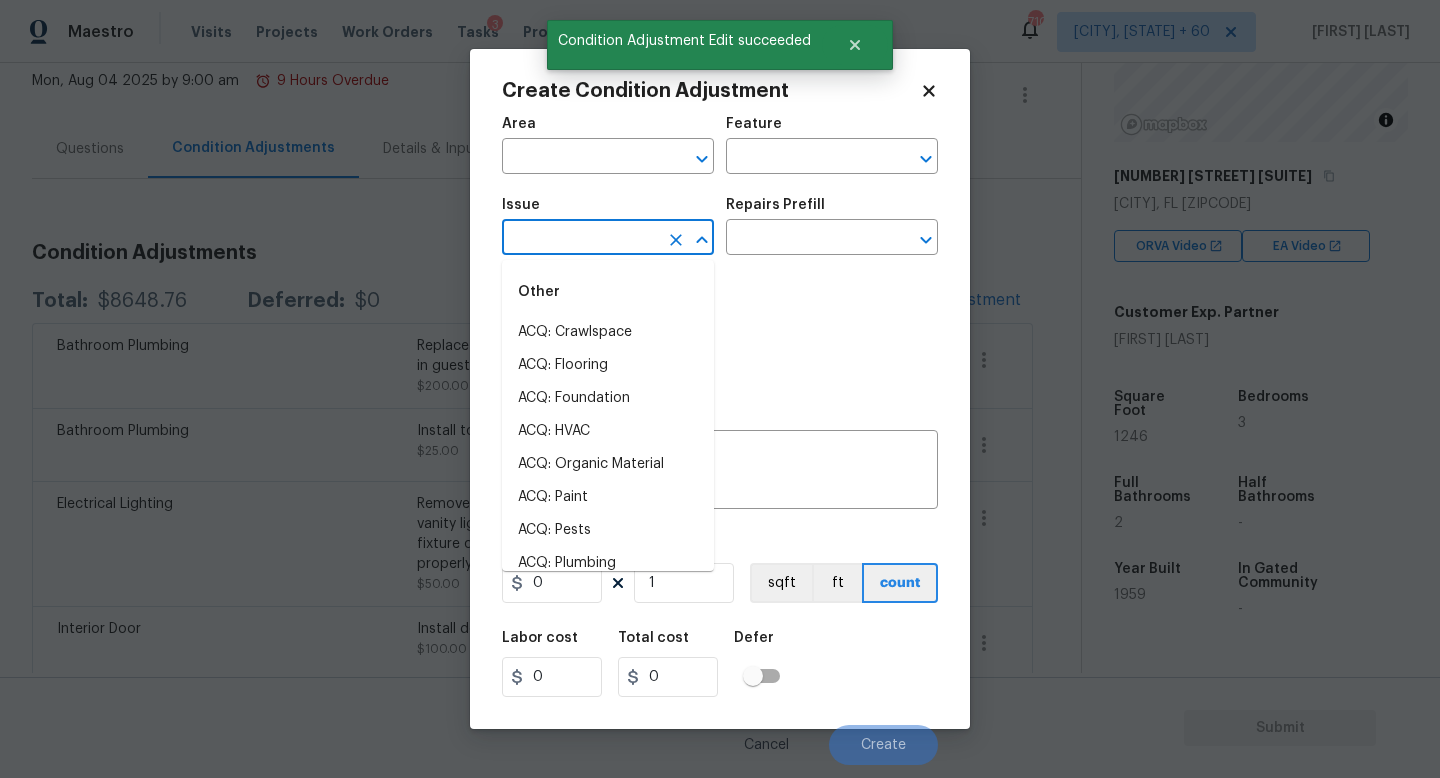 click at bounding box center [580, 239] 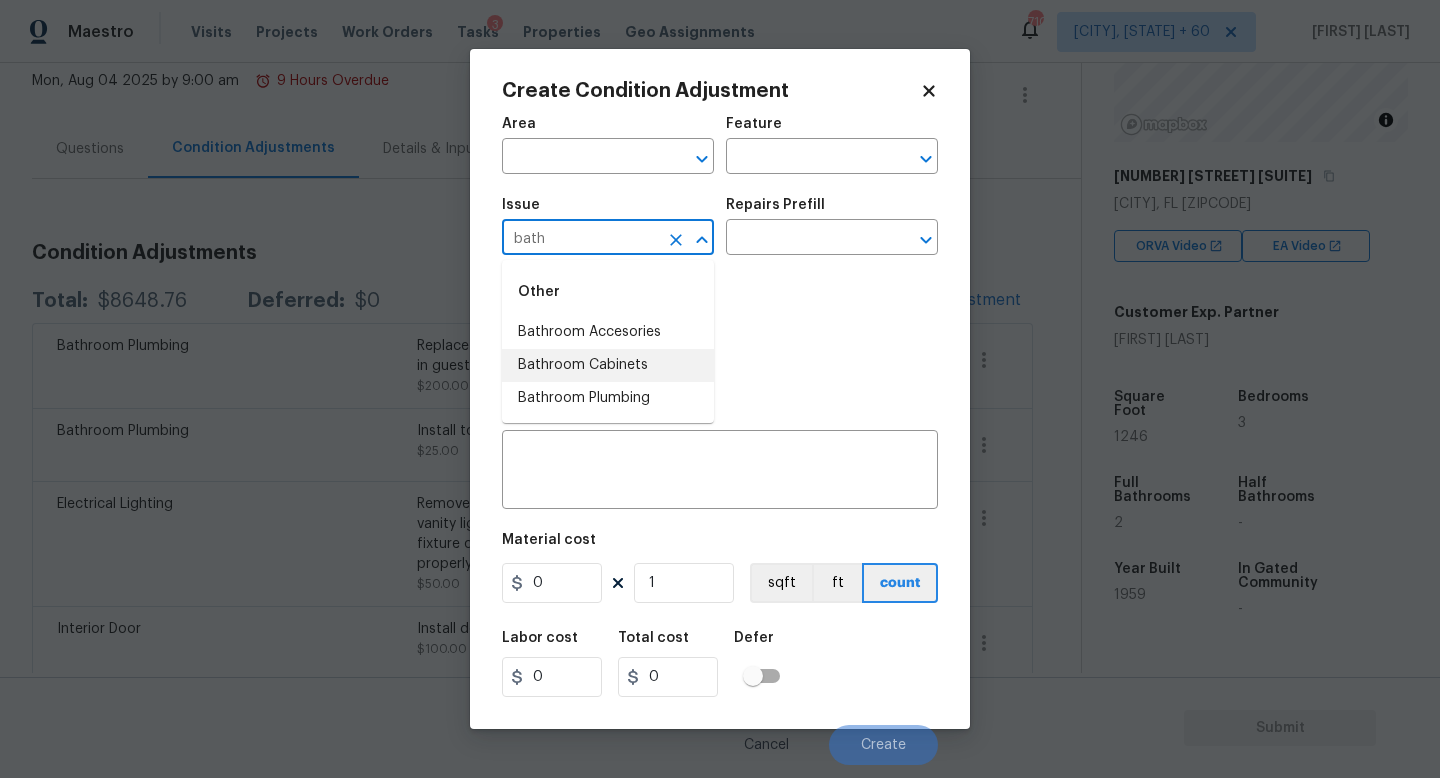 click on "Bathroom Plumbing" at bounding box center (608, 398) 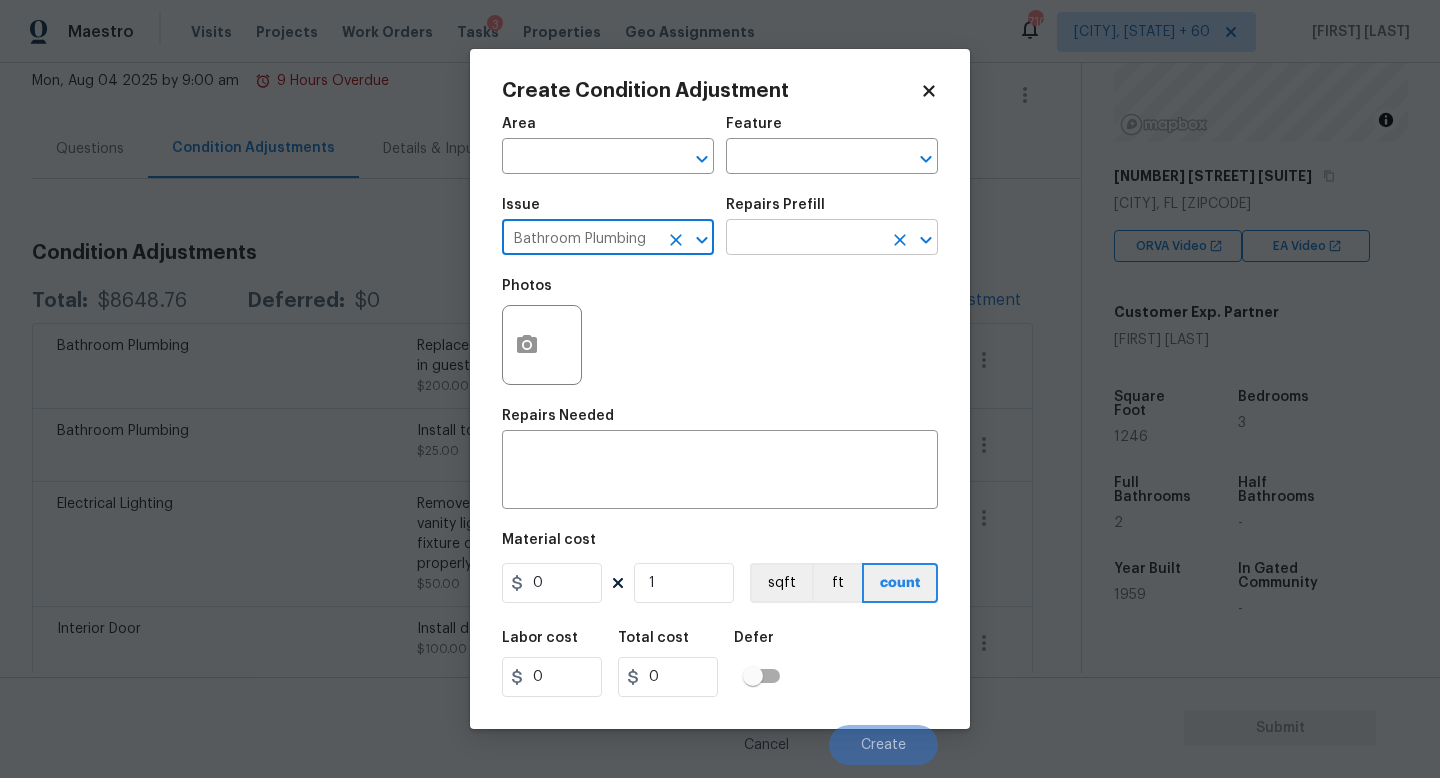 type on "Bathroom Plumbing" 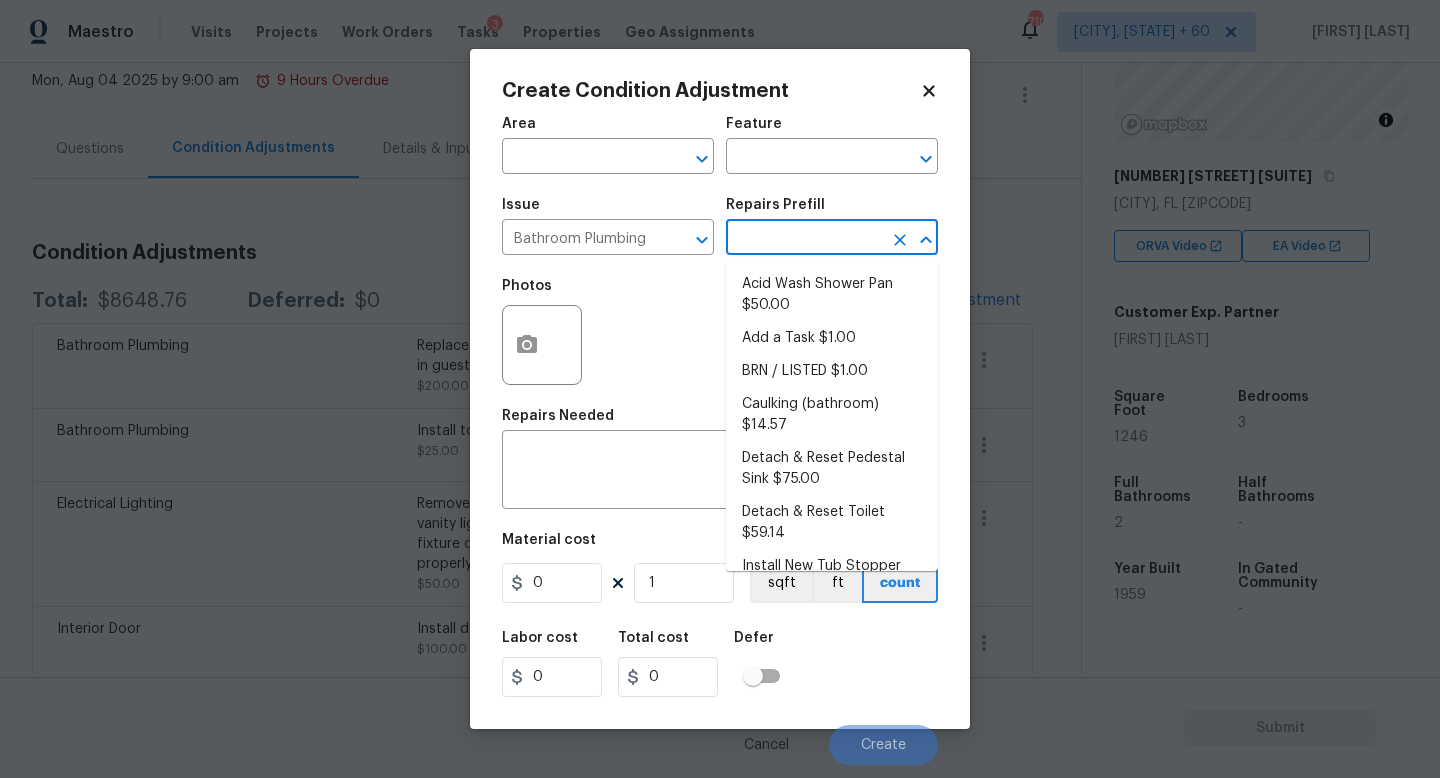 click at bounding box center [804, 239] 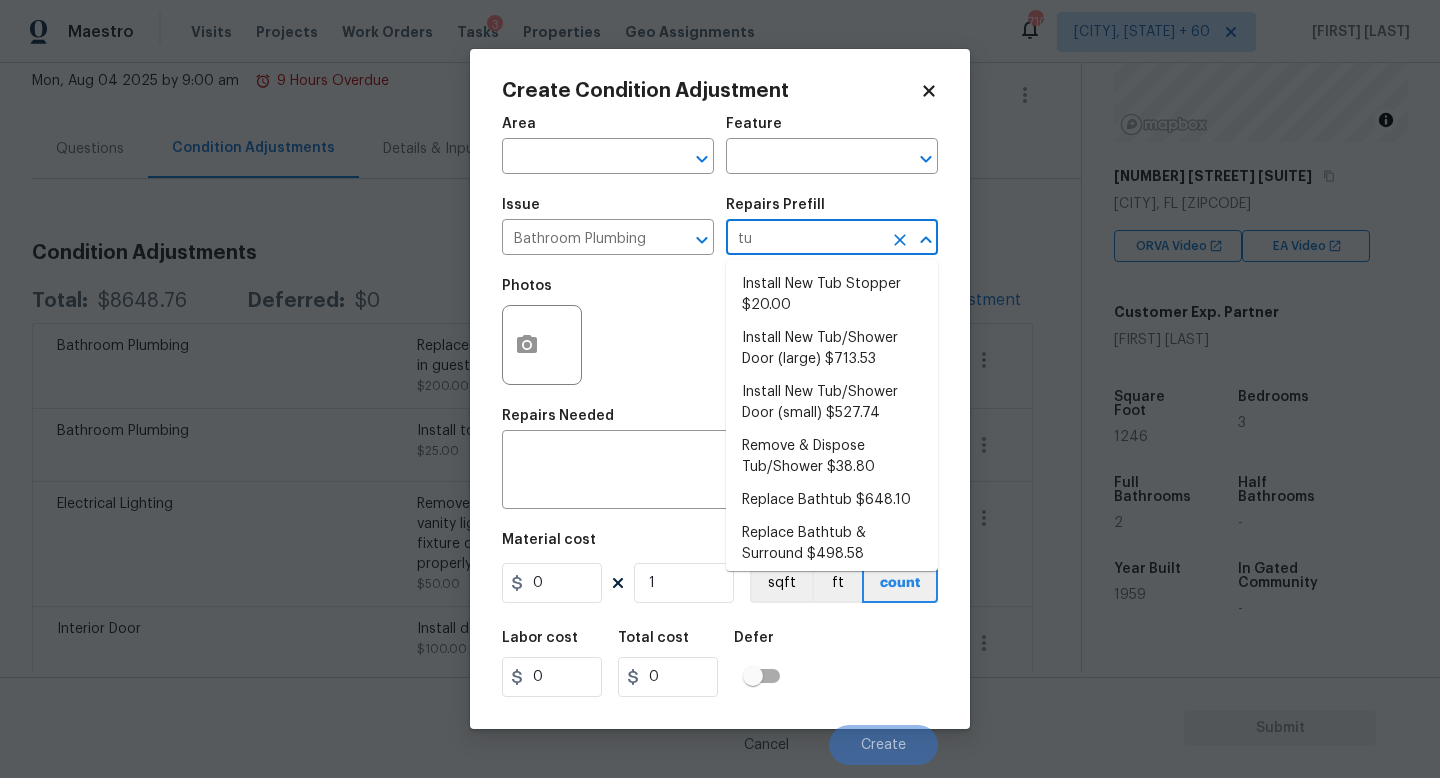 type on "tub" 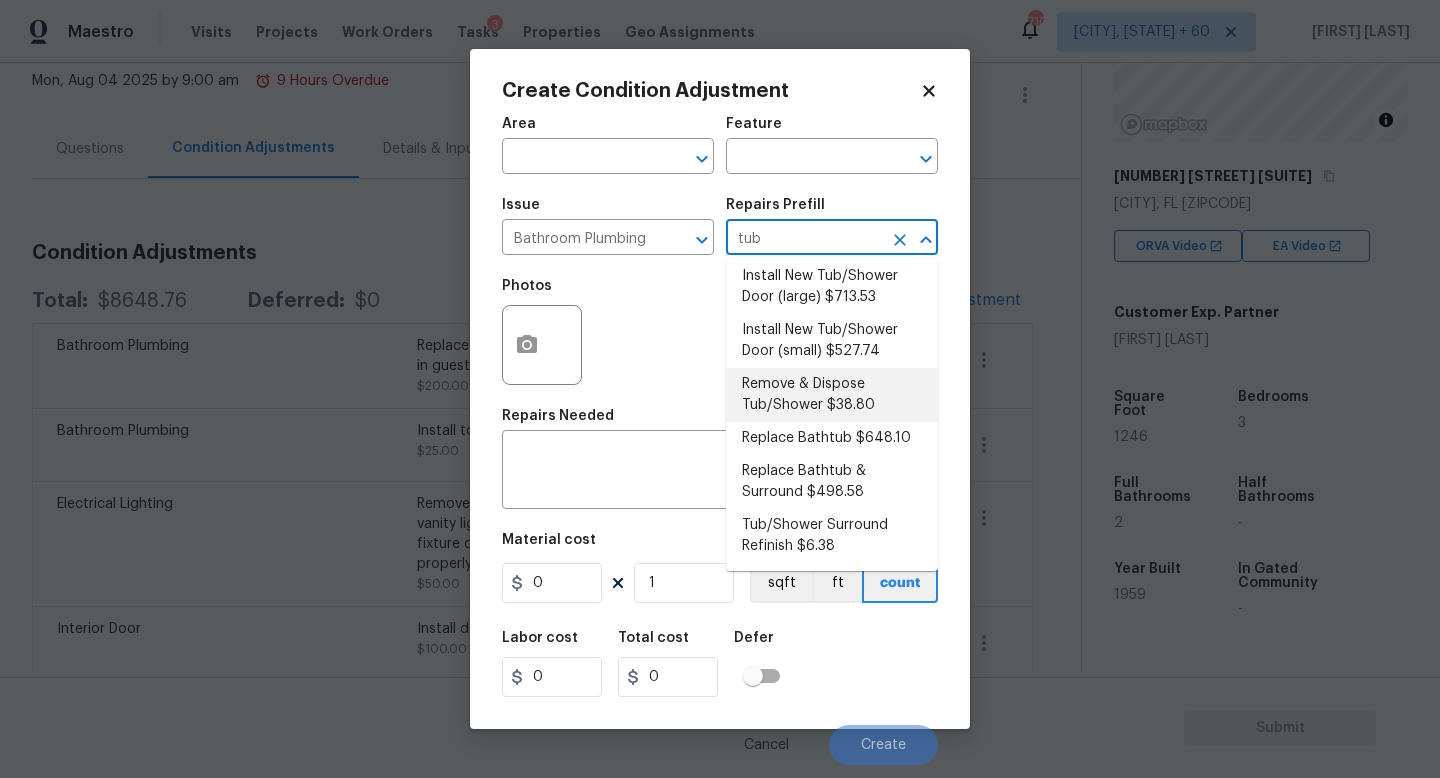 scroll, scrollTop: 0, scrollLeft: 0, axis: both 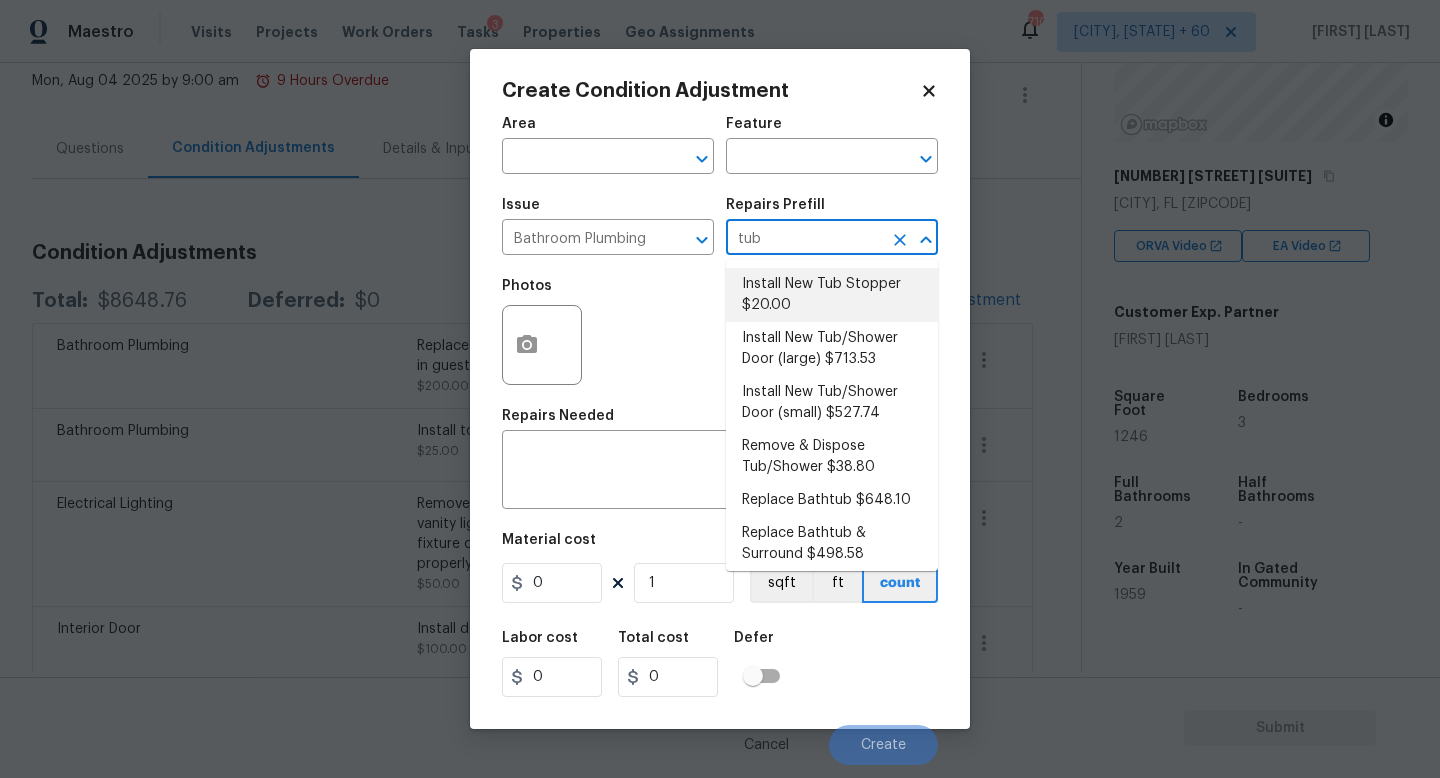 click on "Install New Tub Stopper $20.00" at bounding box center (832, 295) 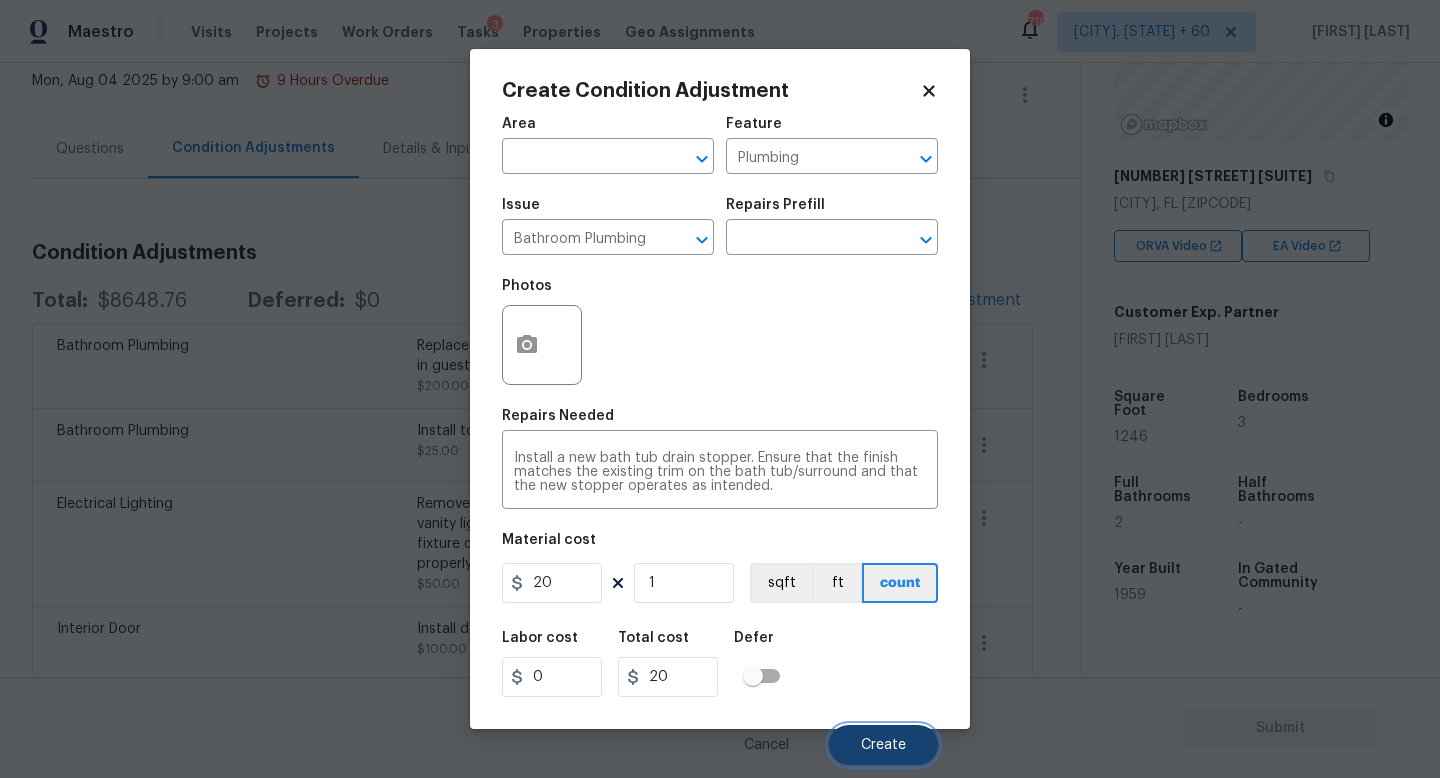 click on "Create" at bounding box center (883, 745) 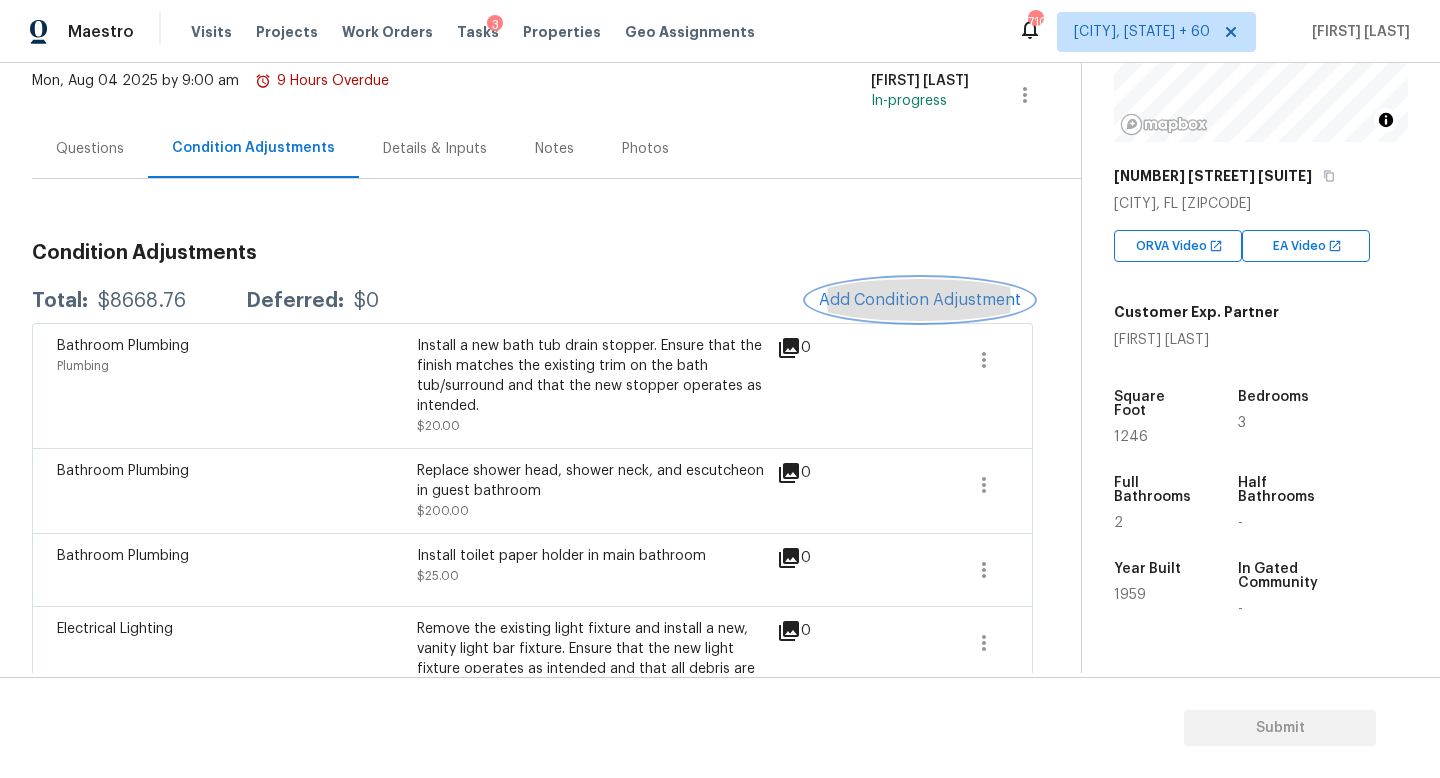 click on "Add Condition Adjustment" at bounding box center (920, 300) 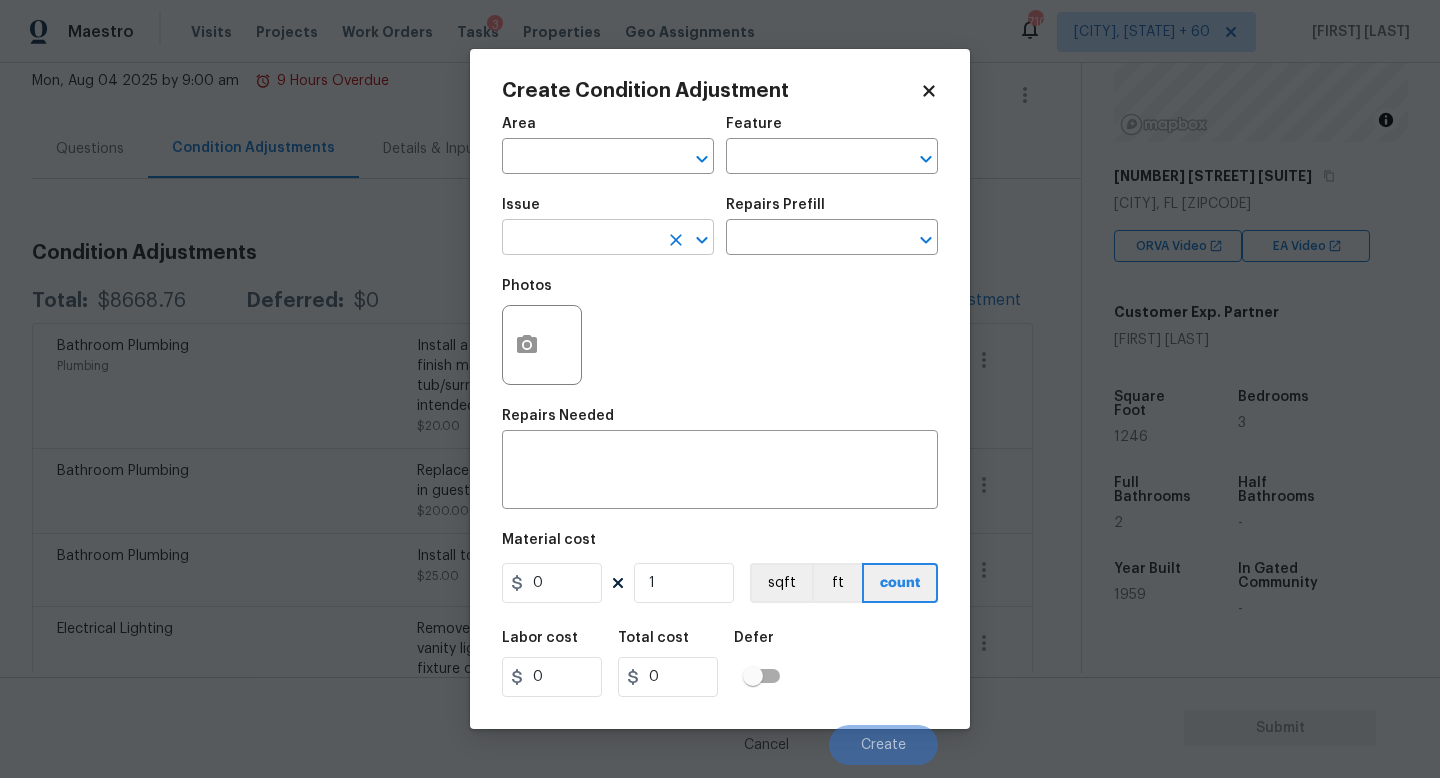 click at bounding box center (580, 239) 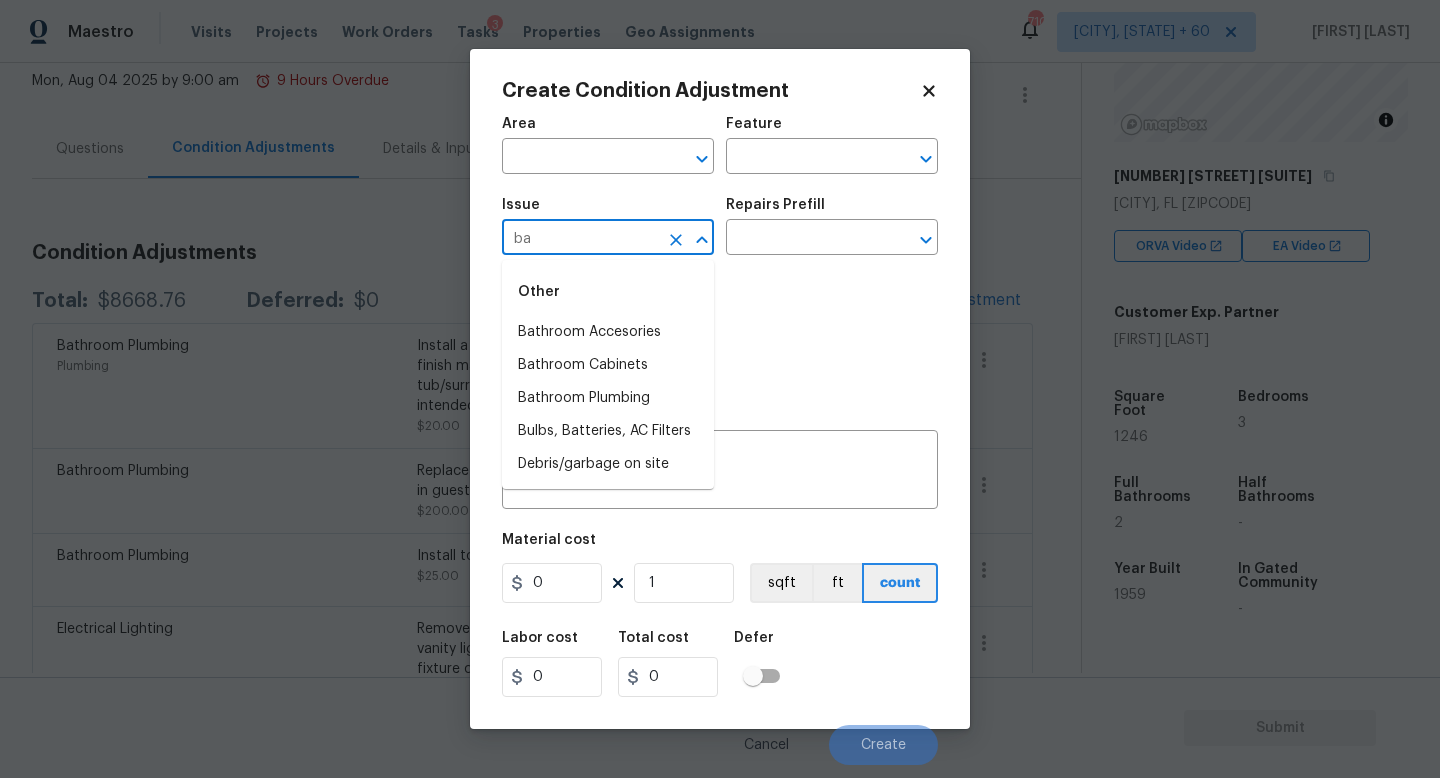type on "b" 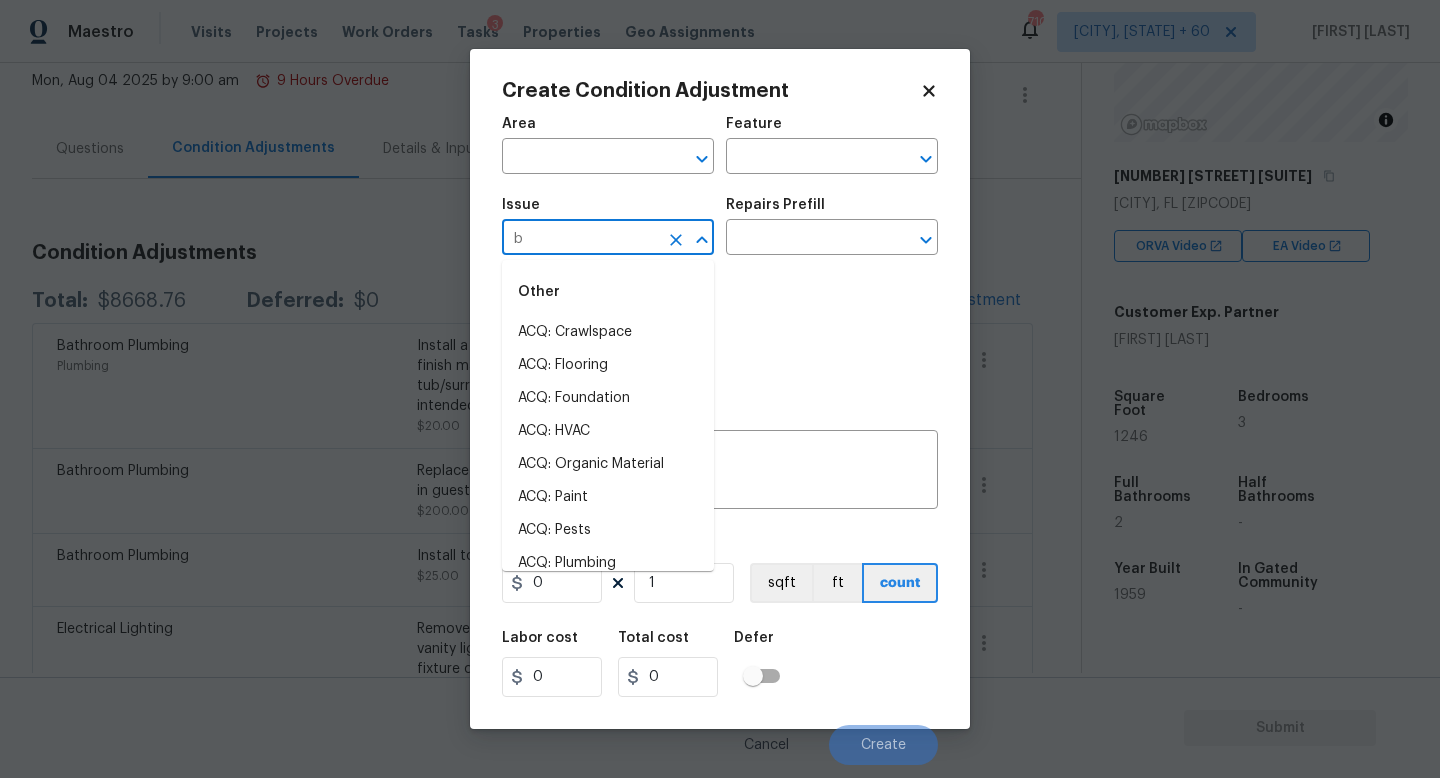 type 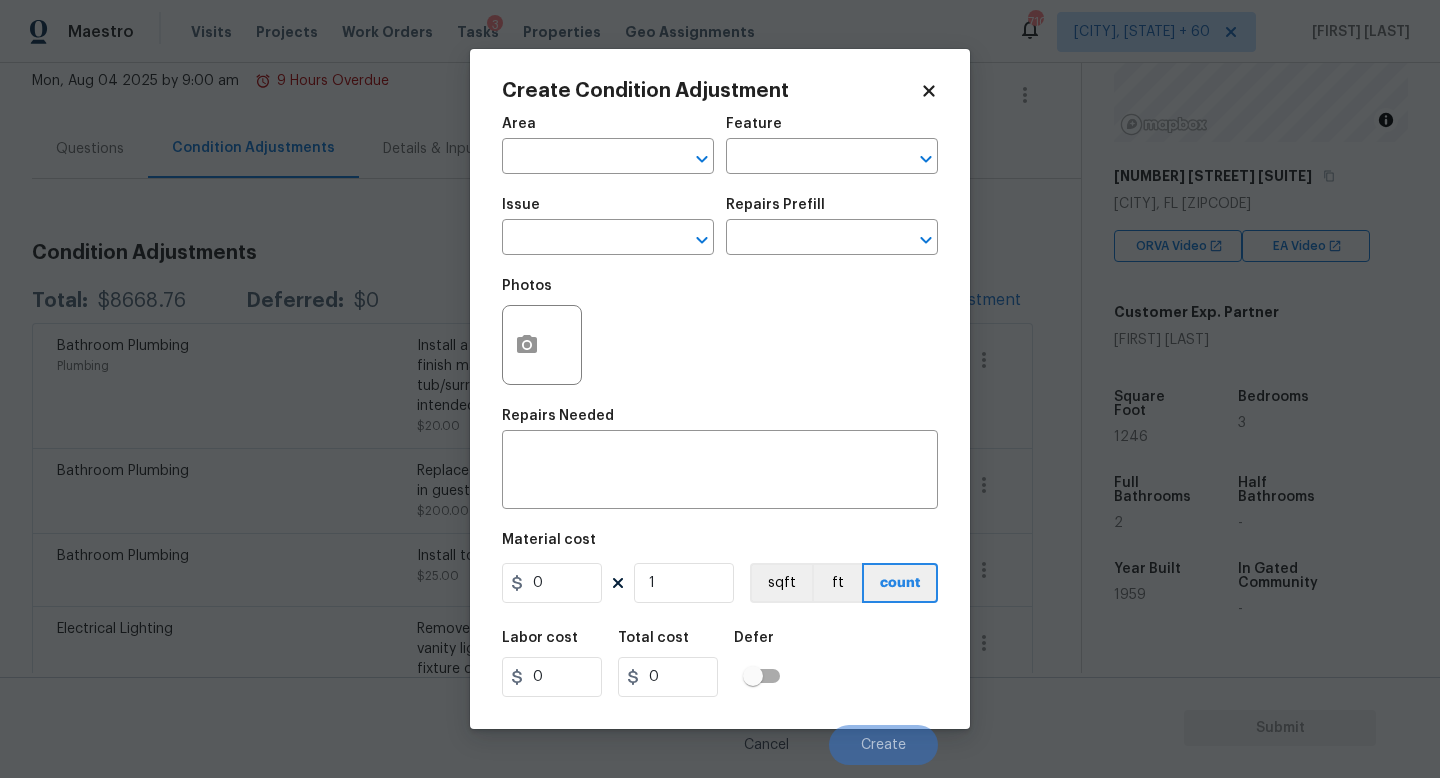 click on "Repairs Needed" at bounding box center [720, 422] 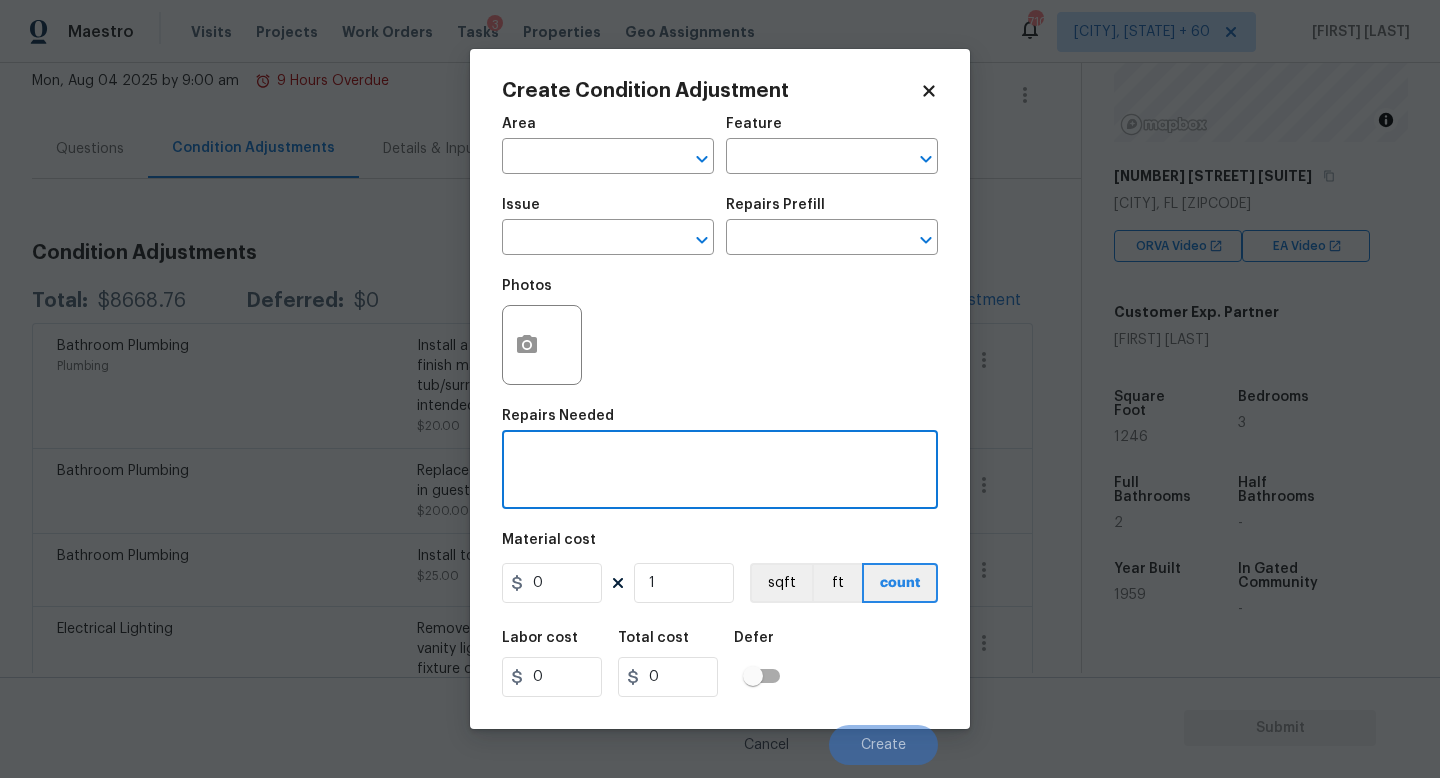 click at bounding box center [720, 472] 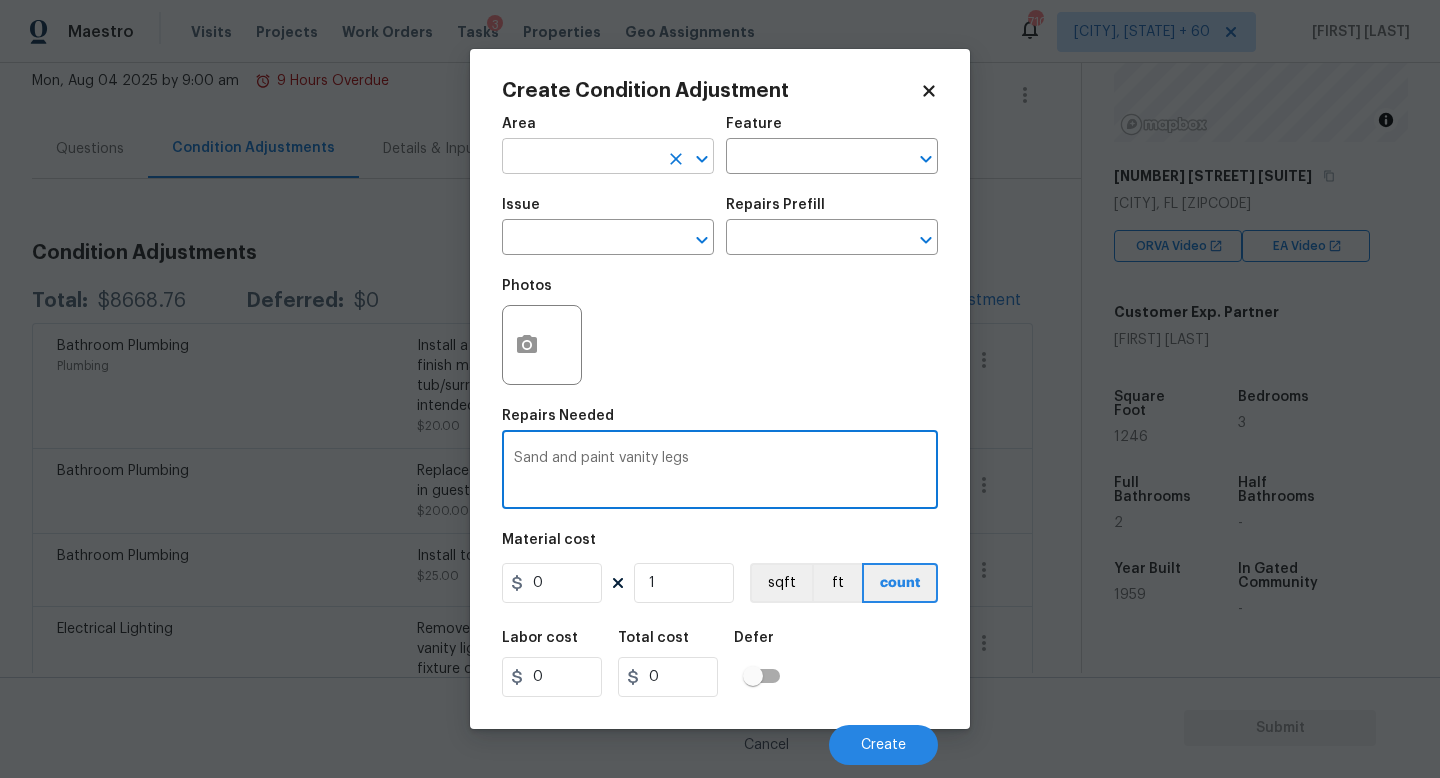 type on "Sand and paint vanity legs" 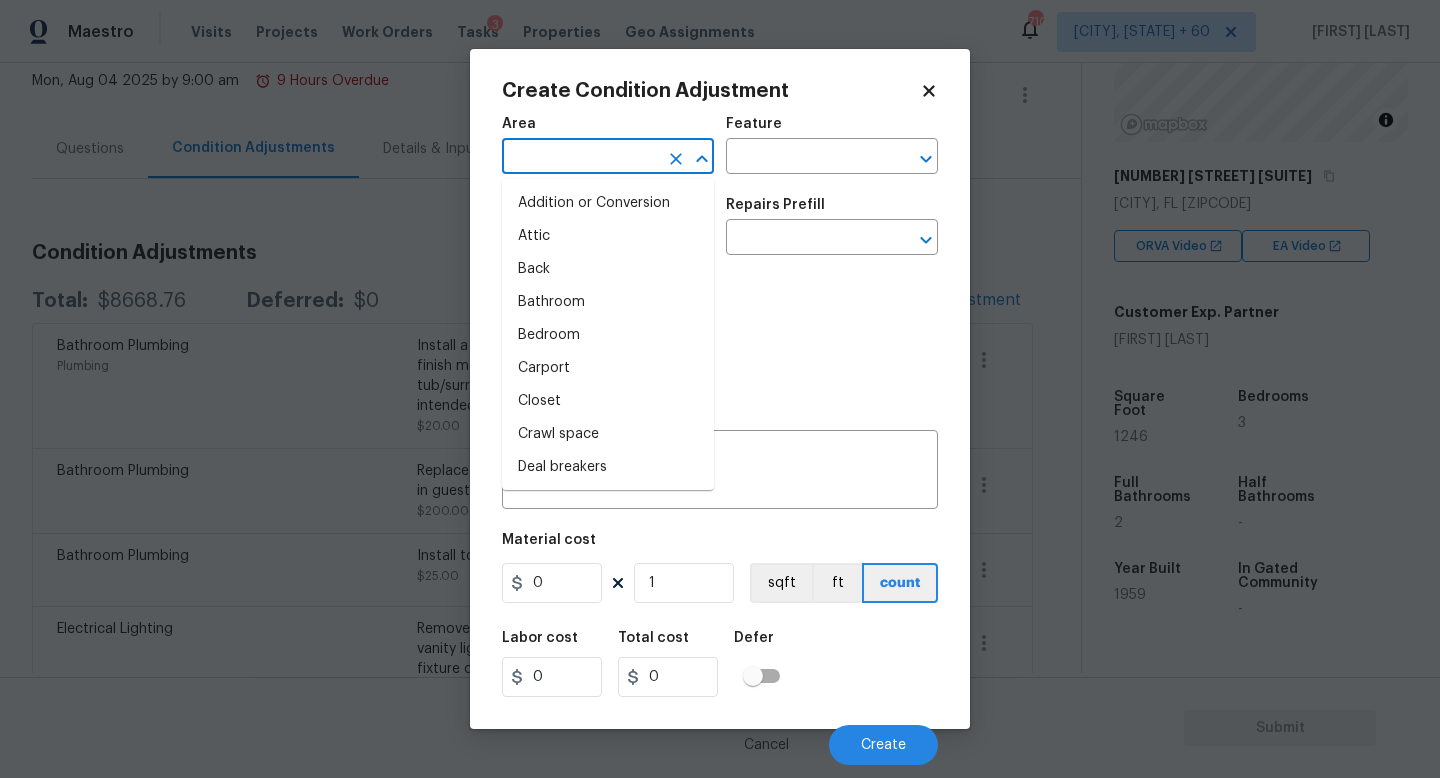 click at bounding box center (580, 158) 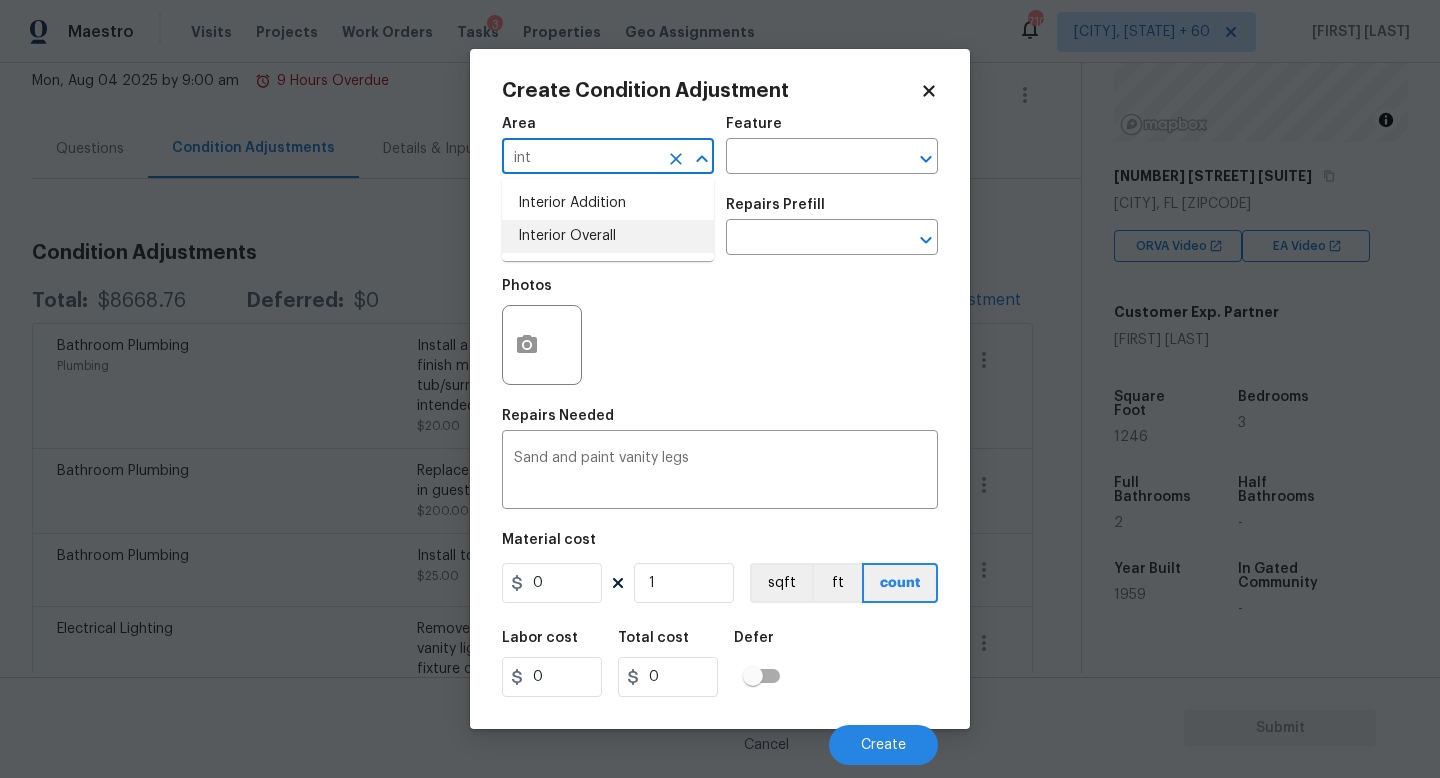 click on "Interior Overall" at bounding box center [608, 236] 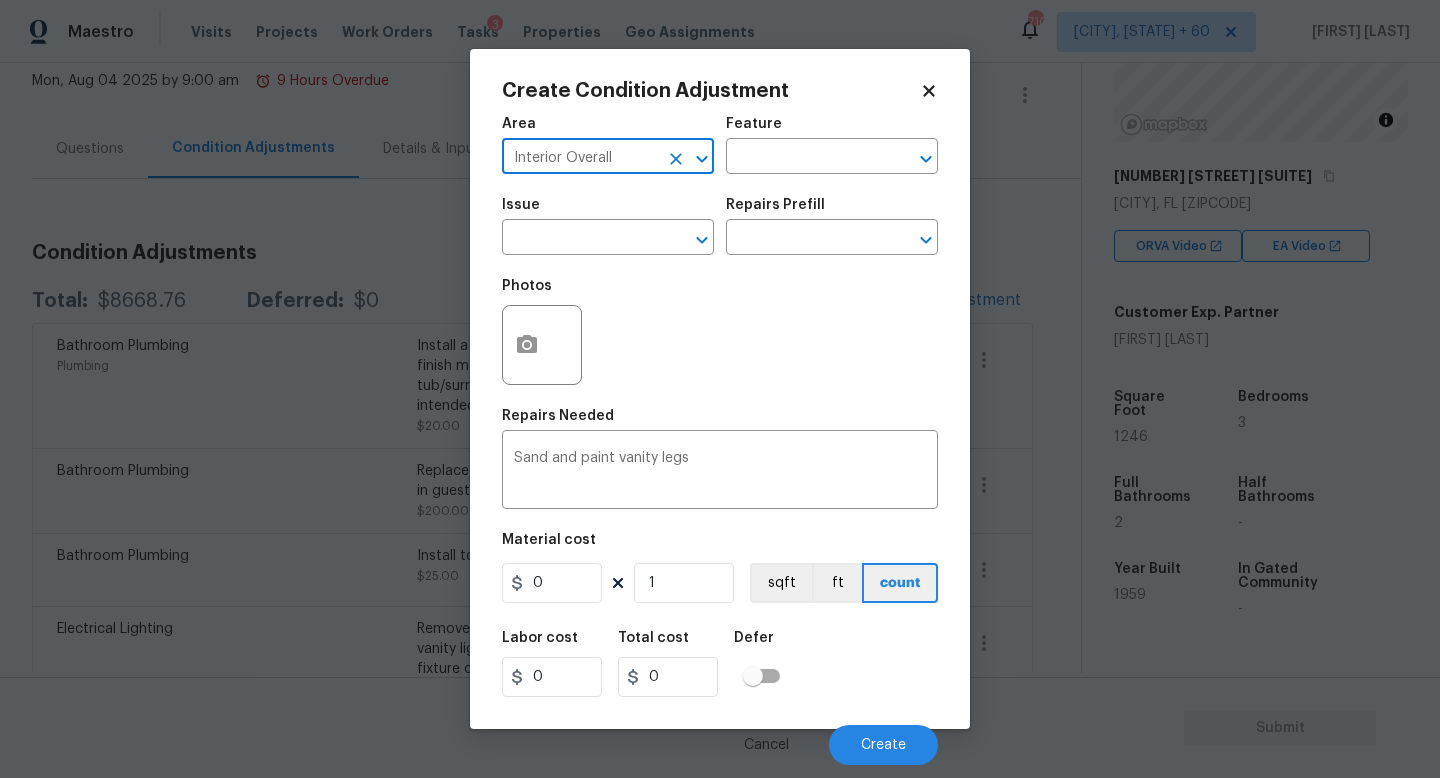 type on "Interior Overall" 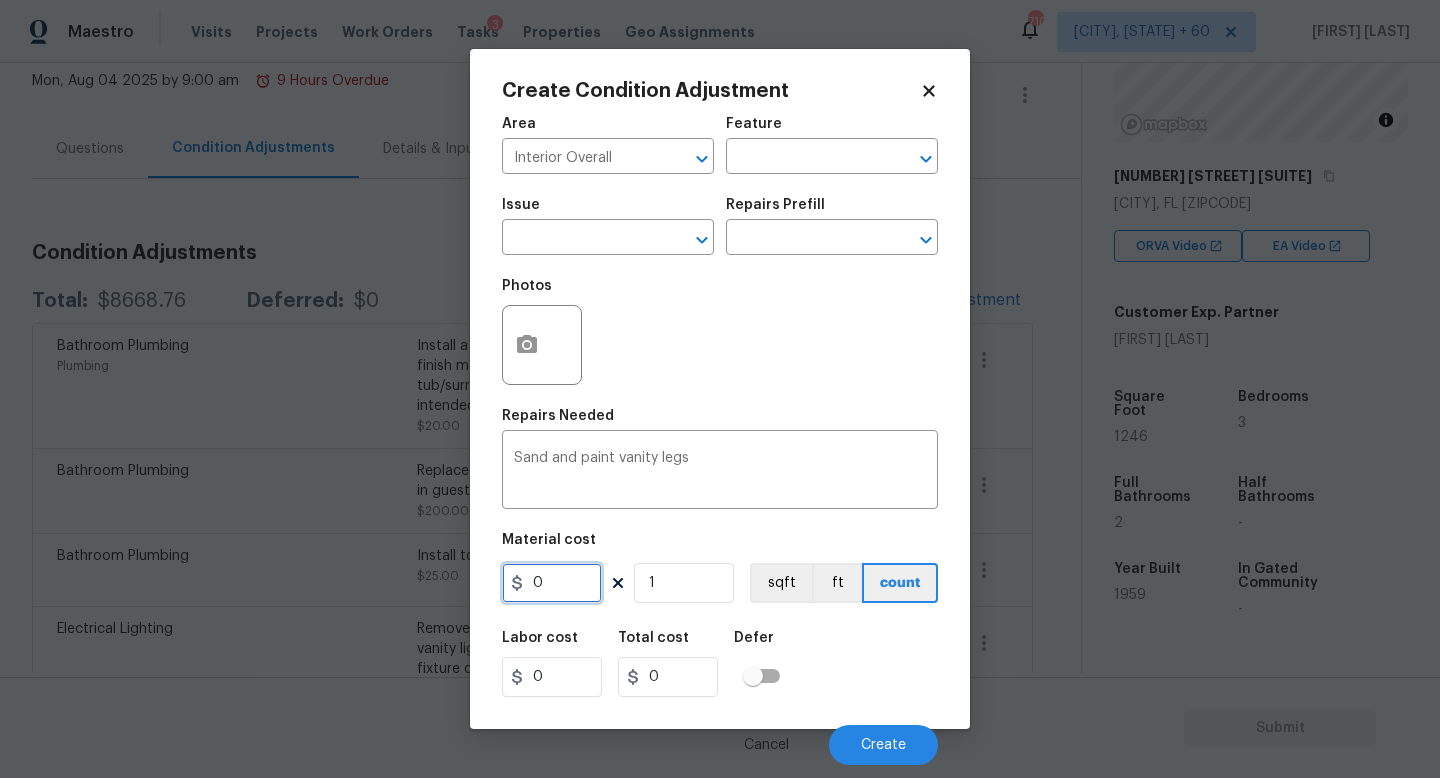 drag, startPoint x: 564, startPoint y: 569, endPoint x: 276, endPoint y: 569, distance: 288 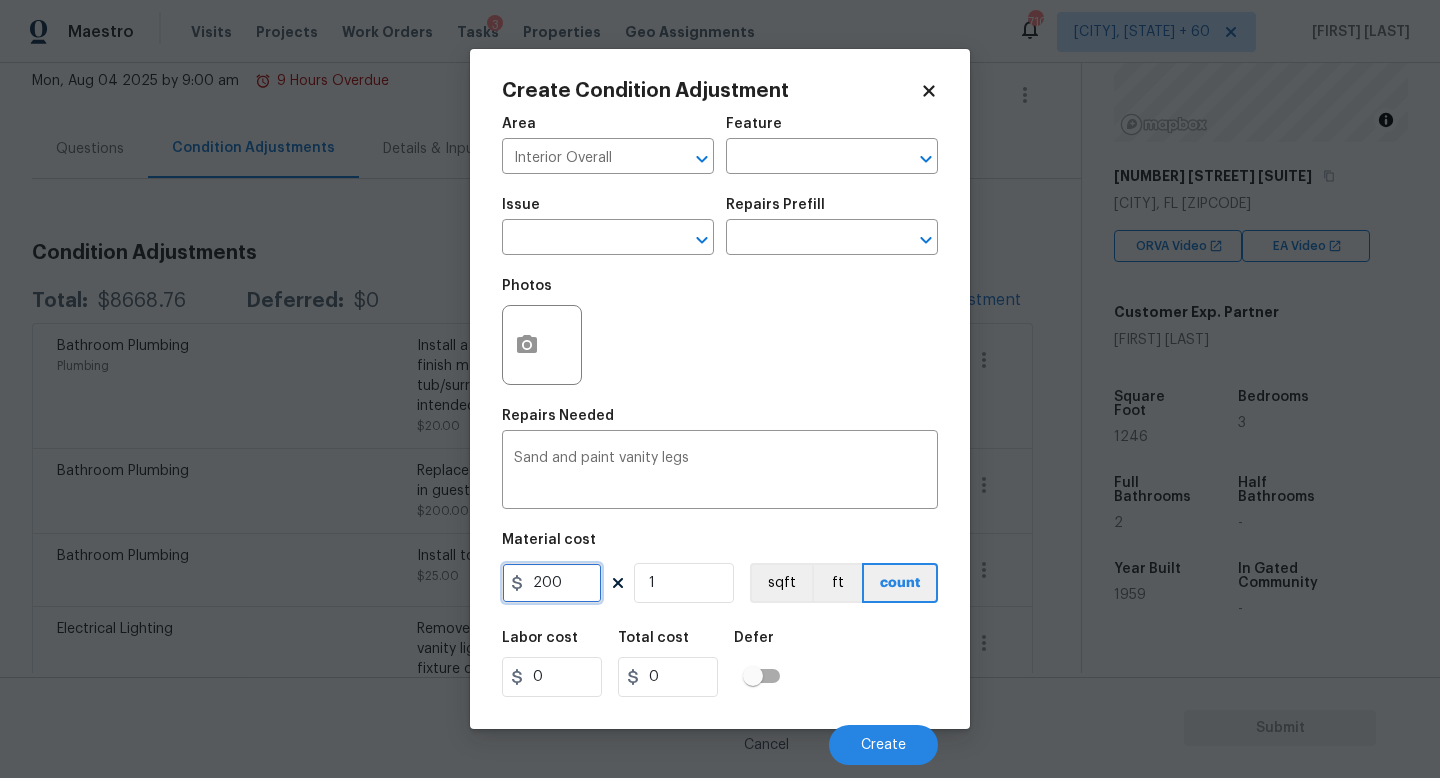 type on "200" 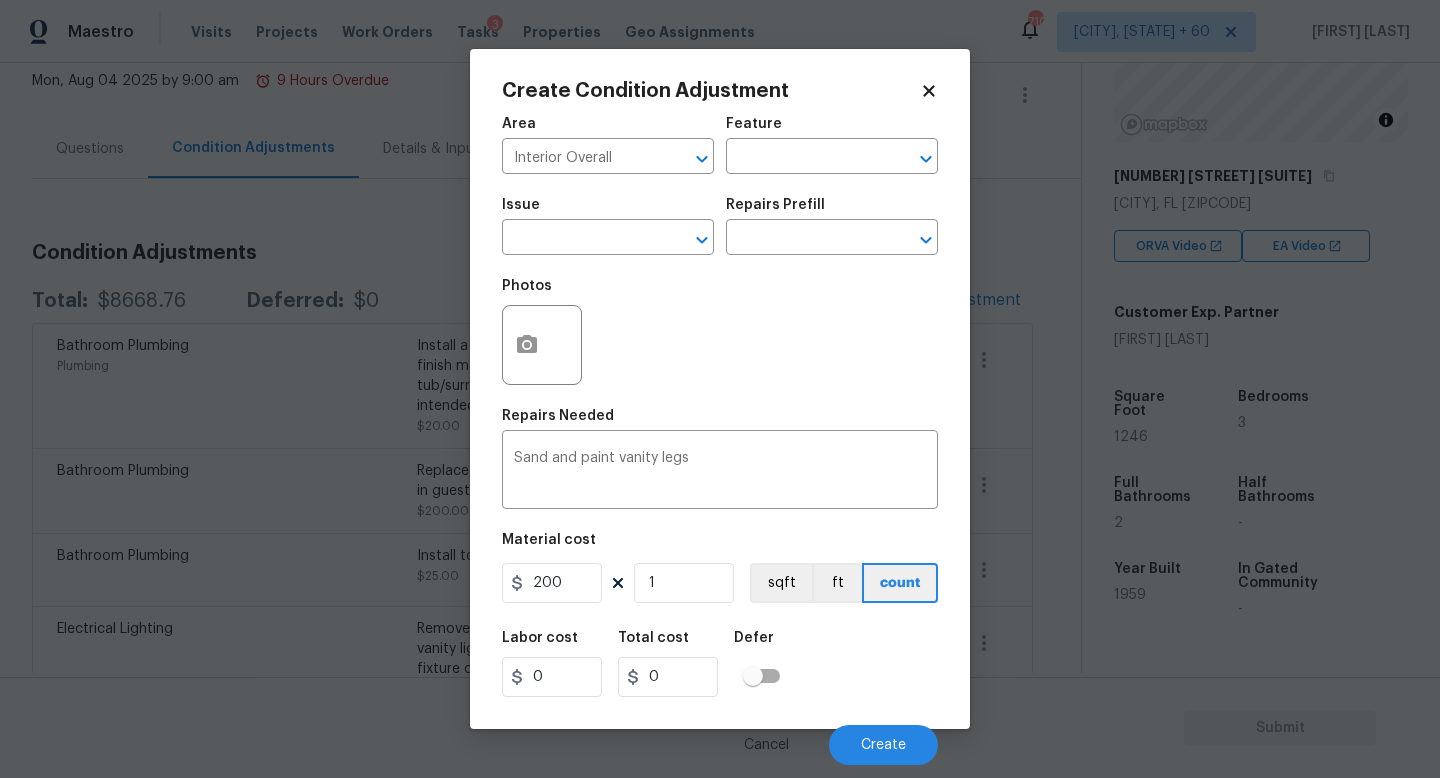 type on "200" 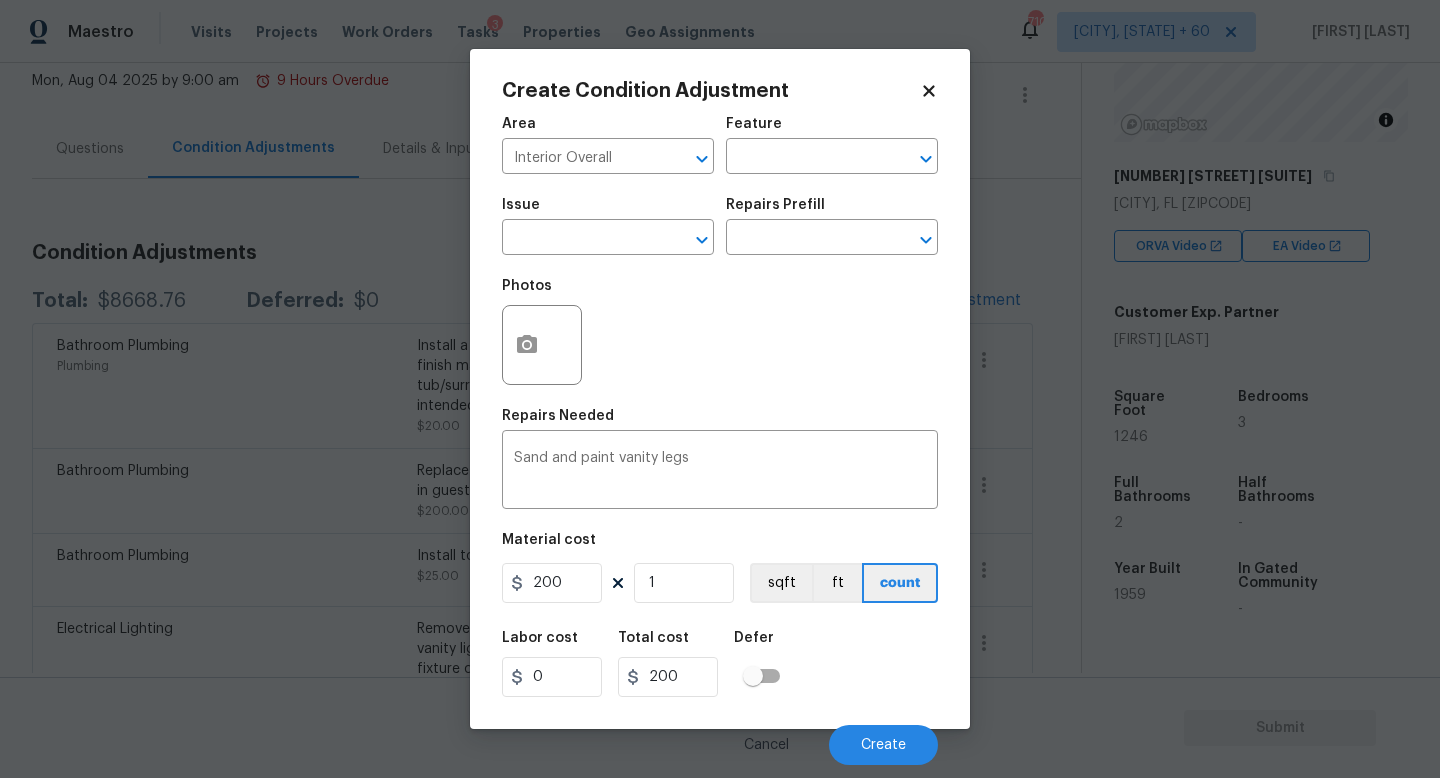 click on "Labor cost 0 Total cost 200 Defer" at bounding box center (720, 664) 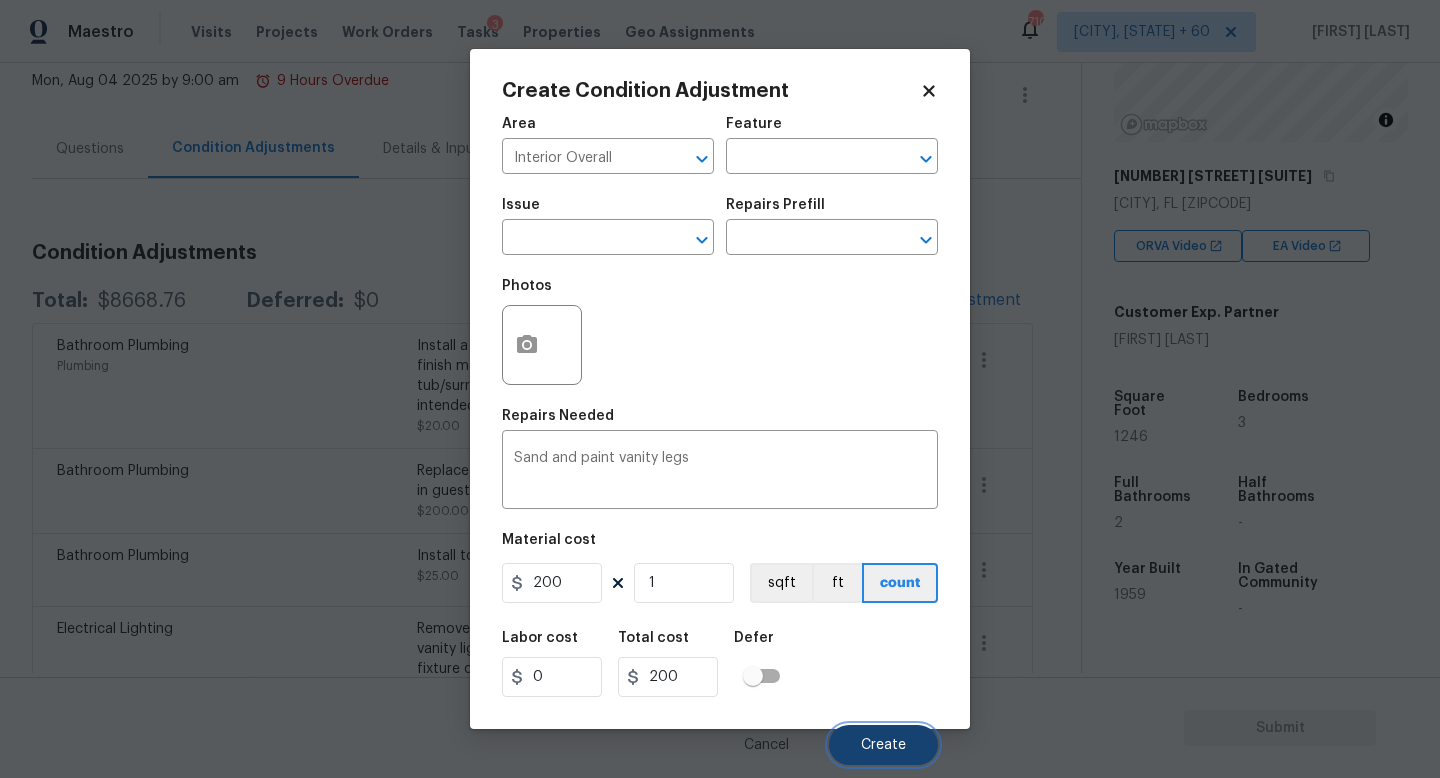 click on "Create" at bounding box center [883, 745] 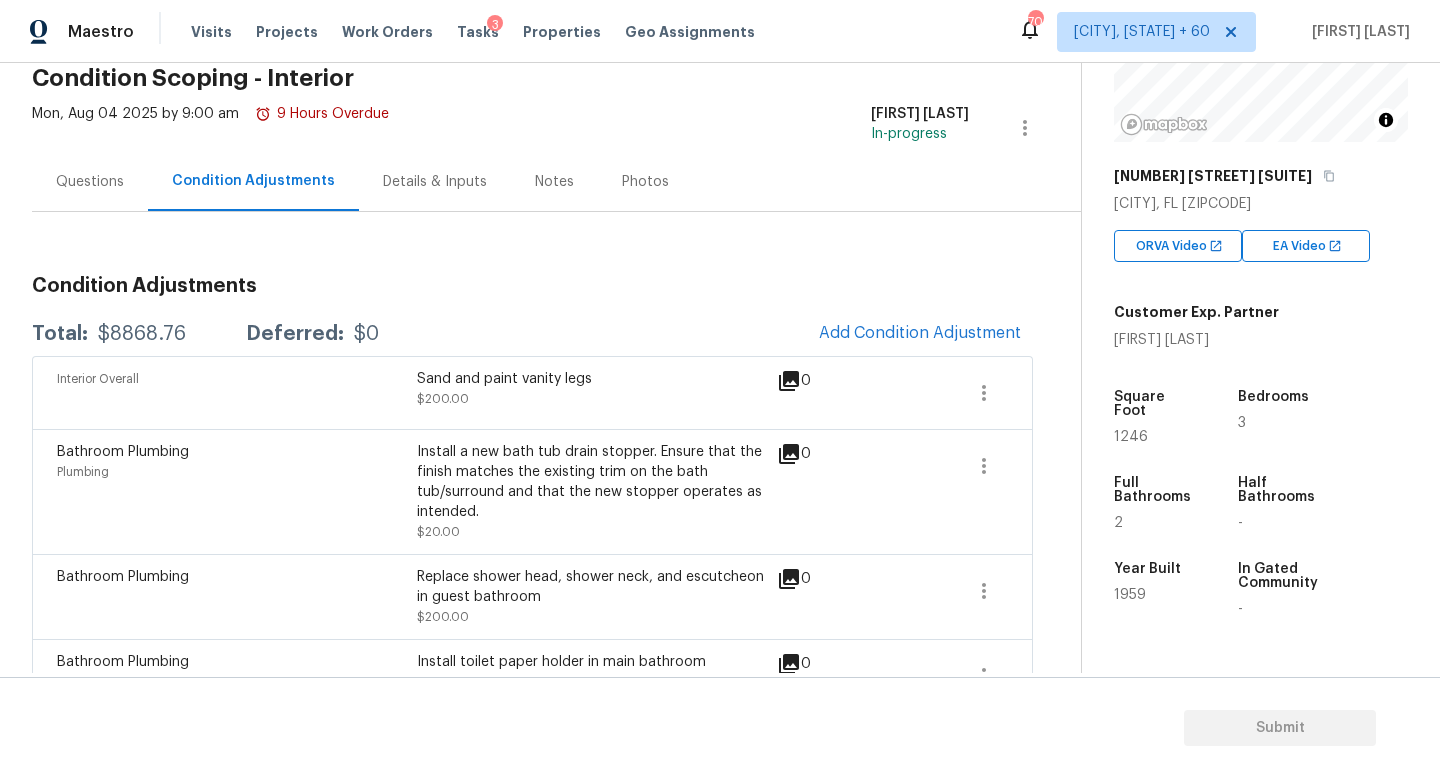 scroll, scrollTop: 103, scrollLeft: 0, axis: vertical 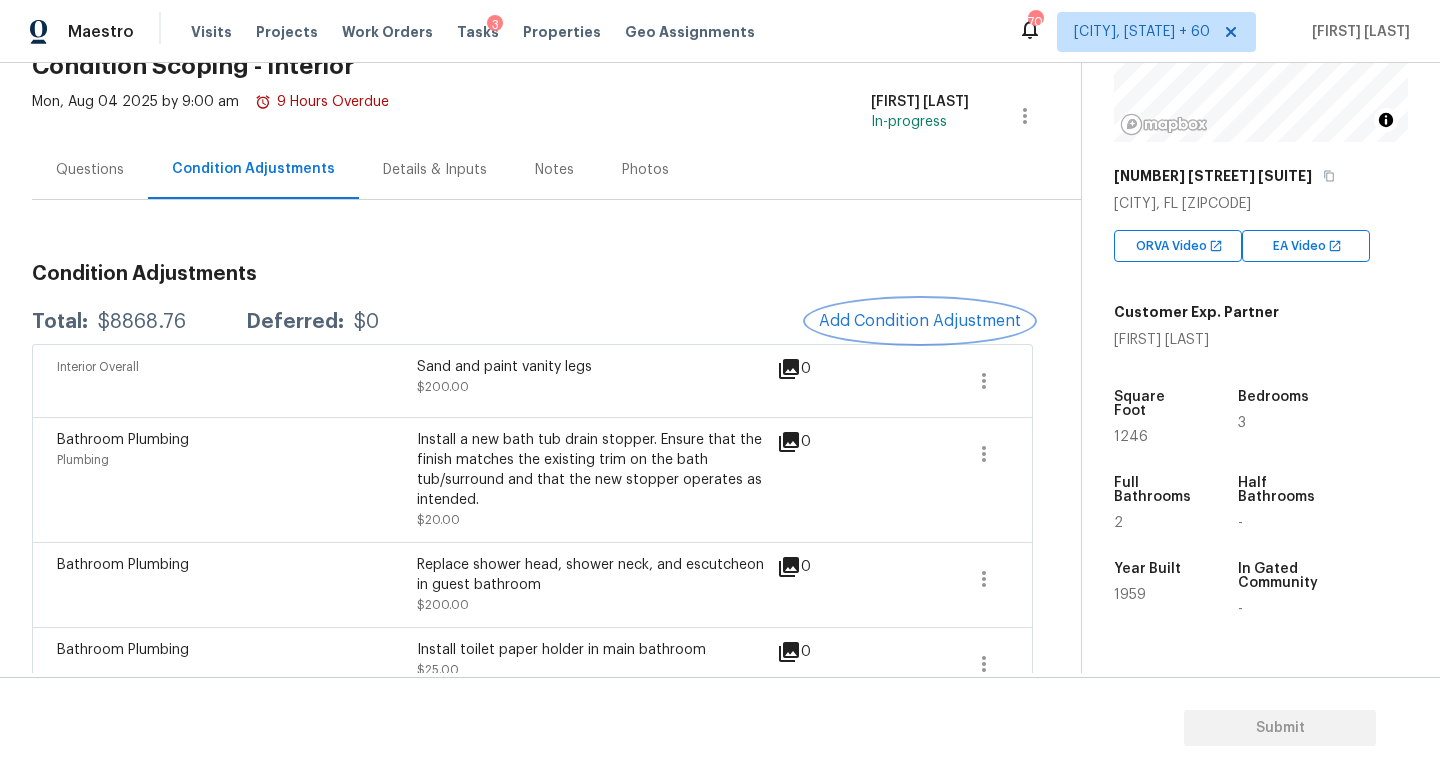 click on "Add Condition Adjustment" at bounding box center (920, 321) 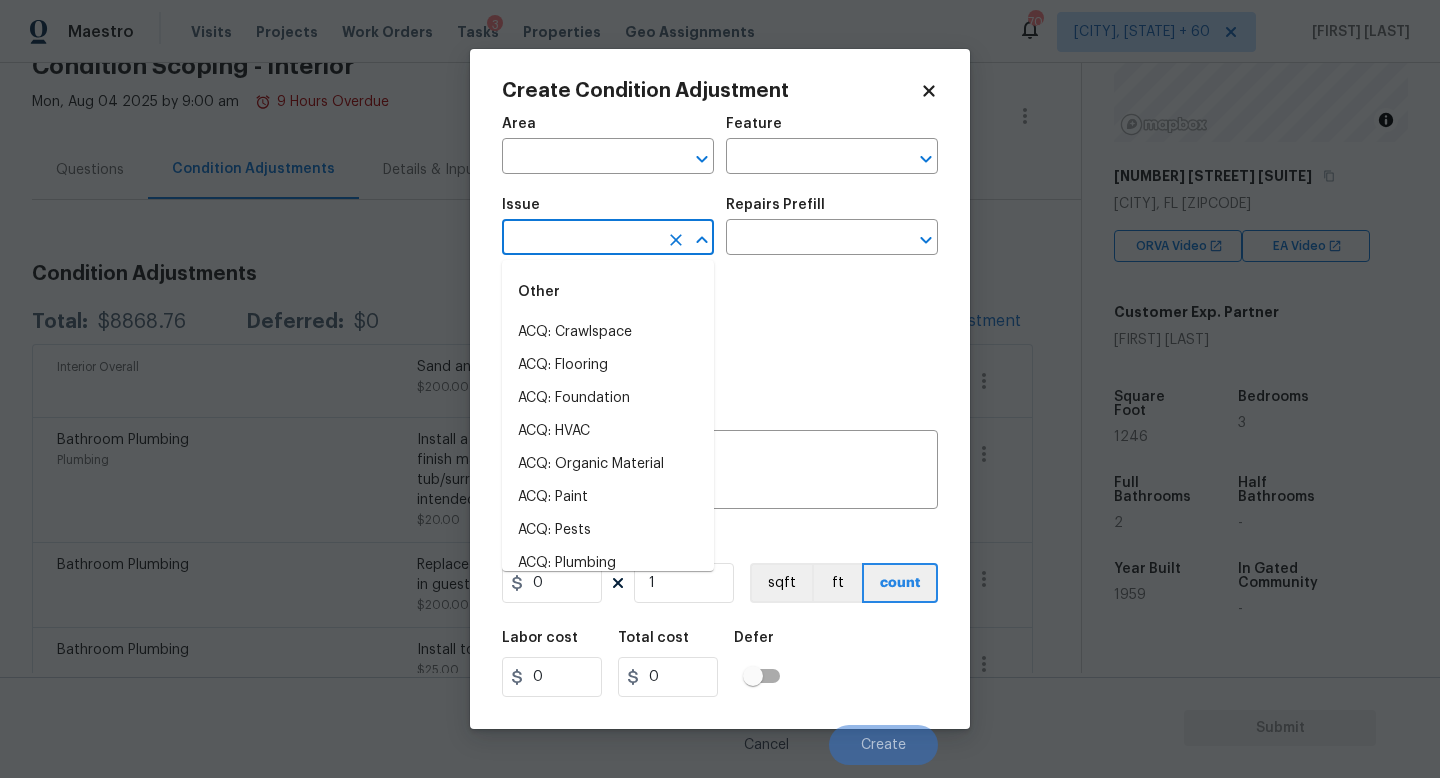 click at bounding box center [580, 239] 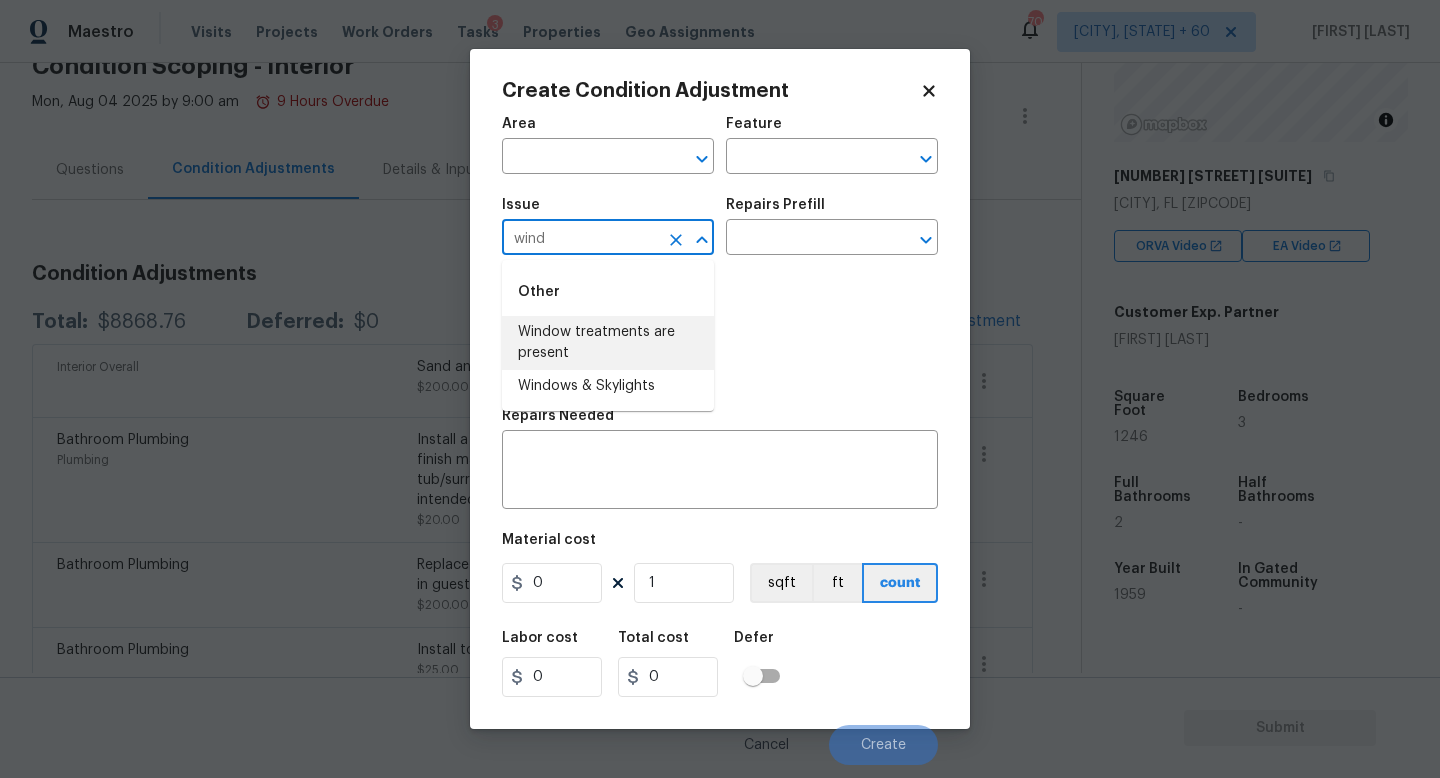 click on "Window treatments are present" at bounding box center (608, 343) 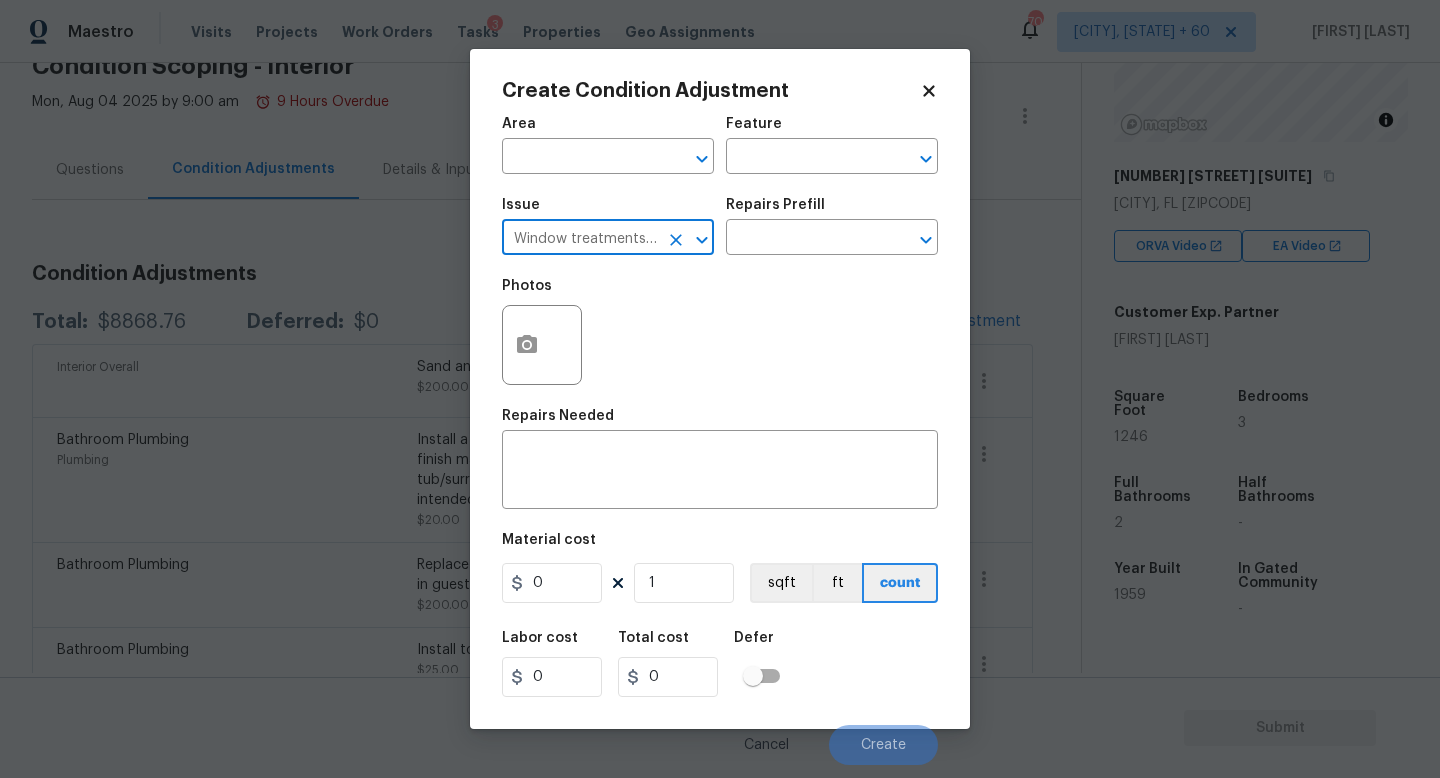 type on "Window treatments are present" 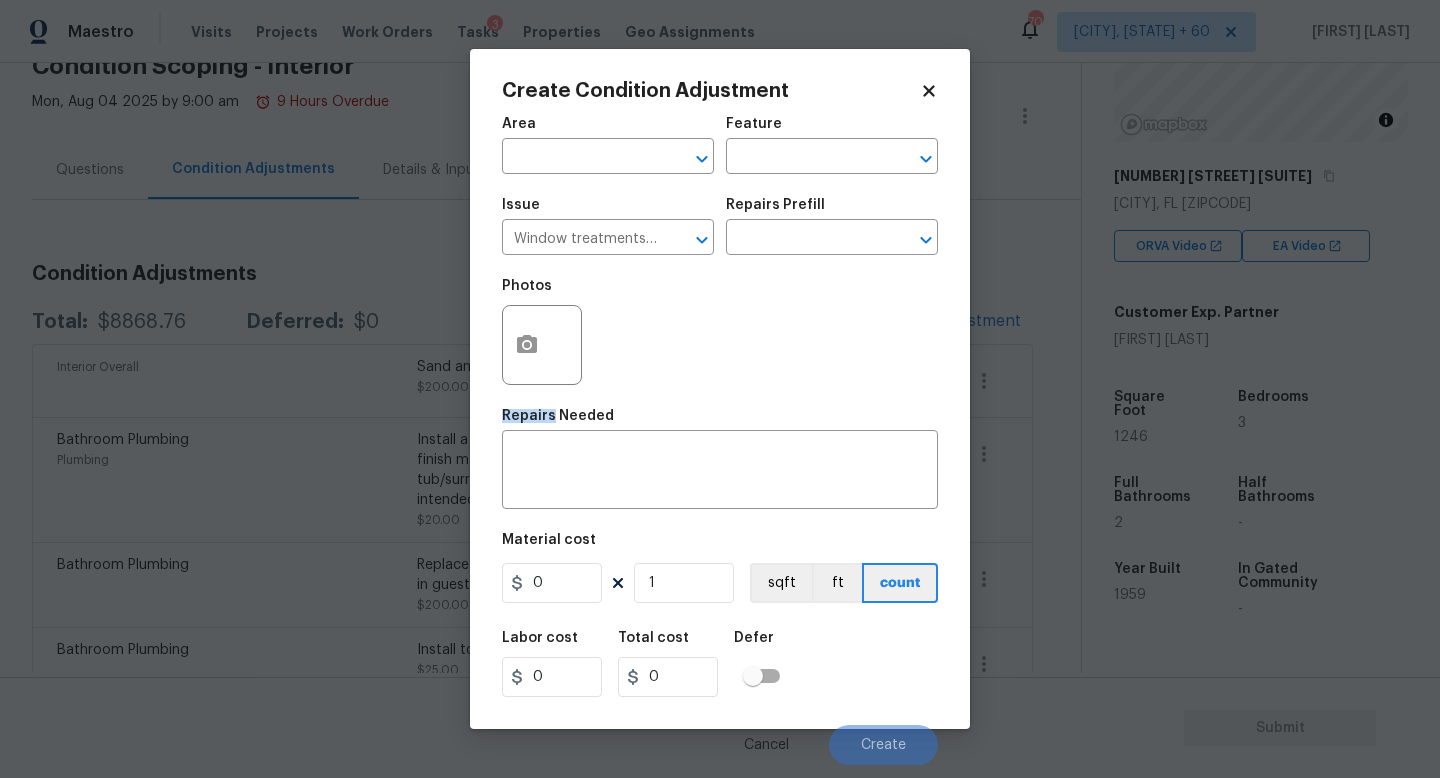 click on "Photos" at bounding box center [720, 332] 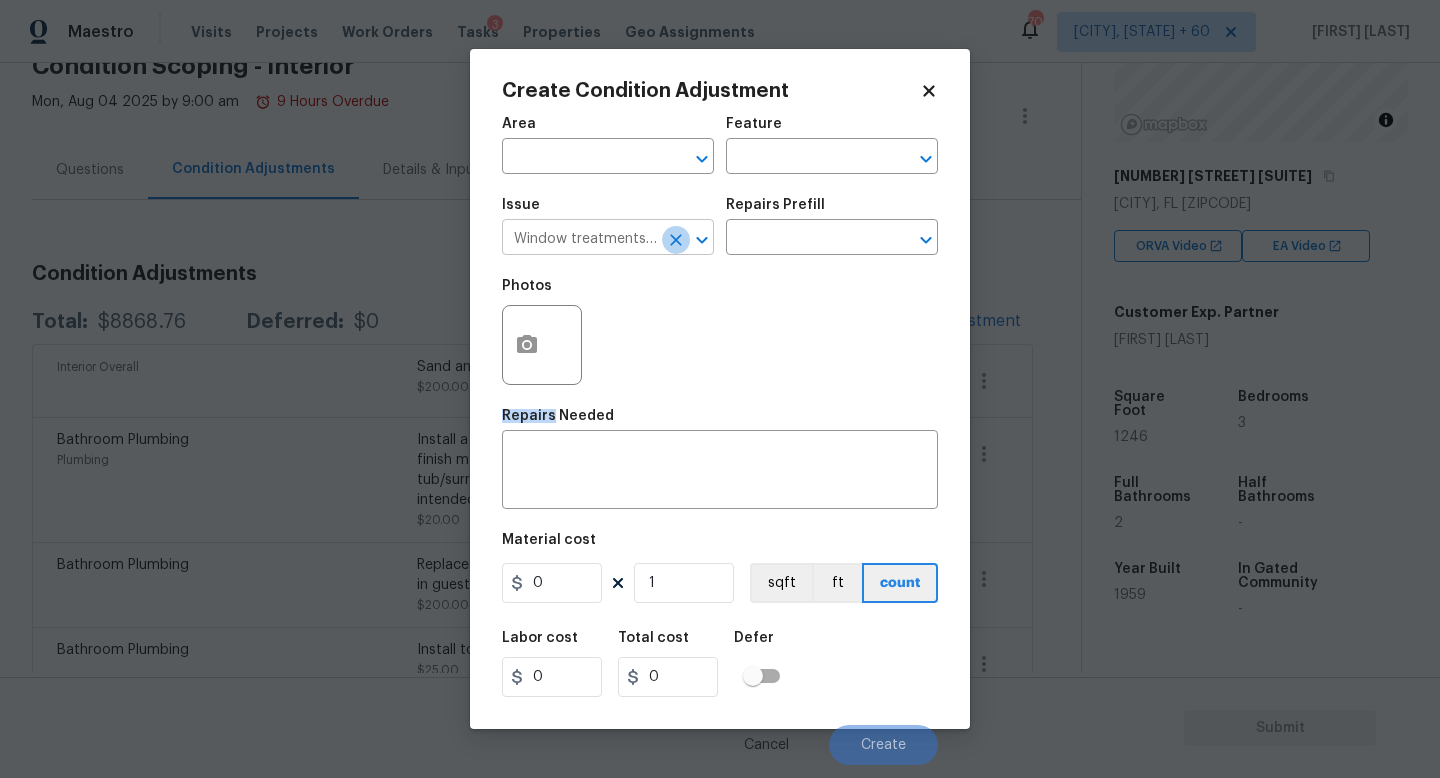 click 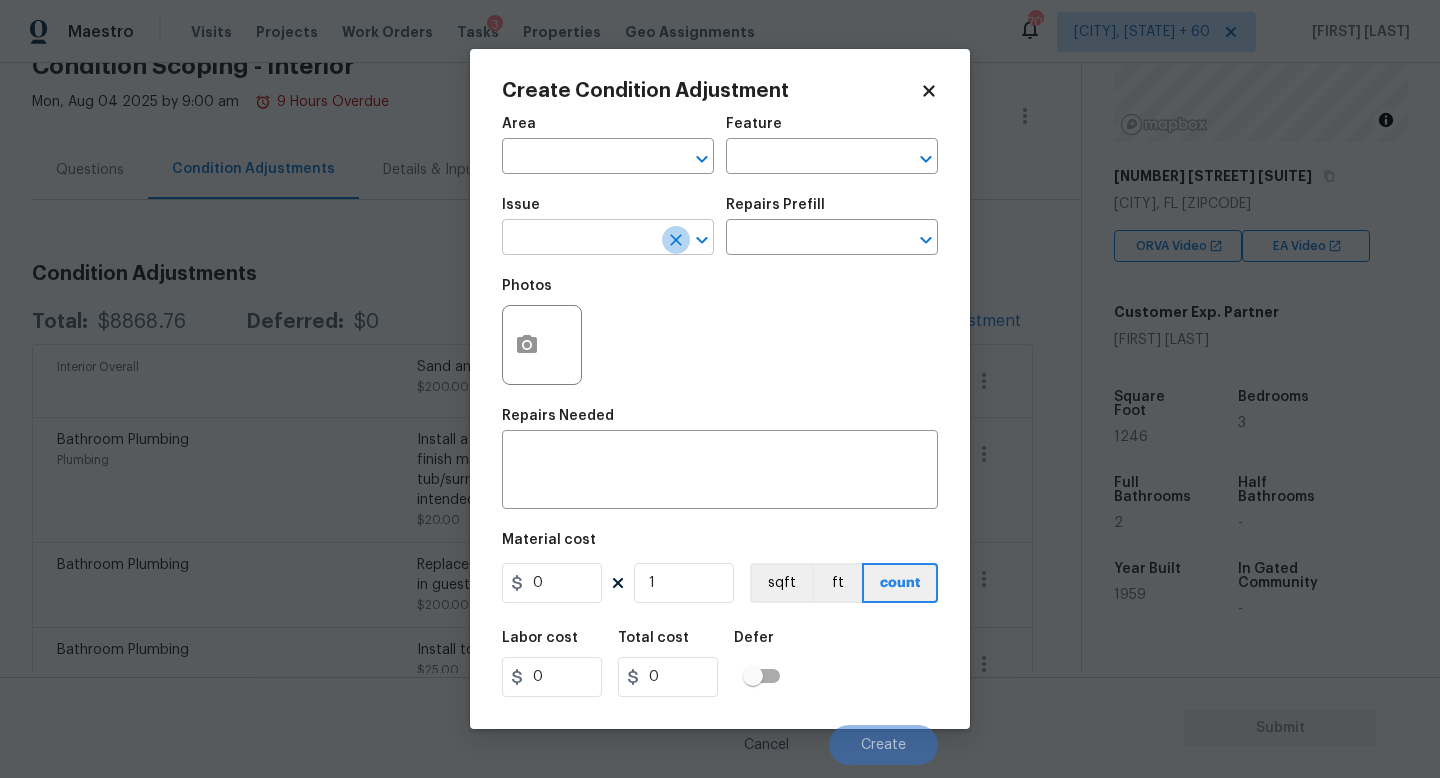scroll, scrollTop: 0, scrollLeft: 0, axis: both 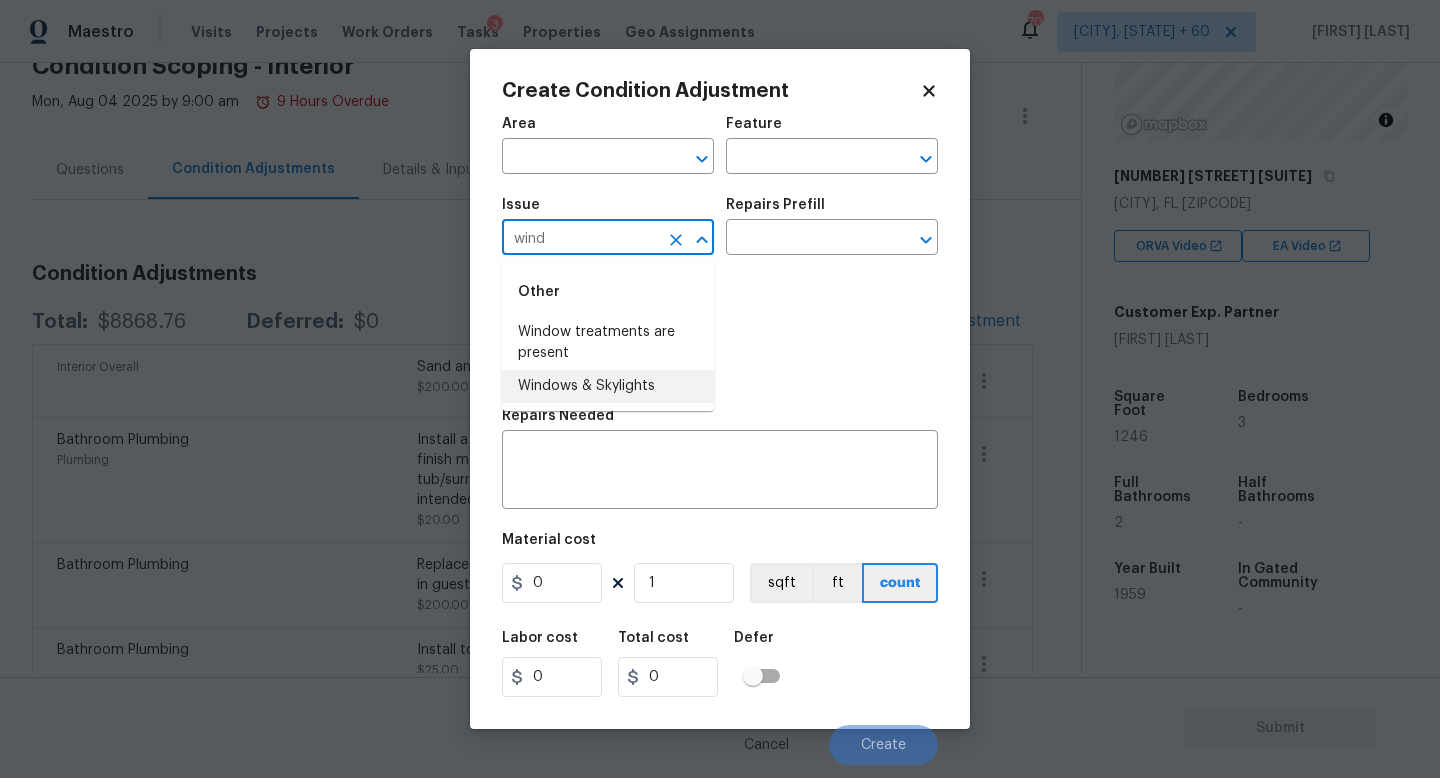 click on "Windows & Skylights" at bounding box center (608, 386) 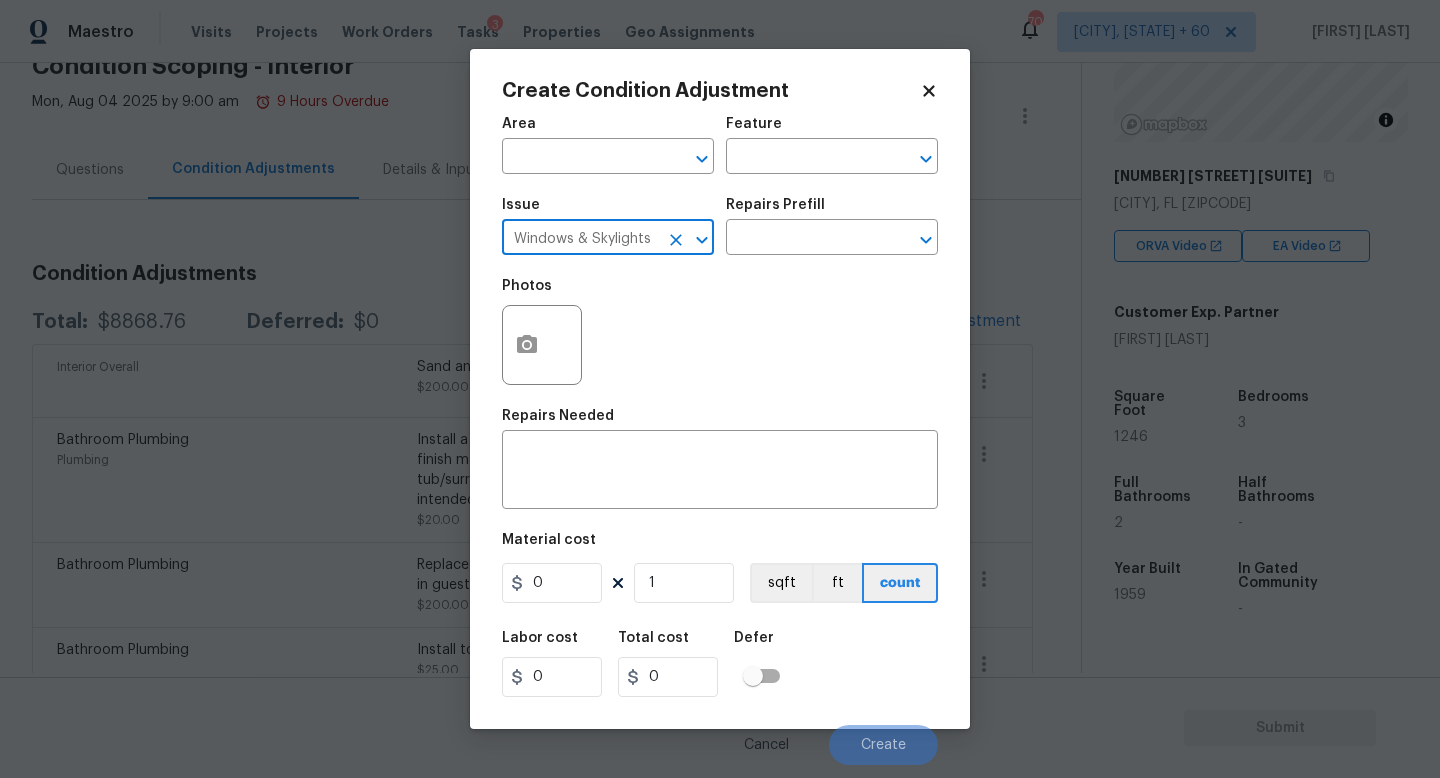 type on "Windows & Skylights" 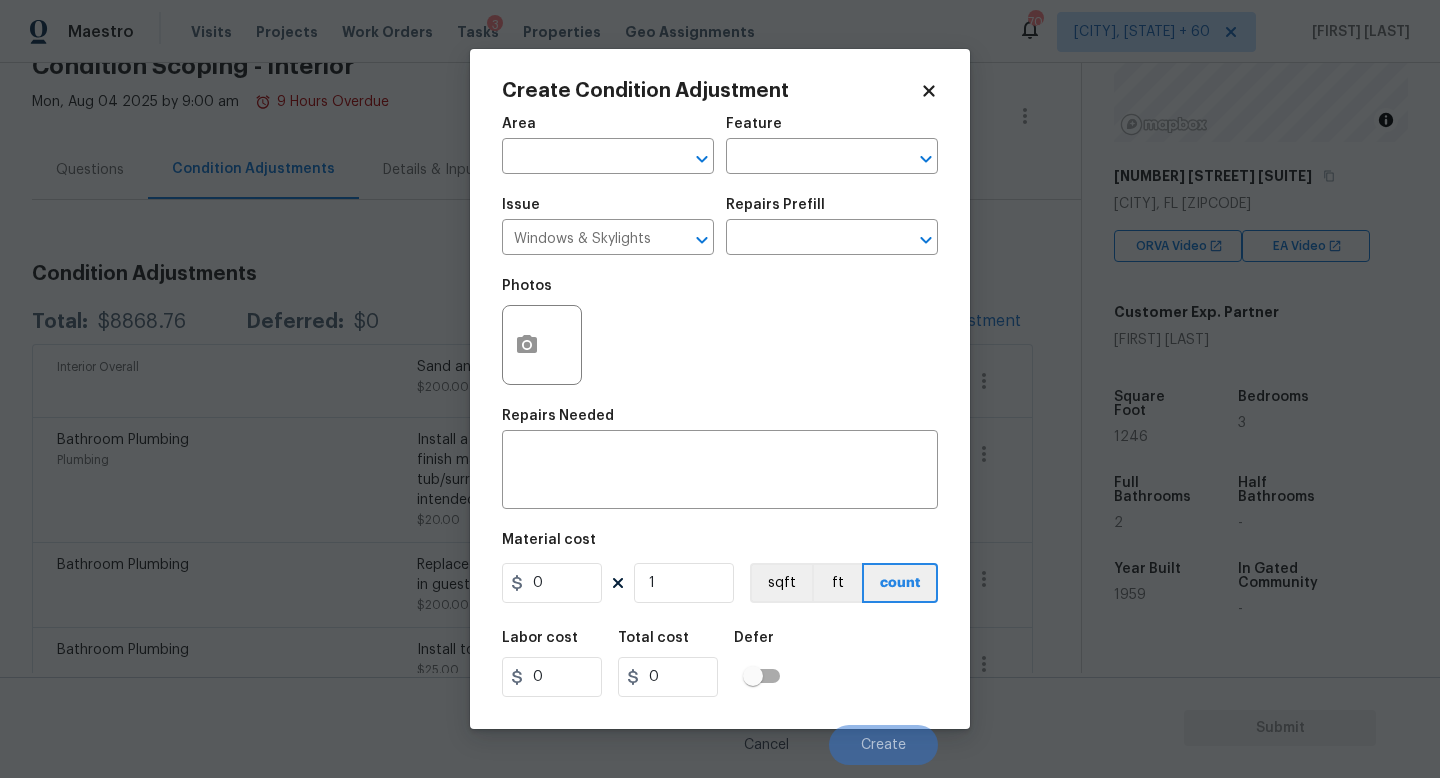 click on "Issue Windows & Skylights ​ Repairs Prefill ​" at bounding box center (720, 226) 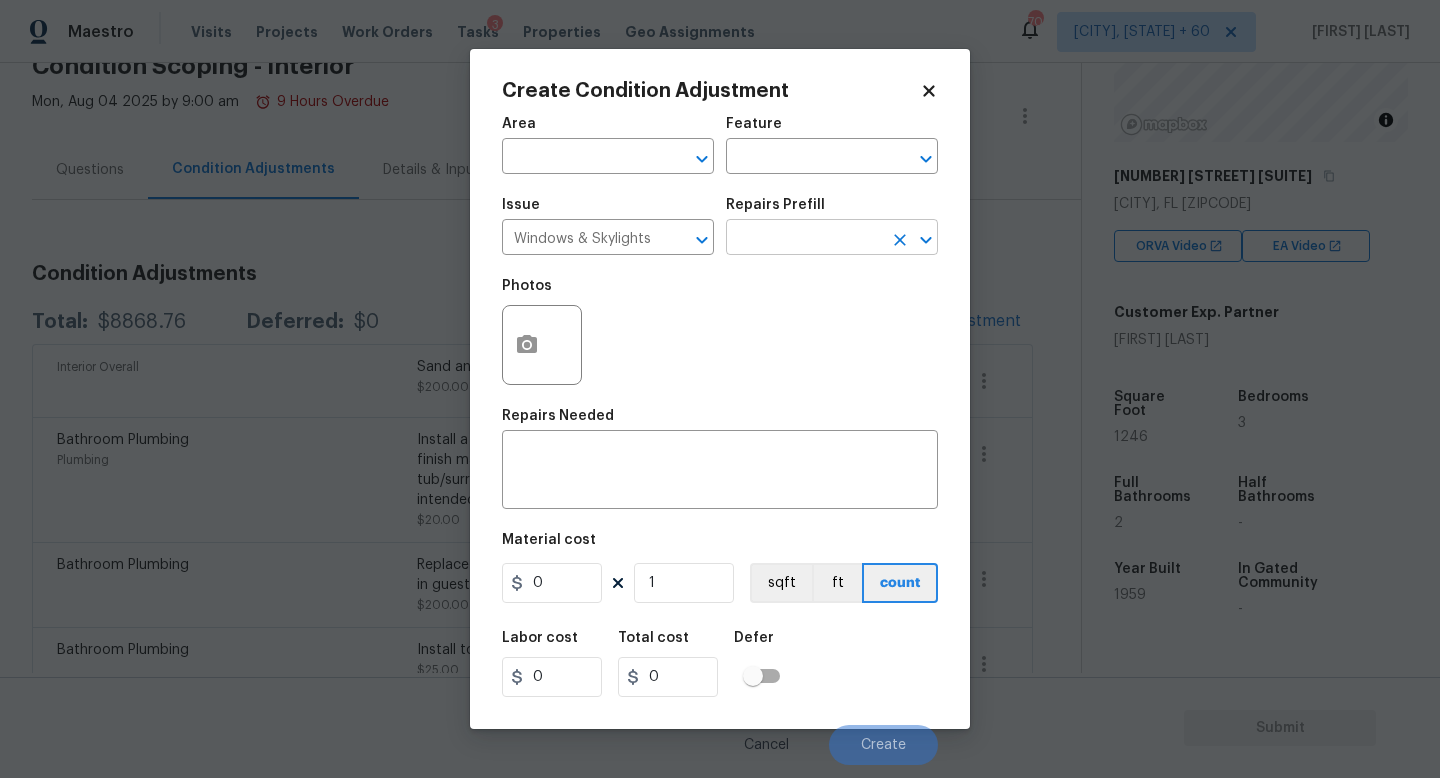 click at bounding box center [804, 239] 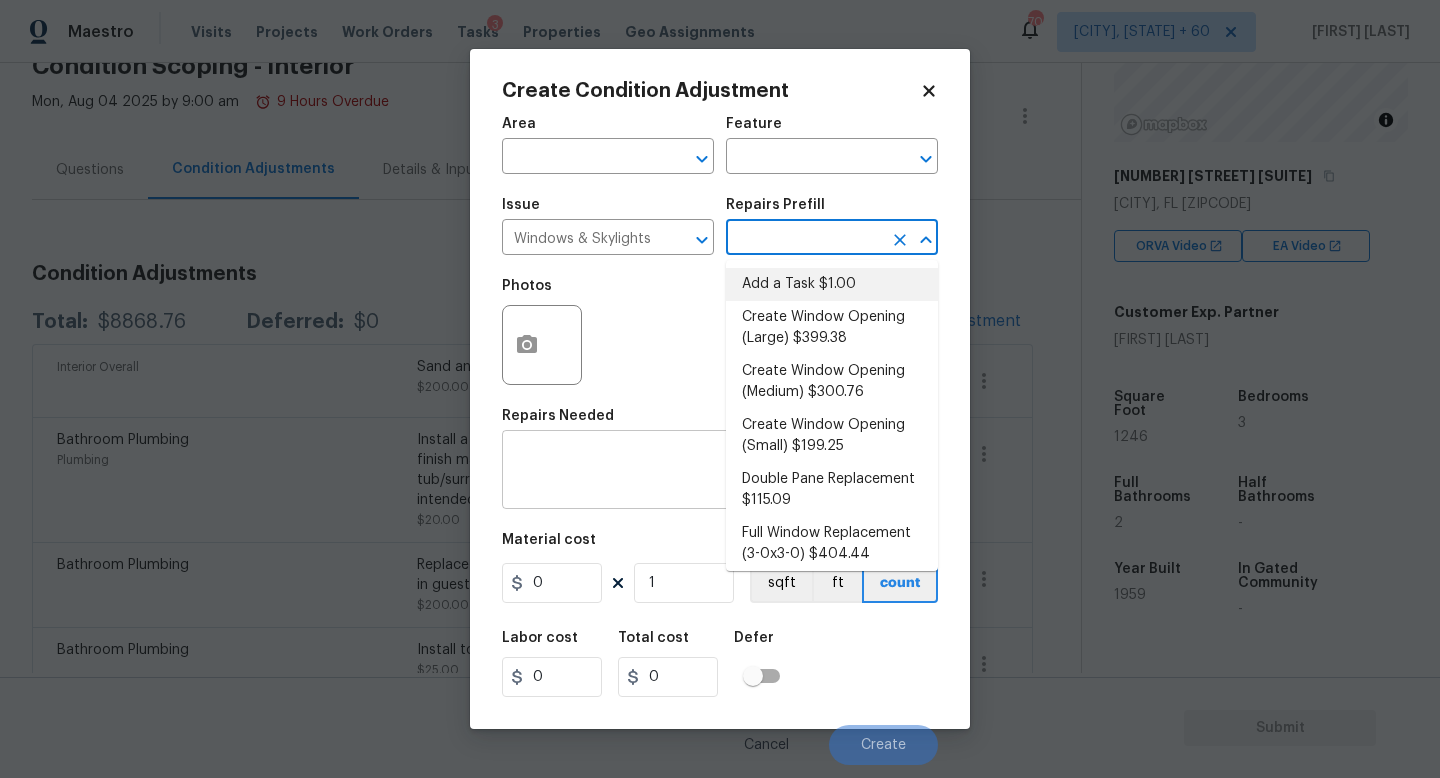 click at bounding box center (720, 472) 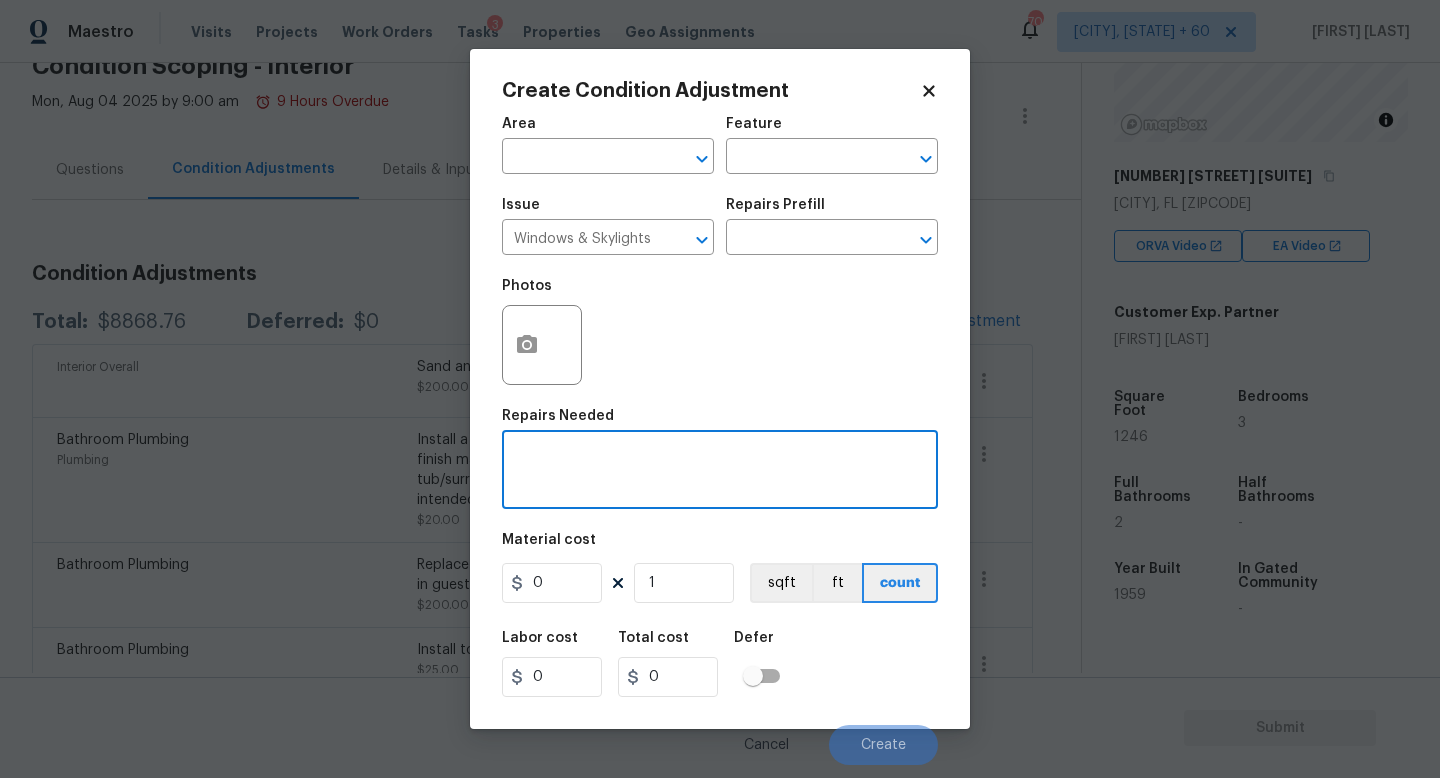 paste on "Service/repair all windows" 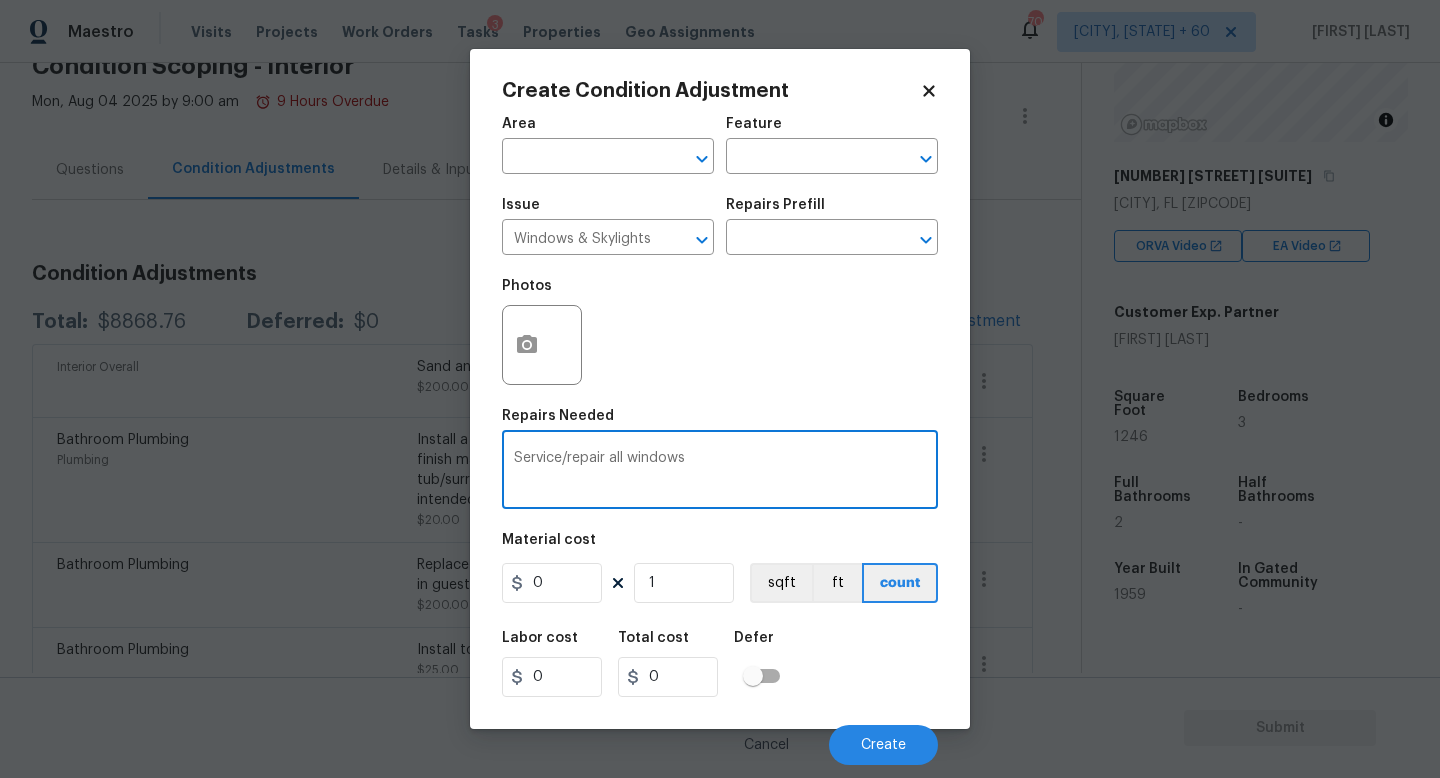 type on "Service/repair all windows" 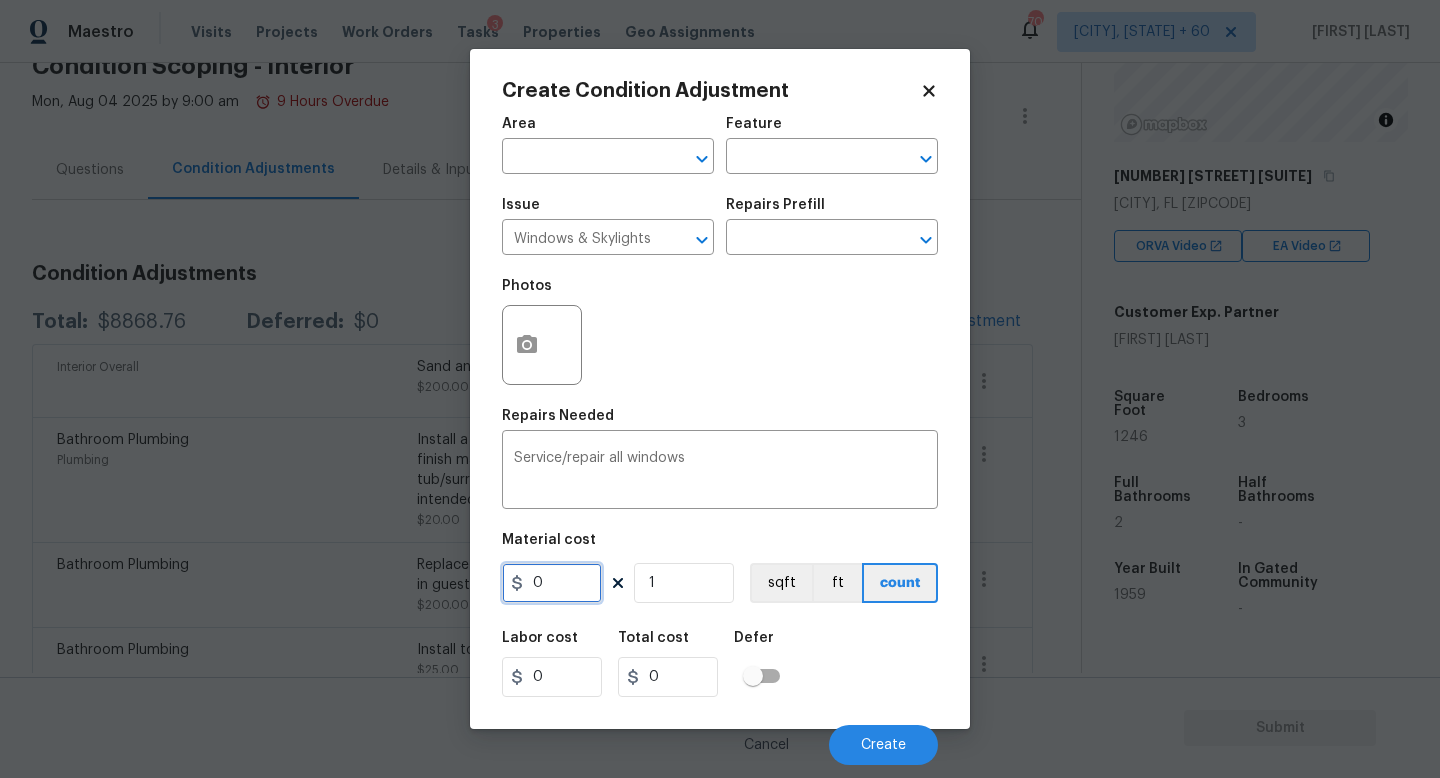 drag, startPoint x: 557, startPoint y: 595, endPoint x: 396, endPoint y: 590, distance: 161.07762 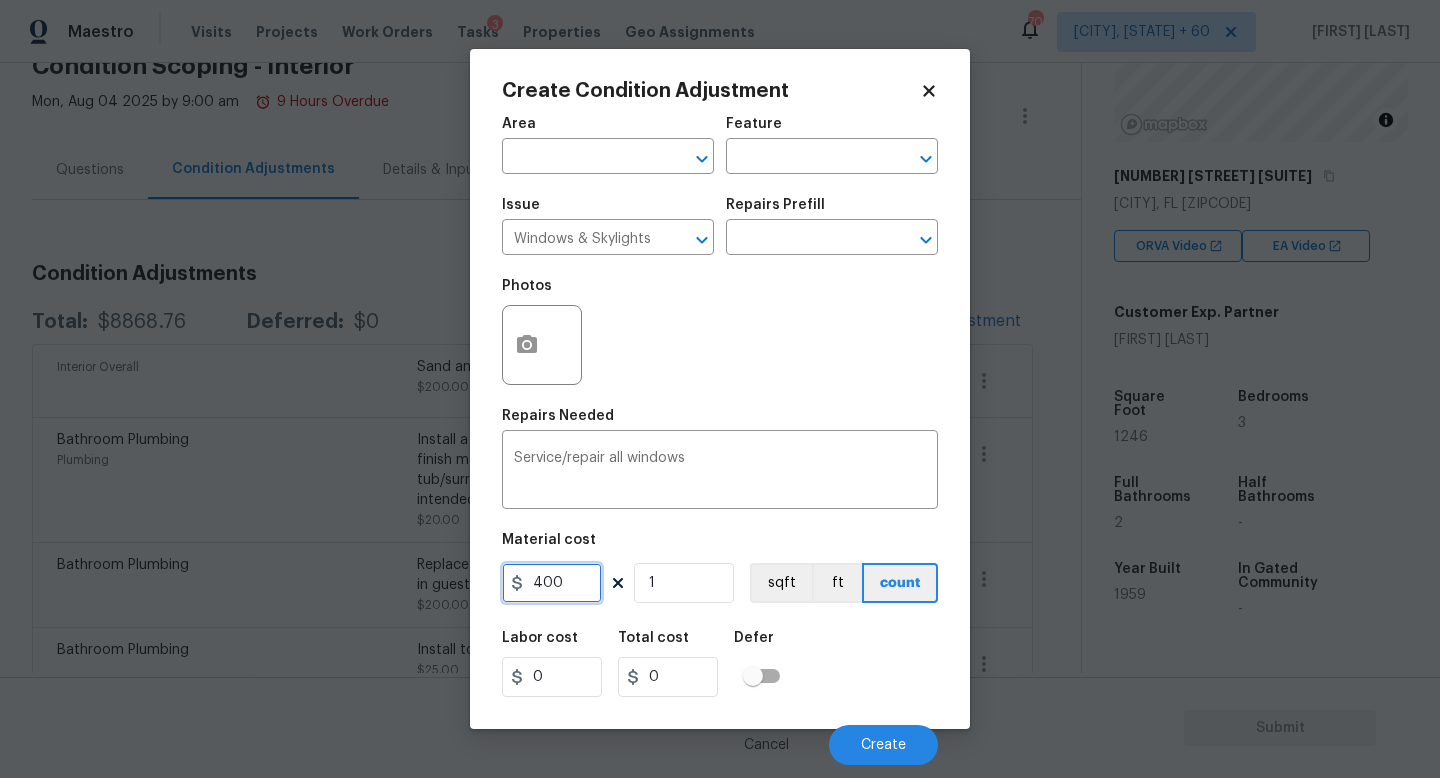 type on "400" 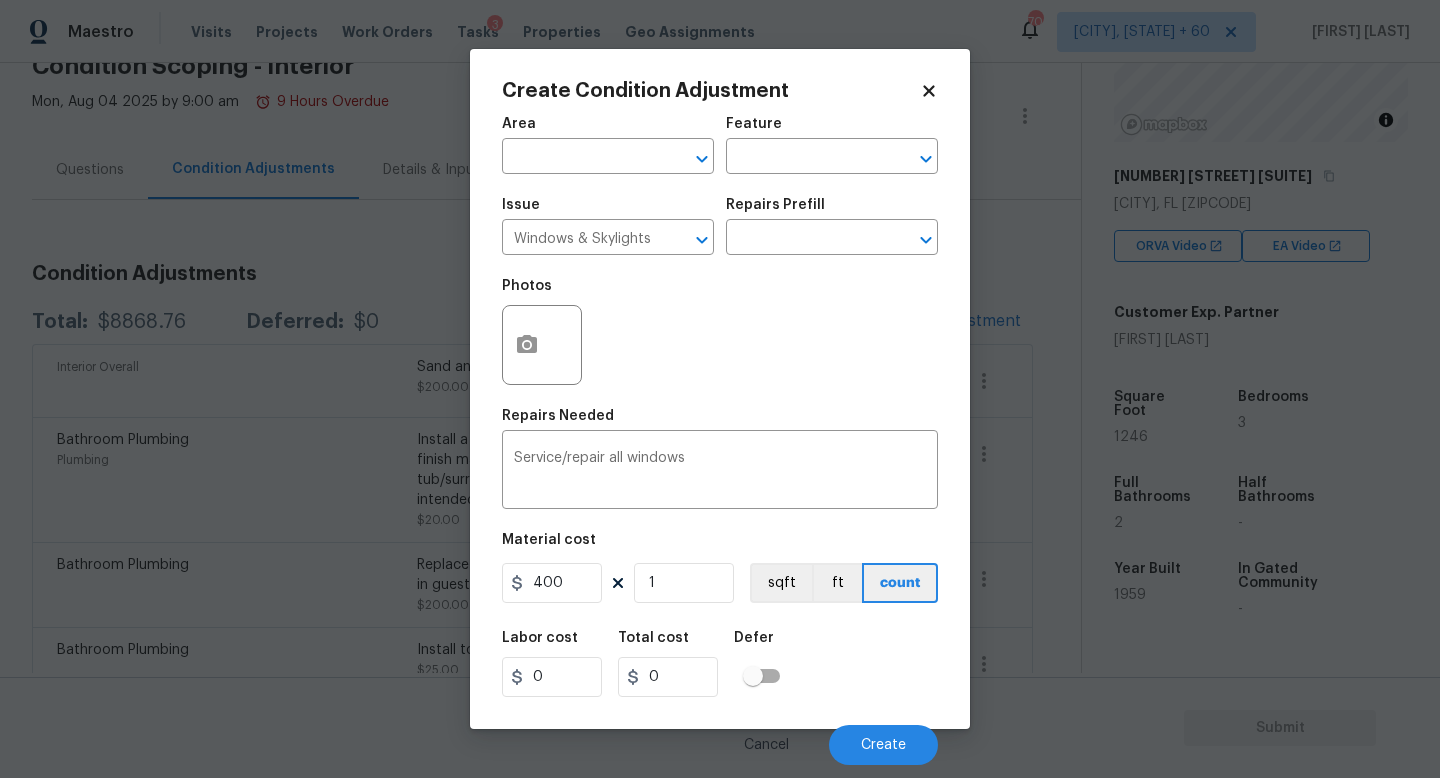 type on "400" 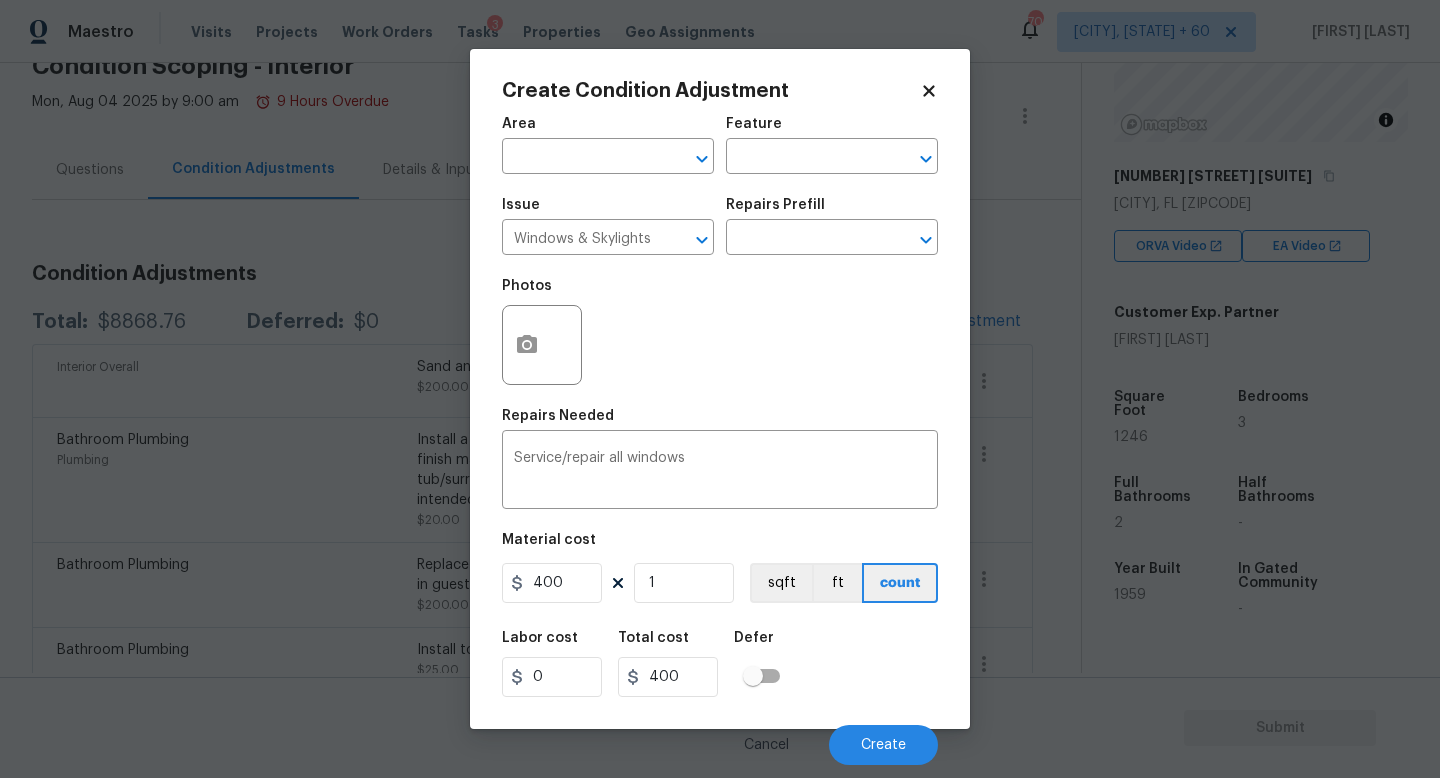 click on "Labor cost 0 Total cost 400 Defer" at bounding box center [720, 664] 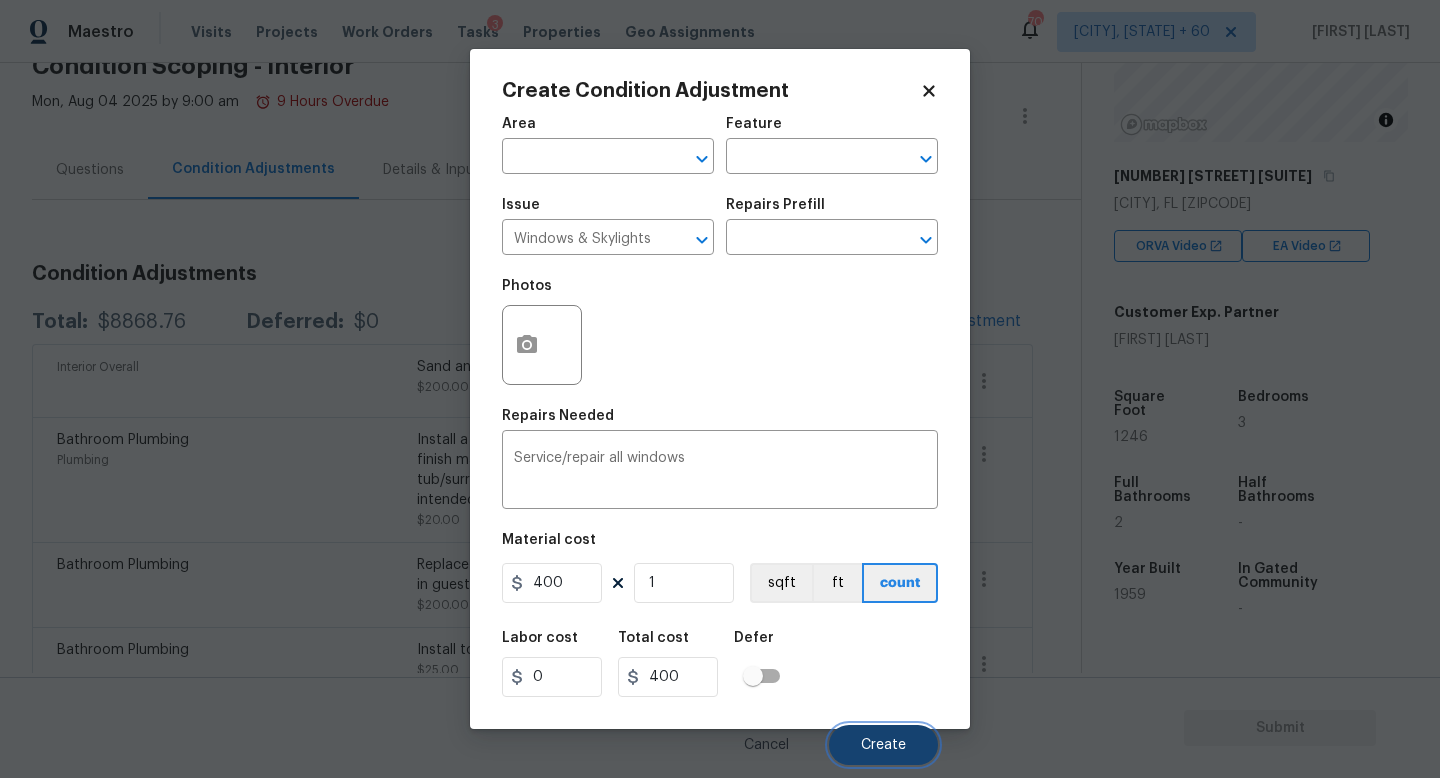 click on "Create" at bounding box center [883, 745] 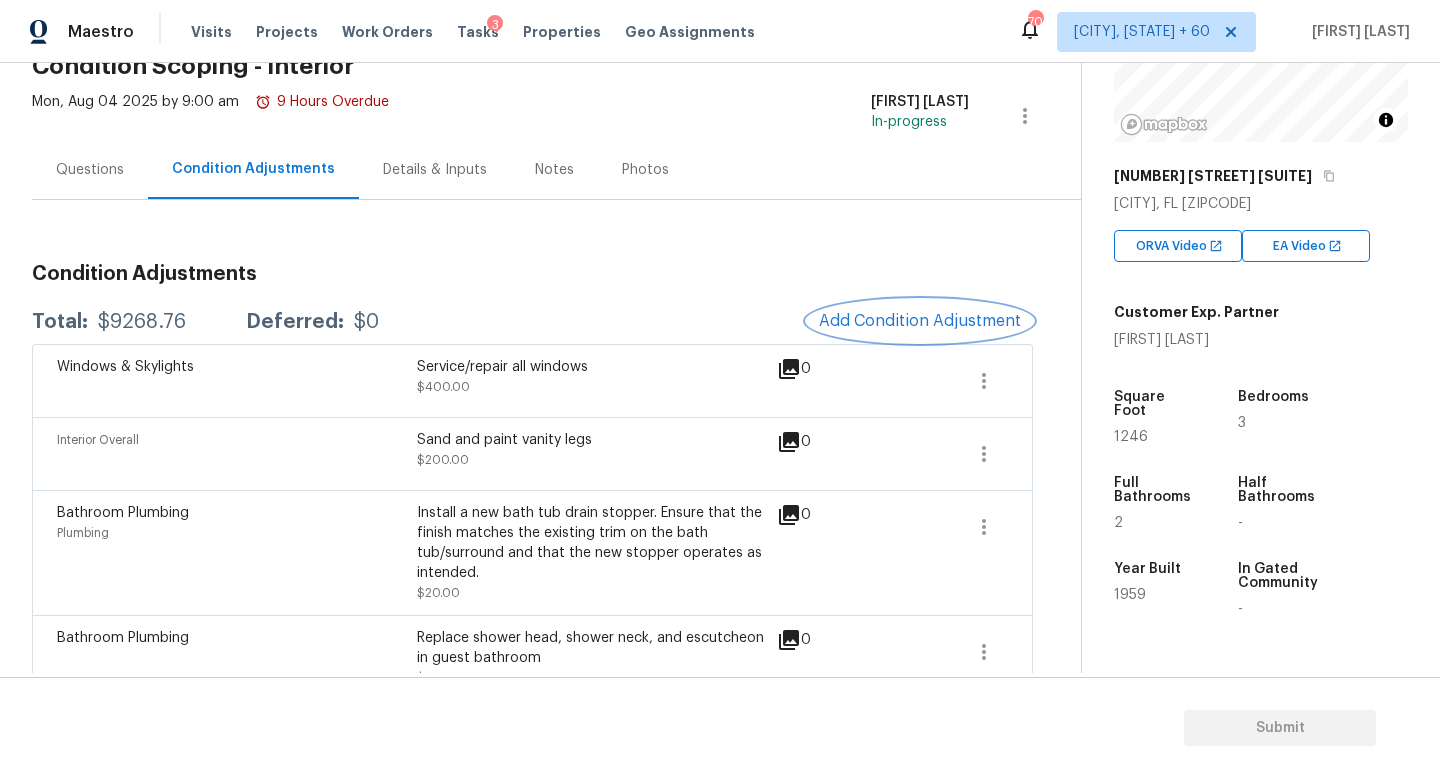 scroll, scrollTop: 83, scrollLeft: 0, axis: vertical 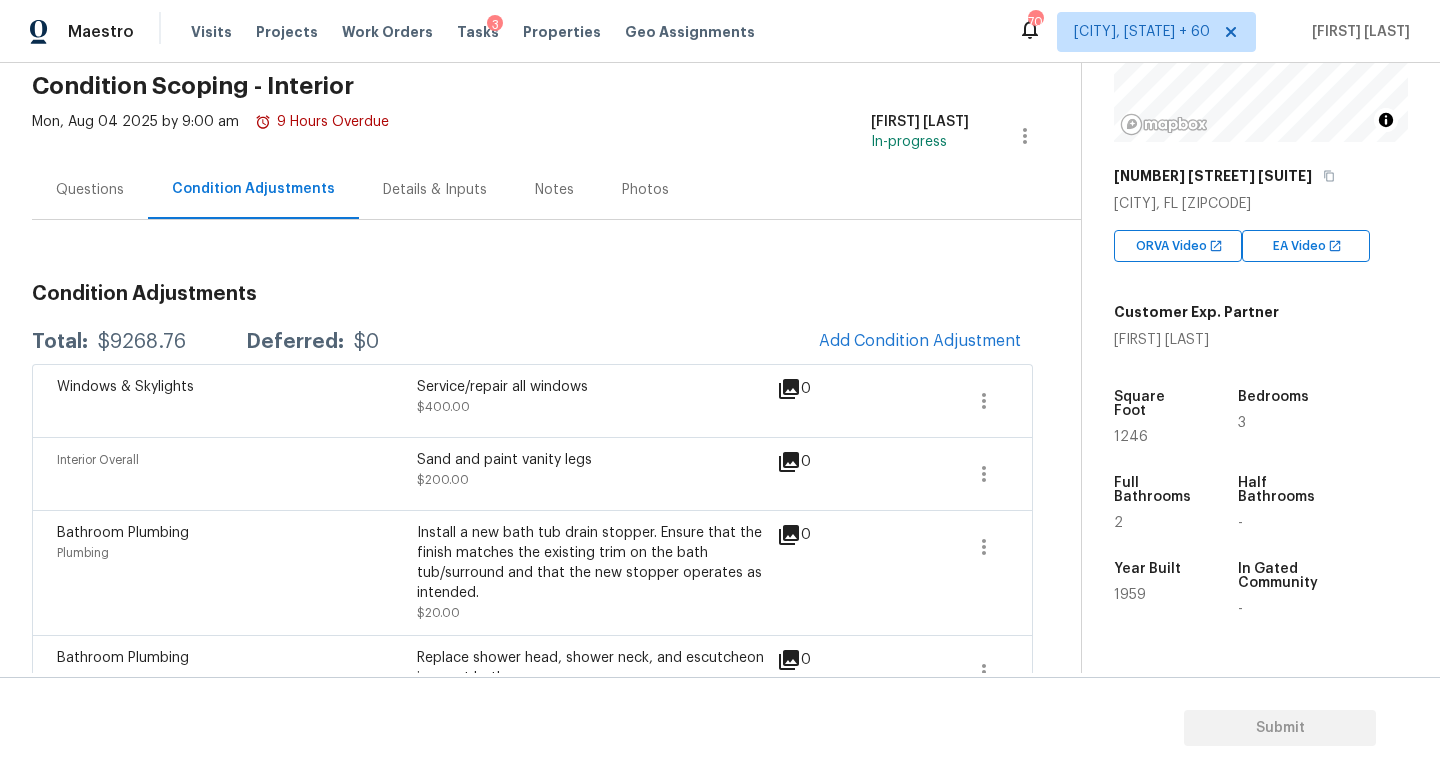 click on "Questions" at bounding box center (90, 190) 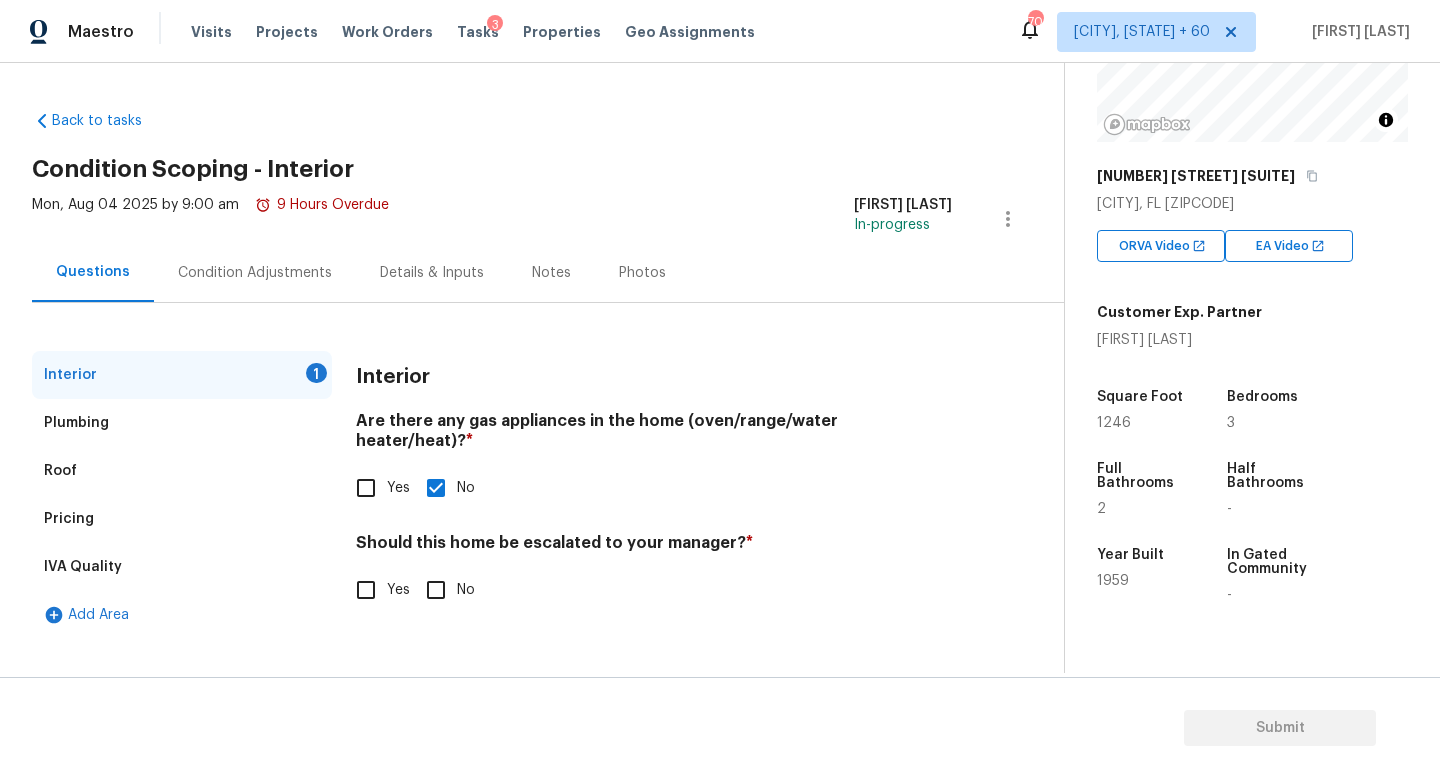 scroll, scrollTop: 0, scrollLeft: 0, axis: both 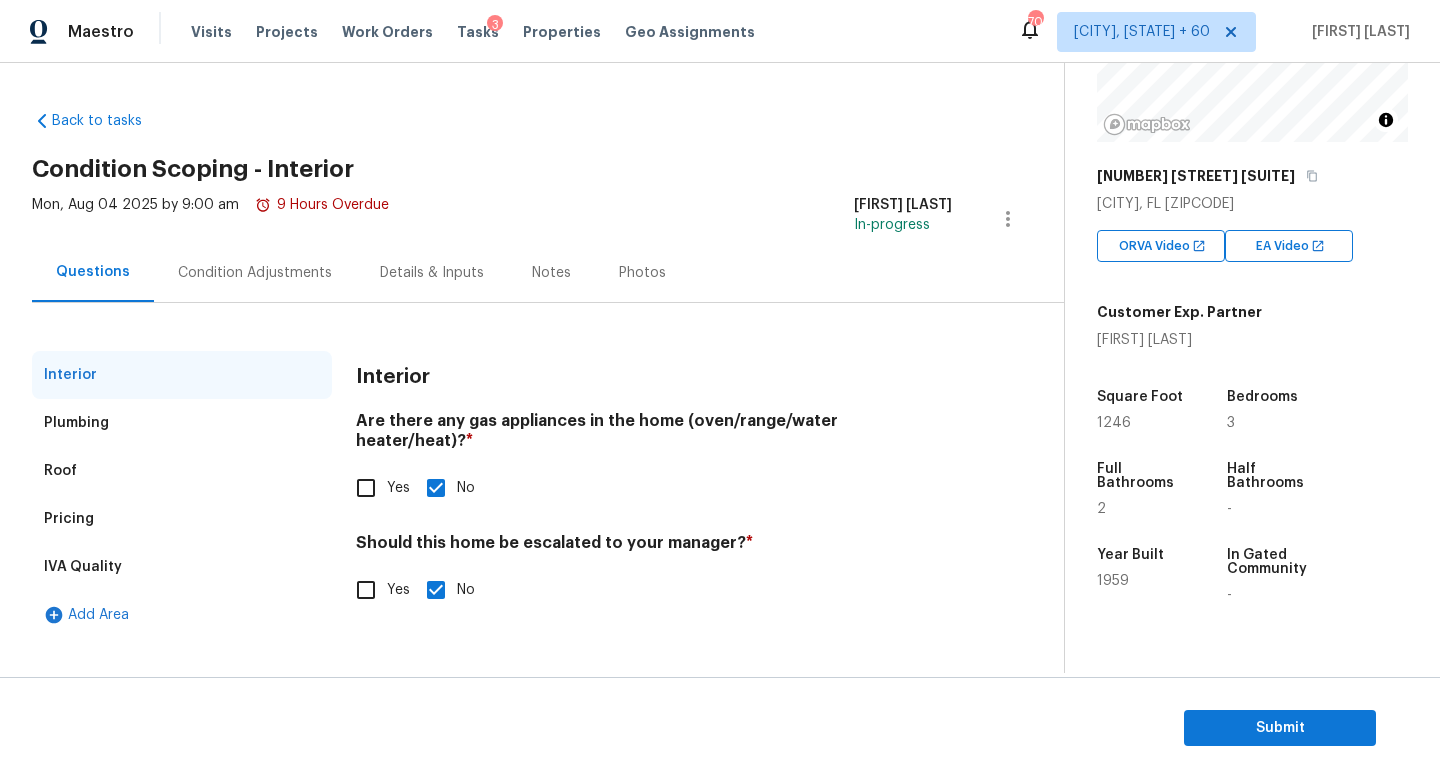 click on "Condition Adjustments" at bounding box center [255, 273] 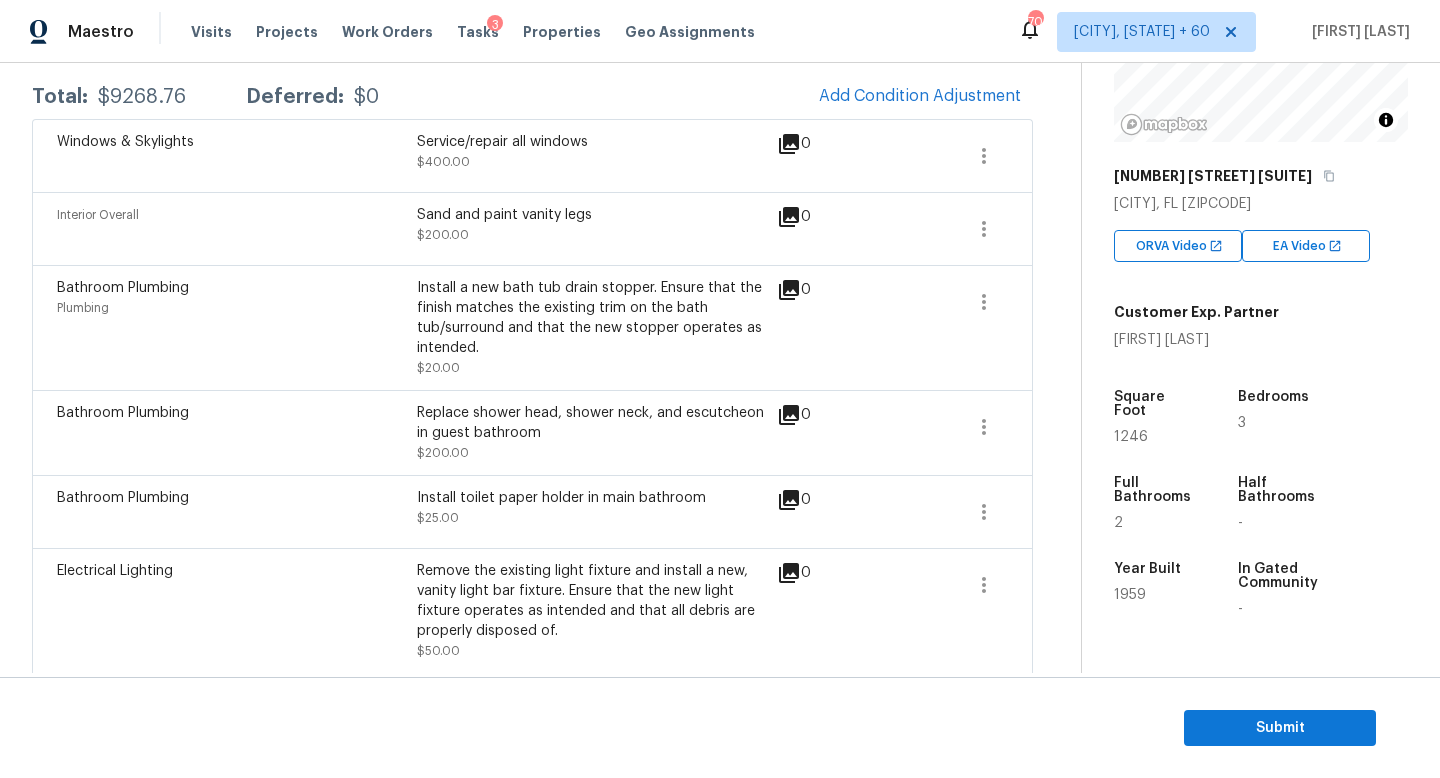 scroll, scrollTop: 241, scrollLeft: 0, axis: vertical 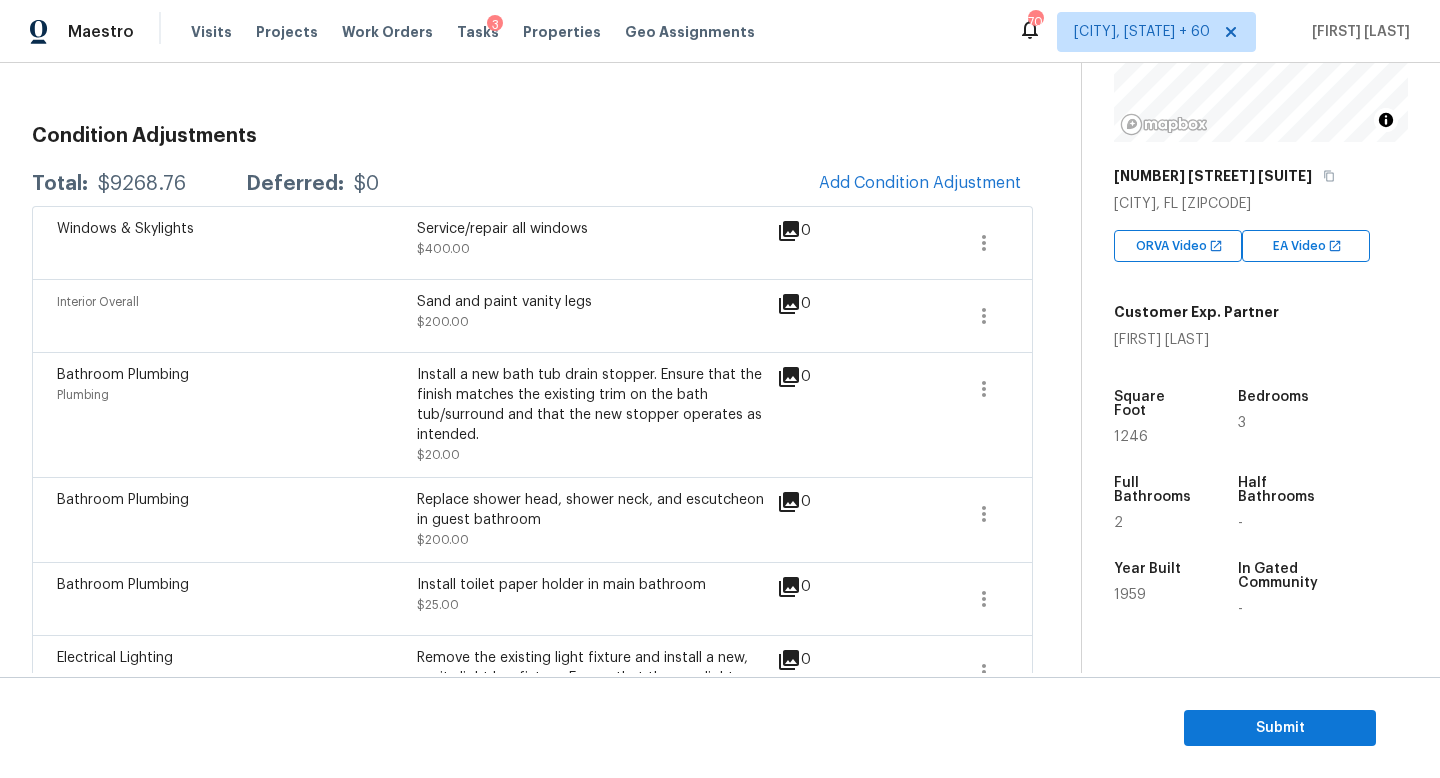 click on "Windows & Skylights Service/repair all windows $400.00   0" at bounding box center (532, 242) 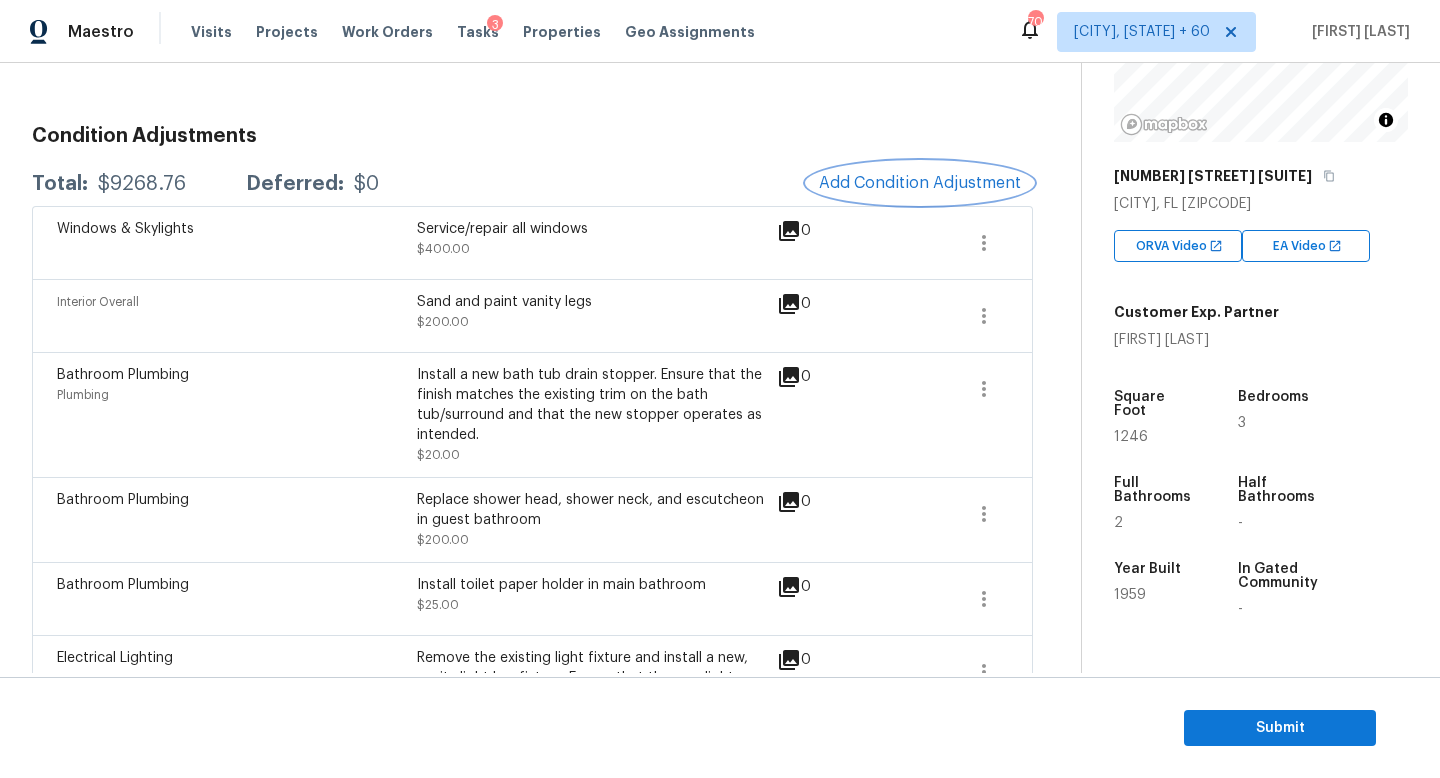 click on "Add Condition Adjustment" at bounding box center (920, 183) 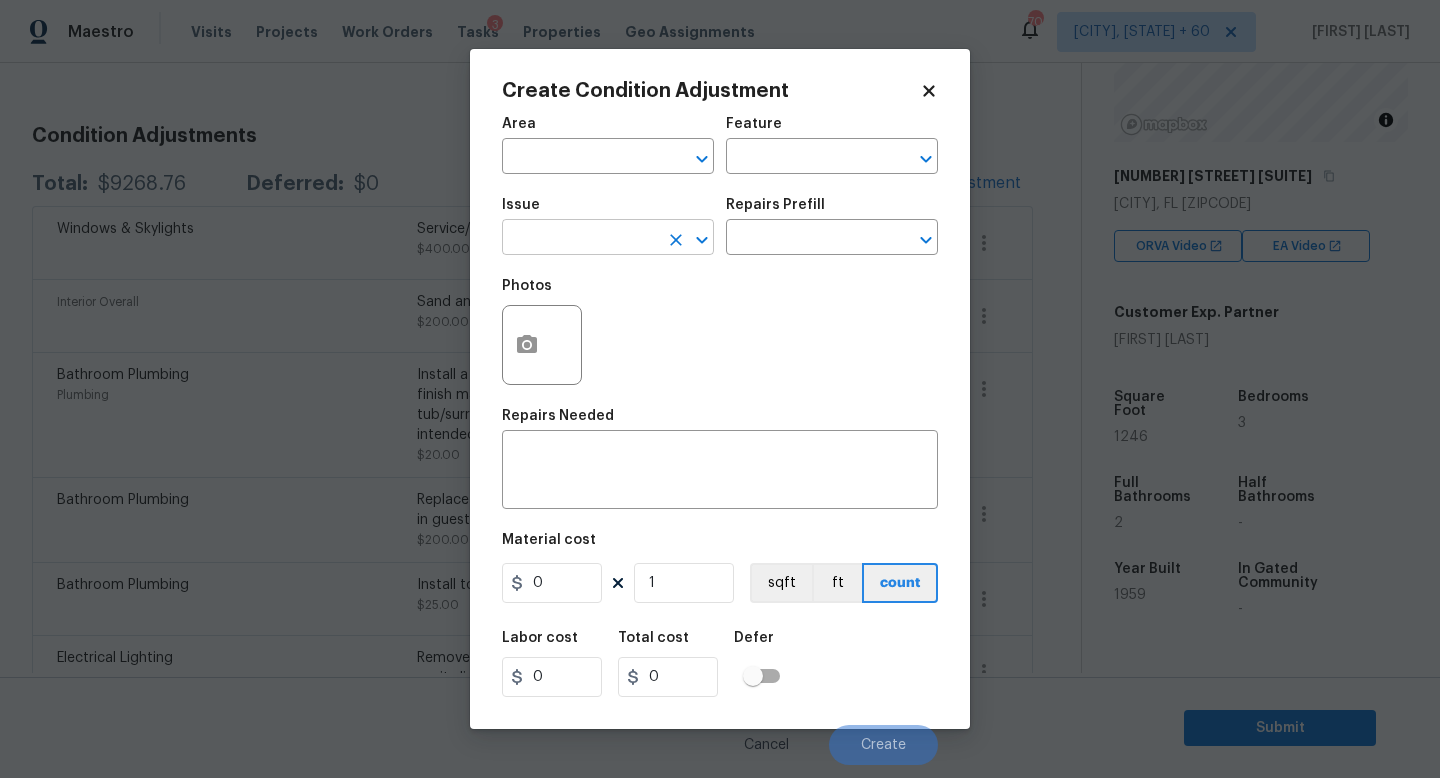 click at bounding box center [580, 239] 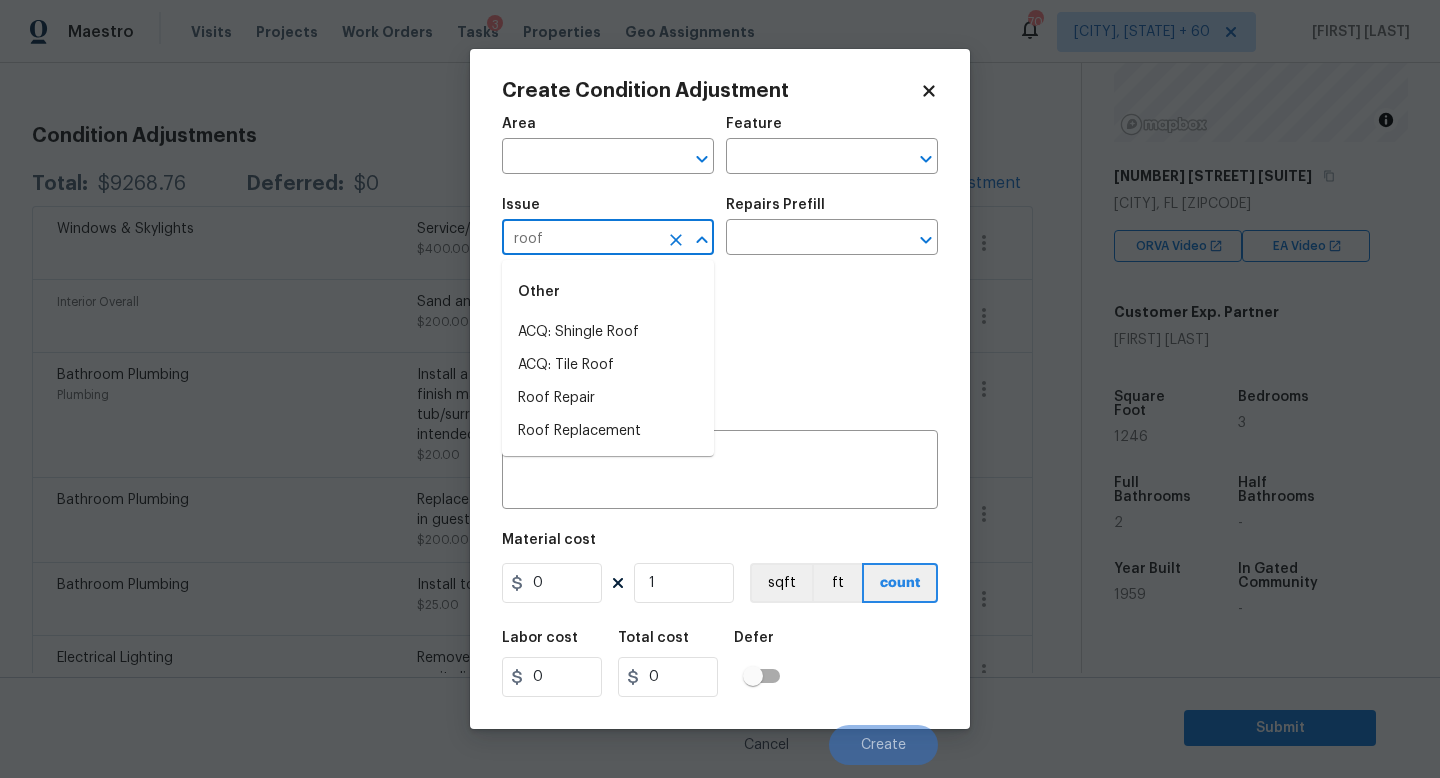 click on "ACQ: Shingle Roof" at bounding box center [608, 332] 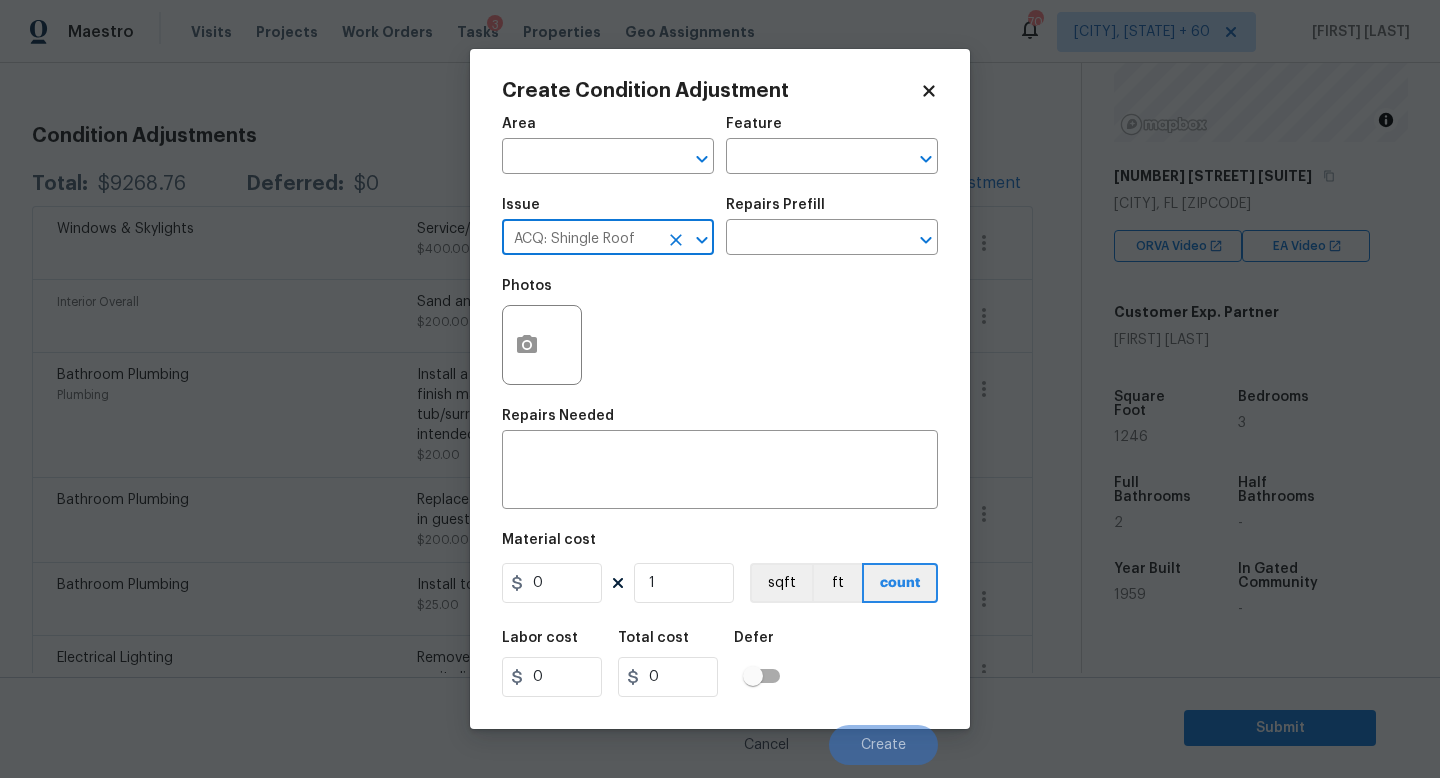 type on "ACQ: Shingle Roof" 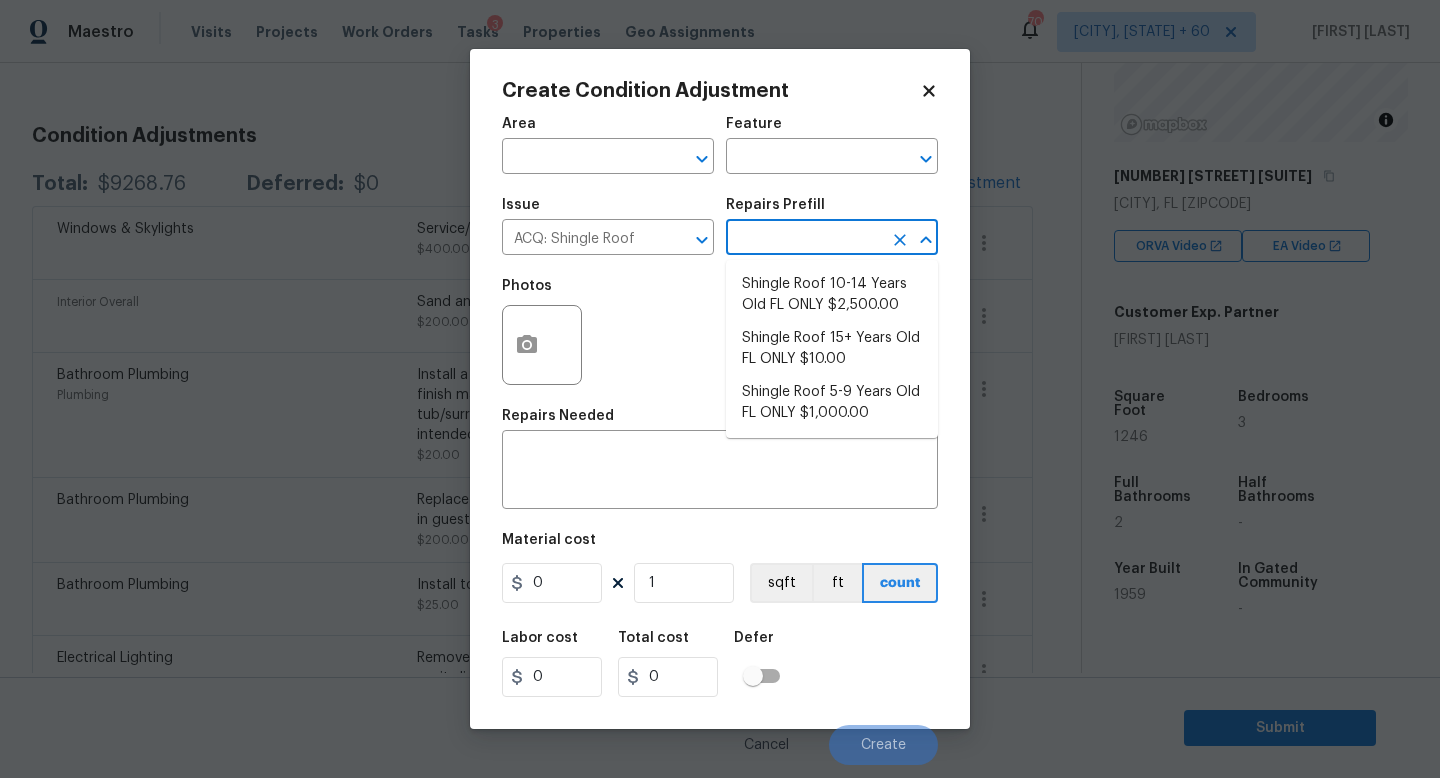 click at bounding box center [804, 239] 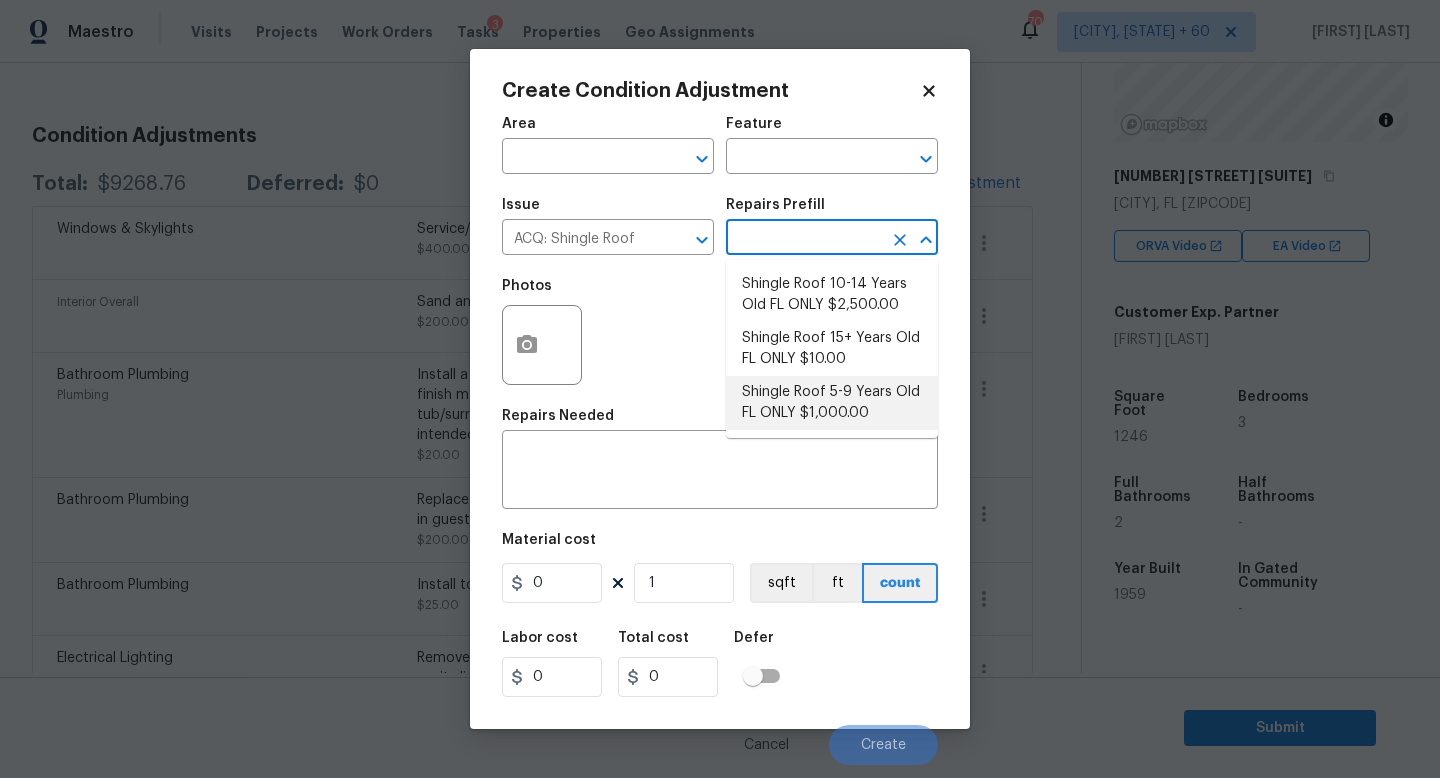 click on "Shingle Roof 5-9 Years Old FL ONLY $1,000.00" at bounding box center [832, 403] 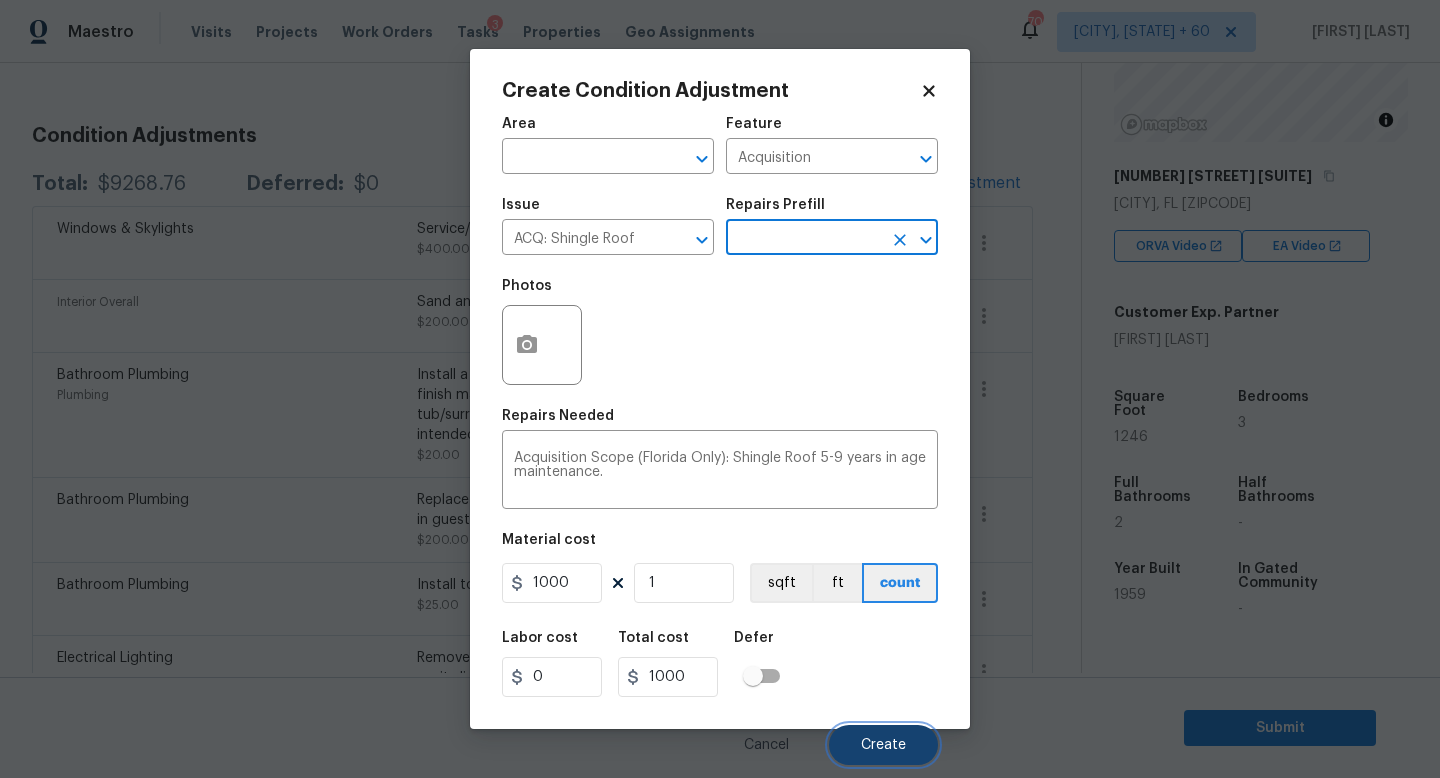 click on "Create" at bounding box center [883, 745] 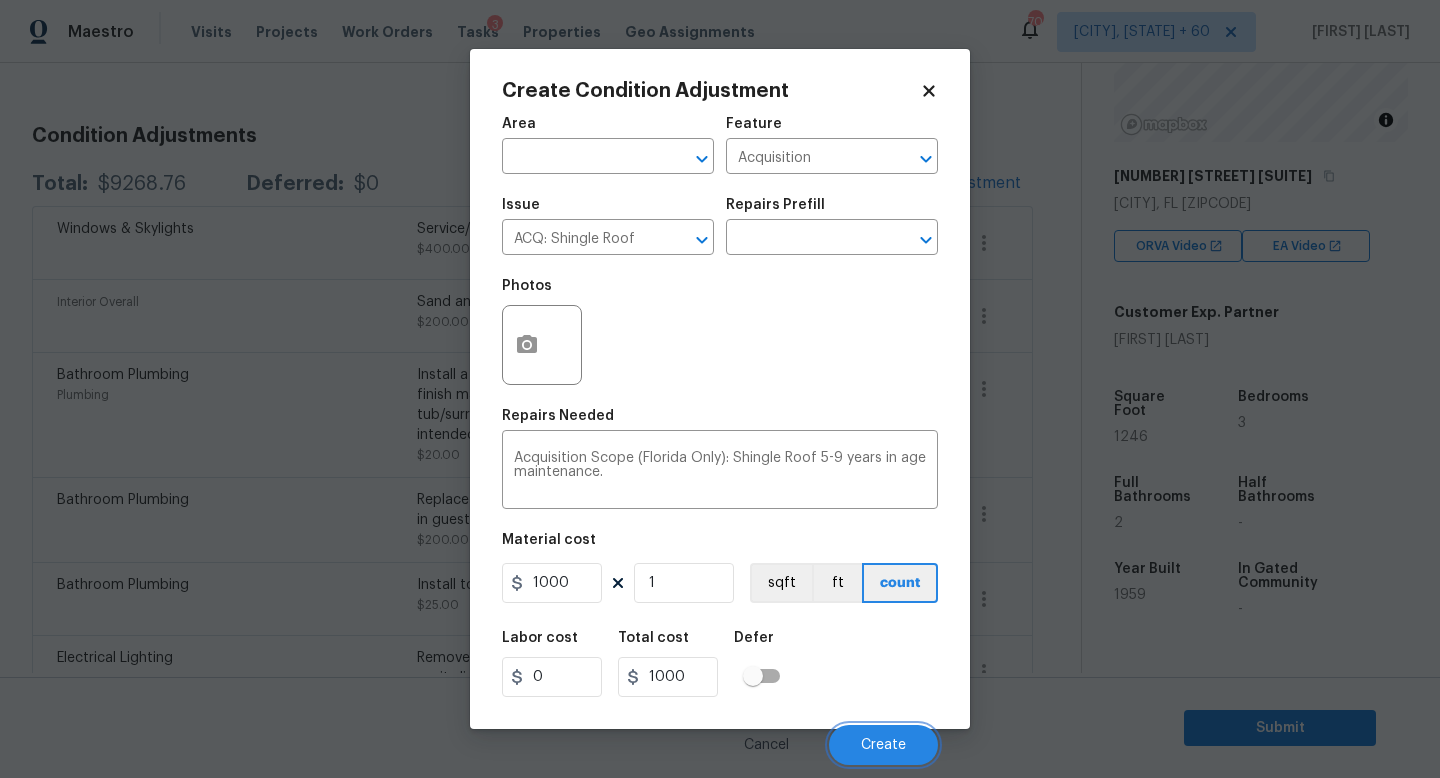 scroll, scrollTop: 241, scrollLeft: 0, axis: vertical 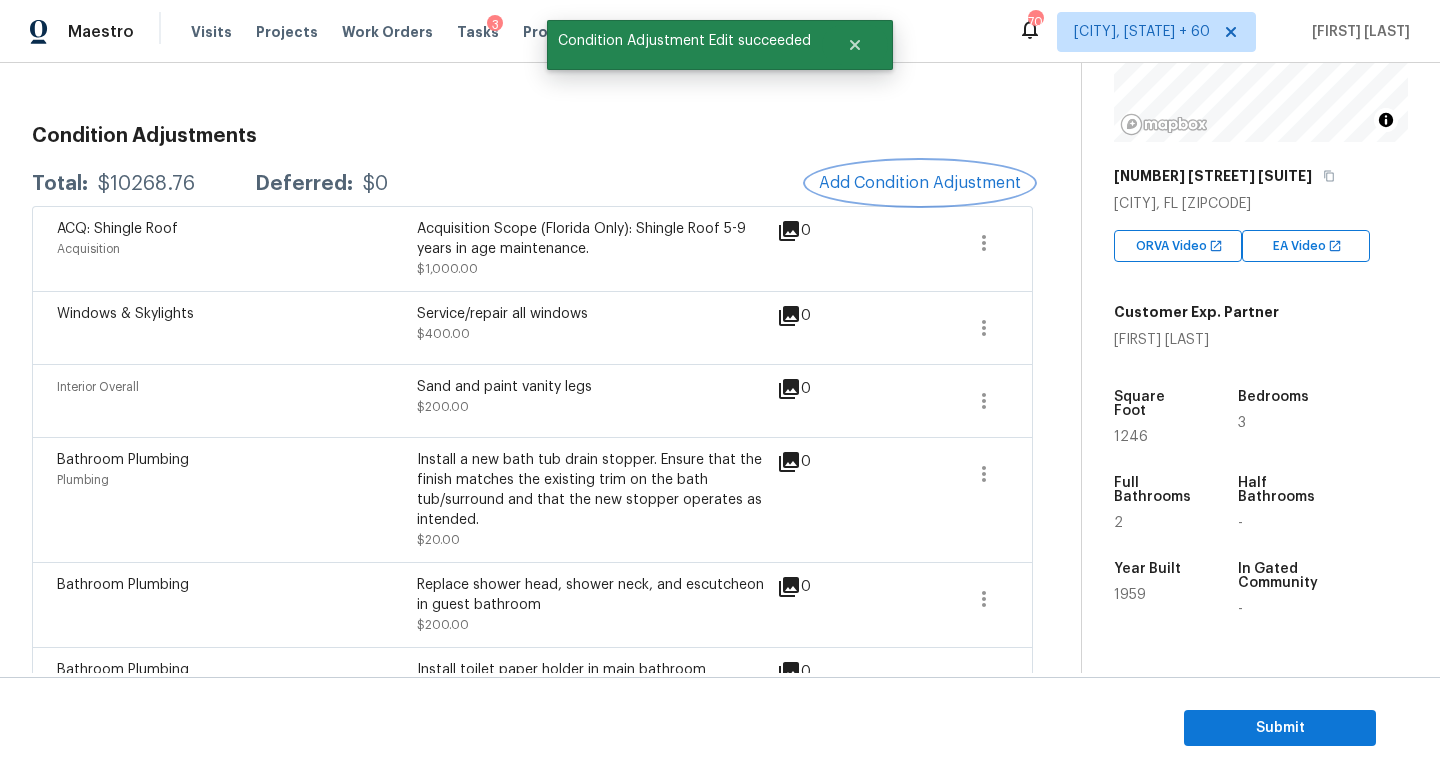 click on "Add Condition Adjustment" at bounding box center [920, 183] 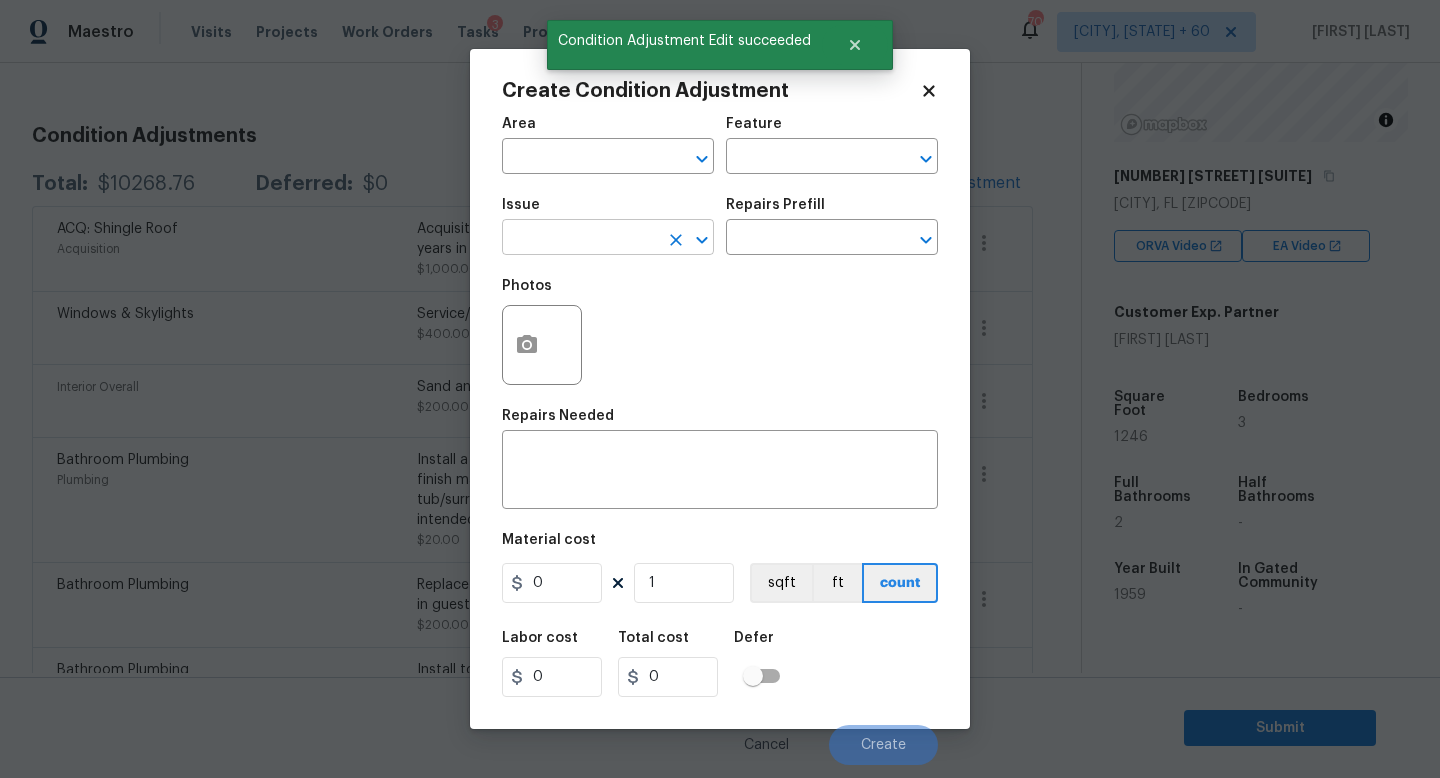 click at bounding box center [580, 239] 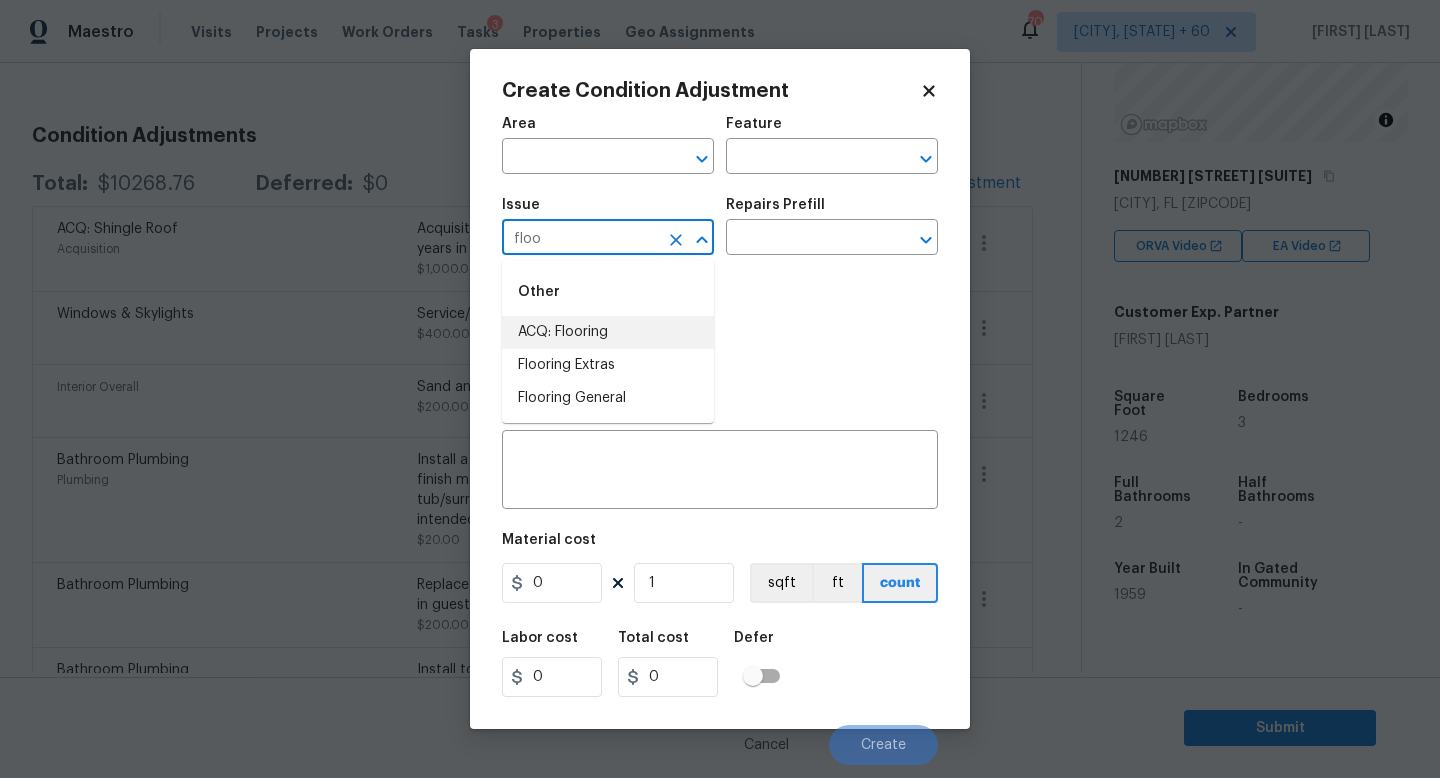 click on "ACQ: Flooring" at bounding box center (608, 332) 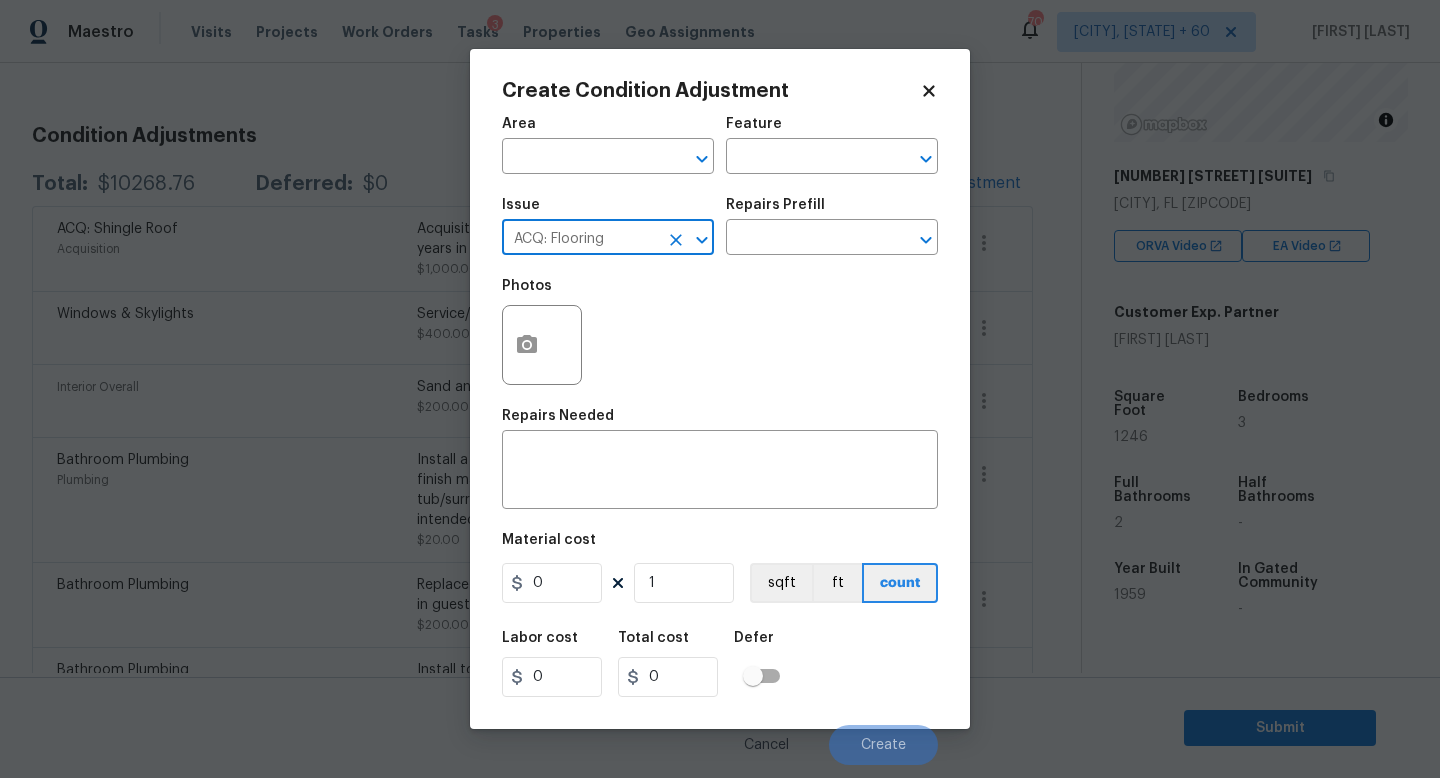 type on "ACQ: Flooring" 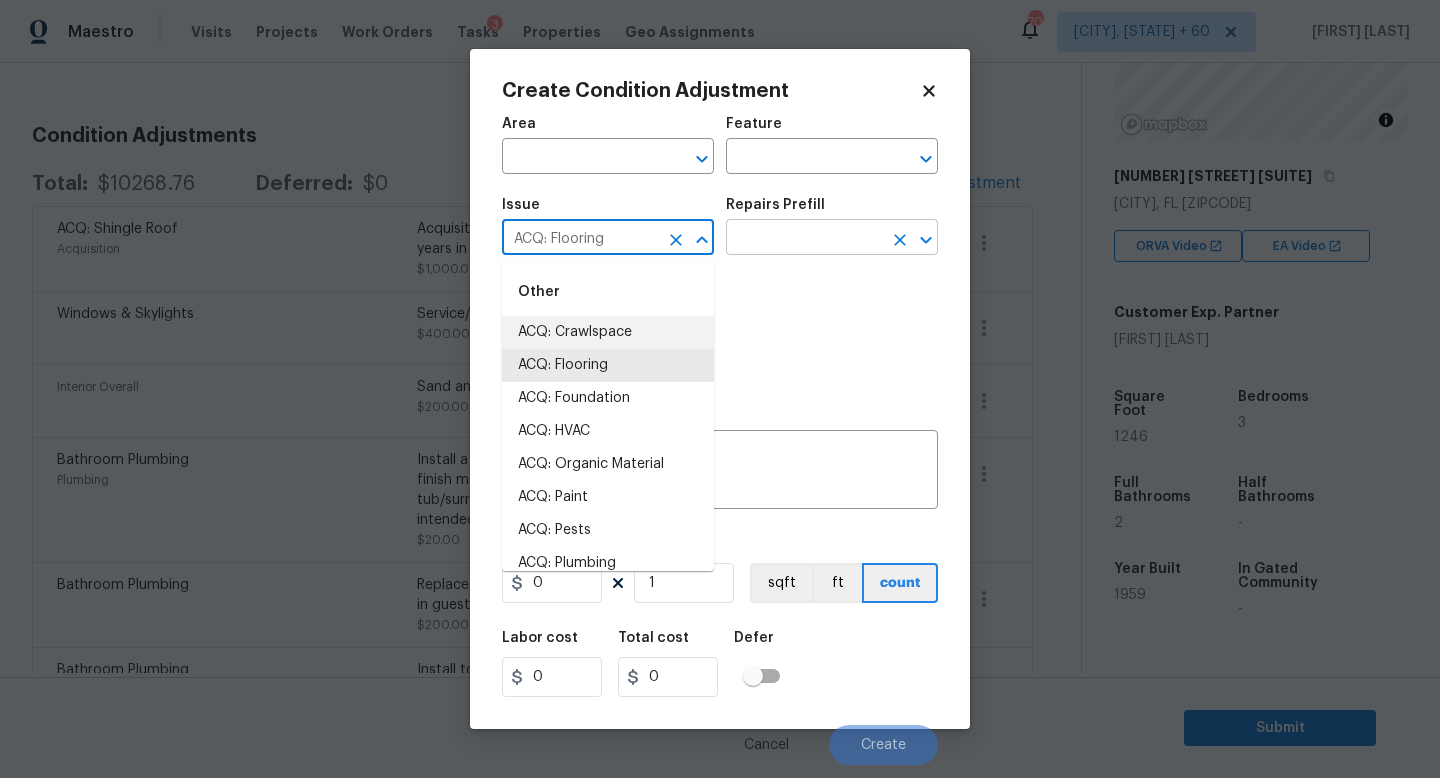 click at bounding box center [804, 239] 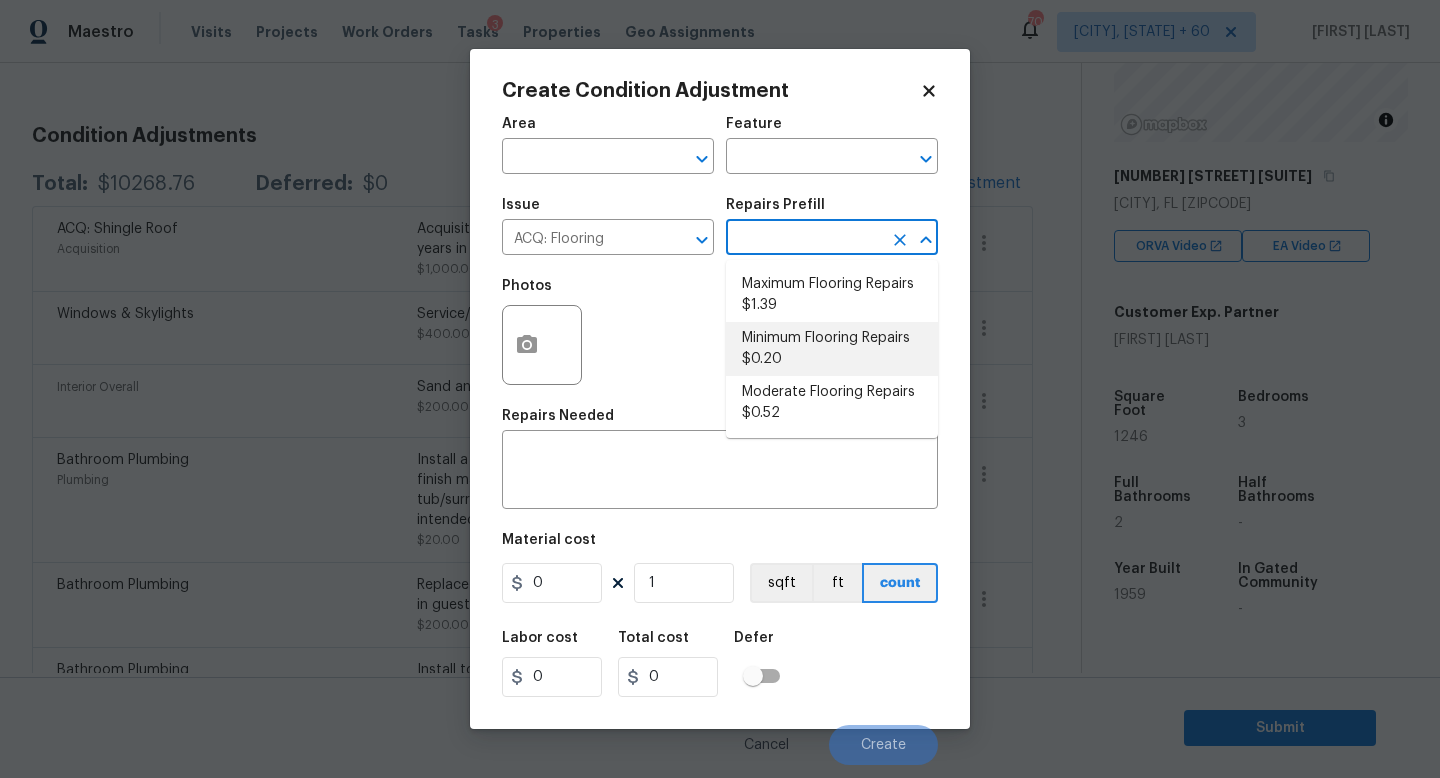 click on "Minimum Flooring Repairs $0.20" at bounding box center (832, 349) 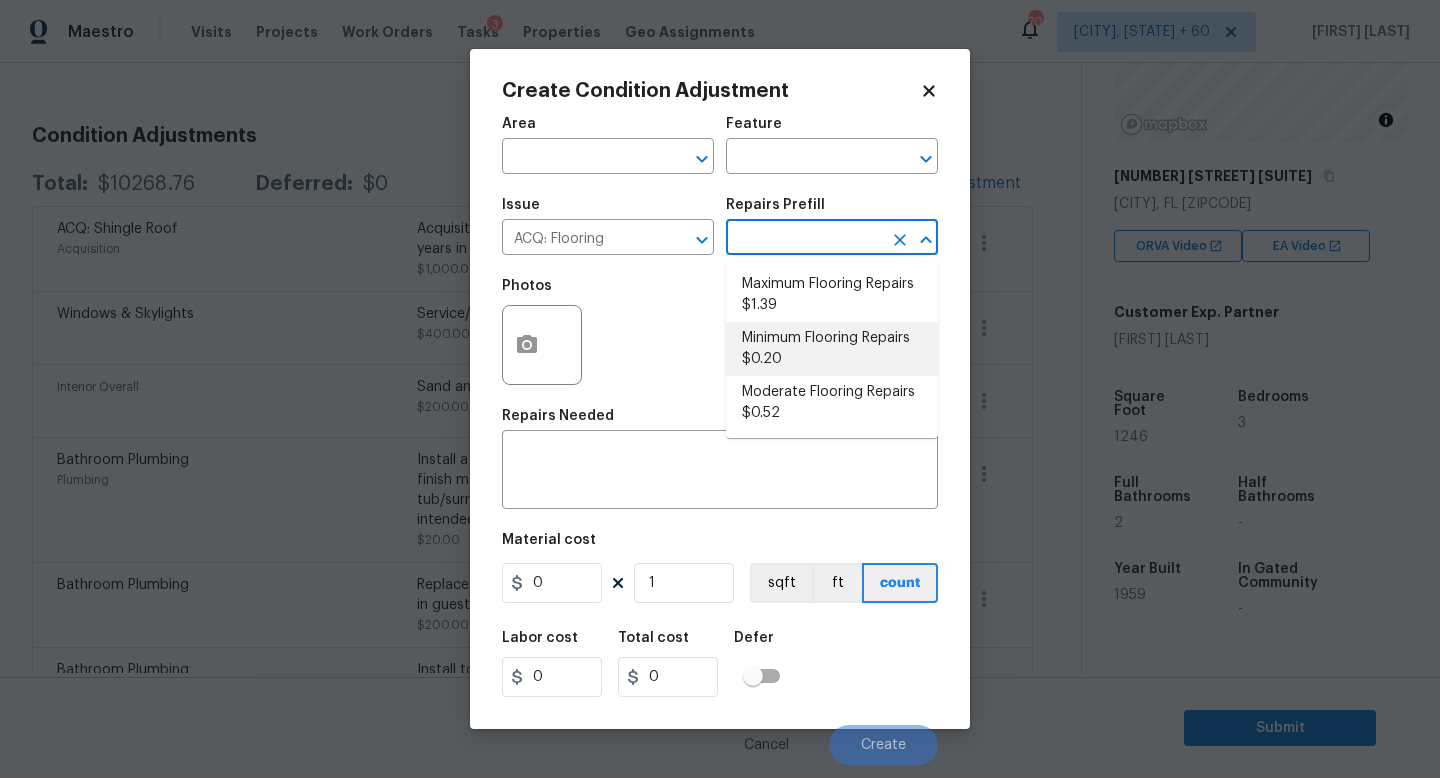 type on "0.2" 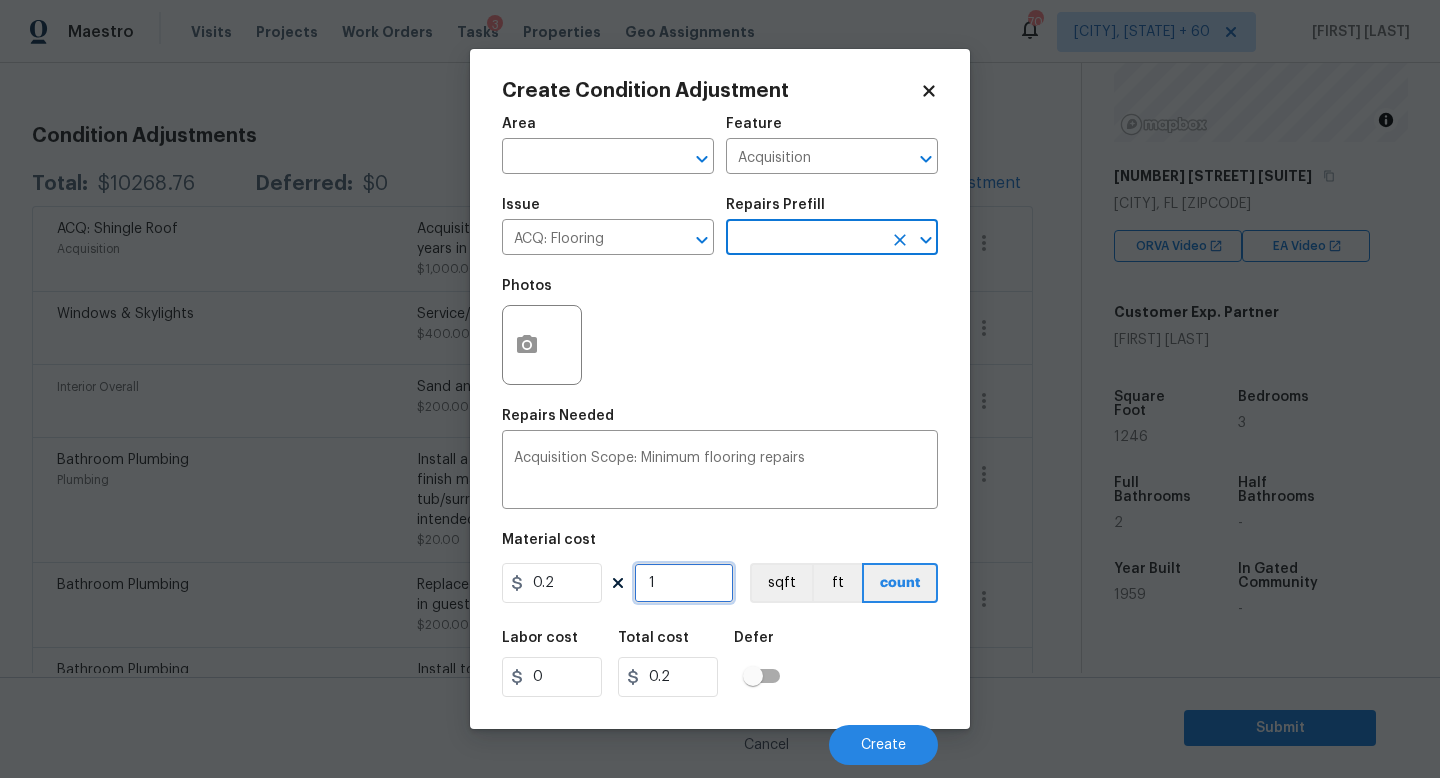 click on "1" at bounding box center (684, 583) 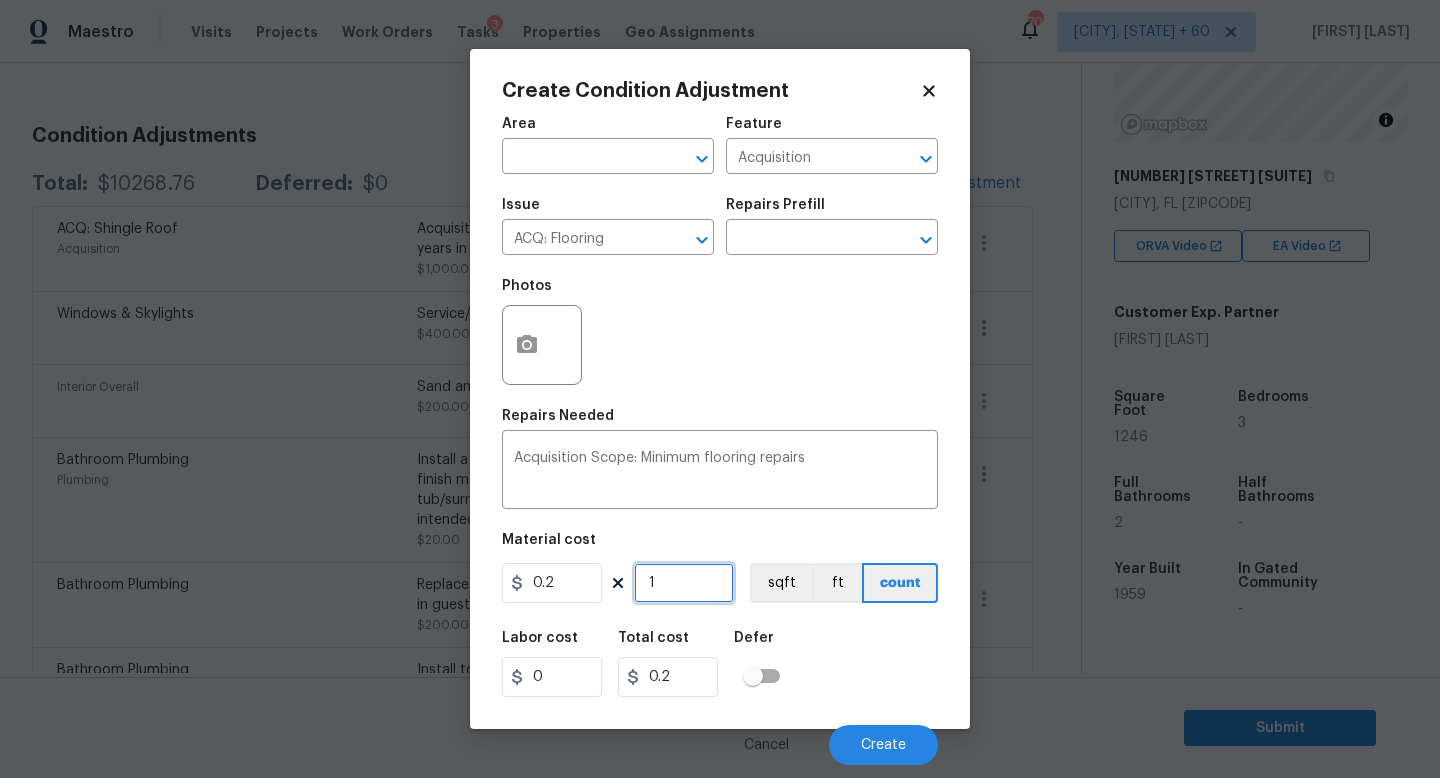 type on "0" 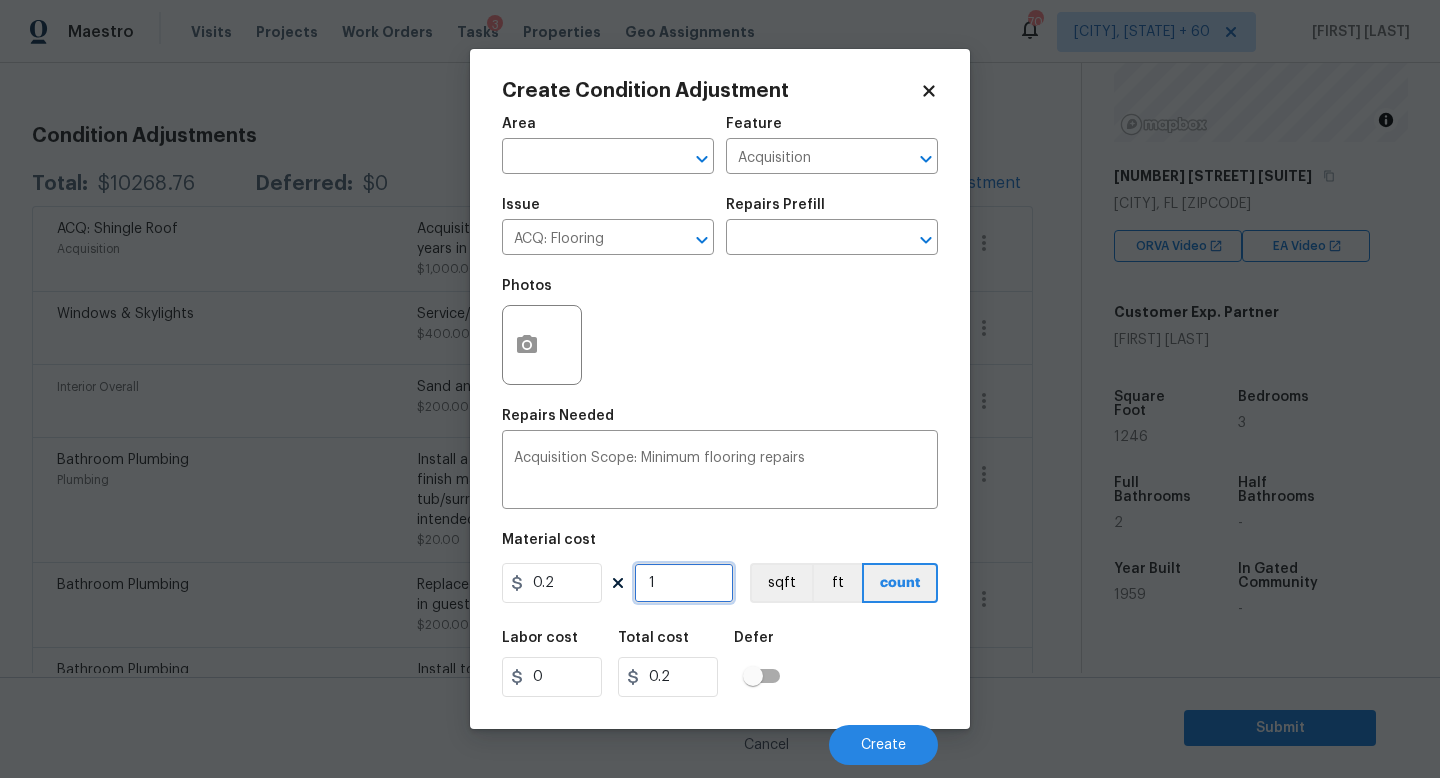 type on "0" 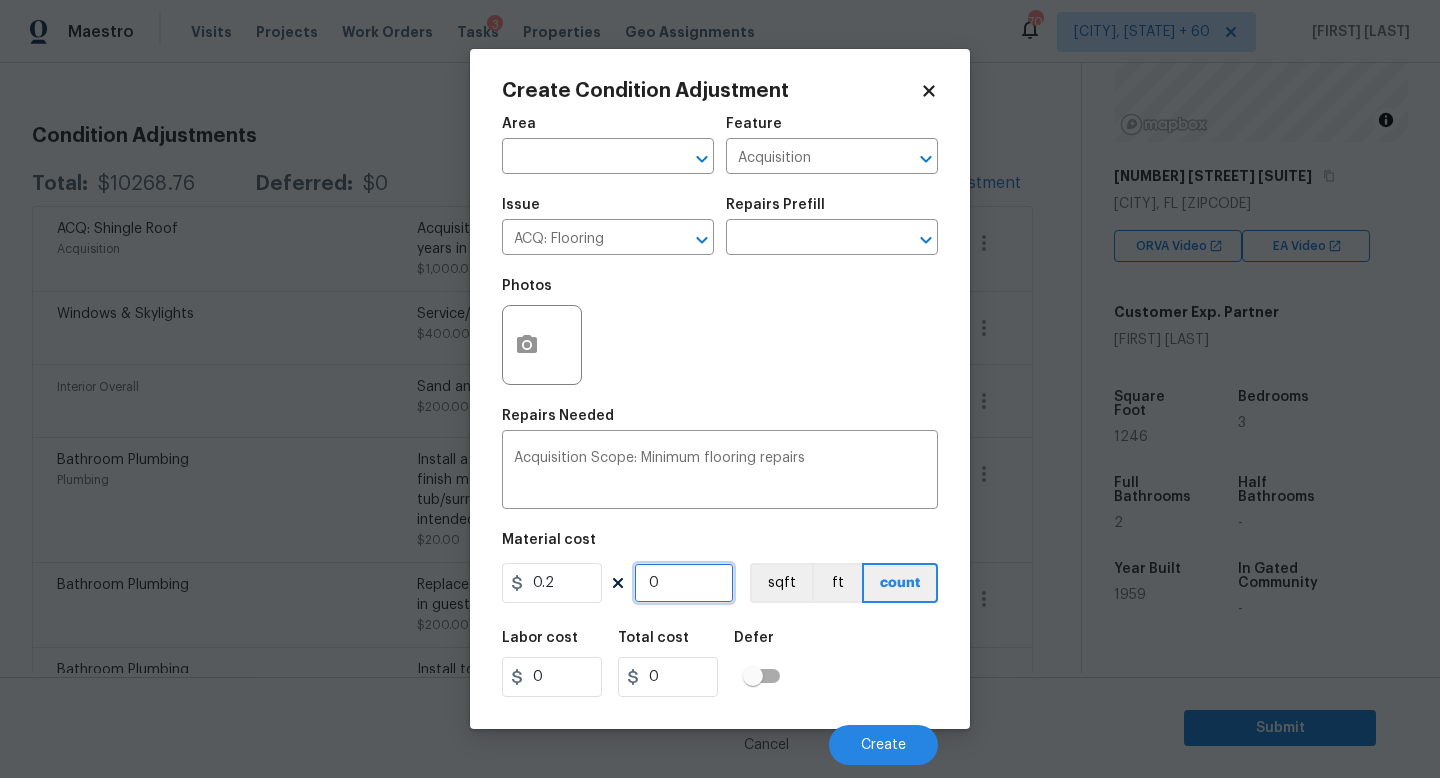 type on "1" 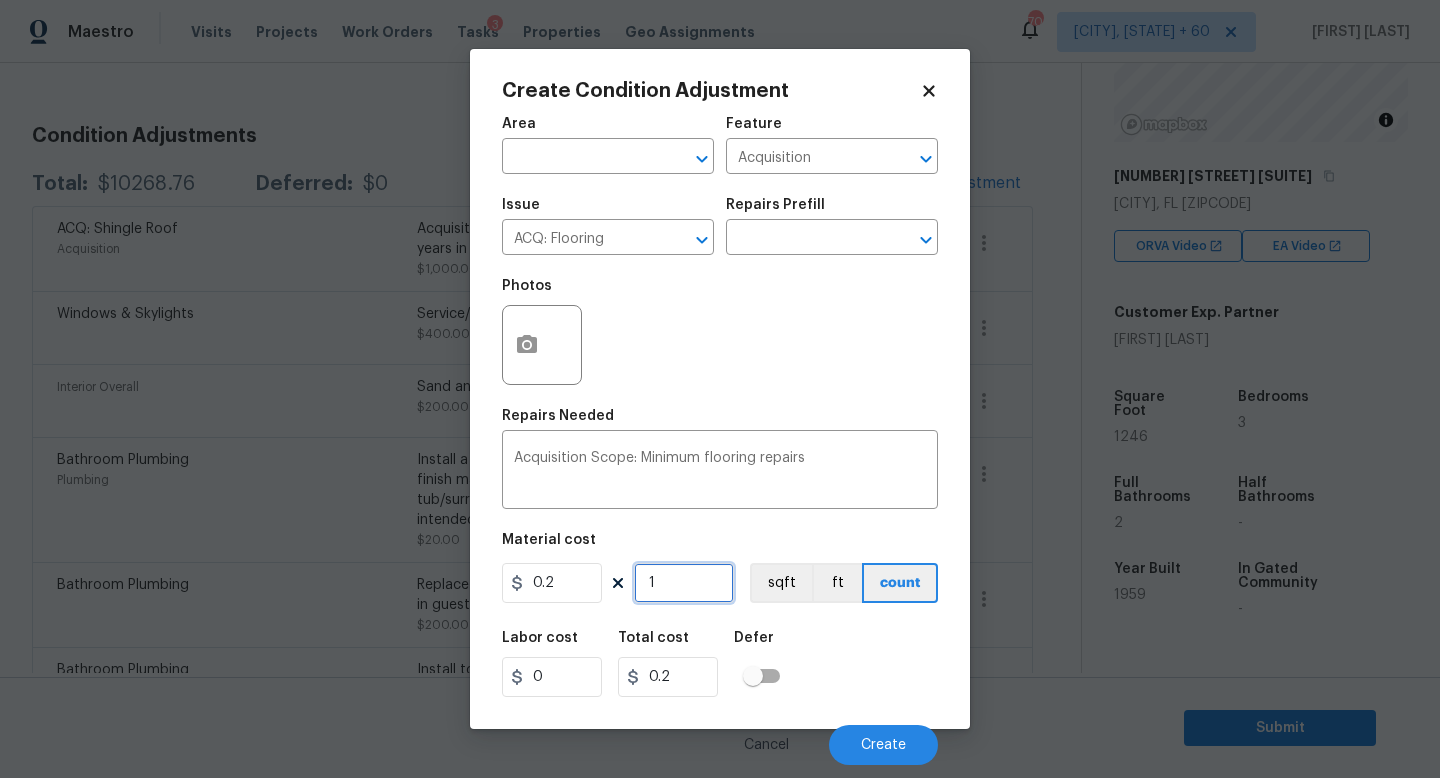 type on "12" 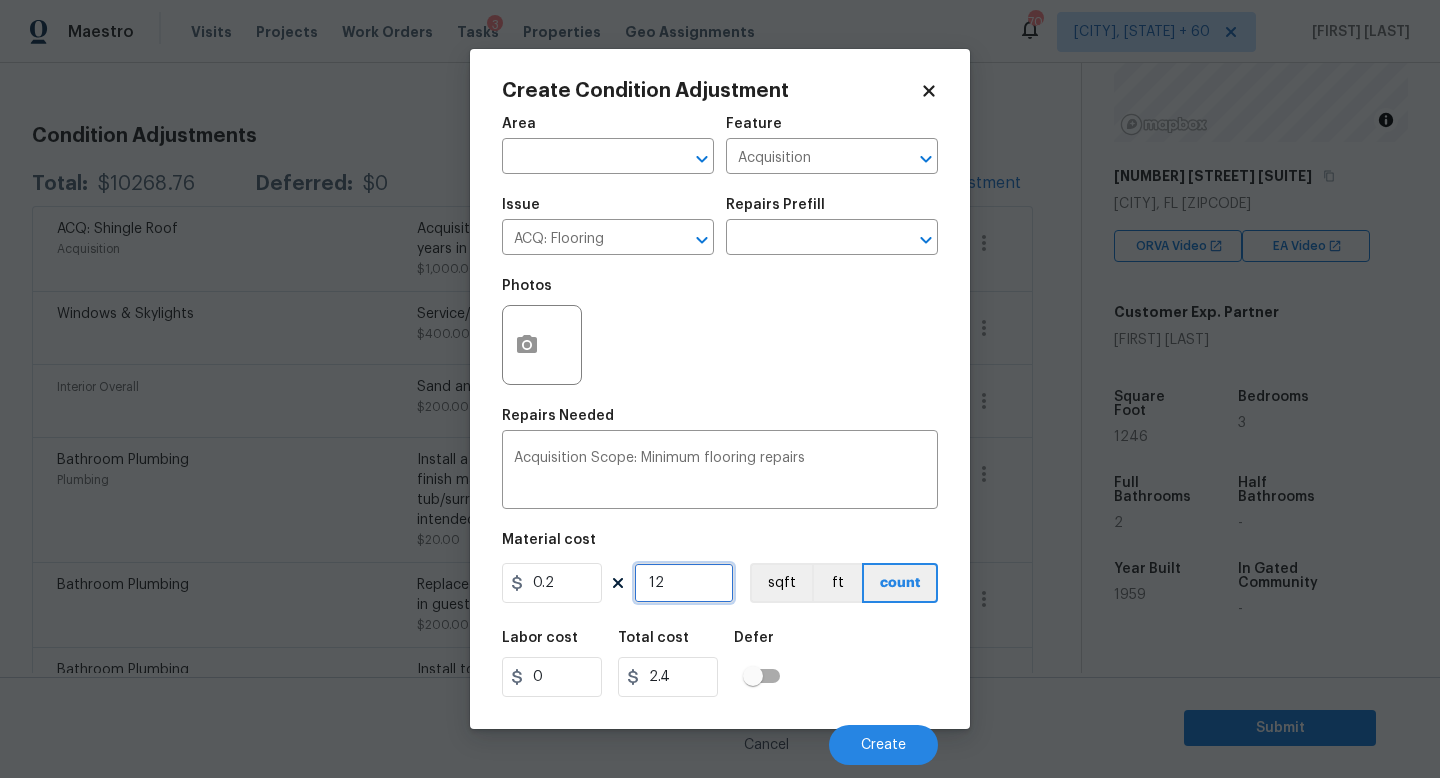 type on "124" 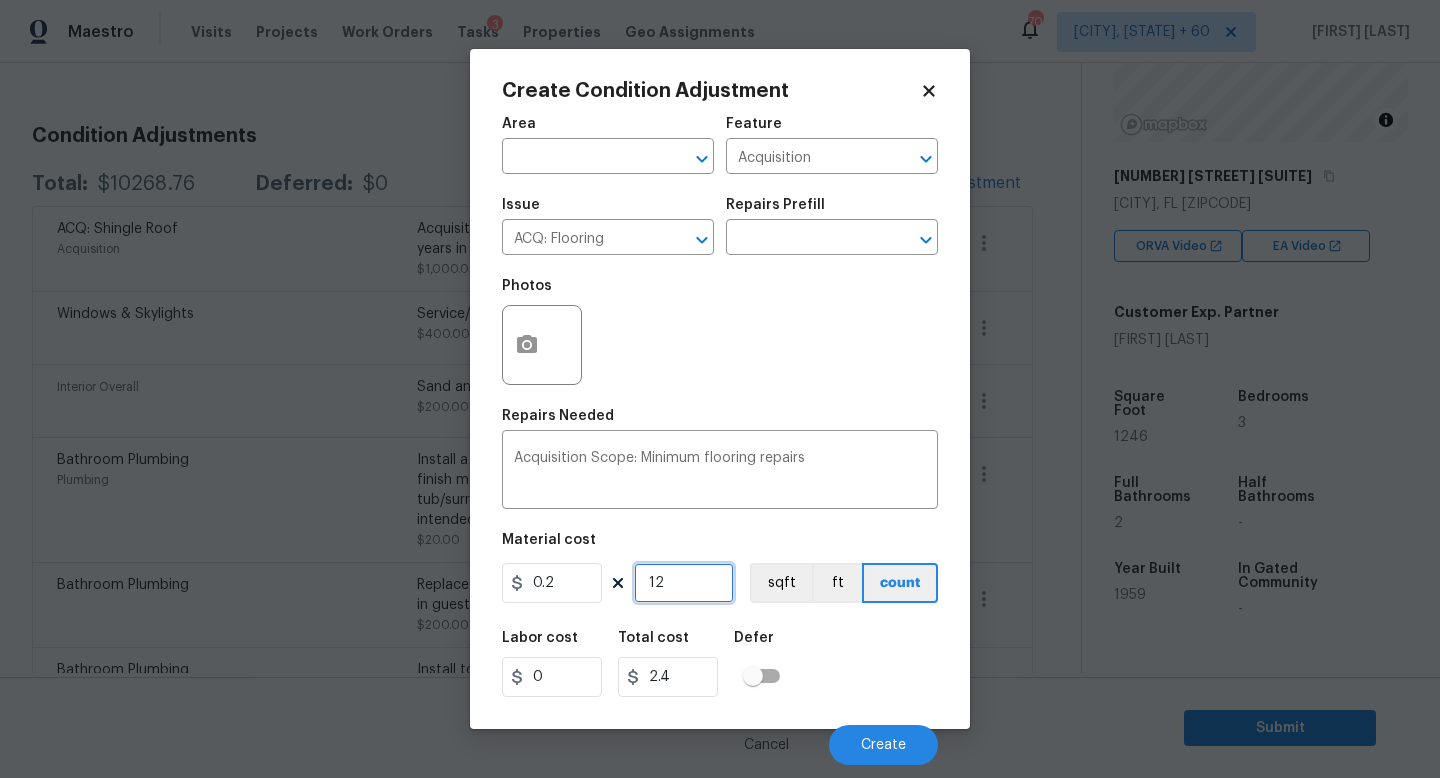 type on "24.8" 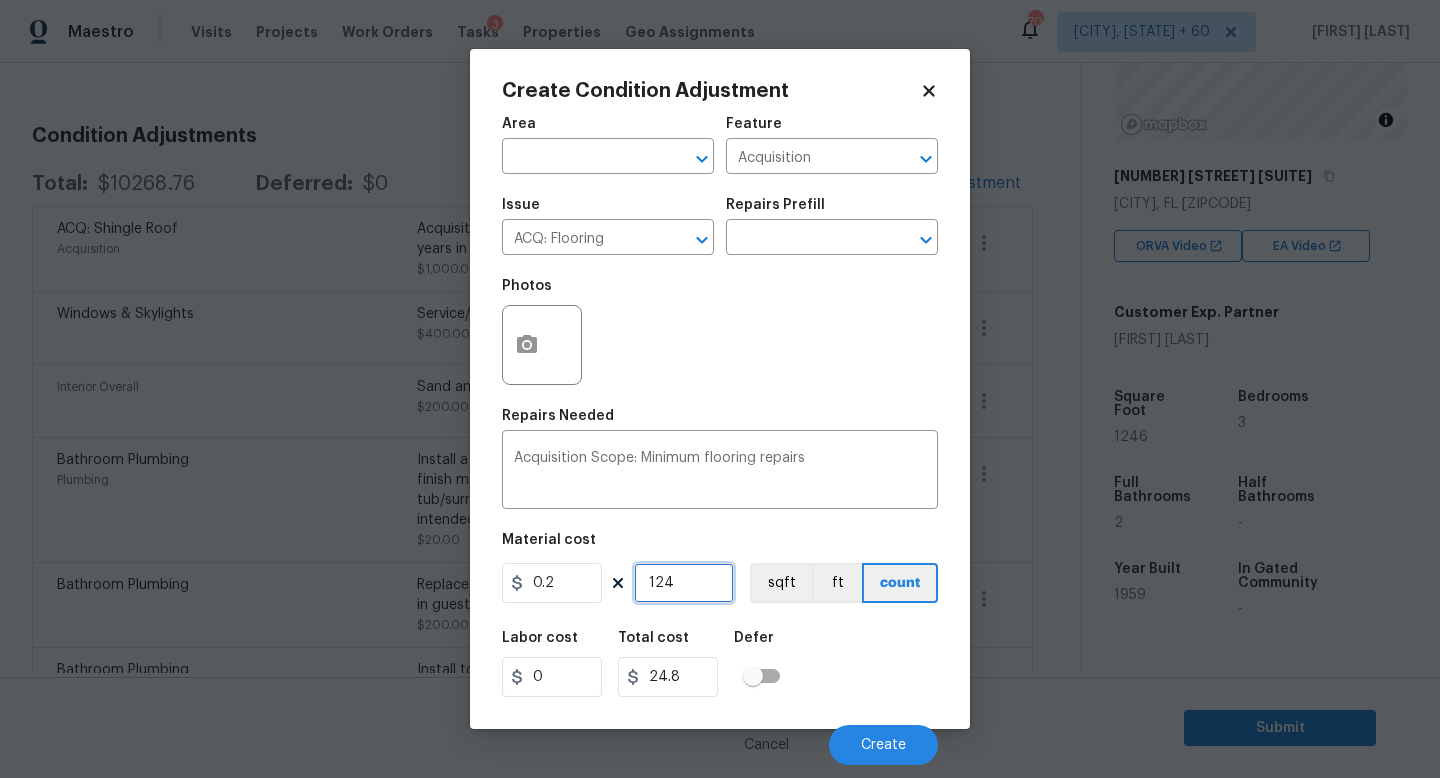 type on "1246" 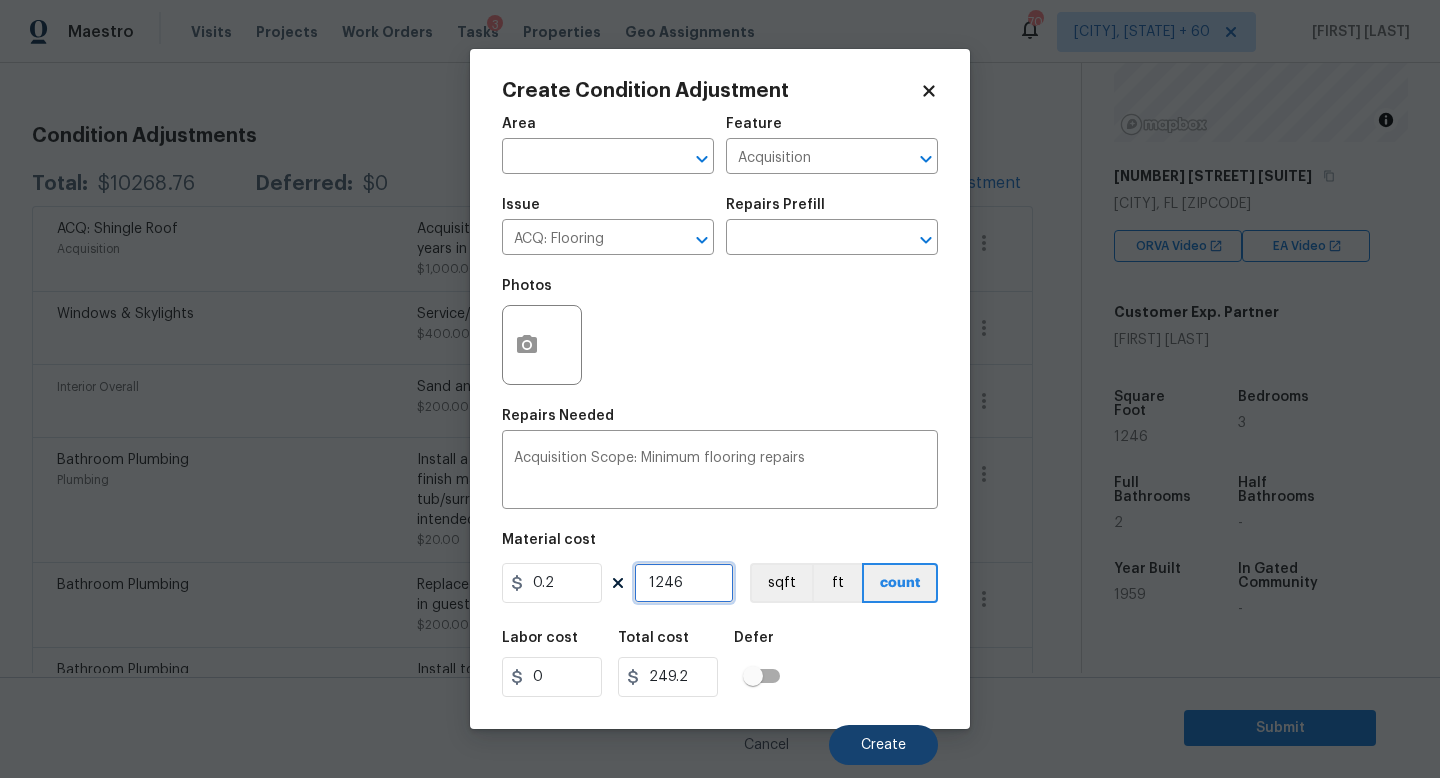 type on "1246" 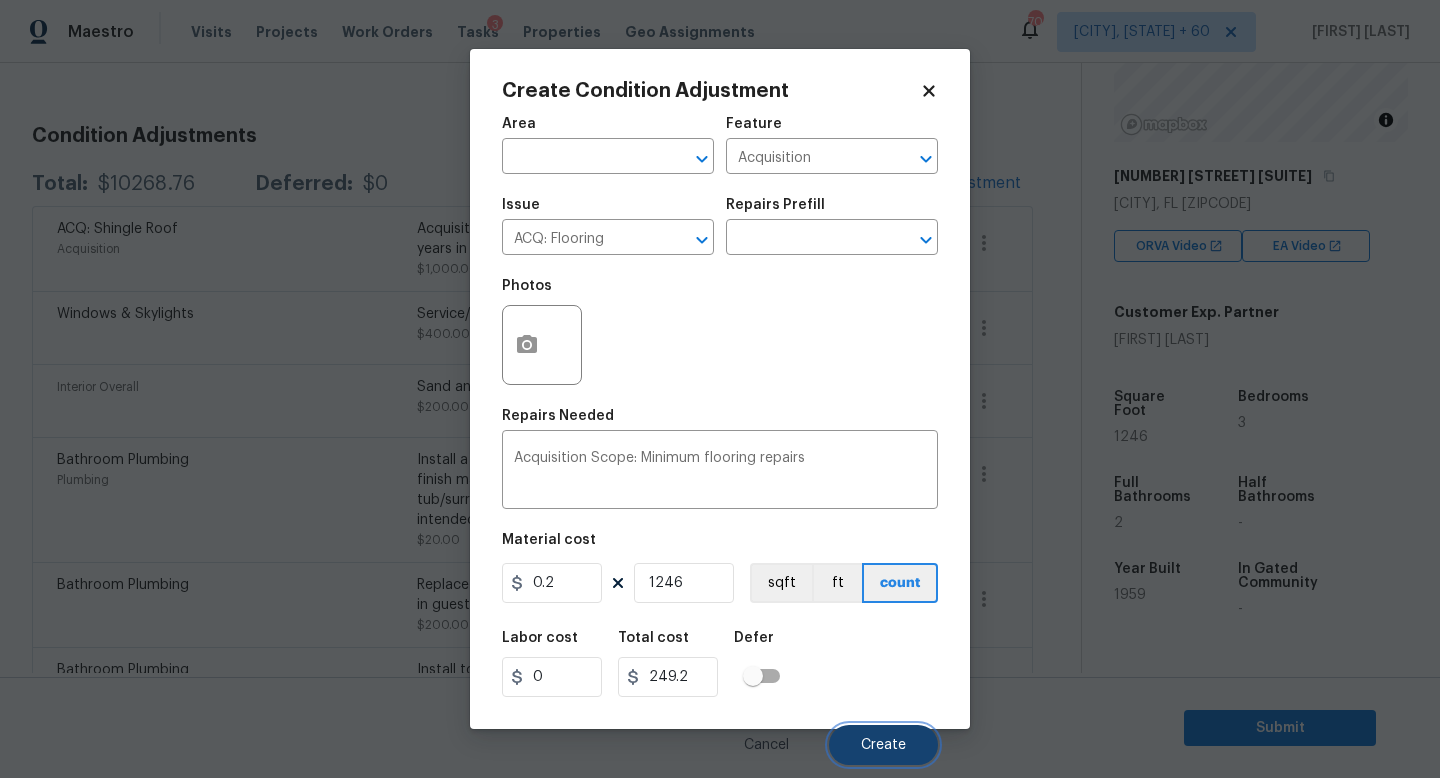 click on "Create" at bounding box center [883, 745] 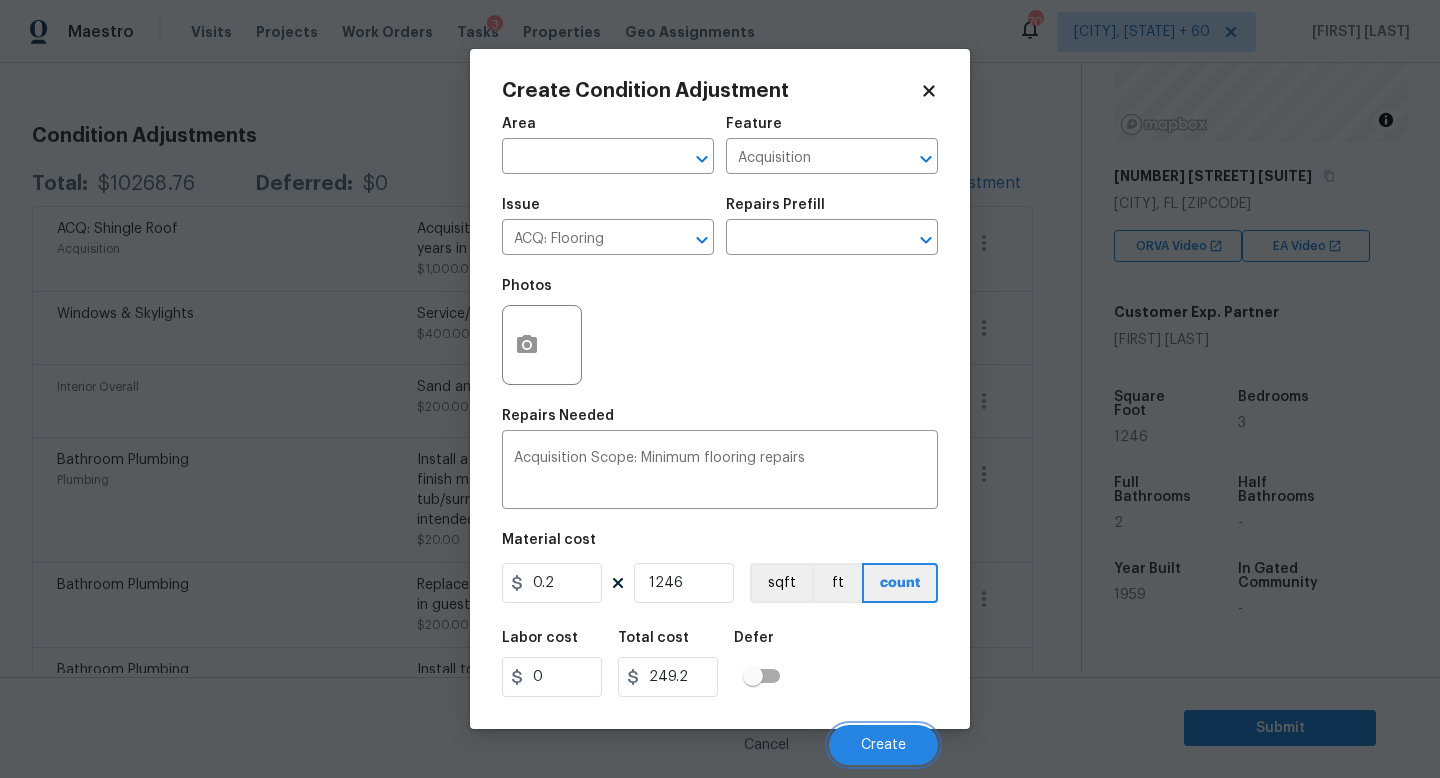 scroll, scrollTop: 241, scrollLeft: 0, axis: vertical 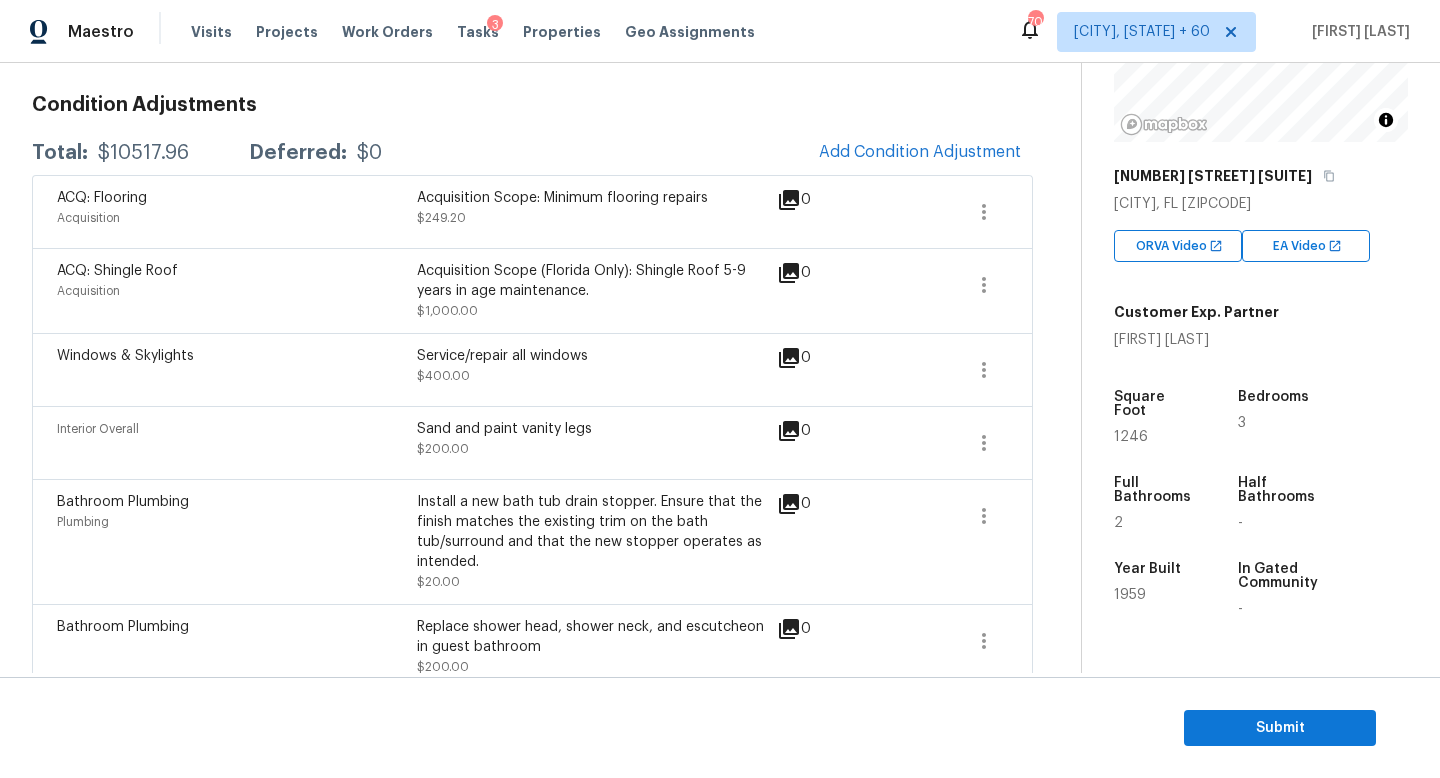 click on "Total:  $10517.96 Deferred:  $0 Add Condition Adjustment" at bounding box center (532, 153) 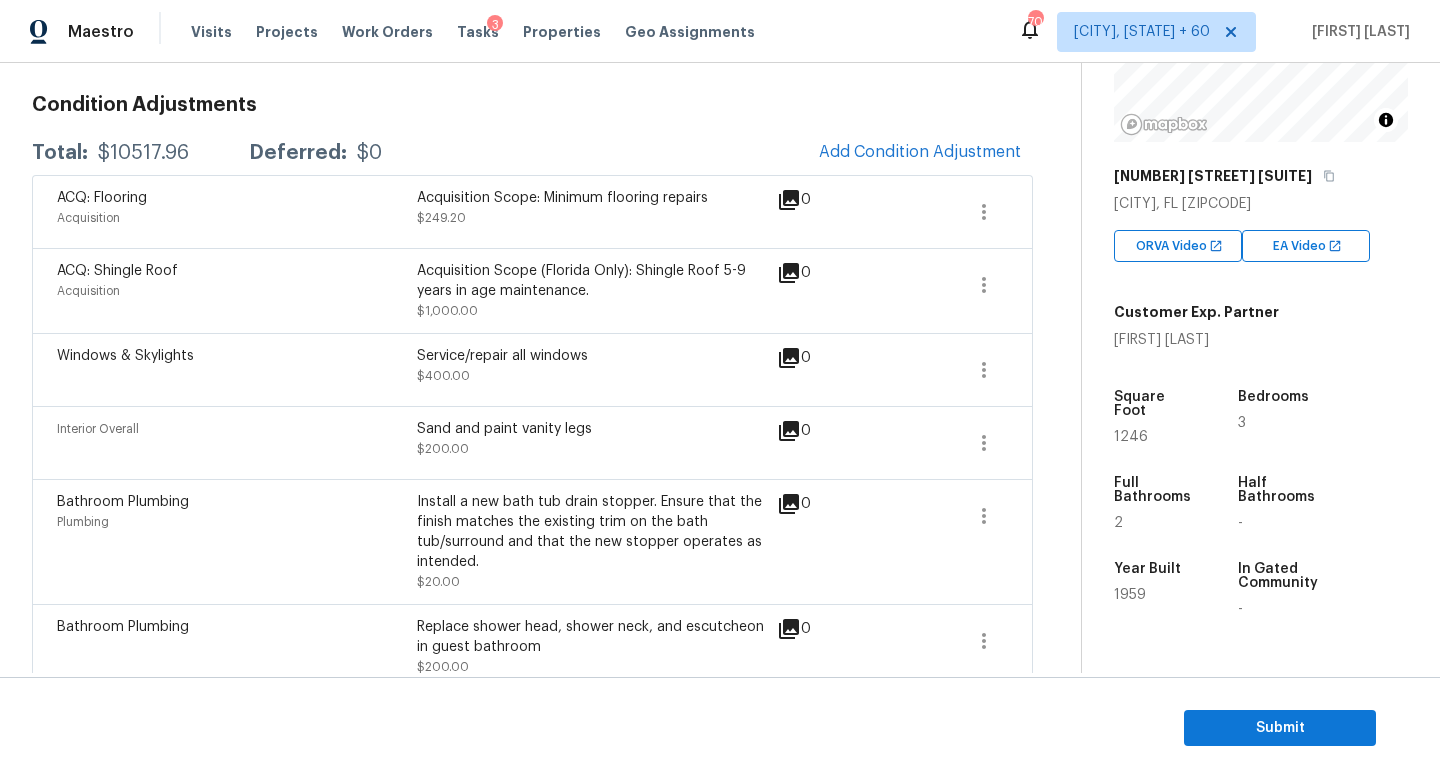 click on "$10517.96" at bounding box center (143, 153) 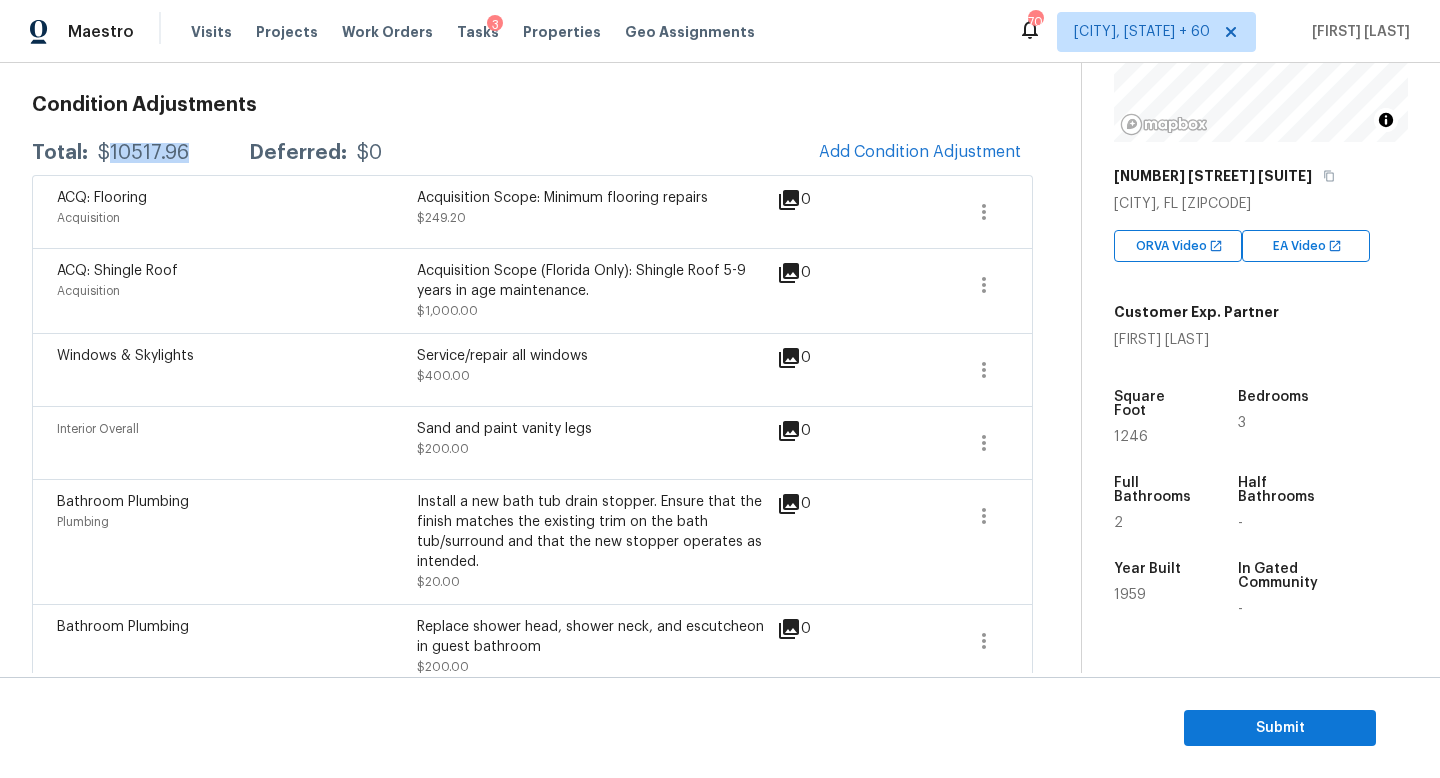 click on "$10517.96" at bounding box center (143, 153) 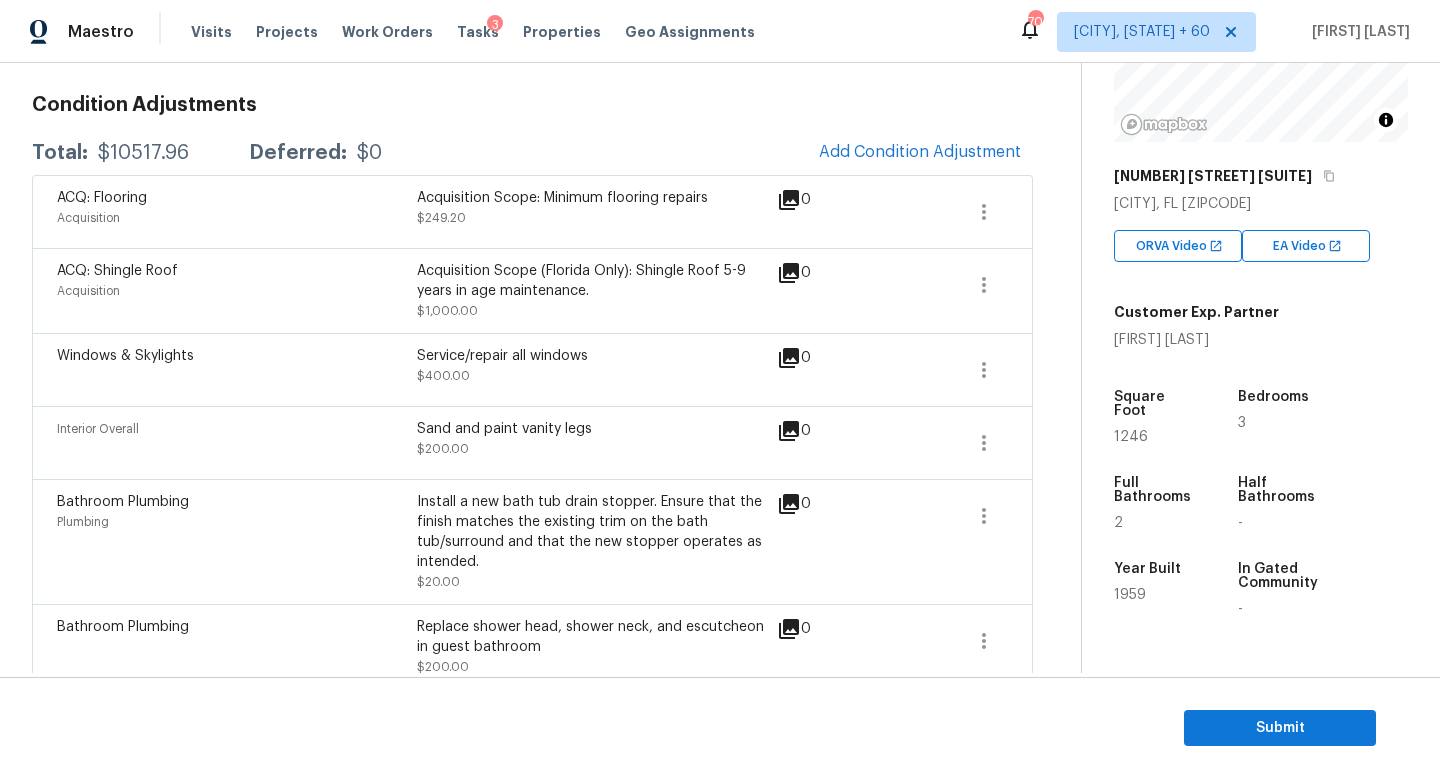 click on "$10517.96" at bounding box center [143, 153] 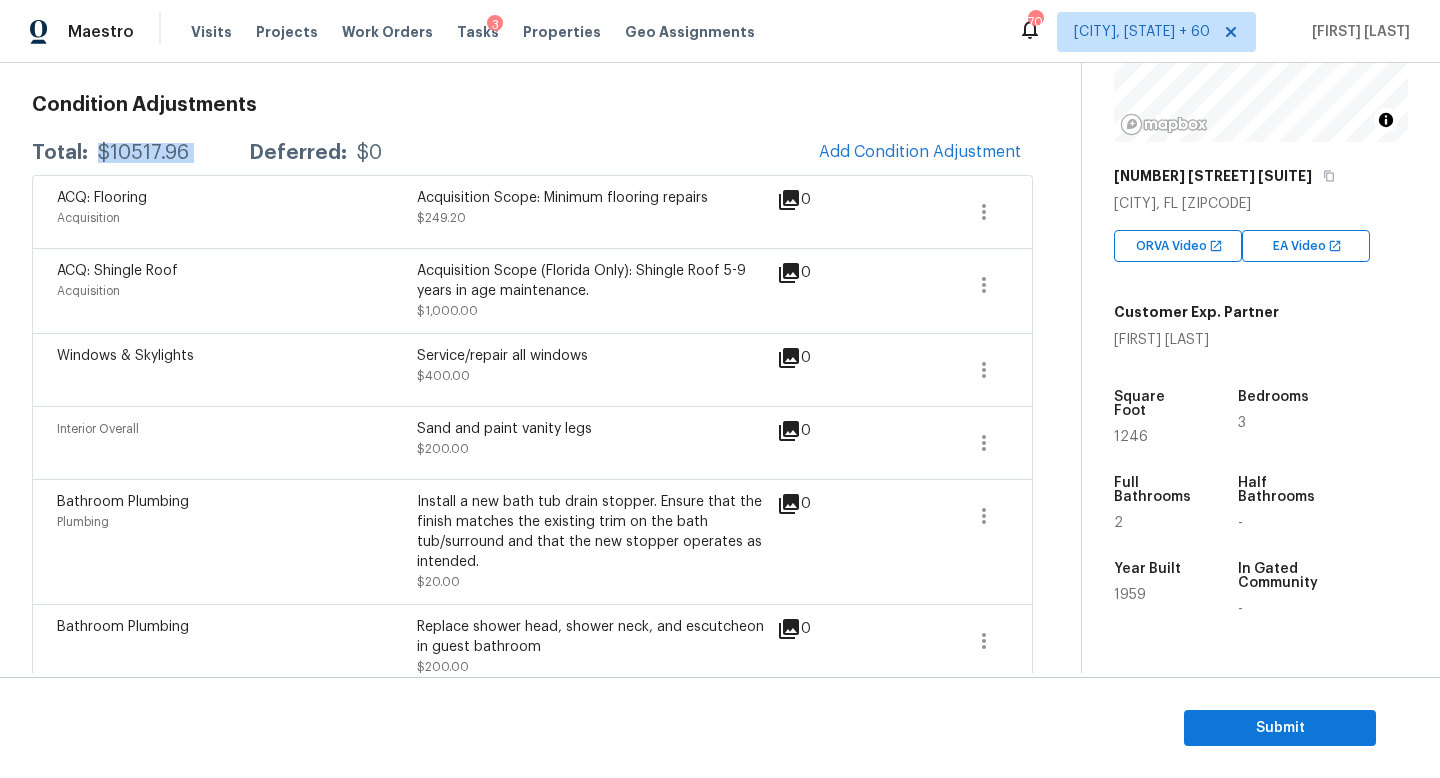 click on "$10517.96" at bounding box center [143, 153] 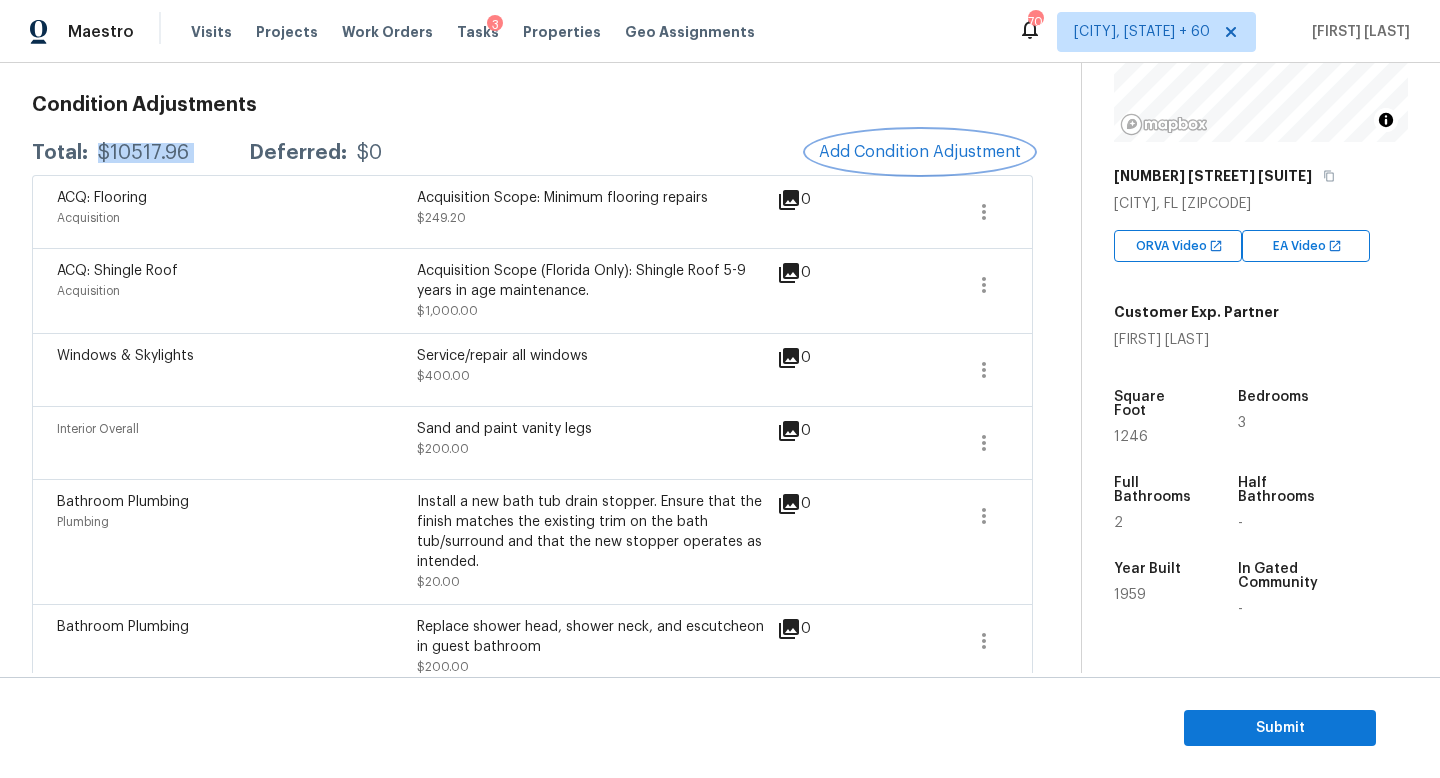 click on "Add Condition Adjustment" at bounding box center [920, 152] 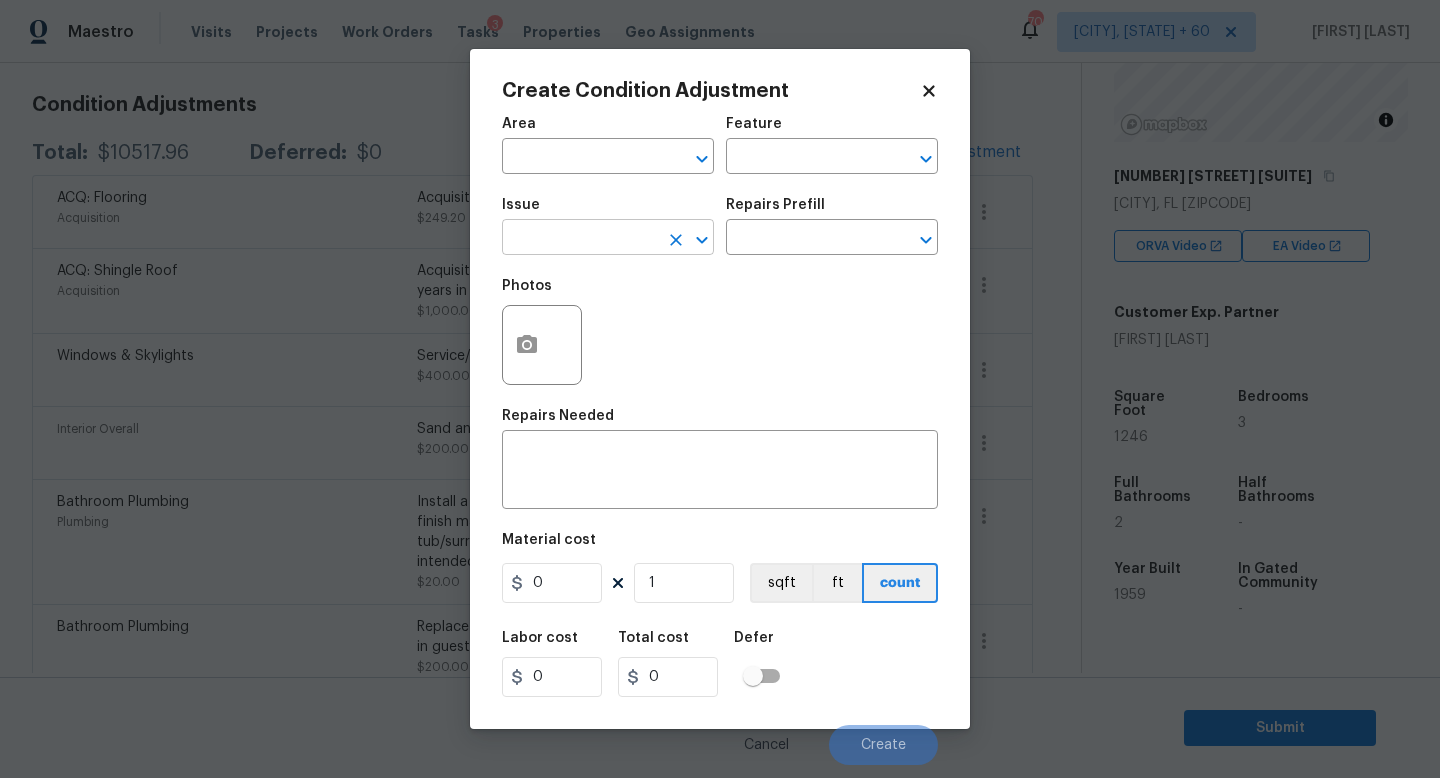 click at bounding box center [580, 239] 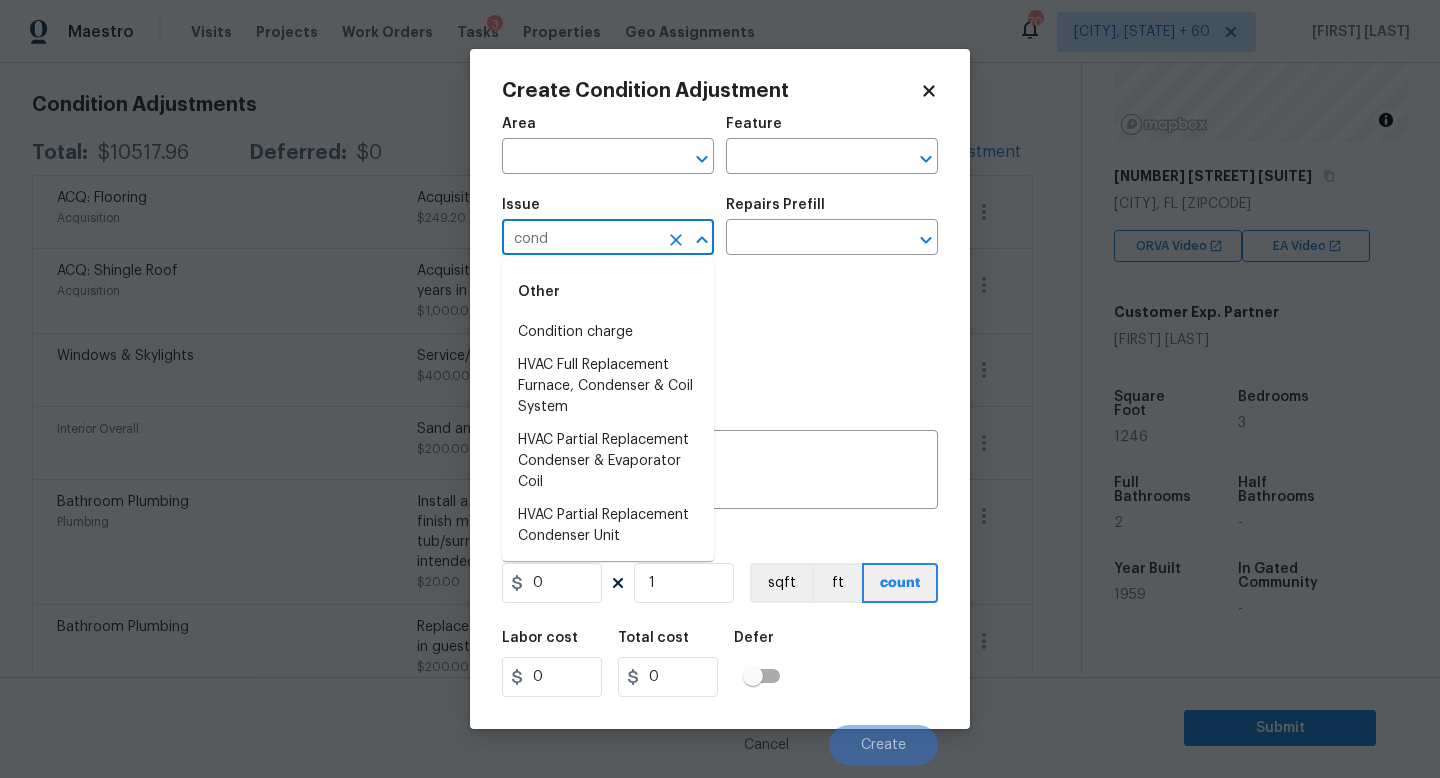 click on "Condition charge" at bounding box center (608, 332) 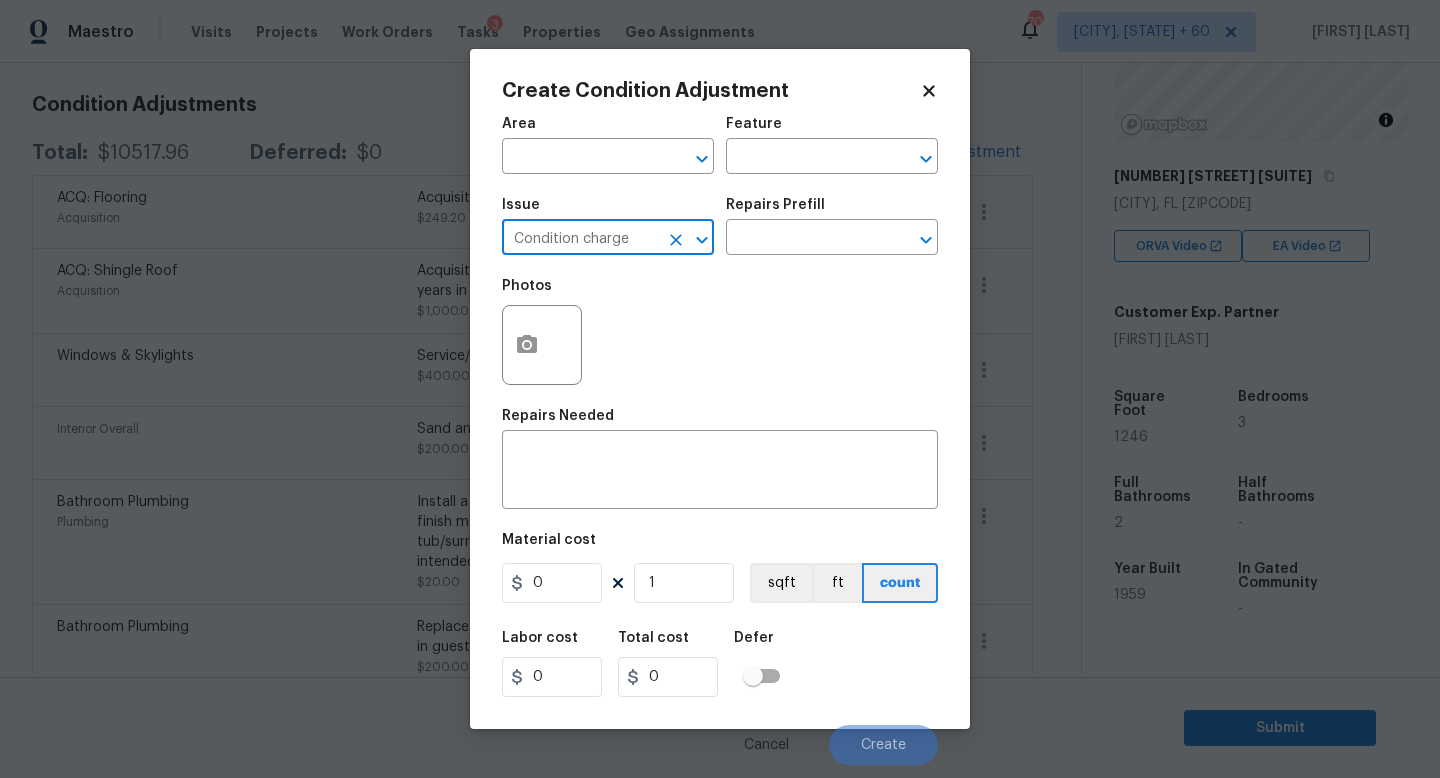 type on "Condition charge" 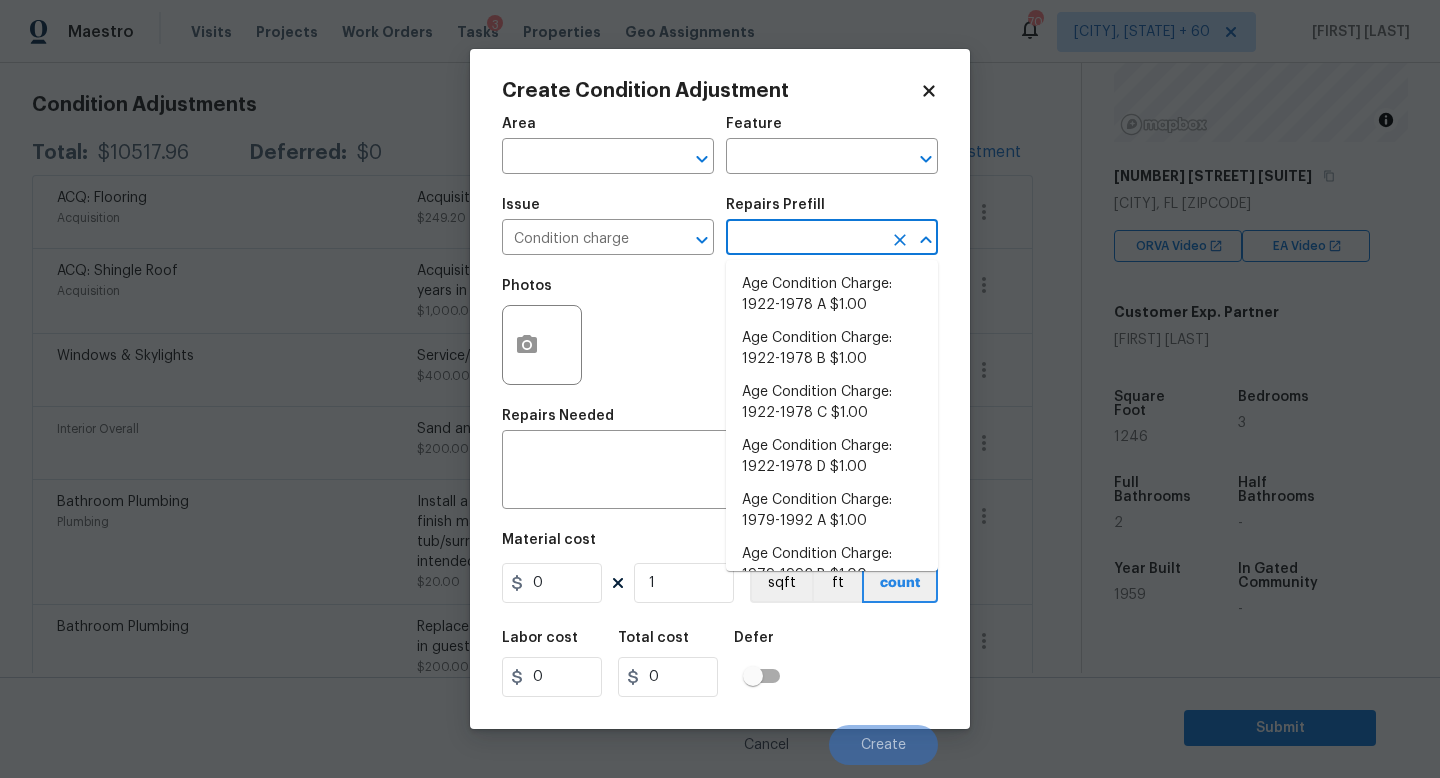 click at bounding box center [804, 239] 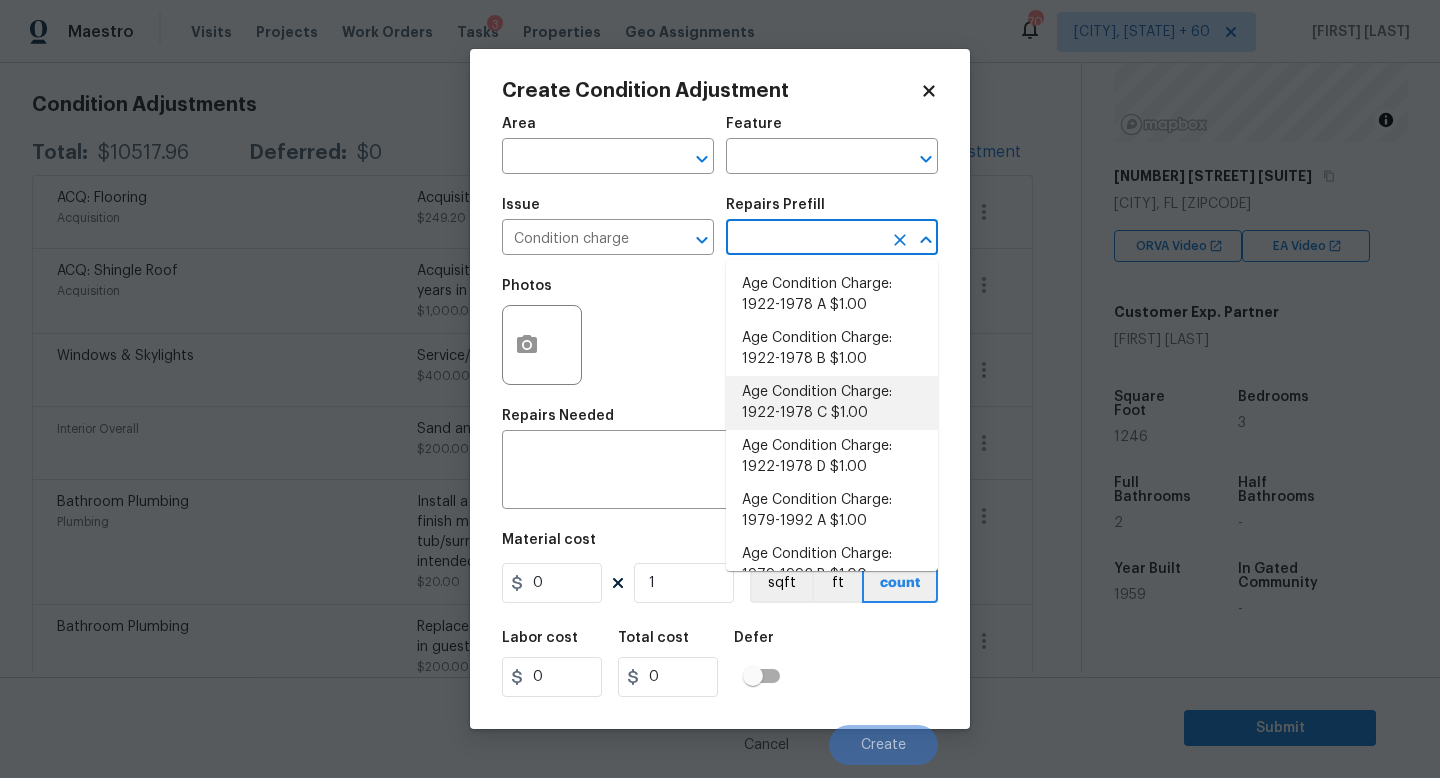 scroll, scrollTop: 656, scrollLeft: 0, axis: vertical 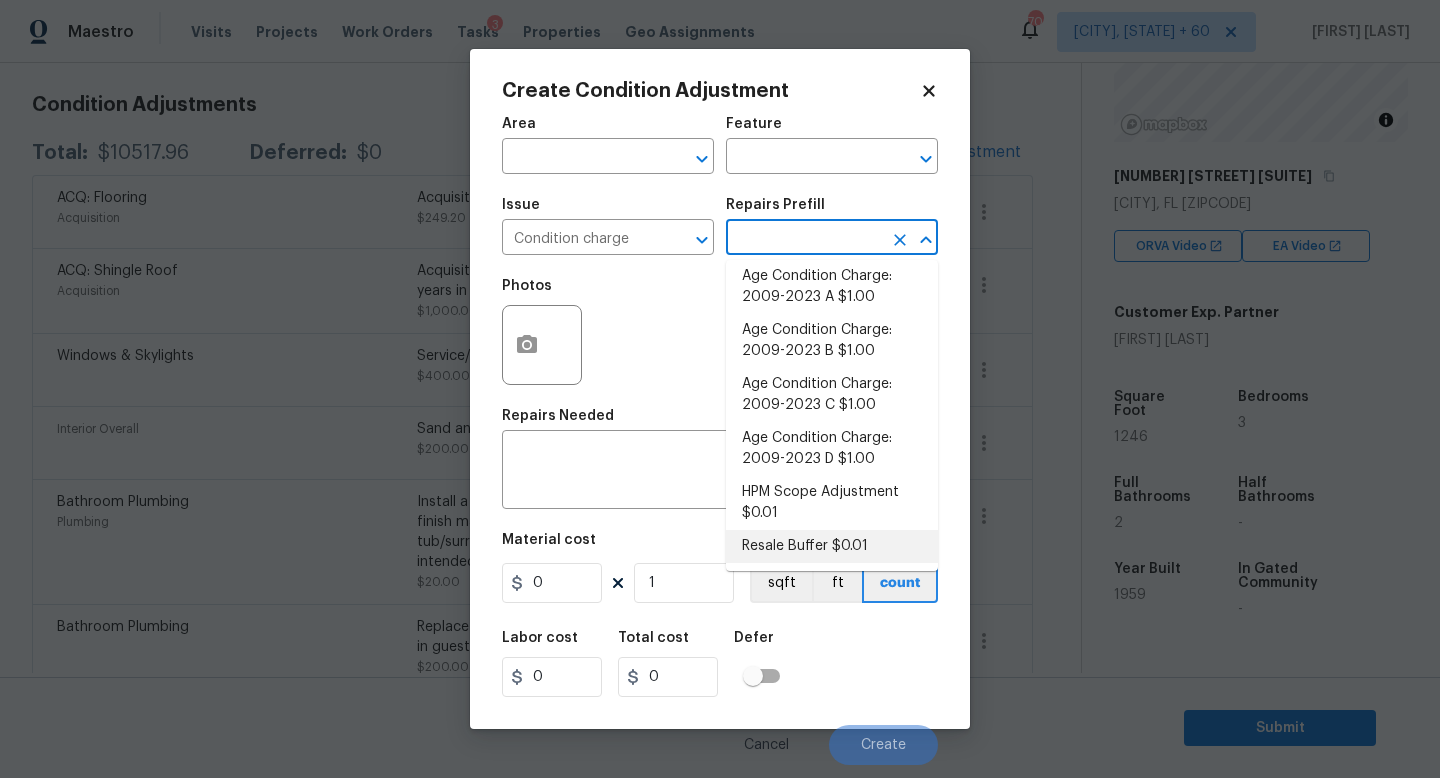 click on "Resale Buffer $0.01" at bounding box center (832, 546) 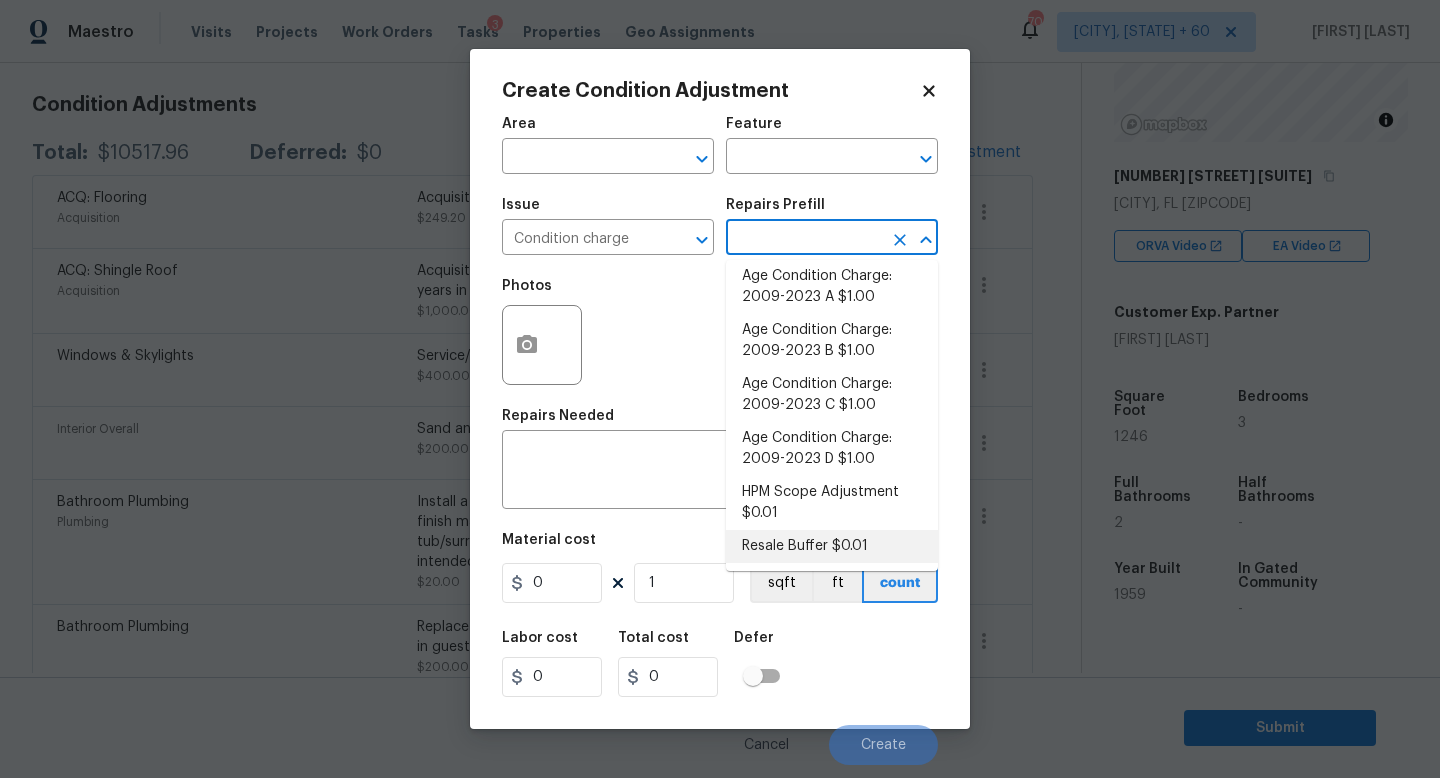 type on "Home Readiness Packages" 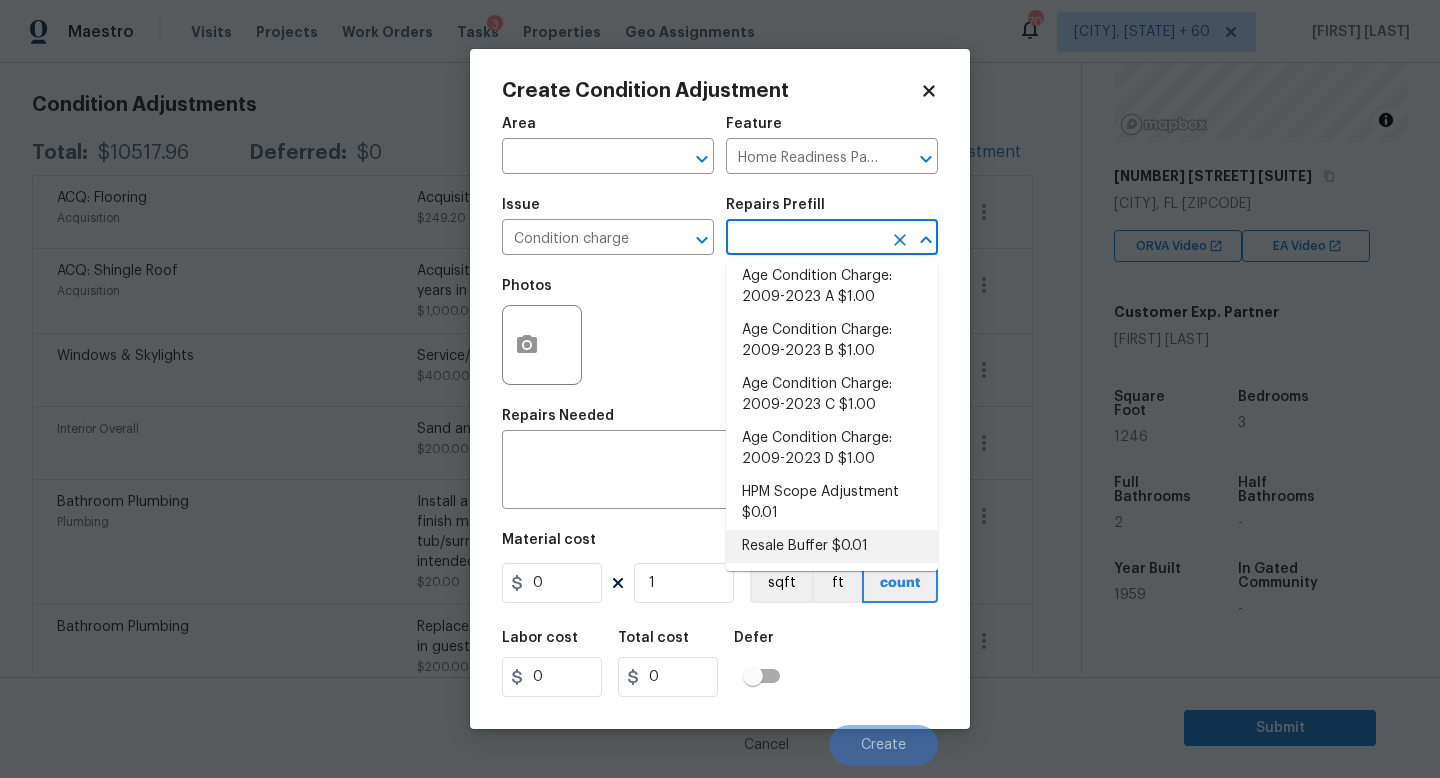 type 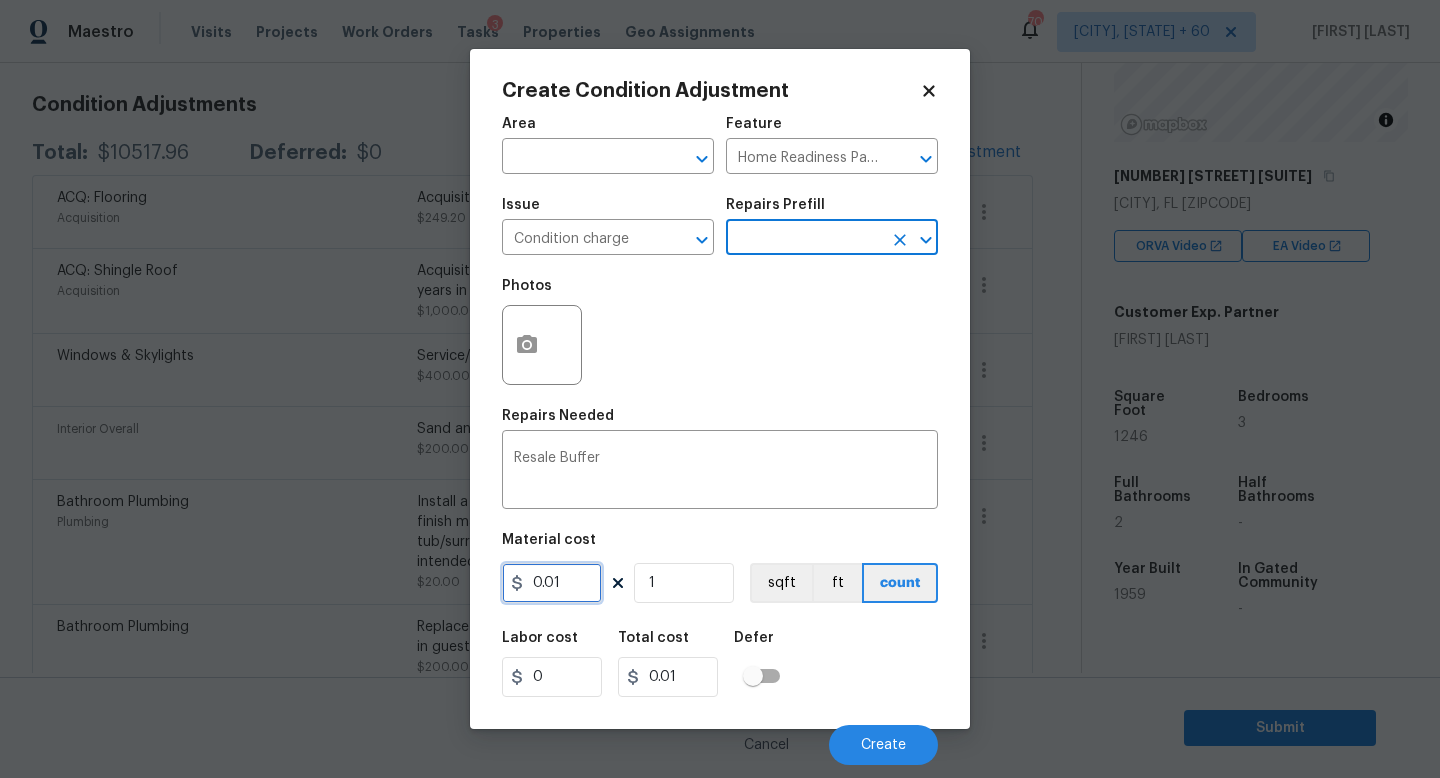 drag, startPoint x: 579, startPoint y: 579, endPoint x: 180, endPoint y: 579, distance: 399 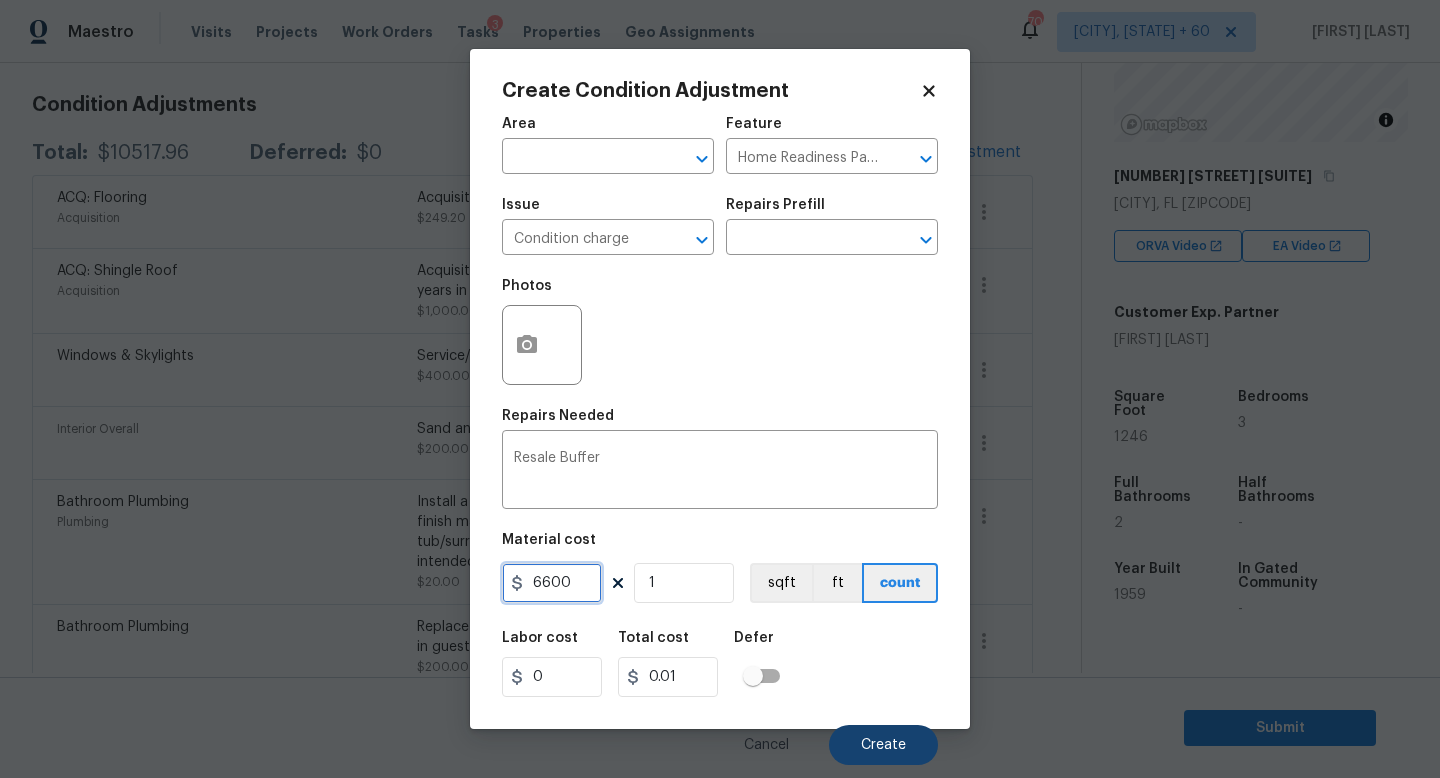type on "6600" 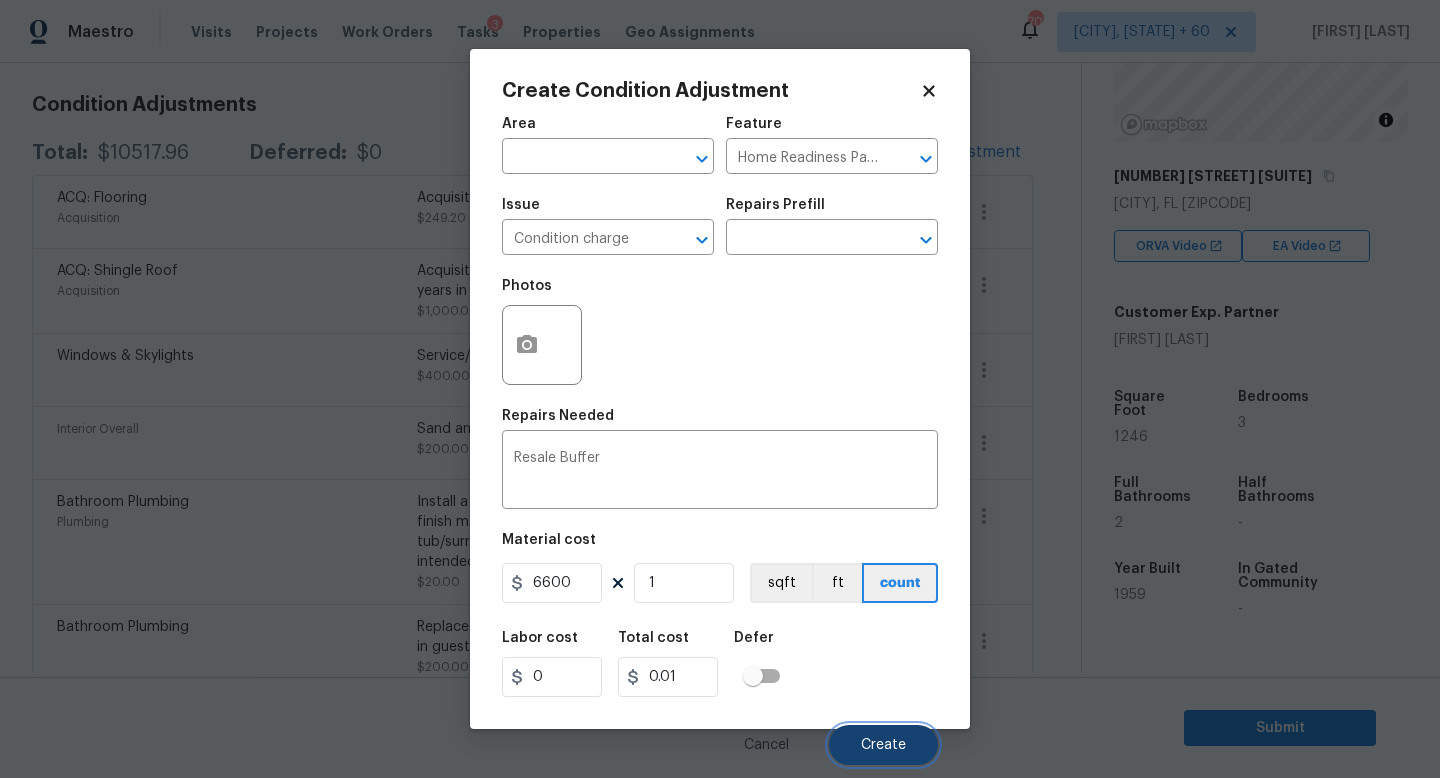 type on "6600" 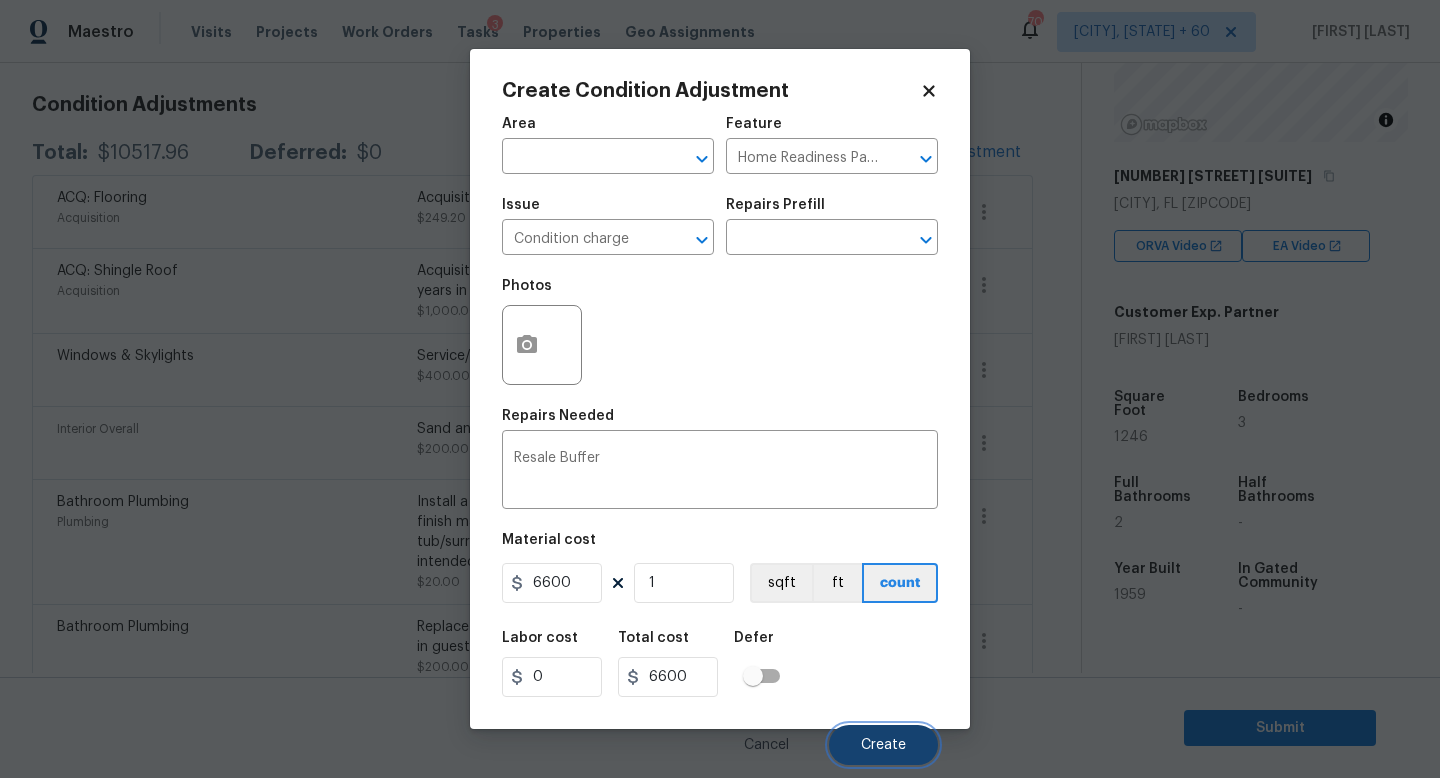 click on "Create" at bounding box center (883, 745) 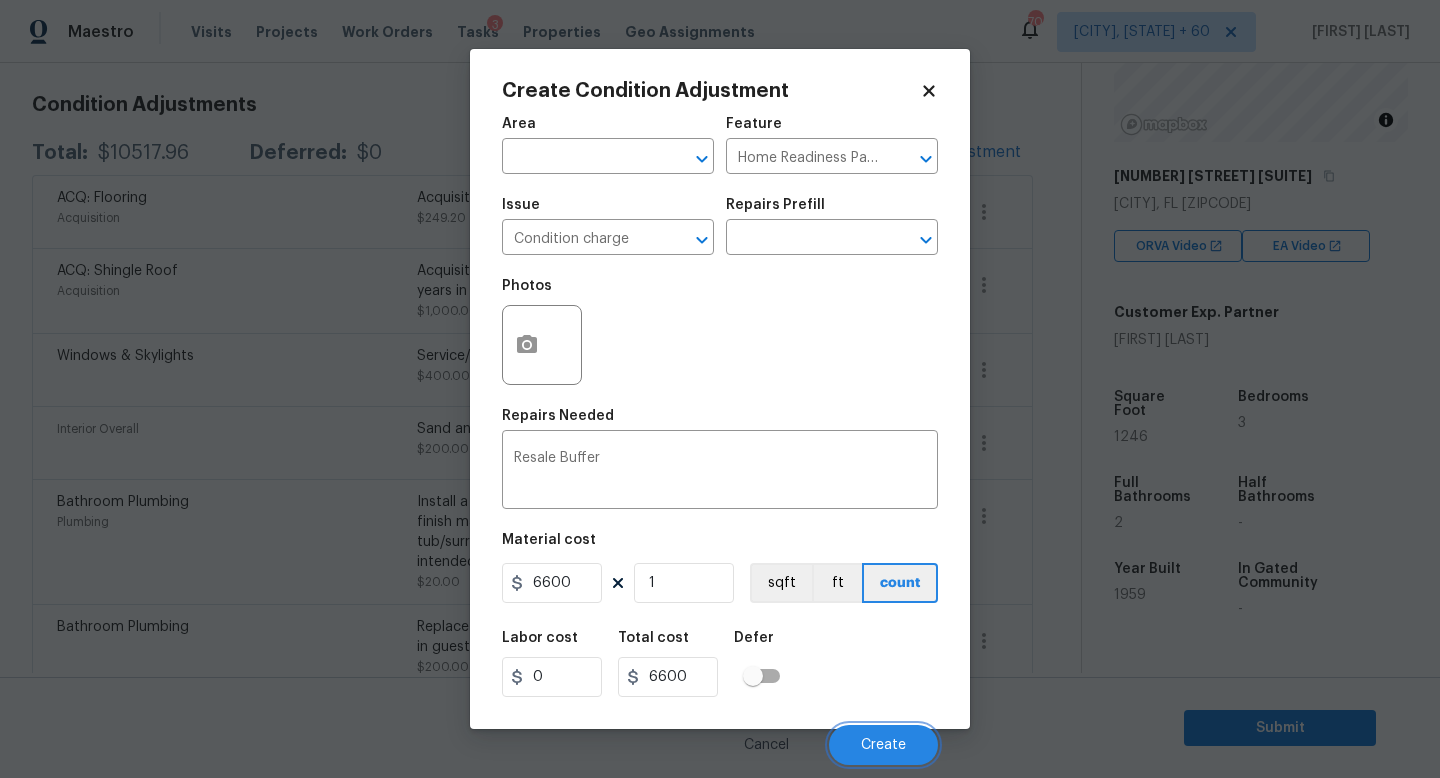 scroll, scrollTop: 272, scrollLeft: 0, axis: vertical 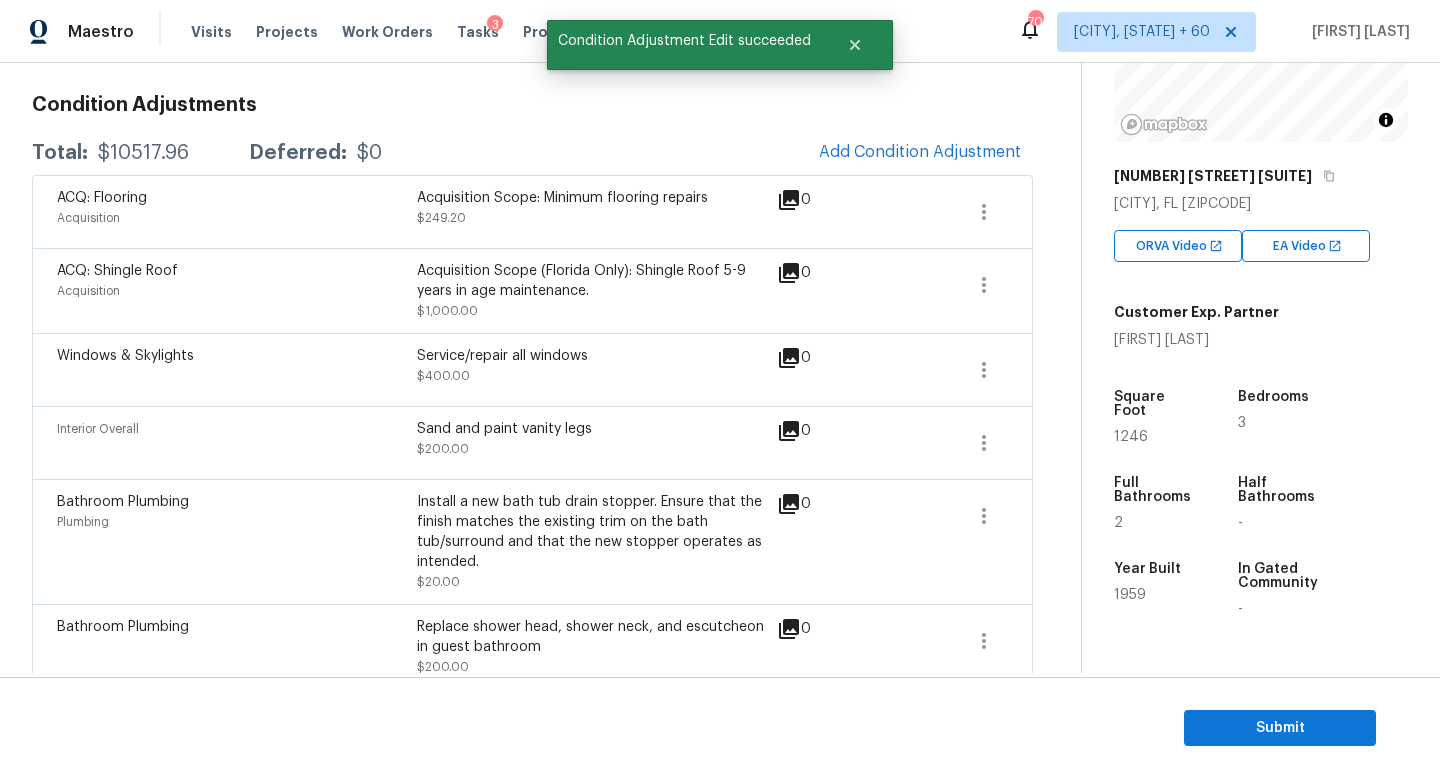 click on "Acquisition" at bounding box center (237, 291) 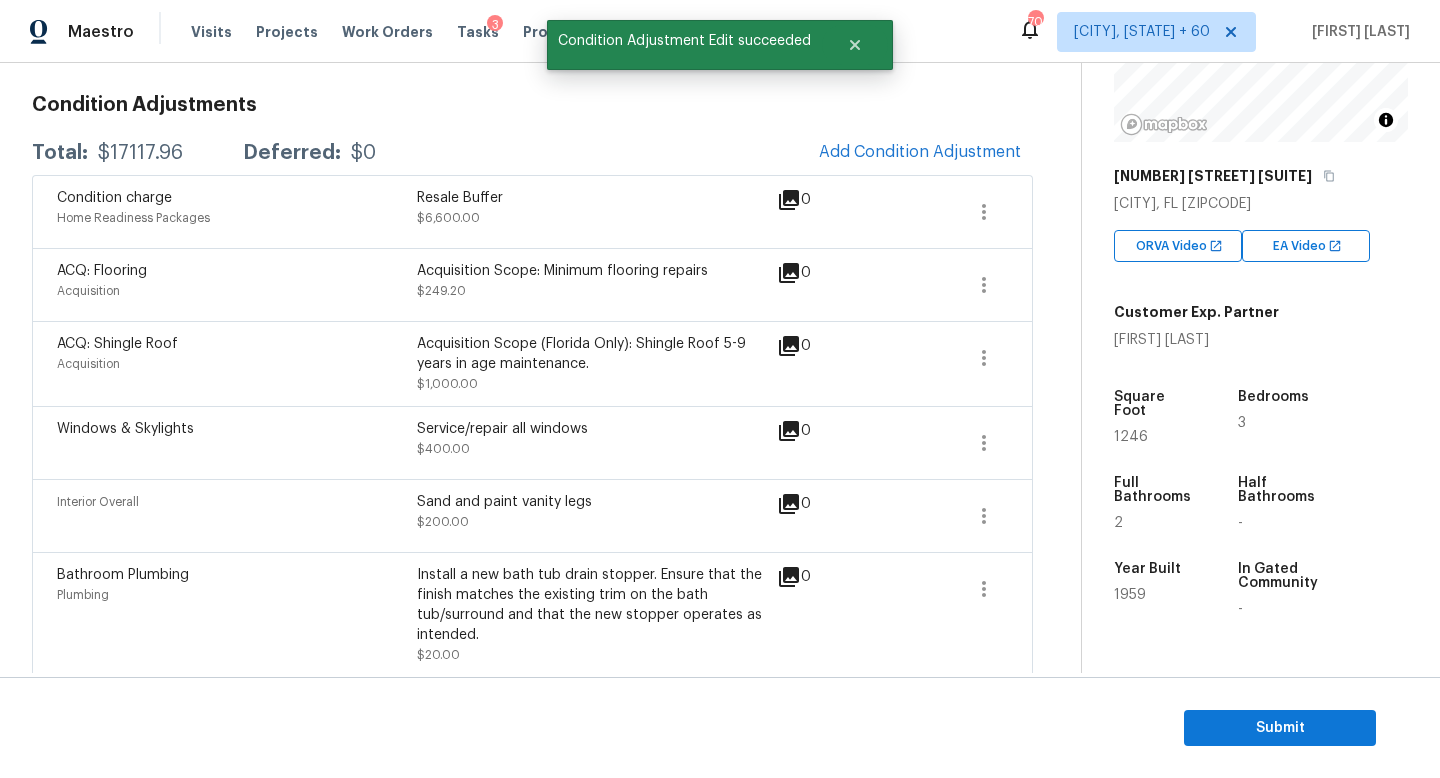 scroll, scrollTop: 16, scrollLeft: 0, axis: vertical 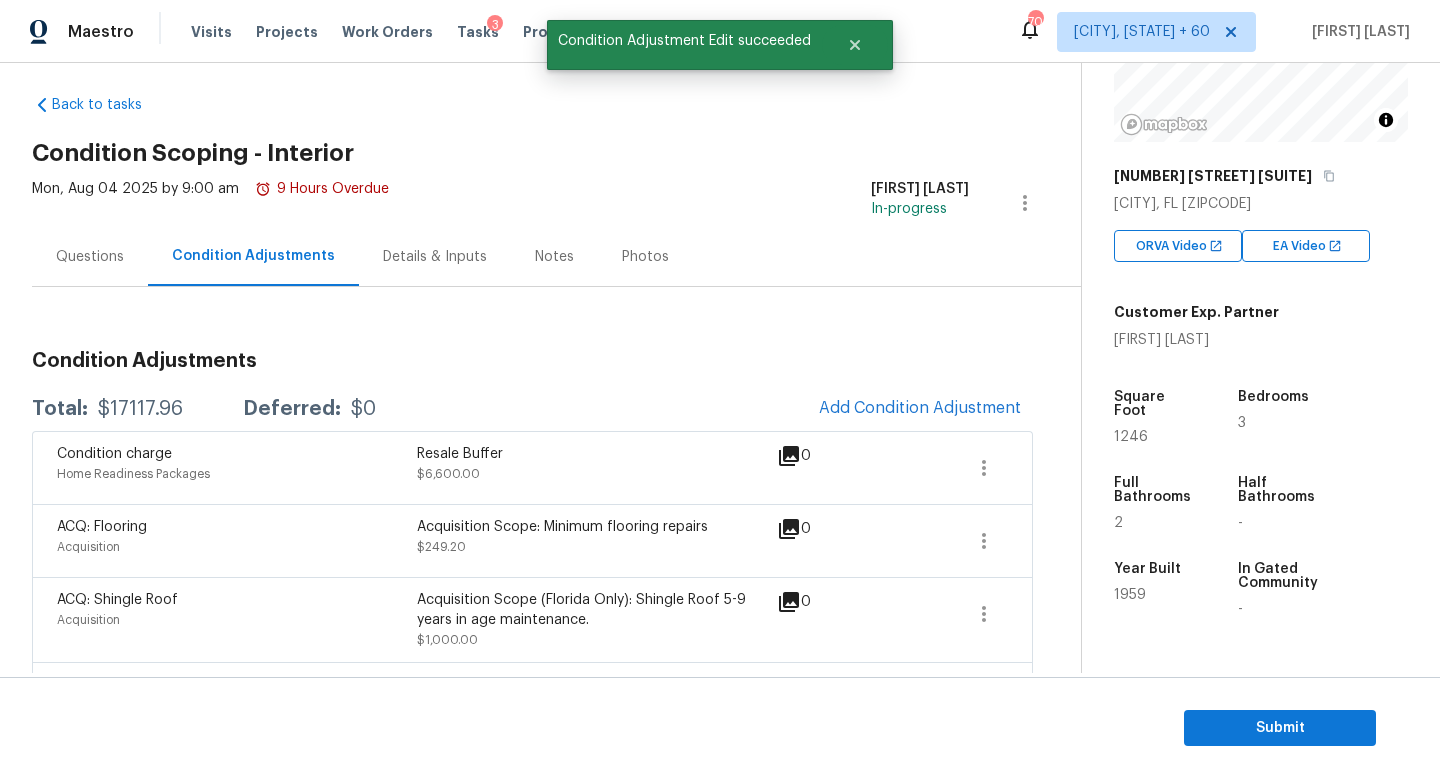click on "Questions" at bounding box center [90, 256] 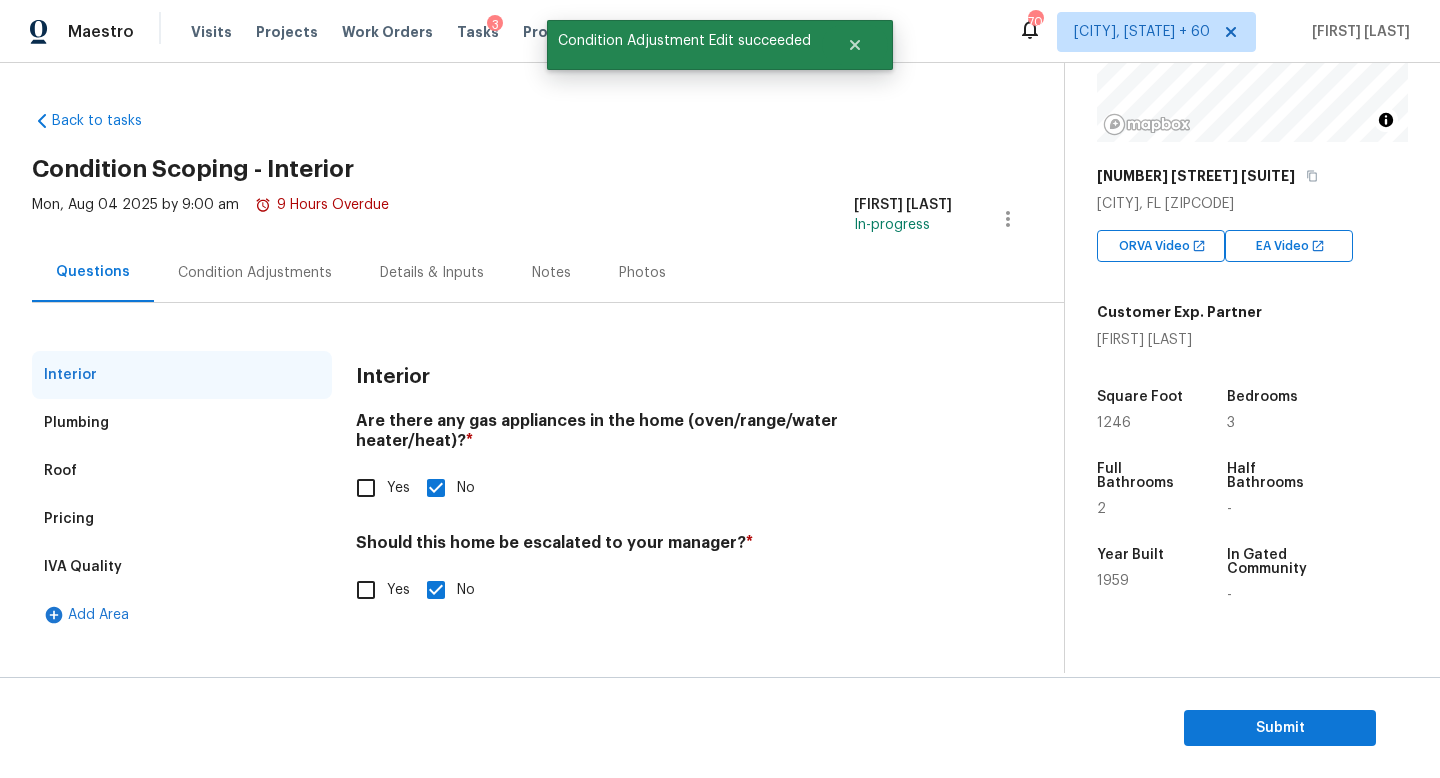 click on "Questions" at bounding box center [93, 272] 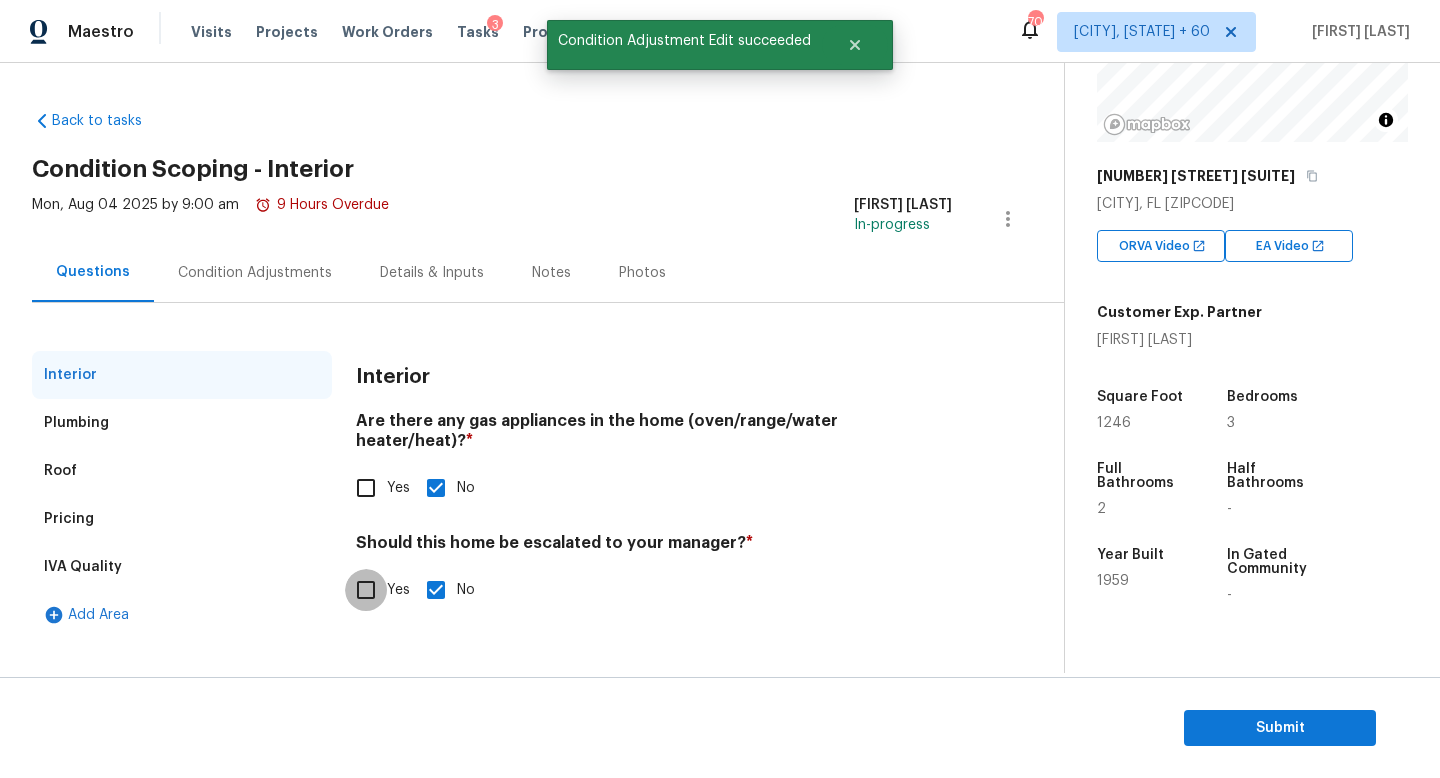 click on "Yes" at bounding box center [366, 590] 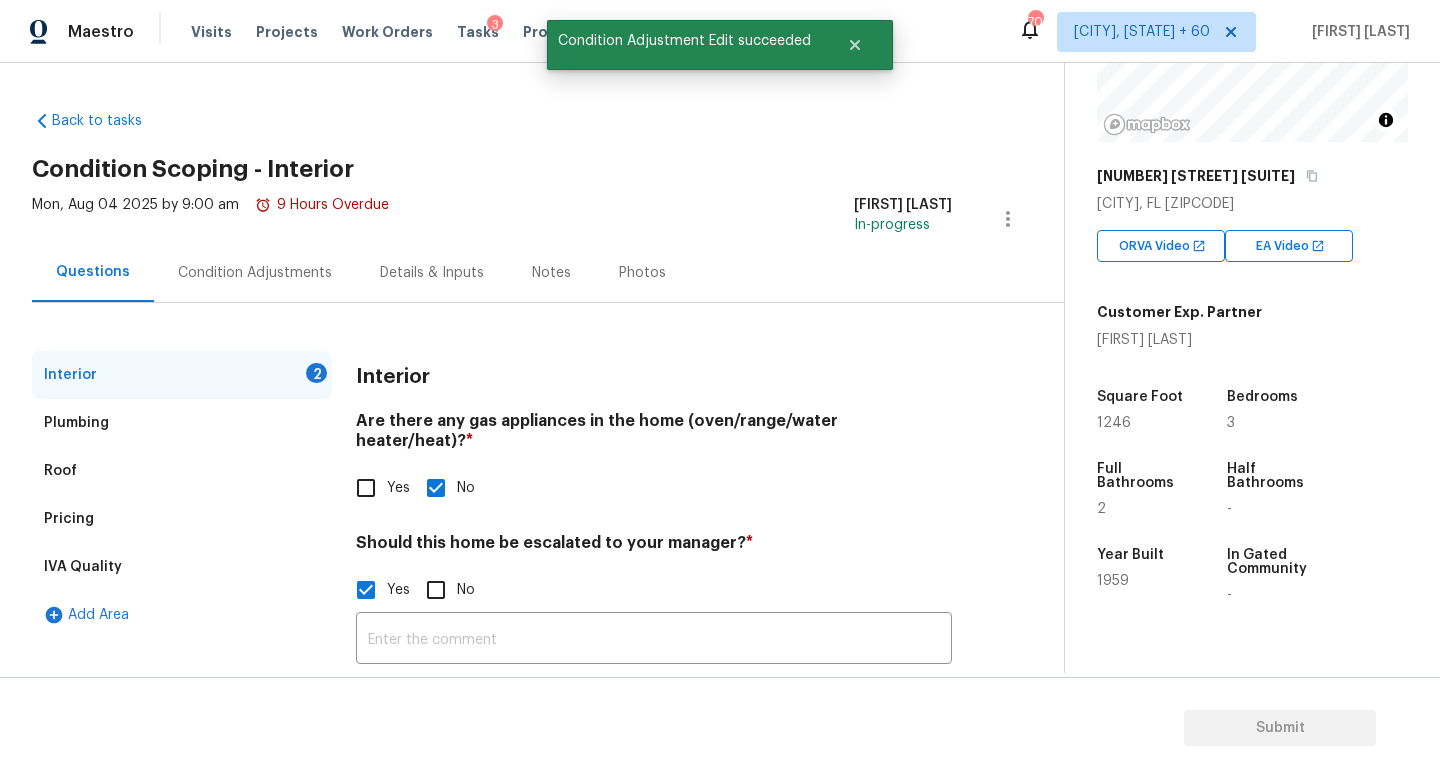click on "​ Photos" at bounding box center [654, 705] 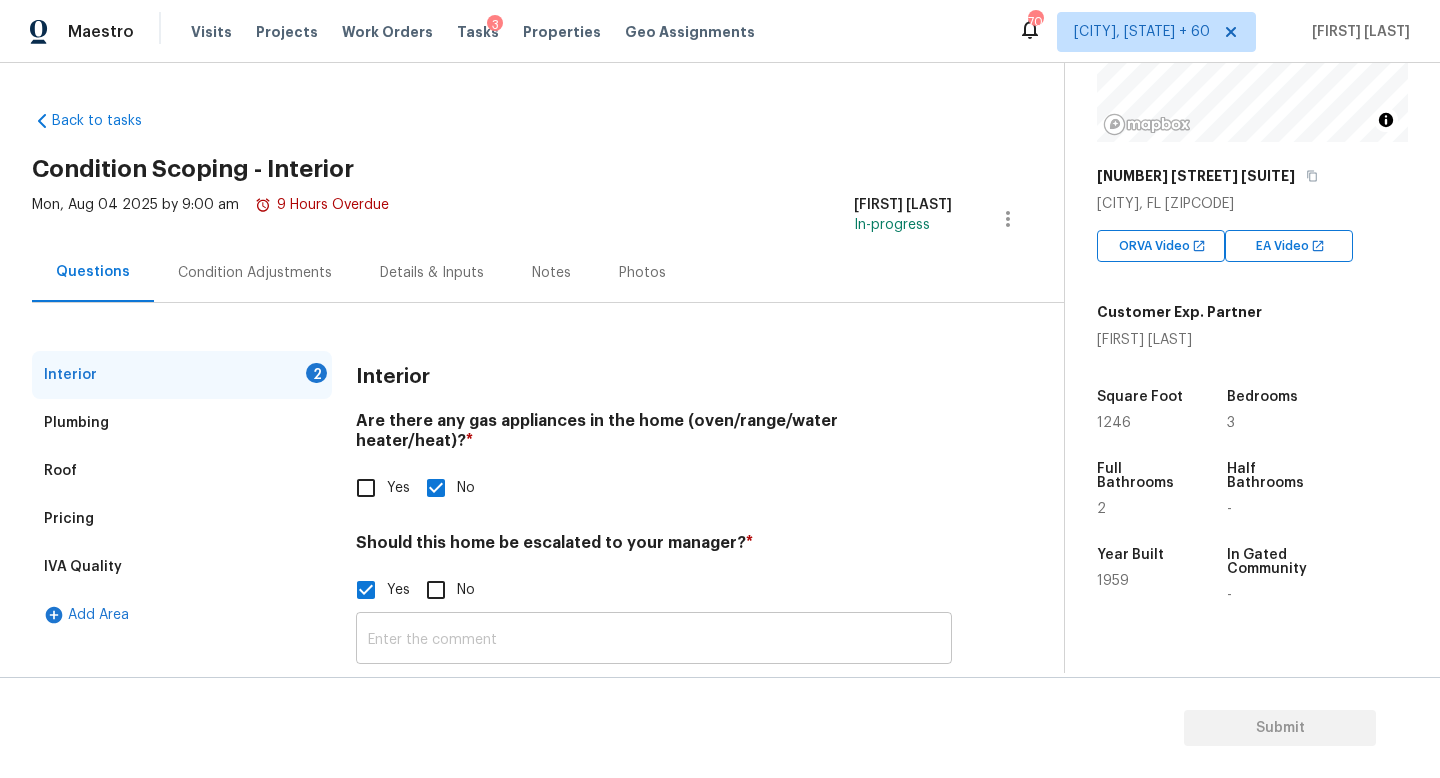 click at bounding box center [654, 640] 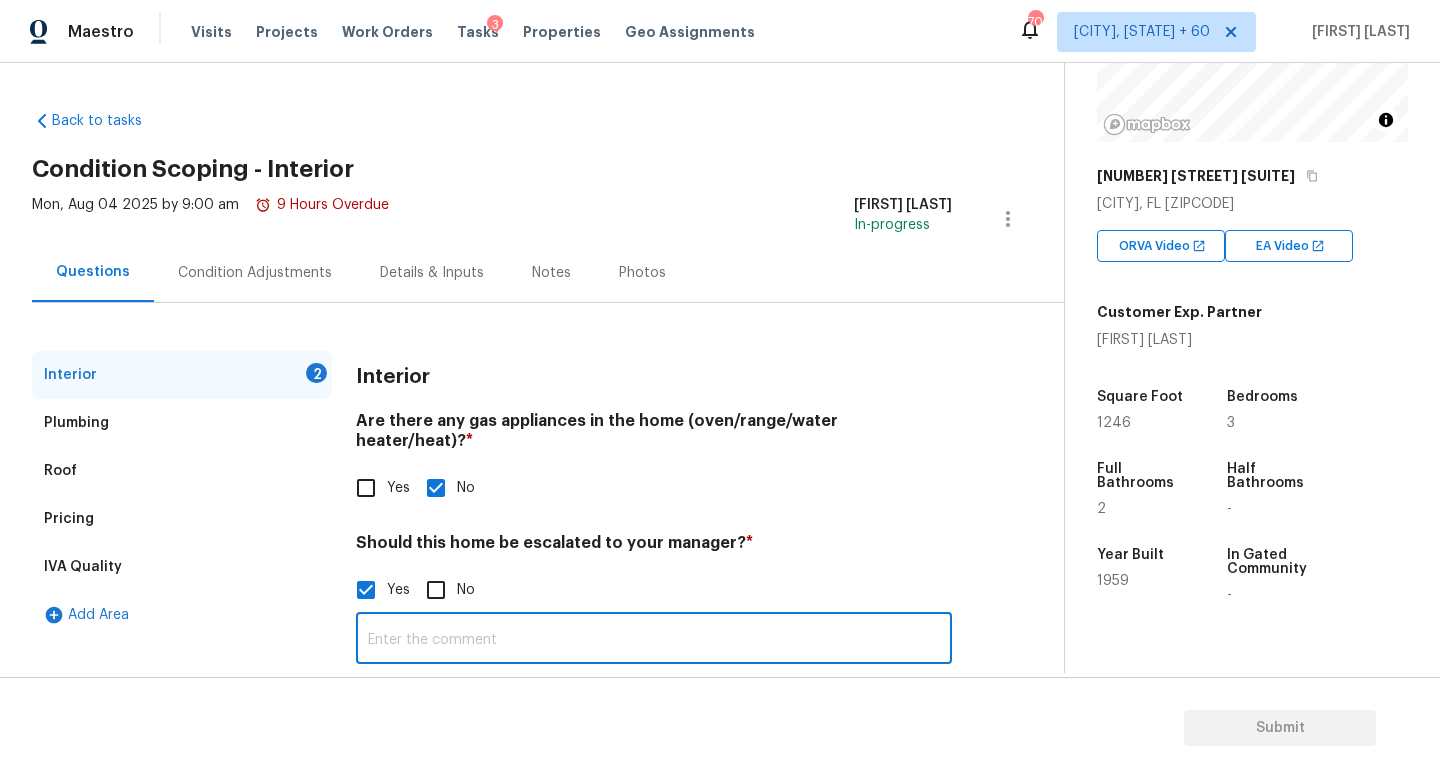 scroll, scrollTop: 50, scrollLeft: 0, axis: vertical 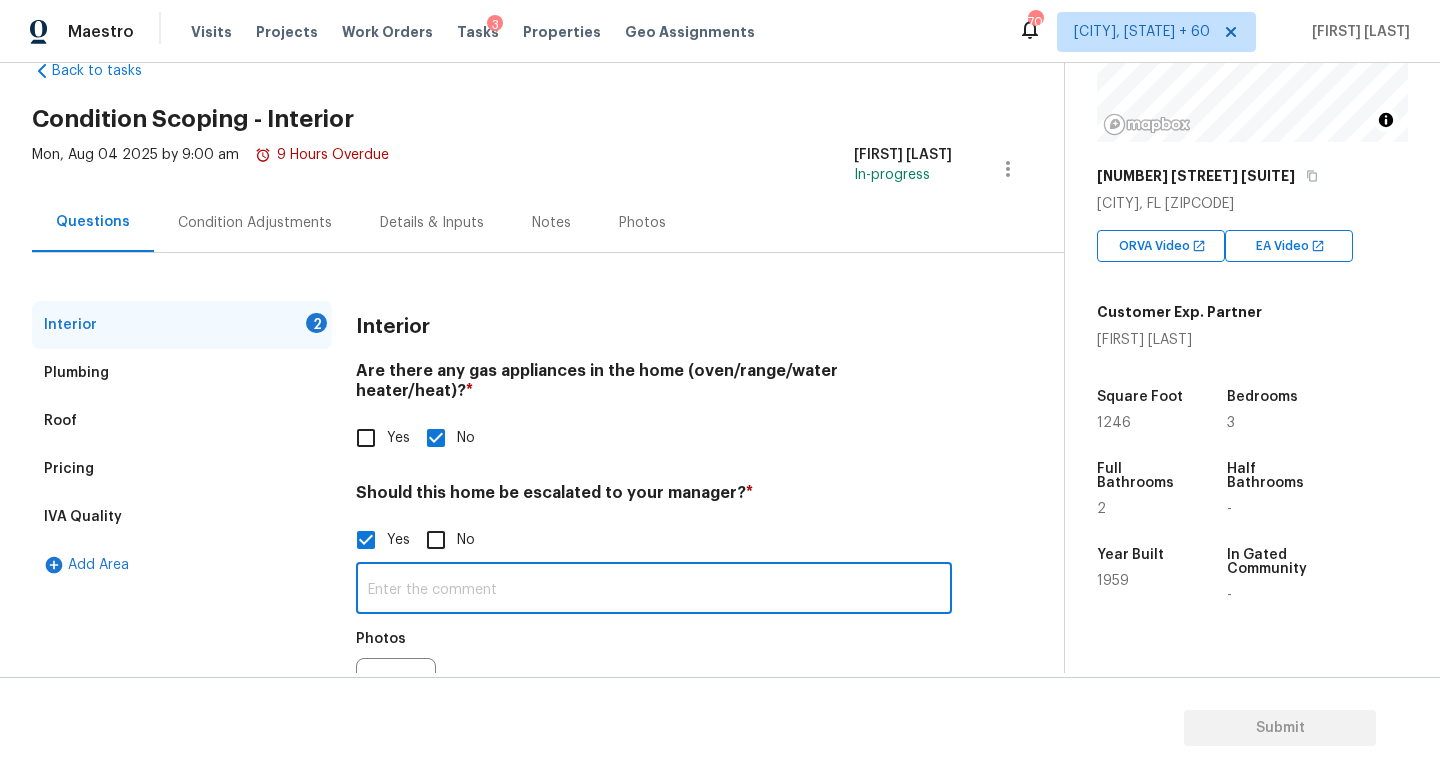 paste on "HPM Scope Adjustment is negative; please remove $XXX from scope" 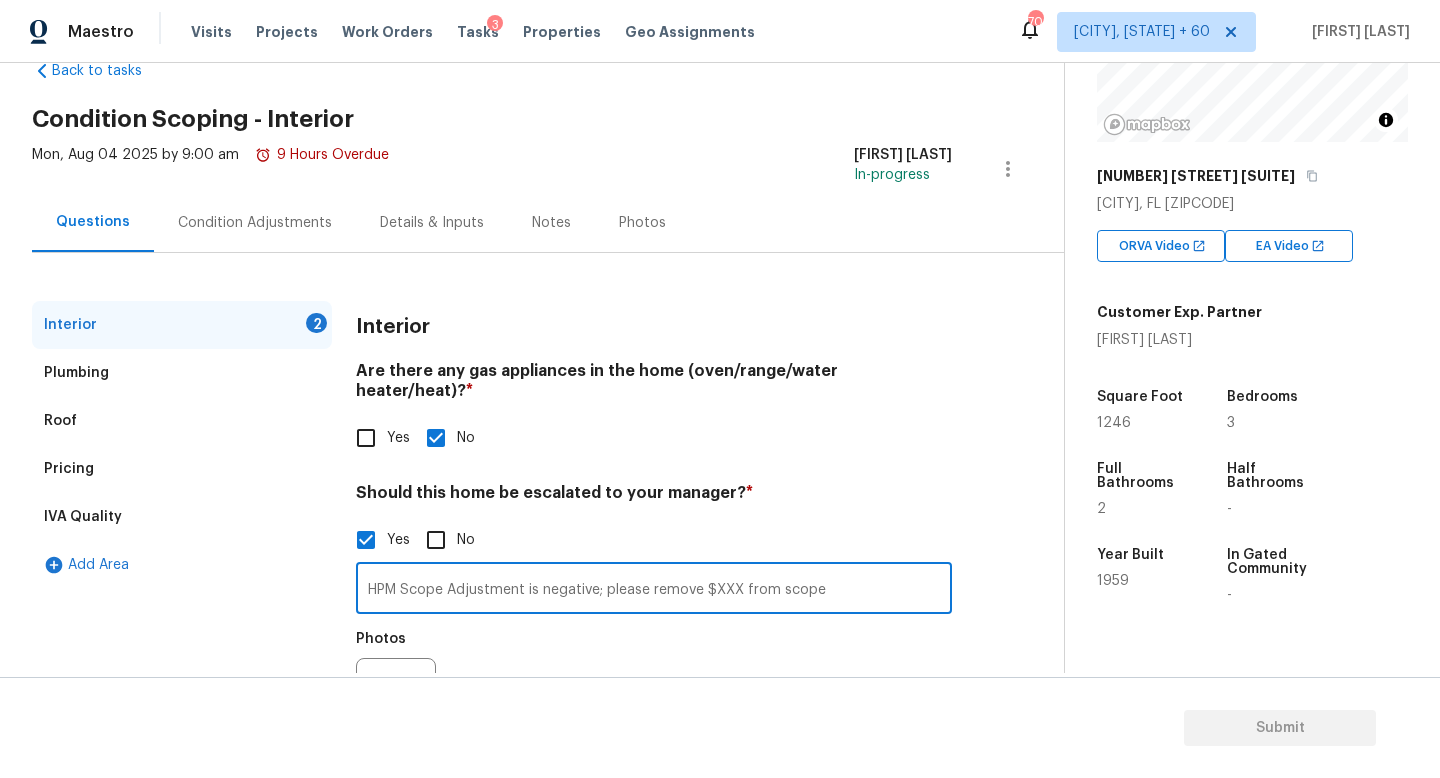 click on "HPM Scope Adjustment is negative; please remove $XXX from scope" at bounding box center [654, 590] 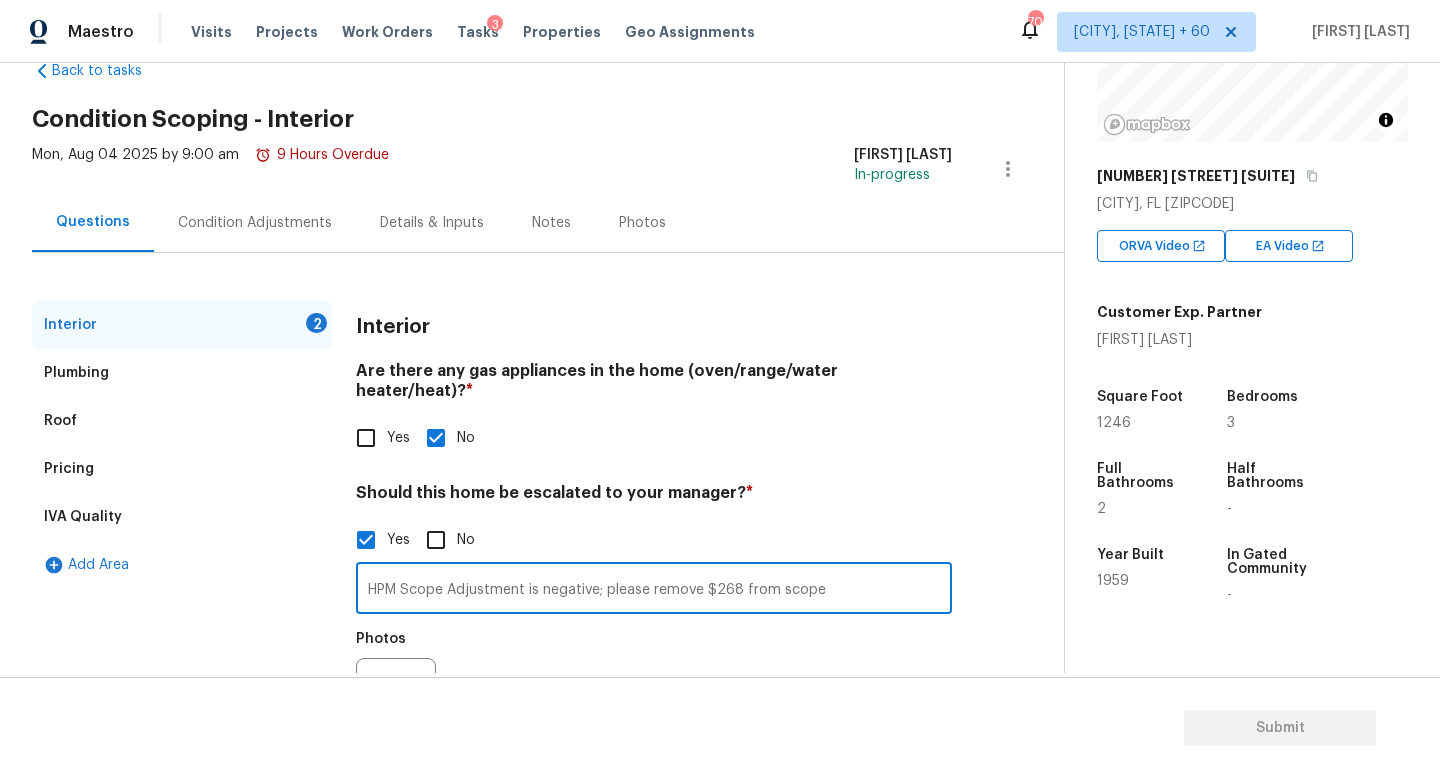 click on "HPM Scope Adjustment is negative; please remove $268 from scope" at bounding box center [654, 590] 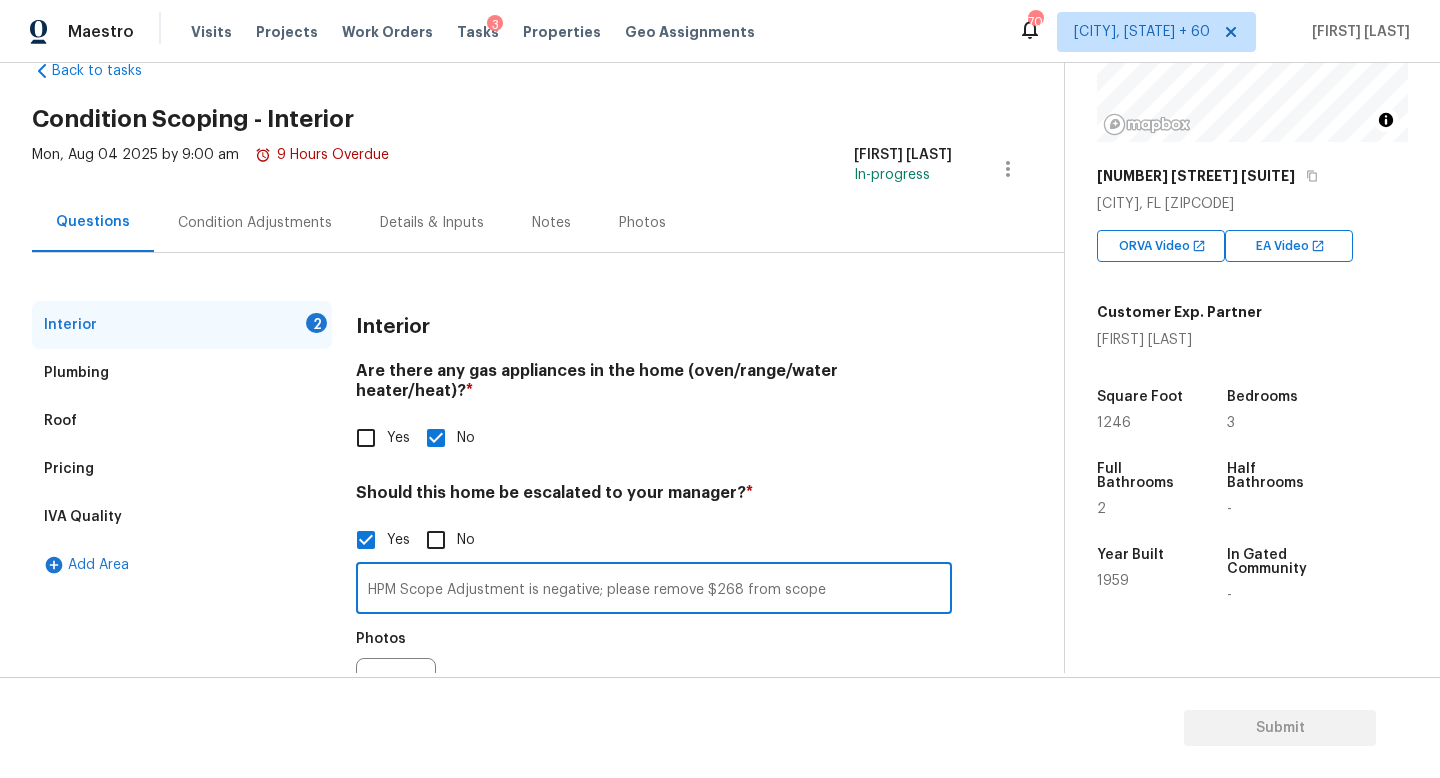 type on "HPM Scope Adjustment is negative; please remove $268 from scope" 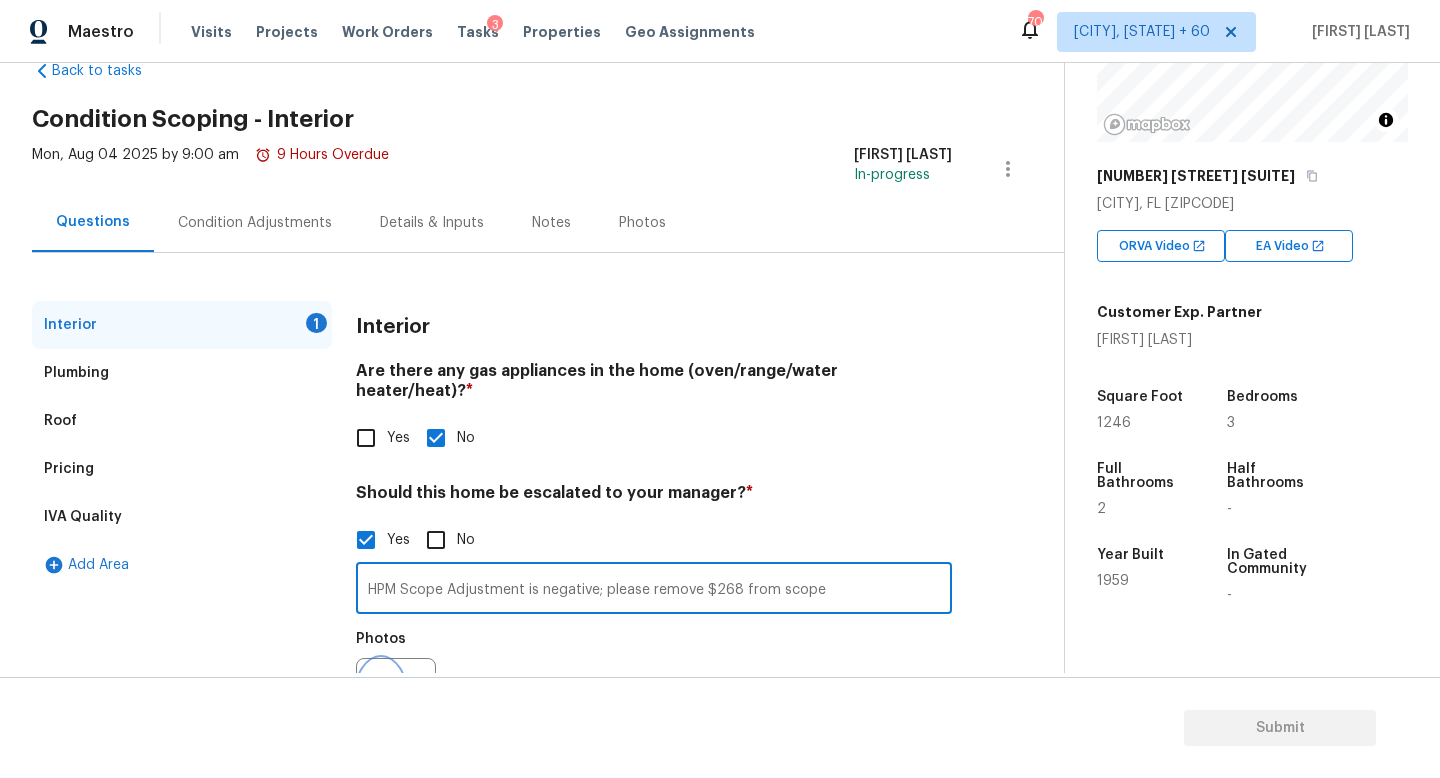 click at bounding box center (381, 698) 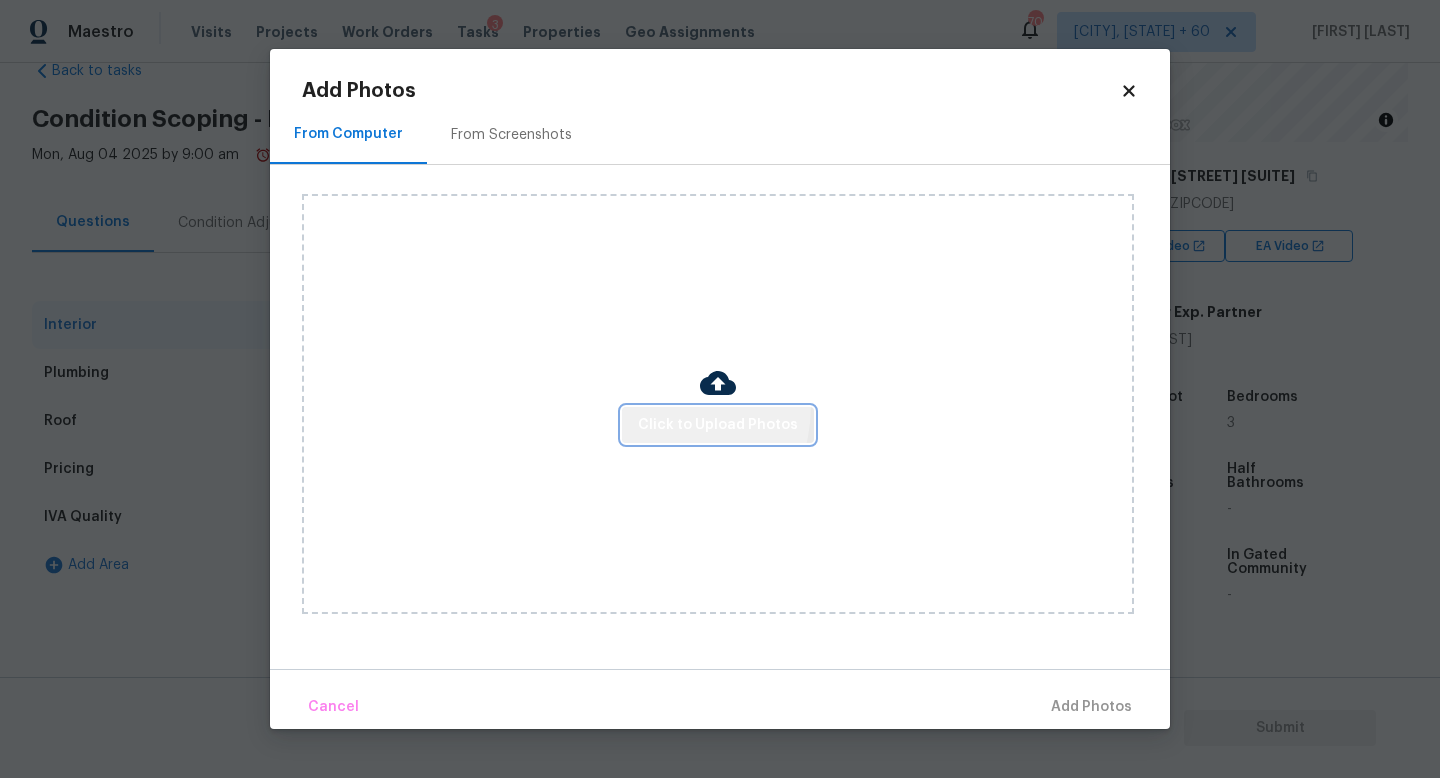 click on "Click to Upload Photos" at bounding box center (718, 425) 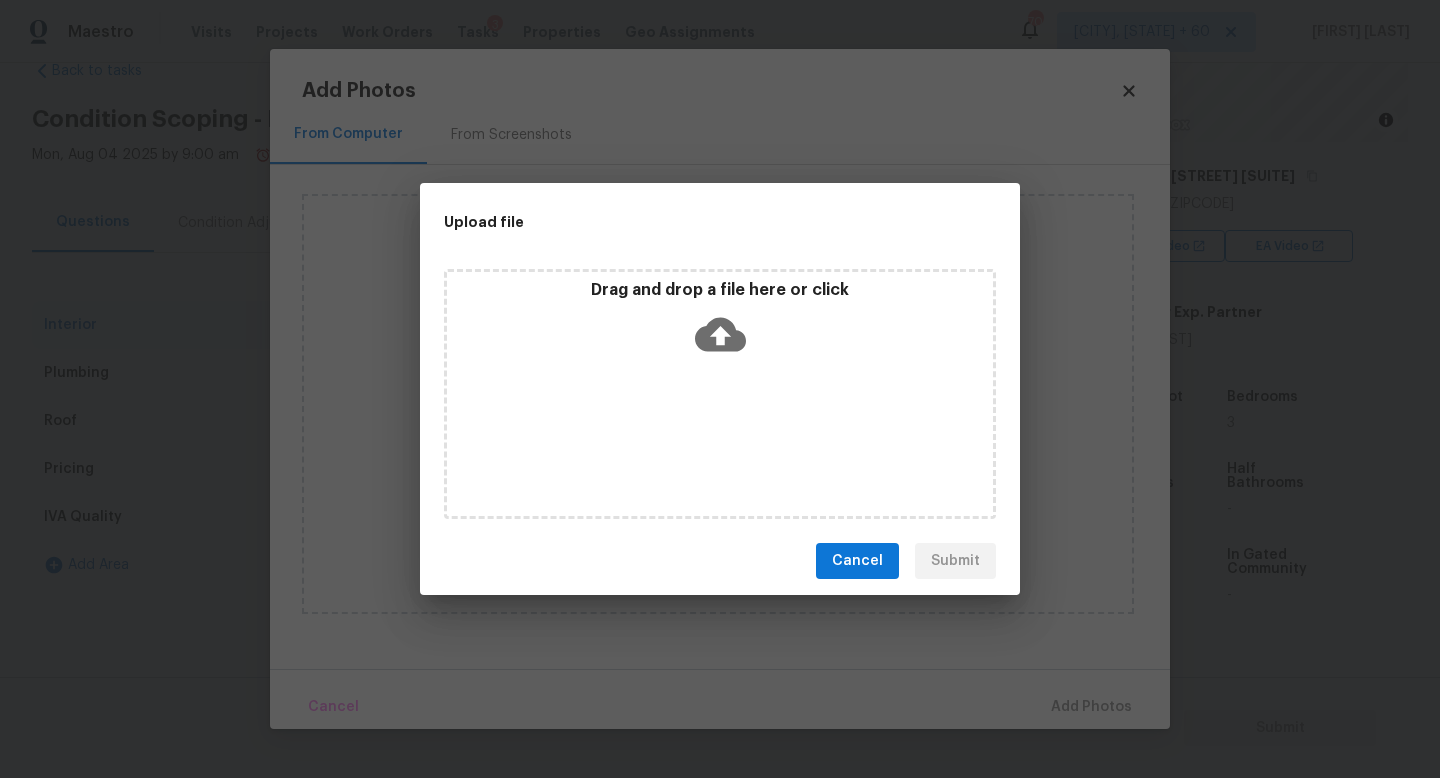 click 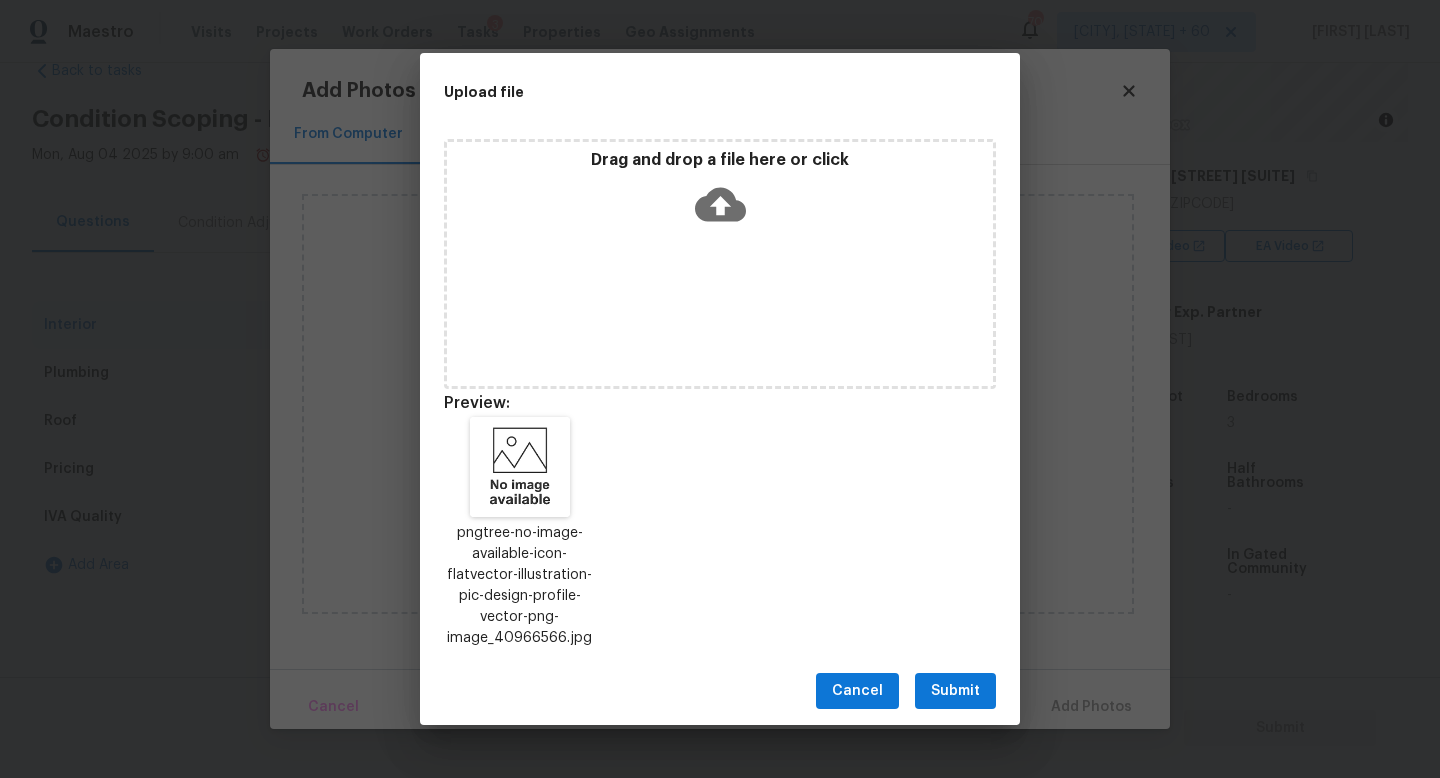 click on "Submit" at bounding box center (955, 691) 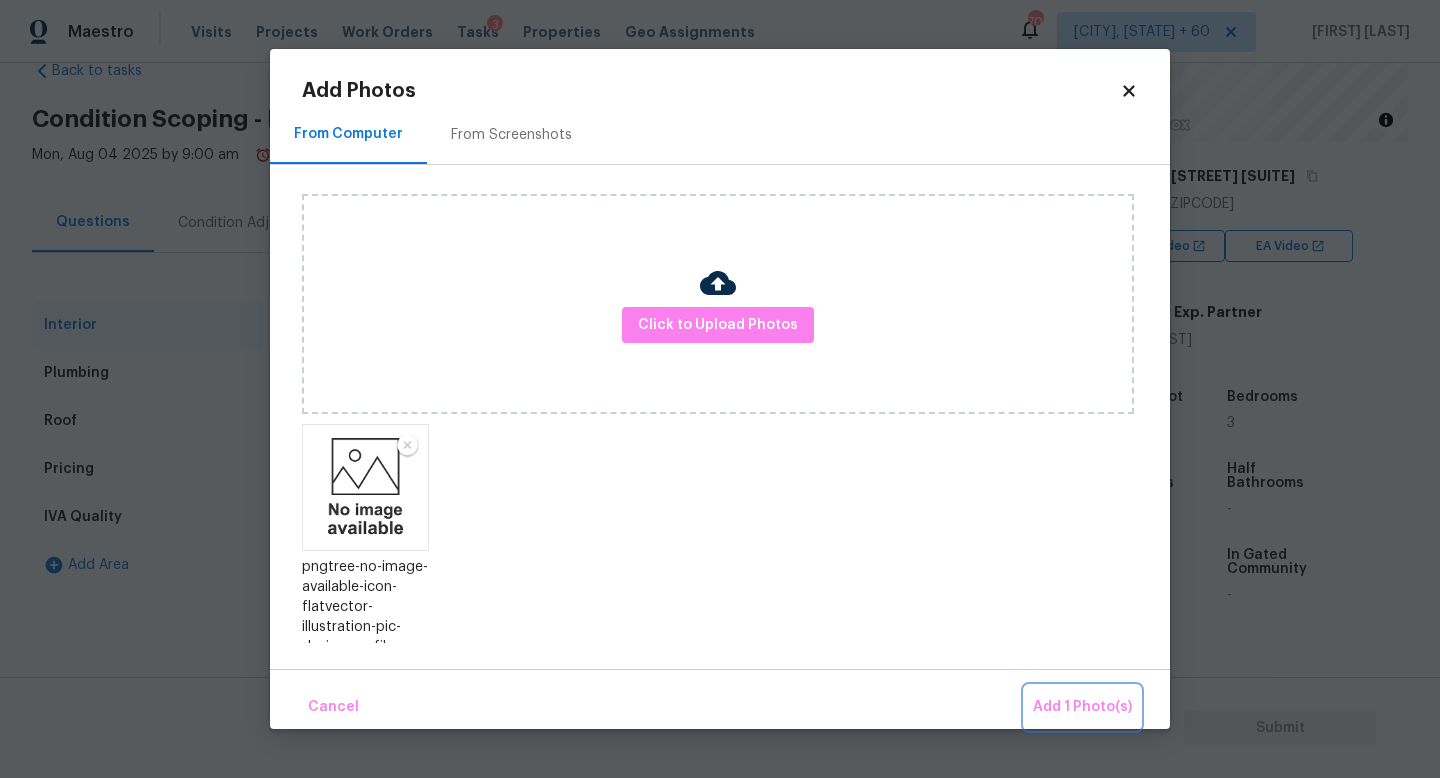 click on "Add 1 Photo(s)" at bounding box center (1082, 707) 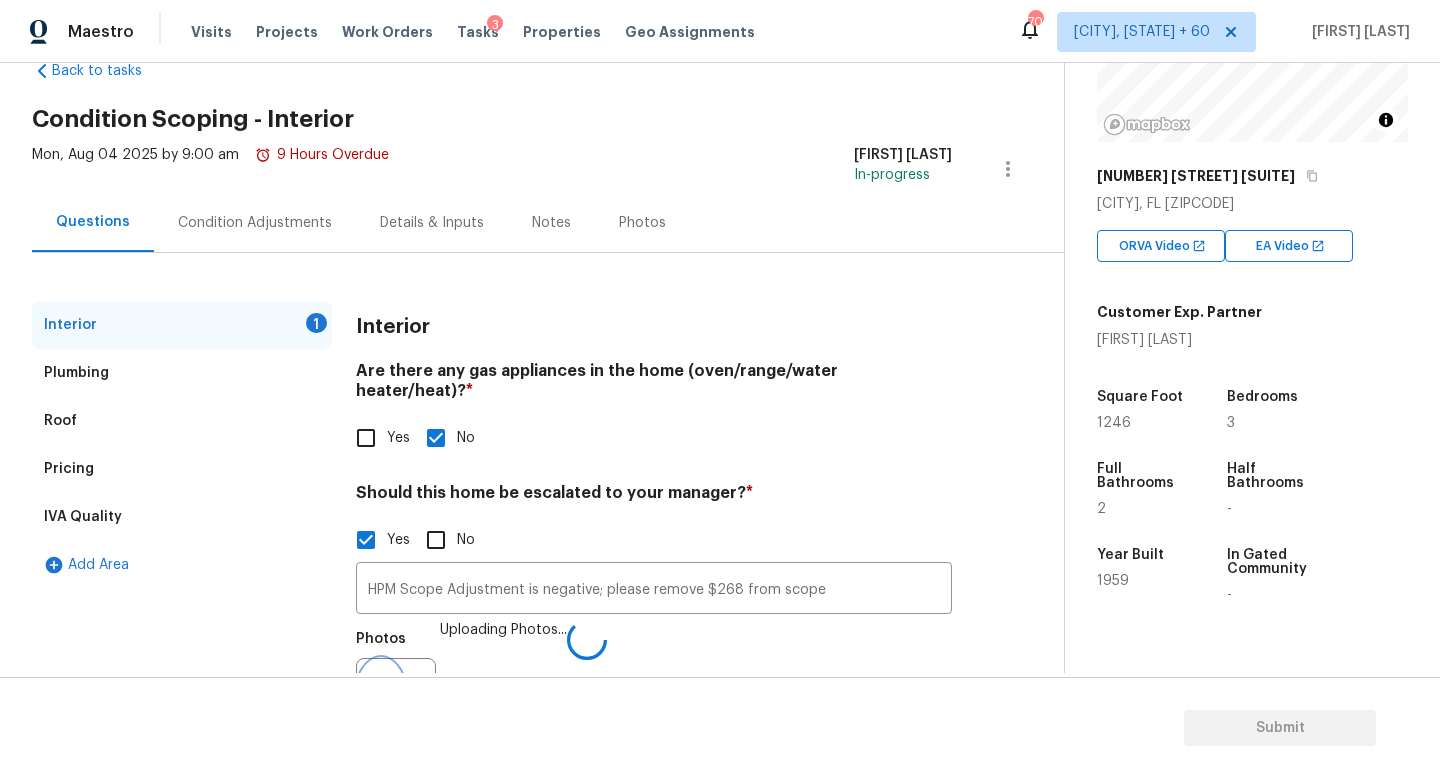 scroll, scrollTop: 94, scrollLeft: 0, axis: vertical 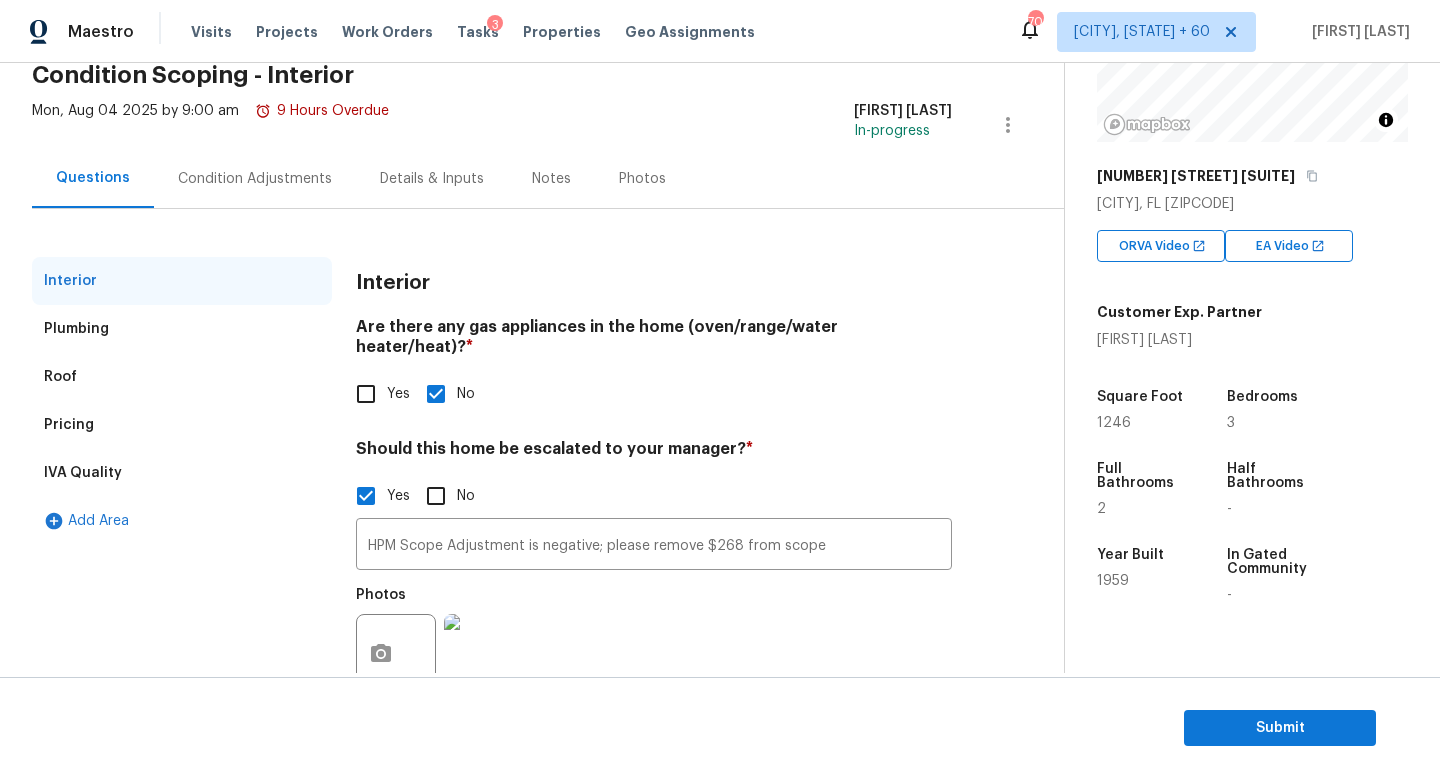 click on "Condition Adjustments" at bounding box center (255, 178) 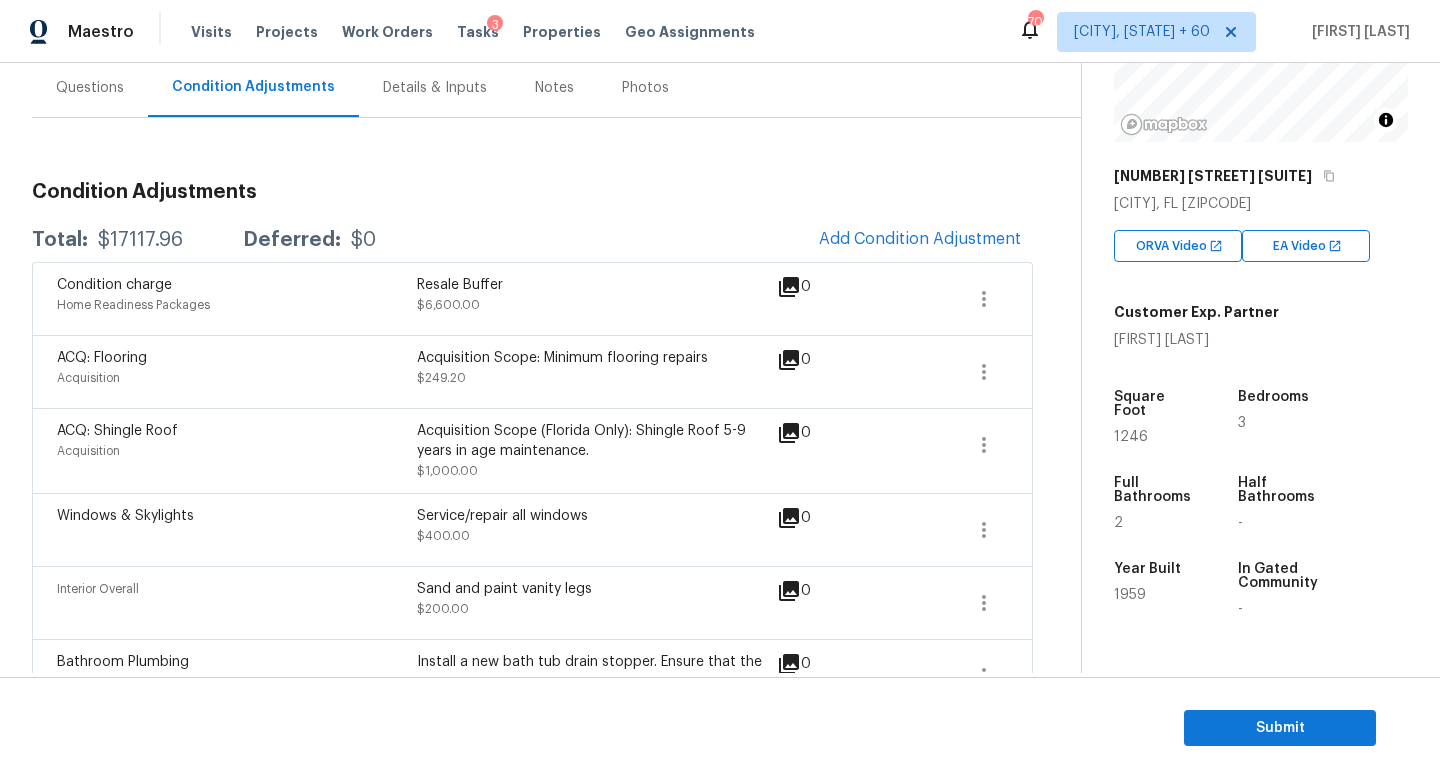 scroll, scrollTop: 0, scrollLeft: 0, axis: both 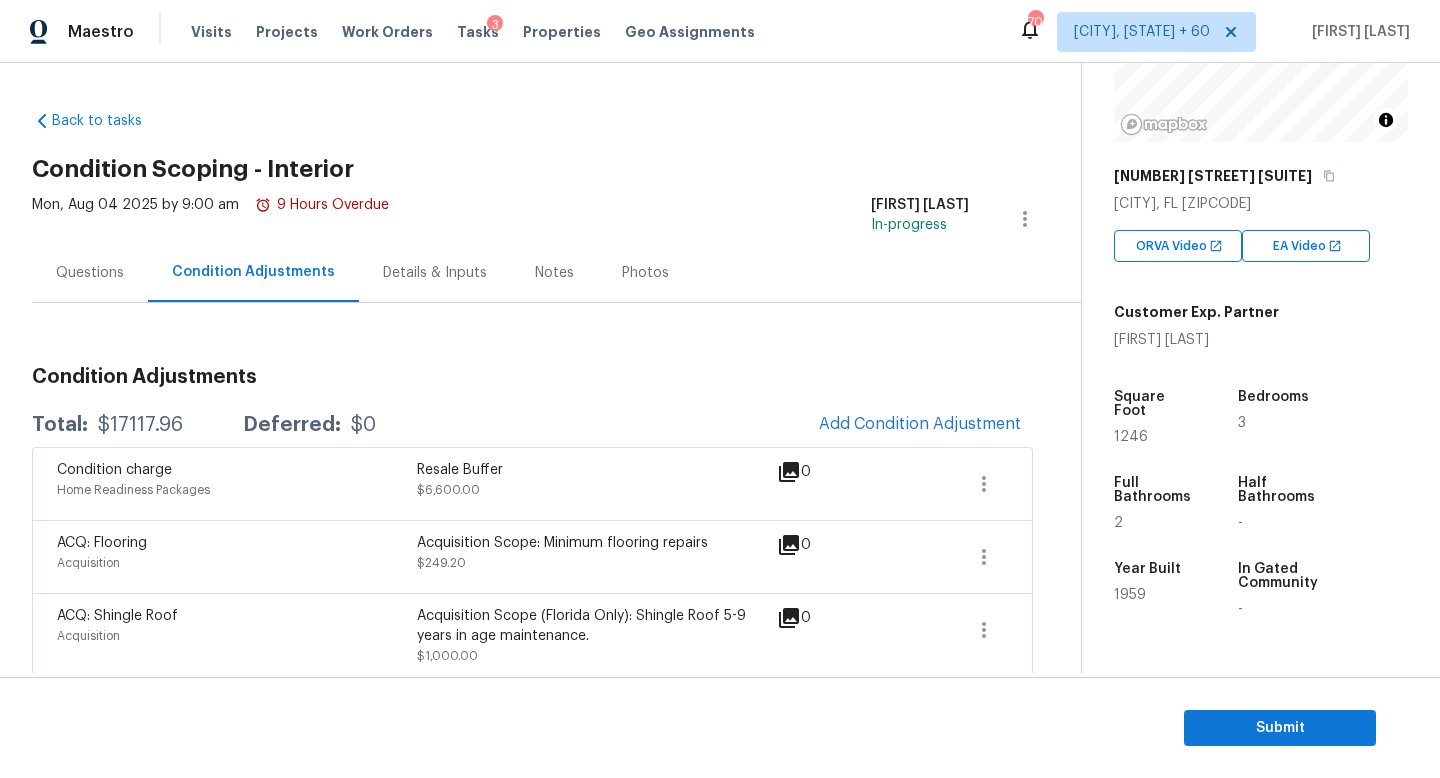 click on "Questions" at bounding box center [90, 273] 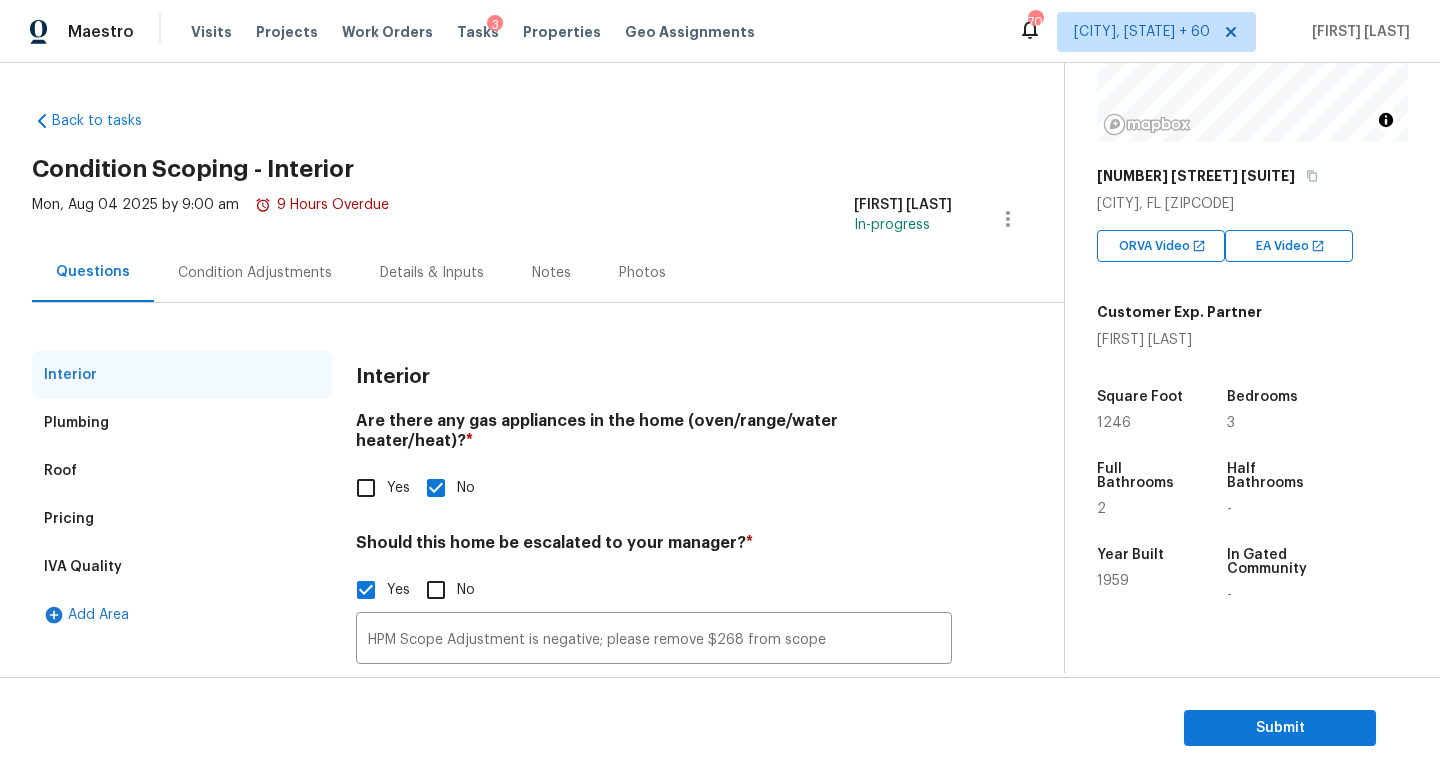 scroll, scrollTop: 69, scrollLeft: 0, axis: vertical 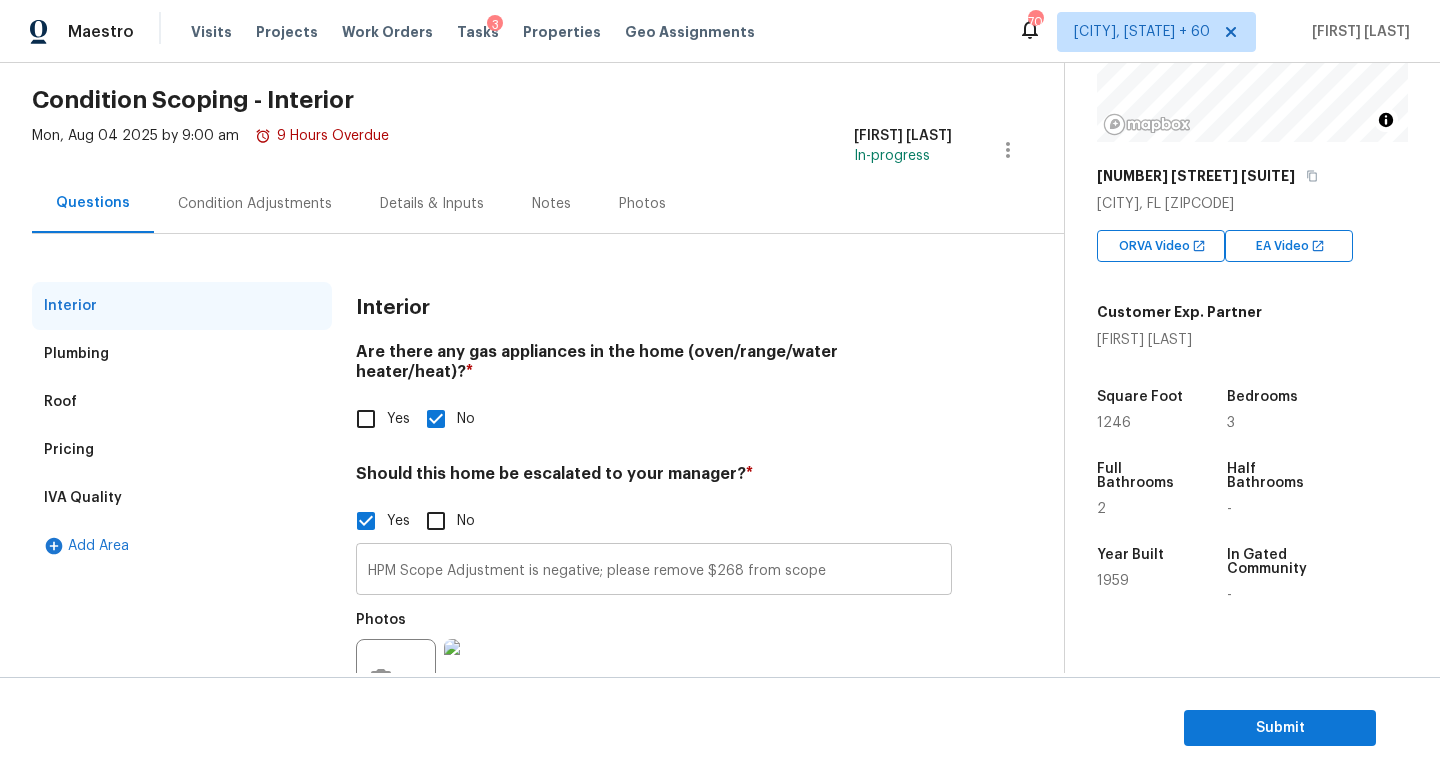 click on "HPM Scope Adjustment is negative; please remove $268 from scope" at bounding box center (654, 571) 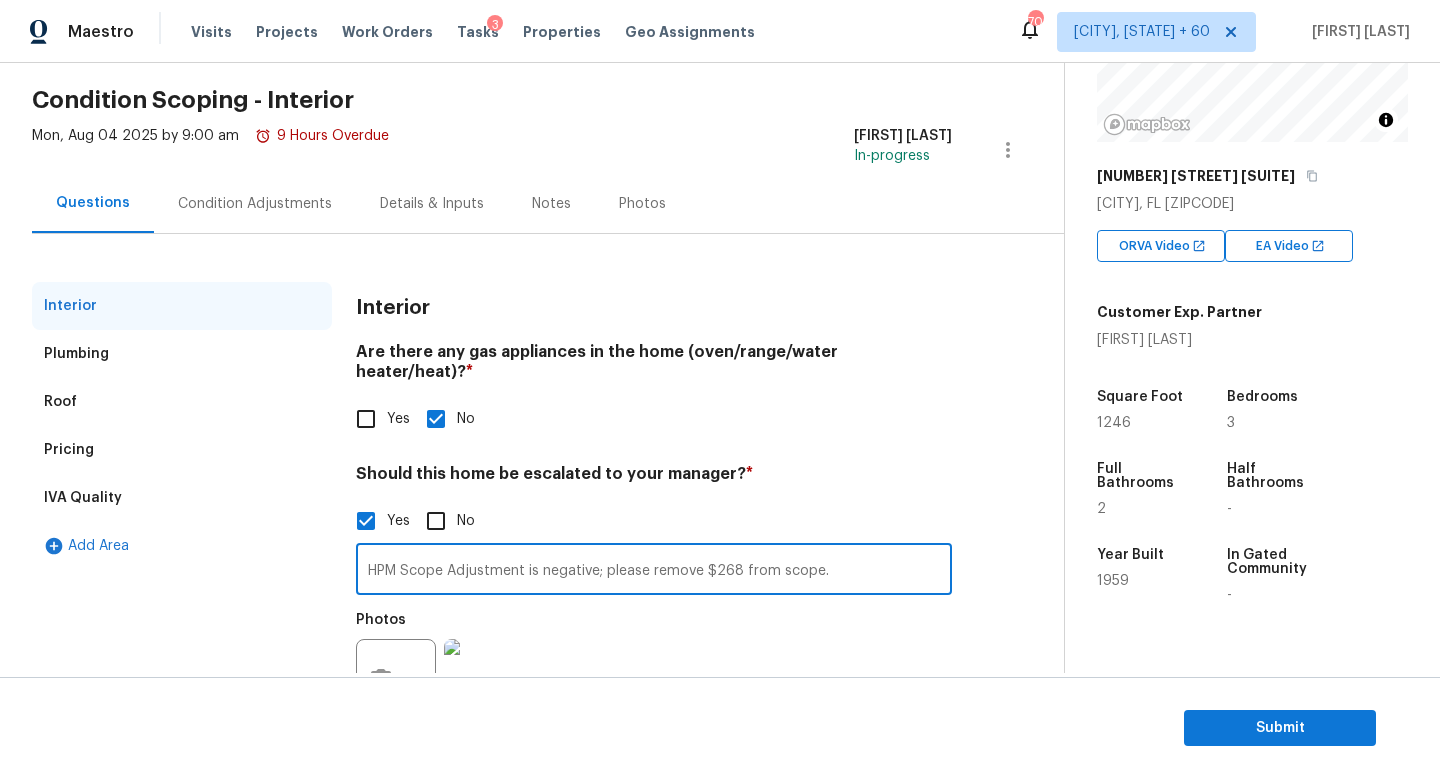 type on "HPM Scope Adjustment is negative; please remove $268 from scope." 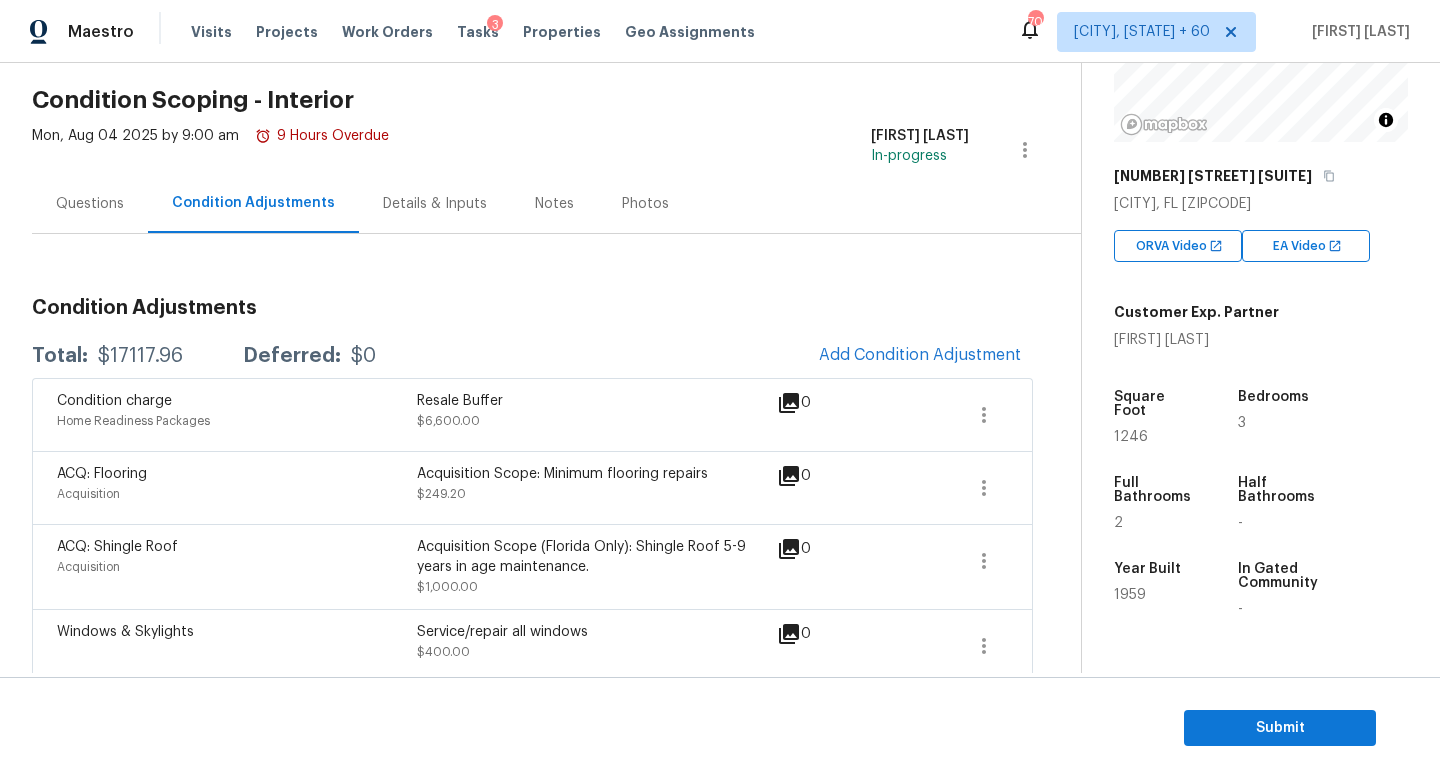 scroll, scrollTop: 2796, scrollLeft: 0, axis: vertical 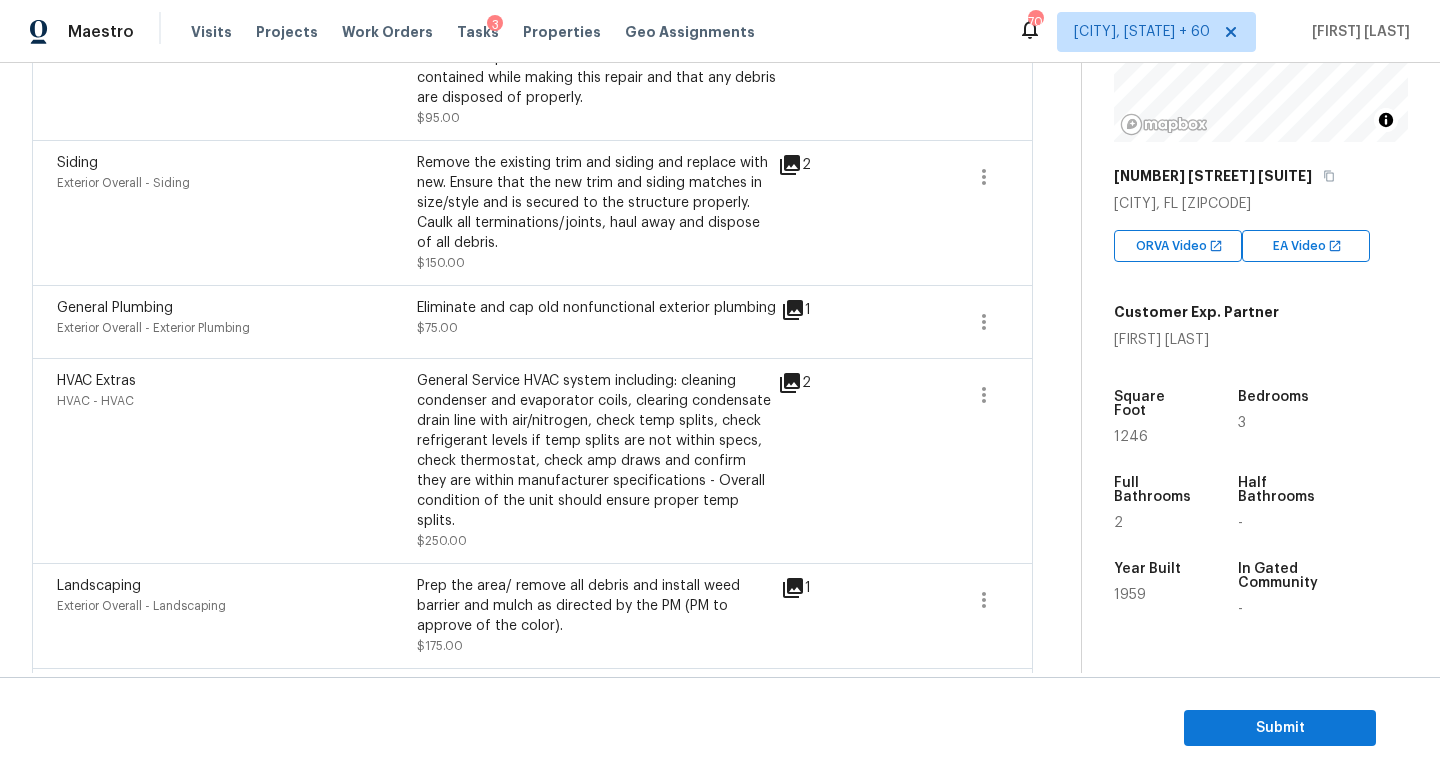 click on "HVAC Extras HVAC - HVAC General Service HVAC system including: cleaning condenser and evaporator coils, clearing condensate drain line with air/nitrogen, check temp splits, check refrigerant levels if temp splits are not within specs, check thermostat, check amp draws and confirm they are within manufacturer specifications - Overall condition of the unit should ensure proper temp splits. $250.00   2" at bounding box center [532, 460] 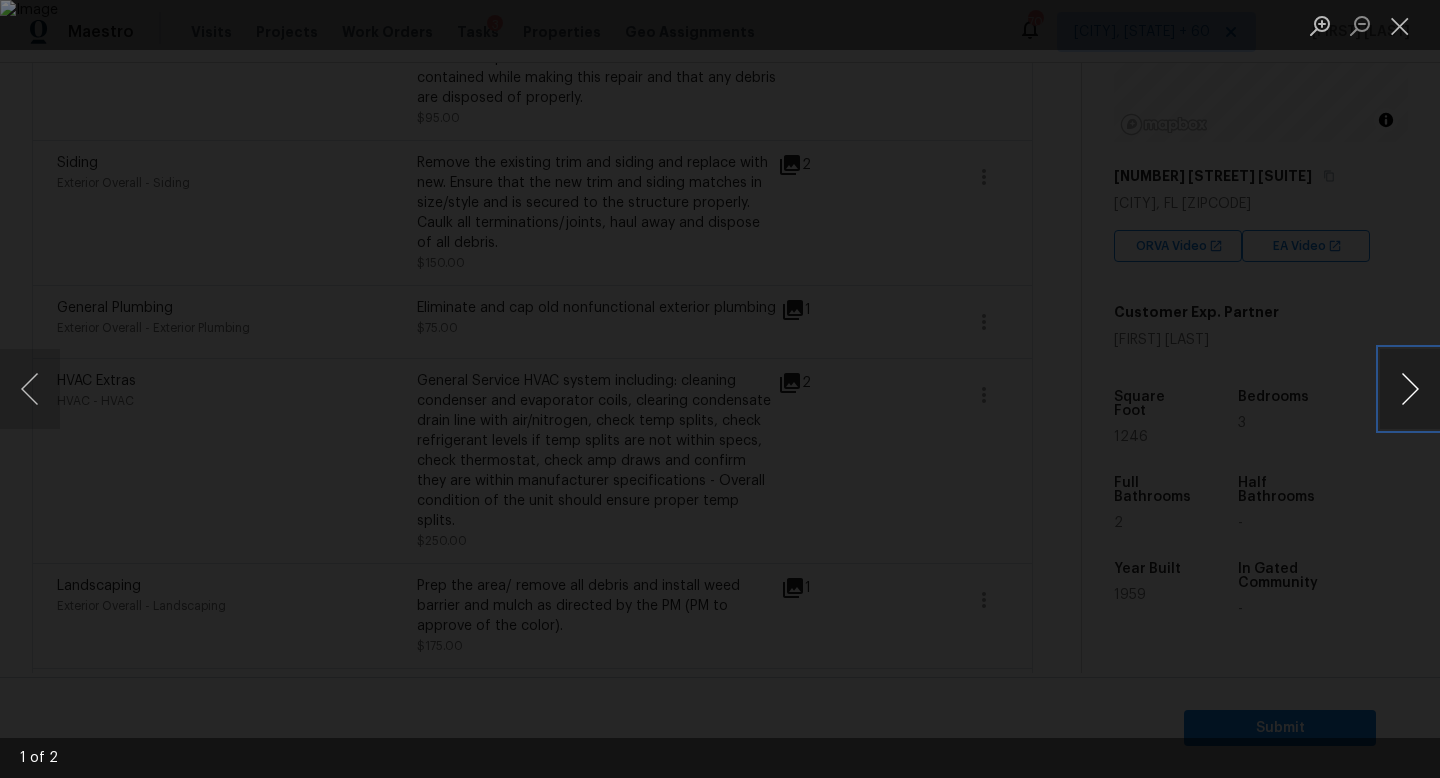 click at bounding box center [1410, 389] 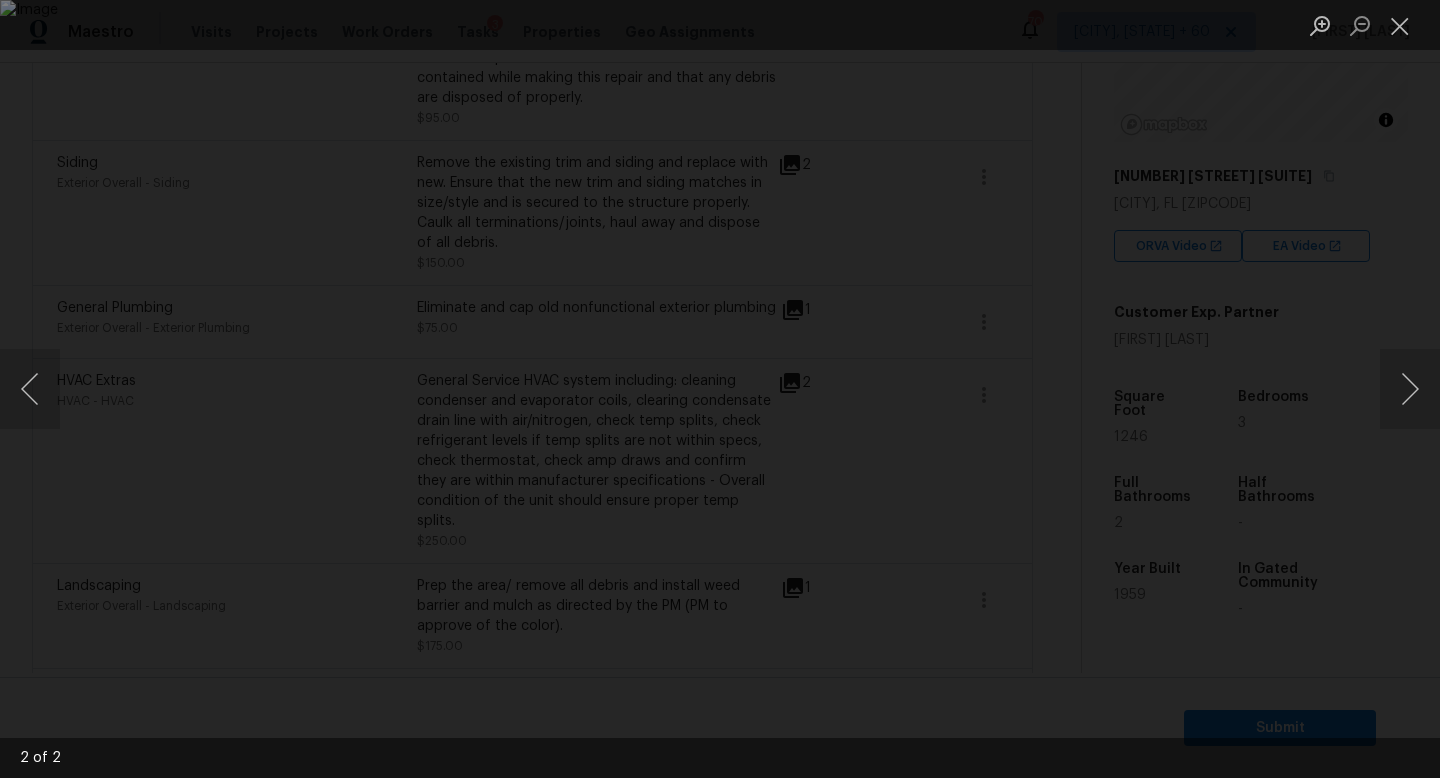 click at bounding box center (720, 389) 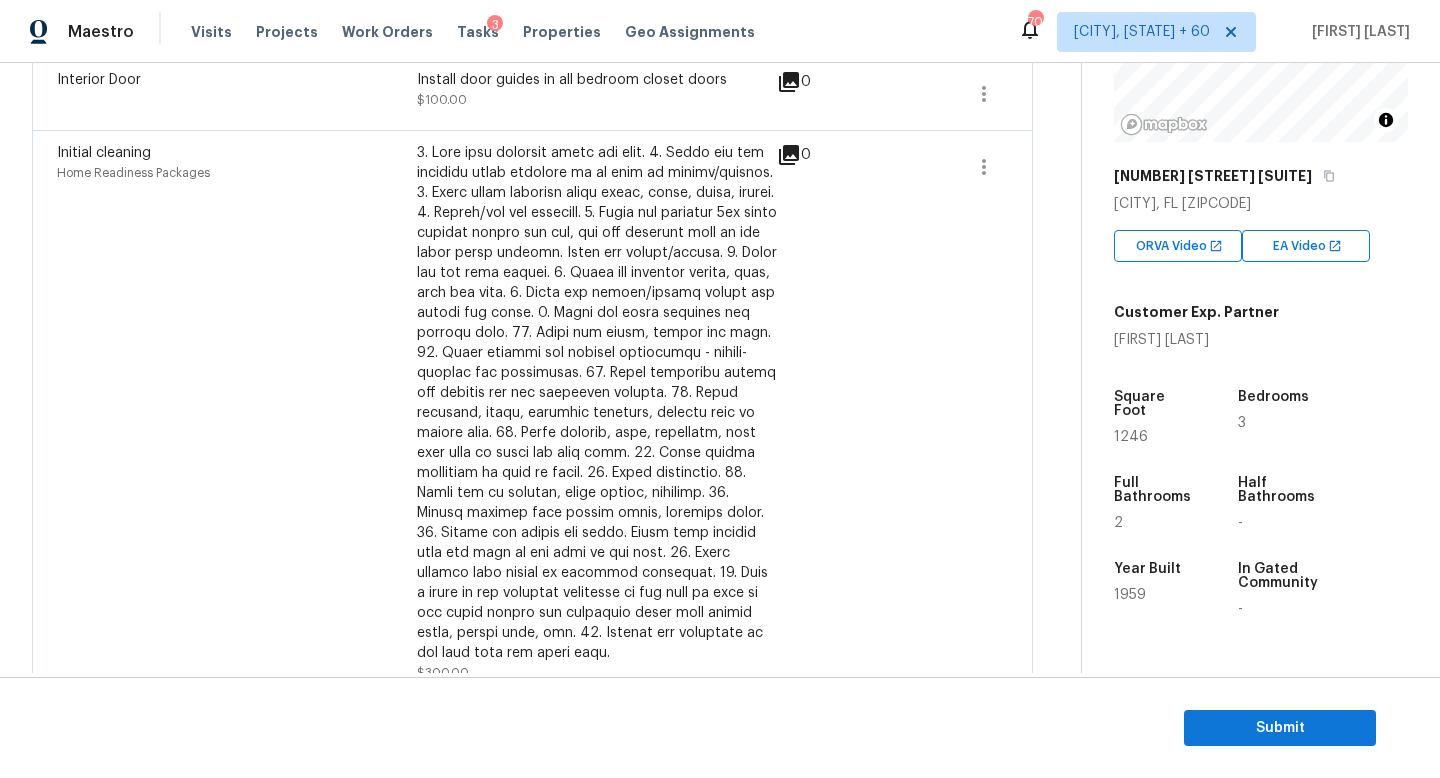 scroll, scrollTop: 0, scrollLeft: 0, axis: both 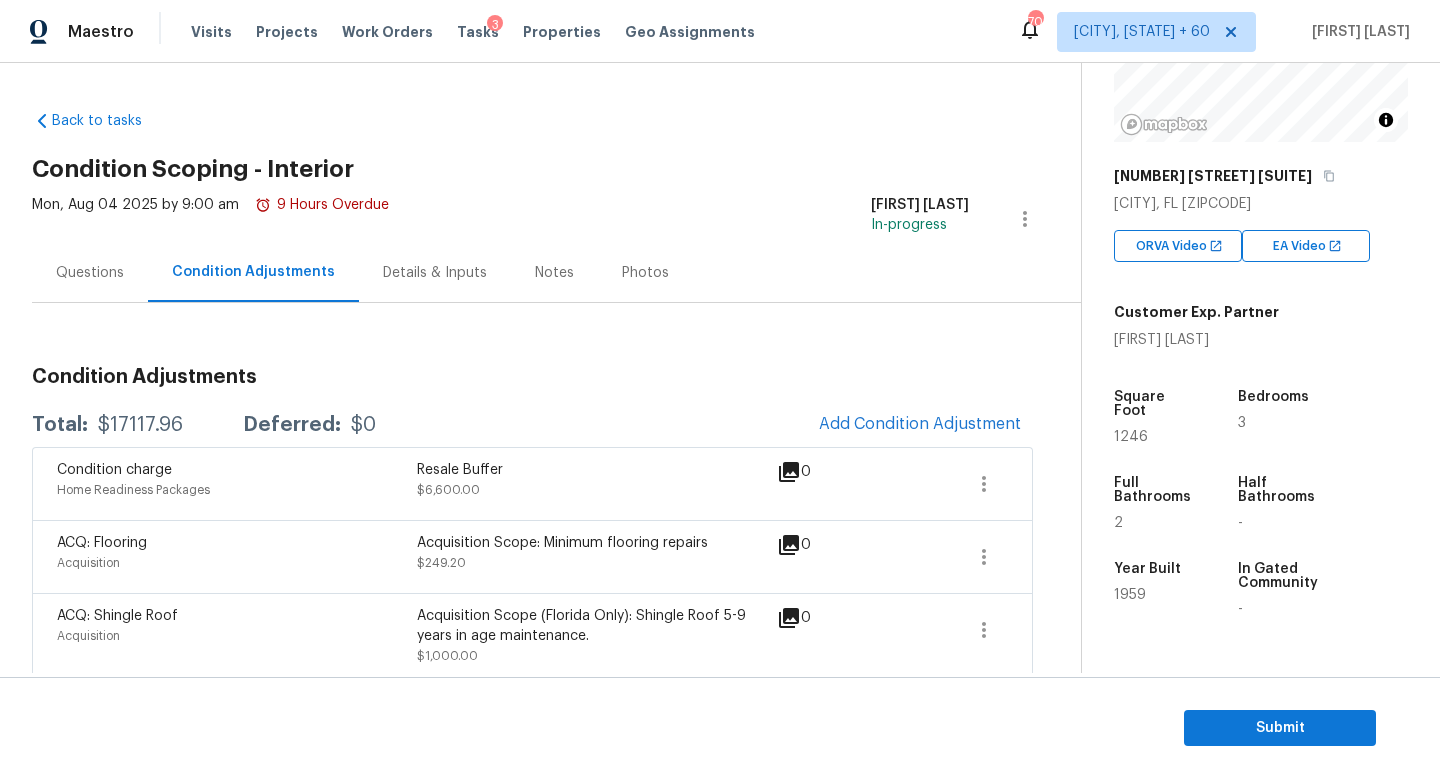 click on "Questions" at bounding box center [90, 272] 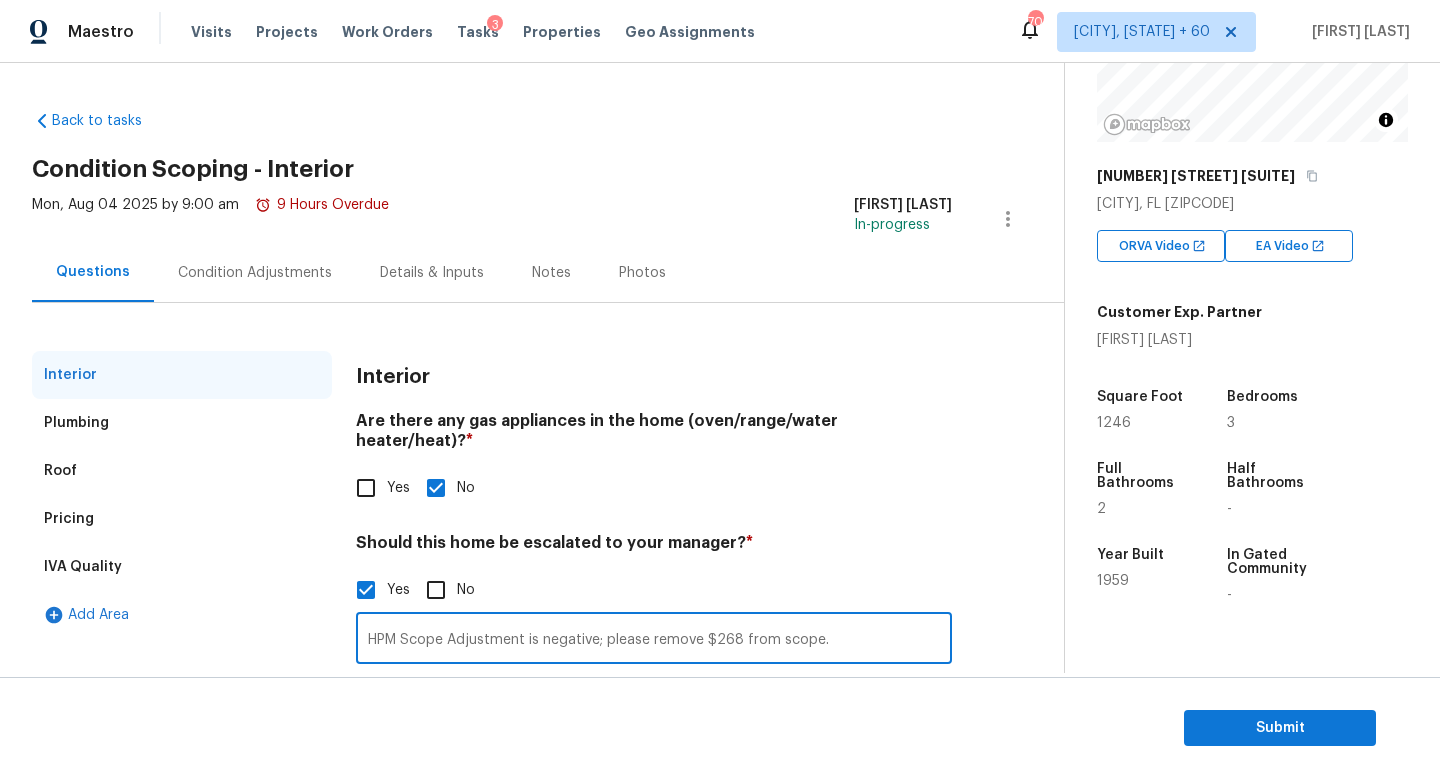 click on "HPM Scope Adjustment is negative; please remove $268 from scope." at bounding box center (654, 640) 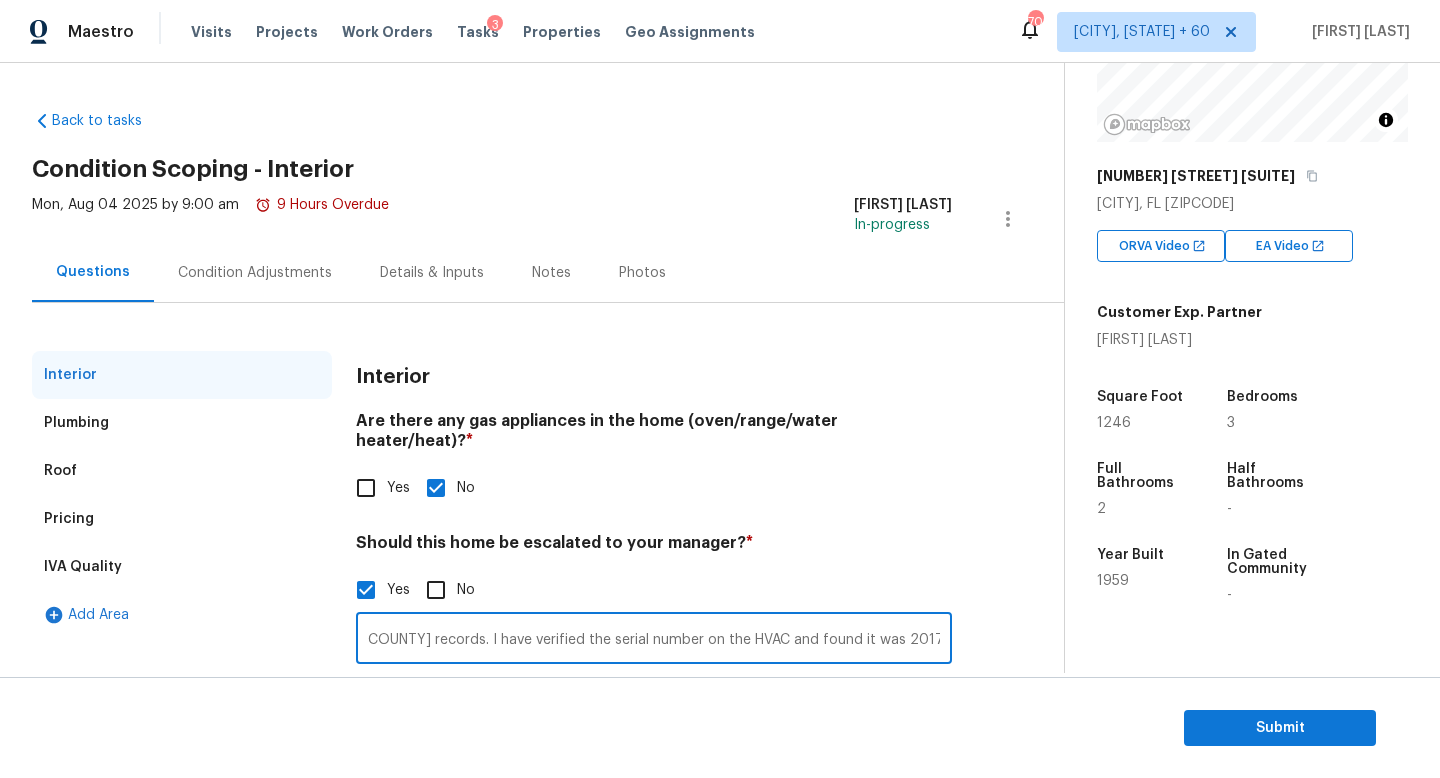 scroll, scrollTop: 0, scrollLeft: 756, axis: horizontal 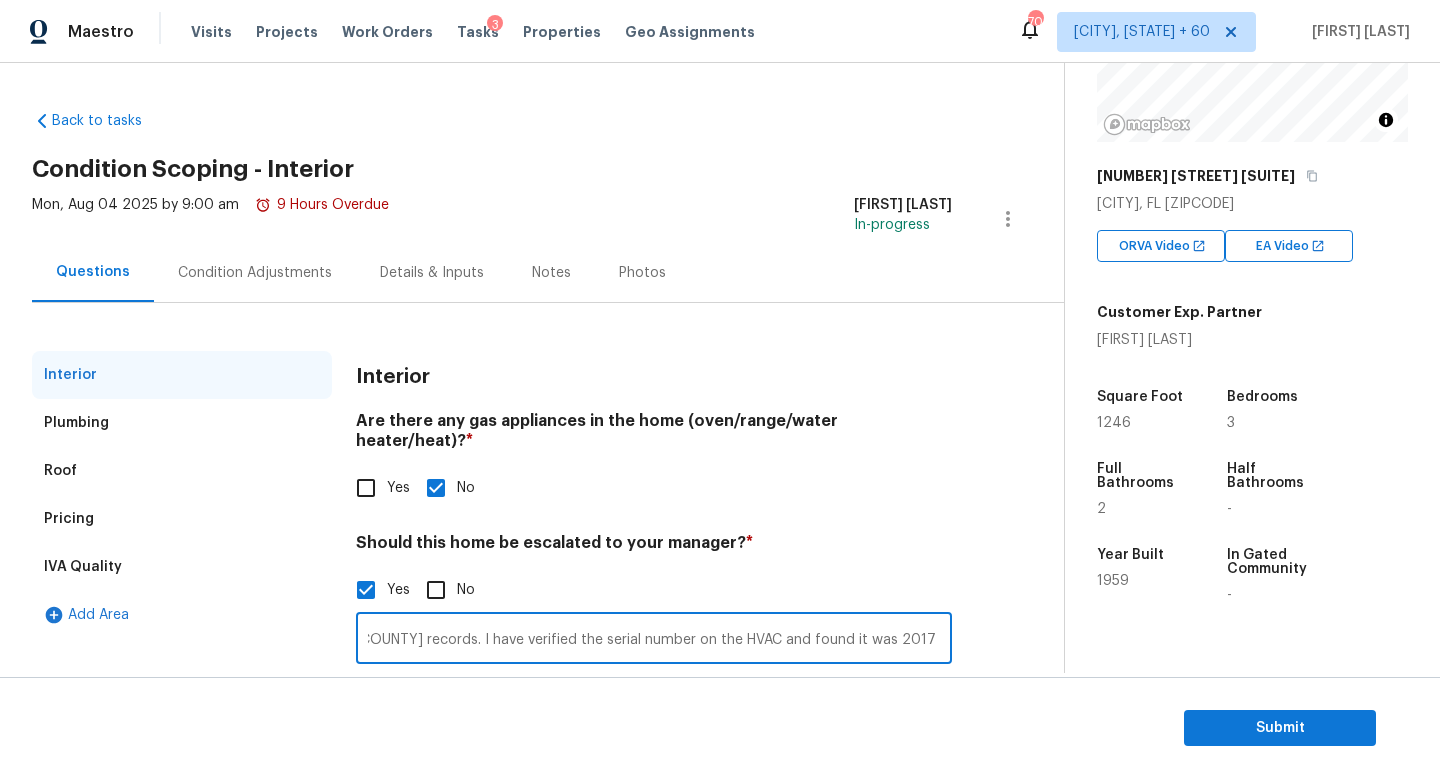 click on "HPM Scope Adjustment is negative; please remove $268 from scope. HPM has scoped for HVAC, No data in the county records. I have verified the serial number on the HVAC and found it was 2017 made." at bounding box center (654, 640) 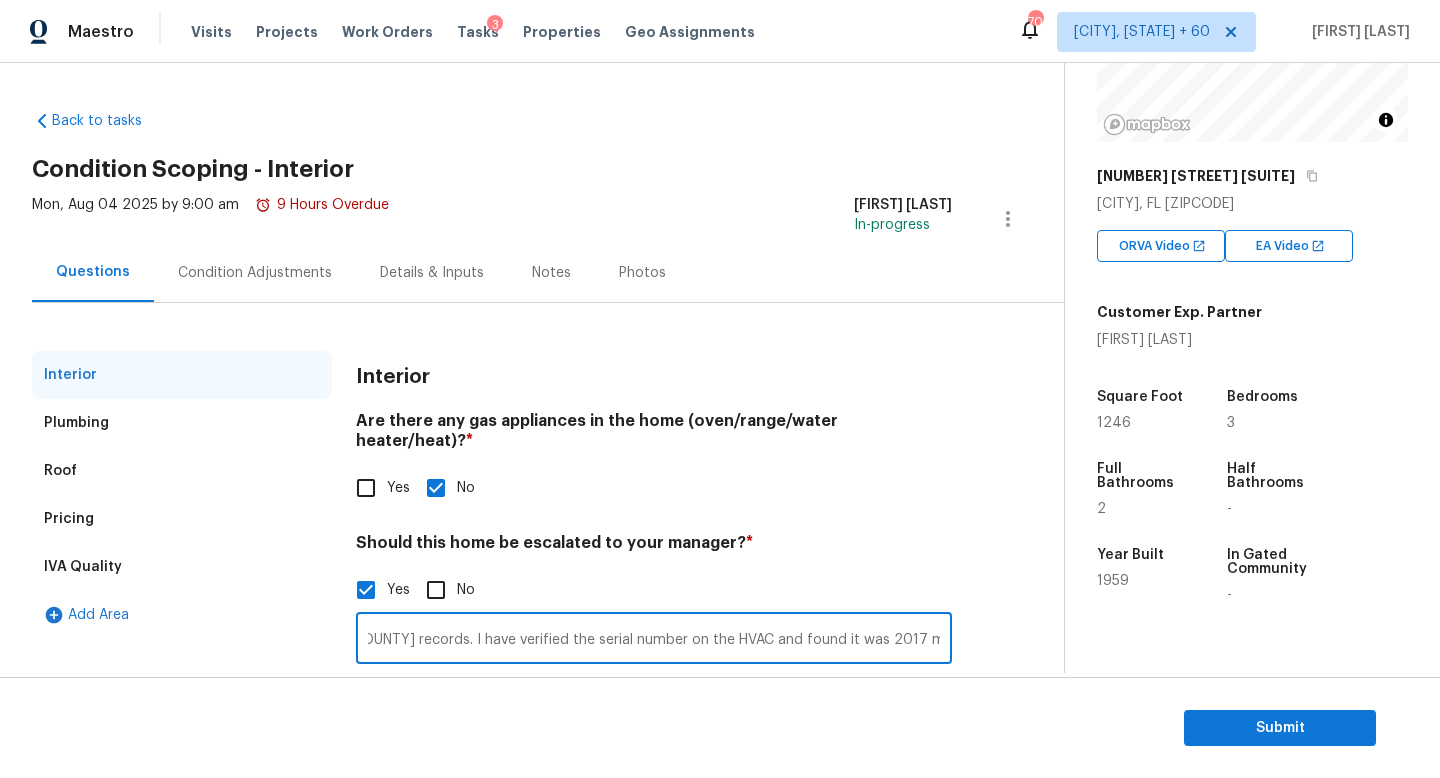 scroll, scrollTop: 0, scrollLeft: 772, axis: horizontal 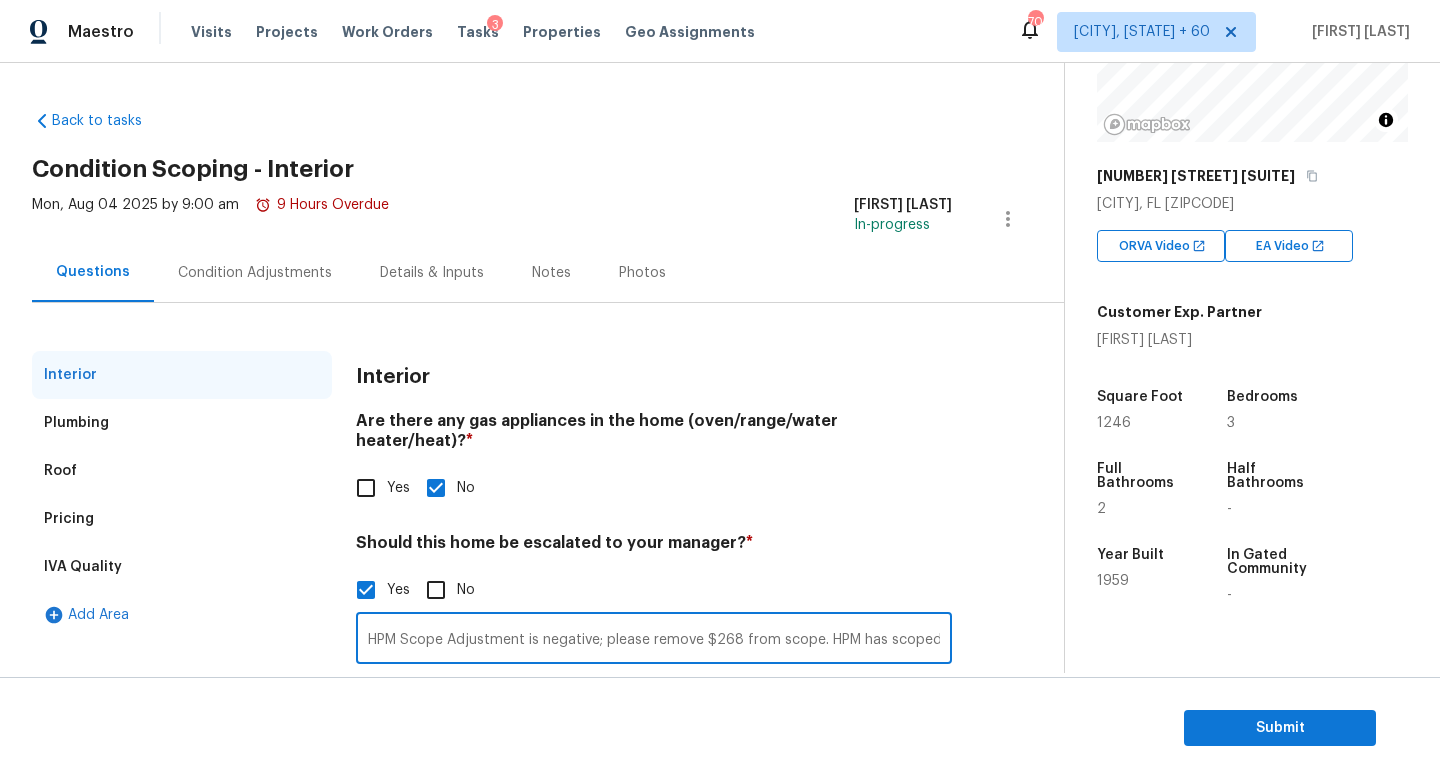 click on "HPM Scope Adjustment is negative; please remove $268 from scope. HPM has scoped for HVAC, No data in the county records. I have verified the serial number on the HVAC and found it was 2017 made. I d" at bounding box center [654, 640] 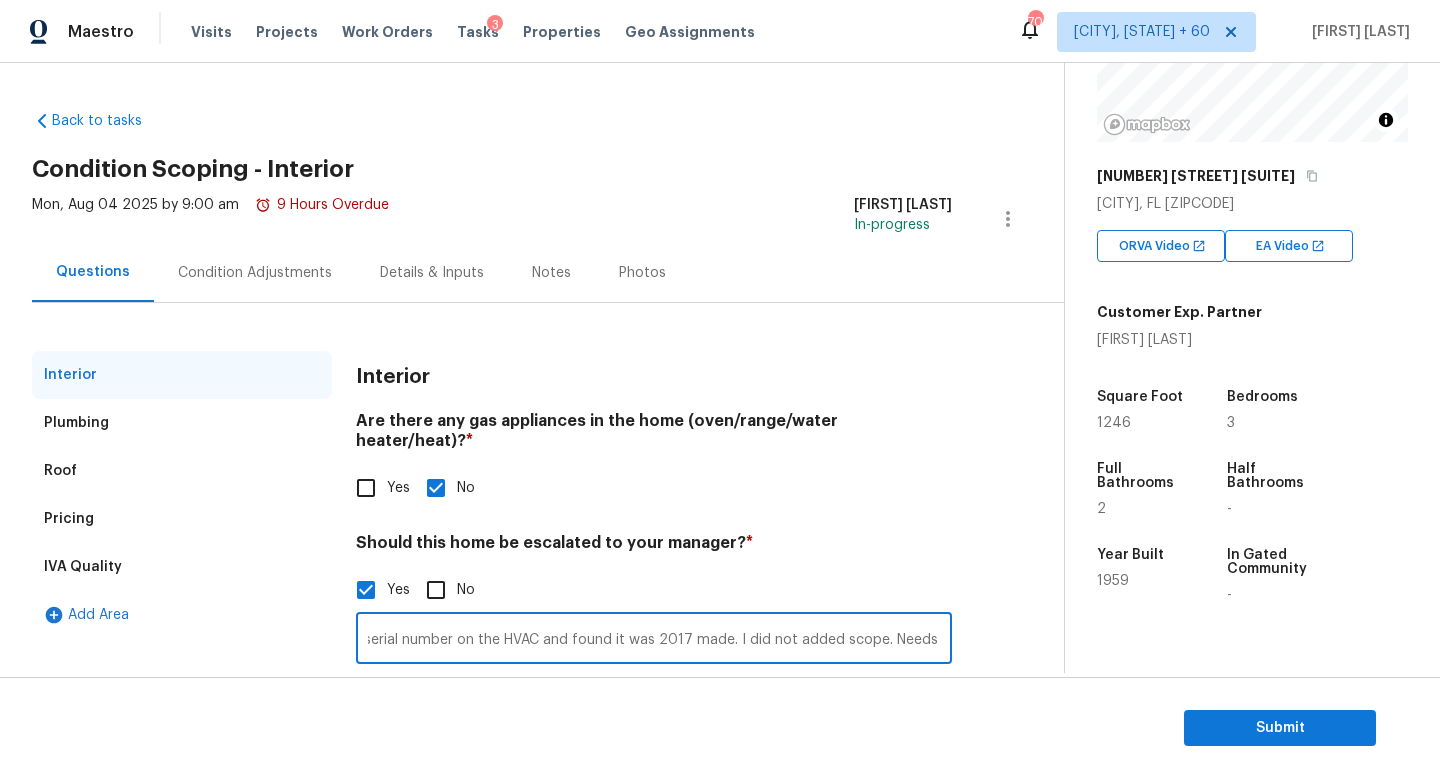 scroll, scrollTop: 0, scrollLeft: 1053, axis: horizontal 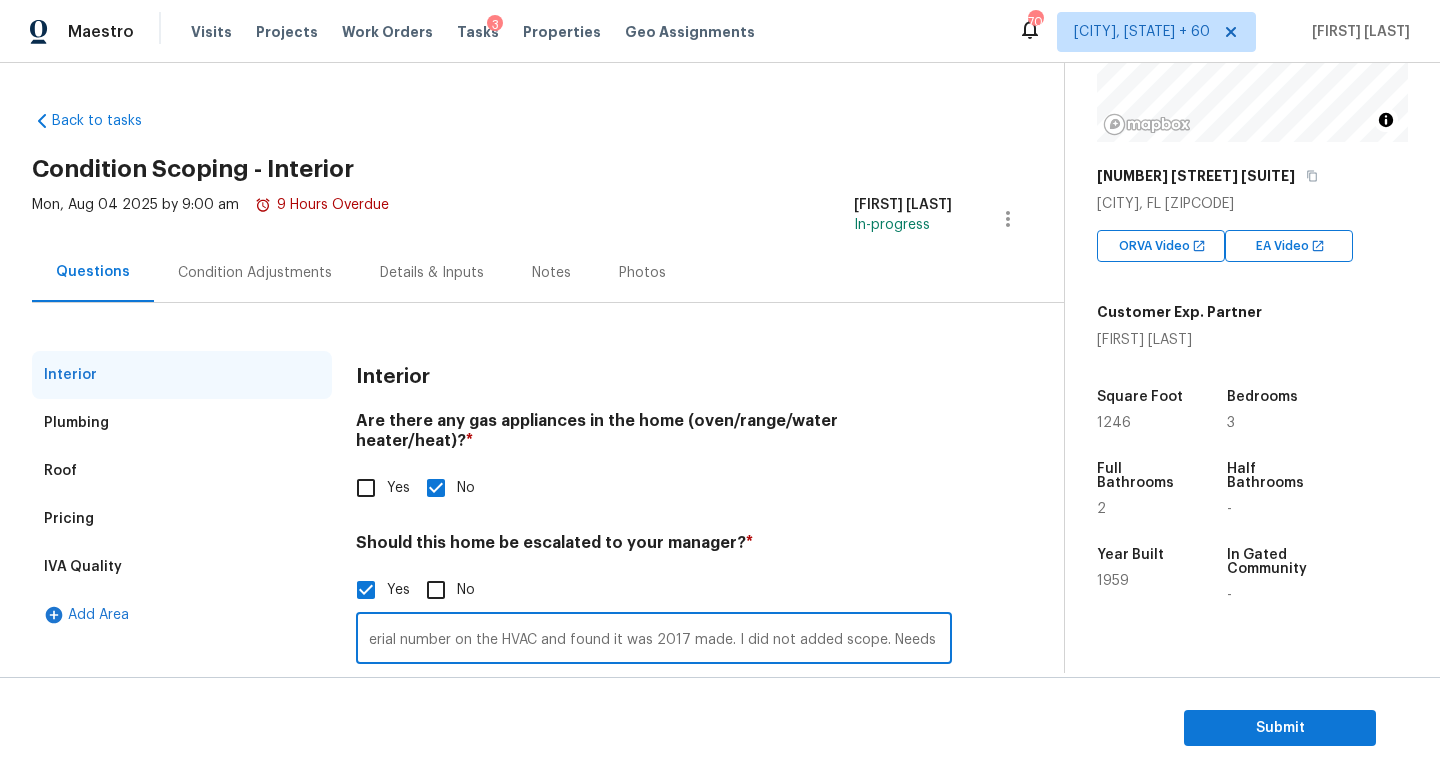 click on "HPM Scope Adjustment is negative; please remove $268 from scope. HPM has already scoped for HVAC, No data in the county records. I have verified the serial number on the HVAC and found it was 2017 made. I did not added scope. Needs review." at bounding box center [654, 640] 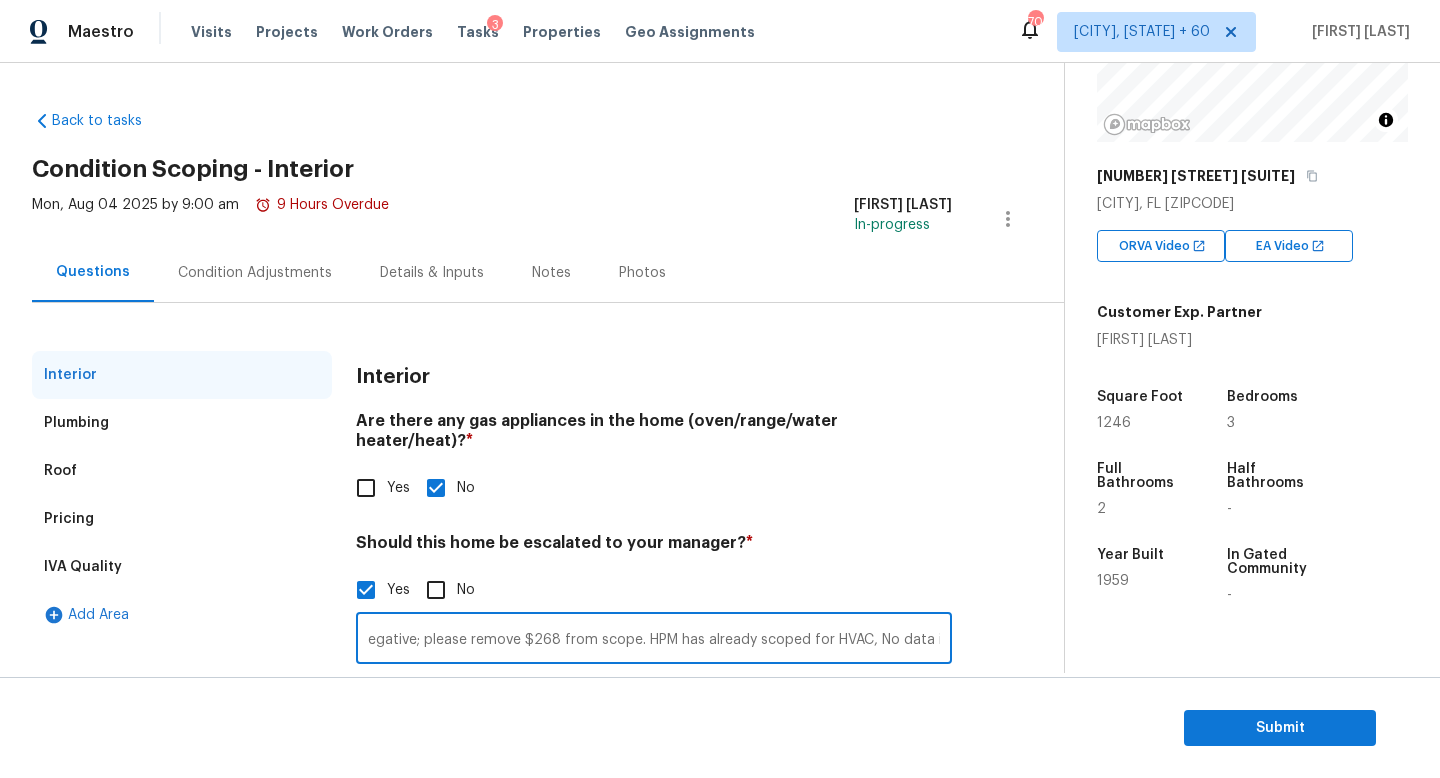 scroll, scrollTop: 0, scrollLeft: 0, axis: both 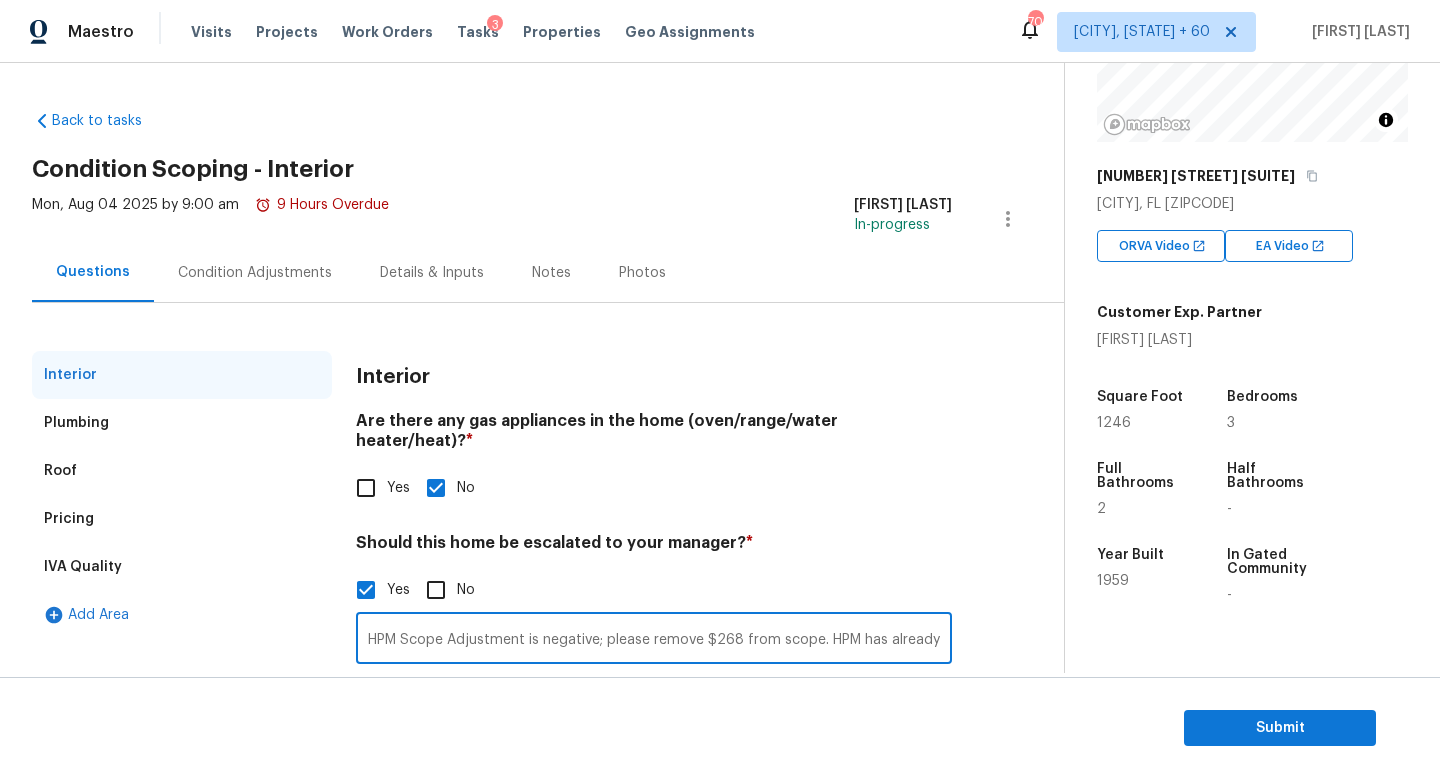 drag, startPoint x: 600, startPoint y: 612, endPoint x: 161, endPoint y: 611, distance: 439.00113 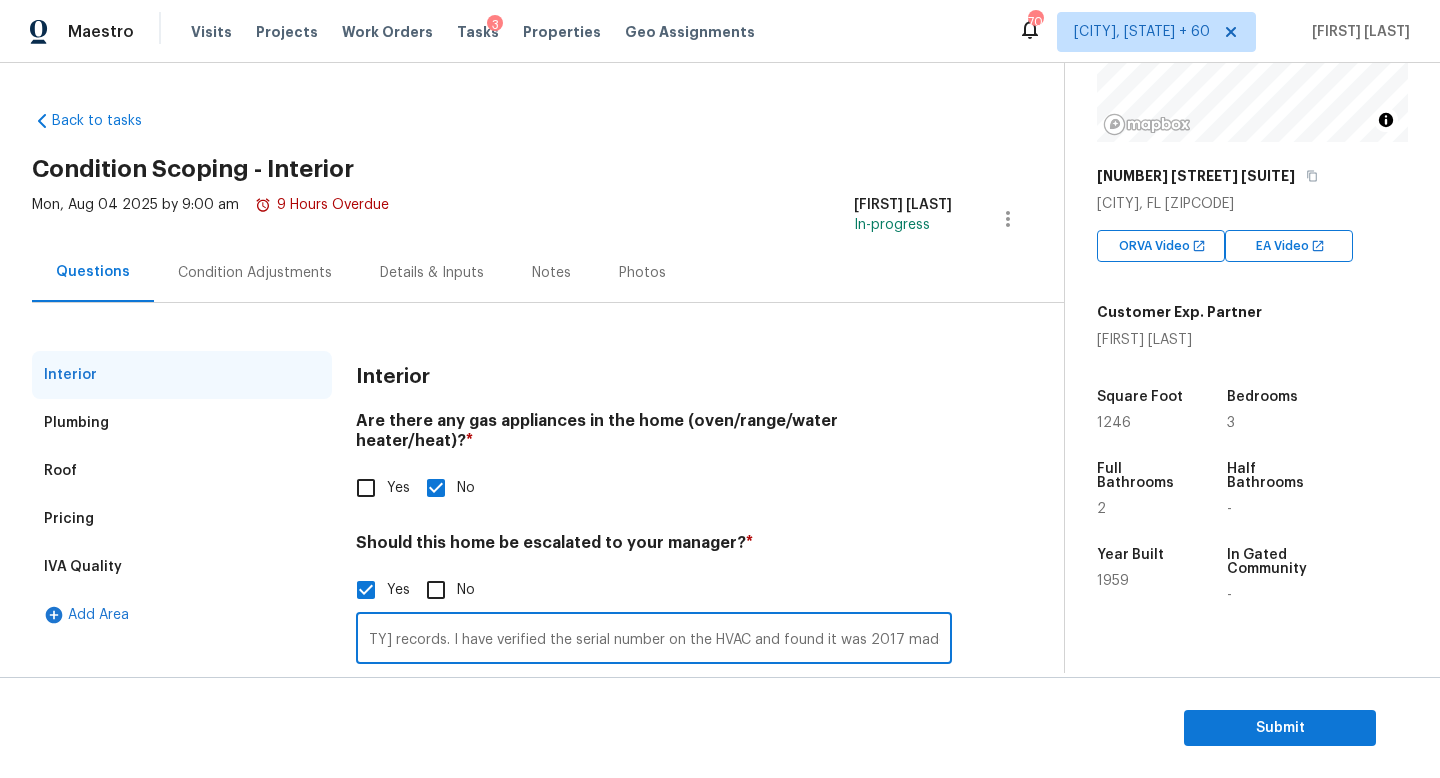 scroll, scrollTop: 0, scrollLeft: 1054, axis: horizontal 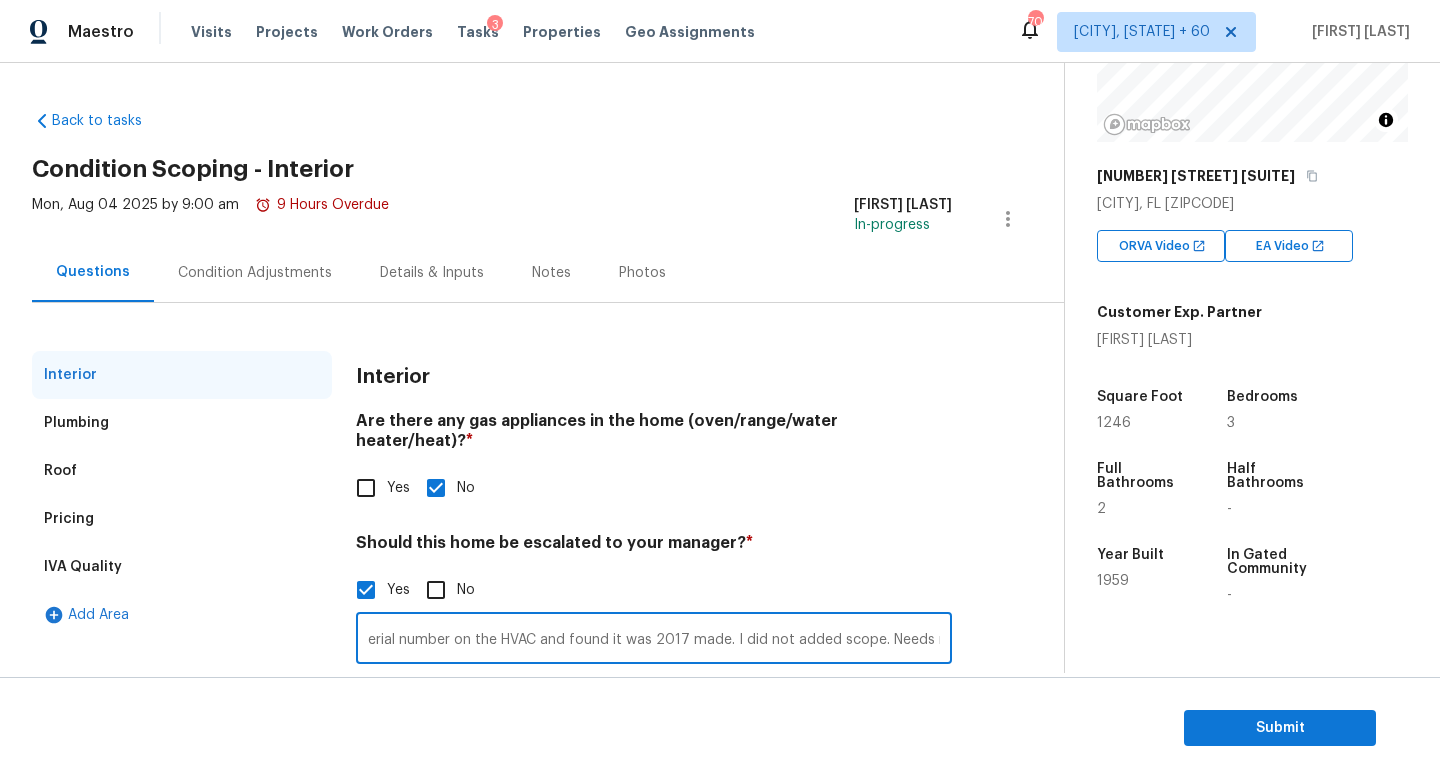 drag, startPoint x: 826, startPoint y: 616, endPoint x: 1157, endPoint y: 616, distance: 331 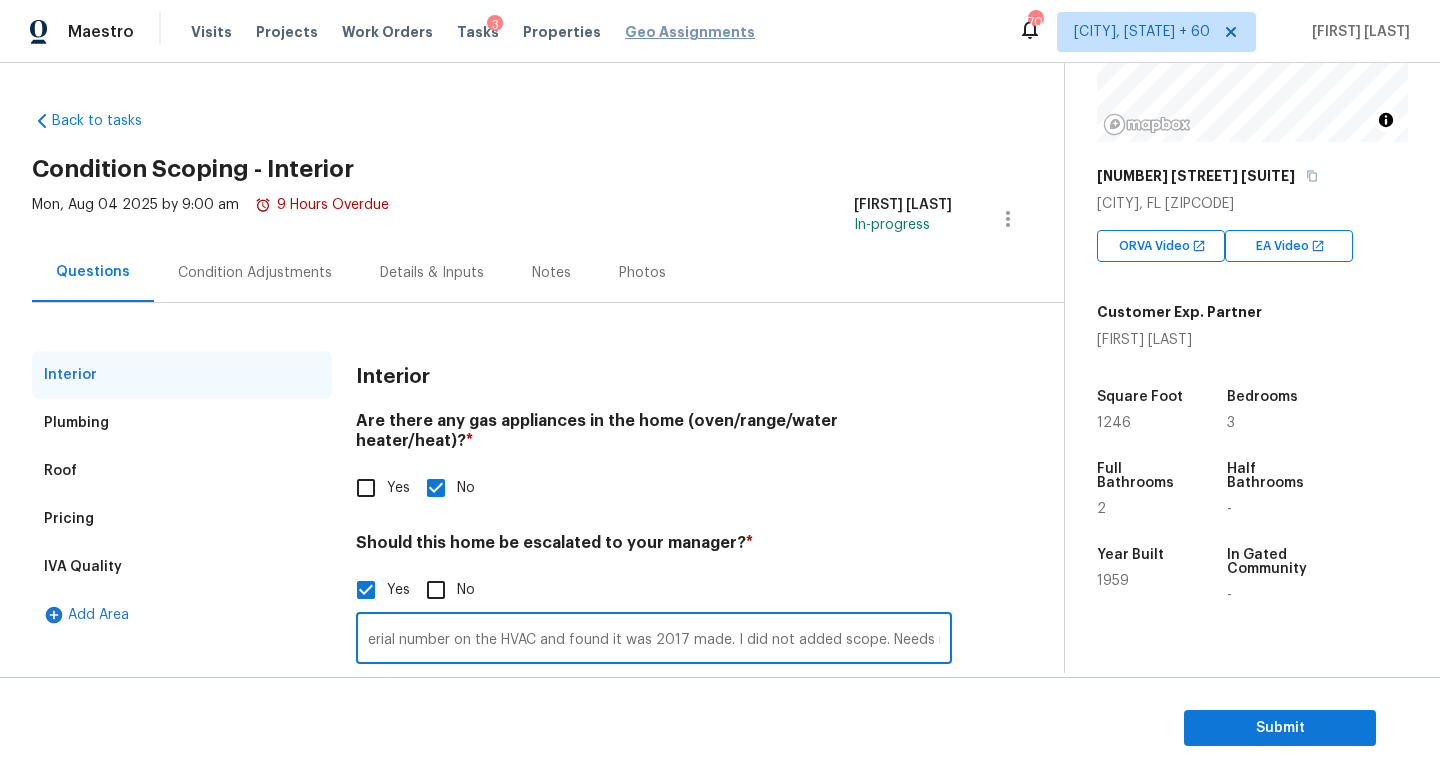 scroll, scrollTop: 0, scrollLeft: 0, axis: both 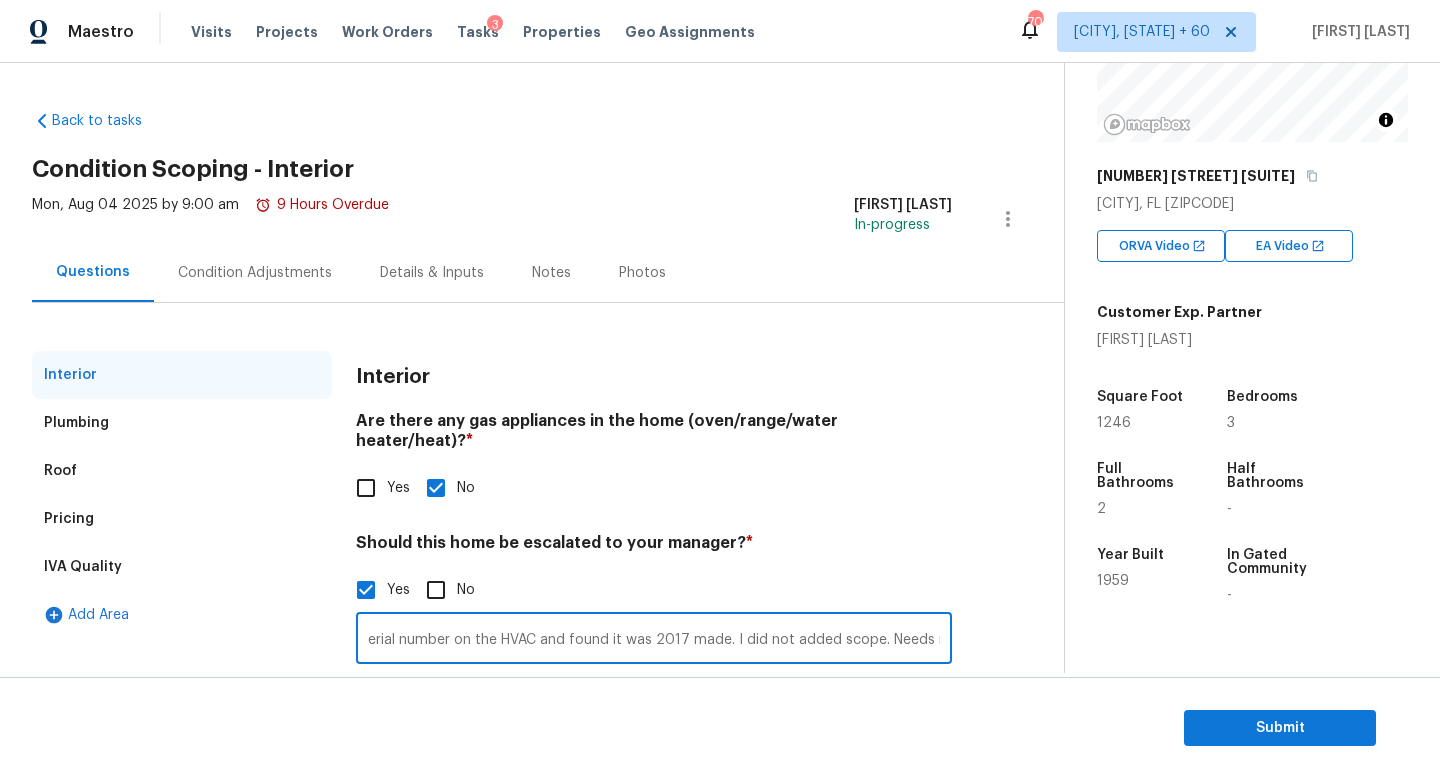 drag, startPoint x: 826, startPoint y: 617, endPoint x: 1245, endPoint y: 623, distance: 419.04297 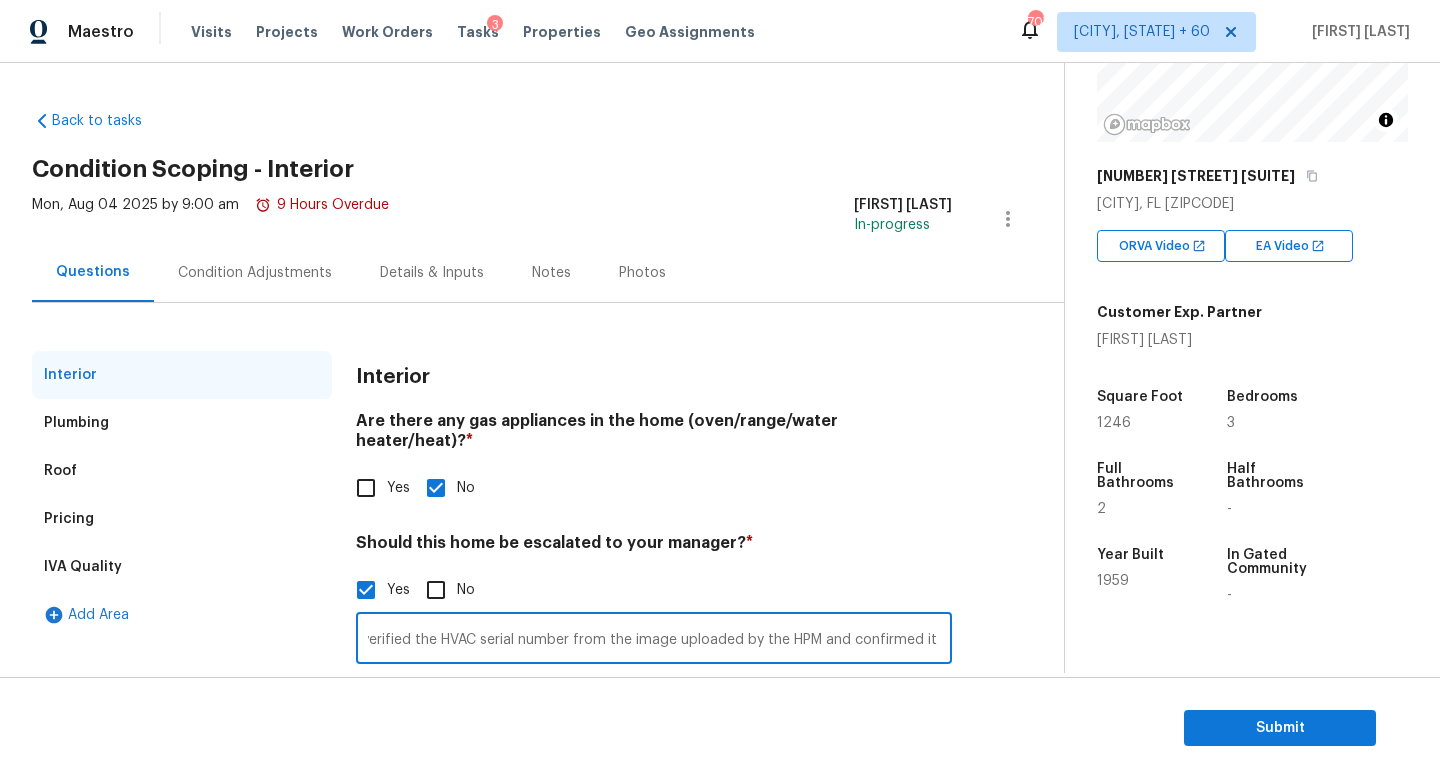 scroll, scrollTop: 0, scrollLeft: 1534, axis: horizontal 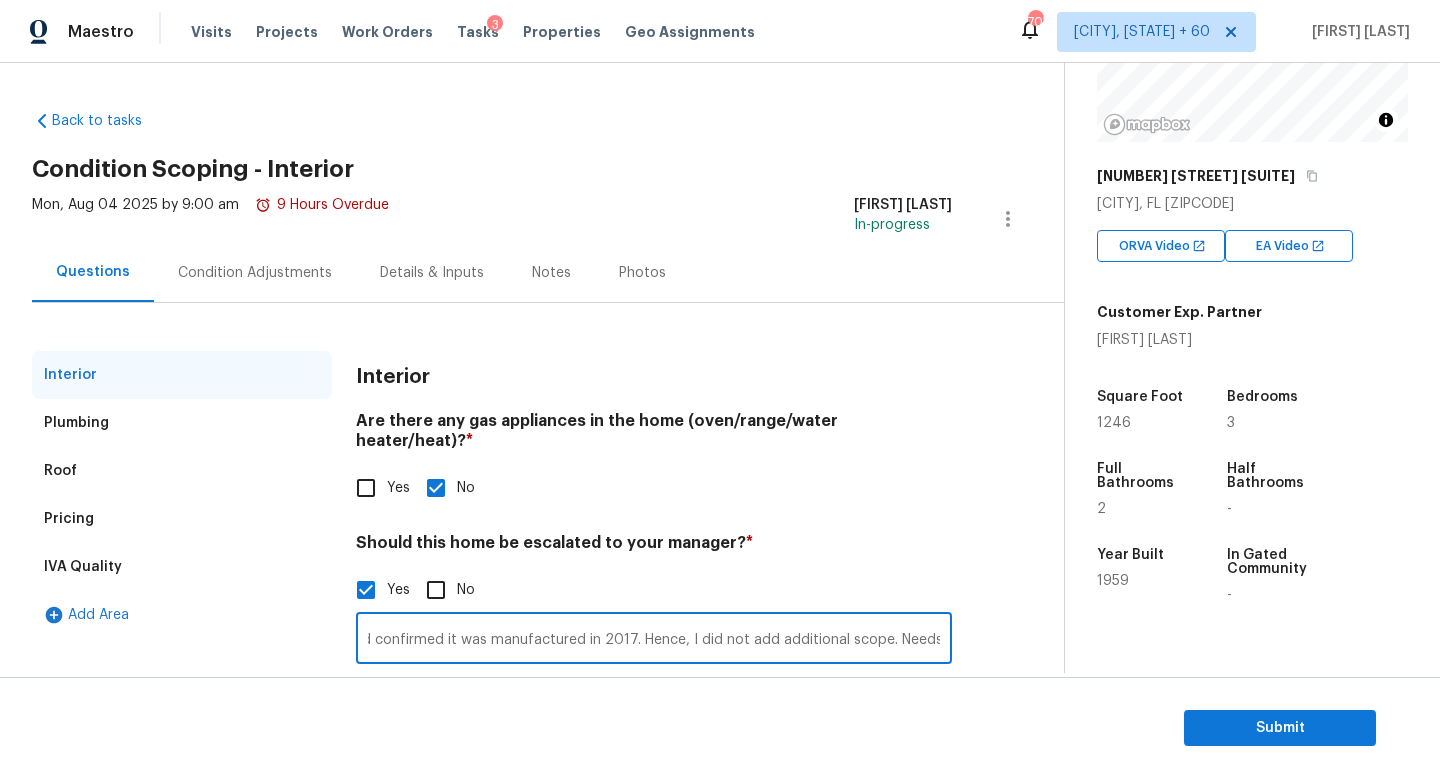 type on "HPM Scope Adjustment is negative; please remove $268 from scope. HPM has already scoped for HVAC. There is no data available in the county records. I verified the HVAC serial number from the image uploaded by the HPM and confirmed it was manufactured in 2017. Hence, I did not add additional scope. Needs review." 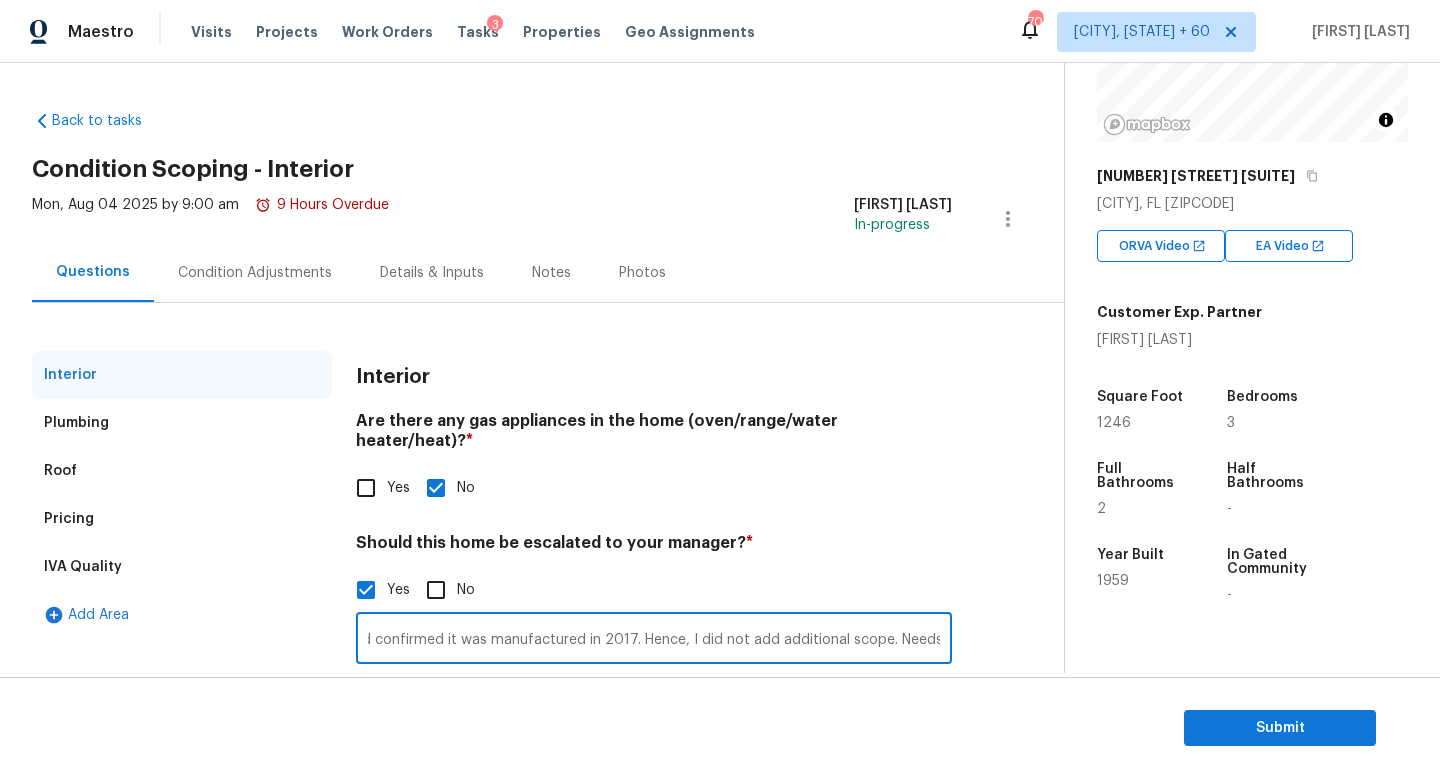 scroll, scrollTop: 0, scrollLeft: 0, axis: both 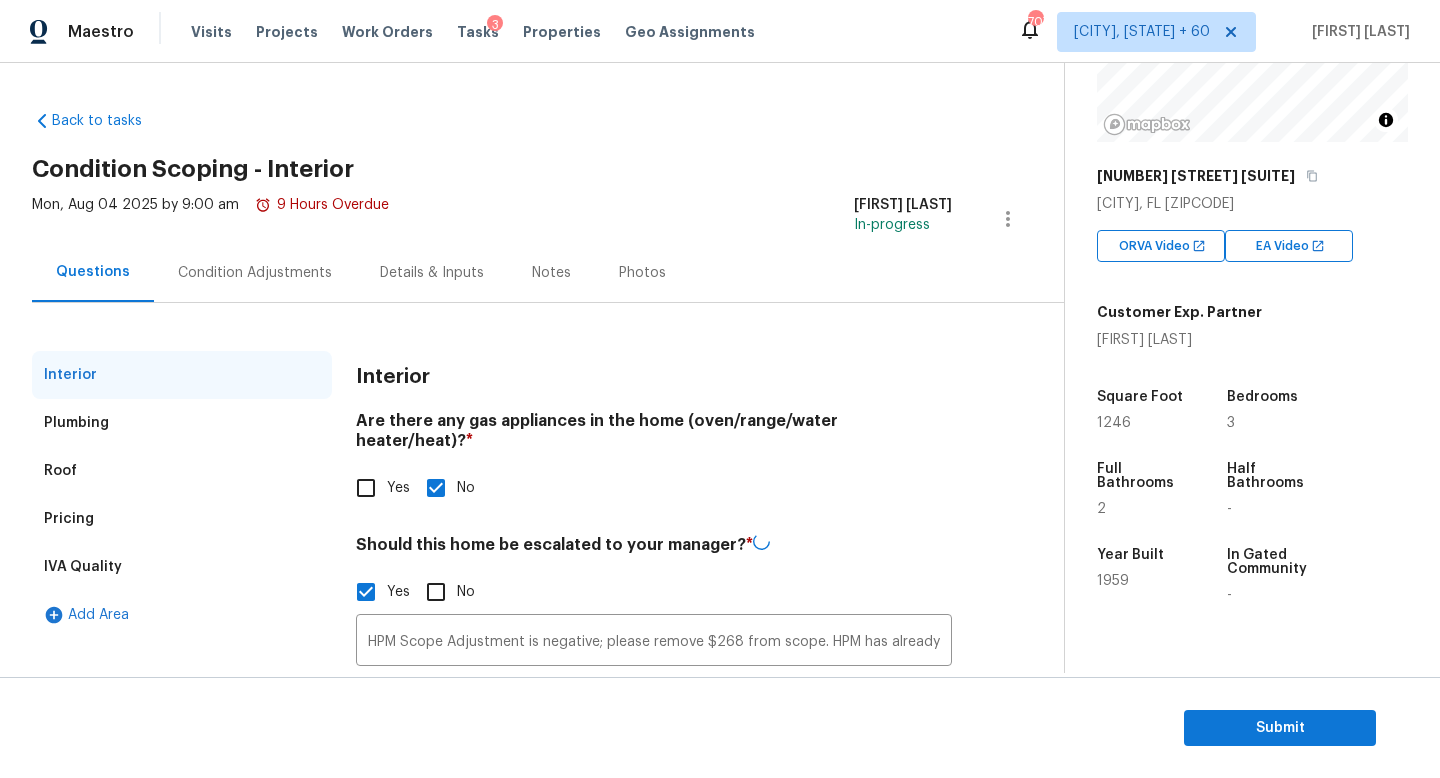click on "Condition Adjustments" at bounding box center [255, 272] 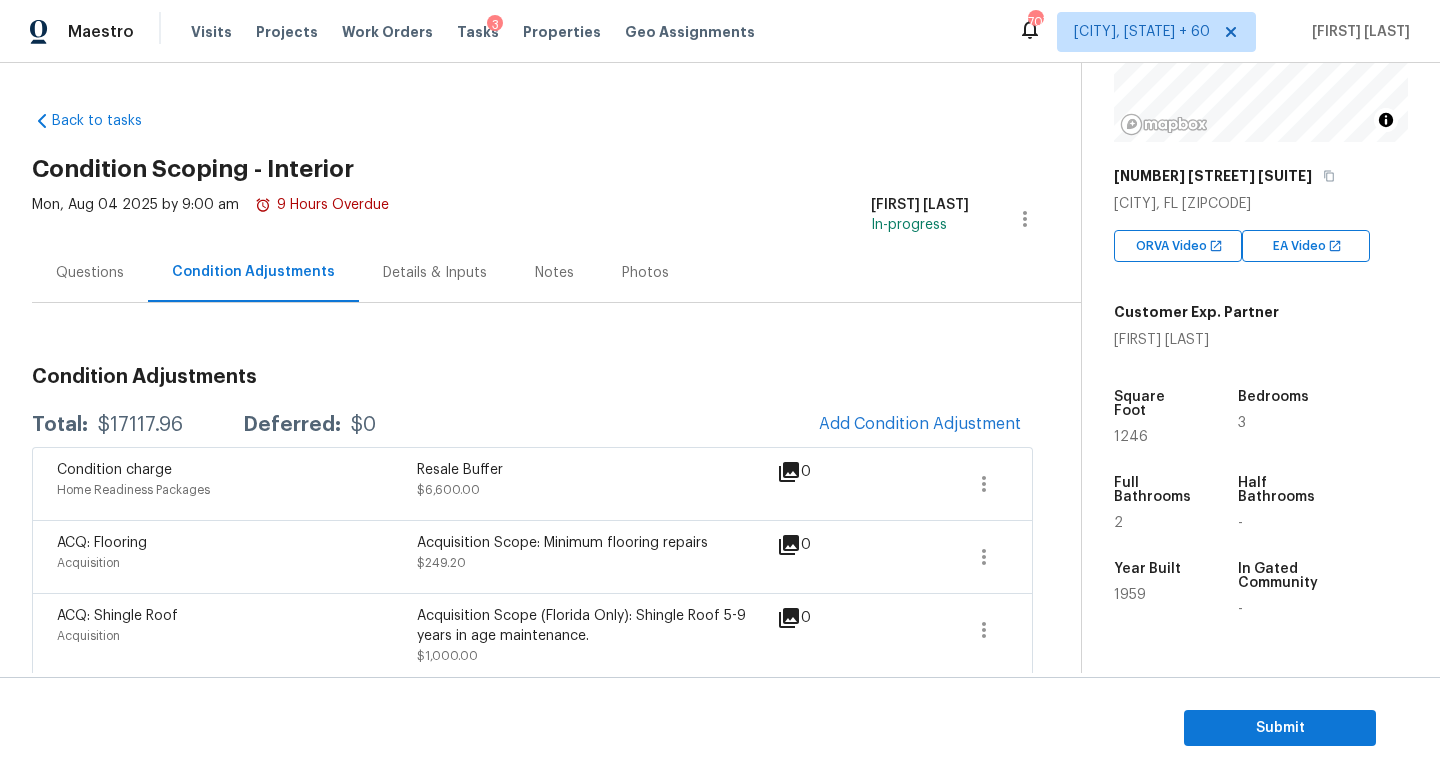 click on "Total:  $17117.96 Deferred:  $0 Add Condition Adjustment" at bounding box center [532, 425] 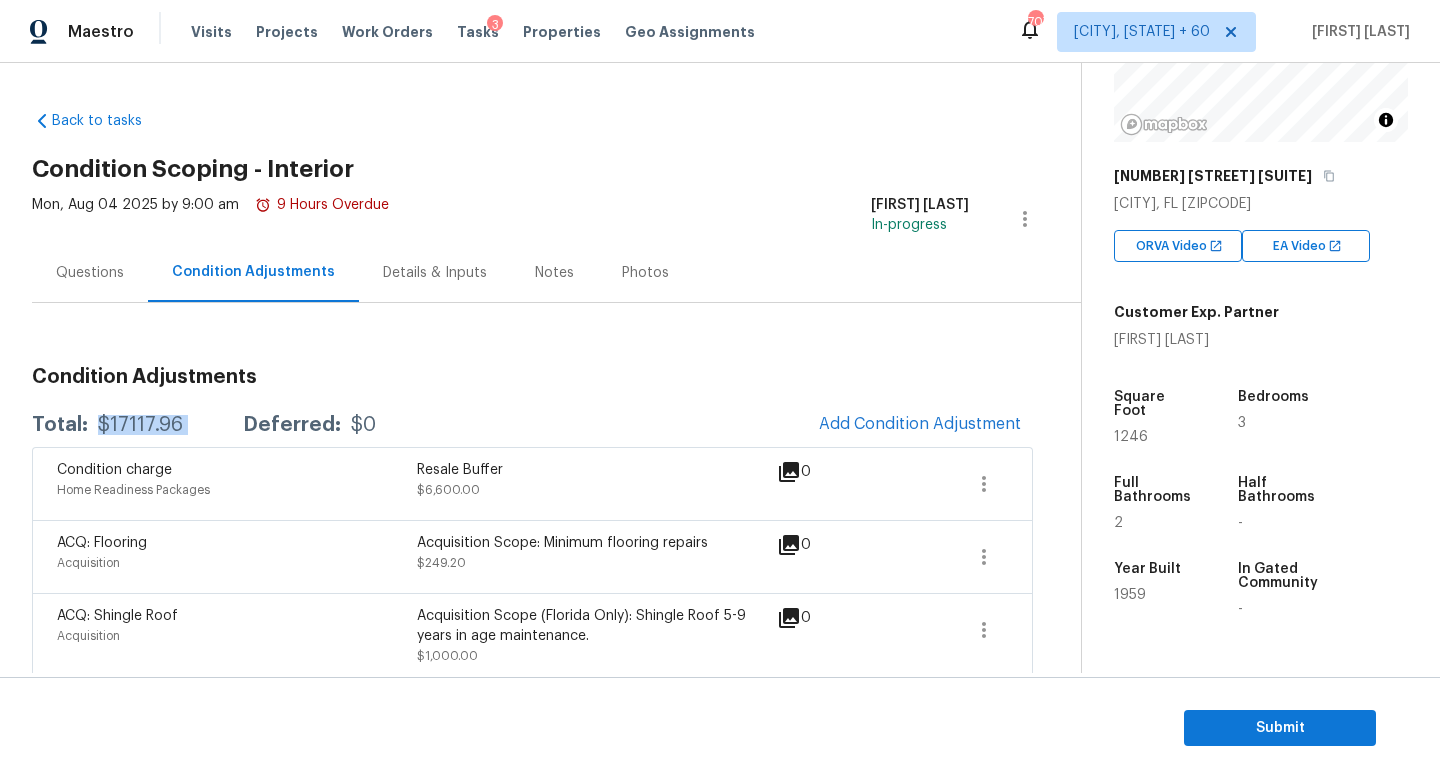 click on "Total:  $17117.96 Deferred:  $0 Add Condition Adjustment" at bounding box center (532, 425) 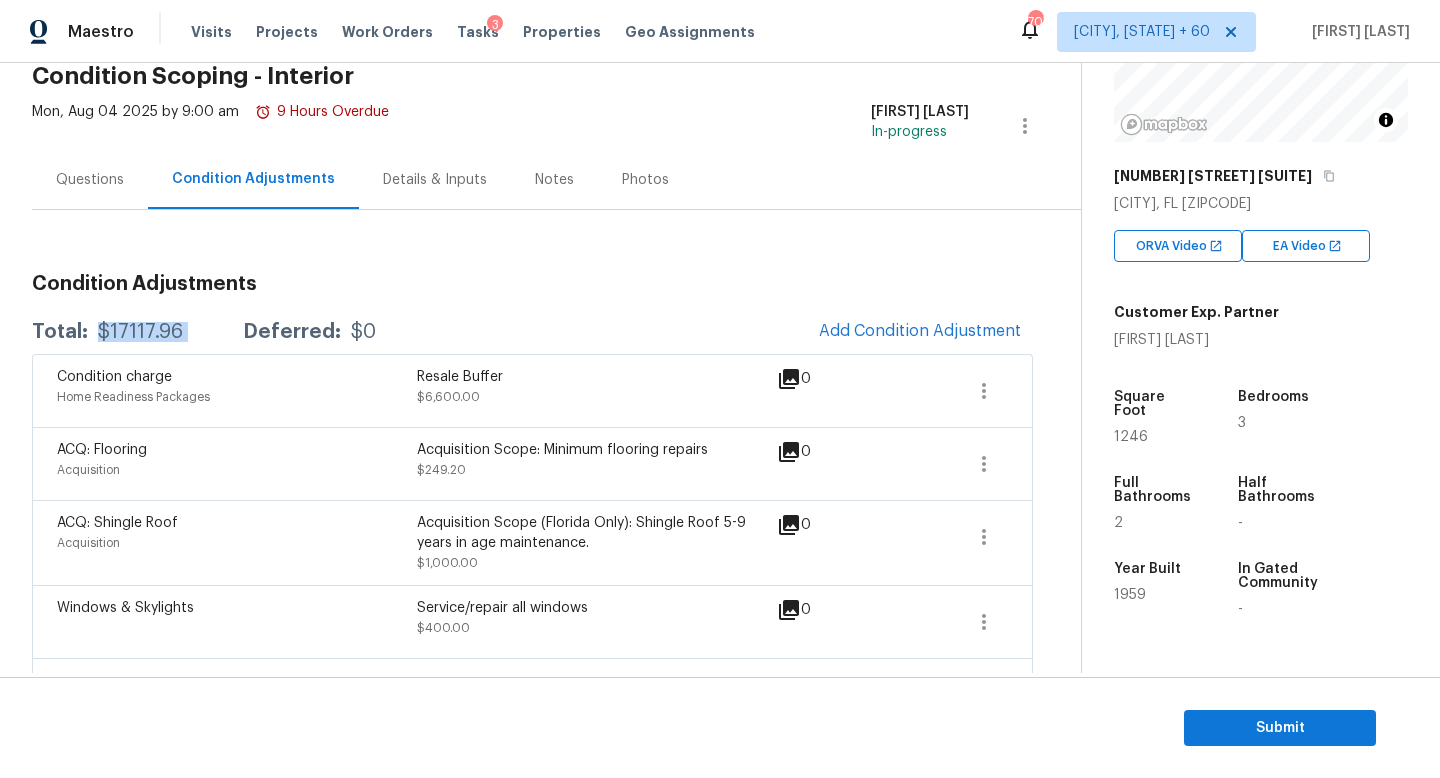 scroll, scrollTop: 125, scrollLeft: 0, axis: vertical 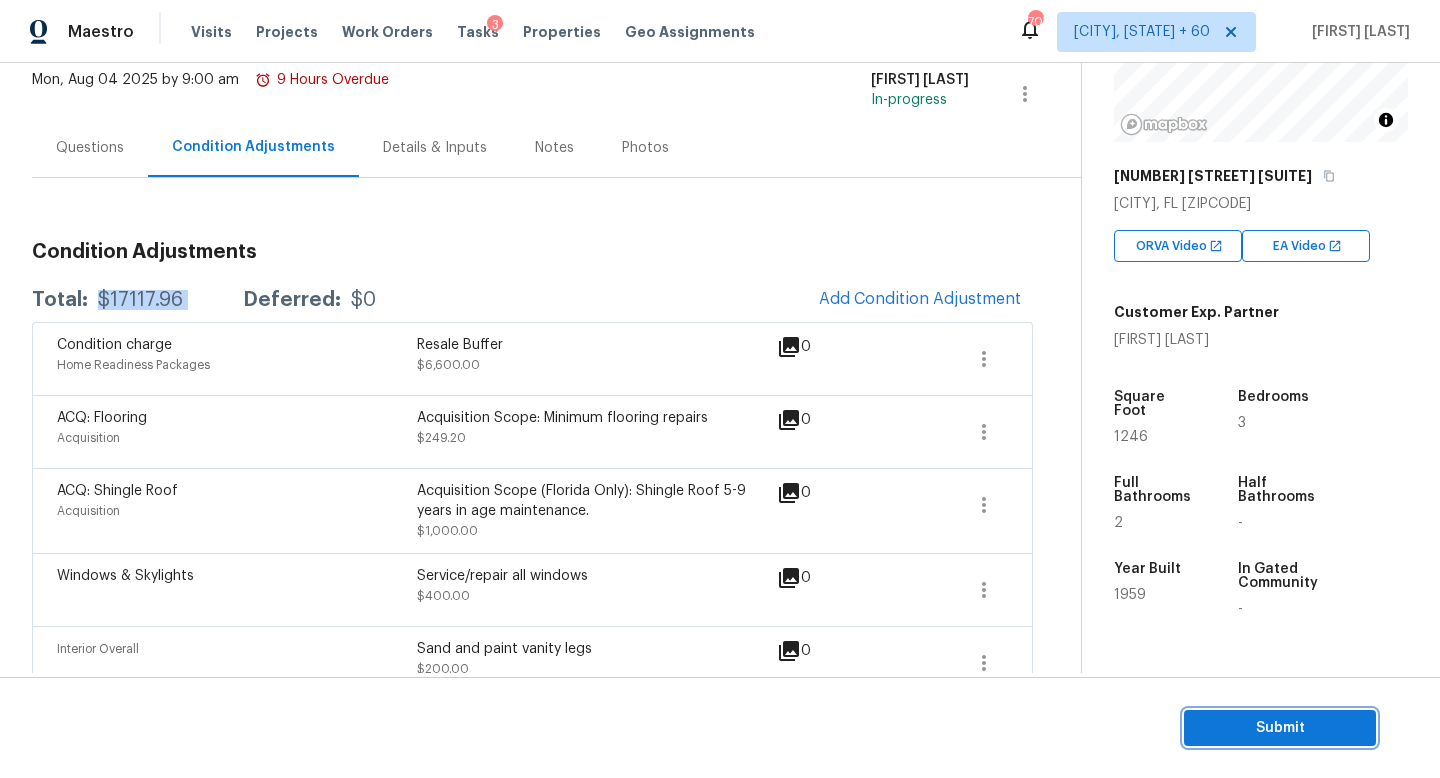 click on "Submit" at bounding box center (1280, 728) 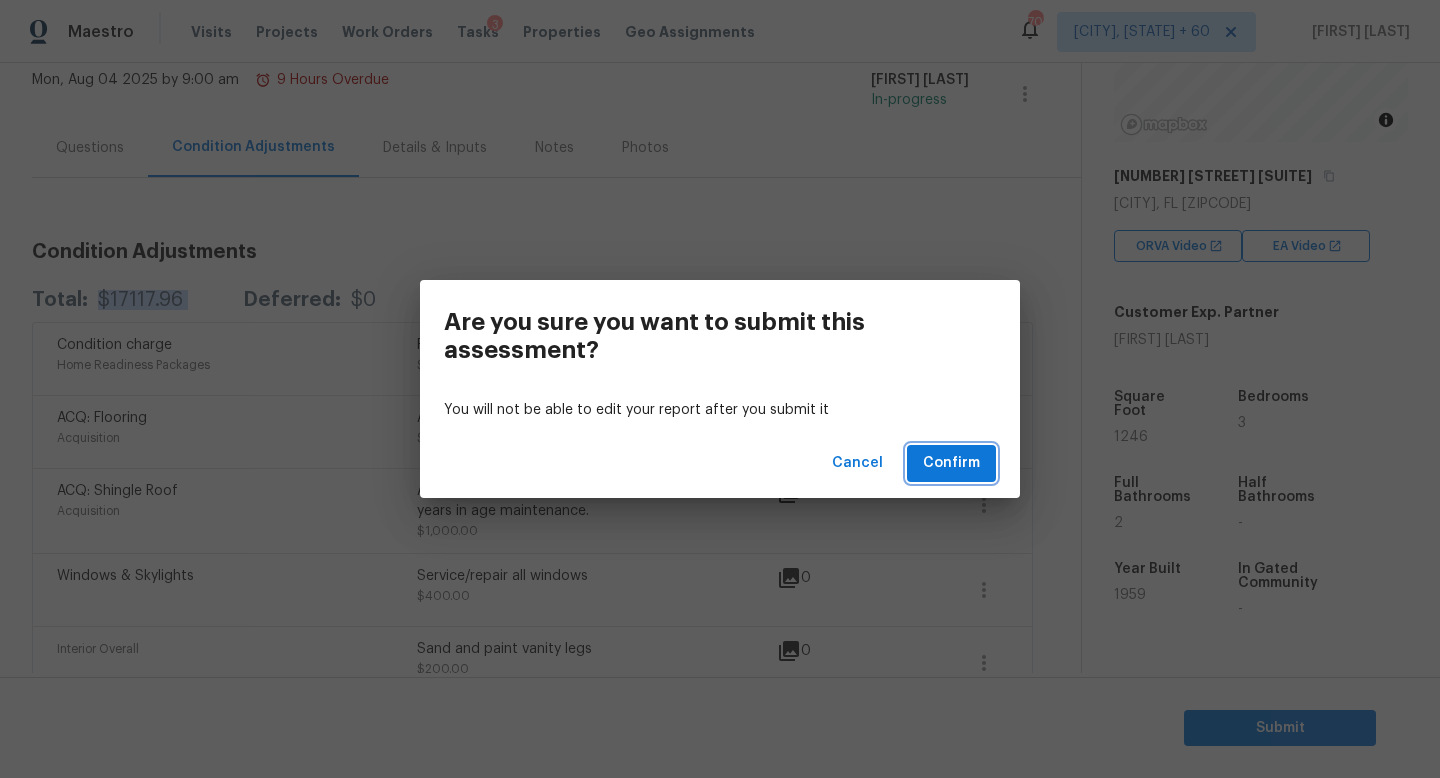 click on "Confirm" at bounding box center [951, 463] 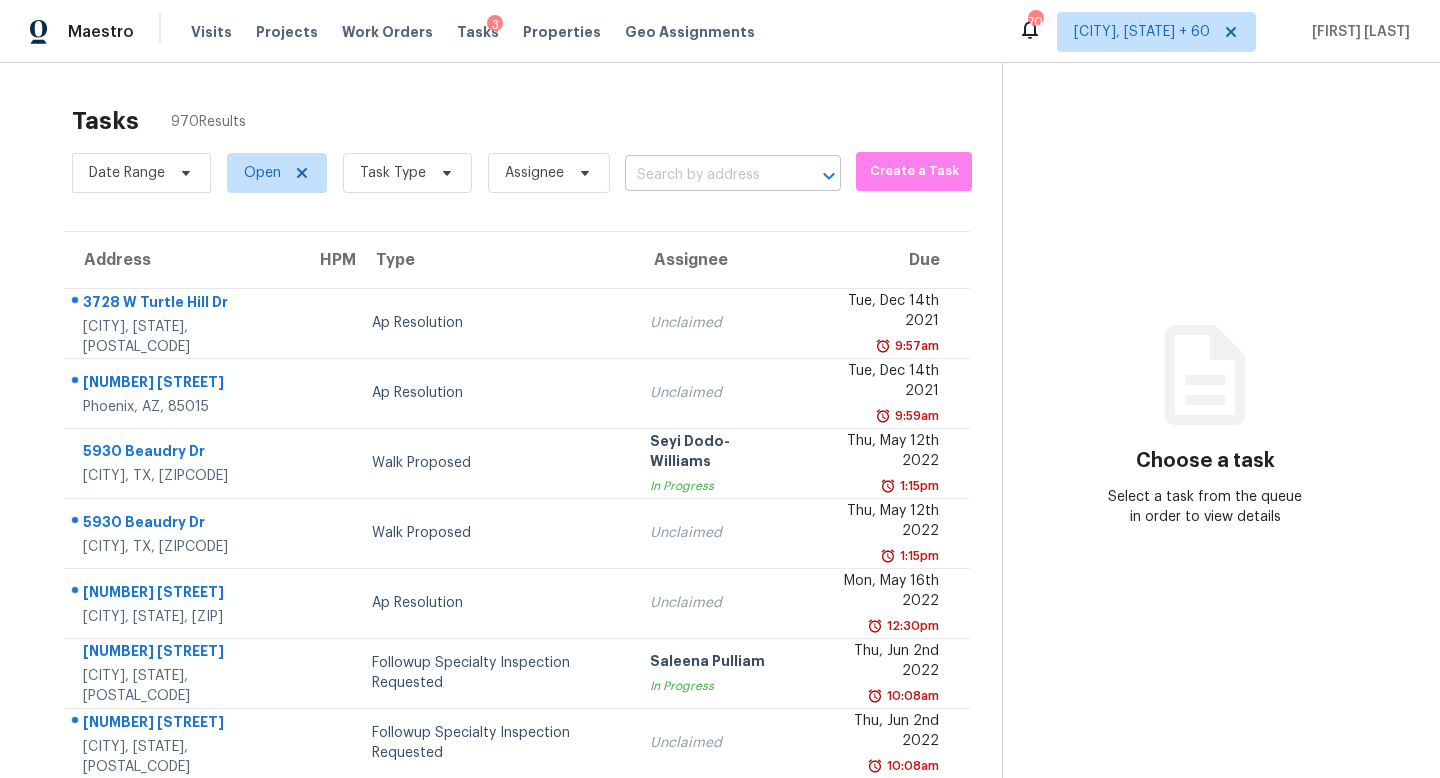 click at bounding box center (705, 175) 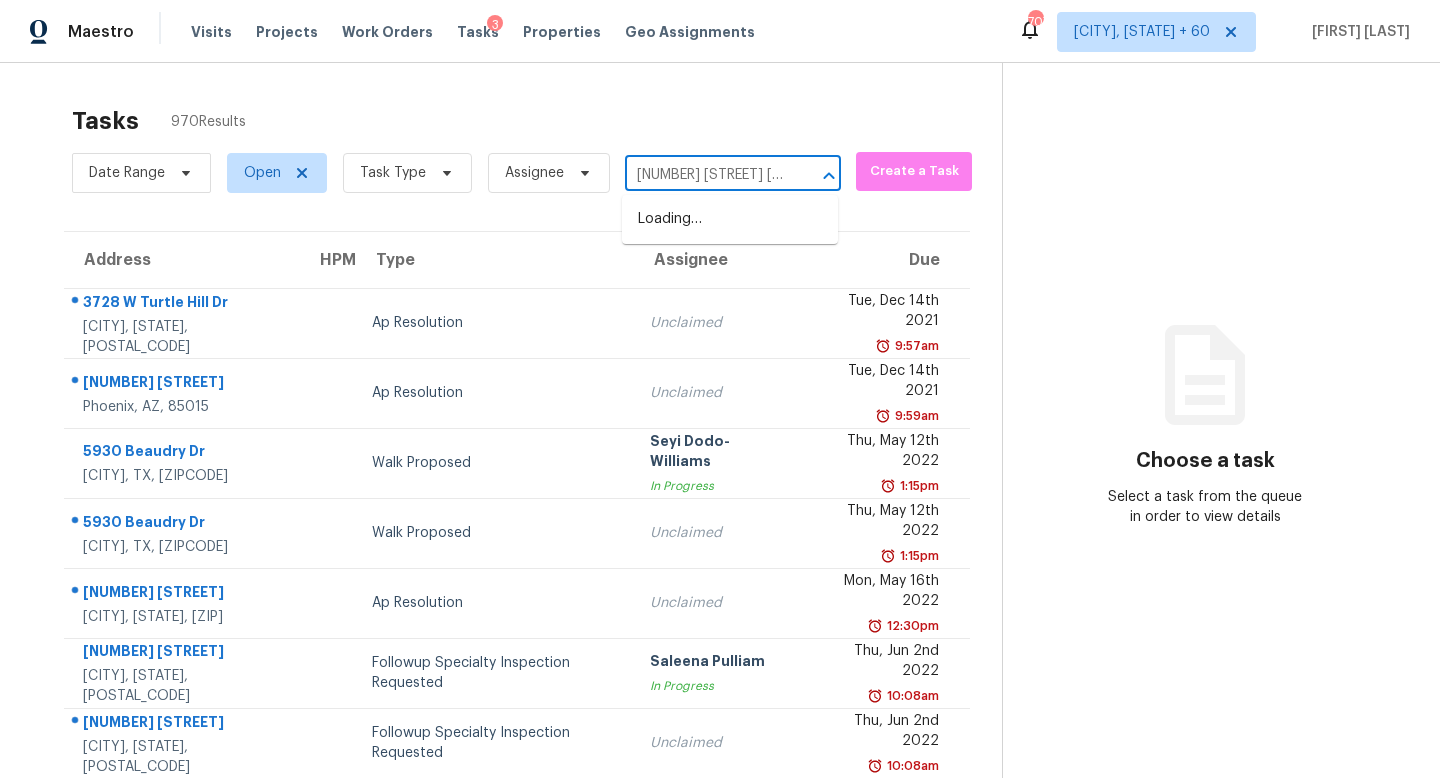 scroll, scrollTop: 0, scrollLeft: 81, axis: horizontal 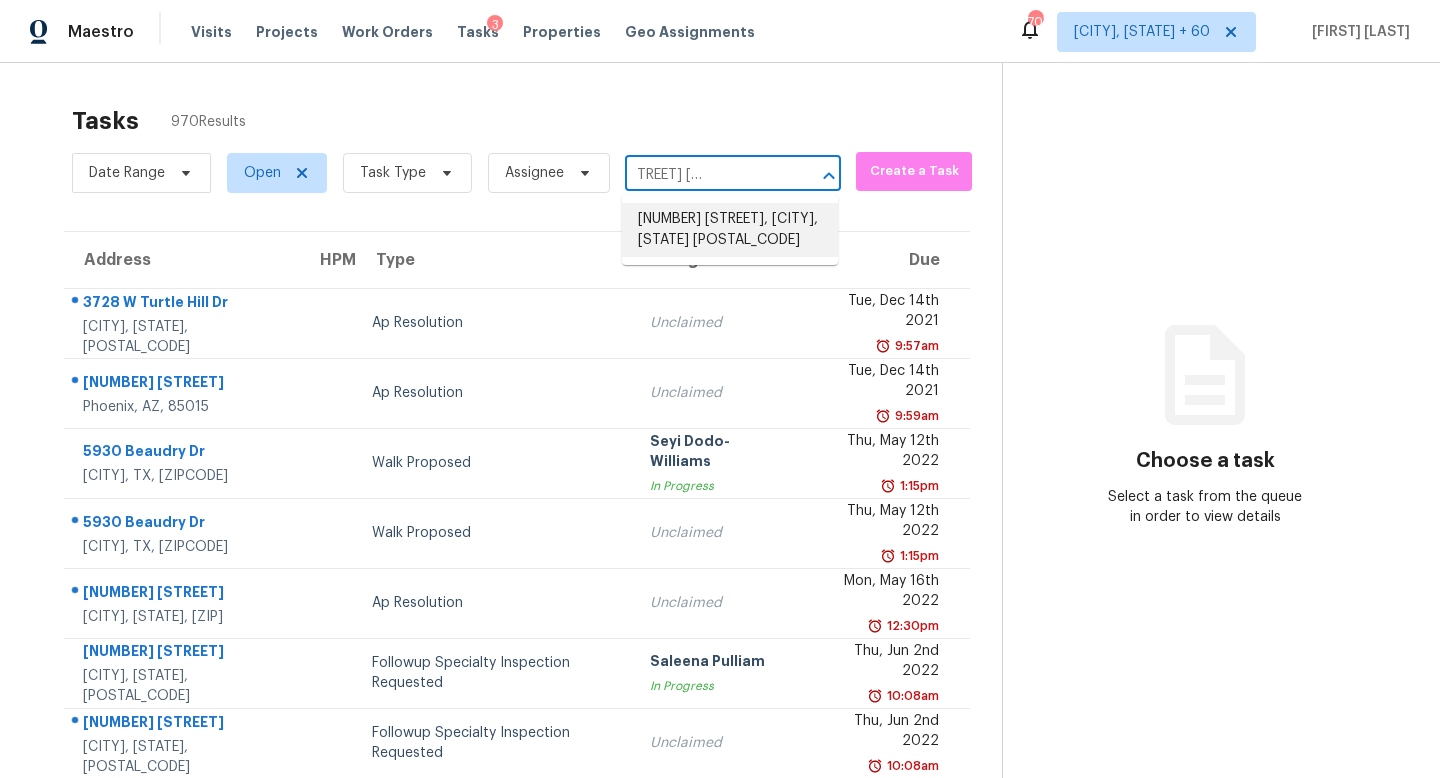 click on "12815 Panay Dr, Houston, TX 77048" at bounding box center [730, 230] 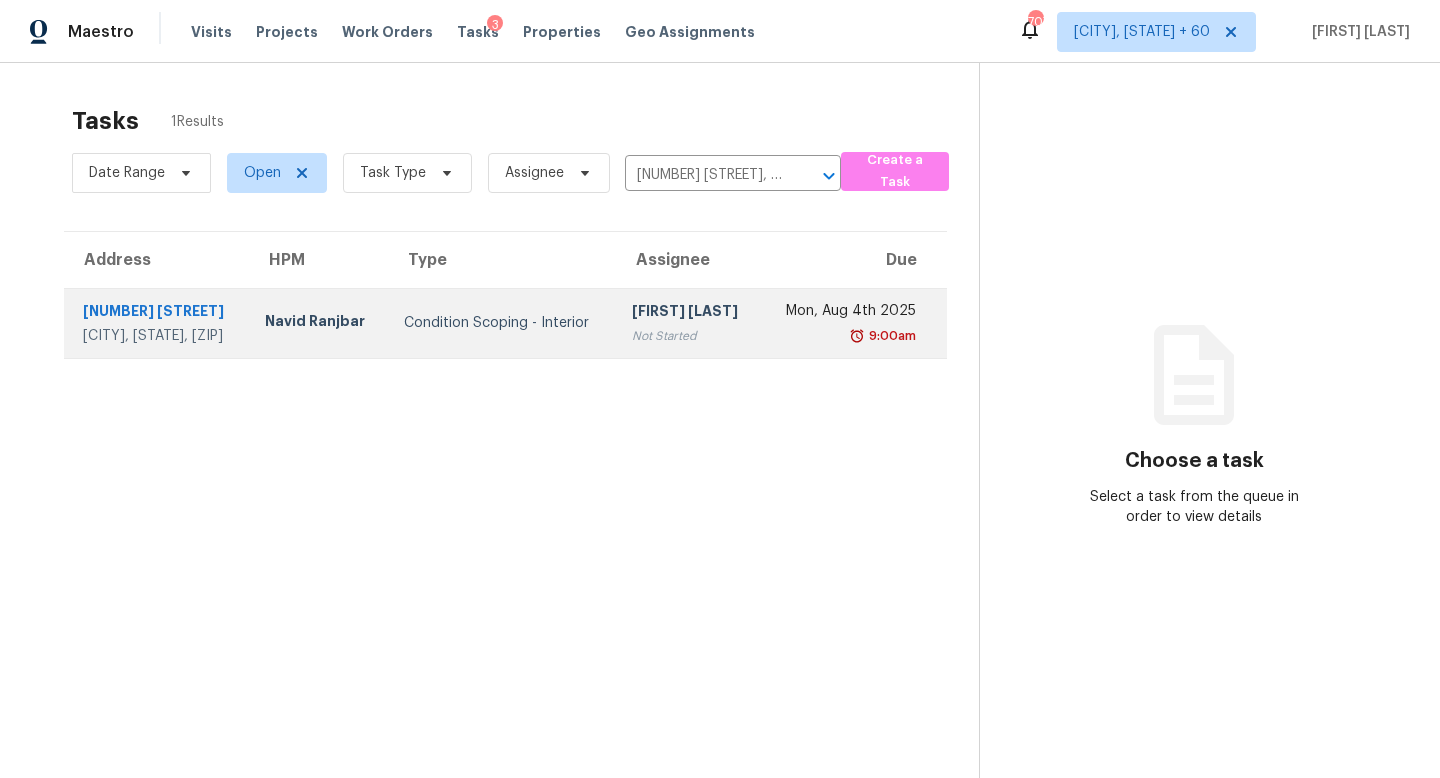 click on "Not Started" at bounding box center (688, 336) 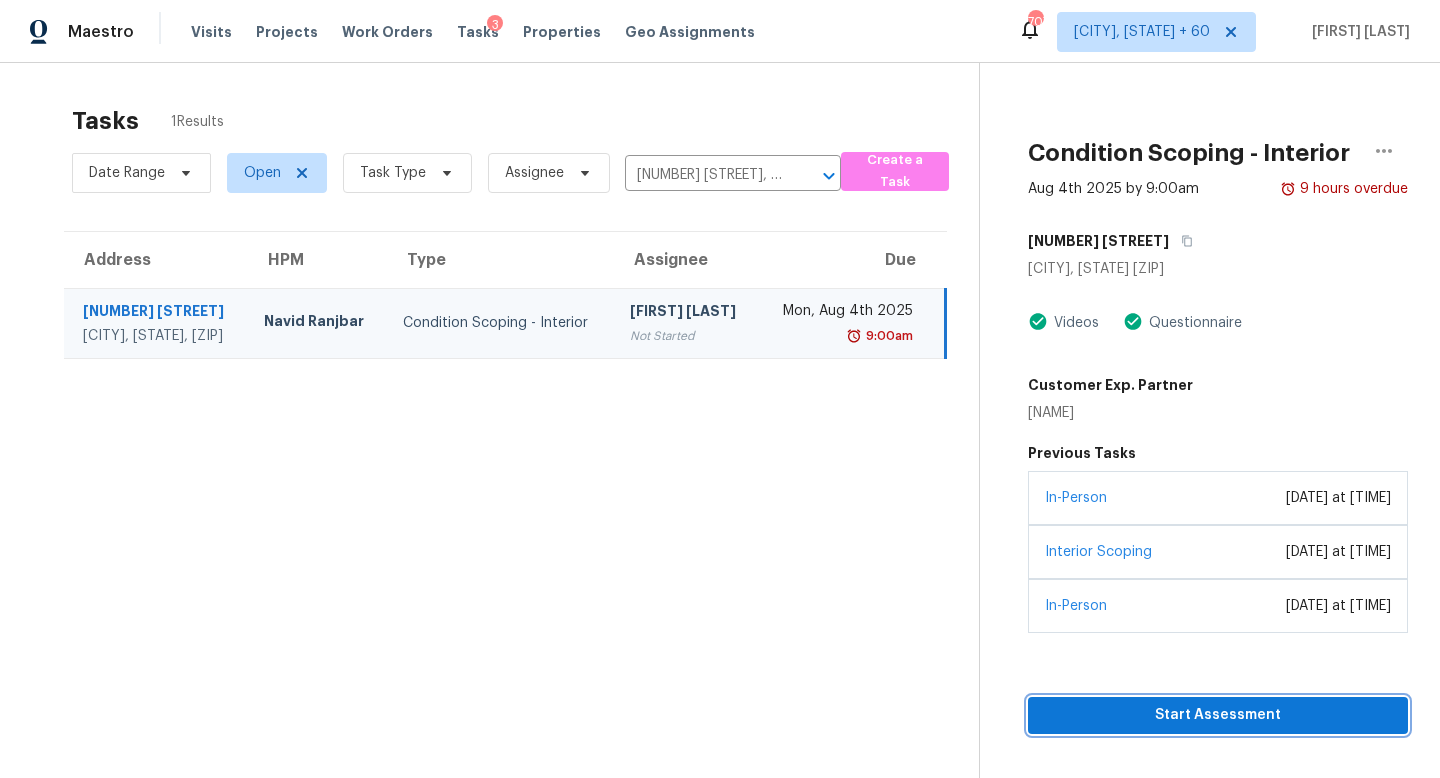 click on "Start Assessment" at bounding box center [1218, 715] 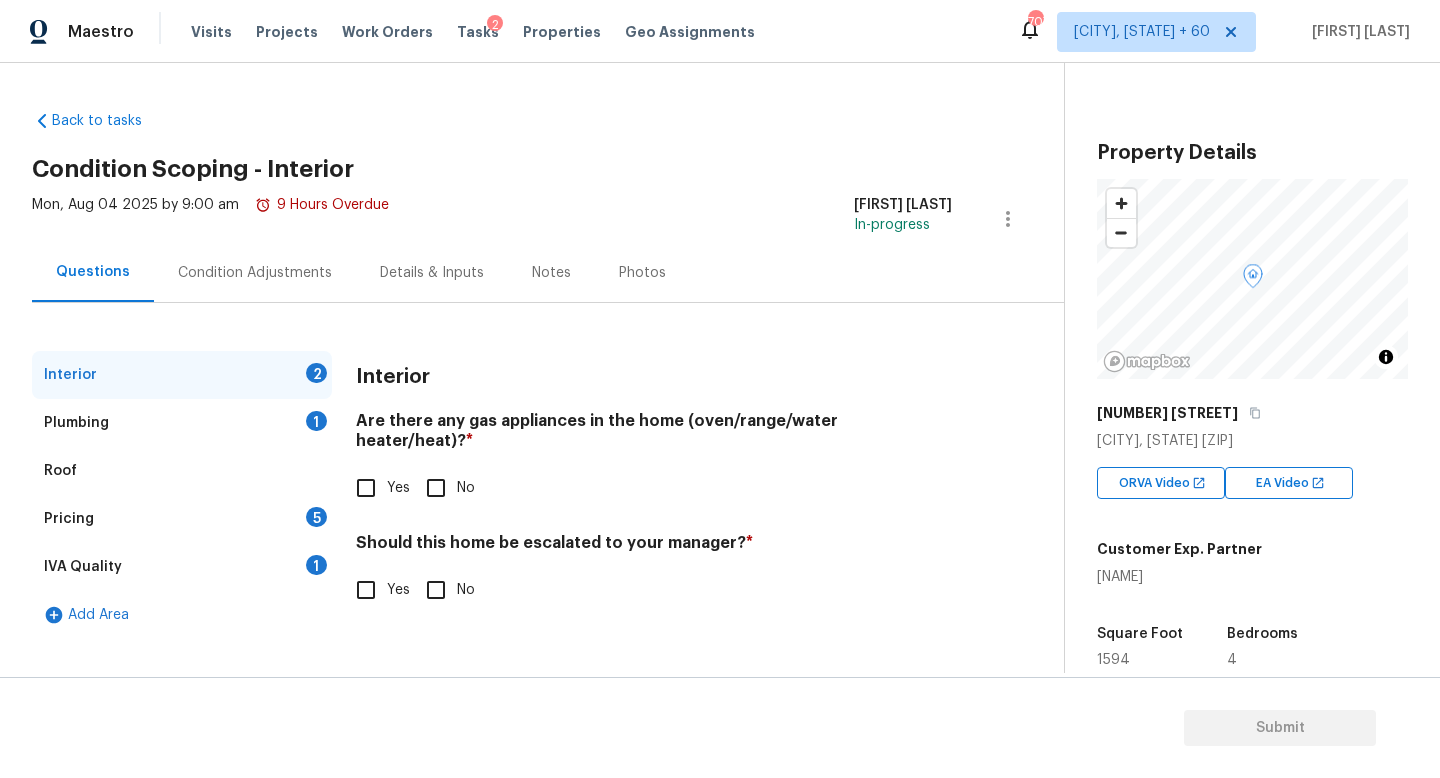 click on "Are there any gas appliances in the home (oven/range/water heater/heat)?  * Yes No" at bounding box center [654, 460] 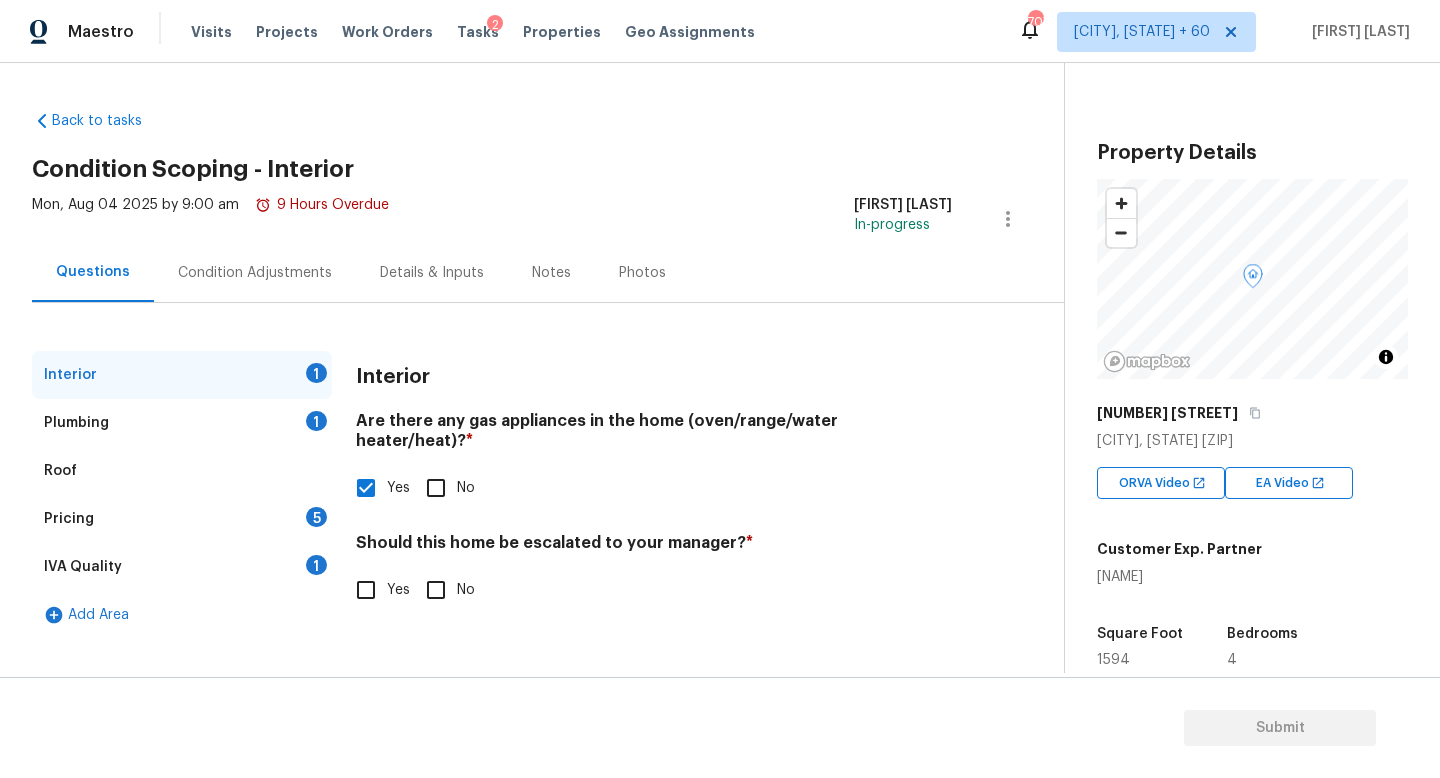 click on "Yes" at bounding box center (366, 590) 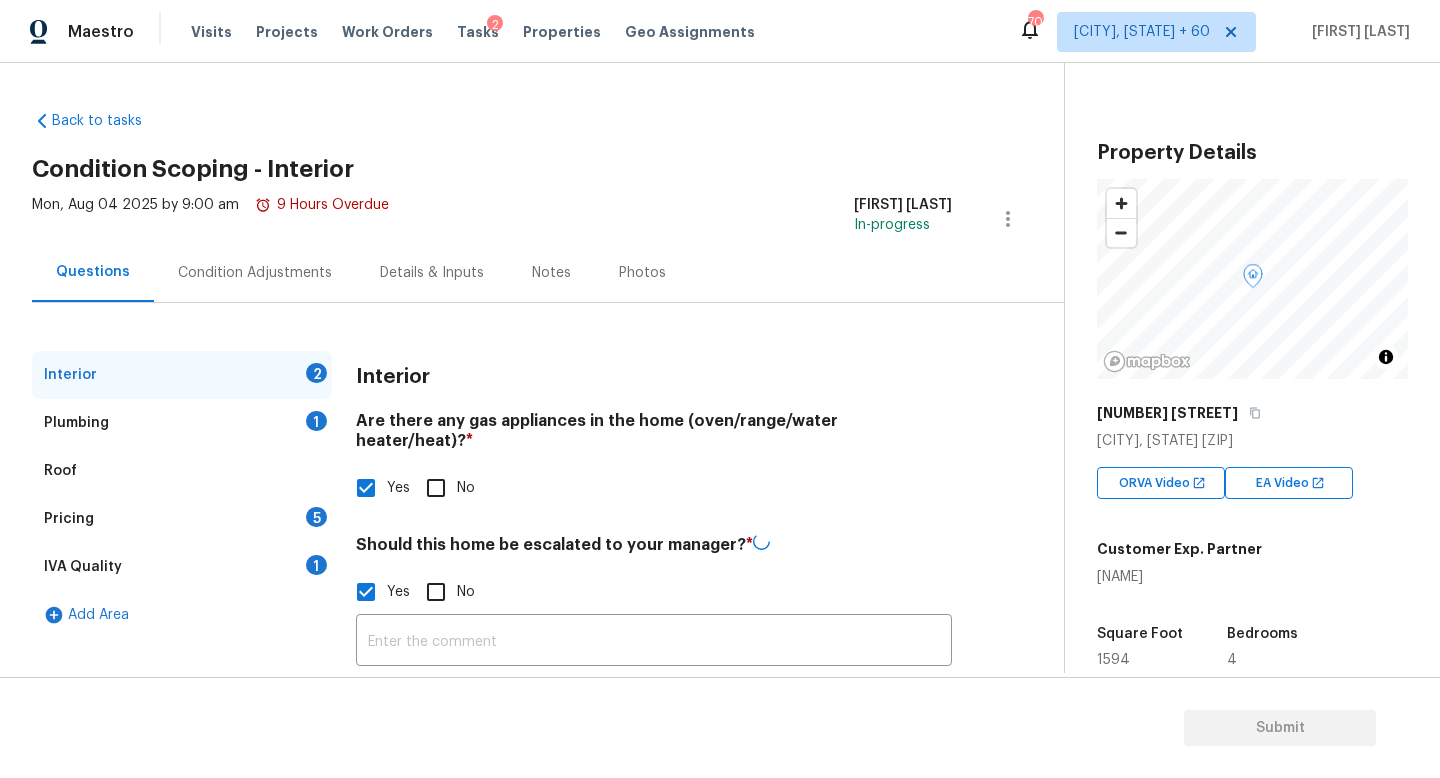 click on "Photos" at bounding box center (654, 737) 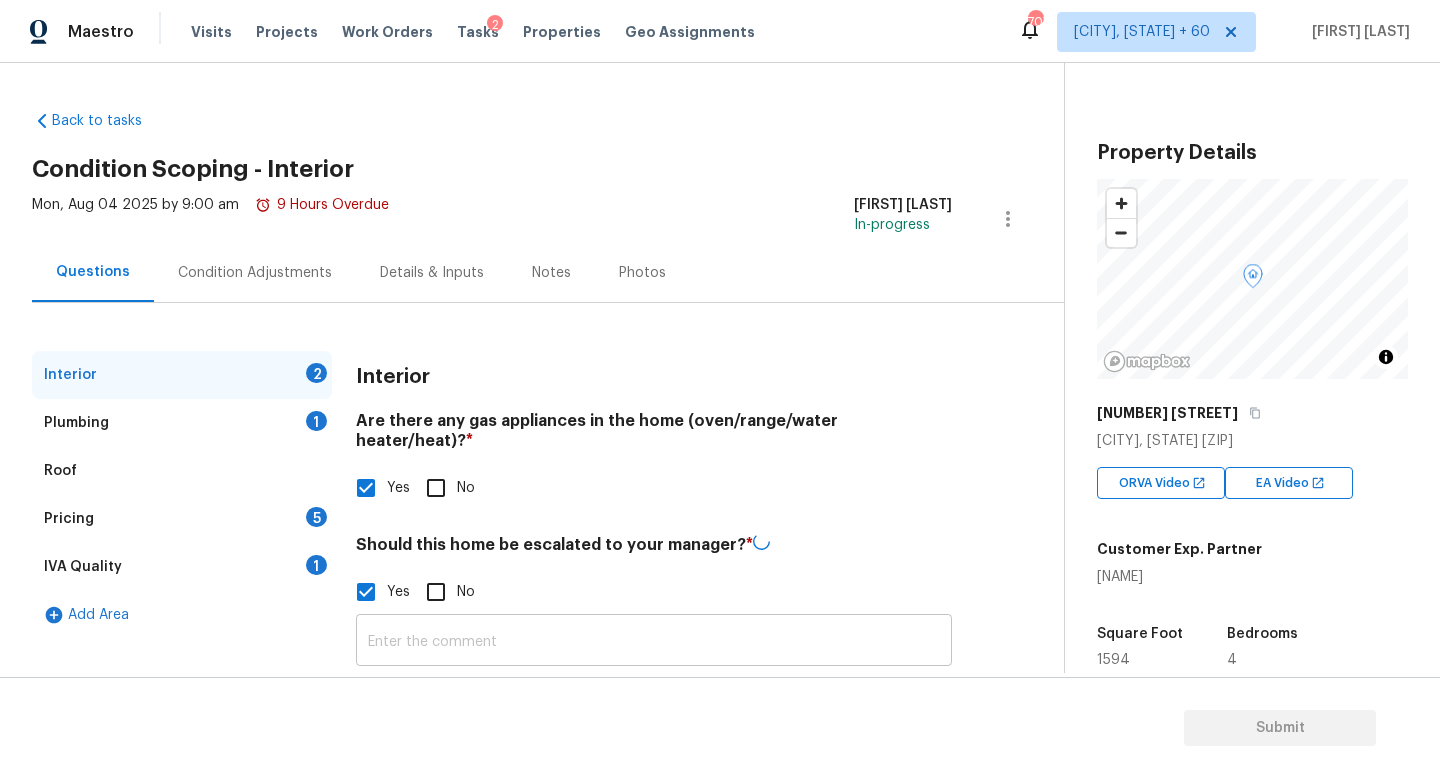 click at bounding box center (654, 642) 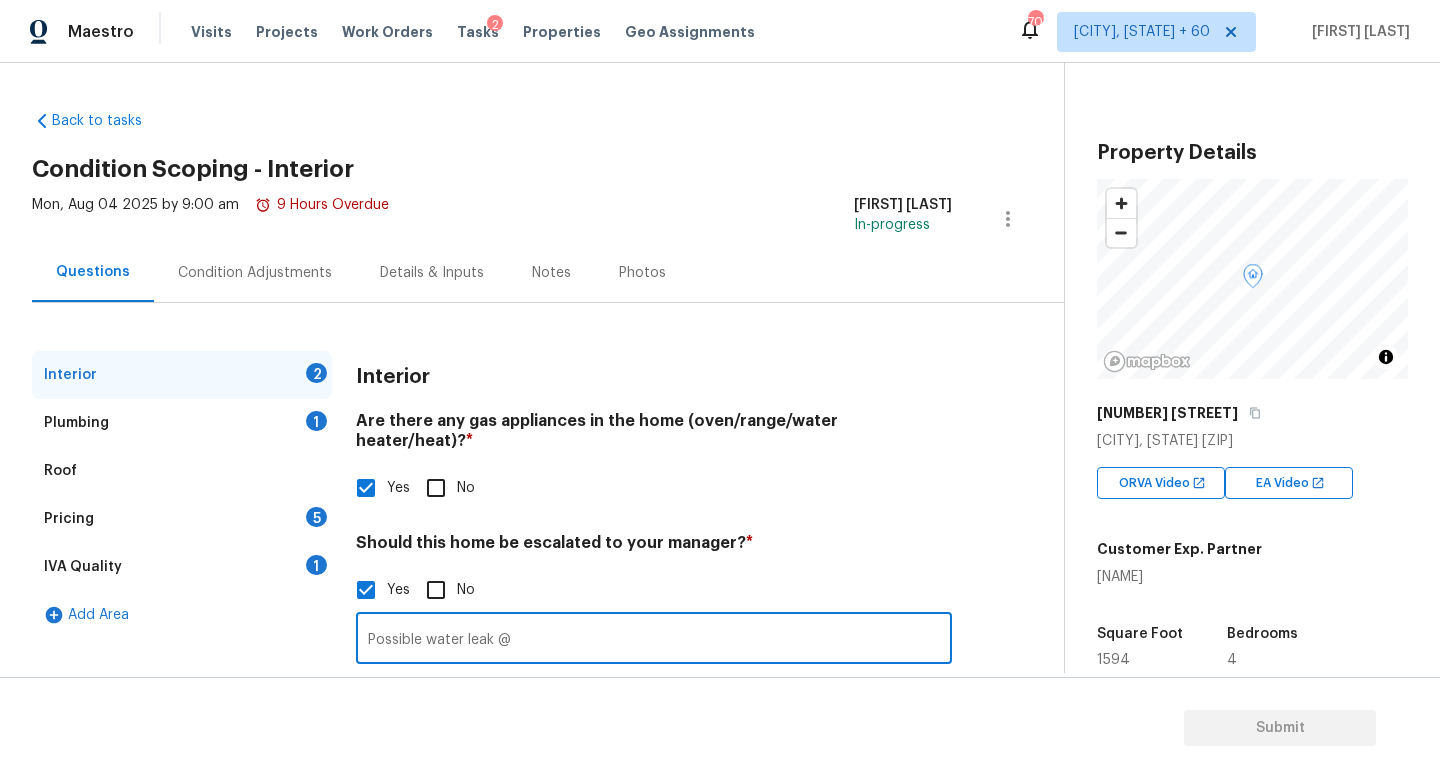 type on "Possible water leak @" 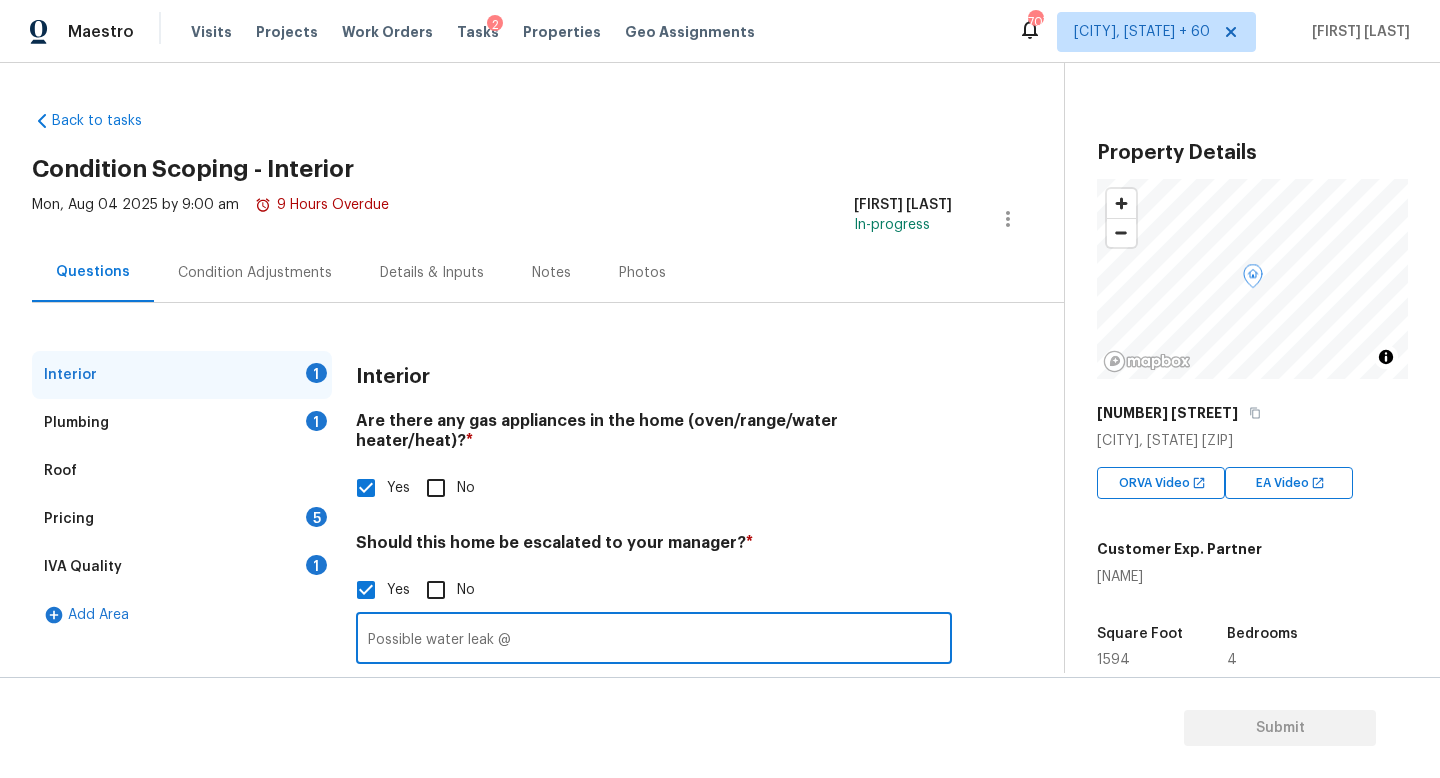 scroll, scrollTop: 137, scrollLeft: 0, axis: vertical 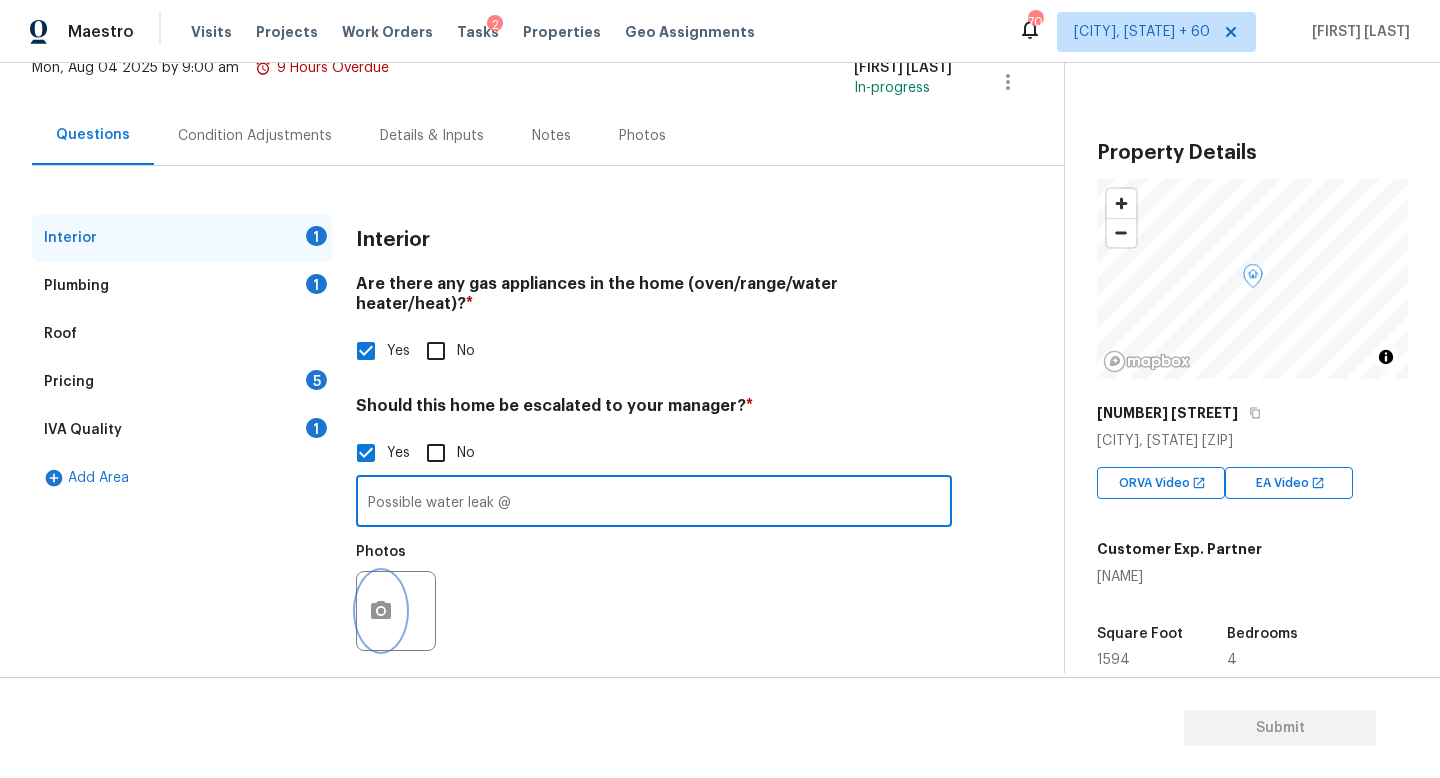 click at bounding box center (381, 611) 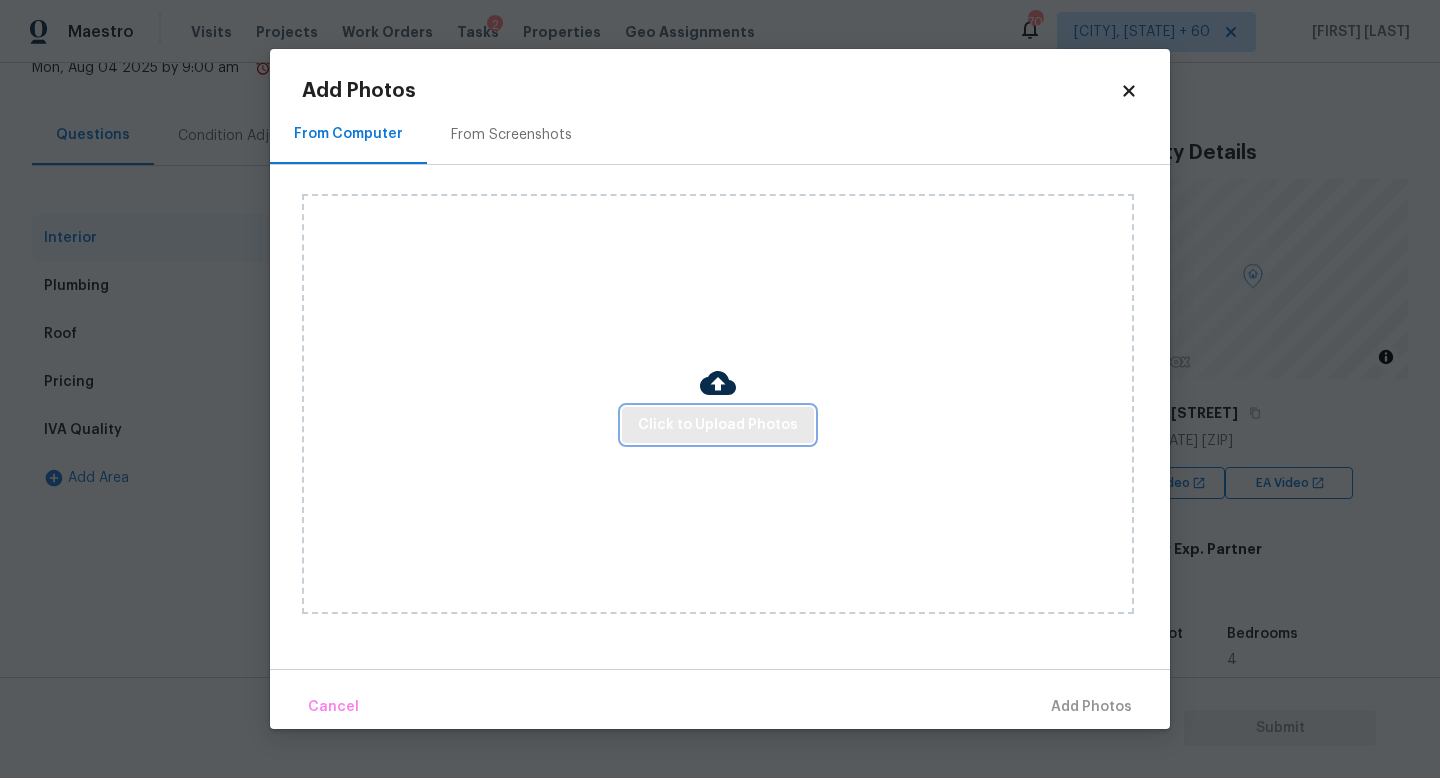 click on "Click to Upload Photos" at bounding box center [718, 425] 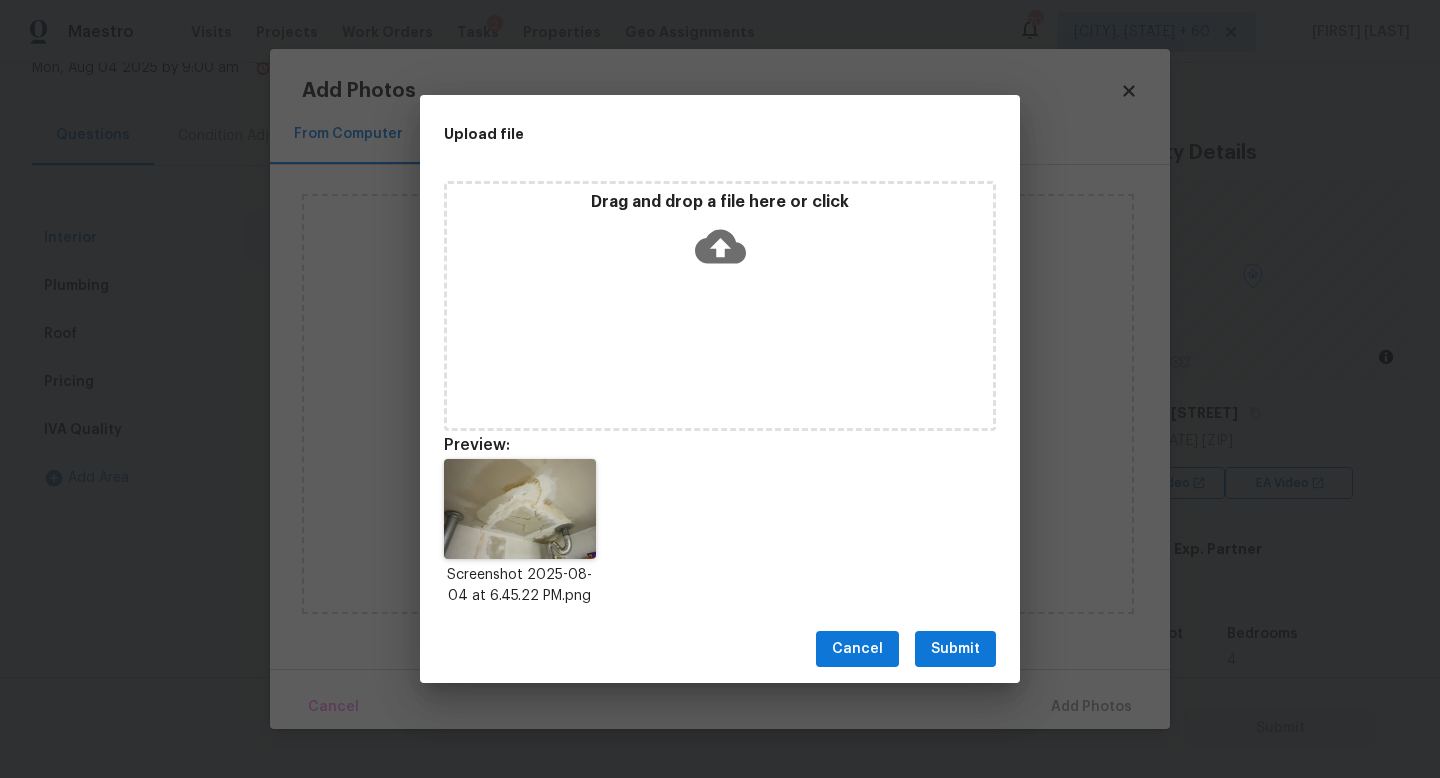 click on "Submit" at bounding box center (955, 649) 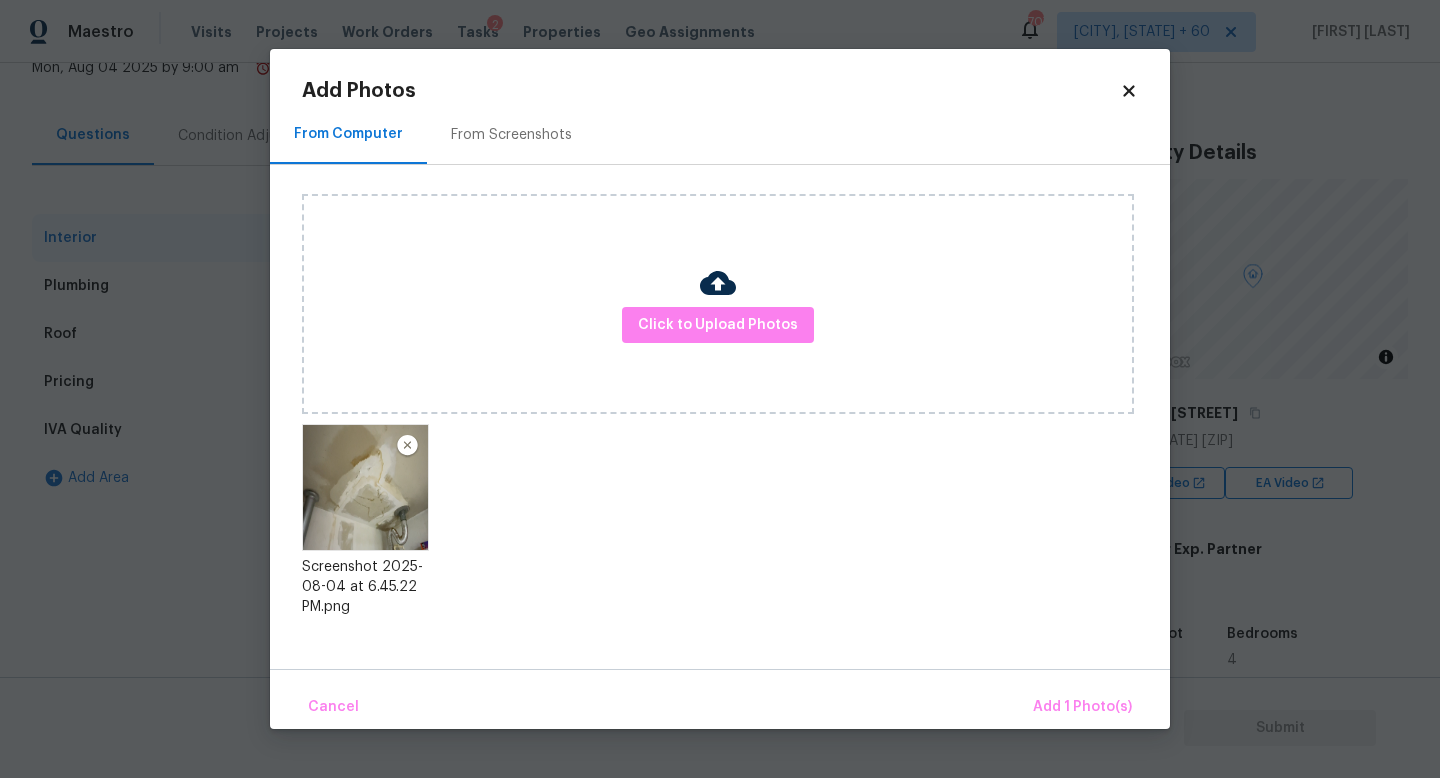 click on "Cancel Add 1 Photo(s)" at bounding box center (720, 699) 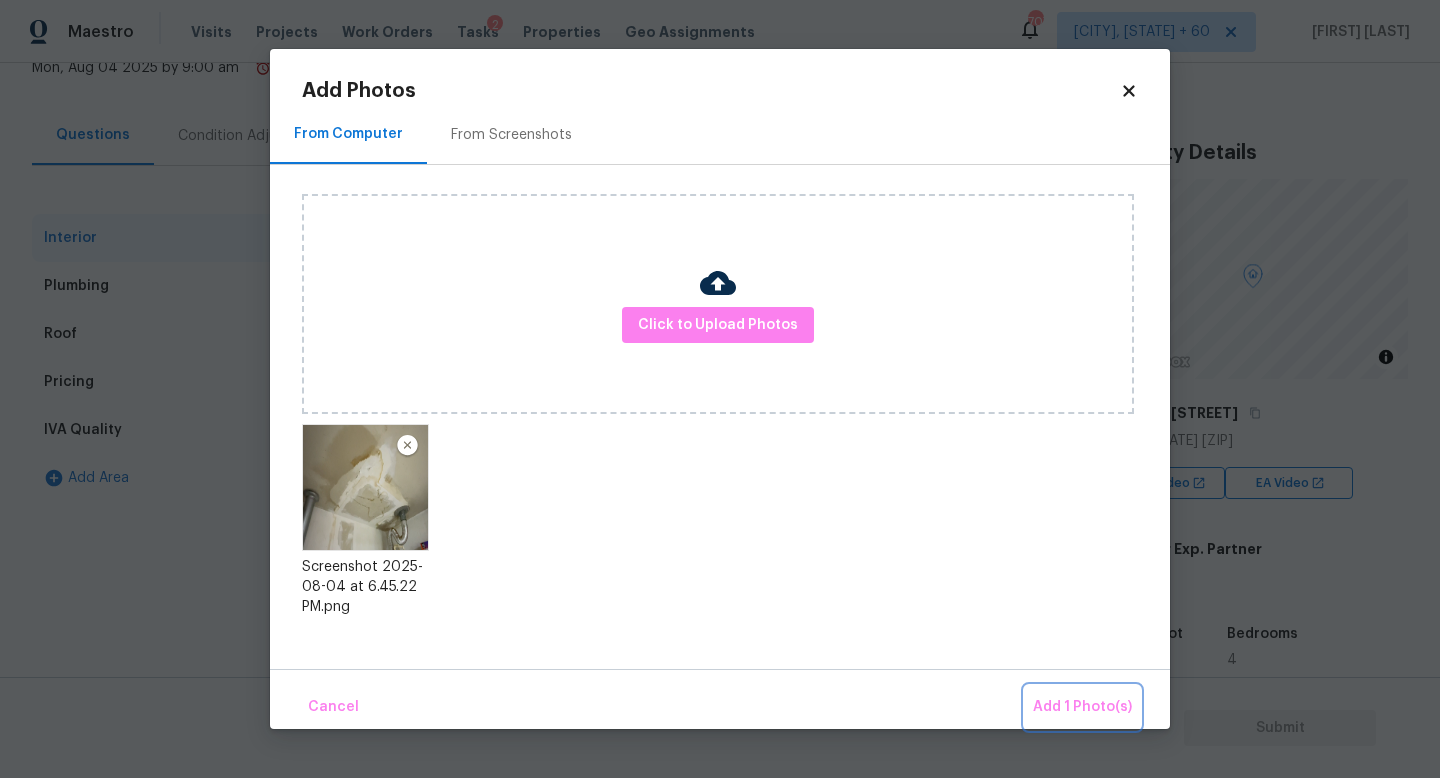 click on "Add 1 Photo(s)" at bounding box center (1082, 707) 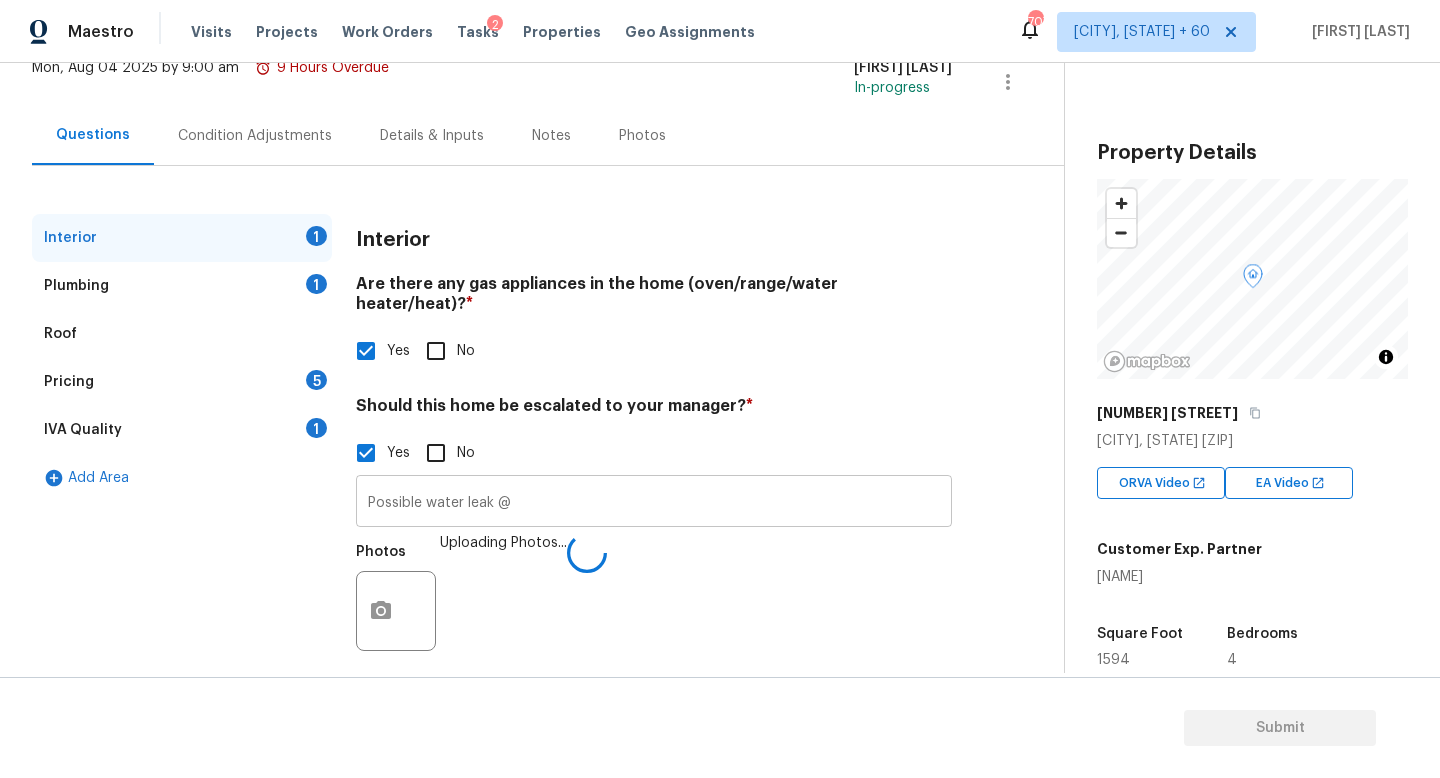 click on "Possible water leak @" at bounding box center (654, 503) 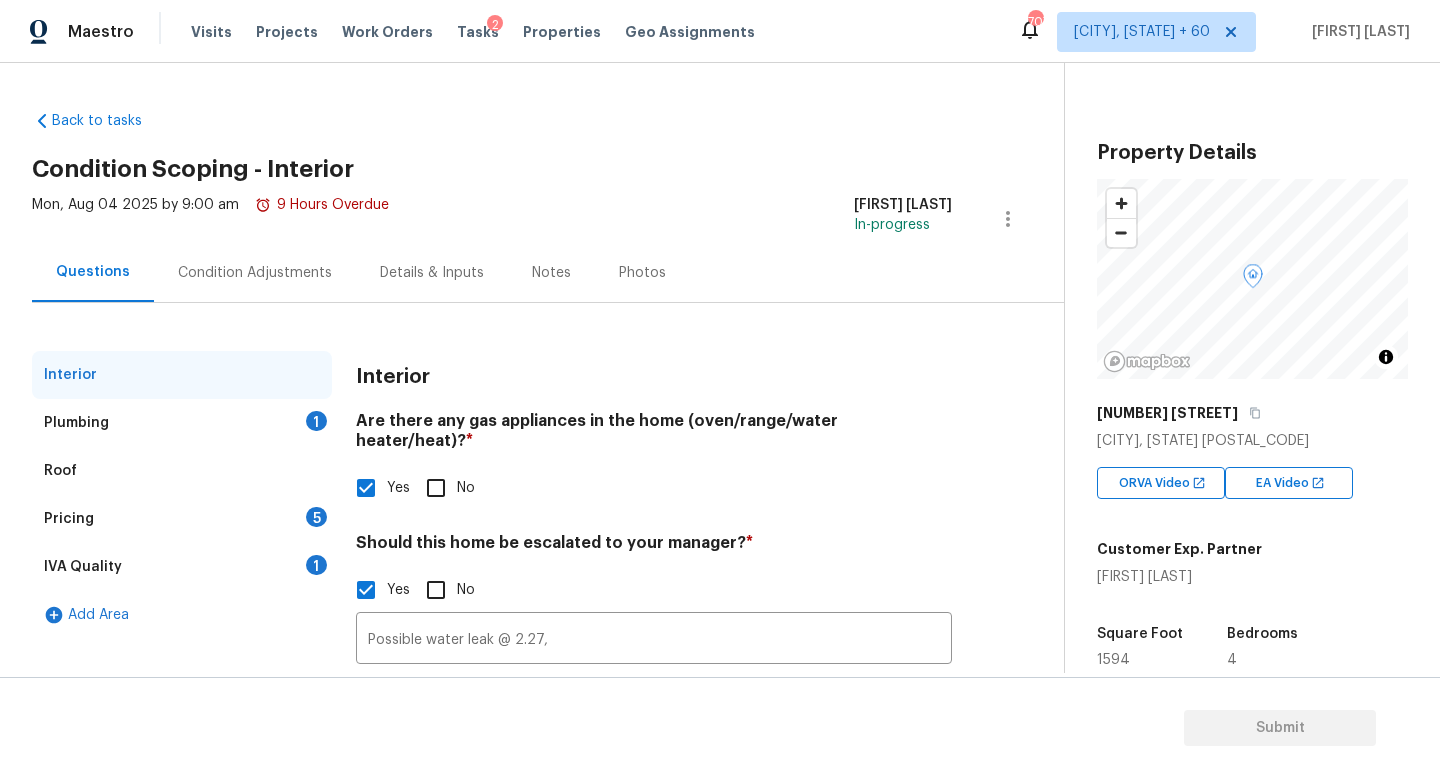 scroll, scrollTop: 0, scrollLeft: 0, axis: both 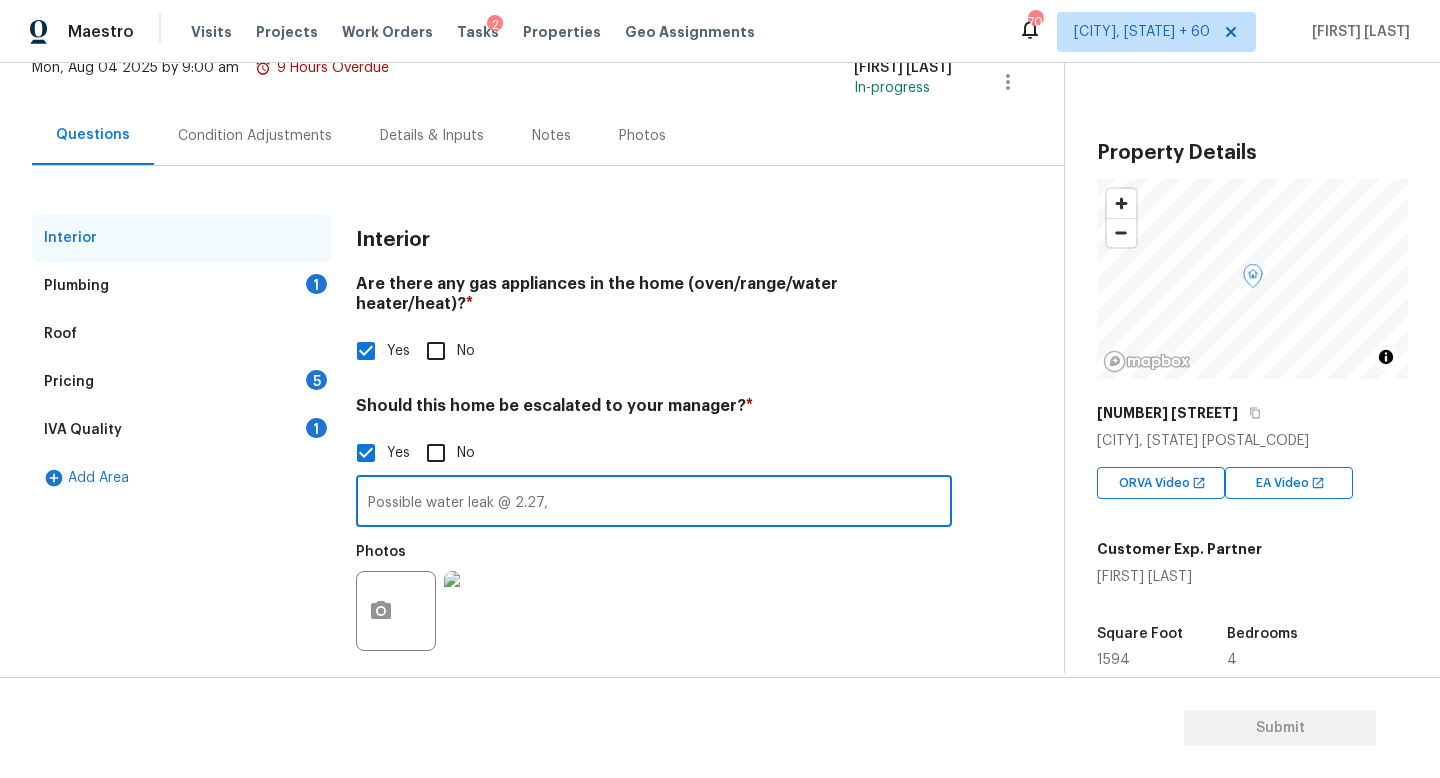 click on "Plumbing 1" at bounding box center [182, 286] 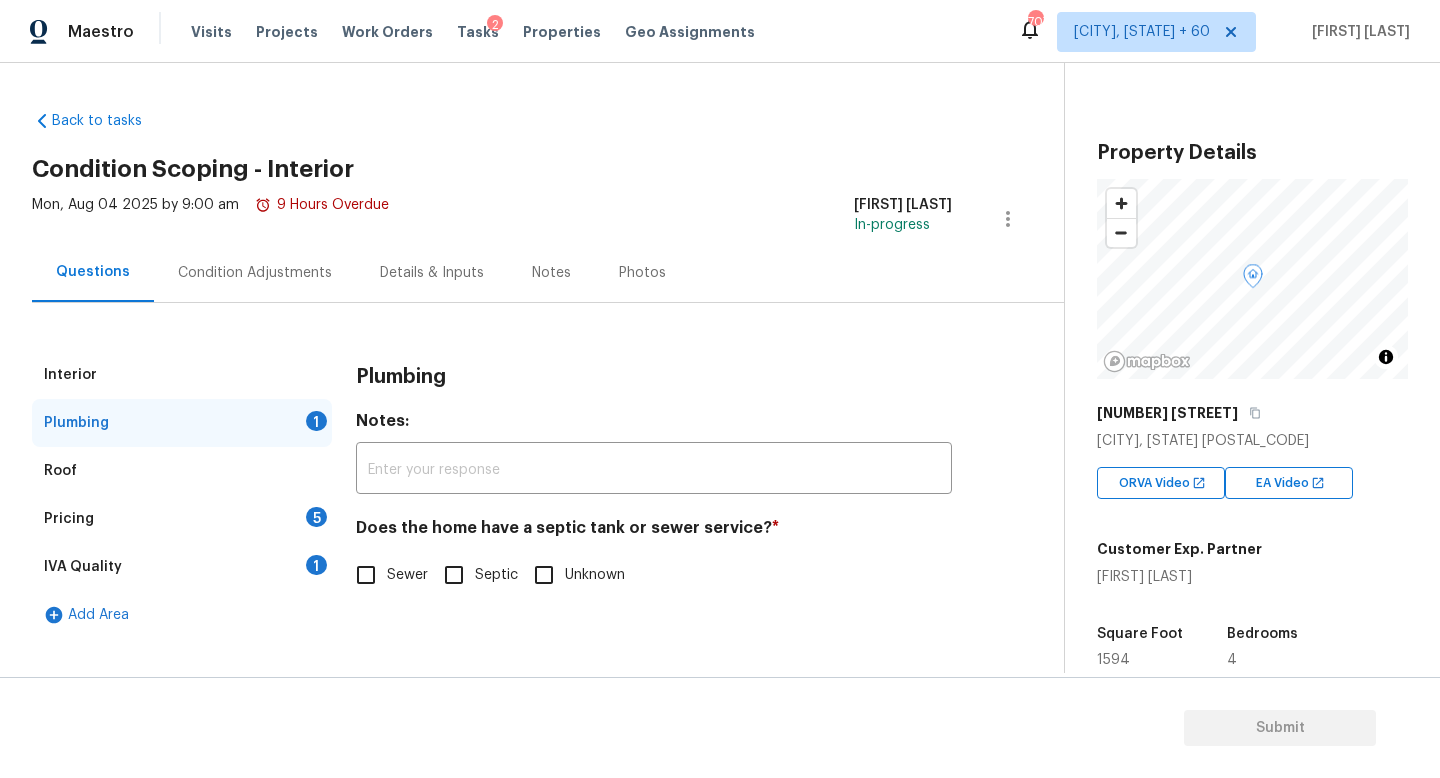 click on "Interior Plumbing 1 Roof Pricing 5 IVA Quality 1 Add Area Plumbing Notes: ​ Does the home have a septic tank or sewer service?  * Sewer Septic Unknown" at bounding box center (524, 495) 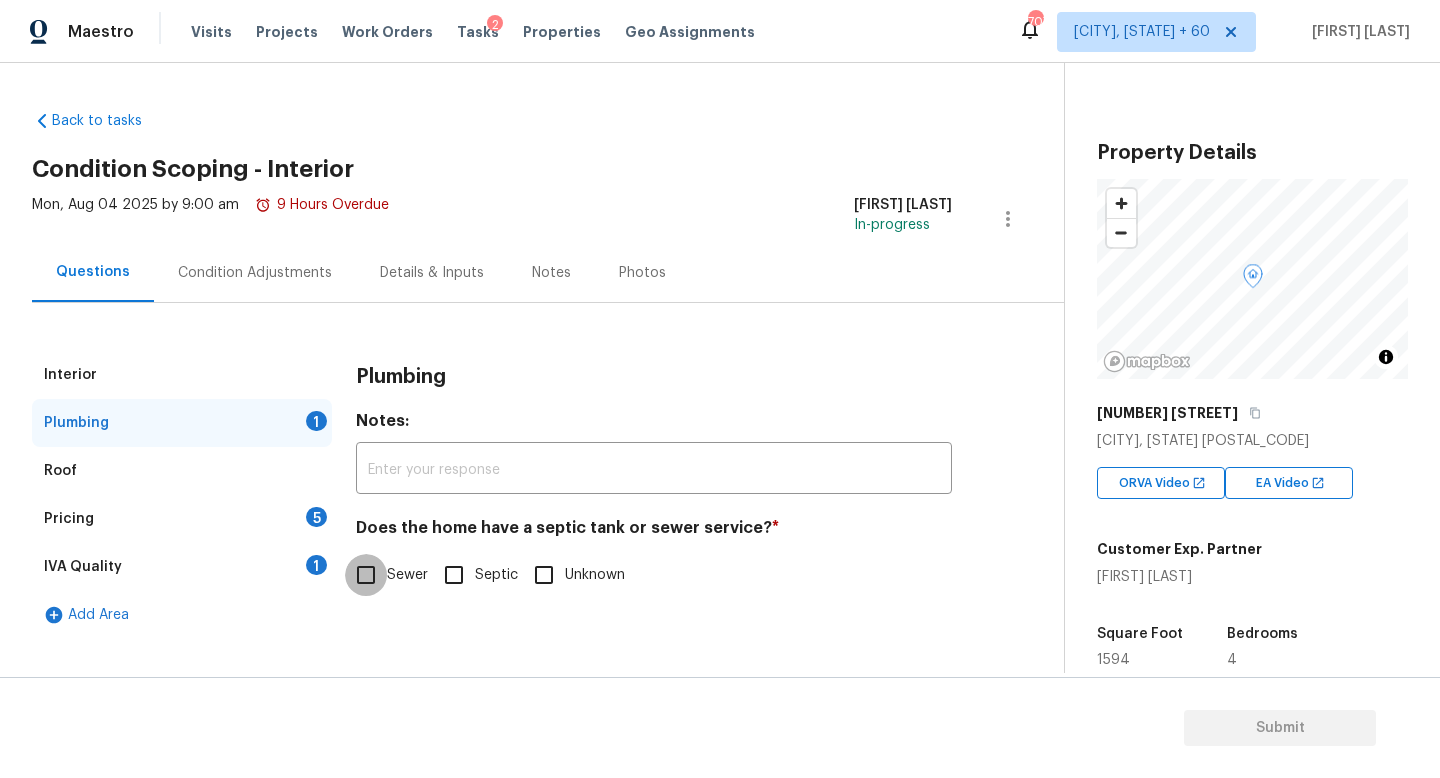 click on "Sewer" at bounding box center [366, 575] 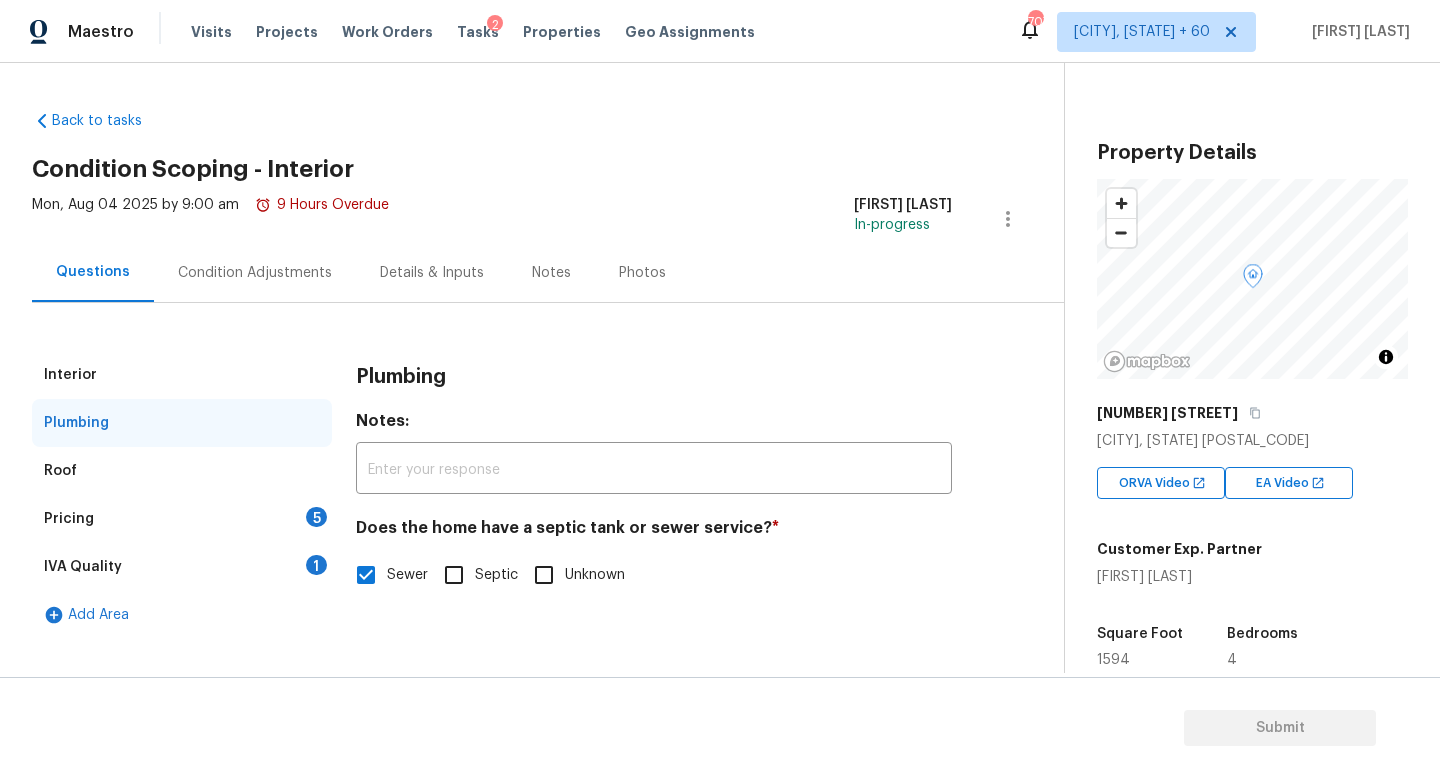 click on "Pricing 5" at bounding box center [182, 519] 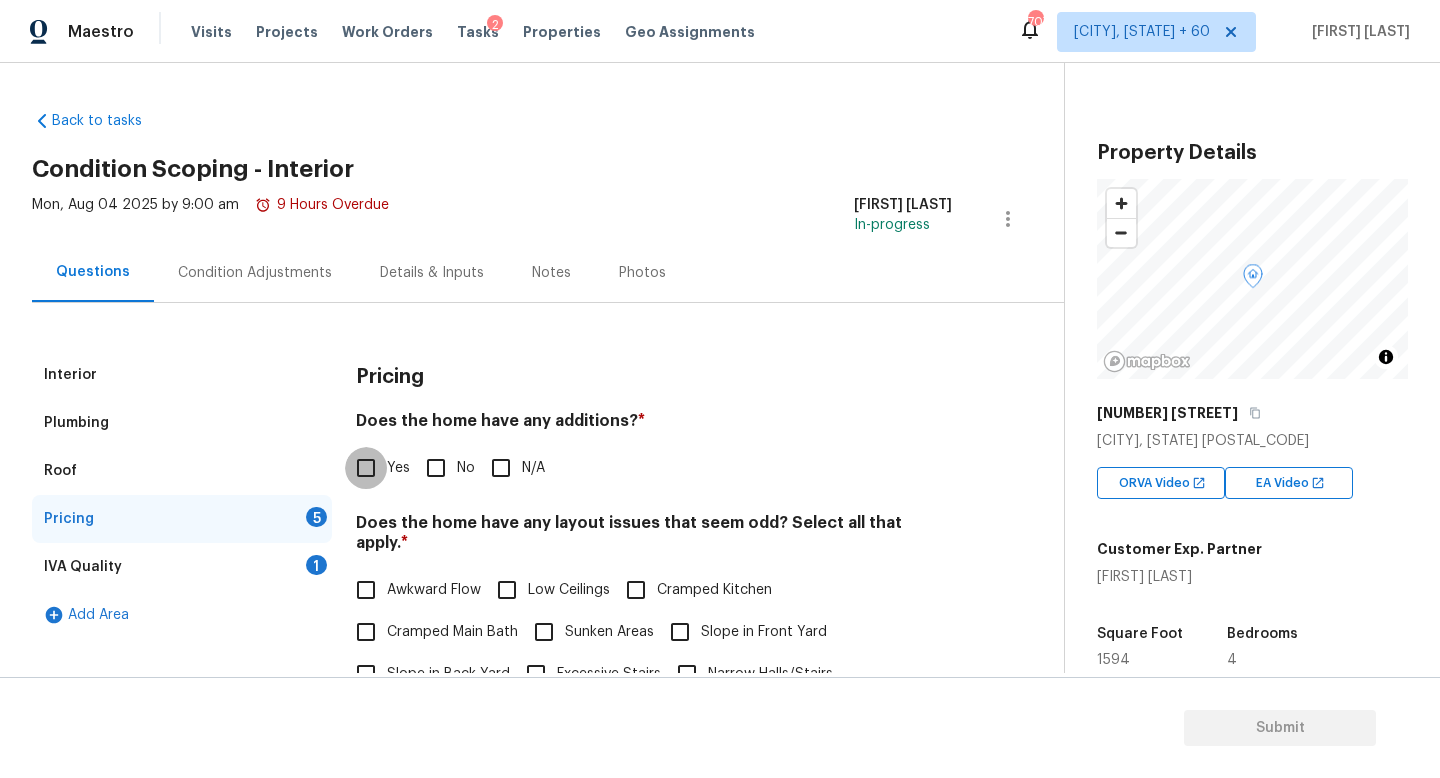 click on "Yes" at bounding box center (366, 468) 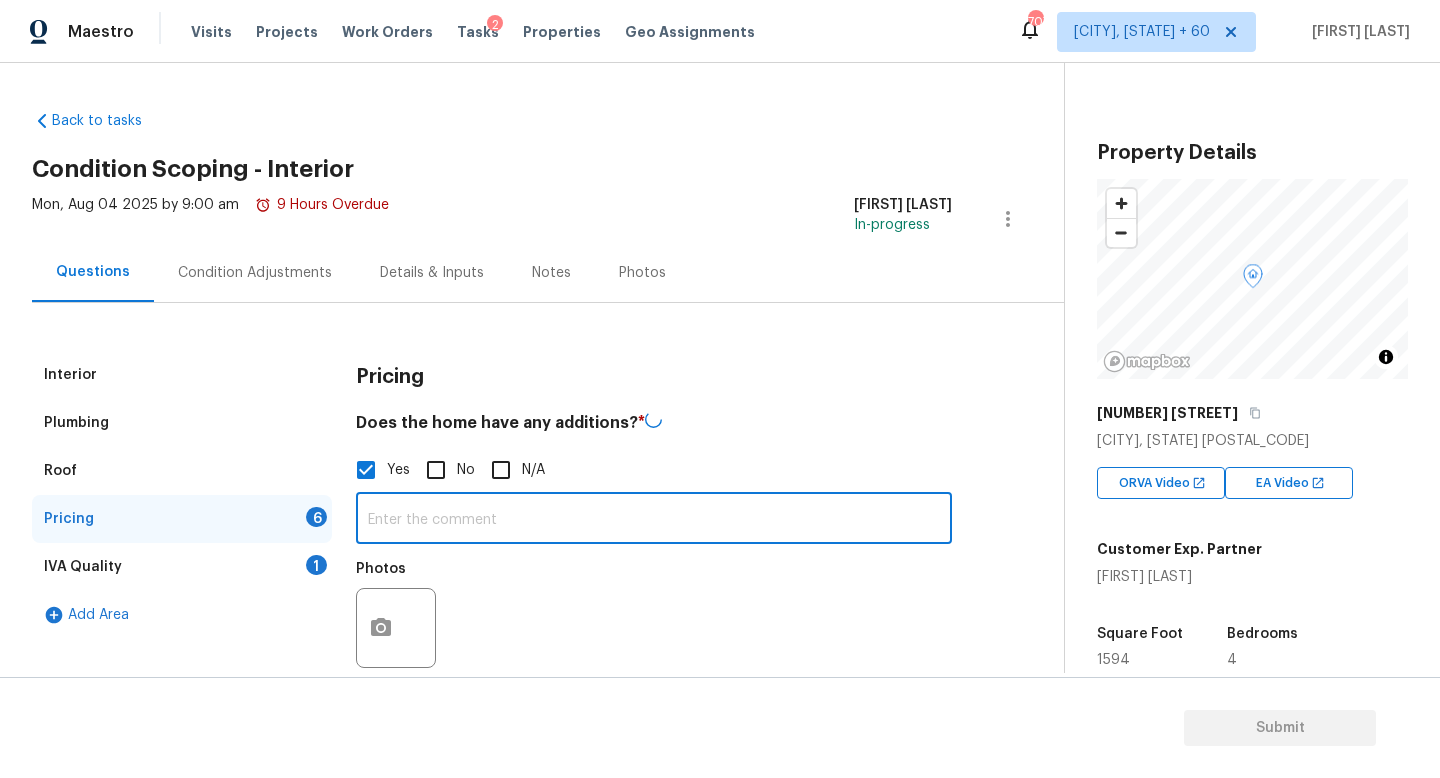 click at bounding box center (654, 520) 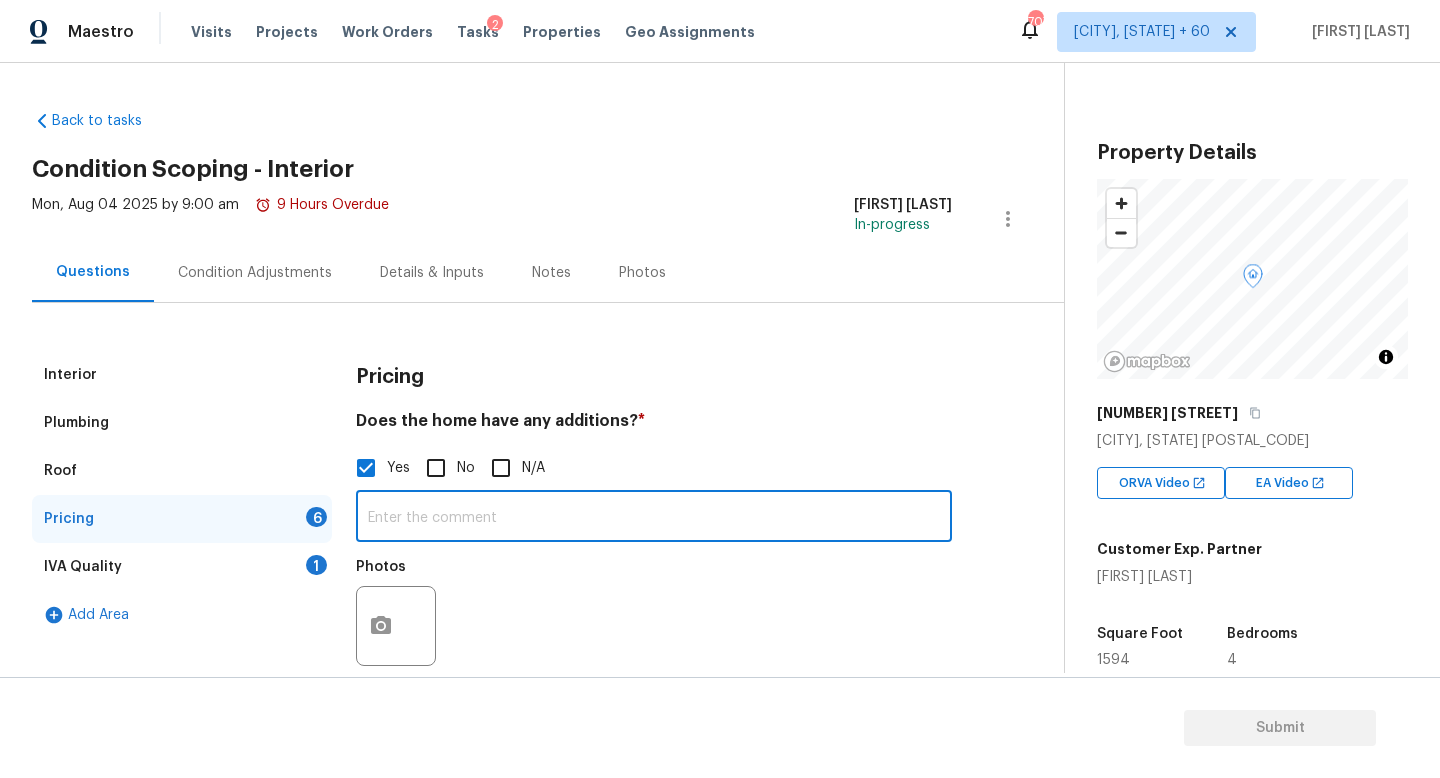 click at bounding box center (654, 518) 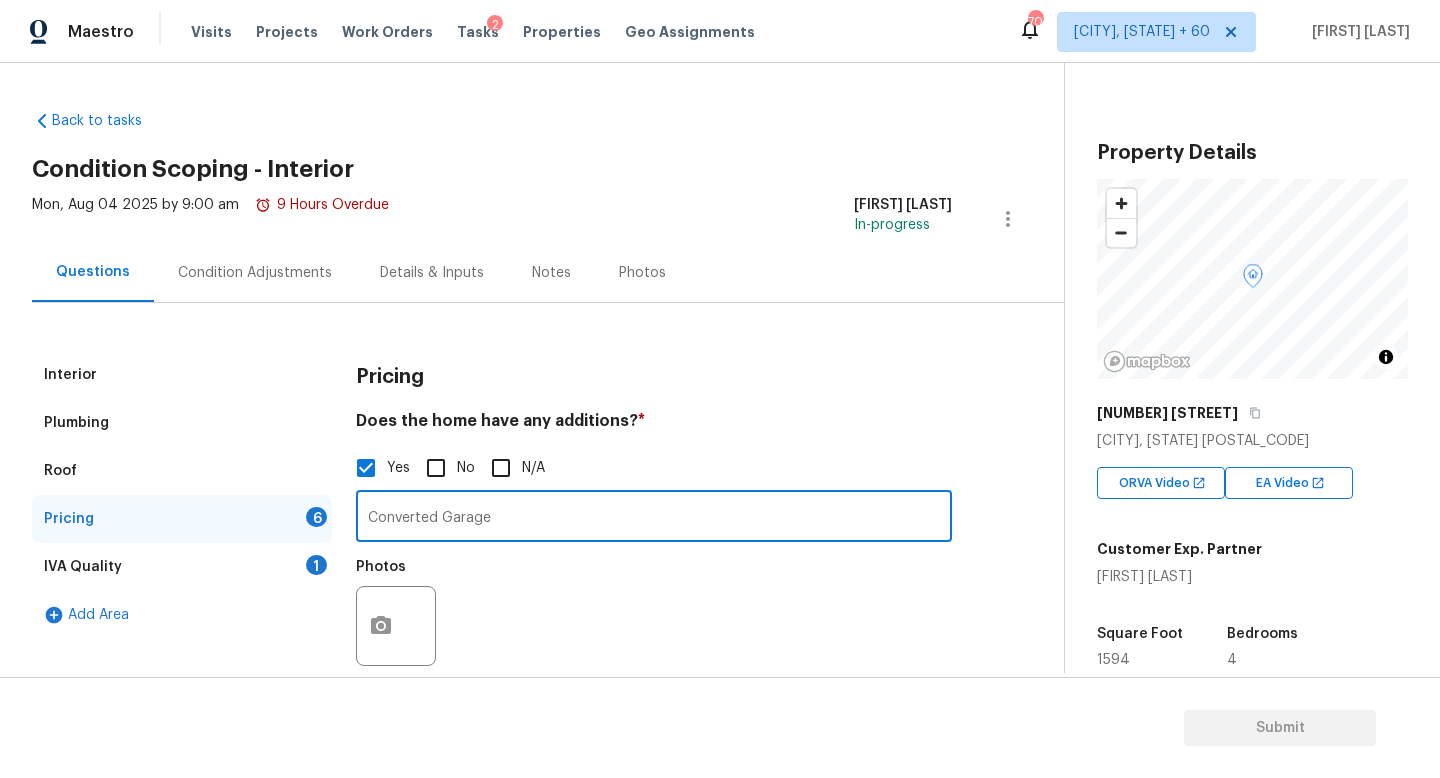 type on "Converted Garage" 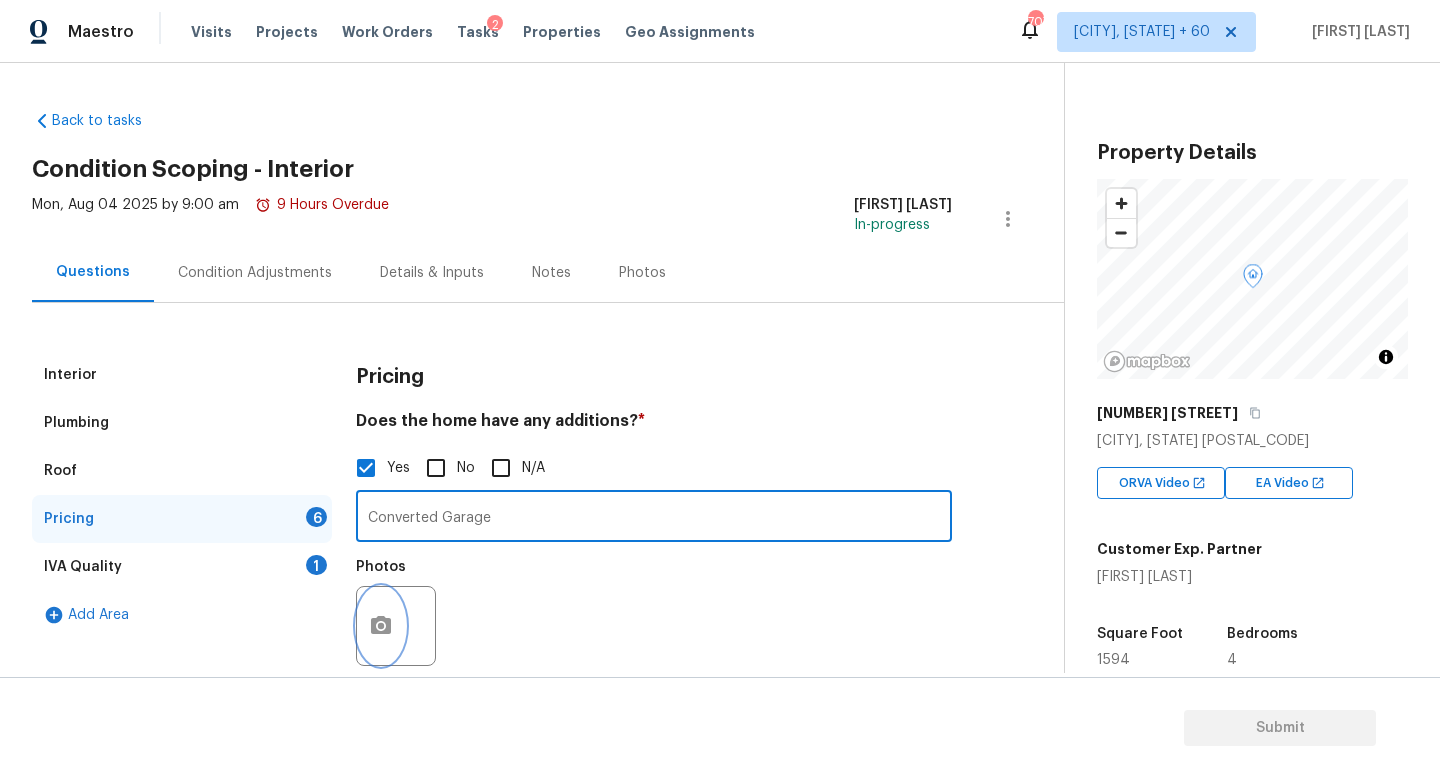 click 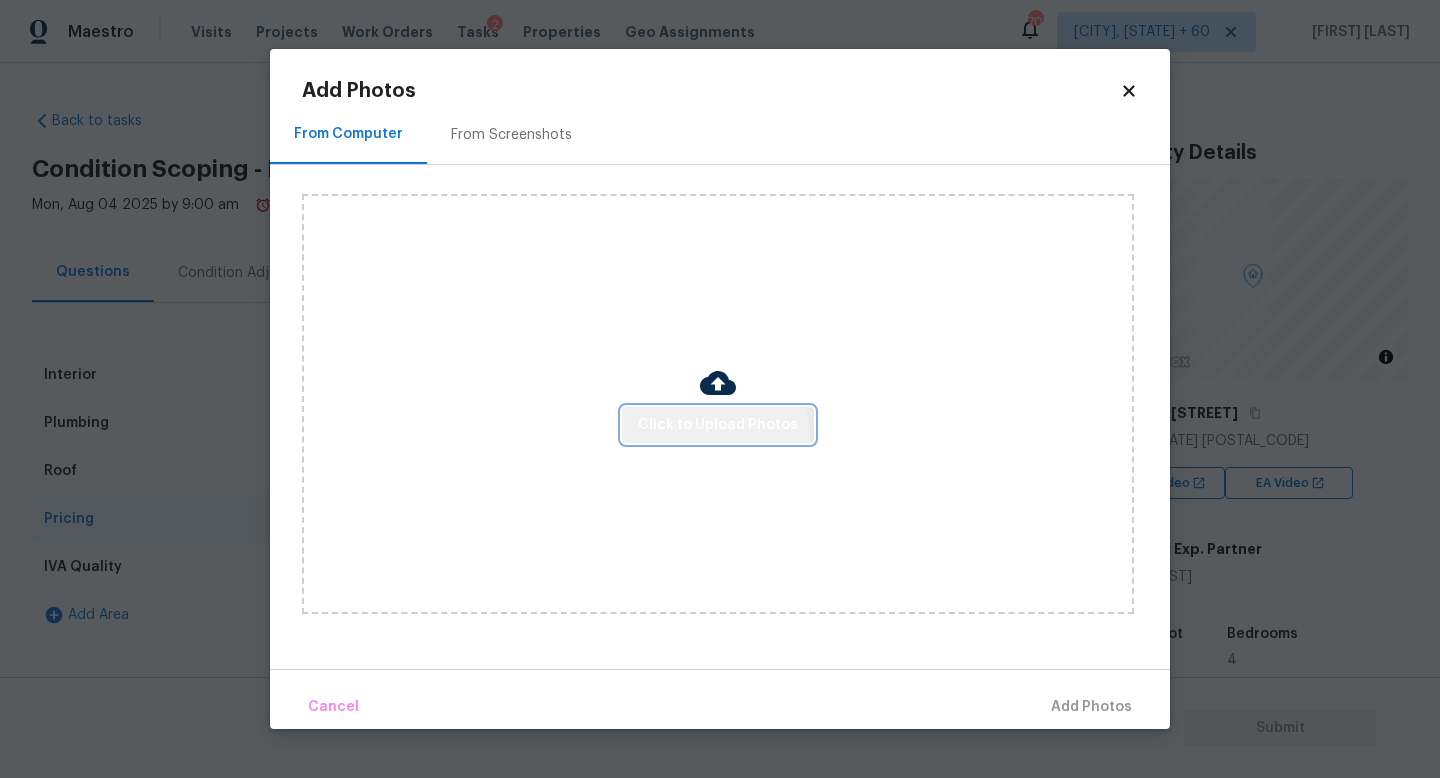 click on "Click to Upload Photos" at bounding box center [718, 425] 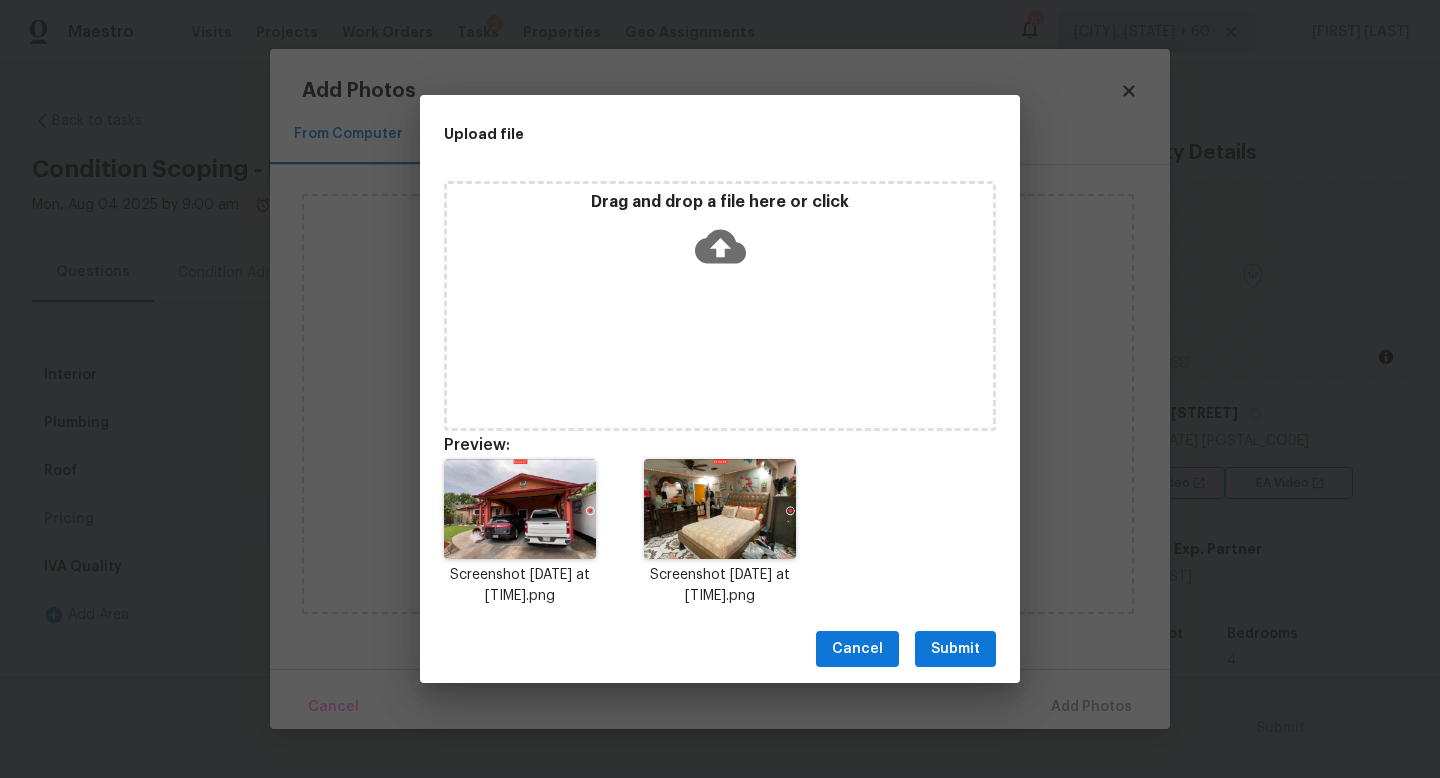 click on "Submit" at bounding box center (955, 649) 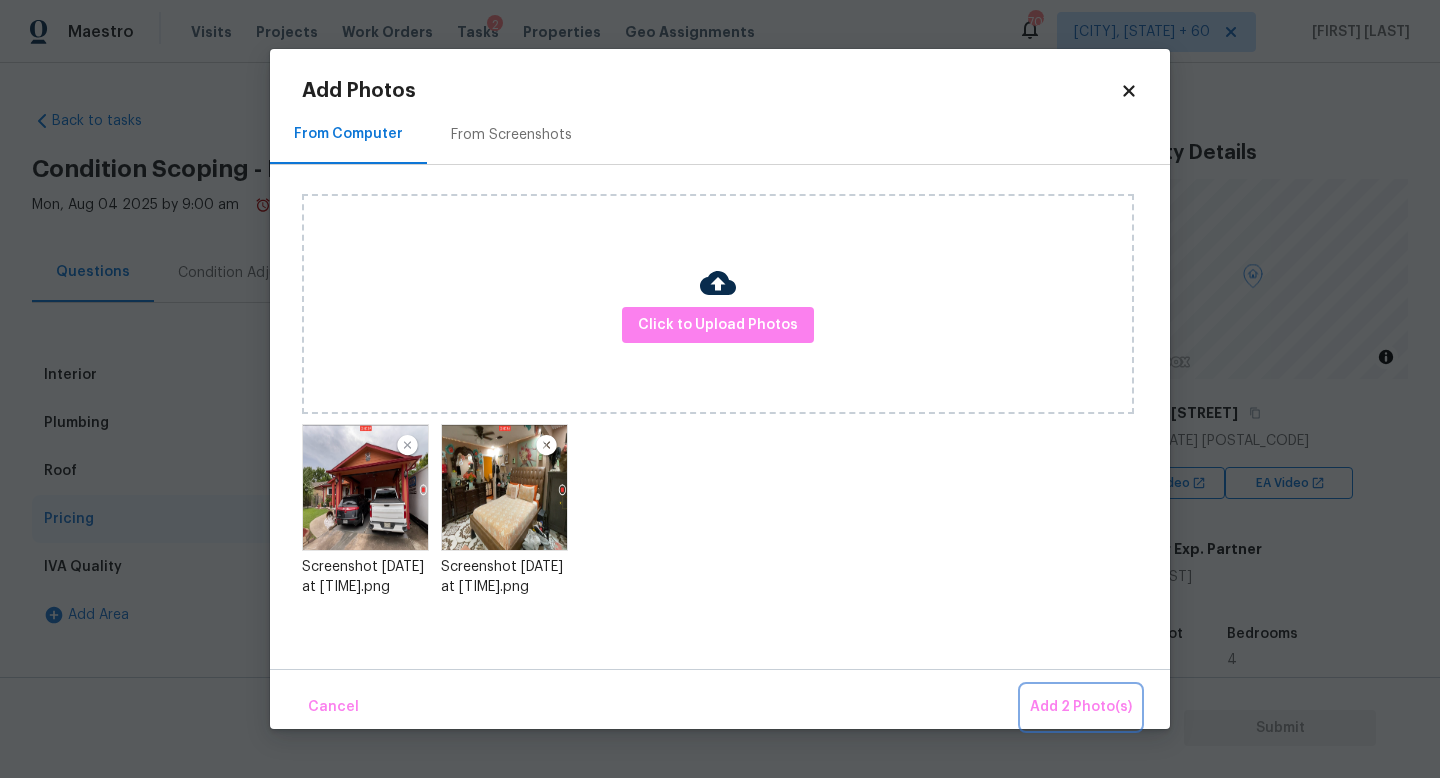 click on "Add 2 Photo(s)" at bounding box center (1081, 707) 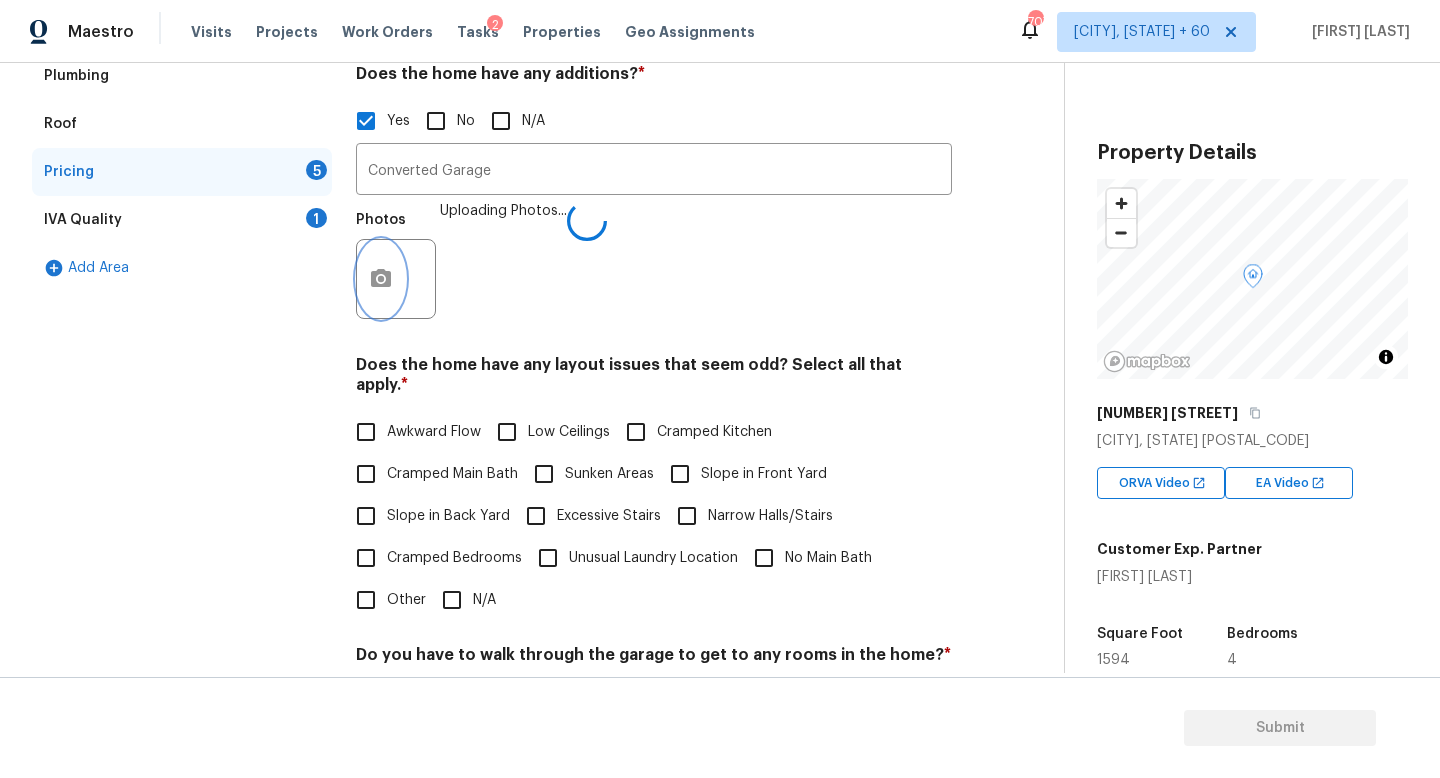 scroll, scrollTop: 350, scrollLeft: 0, axis: vertical 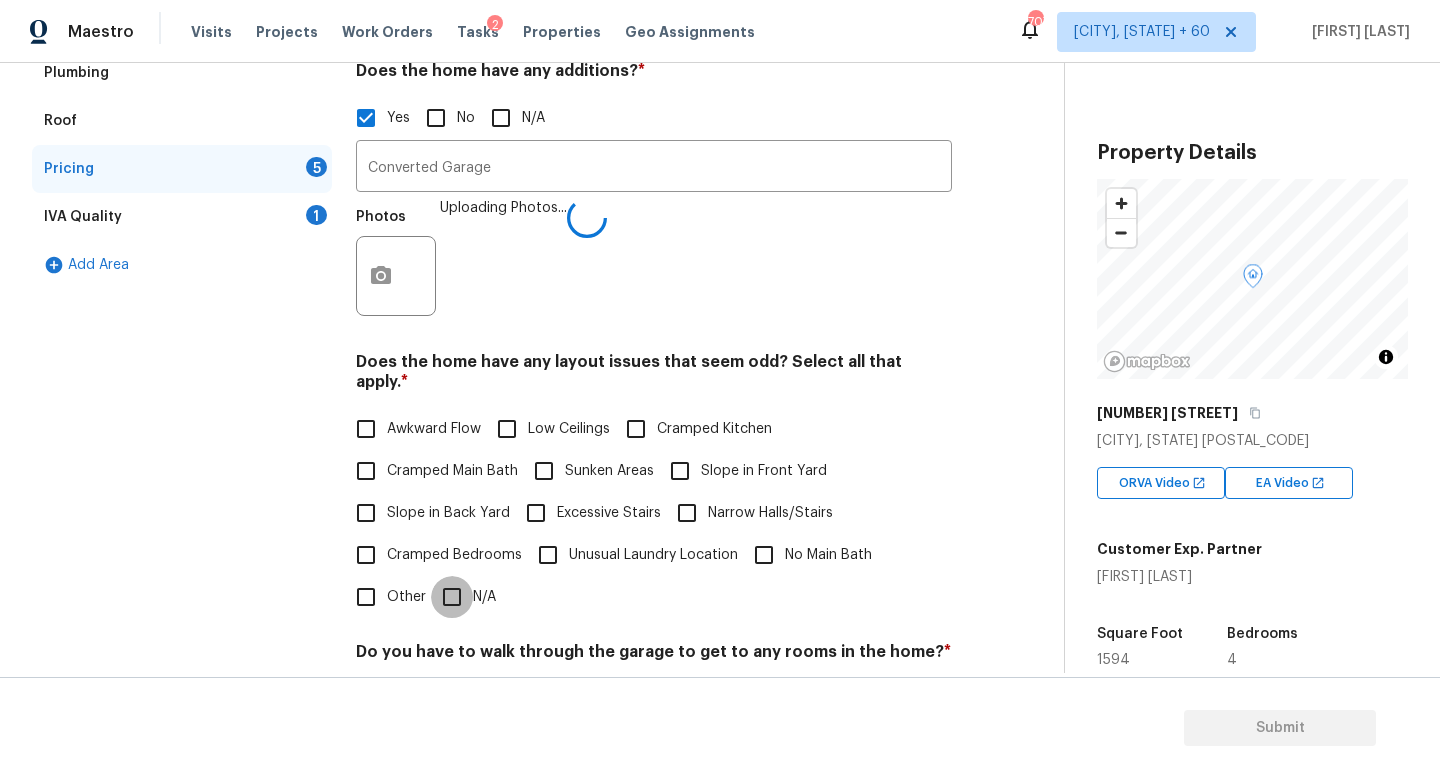 click on "N/A" at bounding box center [452, 597] 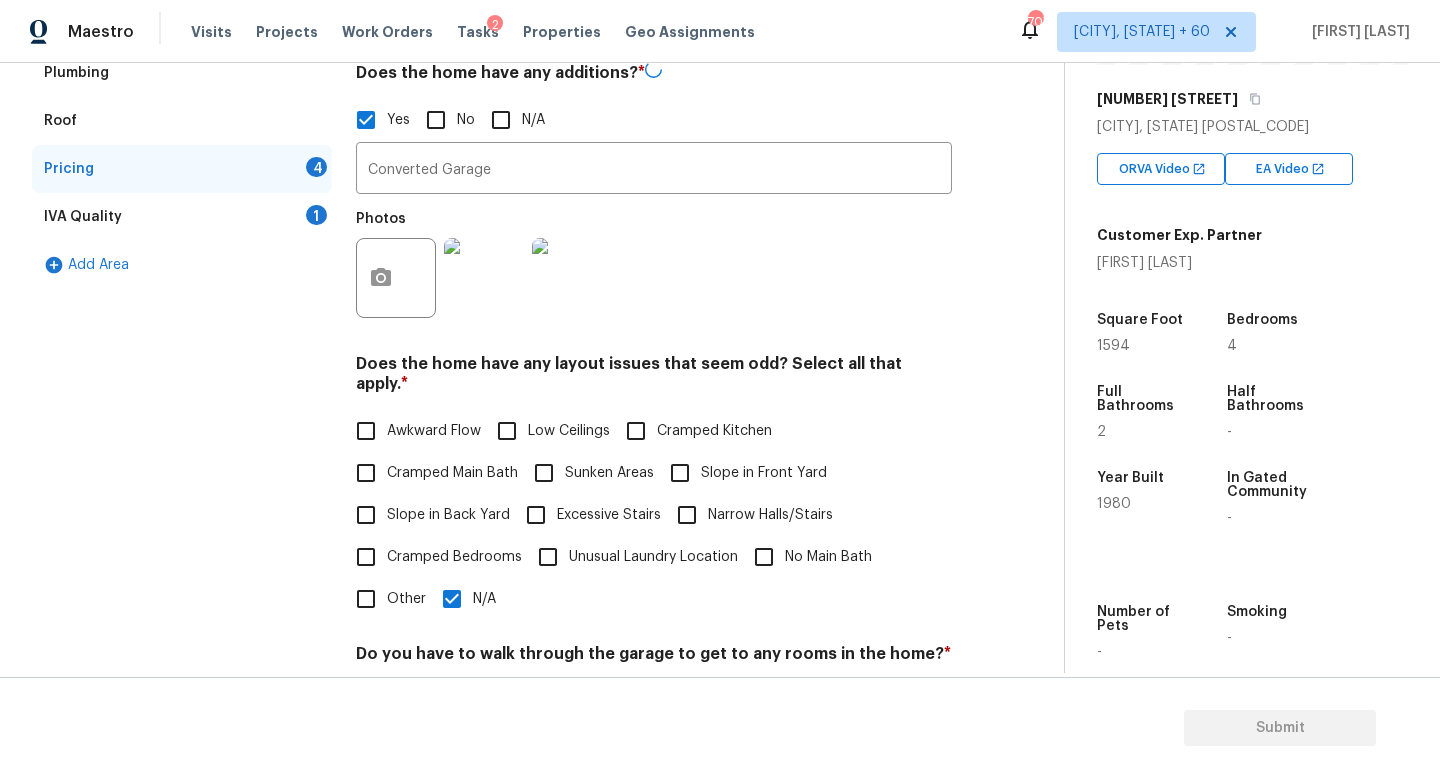 scroll, scrollTop: 357, scrollLeft: 0, axis: vertical 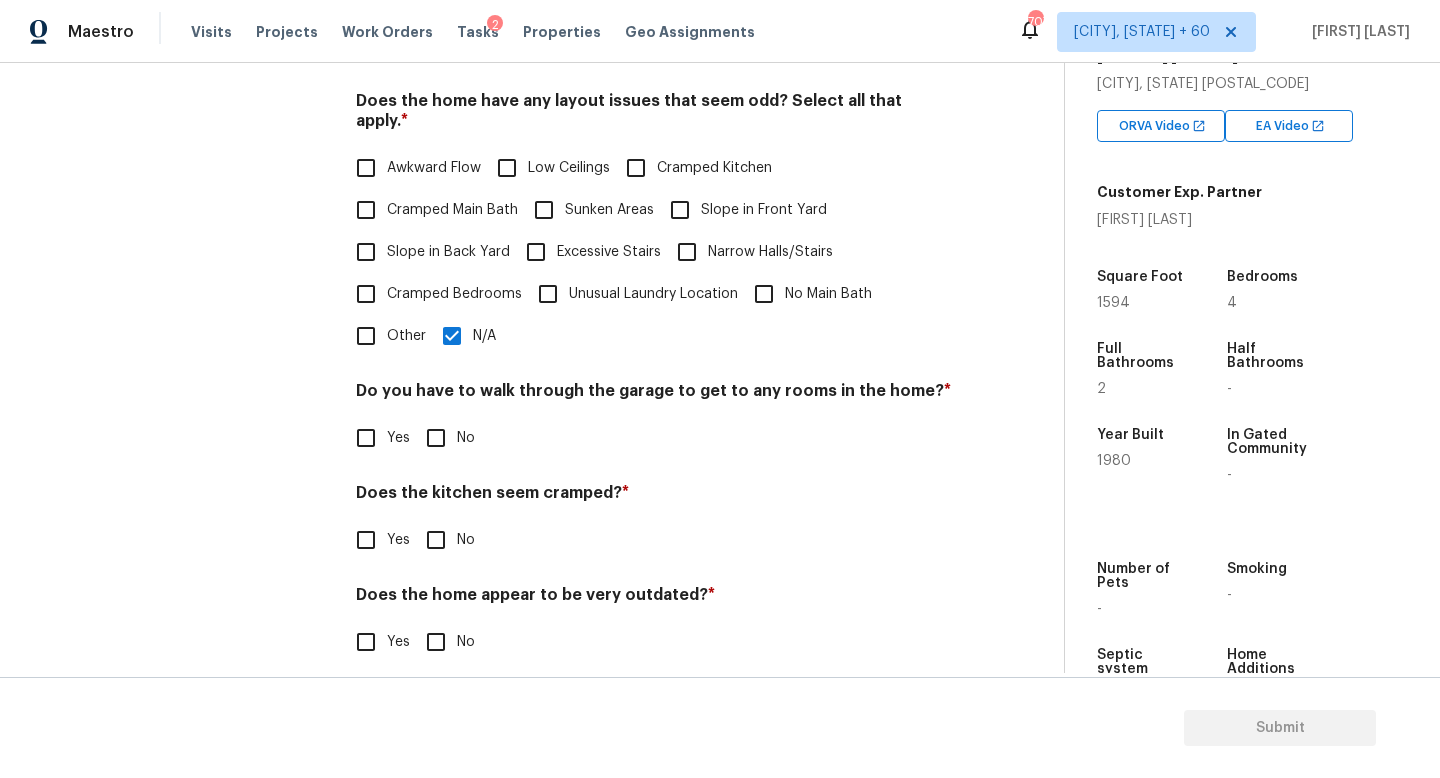click on "No" at bounding box center [436, 438] 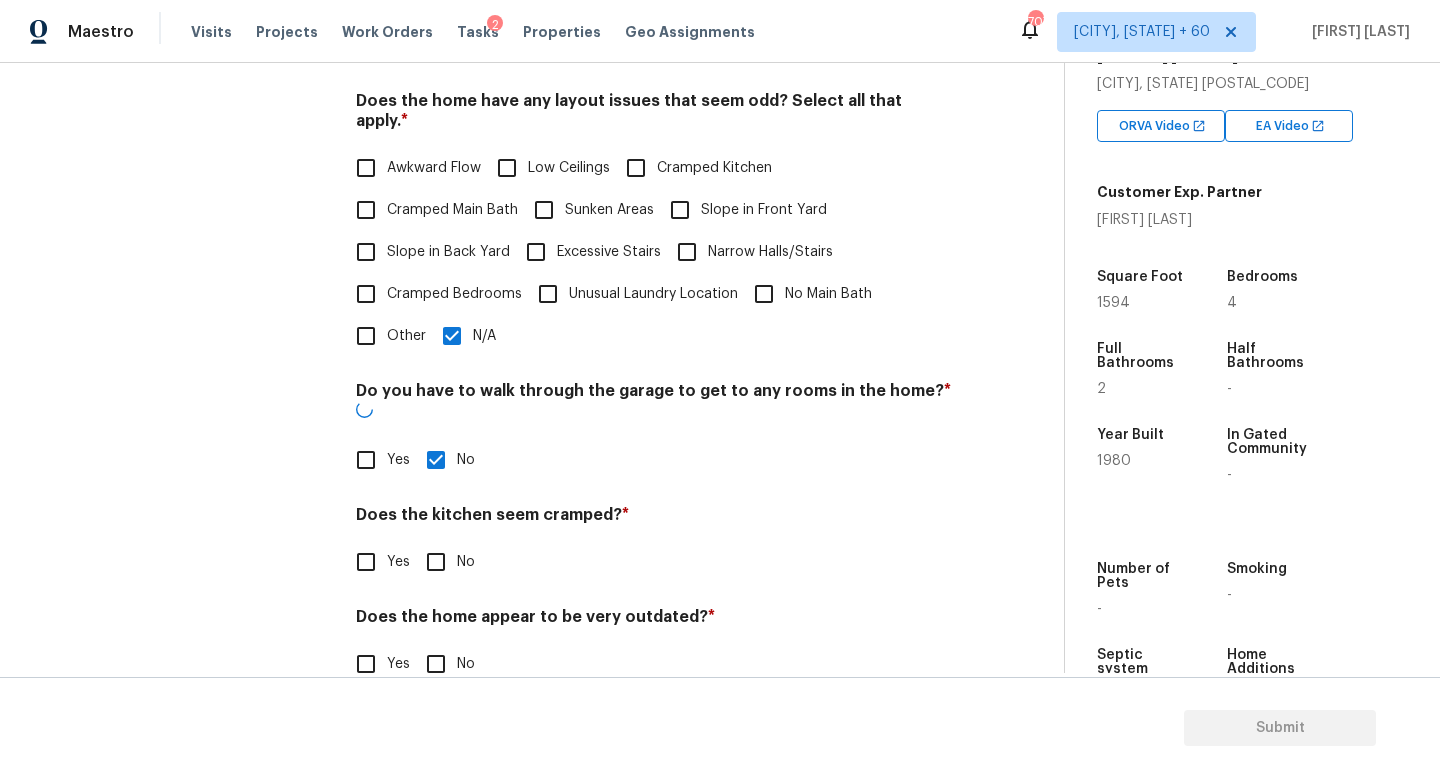 click on "No" at bounding box center (436, 562) 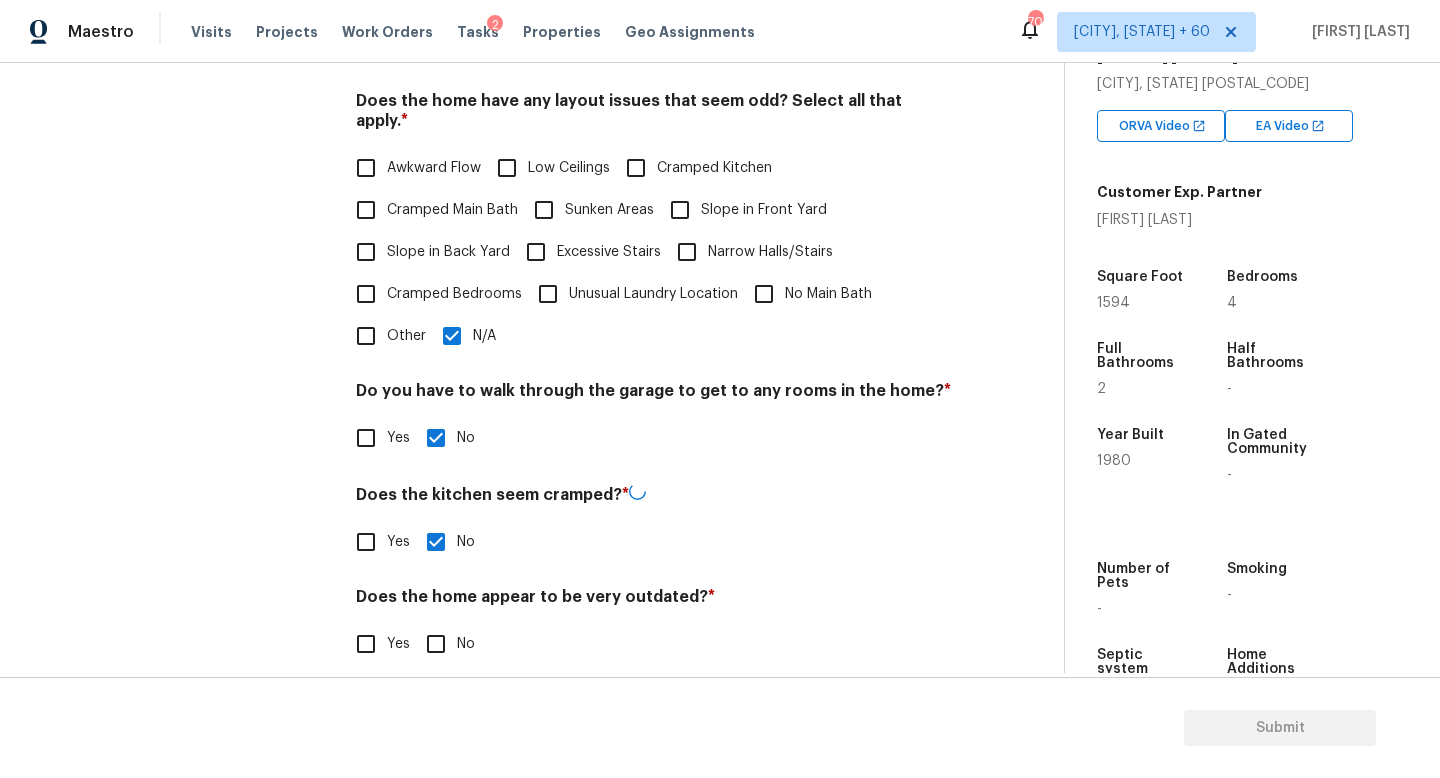 click on "Pricing Does the home have any additions?  * Yes No N/A Converted Garage ​ Photos Does the home have any layout issues that seem odd? Select all that apply.  * Awkward Flow Low Ceilings Cramped Kitchen Cramped Main Bath Sunken Areas Slope in Front Yard Slope in Back Yard Excessive Stairs Narrow Halls/Stairs Cramped Bedrooms Unusual Laundry Location No Main Bath Other N/A Do you have to walk through the garage to get to any rooms in the home?  * Yes No Does the kitchen seem cramped?  * Yes No Does the home appear to be very outdated?  * Yes No" at bounding box center (654, 214) 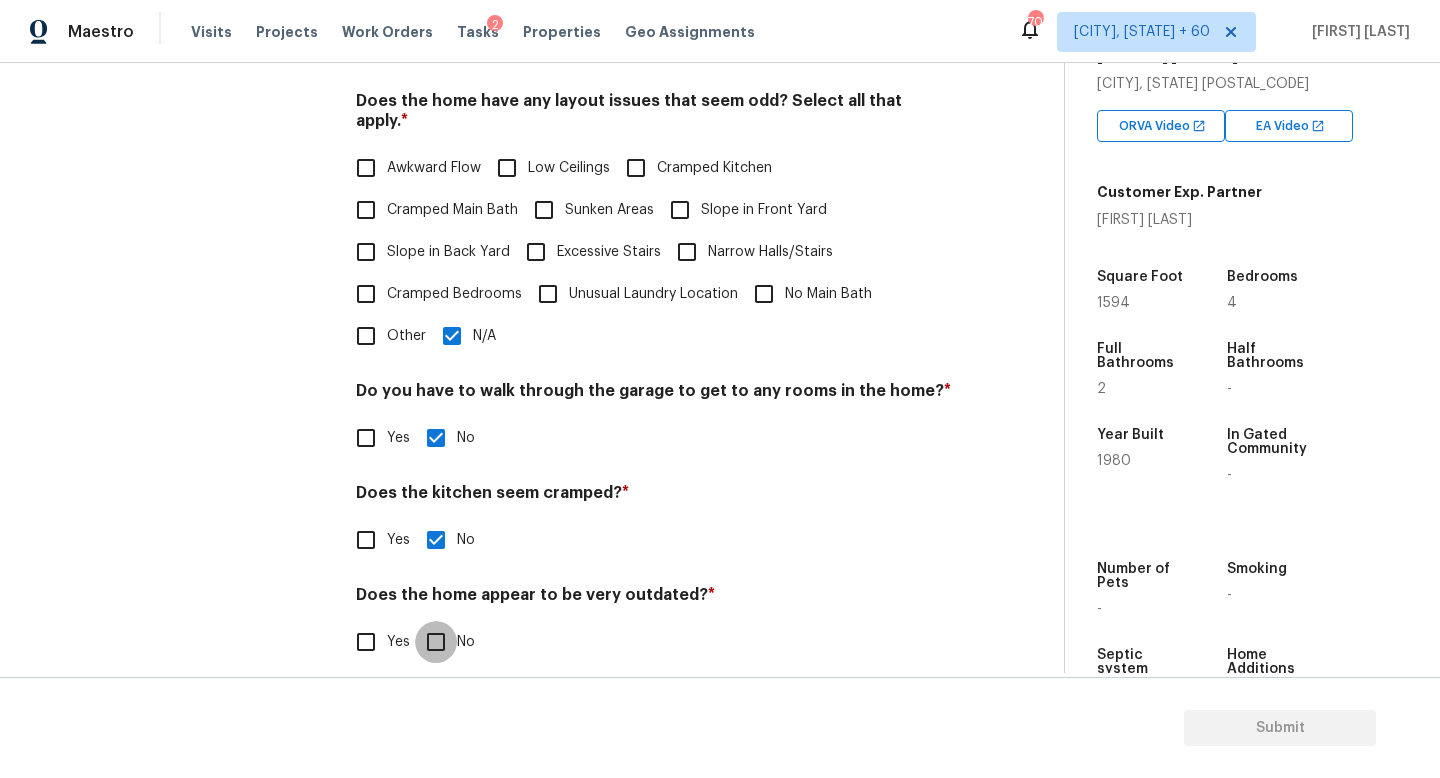 click on "No" at bounding box center (436, 642) 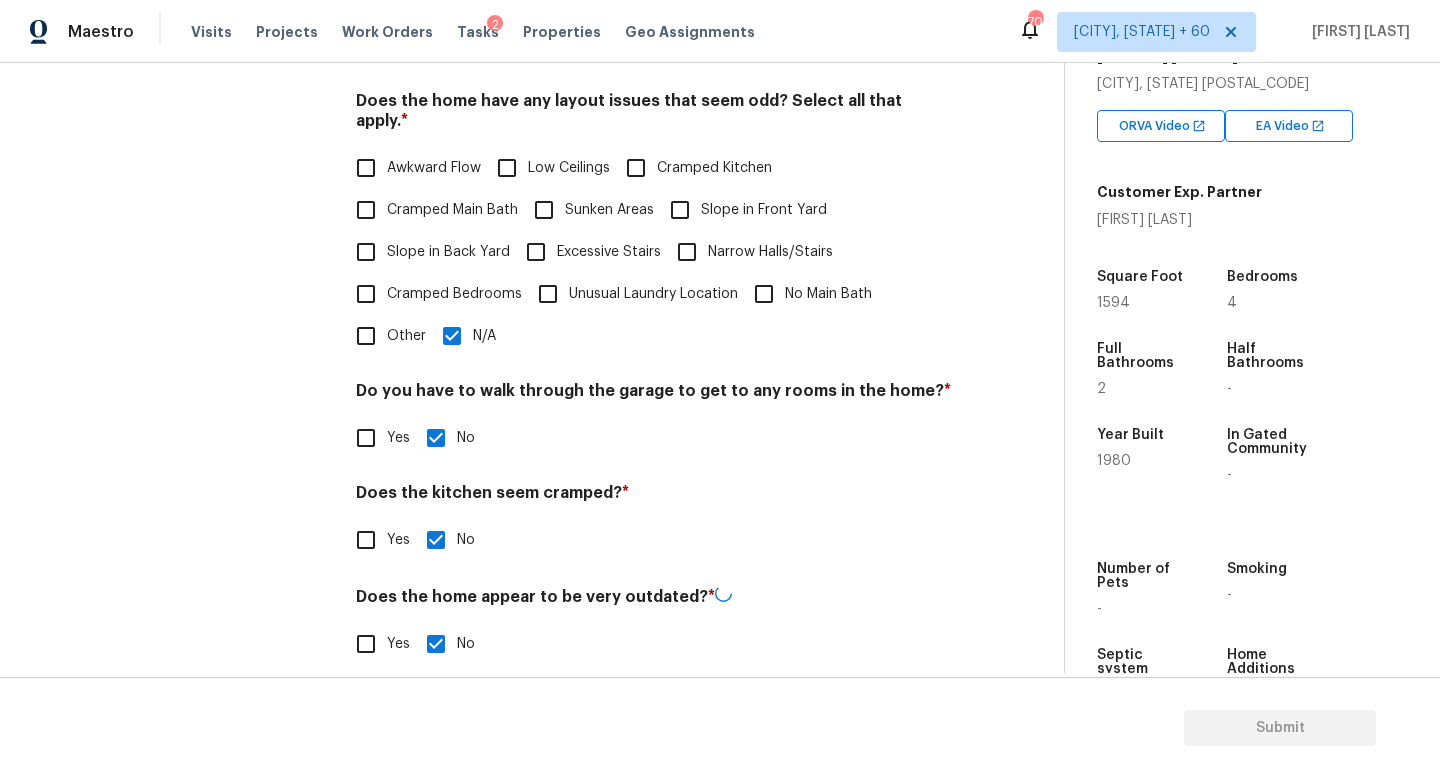 scroll, scrollTop: 166, scrollLeft: 0, axis: vertical 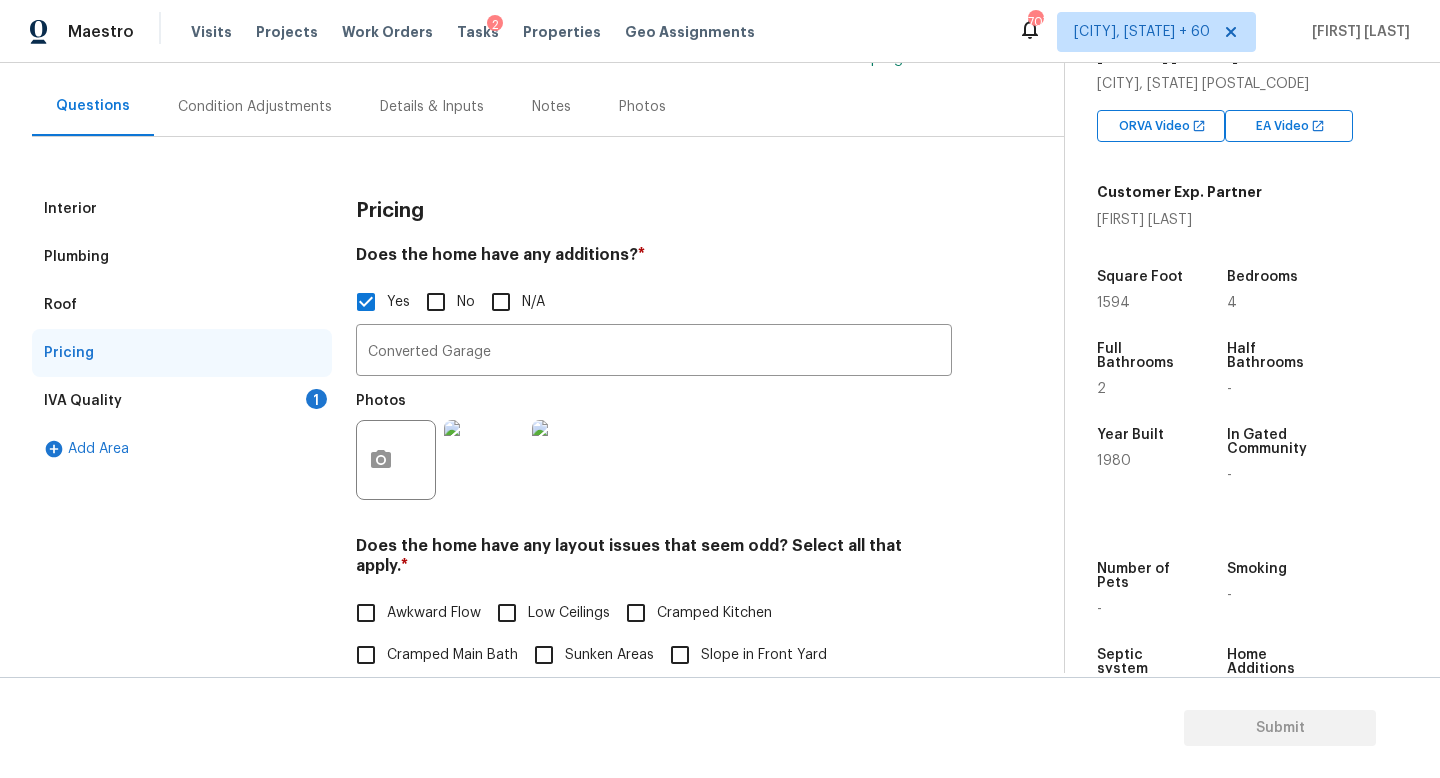 click on "IVA Quality 1" at bounding box center [182, 401] 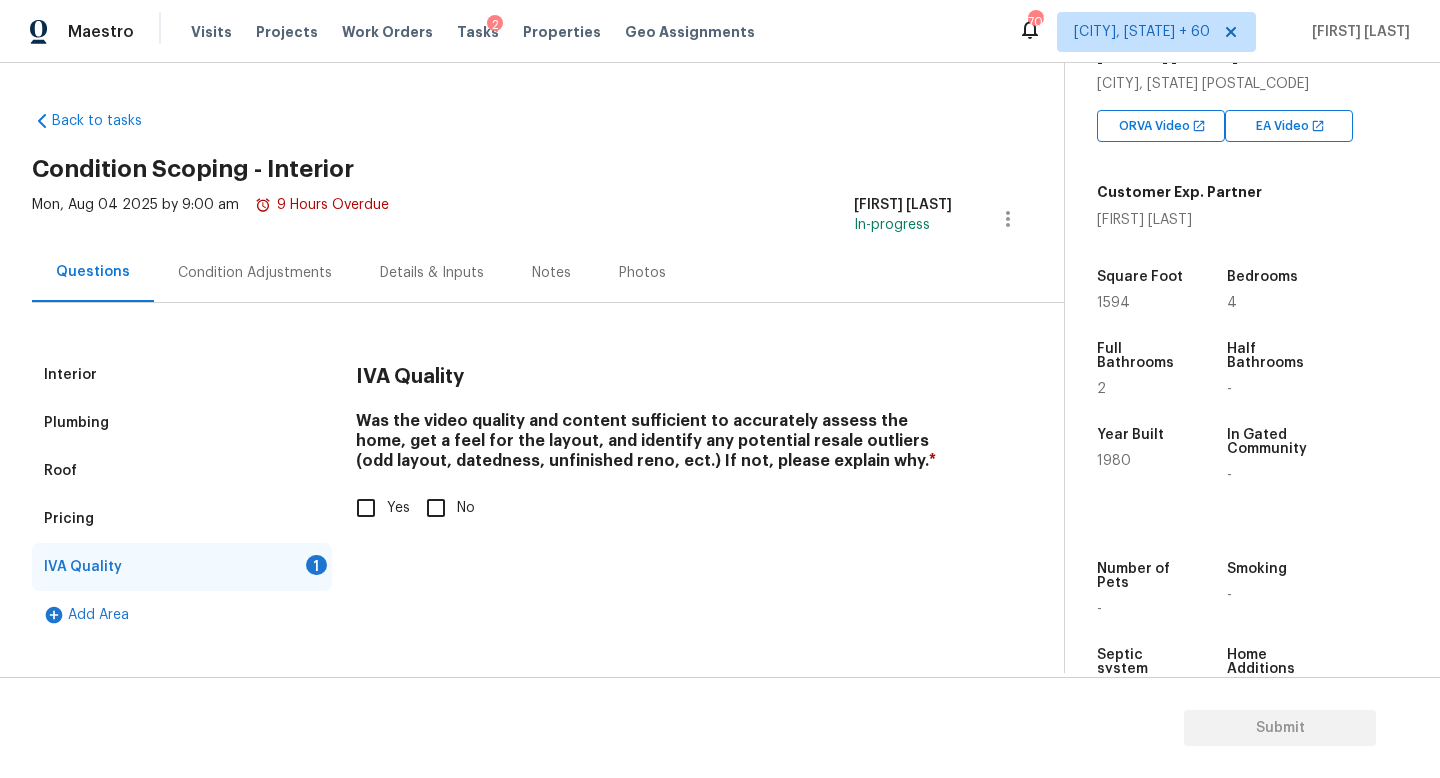 click on "Yes" at bounding box center (366, 508) 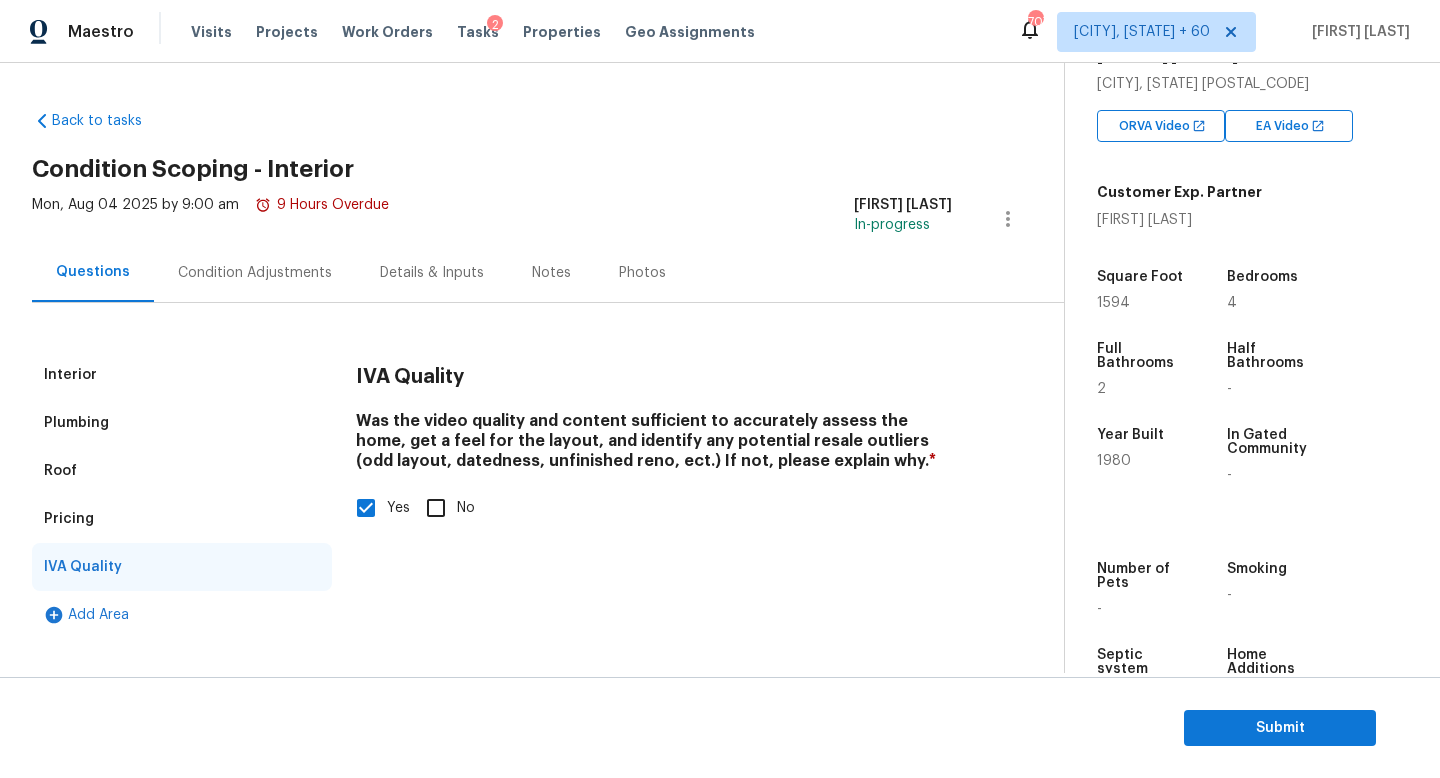 click on "Condition Adjustments" at bounding box center (255, 272) 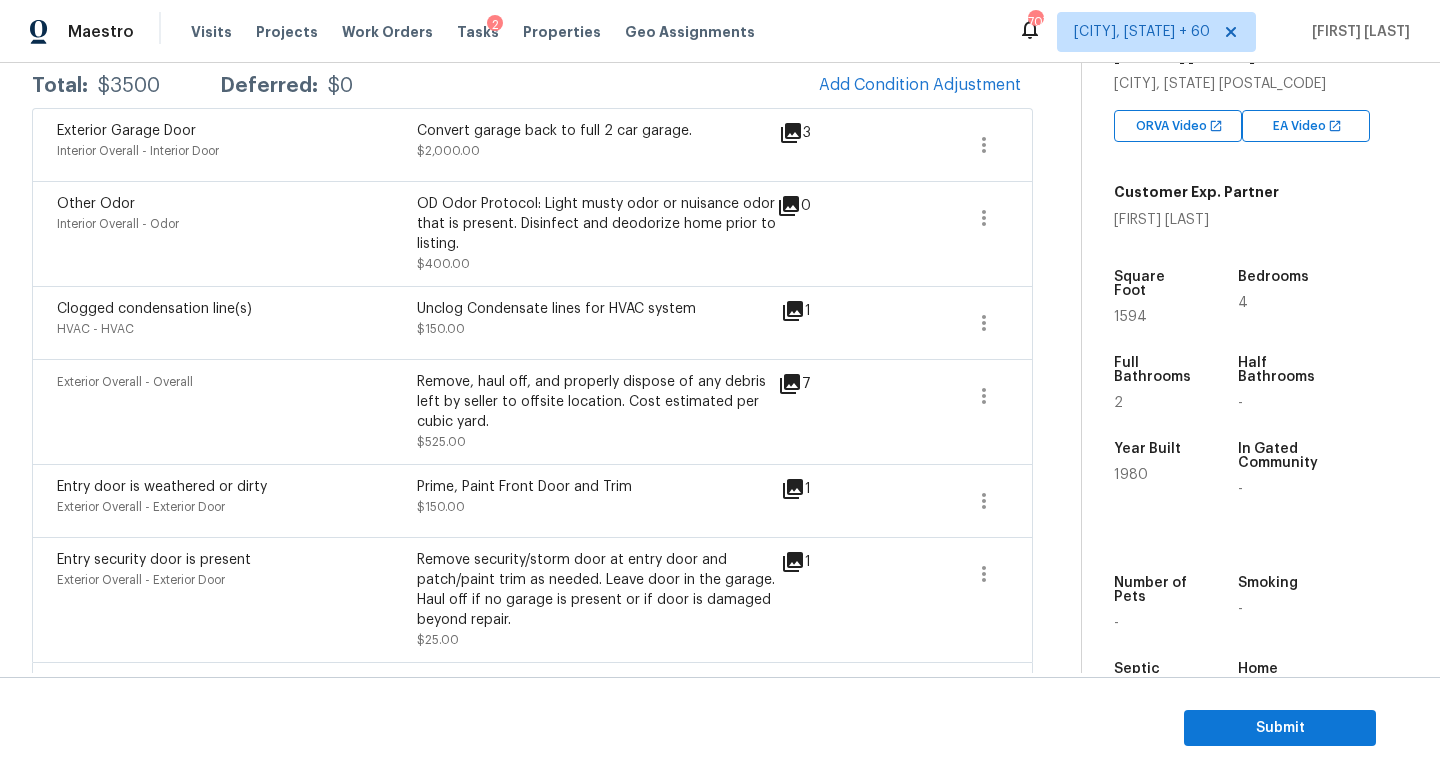 scroll, scrollTop: 338, scrollLeft: 0, axis: vertical 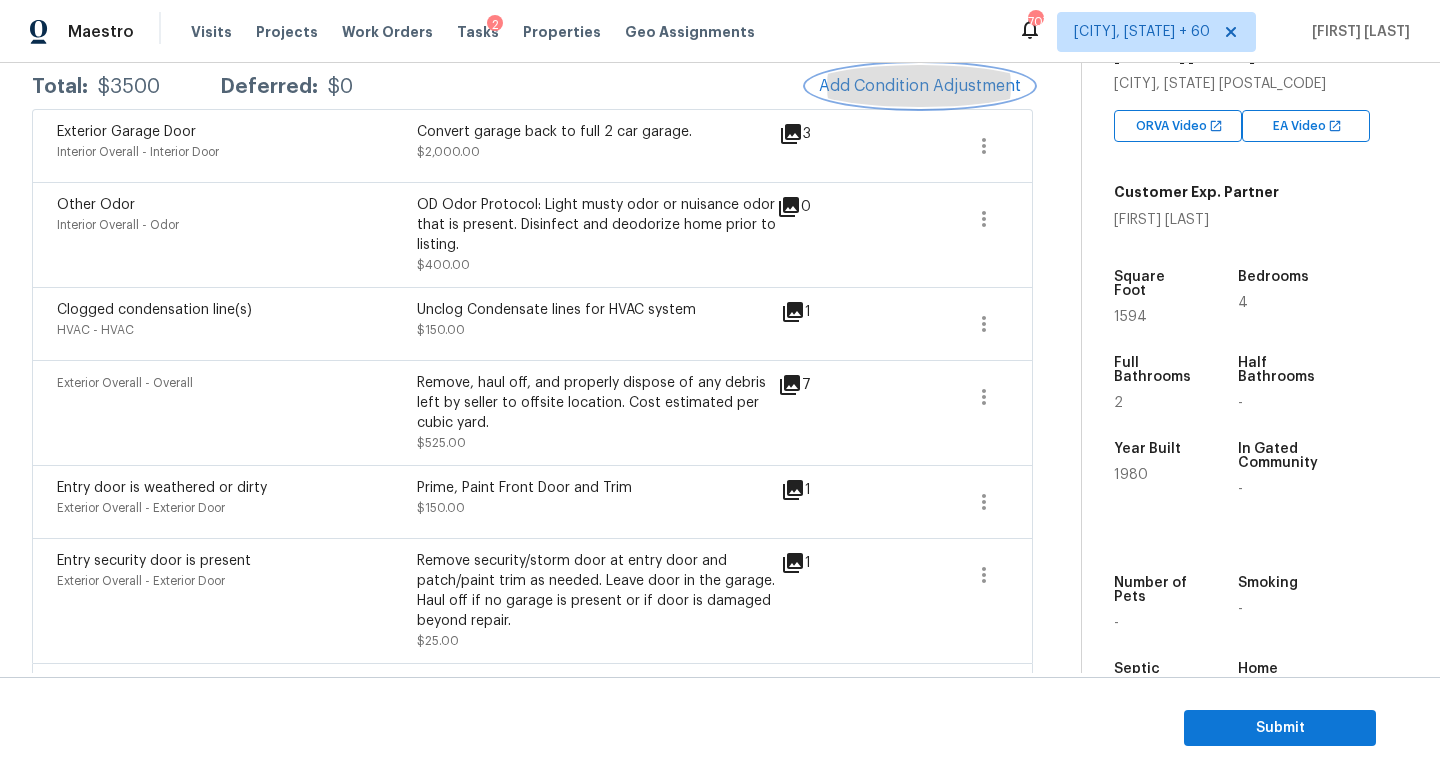 click on "Add Condition Adjustment" at bounding box center (920, 86) 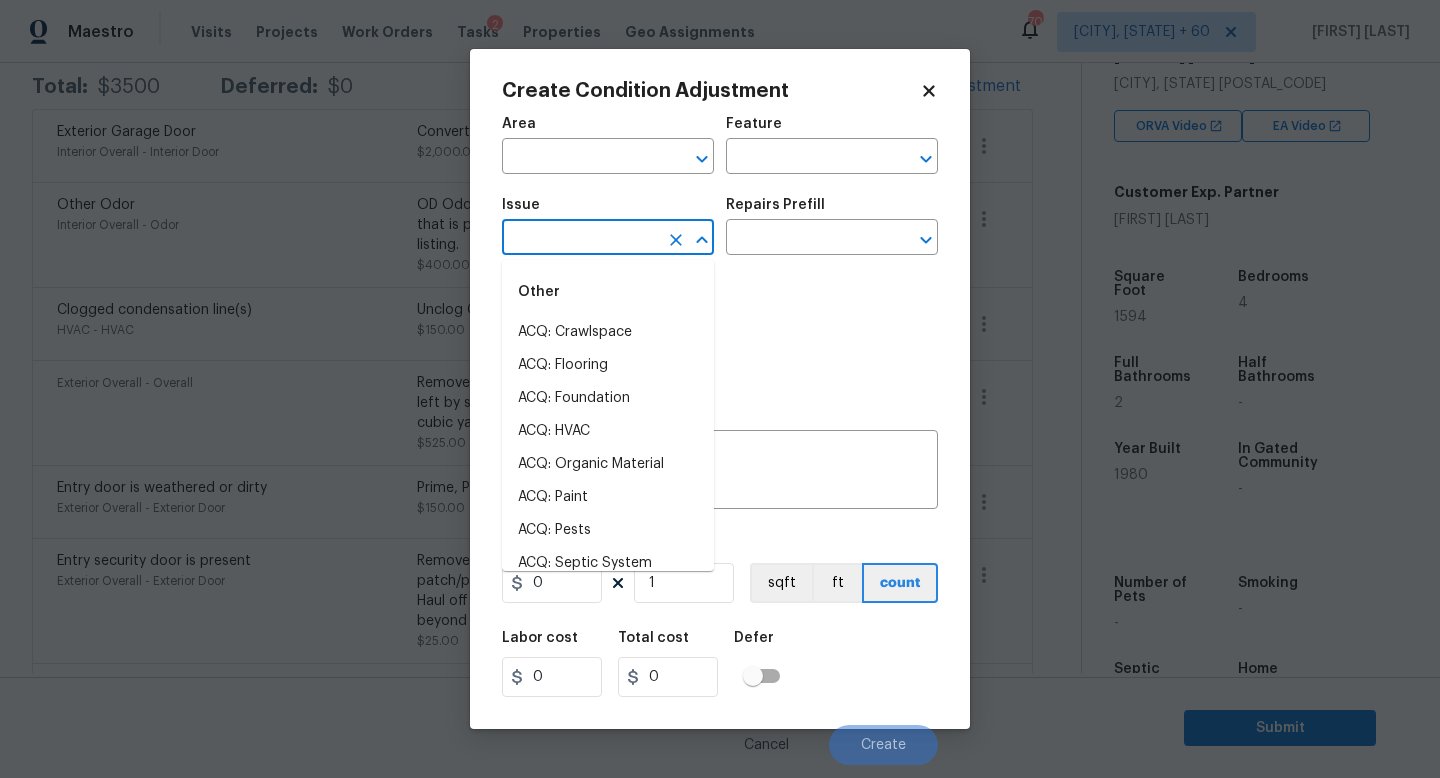 click at bounding box center [580, 239] 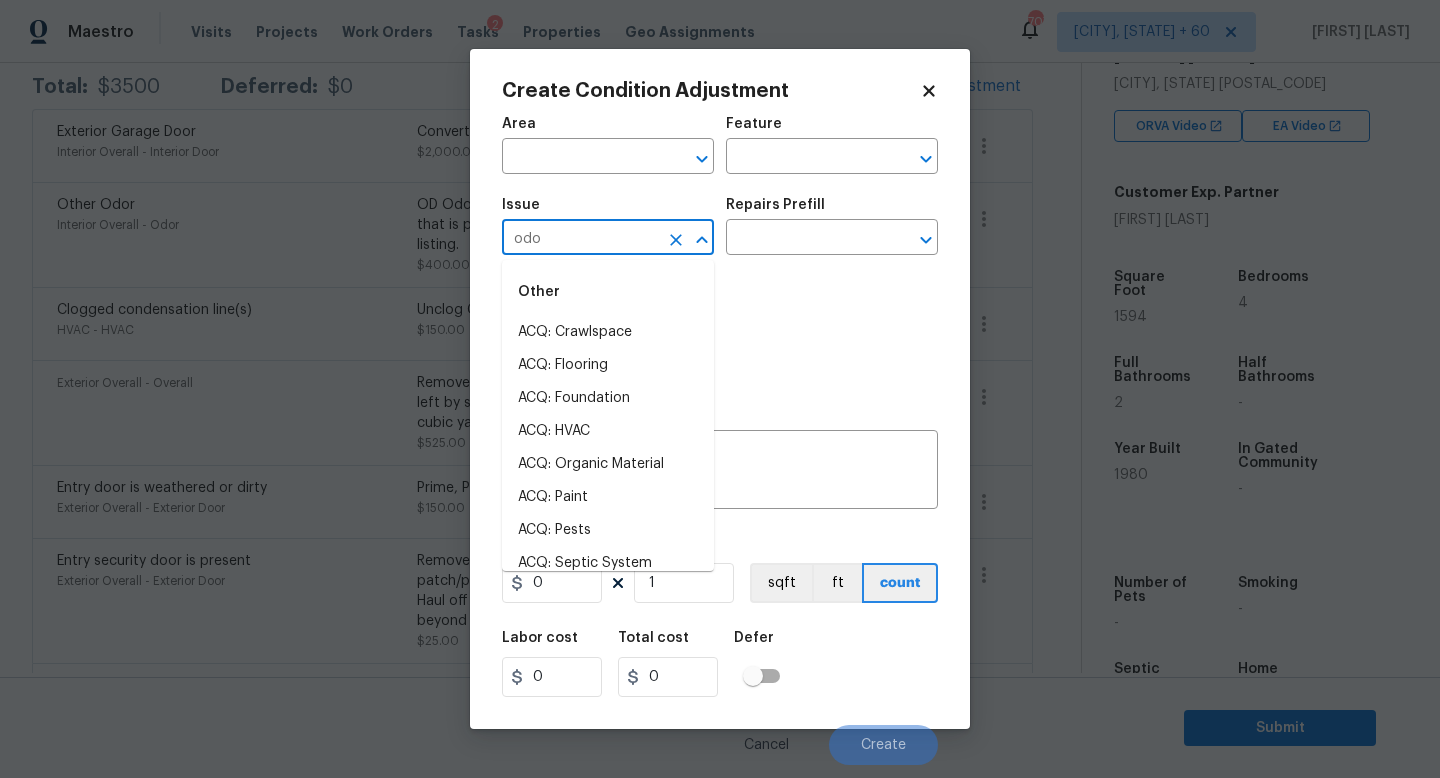 type on "odor" 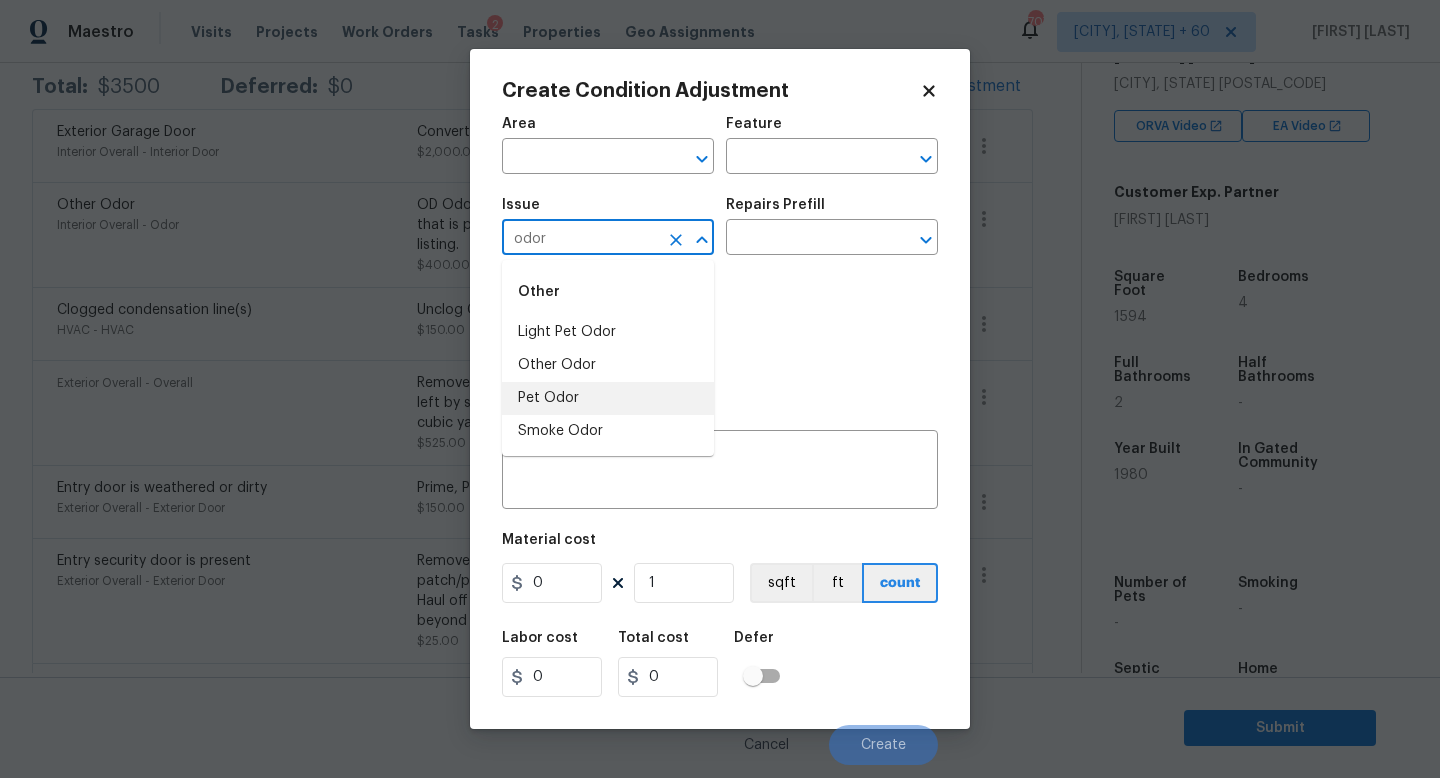 click on "Pet Odor" at bounding box center (608, 398) 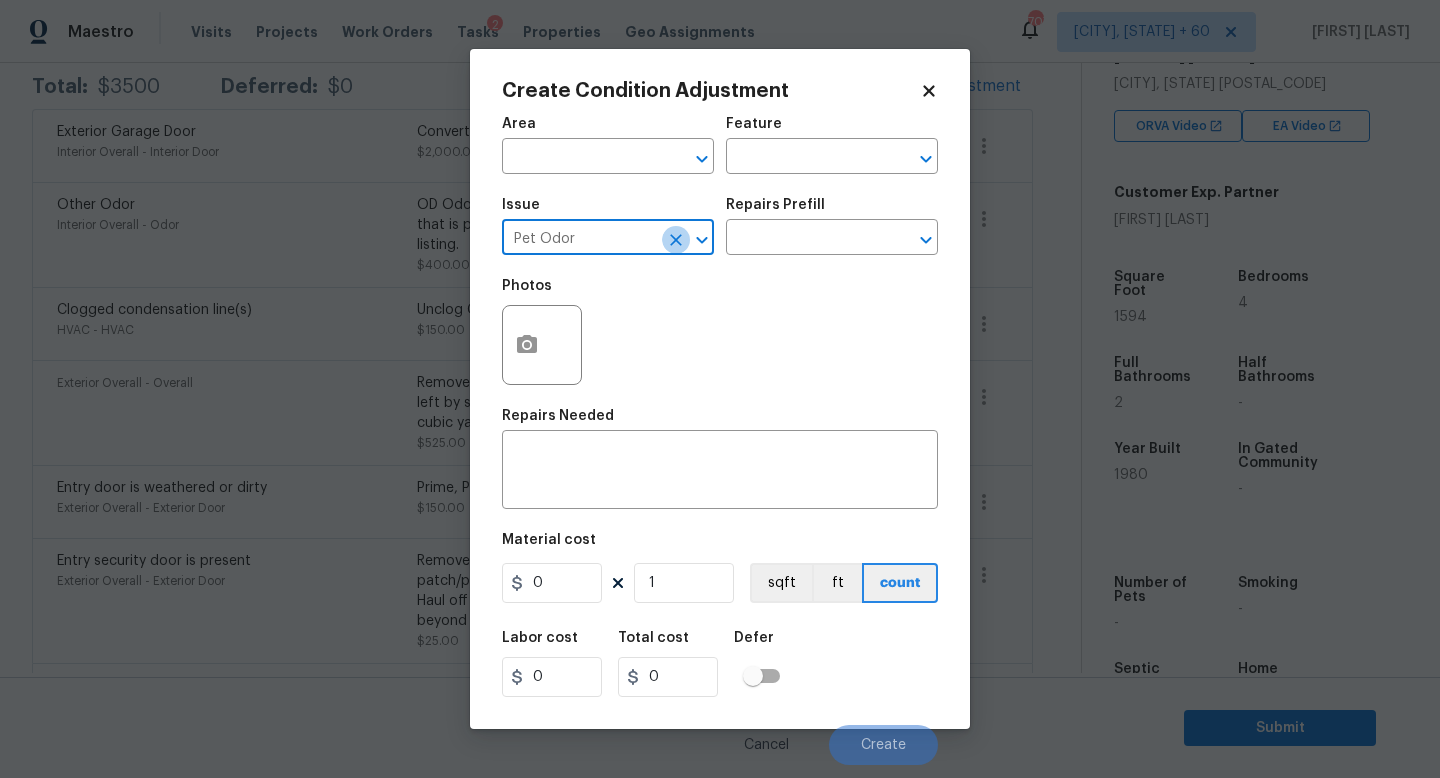 click 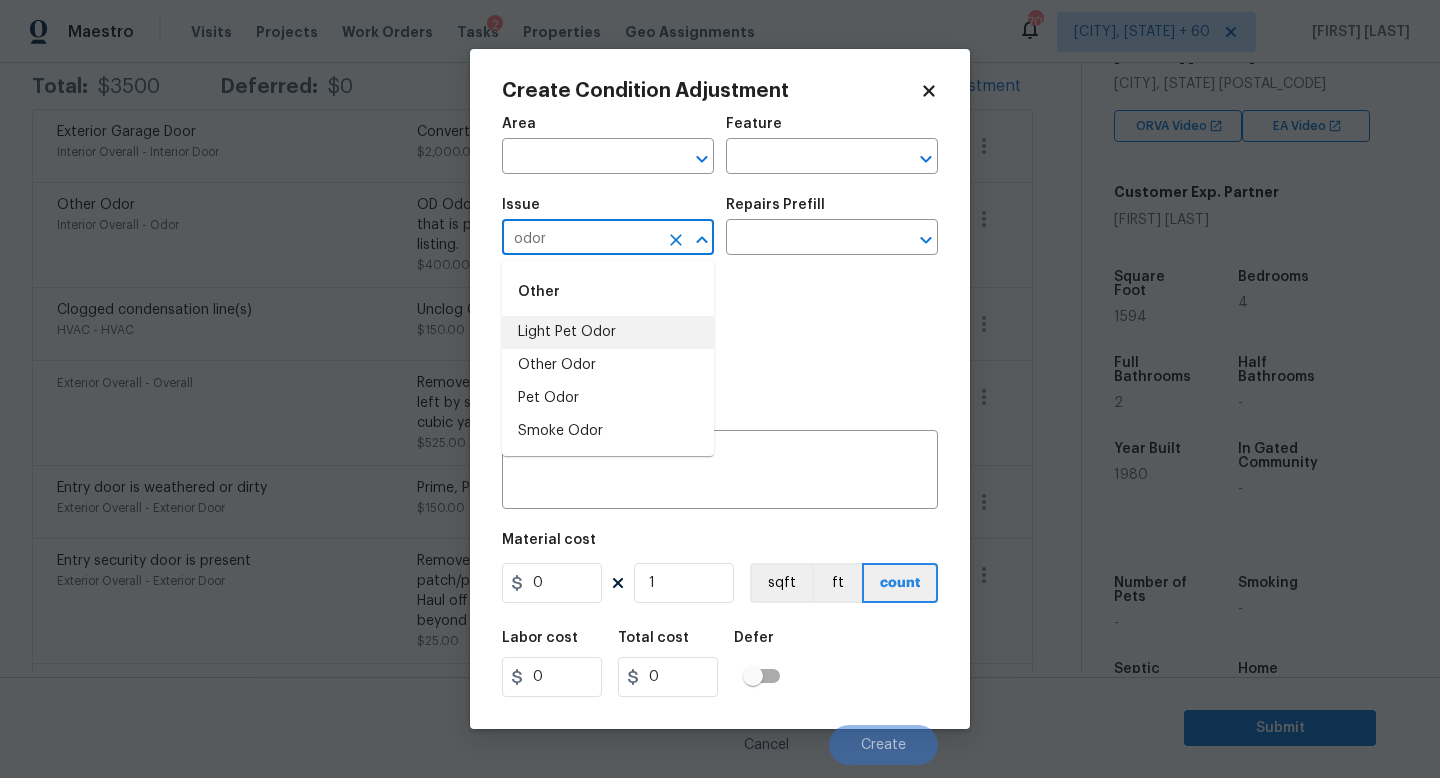click on "Light Pet Odor" at bounding box center [608, 332] 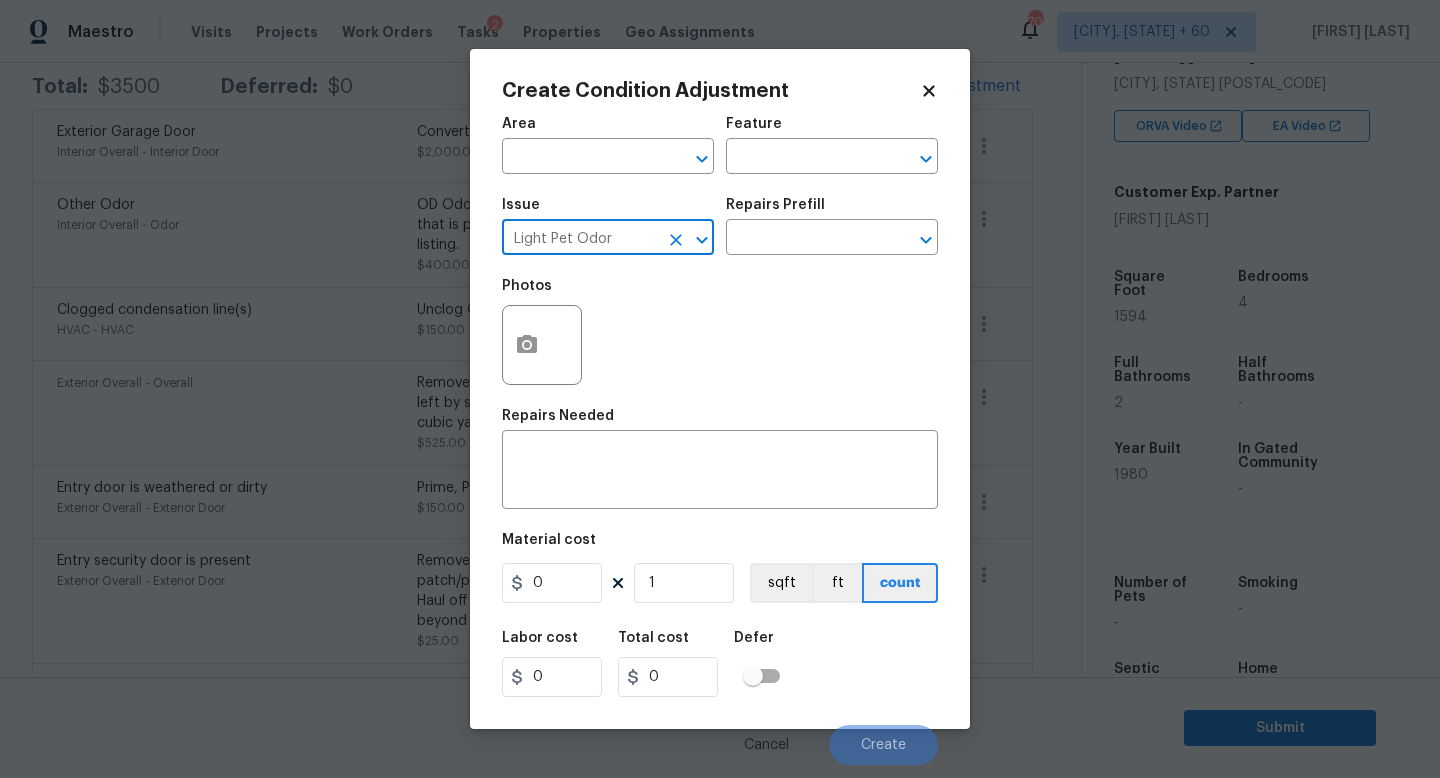 type on "Light Pet Odor" 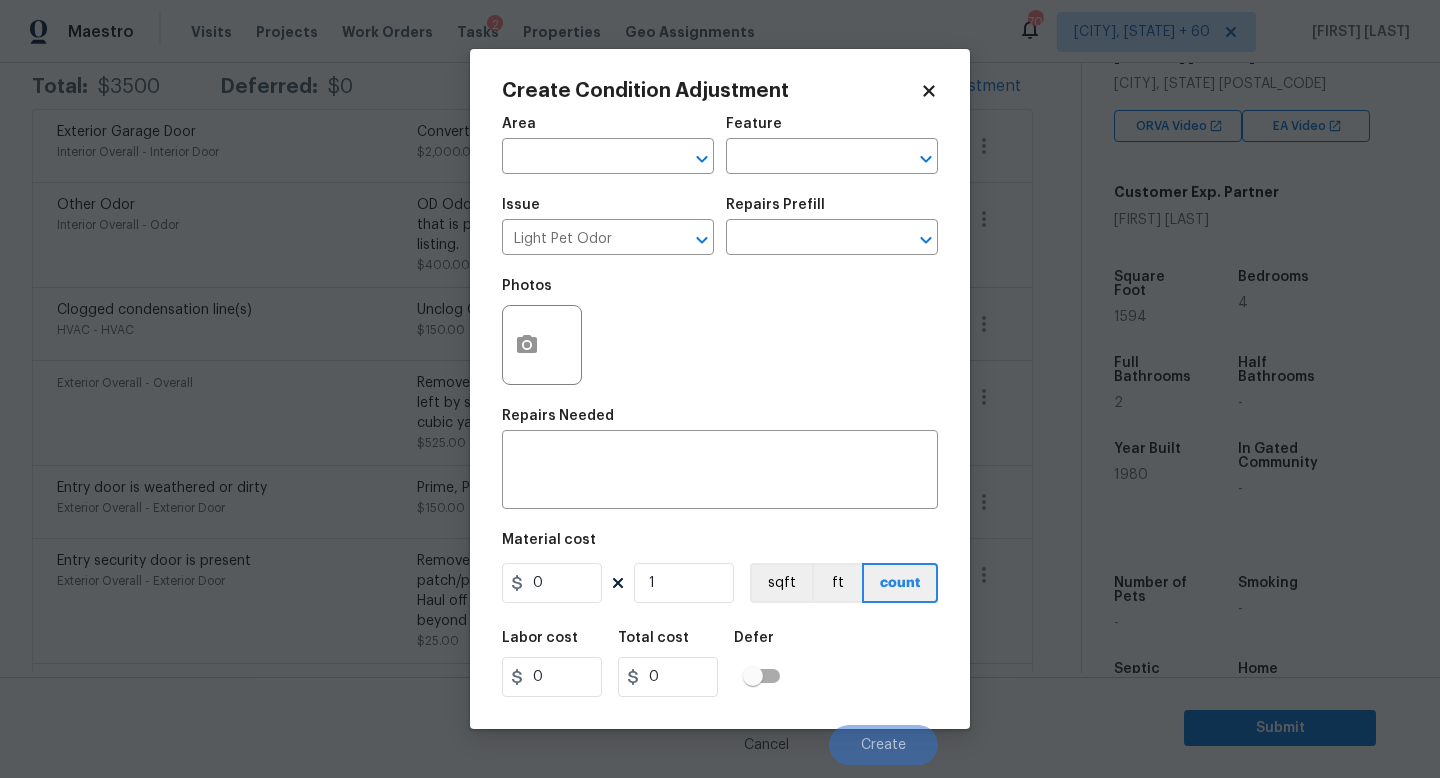 click on "Repairs Prefill" at bounding box center (832, 211) 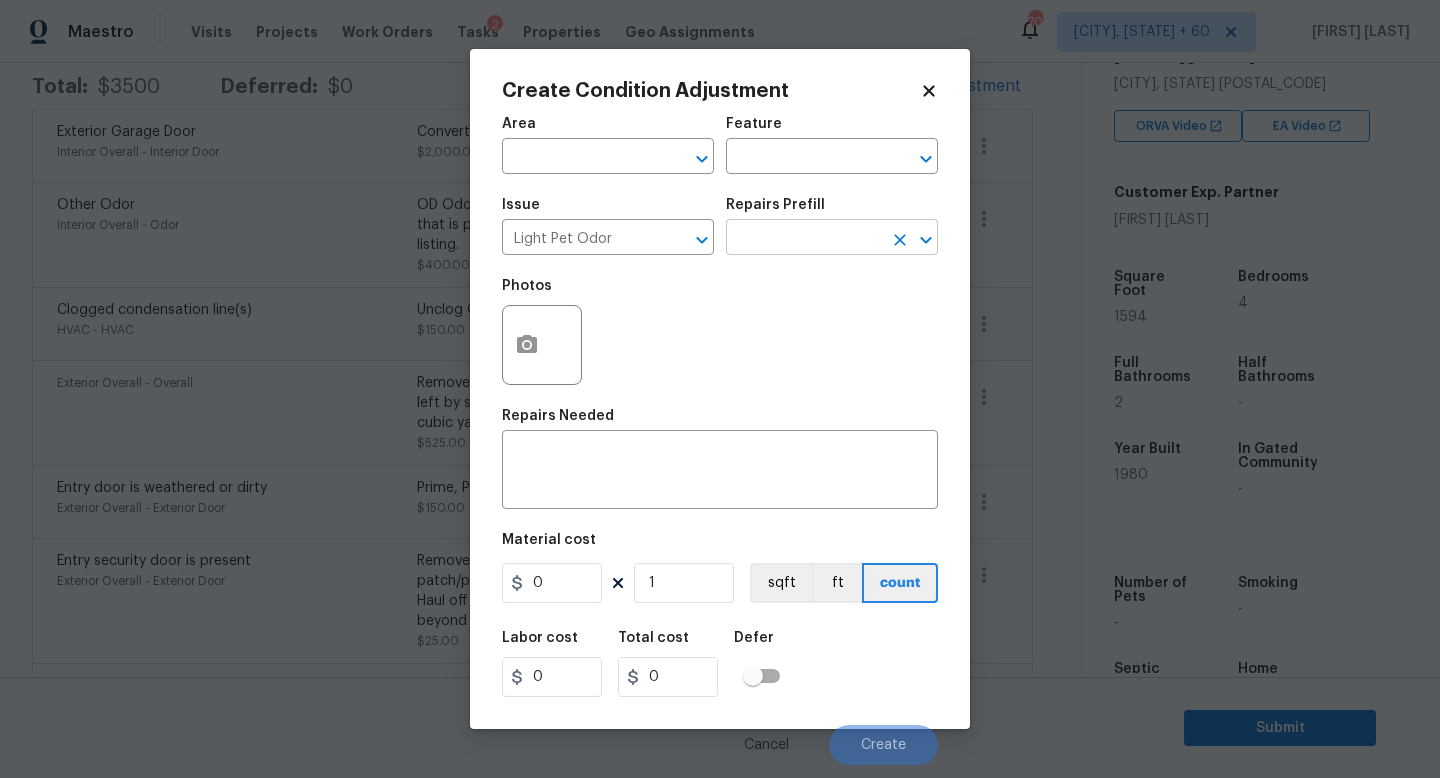 click at bounding box center [804, 239] 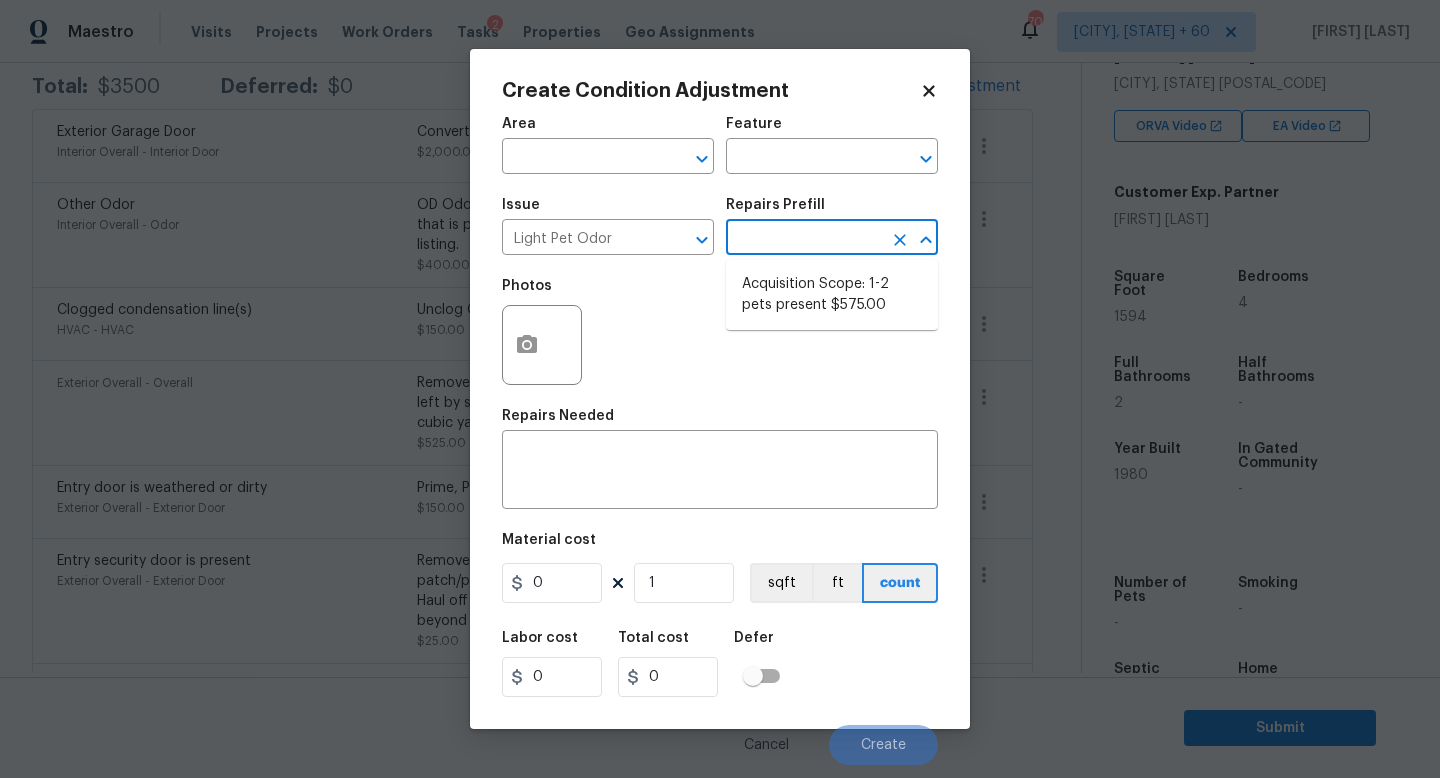 click on "Acquisition Scope: 1-2 pets present $575.00" at bounding box center [832, 295] 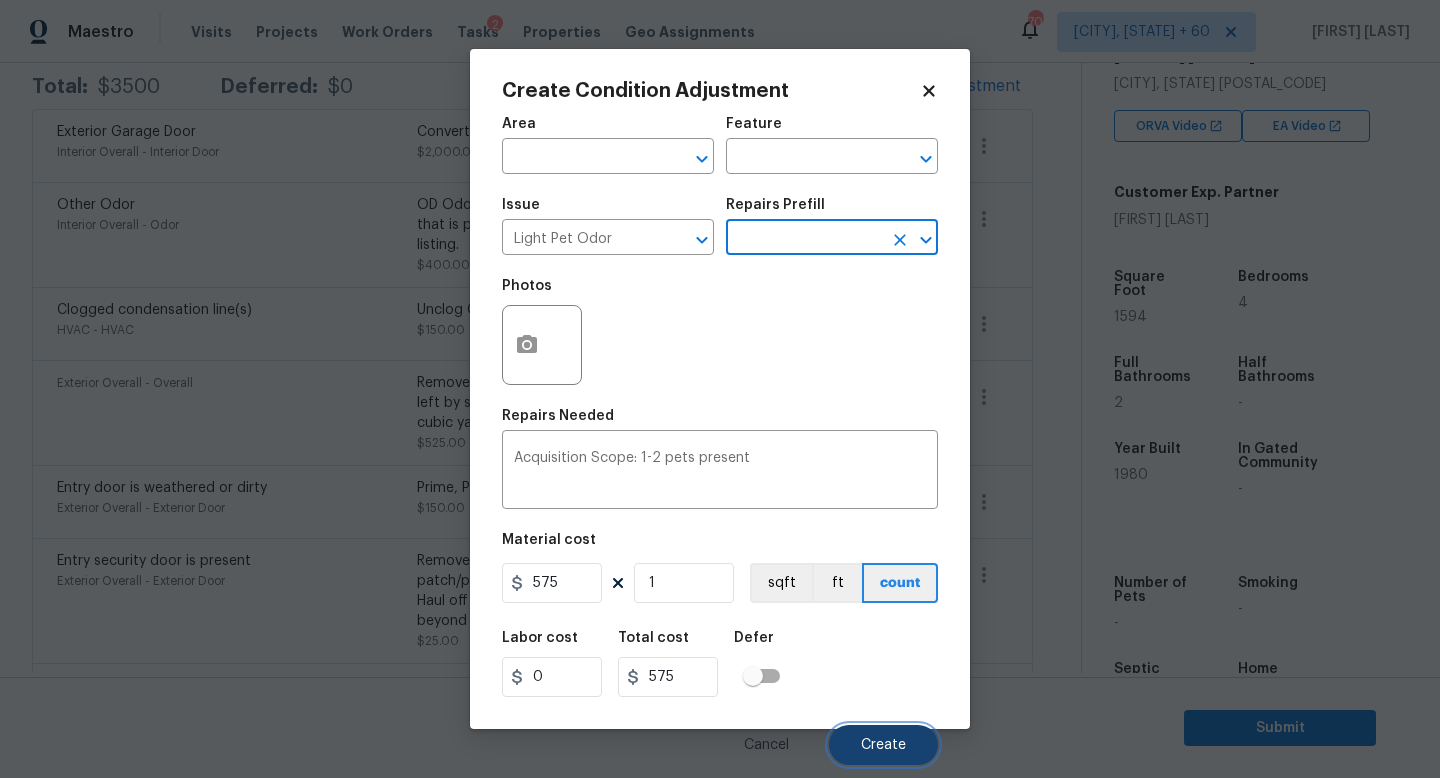 click on "Create" at bounding box center (883, 745) 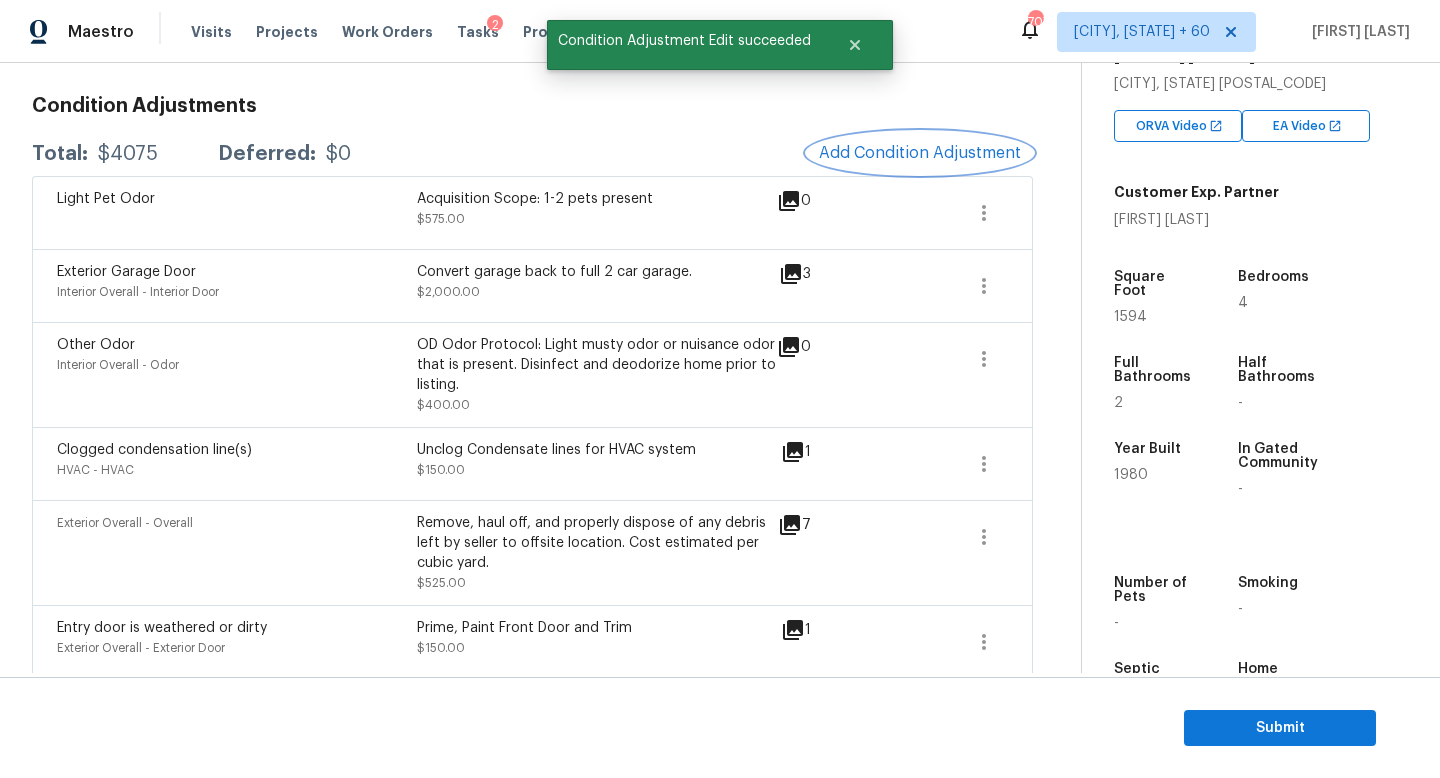 scroll, scrollTop: 245, scrollLeft: 0, axis: vertical 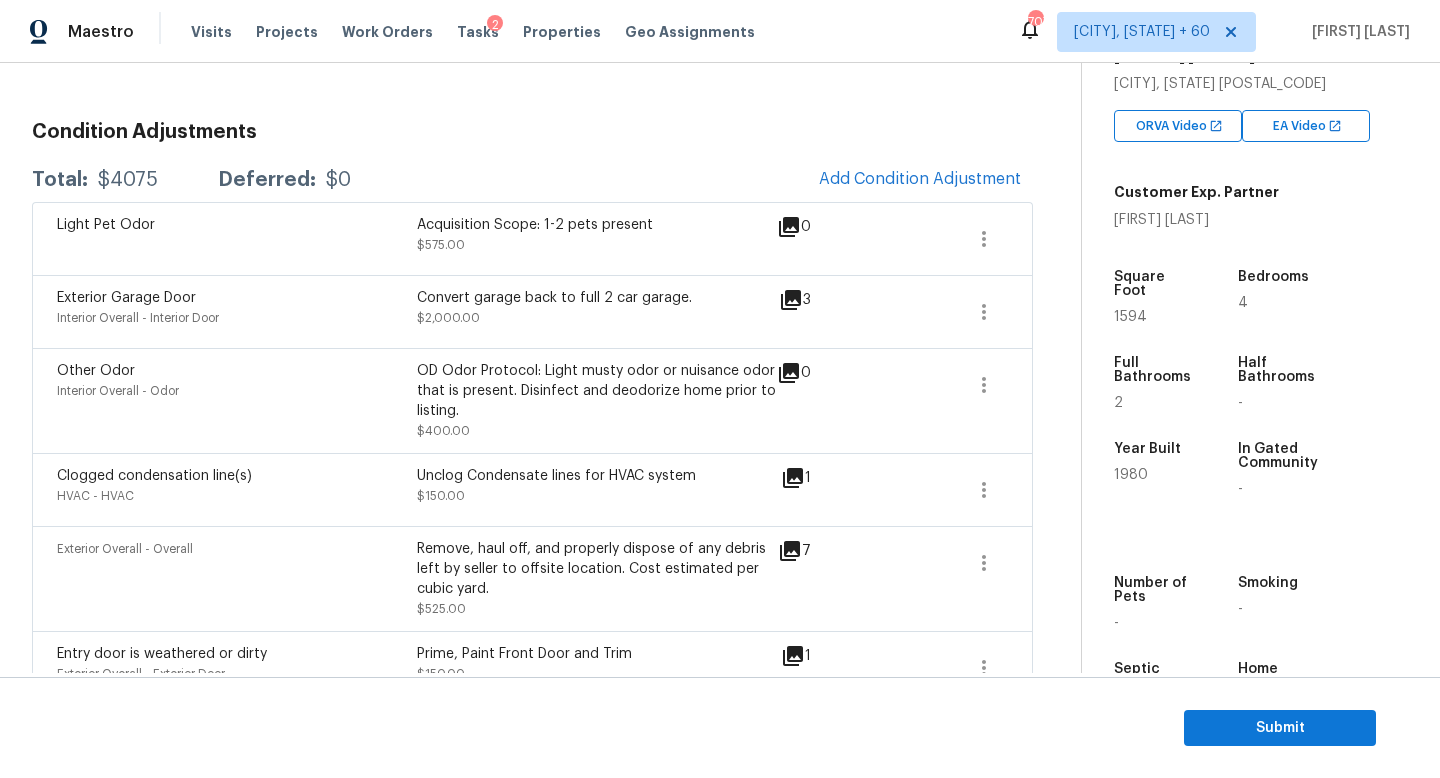 click on "Condition Adjustments Total:  $4075 Deferred:  $0 Add Condition Adjustment Light Pet Odor Acquisition Scope: 1-2 pets present $575.00   0 Exterior Garage Door Interior Overall - Interior Door
Convert garage back to full 2 car garage. $2,000.00   3 Other Odor Interior Overall - Odor OD Odor Protocol: Light musty odor or nuisance odor that is present. Disinfect and deodorize home prior to listing. $400.00   0 Clogged condensation line(s) HVAC - HVAC Unclog Condensate lines for HVAC system $150.00   1 Exterior Overall - Overall Remove, haul off, and properly dispose of any debris left by seller to offsite location. Cost estimated per cubic yard. $525.00   7 Entry door is weathered or dirty Exterior Overall - Exterior Door Prime, Paint Front Door and Trim $150.00   1 Entry security door is present Exterior Overall - Exterior Door Remove security/storm door at entry door and patch/paint trim as needed. Leave door in the garage. Haul off if no garage is present or if door is damaged beyond repair.  $25.00   1   0" at bounding box center [532, 520] 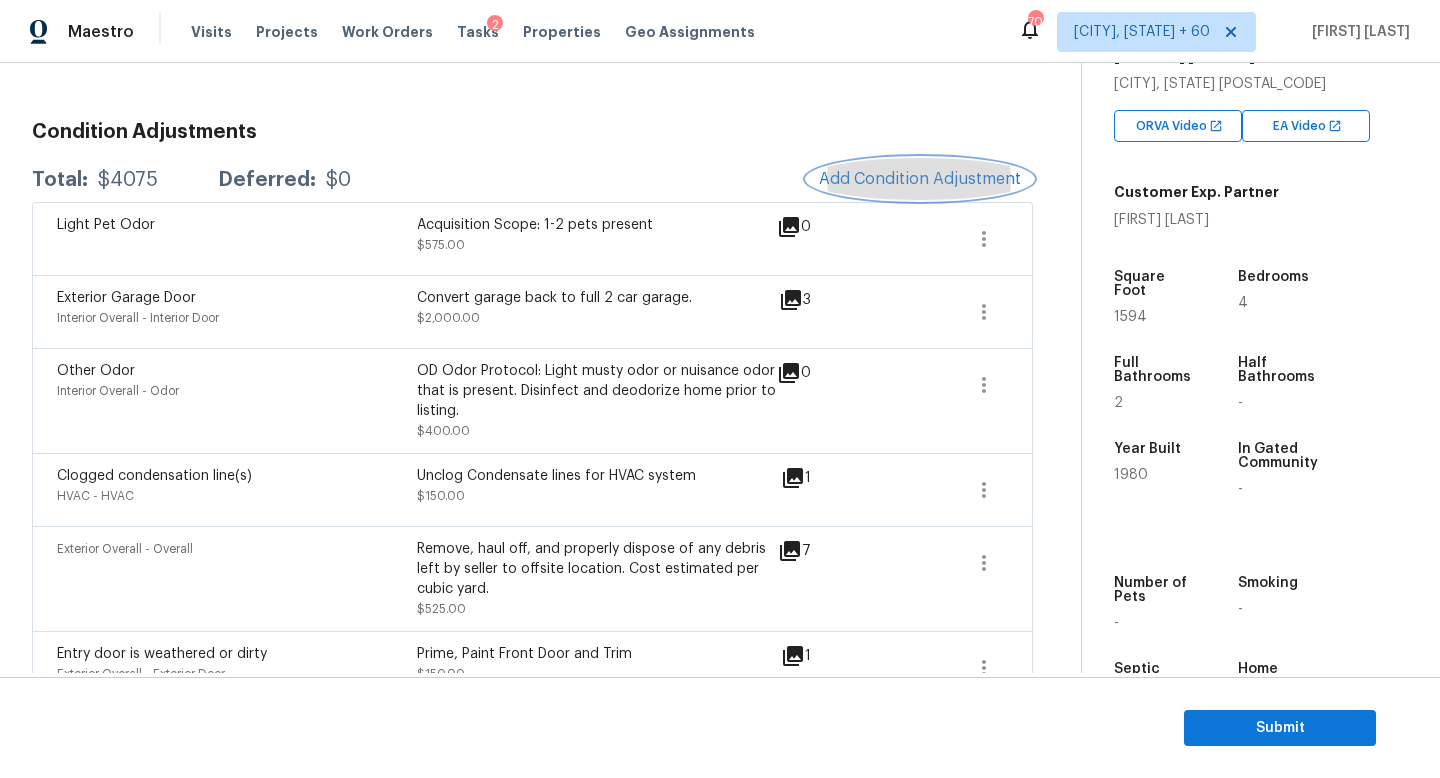 click on "Add Condition Adjustment" at bounding box center (920, 179) 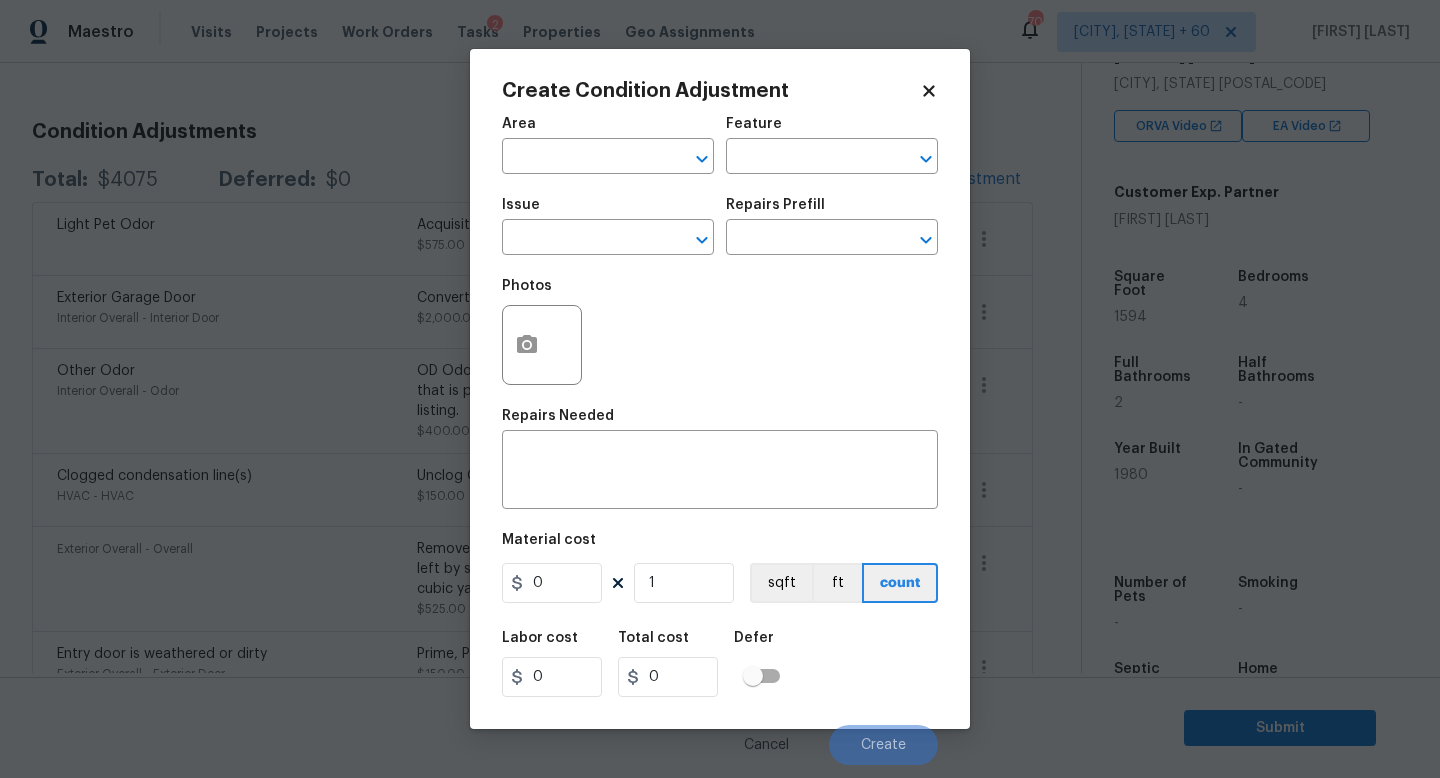 click on "Issue" at bounding box center [608, 211] 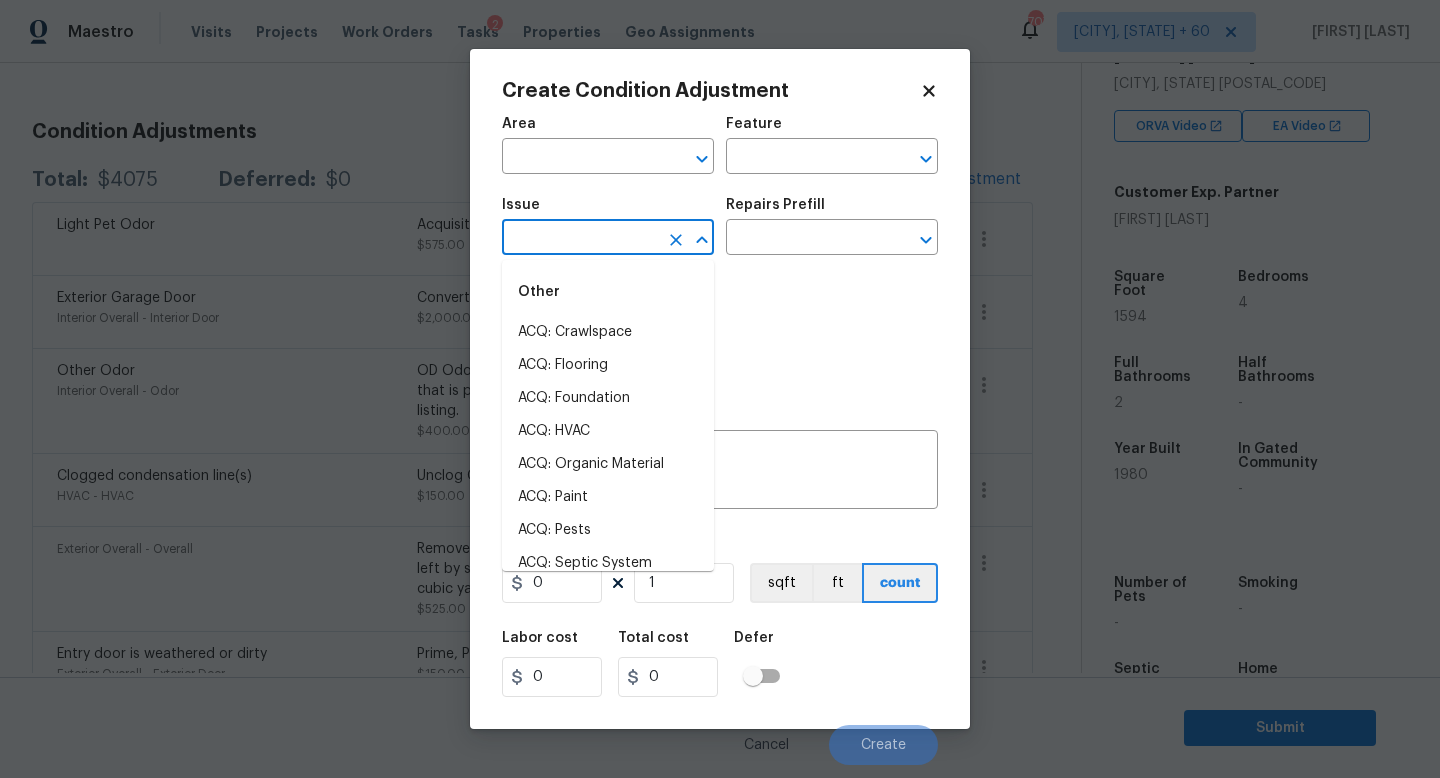 click at bounding box center (580, 239) 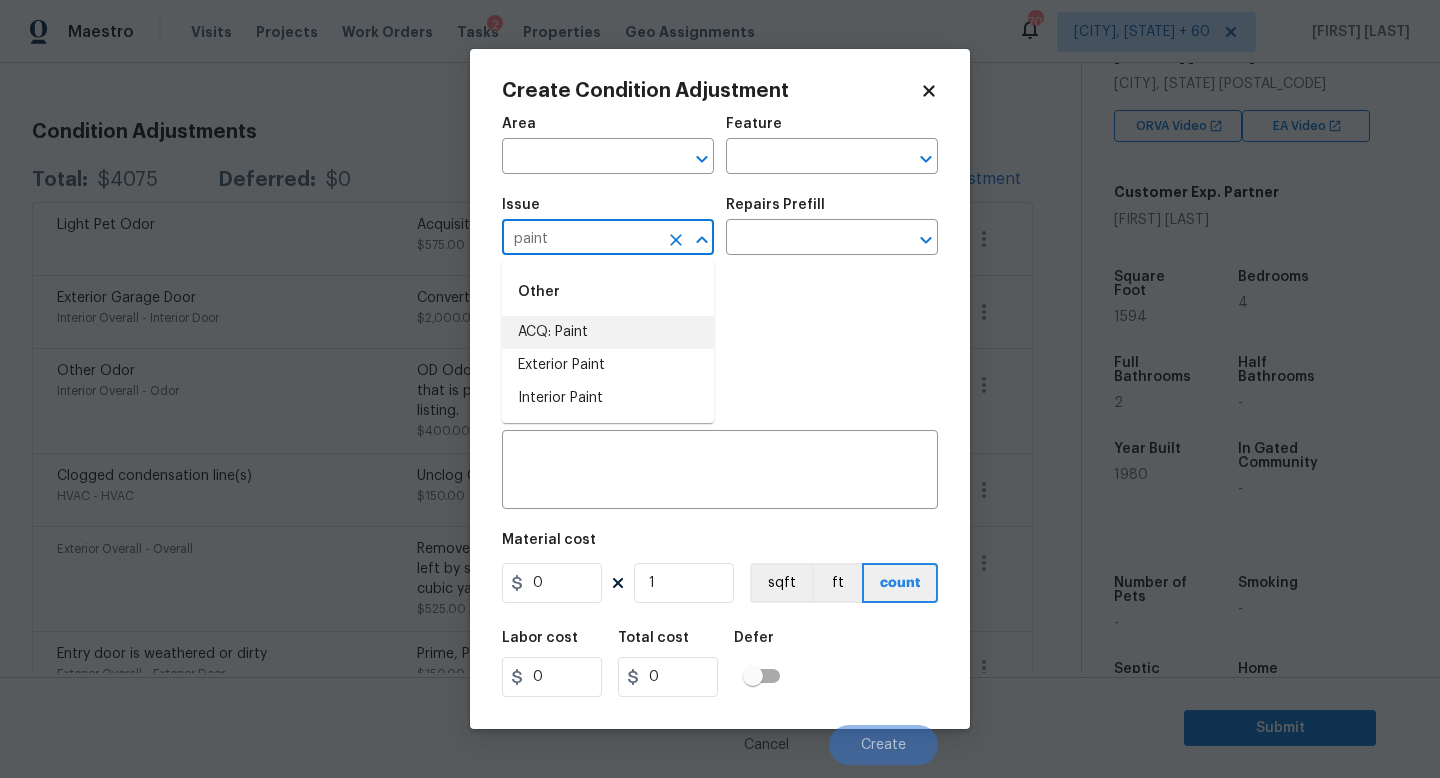 click on "ACQ: Paint" at bounding box center [608, 332] 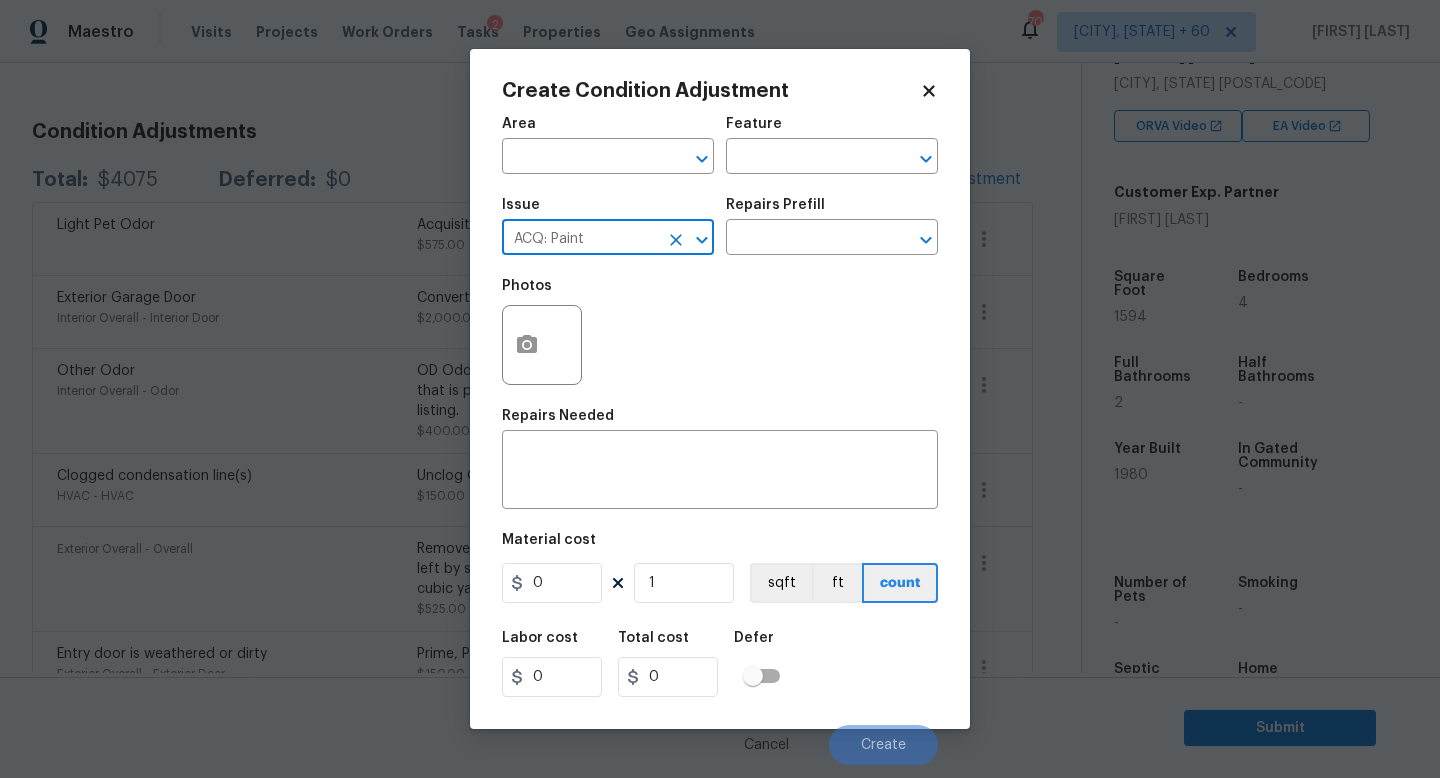 type on "ACQ: Paint" 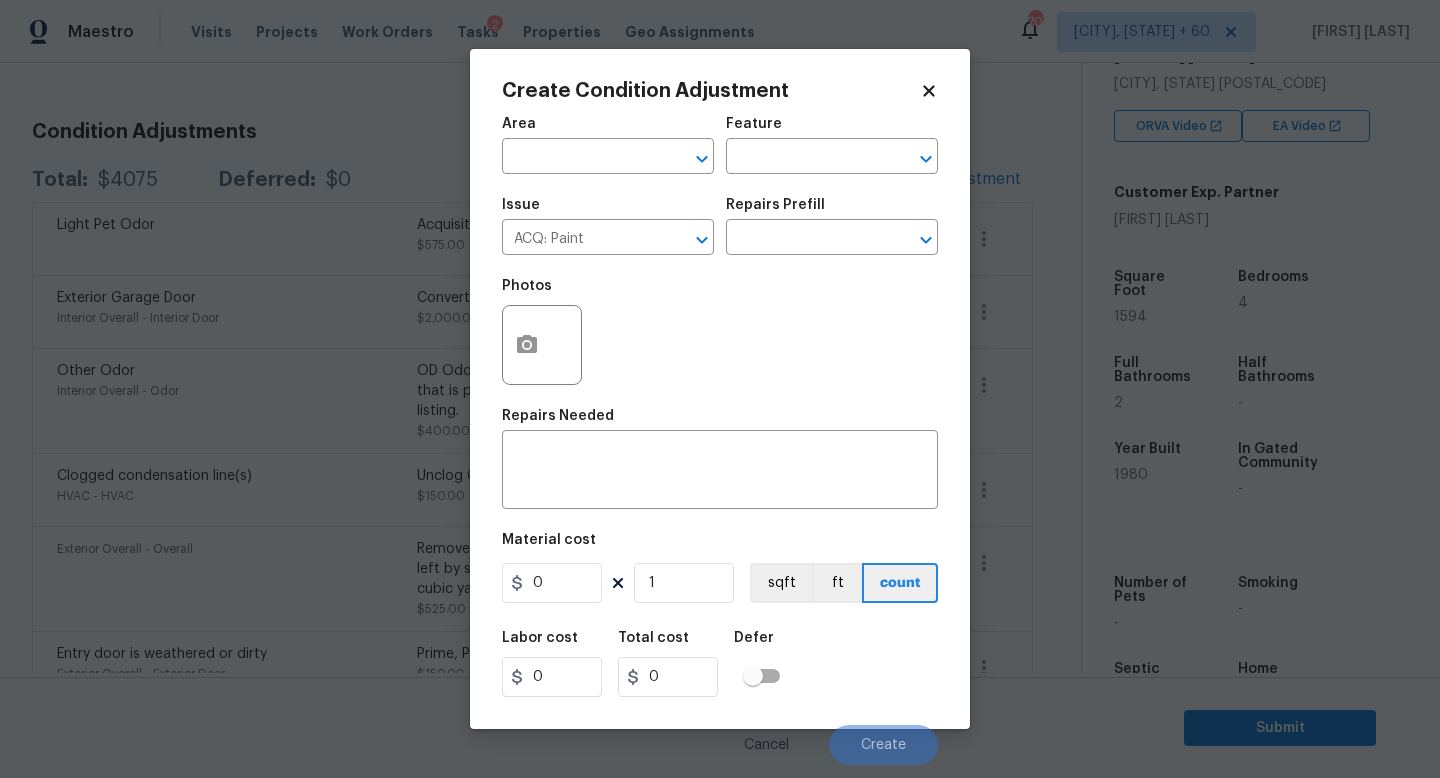 click on "Photos" at bounding box center (720, 332) 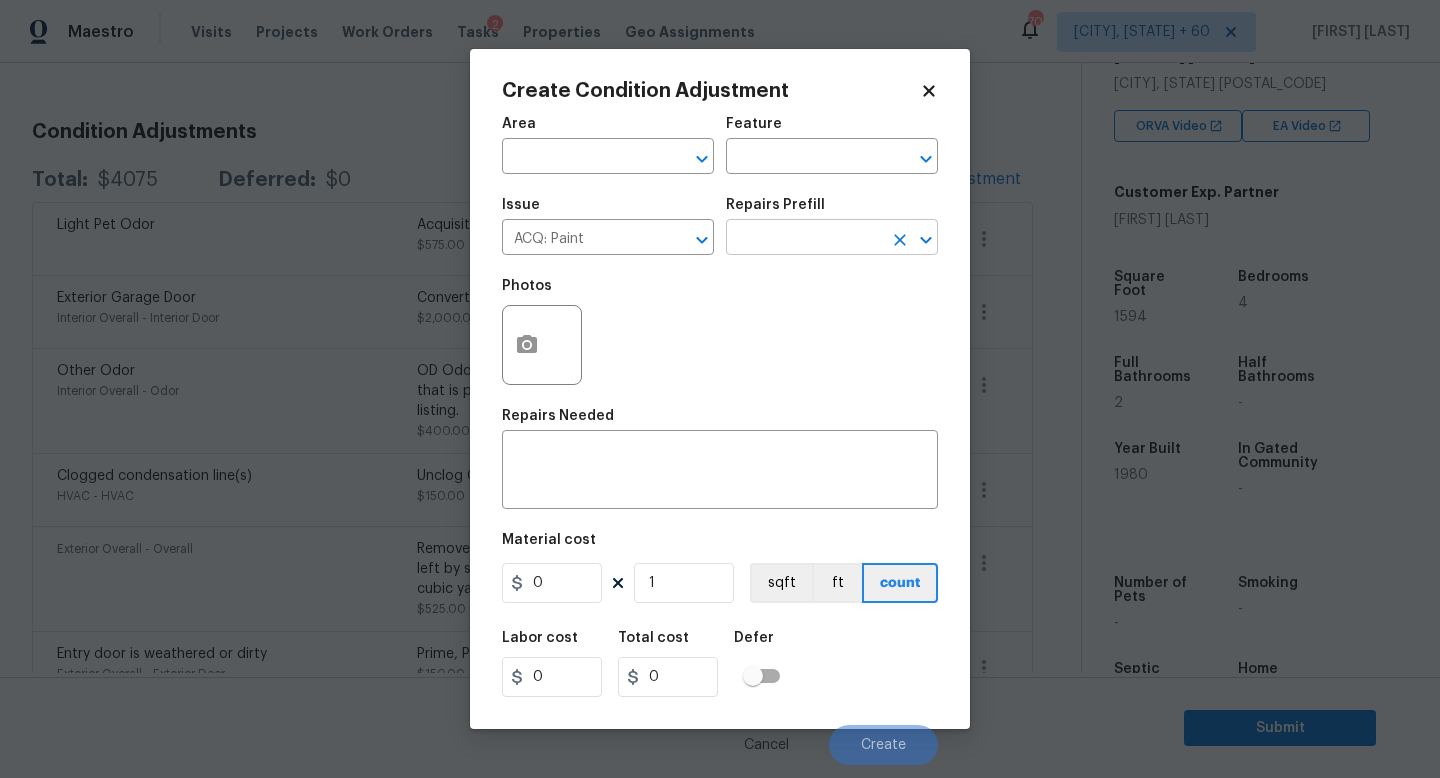 click at bounding box center (804, 239) 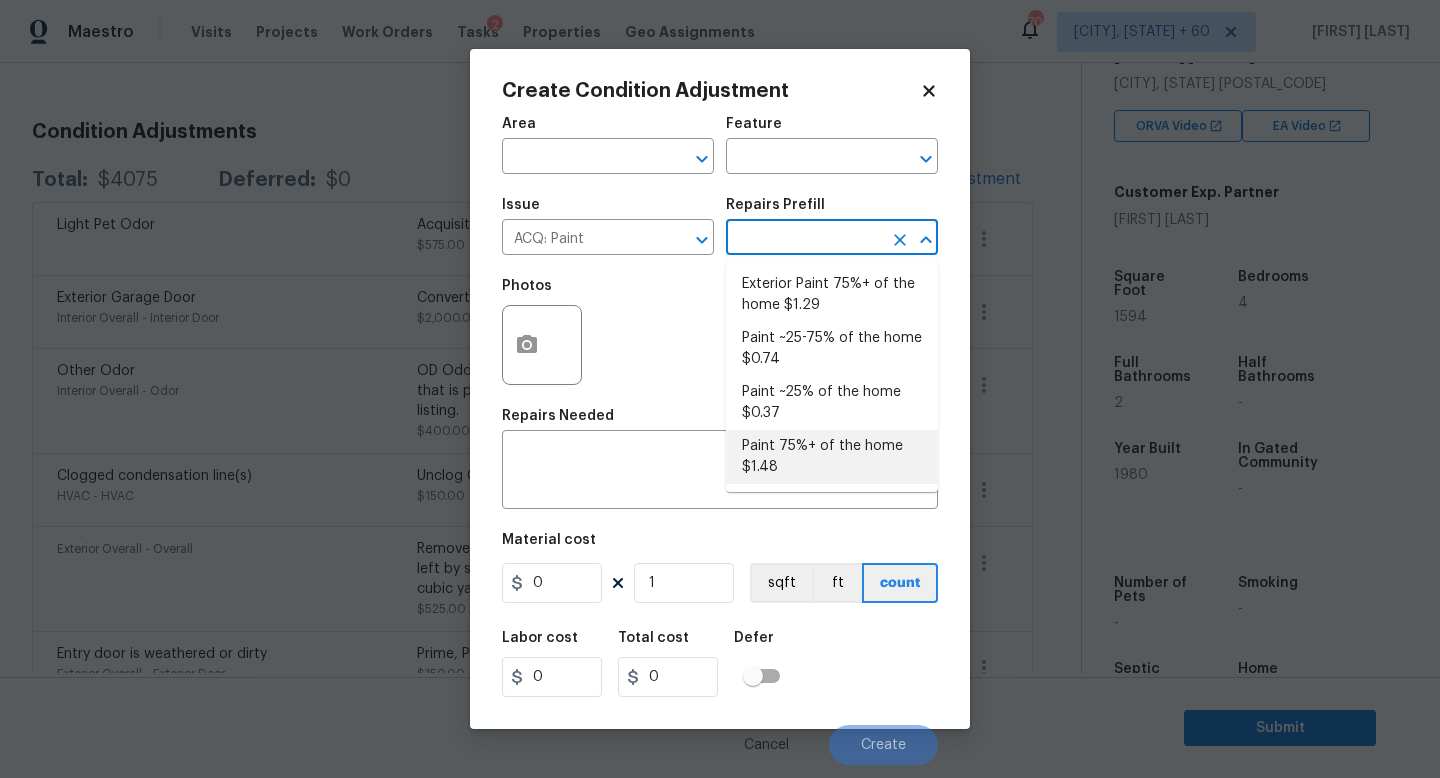 click on "Paint 75%+ of the home $1.48" at bounding box center (832, 457) 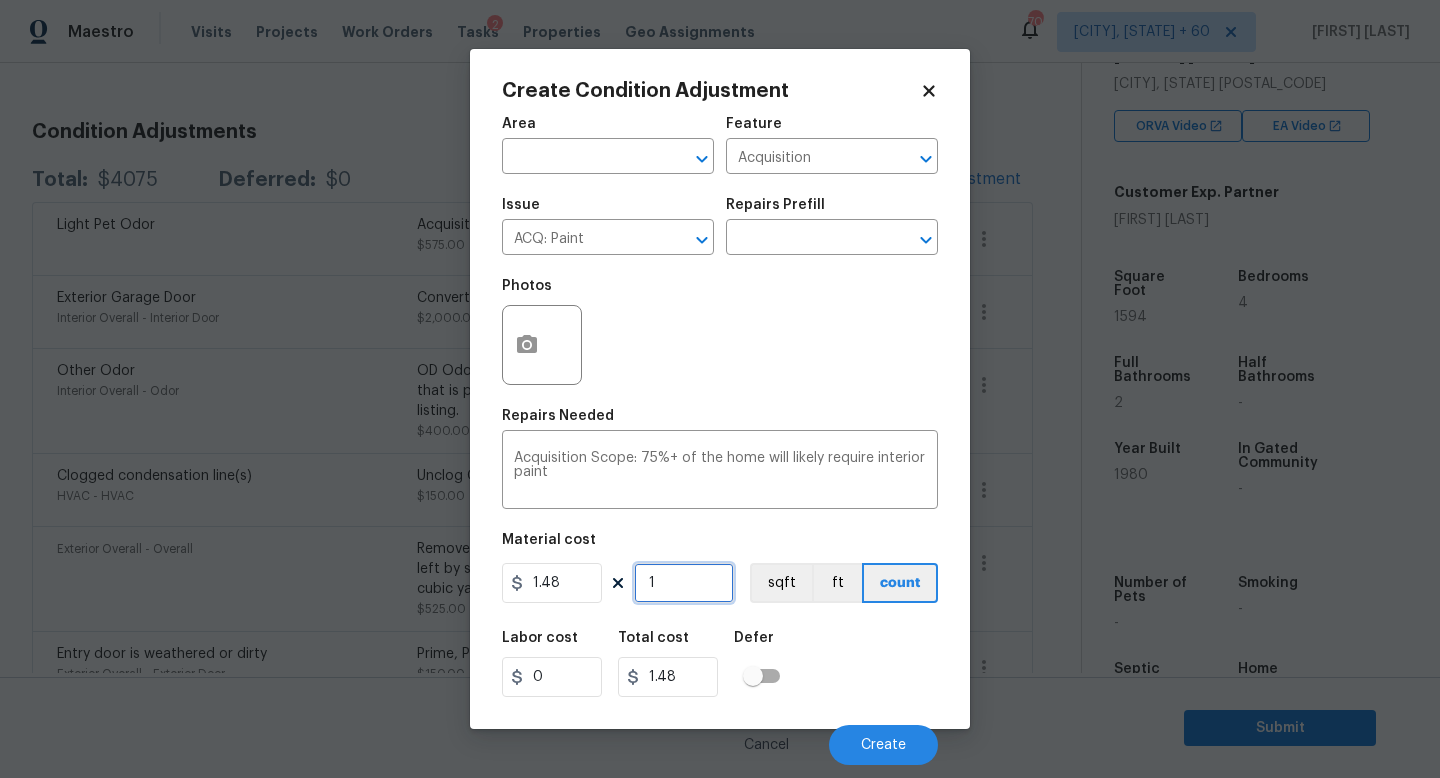 click on "1" at bounding box center (684, 583) 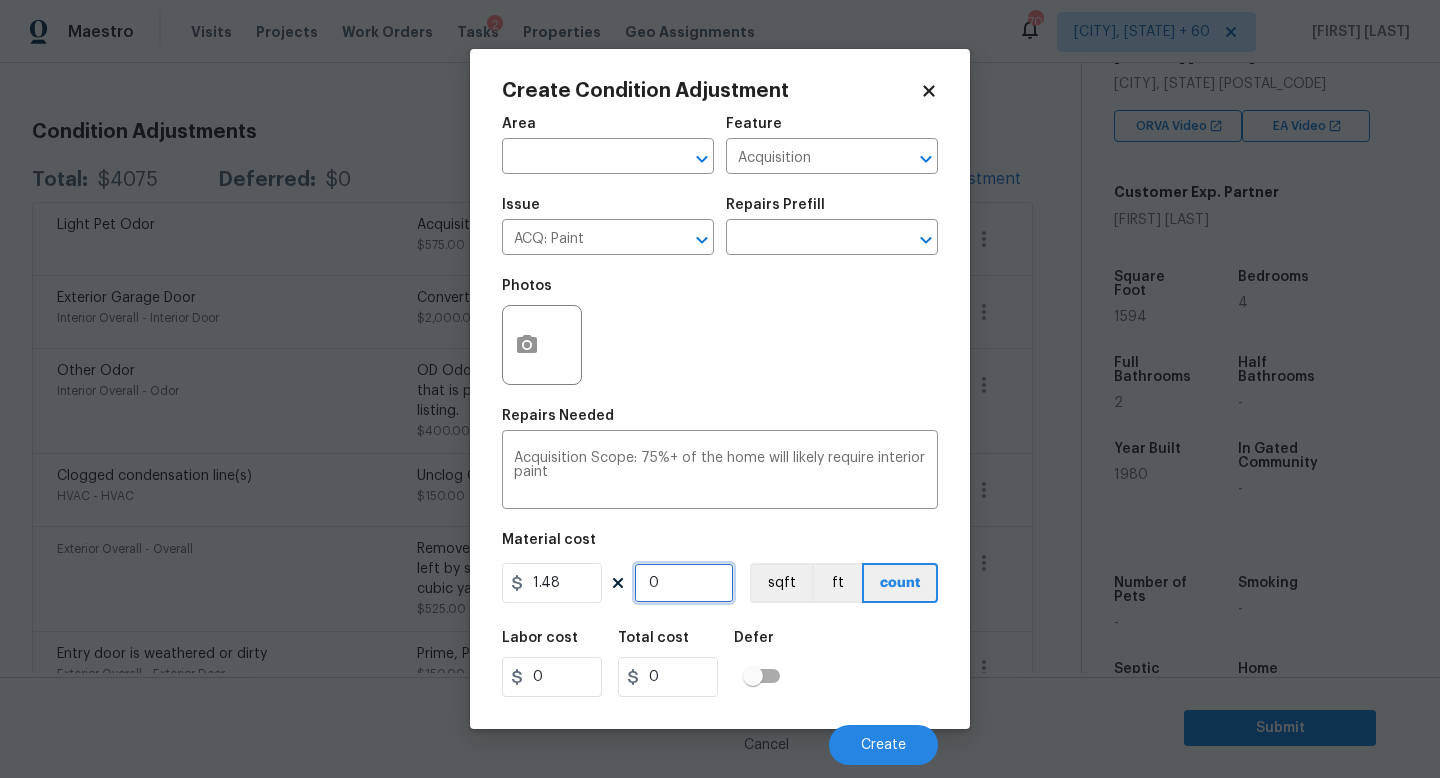type on "1" 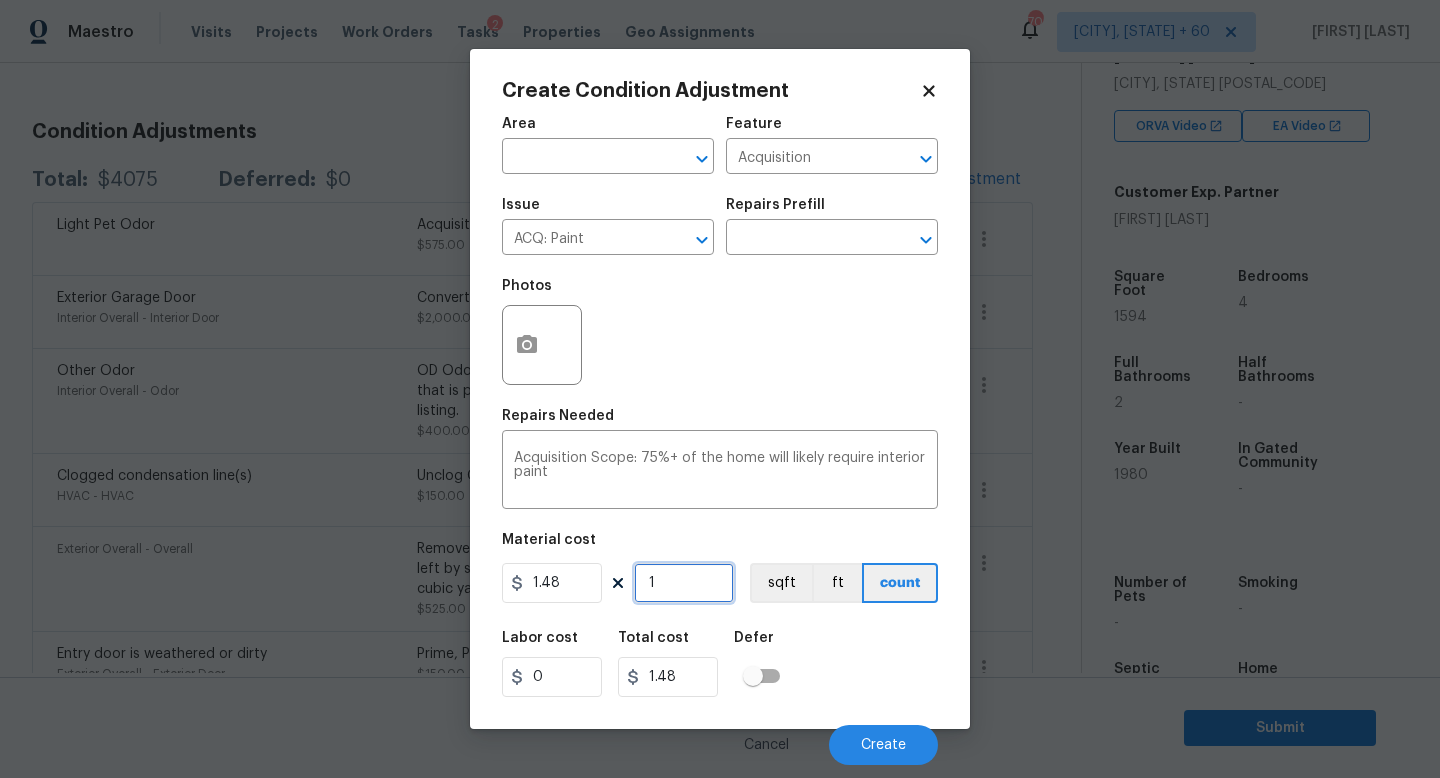 type on "15" 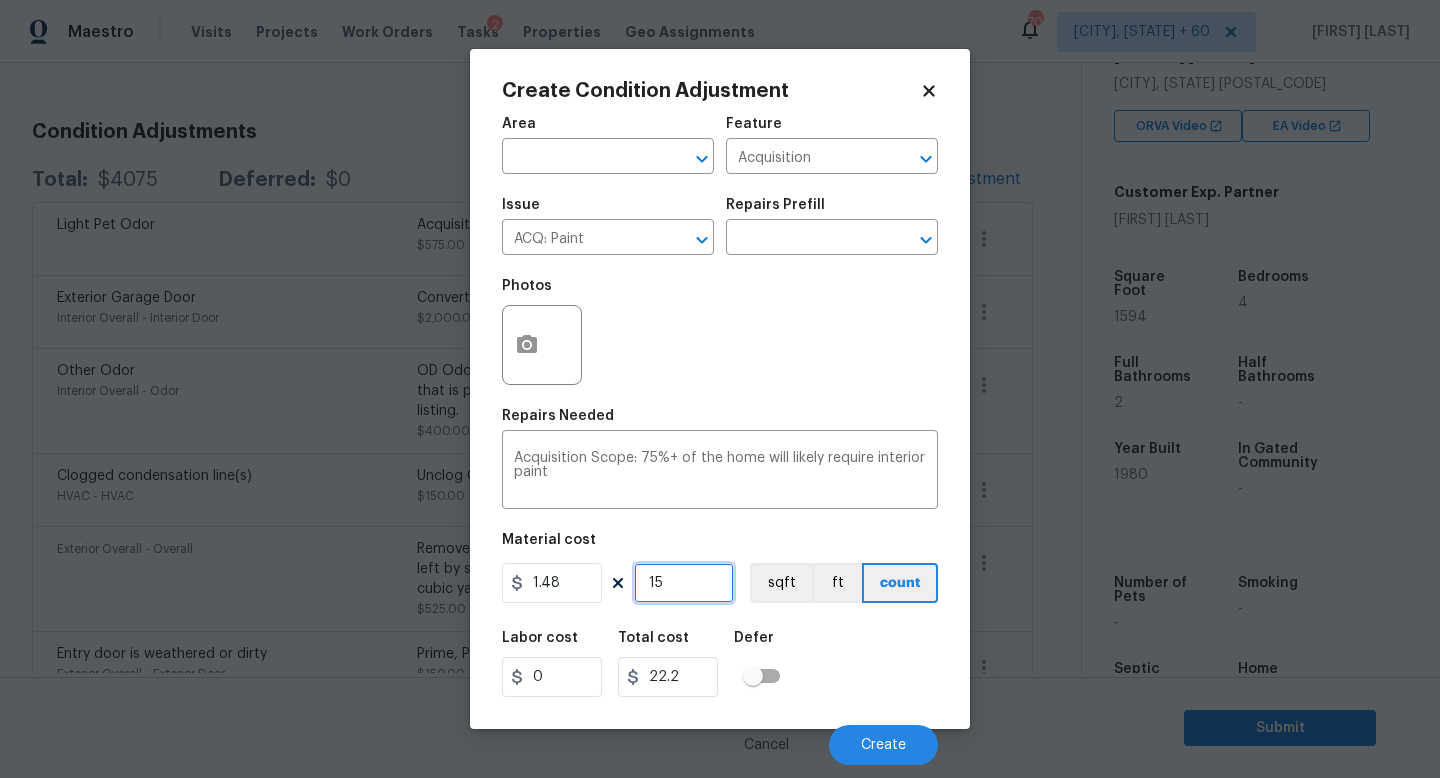 type on "159" 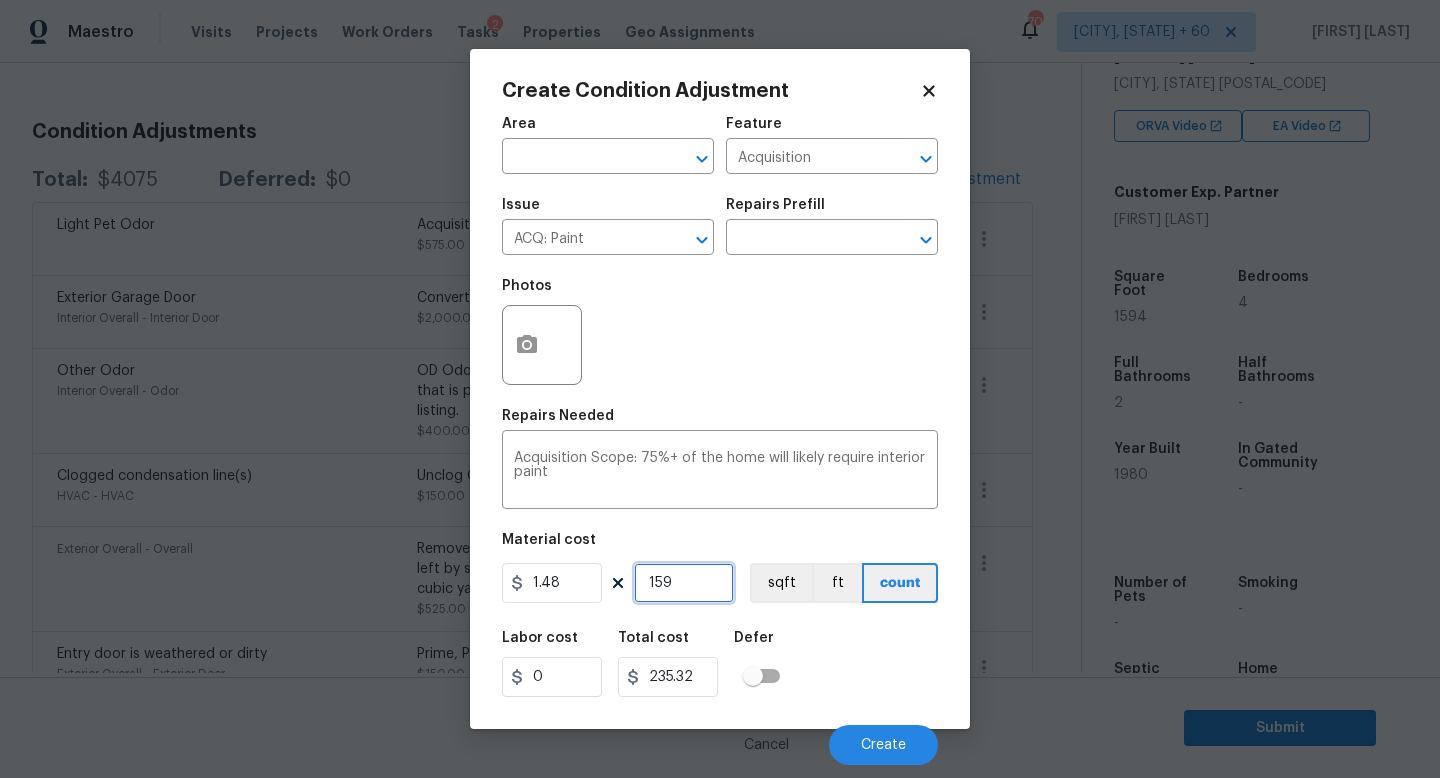 type on "1596" 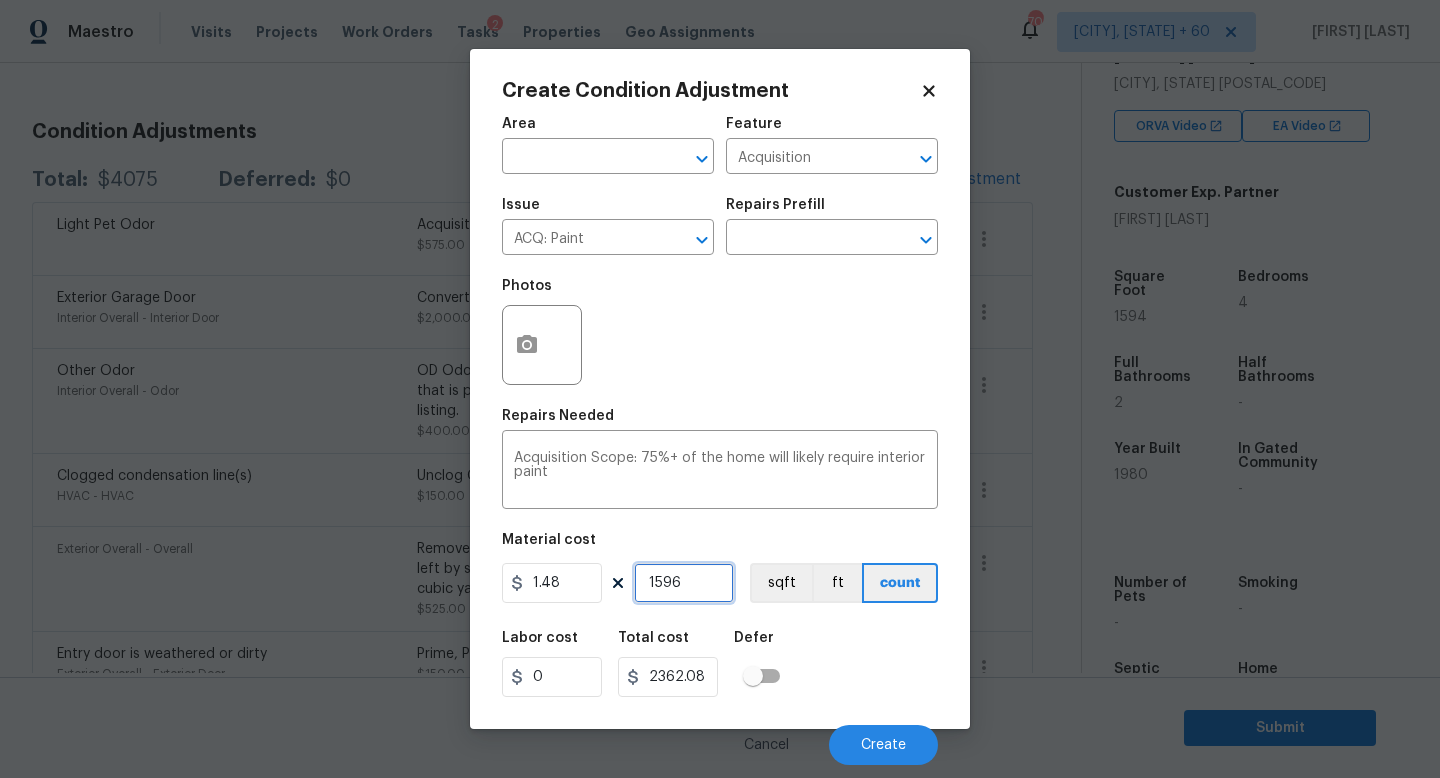 type on "159" 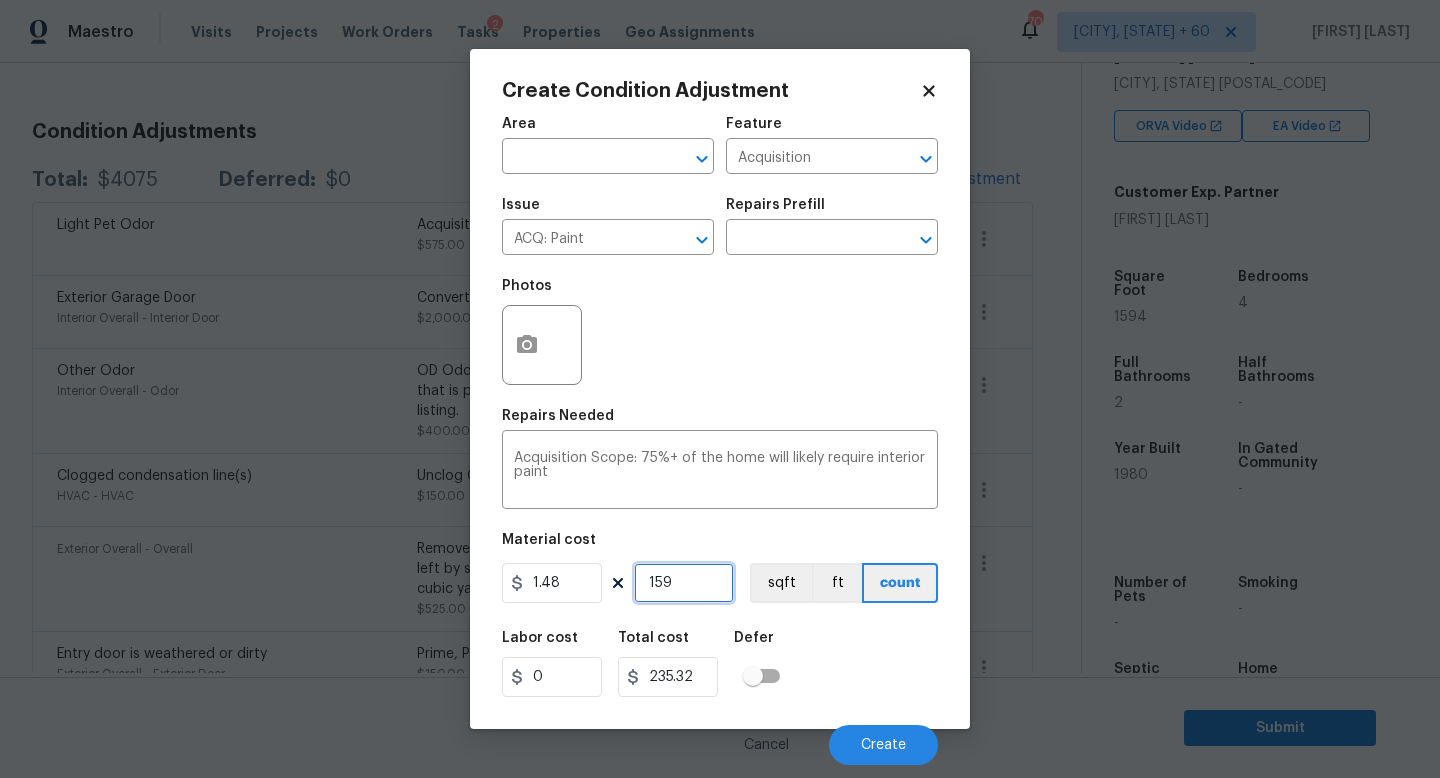 type on "1594" 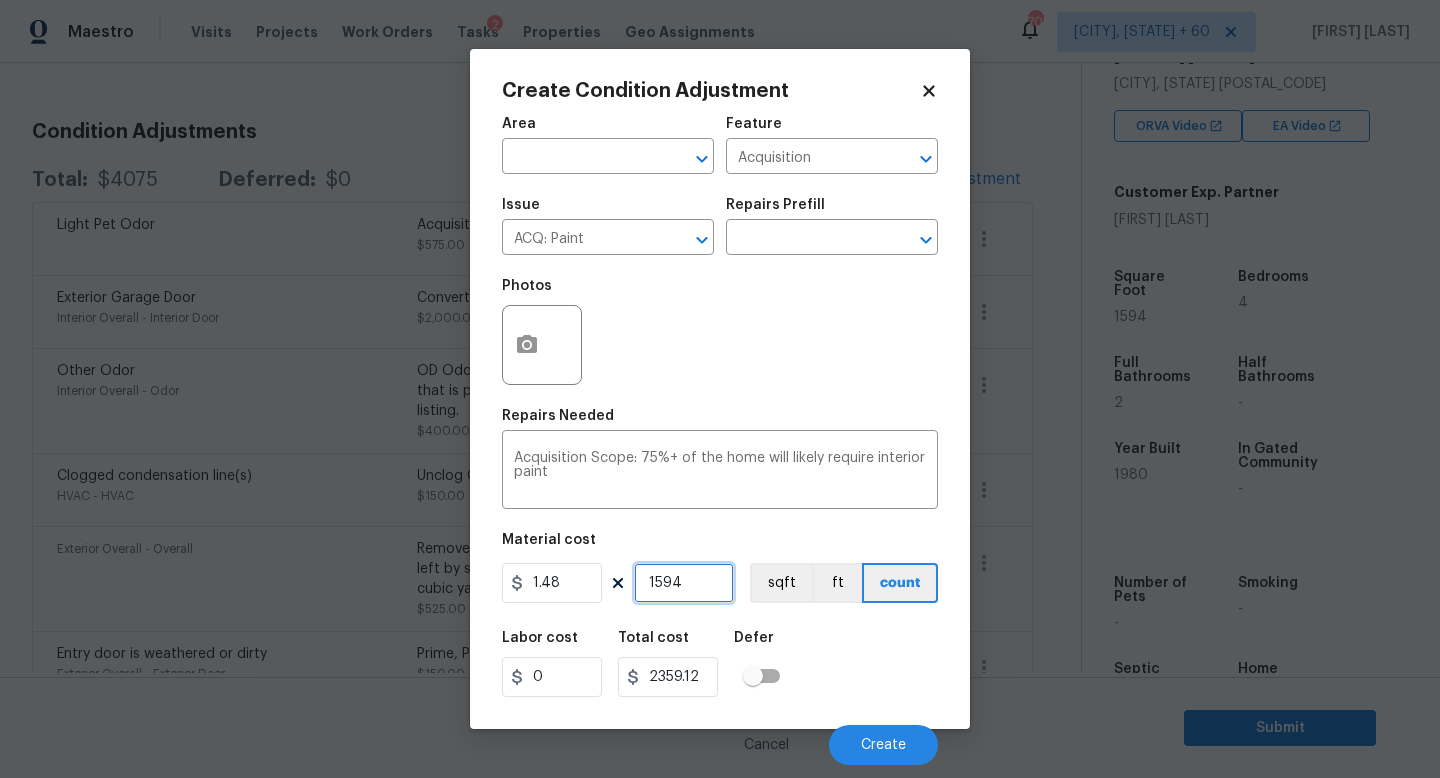 type on "1594" 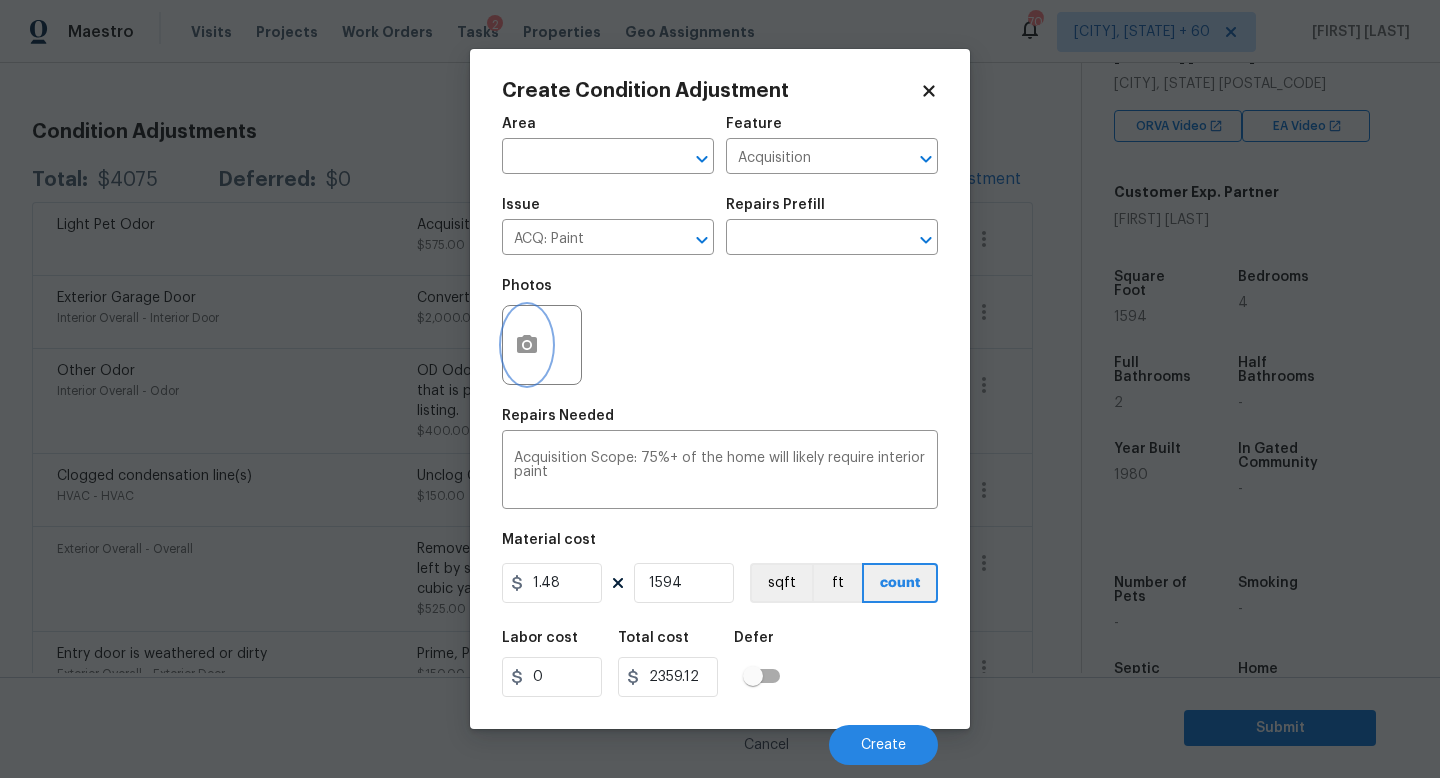 click 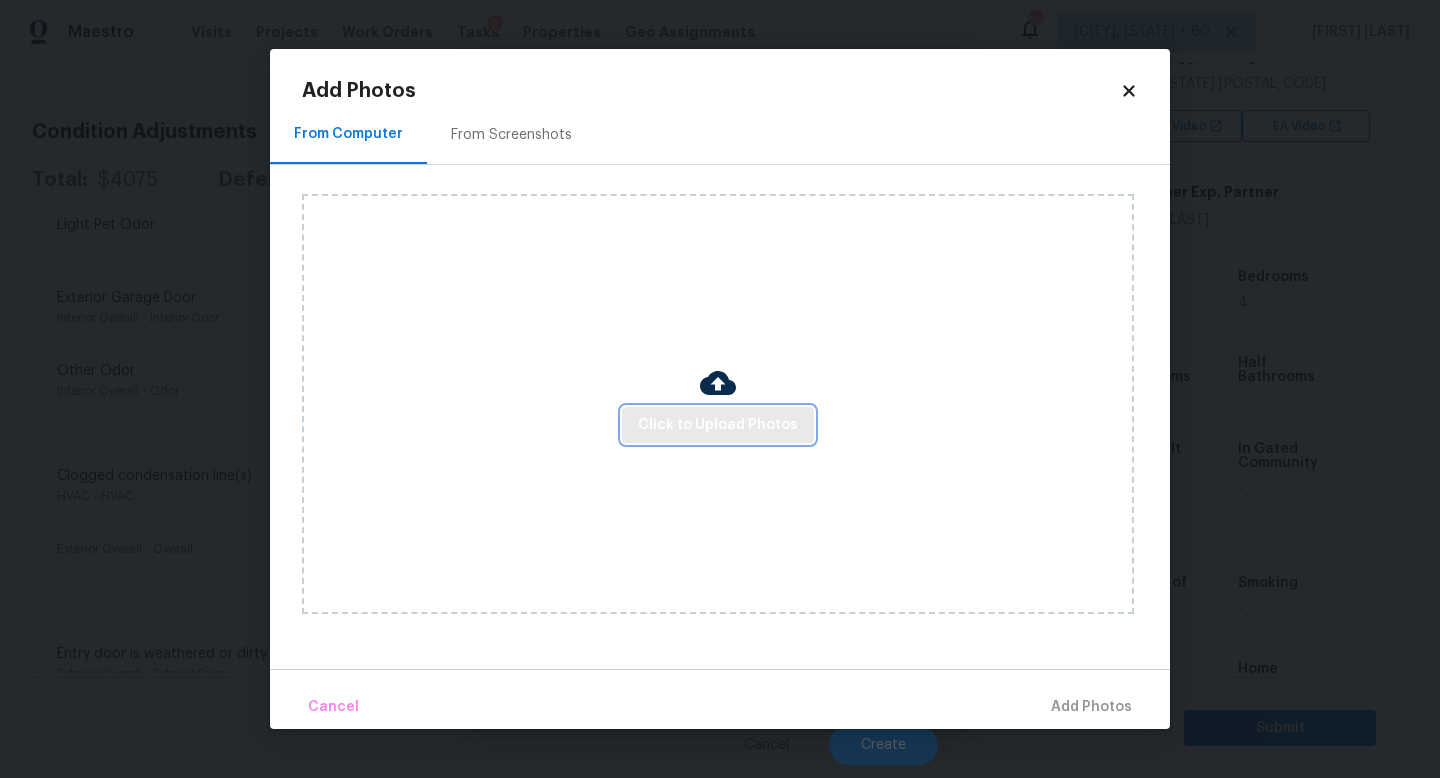 click on "Click to Upload Photos" at bounding box center [718, 425] 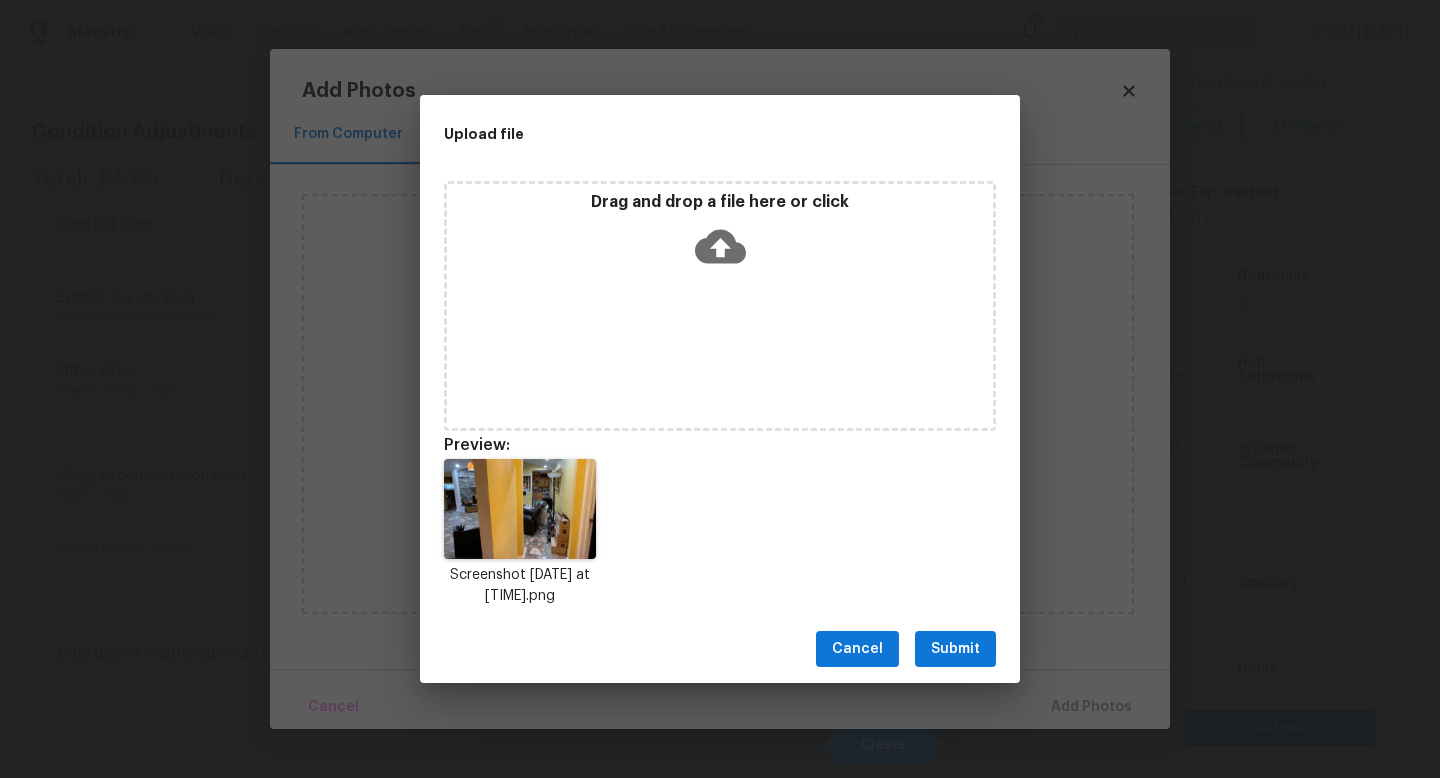 drag, startPoint x: 1358, startPoint y: 777, endPoint x: 633, endPoint y: 294, distance: 871.1567 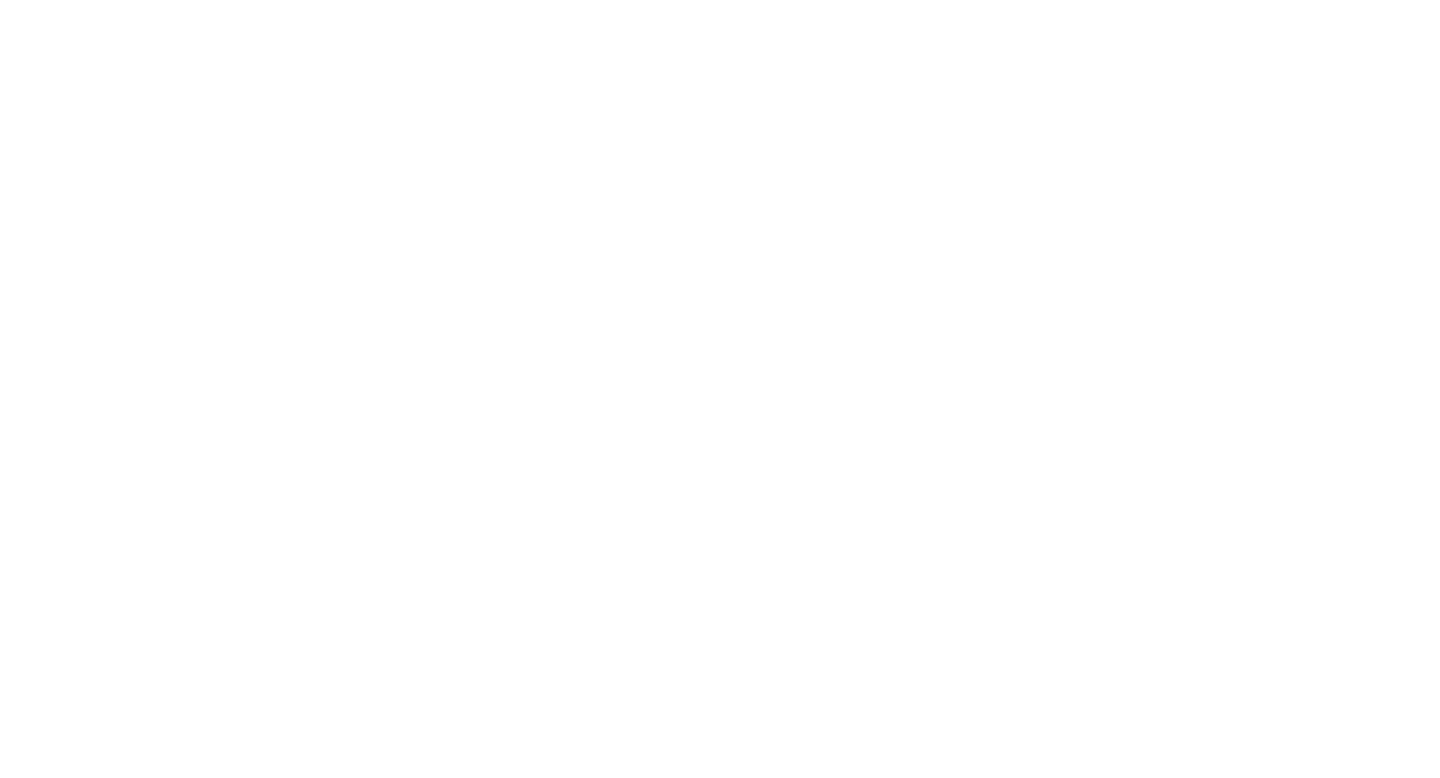 scroll, scrollTop: 0, scrollLeft: 0, axis: both 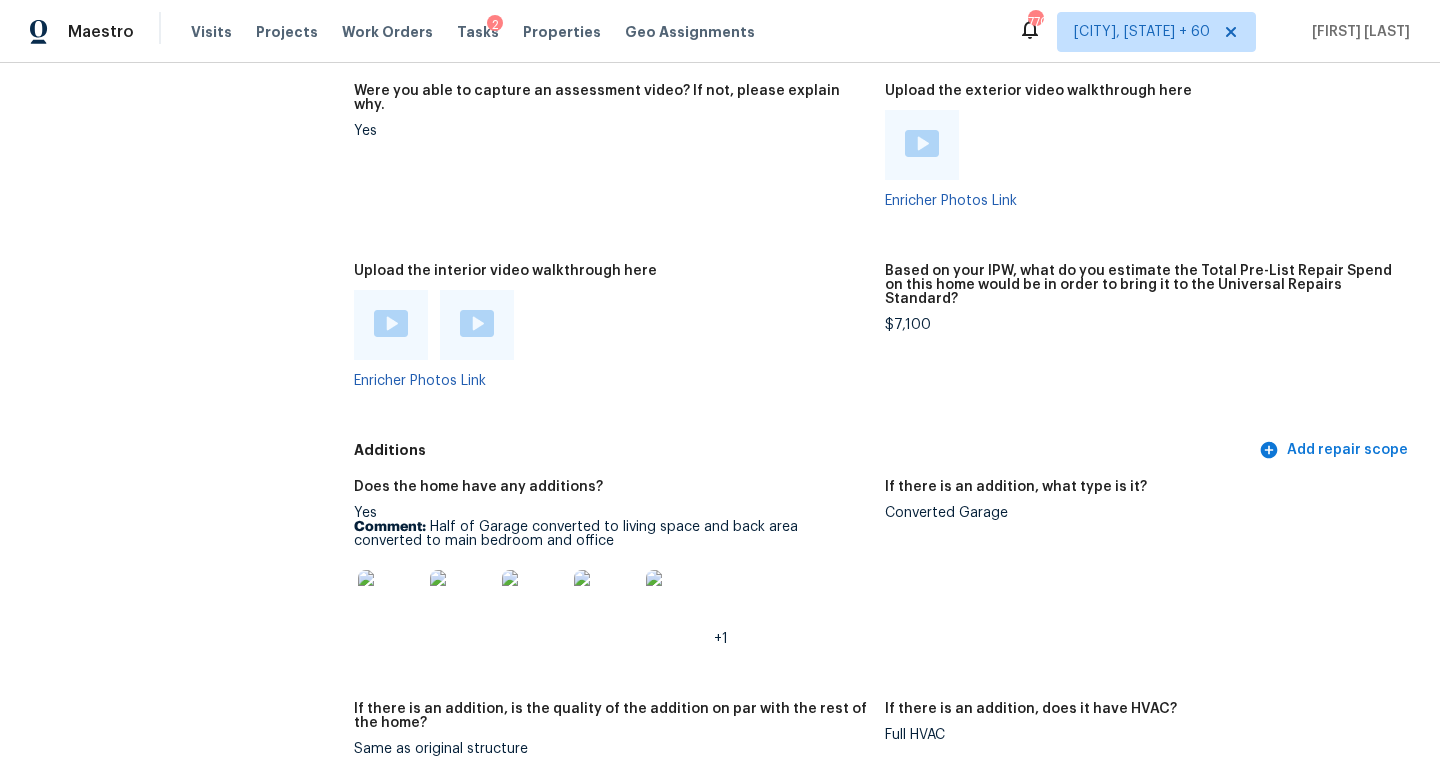 click at bounding box center (462, 602) 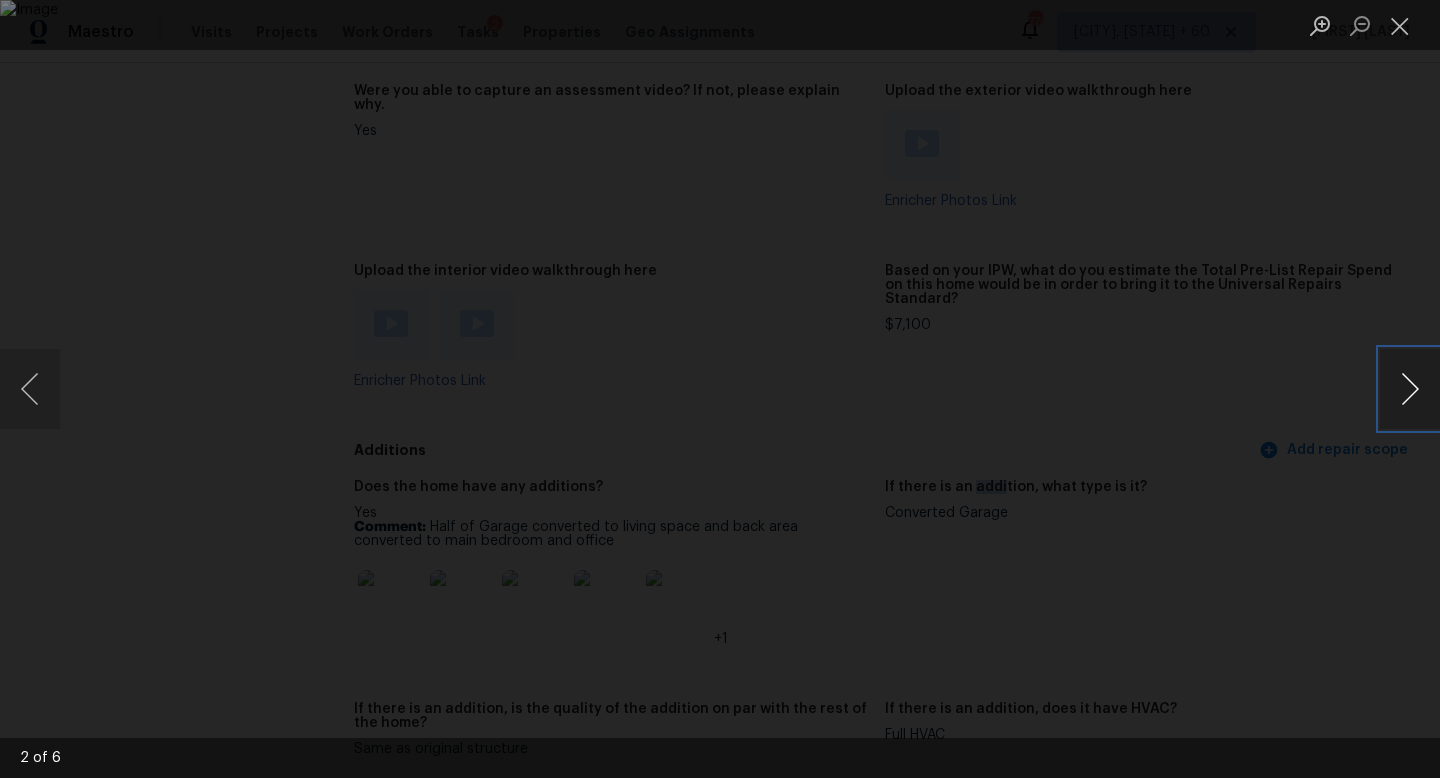 click at bounding box center (1410, 389) 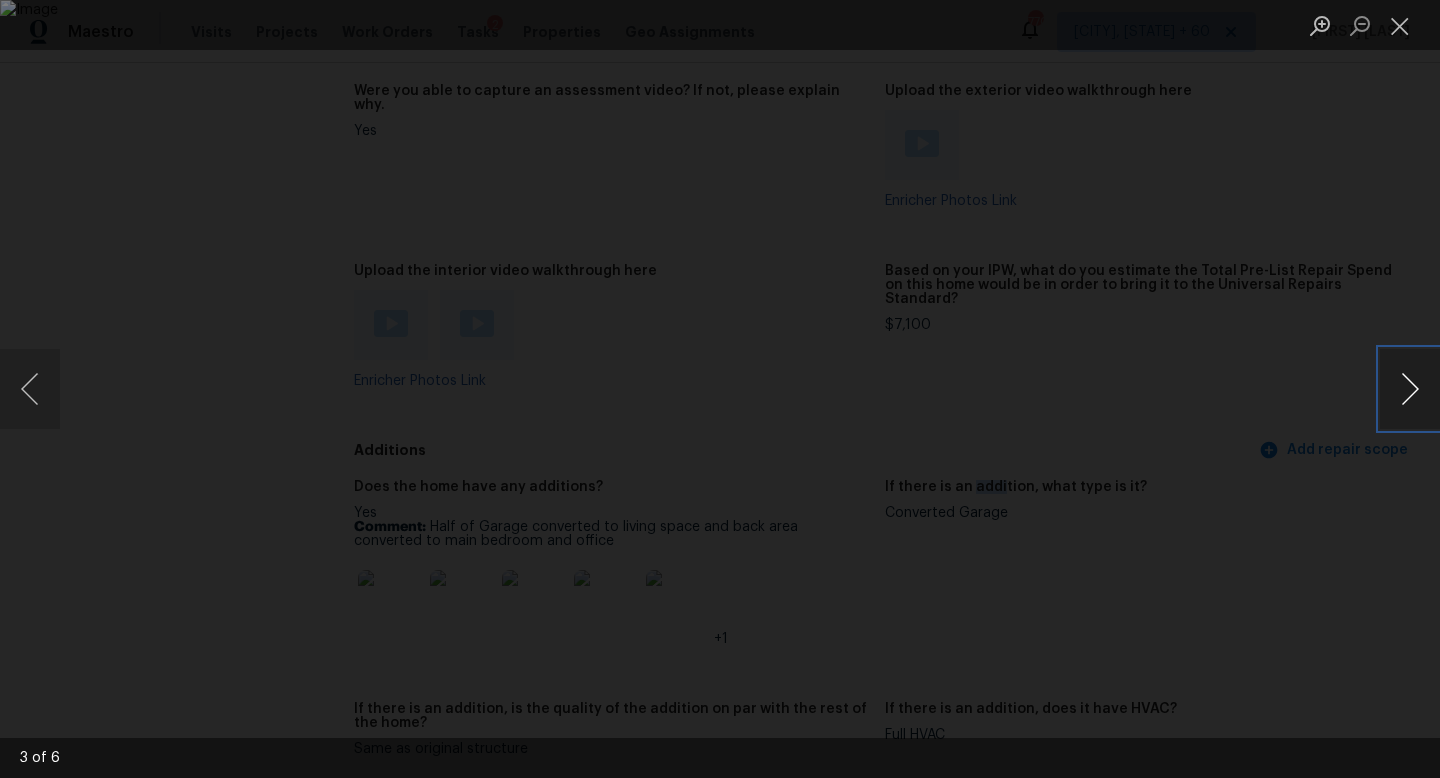 type 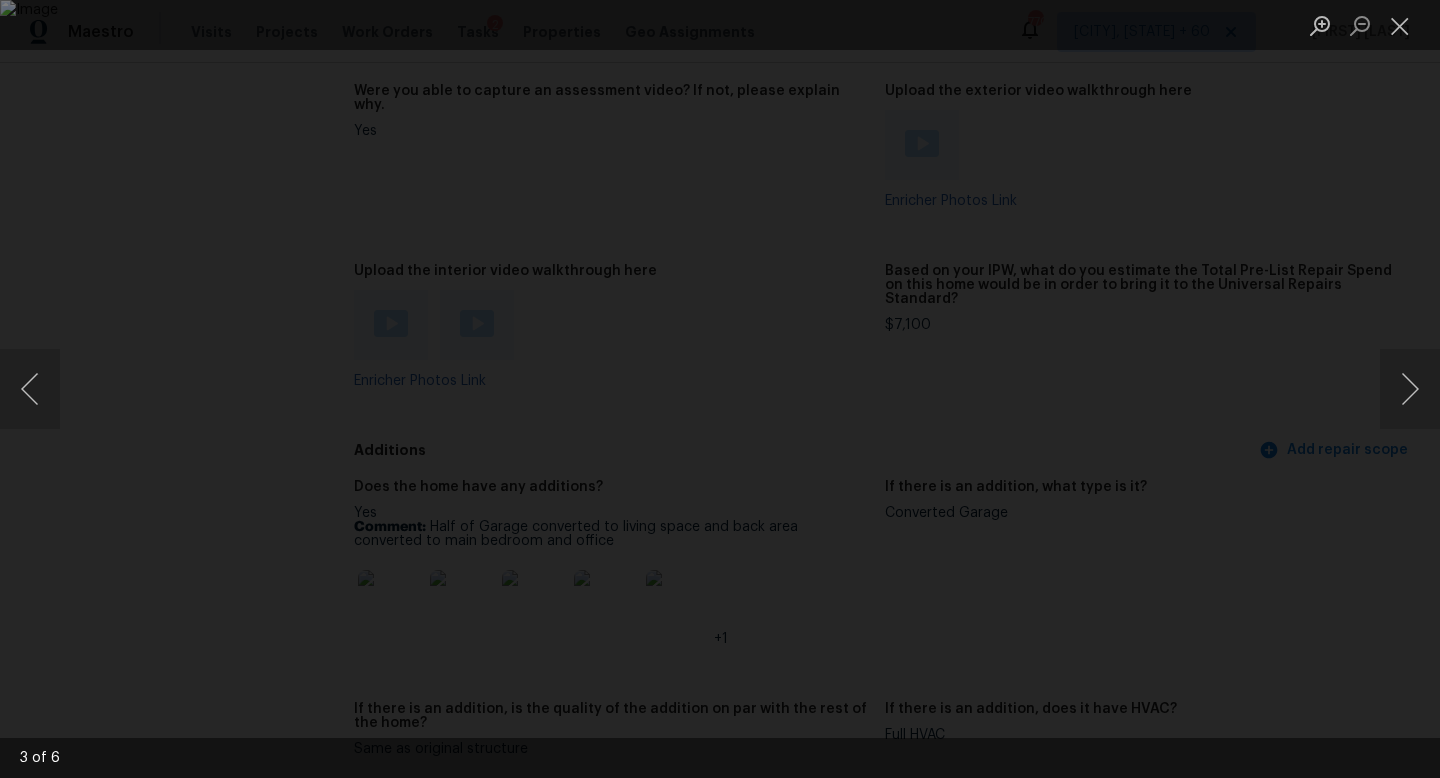 click at bounding box center (720, 389) 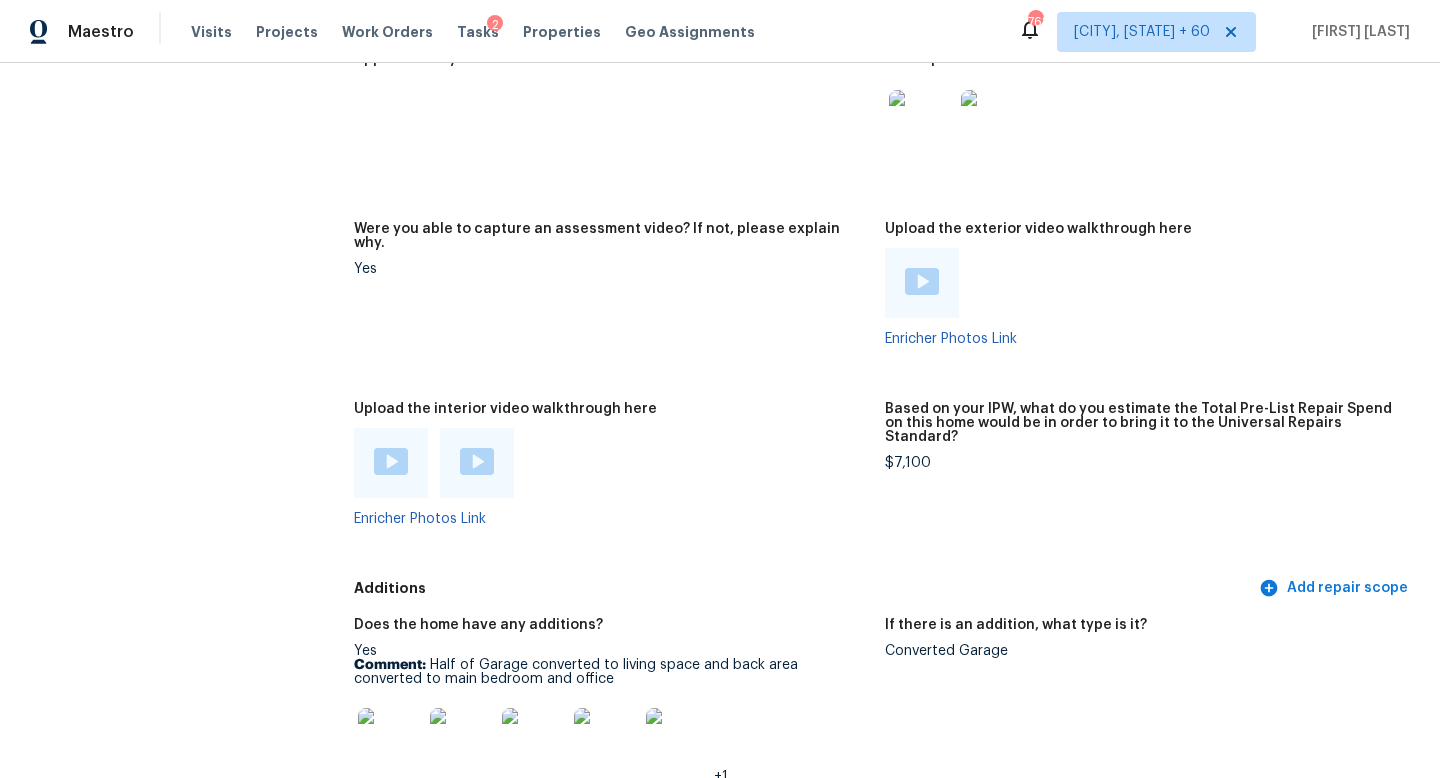 scroll, scrollTop: 3973, scrollLeft: 0, axis: vertical 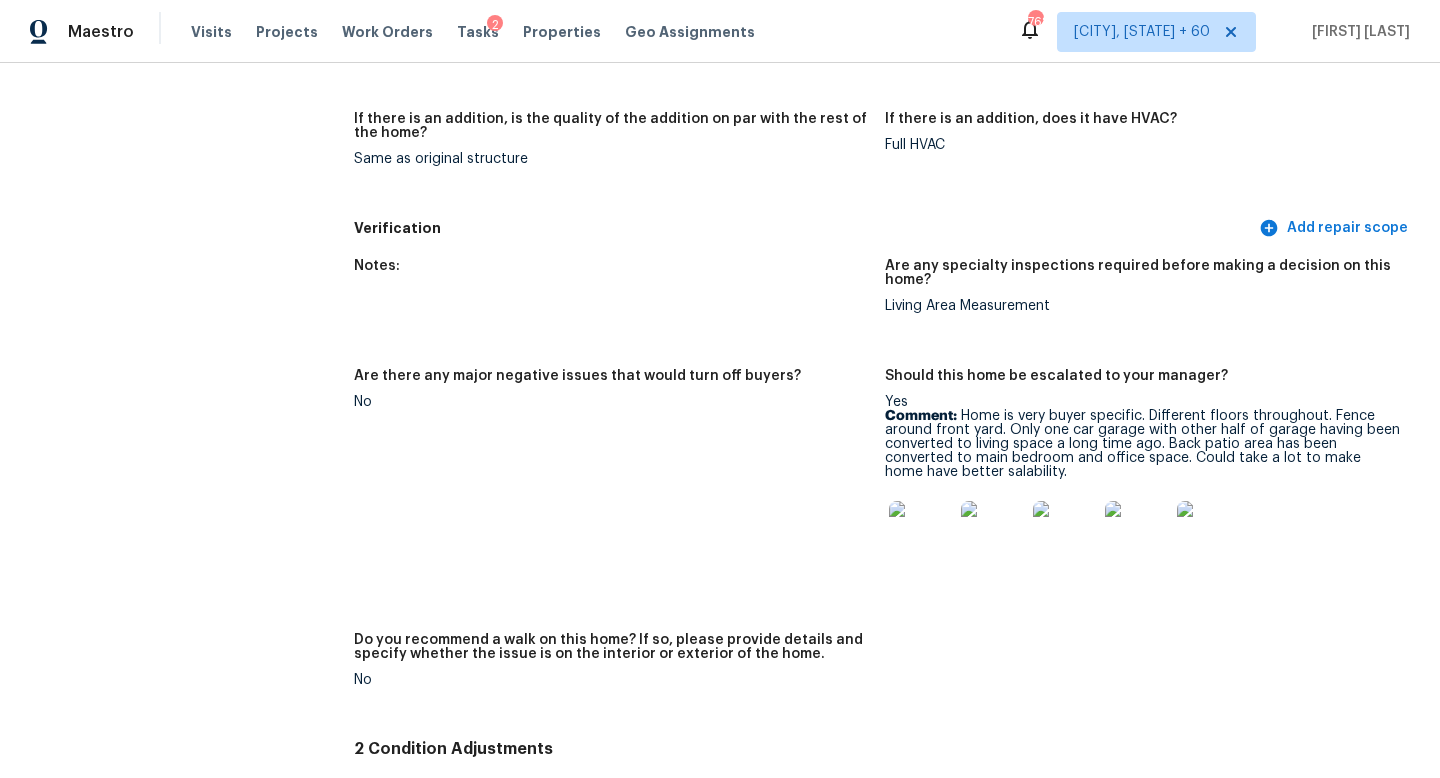 click on "Comment: Home is very buyer specific. Different floors throughout. Fence around front yard. Only one car garage with other half of garage having been converted to living space a long time ago. Back patio area has been converted to main bedroom and office space. Could take a lot to make home have better salability." at bounding box center [1142, 444] 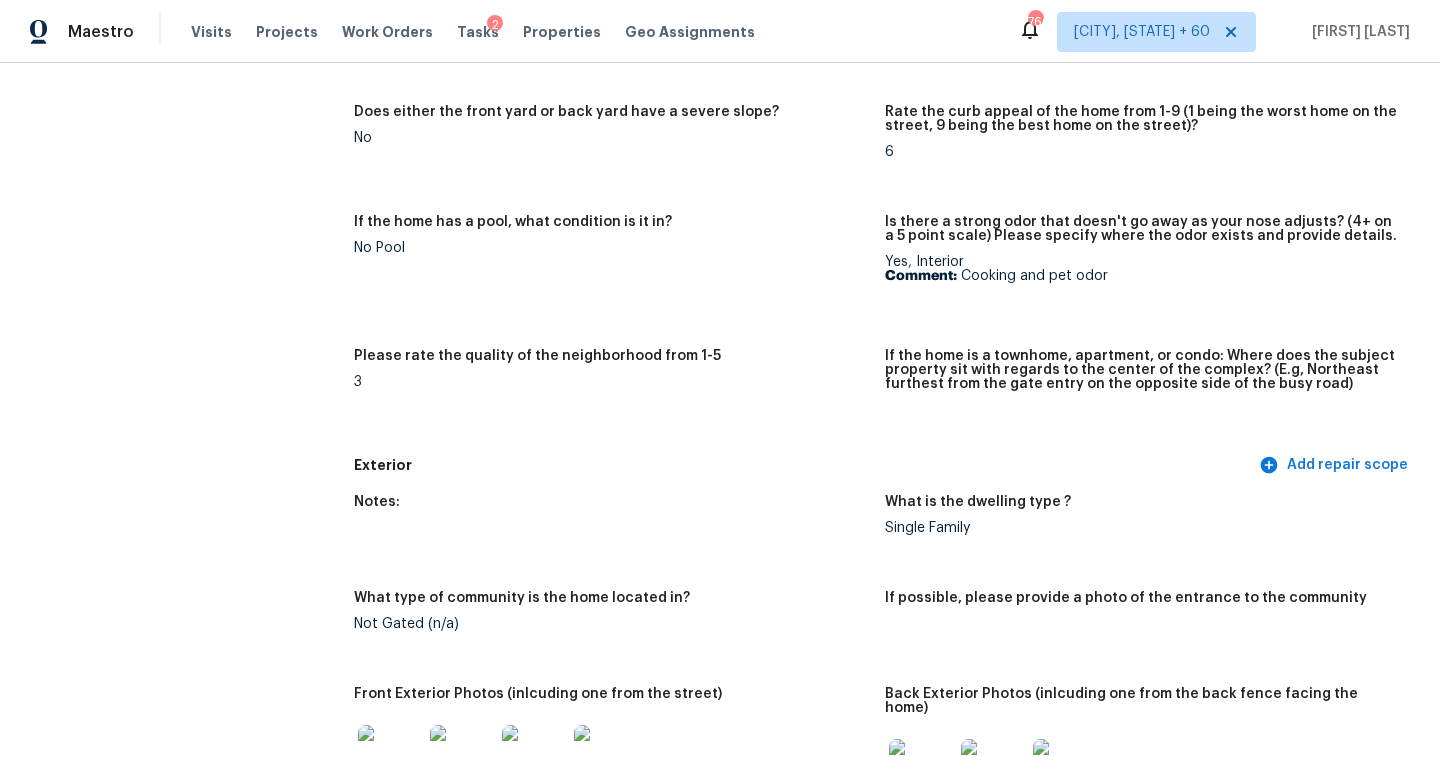 scroll, scrollTop: 0, scrollLeft: 0, axis: both 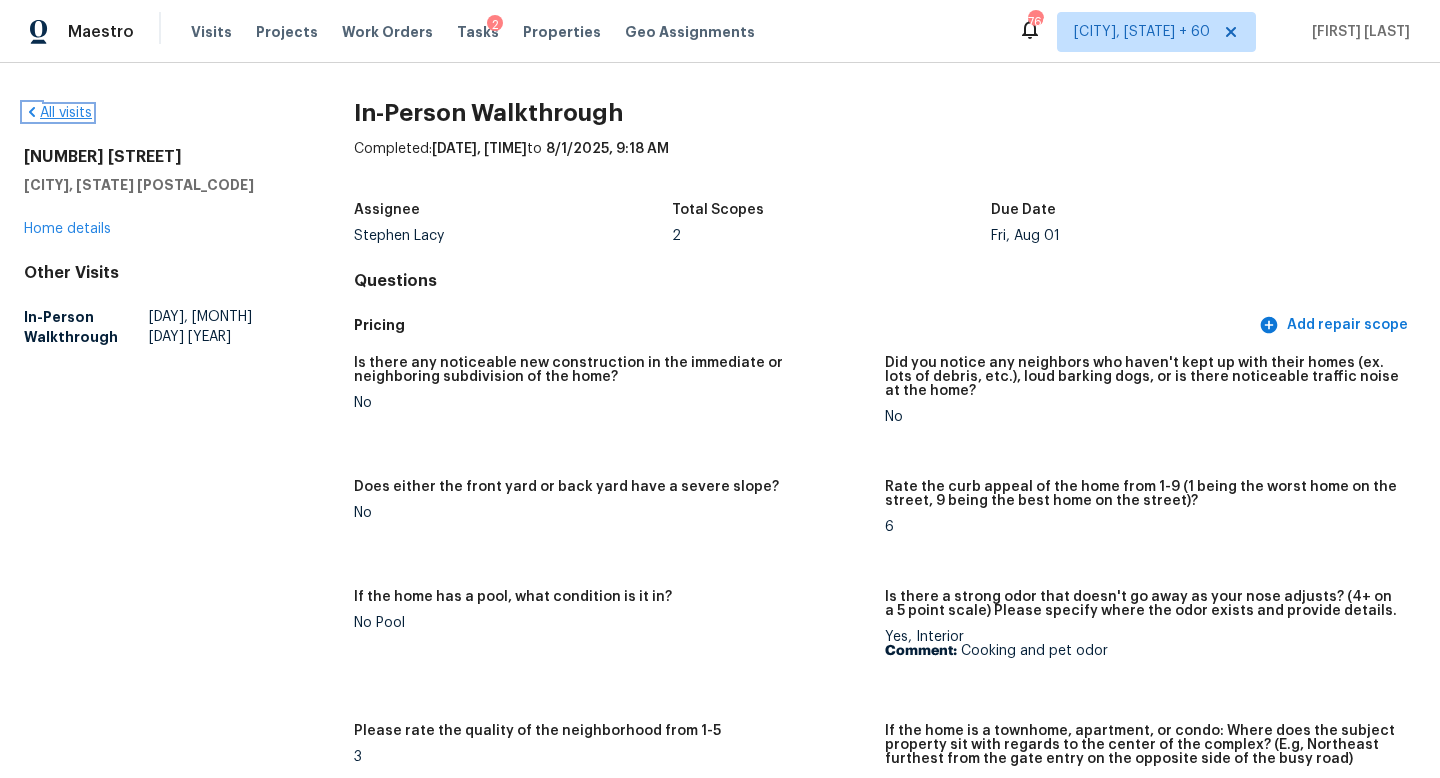 click on "All visits" at bounding box center [58, 113] 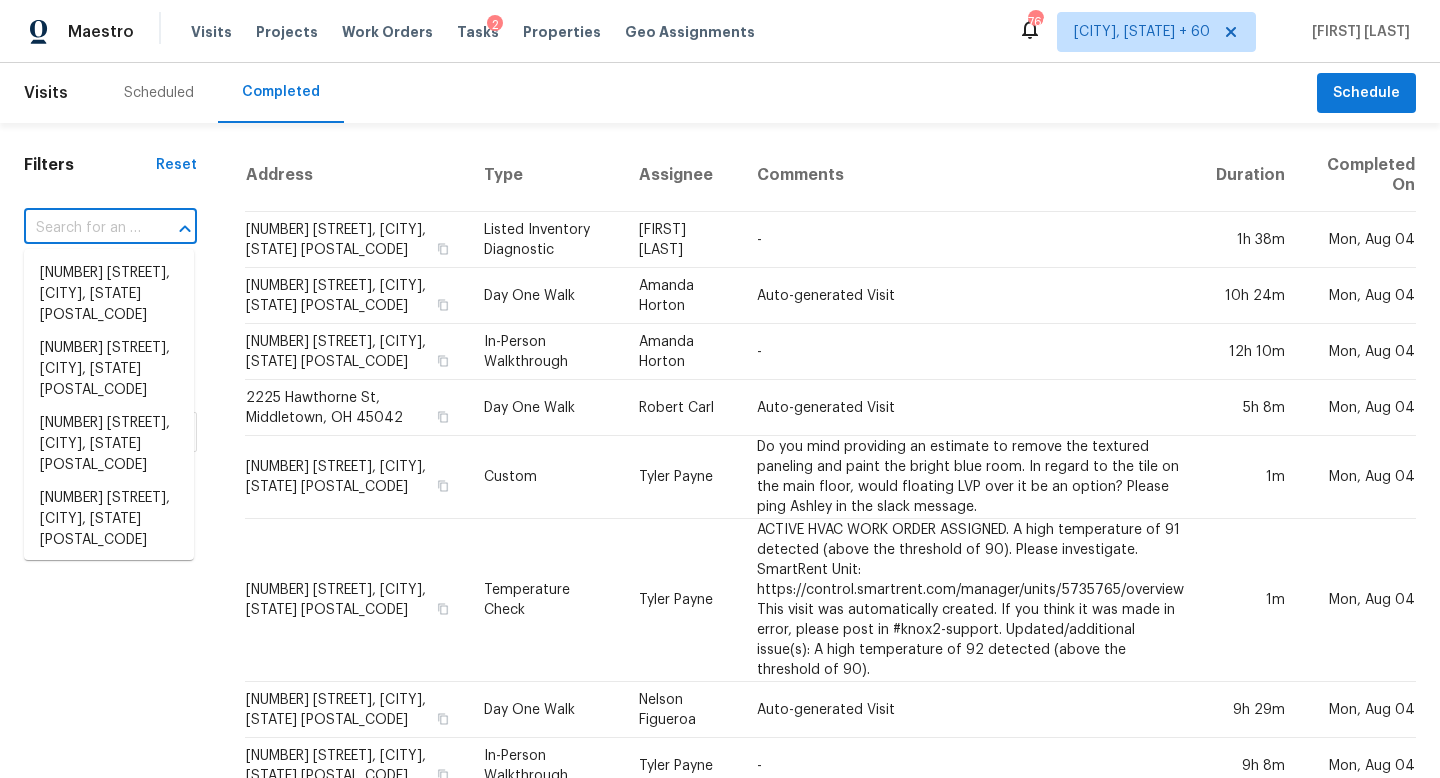 click at bounding box center [82, 228] 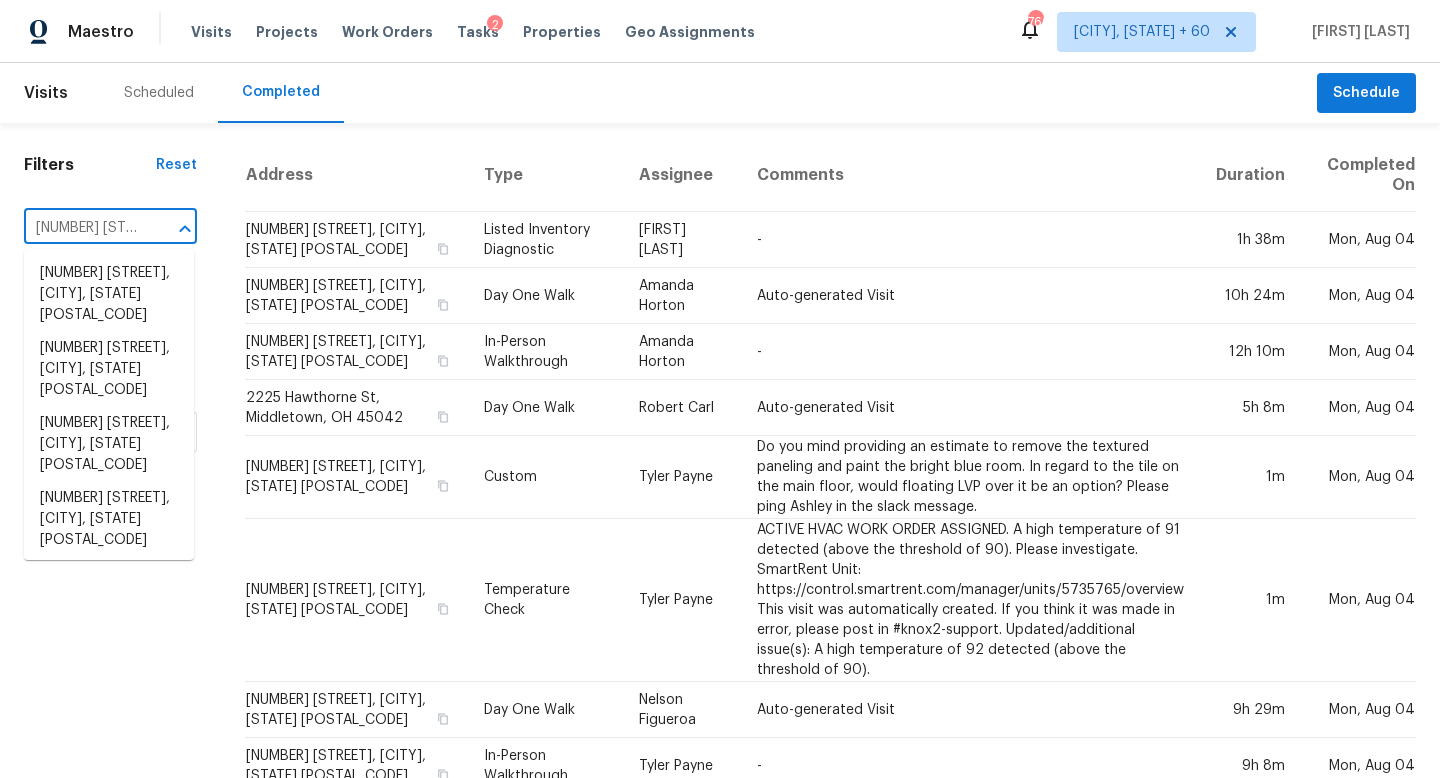scroll, scrollTop: 0, scrollLeft: 166, axis: horizontal 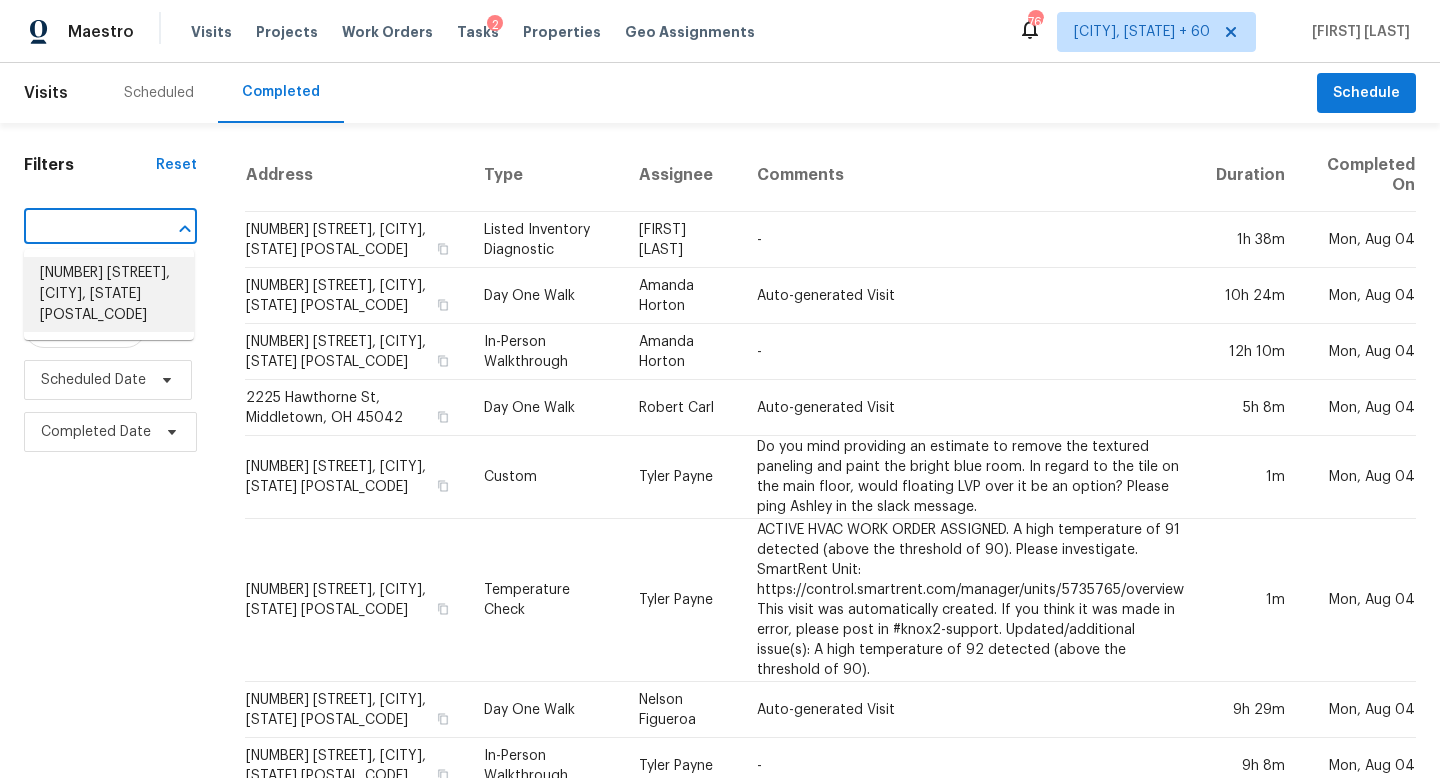 click on "[NUMBER] [STREET], [CITY], [STATE] [POSTAL_CODE]" at bounding box center [109, 294] 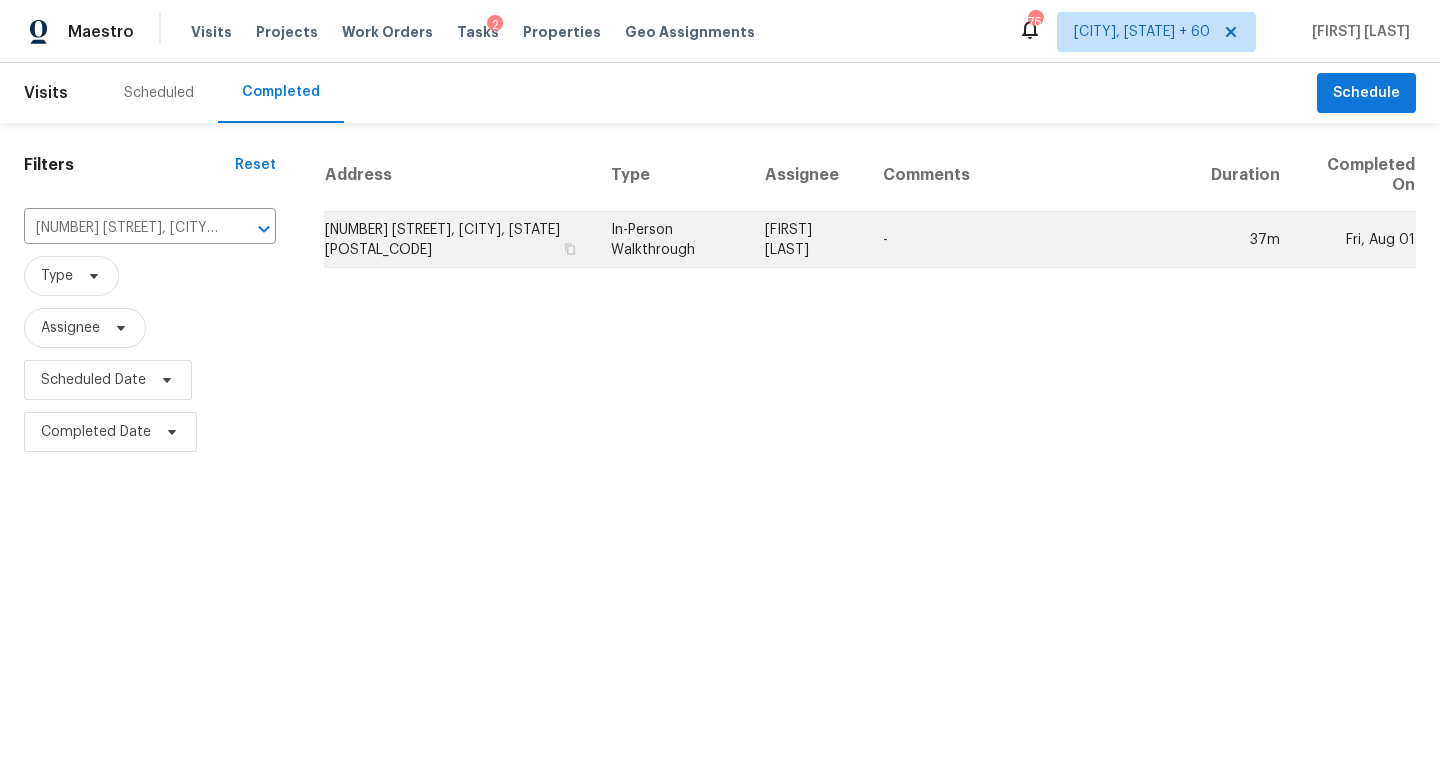 click on "In-Person Walkthrough" at bounding box center [672, 240] 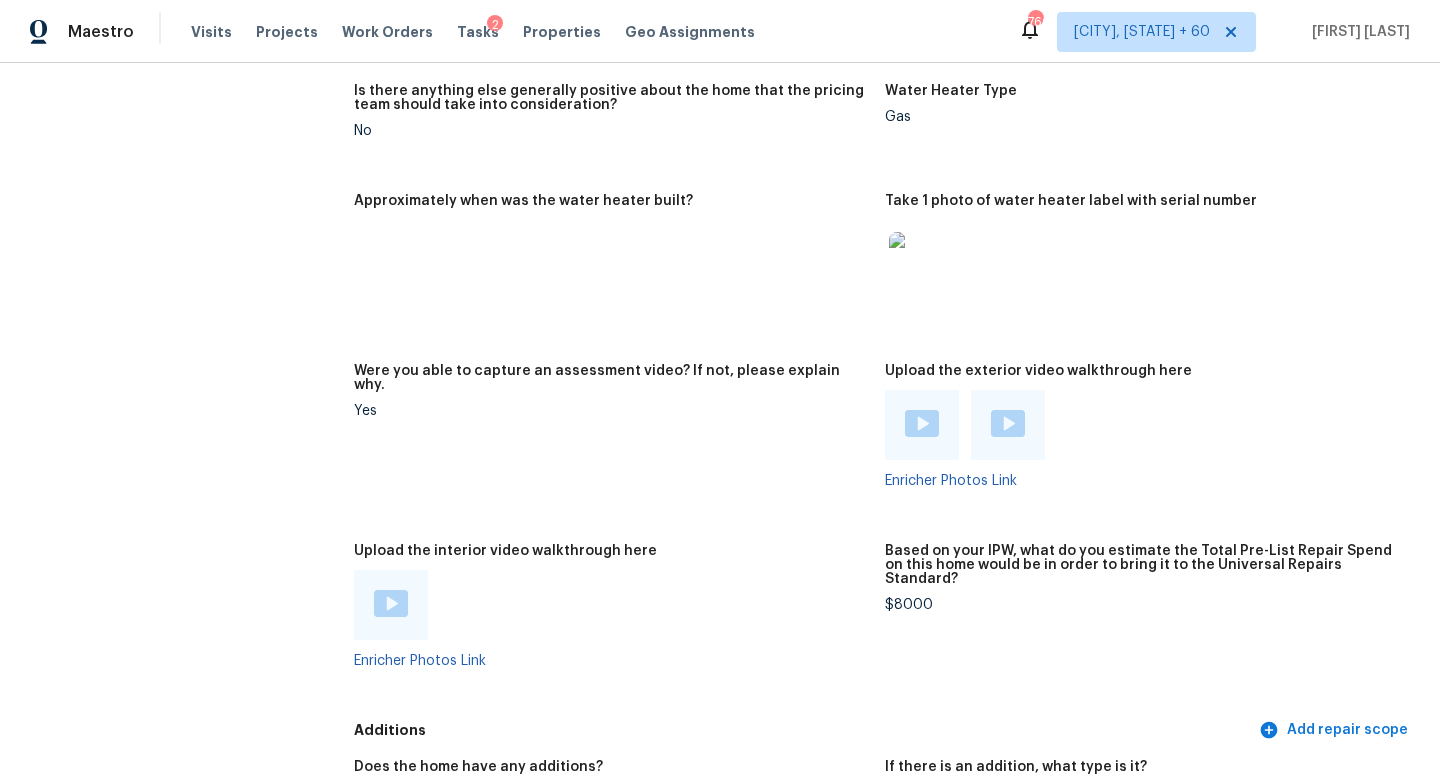 scroll, scrollTop: 3479, scrollLeft: 0, axis: vertical 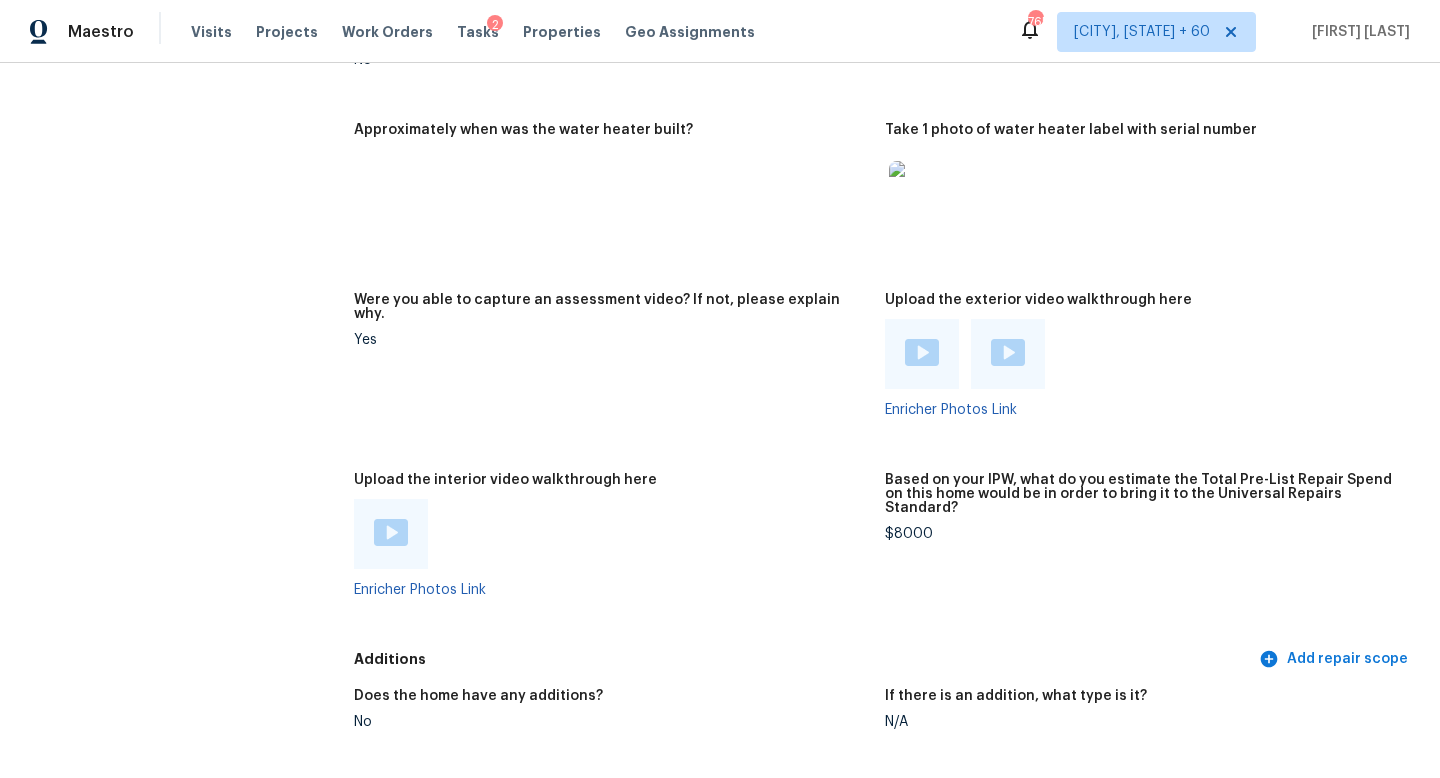 click at bounding box center [391, 532] 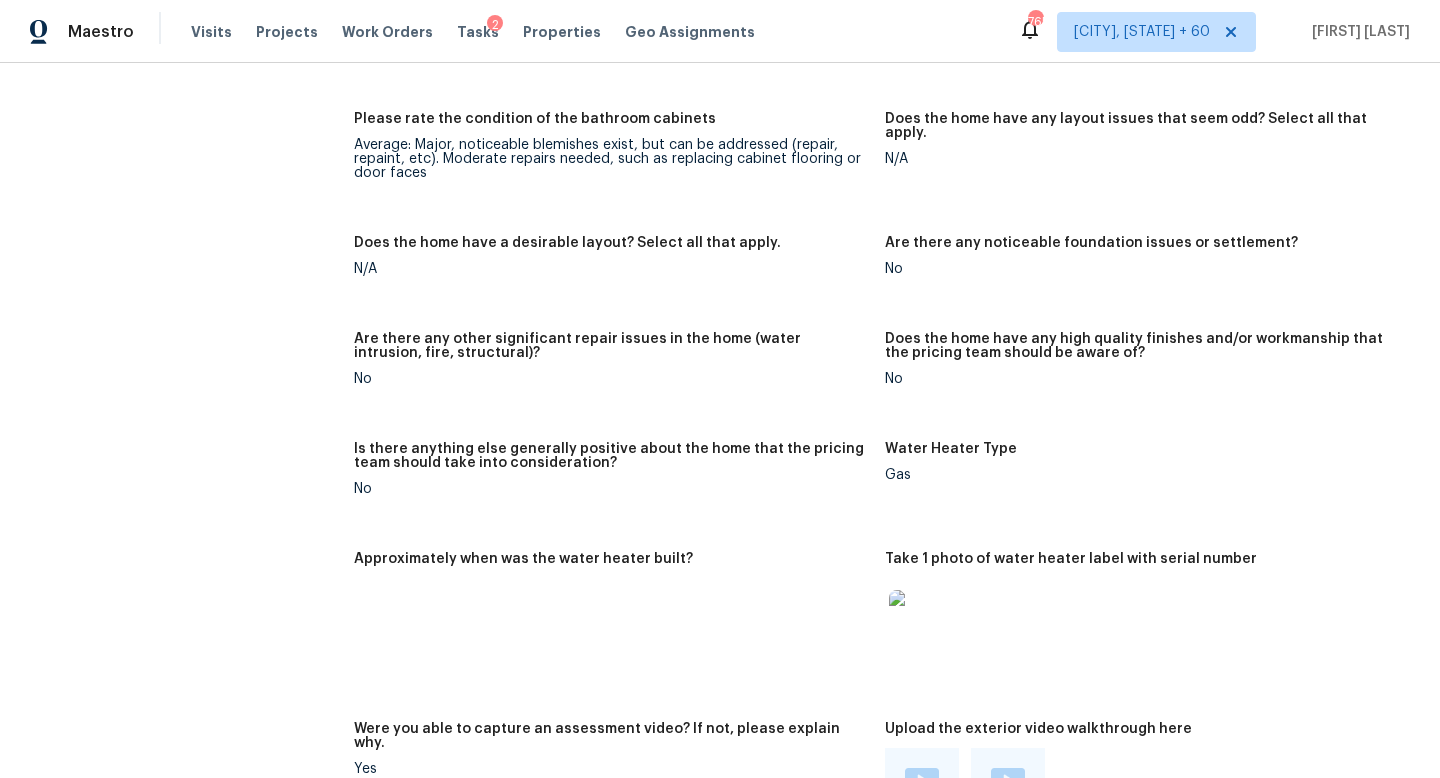 scroll, scrollTop: 2077, scrollLeft: 0, axis: vertical 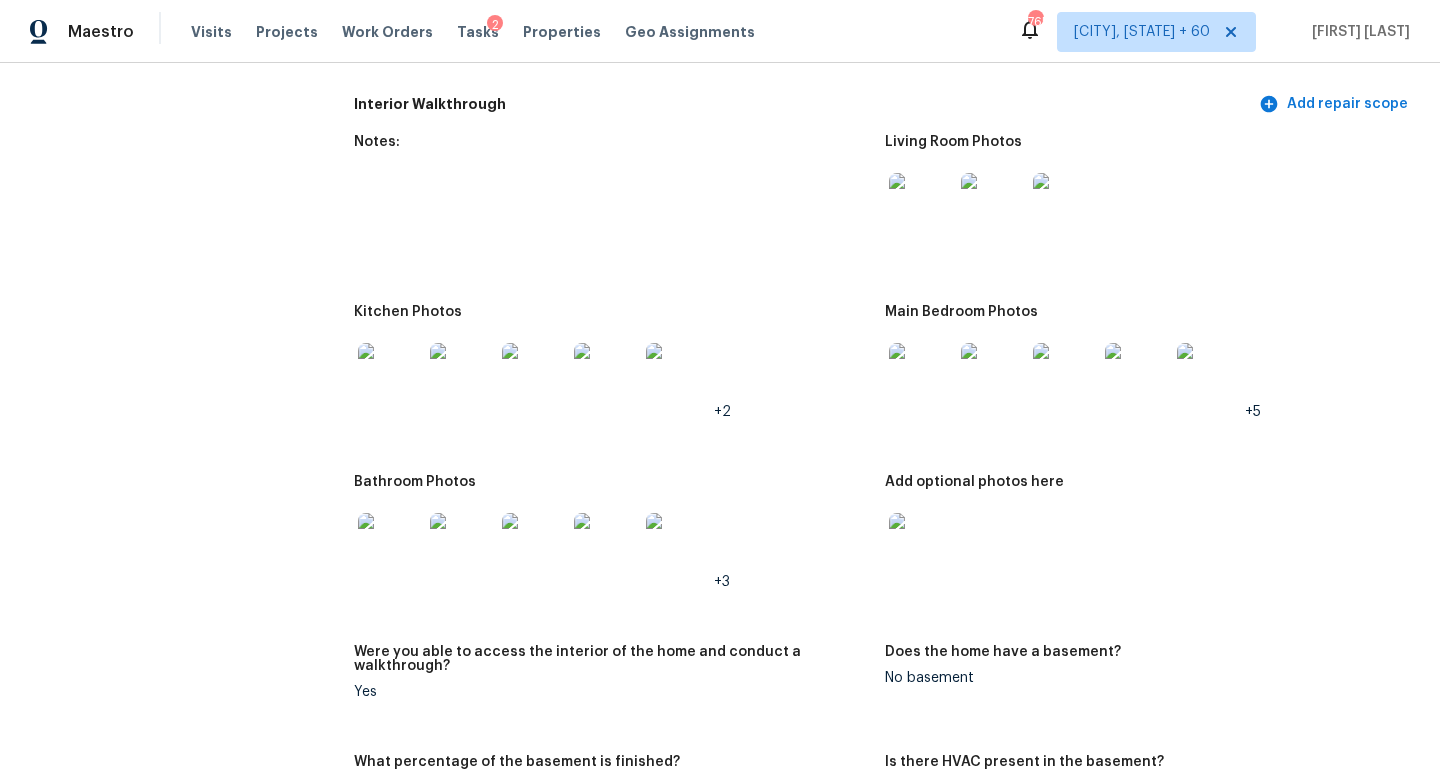 click on "All visits [NUMBER] [STREET] [CITY], [STATE] [POSTAL_CODE] Home details Other Visits No previous visits In-Person Walkthrough Completed: [DATE], [TIME] to [DATE], [TIME] Assignee [FIRST] [LAST] Total Scopes 8 Due Date [DAY], [MONTH] [DAY] Questions Pricing Add repair scope Is there any noticeable new construction in the immediate or neighboring subdivision of the home? No Did you notice any neighbors who haven't kept up with their homes (ex. lots of debris, etc.), loud barking dogs, or is there noticeable traffic noise at the home? No Does either the front yard or back yard have a severe slope? No Rate the curb appeal of the home from 1-9 (1 being the worst home on the street, 9 being the best home on the street)? 4 If the home has a pool, what condition is it in? No Pool Is there a strong odor that doesn't go away as your nose adjusts? (4+ on a 5 point scale) Please specify where the odor exists and provide details. No Please rate the quality of the neighborhood from 1-5 3 Exterior Add repair scope Notes: +1 HVAC" at bounding box center [720, 1495] 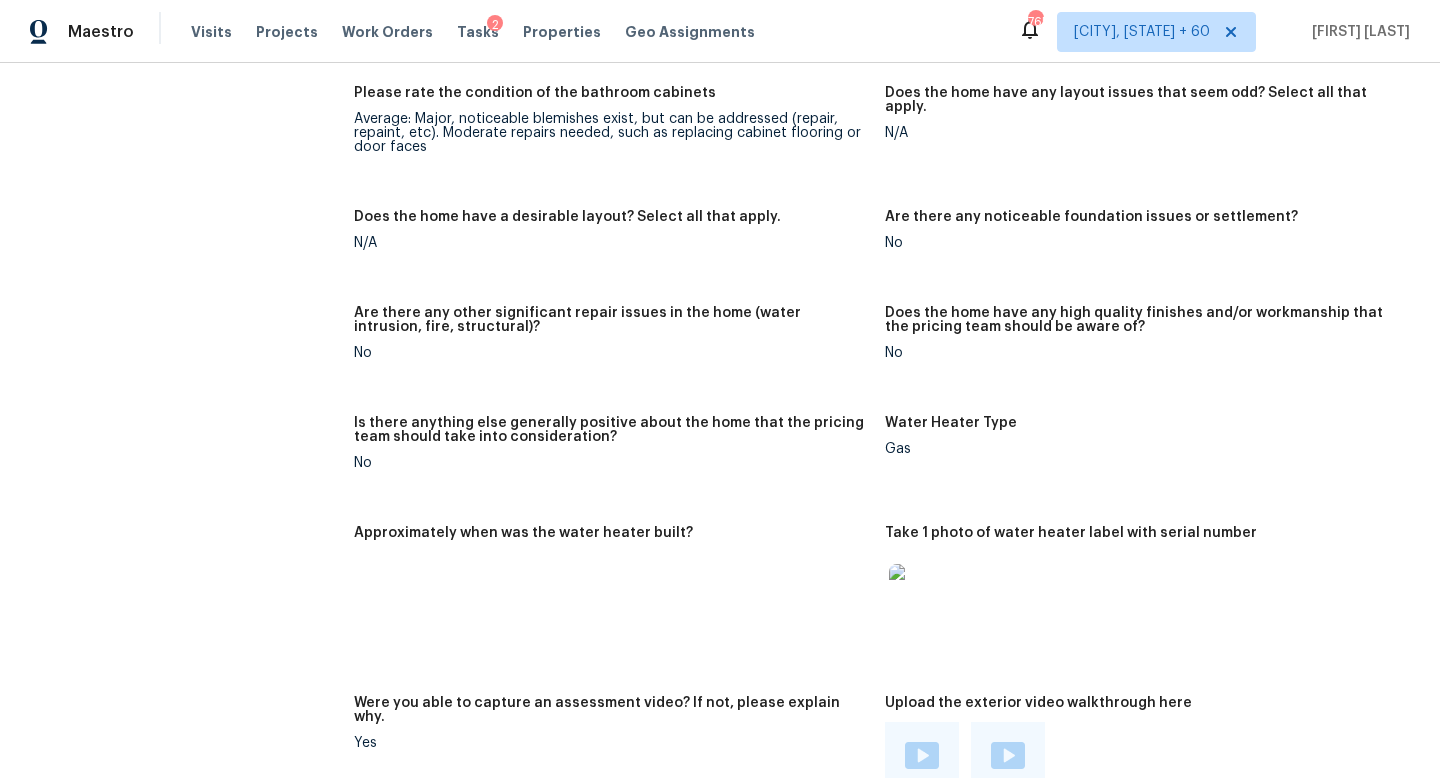 scroll, scrollTop: 5931, scrollLeft: 0, axis: vertical 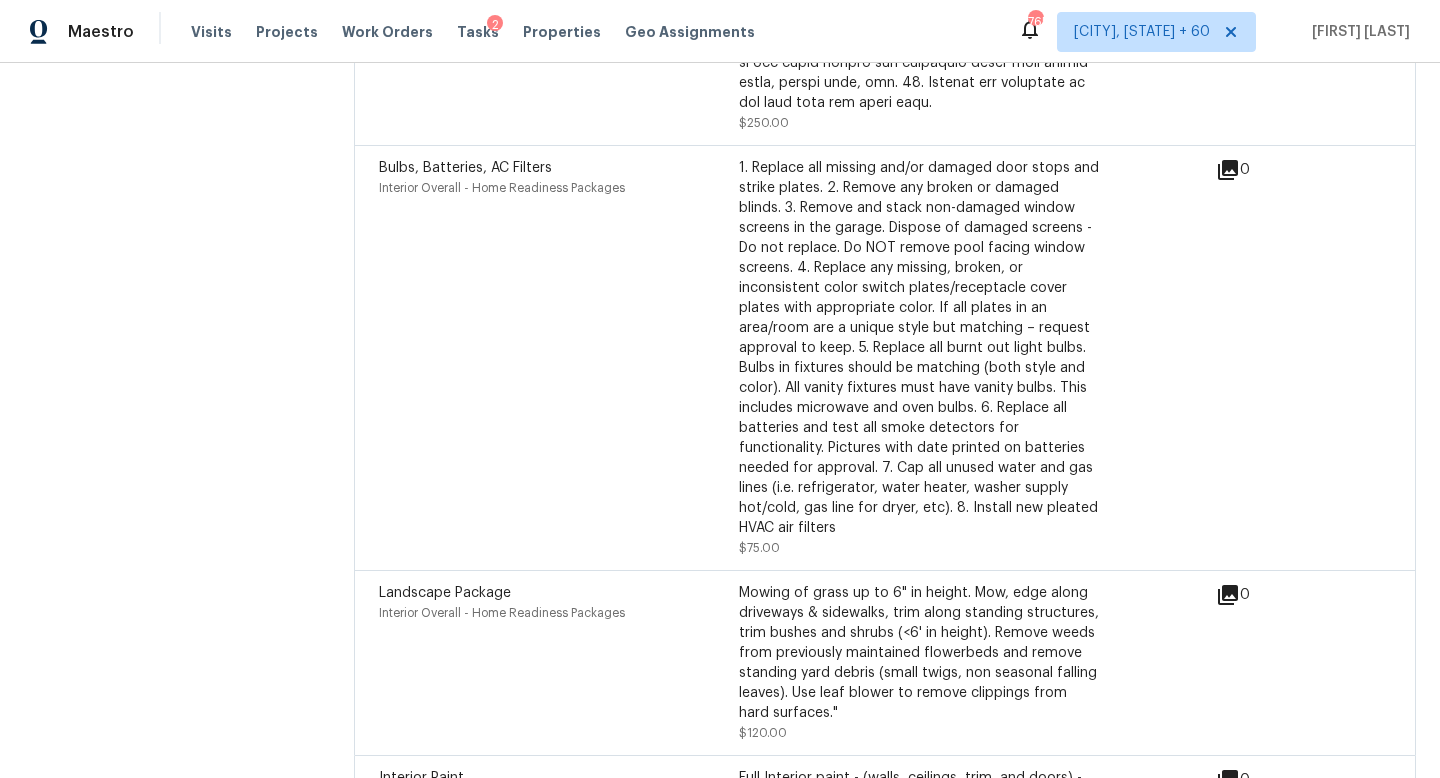 click on "All visits [NUMBER] [STREET] [CITY], [STATE] [POSTAL_CODE] Home details Other Visits No previous visits" at bounding box center (157, -2359) 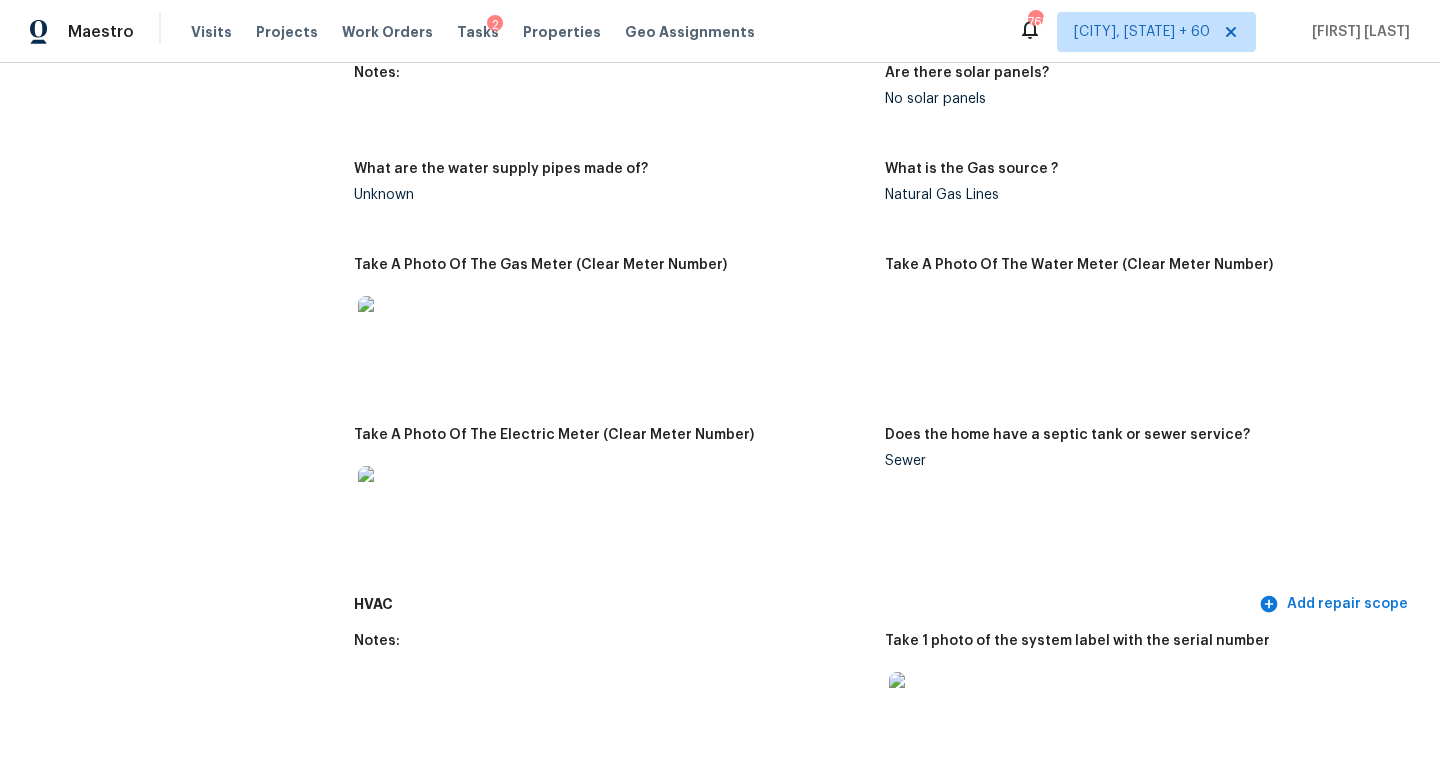 click on "All visits [NUMBER] [STREET] [CITY], [STATE] [POSTAL_CODE] Home details Other Visits No previous visits" at bounding box center [157, 2297] 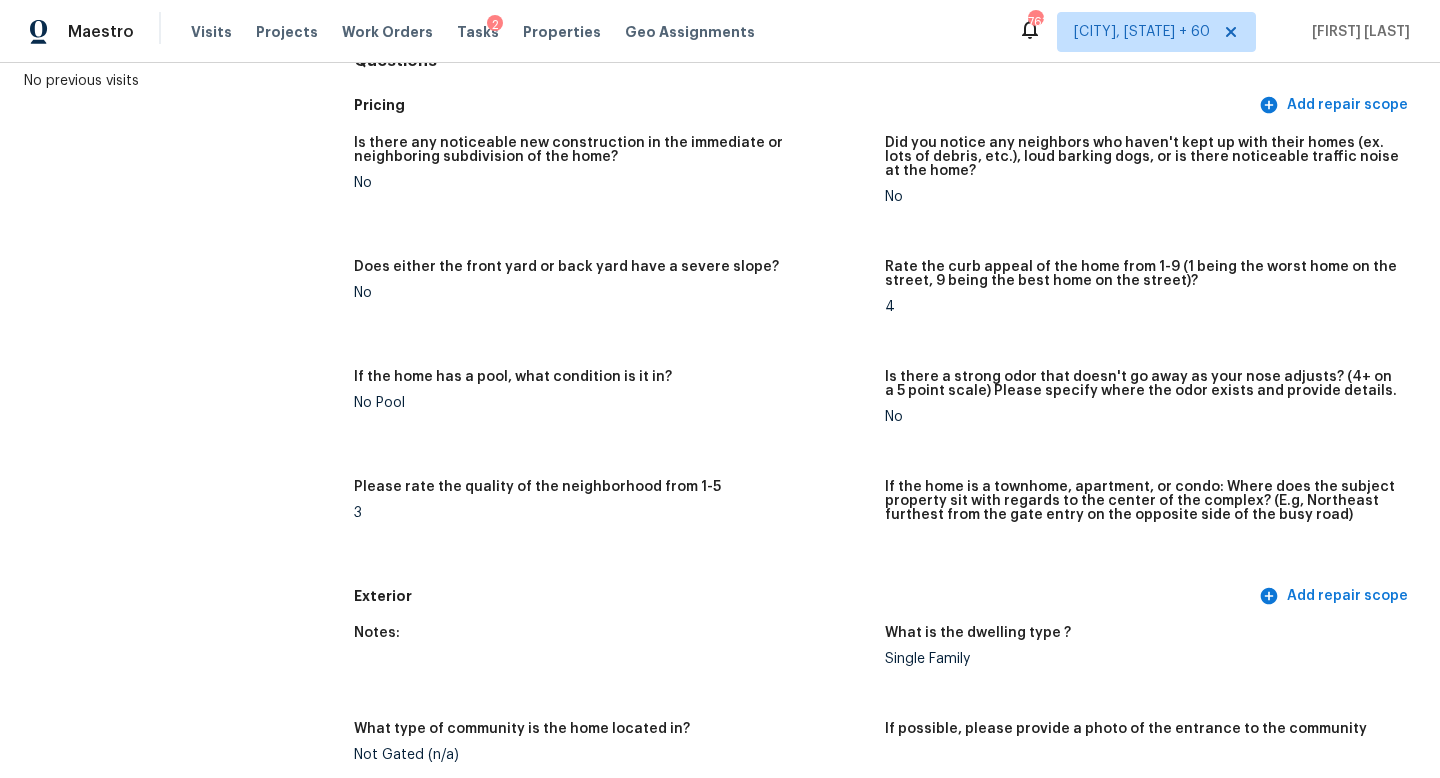 scroll, scrollTop: 0, scrollLeft: 0, axis: both 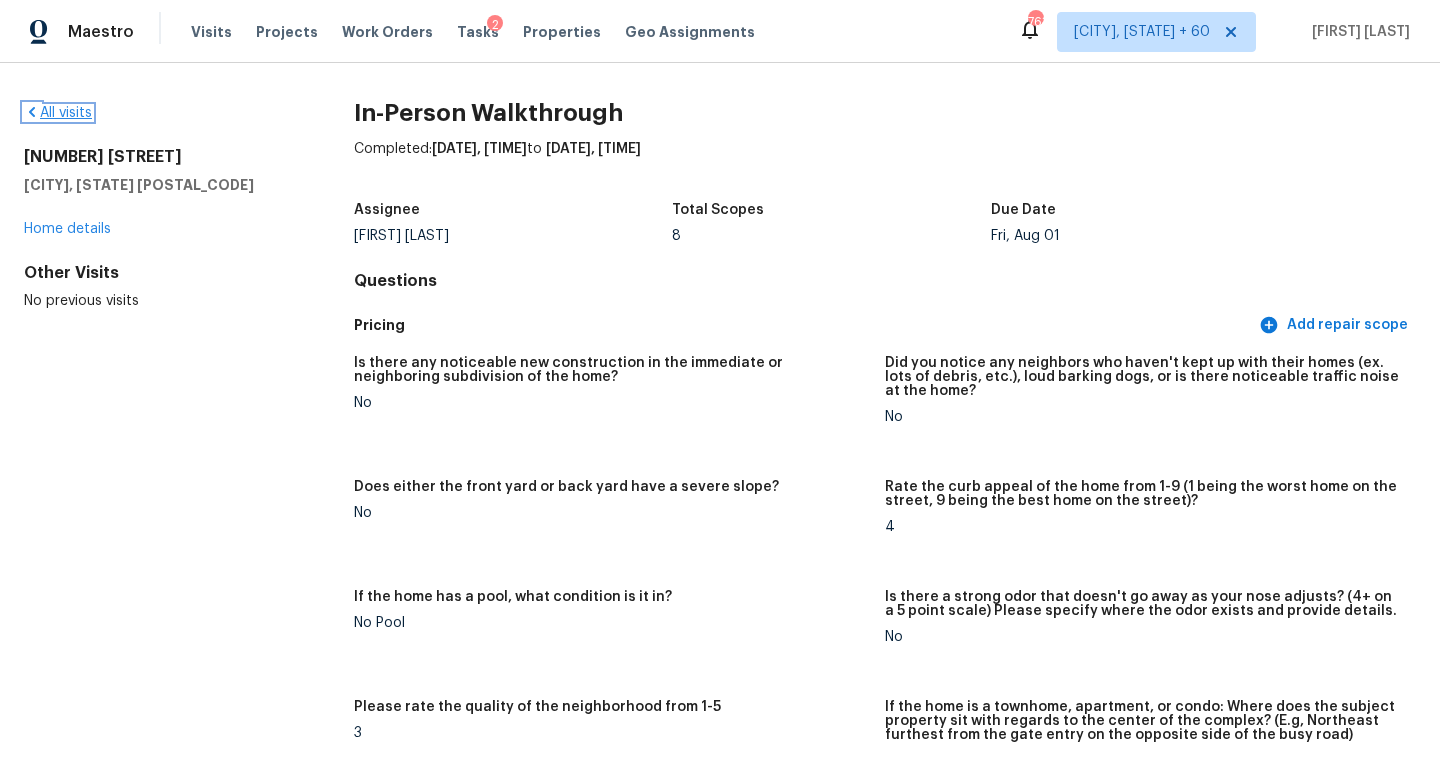 click on "All visits" at bounding box center (58, 113) 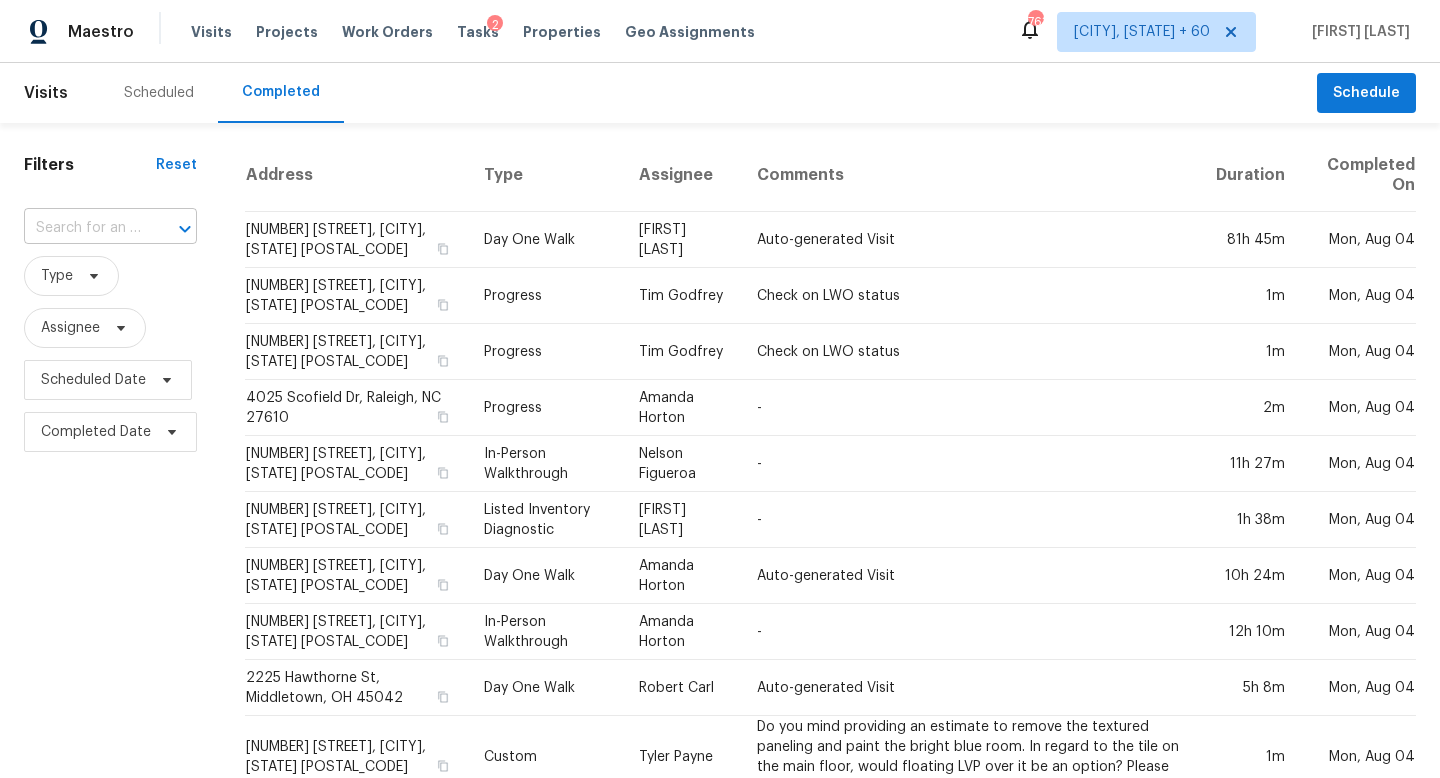 click at bounding box center [82, 228] 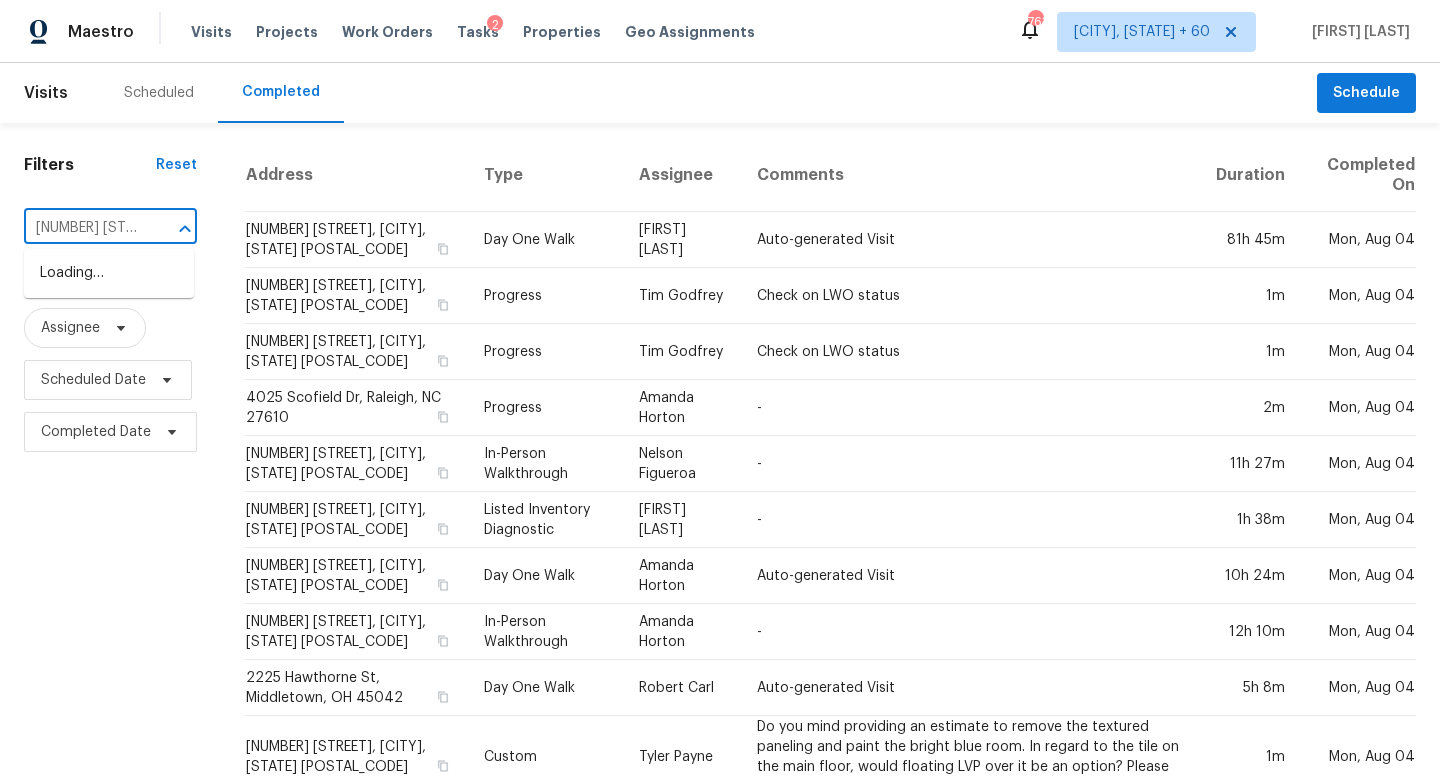 scroll, scrollTop: 0, scrollLeft: 128, axis: horizontal 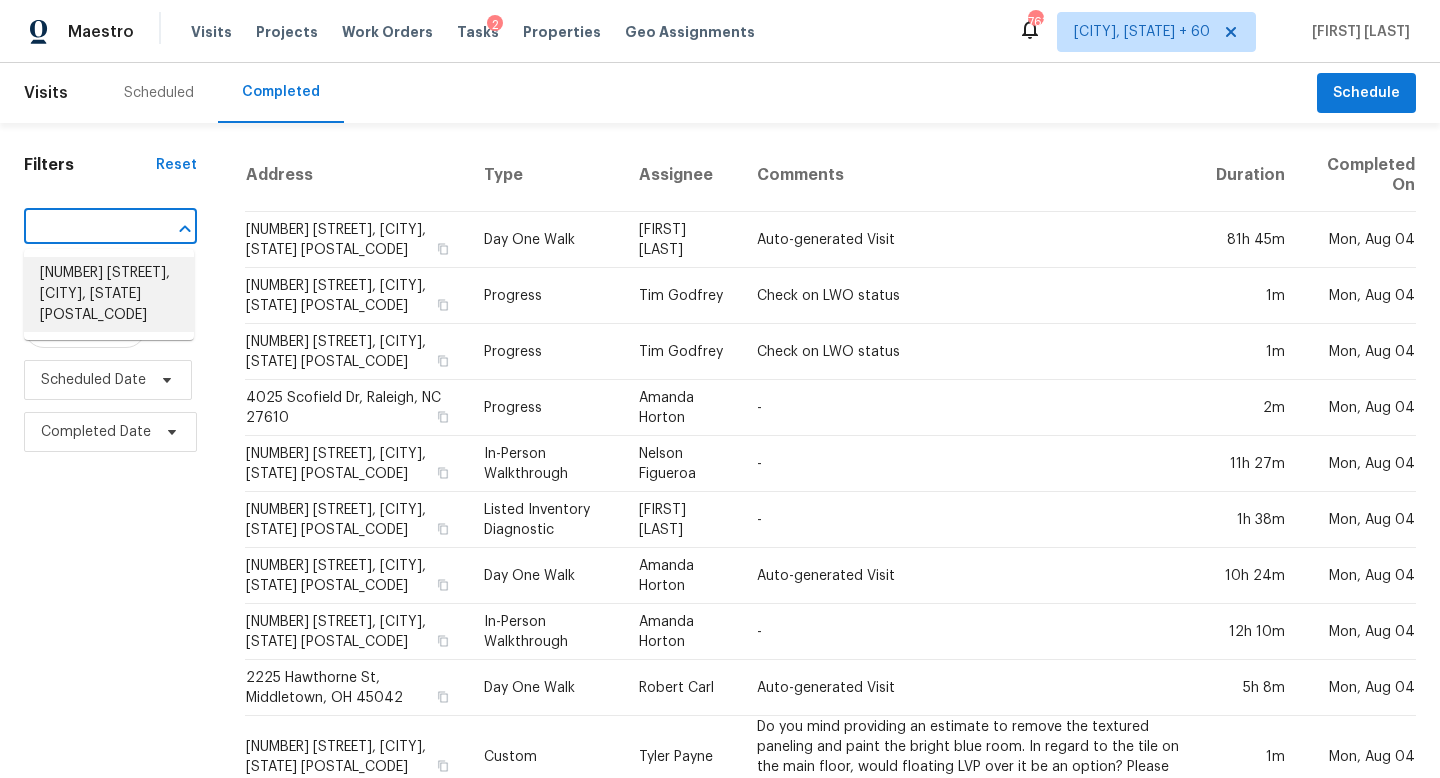 click on "[NUMBER] [STREET], [CITY], [STATE] [POSTAL_CODE]" at bounding box center [109, 294] 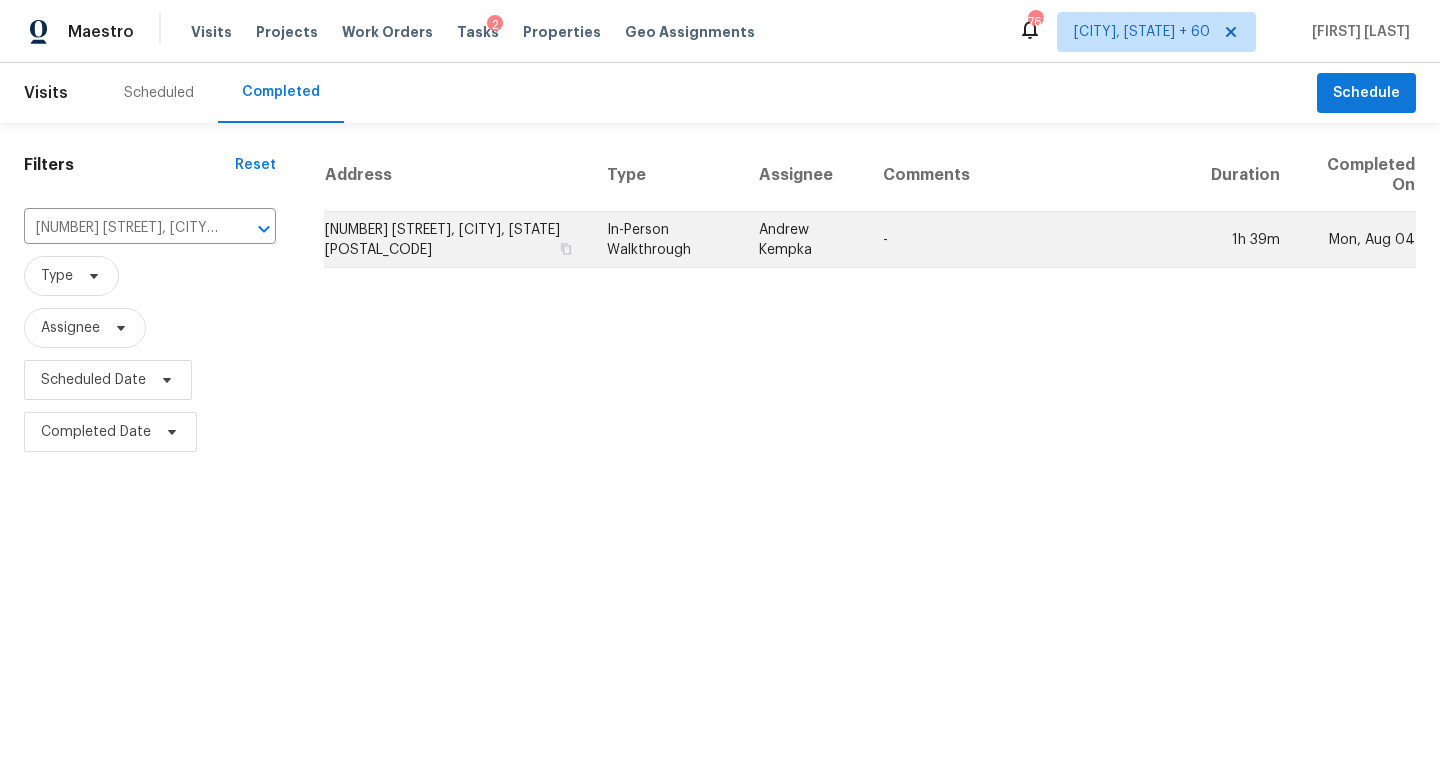 click on "In-Person Walkthrough" at bounding box center (667, 240) 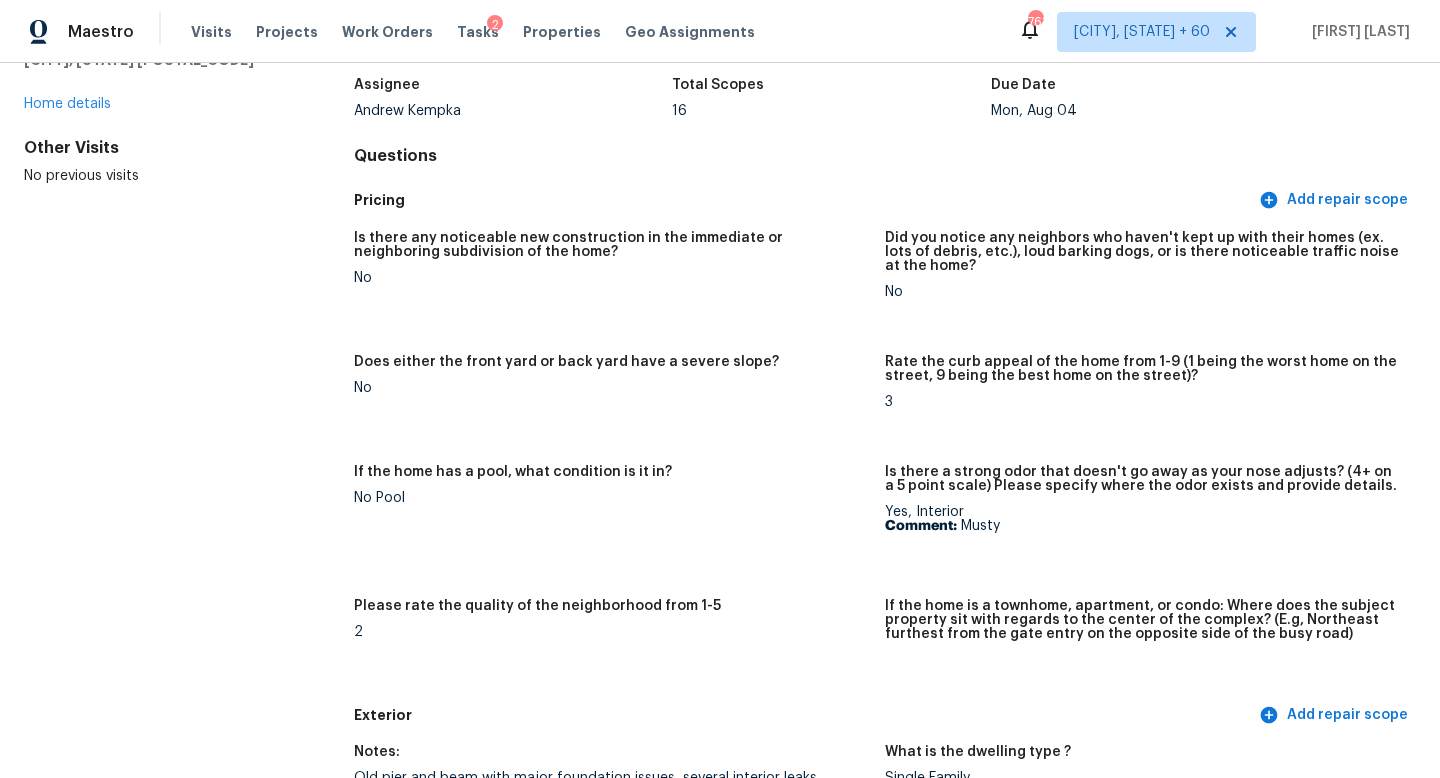 scroll, scrollTop: 0, scrollLeft: 0, axis: both 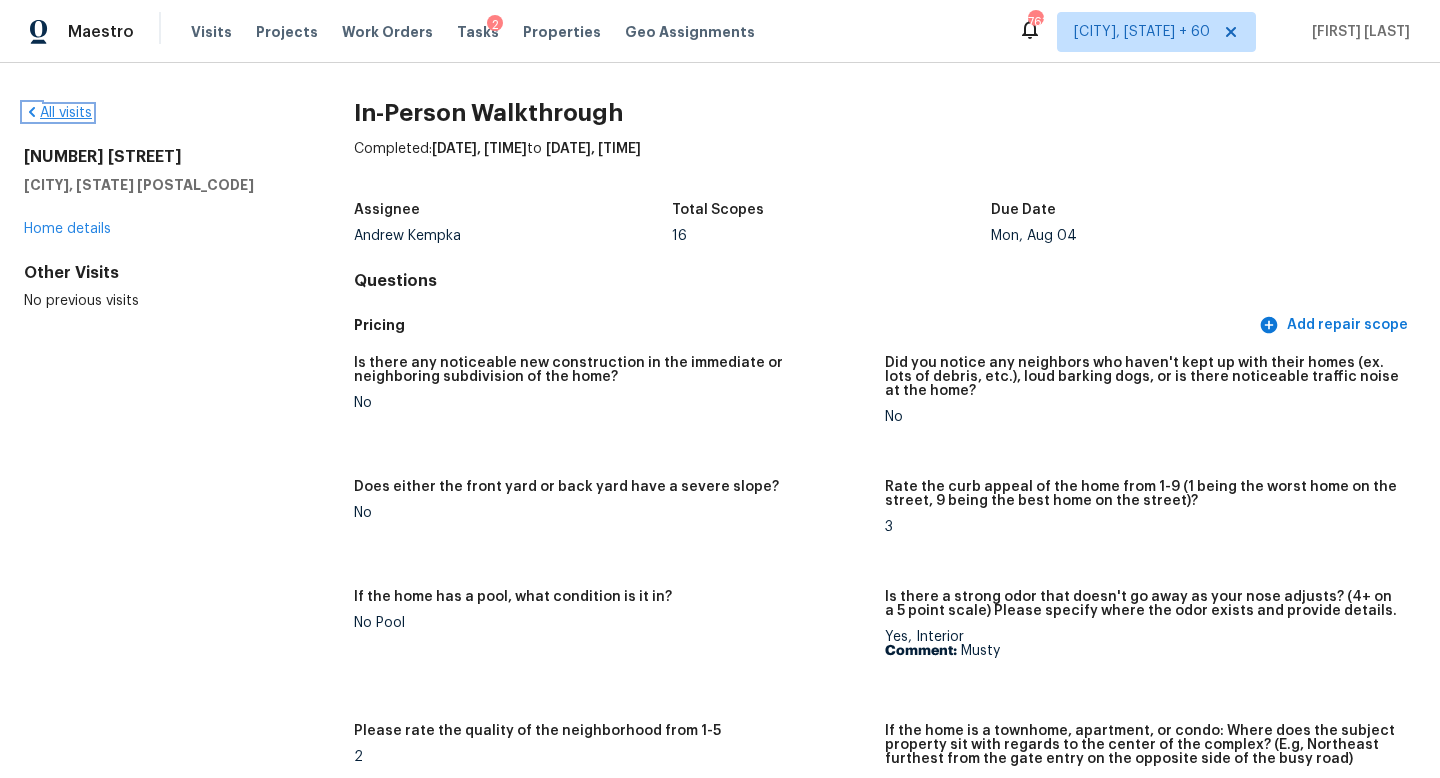 click on "All visits" at bounding box center [58, 113] 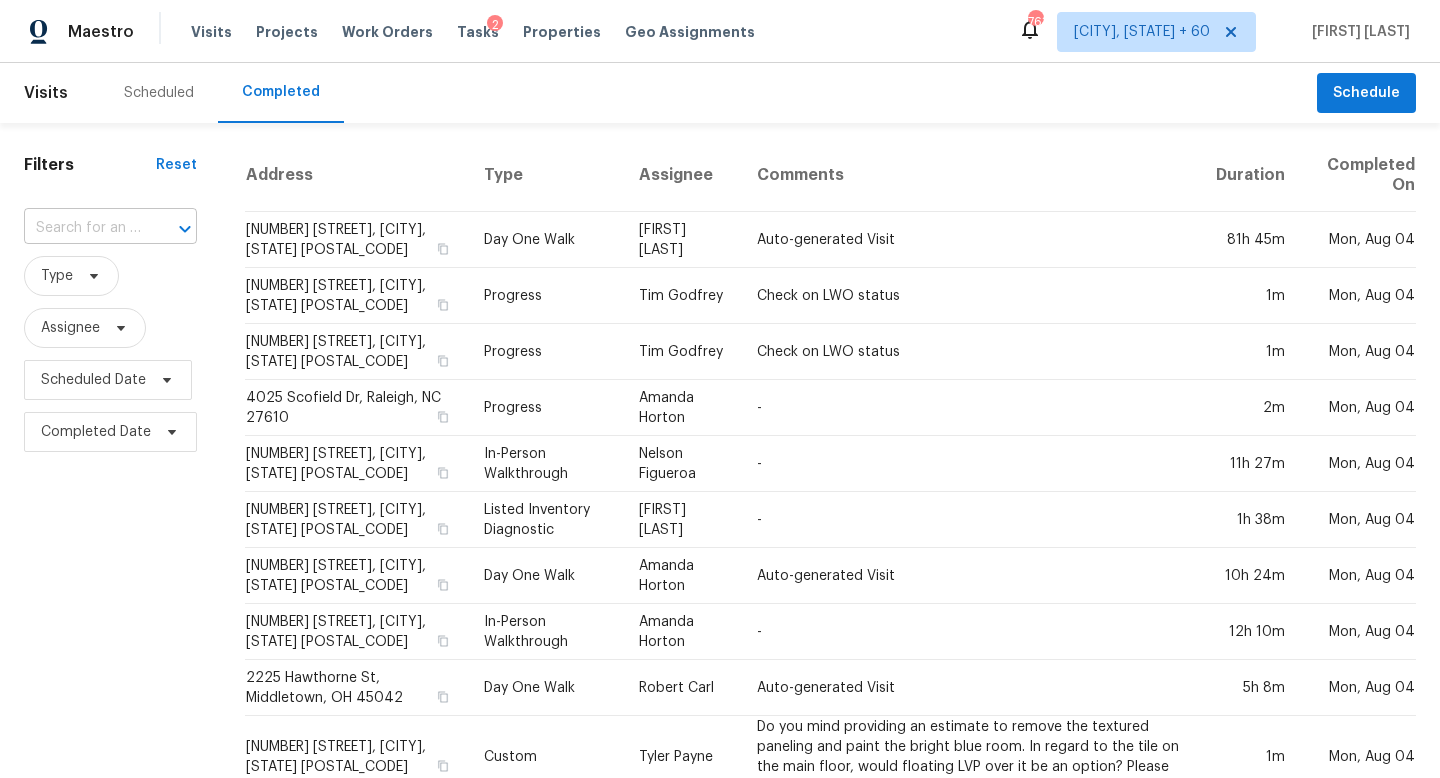 click at bounding box center (82, 228) 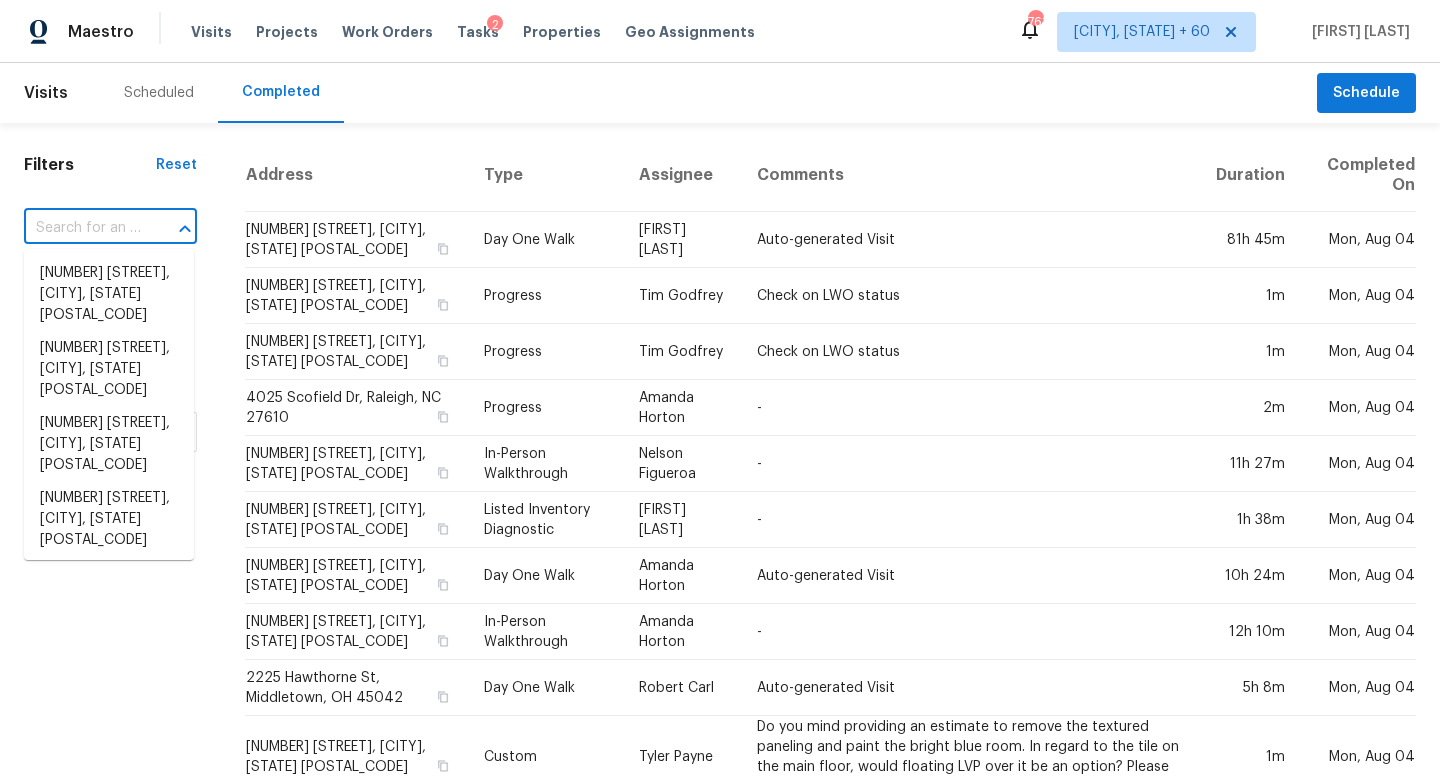 paste on "240 Arras Dr, Saint Louis, MO 63129" 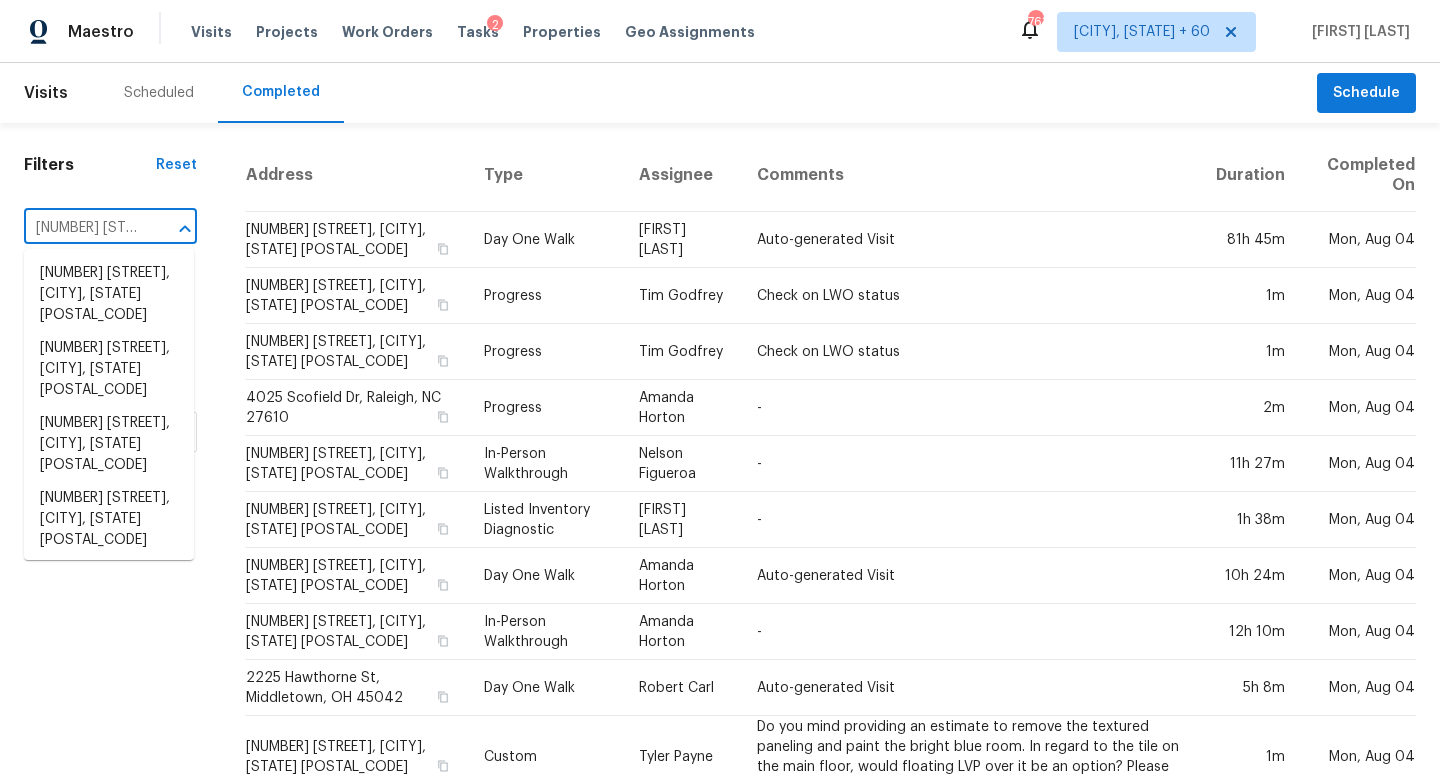 scroll, scrollTop: 0, scrollLeft: 131, axis: horizontal 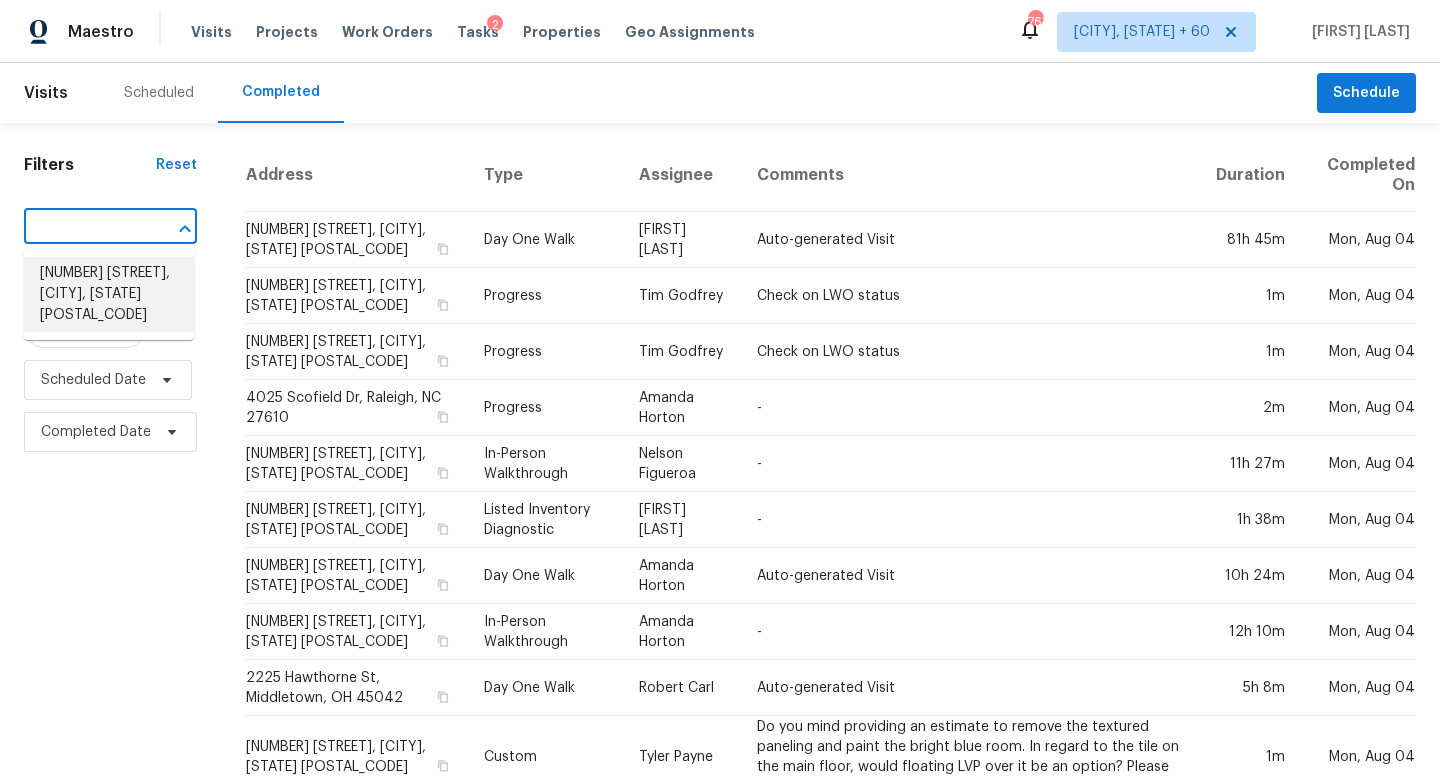 click on "240 Arras Dr, Saint Louis, MO 63129" at bounding box center (109, 294) 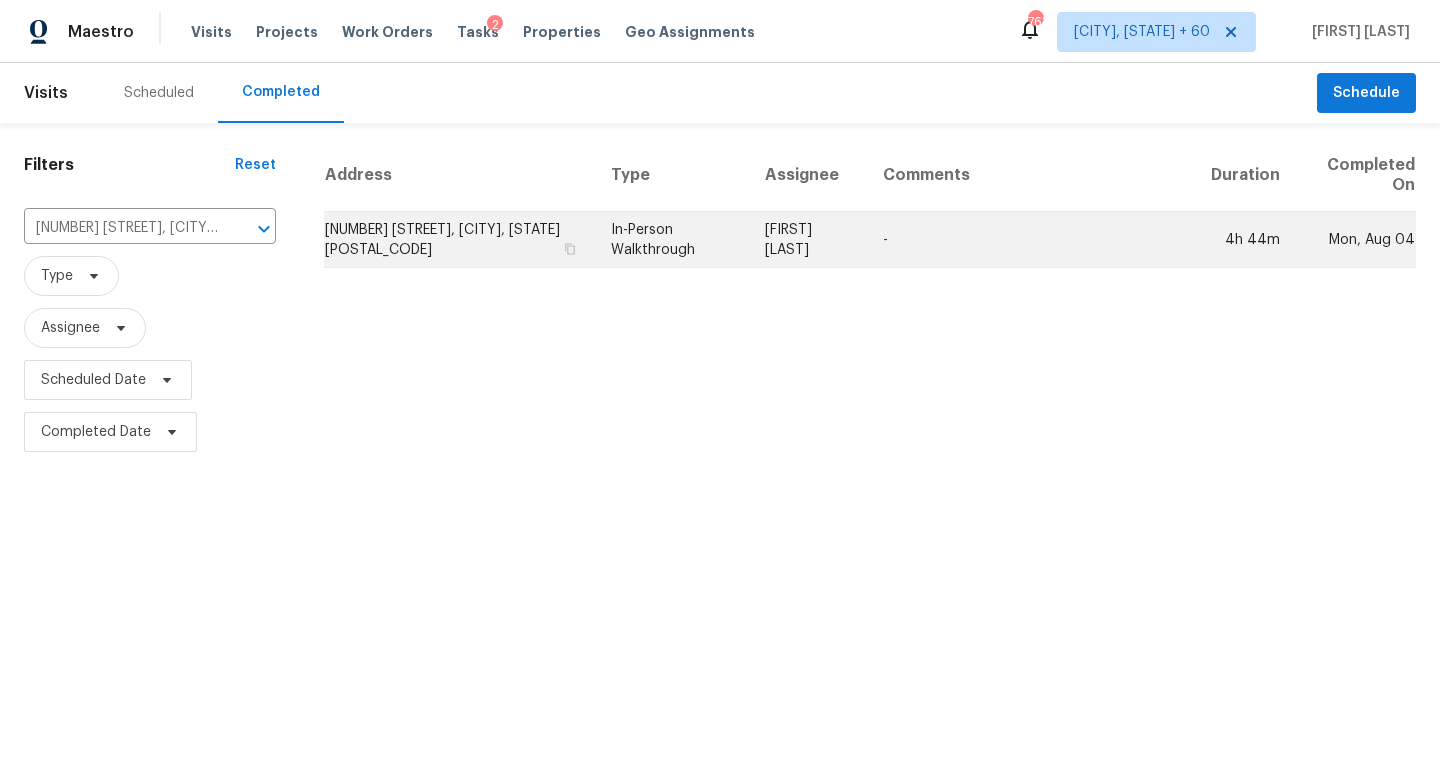 click on "James Nolting" at bounding box center [808, 240] 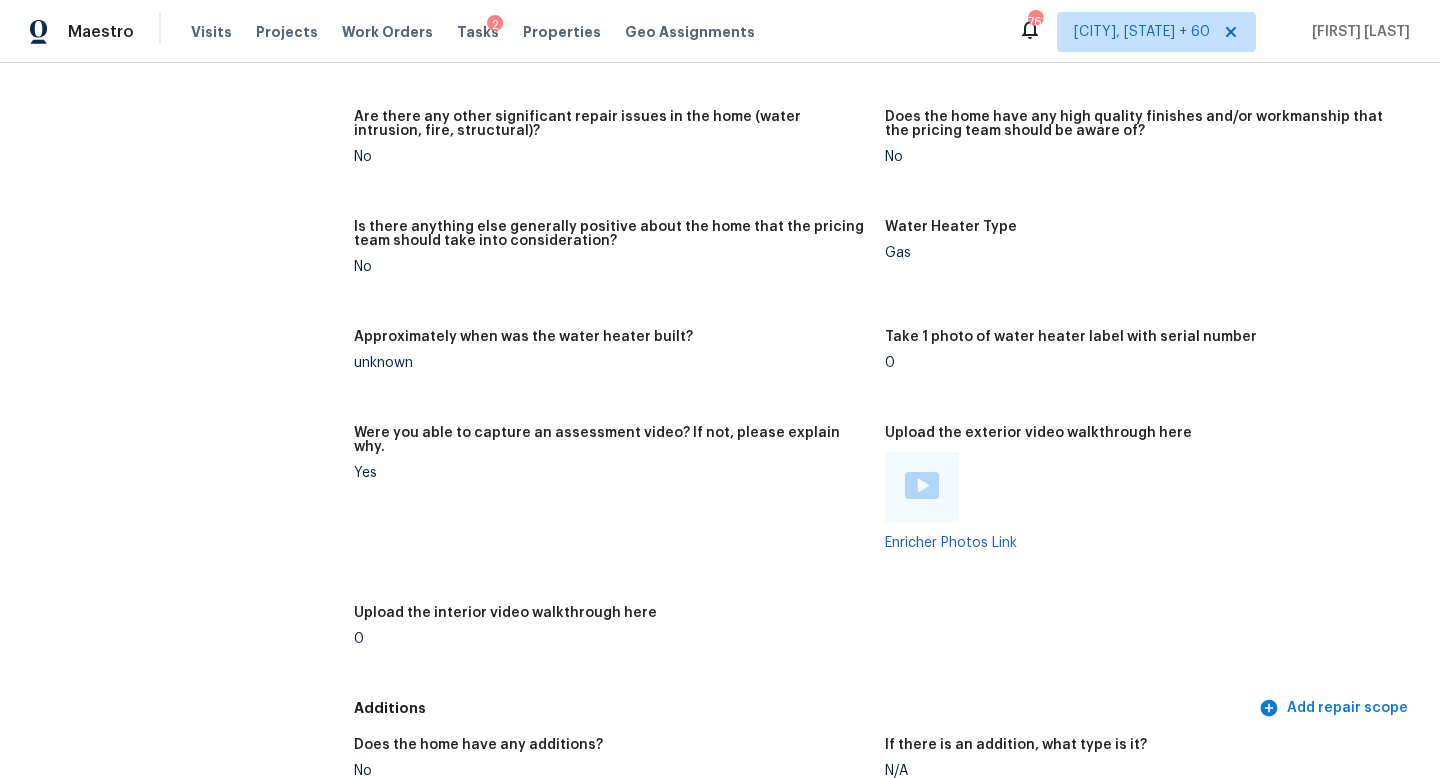 scroll, scrollTop: 3068, scrollLeft: 0, axis: vertical 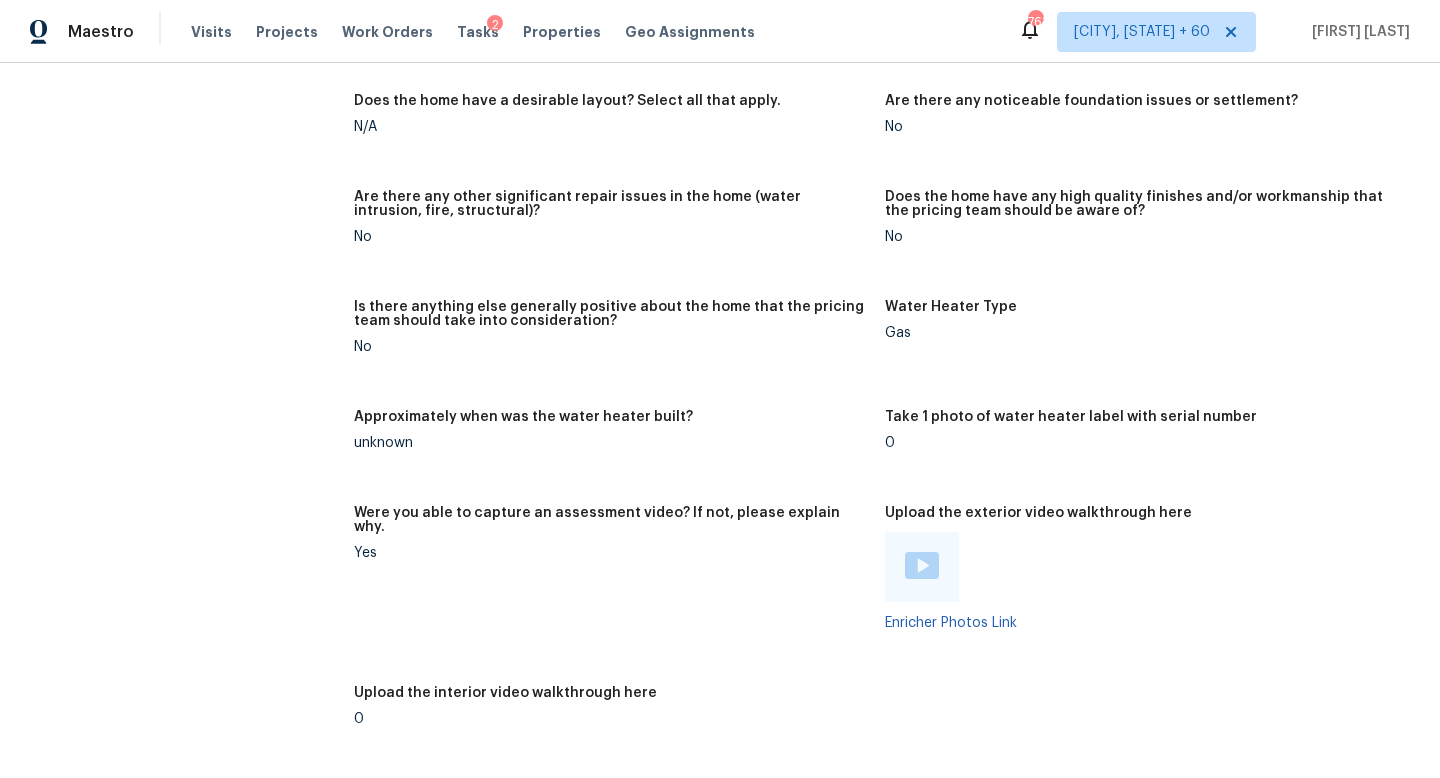 click at bounding box center [922, 565] 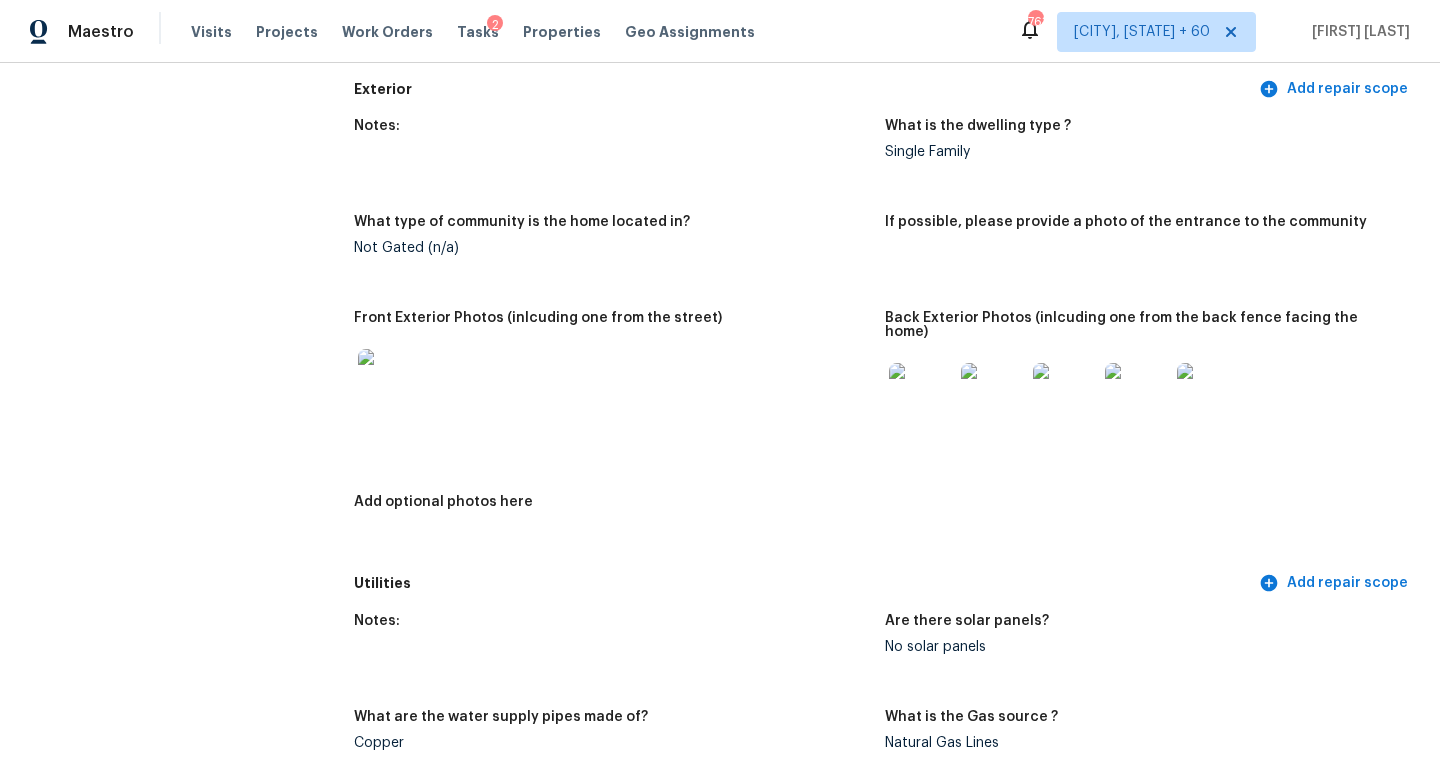 scroll, scrollTop: 0, scrollLeft: 0, axis: both 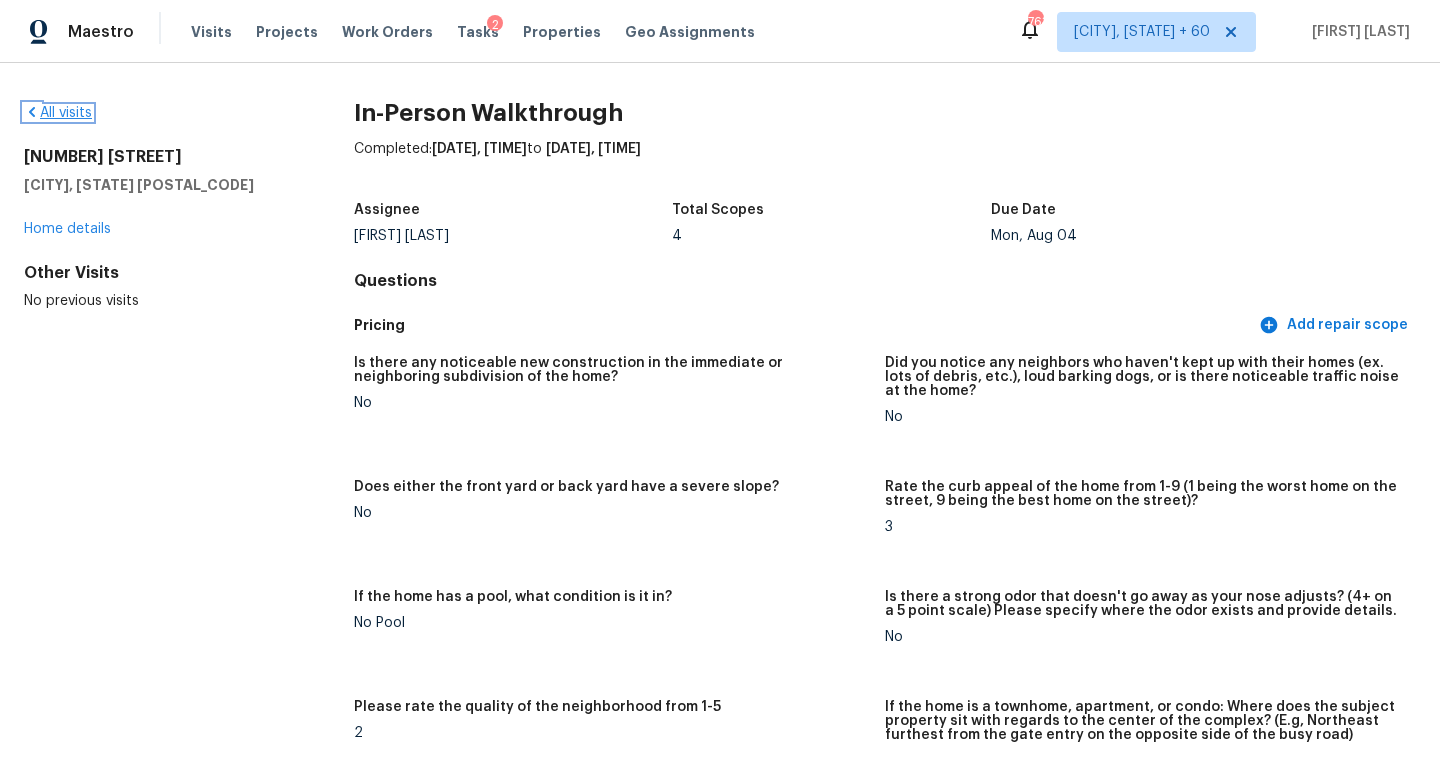 click on "All visits" at bounding box center [58, 113] 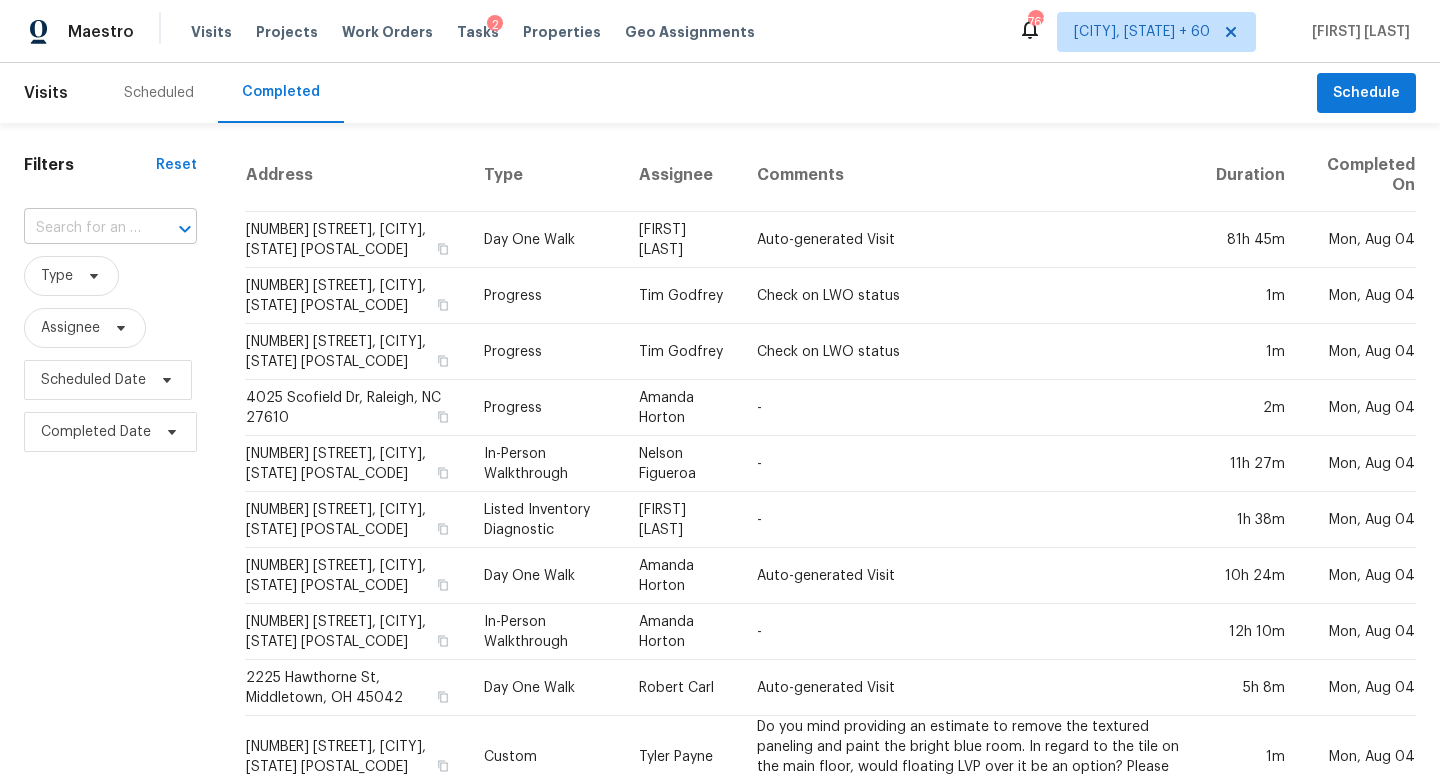 click at bounding box center (171, 229) 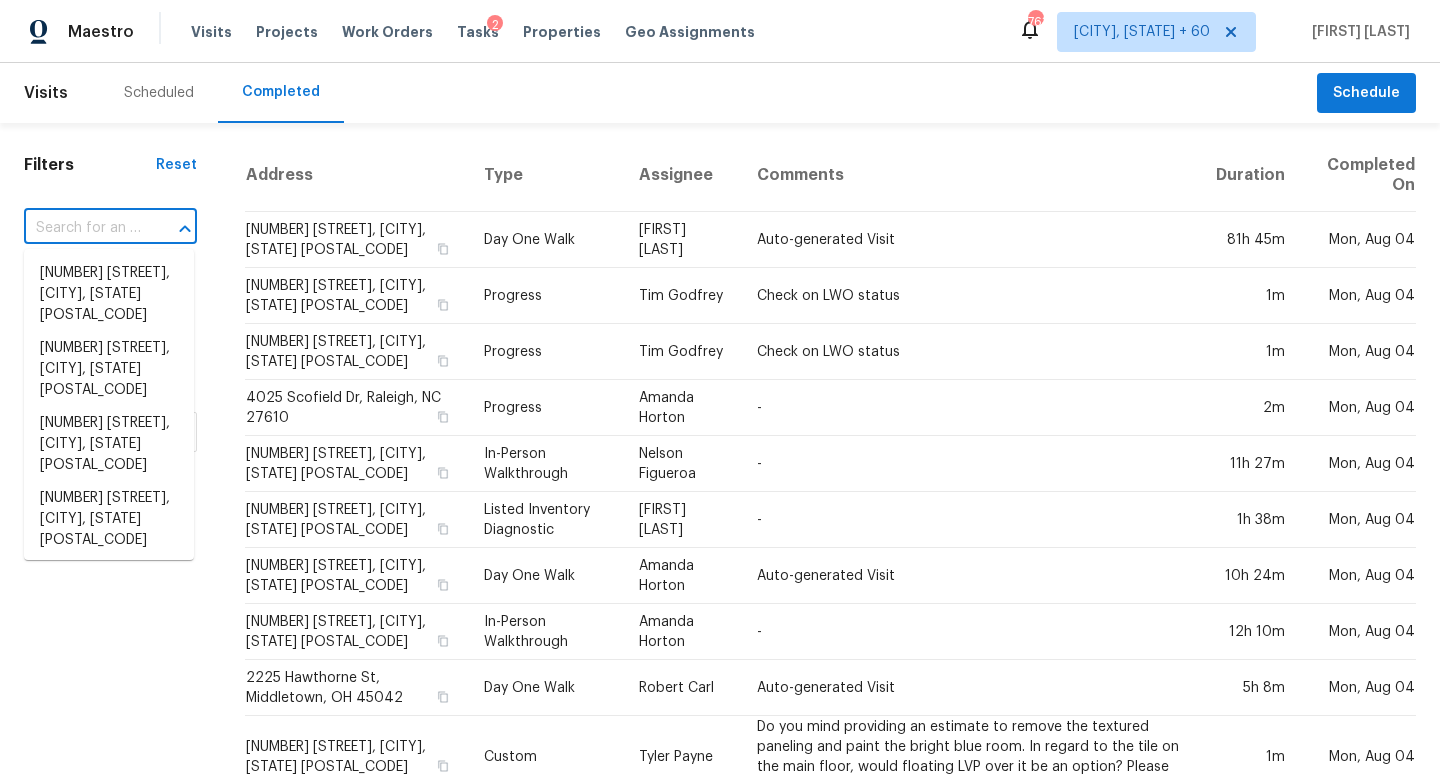 paste on "10749 Larkwood St, Corpus Christi, TX 78410" 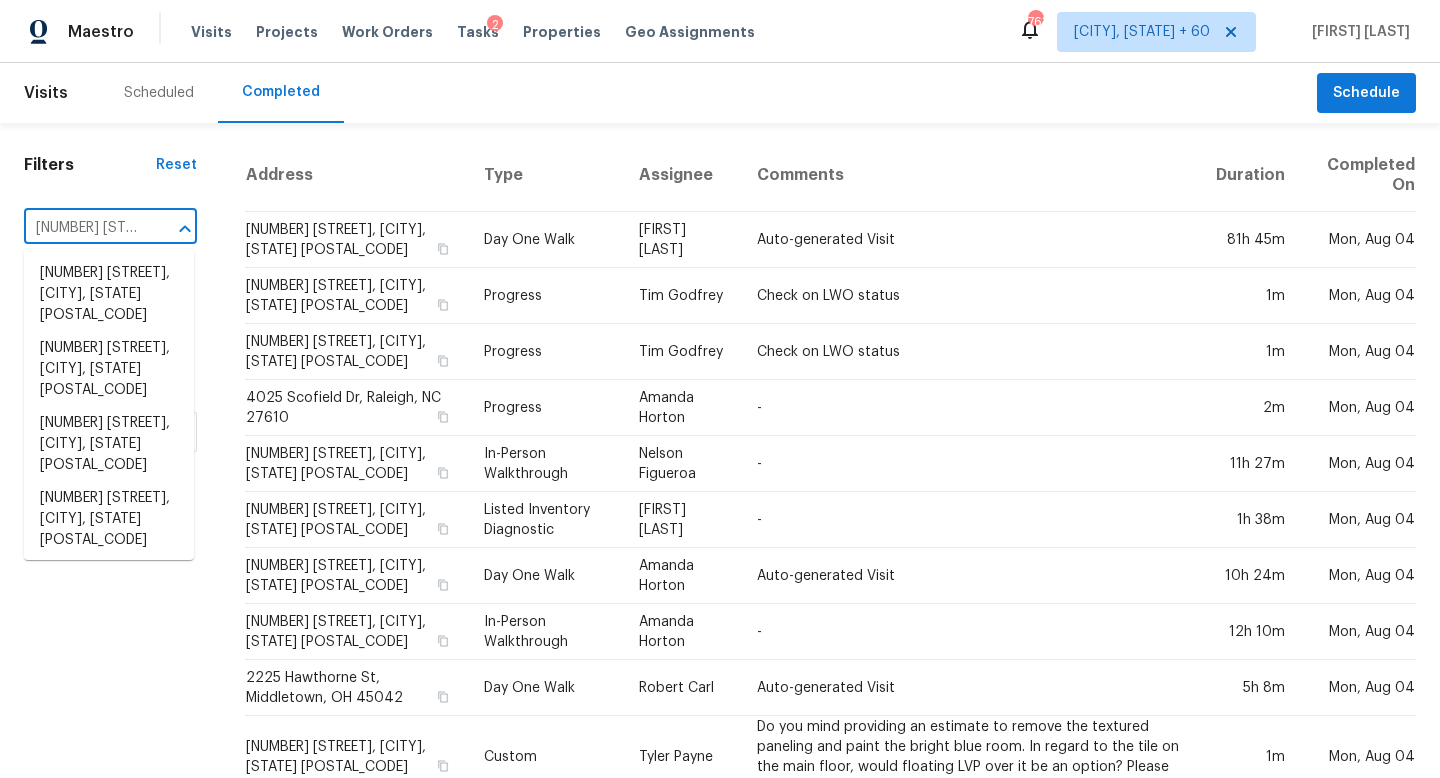 scroll, scrollTop: 0, scrollLeft: 190, axis: horizontal 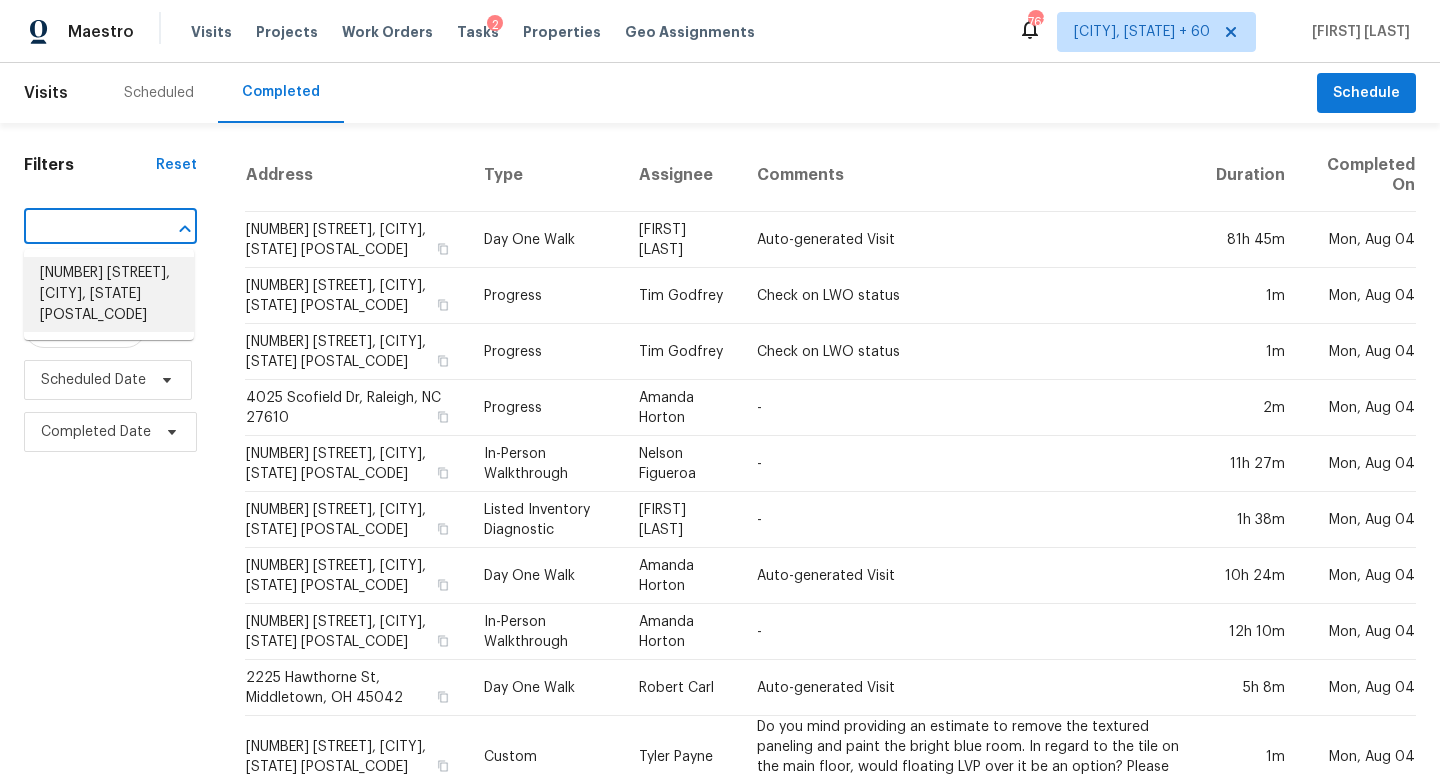 click on "10749 Larkwood St, Corpus Christi, TX 78410" at bounding box center [109, 294] 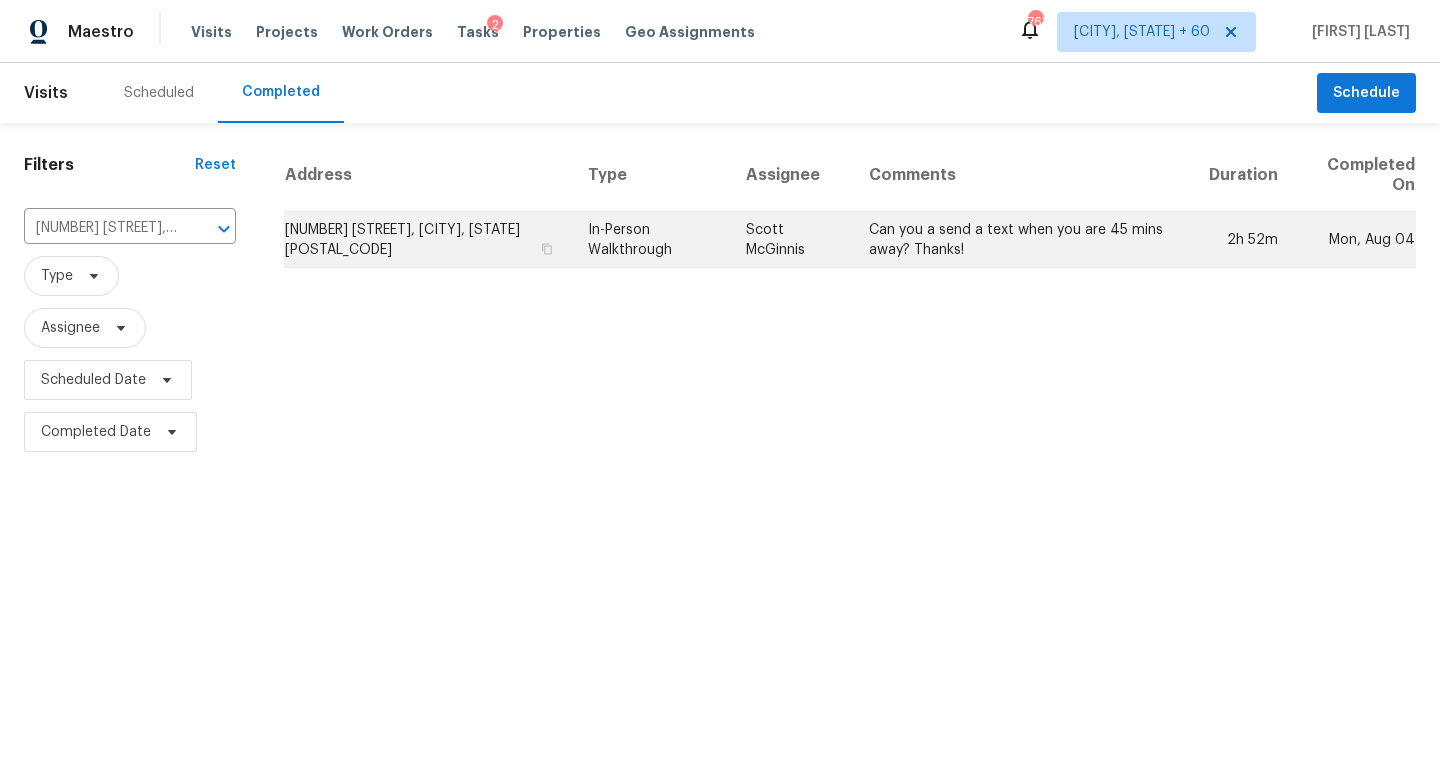 drag, startPoint x: 572, startPoint y: 248, endPoint x: 712, endPoint y: 226, distance: 141.71803 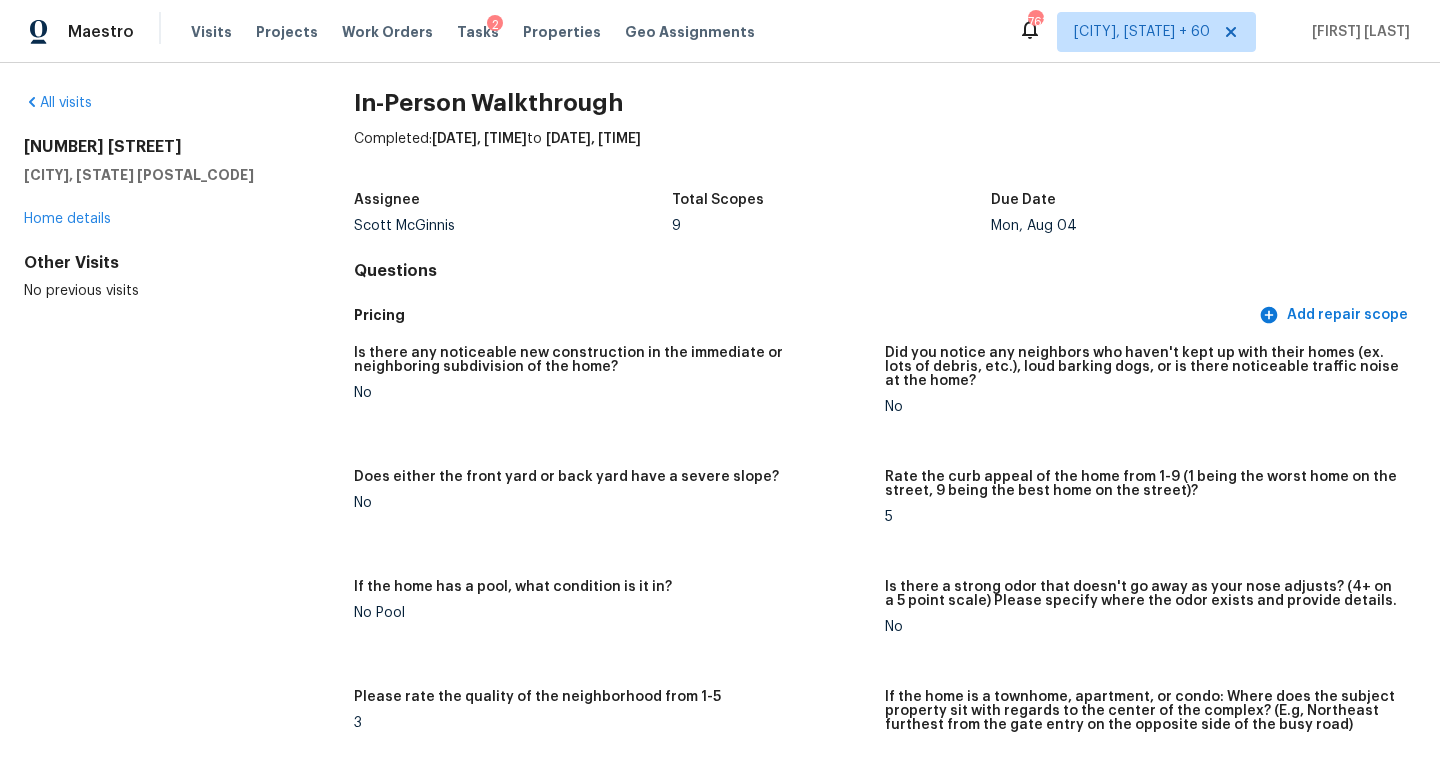 scroll, scrollTop: 0, scrollLeft: 0, axis: both 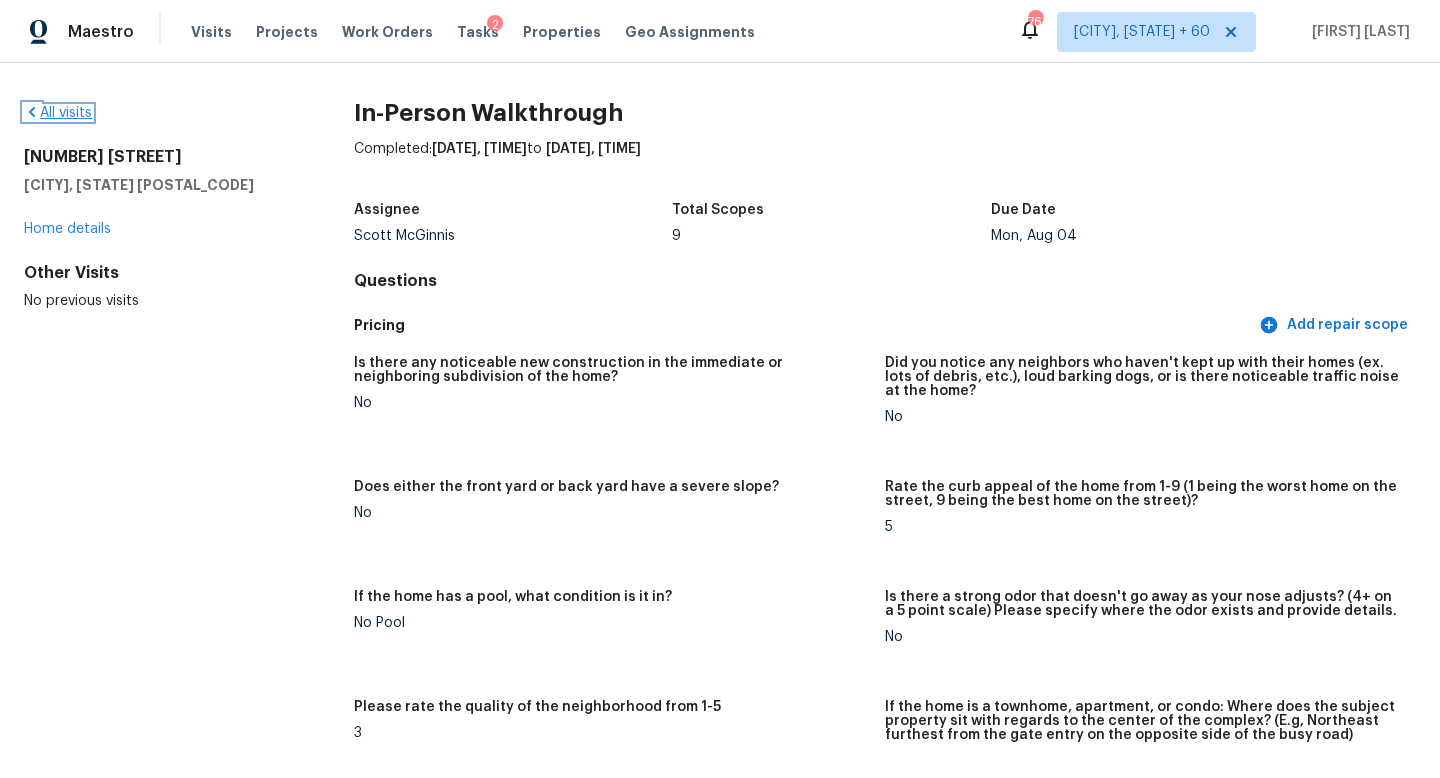 click on "All visits" at bounding box center (58, 113) 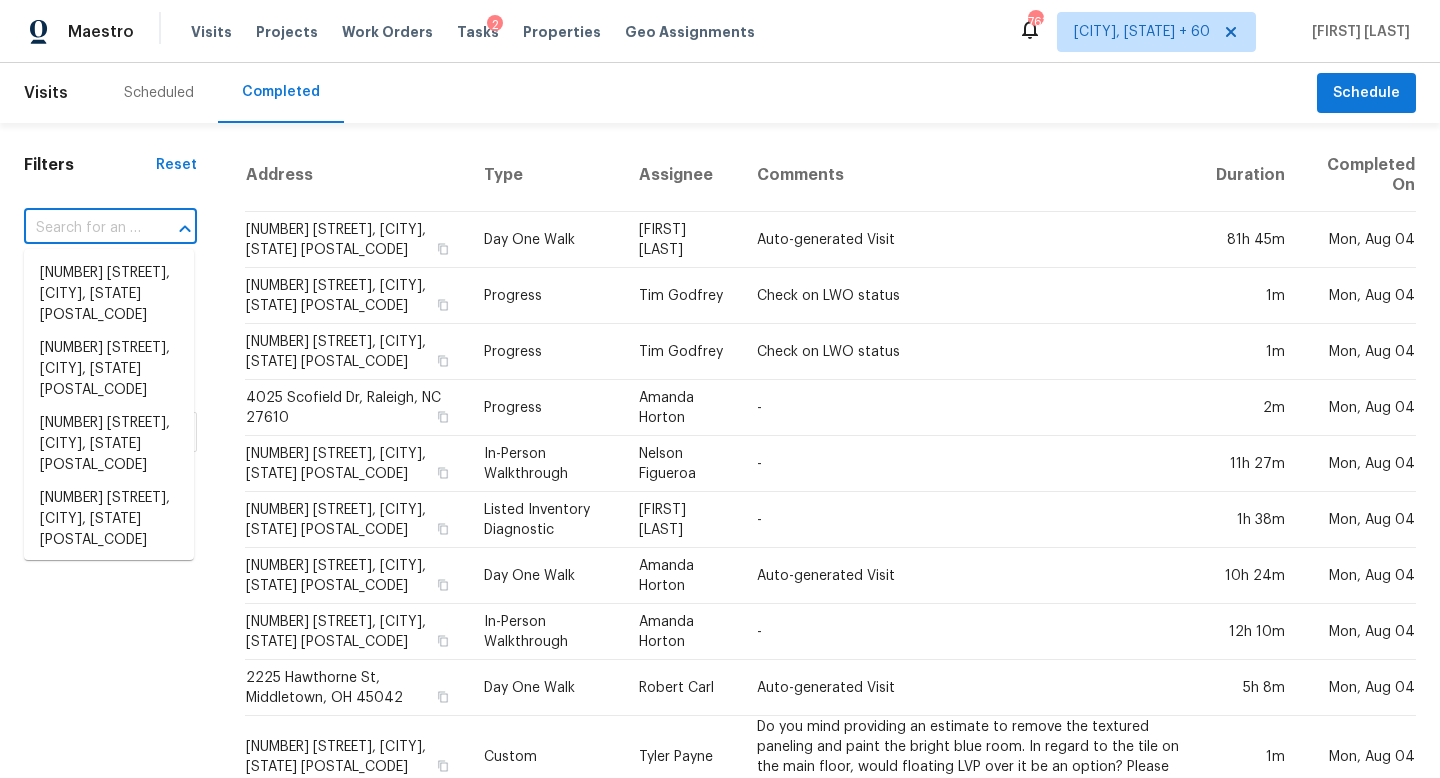 click at bounding box center [82, 228] 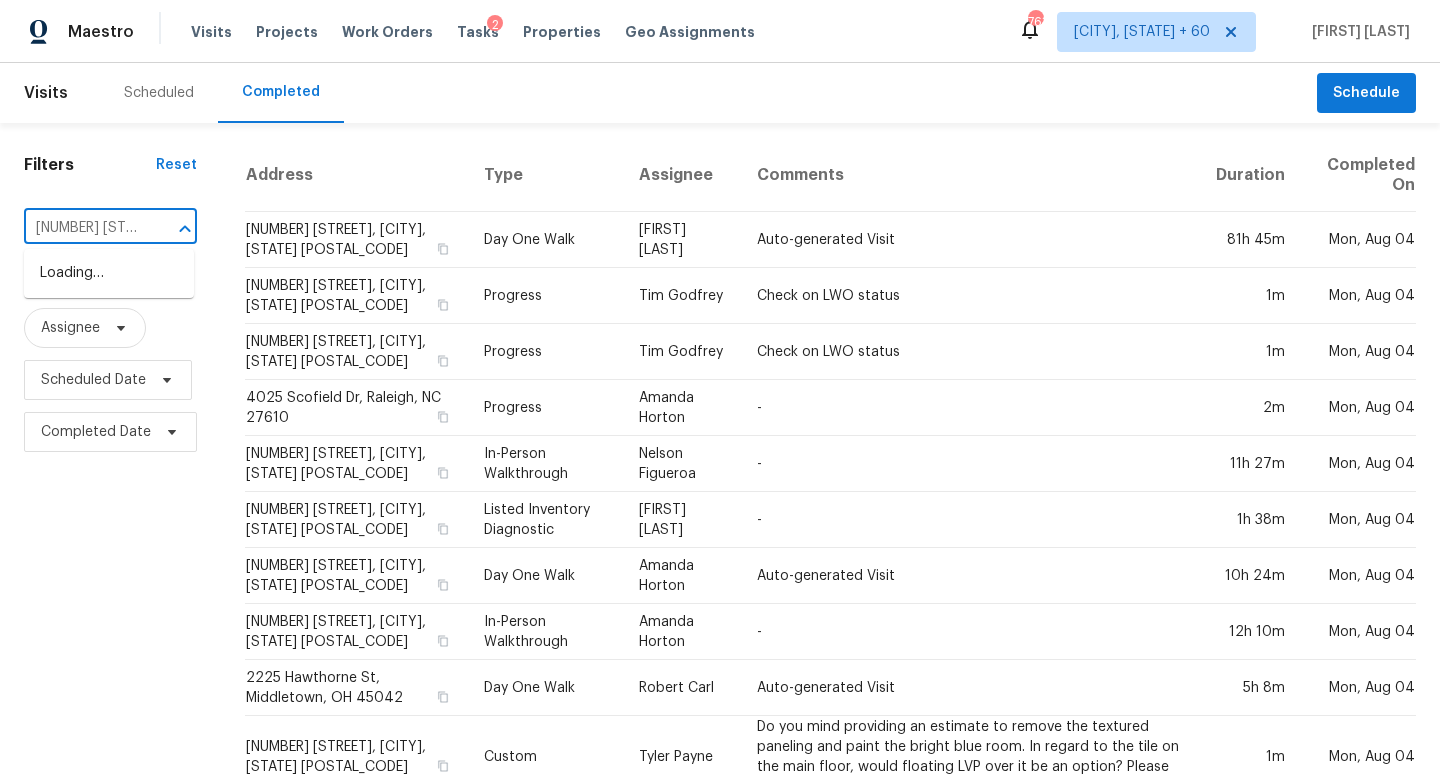 scroll, scrollTop: 0, scrollLeft: 189, axis: horizontal 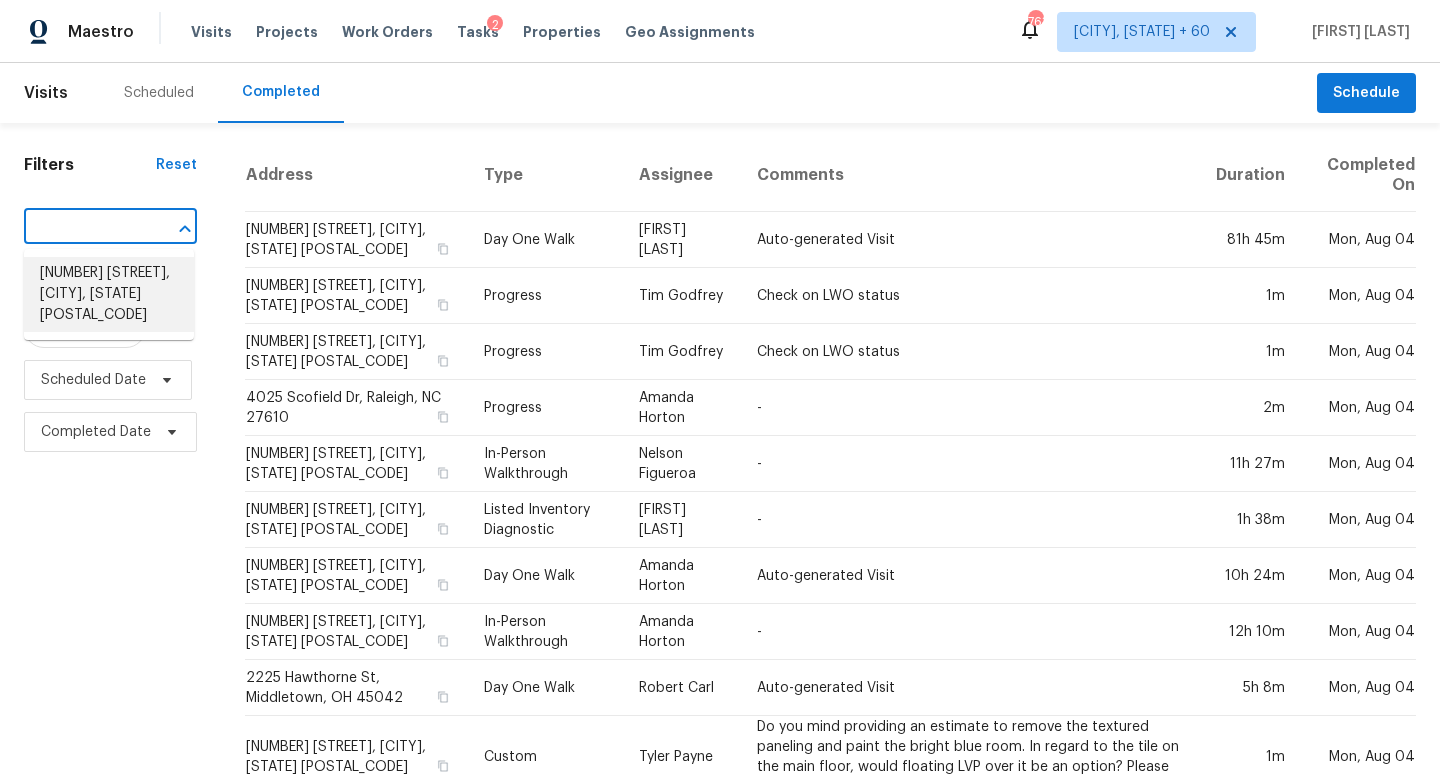 click on "6812 Galpin Dr, Colorado Springs, CO 80925" at bounding box center (109, 294) 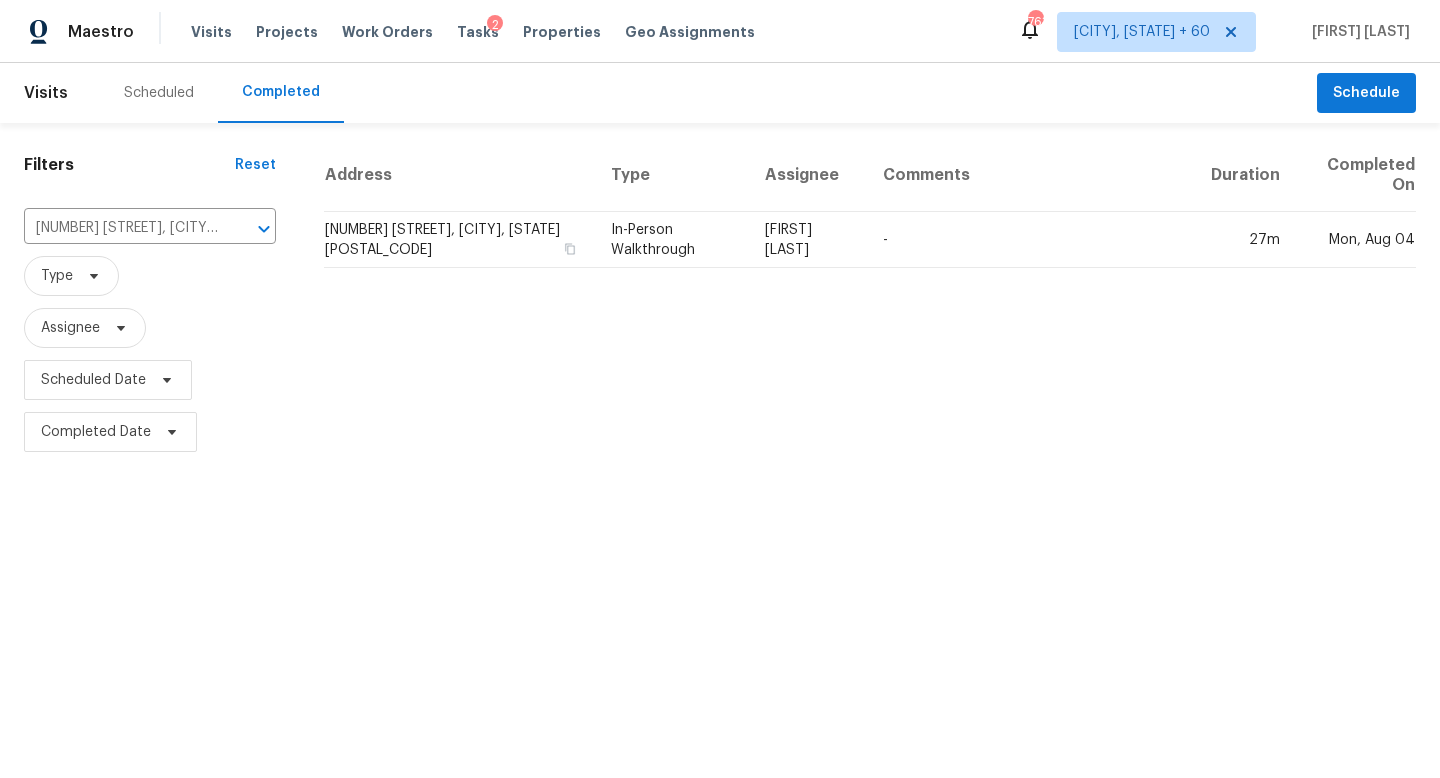 click on "Type" at bounding box center (672, 175) 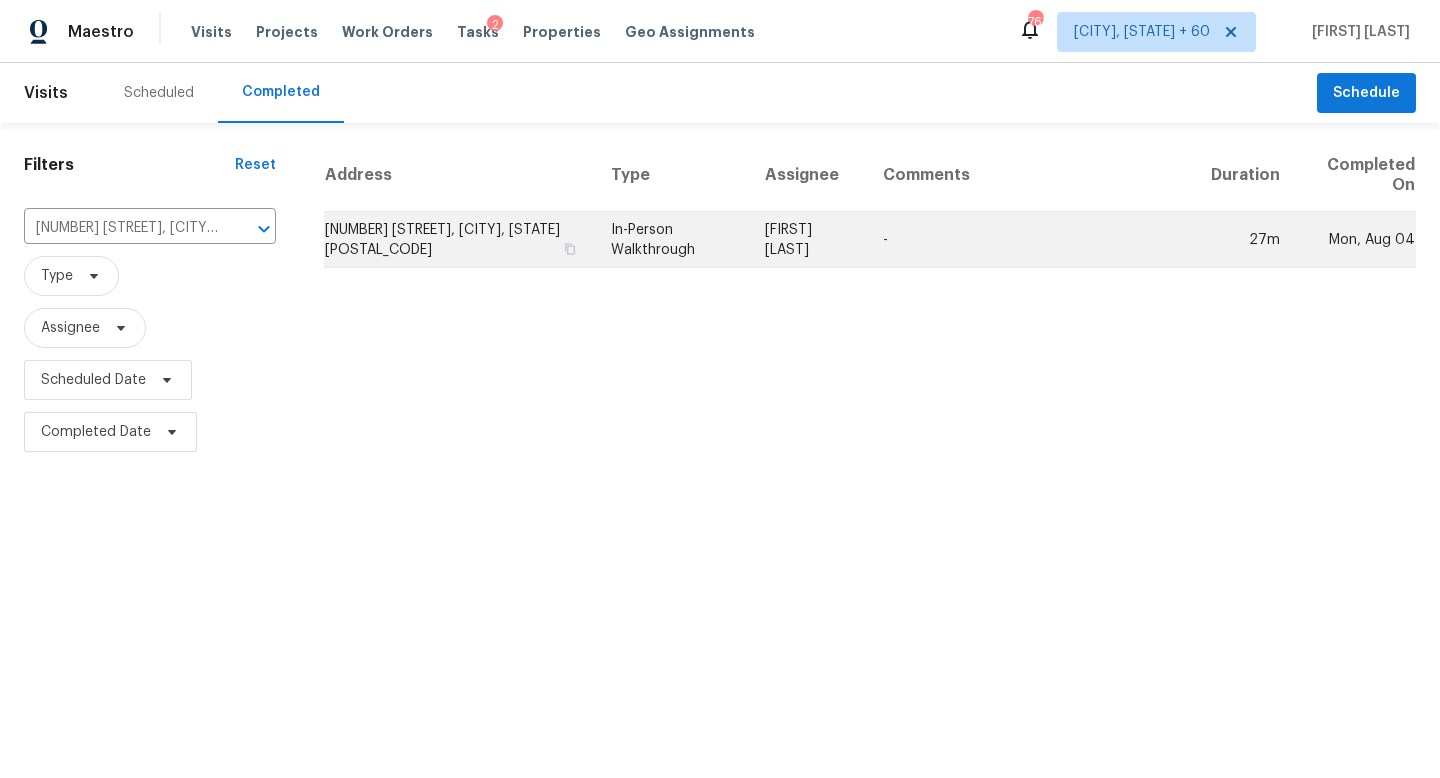 click on "In-Person Walkthrough" at bounding box center (672, 240) 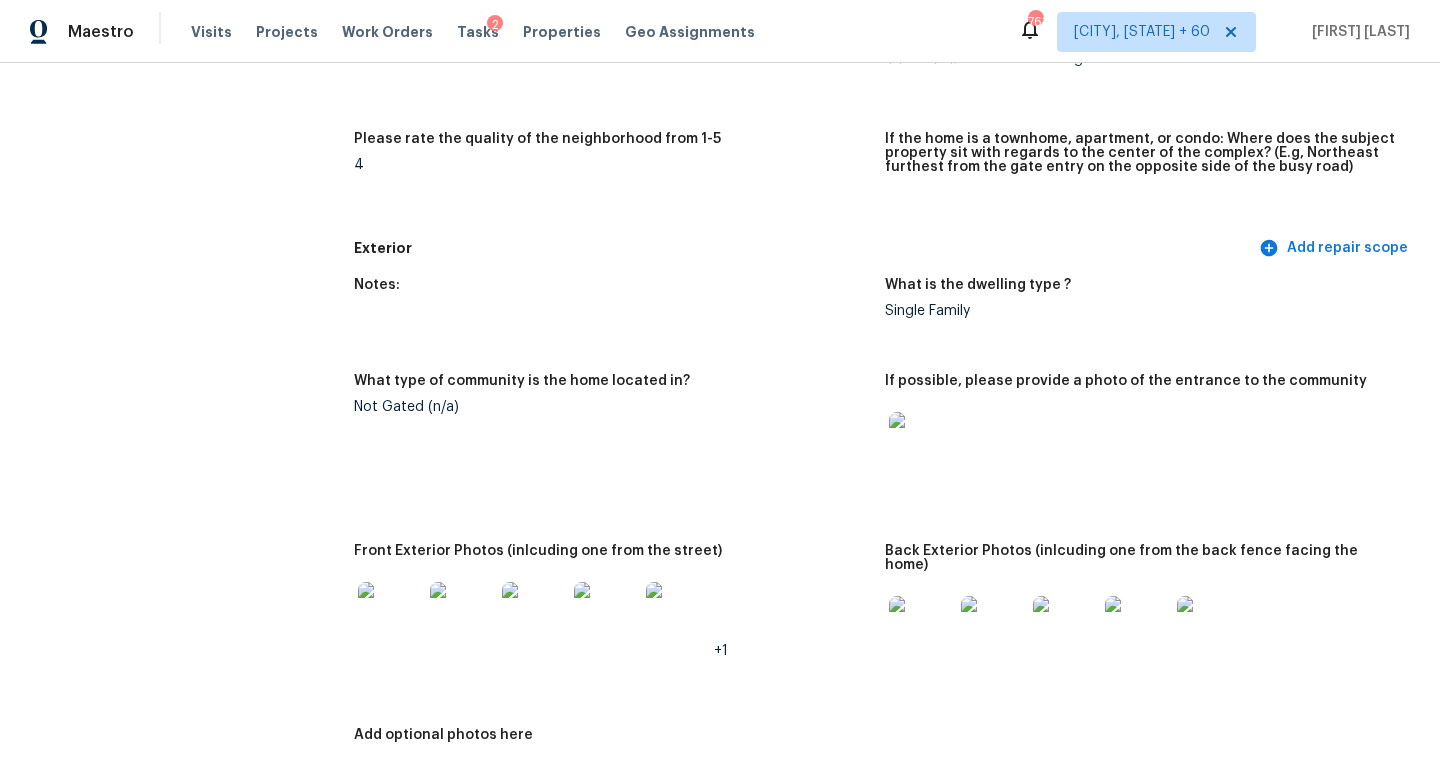 scroll, scrollTop: 0, scrollLeft: 0, axis: both 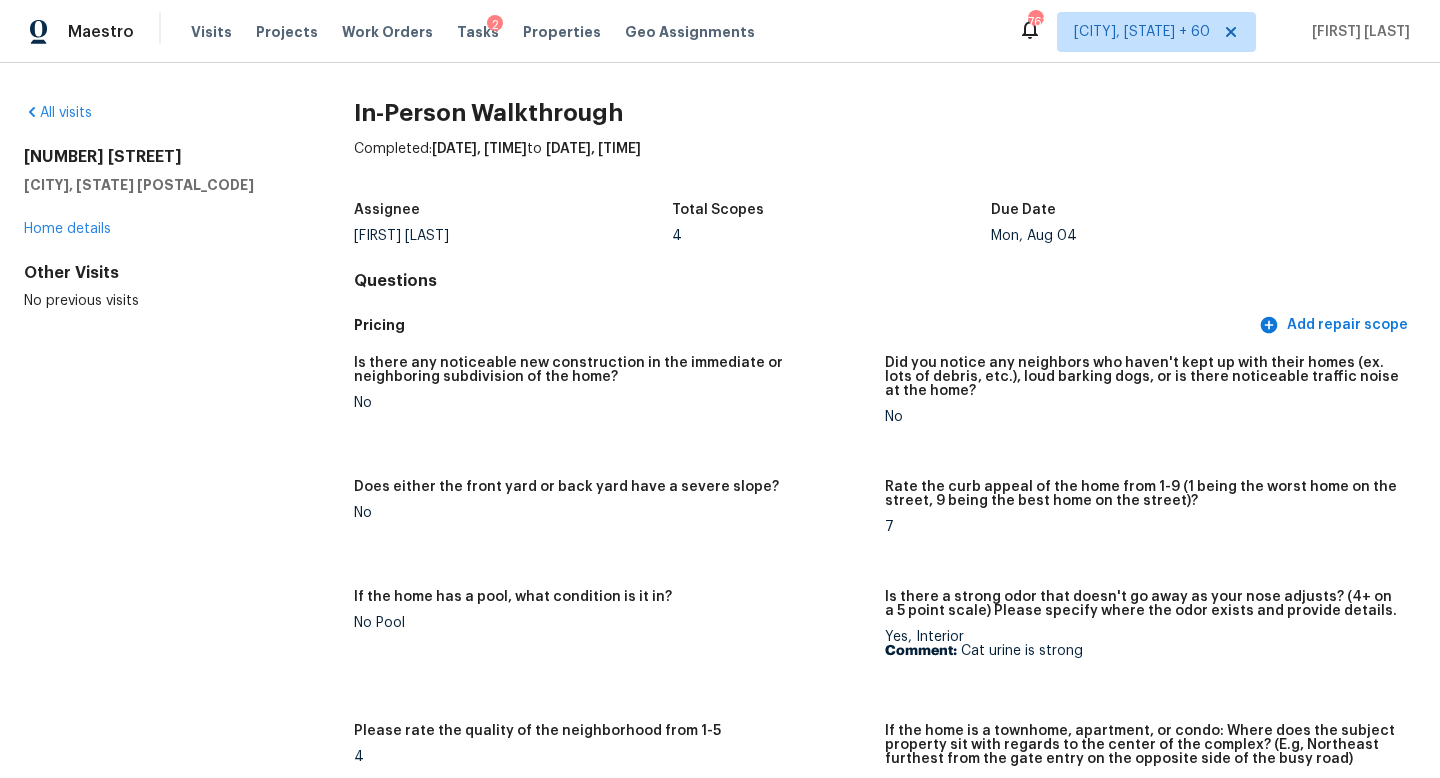 click on "All visits 6812 Galpin Dr Colorado Springs, CO 80925 Home details Other Visits No previous visits" at bounding box center [157, 207] 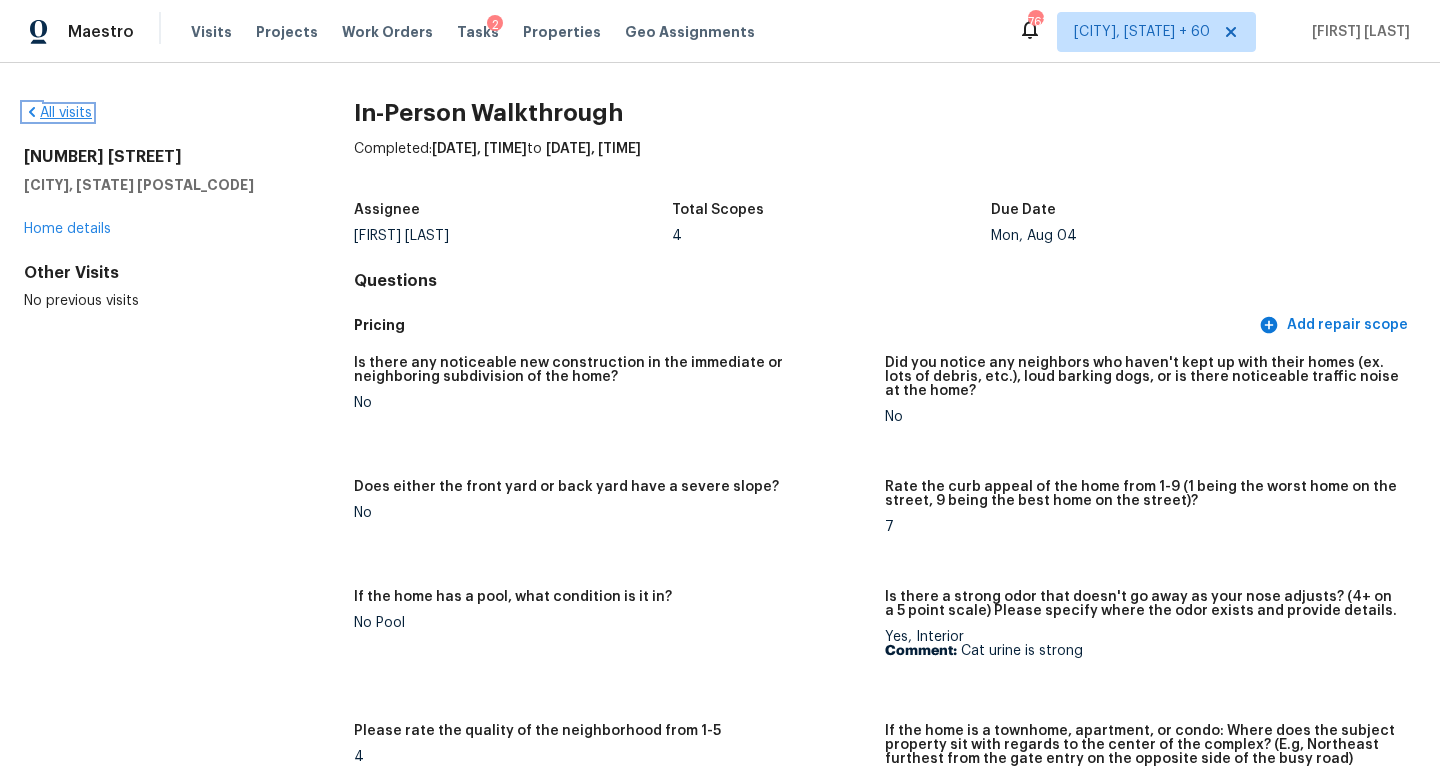 click on "All visits" at bounding box center [58, 113] 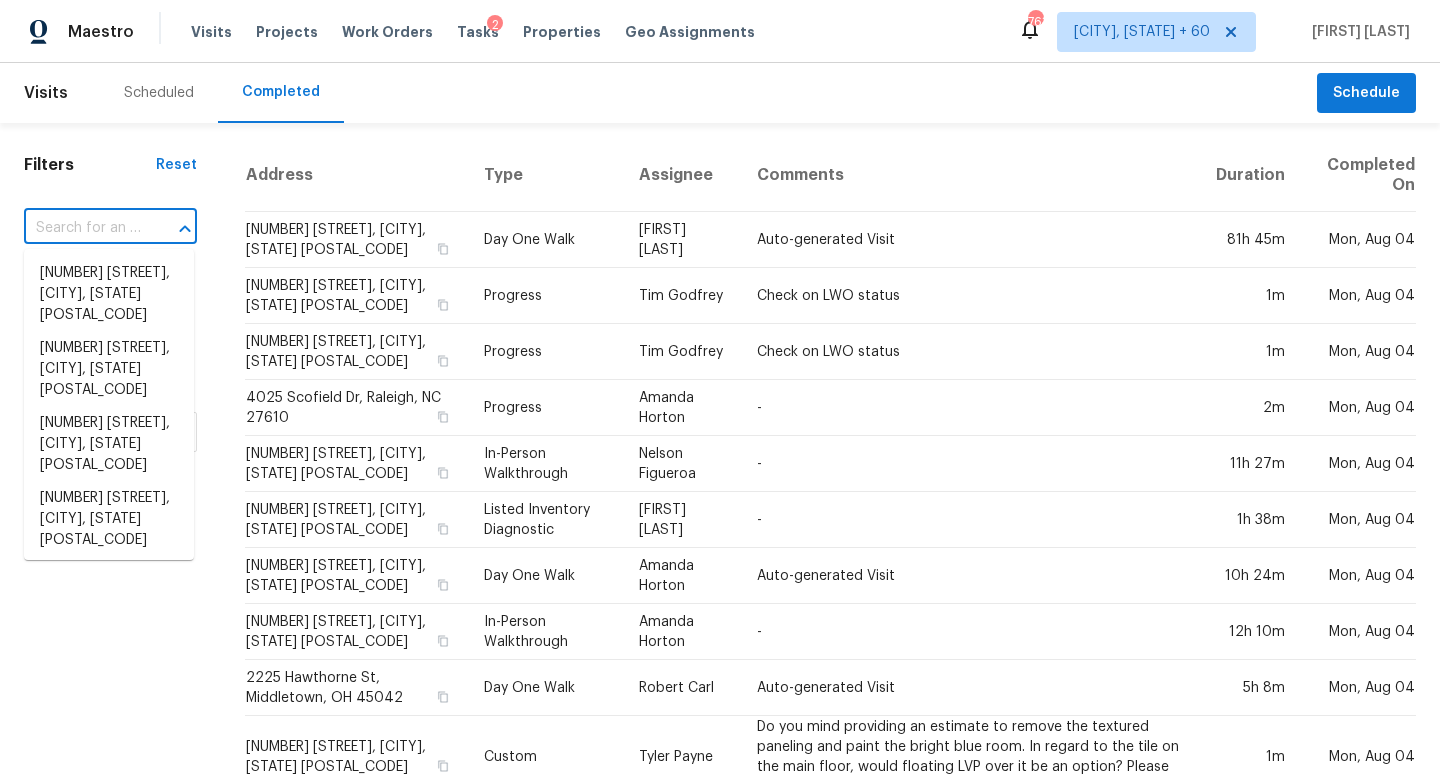 click at bounding box center [82, 228] 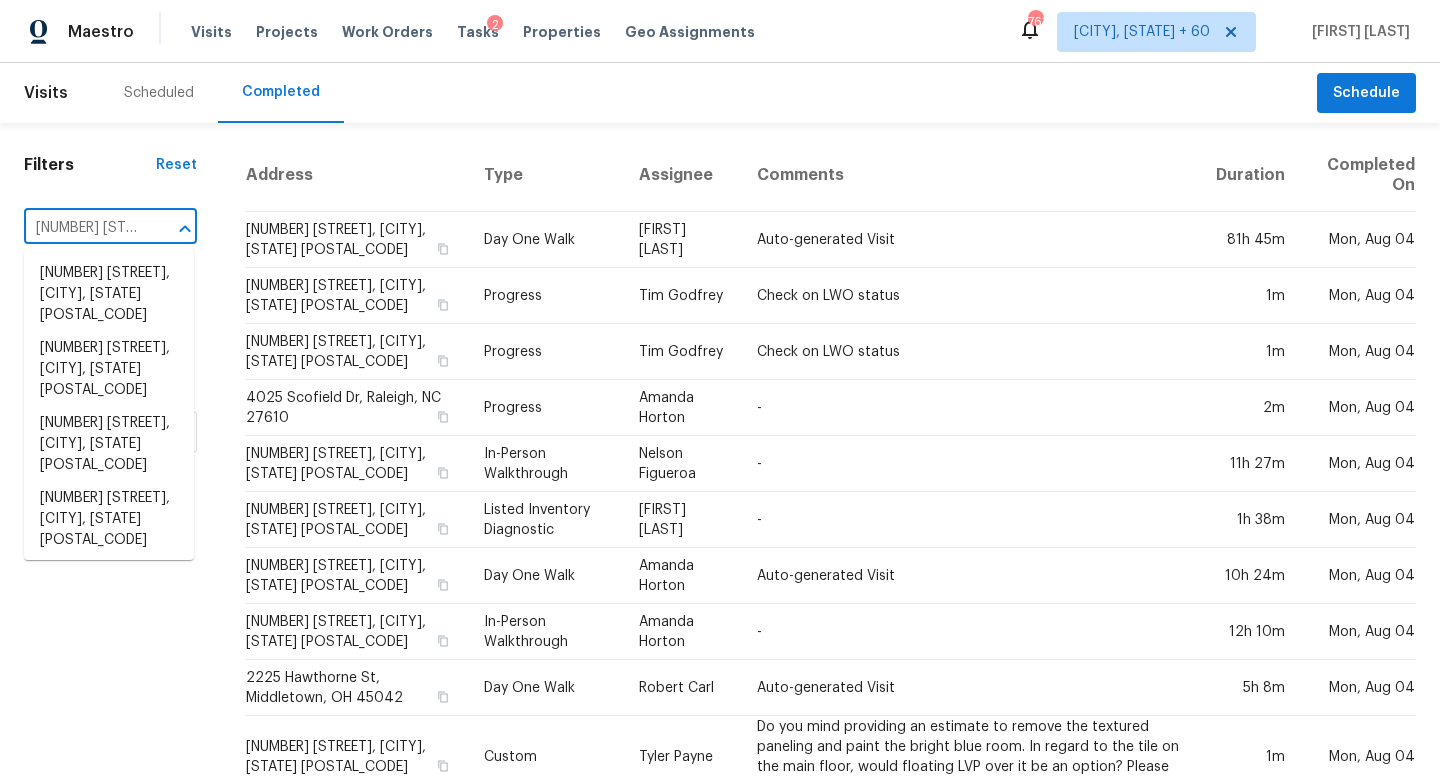 scroll, scrollTop: 0, scrollLeft: 234, axis: horizontal 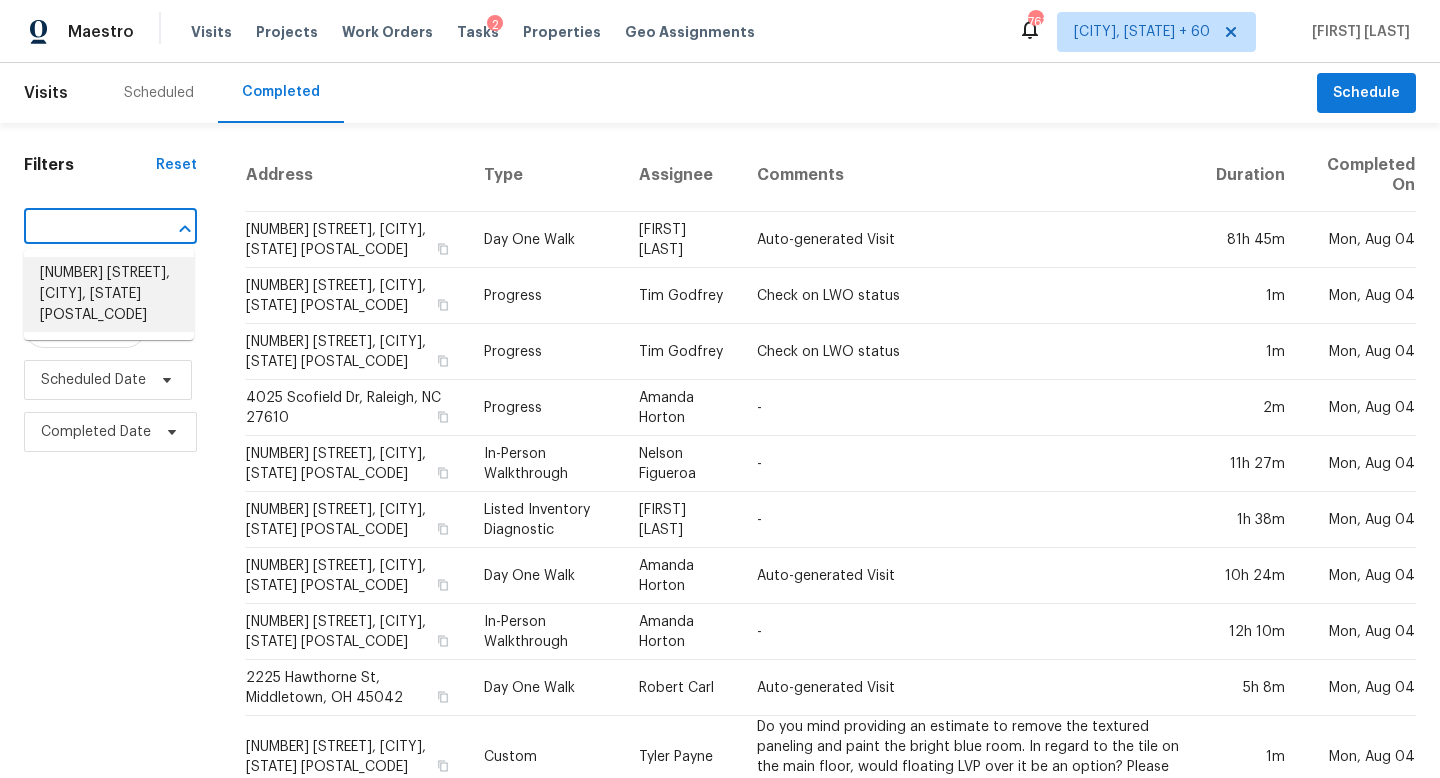 click on "3211 Poughkeepsie Dr, Colorado Springs, CO 80916" at bounding box center (109, 294) 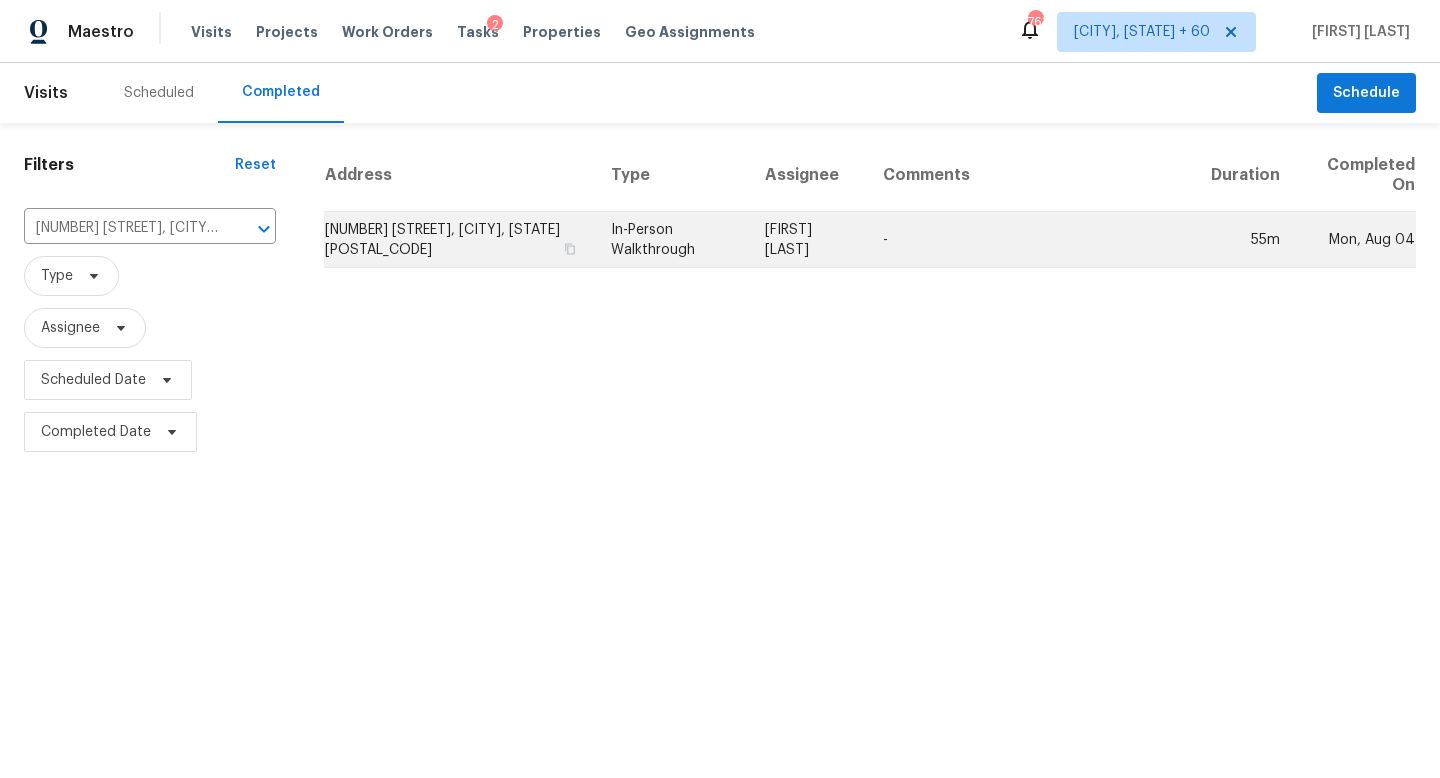 click on "In-Person Walkthrough" at bounding box center [672, 240] 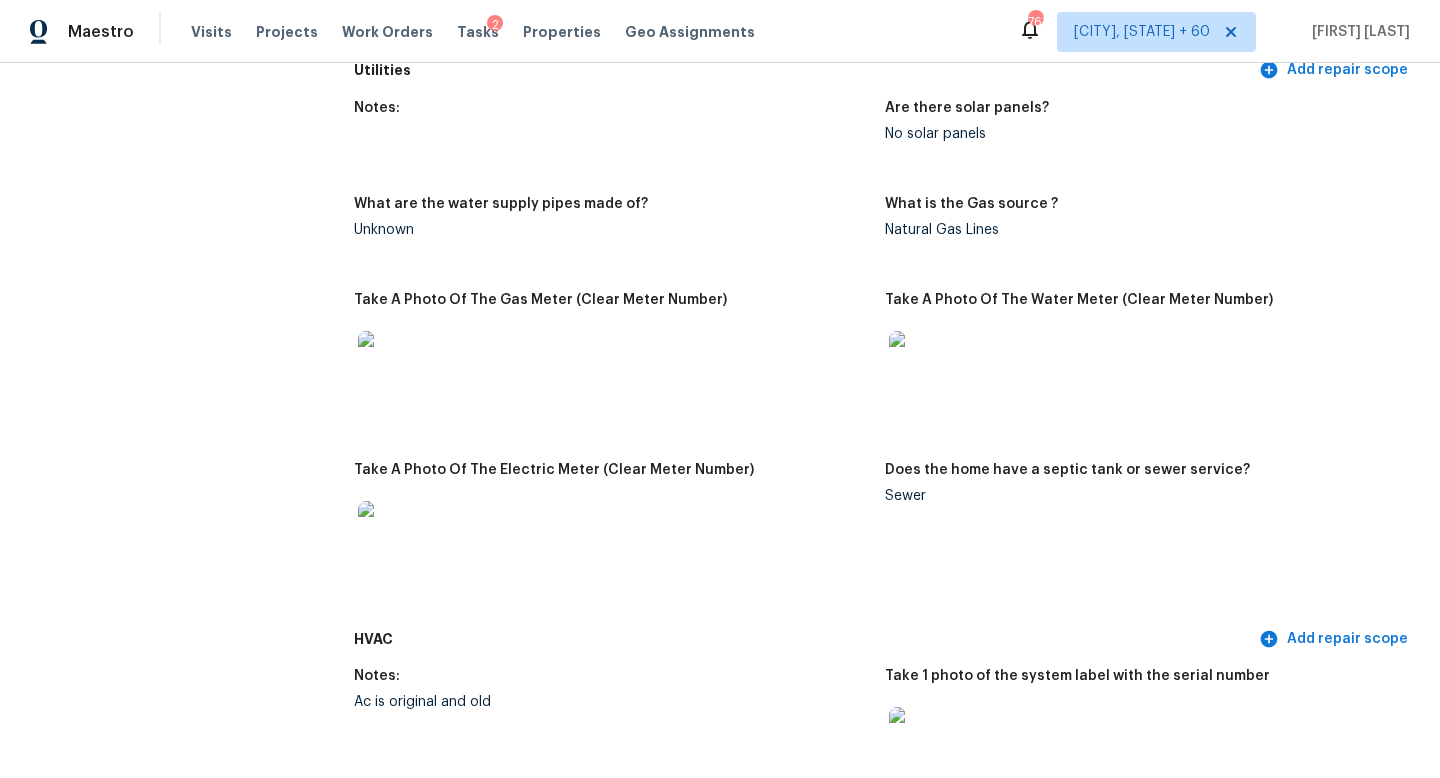 scroll, scrollTop: 0, scrollLeft: 0, axis: both 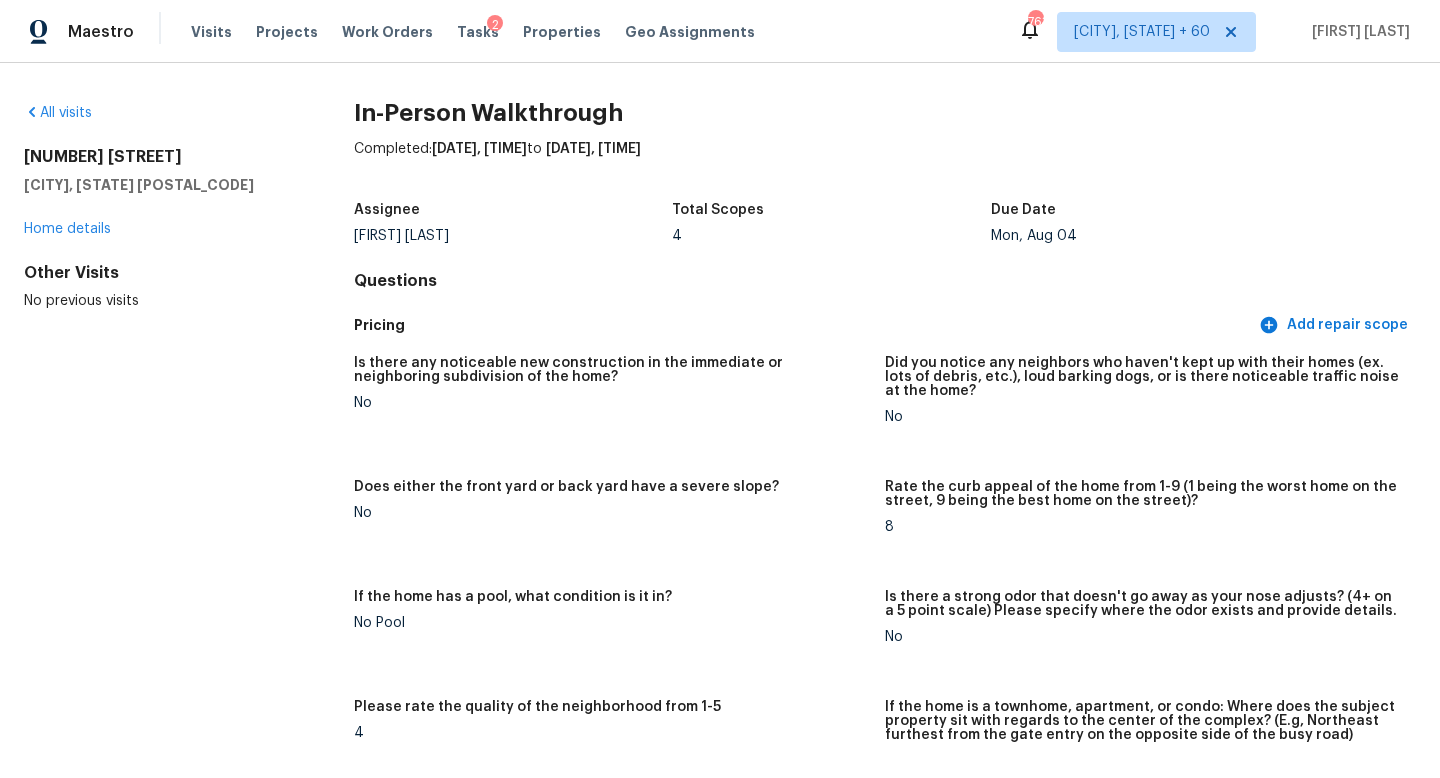 click on "All visits 3211 Poughkeepsie Dr Colorado Springs, CO 80916 Home details Other Visits No previous visits In-Person Walkthrough Completed:  8/4/2025, 13:40 PM  to   8/4/2025, 14:36 PM Assignee Chris Thomas Total Scopes 4 Due Date Mon, Aug 04 Questions Pricing Add repair scope Is there any noticeable new construction in the immediate or neighboring subdivision of the home? No Did you notice any neighbors who haven't kept up with their homes (ex. lots of debris, etc.), loud barking dogs, or is there noticeable traffic noise at the home? No Does either the front yard or back yard have a severe slope? No Rate the curb appeal of the home from 1-9 (1 being the worst home on the street, 9 being the best home on the street)? 8 If the home has a pool, what condition is it in? No Pool Is there a strong odor that doesn't go away as your nose adjusts? (4+ on a 5 point scale) Please specify where the odor exists and provide details. No Please rate the quality of the neighborhood from 1-5 4 Exterior Add repair scope Notes: 1" at bounding box center (720, 420) 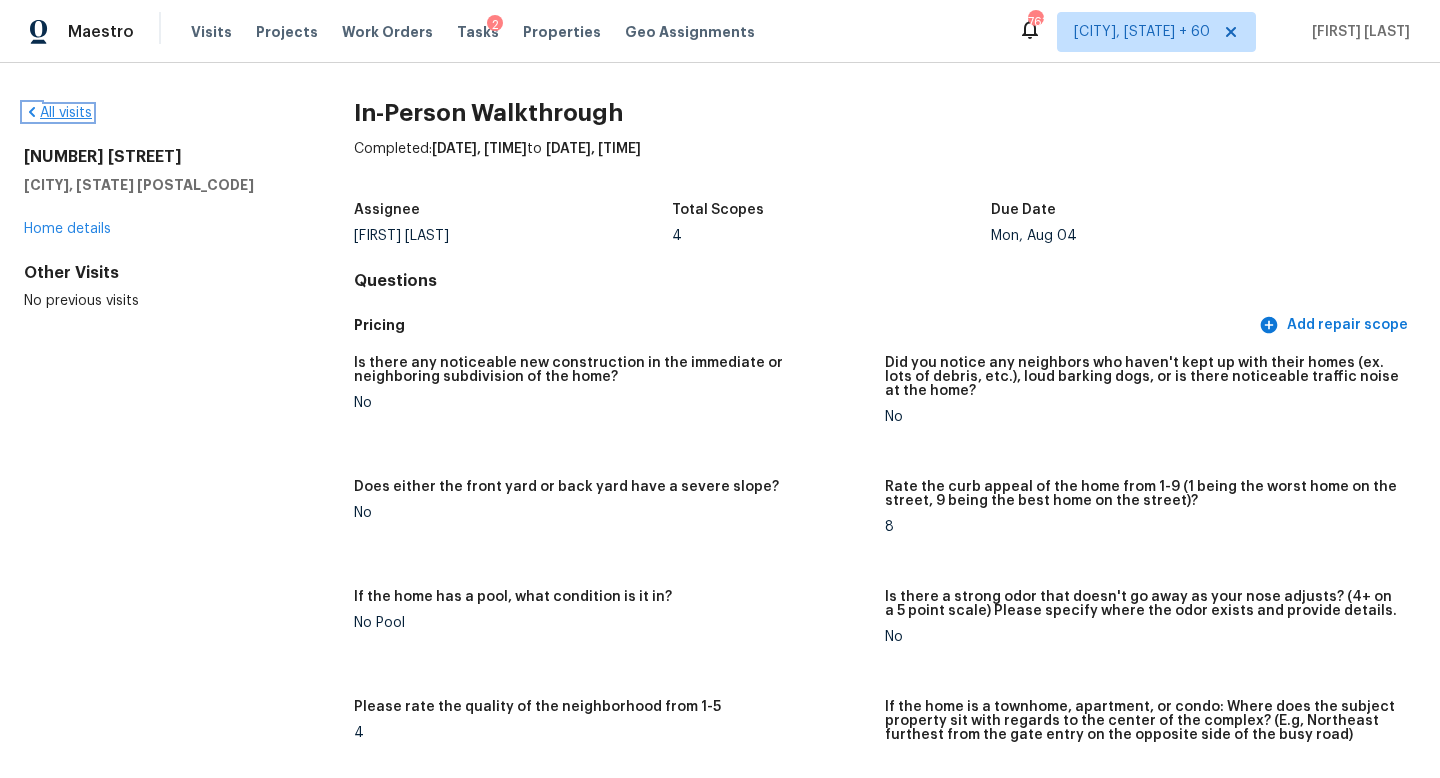 click on "All visits" at bounding box center [58, 113] 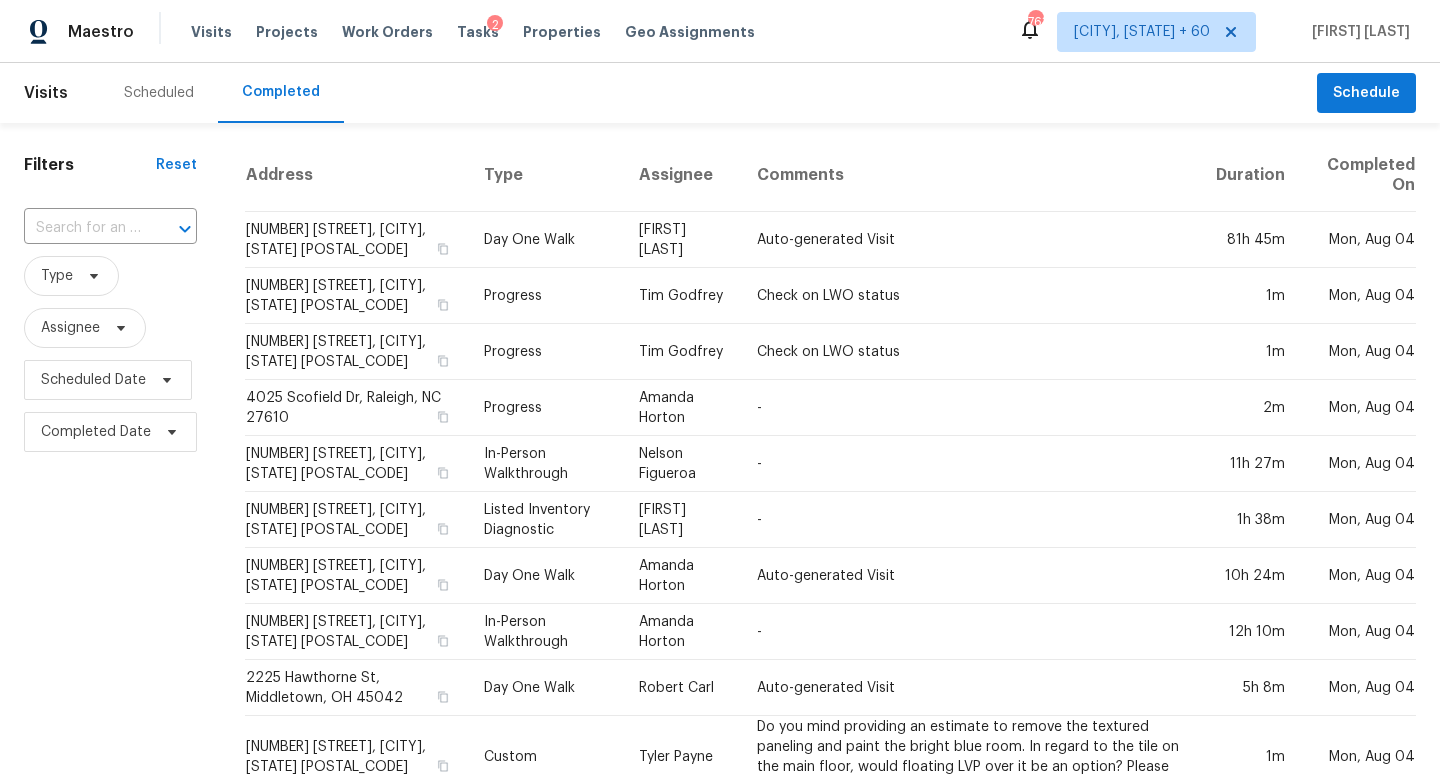 click at bounding box center (171, 229) 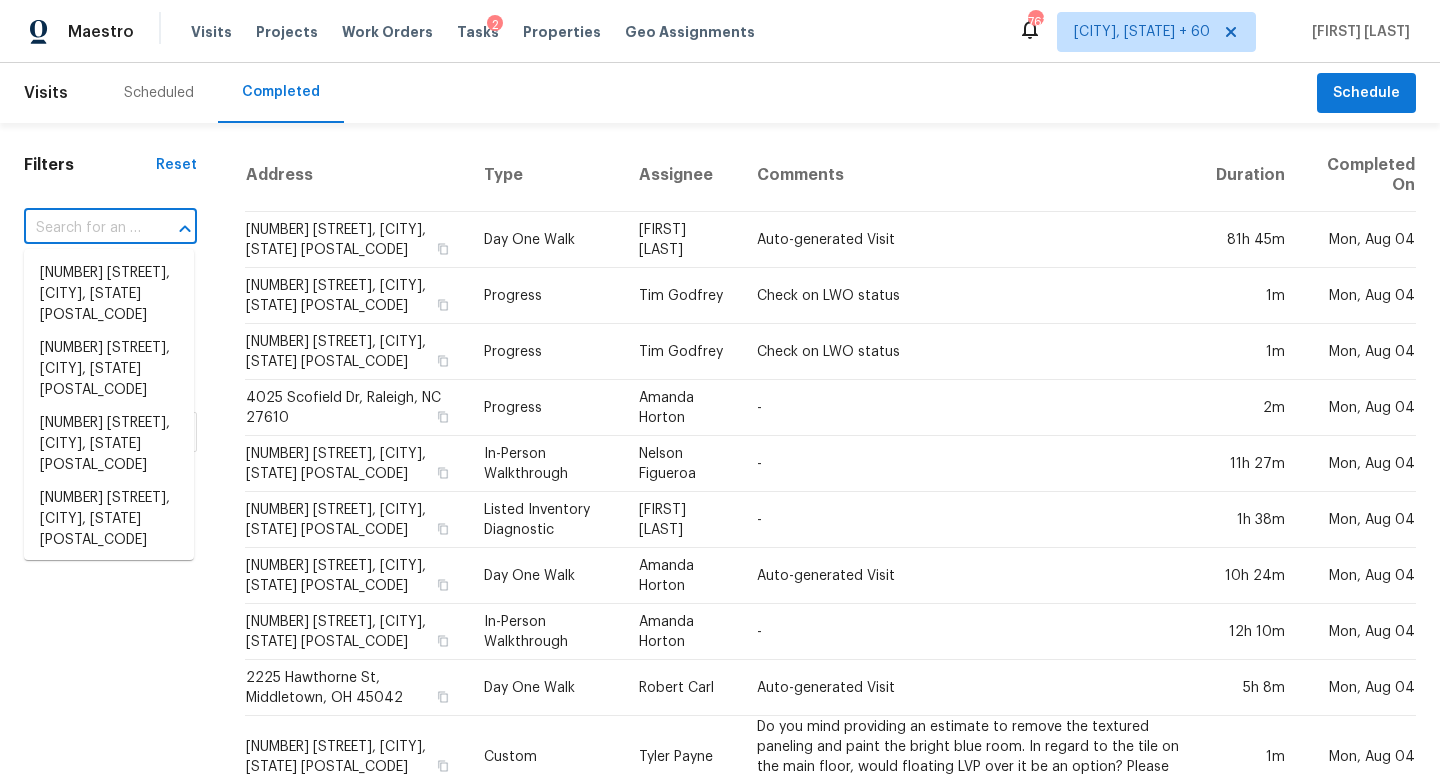 paste on "436 Cedar Preserve Ln, Saint Augustine, FL 32095" 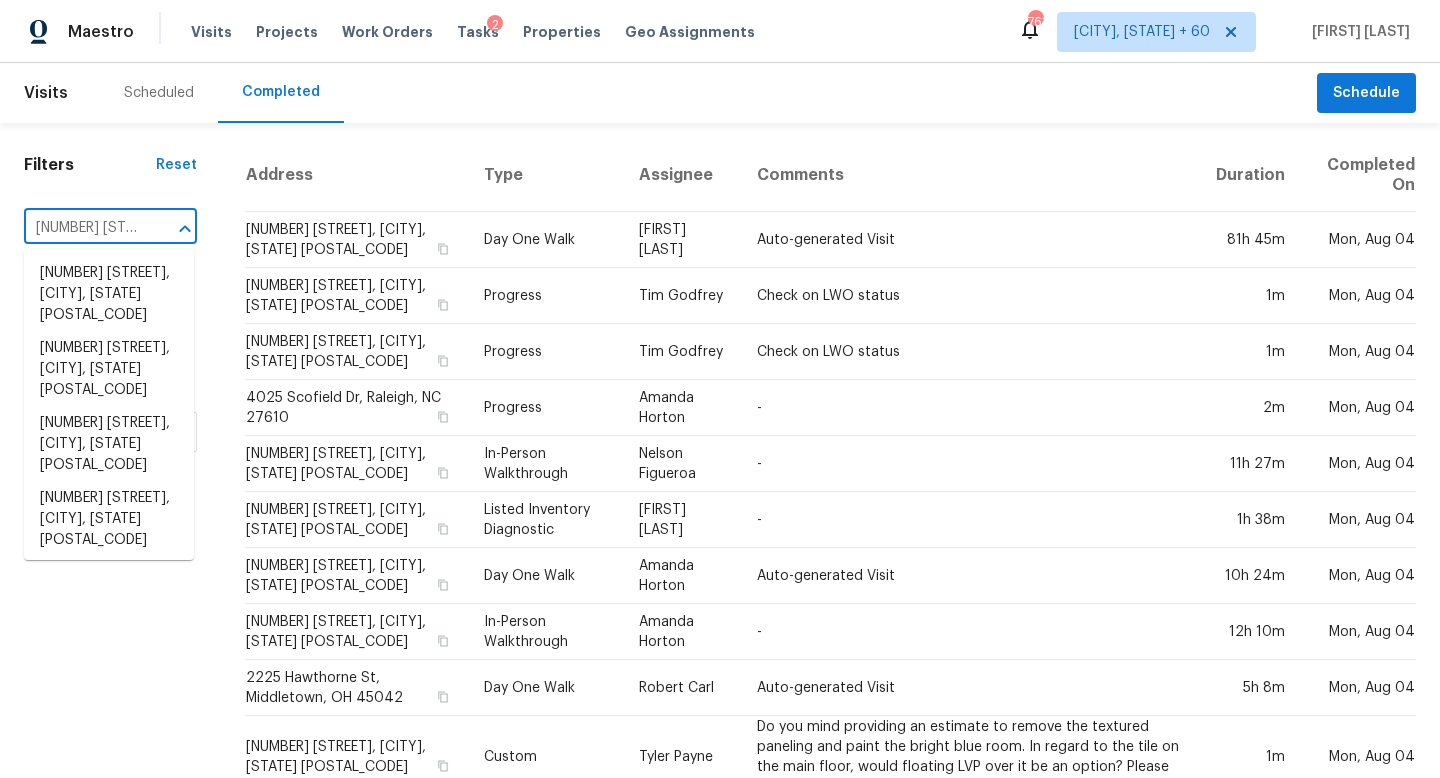 scroll, scrollTop: 0, scrollLeft: 226, axis: horizontal 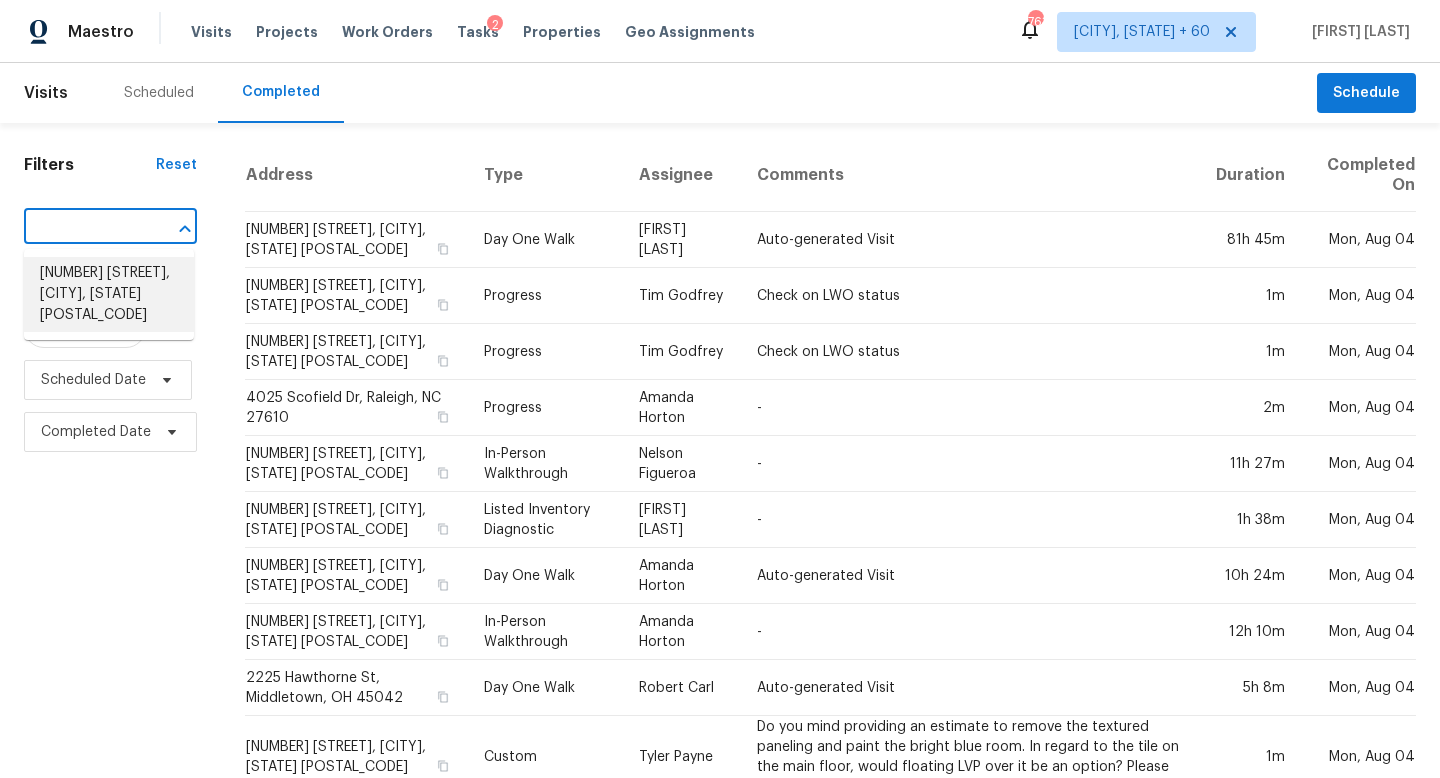 click on "436 Cedar Preserve Ln, Saint Augustine, FL 32095" at bounding box center [109, 294] 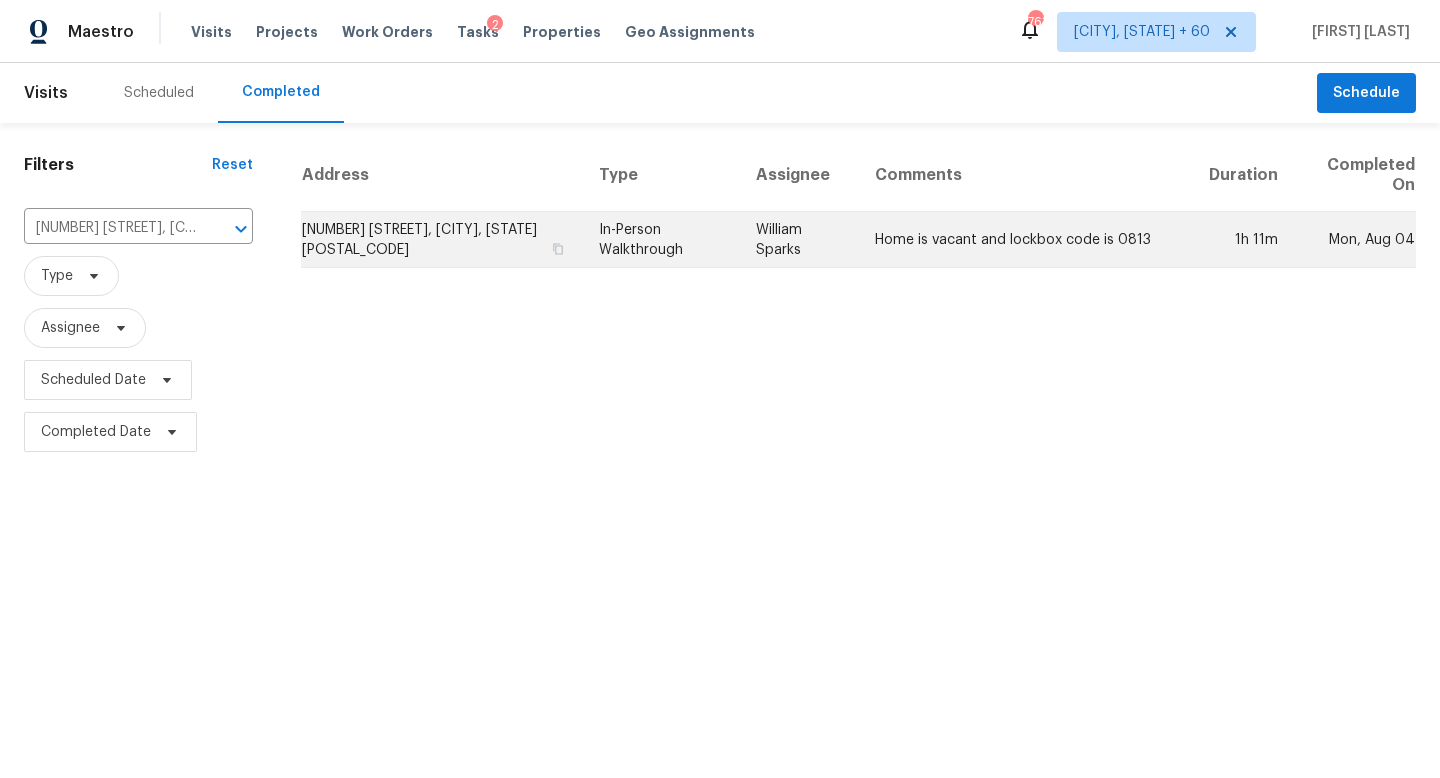 click on "In-Person Walkthrough" at bounding box center (661, 240) 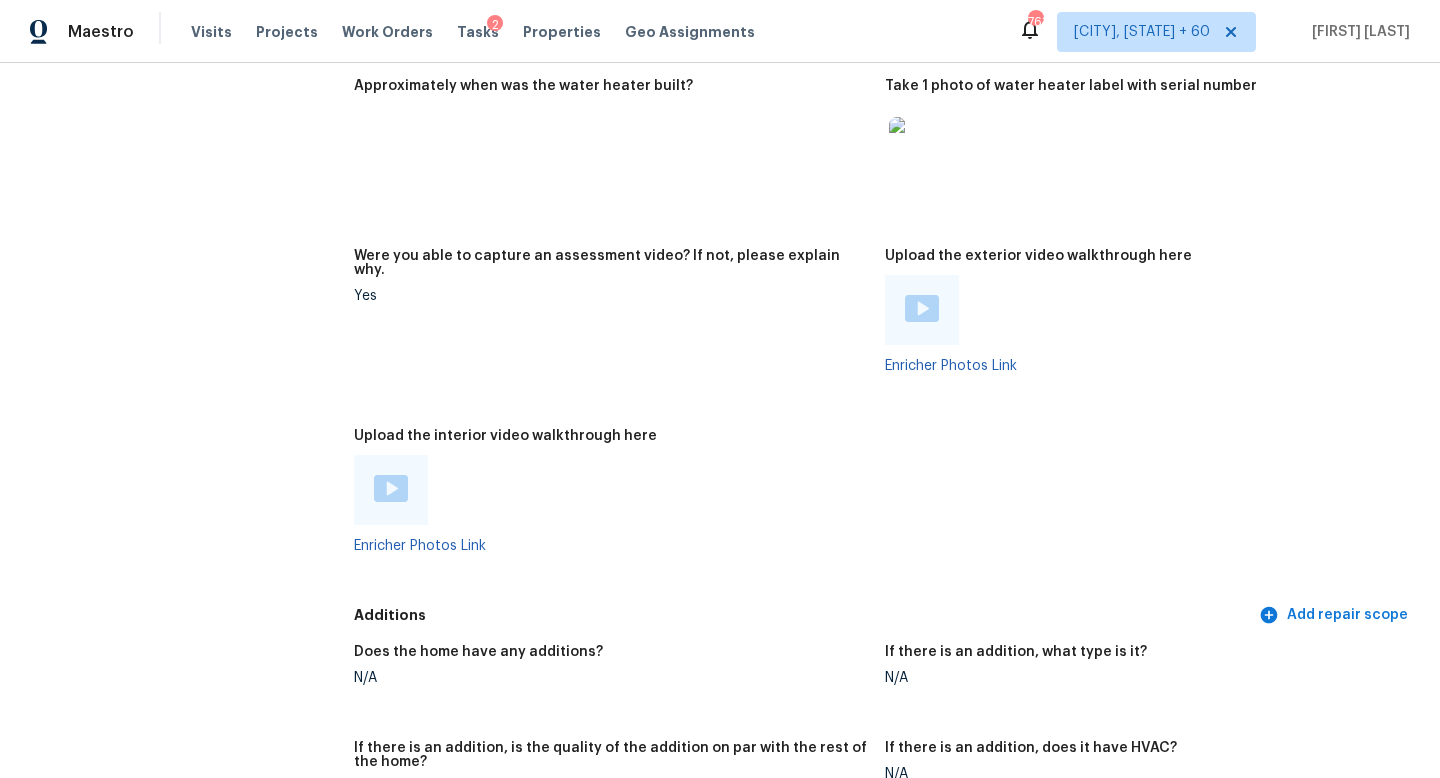 scroll, scrollTop: 4414, scrollLeft: 0, axis: vertical 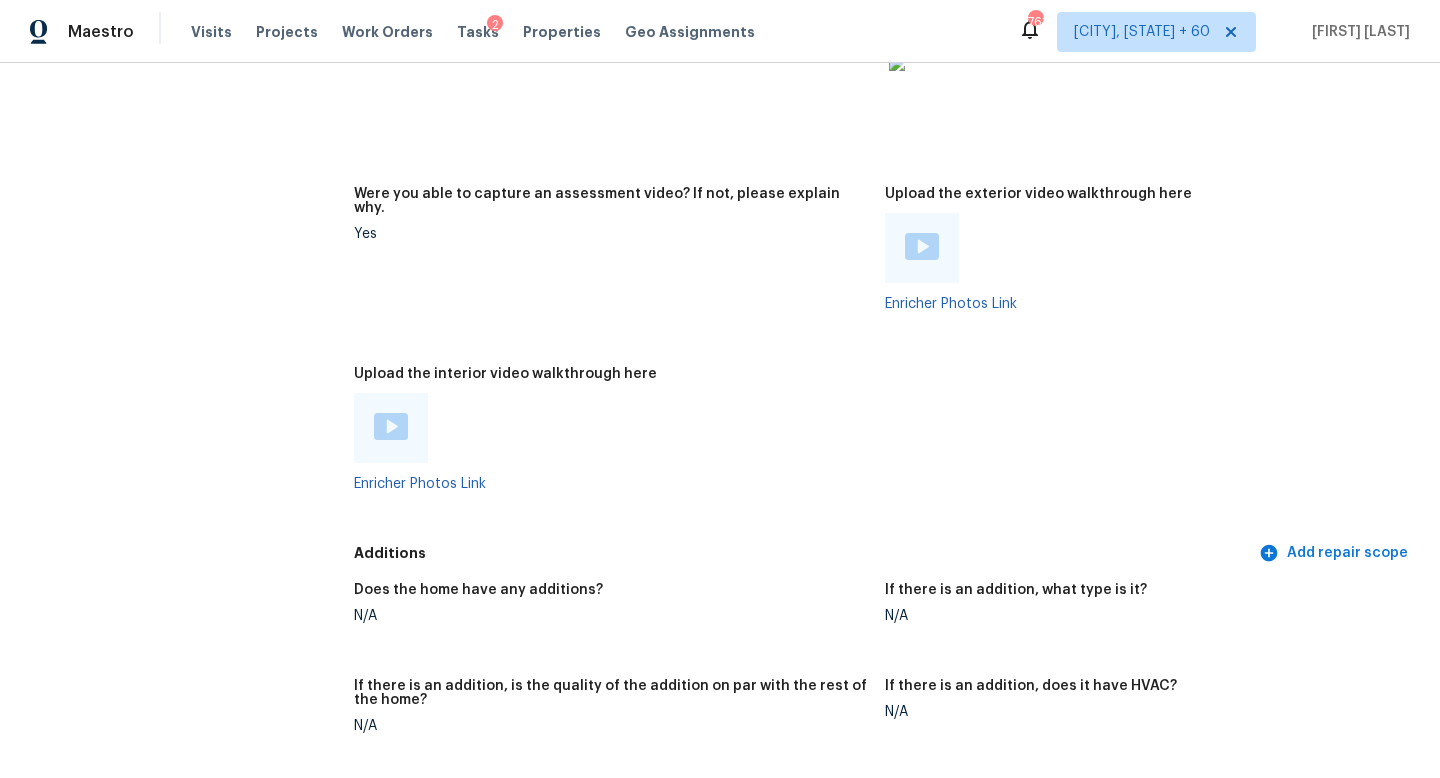 click at bounding box center [391, 428] 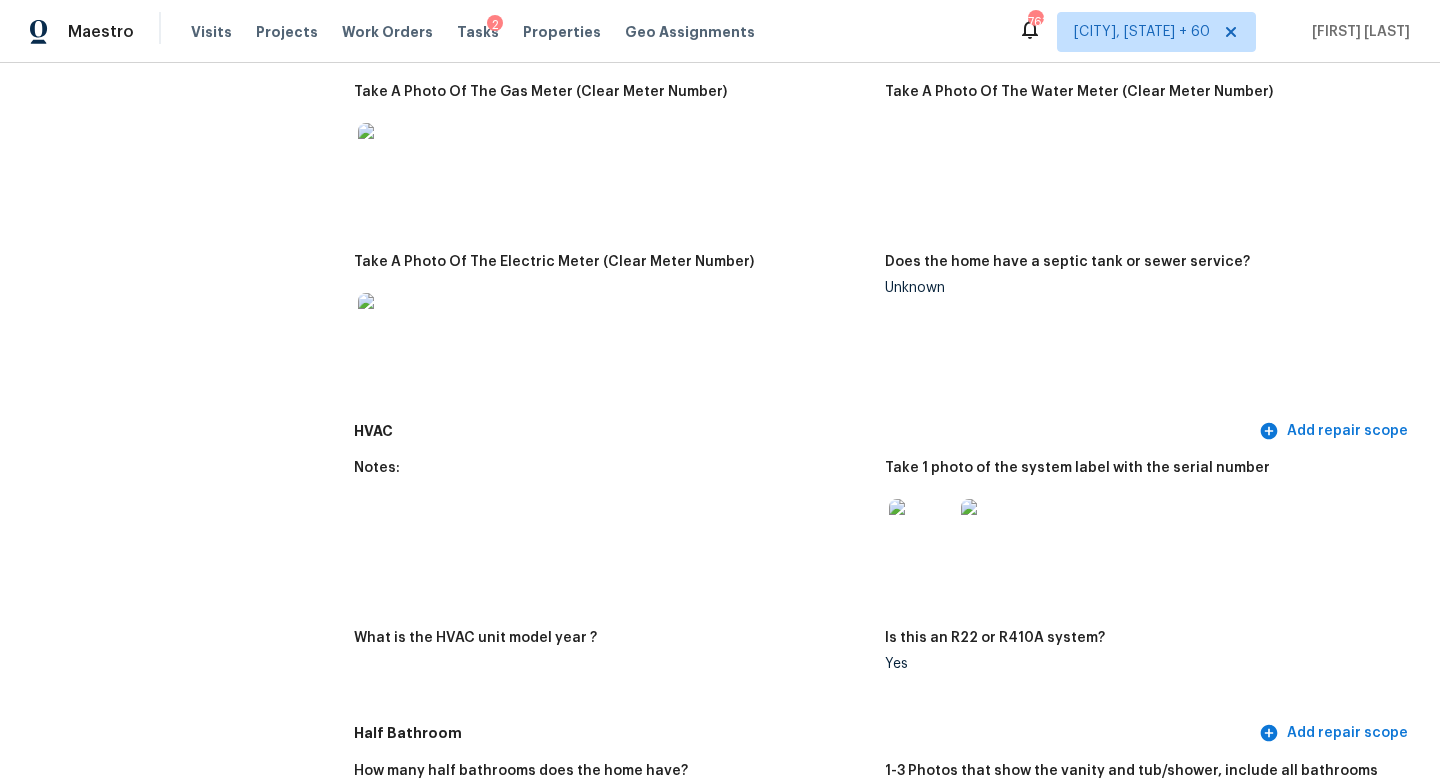 scroll, scrollTop: 0, scrollLeft: 0, axis: both 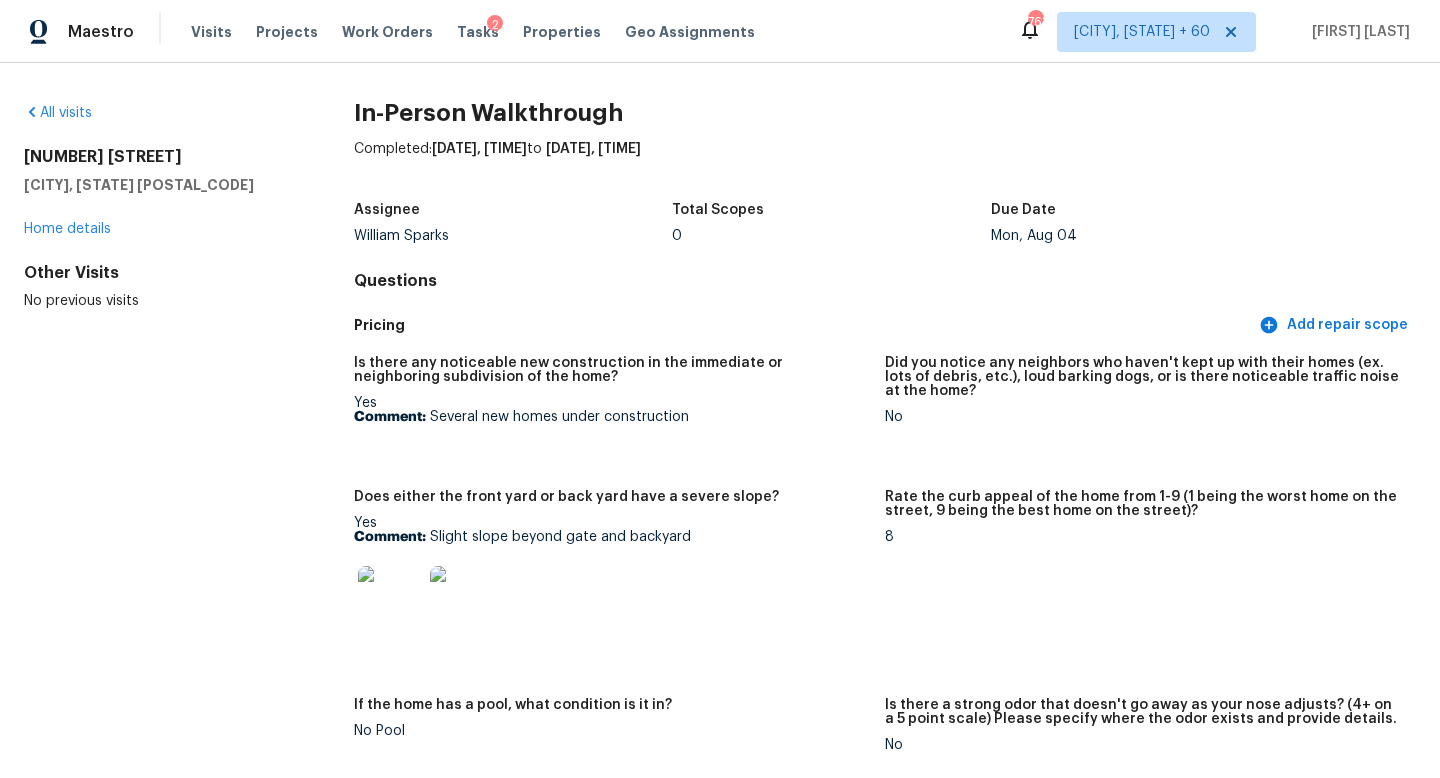click on "Saint Augustine, FL 32095" at bounding box center [157, 185] 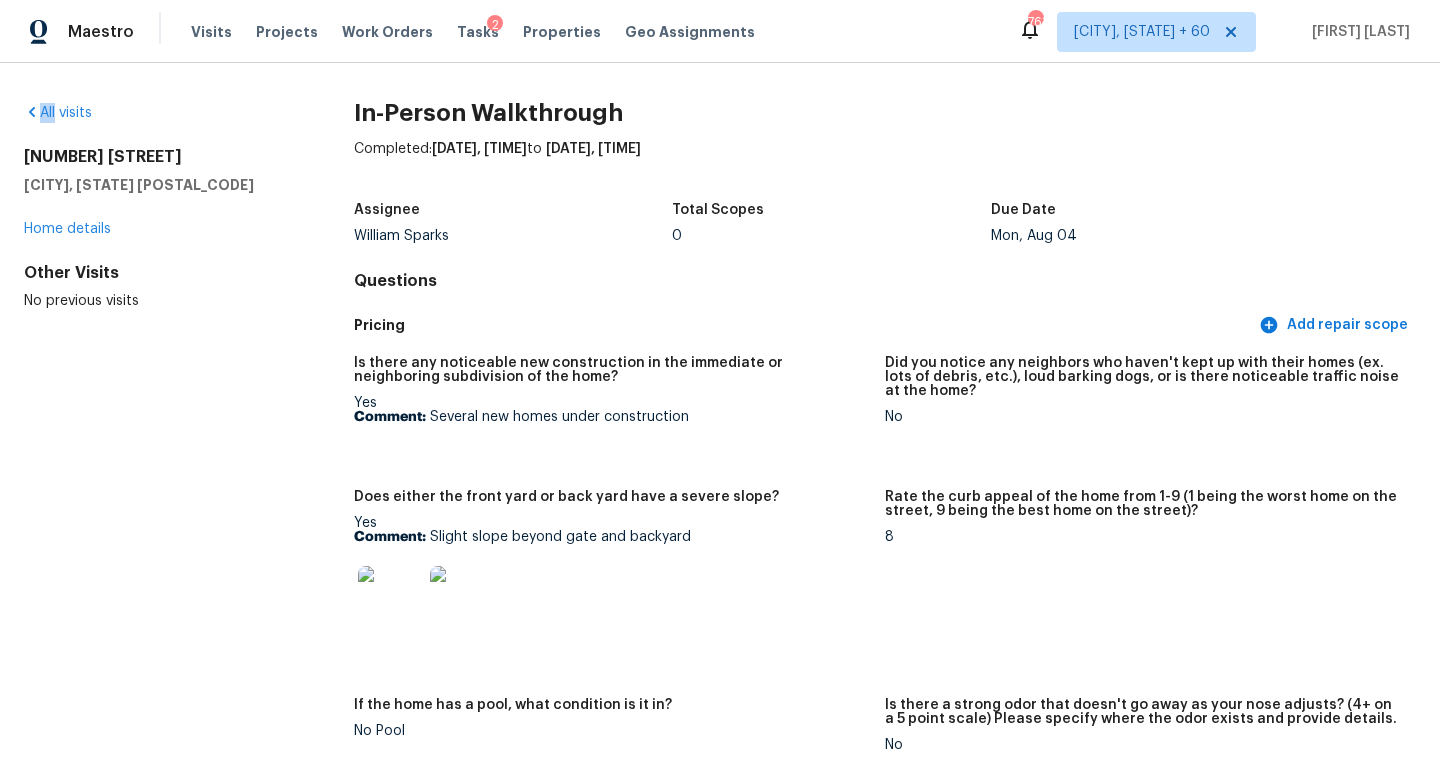 click on "All visits 436 Cedar Preserve Ln Saint Augustine, FL 32095 Home details Other Visits No previous visits In-Person Walkthrough Completed:  8/4/2025, 5:15 AM  to   8/4/2025, 6:25 AM Assignee William Sparks Total Scopes 0 Due Date Mon, Aug 04 Questions Pricing Add repair scope Is there any noticeable new construction in the immediate or neighboring subdivision of the home? Yes Comment:   Several new homes under construction  Did you notice any neighbors who haven't kept up with their homes (ex. lots of debris, etc.), loud barking dogs, or is there noticeable traffic noise at the home? No Does either the front yard or back yard have a severe slope? Yes Comment:   Slight slope beyond gate and backyard Rate the curb appeal of the home from 1-9 (1 being the worst home on the street, 9 being the best home on the street)? 8 If the home has a pool, what condition is it in? No Pool No Please rate the quality of the neighborhood from 1-5 5 Exterior Add repair scope Notes: What is the dwelling type ? Single Family Notes:" at bounding box center [720, 420] 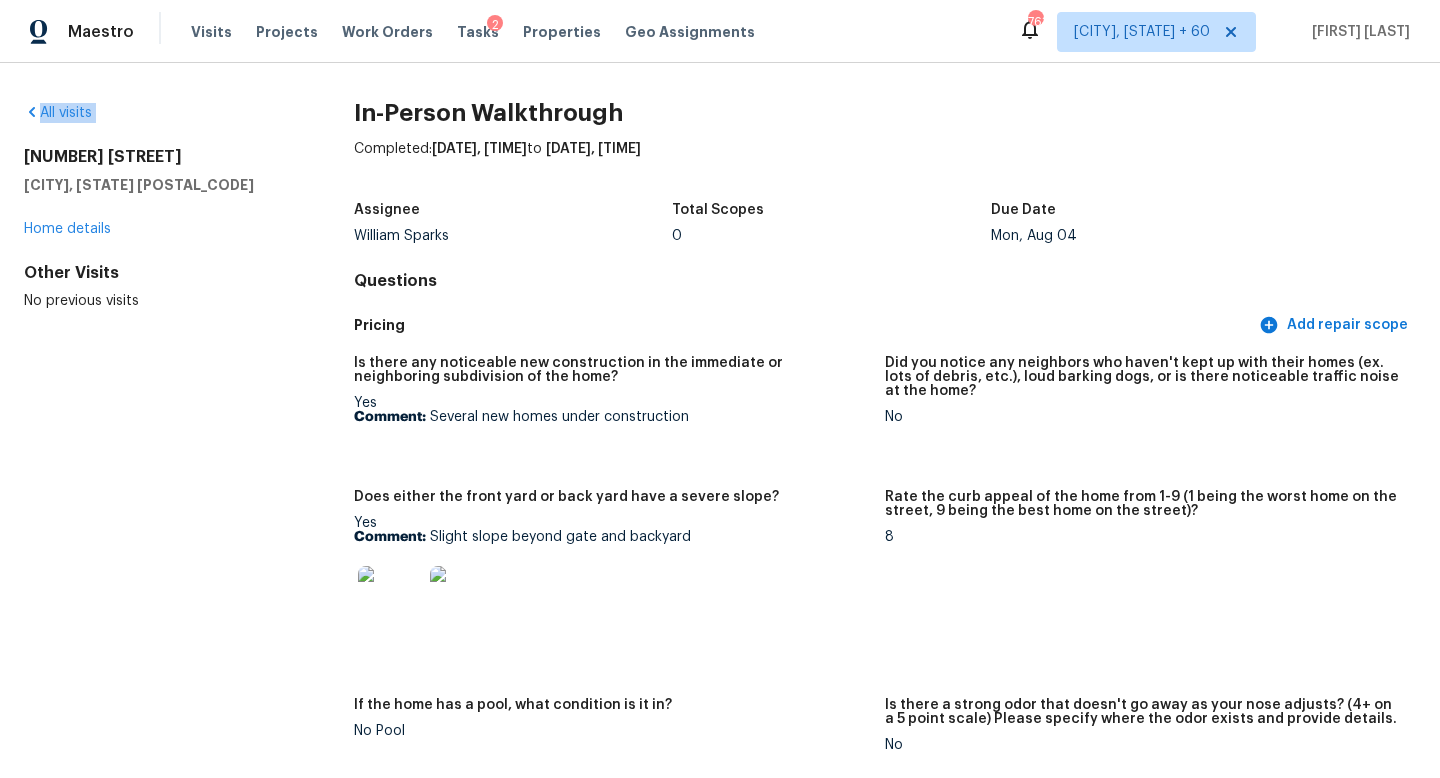 click on "All visits 436 Cedar Preserve Ln Saint Augustine, FL 32095 Home details Other Visits No previous visits In-Person Walkthrough Completed:  8/4/2025, 5:15 AM  to   8/4/2025, 6:25 AM Assignee William Sparks Total Scopes 0 Due Date Mon, Aug 04 Questions Pricing Add repair scope Is there any noticeable new construction in the immediate or neighboring subdivision of the home? Yes Comment:   Several new homes under construction  Did you notice any neighbors who haven't kept up with their homes (ex. lots of debris, etc.), loud barking dogs, or is there noticeable traffic noise at the home? No Does either the front yard or back yard have a severe slope? Yes Comment:   Slight slope beyond gate and backyard Rate the curb appeal of the home from 1-9 (1 being the worst home on the street, 9 being the best home on the street)? 8 If the home has a pool, what condition is it in? No Pool No Please rate the quality of the neighborhood from 1-5 5 Exterior Add repair scope Notes: What is the dwelling type ? Single Family Notes:" at bounding box center [720, 420] 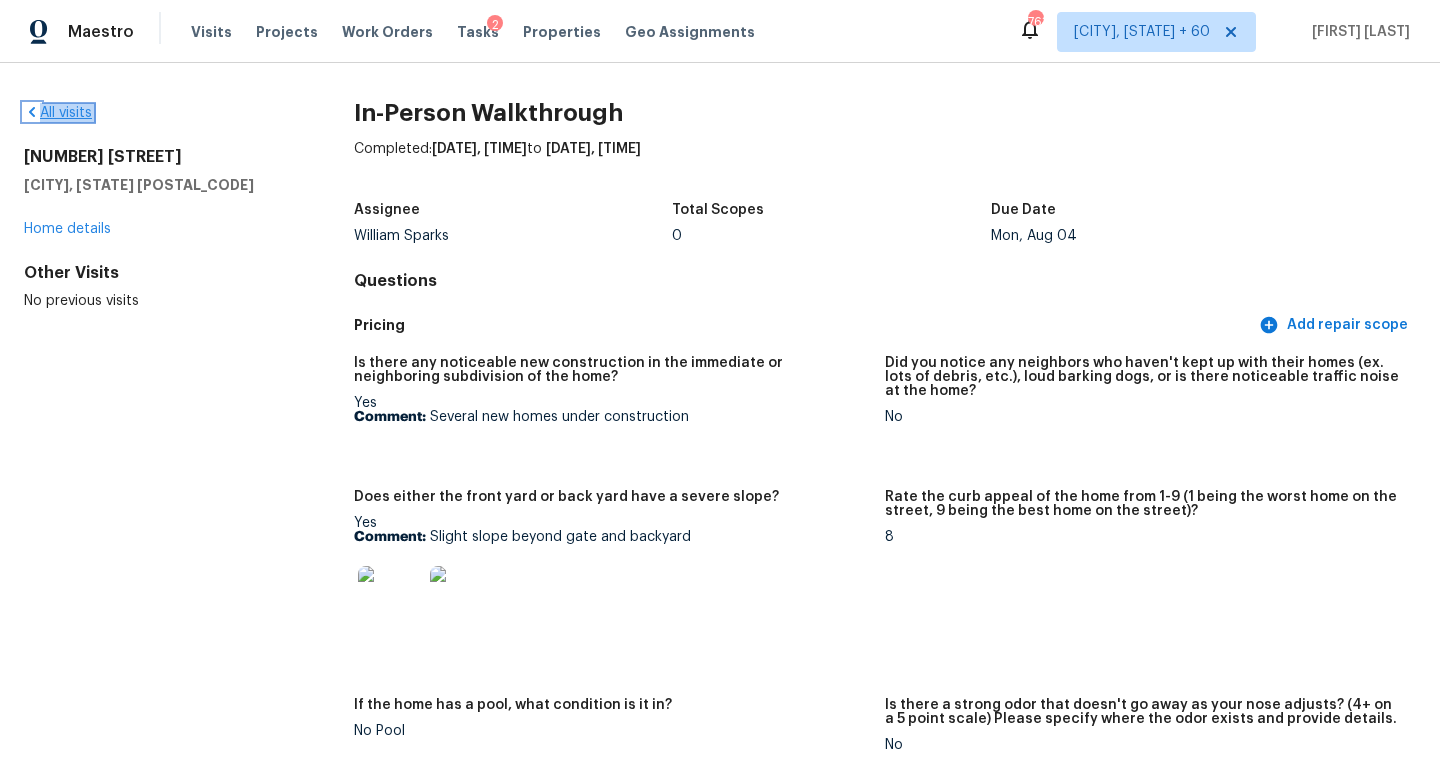 click on "All visits" at bounding box center [58, 113] 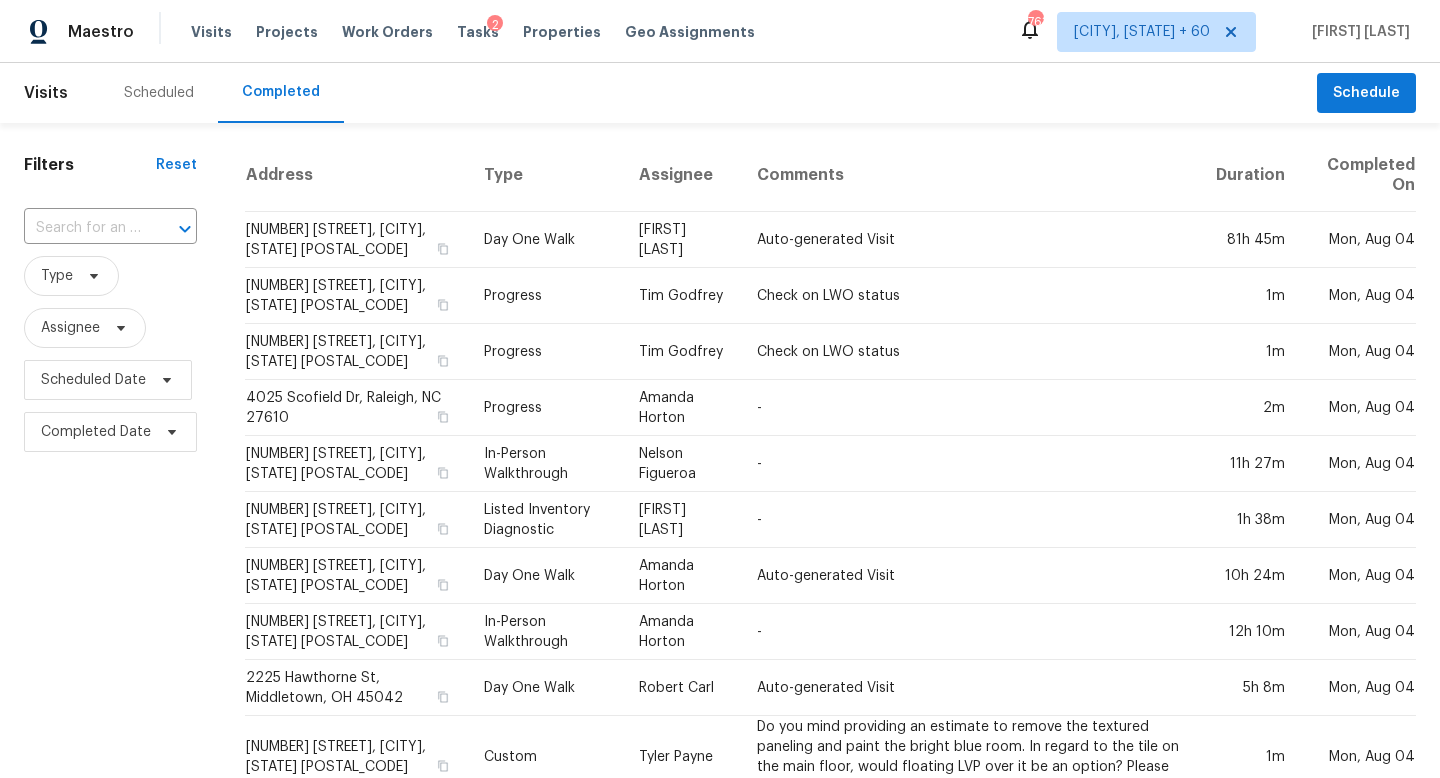click on "​" at bounding box center (110, 228) 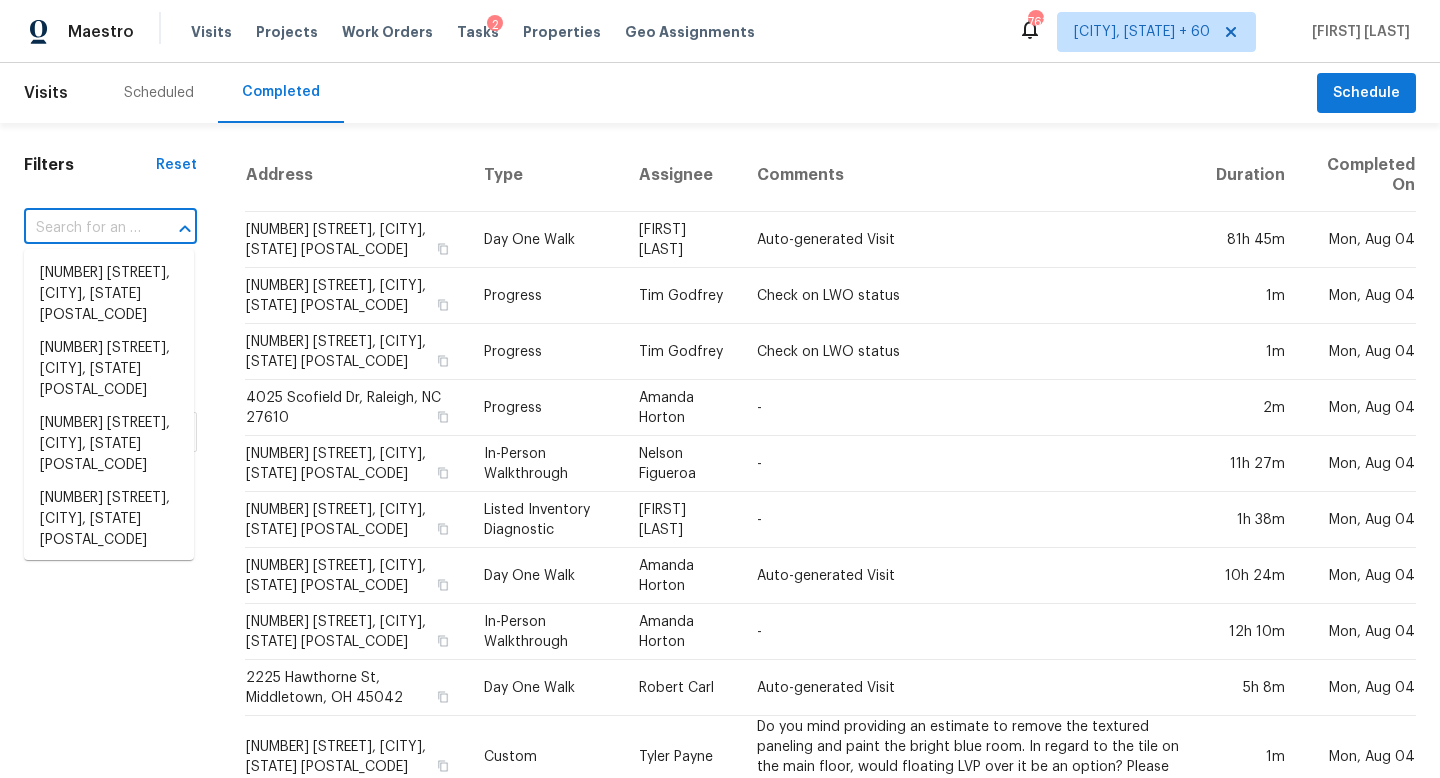 paste on "5424 Coral Creek Way, Elk Grove, CA 95758" 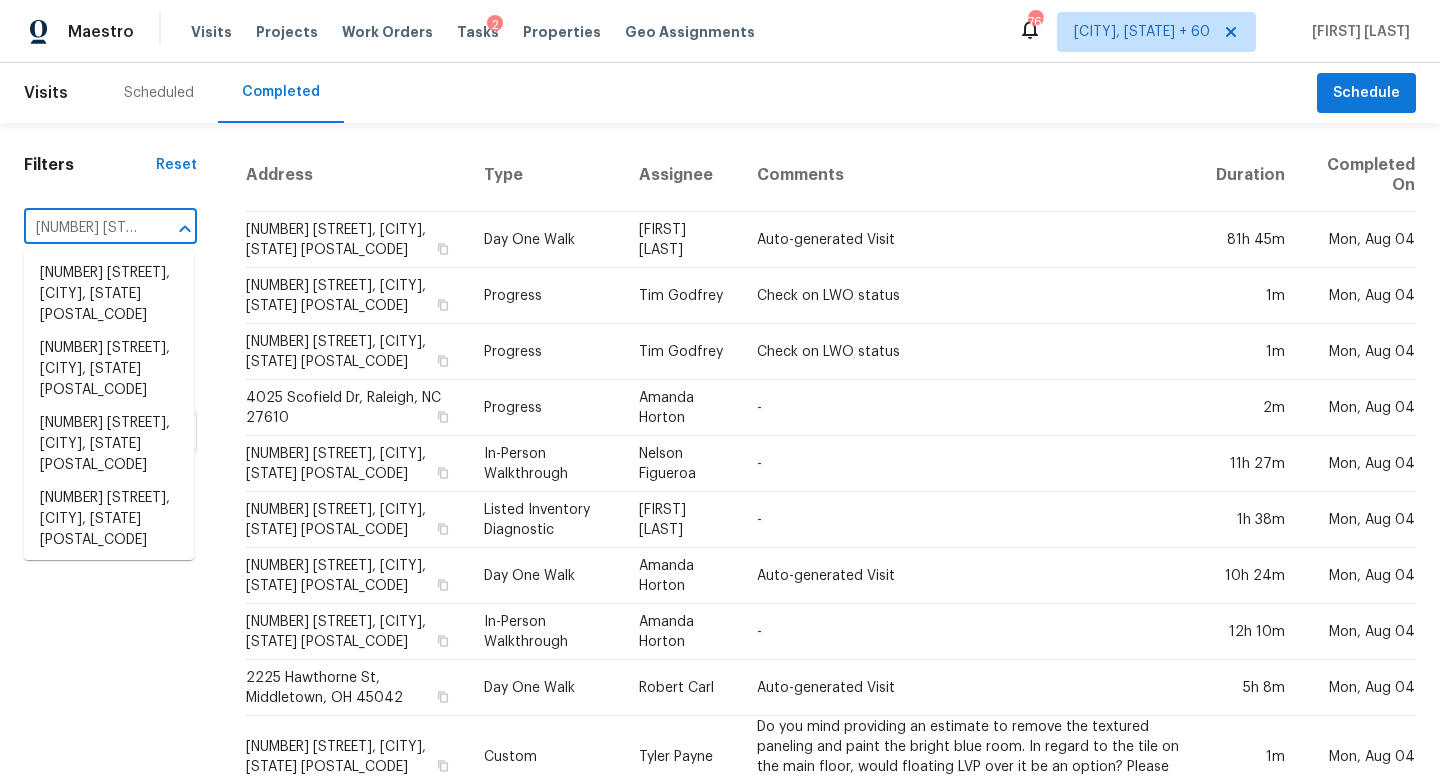 scroll, scrollTop: 0, scrollLeft: 181, axis: horizontal 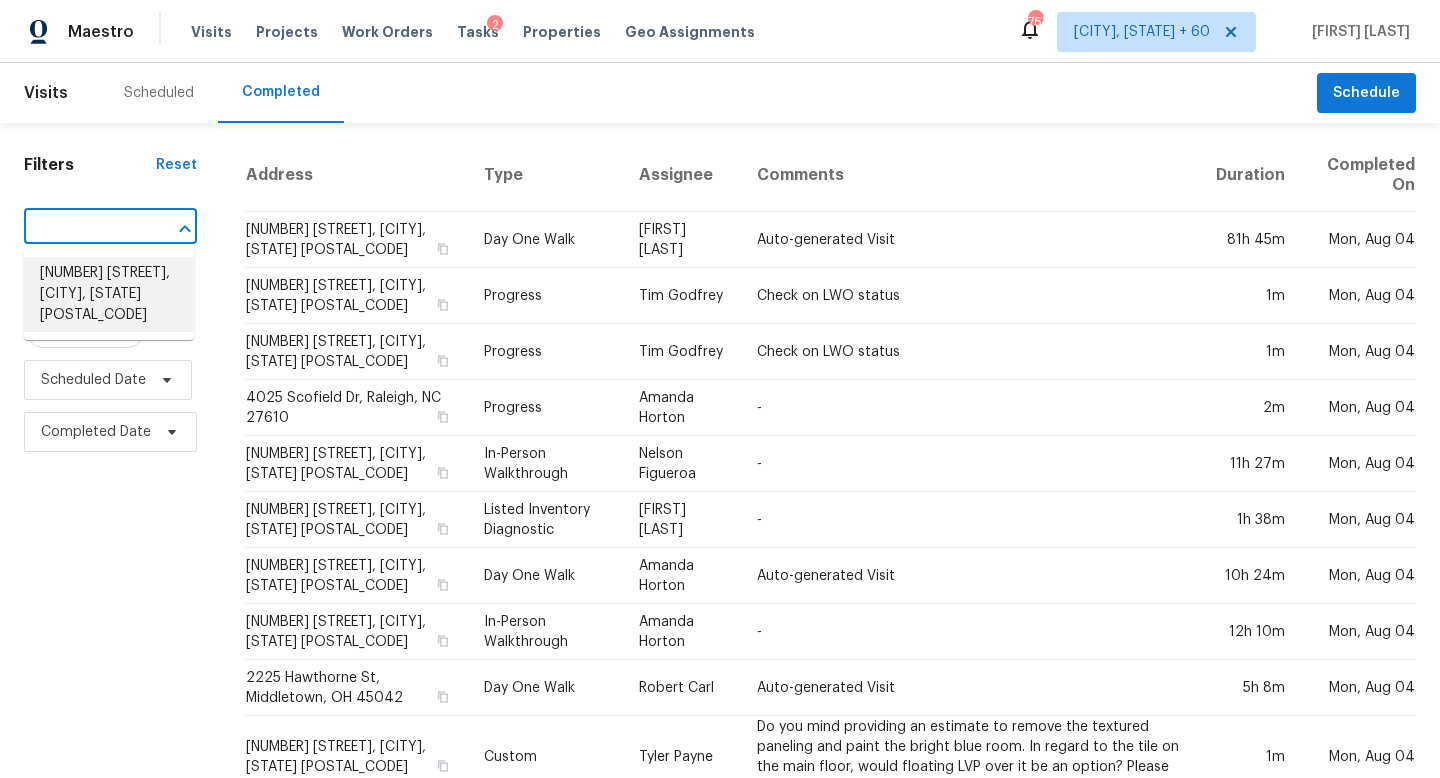 click on "5424 Coral Creek Way, Elk Grove, CA 95758" at bounding box center (109, 294) 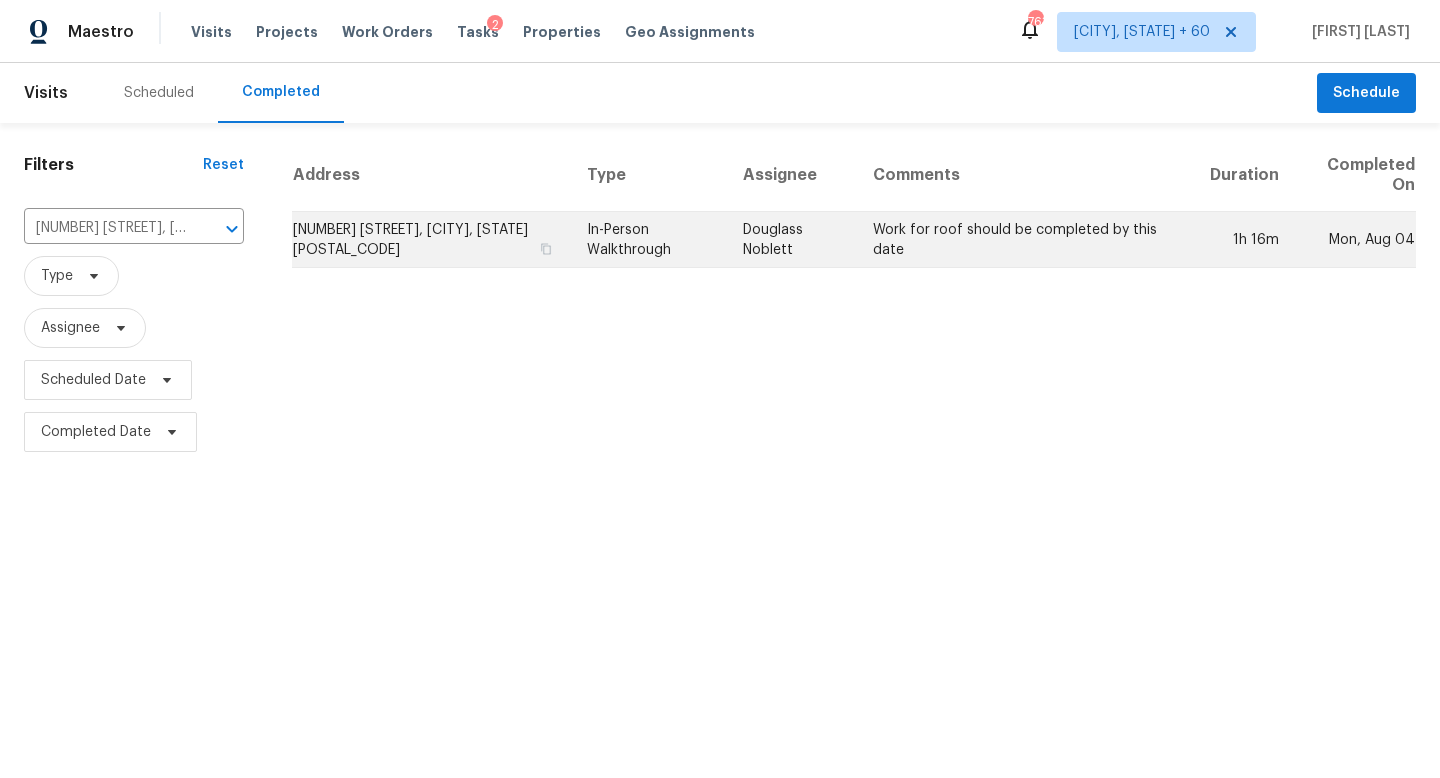 click on "5424 Coral Creek Way, Elk Grove, CA 95758" at bounding box center (431, 240) 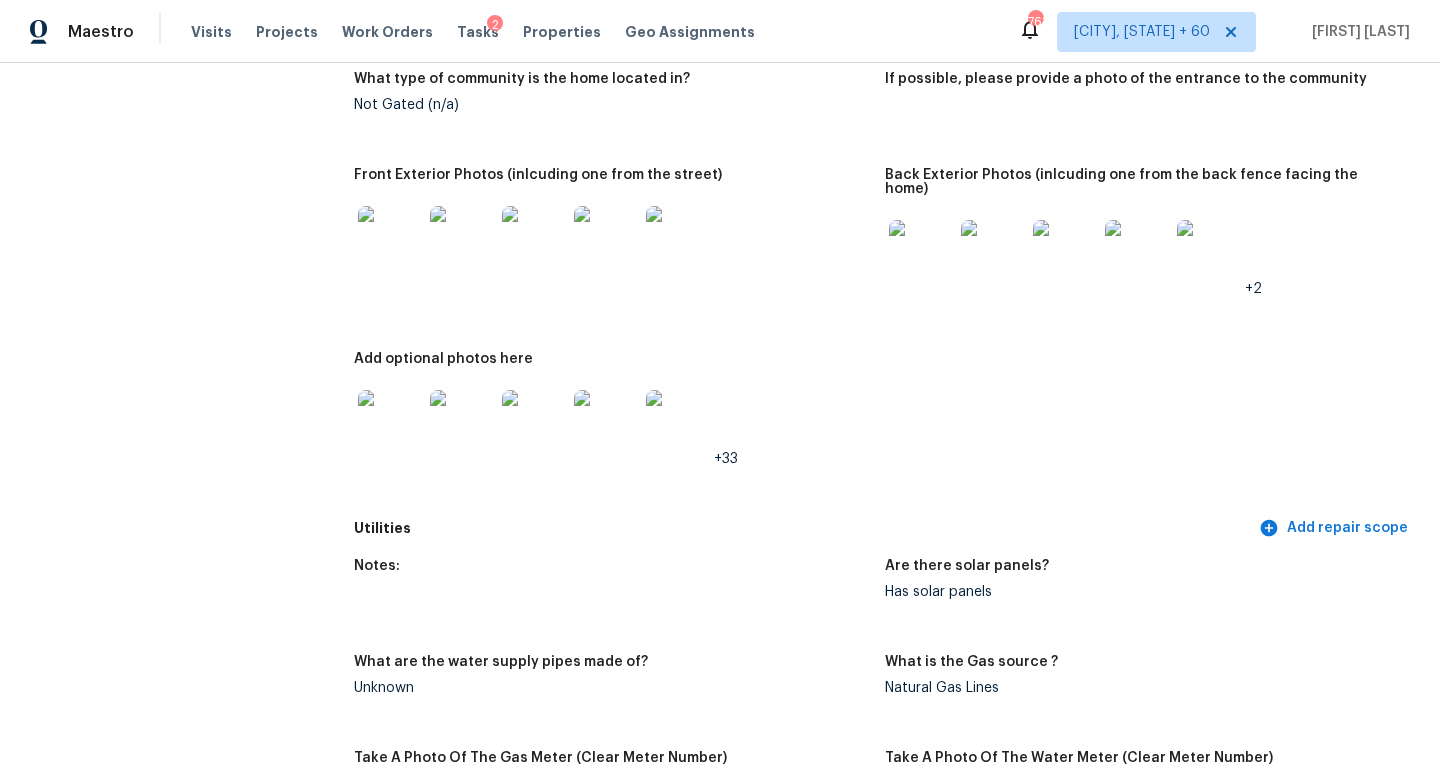 scroll, scrollTop: 734, scrollLeft: 0, axis: vertical 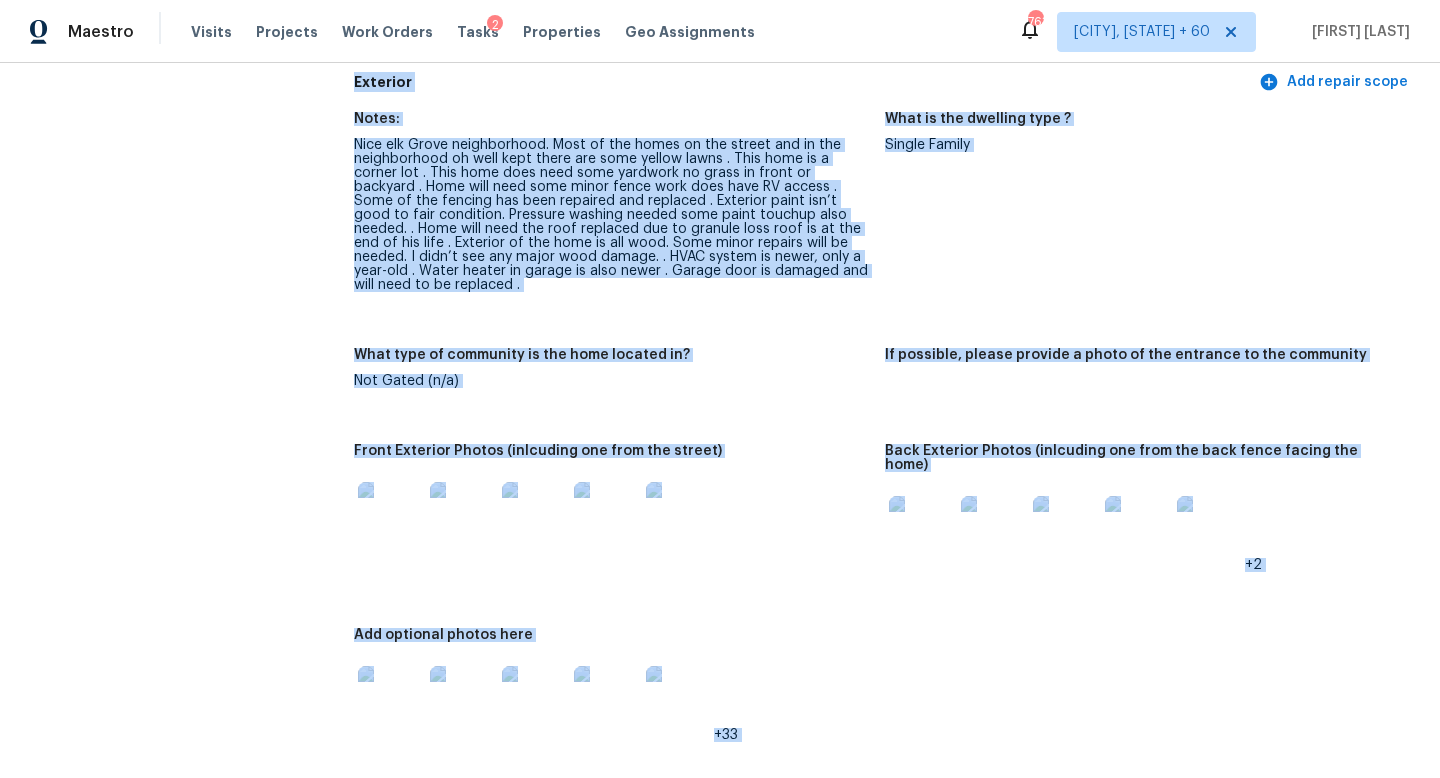drag, startPoint x: 384, startPoint y: 70, endPoint x: 384, endPoint y: 777, distance: 707 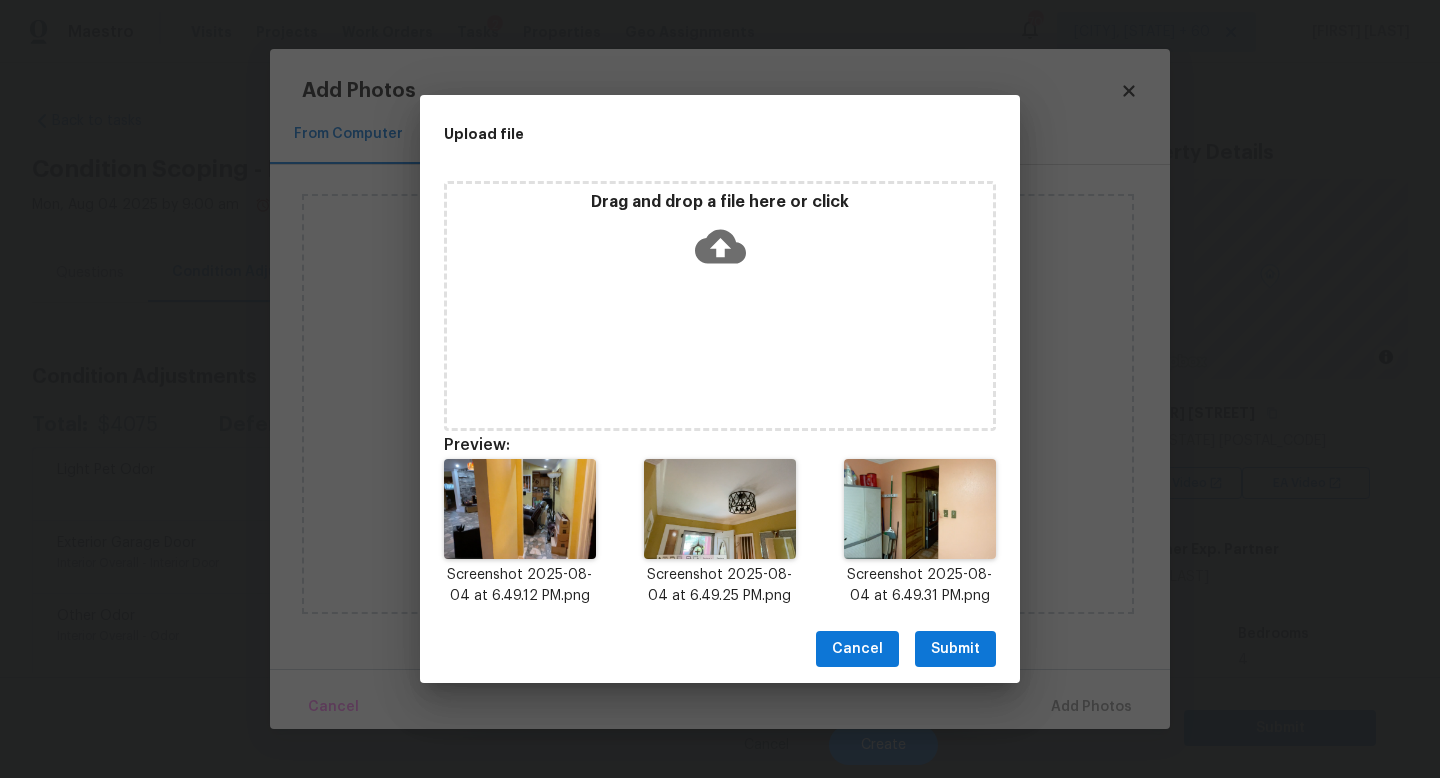 scroll, scrollTop: 0, scrollLeft: 0, axis: both 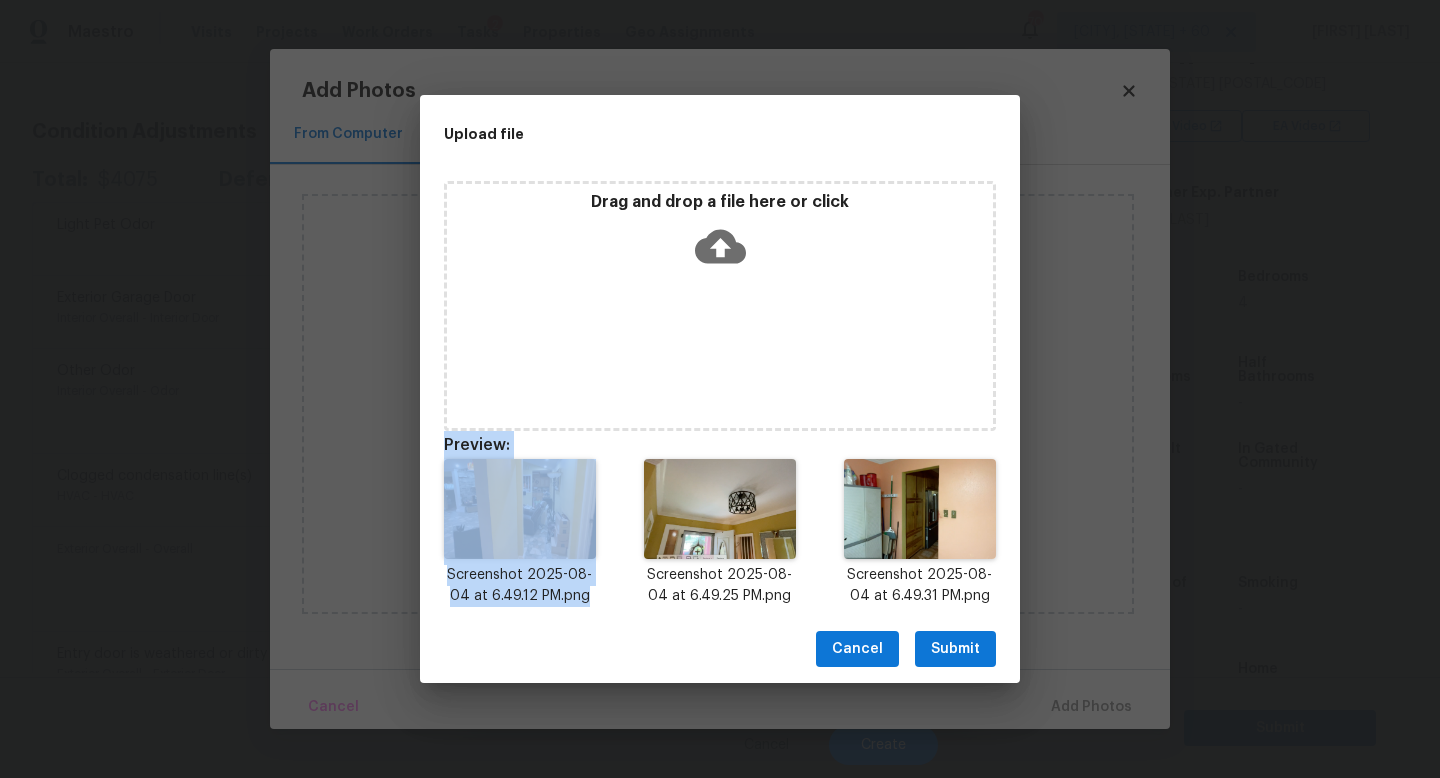 click on "Submit" at bounding box center [955, 649] 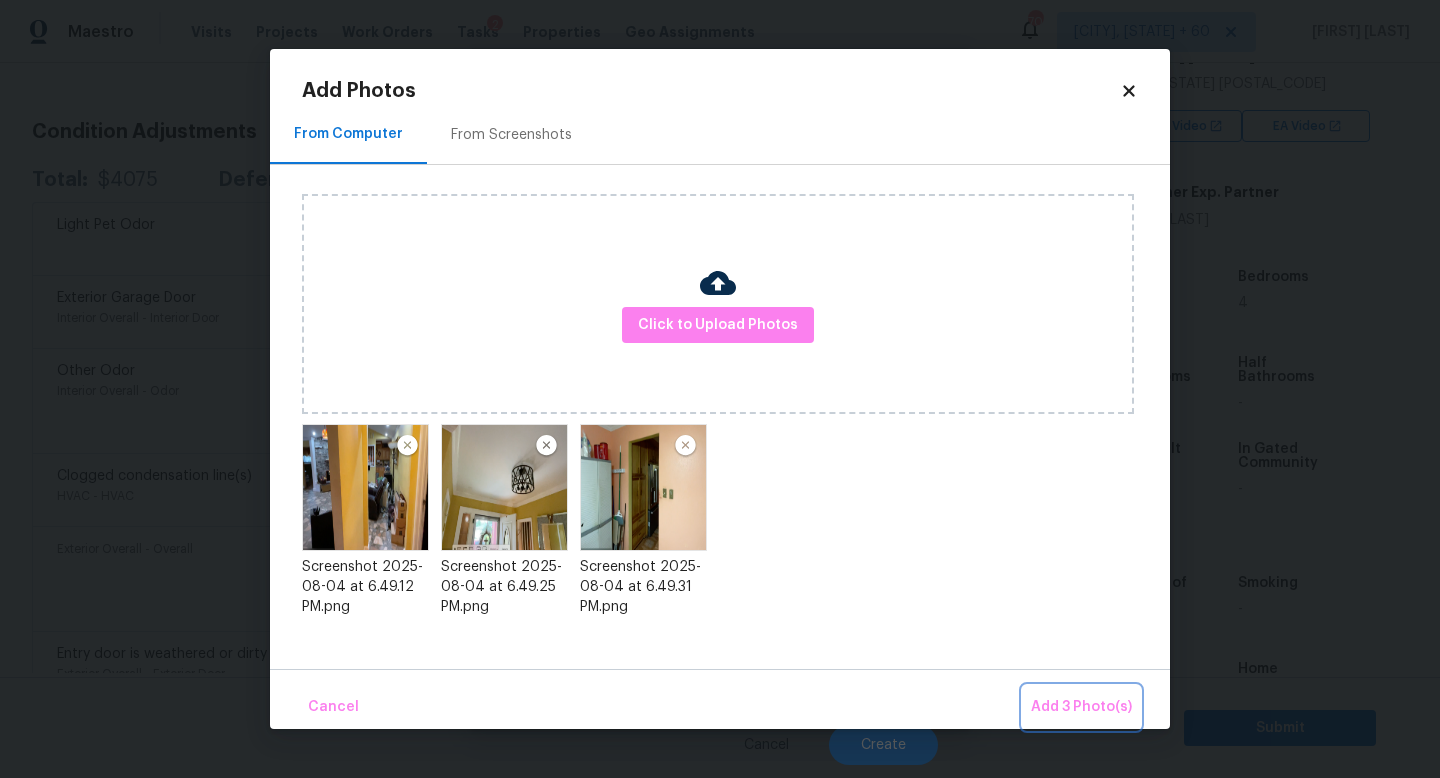 click on "Add 3 Photo(s)" at bounding box center [1081, 707] 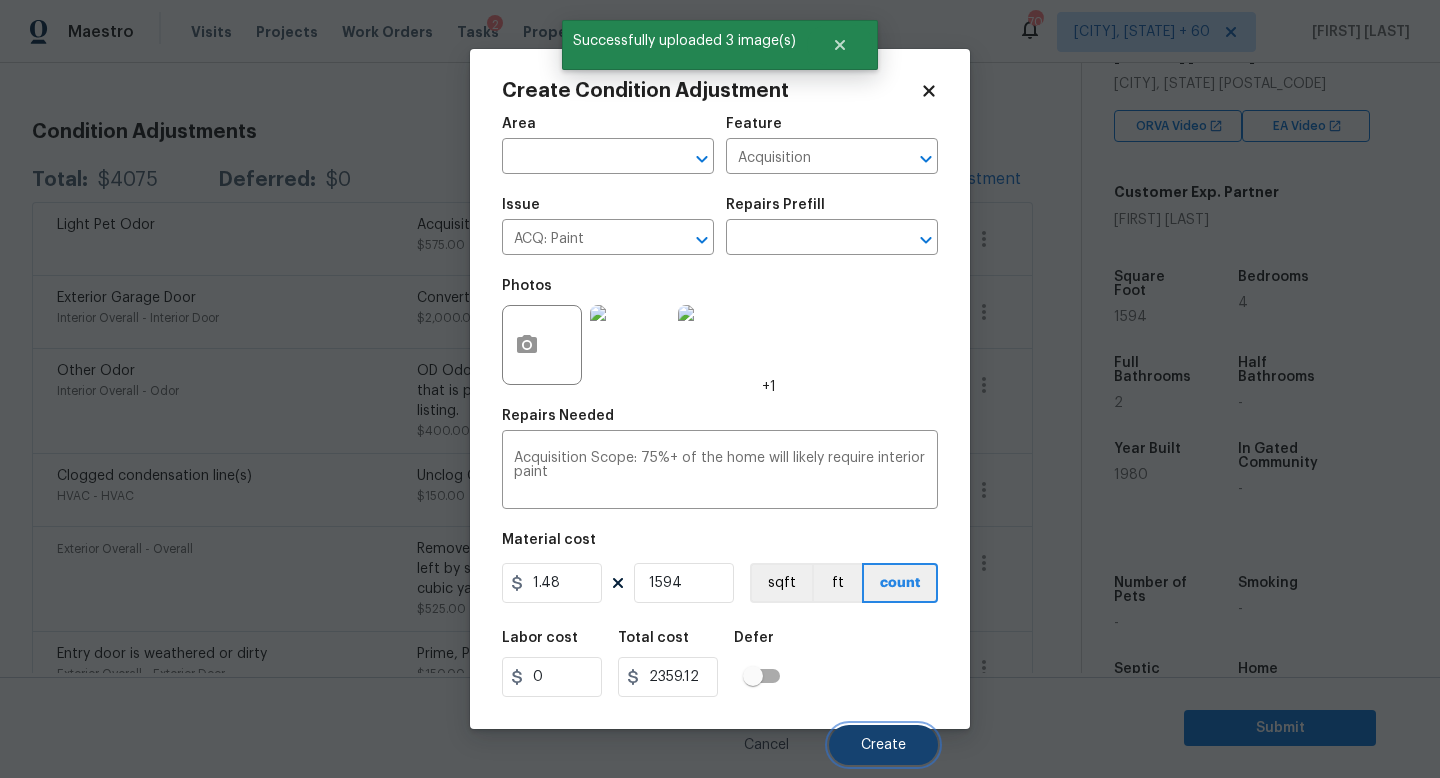 click on "Create" at bounding box center [883, 745] 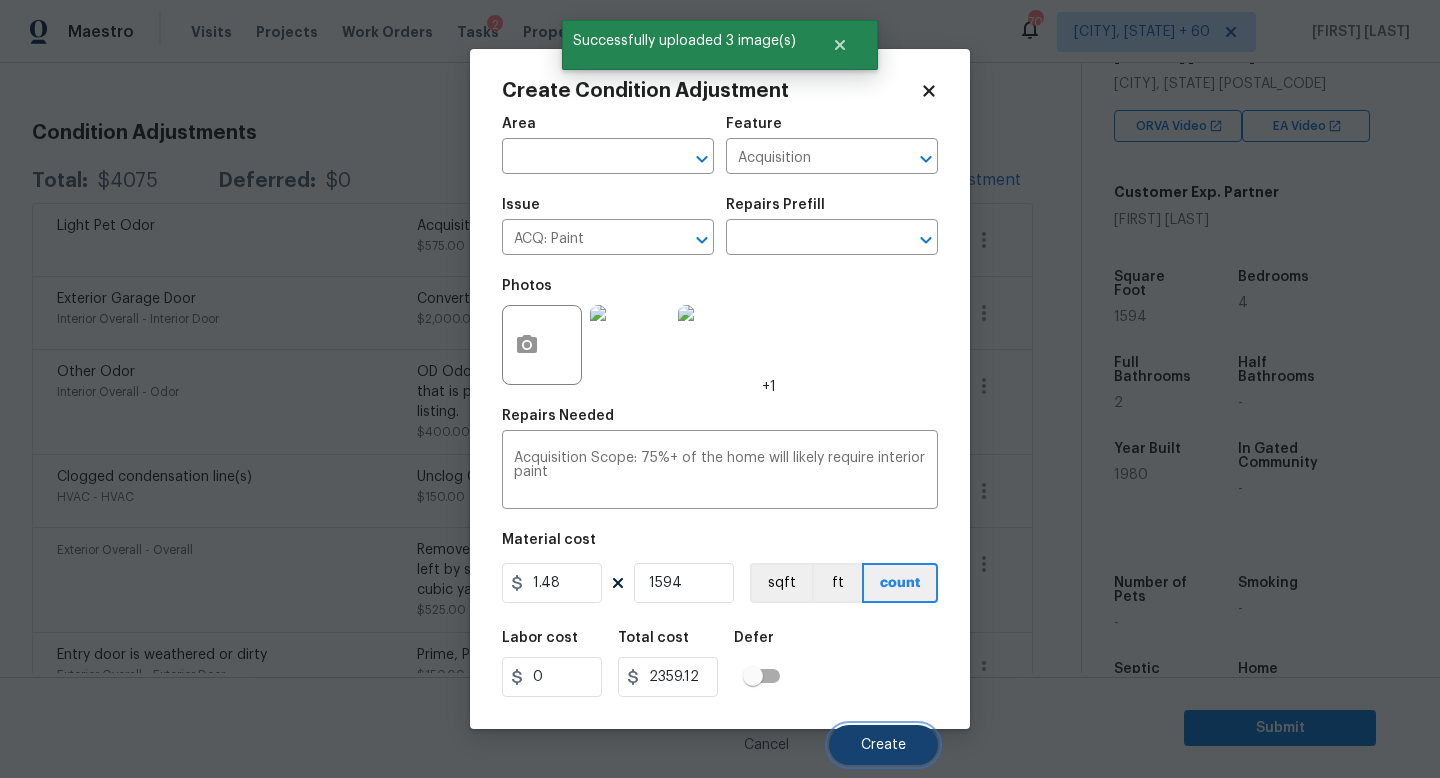 scroll, scrollTop: 245, scrollLeft: 0, axis: vertical 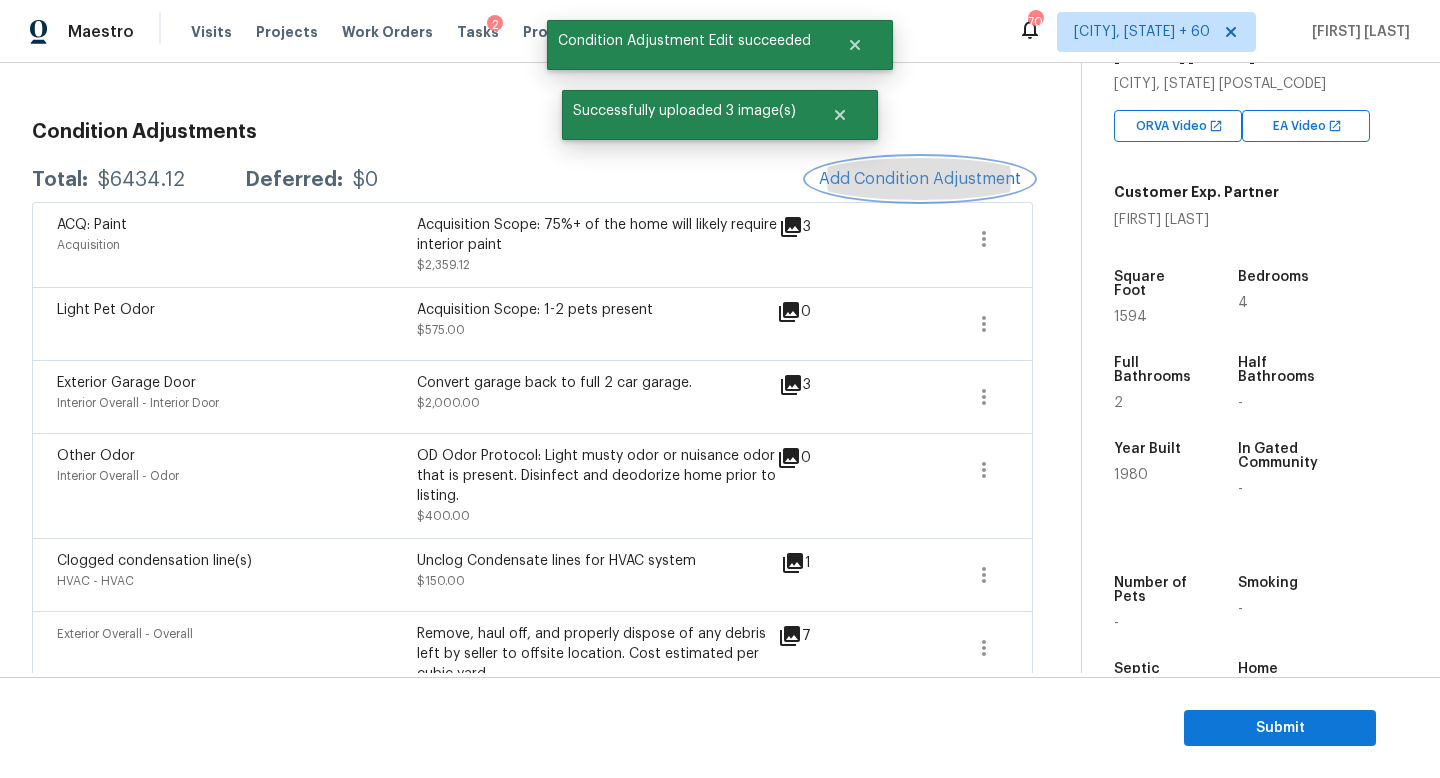 click on "Add Condition Adjustment" at bounding box center (920, 179) 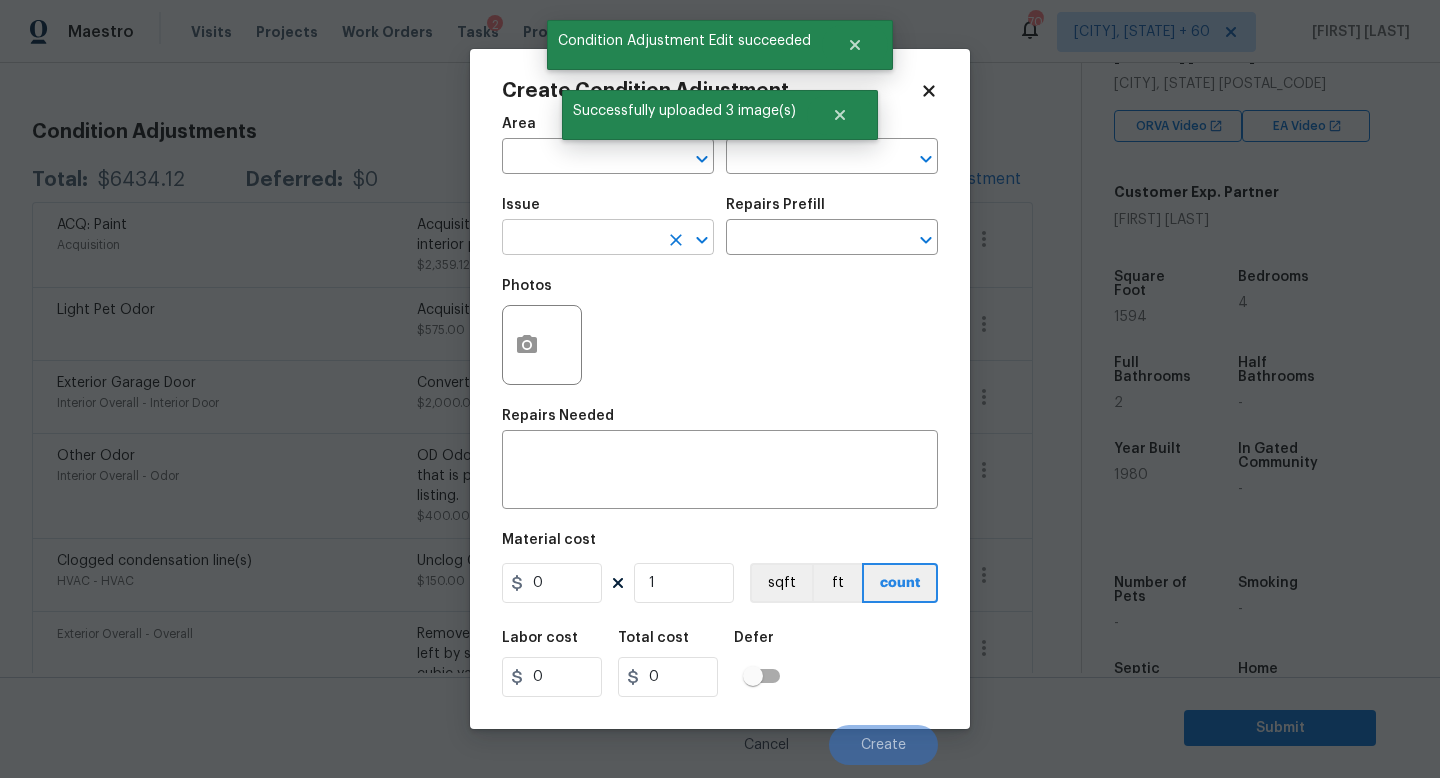 click at bounding box center [580, 239] 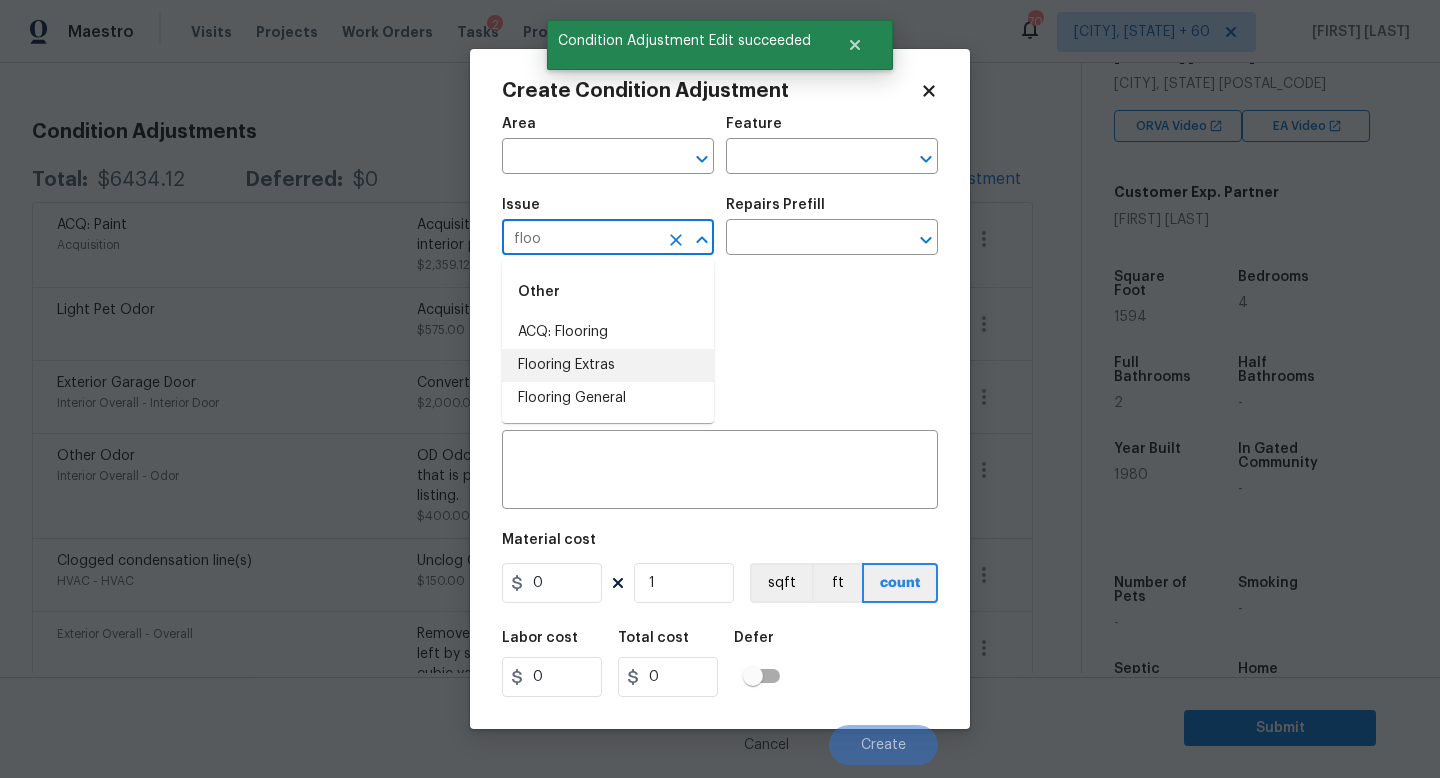 click on "Flooring Extras" at bounding box center (608, 365) 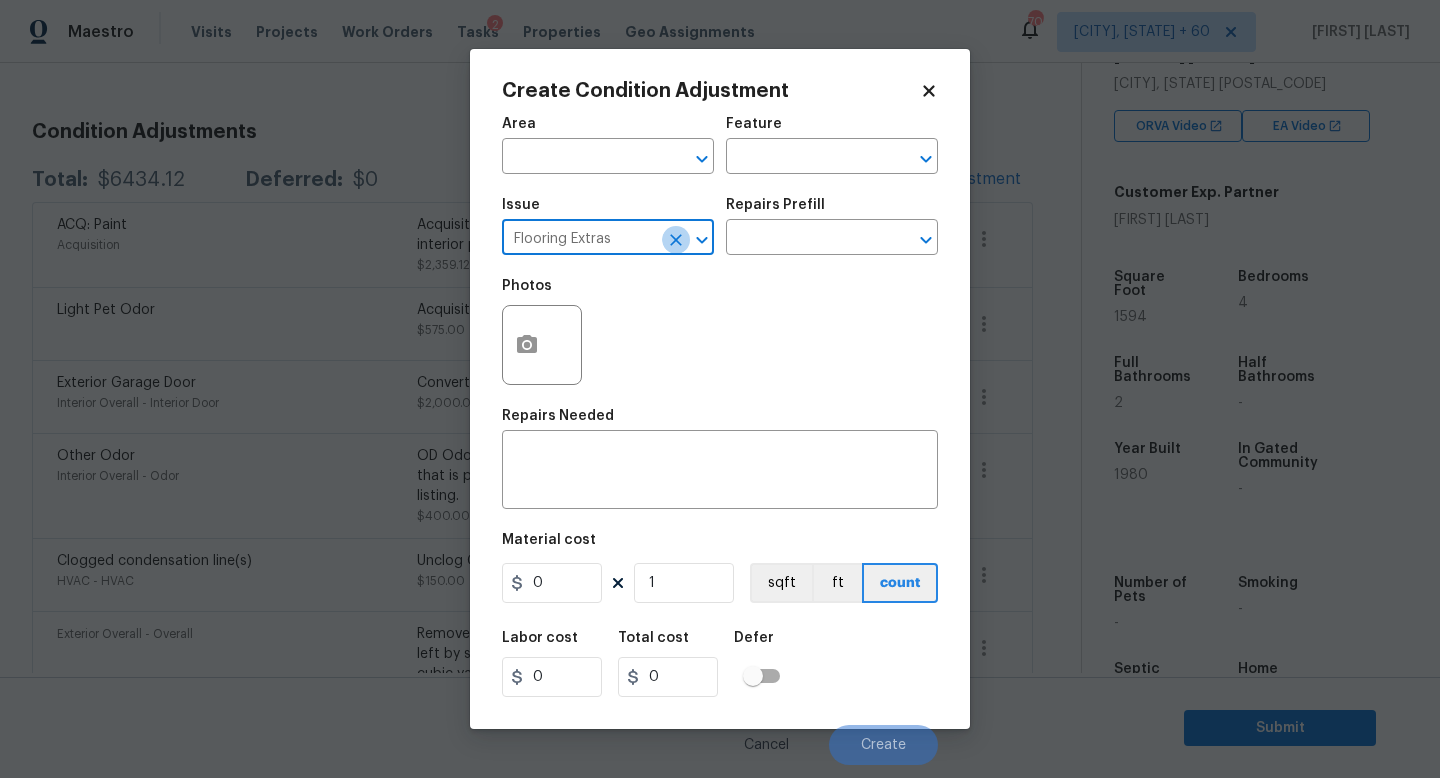 click 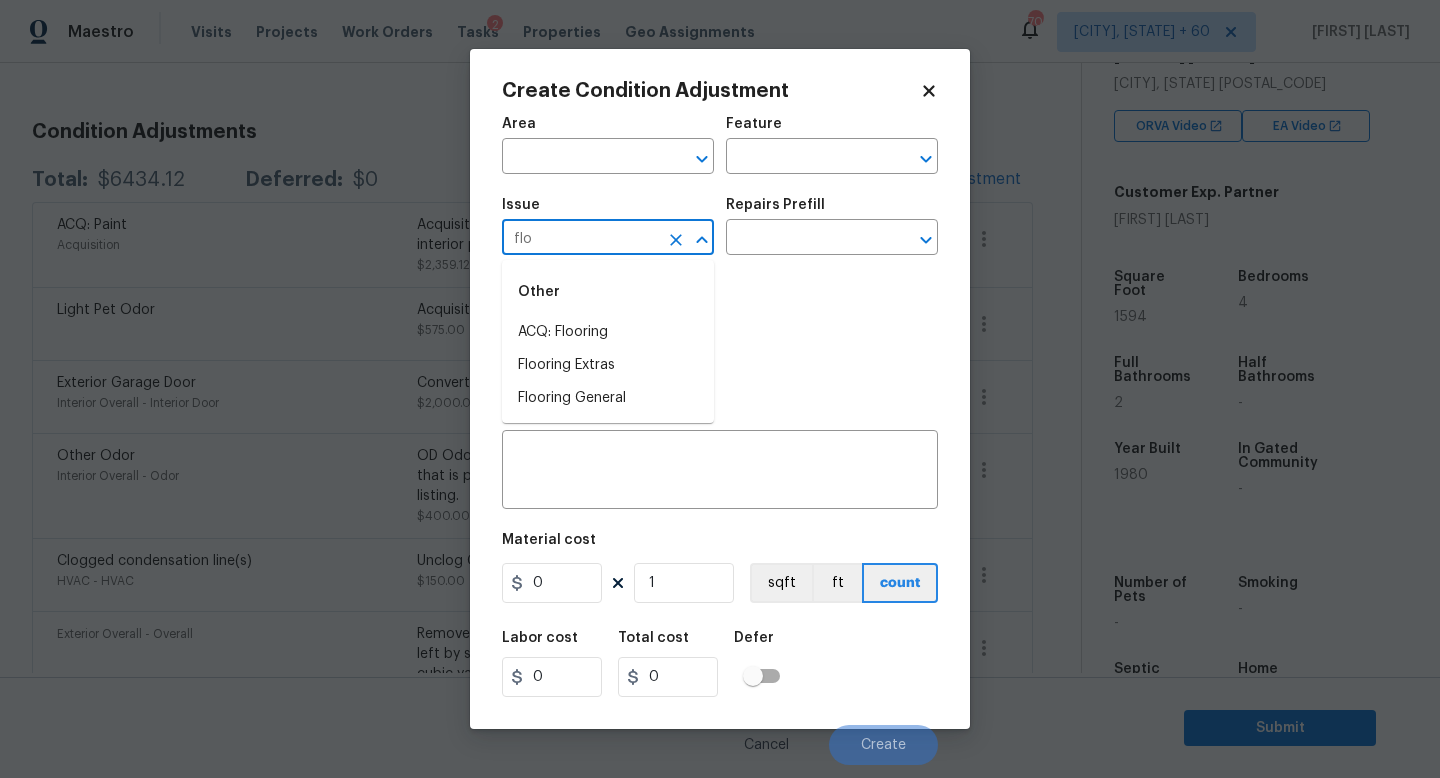 click on "ACQ: Flooring" at bounding box center [608, 332] 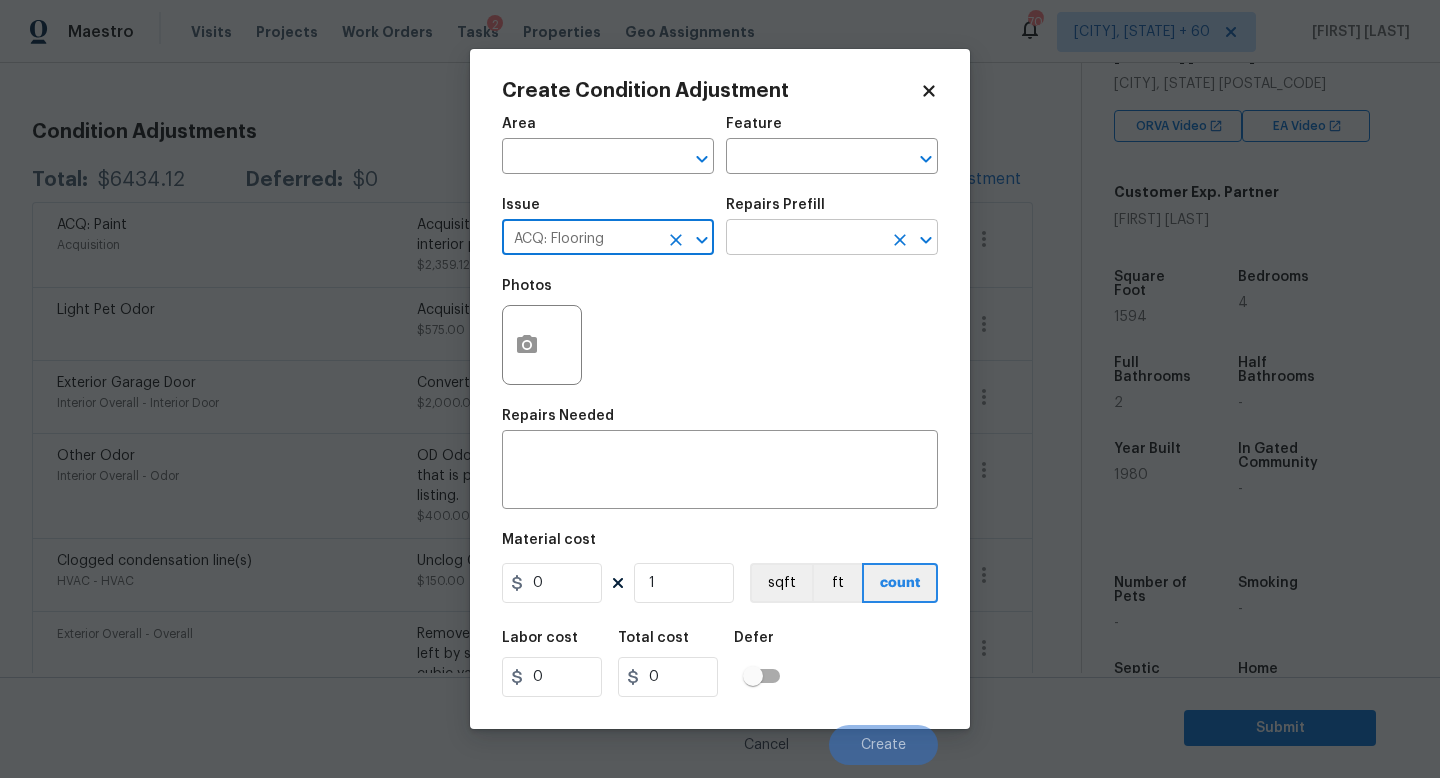 type on "ACQ: Flooring" 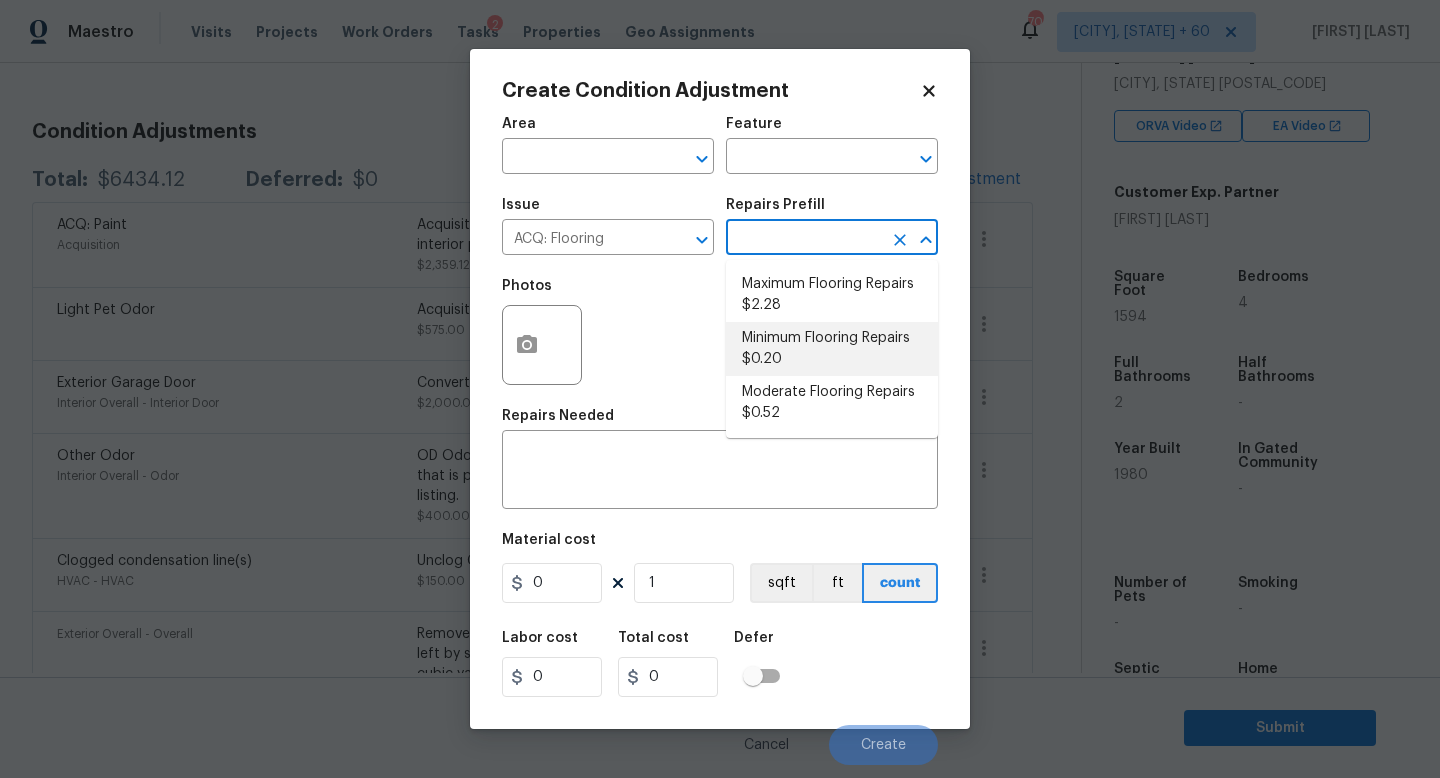click on "Minimum Flooring Repairs $0.20" at bounding box center (832, 349) 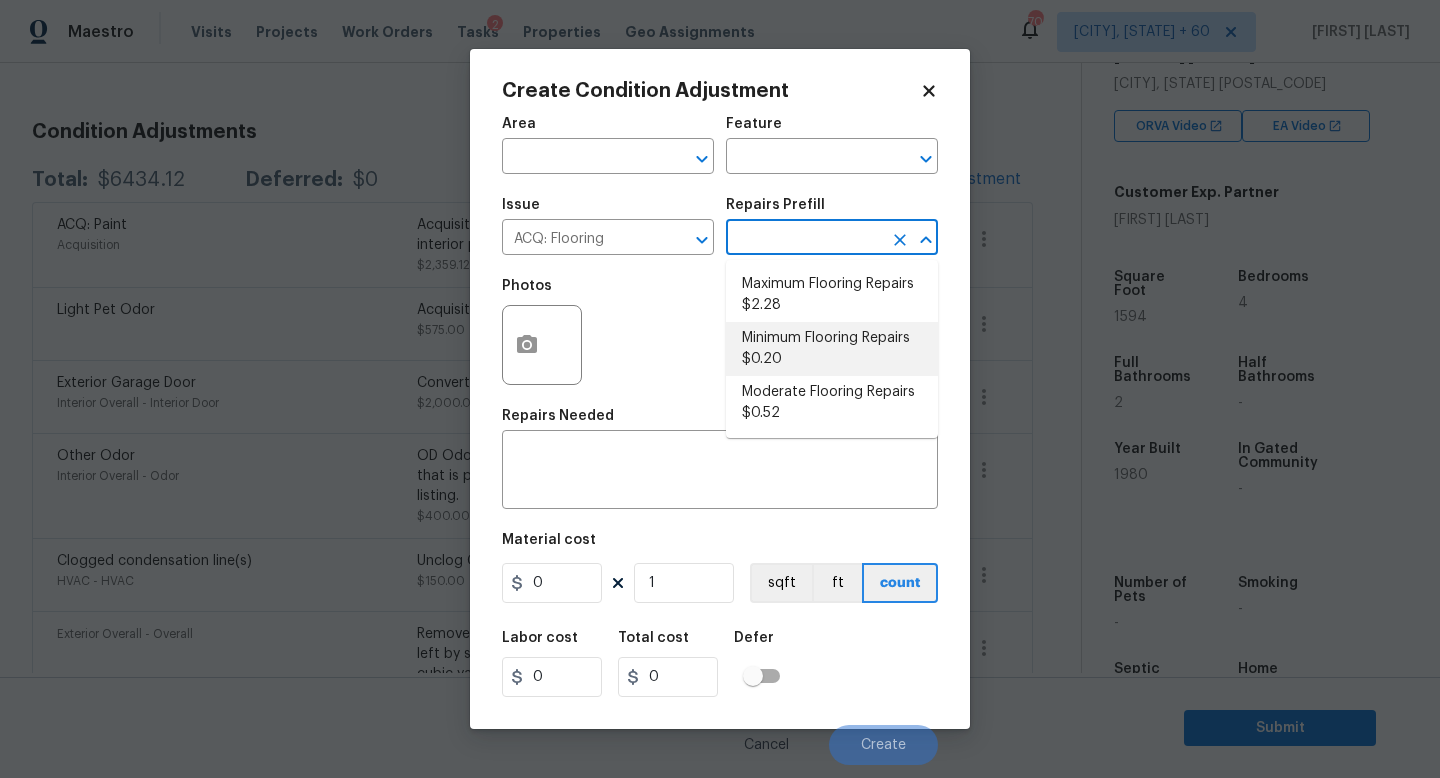 type 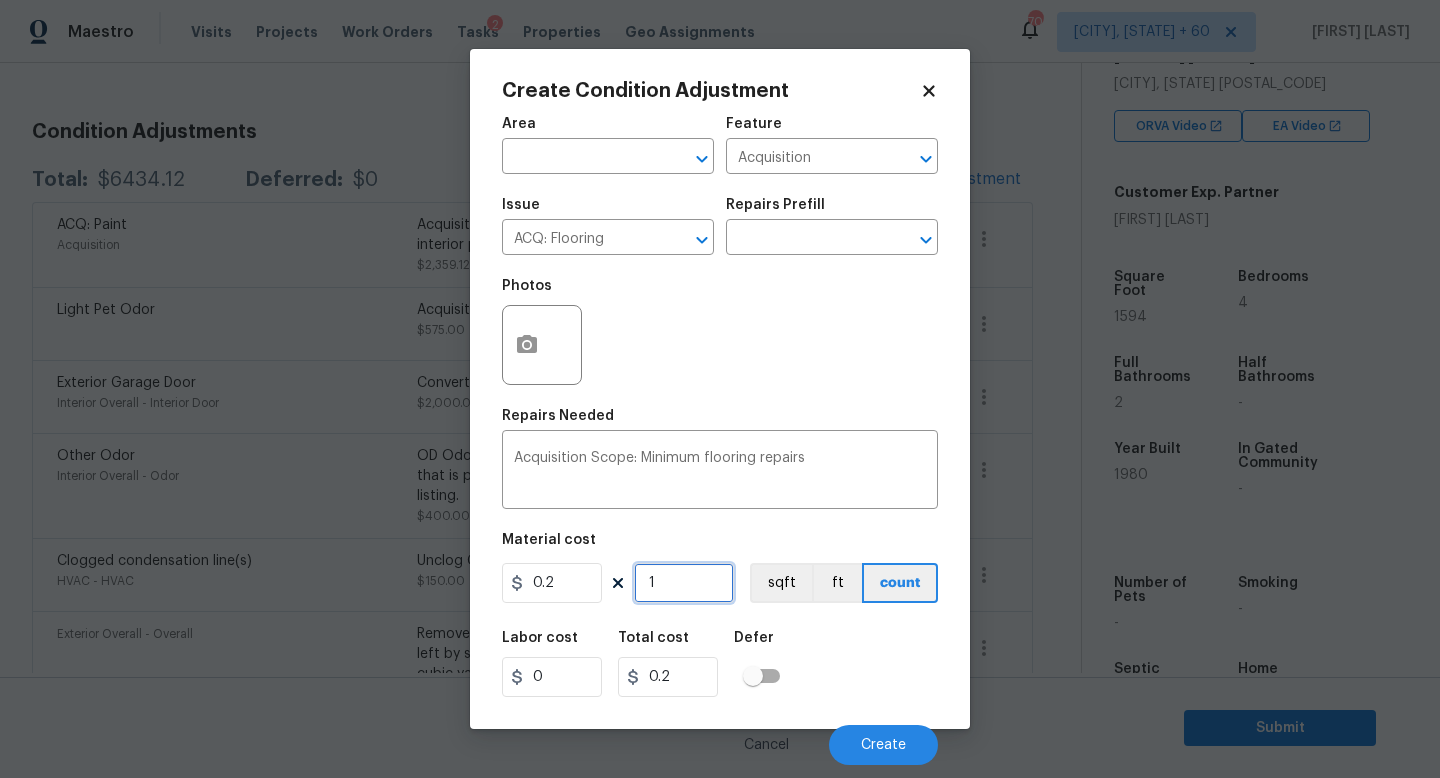click on "1" at bounding box center (684, 583) 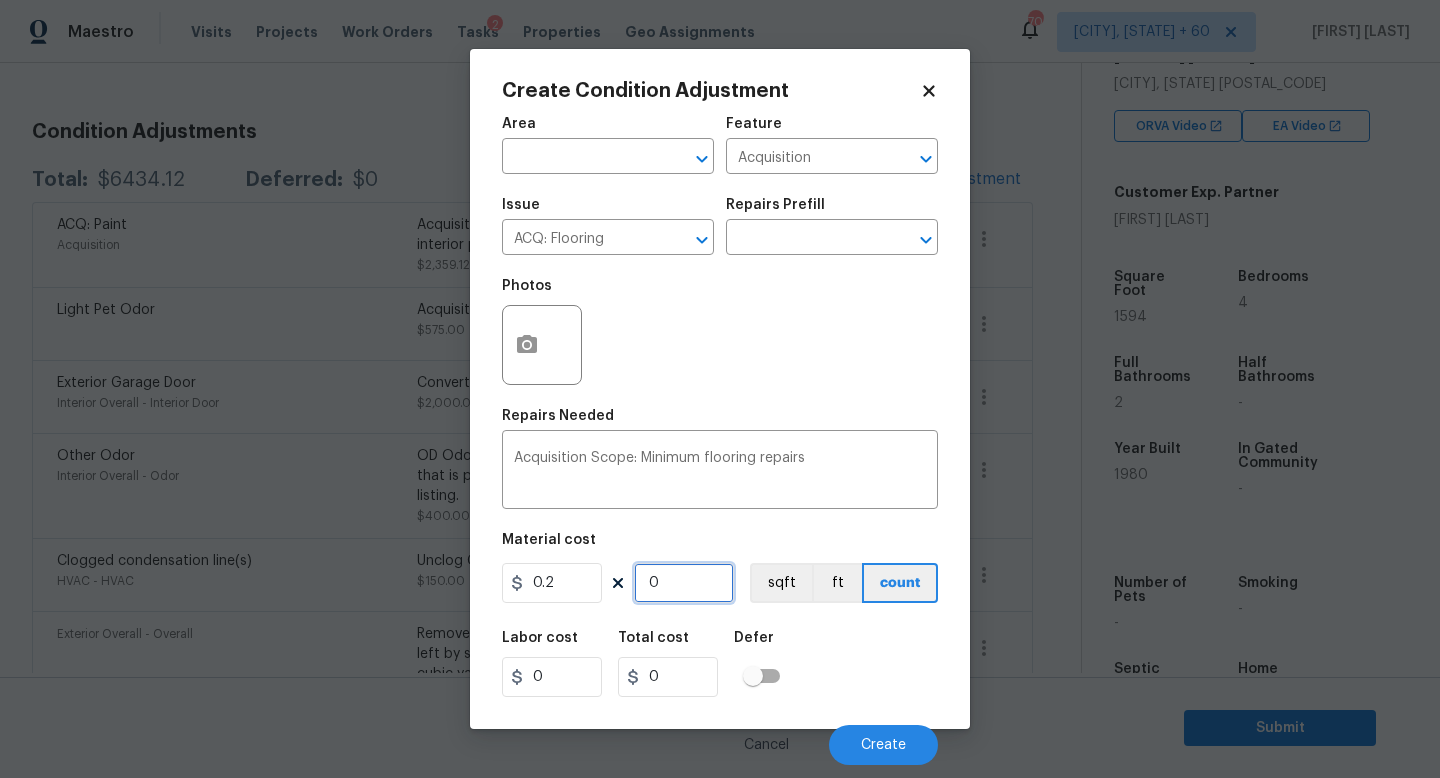 type on "1" 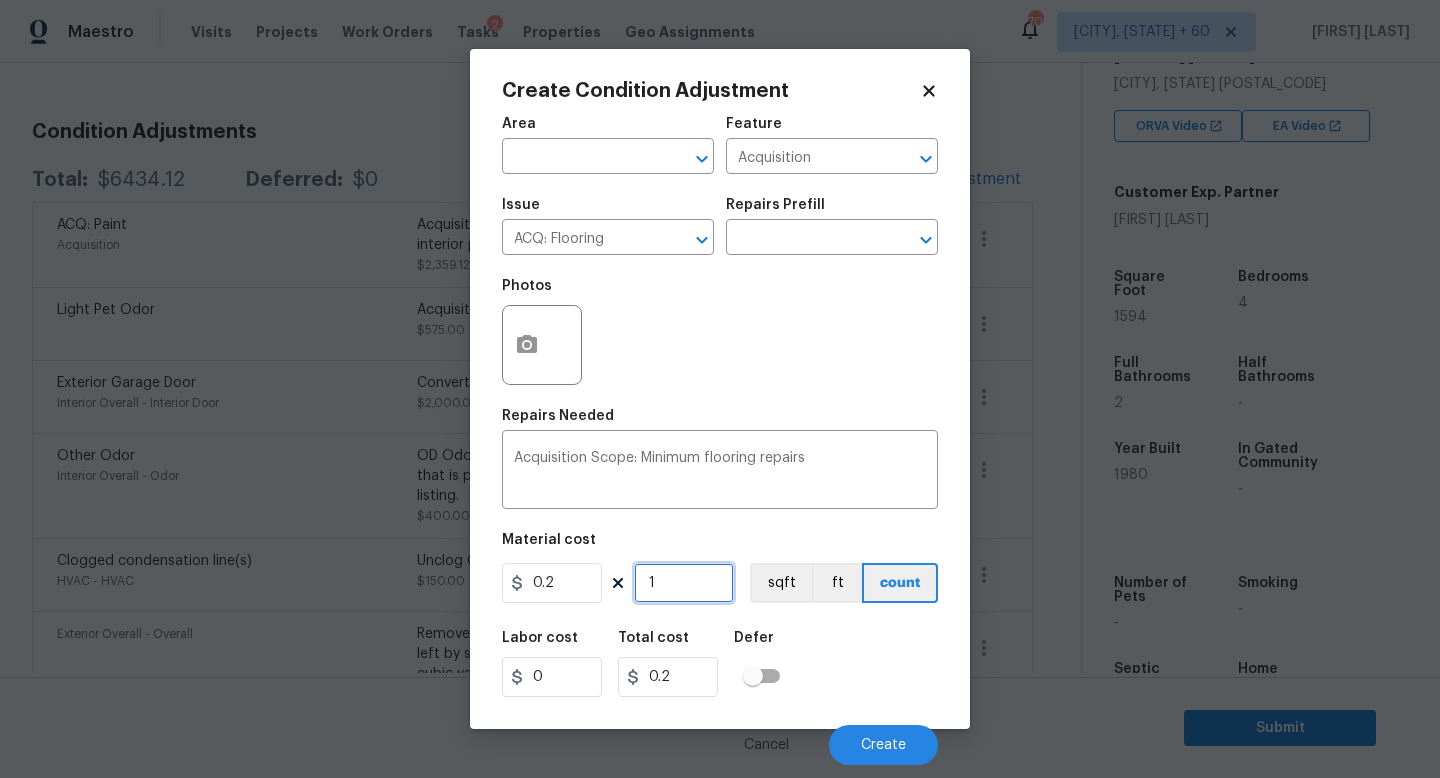 type on "15" 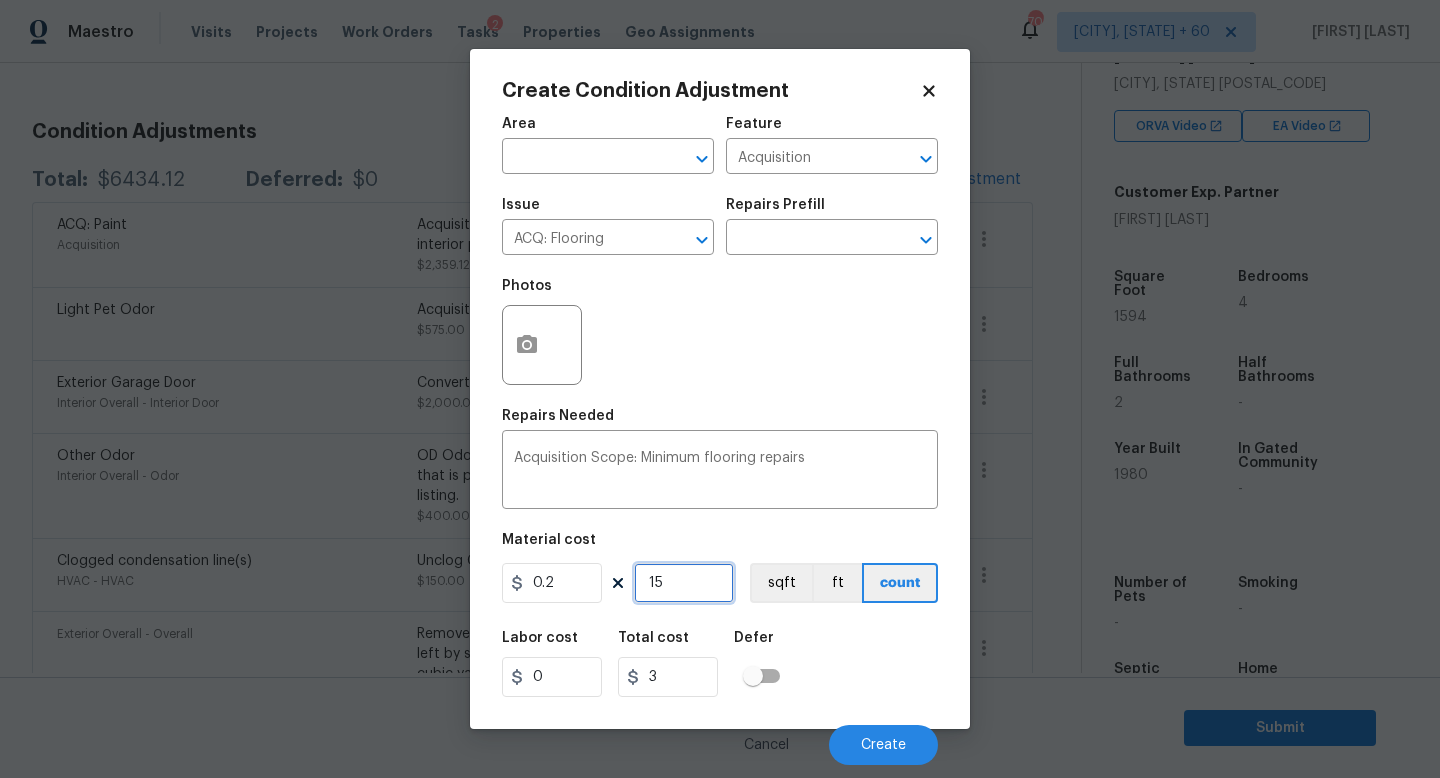 type on "159" 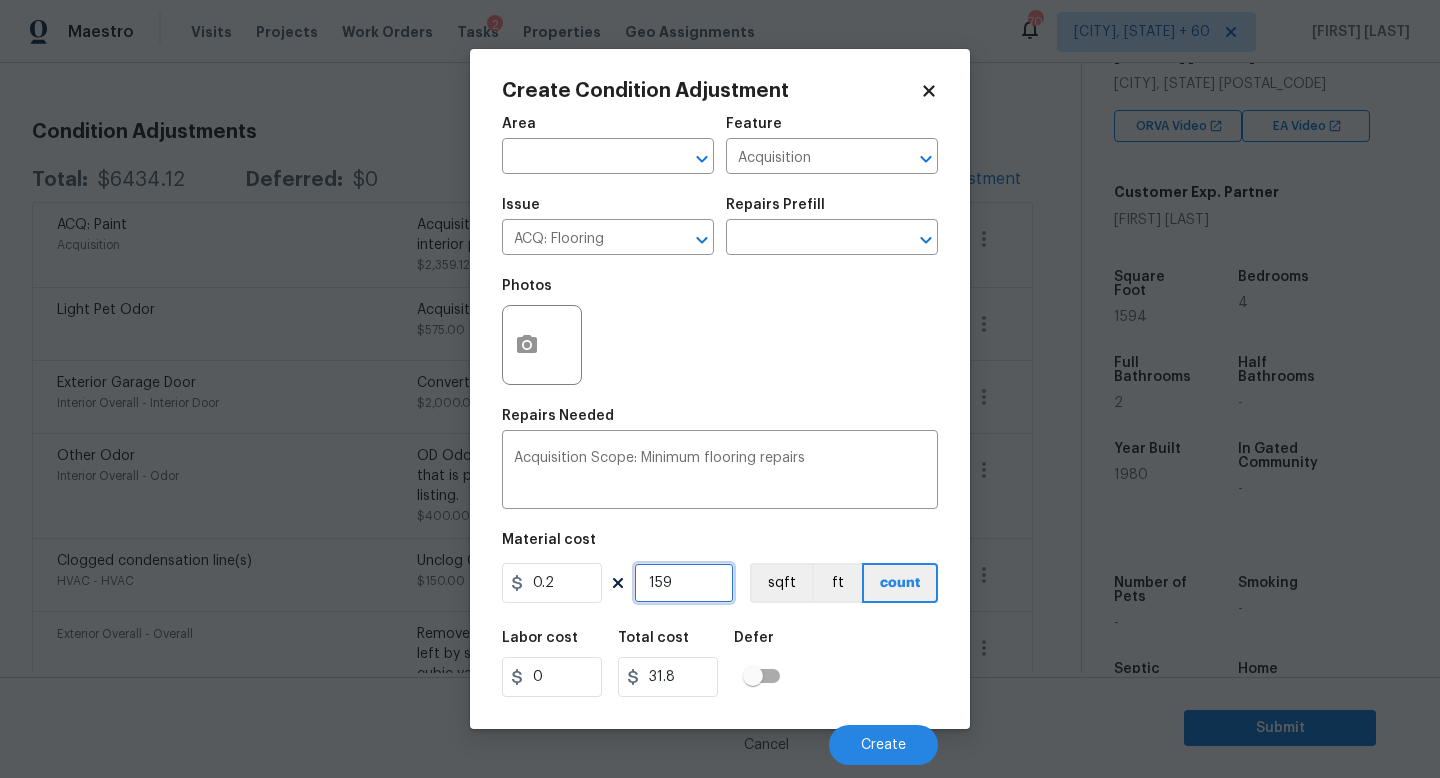 type on "1594" 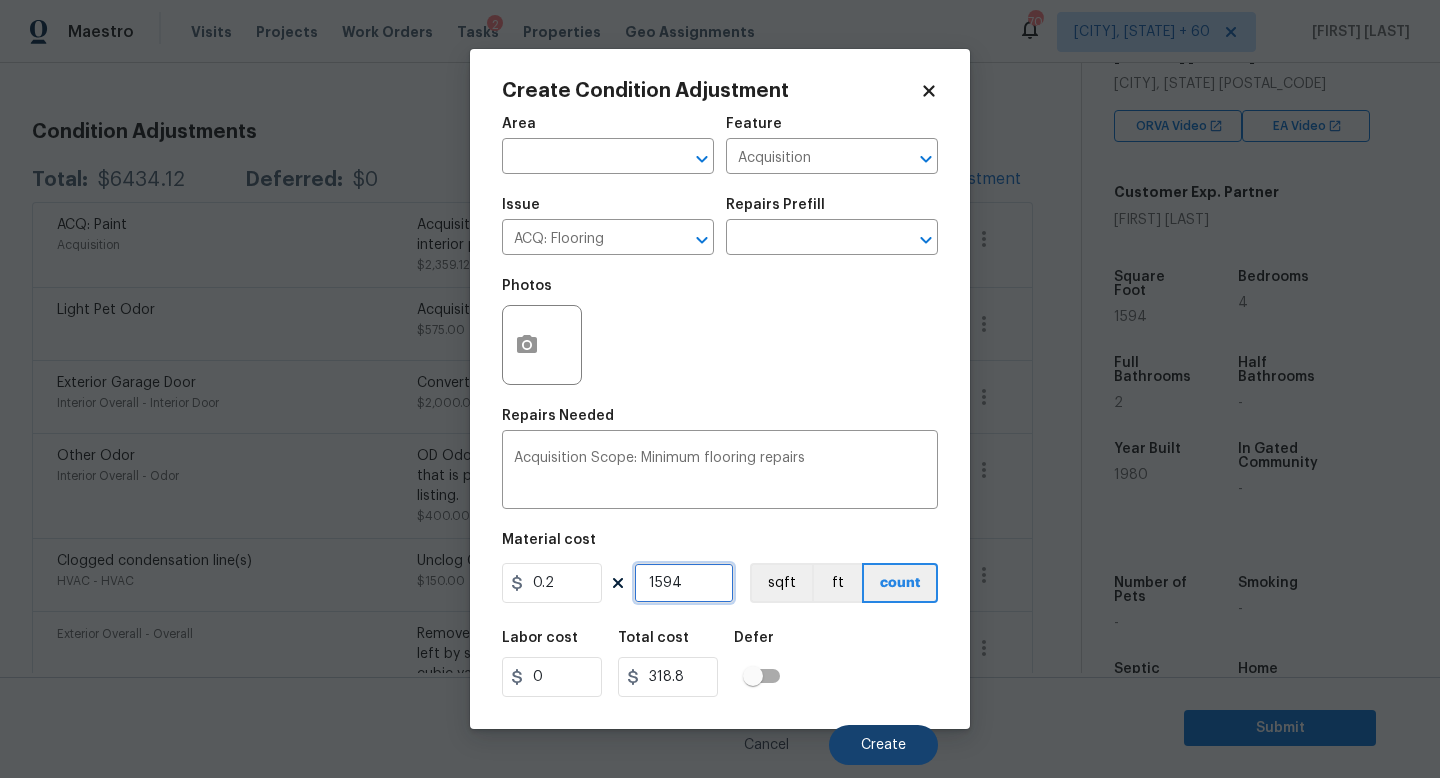 type on "1594" 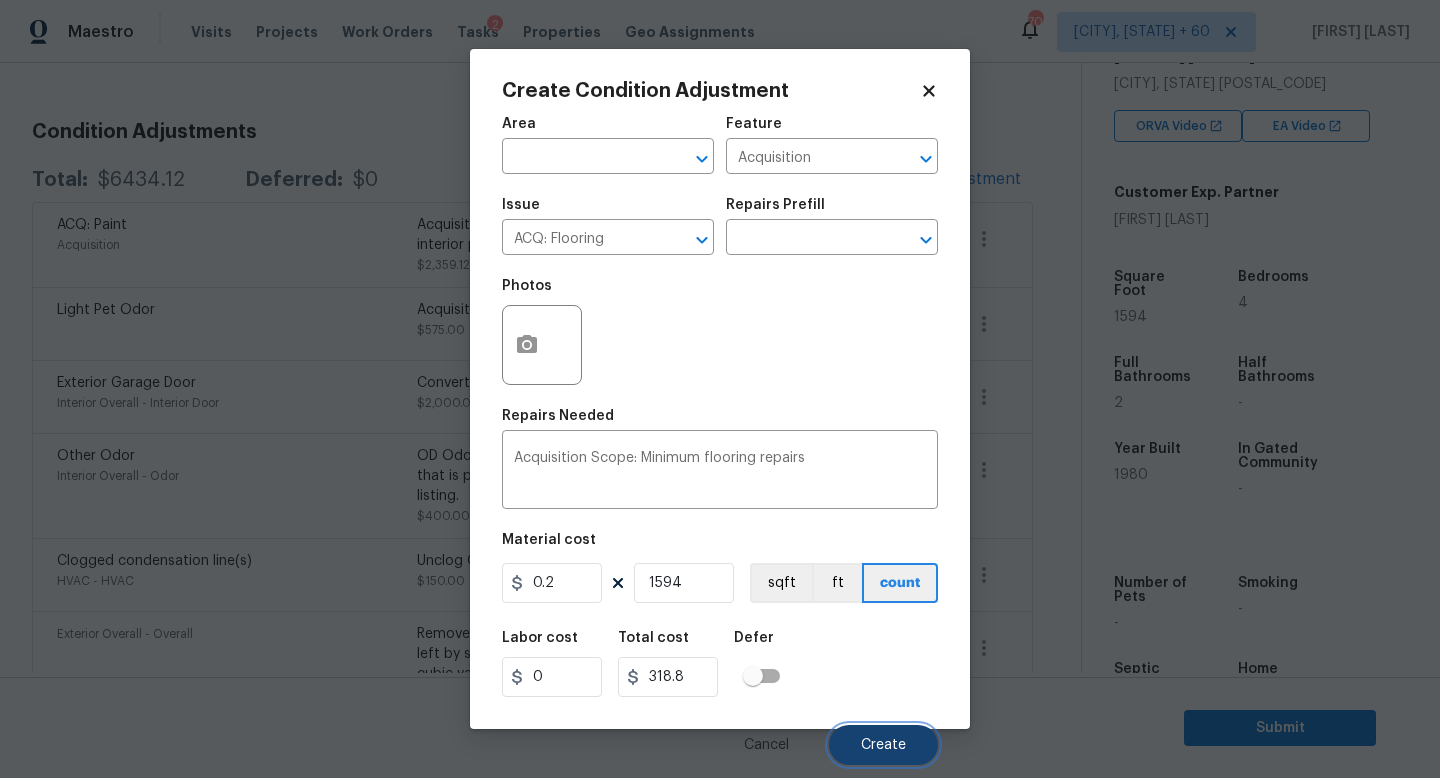 click on "Create" at bounding box center (883, 745) 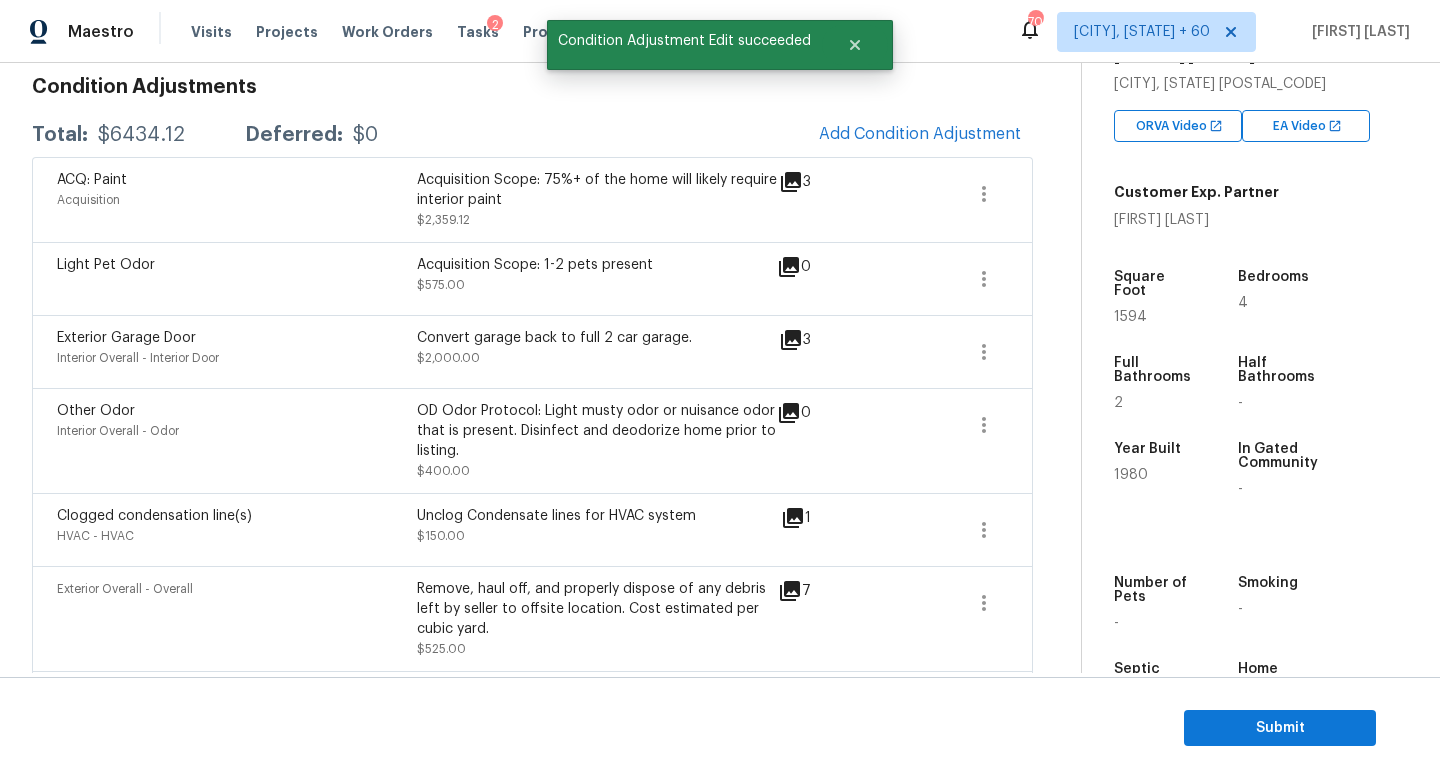 scroll, scrollTop: 245, scrollLeft: 0, axis: vertical 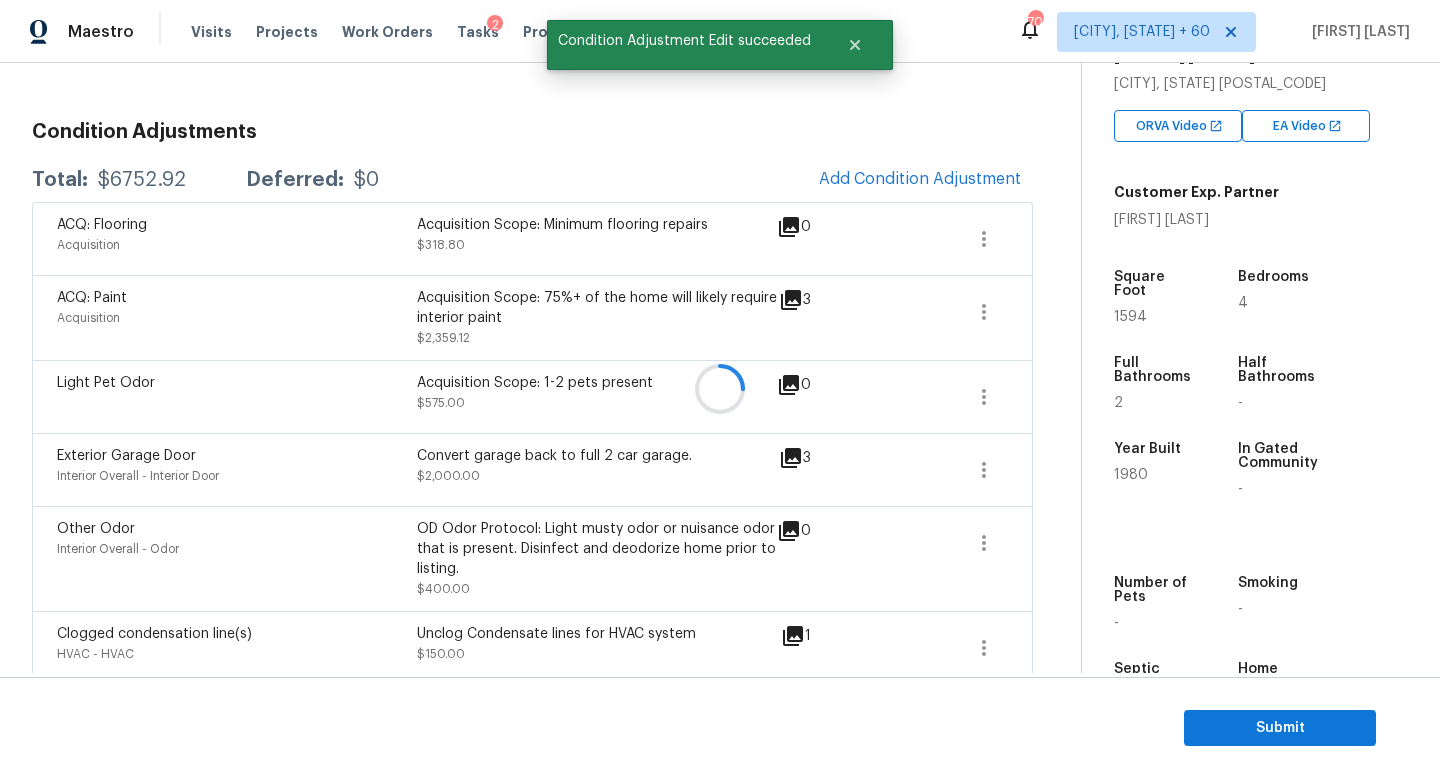click at bounding box center [720, 389] 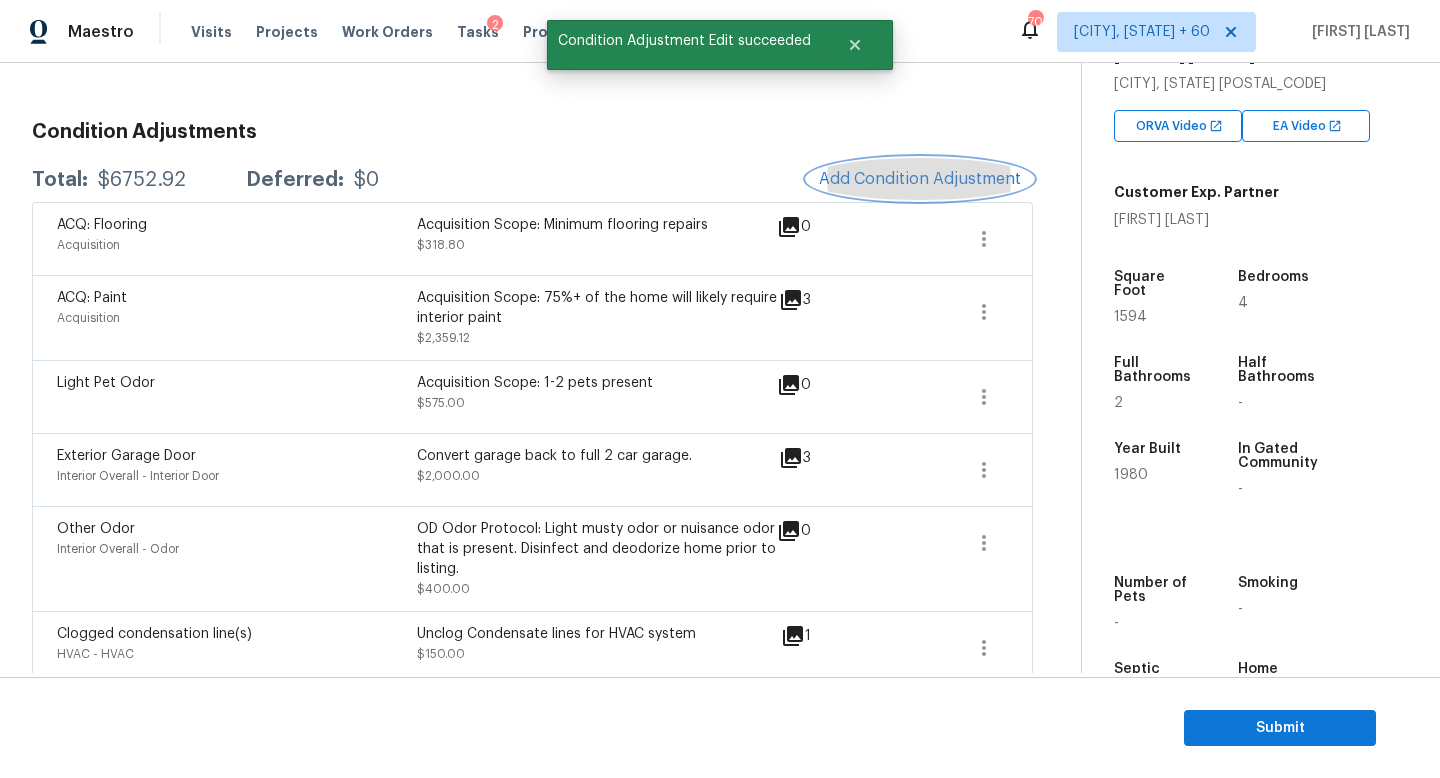 click on "Add Condition Adjustment" at bounding box center [920, 179] 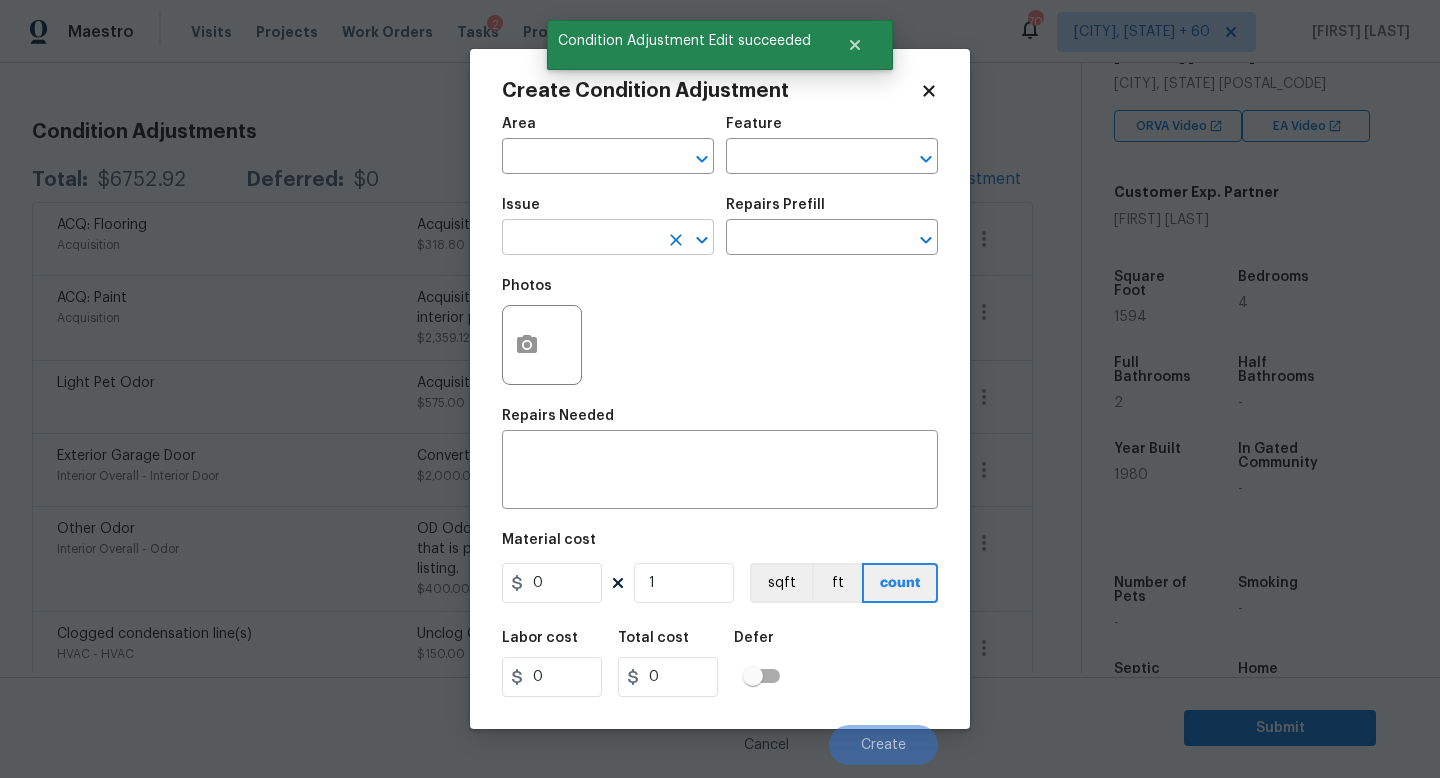 click at bounding box center (580, 239) 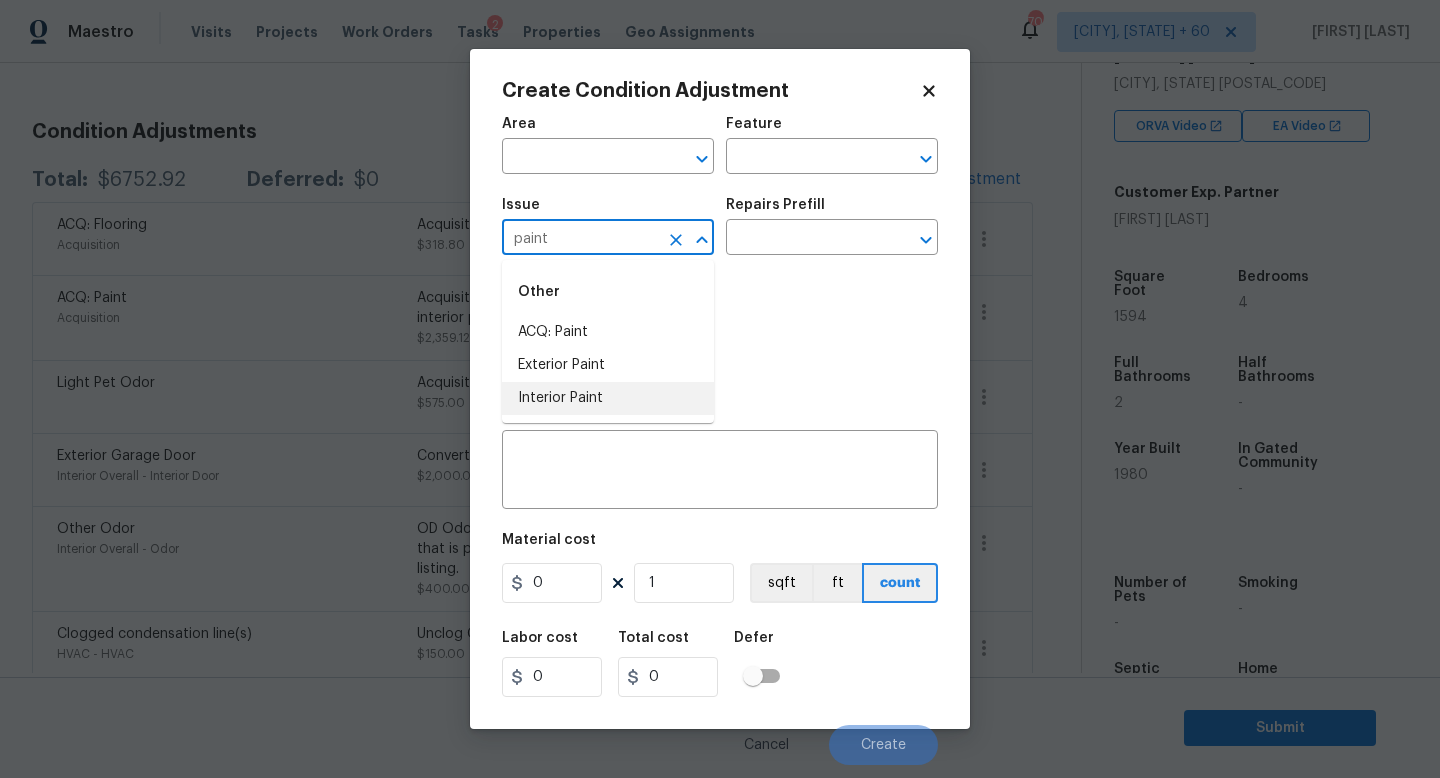 click on "Interior Paint" at bounding box center (608, 398) 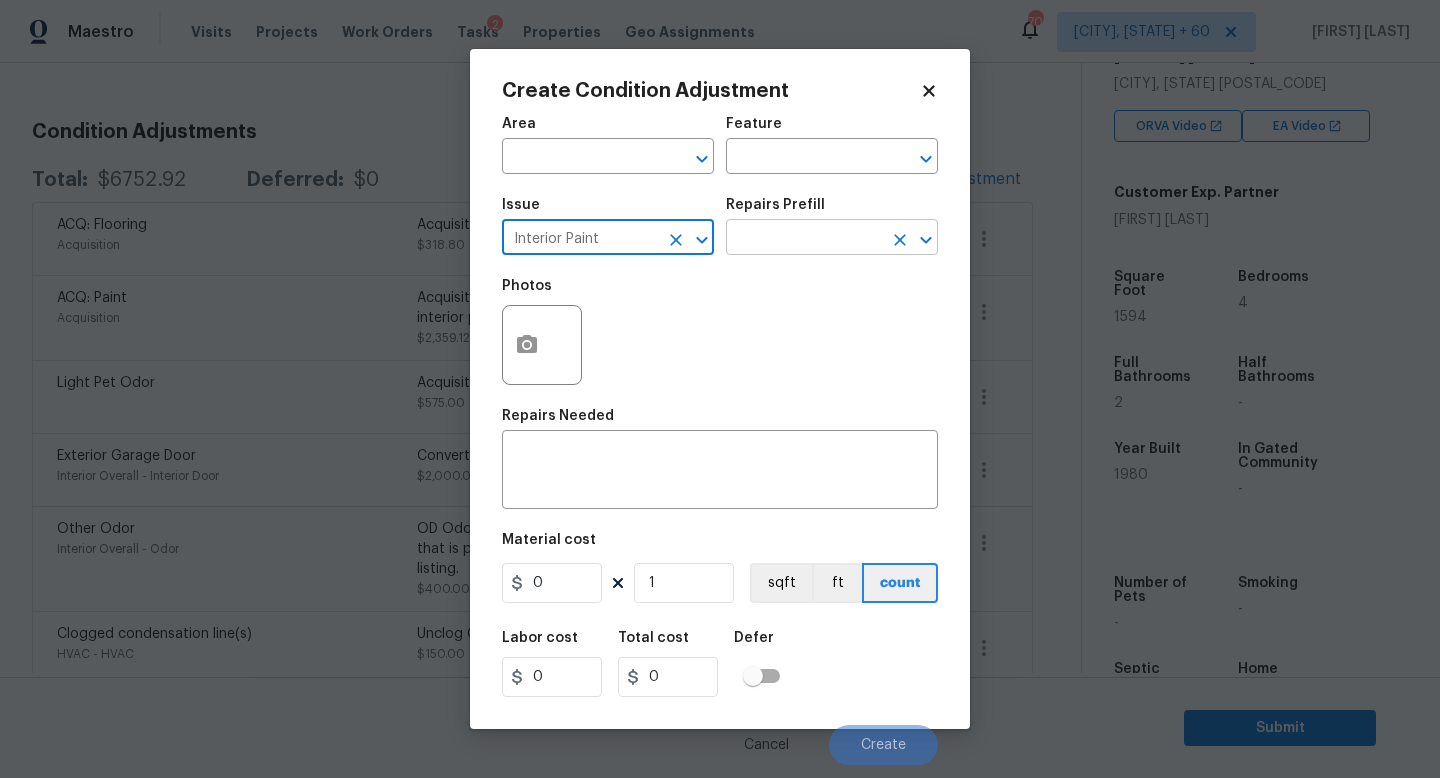 type on "Interior Paint" 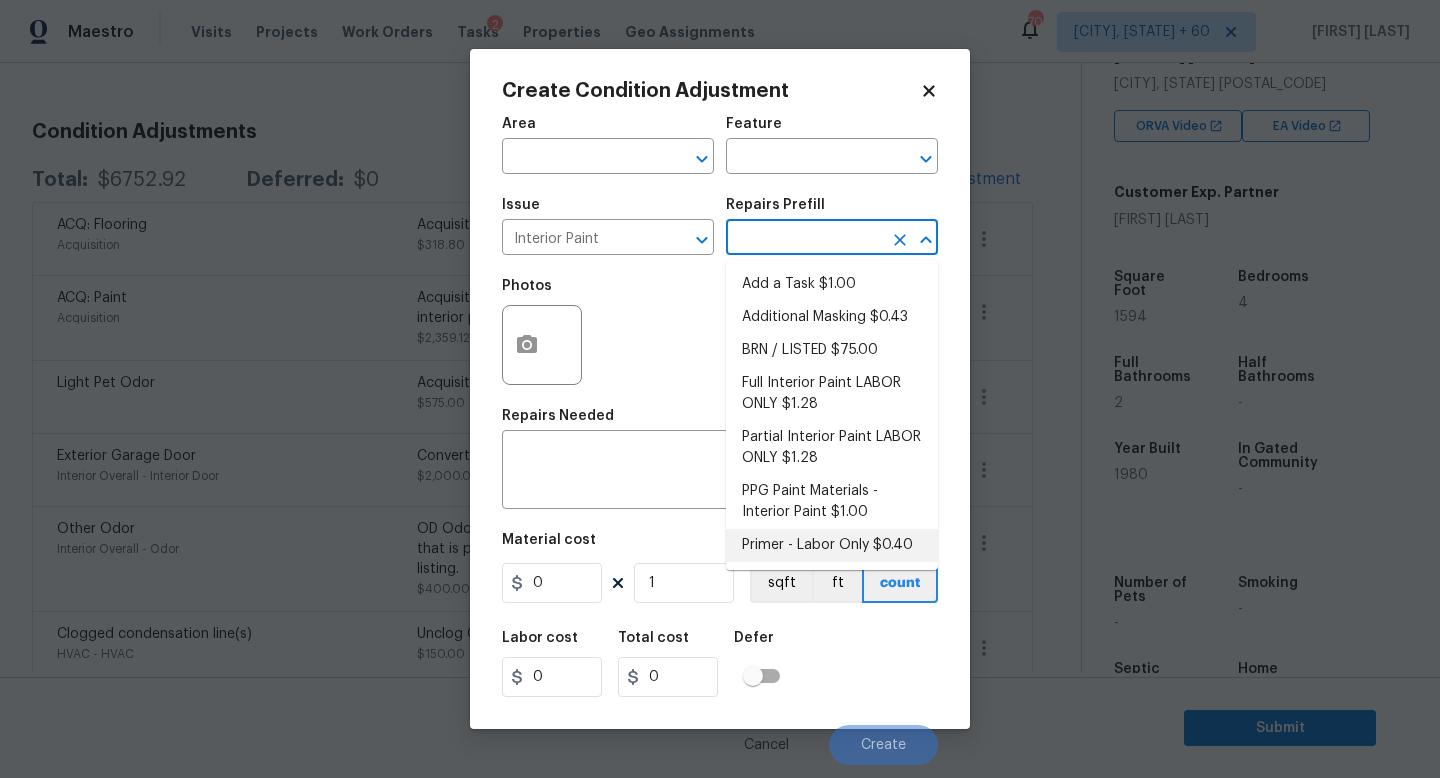 click on "Primer - Labor Only $0.40" at bounding box center [832, 545] 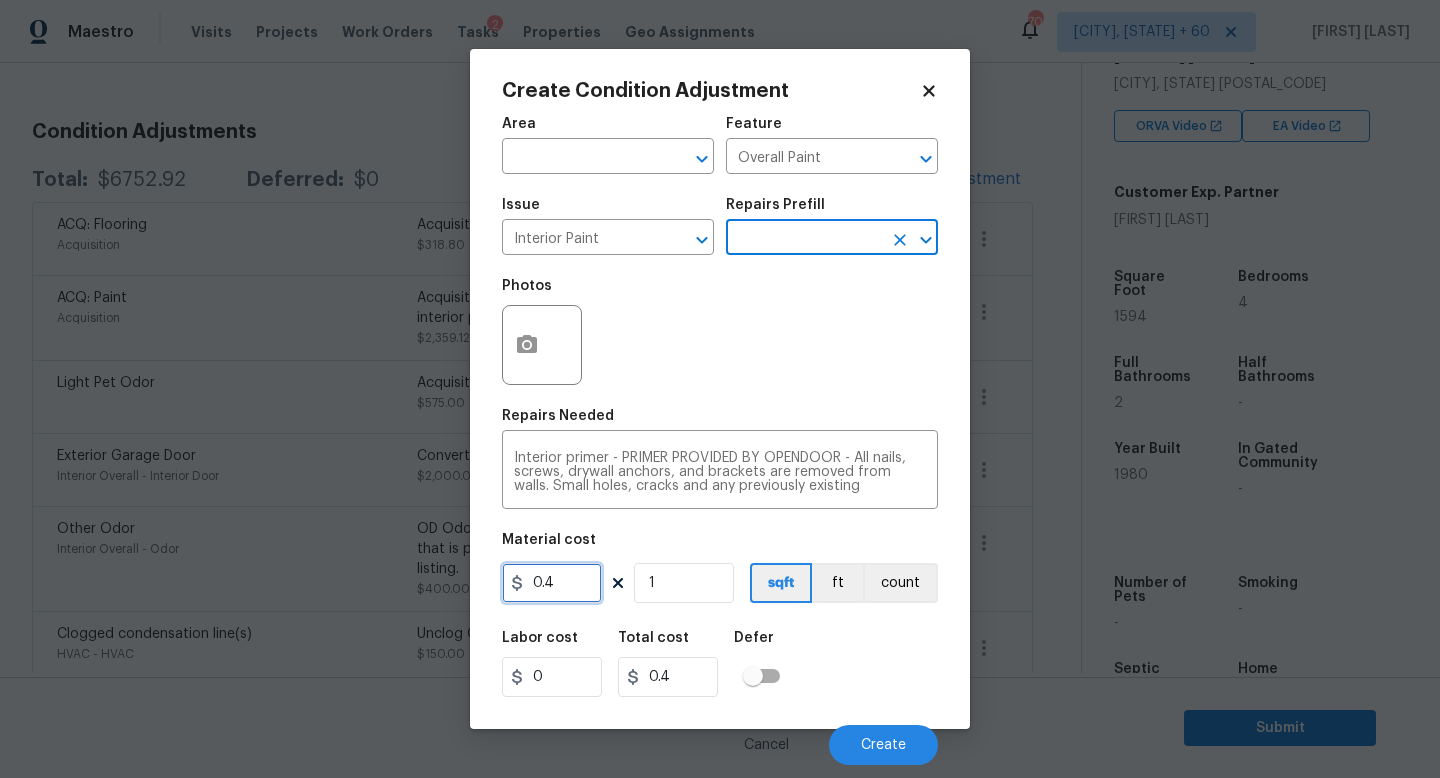 drag, startPoint x: 574, startPoint y: 588, endPoint x: 0, endPoint y: 577, distance: 574.1054 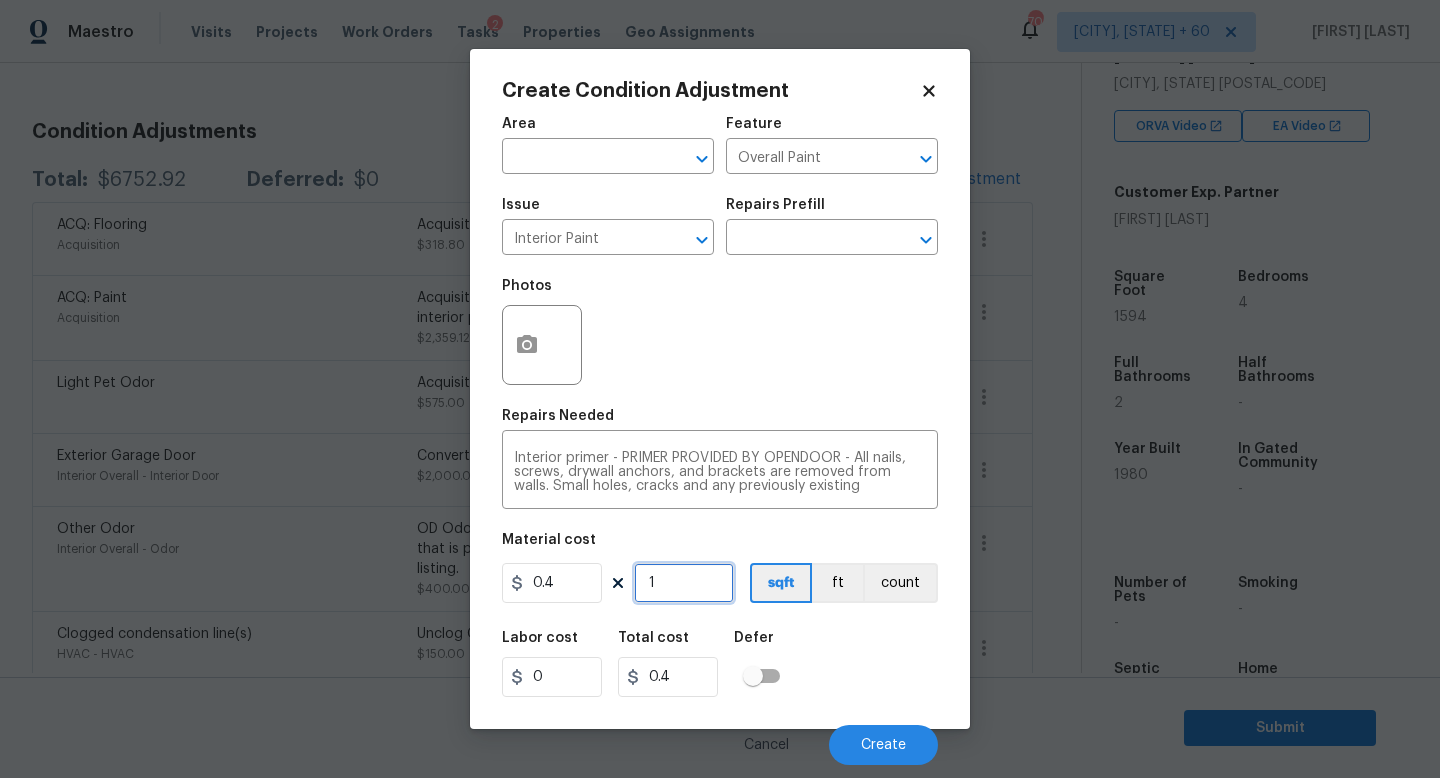 click on "1" at bounding box center [684, 583] 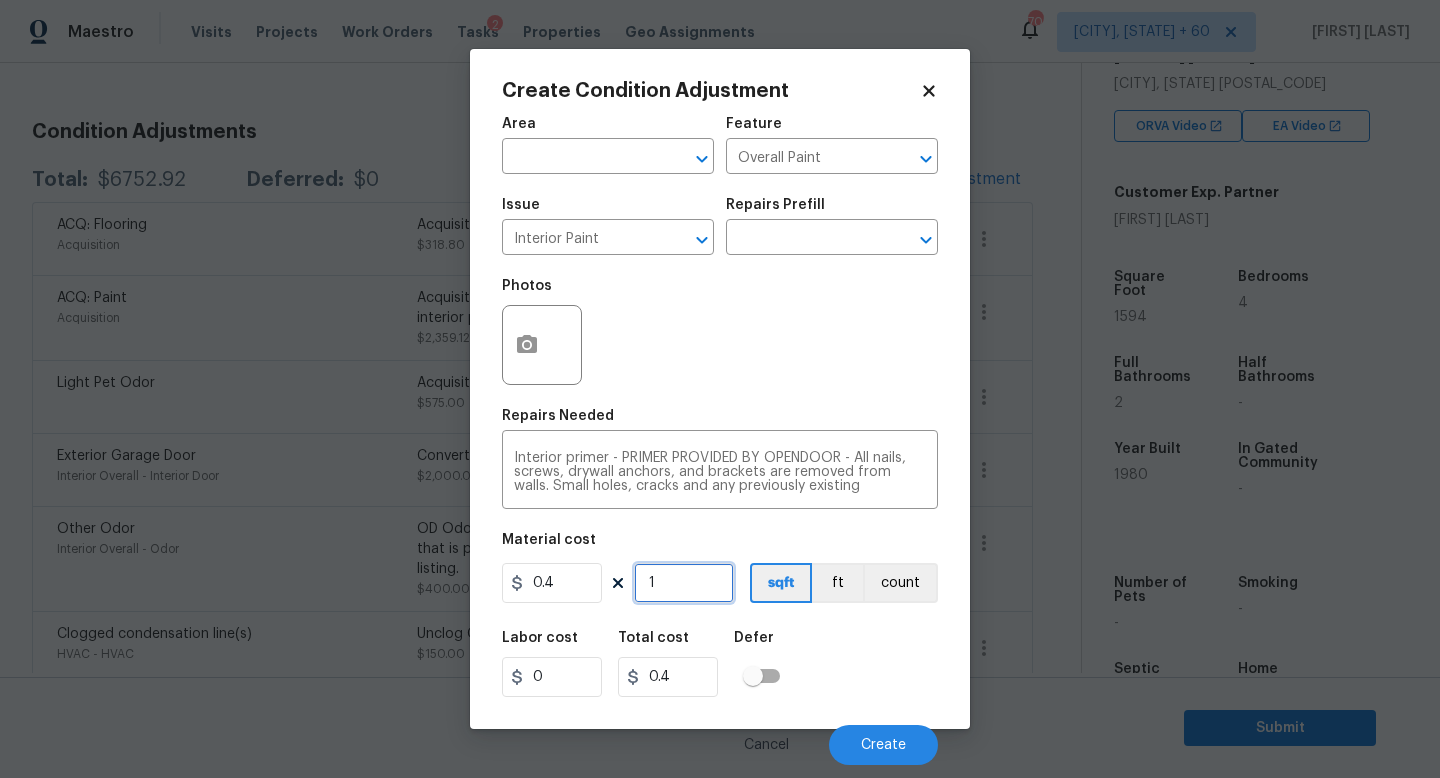 type on "15" 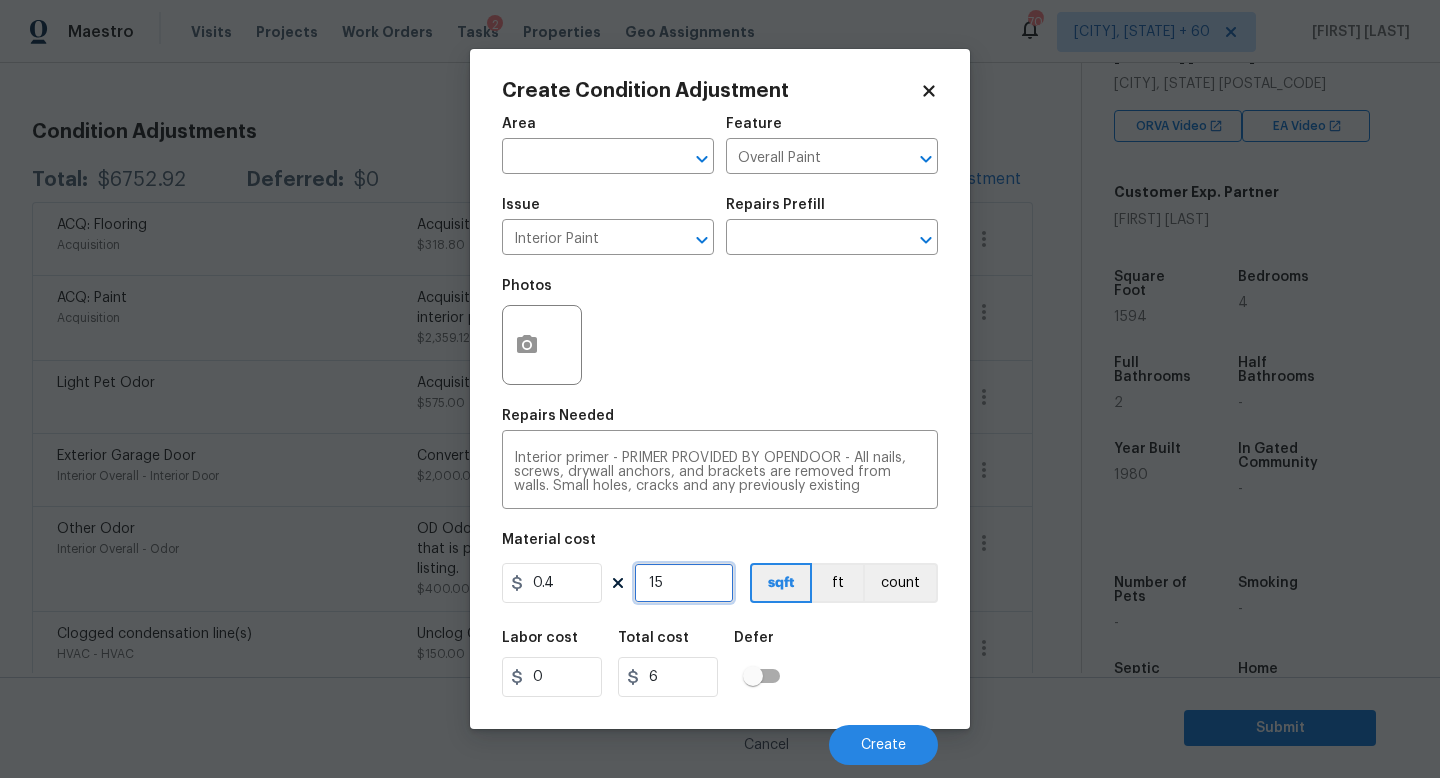 type on "159" 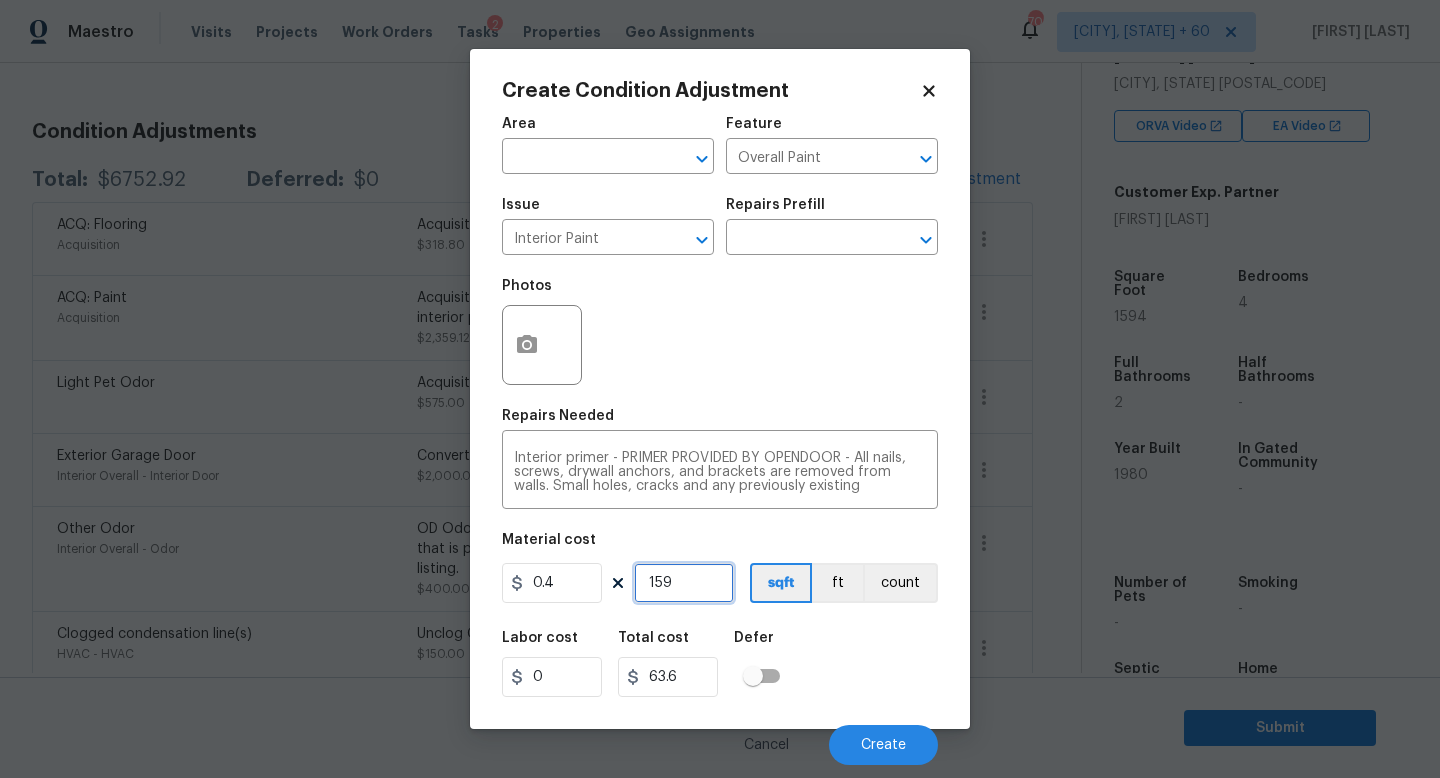 type on "1594" 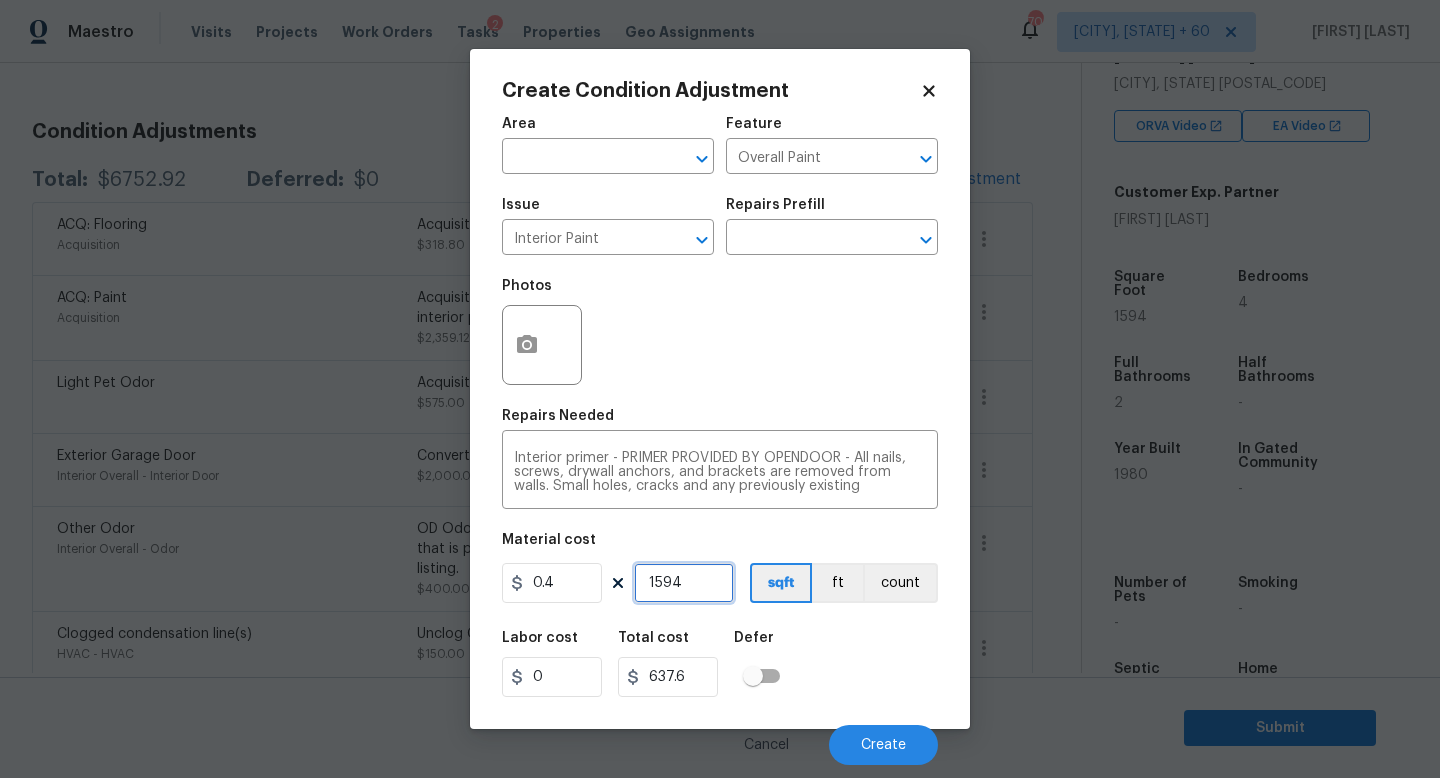 drag, startPoint x: 694, startPoint y: 588, endPoint x: 0, endPoint y: 526, distance: 696.764 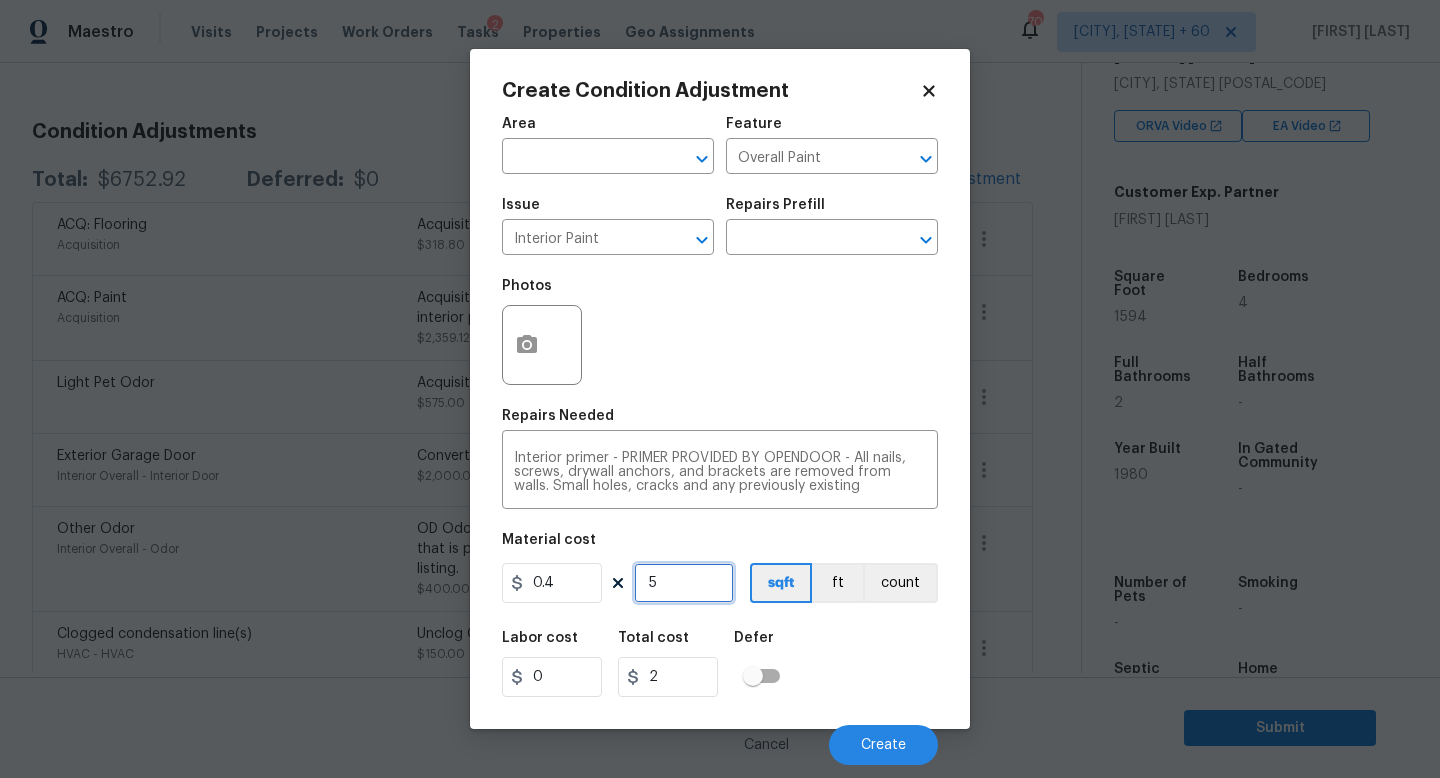 type on "50" 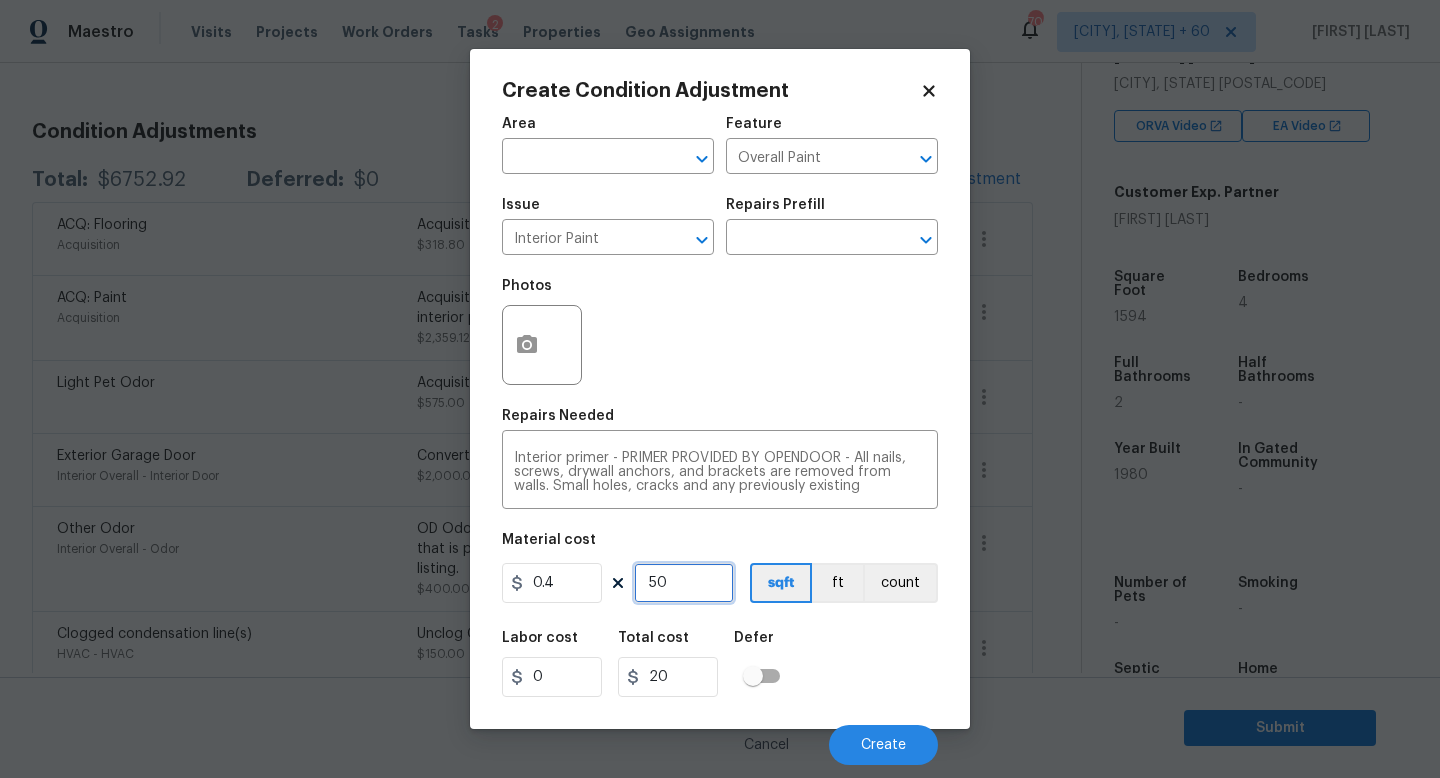 type on "500" 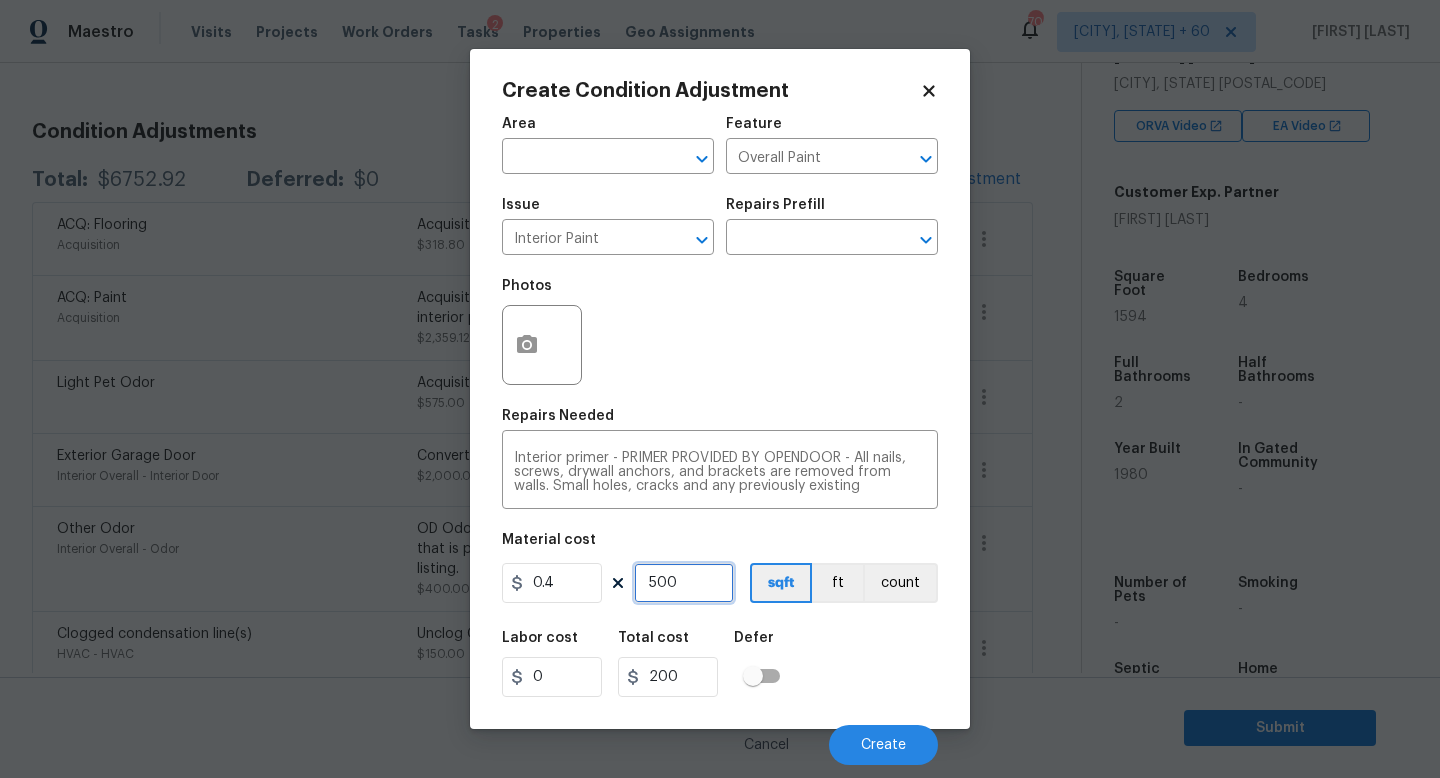 type on "500" 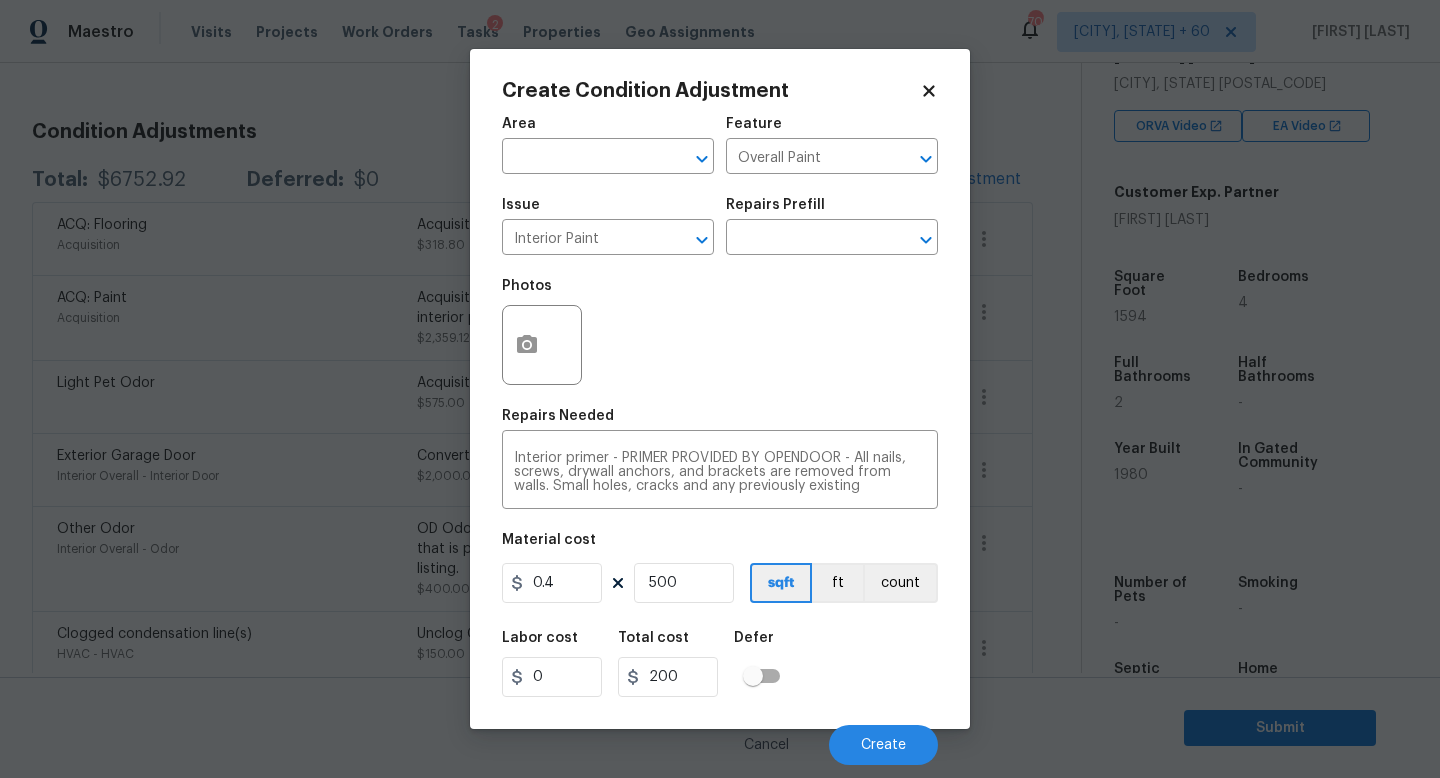 click on "Labor cost 0 Total cost 200 Defer" at bounding box center (720, 664) 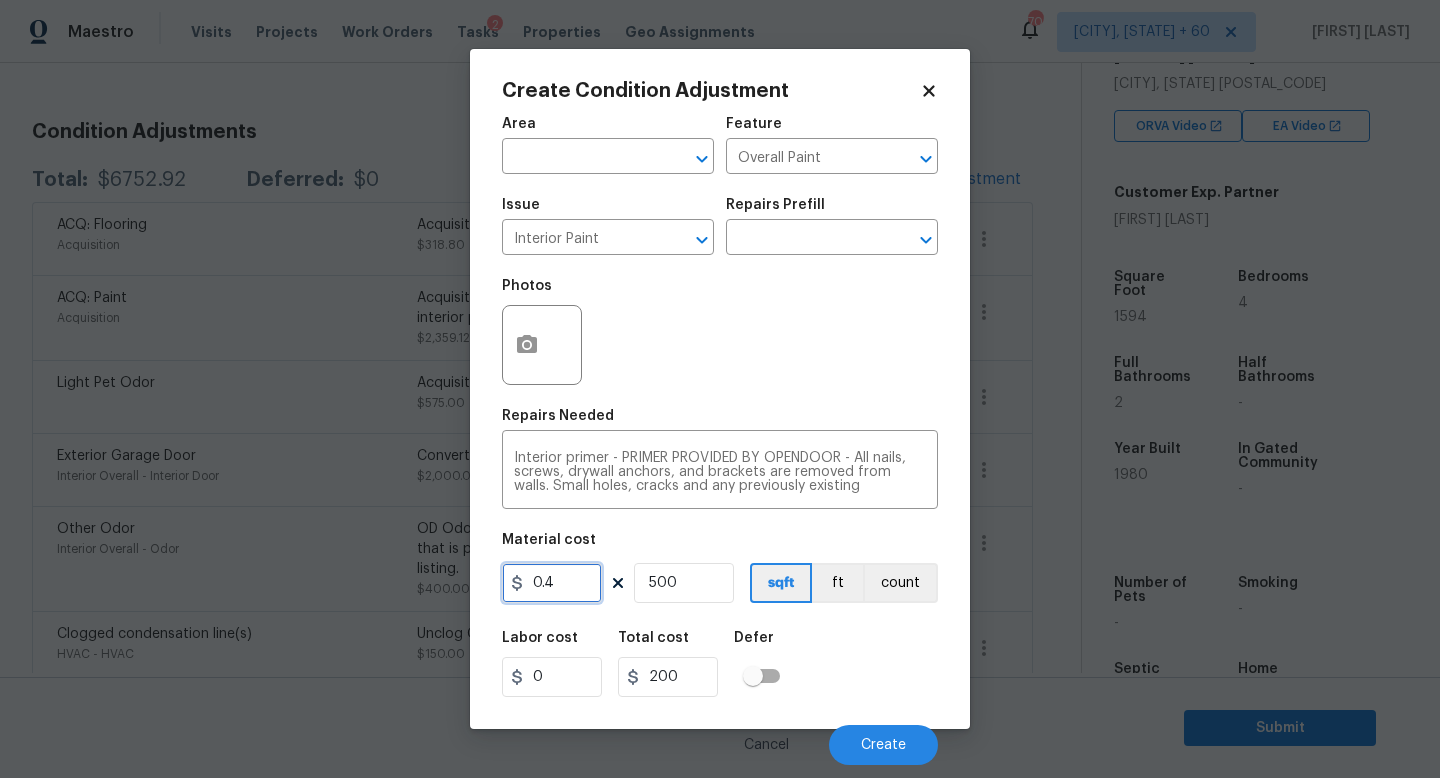 drag, startPoint x: 582, startPoint y: 582, endPoint x: 186, endPoint y: 584, distance: 396.00504 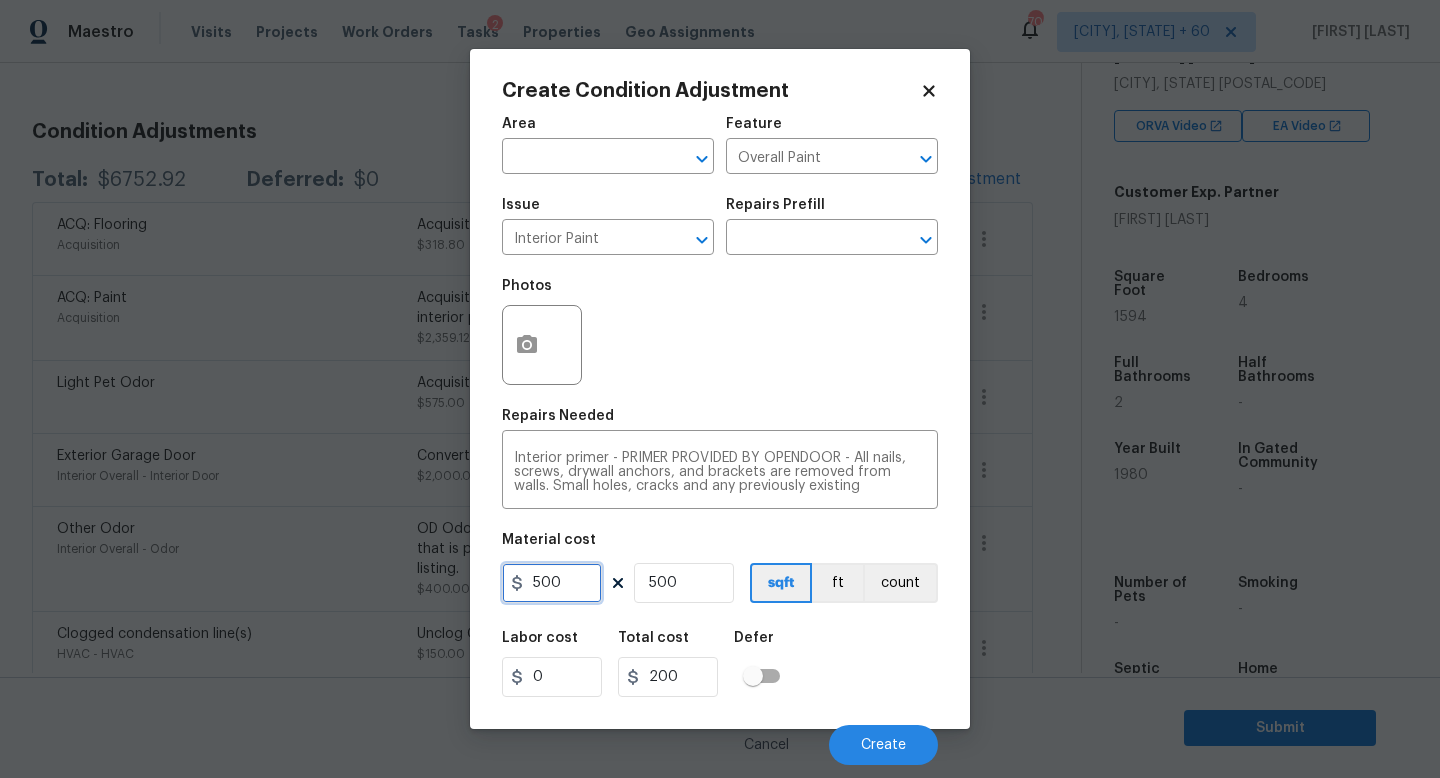 type on "500" 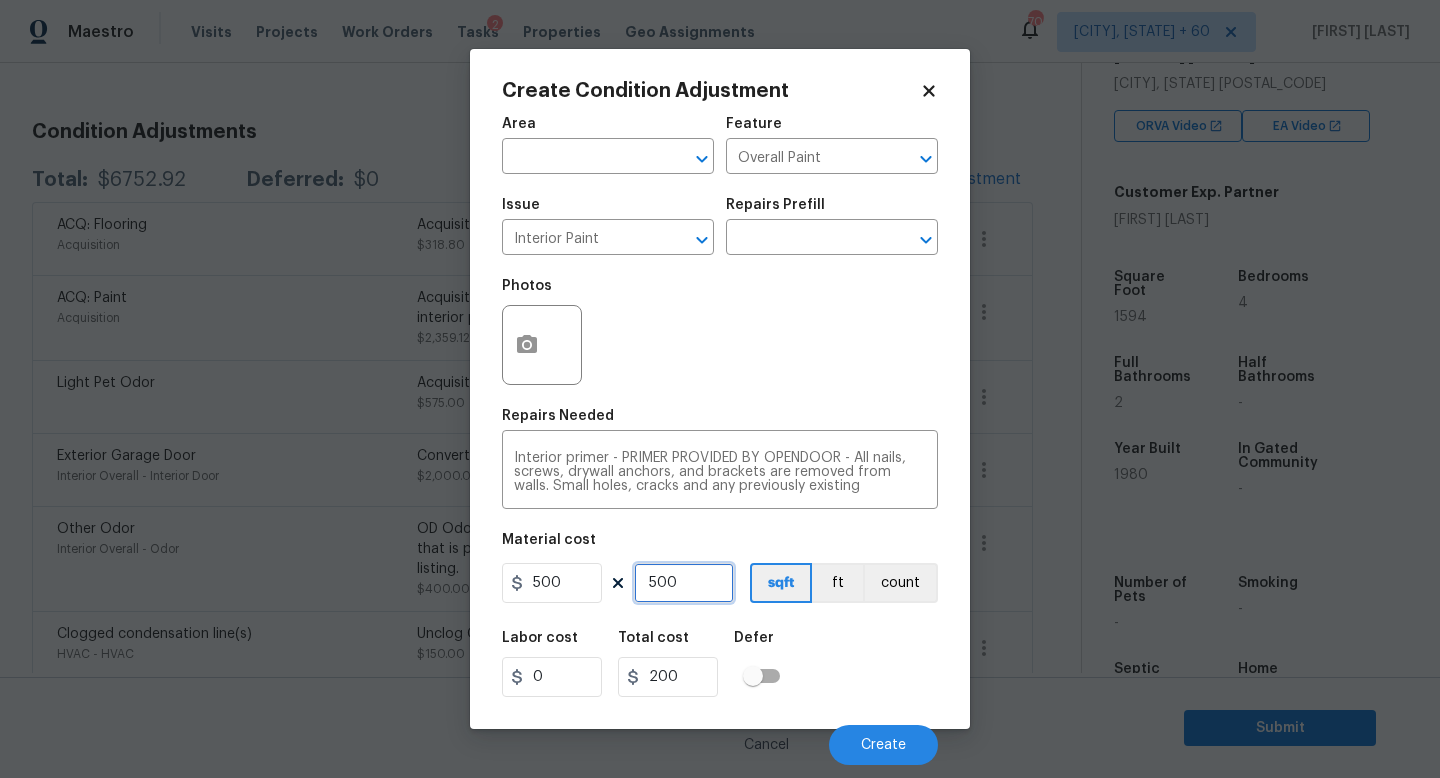 type on "250000" 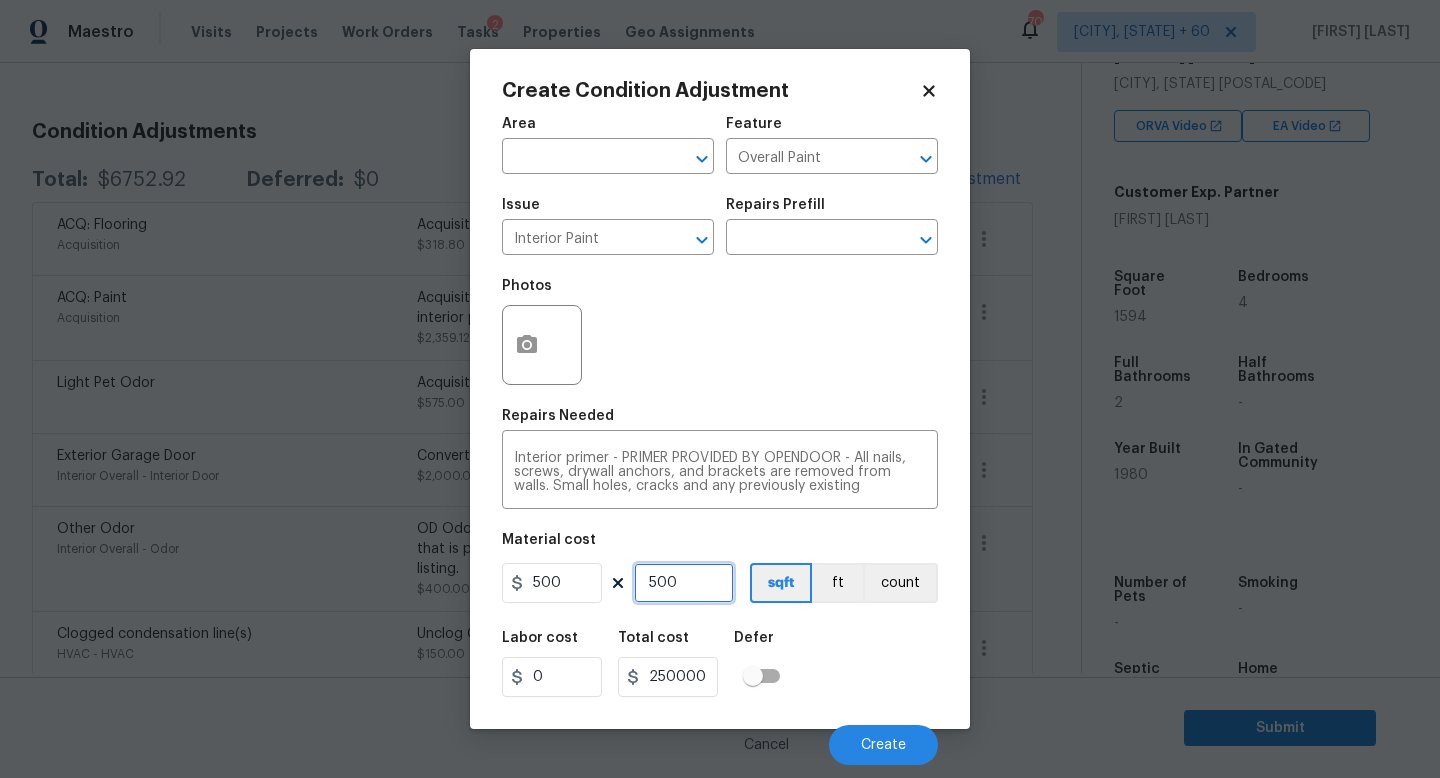 drag, startPoint x: 695, startPoint y: 579, endPoint x: 321, endPoint y: 564, distance: 374.3007 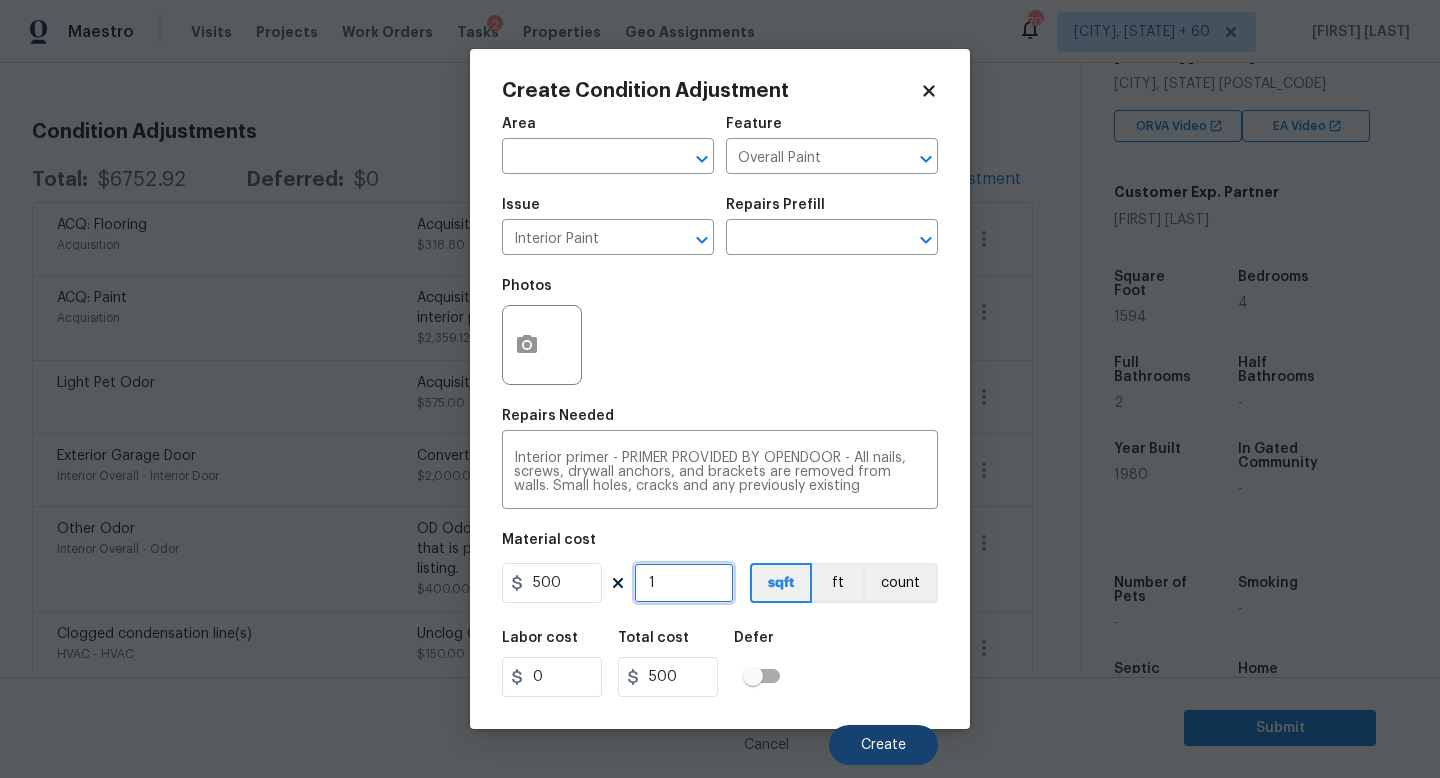 type on "1" 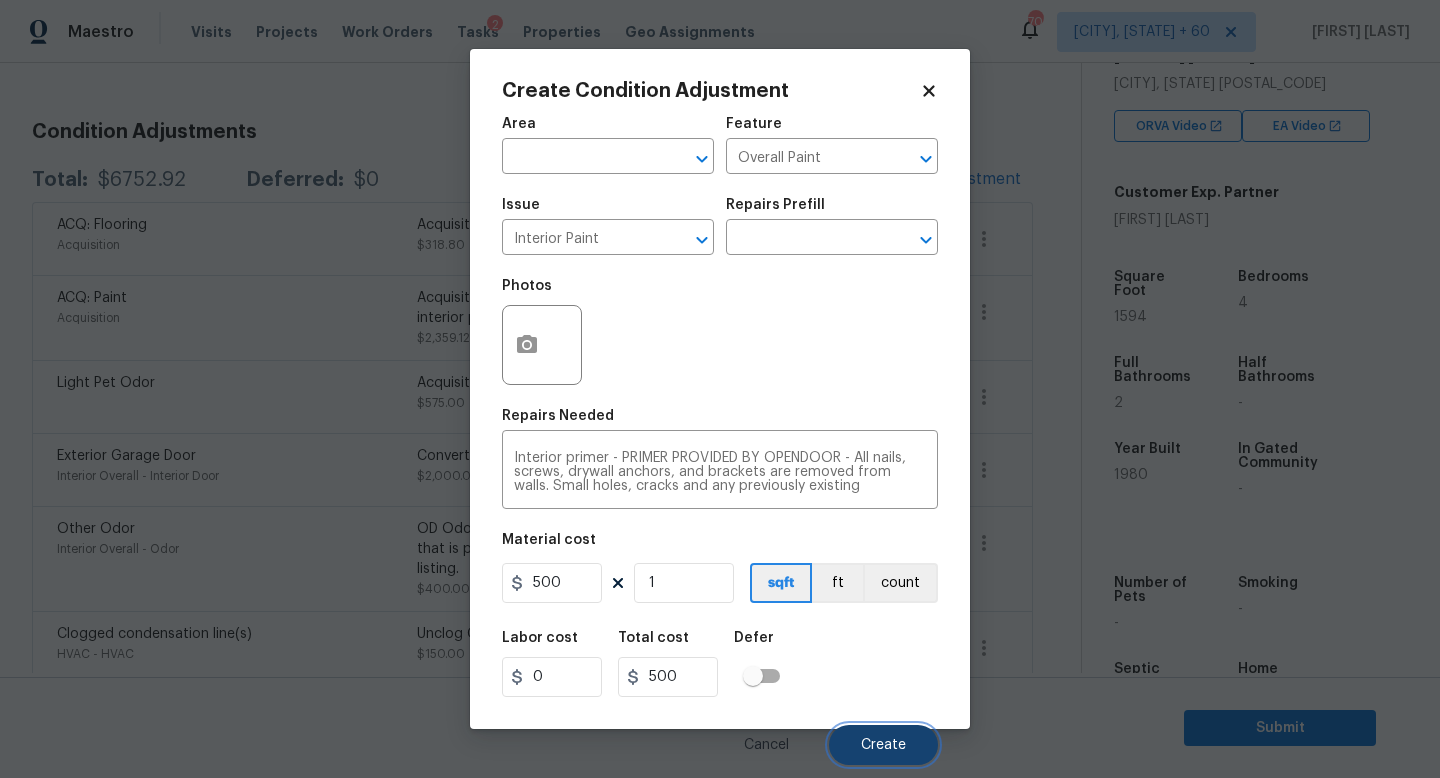 click on "Create" at bounding box center (883, 745) 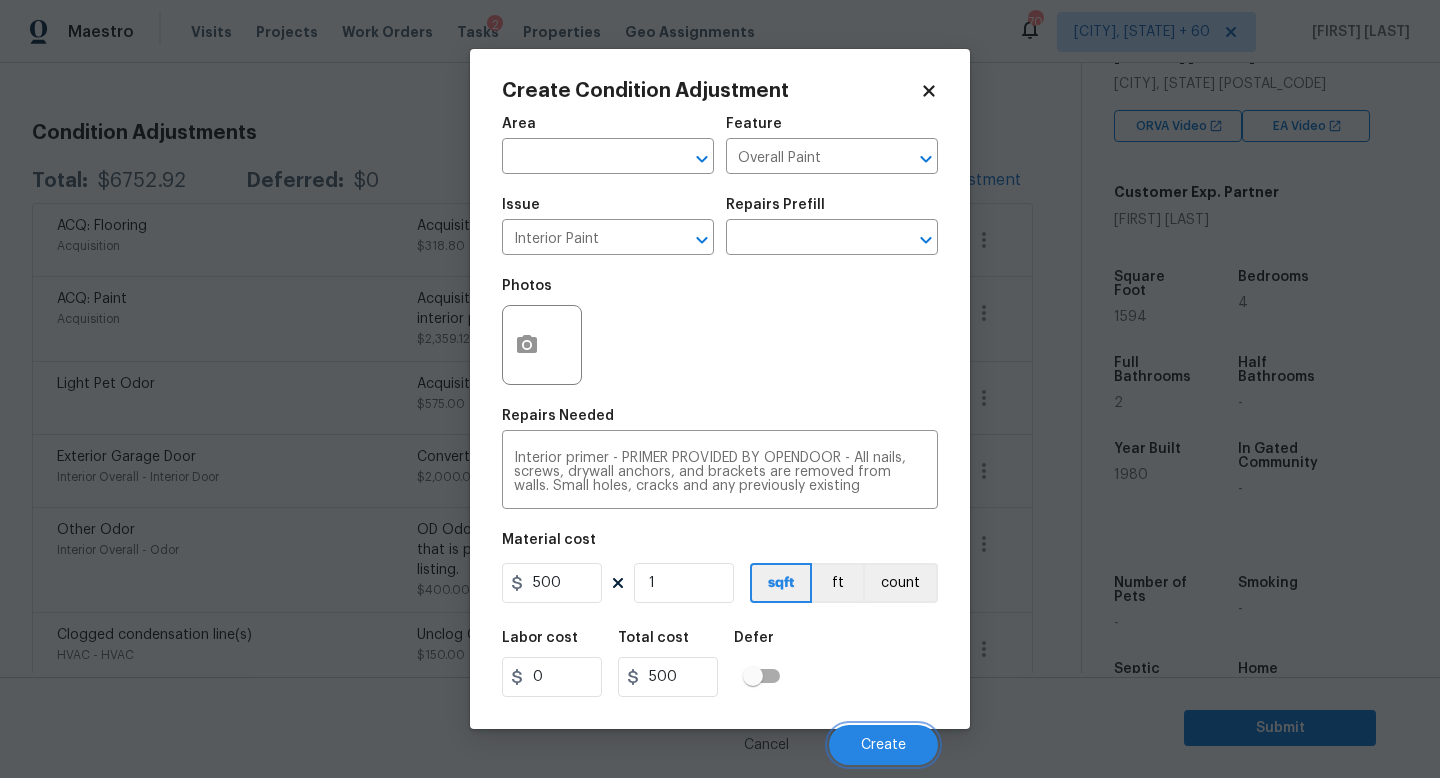 scroll, scrollTop: 245, scrollLeft: 0, axis: vertical 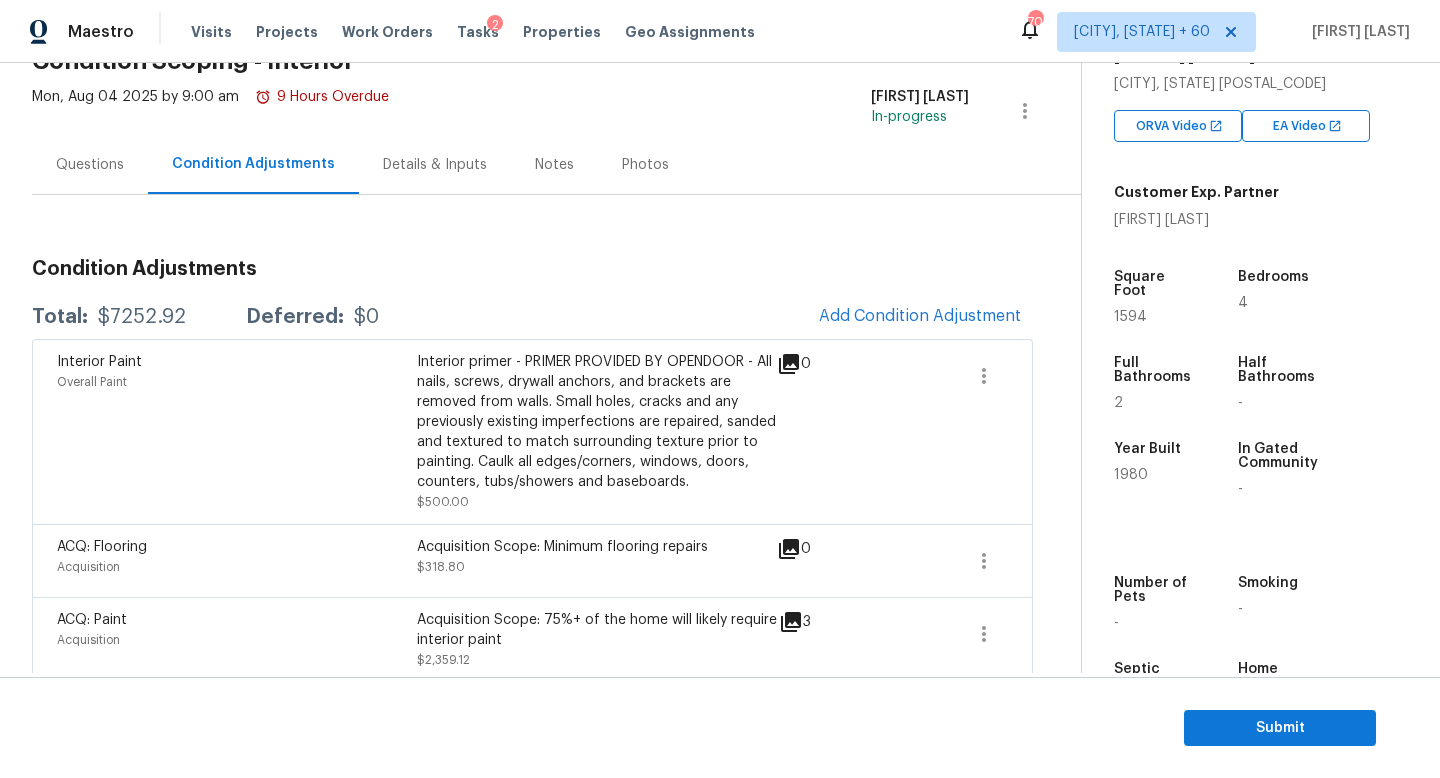 click on "Questions" at bounding box center [90, 164] 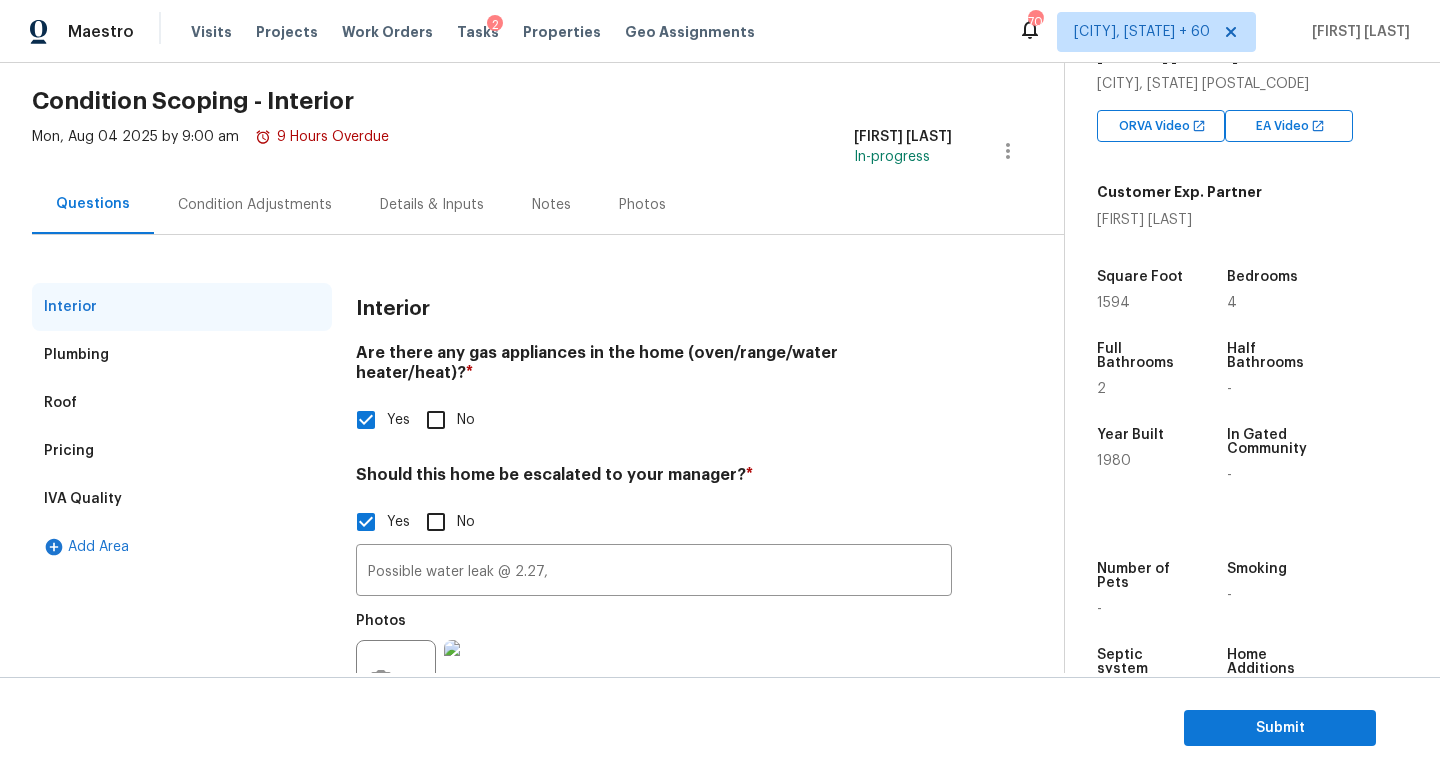 scroll, scrollTop: 137, scrollLeft: 0, axis: vertical 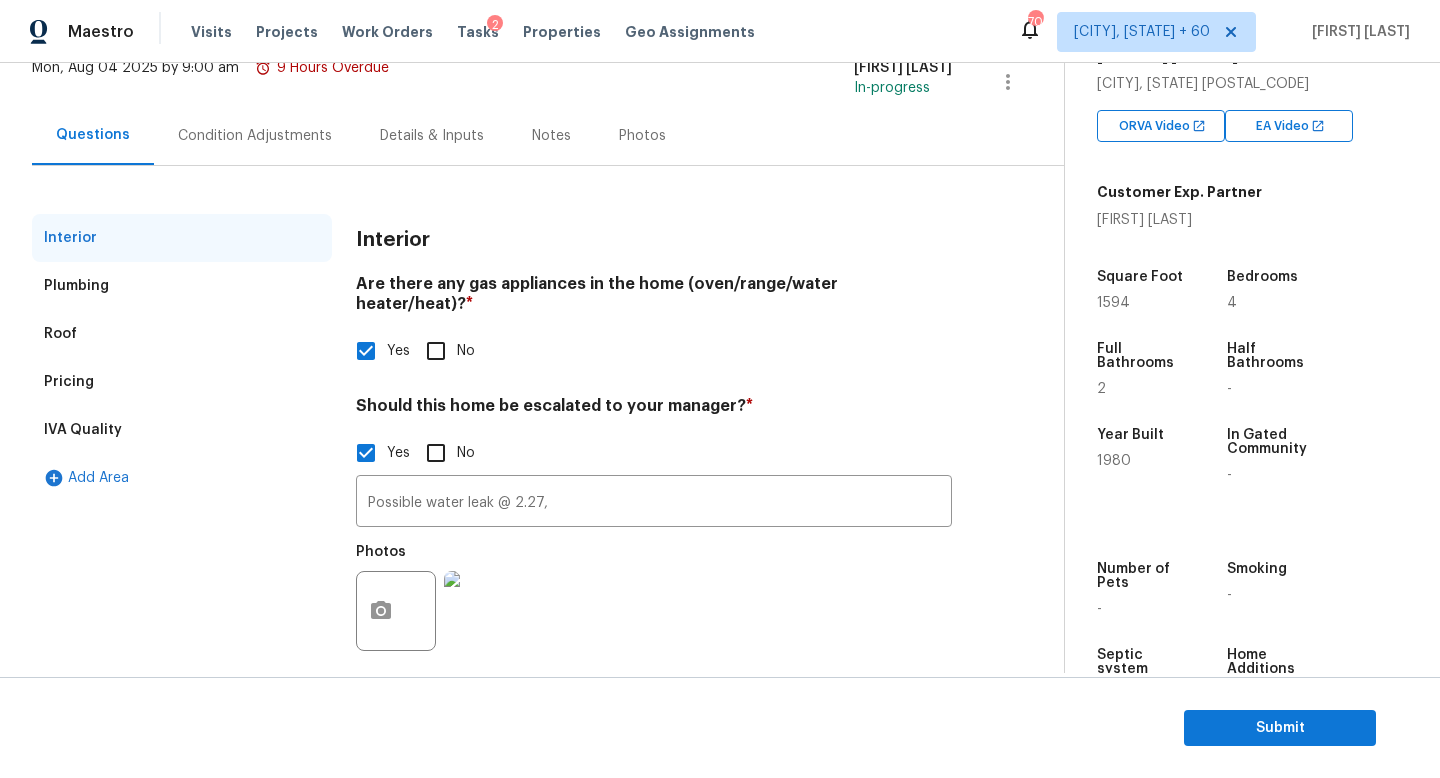 click on "Condition Adjustments" at bounding box center [255, 136] 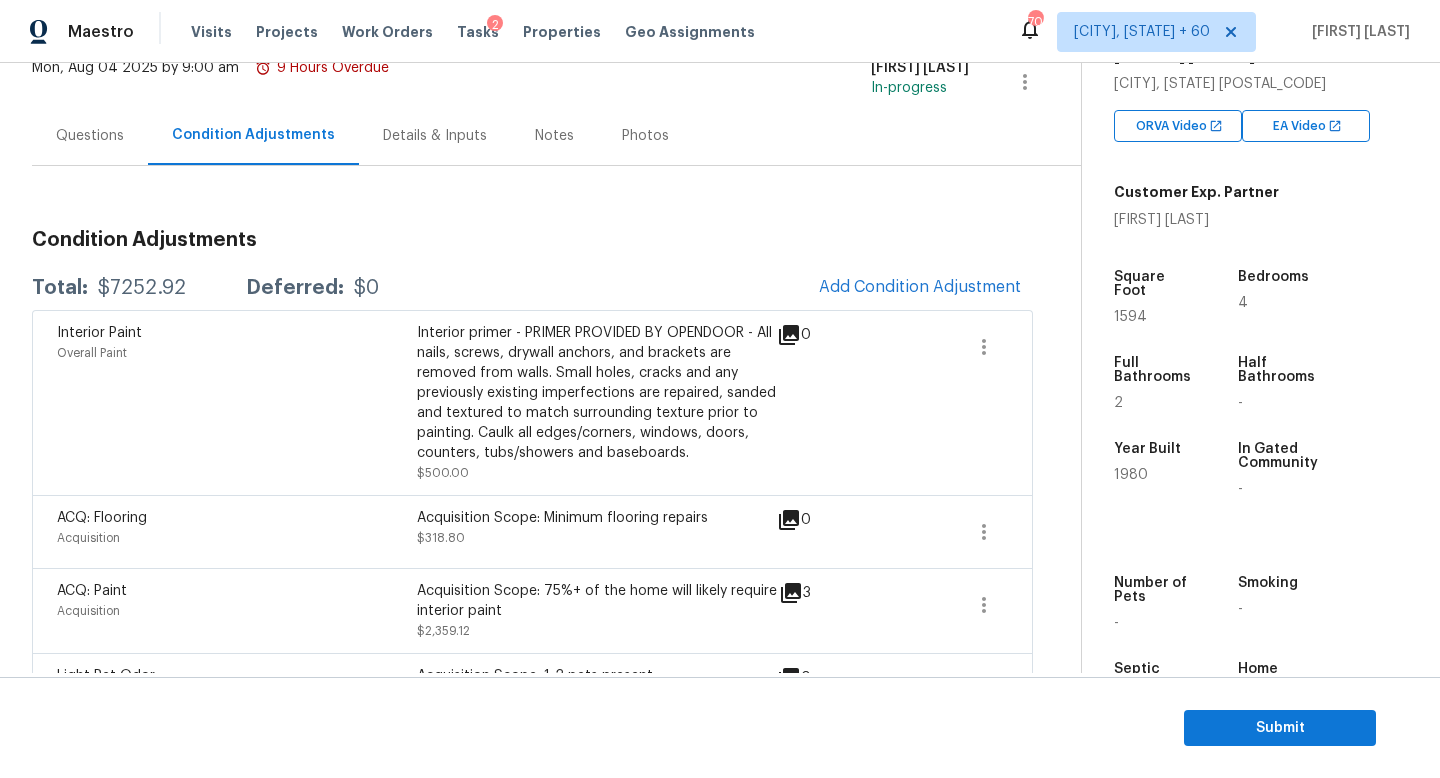 click on "Condition Adjustments Total:  $7252.92 Deferred:  $0 Add Condition Adjustment Interior Paint Overall Paint Interior primer - PRIMER PROVIDED BY OPENDOOR - All nails, screws, drywall anchors, and brackets are removed from walls. Small holes, cracks and any previously existing imperfections are repaired, sanded and textured to match surrounding texture prior to painting. Caulk all edges/corners, windows, doors, counters, tubs/showers and baseboards. $500.00   0 ACQ: Flooring Acquisition Acquisition Scope: Minimum flooring repairs $318.80   0 ACQ: Paint Acquisition Acquisition Scope: 75%+ of the home will likely require interior paint $2,359.12   3 Light Pet Odor Acquisition Scope: 1-2 pets present $575.00   0 Exterior Garage Door Interior Overall - Interior Door
Convert garage back to full 2 car garage. $2,000.00   3 Other Odor Interior Overall - Odor OD Odor Protocol: Light musty odor or nuisance odor that is present. Disinfect and deodorize home prior to listing. $400.00   0 Clogged condensation line(s)   1" at bounding box center [532, 800] 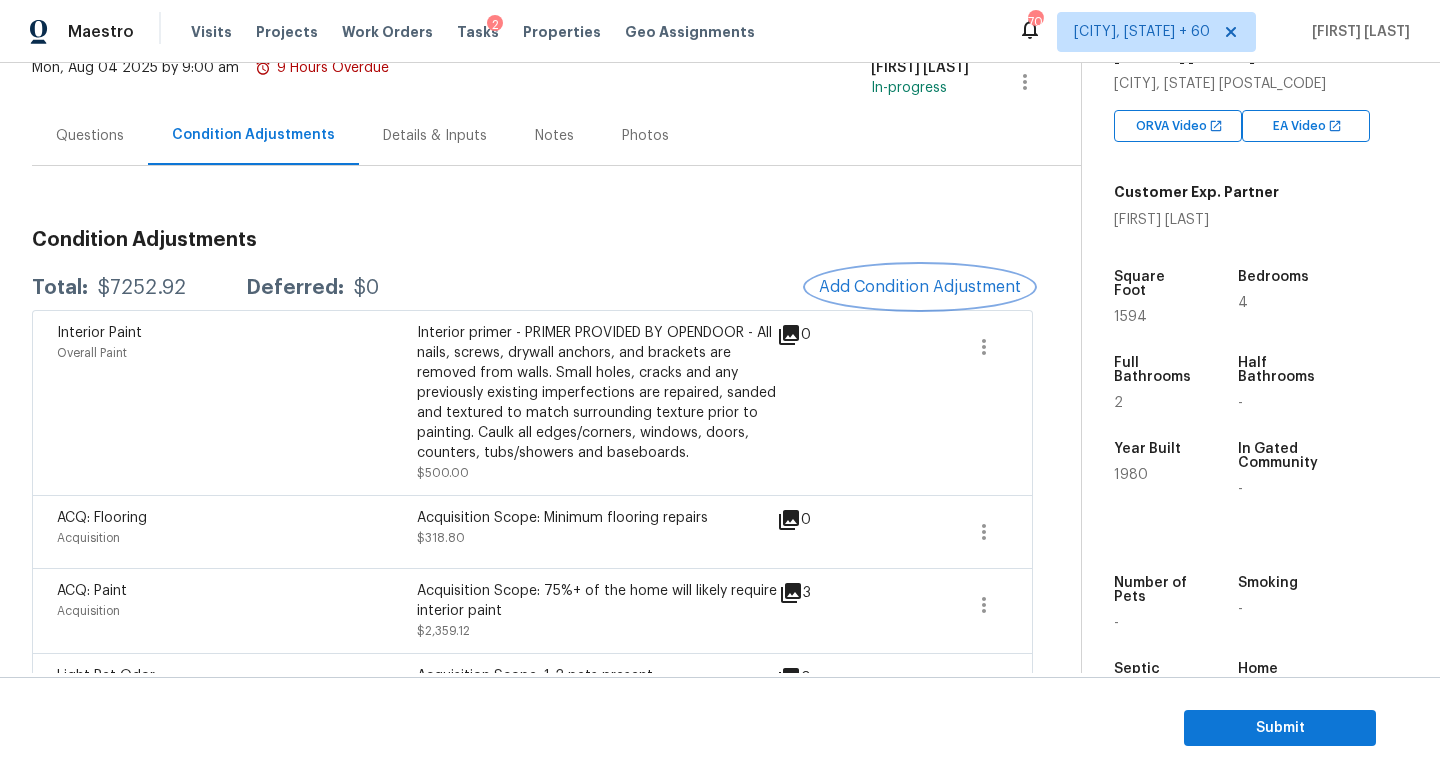 click on "Add Condition Adjustment" at bounding box center [920, 287] 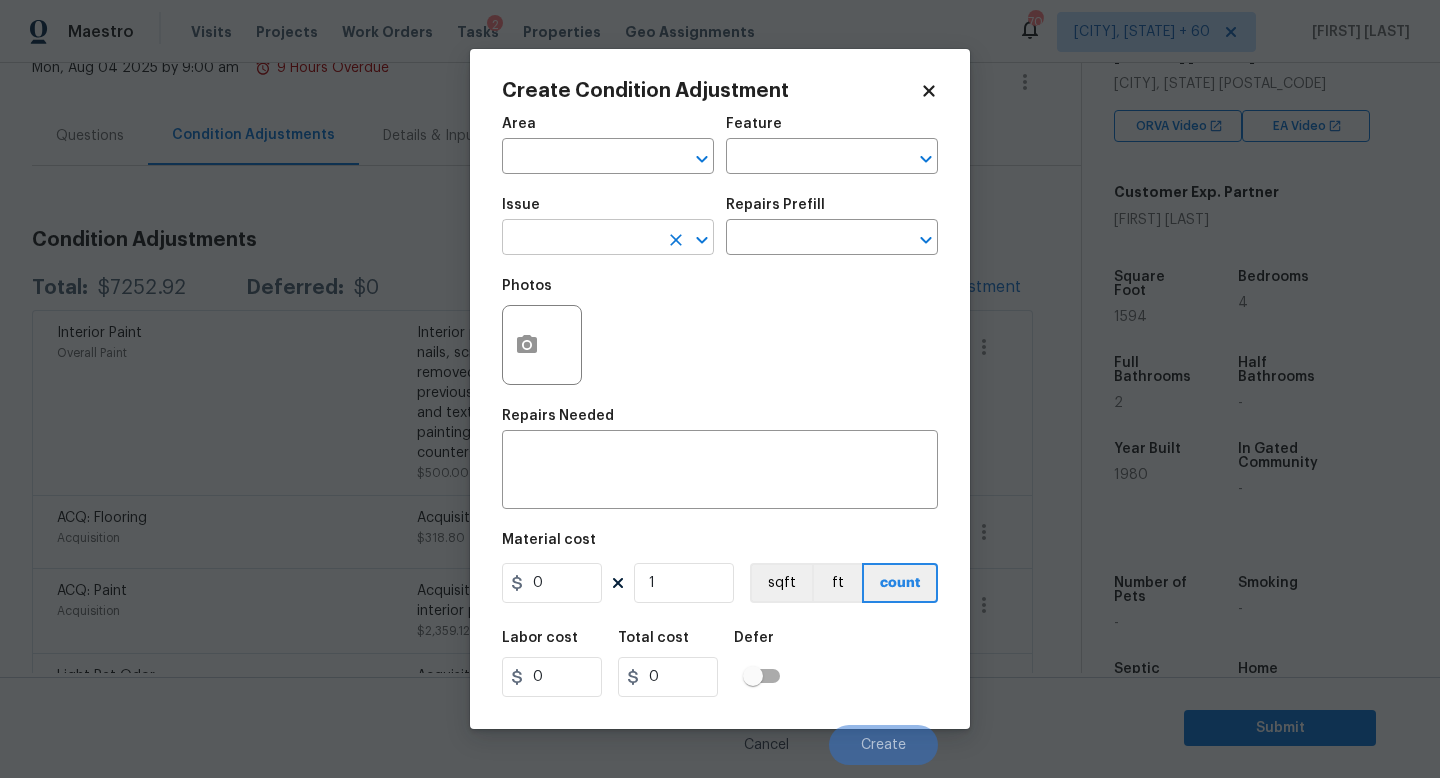 click at bounding box center [580, 239] 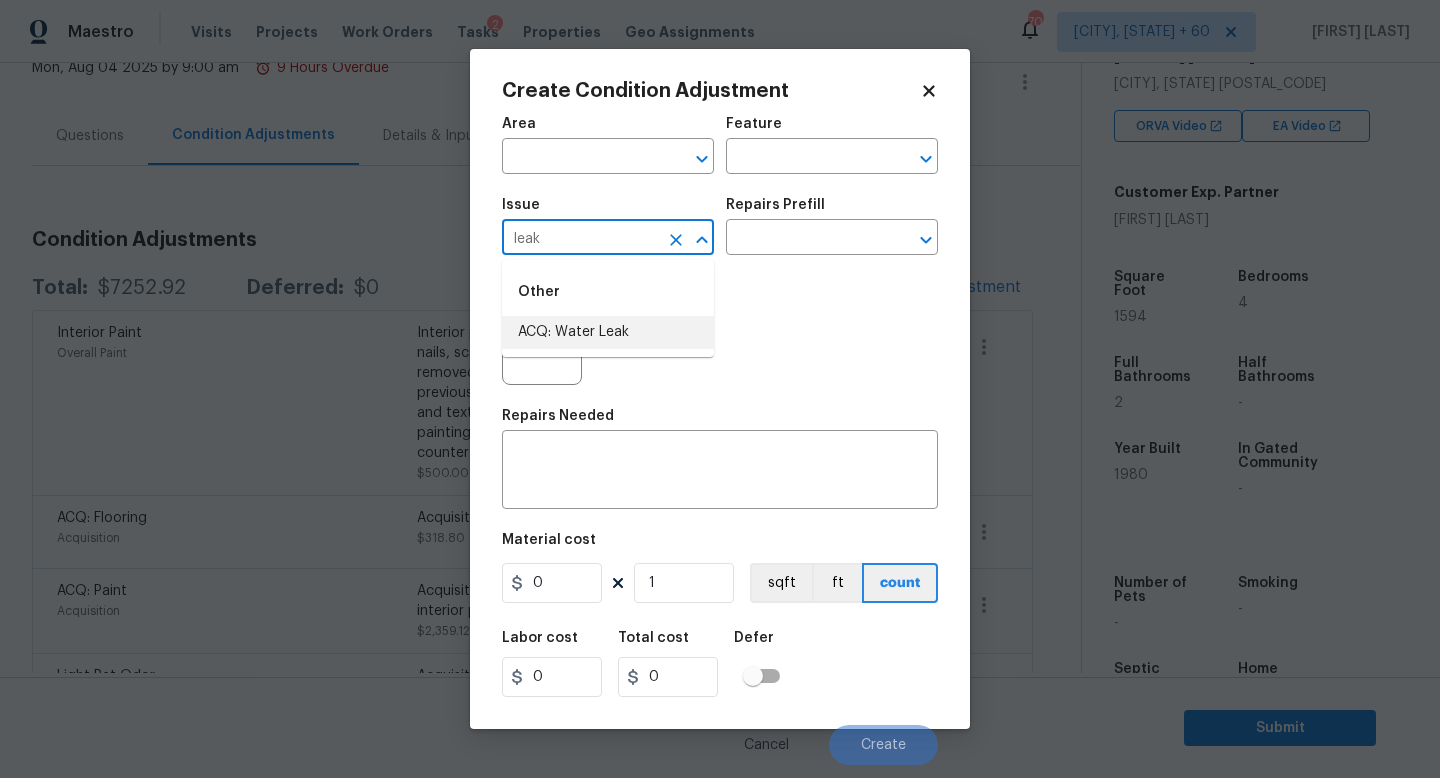 type on "leak" 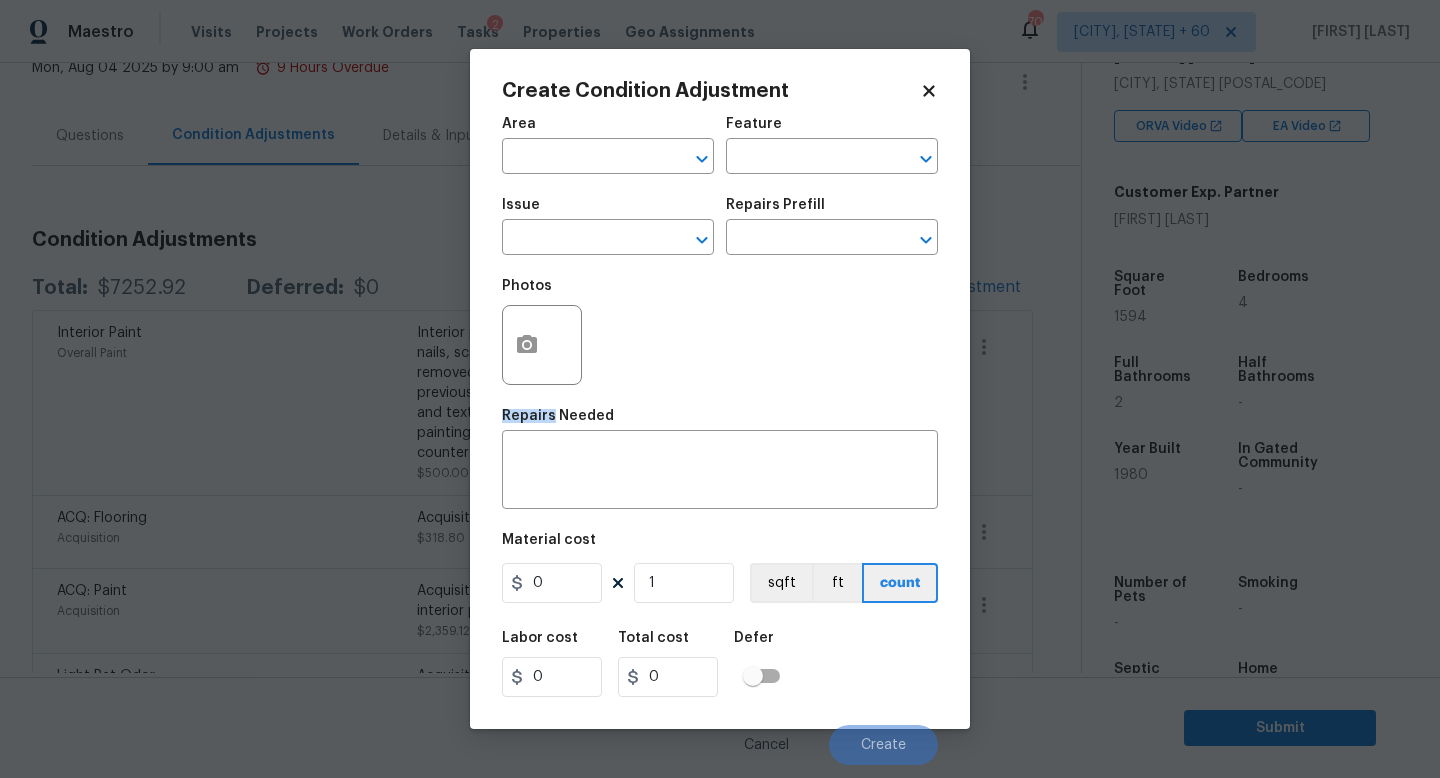 click on "Photos" at bounding box center [720, 332] 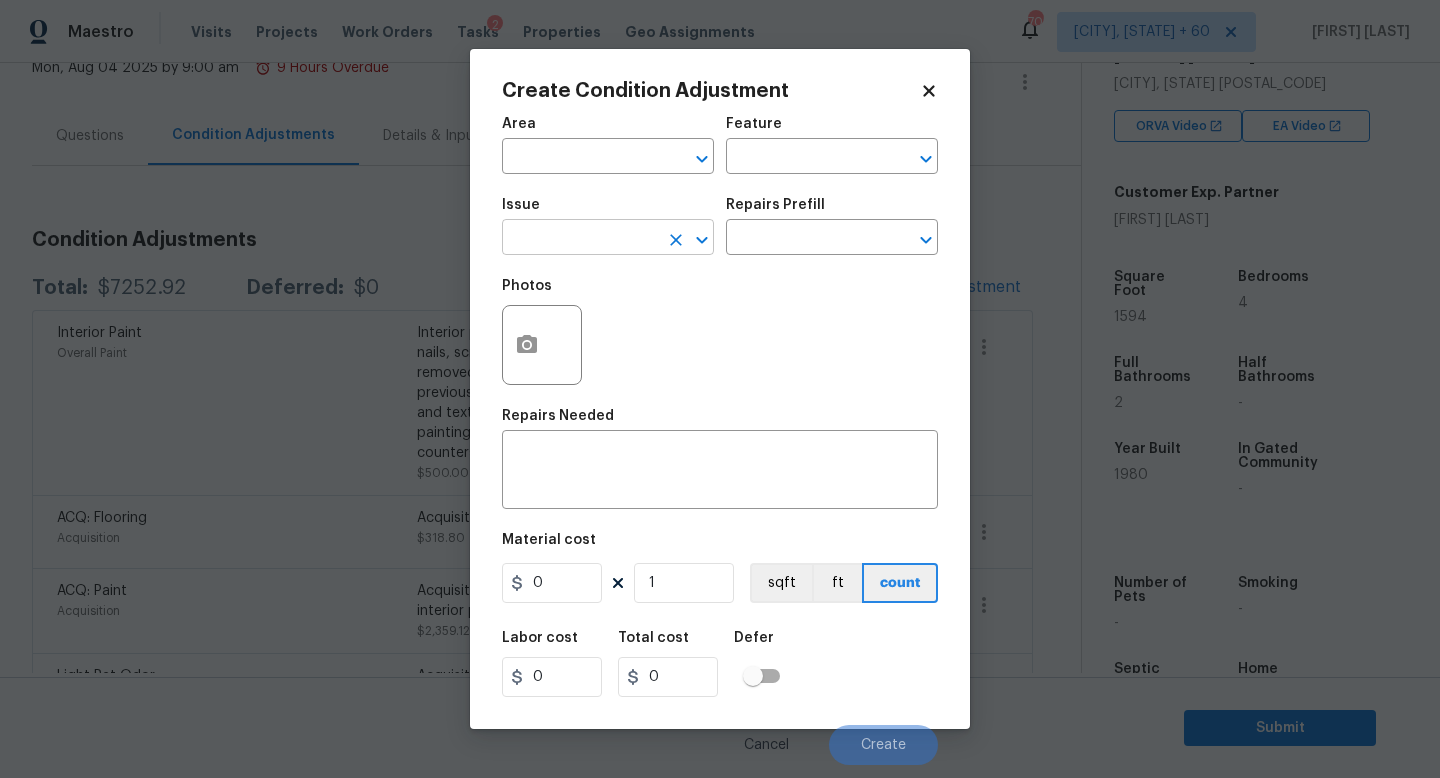 click at bounding box center [580, 239] 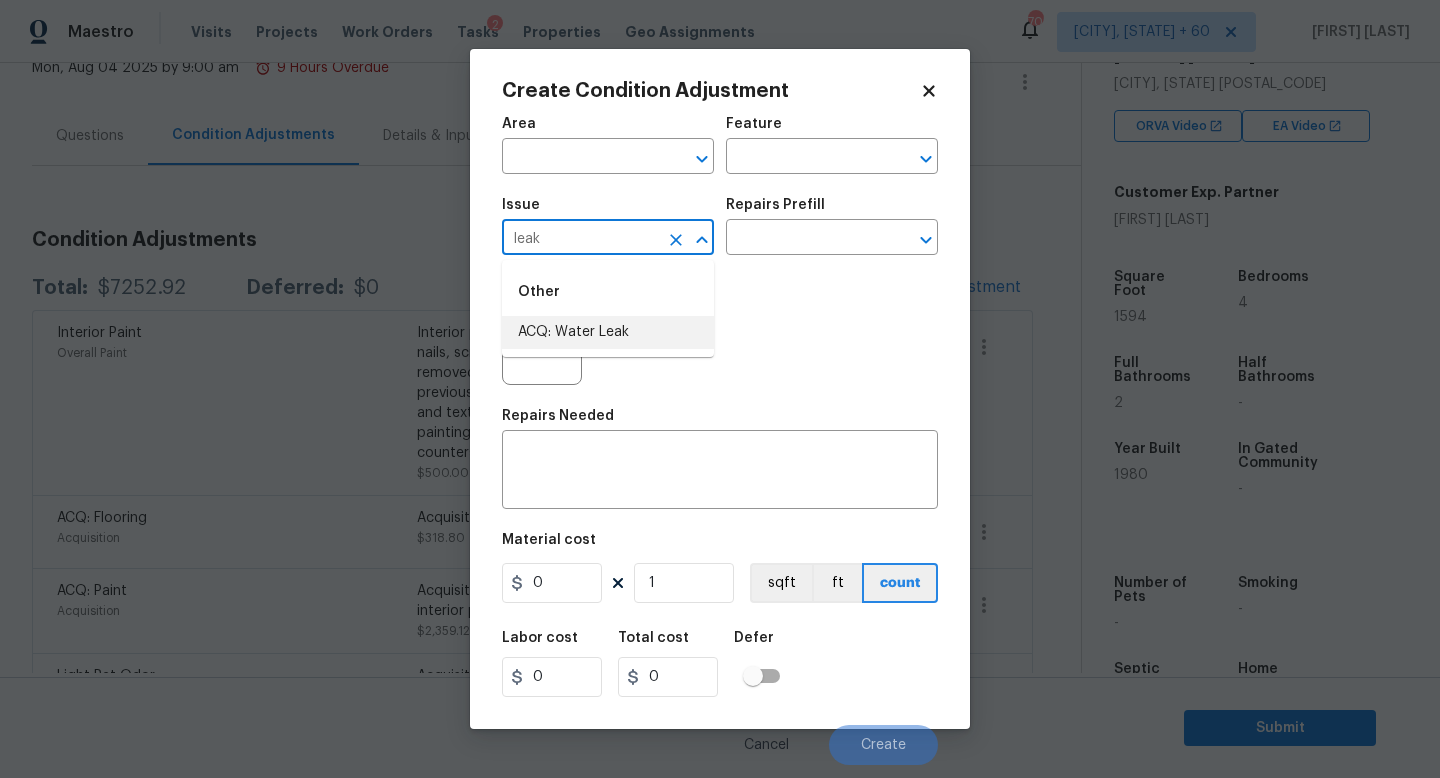 click on "ACQ: Water Leak" at bounding box center (608, 332) 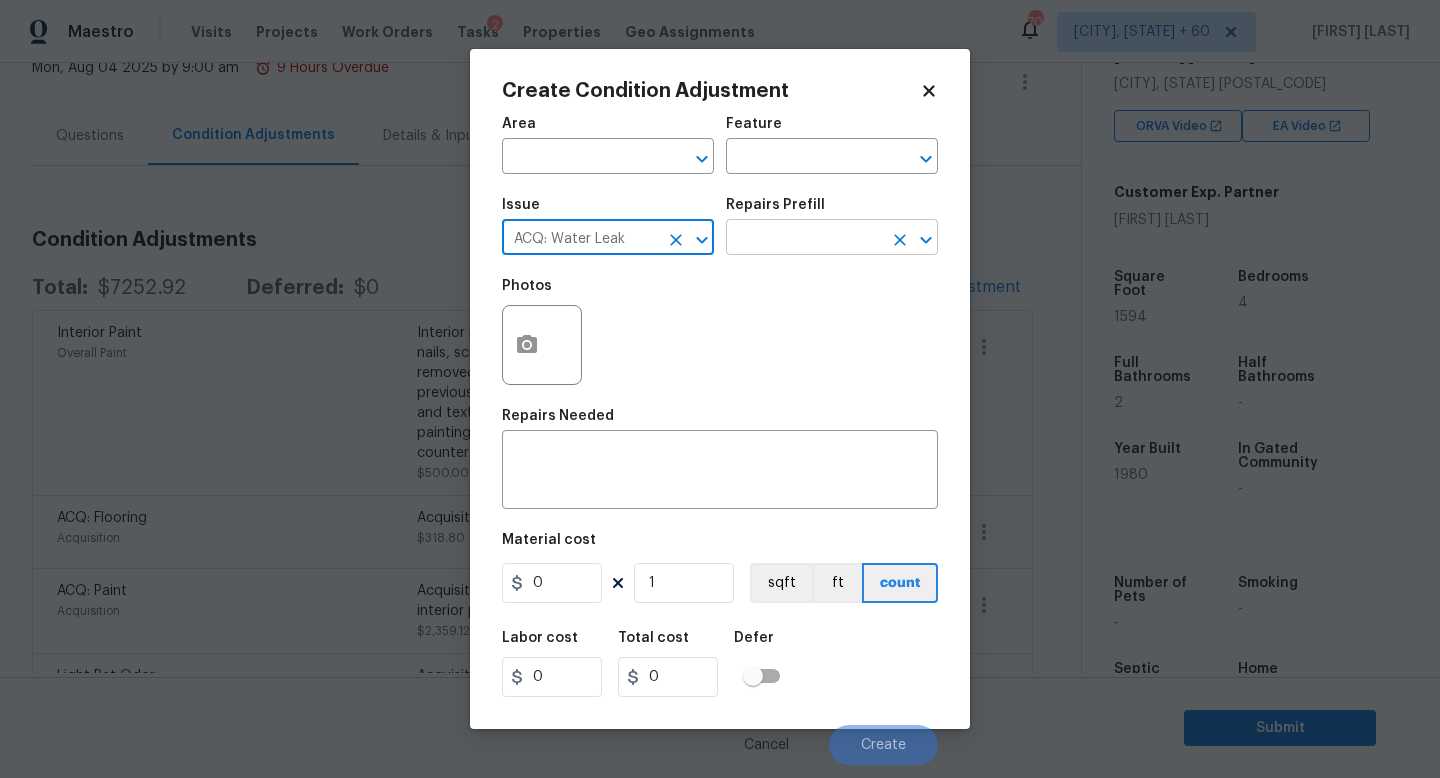 type on "ACQ: Water Leak" 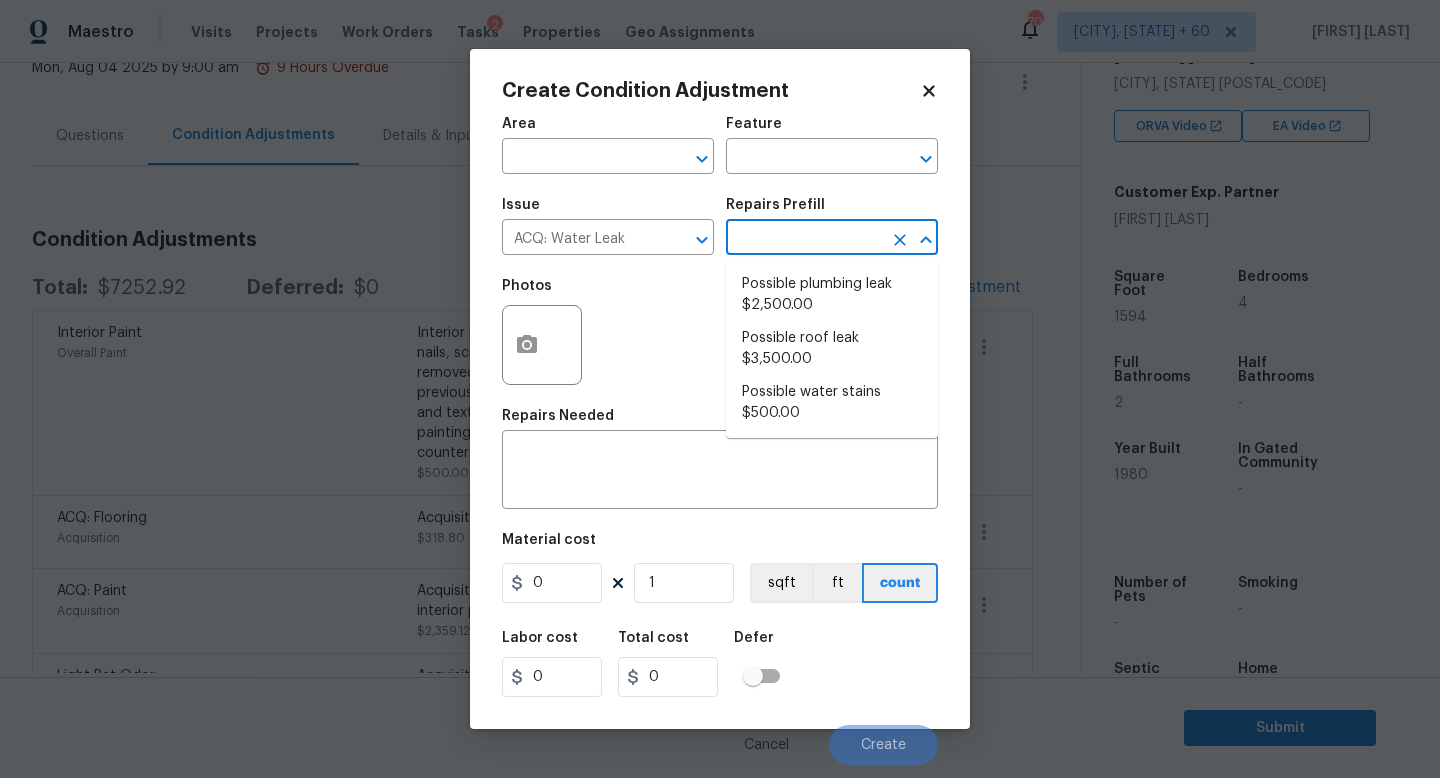 click at bounding box center [804, 239] 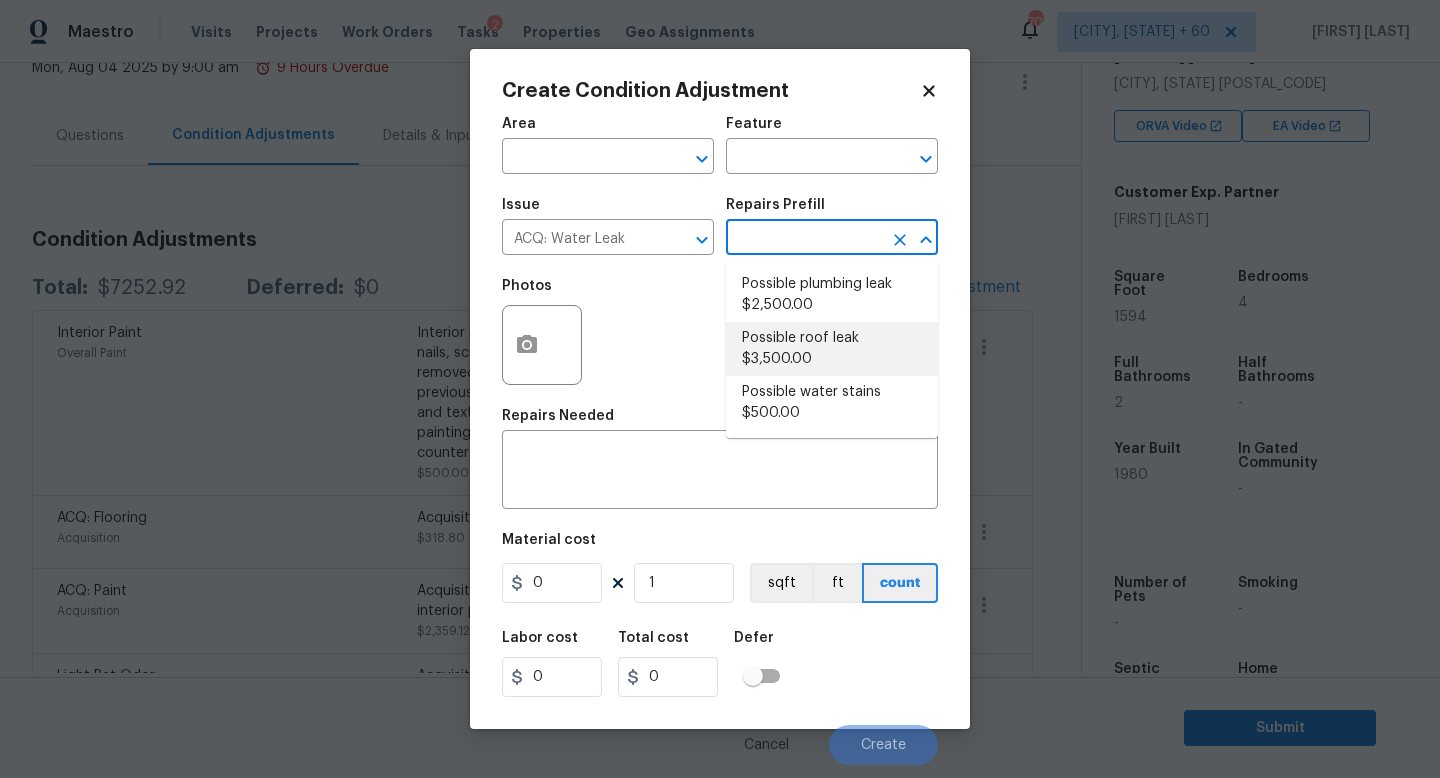 click on "Possible plumbing leak $2,500.00" at bounding box center [832, 295] 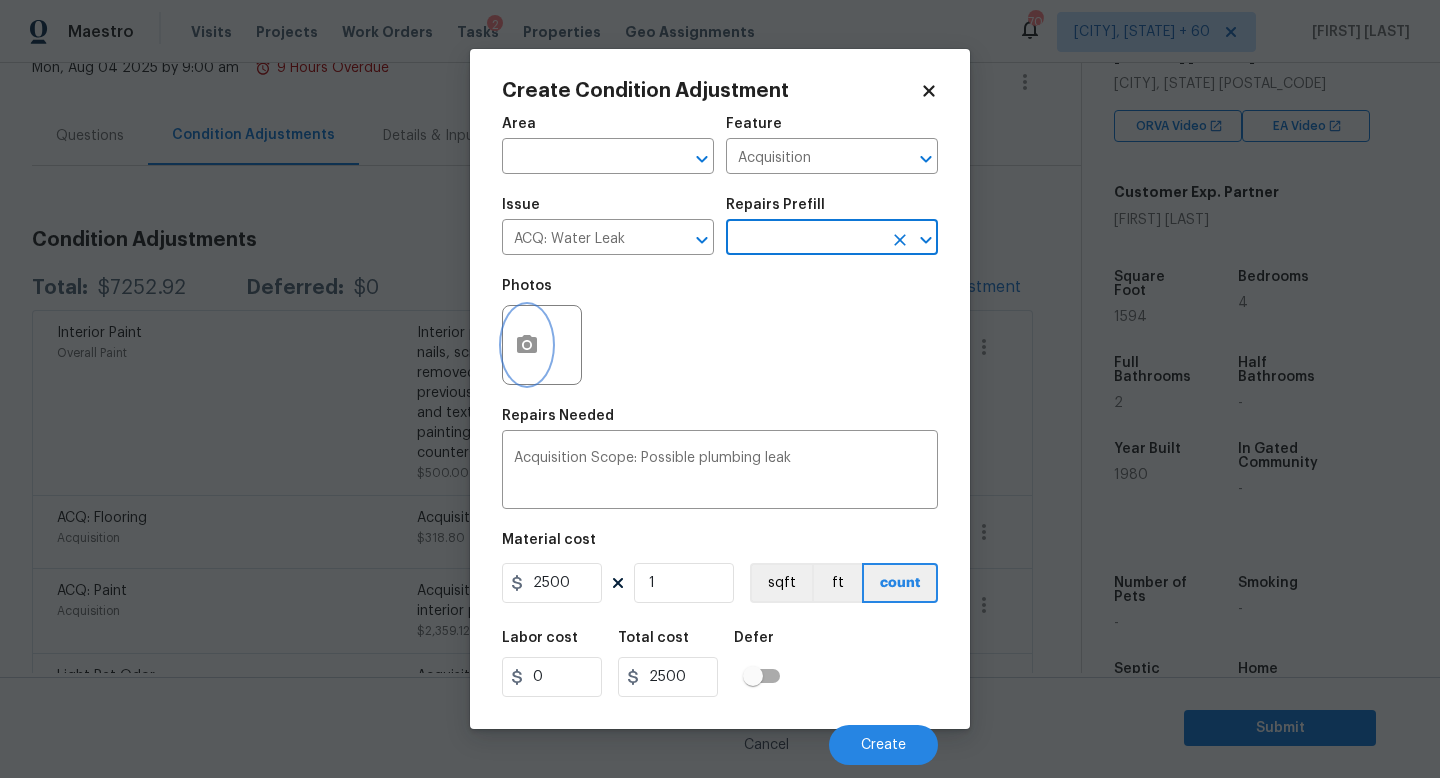 click 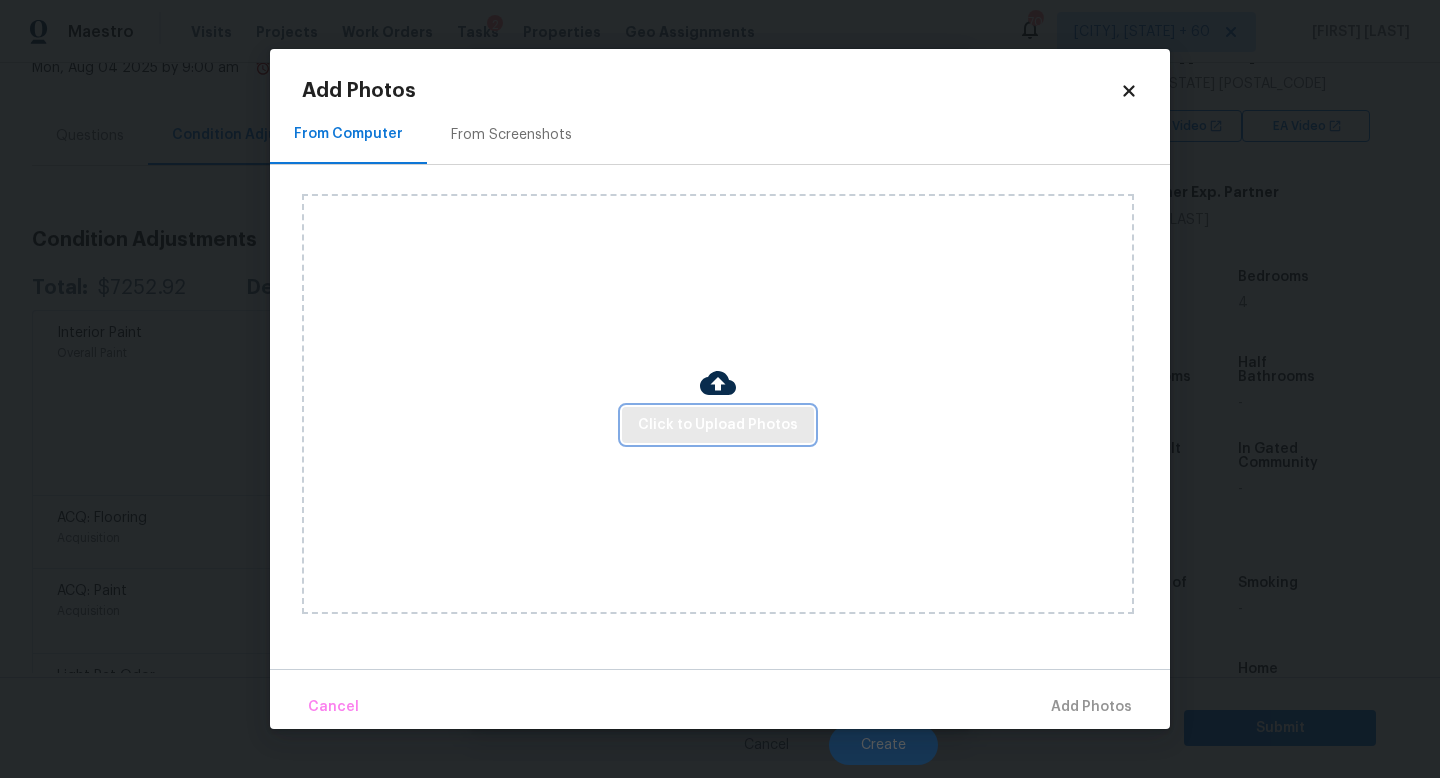 click on "Click to Upload Photos" at bounding box center [718, 425] 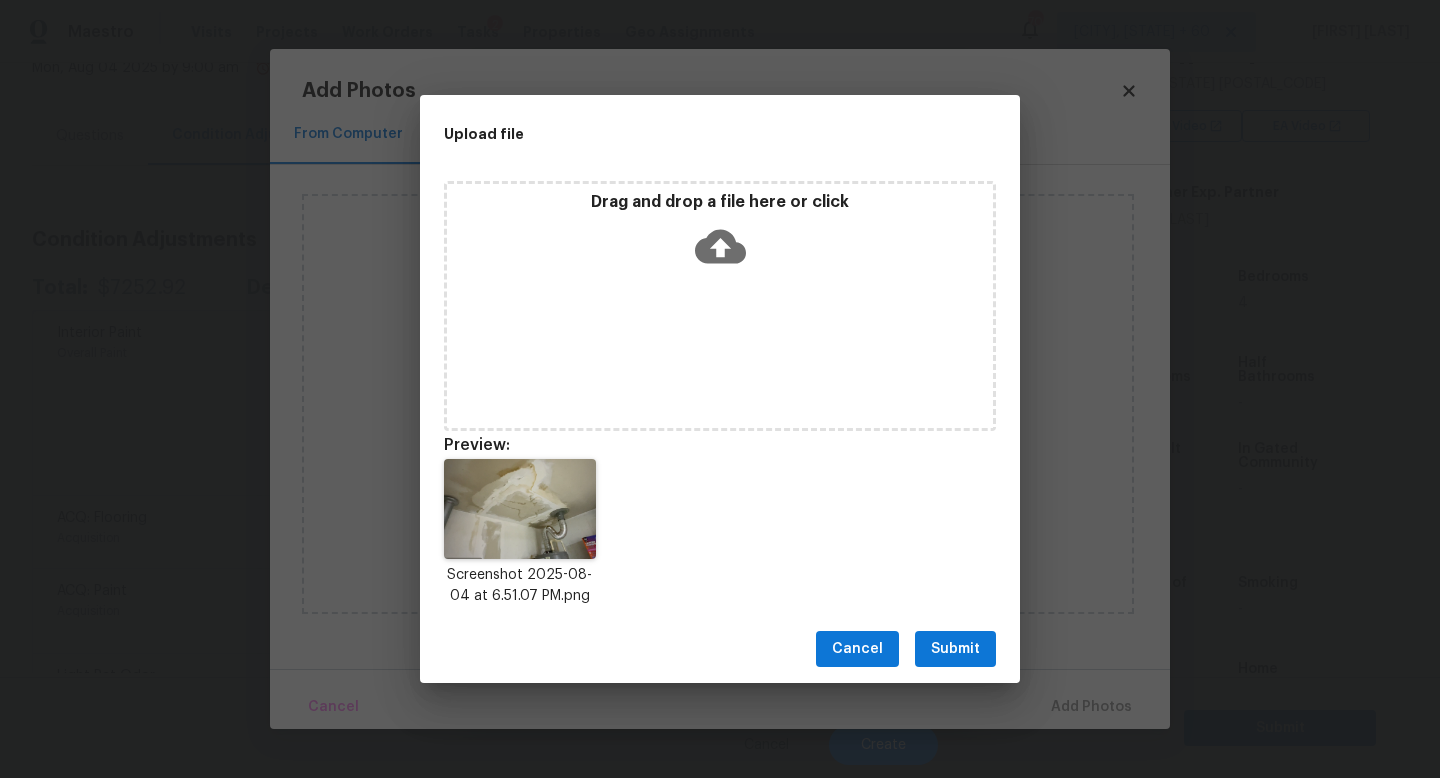 click on "Submit" at bounding box center [955, 649] 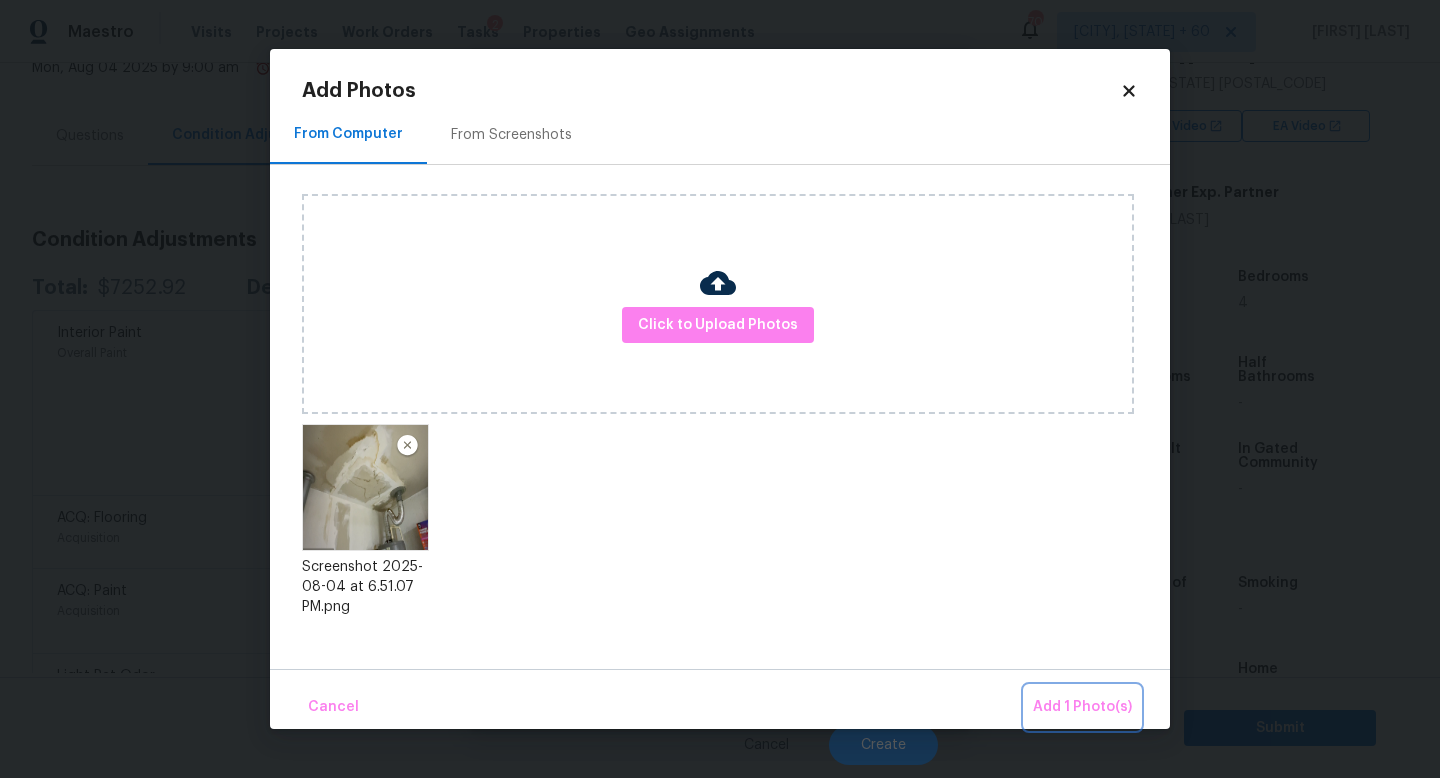 click on "Add 1 Photo(s)" at bounding box center [1082, 707] 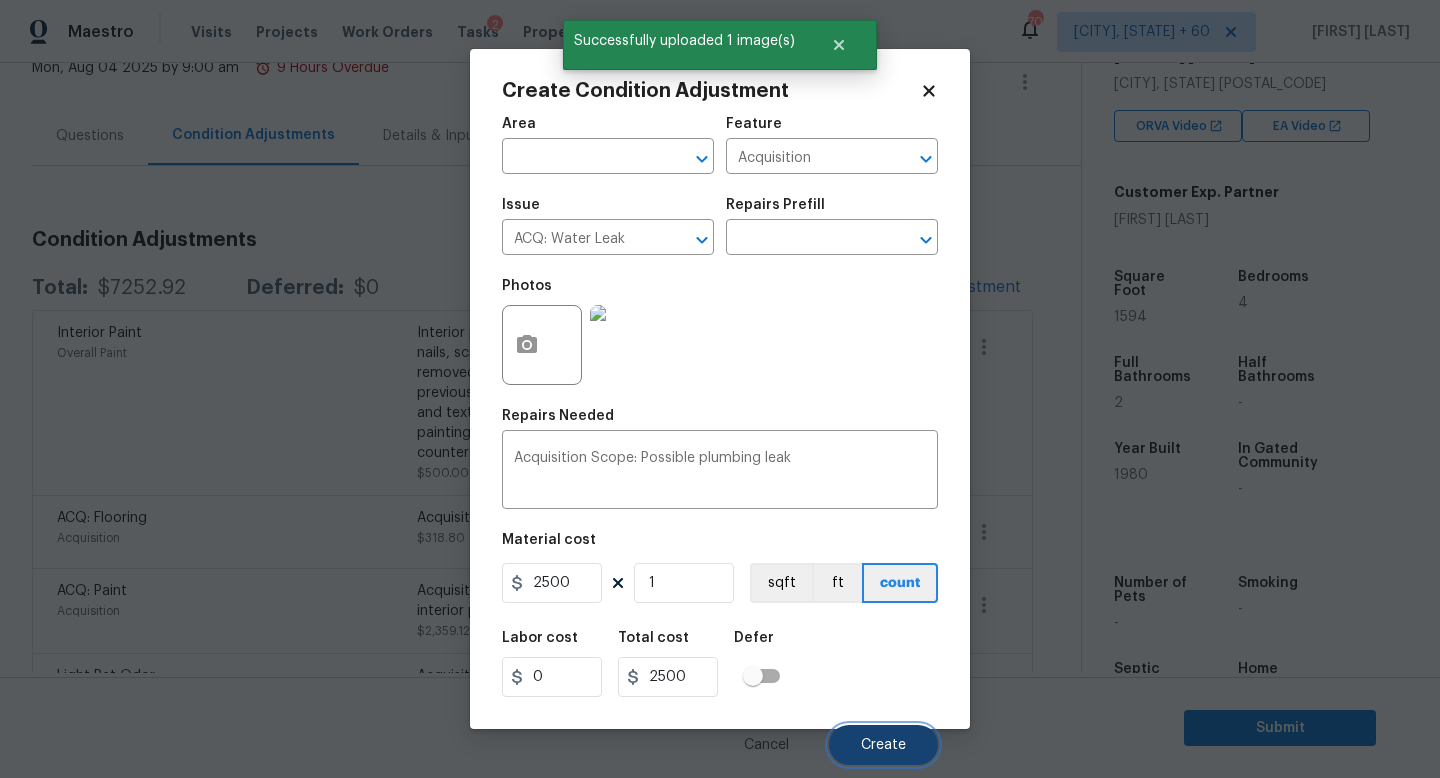 click on "Create" at bounding box center [883, 745] 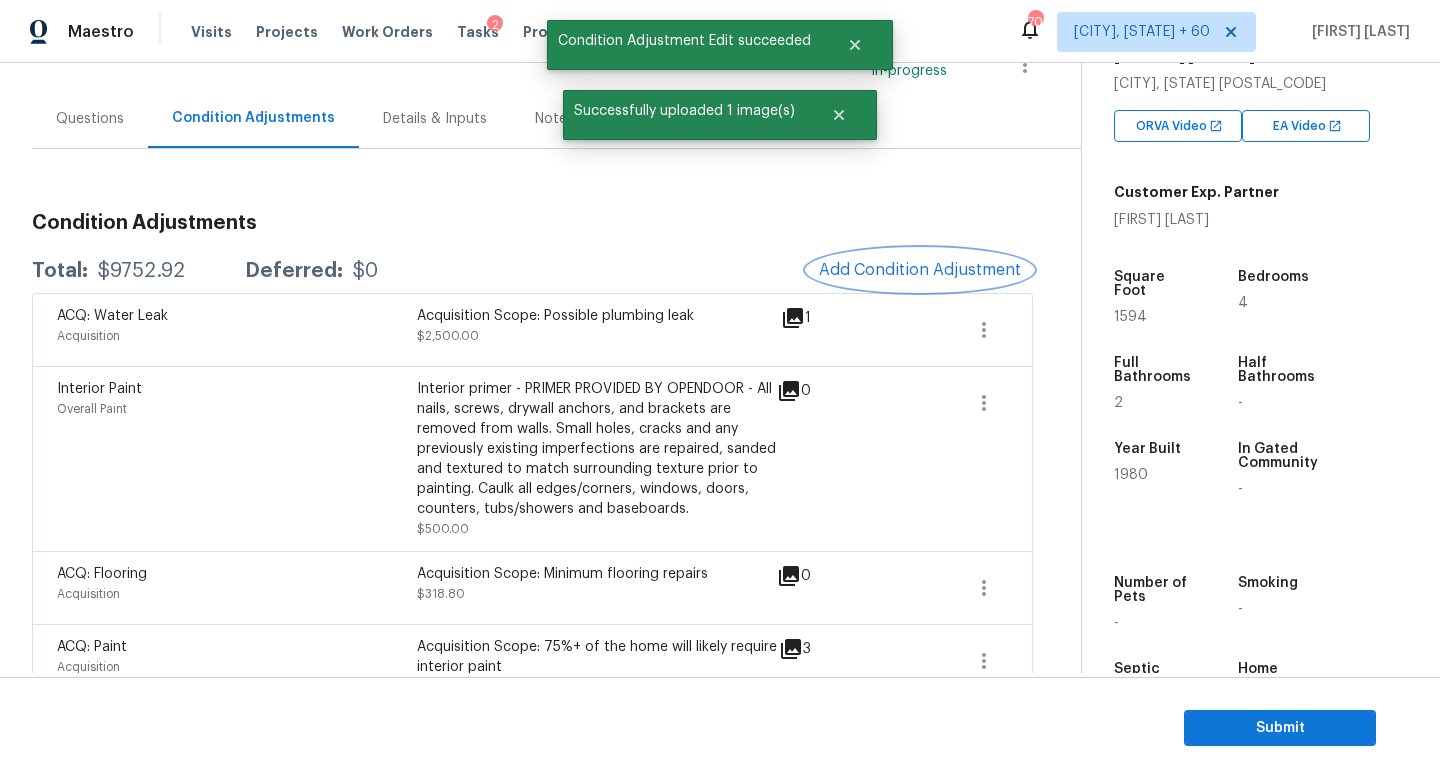 scroll, scrollTop: 162, scrollLeft: 0, axis: vertical 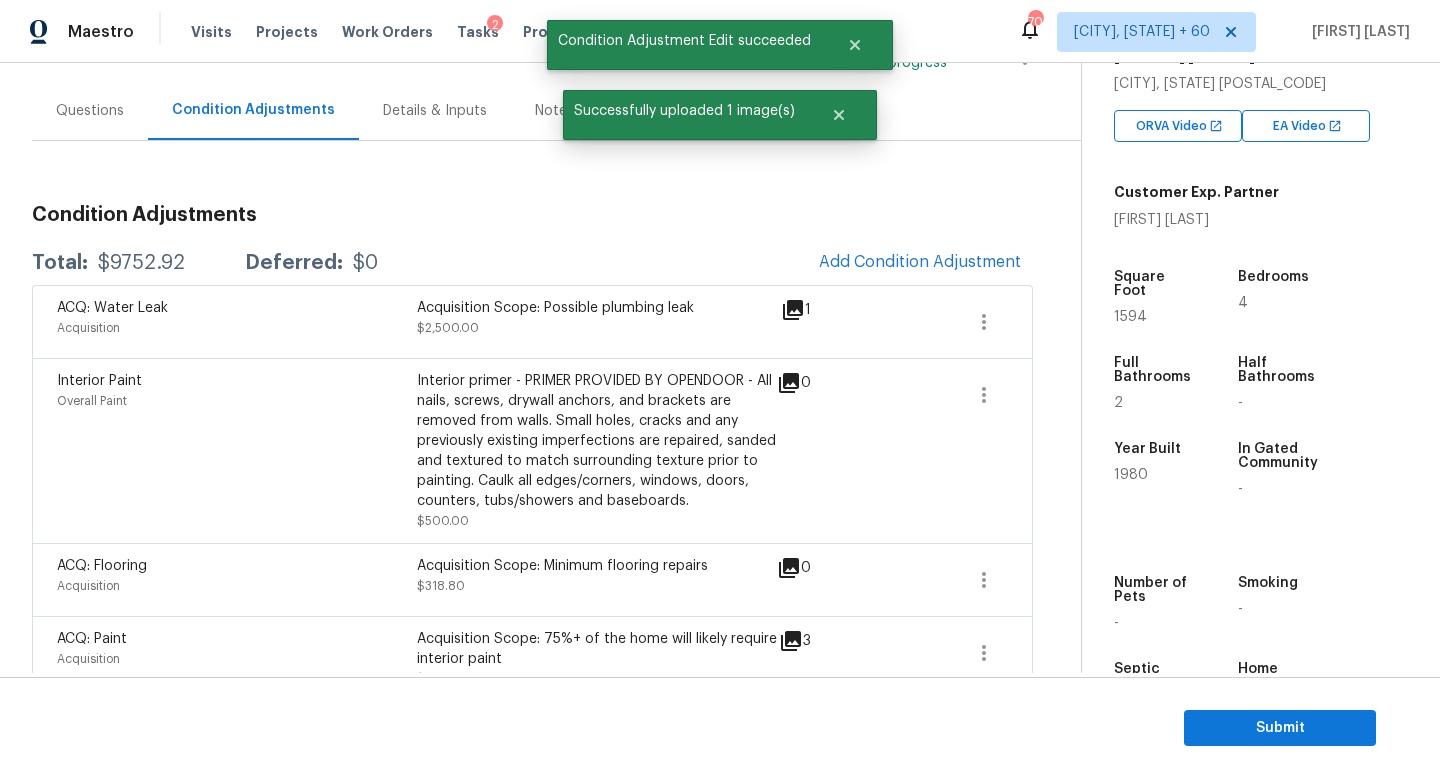 click on "Condition Adjustments Total:  $9752.92 Deferred:  $0 Add Condition Adjustment ACQ: Water Leak Acquisition Acquisition Scope: Possible plumbing leak $2,500.00   1 Interior Paint Overall Paint Interior primer - PRIMER PROVIDED BY OPENDOOR - All nails, screws, drywall anchors, and brackets are removed from walls. Small holes, cracks and any previously existing imperfections are repaired, sanded and textured to match surrounding texture prior to painting. Caulk all edges/corners, windows, doors, counters, tubs/showers and baseboards. $500.00   0 ACQ: Flooring Acquisition Acquisition Scope: Minimum flooring repairs $318.80   0 ACQ: Paint Acquisition Acquisition Scope: 75%+ of the home will likely require interior paint $2,359.12   3 Light Pet Odor Acquisition Scope: 1-2 pets present $575.00   0 Exterior Garage Door Interior Overall - Interior Door
Convert garage back to full 2 car garage. $2,000.00   3 Other Odor Interior Overall - Odor $400.00   0 Clogged condensation line(s) HVAC - HVAC $150.00   1 $525.00   7" at bounding box center [532, 811] 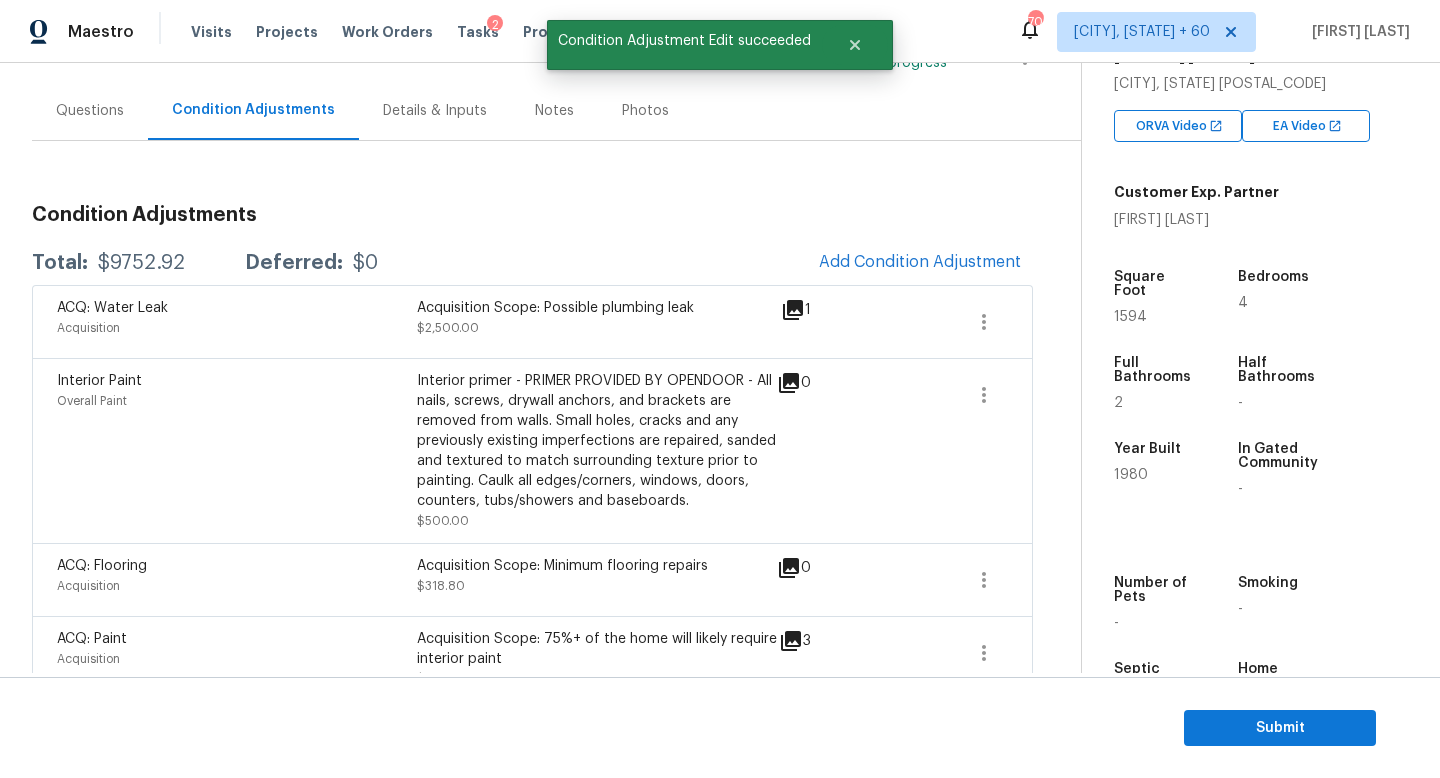 click on "Questions" at bounding box center [90, 111] 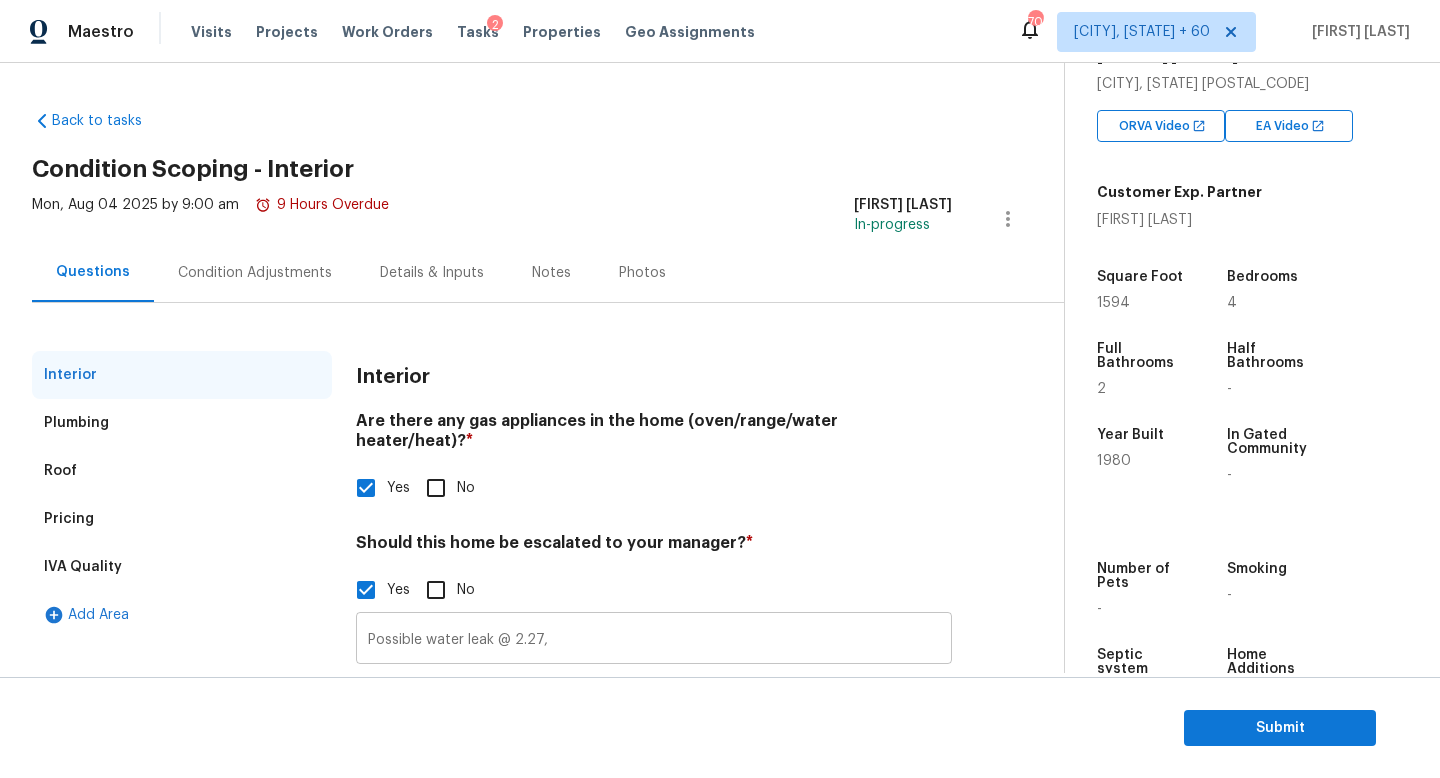 scroll, scrollTop: 137, scrollLeft: 0, axis: vertical 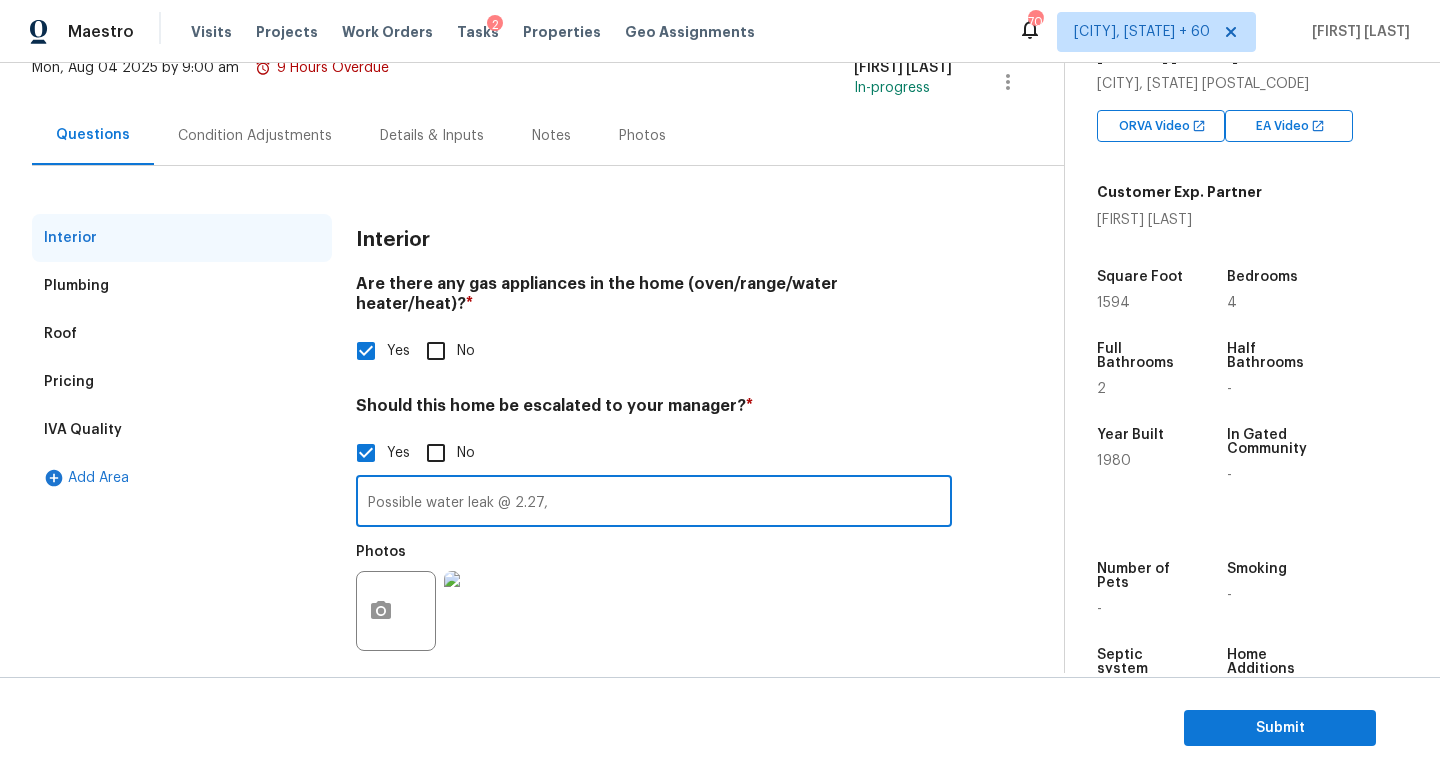 click on "Possible water leak @ 2.27," at bounding box center [654, 503] 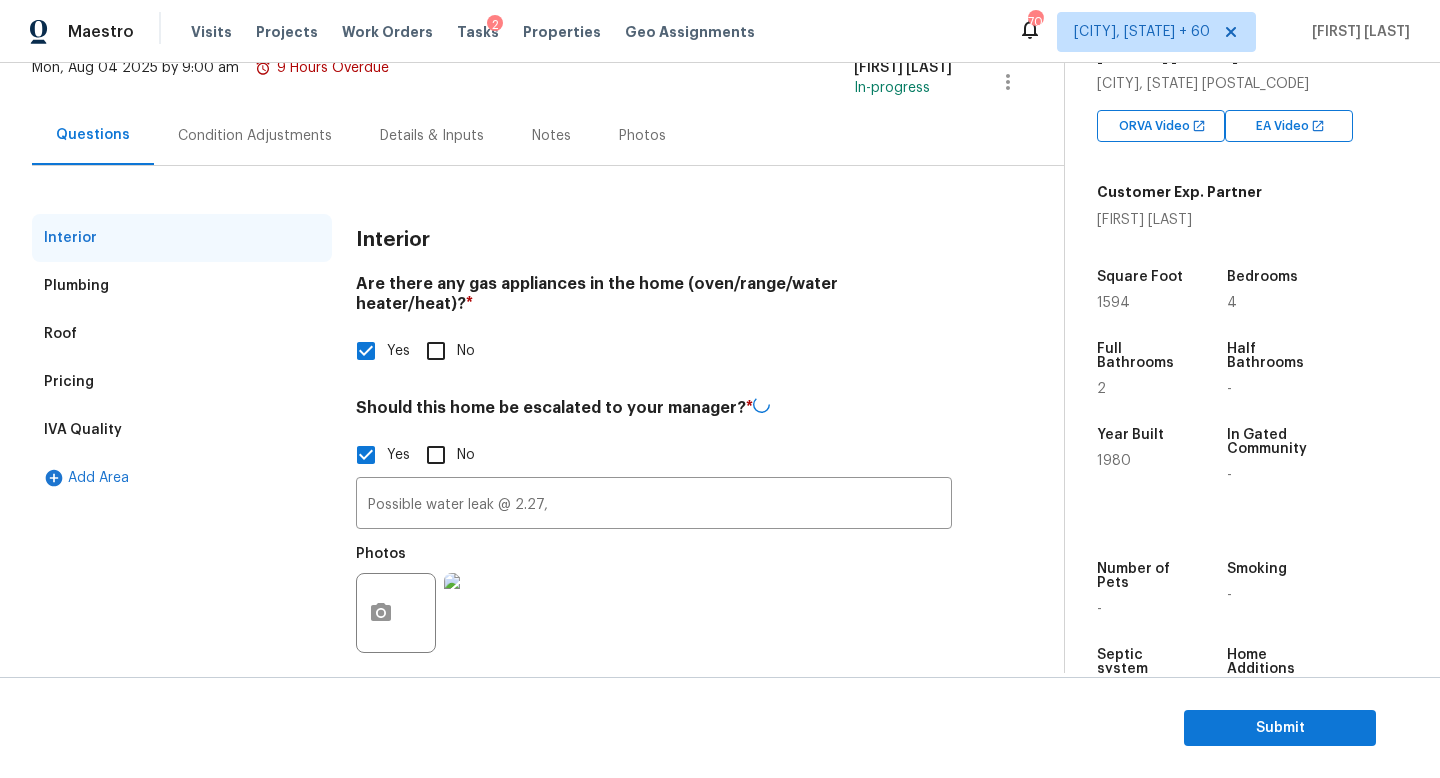 click on "Condition Adjustments" at bounding box center (255, 136) 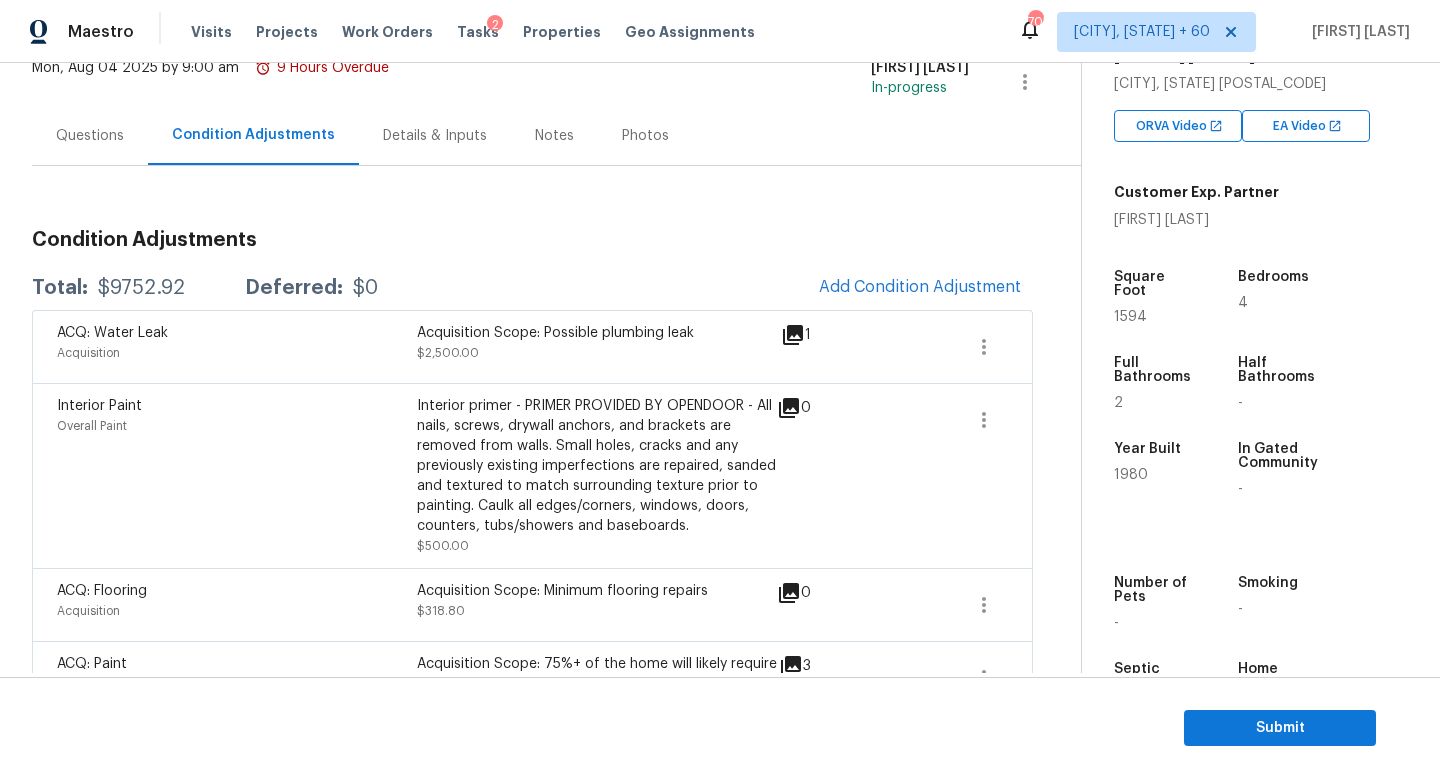 click on "Total:  $9752.92 Deferred:  $0 Add Condition Adjustment" at bounding box center (532, 288) 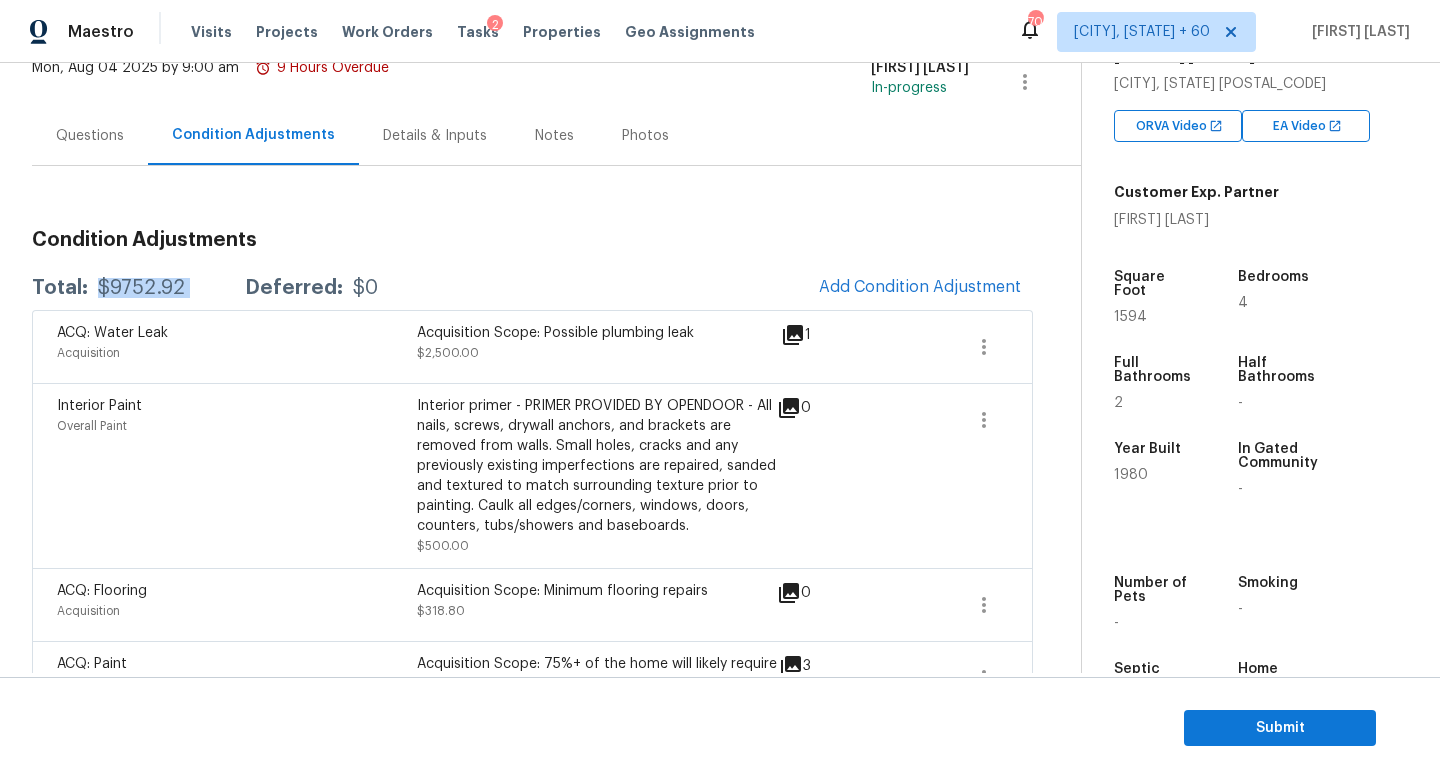 copy on "$9752.92" 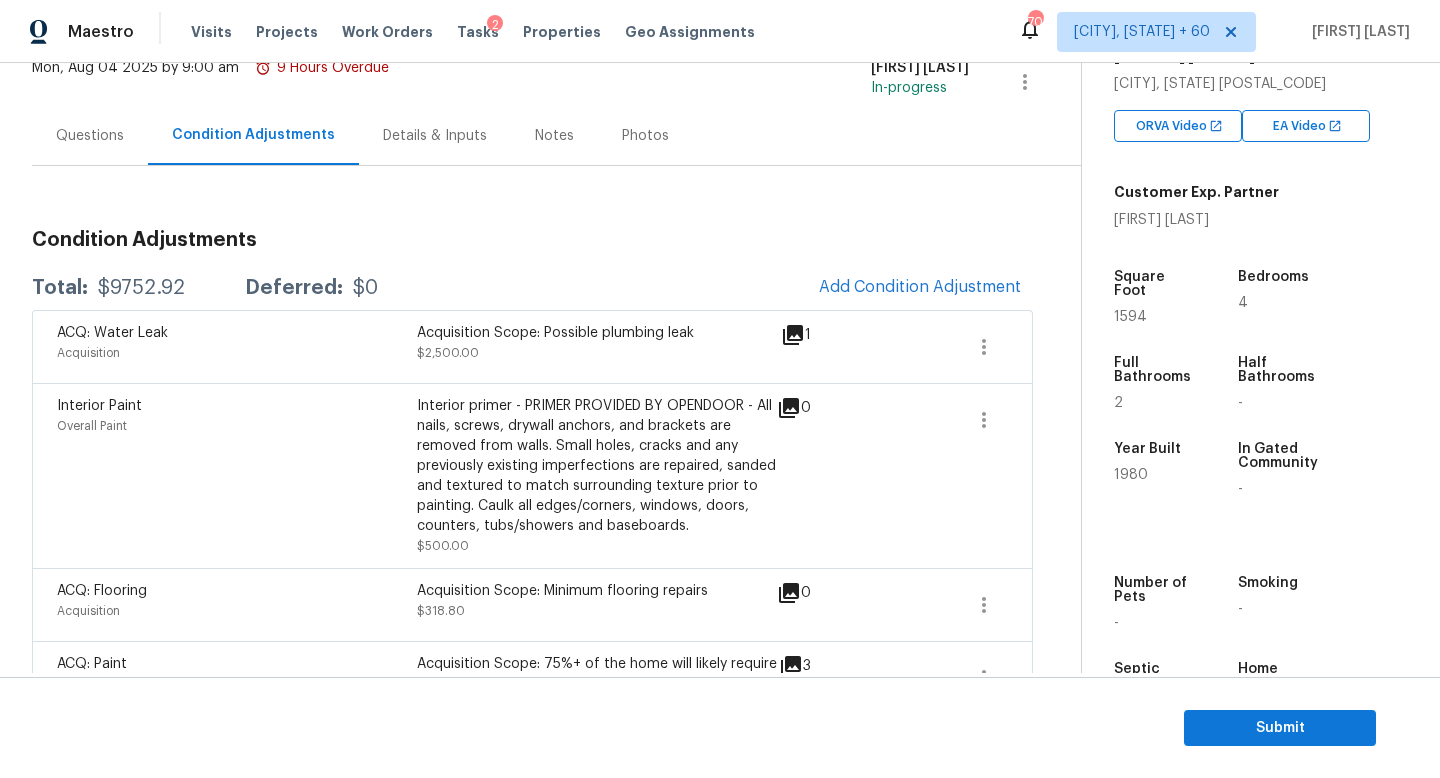 click on "1" at bounding box center (828, 335) 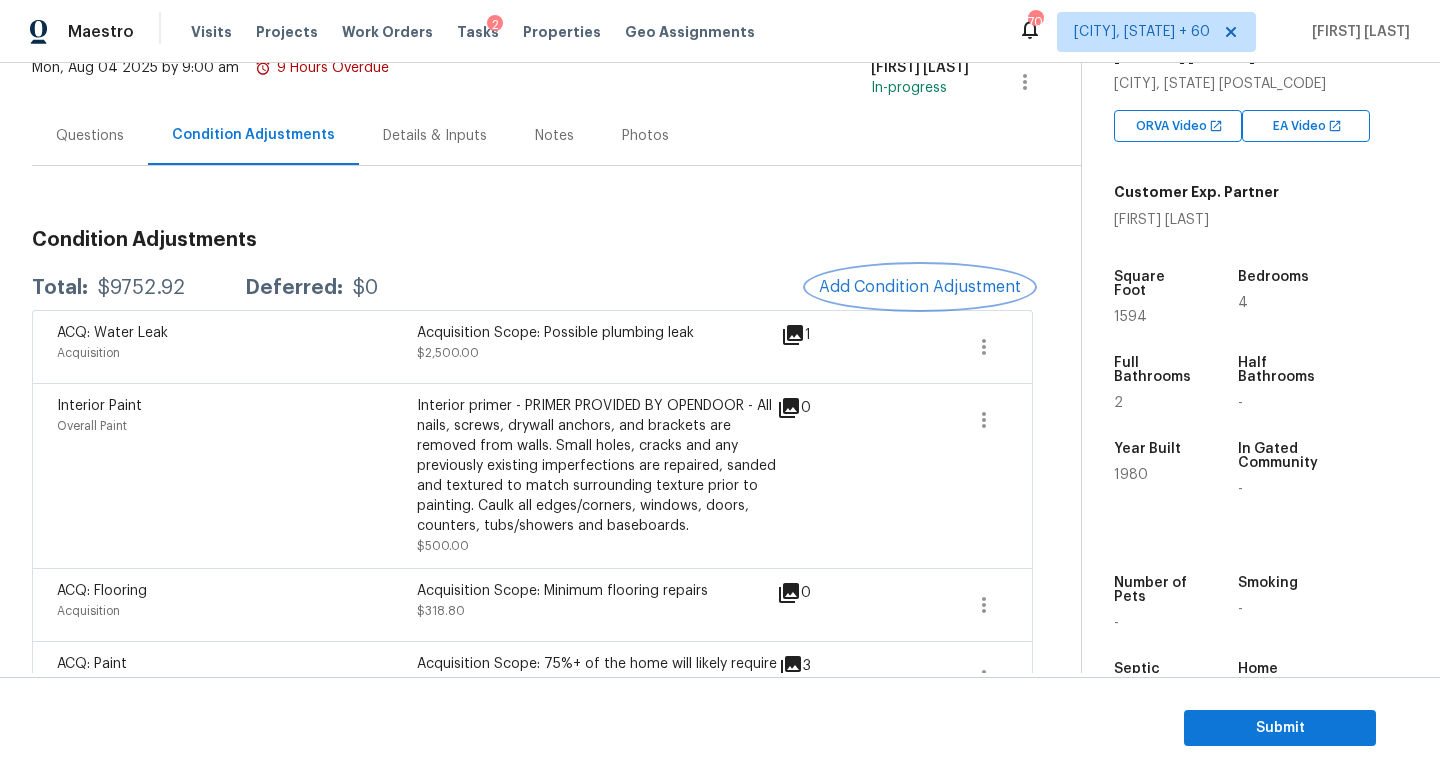 click on "Add Condition Adjustment" at bounding box center (920, 287) 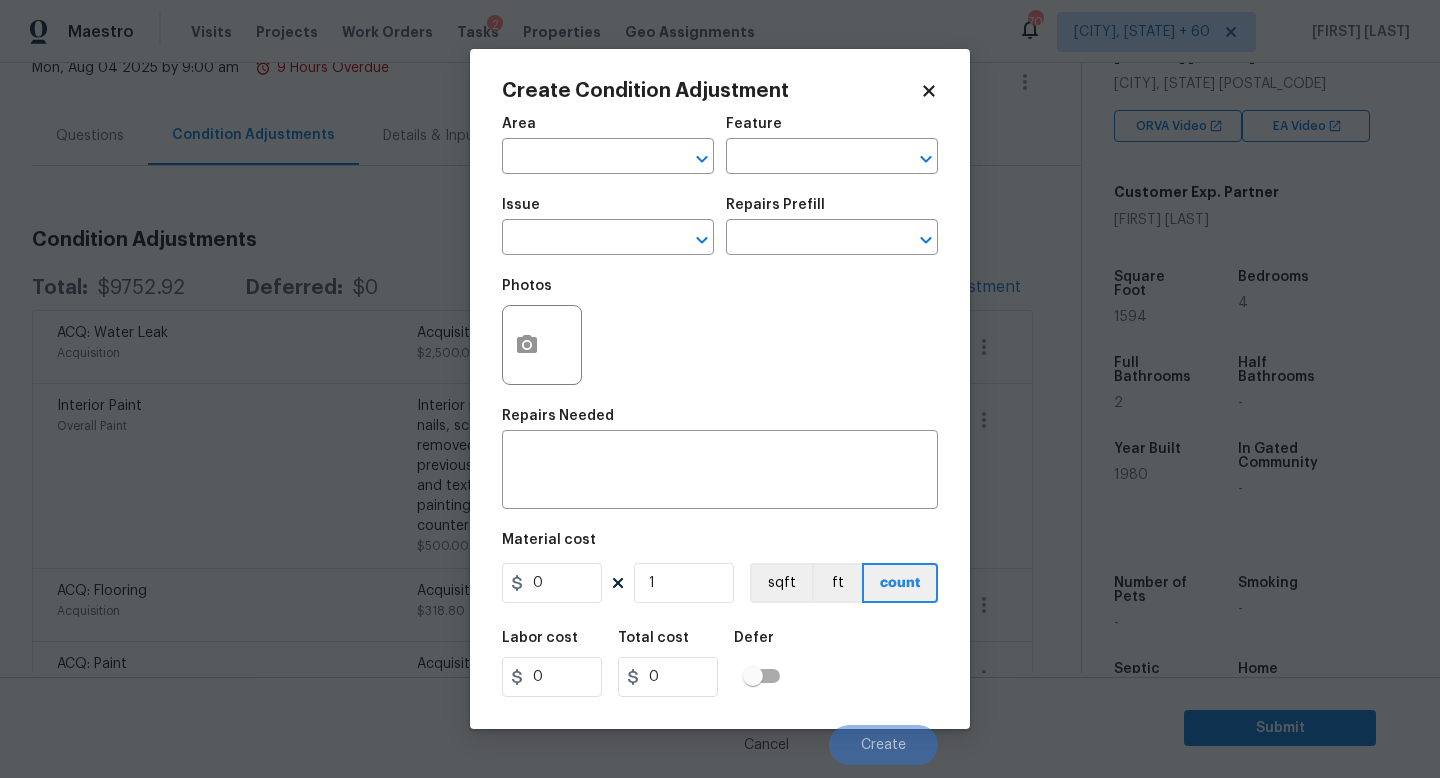 click on "Issue" at bounding box center [608, 211] 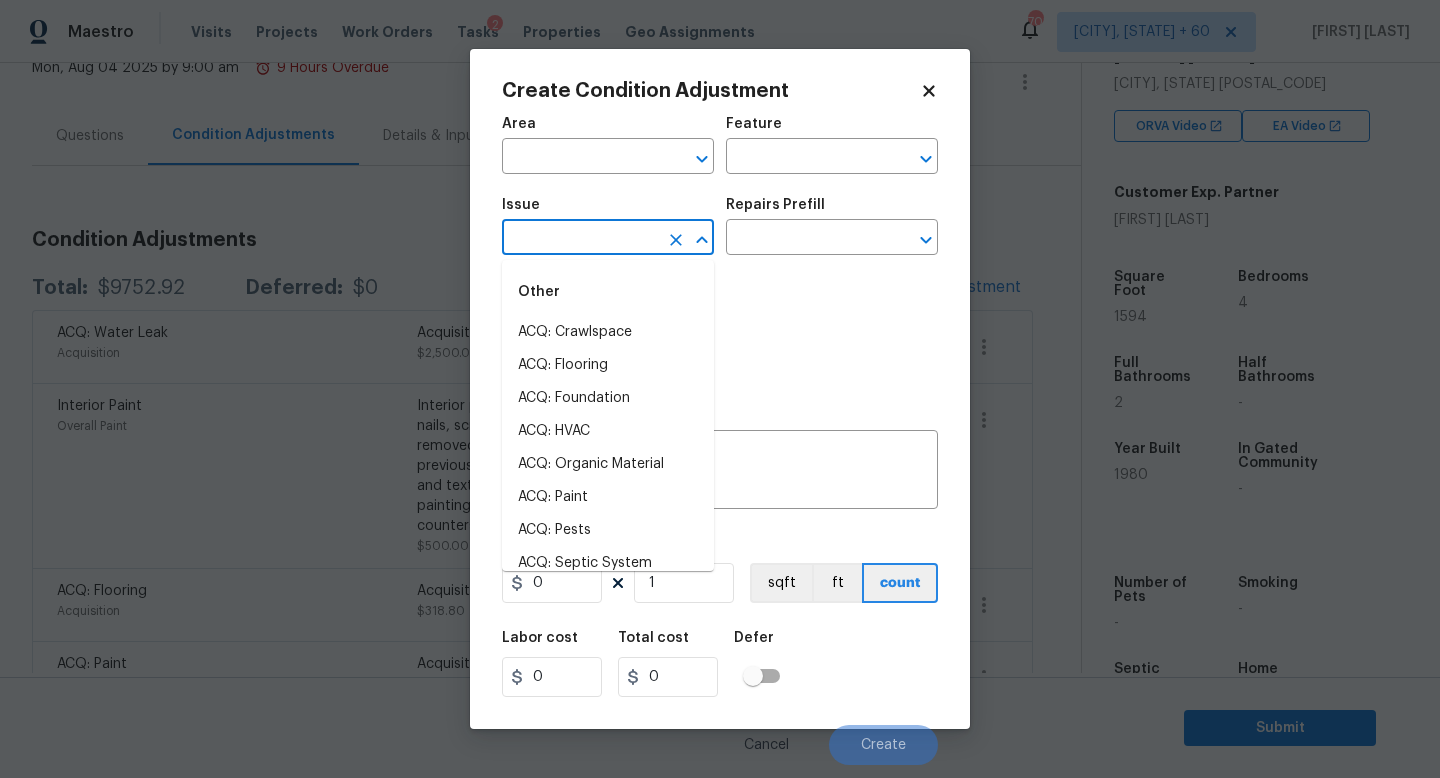 click at bounding box center (580, 239) 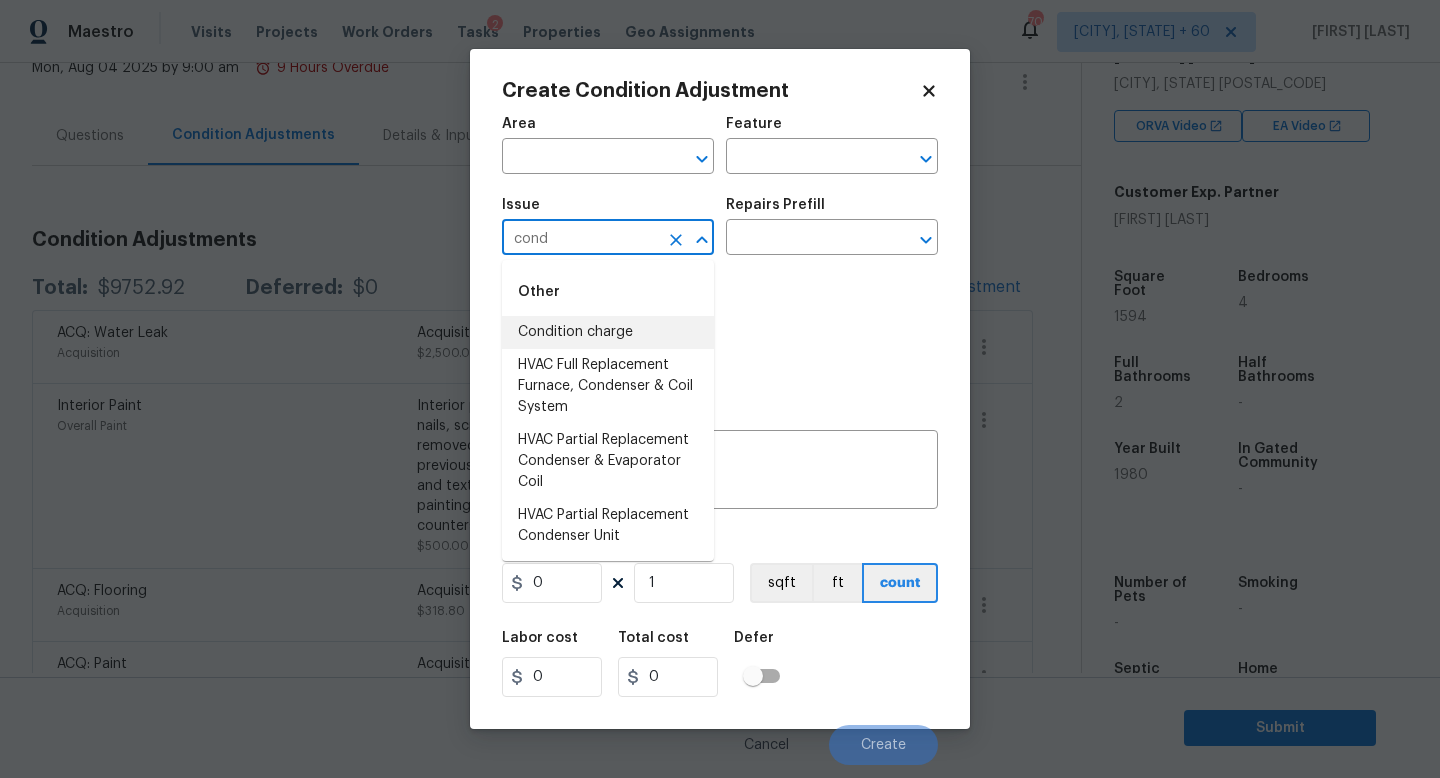 click on "Condition charge" at bounding box center [608, 332] 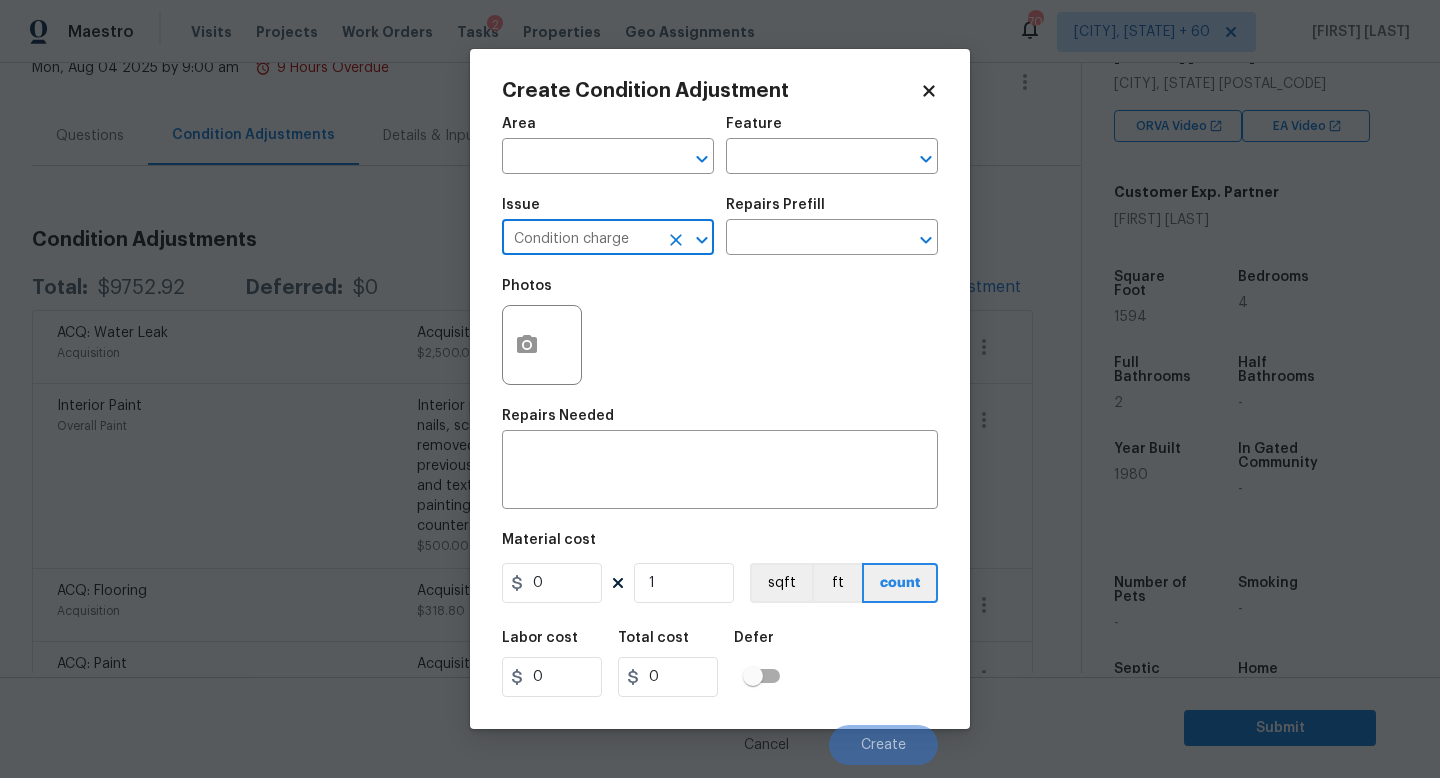 type on "Condition charge" 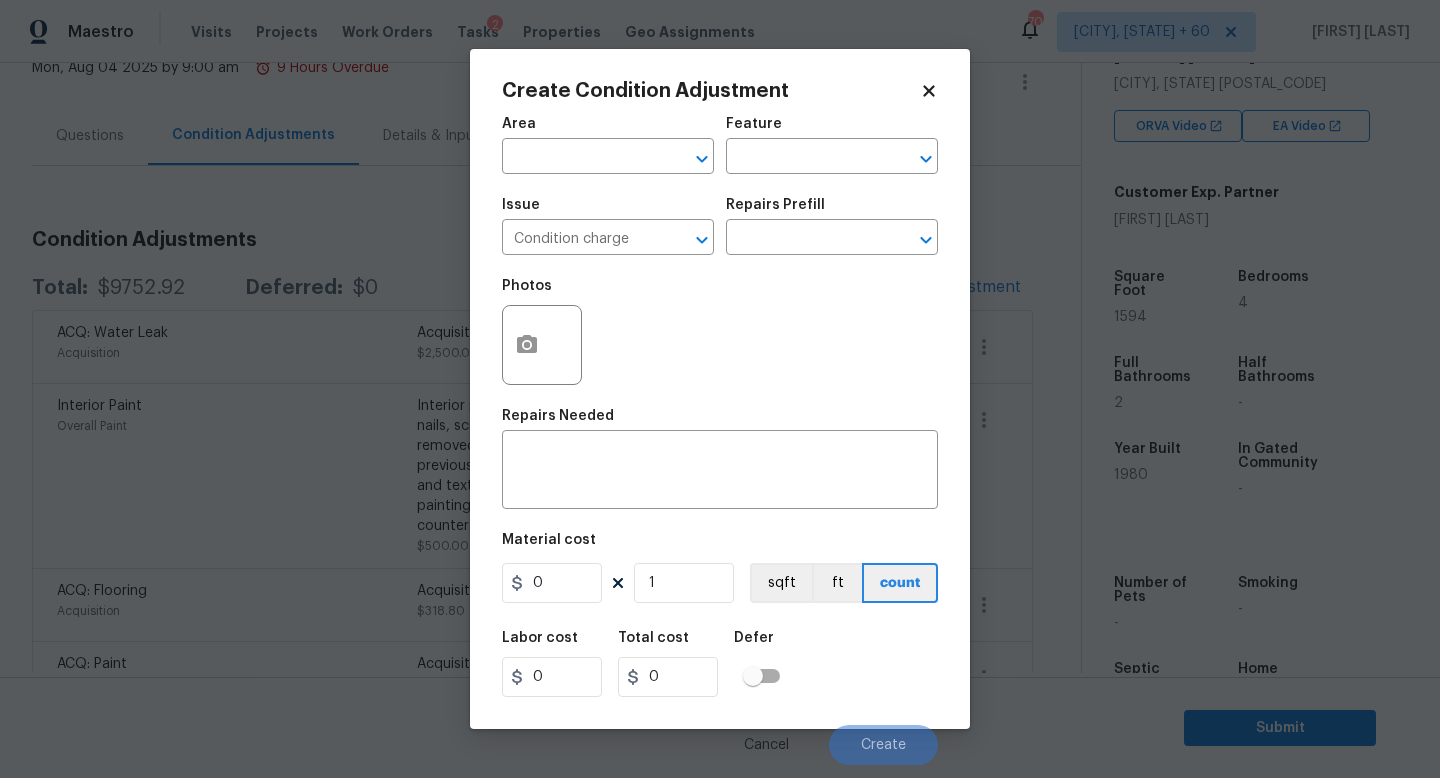 click on "Issue Condition charge ​ Repairs Prefill ​" at bounding box center [720, 226] 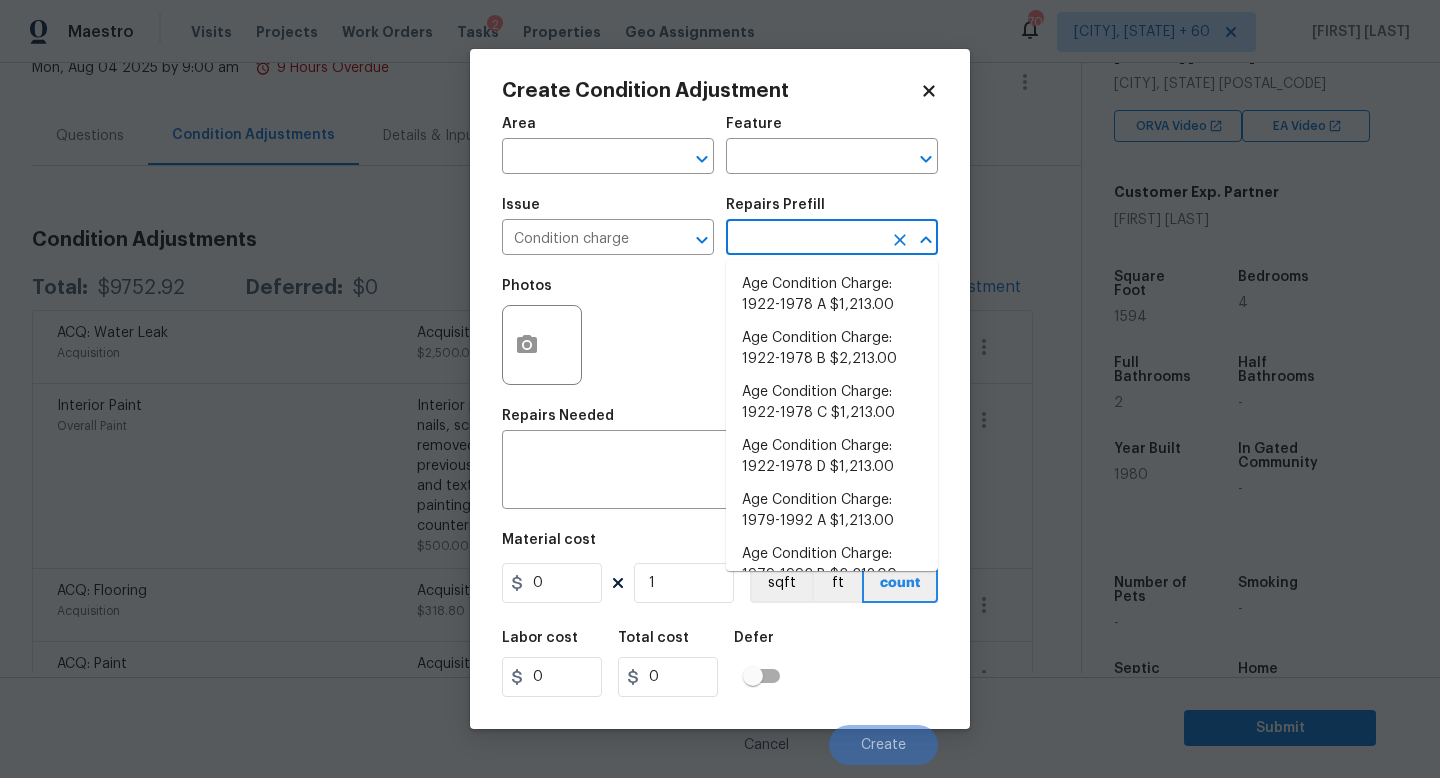 click at bounding box center [804, 239] 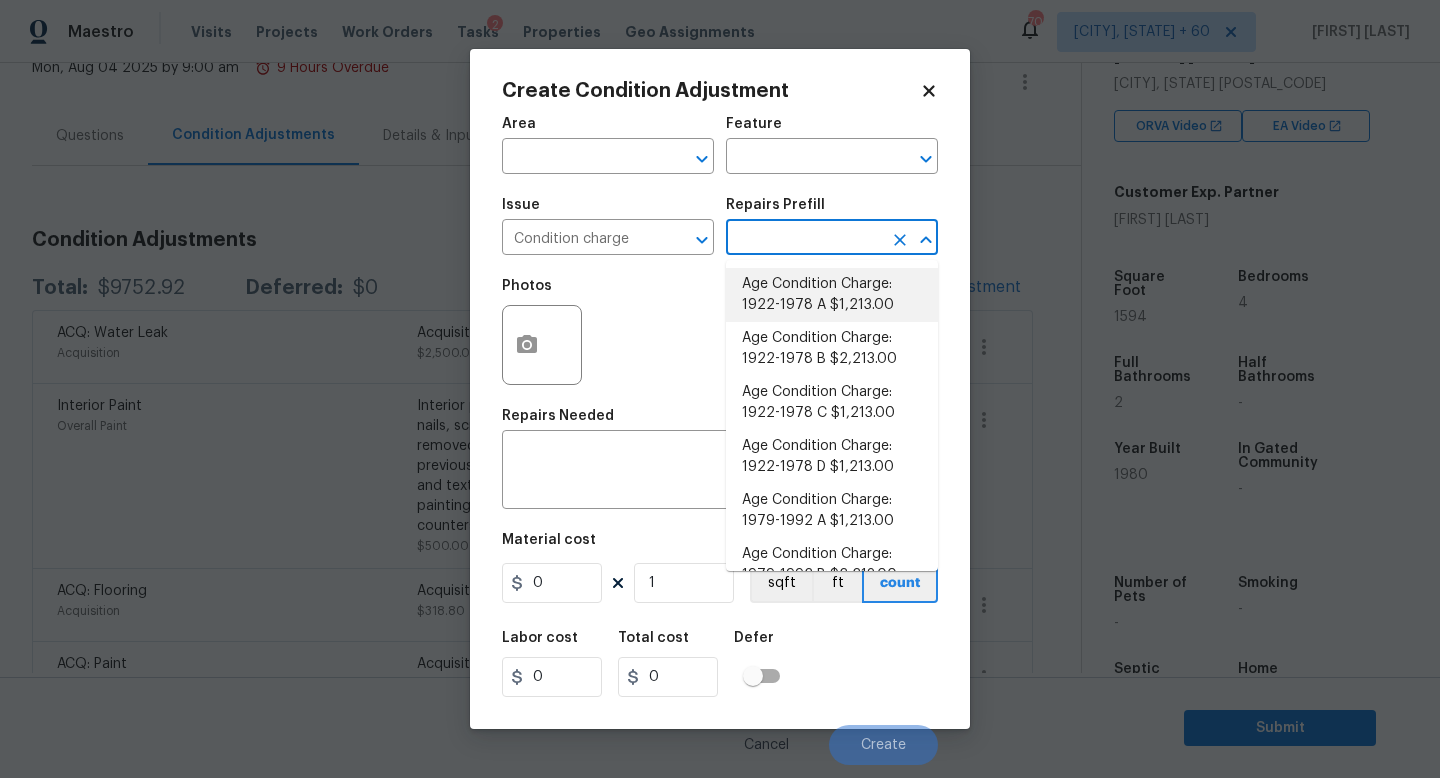 scroll, scrollTop: 656, scrollLeft: 0, axis: vertical 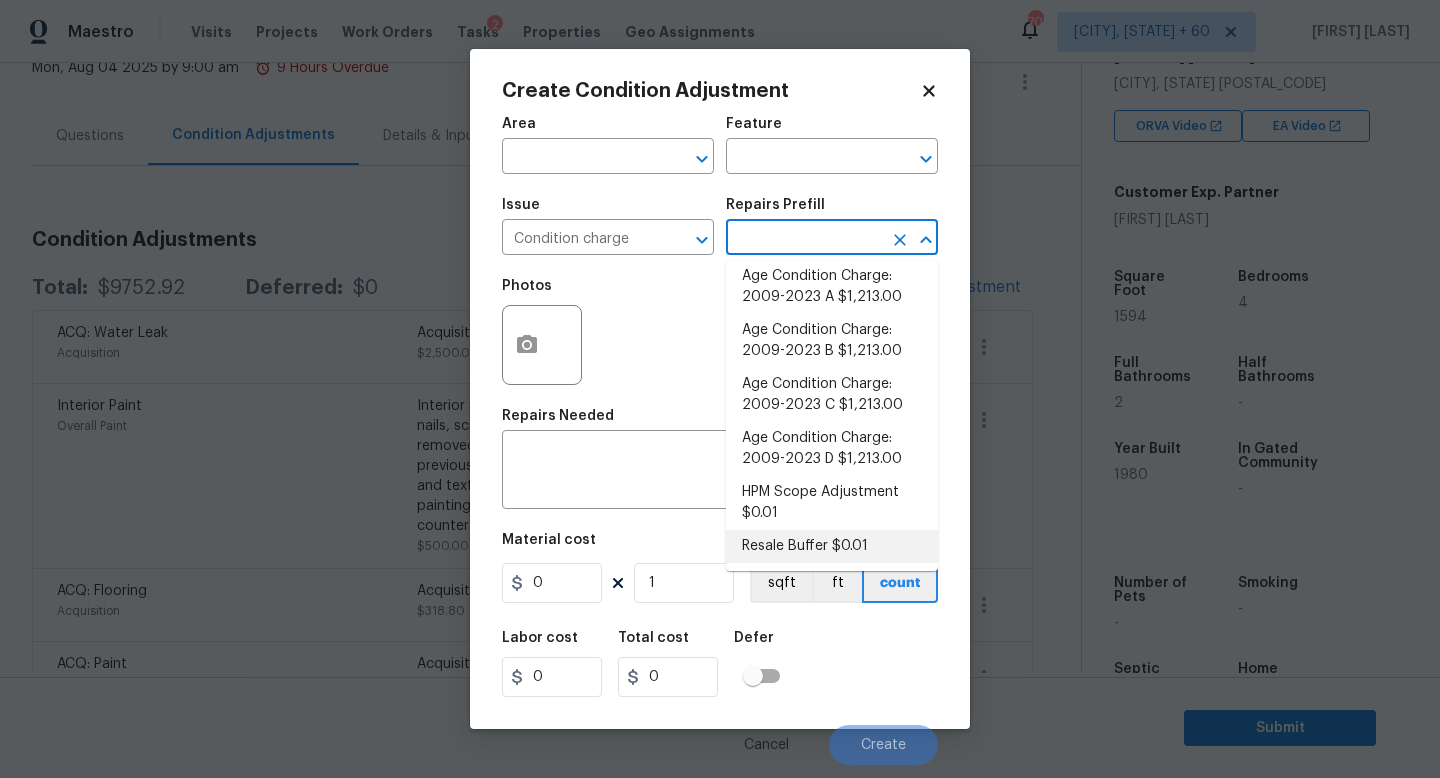 drag, startPoint x: 807, startPoint y: 524, endPoint x: 809, endPoint y: 548, distance: 24.083189 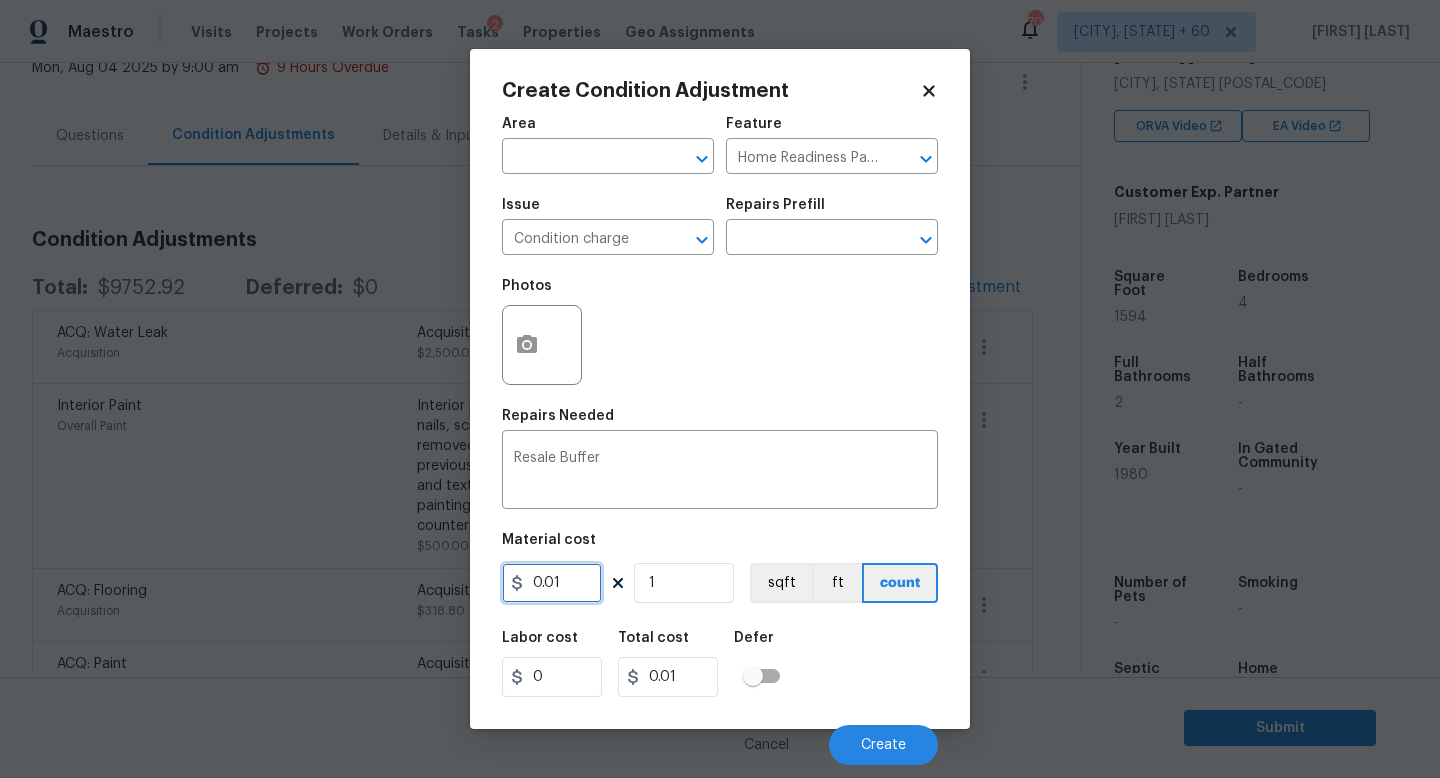 drag, startPoint x: 573, startPoint y: 589, endPoint x: 361, endPoint y: 571, distance: 212.76277 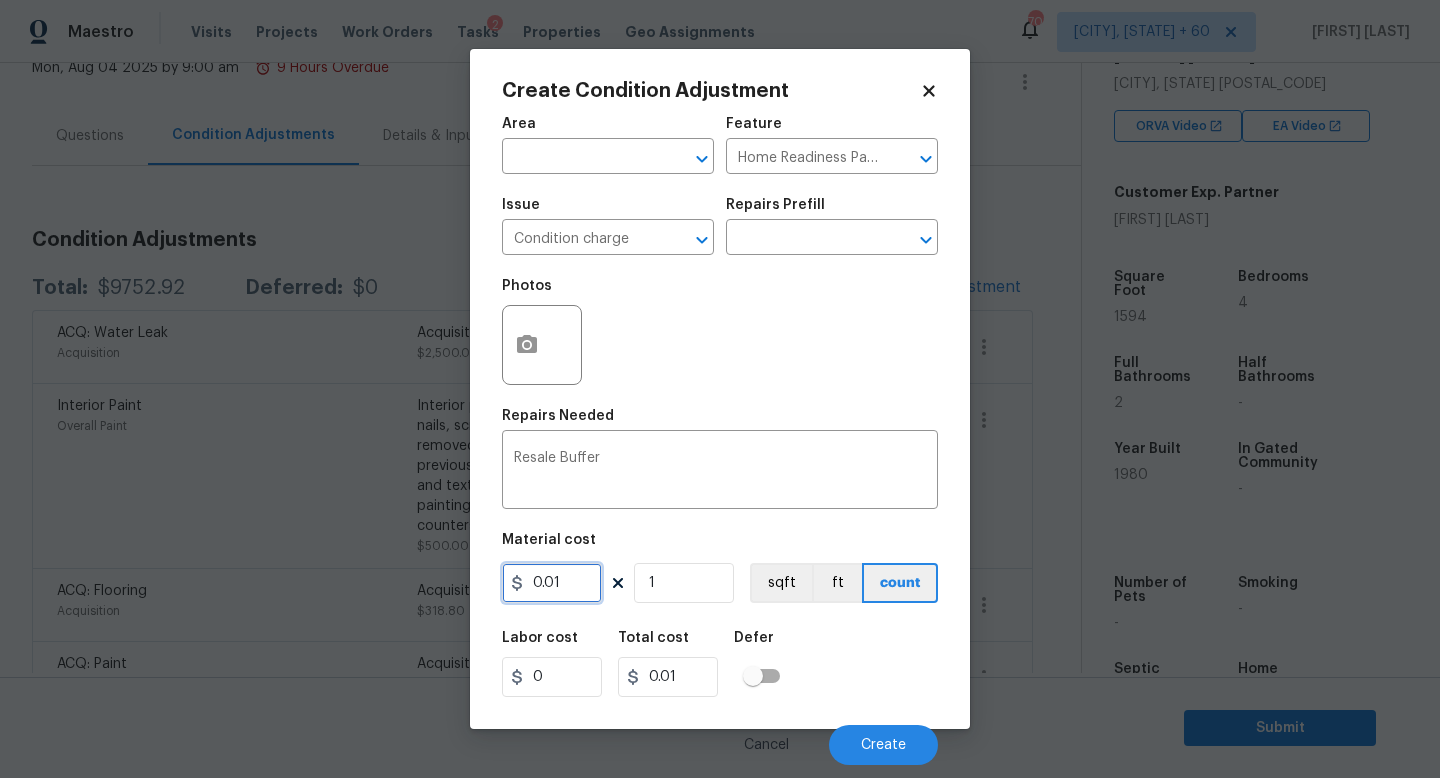 click on "Create Condition Adjustment Area ​ Feature Home Readiness Packages ​ Issue Condition charge ​ Repairs Prefill ​ Photos Repairs Needed Resale Buffer x ​ Material cost 0.01 1 sqft ft count Labor cost 0 Total cost 0.01 Defer Cancel Create" at bounding box center (720, 389) 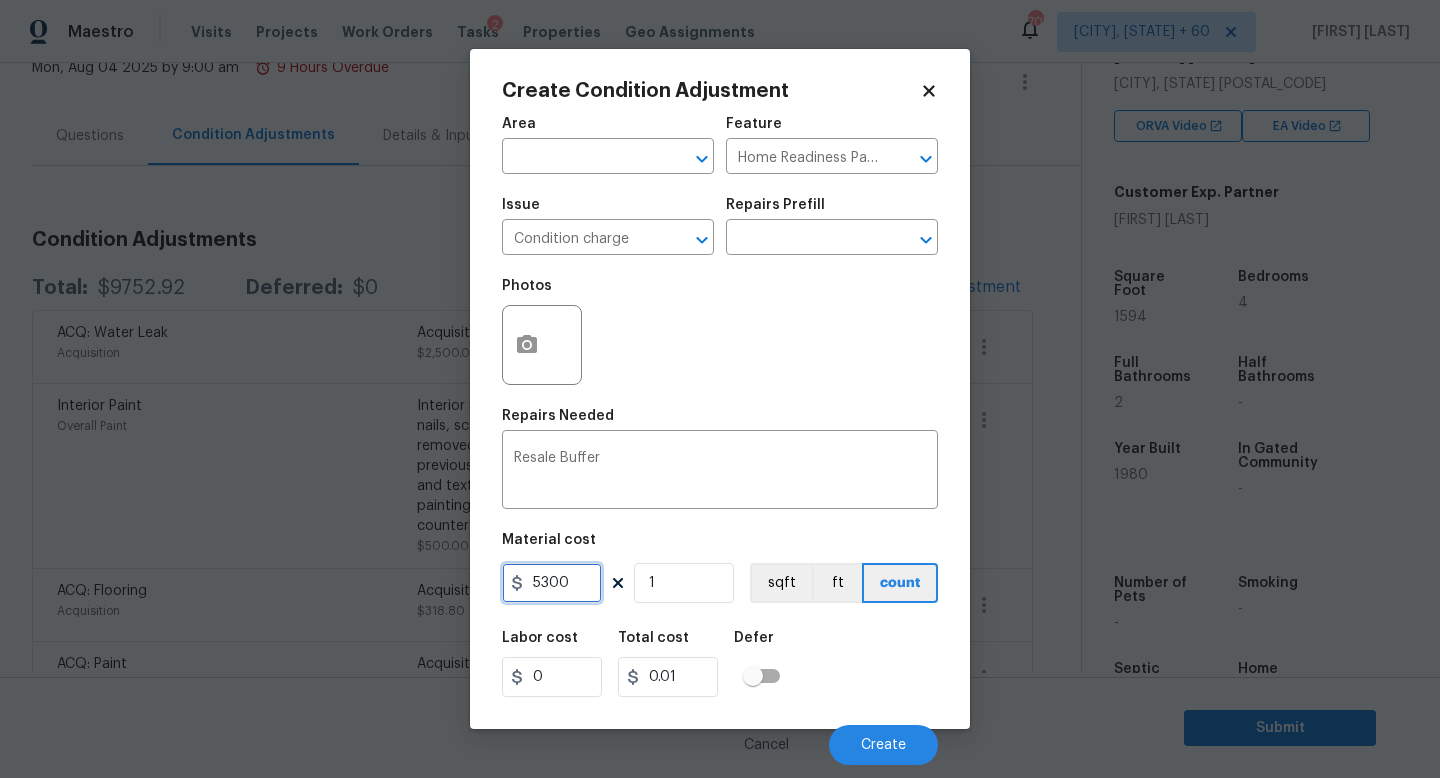 type on "5300" 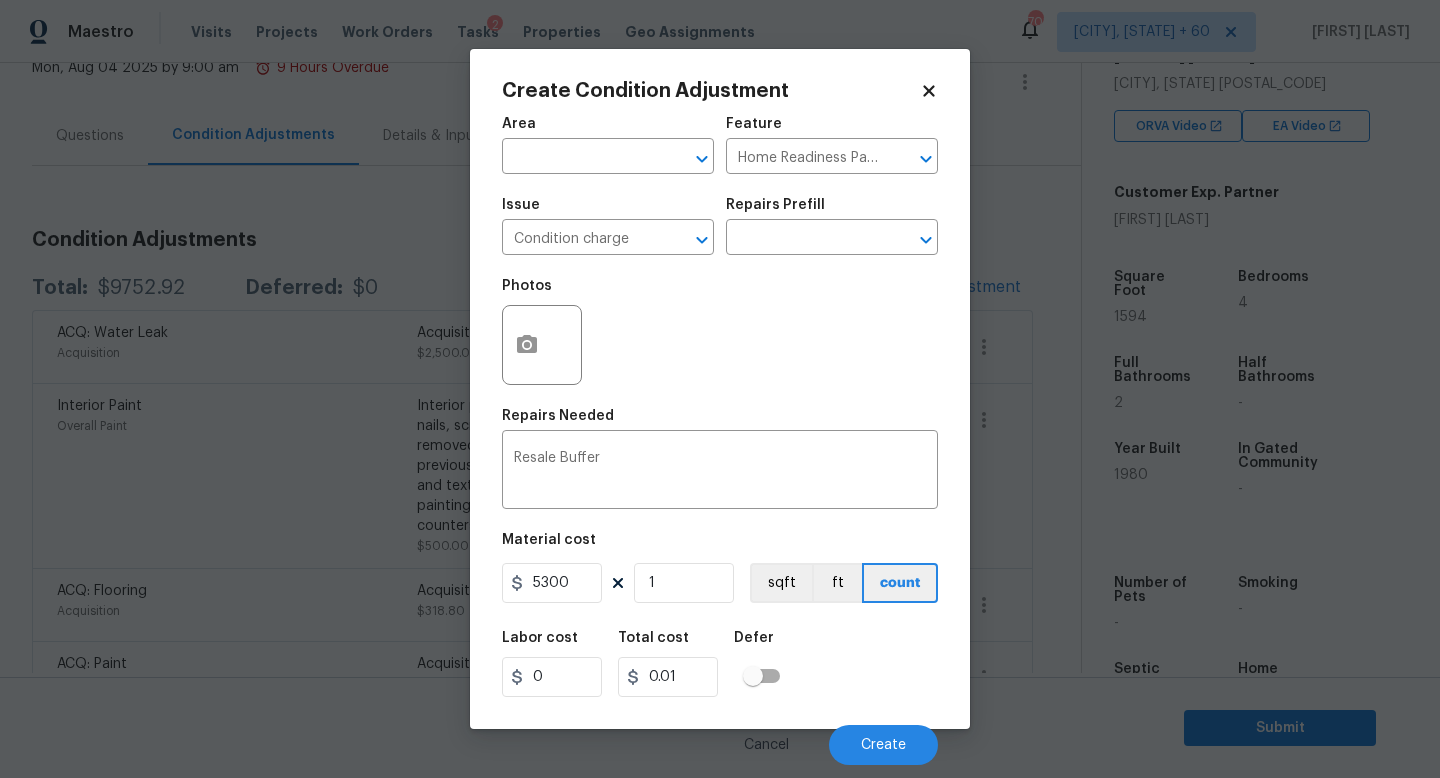 type on "5300" 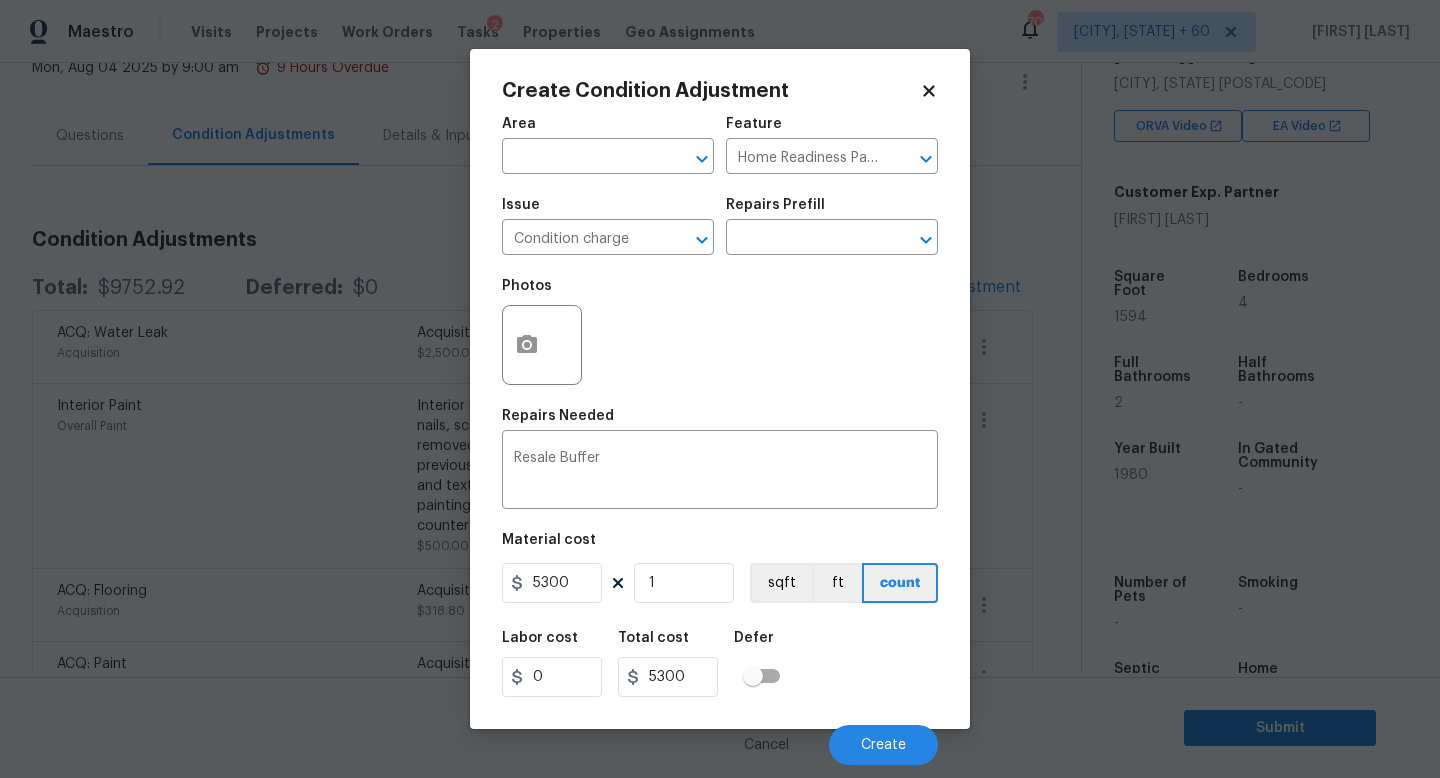 click on "Labor cost 0 Total cost 5300 Defer" at bounding box center (720, 664) 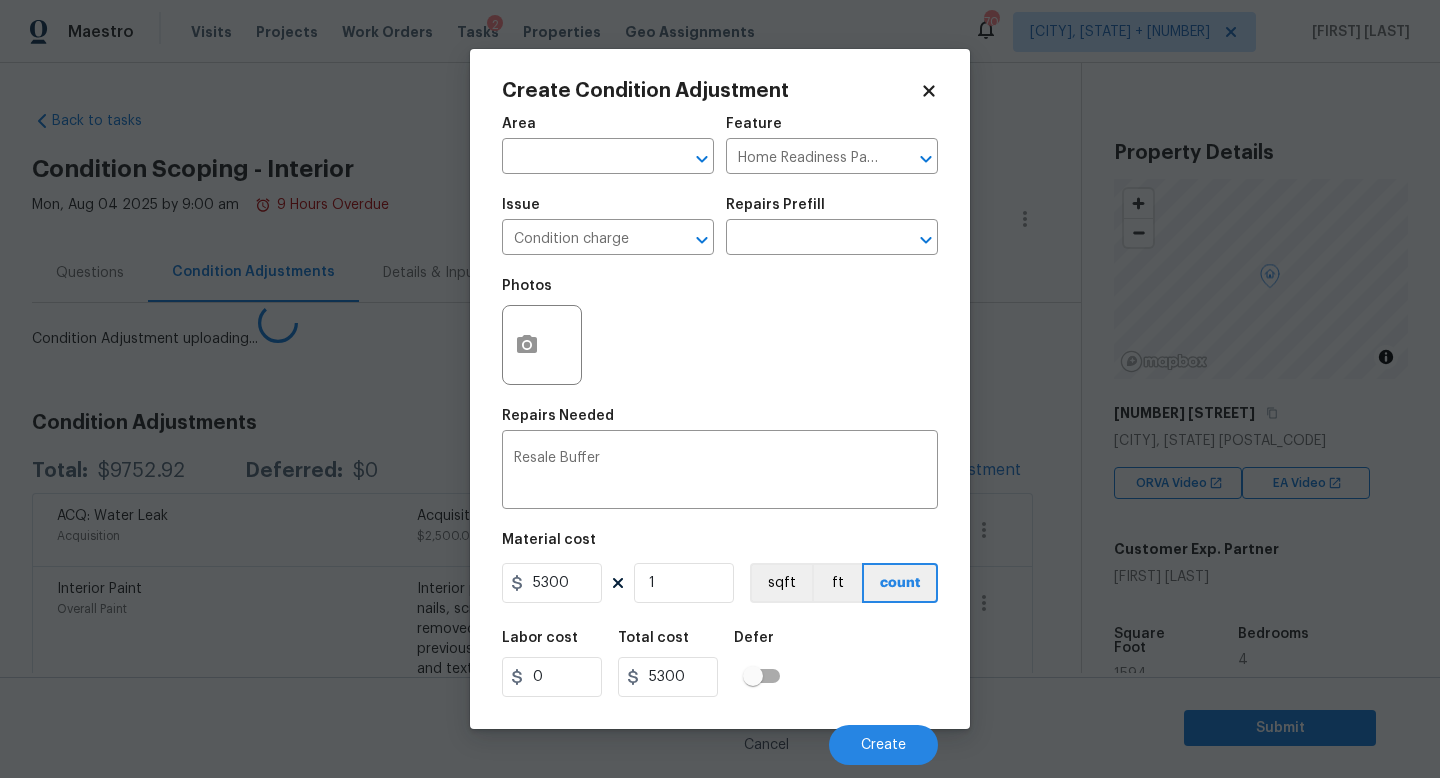 scroll, scrollTop: 0, scrollLeft: 0, axis: both 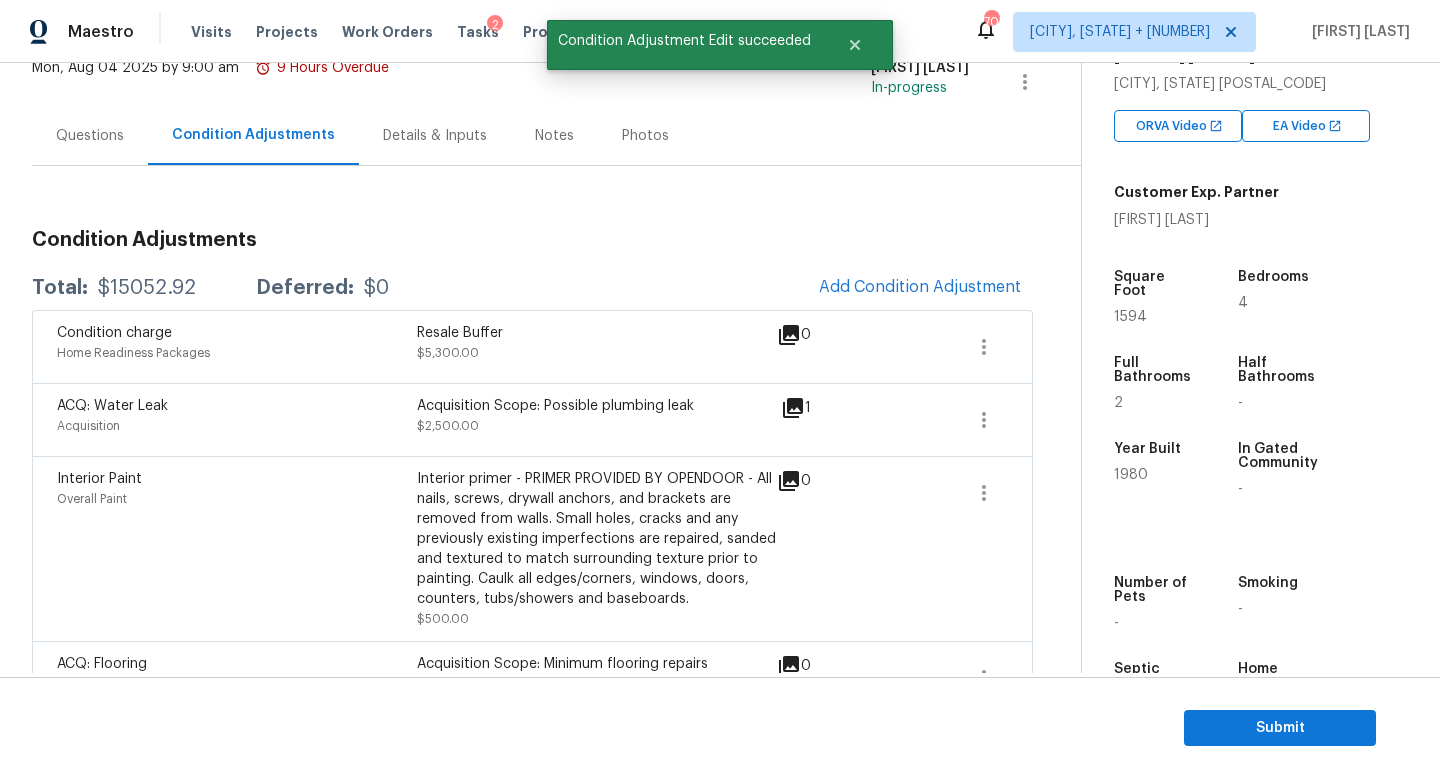 click on "Questions" at bounding box center [90, 135] 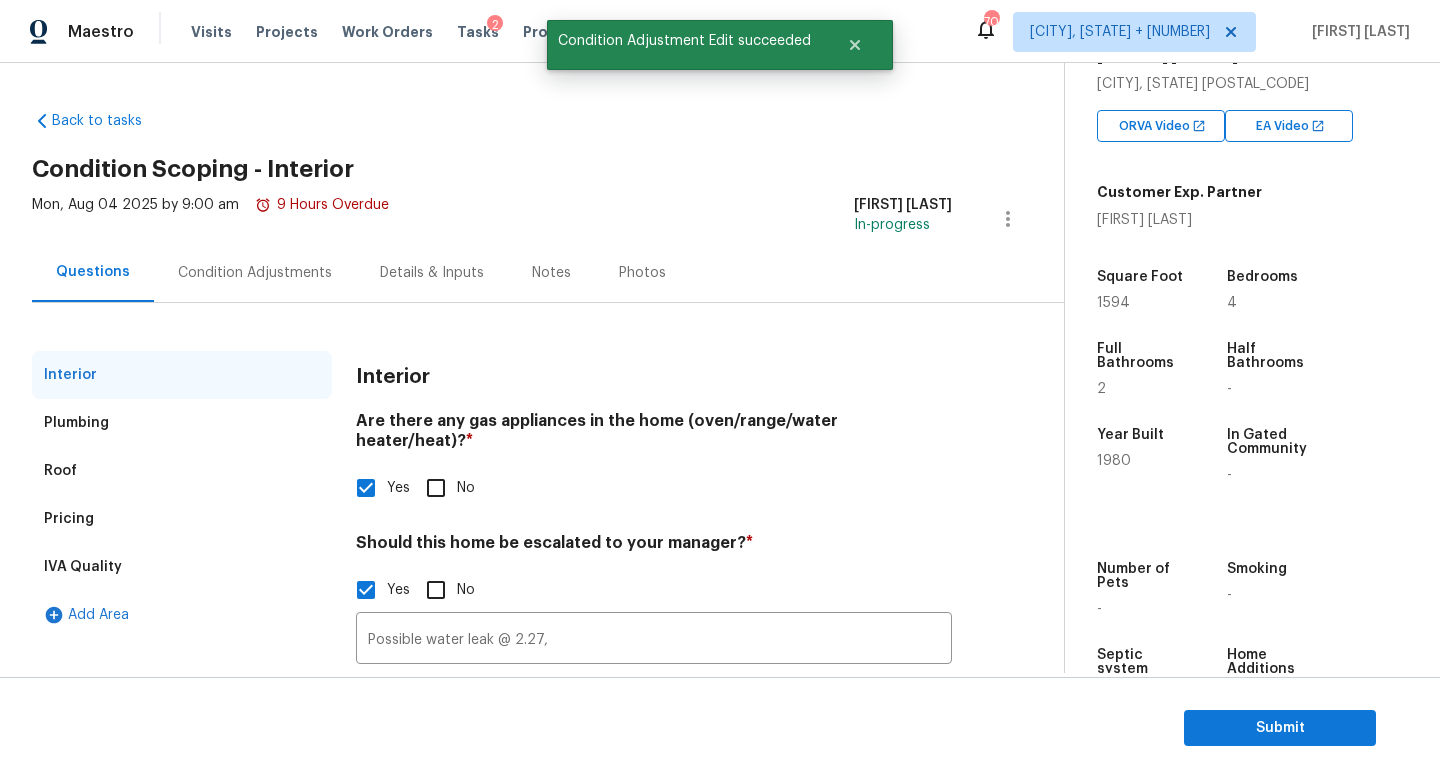 scroll, scrollTop: 137, scrollLeft: 0, axis: vertical 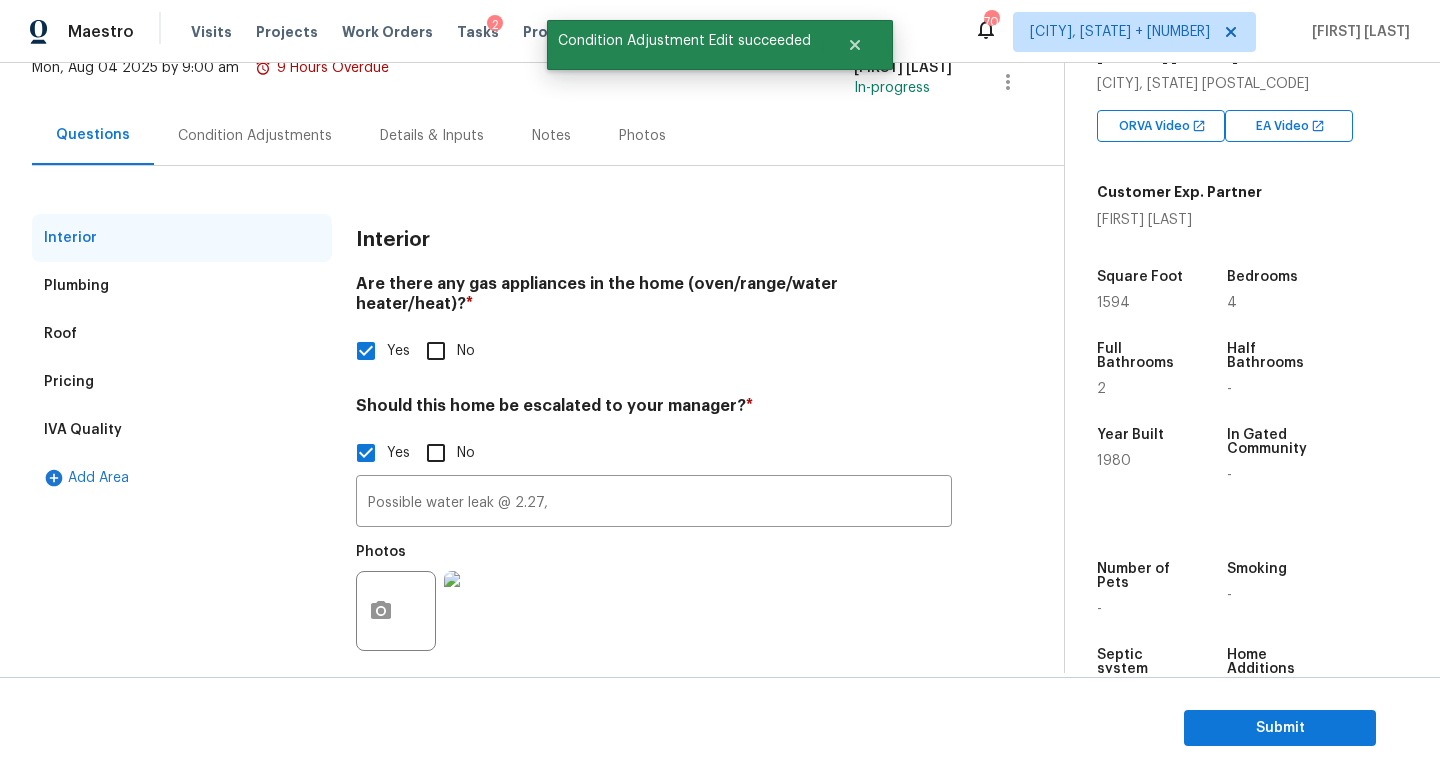 click on "Condition Adjustments" at bounding box center [255, 136] 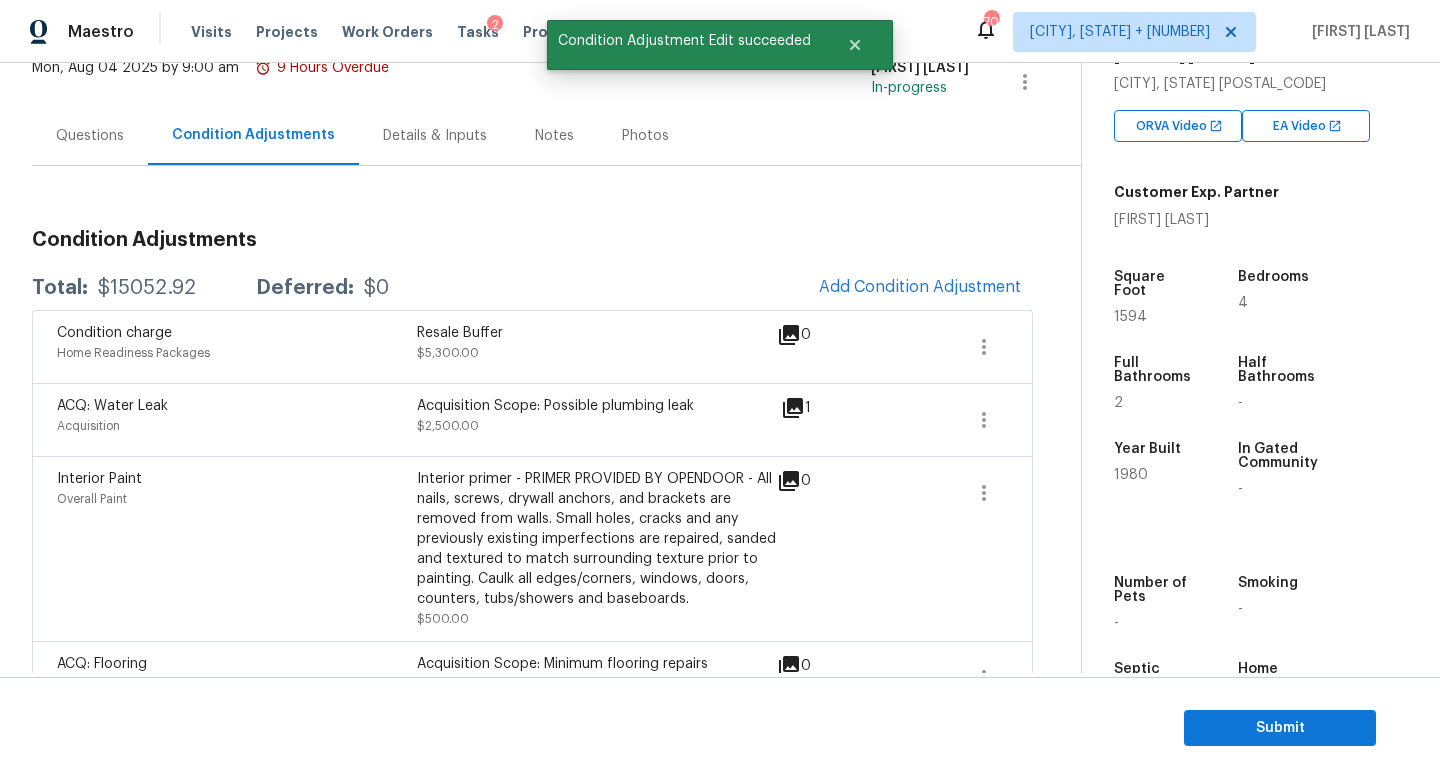click on "Questions" at bounding box center [90, 135] 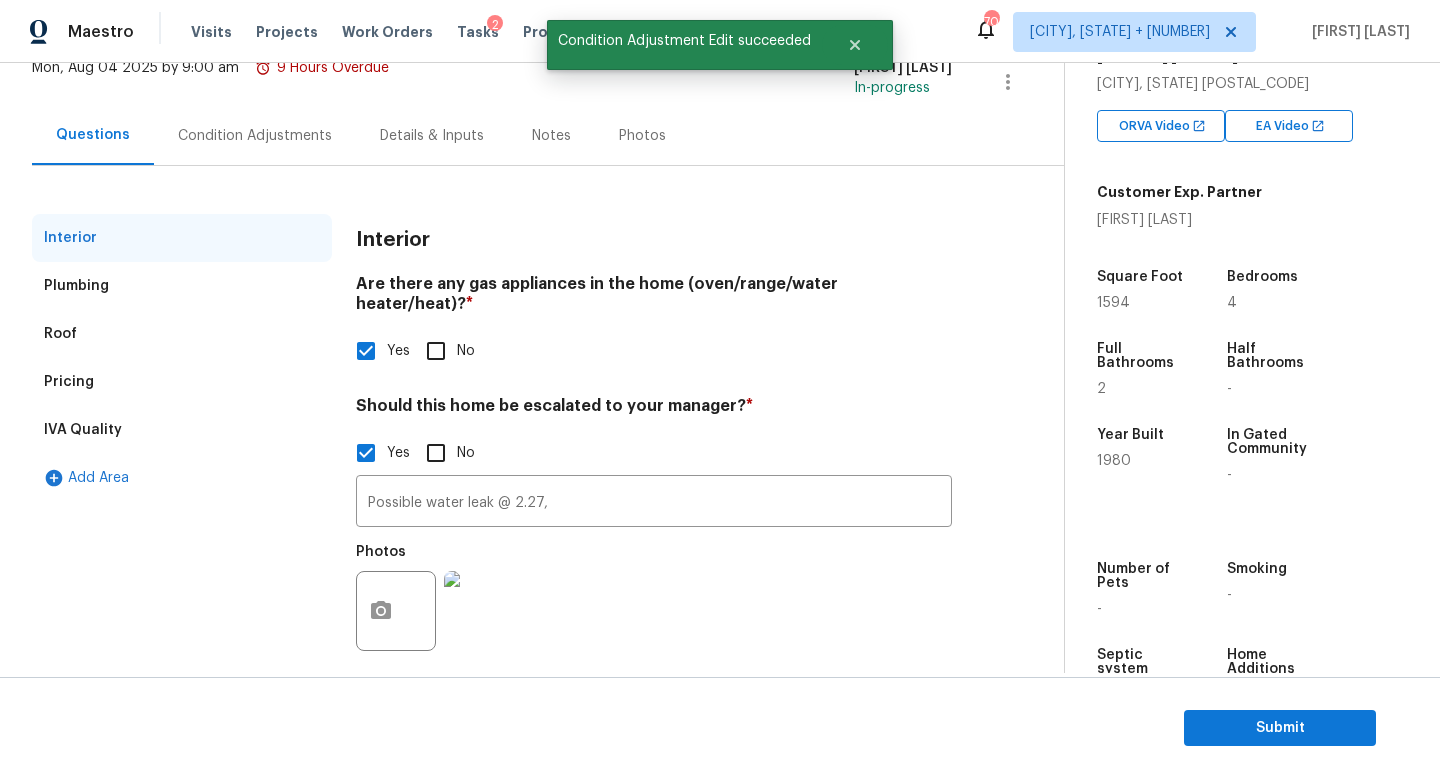 scroll, scrollTop: 0, scrollLeft: 0, axis: both 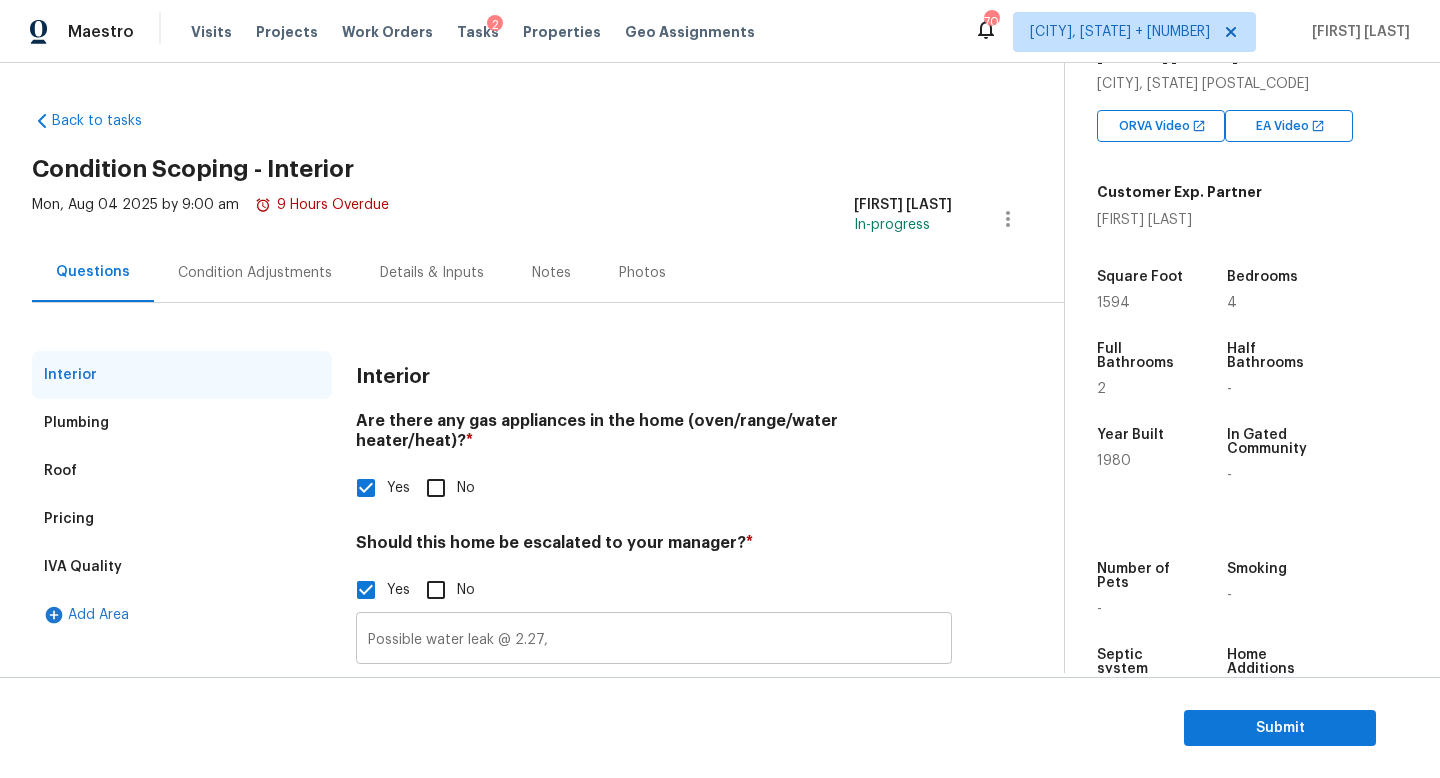 click on "Possible water leak @ 2.27," at bounding box center (654, 640) 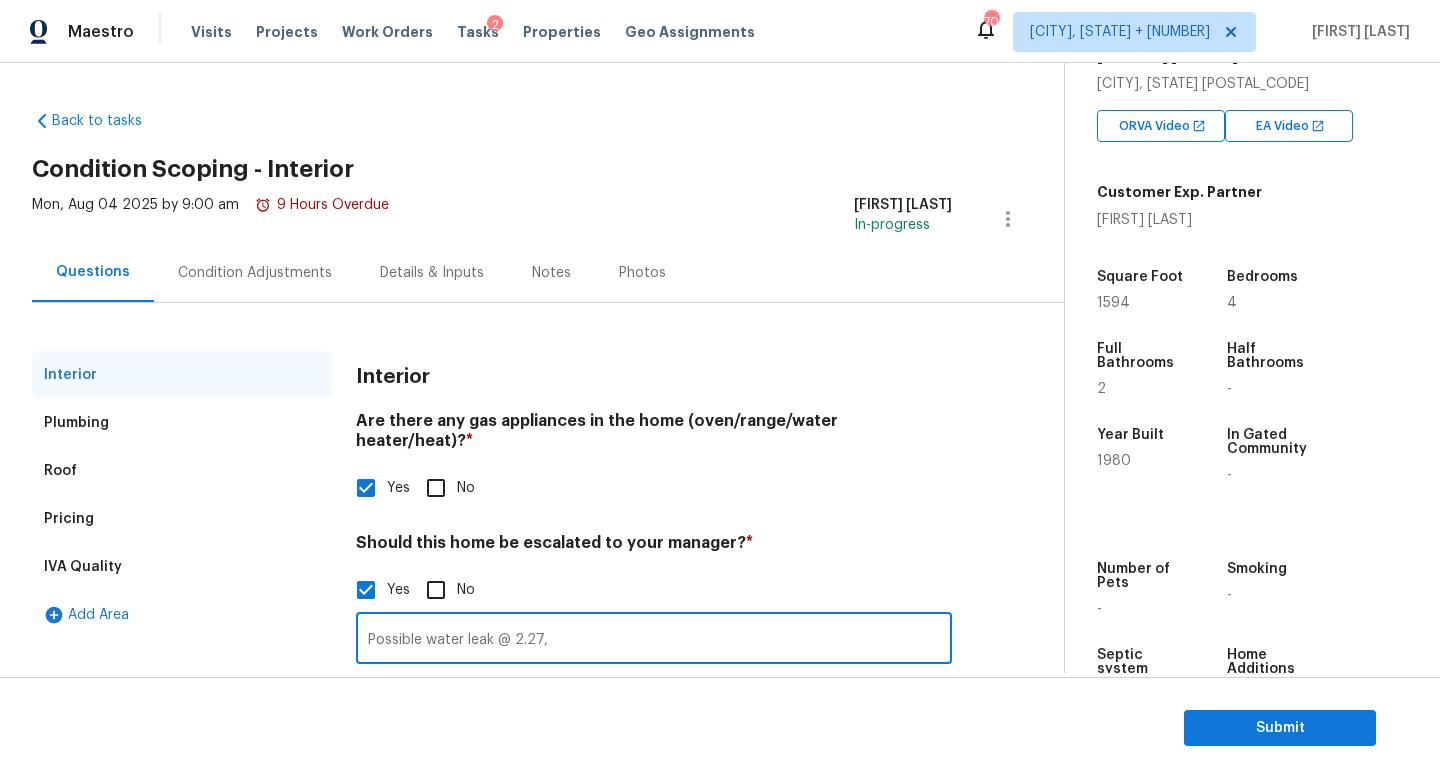 paste on "HPM Scope Adjustment is negative; please remove $XXX from scope" 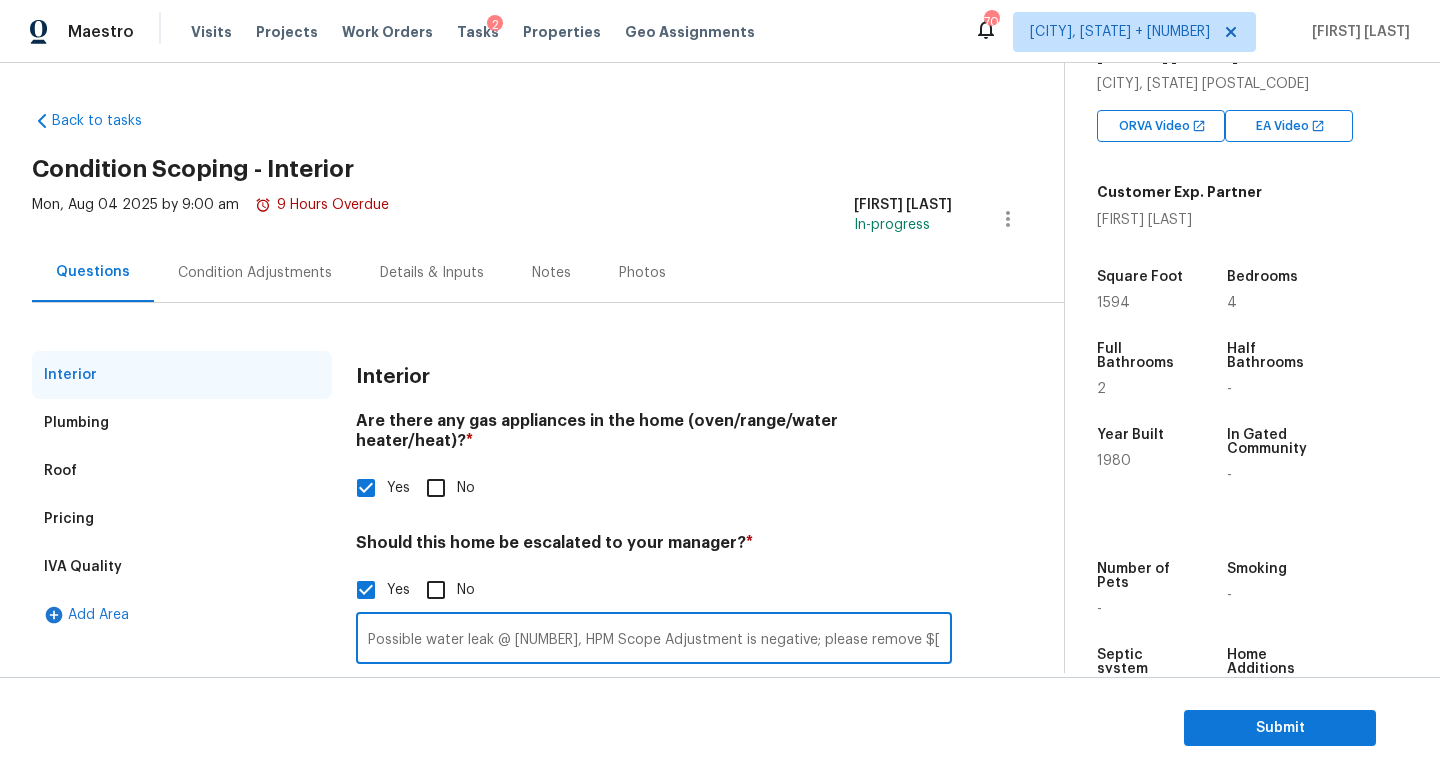 scroll, scrollTop: 0, scrollLeft: 56, axis: horizontal 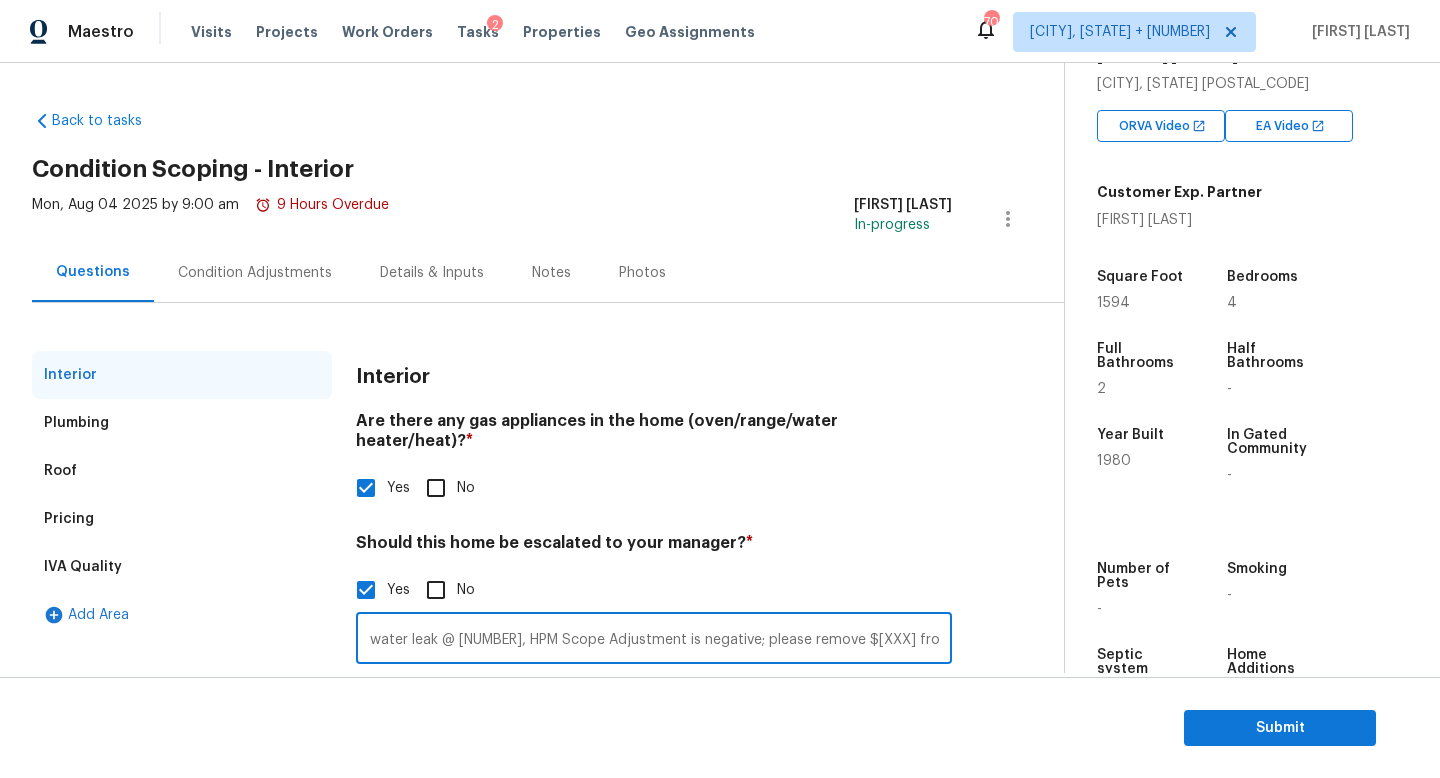 click on "Possible water leak @ 2.27, HPM Scope Adjustment is negative; please remove $XXX from scope" at bounding box center [654, 640] 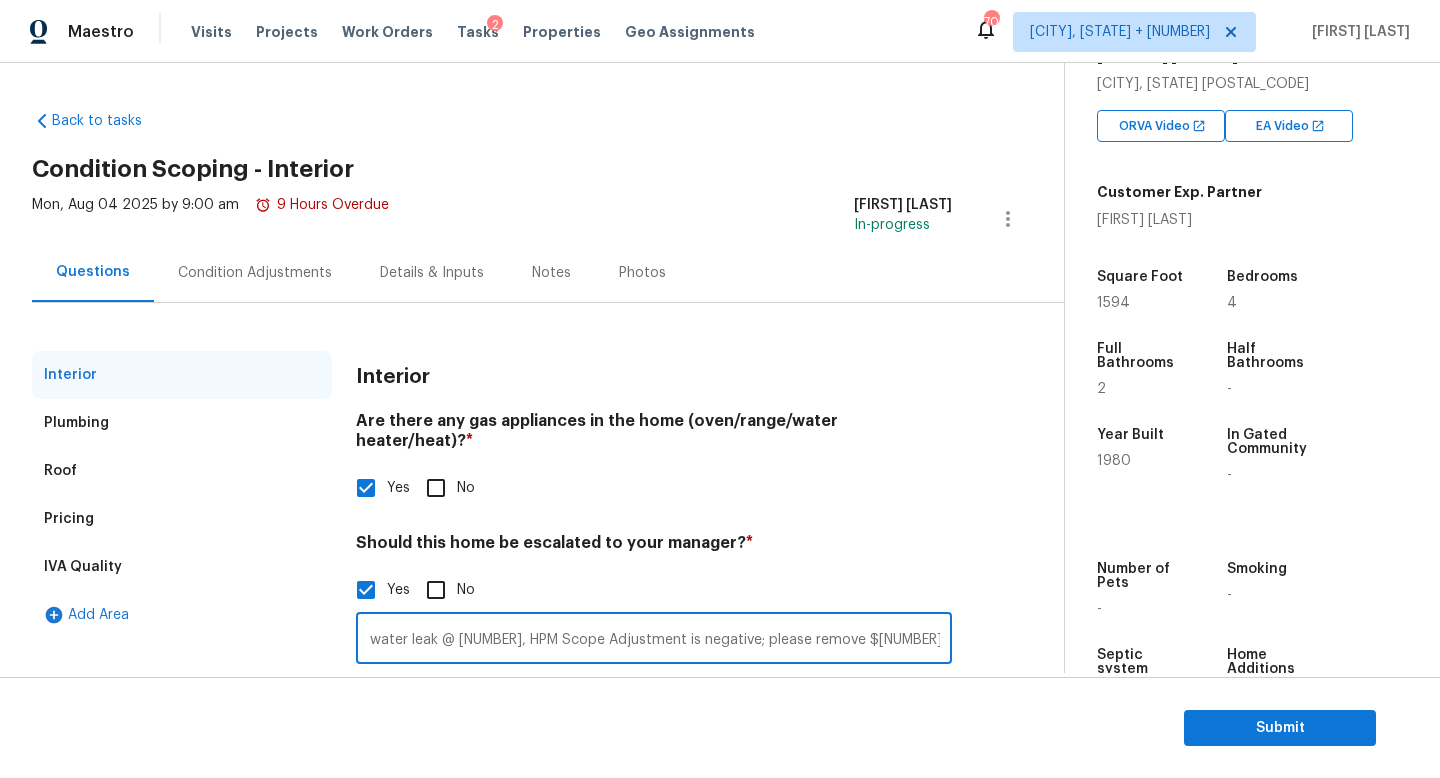 scroll, scrollTop: 0, scrollLeft: 37, axis: horizontal 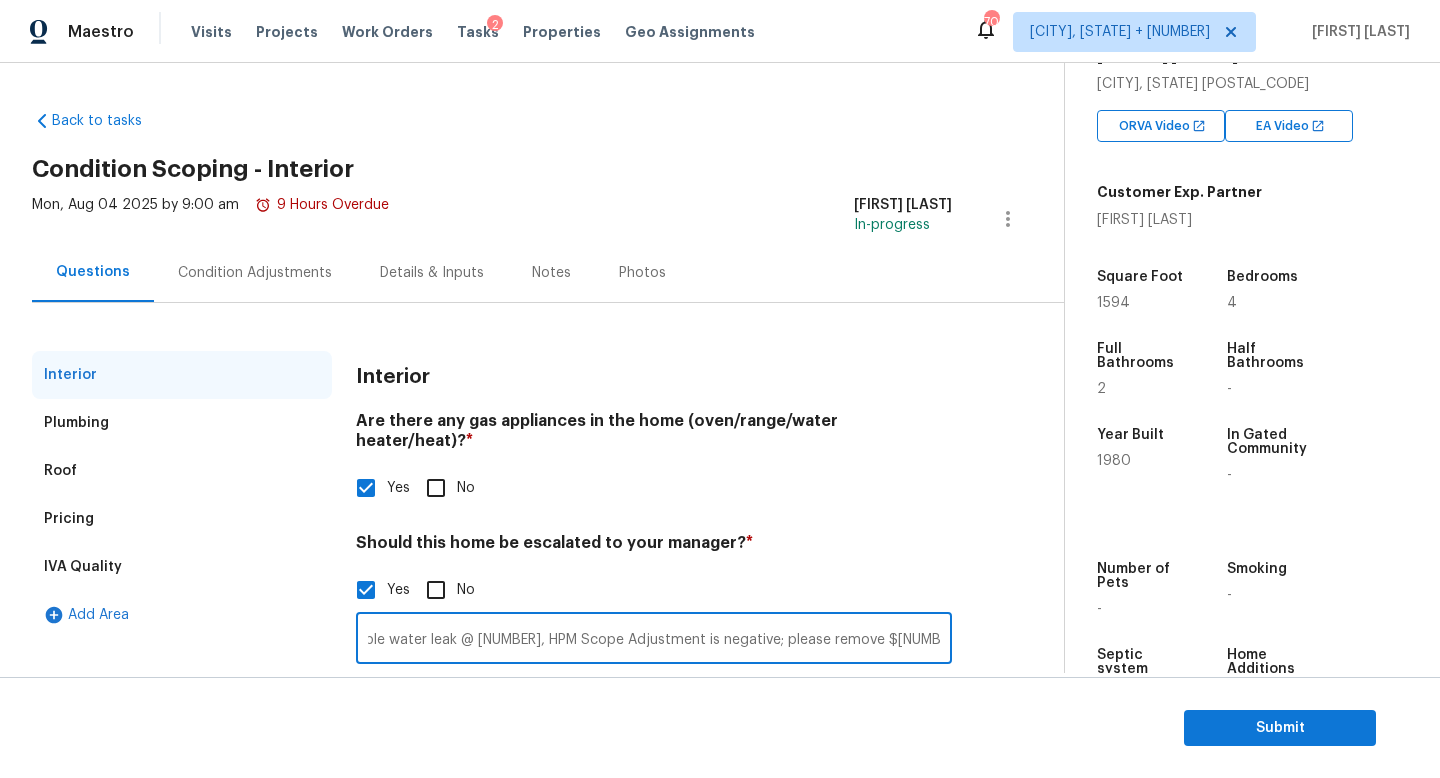 type on "Possible water leak @ 2.27, HPM Scope Adjustment is negative; please remove $2653 from scope" 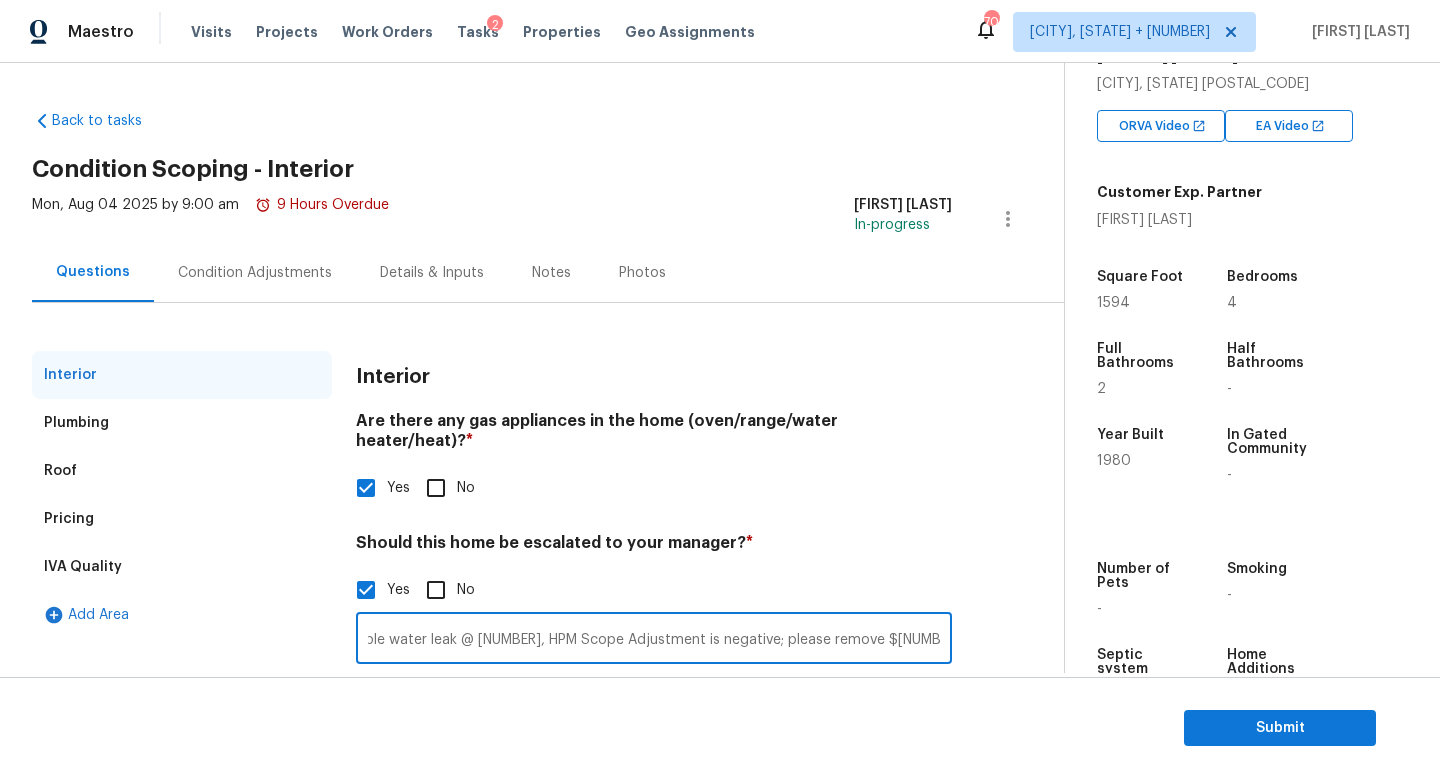 scroll, scrollTop: 0, scrollLeft: 0, axis: both 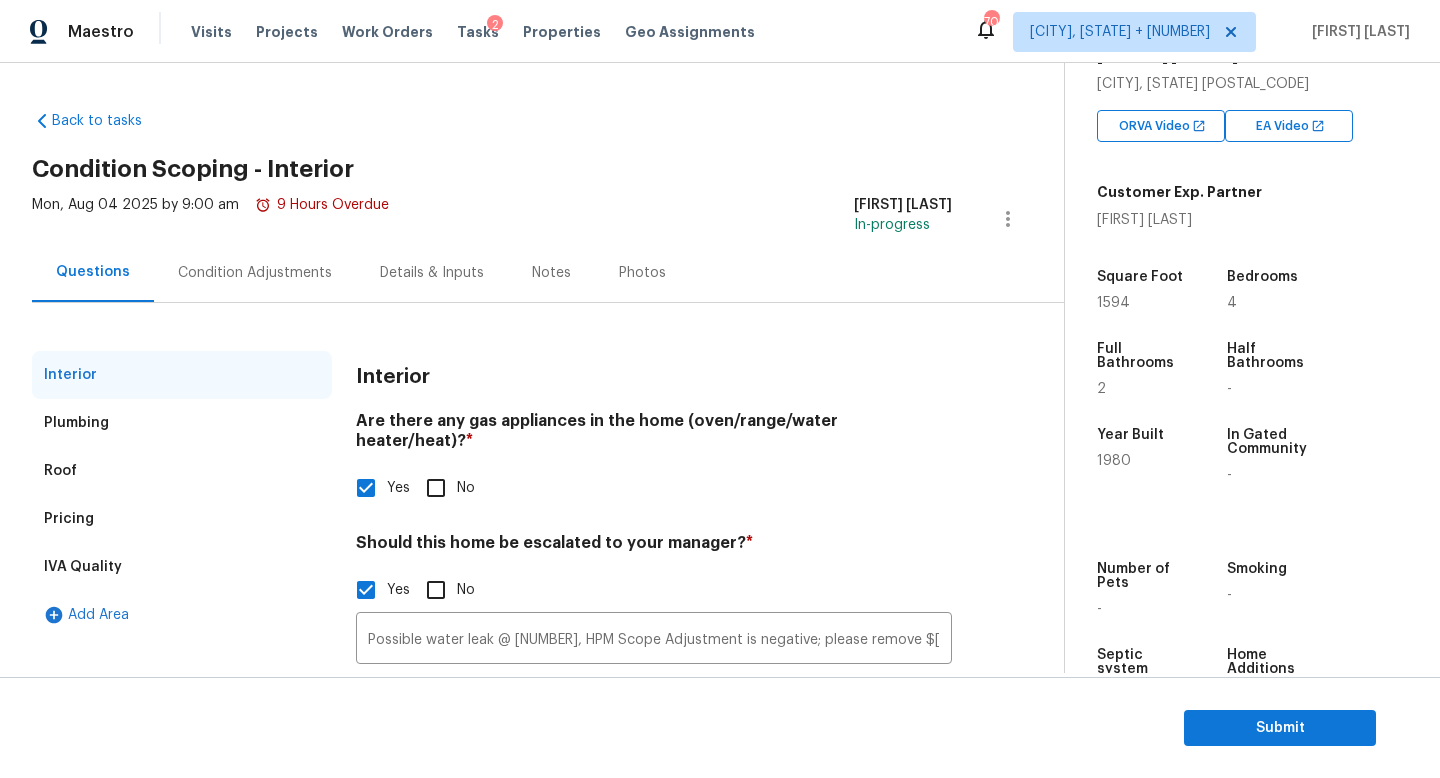 click on "Condition Adjustments" at bounding box center [255, 272] 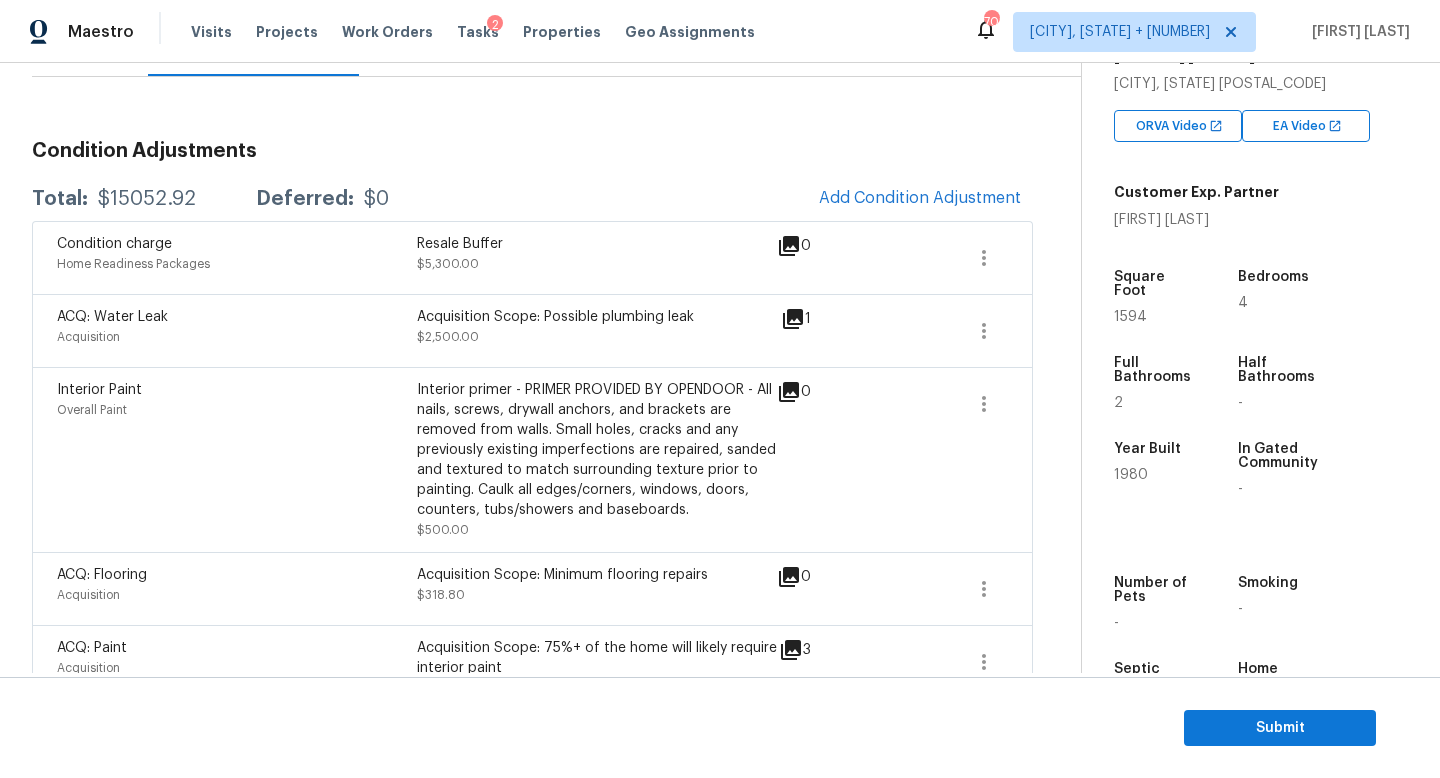 scroll, scrollTop: 0, scrollLeft: 0, axis: both 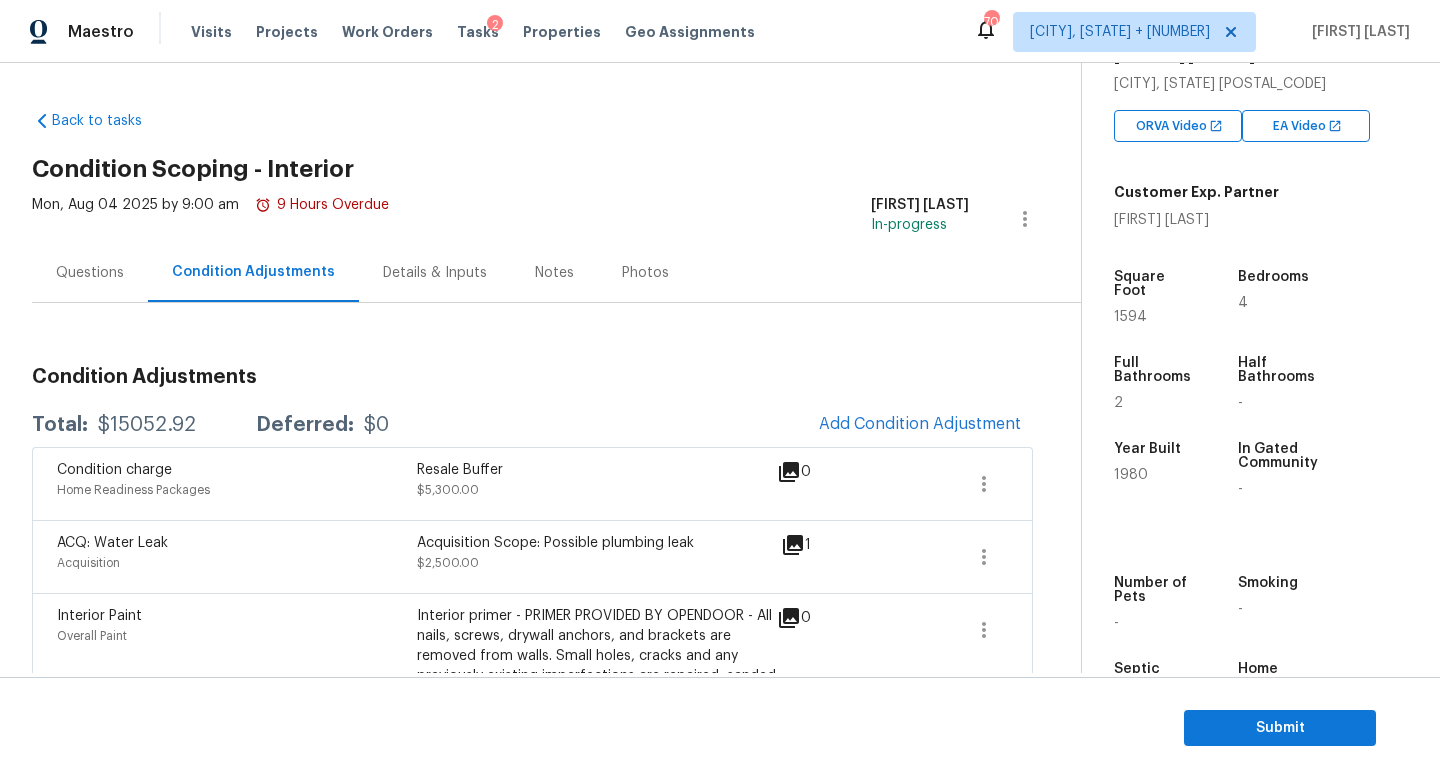 click on "Questions" at bounding box center (90, 272) 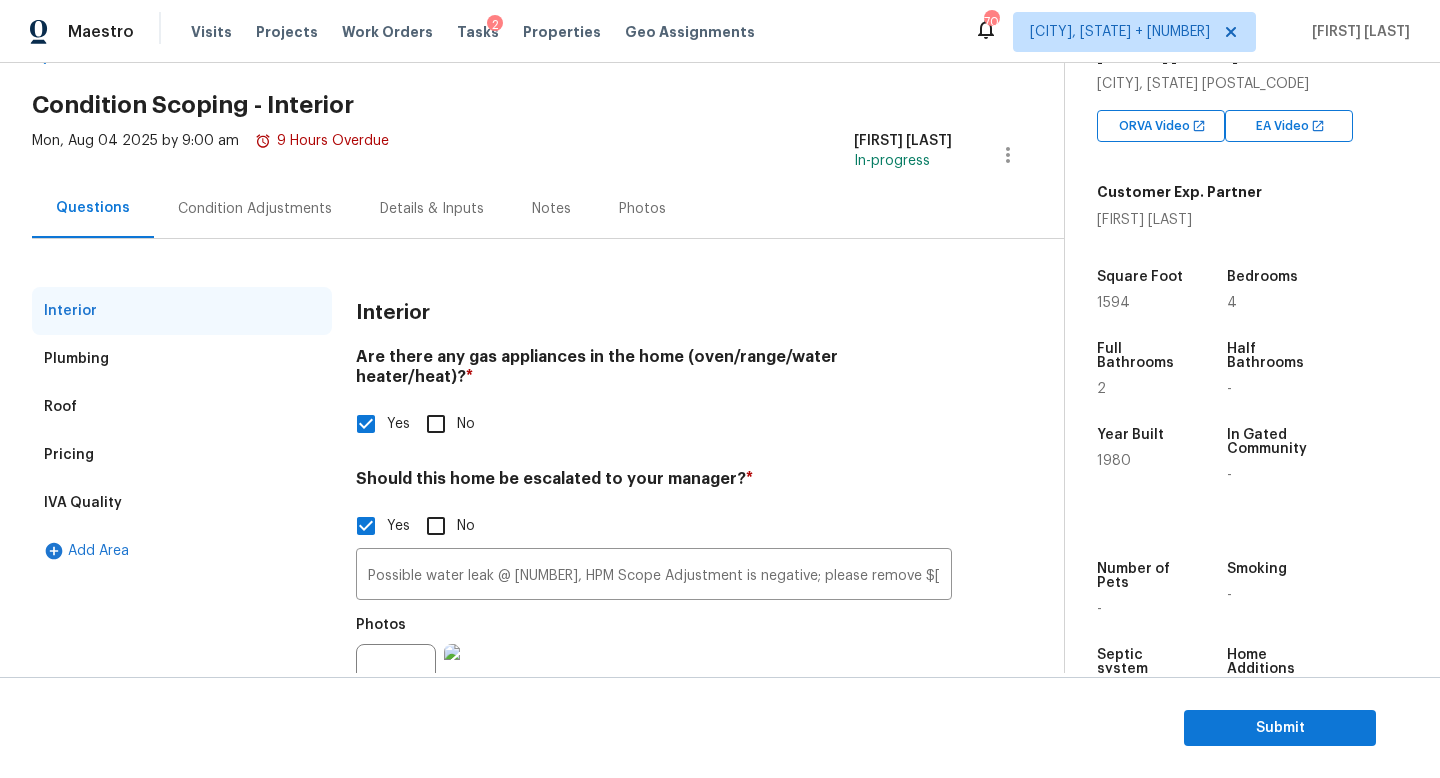 scroll, scrollTop: 94, scrollLeft: 0, axis: vertical 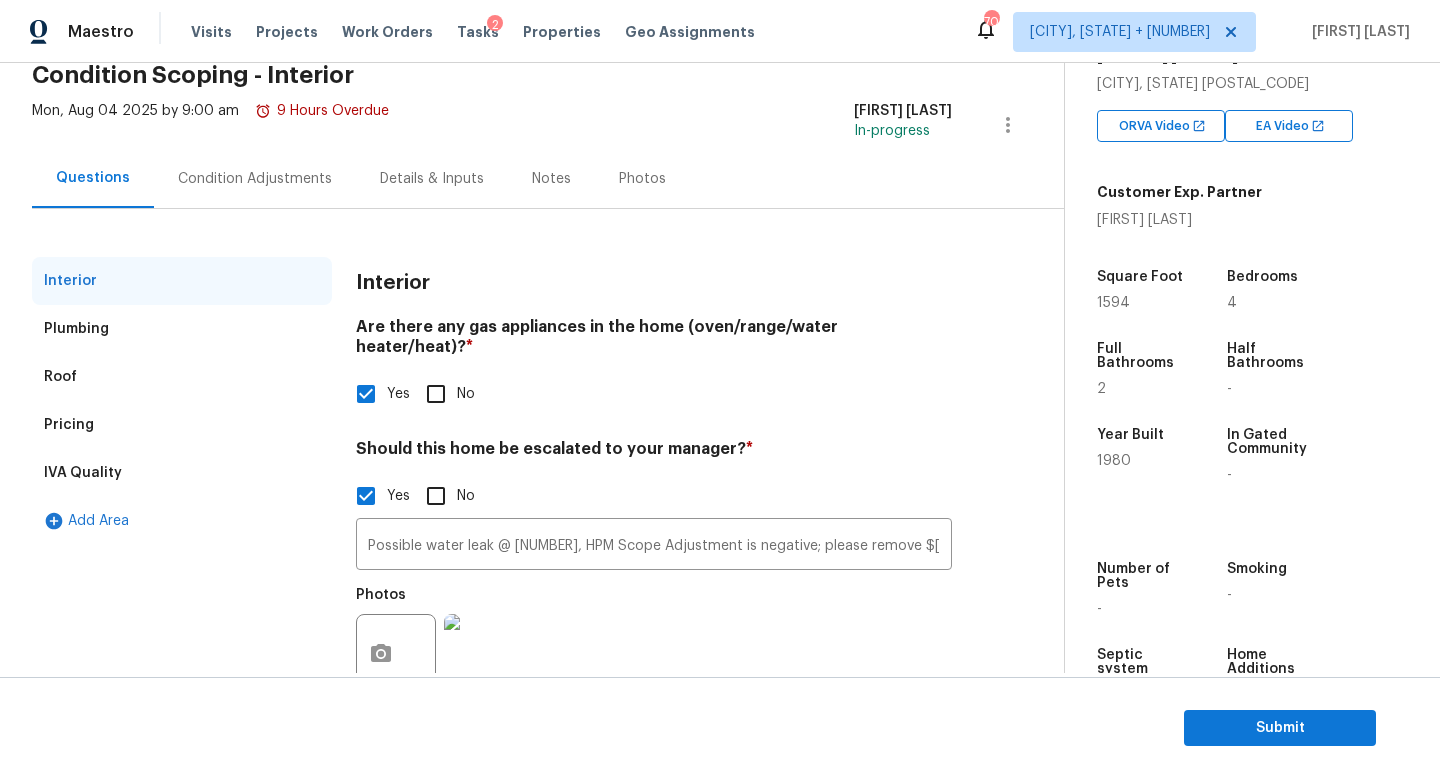 click on "Should this home be escalated to your manager?  *" at bounding box center [654, 453] 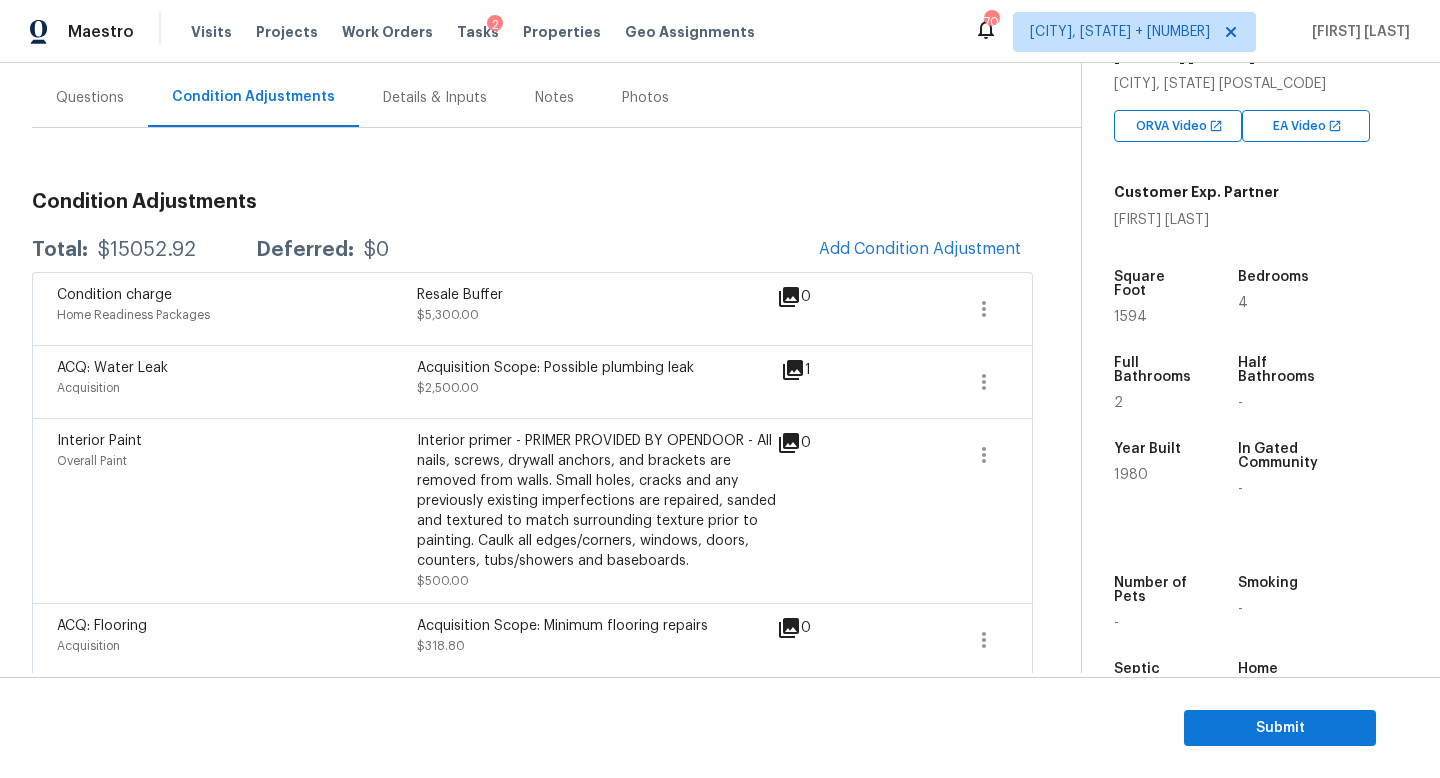 scroll, scrollTop: 206, scrollLeft: 0, axis: vertical 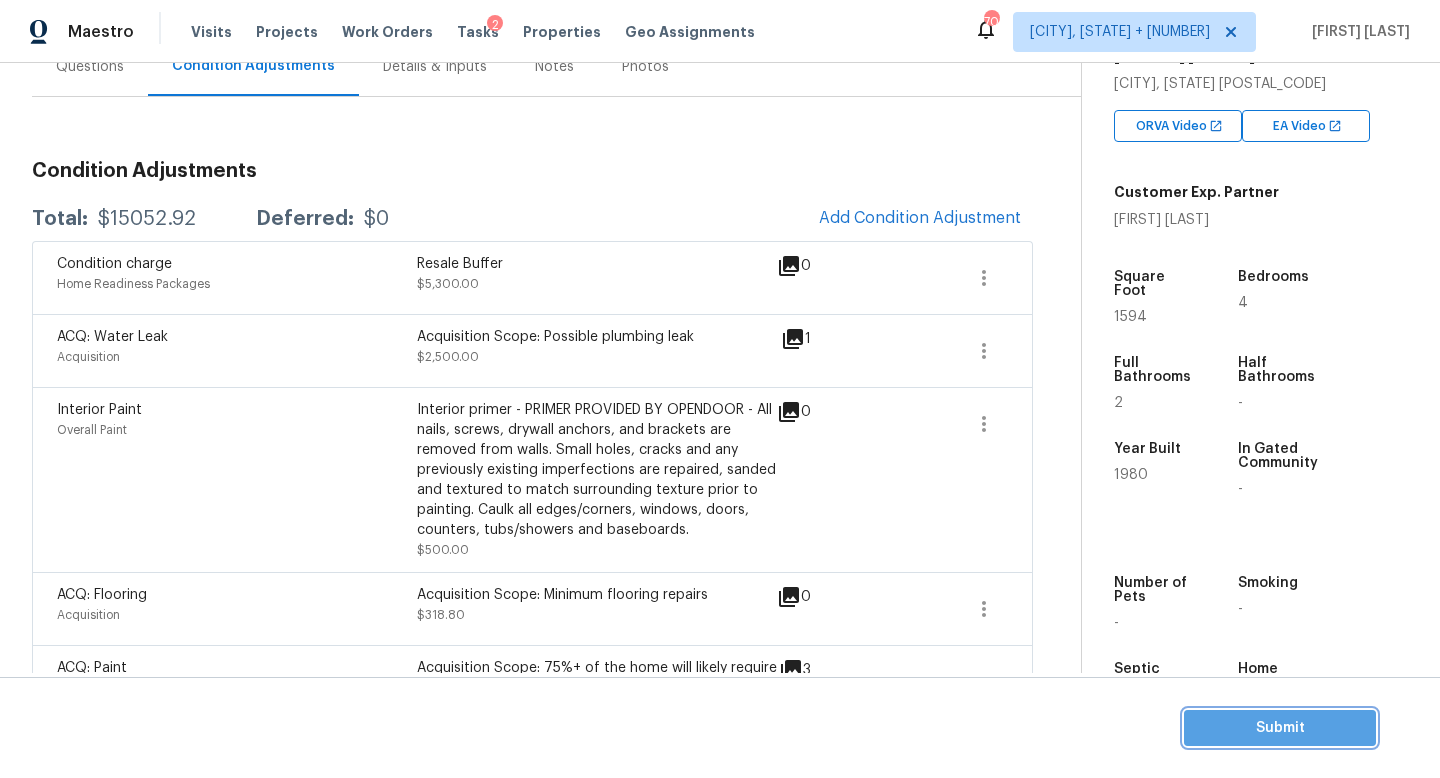 click on "Submit" at bounding box center (1280, 728) 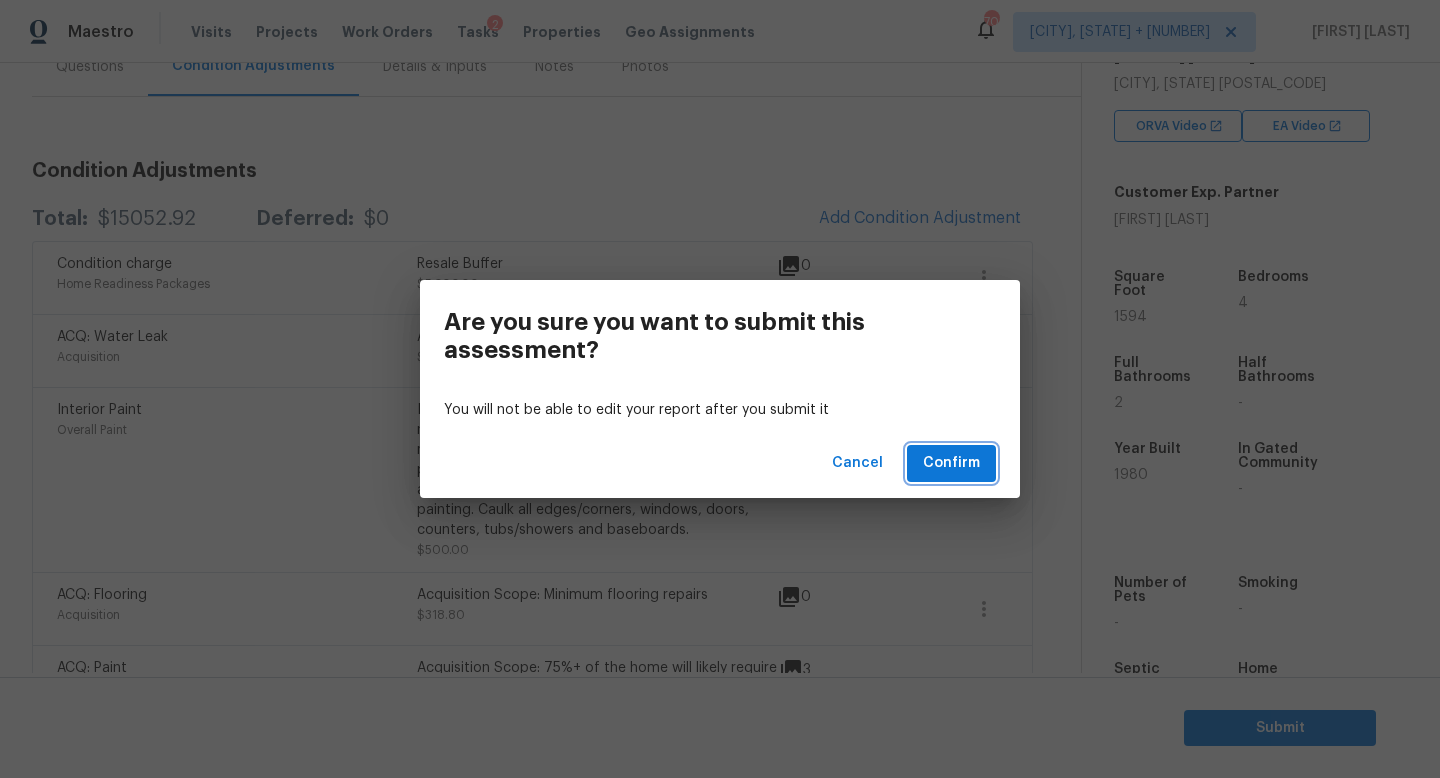 click on "Confirm" at bounding box center [951, 463] 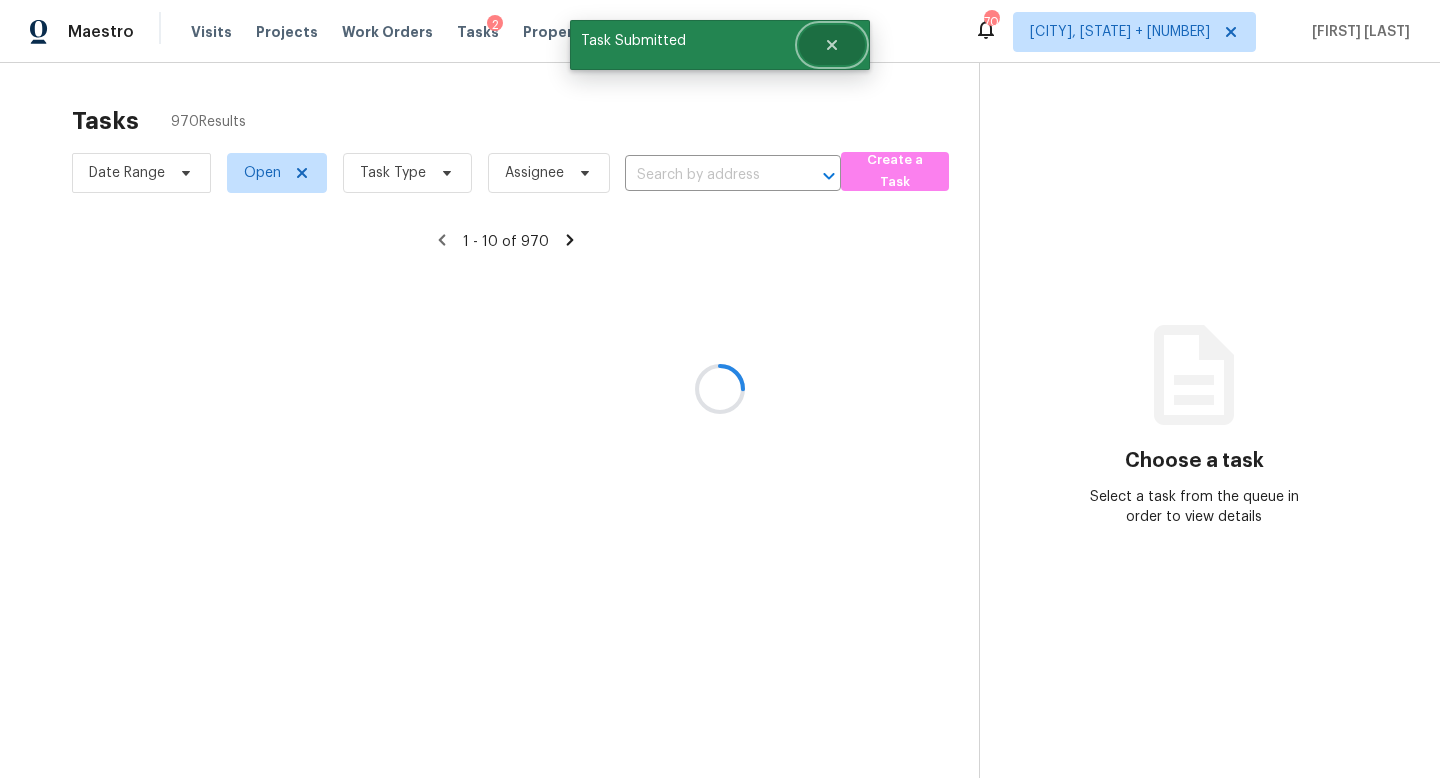 click 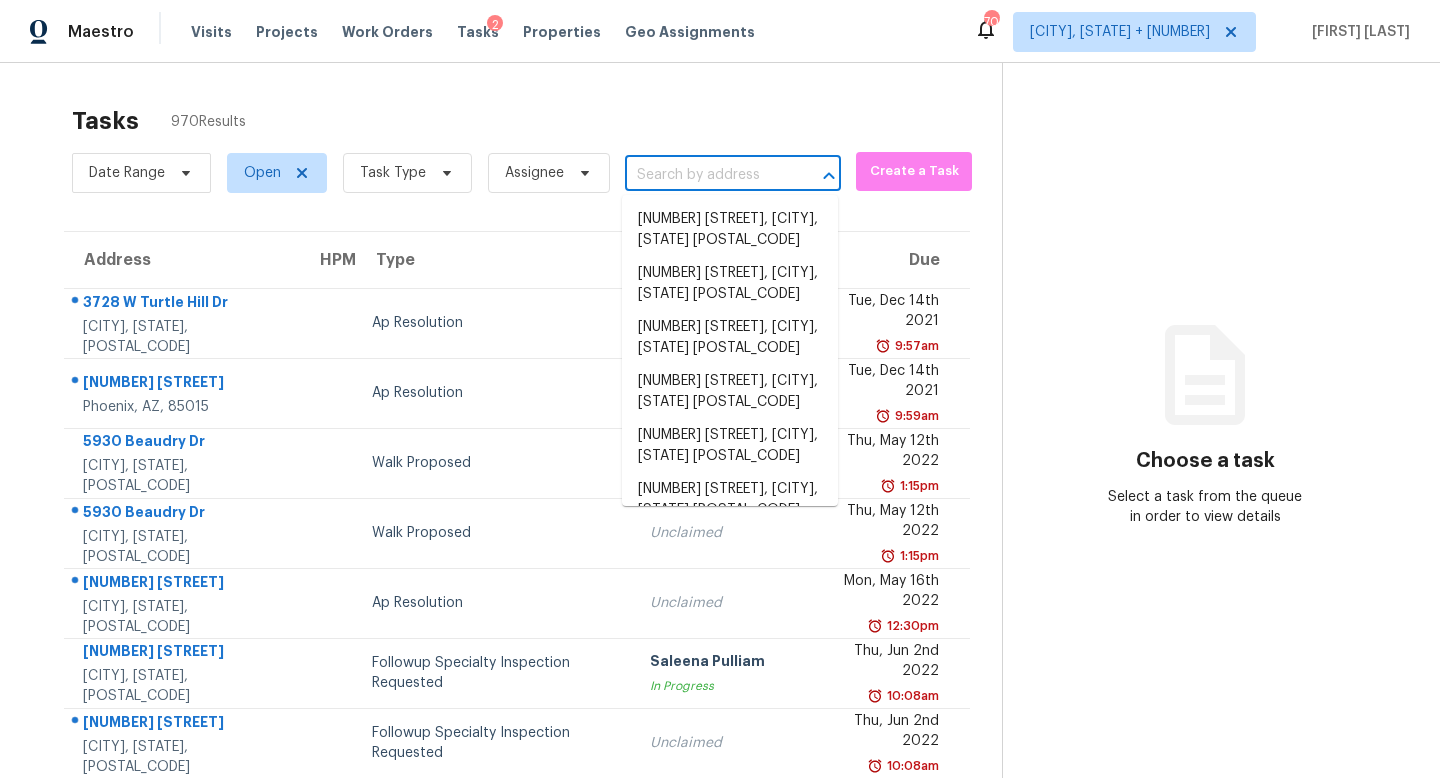 click at bounding box center (705, 175) 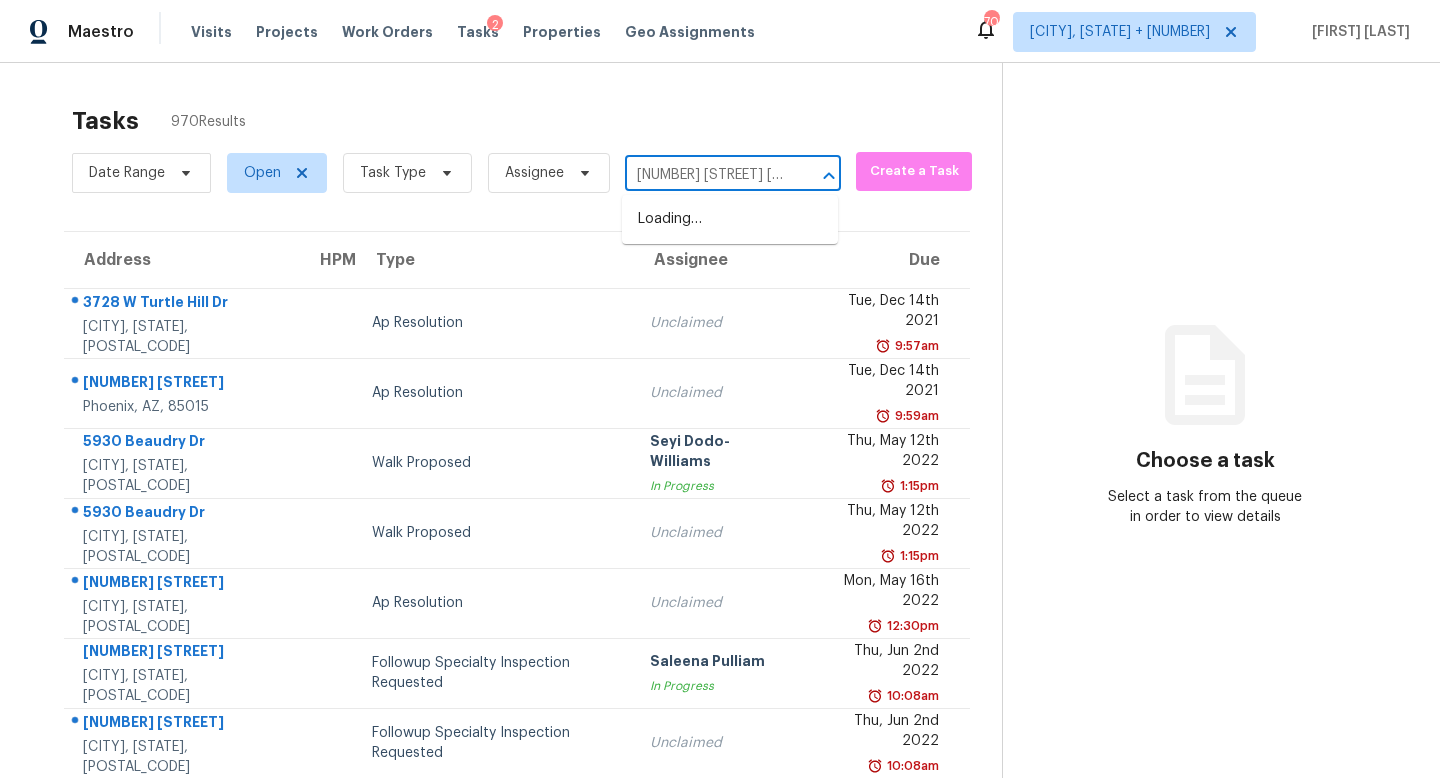 scroll, scrollTop: 0, scrollLeft: 121, axis: horizontal 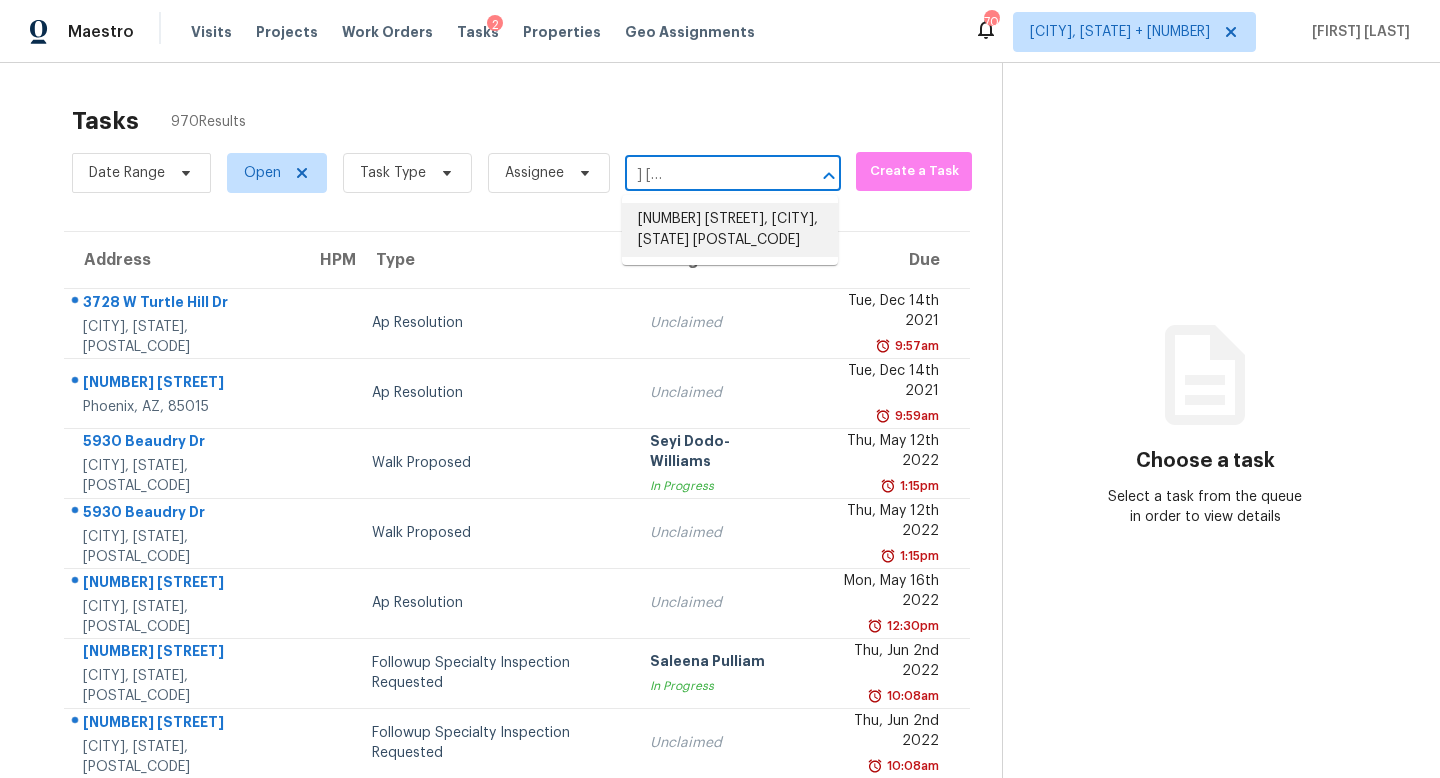 click on "921 E Payton St, San Tan Valley, AZ 85140" at bounding box center (730, 230) 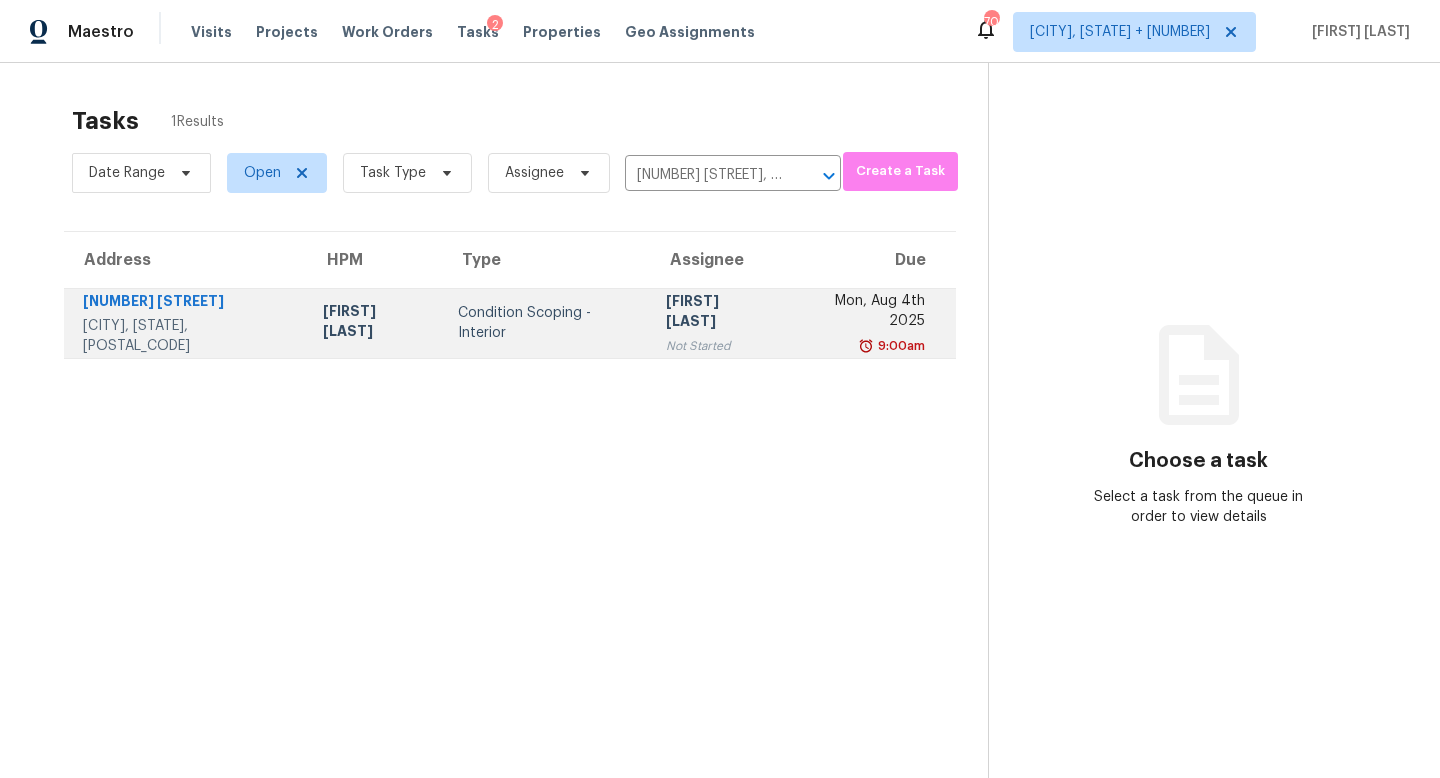 click on "Not Started" at bounding box center (717, 346) 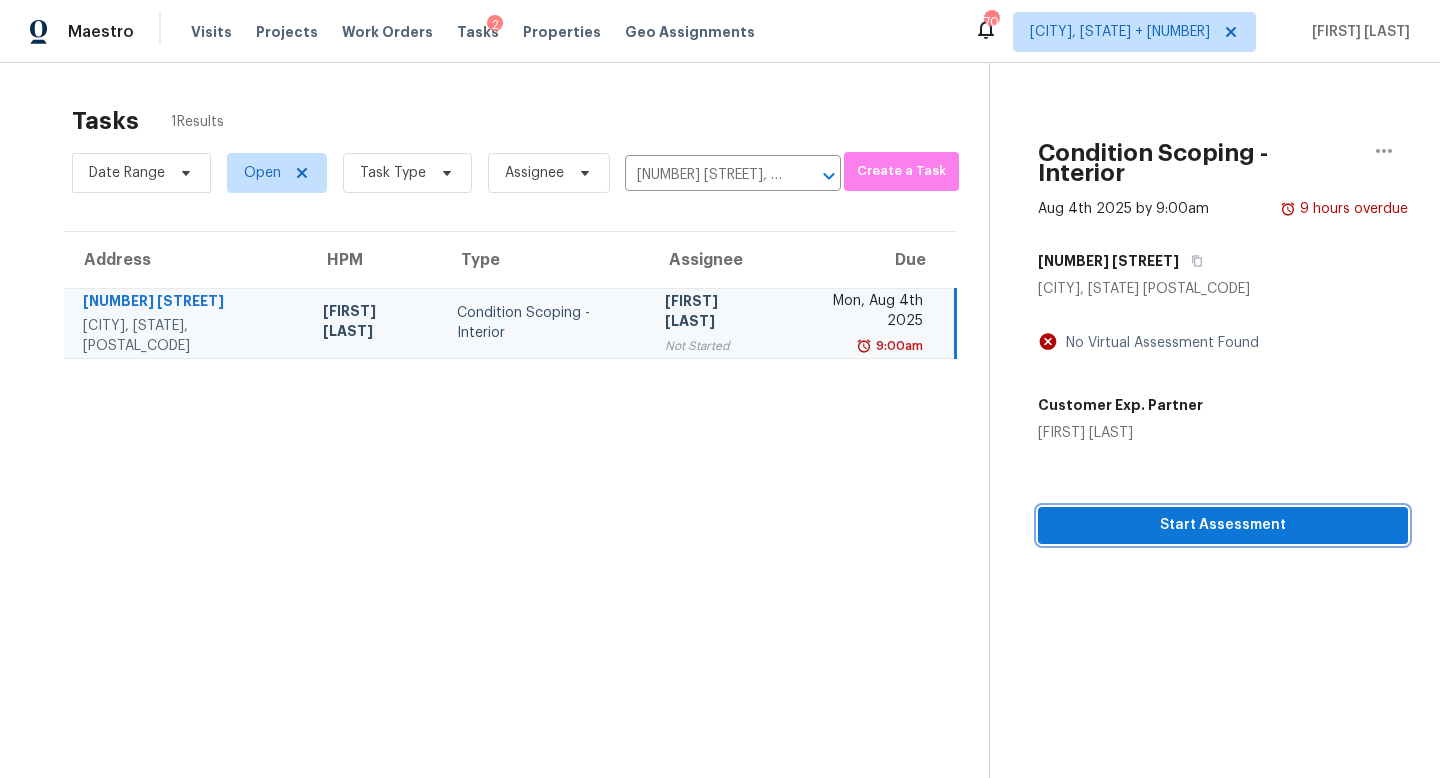 click on "Condition Scoping - Interior Aug 4th 2025 by 9:00am 9 hours overdue 921 E Payton St San Tan Valley, AZ 85140 No Virtual Assessment Found Customer Exp. Partner Kendra Gallagher Start Assessment" at bounding box center (1199, 303) 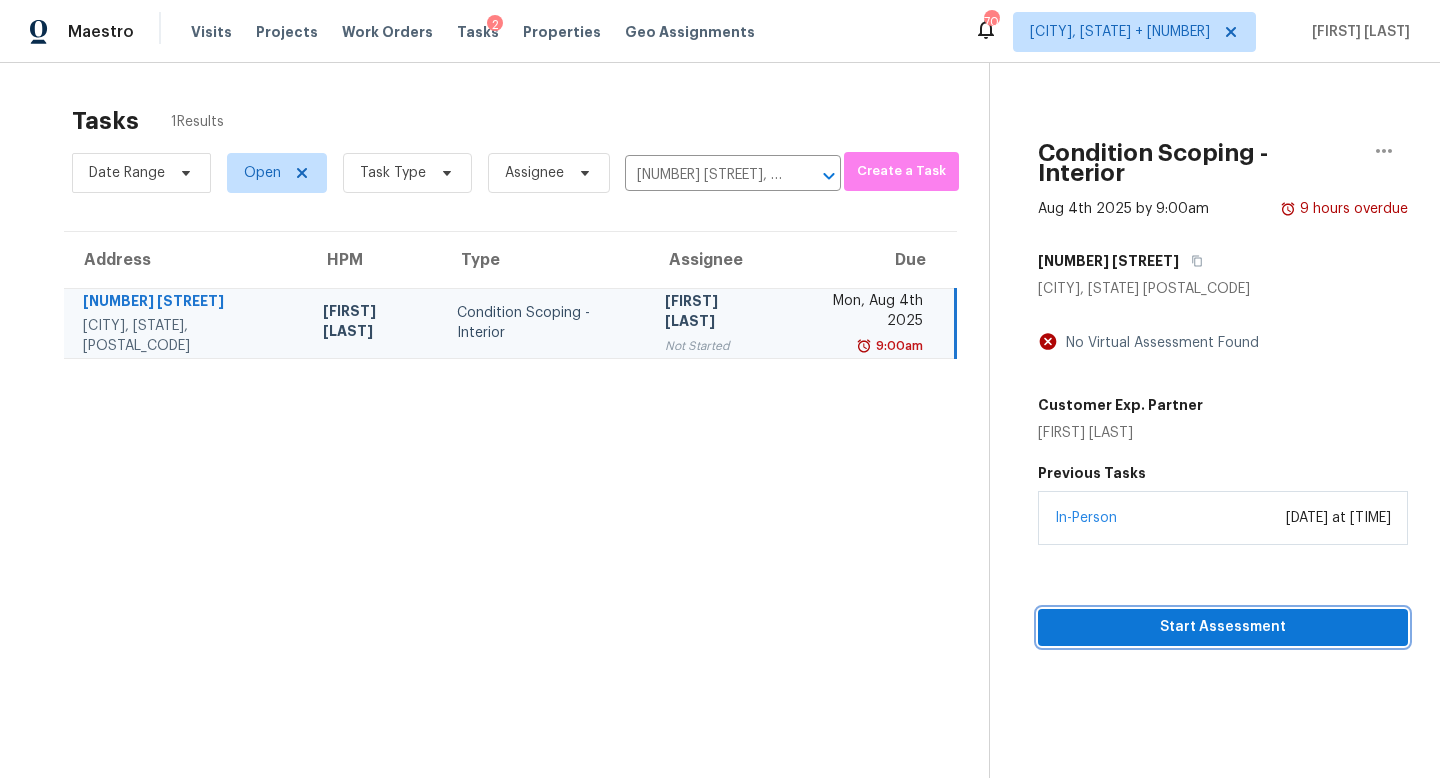 click on "Start Assessment" at bounding box center (1223, 627) 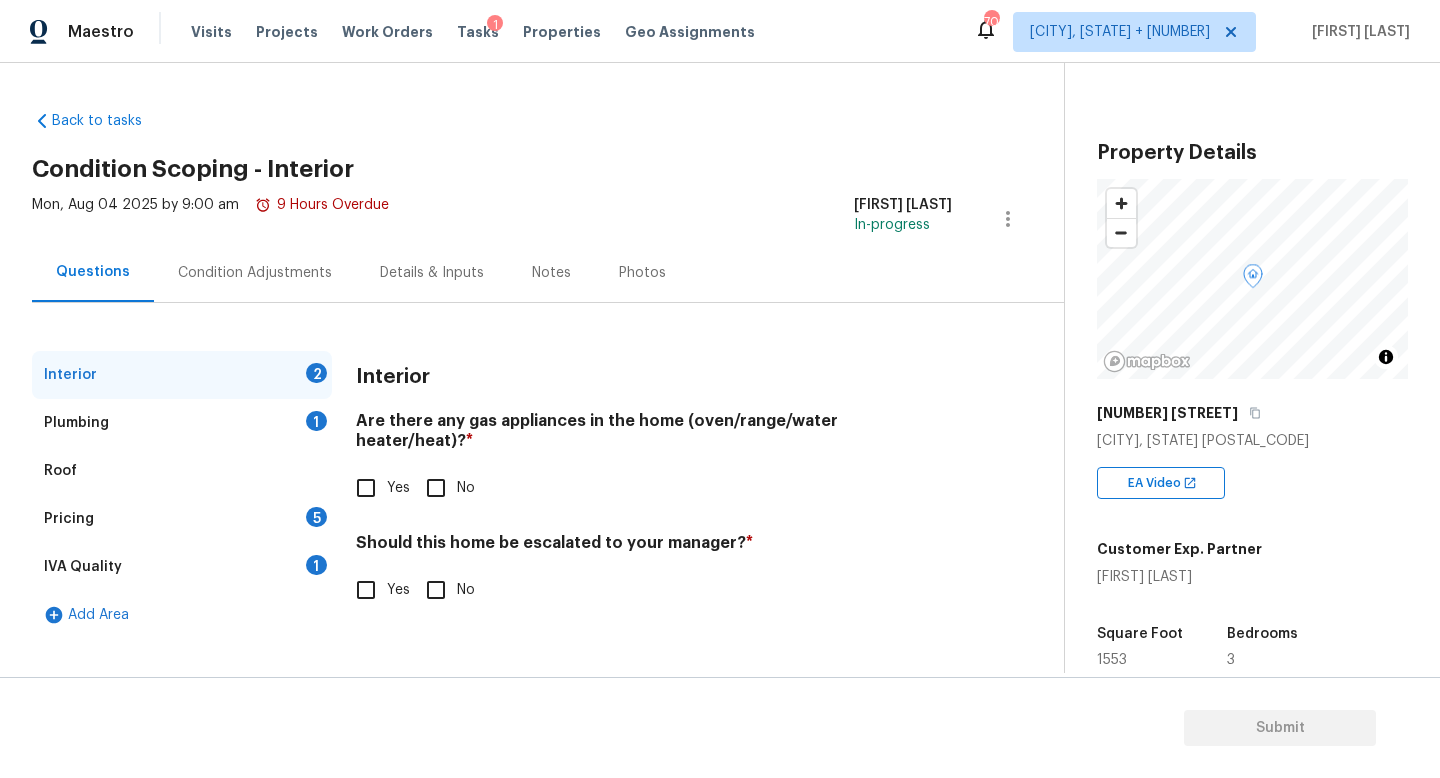 click on "Yes" at bounding box center [366, 488] 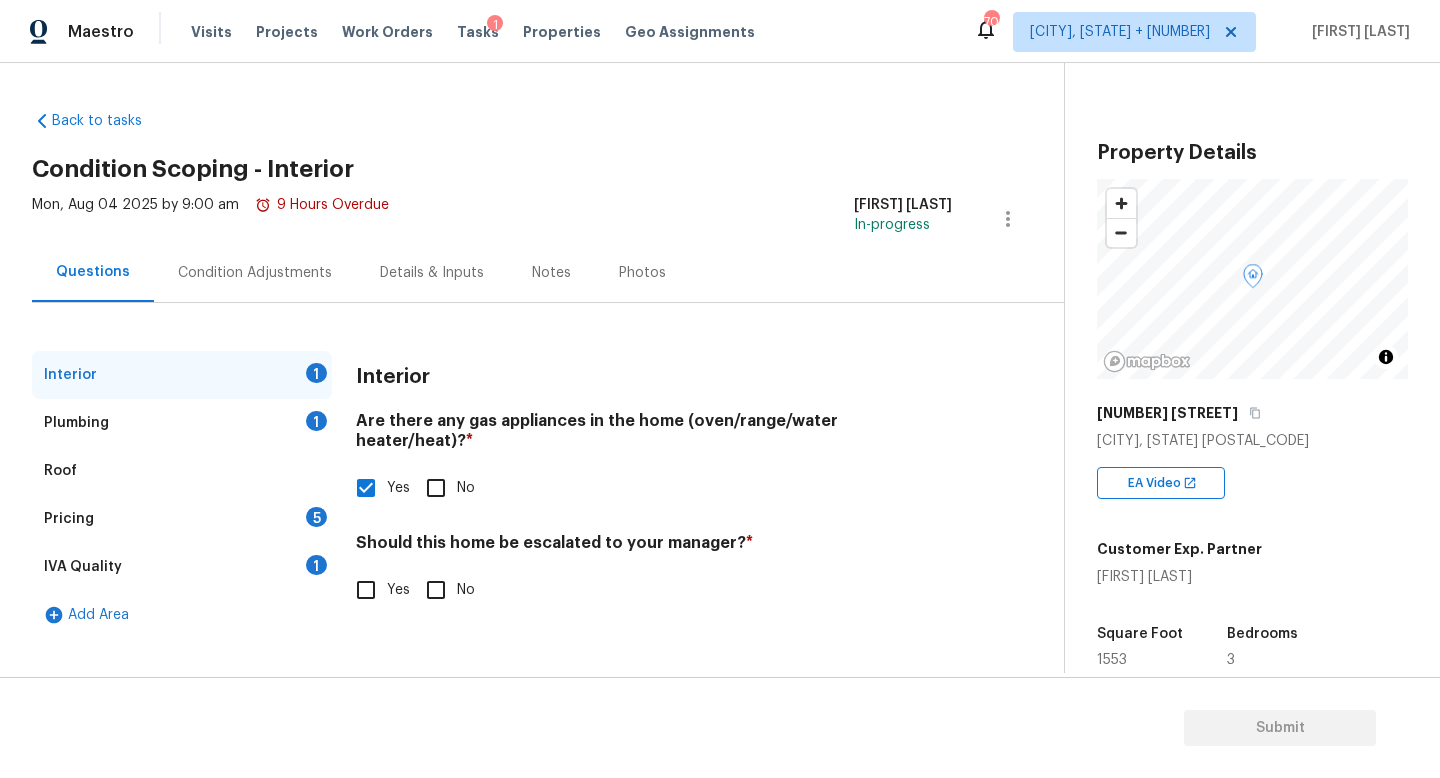 click on "Plumbing 1" at bounding box center (182, 423) 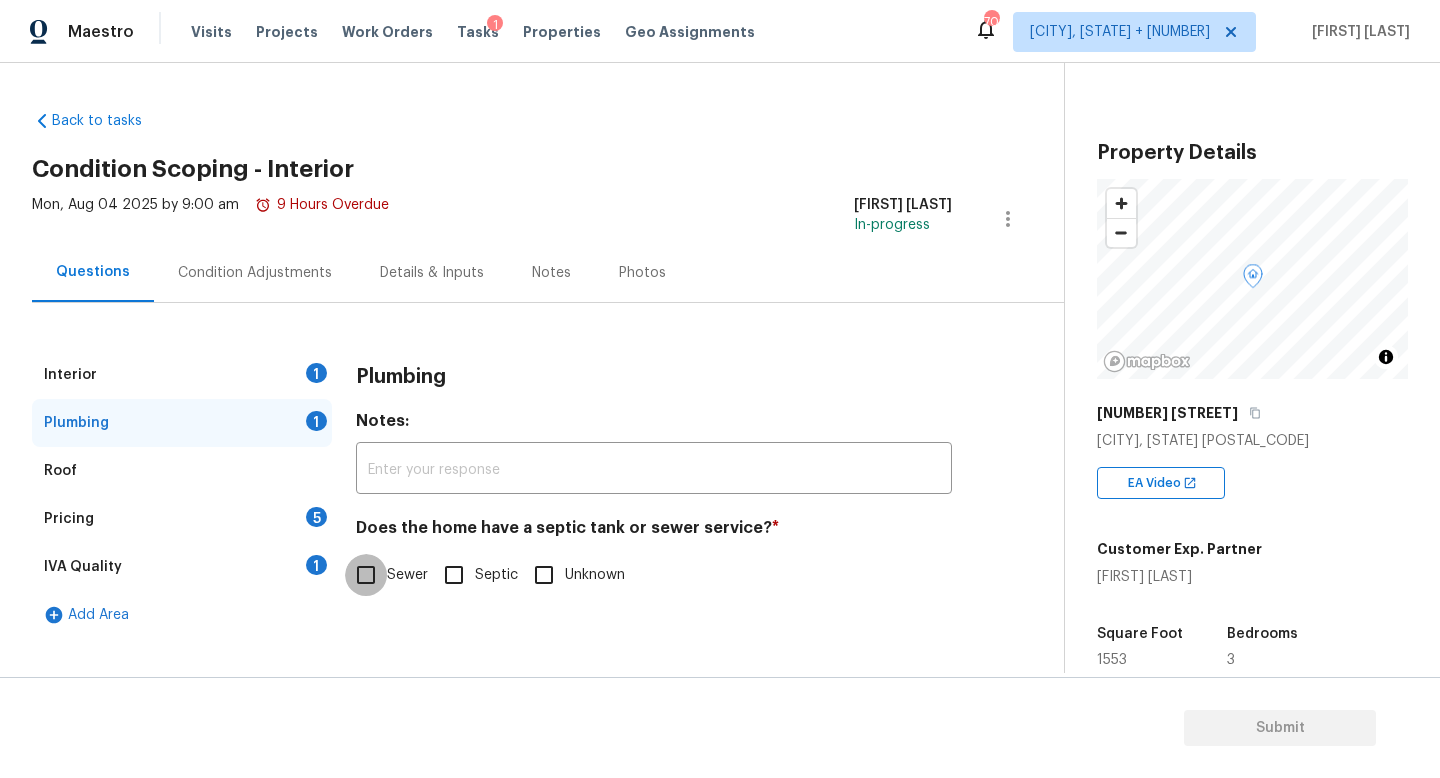 click on "Sewer" at bounding box center (366, 575) 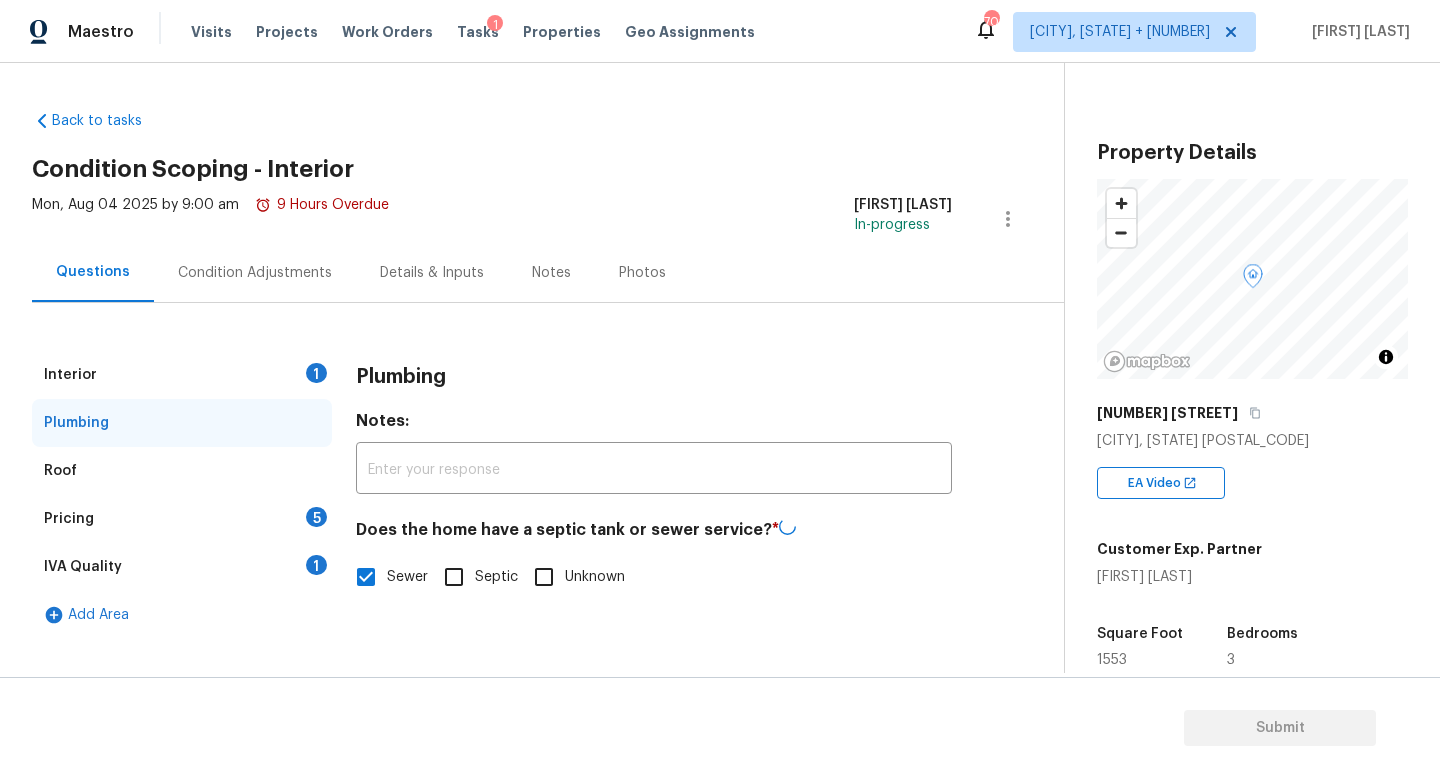 click on "Pricing 5" at bounding box center [182, 519] 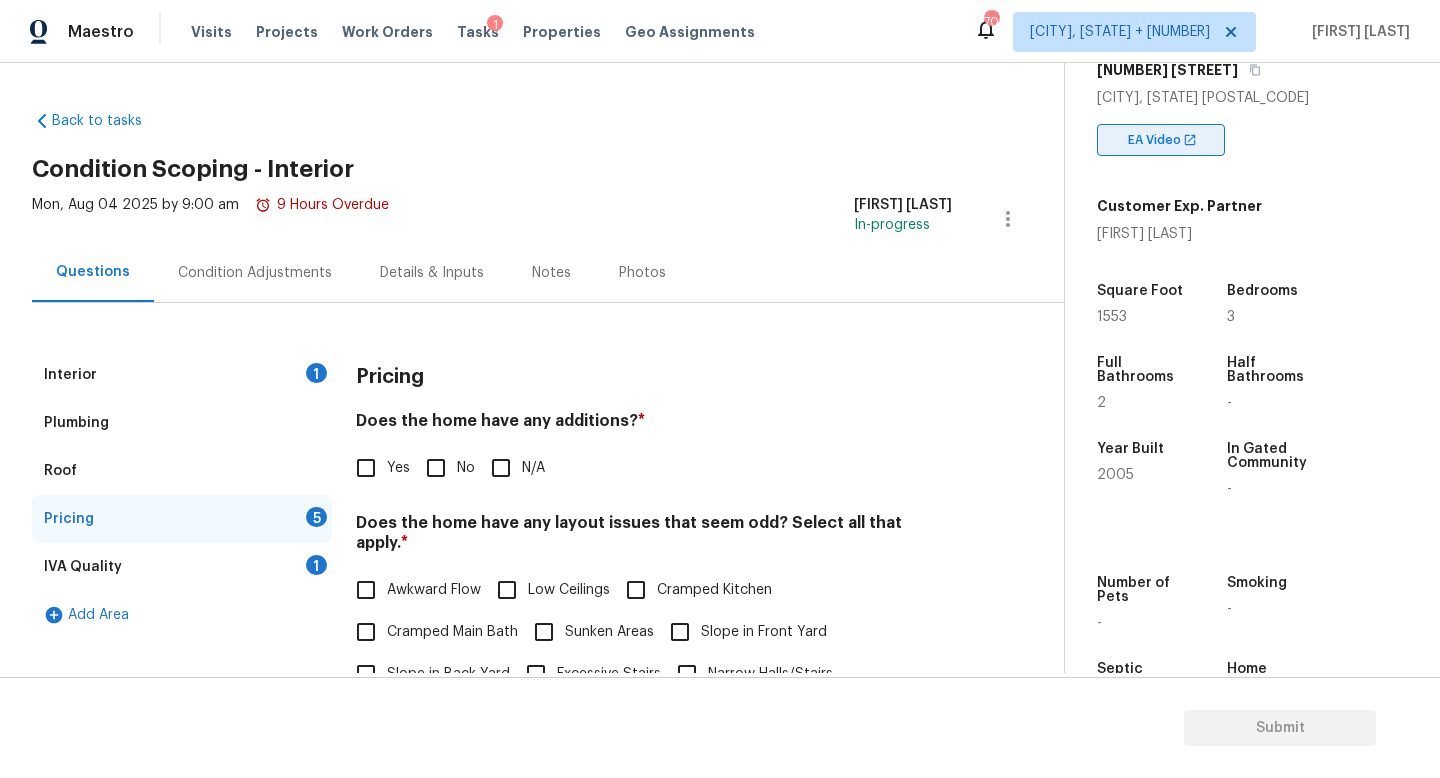scroll, scrollTop: 385, scrollLeft: 0, axis: vertical 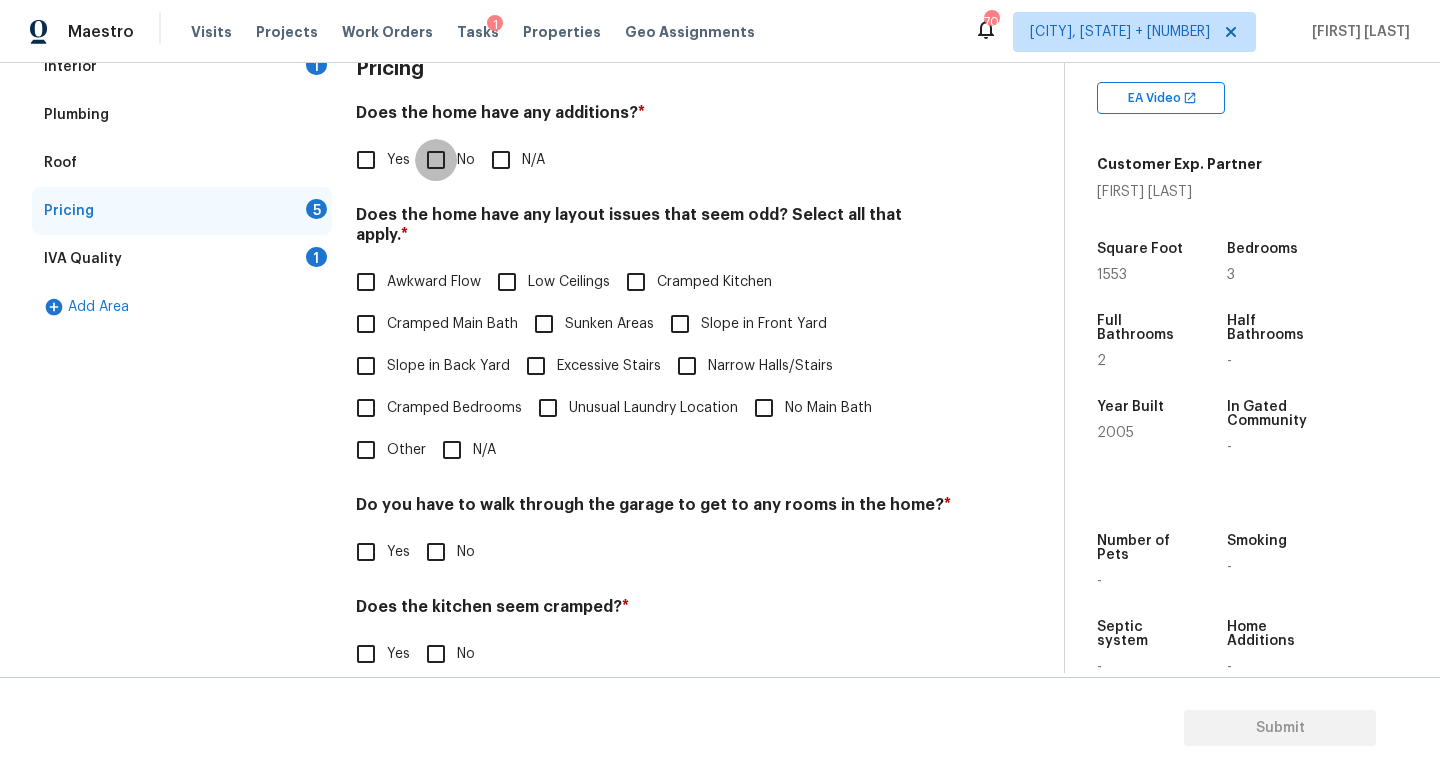 click on "No" at bounding box center (436, 160) 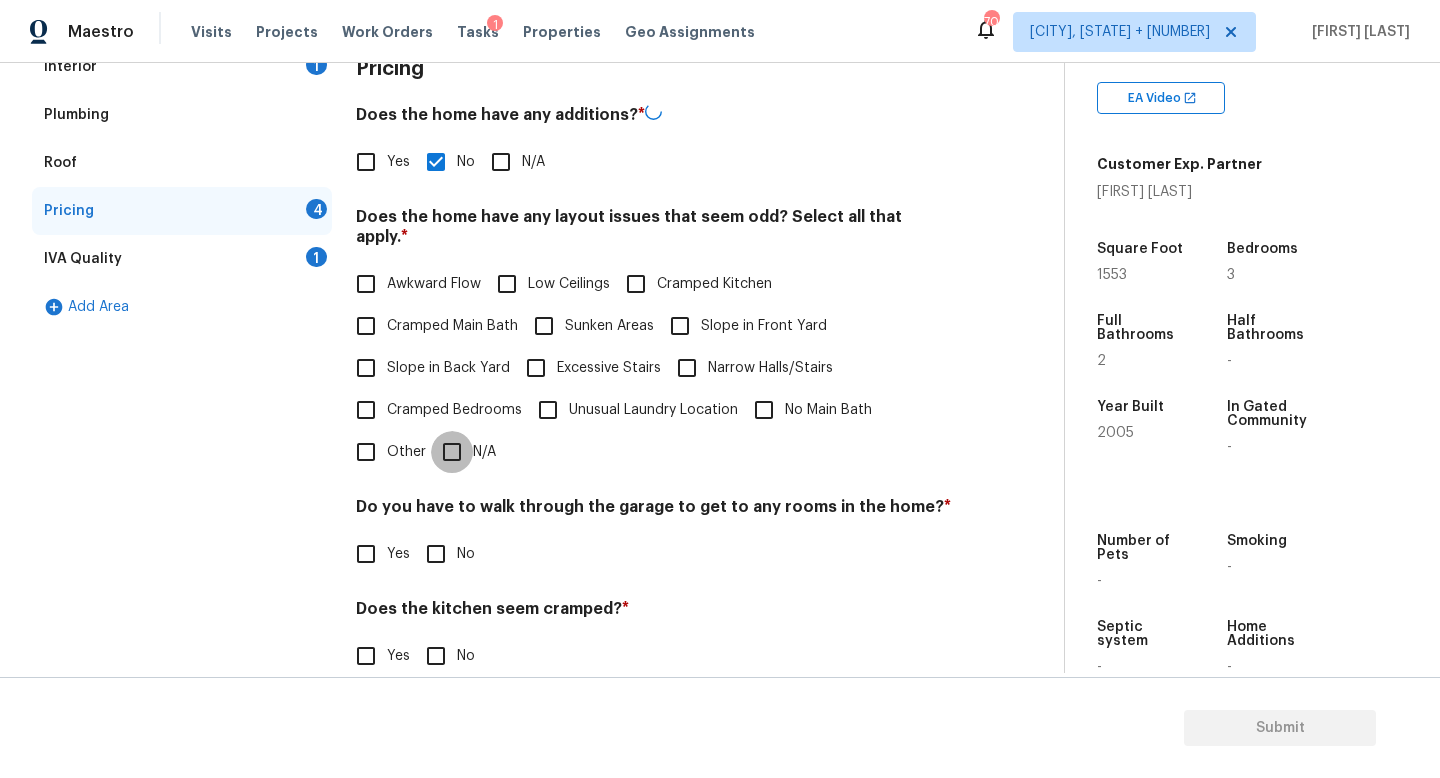 click on "N/A" at bounding box center [452, 452] 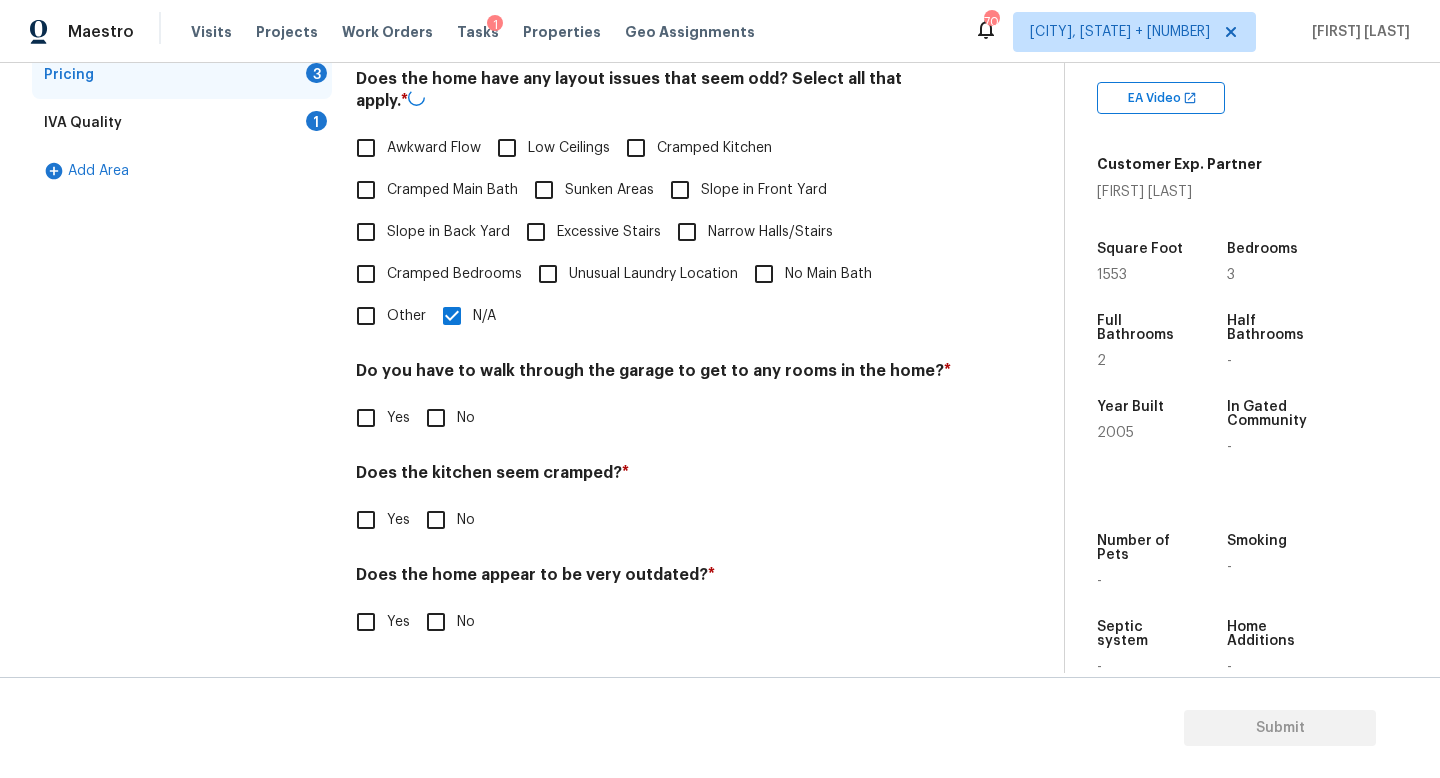 click on "No" at bounding box center [436, 418] 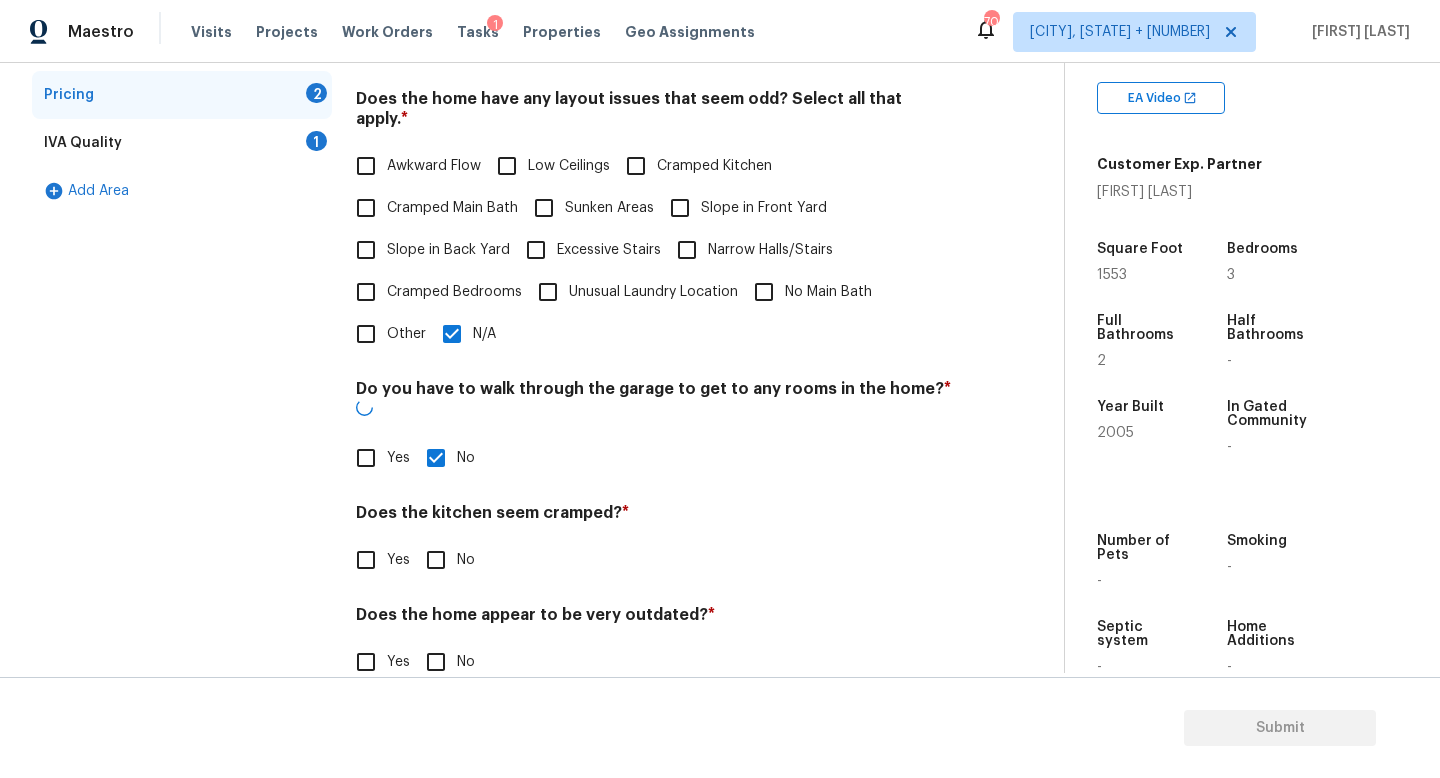 click on "Pricing Does the home have any additions?  * Yes No N/A Does the home have any layout issues that seem odd? Select all that apply.  * Awkward Flow Low Ceilings Cramped Kitchen Cramped Main Bath Sunken Areas Slope in Front Yard Slope in Back Yard Excessive Stairs Narrow Halls/Stairs Cramped Bedrooms Unusual Laundry Location No Main Bath Other N/A Do you have to walk through the garage to get to any rooms in the home?  * Yes No Does the kitchen seem cramped?  * Yes No Does the home appear to be very outdated?  * Yes No" at bounding box center (654, 317) 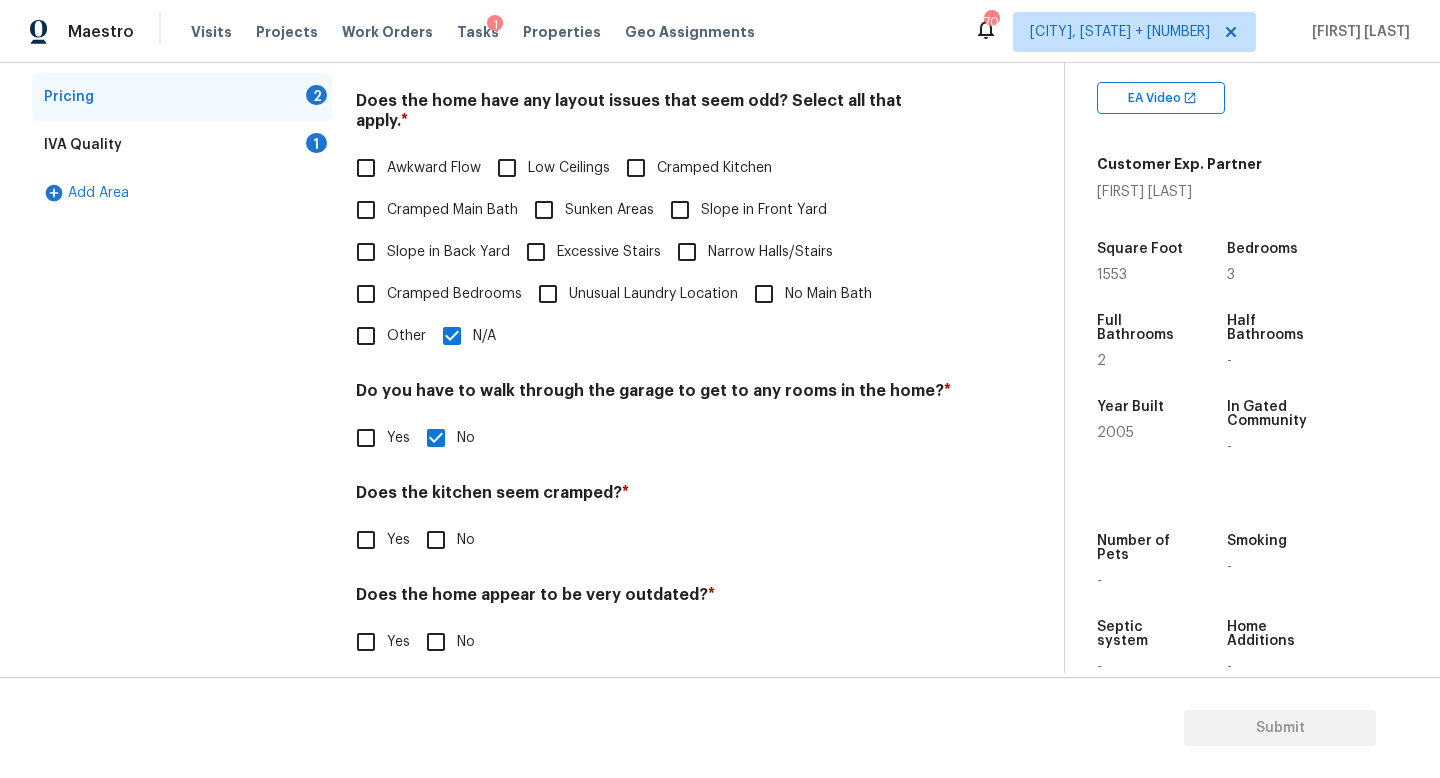 click on "No" at bounding box center [436, 540] 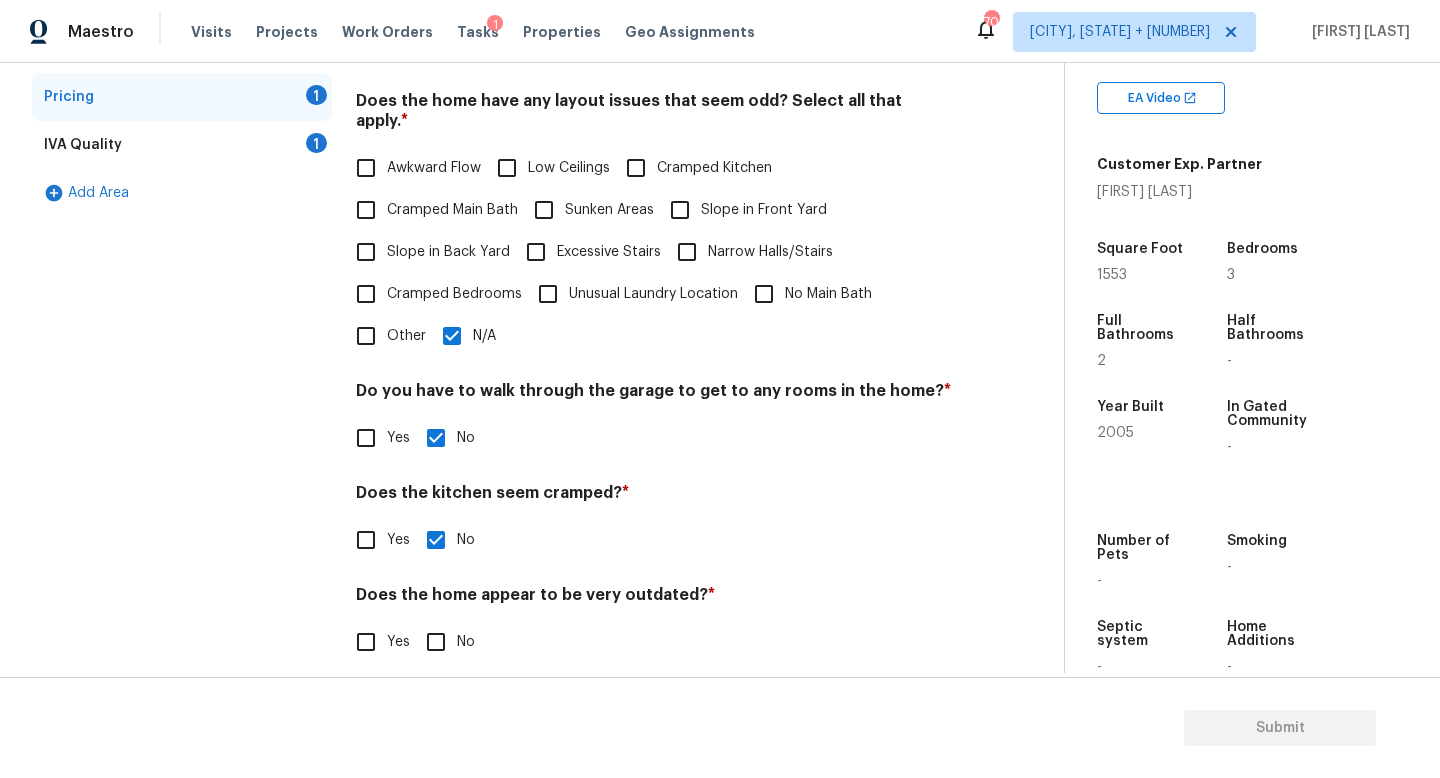 click on "No" at bounding box center [436, 642] 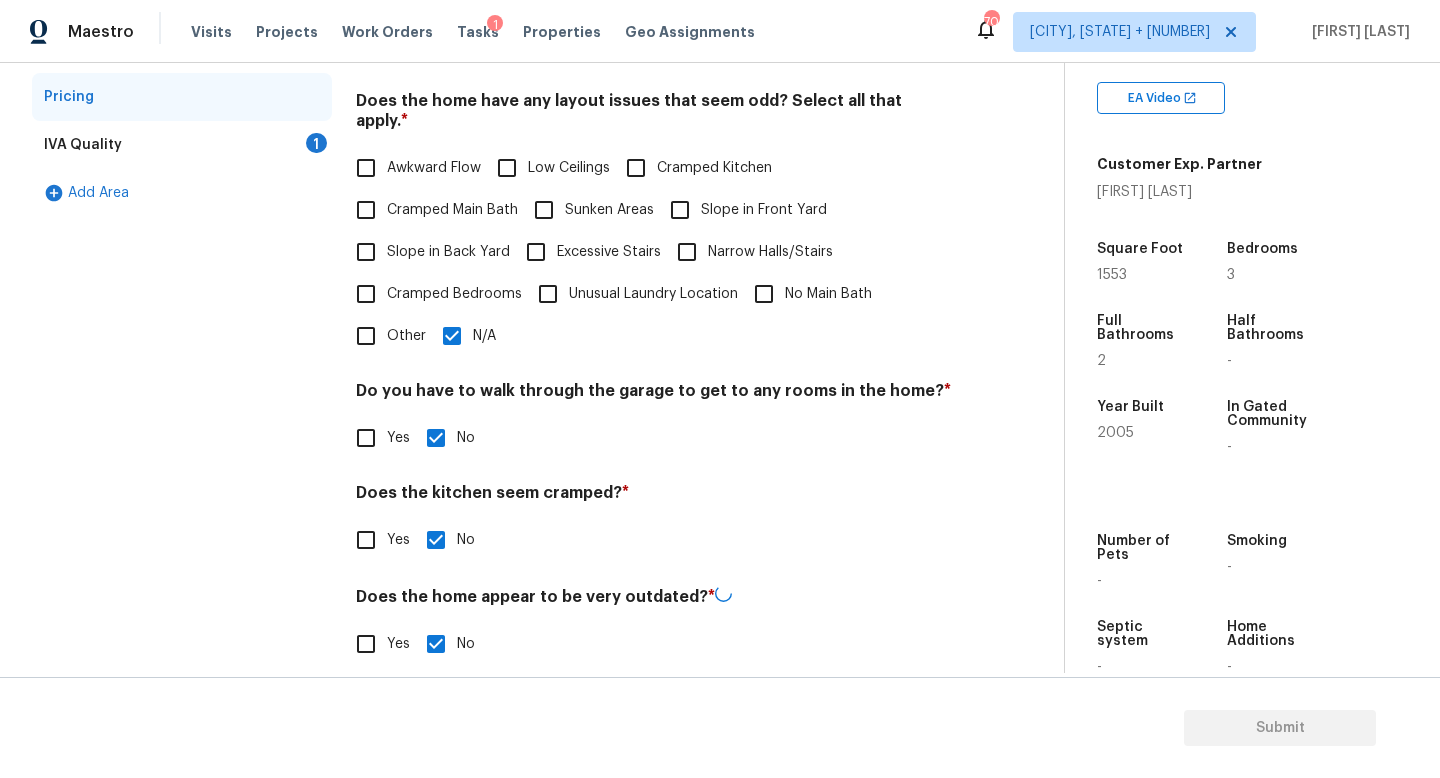 scroll, scrollTop: 0, scrollLeft: 0, axis: both 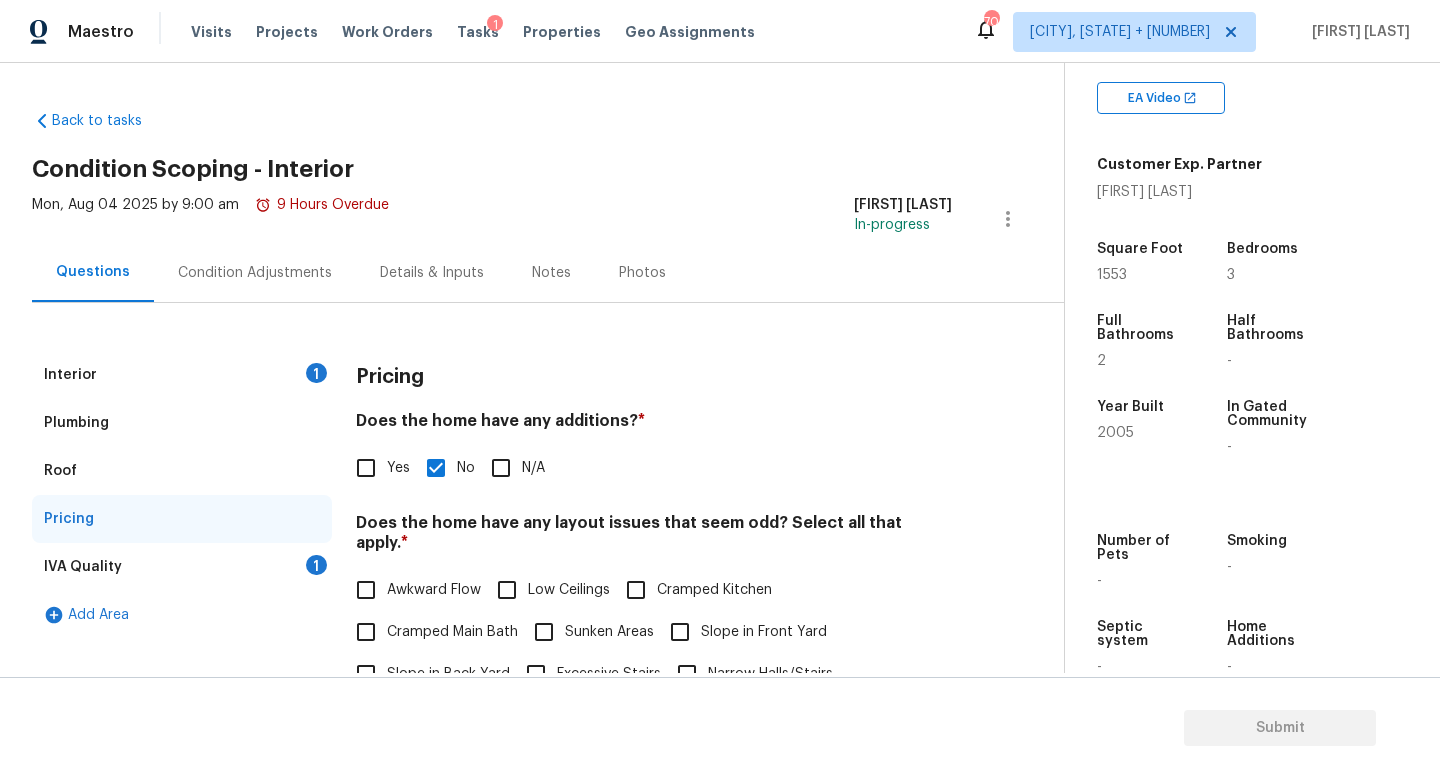 click on "IVA Quality 1" at bounding box center [182, 567] 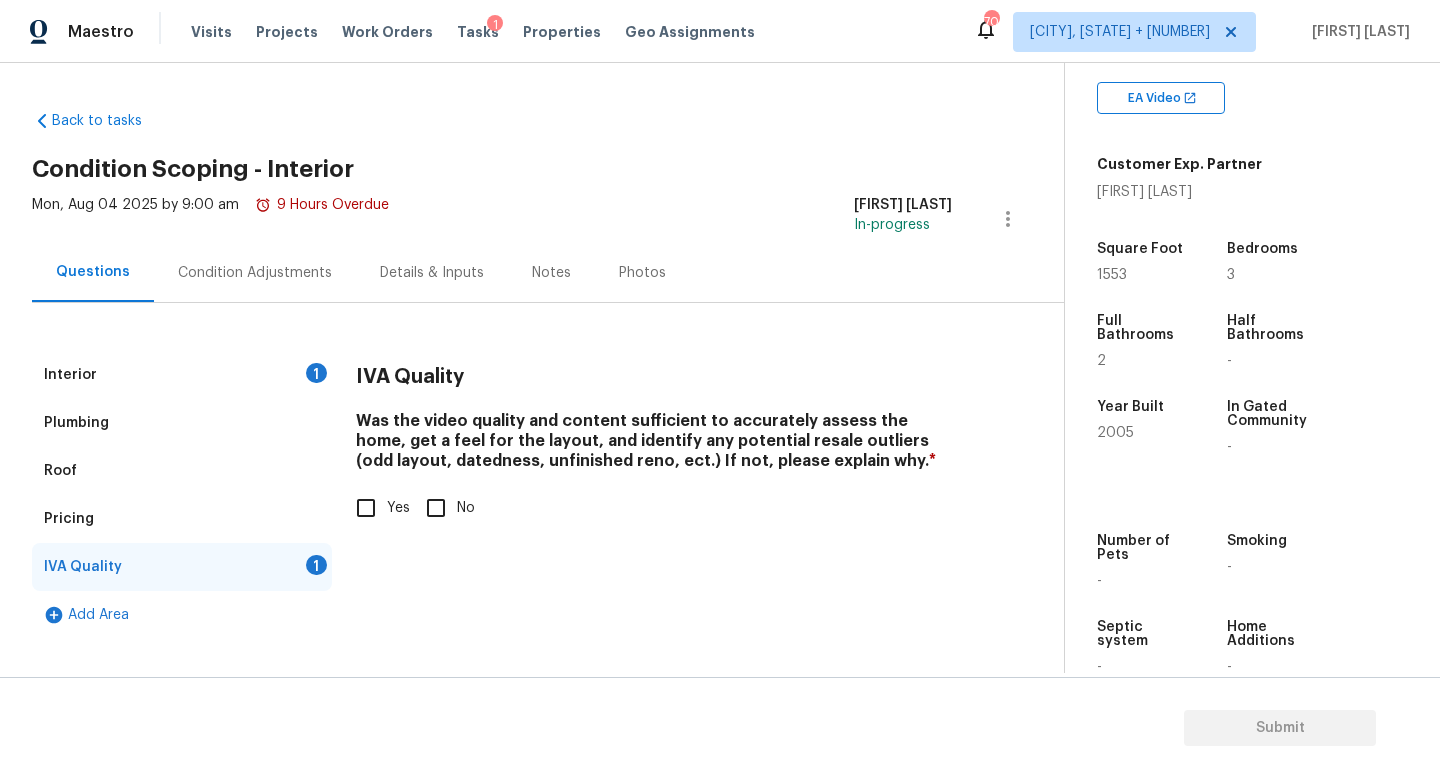 click on "Yes" at bounding box center [366, 508] 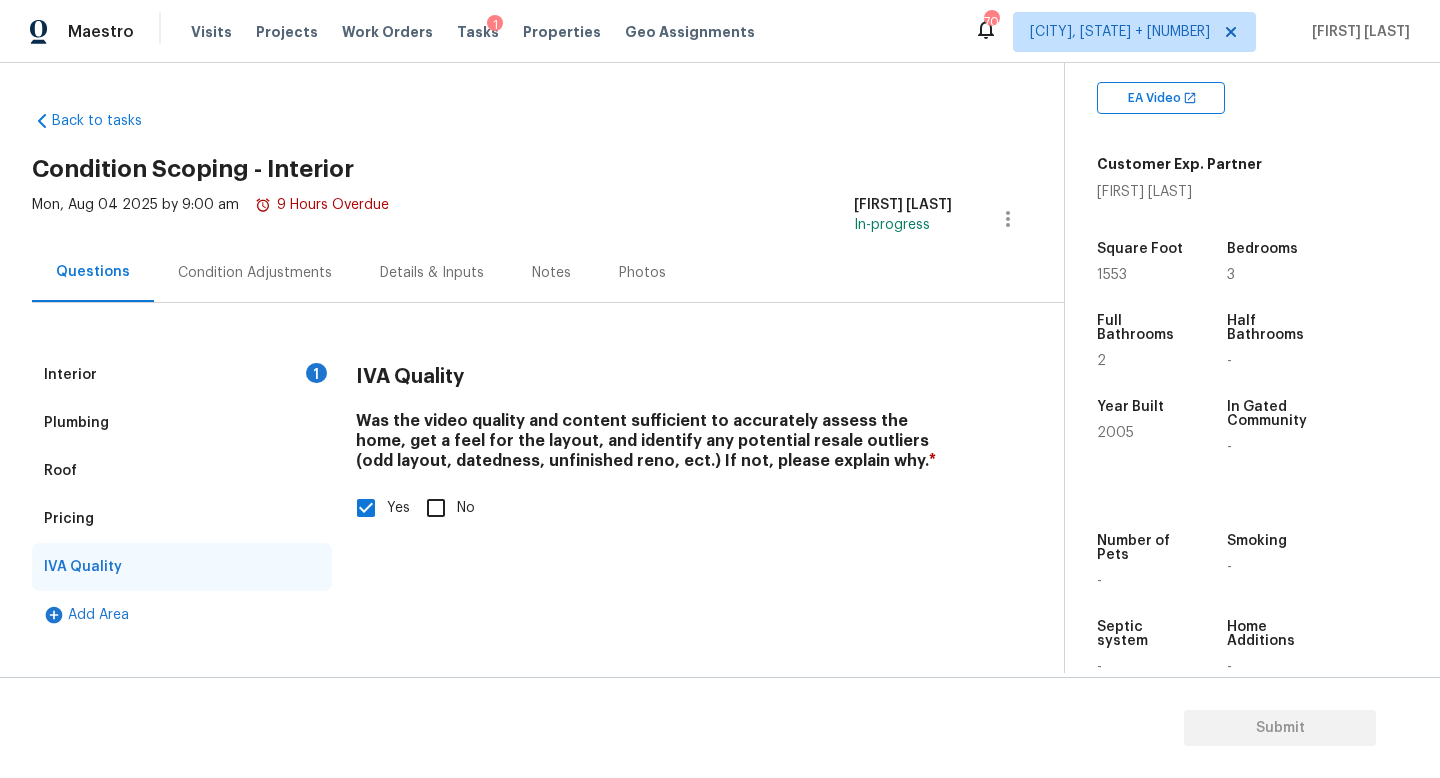 click on "Condition Adjustments" at bounding box center (255, 273) 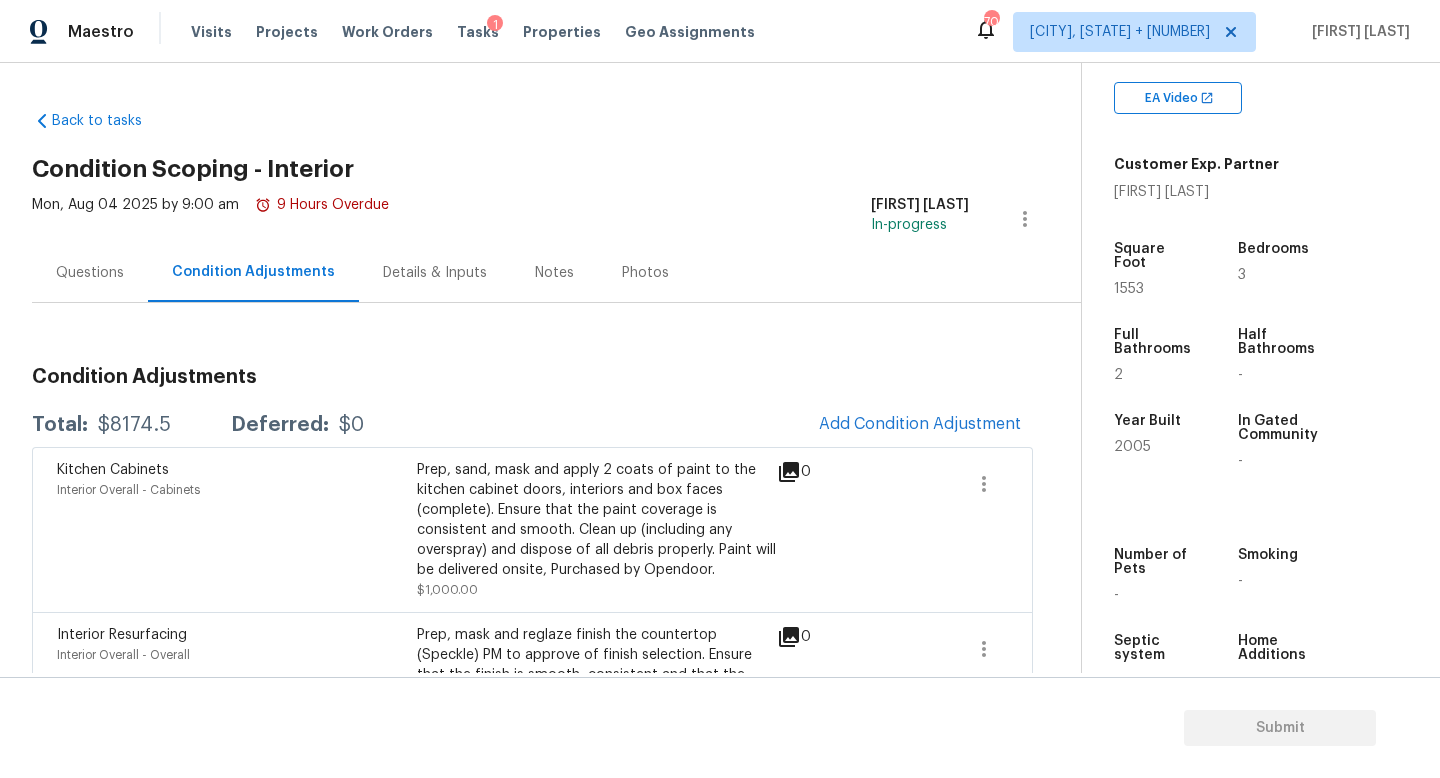click on "Questions" at bounding box center (90, 272) 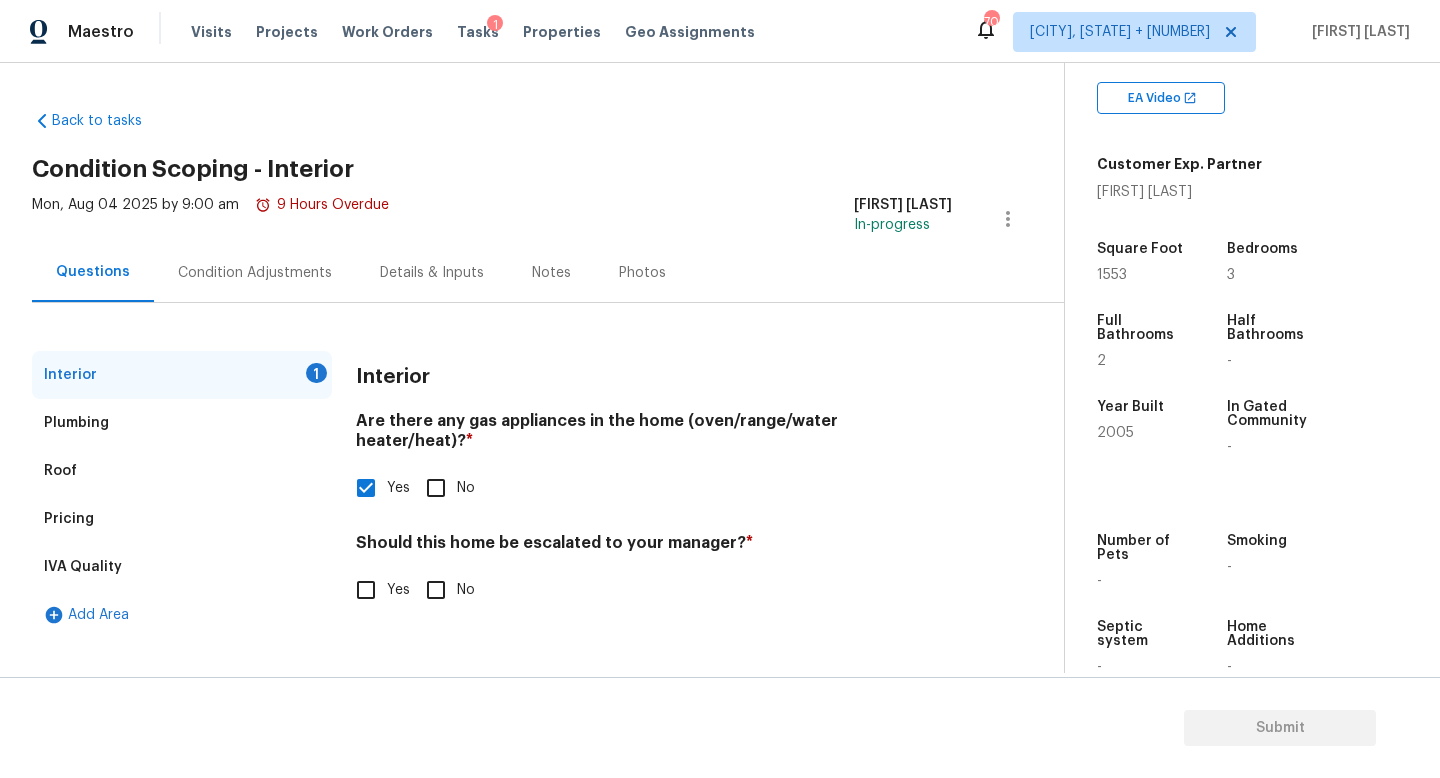 click on "Yes" at bounding box center (366, 590) 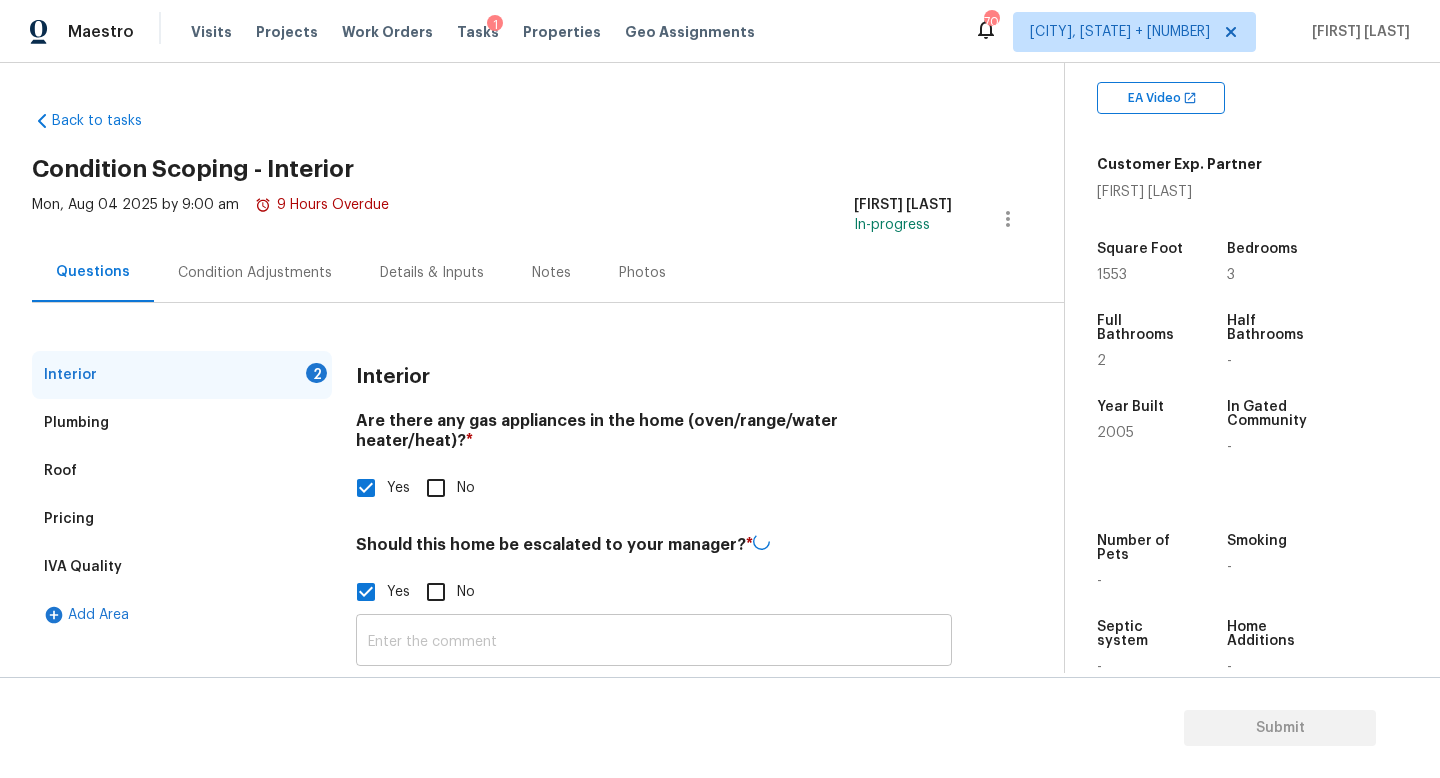 click at bounding box center (654, 642) 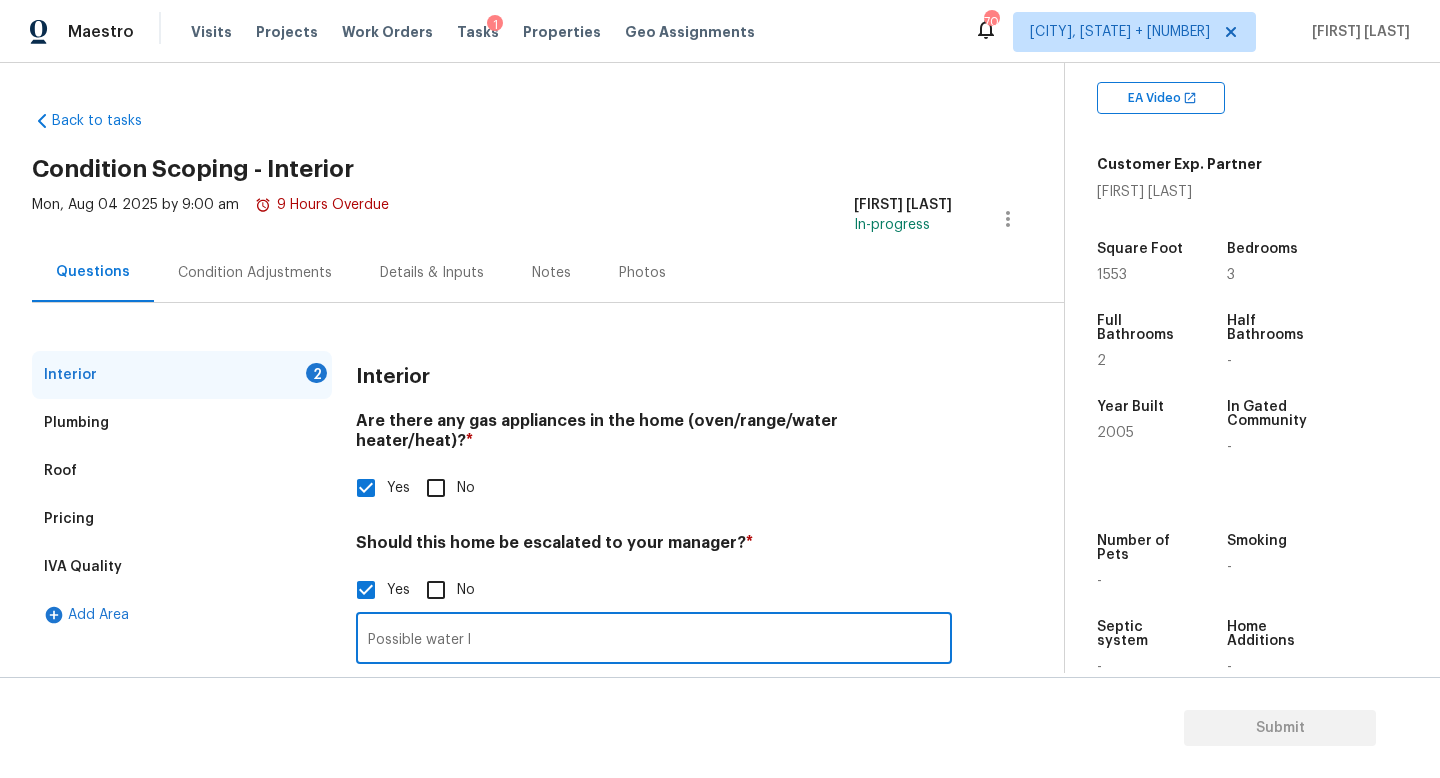type on "Possible water" 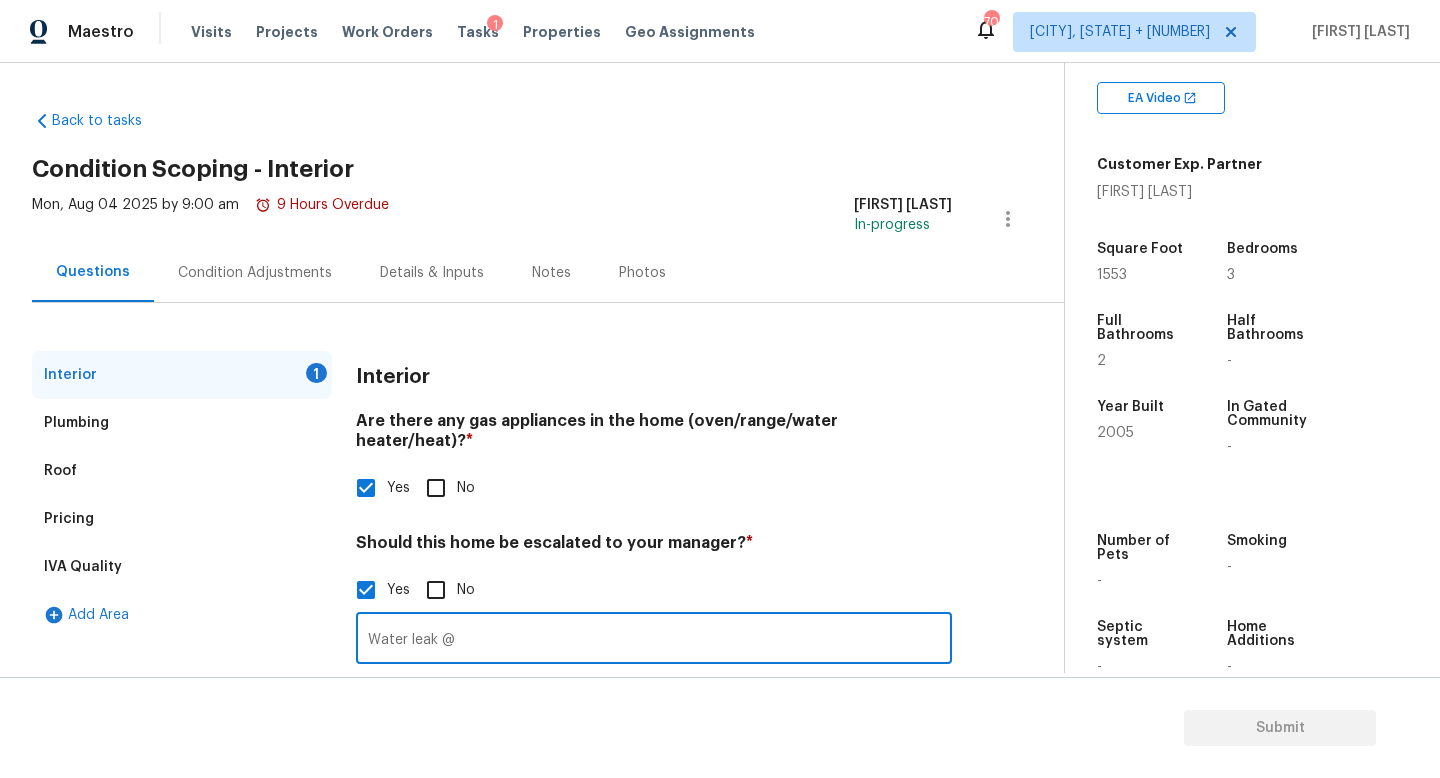 scroll, scrollTop: 137, scrollLeft: 0, axis: vertical 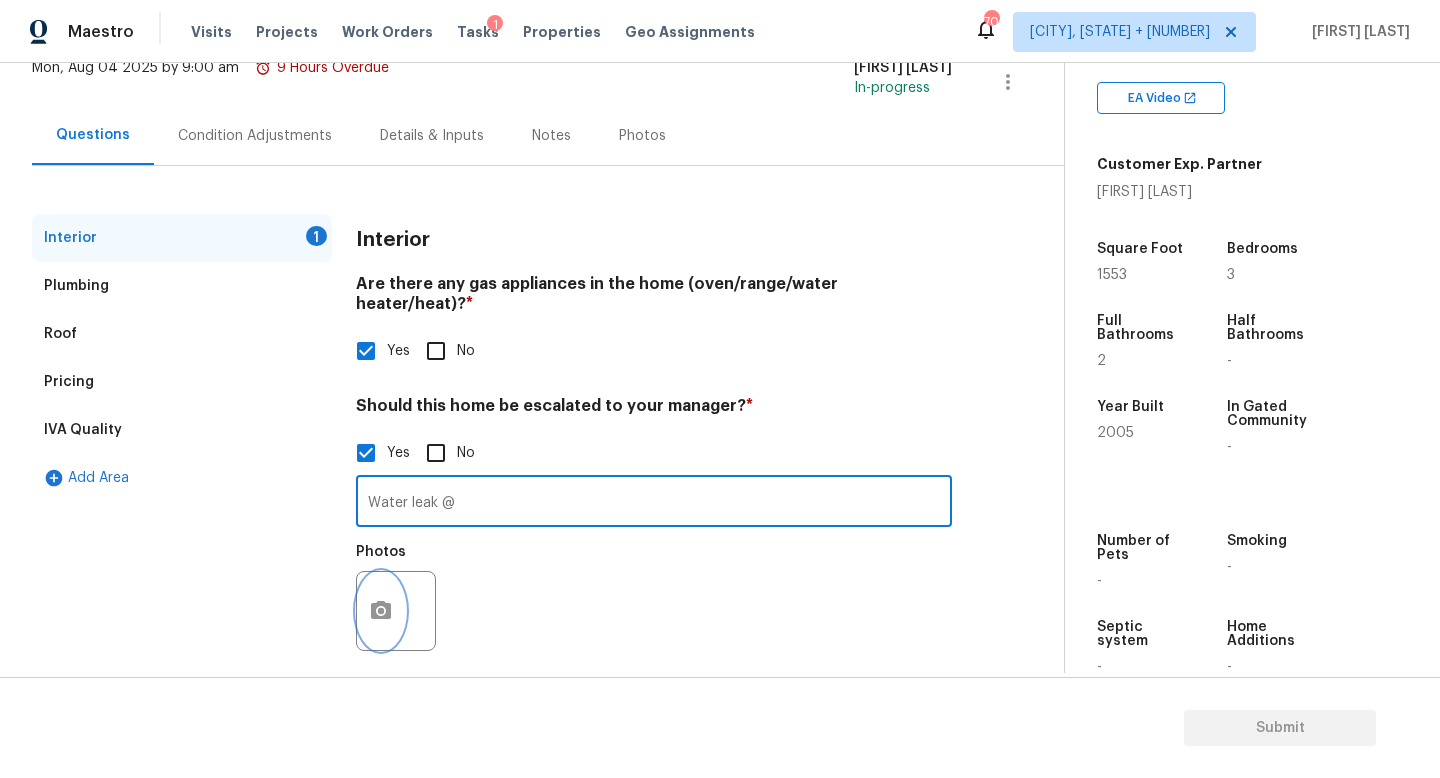 click 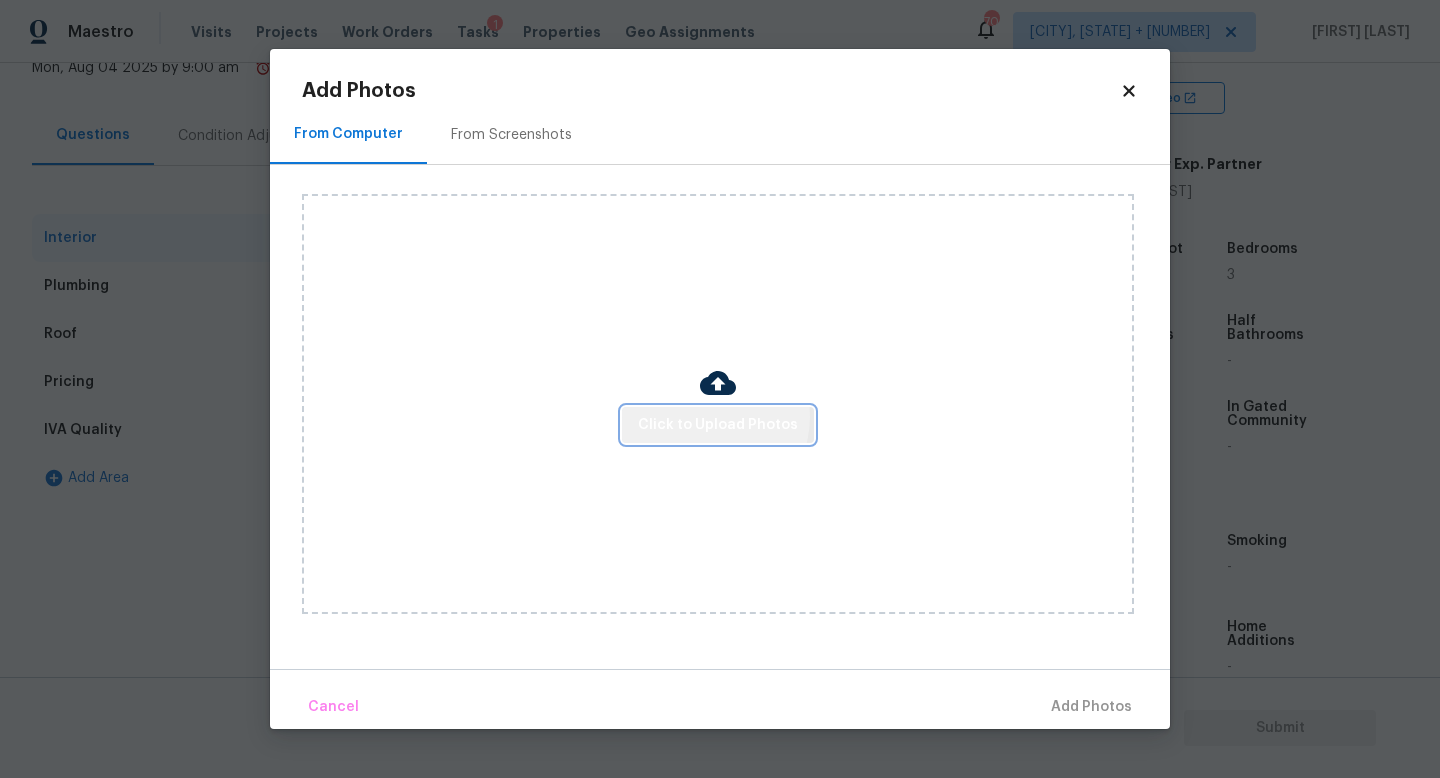 click on "Click to Upload Photos" at bounding box center [718, 425] 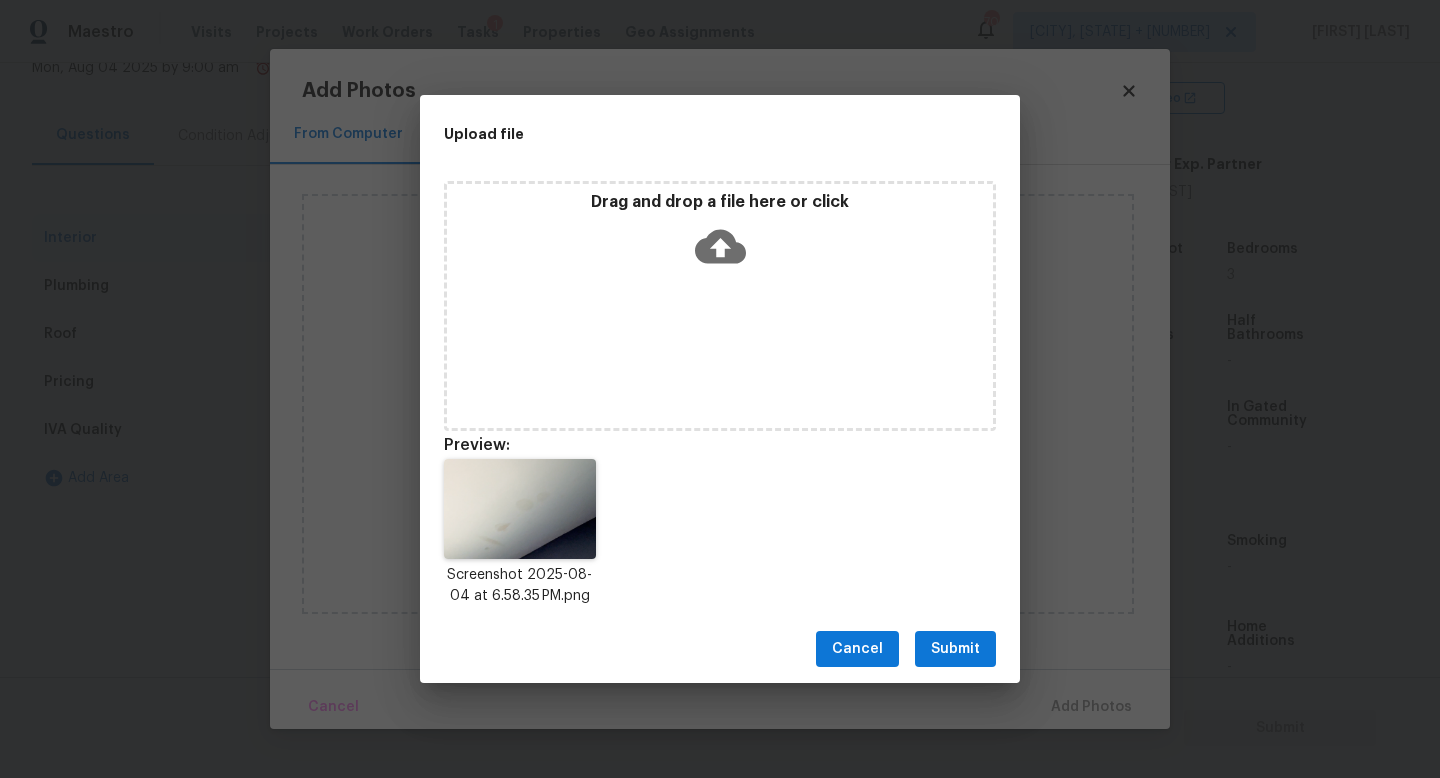 click on "Submit" at bounding box center [955, 649] 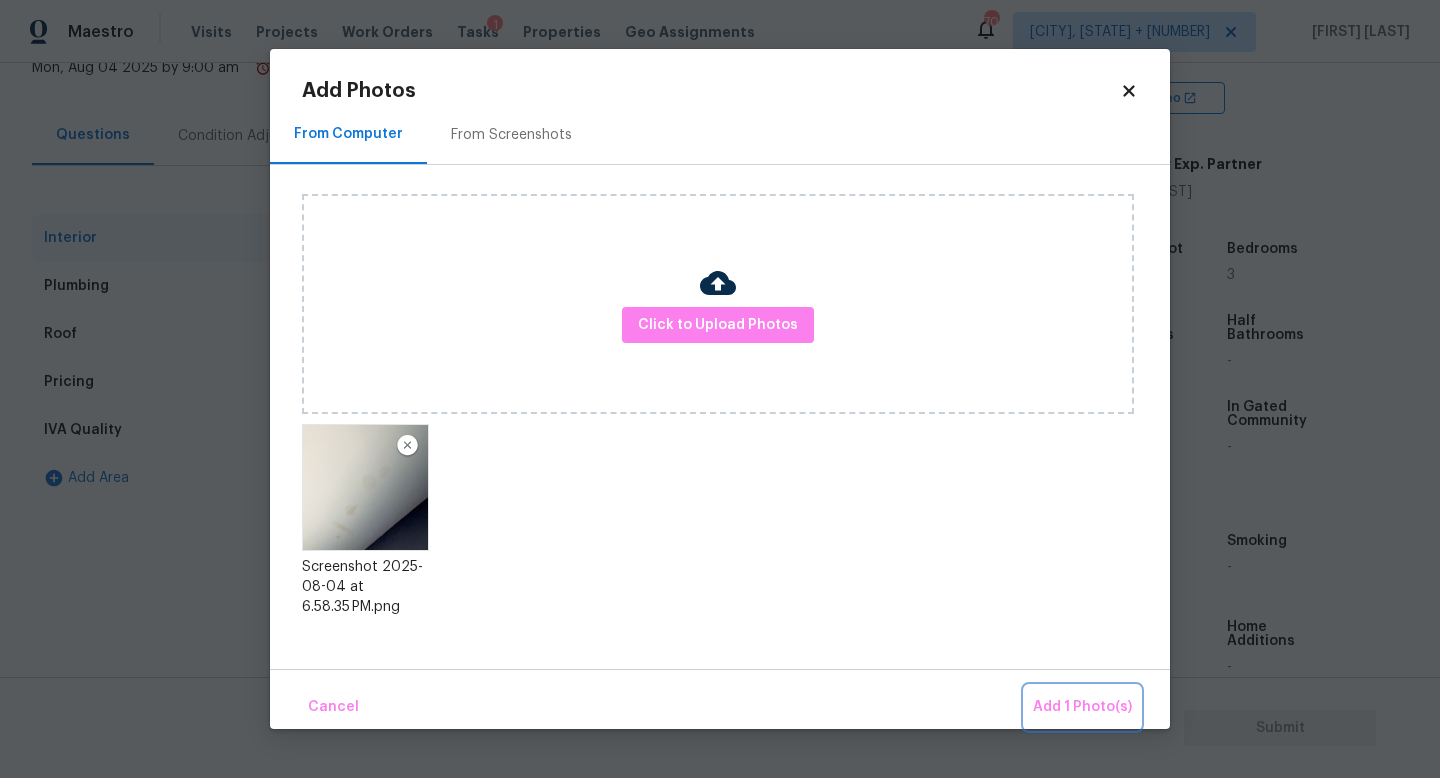 click on "Add 1 Photo(s)" at bounding box center (1082, 707) 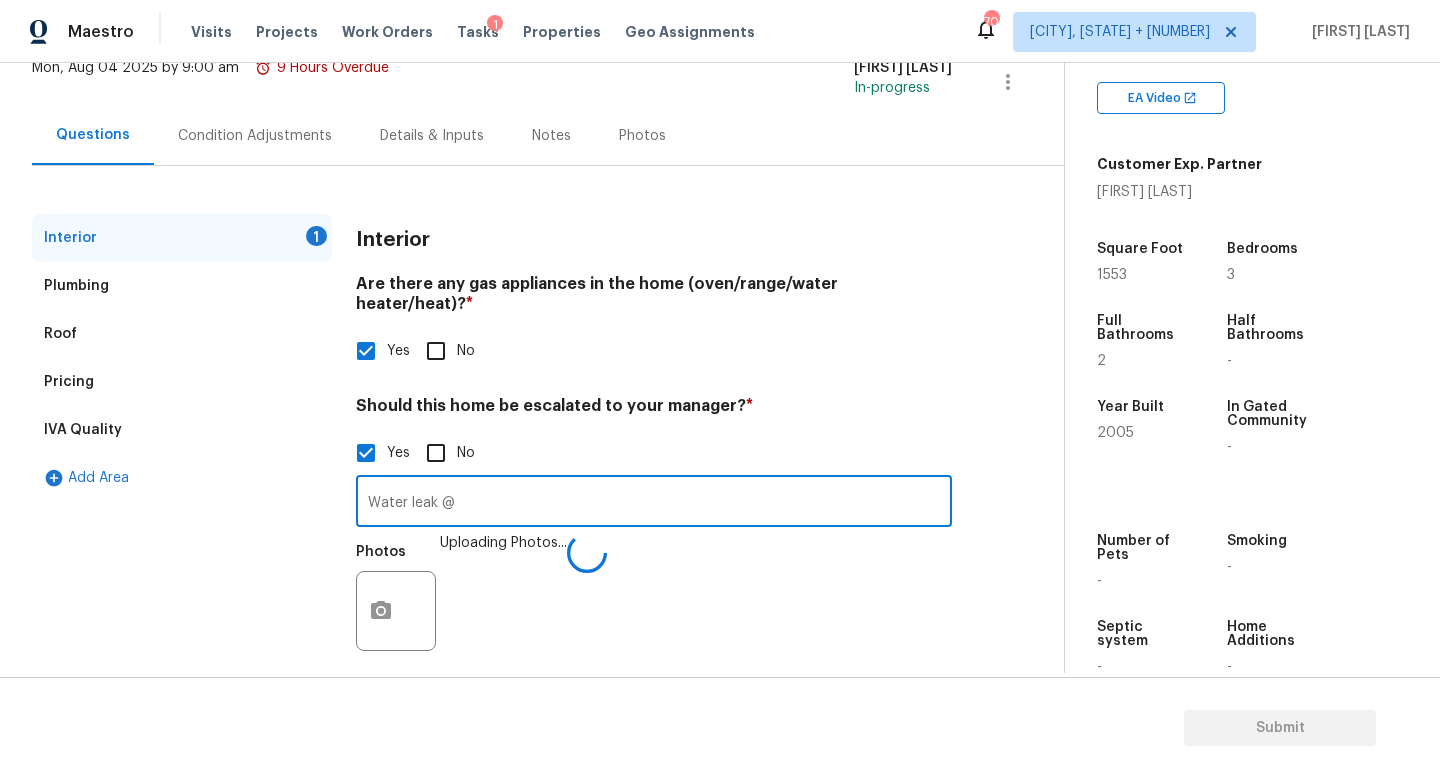 click on "Water leak @" at bounding box center [654, 503] 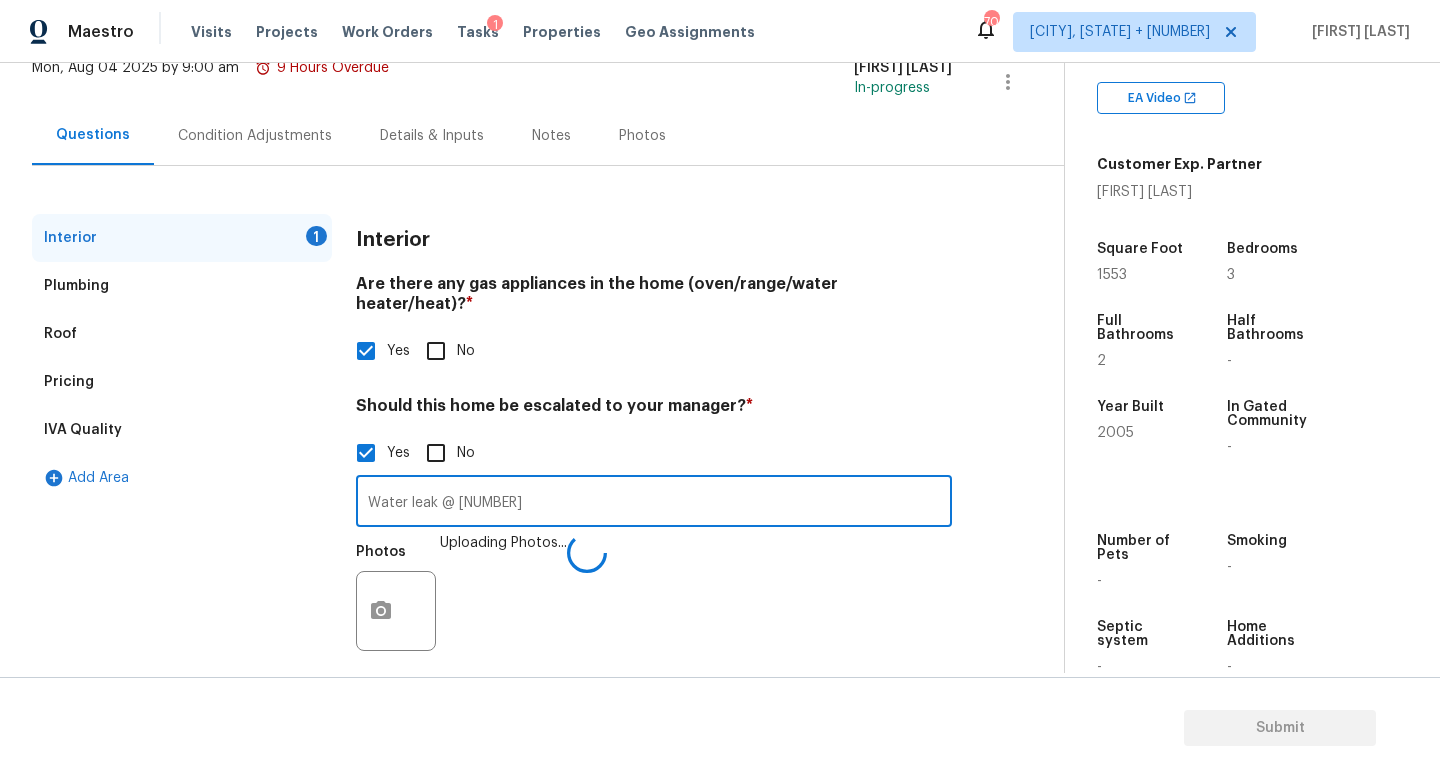 type on "Water leak @ 1.22," 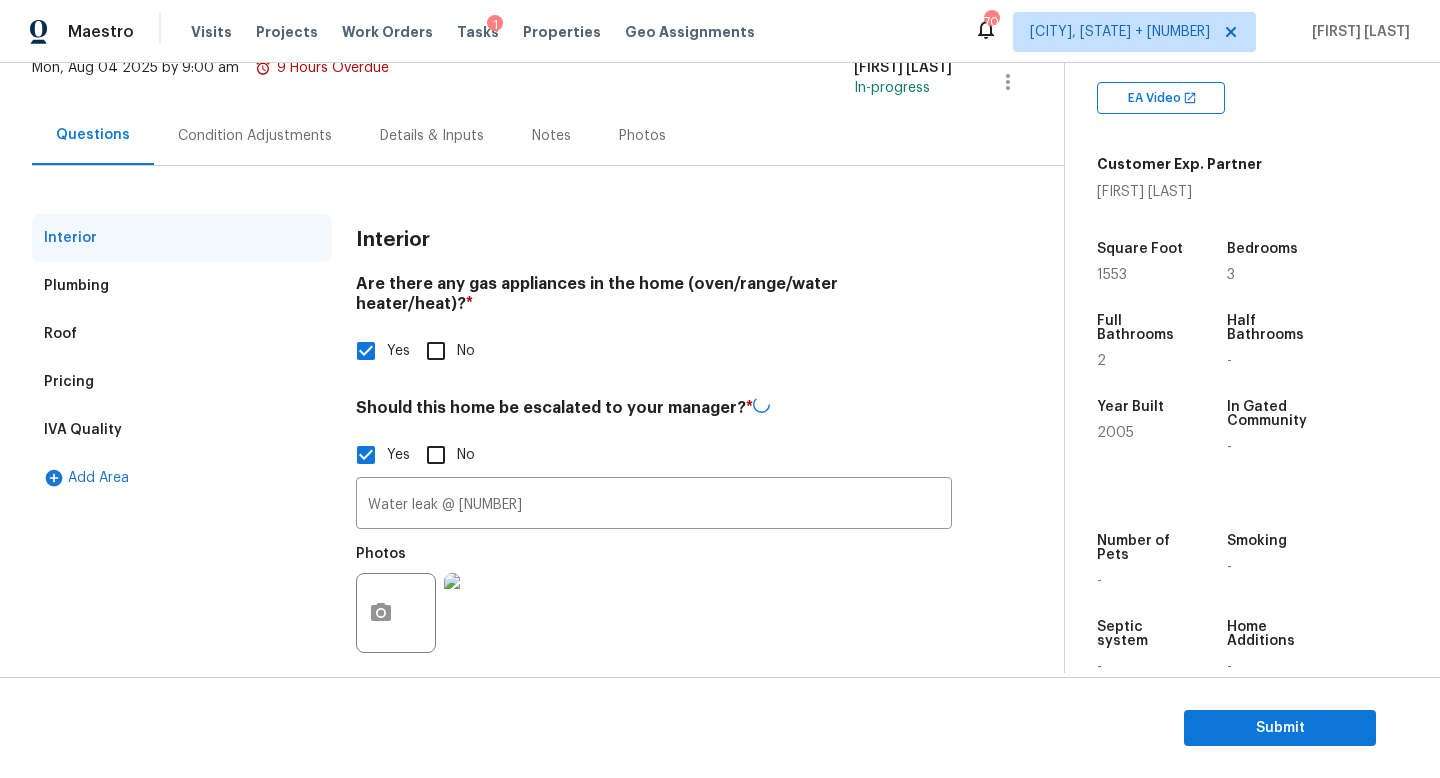 click on "Condition Adjustments" at bounding box center (255, 136) 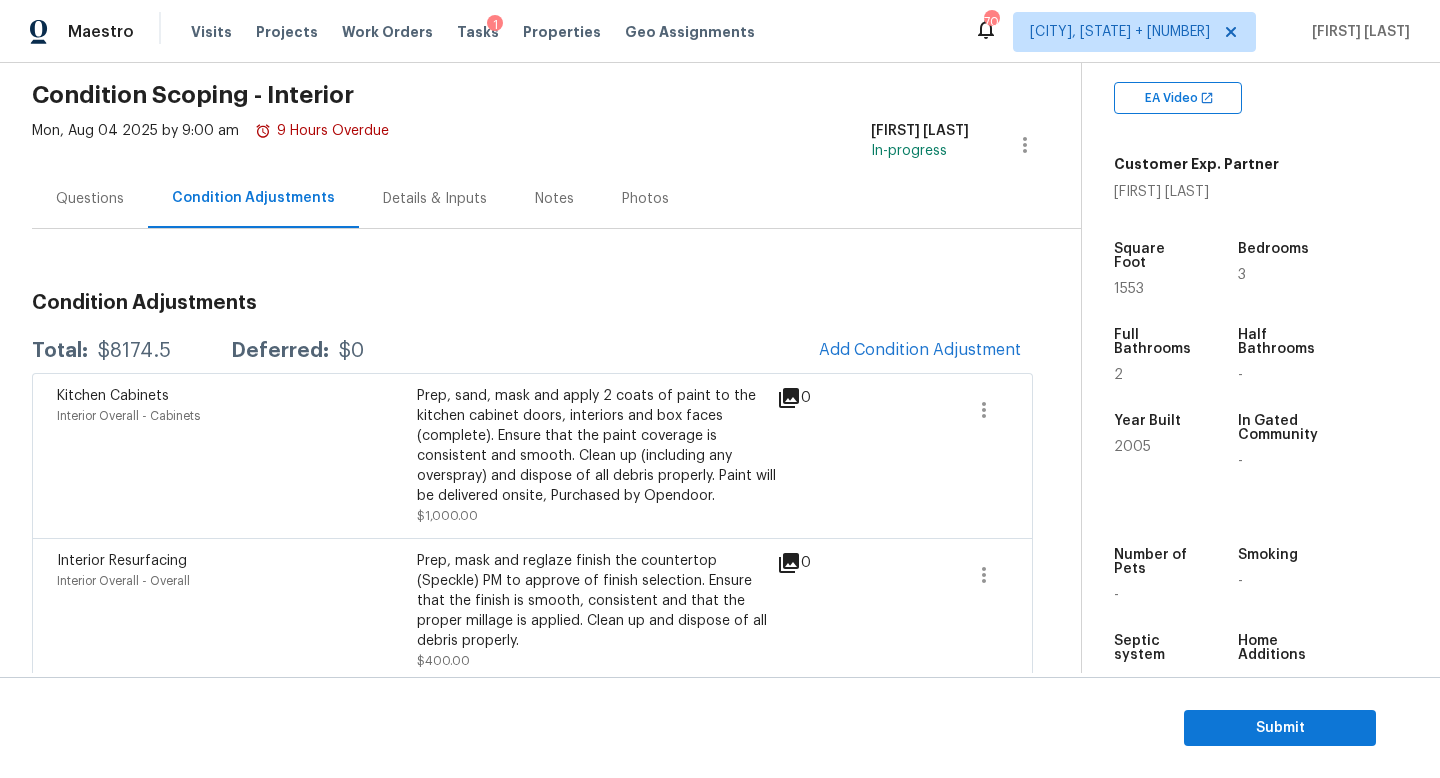 scroll, scrollTop: 0, scrollLeft: 0, axis: both 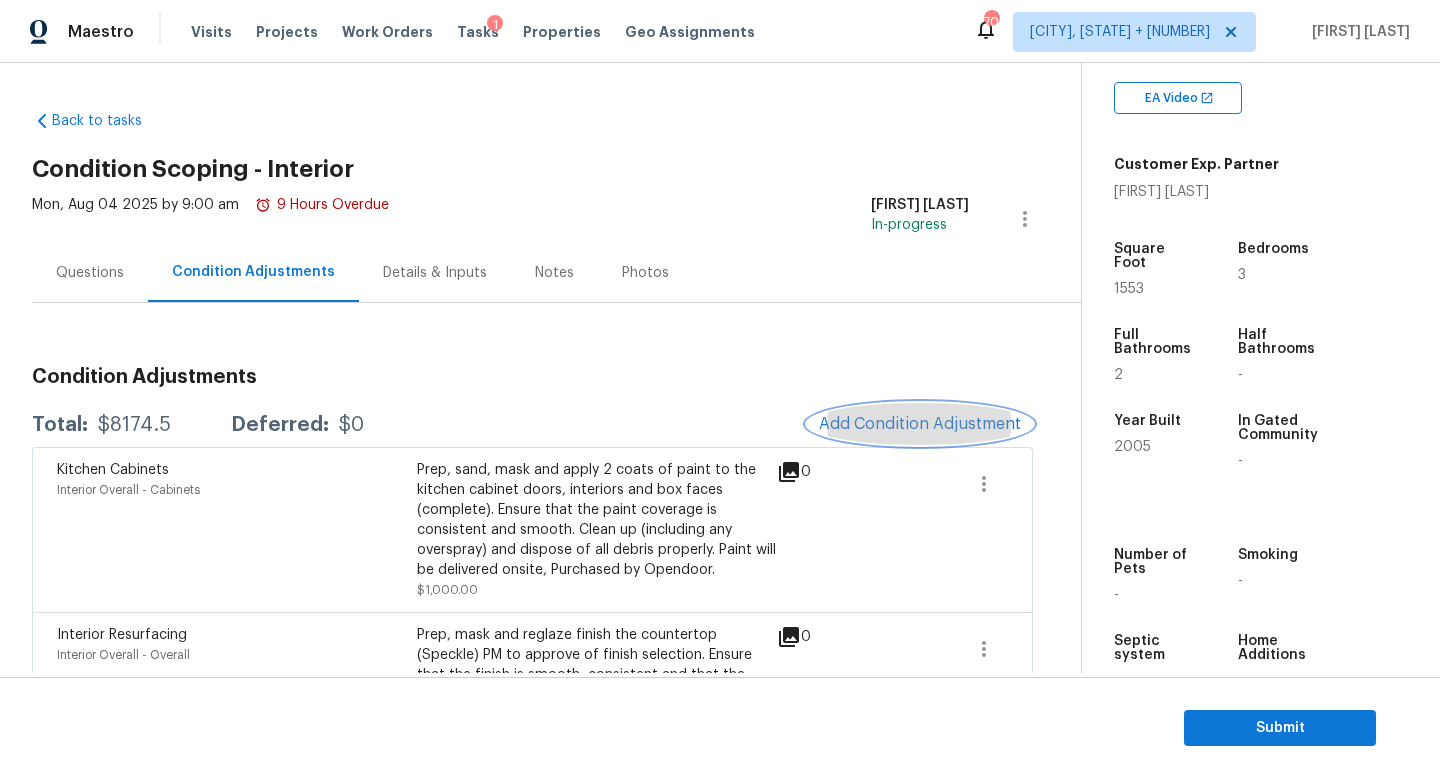click on "Add Condition Adjustment" at bounding box center (920, 424) 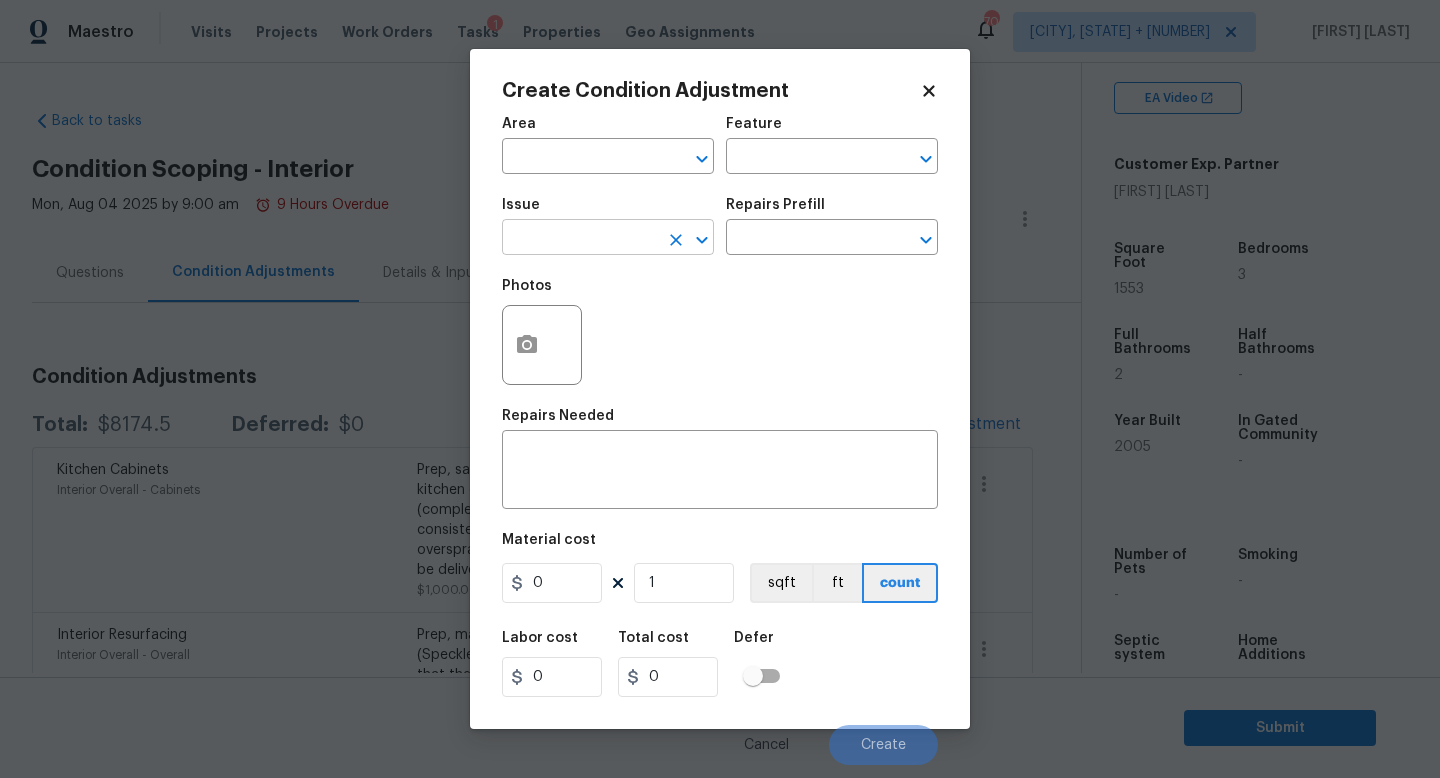 click at bounding box center (580, 239) 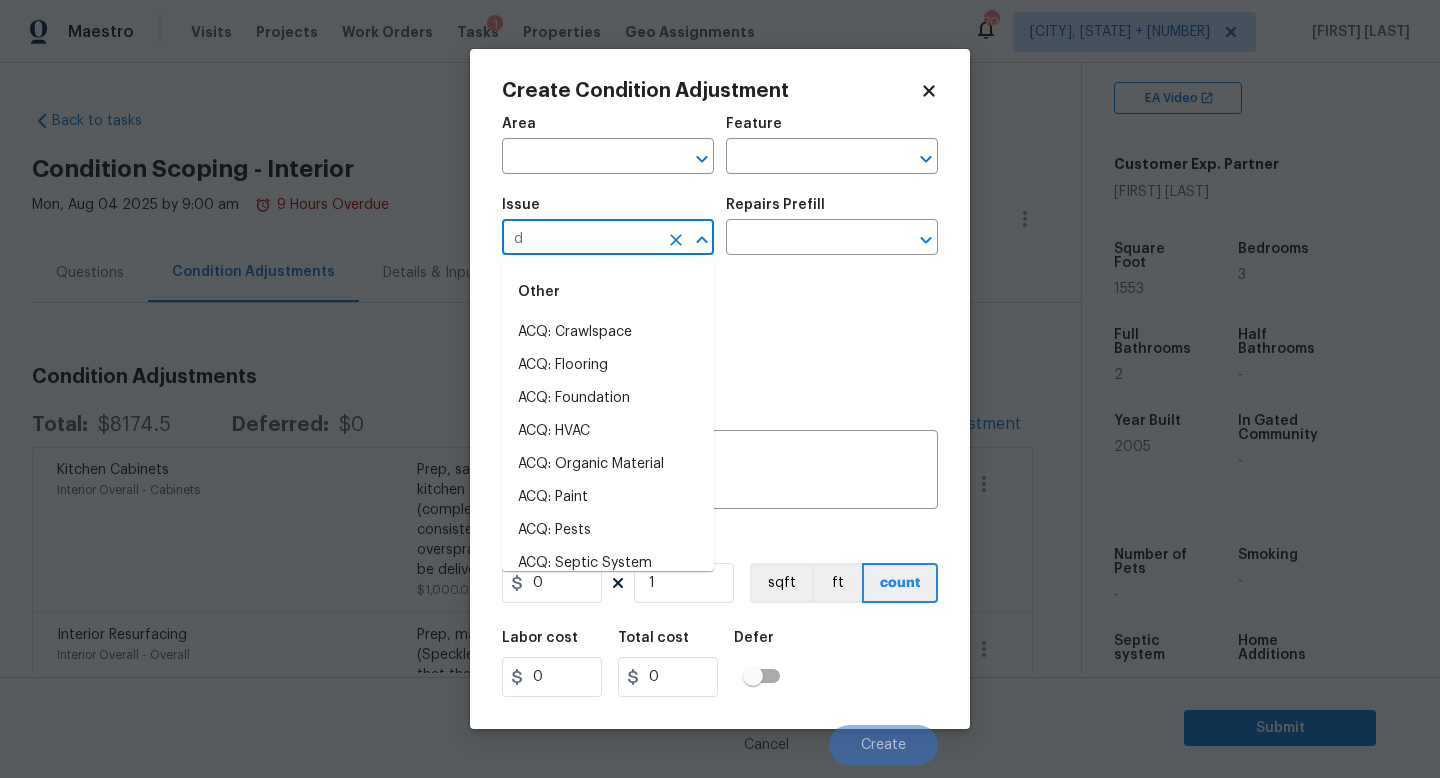 type on "do" 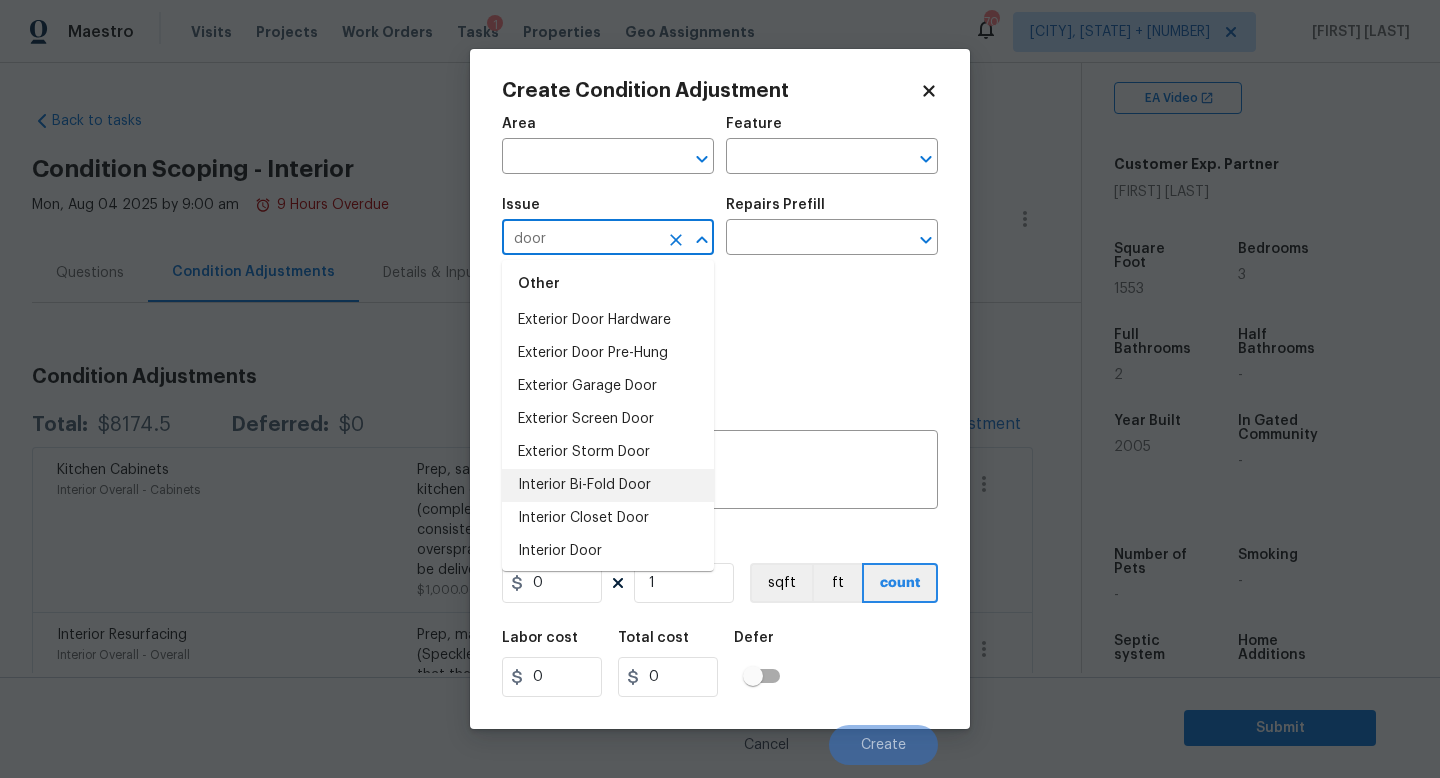 scroll, scrollTop: 49, scrollLeft: 0, axis: vertical 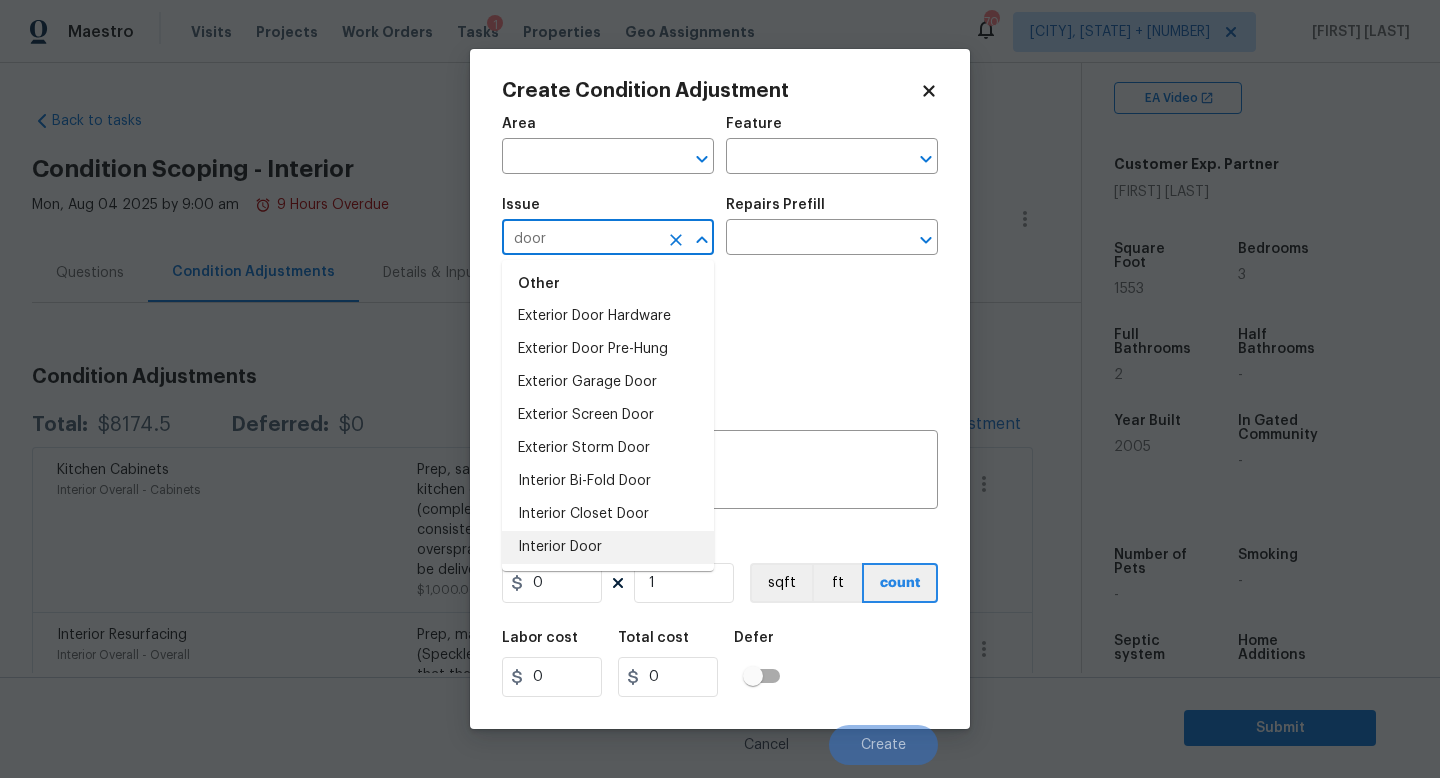 click on "Interior Door" at bounding box center (608, 547) 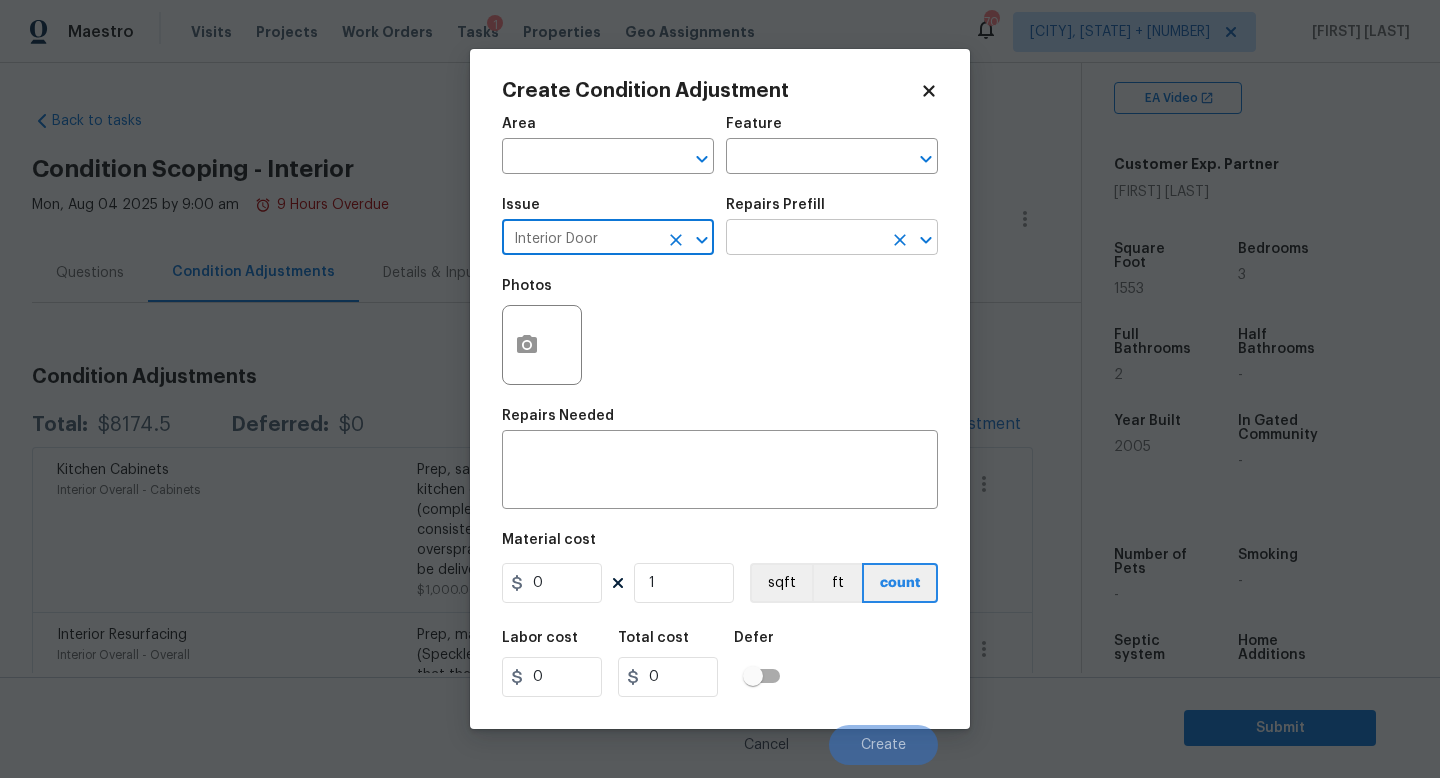 type on "Interior Door" 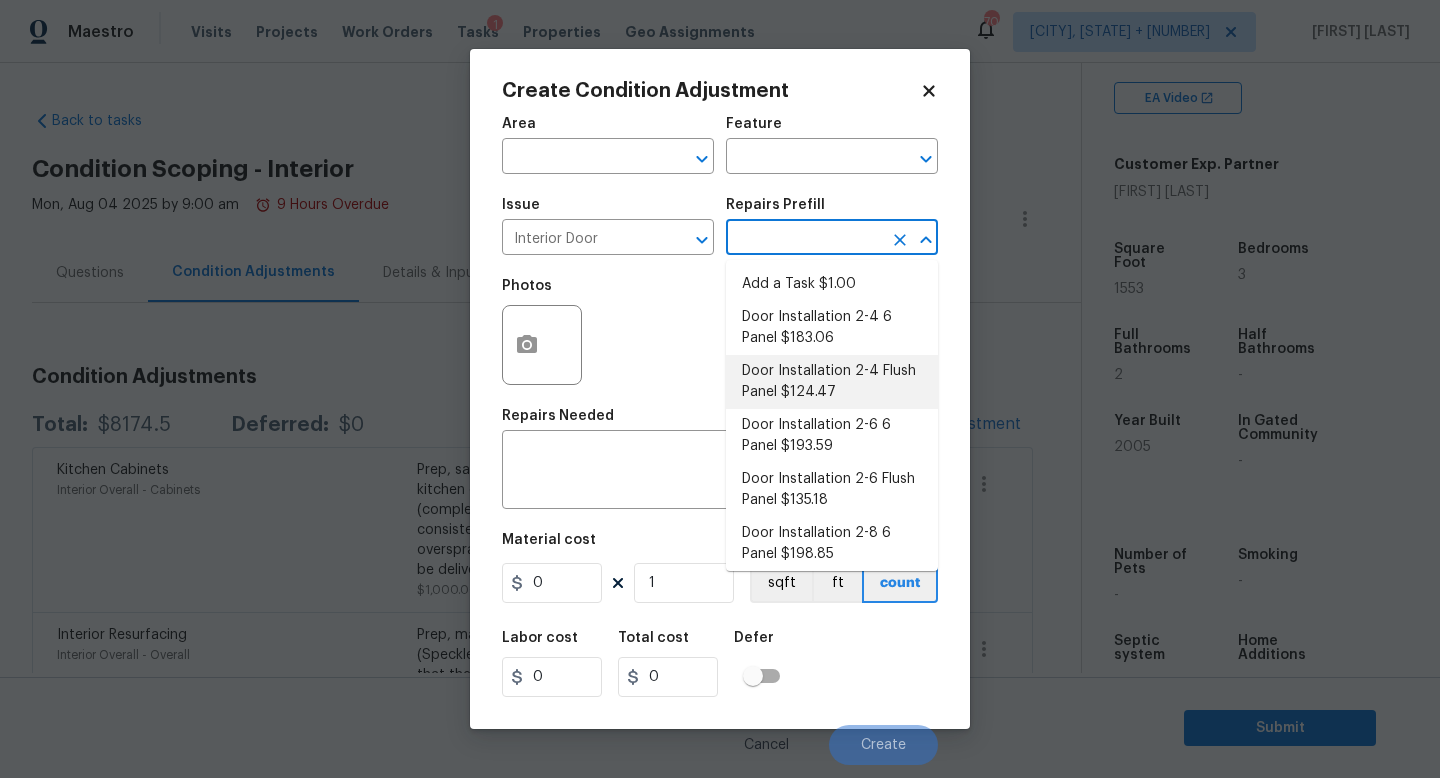 click on "Door Installation 2-4 6 Panel $183.06" at bounding box center (832, 328) 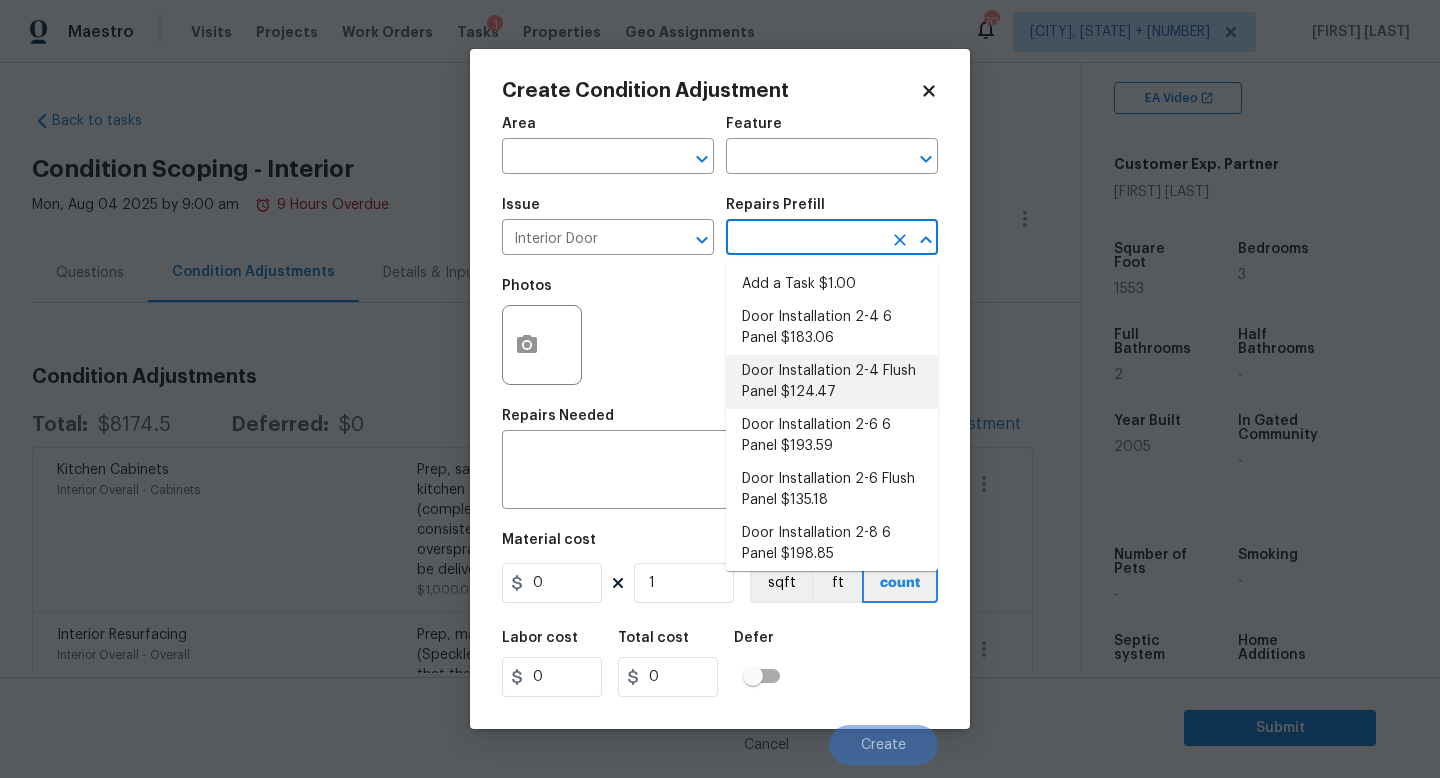 type on "Interior Door" 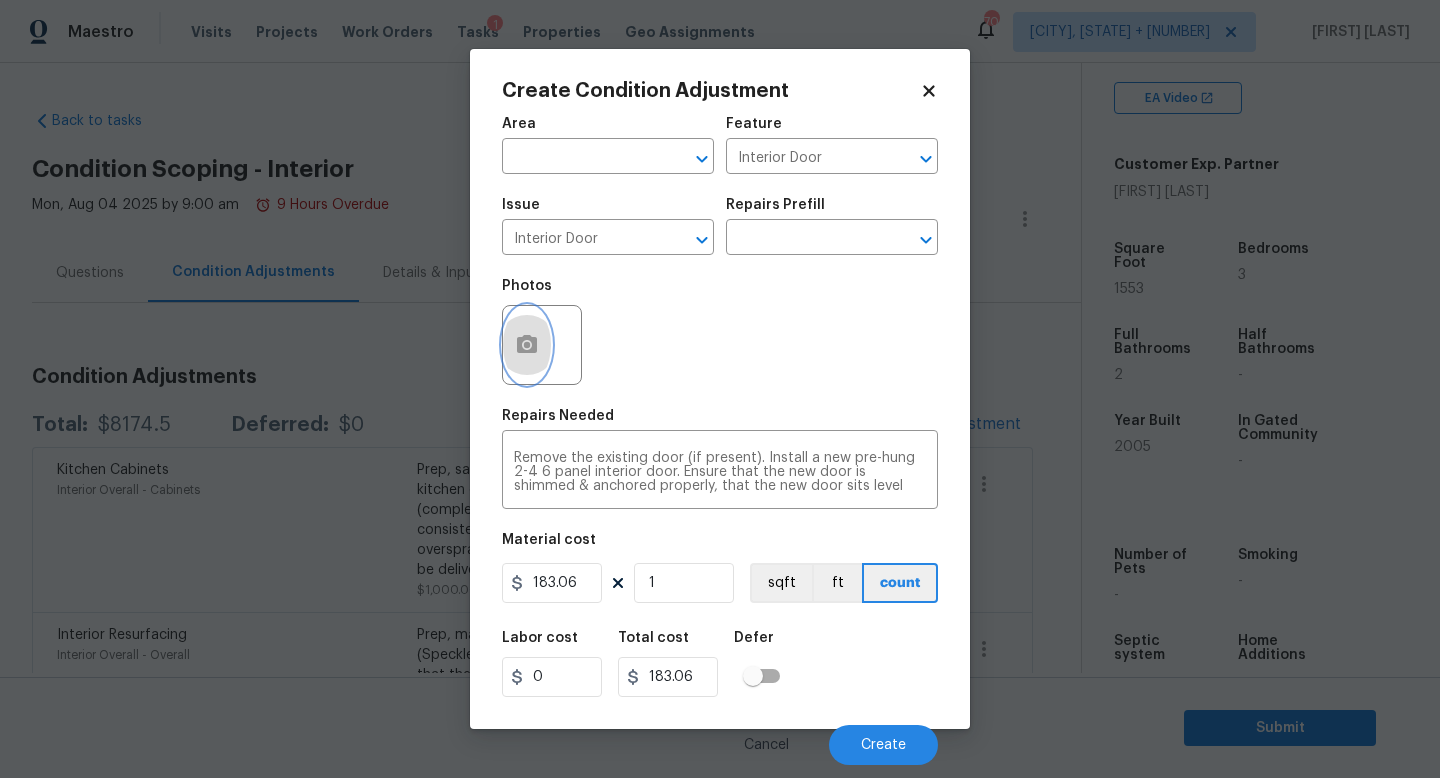 click 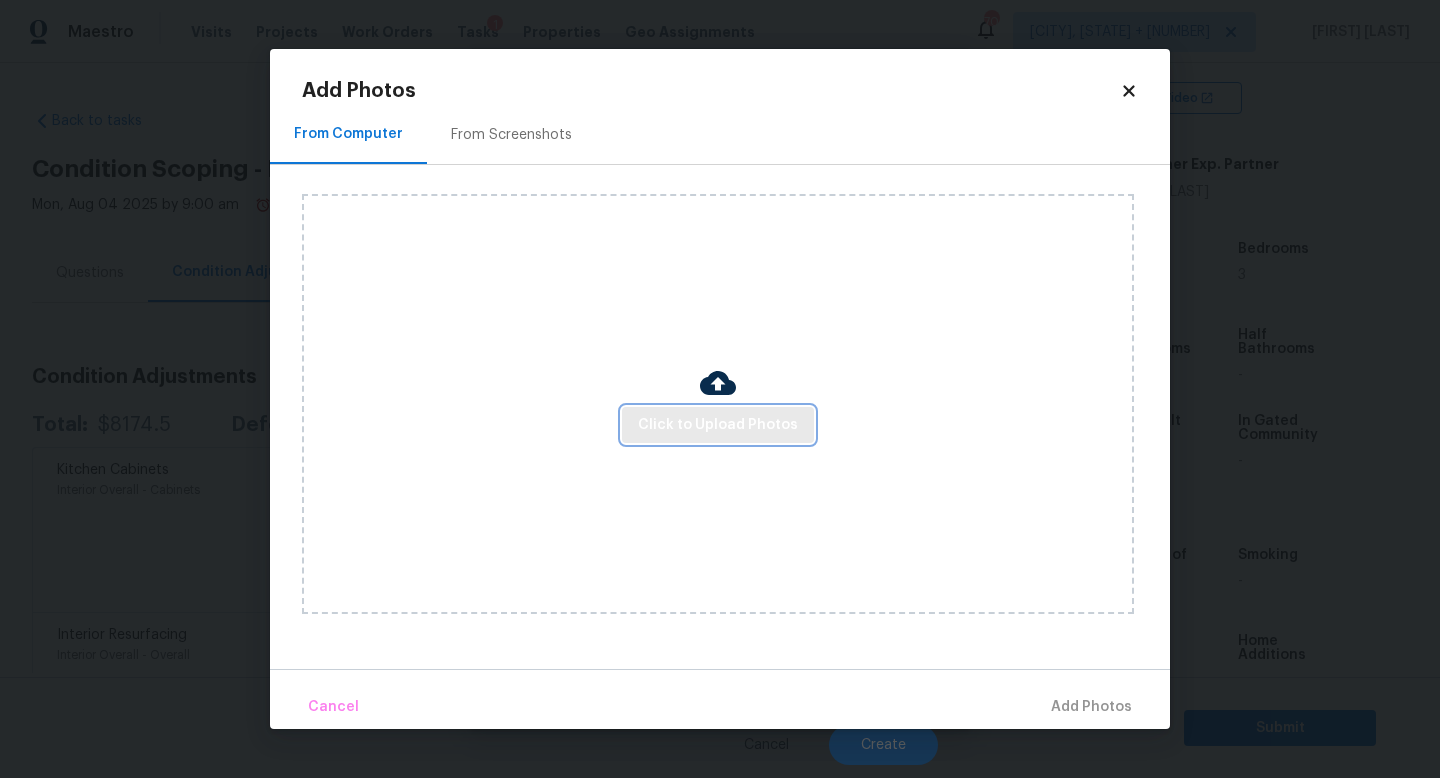 click on "Click to Upload Photos" at bounding box center (718, 425) 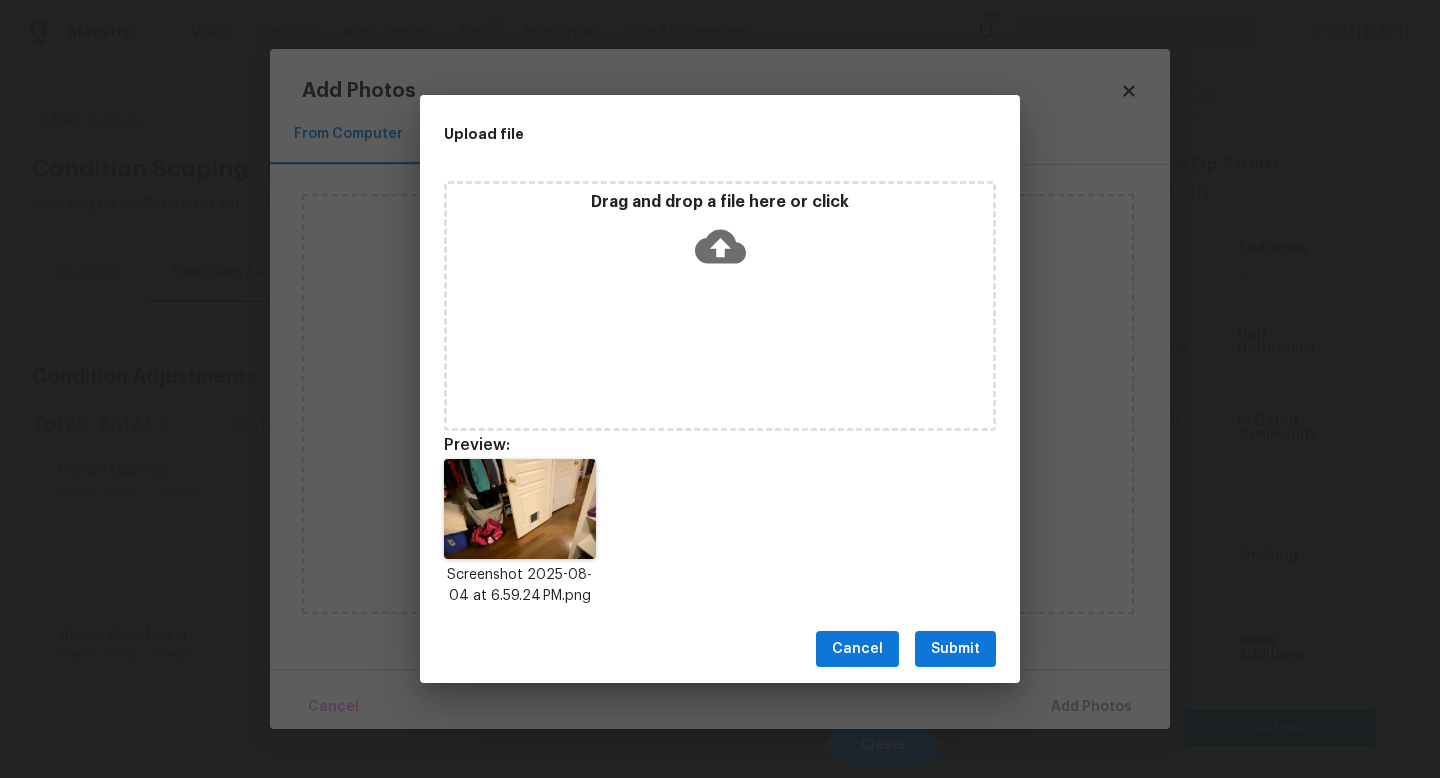 click on "Submit" at bounding box center (955, 649) 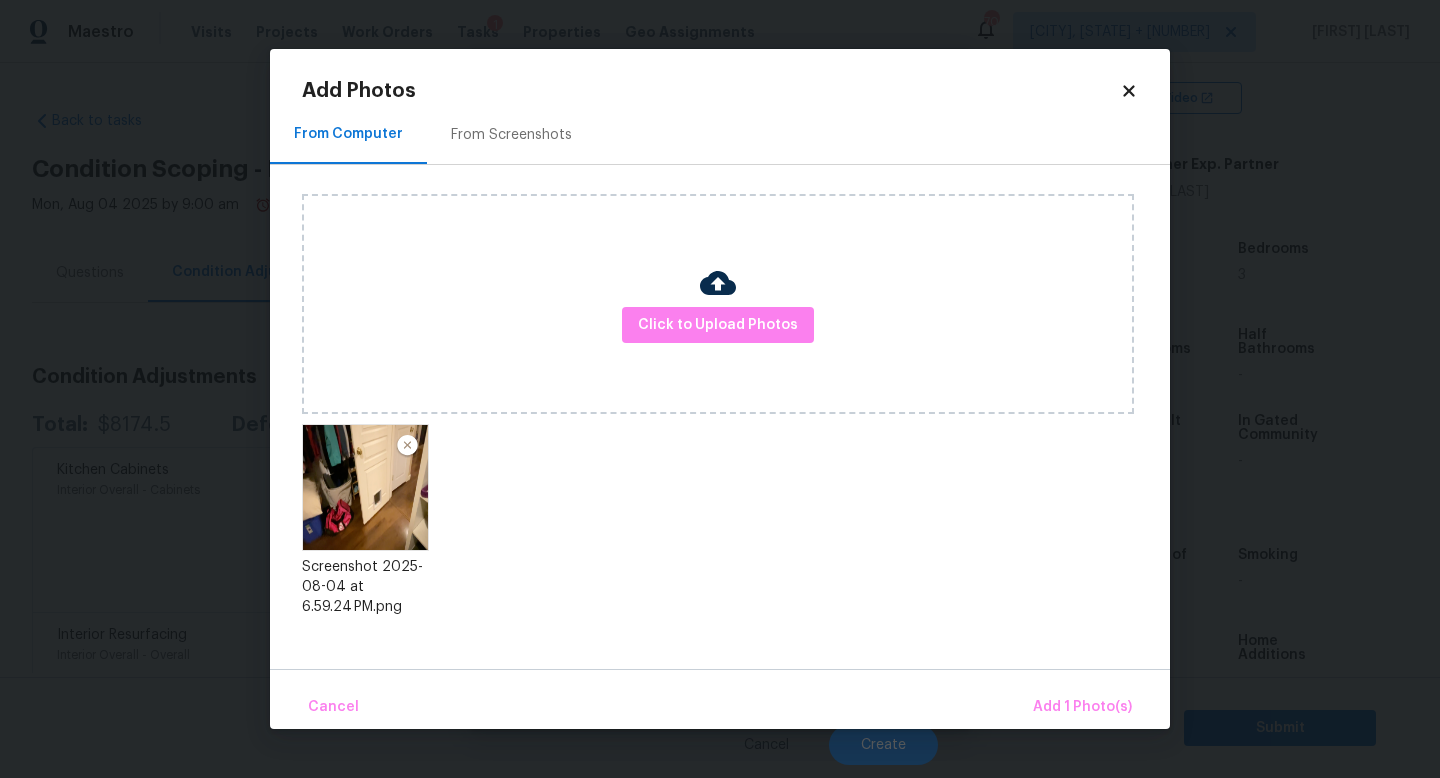 click on "Cancel Add 1 Photo(s)" at bounding box center [720, 699] 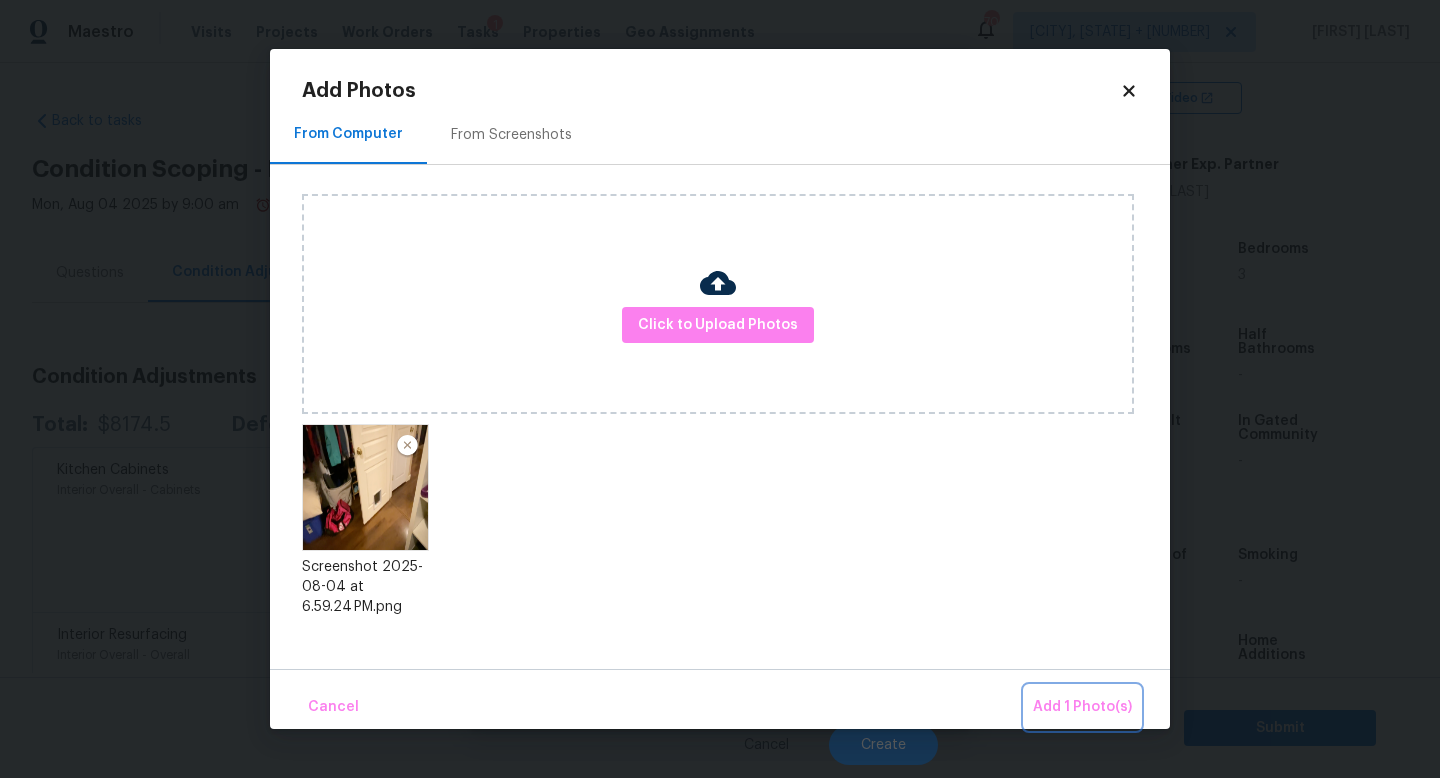 click on "Add 1 Photo(s)" at bounding box center [1082, 707] 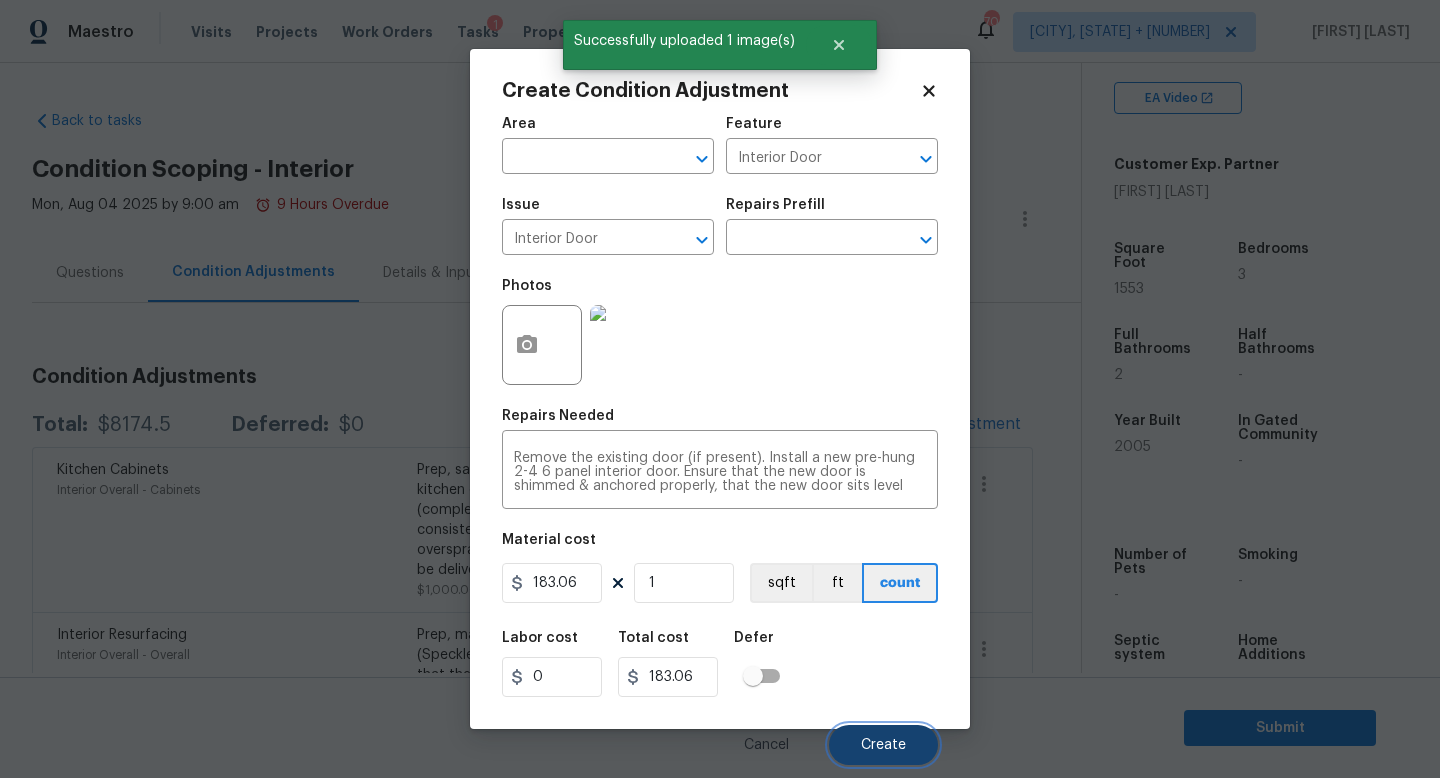 click on "Create" at bounding box center (883, 745) 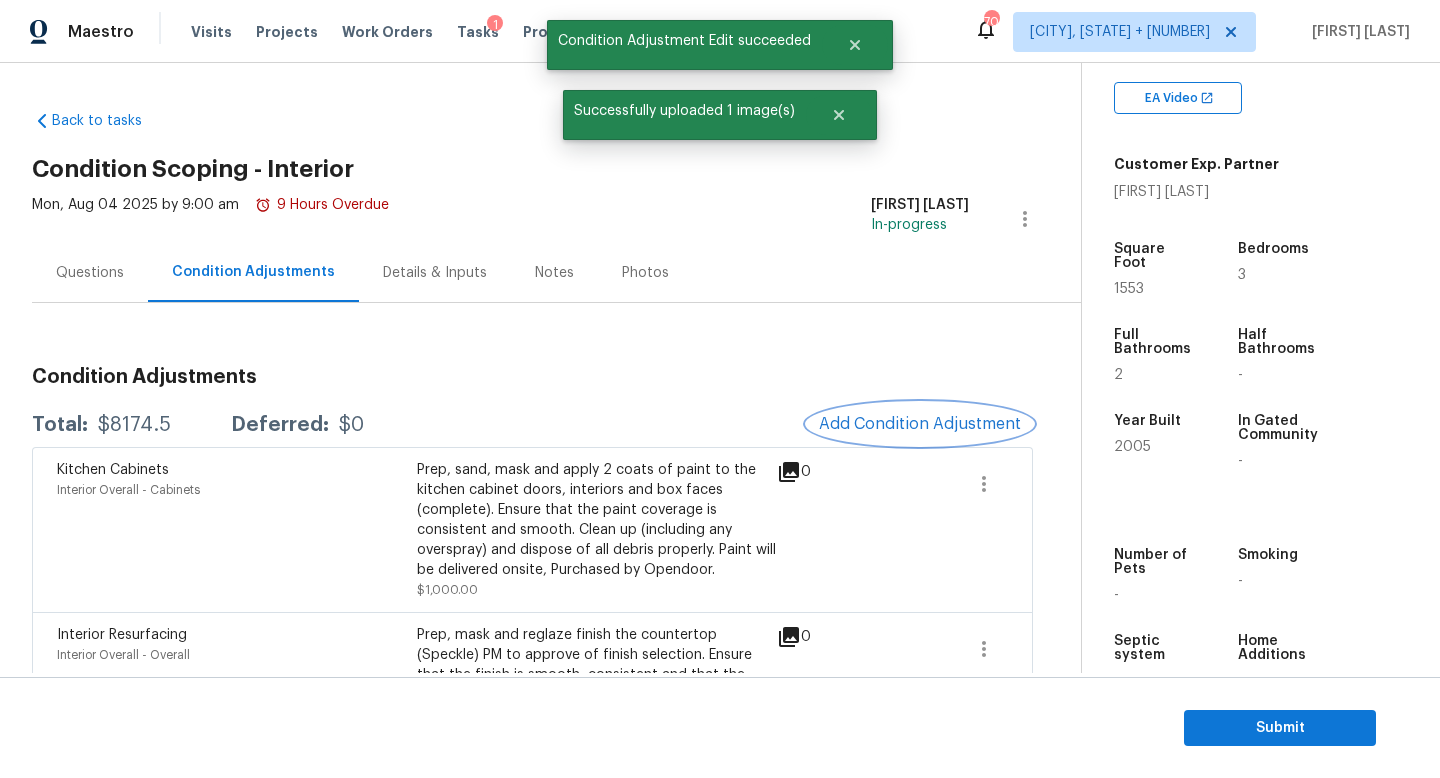 type 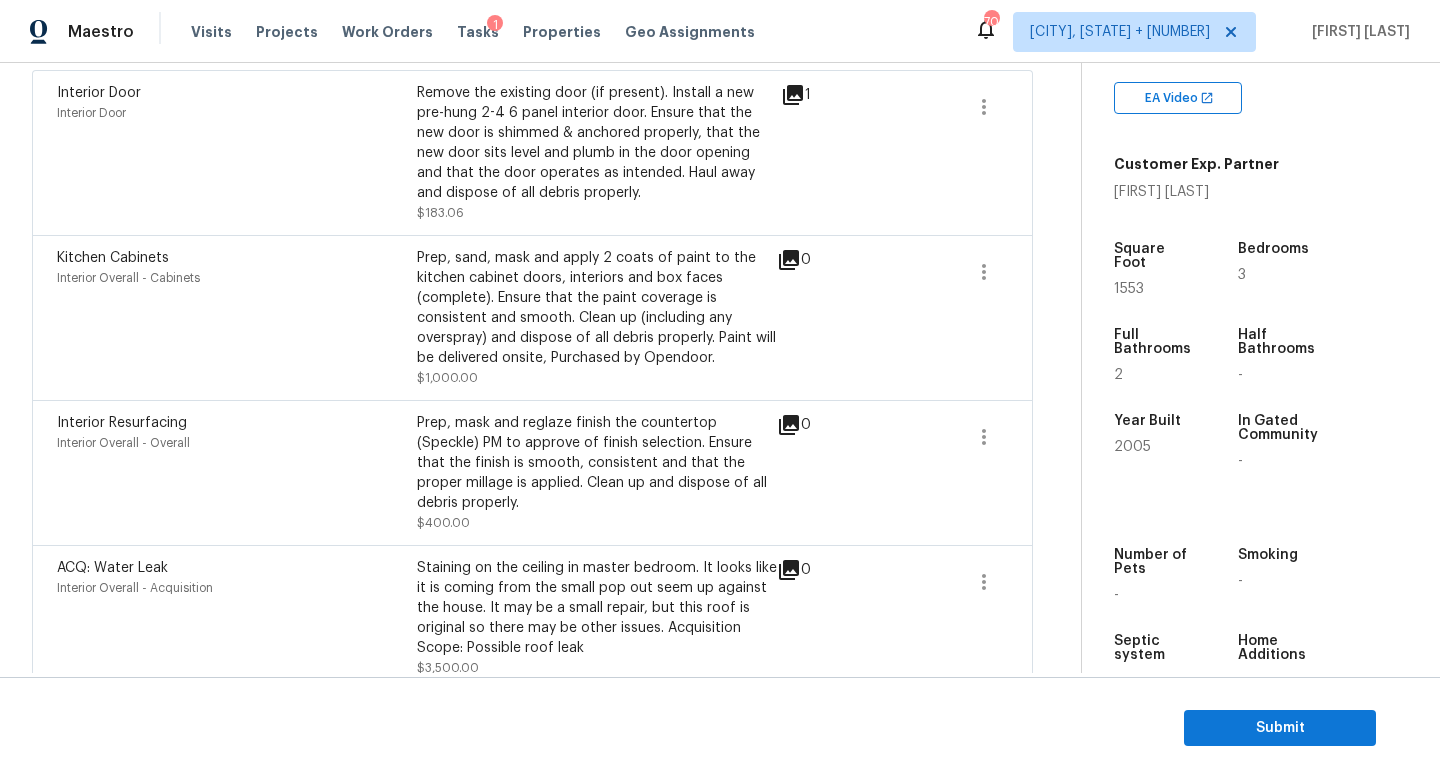 scroll, scrollTop: 316, scrollLeft: 0, axis: vertical 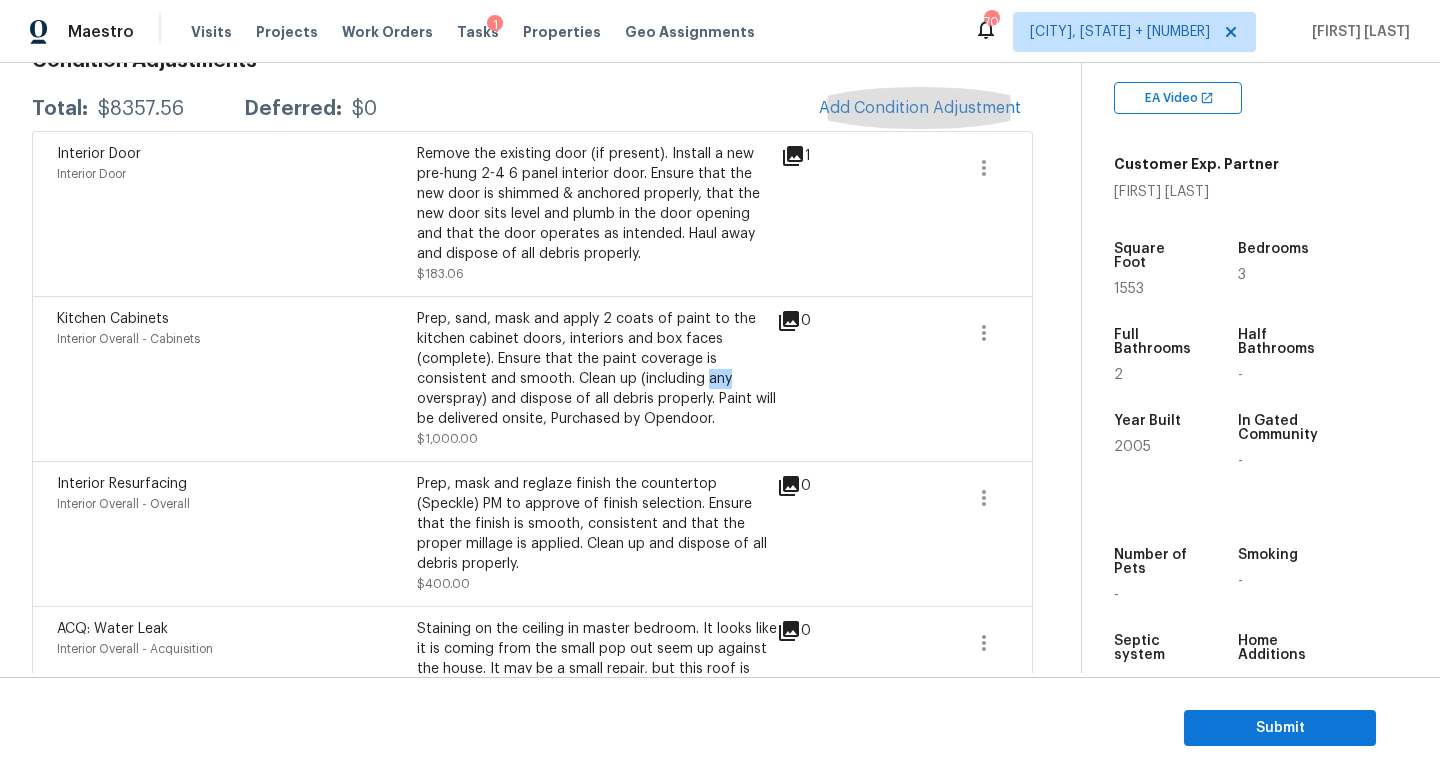 click on "Add Condition Adjustment" at bounding box center (920, 108) 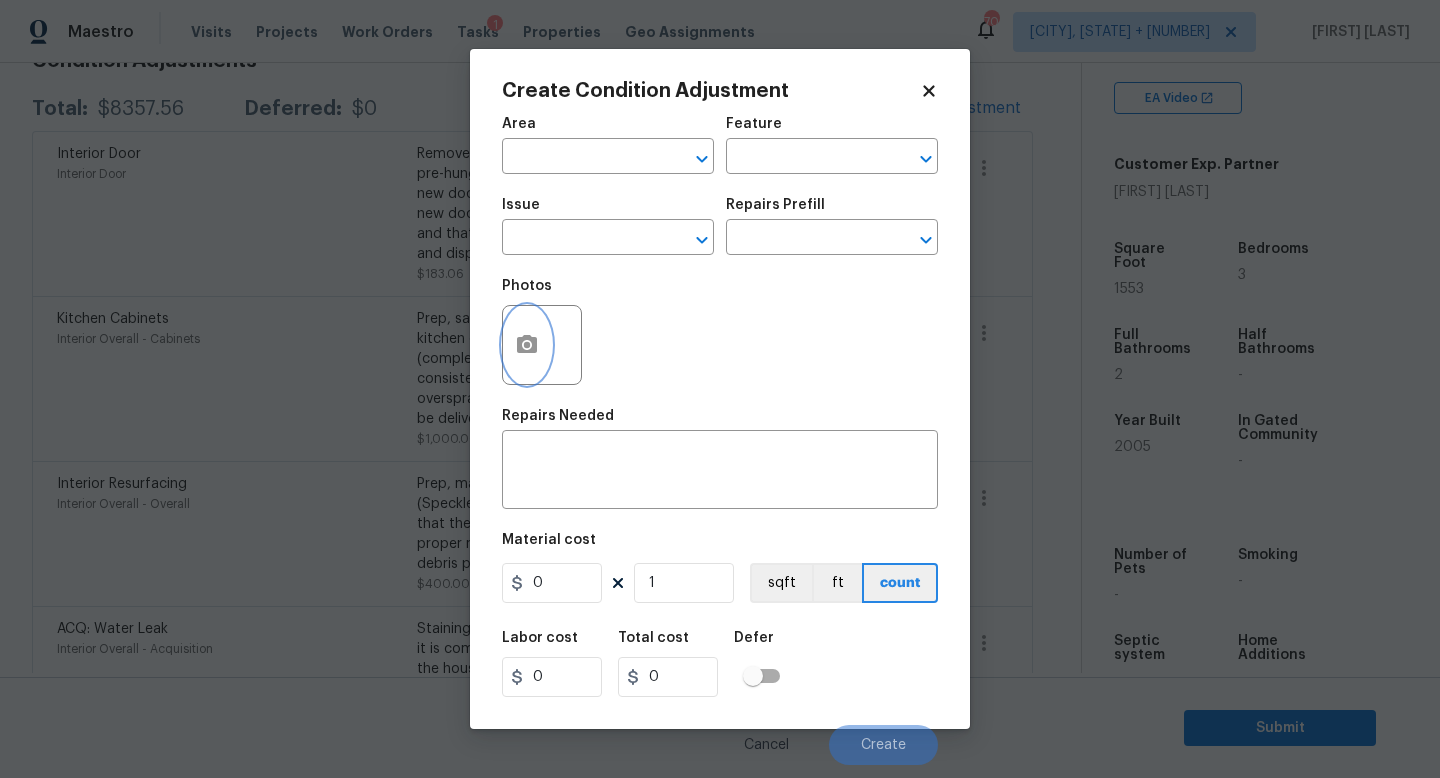 click 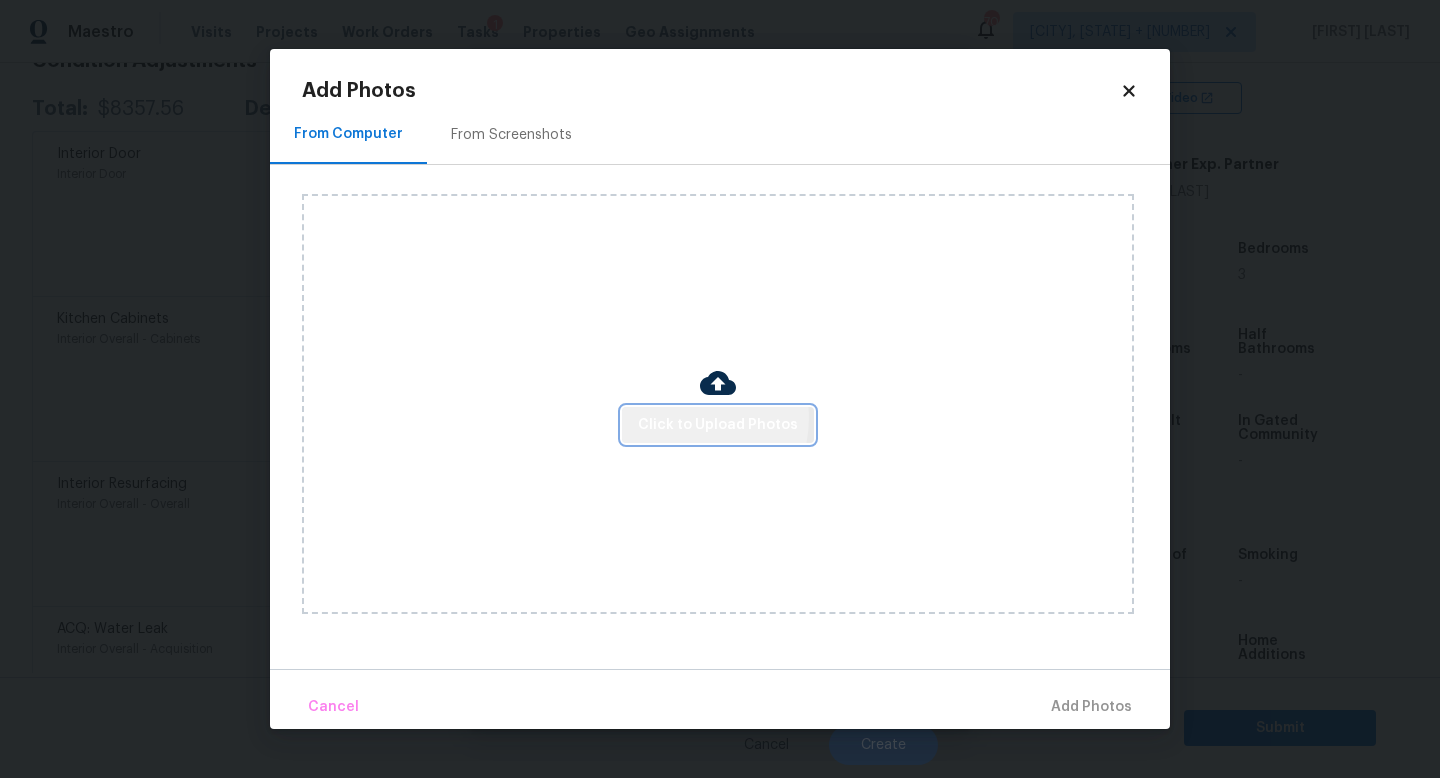 click on "Click to Upload Photos" at bounding box center (718, 425) 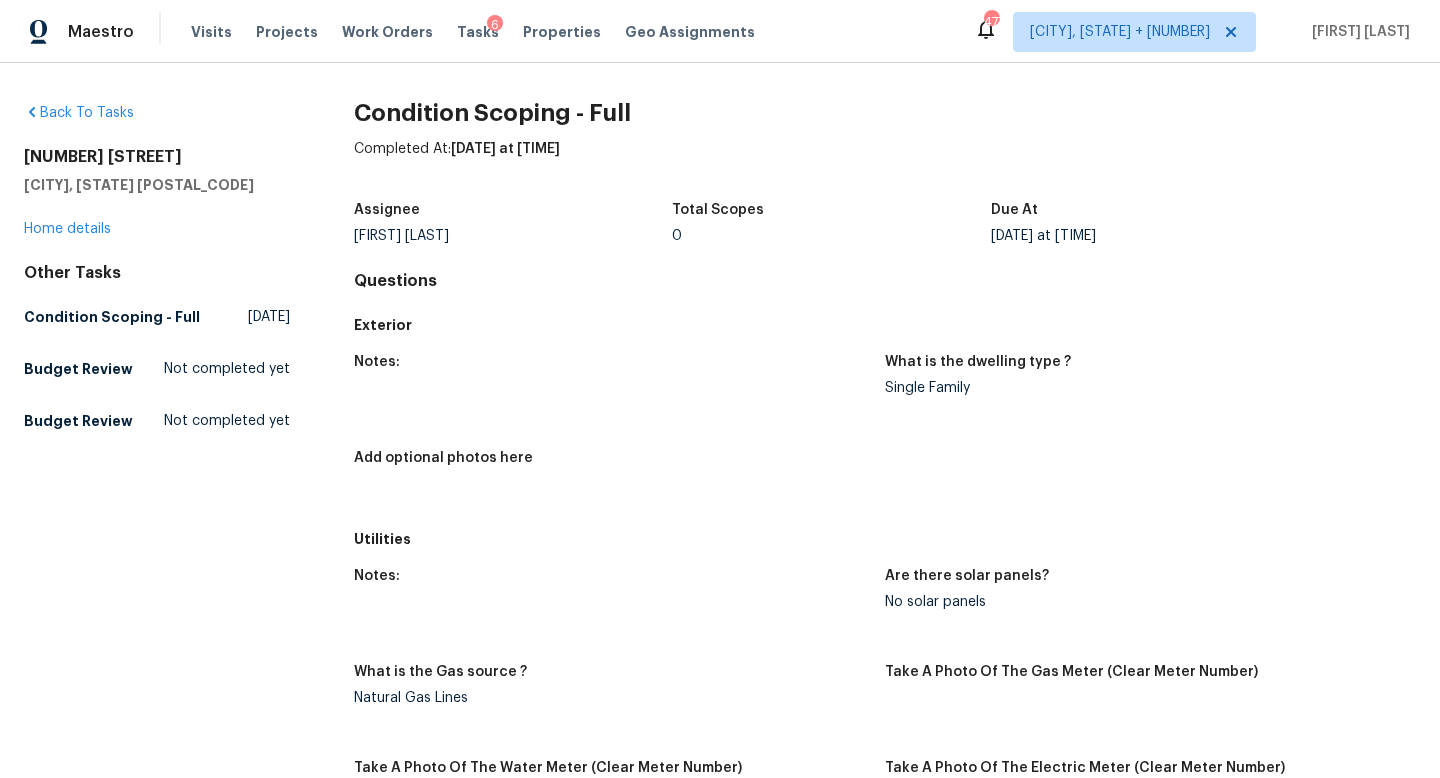 scroll, scrollTop: 0, scrollLeft: 0, axis: both 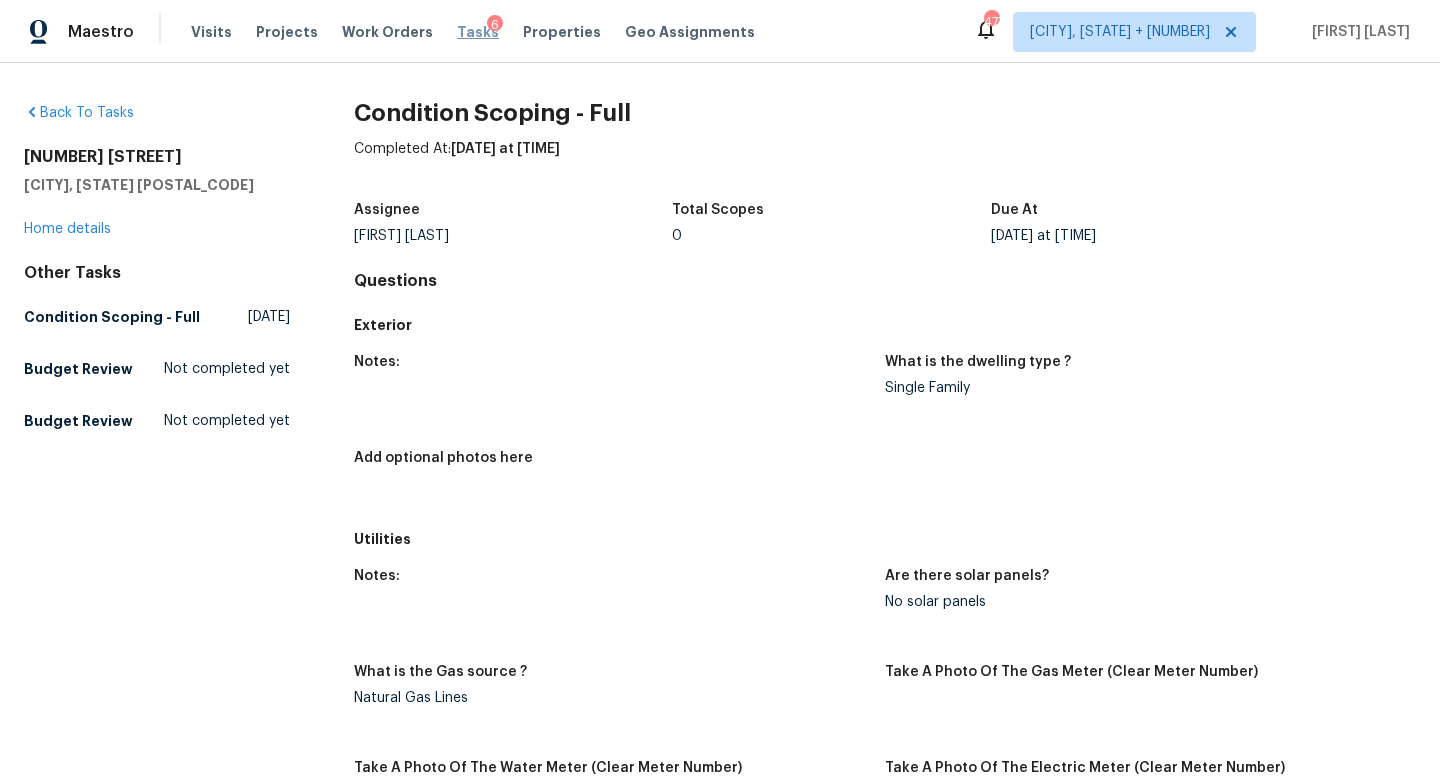 click on "Tasks" at bounding box center [478, 32] 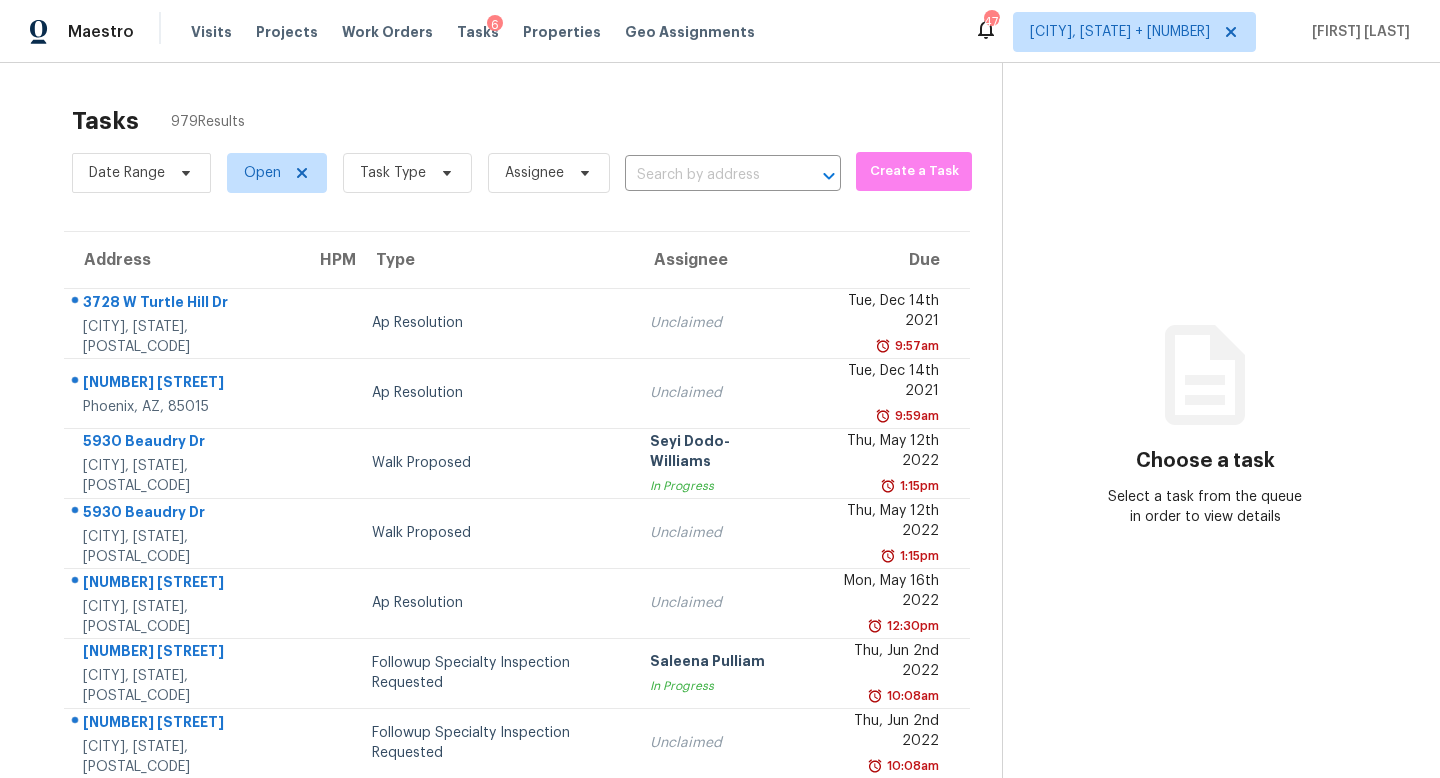 click on "Date Range" at bounding box center (141, 173) 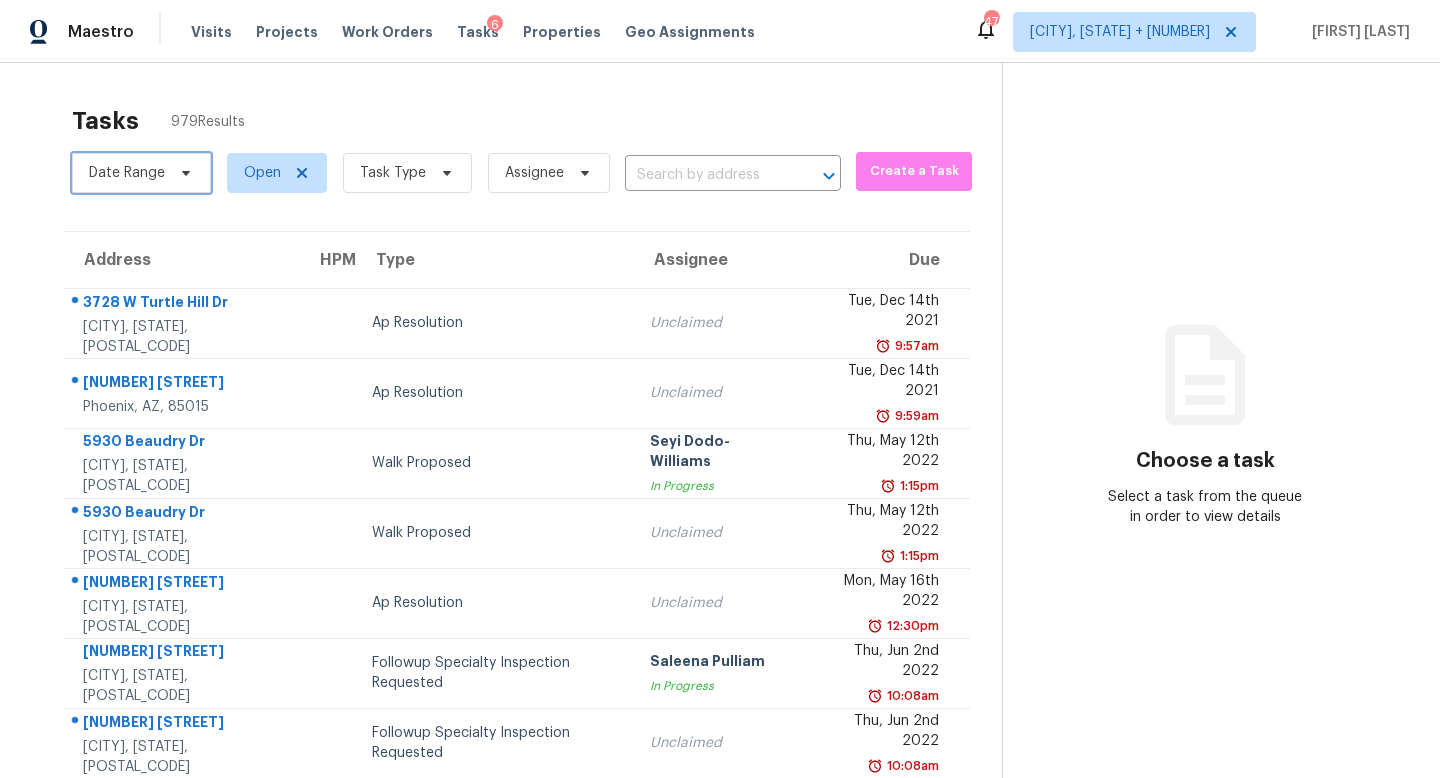 click on "Date Range" at bounding box center [127, 173] 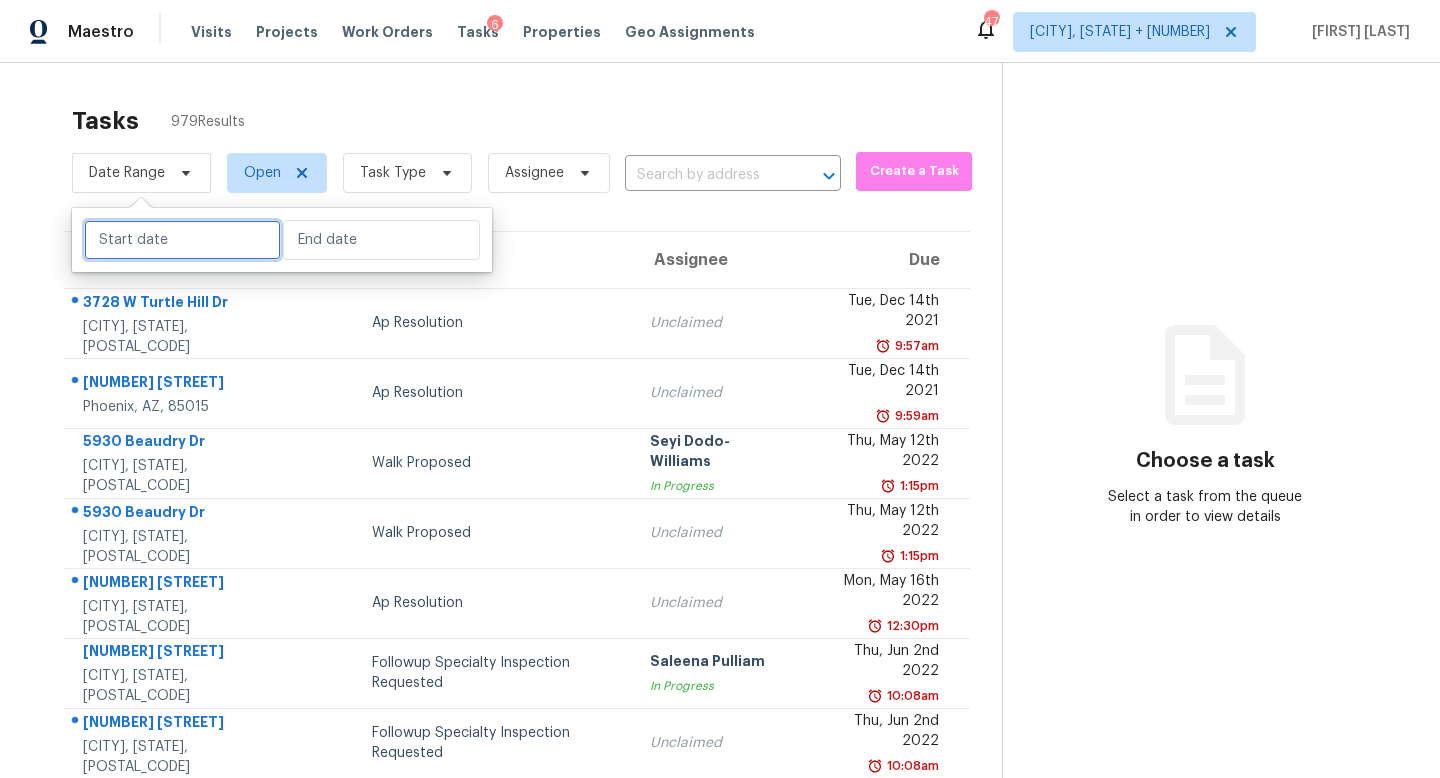 select on "7" 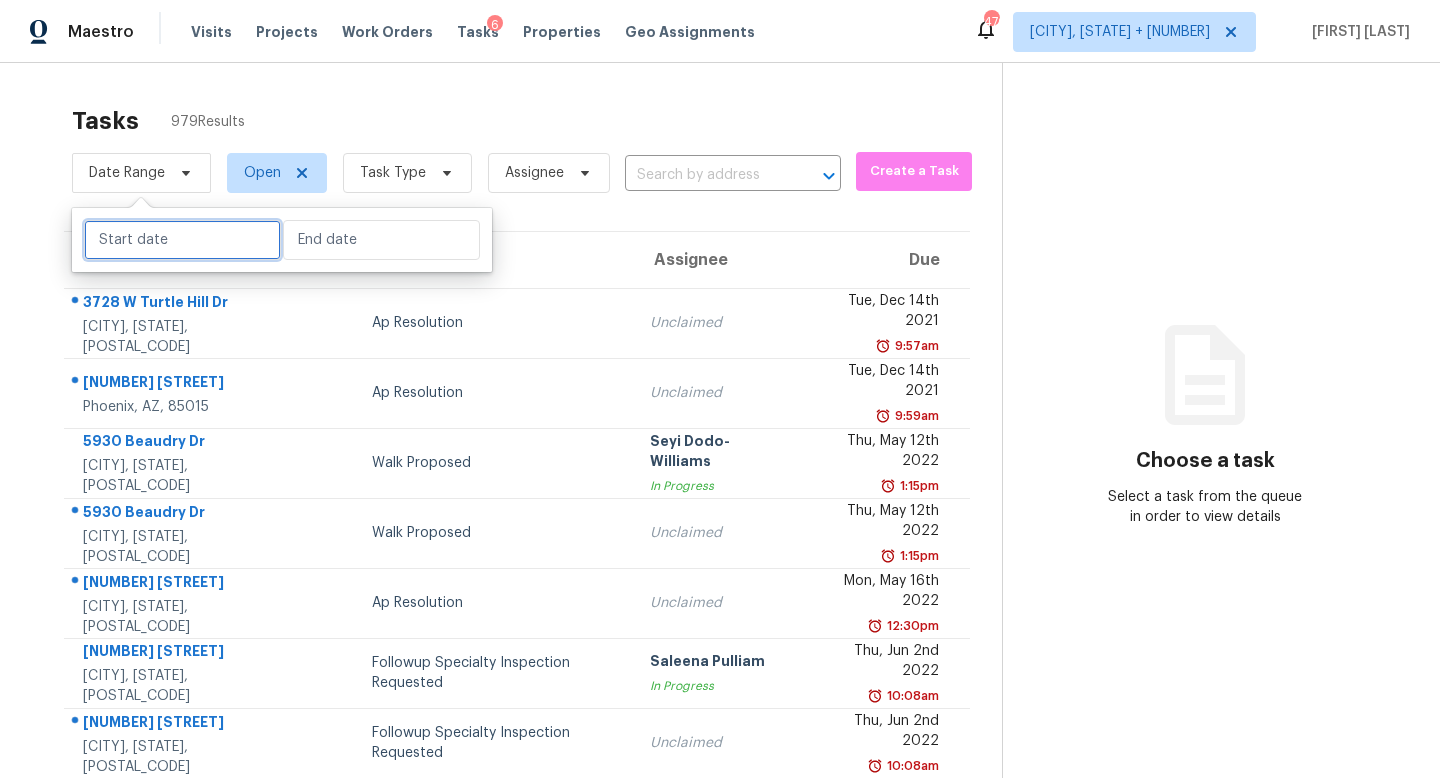 select on "2025" 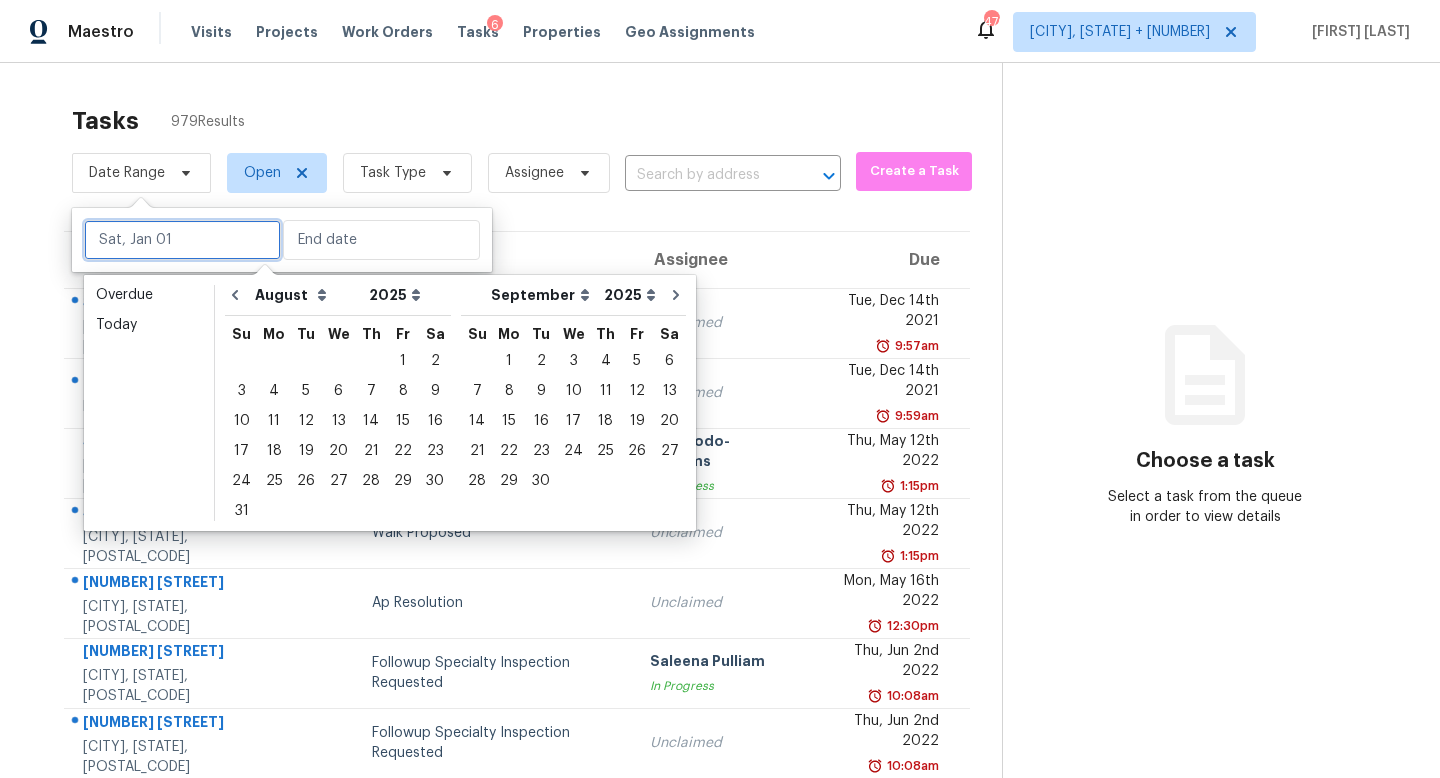 click at bounding box center [182, 240] 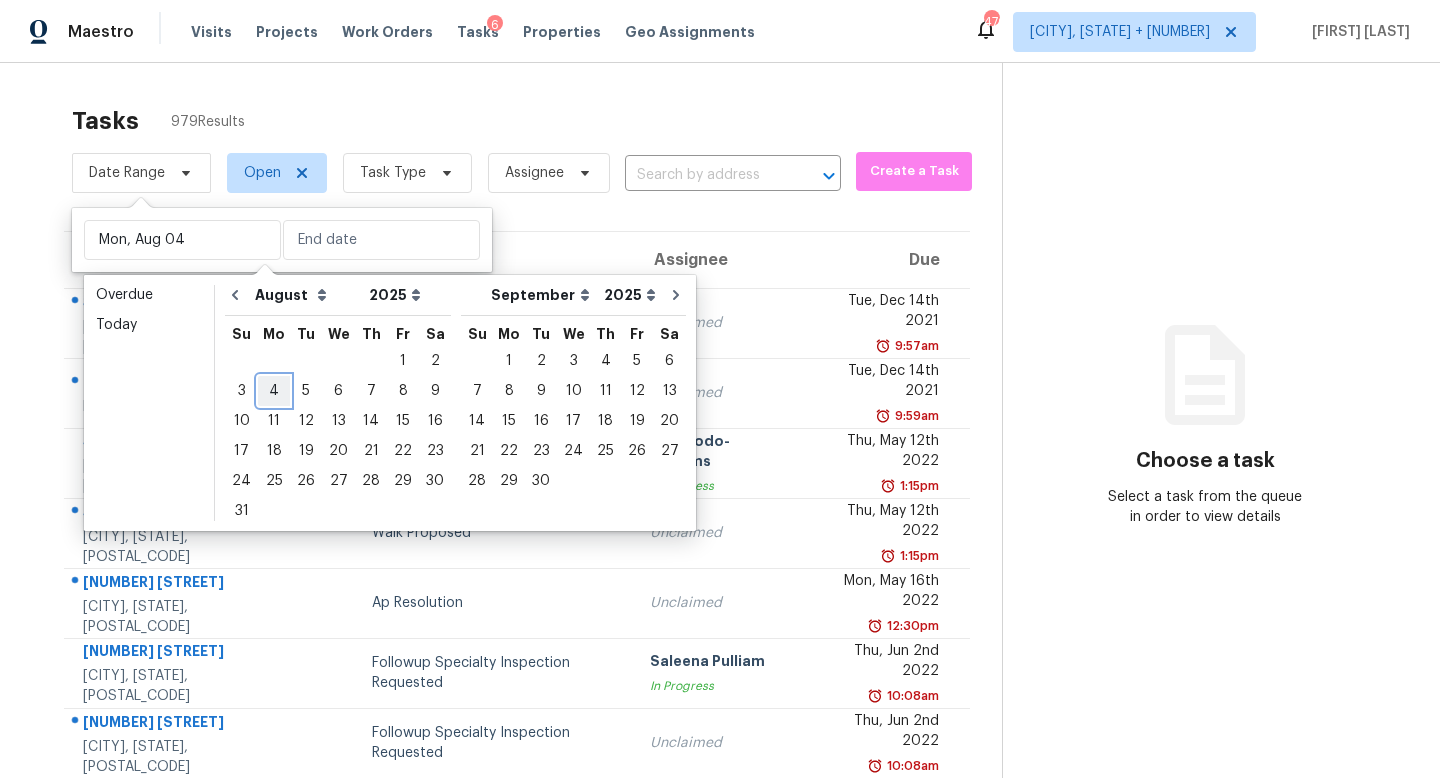 click on "4" at bounding box center (274, 391) 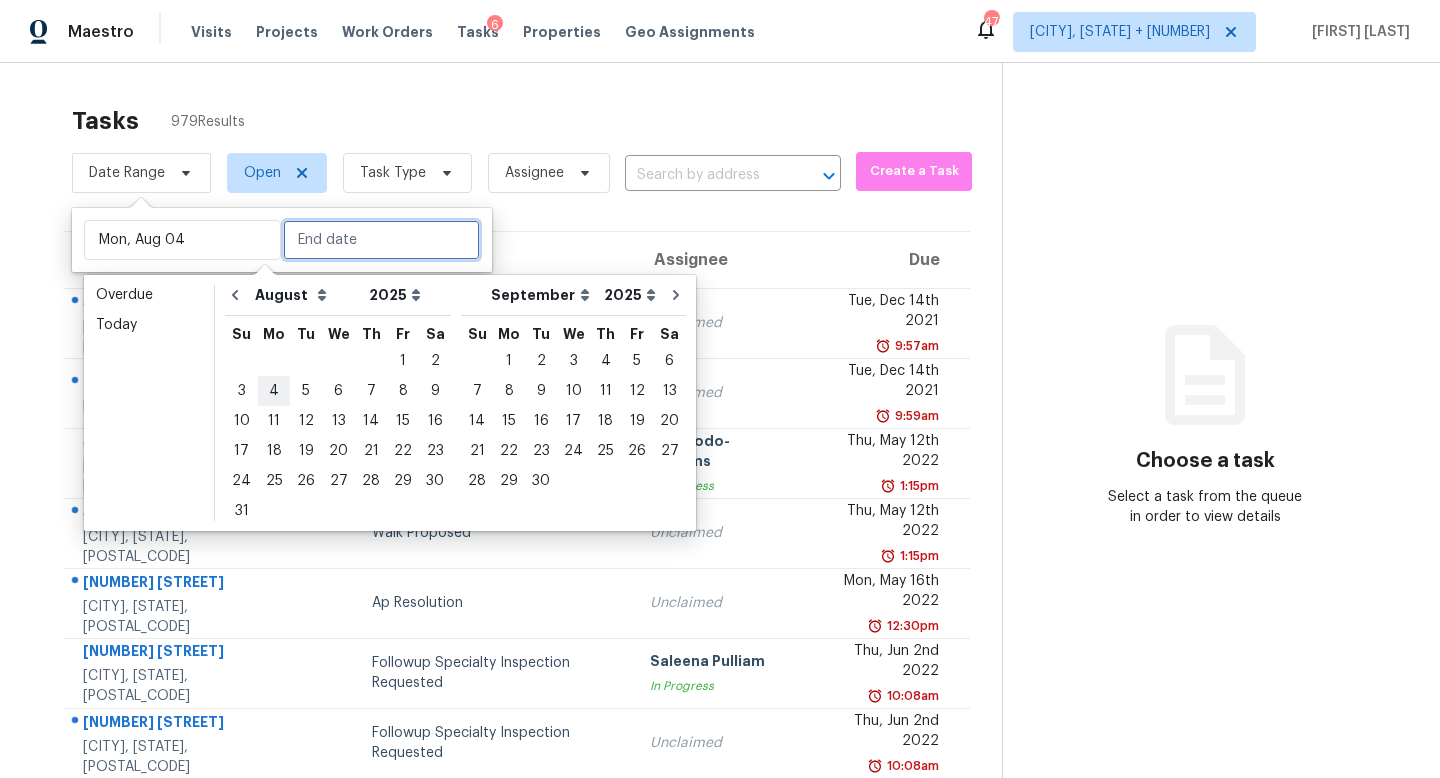 type on "Mon, Aug 04" 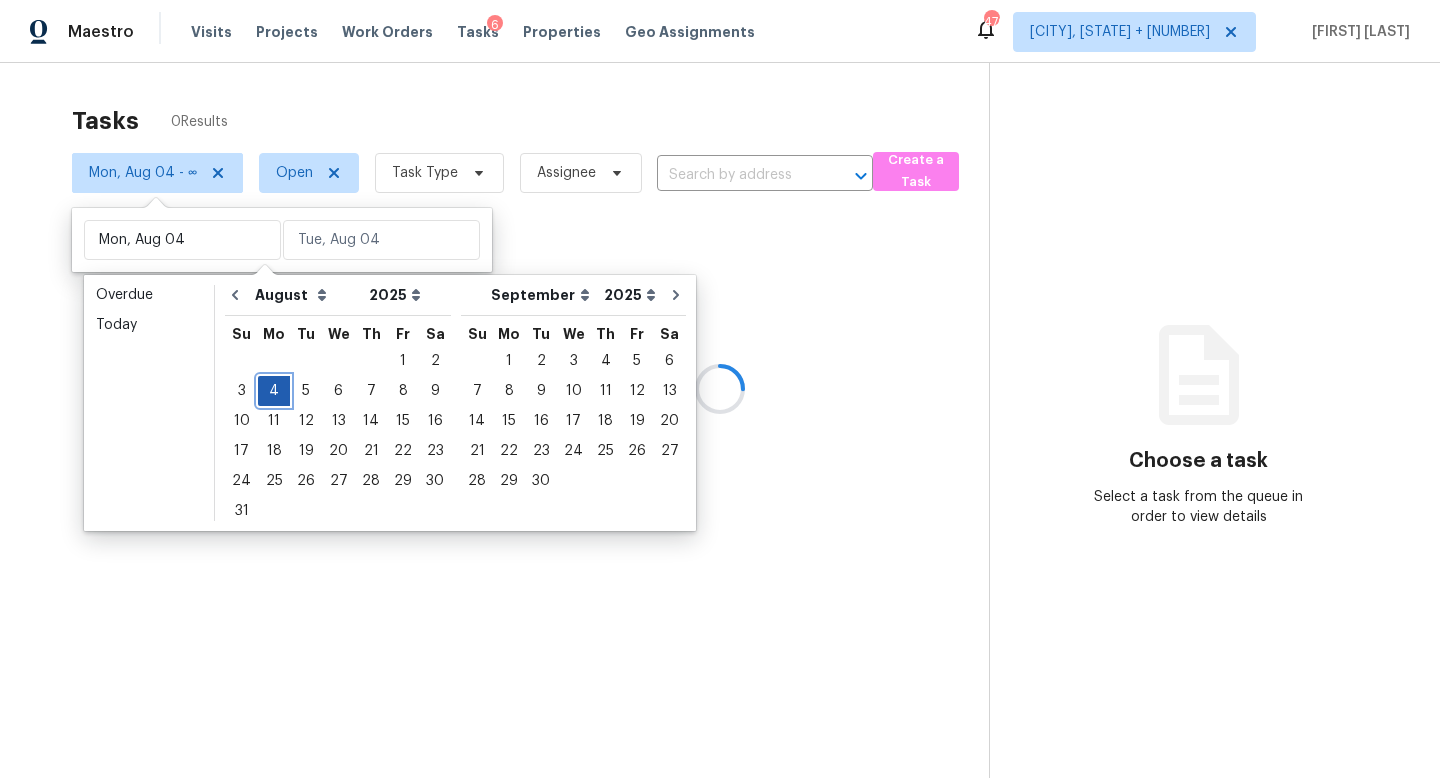 click on "4" at bounding box center [274, 391] 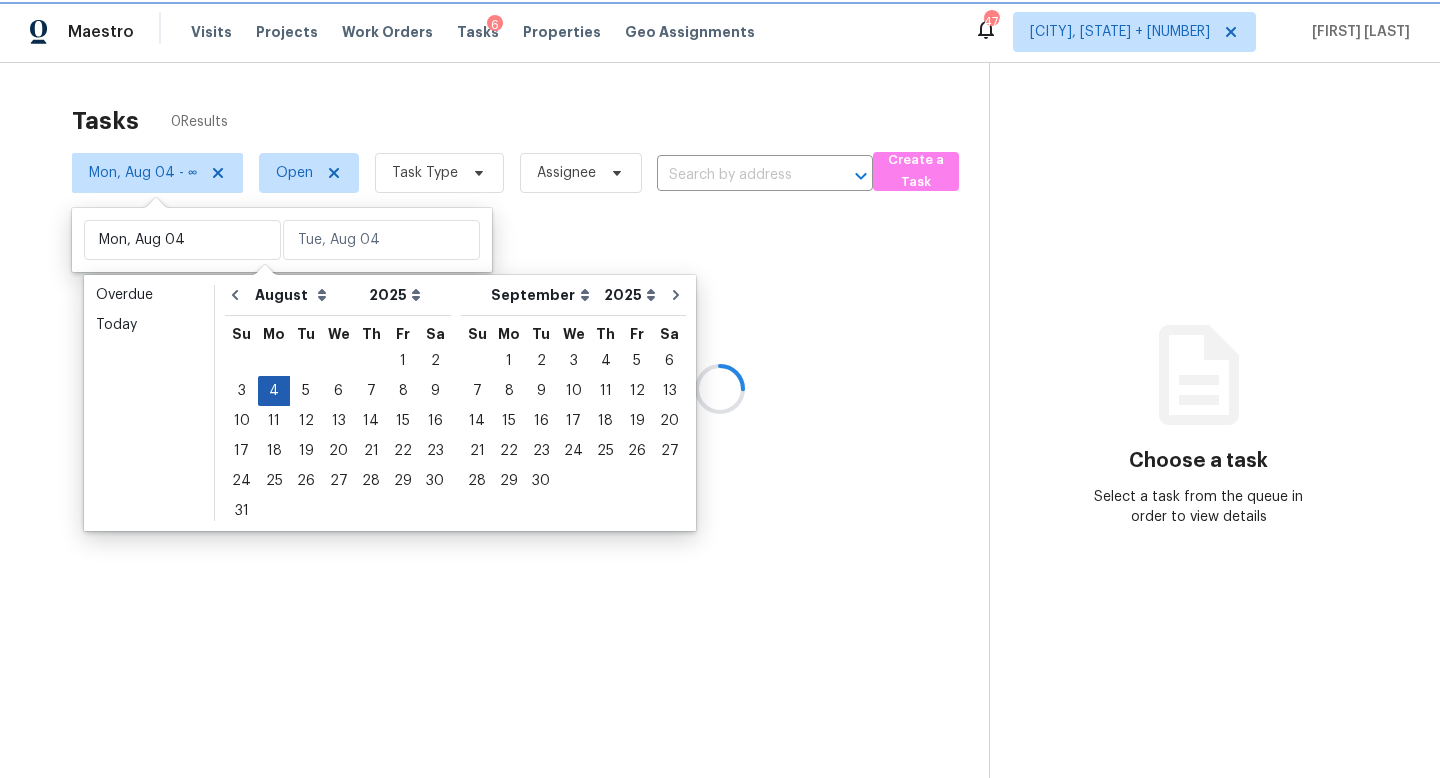 type on "Mon, Aug 04" 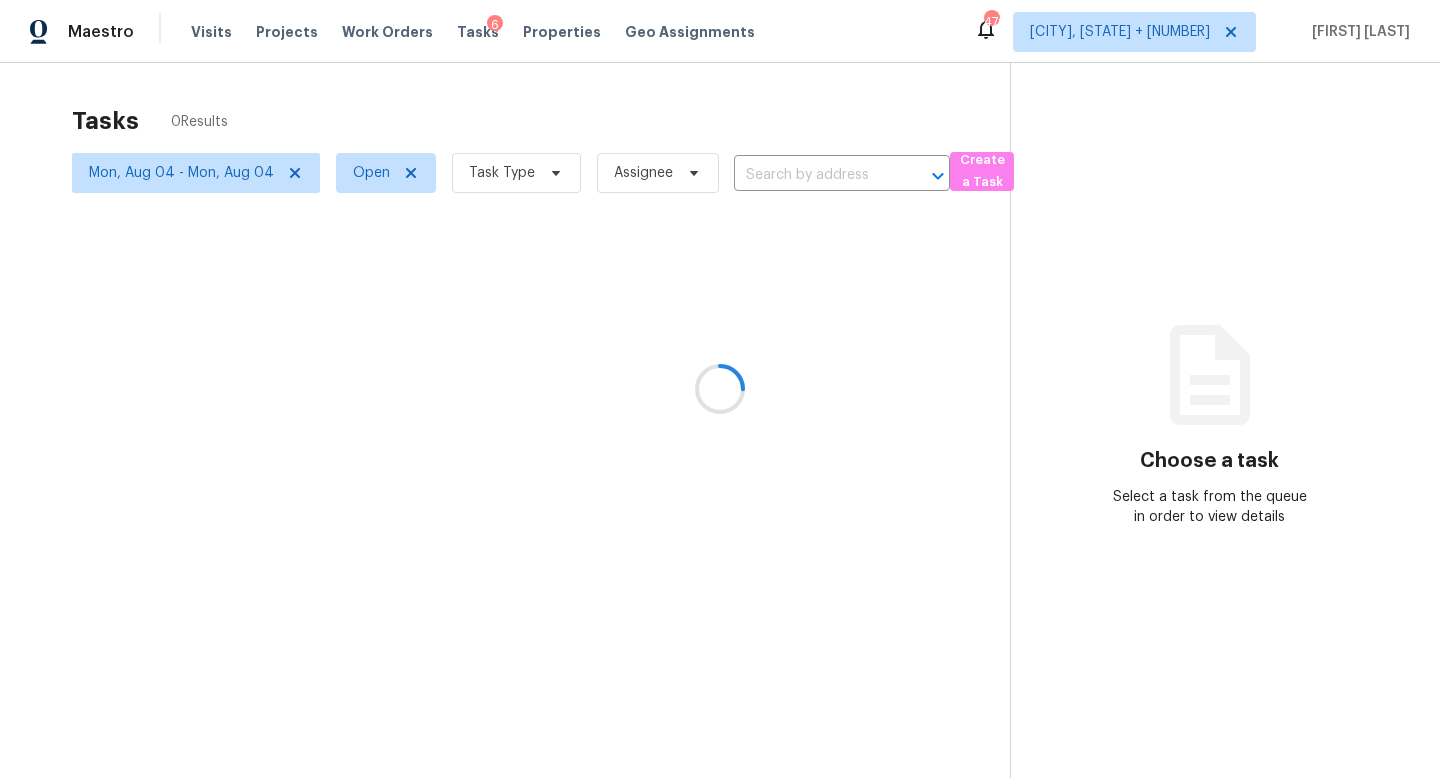 click at bounding box center [720, 389] 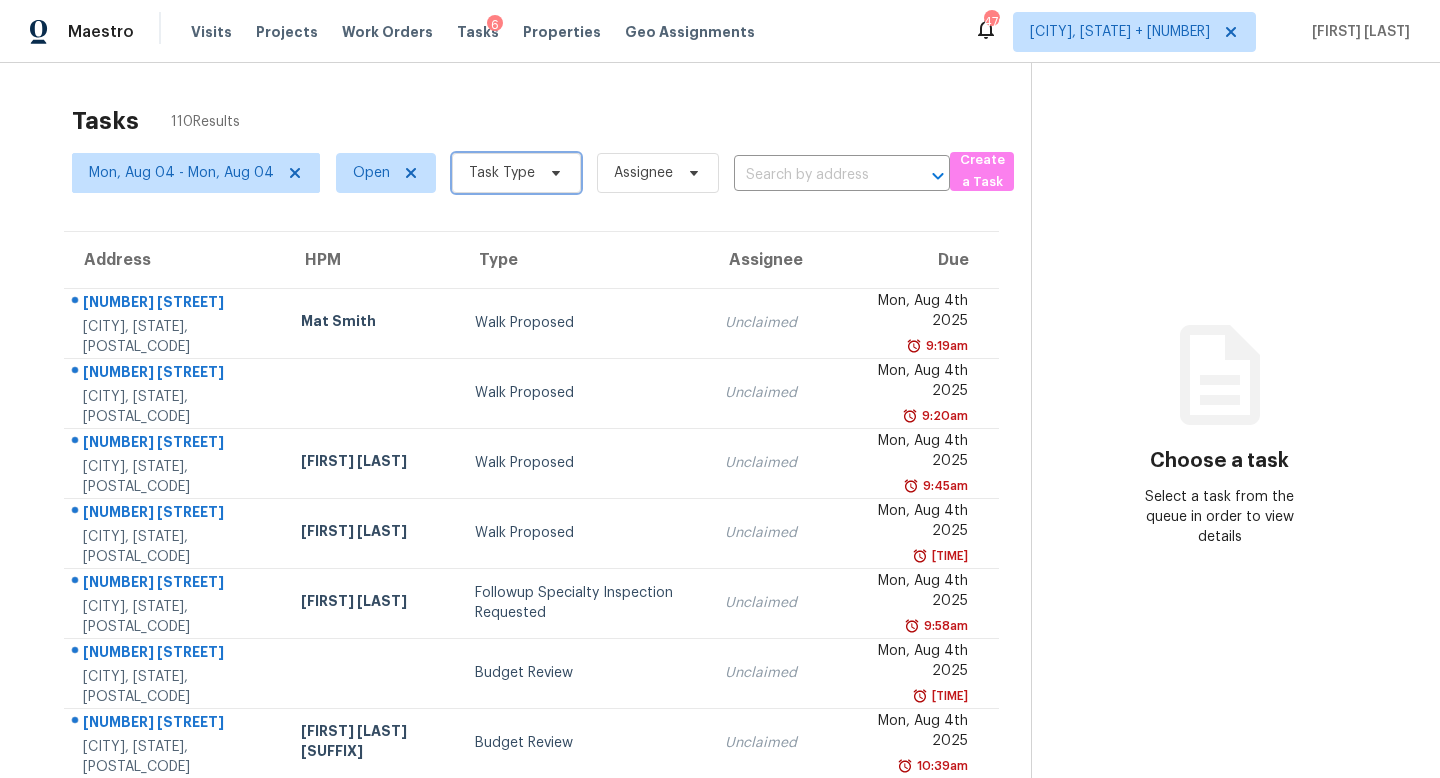 click on "Task Type" at bounding box center (502, 173) 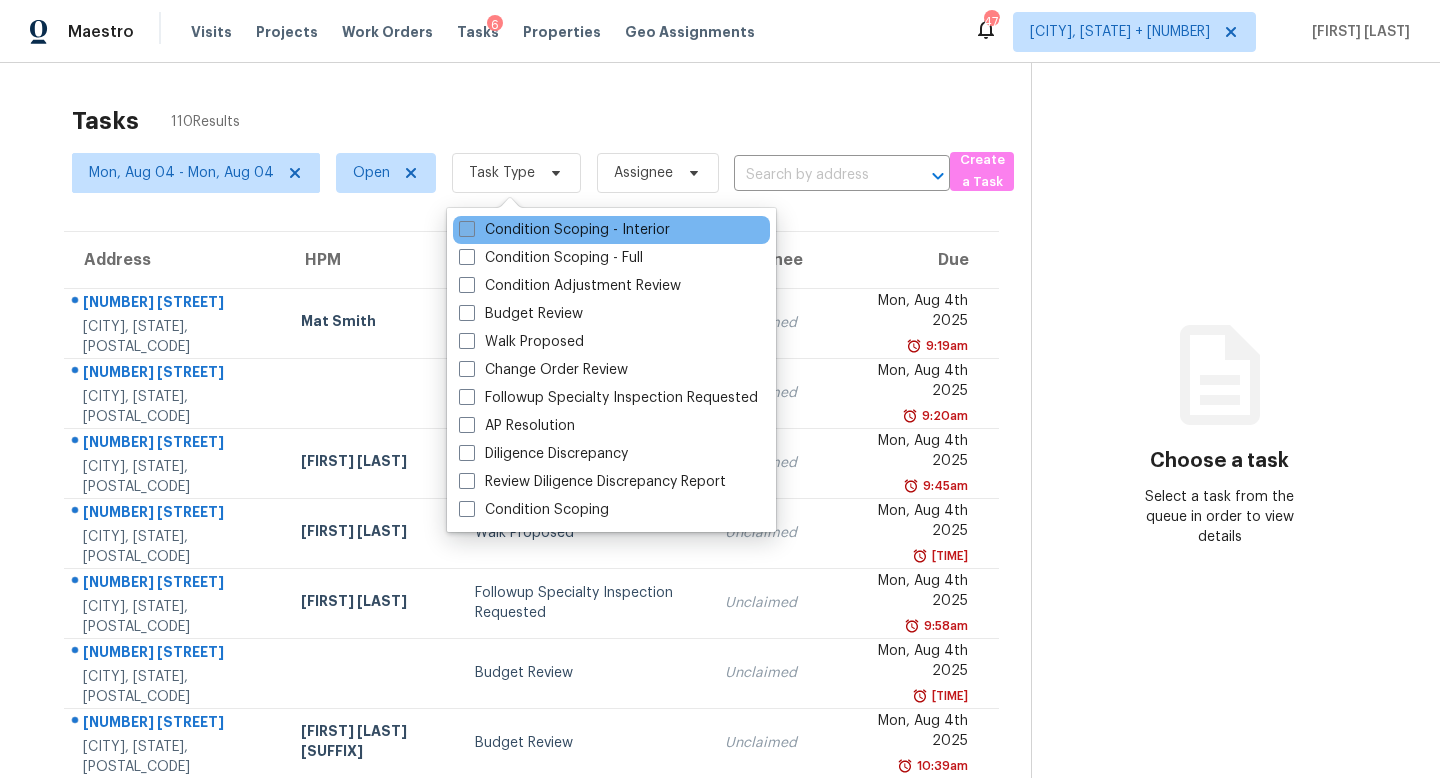 click on "Condition Scoping - Interior" at bounding box center (564, 230) 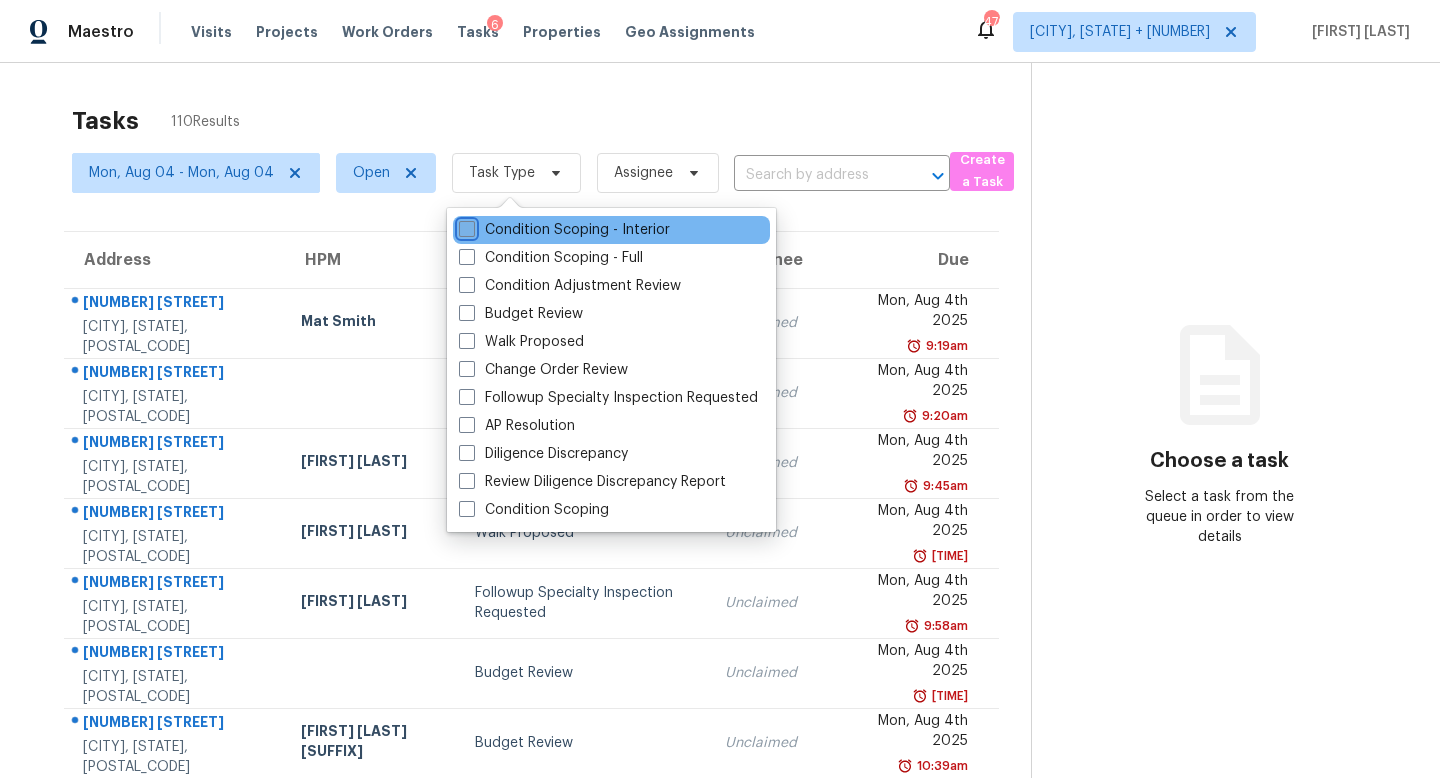 click on "Condition Scoping - Interior" at bounding box center (465, 226) 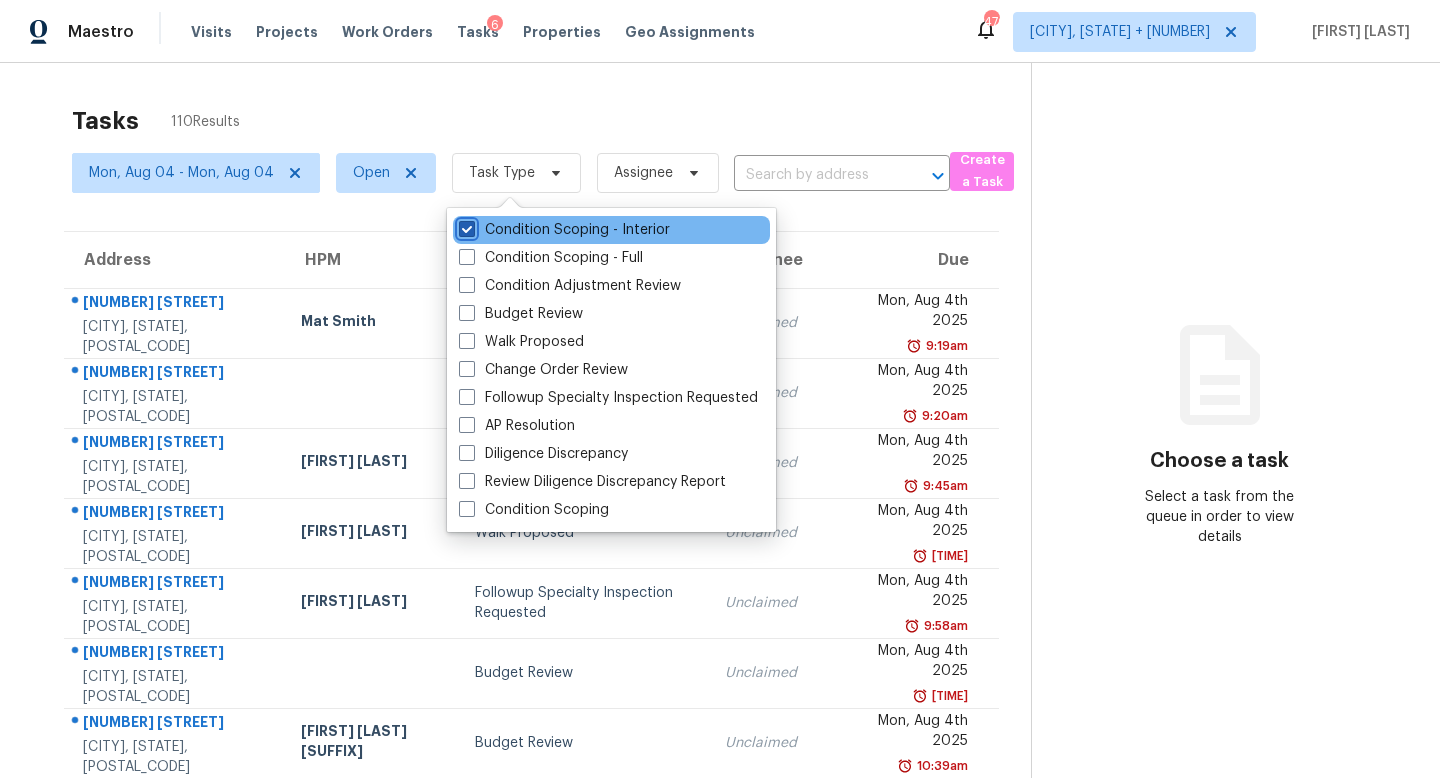 checkbox on "true" 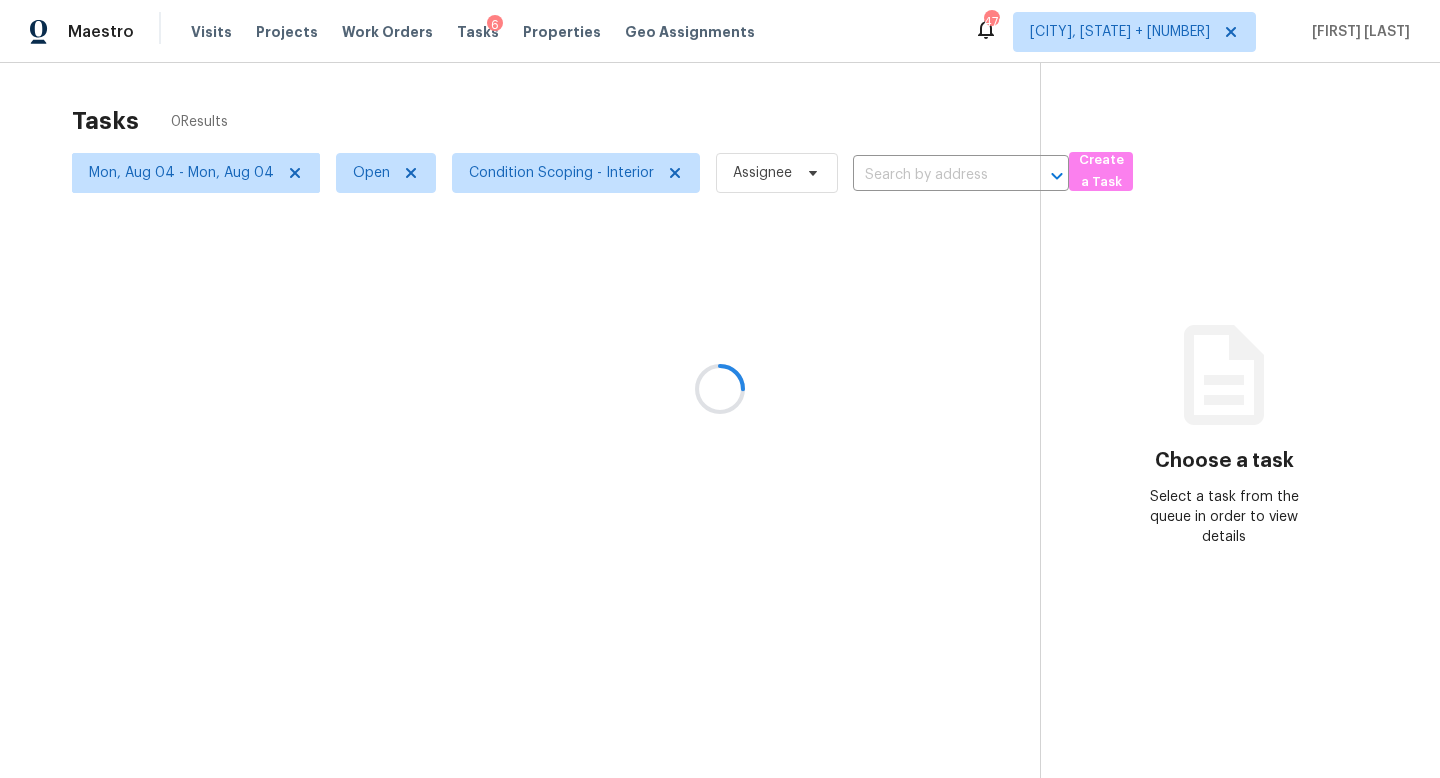 click at bounding box center (720, 389) 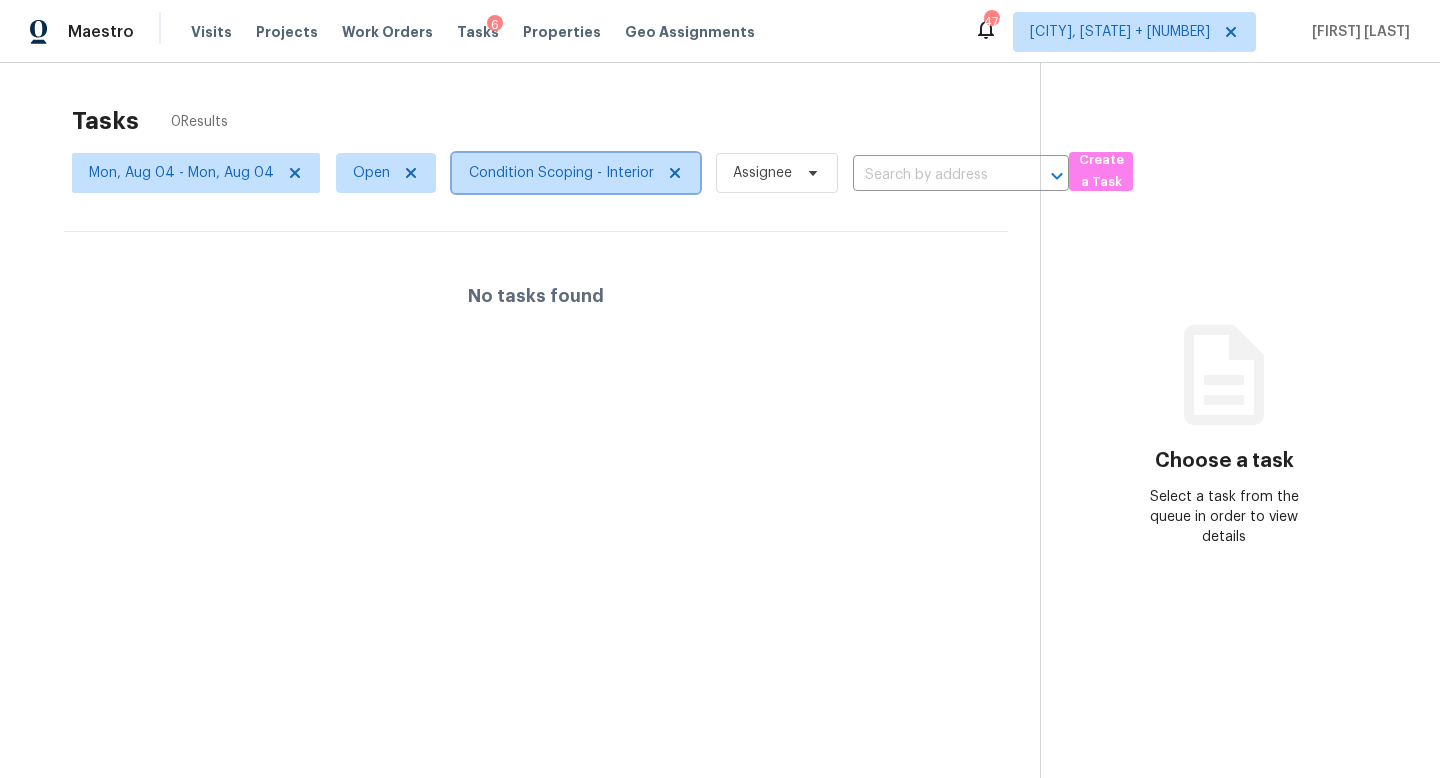 click on "Condition Scoping - Interior" at bounding box center (561, 173) 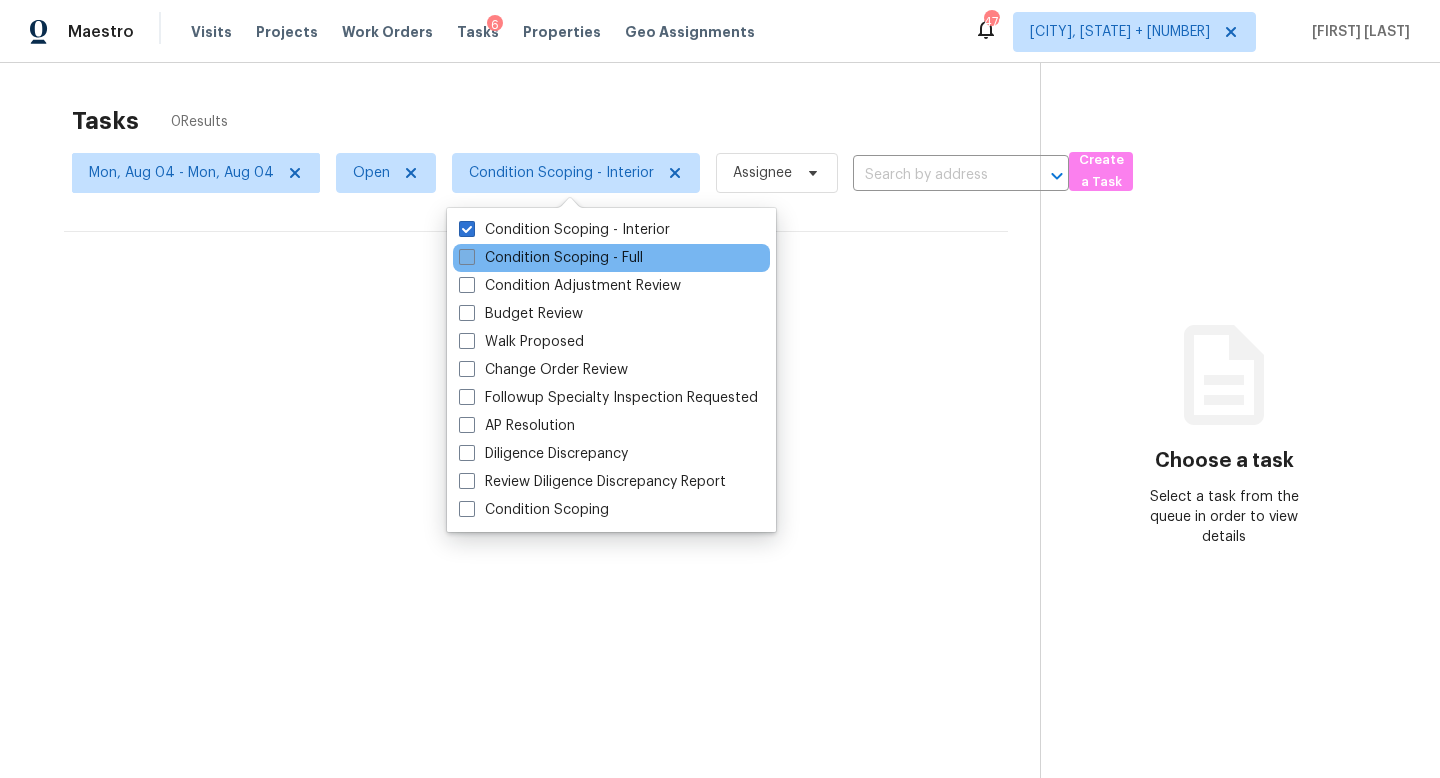 click on "Condition Scoping - Full" at bounding box center [551, 258] 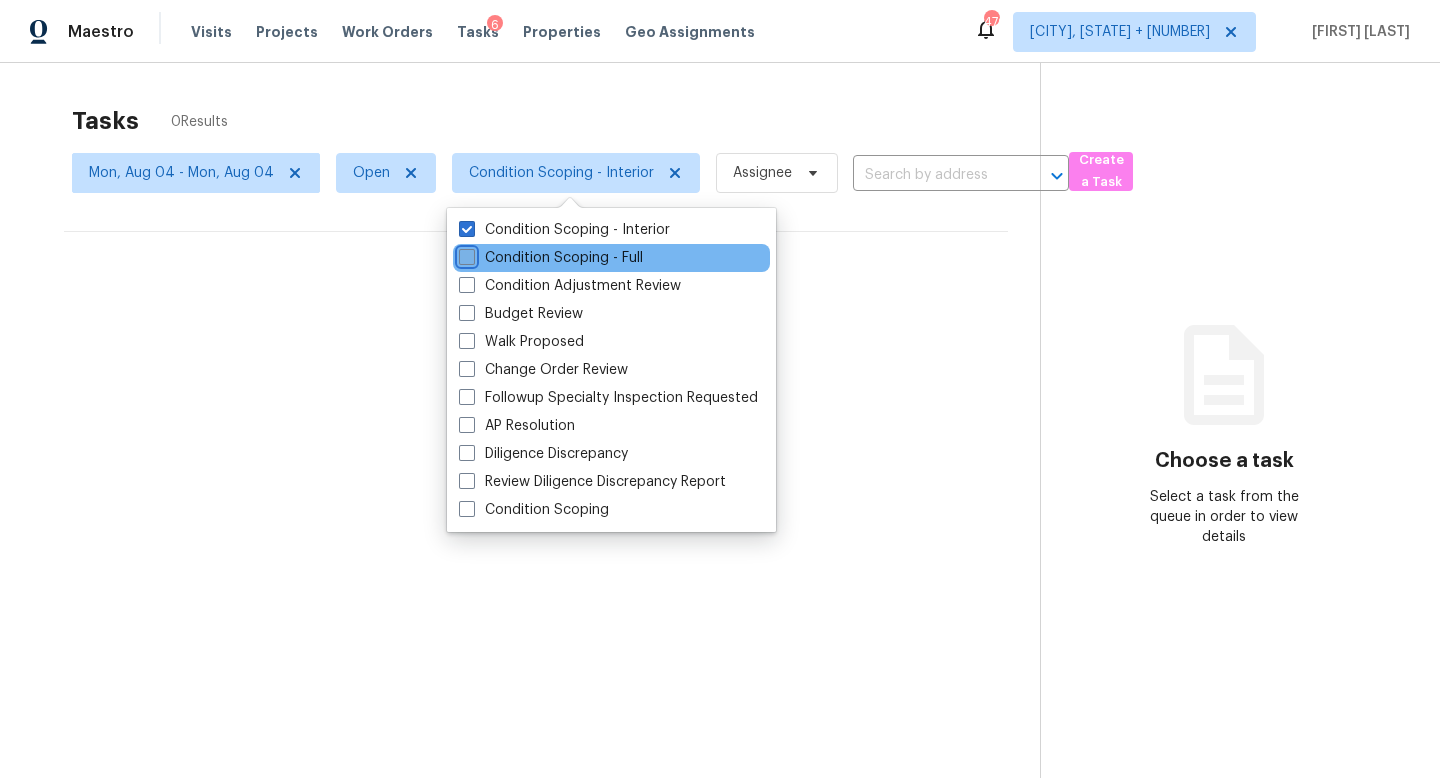 click on "Condition Scoping - Full" at bounding box center (465, 254) 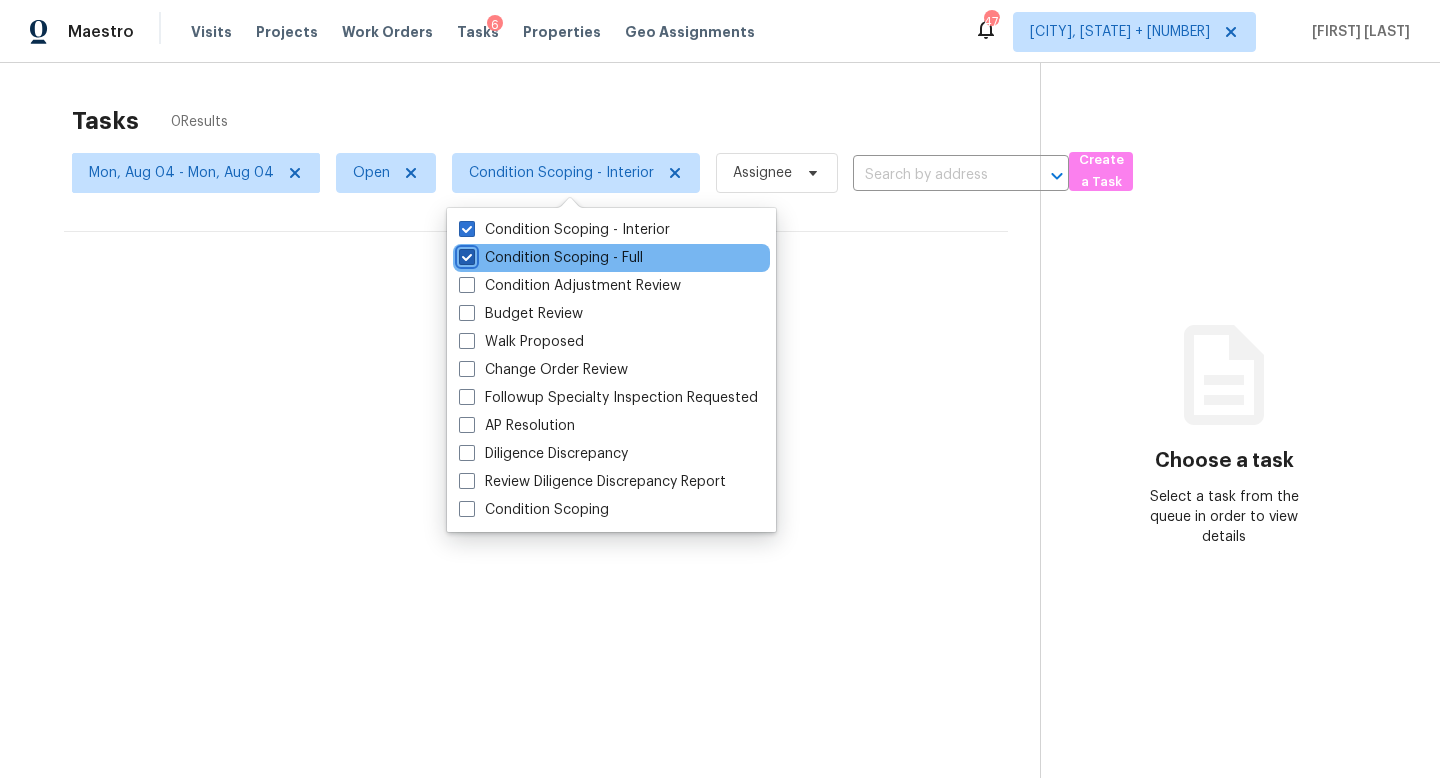 checkbox on "true" 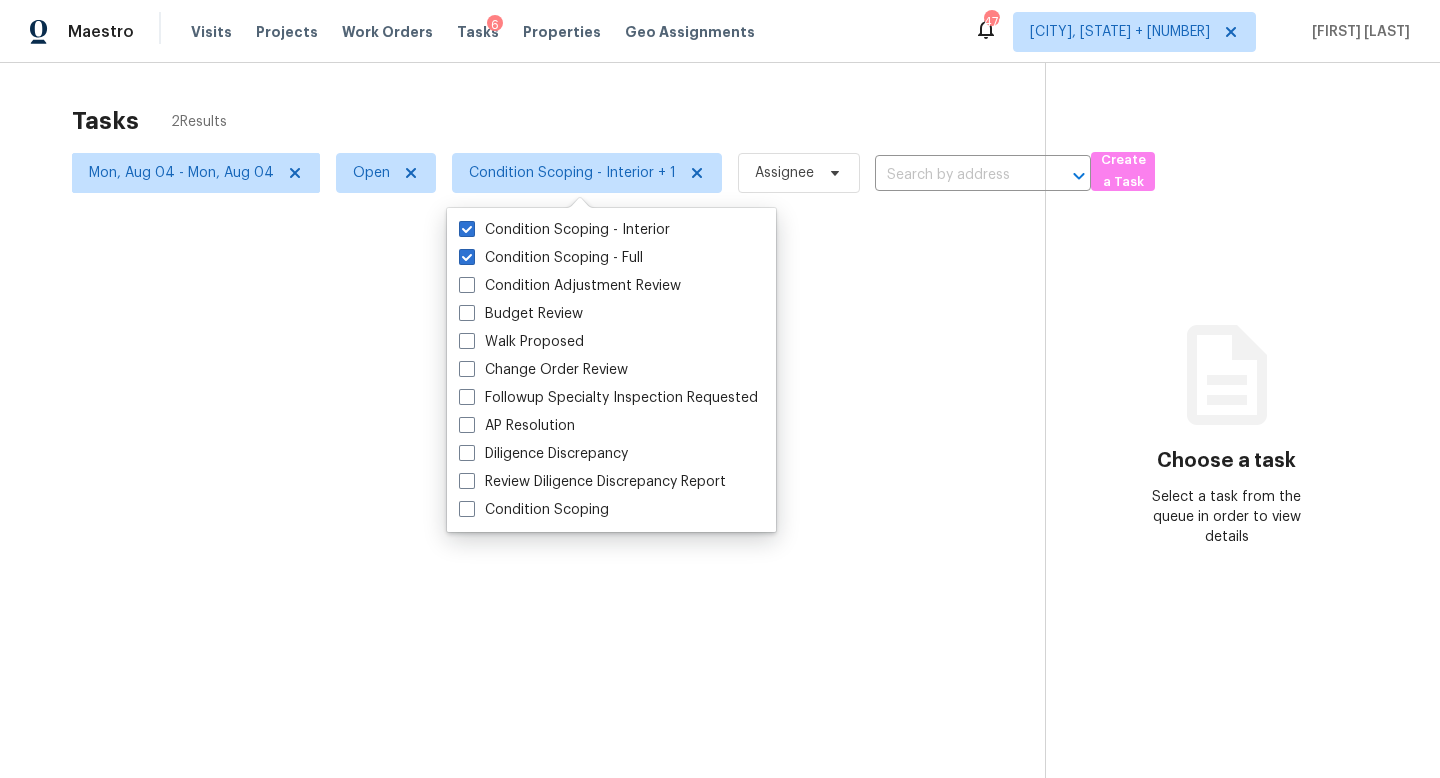 click at bounding box center (720, 389) 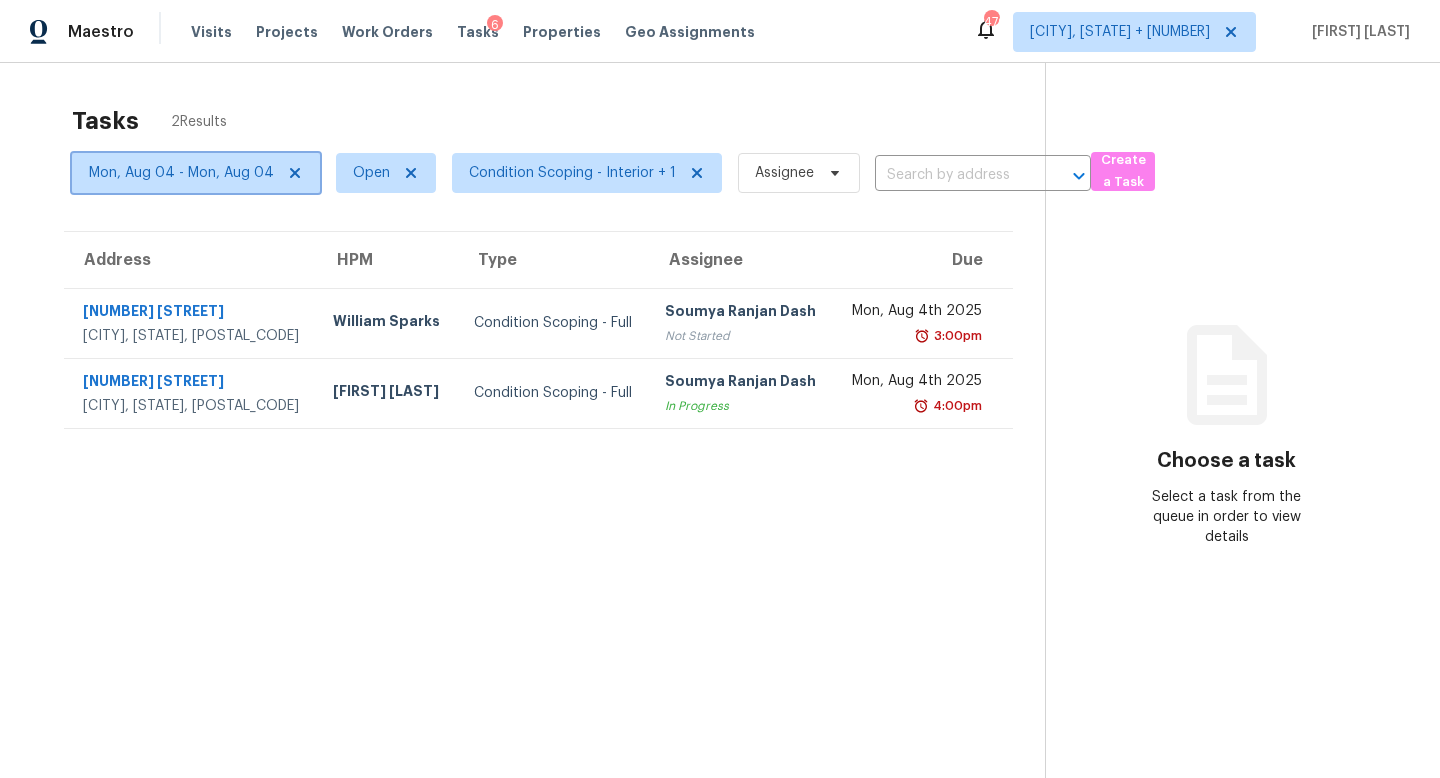 click on "Mon, Aug 04 - Mon, Aug 04" at bounding box center (196, 173) 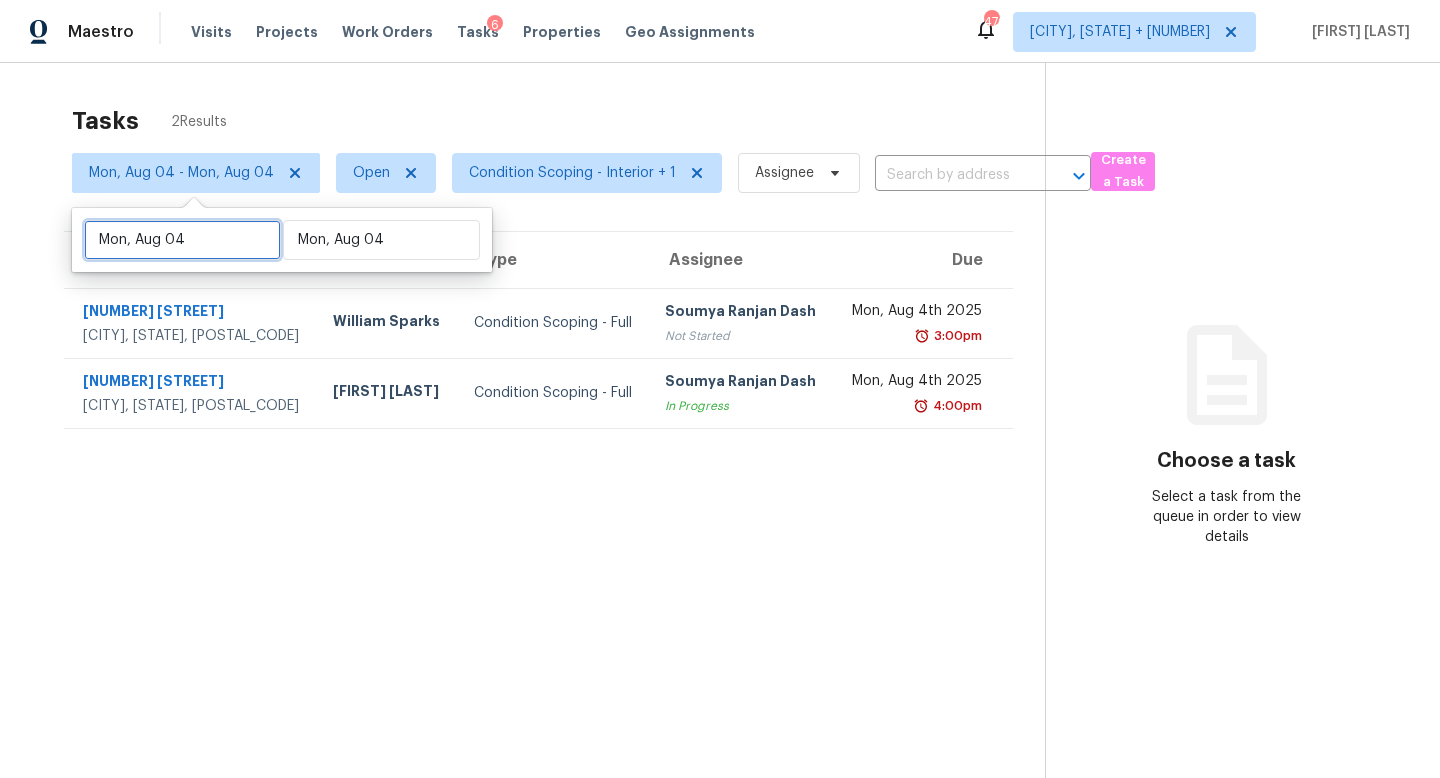 click on "Mon, Aug 04" at bounding box center (182, 240) 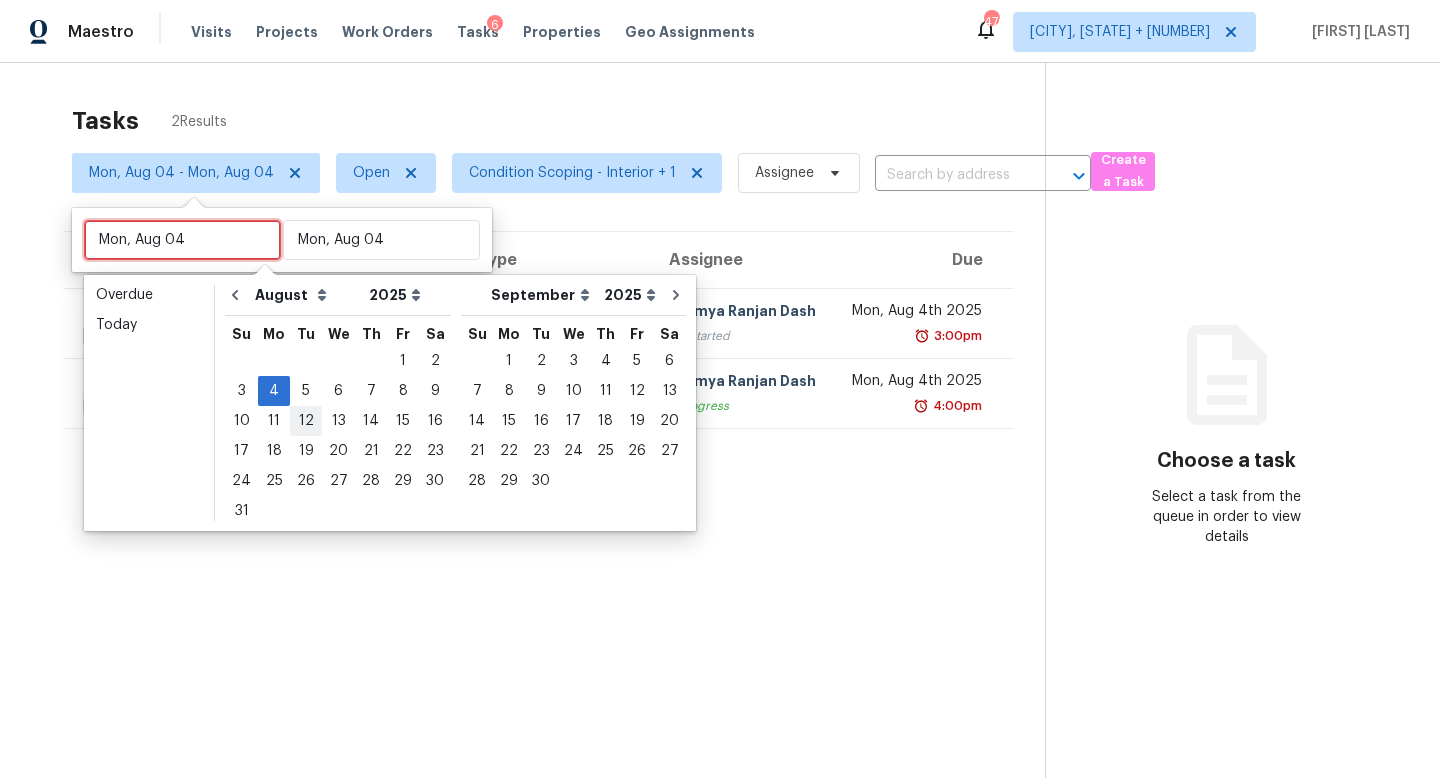 type on "Sun, Aug 10" 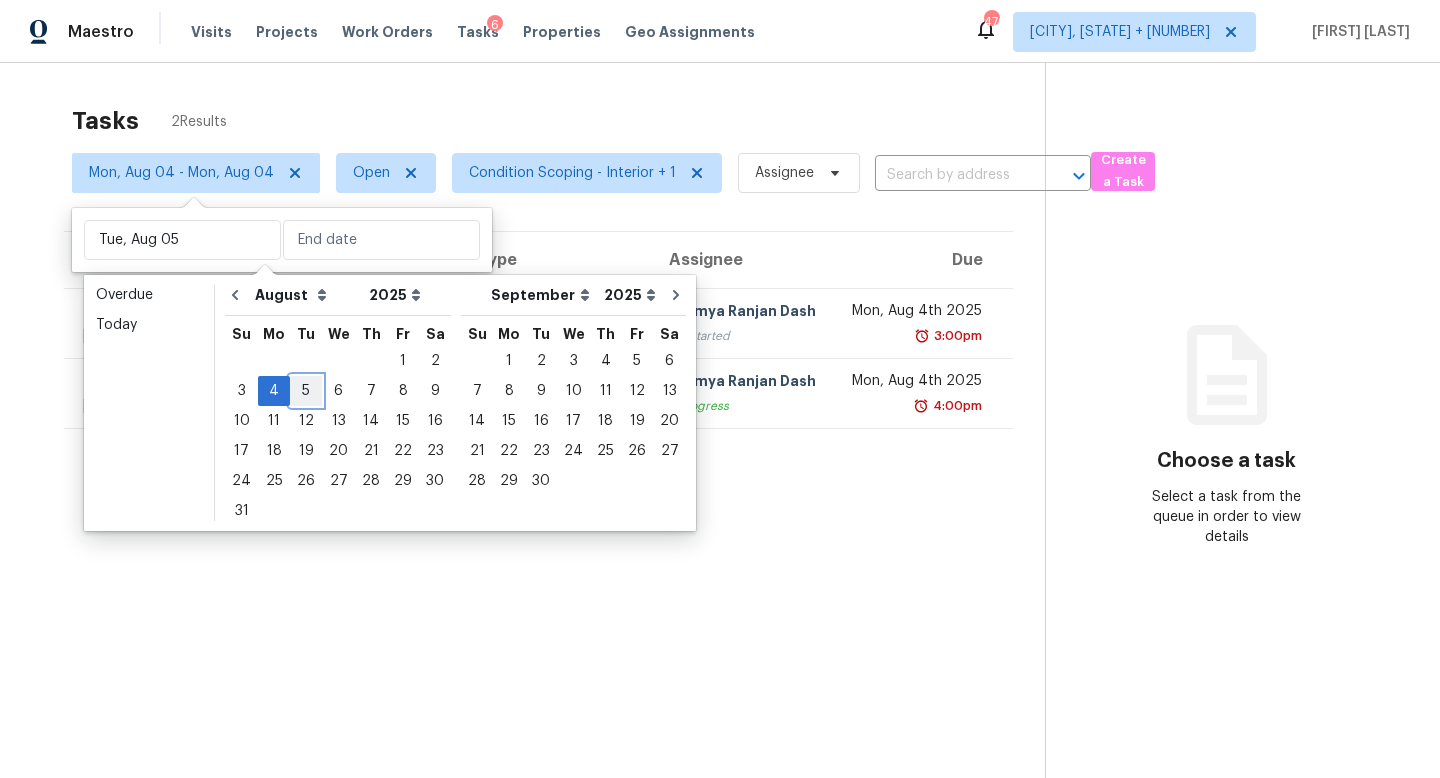 click on "5" at bounding box center (306, 391) 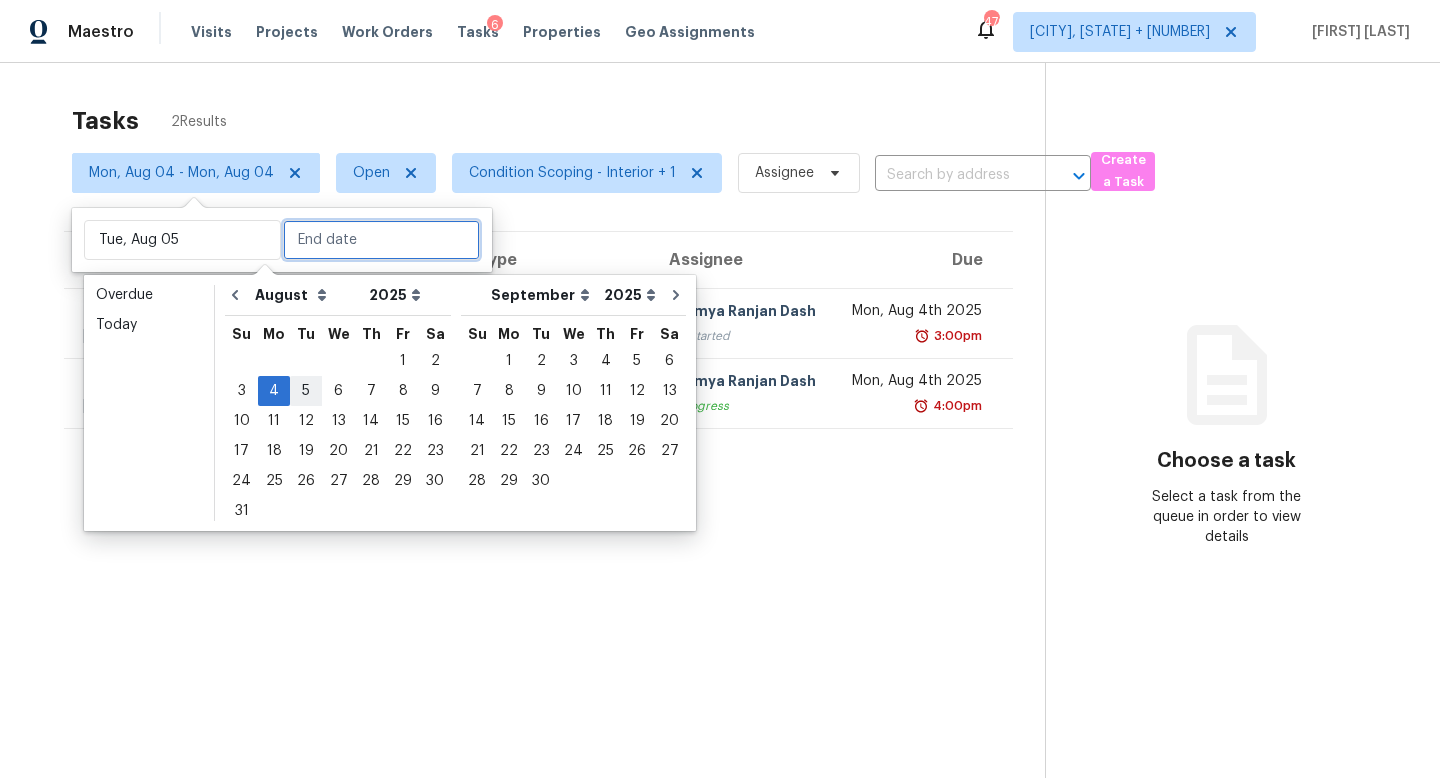 type on "Tue, Aug 05" 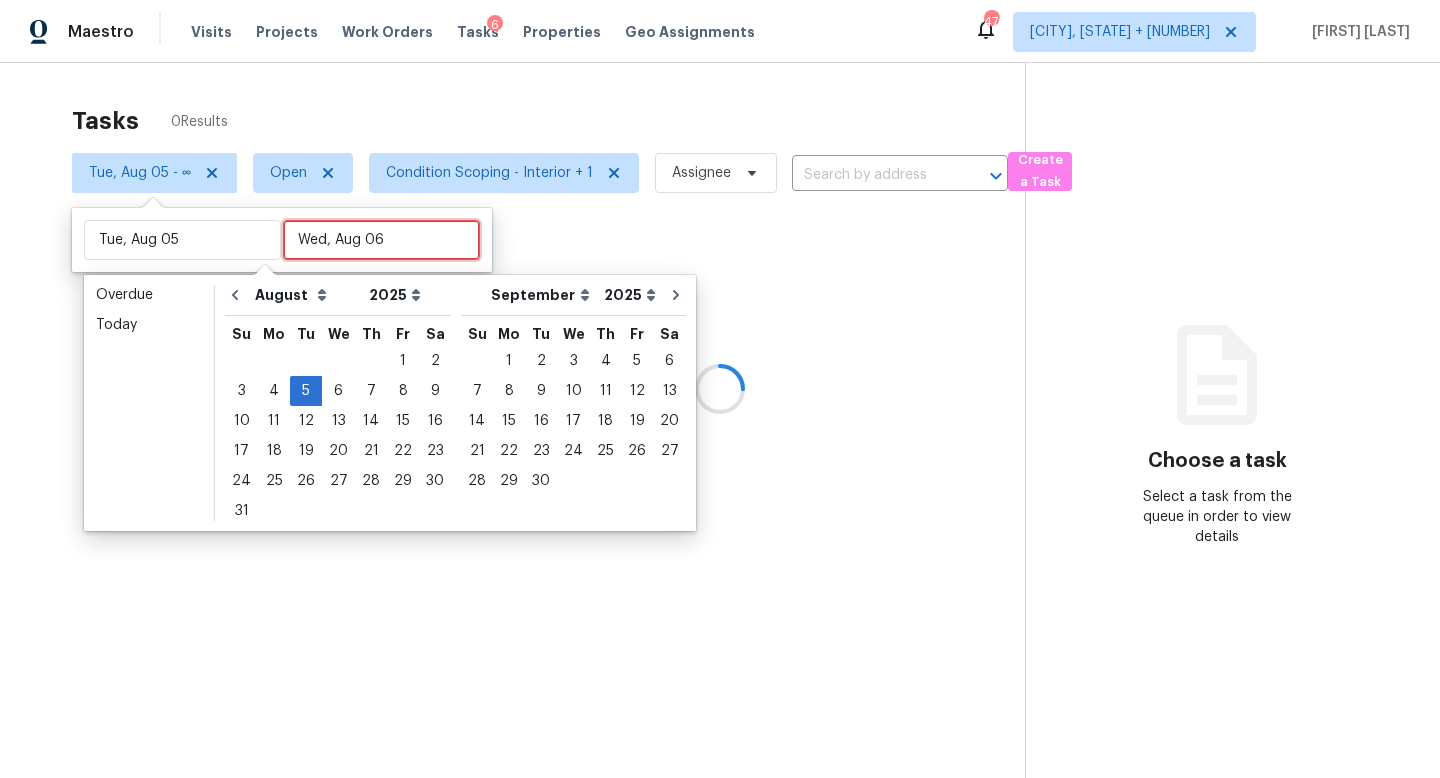 type on "Mon, Aug 04" 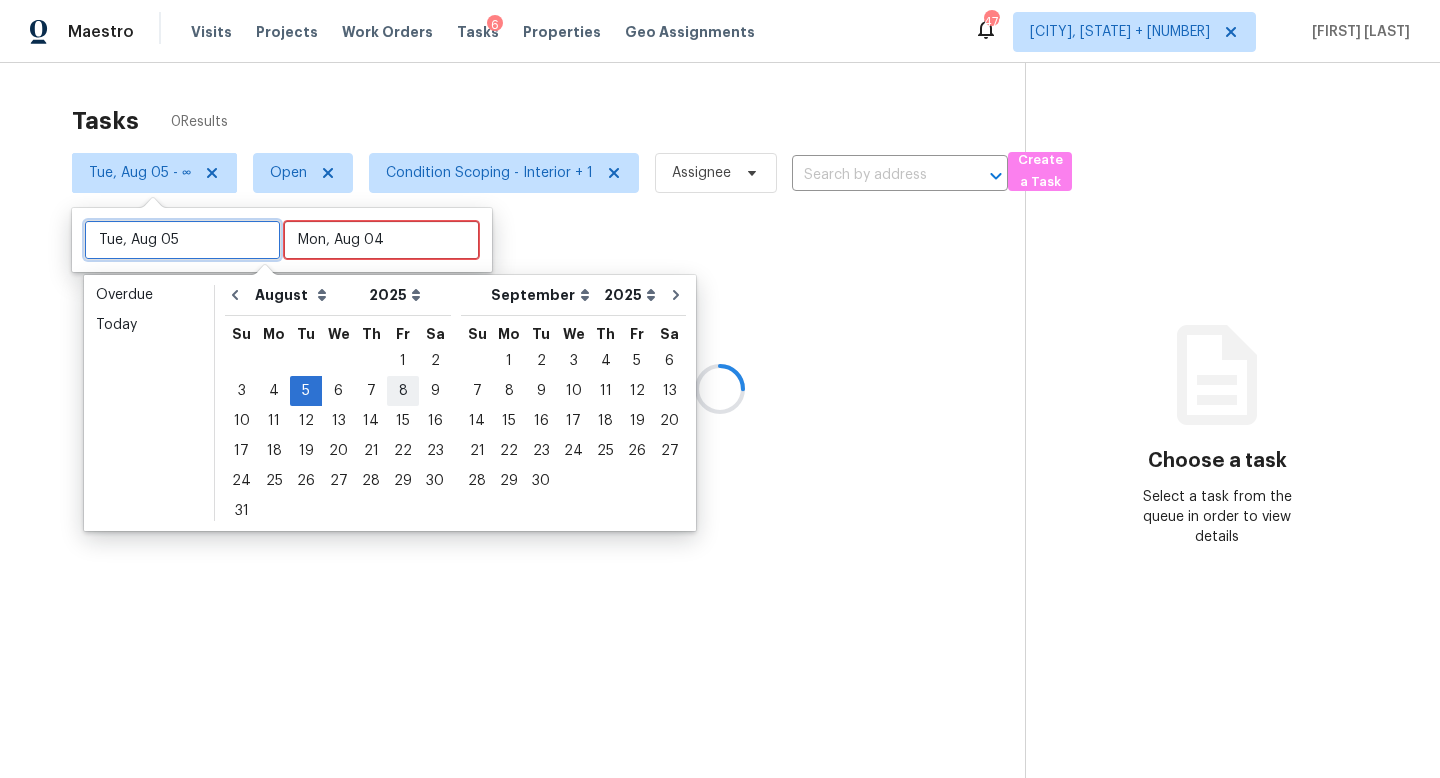 type on "Sat, Aug 02" 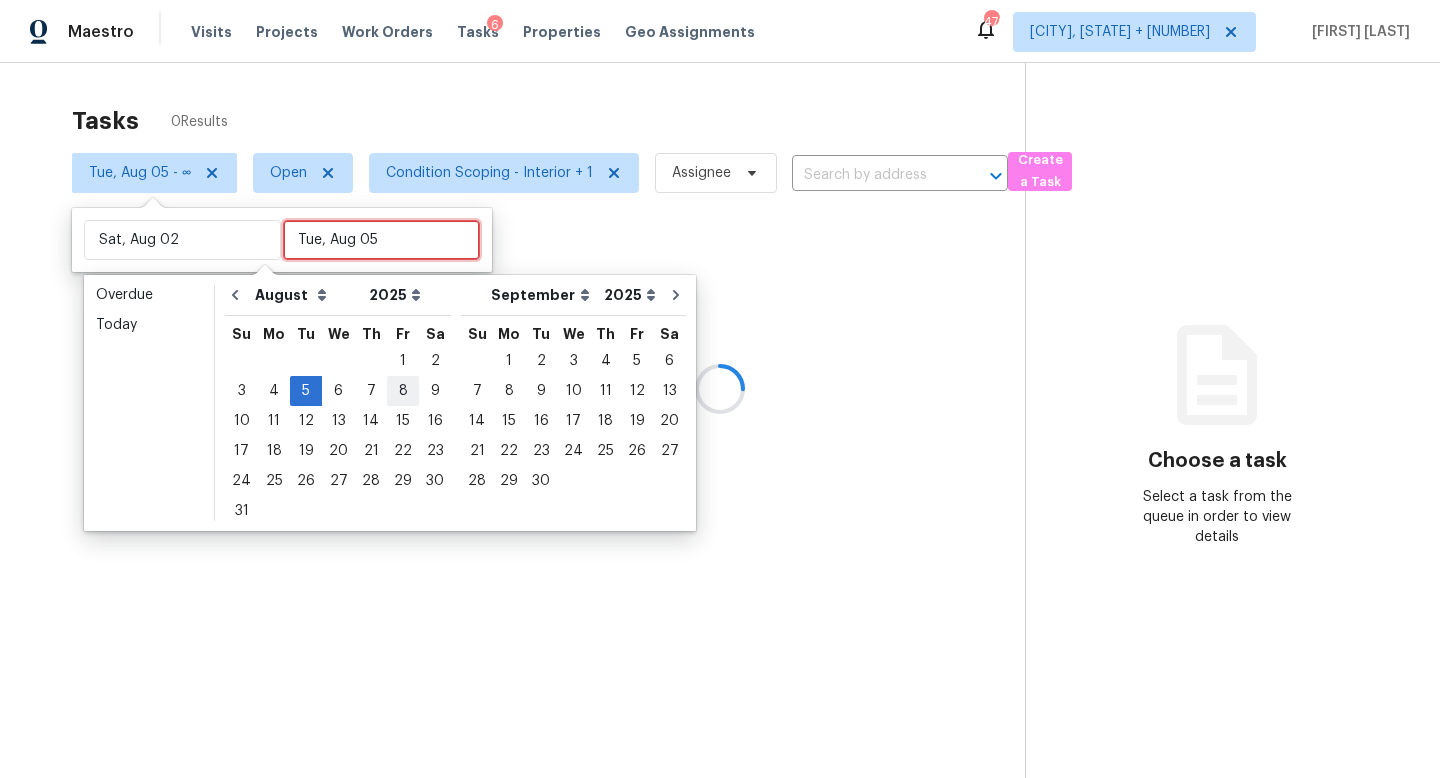 type on "Tue, Aug 05" 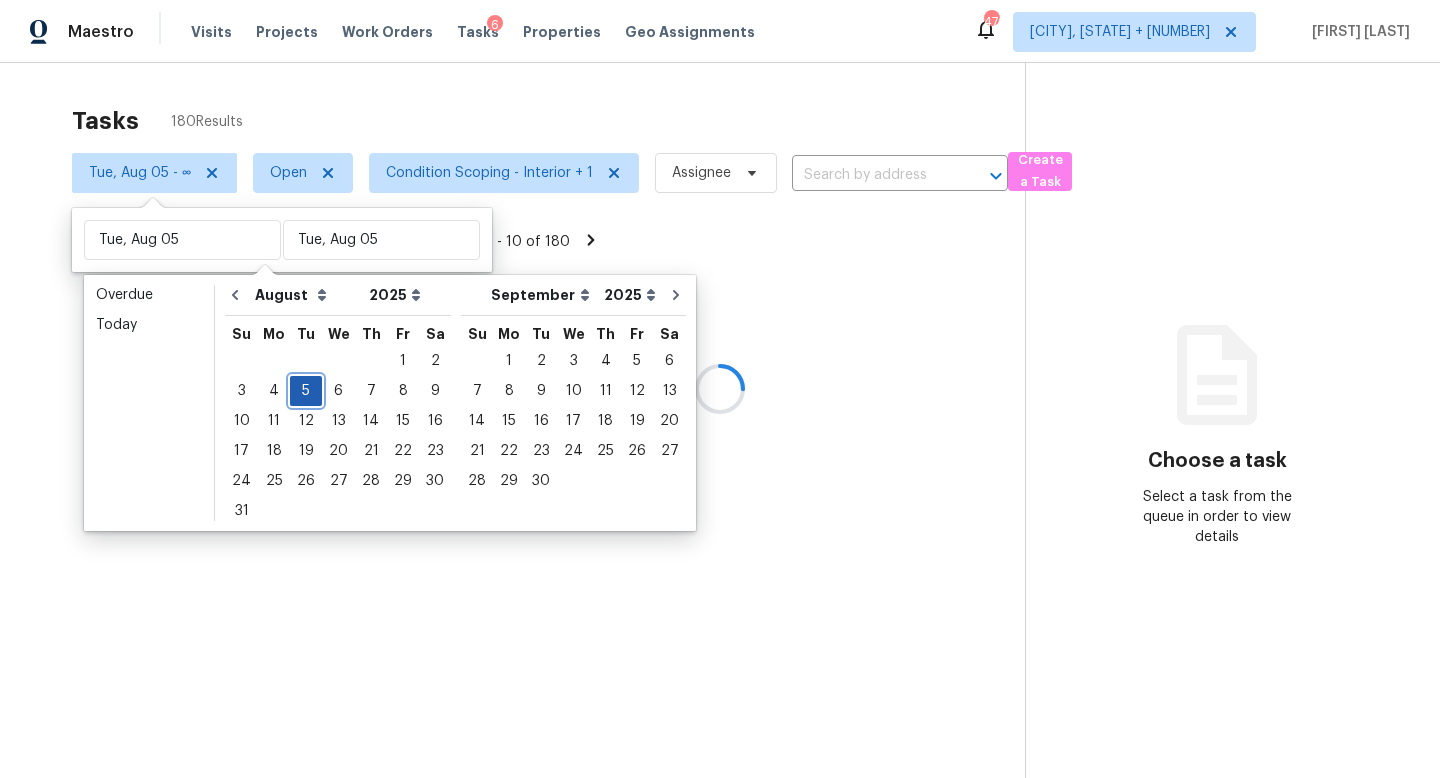 click on "5" at bounding box center (306, 391) 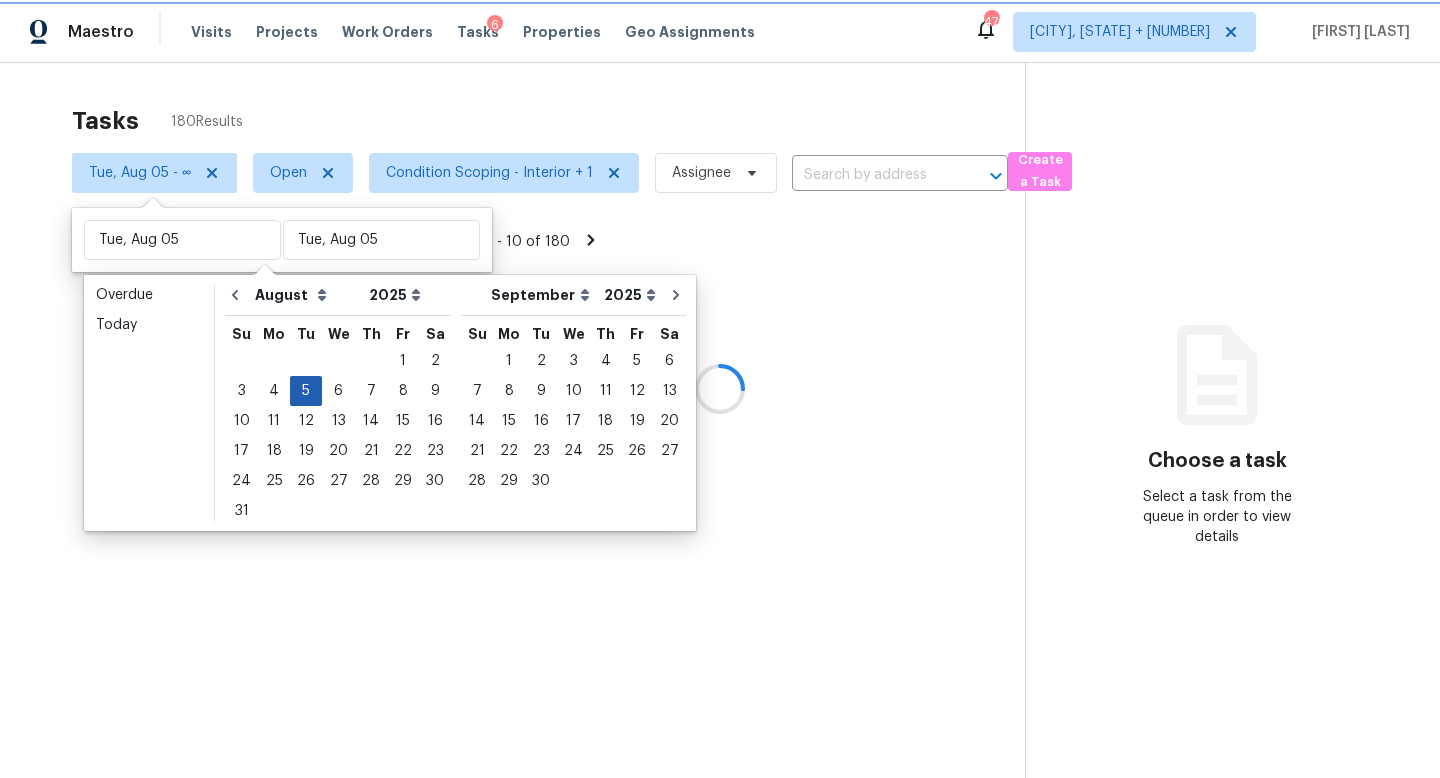 type on "Tue, Aug 05" 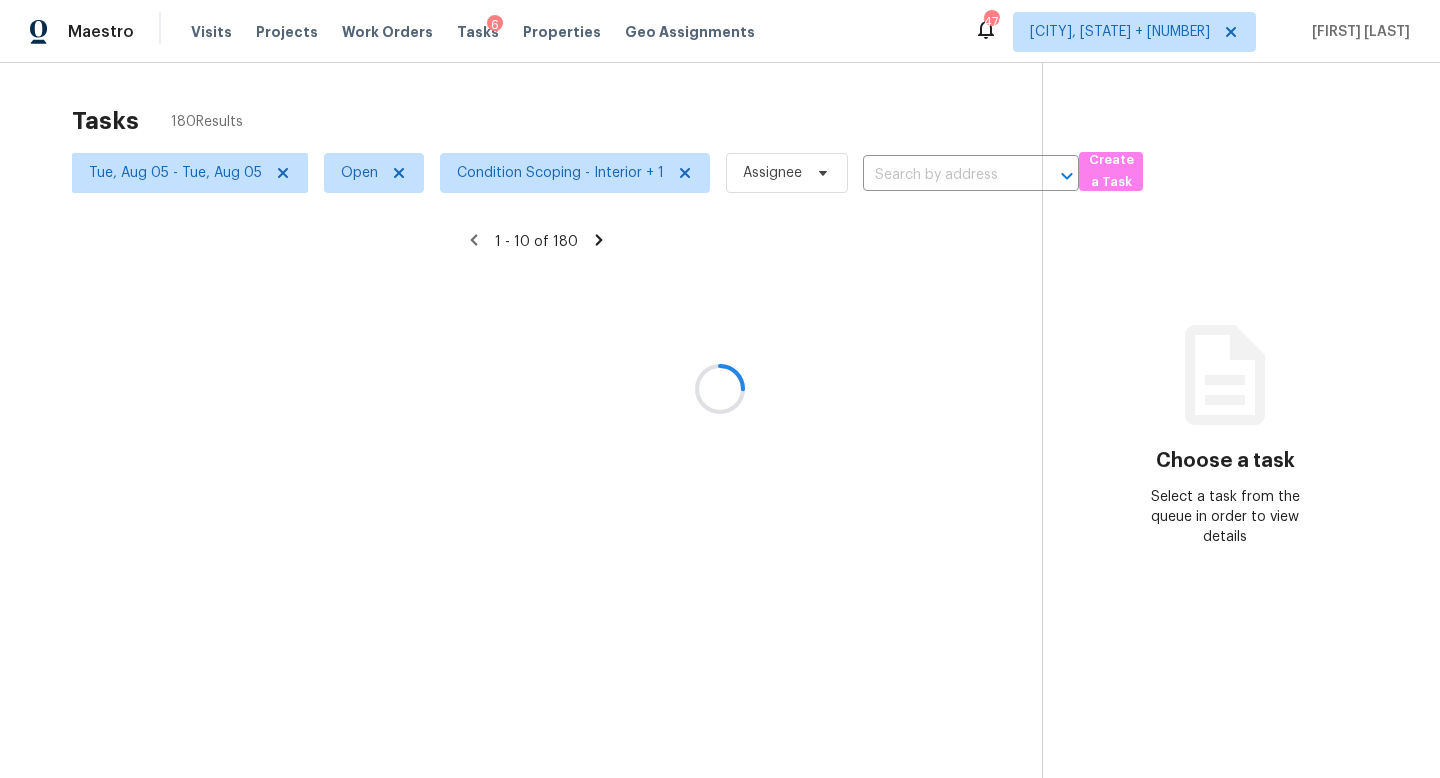 click at bounding box center (720, 389) 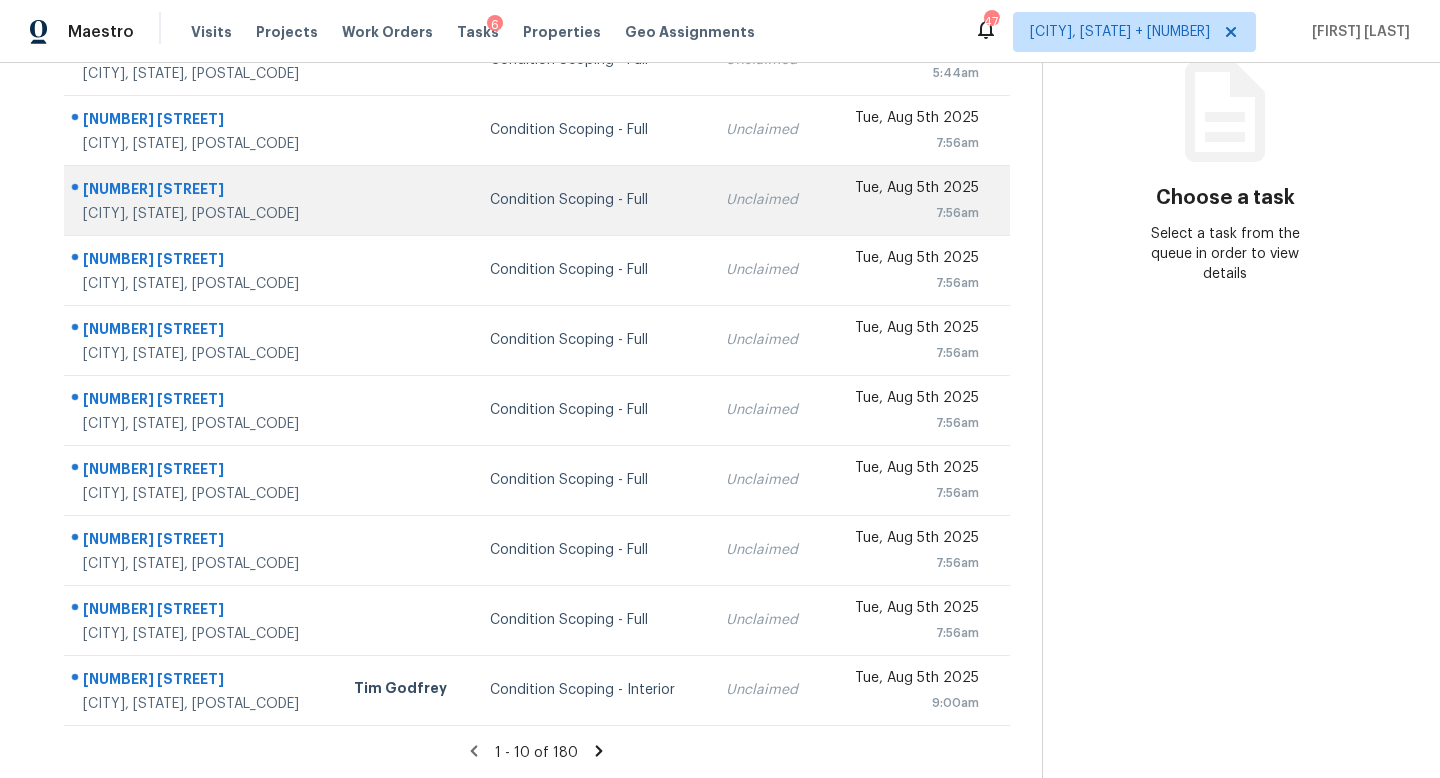 scroll, scrollTop: 0, scrollLeft: 0, axis: both 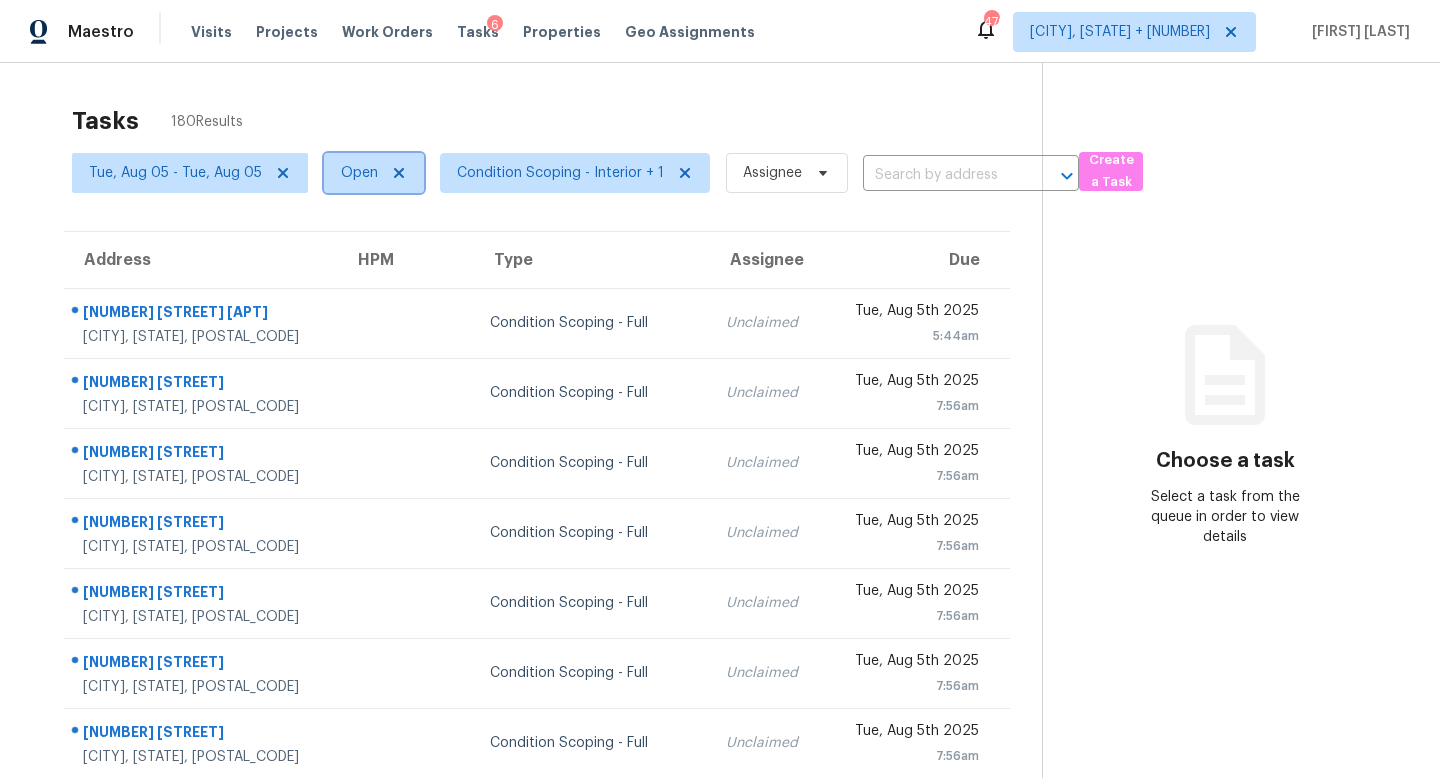click on "Open" at bounding box center [374, 173] 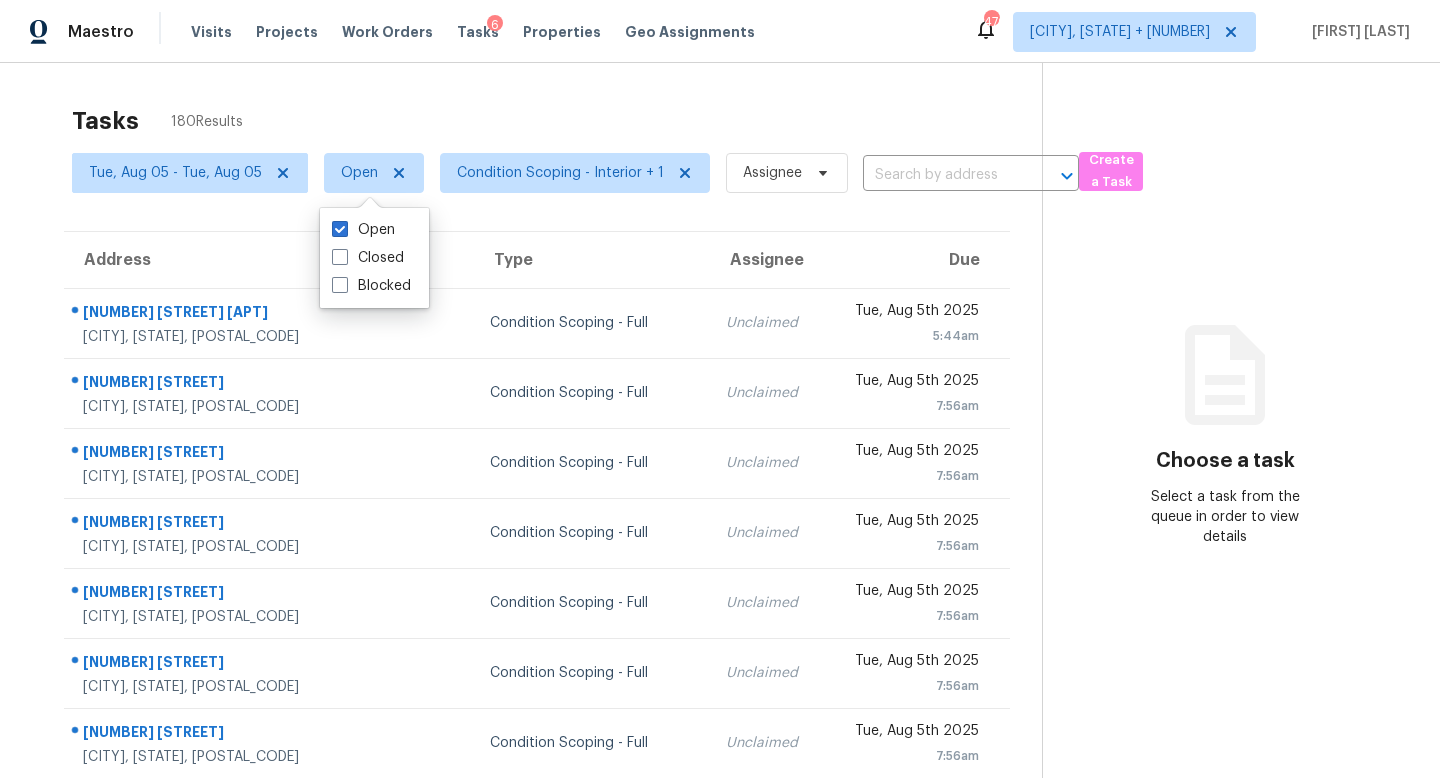click on "Tasks 180  Results" at bounding box center [557, 121] 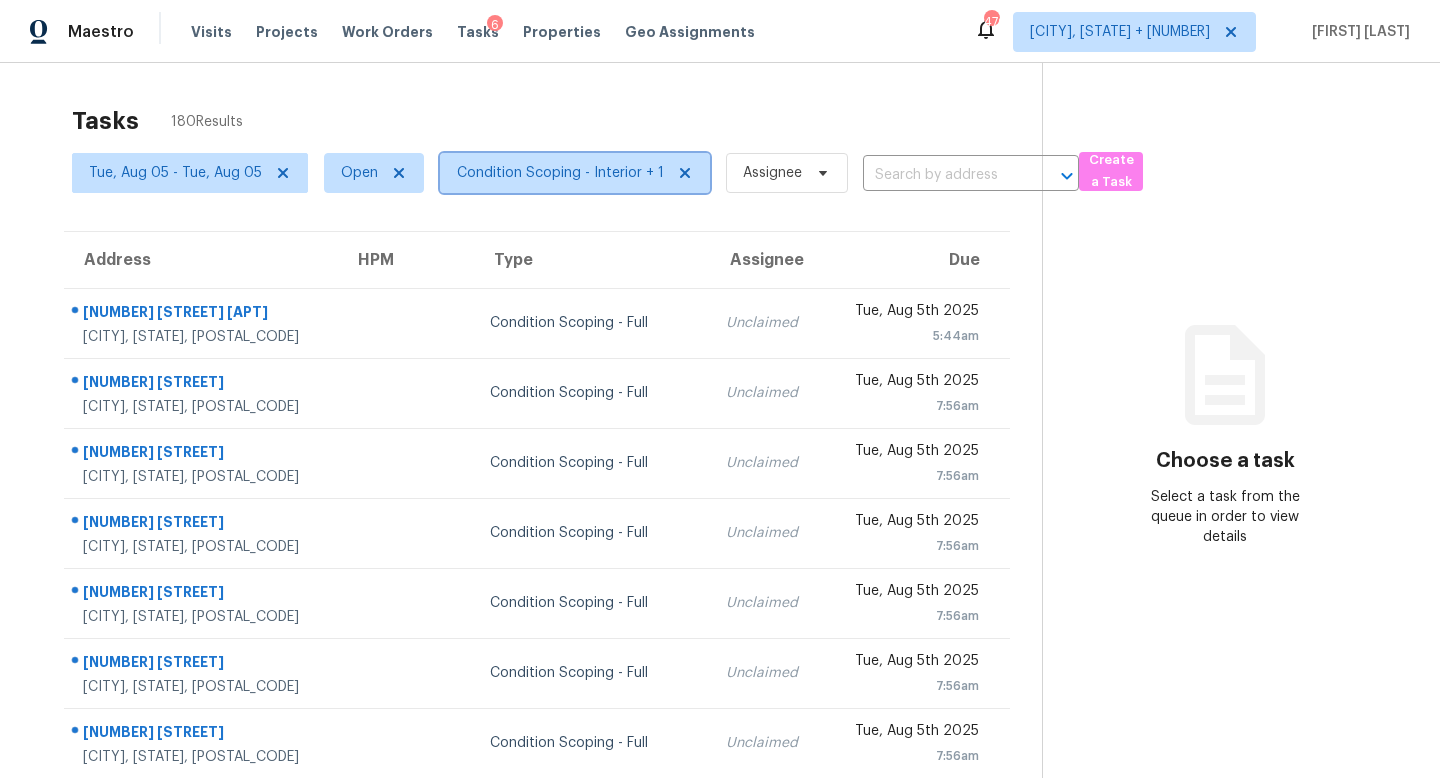 click on "Condition Scoping - Interior + 1" at bounding box center (560, 173) 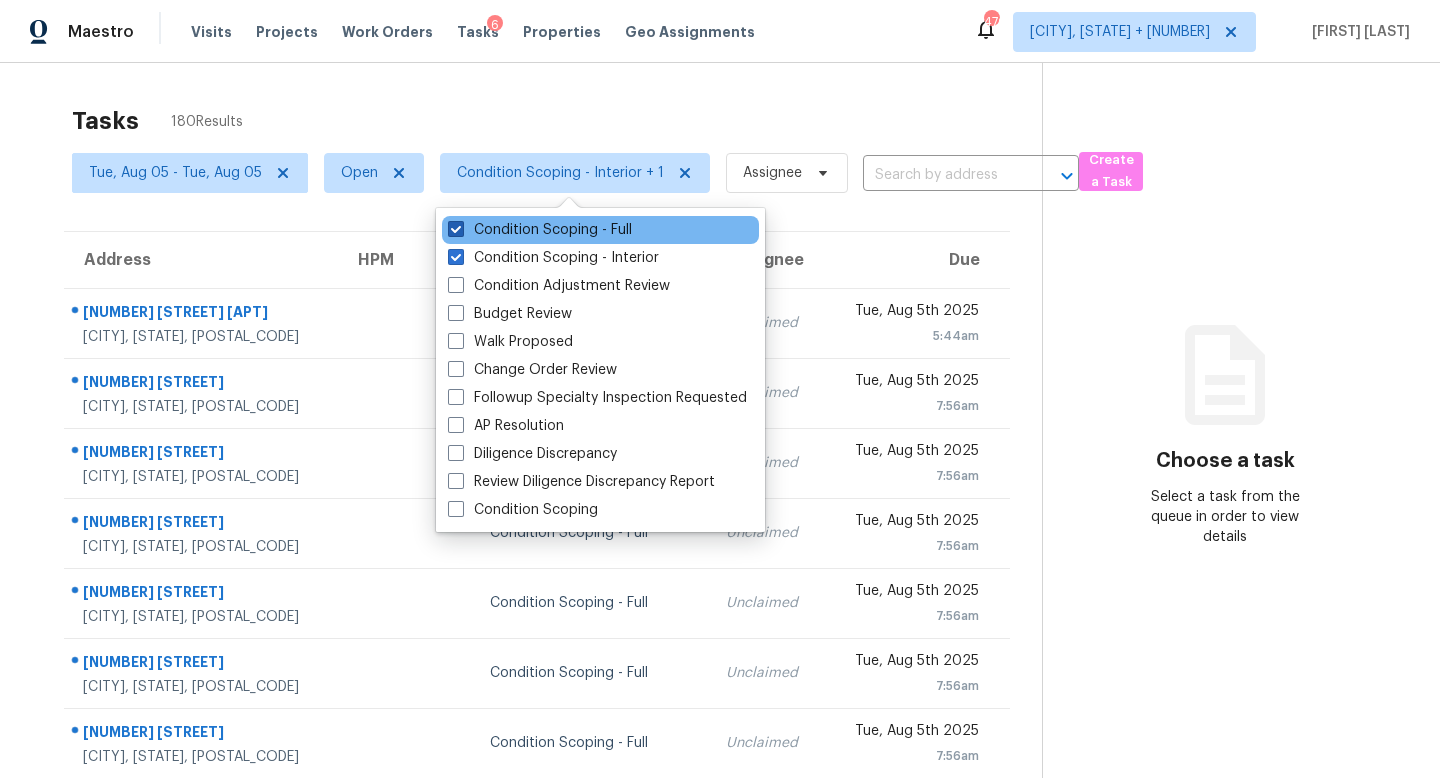 click at bounding box center (456, 229) 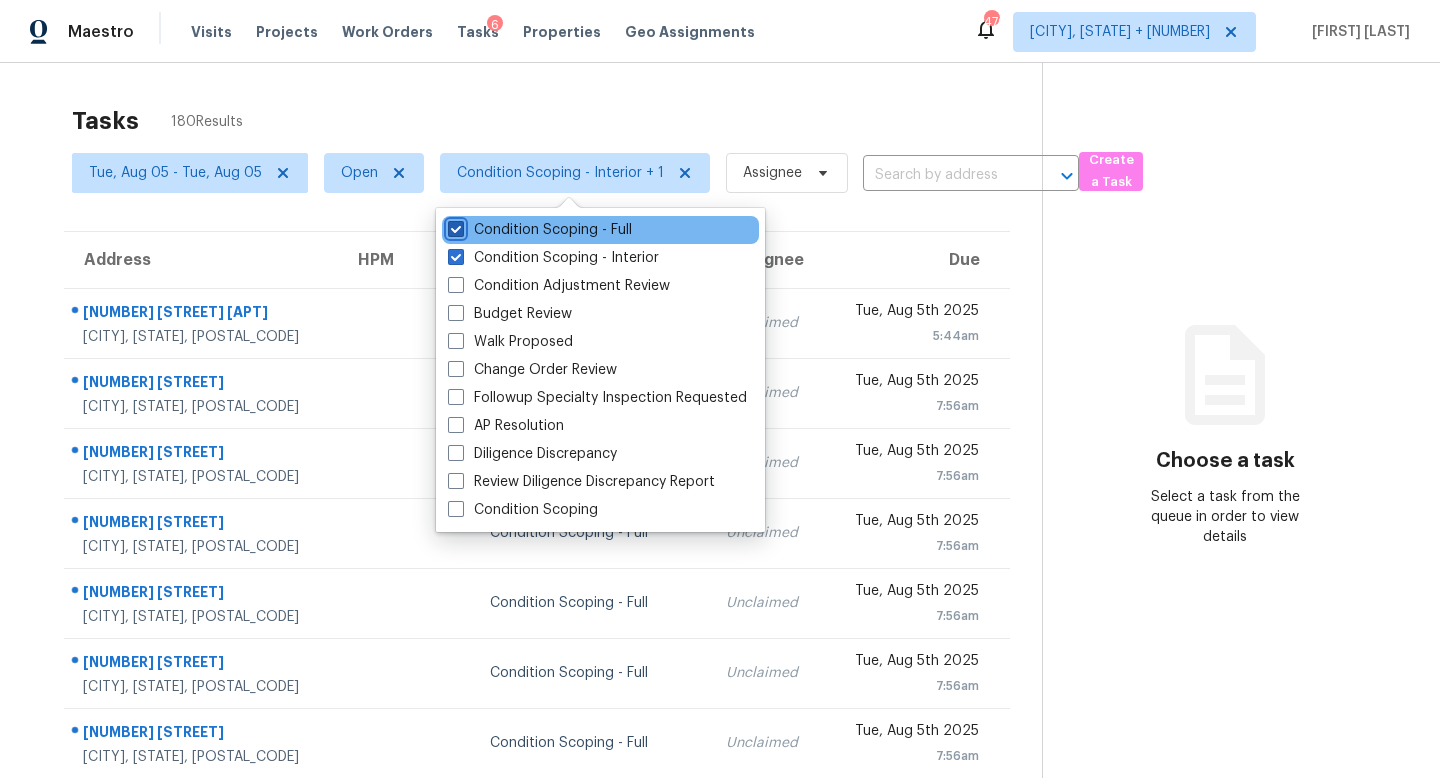 click on "Condition Scoping - Full" at bounding box center [454, 226] 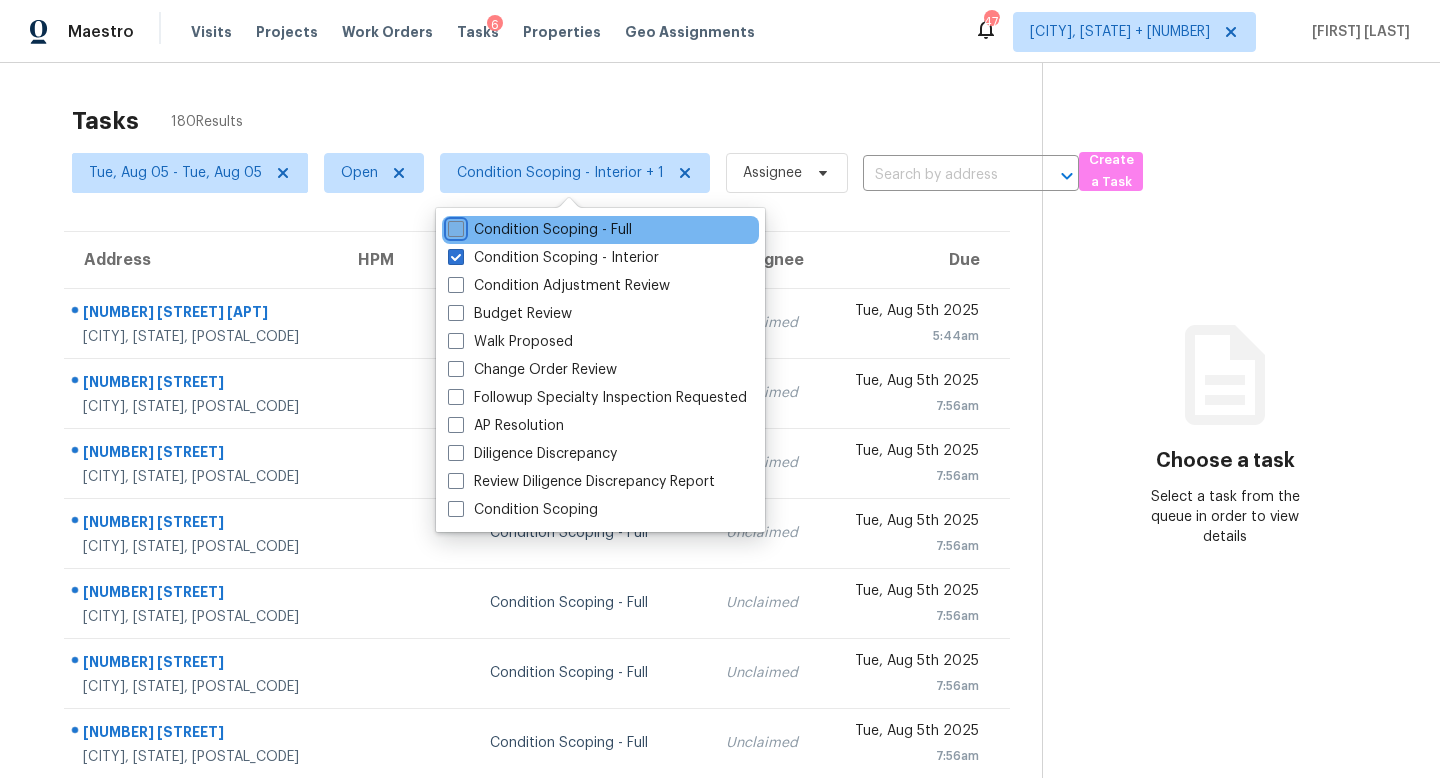 checkbox on "false" 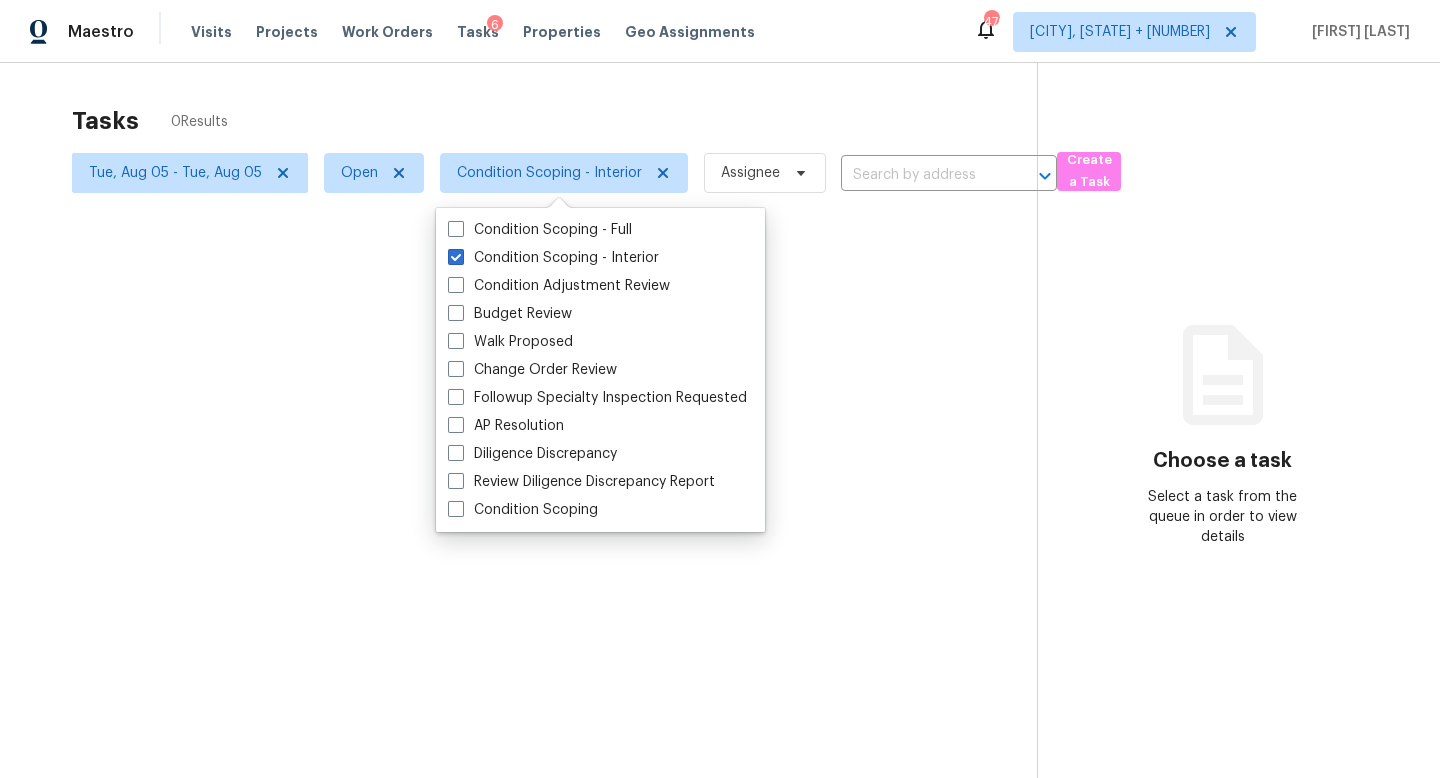 click at bounding box center [720, 389] 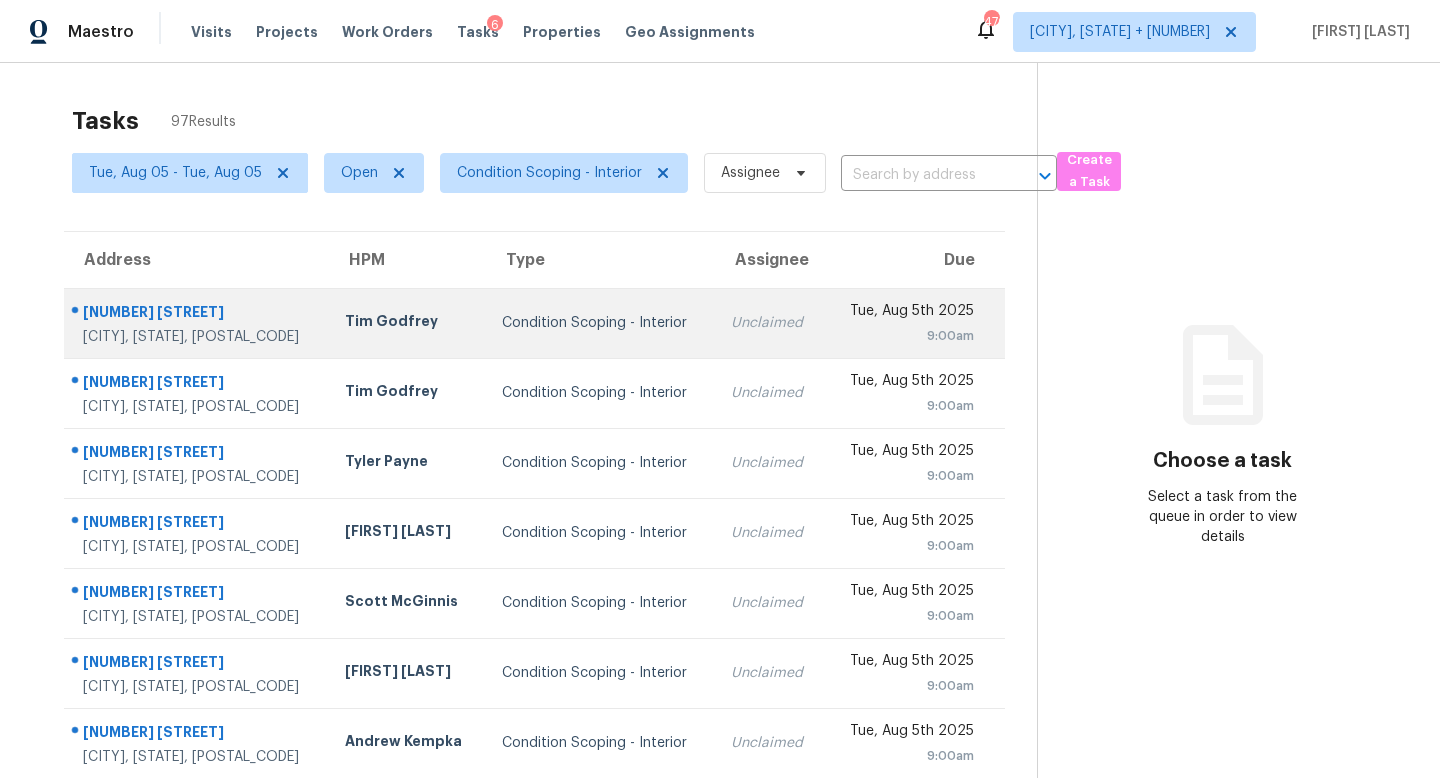 click on "Condition Scoping - Interior" at bounding box center (600, 323) 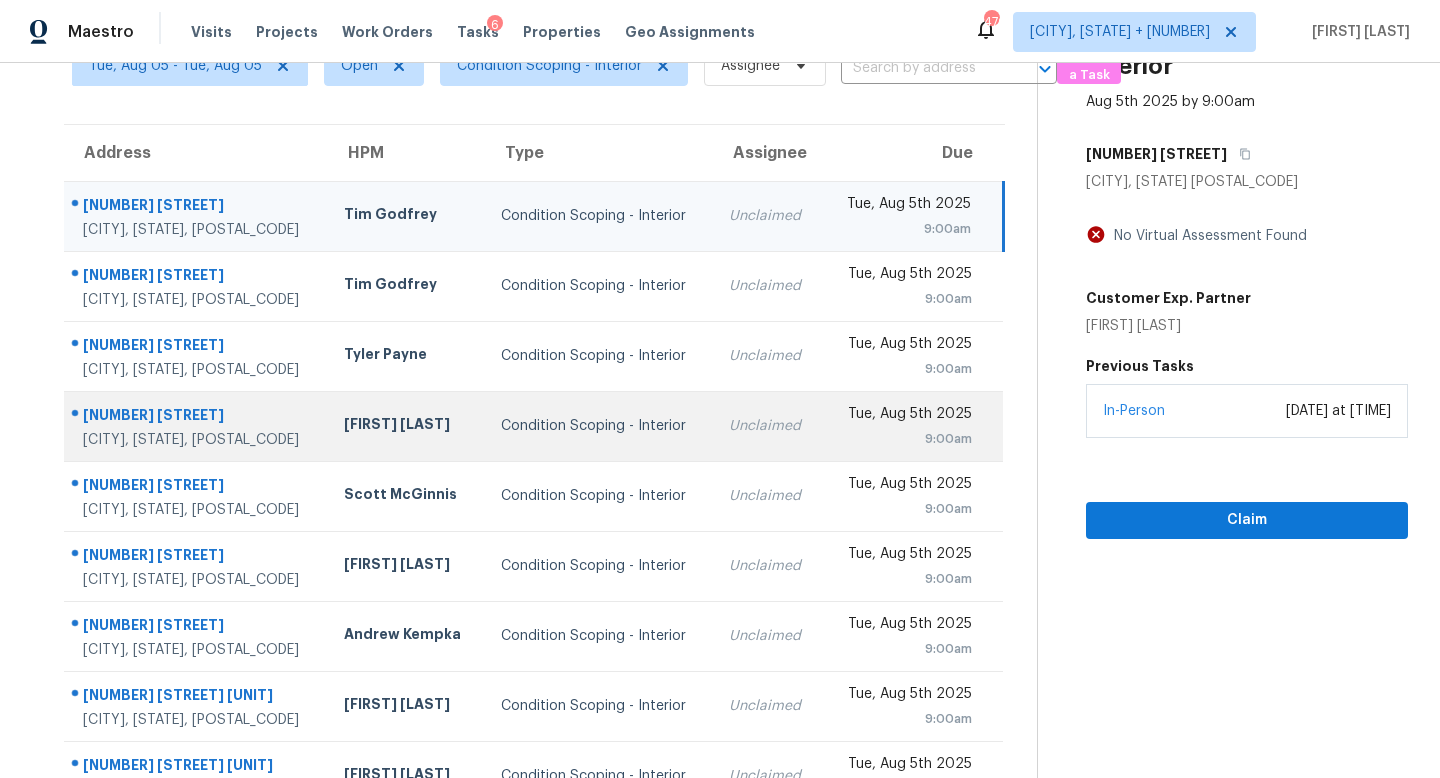 scroll, scrollTop: 263, scrollLeft: 0, axis: vertical 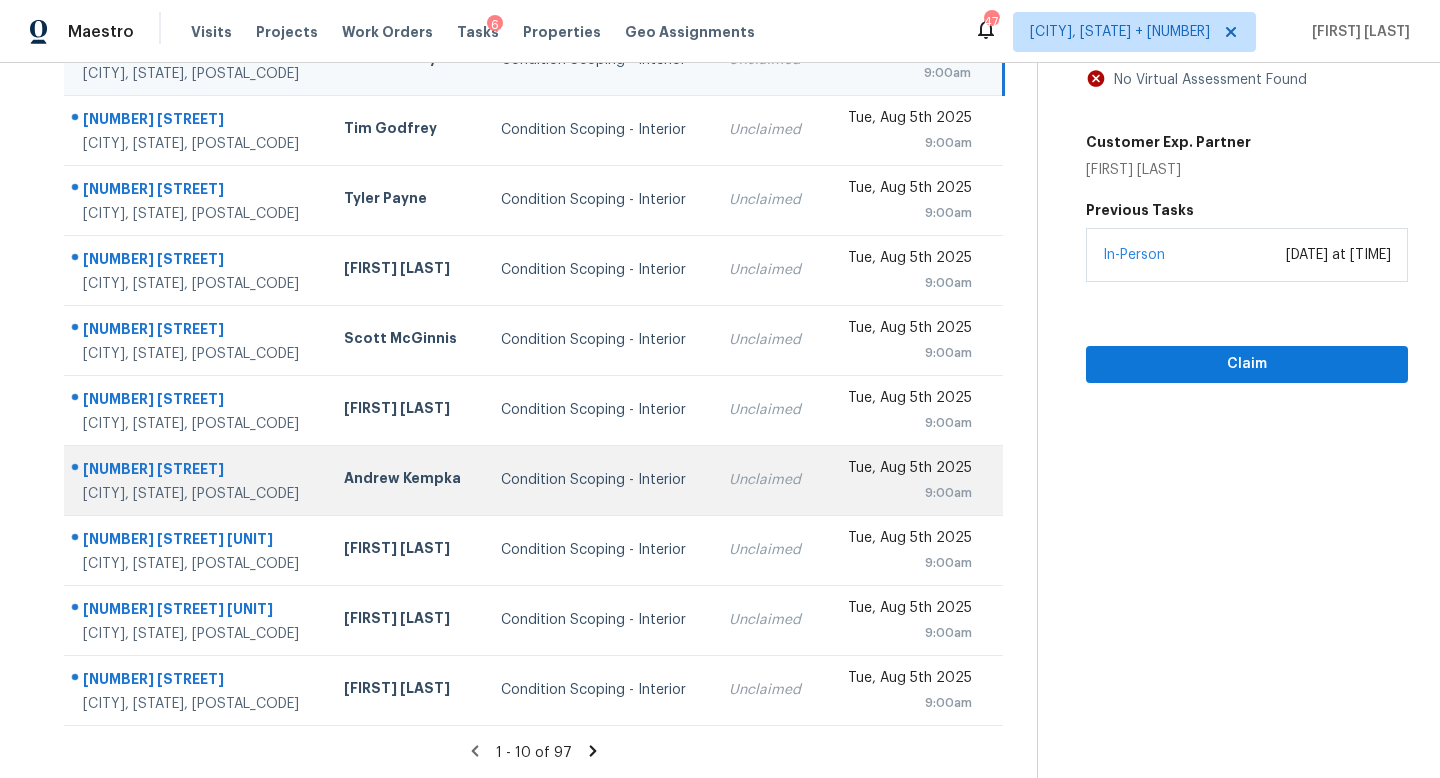 click on "Condition Scoping - Interior" at bounding box center [599, 480] 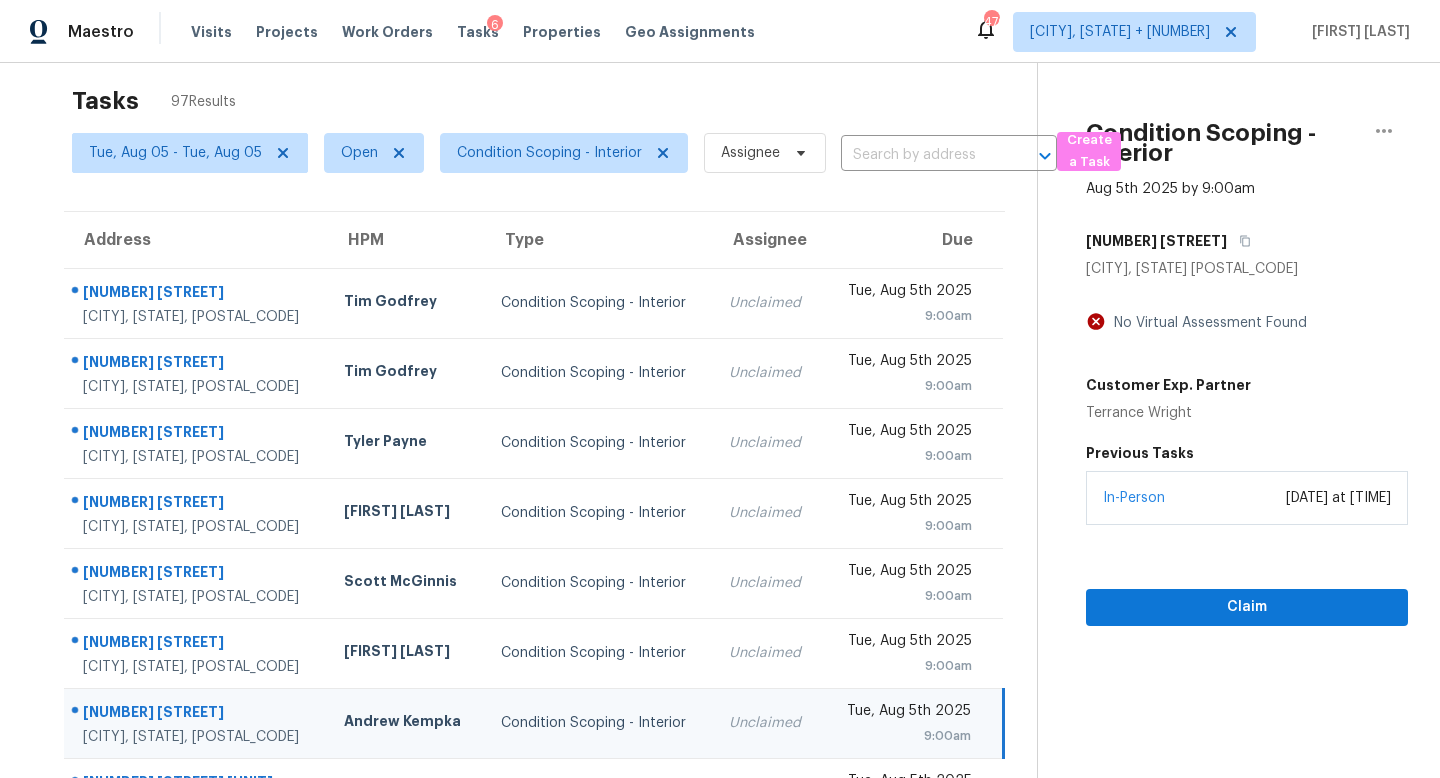 scroll, scrollTop: 14, scrollLeft: 0, axis: vertical 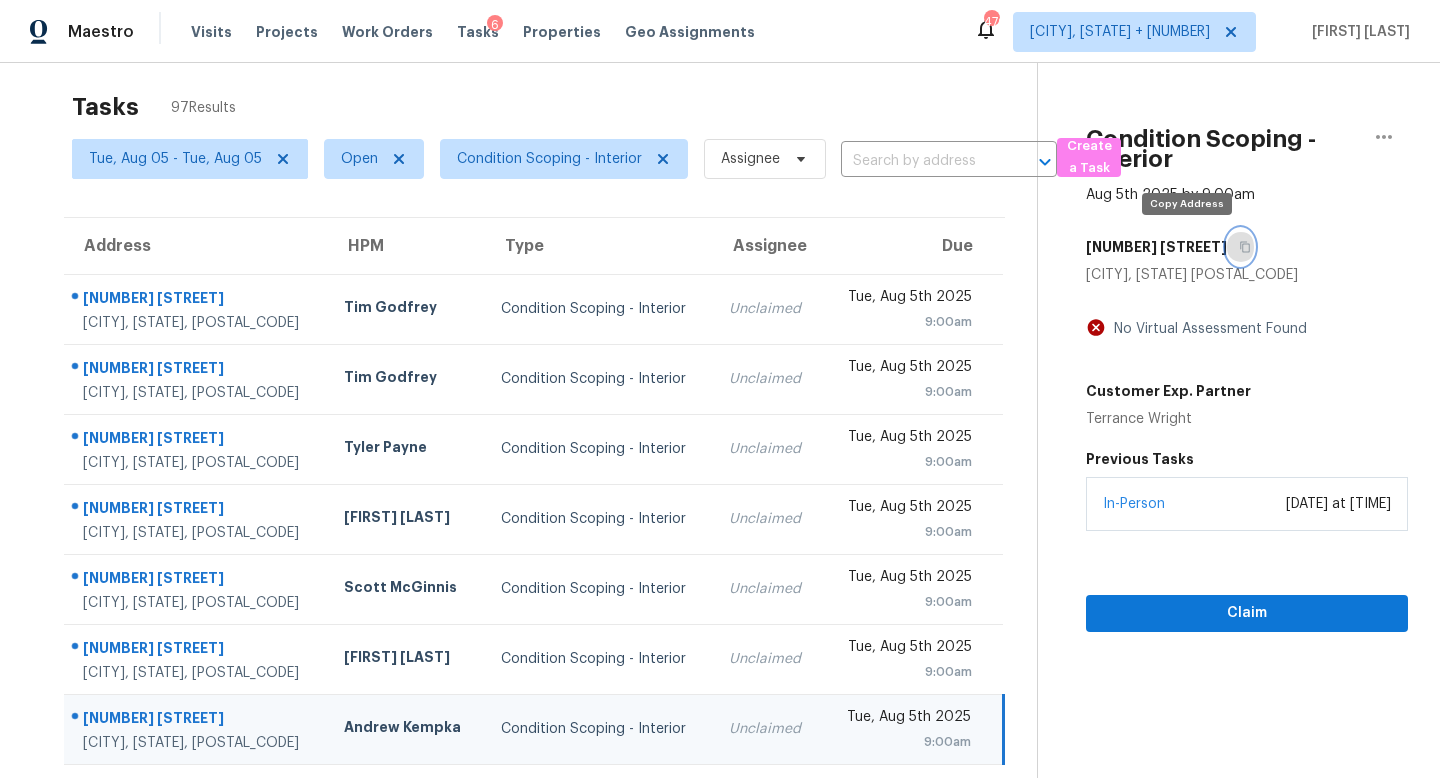 click 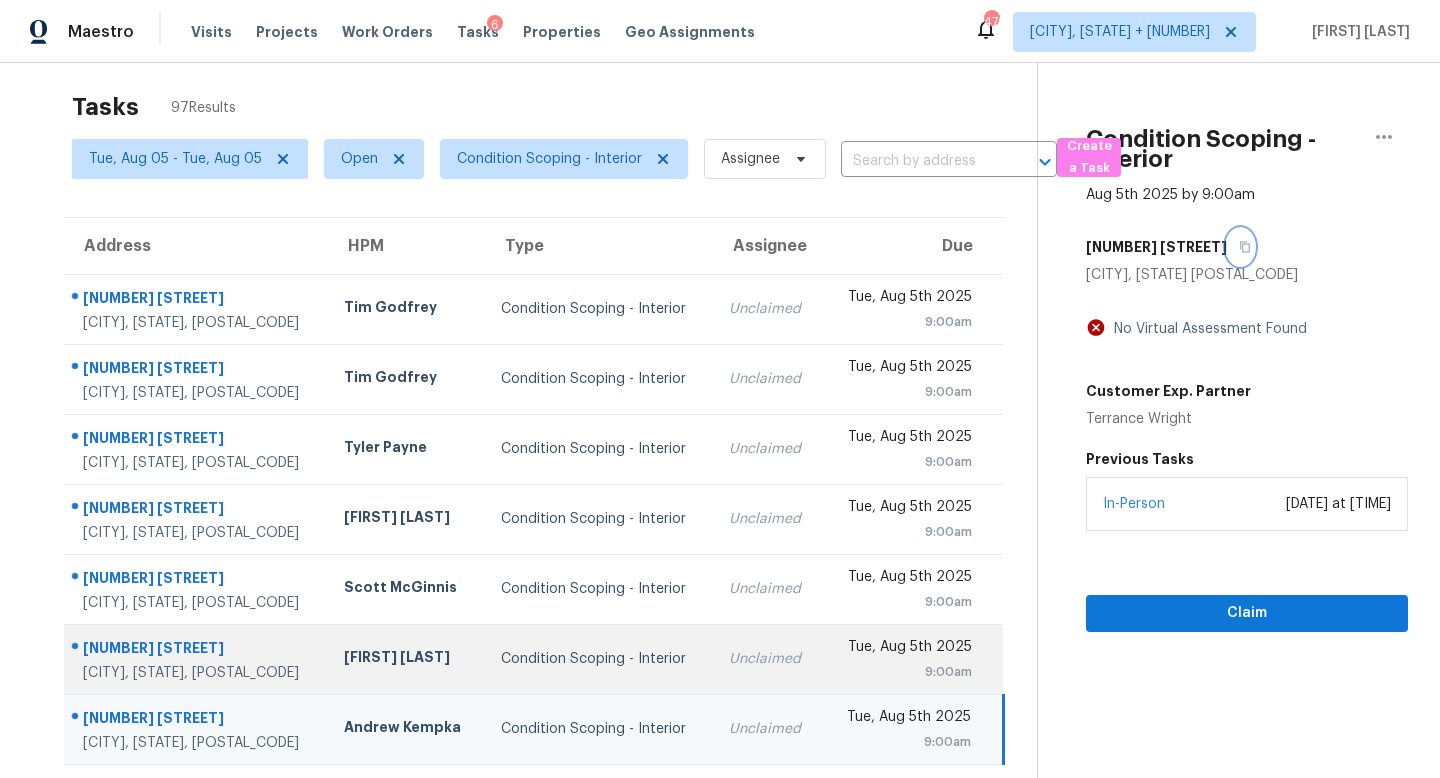 scroll, scrollTop: 263, scrollLeft: 0, axis: vertical 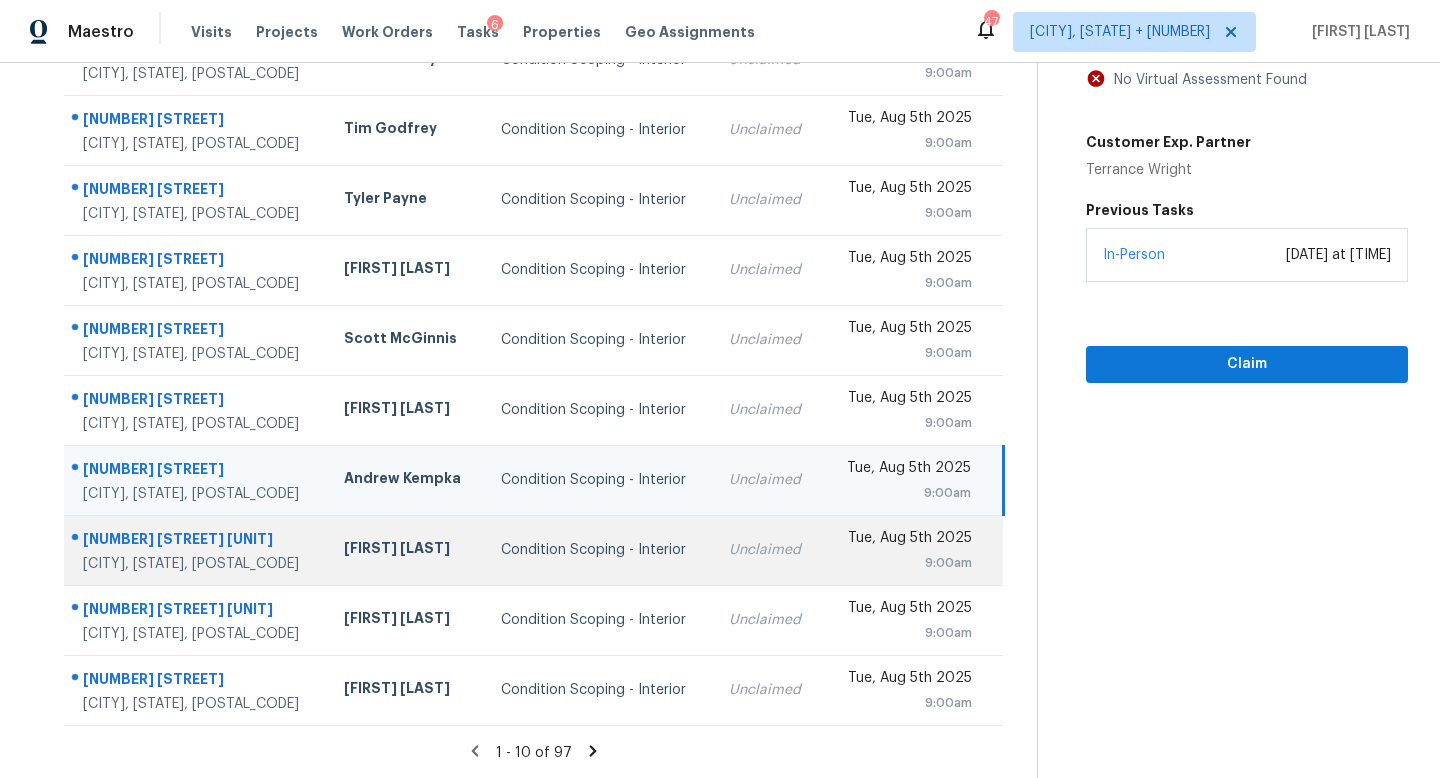 click on "Unclaimed" at bounding box center (767, 550) 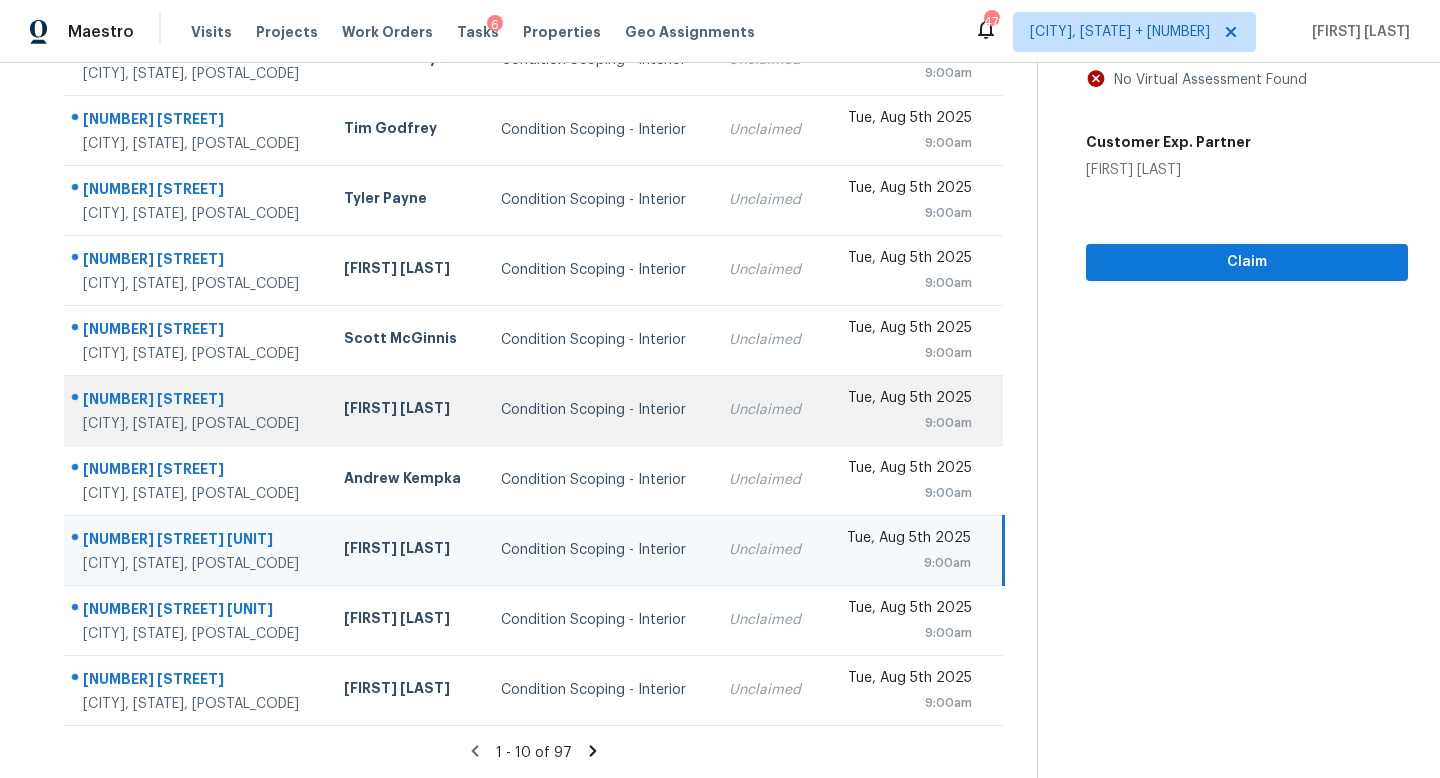 click on "Condition Scoping - Interior" at bounding box center (599, 410) 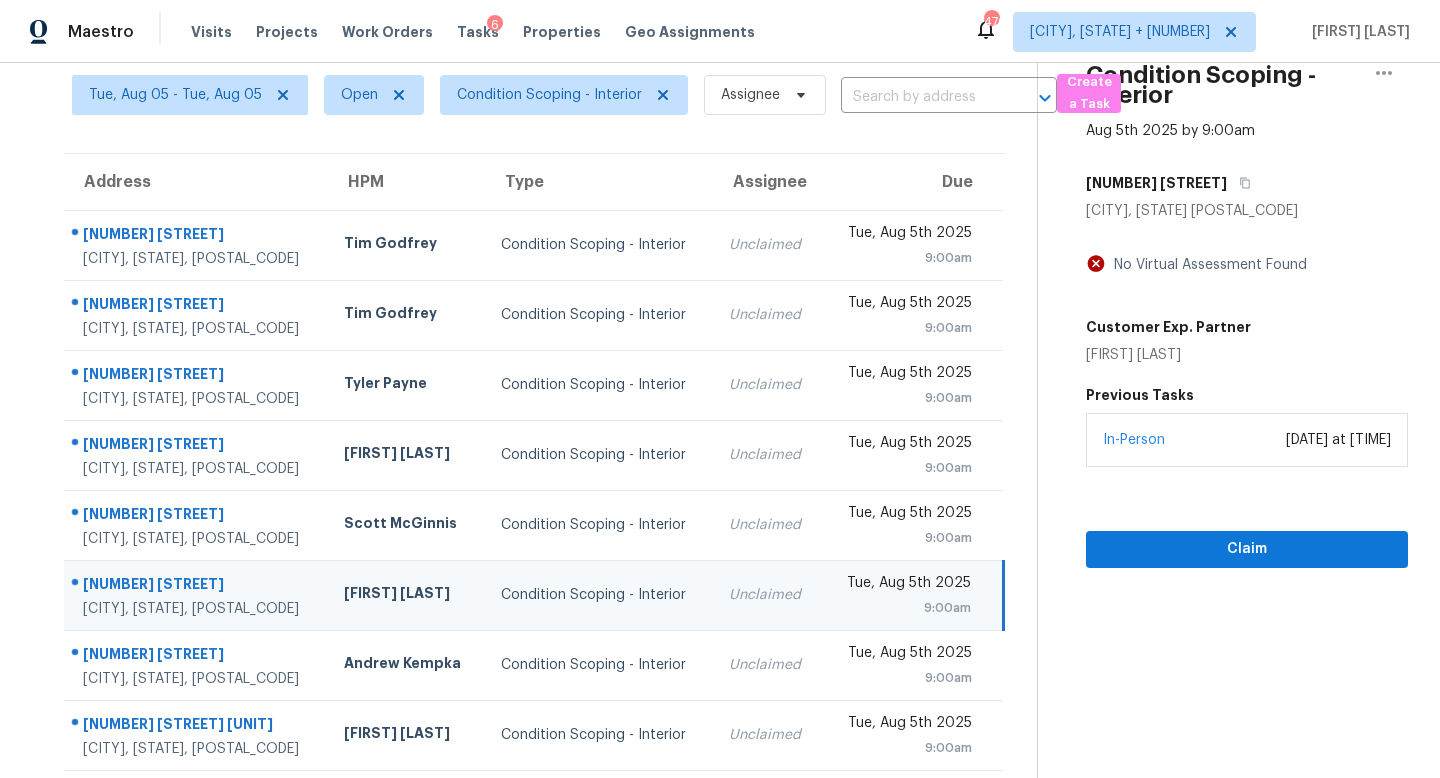 scroll, scrollTop: 67, scrollLeft: 0, axis: vertical 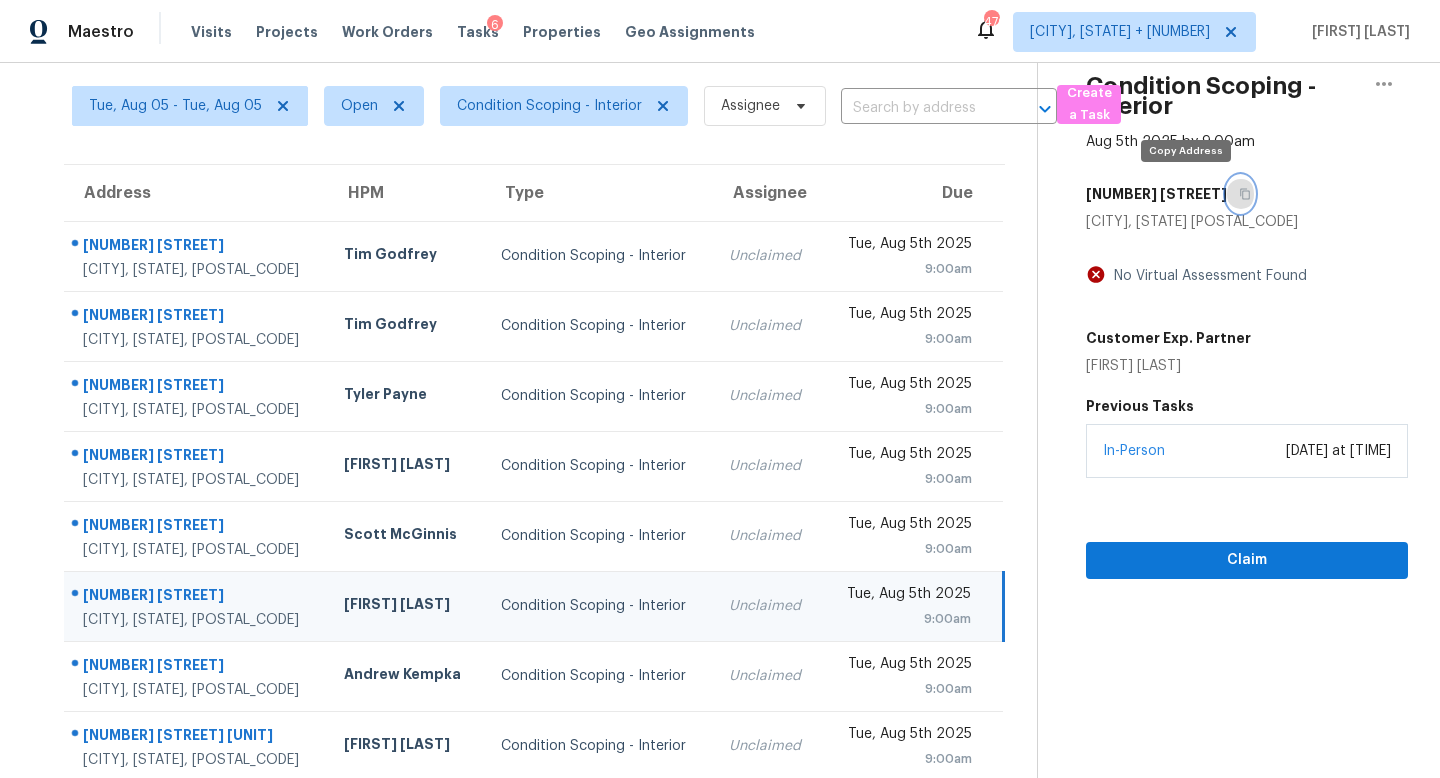 click 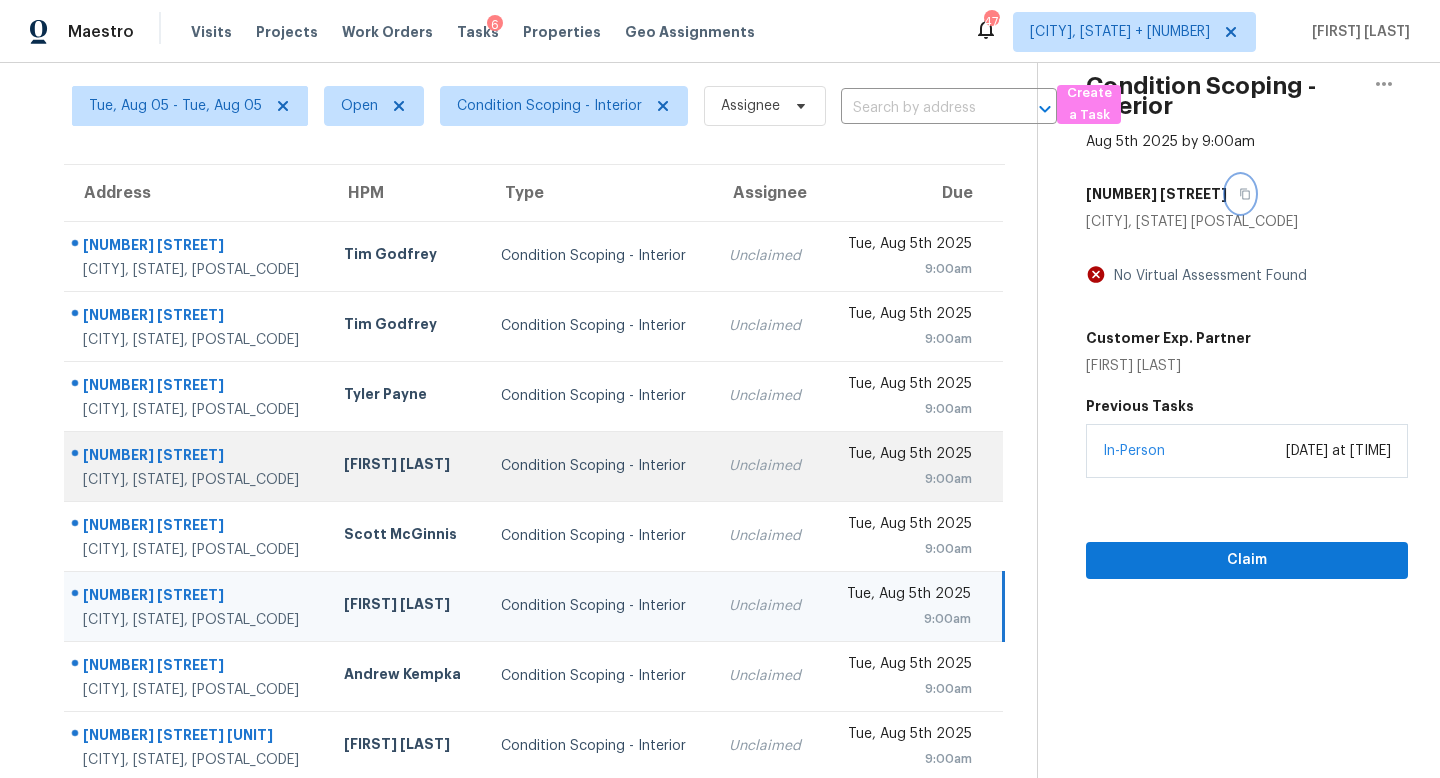 scroll, scrollTop: 263, scrollLeft: 0, axis: vertical 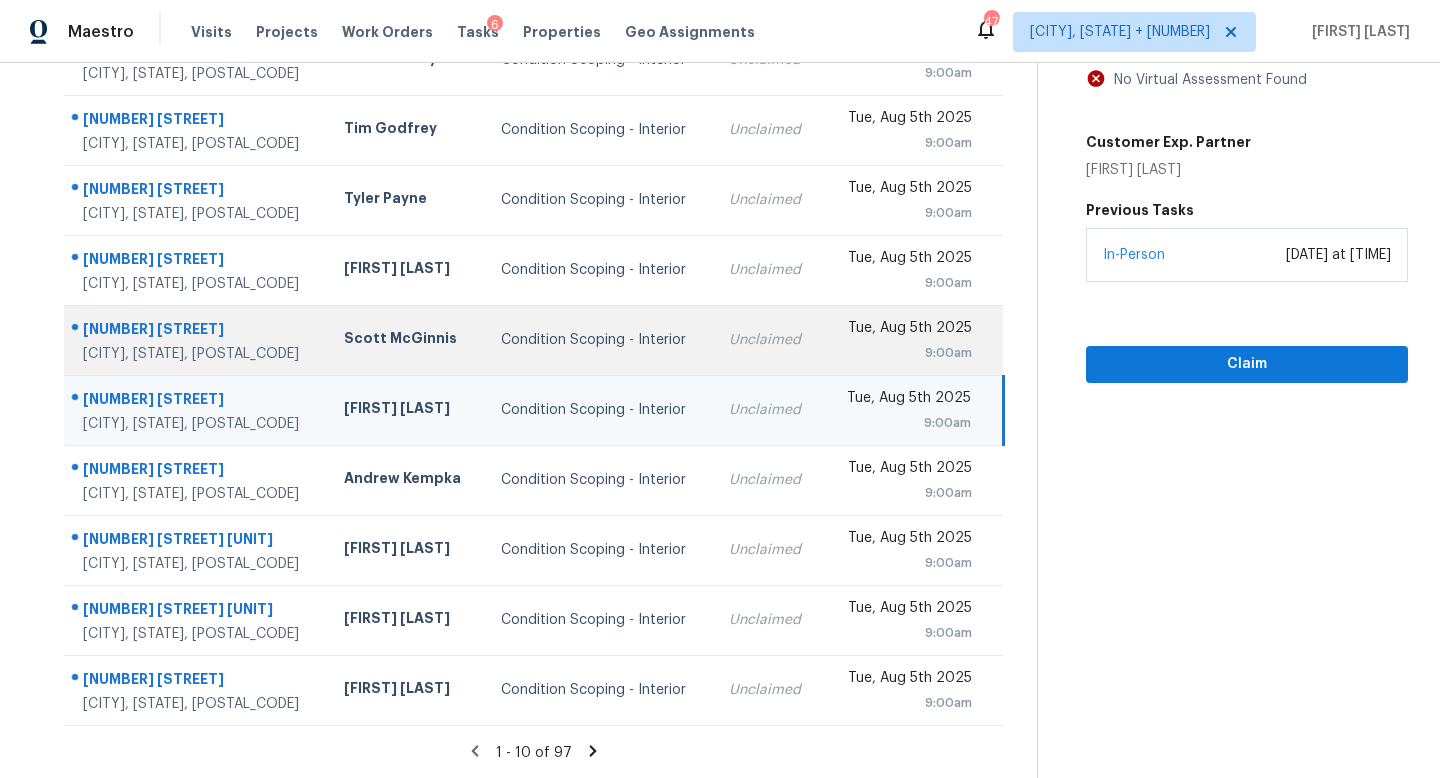 click on "Condition Scoping - Interior" at bounding box center (599, 340) 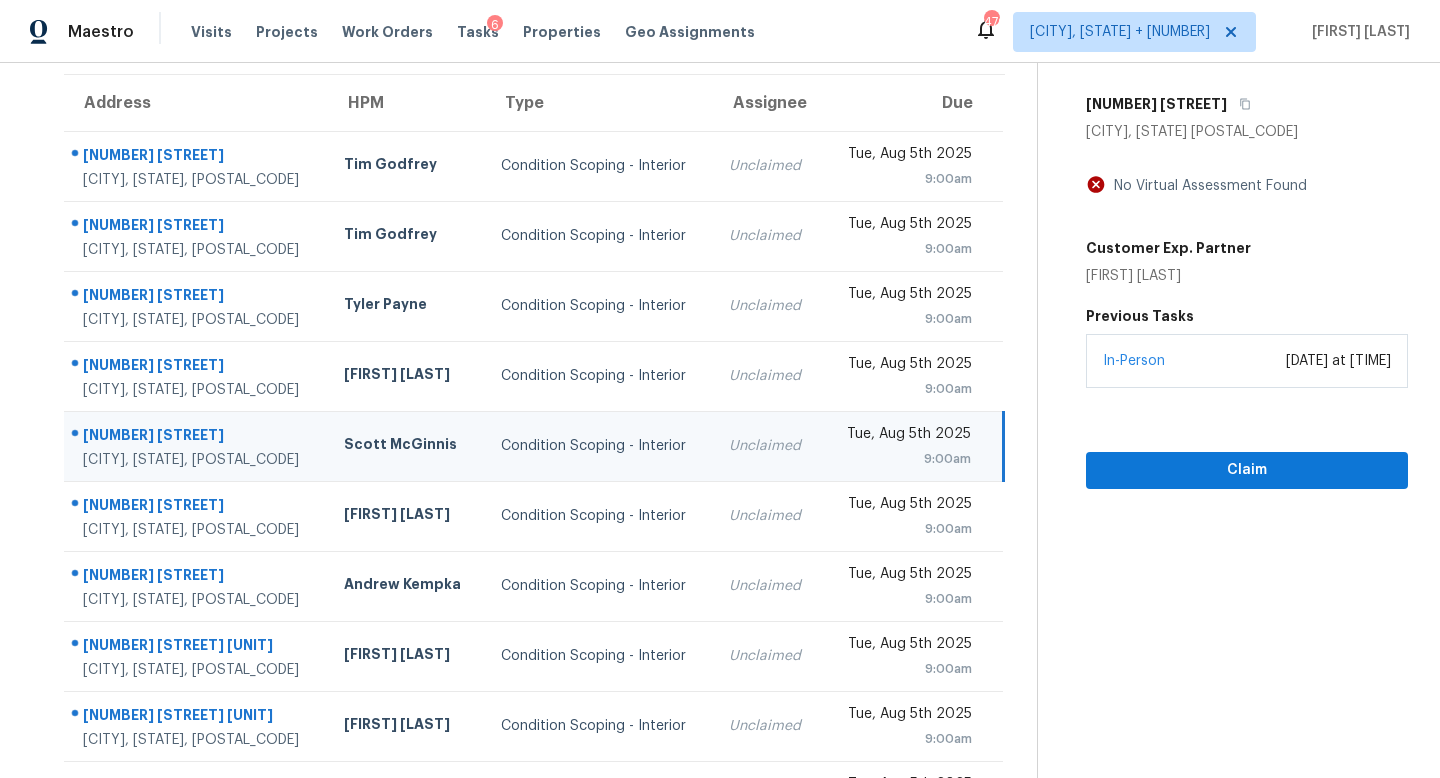 scroll, scrollTop: 0, scrollLeft: 0, axis: both 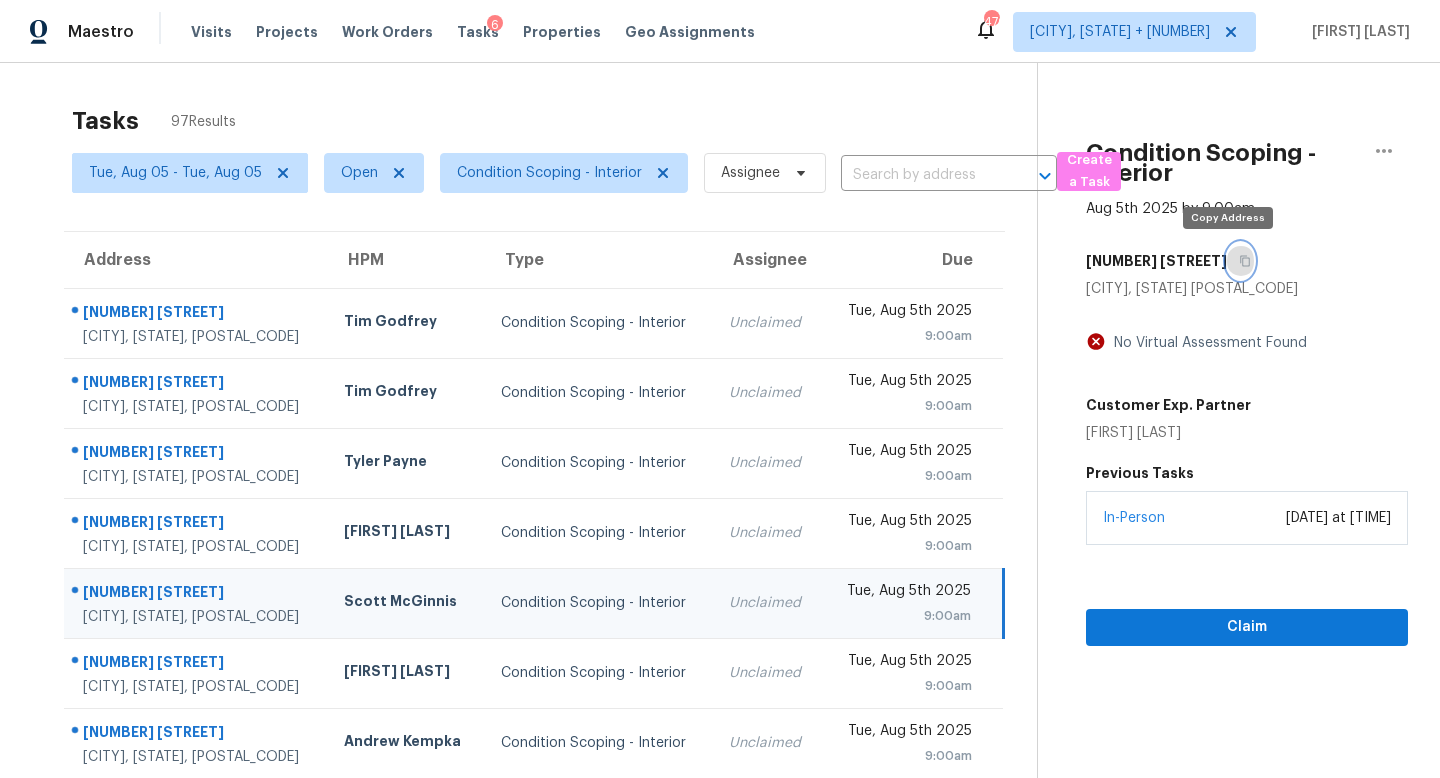click at bounding box center [1240, 261] 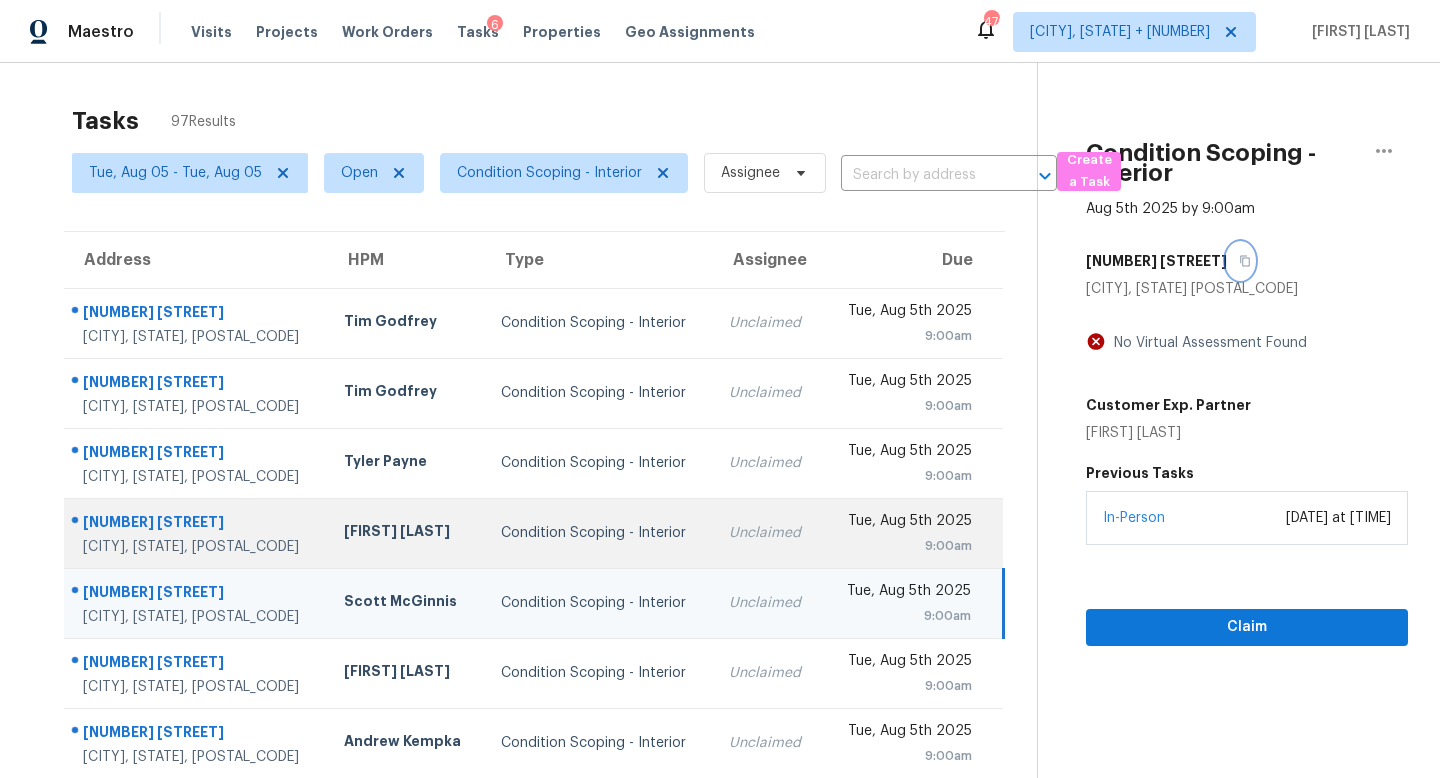 scroll, scrollTop: 263, scrollLeft: 0, axis: vertical 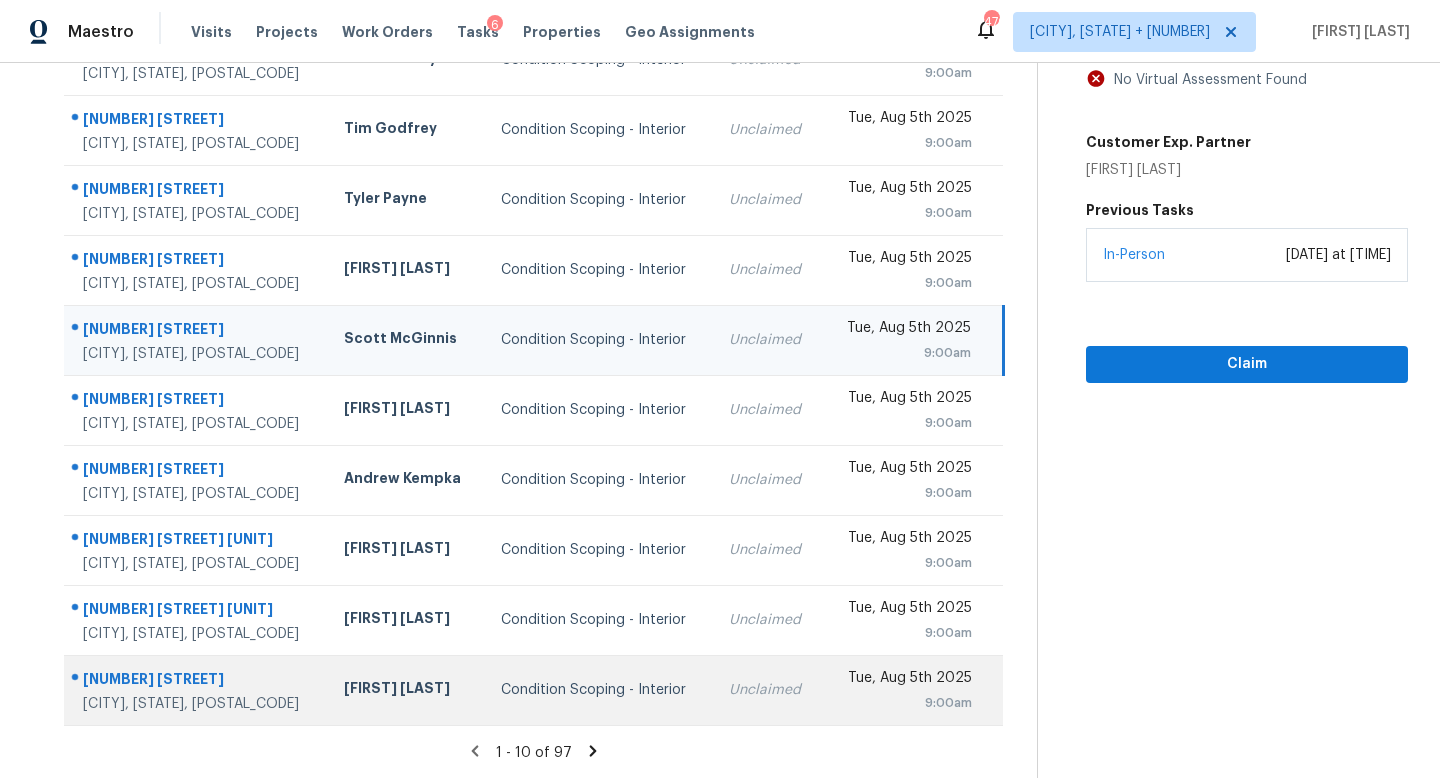 click on "Condition Scoping - Interior" at bounding box center (599, 690) 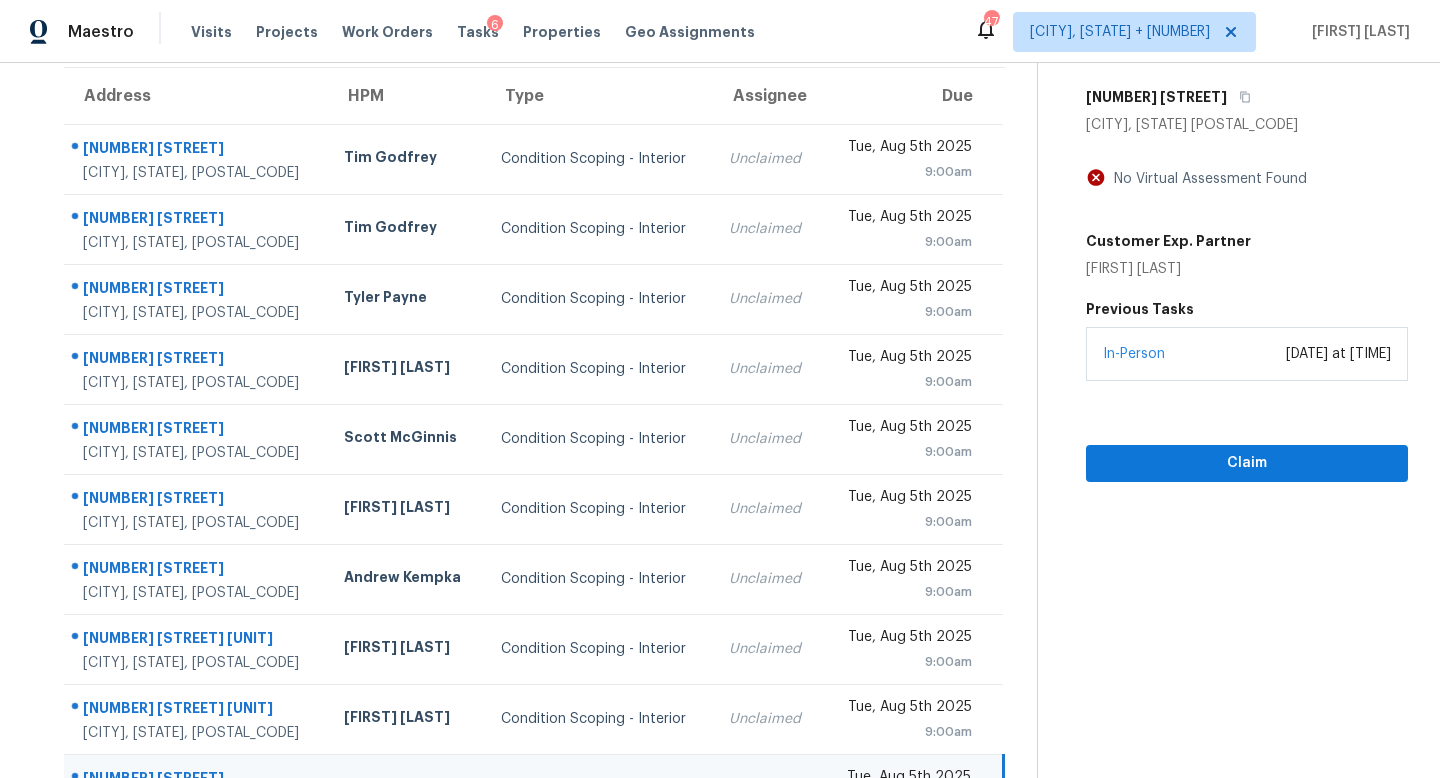 scroll, scrollTop: 140, scrollLeft: 0, axis: vertical 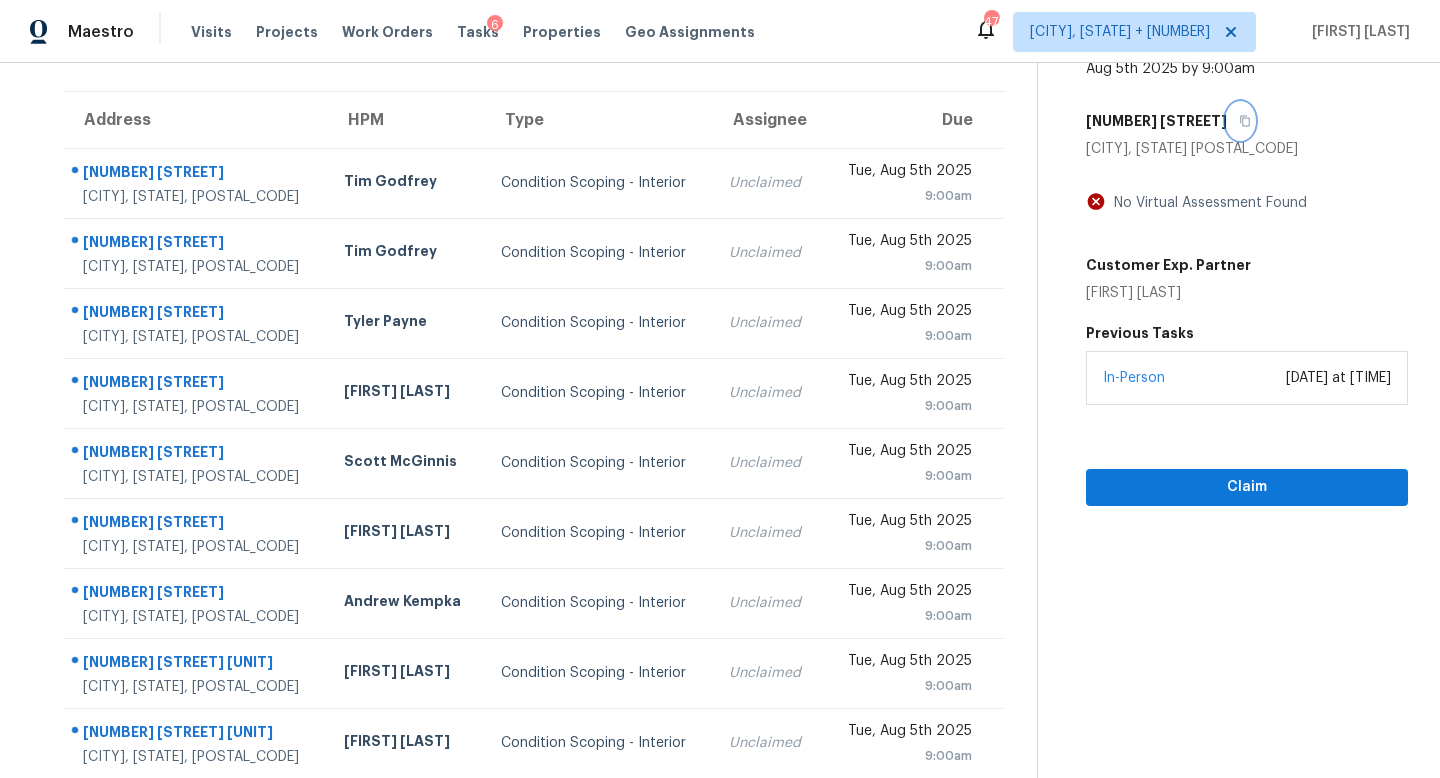 click 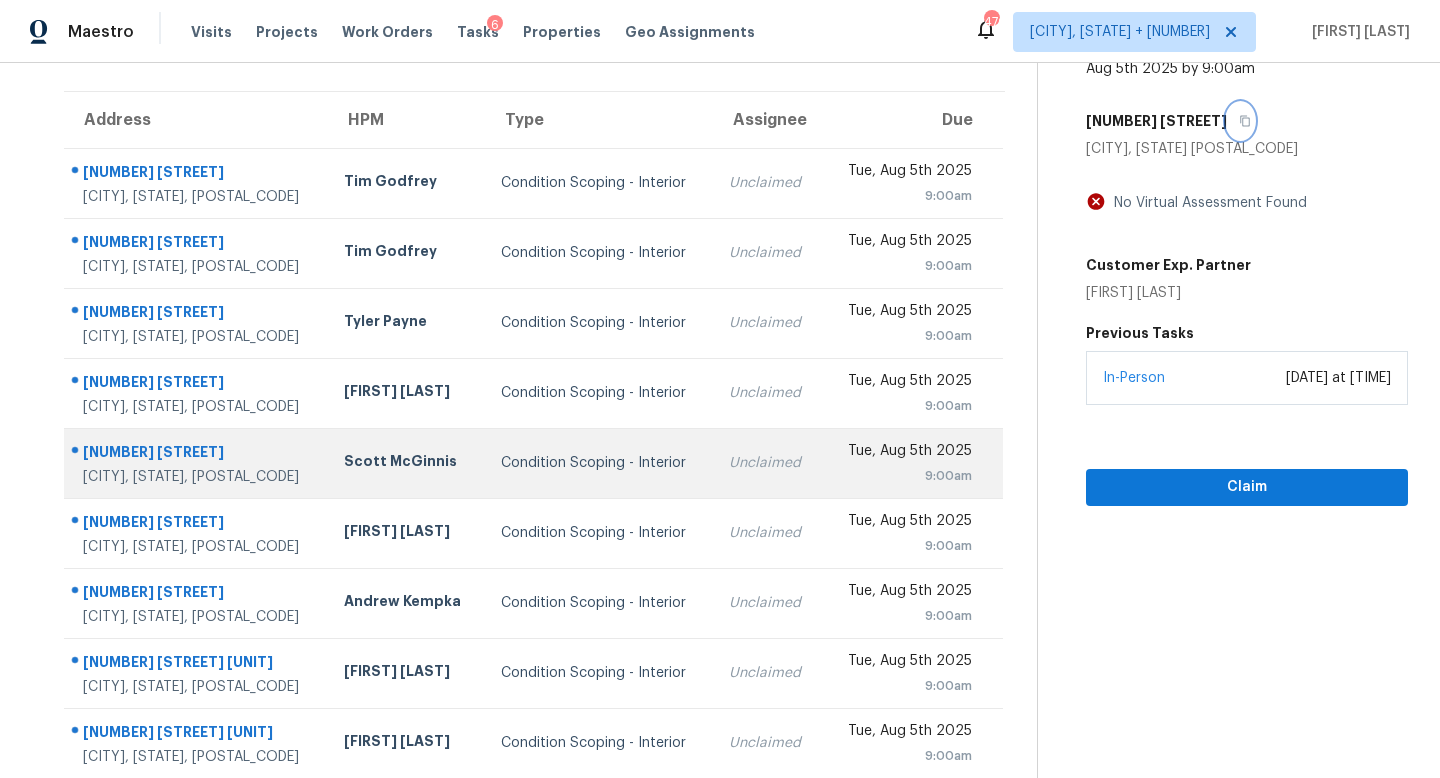scroll, scrollTop: 263, scrollLeft: 0, axis: vertical 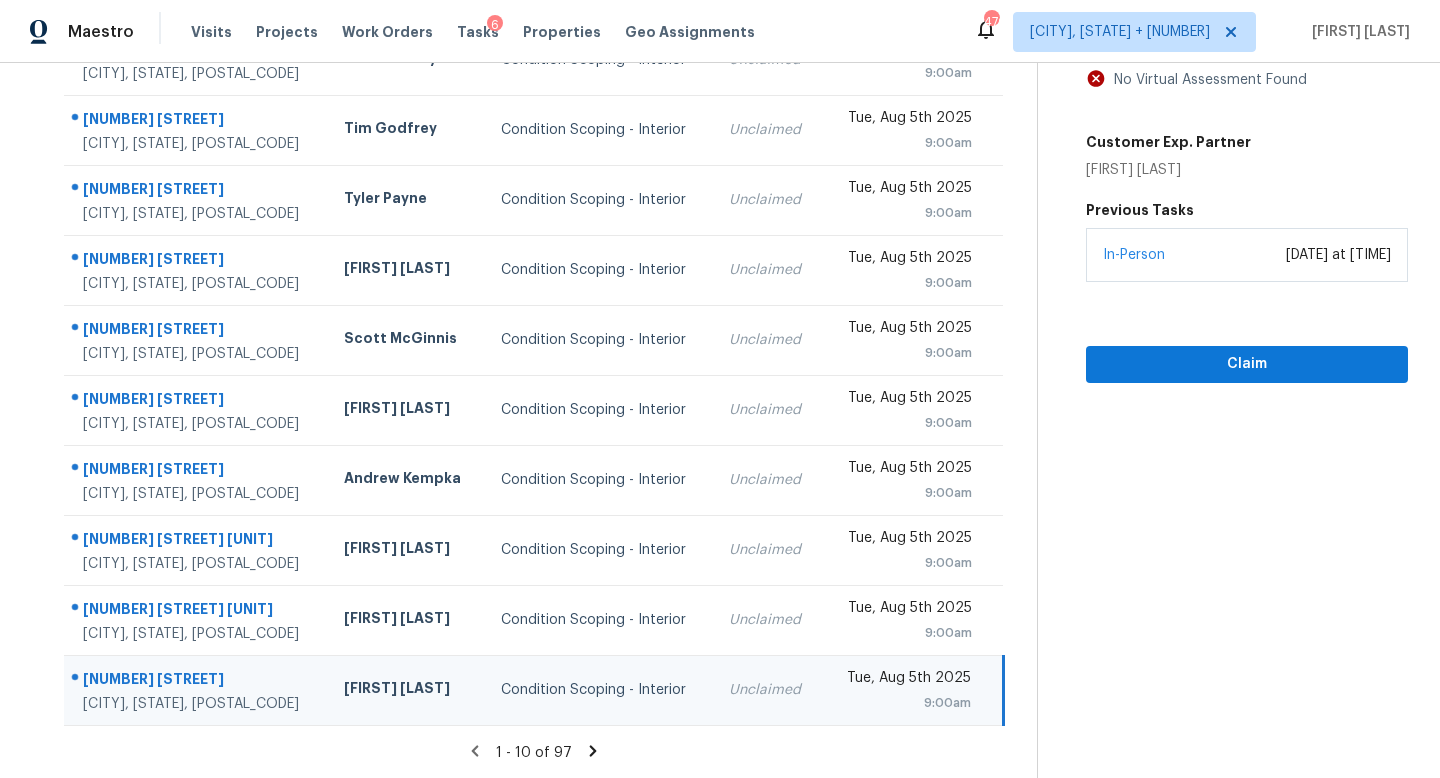 click 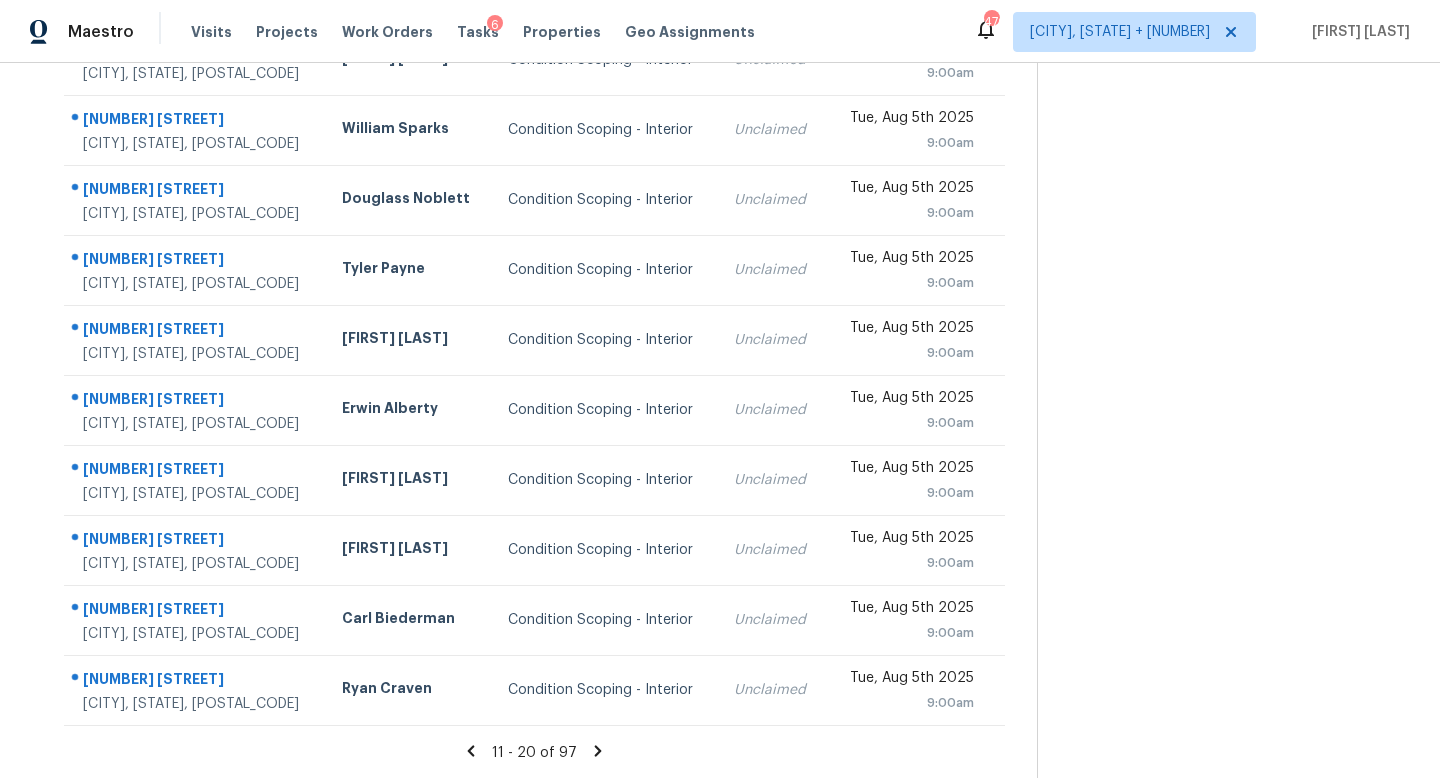 scroll, scrollTop: 0, scrollLeft: 0, axis: both 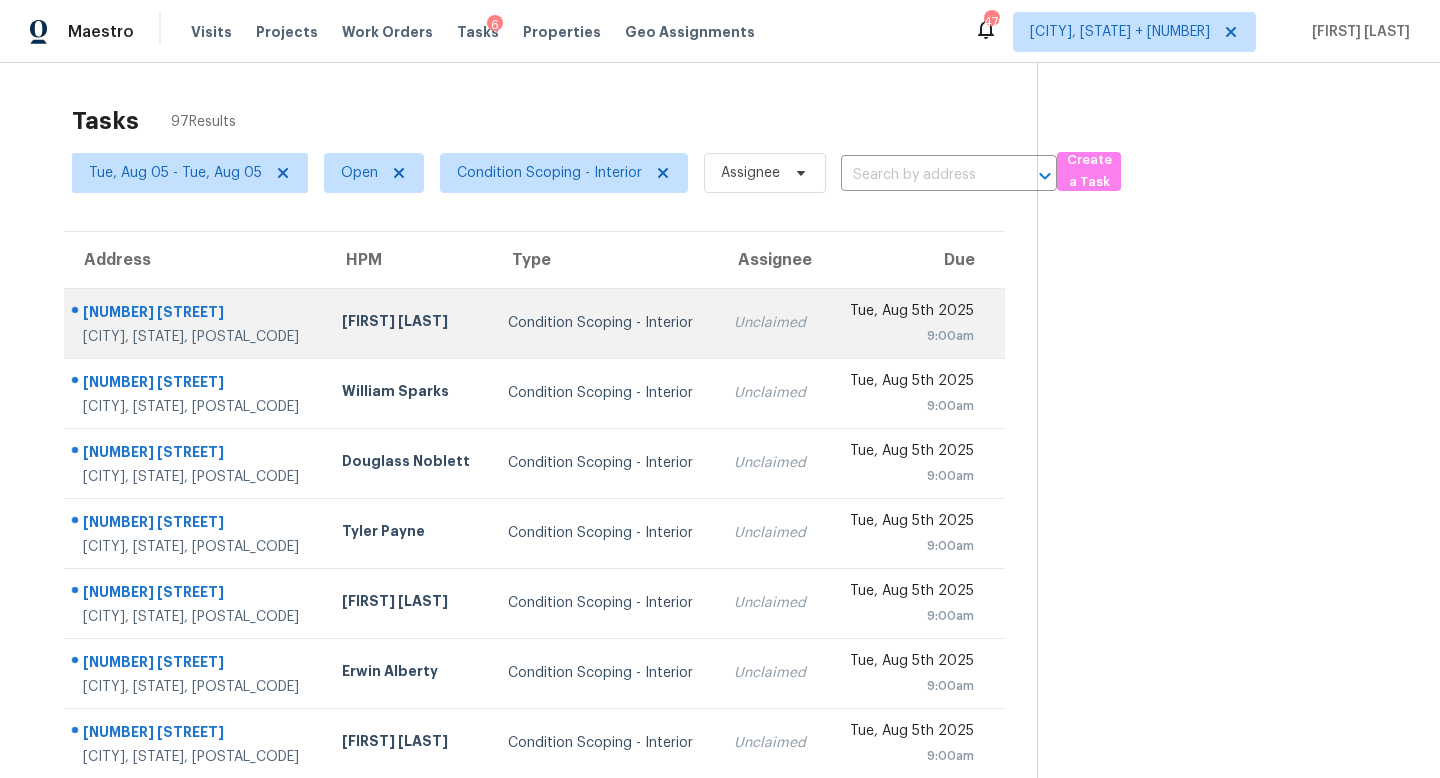 click on "Unclaimed" at bounding box center [772, 323] 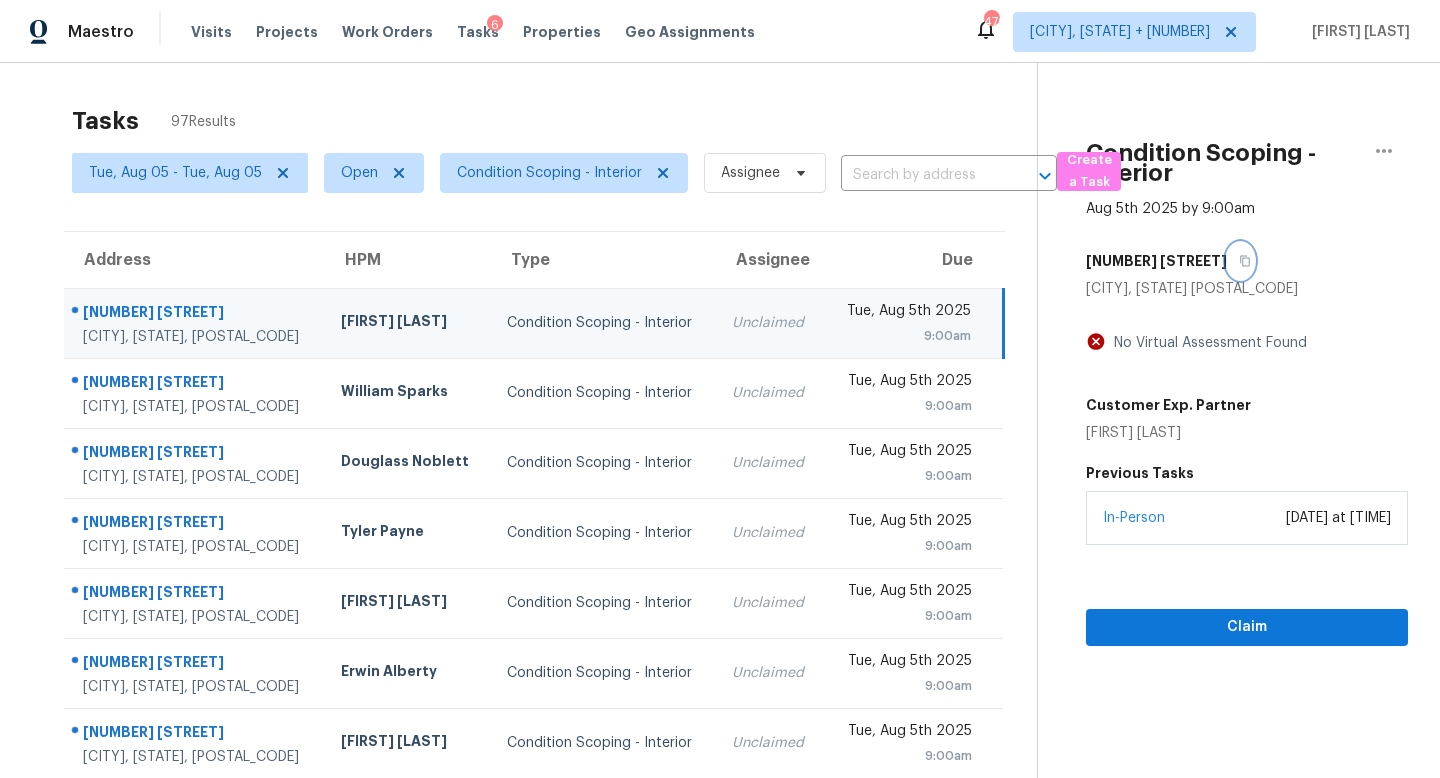 click at bounding box center (1240, 261) 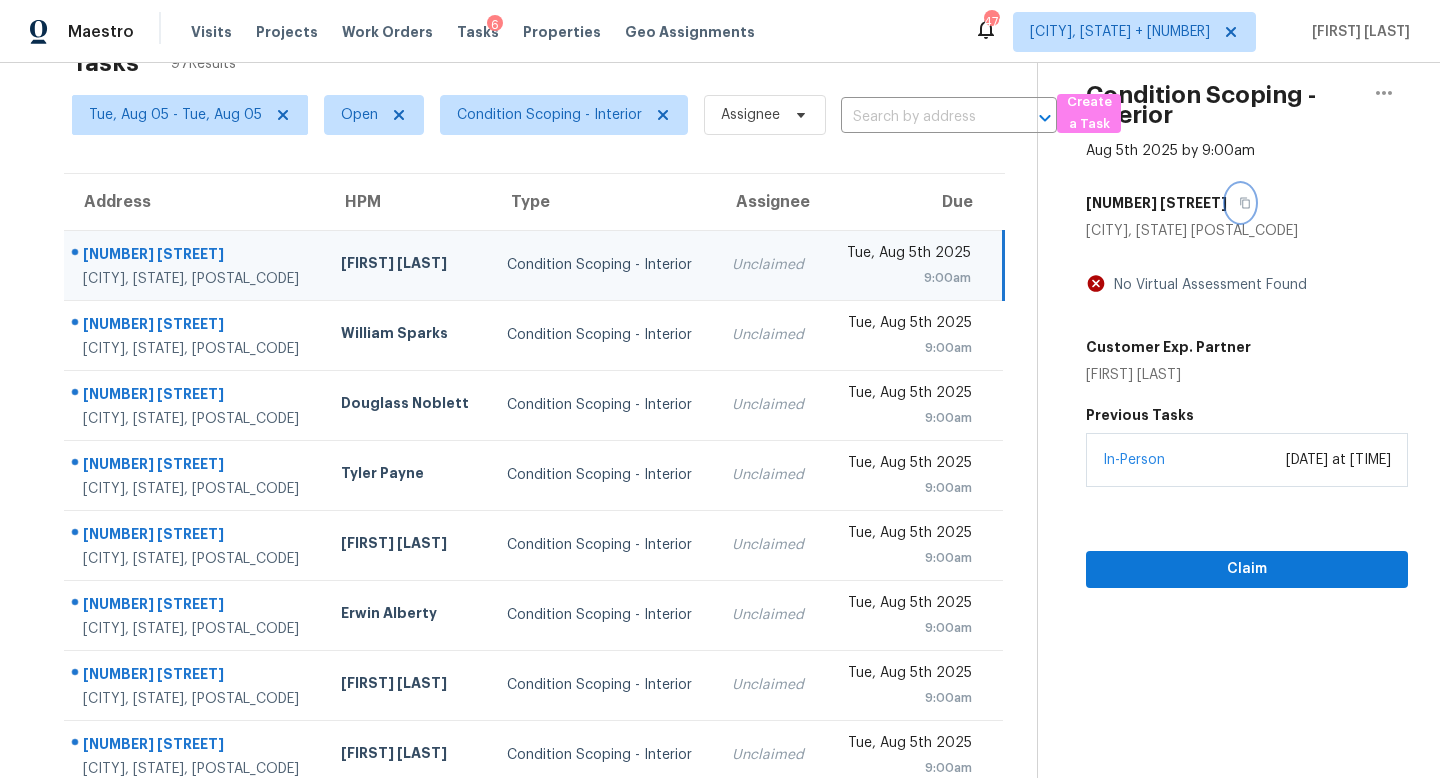 scroll, scrollTop: 73, scrollLeft: 0, axis: vertical 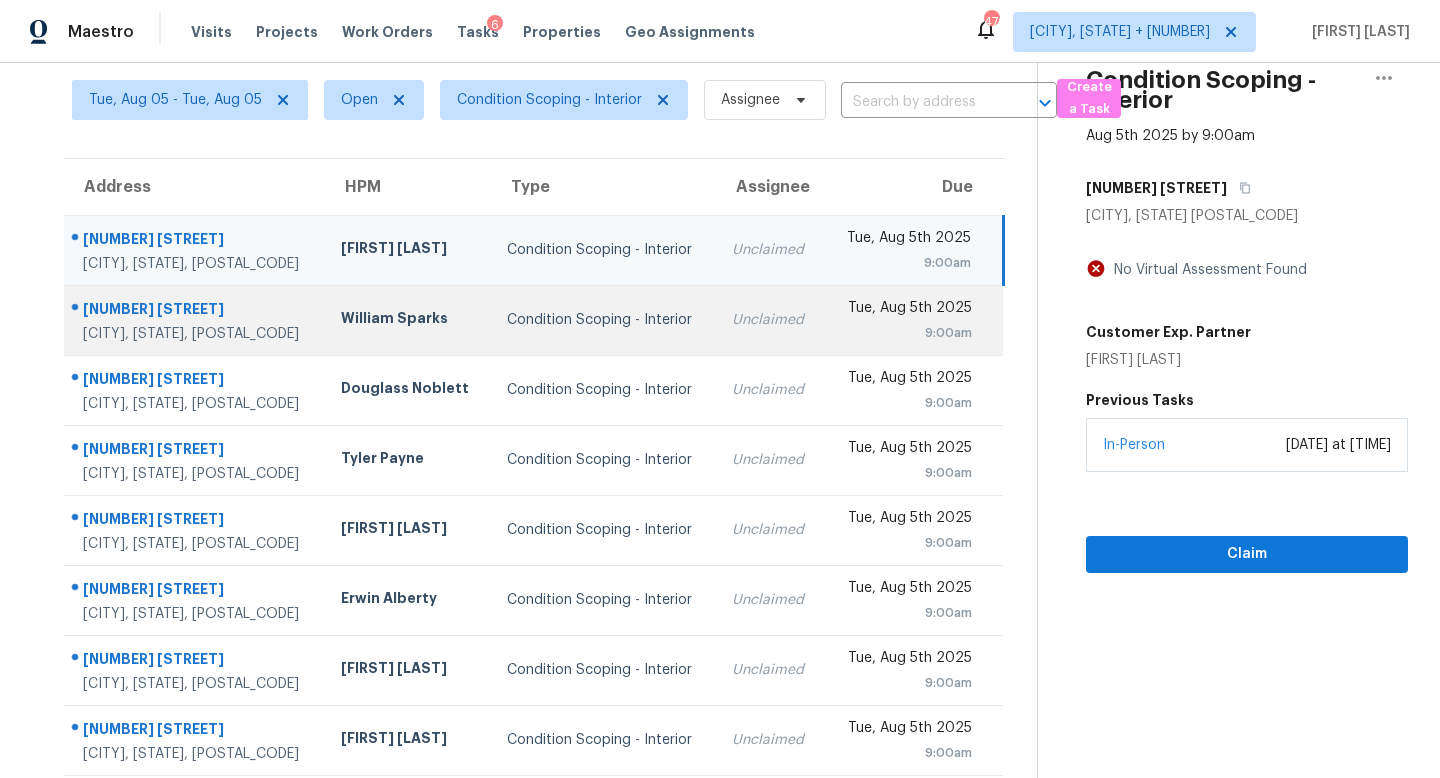 click on "Unclaimed" at bounding box center (770, 320) 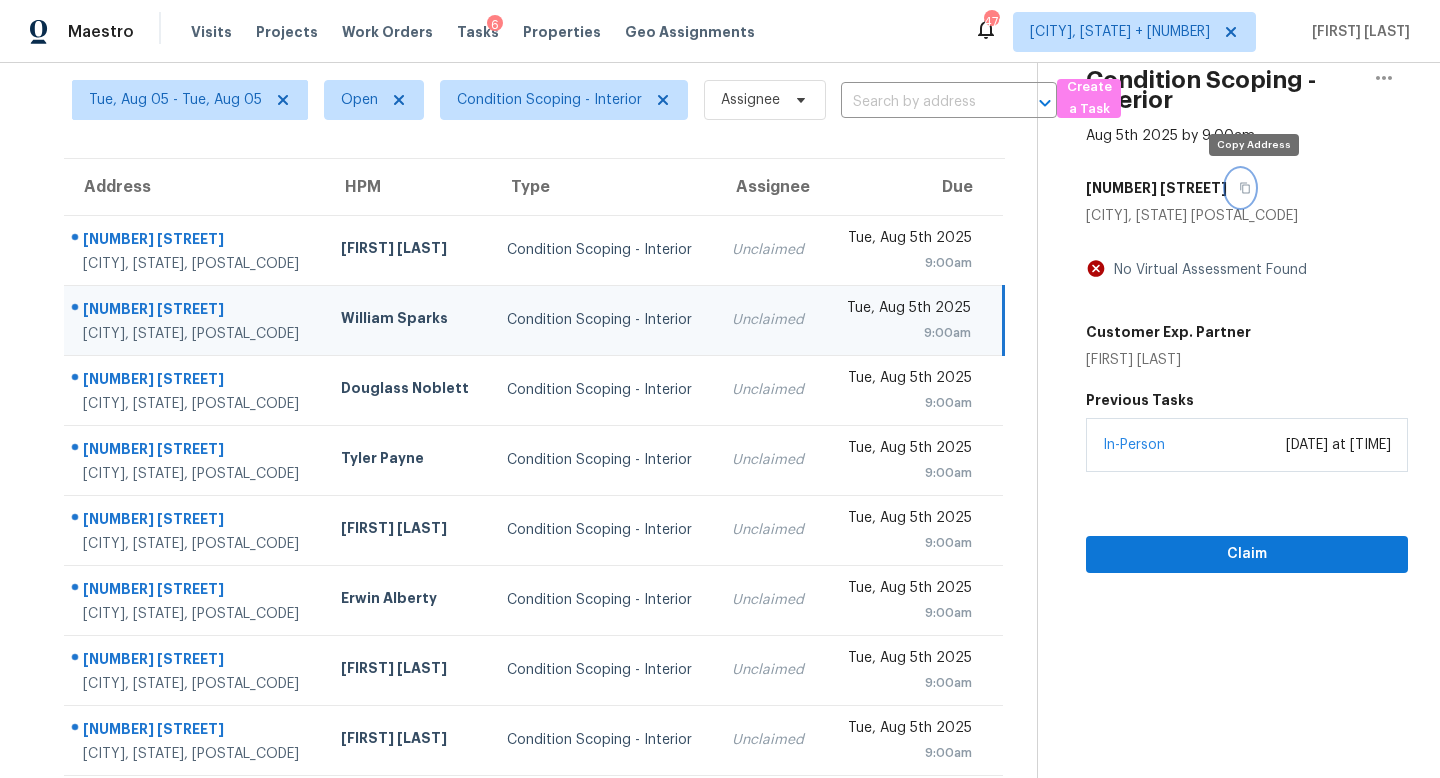click 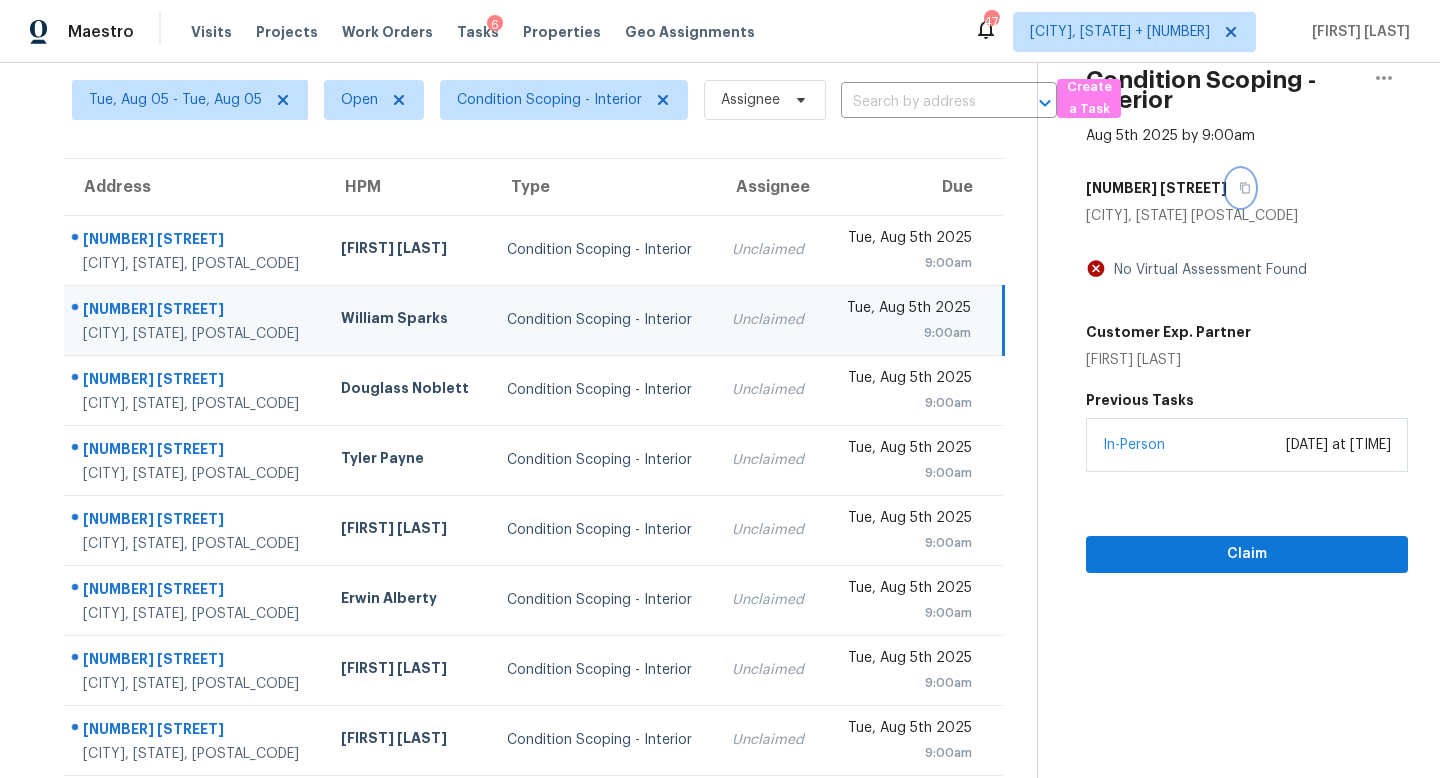 click 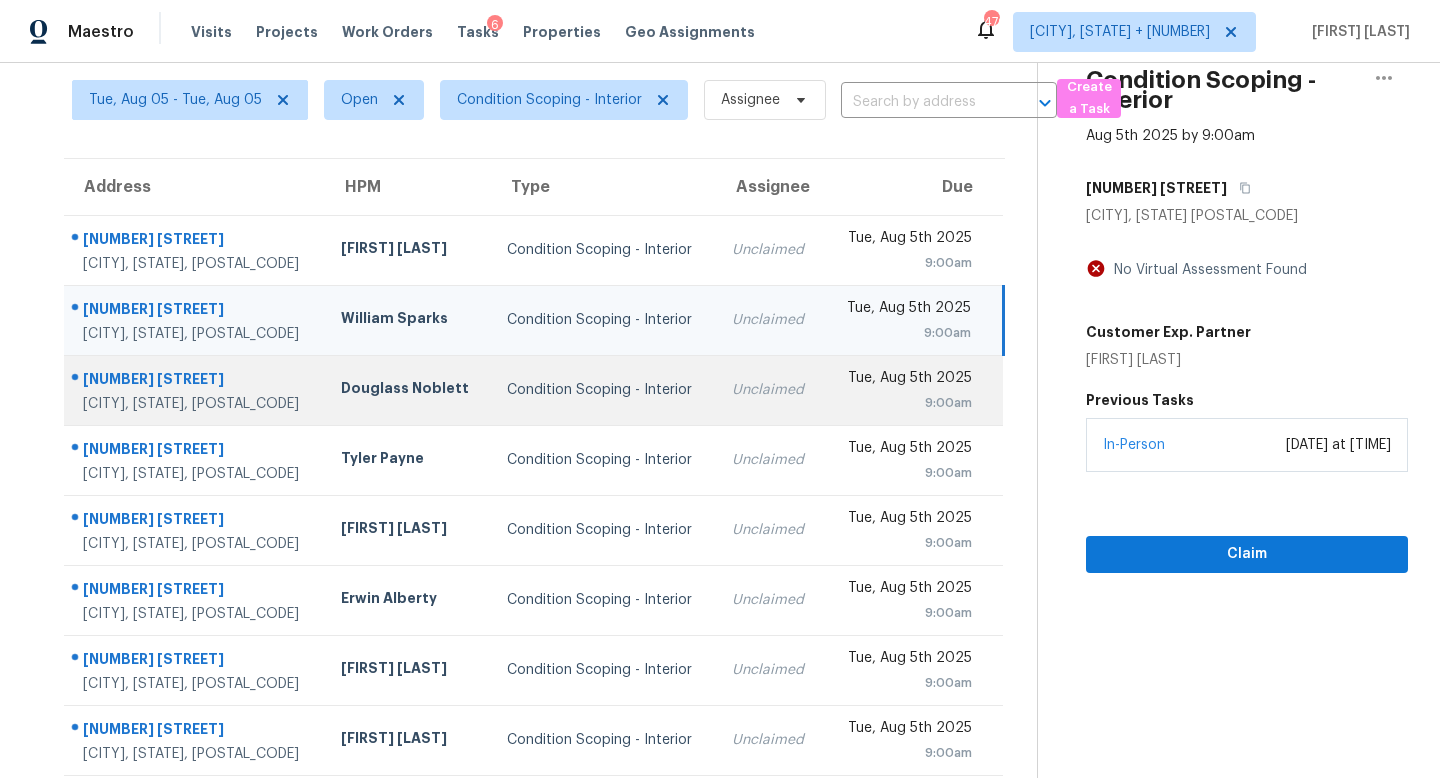 click on "Unclaimed" at bounding box center [770, 390] 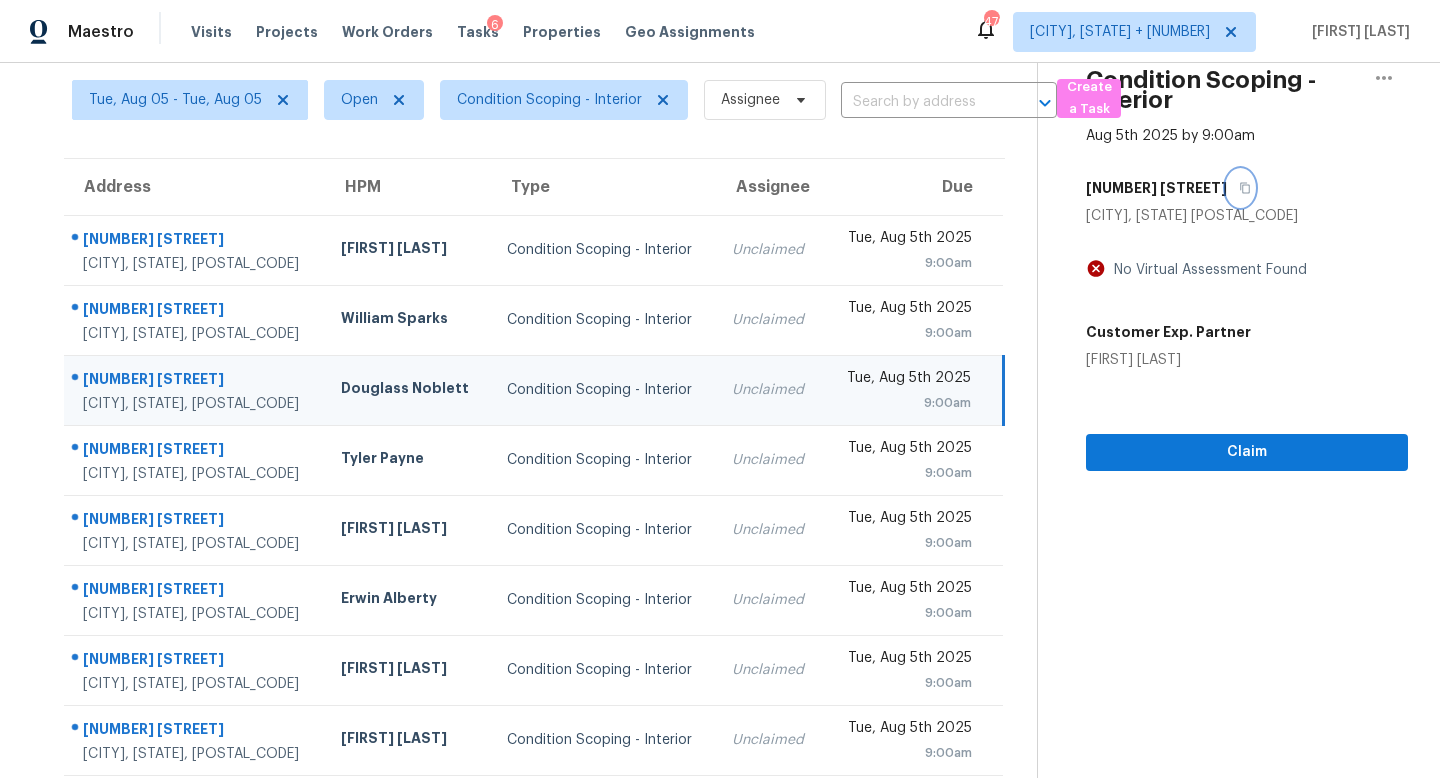 click 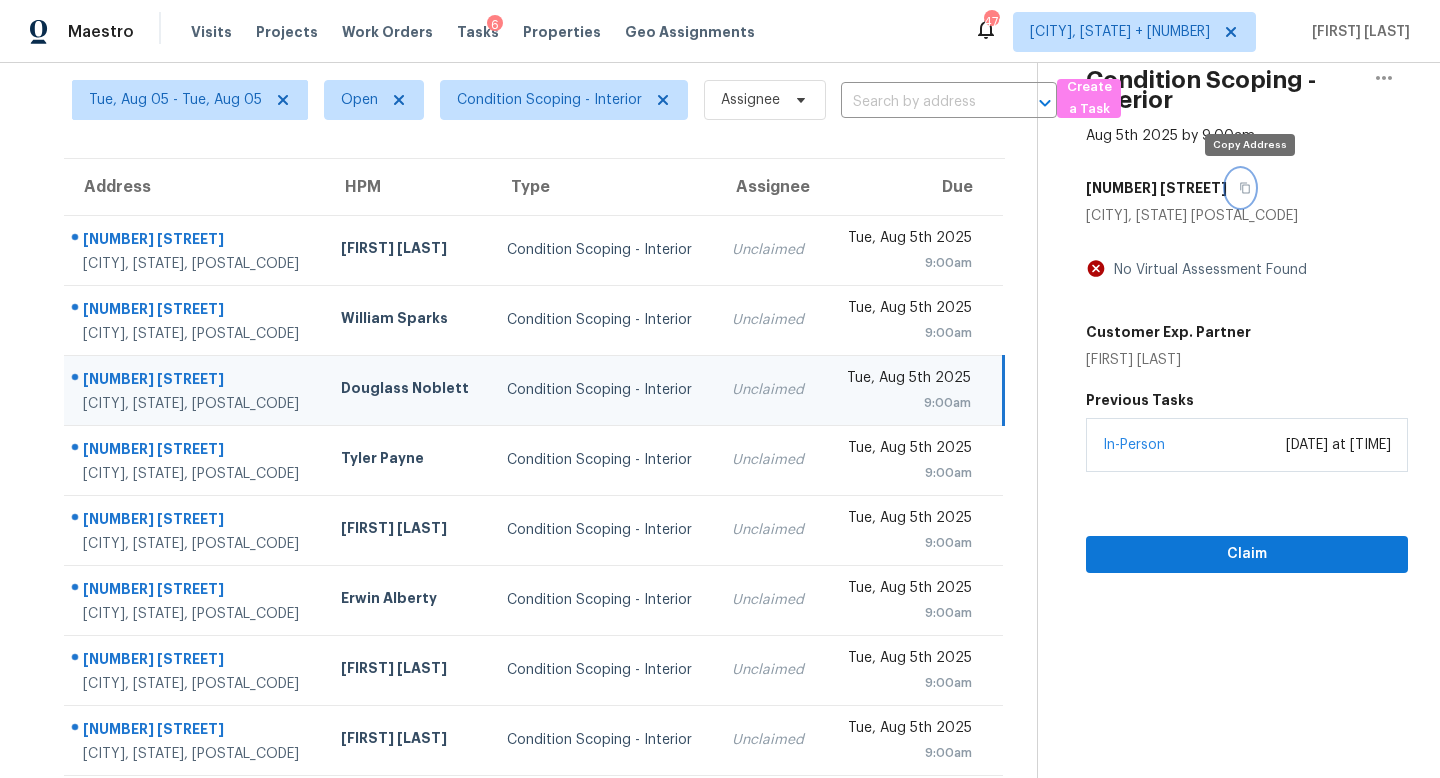click 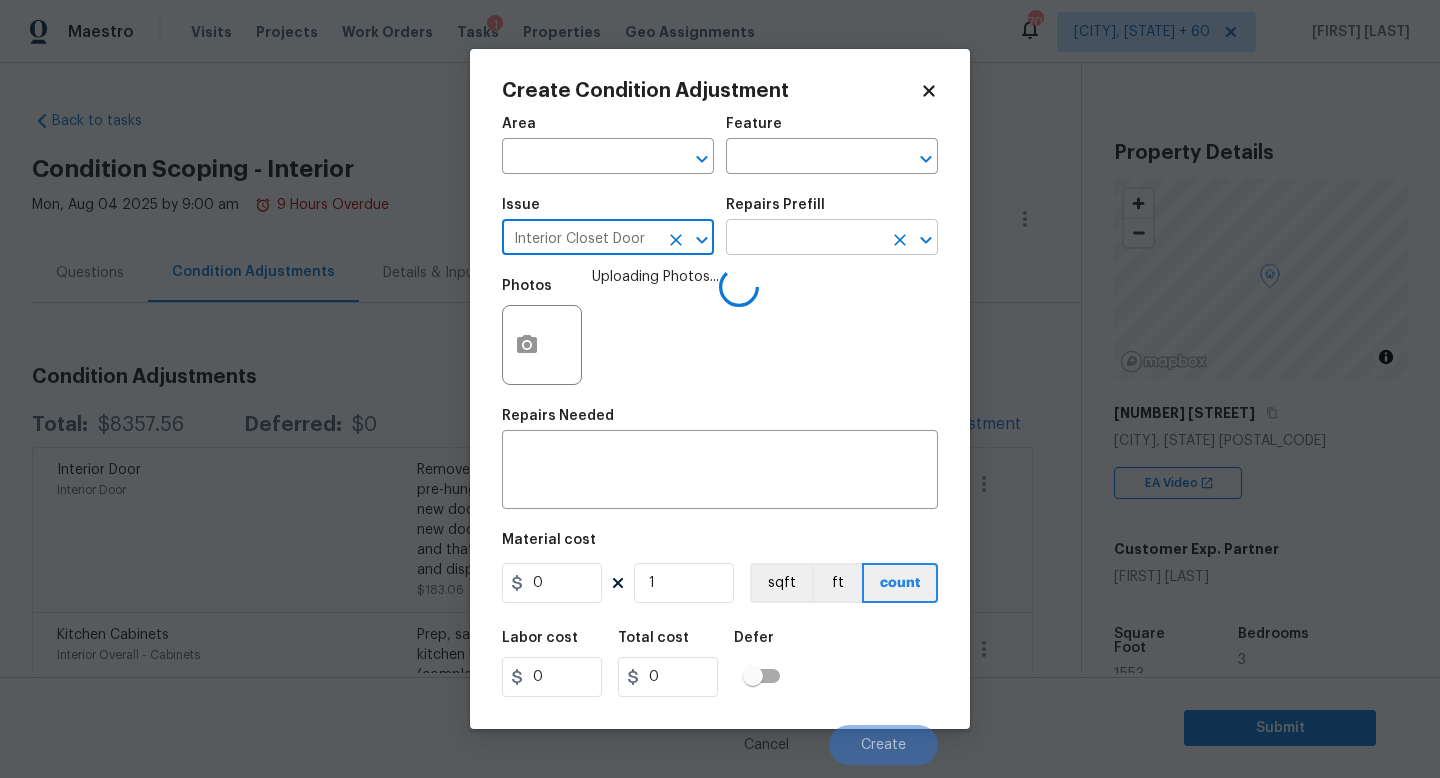 scroll, scrollTop: 0, scrollLeft: 0, axis: both 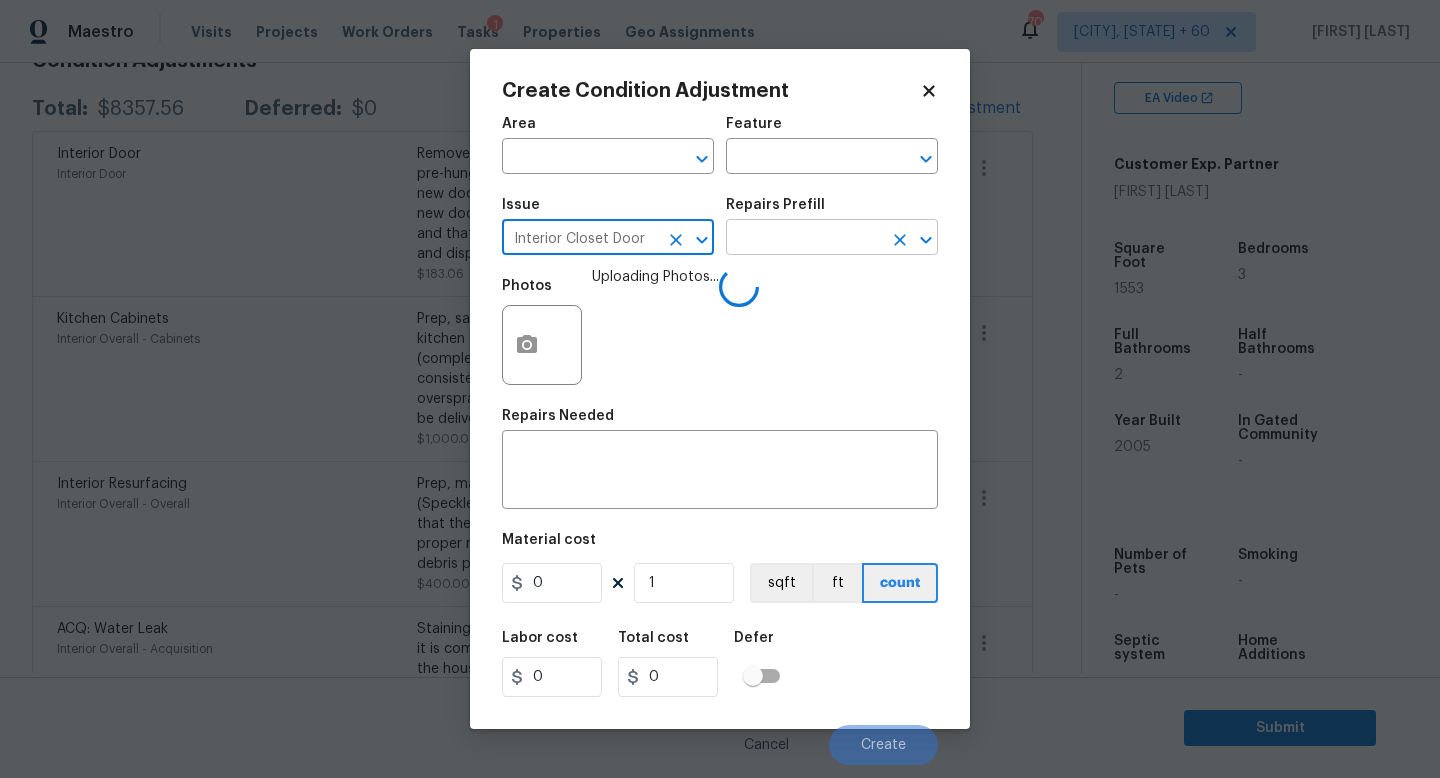 type on "Interior Closet Door" 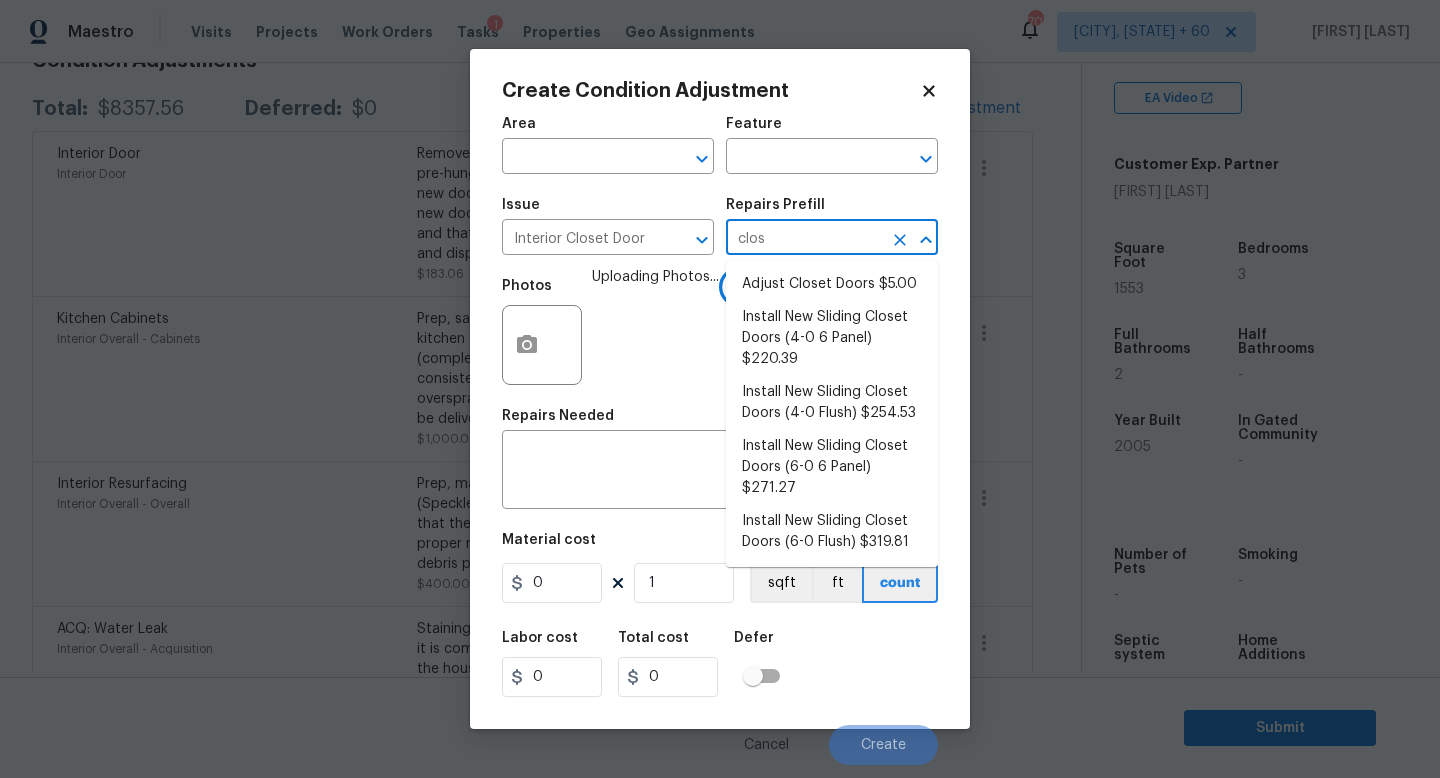type on "close" 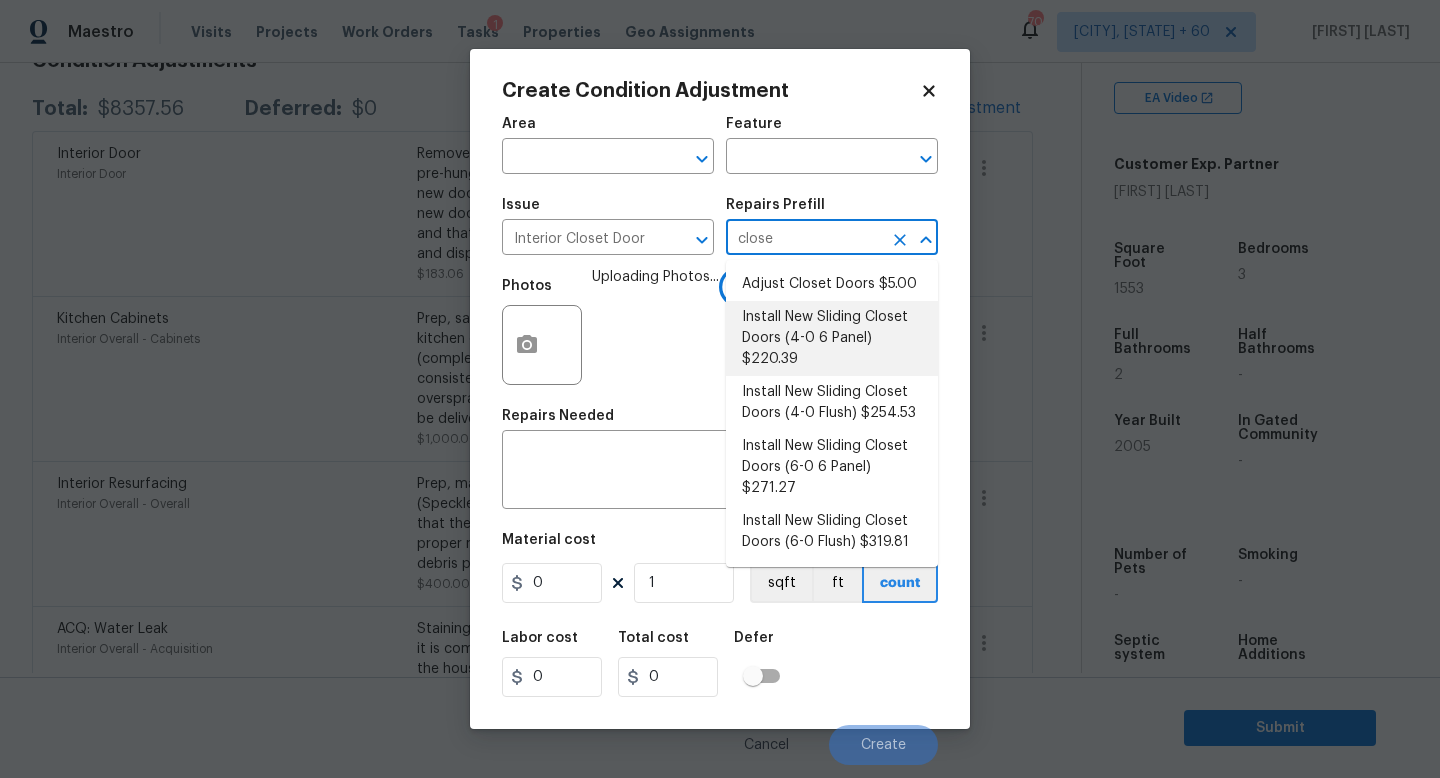 click on "Install New Sliding Closet Doors (4-0 6 Panel) $220.39" at bounding box center [832, 338] 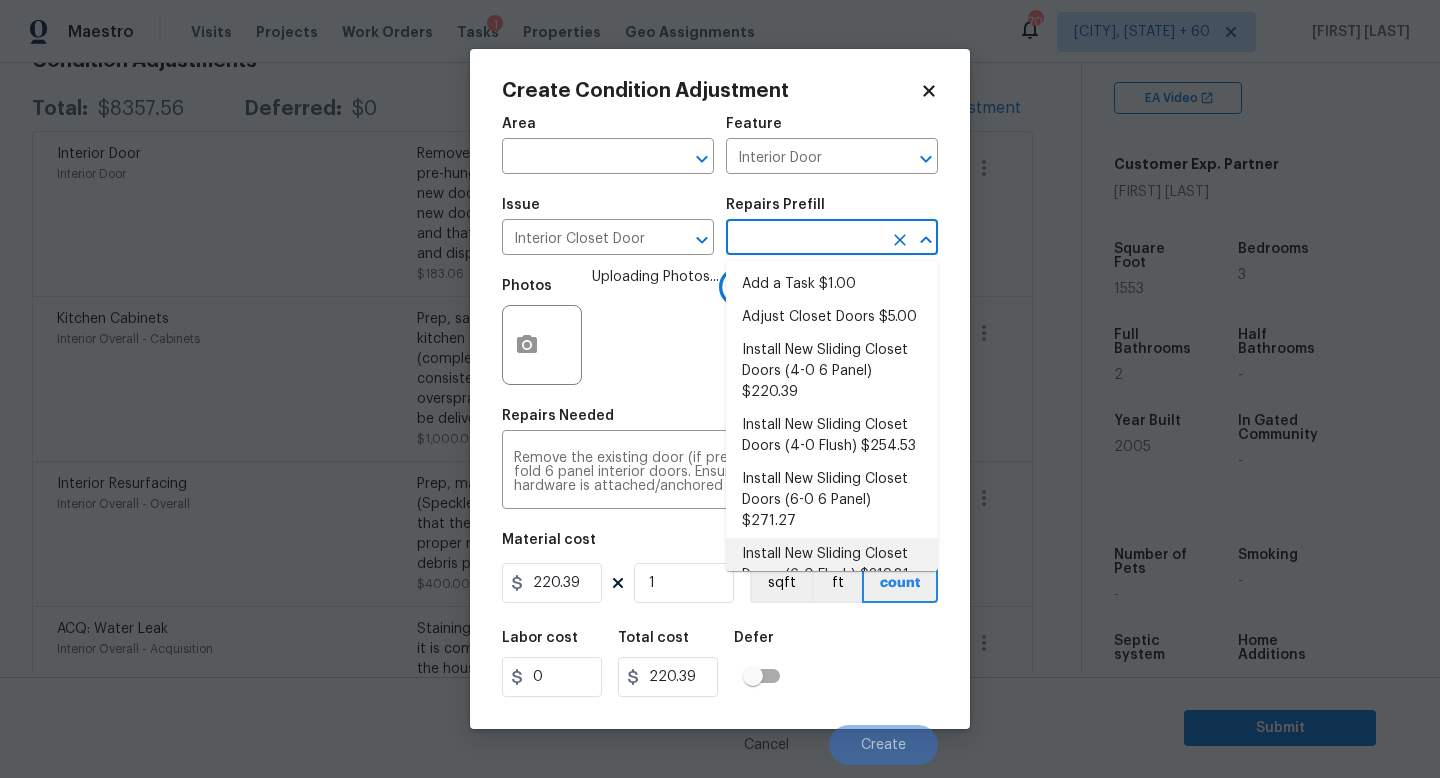 click on "Labor cost 0 Total cost 220.39 Defer" at bounding box center [720, 664] 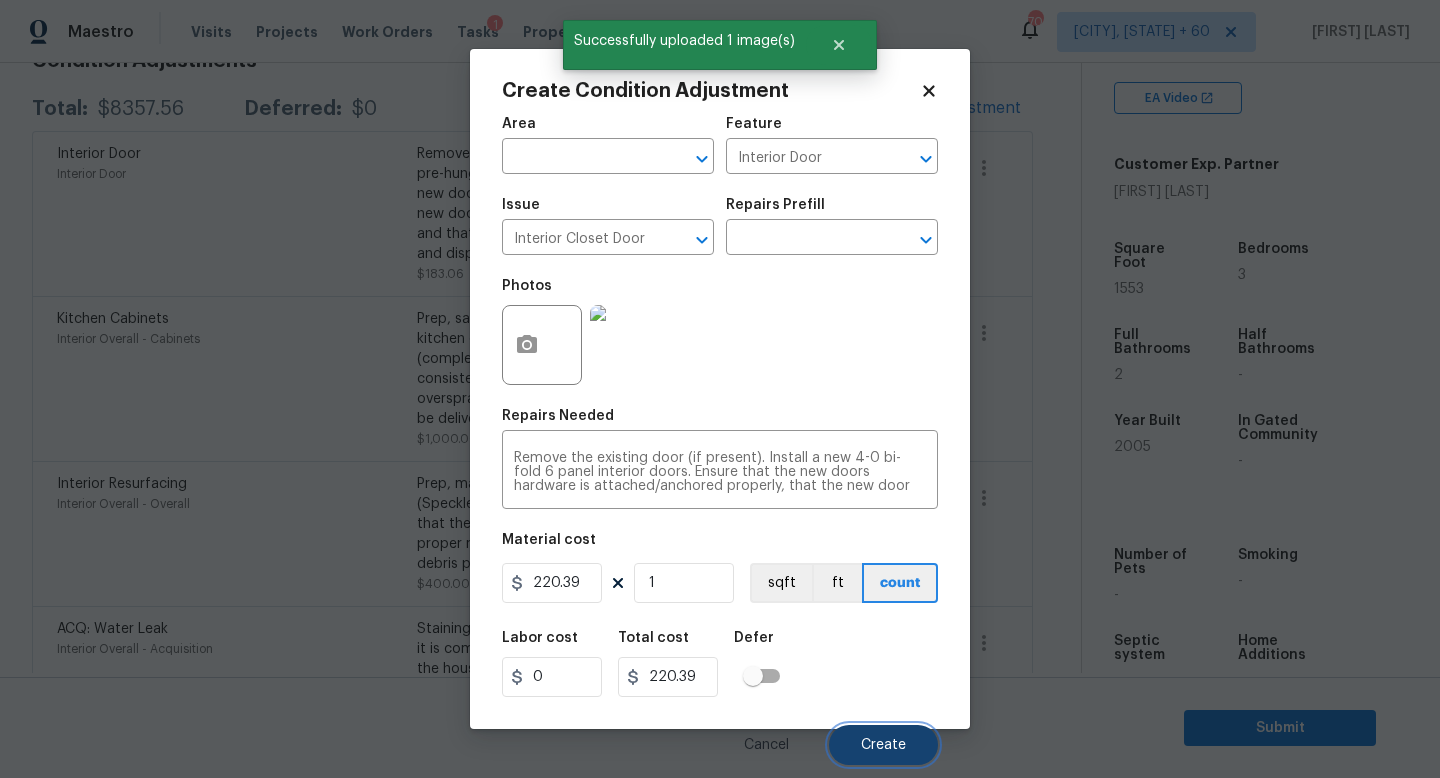 click on "Create" at bounding box center [883, 745] 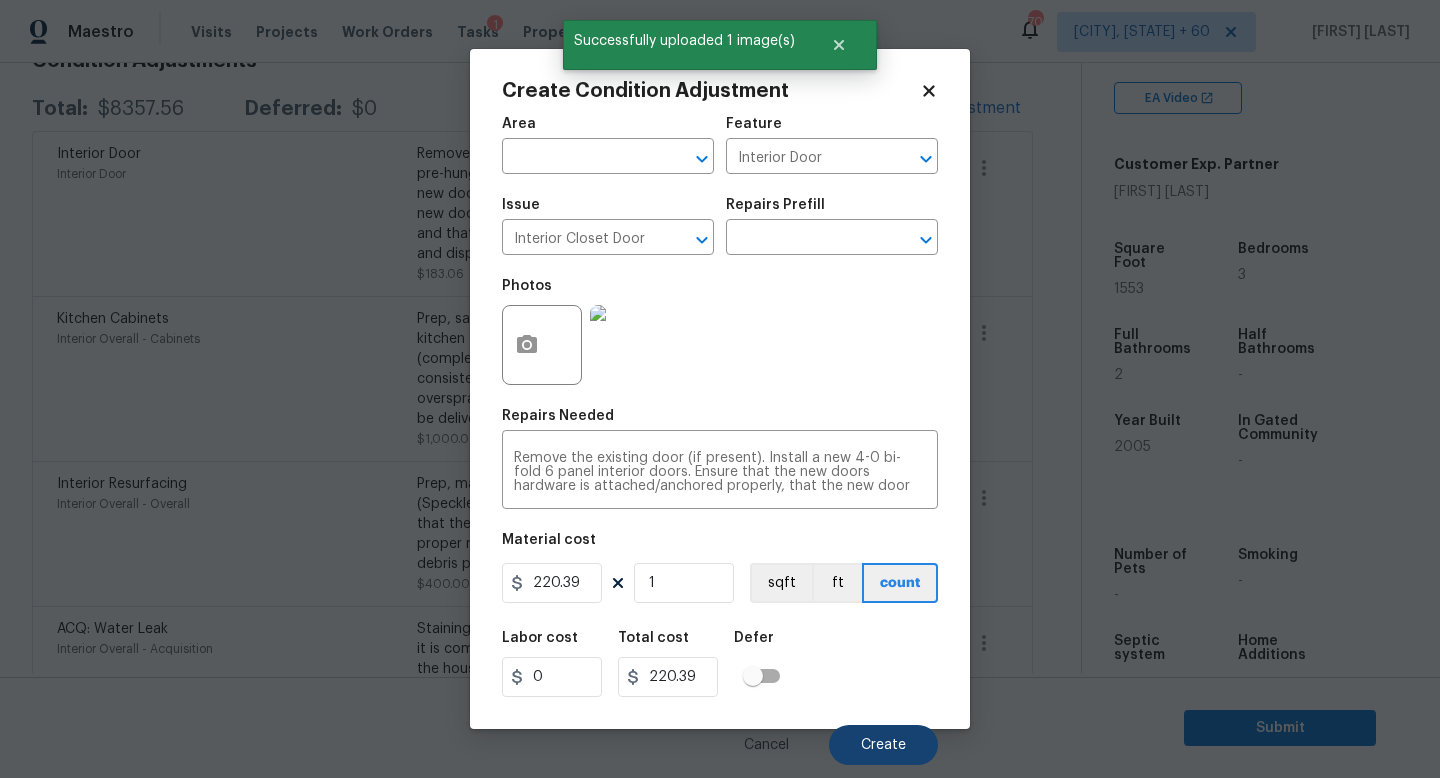 scroll, scrollTop: 316, scrollLeft: 0, axis: vertical 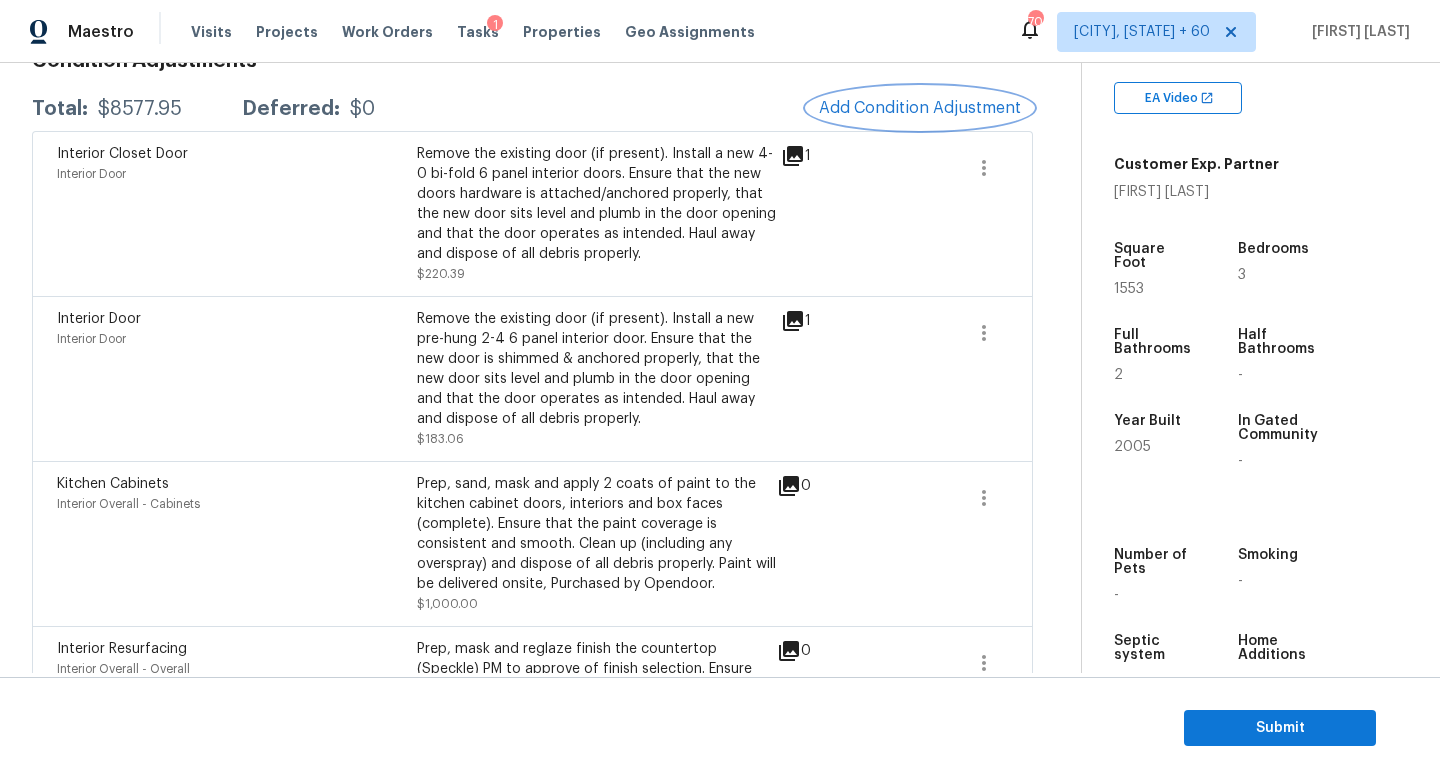 type 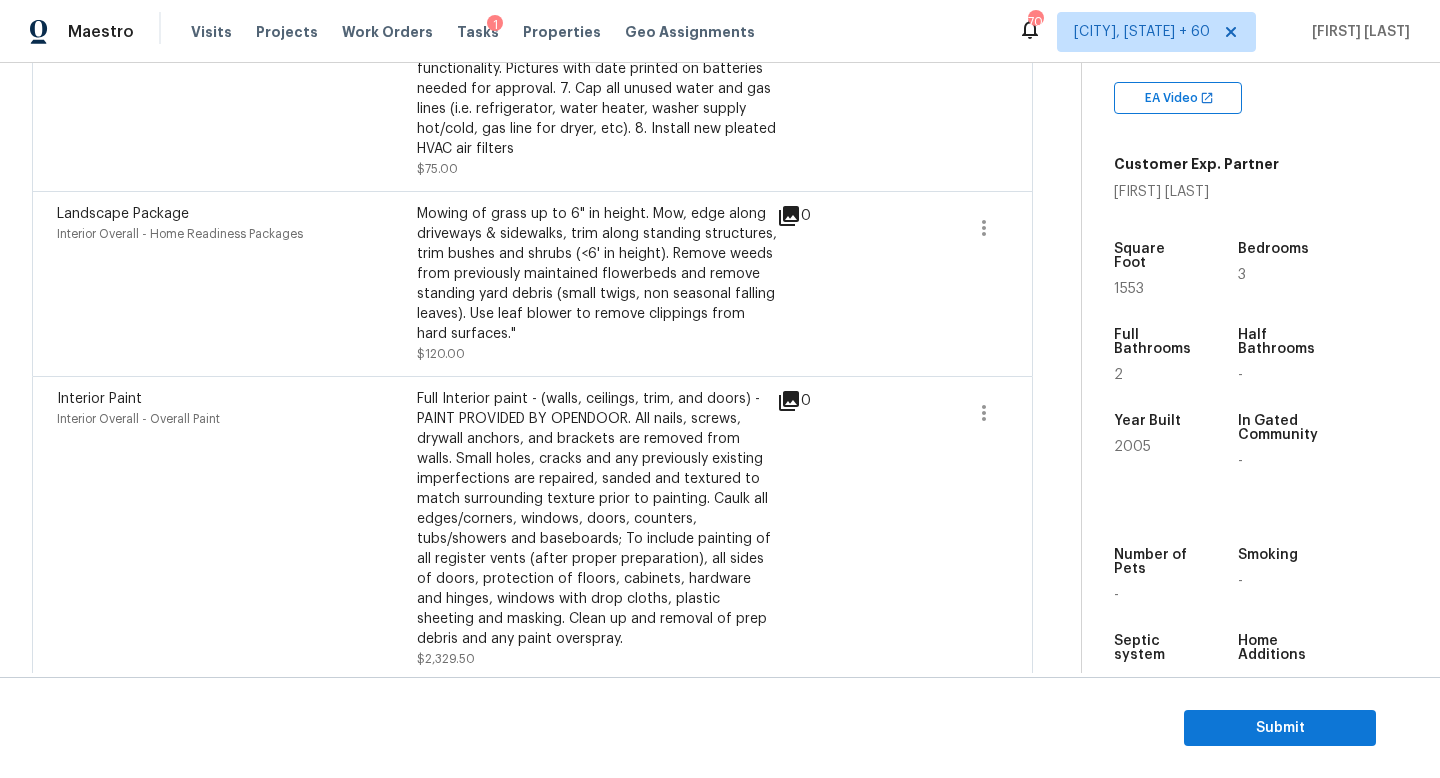scroll, scrollTop: 433, scrollLeft: 0, axis: vertical 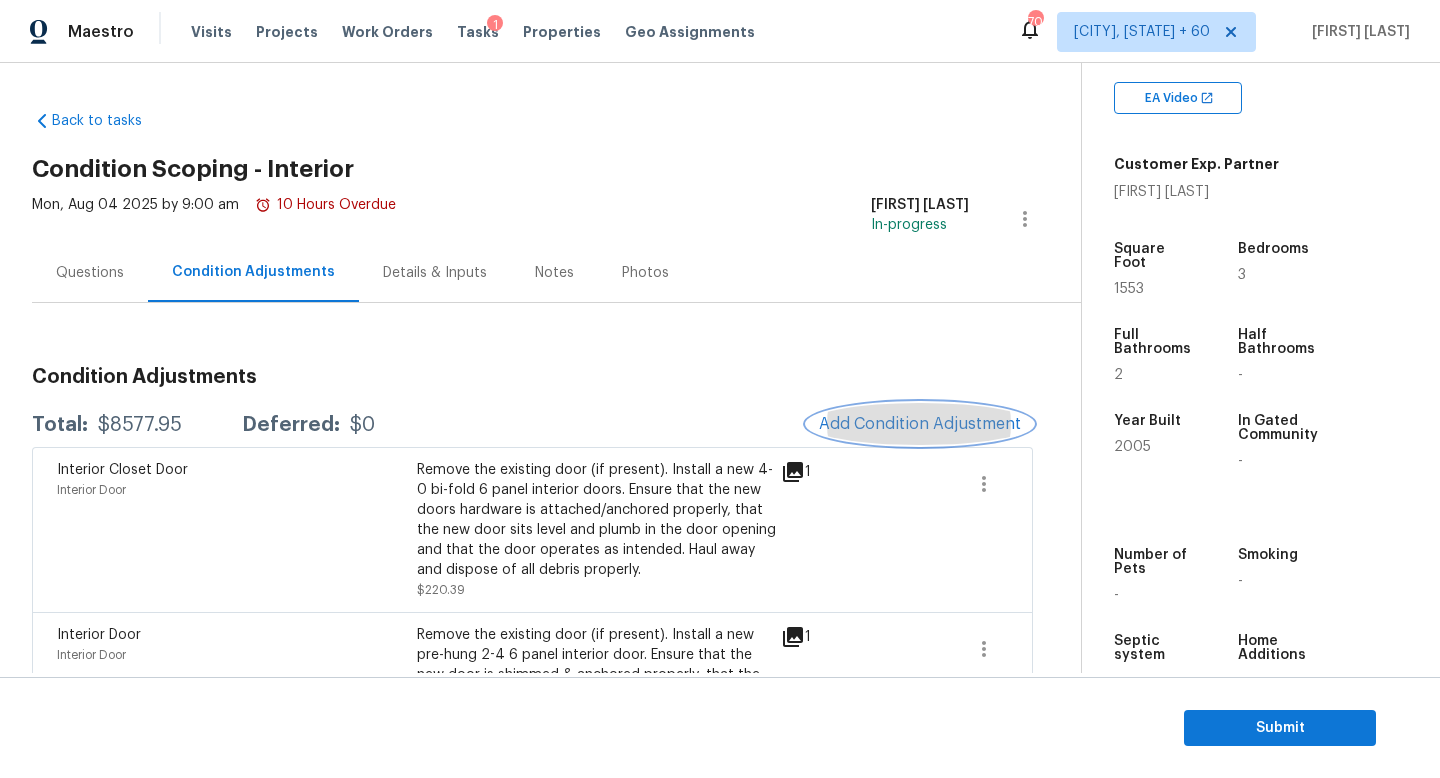 click on "Add Condition Adjustment" at bounding box center (920, 424) 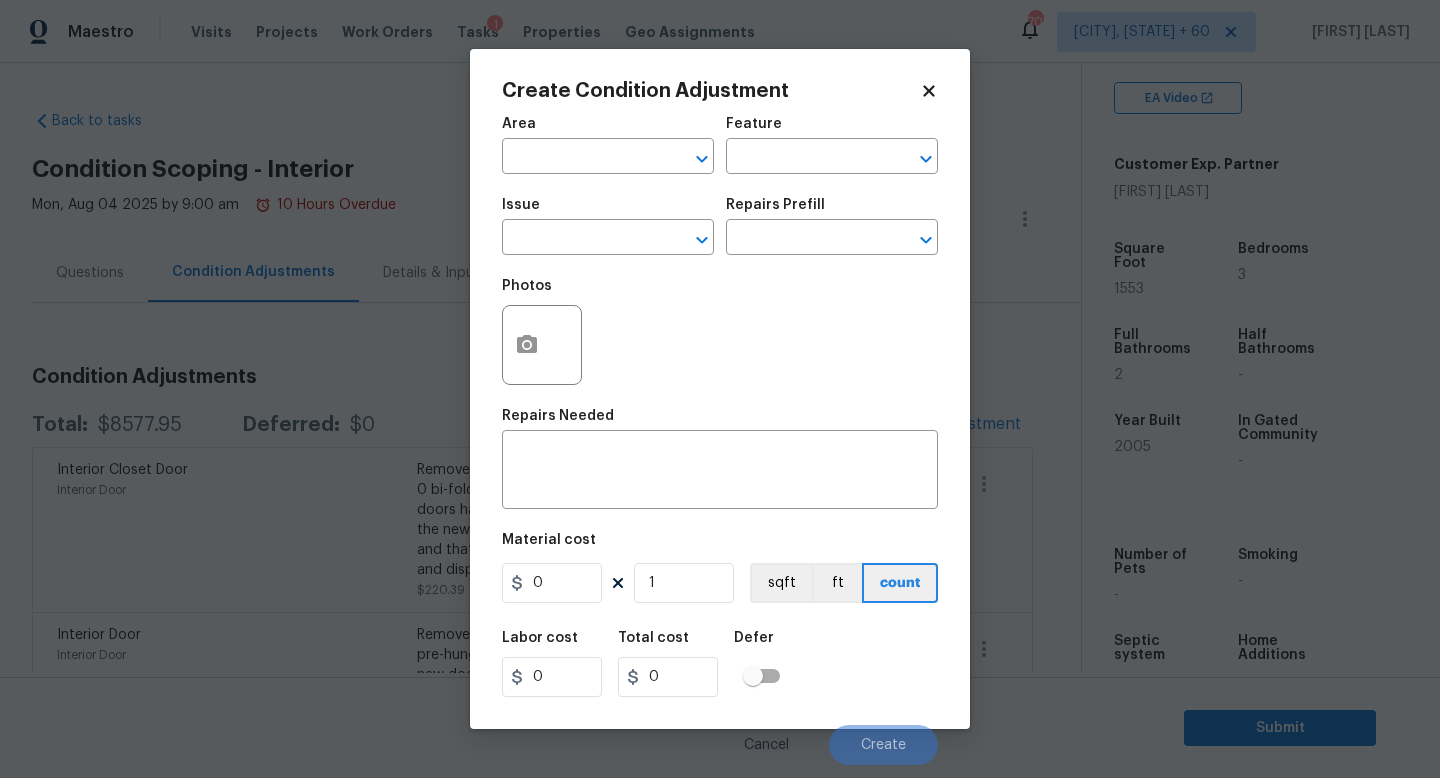 click on "Issue ​" at bounding box center (608, 226) 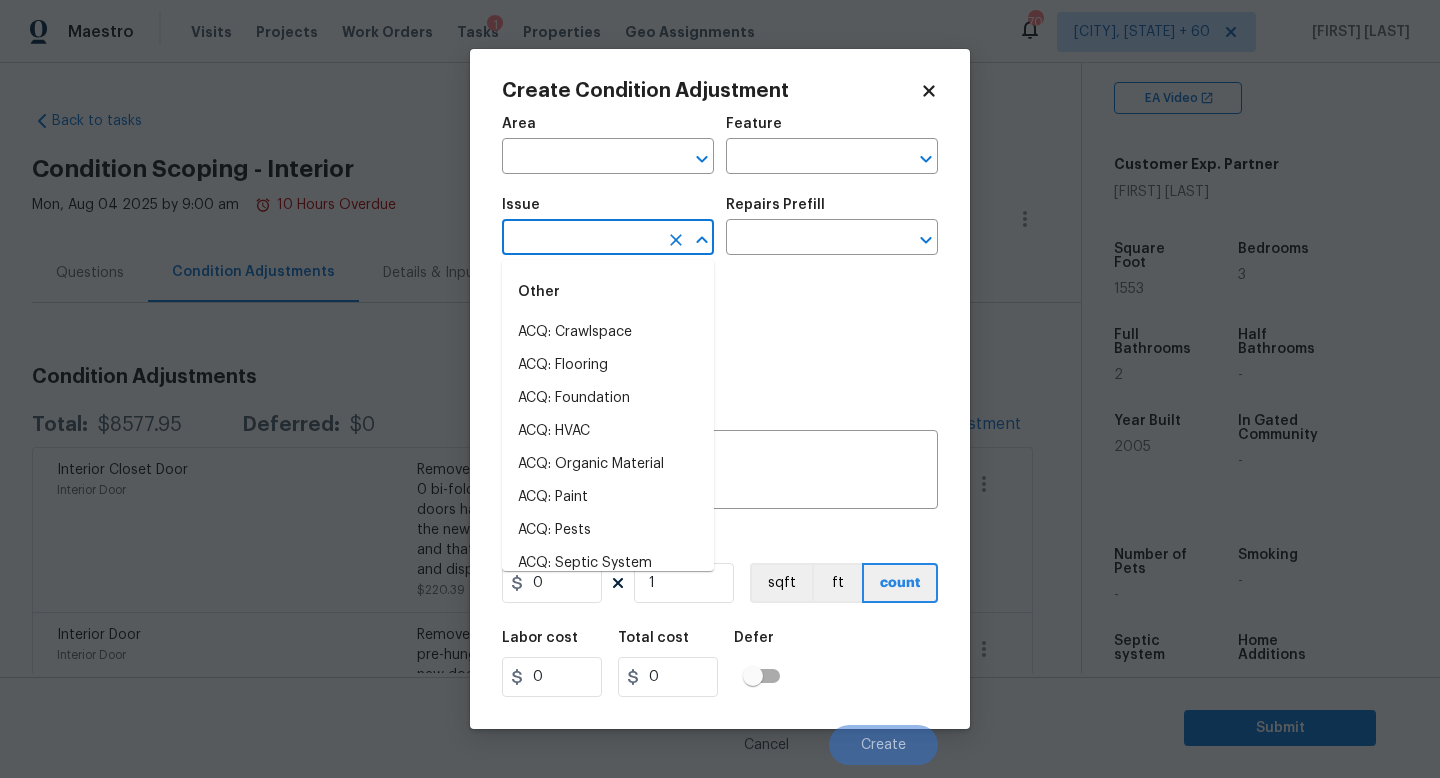 click at bounding box center [580, 239] 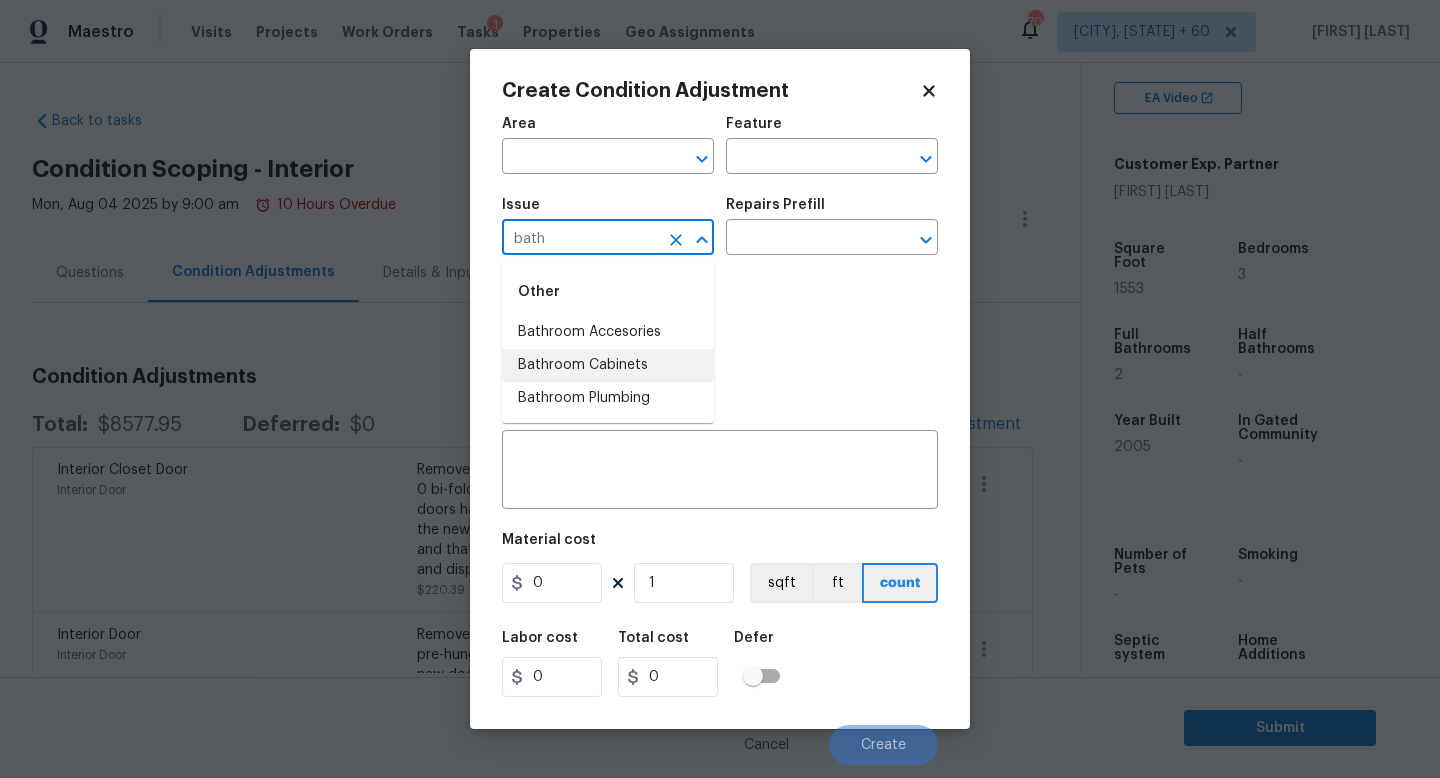 click on "Bathroom Cabinets" at bounding box center [608, 365] 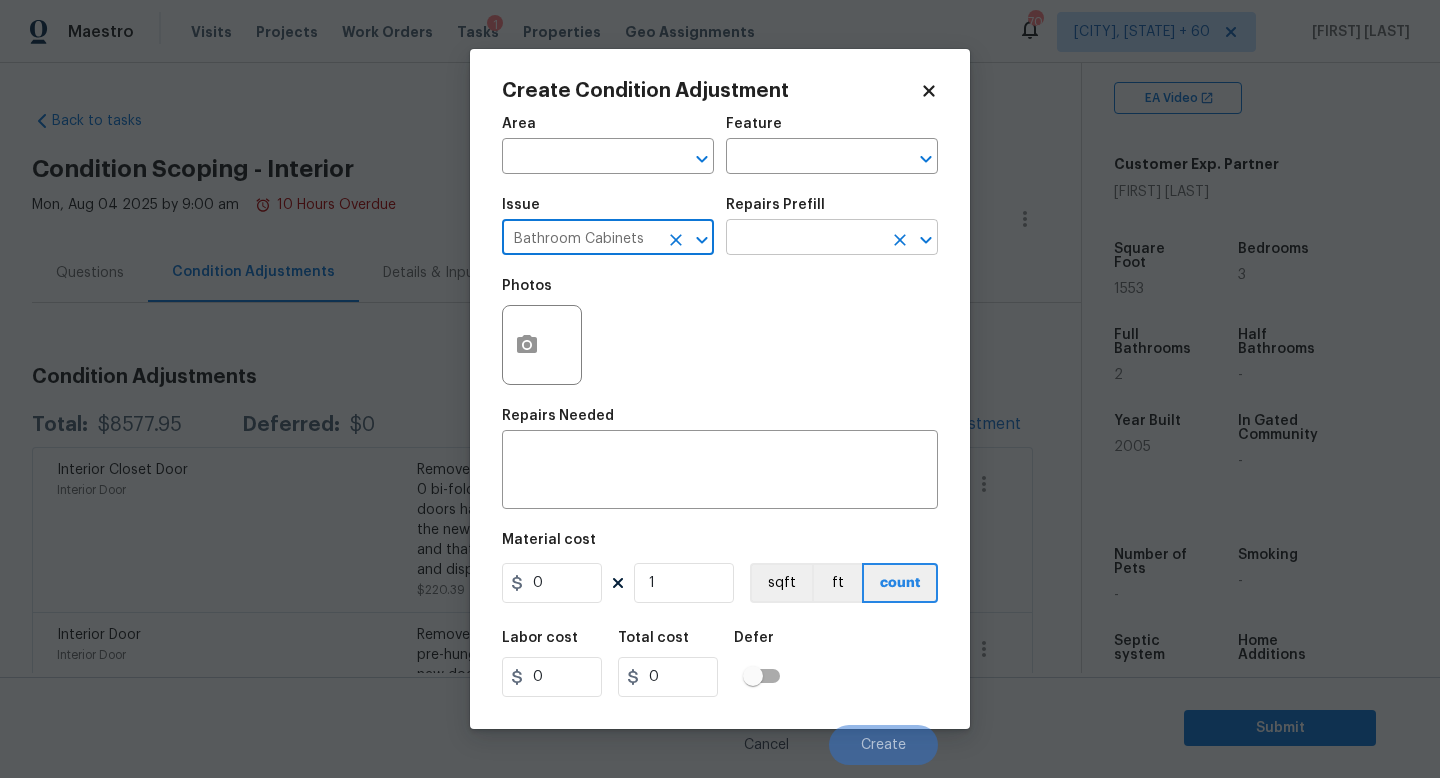 type on "Bathroom Cabinets" 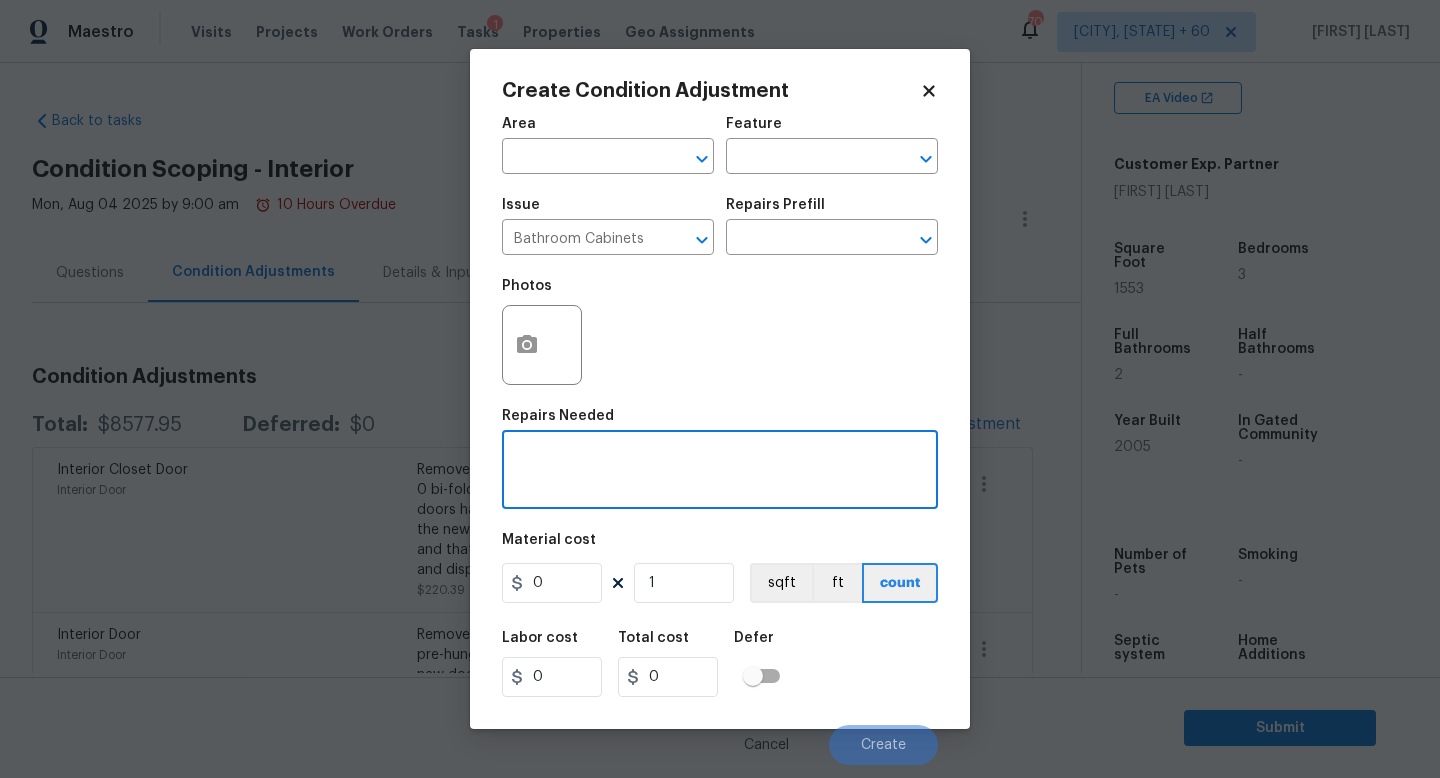 click at bounding box center [720, 472] 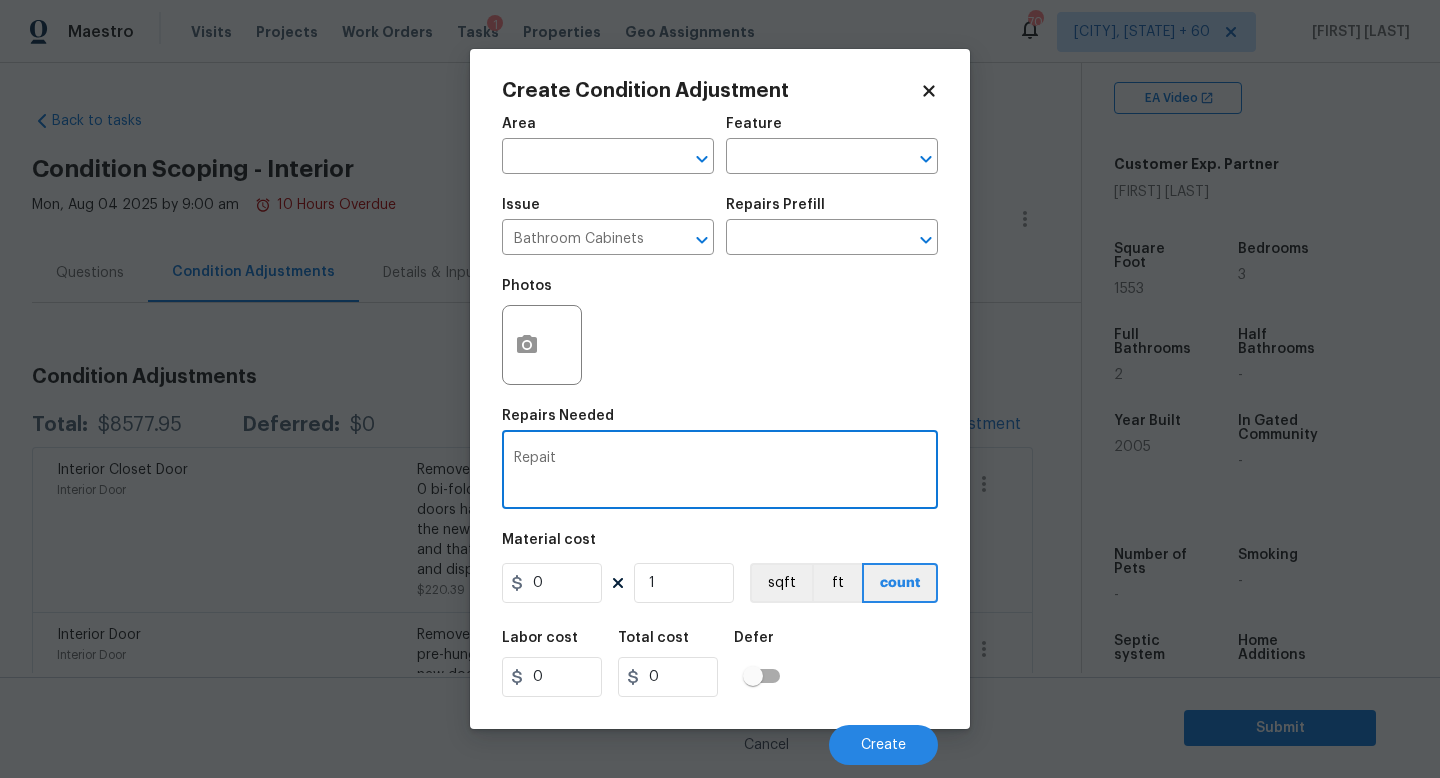 type on "I" 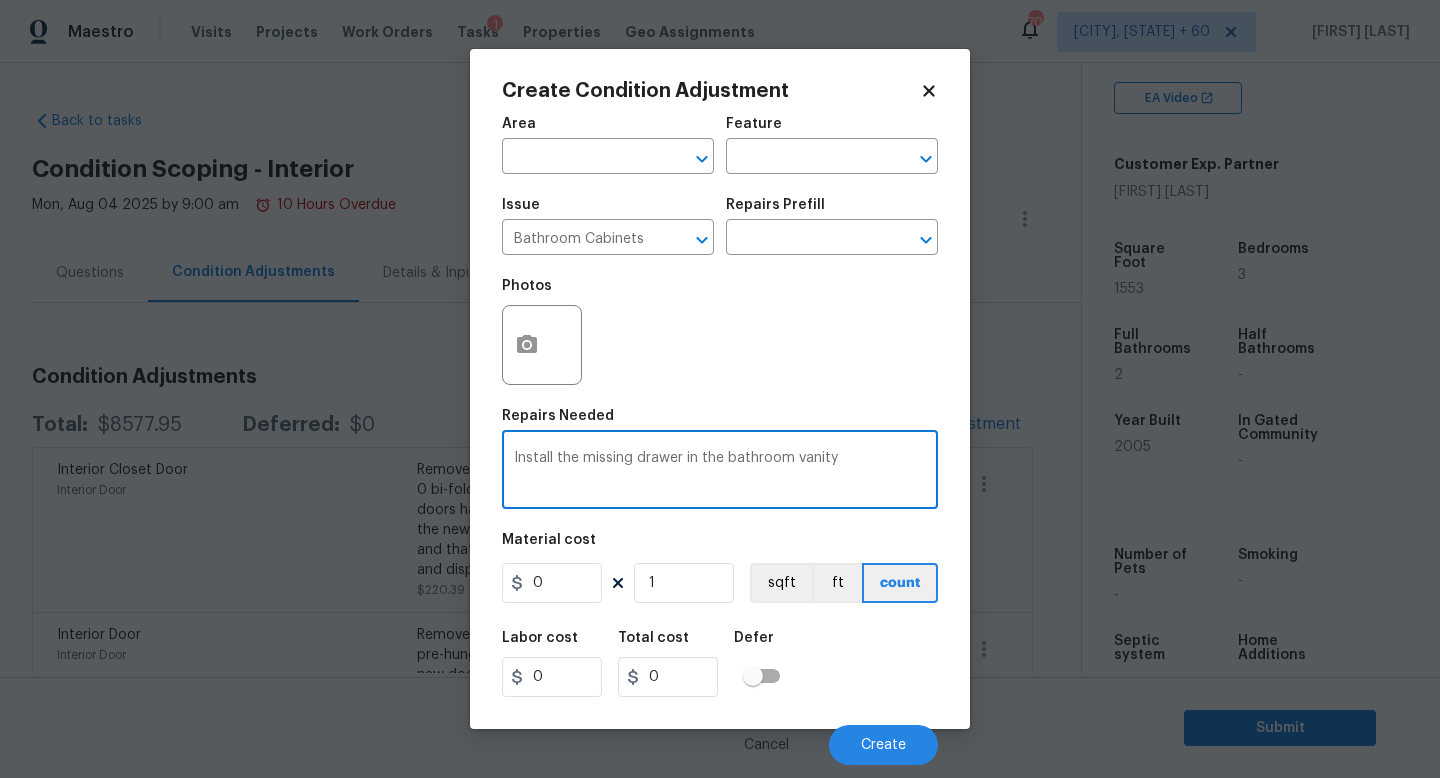 type on "Install the missing drawer in the bathroom vanity" 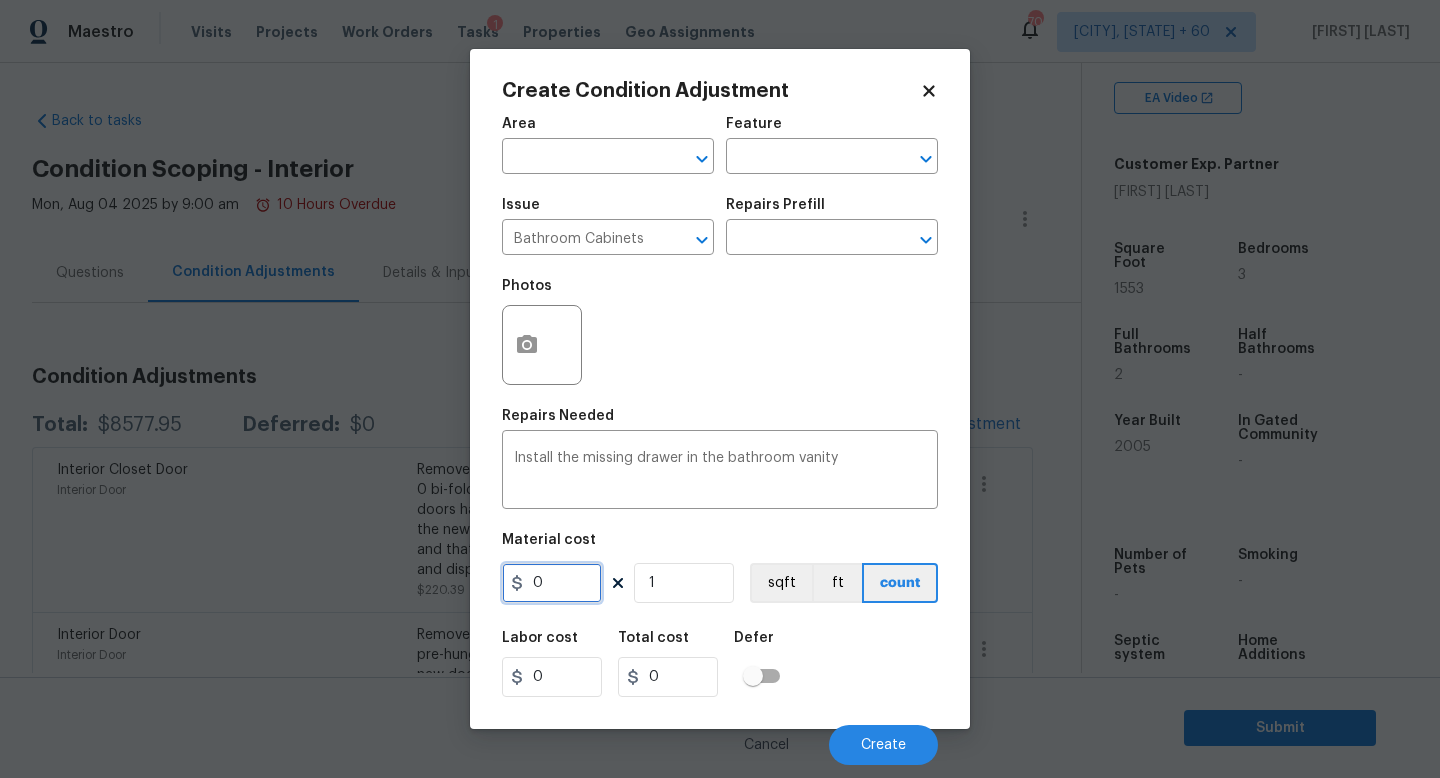 drag, startPoint x: 577, startPoint y: 590, endPoint x: 291, endPoint y: 590, distance: 286 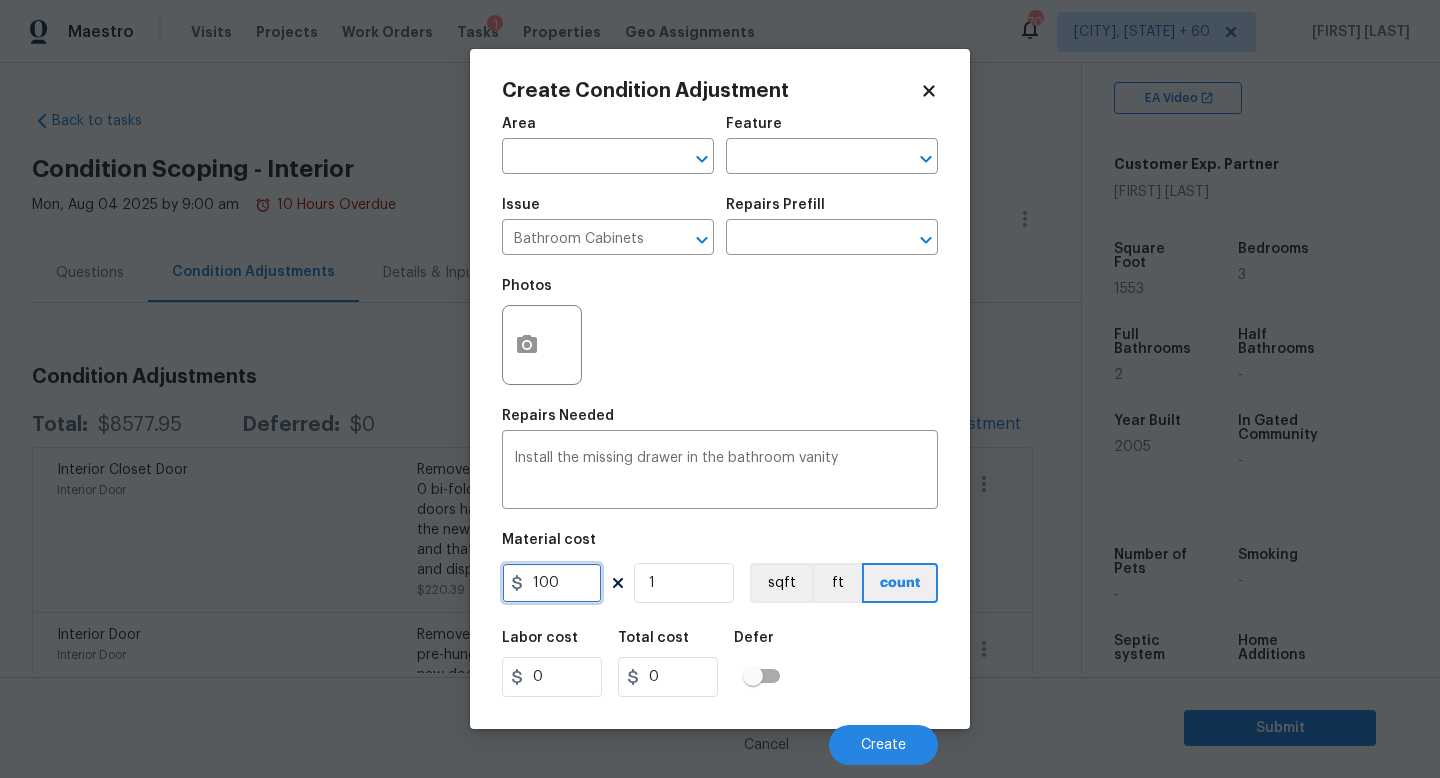 type on "100" 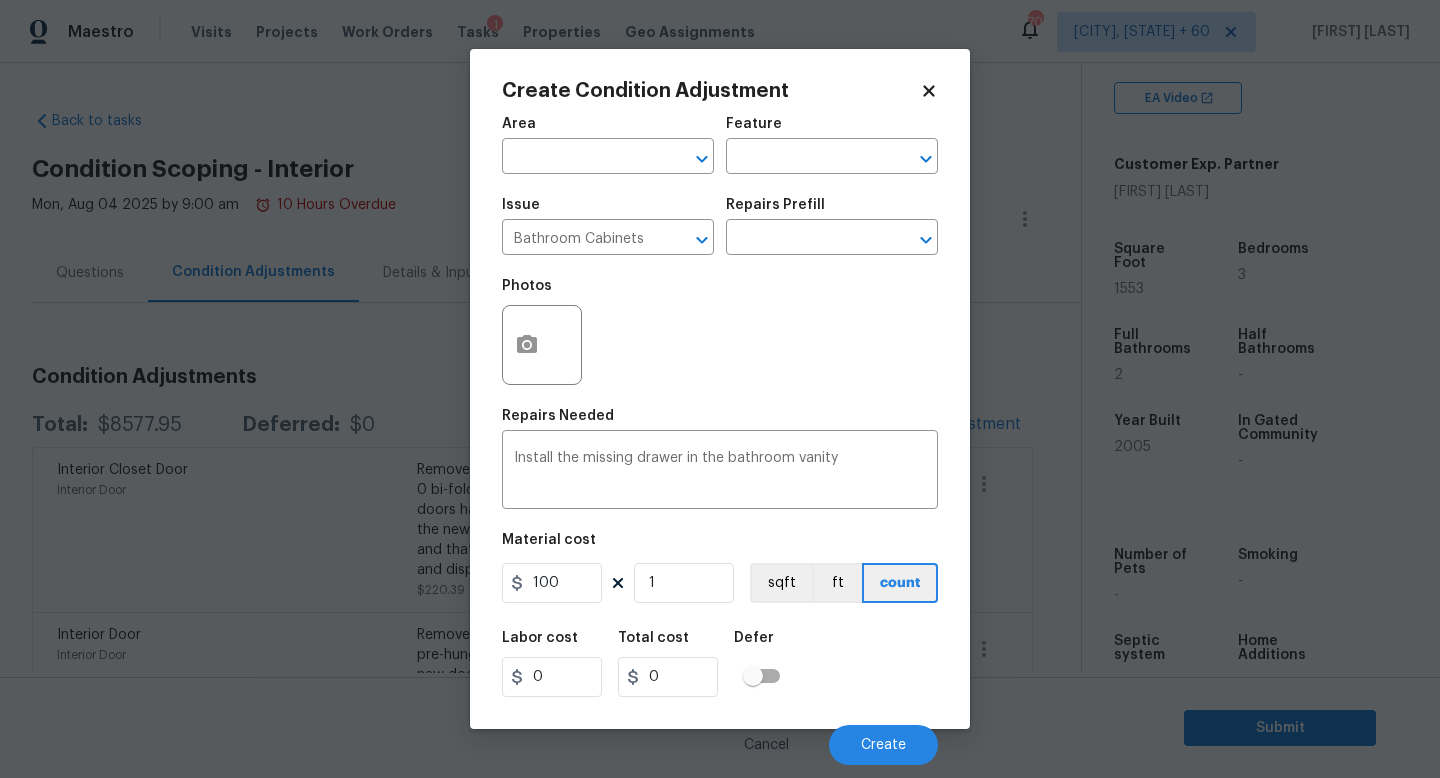type on "100" 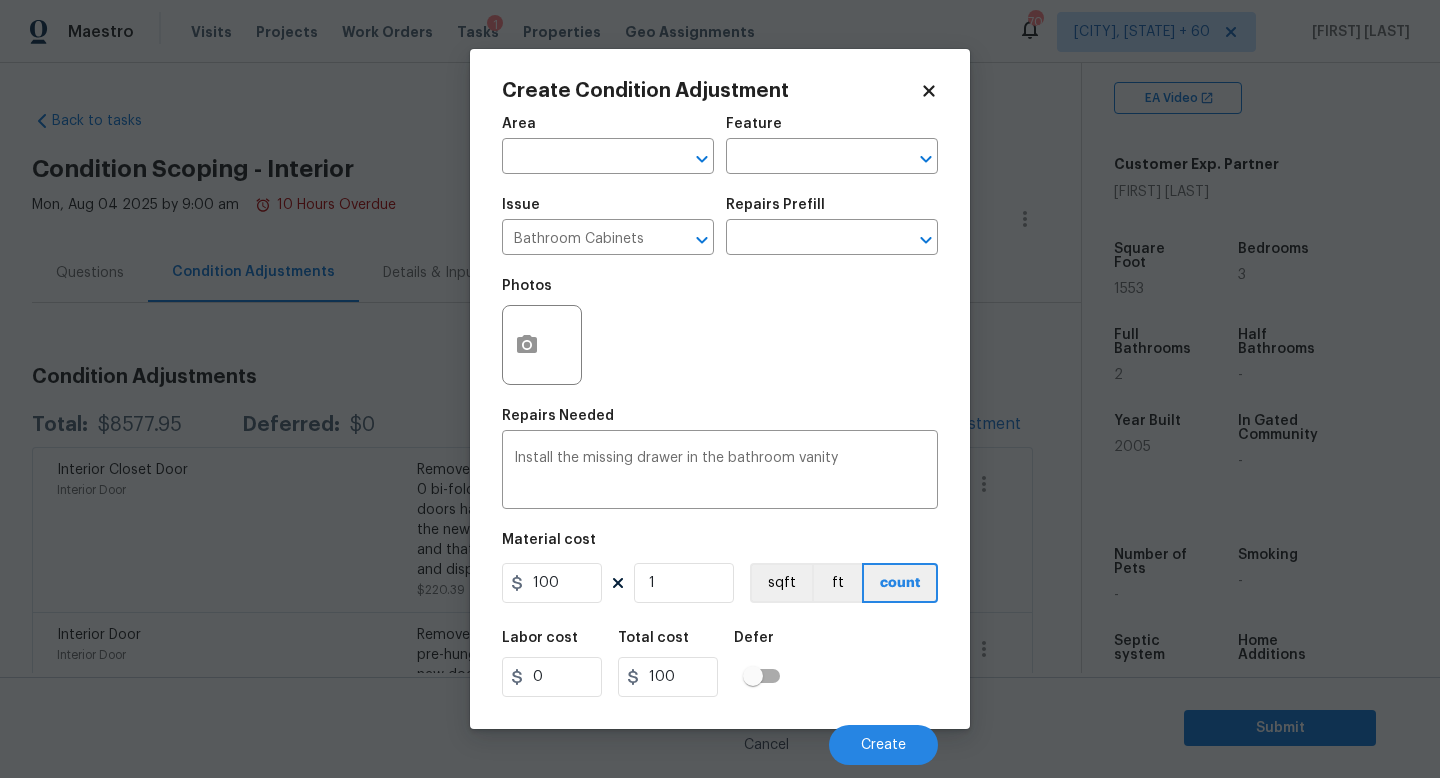 click on "Labor cost 0 Total cost 100 Defer" at bounding box center (720, 664) 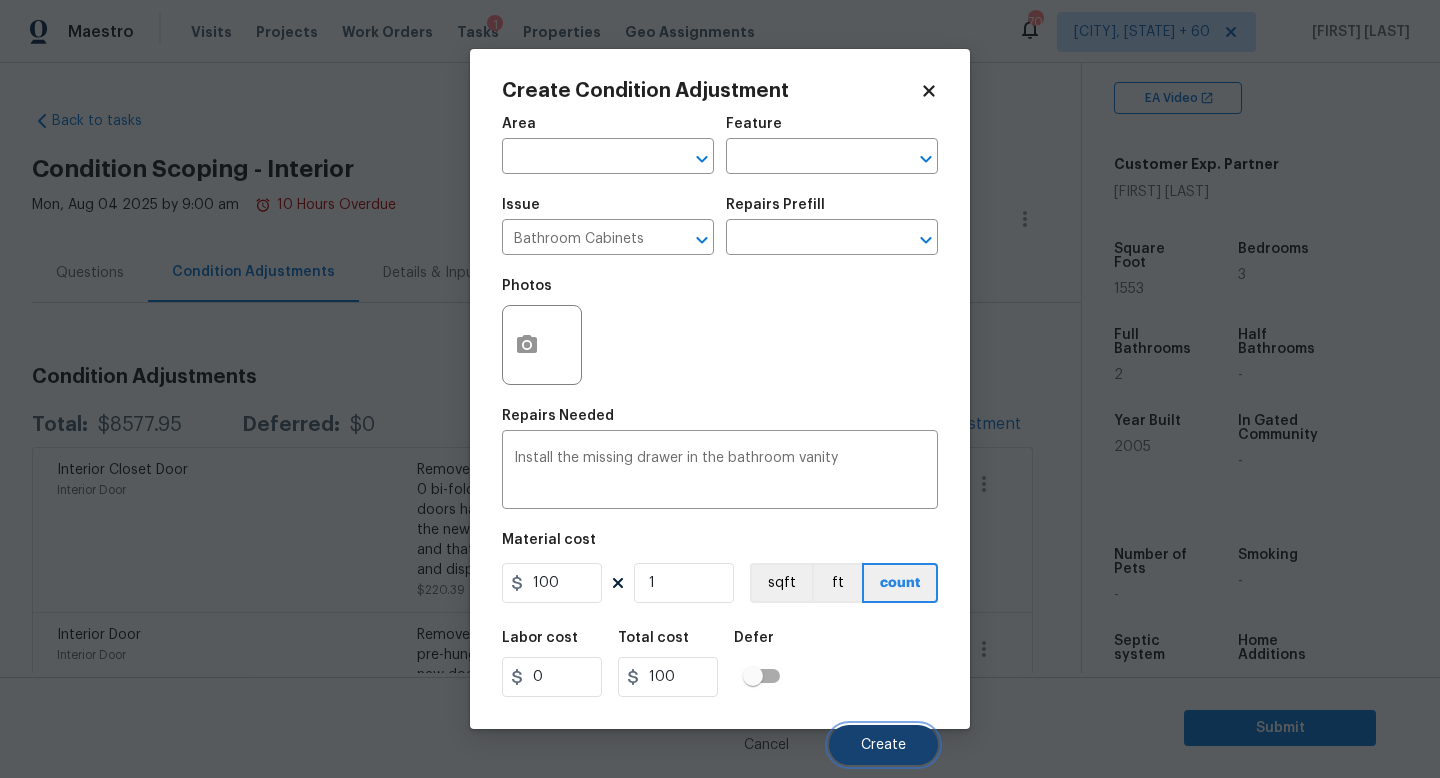 click on "Create" at bounding box center [883, 745] 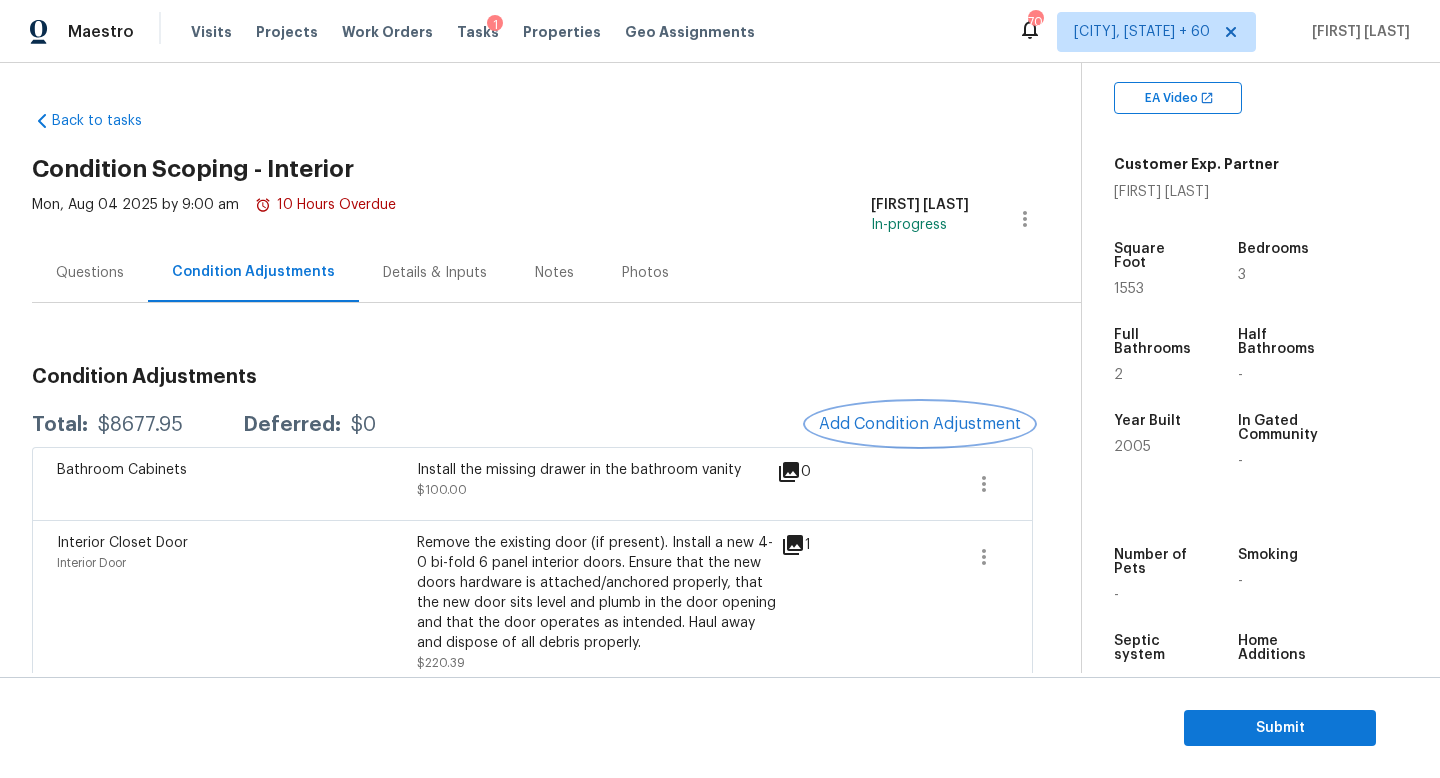scroll, scrollTop: 226, scrollLeft: 0, axis: vertical 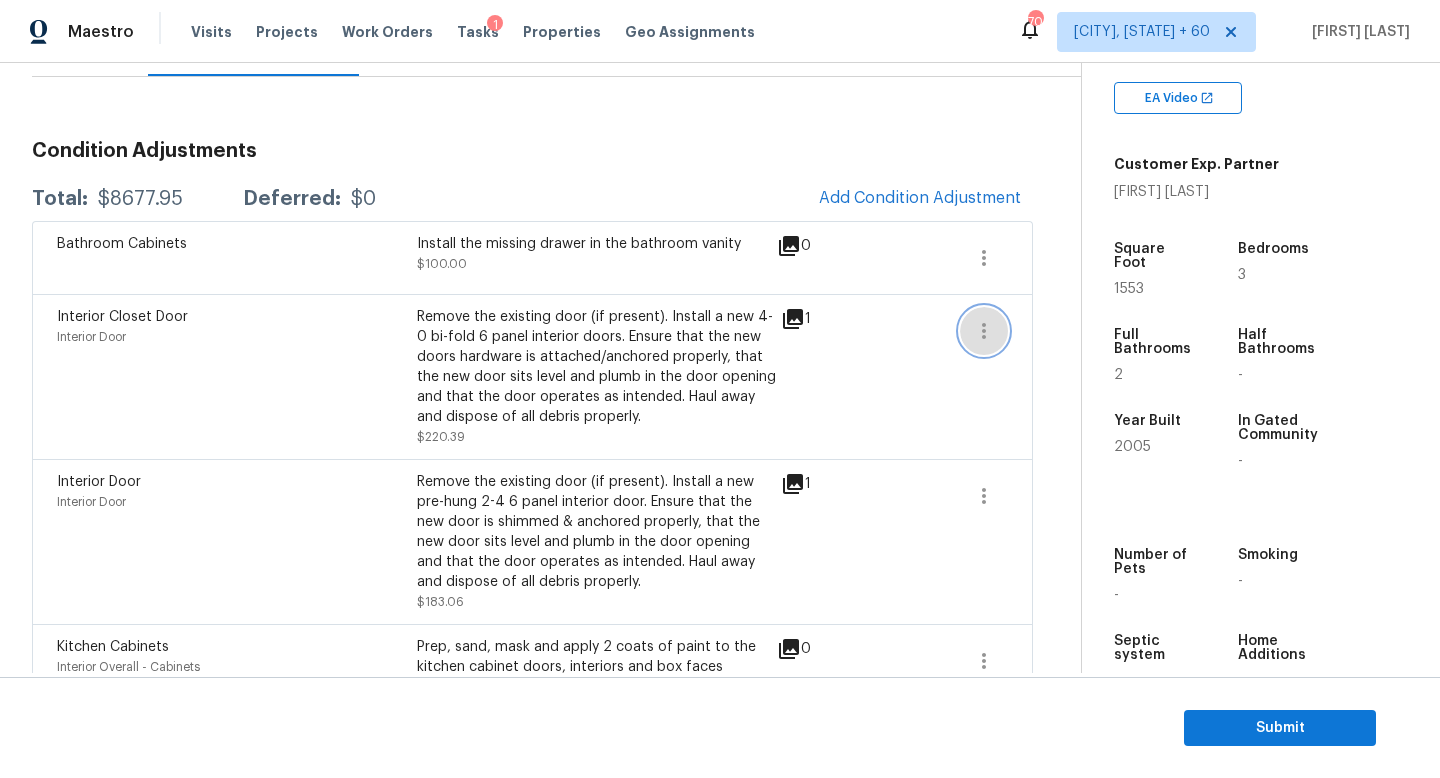 click at bounding box center [984, 331] 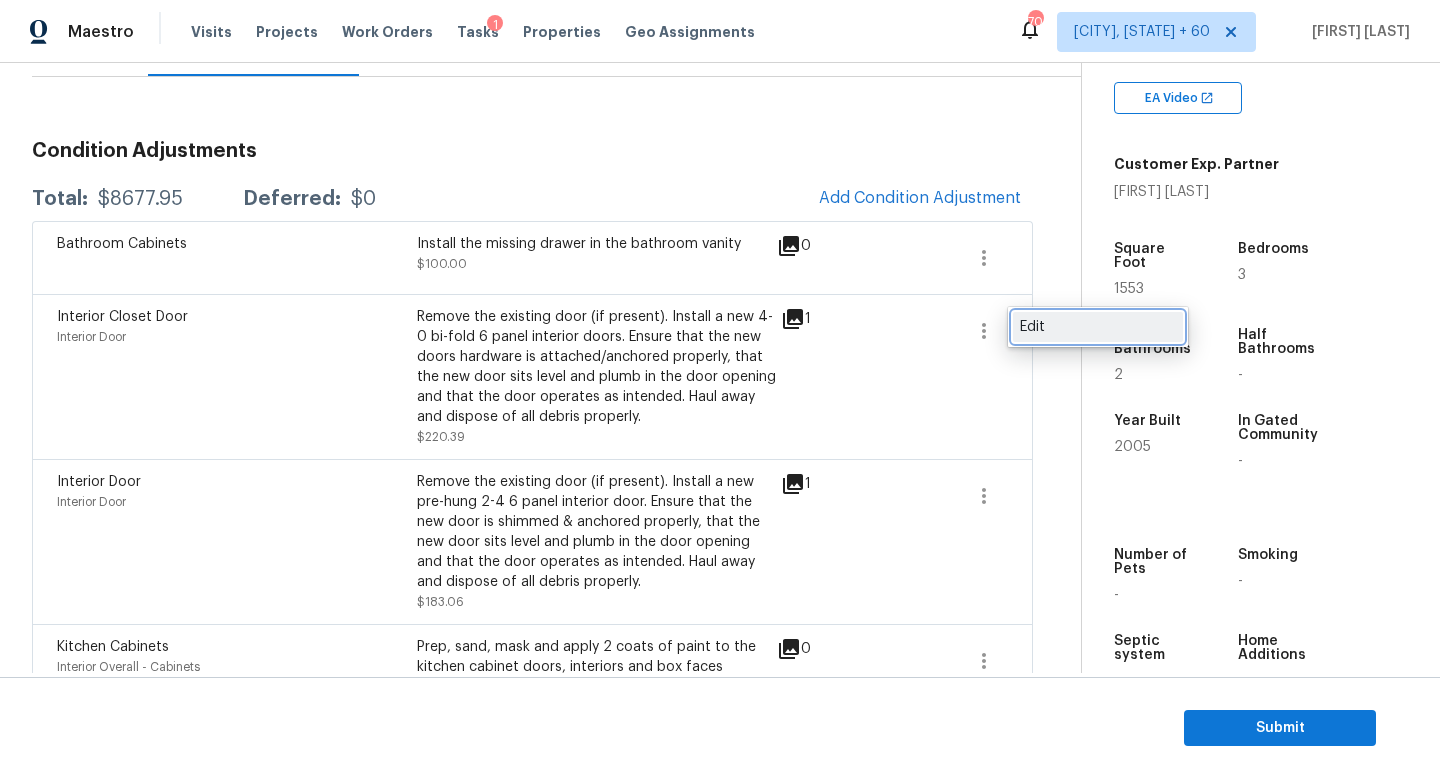 click on "Edit" at bounding box center (1098, 327) 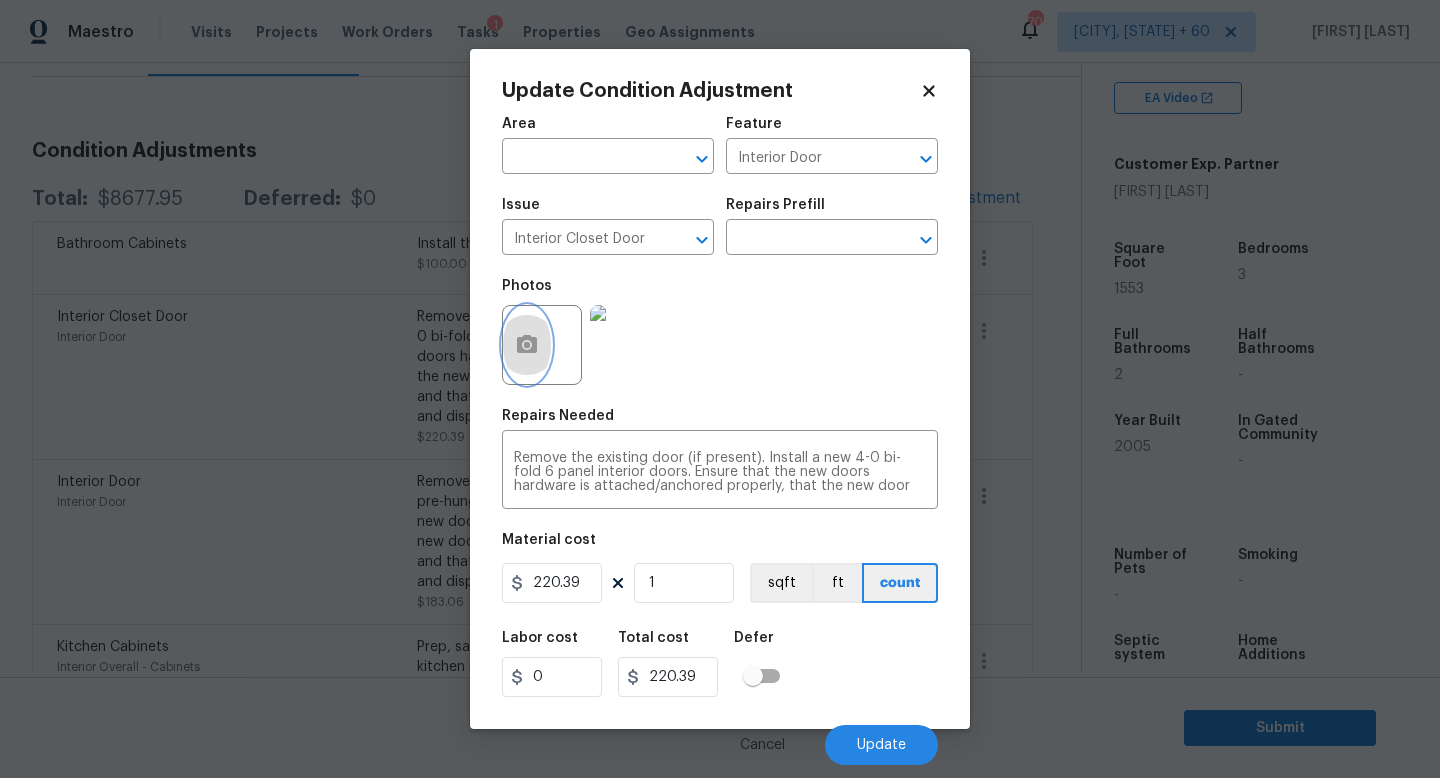 click at bounding box center (527, 345) 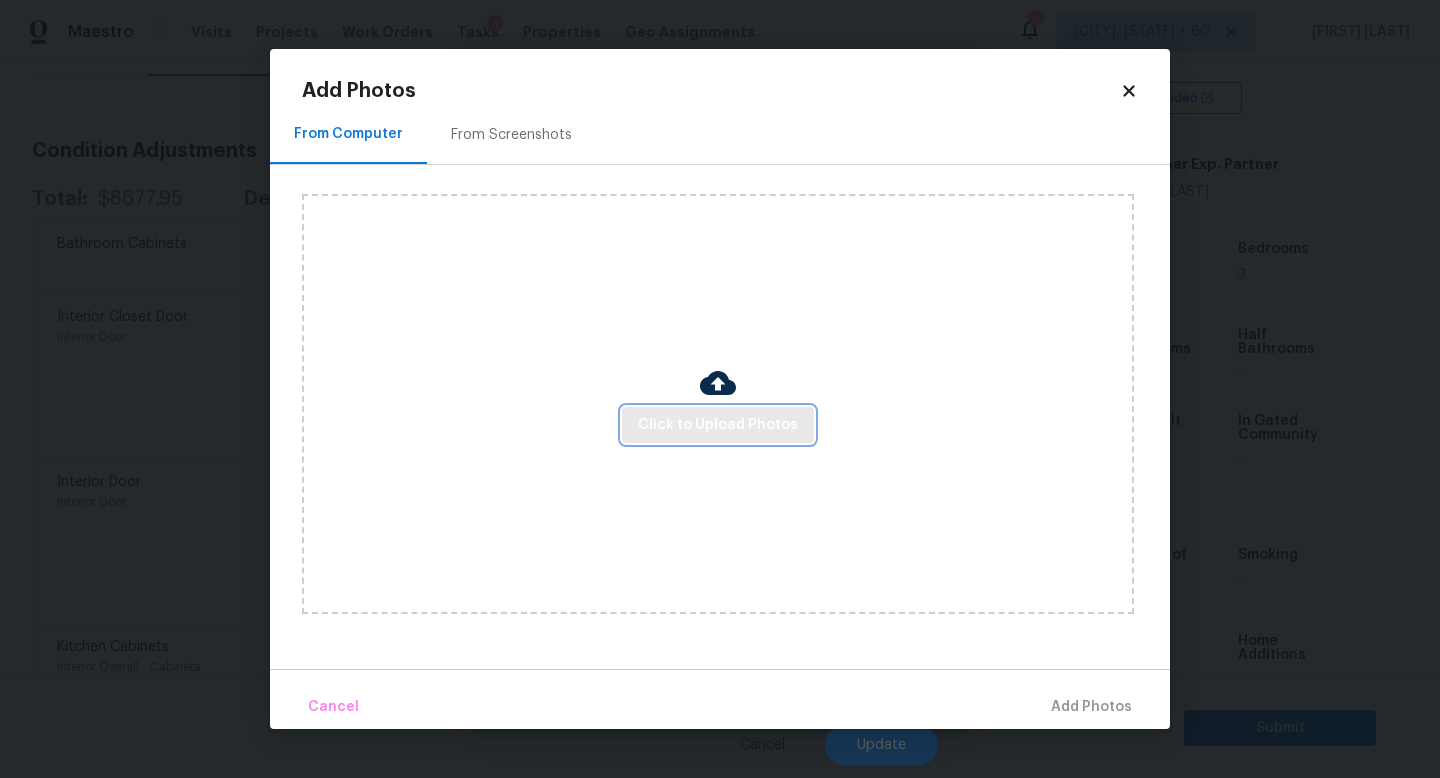 click on "Click to Upload Photos" at bounding box center [718, 425] 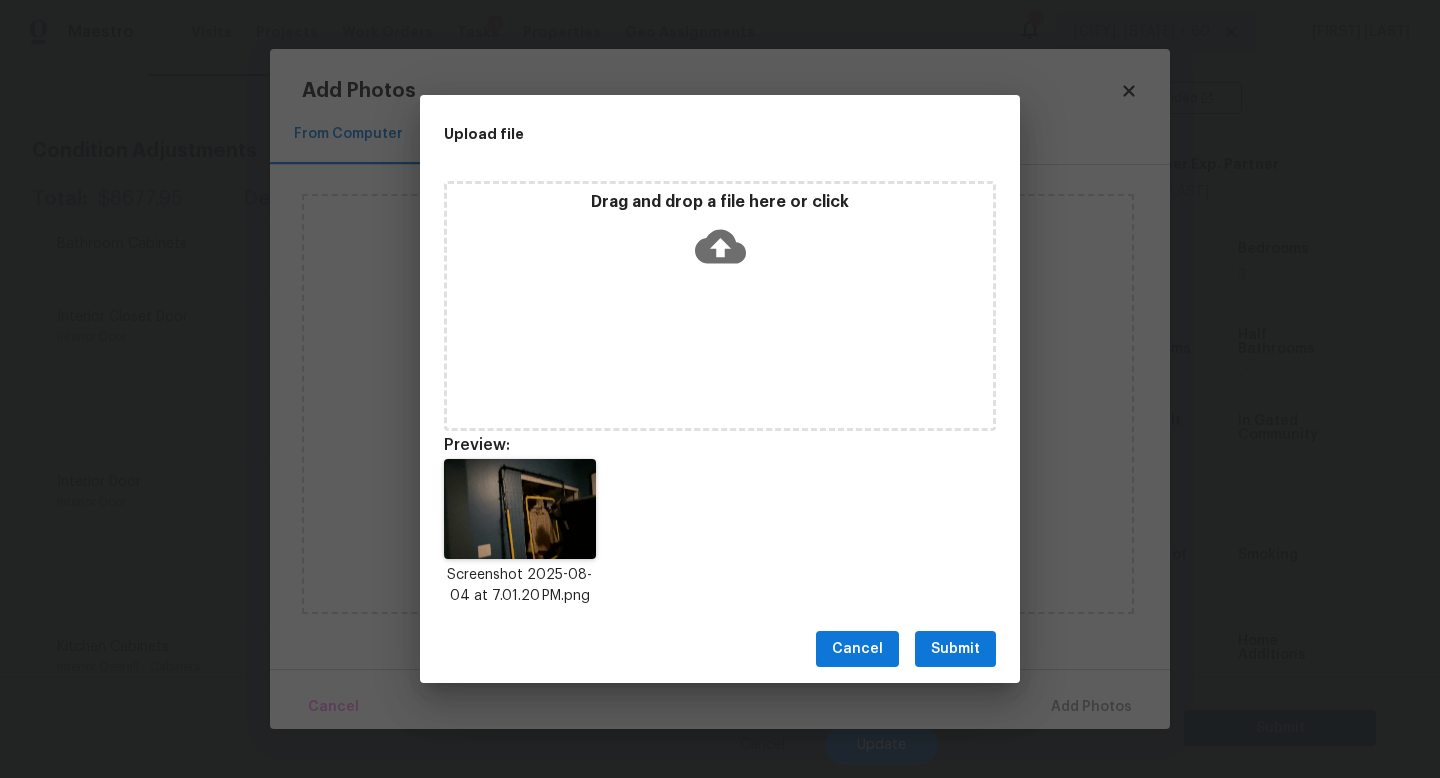 click on "Submit" at bounding box center (955, 649) 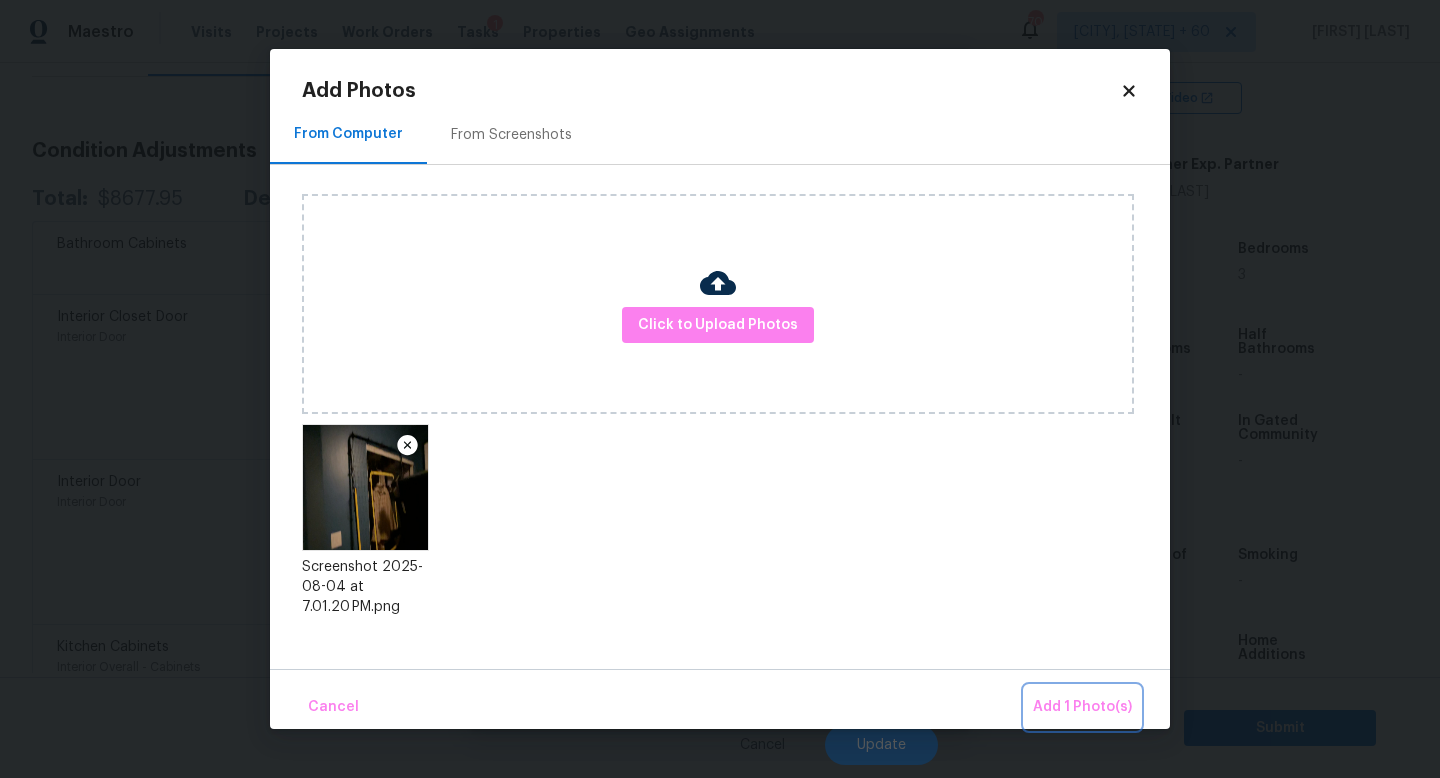 click on "Add 1 Photo(s)" at bounding box center [1082, 707] 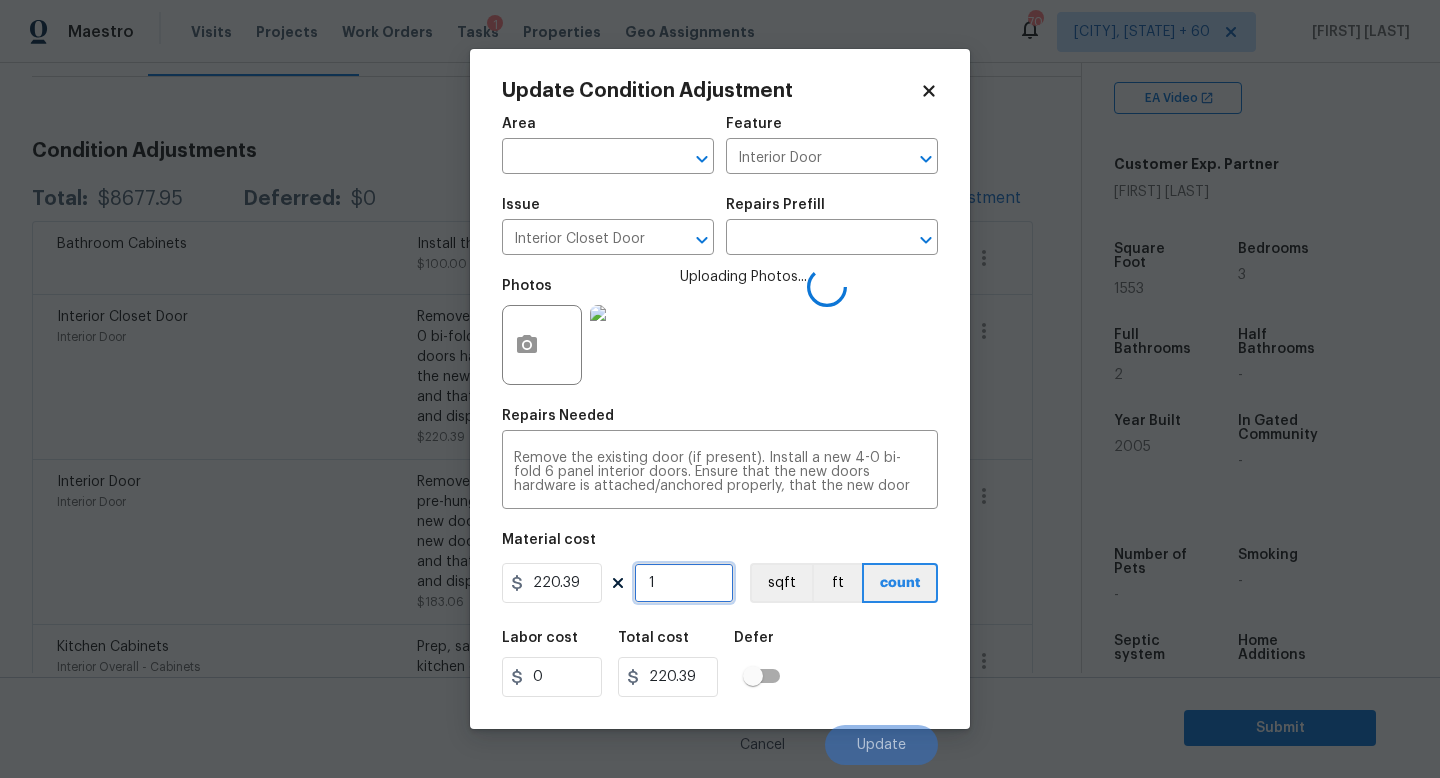 click on "1" at bounding box center [684, 583] 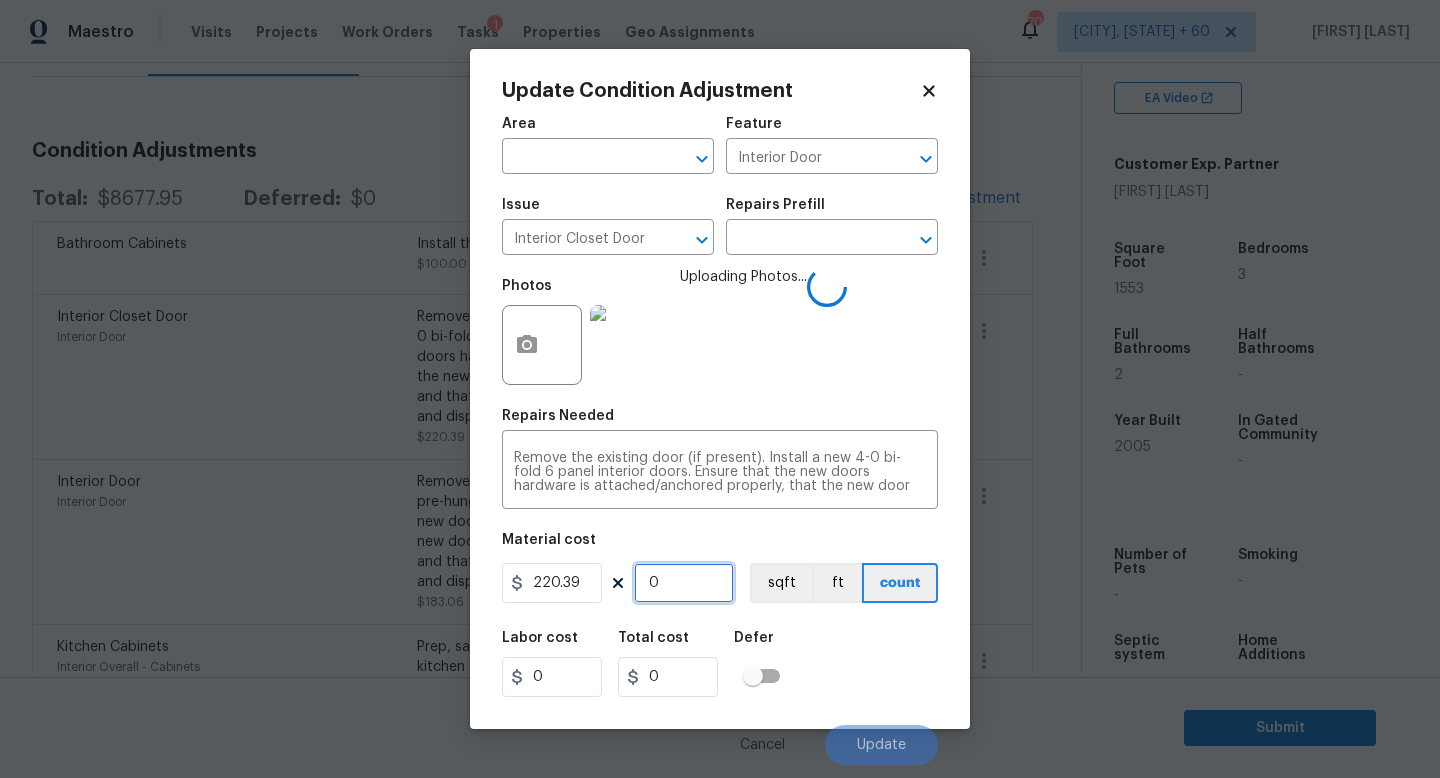 type on "2" 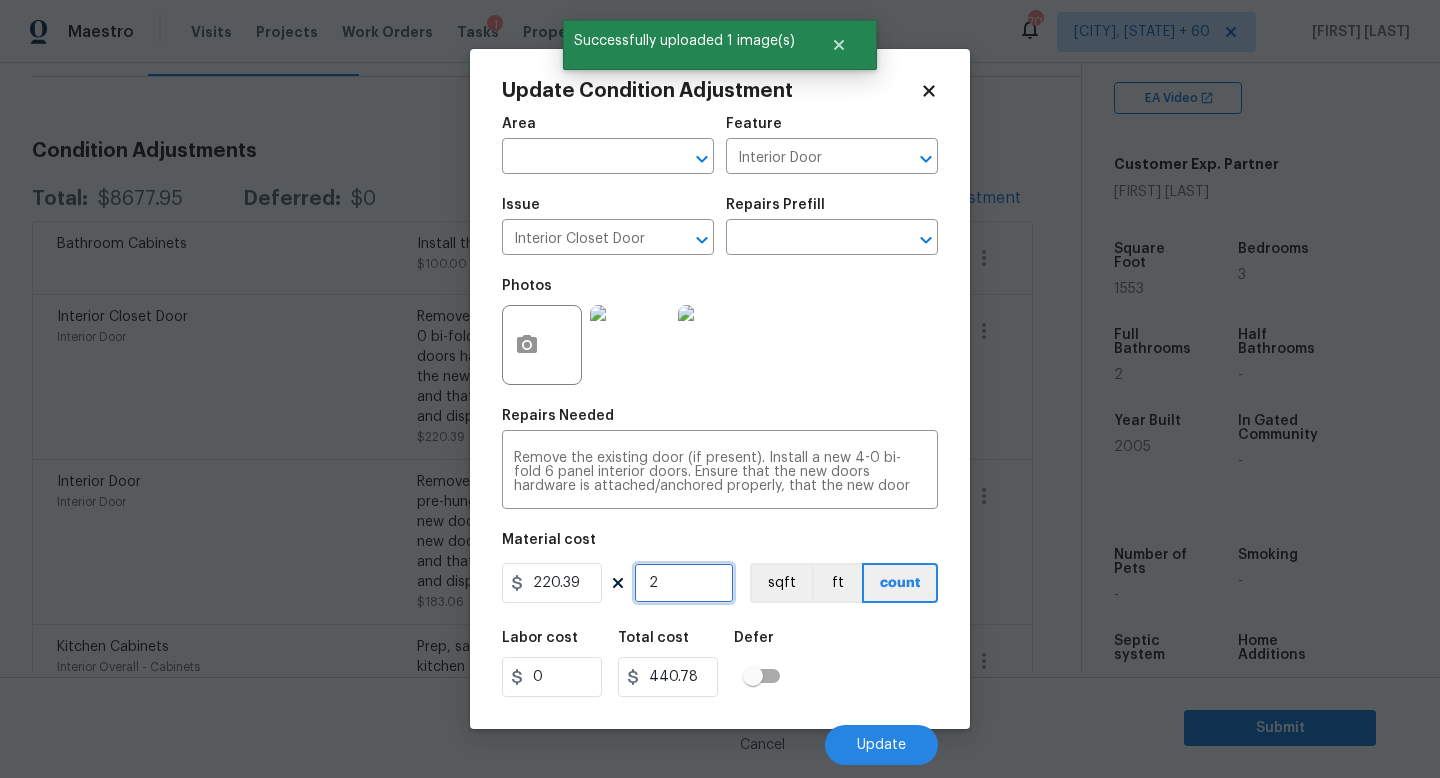 type on "2" 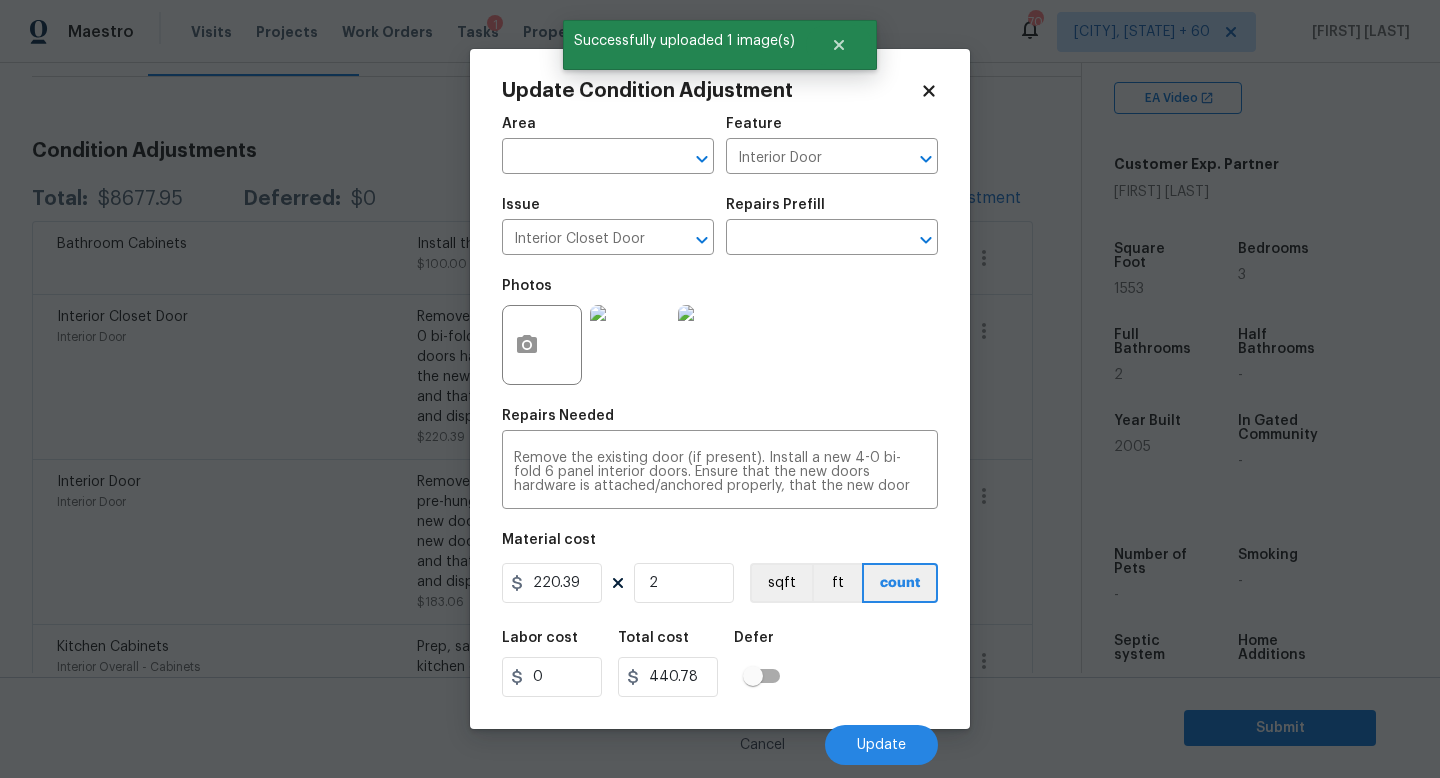 click on "Labor cost 0 Total cost 440.78 Defer" at bounding box center (720, 664) 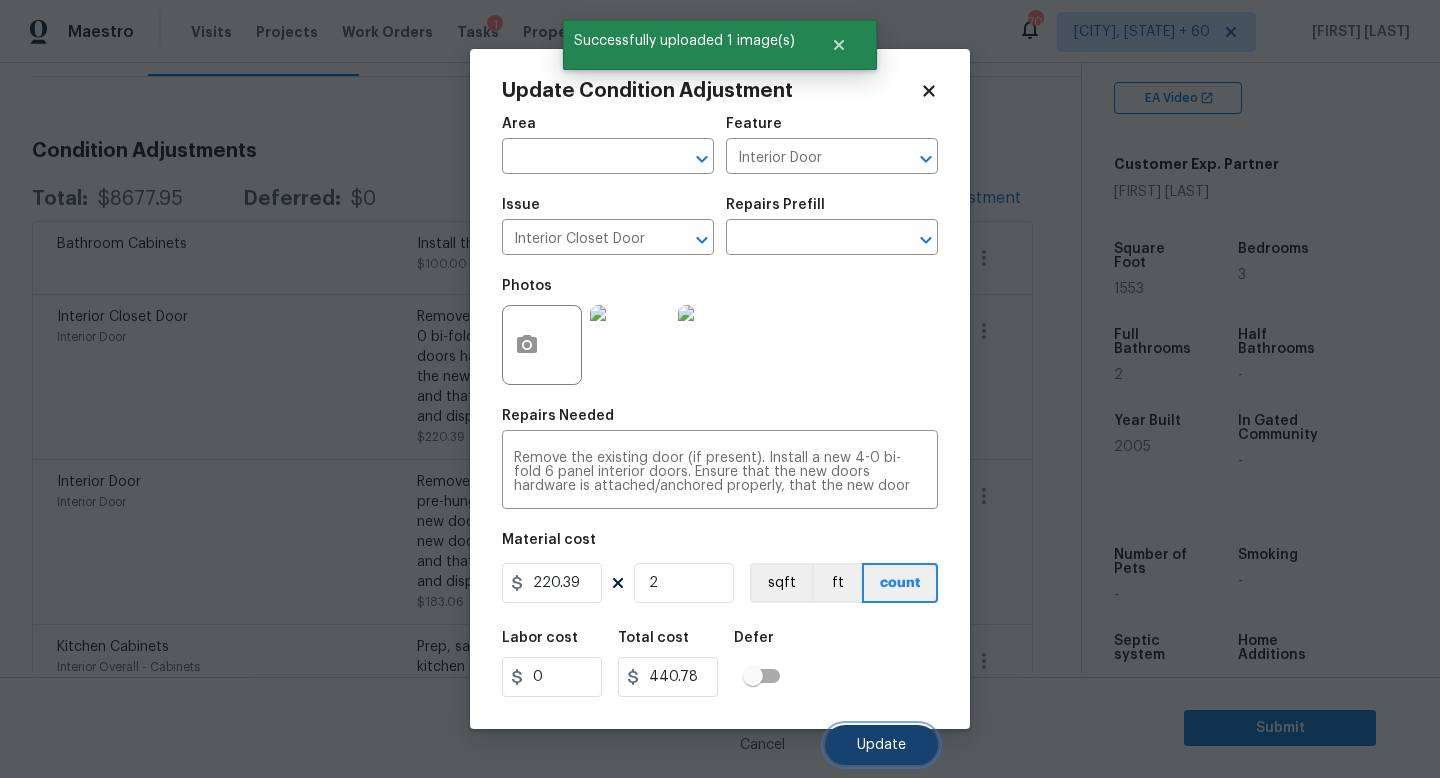 click on "Update" at bounding box center [881, 745] 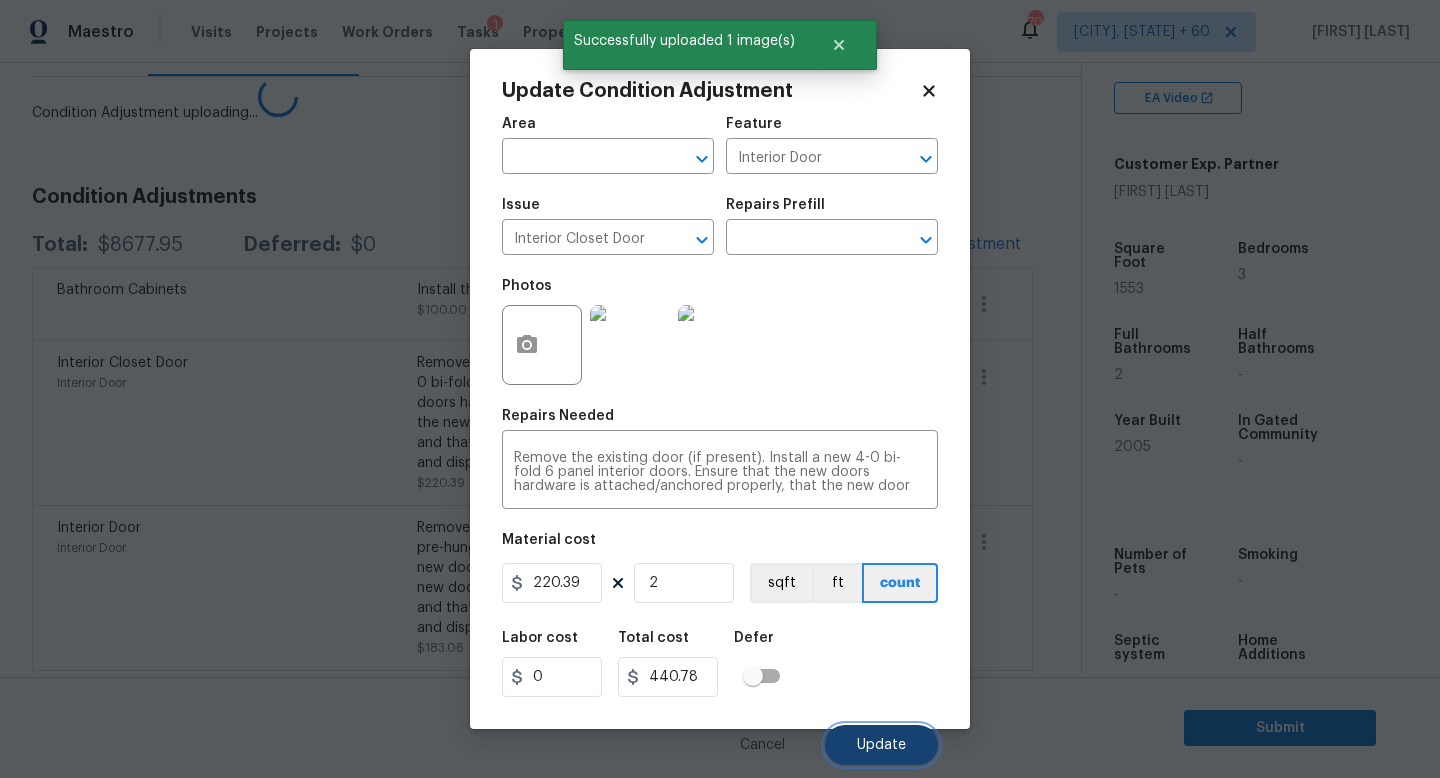 scroll, scrollTop: 271, scrollLeft: 0, axis: vertical 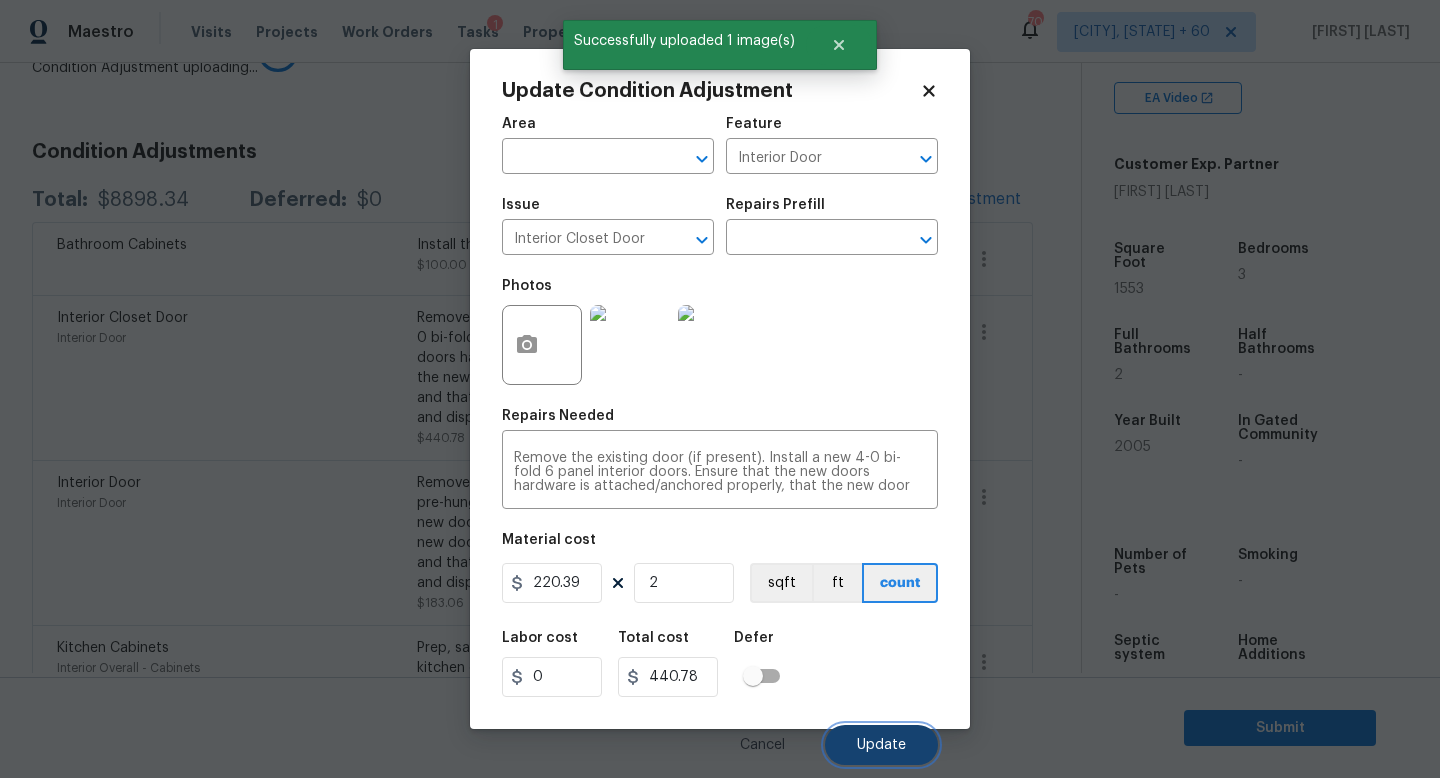 click on "Update" at bounding box center (881, 745) 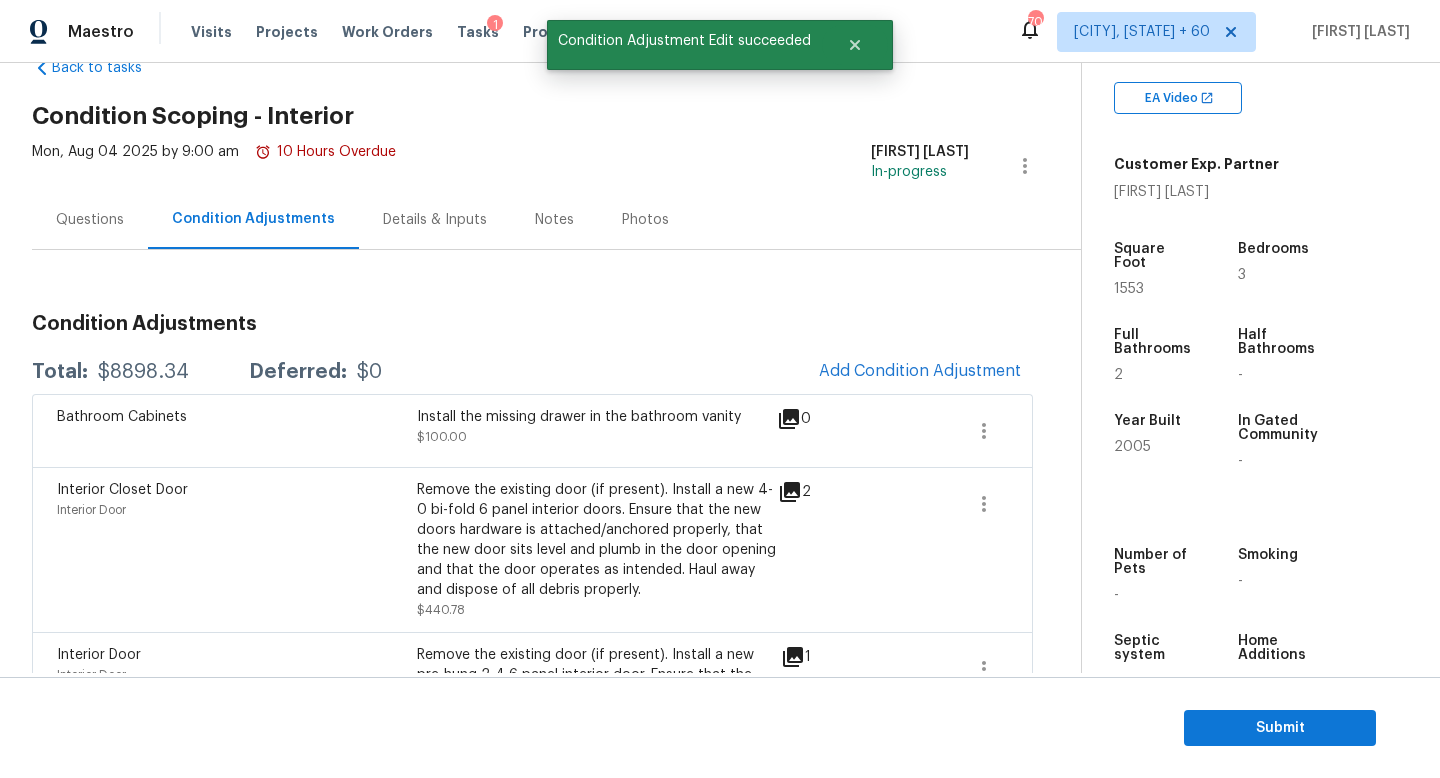 scroll, scrollTop: 0, scrollLeft: 0, axis: both 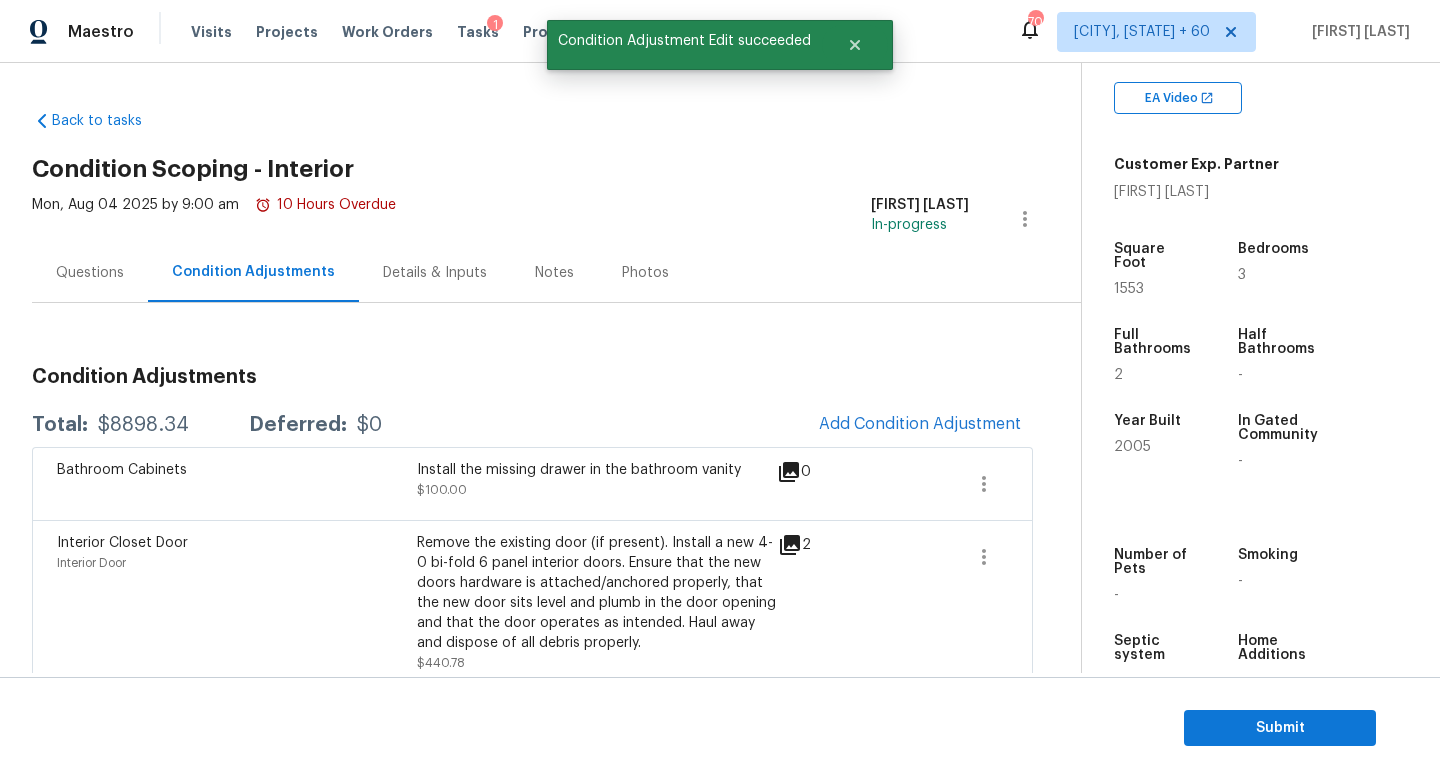 click on "Questions" at bounding box center [90, 273] 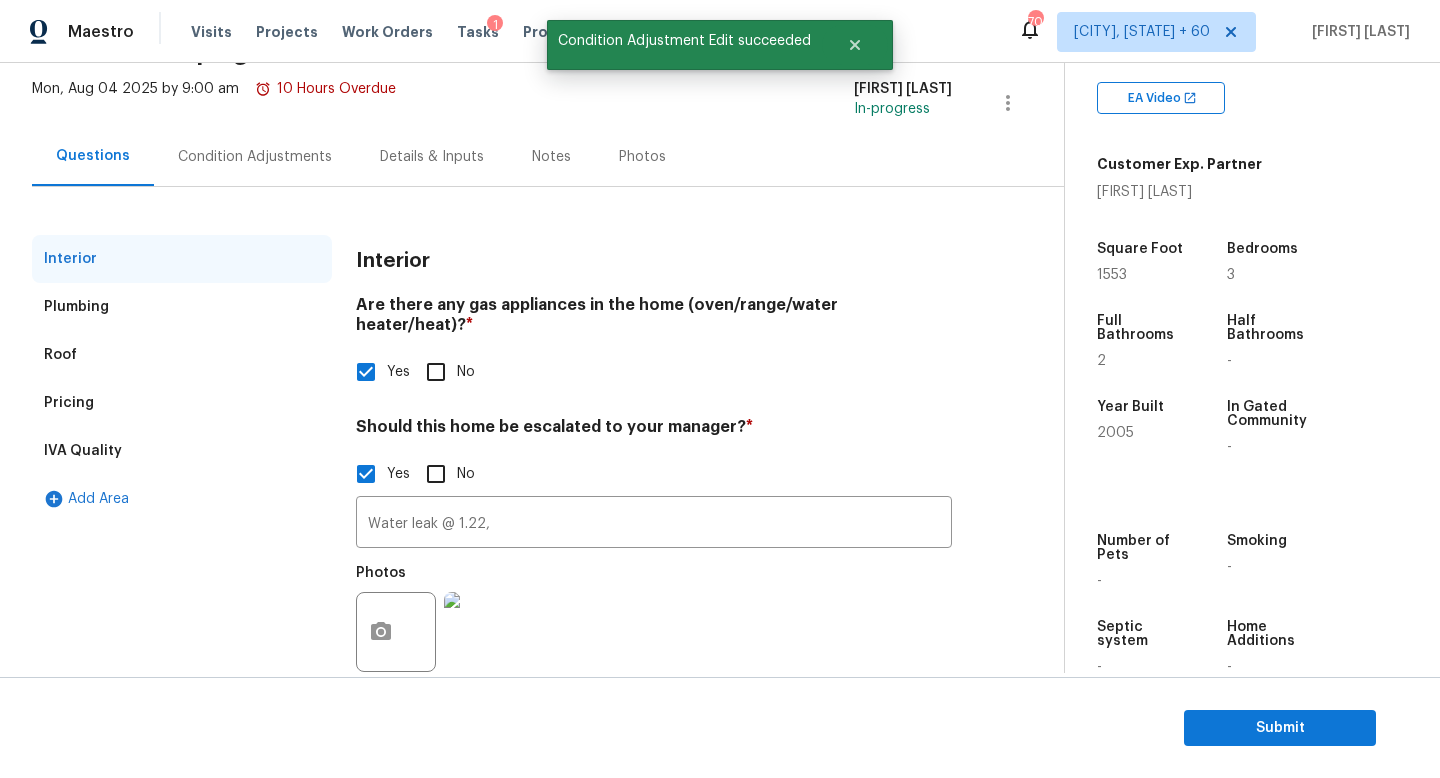 scroll, scrollTop: 137, scrollLeft: 0, axis: vertical 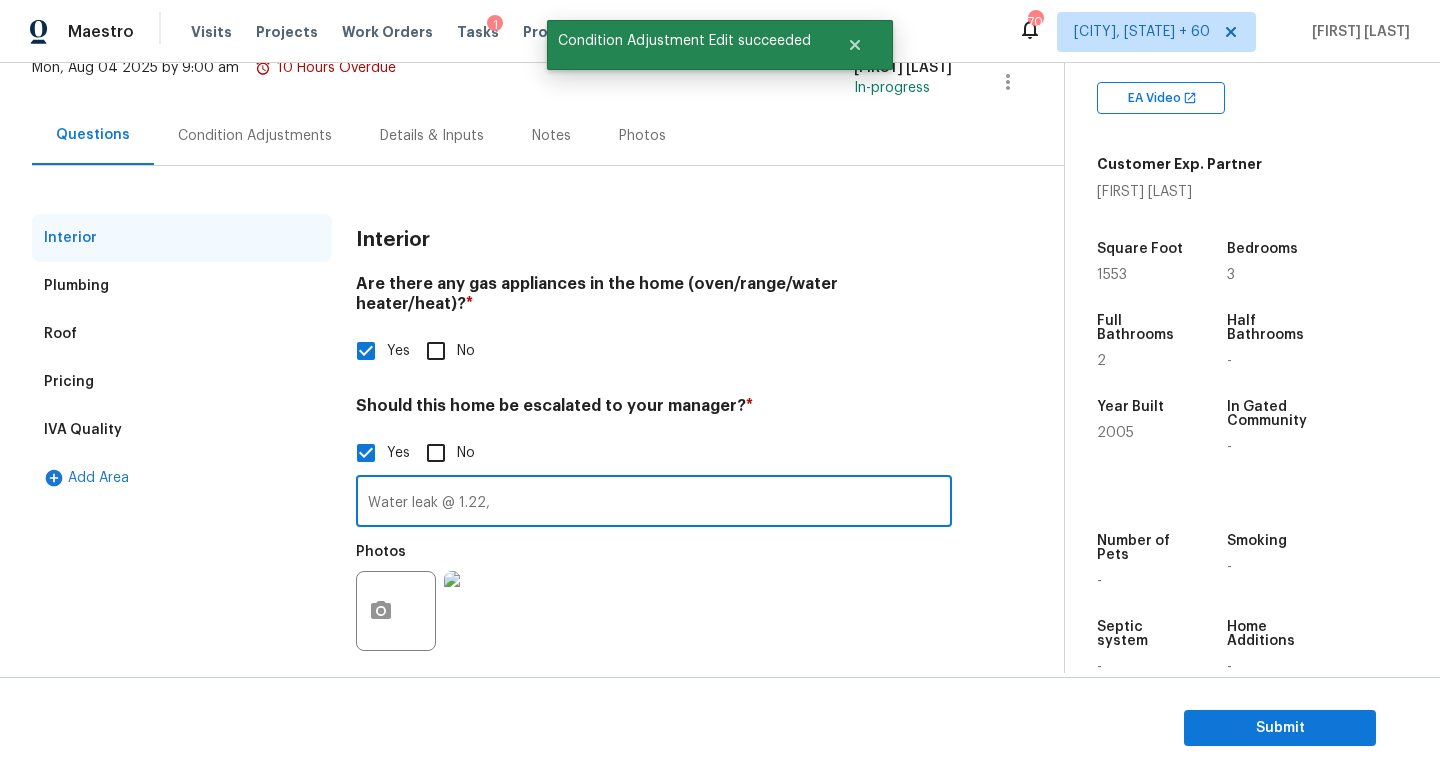 click on "Water leak @ 1.22," at bounding box center [654, 503] 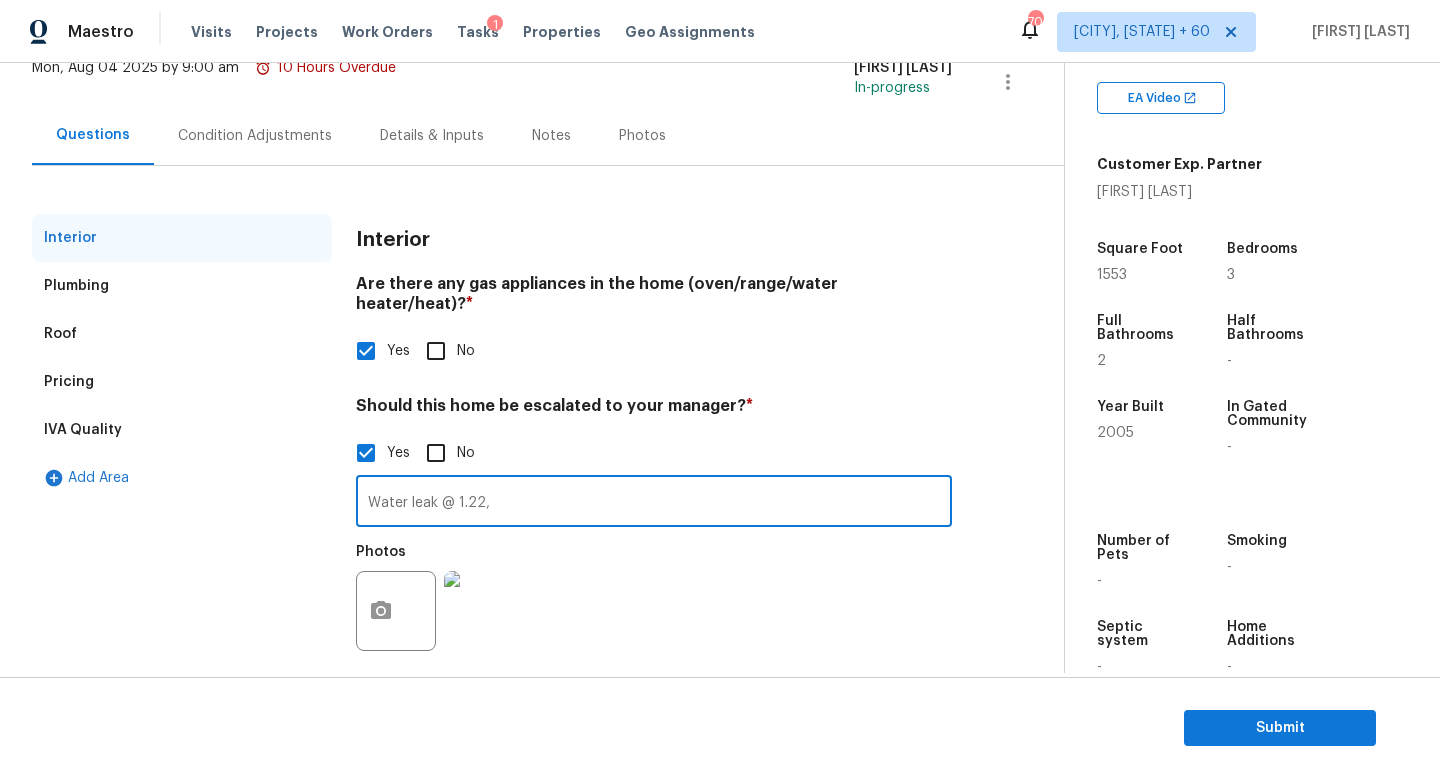 scroll, scrollTop: 0, scrollLeft: 0, axis: both 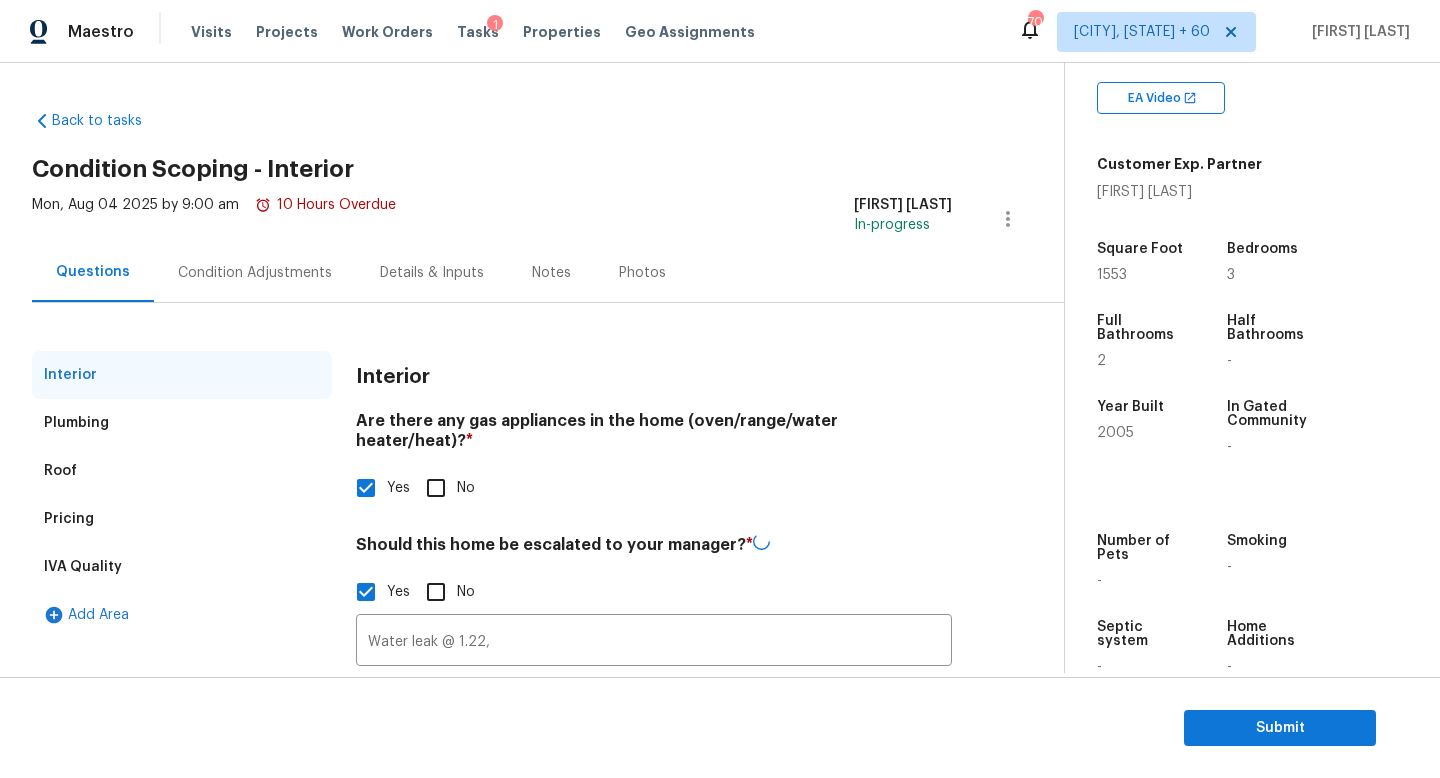 click on "Condition Adjustments" at bounding box center [255, 273] 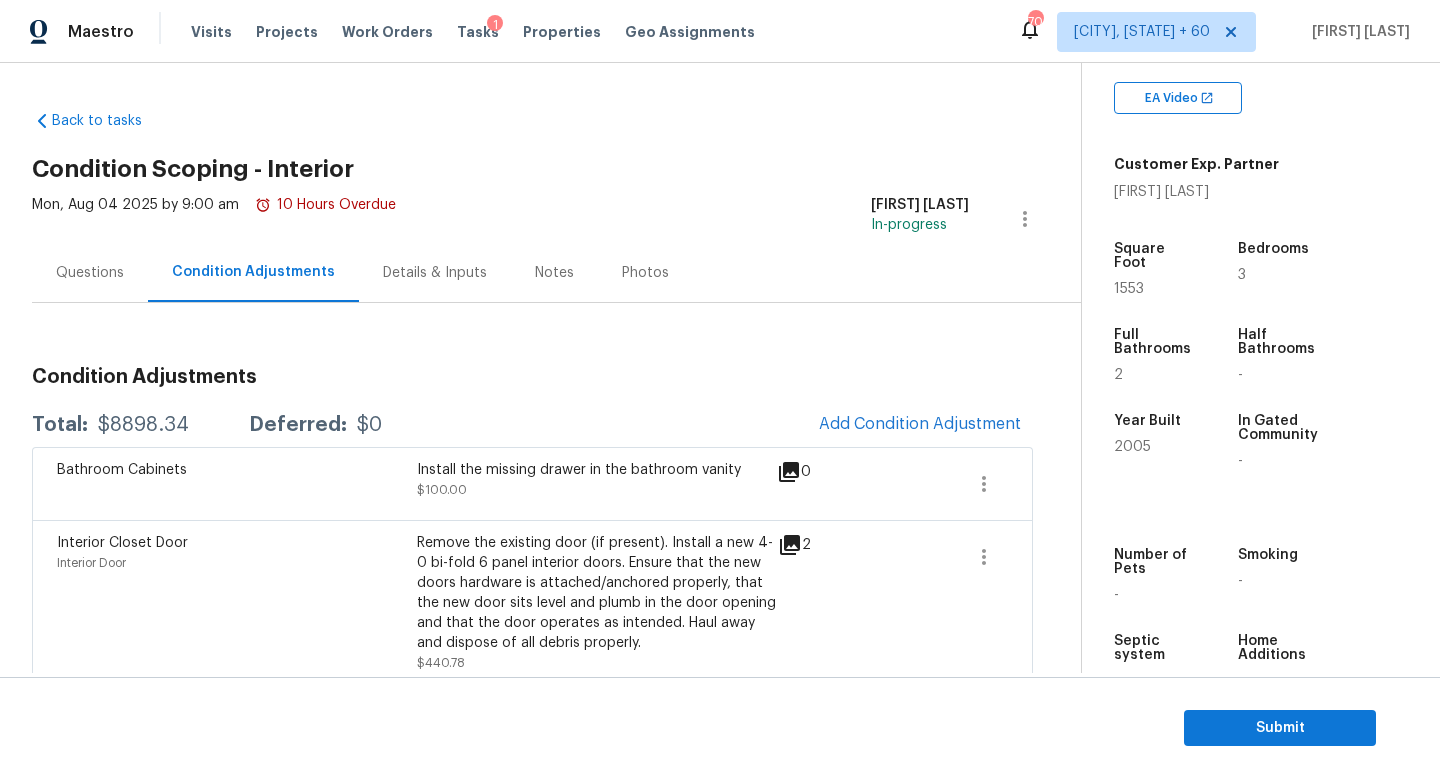 scroll, scrollTop: 65, scrollLeft: 0, axis: vertical 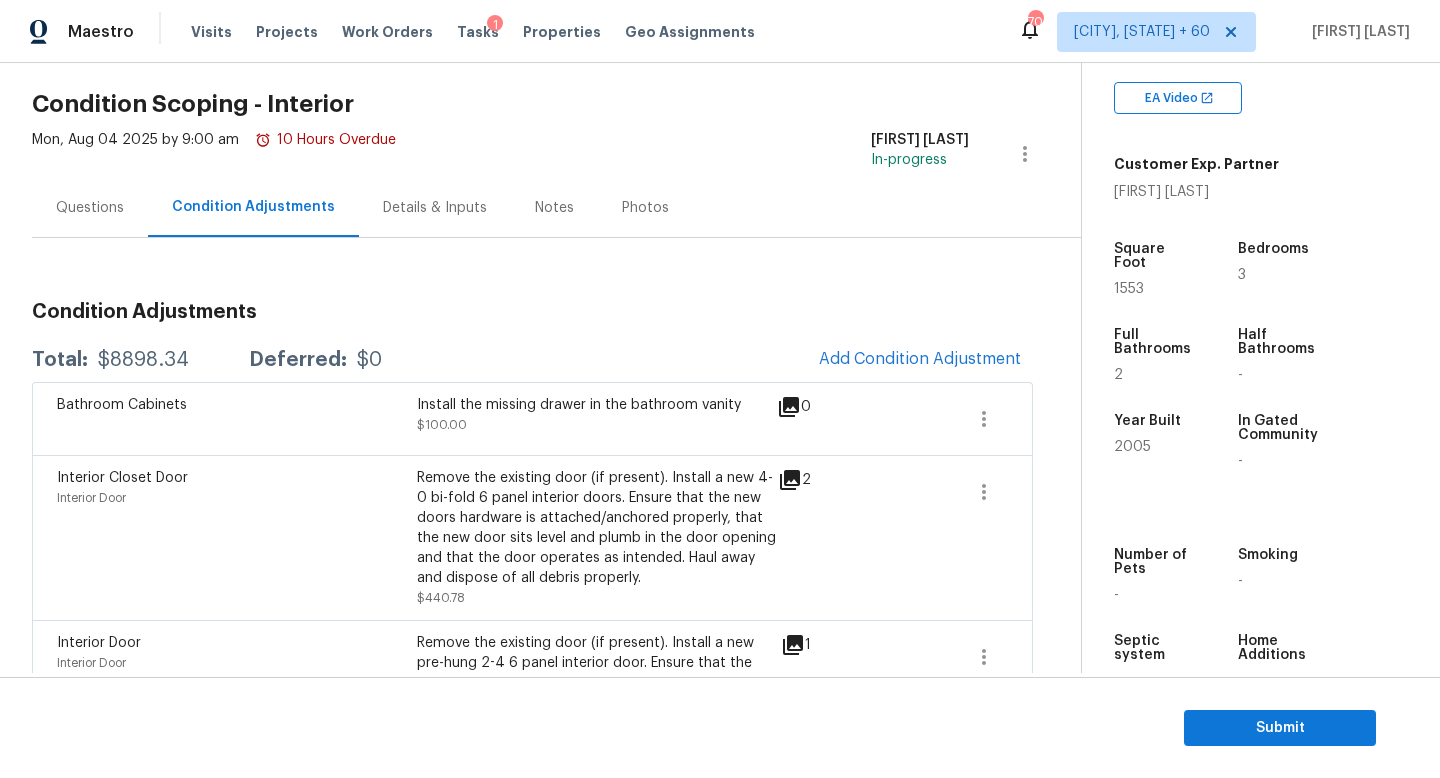 click on "$8898.34" at bounding box center (143, 360) 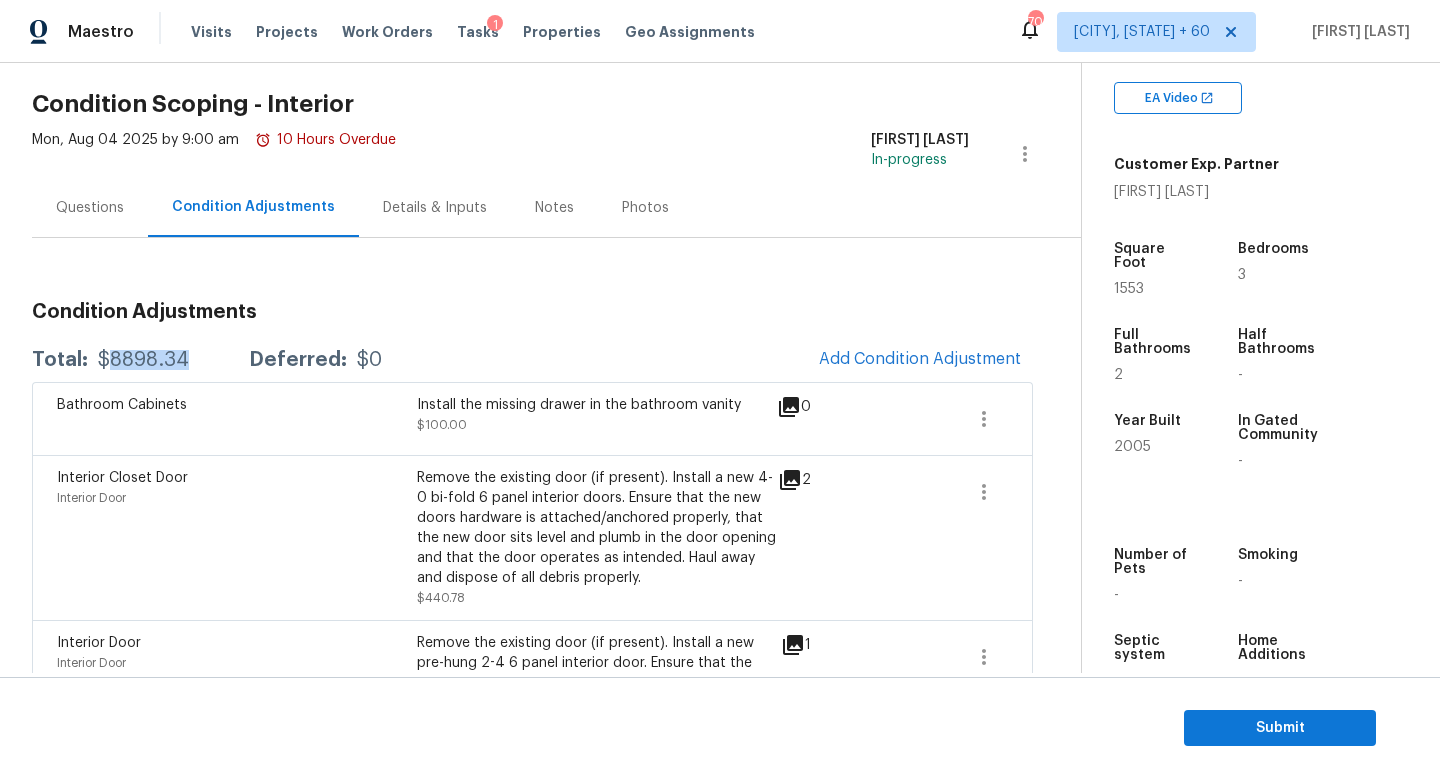 click on "$8898.34" at bounding box center [143, 360] 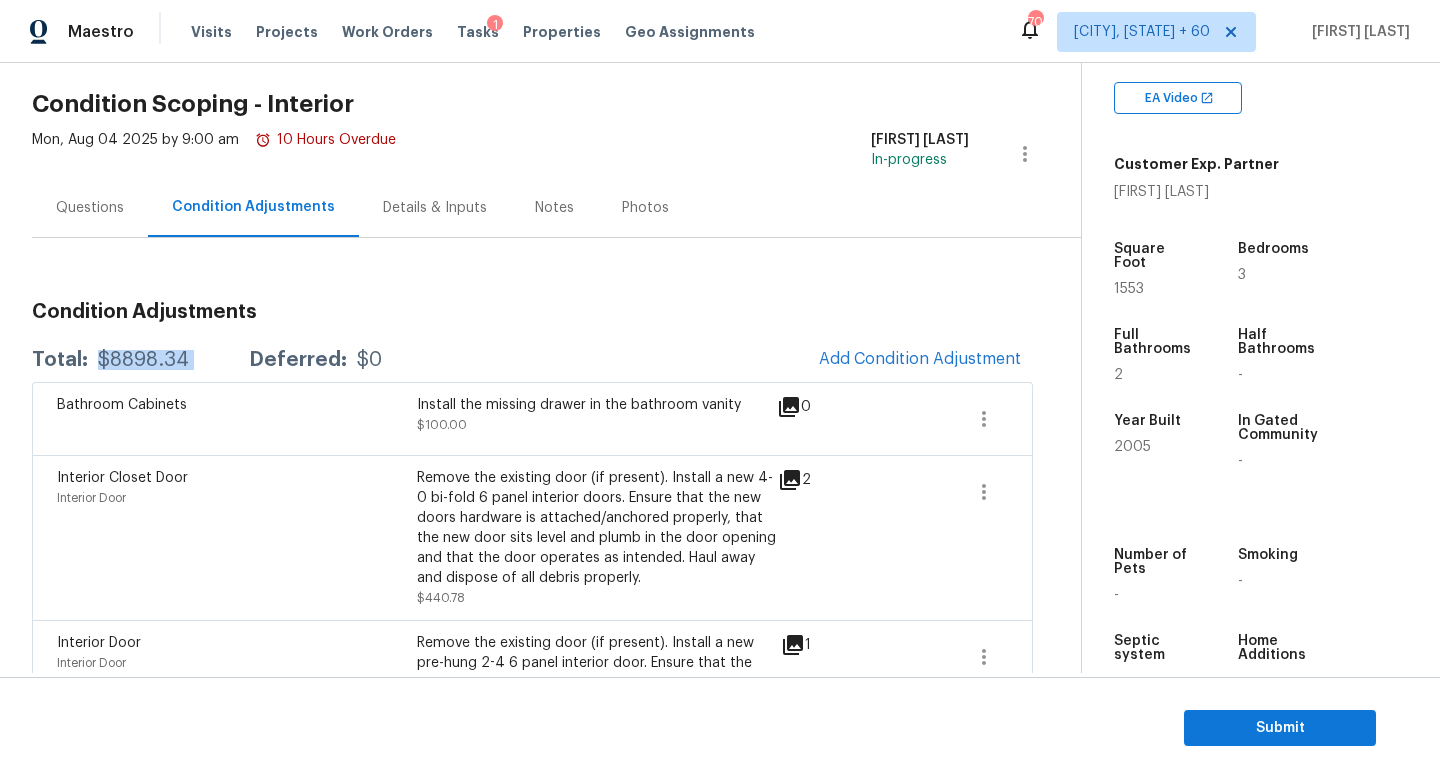 copy on "$8898.34" 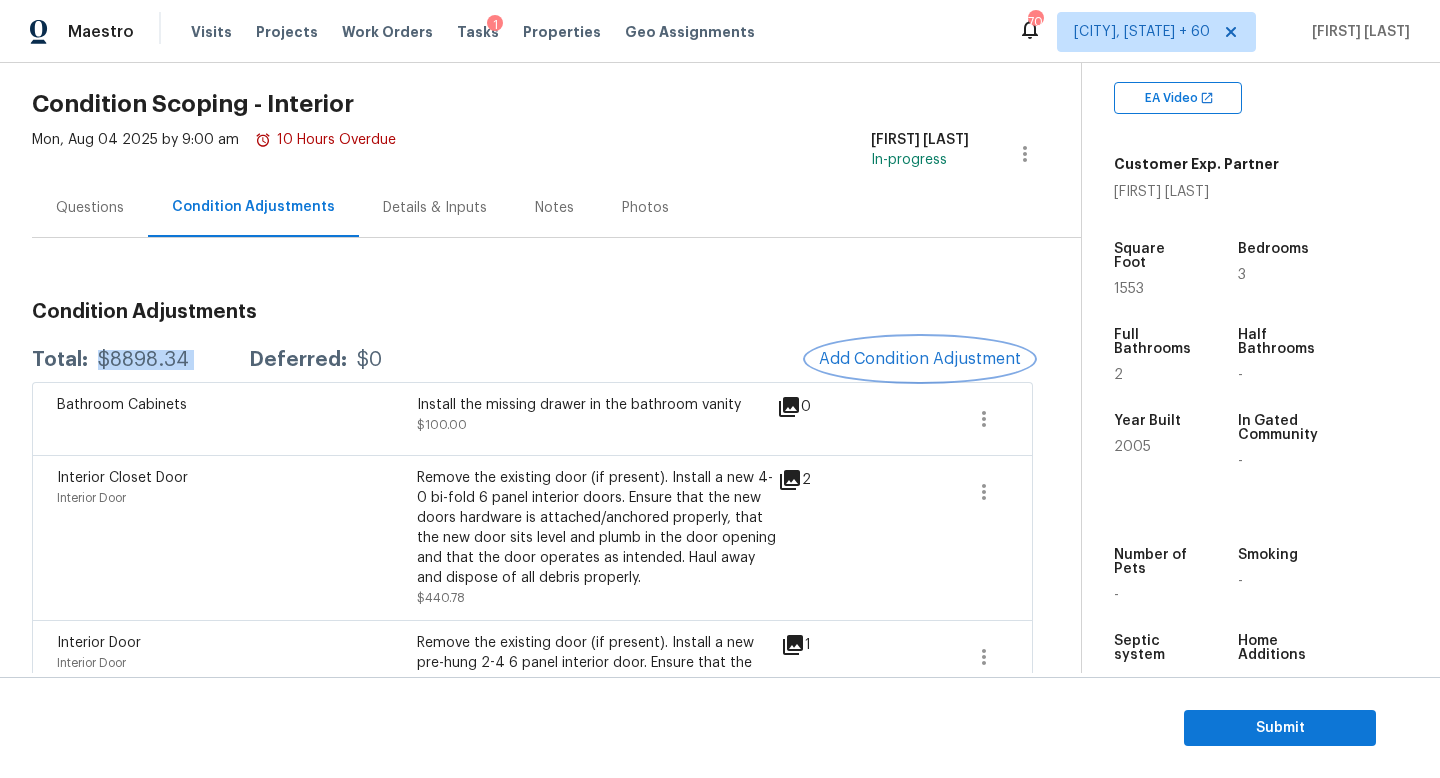 click on "Add Condition Adjustment" at bounding box center (920, 359) 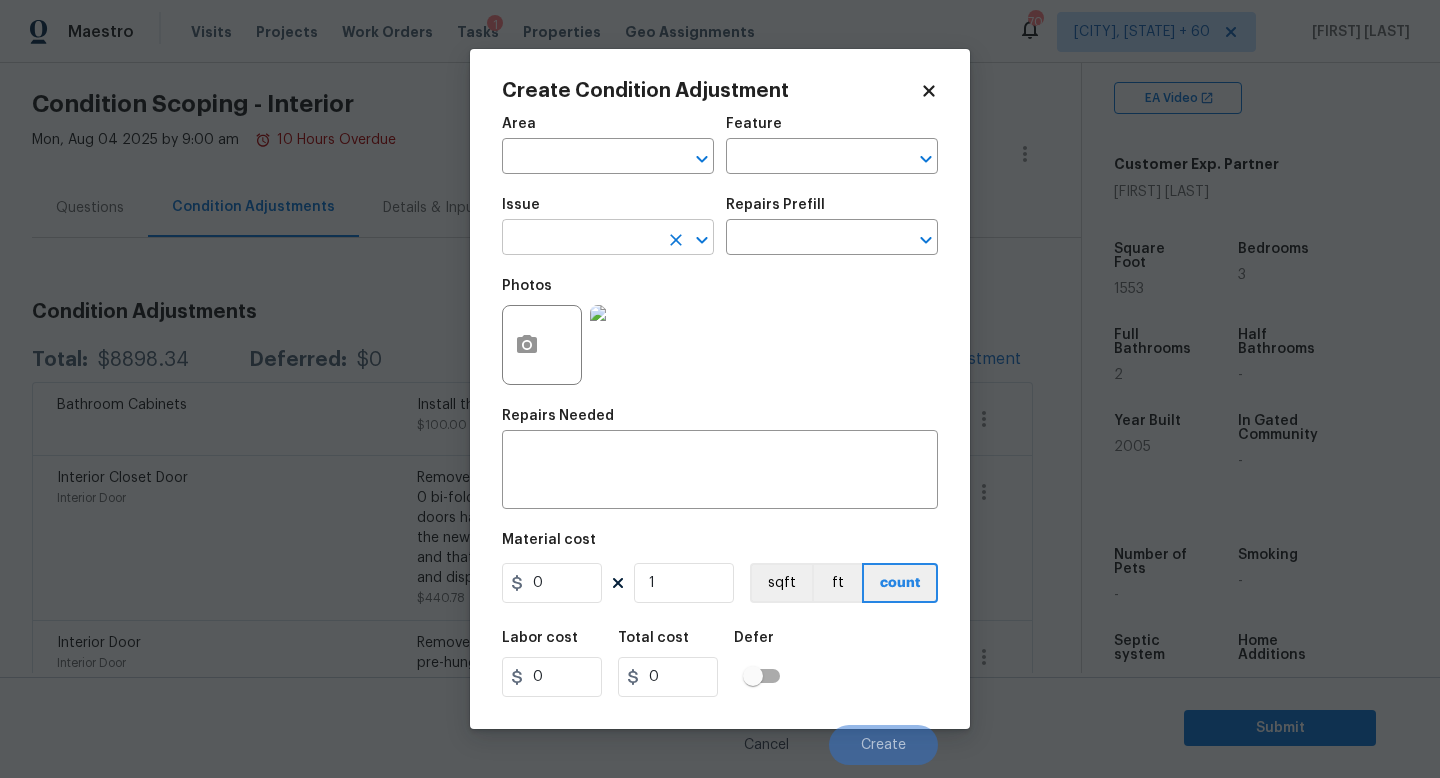 click at bounding box center [580, 239] 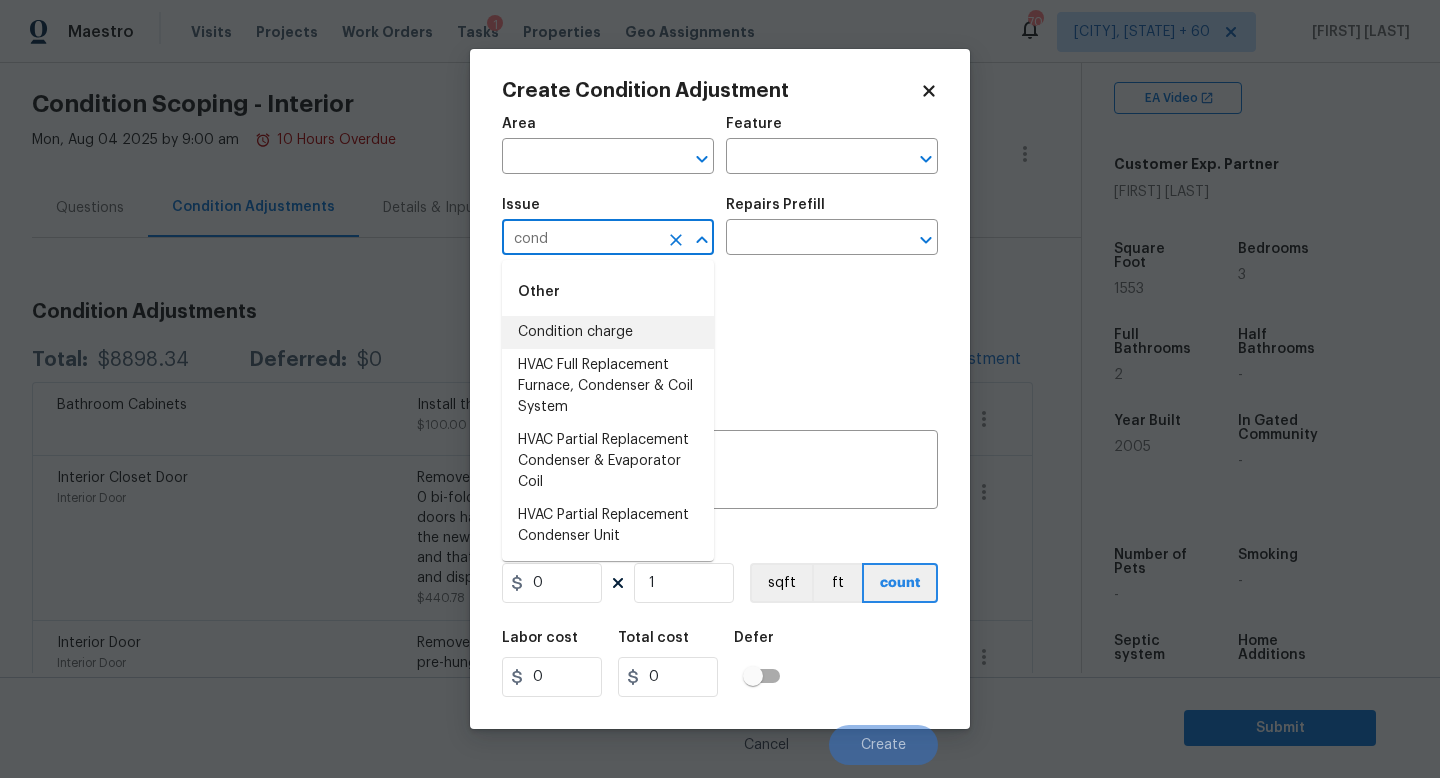 click on "Condition charge" at bounding box center (608, 332) 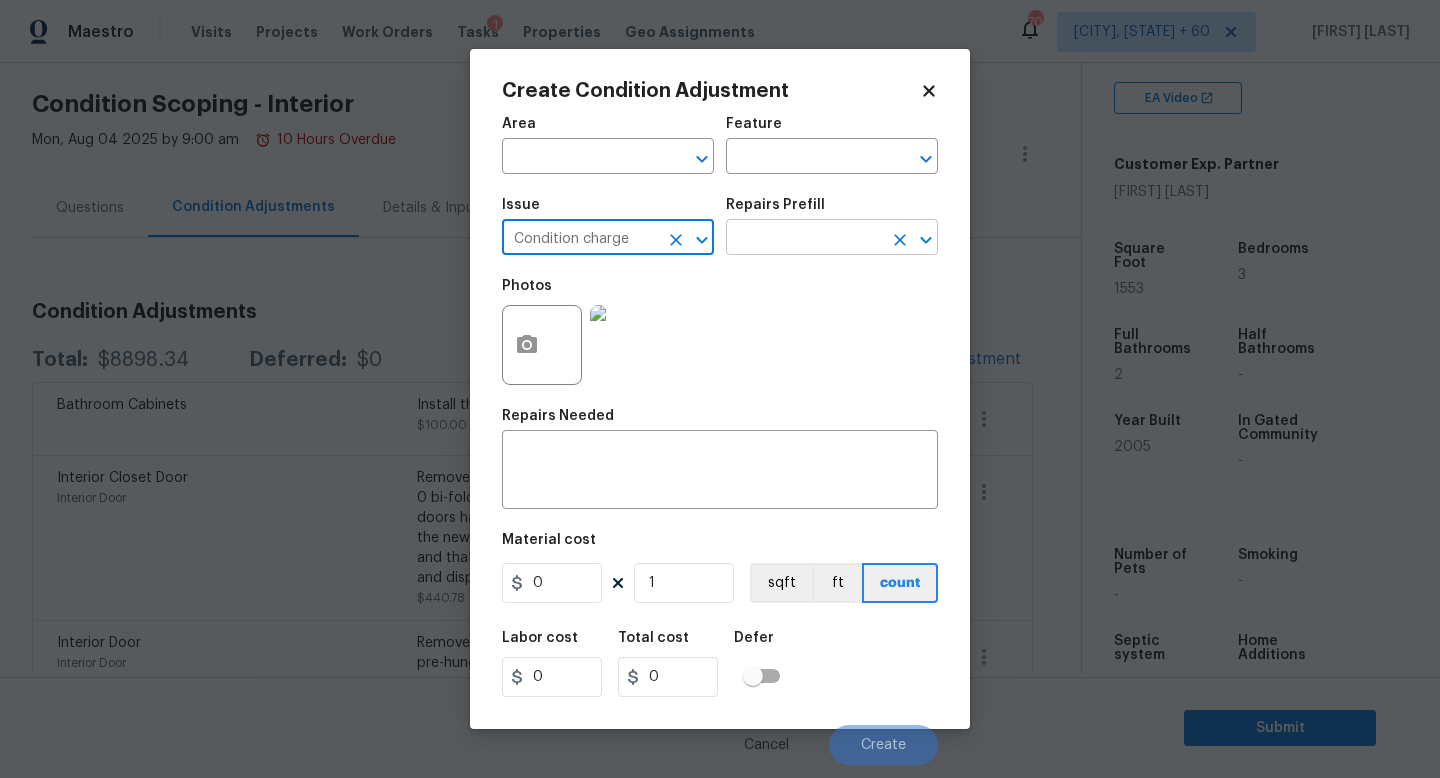 type on "Condition charge" 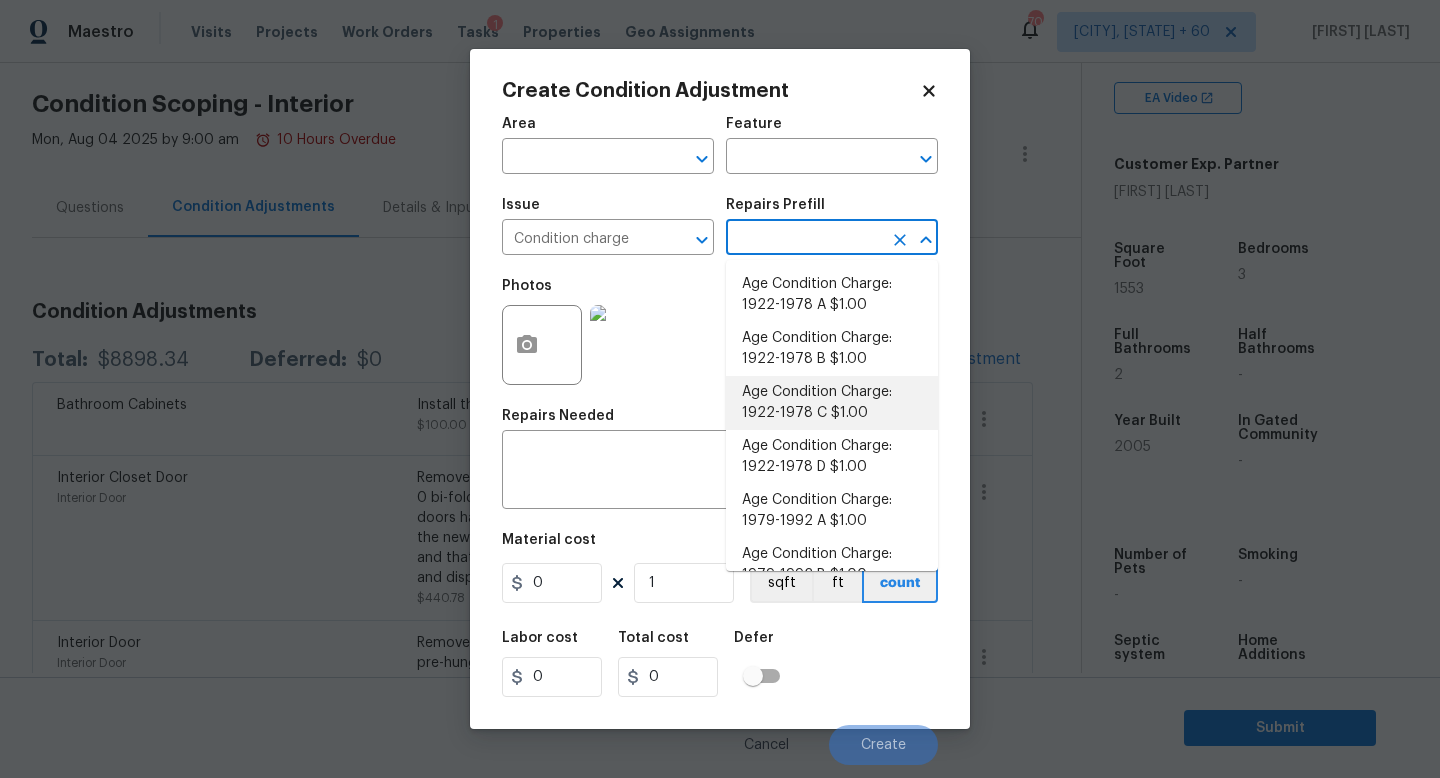 scroll, scrollTop: 656, scrollLeft: 0, axis: vertical 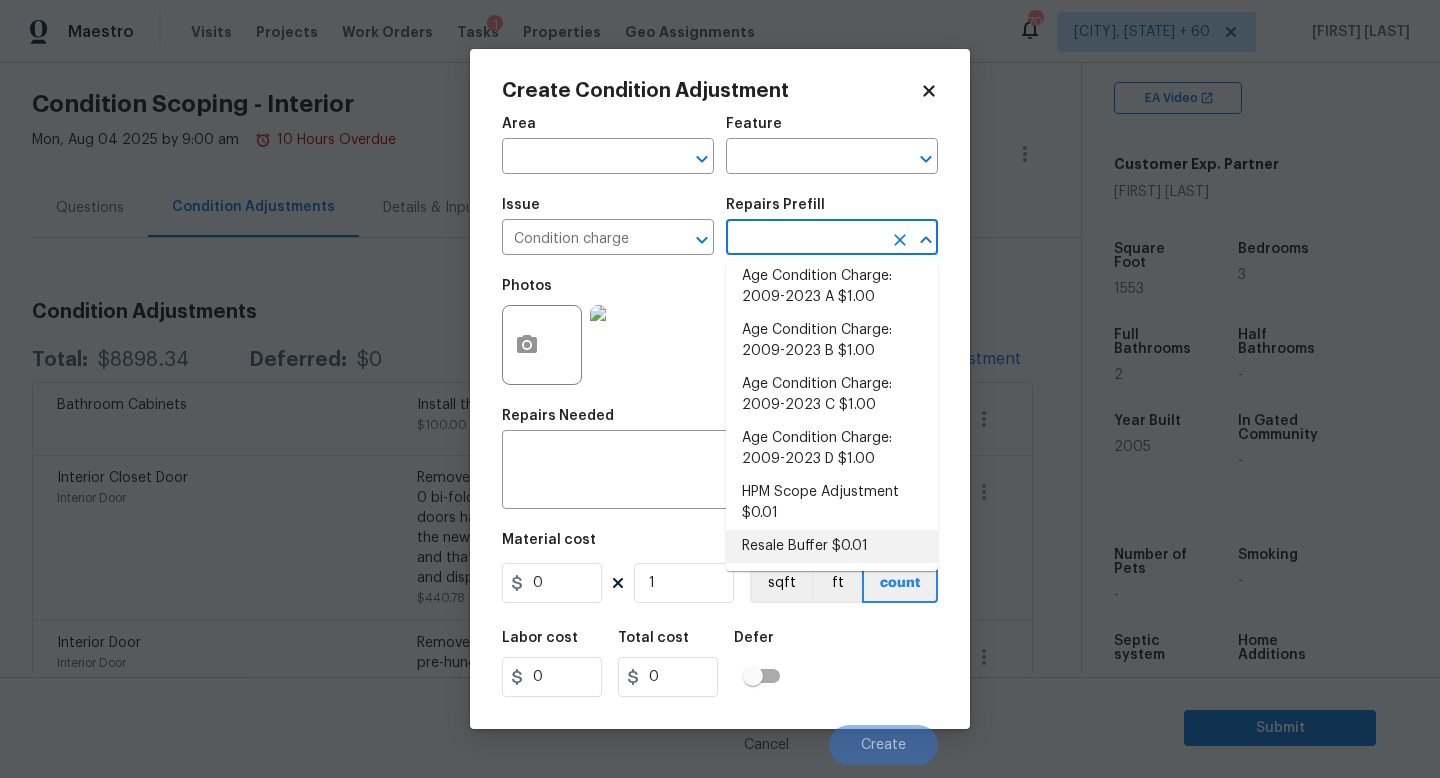 click on "Resale Buffer $0.01" at bounding box center (832, 546) 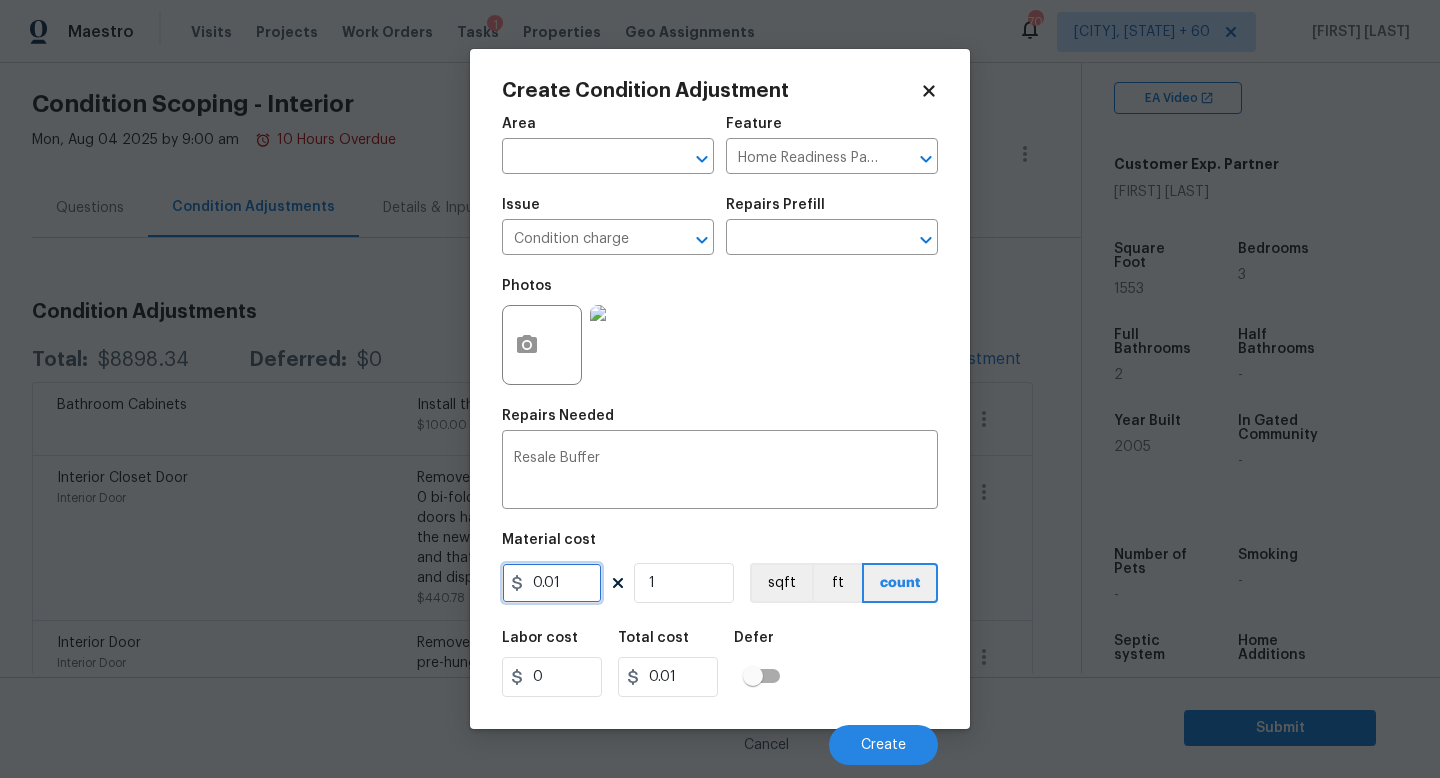 drag, startPoint x: 569, startPoint y: 583, endPoint x: 170, endPoint y: 583, distance: 399 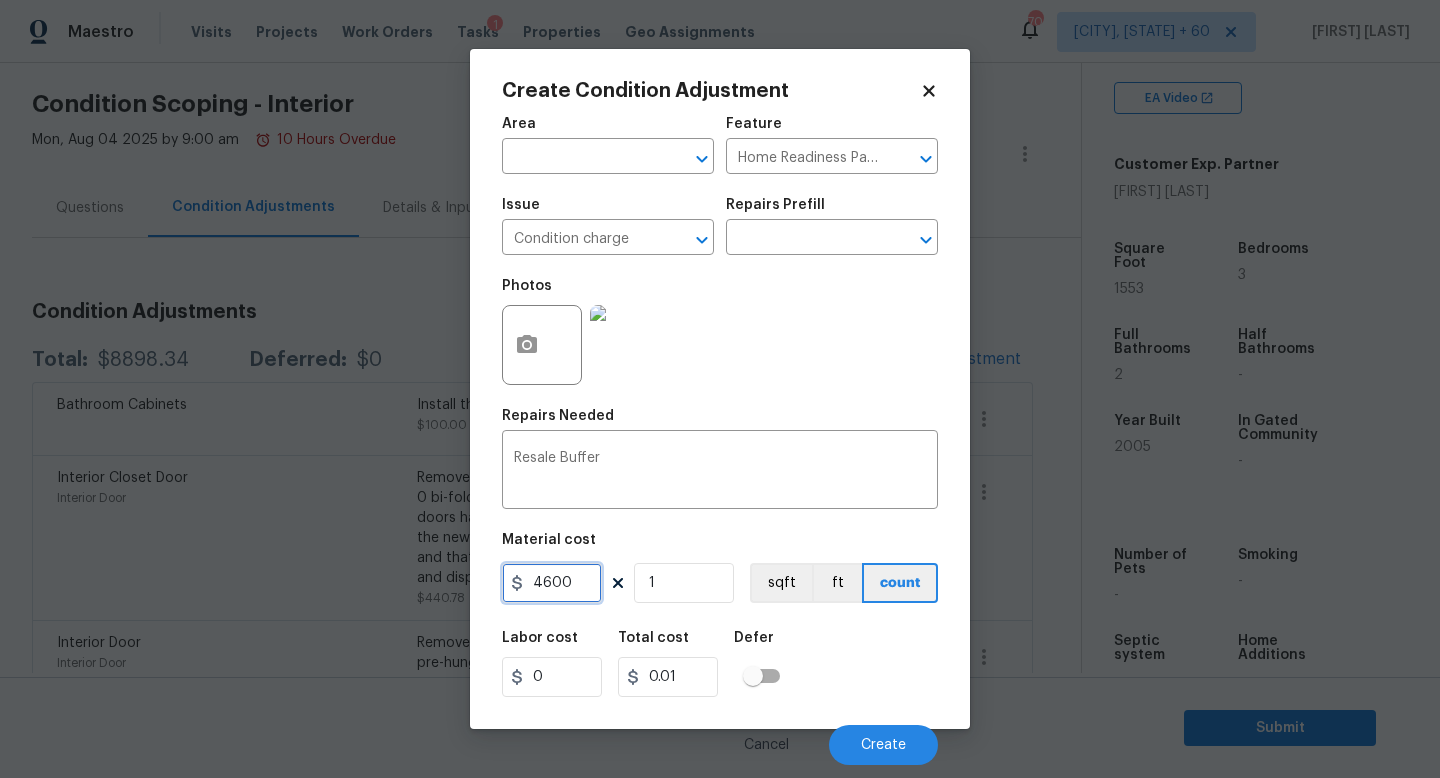 type on "4600" 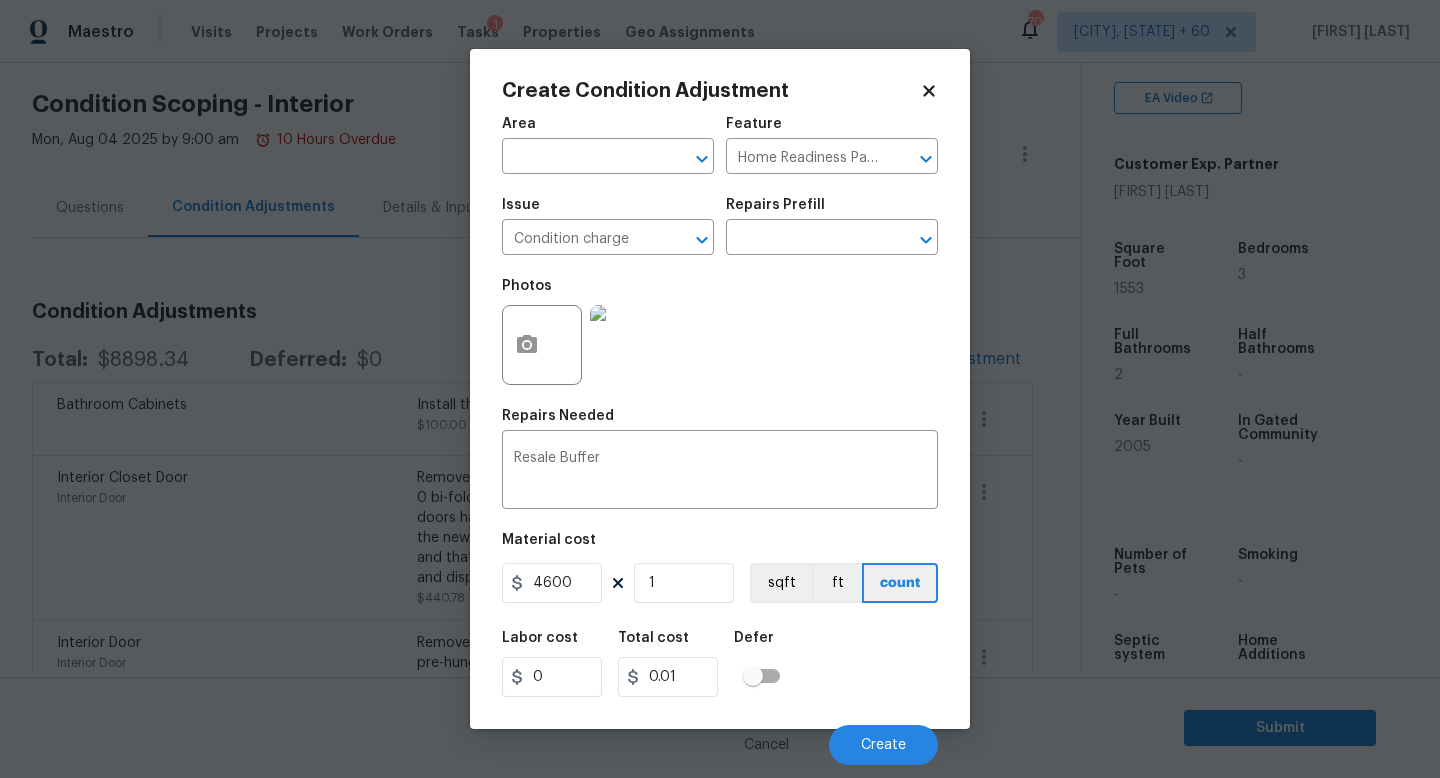 type on "4600" 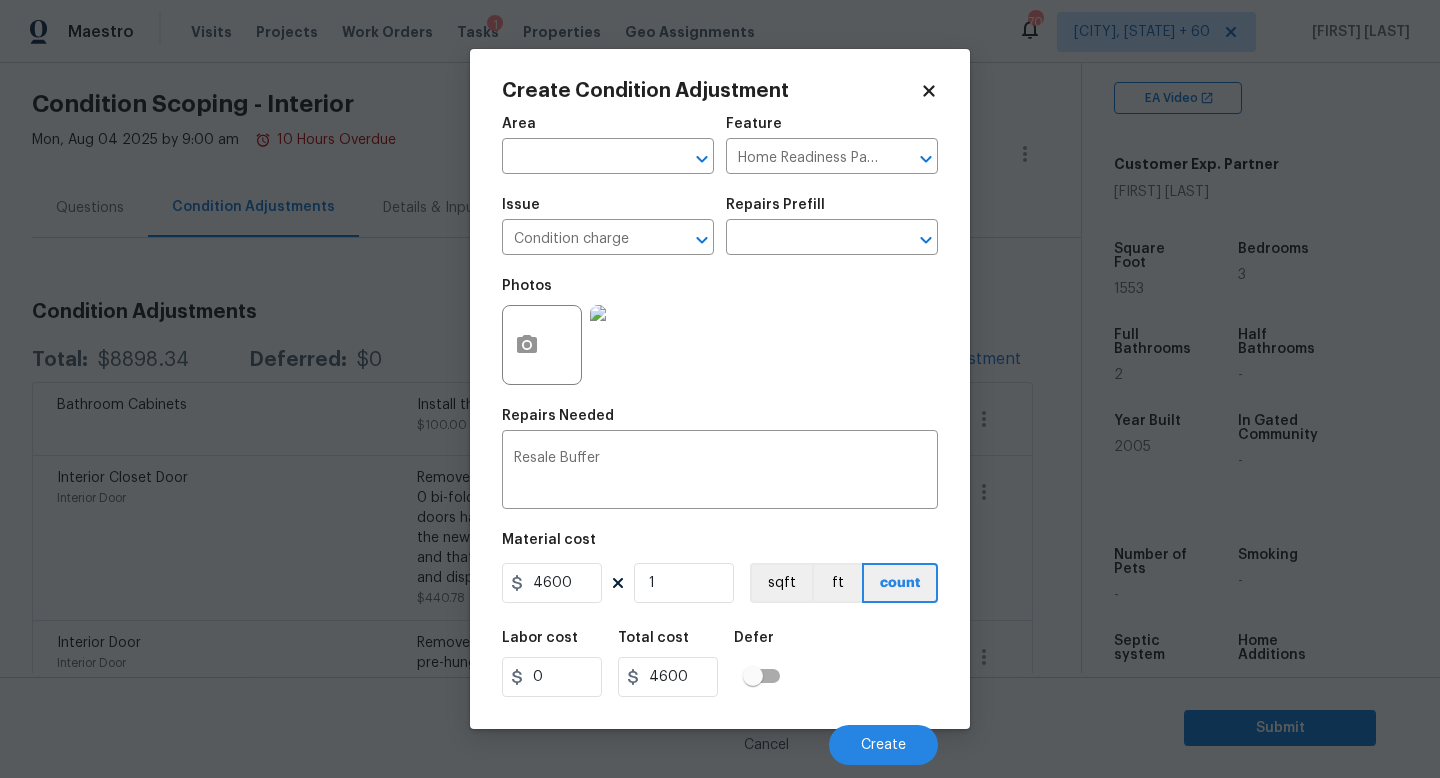 click on "Labor cost 0 Total cost 4600 Defer" at bounding box center (720, 664) 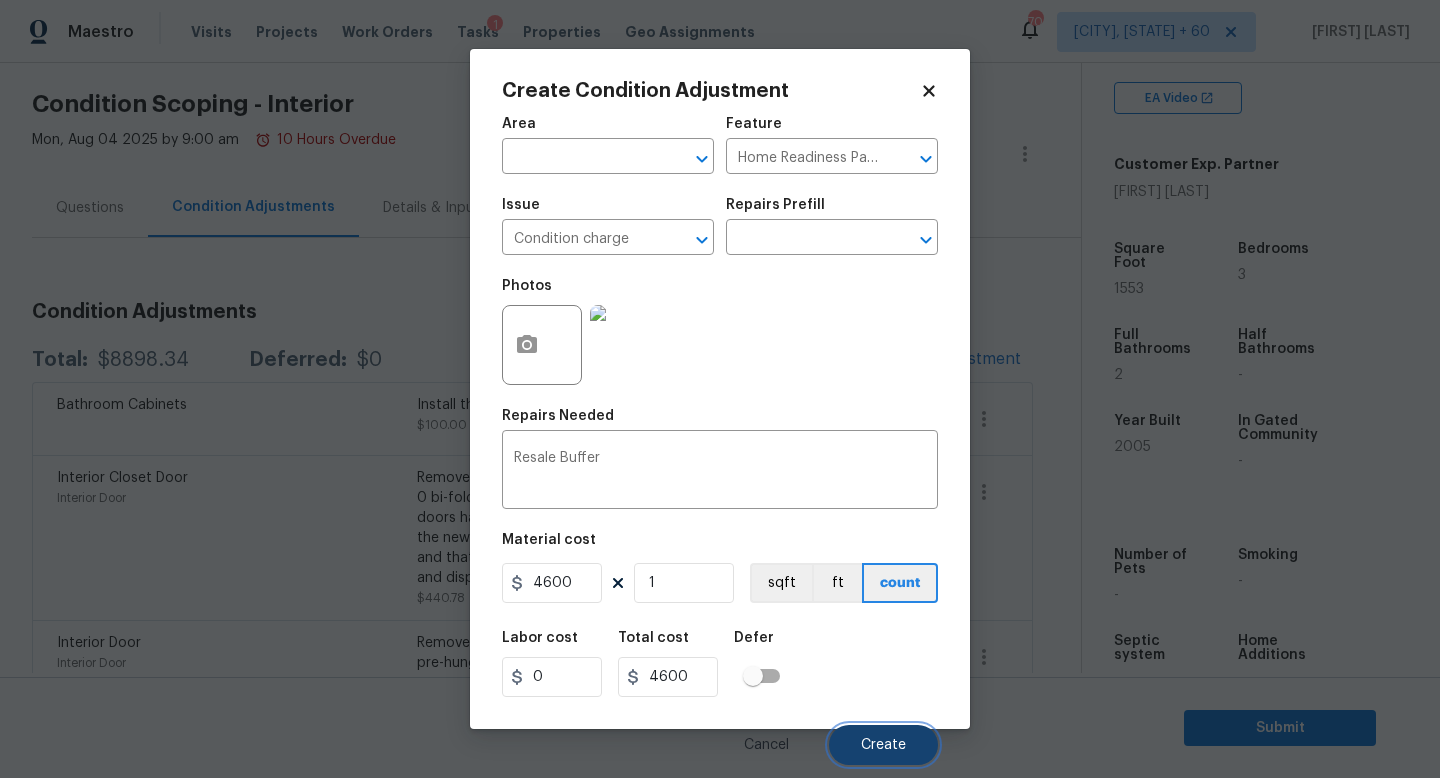 click on "Create" at bounding box center (883, 745) 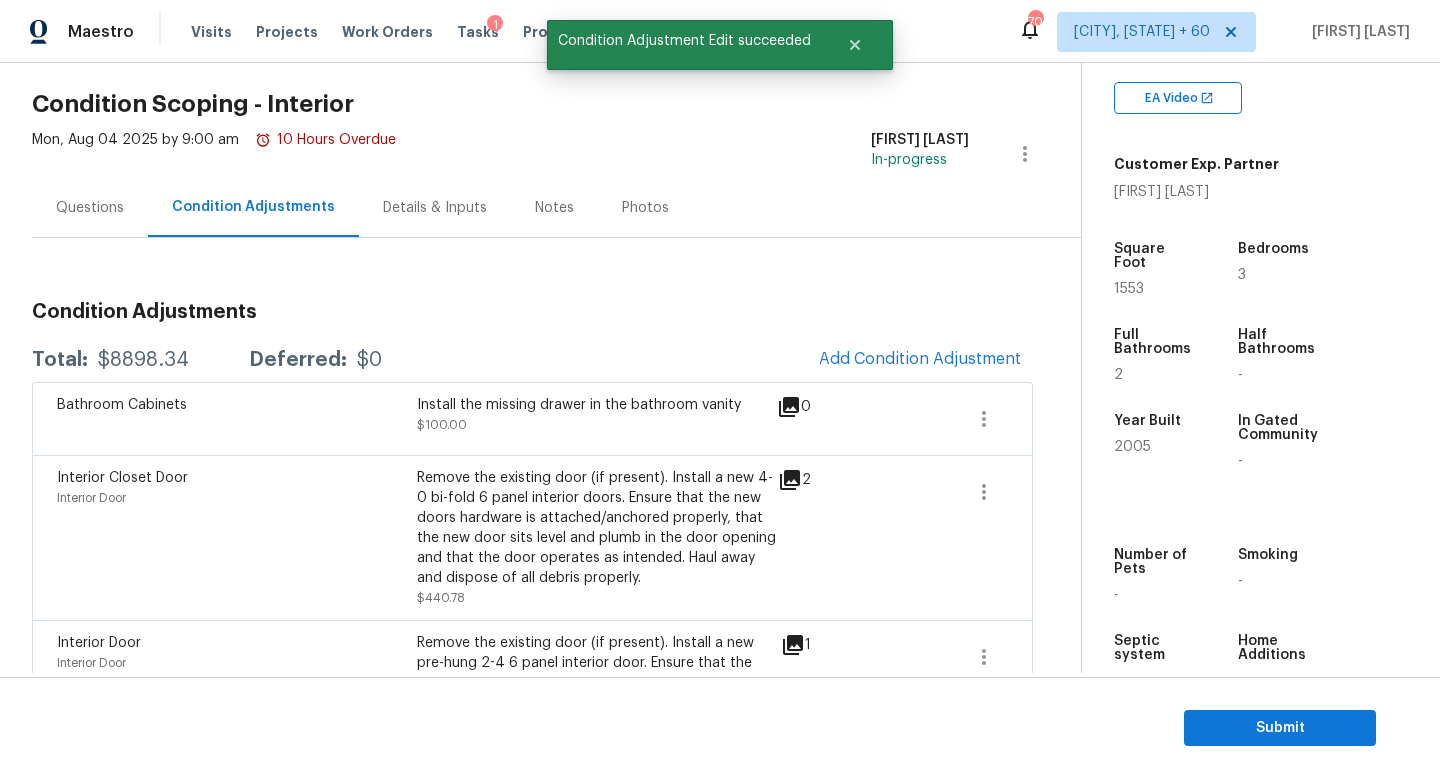 click on "Questions" at bounding box center [90, 207] 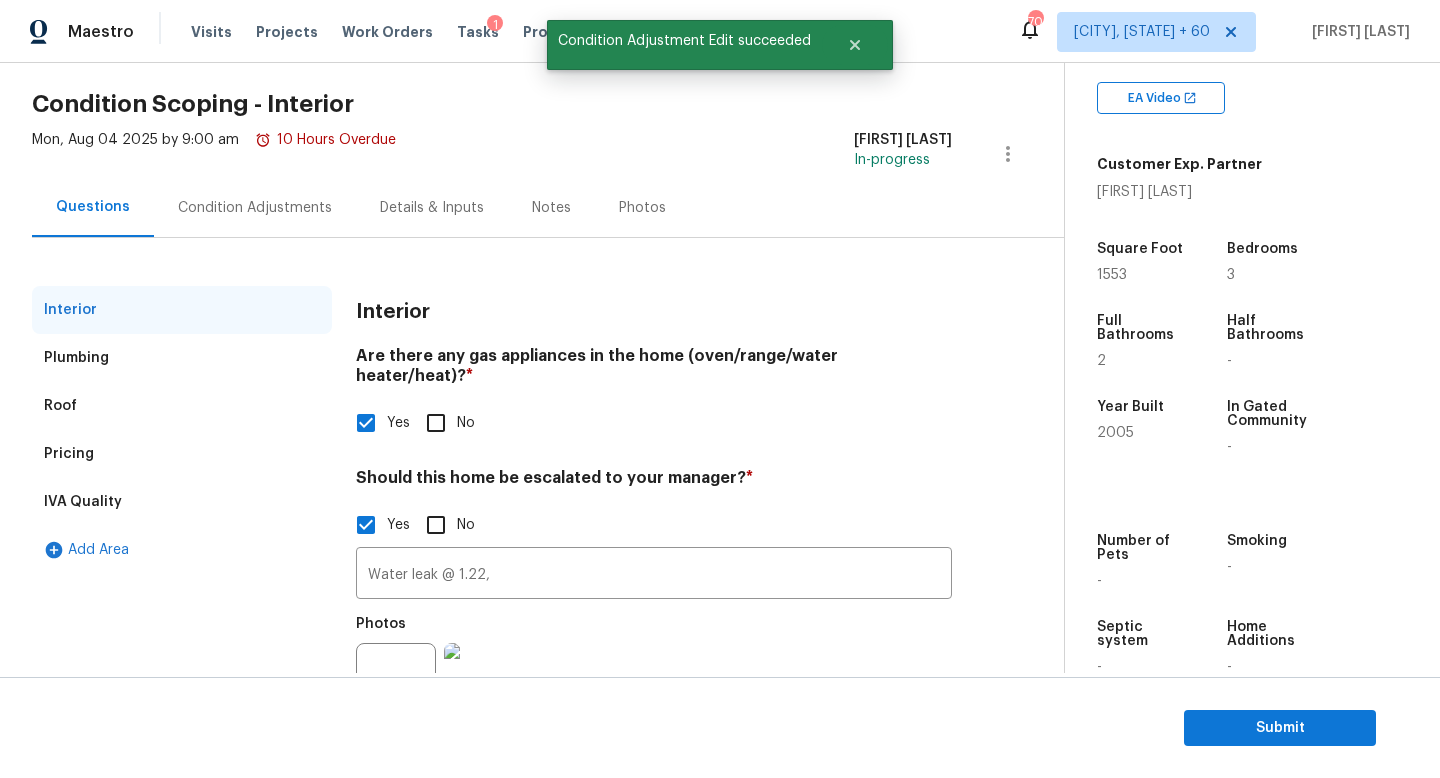 scroll, scrollTop: 0, scrollLeft: 0, axis: both 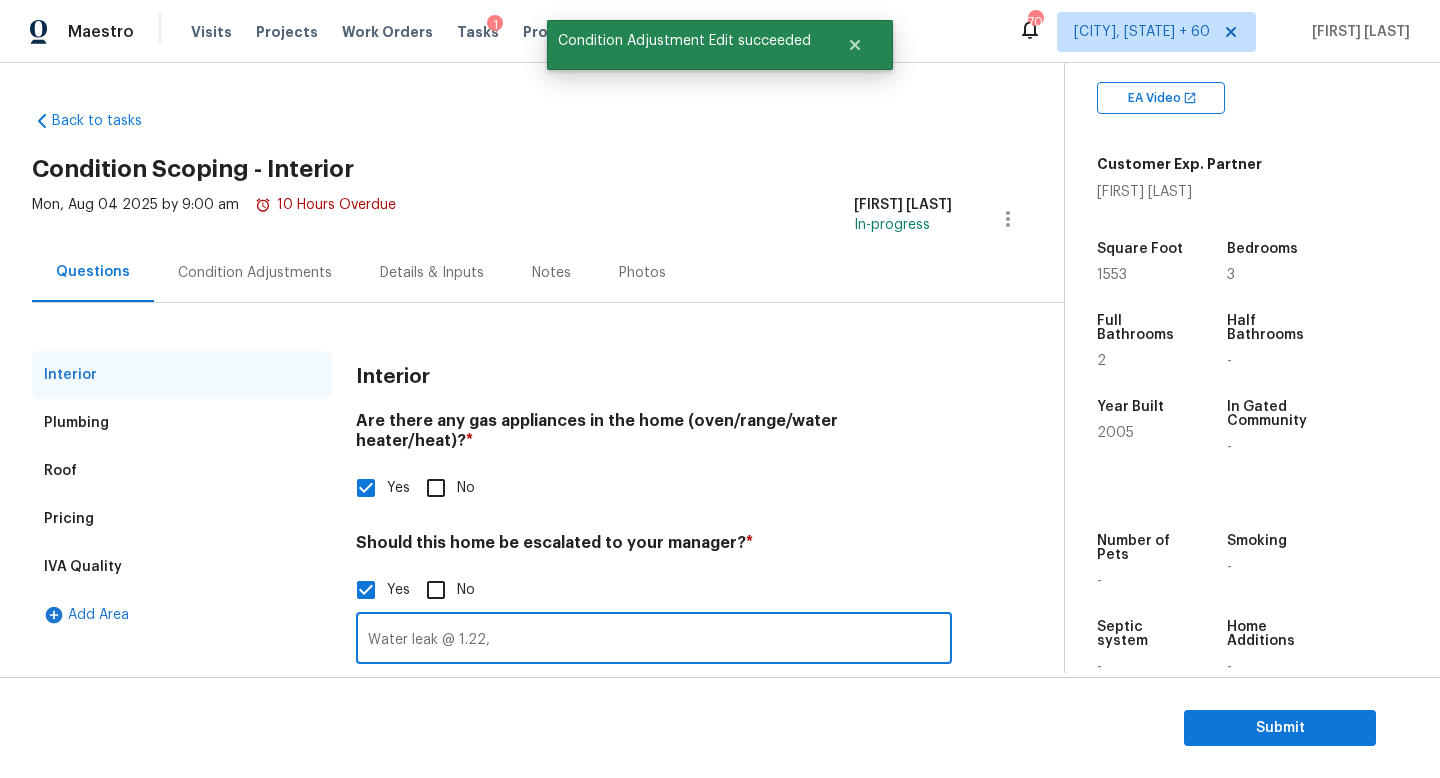 click on "Water leak @ 1.22," at bounding box center (654, 640) 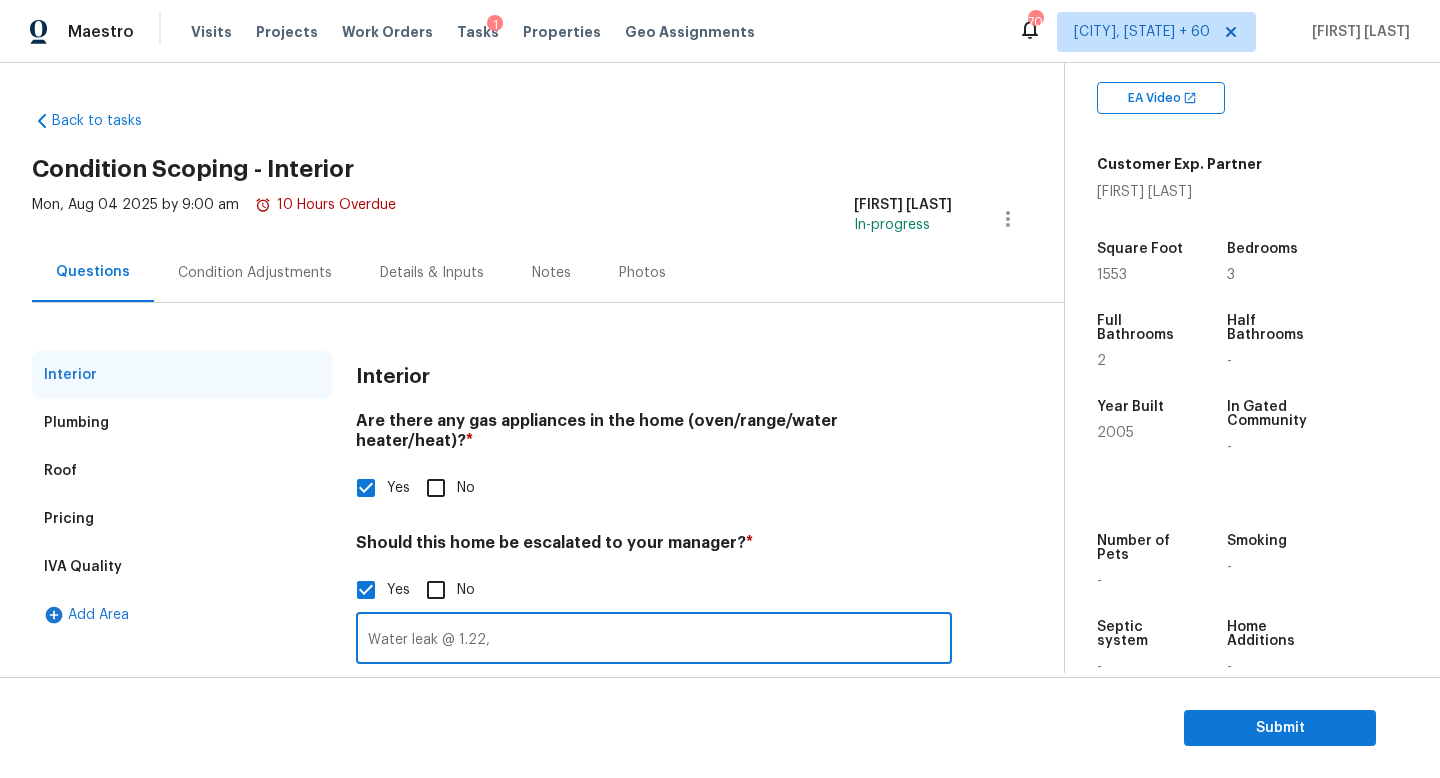 paste on "HPM Scope Adjustment is negative; please remove $XXX from scope" 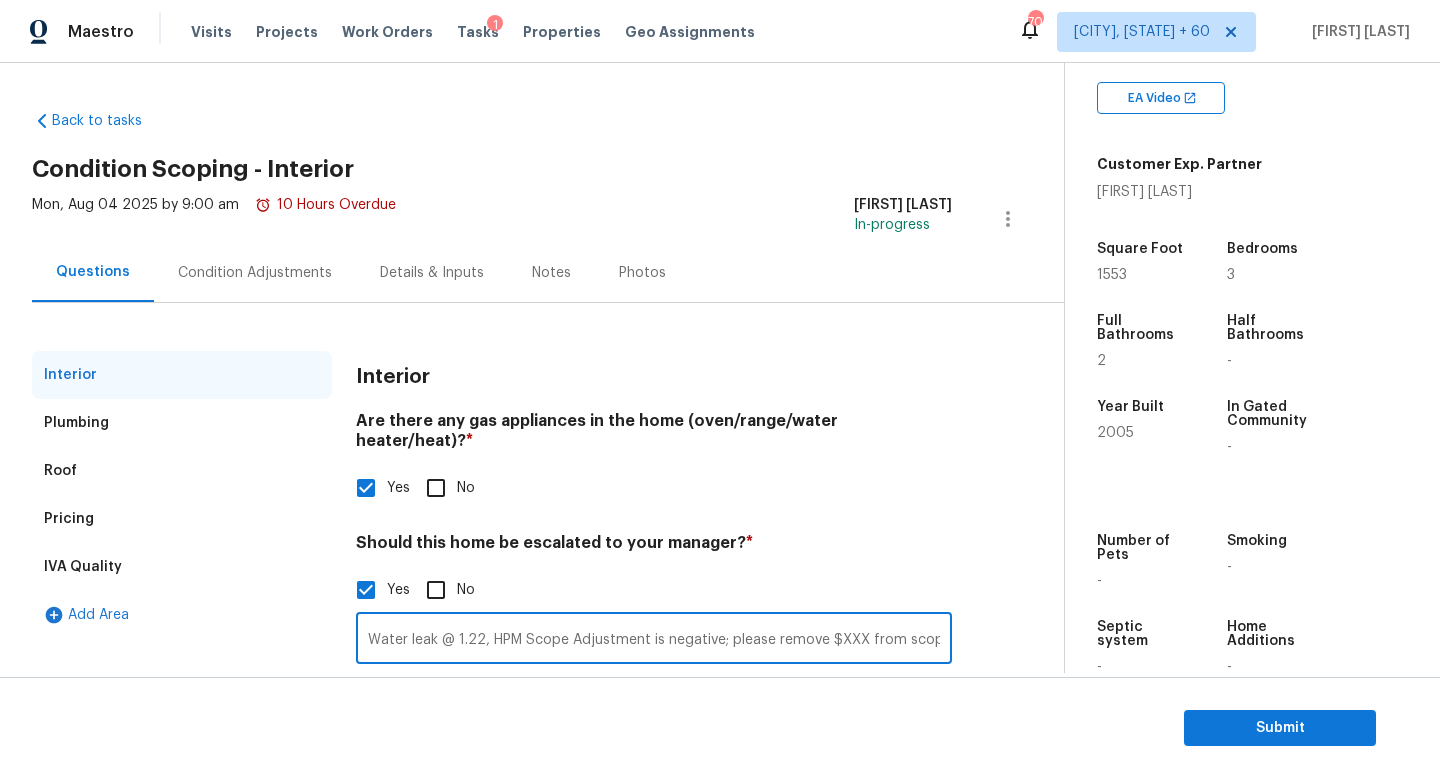 click on "Water leak @ 1.22, HPM Scope Adjustment is negative; please remove $XXX from scope" at bounding box center [654, 640] 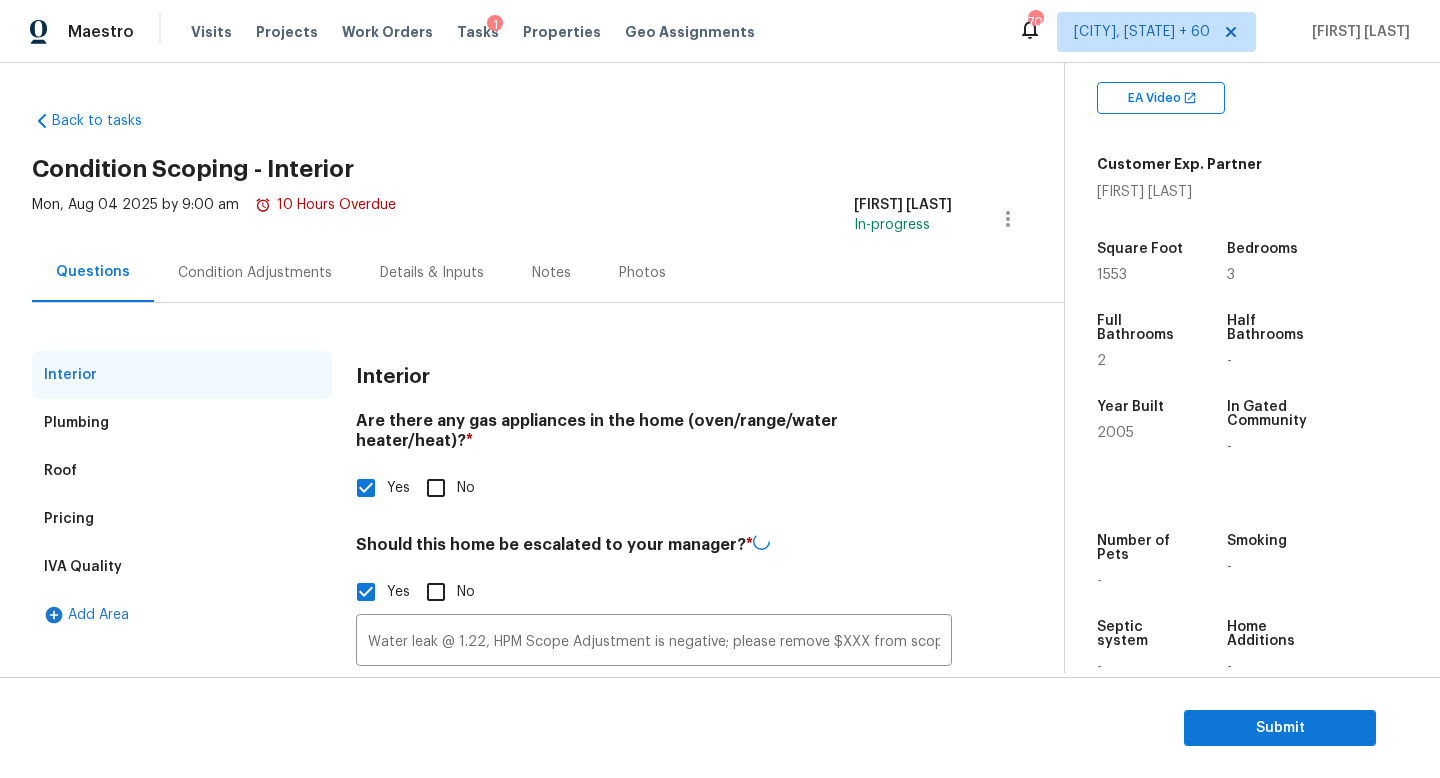 click on "Condition Adjustments" at bounding box center [255, 273] 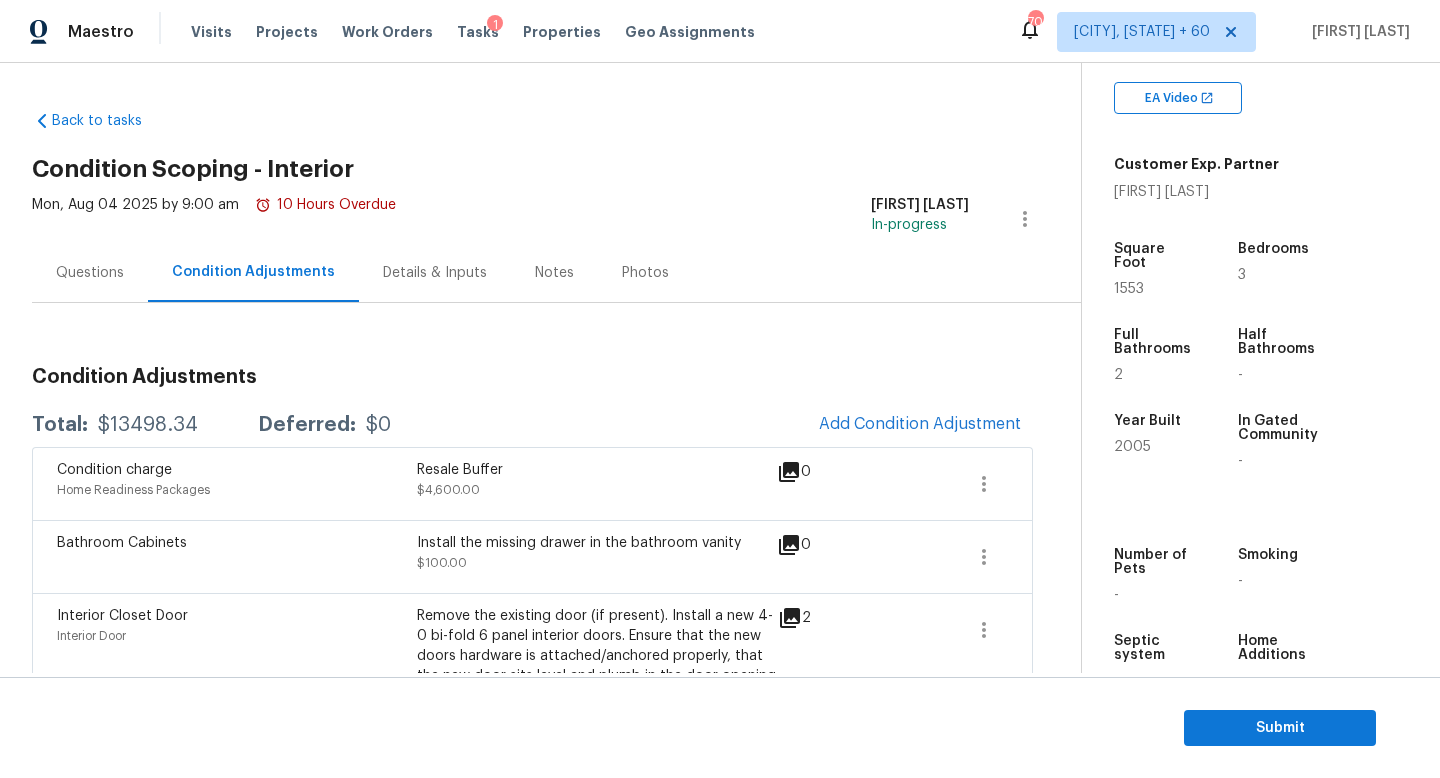 scroll, scrollTop: 27, scrollLeft: 0, axis: vertical 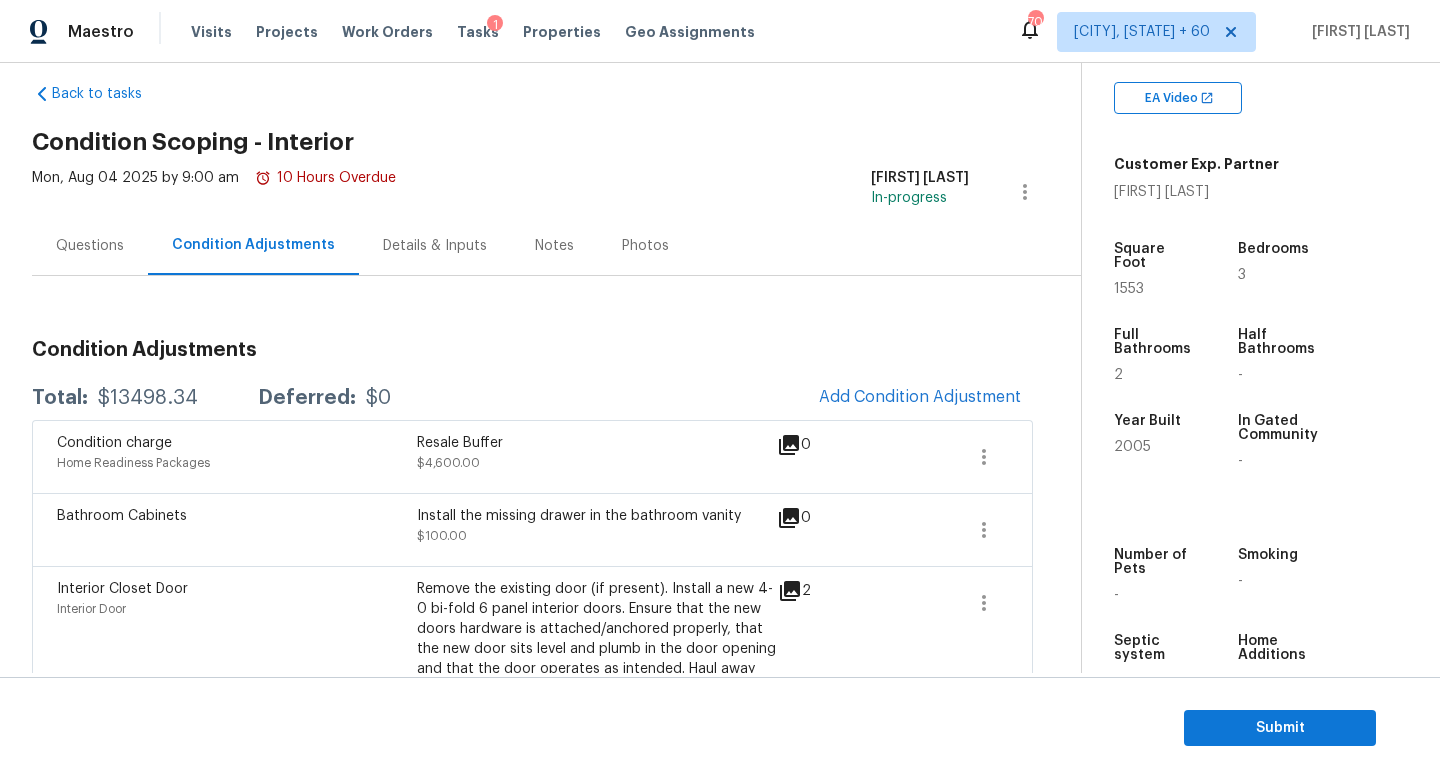 click on "$13498.34" at bounding box center [148, 398] 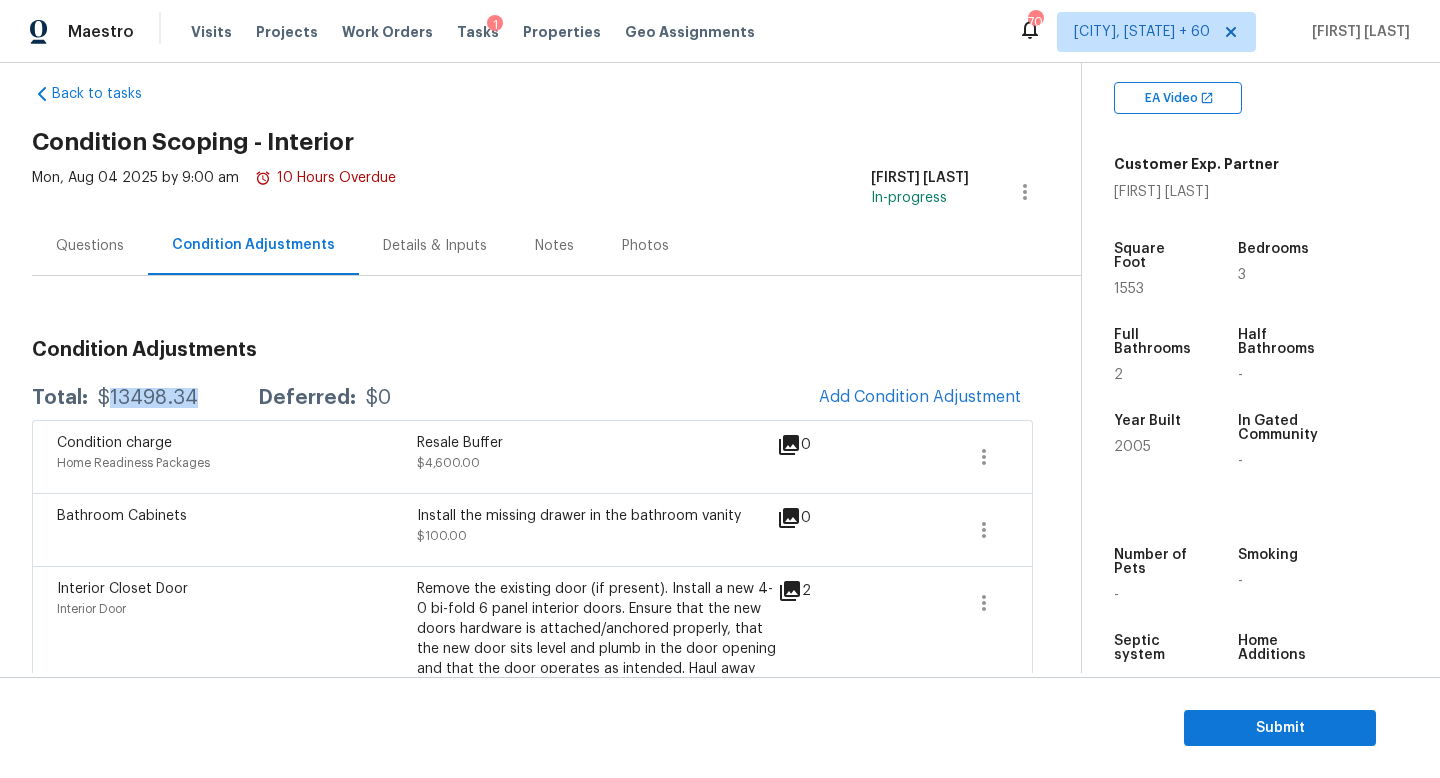 click on "$13498.34" at bounding box center [148, 398] 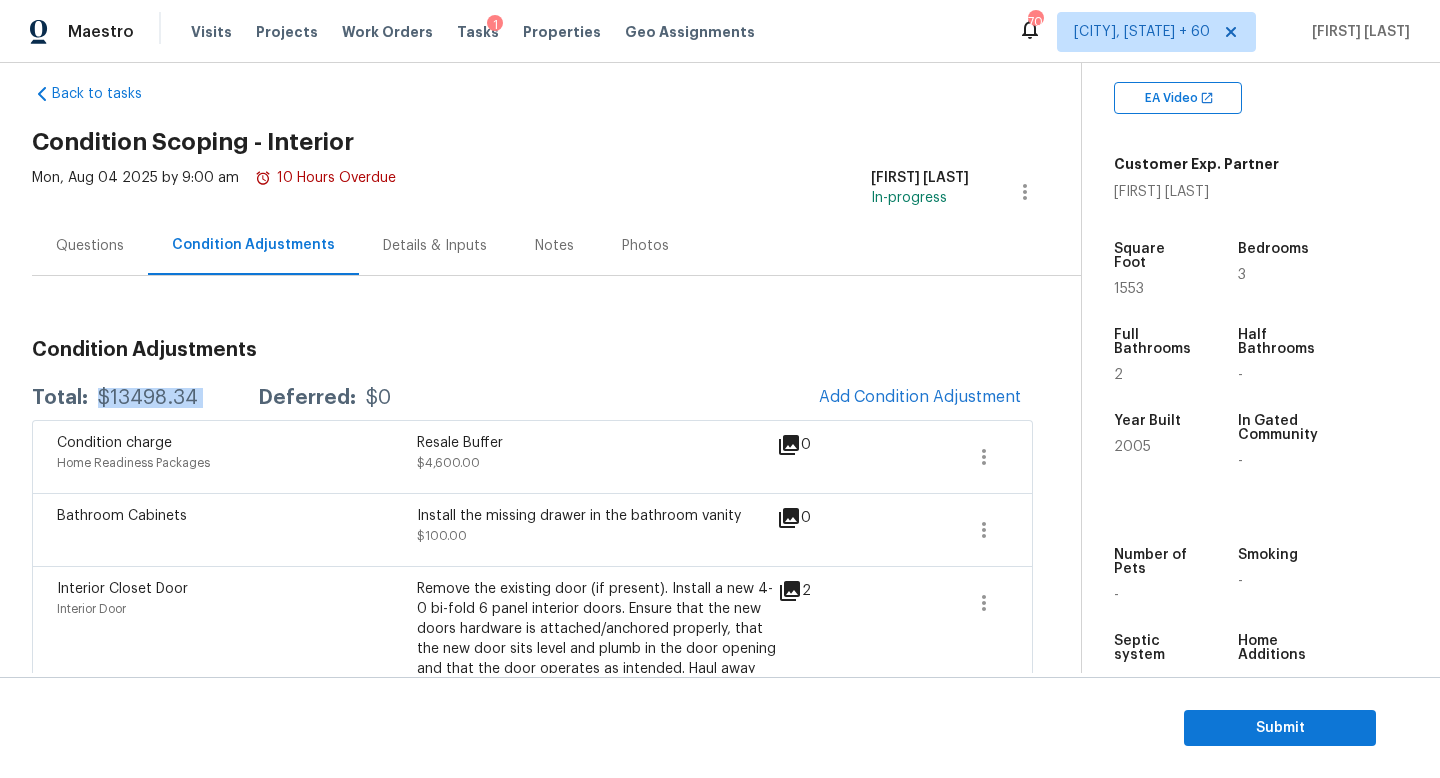 copy on "$13498.34" 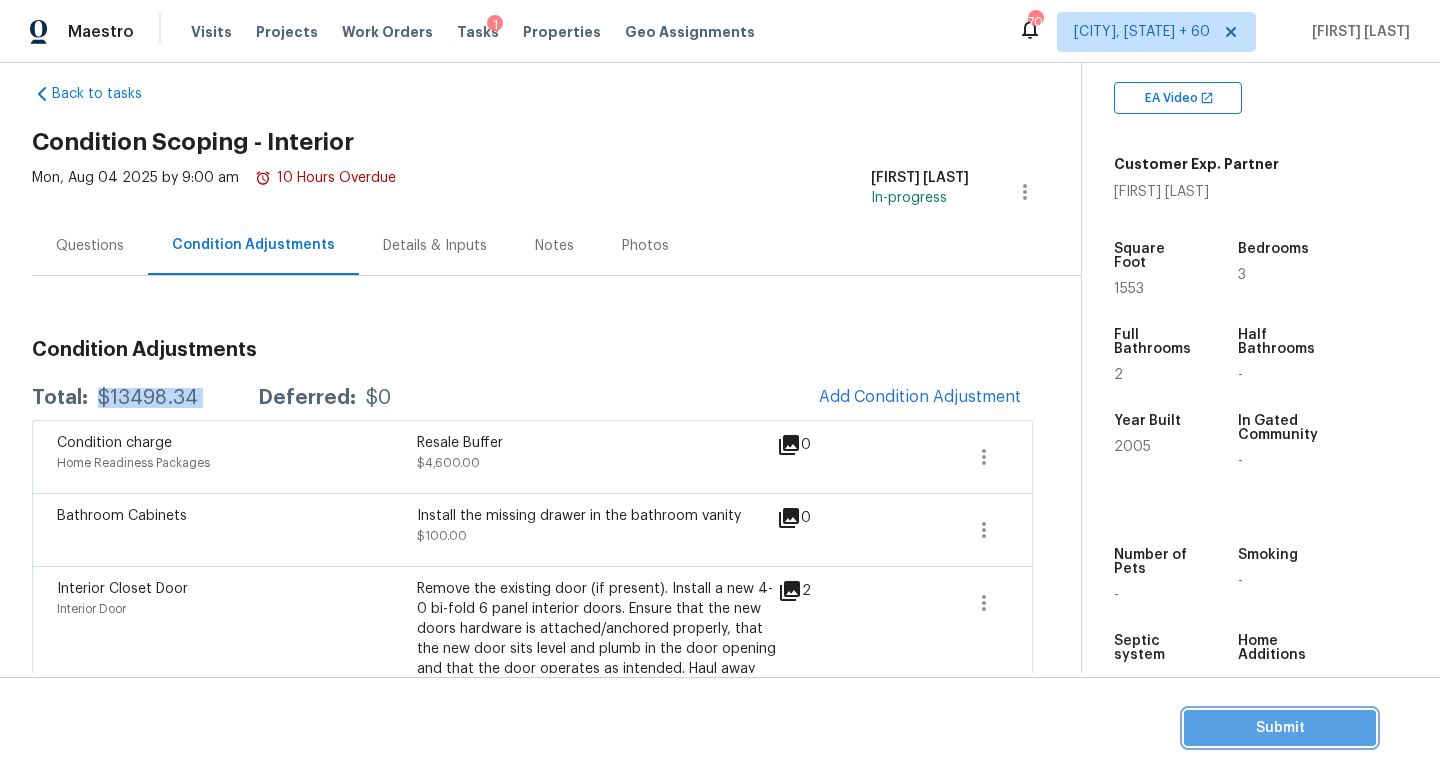 click on "Submit" at bounding box center [1280, 728] 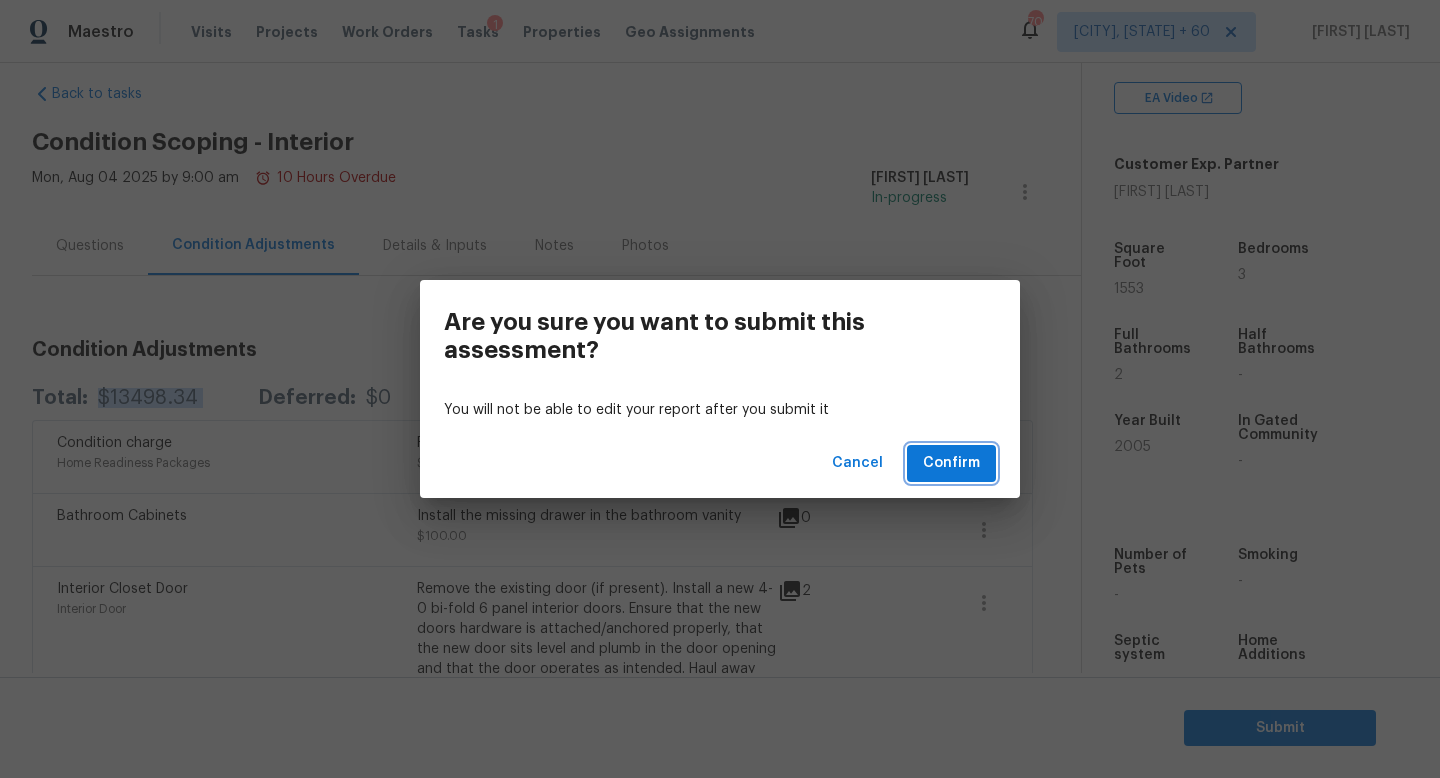 click on "Confirm" at bounding box center [951, 463] 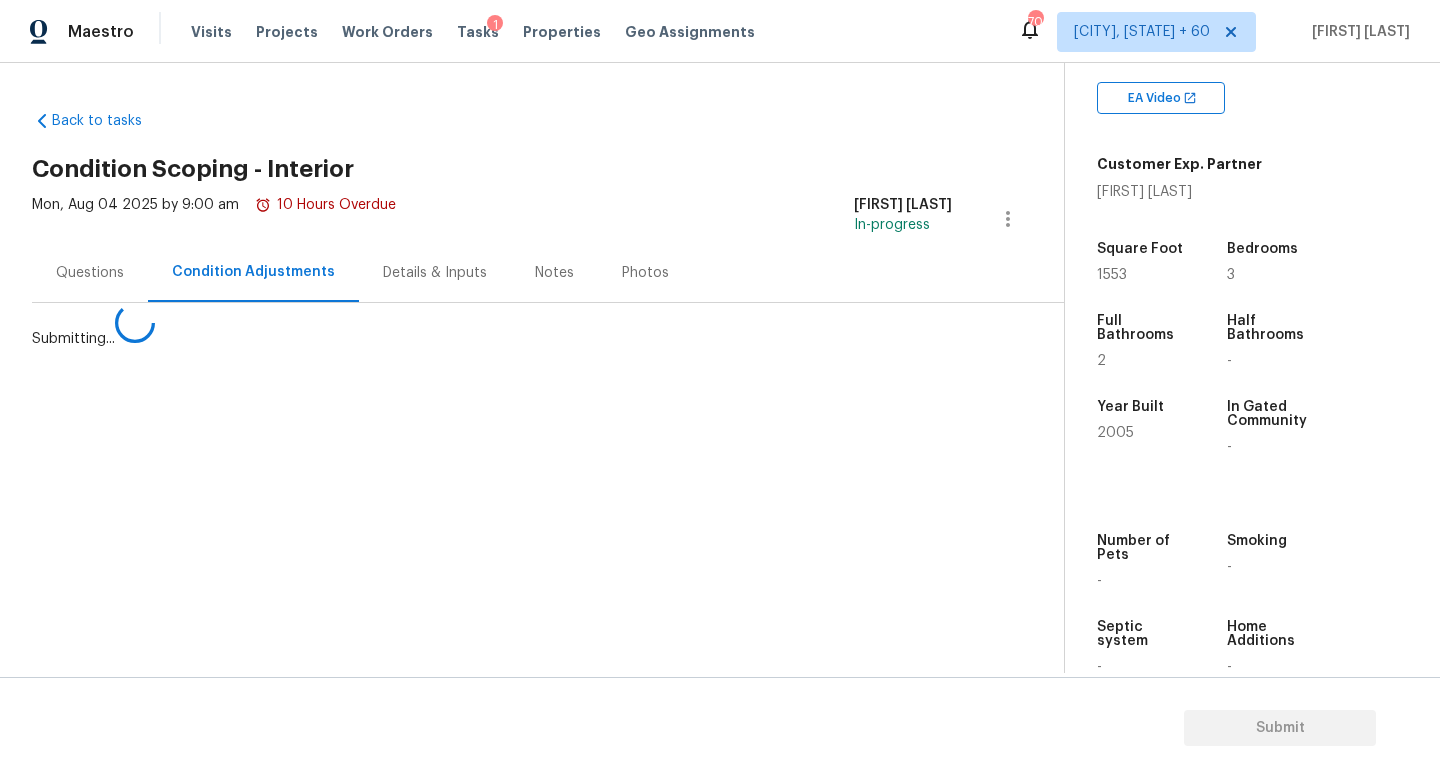 scroll, scrollTop: 0, scrollLeft: 0, axis: both 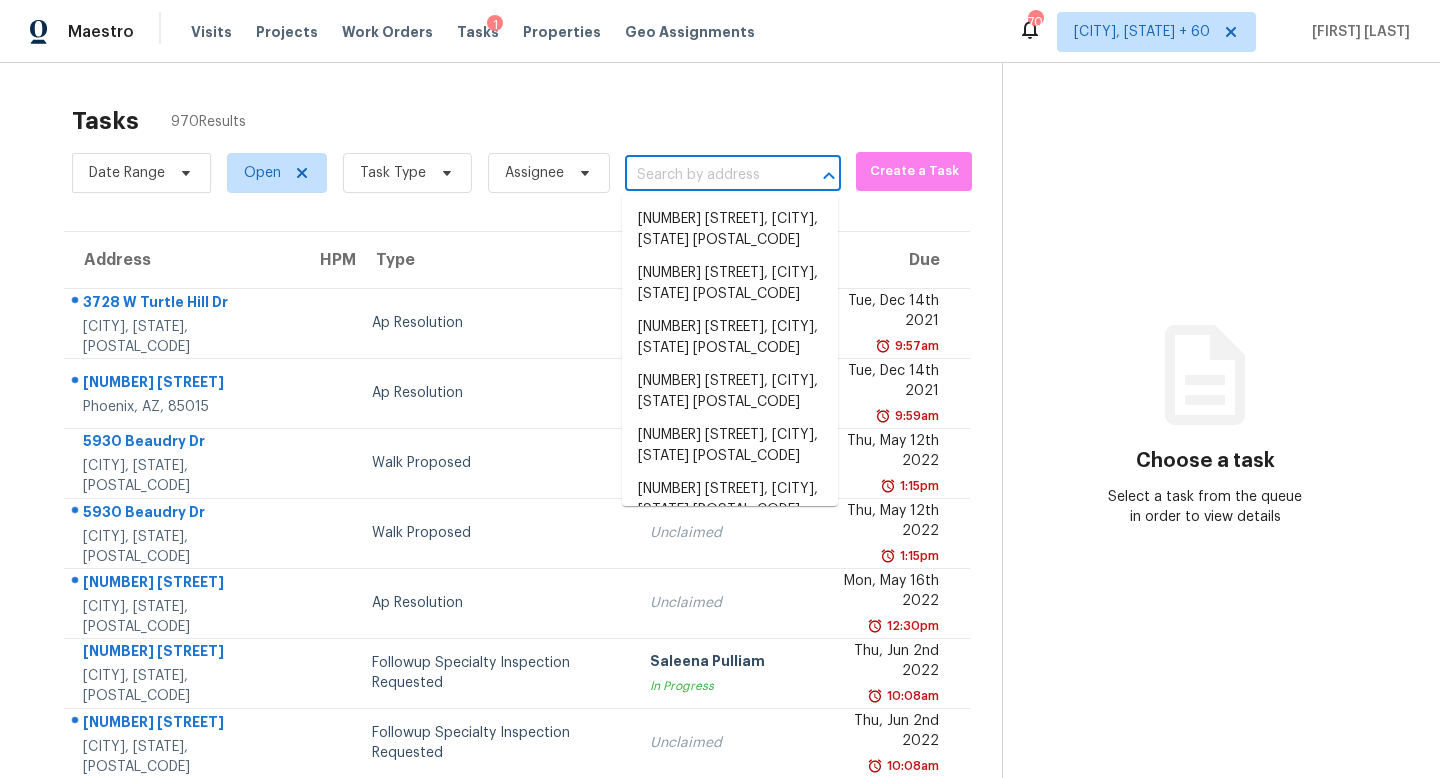 click at bounding box center [705, 175] 